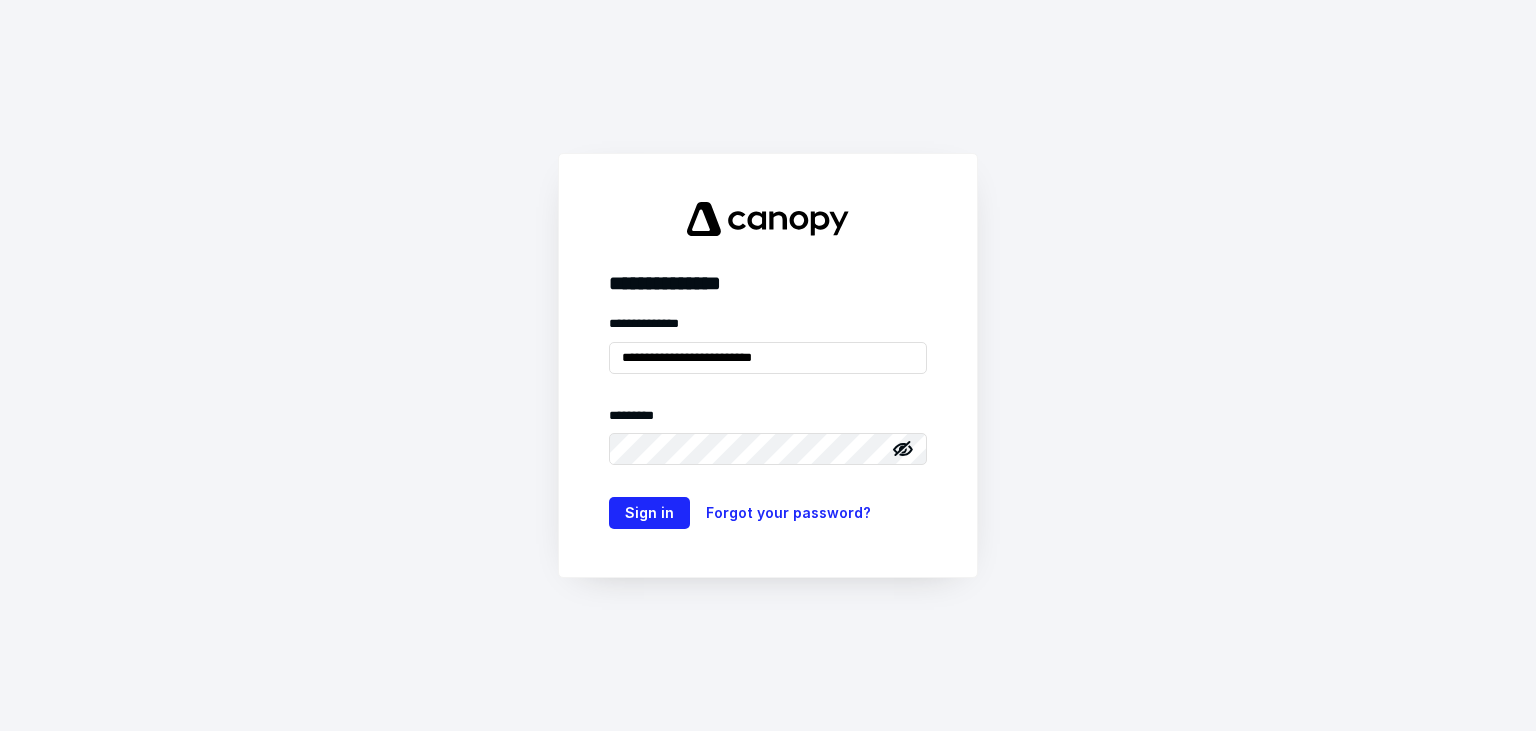 scroll, scrollTop: 0, scrollLeft: 0, axis: both 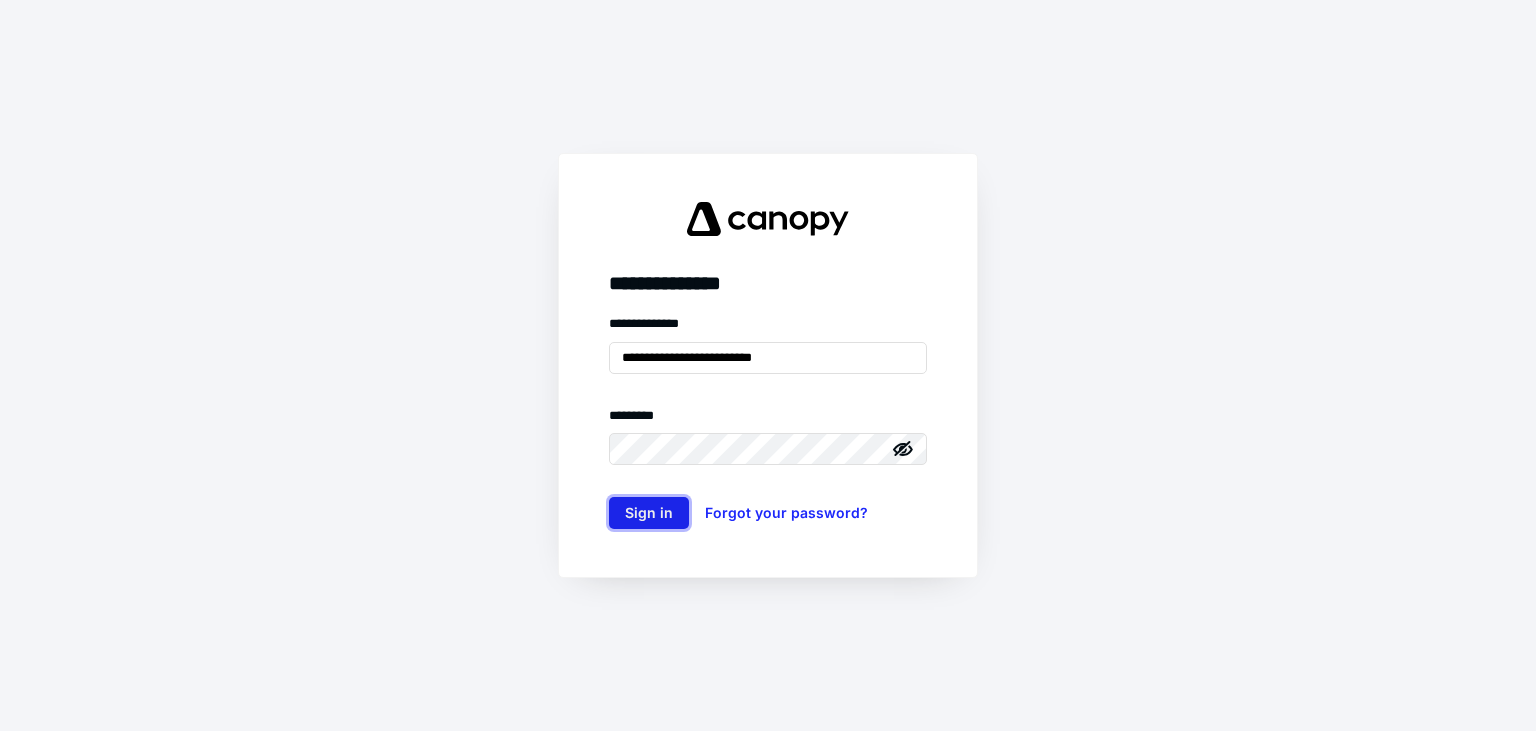 click on "Sign in" at bounding box center (649, 513) 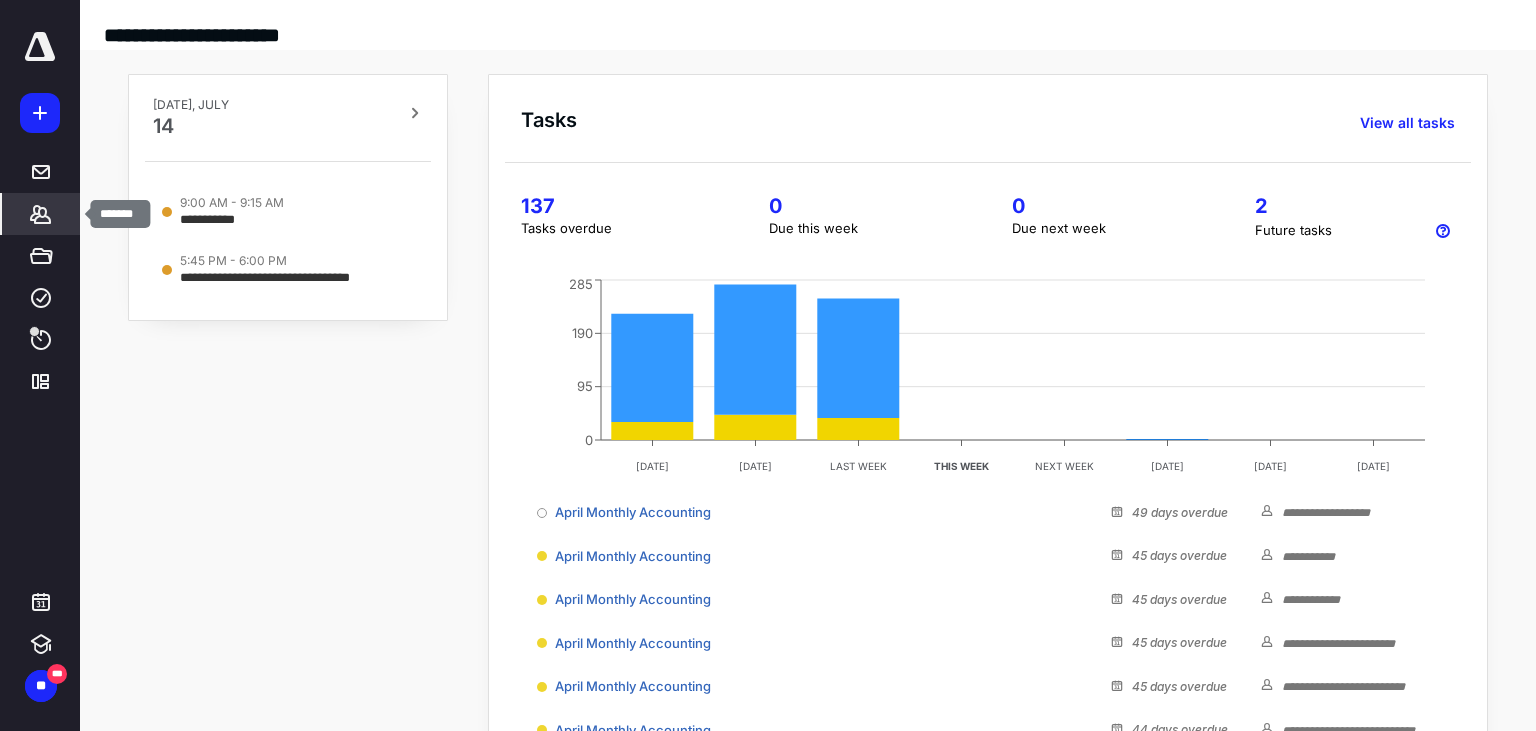 click 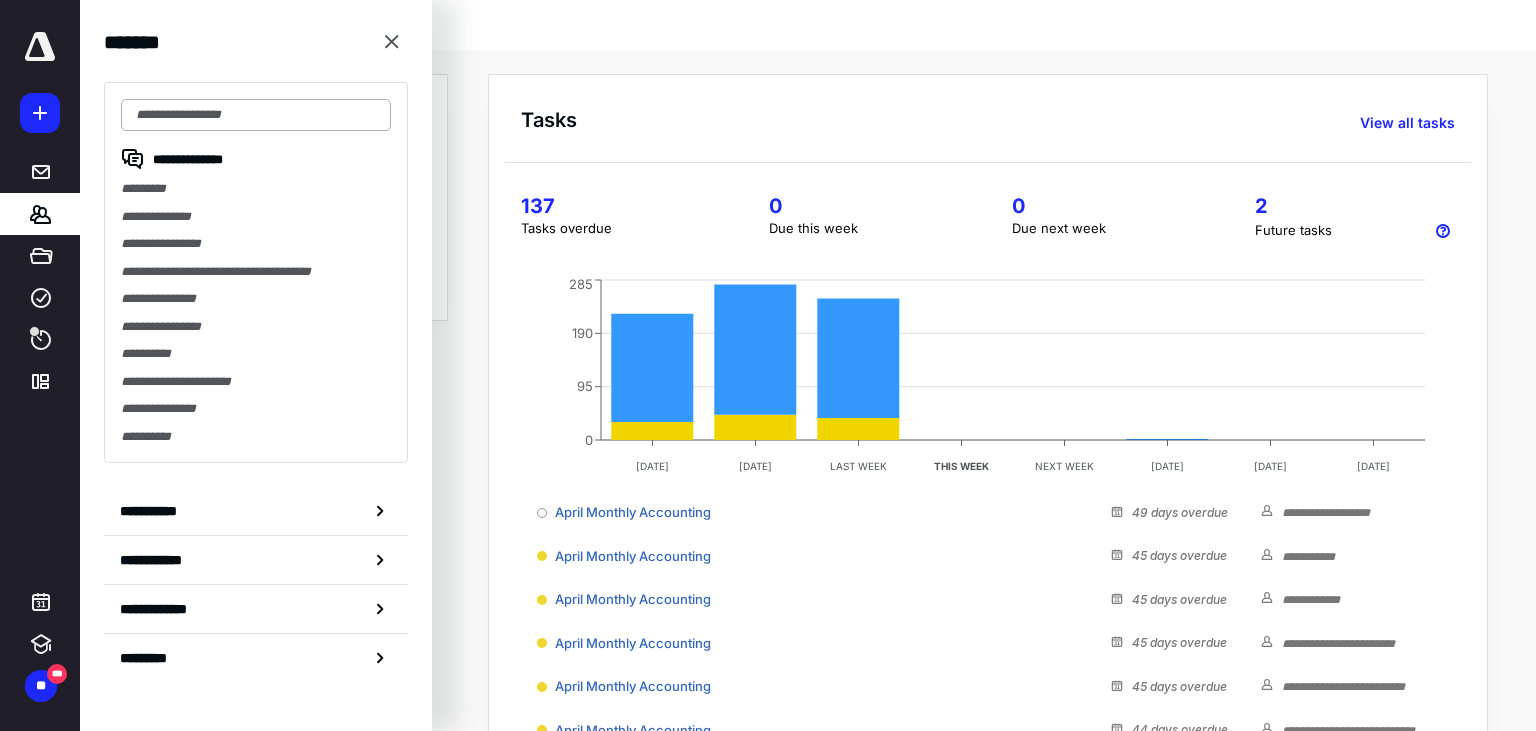 click at bounding box center [256, 115] 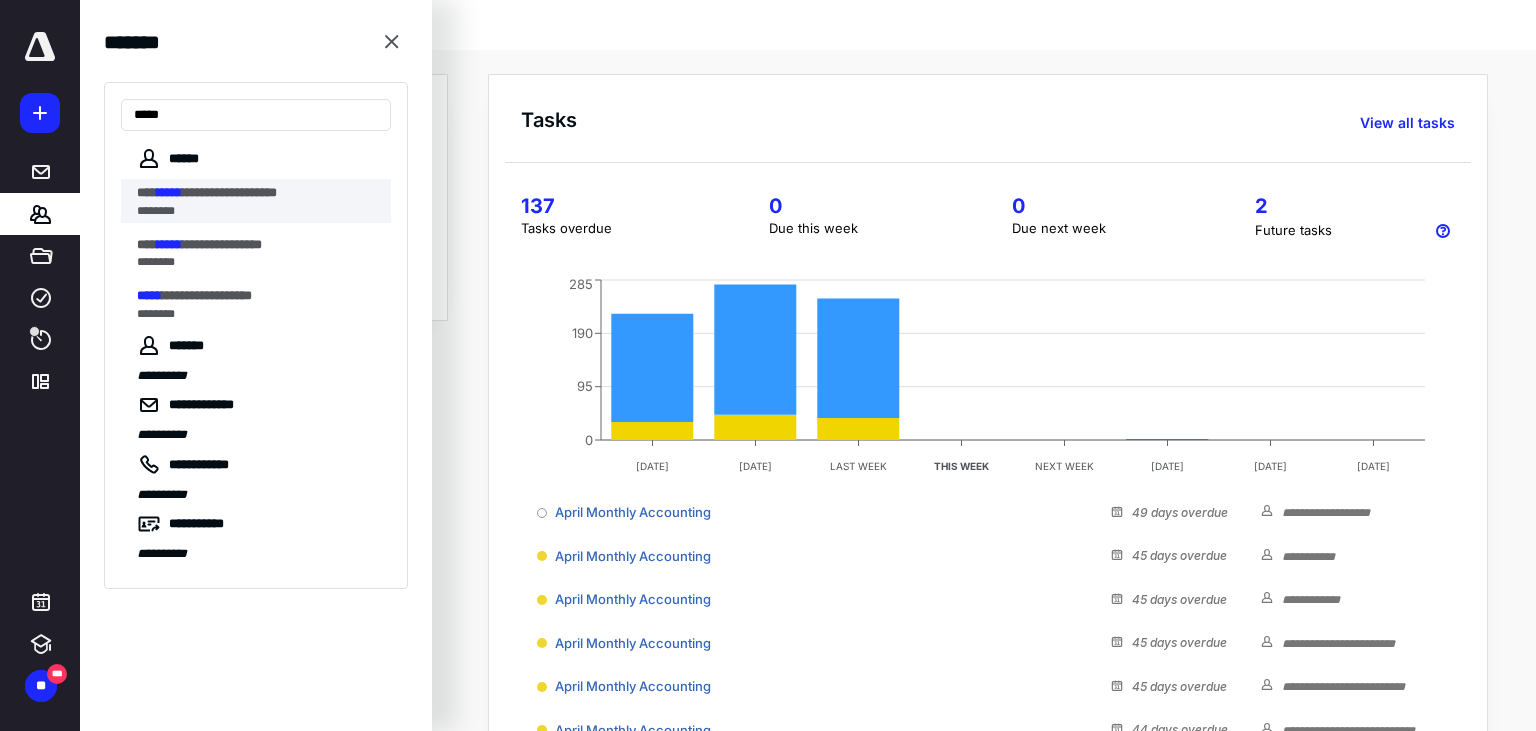 type on "*****" 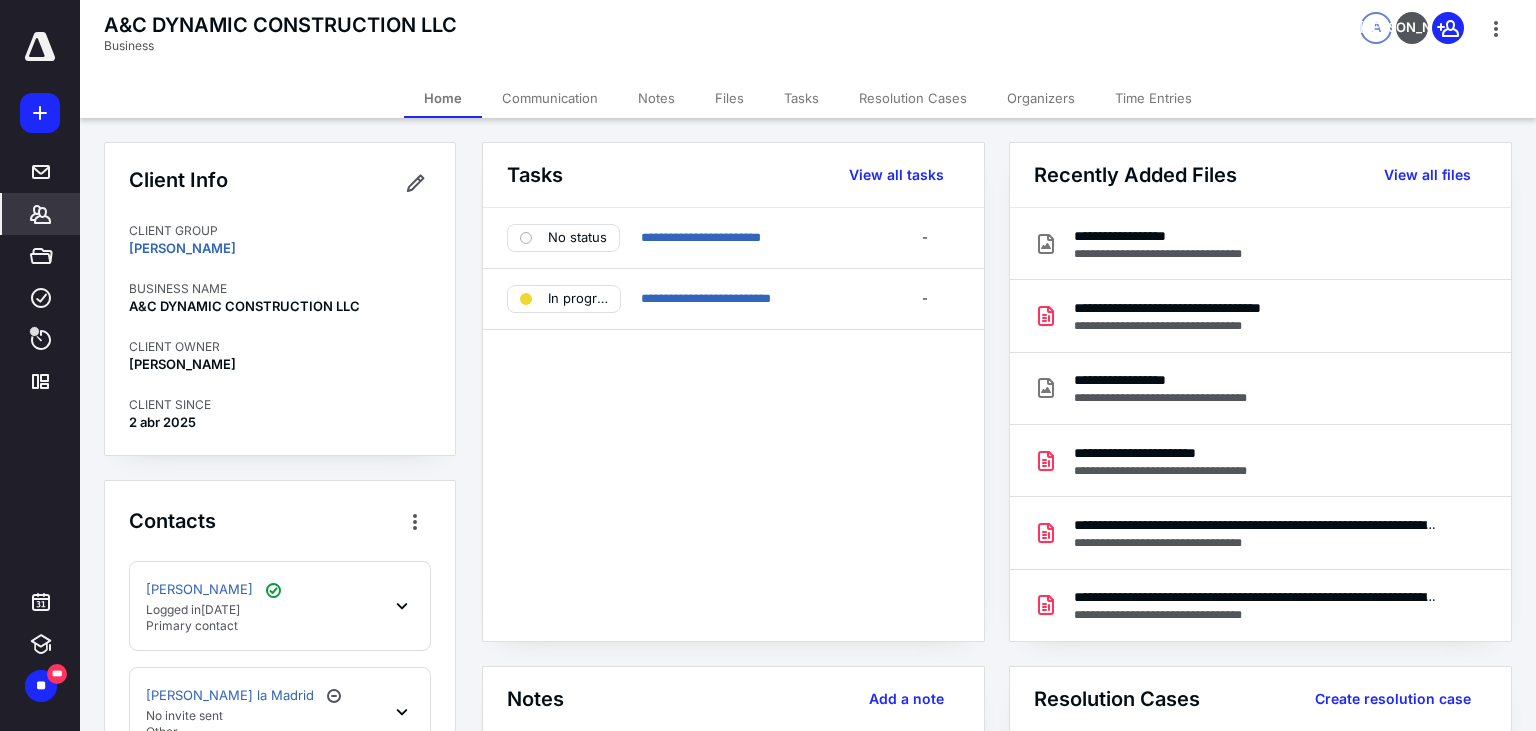 click on "Files" at bounding box center [729, 98] 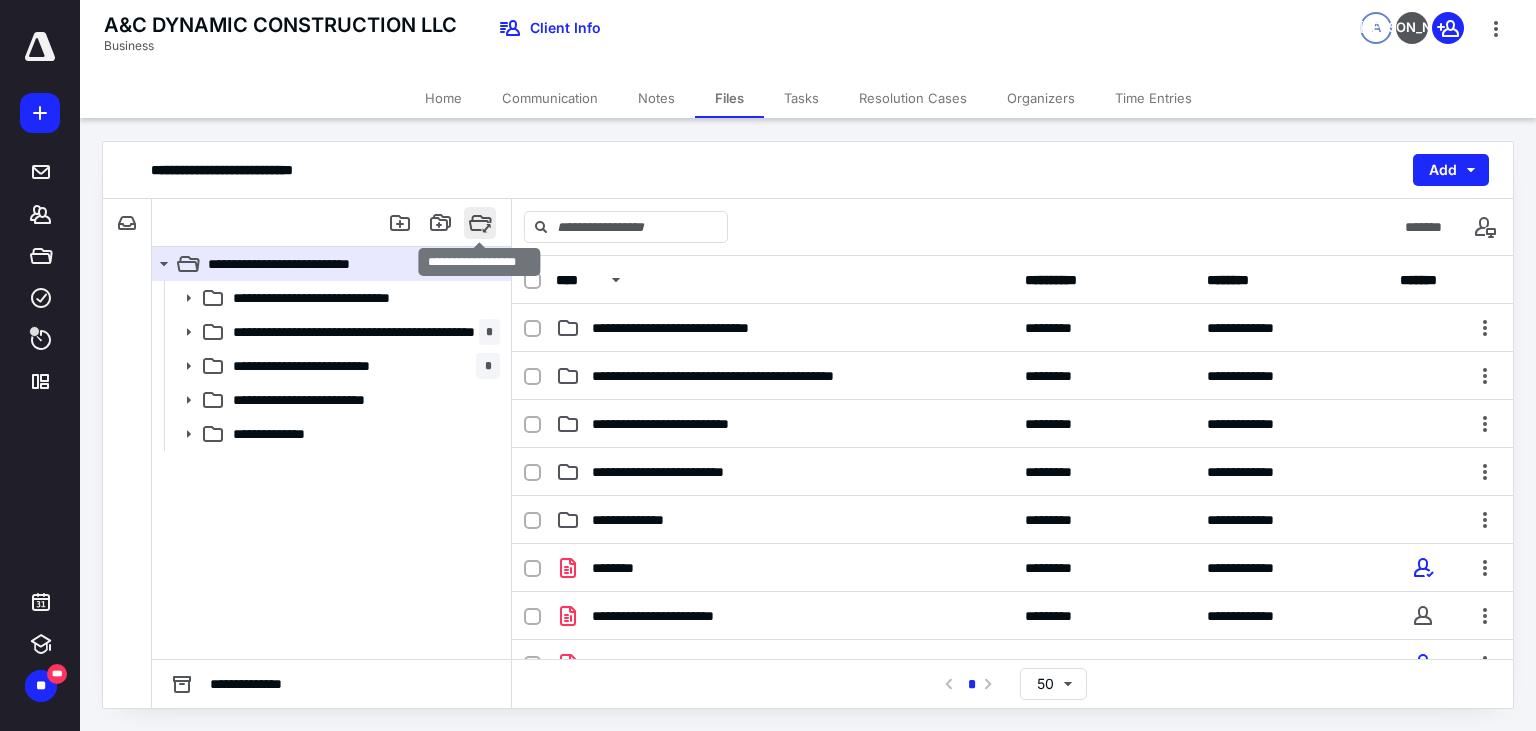 click at bounding box center (480, 223) 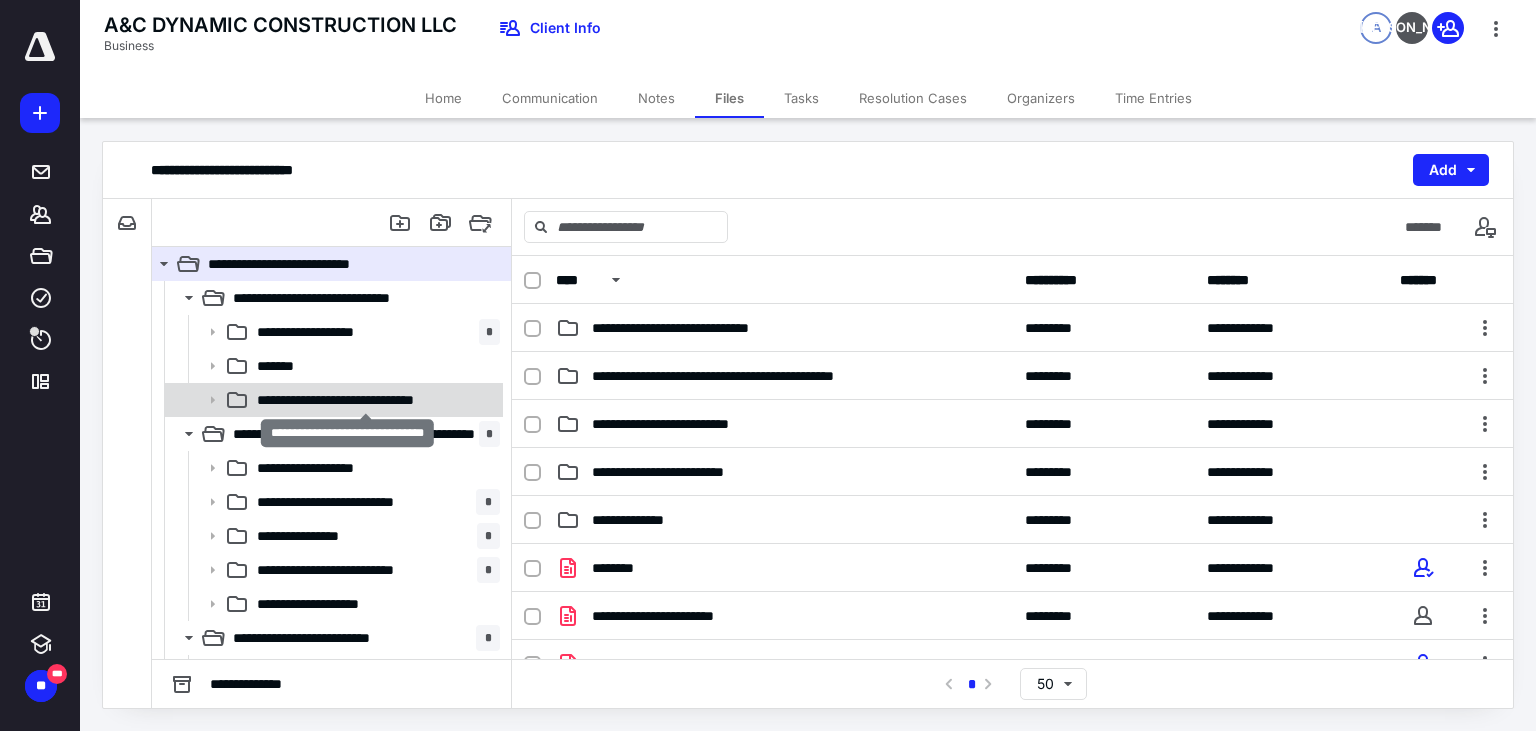 click on "**********" at bounding box center [366, 400] 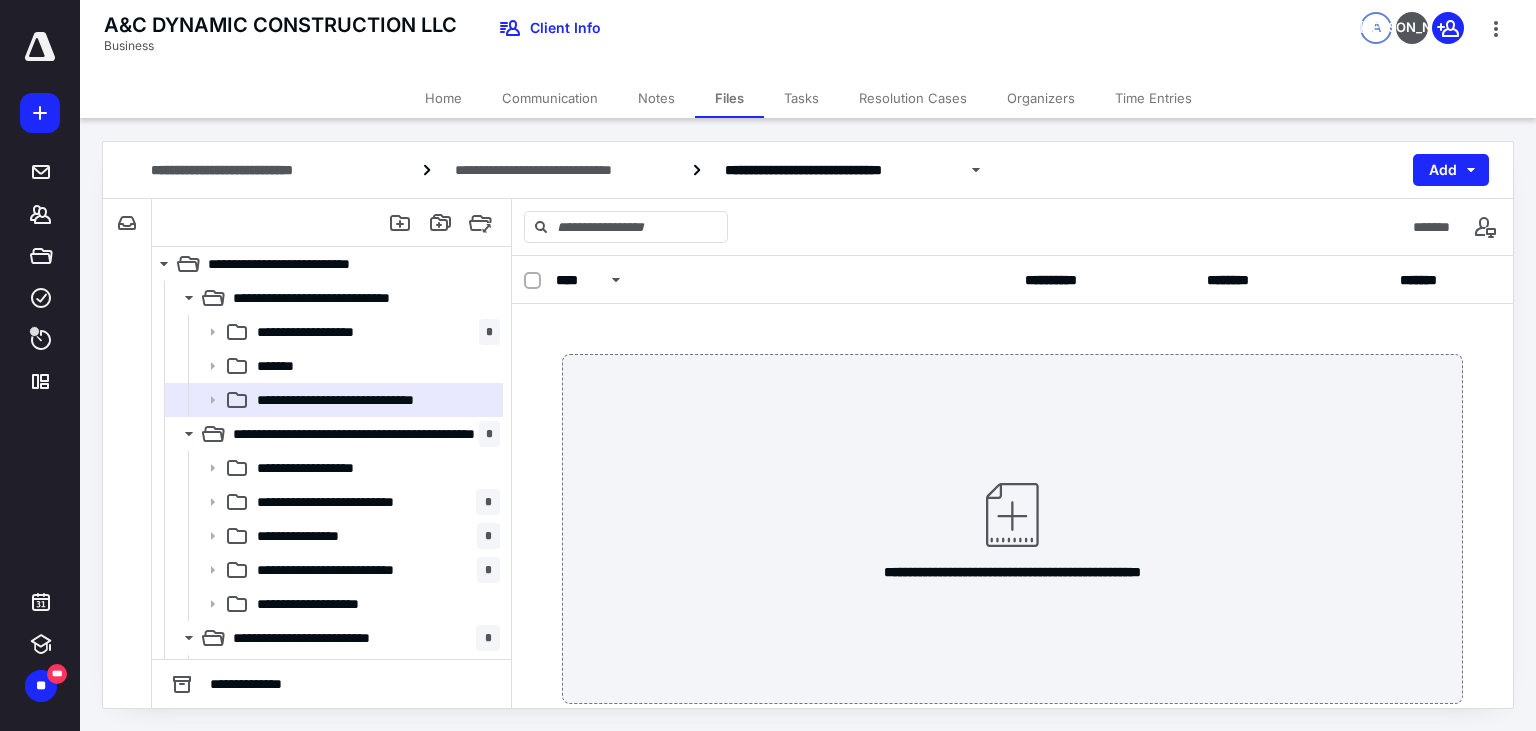 click on "**********" at bounding box center [1012, 529] 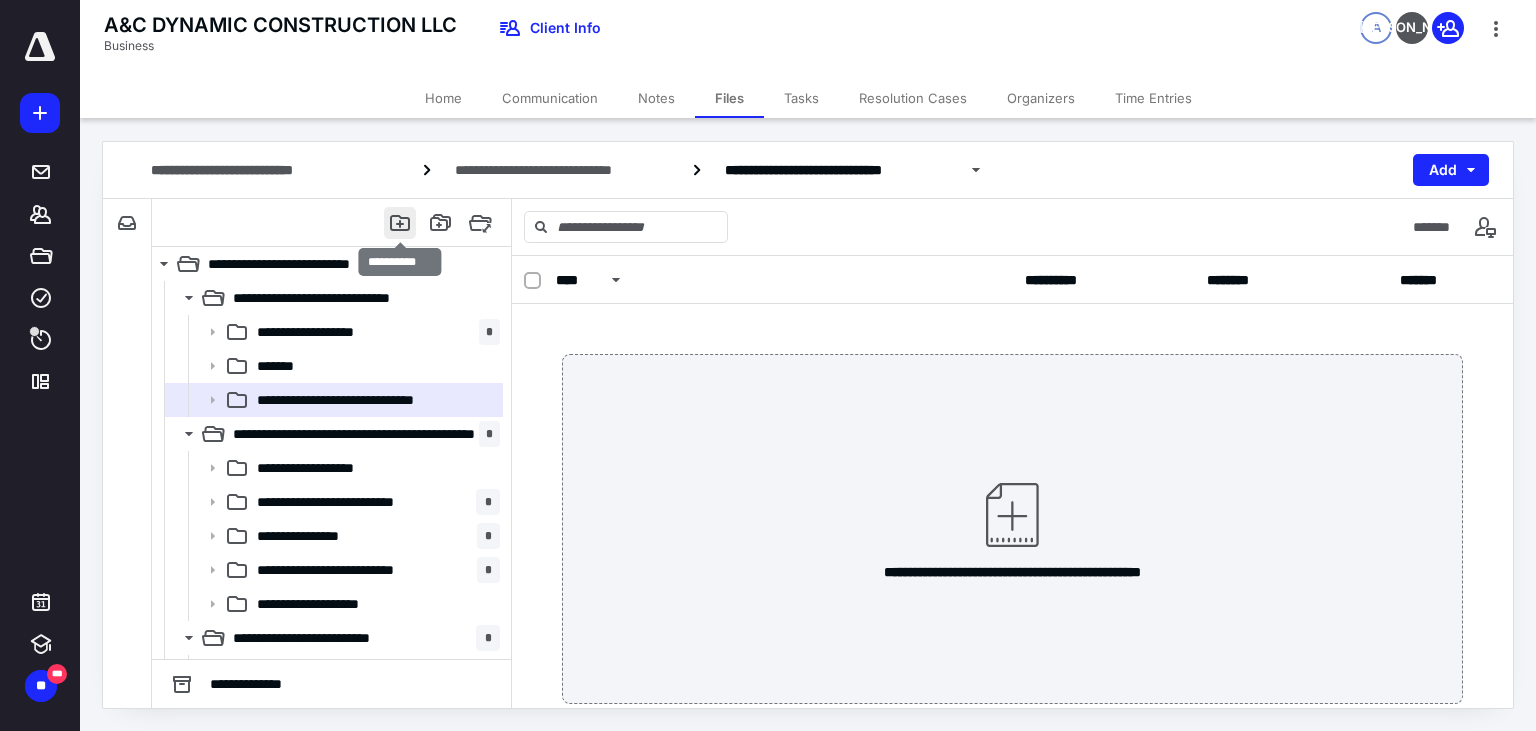 click at bounding box center [400, 223] 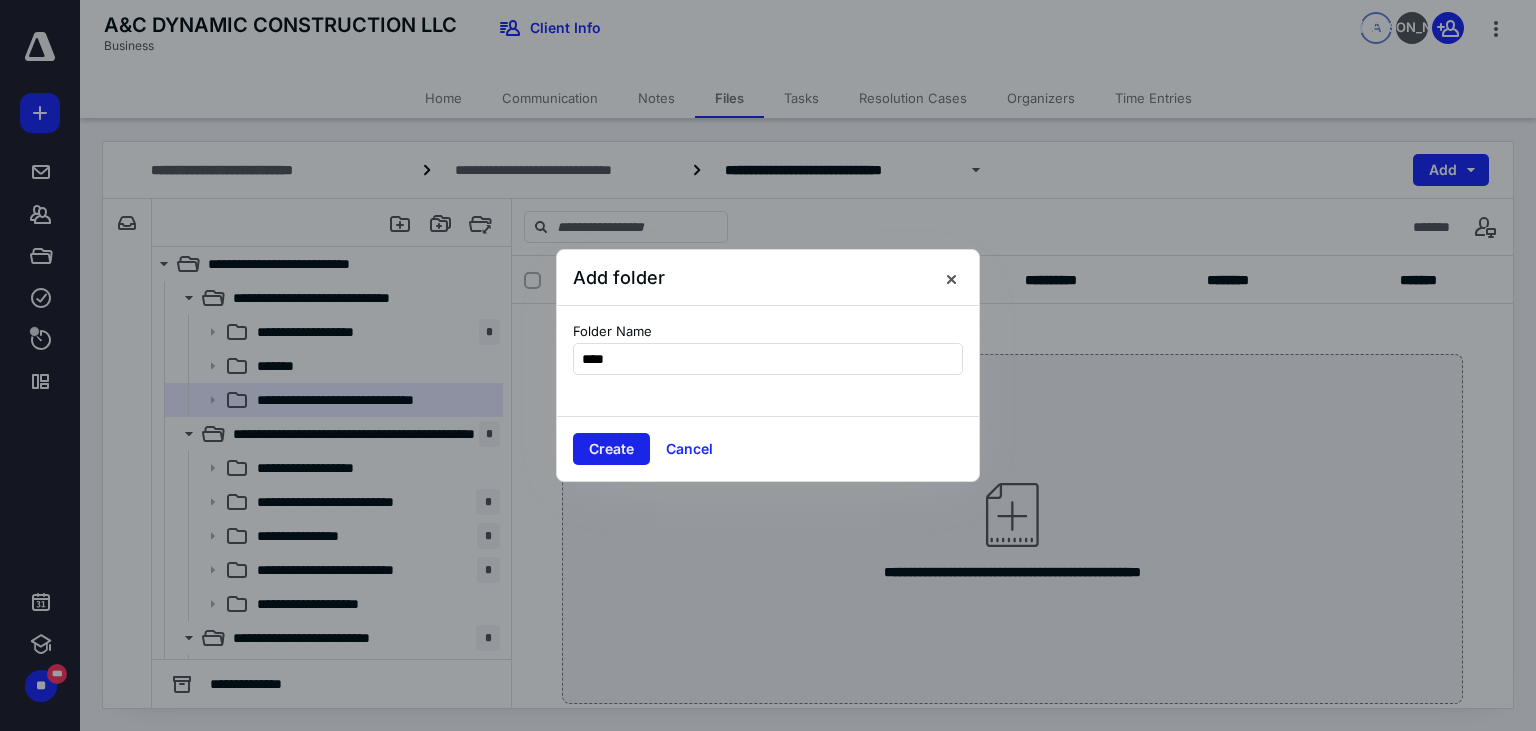 type on "****" 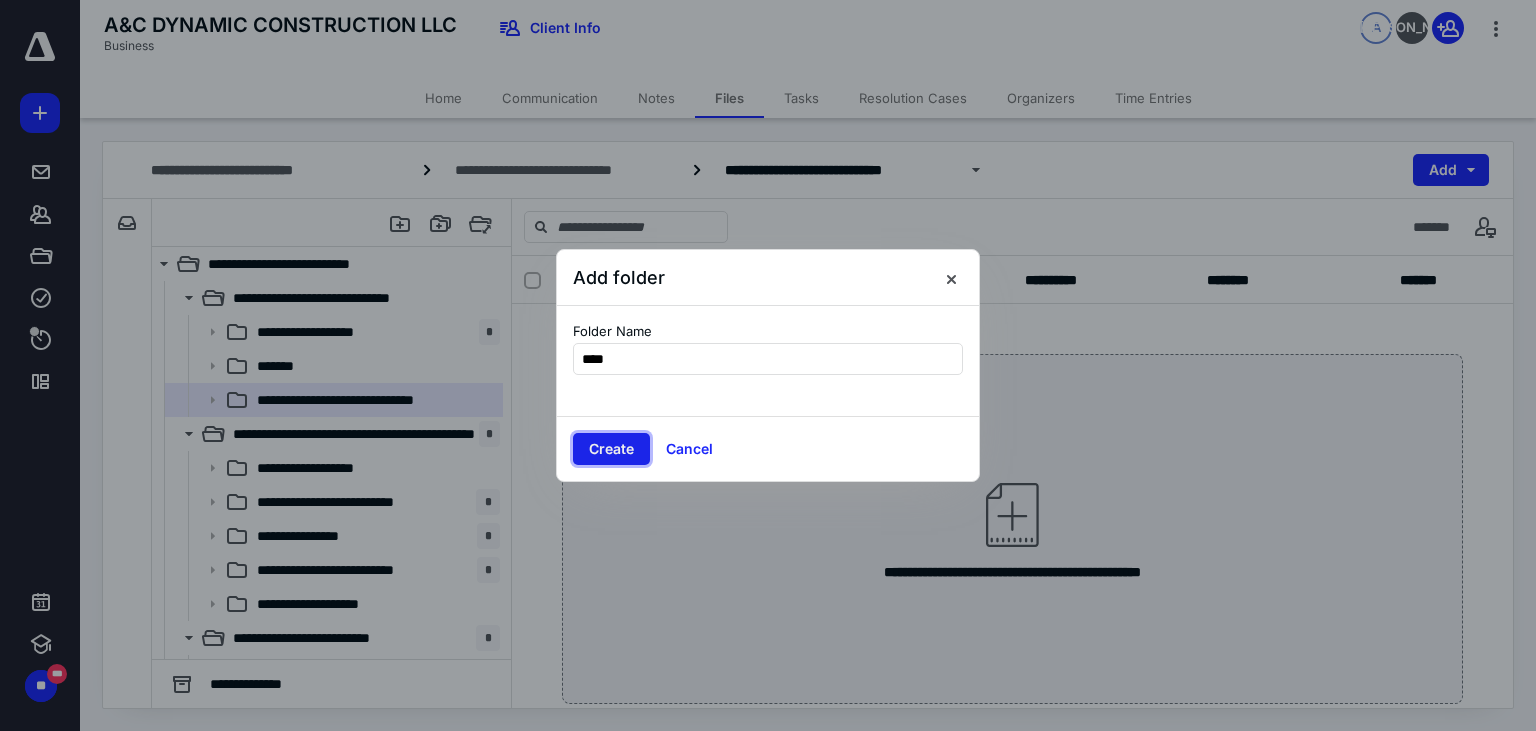 click on "Create" at bounding box center (611, 449) 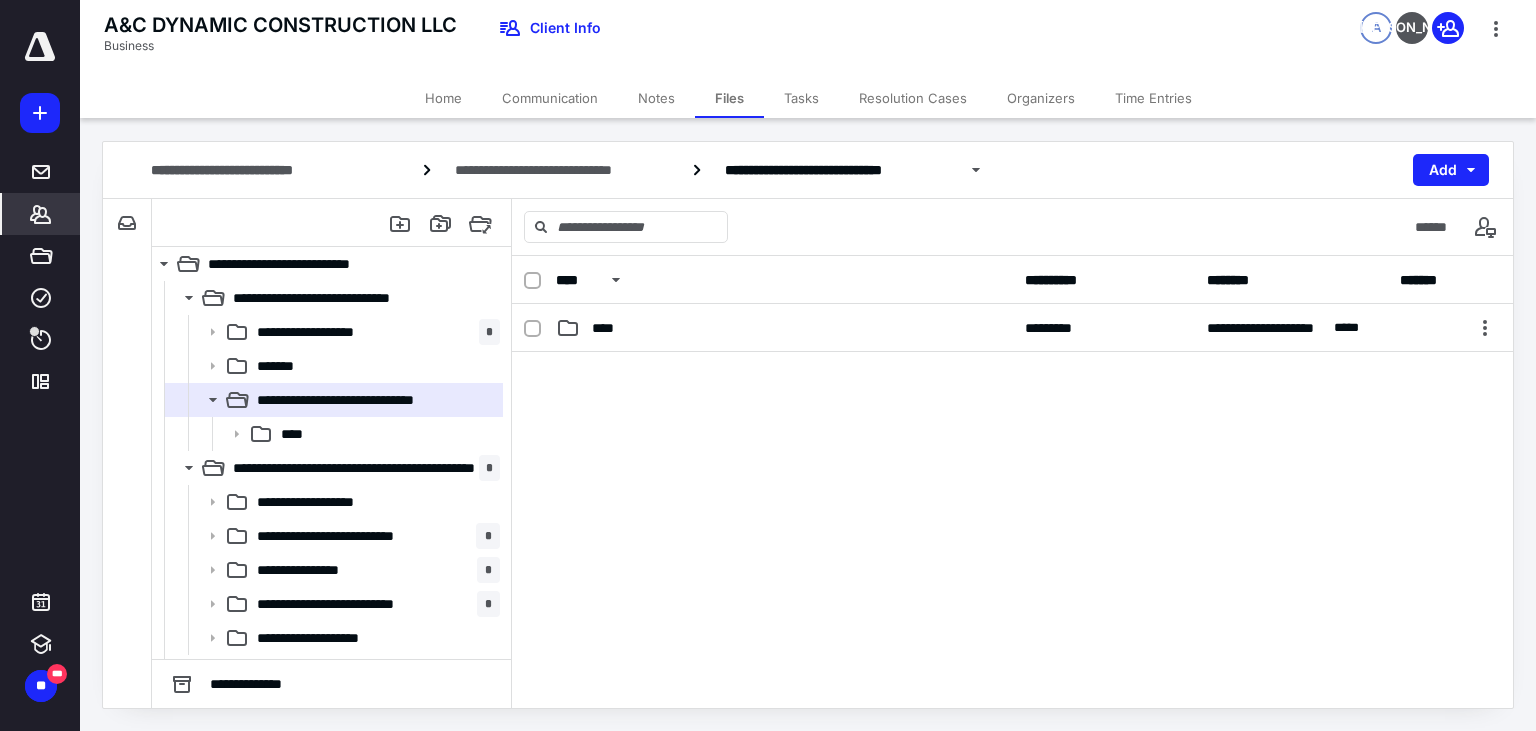 click 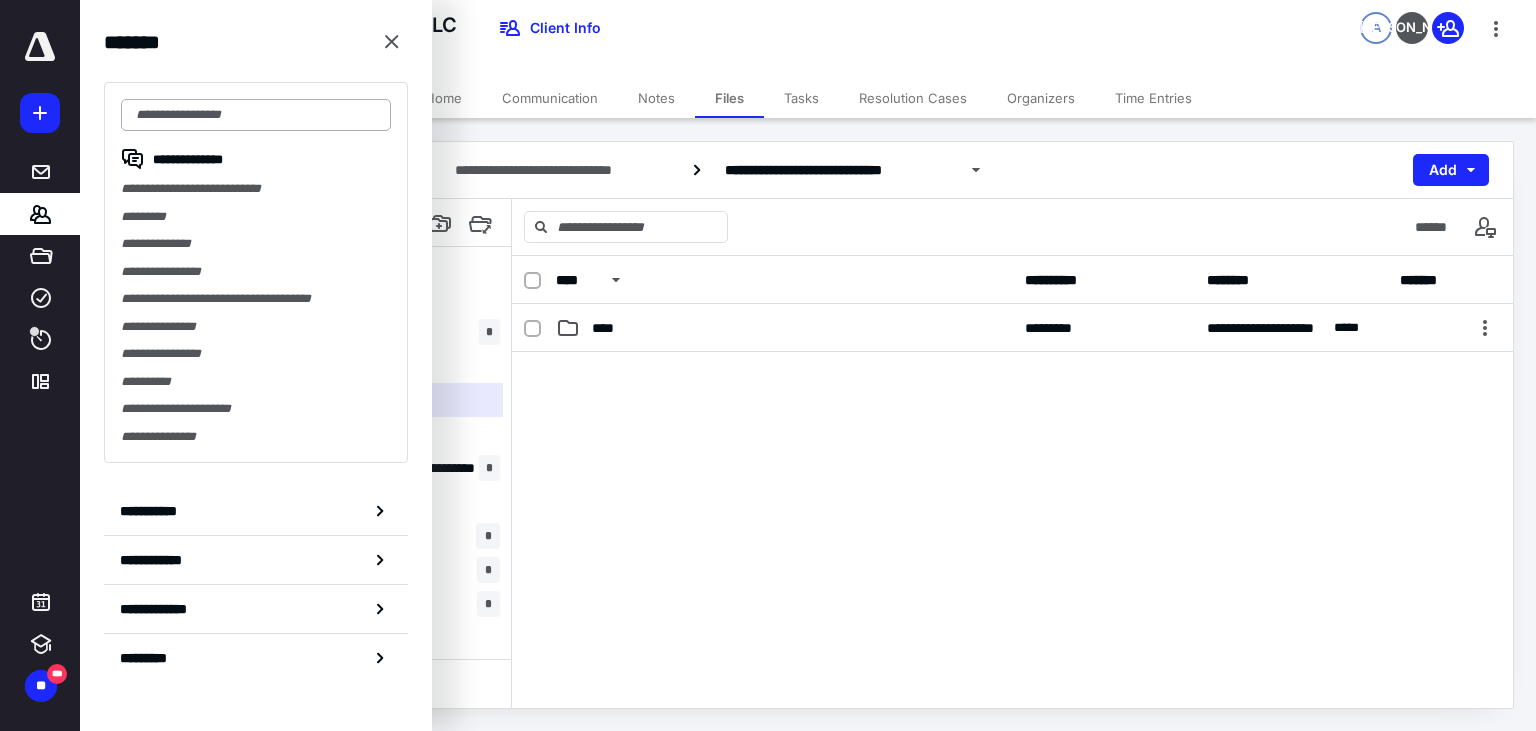 click at bounding box center [256, 115] 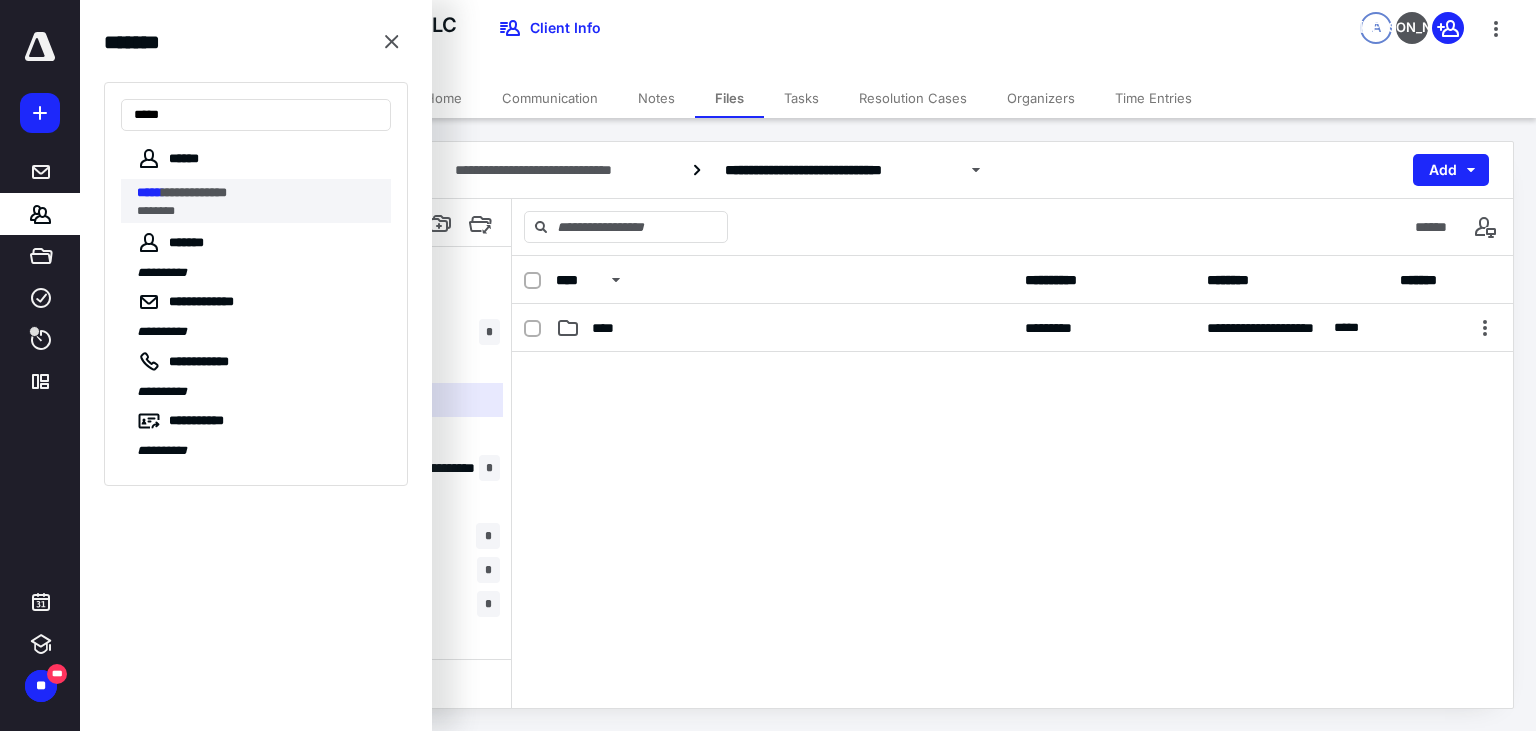 type on "*****" 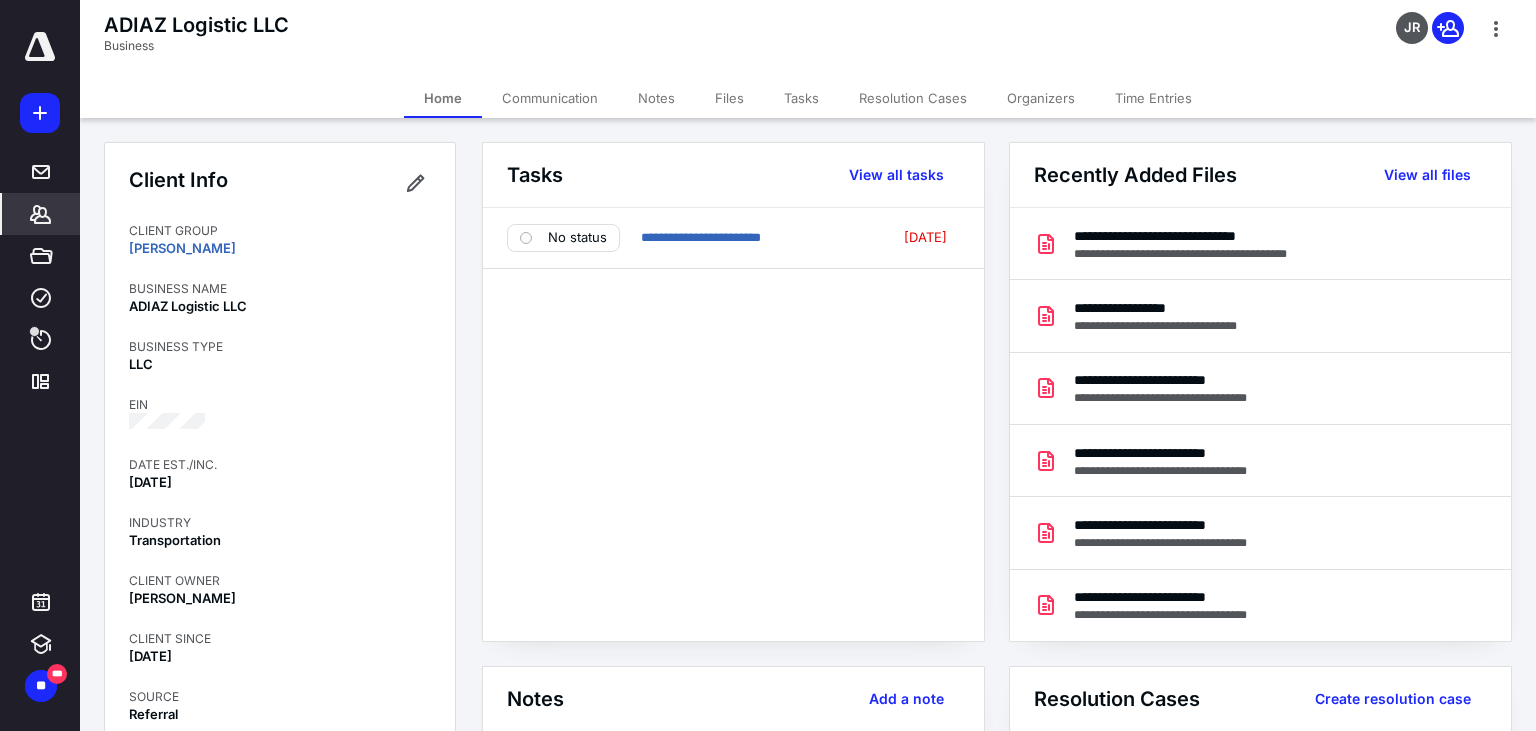 click on "Files" at bounding box center (729, 98) 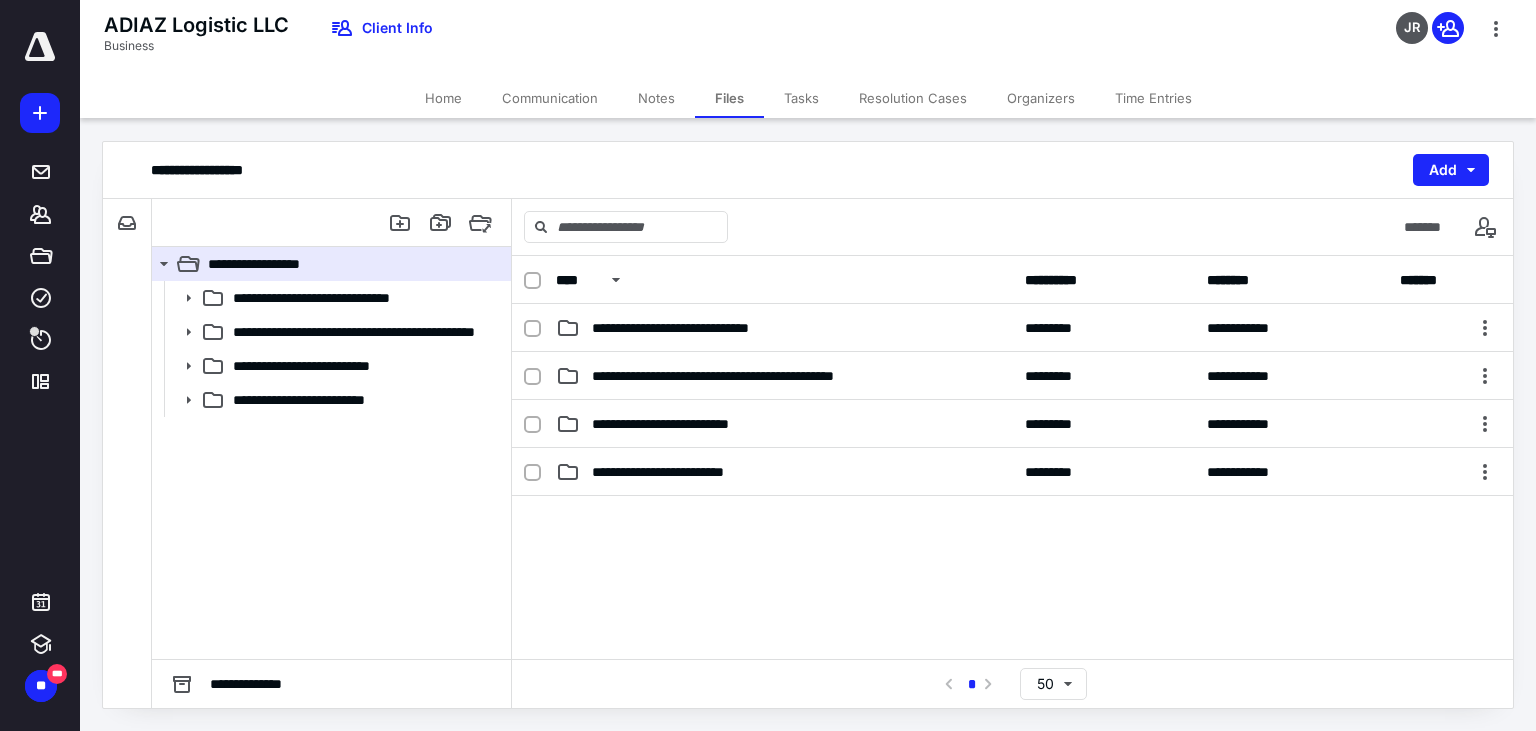 drag, startPoint x: 478, startPoint y: 226, endPoint x: 482, endPoint y: 242, distance: 16.492422 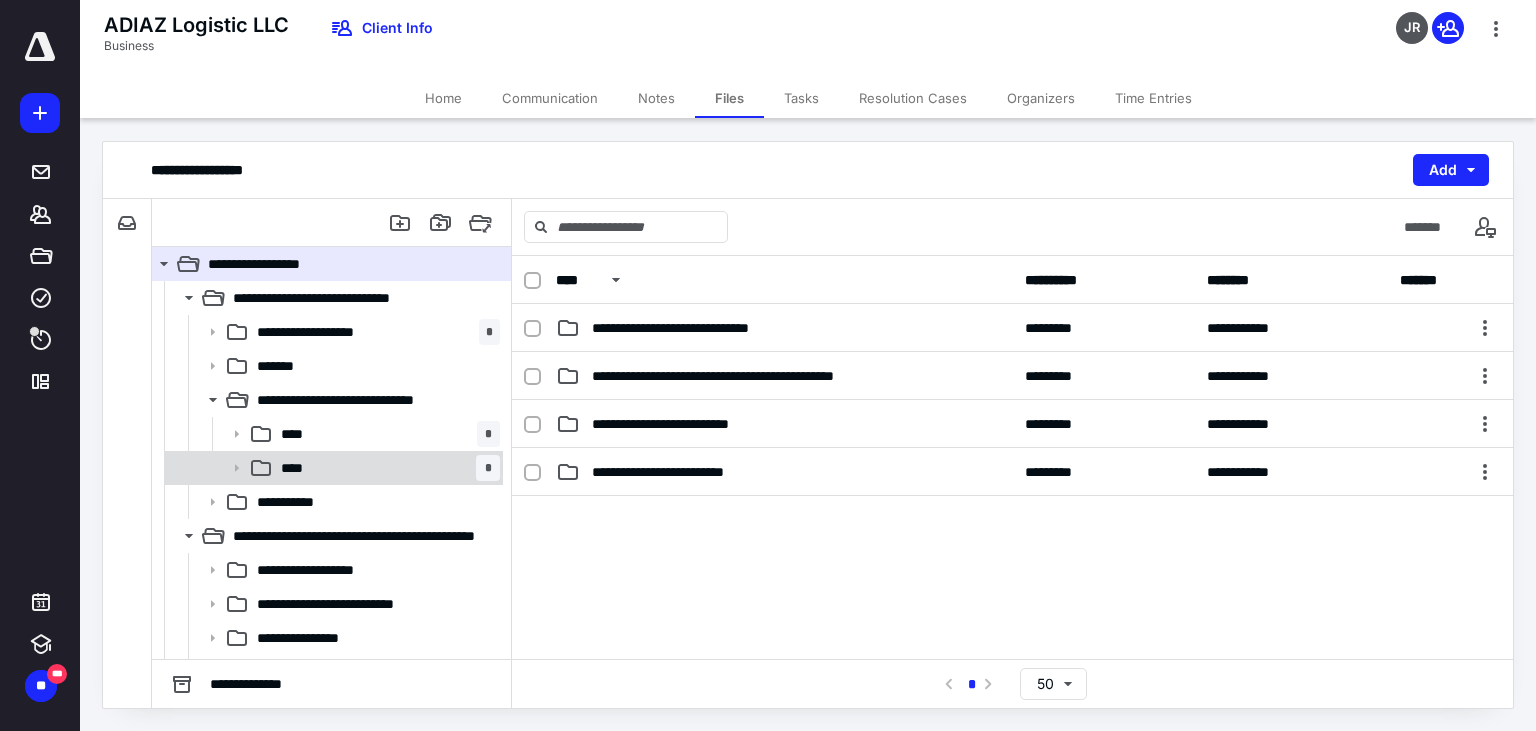 click on "**** *" at bounding box center [386, 468] 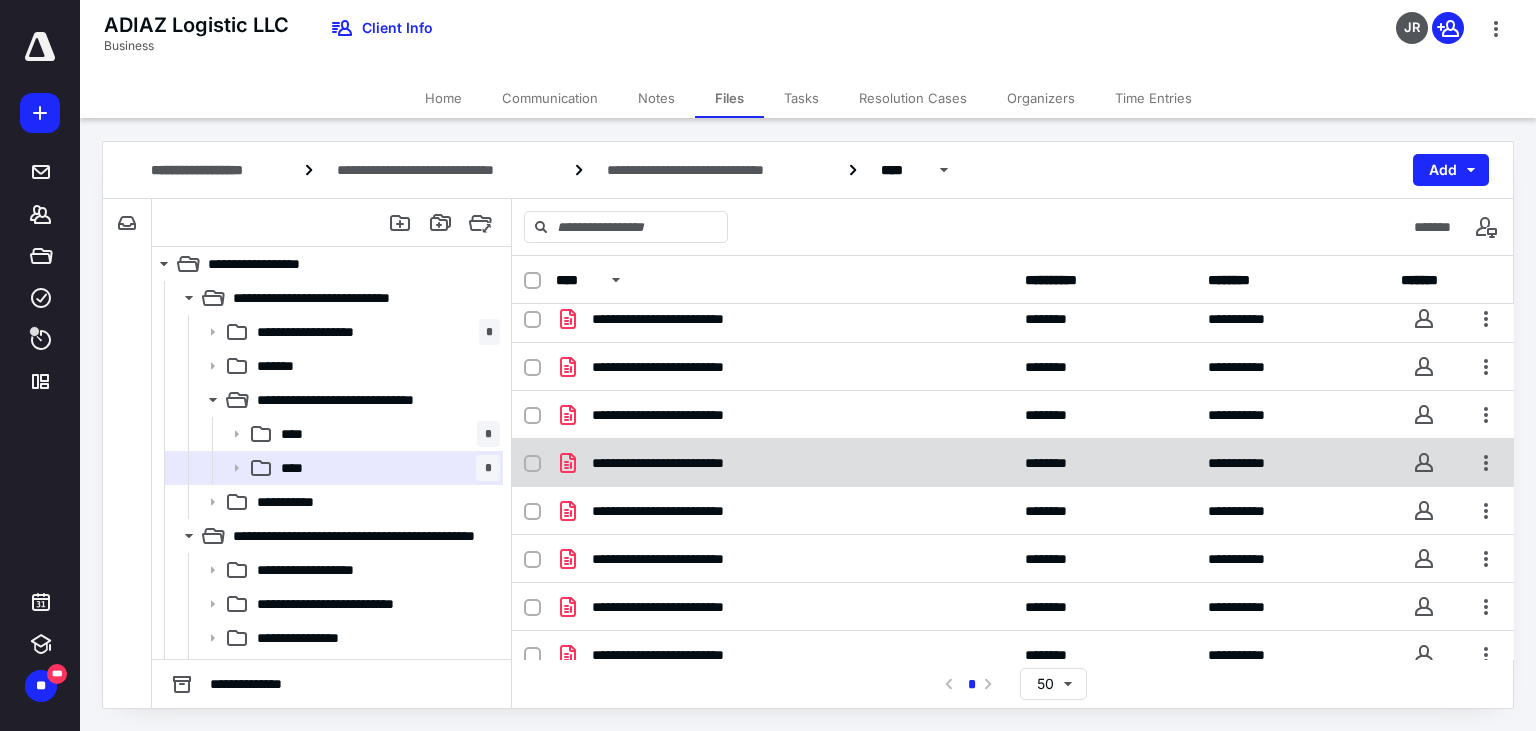 scroll, scrollTop: 0, scrollLeft: 0, axis: both 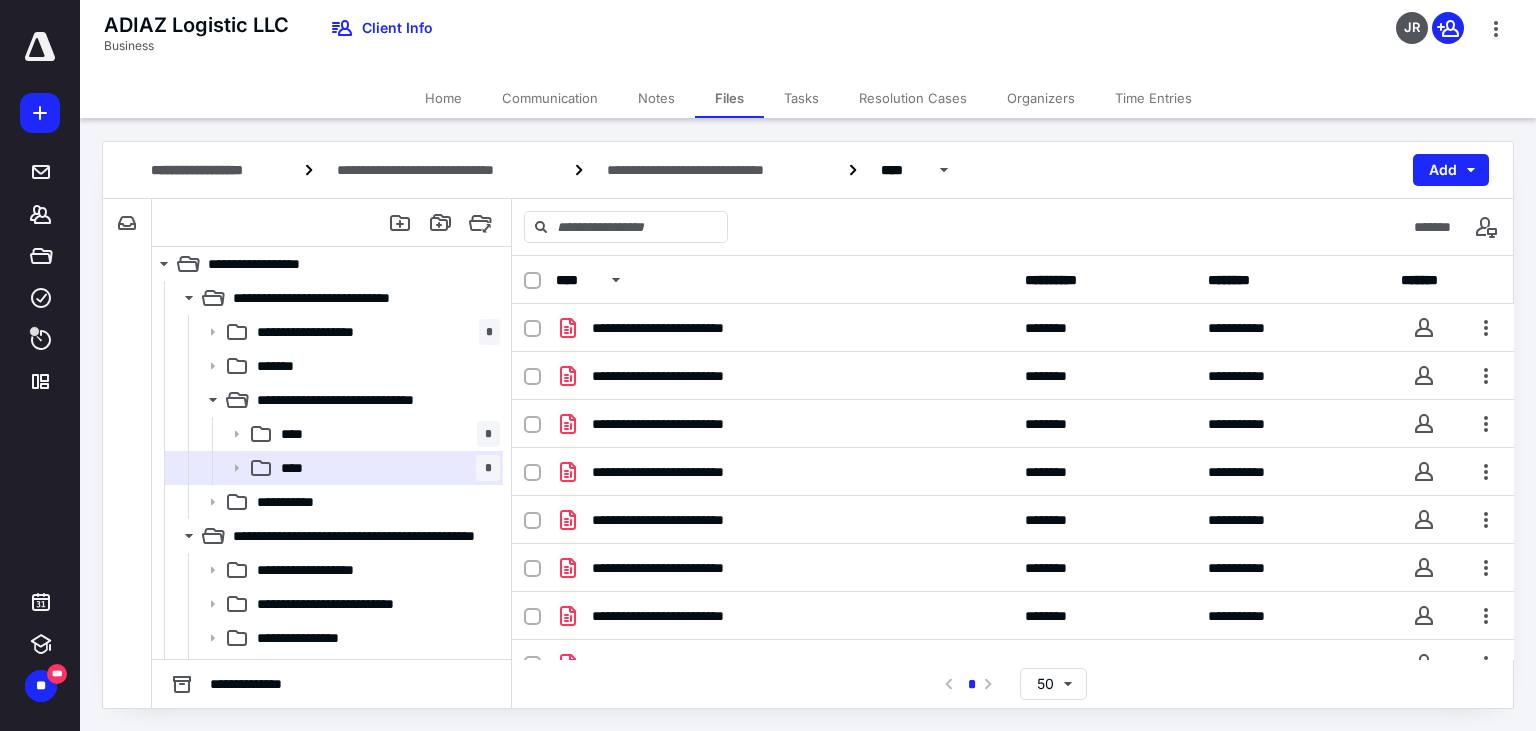 click on "Tasks" at bounding box center [801, 98] 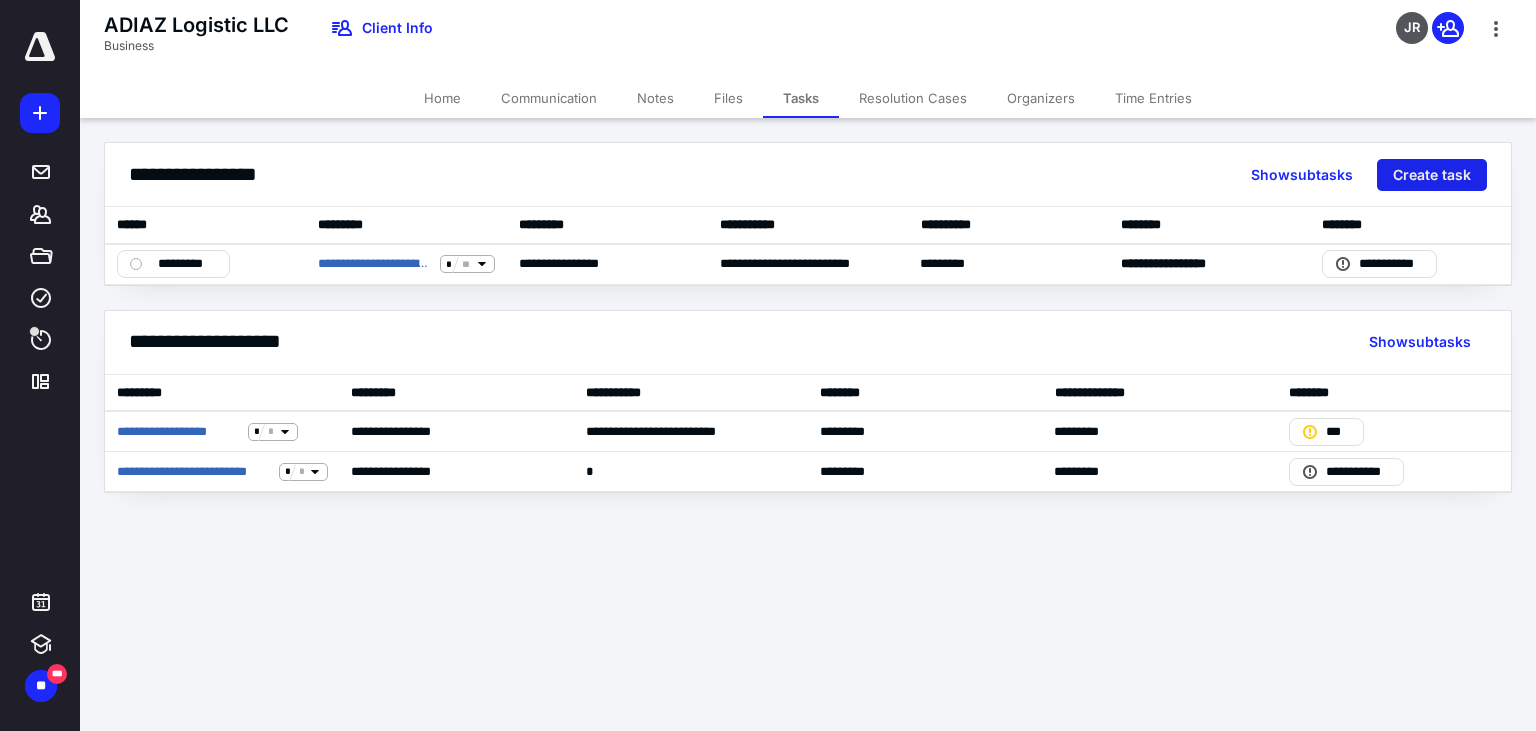 click on "Create task" at bounding box center (1432, 175) 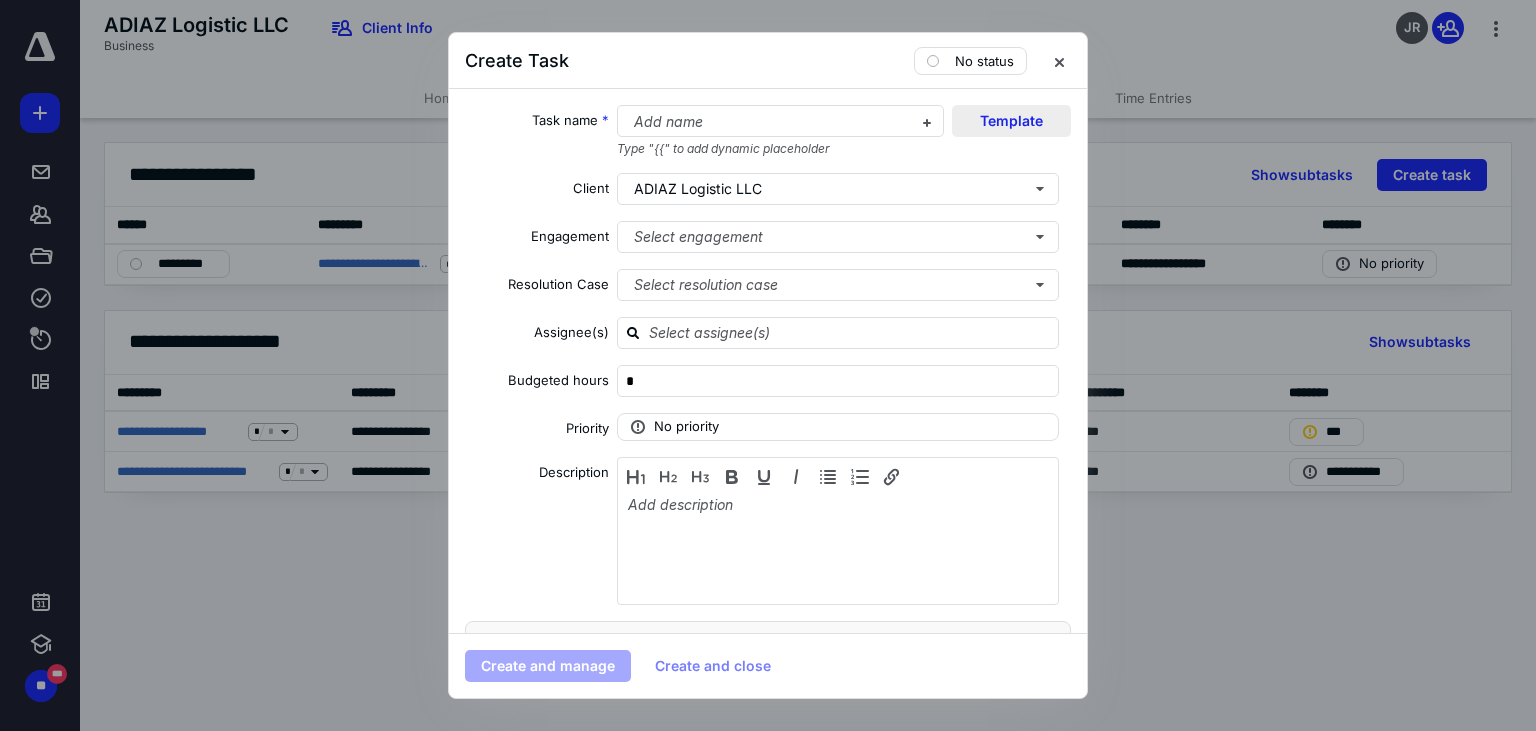click on "Template" at bounding box center [1011, 121] 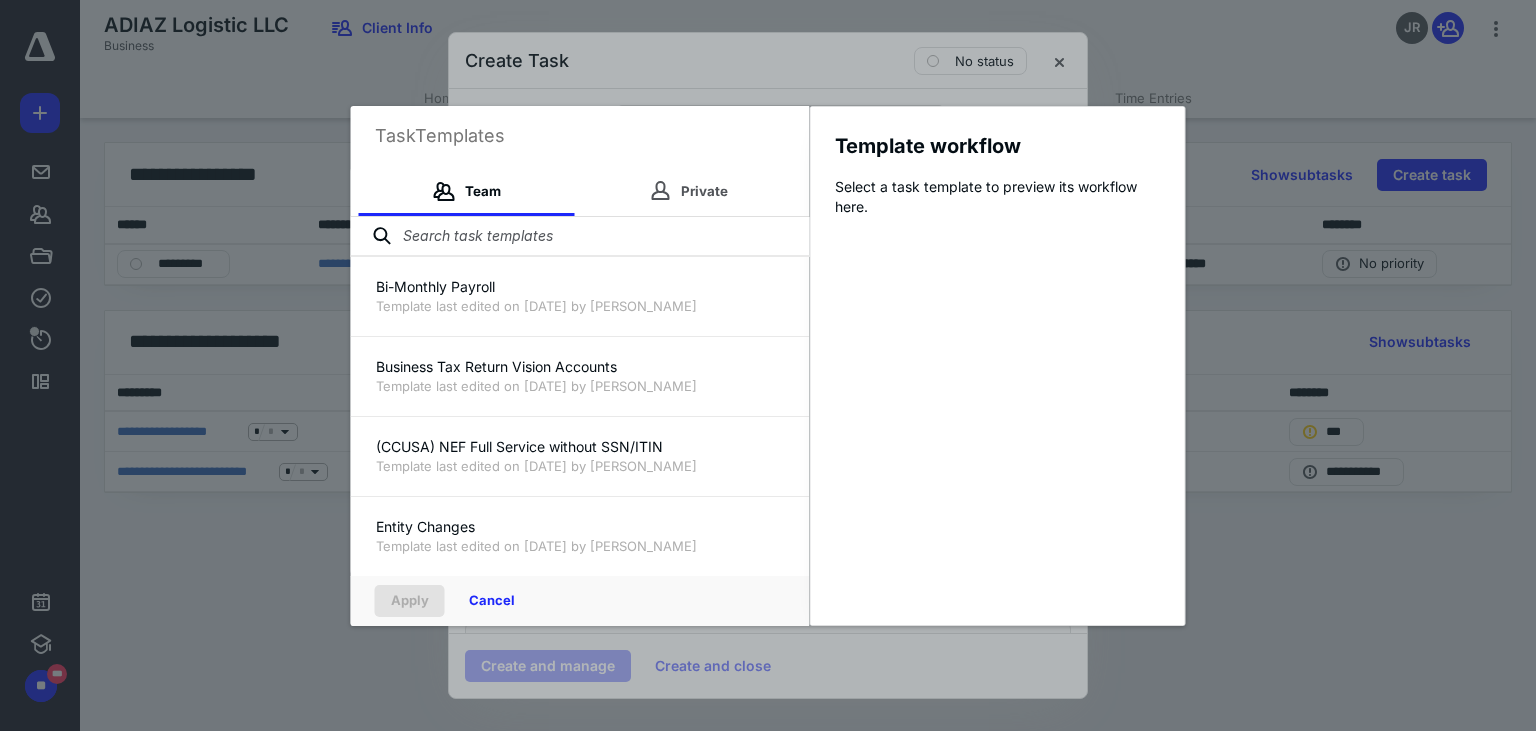 click at bounding box center [580, 237] 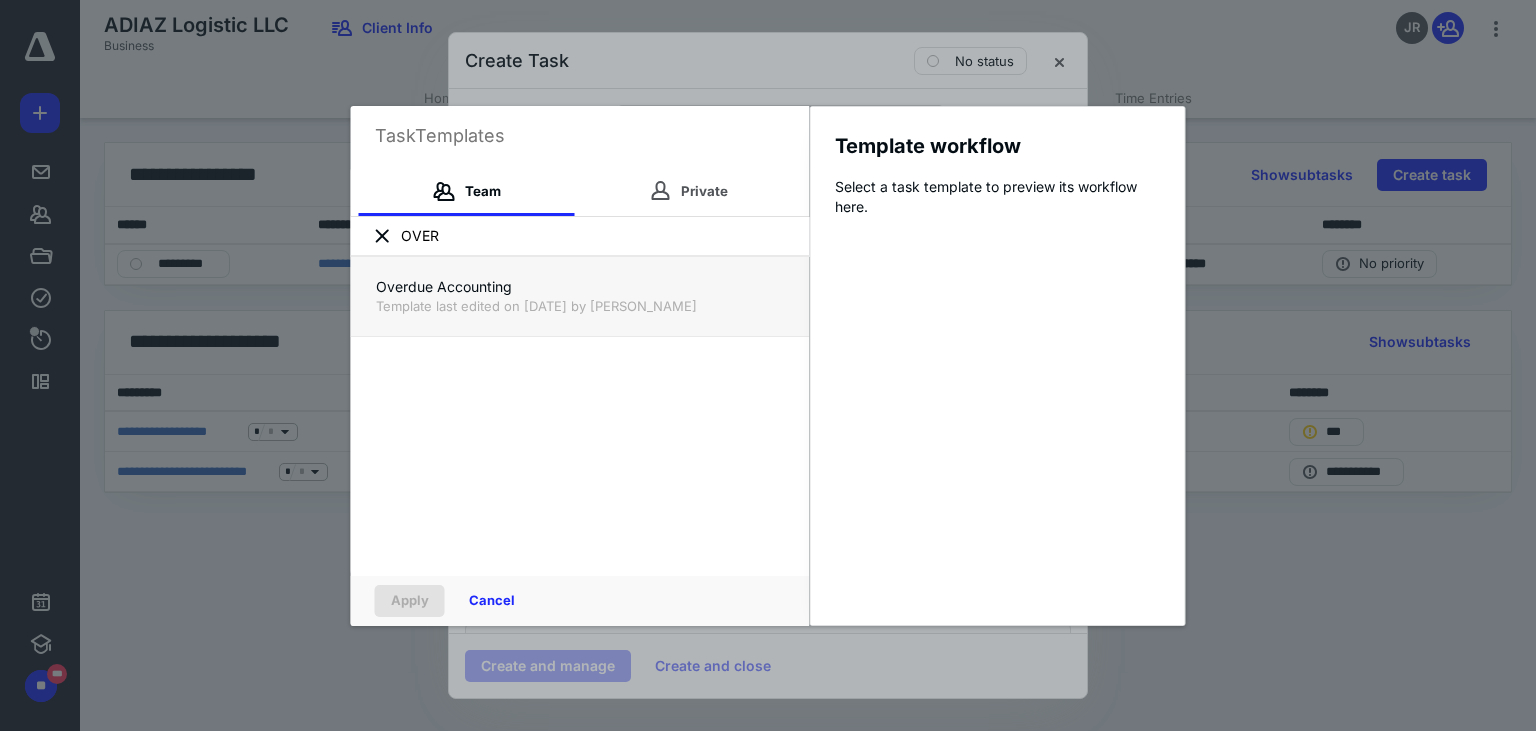 type on "OVER" 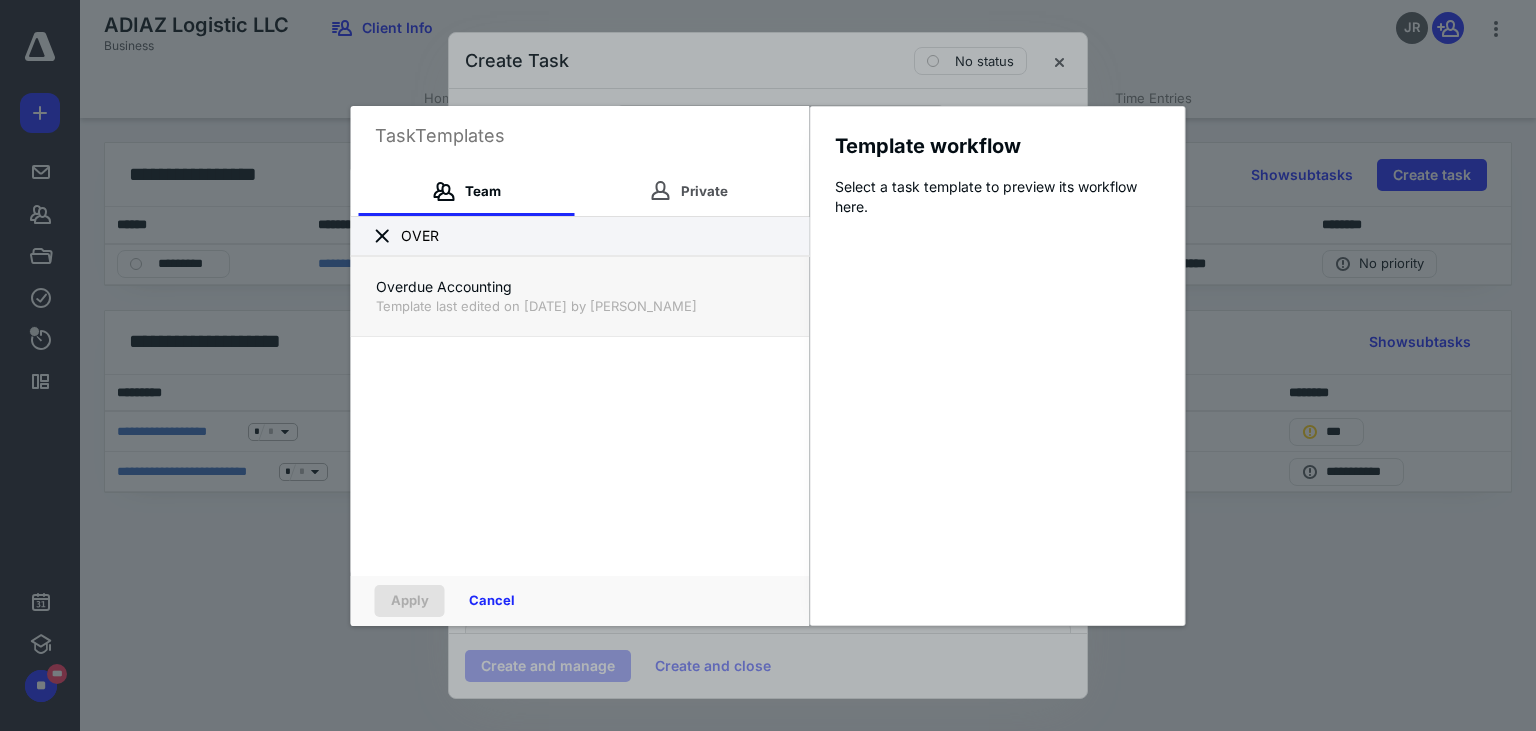 click on "Template last edited on [DATE] by [PERSON_NAME]" at bounding box center [580, 306] 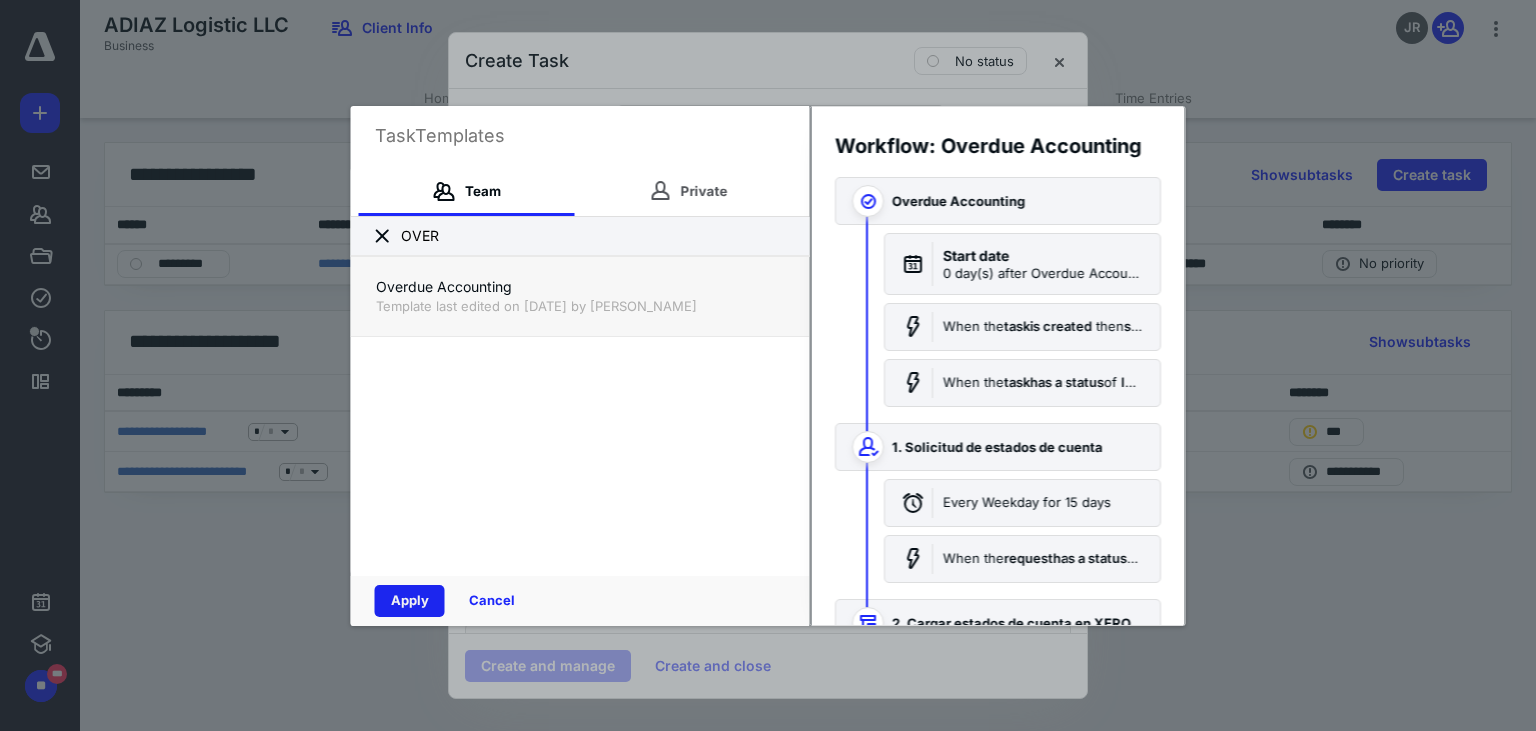 drag, startPoint x: 406, startPoint y: 598, endPoint x: 691, endPoint y: 438, distance: 326.84094 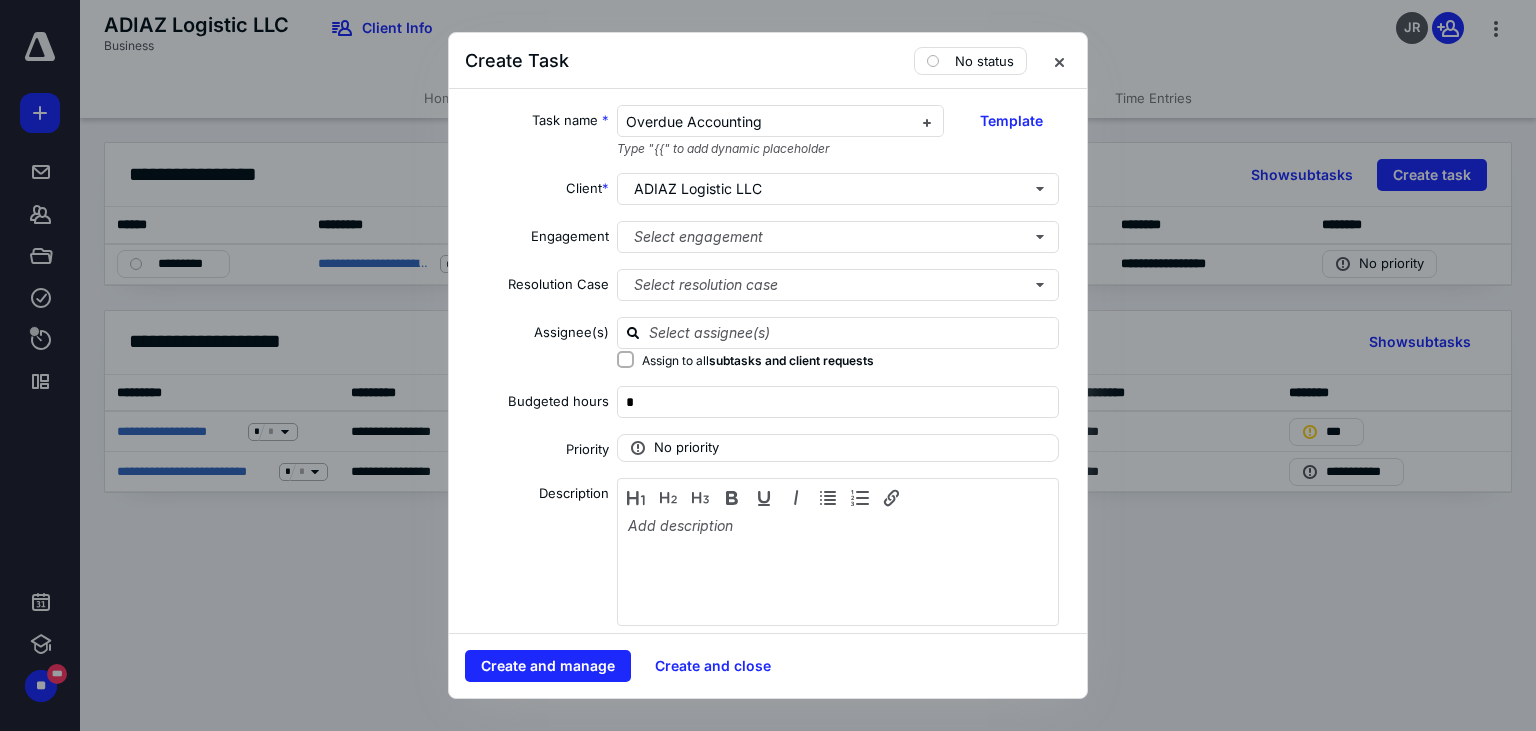 checkbox on "true" 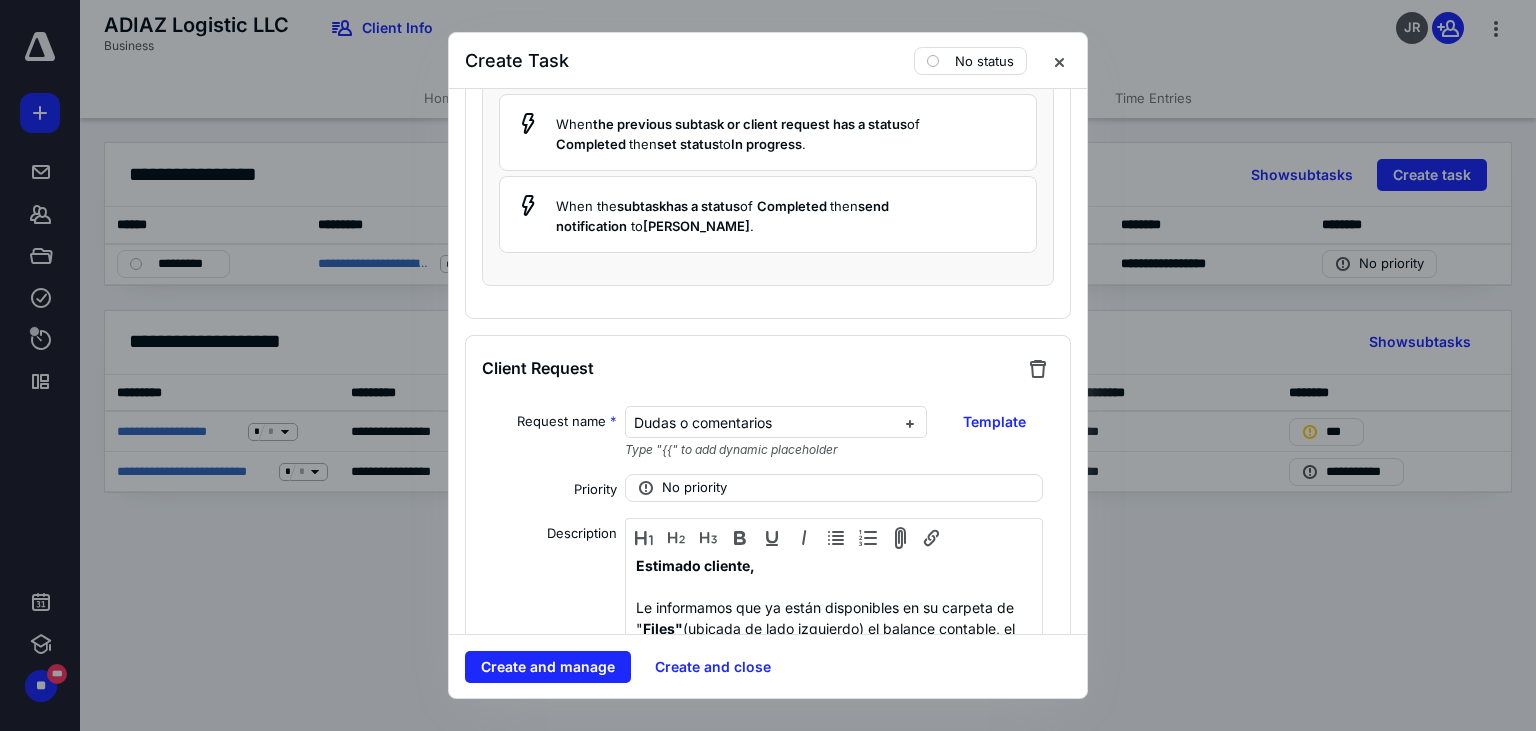 scroll, scrollTop: 251, scrollLeft: 0, axis: vertical 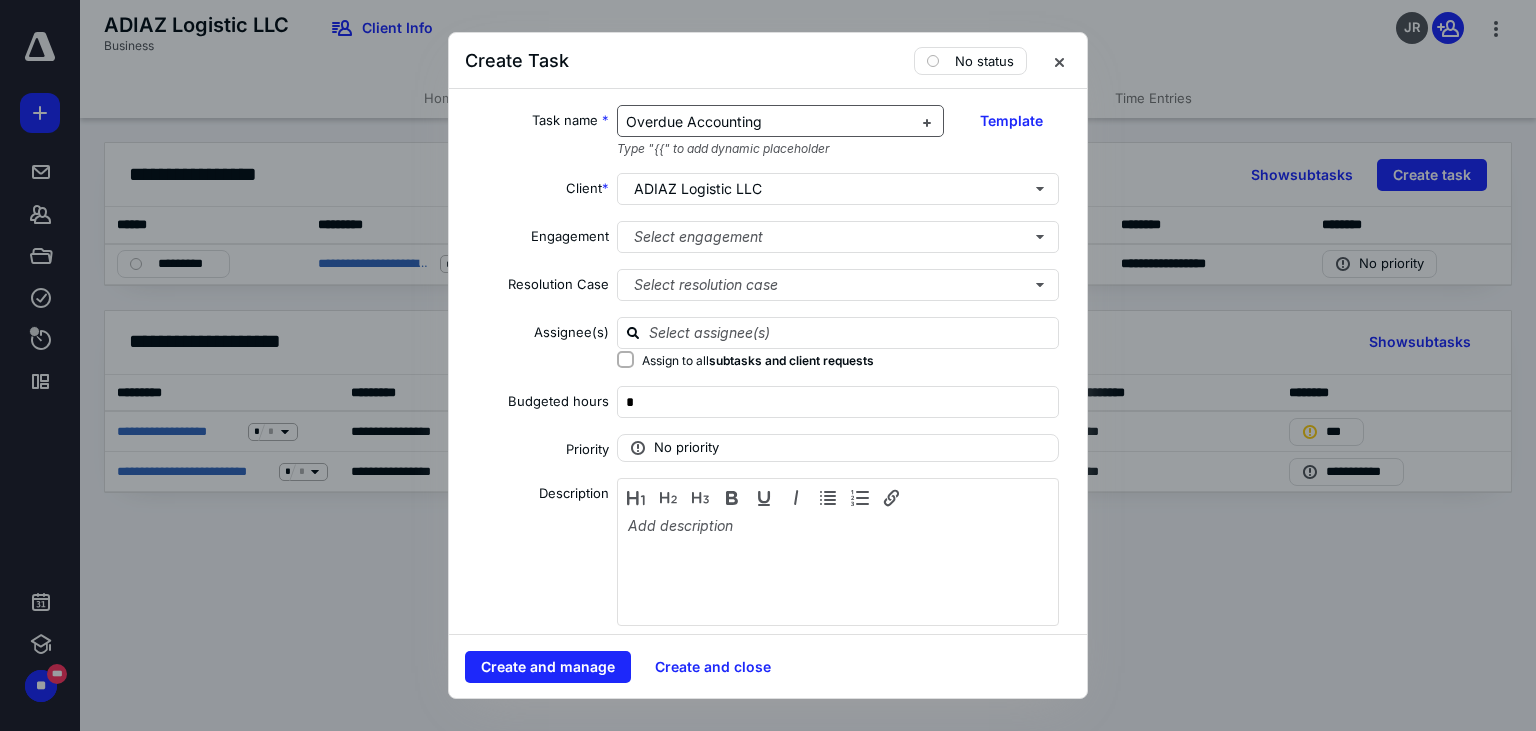 click on "Overdue Accounting" at bounding box center [769, 122] 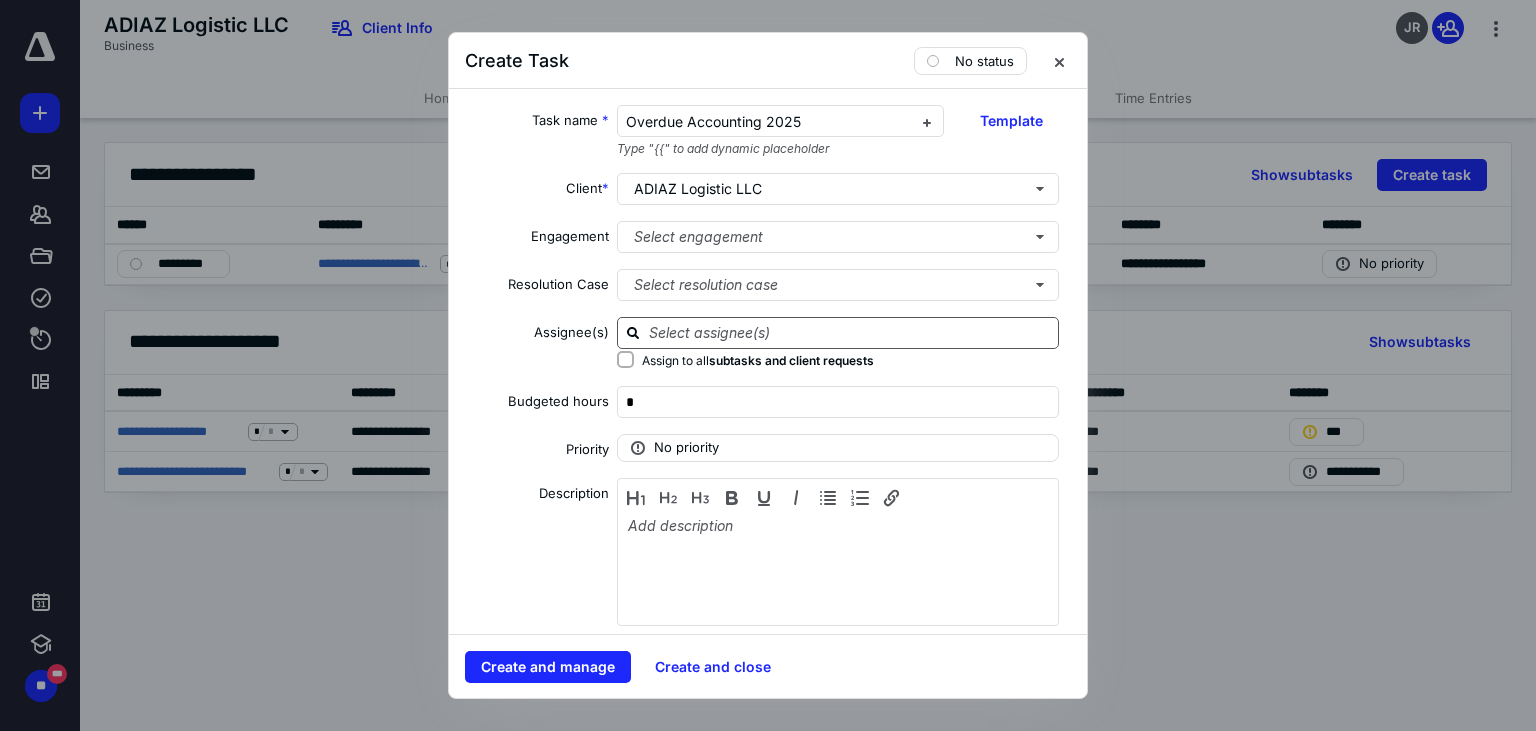 click at bounding box center [850, 332] 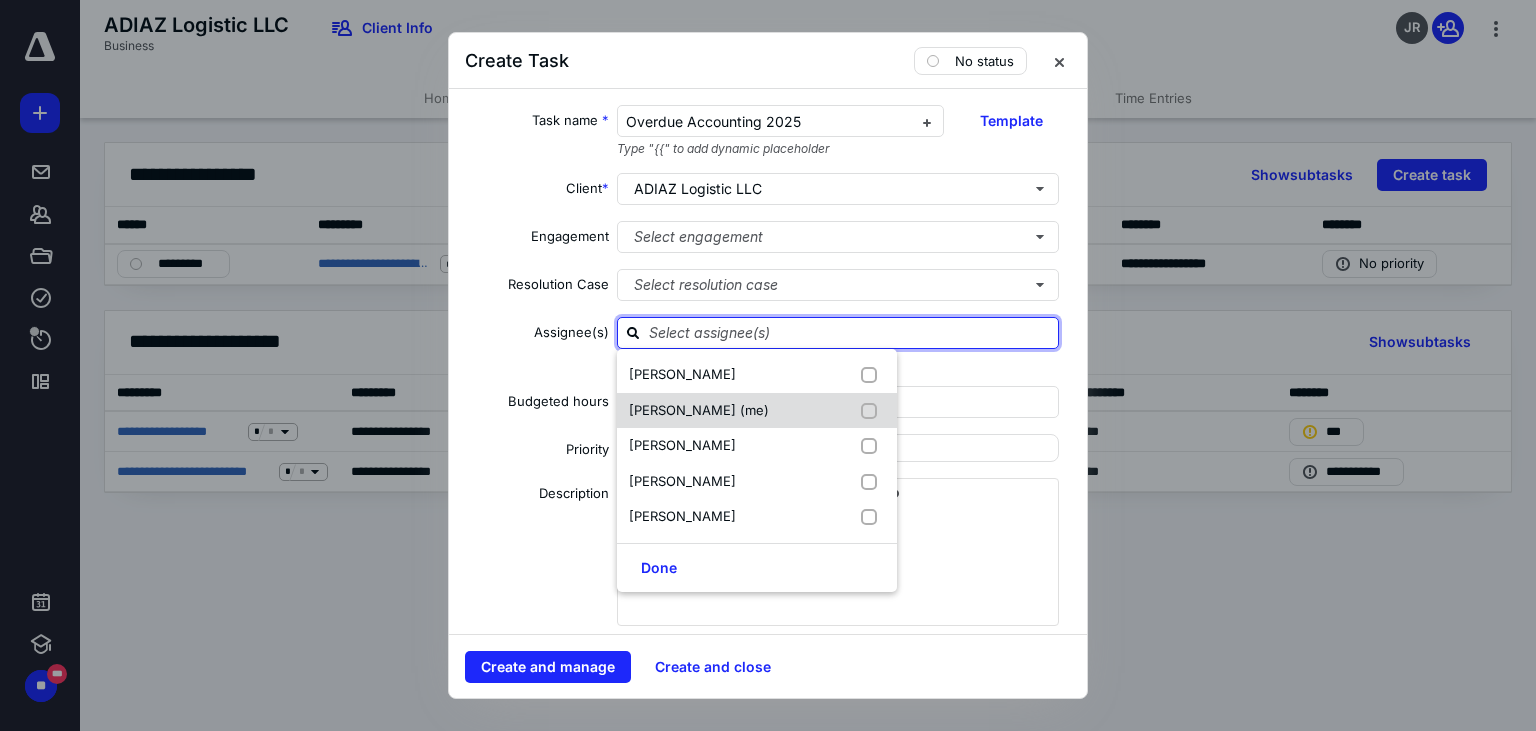 click at bounding box center [873, 411] 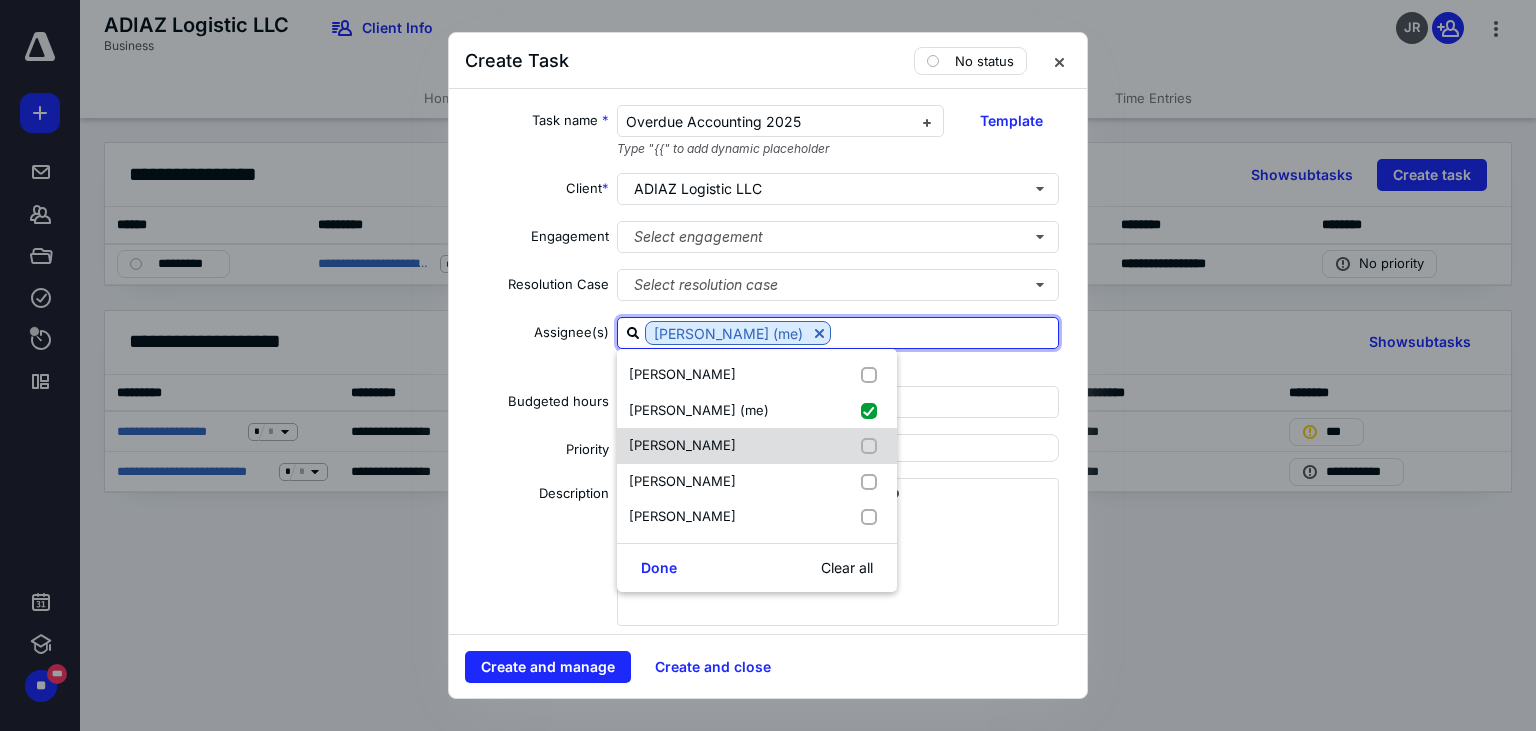 checkbox on "true" 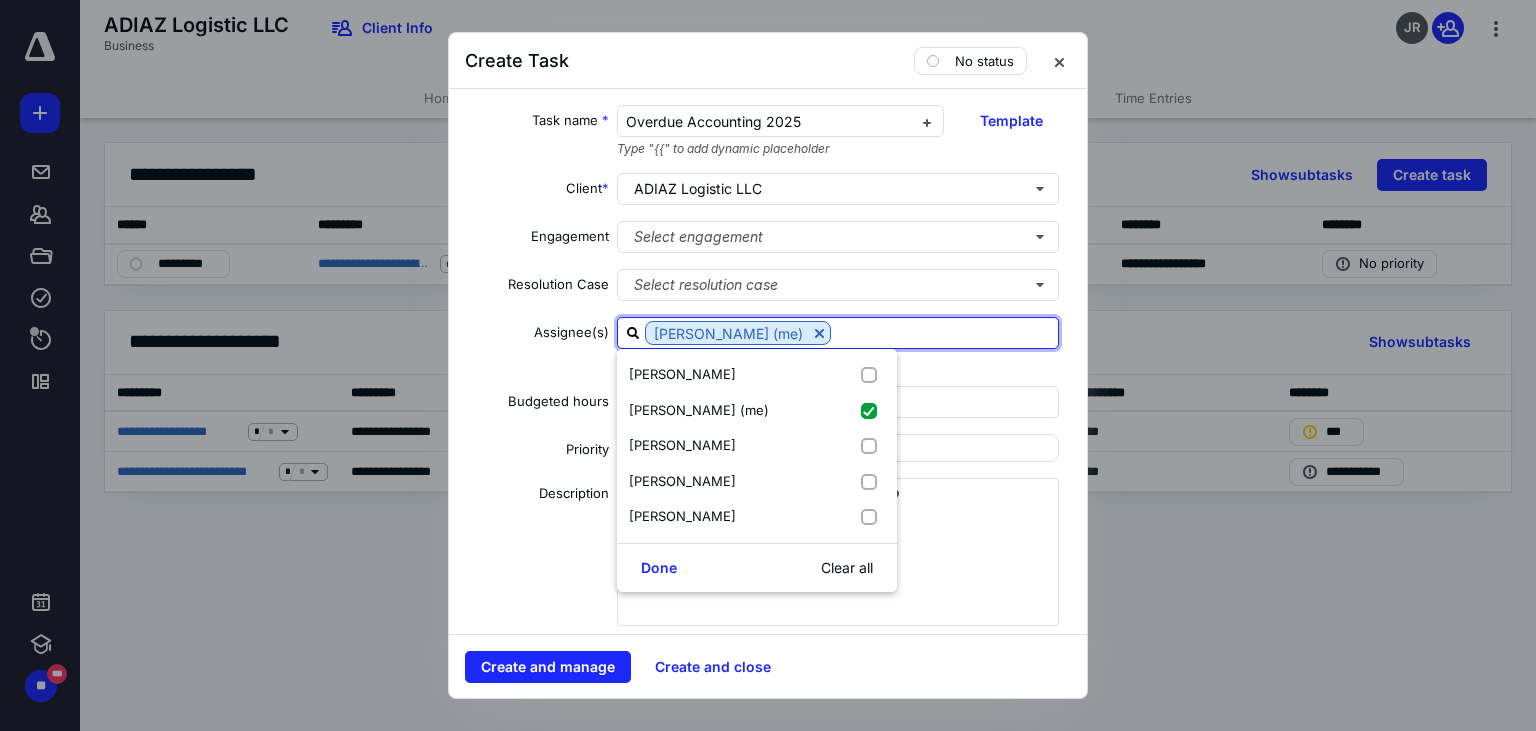 click on "Description" at bounding box center (537, 555) 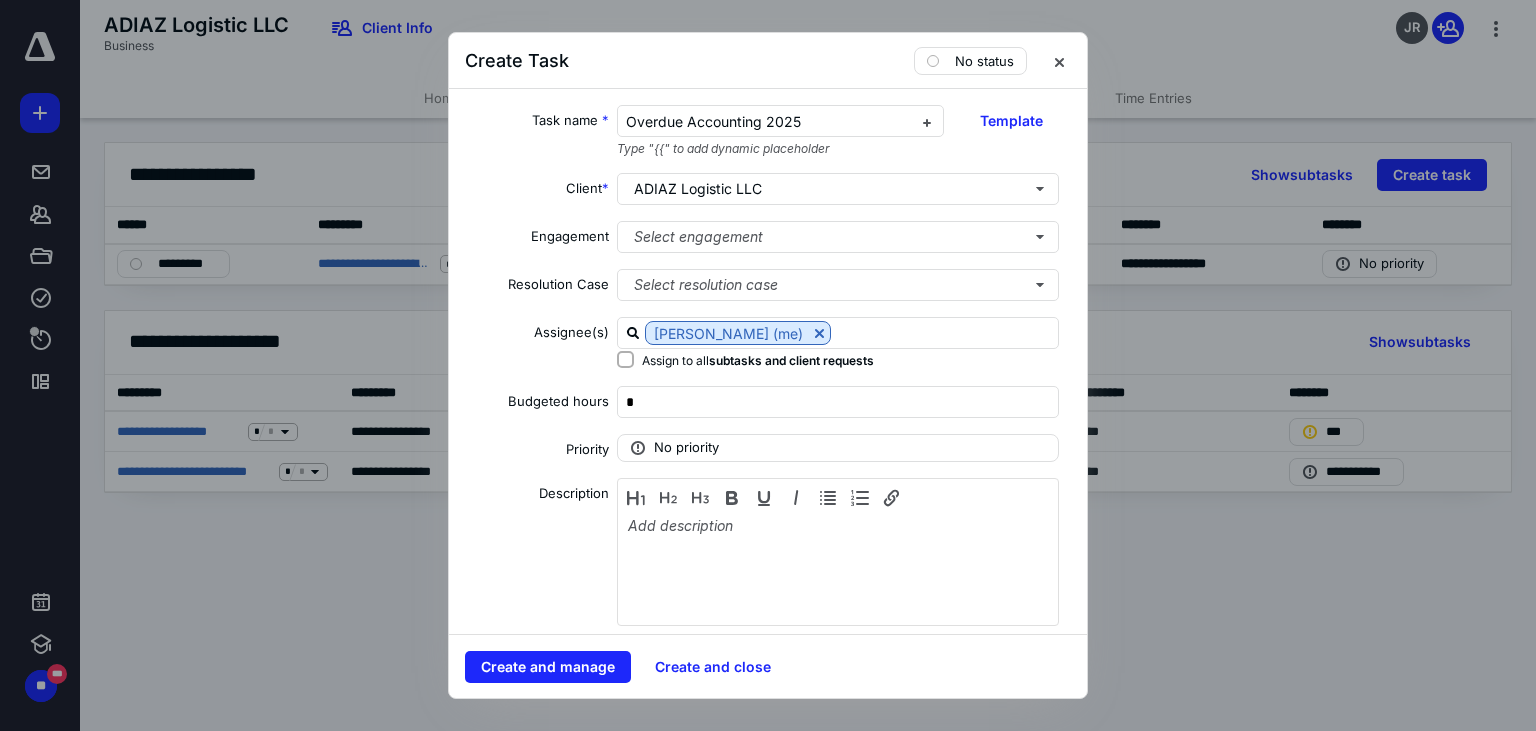 click on "Assign to all  subtasks and client requests" at bounding box center (838, 359) 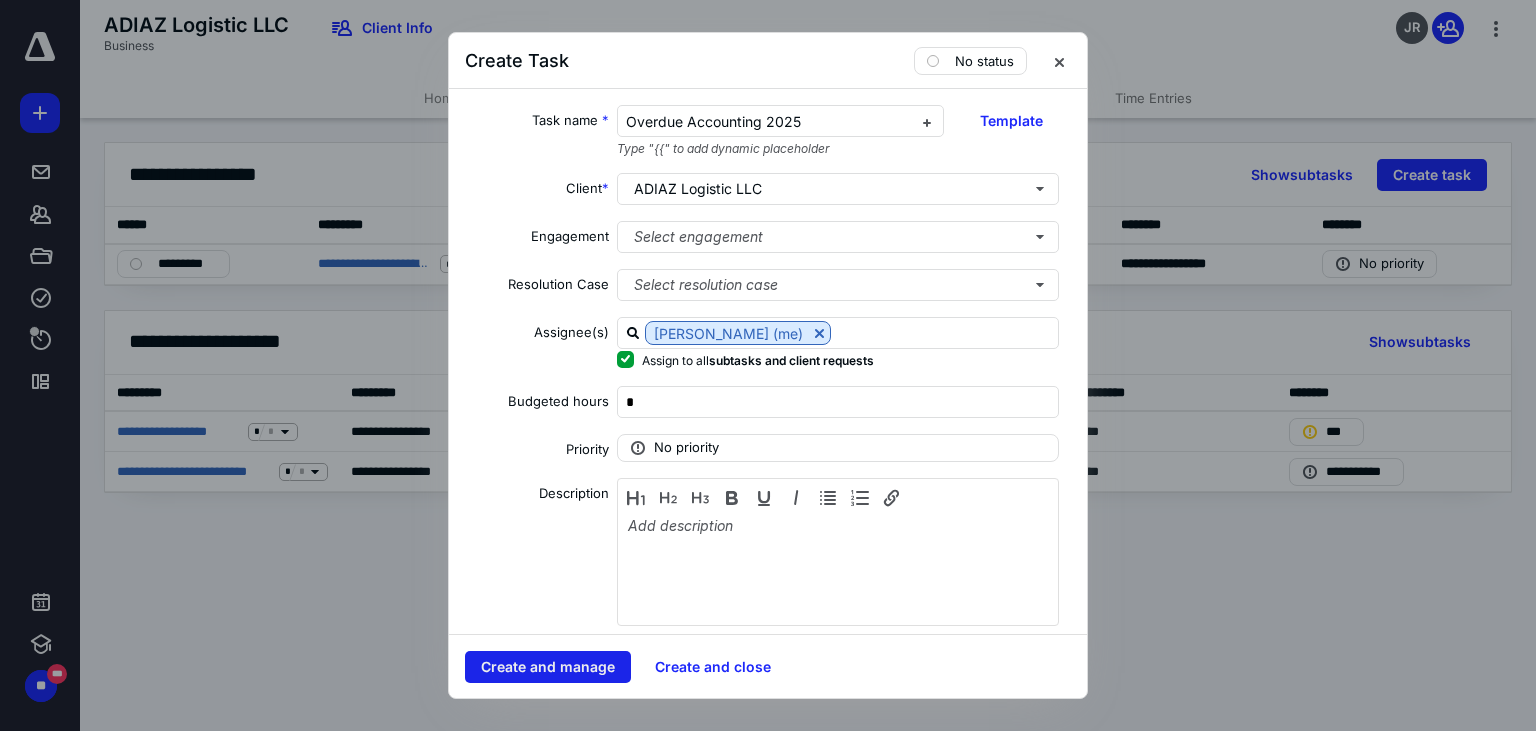 click on "Create and manage" at bounding box center (548, 667) 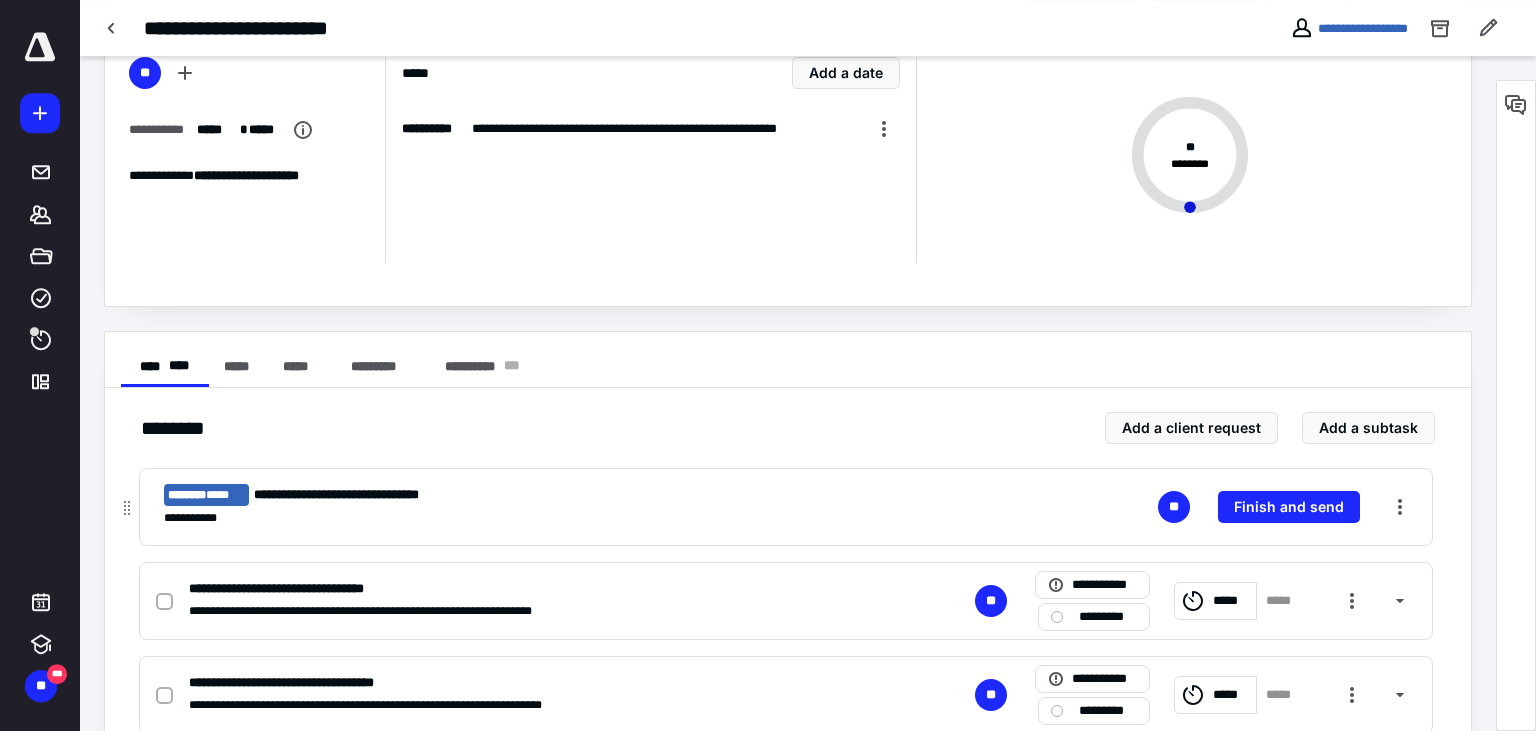scroll, scrollTop: 316, scrollLeft: 0, axis: vertical 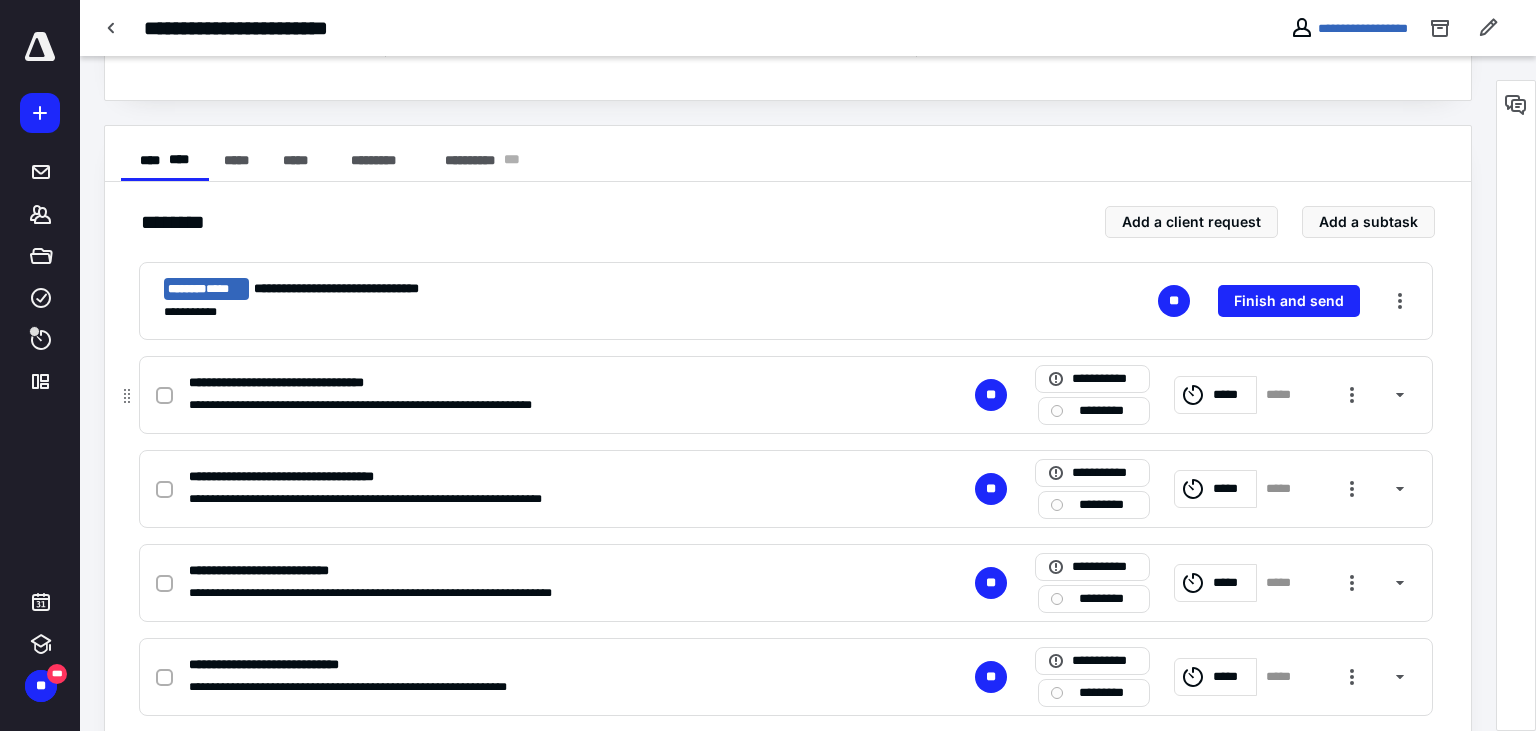 click at bounding box center [164, 396] 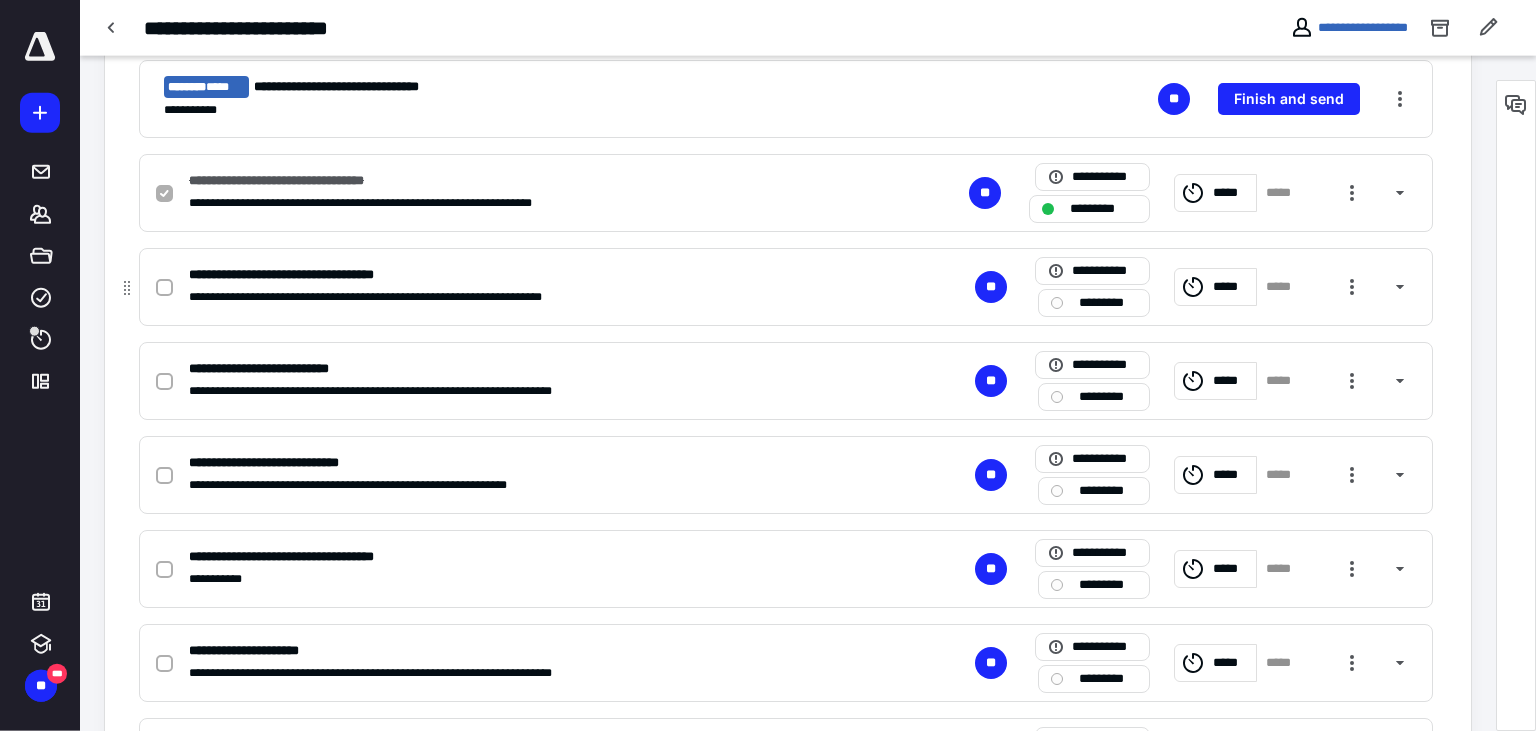 scroll, scrollTop: 528, scrollLeft: 0, axis: vertical 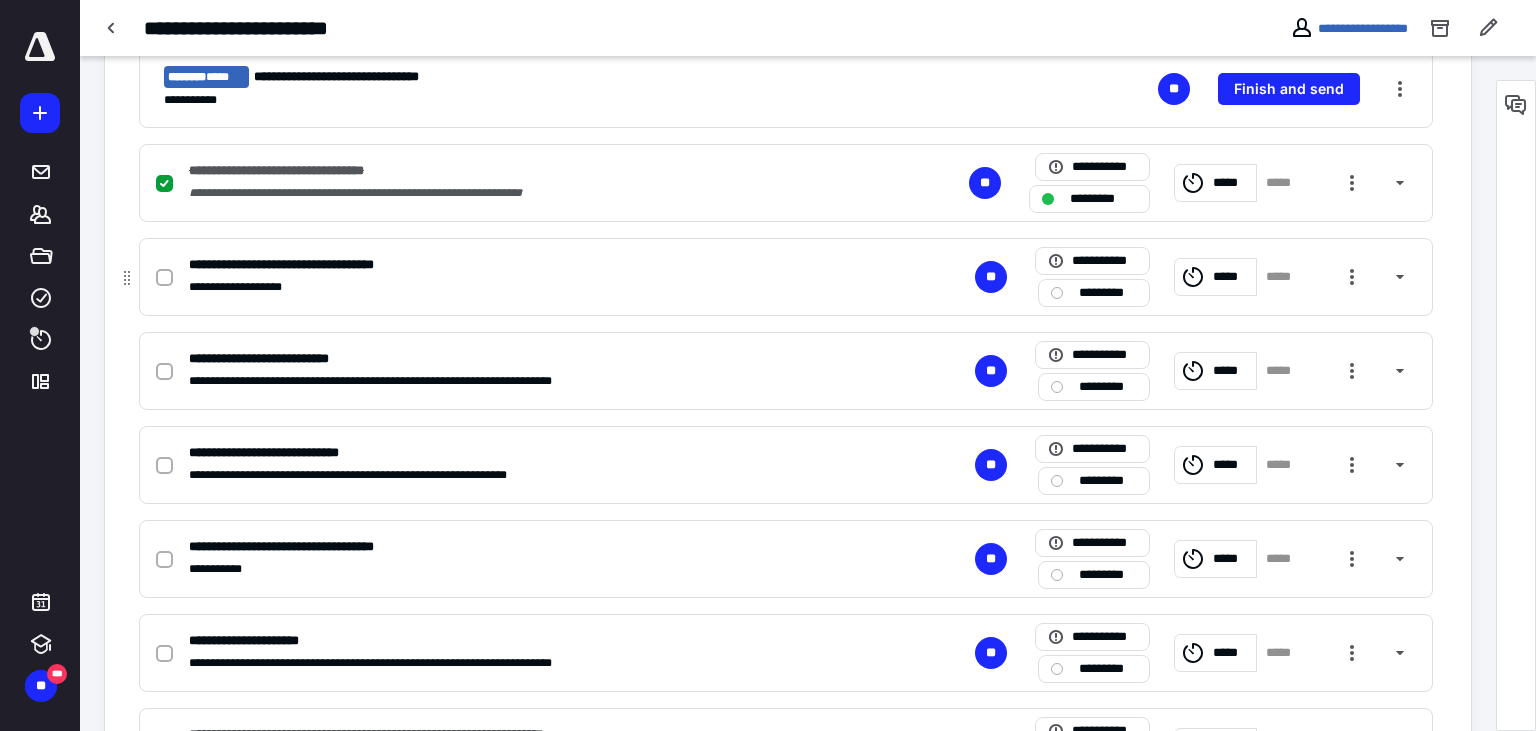 click 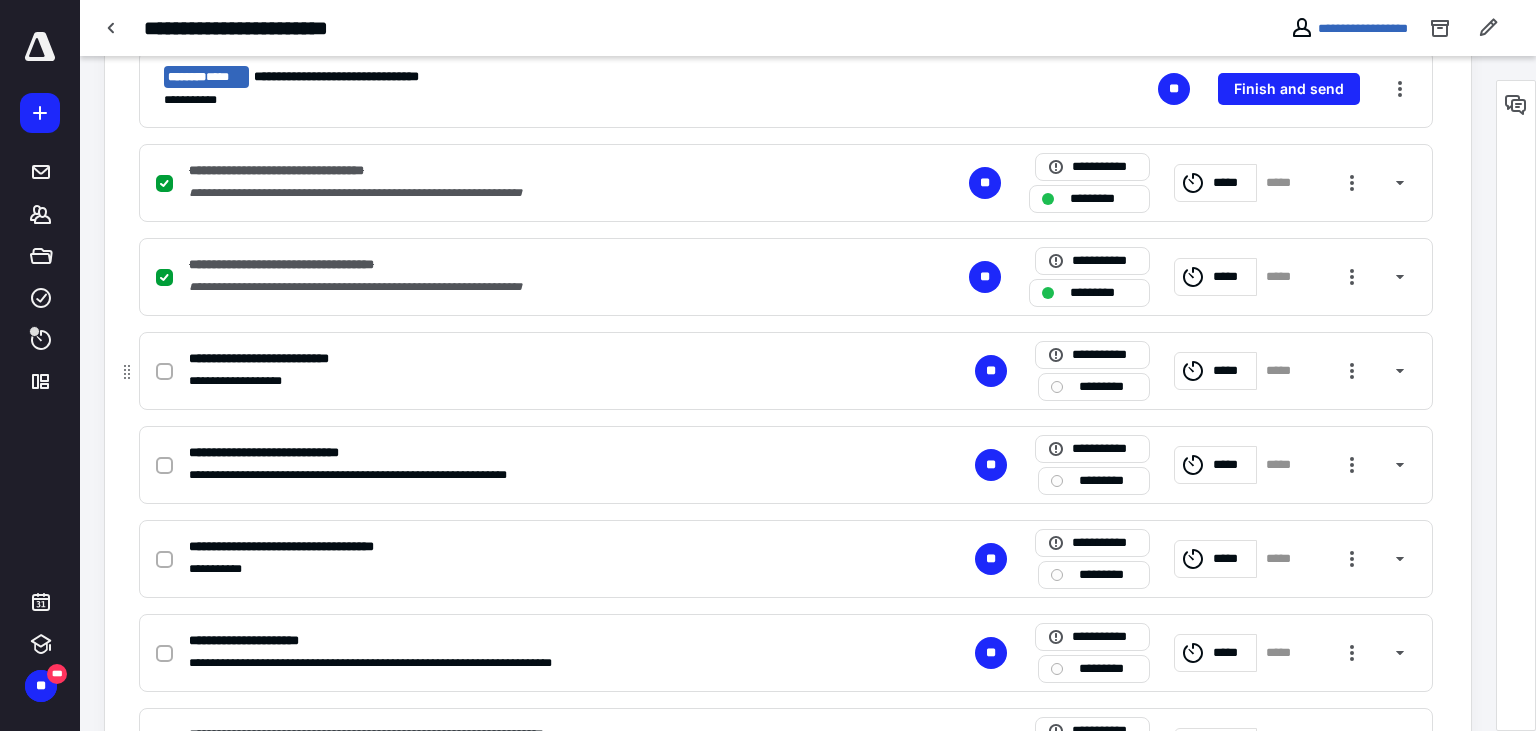 drag, startPoint x: 161, startPoint y: 374, endPoint x: 168, endPoint y: 398, distance: 25 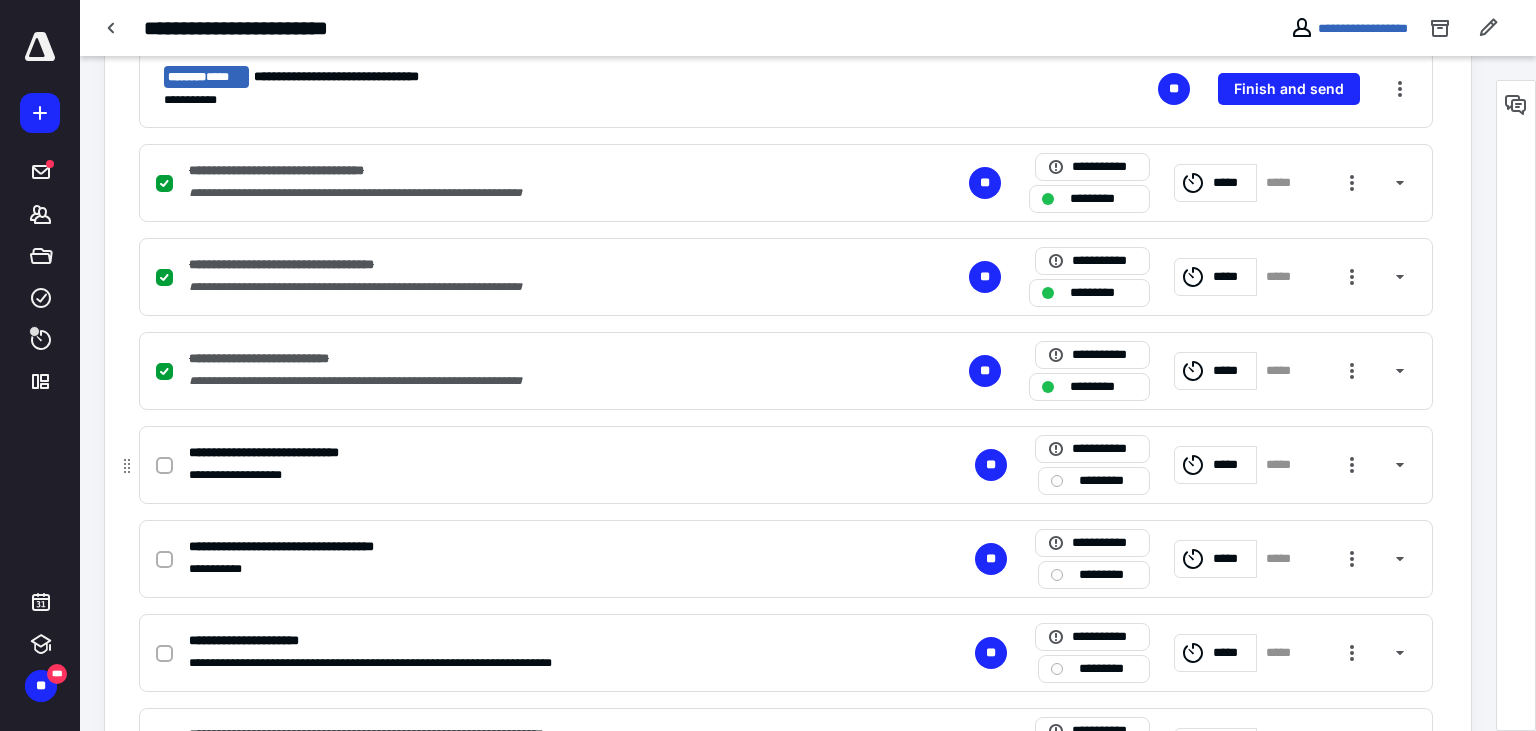 click 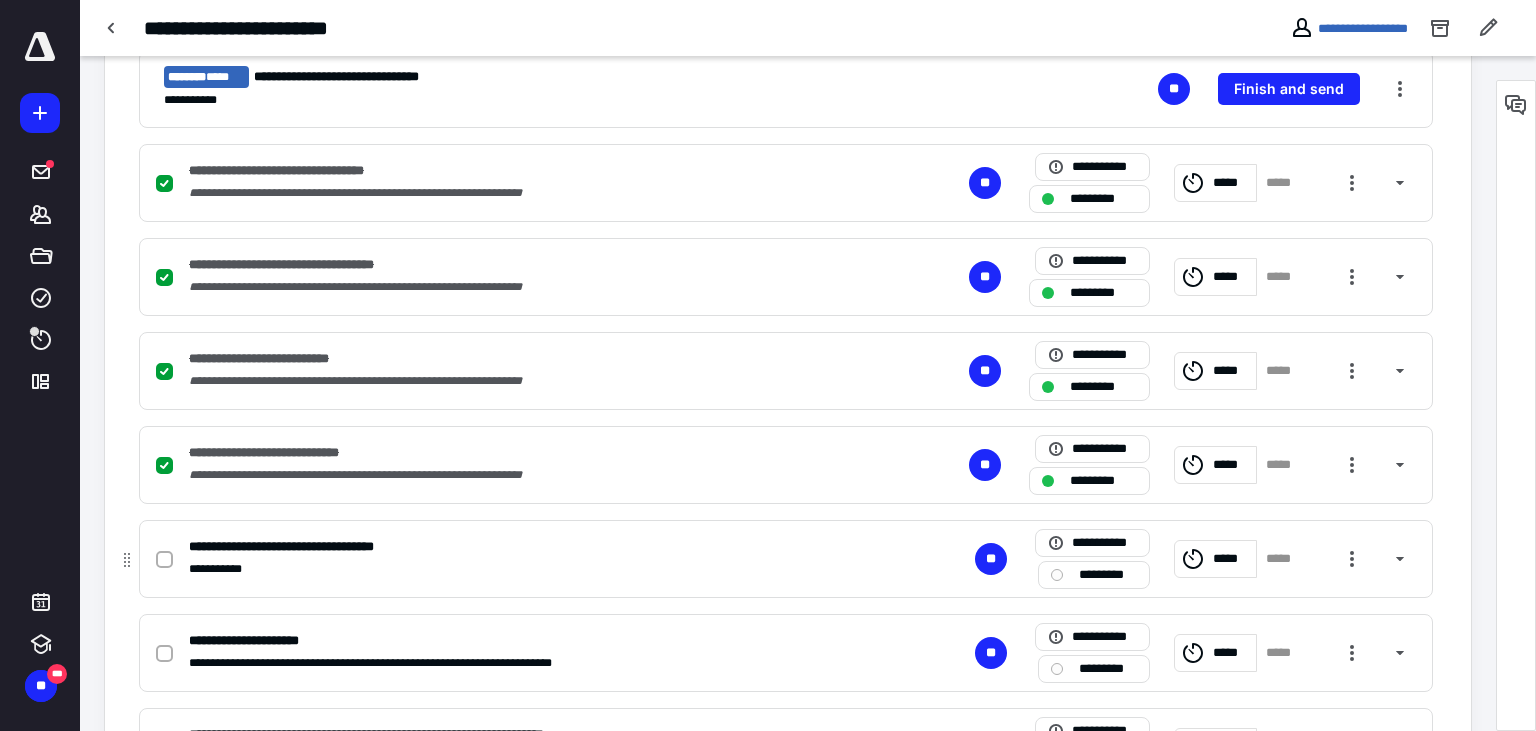 drag, startPoint x: 166, startPoint y: 562, endPoint x: 213, endPoint y: 561, distance: 47.010635 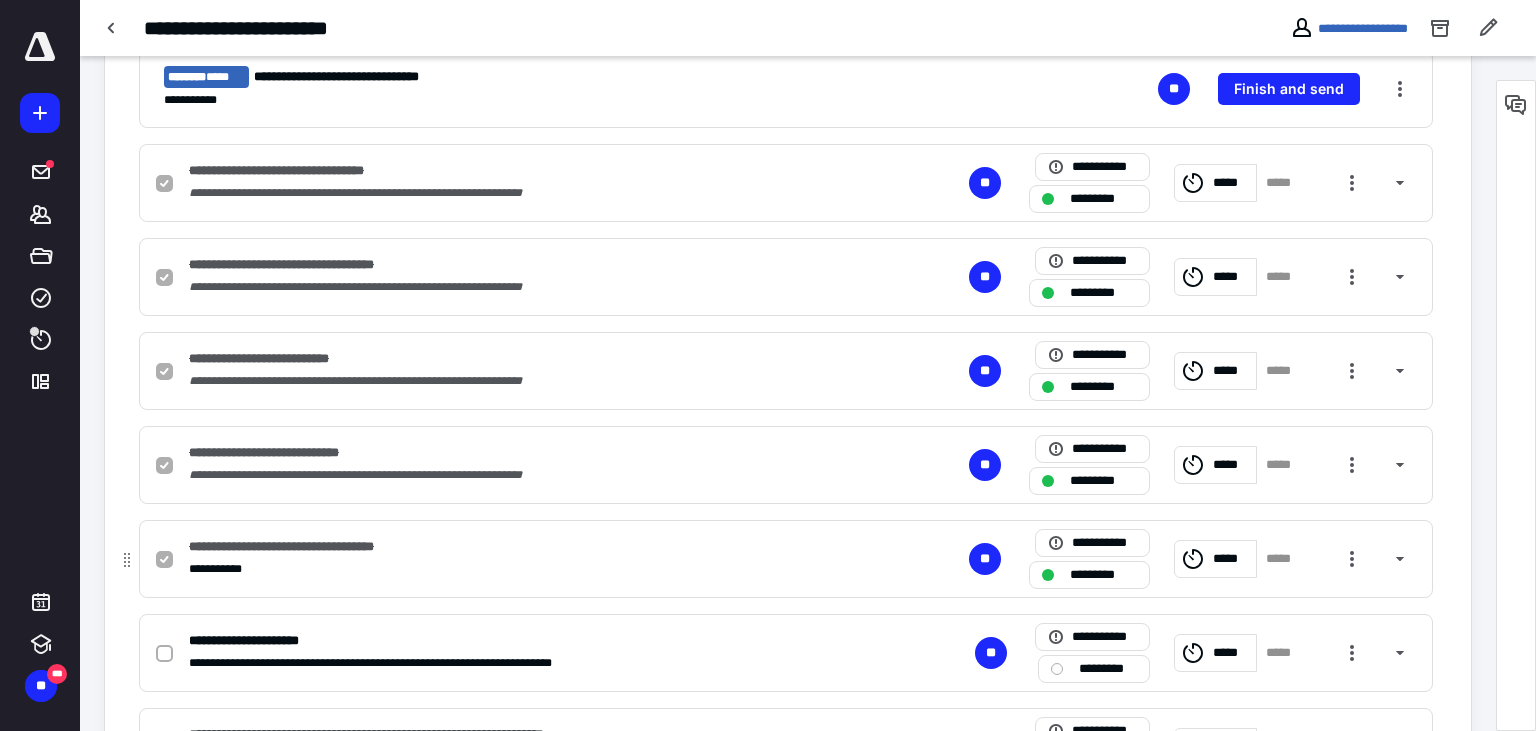 scroll, scrollTop: 739, scrollLeft: 0, axis: vertical 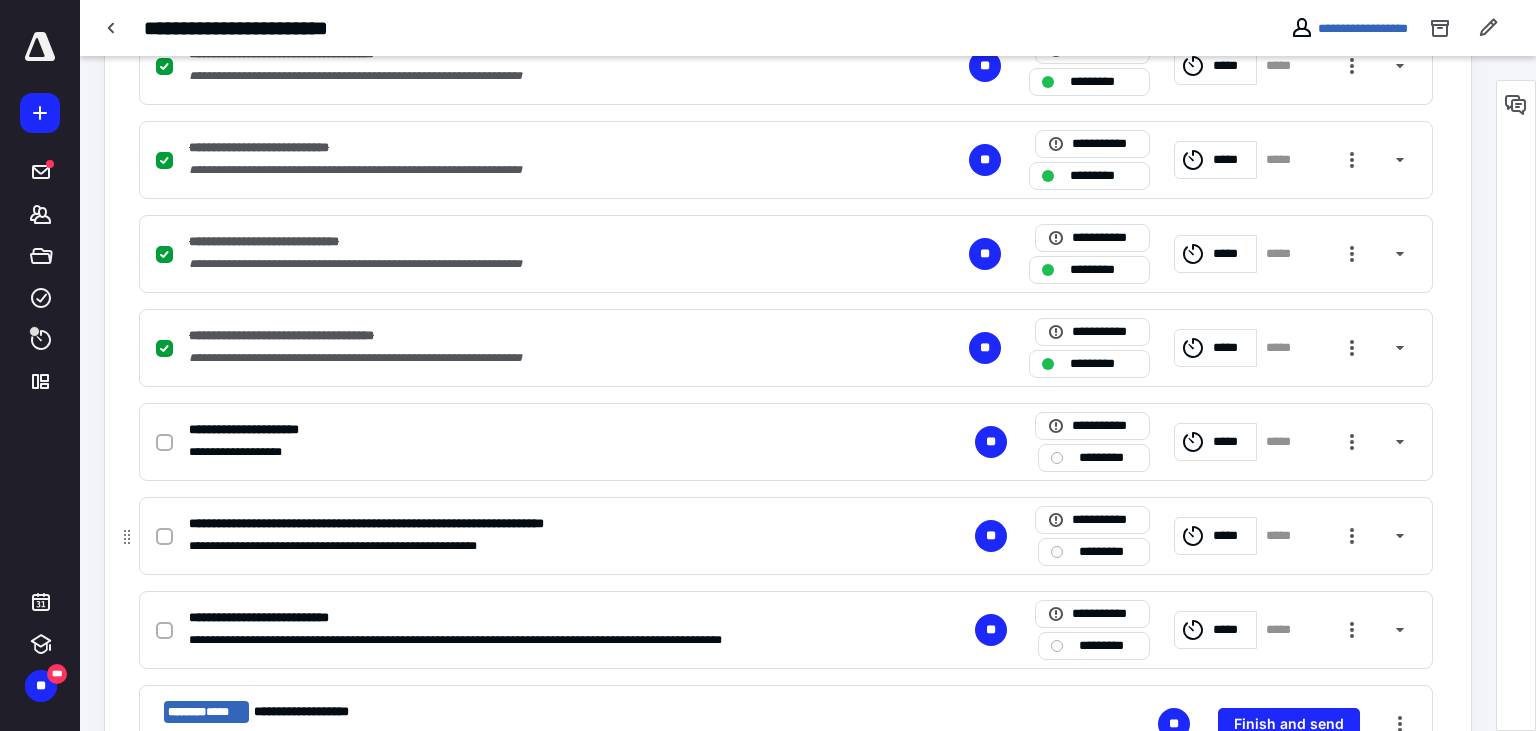 drag, startPoint x: 166, startPoint y: 447, endPoint x: 187, endPoint y: 506, distance: 62.625874 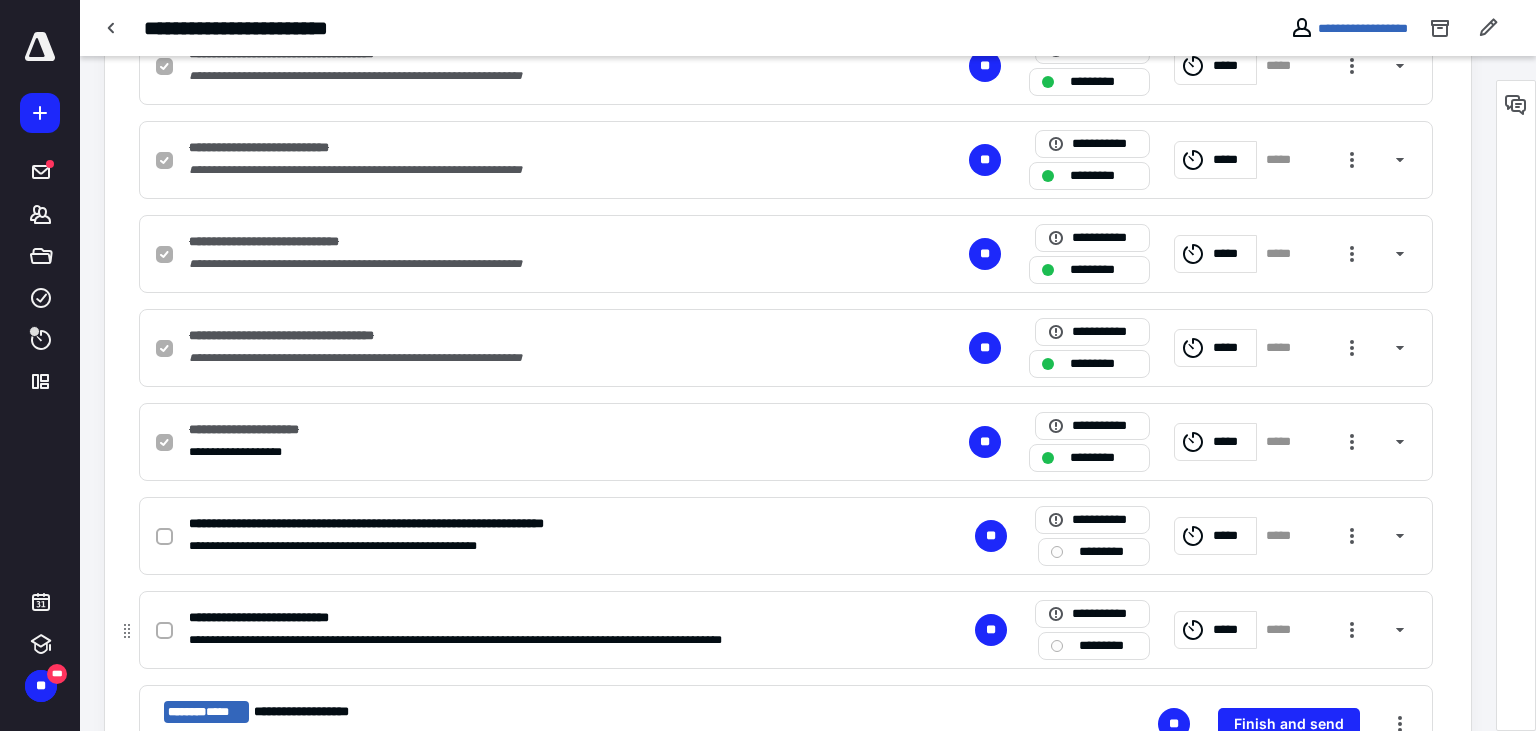 scroll, scrollTop: 844, scrollLeft: 0, axis: vertical 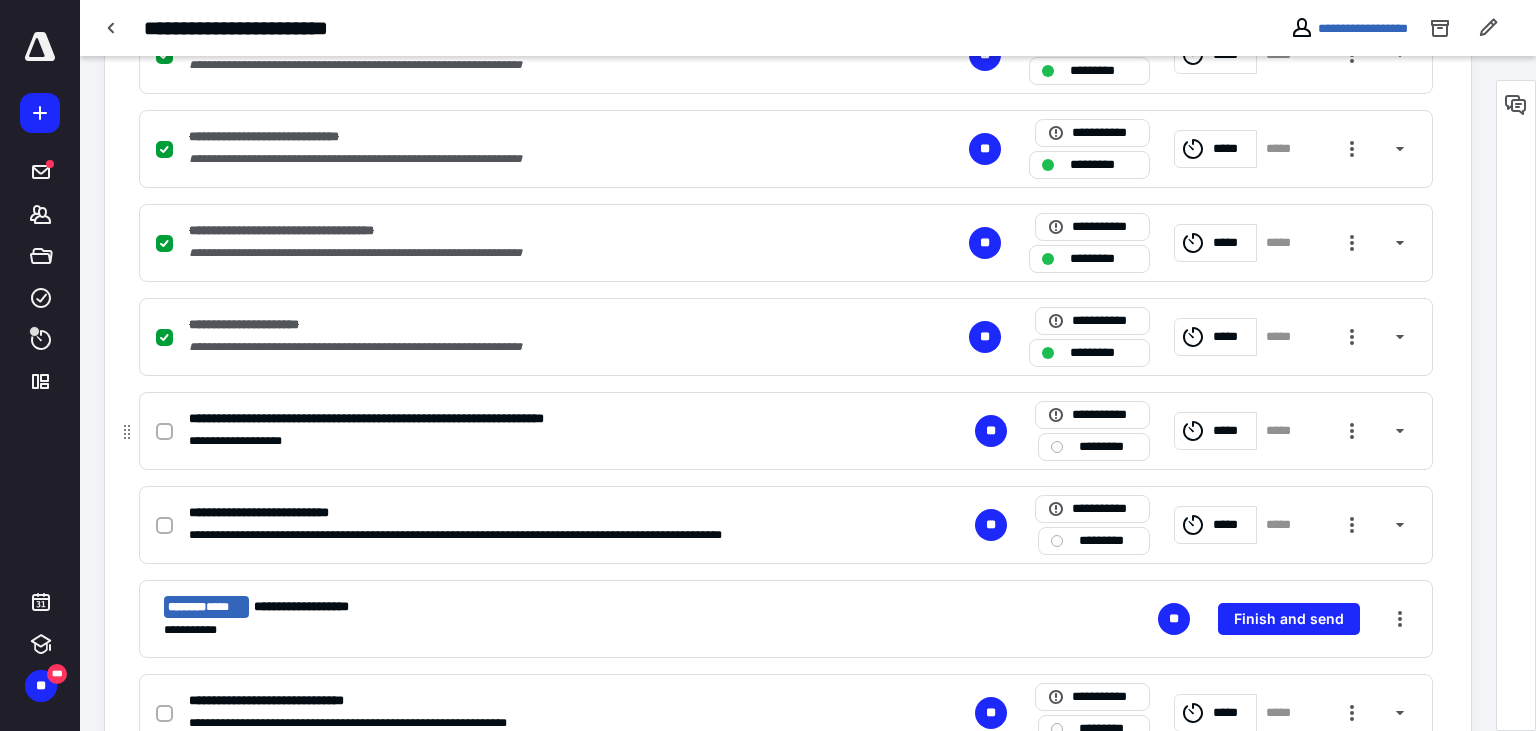 click at bounding box center (168, 431) 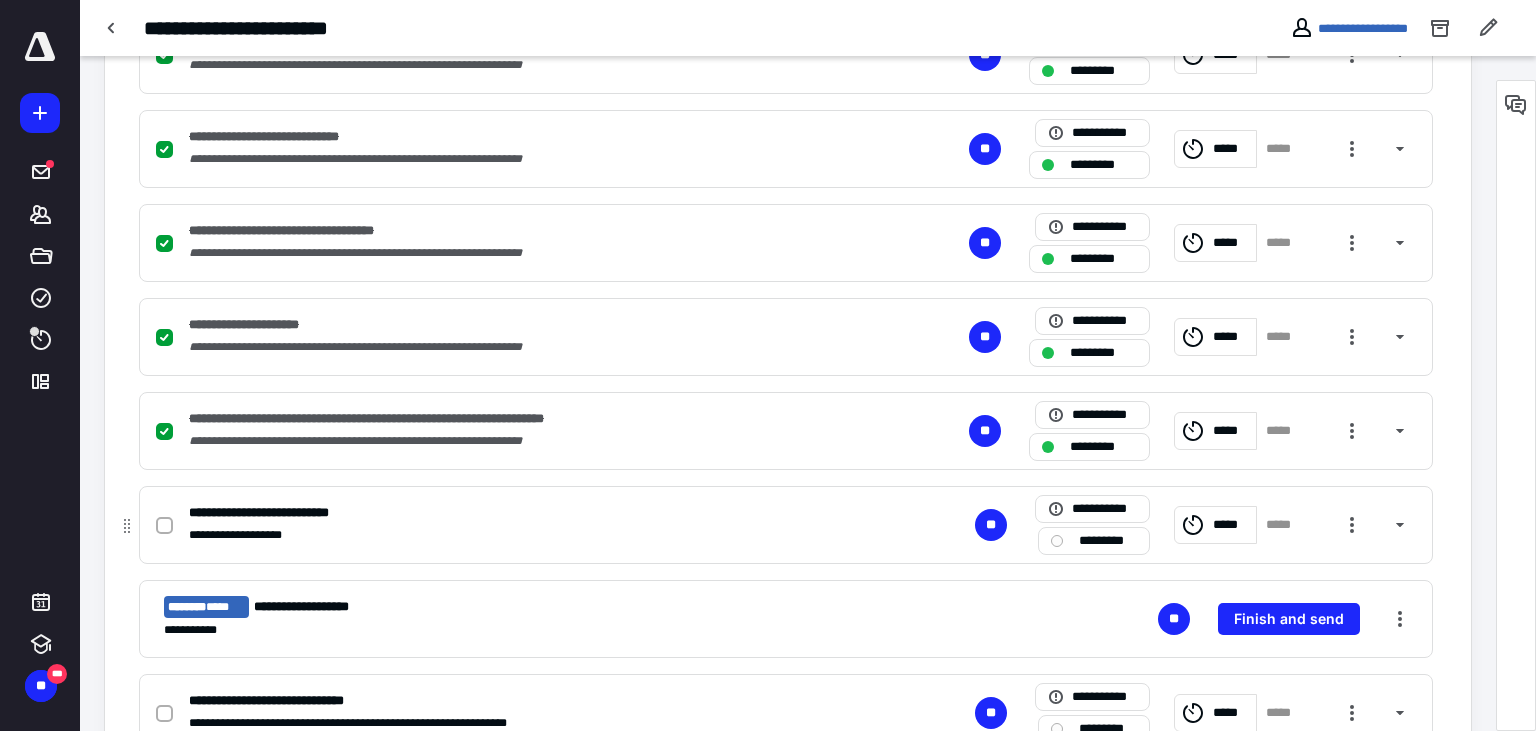 click 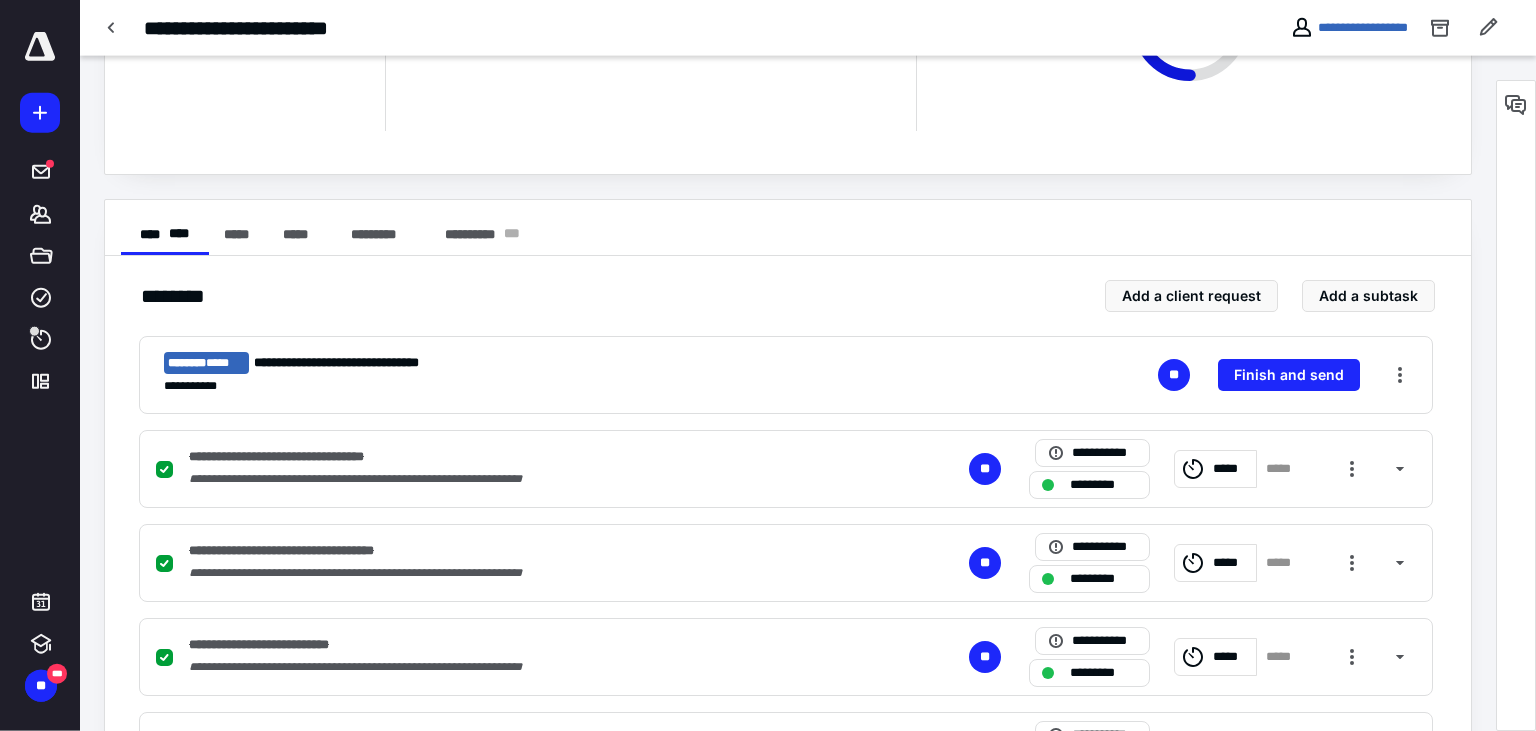 scroll, scrollTop: 280, scrollLeft: 0, axis: vertical 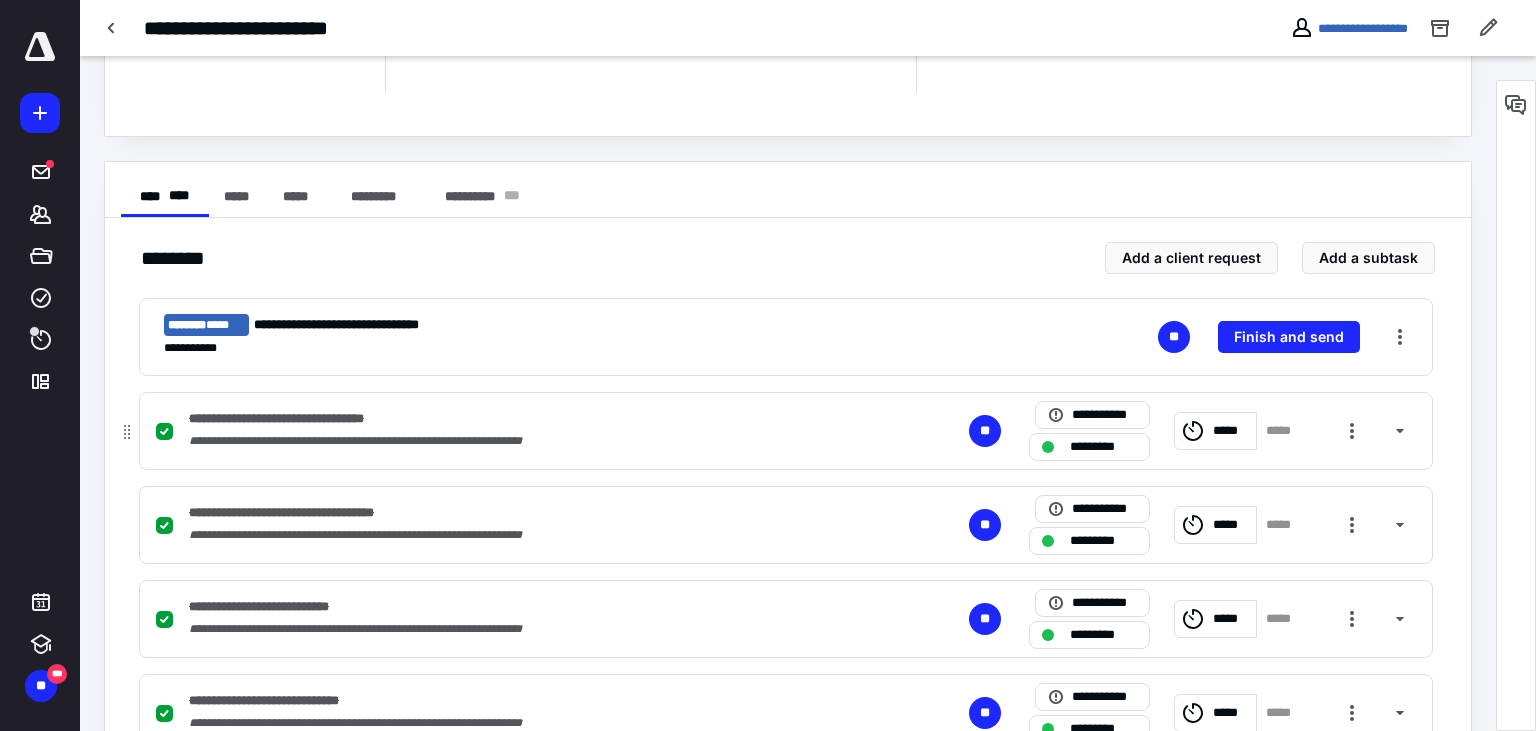 click on "*****" at bounding box center [1231, 431] 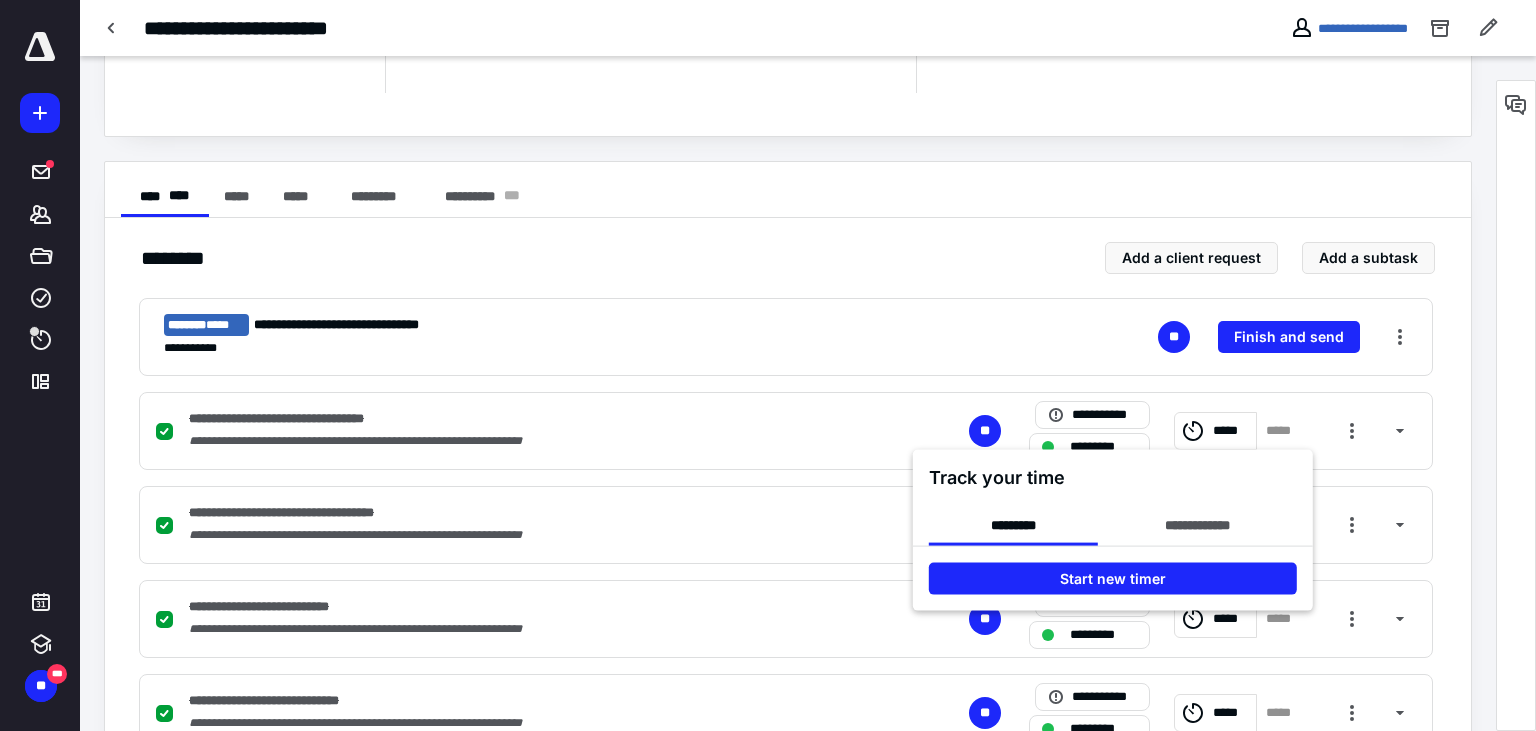 checkbox on "false" 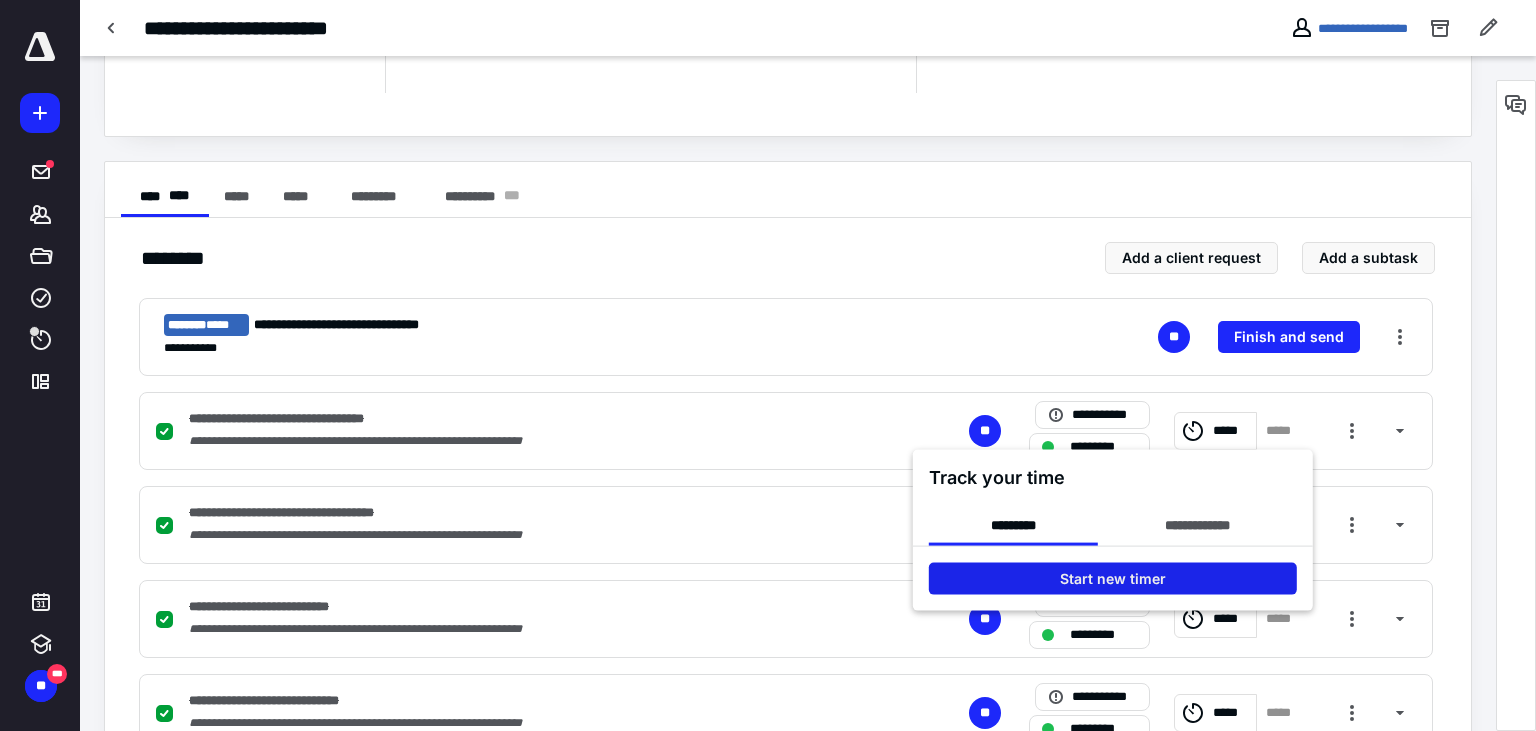 click on "Start new timer" at bounding box center [1113, 579] 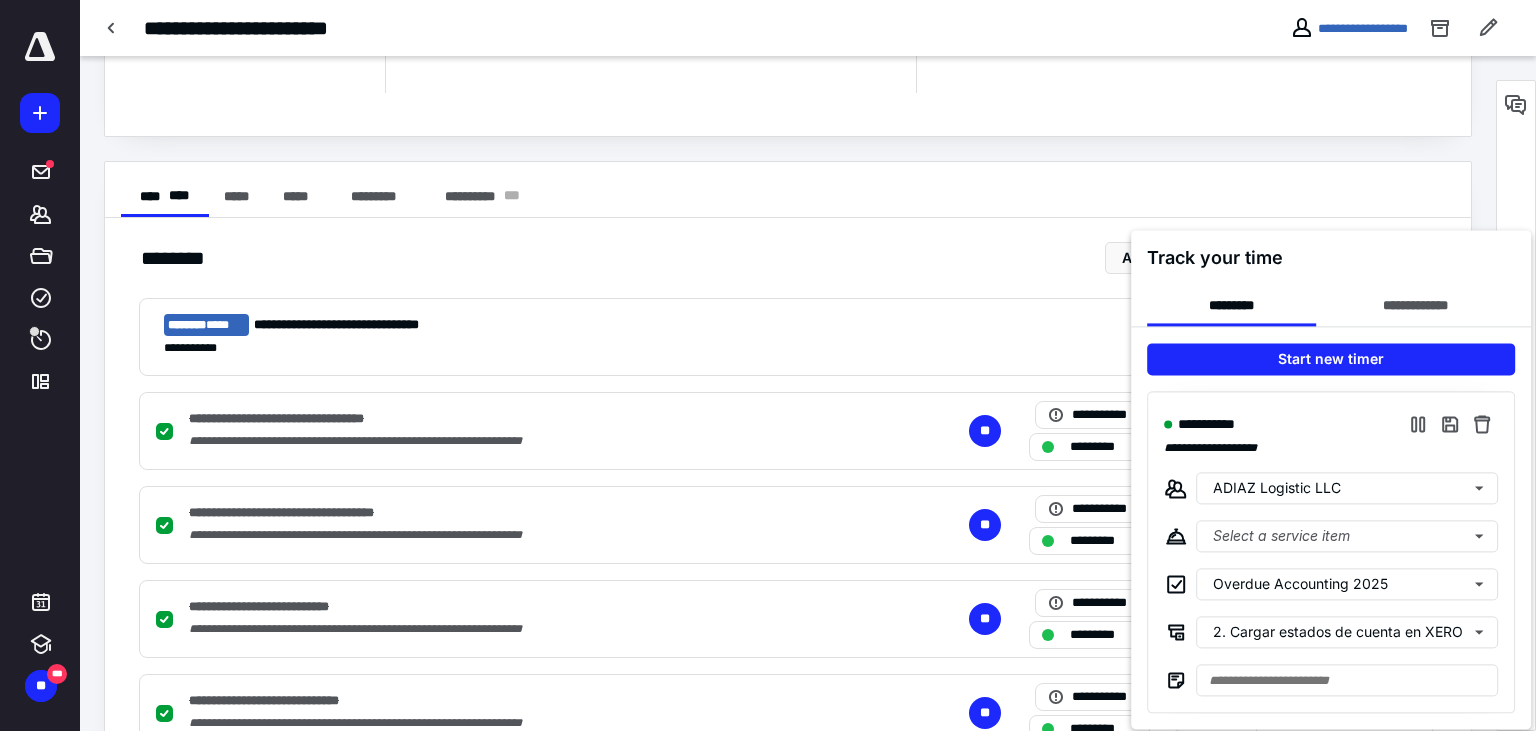 checkbox on "false" 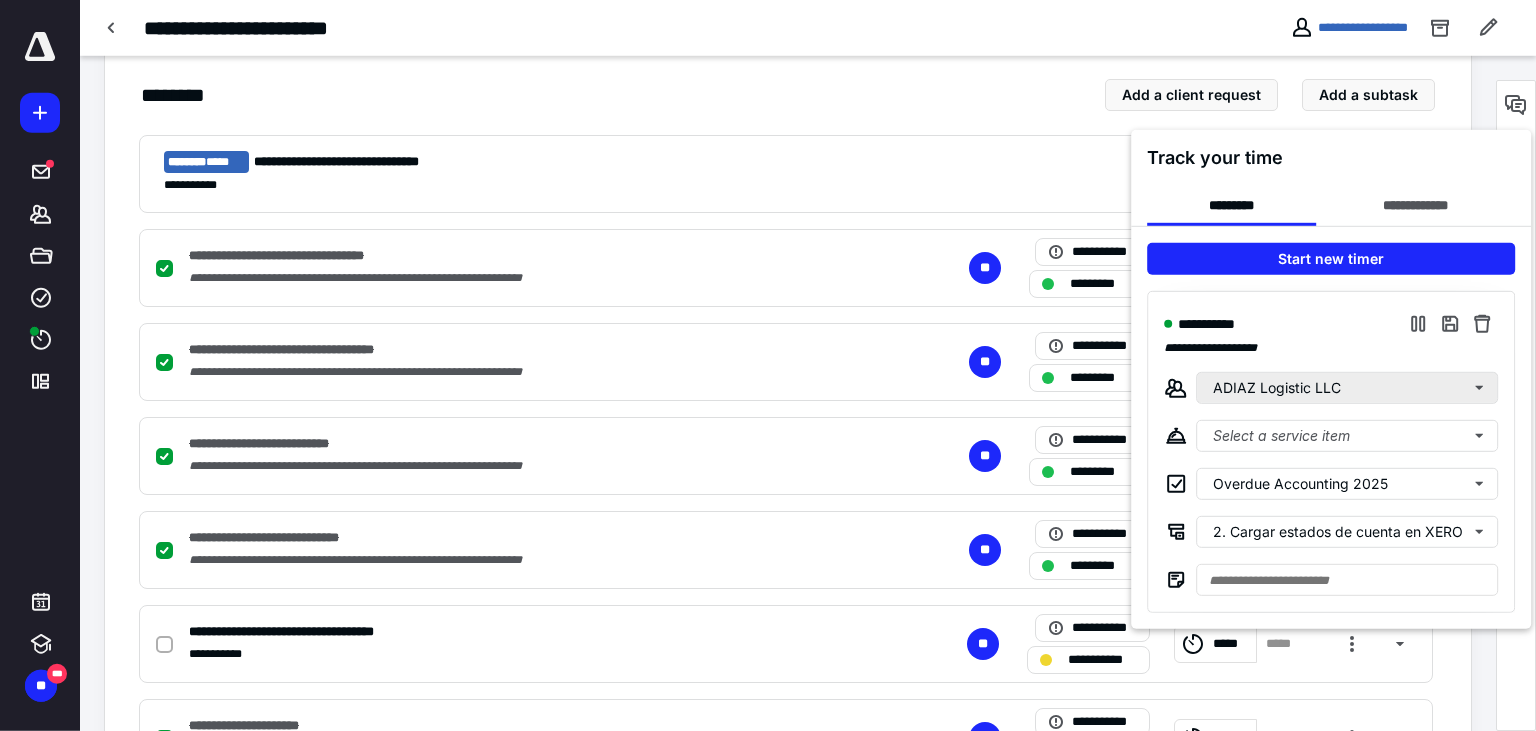 scroll, scrollTop: 491, scrollLeft: 0, axis: vertical 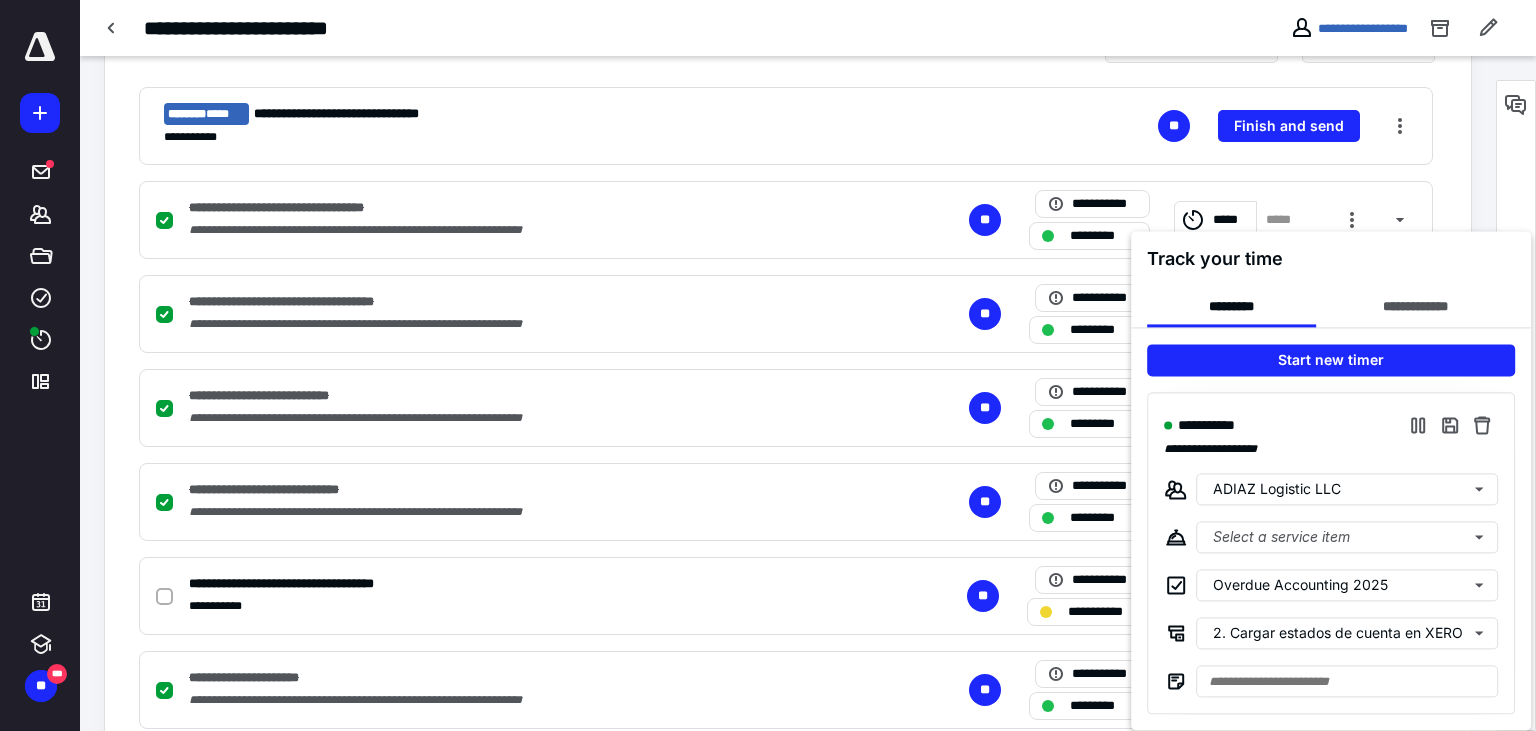 checkbox on "false" 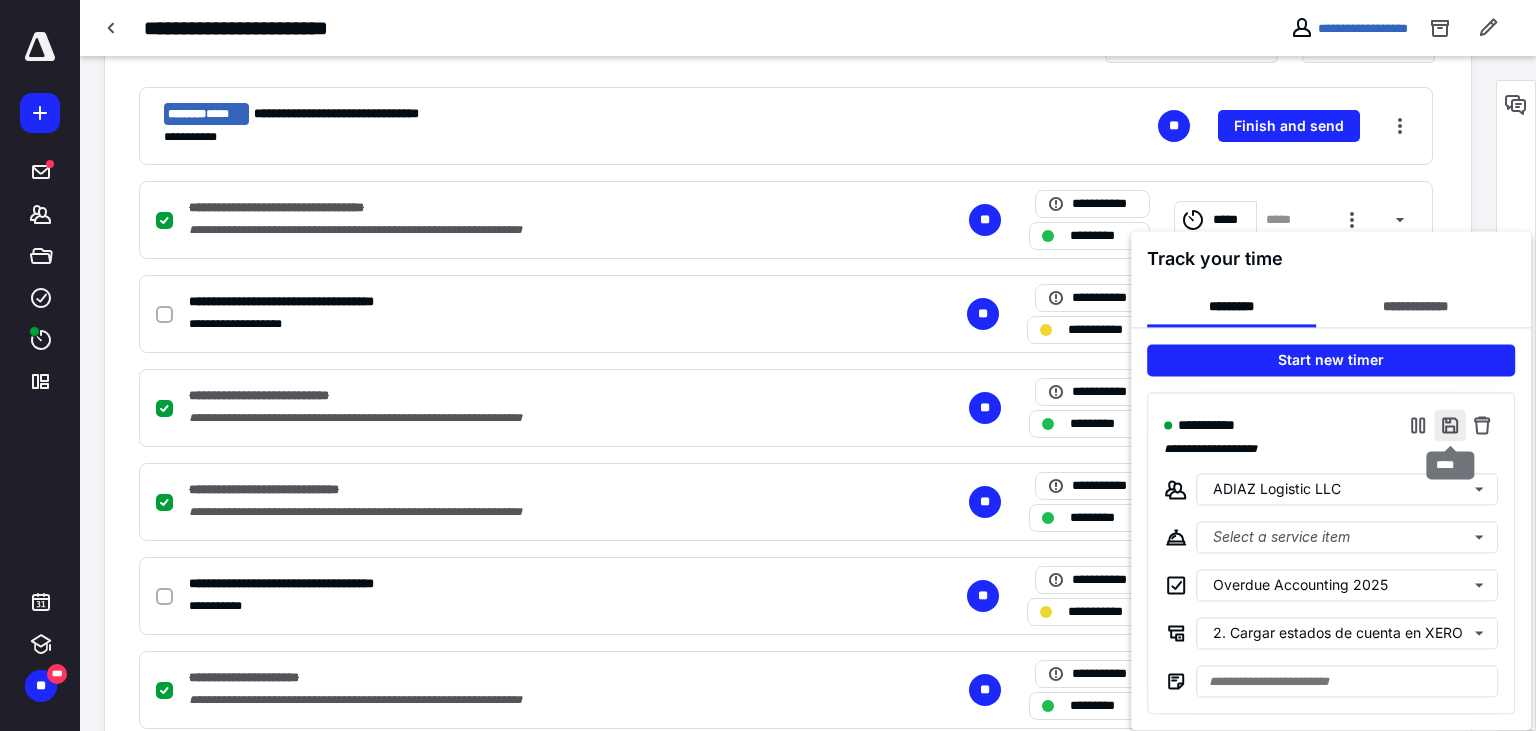 click at bounding box center (1450, 425) 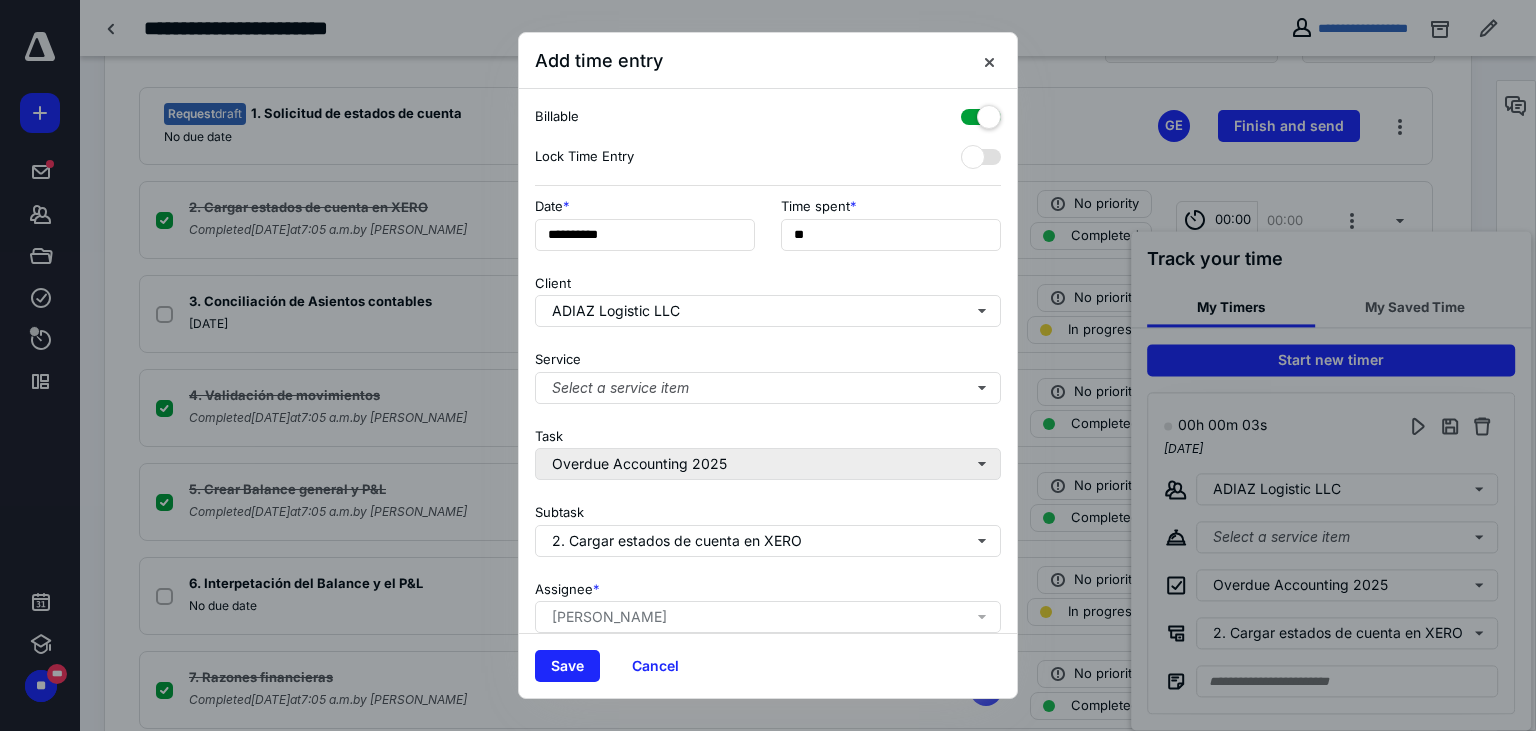 checkbox on "false" 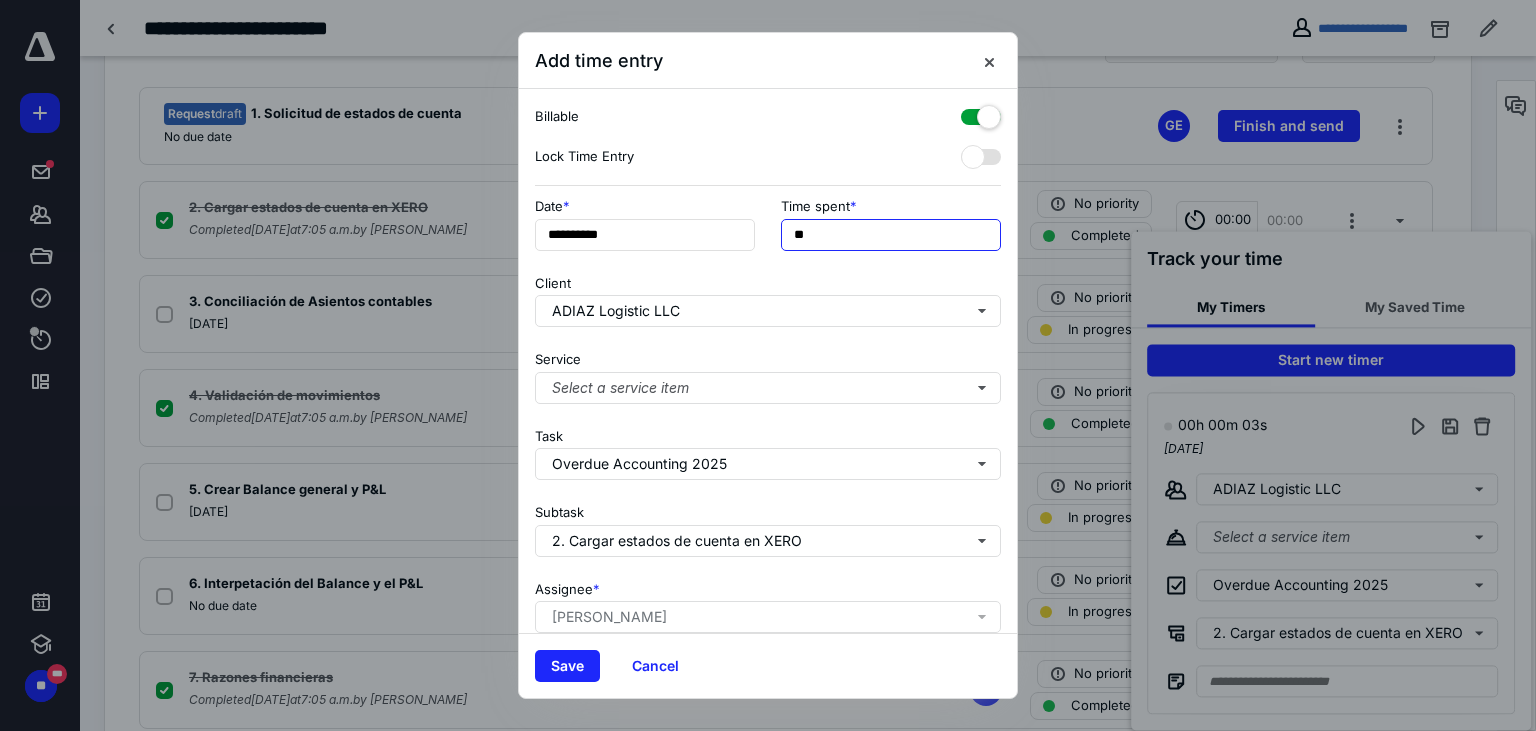drag, startPoint x: 799, startPoint y: 233, endPoint x: 765, endPoint y: 226, distance: 34.713108 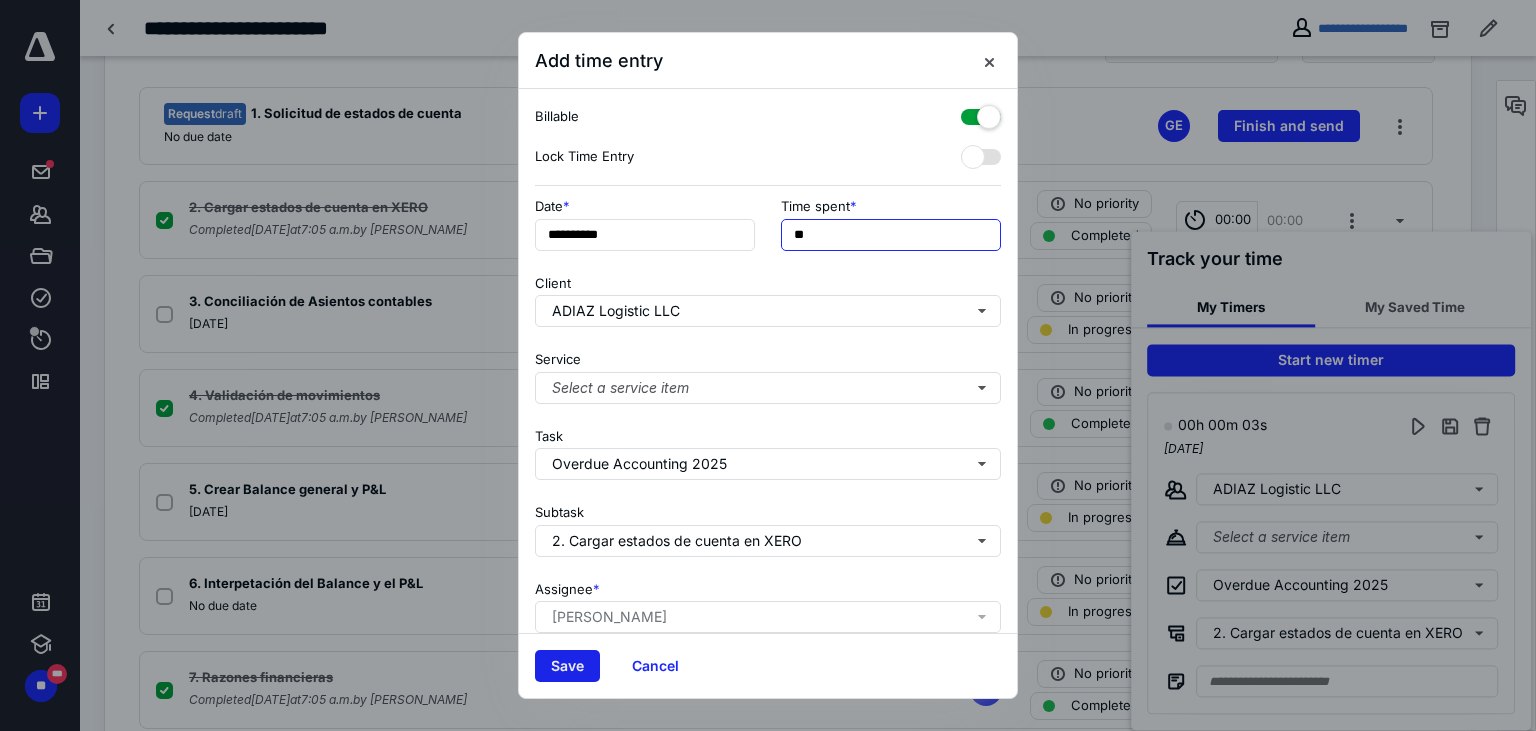 type on "**" 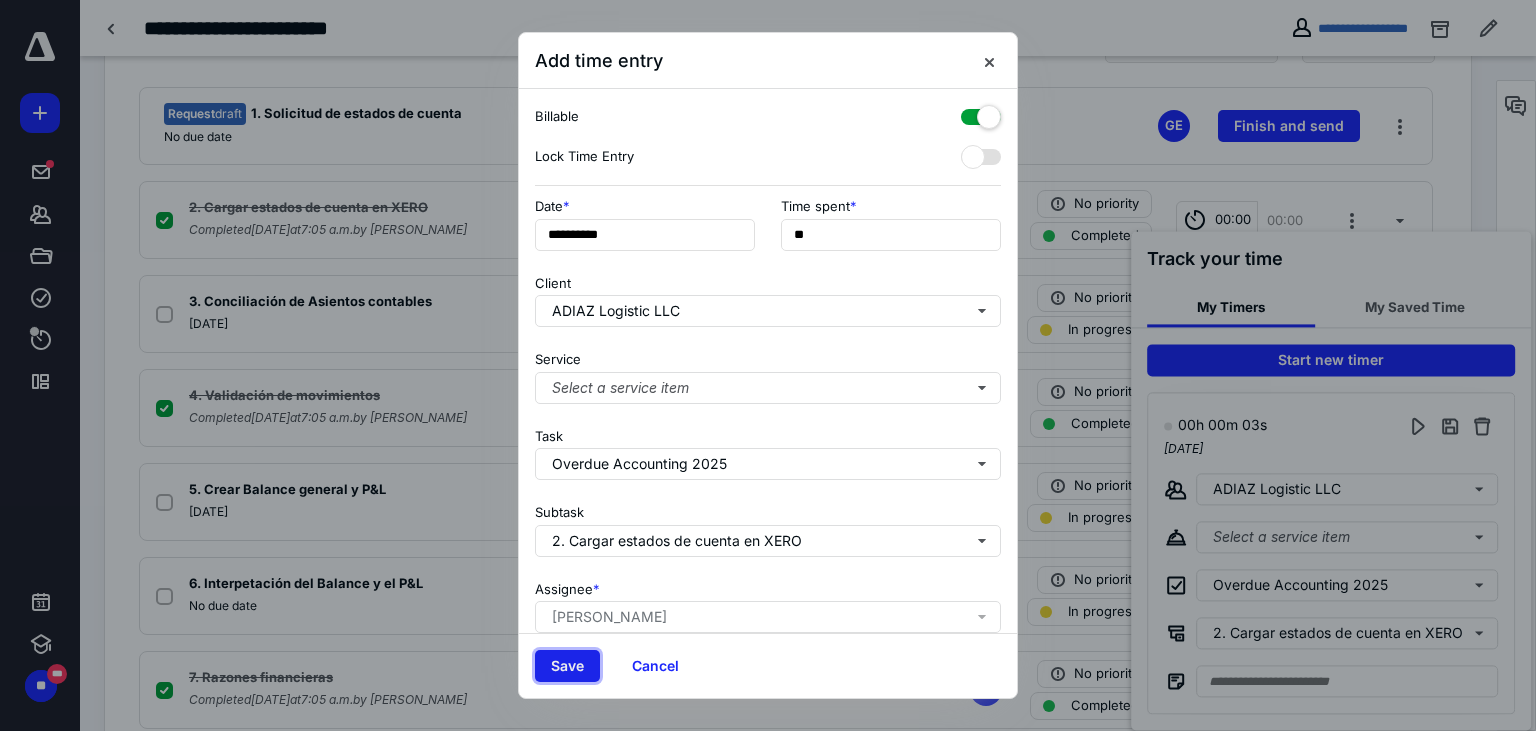 click on "Save" at bounding box center [567, 666] 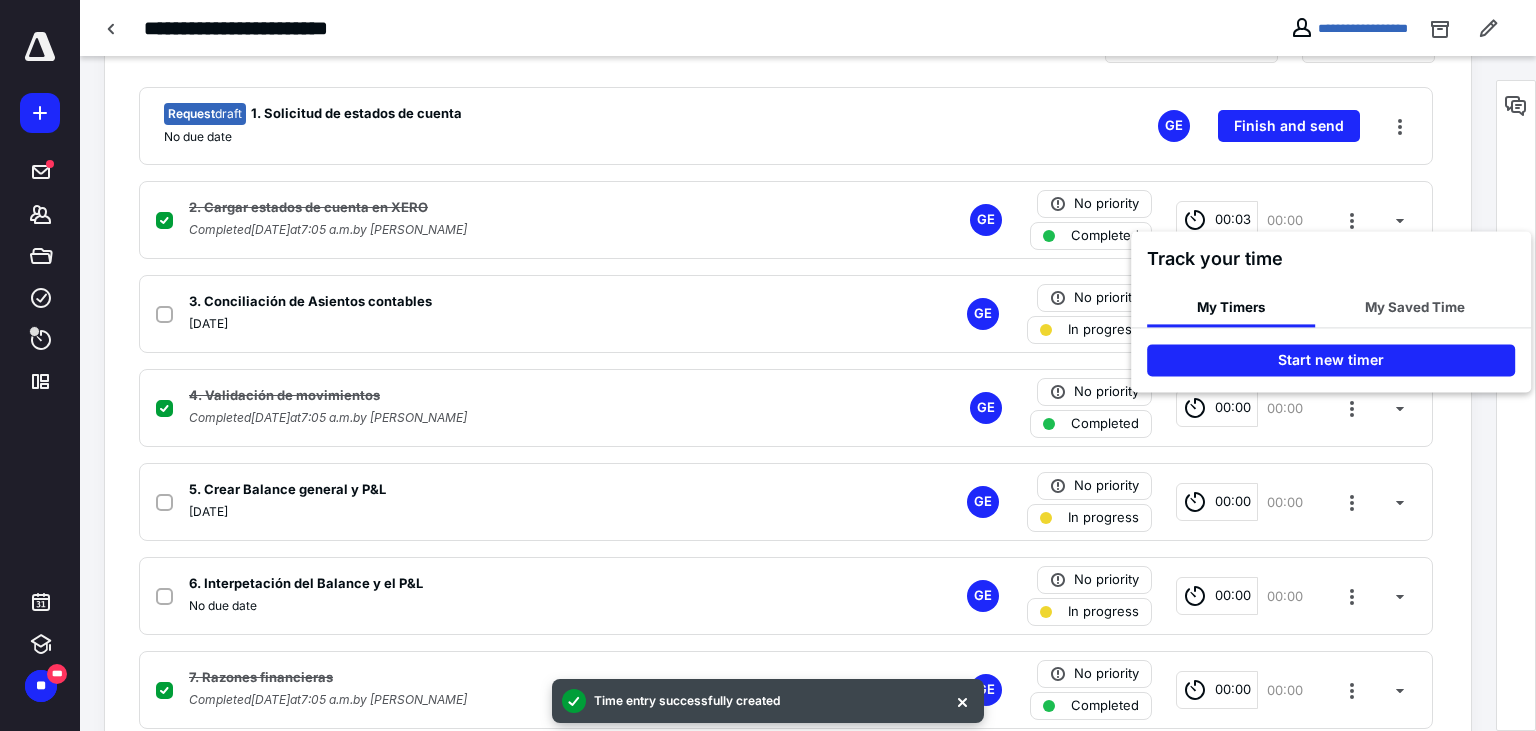 click at bounding box center (768, 365) 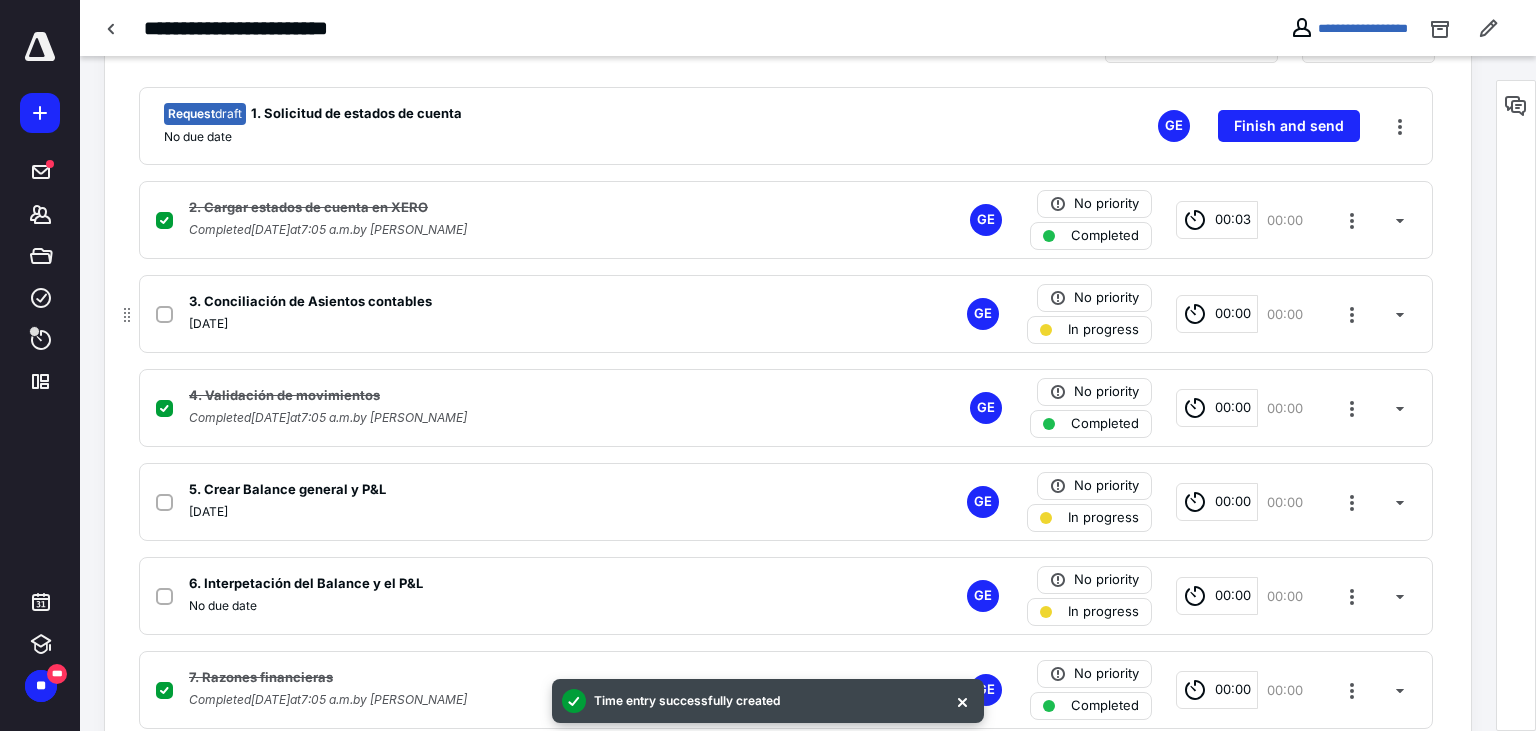 click 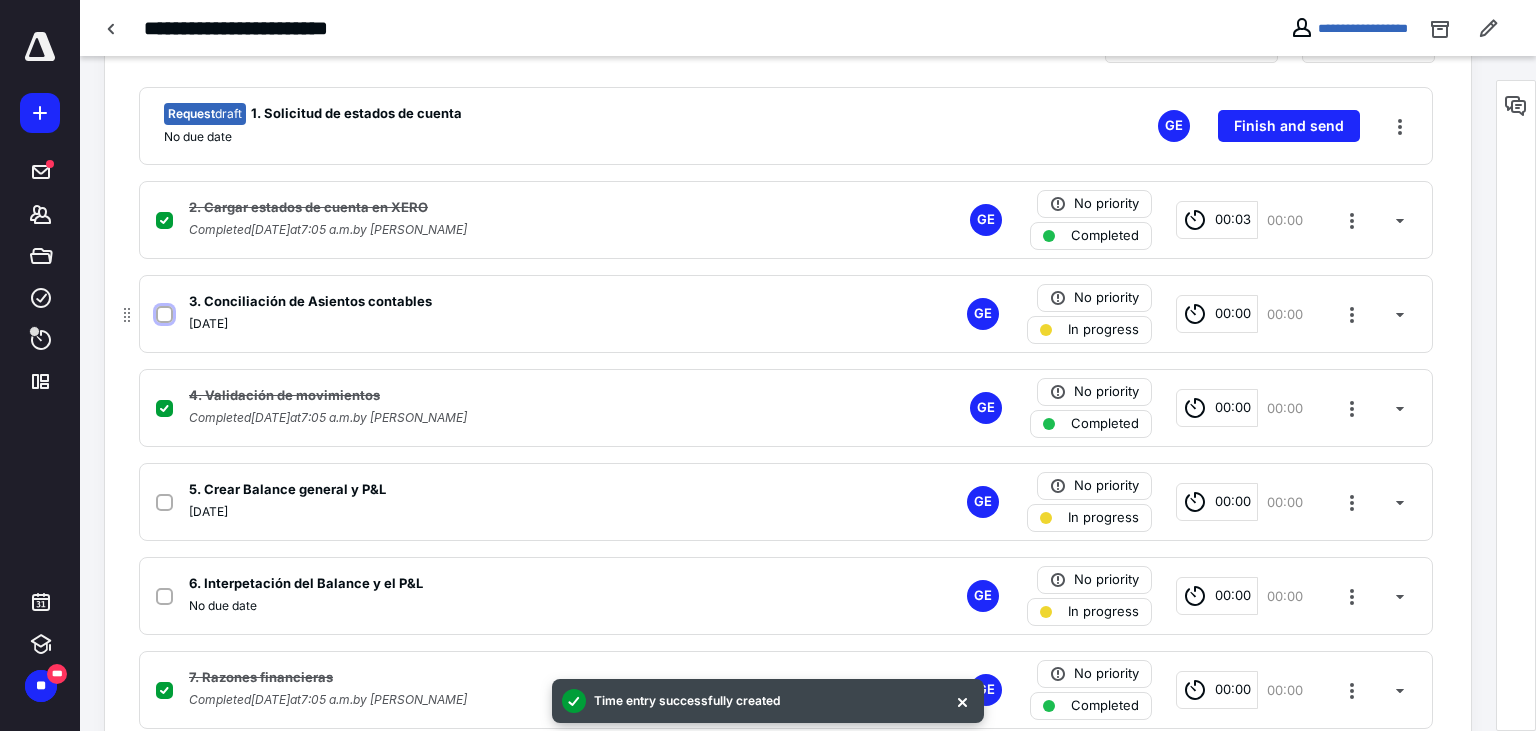 checkbox on "true" 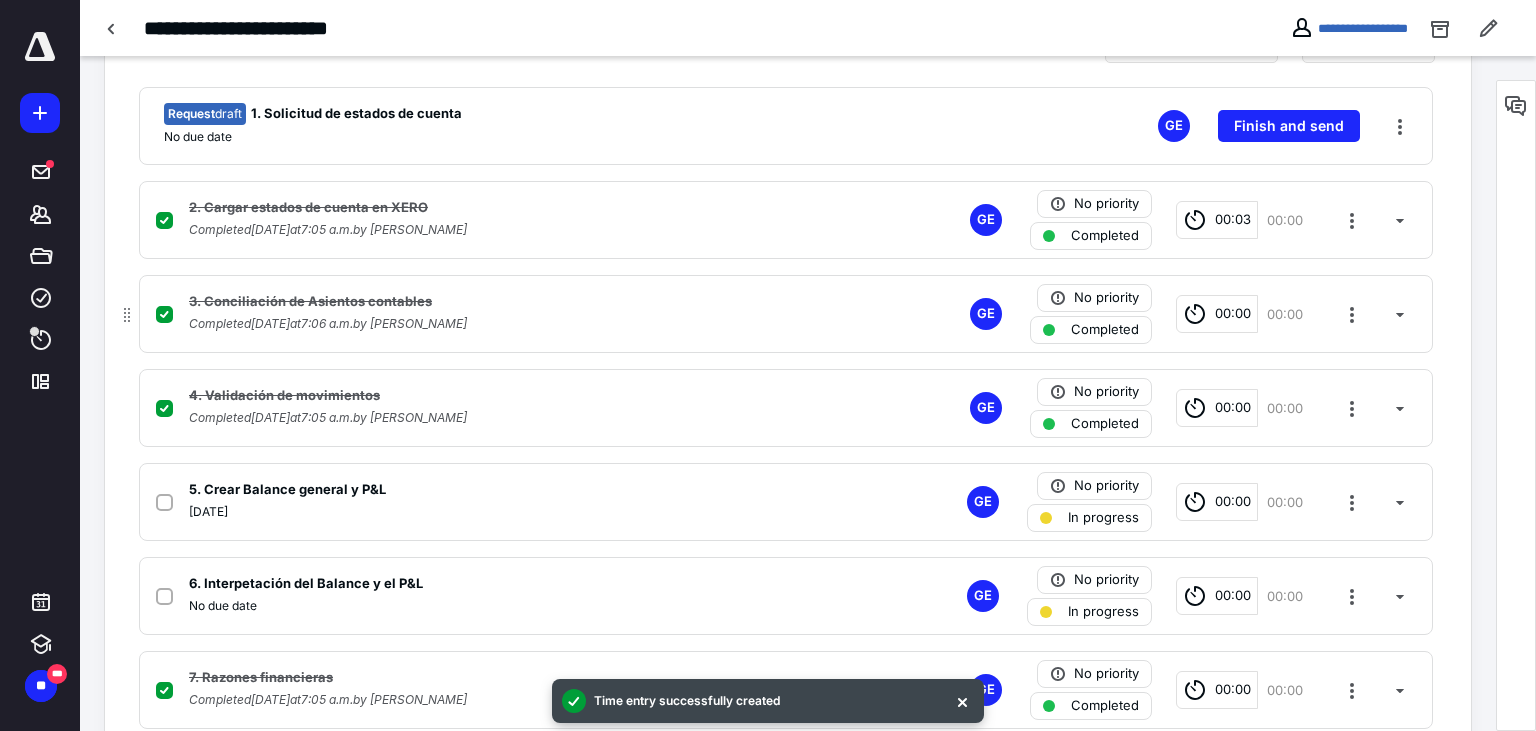 checkbox on "false" 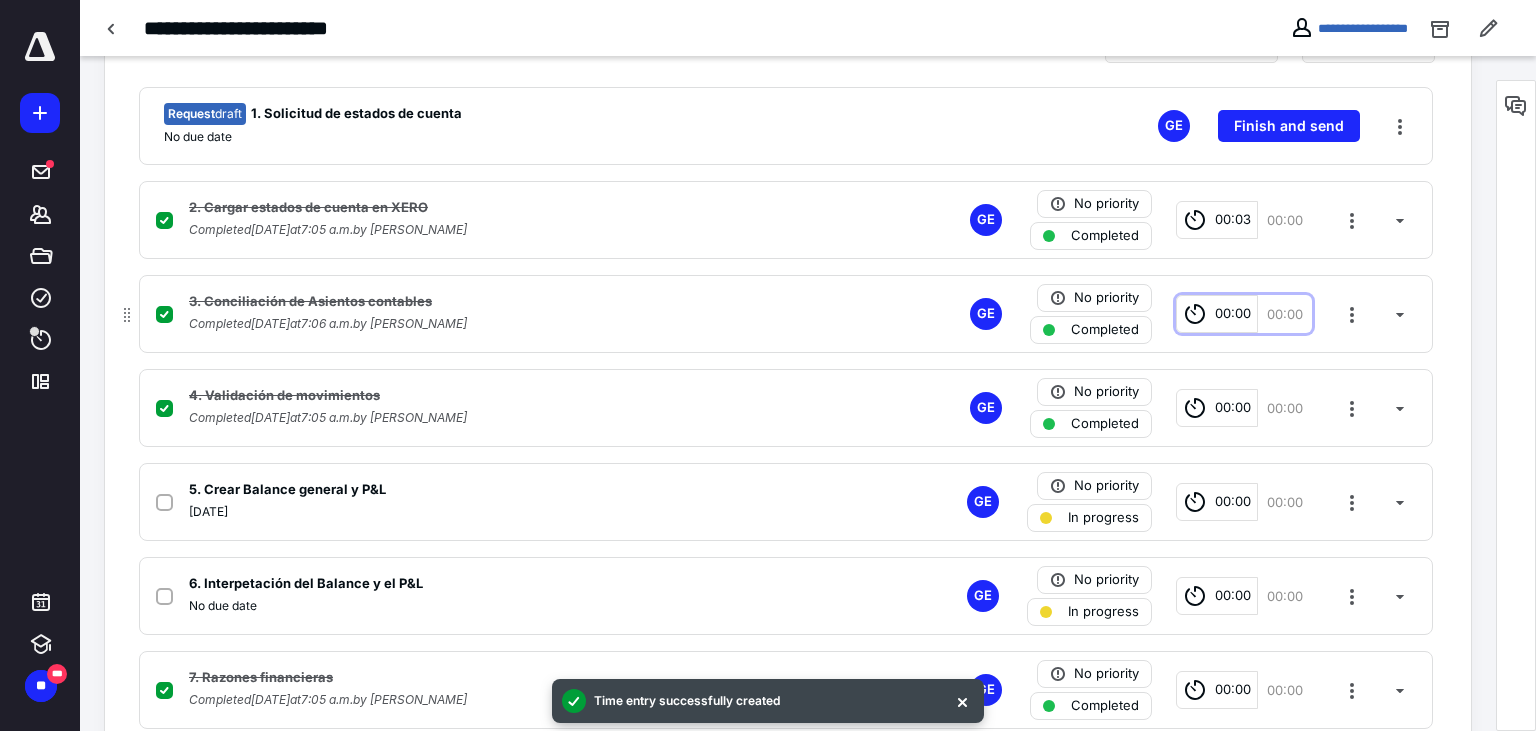 click on "00:00" at bounding box center (1233, 314) 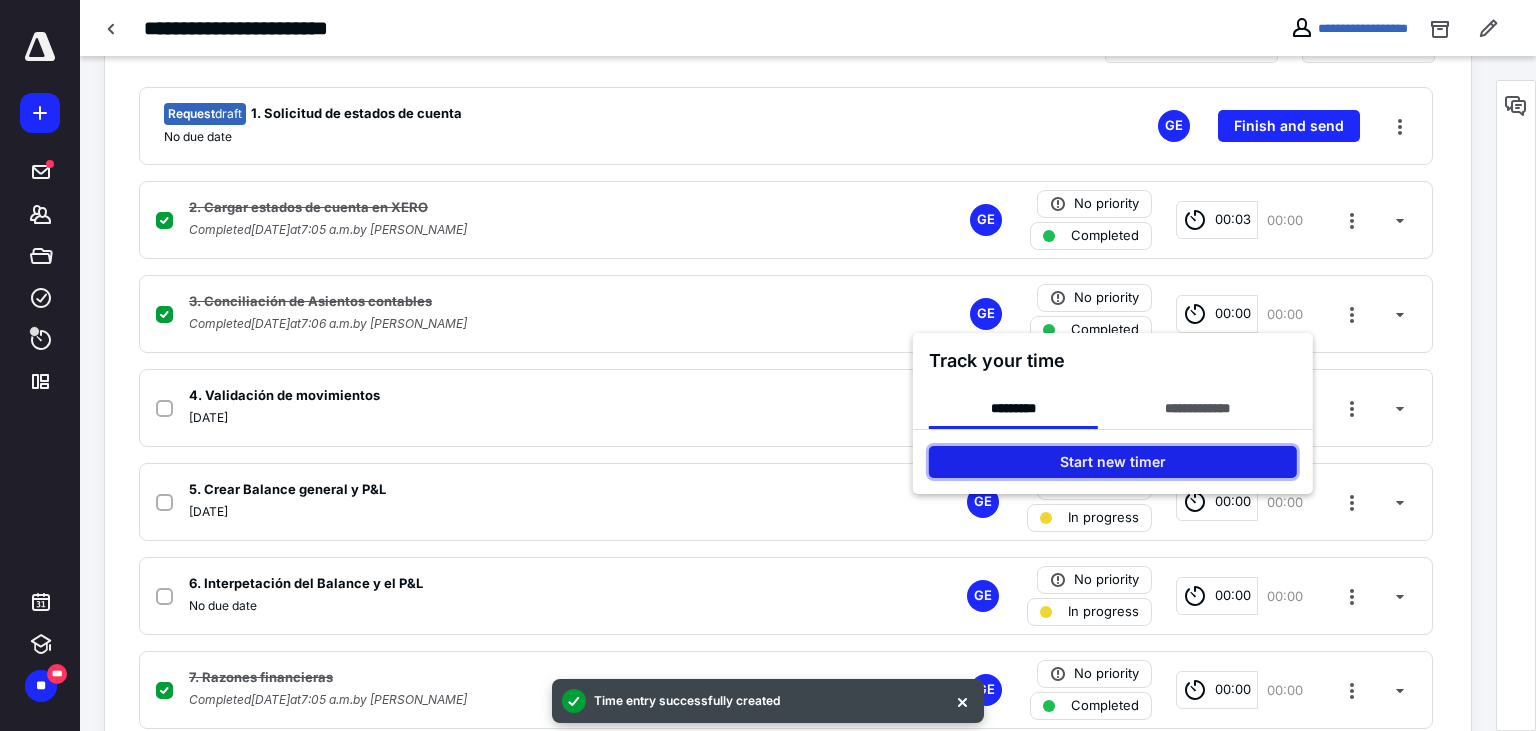 click on "Start new timer" at bounding box center [1113, 462] 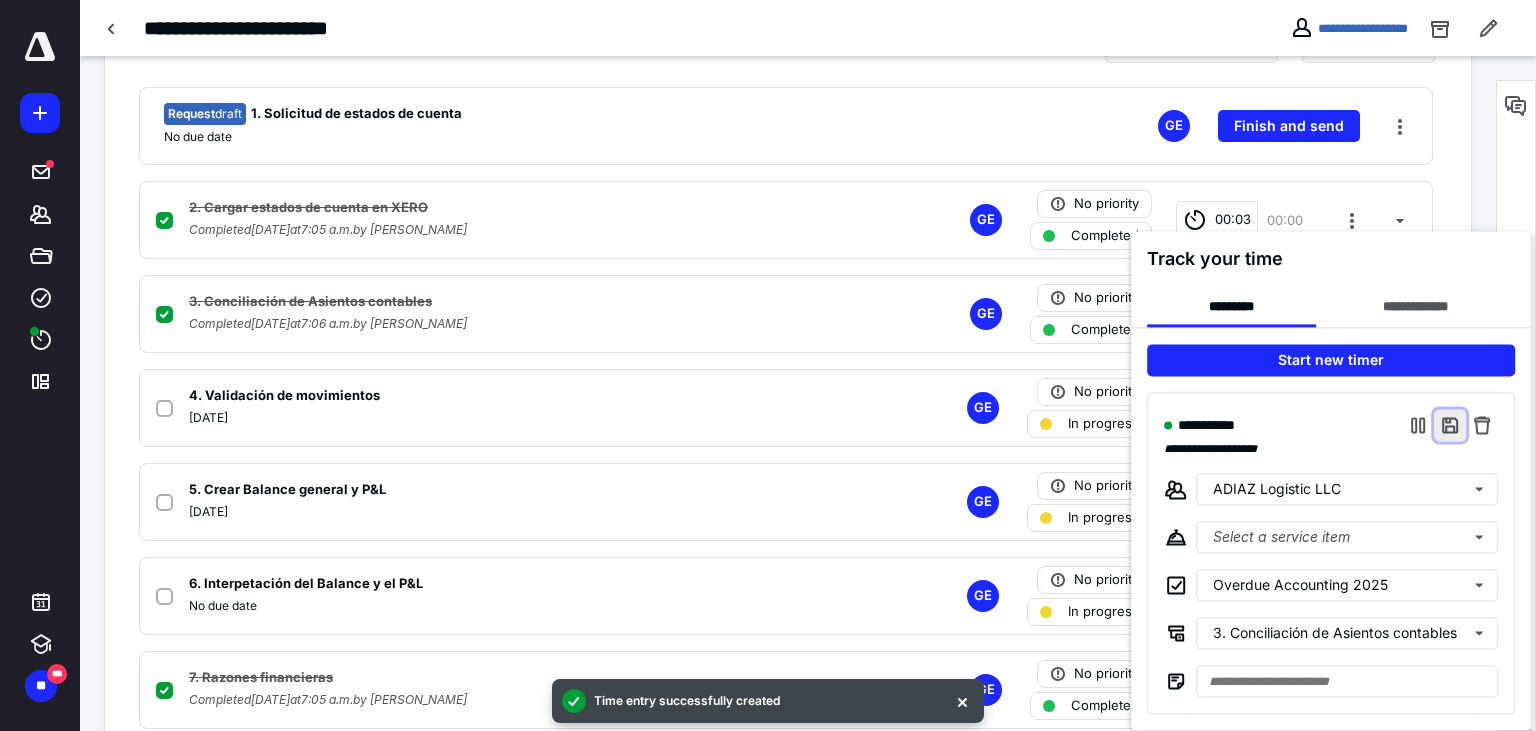 click at bounding box center [1450, 425] 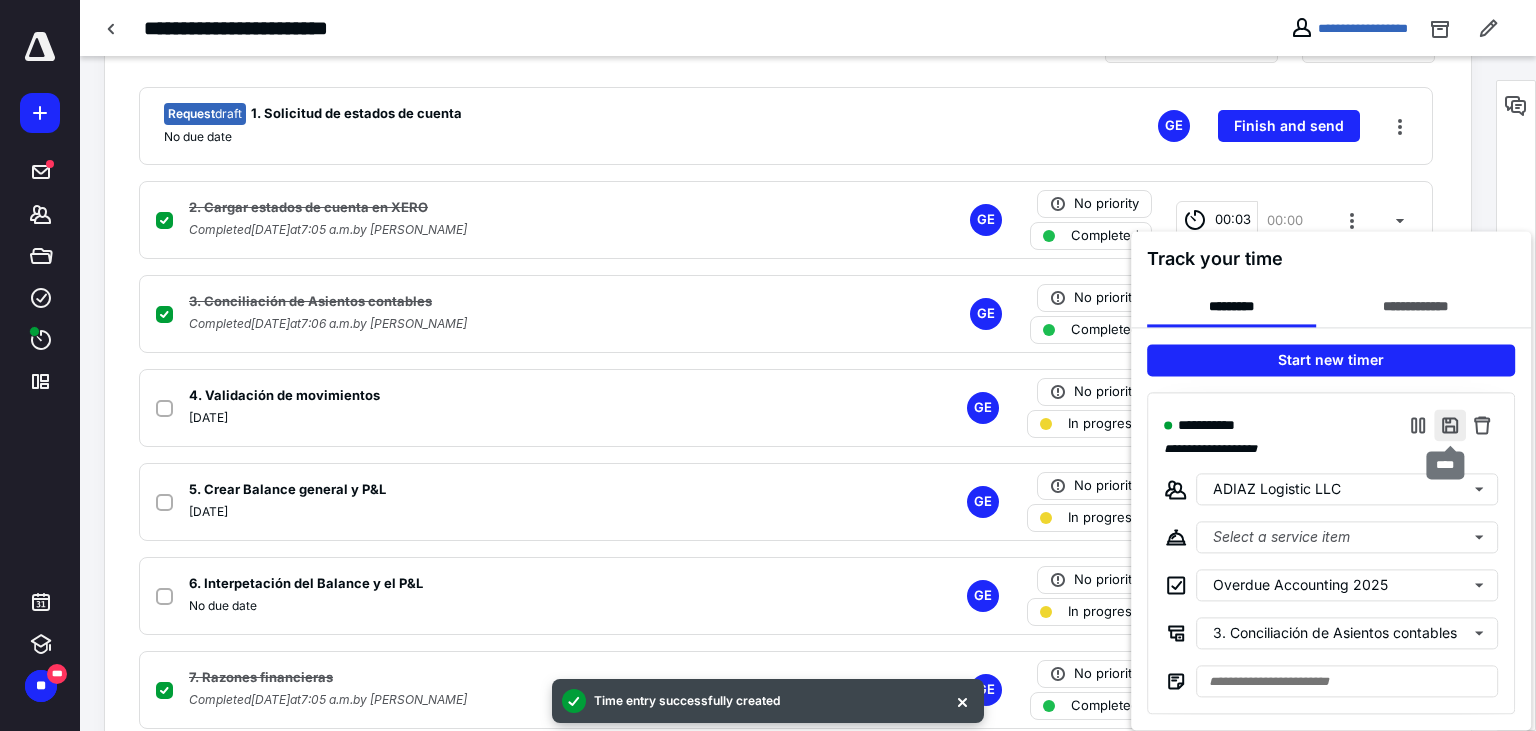 type on "**********" 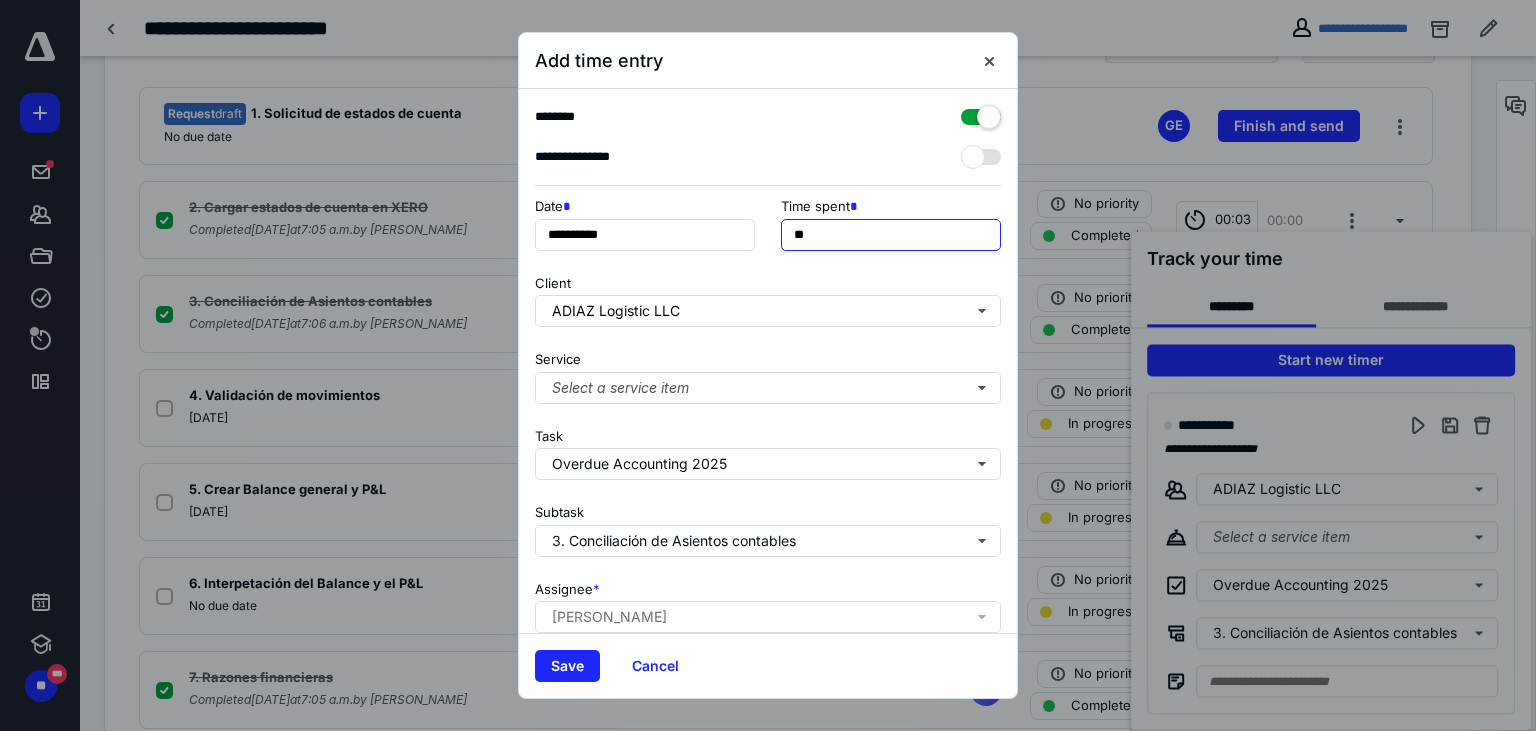 drag, startPoint x: 801, startPoint y: 233, endPoint x: 758, endPoint y: 222, distance: 44.38468 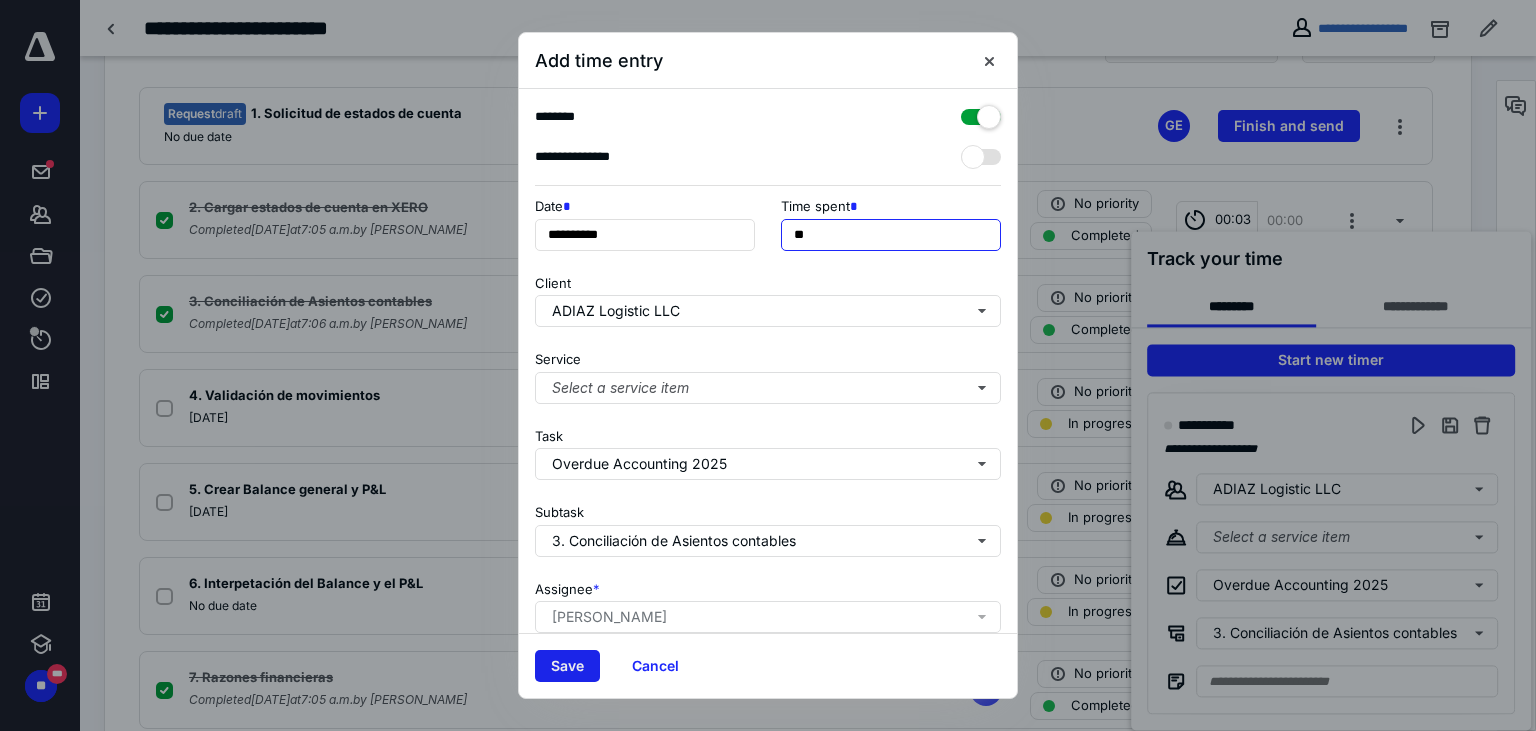 type on "**" 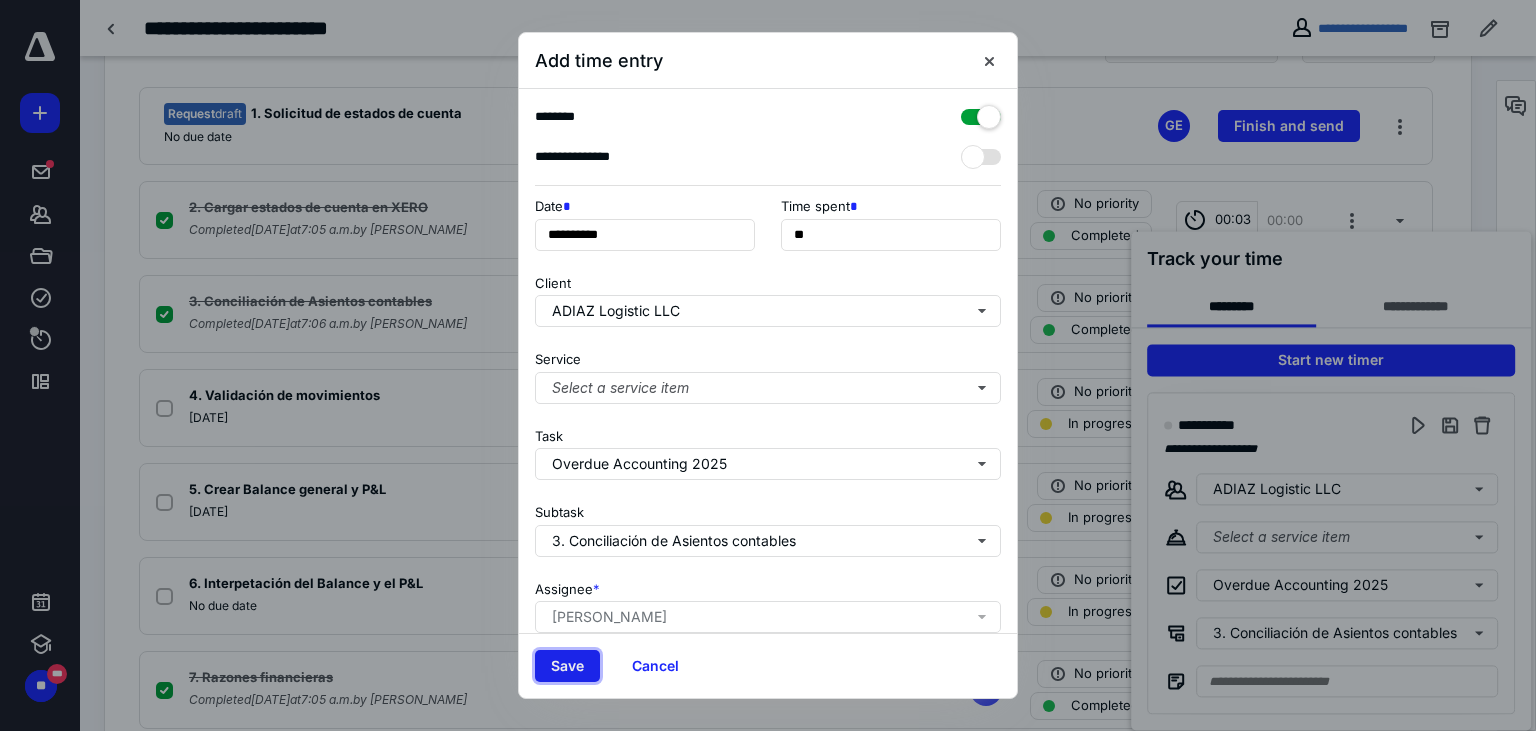 click on "Save" at bounding box center (567, 666) 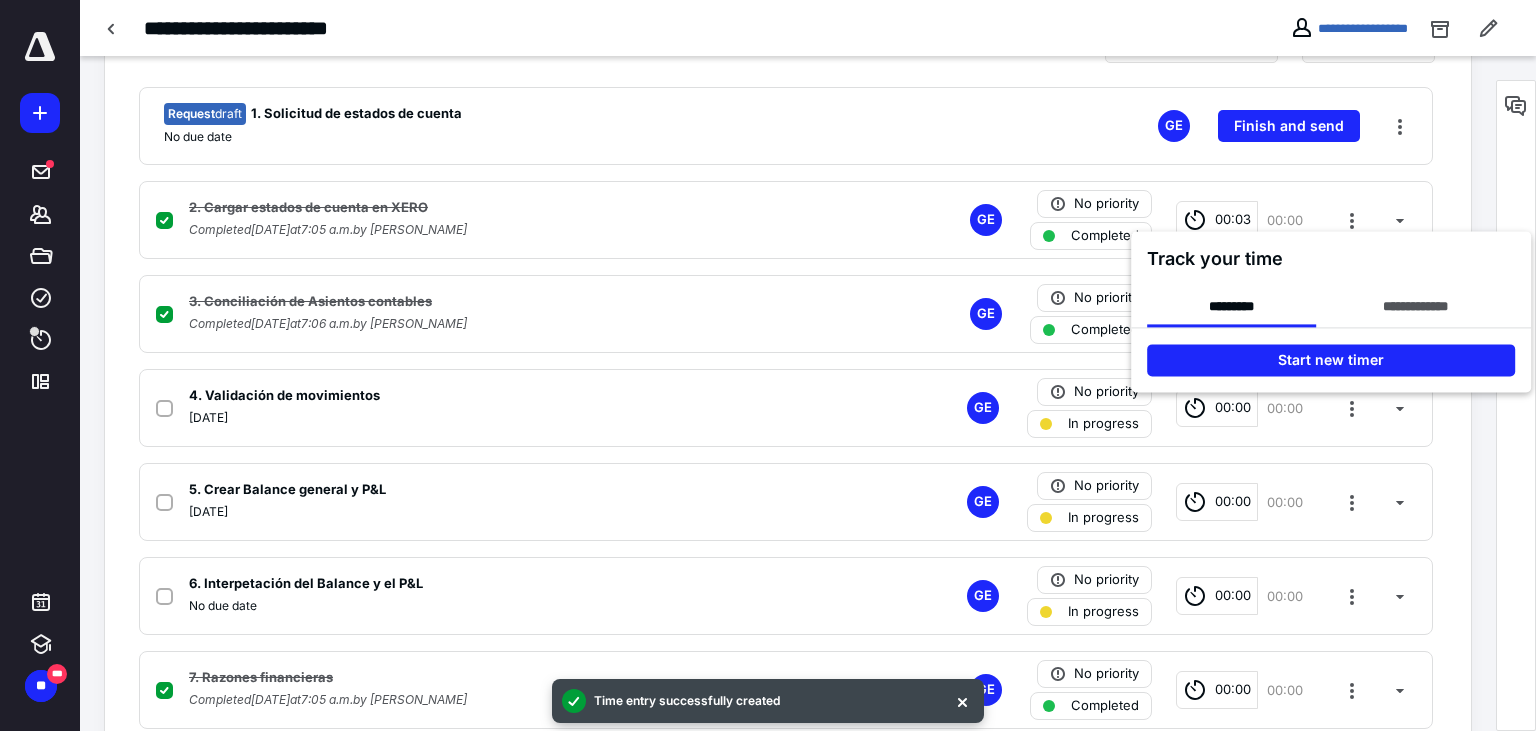 click at bounding box center [768, 365] 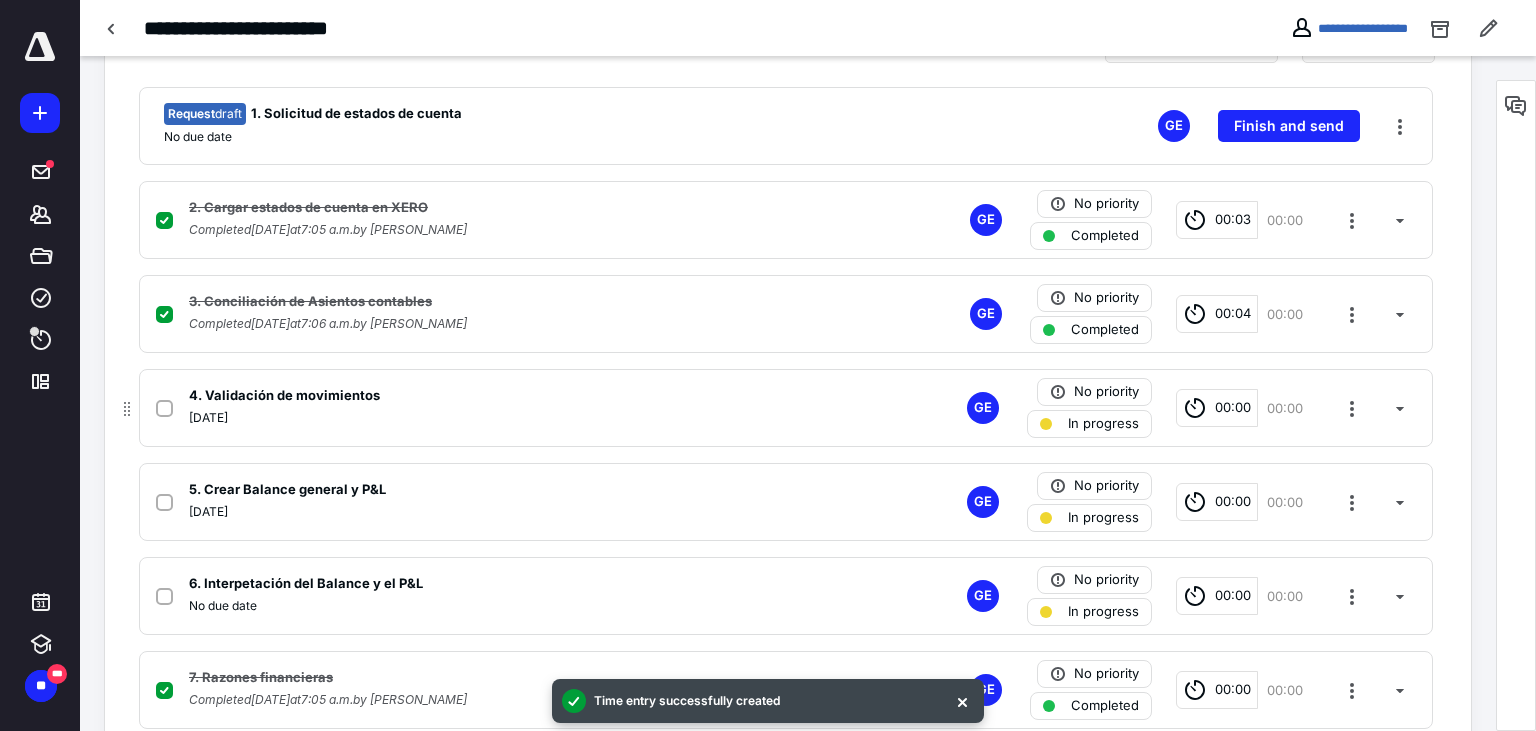 click at bounding box center (164, 408) 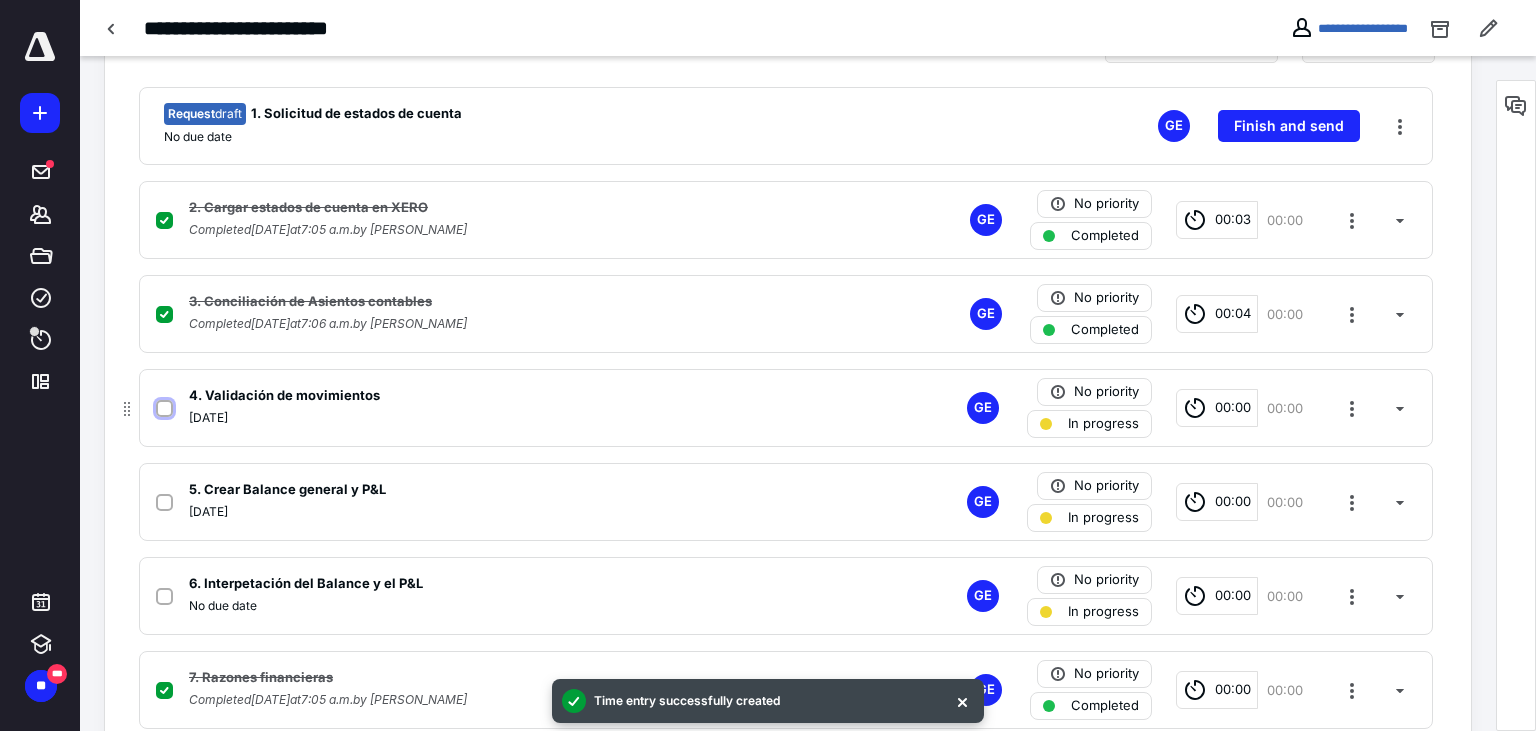 checkbox on "true" 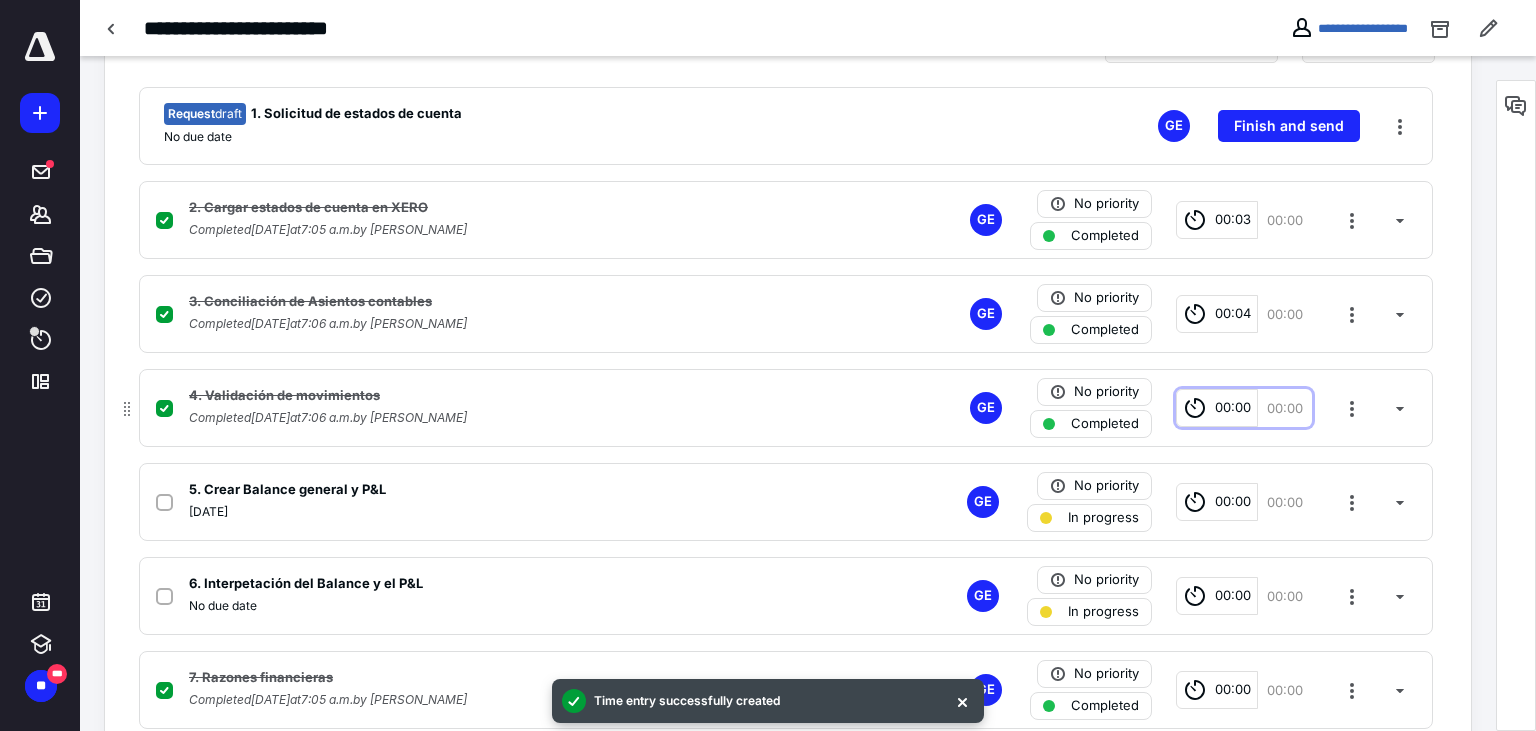 click on "00:00" at bounding box center (1233, 408) 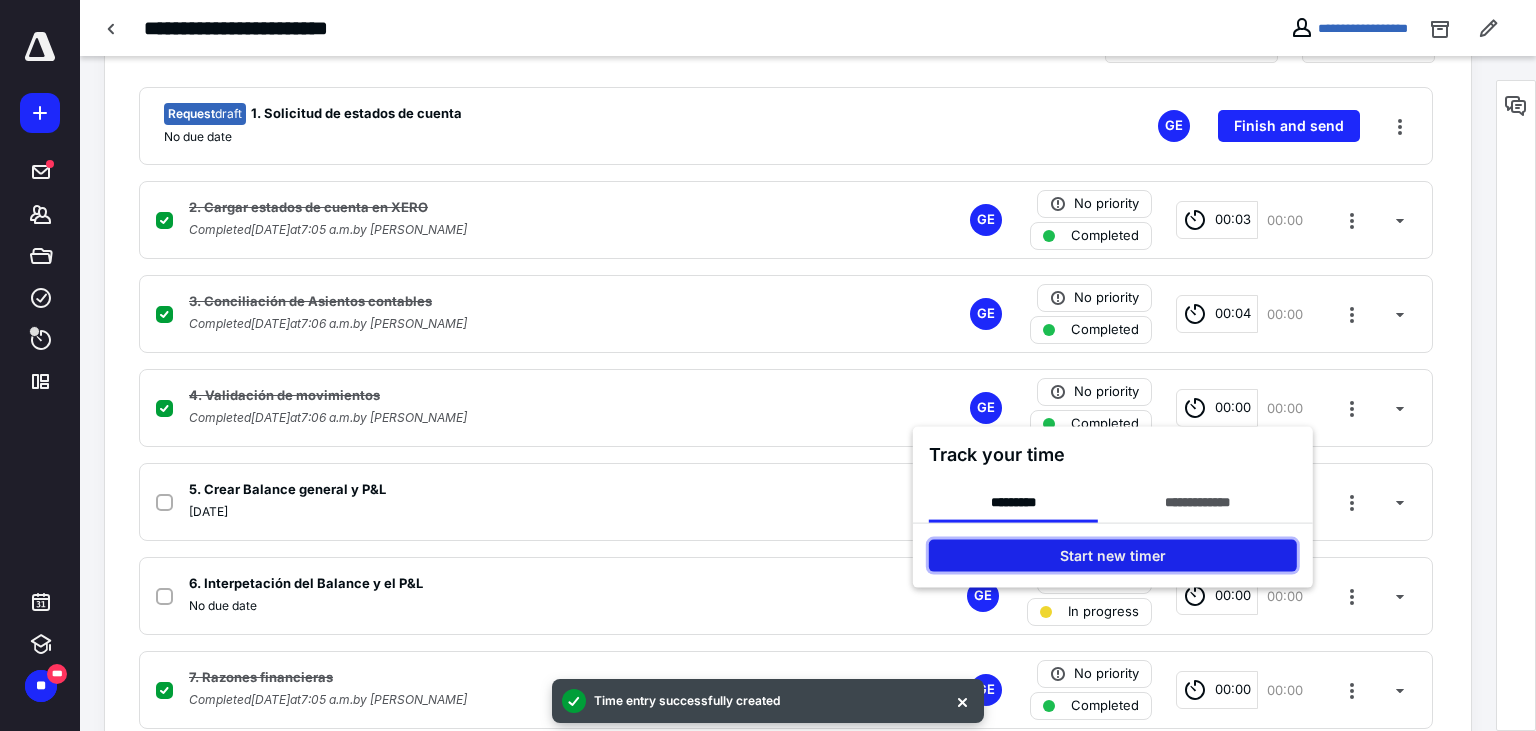 click on "Start new timer" at bounding box center [1113, 556] 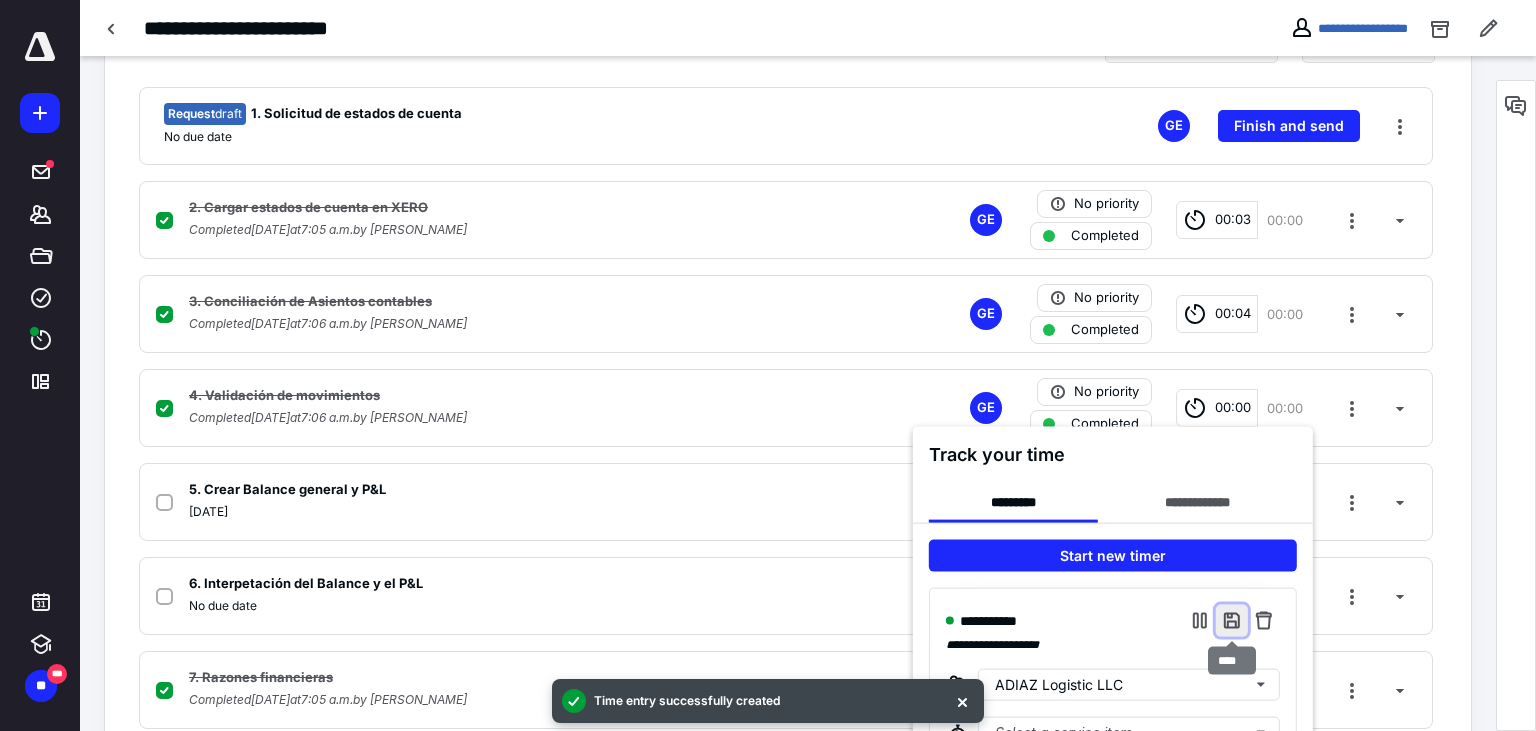 click at bounding box center [1232, 621] 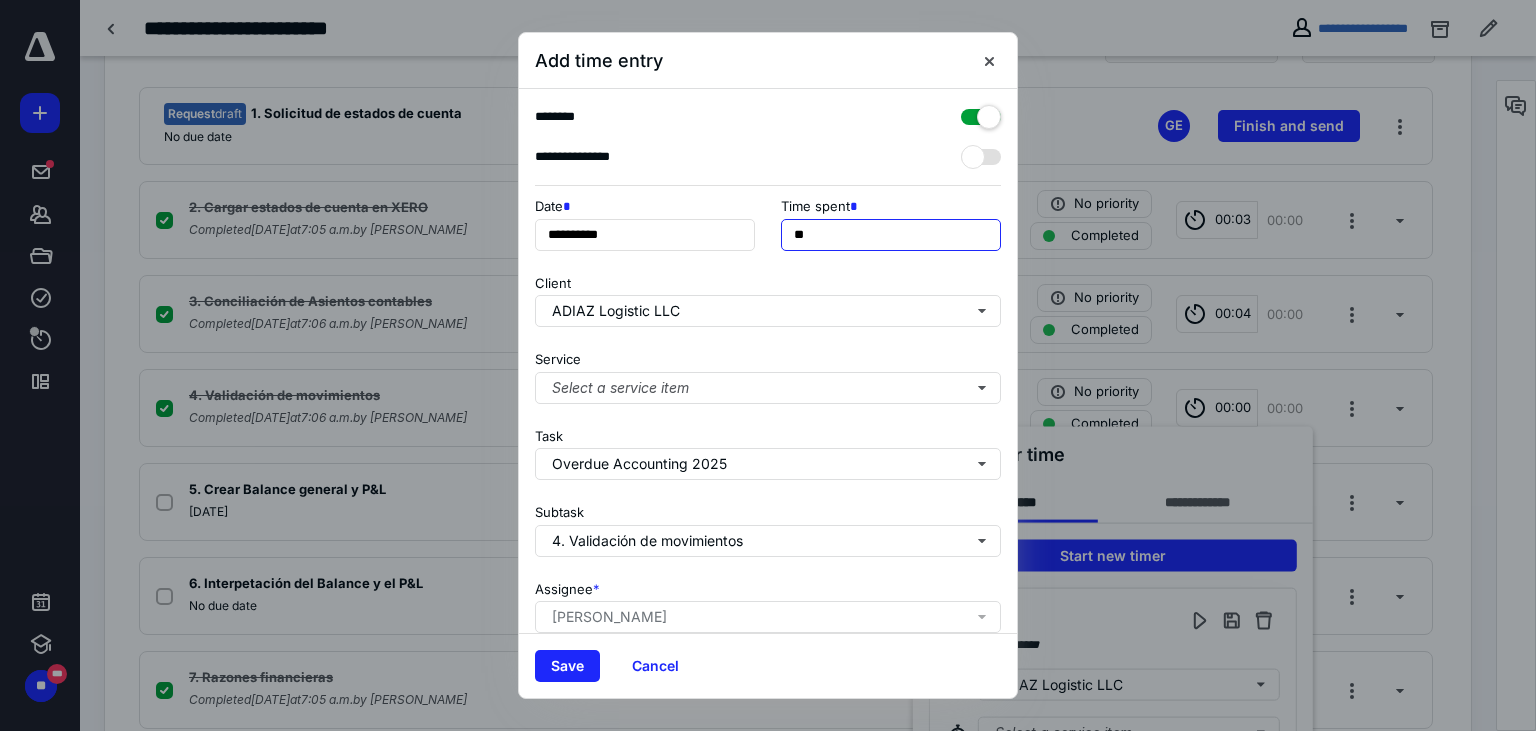 drag, startPoint x: 801, startPoint y: 232, endPoint x: 717, endPoint y: 221, distance: 84.71718 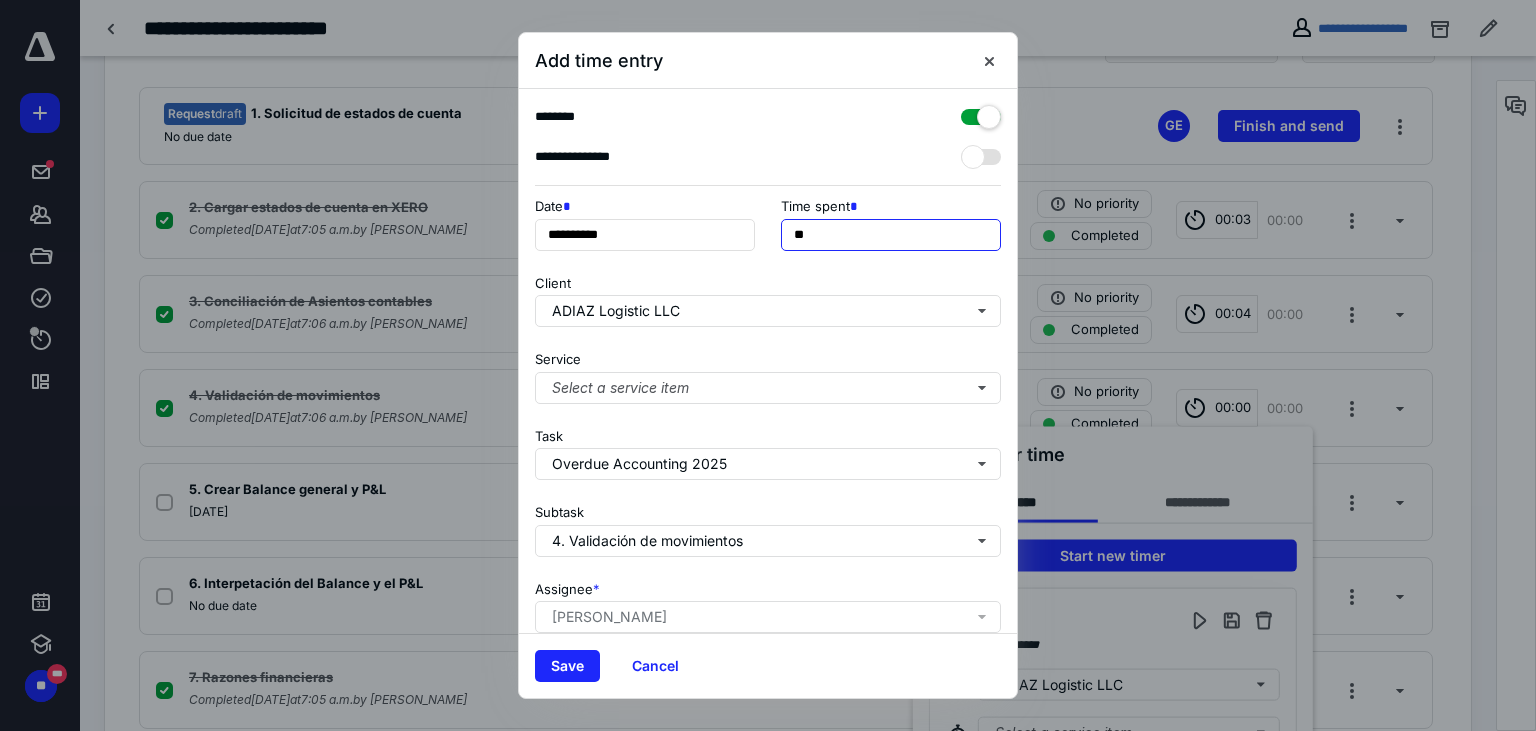click on "**" at bounding box center [891, 235] 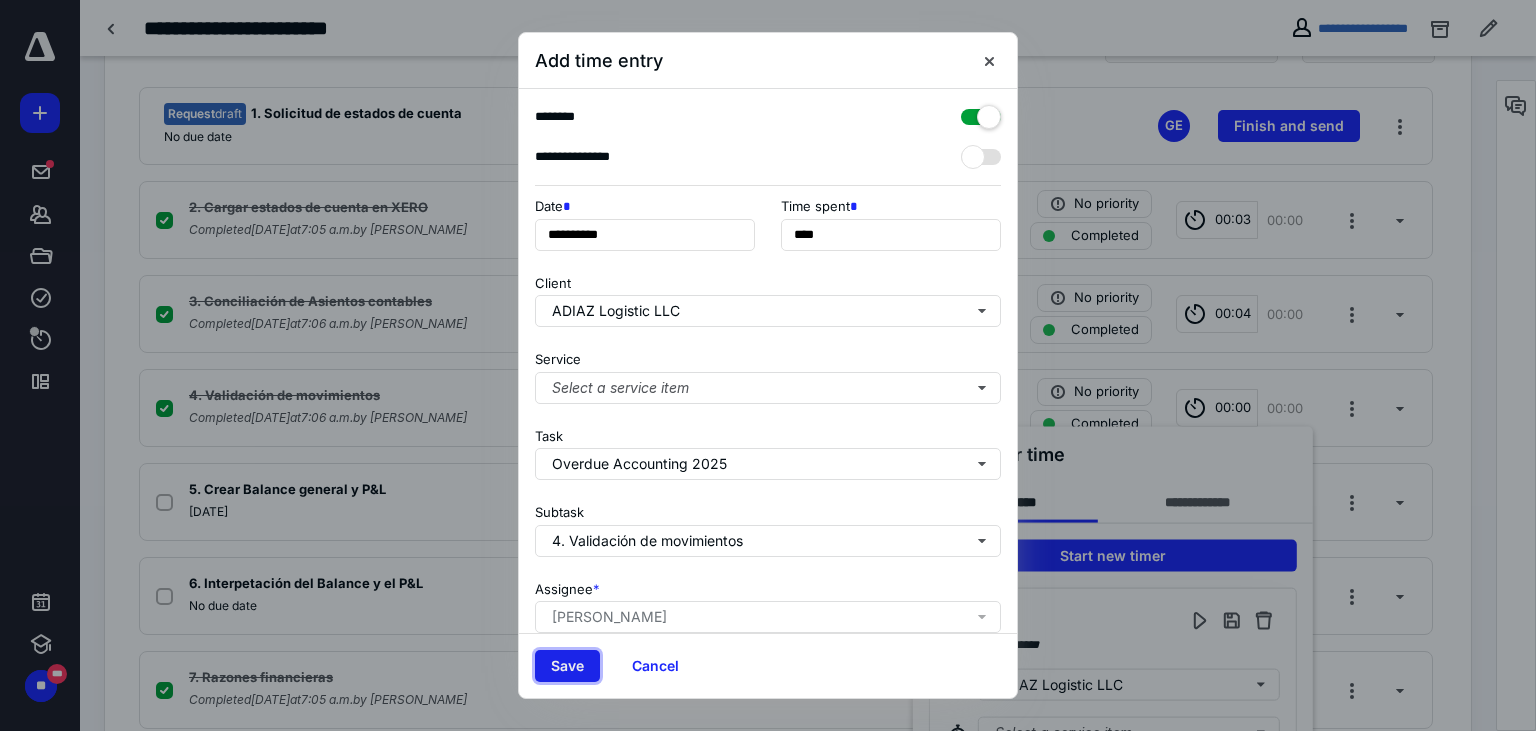 type on "******" 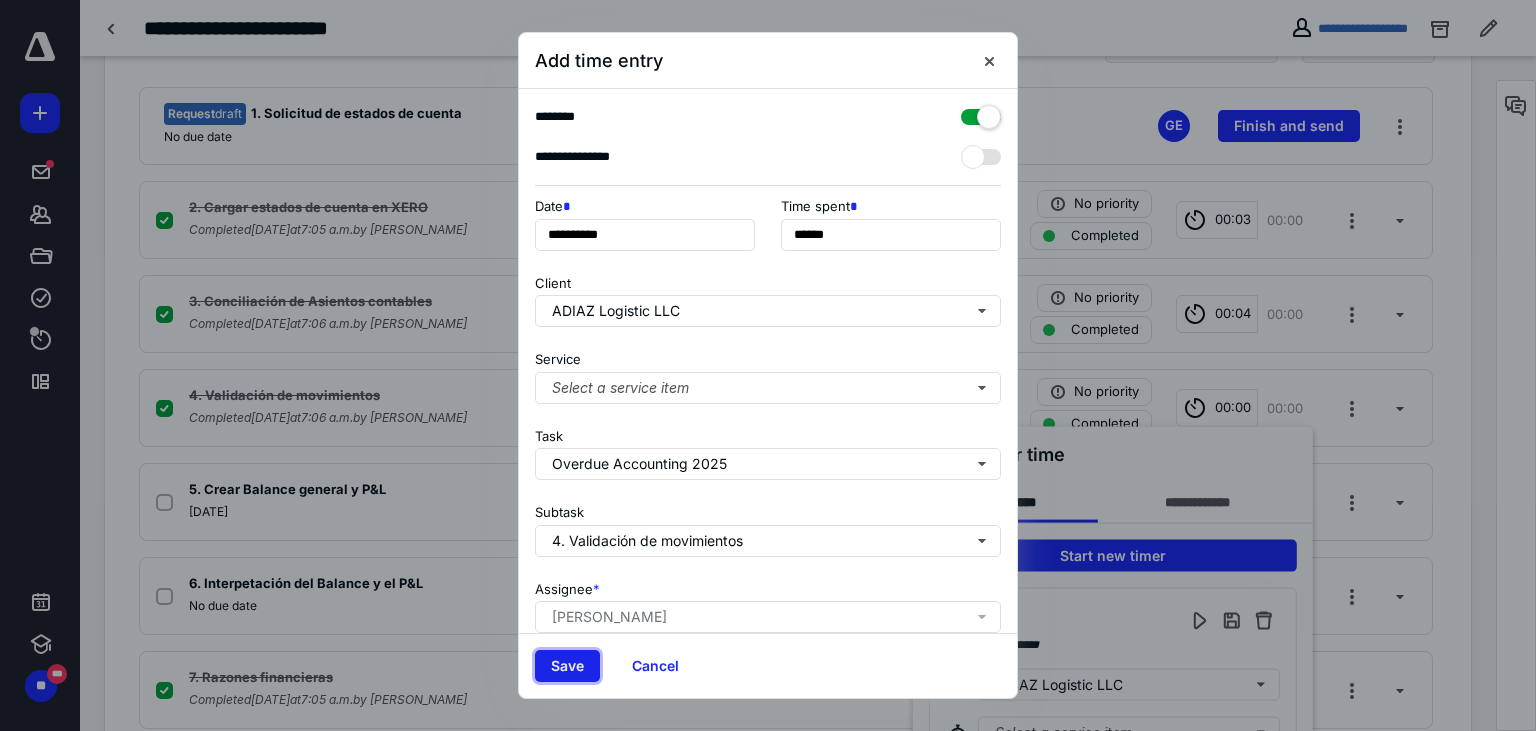 click on "Save" at bounding box center [567, 666] 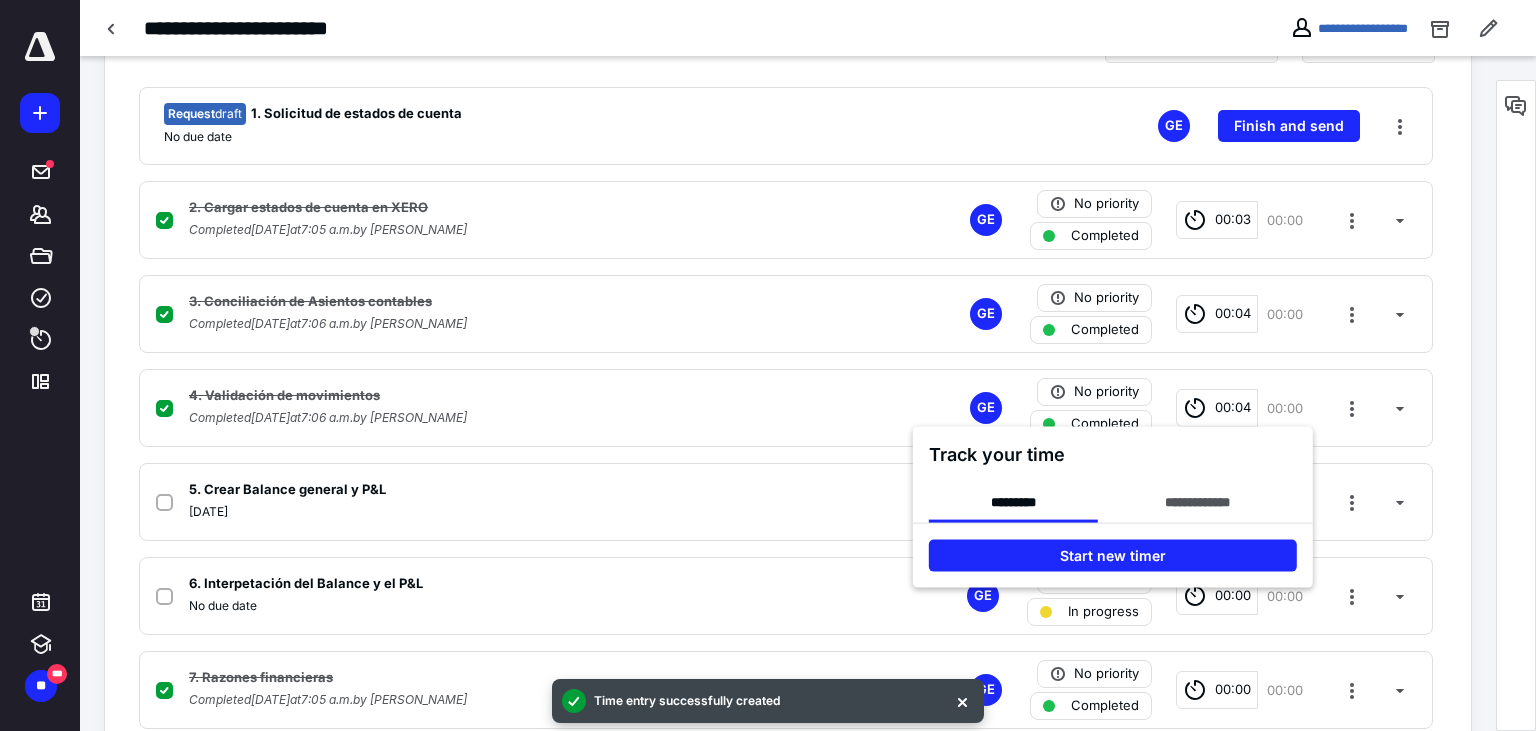 click at bounding box center (768, 365) 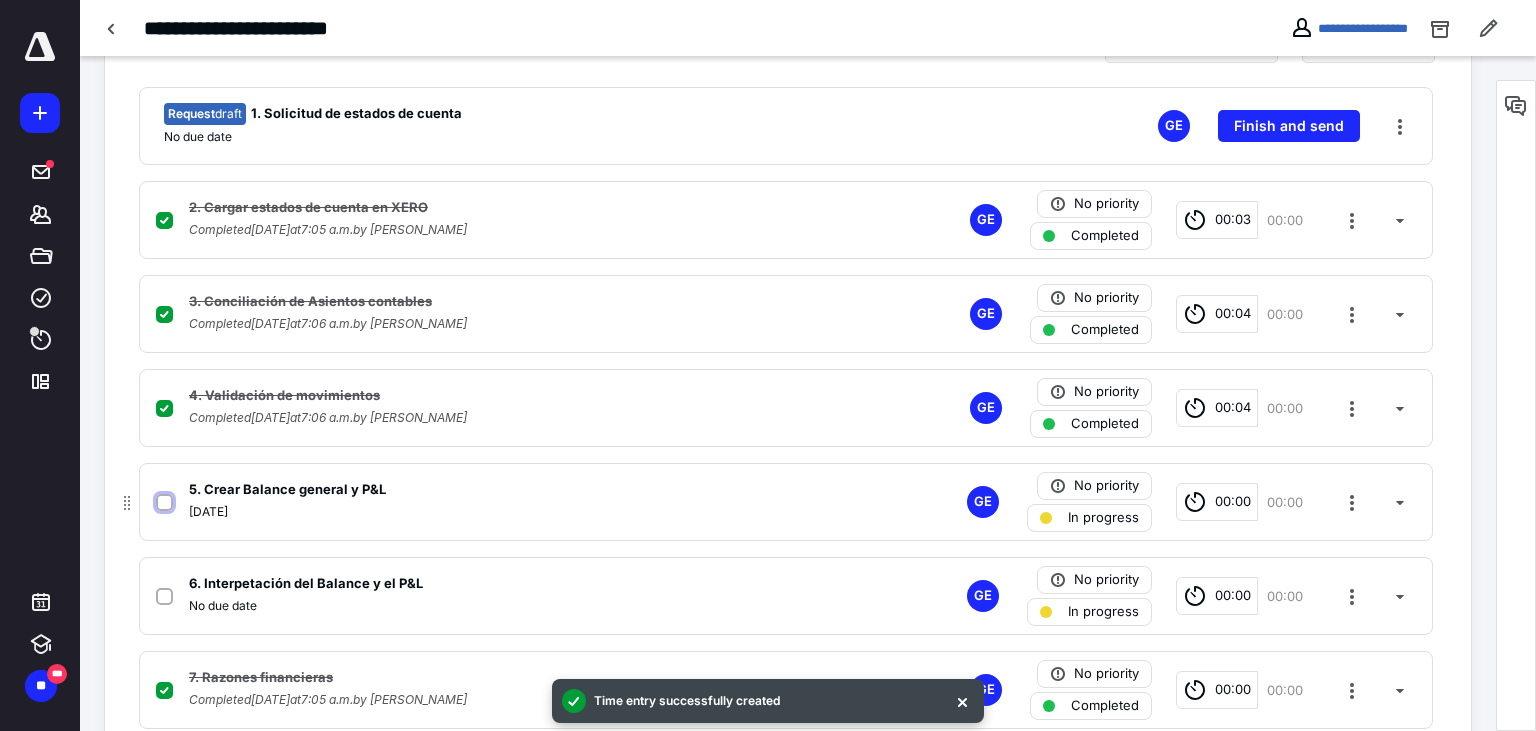 click at bounding box center [164, 503] 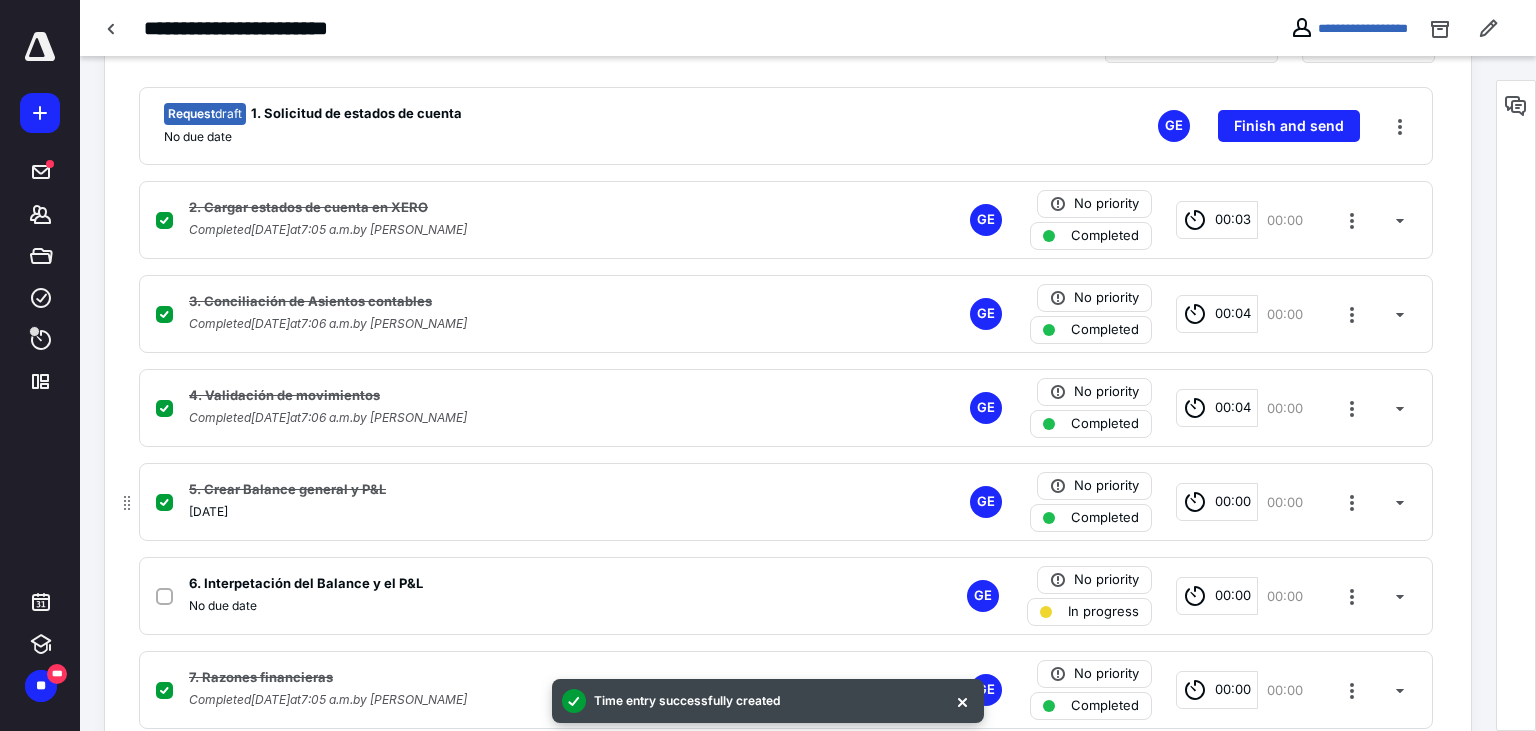 click on "5. Crear Balance general y P&L [DATE] GE No priority Completed 00:00 00:00" at bounding box center [786, 502] 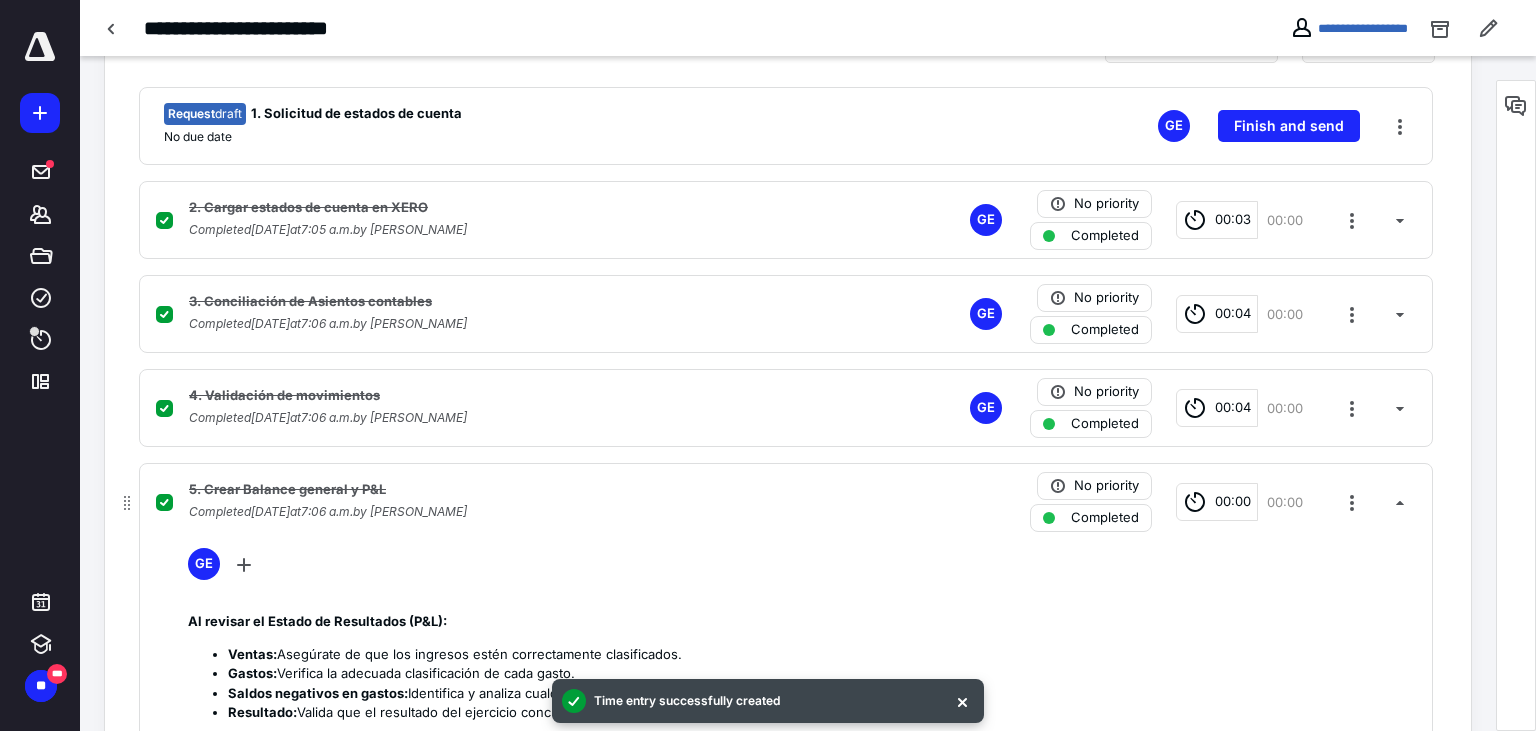 click on "00:00" at bounding box center (1233, 502) 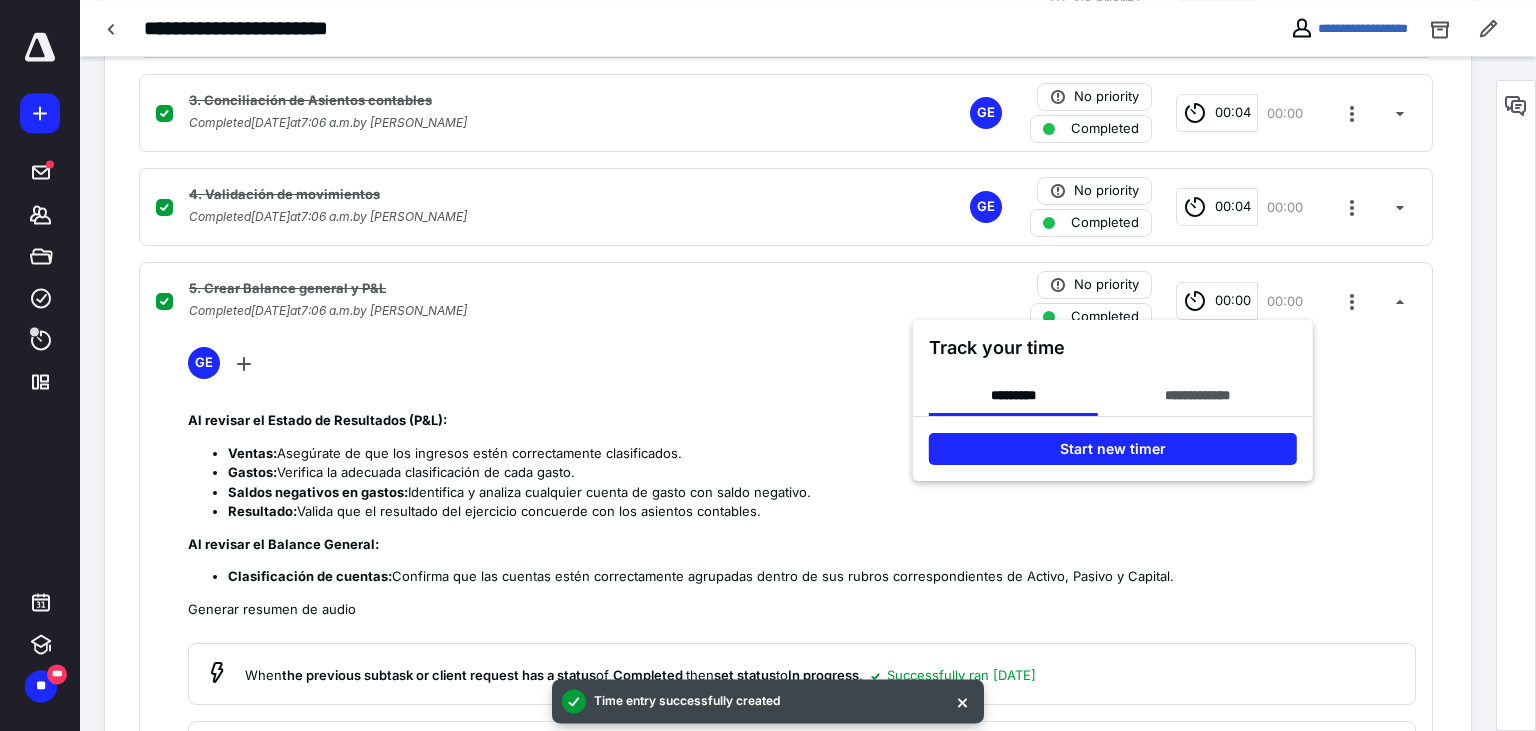 scroll, scrollTop: 702, scrollLeft: 0, axis: vertical 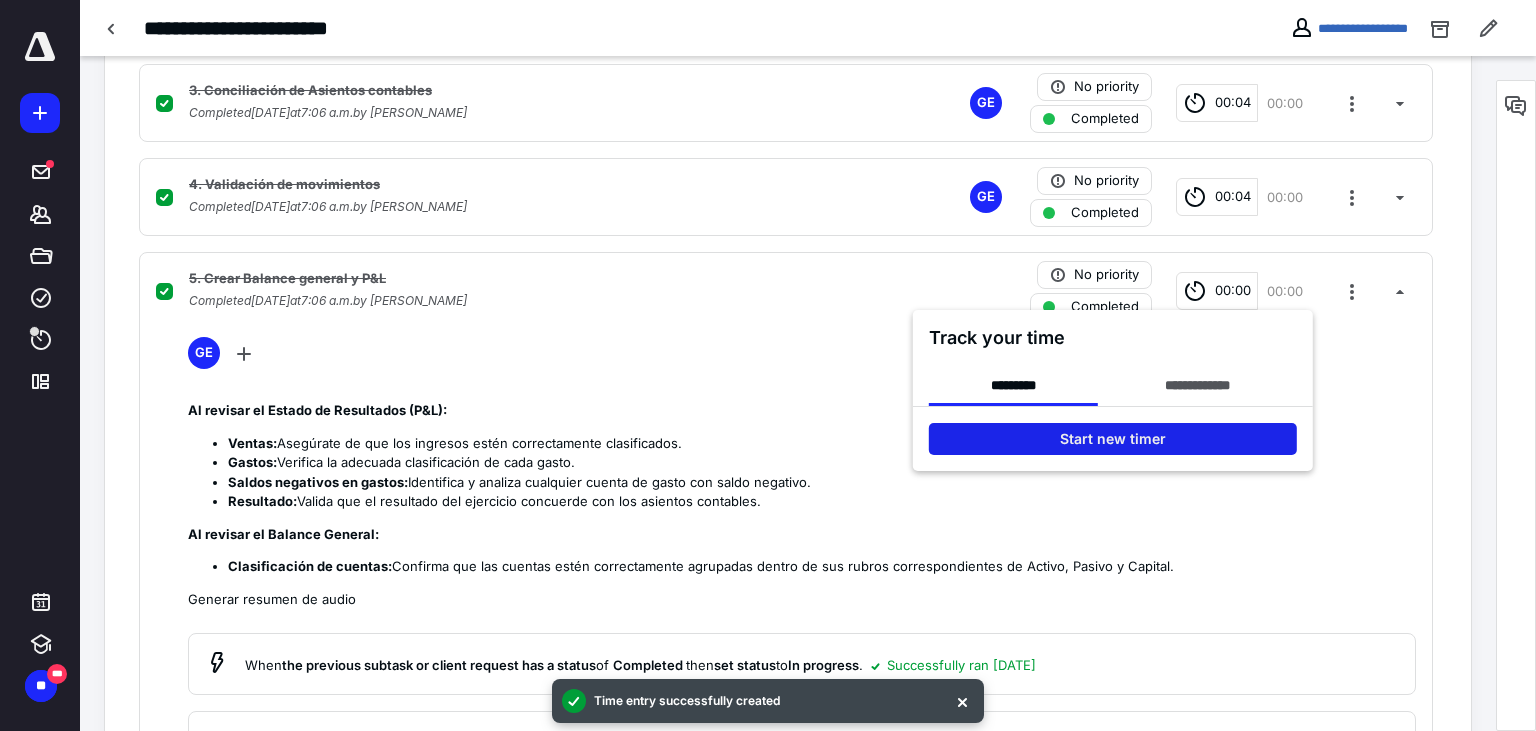 click on "Start new timer" at bounding box center [1113, 439] 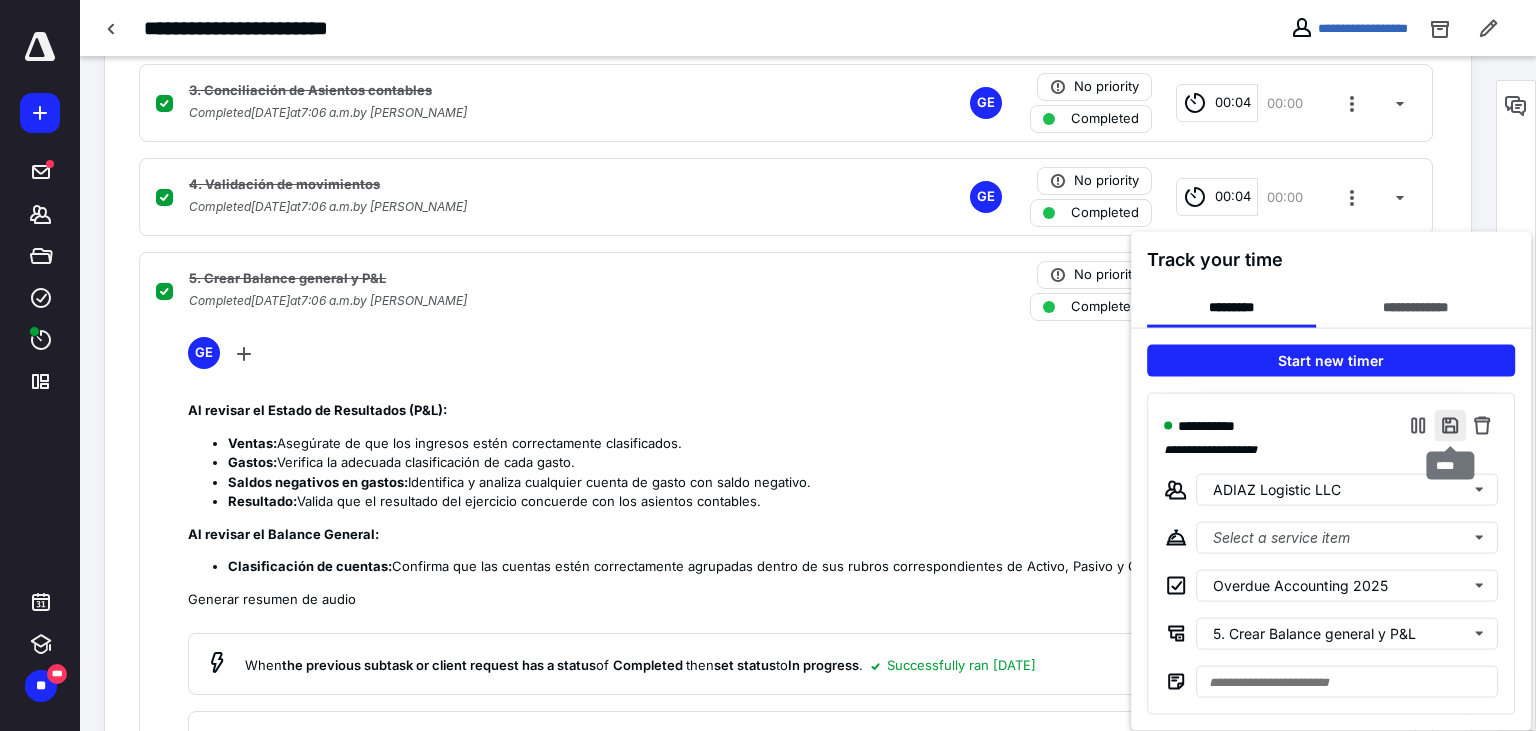 click at bounding box center (1450, 426) 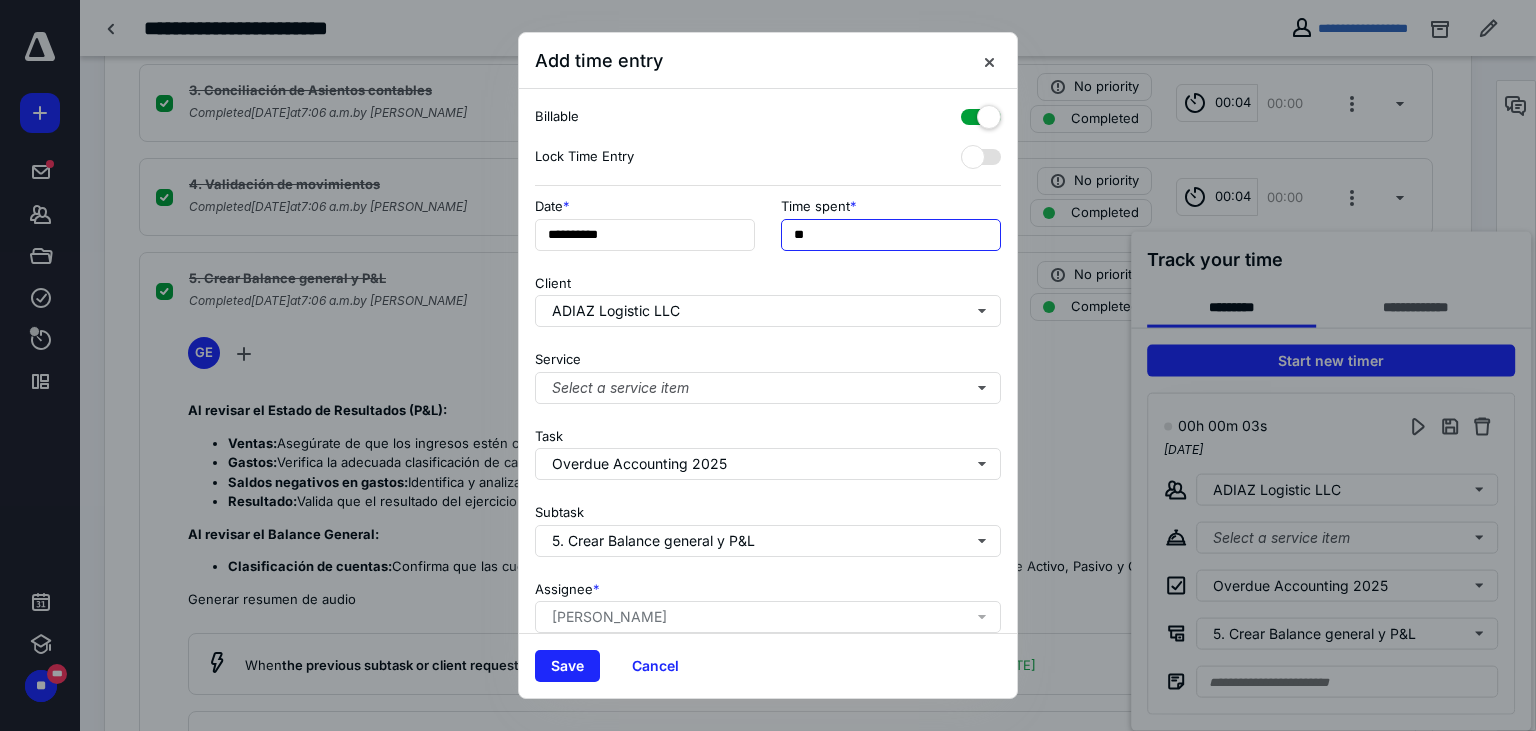 drag, startPoint x: 799, startPoint y: 228, endPoint x: 758, endPoint y: 222, distance: 41.4367 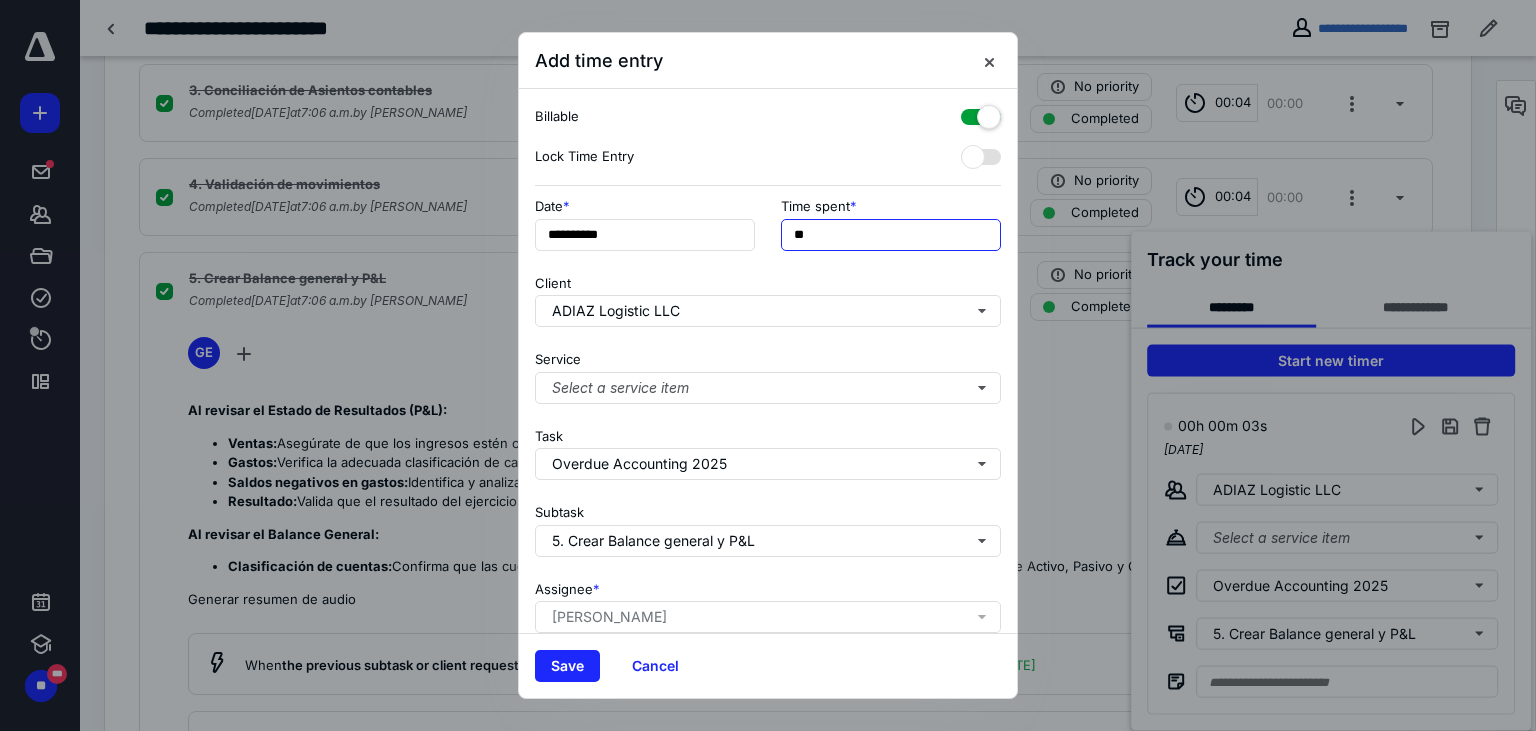 click on "**" at bounding box center [891, 235] 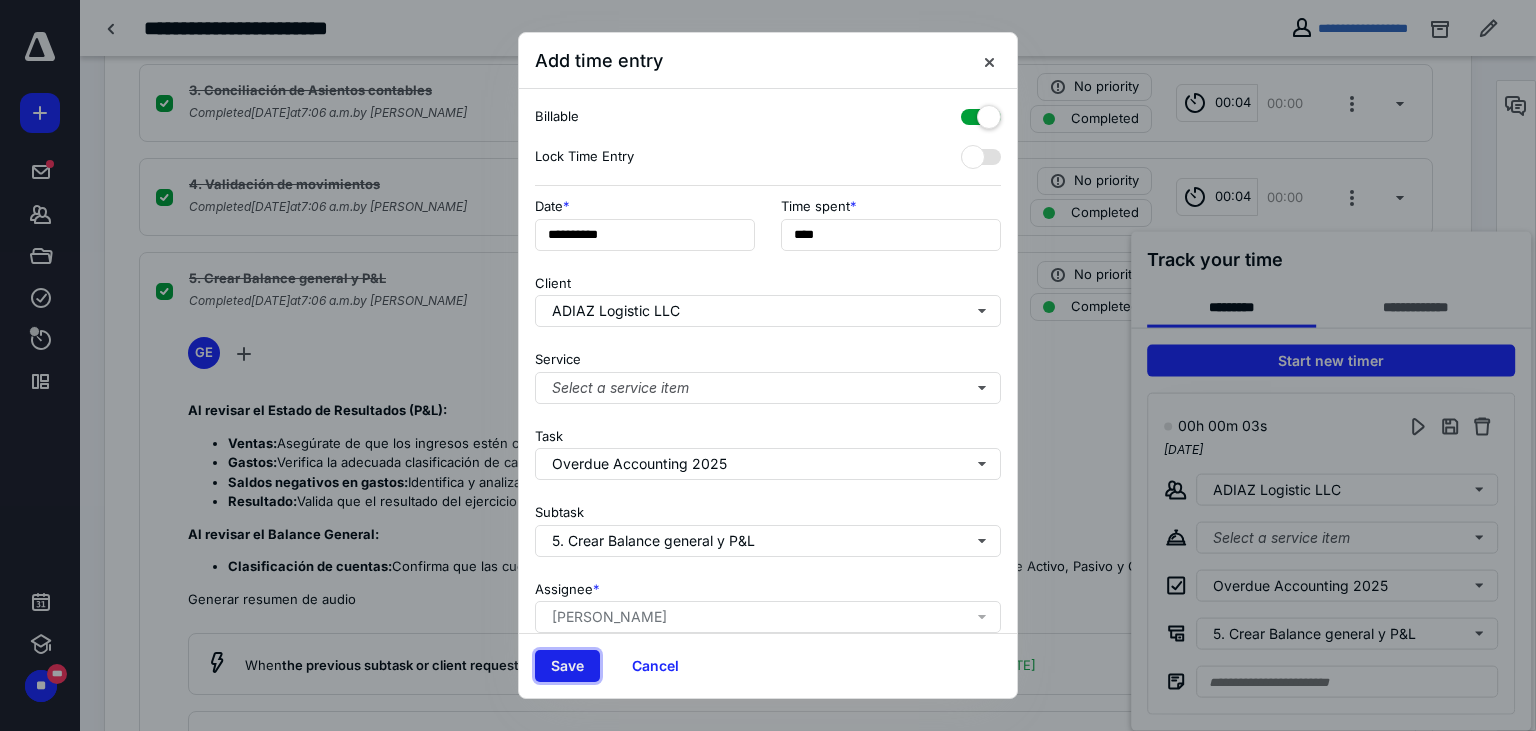 type on "******" 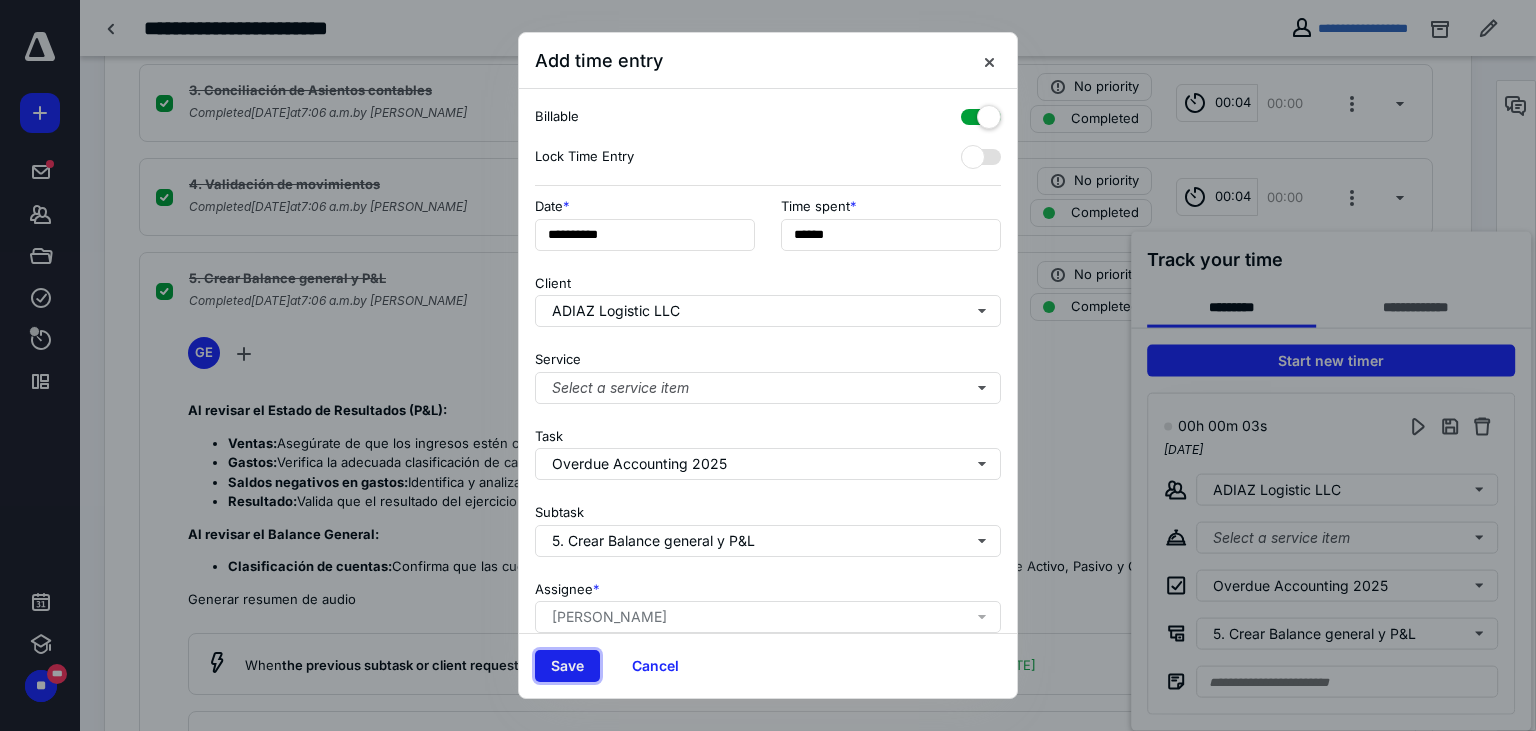 click on "Save" at bounding box center (567, 666) 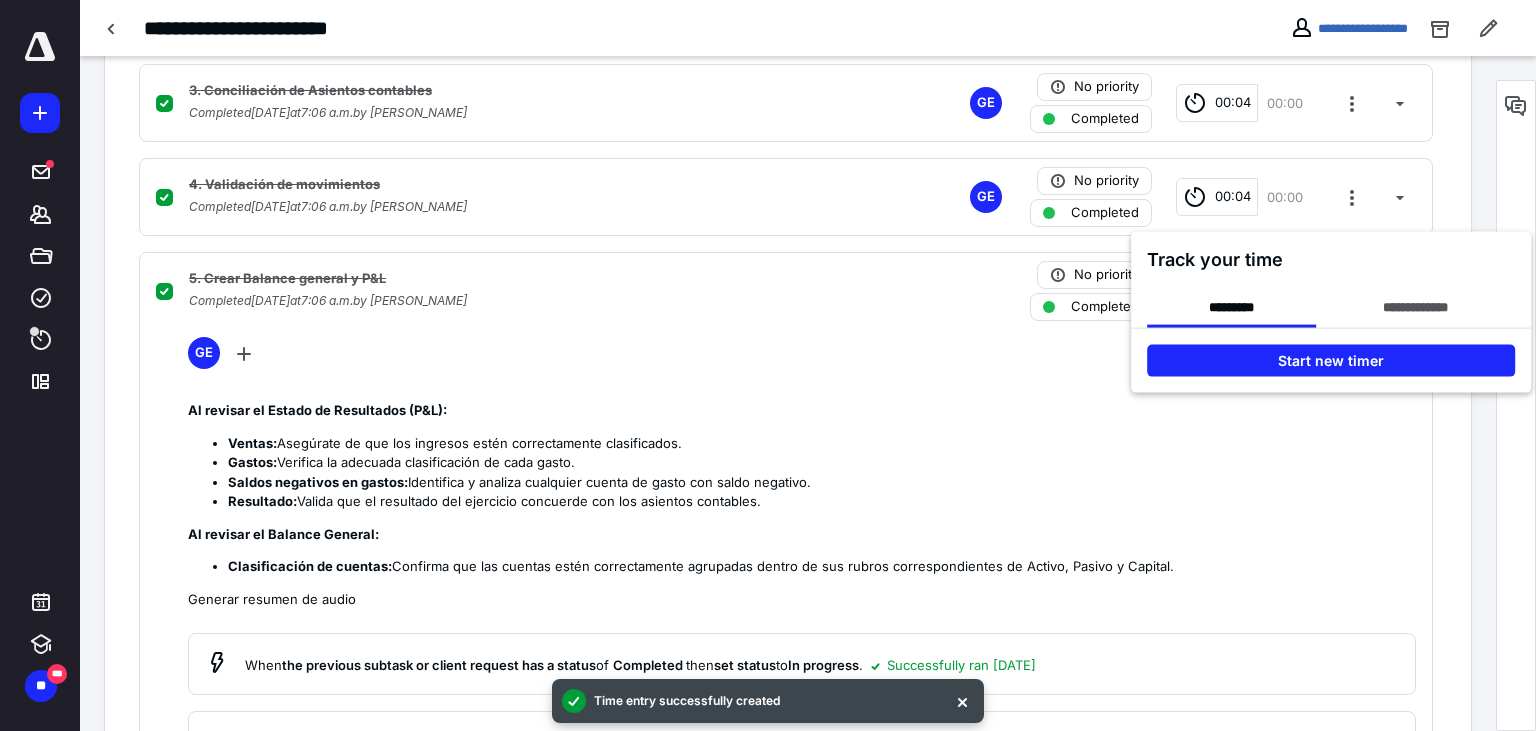 click at bounding box center (768, 365) 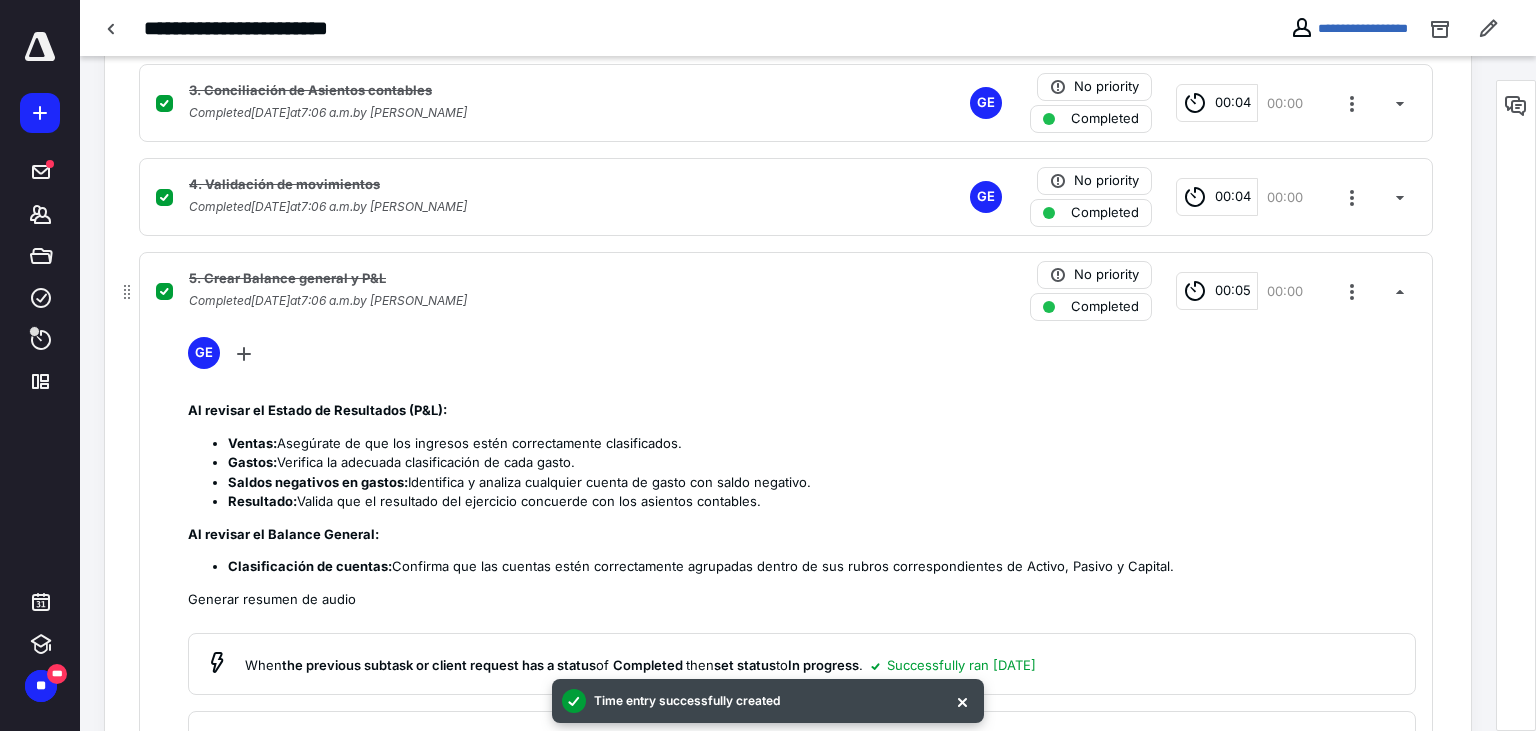 click on "Al revisar el Estado de Resultados (P&L):" at bounding box center [802, 411] 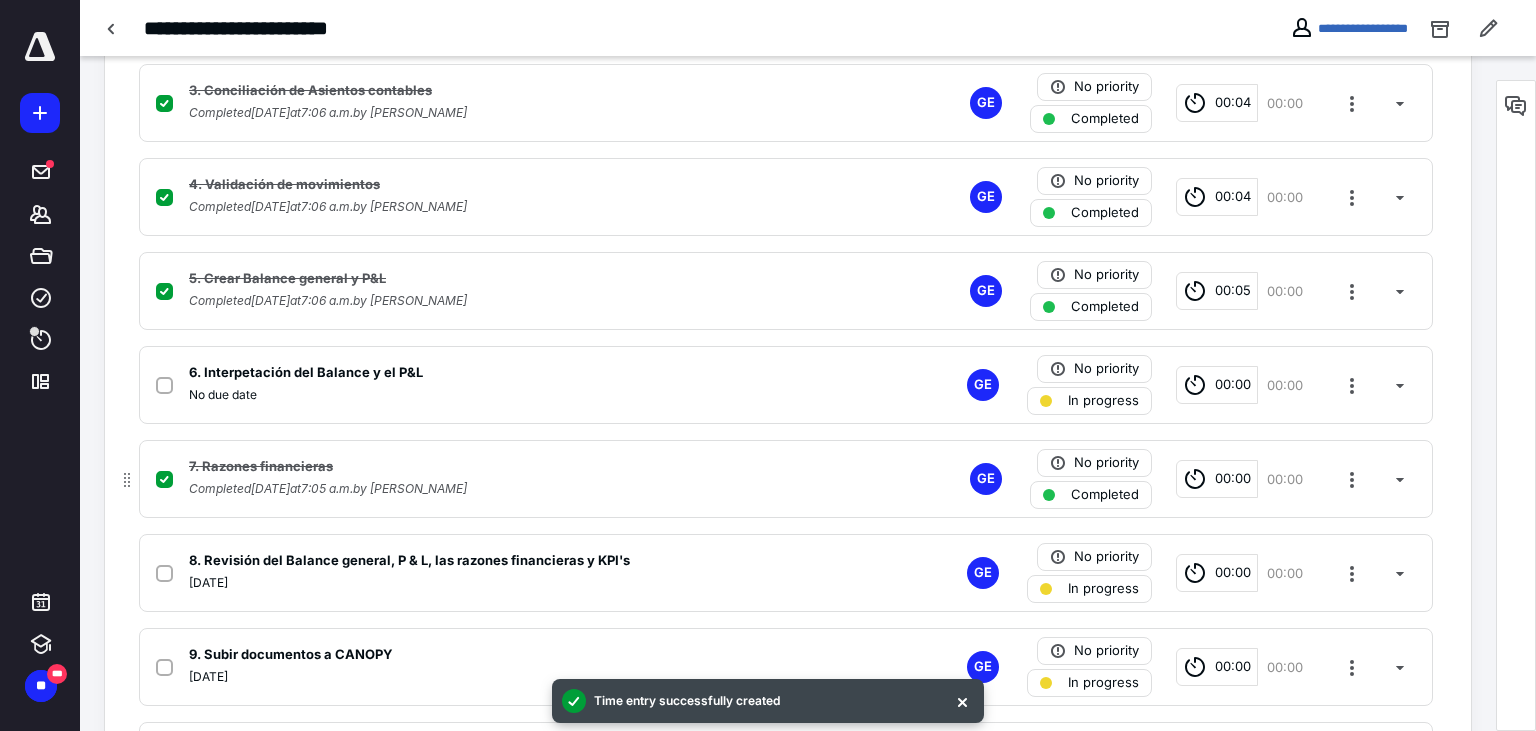 scroll, scrollTop: 808, scrollLeft: 0, axis: vertical 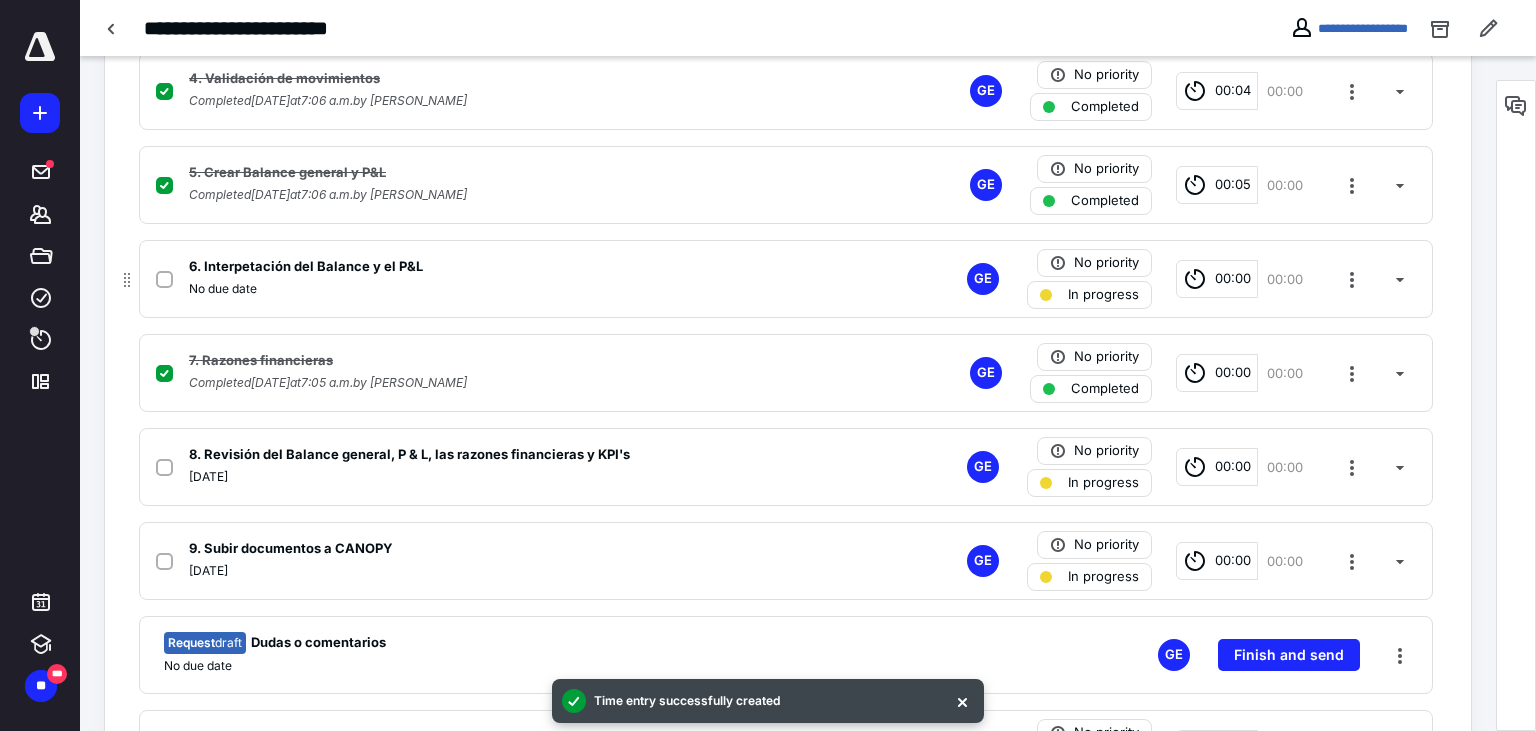 click 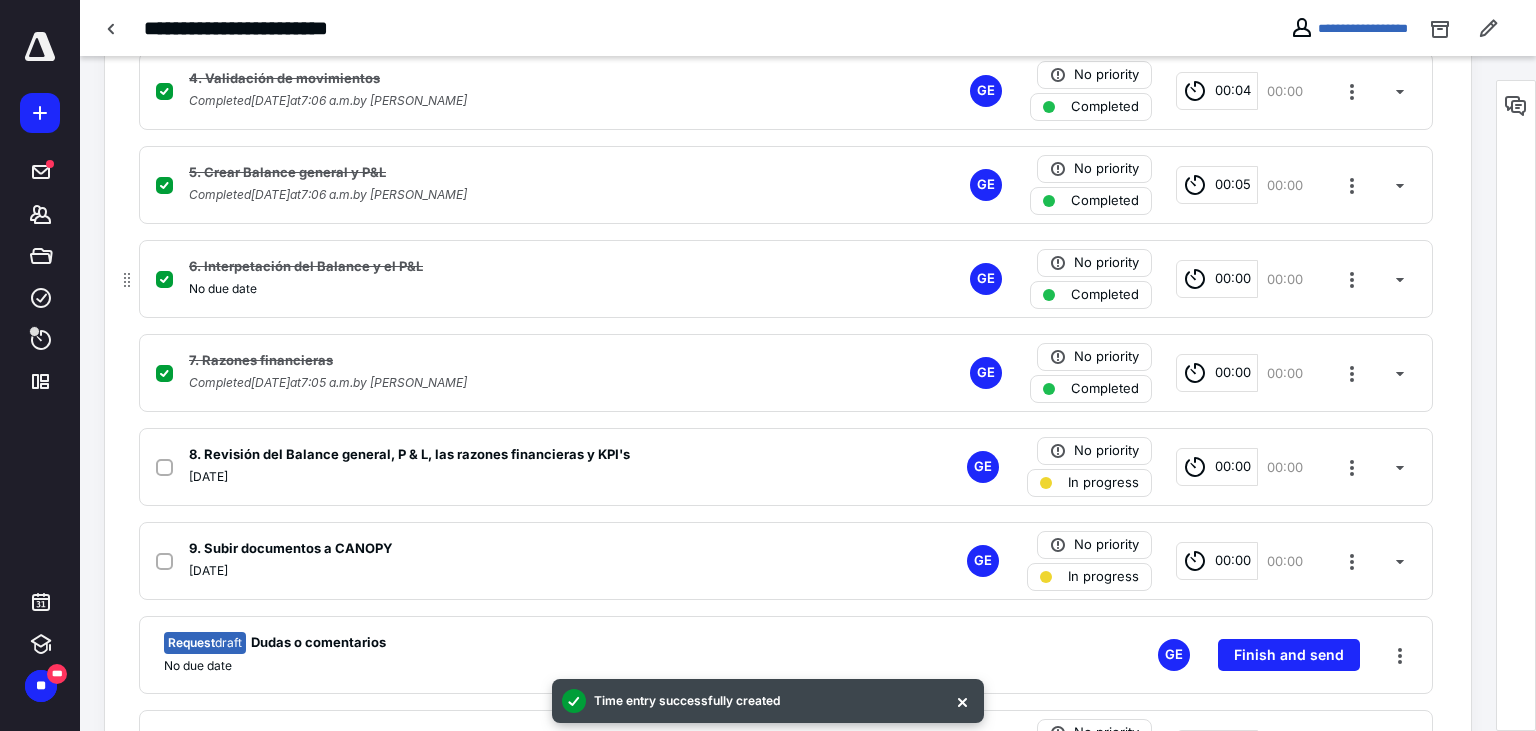 click on "00:00" at bounding box center [1233, 279] 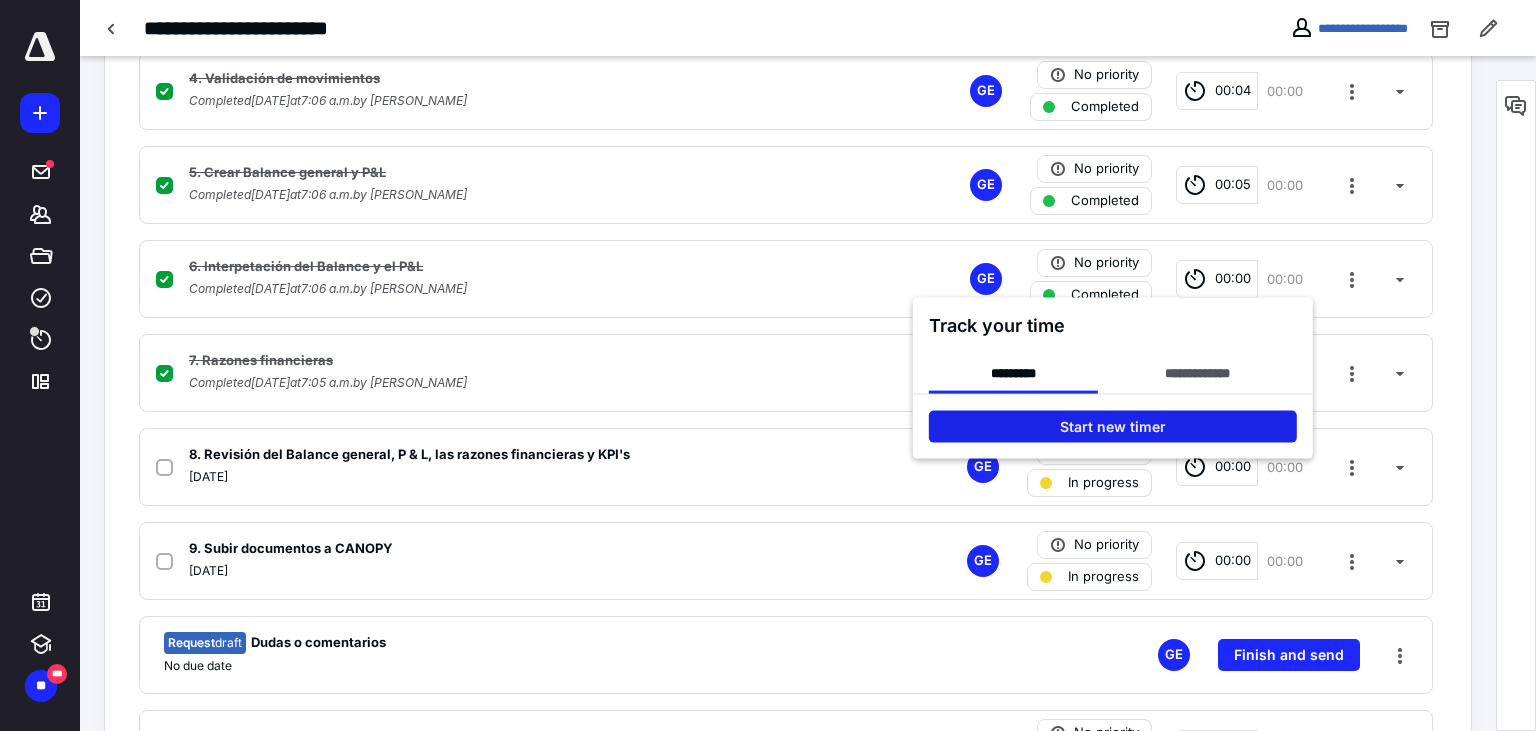 click on "Start new timer" at bounding box center (1113, 427) 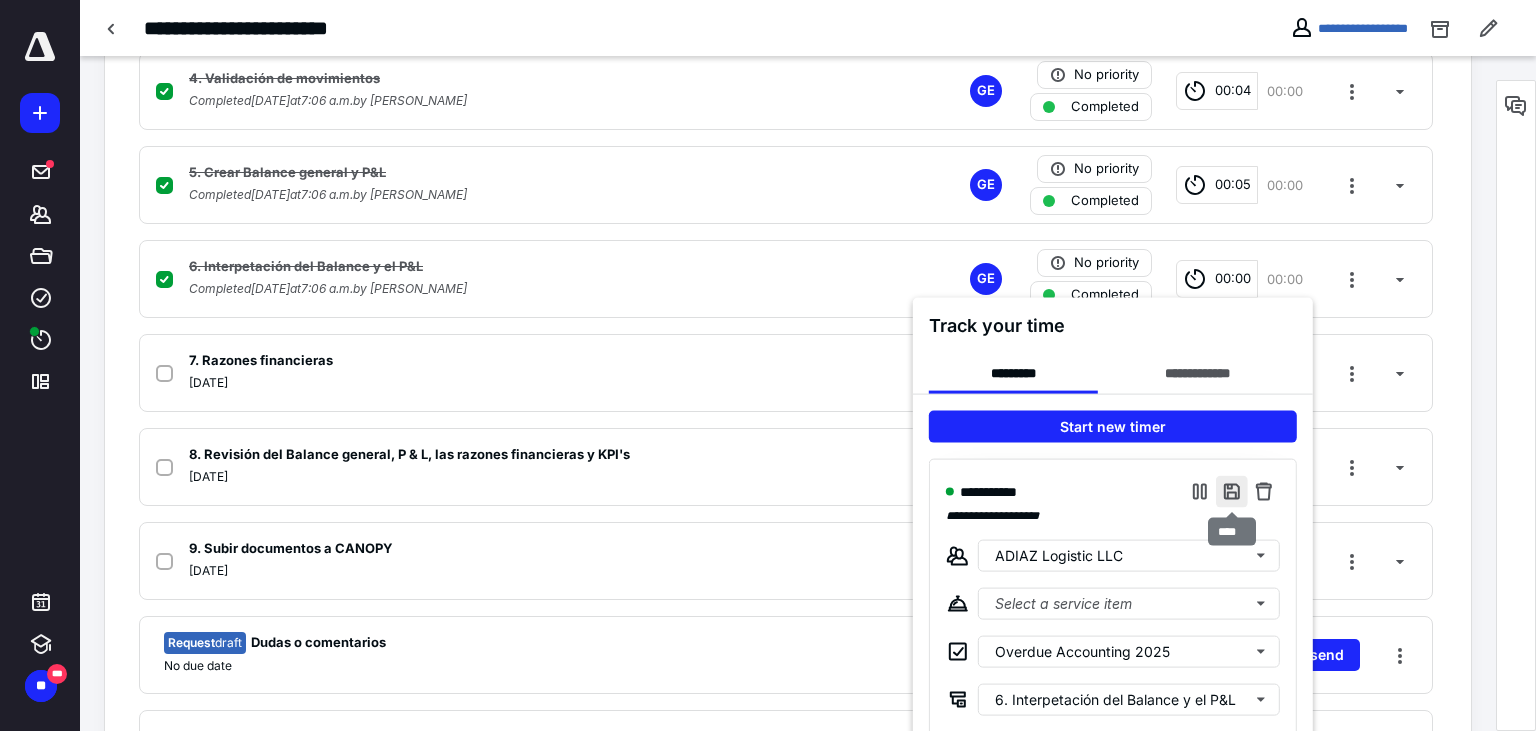 click at bounding box center [1232, 492] 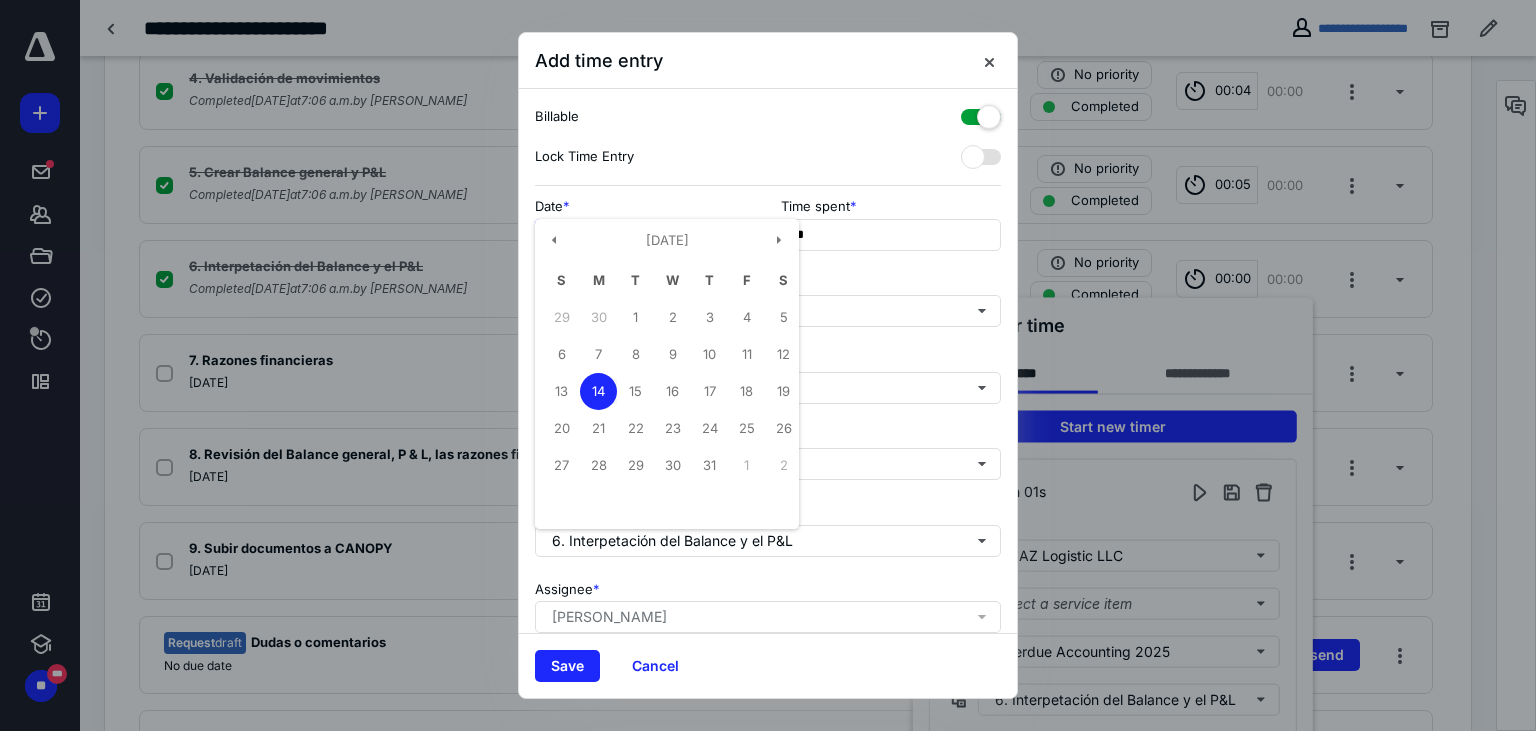 click on "**********" at bounding box center (645, 235) 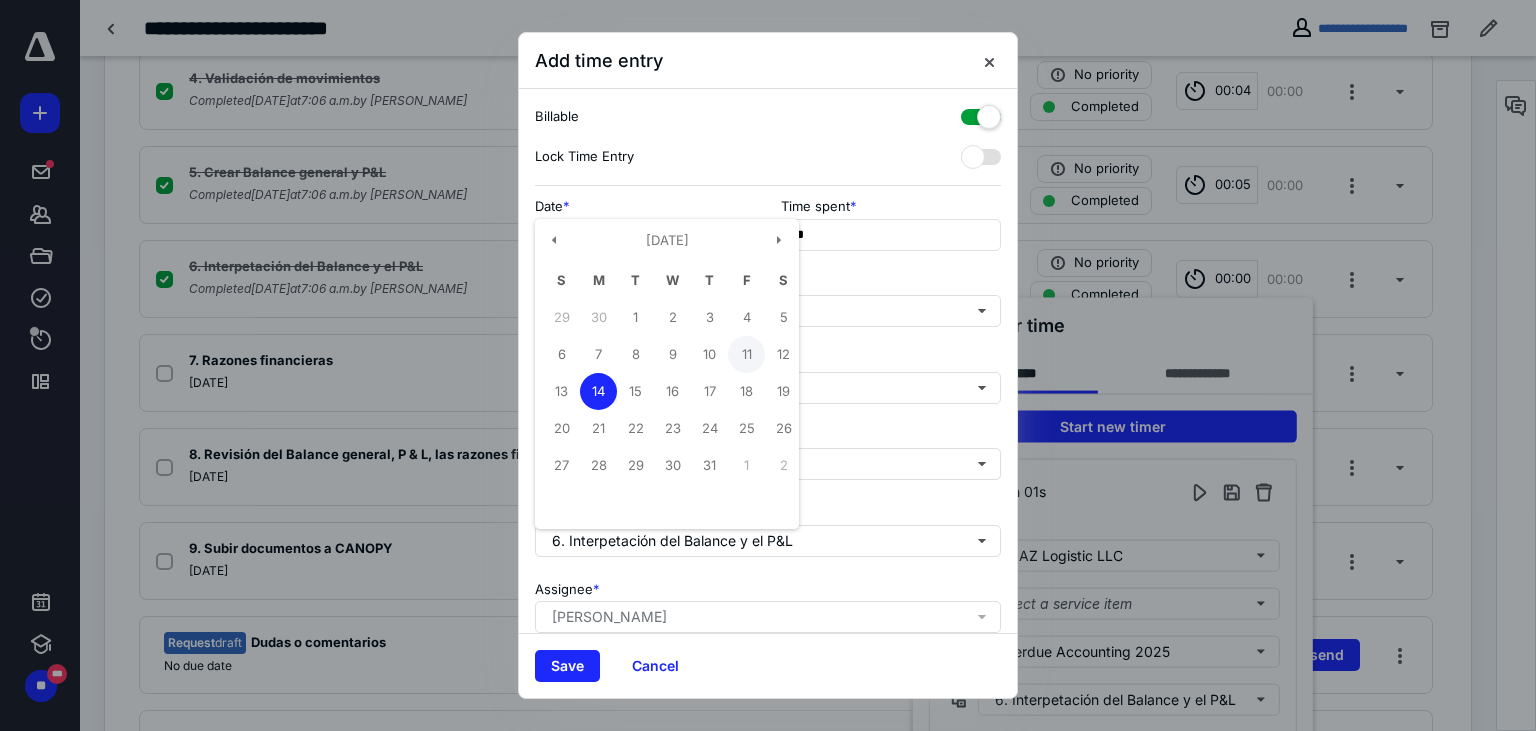 click on "11" at bounding box center (746, 354) 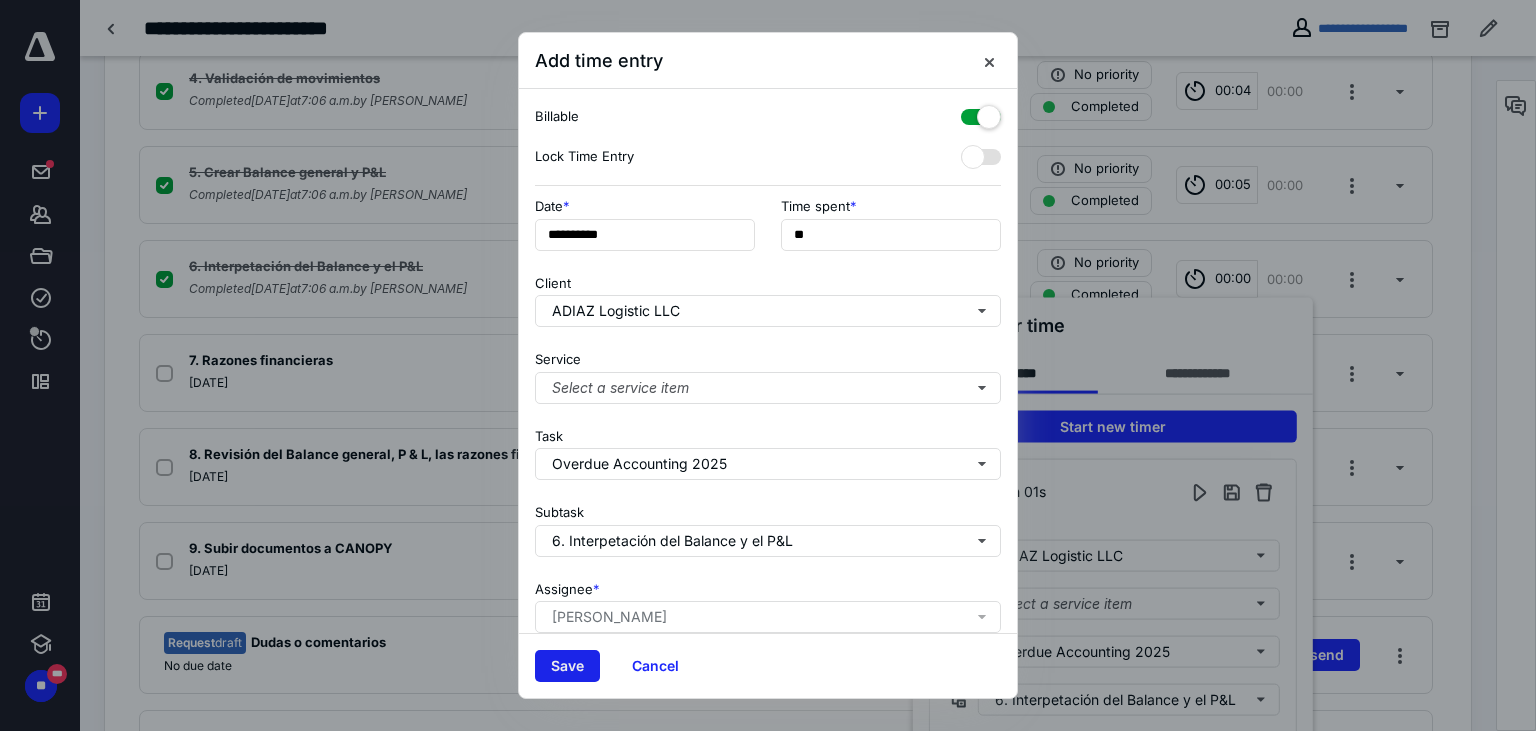 click on "Save" at bounding box center [567, 666] 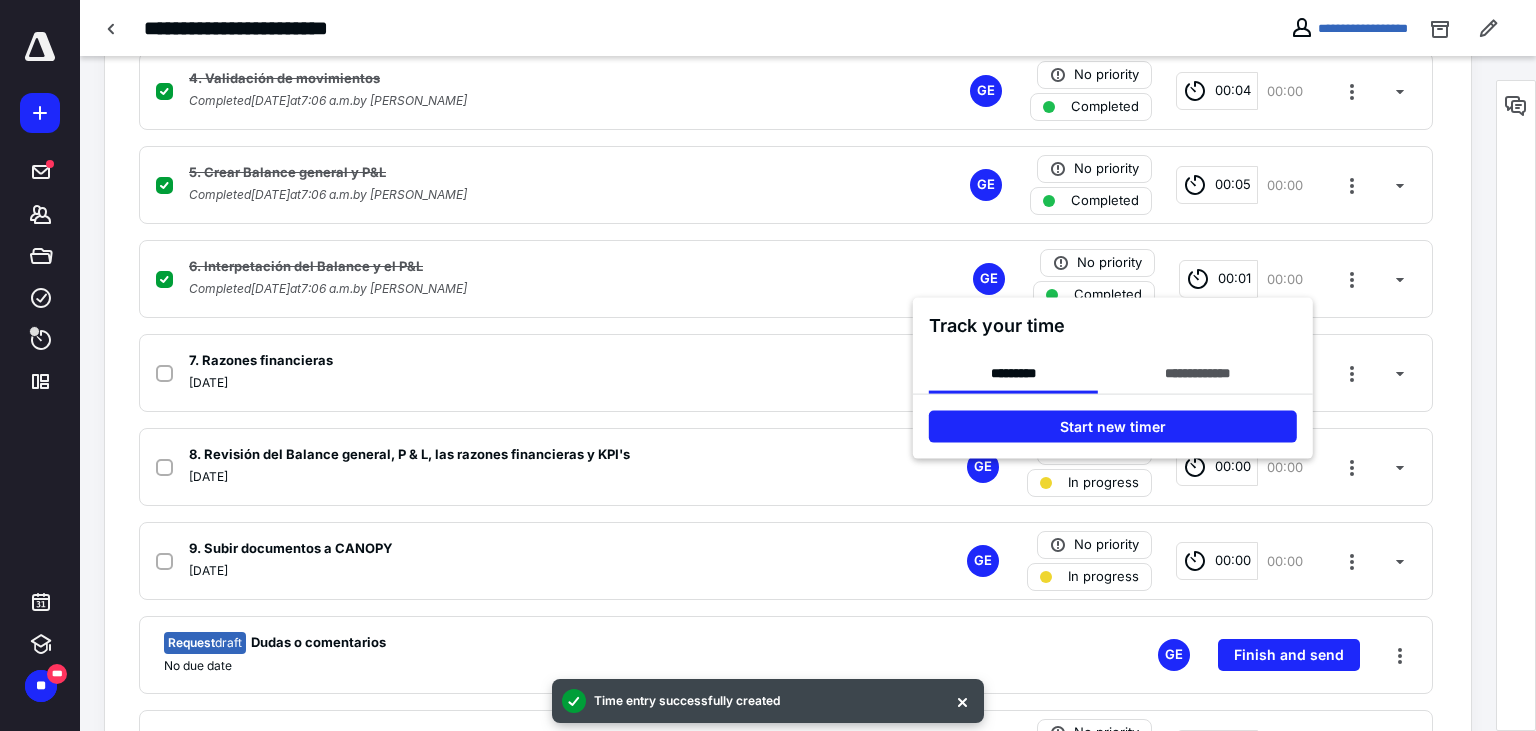 click at bounding box center [768, 365] 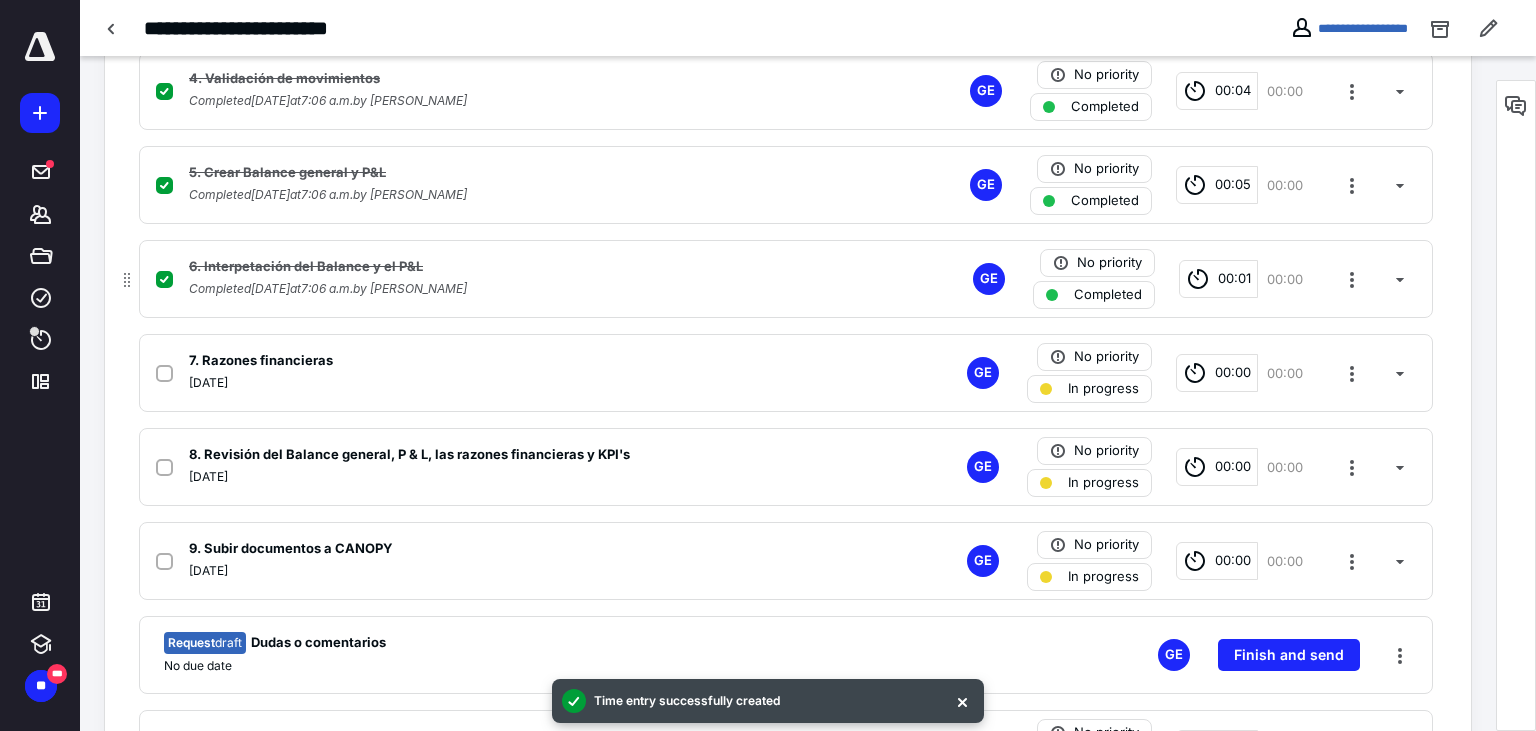 click on "00:01" at bounding box center [1234, 279] 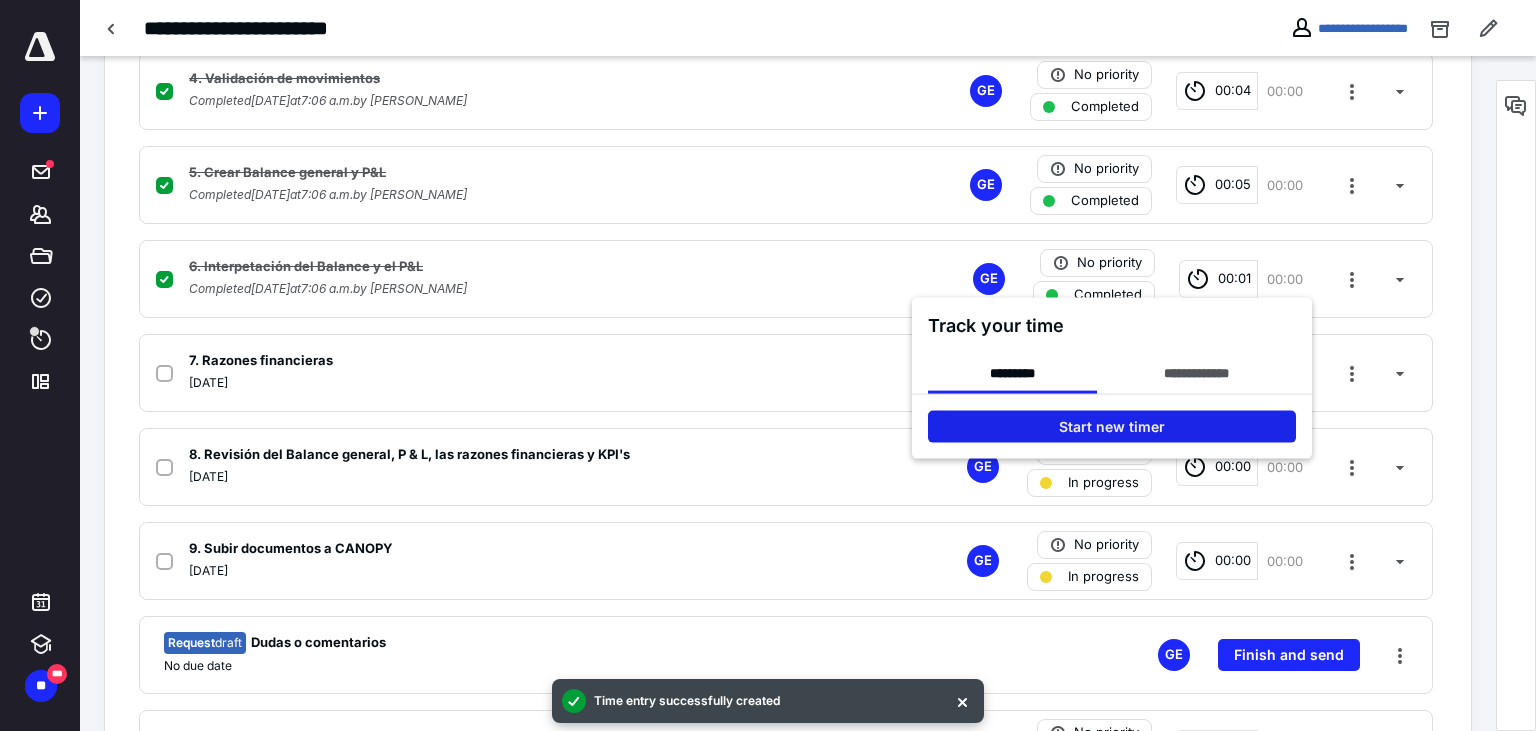 click on "Start new timer" at bounding box center (1112, 427) 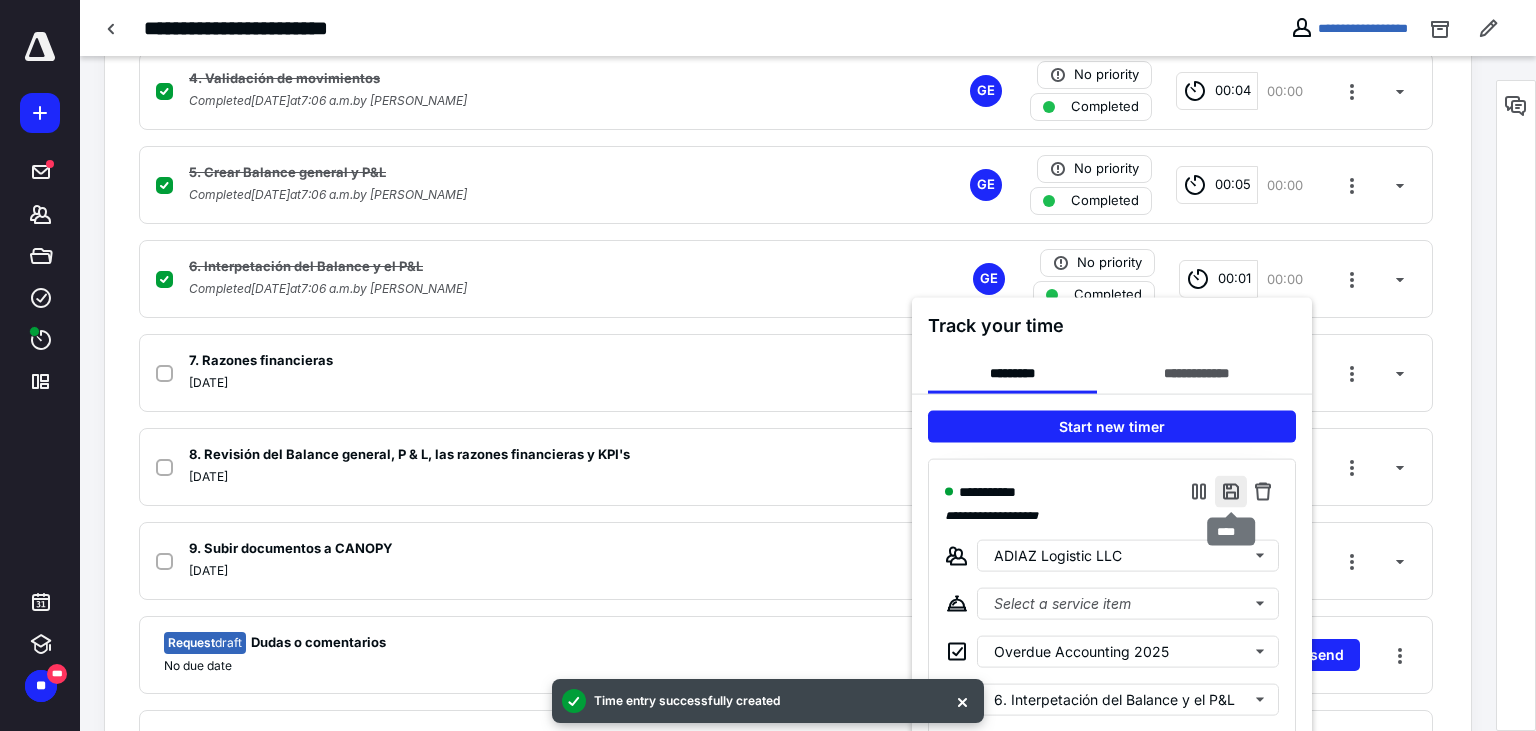 click at bounding box center (1231, 492) 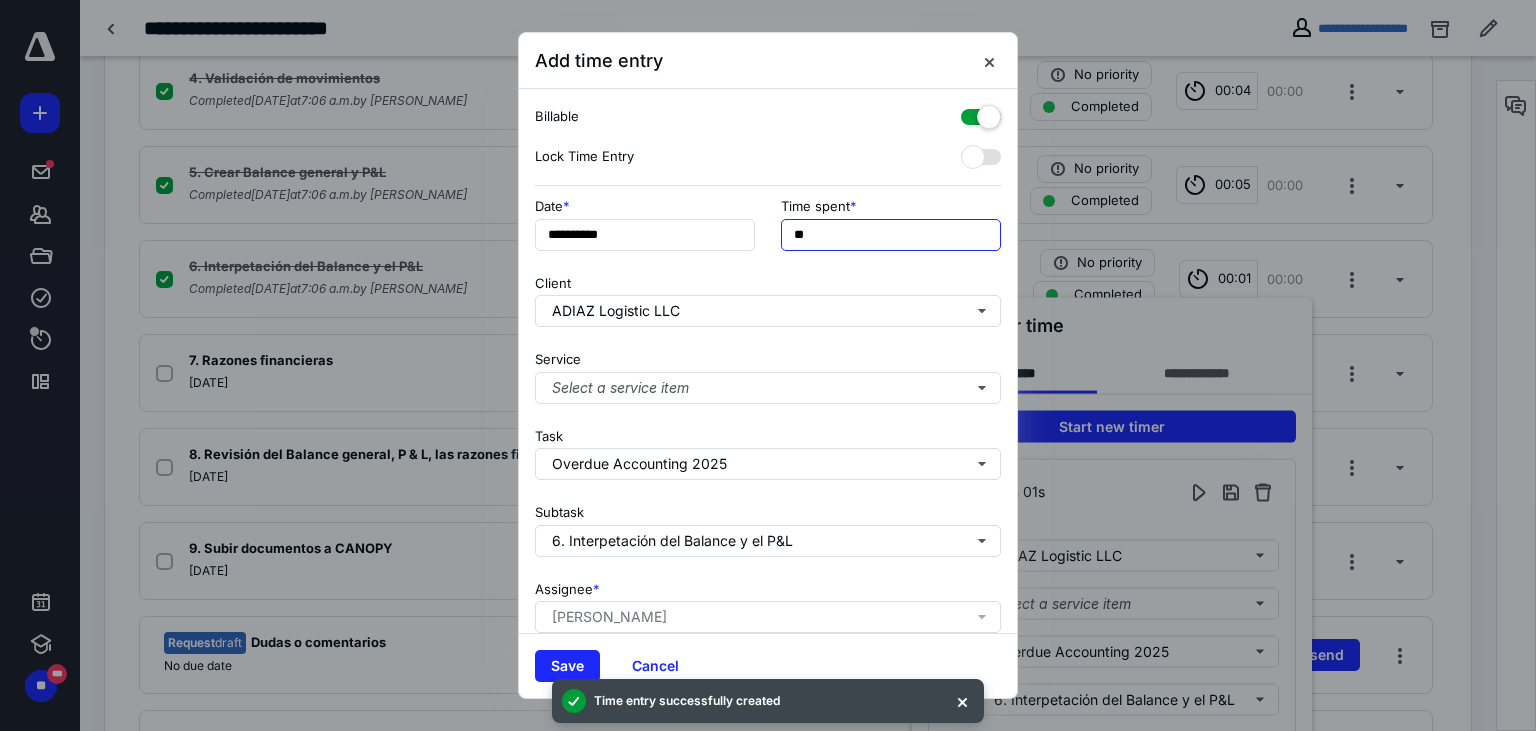 drag, startPoint x: 803, startPoint y: 237, endPoint x: 769, endPoint y: 233, distance: 34.234486 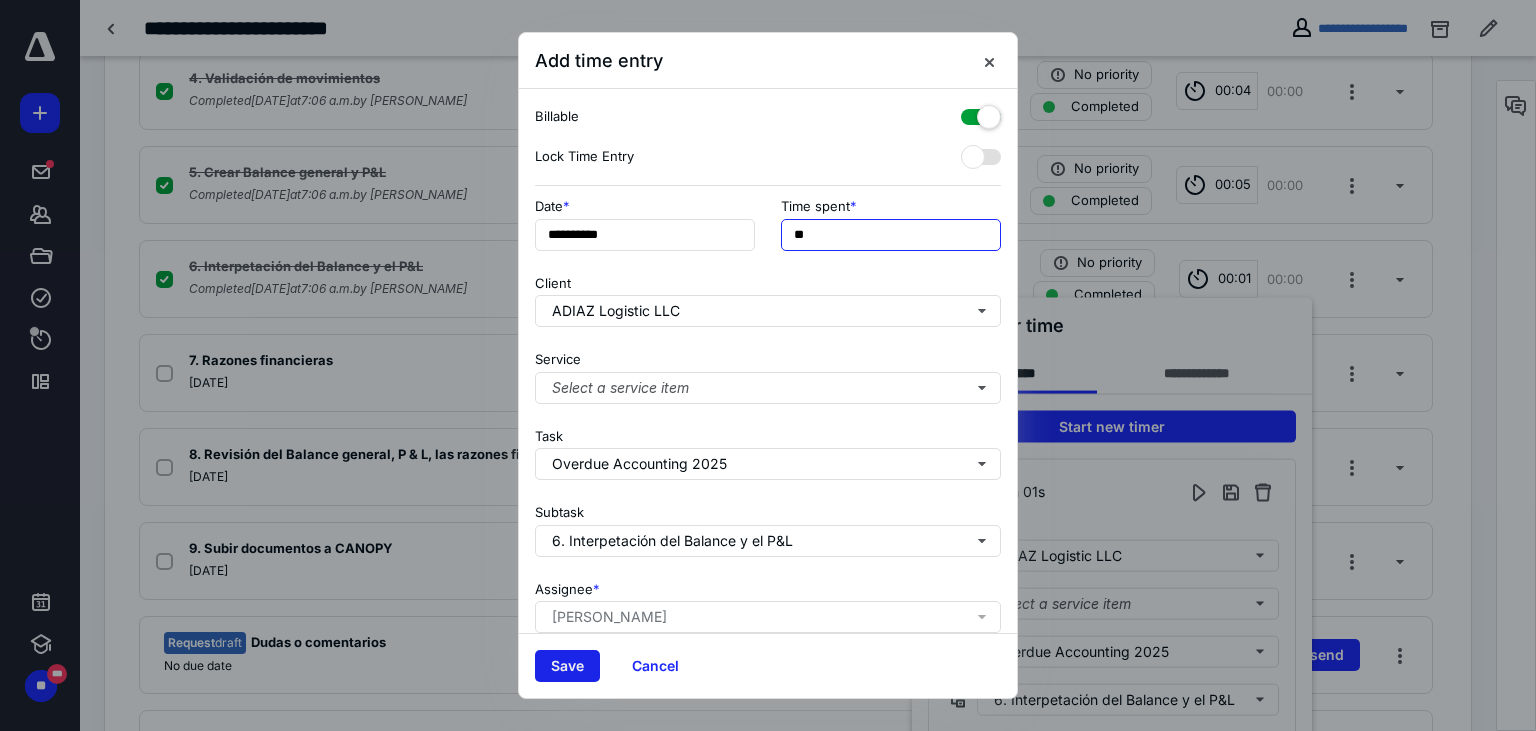 type on "**" 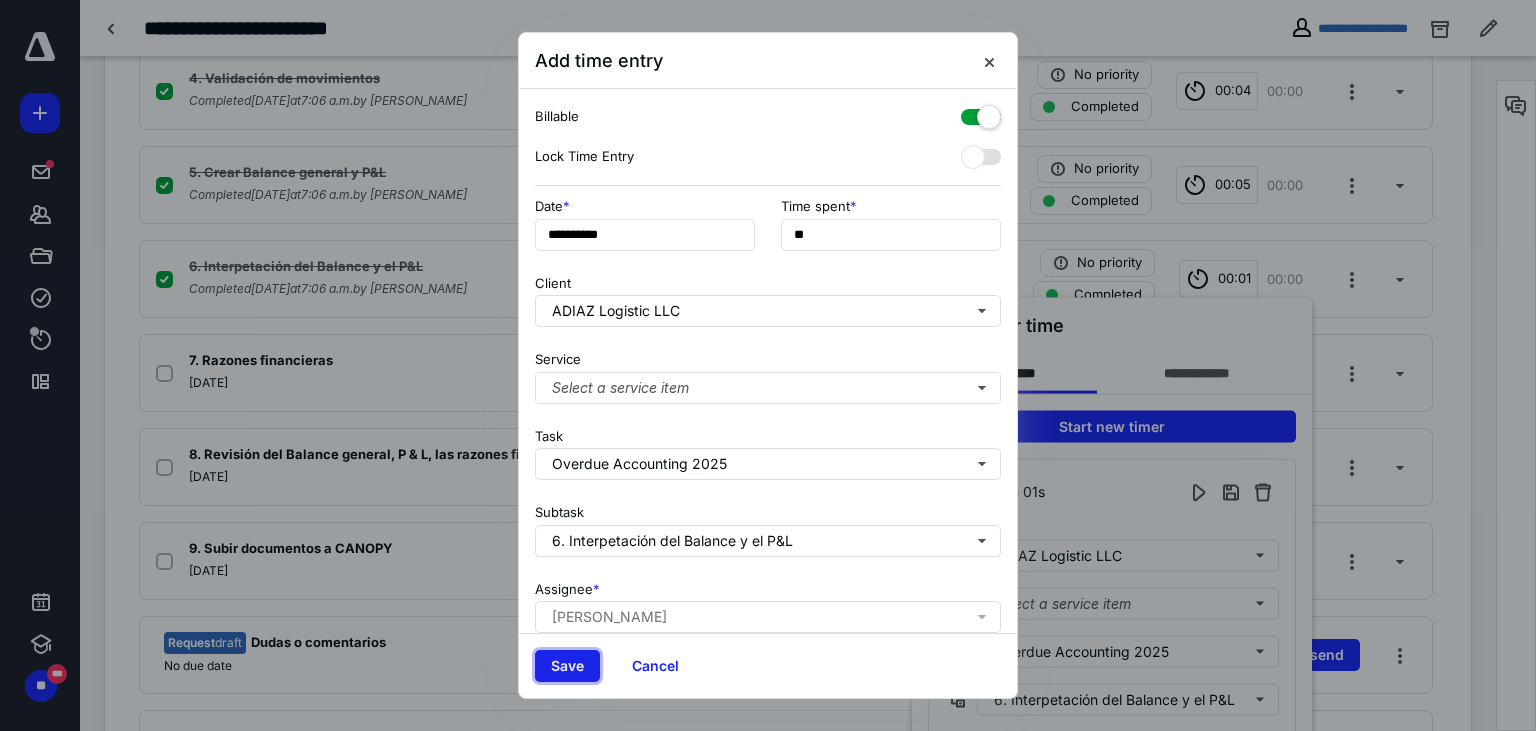 click on "Save" at bounding box center [567, 666] 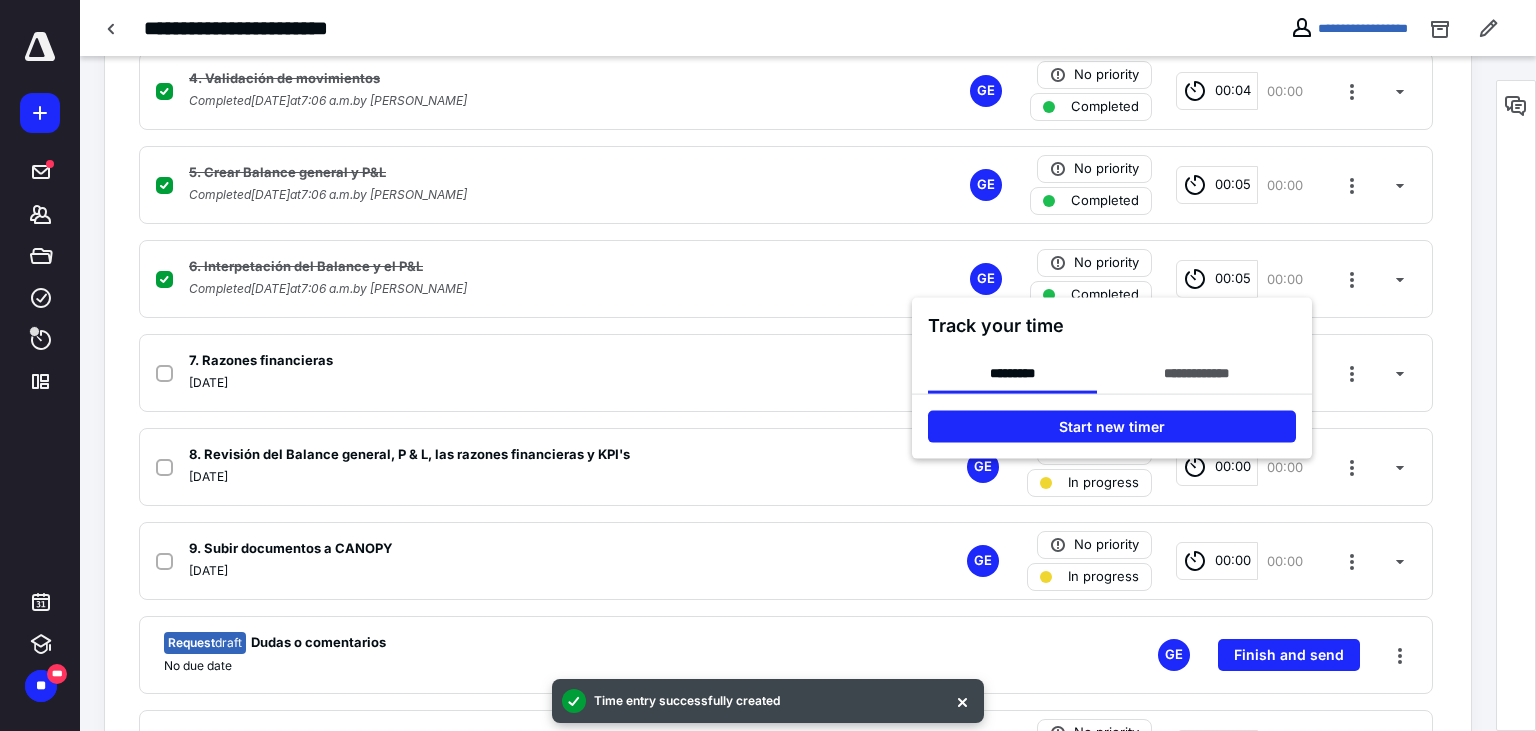 click at bounding box center [768, 365] 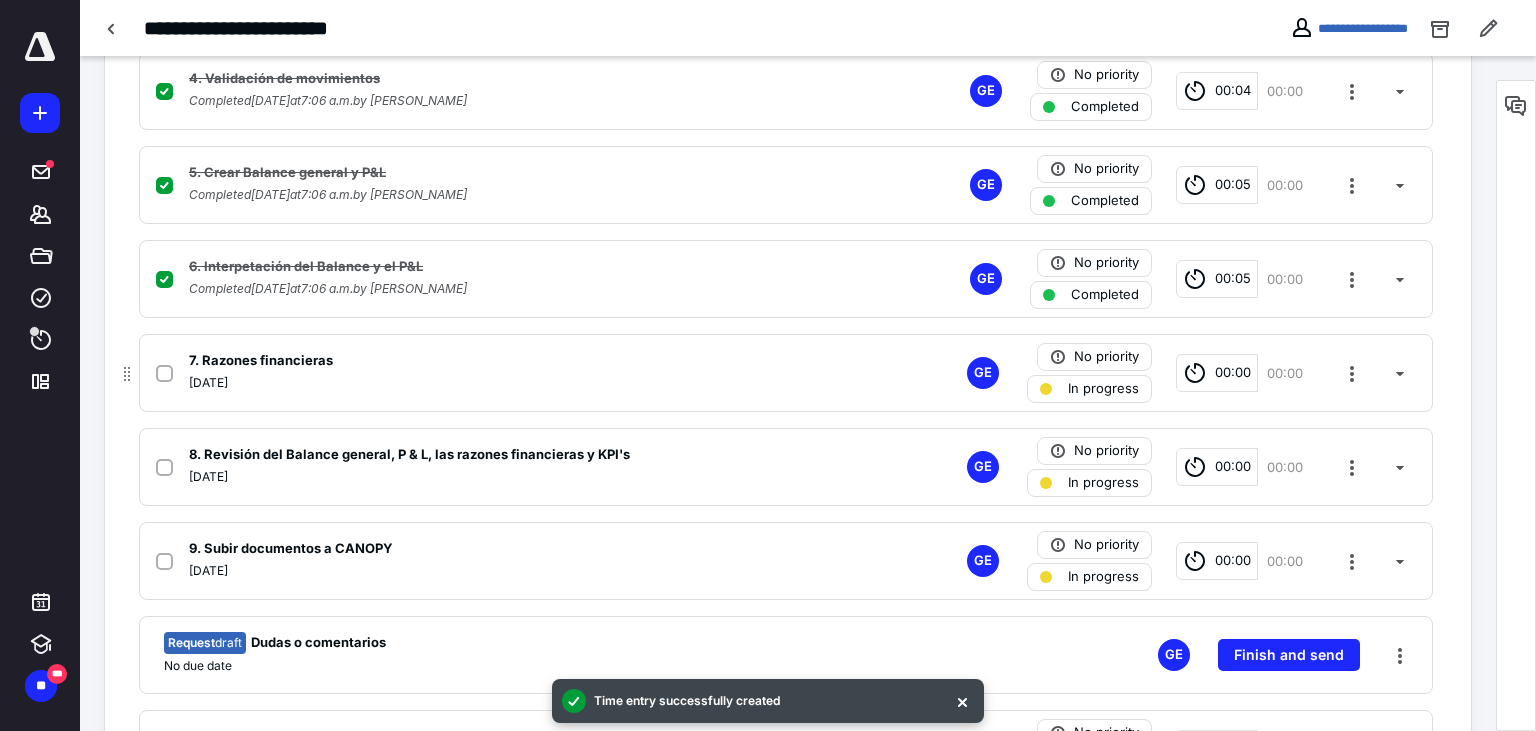 click at bounding box center [164, 373] 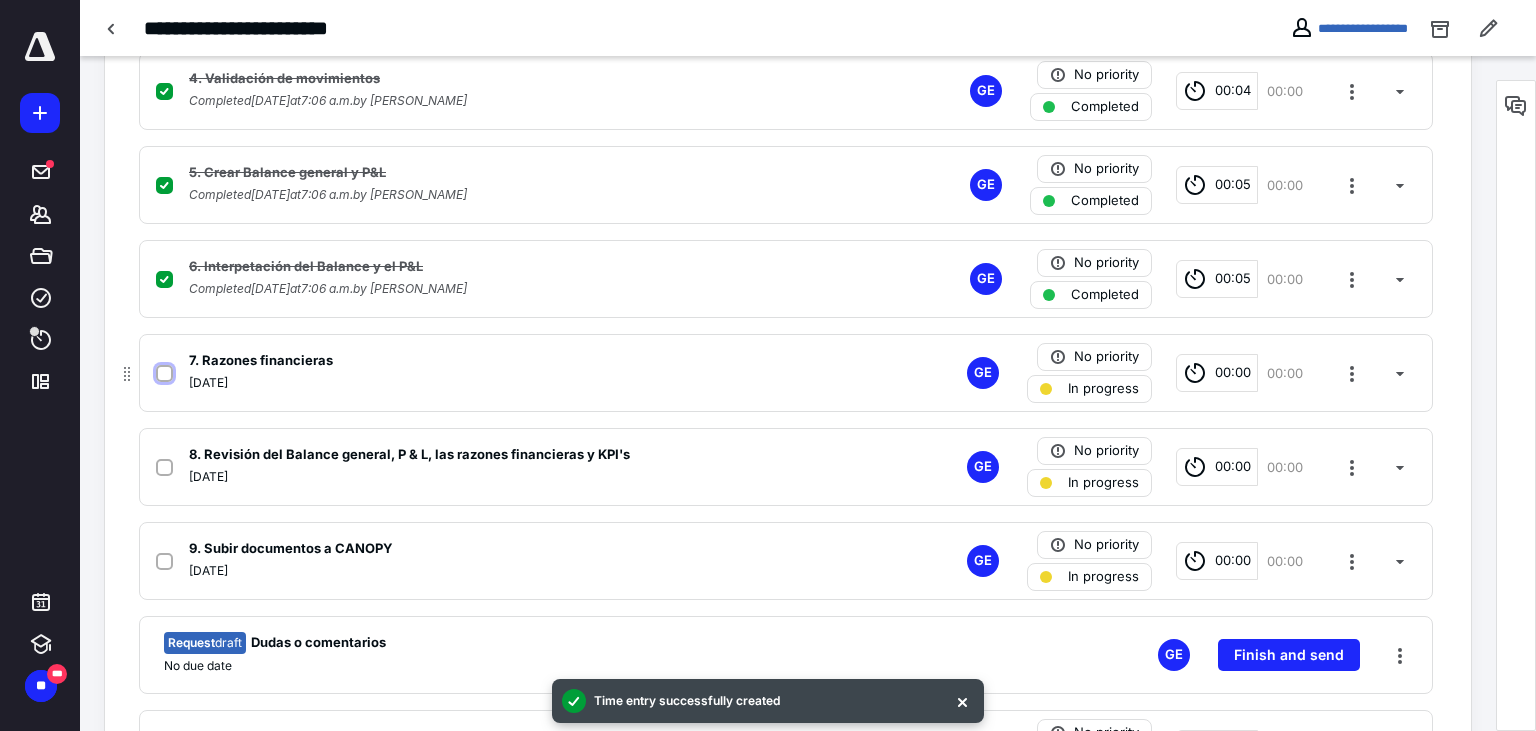 checkbox on "true" 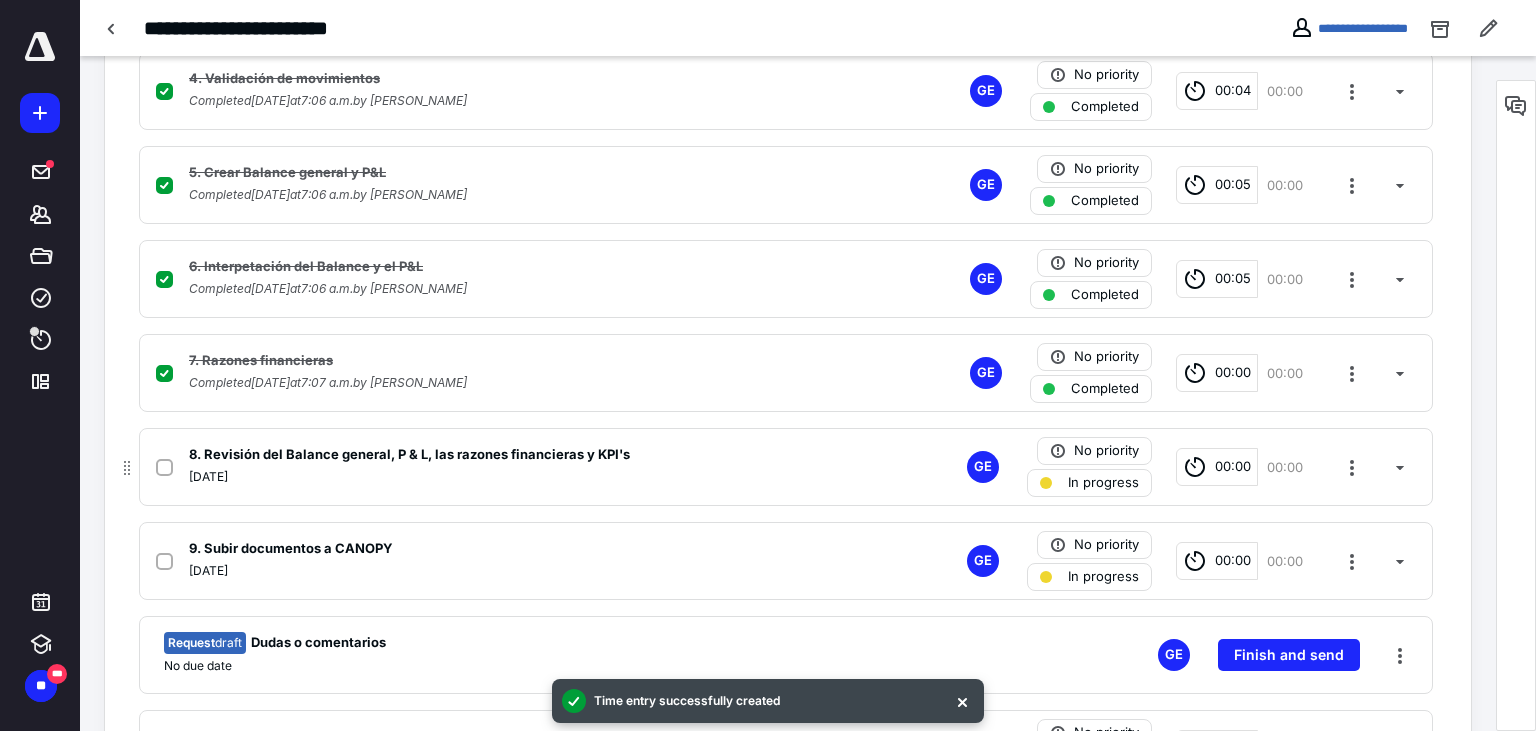click 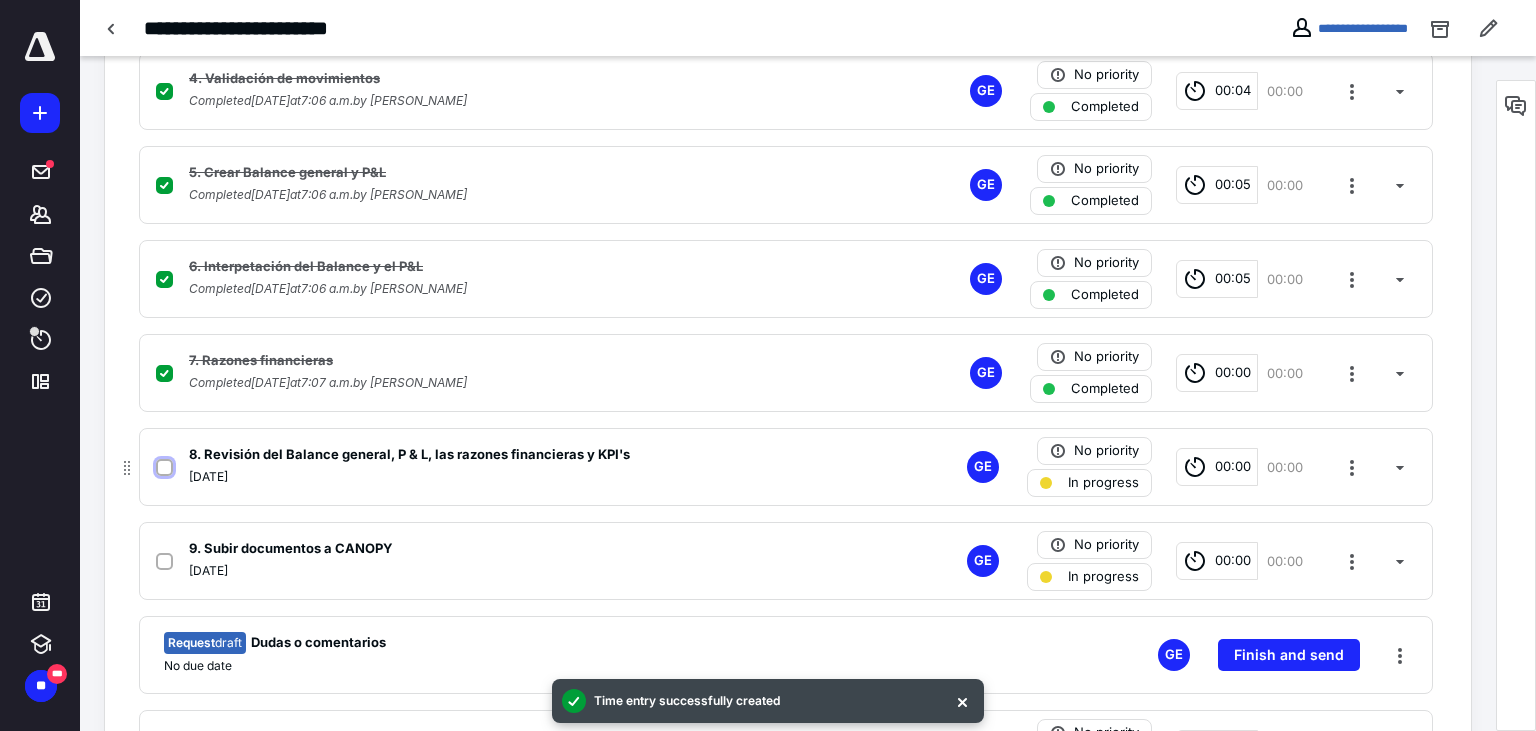 checkbox on "true" 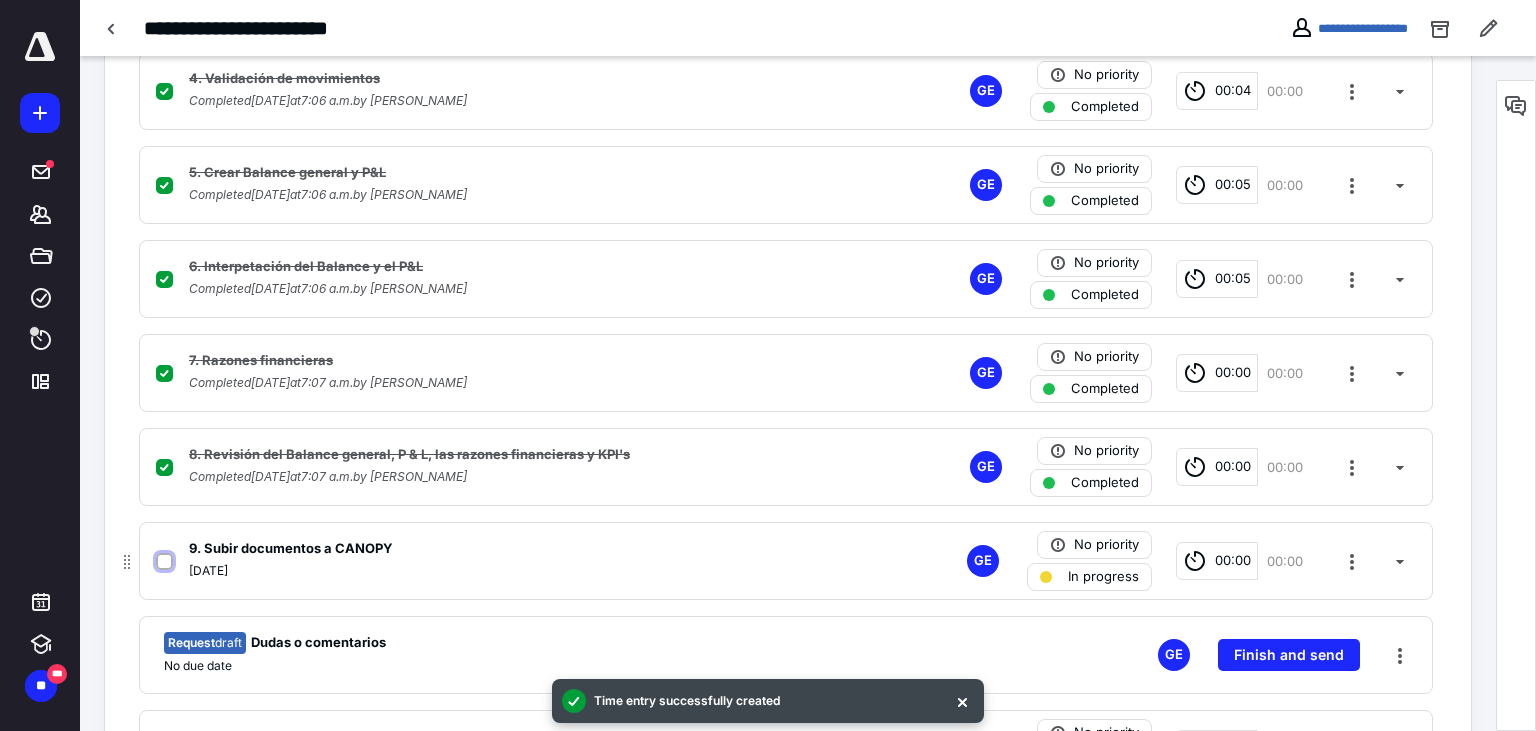 click at bounding box center [164, 562] 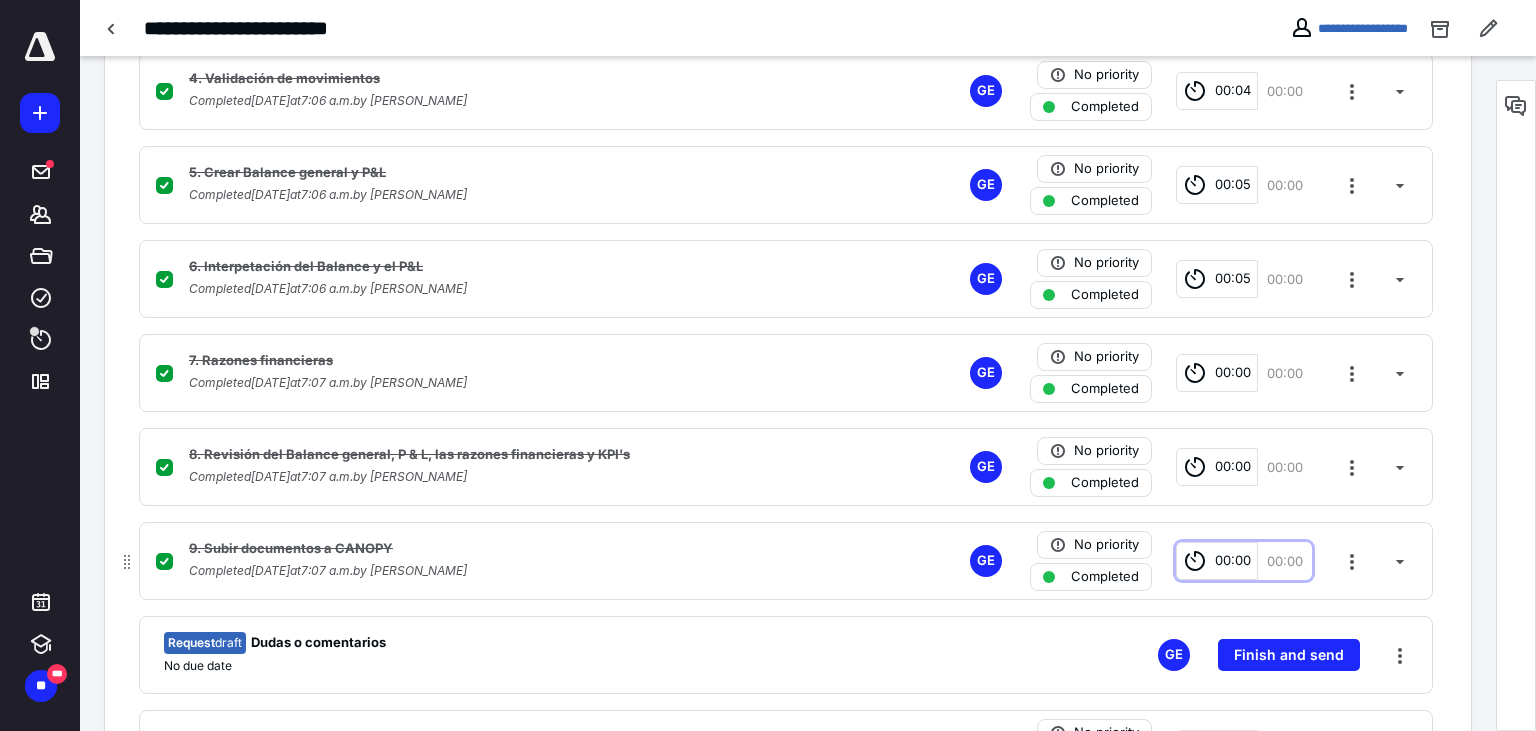 click on "00:00" at bounding box center (1233, 561) 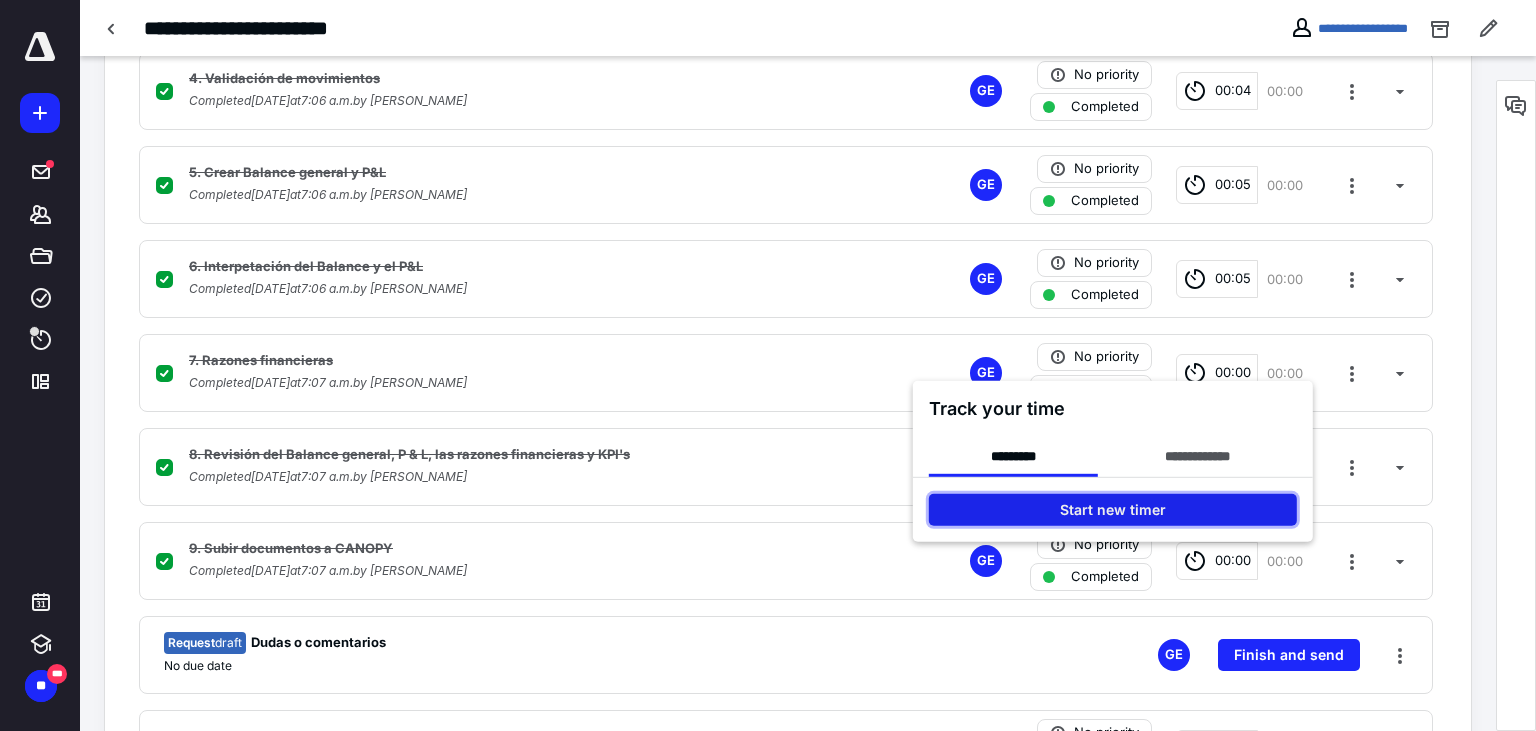 click on "Start new timer" at bounding box center [1113, 509] 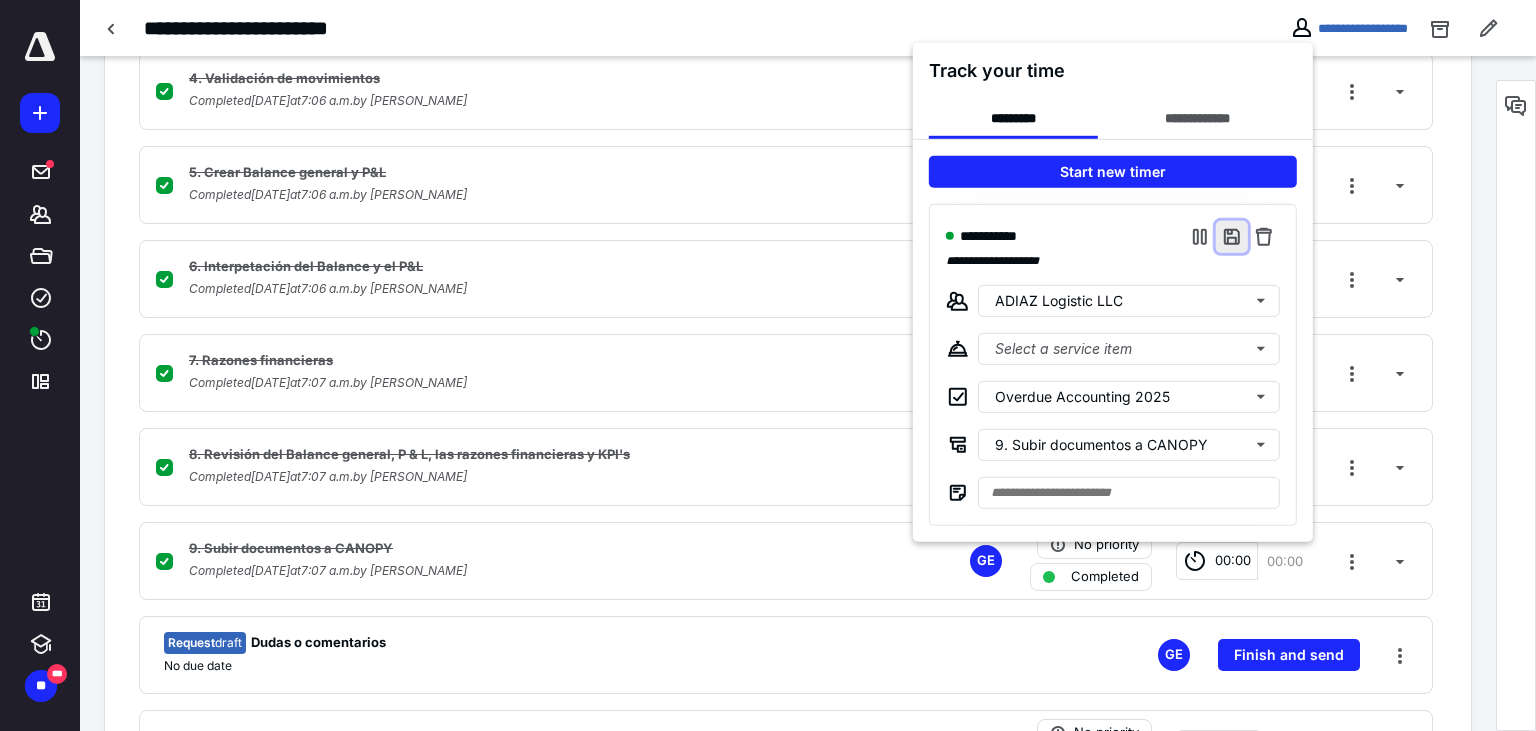 click at bounding box center [1232, 236] 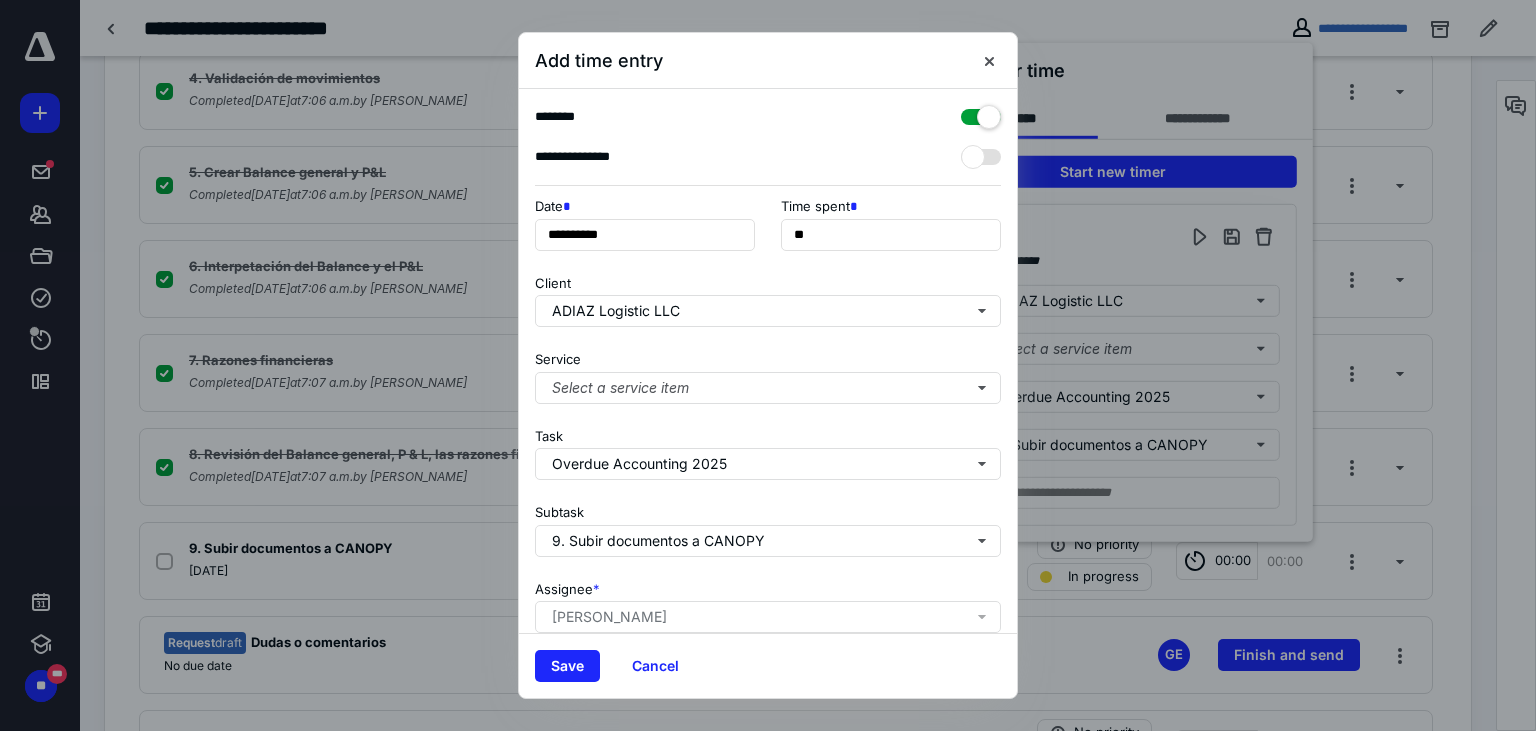 checkbox on "false" 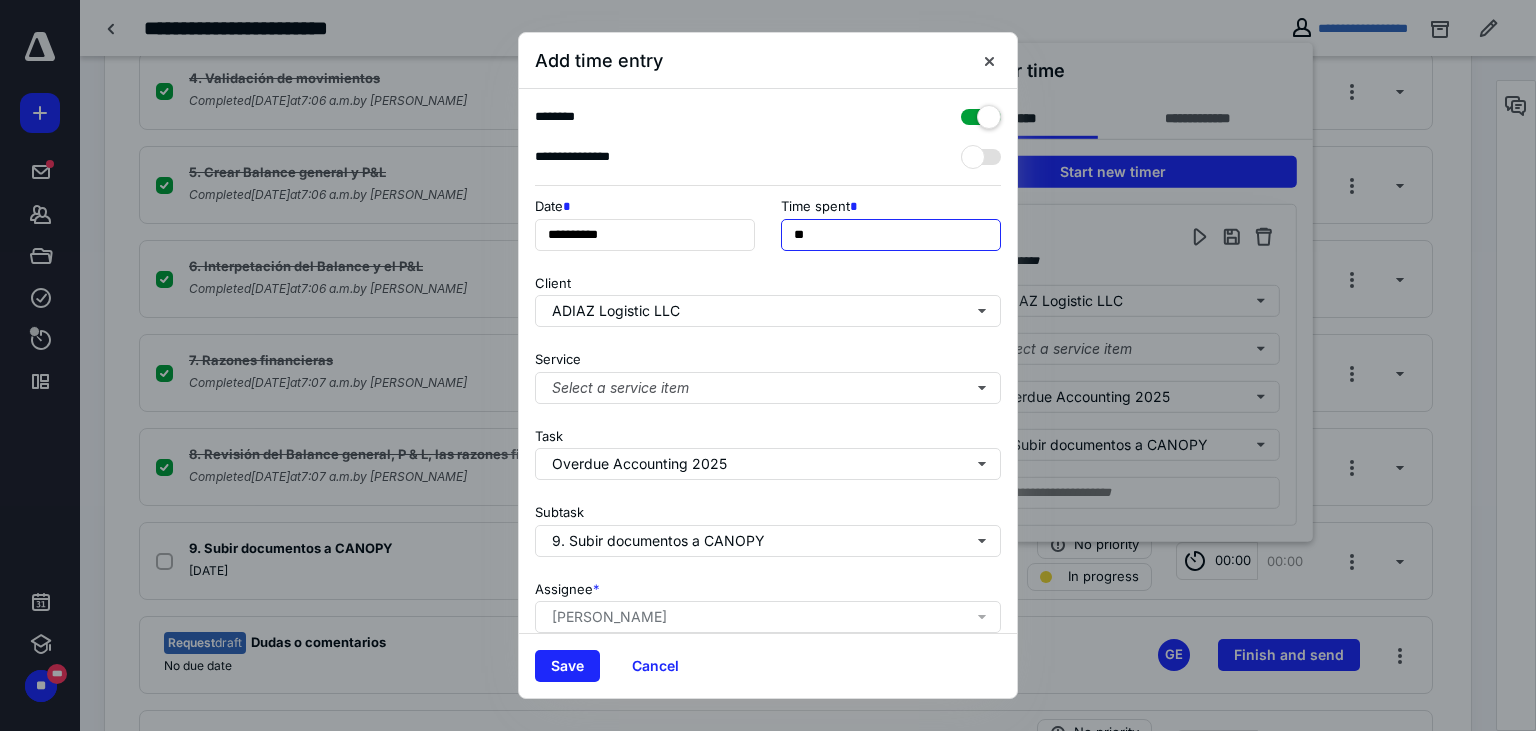 checkbox on "false" 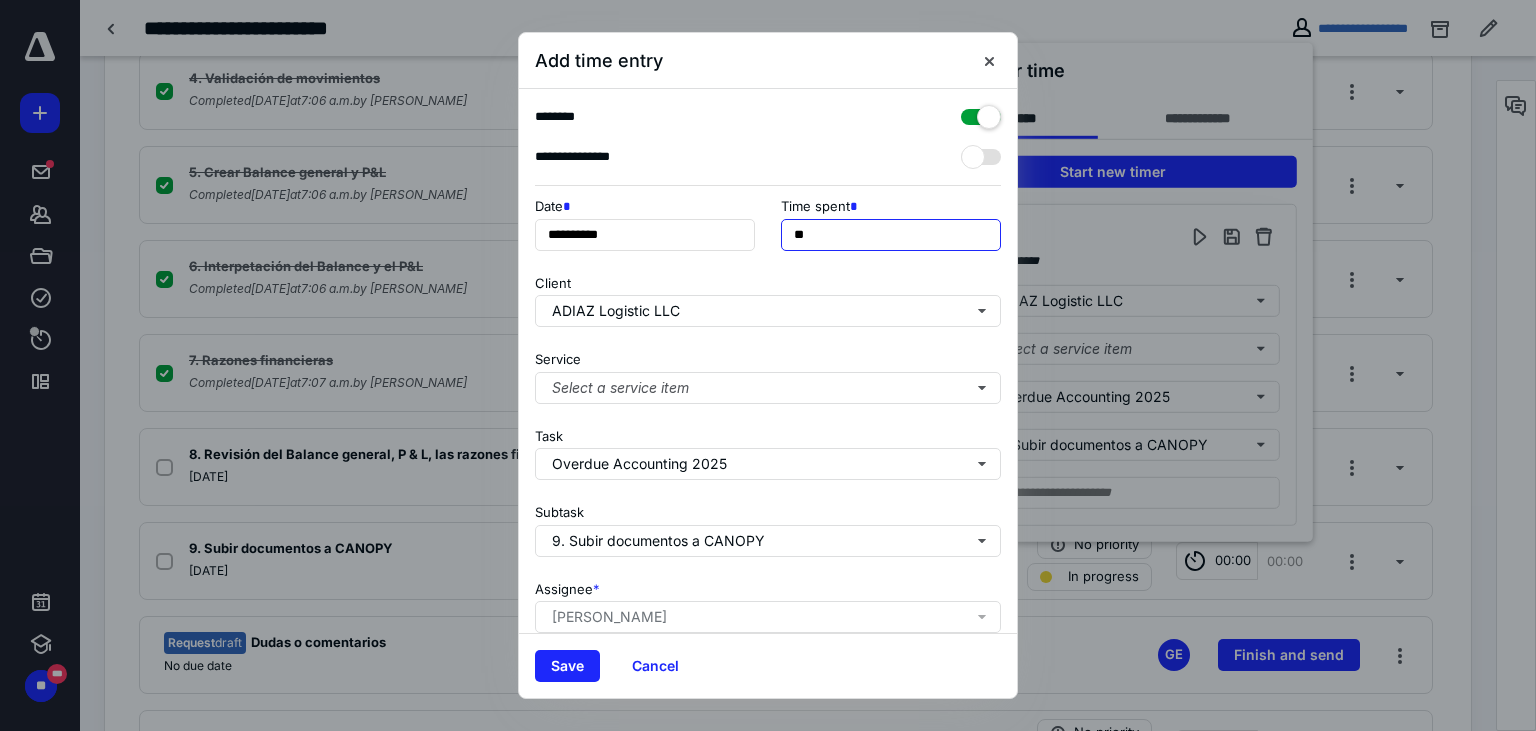 drag, startPoint x: 802, startPoint y: 231, endPoint x: 777, endPoint y: 230, distance: 25.019993 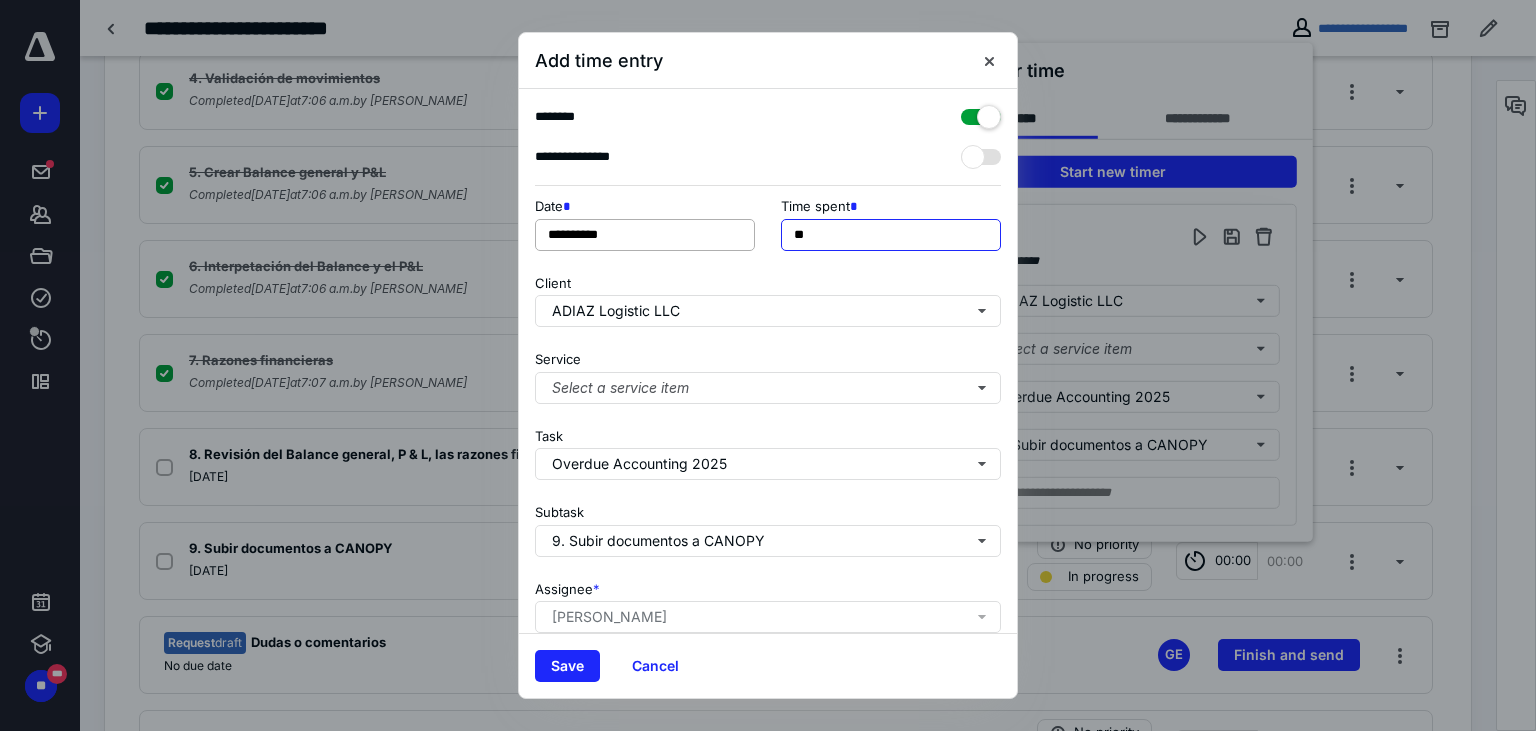 type on "**" 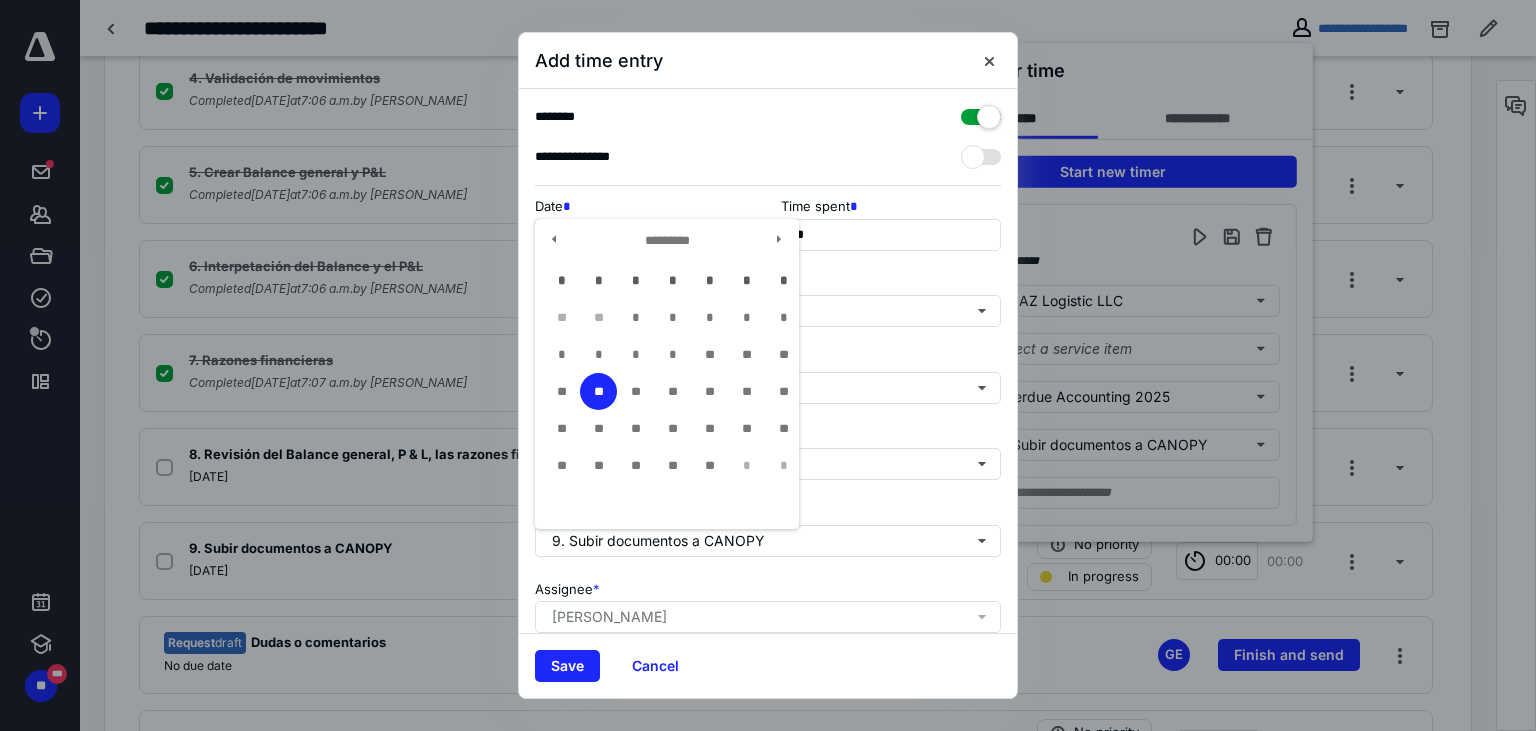 click on "**********" at bounding box center [645, 235] 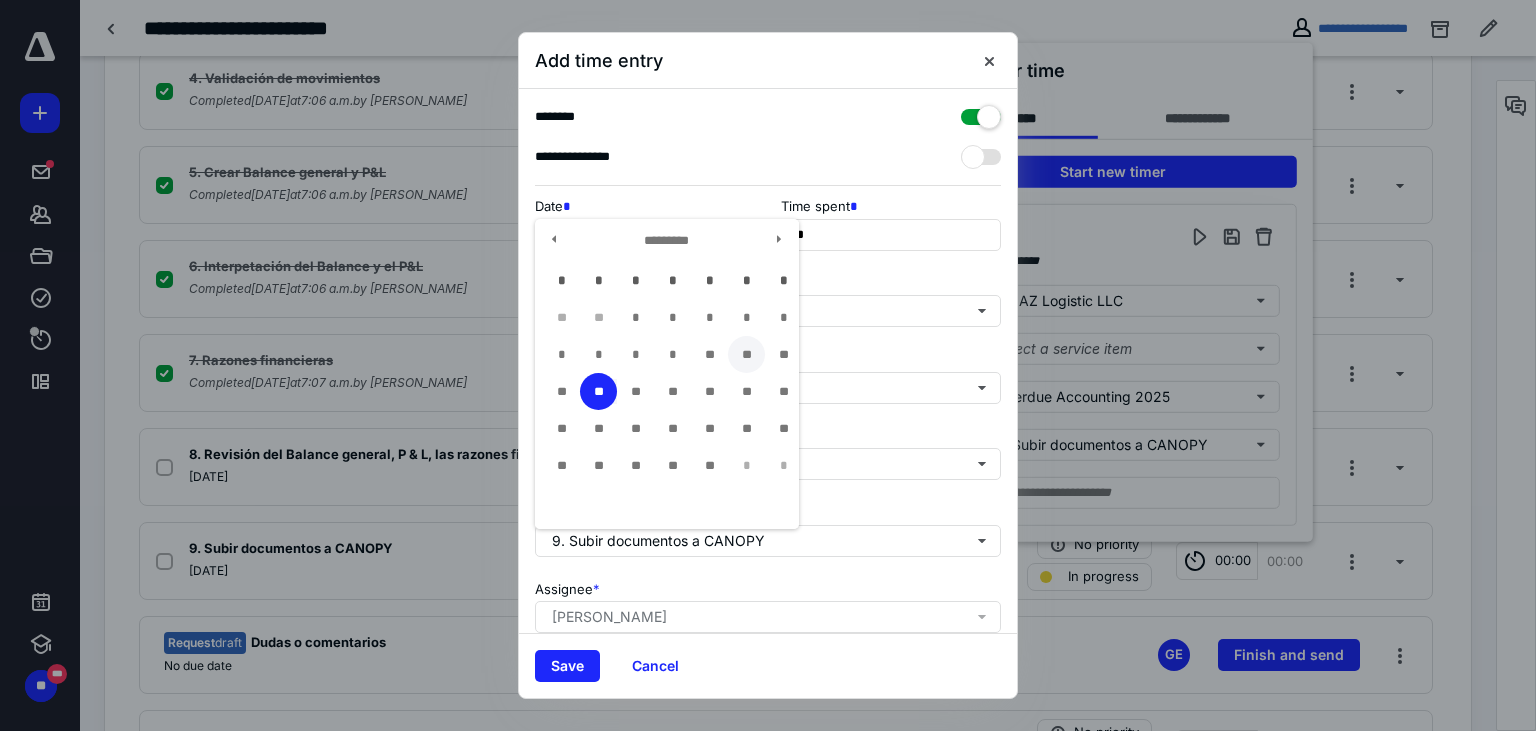 click on "**" at bounding box center (746, 354) 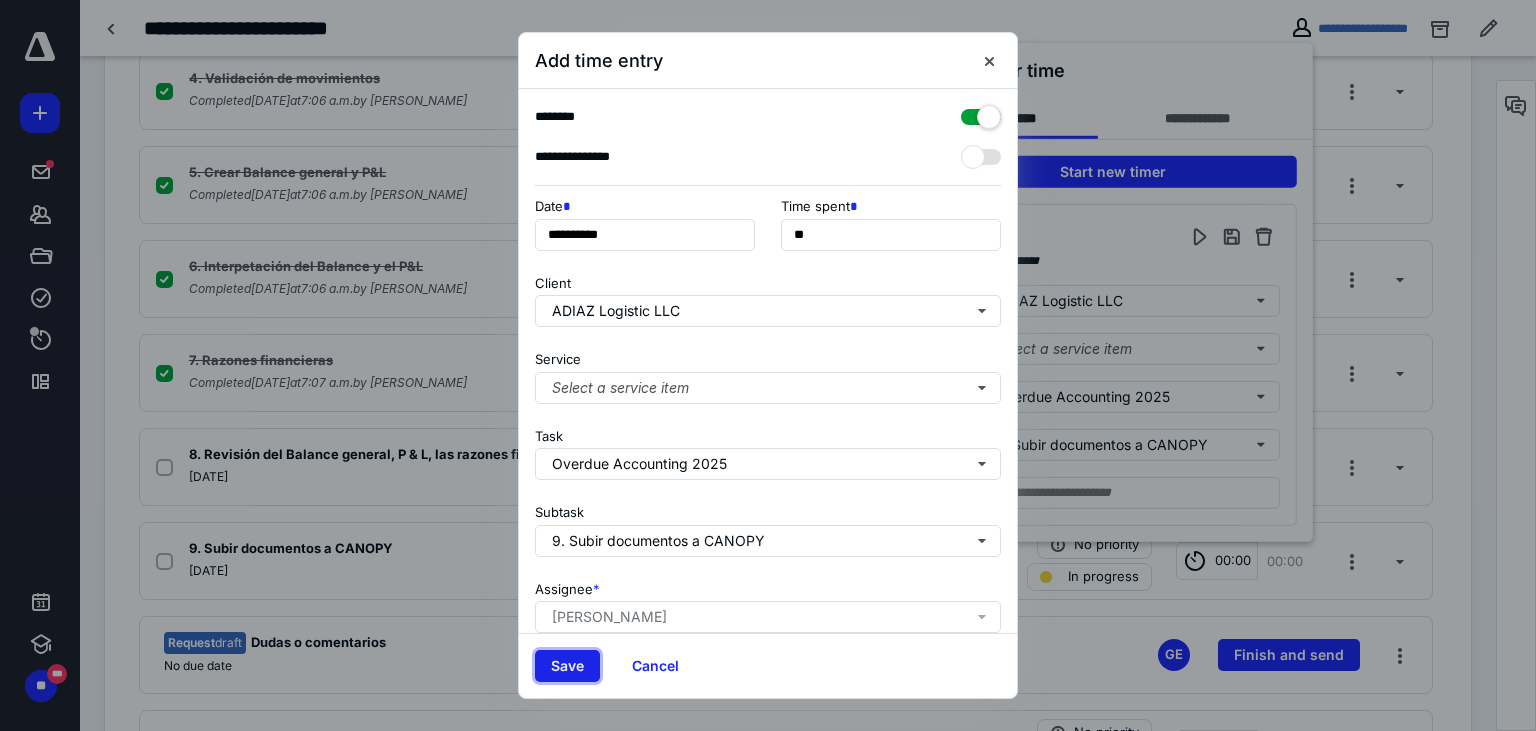 click on "Save" at bounding box center (567, 666) 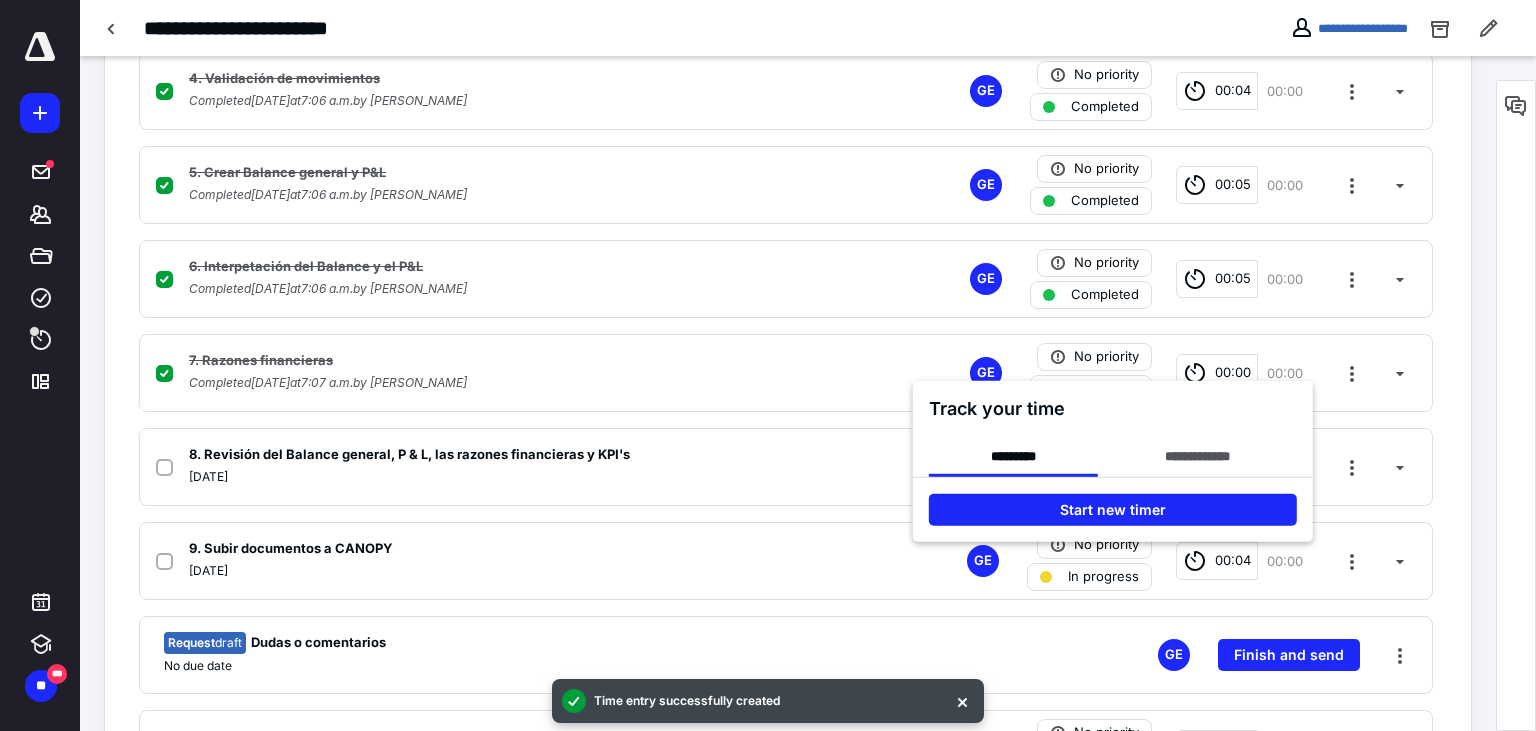 click at bounding box center [768, 365] 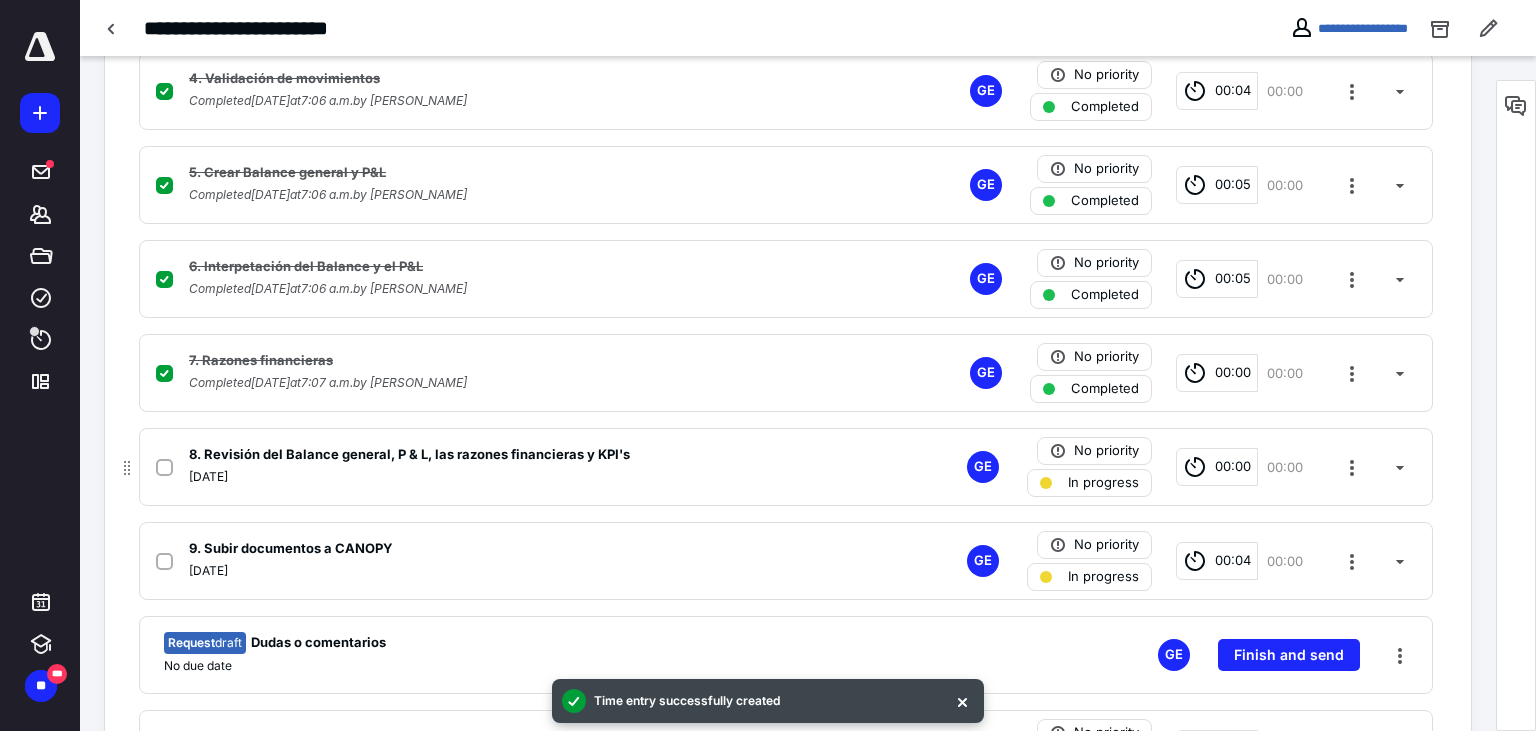 click 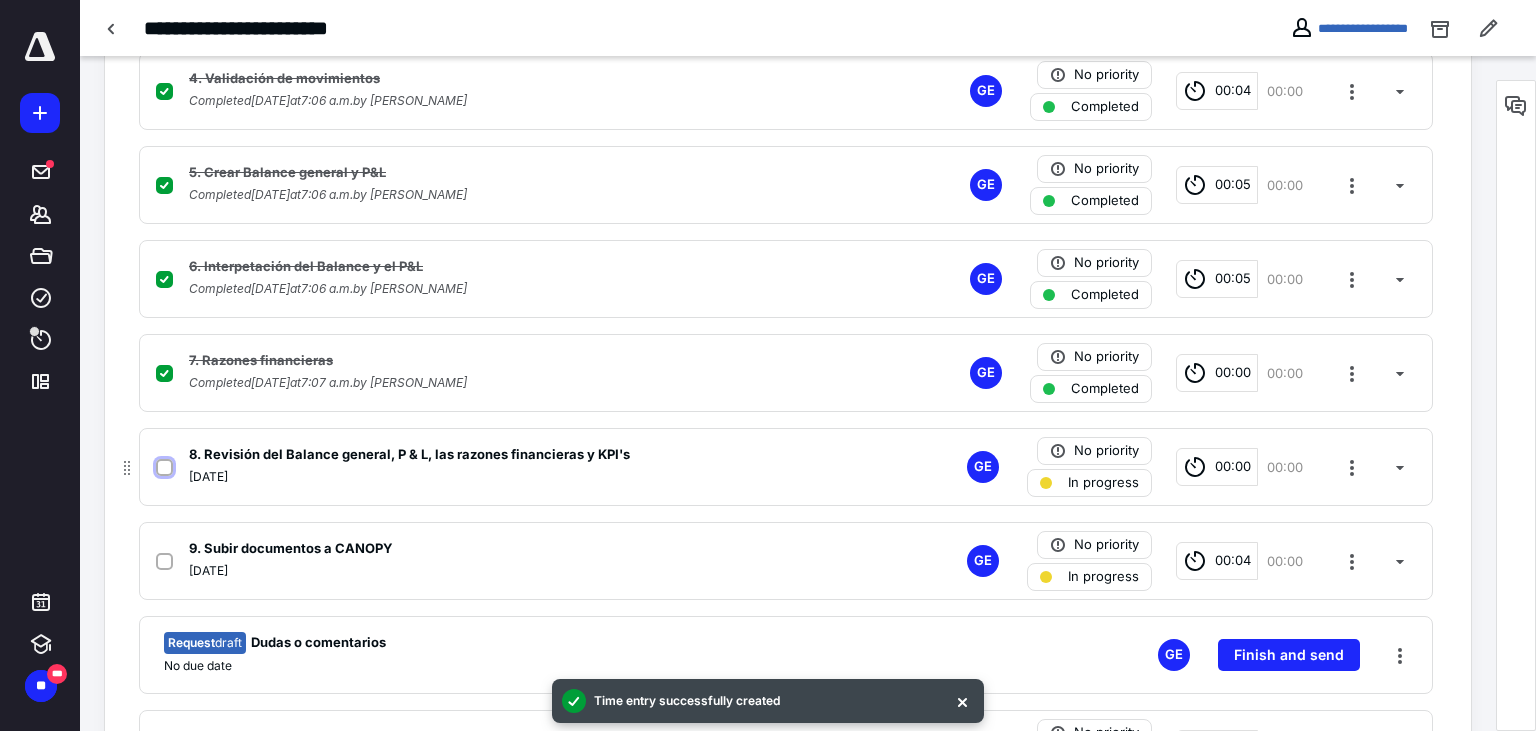 click at bounding box center [164, 468] 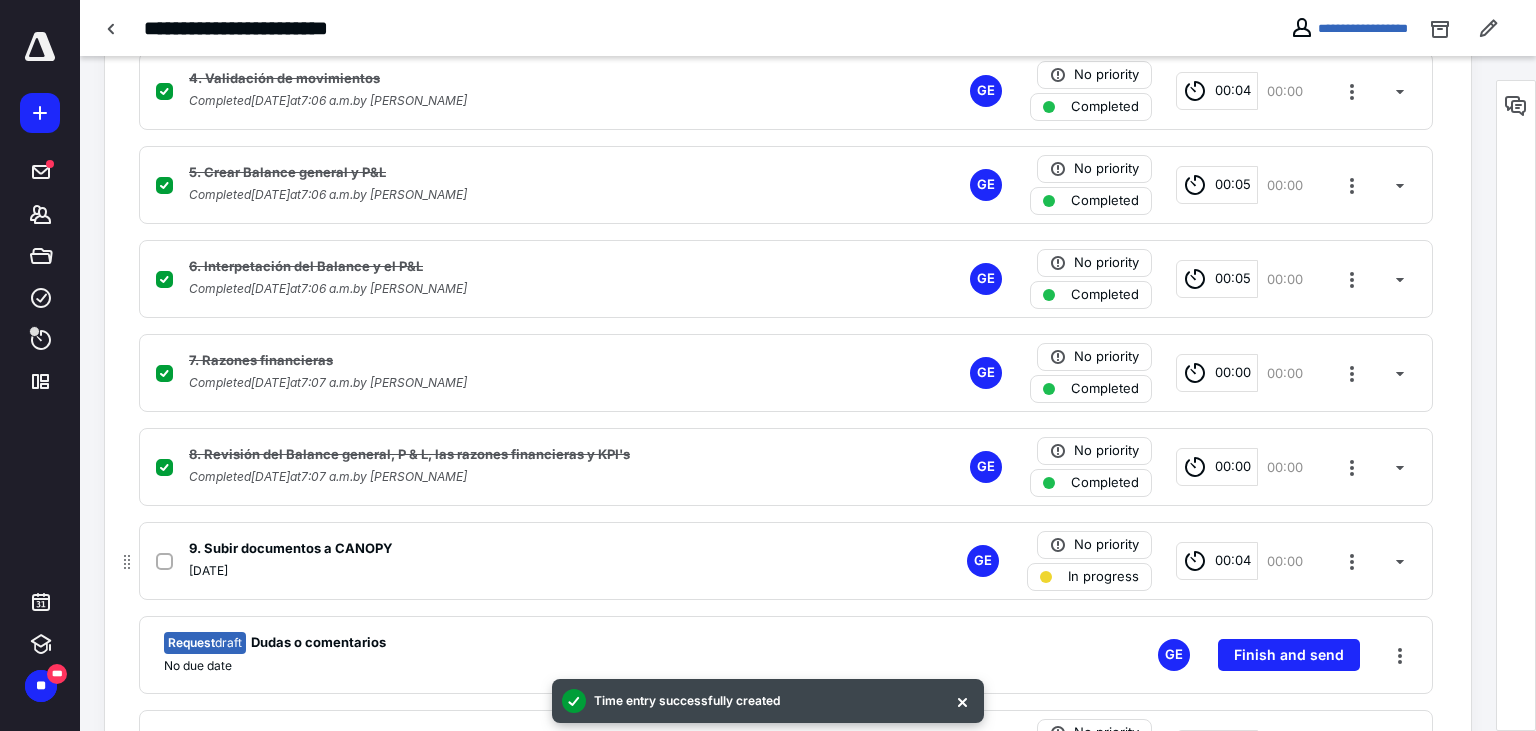 click 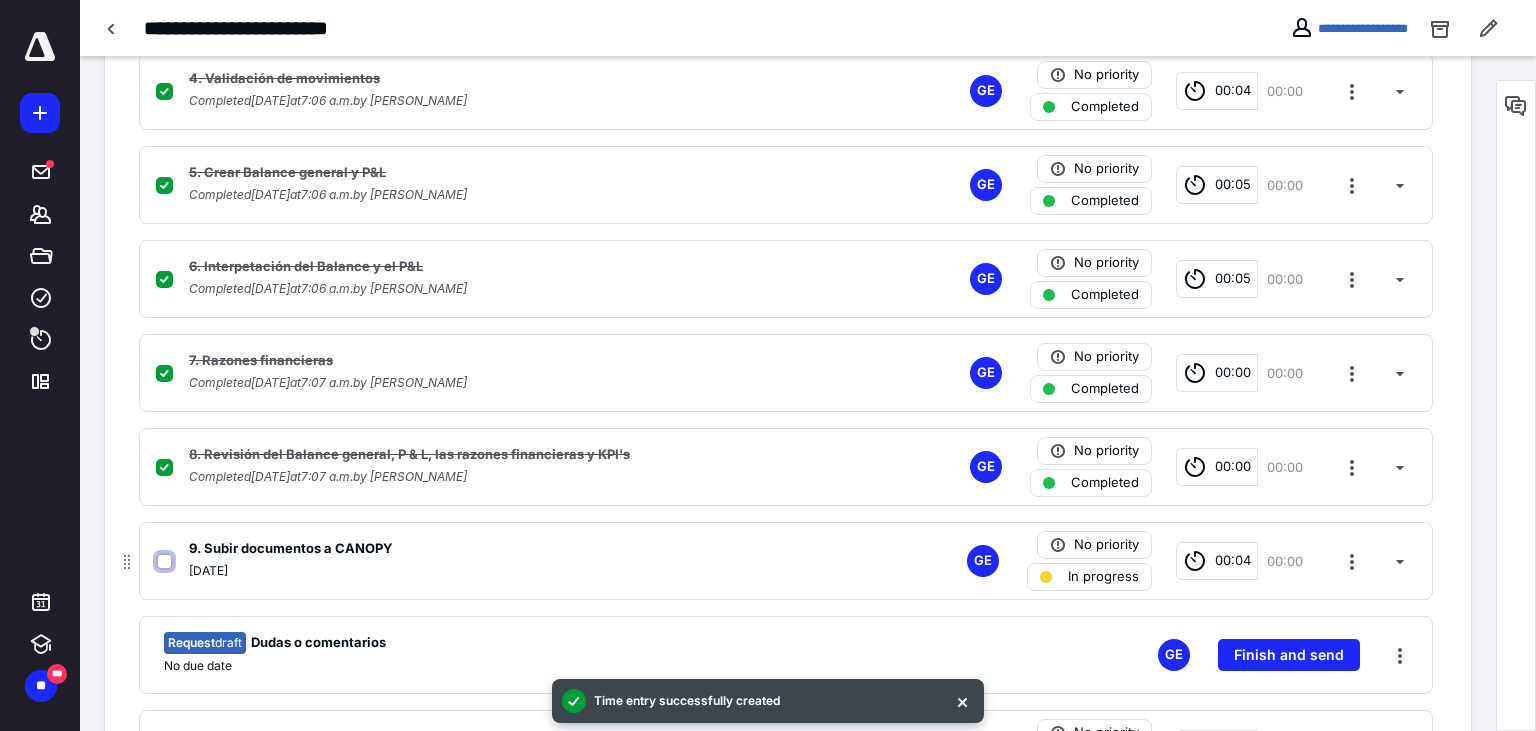 checkbox on "true" 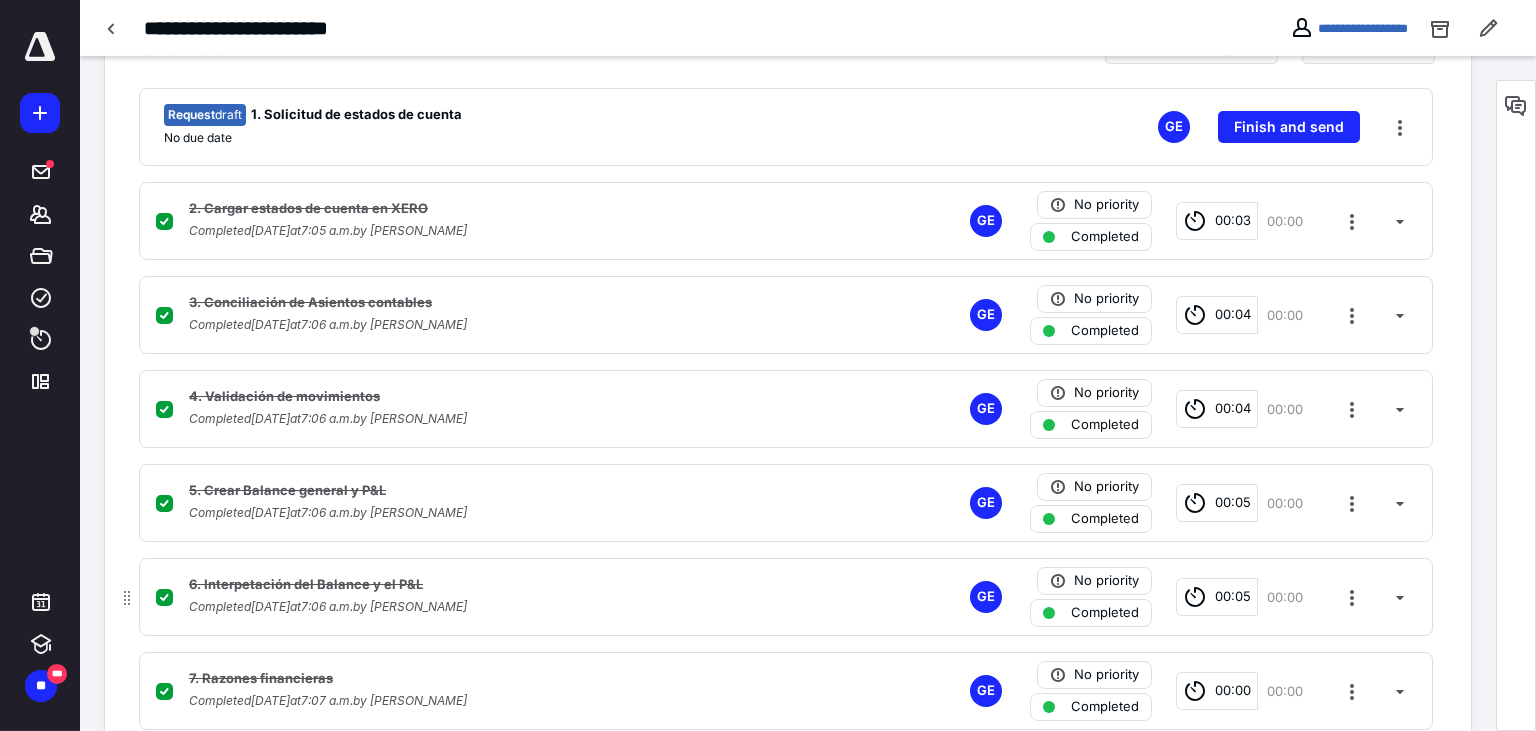 scroll, scrollTop: 491, scrollLeft: 0, axis: vertical 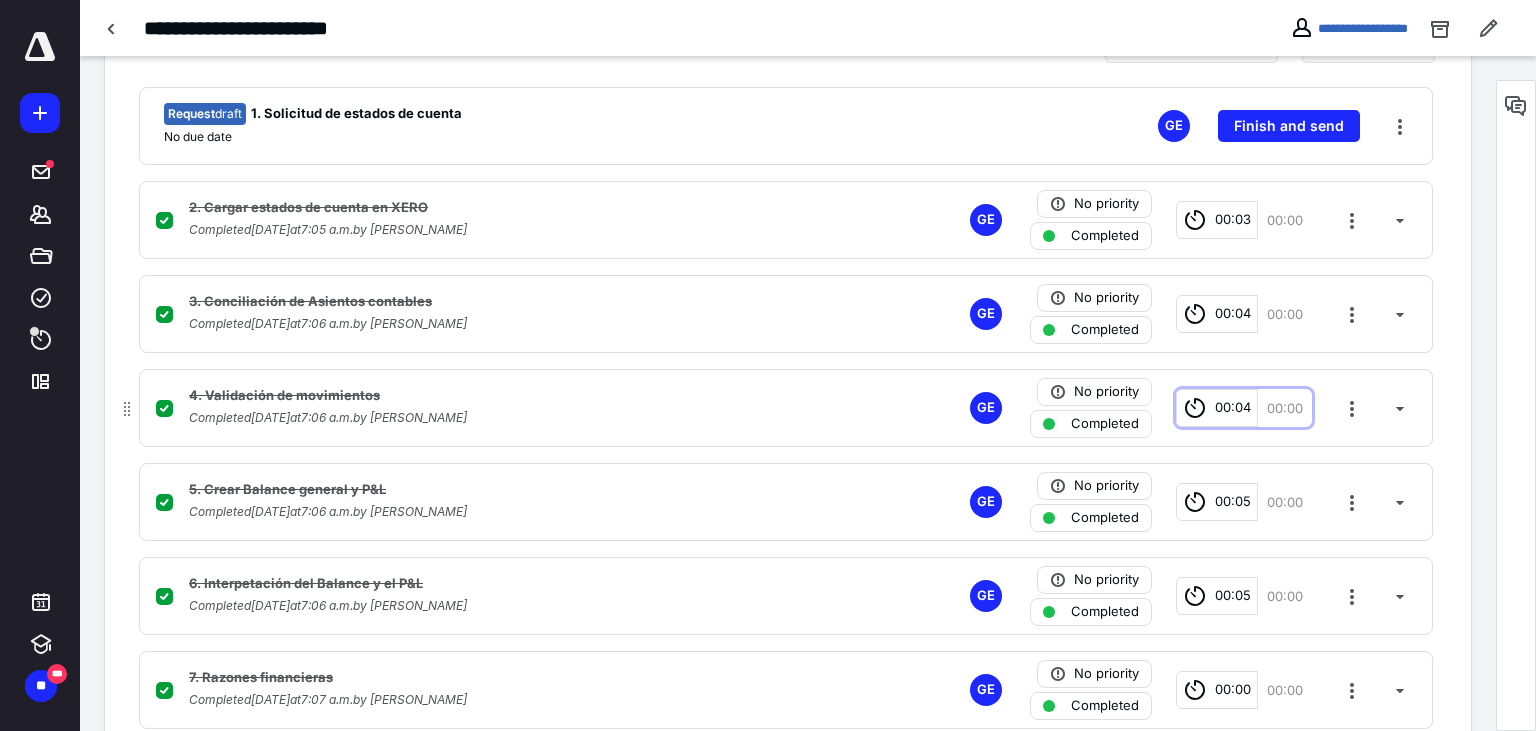 click on "00:04" at bounding box center [1233, 408] 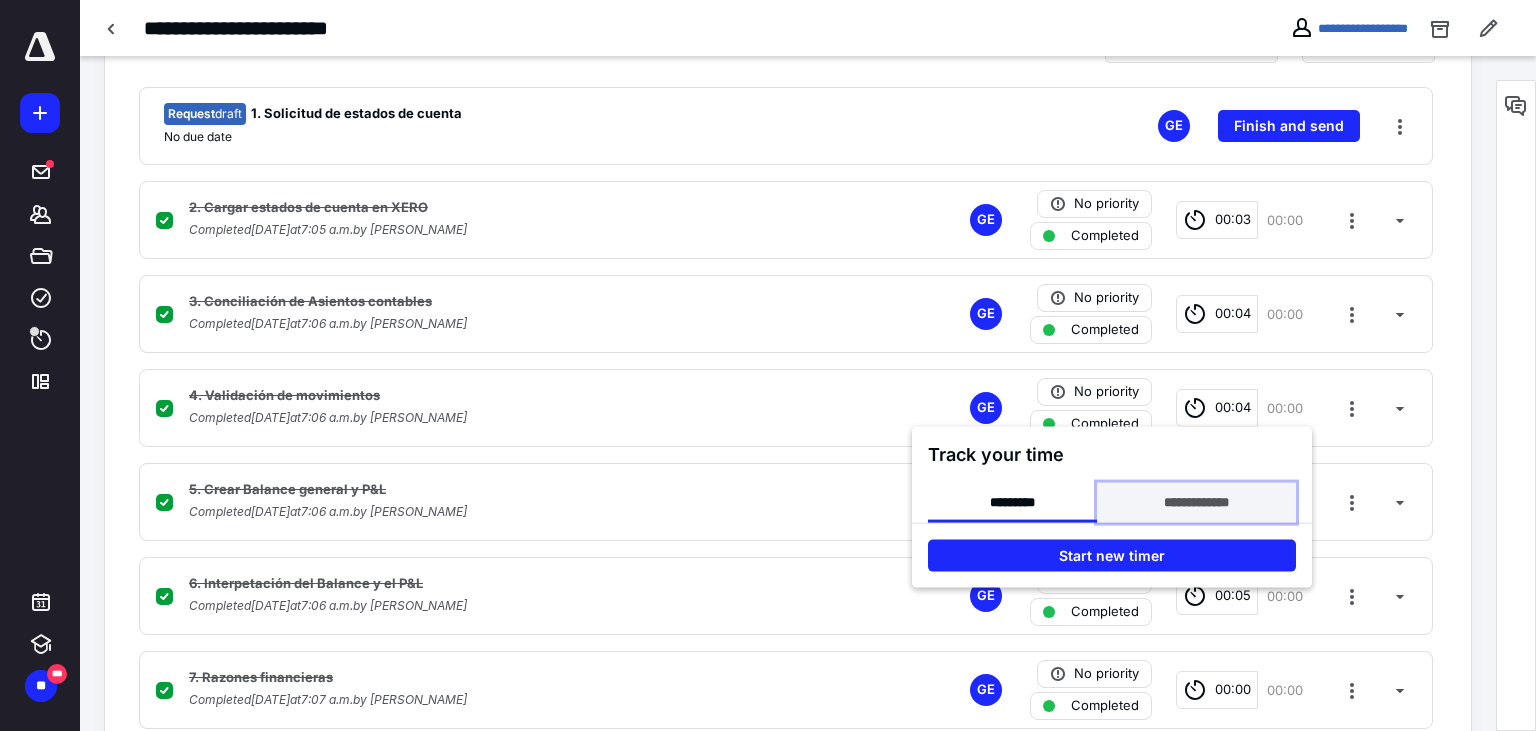 click on "**********" at bounding box center [1196, 503] 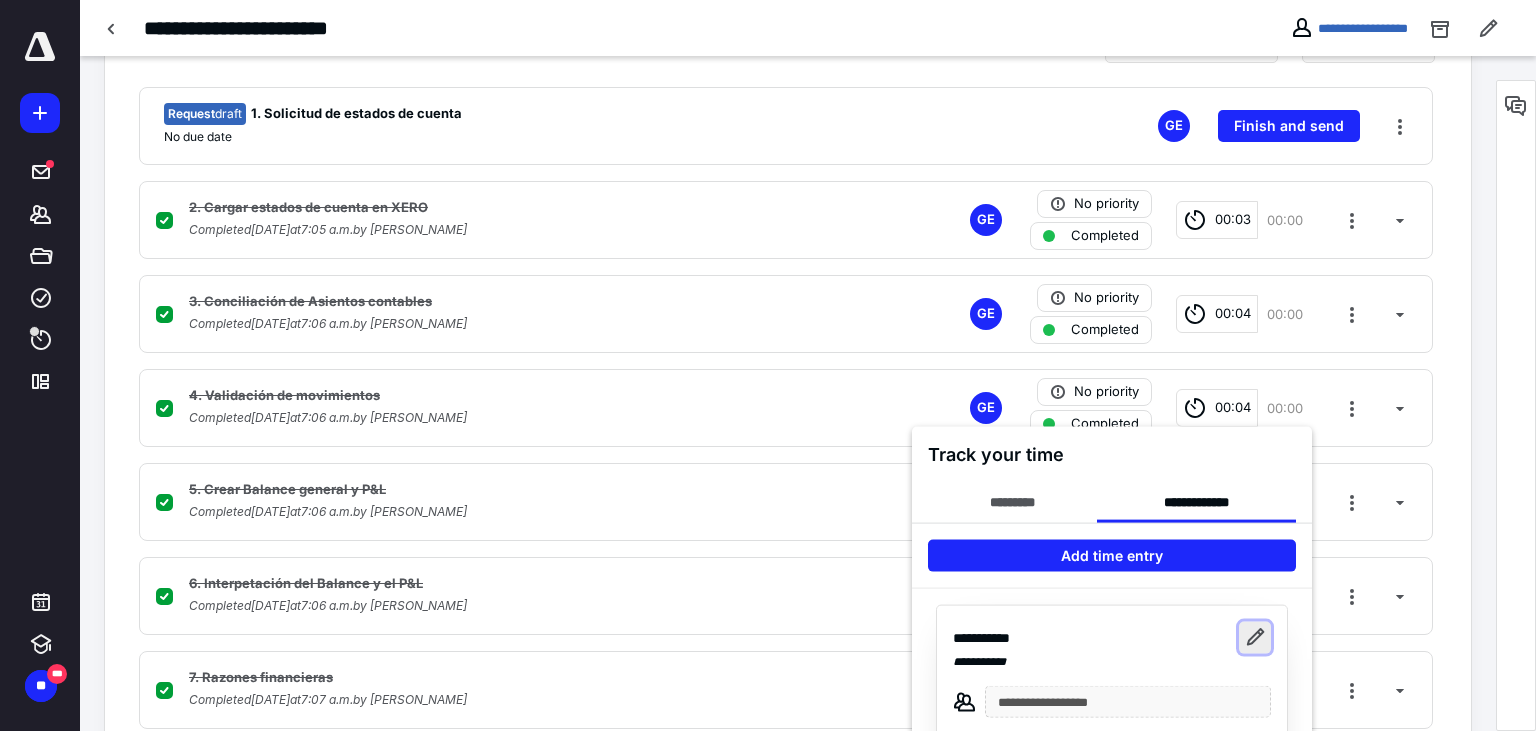 click at bounding box center [1255, 638] 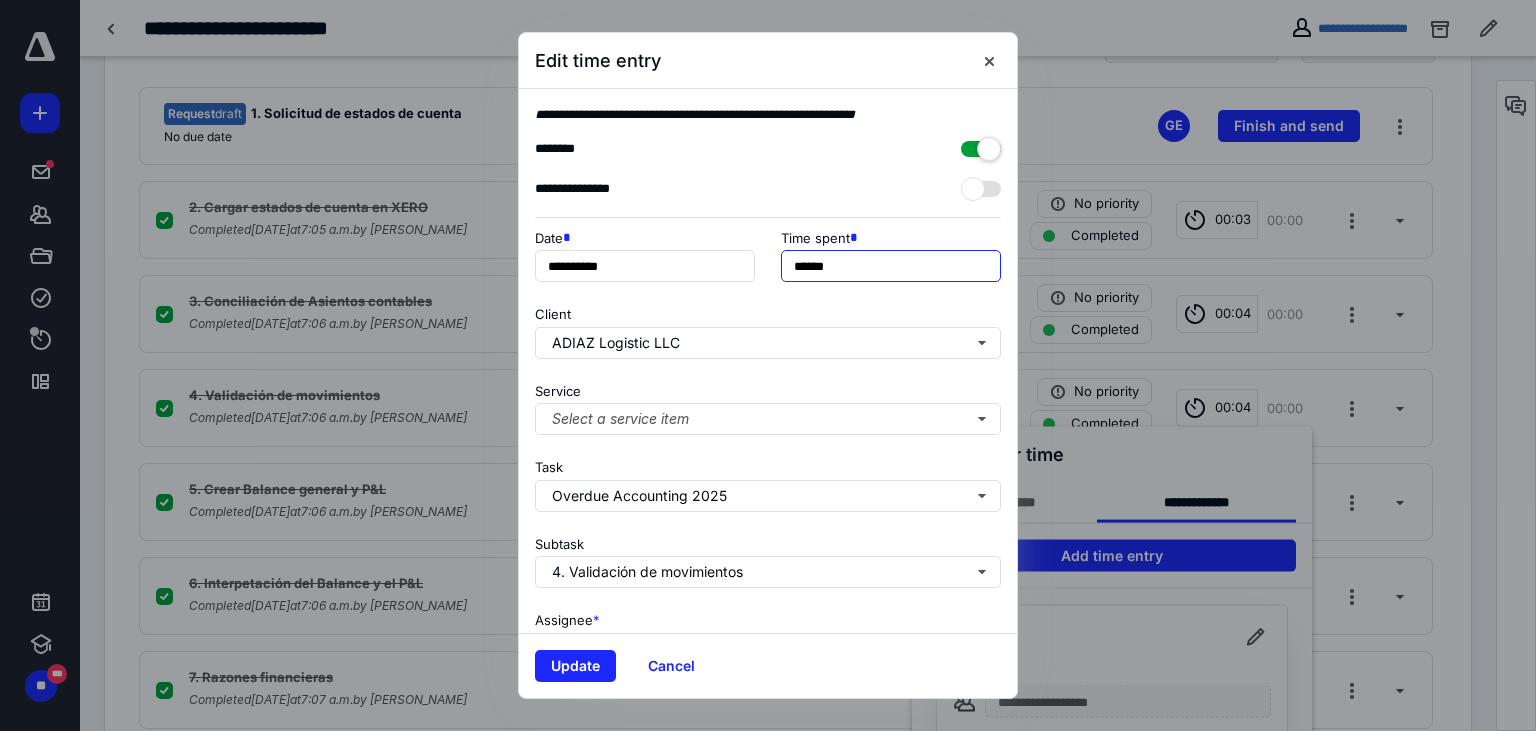 drag, startPoint x: 799, startPoint y: 266, endPoint x: 765, endPoint y: 261, distance: 34.36568 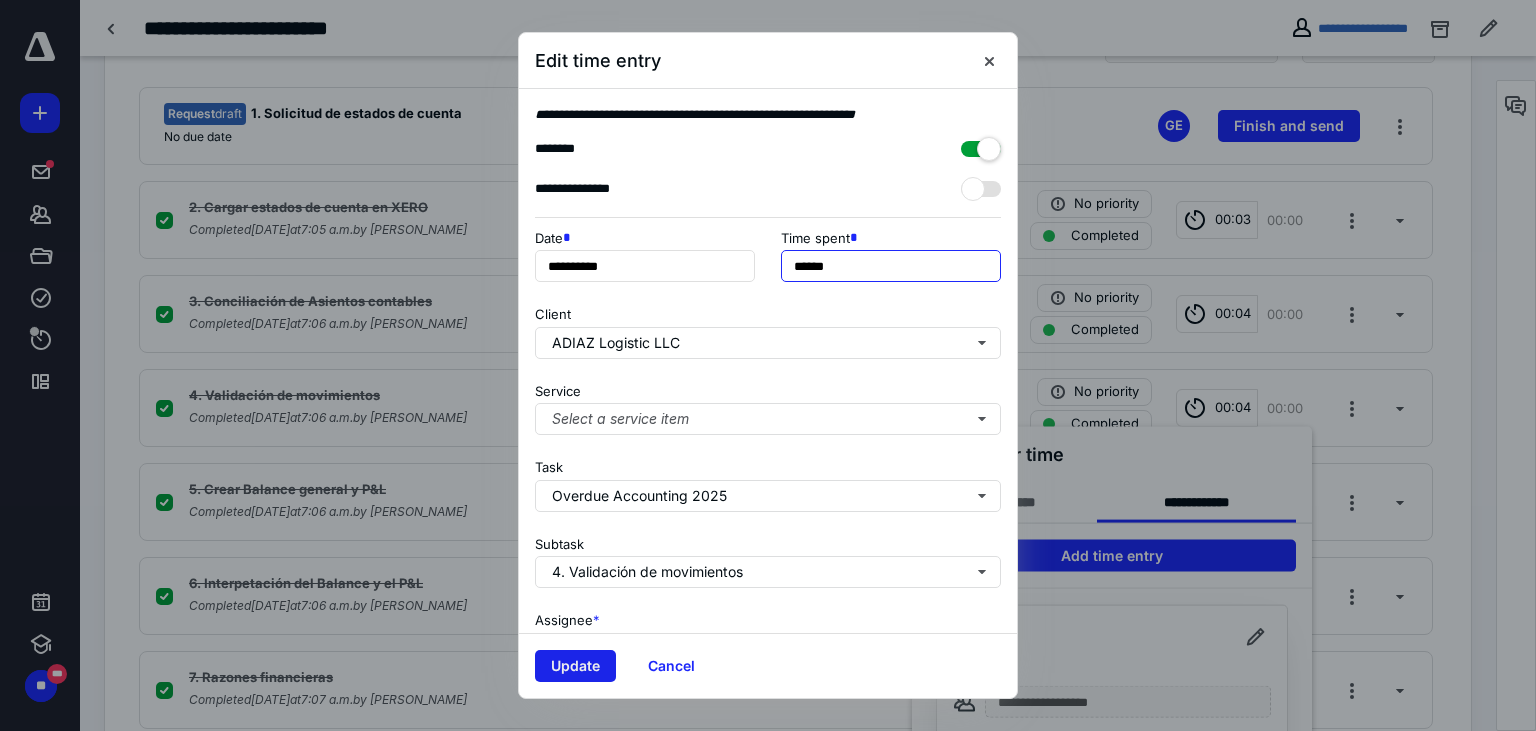 type on "******" 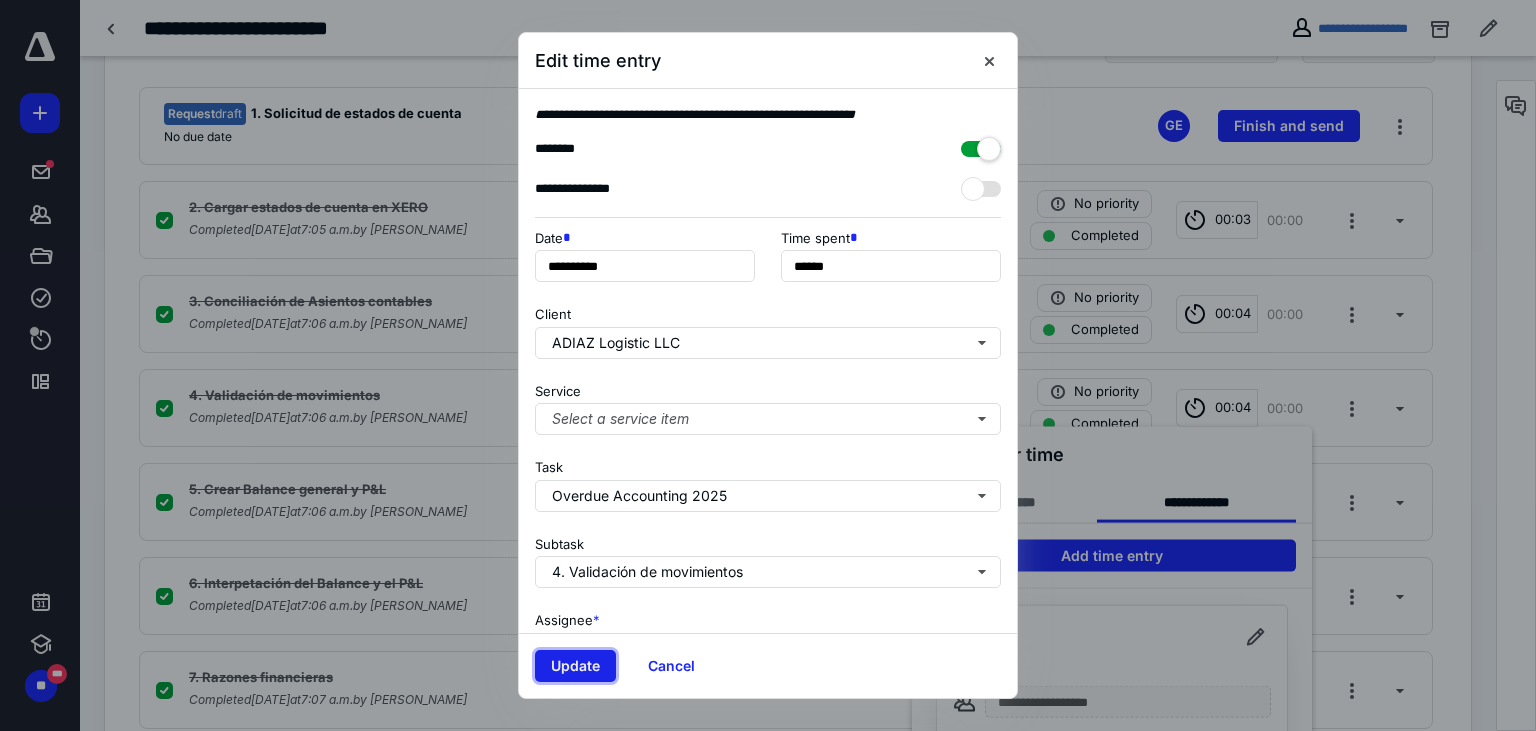 click on "Update" at bounding box center (575, 666) 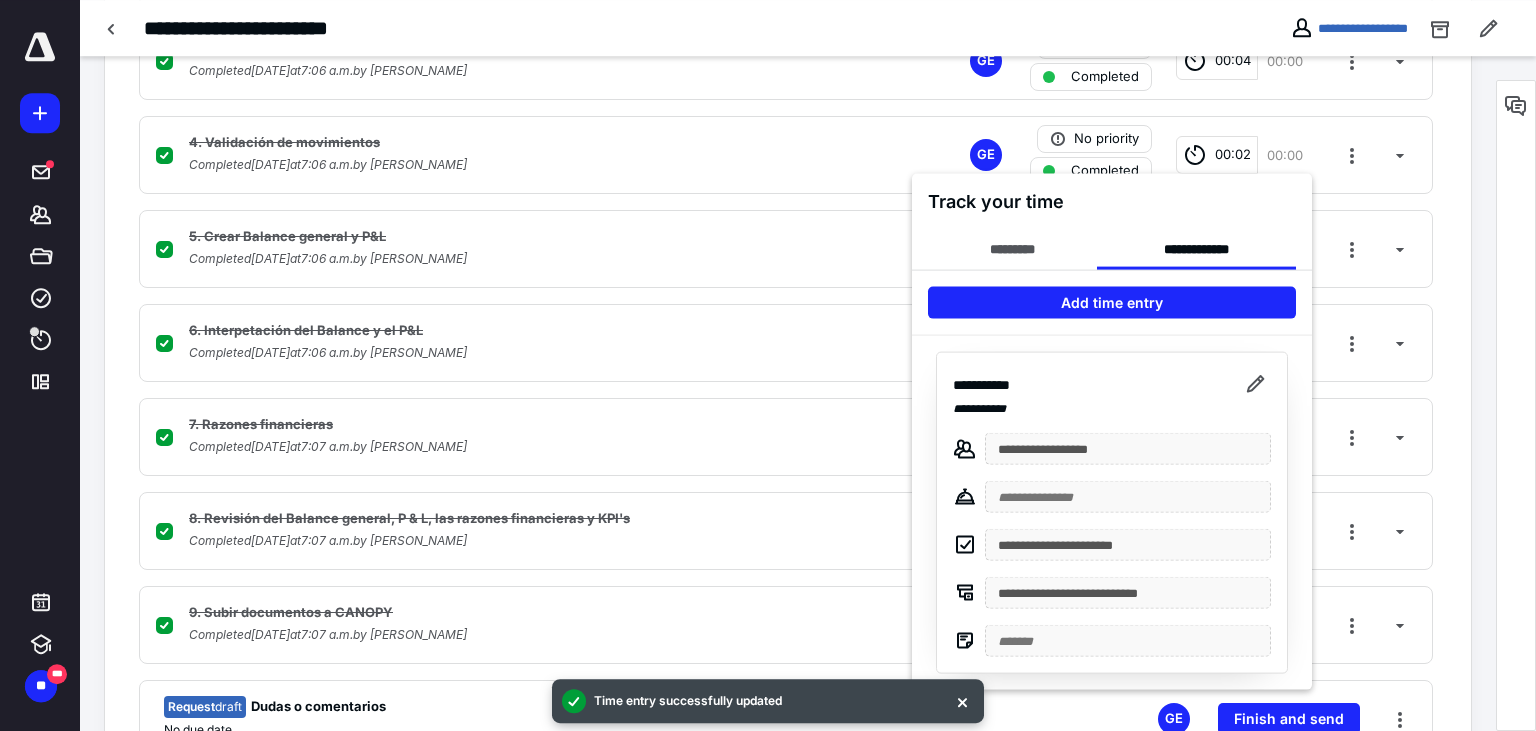 scroll, scrollTop: 808, scrollLeft: 0, axis: vertical 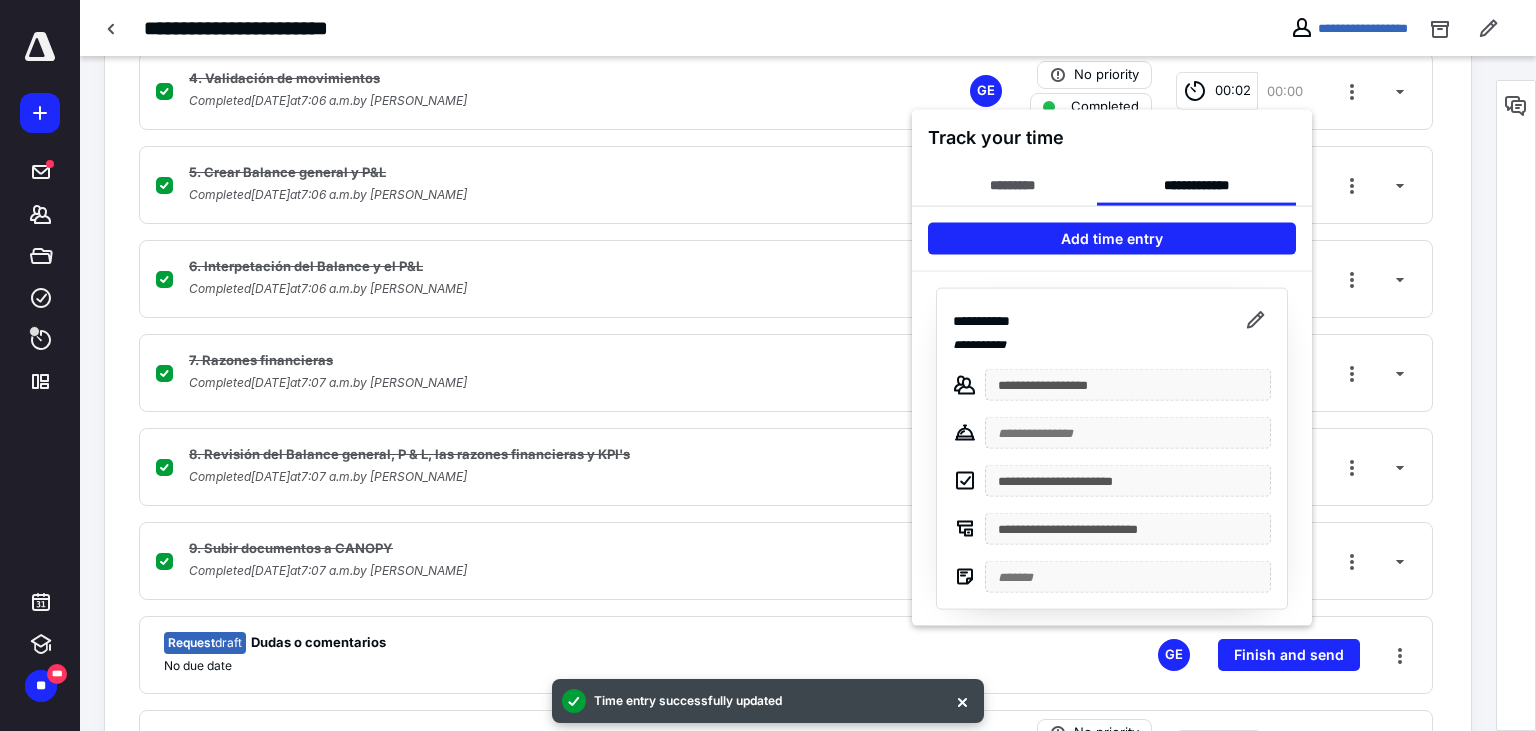 click at bounding box center [768, 365] 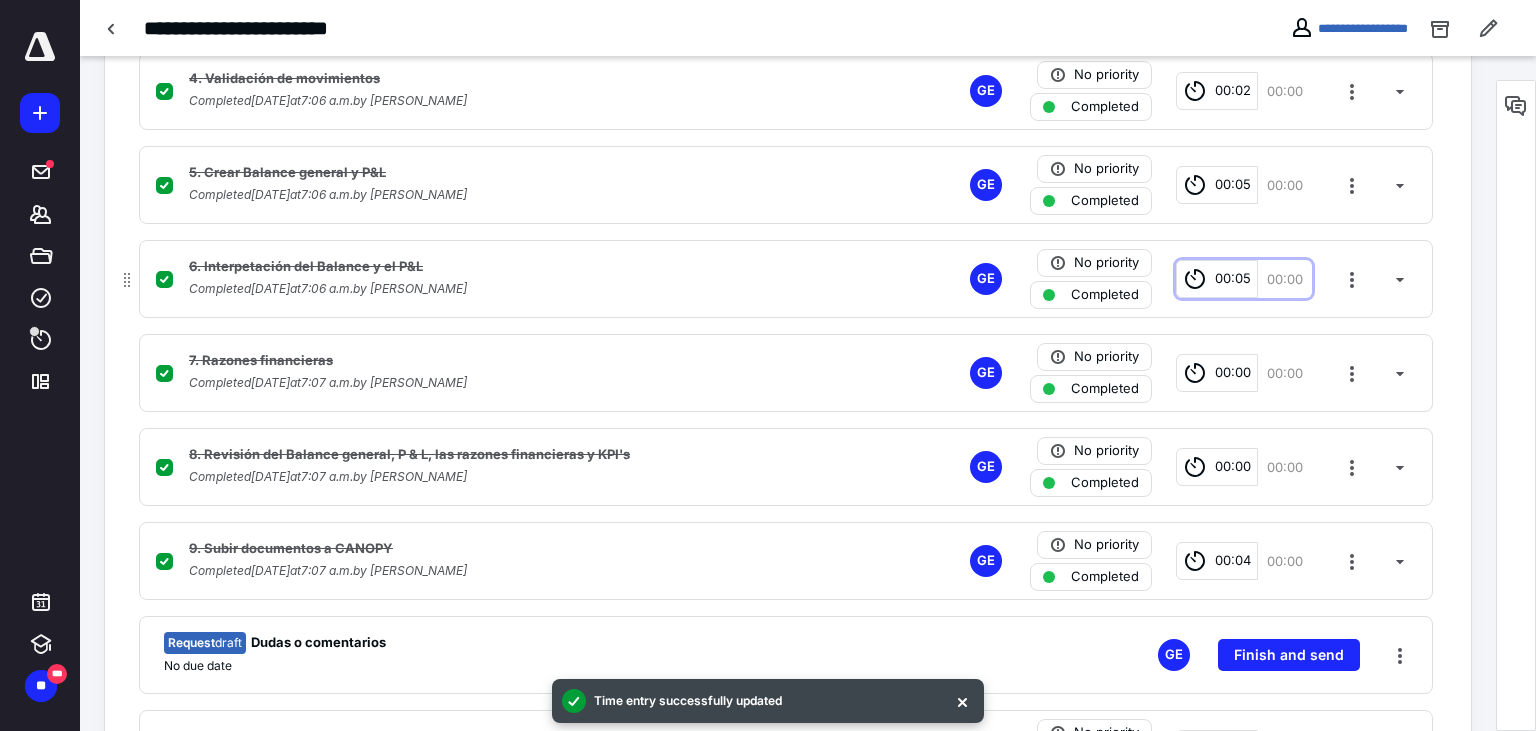 click on "00:05" at bounding box center [1233, 279] 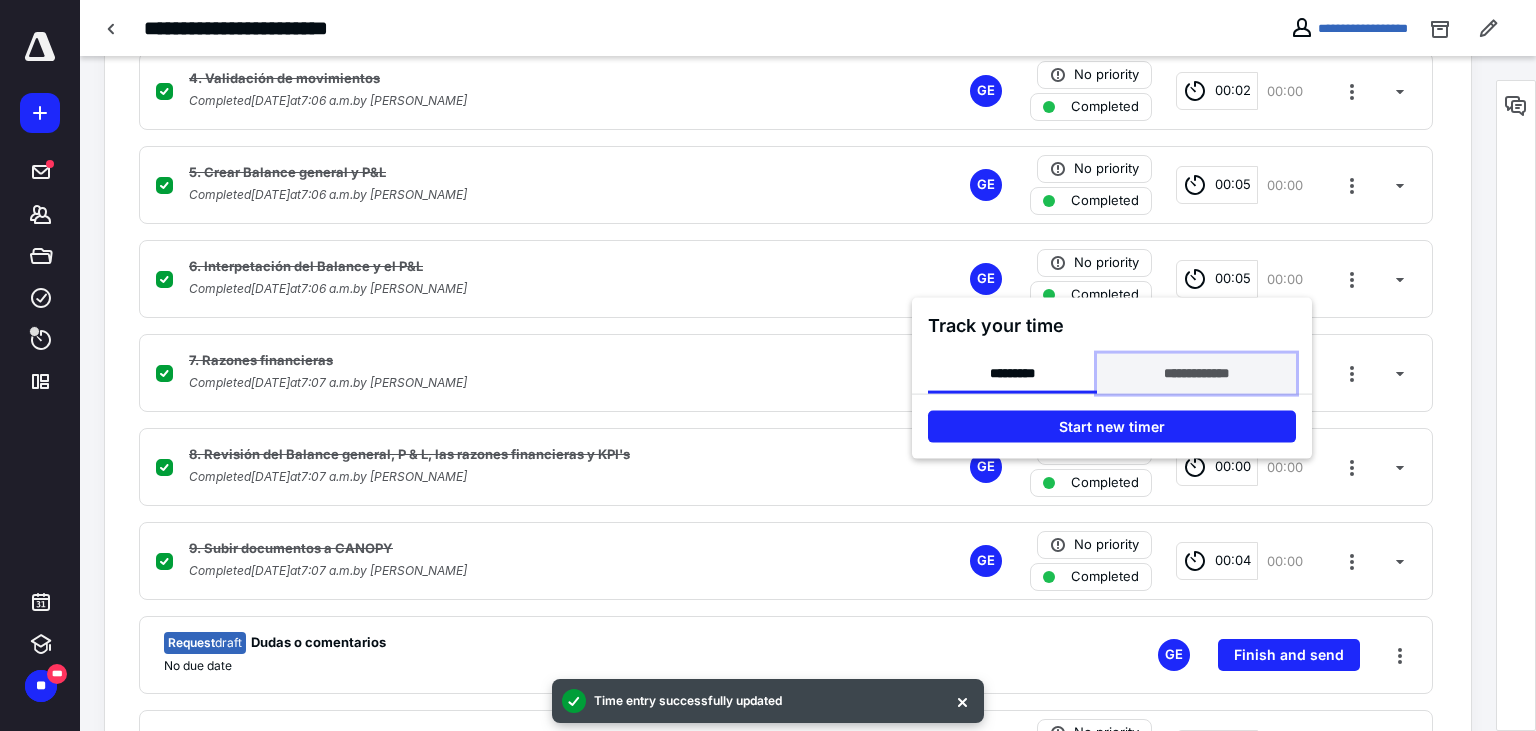 click on "**********" at bounding box center (1196, 374) 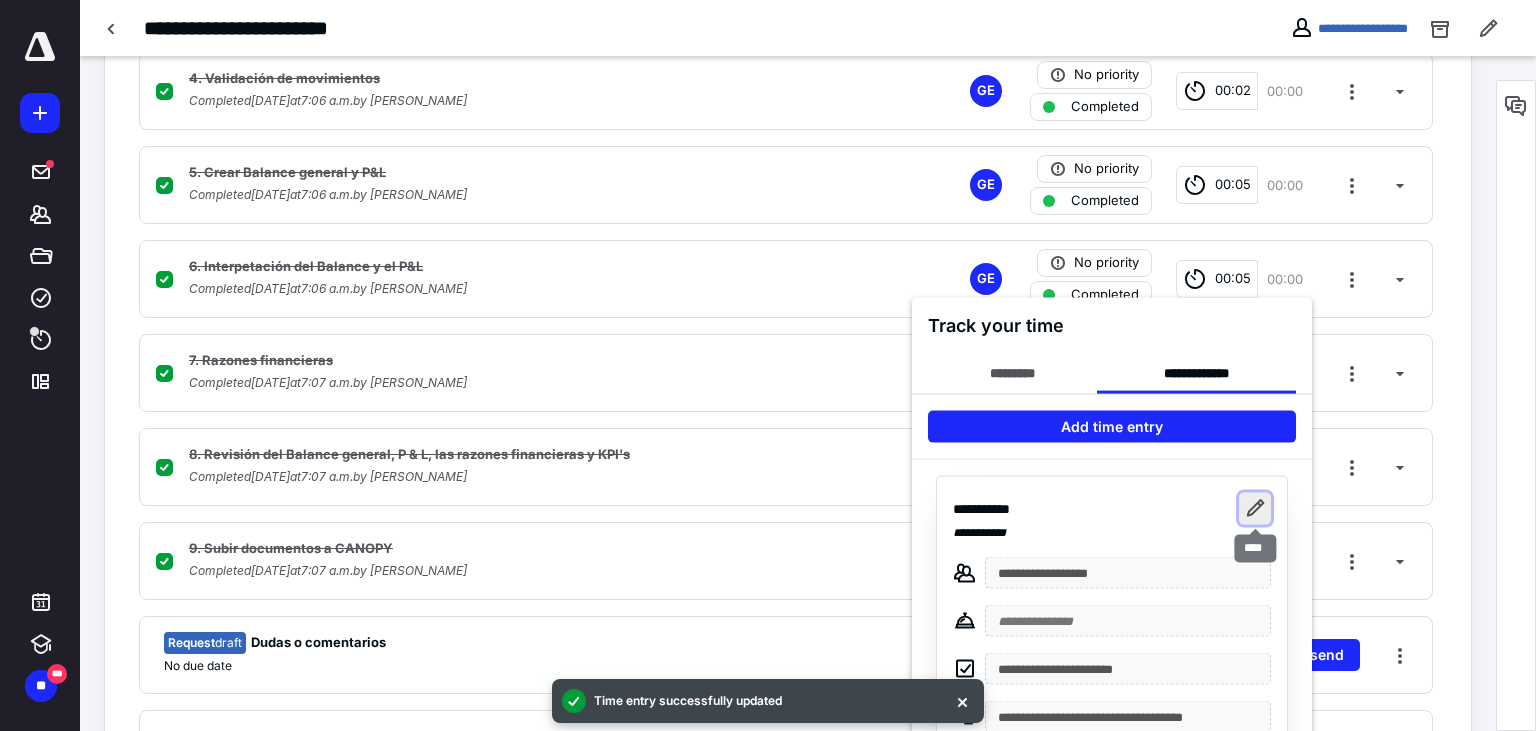 click at bounding box center [1255, 509] 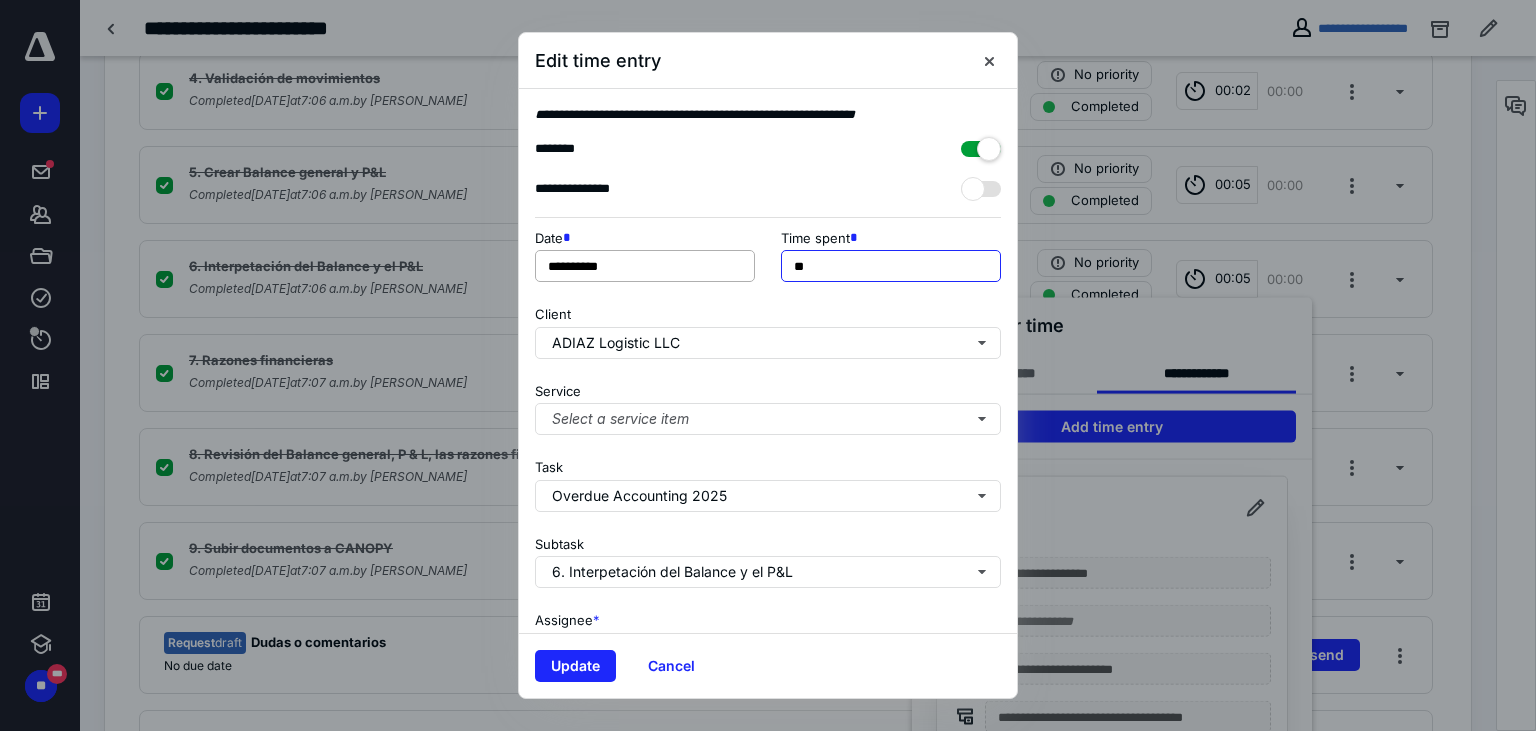 drag, startPoint x: 802, startPoint y: 263, endPoint x: 750, endPoint y: 260, distance: 52.086468 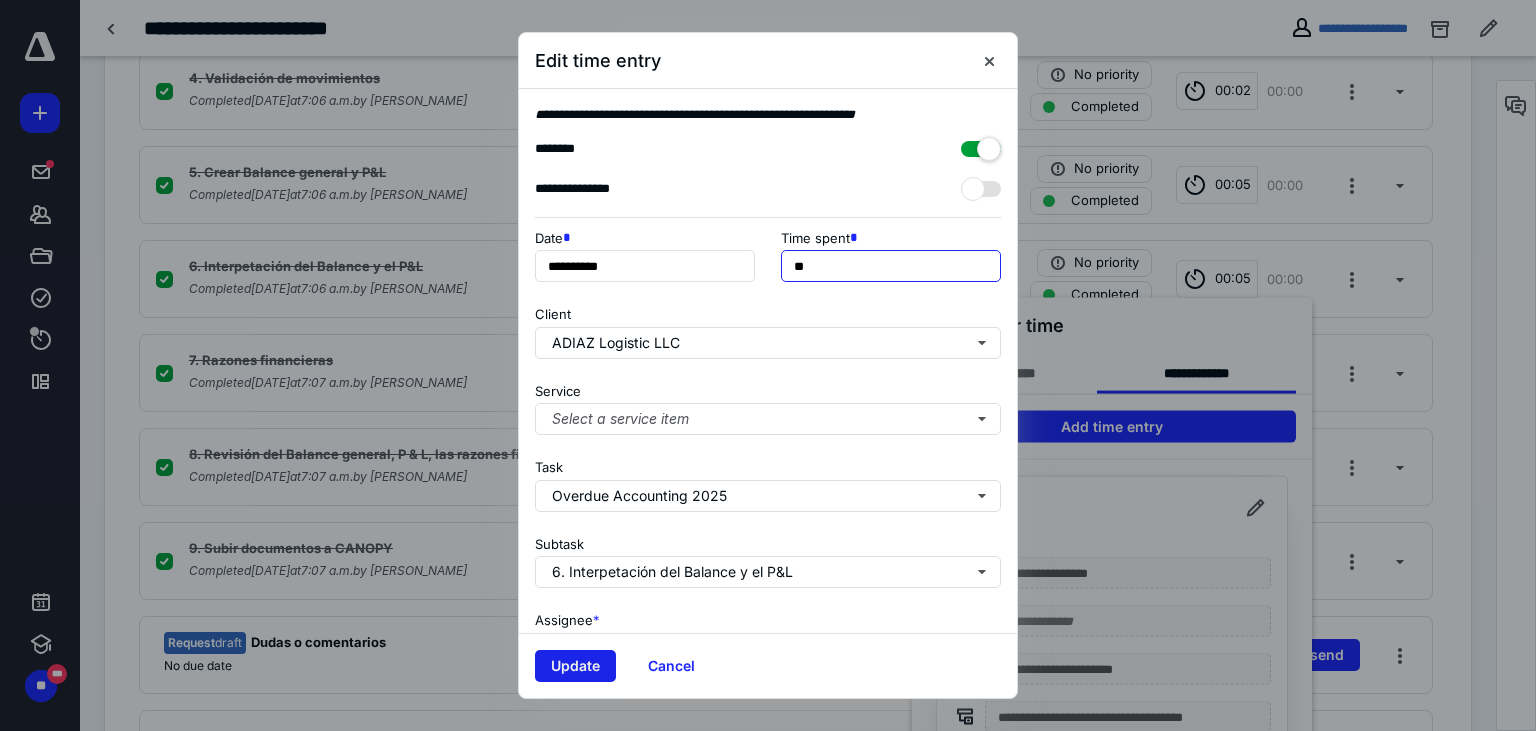 type on "**" 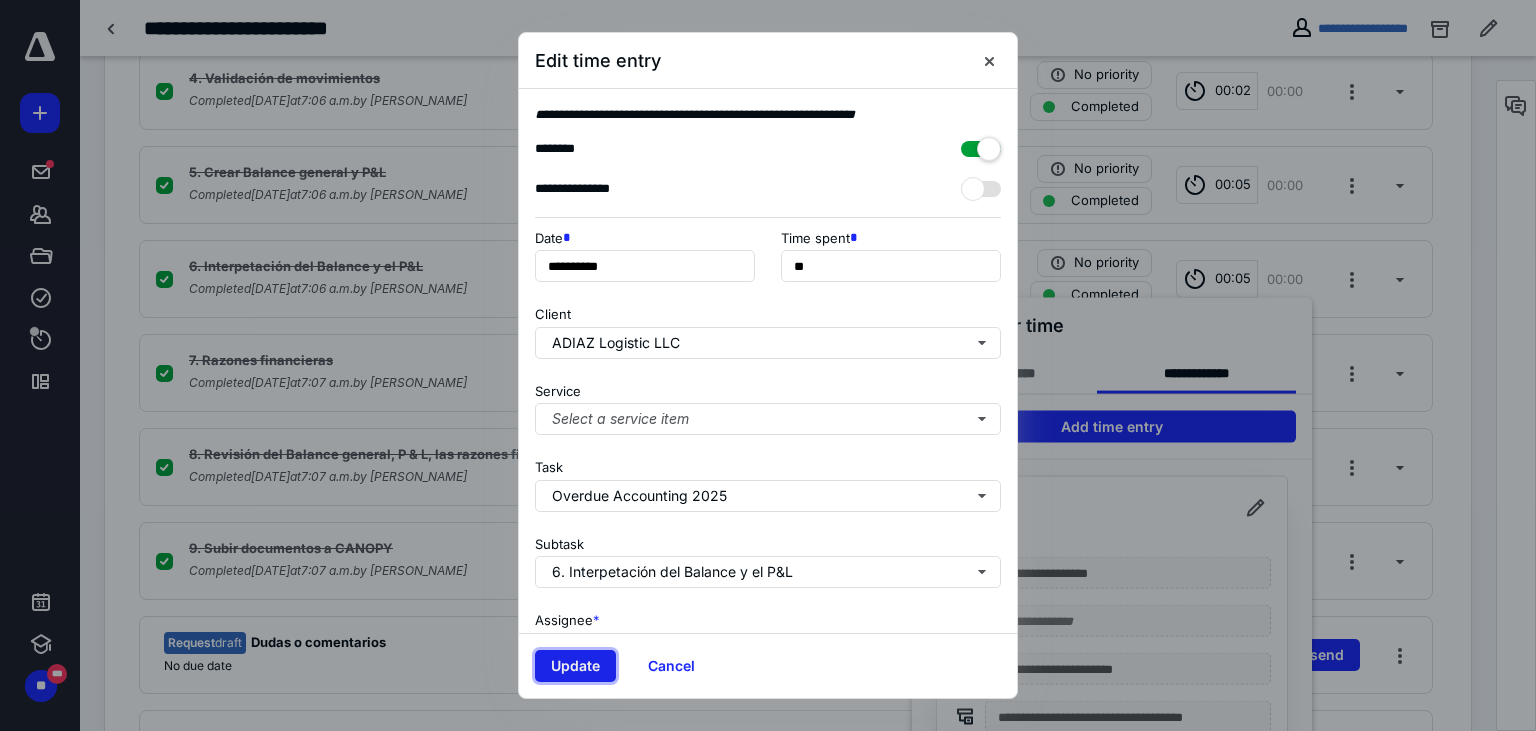 click on "Update" at bounding box center (575, 666) 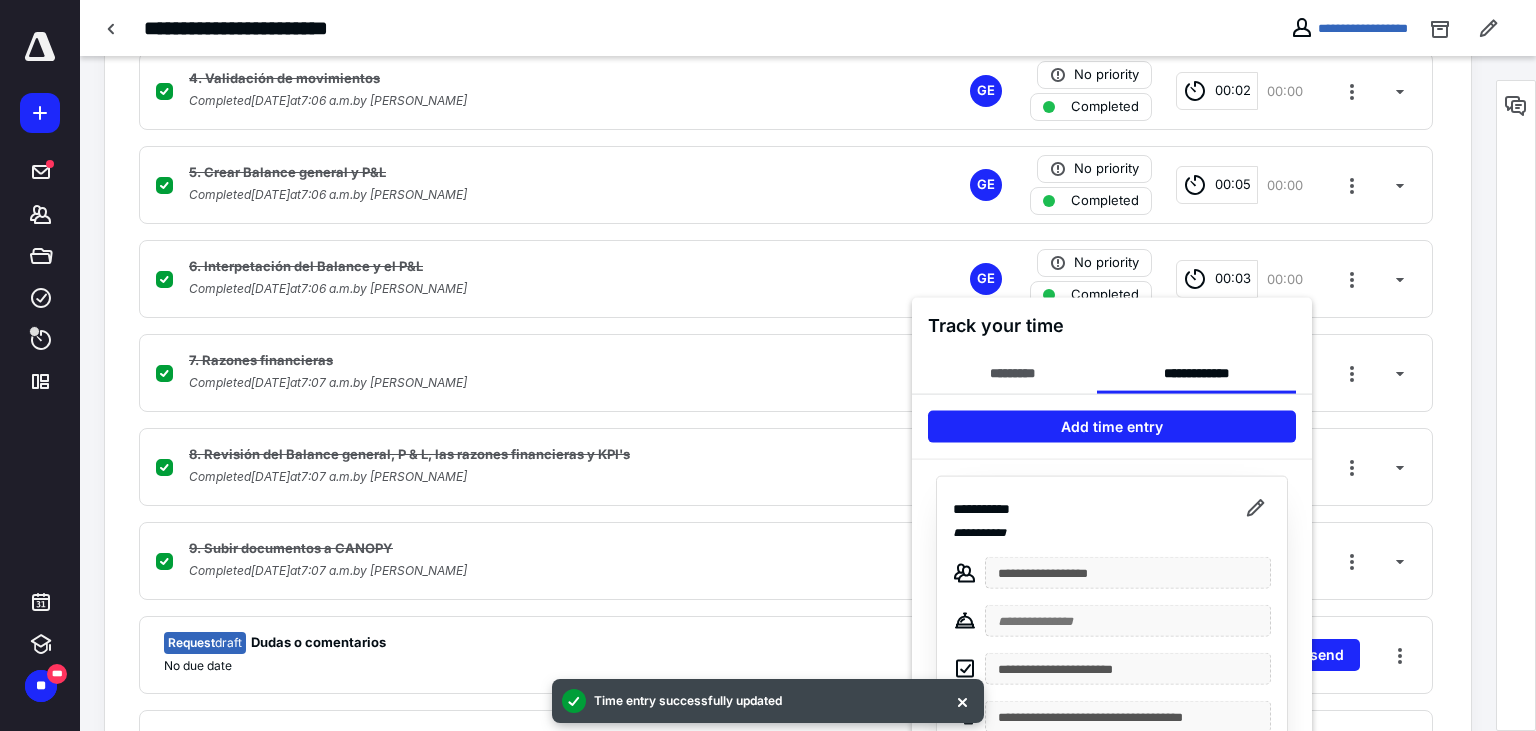 click at bounding box center (768, 365) 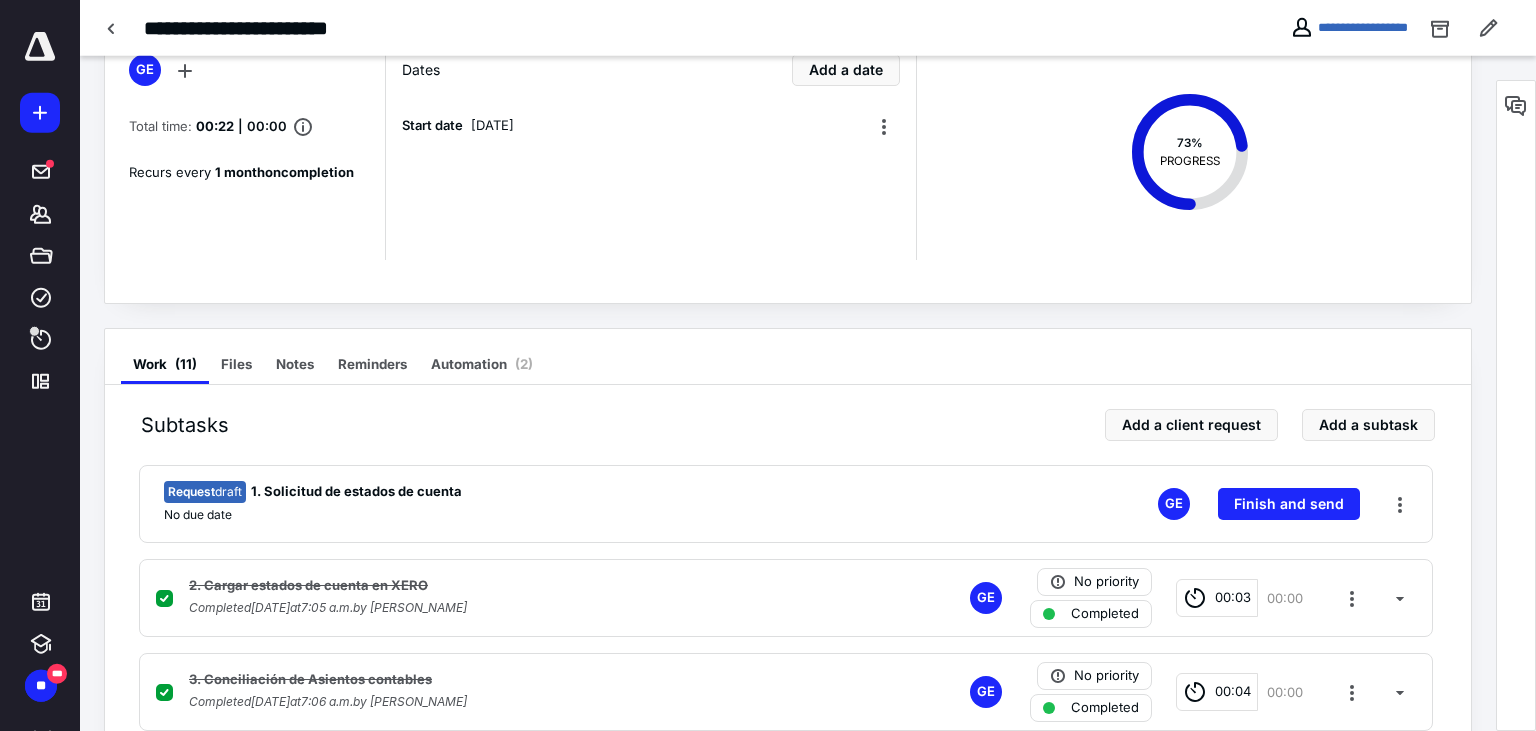 scroll, scrollTop: 0, scrollLeft: 0, axis: both 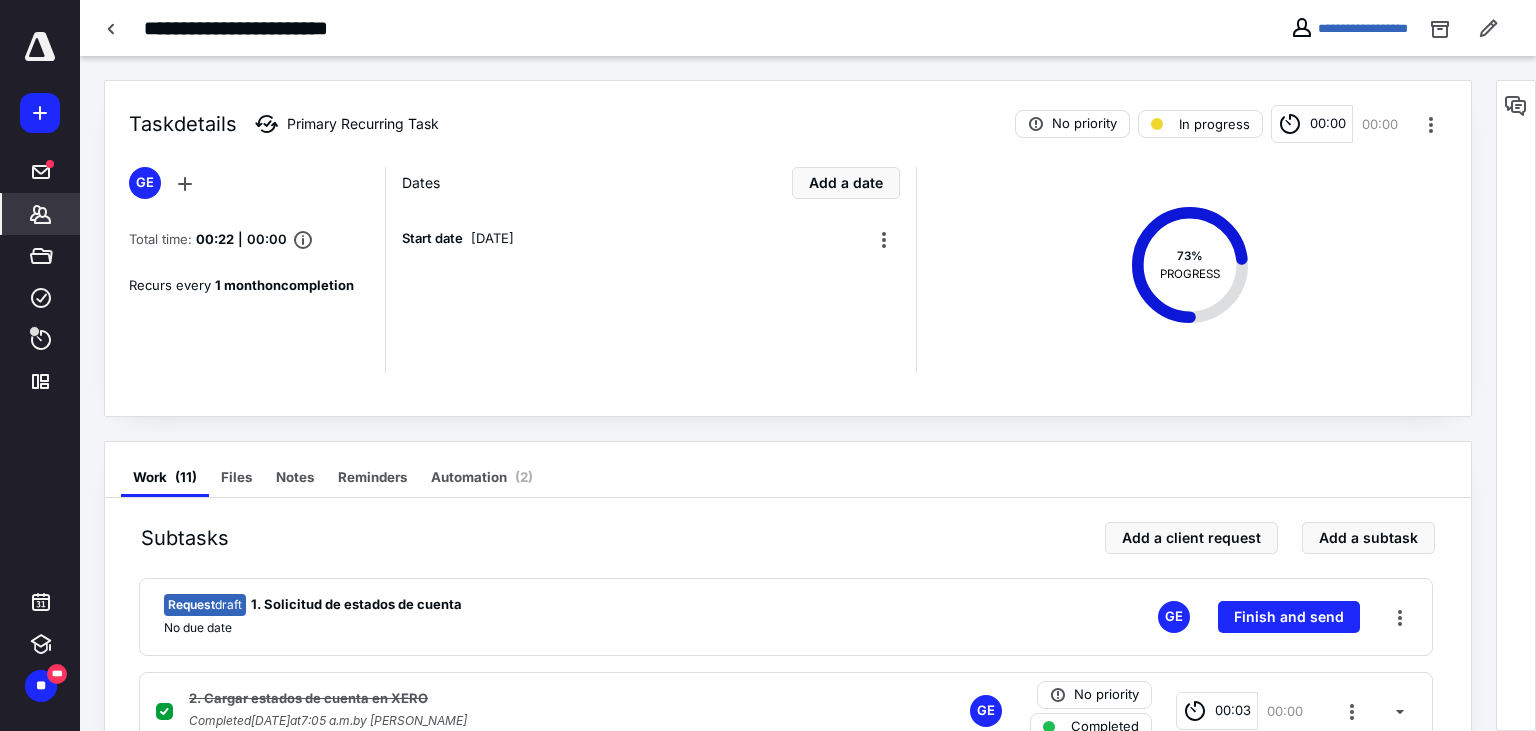 click 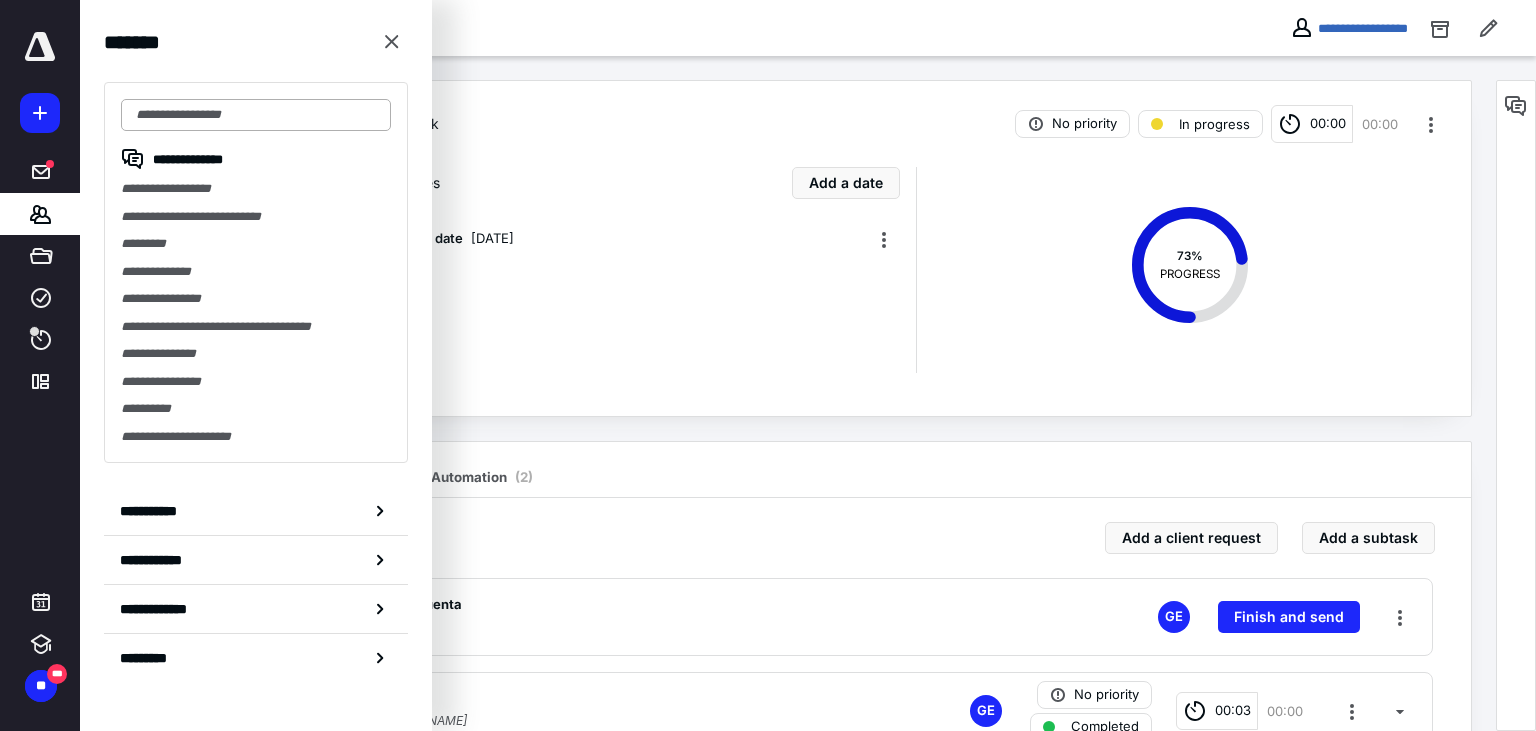click at bounding box center (256, 115) 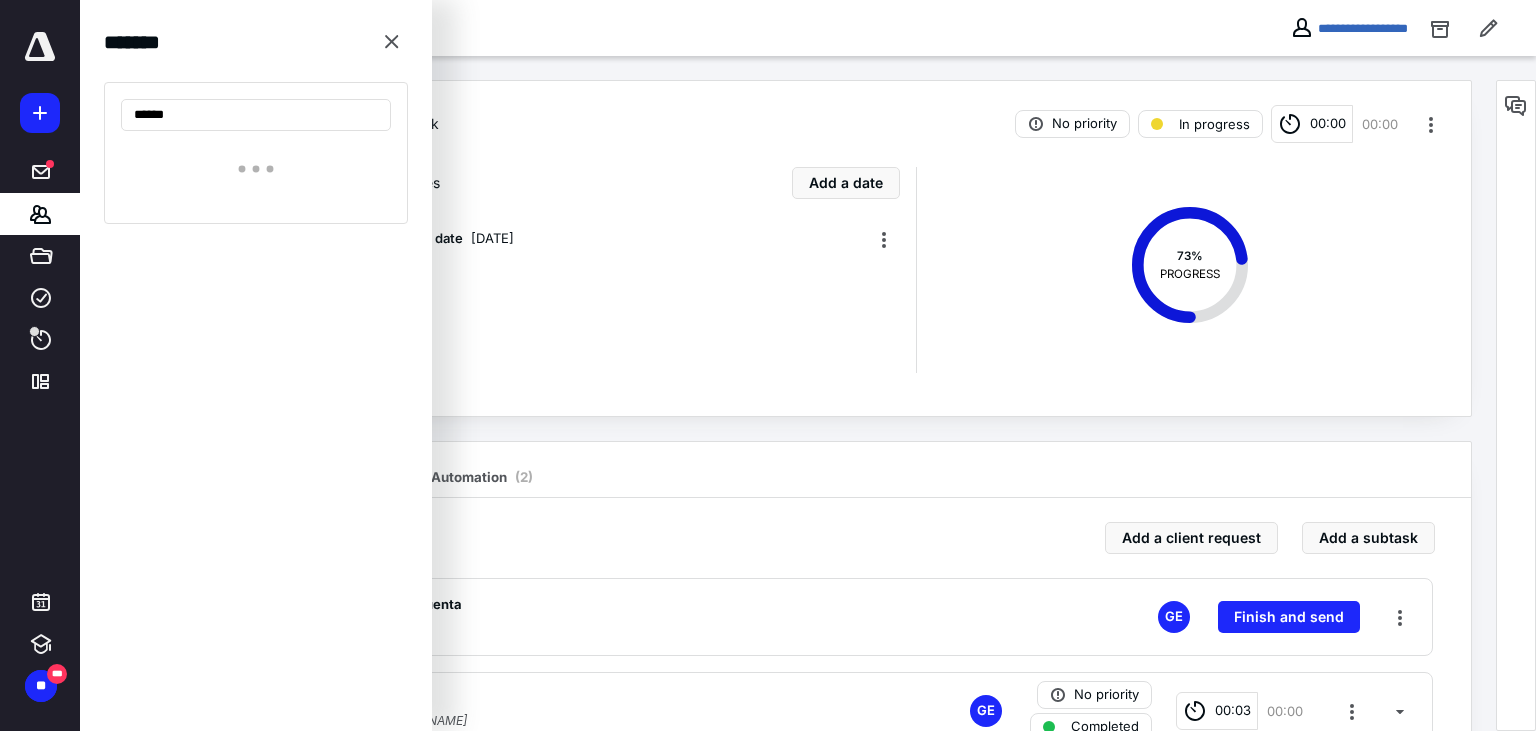 type on "*****" 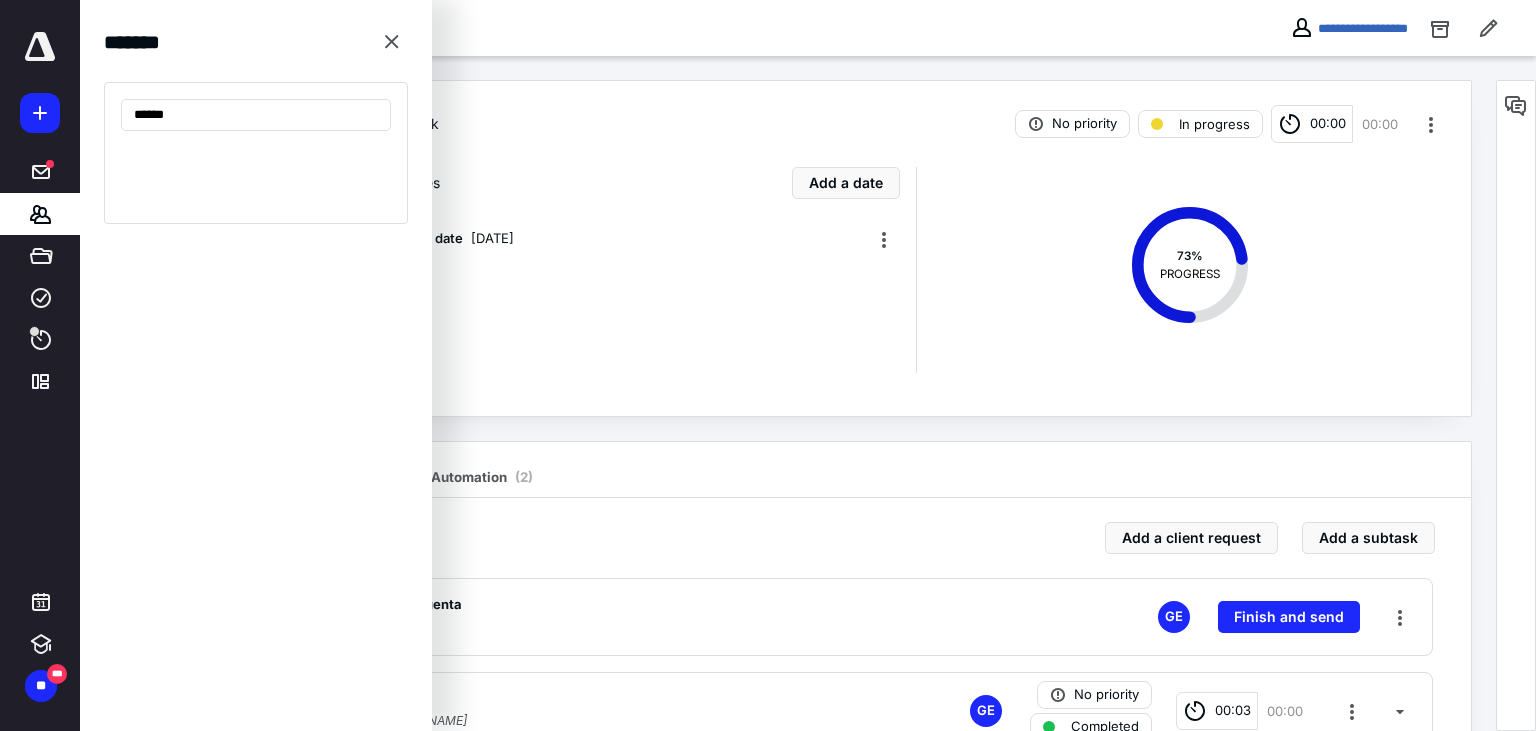 click on "******* *****" at bounding box center (256, 125) 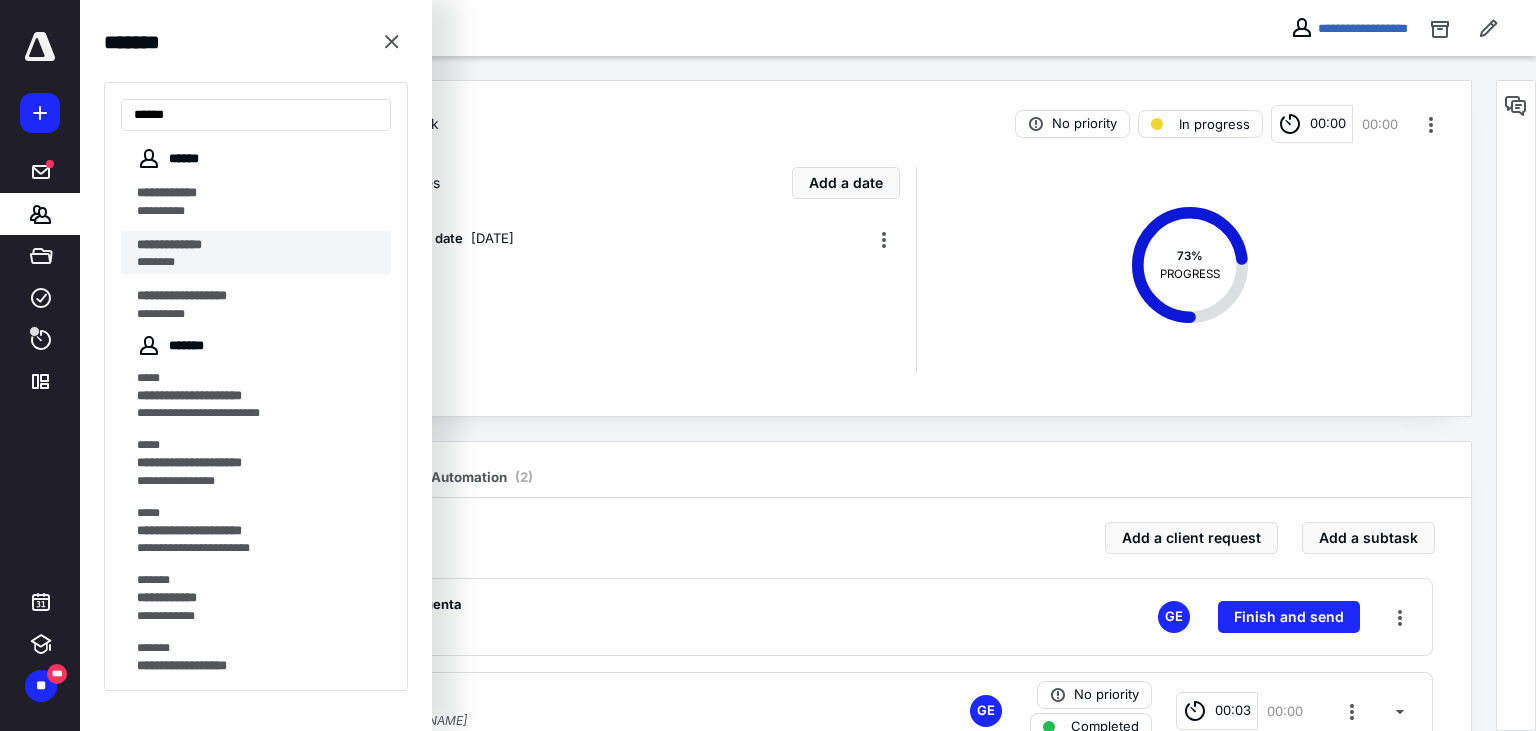 click on "********" at bounding box center [258, 262] 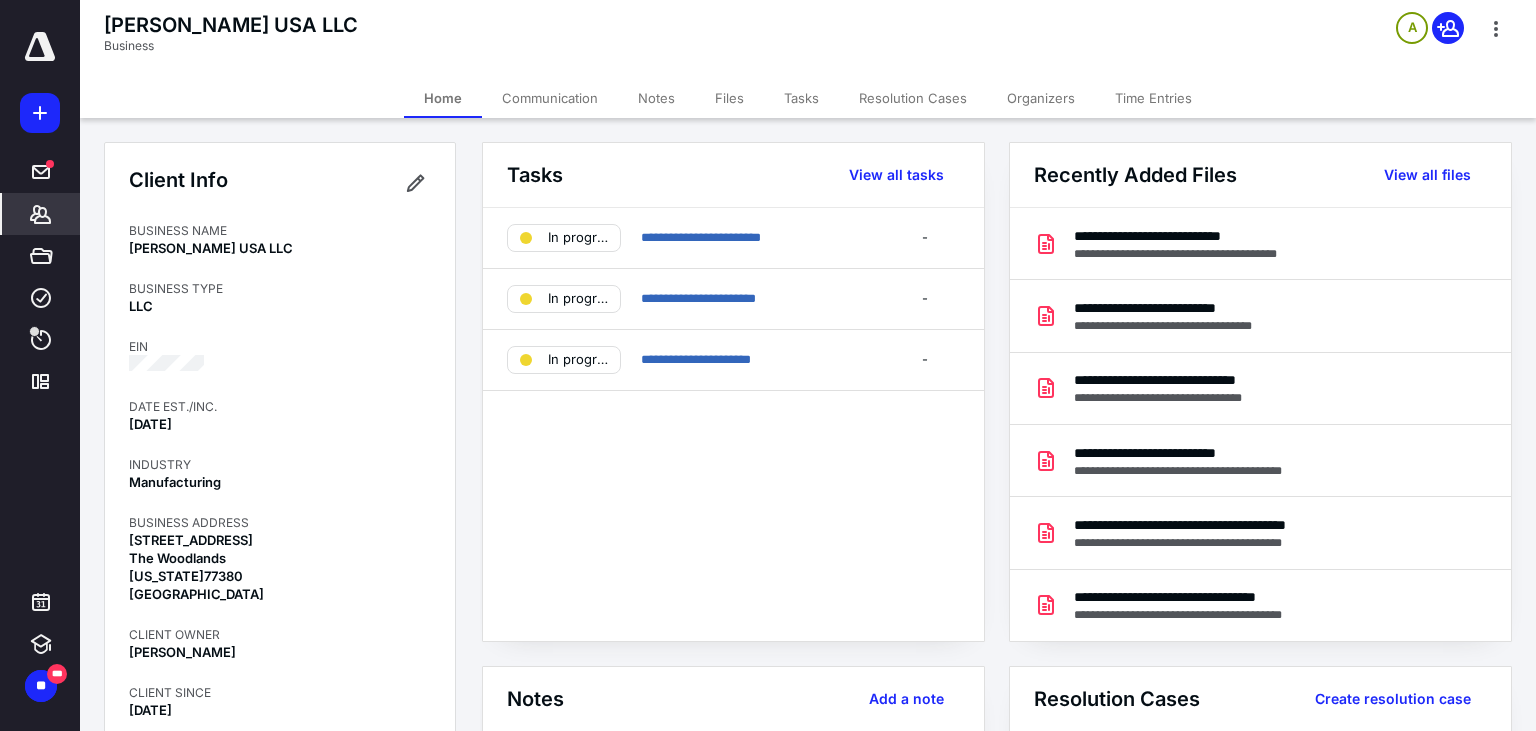 click on "Tasks" at bounding box center (801, 98) 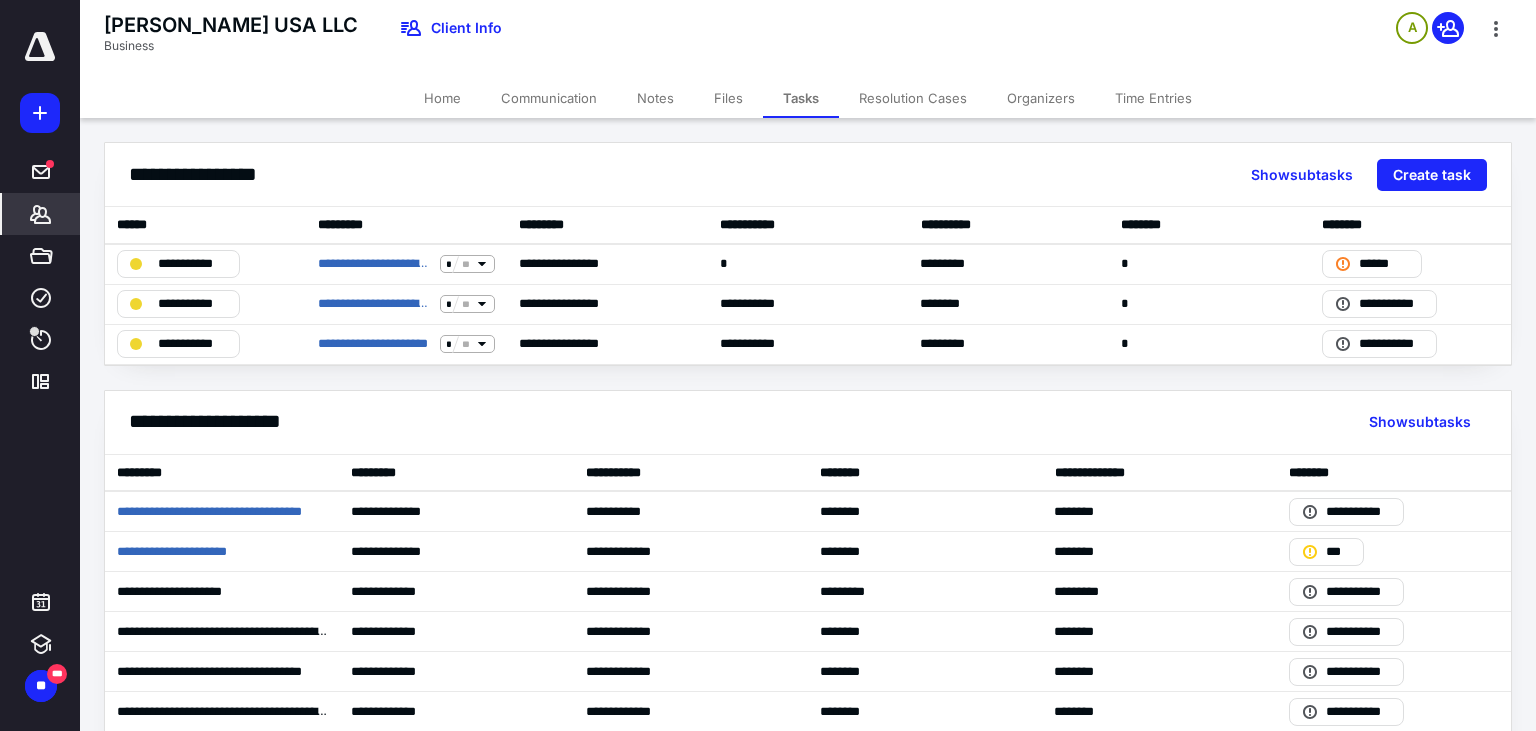 drag, startPoint x: 47, startPoint y: 230, endPoint x: 67, endPoint y: 228, distance: 20.09975 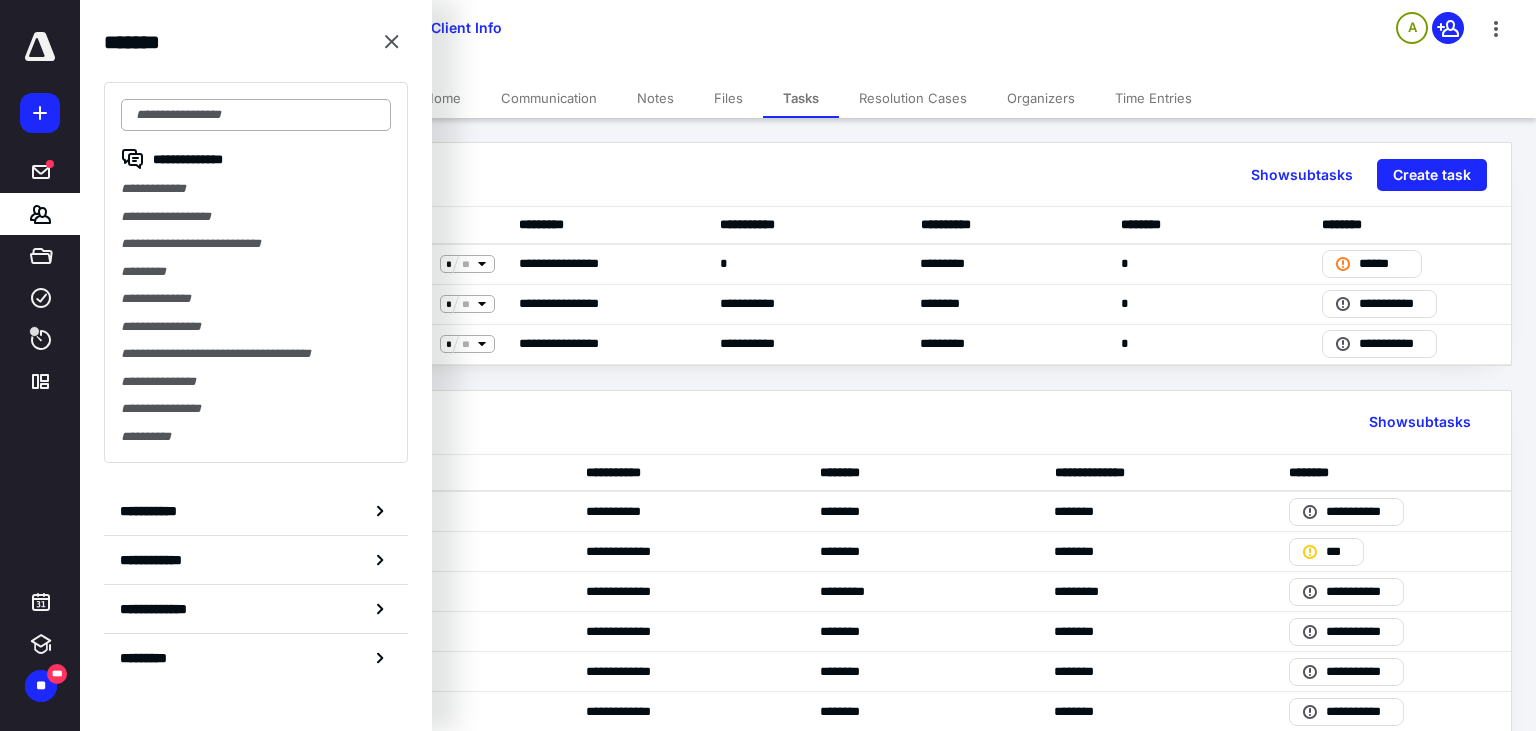 click at bounding box center [256, 115] 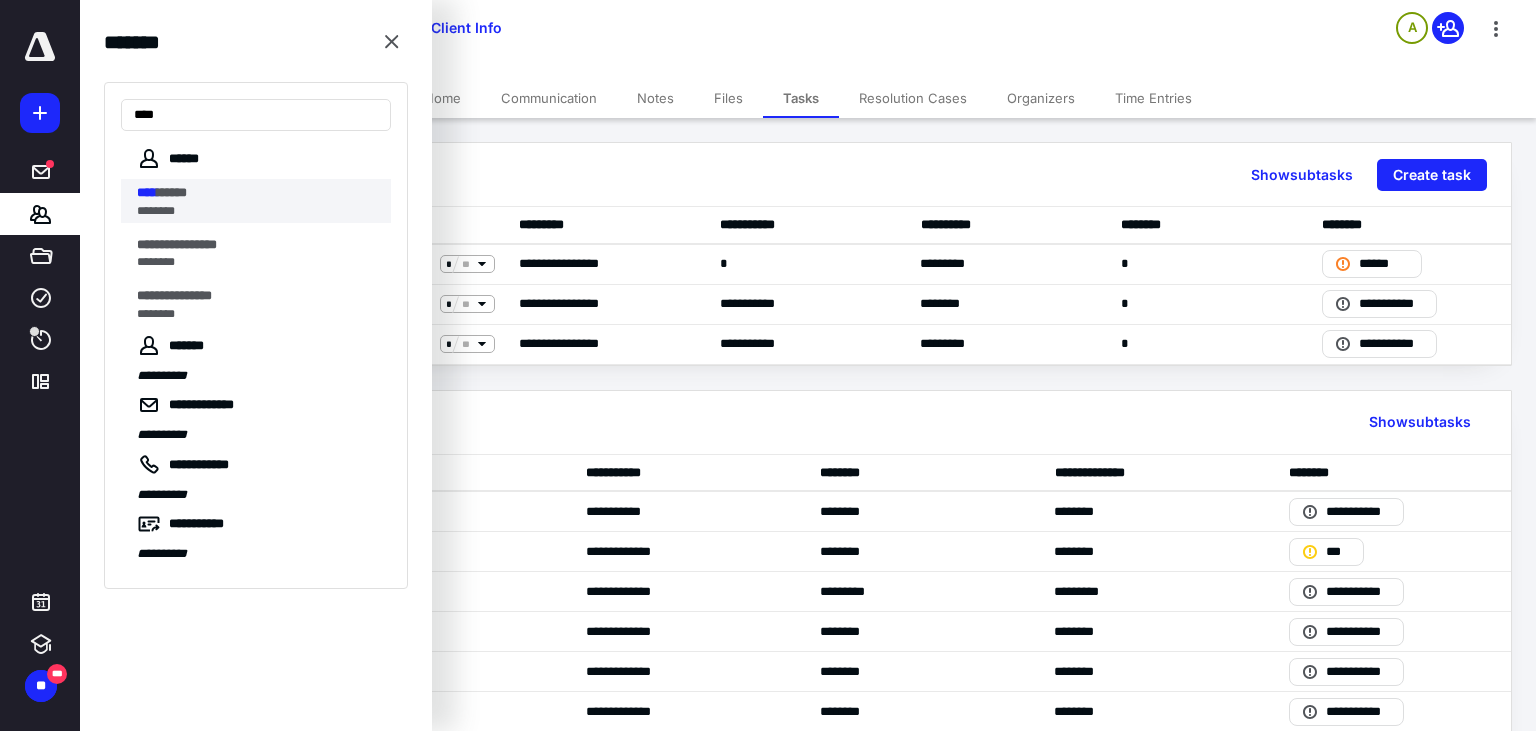 type on "****" 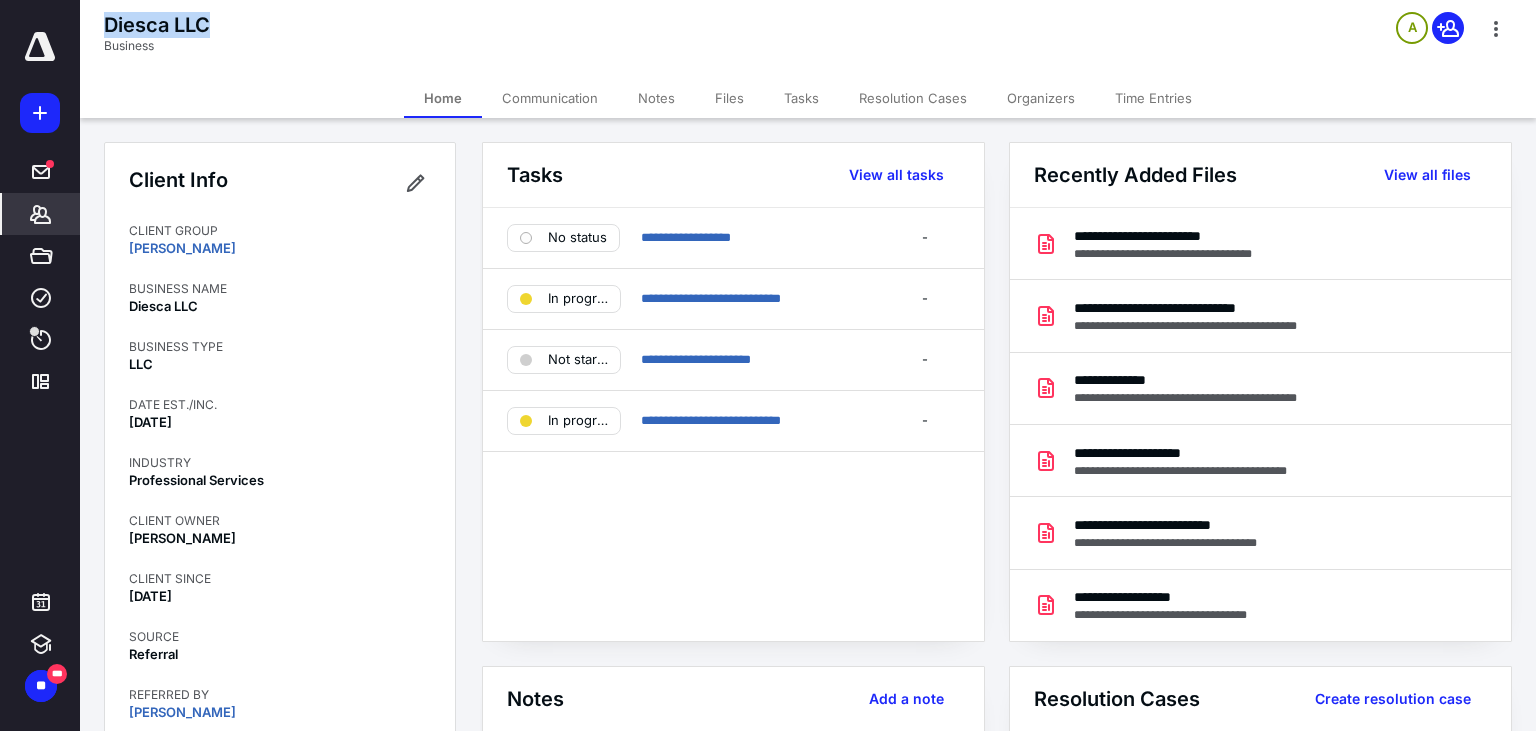 drag, startPoint x: 213, startPoint y: 29, endPoint x: 87, endPoint y: 16, distance: 126.66886 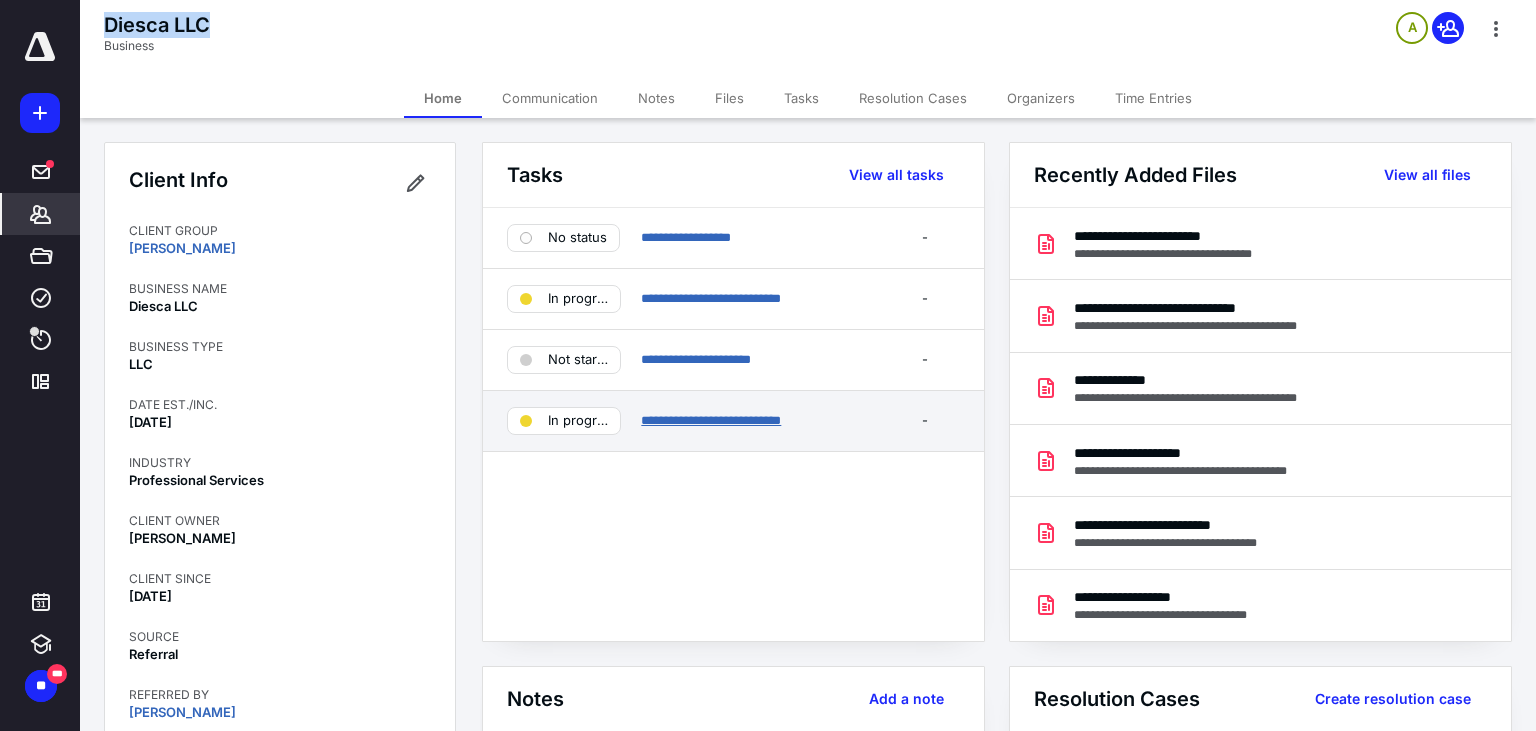 click on "**********" at bounding box center (711, 420) 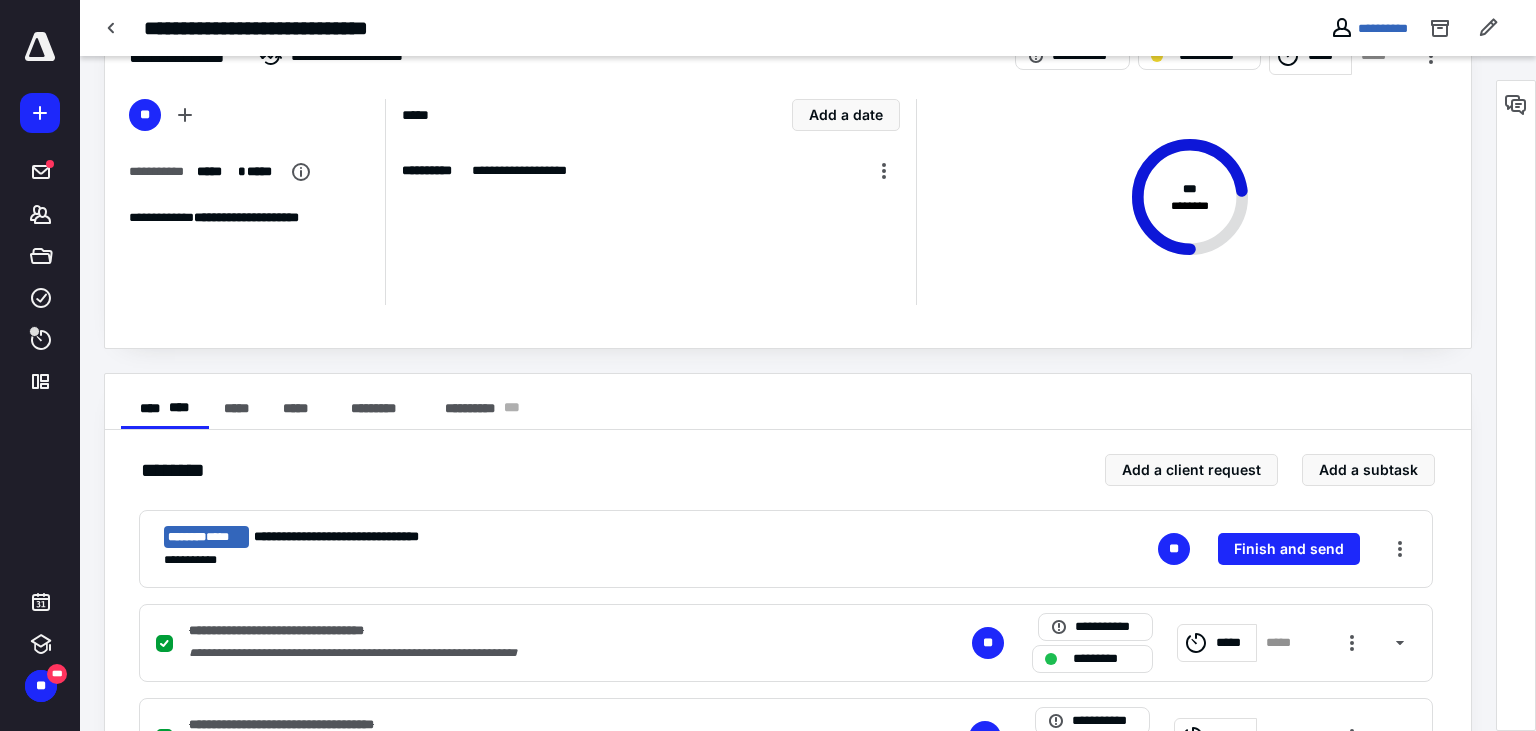 scroll, scrollTop: 0, scrollLeft: 0, axis: both 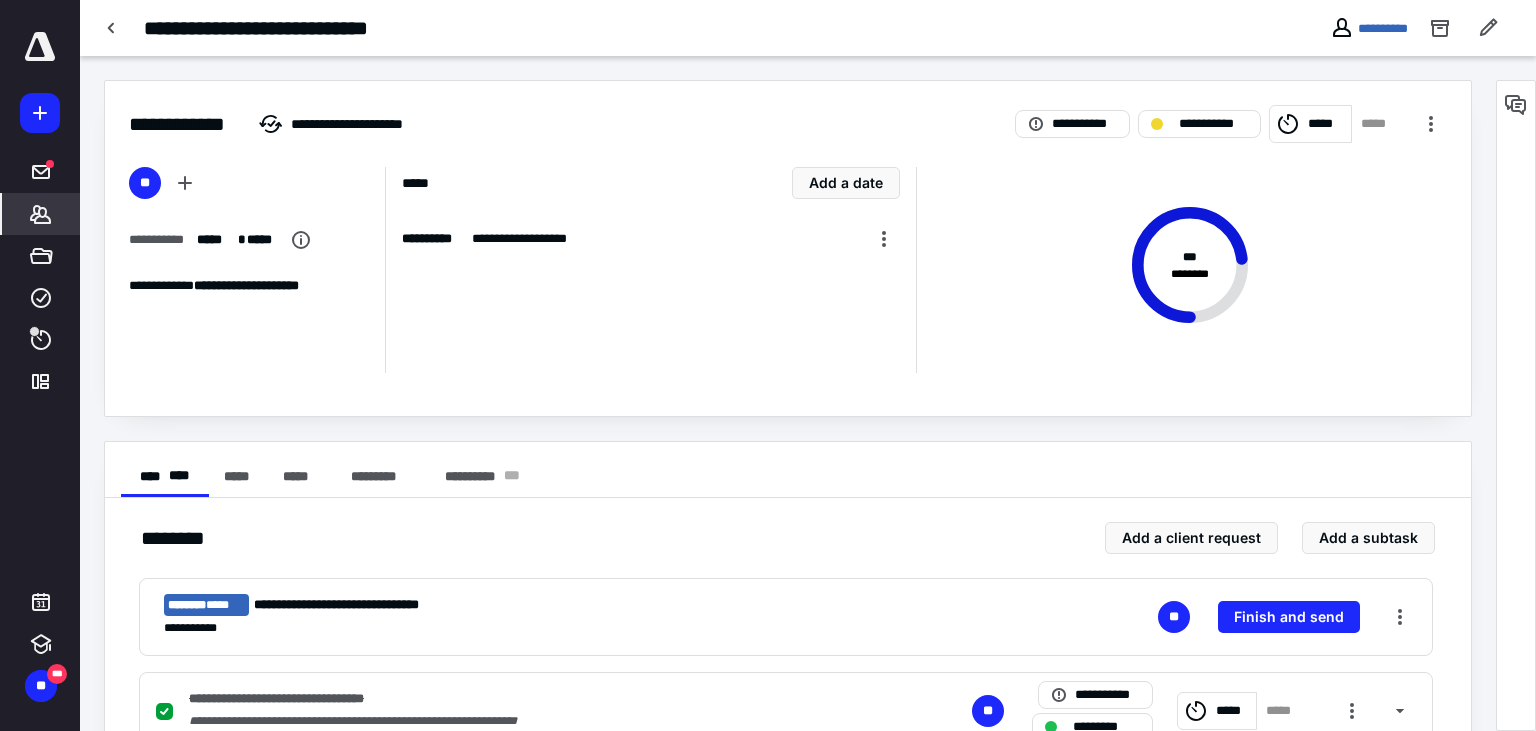 click 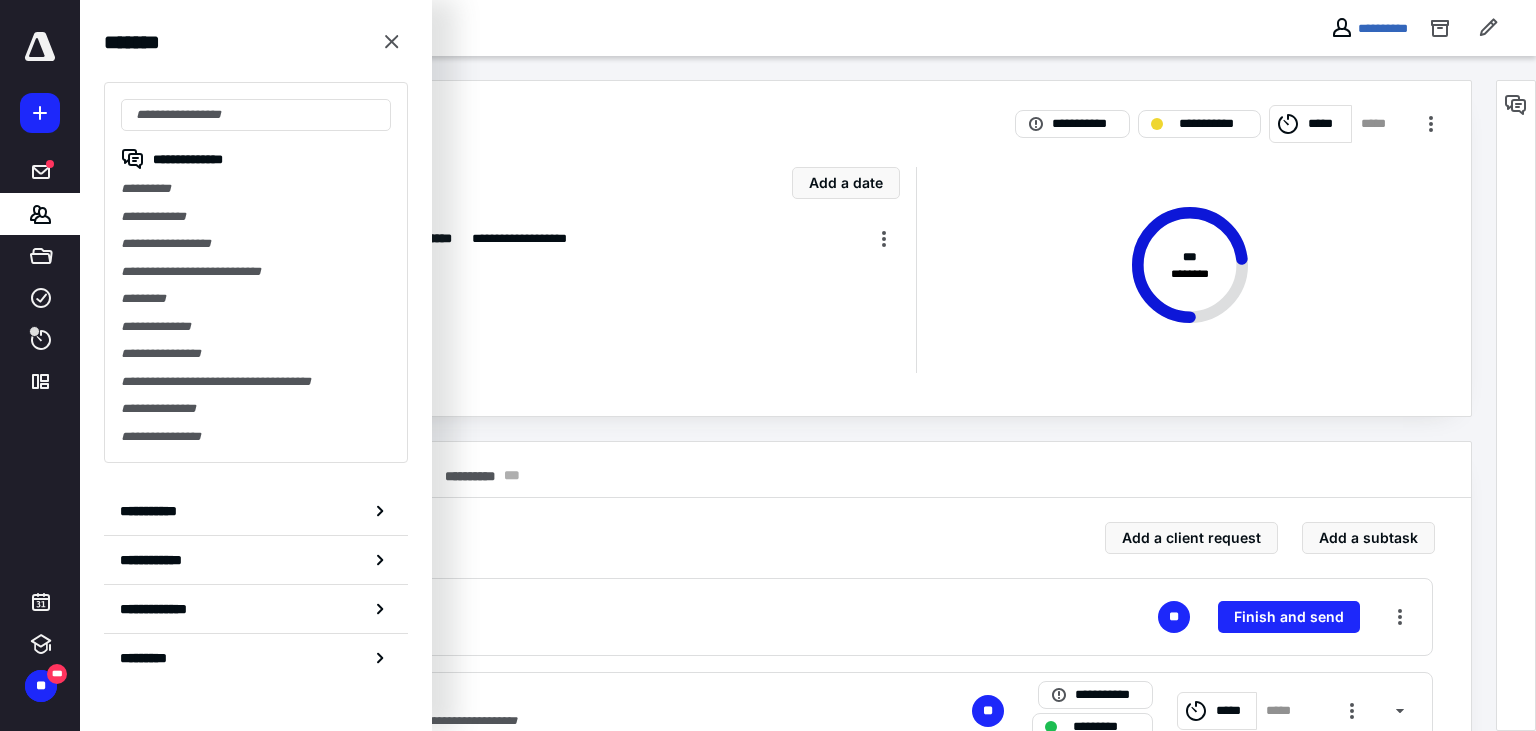 drag, startPoint x: 166, startPoint y: 187, endPoint x: 470, endPoint y: 87, distance: 320.025 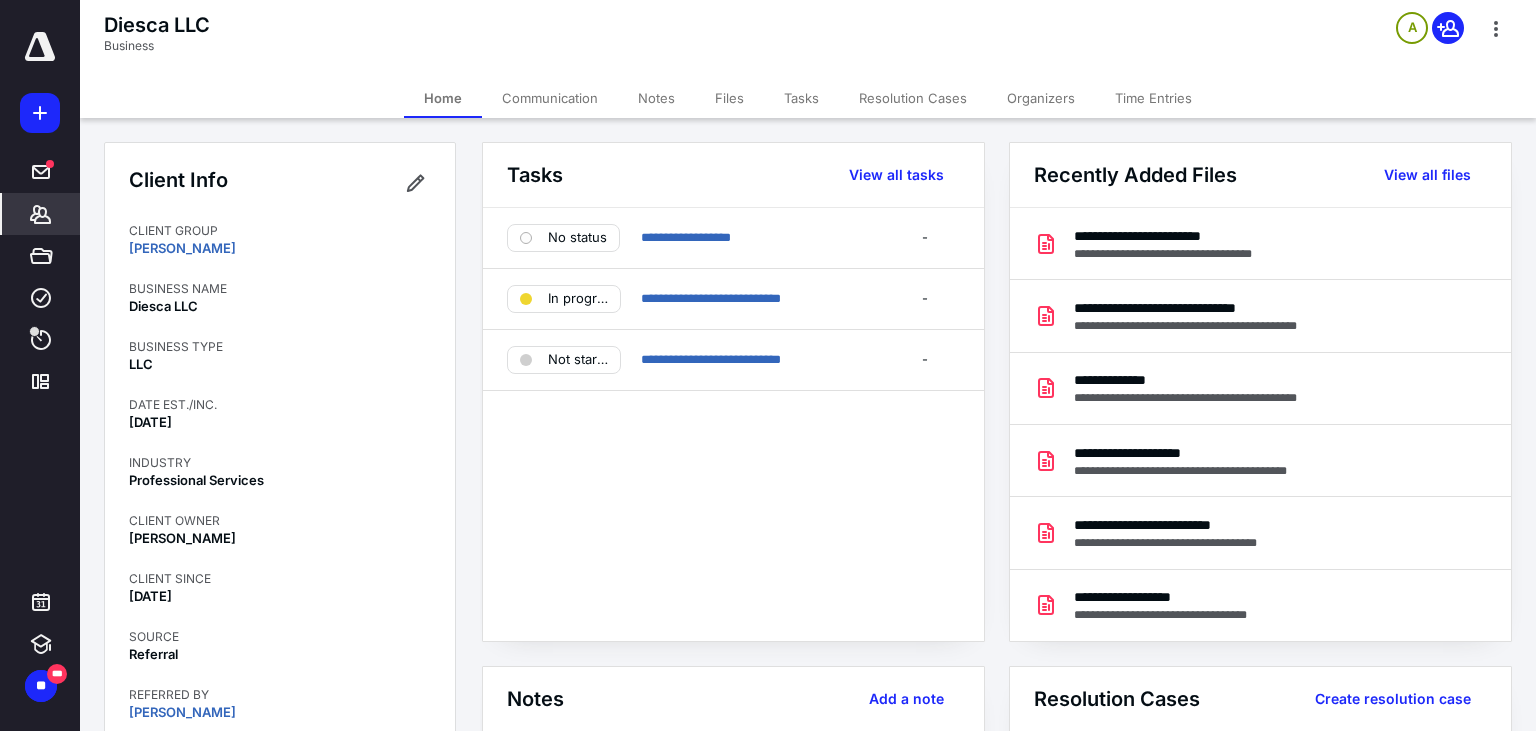 click on "Tasks" at bounding box center [801, 98] 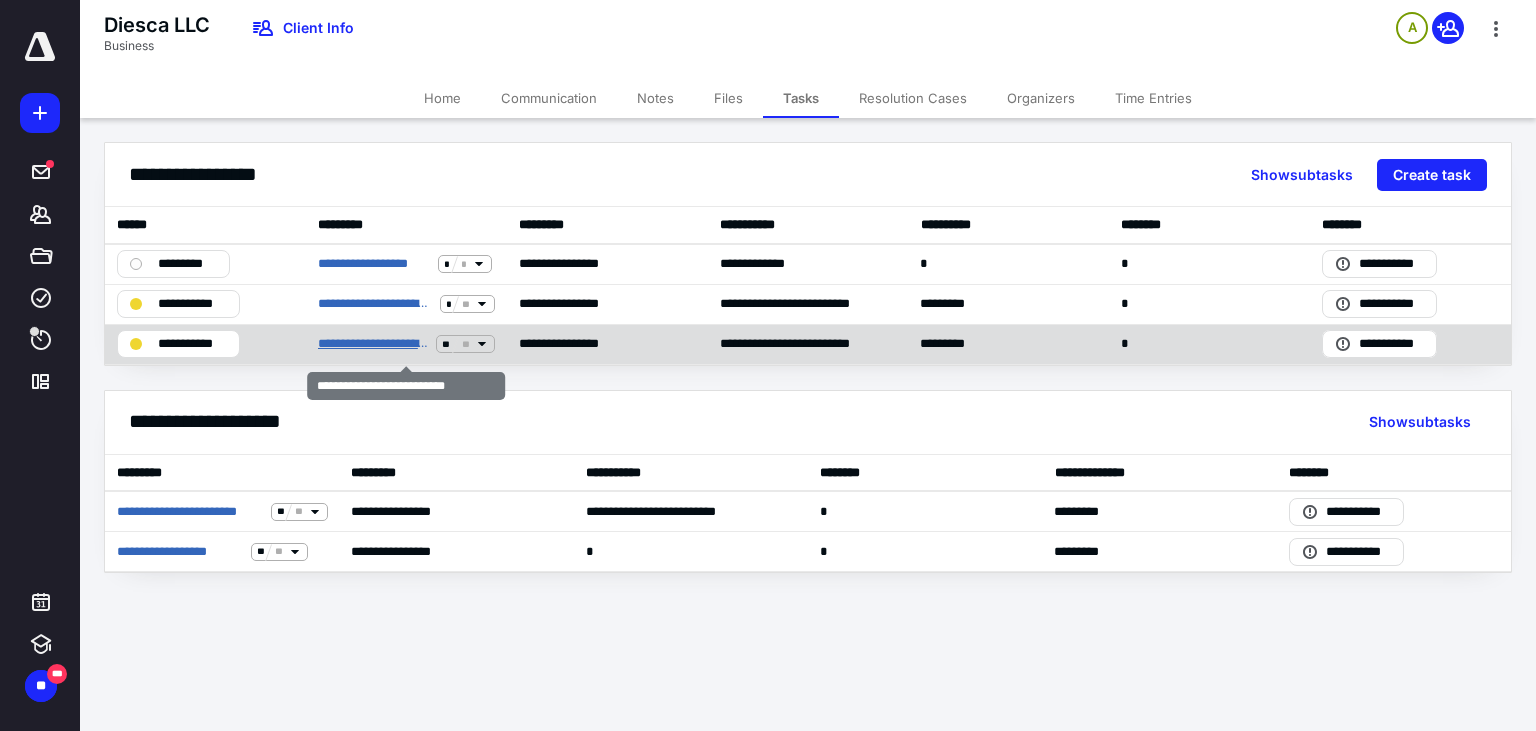 click on "**********" at bounding box center (373, 344) 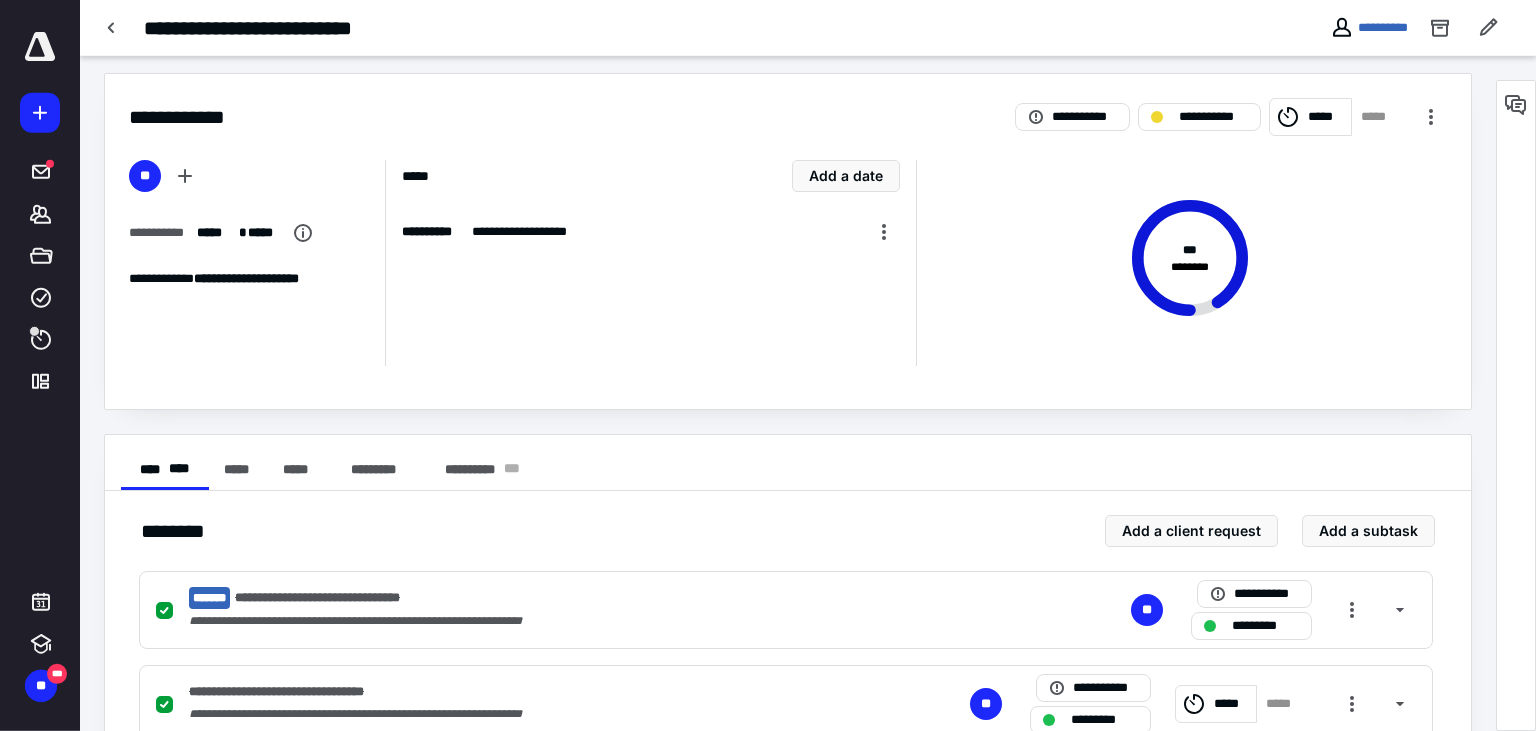 scroll, scrollTop: 0, scrollLeft: 0, axis: both 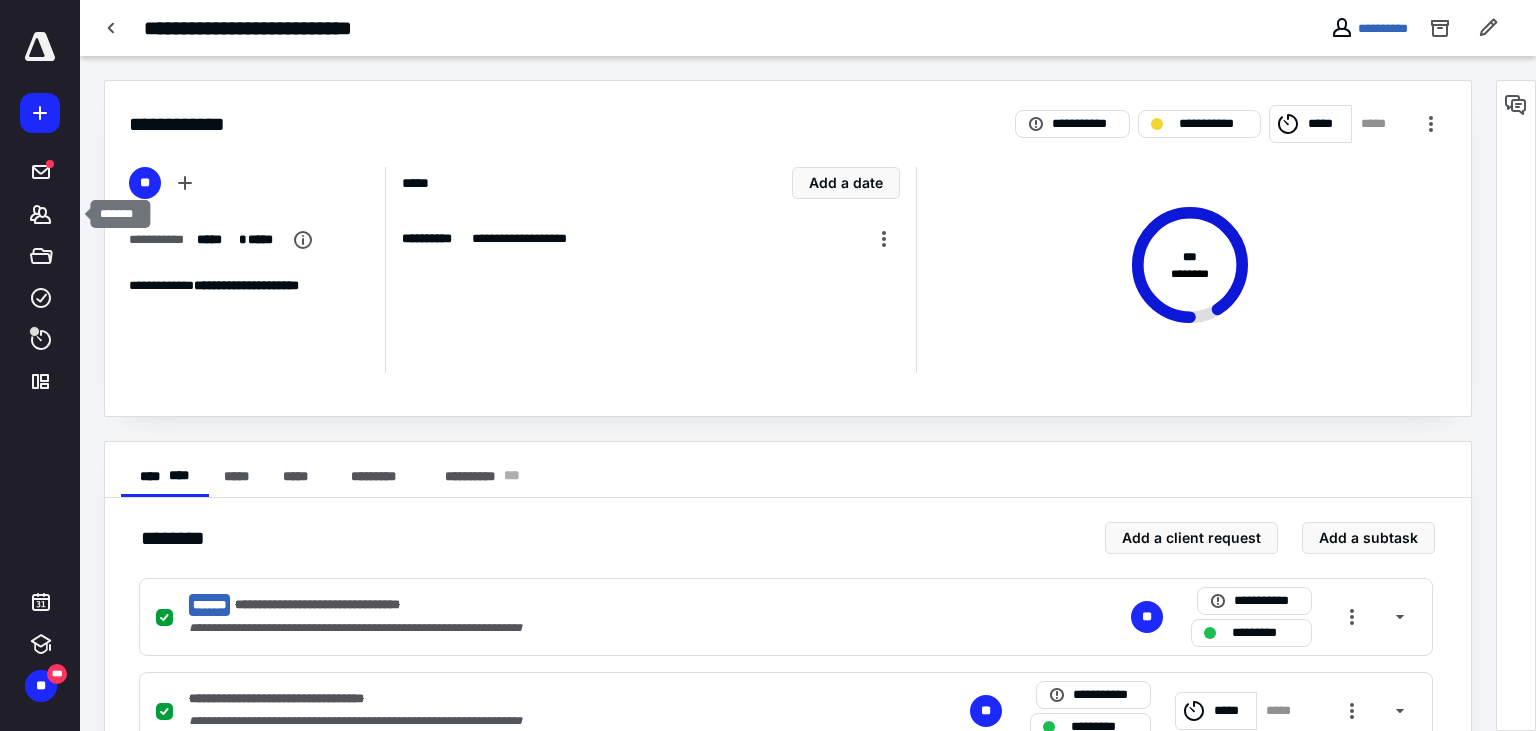 drag, startPoint x: 41, startPoint y: 220, endPoint x: 207, endPoint y: 164, distance: 175.19133 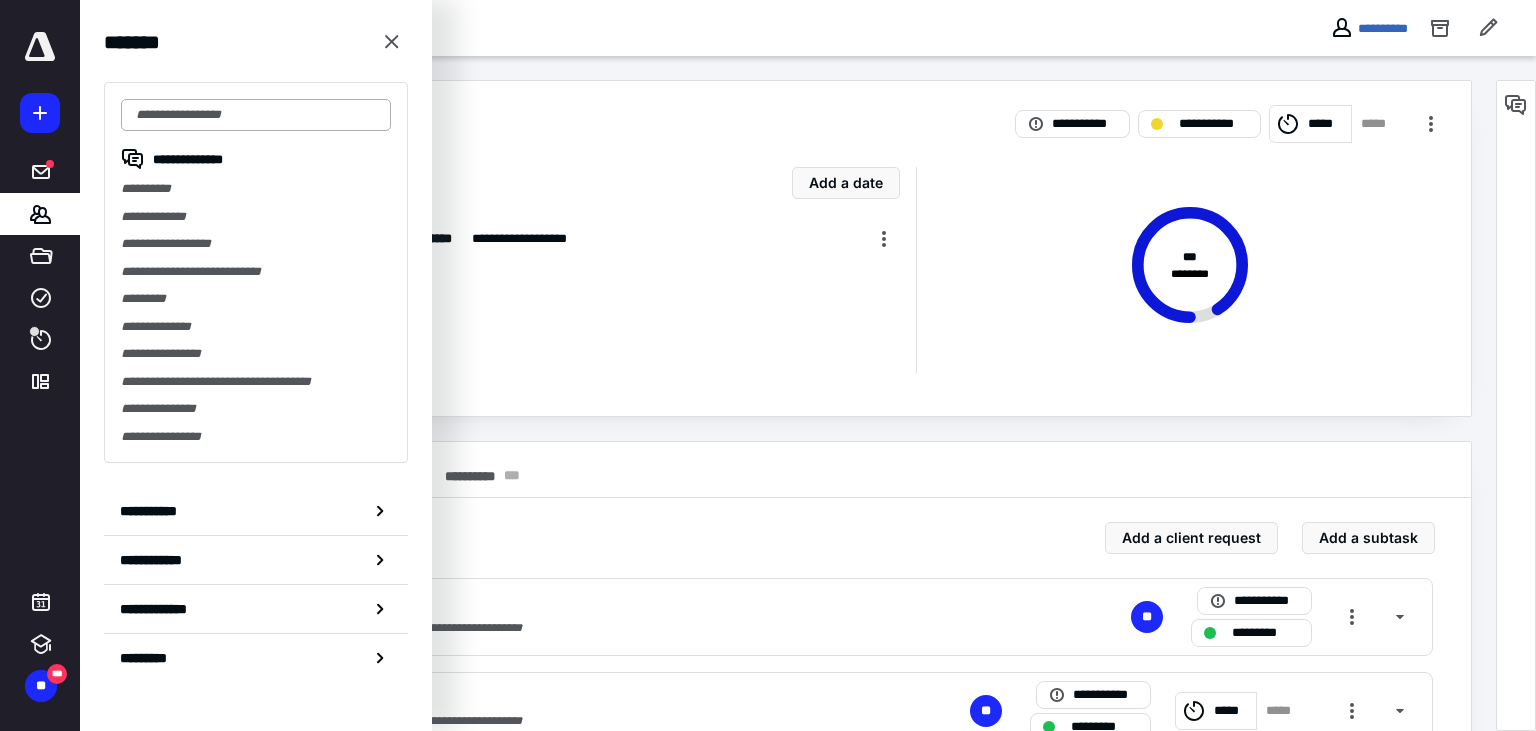 click at bounding box center (256, 115) 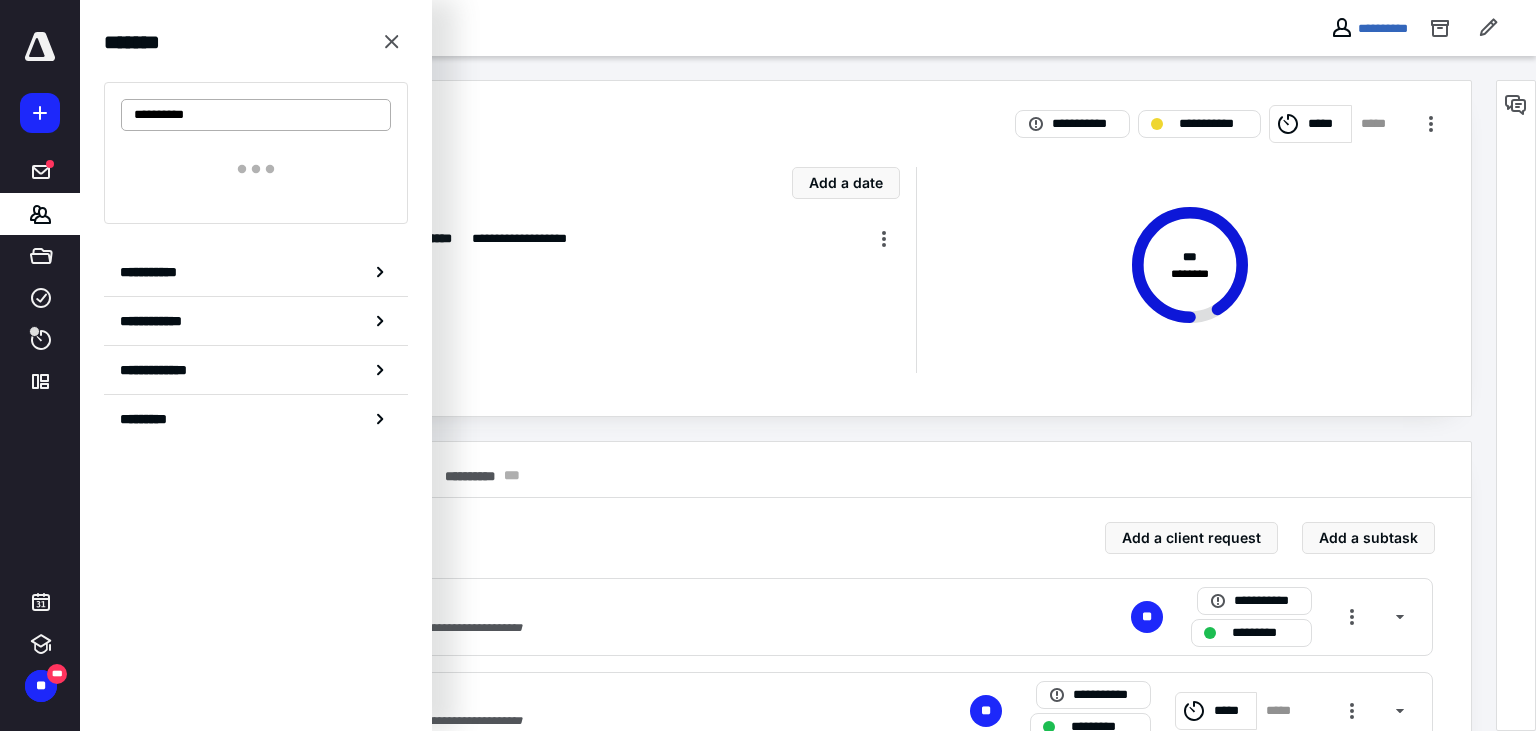 type on "**********" 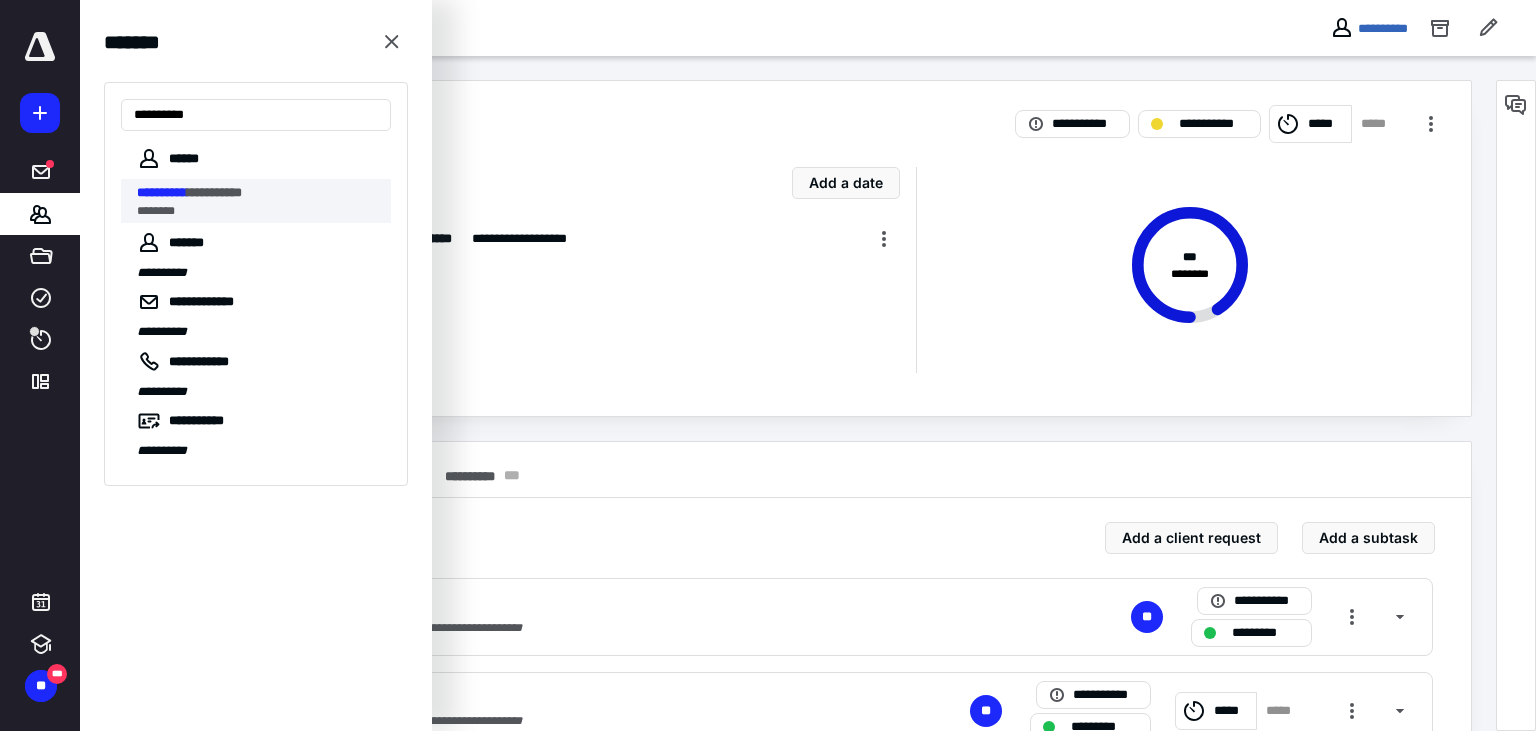 click on "********" at bounding box center [258, 211] 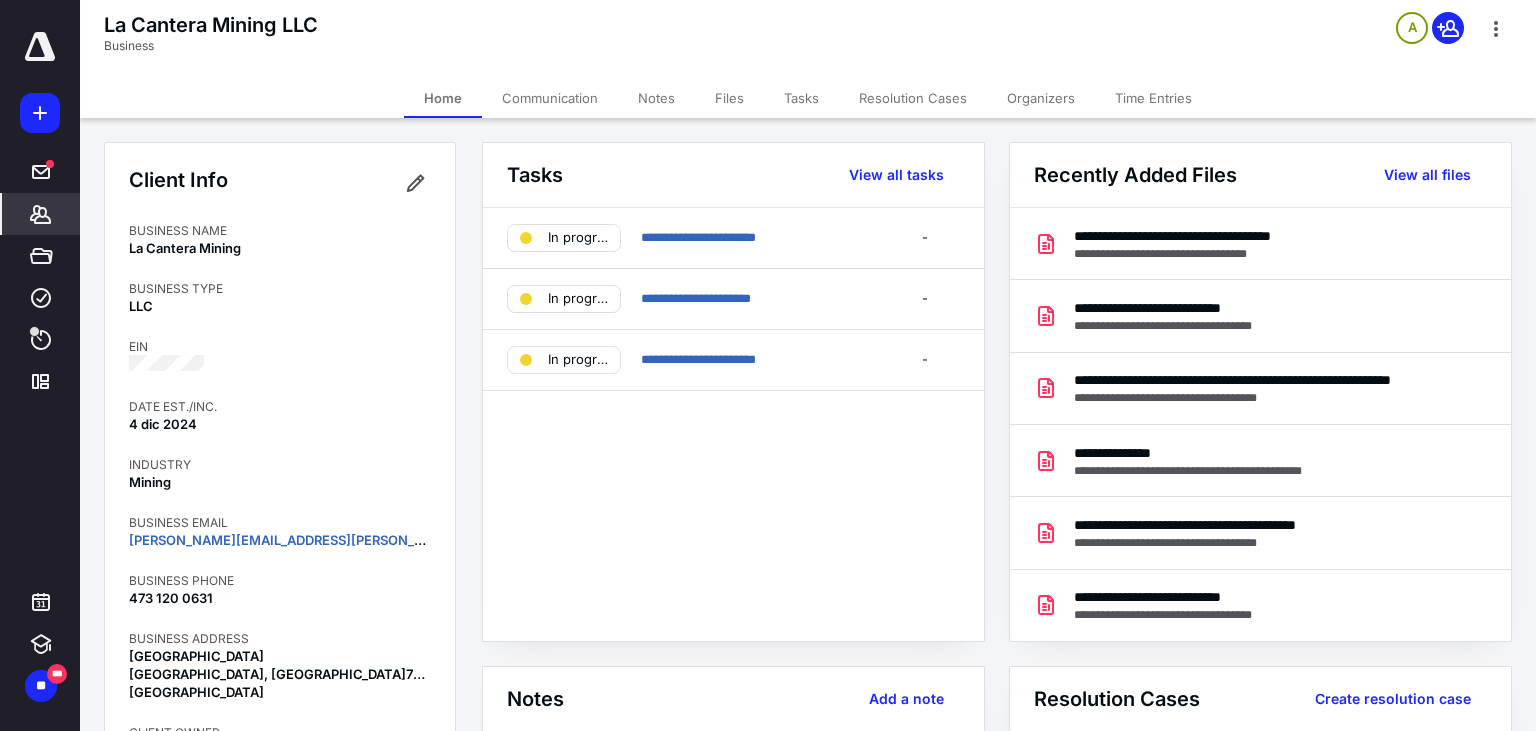 click on "Tasks" at bounding box center (801, 98) 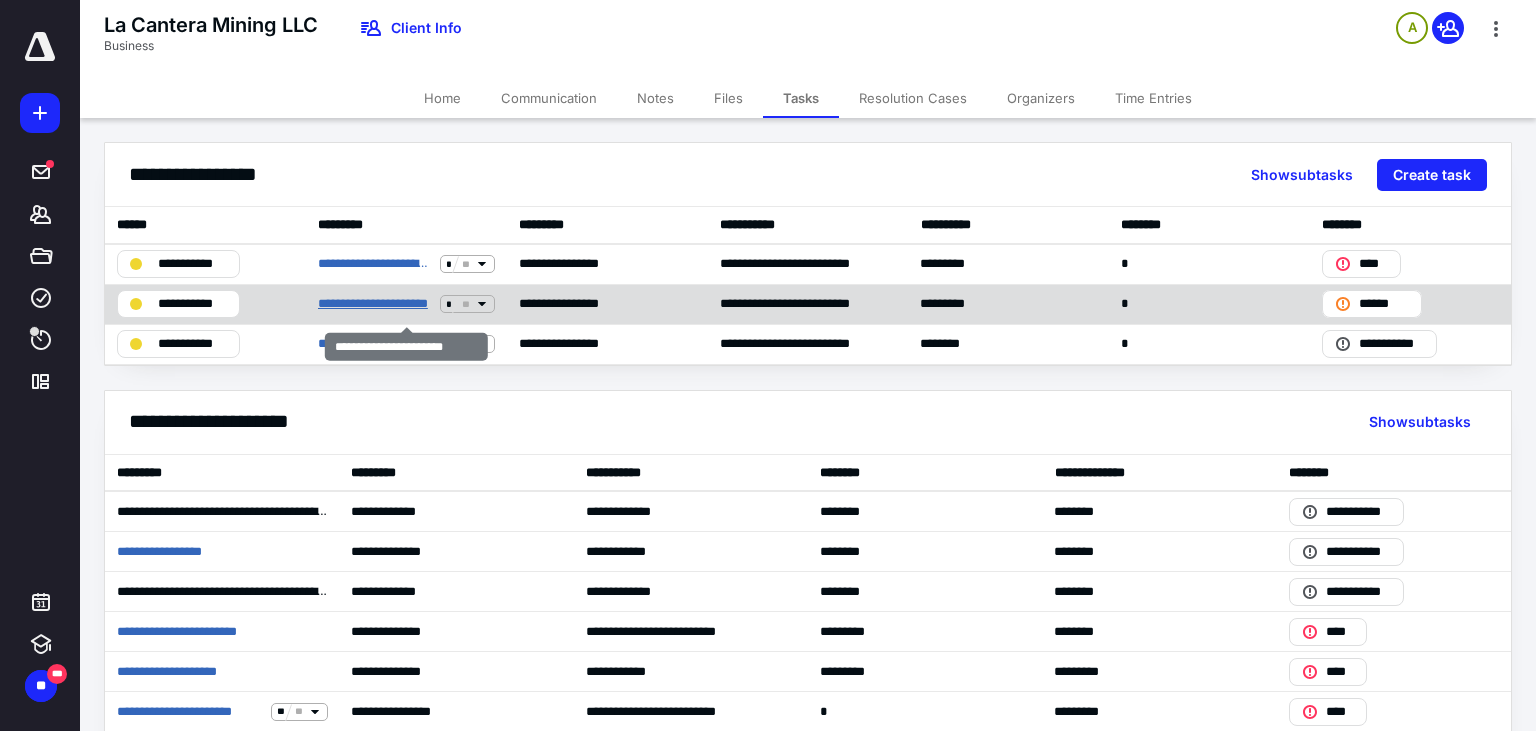 click on "**********" at bounding box center (375, 304) 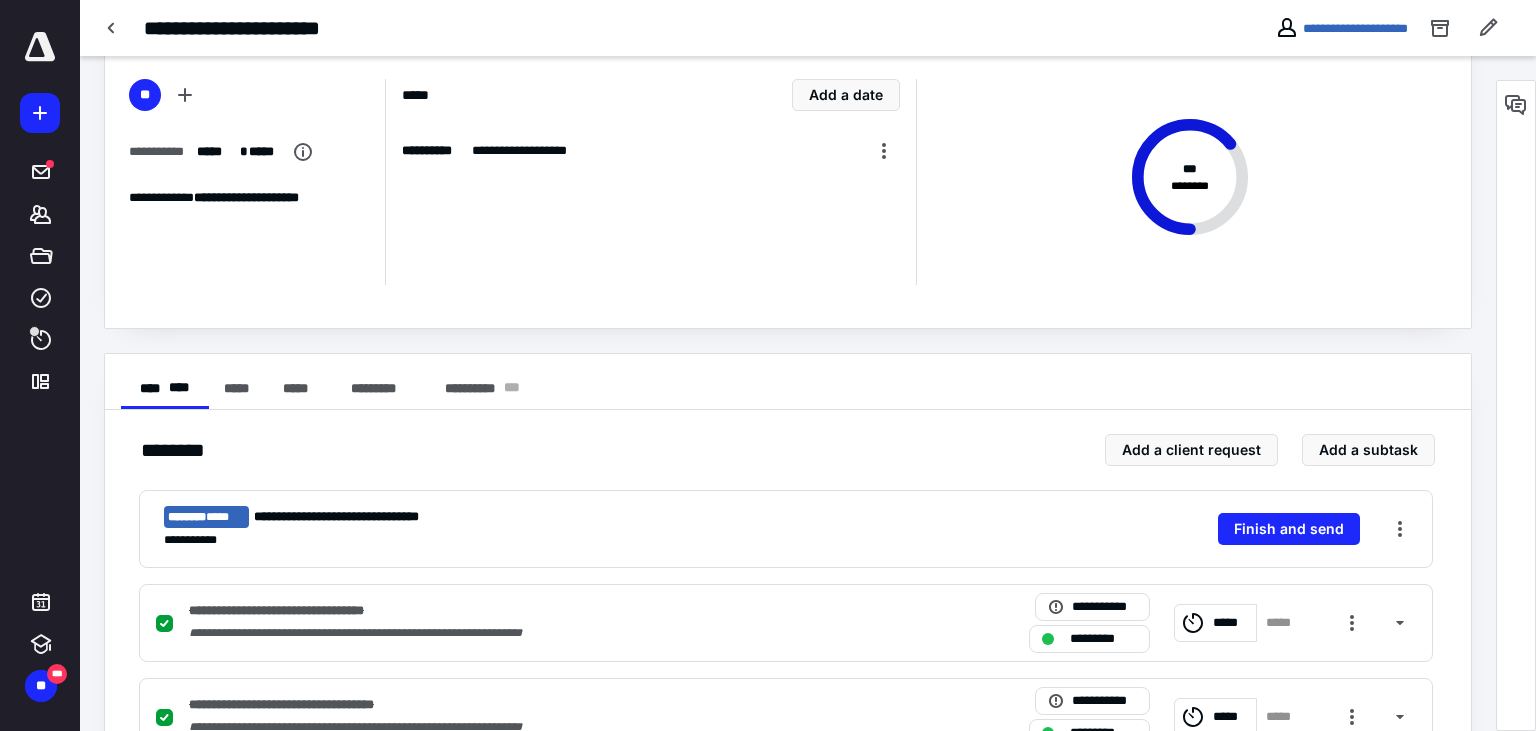 scroll, scrollTop: 68, scrollLeft: 0, axis: vertical 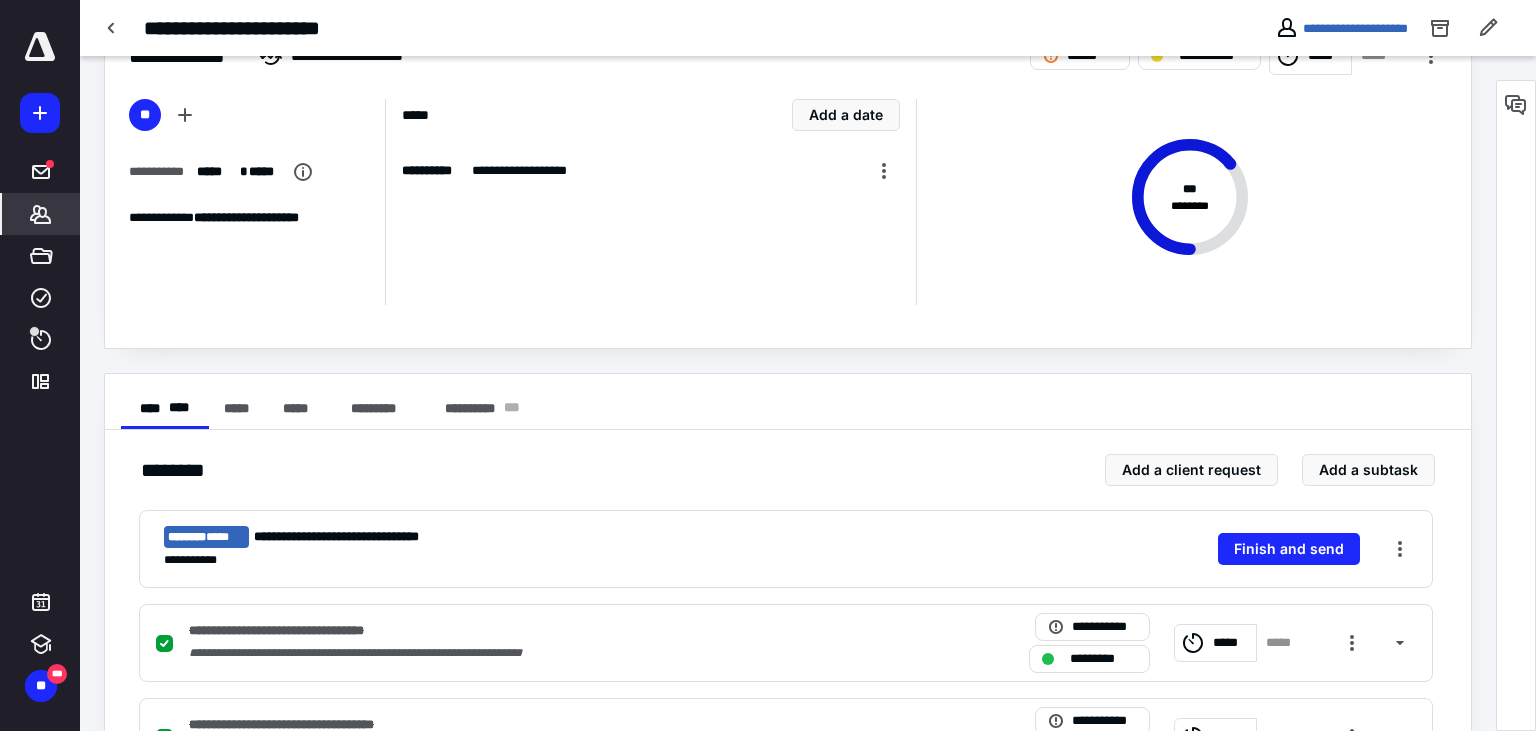 click 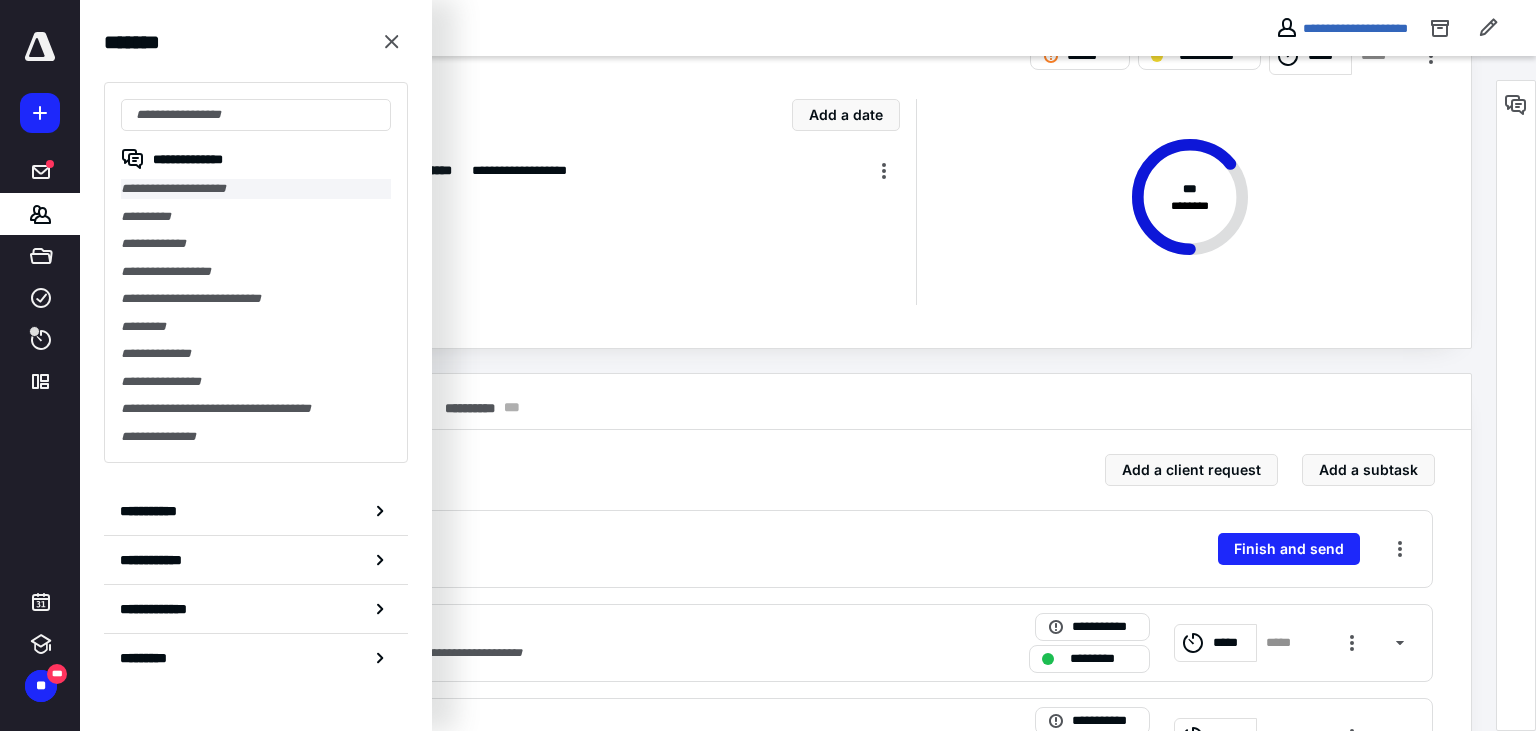 click on "**********" at bounding box center (256, 189) 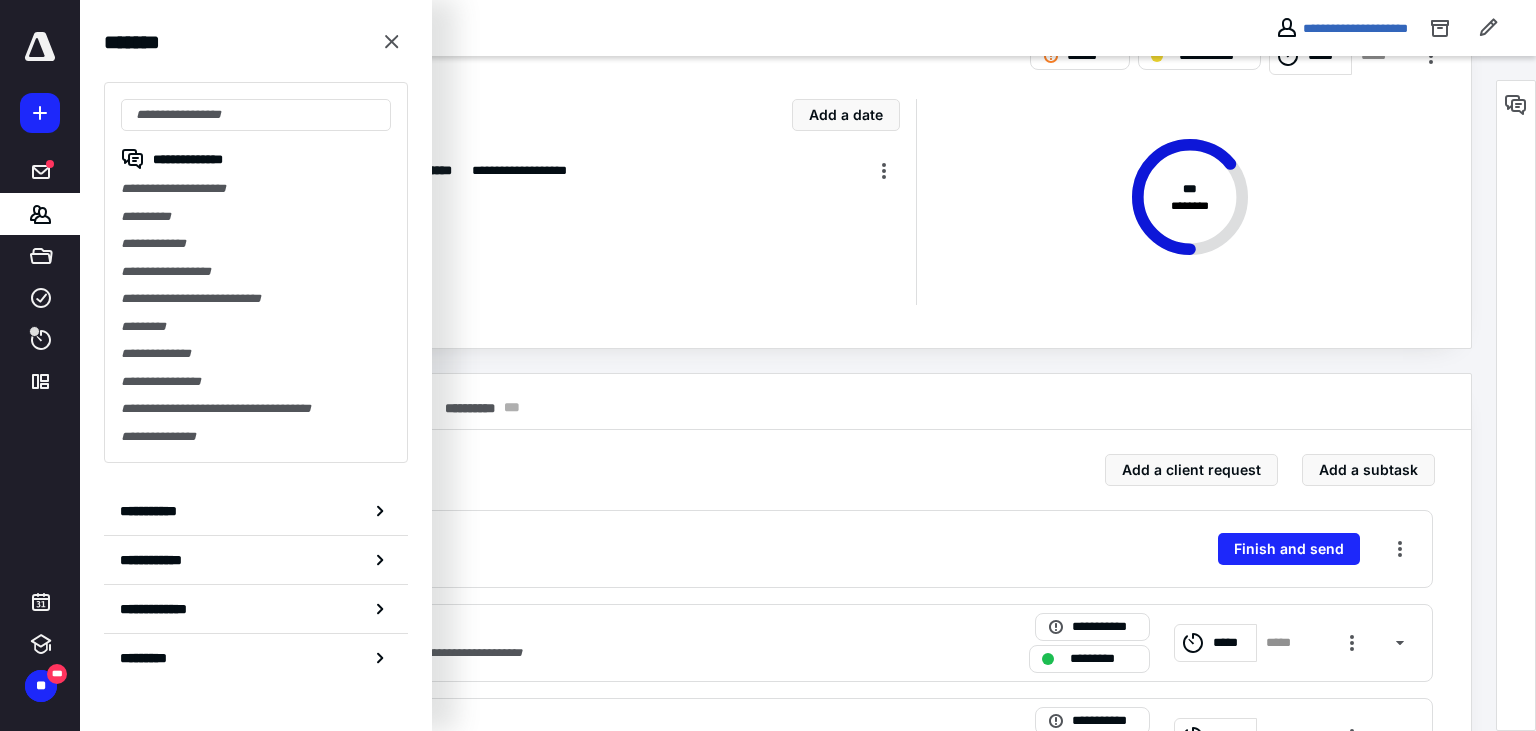 scroll, scrollTop: 0, scrollLeft: 0, axis: both 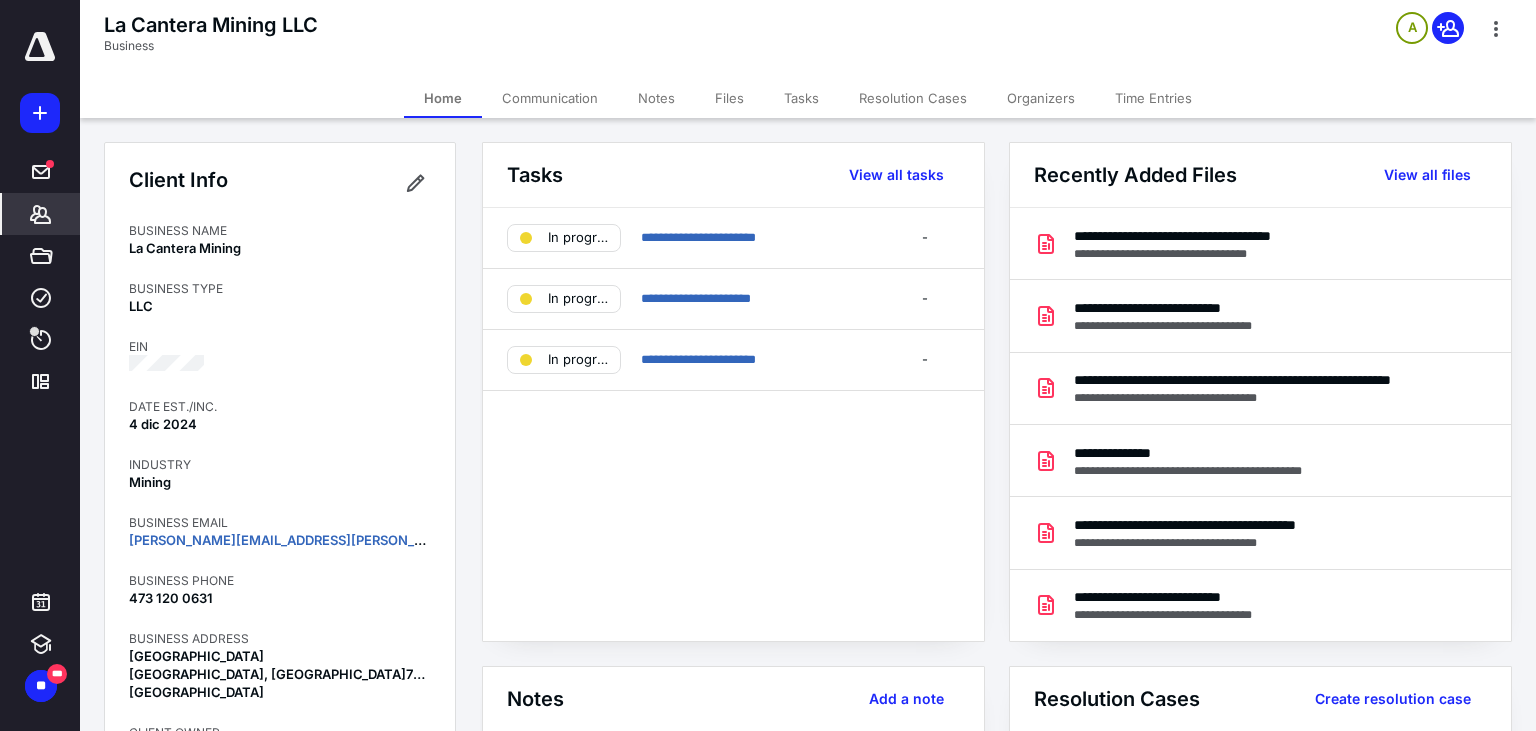 click on "Files" at bounding box center [729, 98] 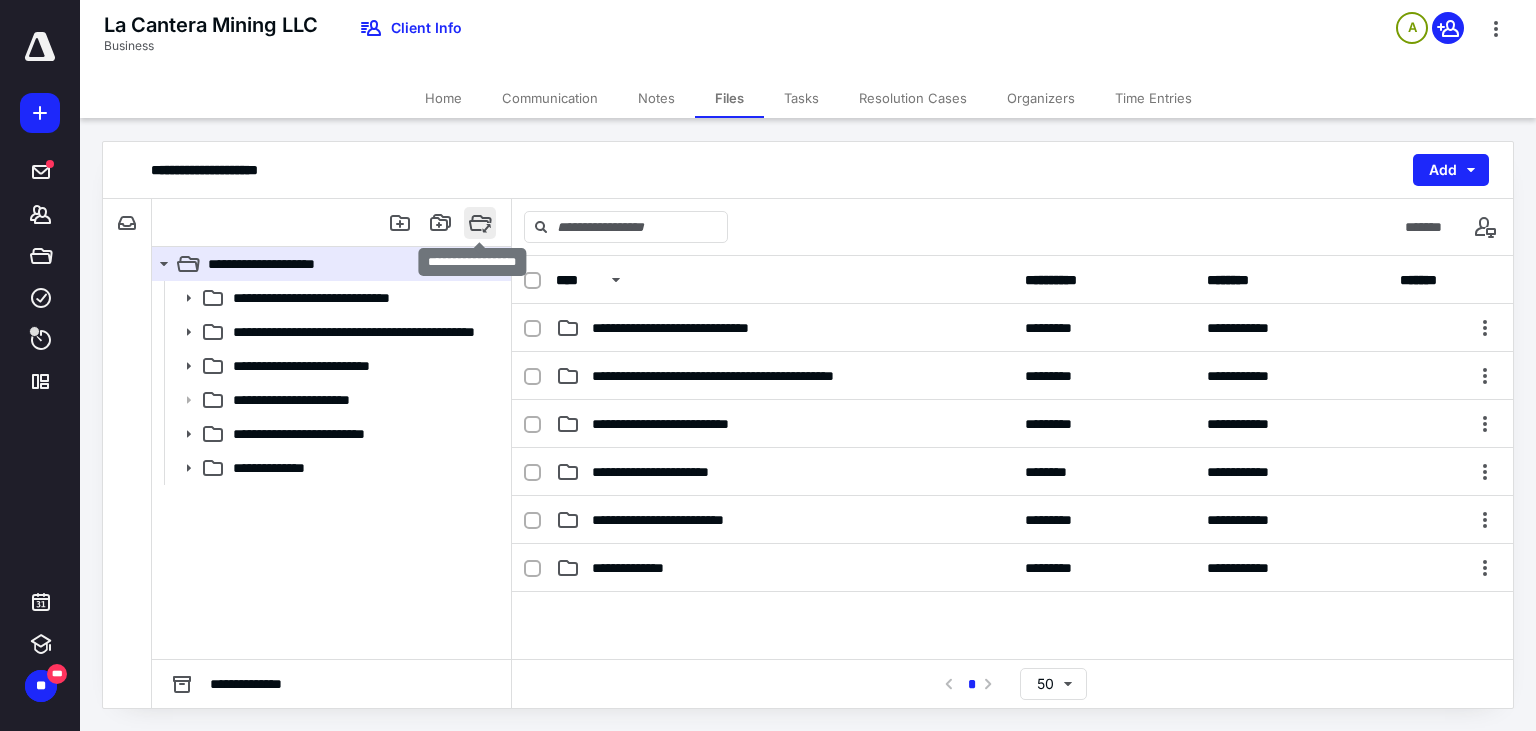 click at bounding box center [480, 223] 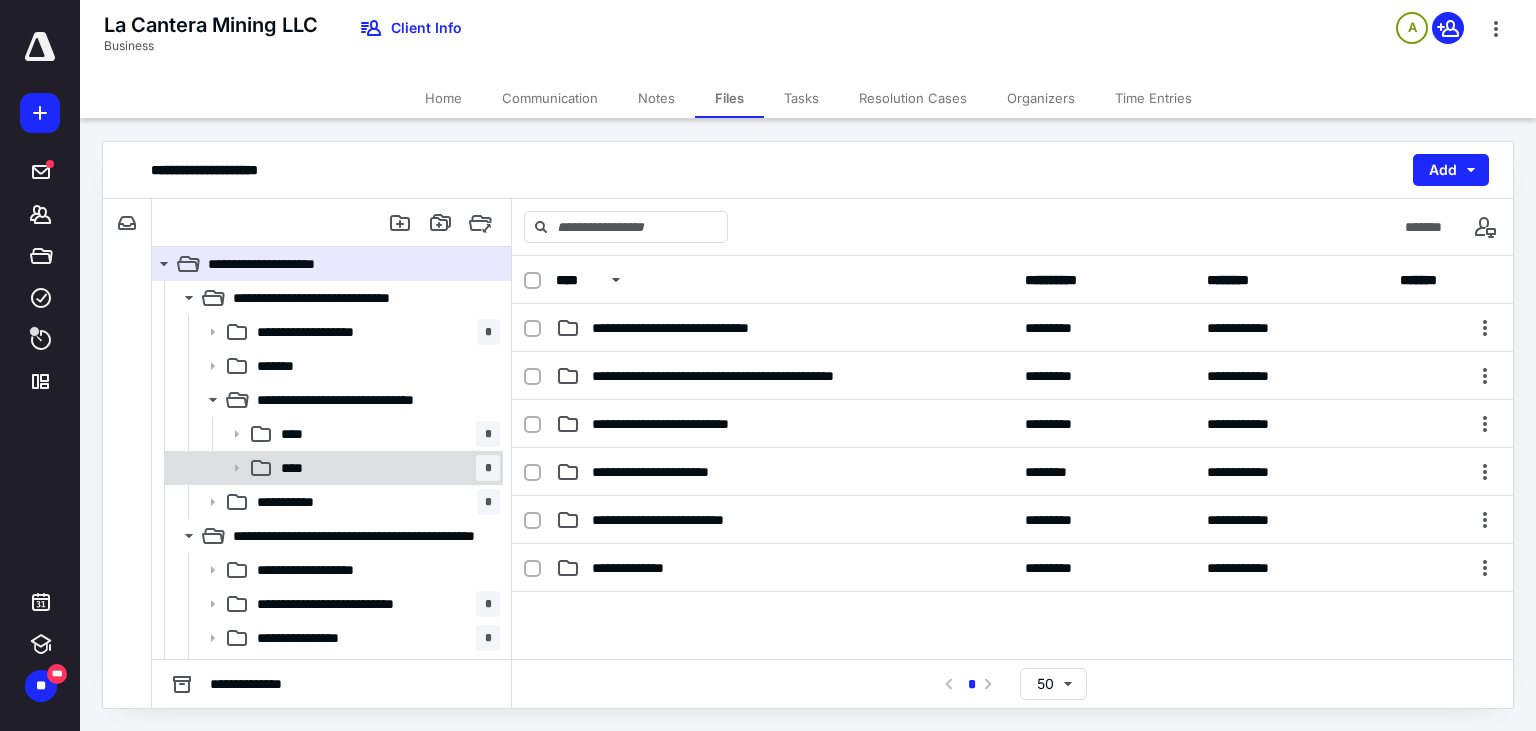 click on "**** *" at bounding box center (386, 468) 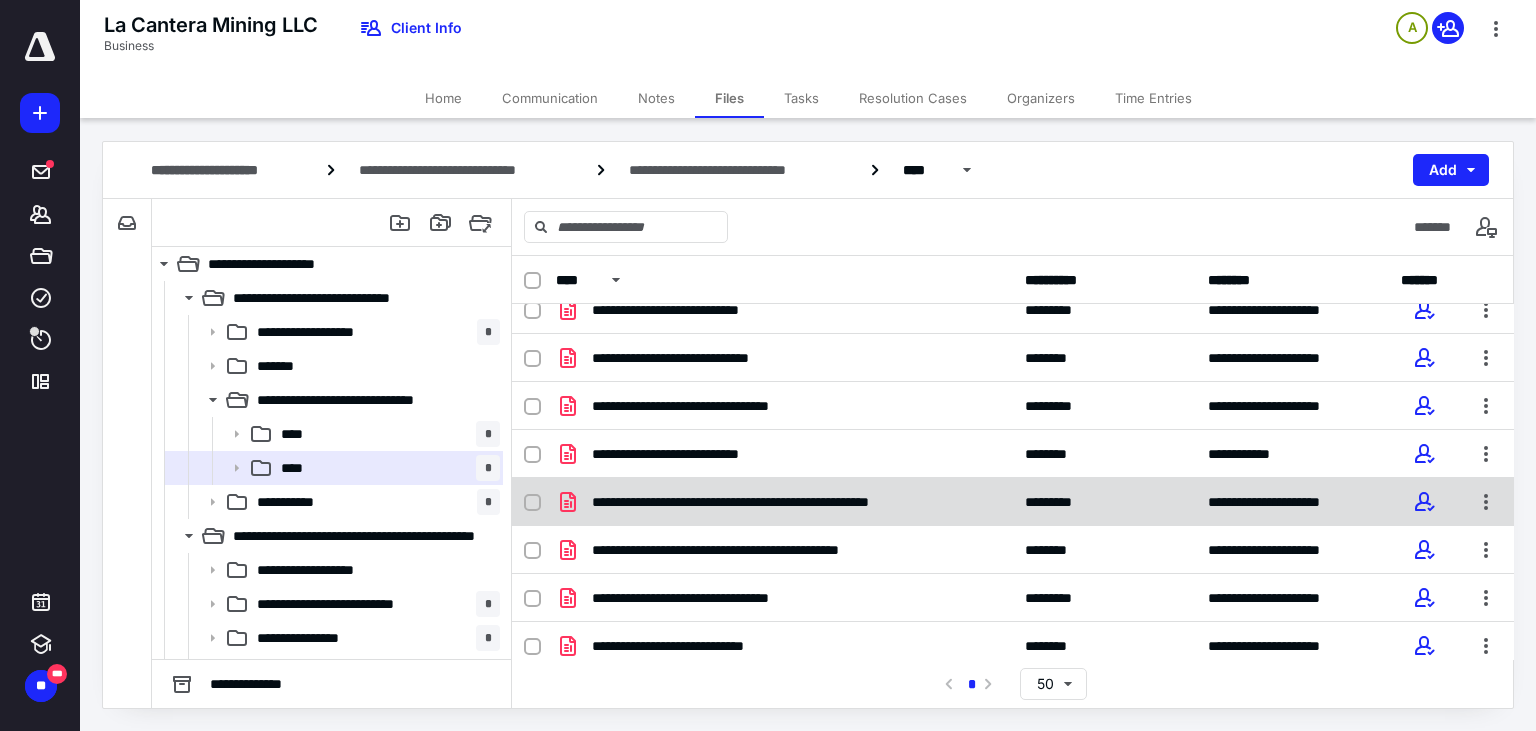 scroll, scrollTop: 26, scrollLeft: 0, axis: vertical 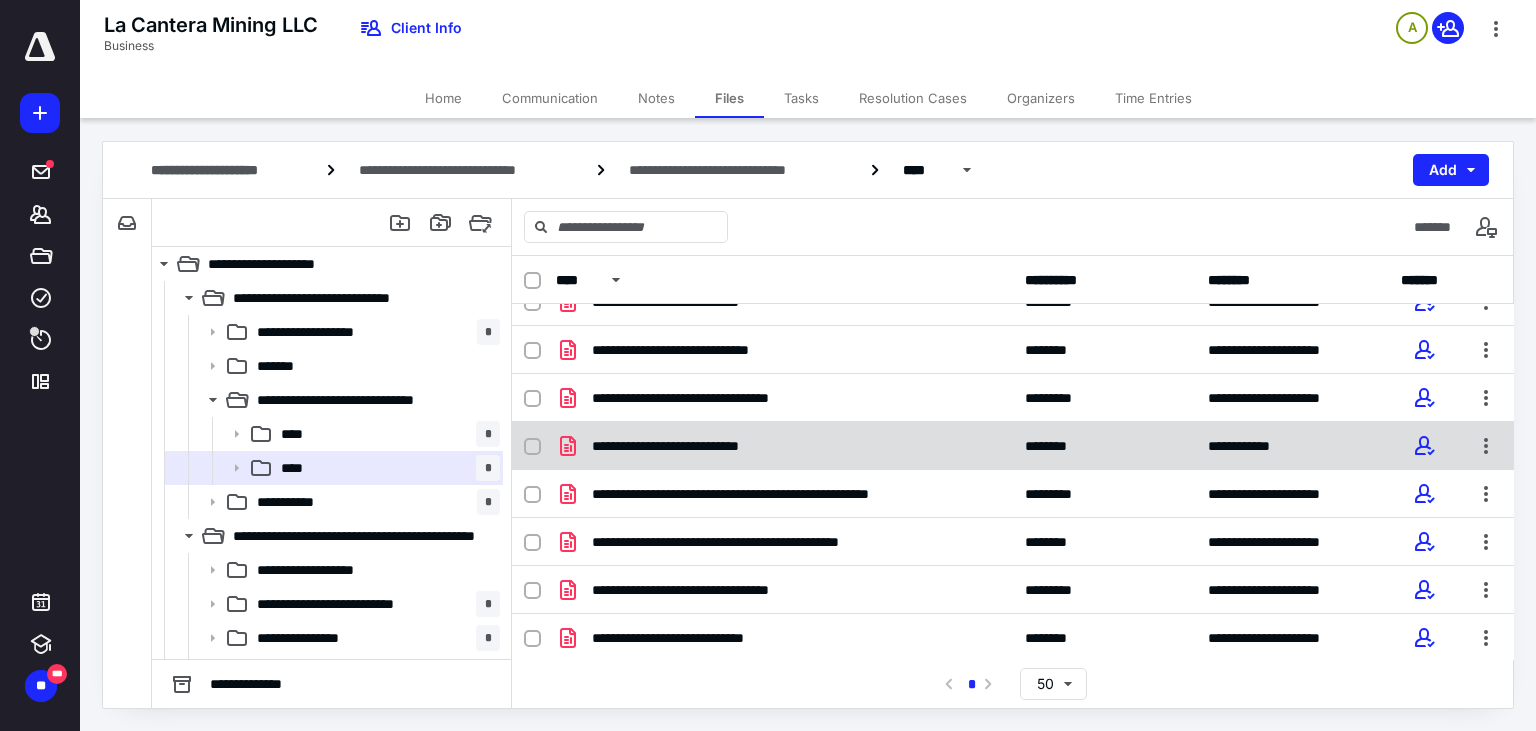 click on "**********" at bounding box center [784, 446] 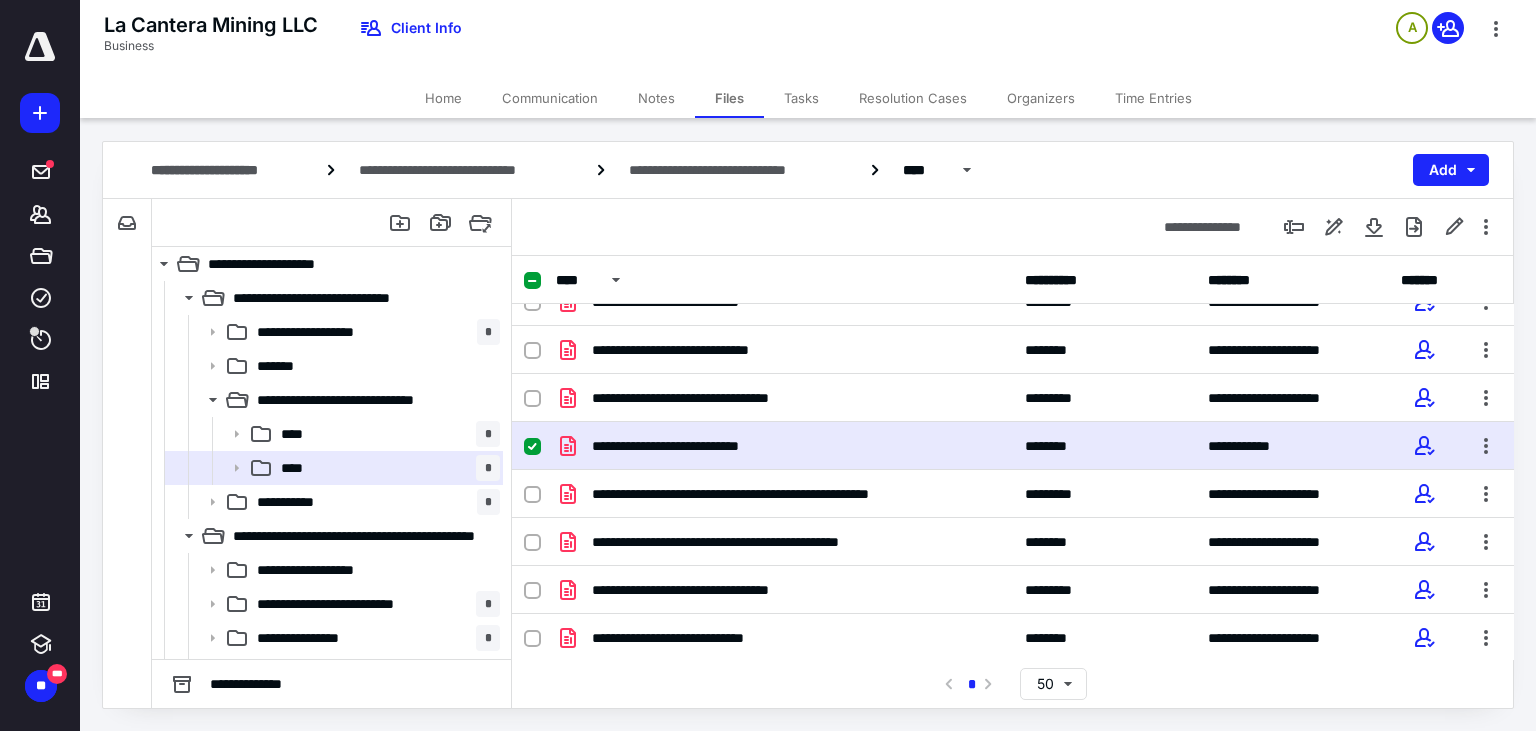 click on "**********" at bounding box center (784, 446) 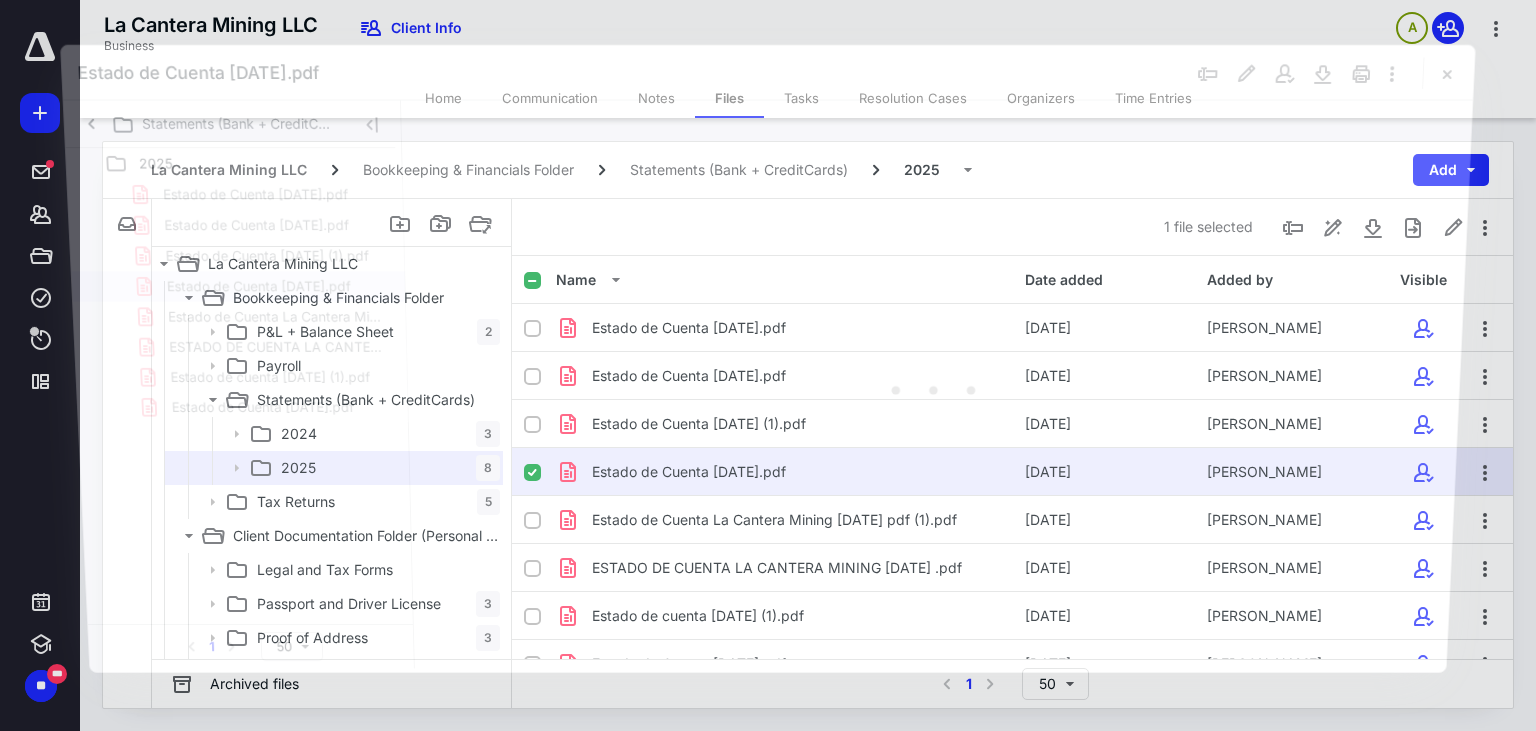 scroll, scrollTop: 26, scrollLeft: 0, axis: vertical 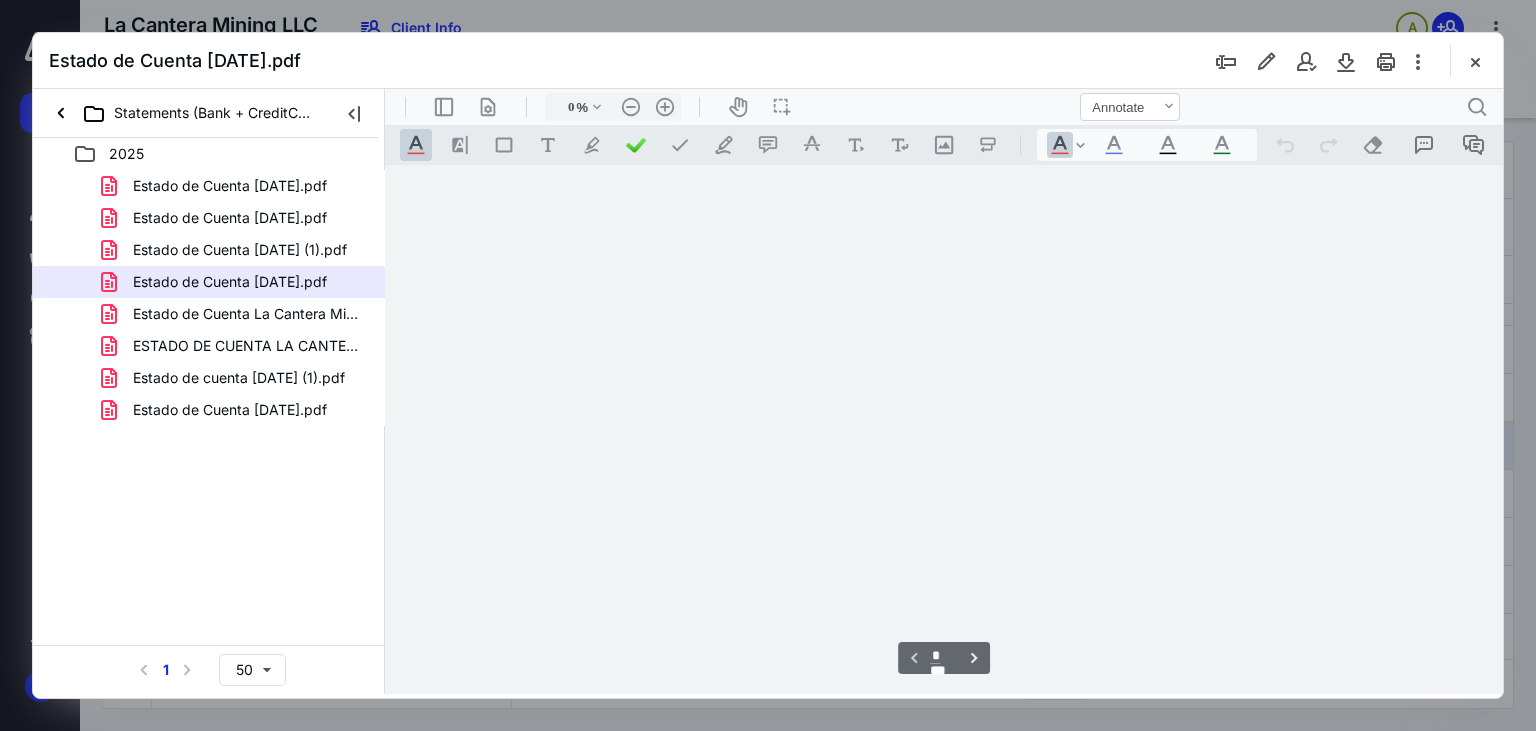 type on "180" 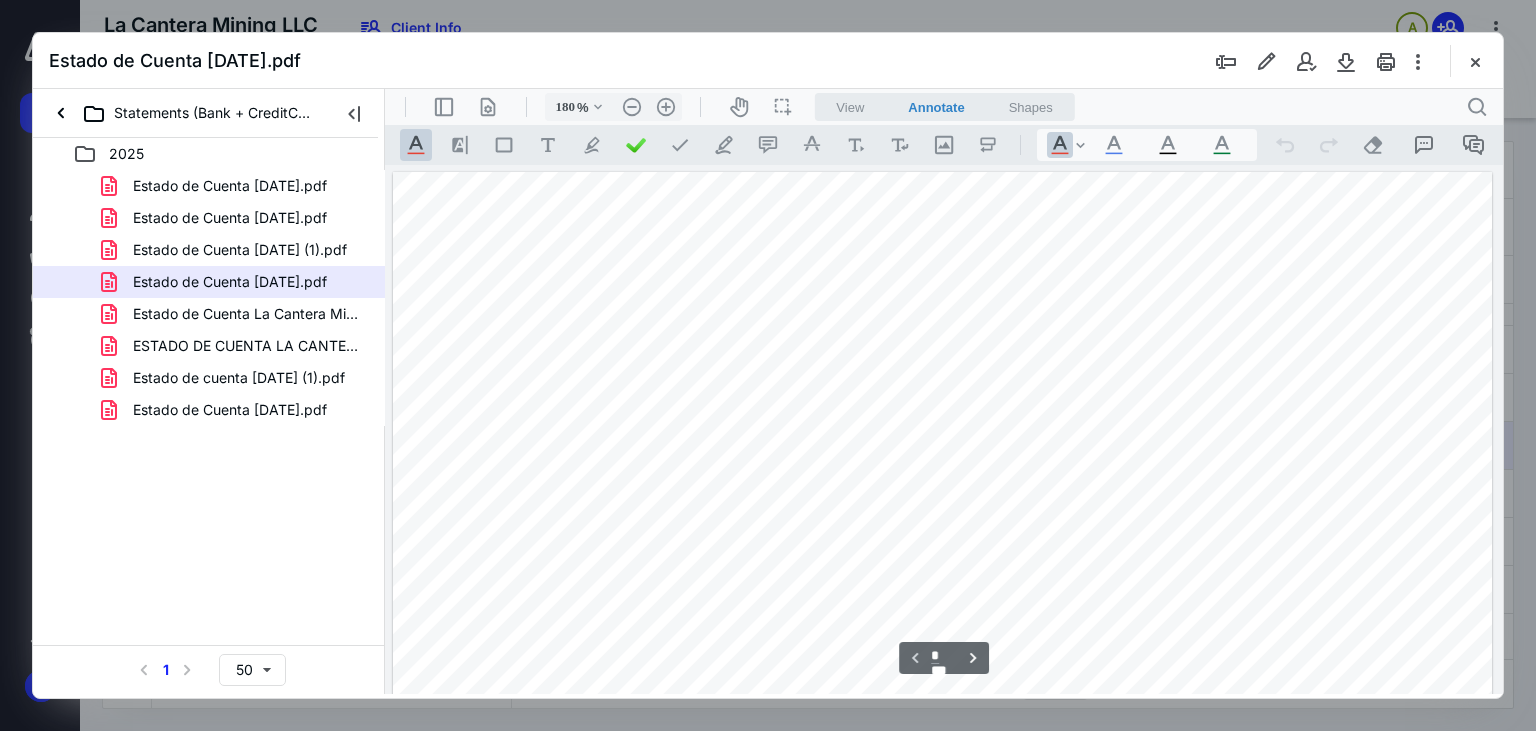scroll, scrollTop: 0, scrollLeft: 0, axis: both 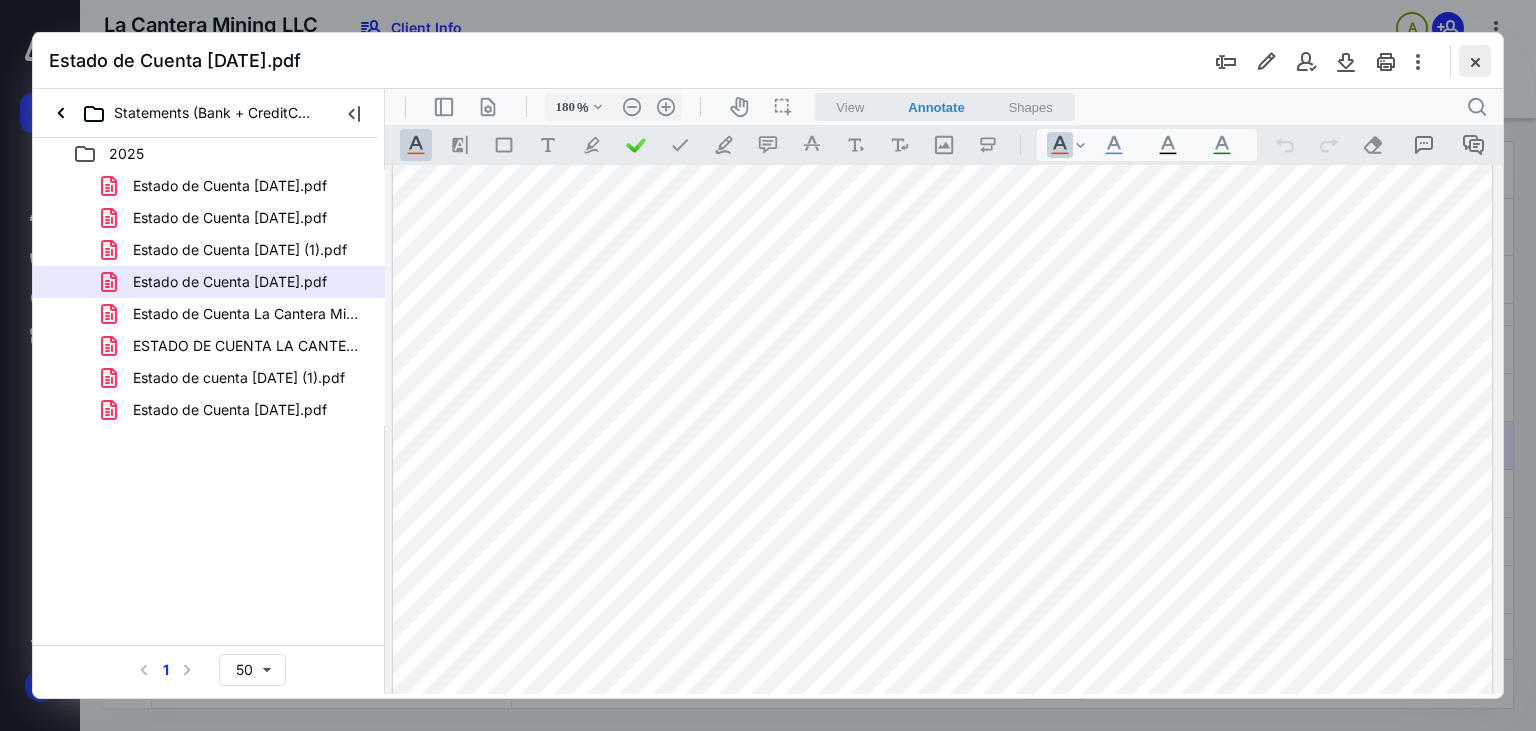 click at bounding box center [1475, 61] 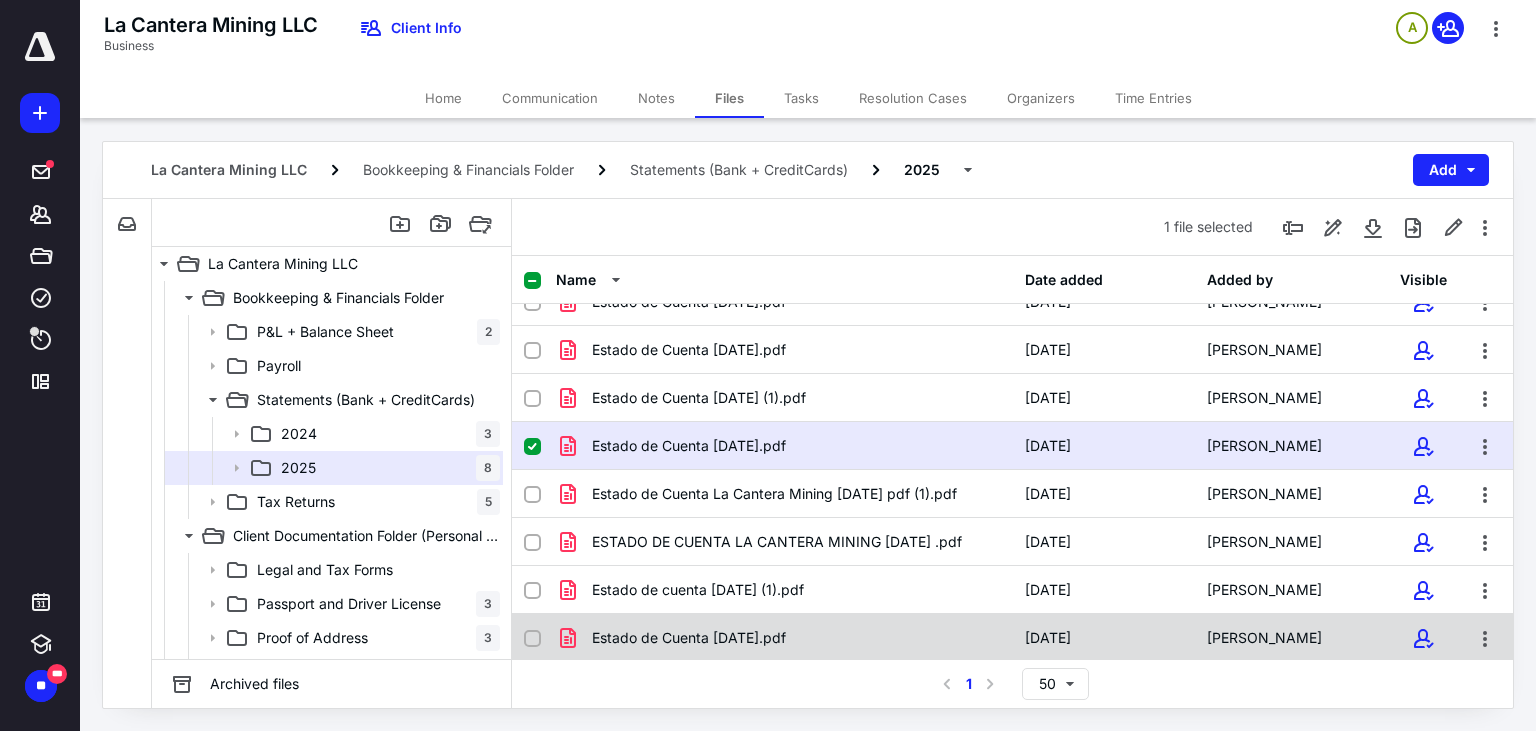 click on "Estado de Cuenta [DATE].pdf" at bounding box center [689, 638] 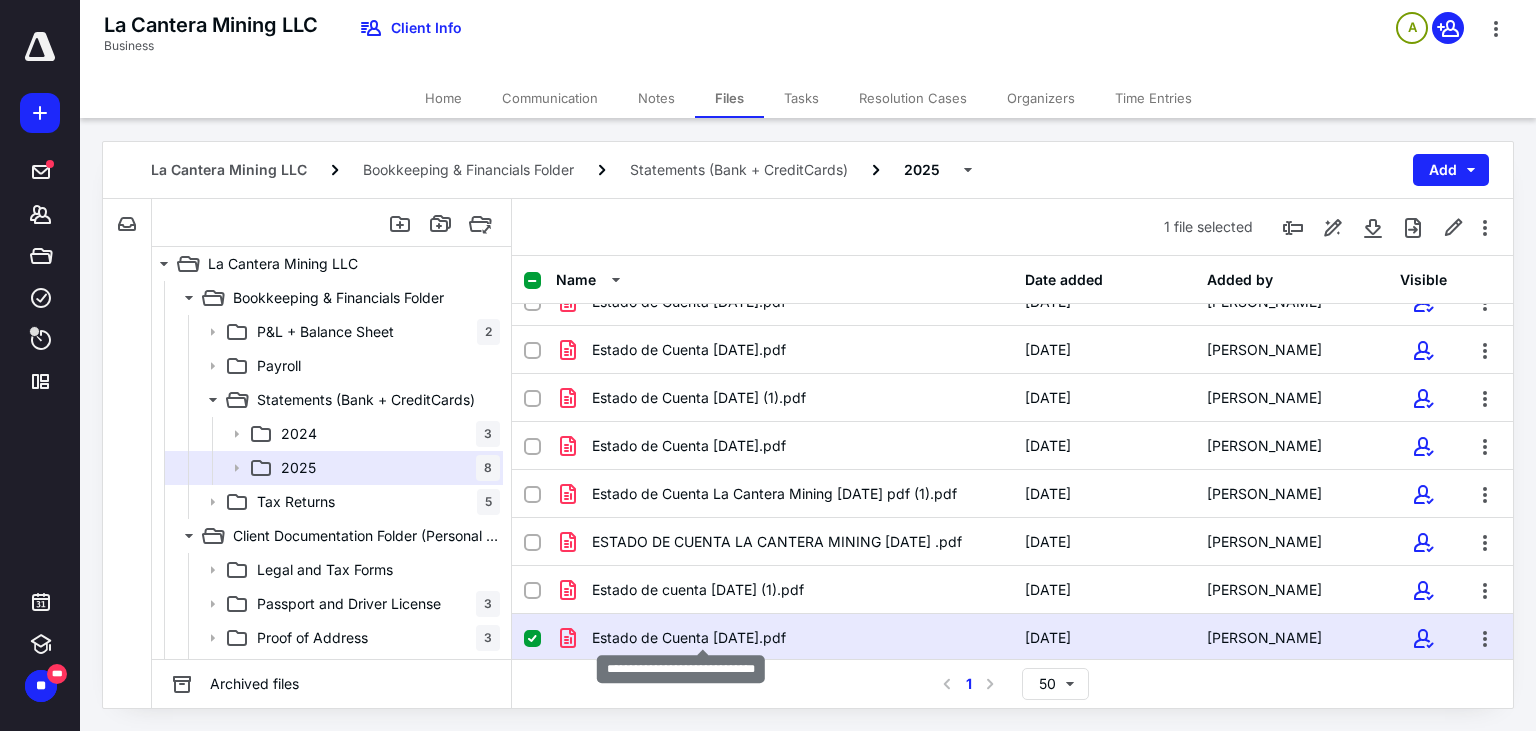 checkbox on "false" 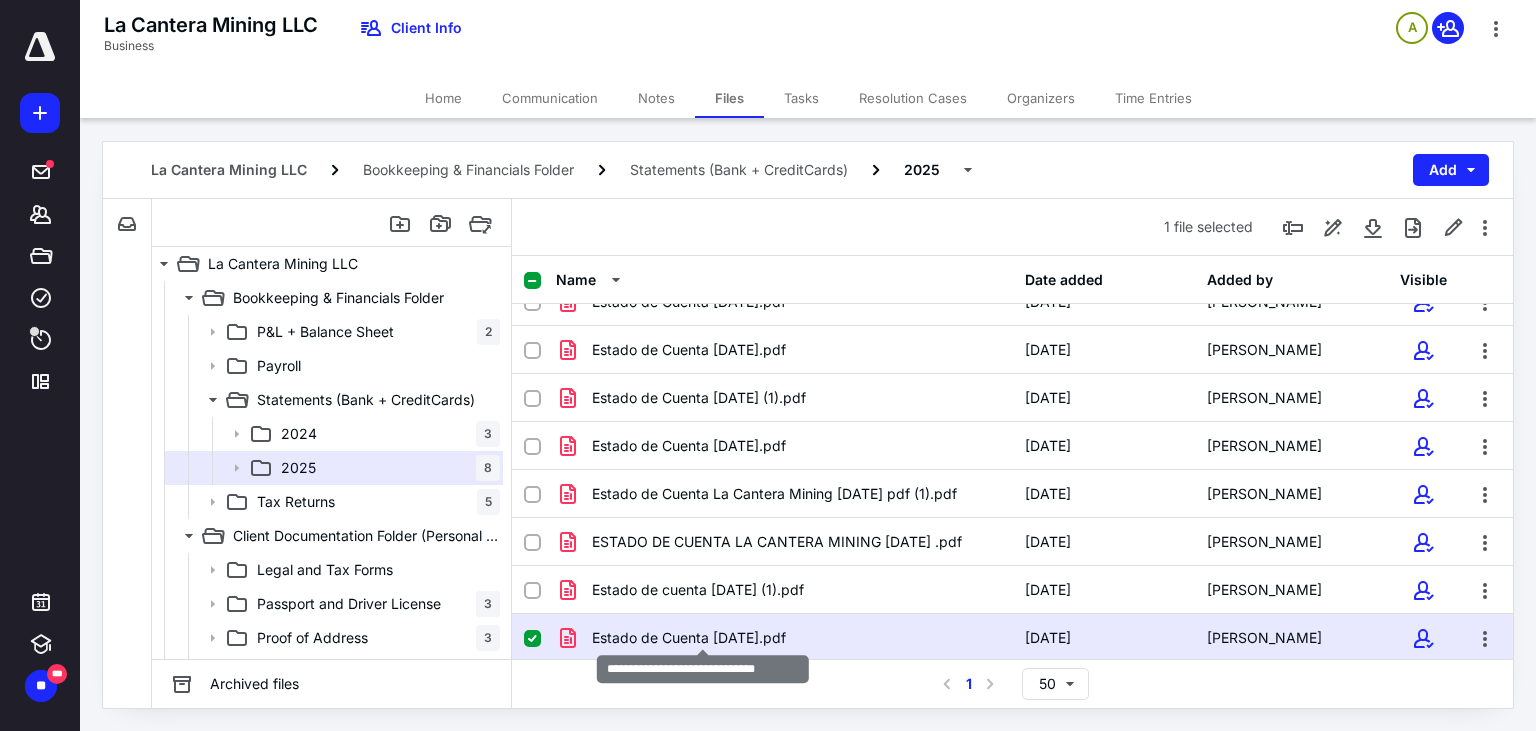 click on "Estado de Cuenta [DATE].pdf" at bounding box center [689, 638] 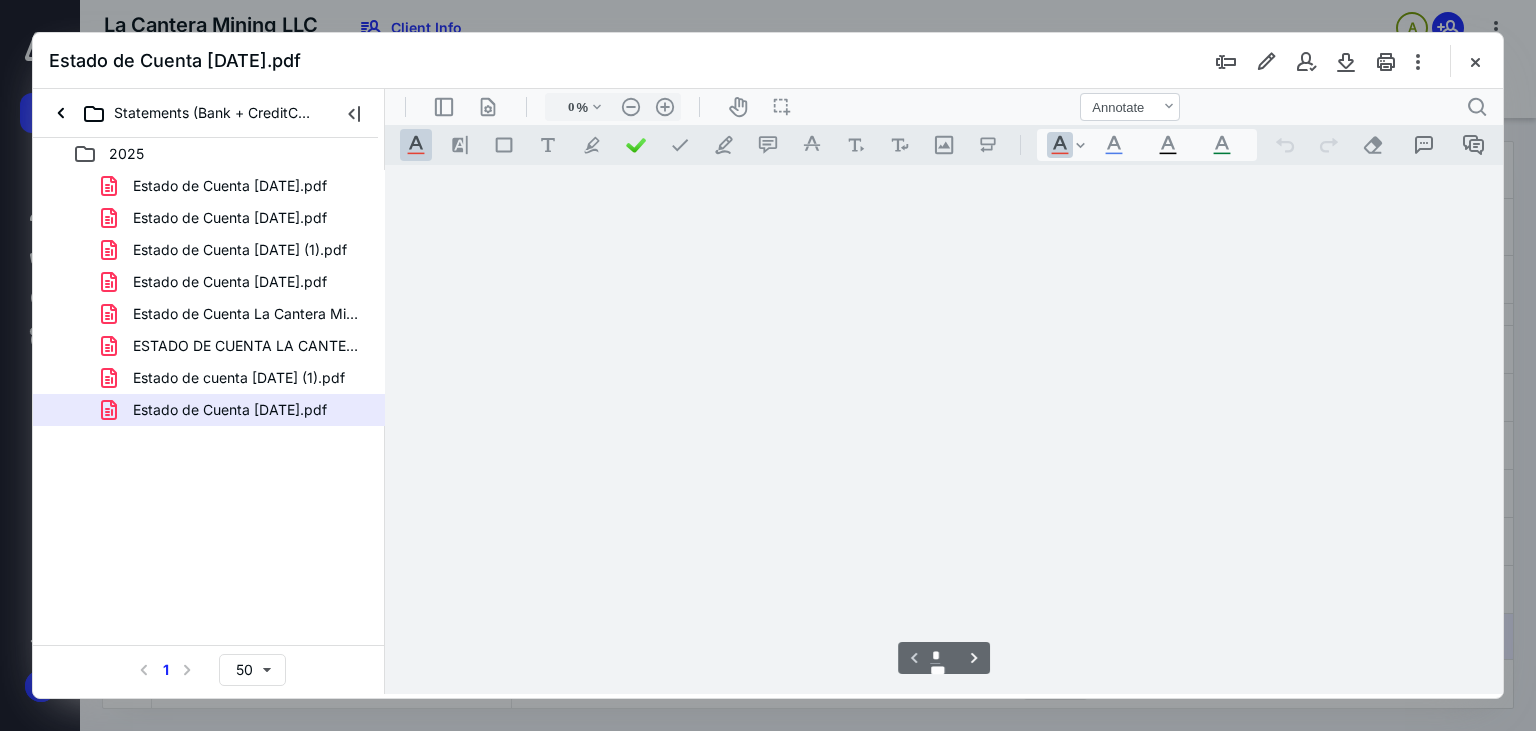 scroll, scrollTop: 0, scrollLeft: 0, axis: both 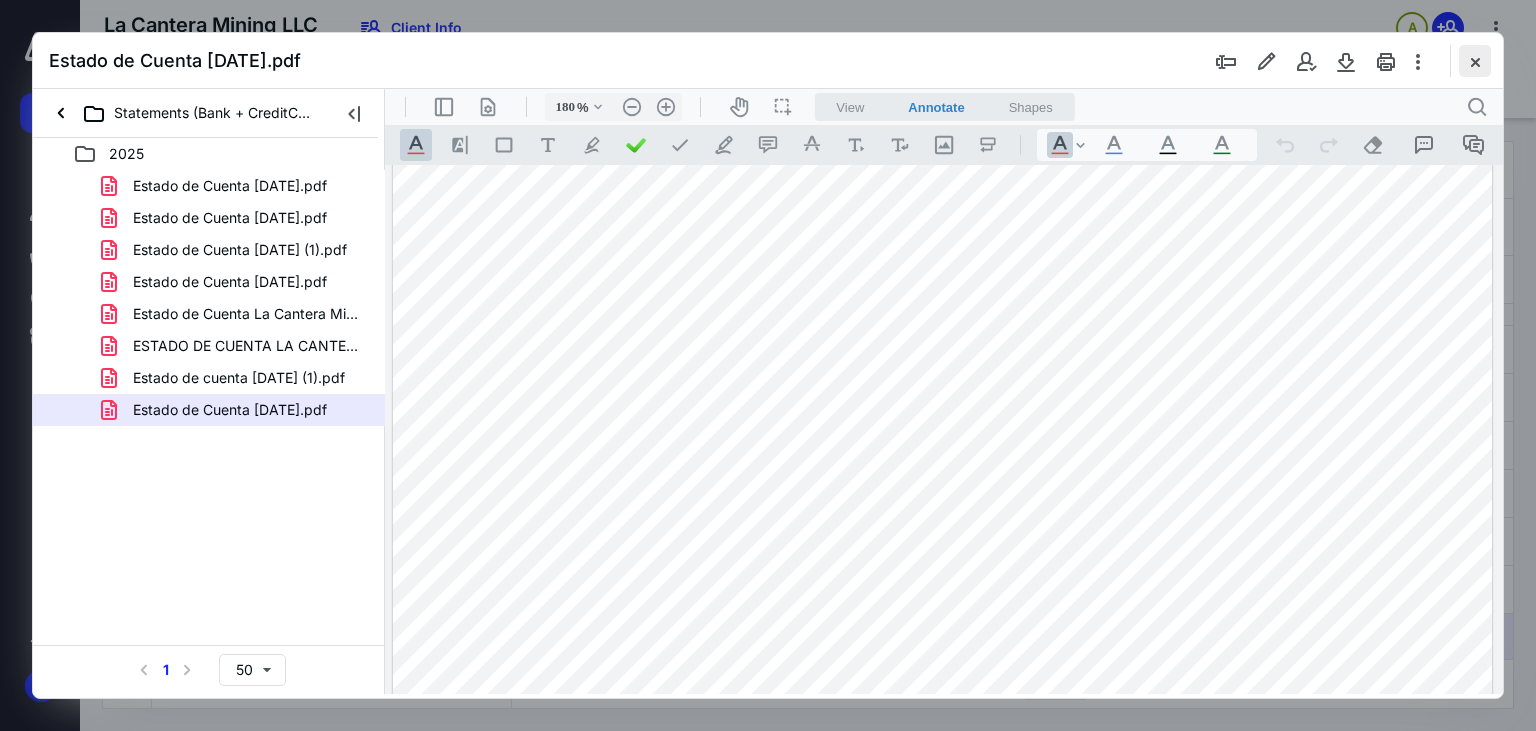 click at bounding box center (1475, 61) 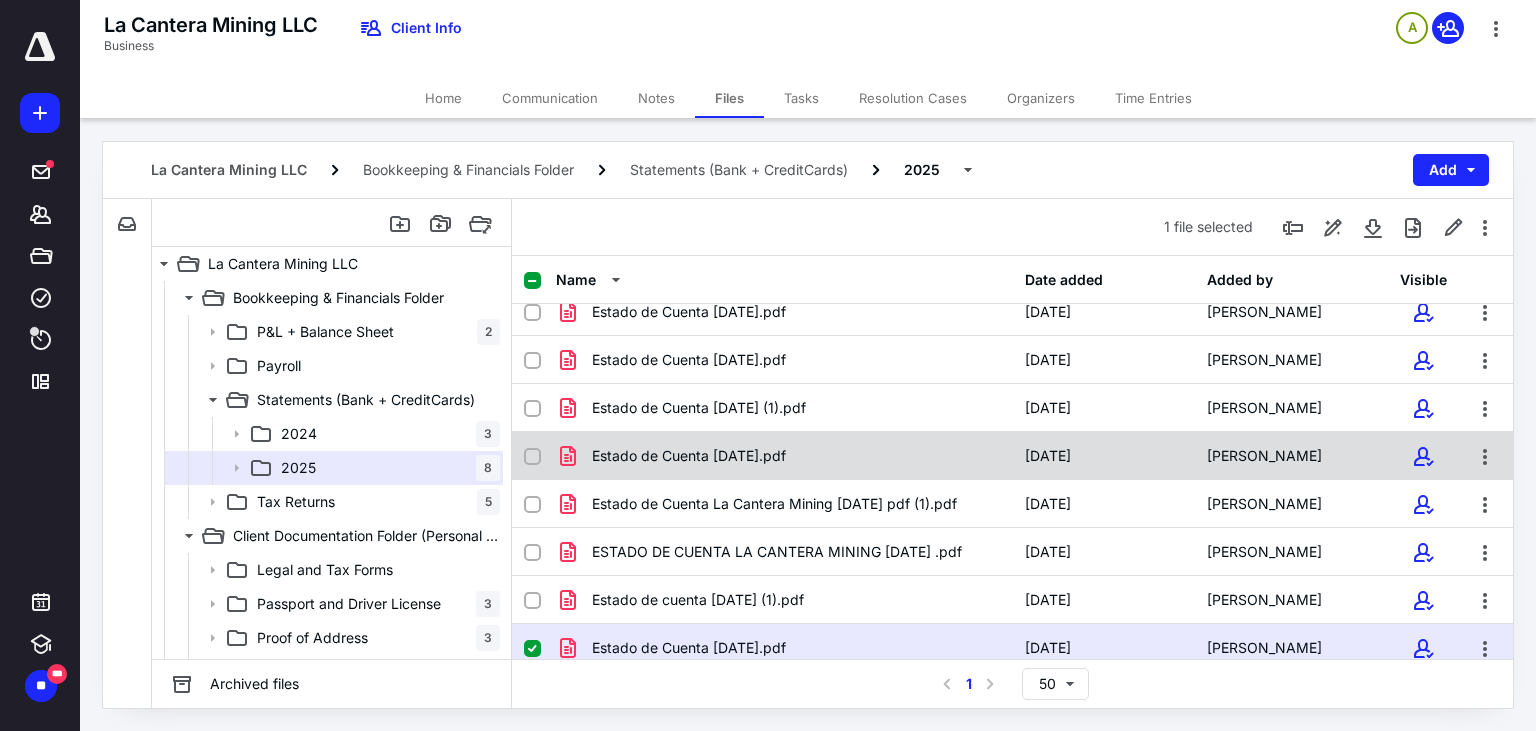 scroll, scrollTop: 26, scrollLeft: 0, axis: vertical 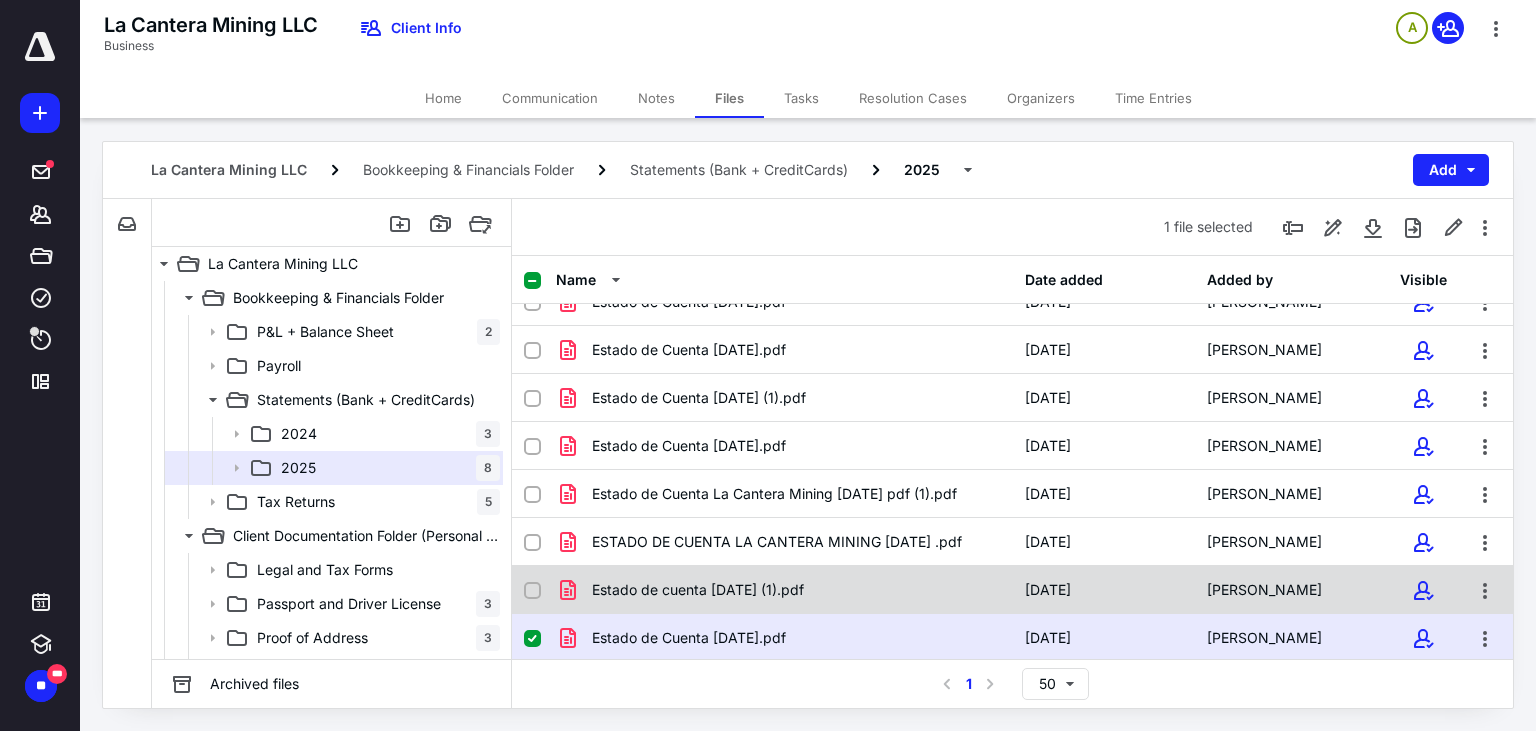 click on "Estado de cuenta [DATE] (1).pdf" at bounding box center [698, 590] 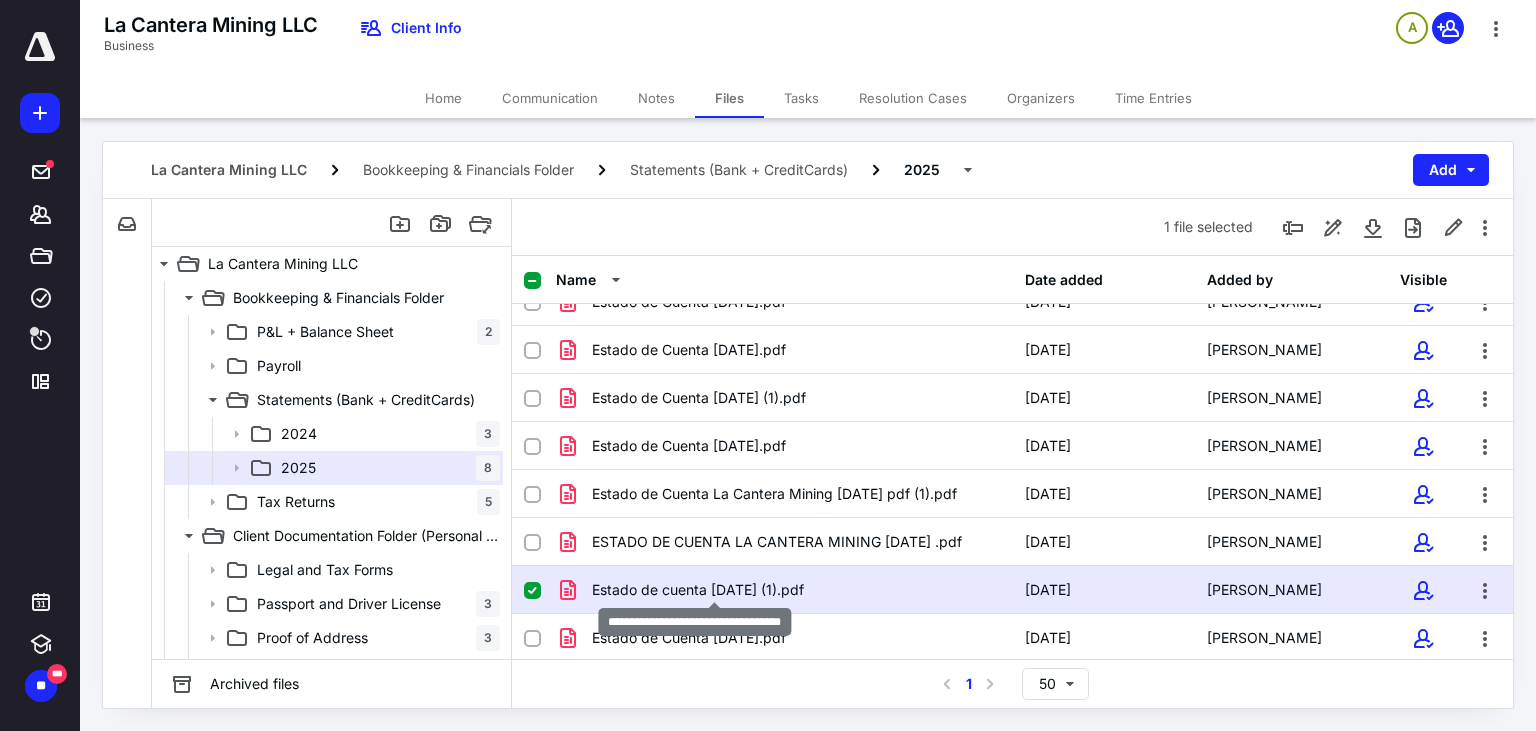 checkbox on "true" 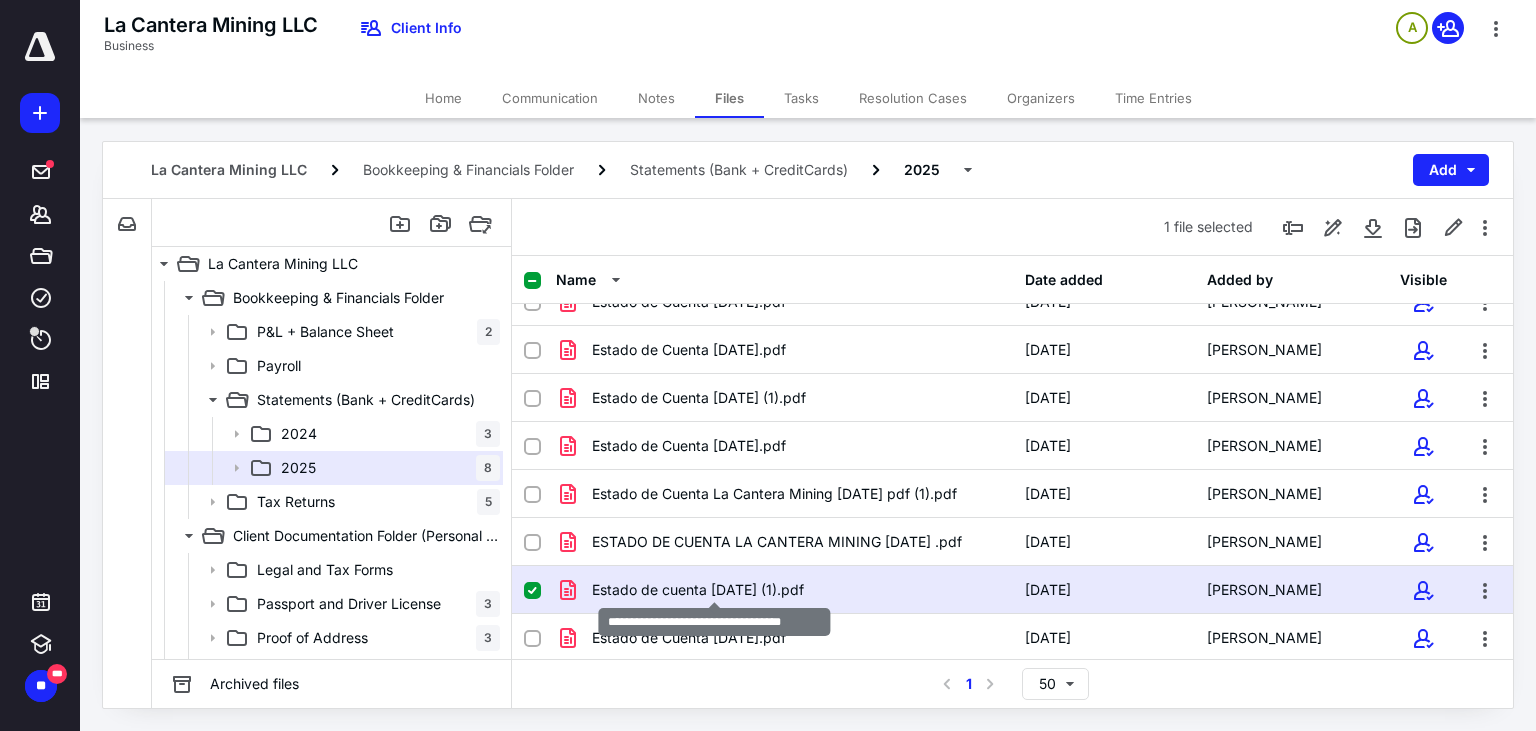 click on "Estado de cuenta [DATE] (1).pdf" at bounding box center [698, 590] 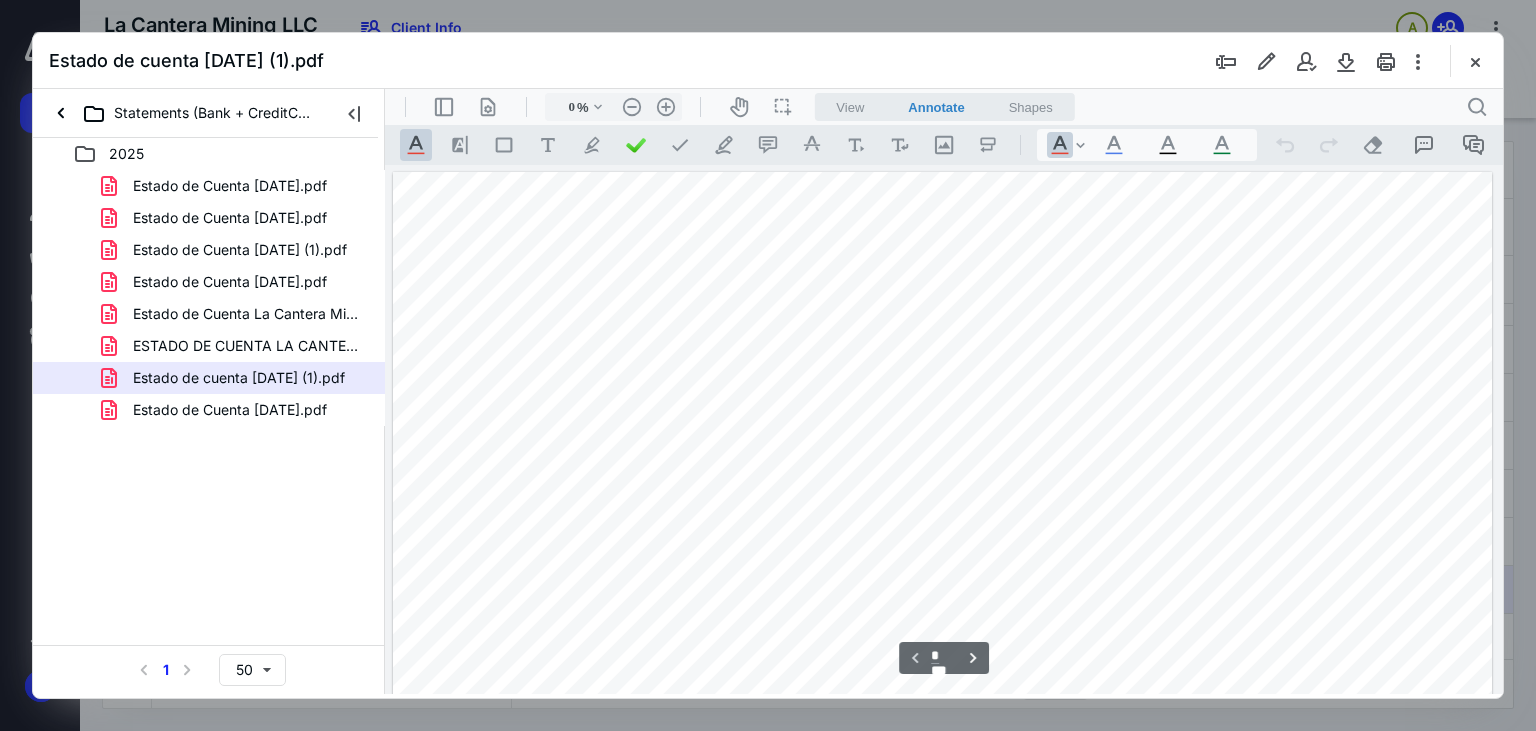 type on "180" 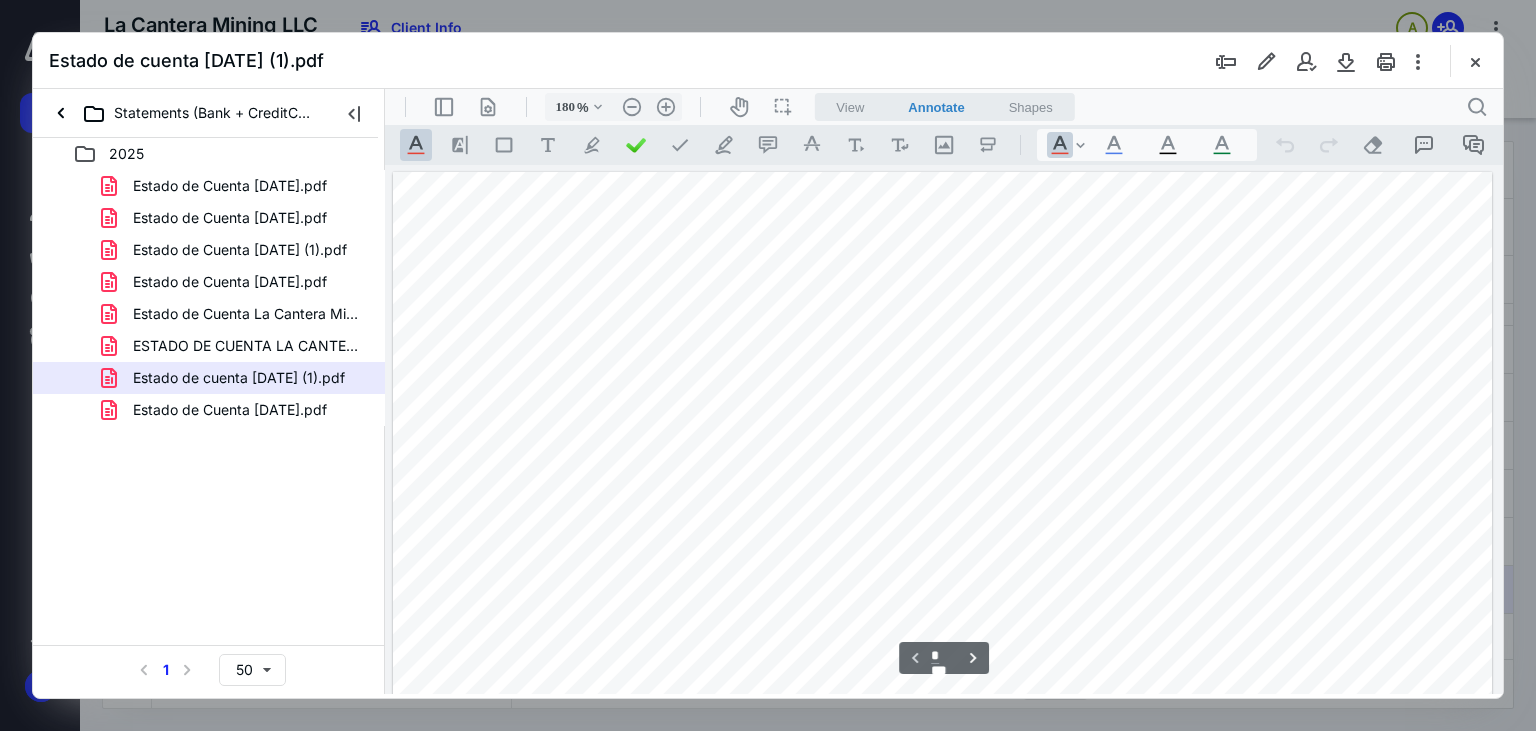 scroll, scrollTop: 0, scrollLeft: 0, axis: both 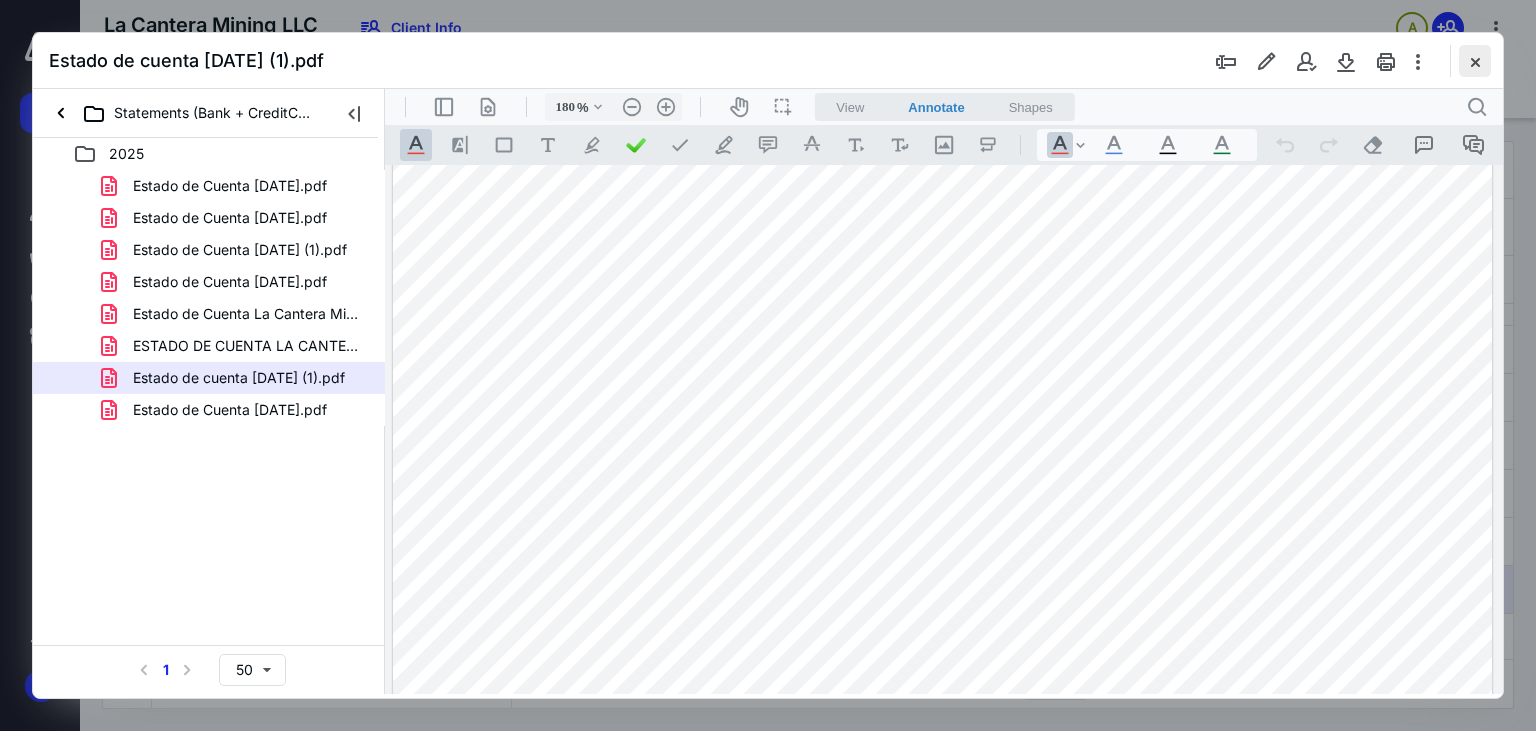 click at bounding box center [1475, 61] 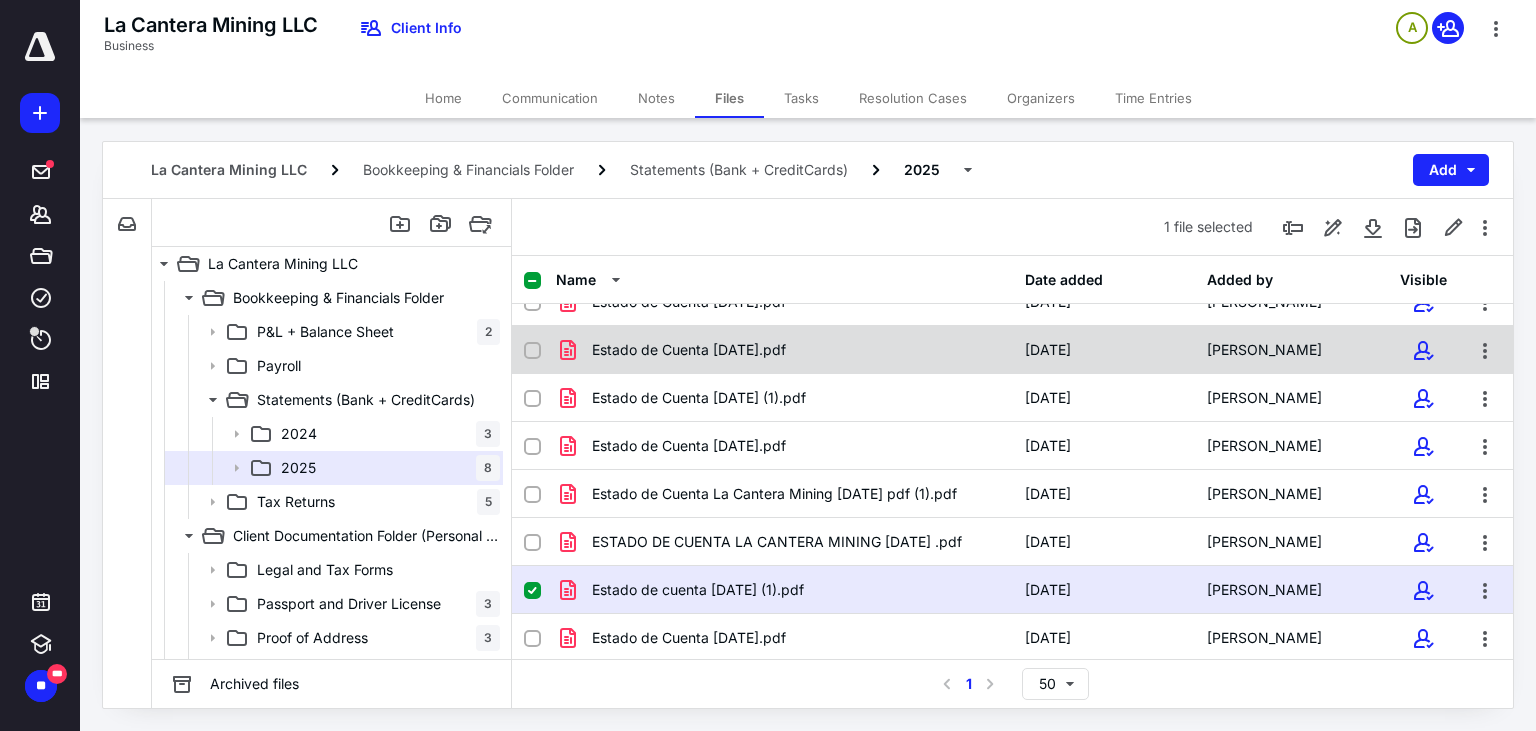 click on "Estado de Cuenta [DATE].pdf" at bounding box center (689, 350) 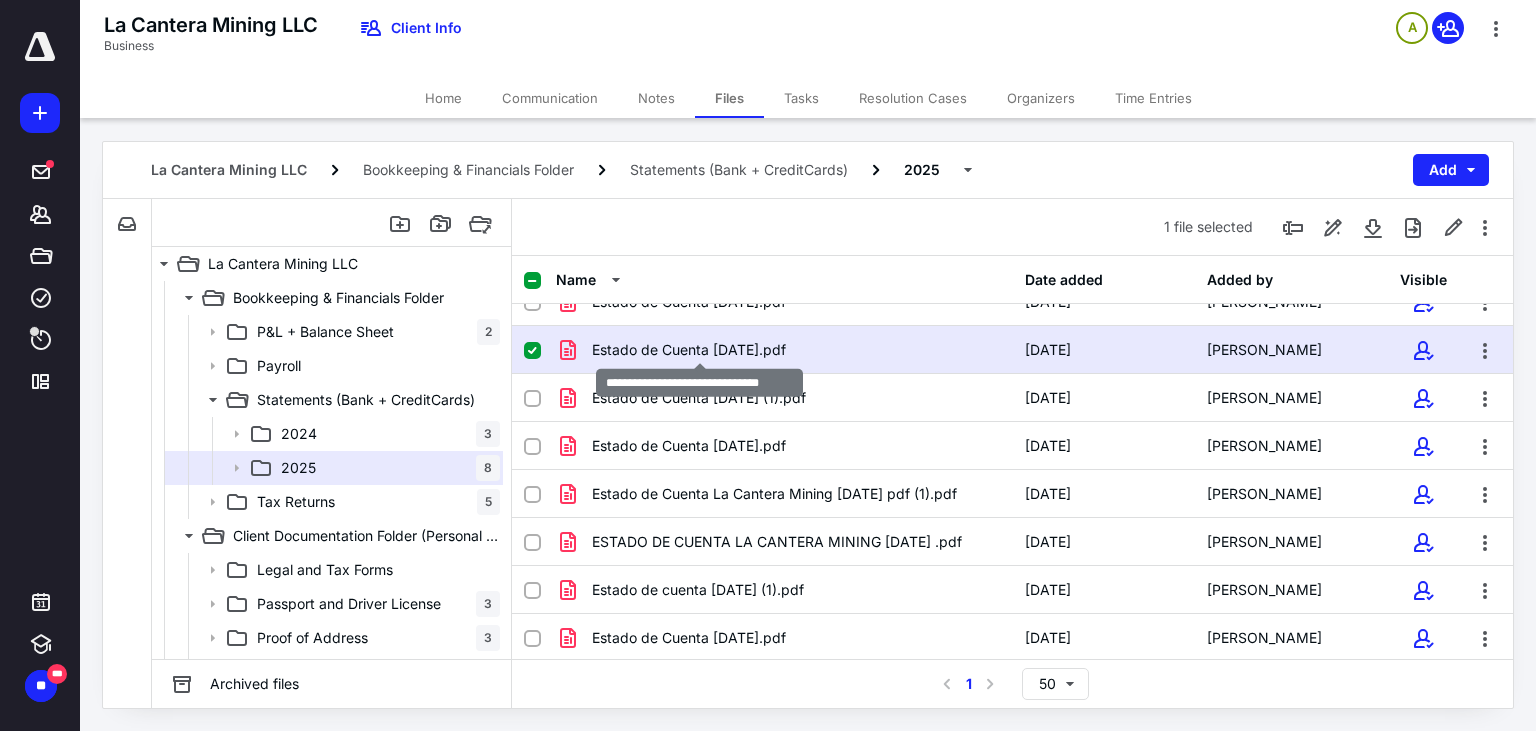 click on "Estado de Cuenta [DATE].pdf" at bounding box center (689, 350) 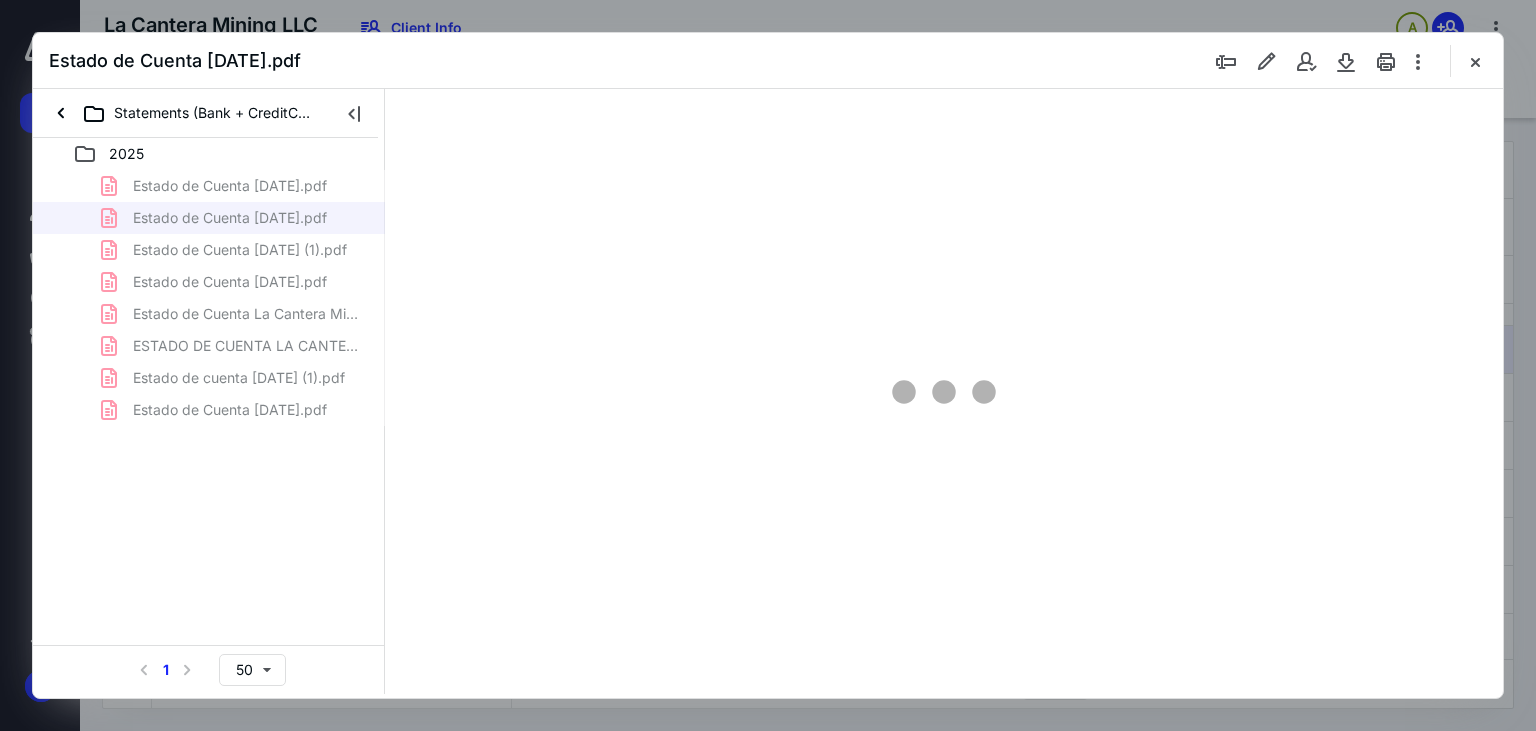 type on "180" 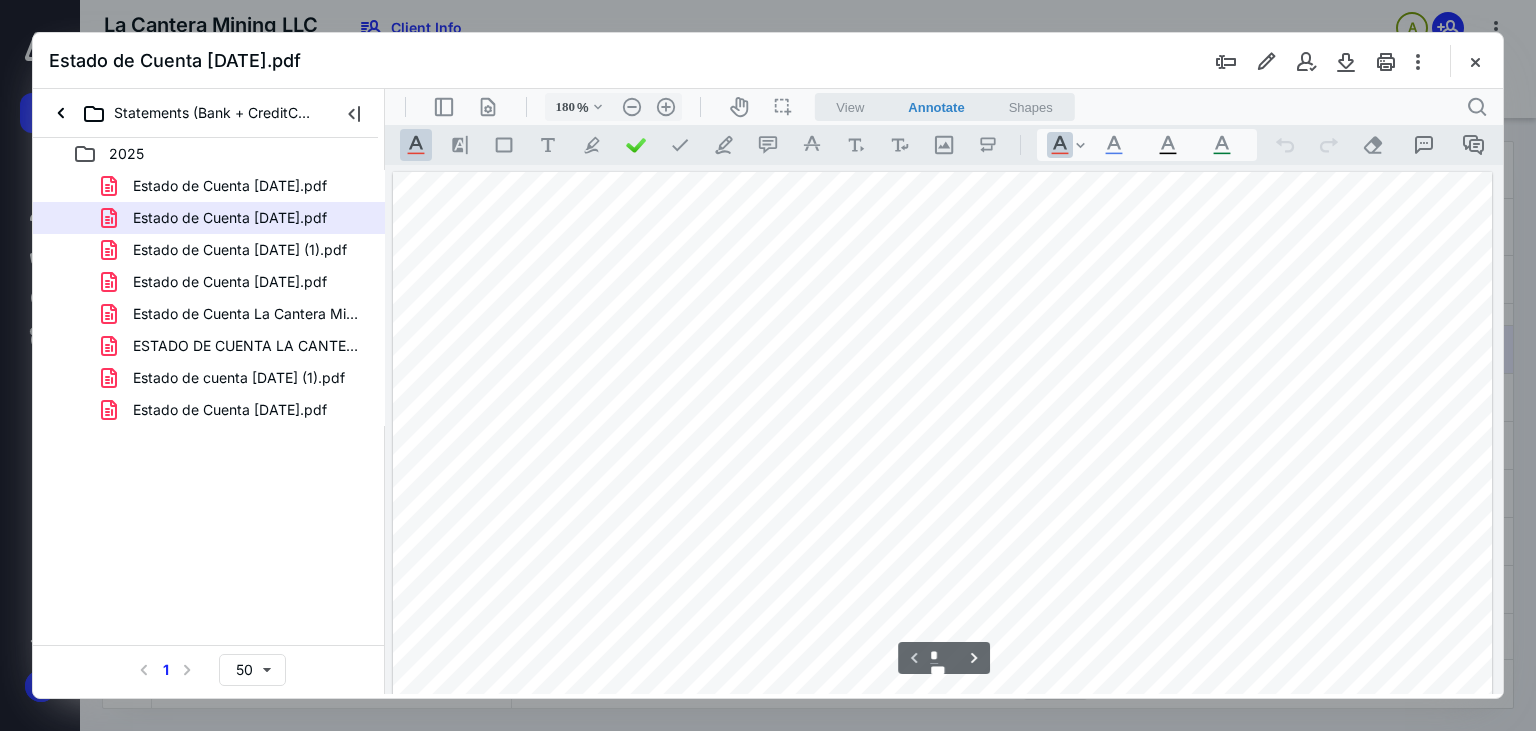 scroll, scrollTop: 0, scrollLeft: 0, axis: both 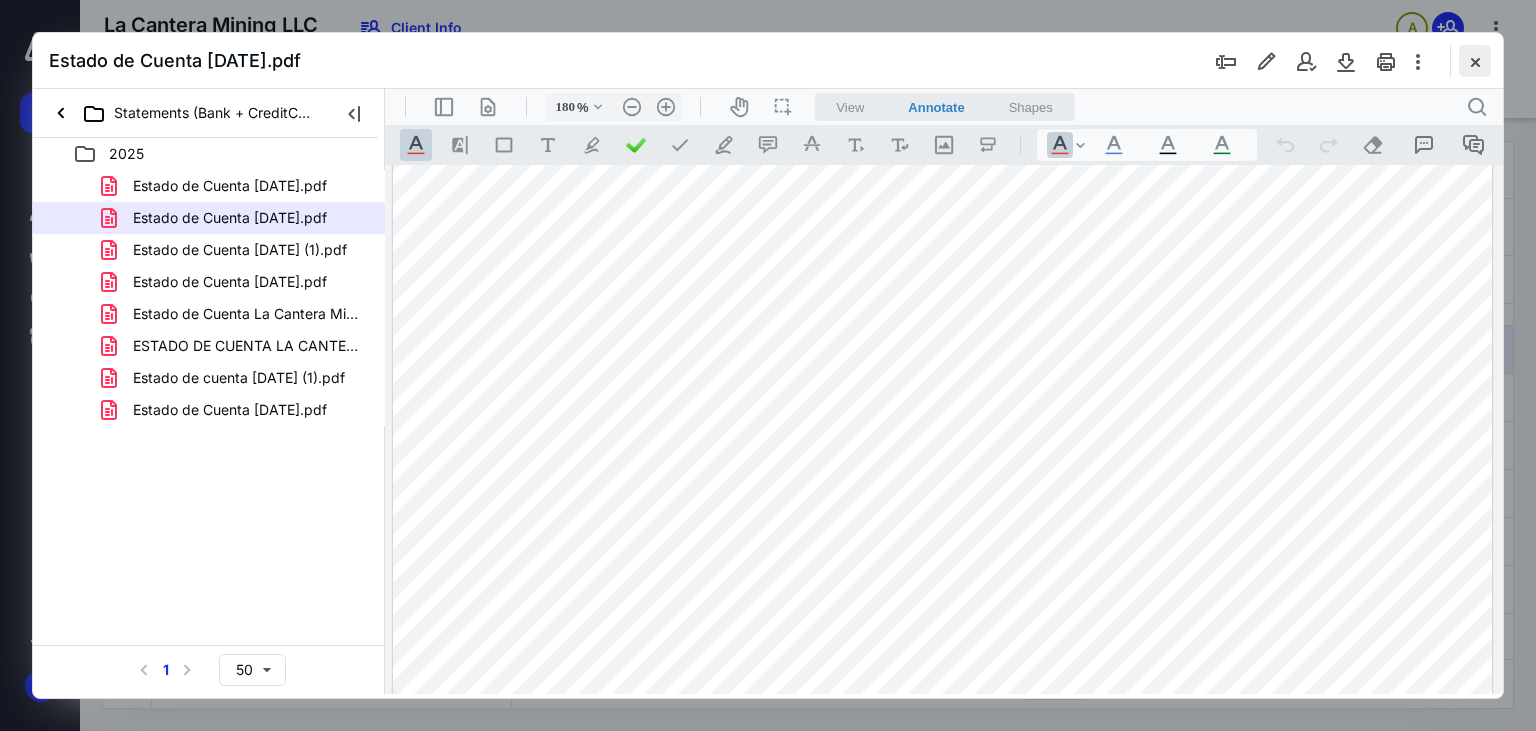 click at bounding box center (1475, 61) 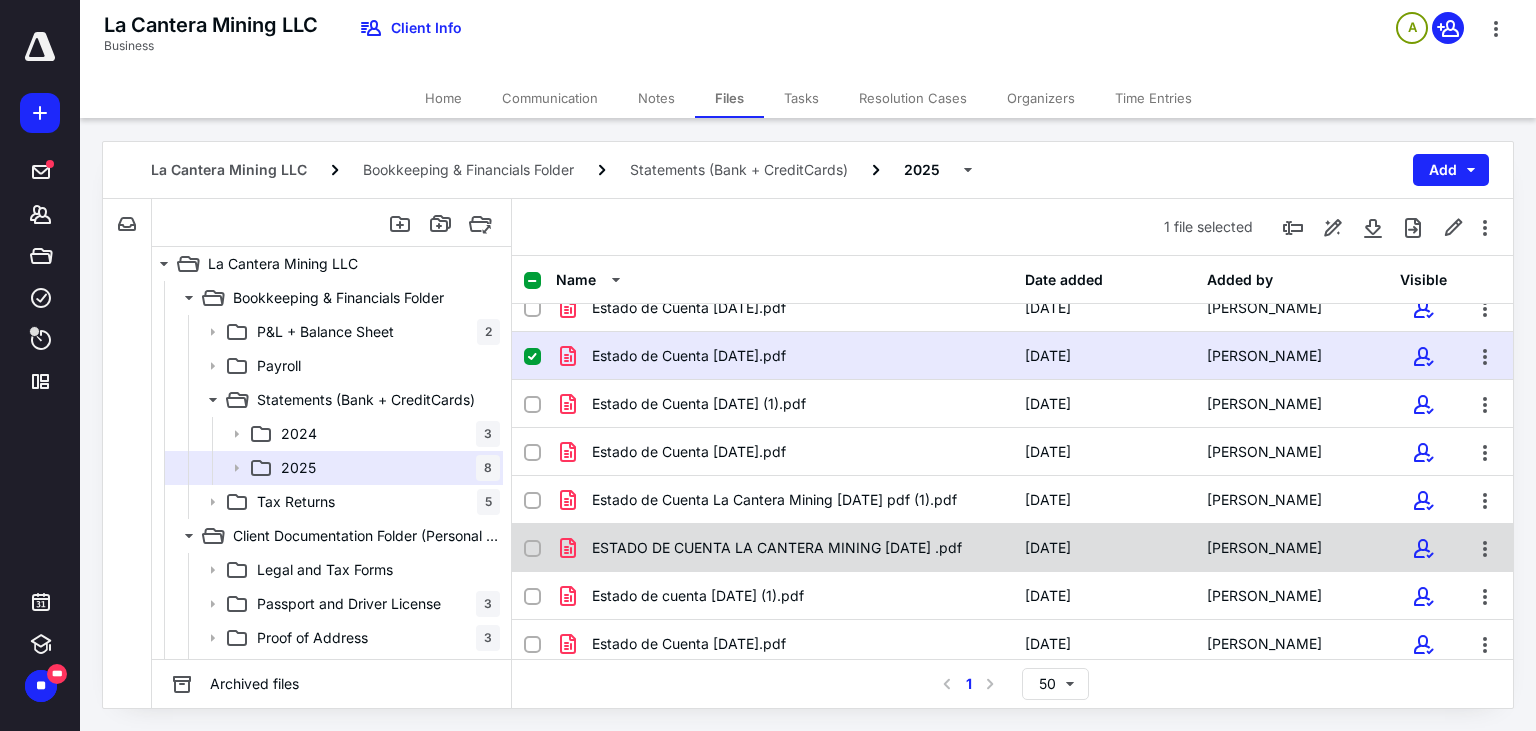 scroll, scrollTop: 26, scrollLeft: 0, axis: vertical 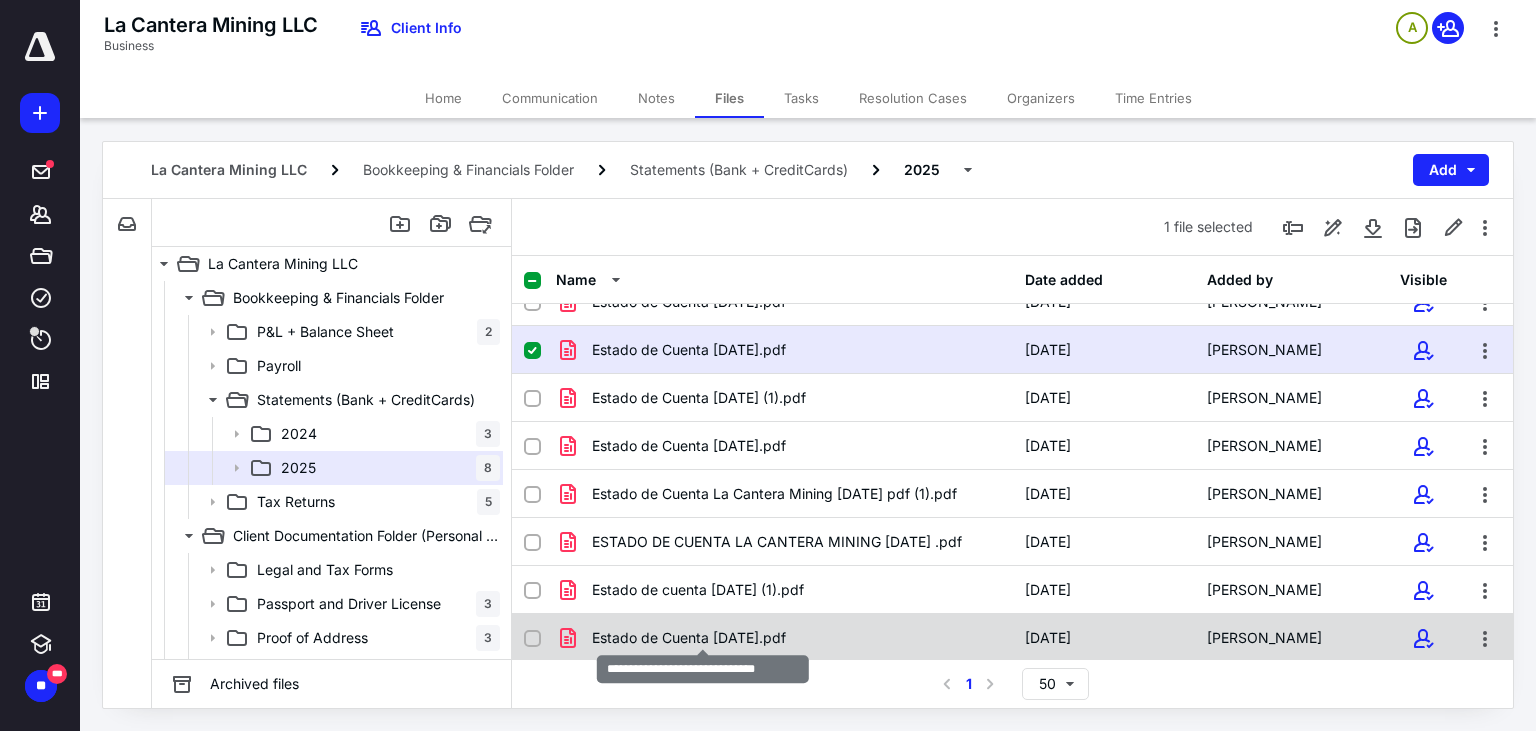 click on "Estado de Cuenta [DATE].pdf" at bounding box center (689, 638) 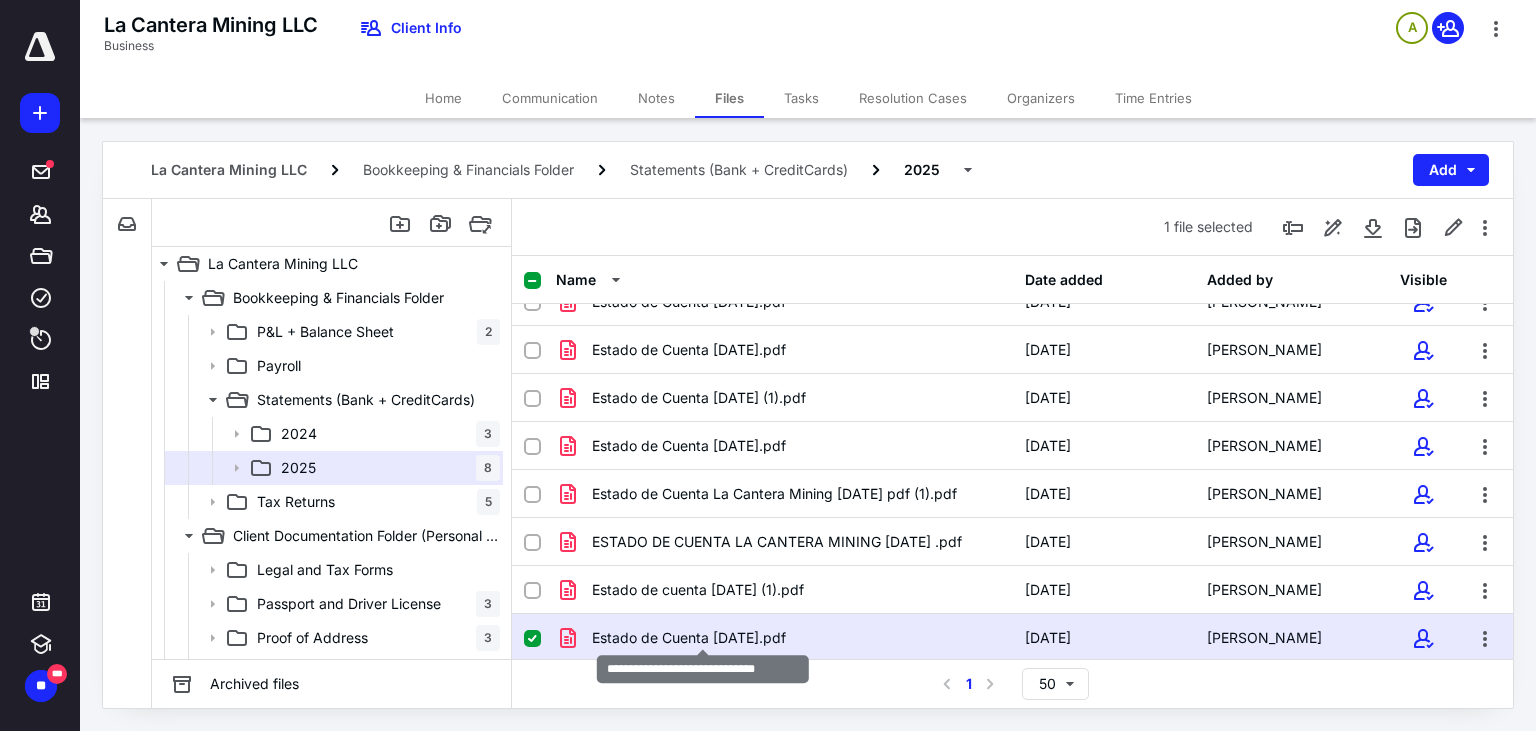 click on "Estado de Cuenta [DATE].pdf" at bounding box center (689, 638) 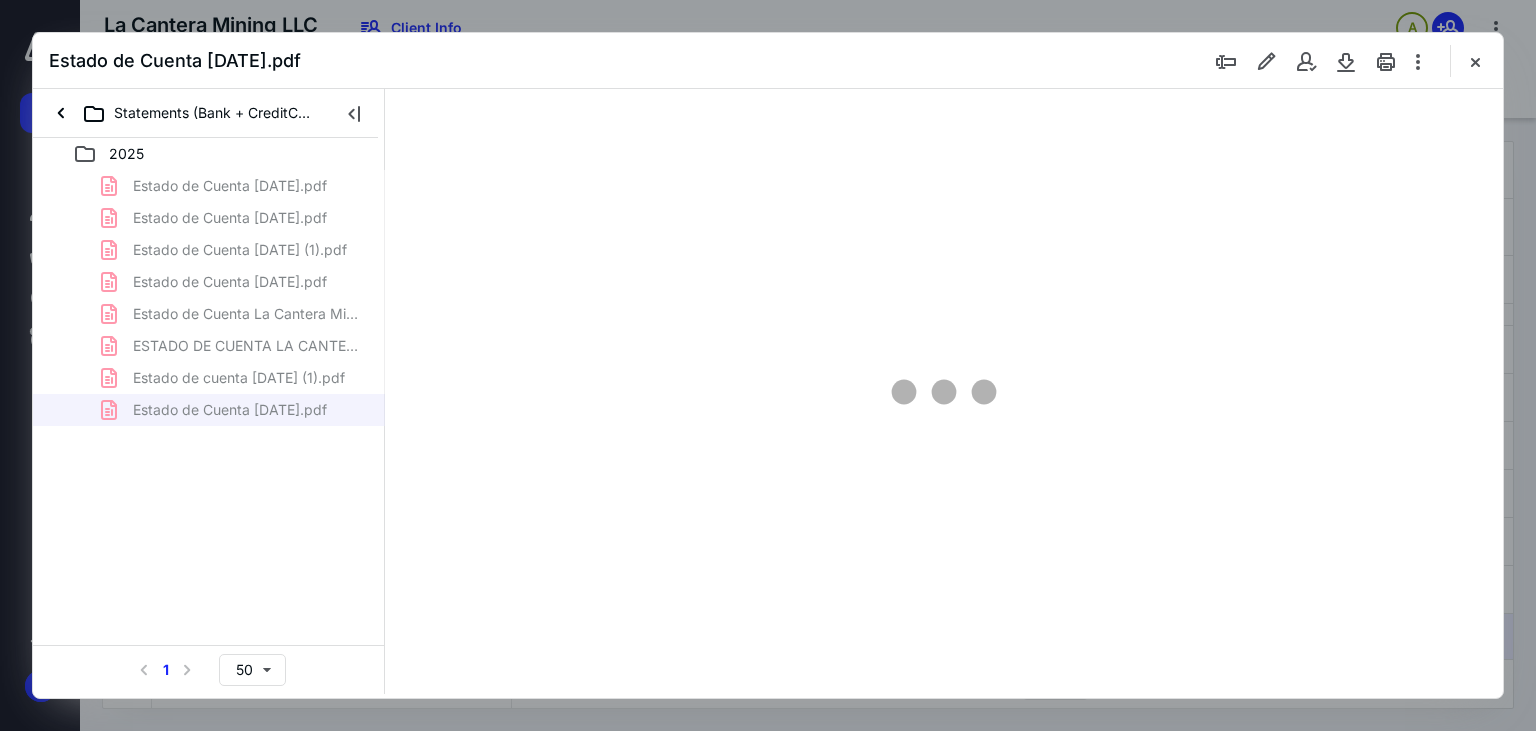 type on "180" 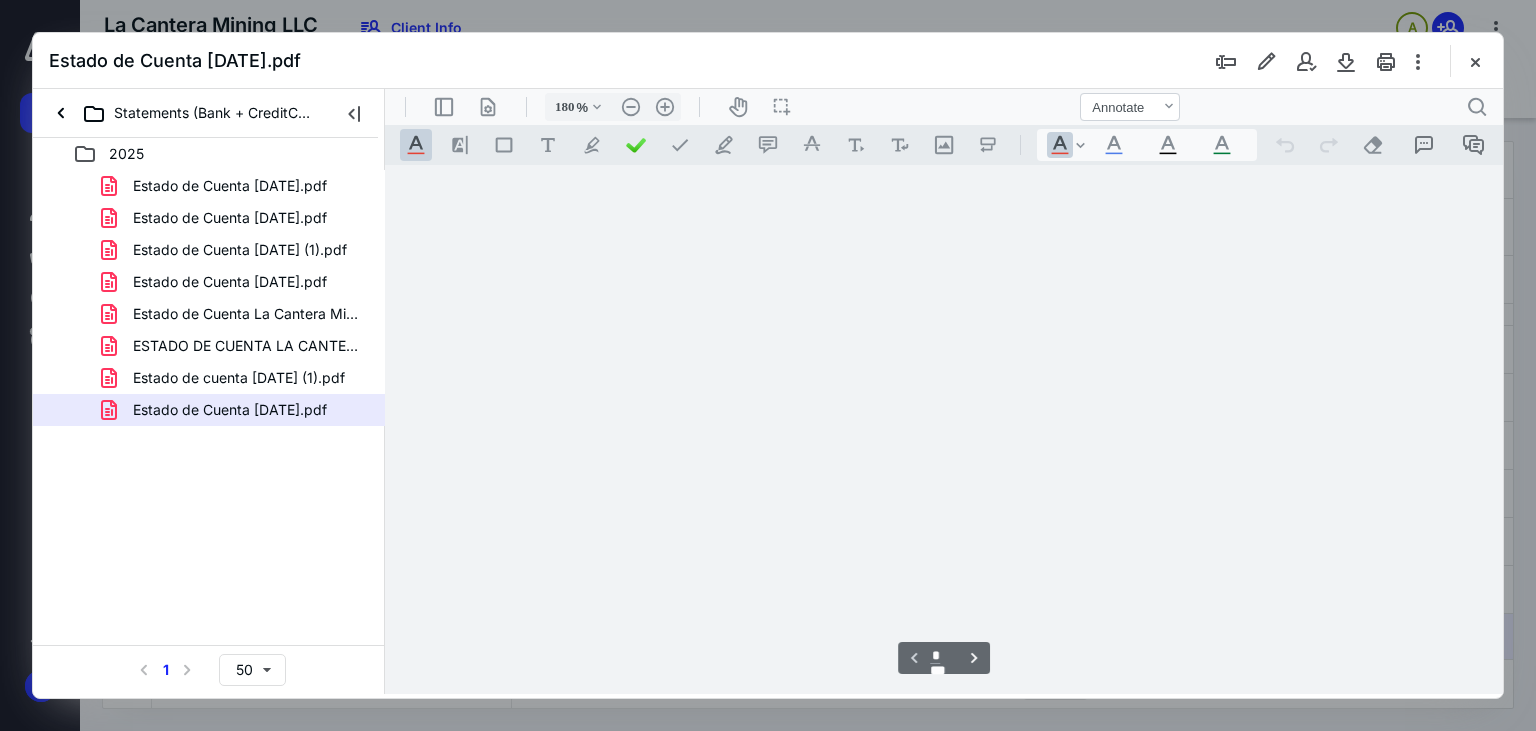 scroll, scrollTop: 0, scrollLeft: 0, axis: both 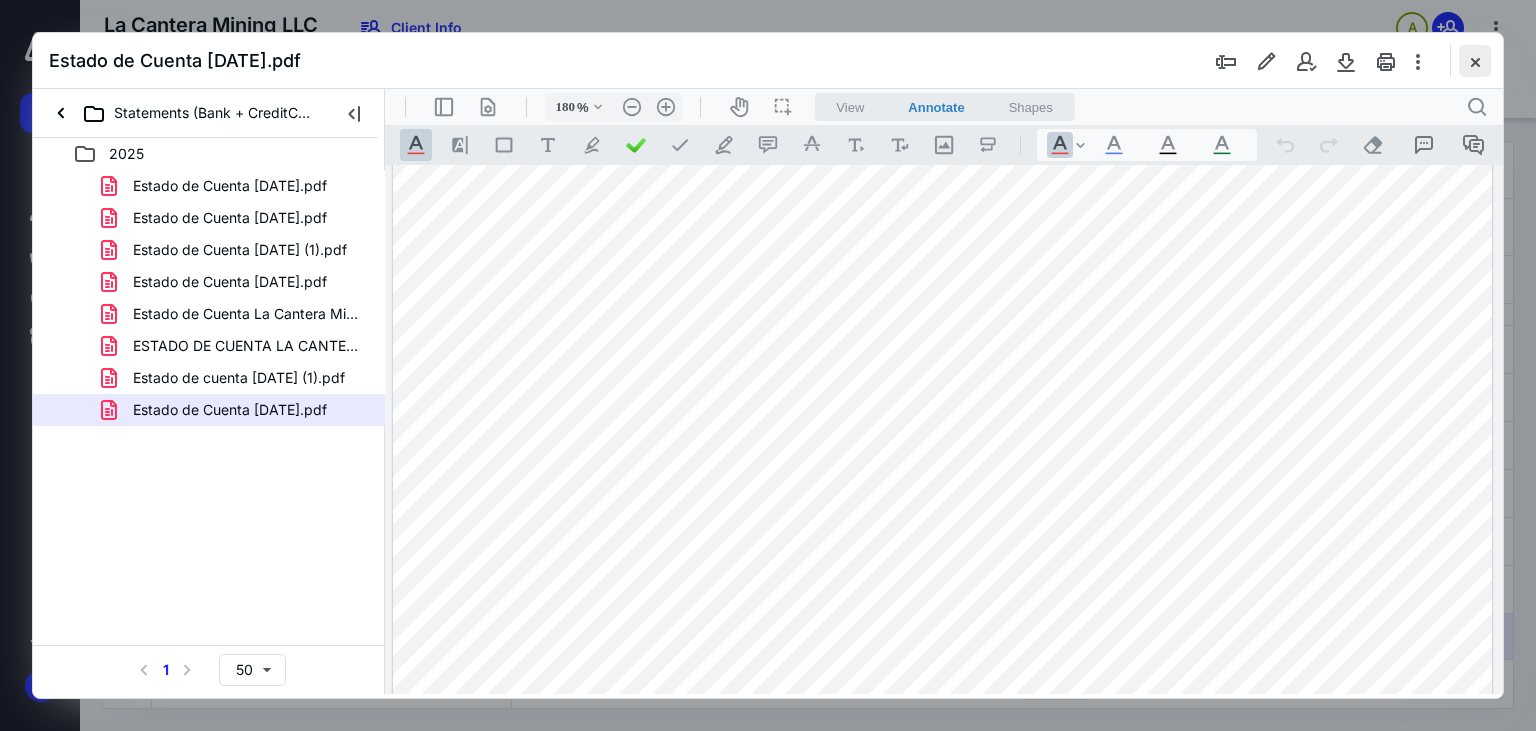 click at bounding box center [1475, 61] 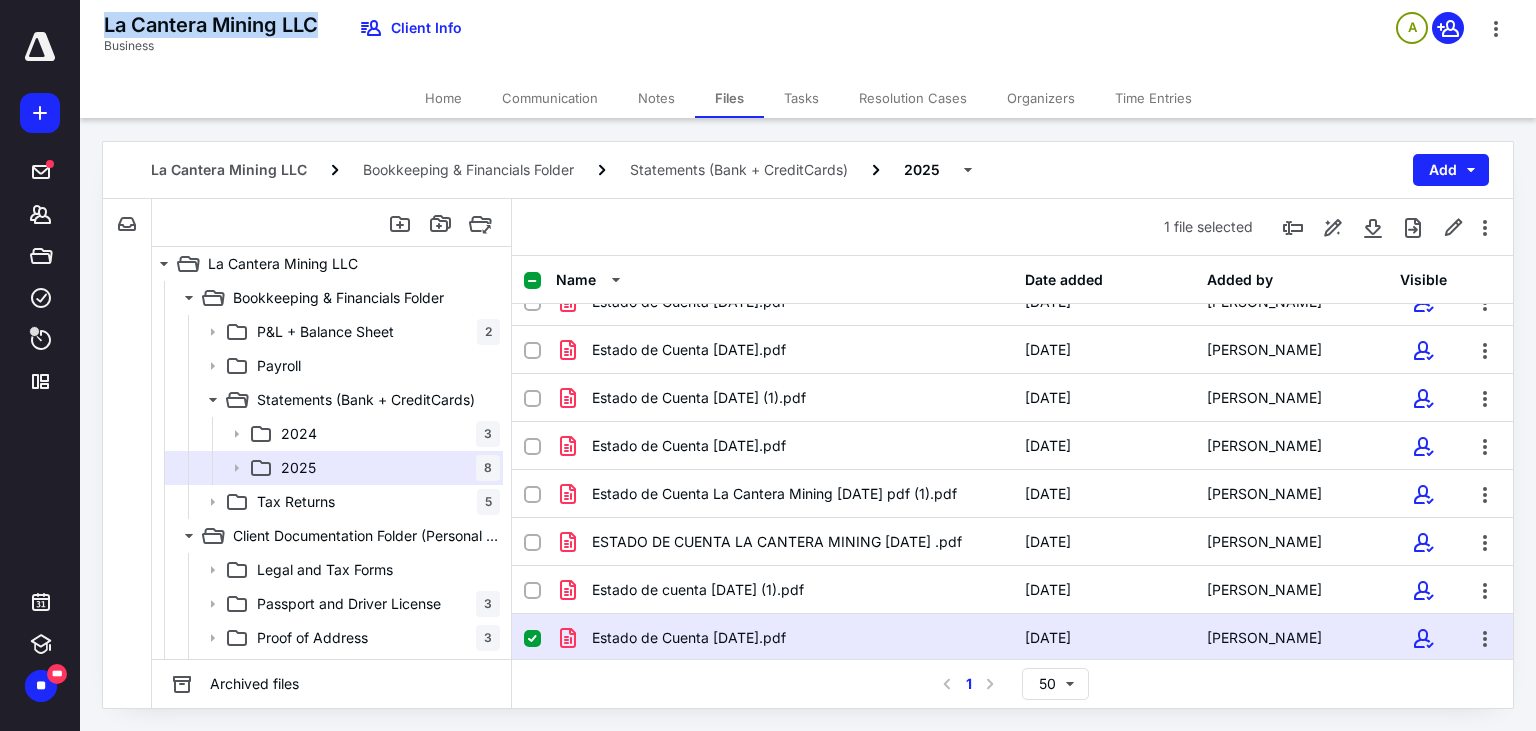 drag, startPoint x: 106, startPoint y: 19, endPoint x: 322, endPoint y: 27, distance: 216.1481 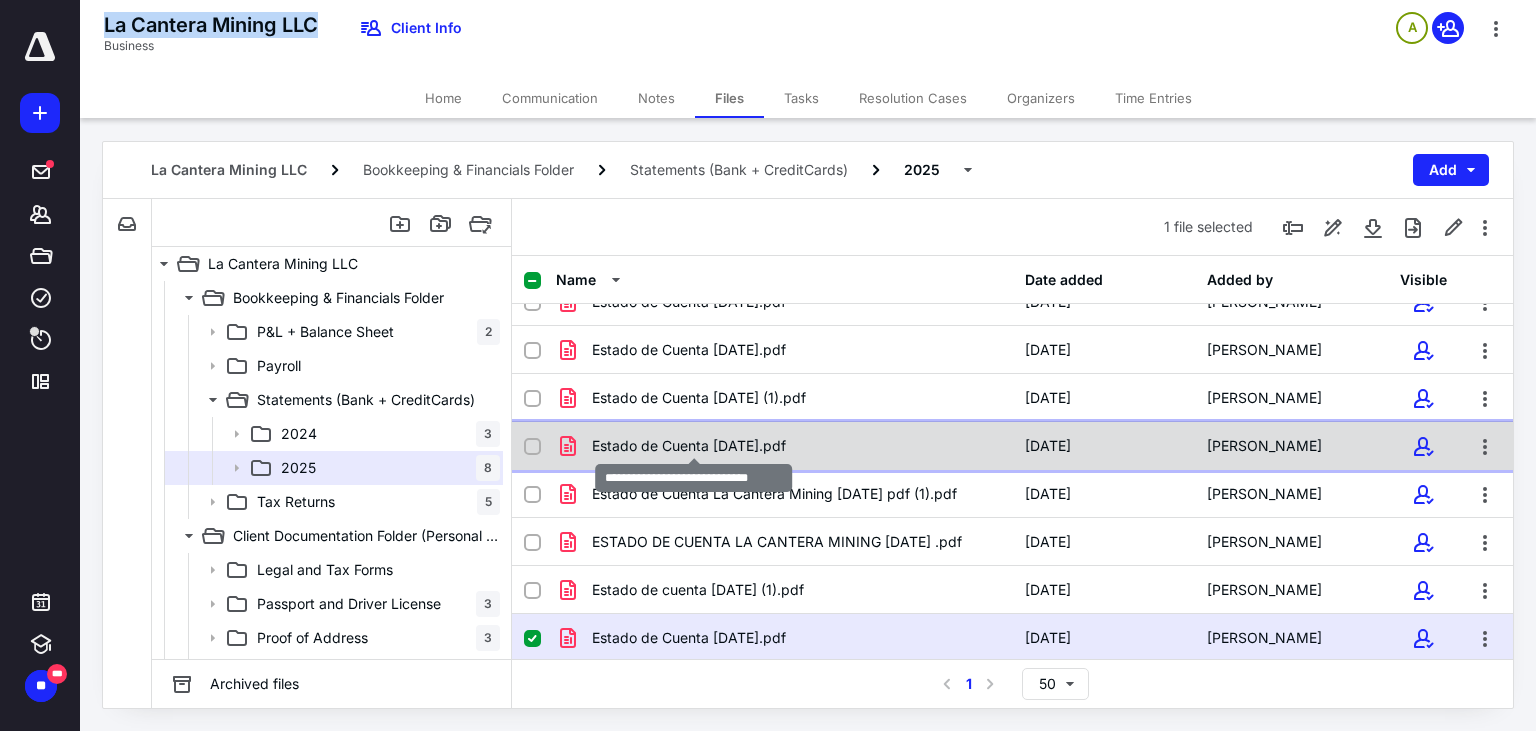 click on "Estado de Cuenta [DATE].pdf" at bounding box center [689, 446] 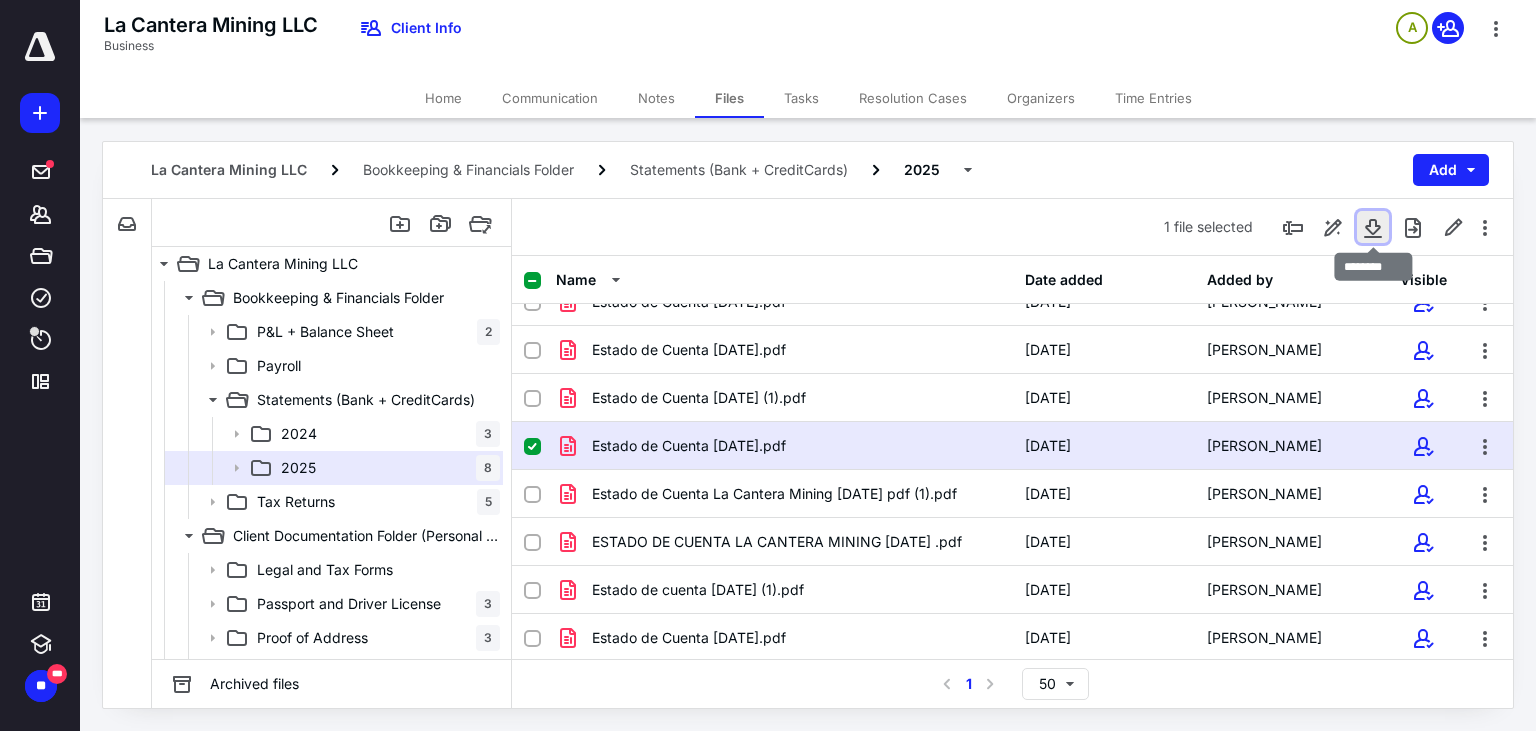 click at bounding box center [1373, 227] 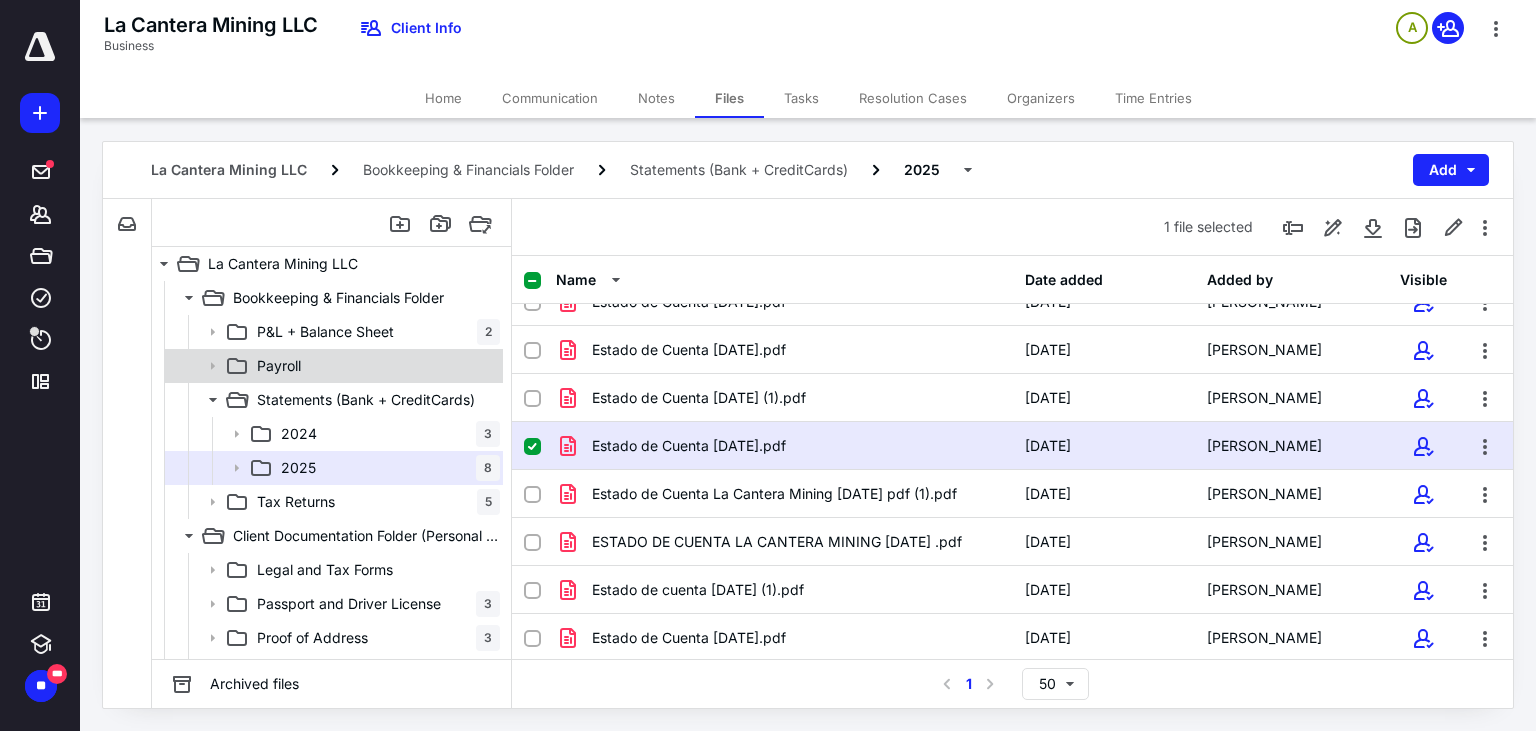 click on "P&L + Balance Sheet" at bounding box center (325, 332) 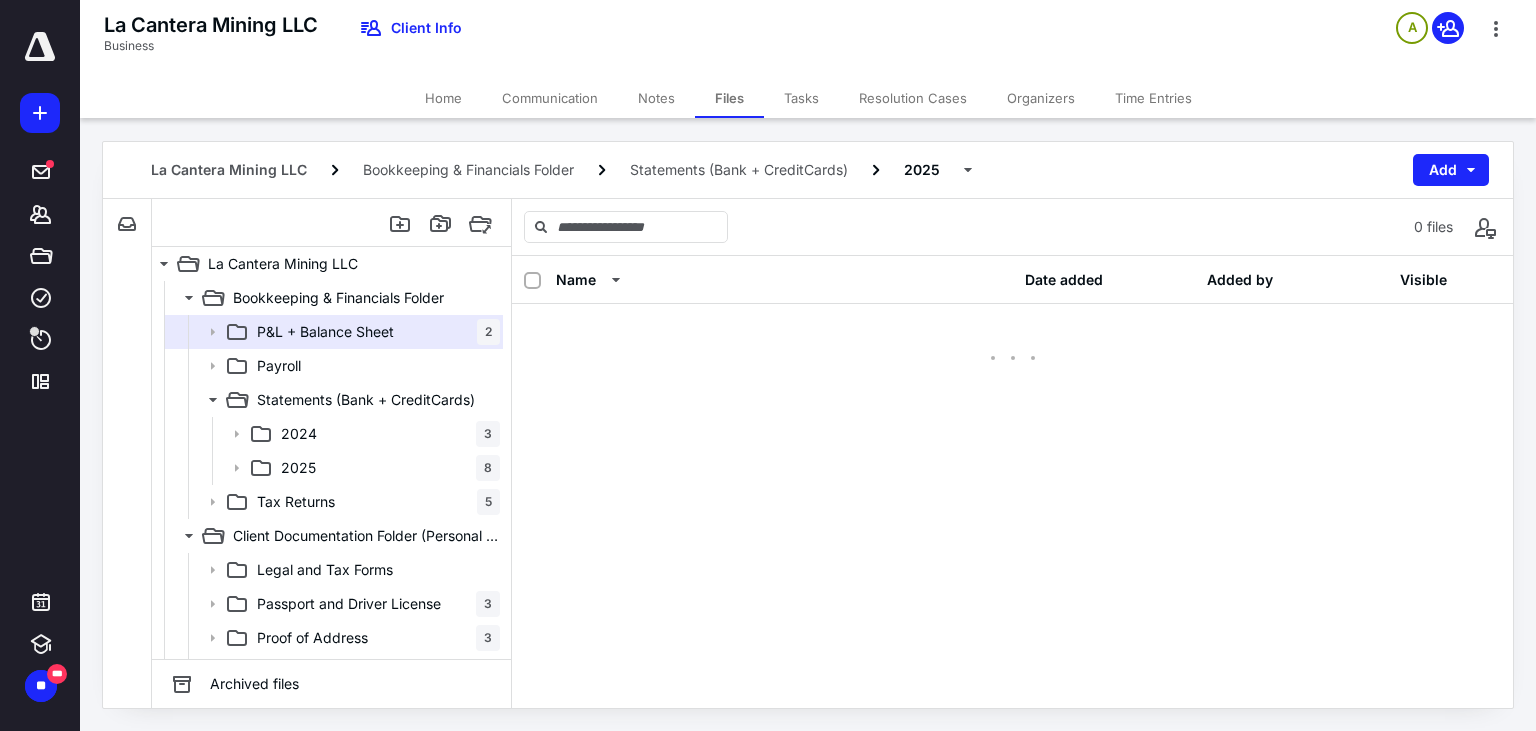 scroll, scrollTop: 0, scrollLeft: 0, axis: both 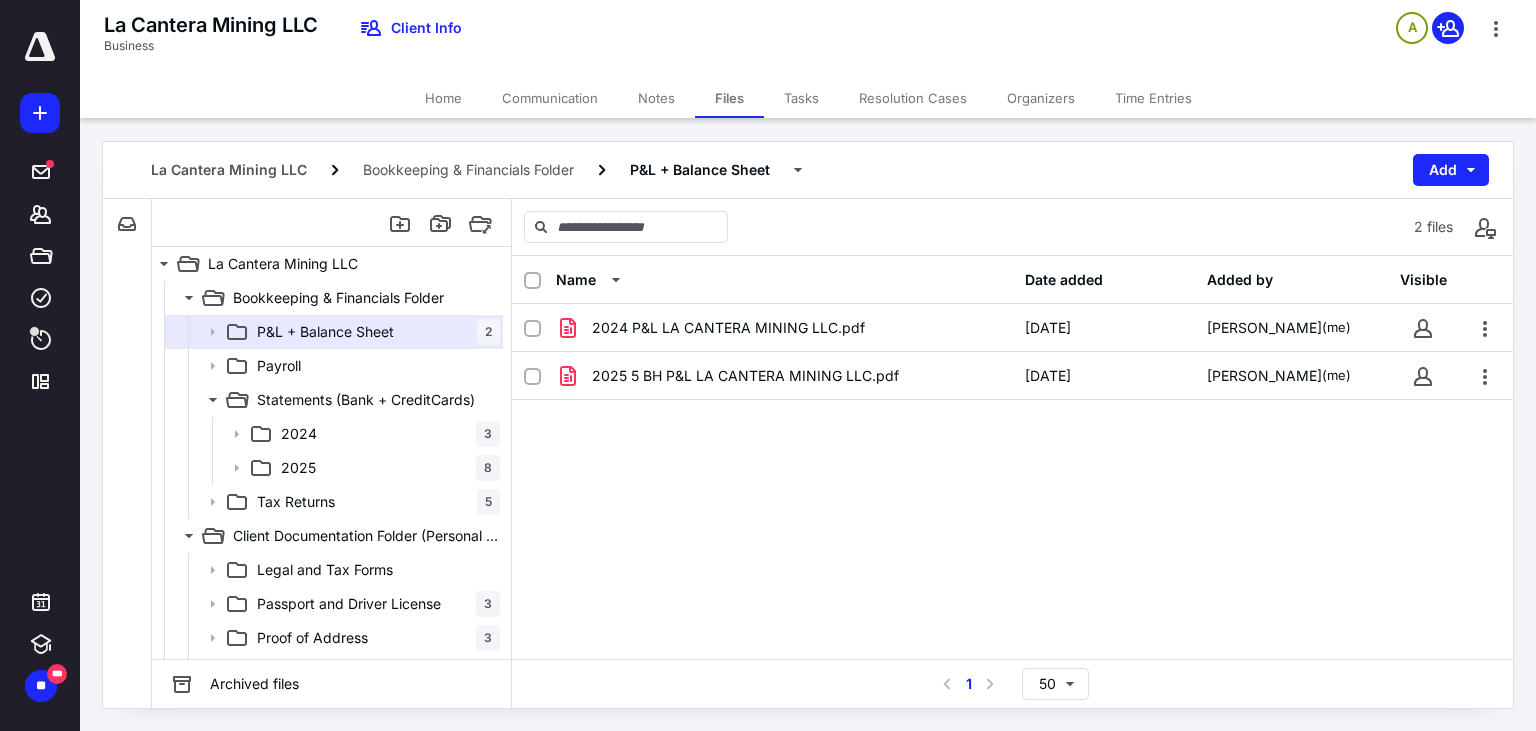 click on "2024   P&L LA CANTERA MINING LLC.pdf [DATE] [PERSON_NAME]  (me) 2025 5 BH P&L LA CANTERA MINING LLC.pdf [DATE] [PERSON_NAME]  (me)" at bounding box center [1012, 454] 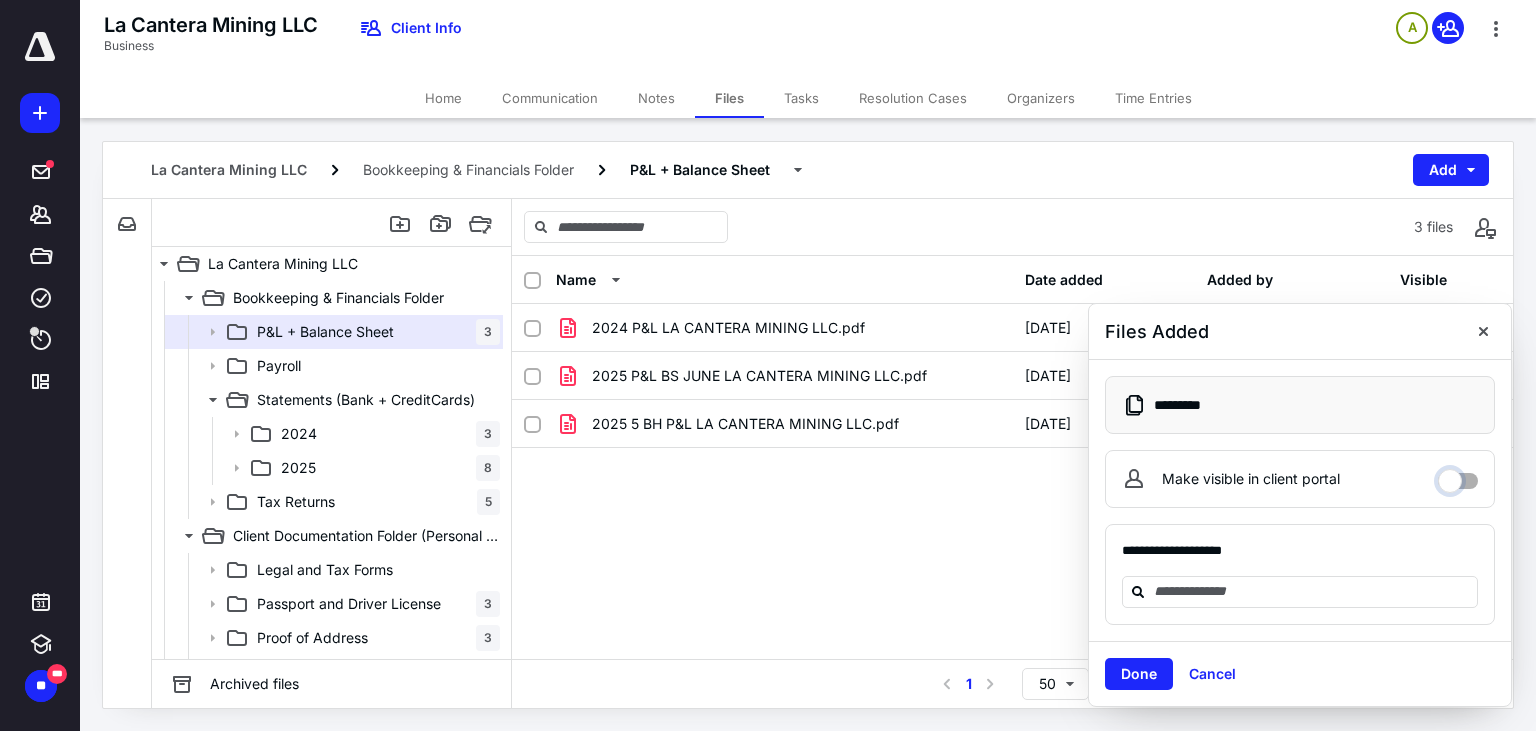 click on "Make visible in client portal" at bounding box center [1458, 476] 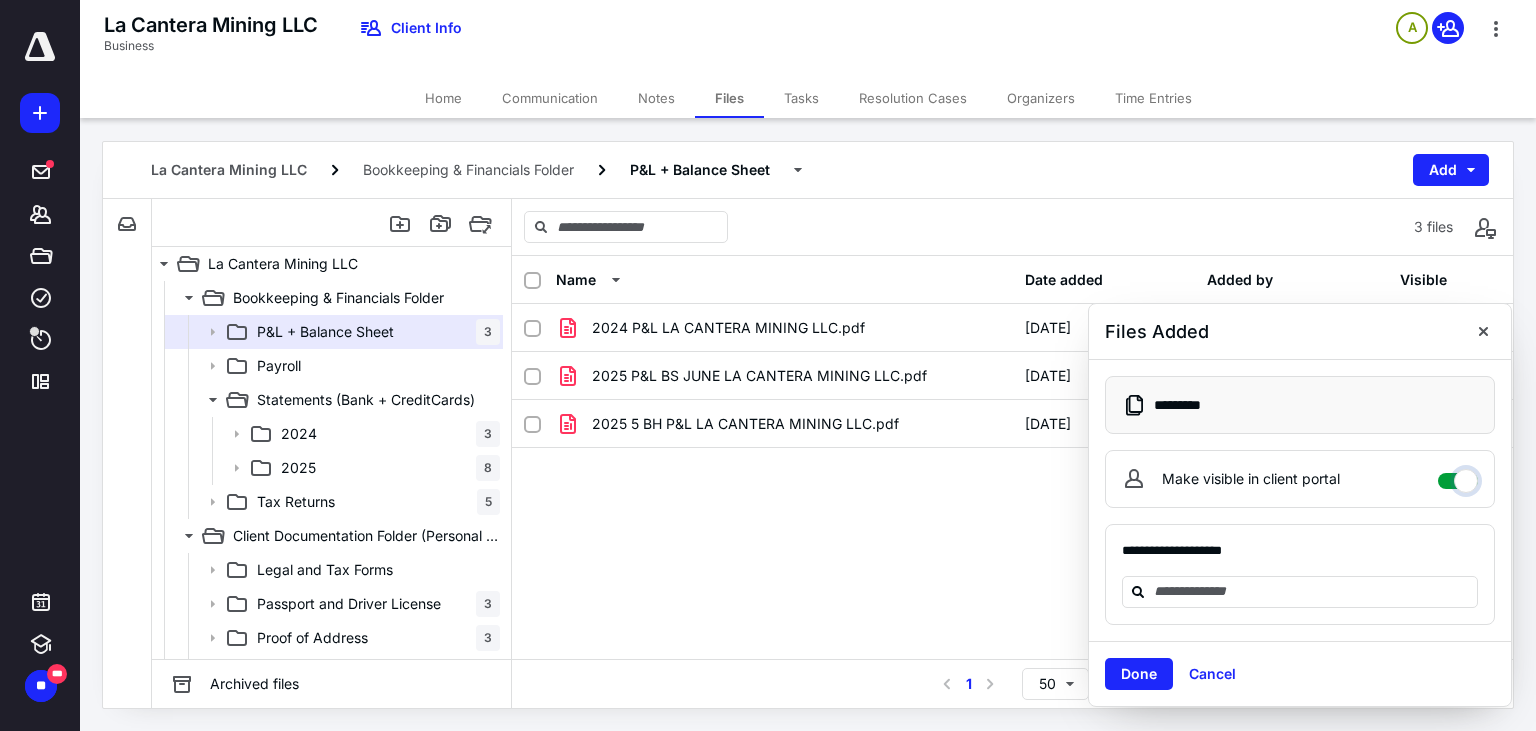checkbox on "****" 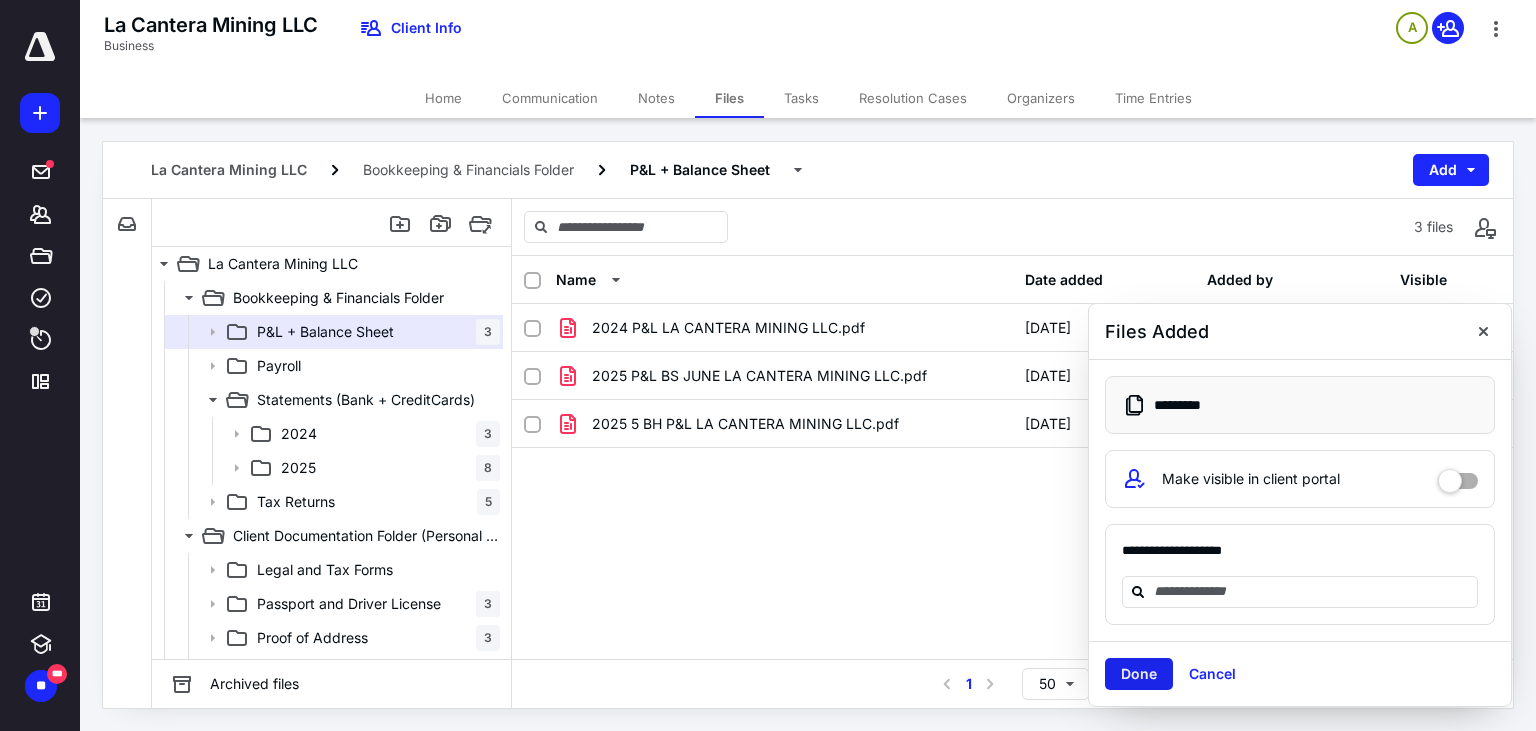click on "Done" at bounding box center [1139, 674] 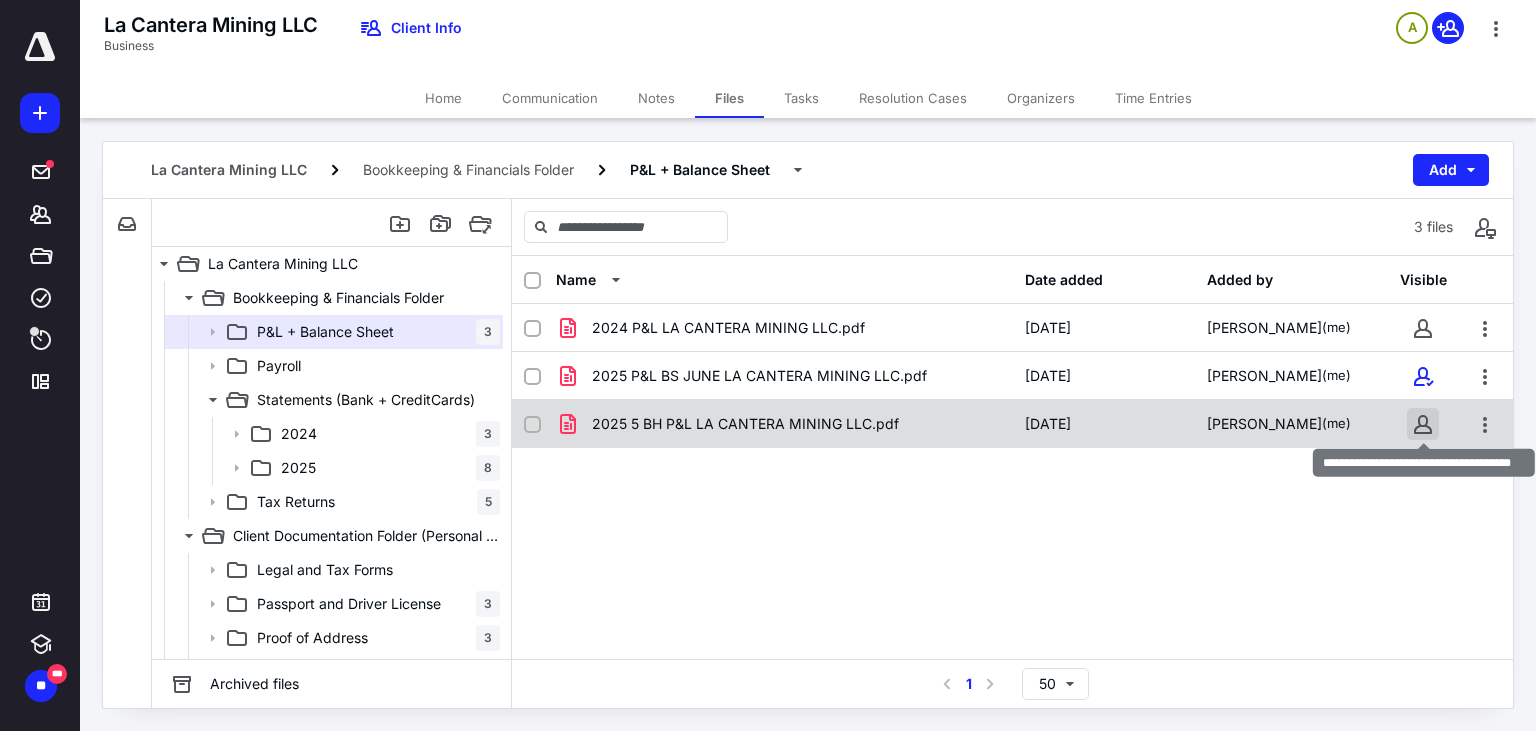 click at bounding box center [1423, 424] 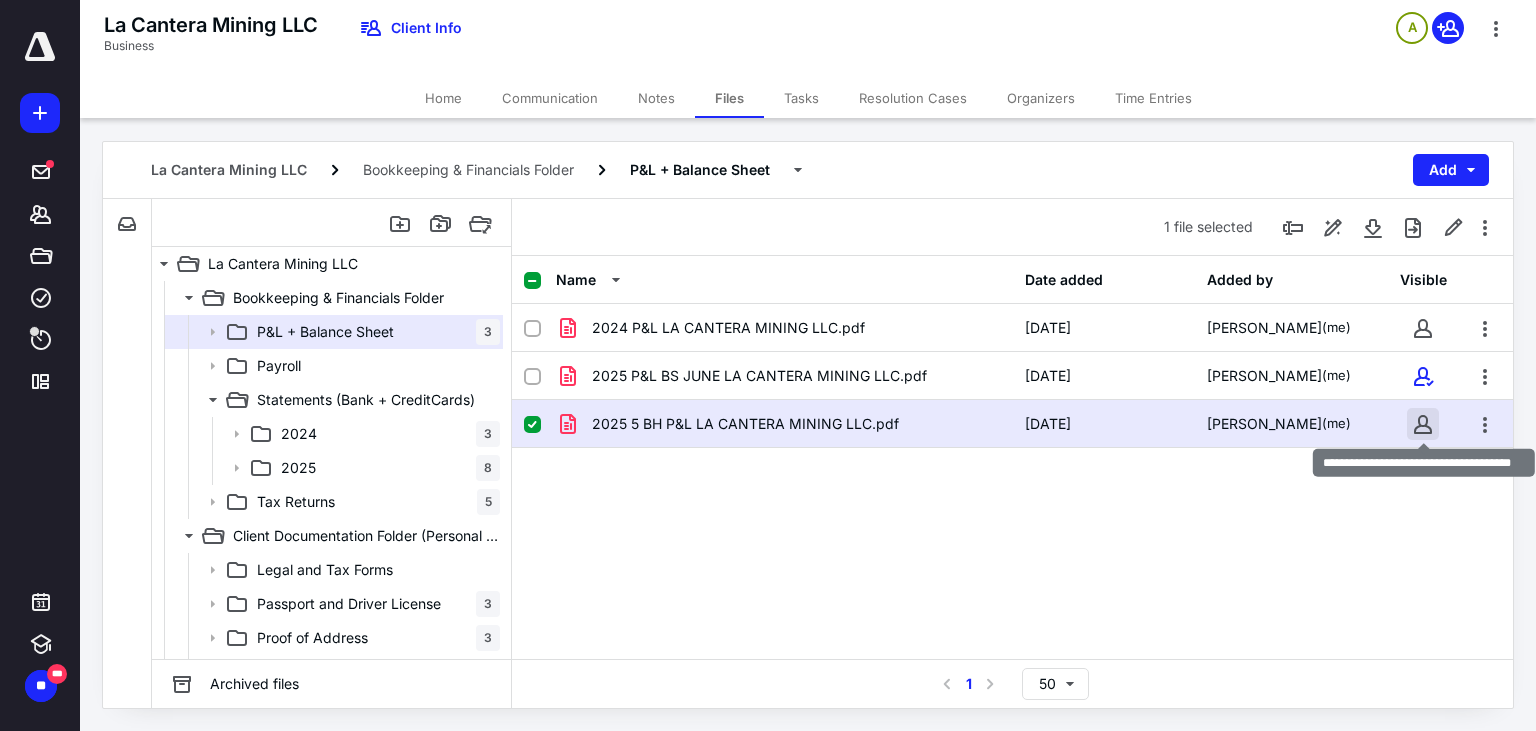 checkbox on "true" 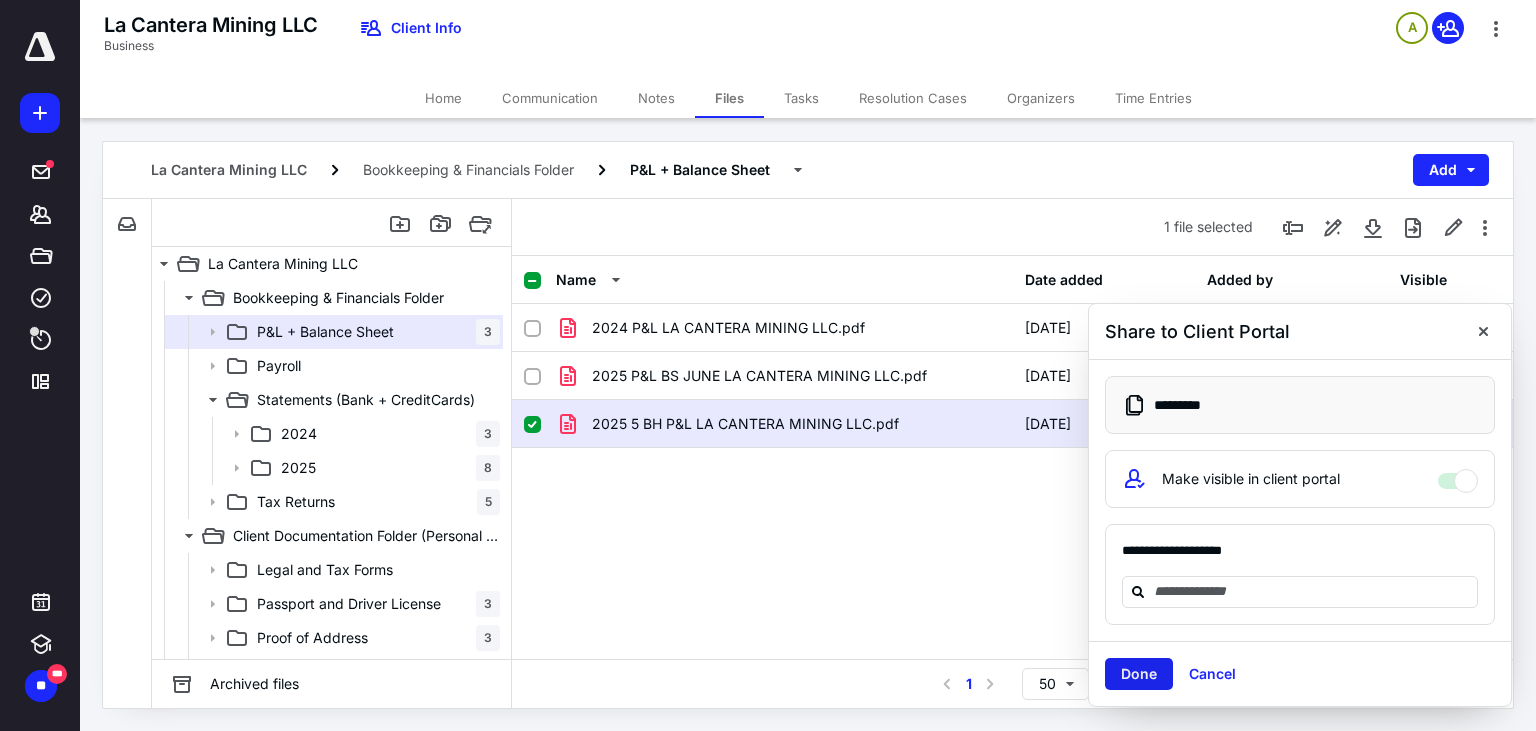 click on "Done" at bounding box center [1139, 674] 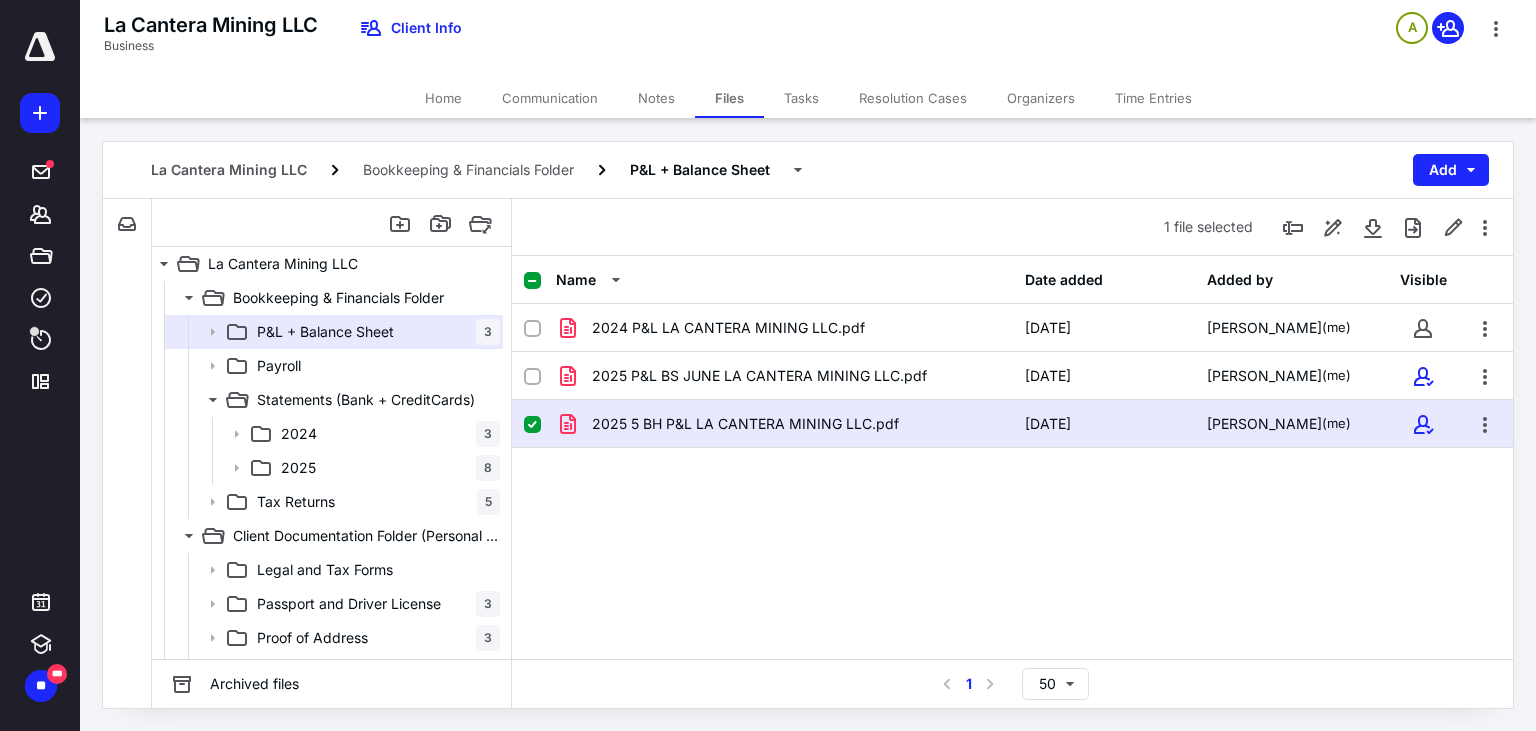 click on "2024   P&L LA CANTERA MINING LLC.pdf [DATE] [PERSON_NAME]  (me) 2025   P&L BS JUNE LA CANTERA MINING LLC.pdf [DATE] [PERSON_NAME]  (me) 2025 5 BH P&L LA CANTERA MINING LLC.pdf [DATE] [PERSON_NAME]  (me)" at bounding box center (1012, 454) 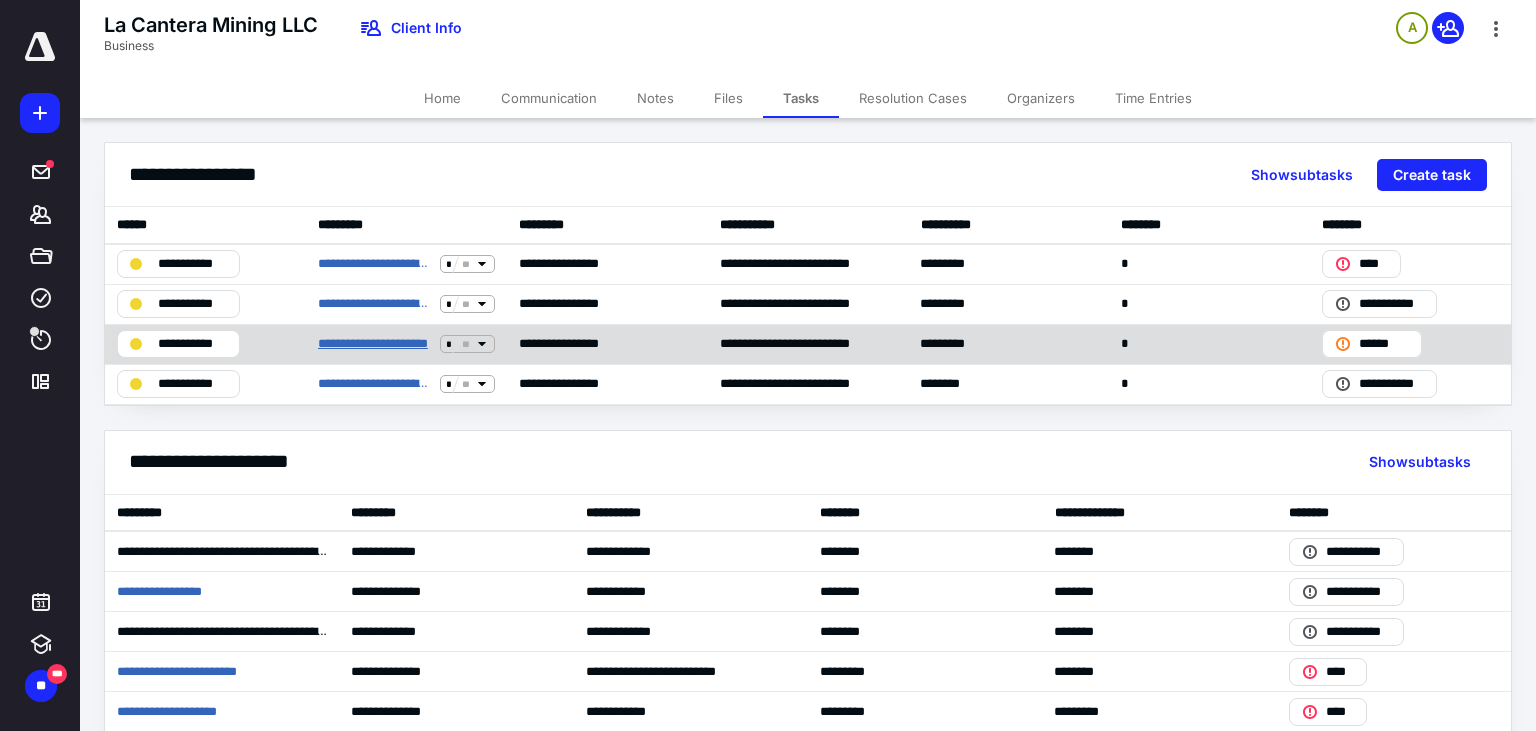 click on "**********" at bounding box center (375, 344) 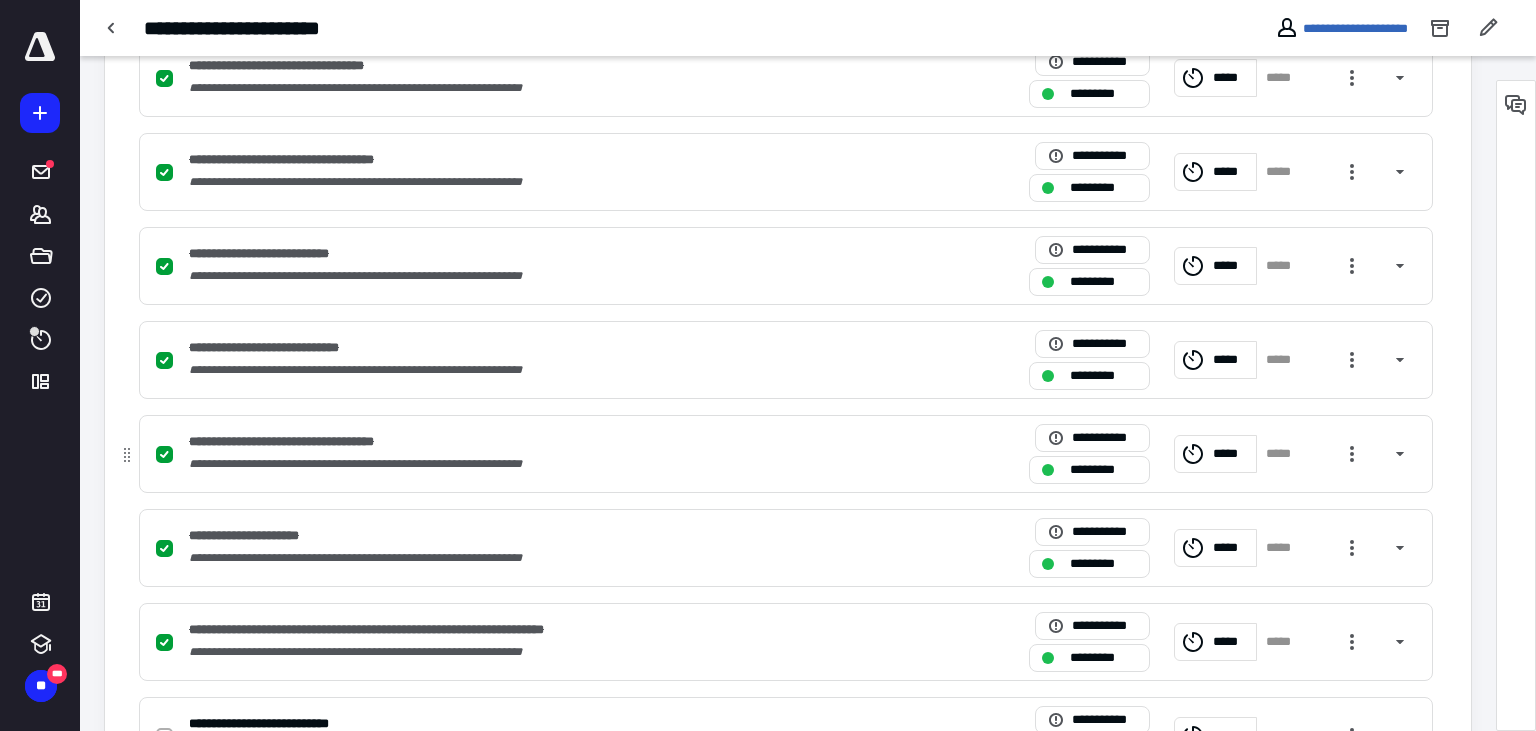scroll, scrollTop: 913, scrollLeft: 0, axis: vertical 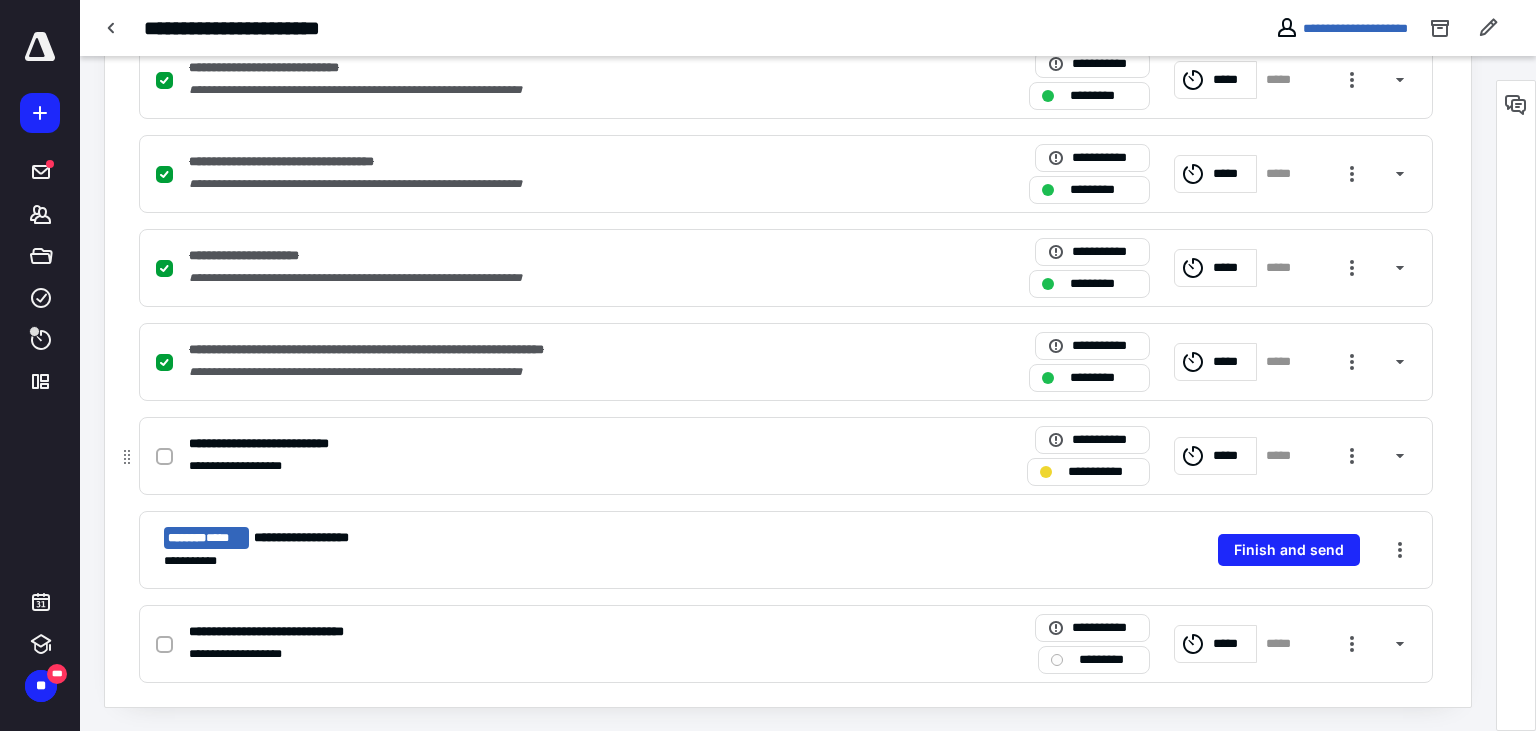 click 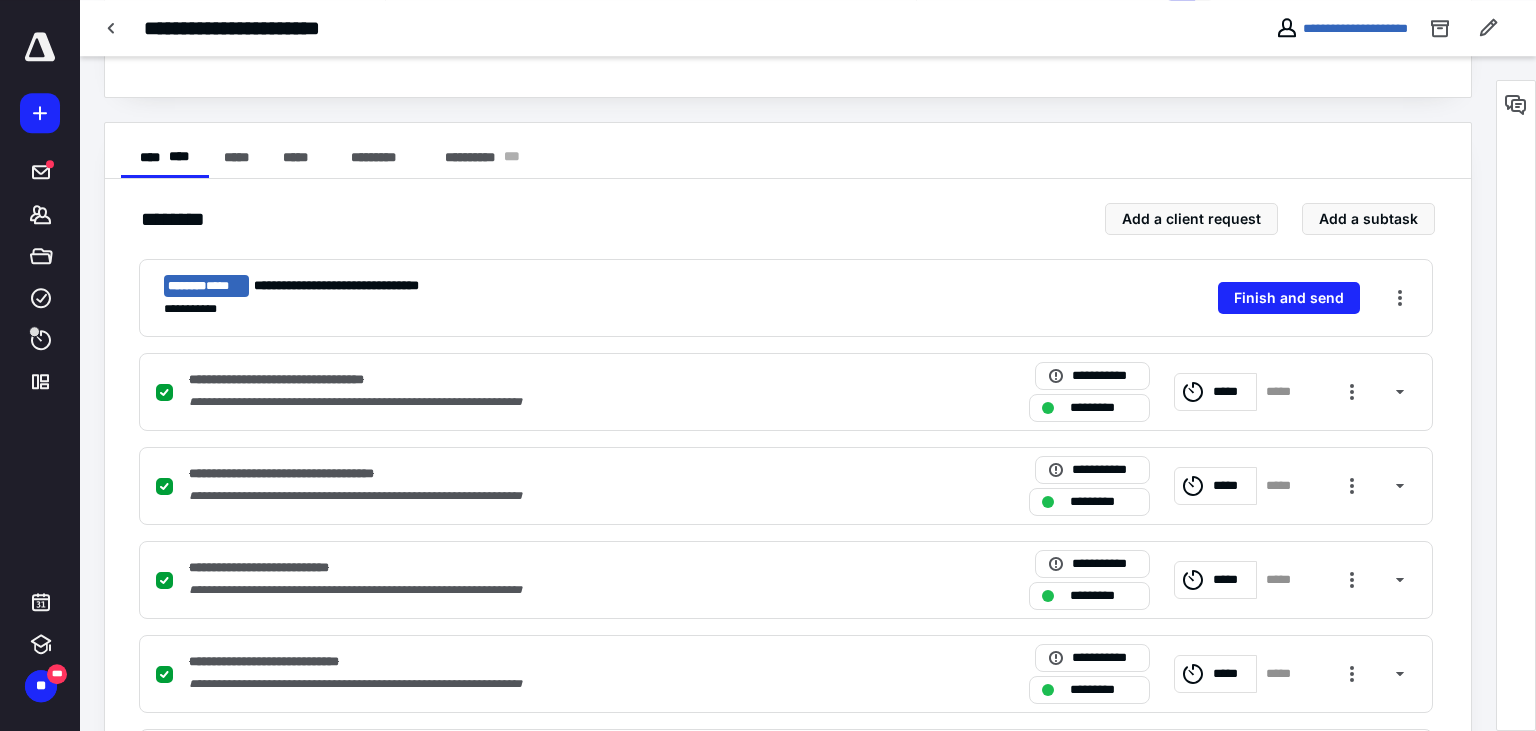 scroll, scrollTop: 280, scrollLeft: 0, axis: vertical 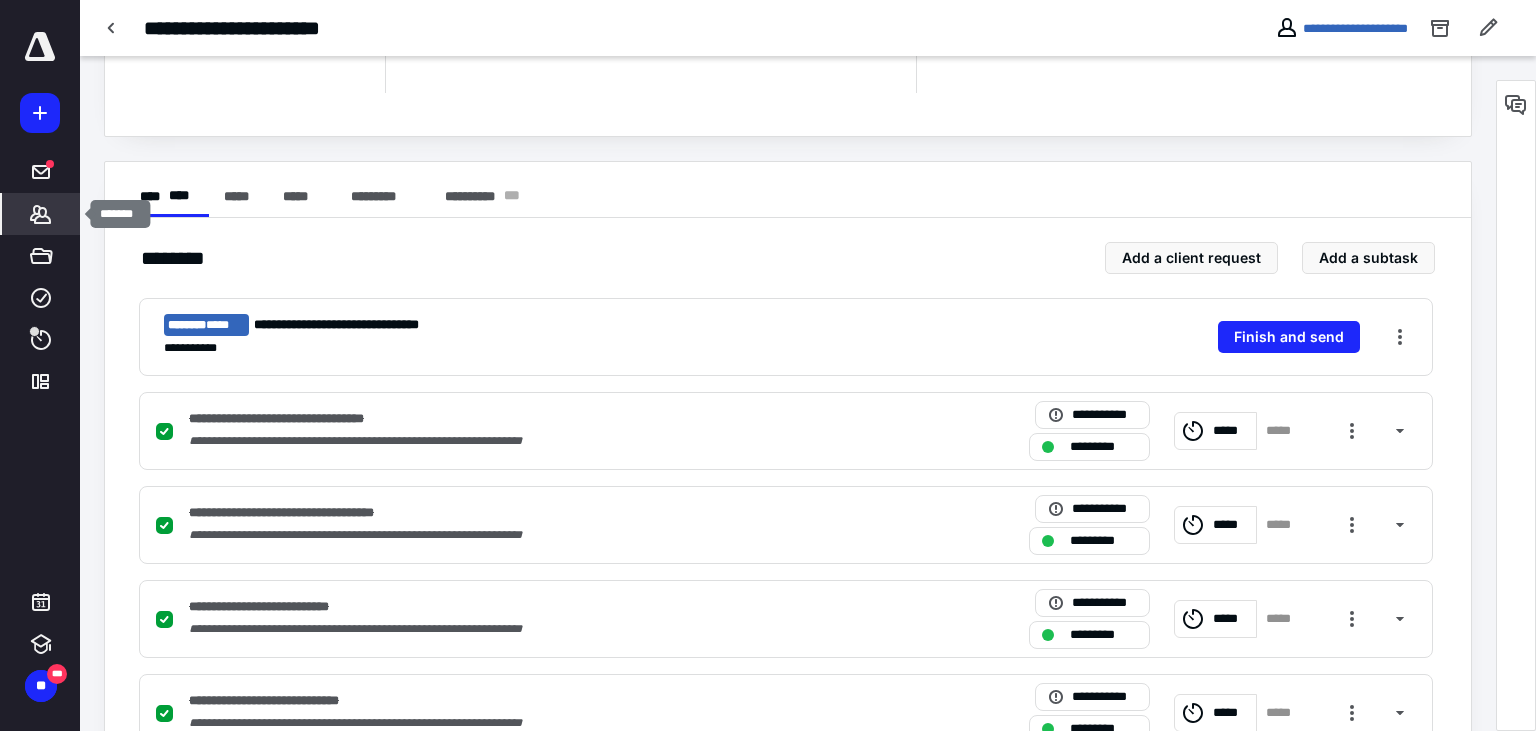 drag, startPoint x: 53, startPoint y: 207, endPoint x: 76, endPoint y: 234, distance: 35.468296 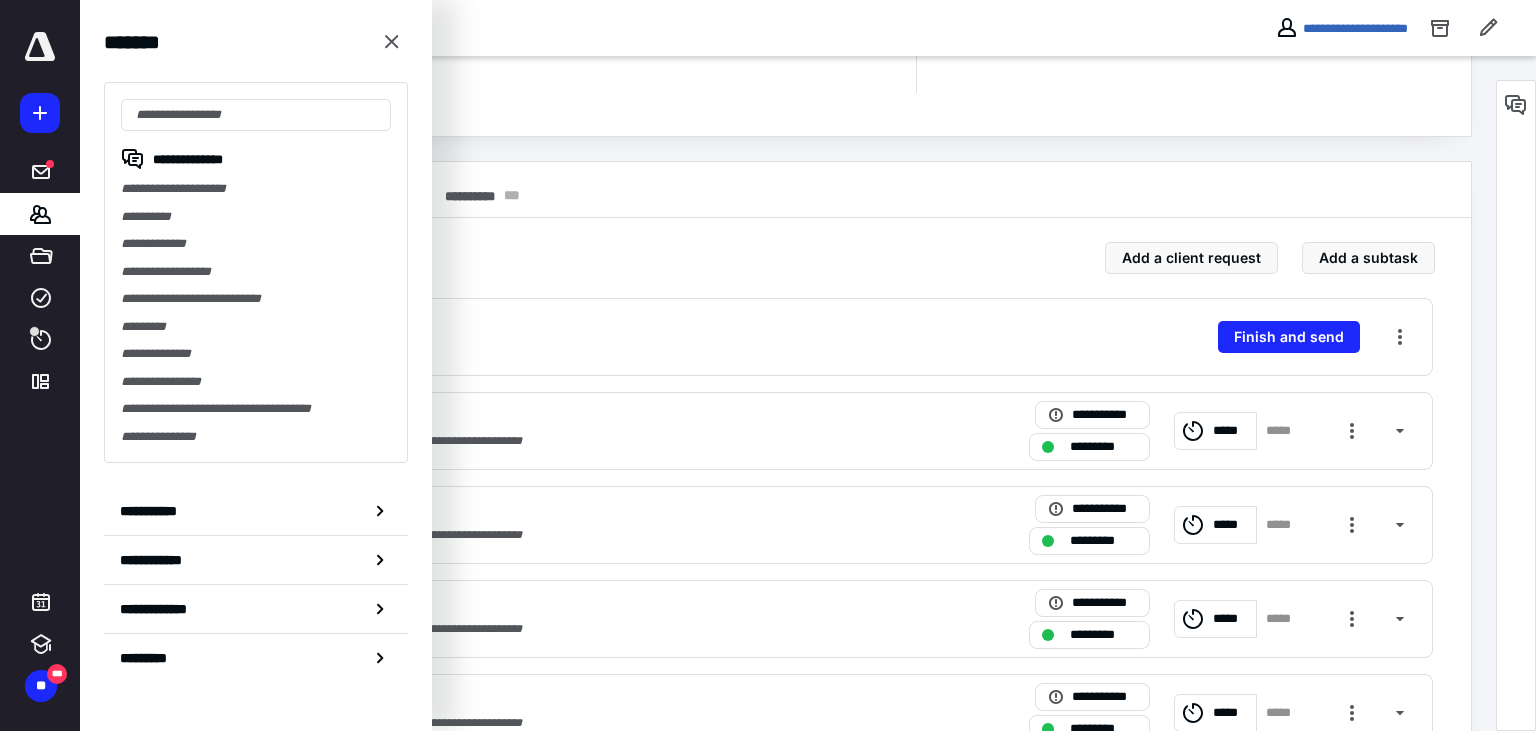 click on "**********" at bounding box center [788, 779] 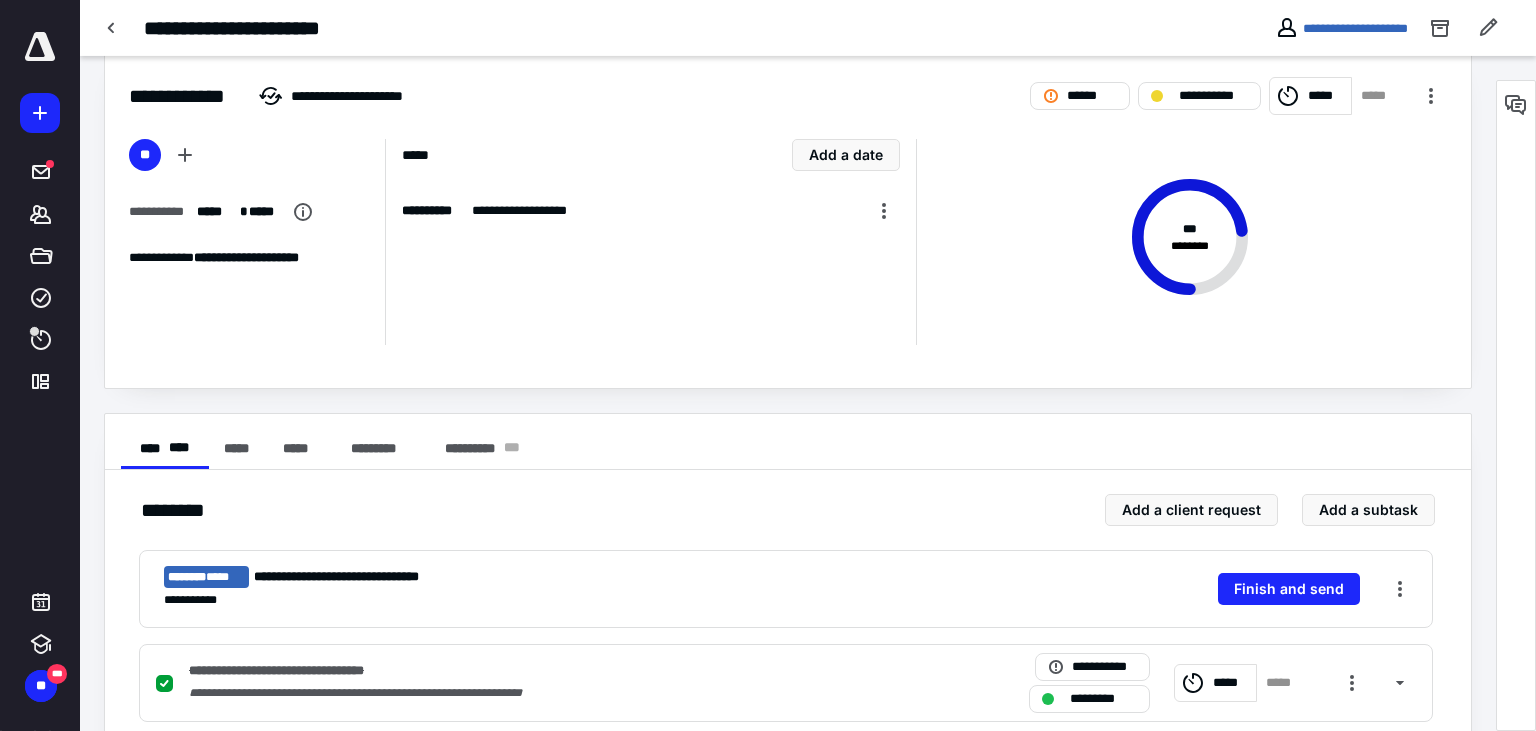 scroll, scrollTop: 0, scrollLeft: 0, axis: both 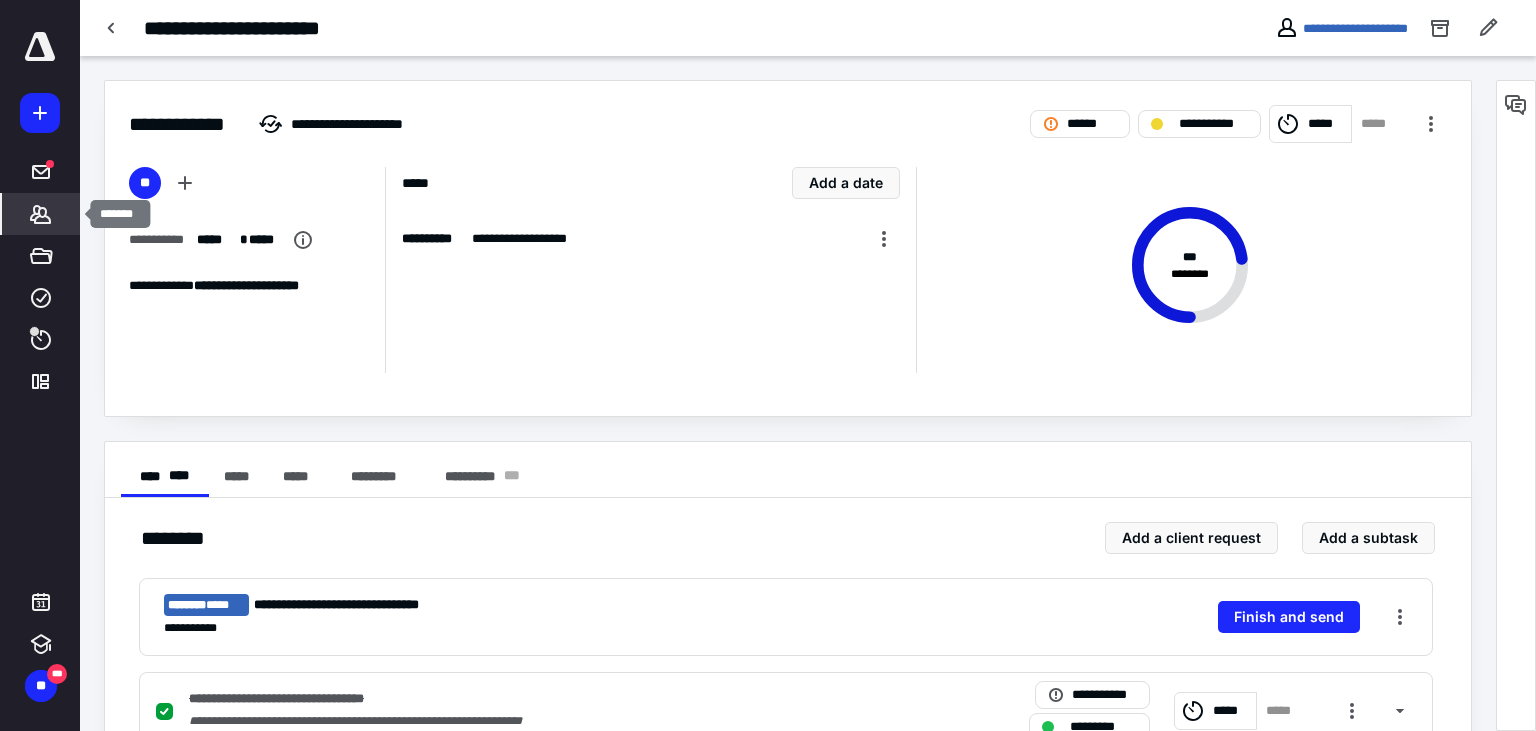 click 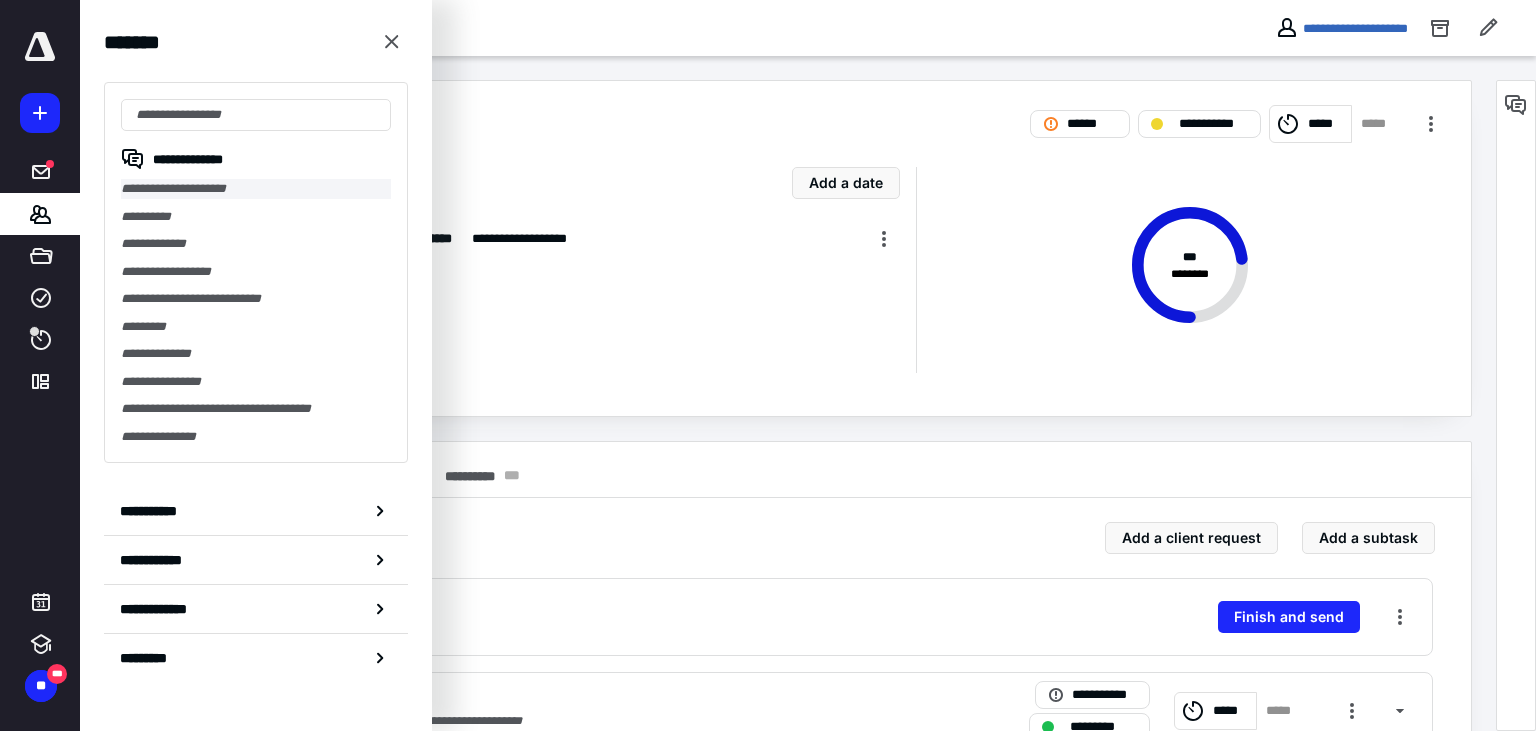 click on "**********" at bounding box center (256, 189) 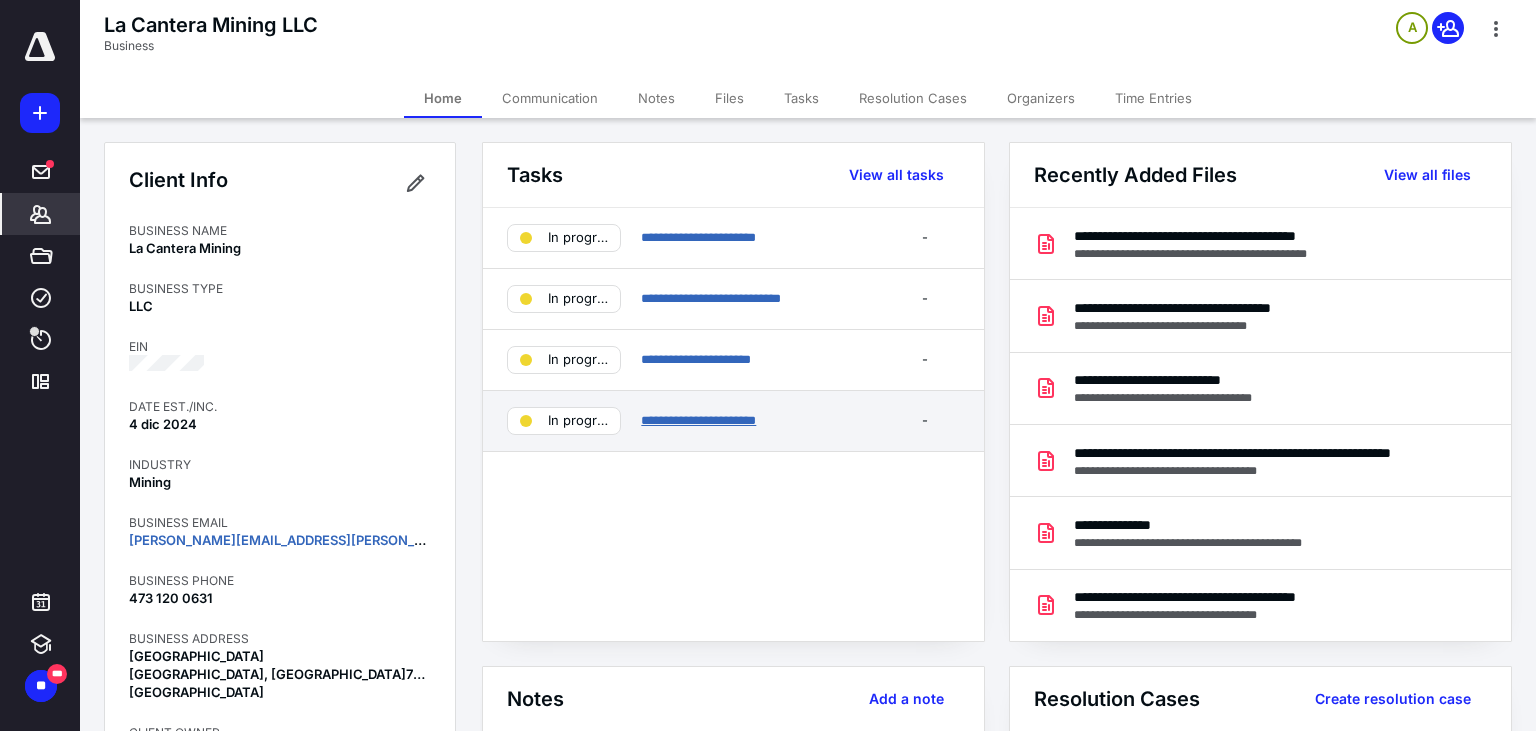 click on "**********" at bounding box center [698, 420] 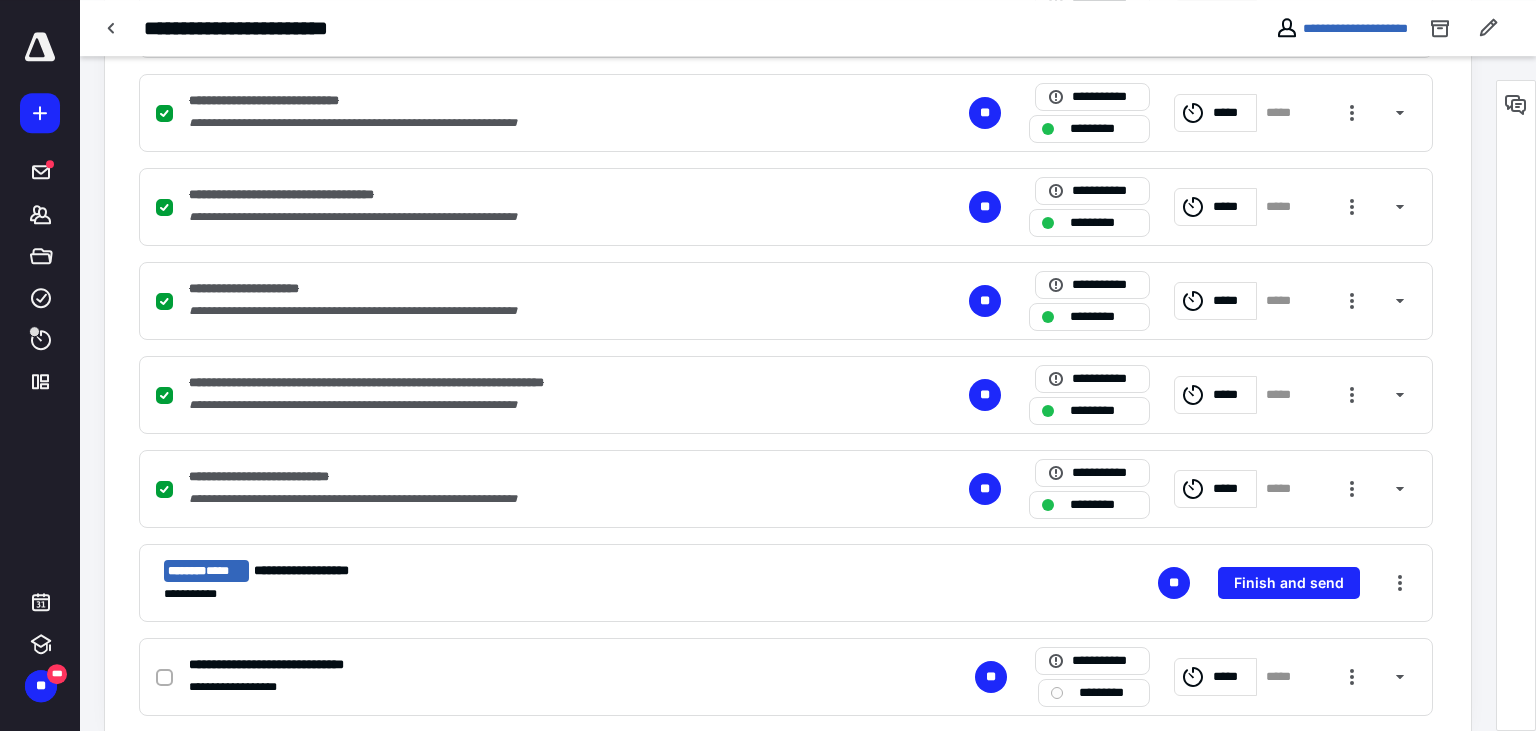 scroll, scrollTop: 913, scrollLeft: 0, axis: vertical 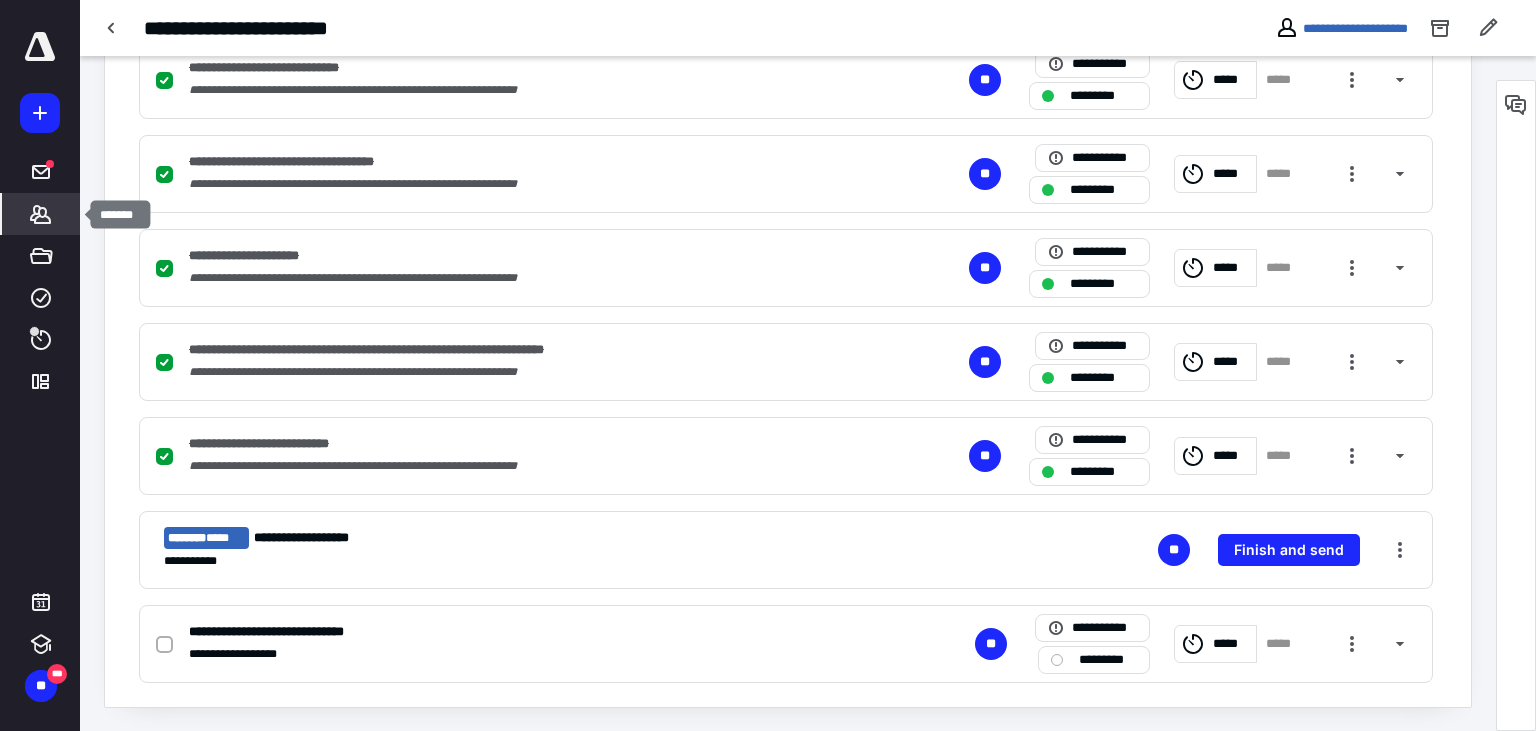 click 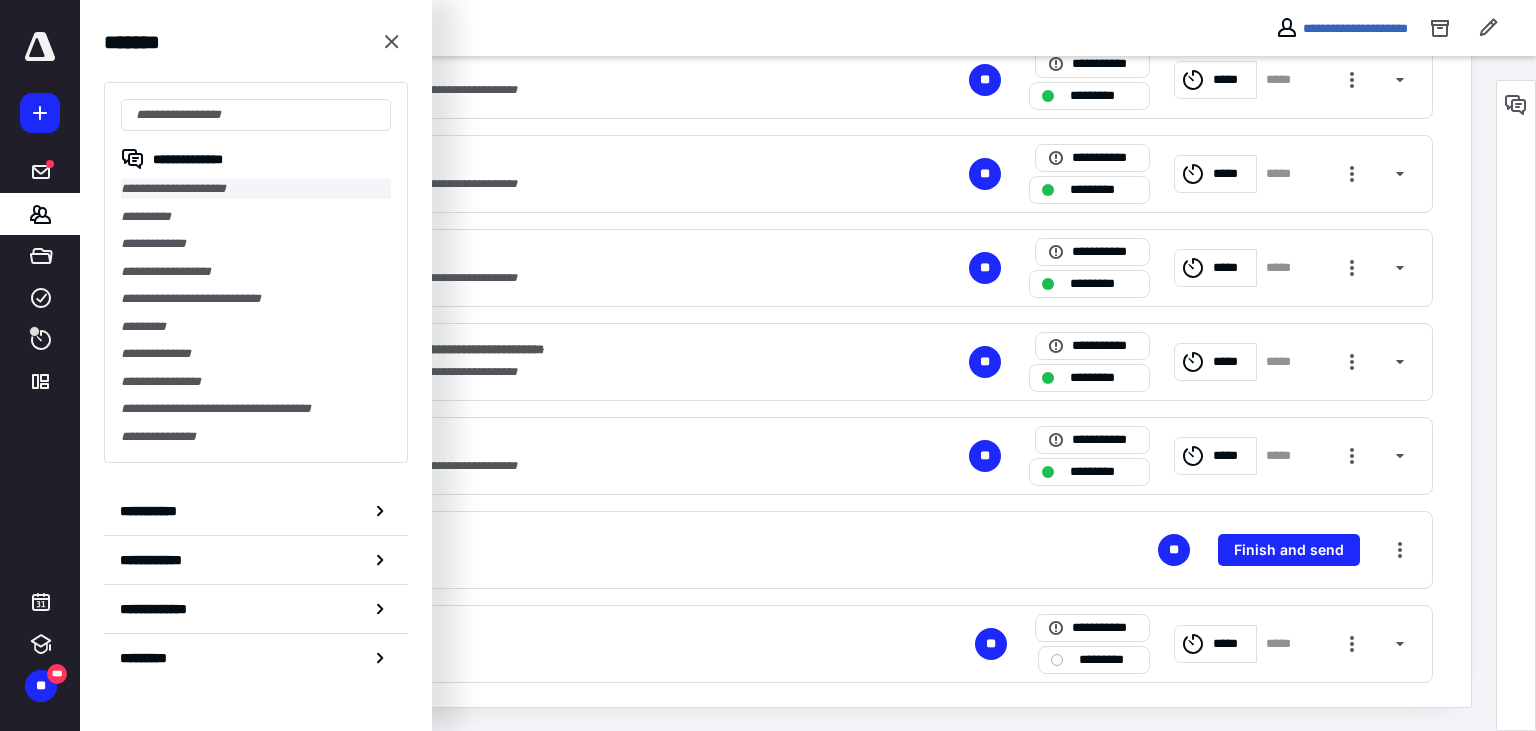 click on "**********" at bounding box center (256, 189) 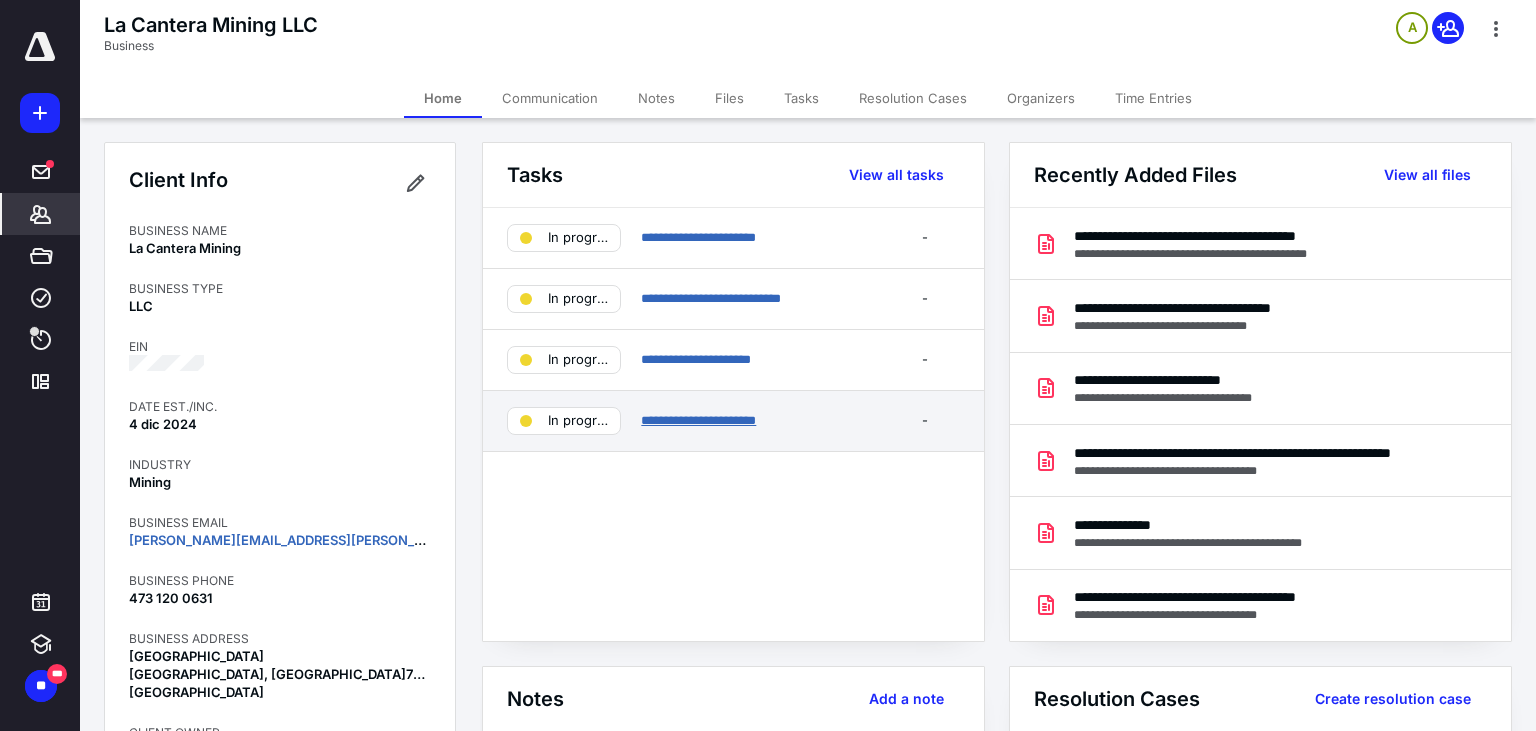 click on "**********" at bounding box center (698, 420) 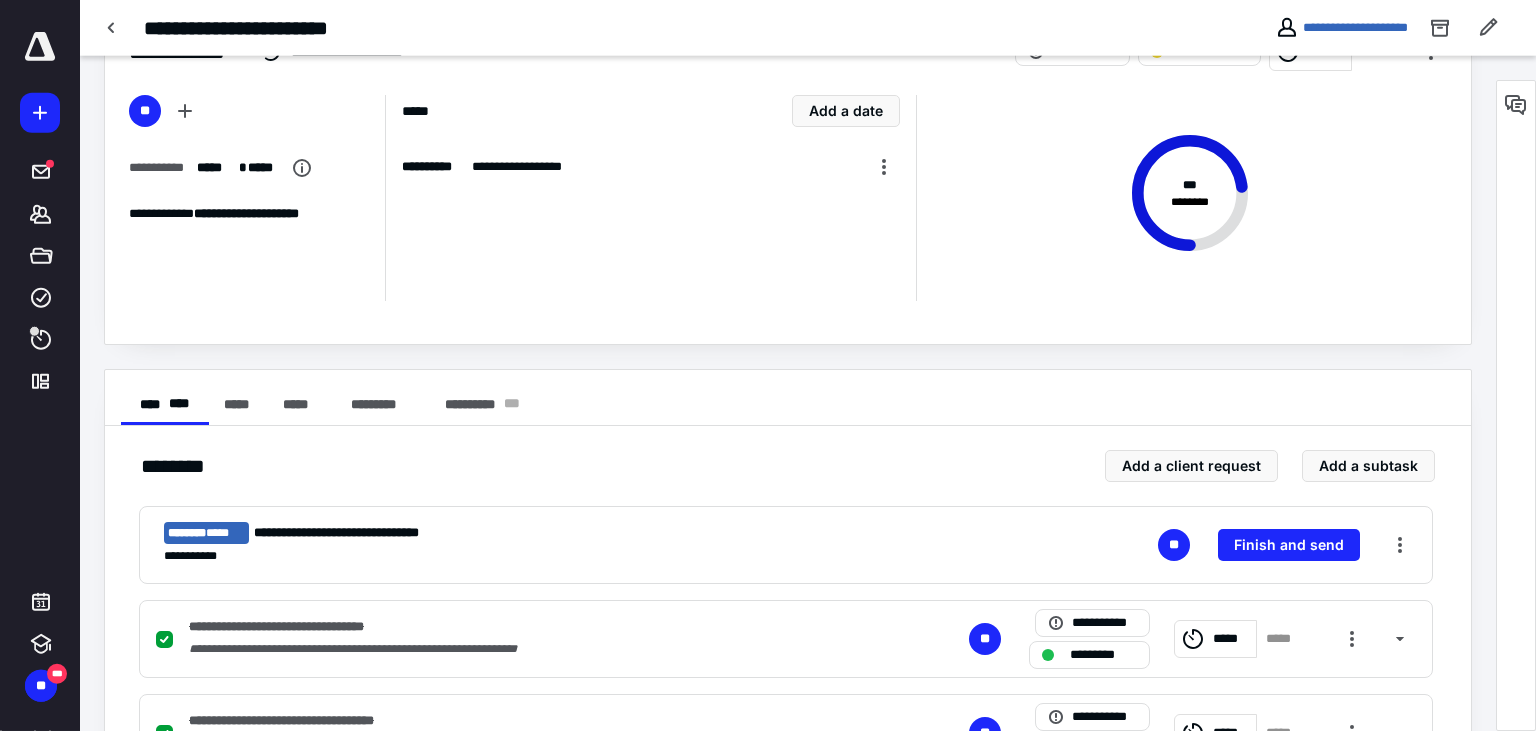 scroll, scrollTop: 68, scrollLeft: 0, axis: vertical 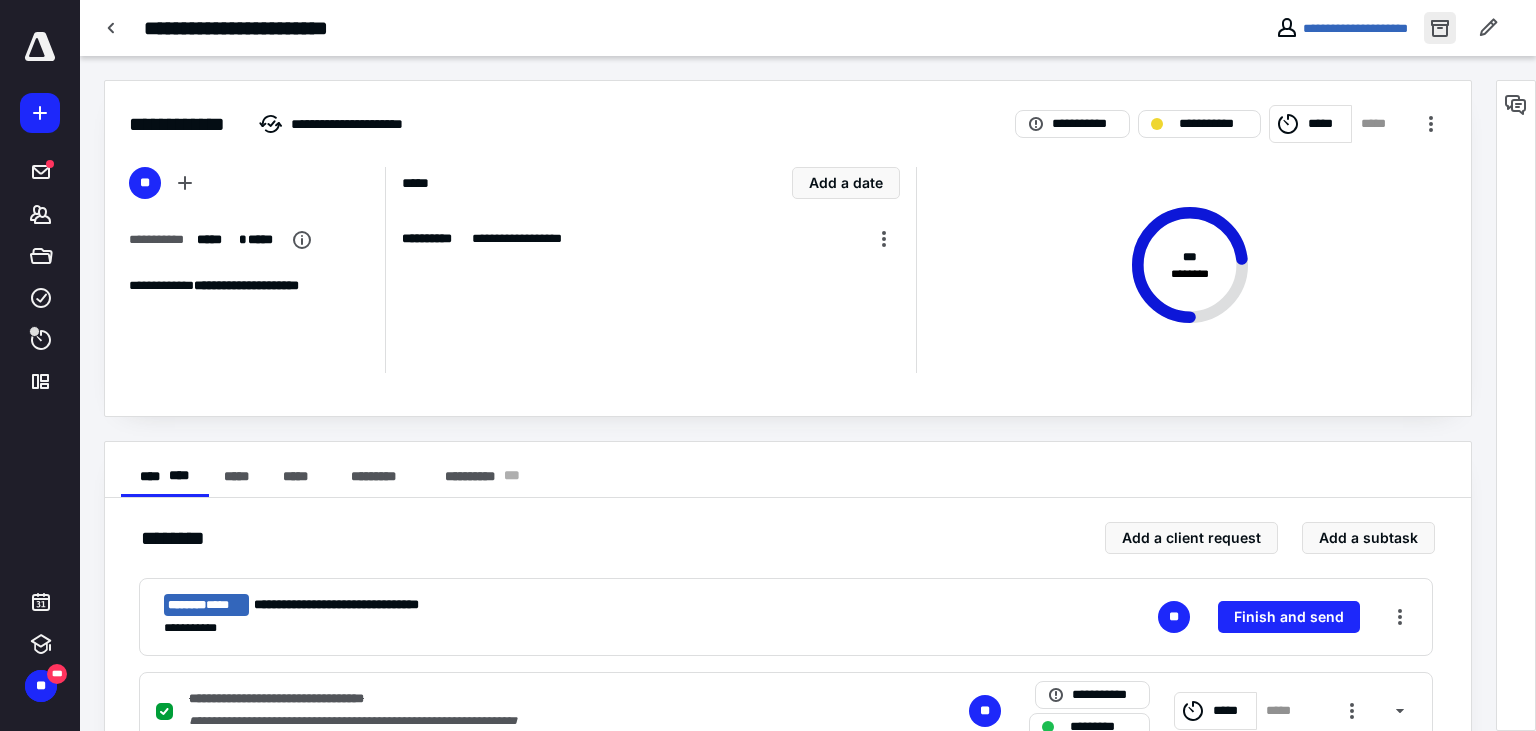 click at bounding box center [1440, 28] 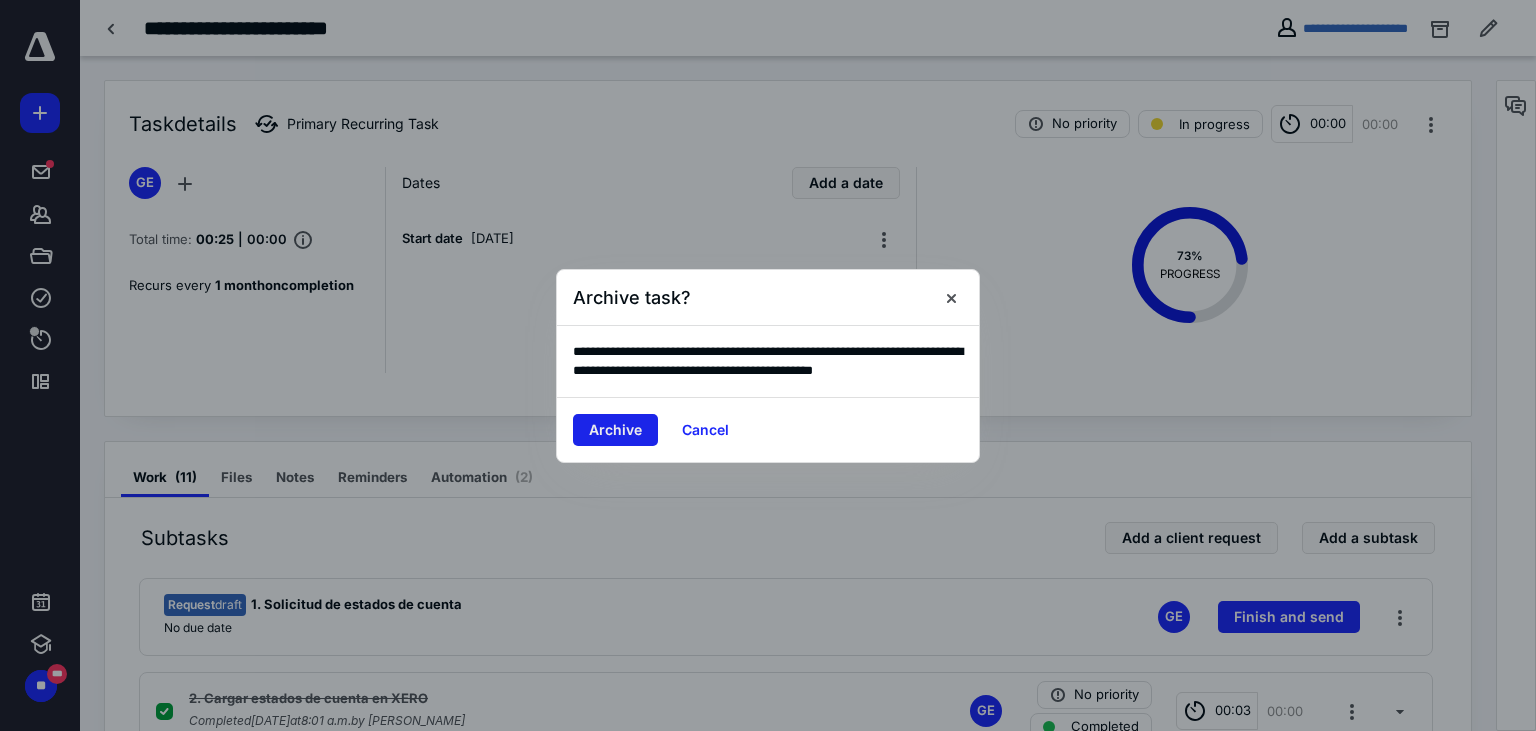 click on "Archive" at bounding box center (615, 430) 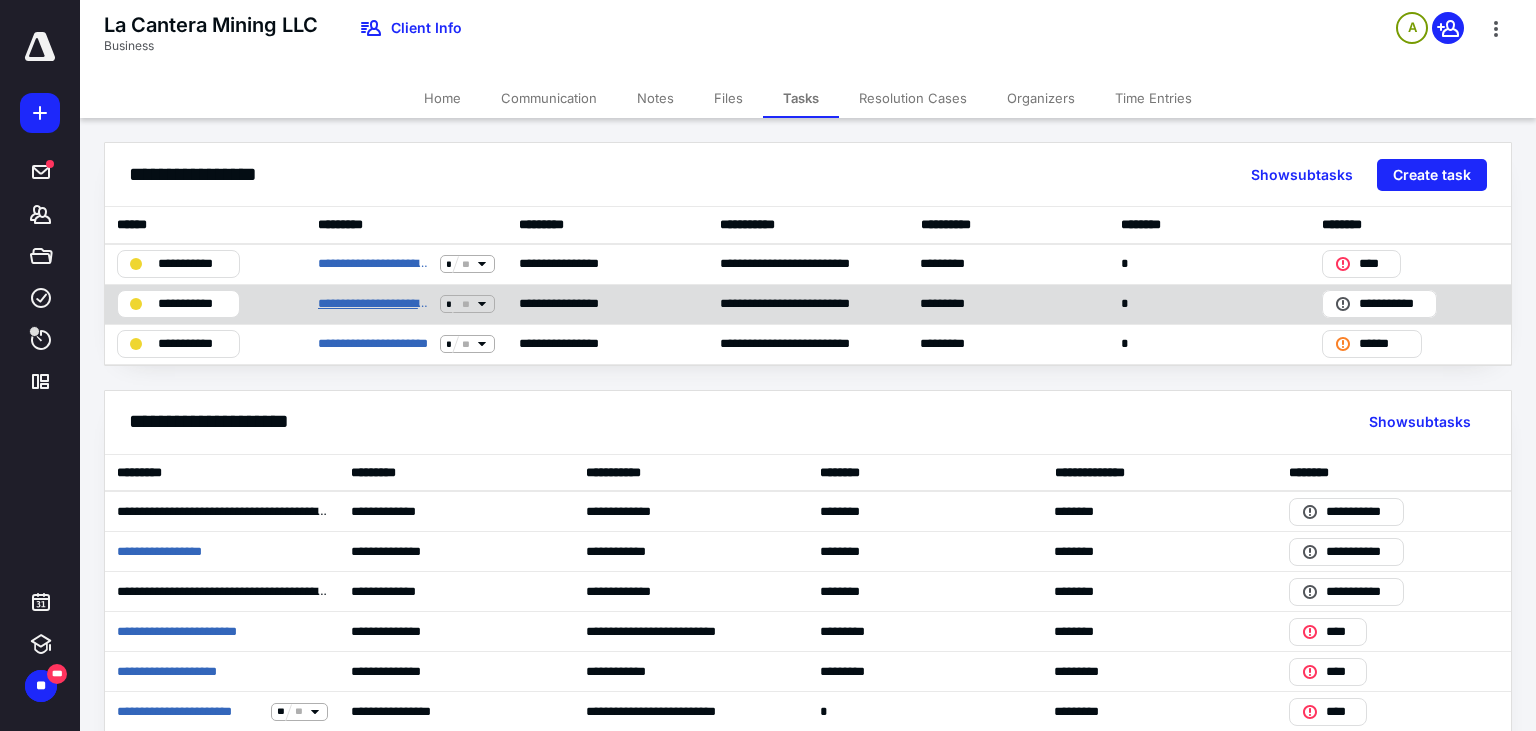 click on "**********" at bounding box center [375, 304] 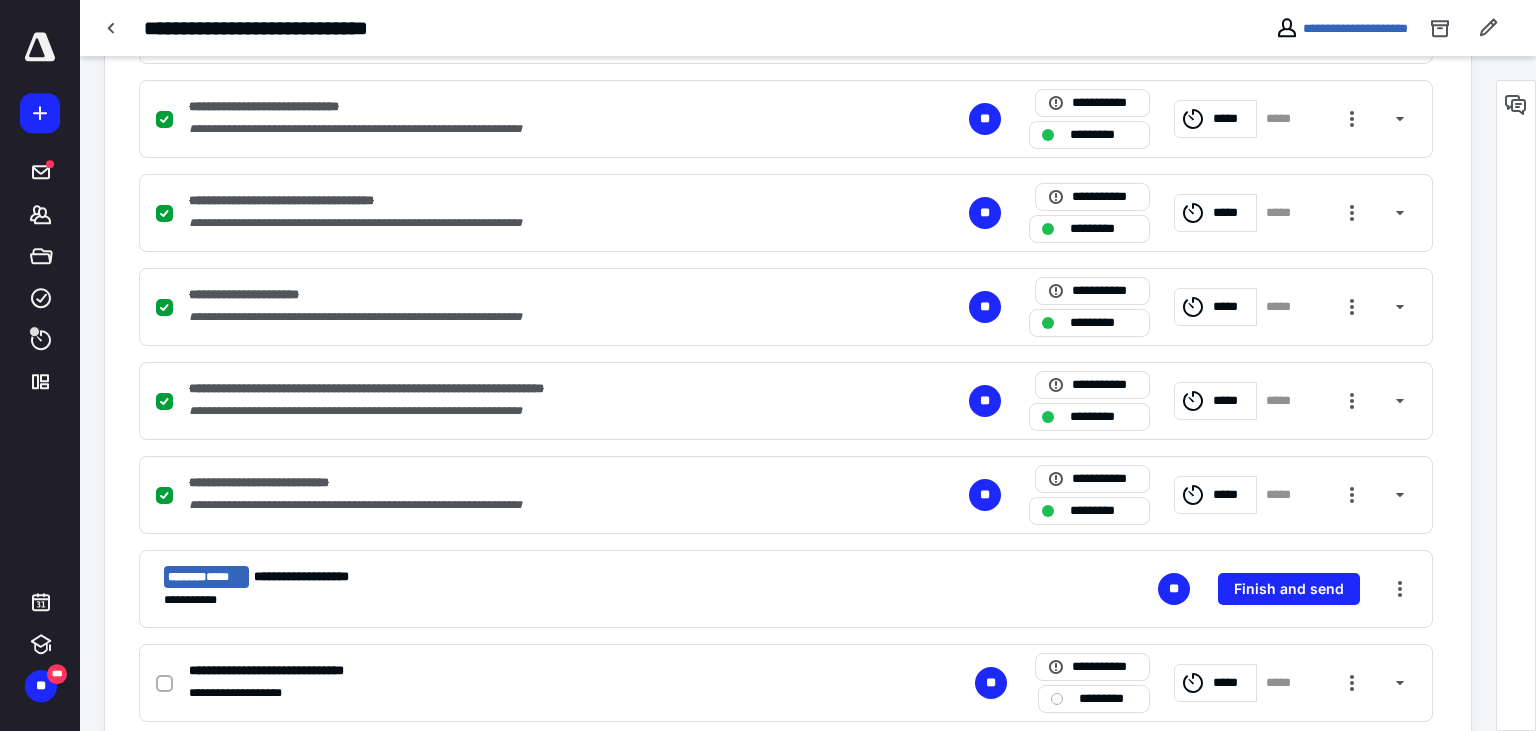 scroll, scrollTop: 913, scrollLeft: 0, axis: vertical 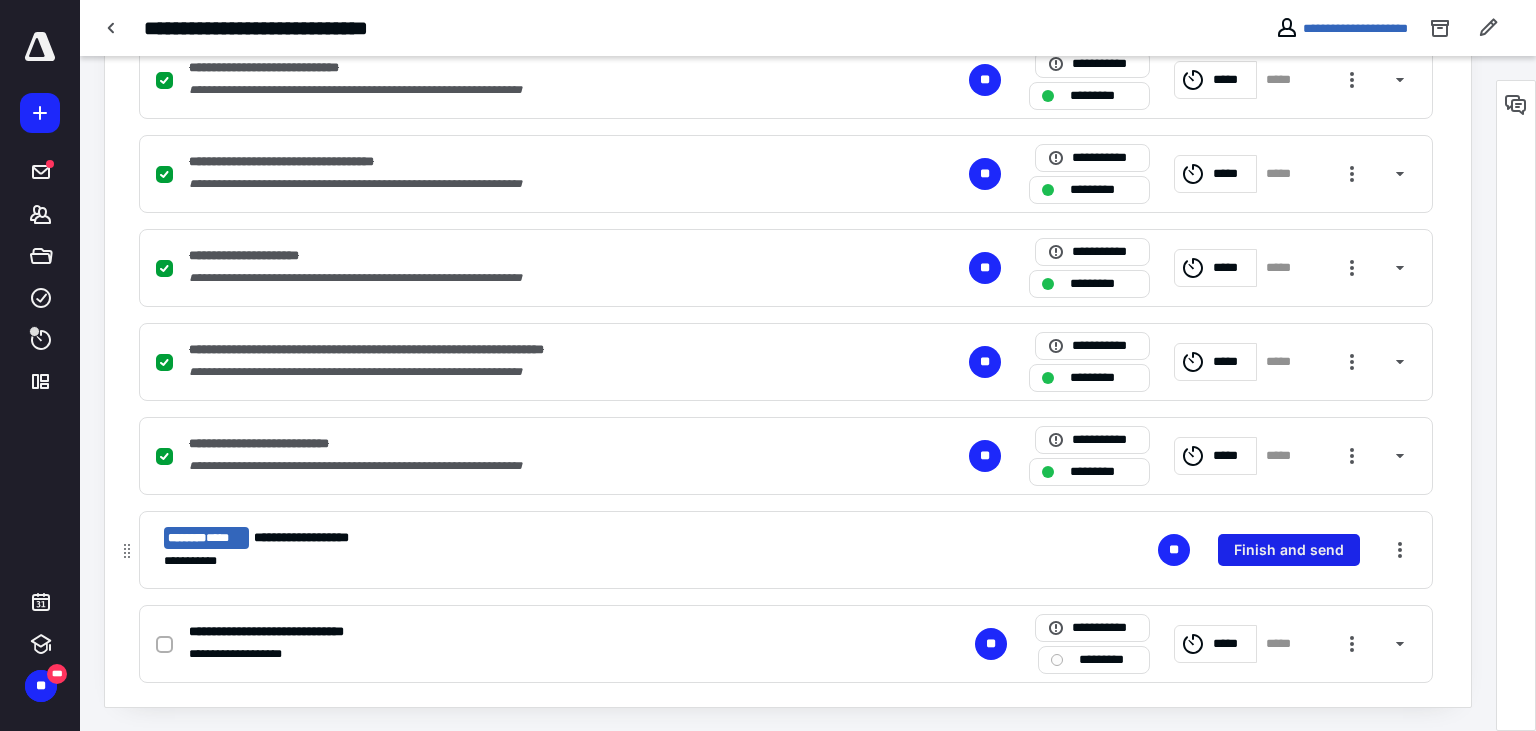 click on "Finish and send" at bounding box center (1289, 550) 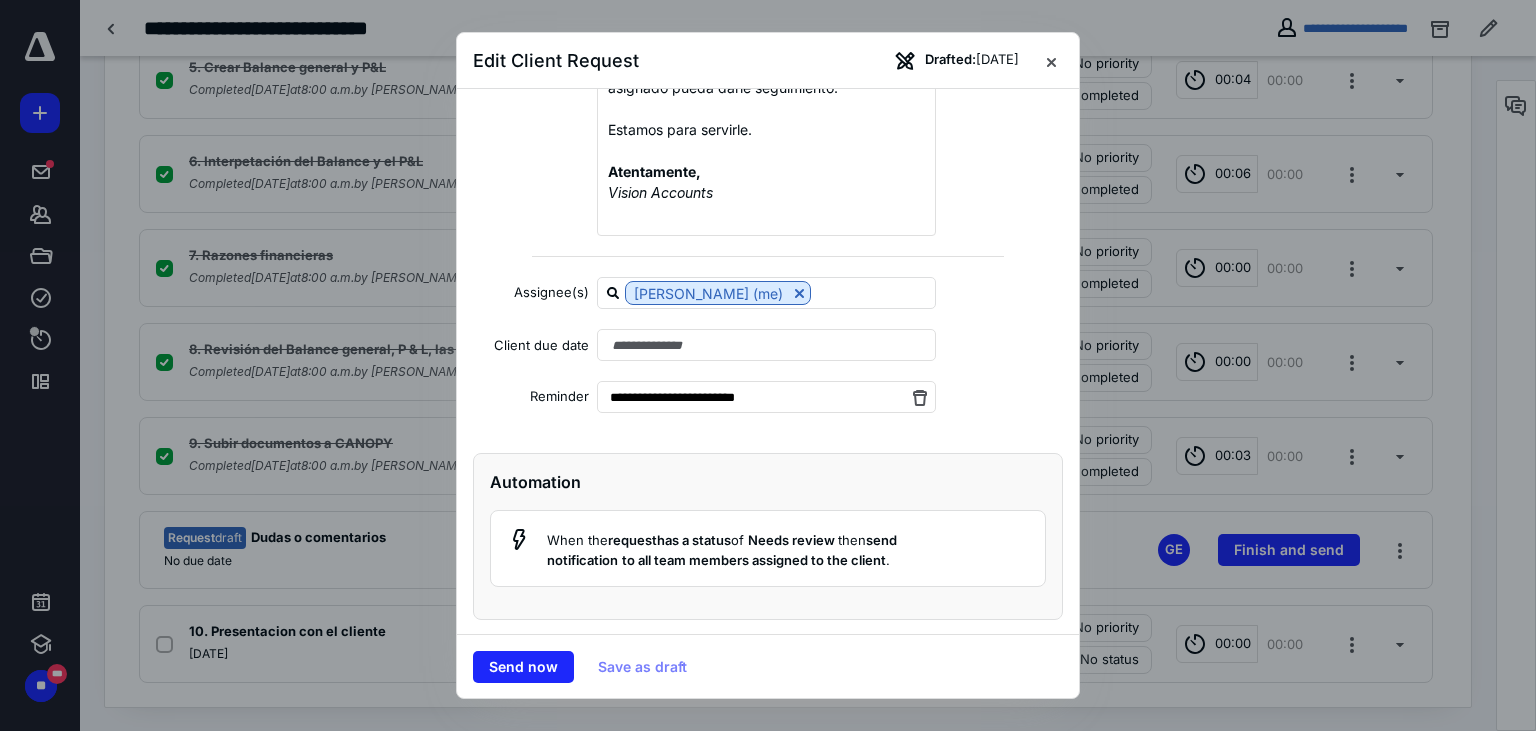 scroll, scrollTop: 548, scrollLeft: 0, axis: vertical 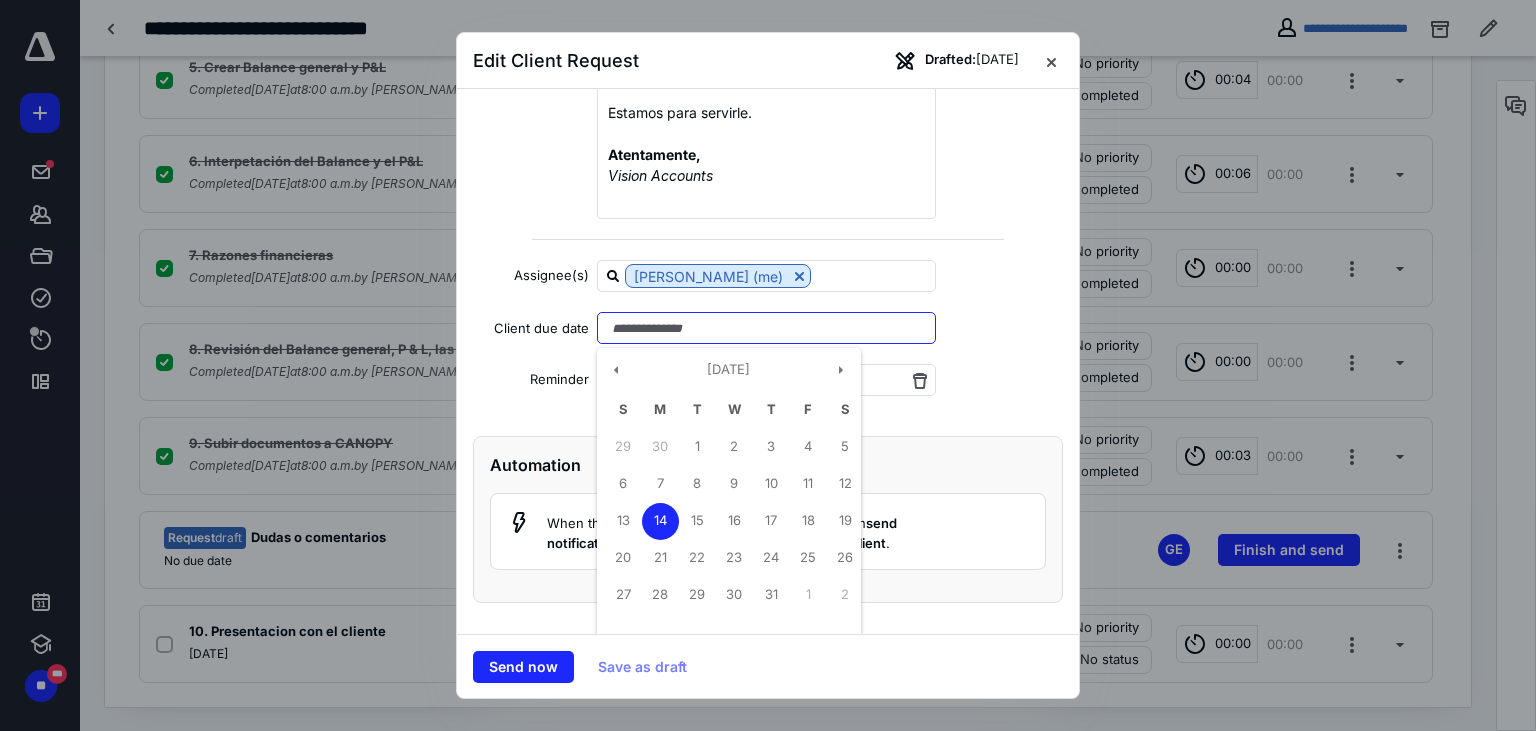 click at bounding box center [766, 328] 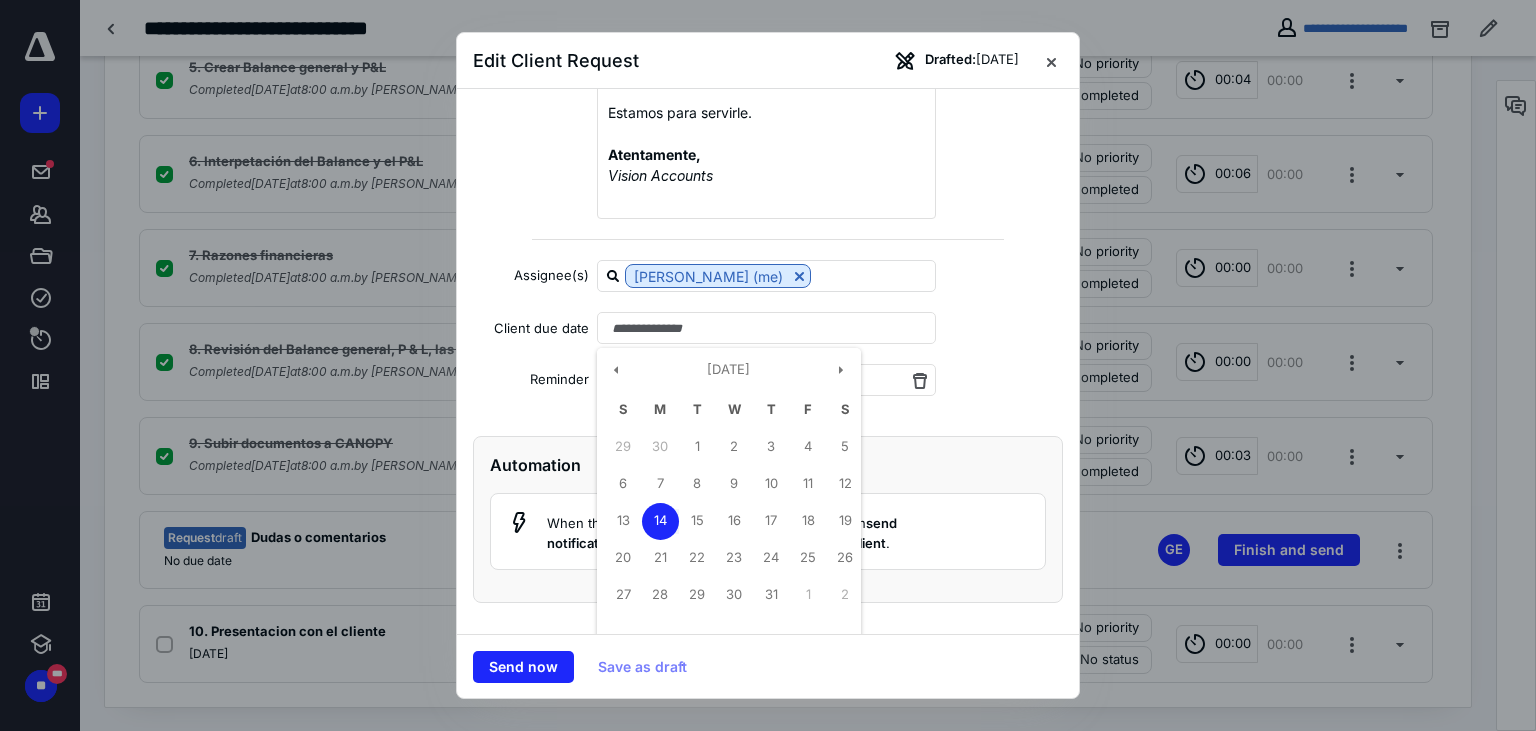 click on "14" at bounding box center (660, 521) 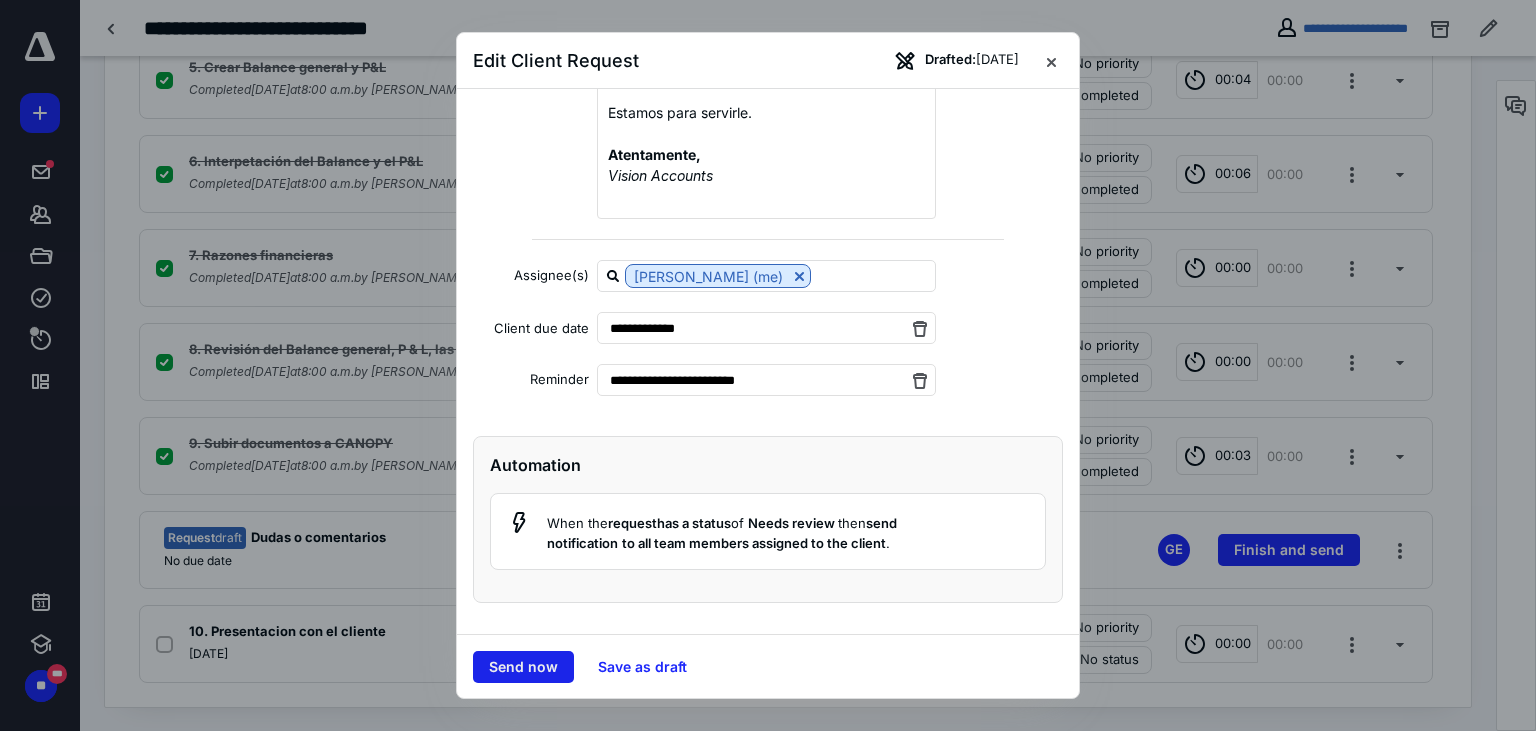 click on "Send now" at bounding box center [523, 667] 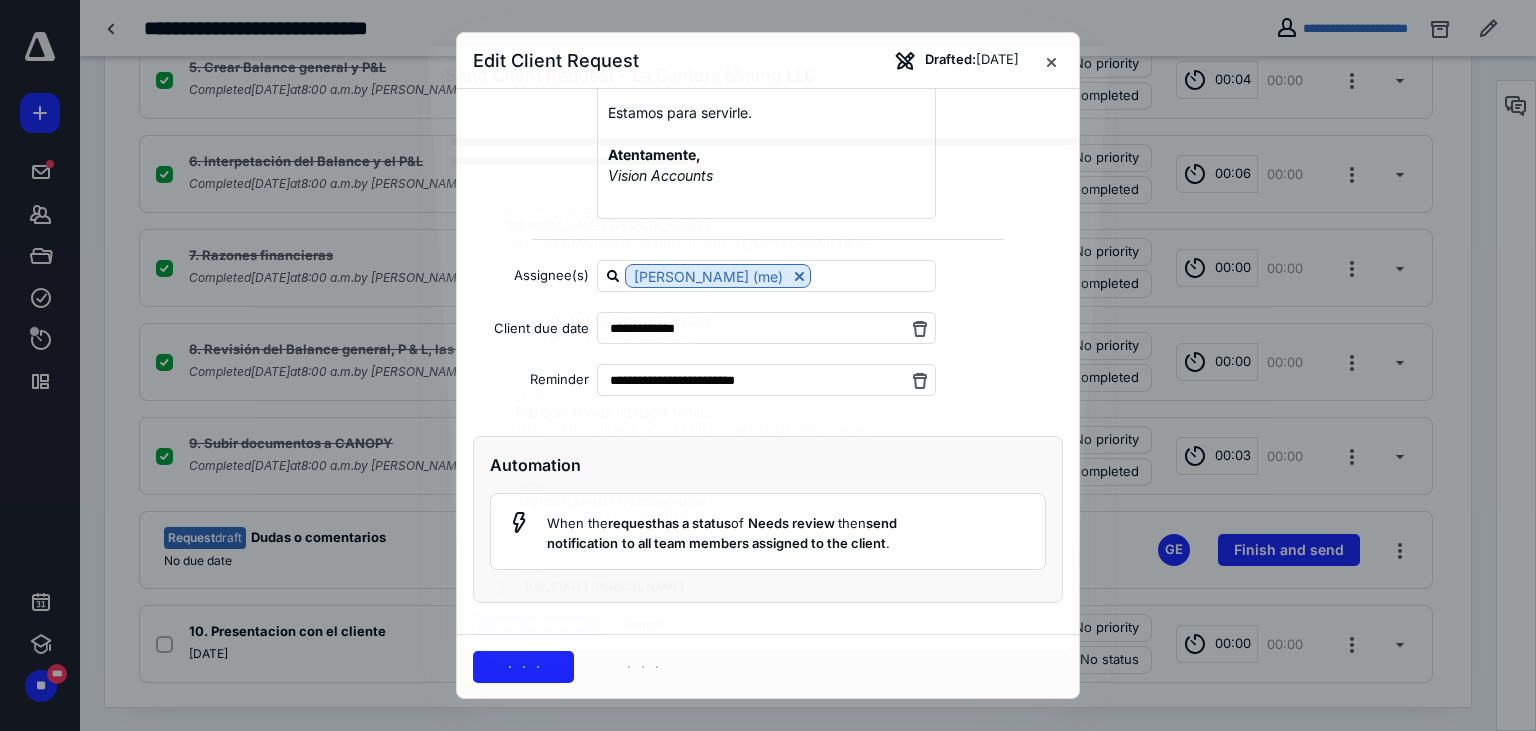 checkbox on "true" 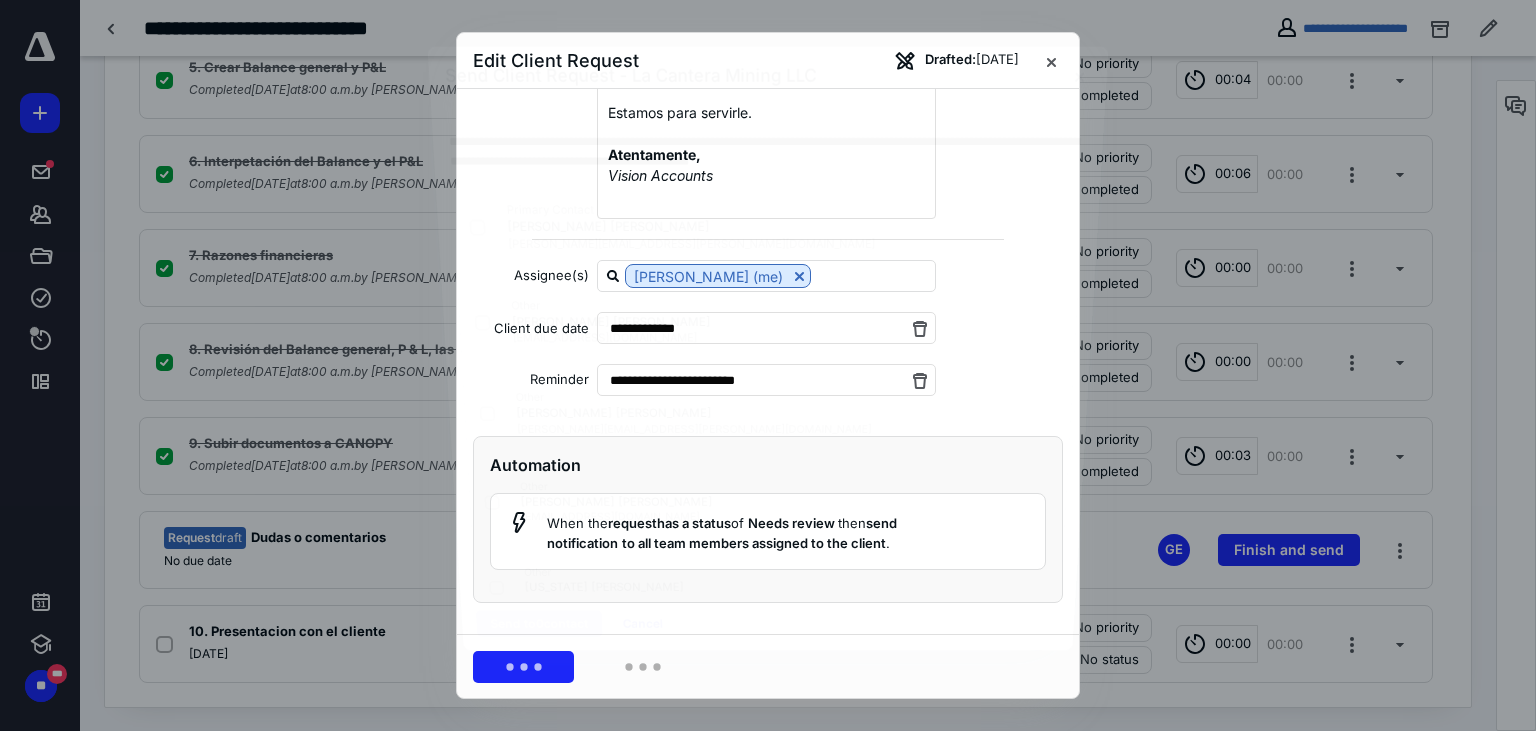 checkbox on "true" 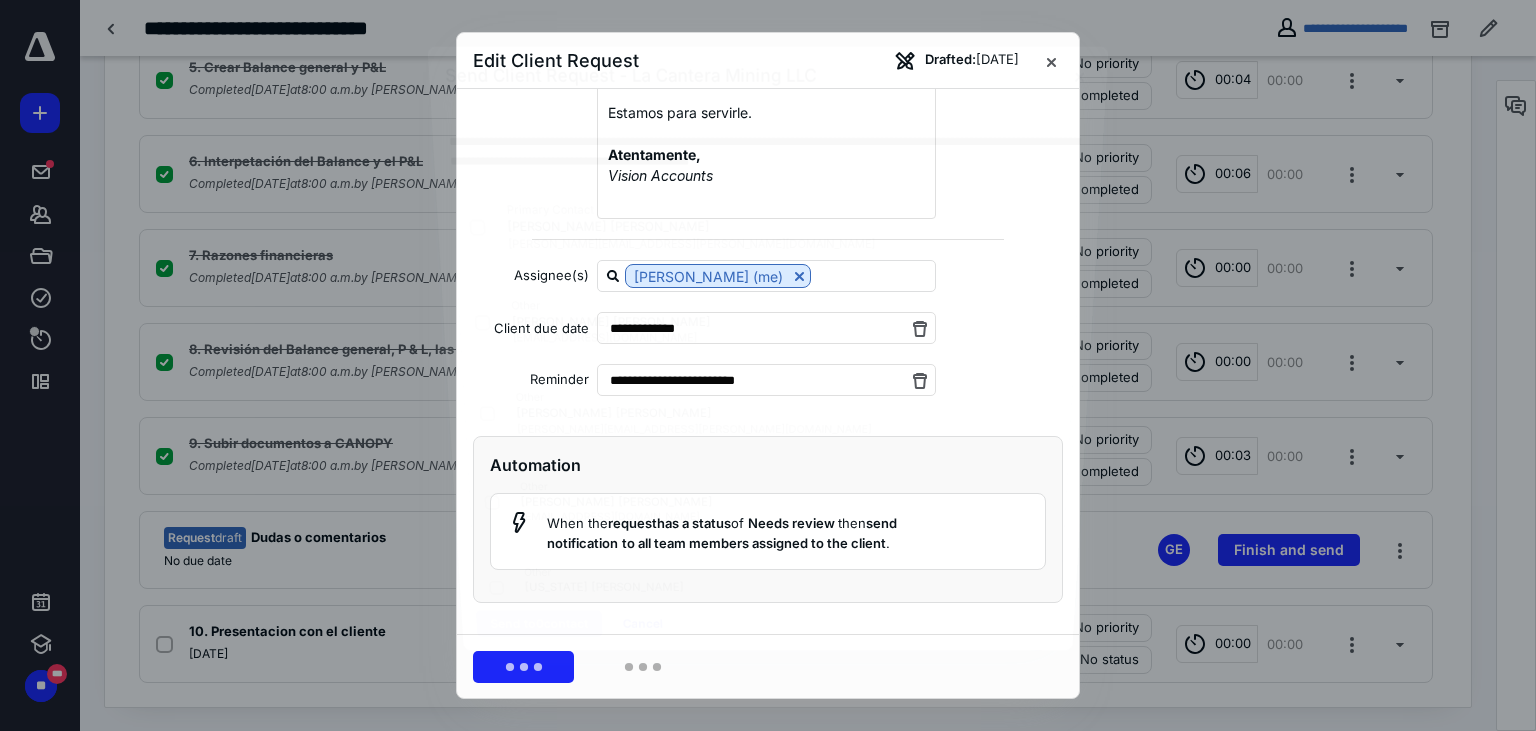 checkbox on "true" 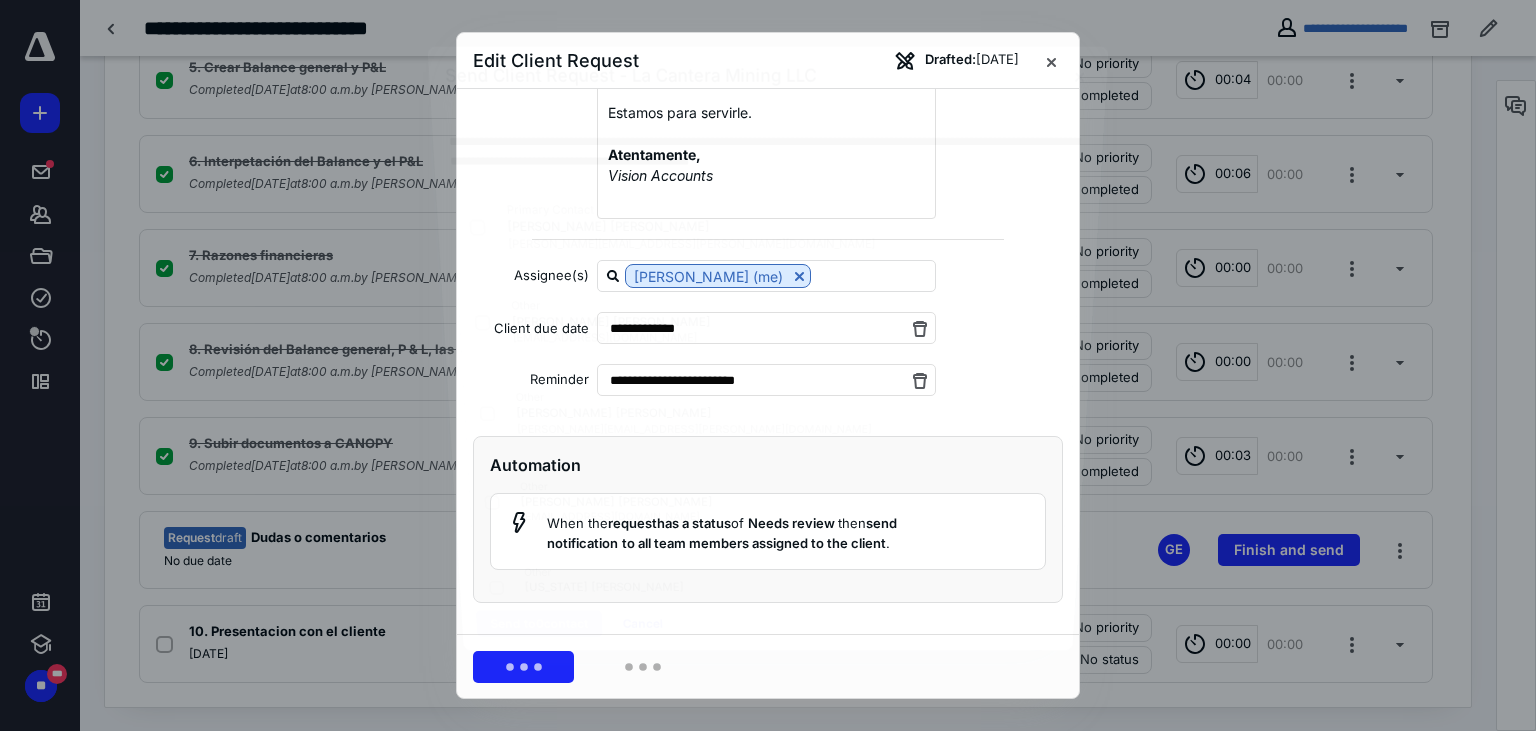 checkbox on "true" 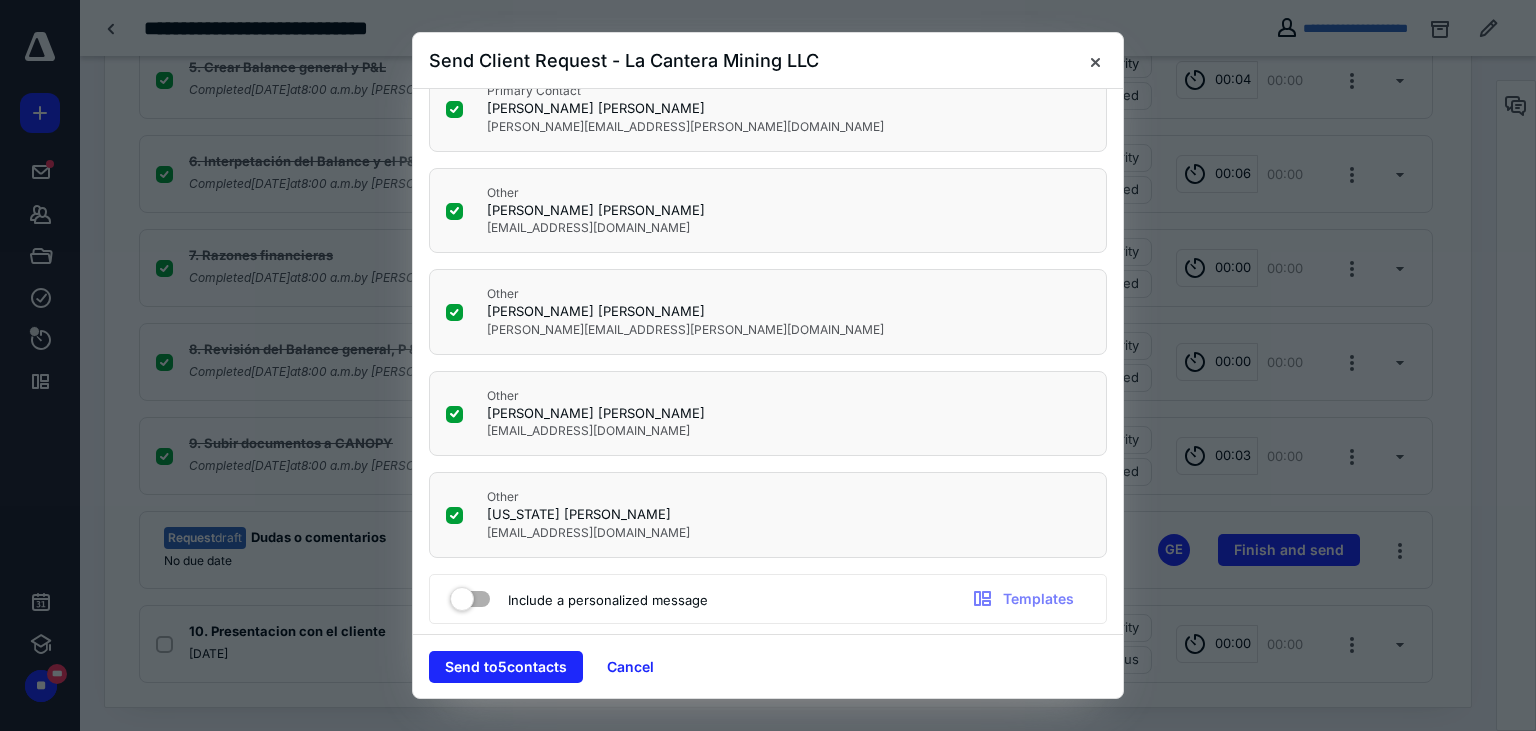 scroll, scrollTop: 110, scrollLeft: 0, axis: vertical 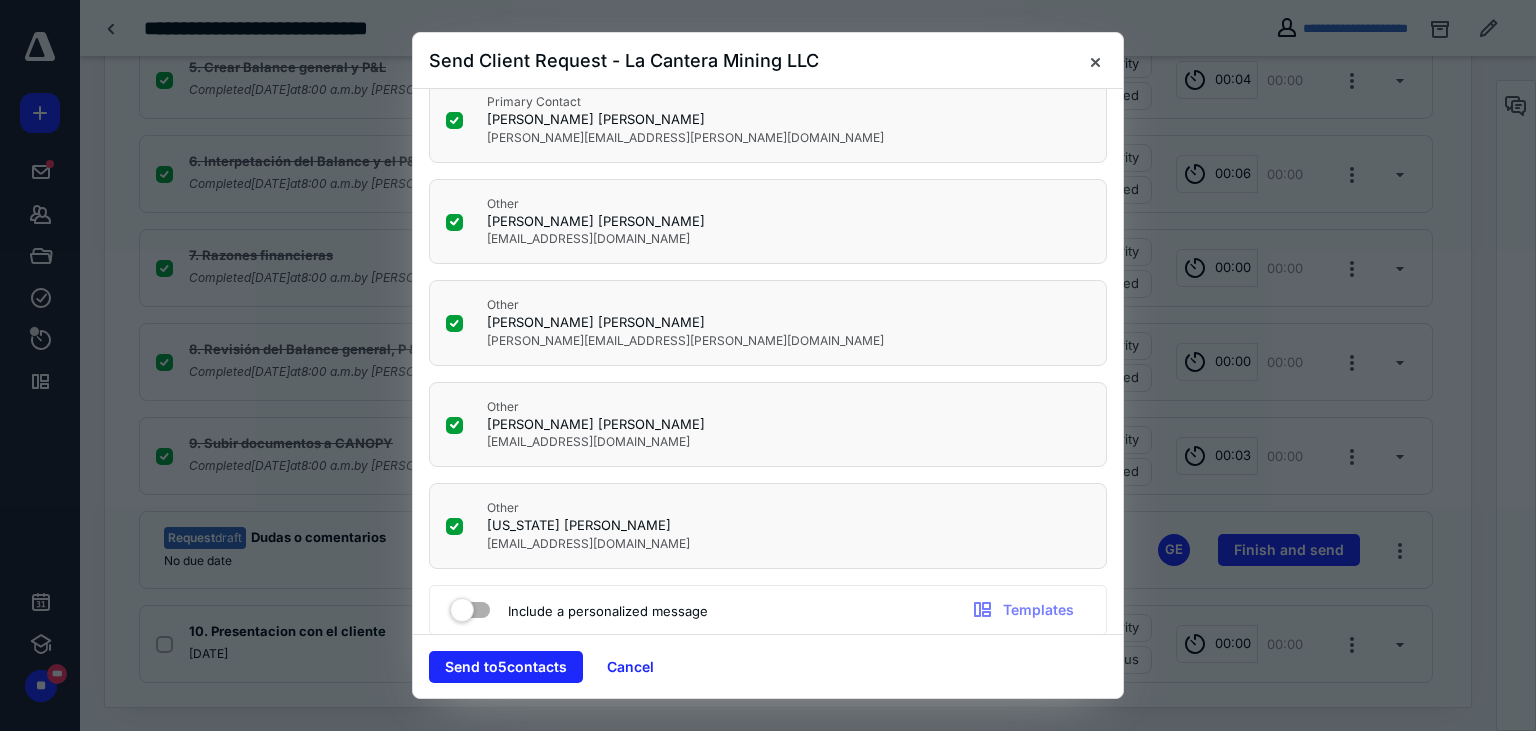 click 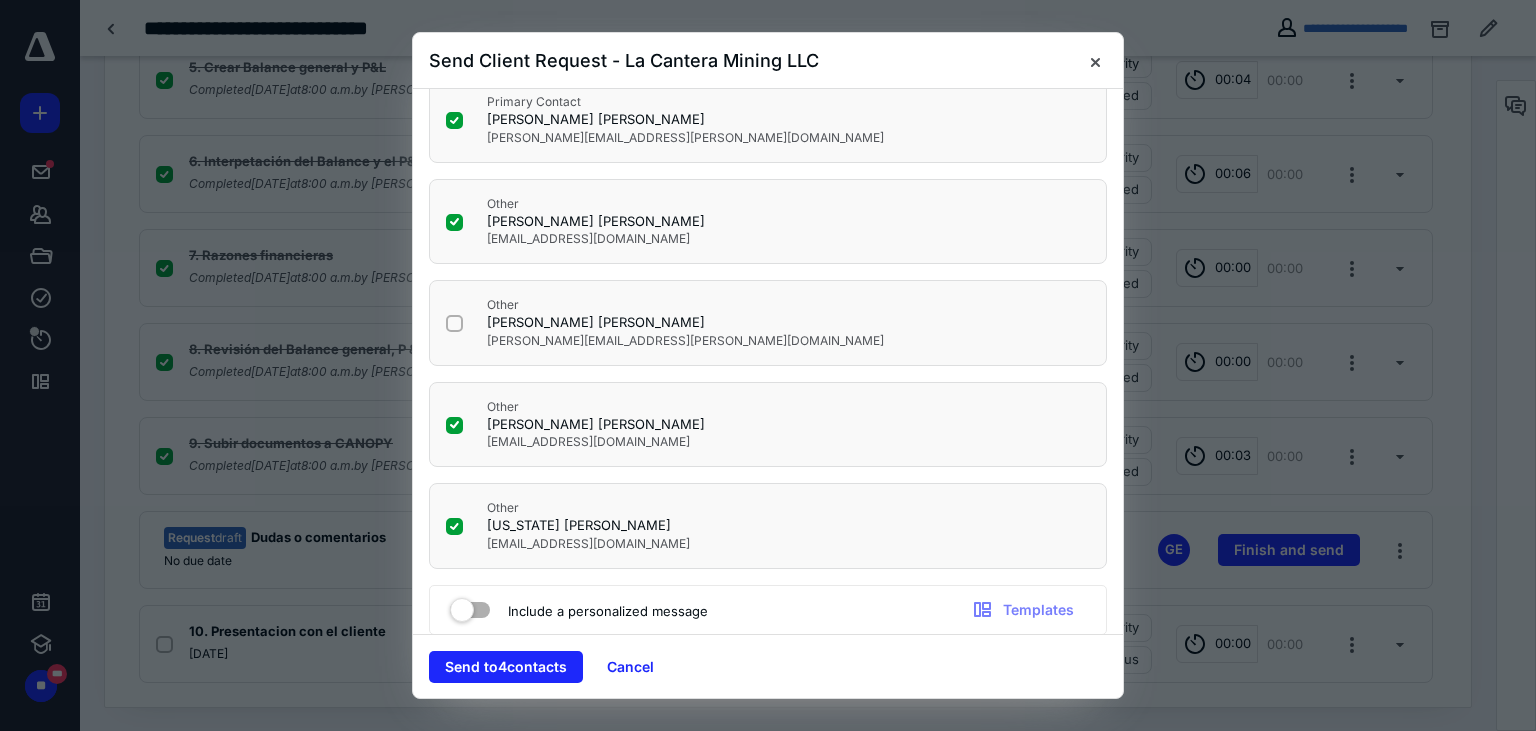 click at bounding box center (454, 425) 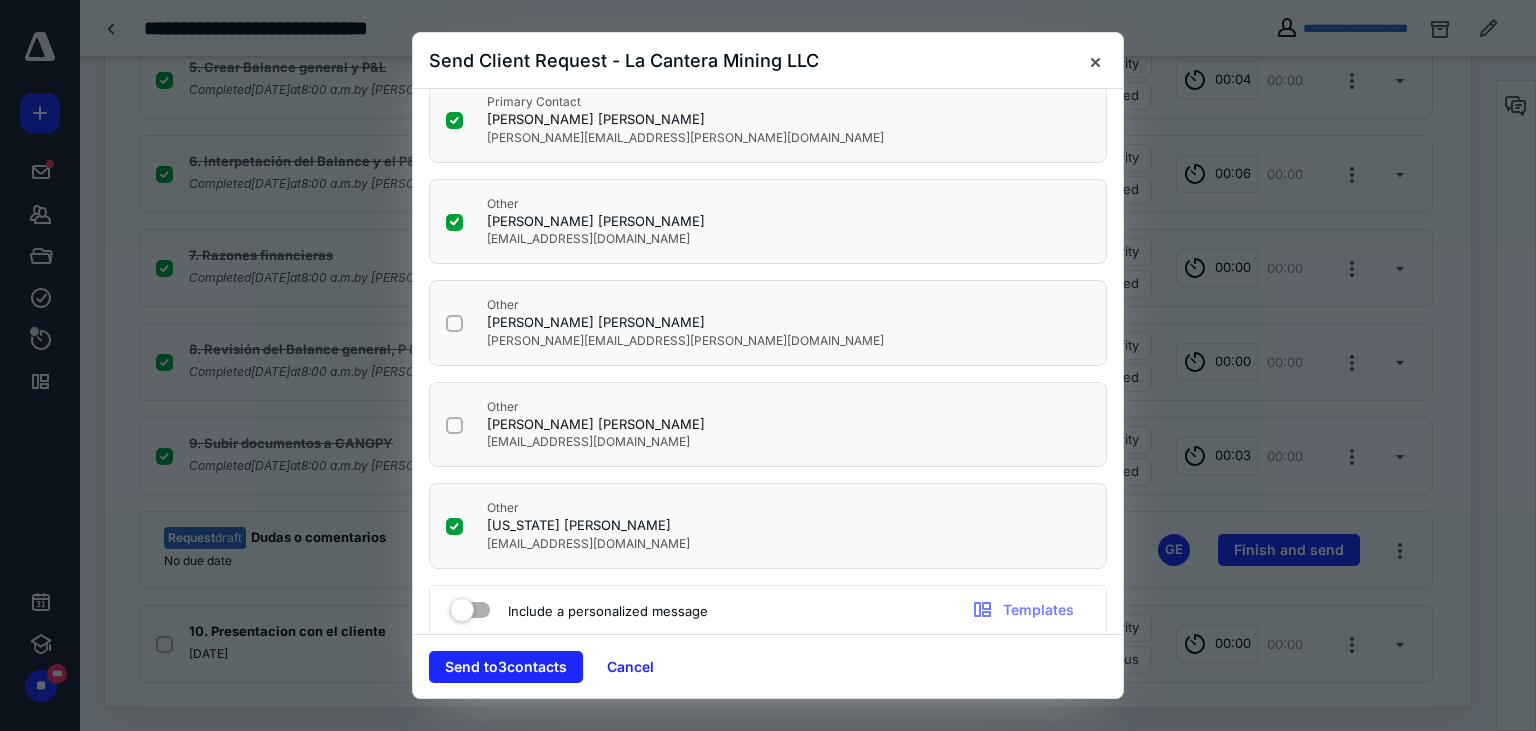 click at bounding box center [454, 527] 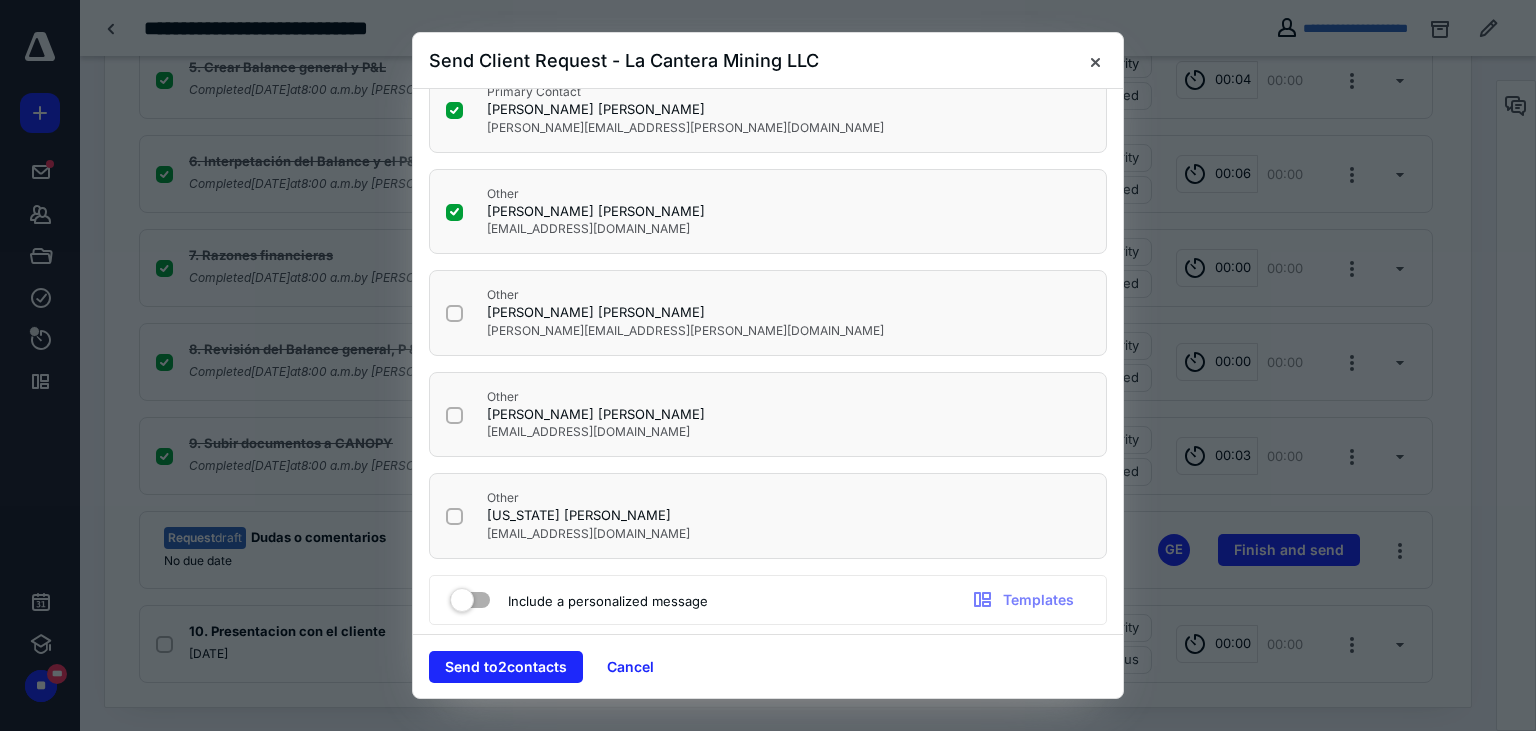 scroll, scrollTop: 110, scrollLeft: 0, axis: vertical 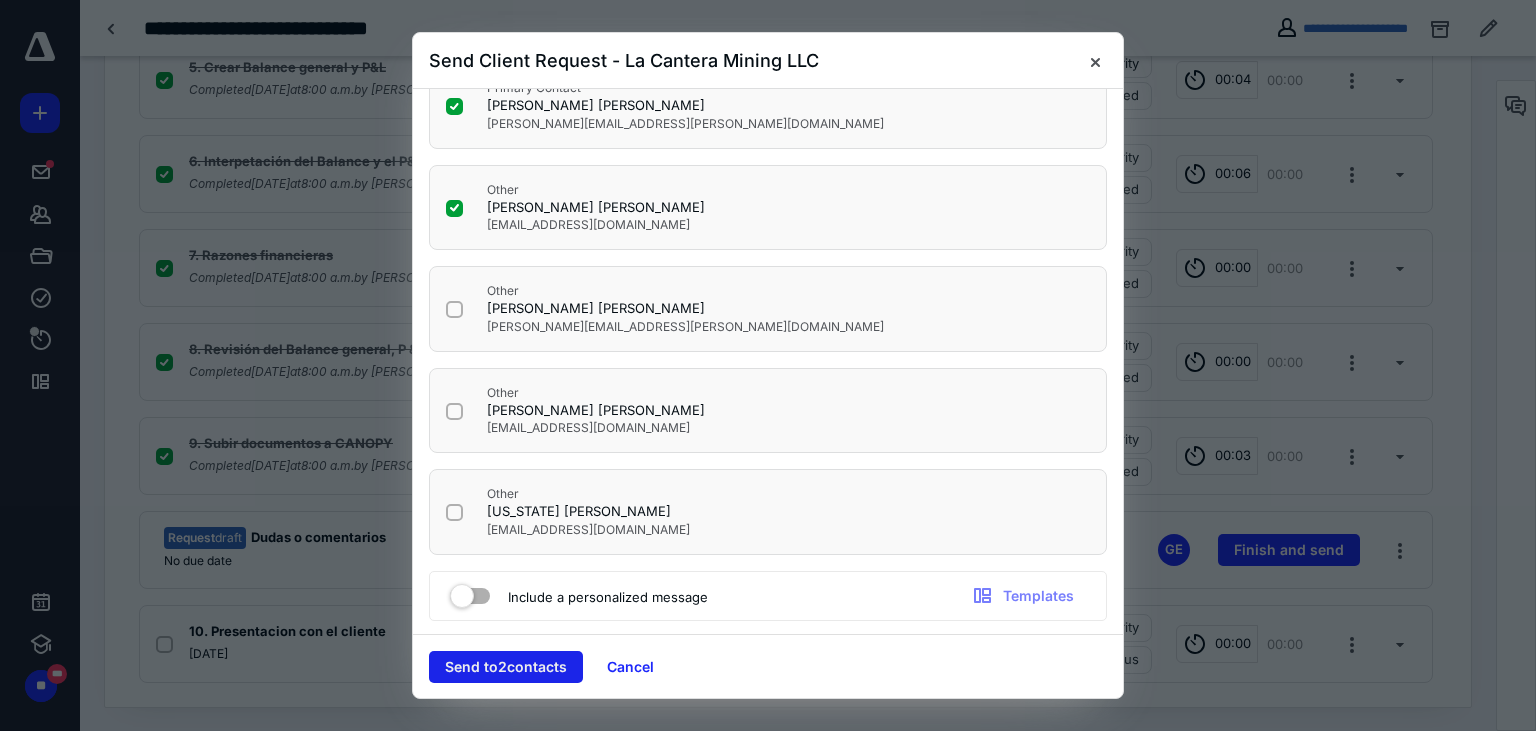 click on "Send to  2  contact s" at bounding box center [506, 667] 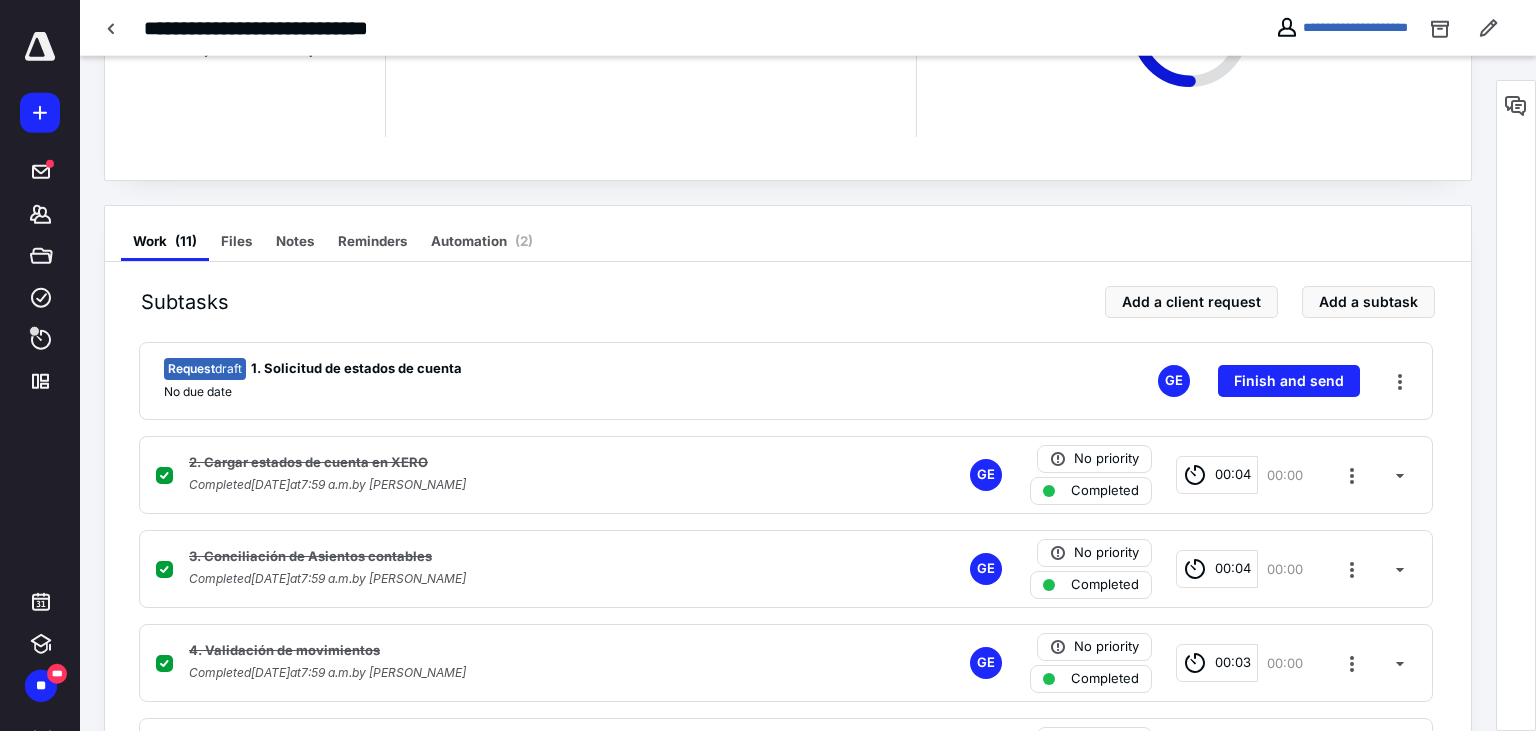 scroll, scrollTop: 68, scrollLeft: 0, axis: vertical 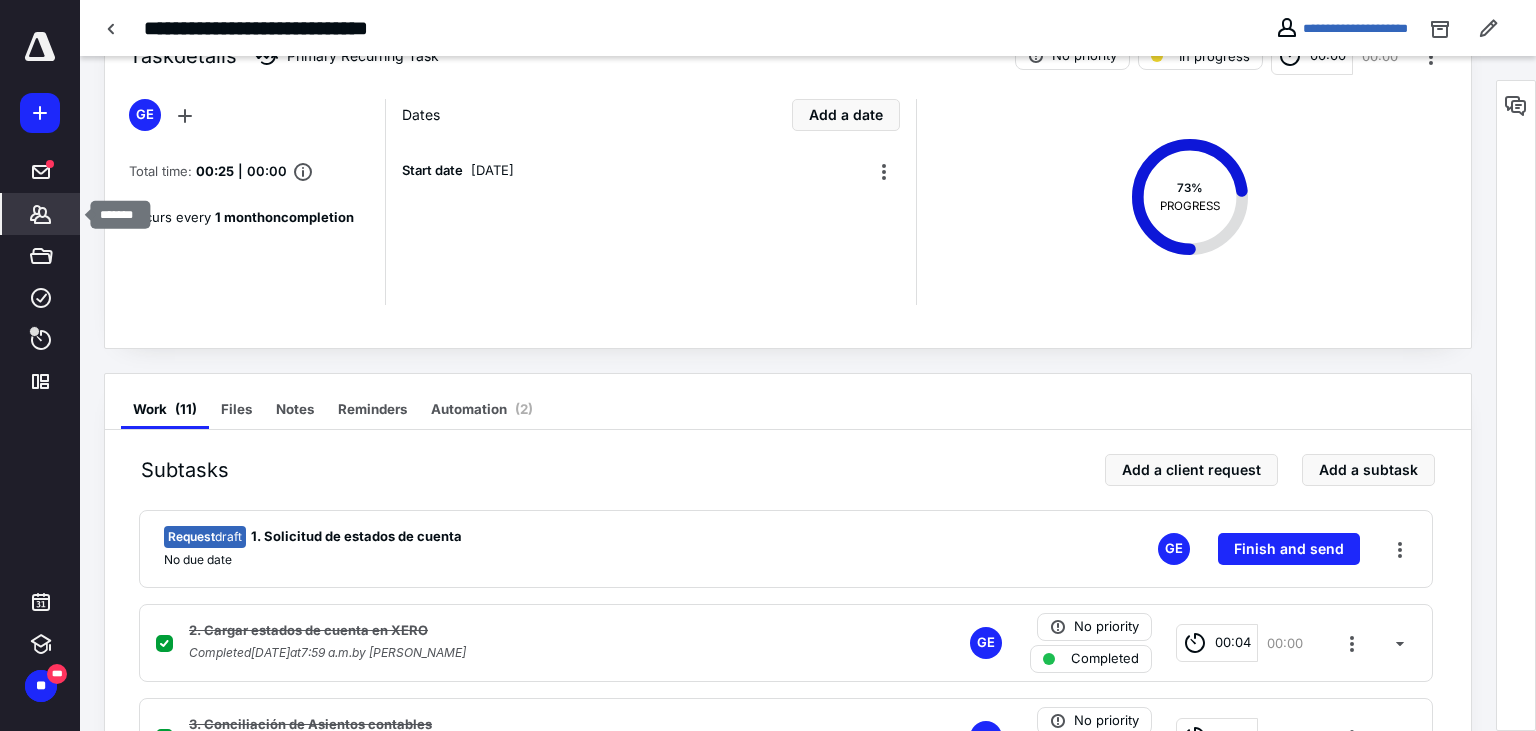 click 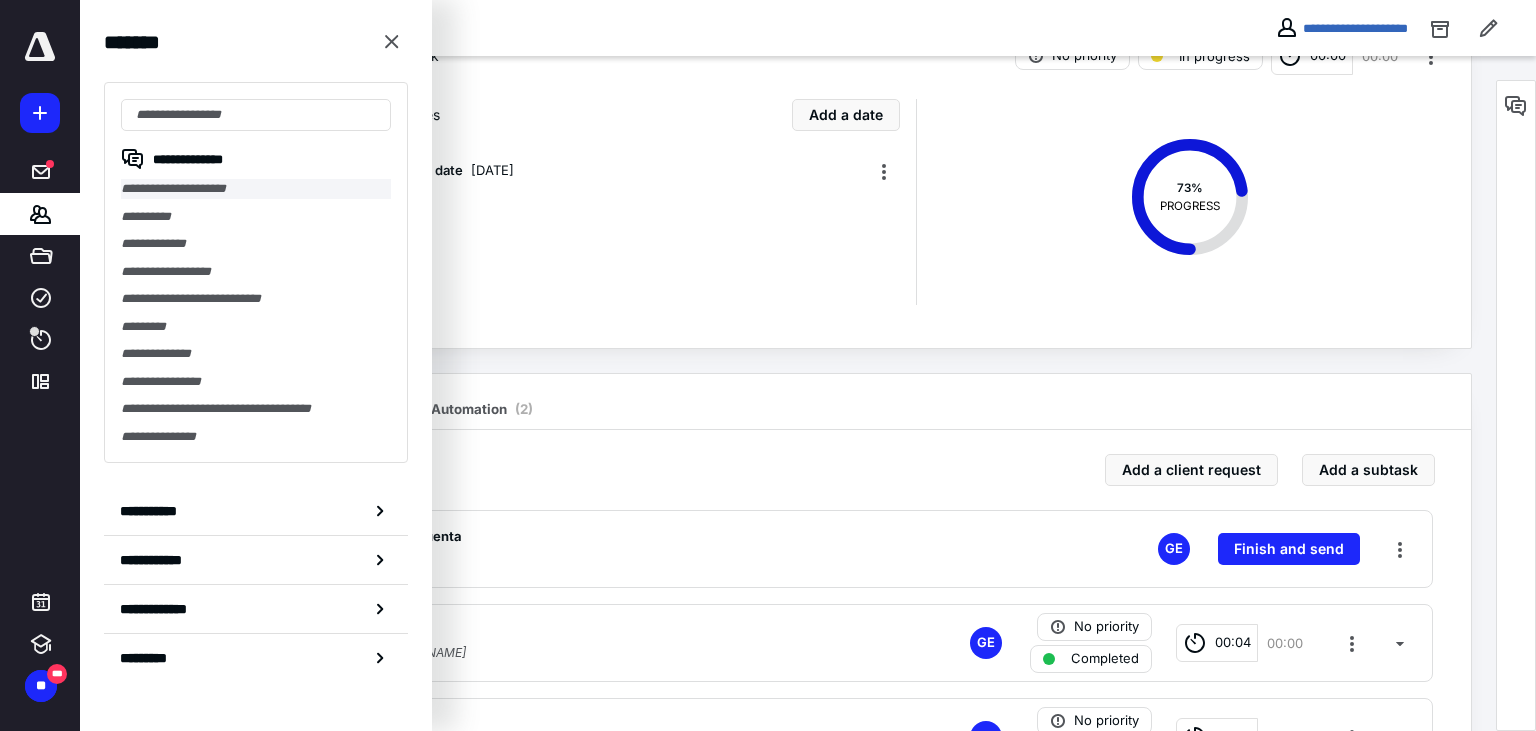 click on "**********" at bounding box center [256, 189] 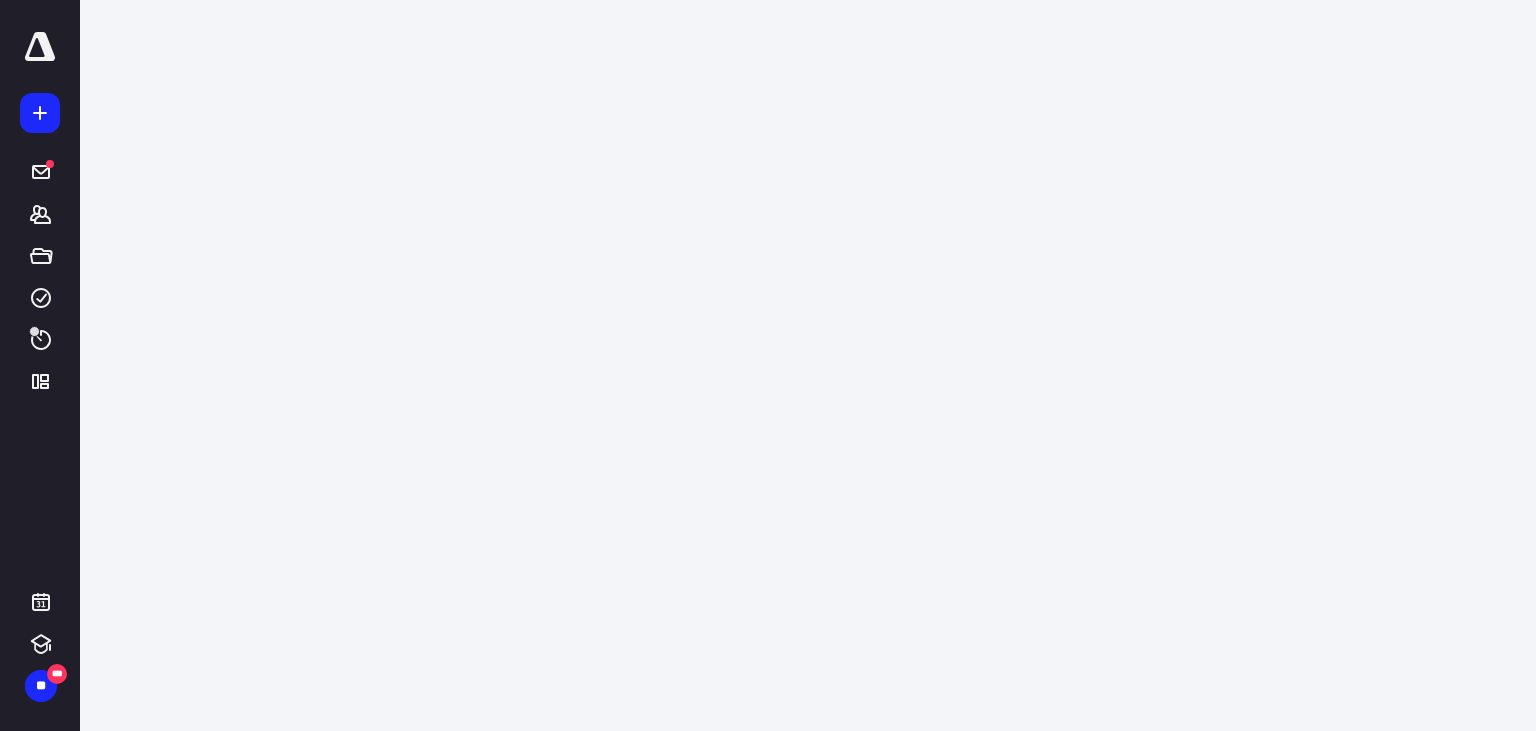 scroll, scrollTop: 0, scrollLeft: 0, axis: both 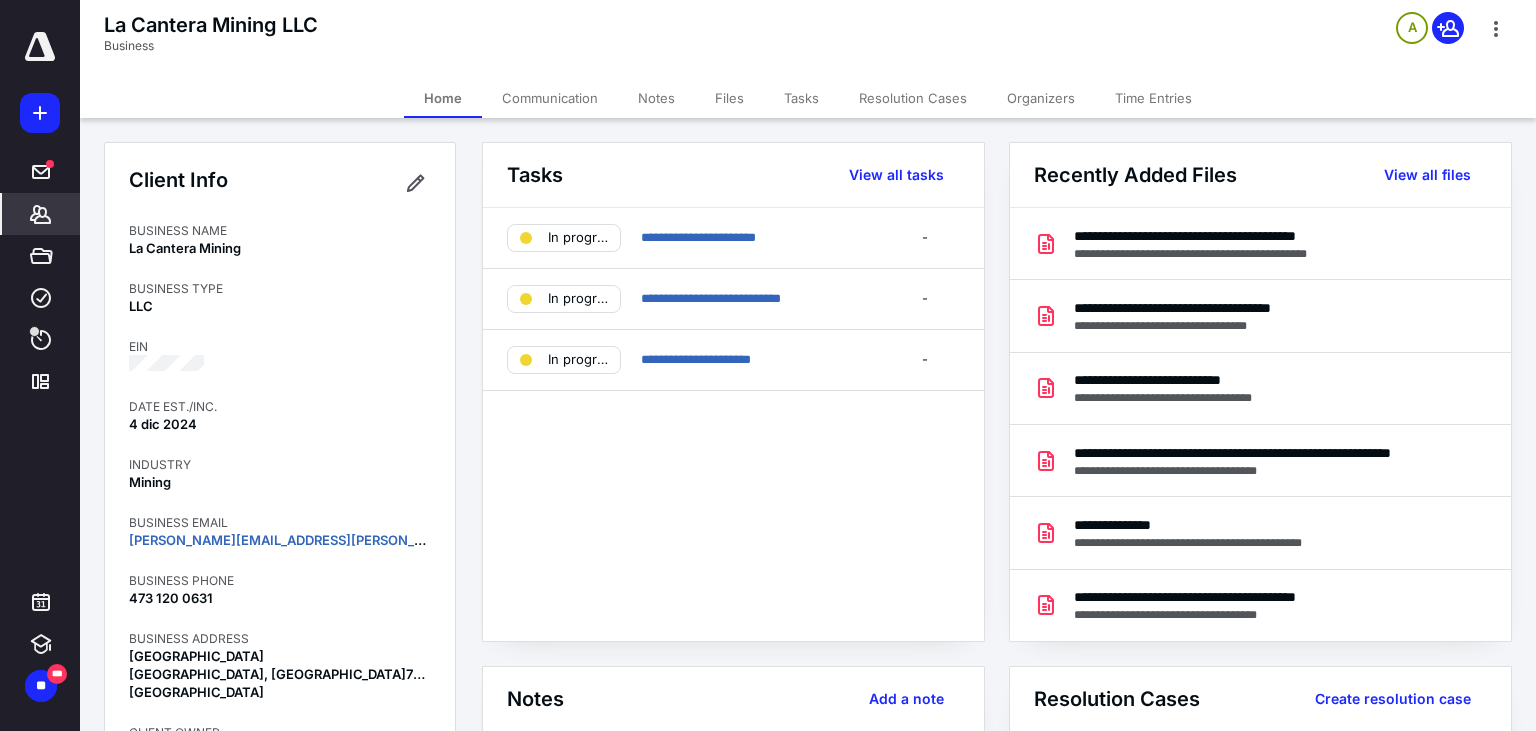 click on "Files" at bounding box center [729, 98] 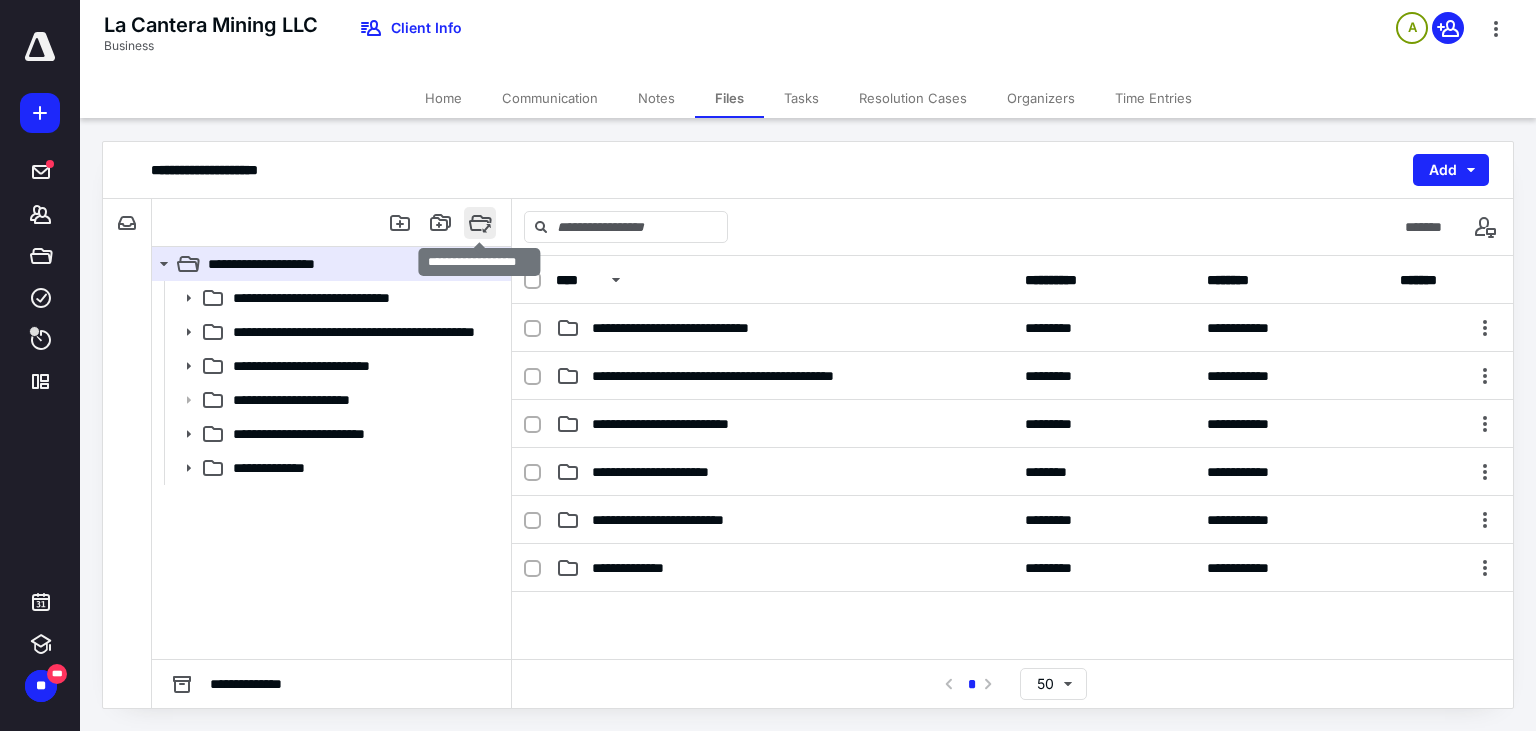 click at bounding box center (480, 223) 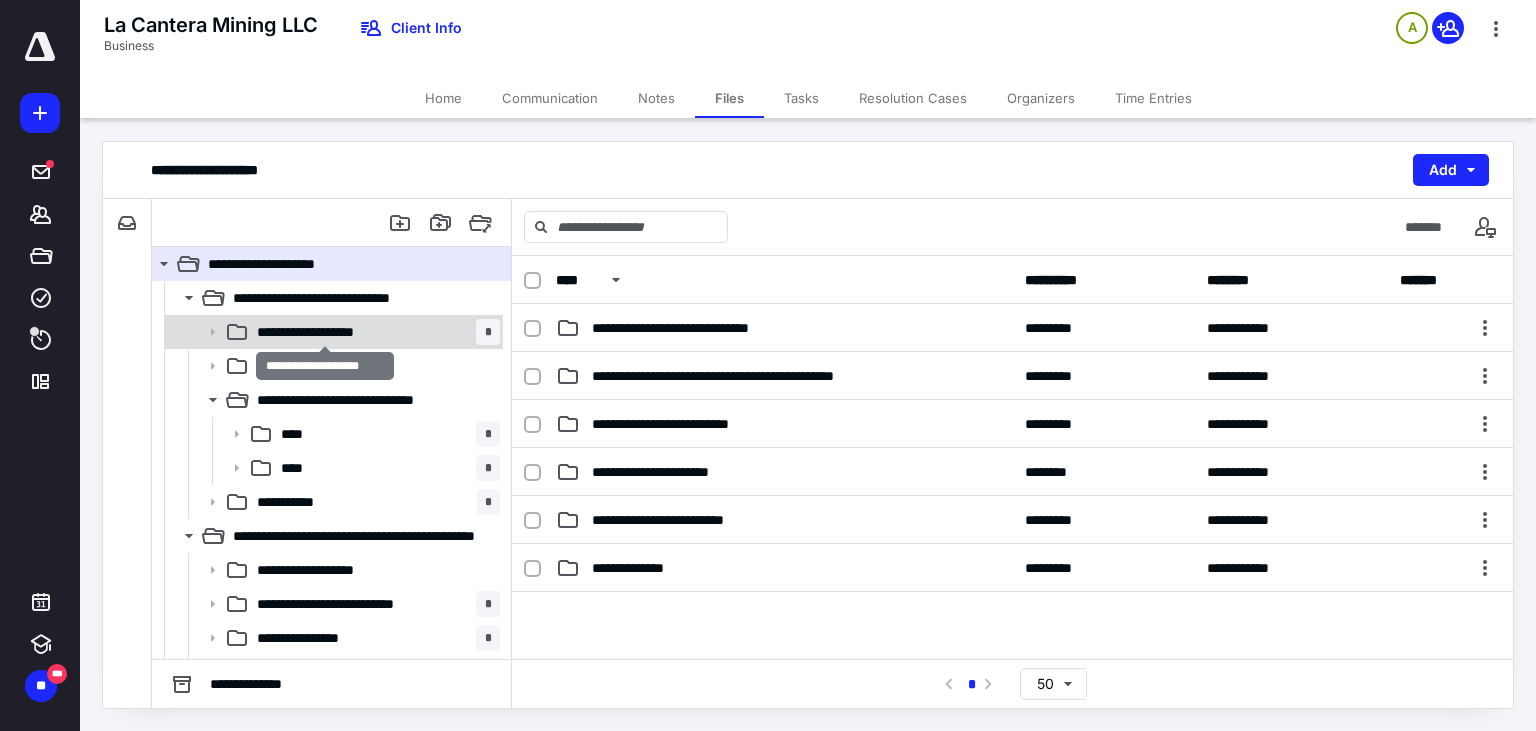 click on "**********" at bounding box center (374, 332) 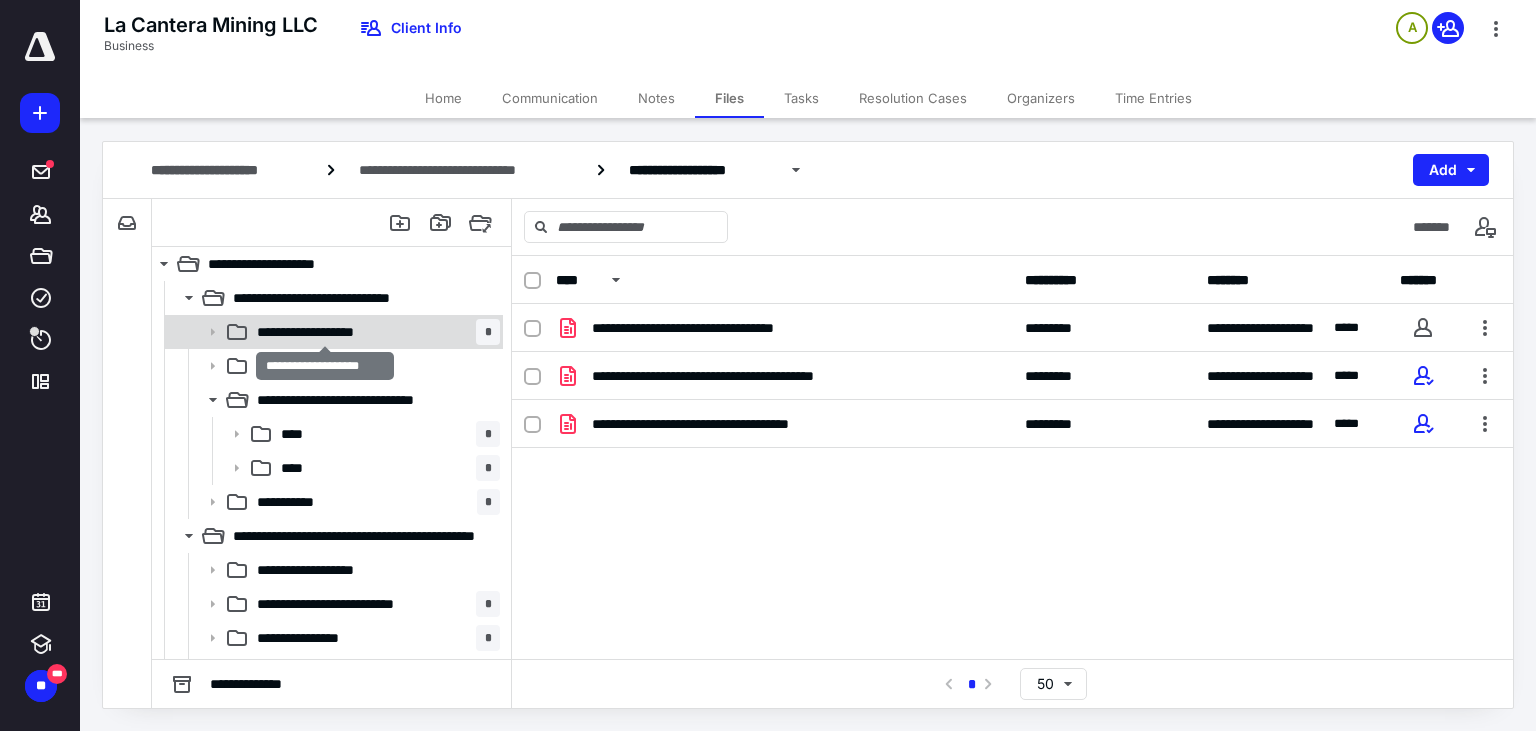 click on "**********" at bounding box center [325, 332] 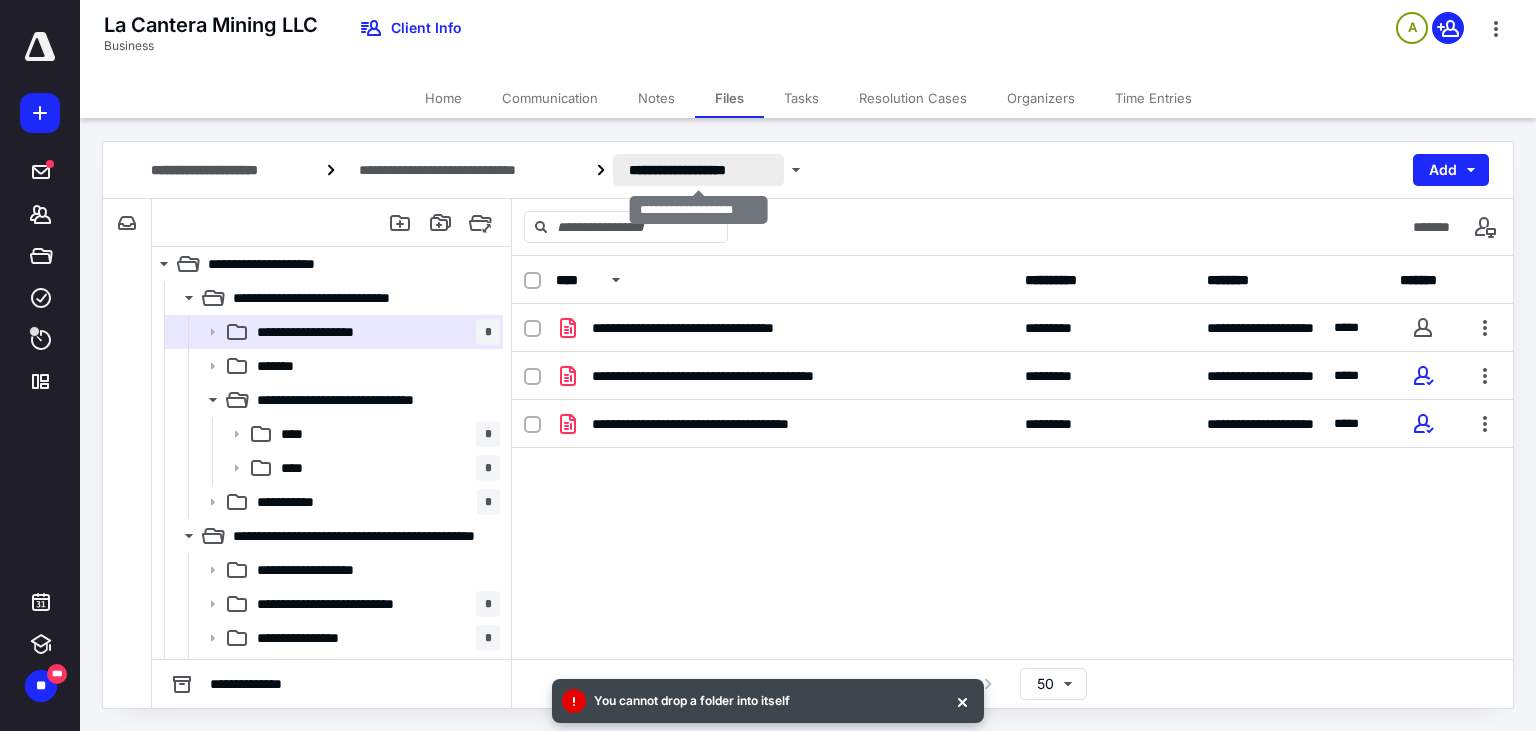 drag, startPoint x: 626, startPoint y: 181, endPoint x: 686, endPoint y: 182, distance: 60.00833 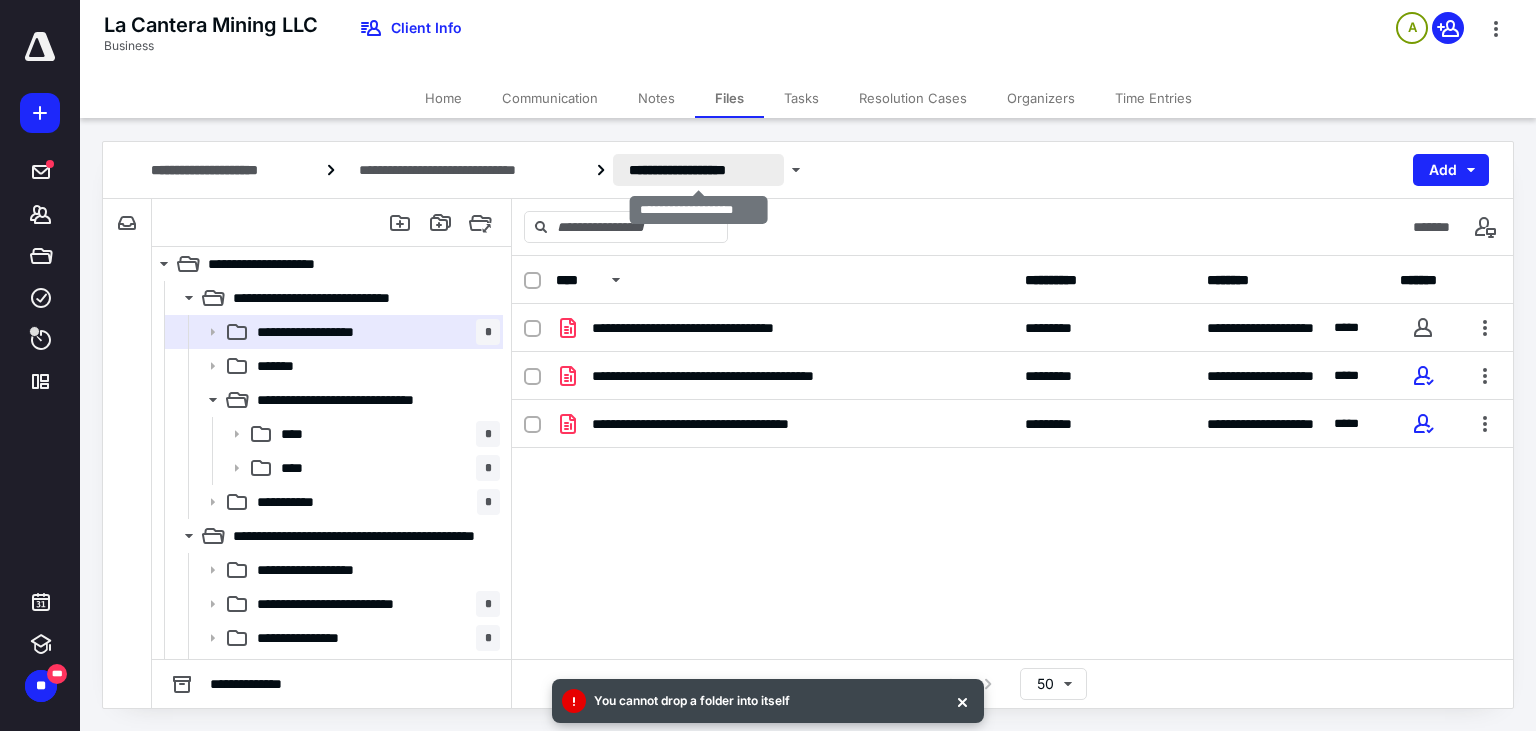 click on "**********" at bounding box center (698, 170) 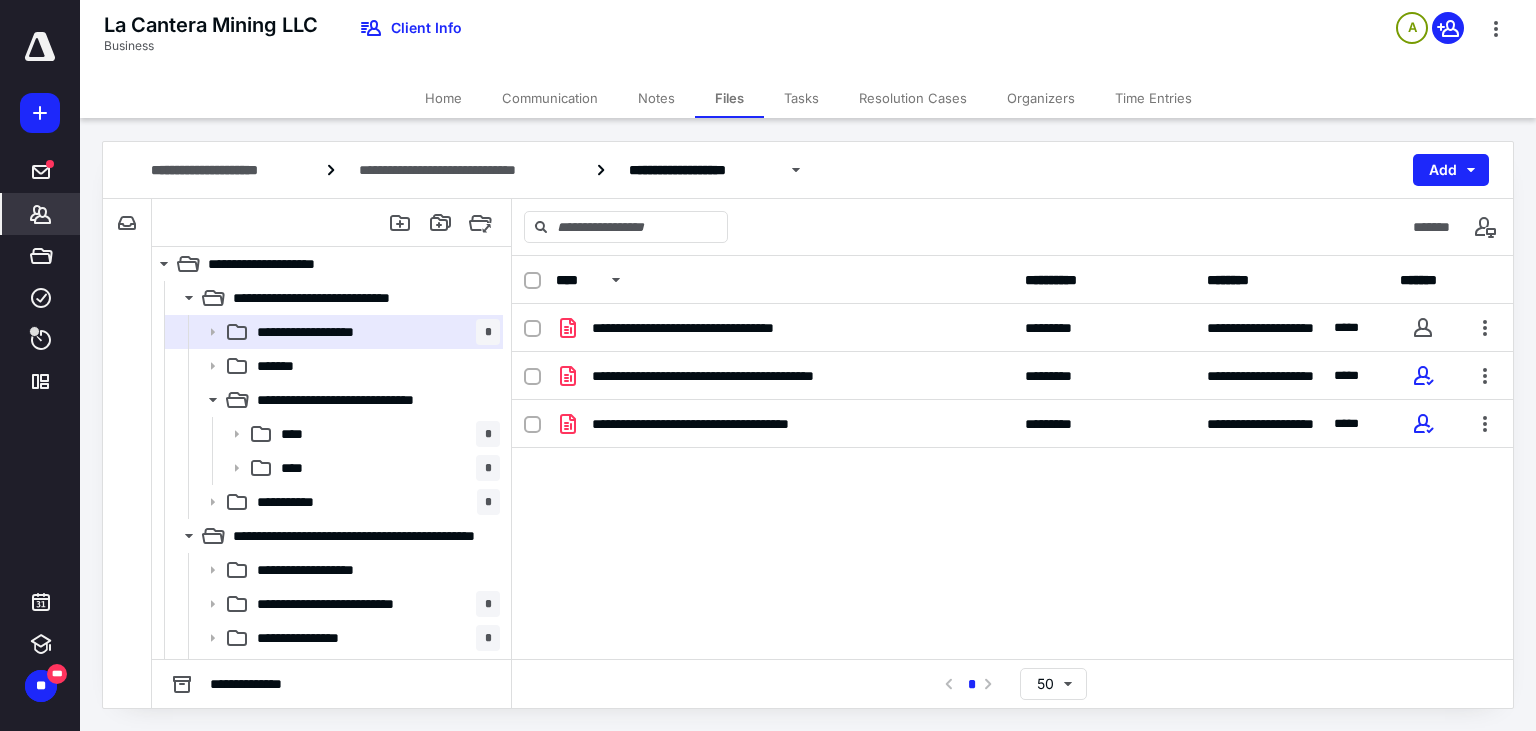 click 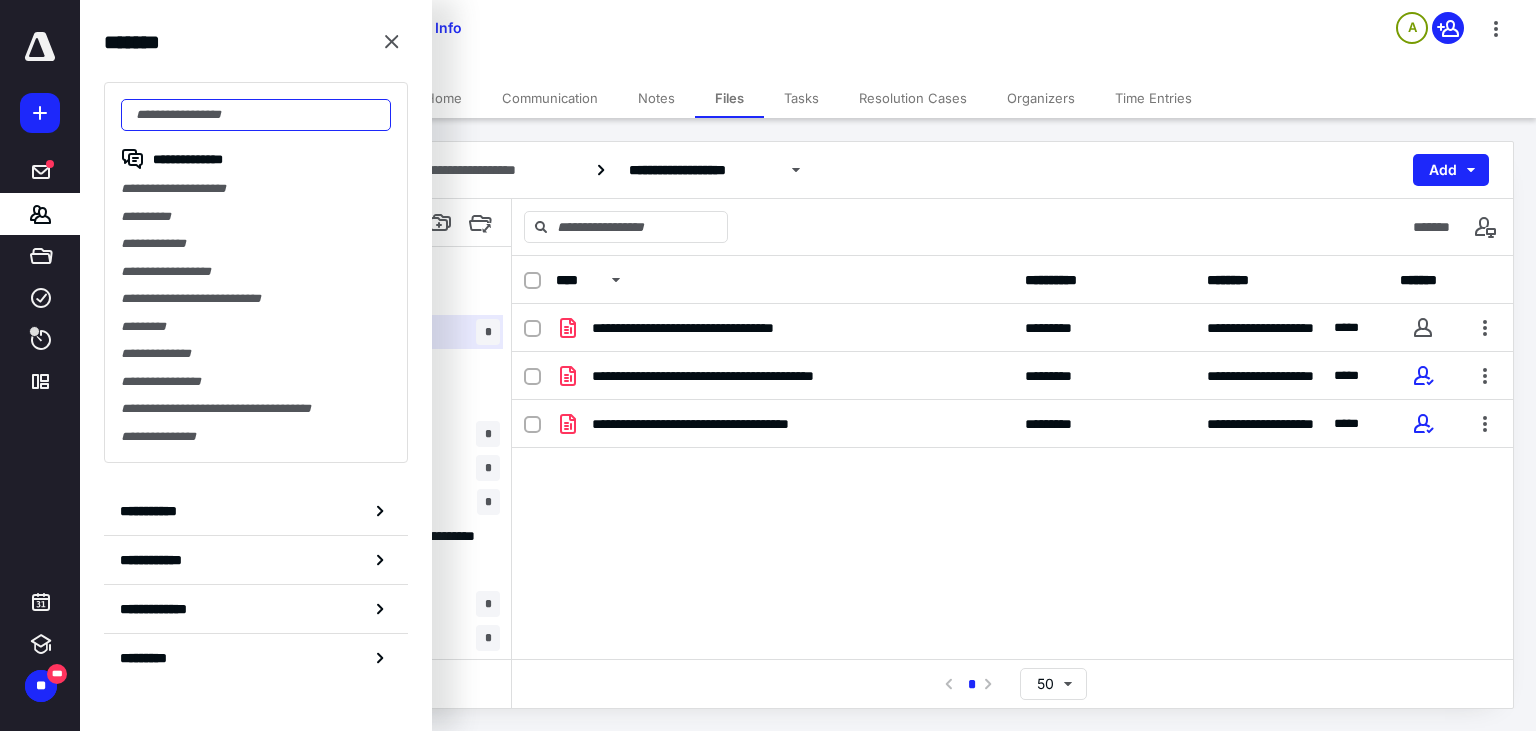click at bounding box center (256, 115) 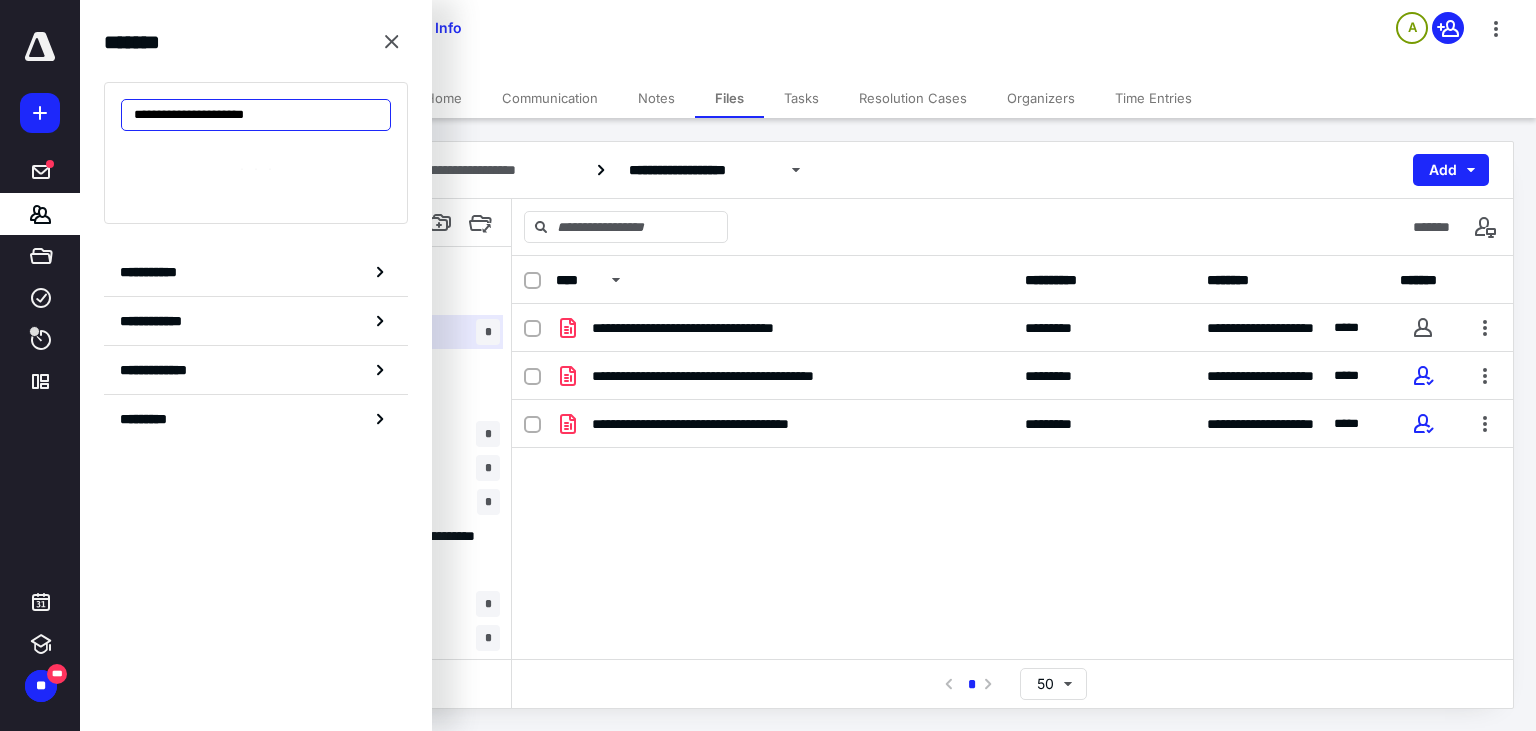 type on "**********" 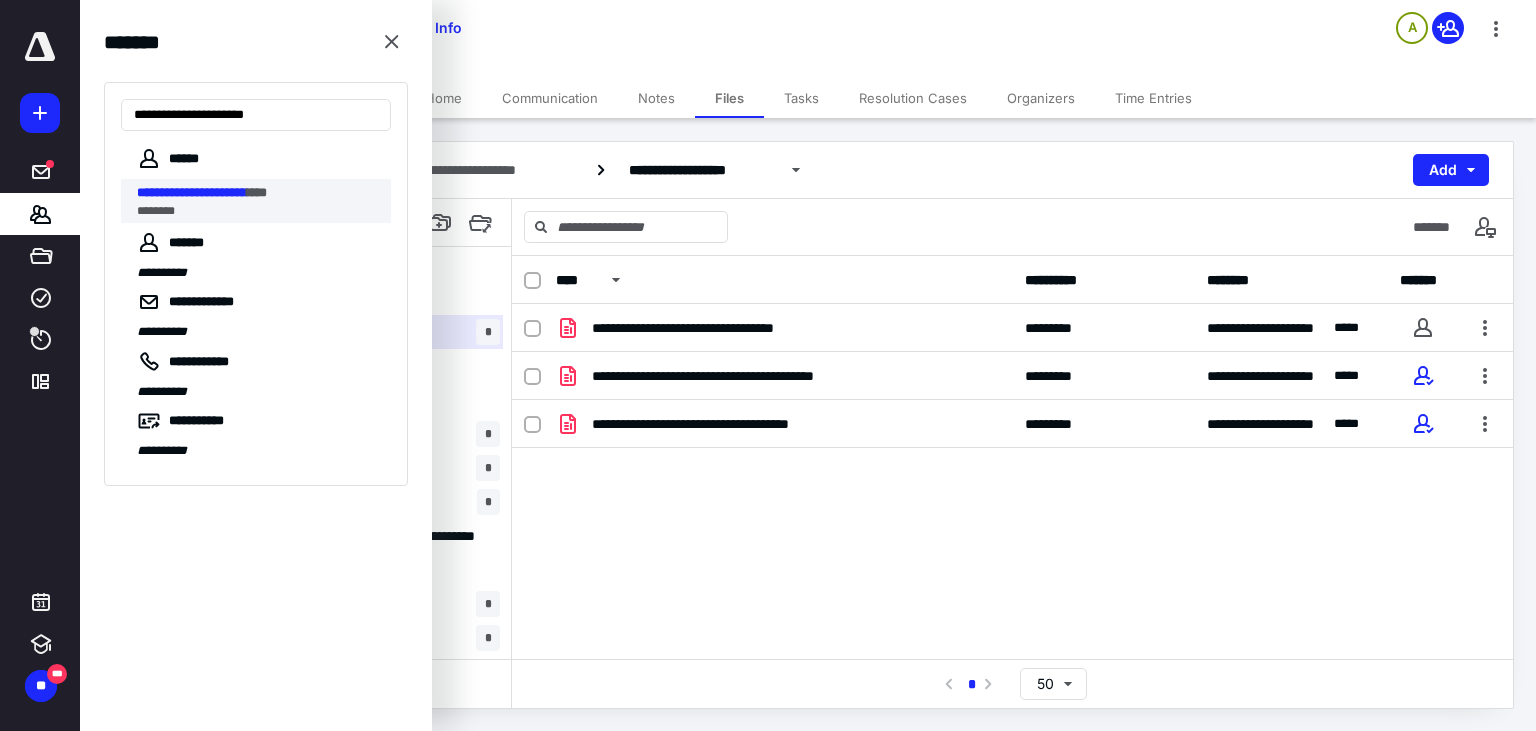 click on "**********" at bounding box center [258, 193] 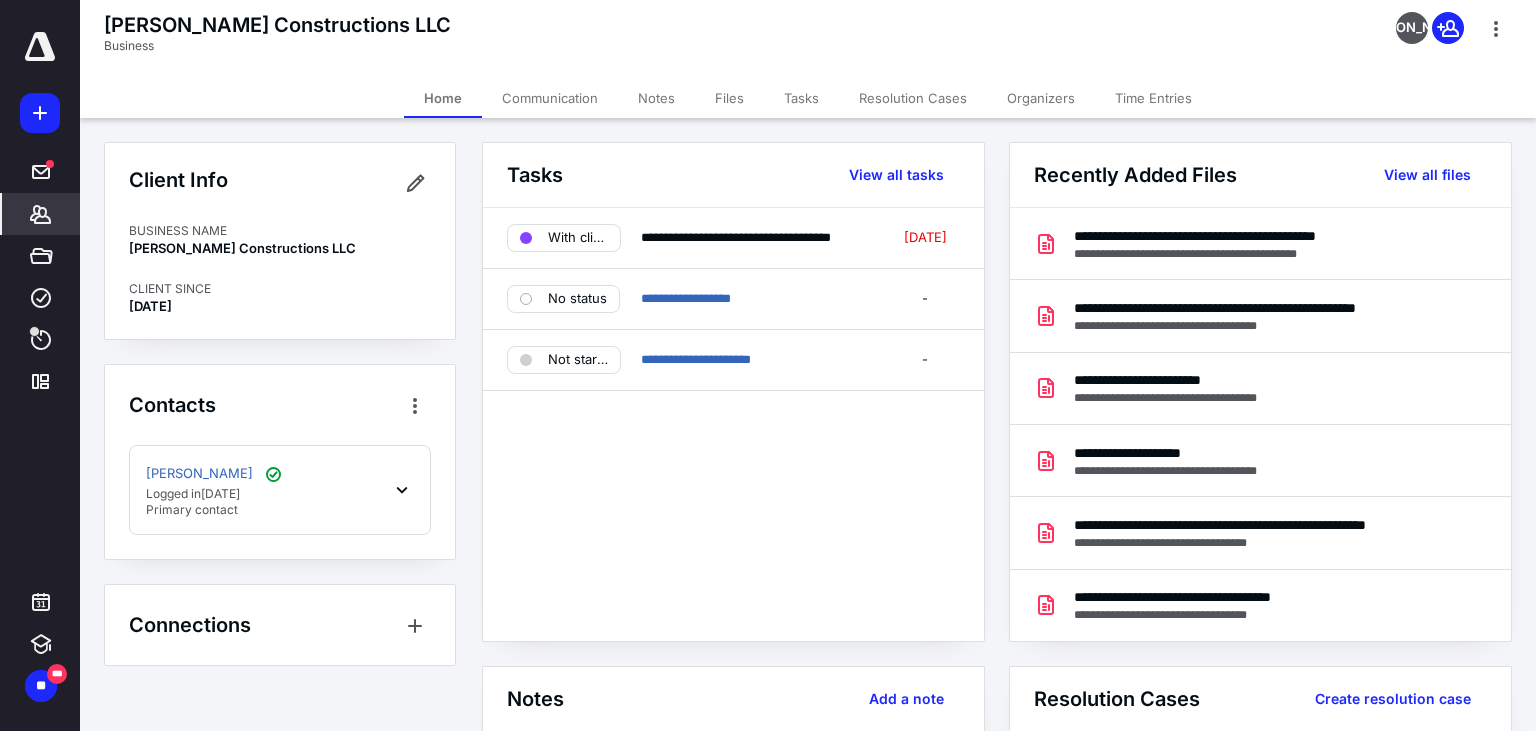 click on "Files" at bounding box center (729, 98) 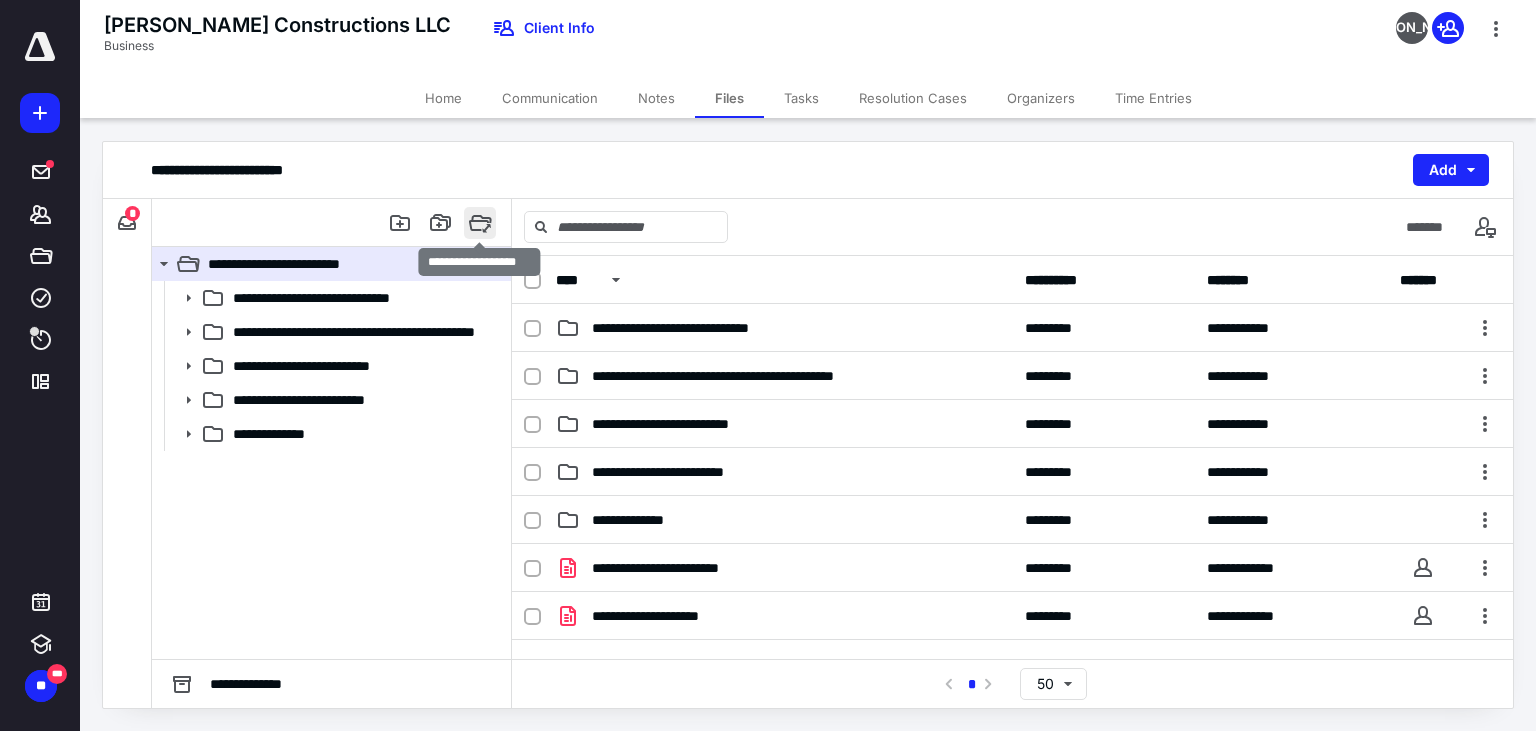 click at bounding box center (480, 223) 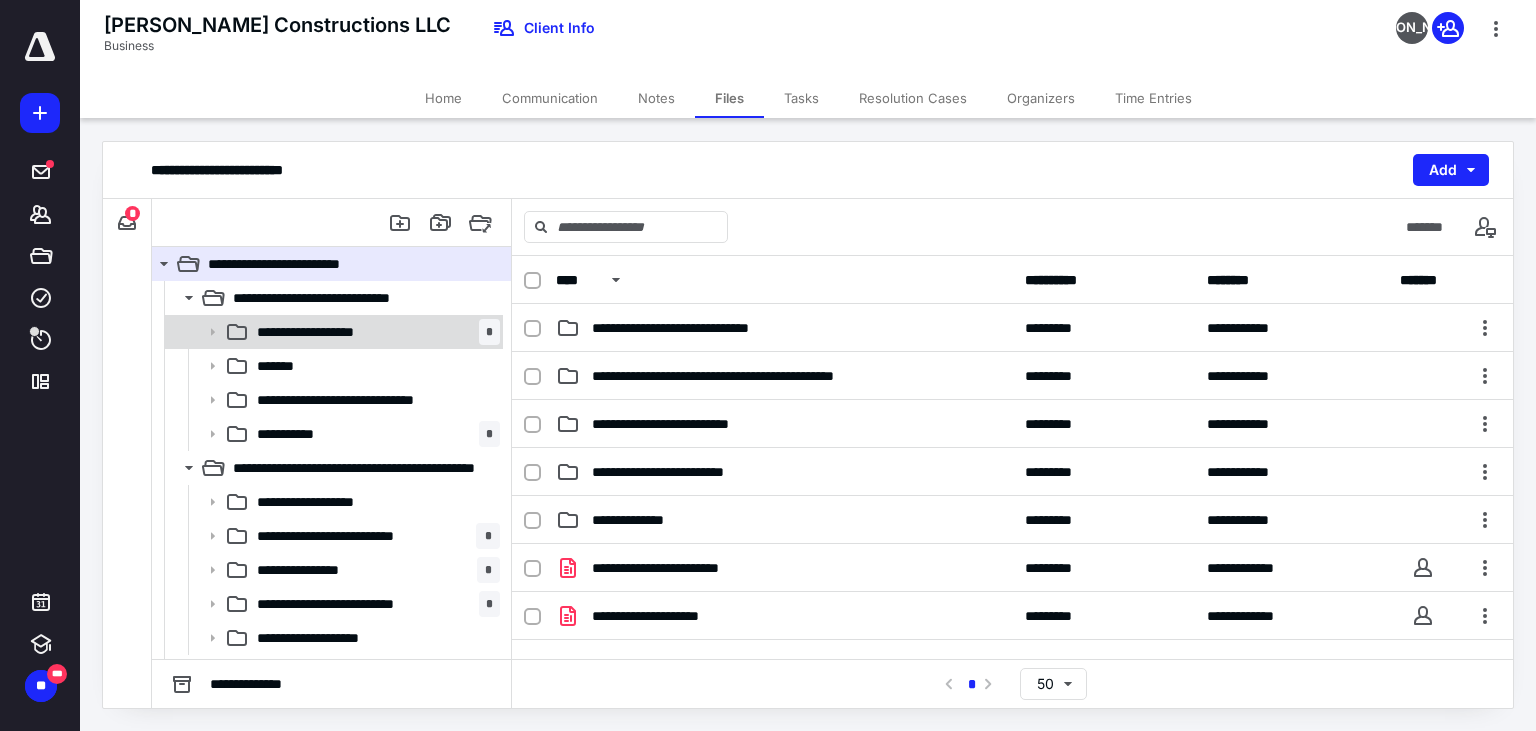 click on "**********" at bounding box center [374, 332] 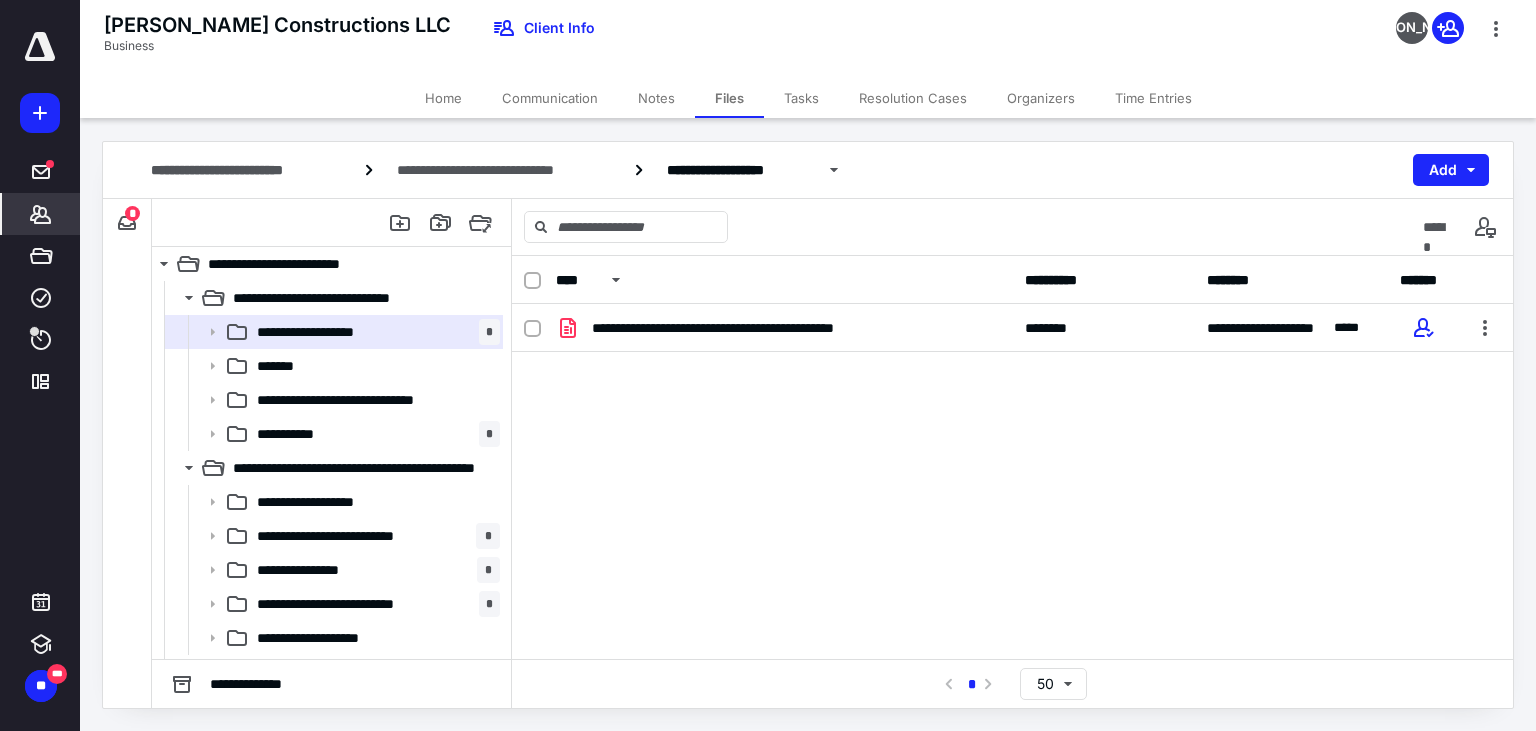 click 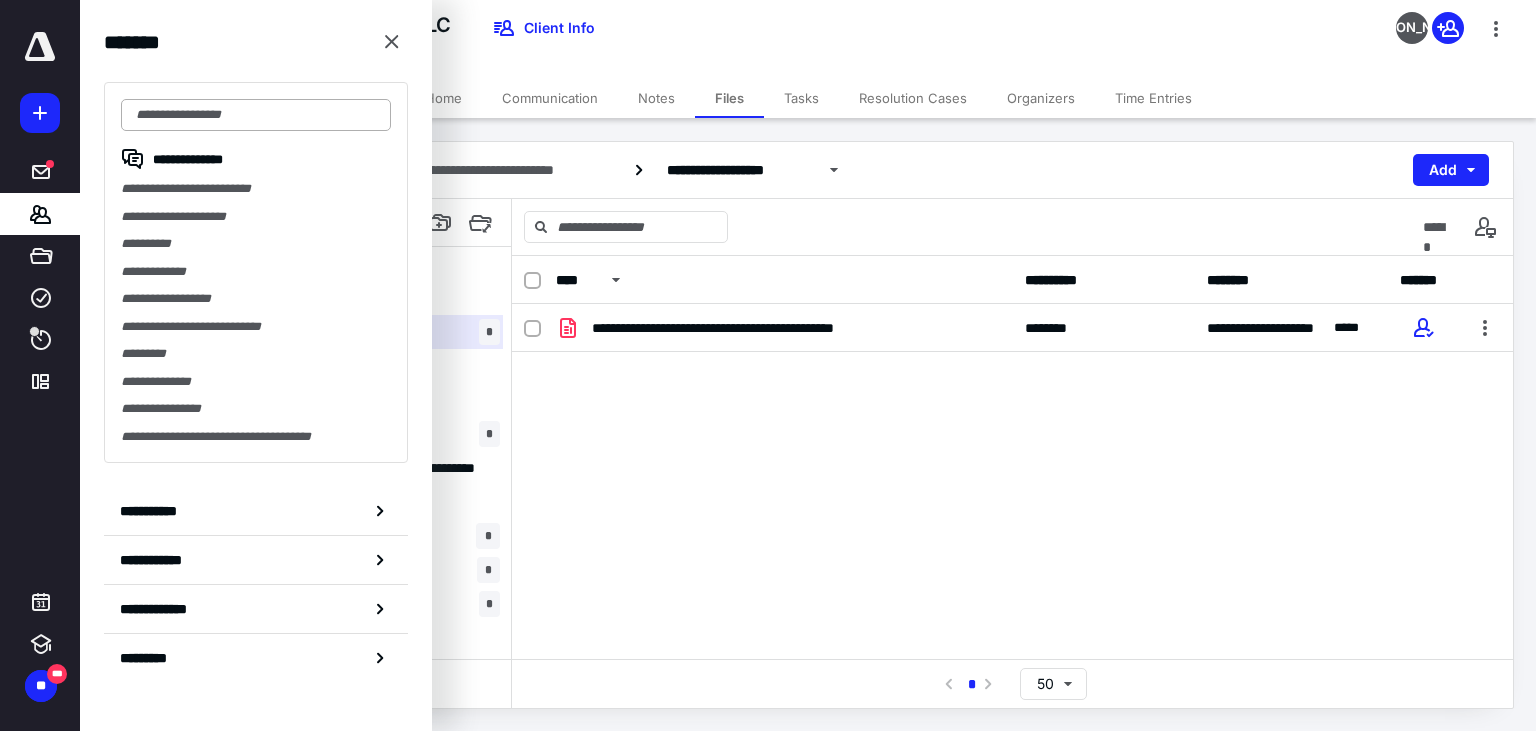 click at bounding box center [256, 115] 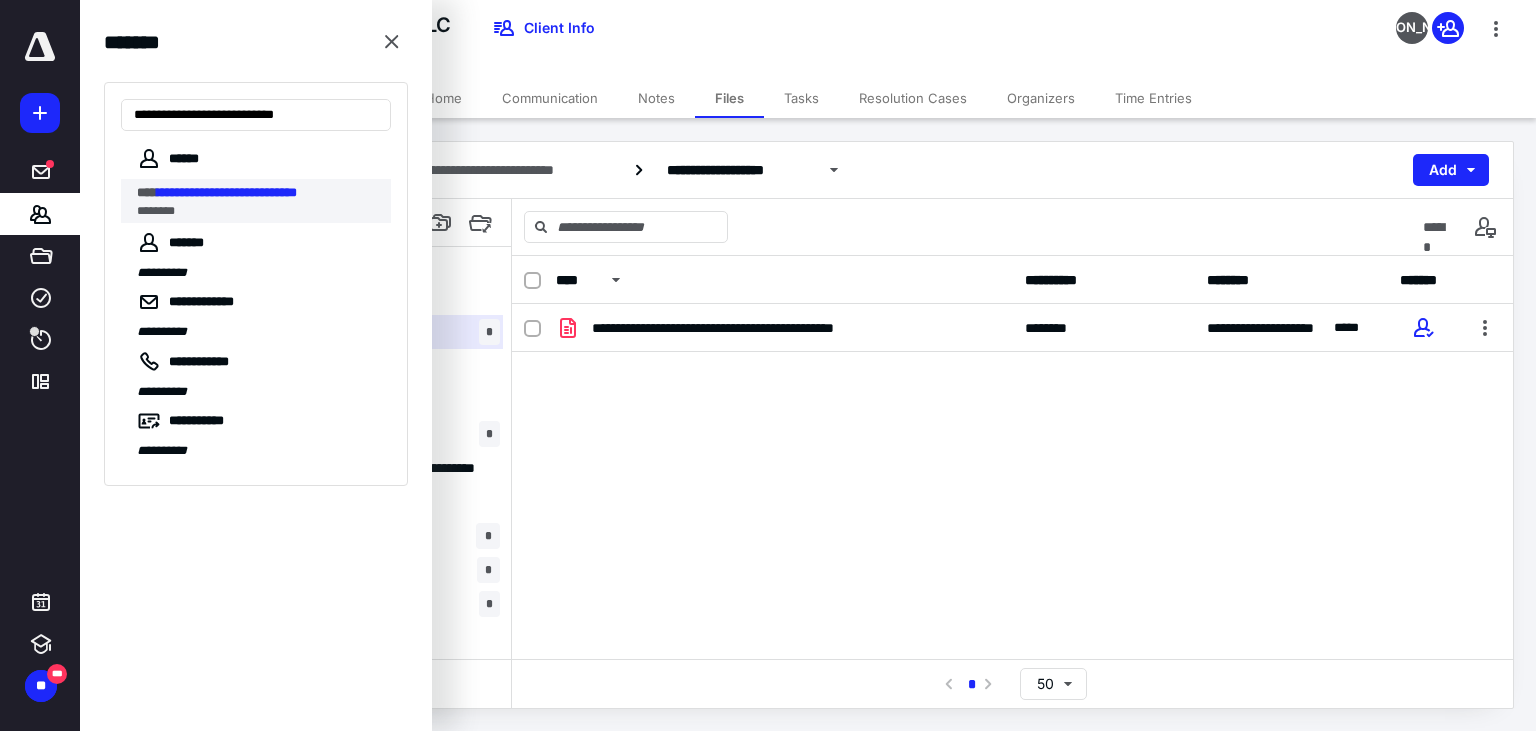 type on "**********" 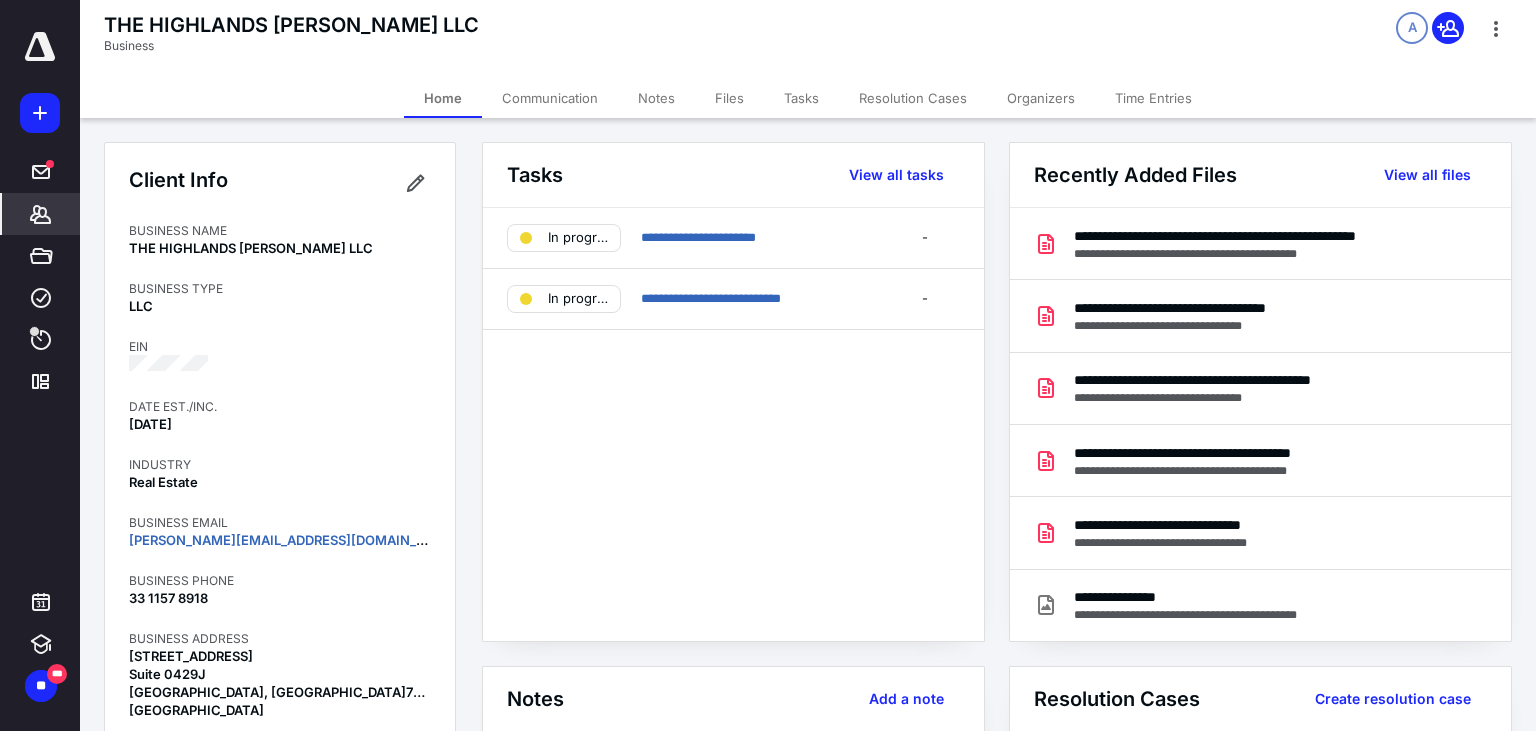click on "Tasks" at bounding box center (801, 98) 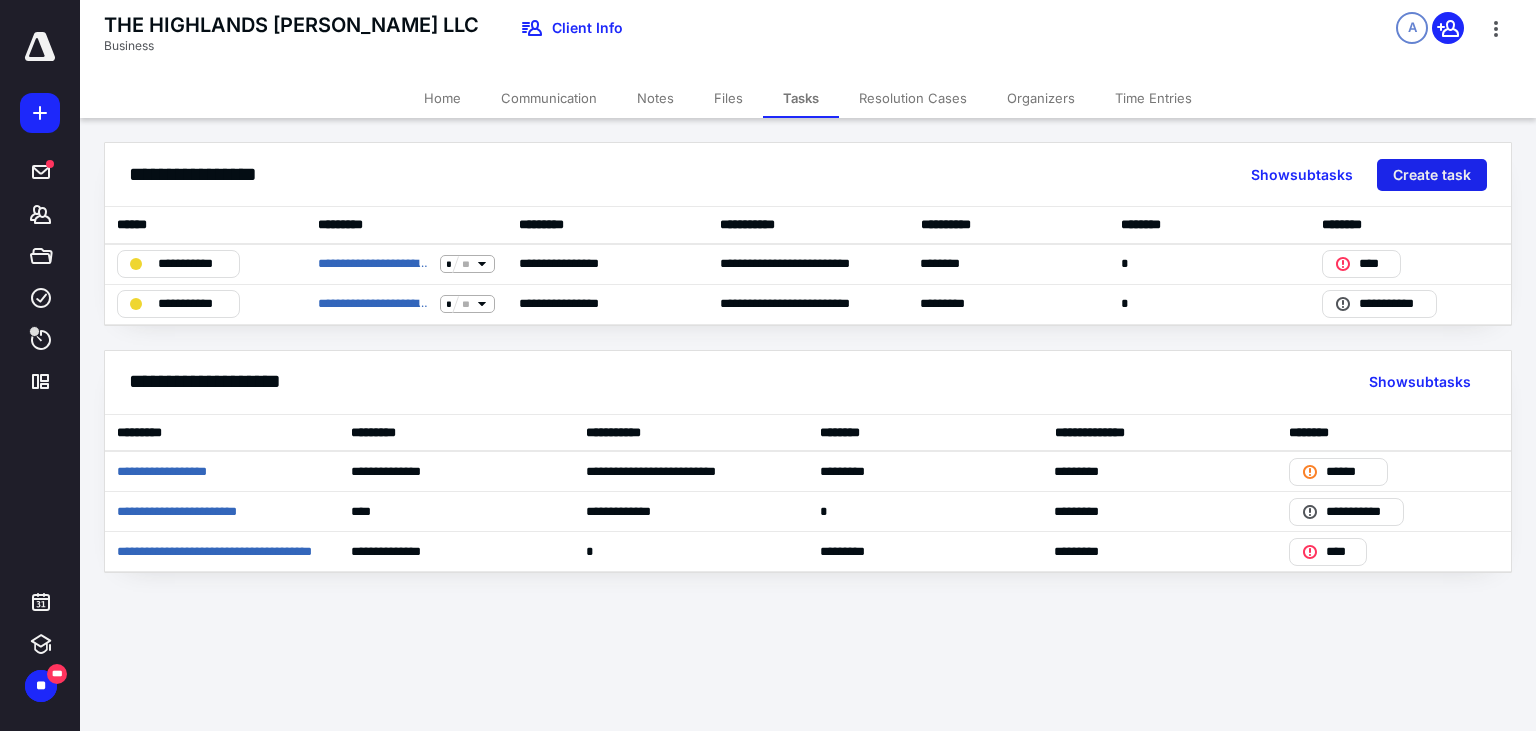 click on "Create task" at bounding box center (1432, 175) 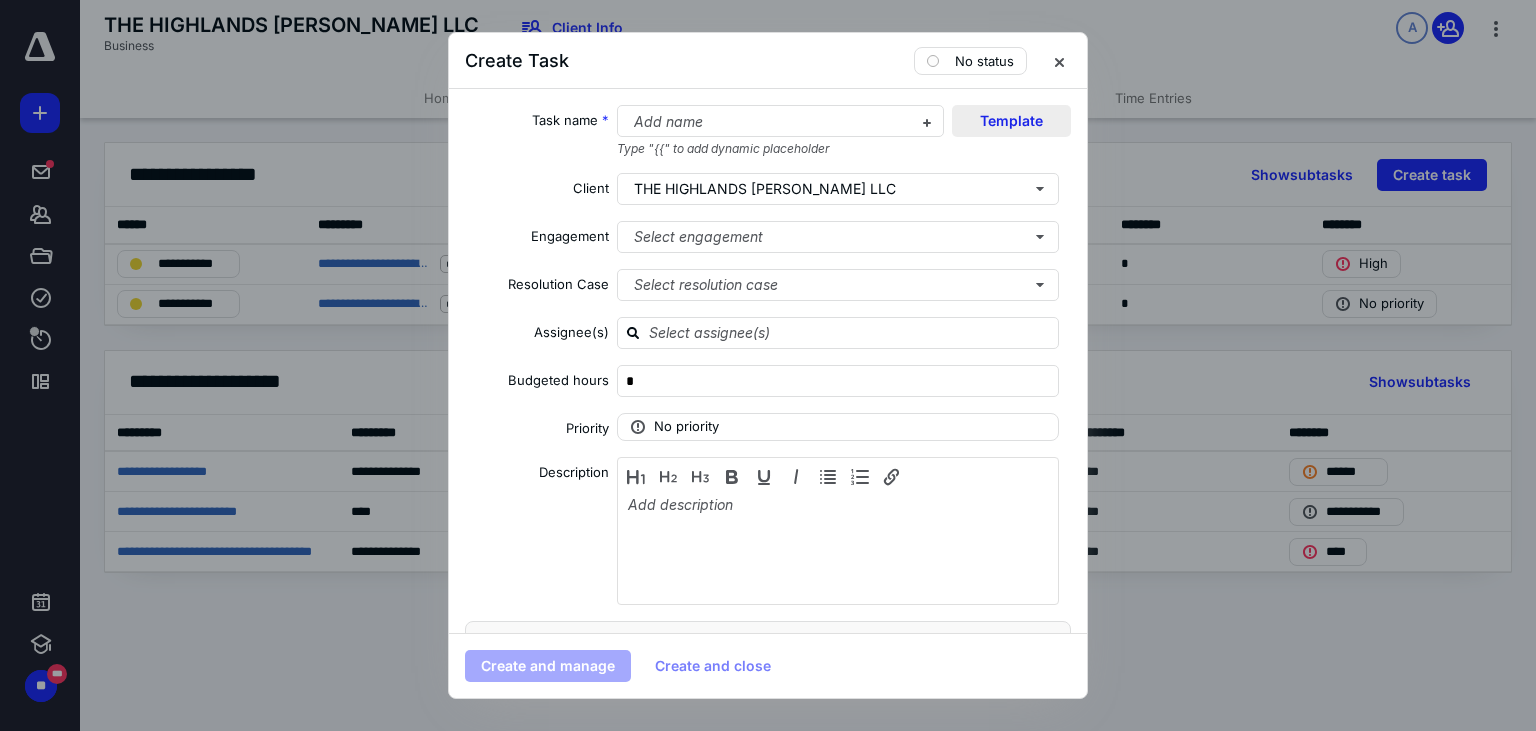 click on "Template" at bounding box center (1011, 121) 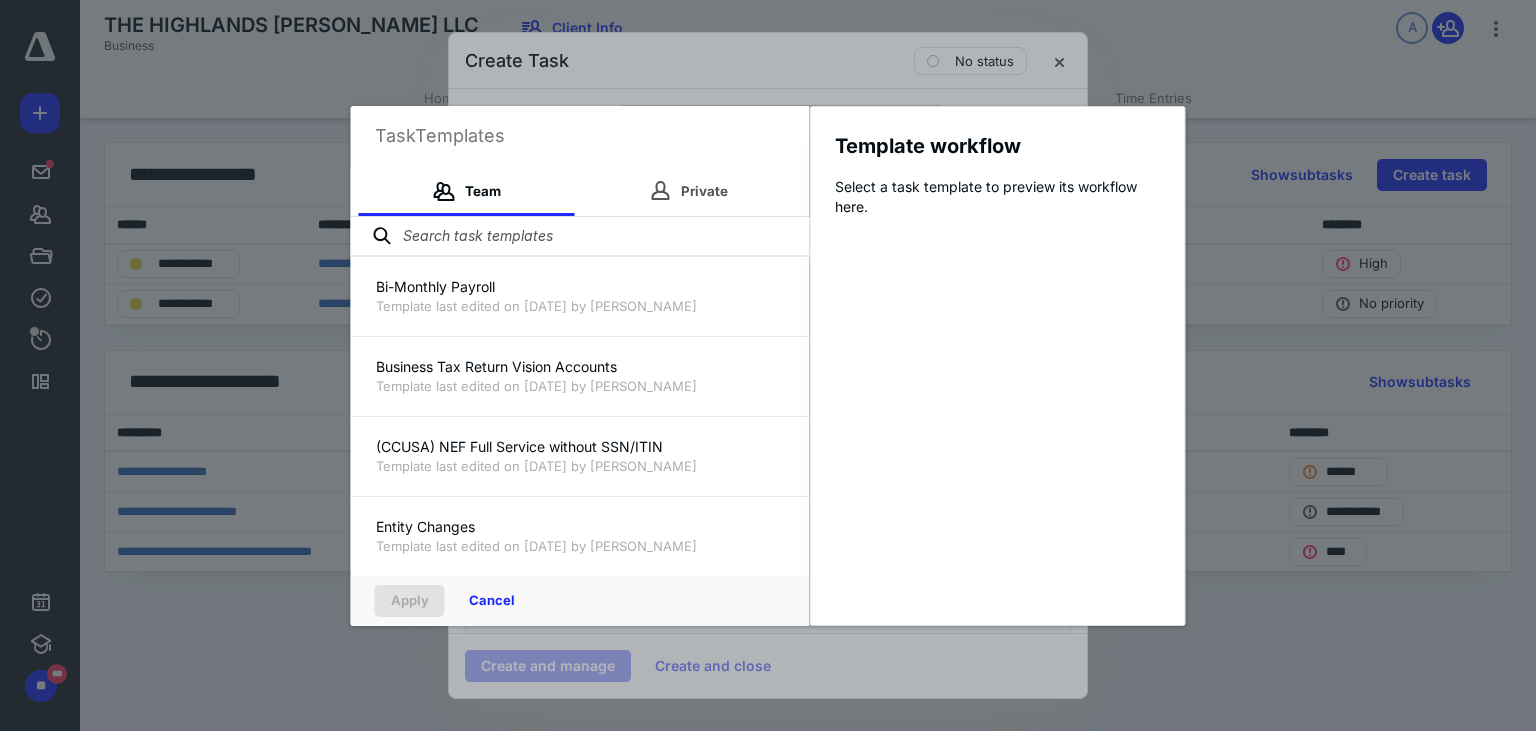 click at bounding box center (580, 237) 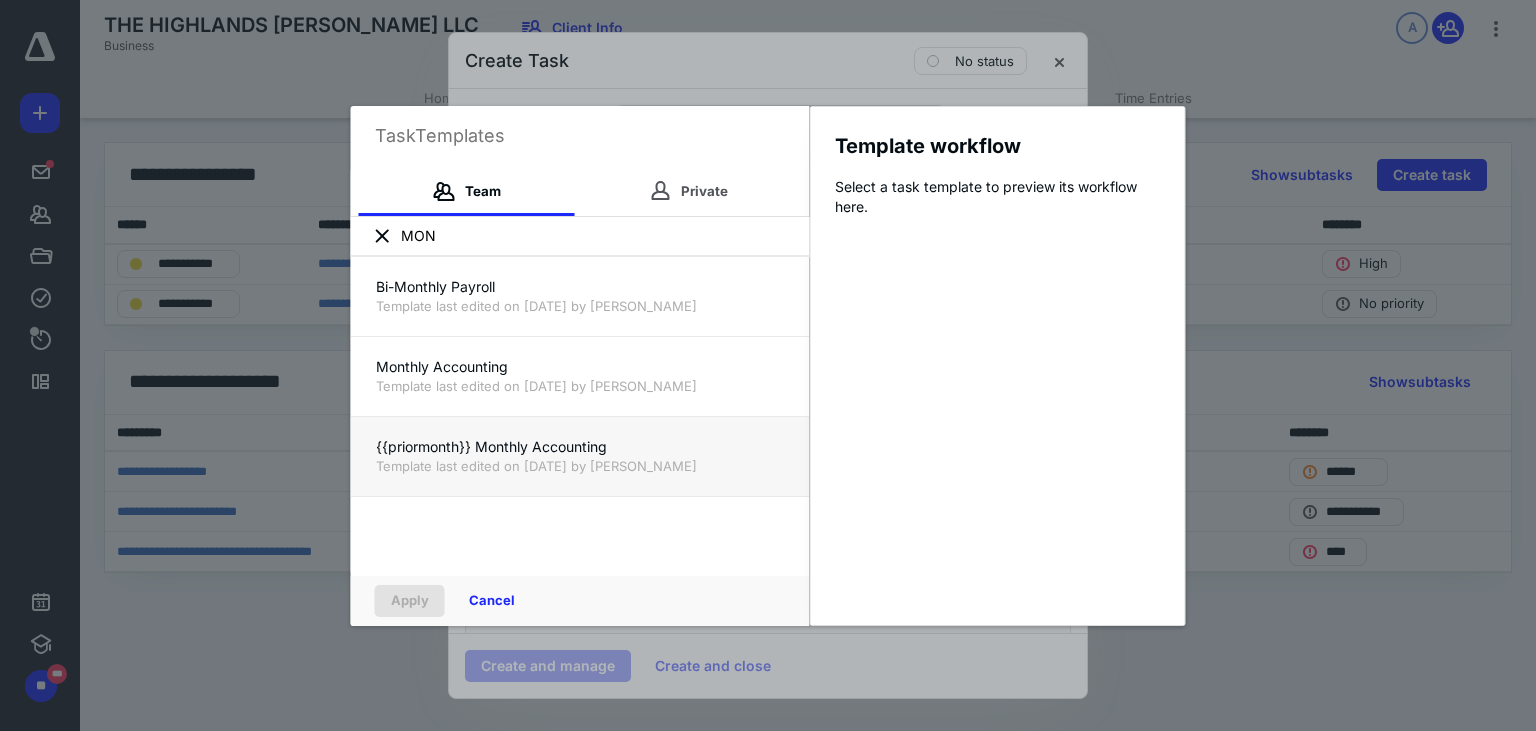 type on "MON" 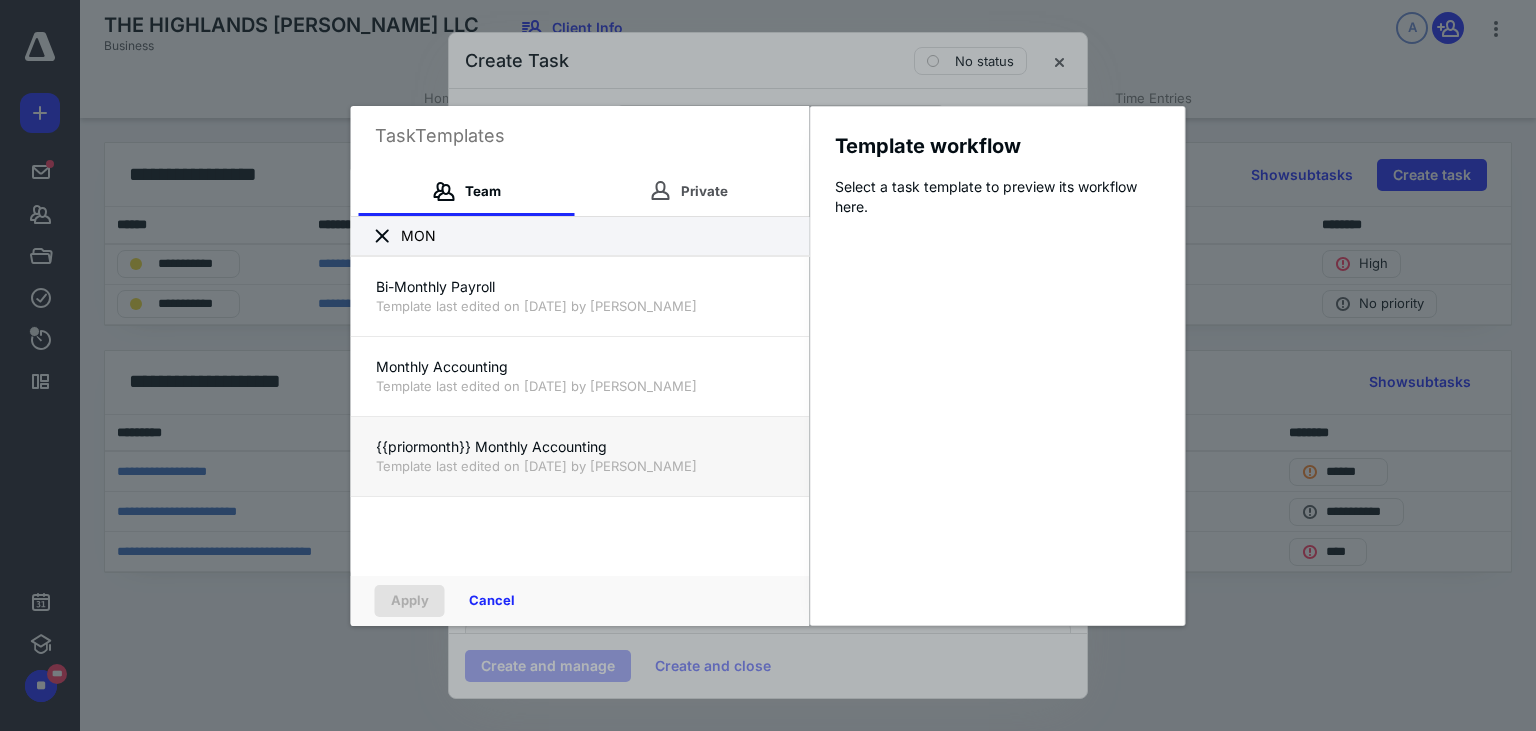 click on "{{priormonth}} Monthly Accounting" at bounding box center [580, 447] 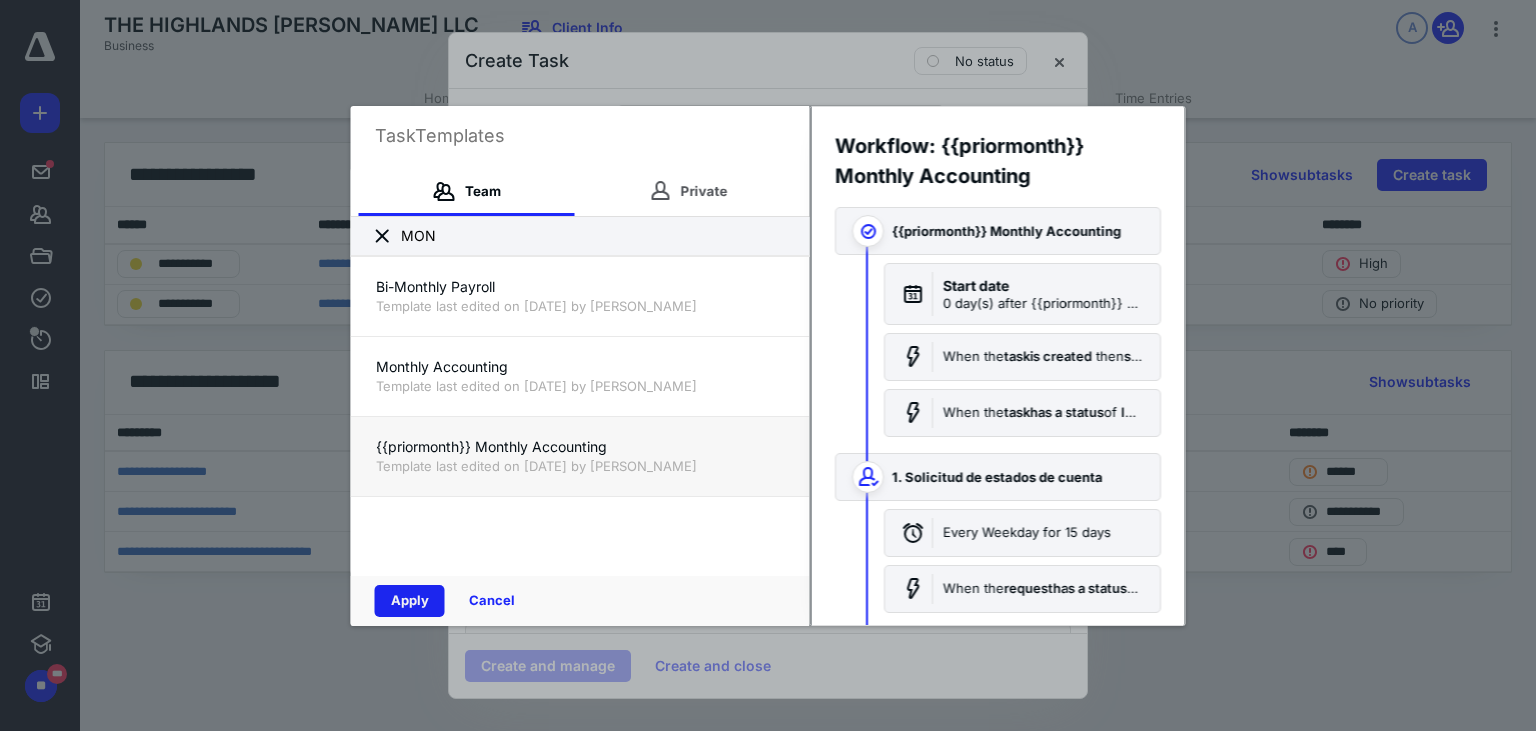click on "Apply" at bounding box center [410, 601] 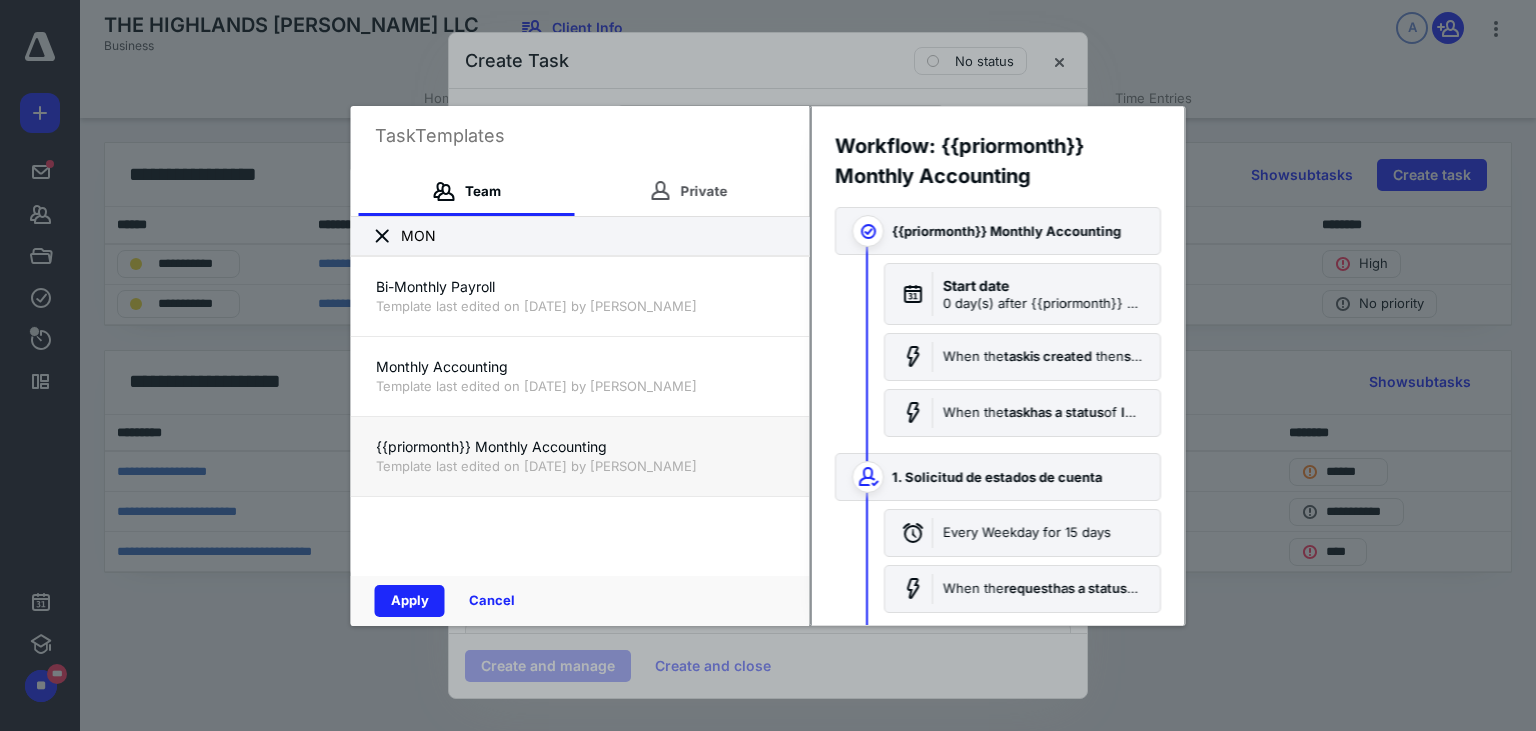 checkbox on "true" 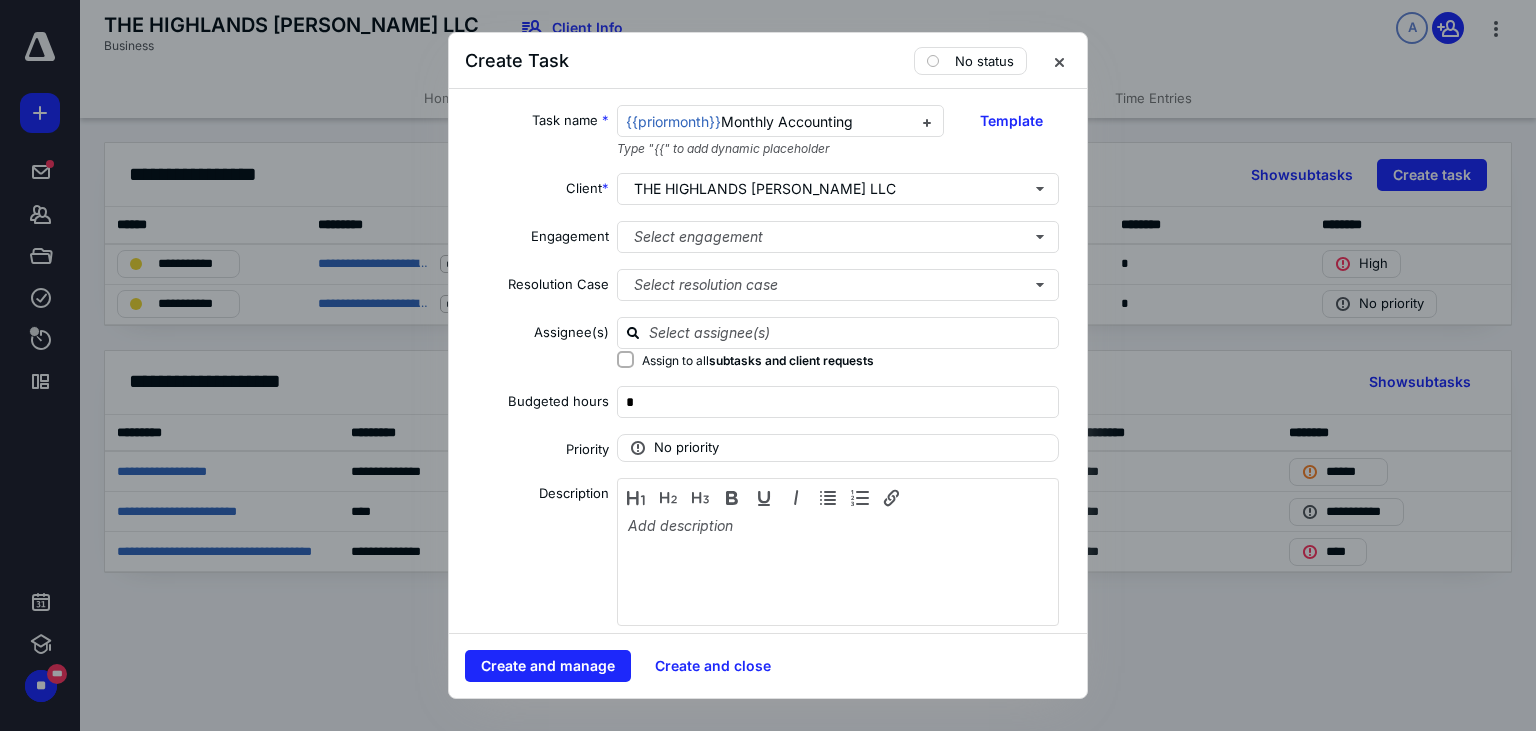 scroll, scrollTop: 251, scrollLeft: 0, axis: vertical 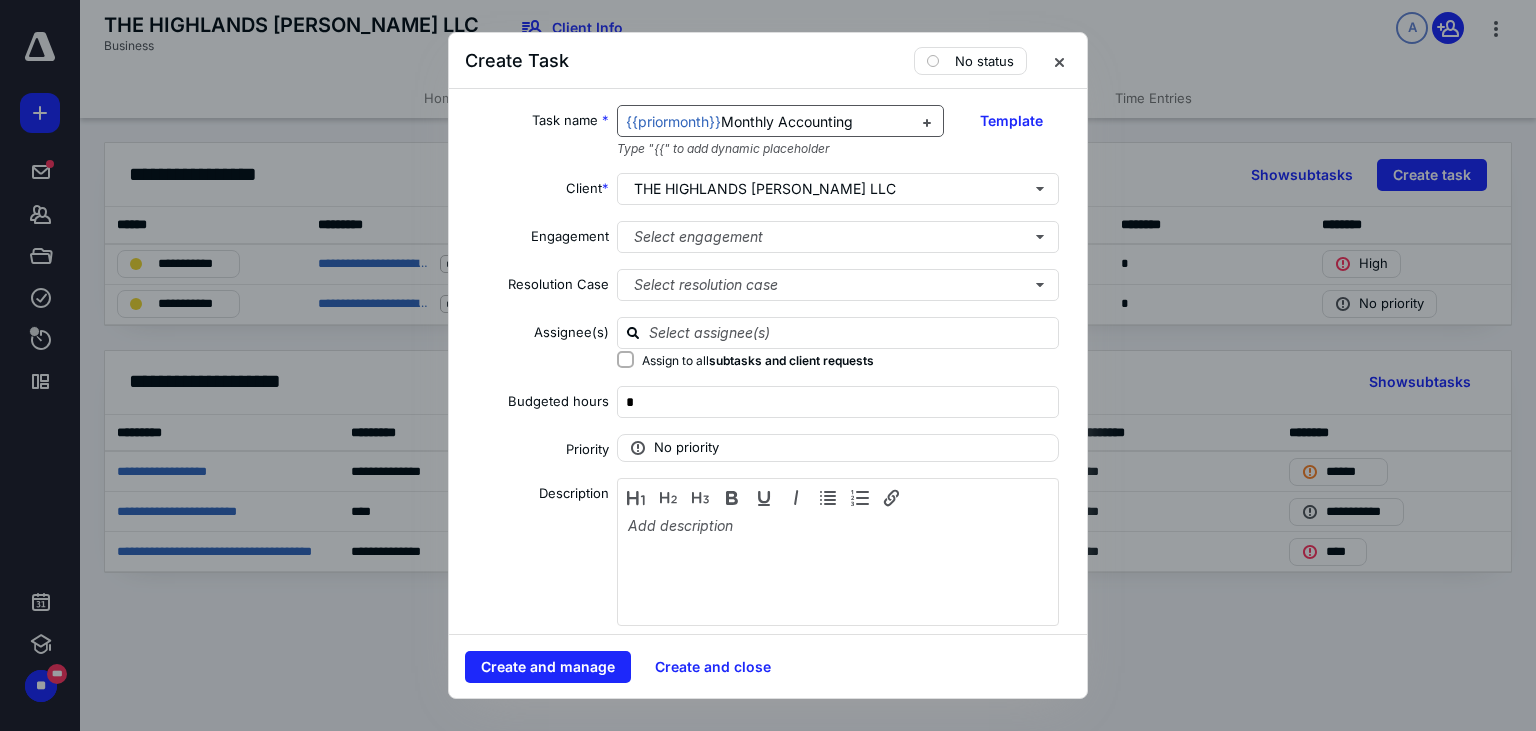 click on "{{priormonth}}  Monthly Accounting" at bounding box center (769, 122) 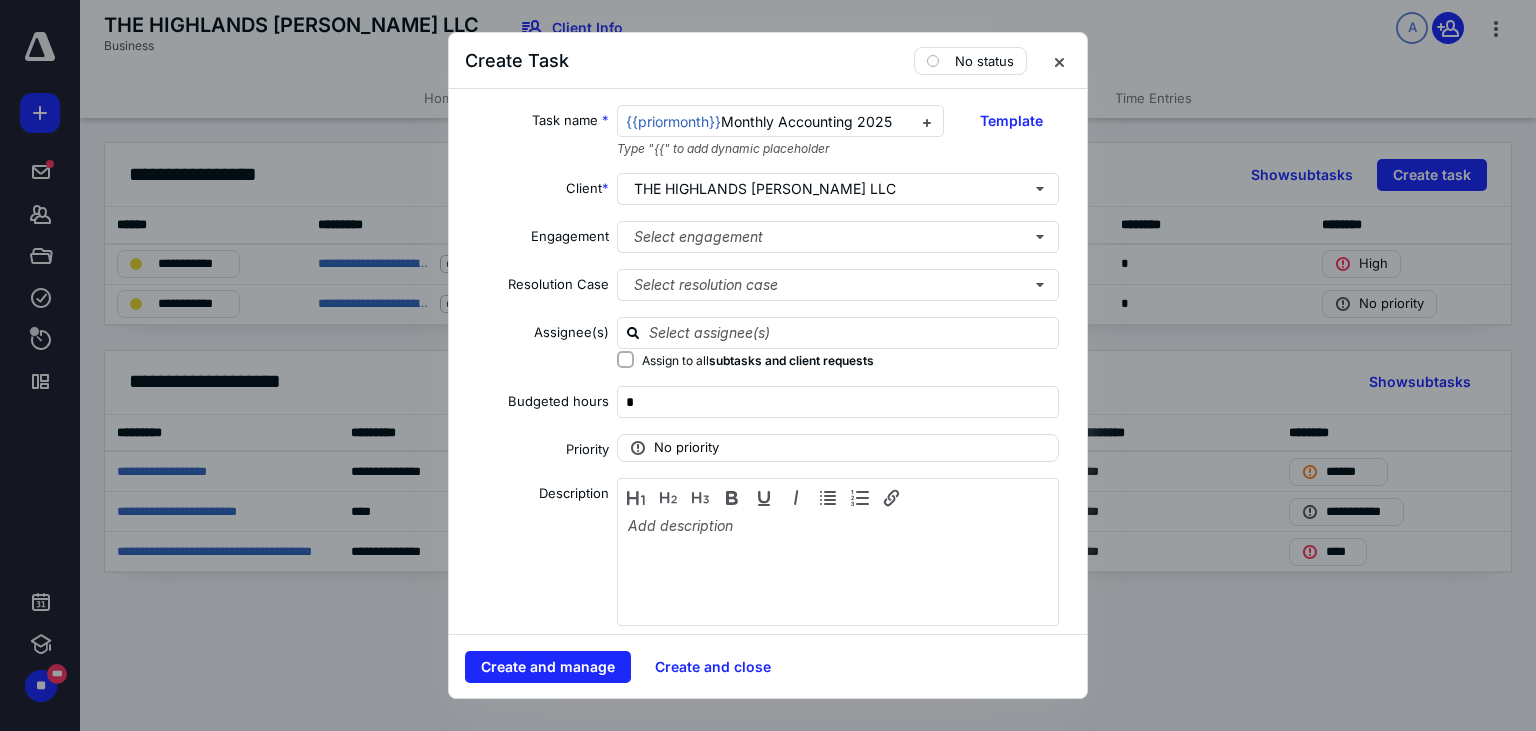 click on "Task name   * {{priormonth}}  Monthly Accounting 2025 Type "{{" to add dynamic placeholder Template Client  * THE HIGHLANDS [PERSON_NAME] LLC Engagement Select engagement Resolution Case Select resolution case Assignee(s) Assign to all  subtasks and client requests Budgeted hours * Priority No priority Description Date Start date 0 day(s) after  {{priormonth}} Monthly Accounting 2025 is set to In progress Due date Select a date Add a date Recurring Recreate on Completion Recur Monthly every * month(s) Tax preparation fields Reminder Add reminder File Add file Automation When the  task  is created   then  set status  to  In progress . When the  task  has a status  of   In progress   then  send notification   to all team members assigned to the task . Something in your automation rule is missing. Please update your selections. Client Request Request name   * 1. Solicitud de estados de cuenta Type "{{" to add dynamic placeholder Template Priority No priority Description Acción Requerida: Documentos requeridos:" at bounding box center [768, 361] 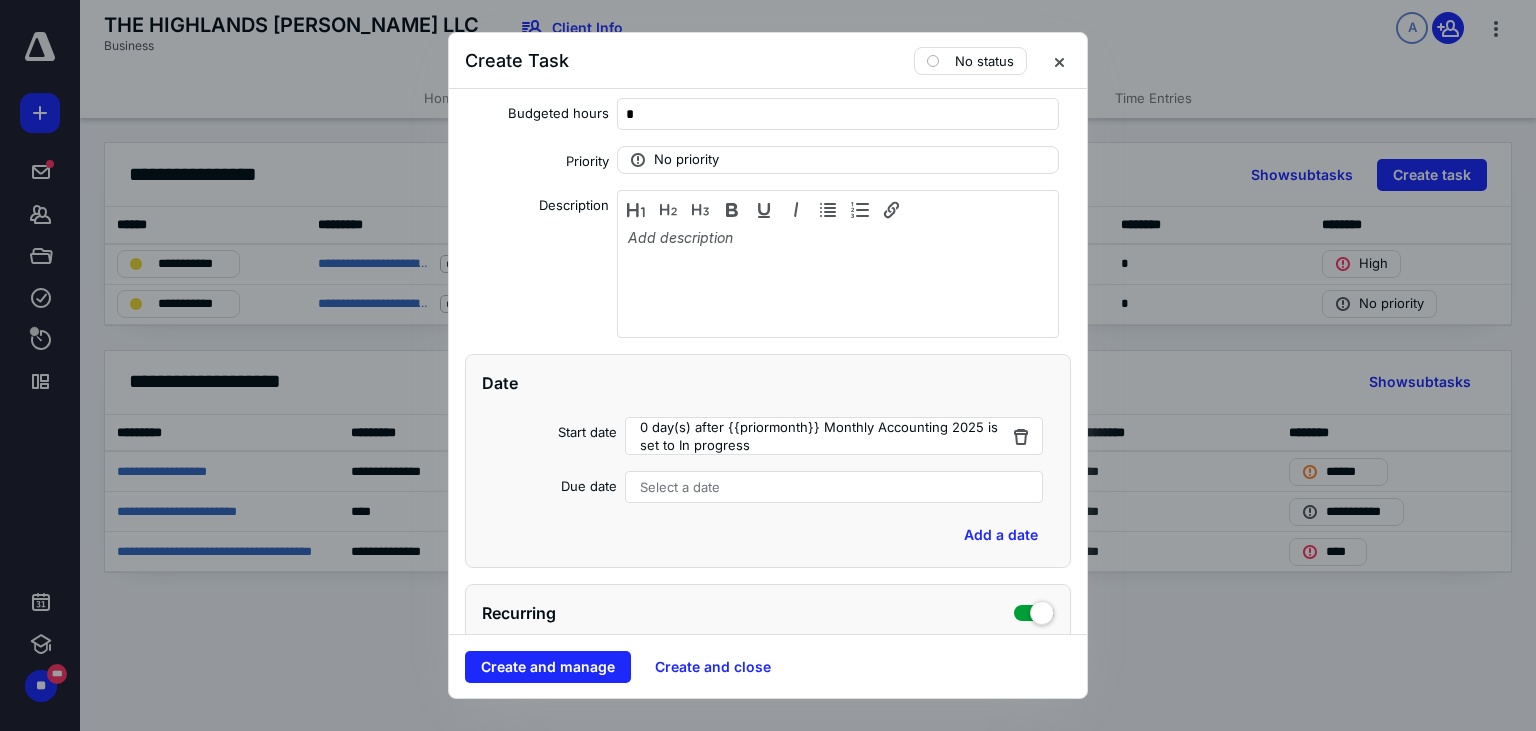 scroll, scrollTop: 0, scrollLeft: 0, axis: both 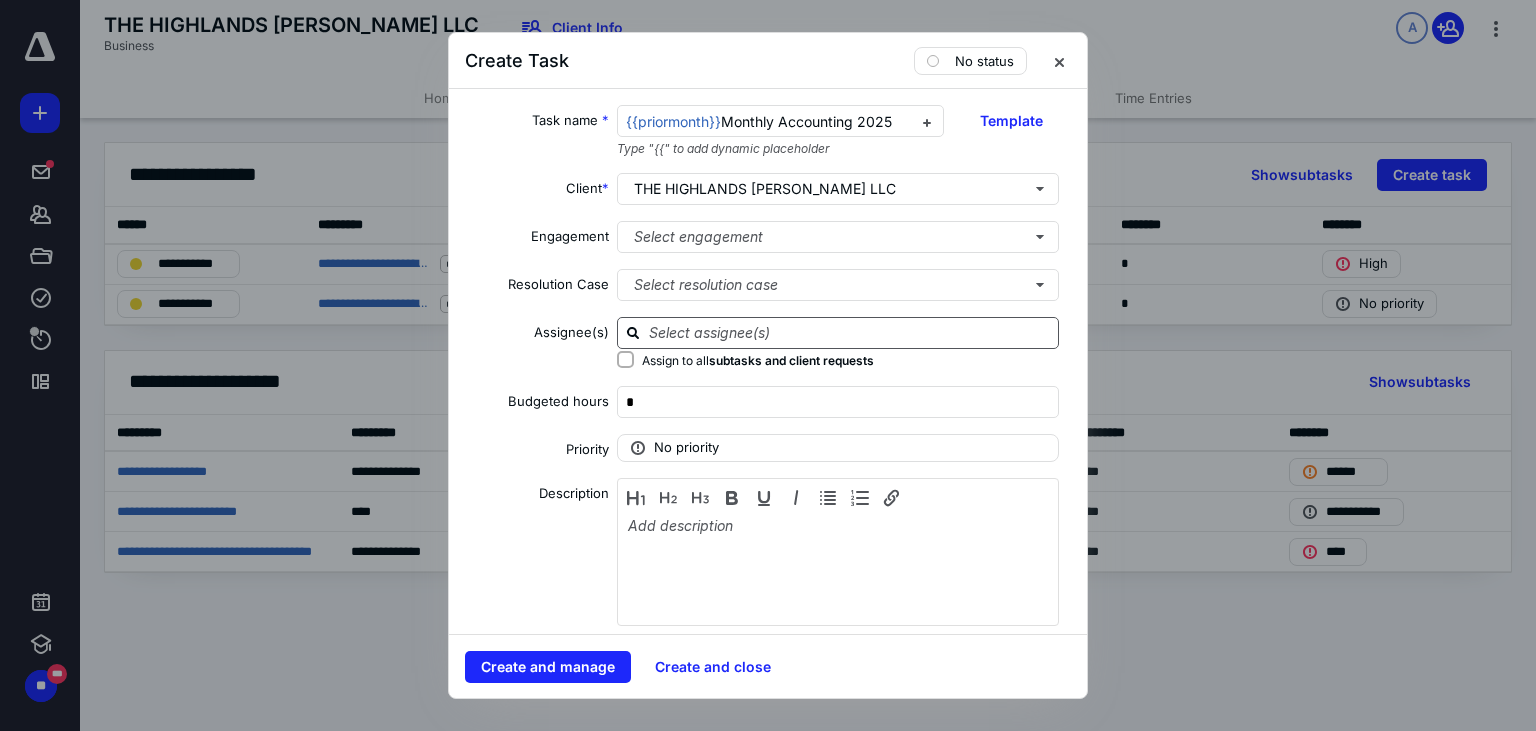 click at bounding box center [850, 332] 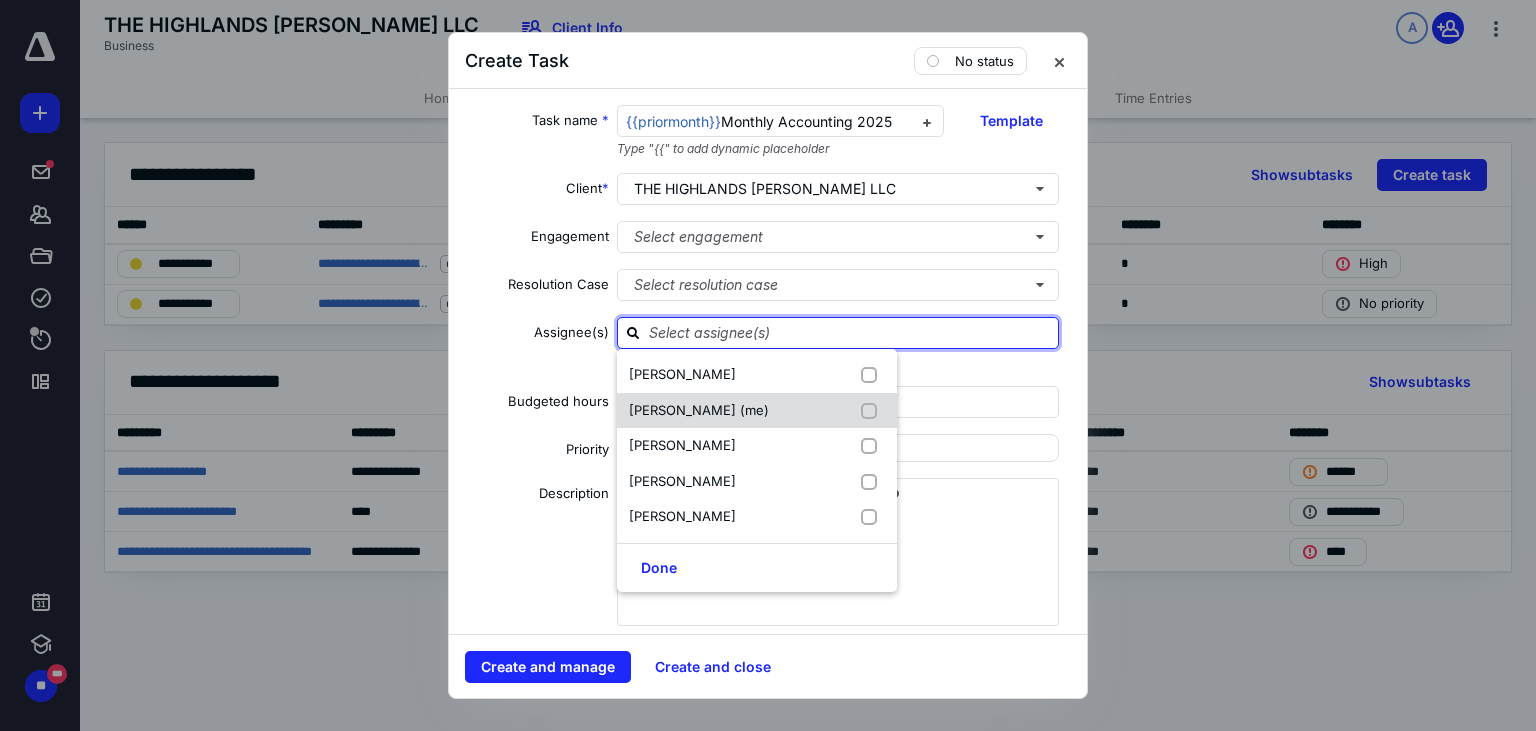 click at bounding box center (873, 411) 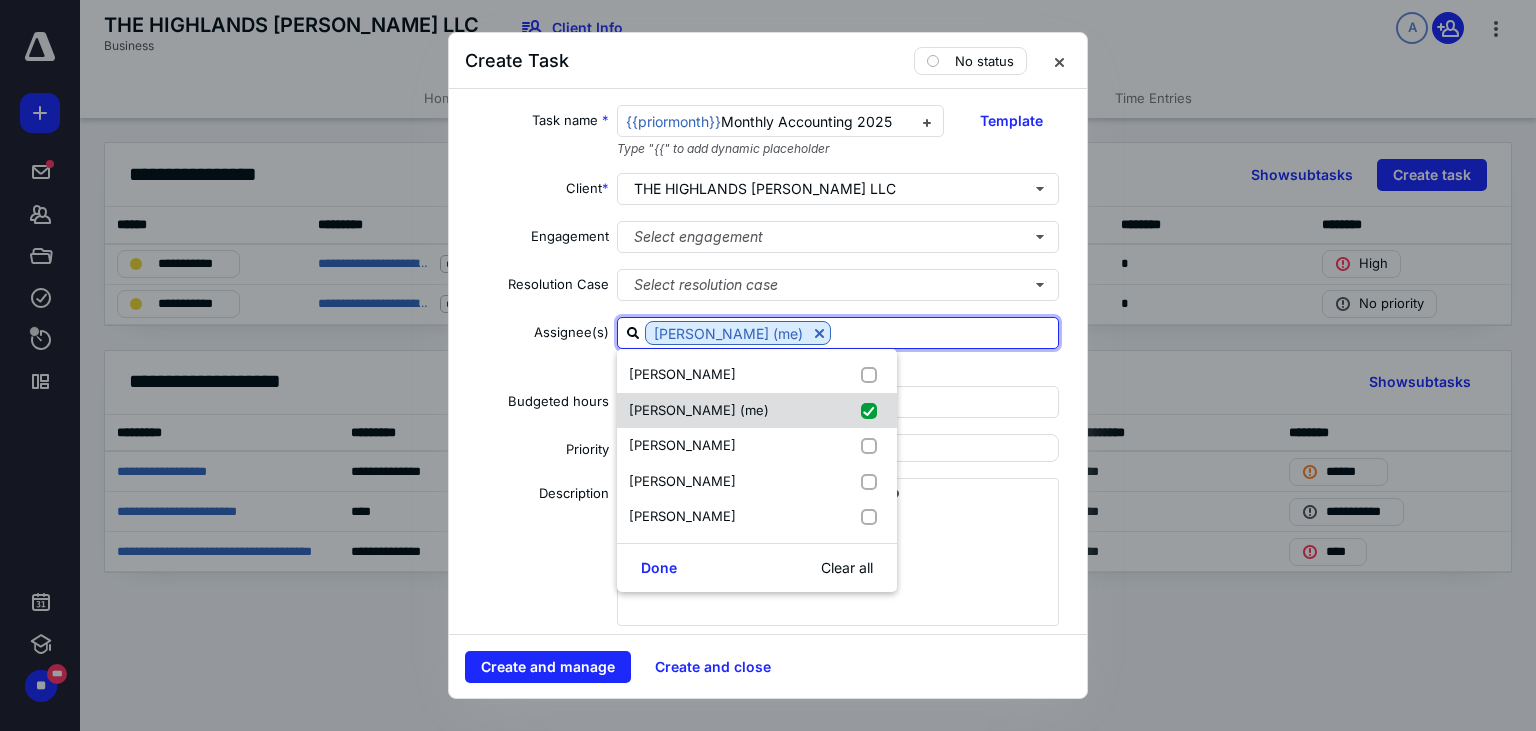 checkbox on "true" 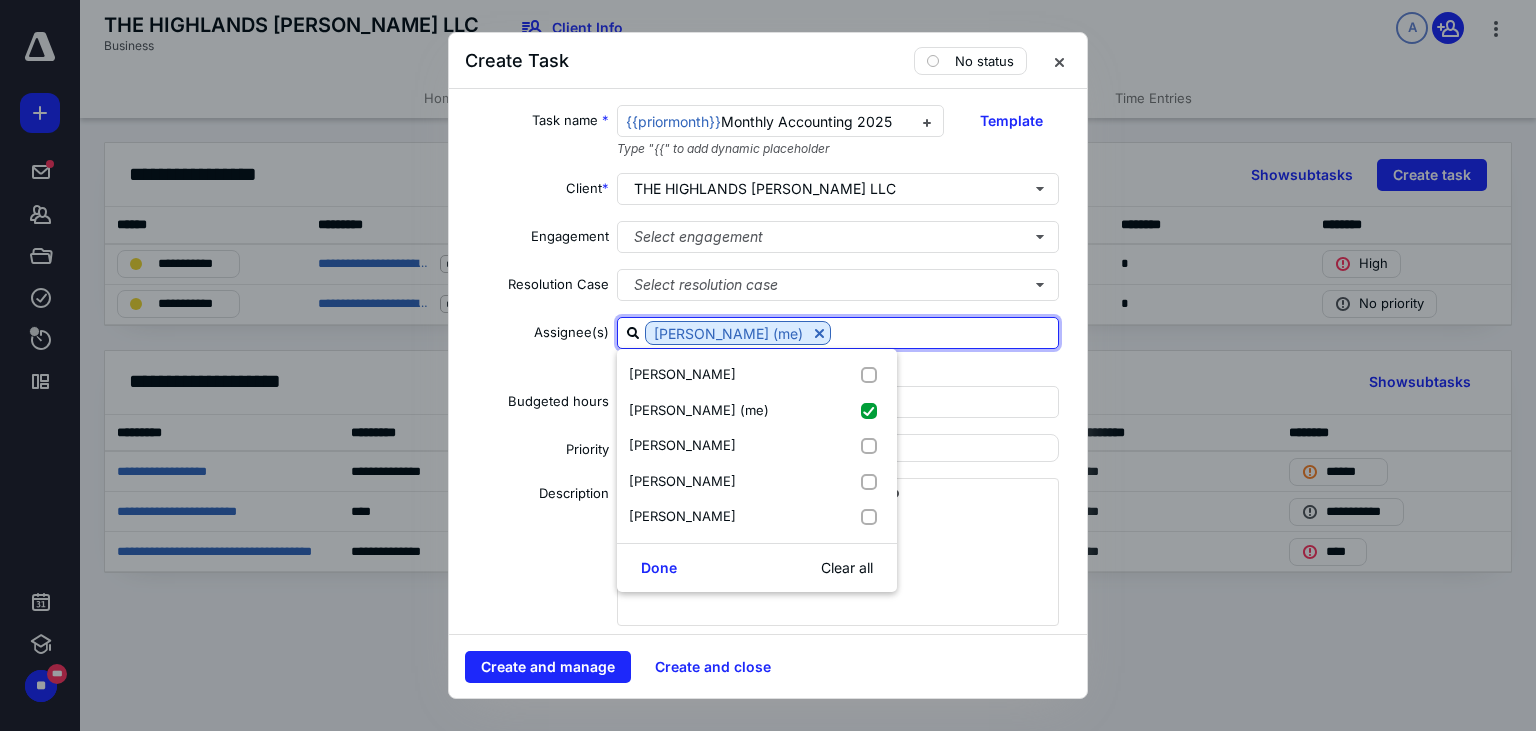 click on "Assignee(s)" at bounding box center (537, 346) 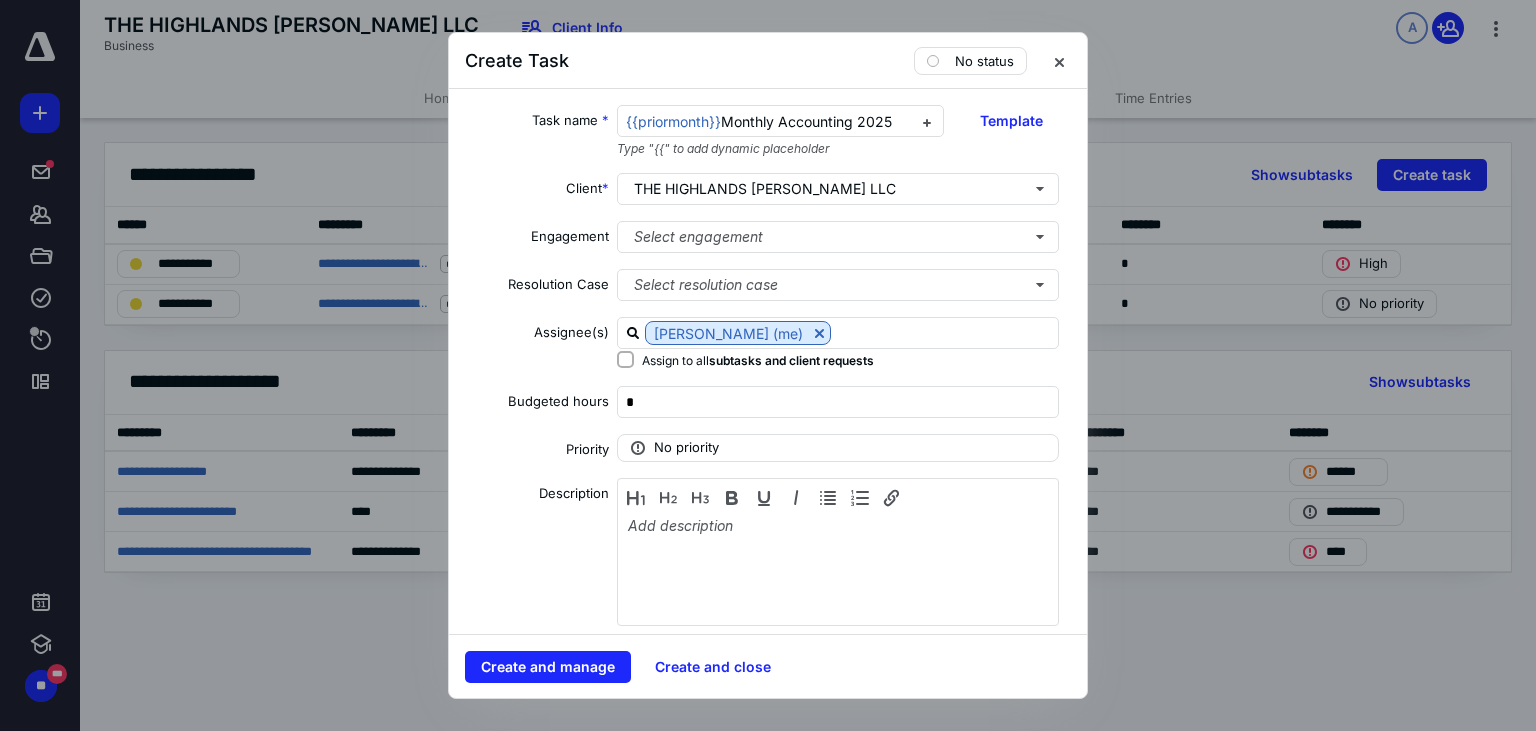 click on "Assign to all  subtasks and client requests" at bounding box center (625, 359) 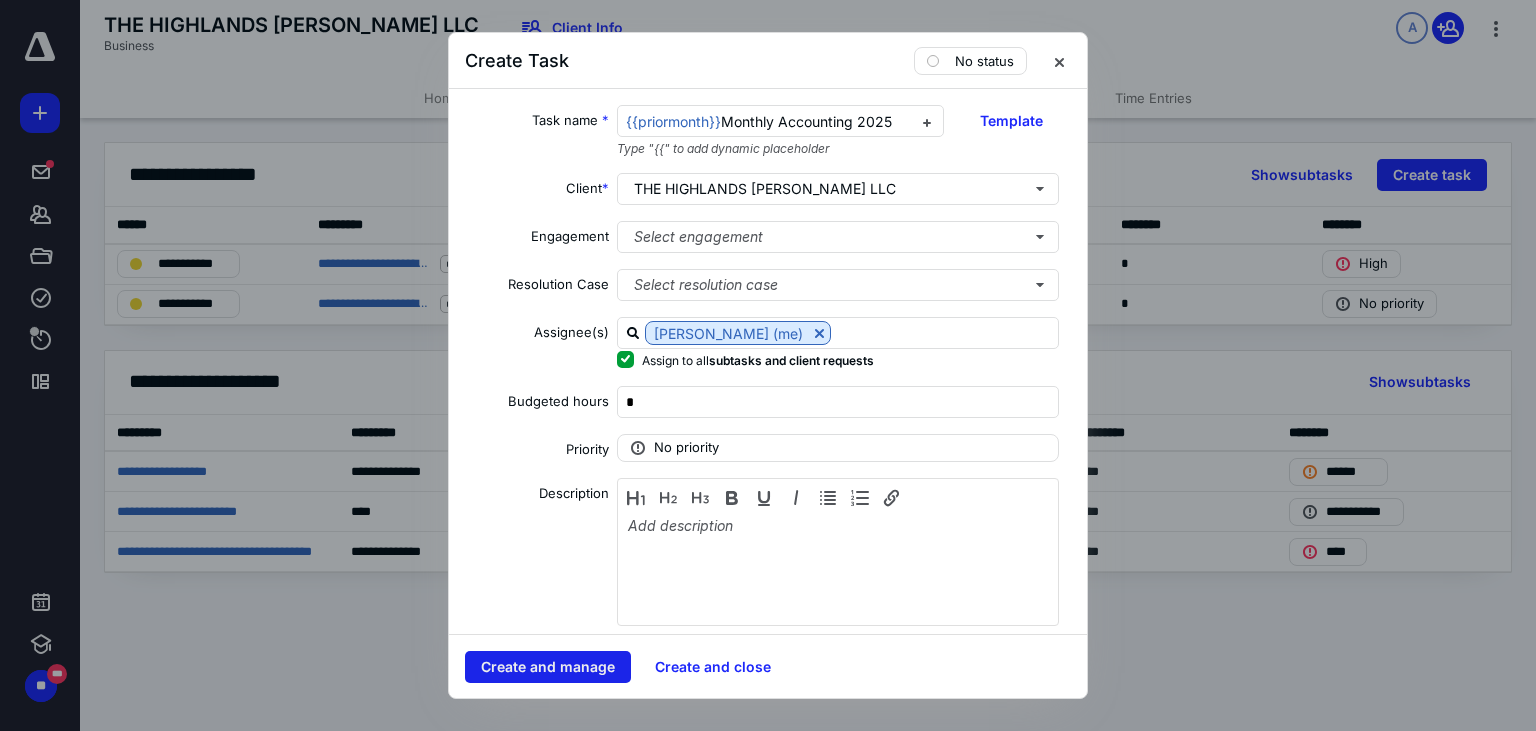 click on "Create and manage" at bounding box center (548, 667) 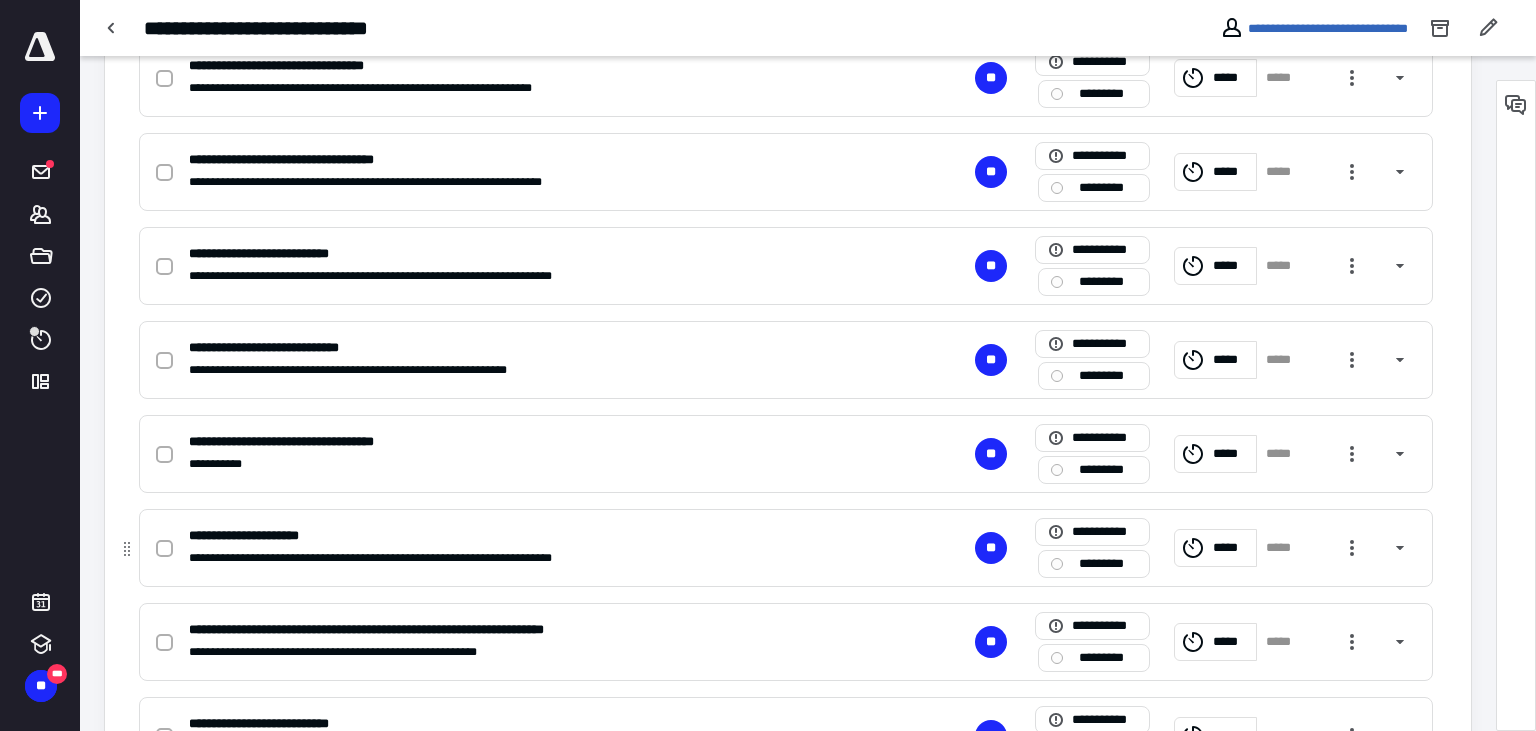 scroll, scrollTop: 316, scrollLeft: 0, axis: vertical 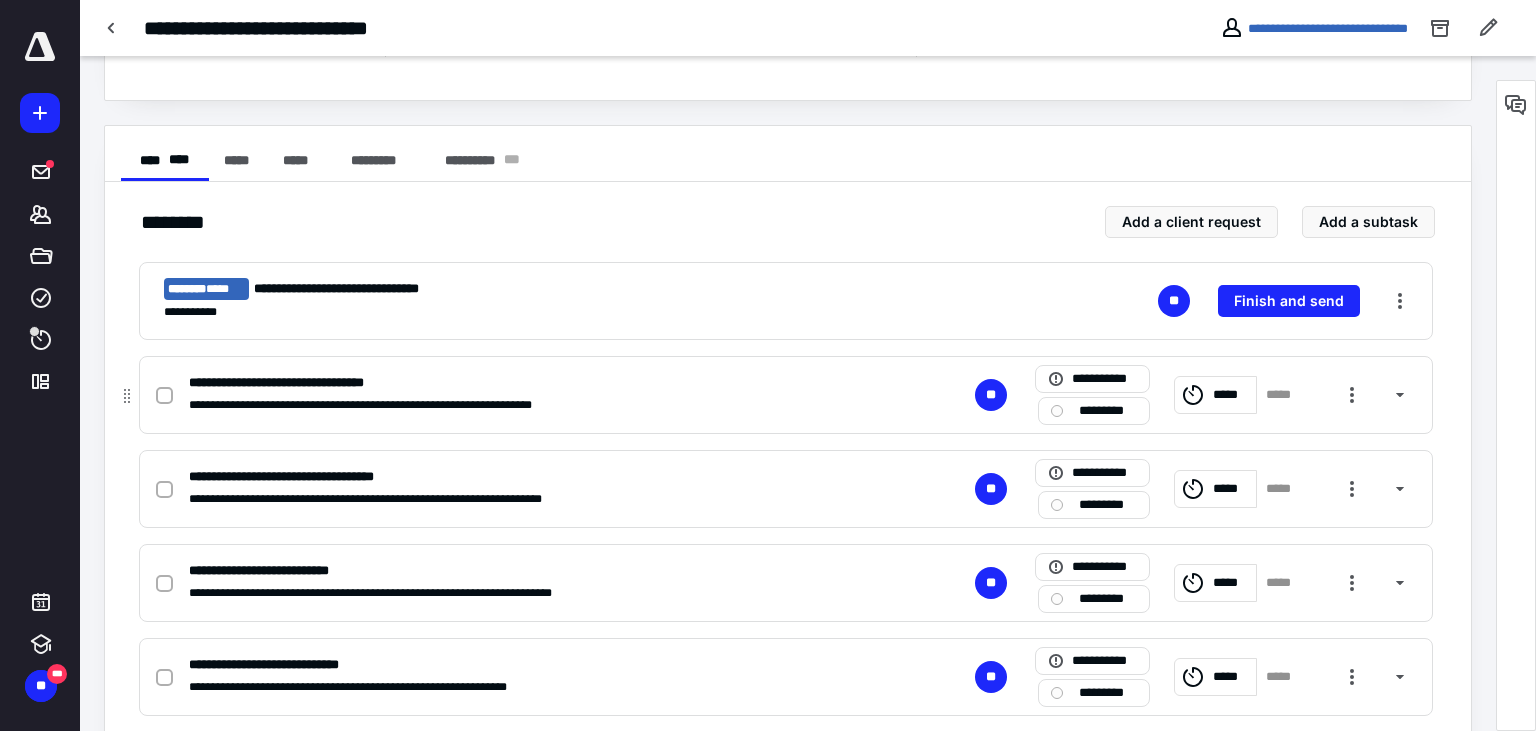 click 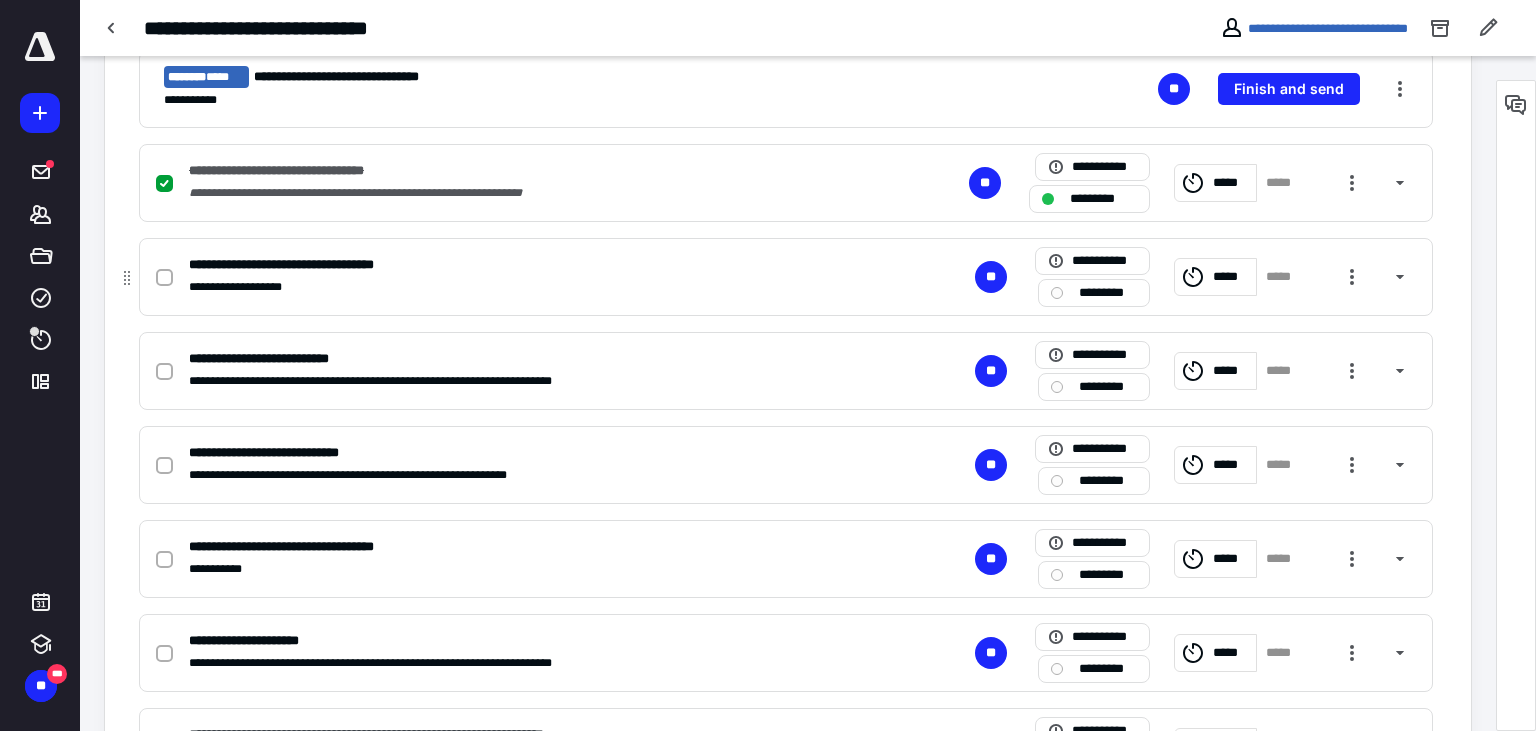 click 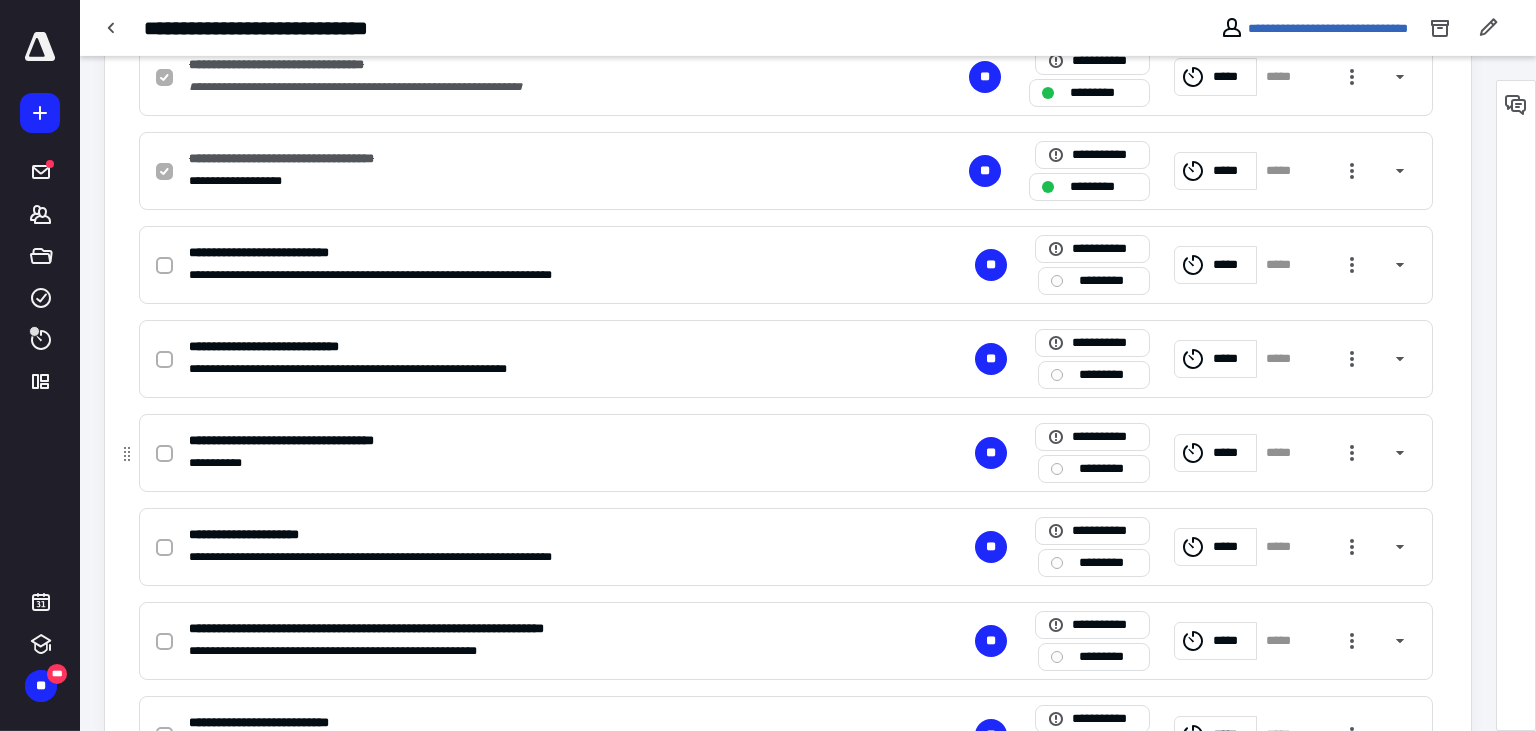 scroll, scrollTop: 739, scrollLeft: 0, axis: vertical 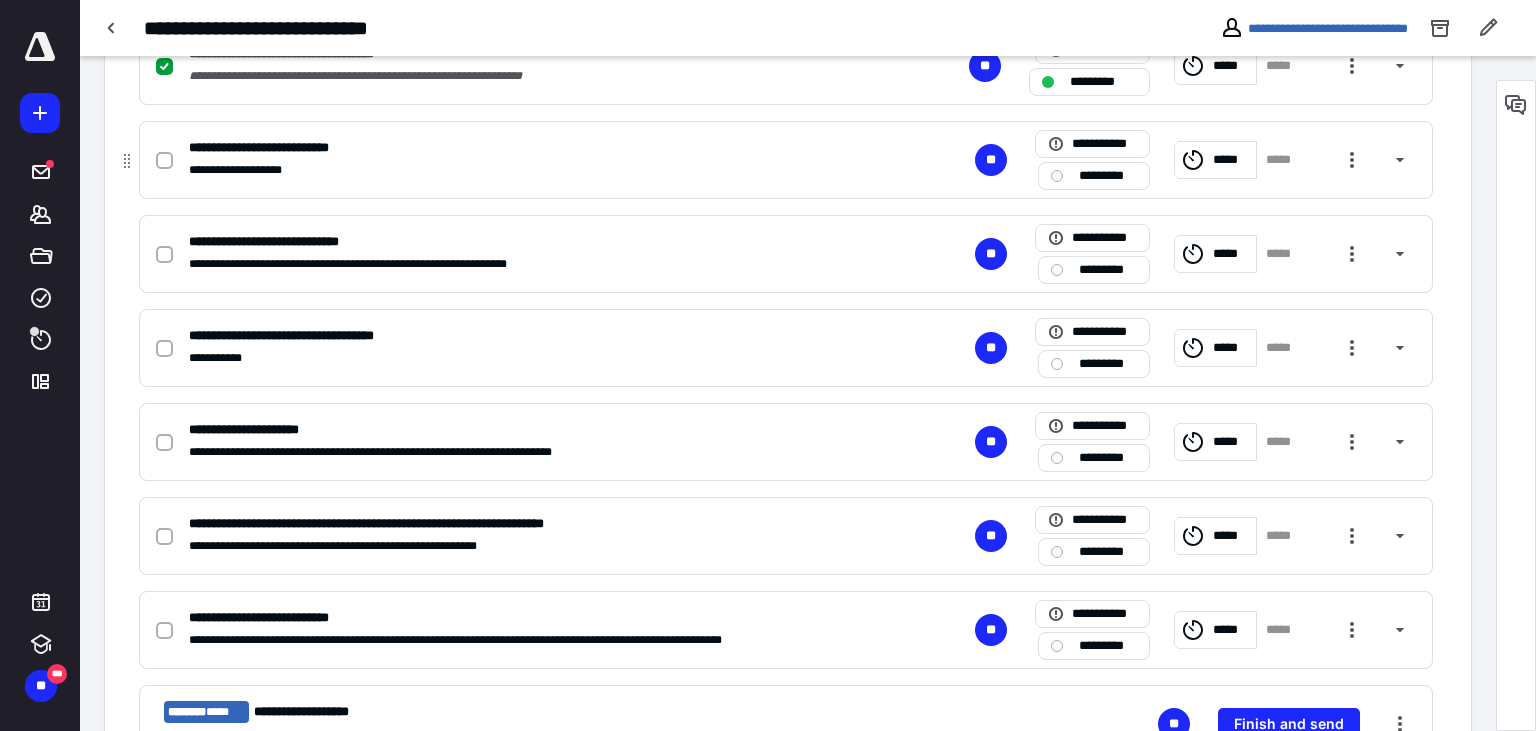 click 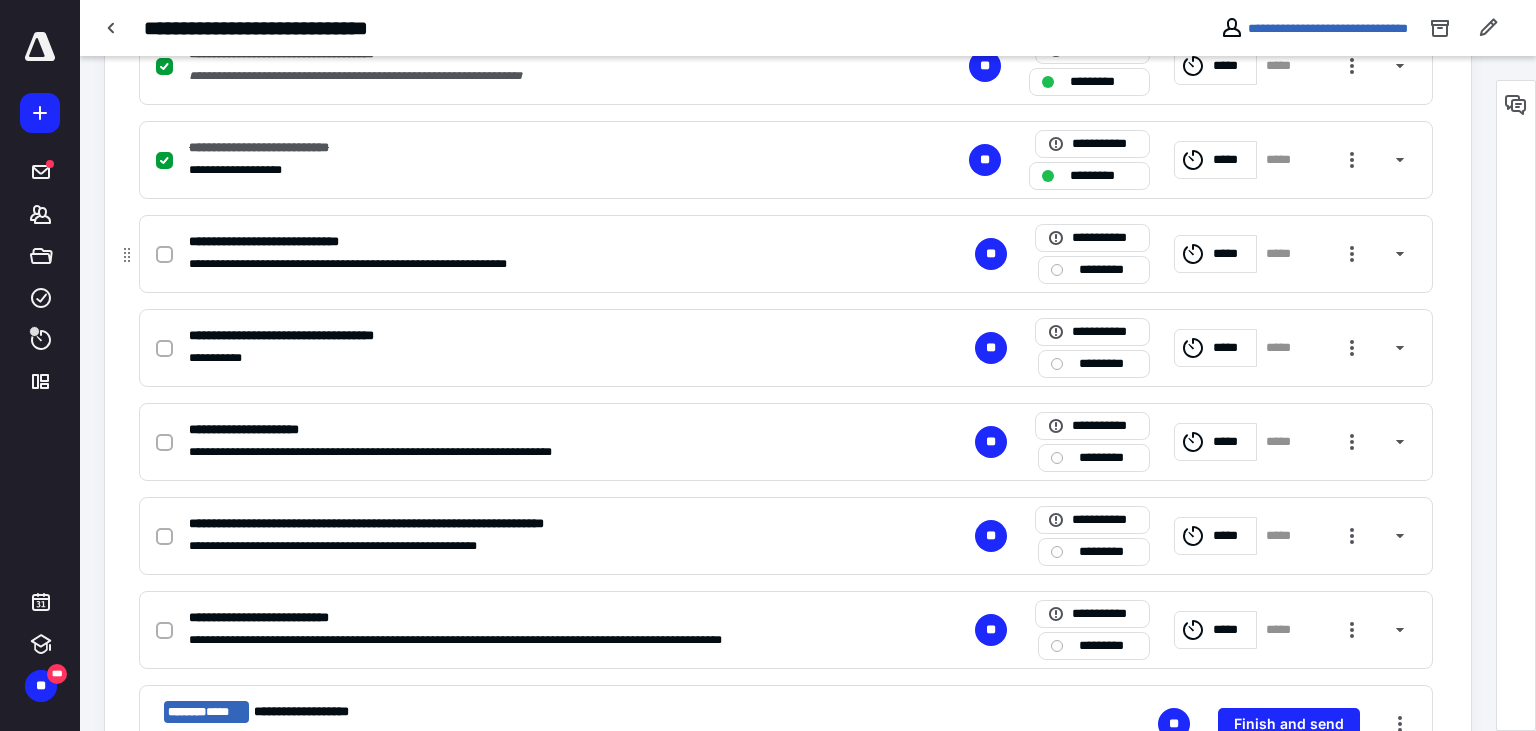 click 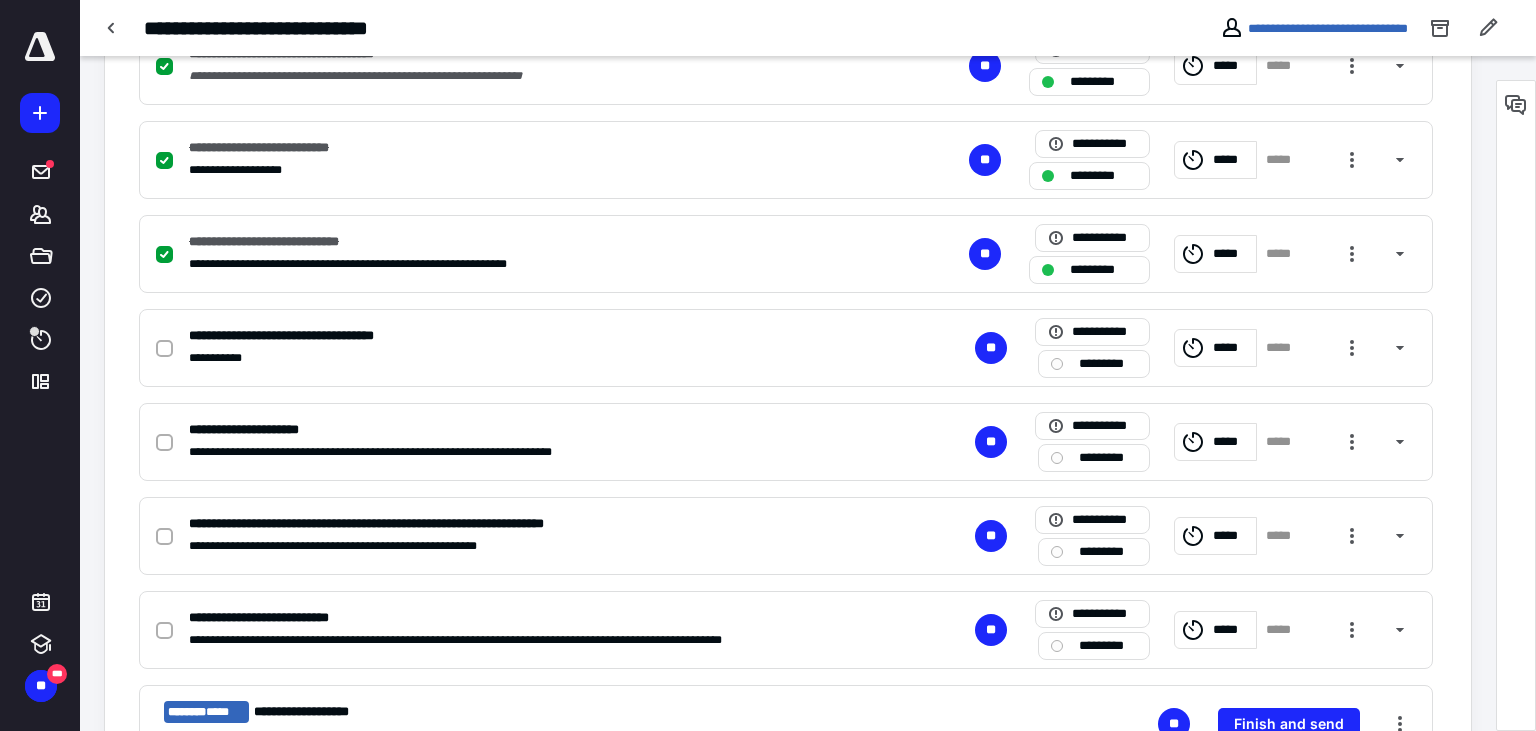 checkbox on "true" 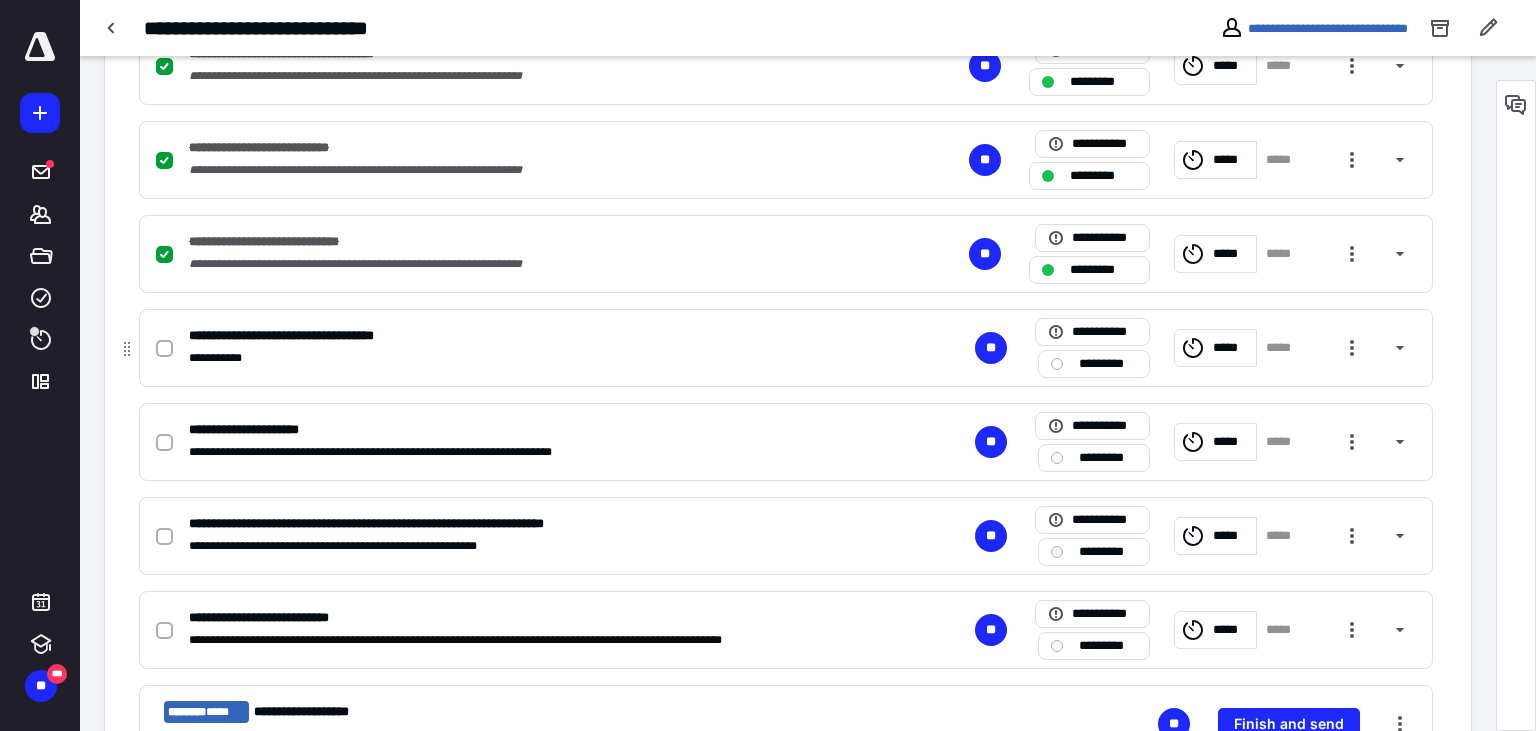 click at bounding box center [164, 349] 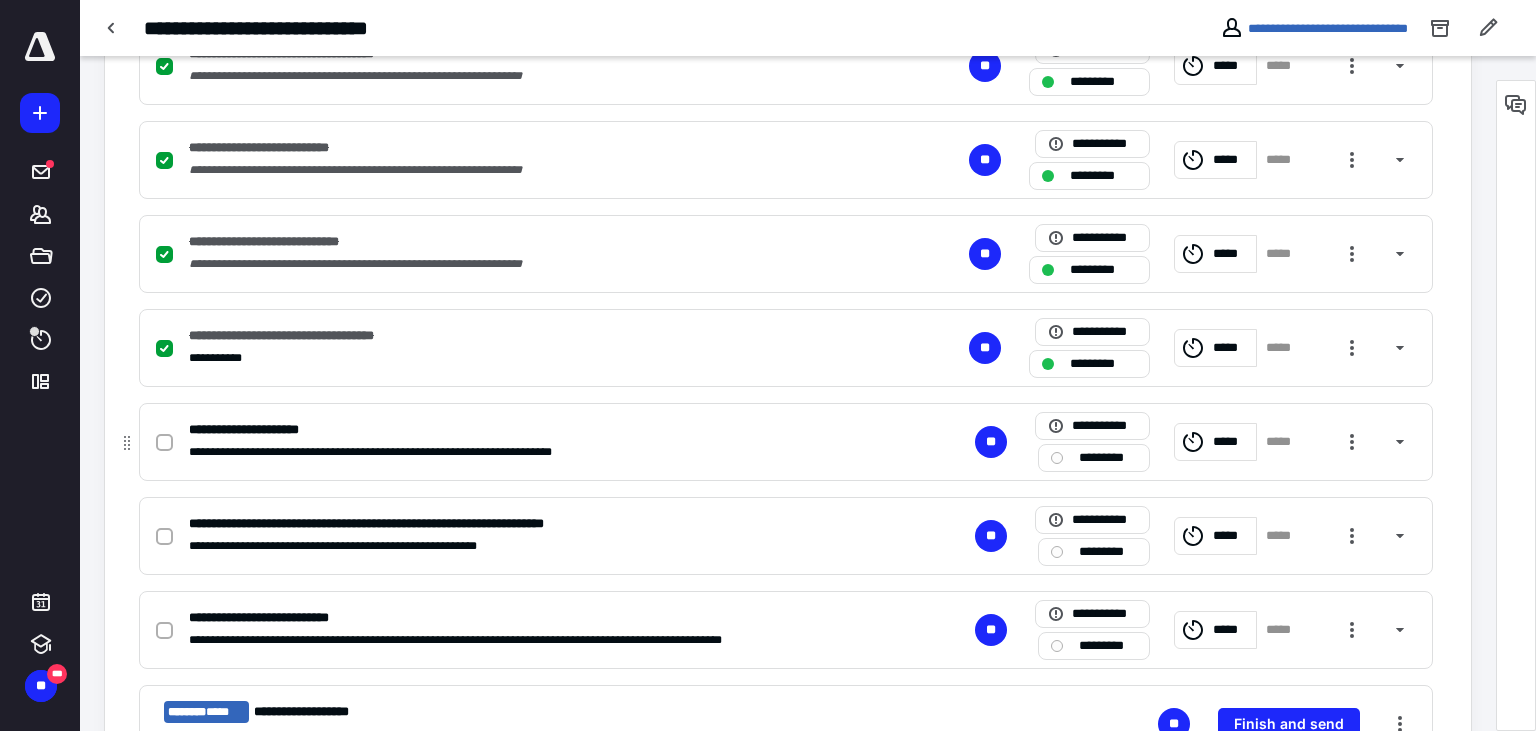 click 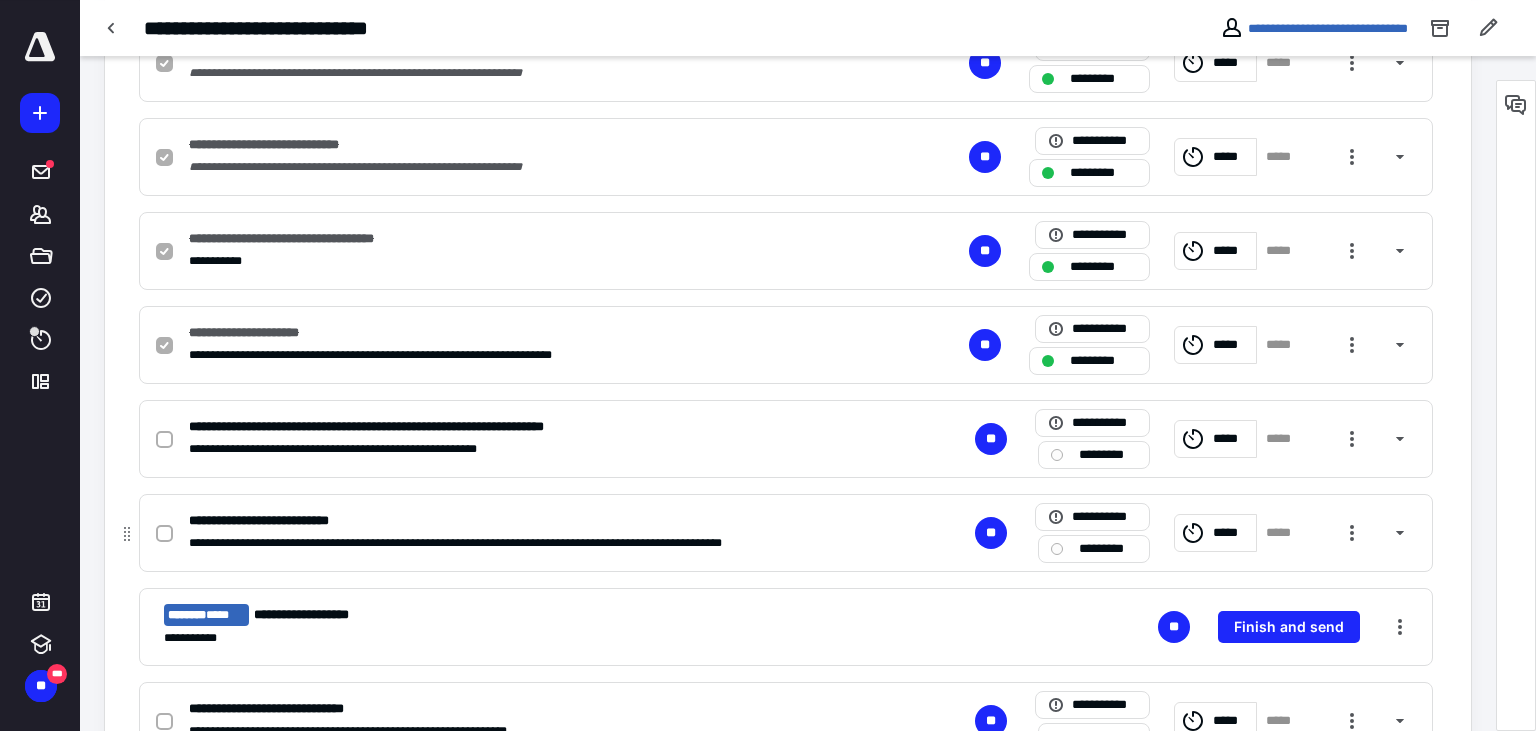 scroll, scrollTop: 913, scrollLeft: 0, axis: vertical 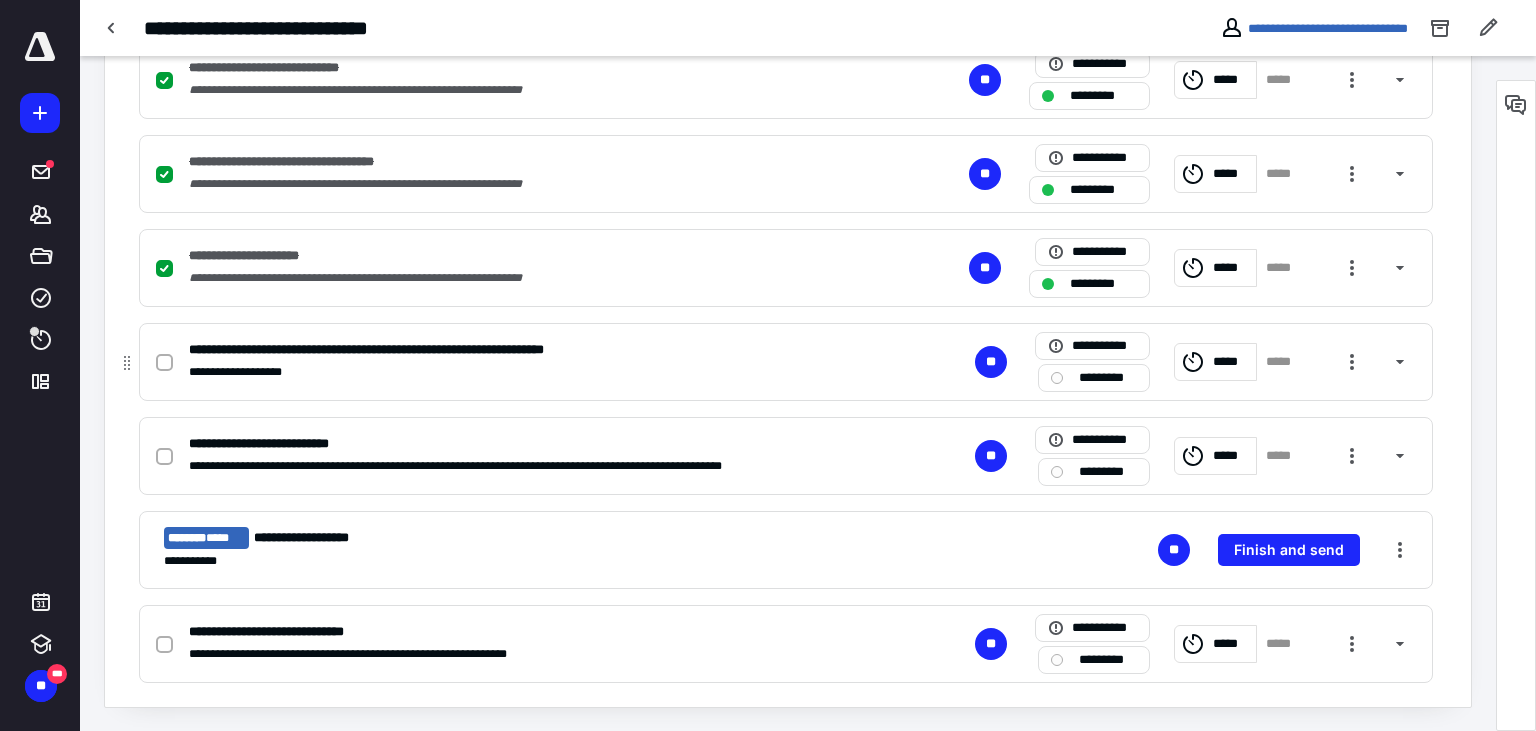 click 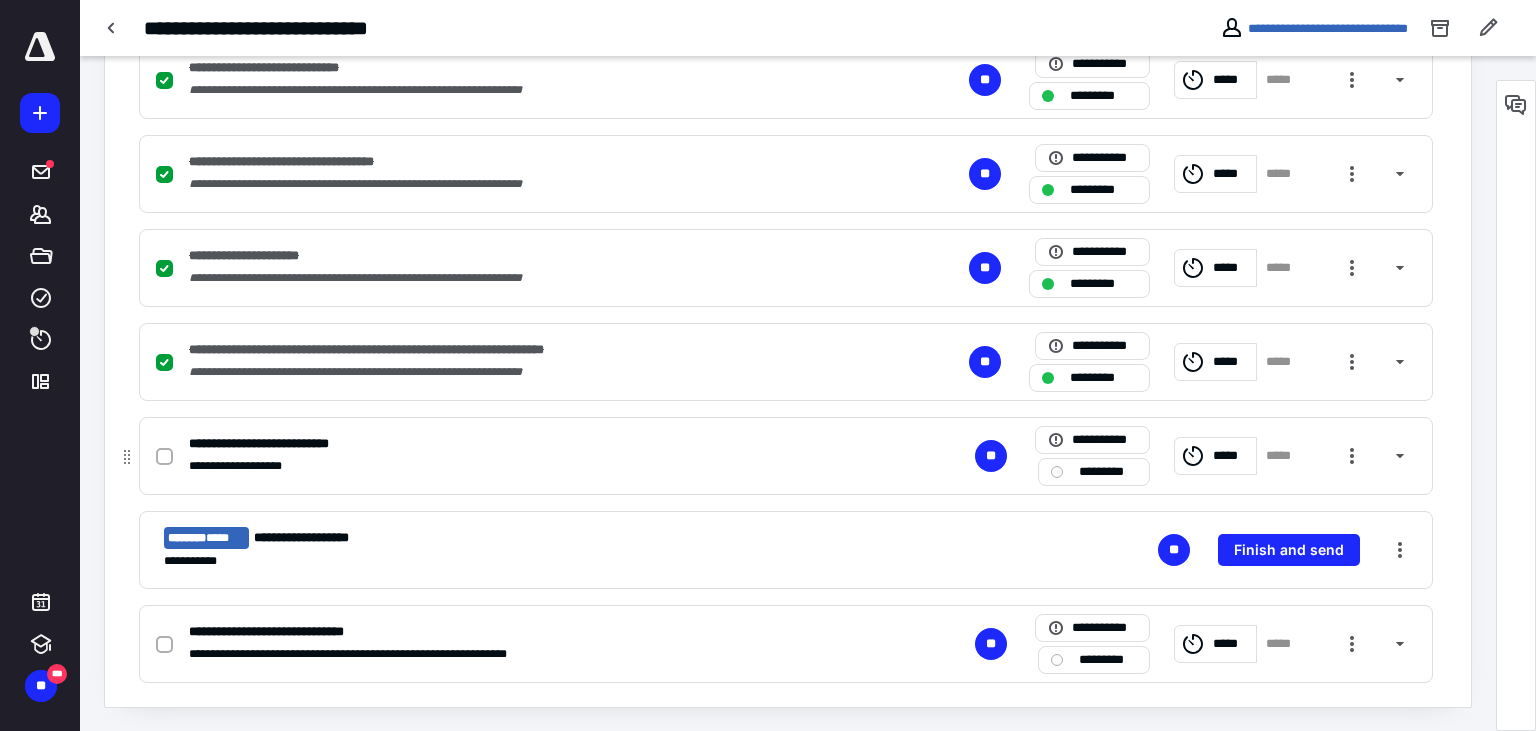 click 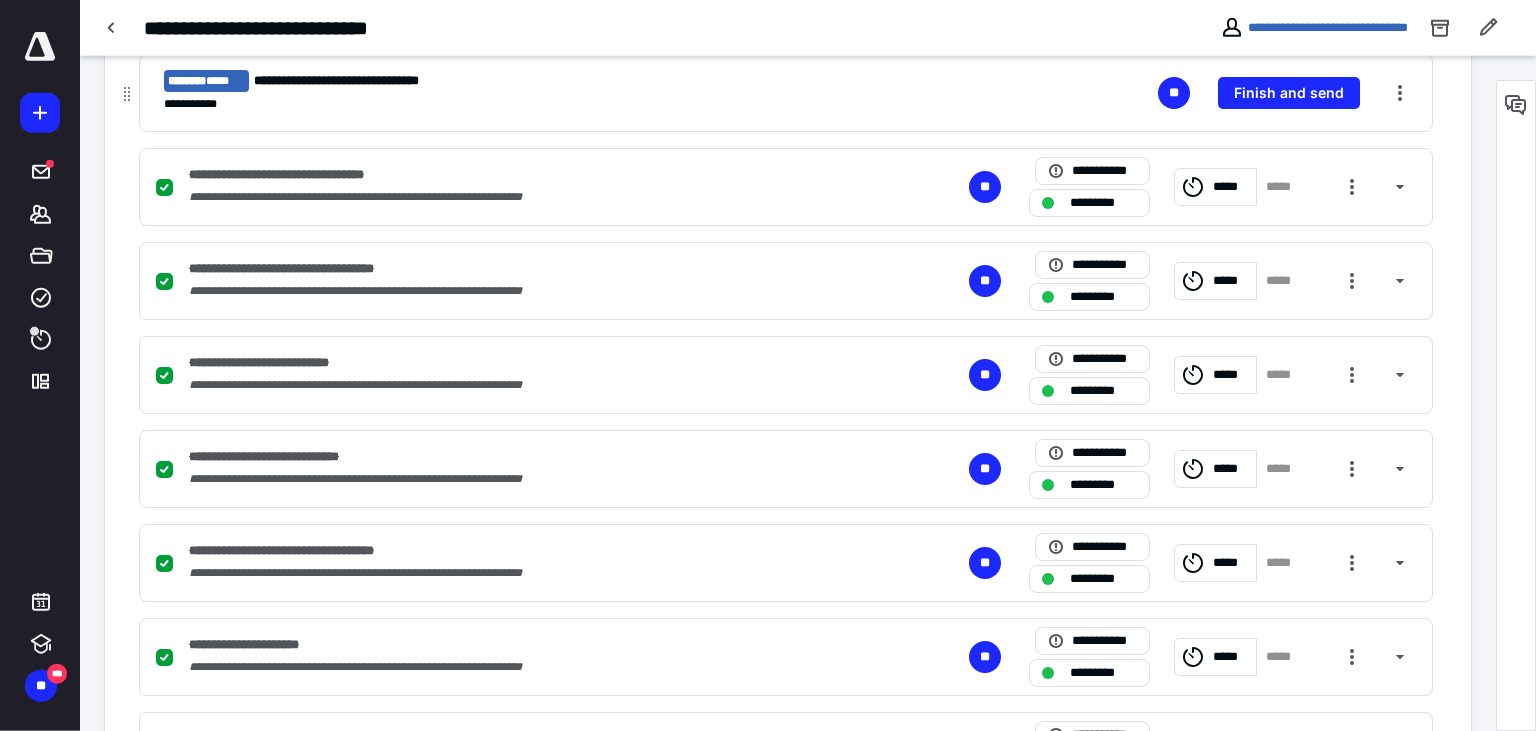 scroll, scrollTop: 491, scrollLeft: 0, axis: vertical 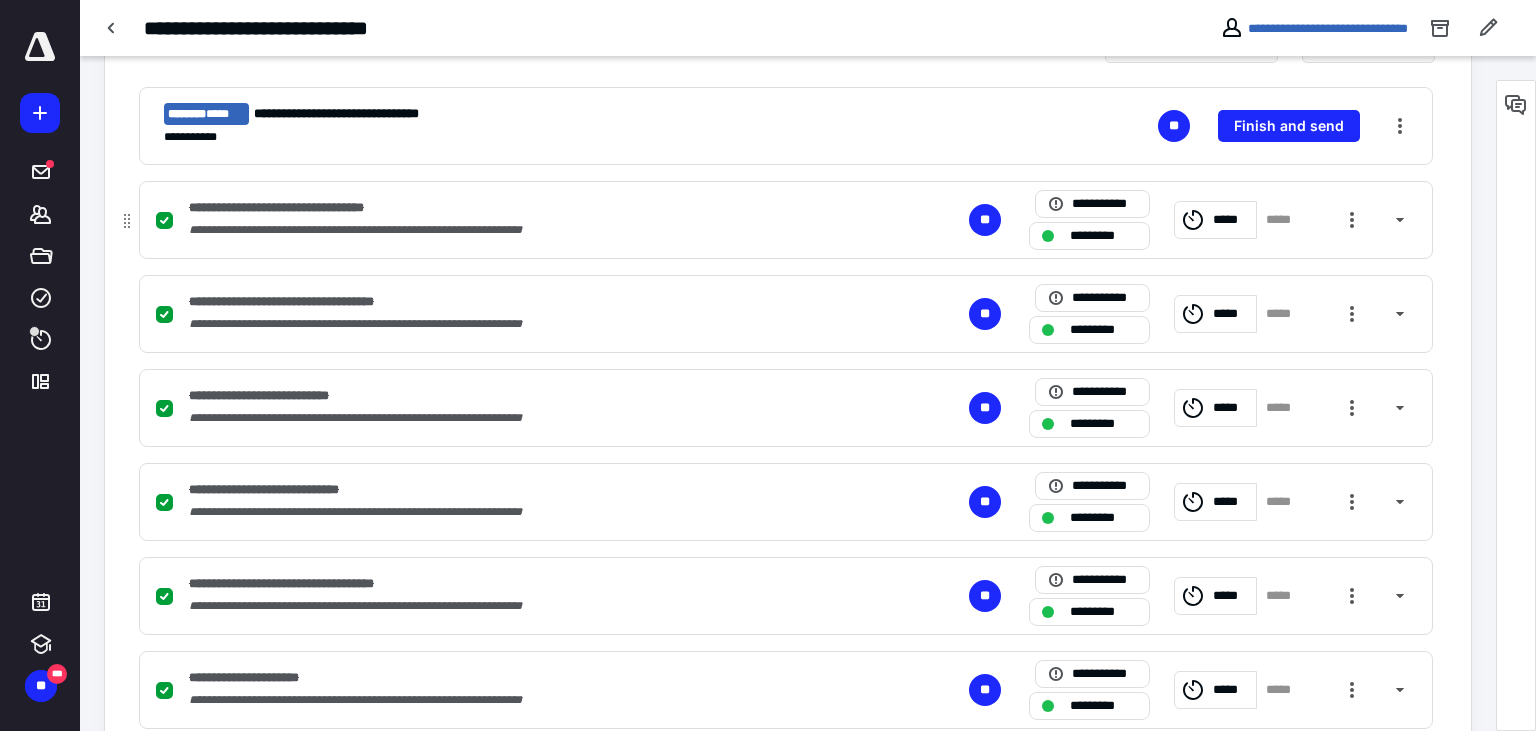 click on "*****" at bounding box center [1231, 220] 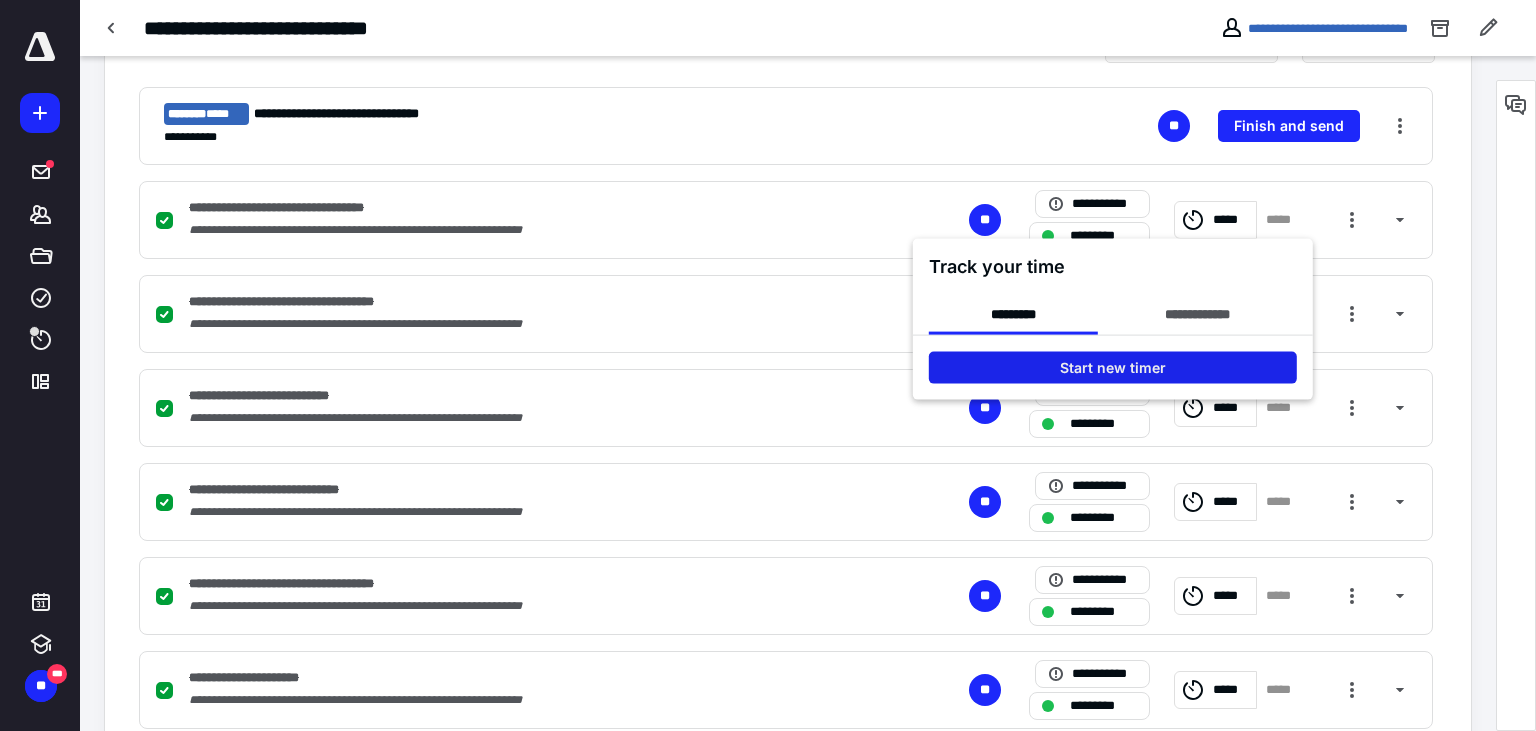 click on "Start new timer" at bounding box center (1113, 368) 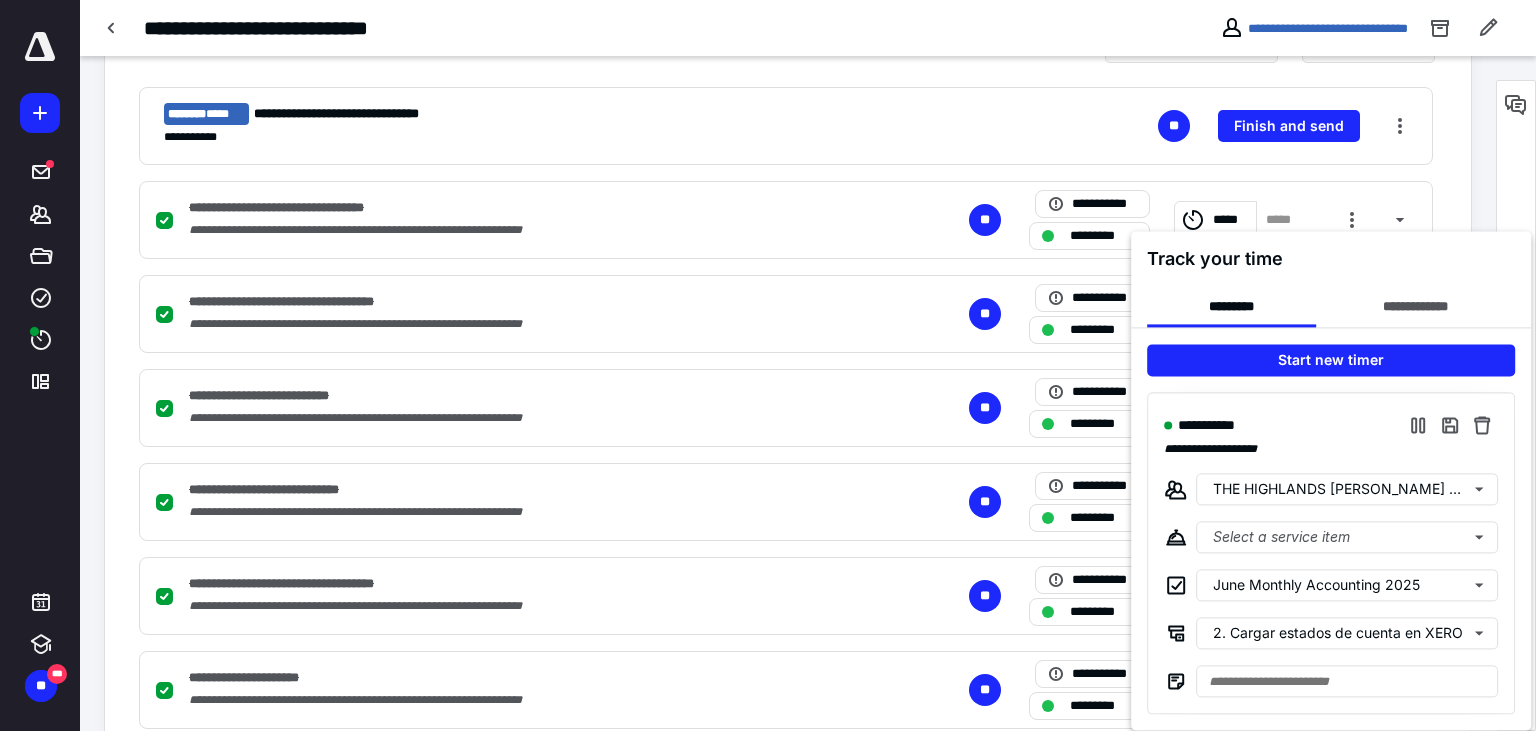 click on "**********" at bounding box center [1331, 425] 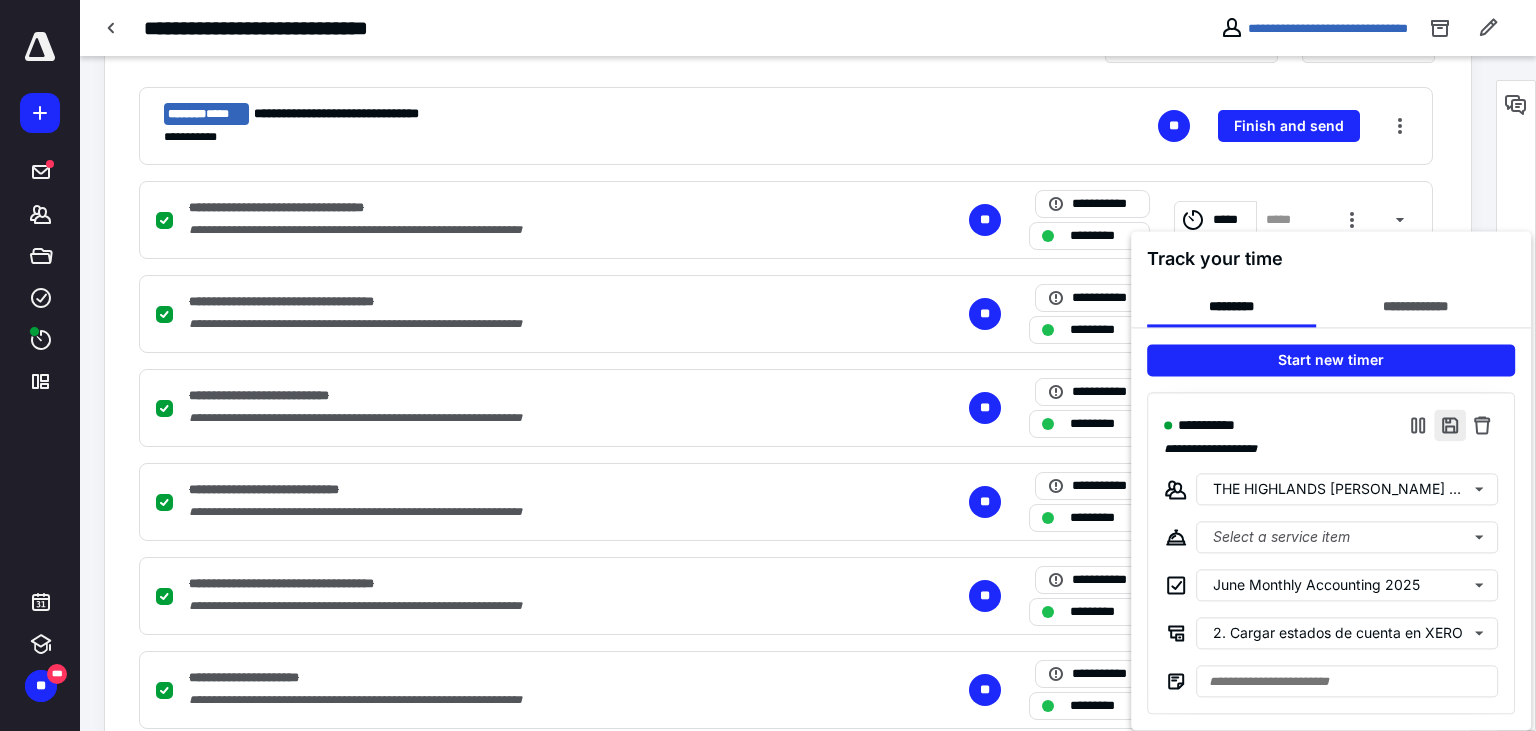 checkbox on "false" 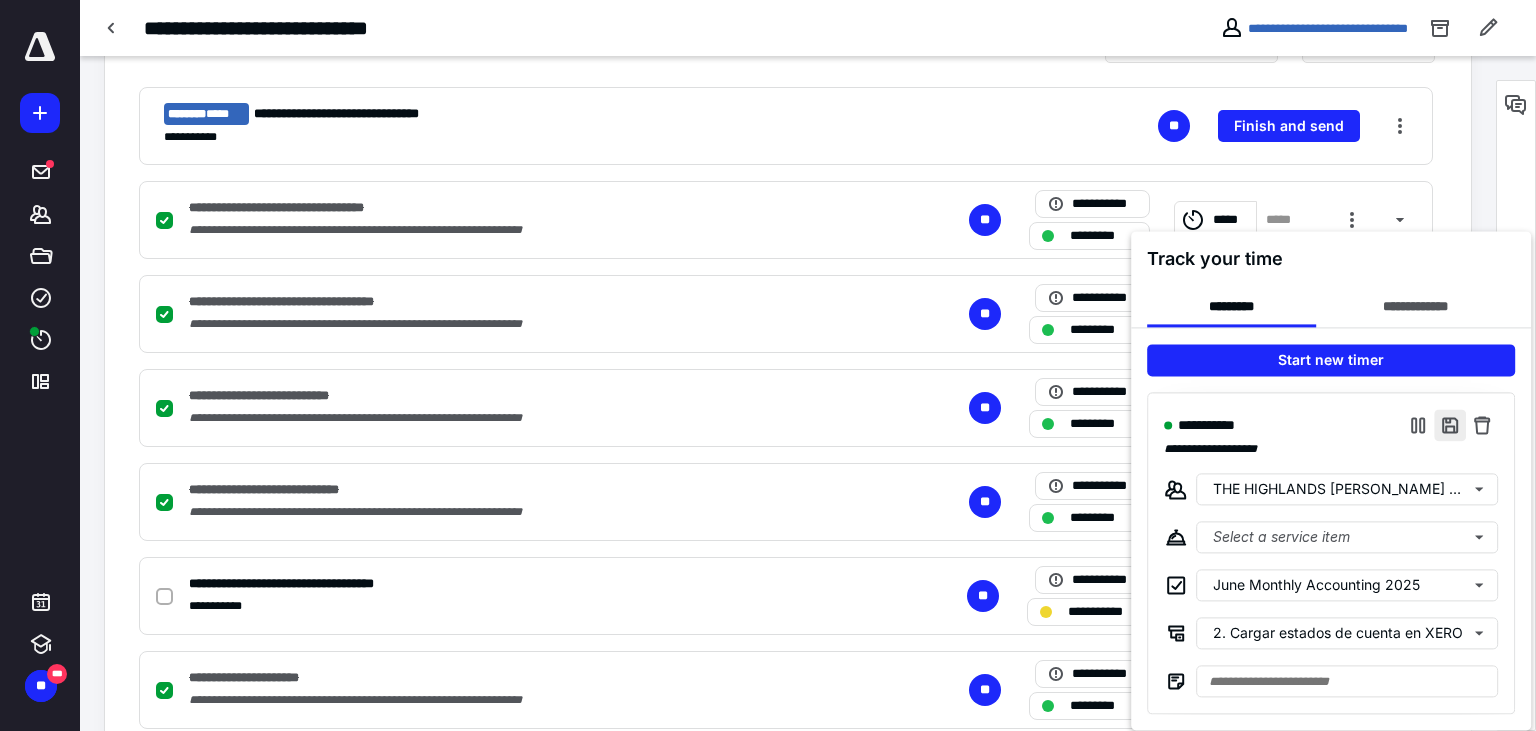 click at bounding box center (1450, 425) 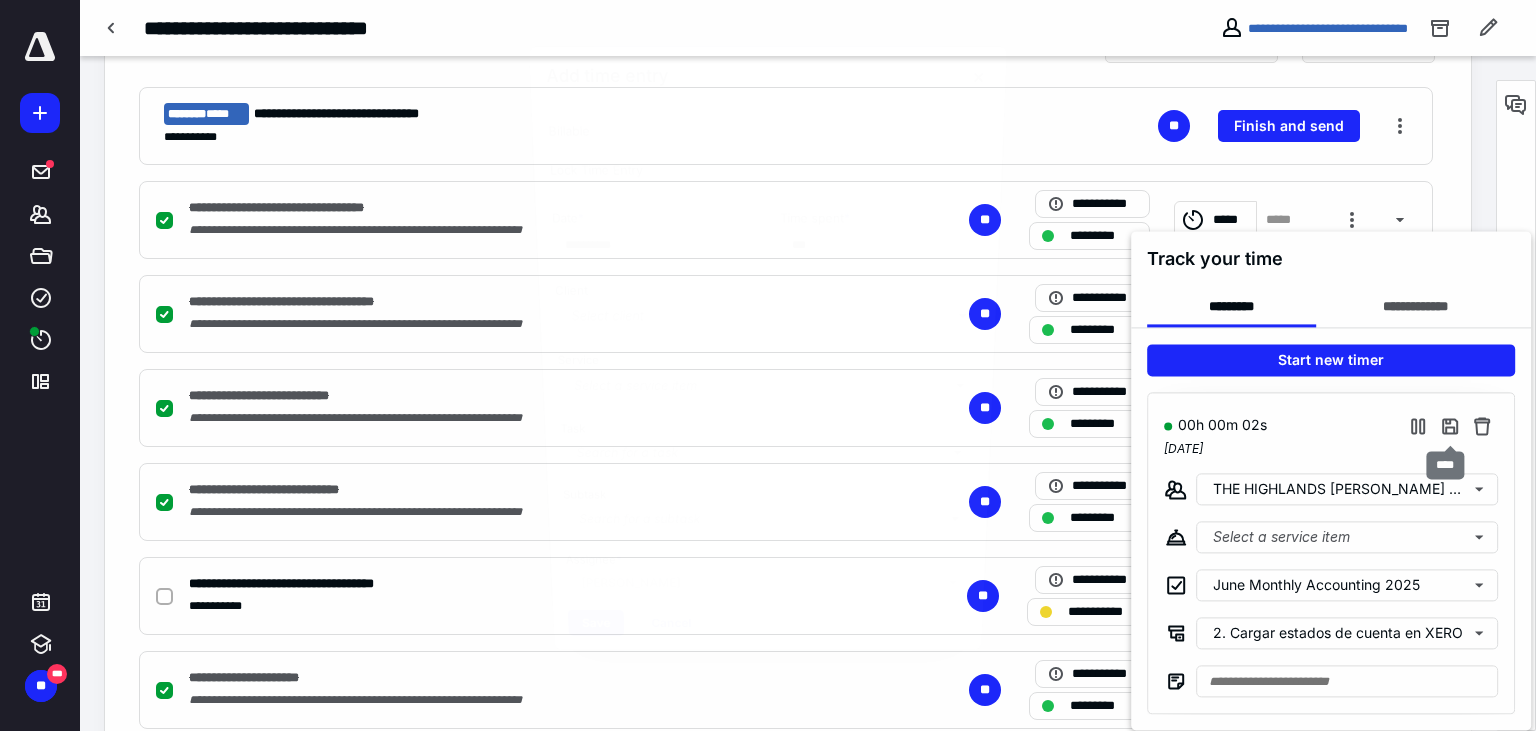 type on "**" 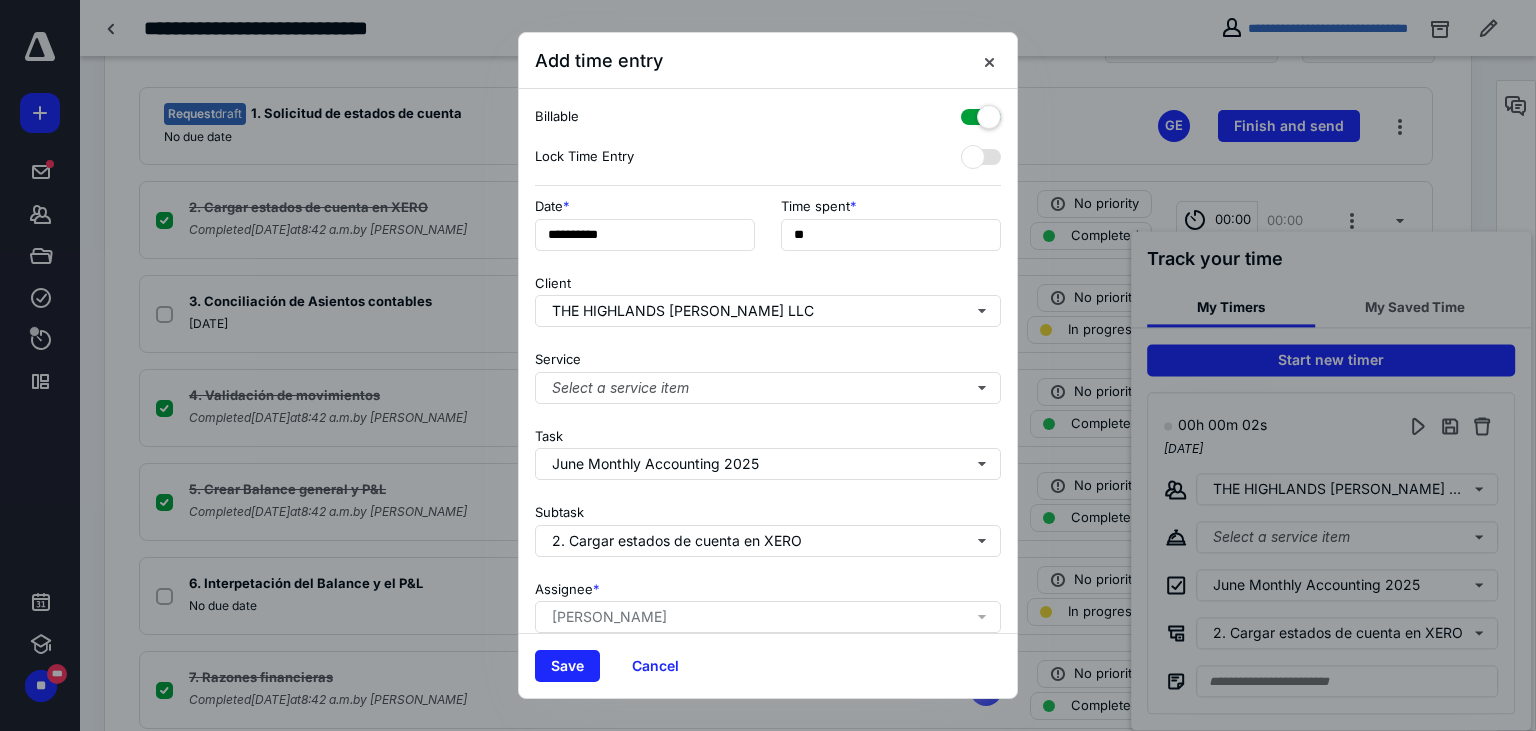 checkbox on "false" 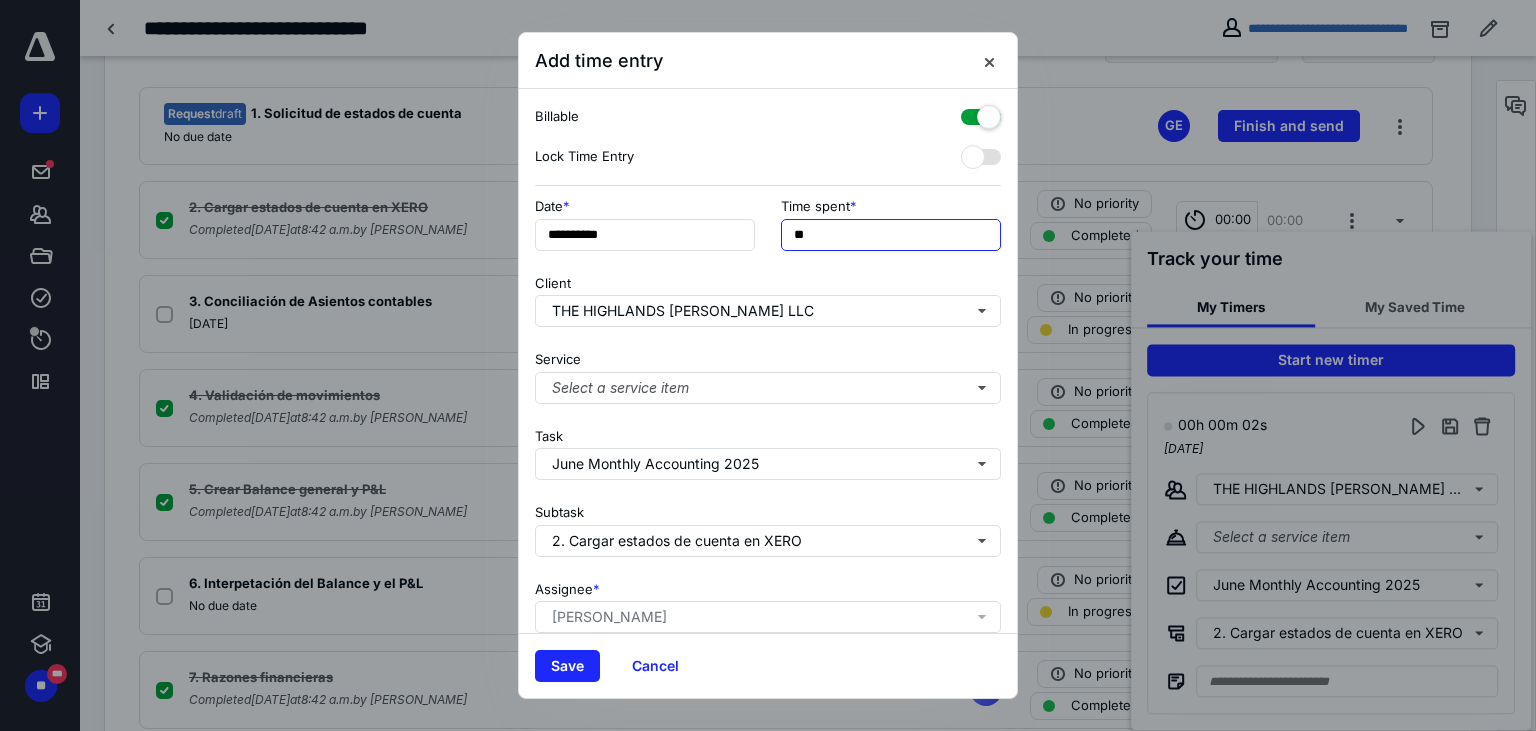 drag, startPoint x: 799, startPoint y: 239, endPoint x: 762, endPoint y: 234, distance: 37.336308 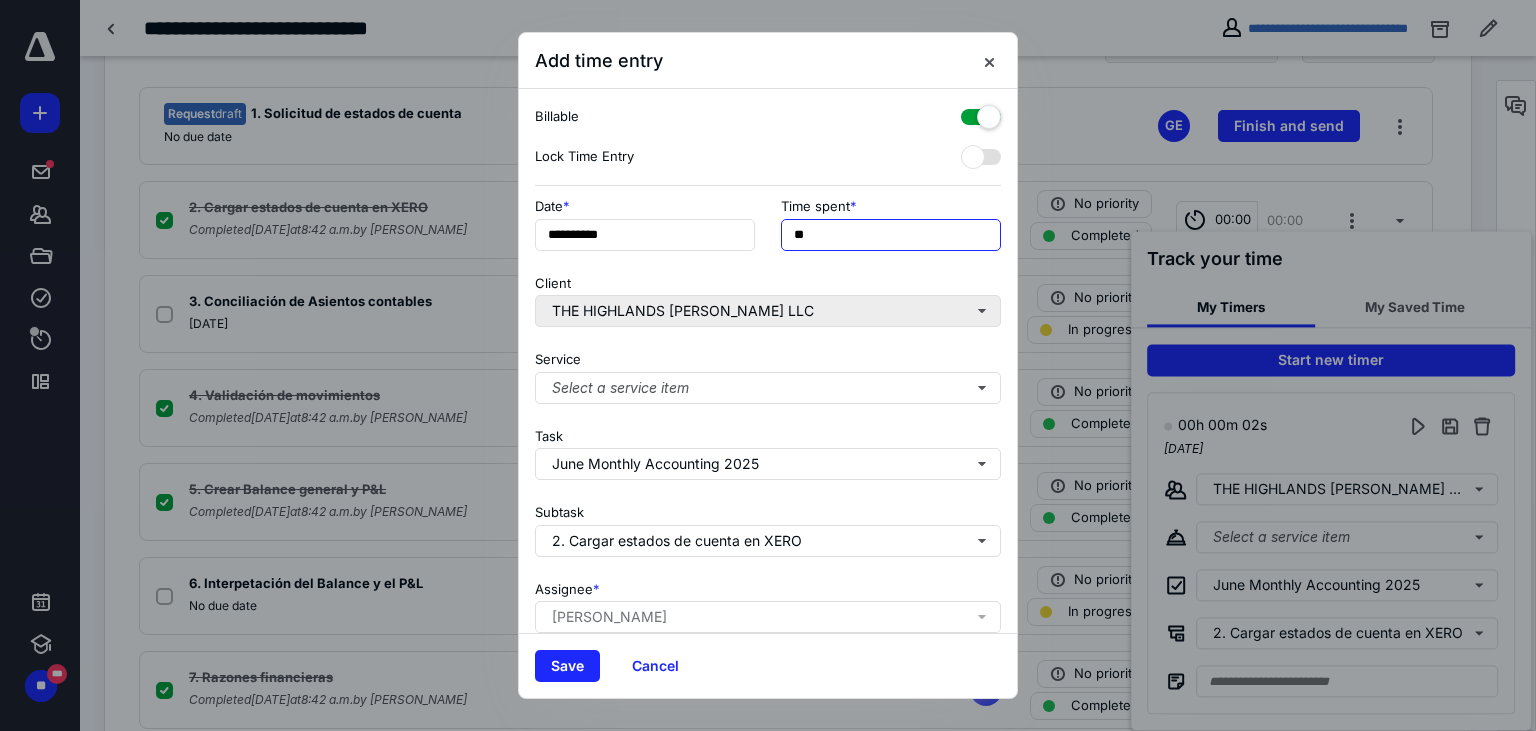 type on "**" 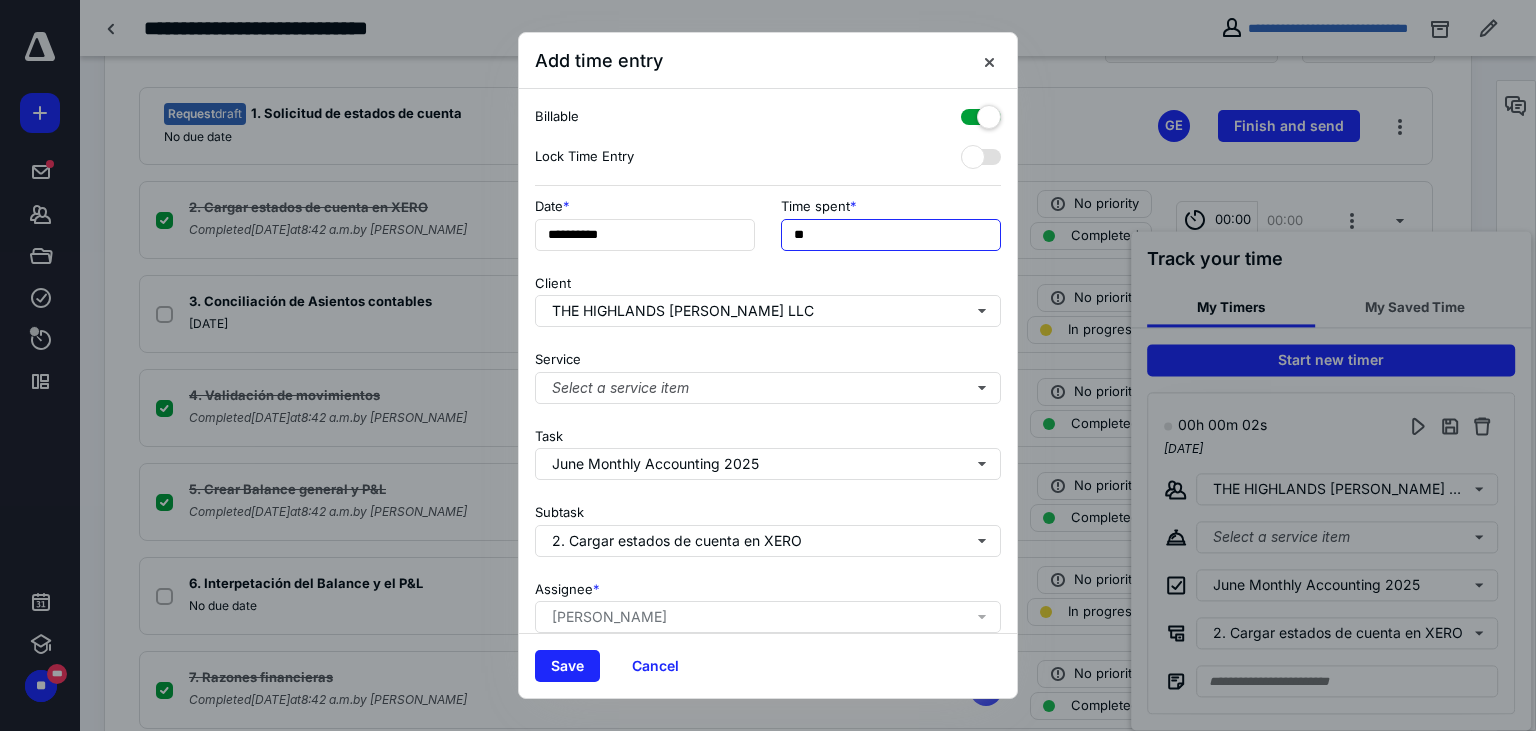 checkbox on "false" 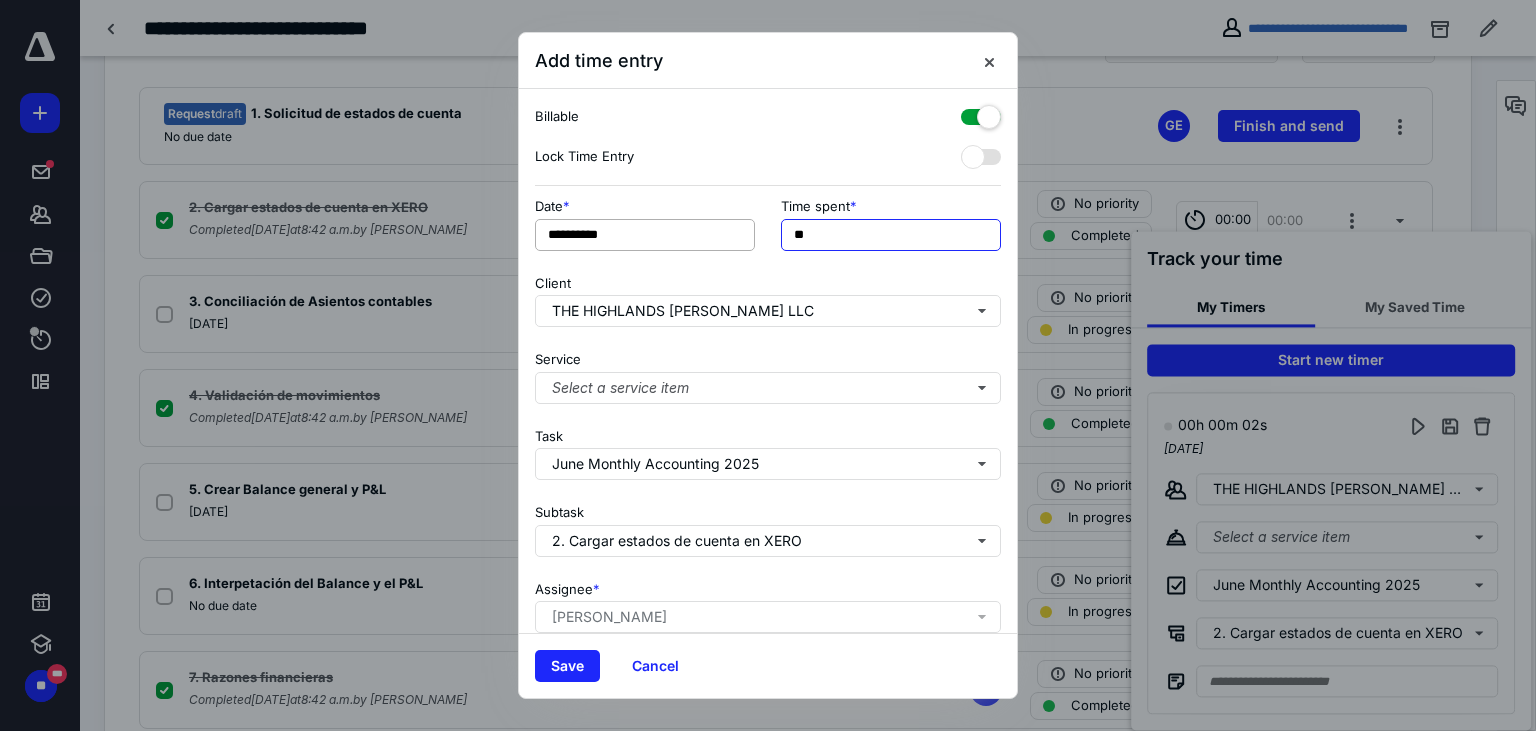 type on "**" 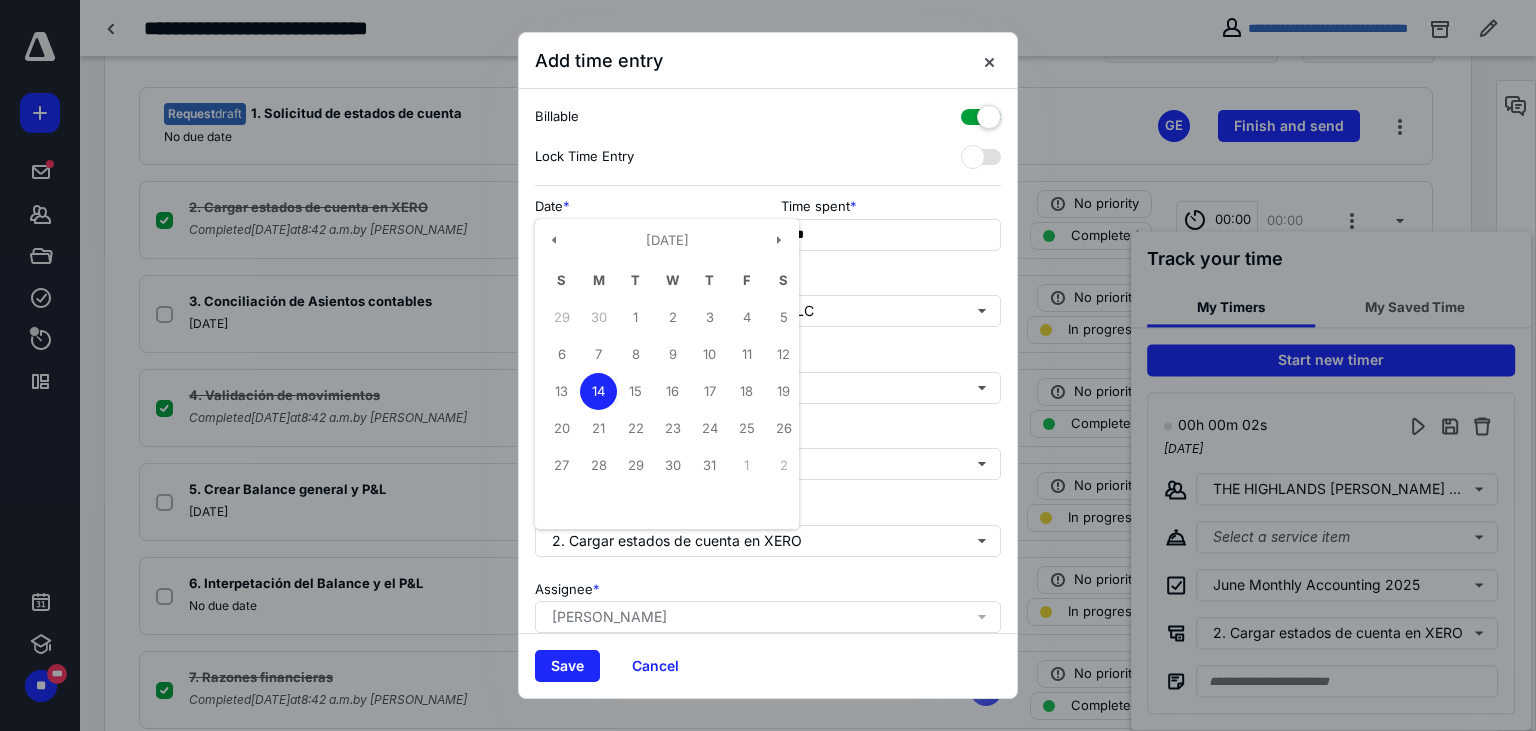 click on "**********" at bounding box center (645, 235) 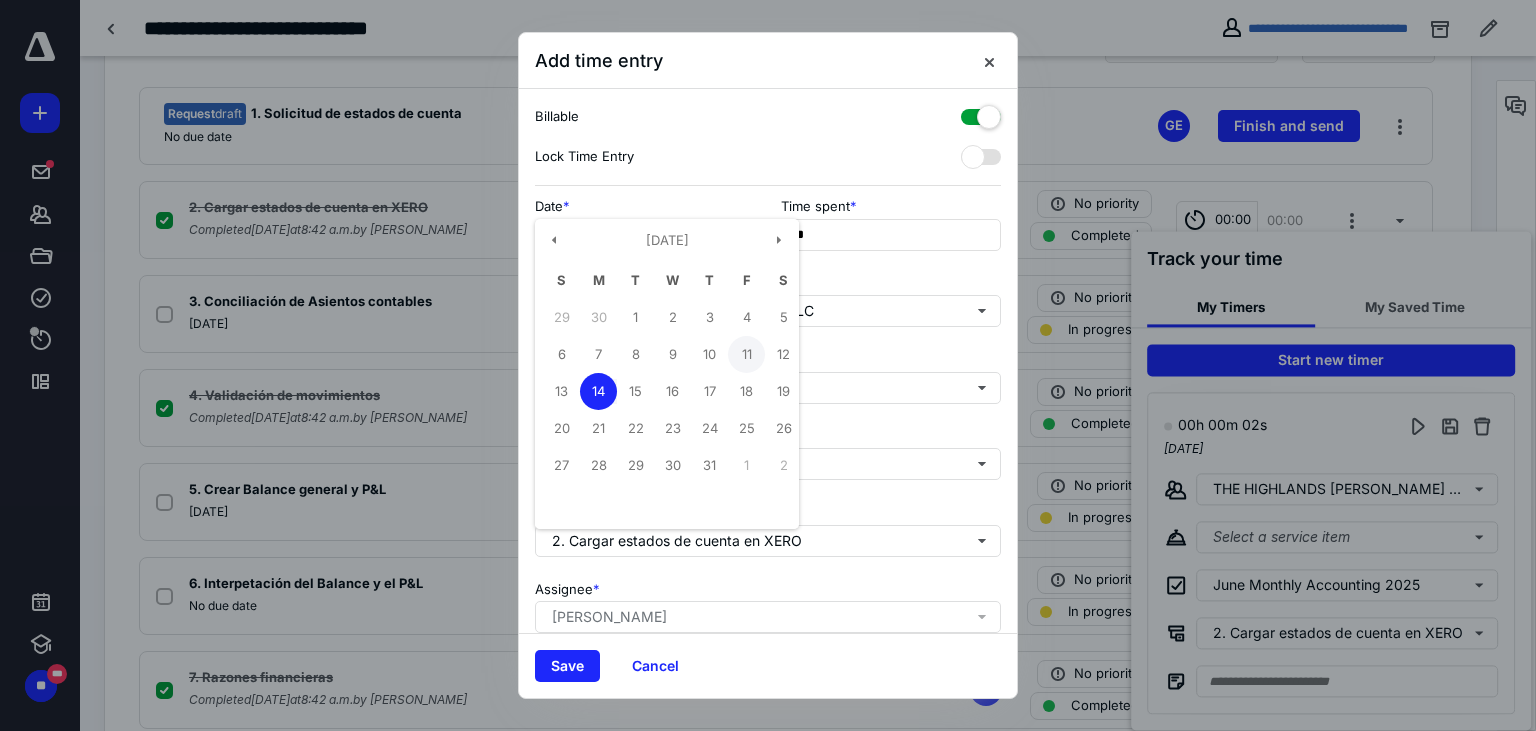 click on "11" at bounding box center [746, 354] 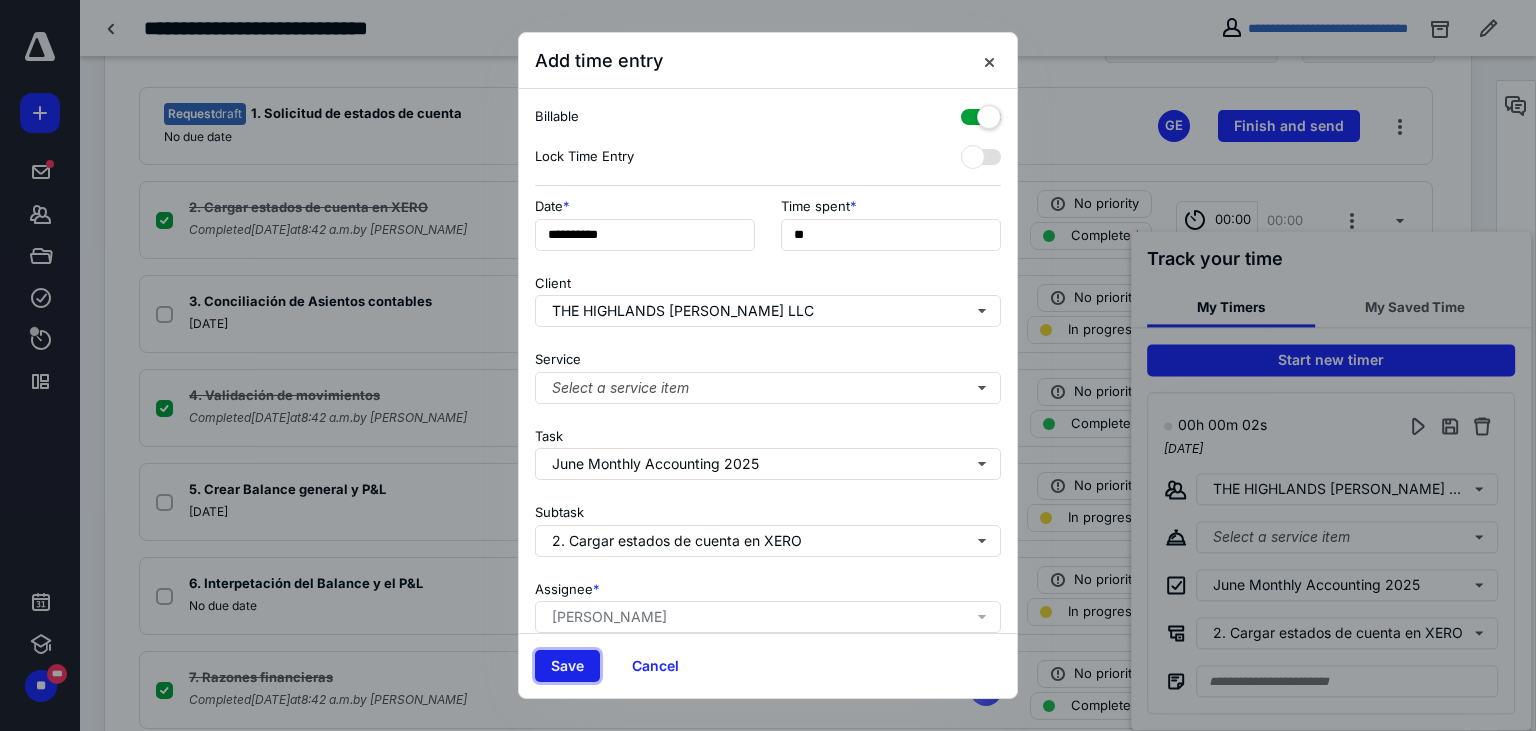 click on "Save" at bounding box center (567, 666) 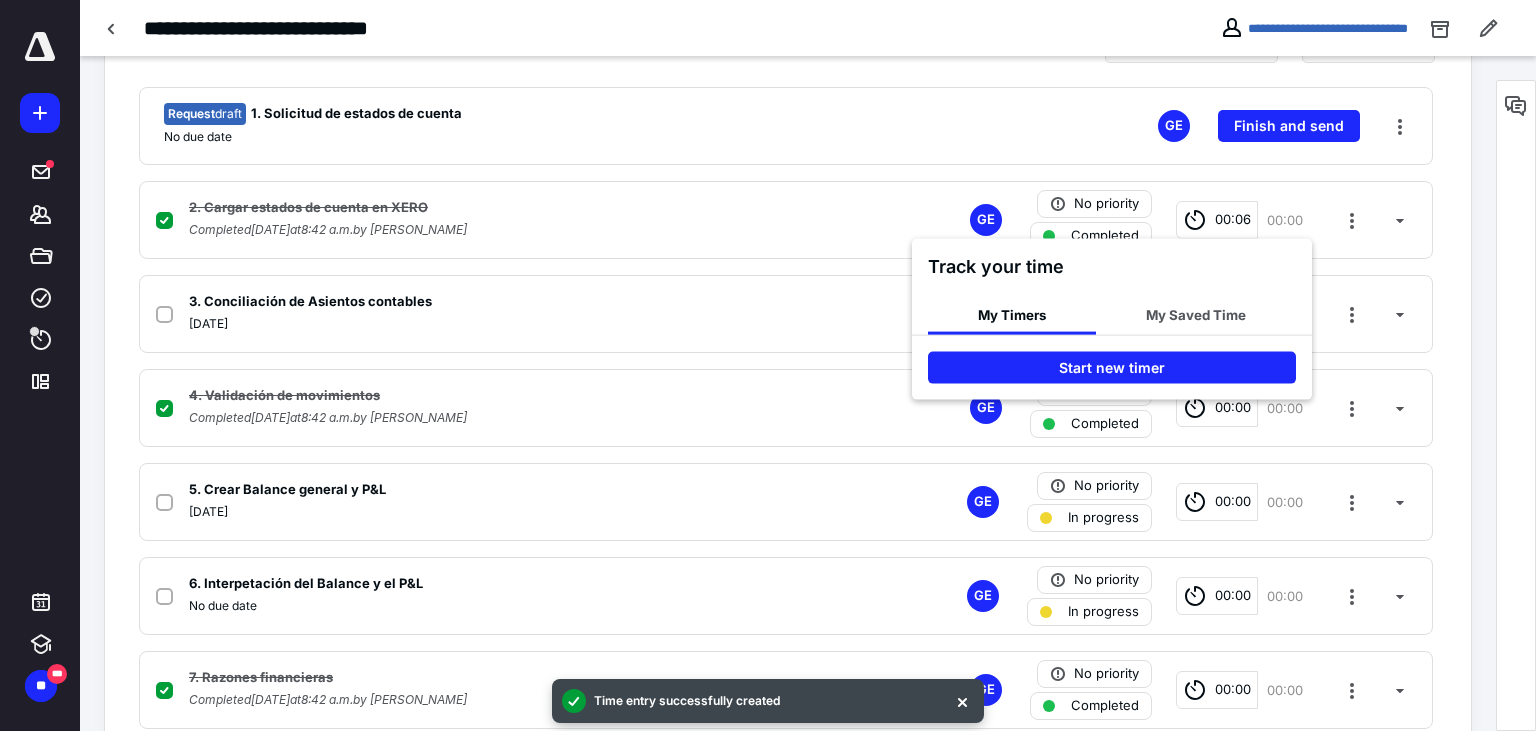 click at bounding box center [768, 365] 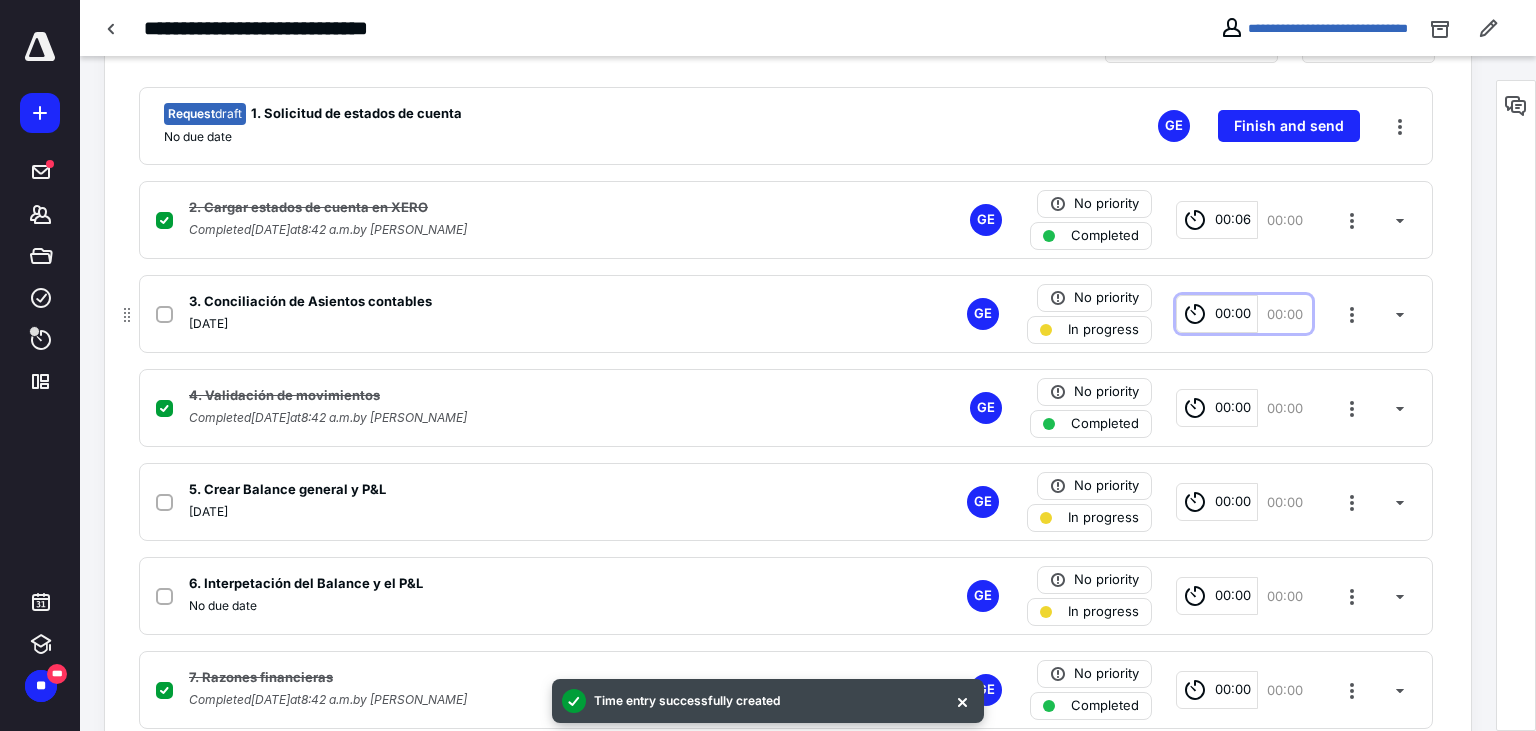 click on "00:00" at bounding box center (1233, 314) 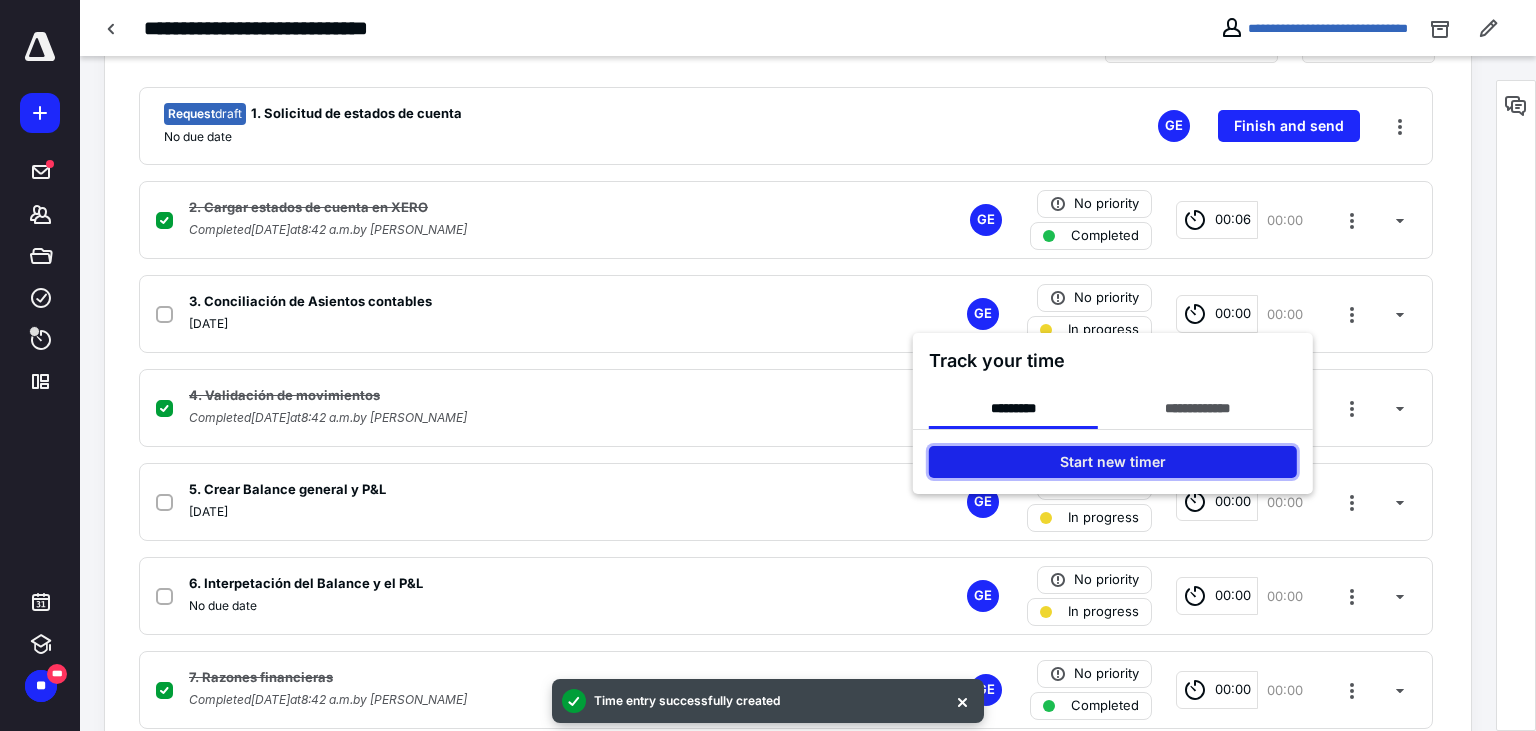 click on "Start new timer" at bounding box center (1113, 462) 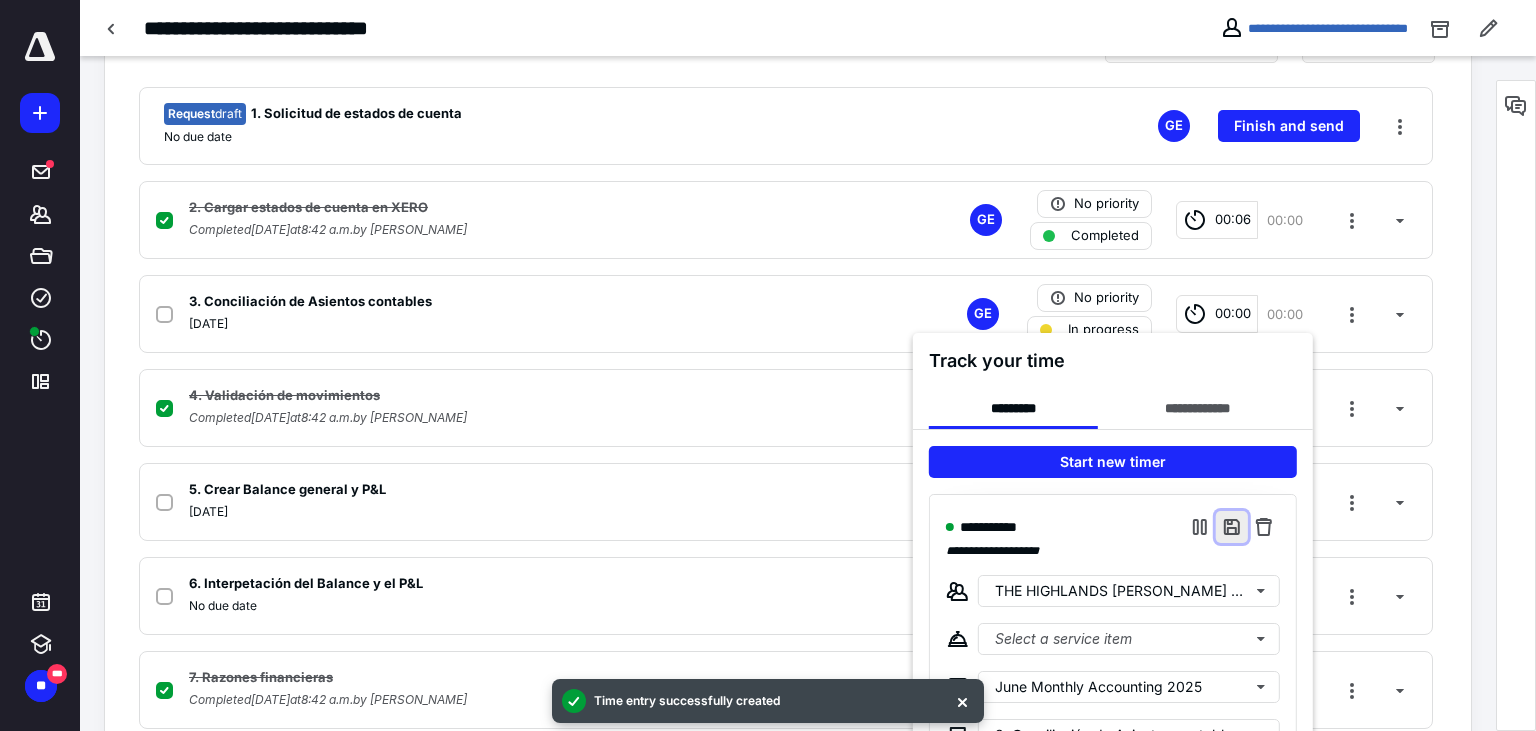 click at bounding box center (1232, 527) 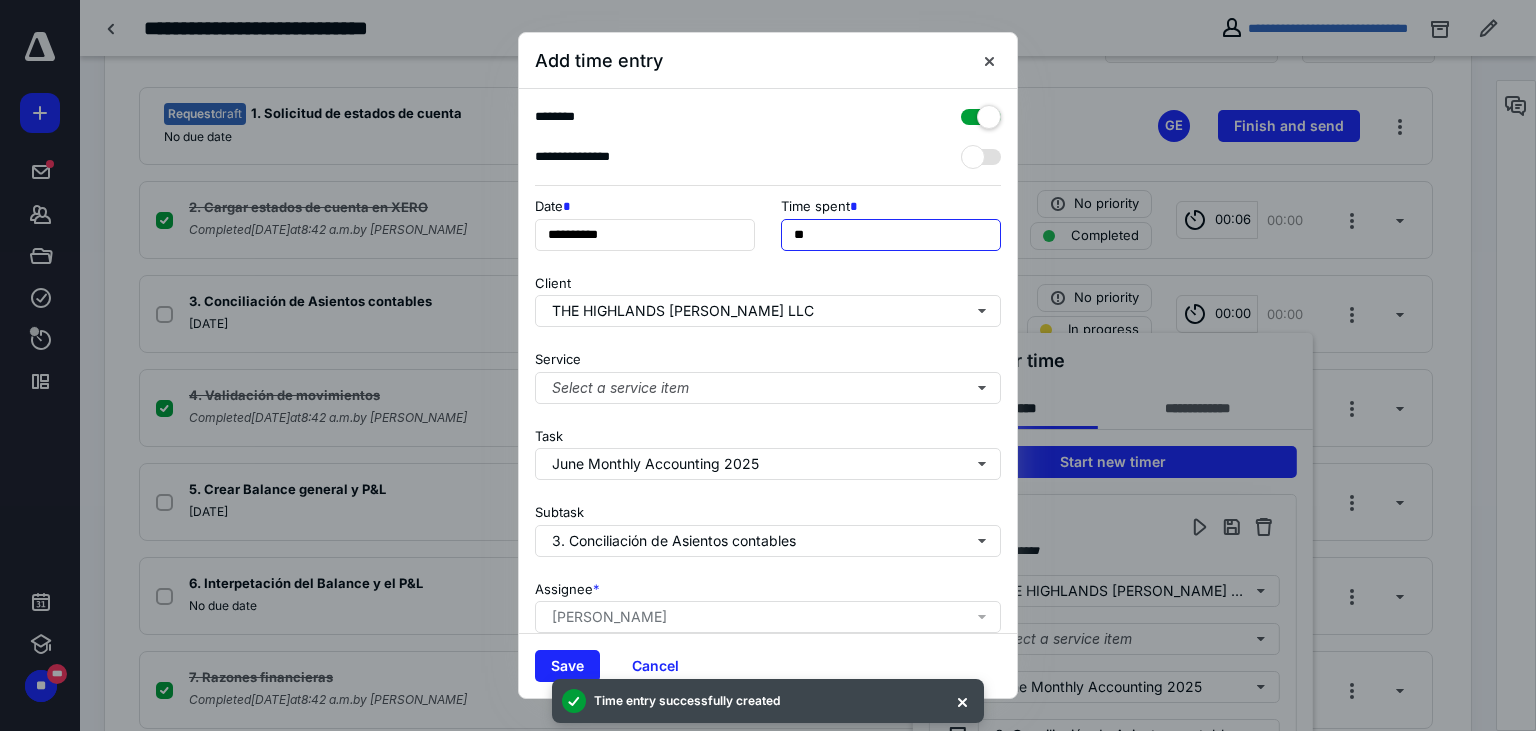 drag, startPoint x: 802, startPoint y: 235, endPoint x: 717, endPoint y: 232, distance: 85.052925 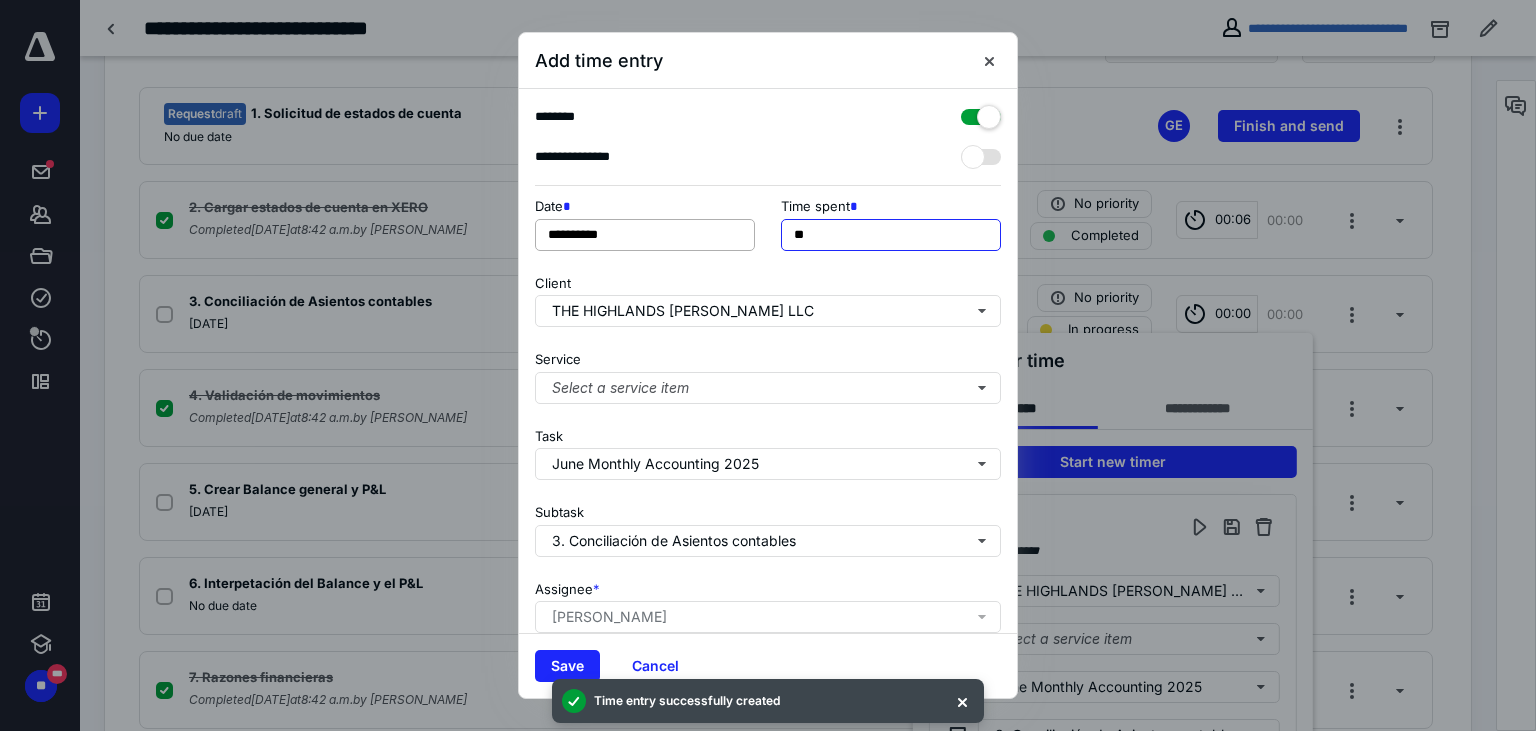 type on "**" 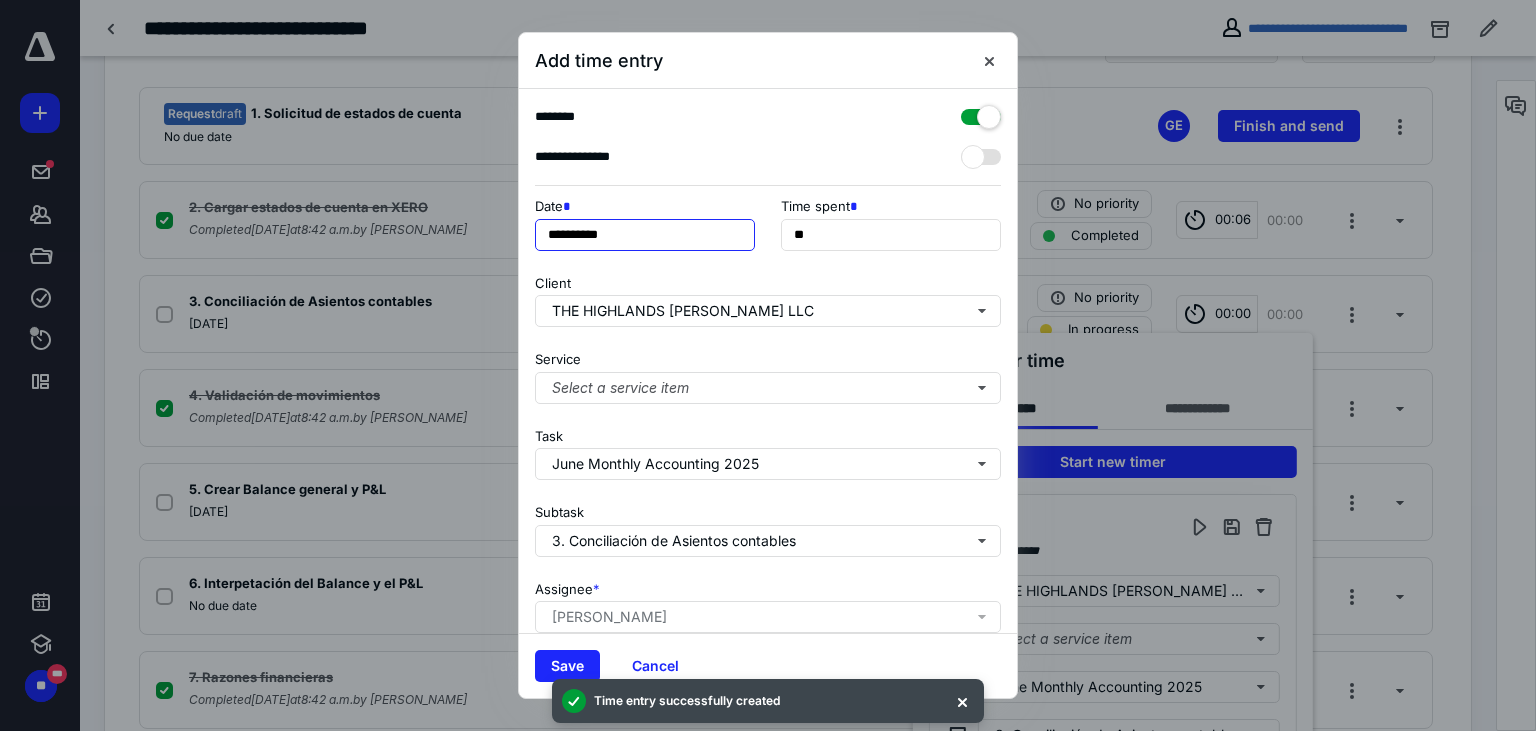 click on "**********" at bounding box center [645, 235] 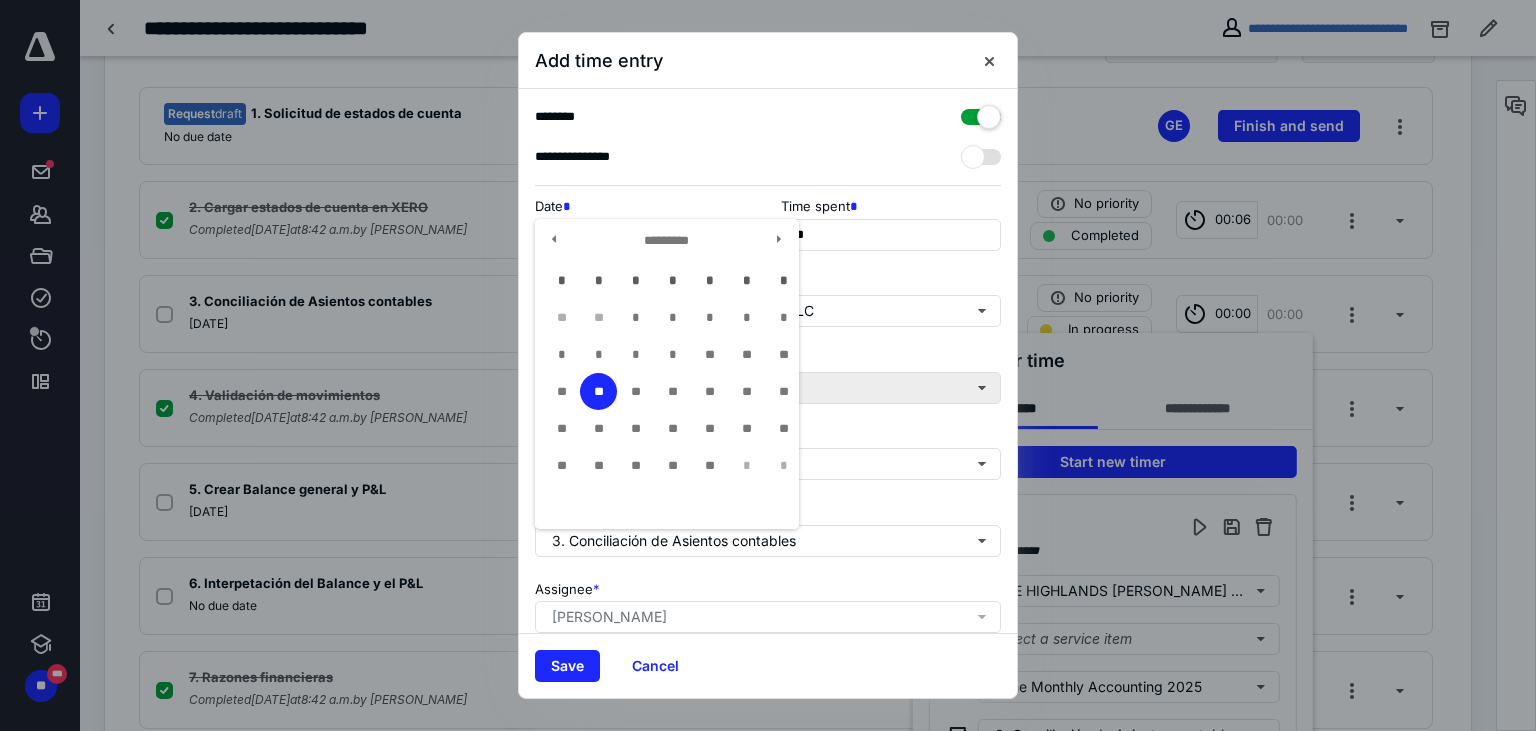 drag, startPoint x: 746, startPoint y: 354, endPoint x: 739, endPoint y: 393, distance: 39.623226 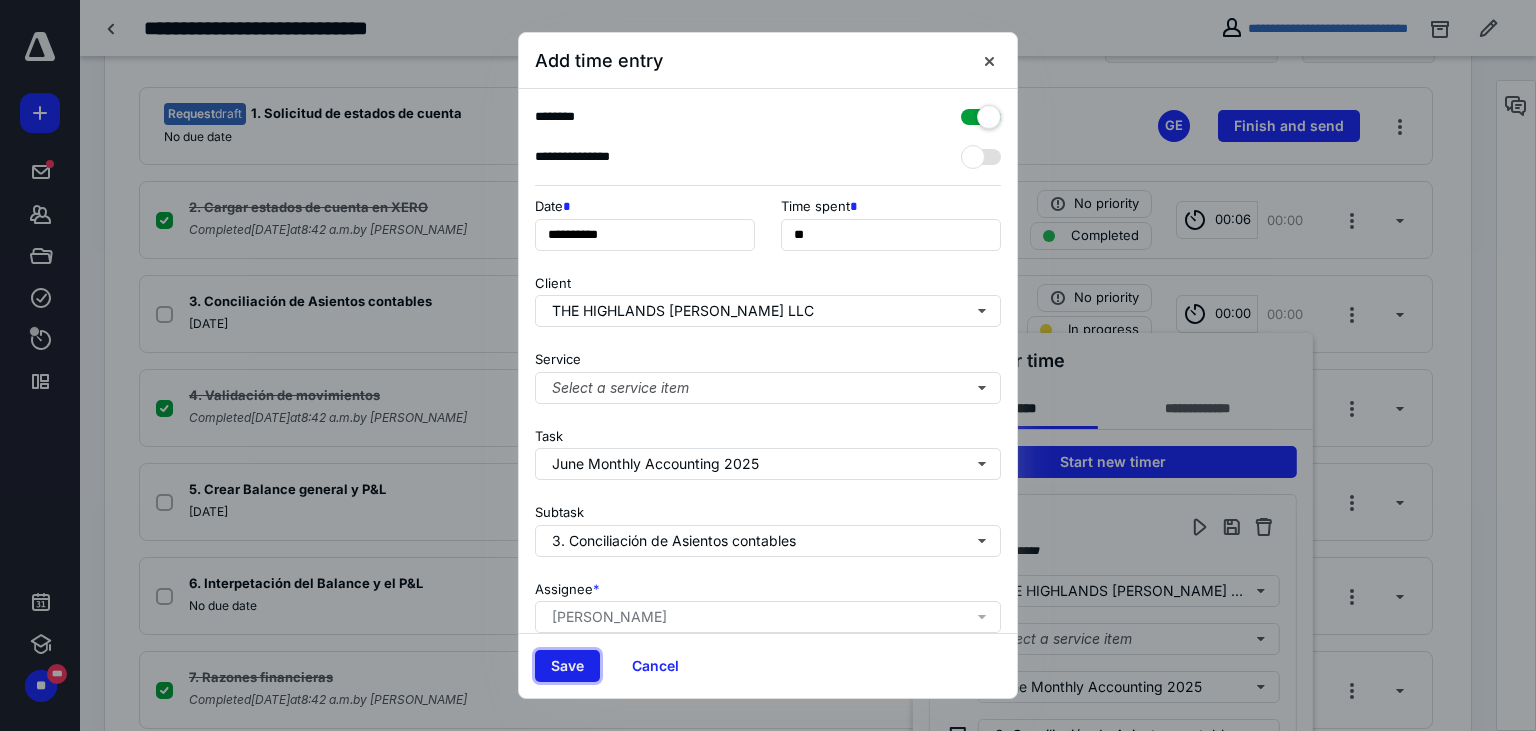 click on "Save" at bounding box center [567, 666] 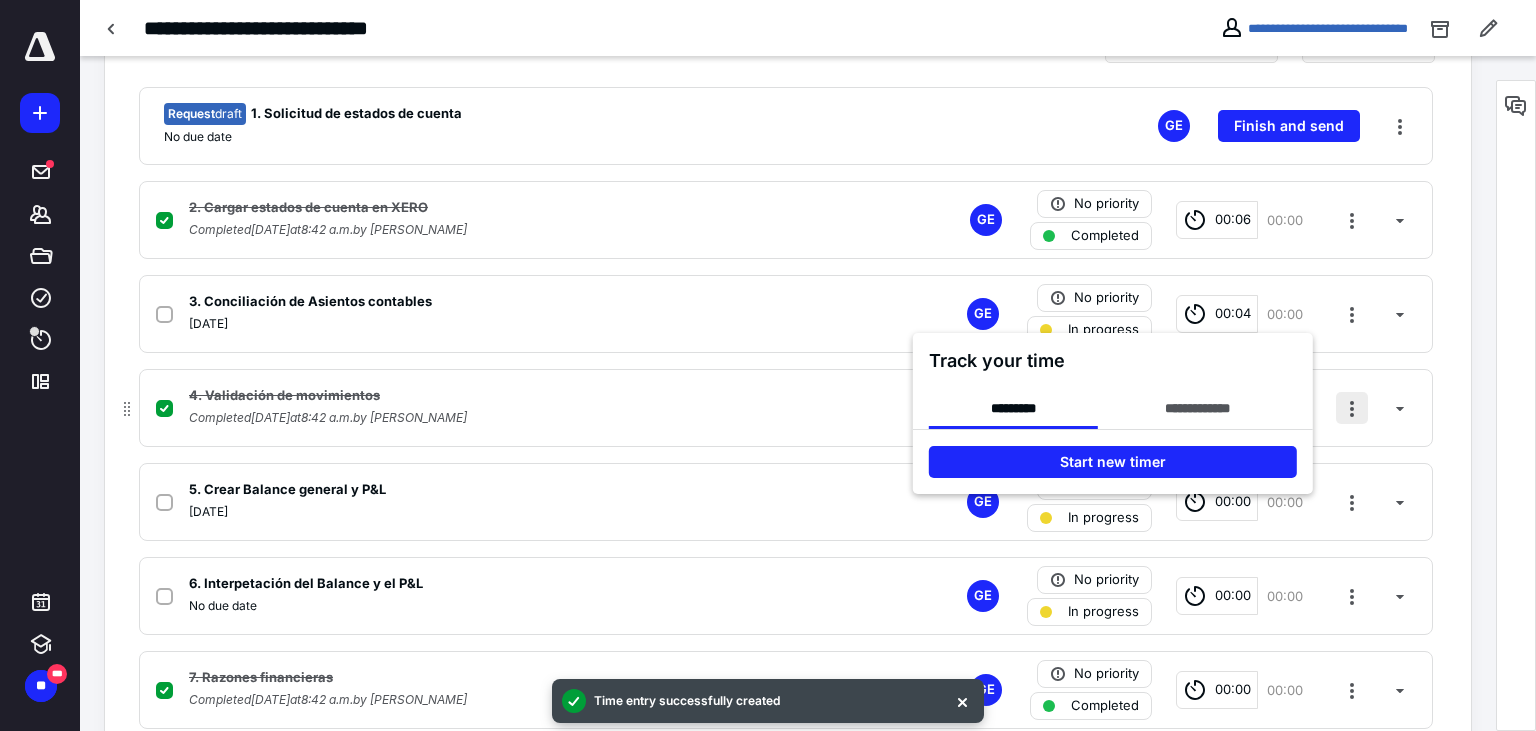 drag, startPoint x: 1458, startPoint y: 330, endPoint x: 1366, endPoint y: 396, distance: 113.22544 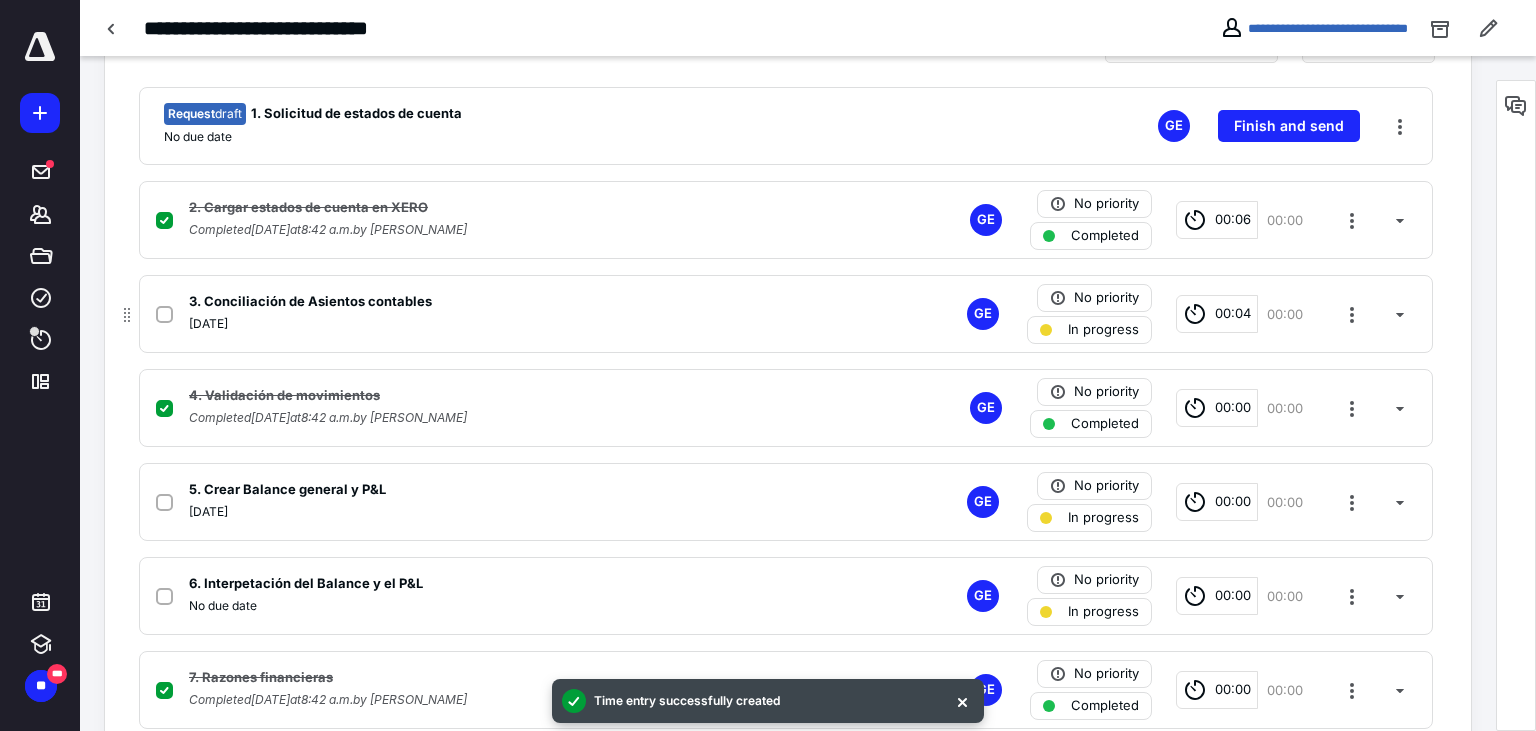 click on "3. Conciliación de Asientos contables [DATE] GE No priority In progress 00:04 00:00" at bounding box center [786, 314] 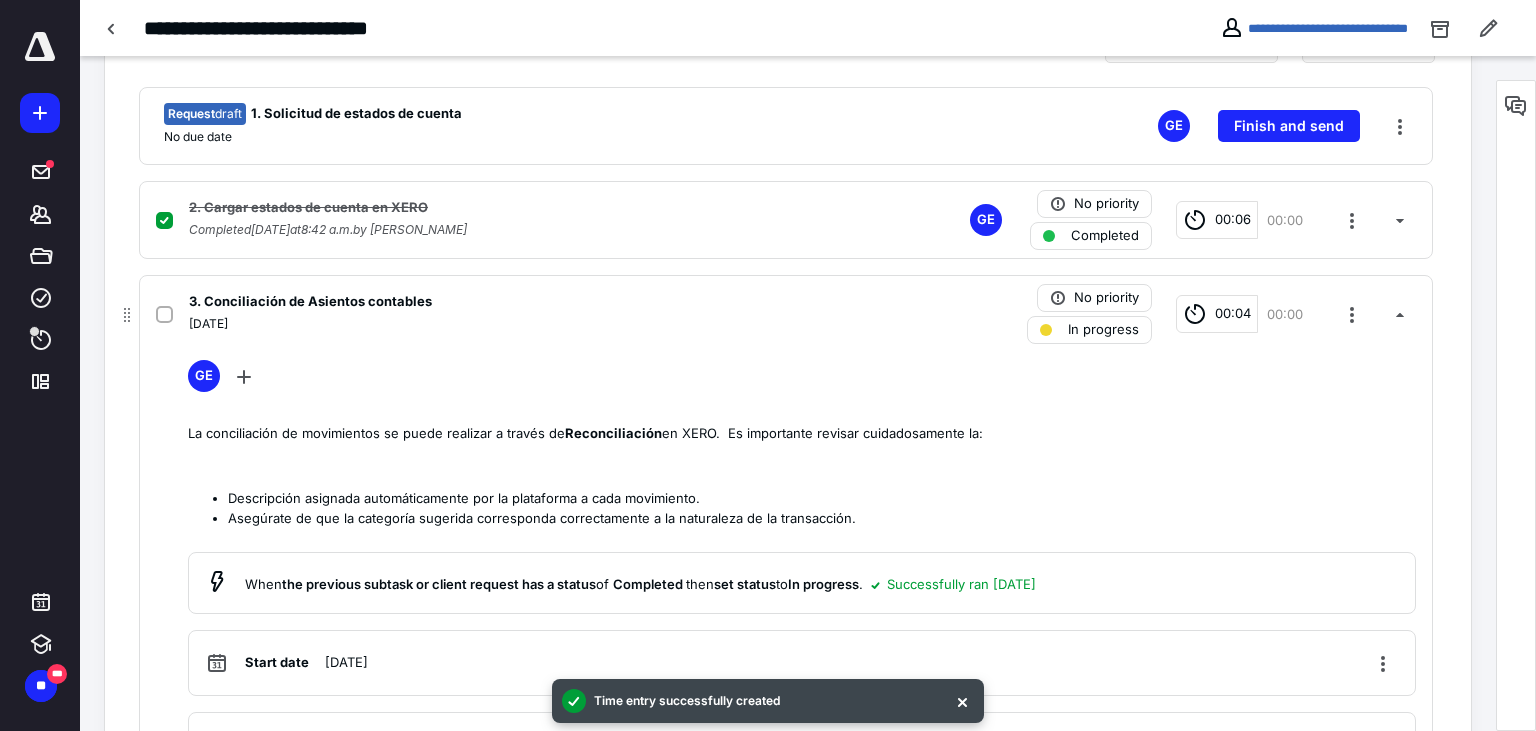 click at bounding box center (168, 314) 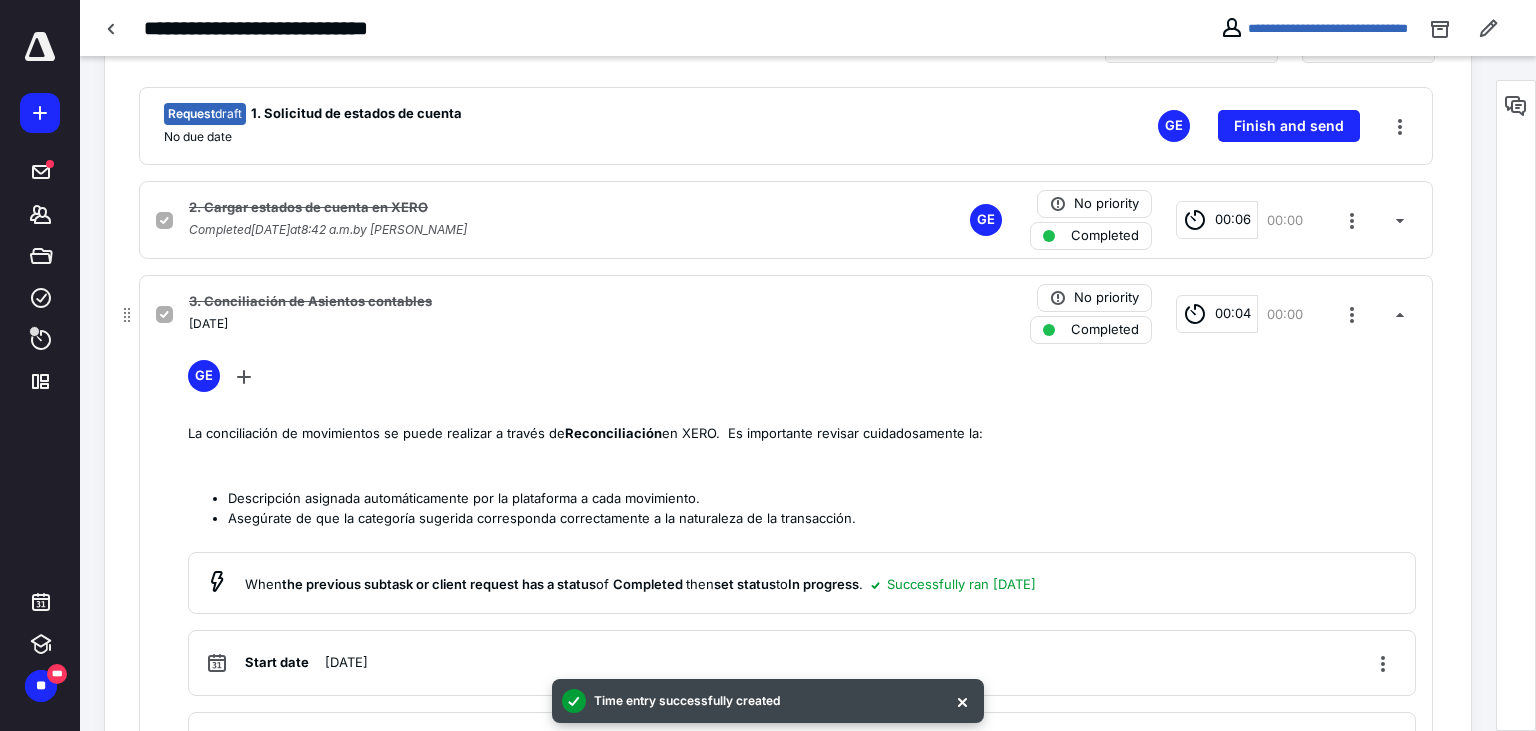click on "[DATE]" at bounding box center [523, 324] 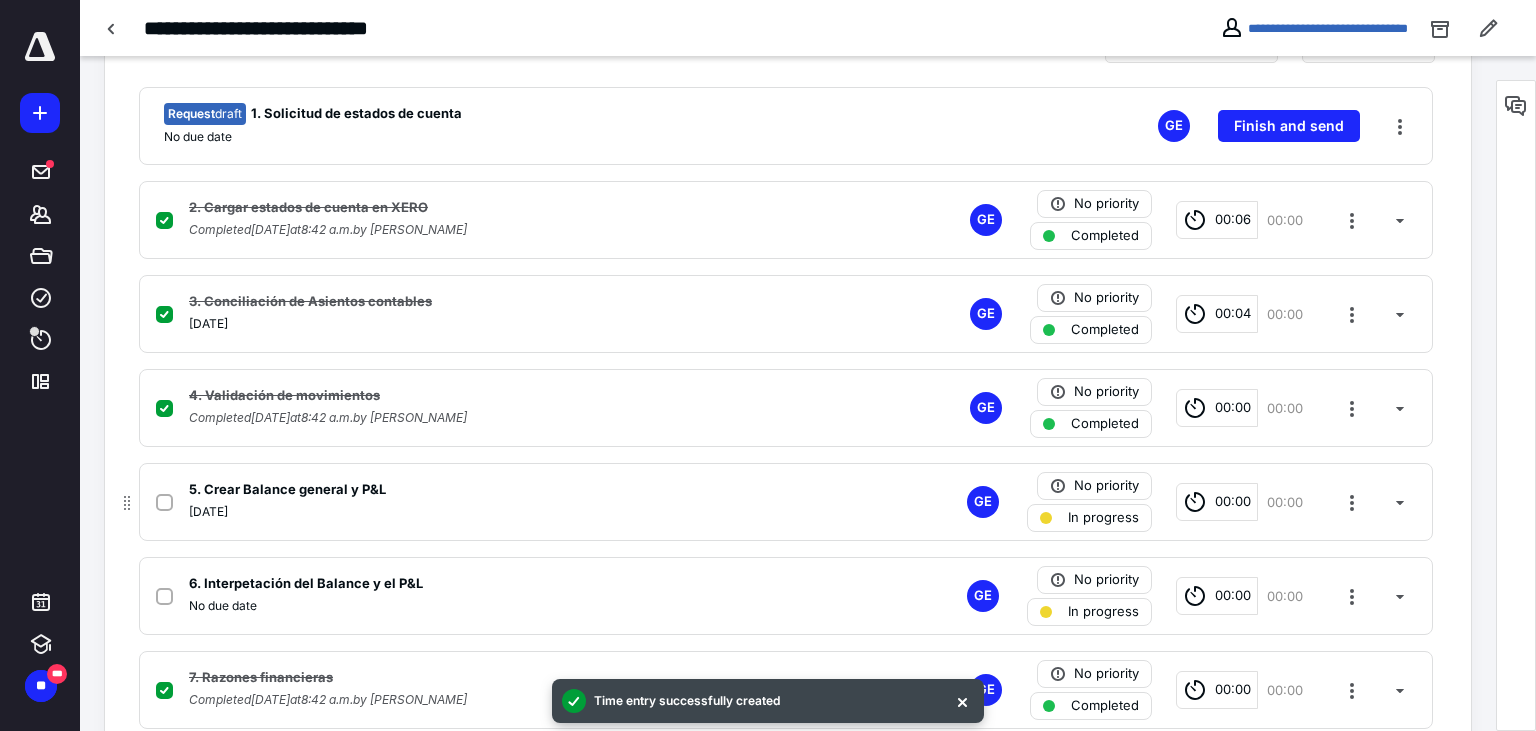 click 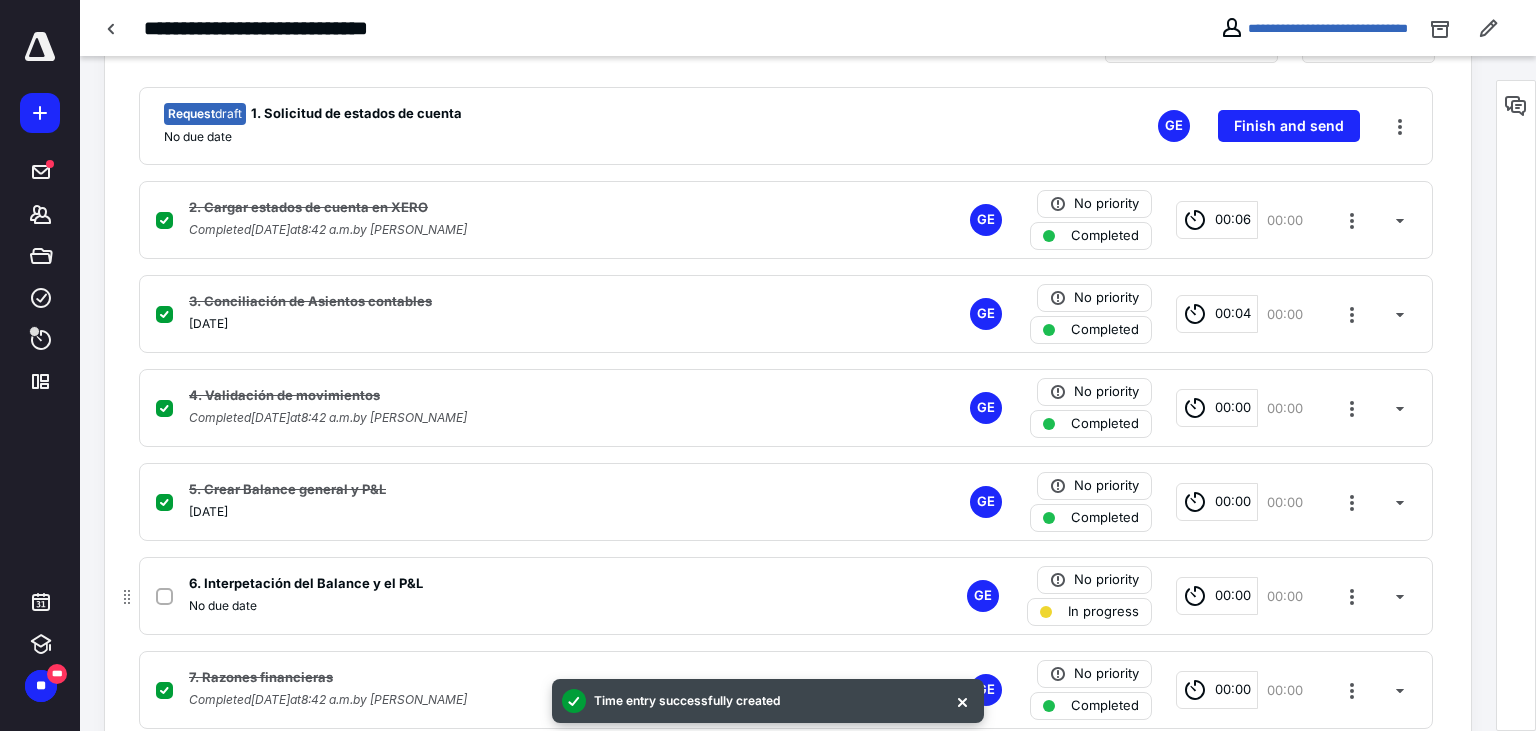 click at bounding box center [164, 597] 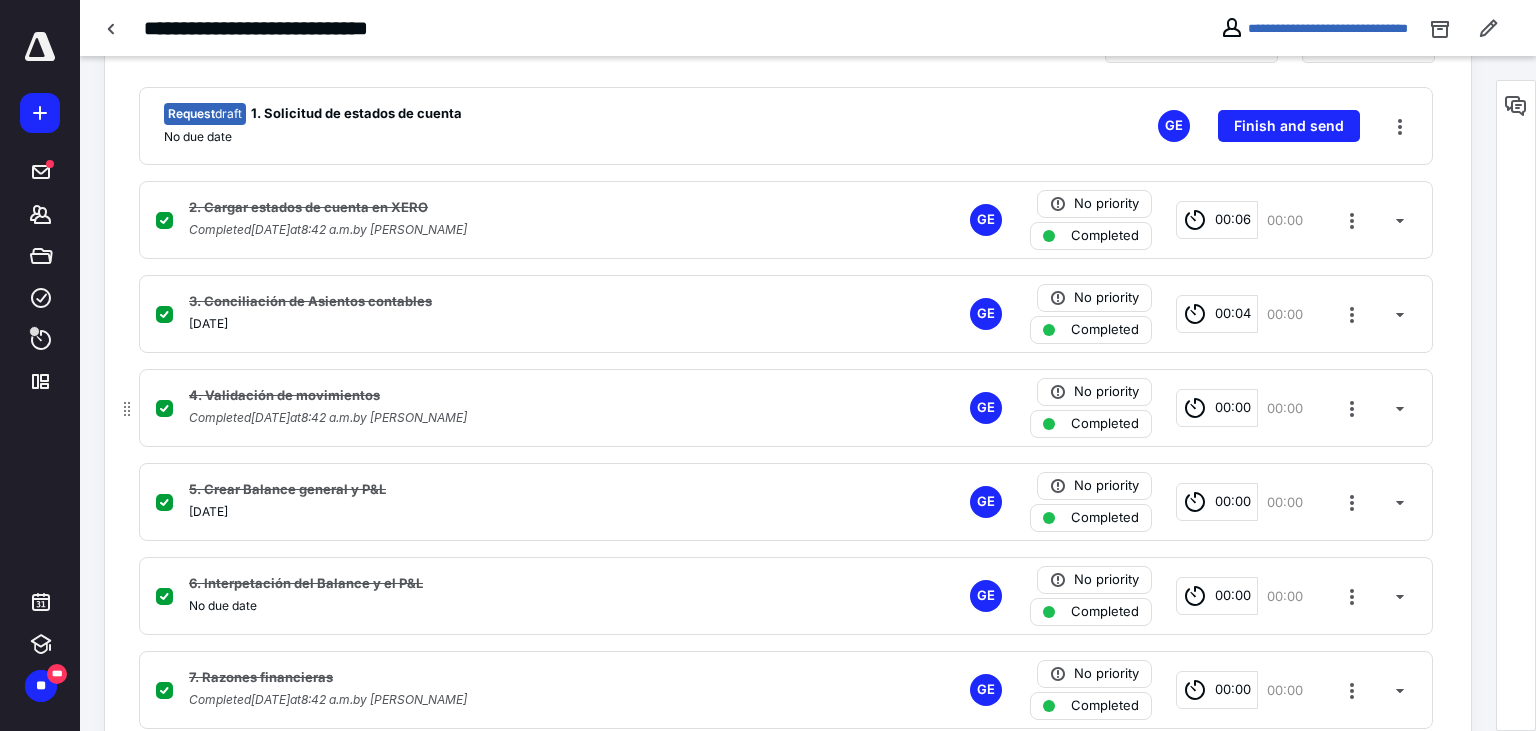 click on "00:00" at bounding box center [1233, 408] 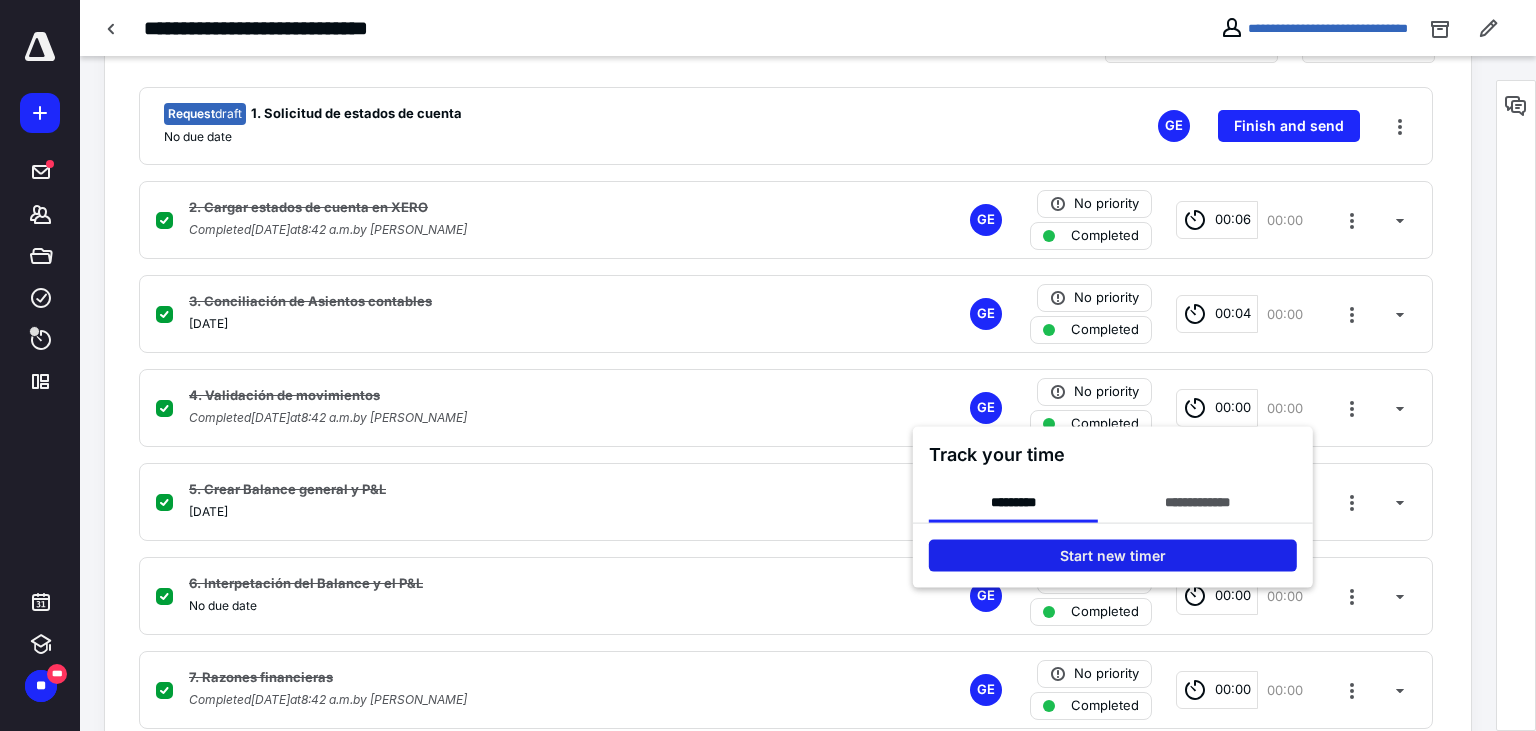 click on "Start new timer" at bounding box center (1113, 556) 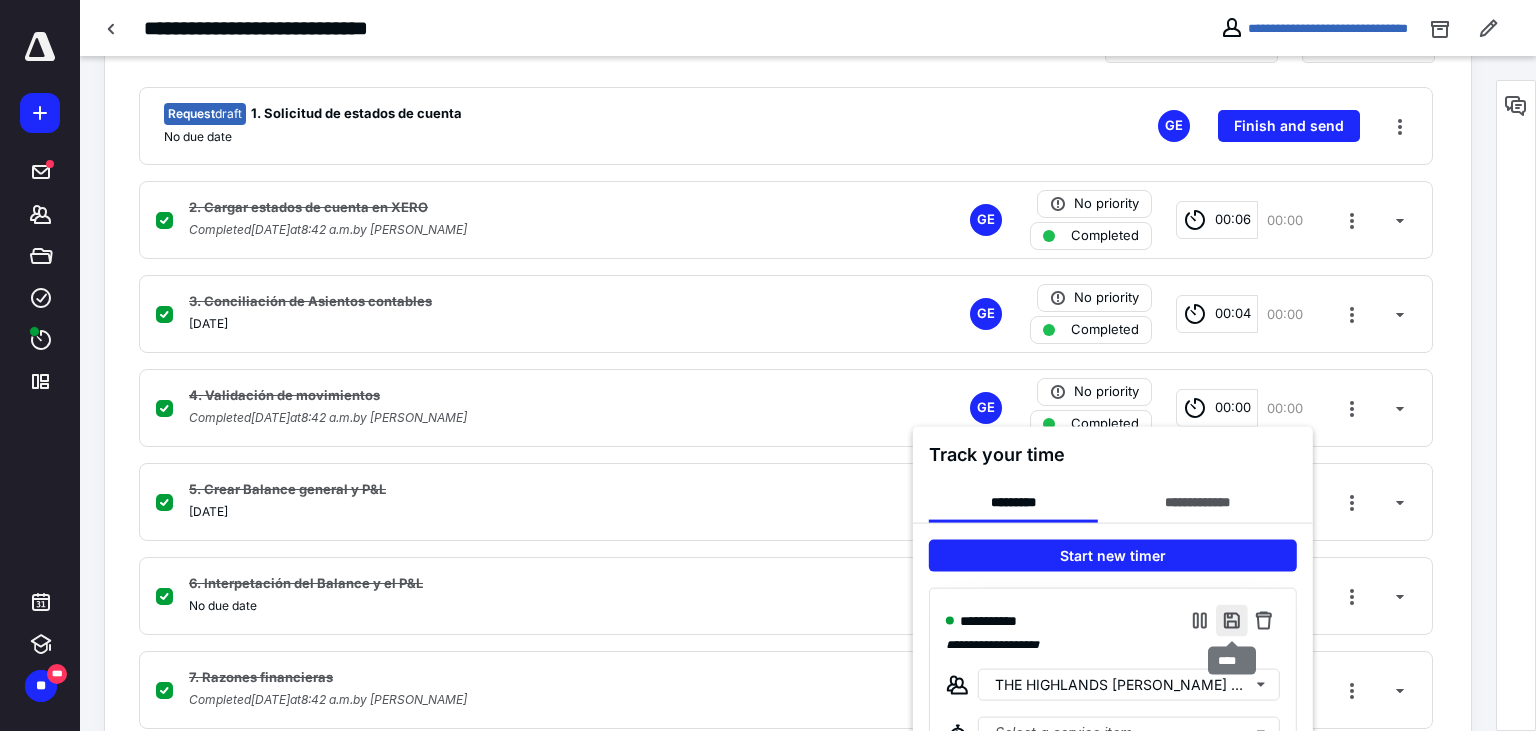 click at bounding box center (1232, 621) 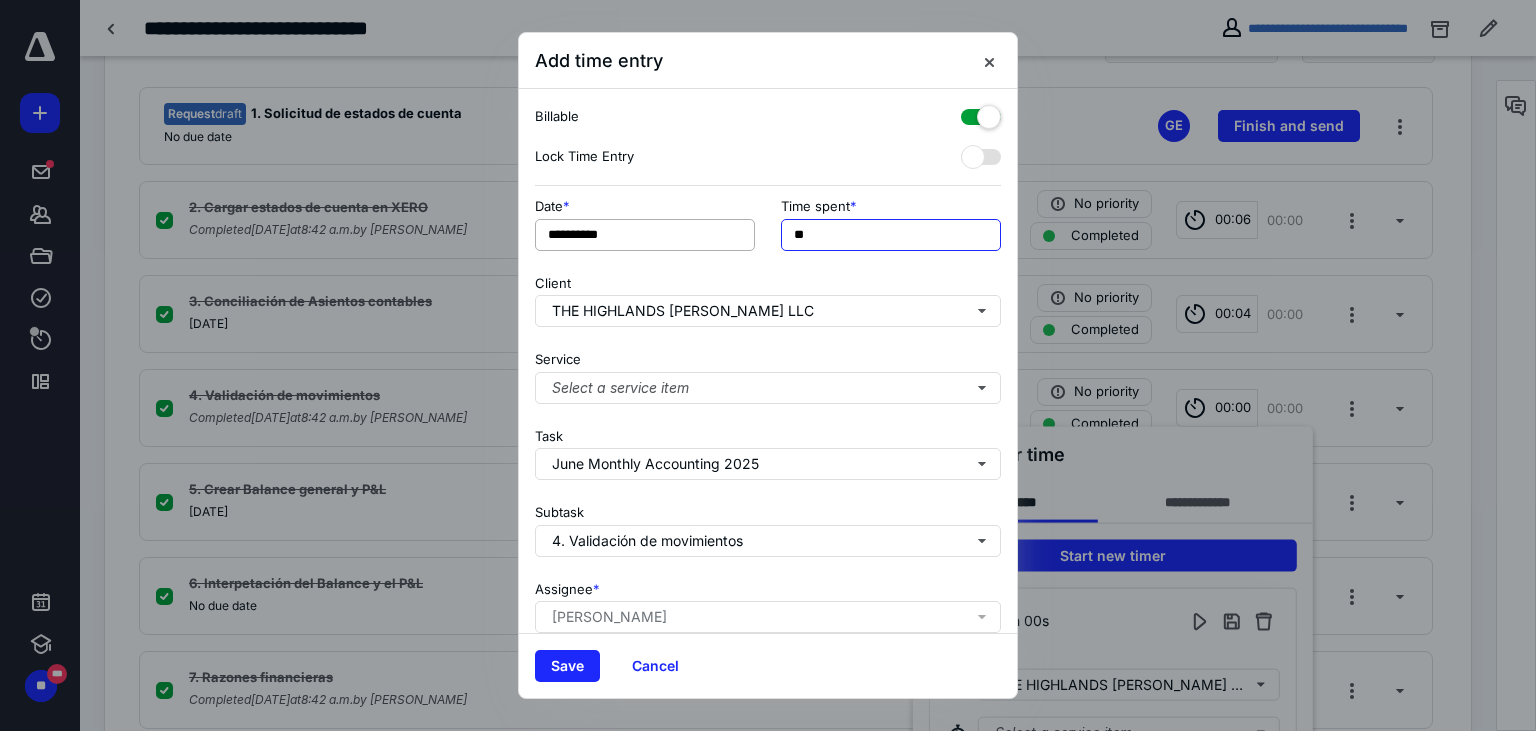 drag, startPoint x: 802, startPoint y: 230, endPoint x: 740, endPoint y: 223, distance: 62.39391 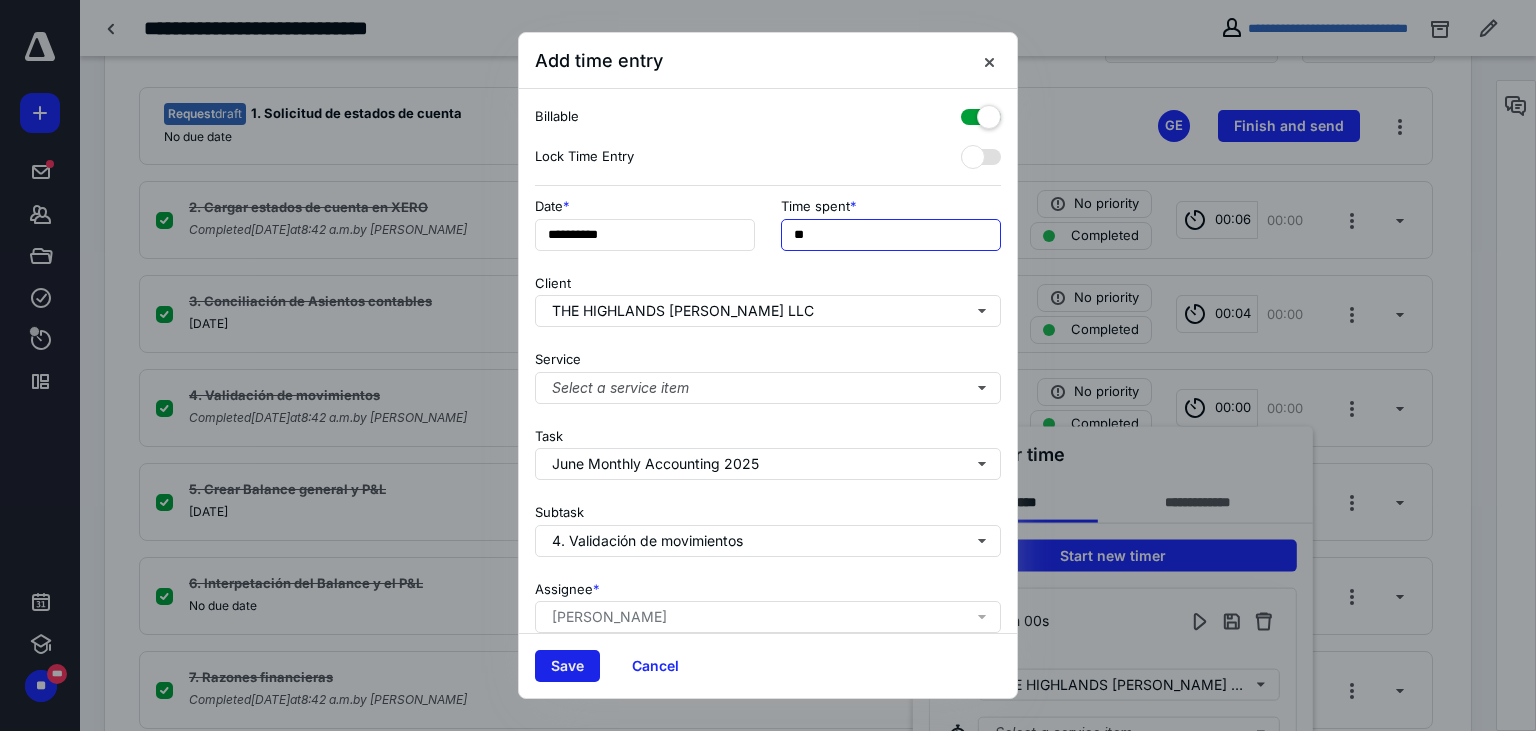 type on "**" 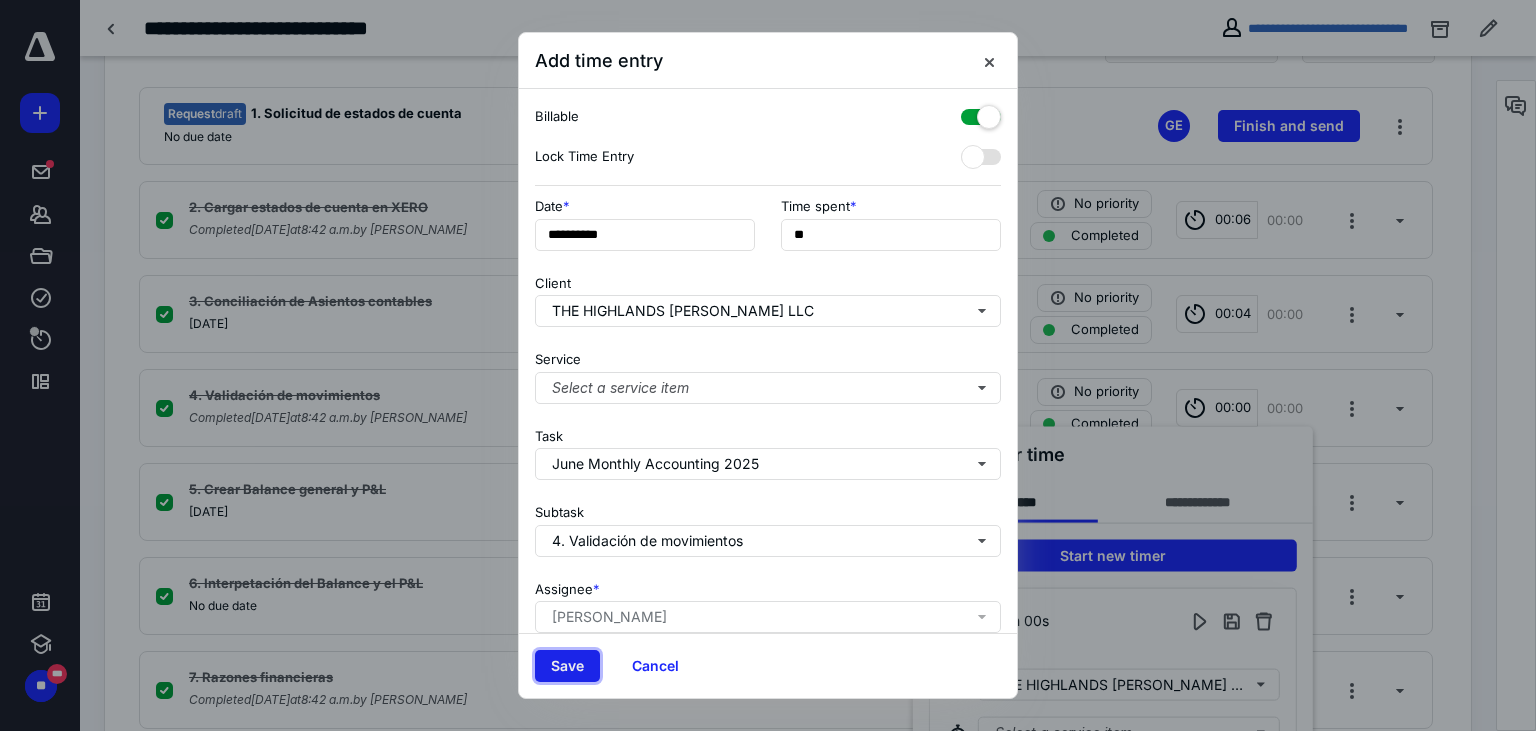 click on "Save" at bounding box center (567, 666) 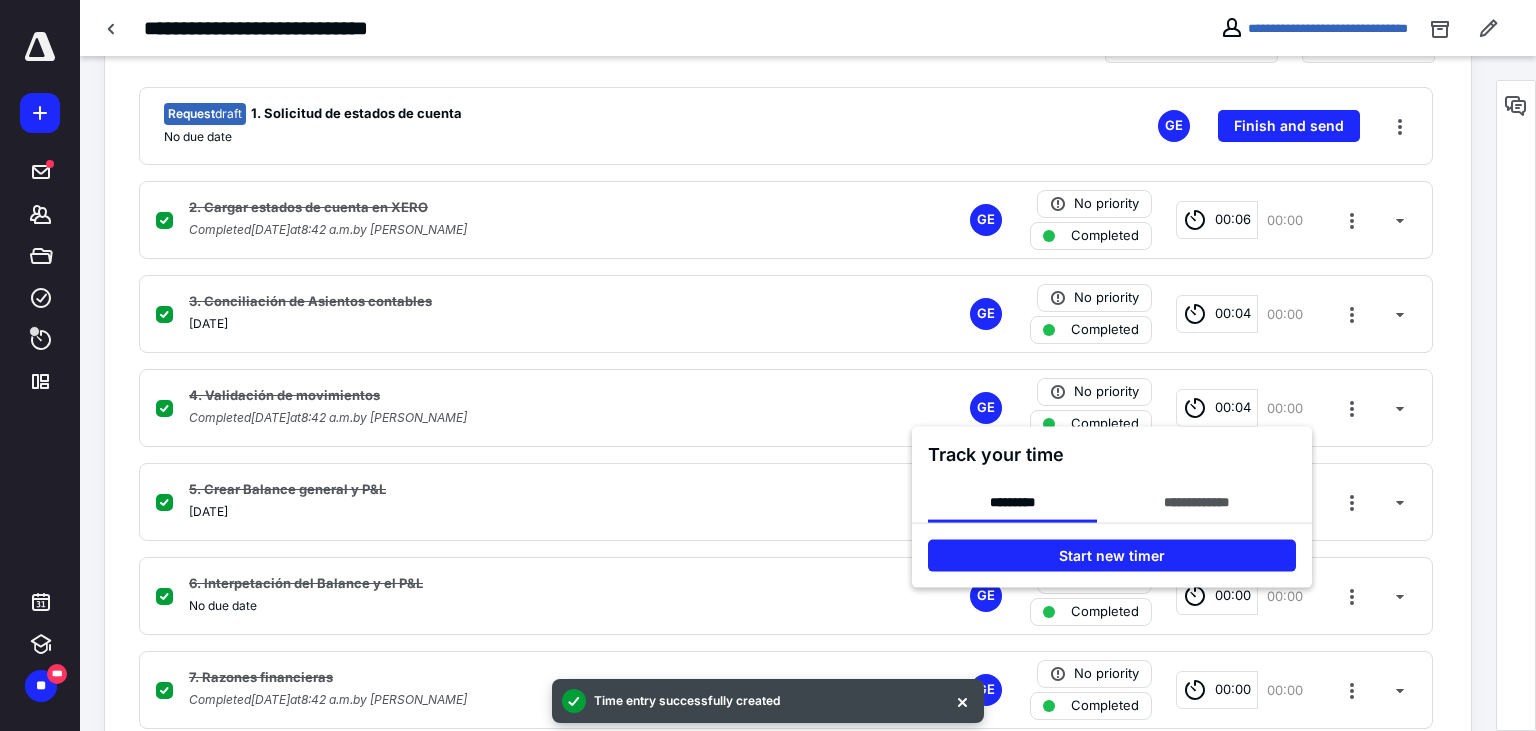 click at bounding box center (768, 365) 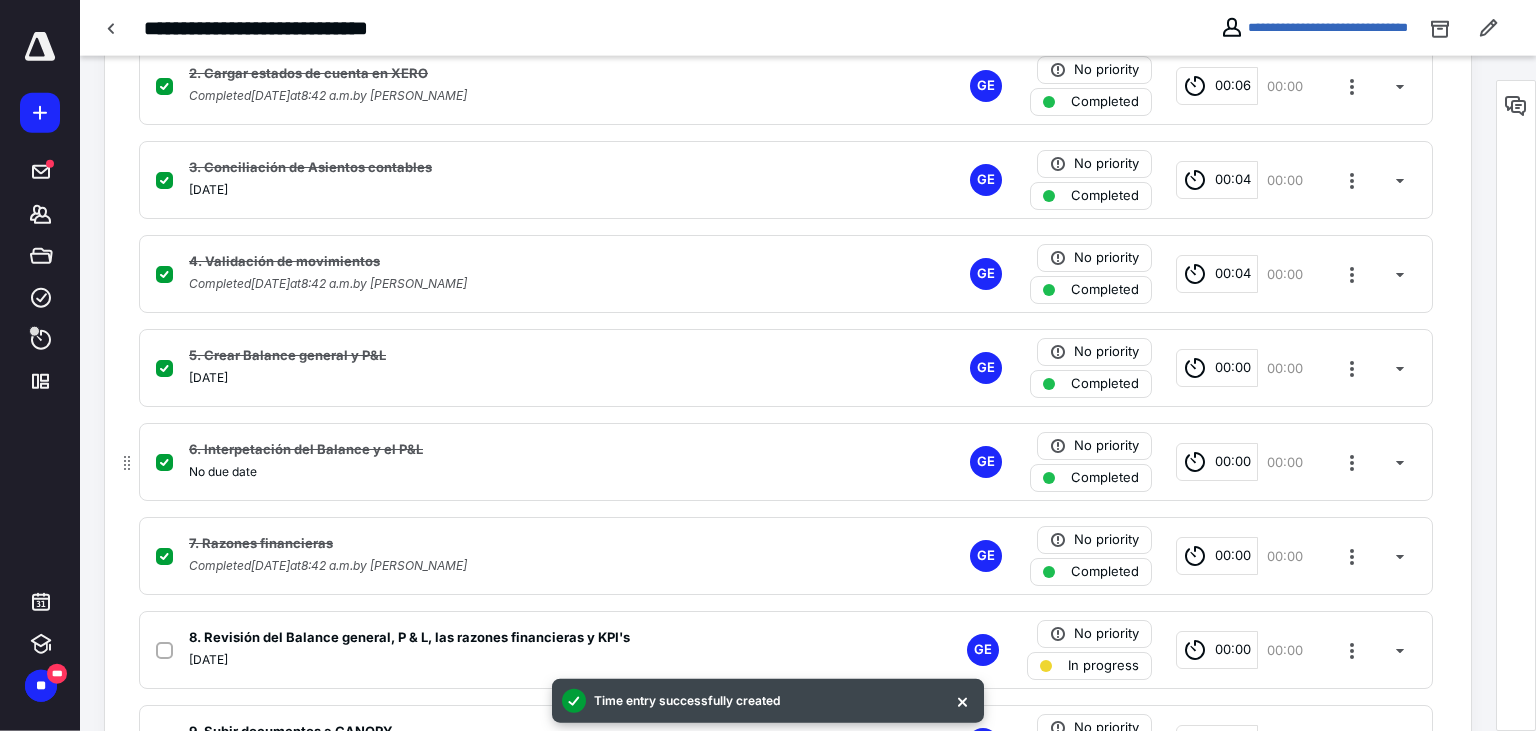 scroll, scrollTop: 702, scrollLeft: 0, axis: vertical 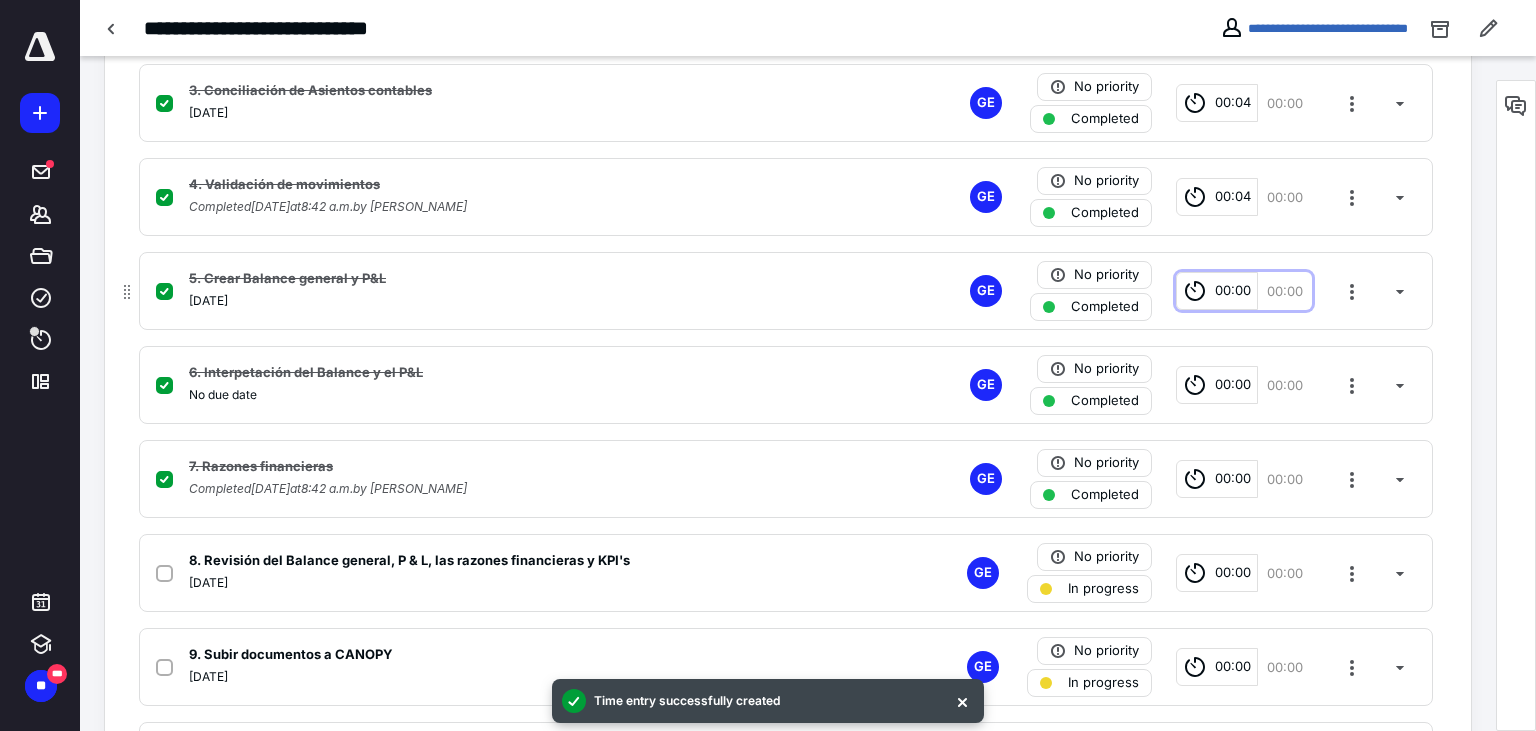 click on "00:00" at bounding box center (1217, 291) 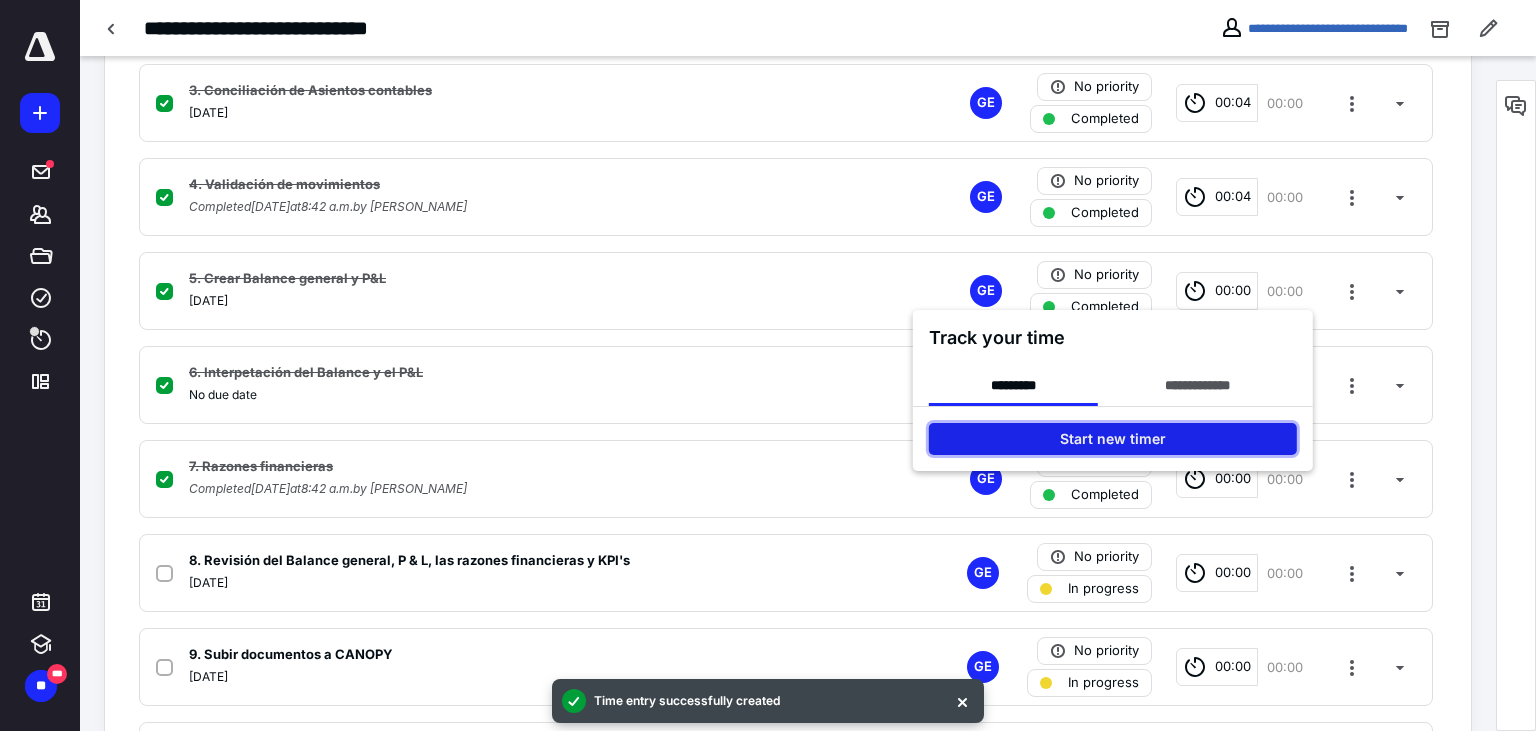 drag, startPoint x: 1101, startPoint y: 453, endPoint x: 1094, endPoint y: 429, distance: 25 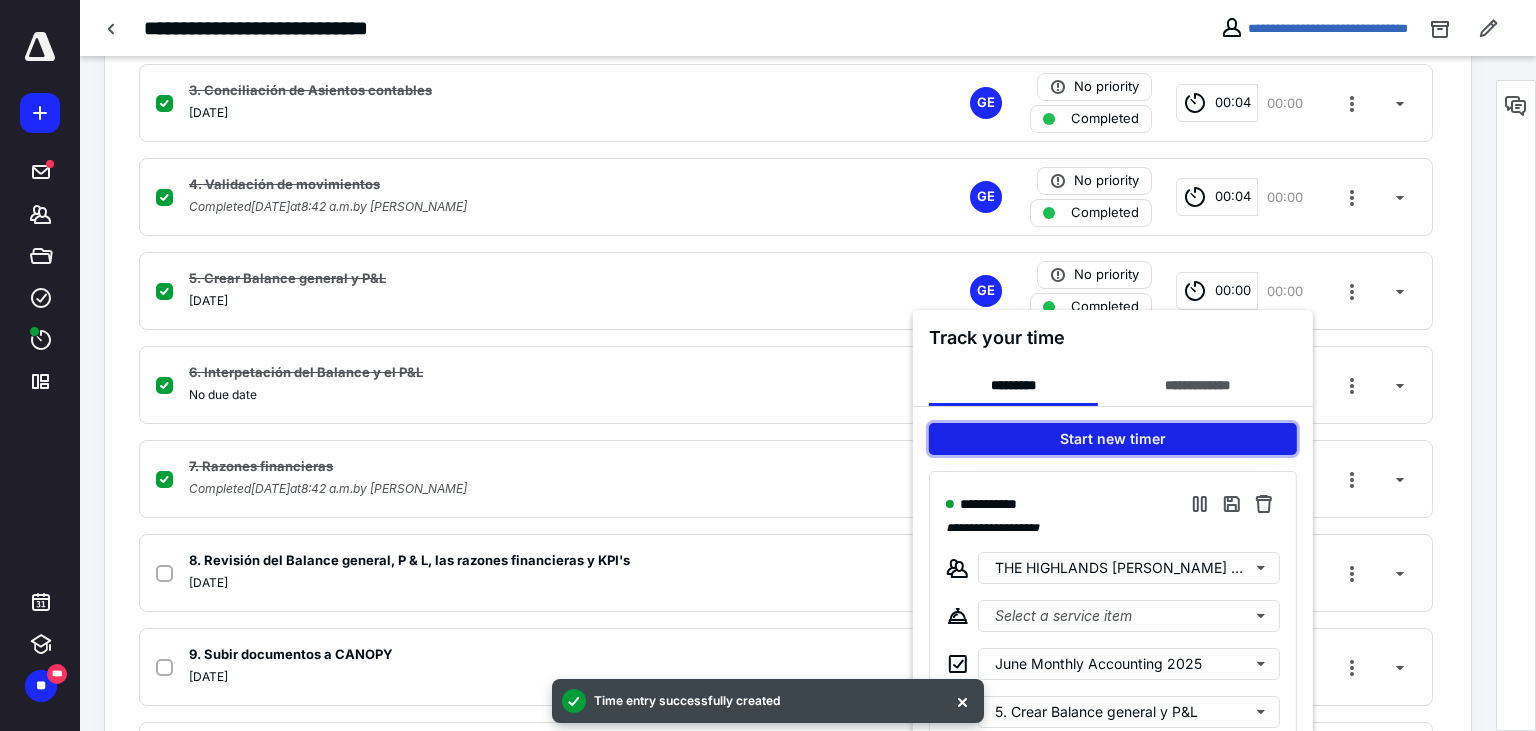 click on "Start new timer" at bounding box center (1113, 439) 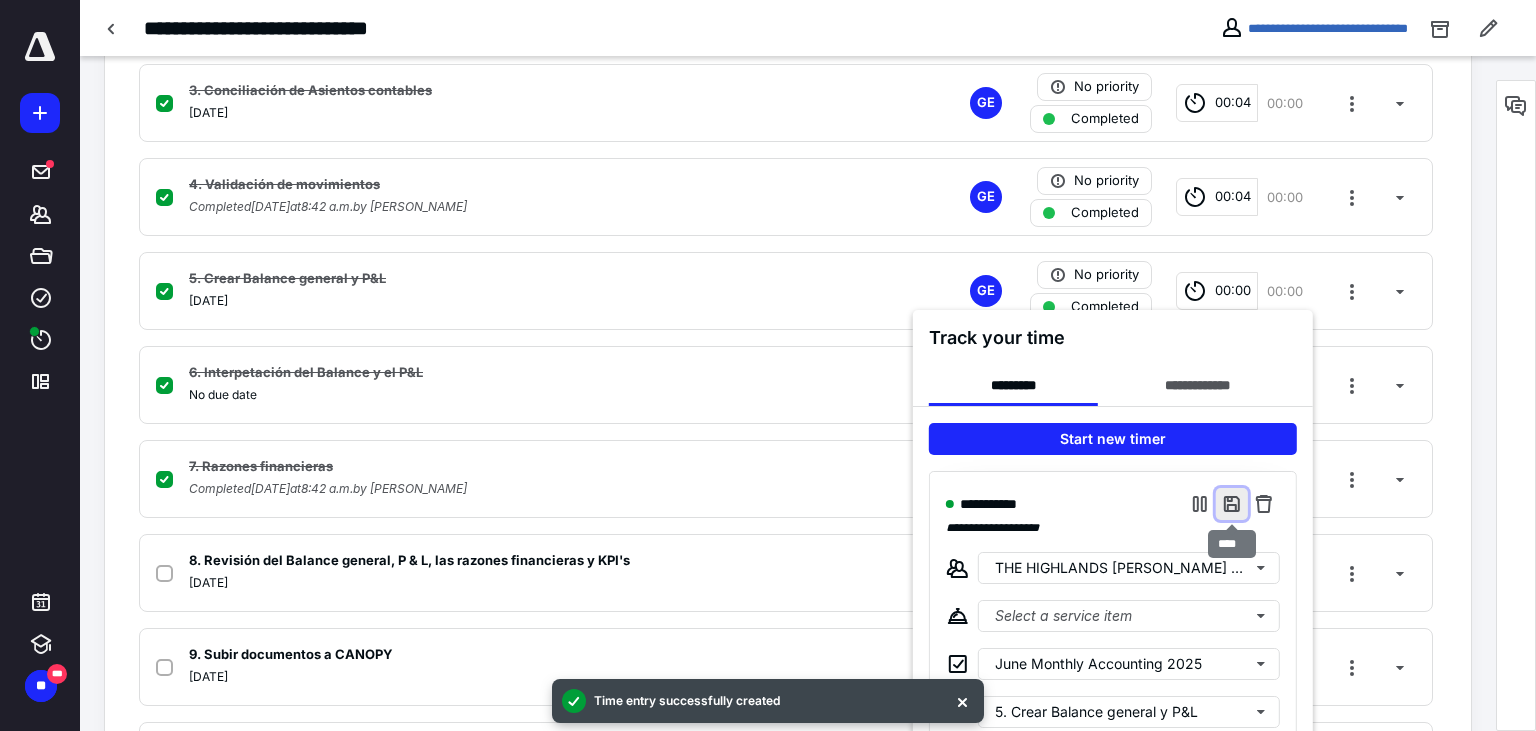 click at bounding box center [1232, 504] 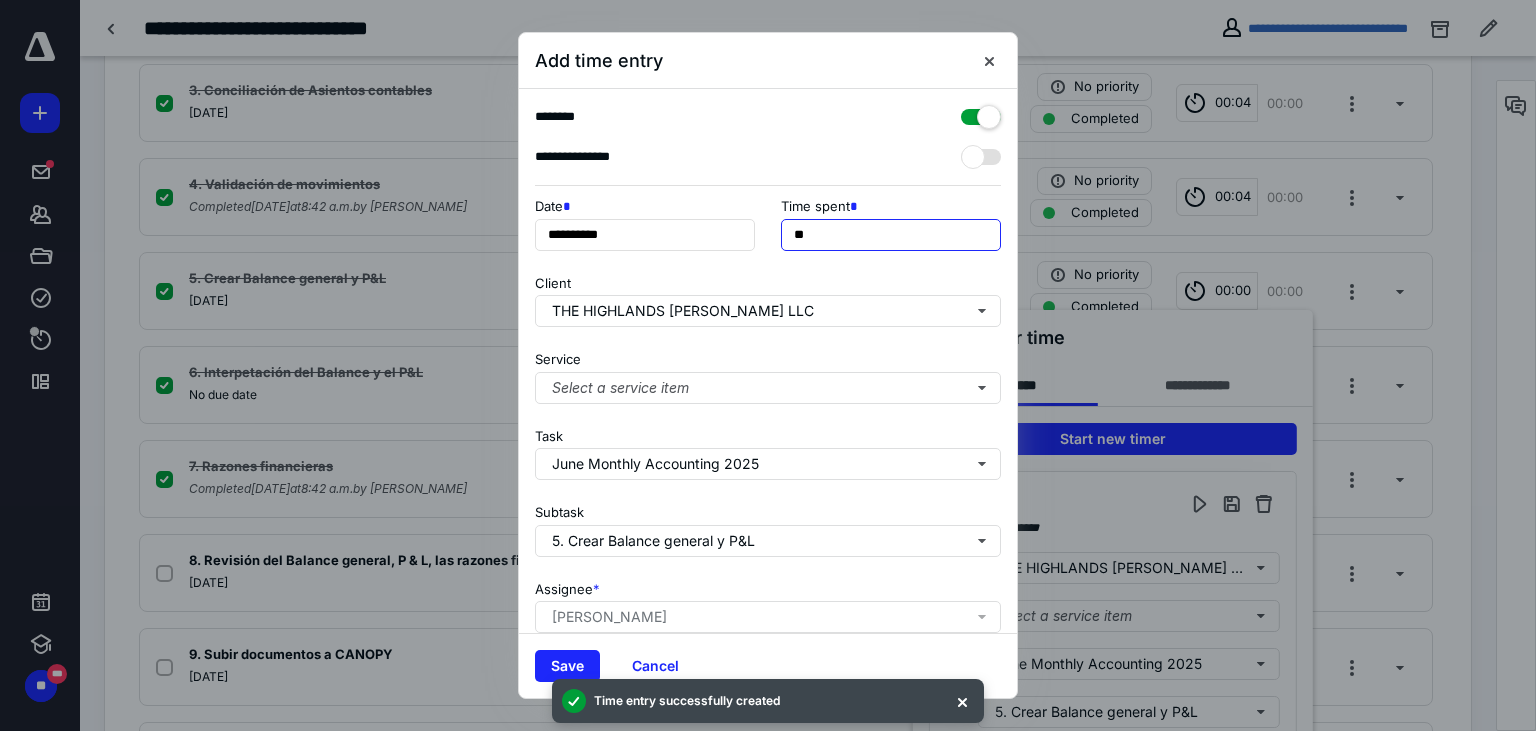drag, startPoint x: 797, startPoint y: 235, endPoint x: 713, endPoint y: 235, distance: 84 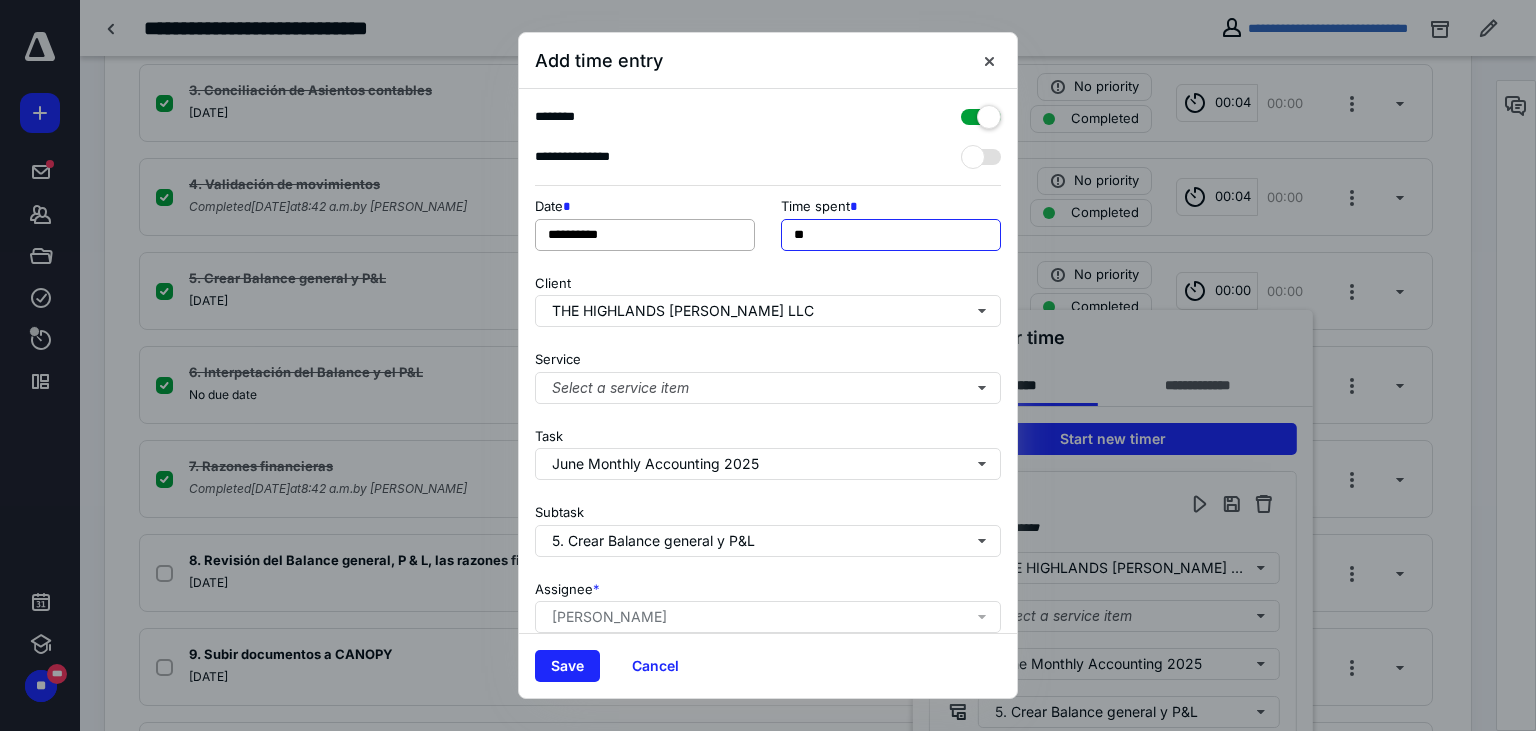type on "**" 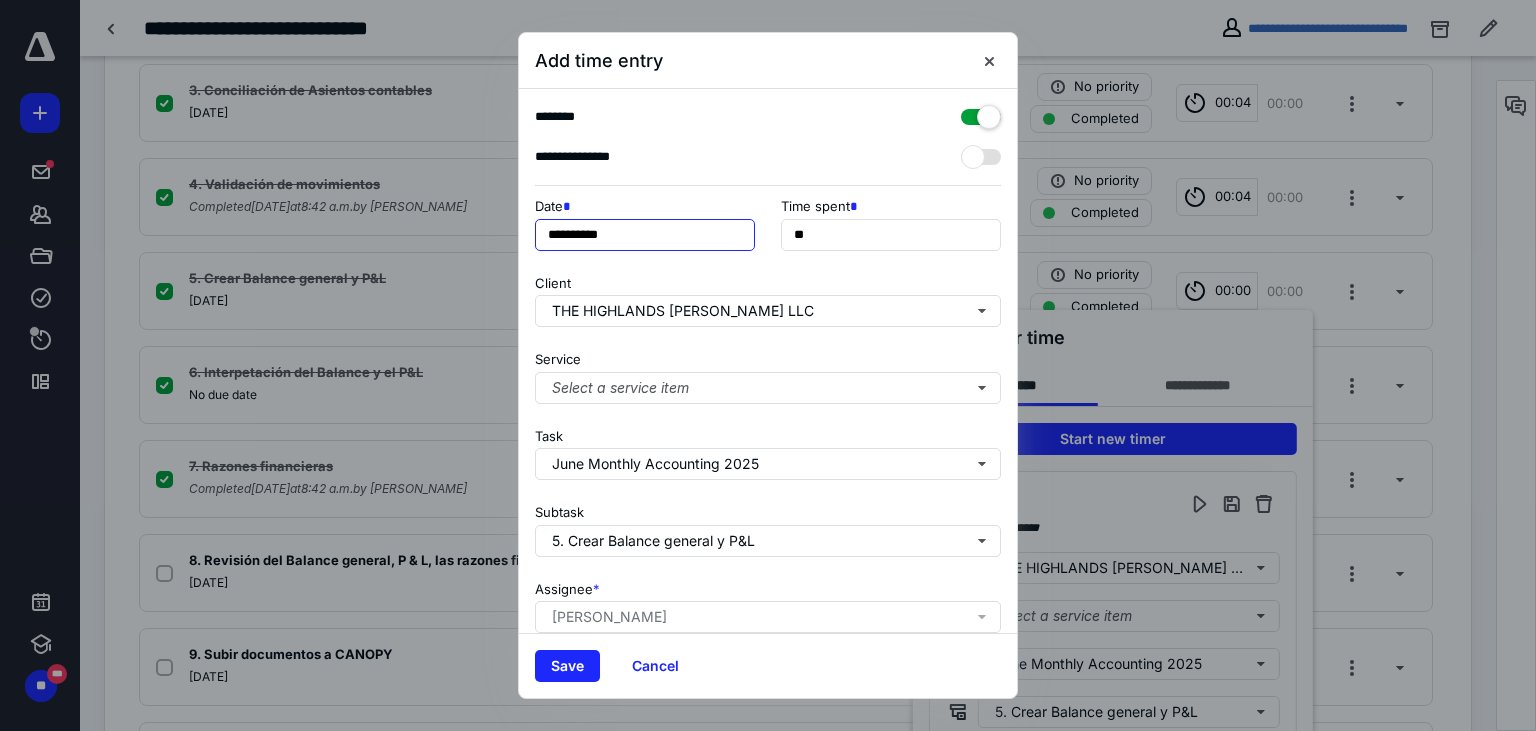 click on "**********" at bounding box center [645, 235] 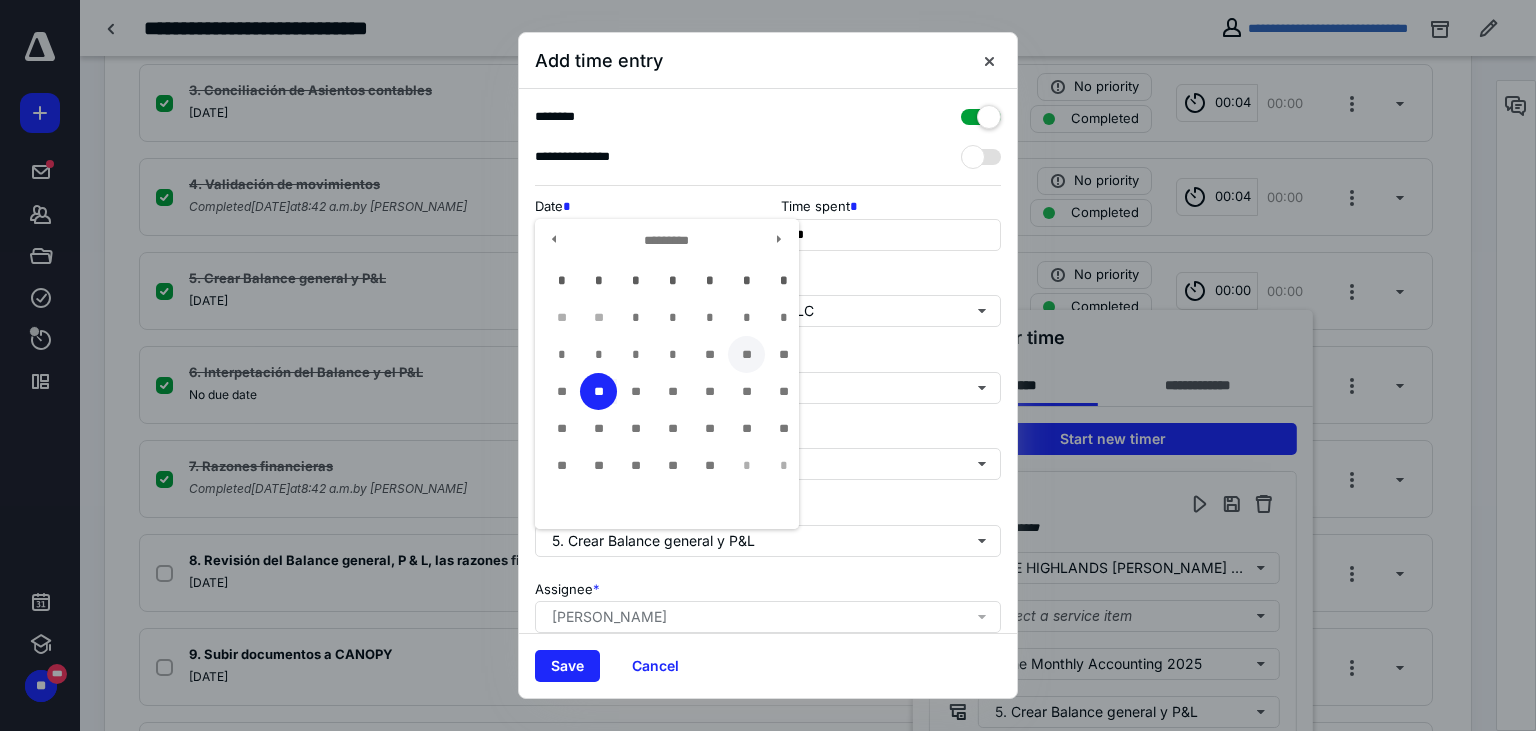 click on "**" at bounding box center (746, 354) 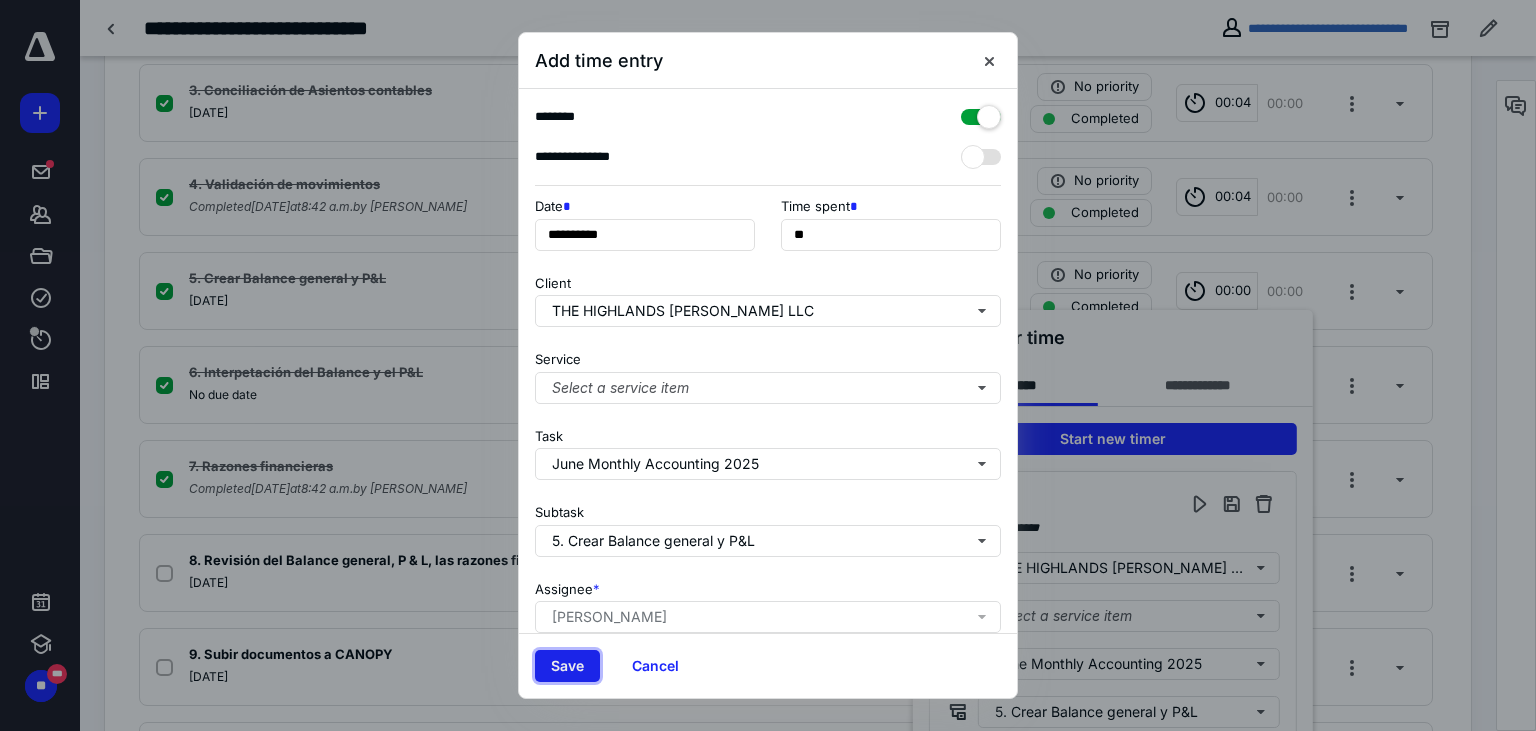 click on "Save" at bounding box center [567, 666] 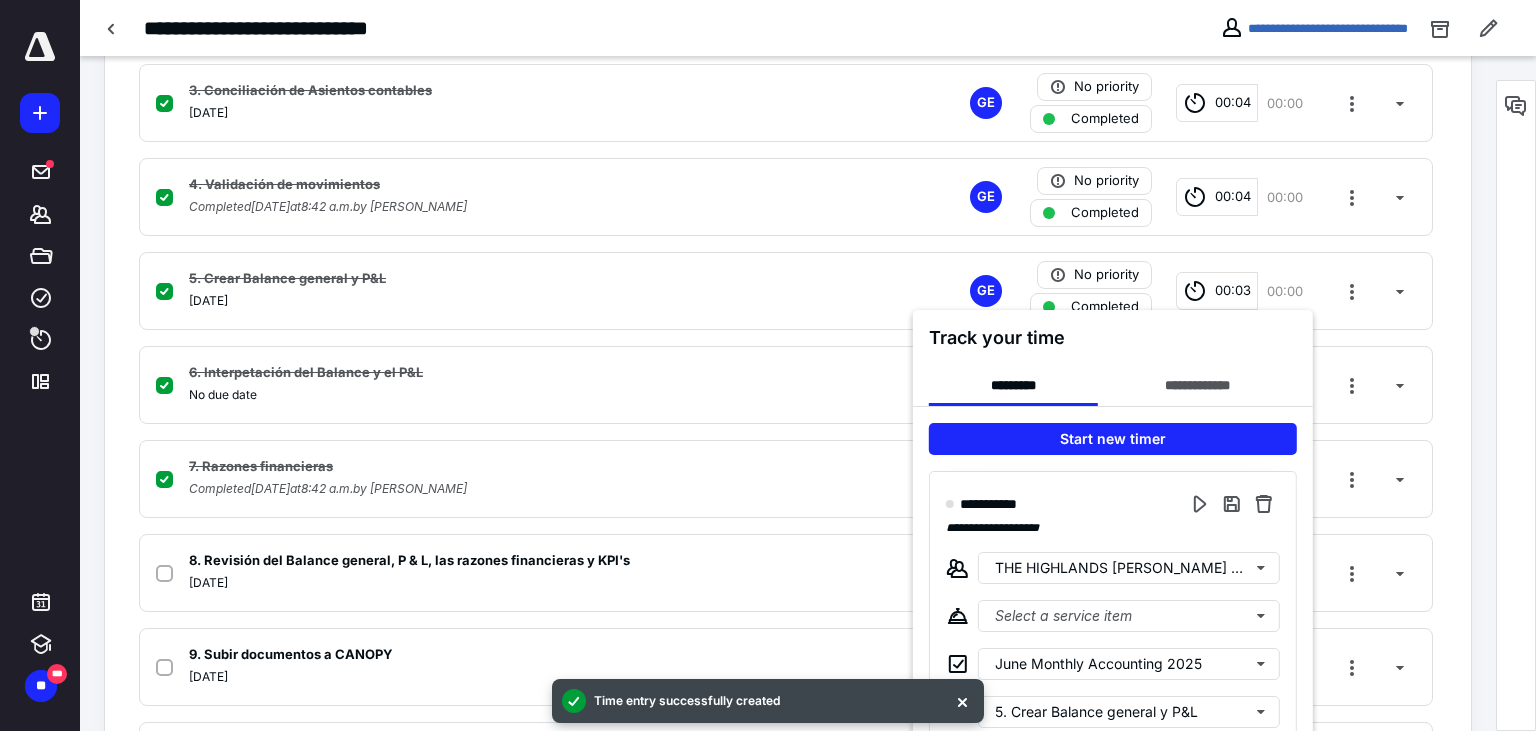 click at bounding box center (768, 365) 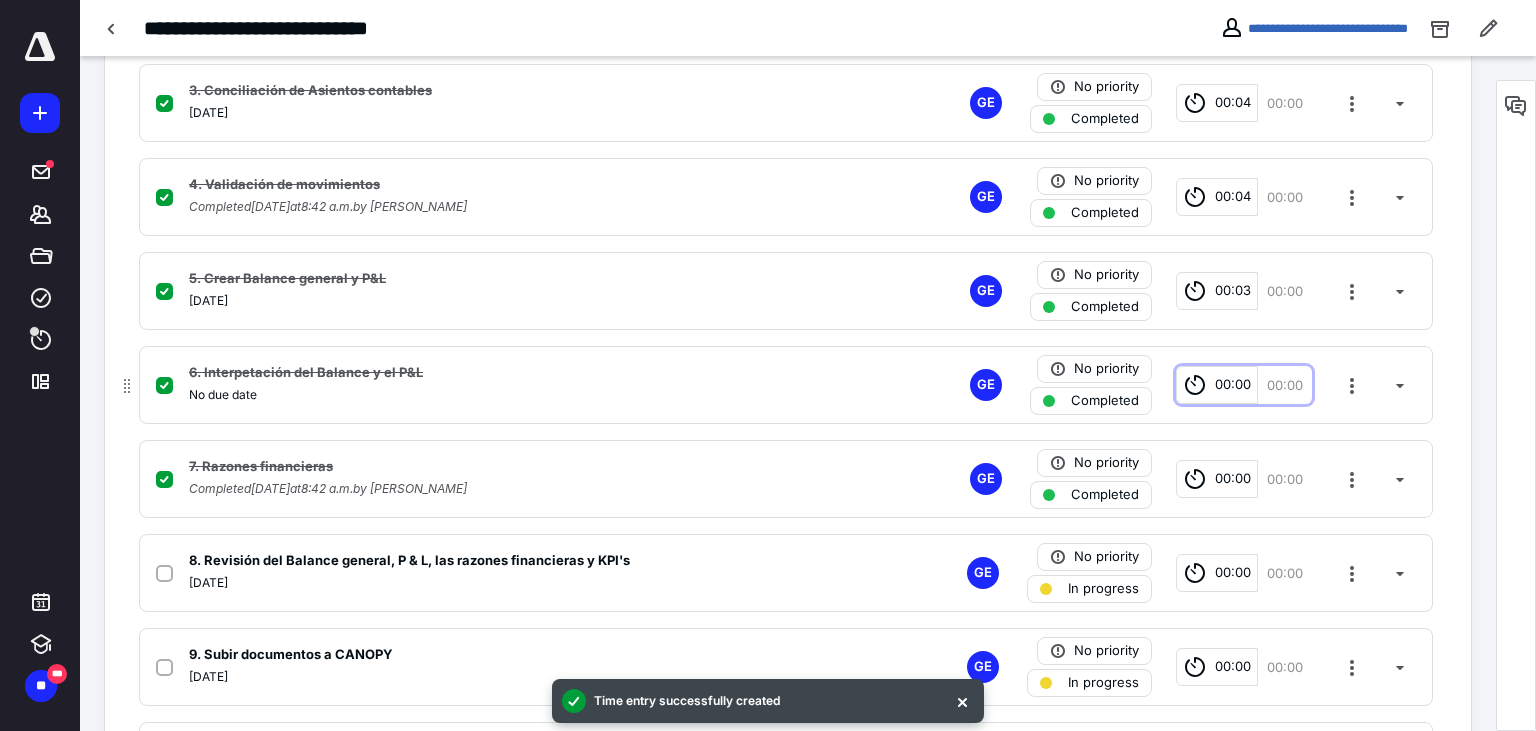 click on "00:00" at bounding box center [1233, 385] 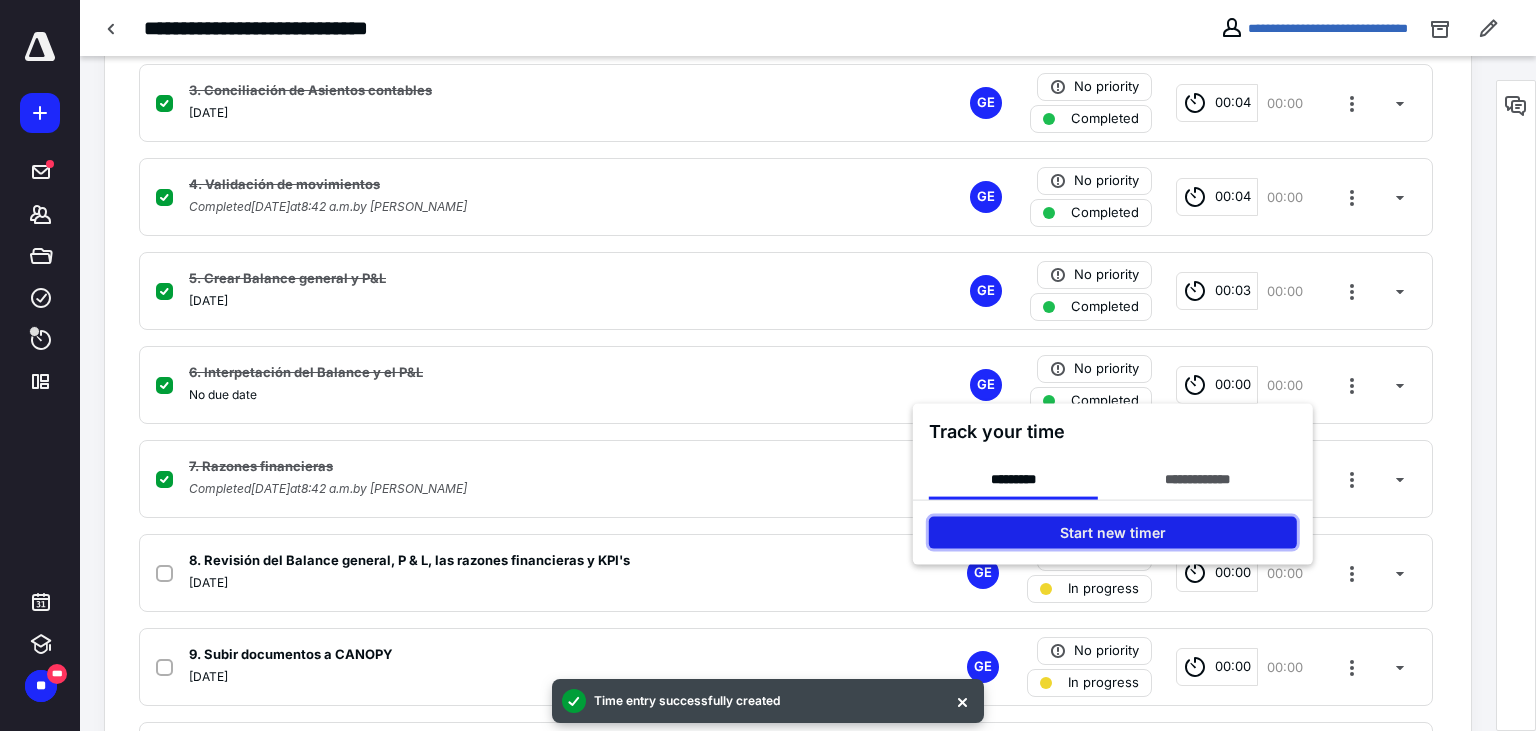 click on "Start new timer" at bounding box center [1113, 533] 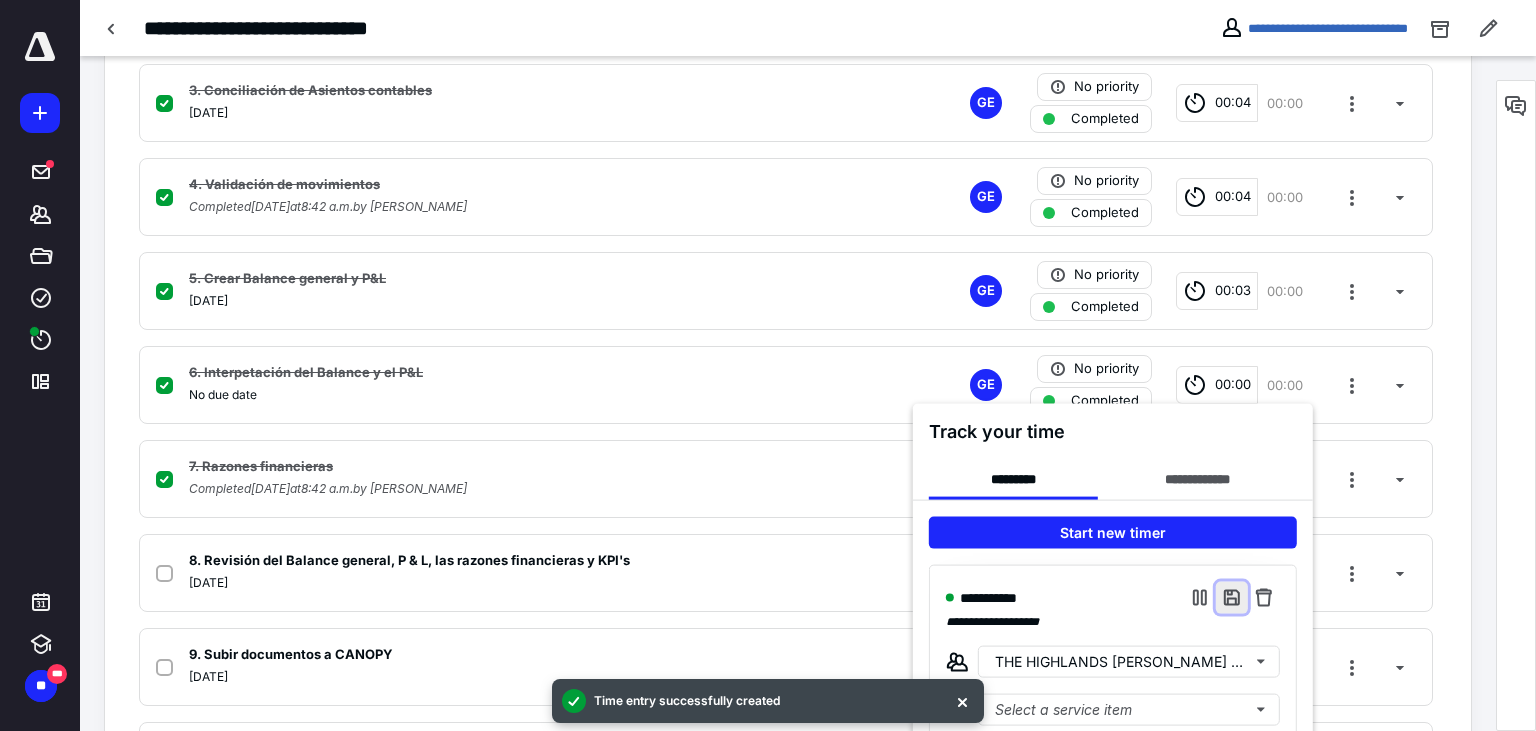 click at bounding box center (1232, 598) 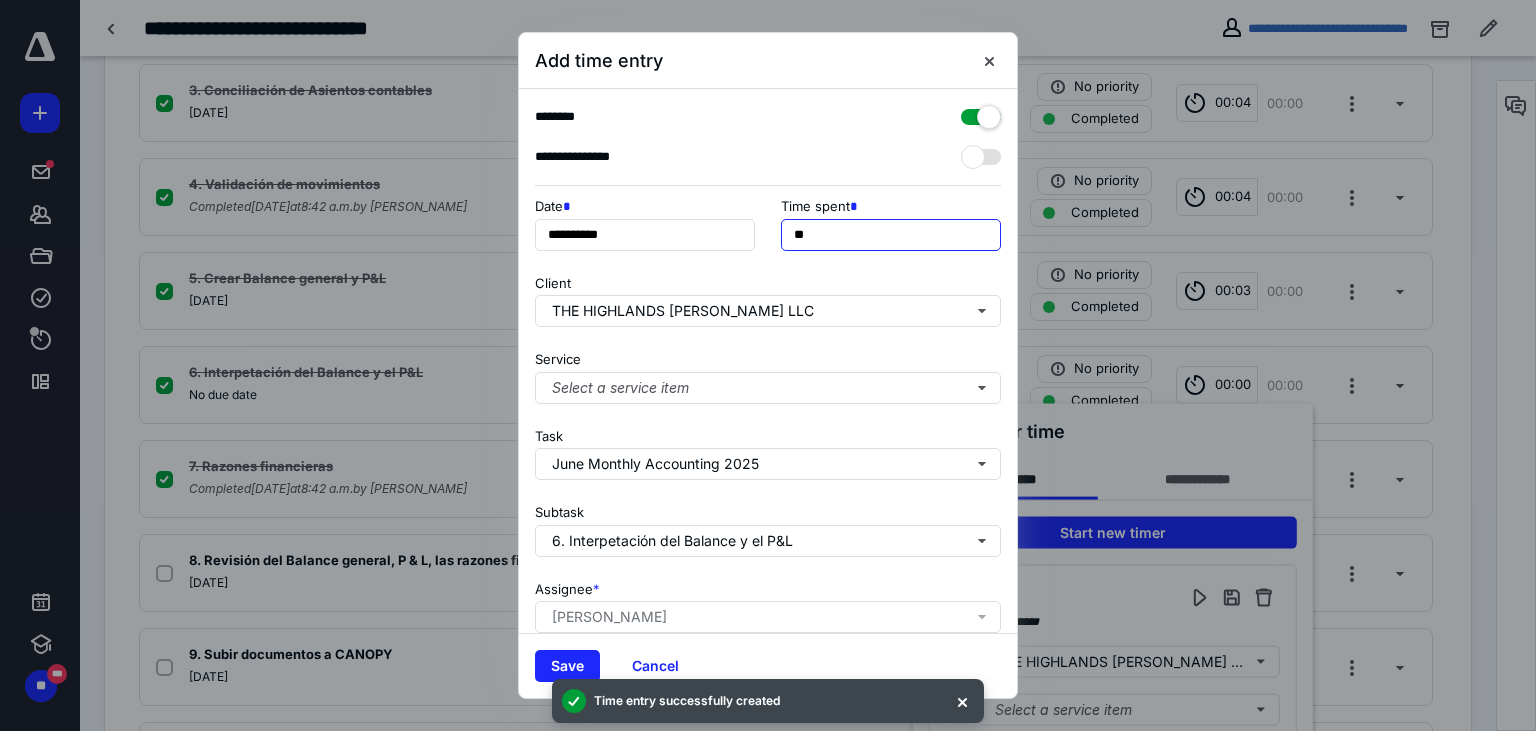 drag, startPoint x: 805, startPoint y: 237, endPoint x: 769, endPoint y: 235, distance: 36.05551 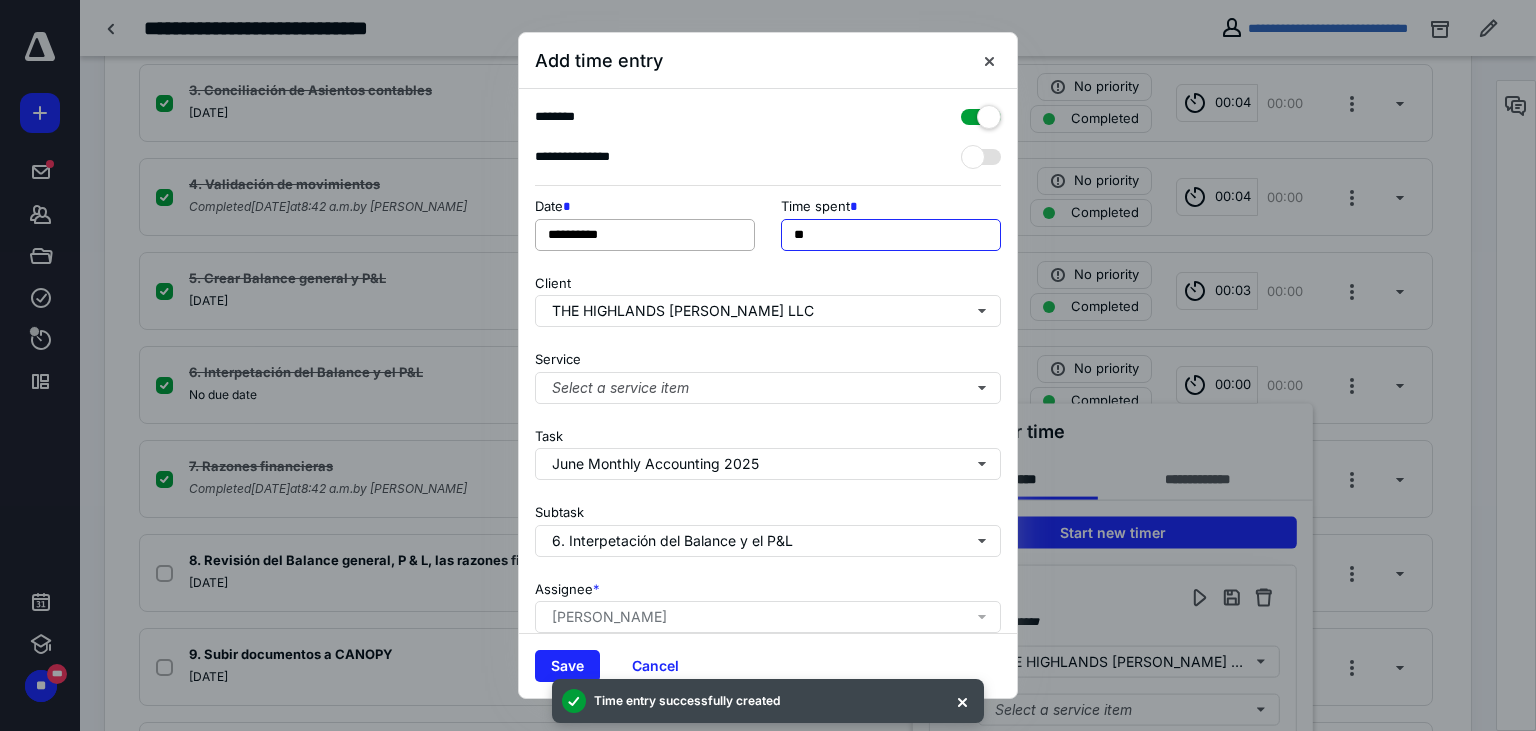 type on "**" 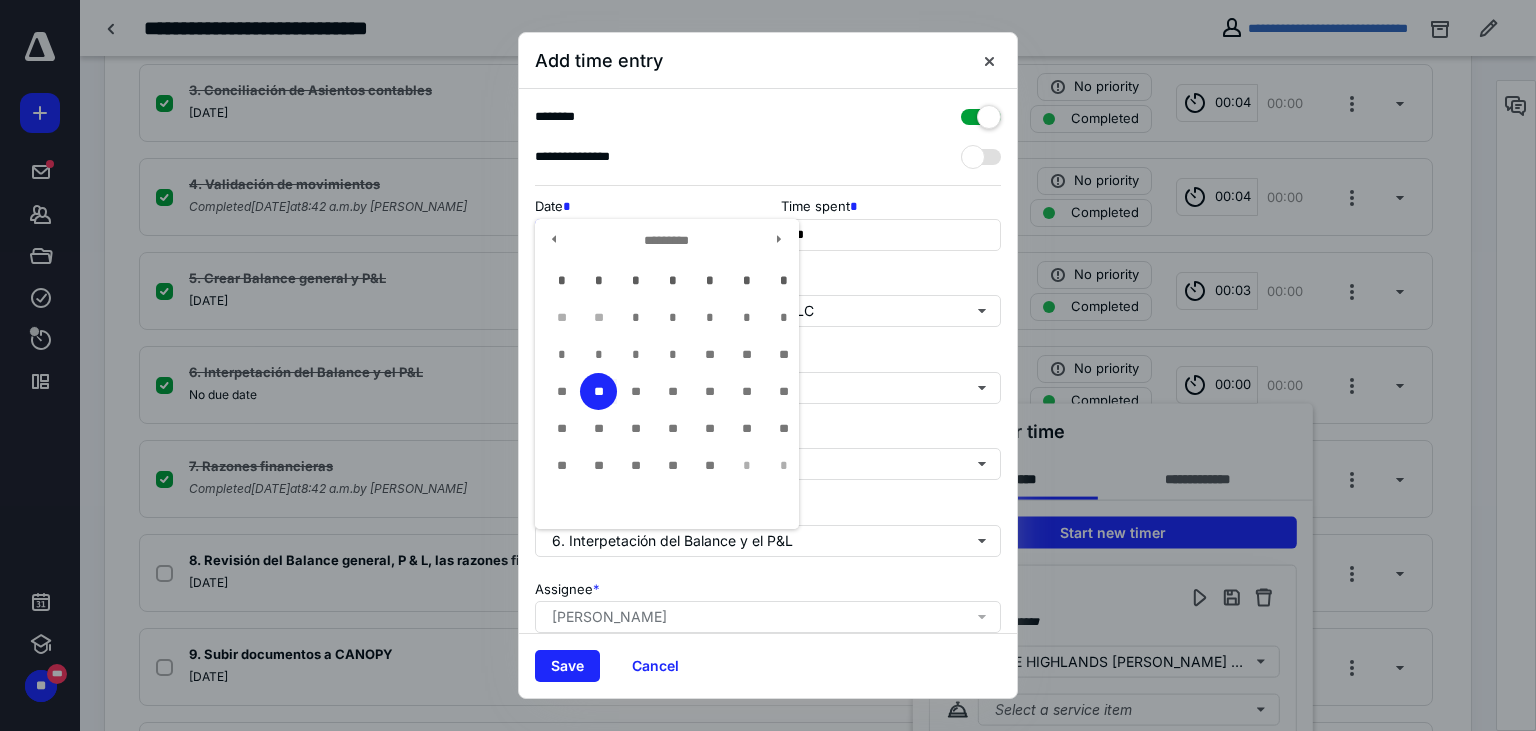 click on "**********" at bounding box center (645, 235) 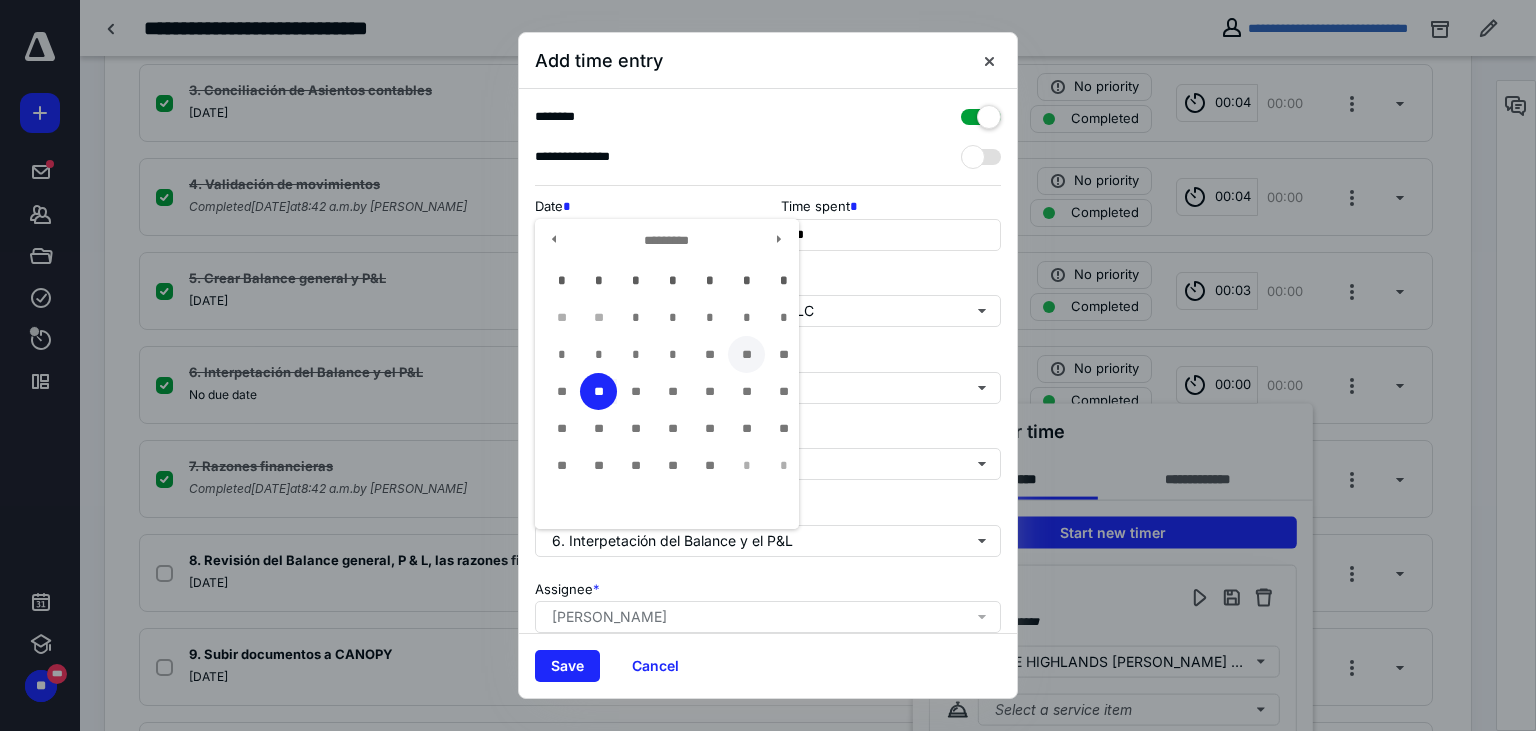 click on "**" at bounding box center [746, 354] 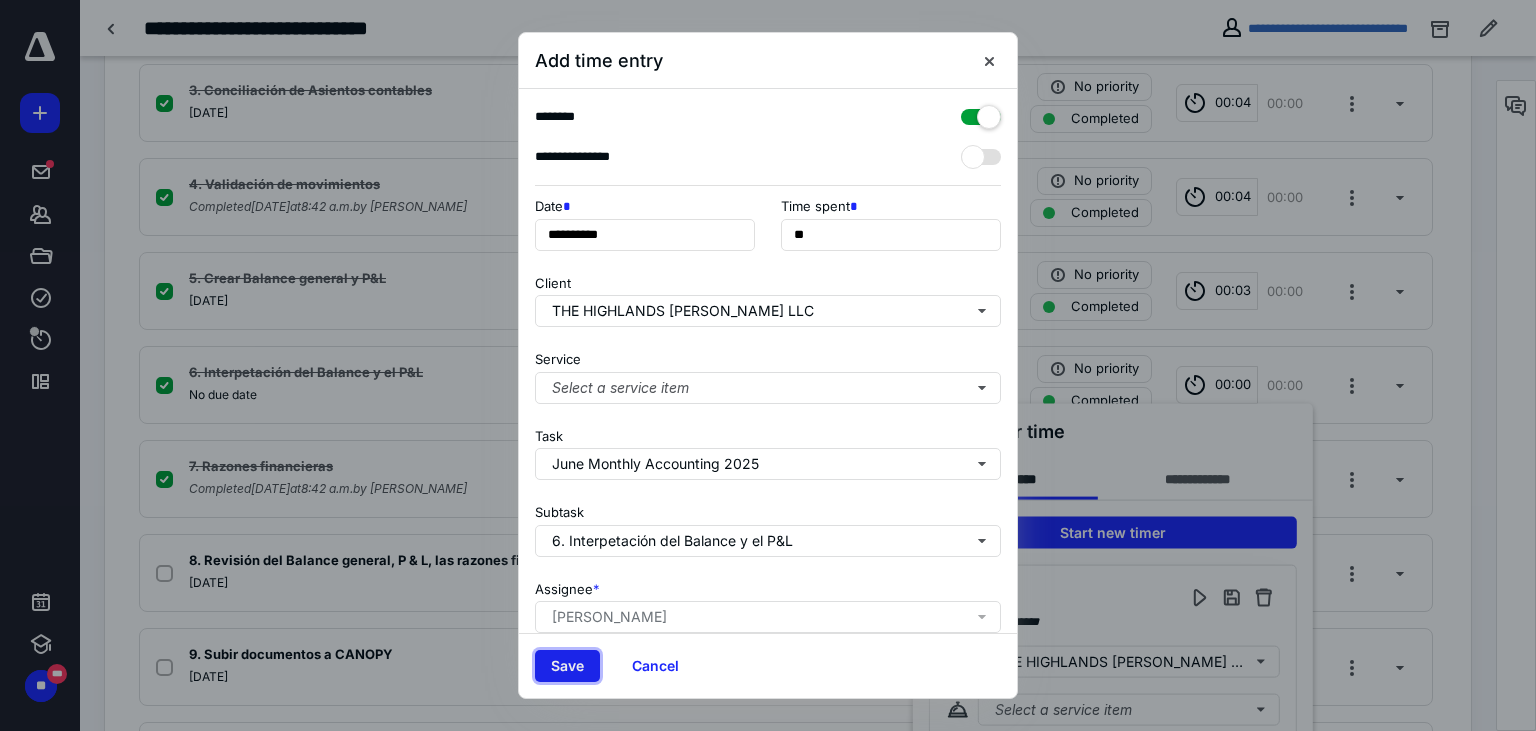 click on "Save" at bounding box center (567, 666) 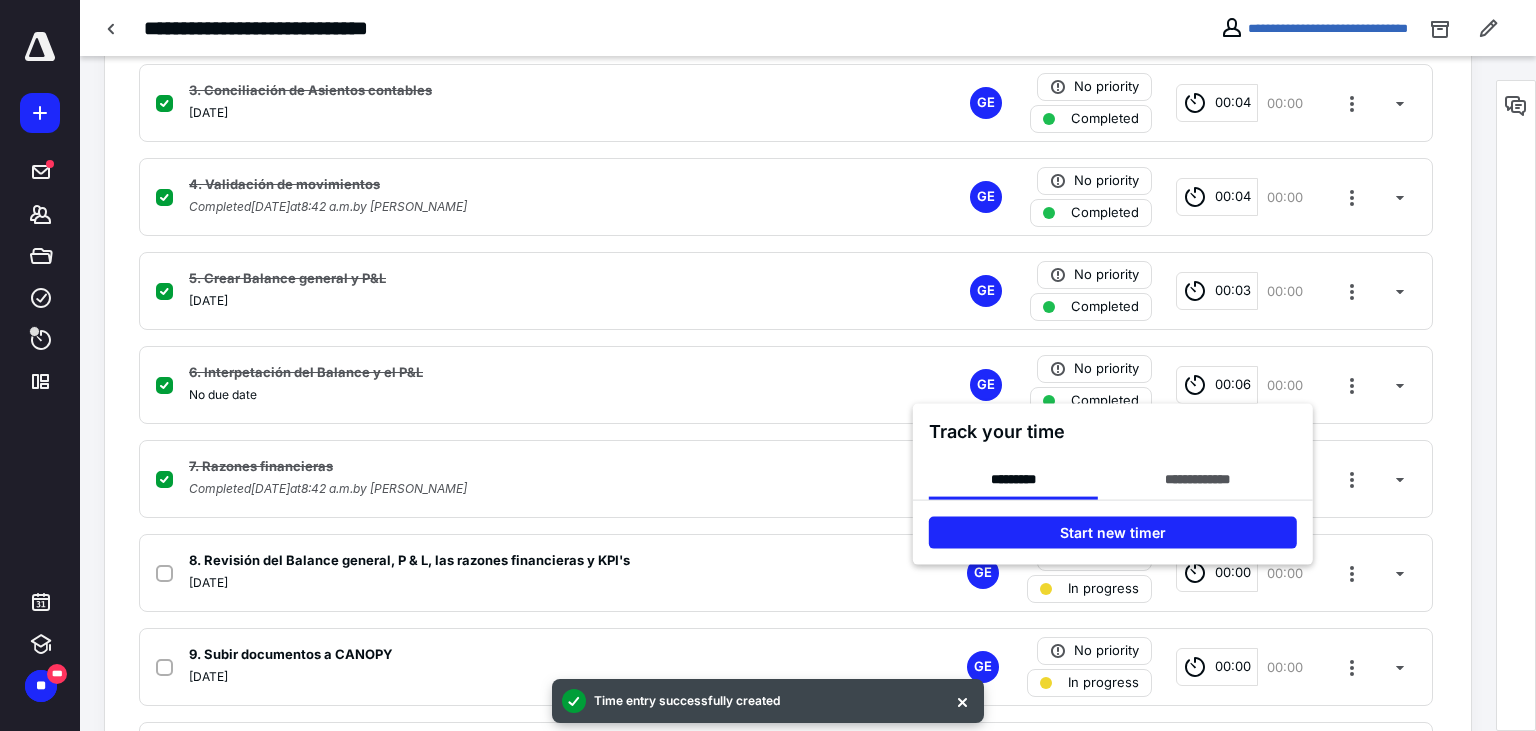 click at bounding box center [768, 365] 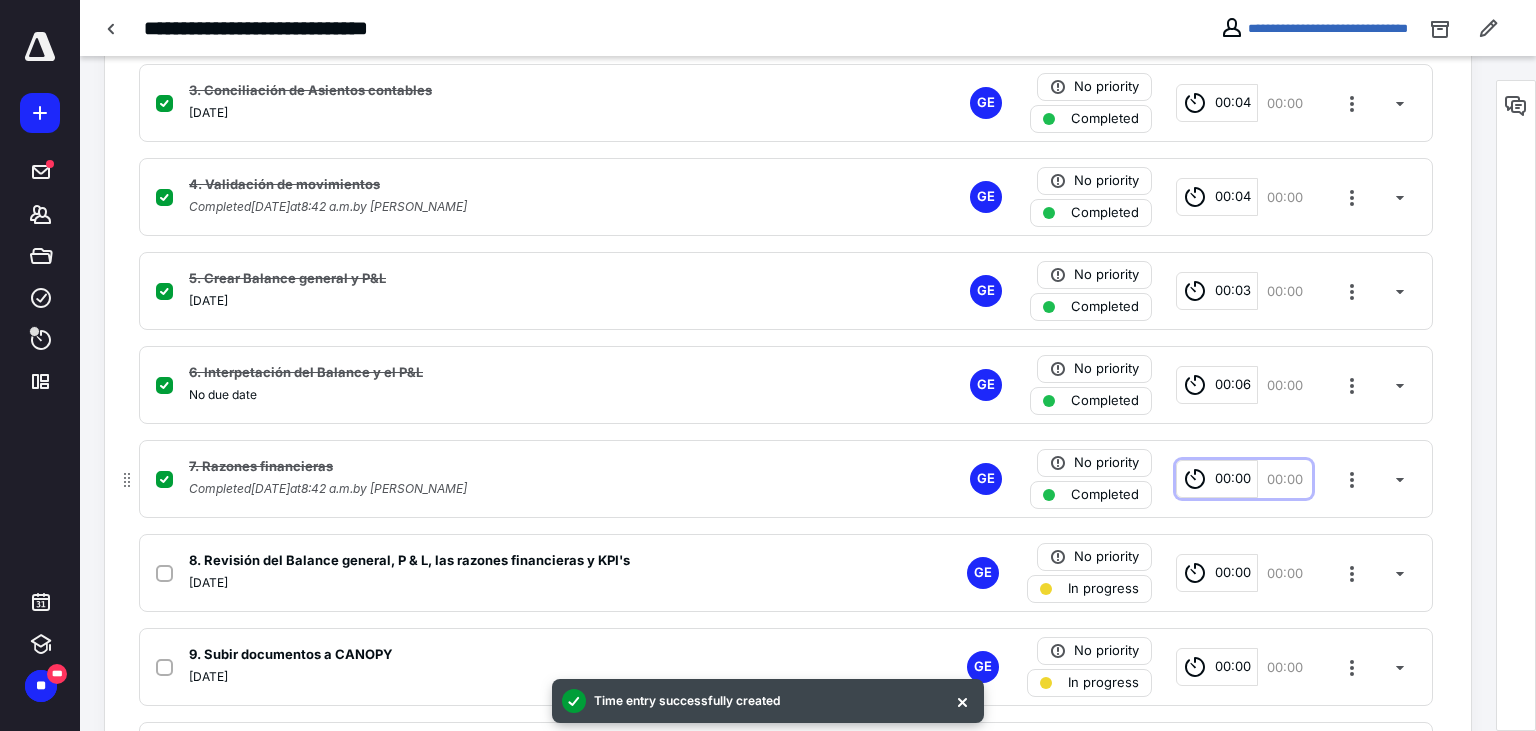 click on "00:00" at bounding box center [1233, 479] 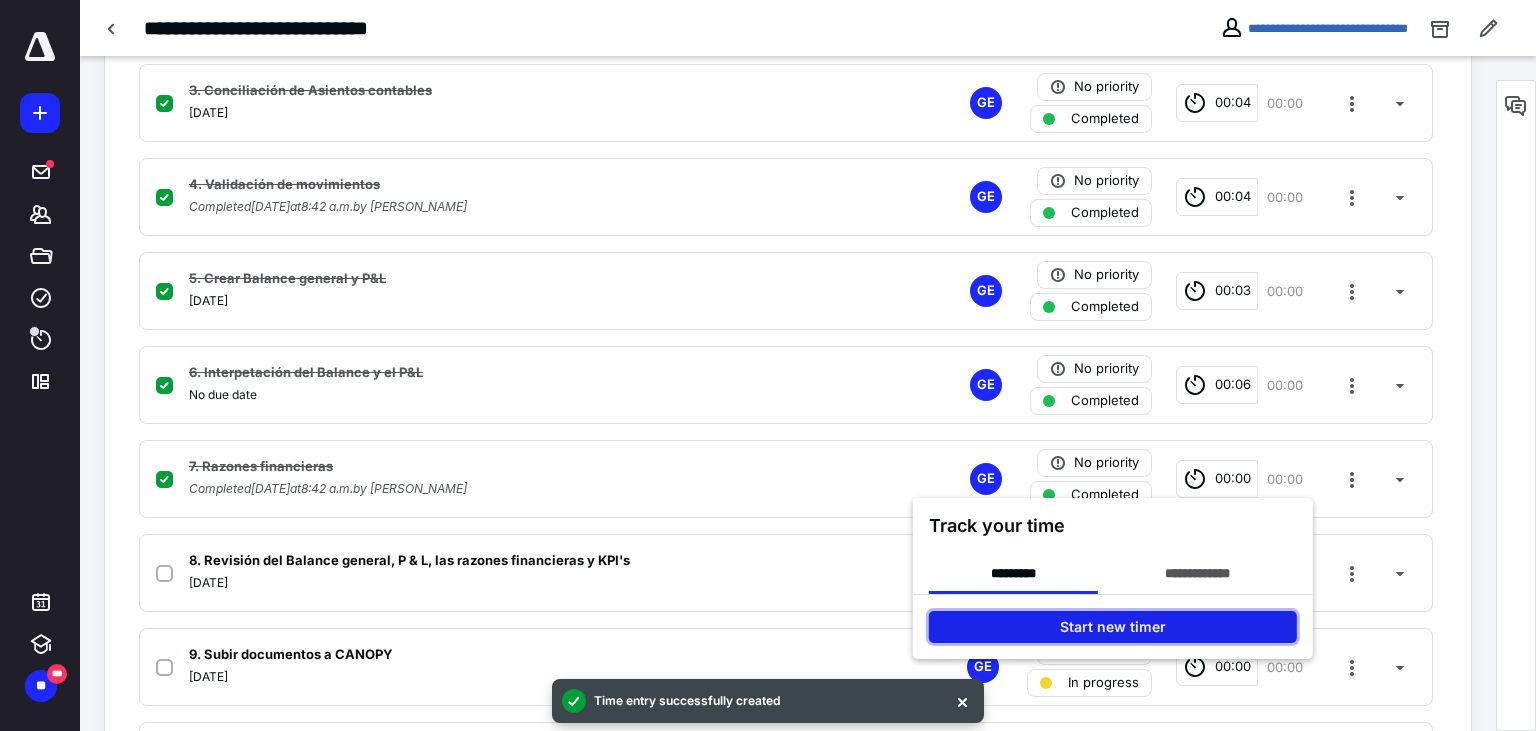 click on "Start new timer" at bounding box center [1113, 627] 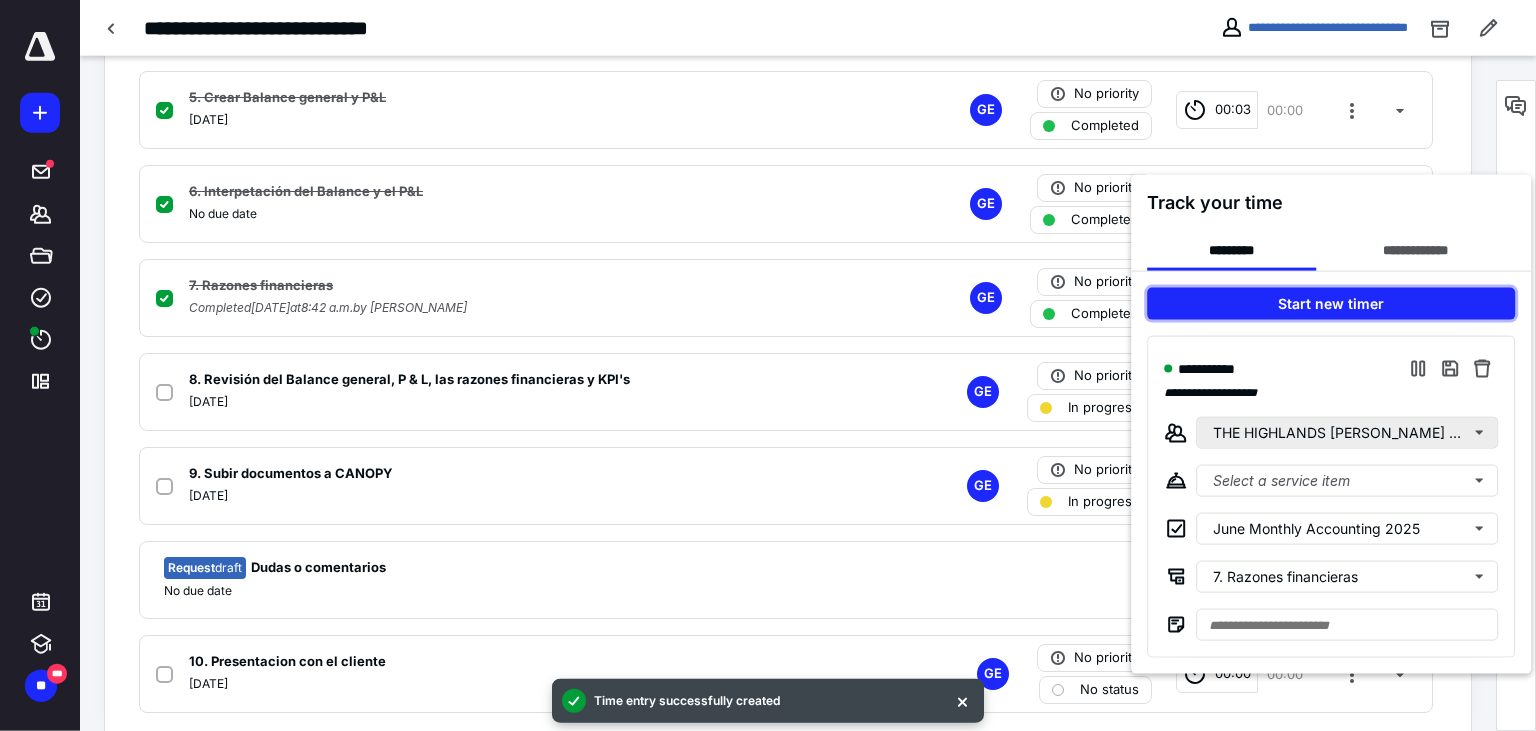 scroll, scrollTop: 913, scrollLeft: 0, axis: vertical 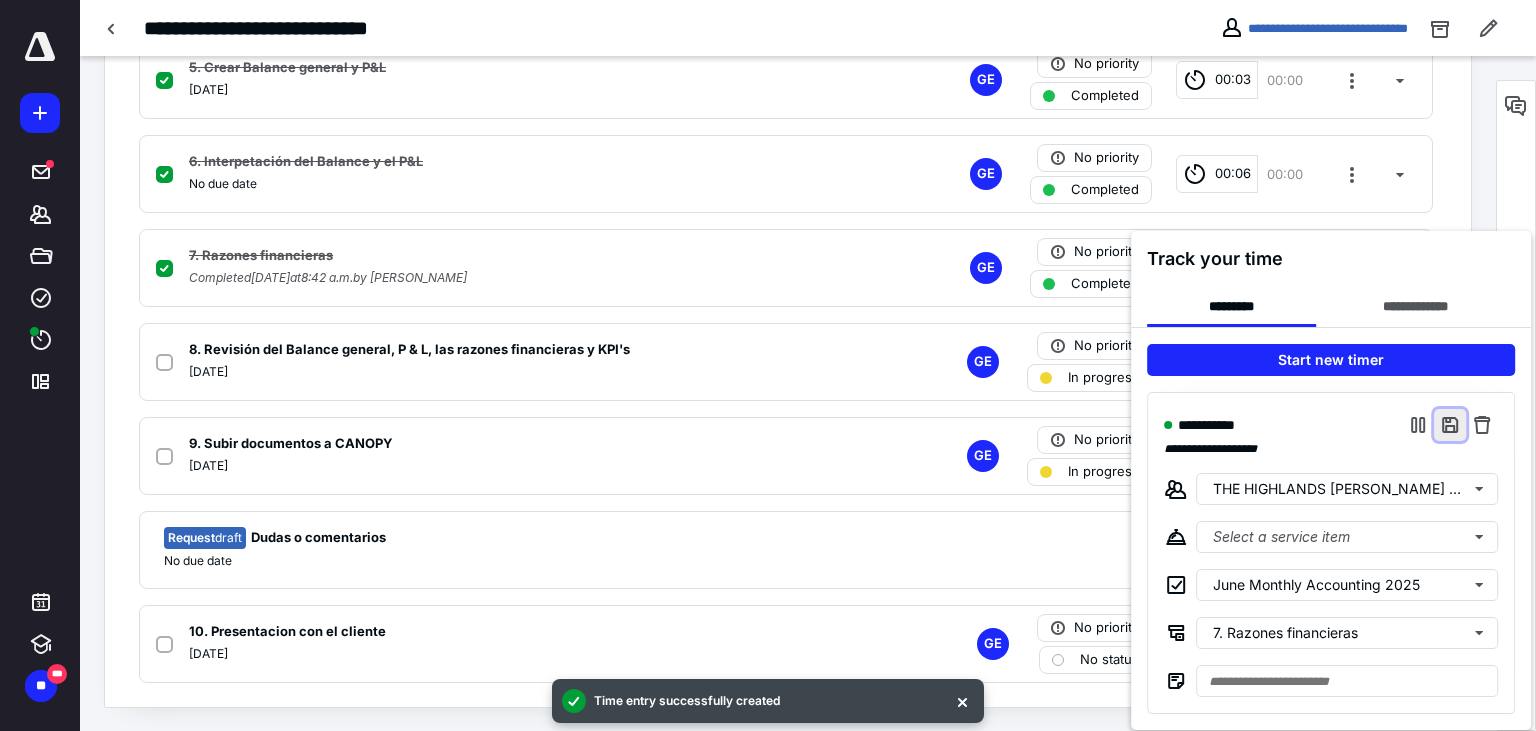click at bounding box center (1450, 425) 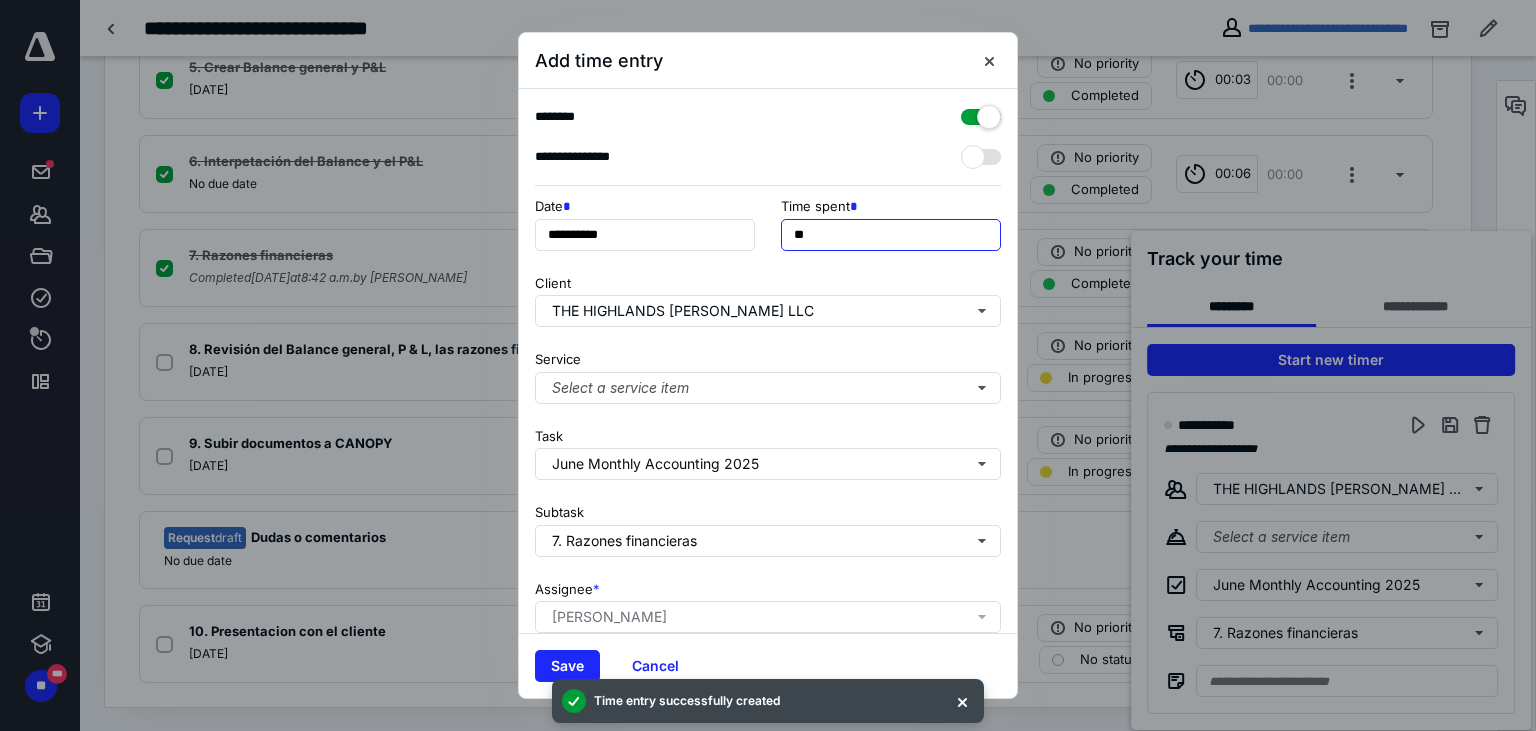 drag, startPoint x: 800, startPoint y: 226, endPoint x: 718, endPoint y: 218, distance: 82.38932 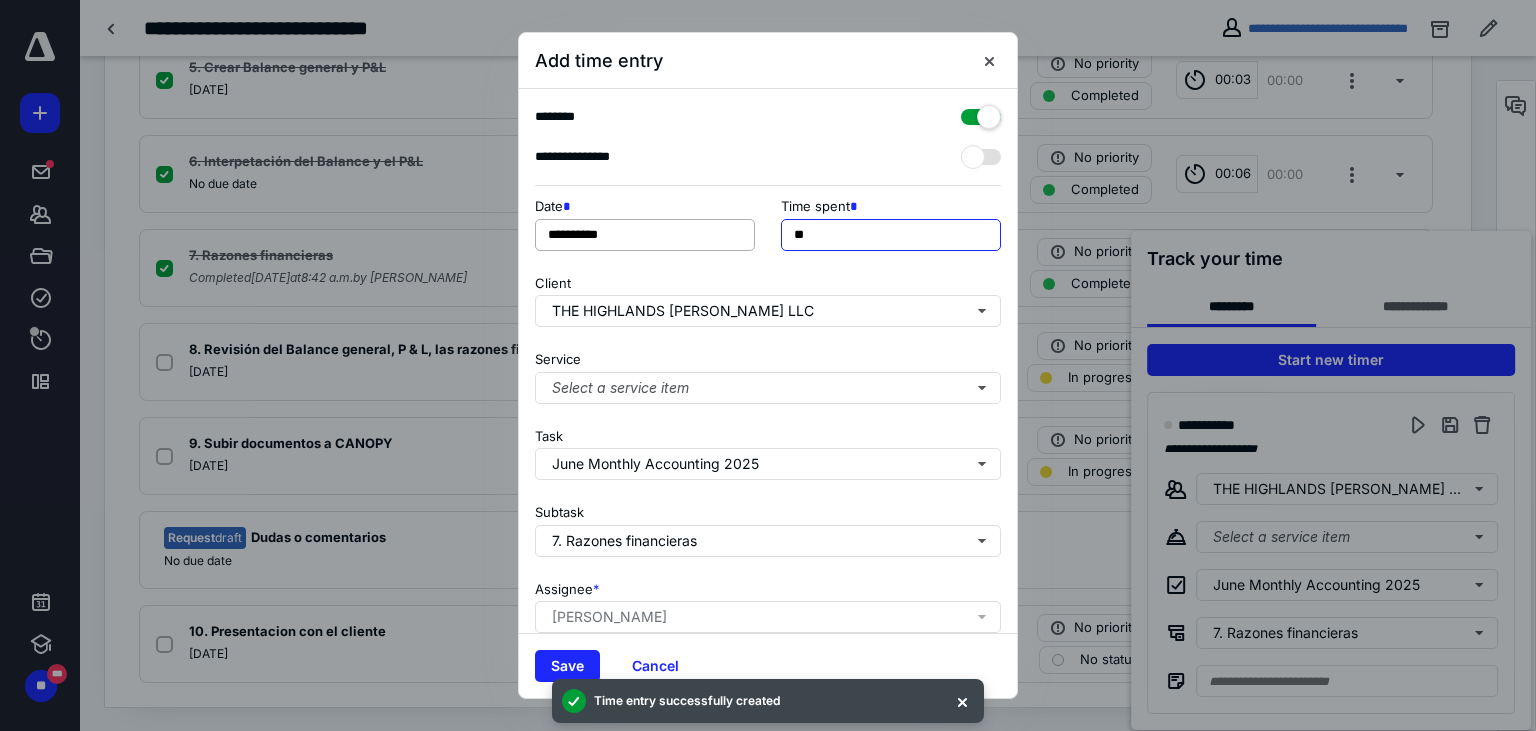 type on "**" 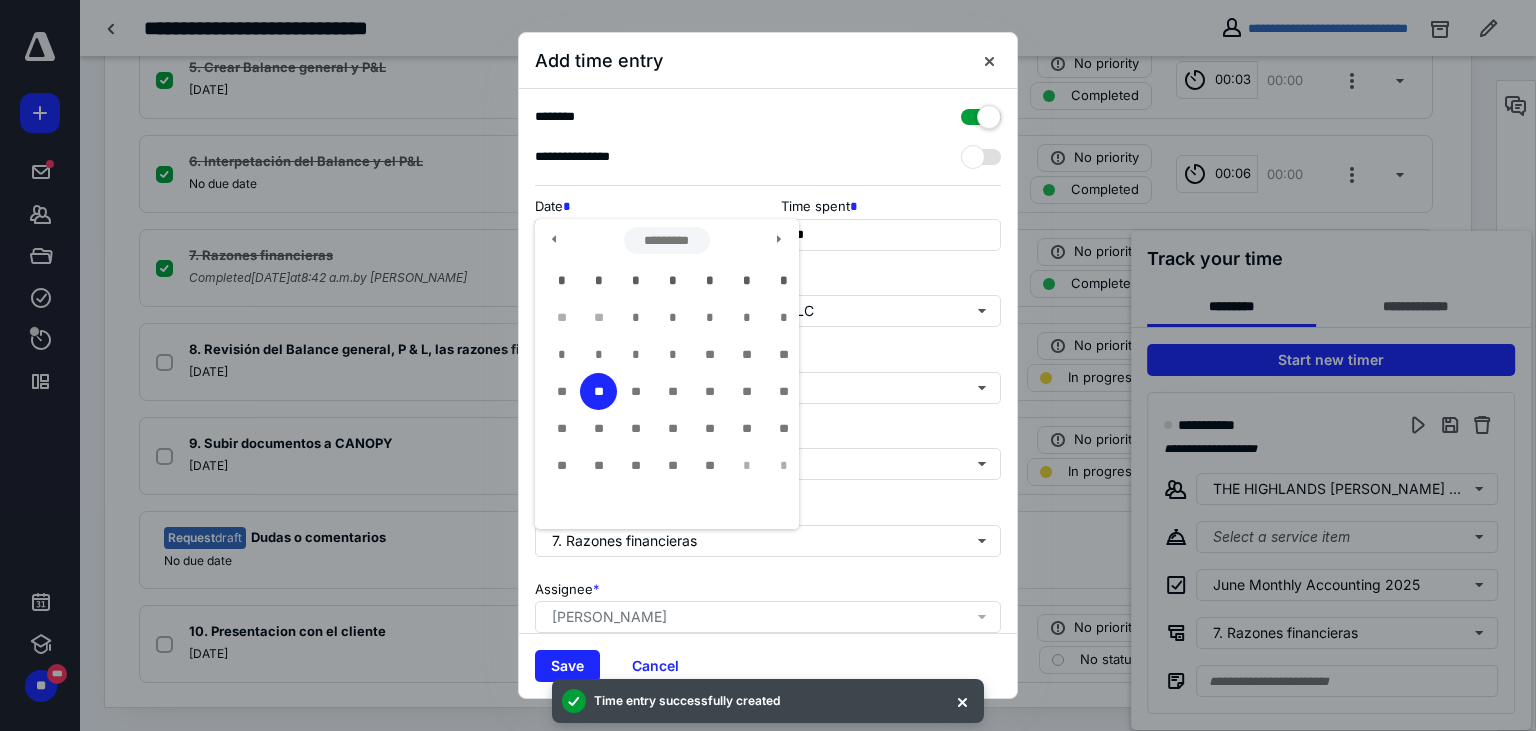 drag, startPoint x: 642, startPoint y: 226, endPoint x: 673, endPoint y: 253, distance: 41.109608 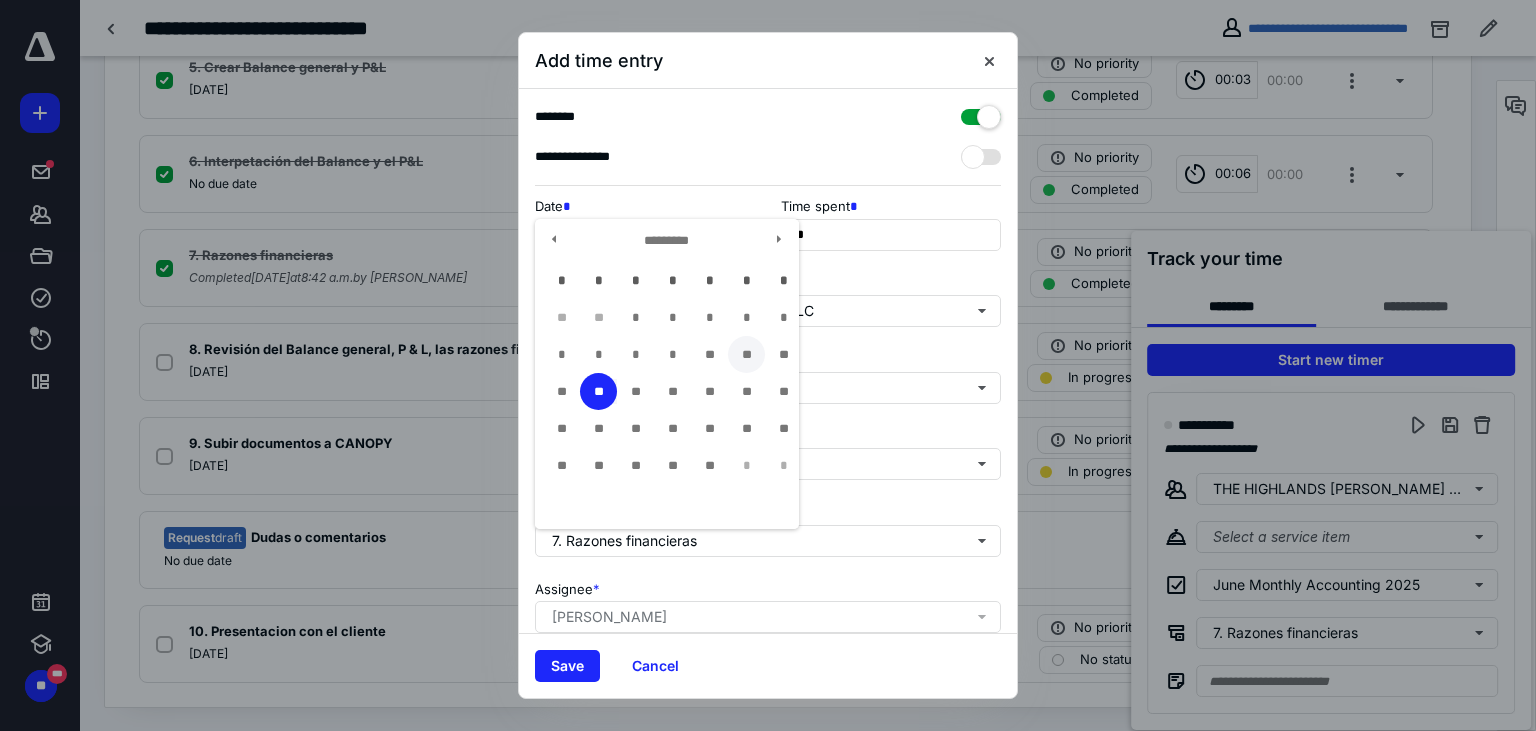 click on "**" at bounding box center (746, 354) 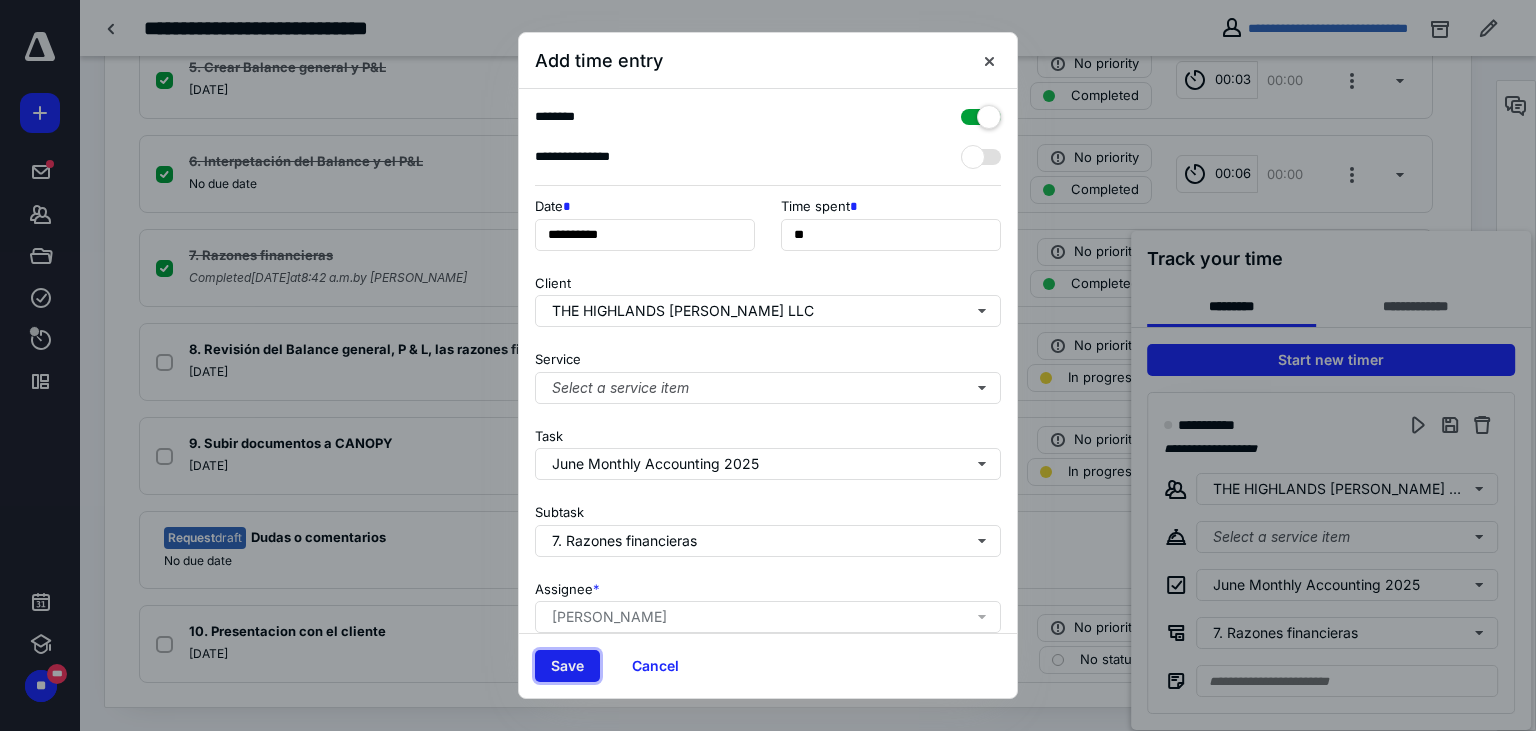 click on "Save" at bounding box center (567, 666) 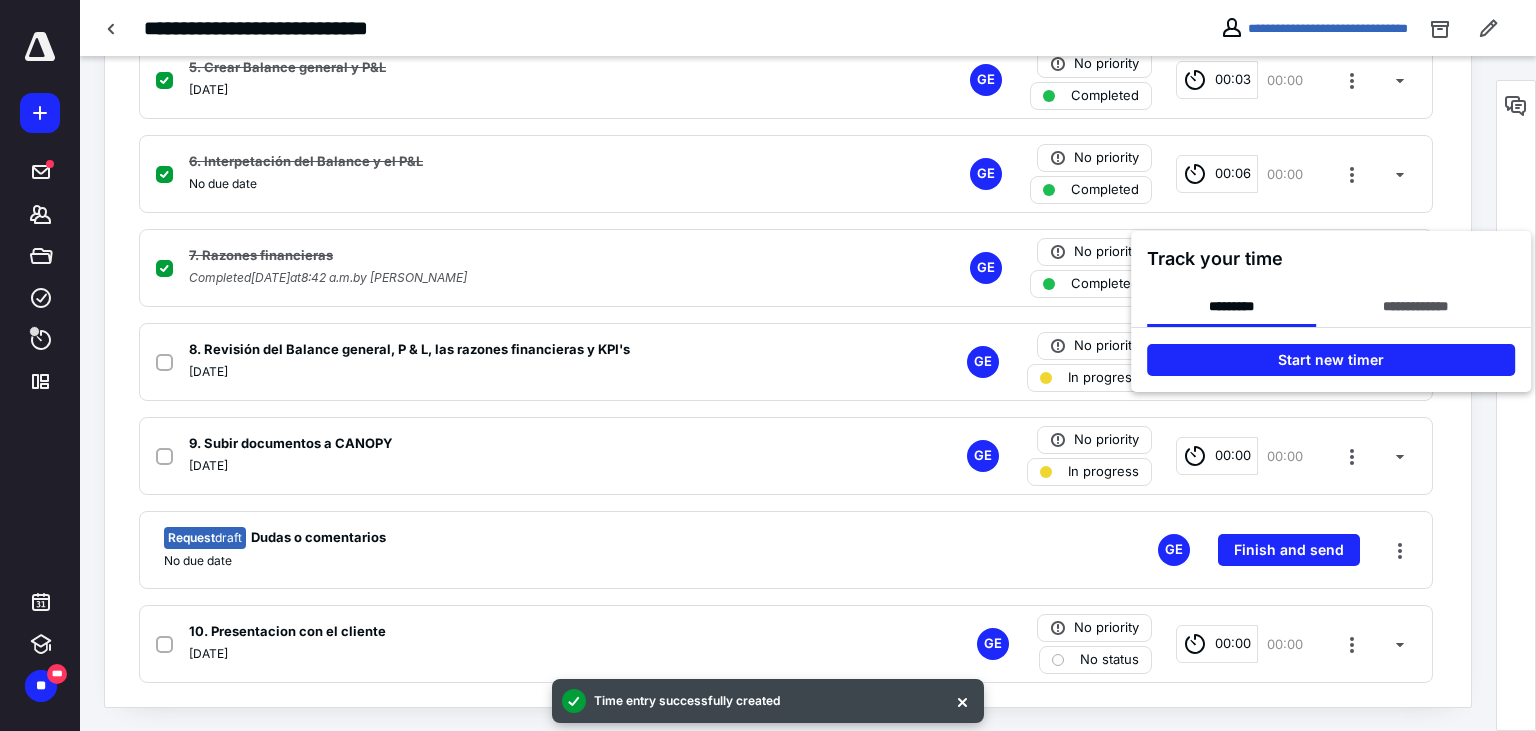 click at bounding box center (768, 365) 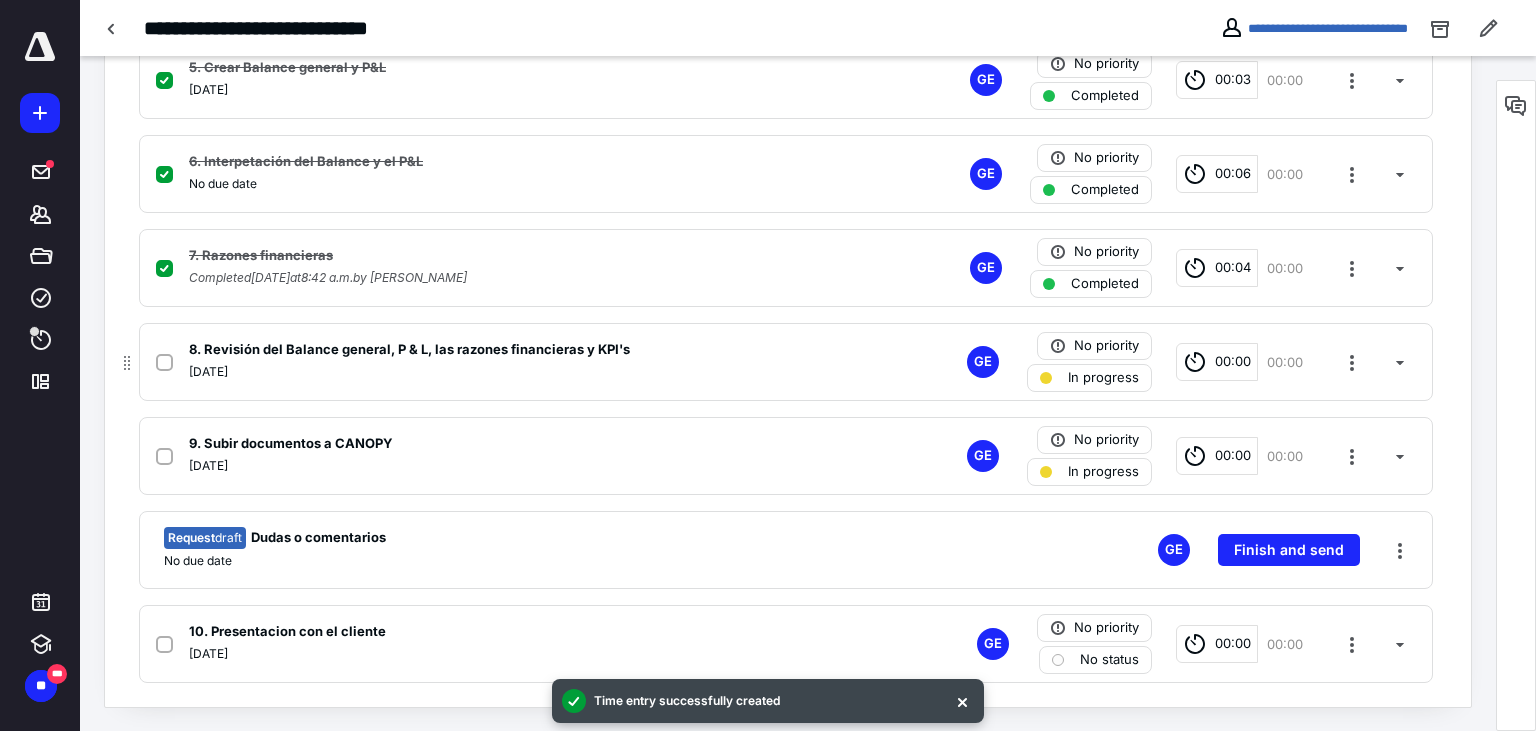click 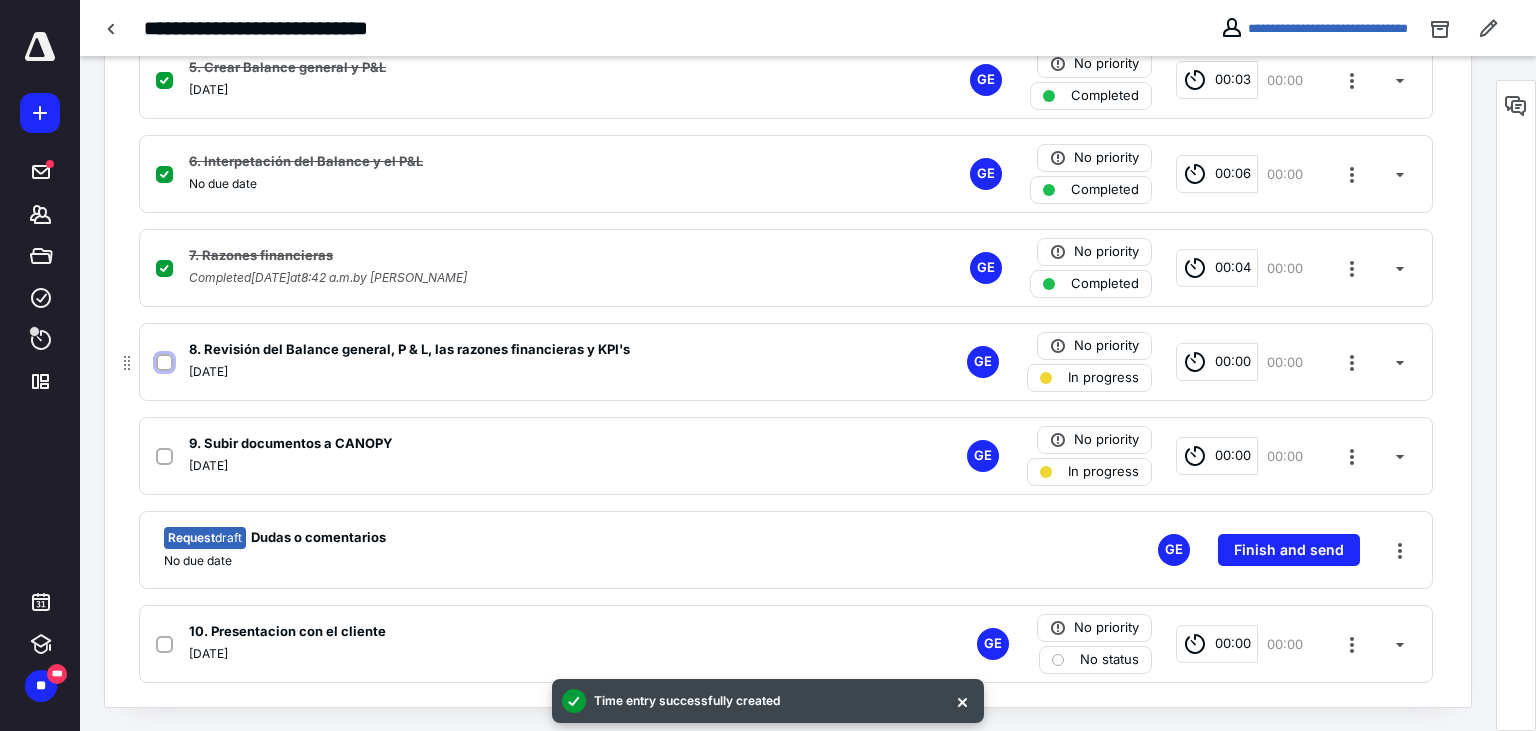click at bounding box center (164, 363) 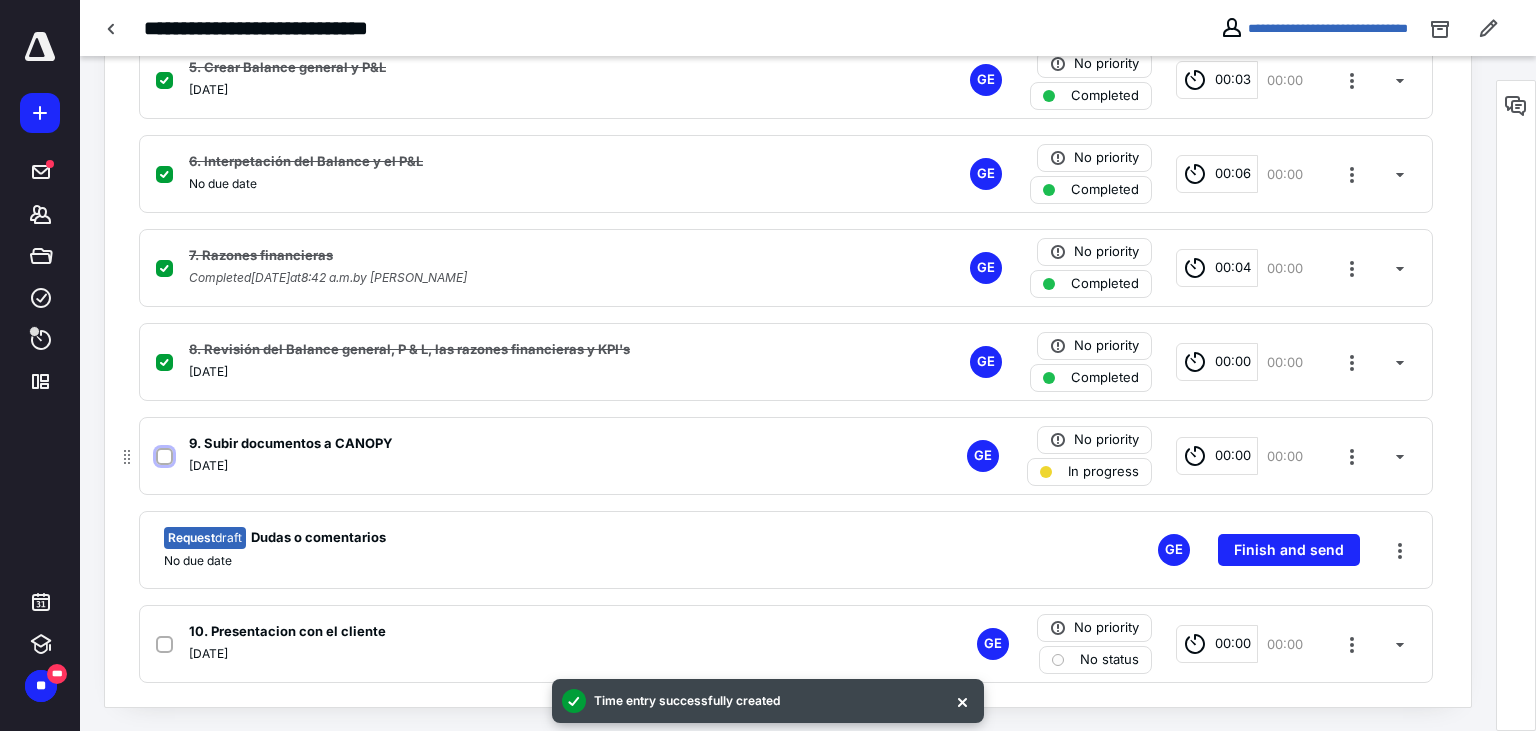 click at bounding box center (164, 457) 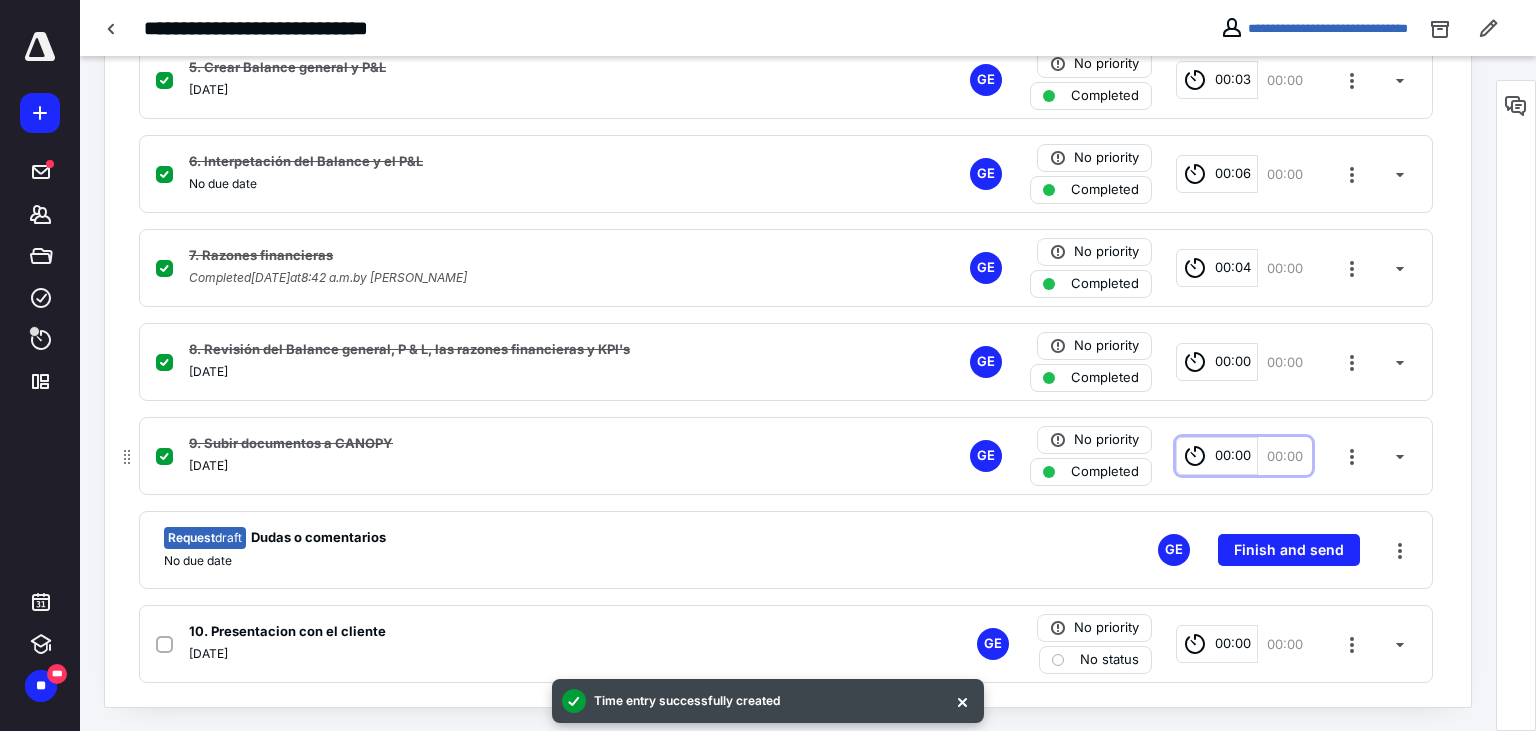 click on "00:00" at bounding box center [1217, 456] 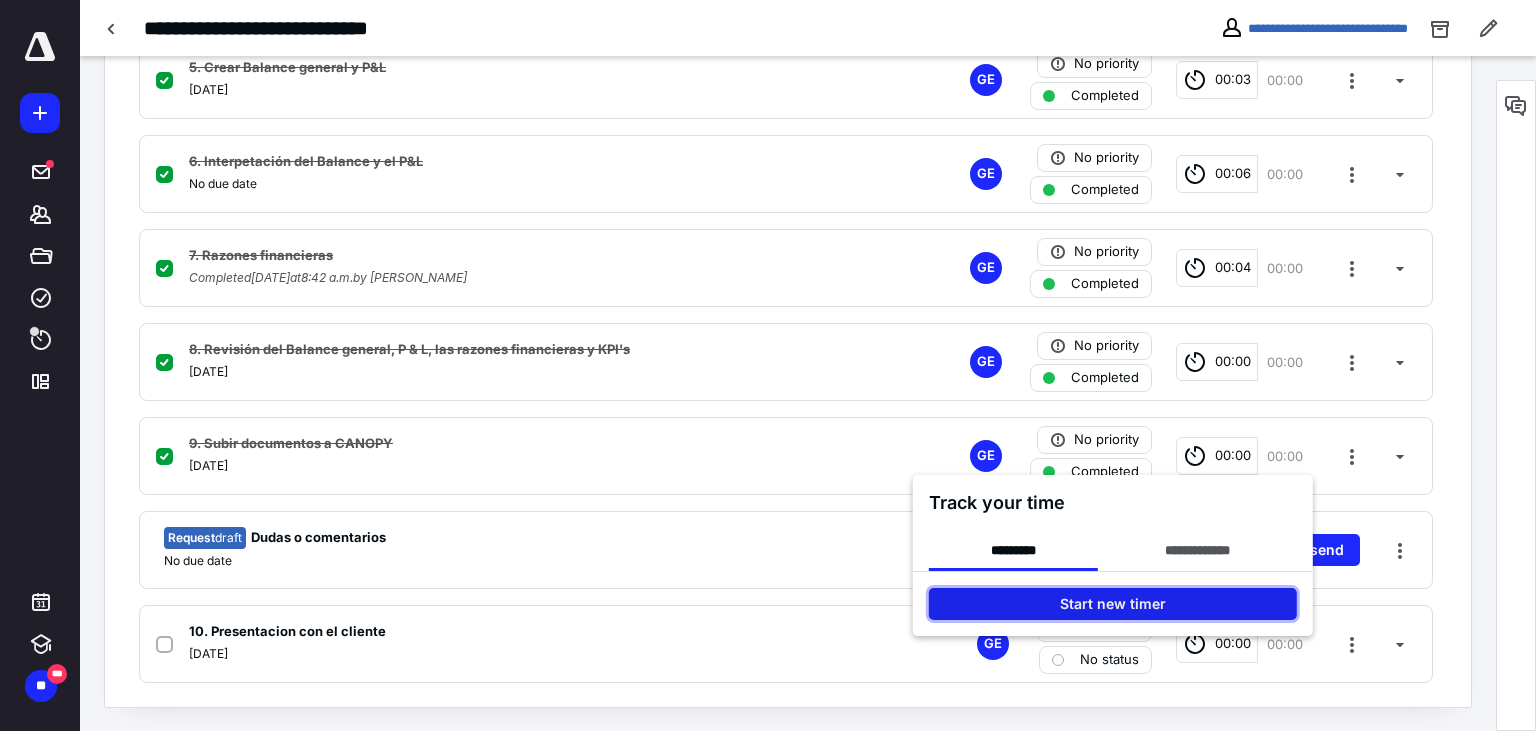 click on "Start new timer" at bounding box center [1113, 604] 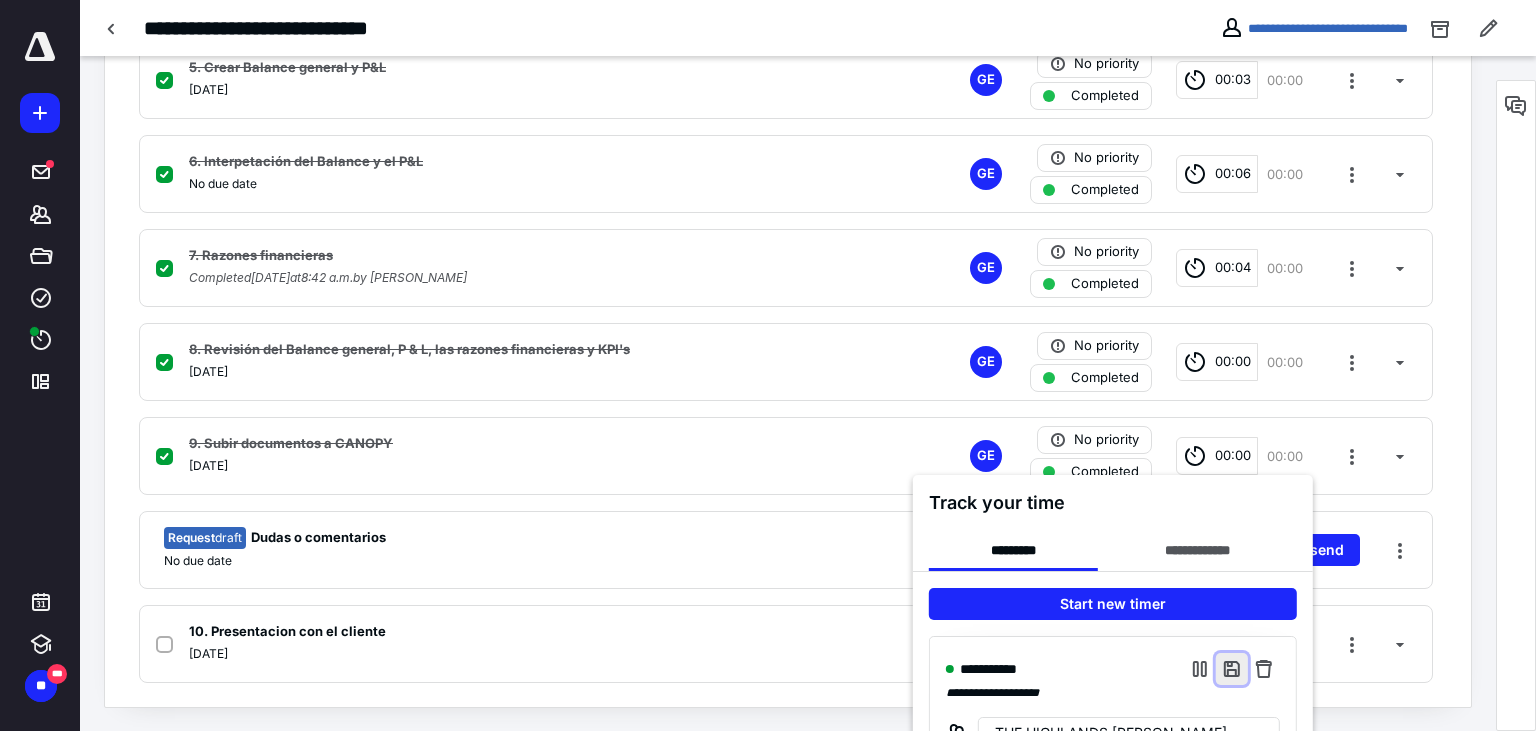 click at bounding box center [1232, 669] 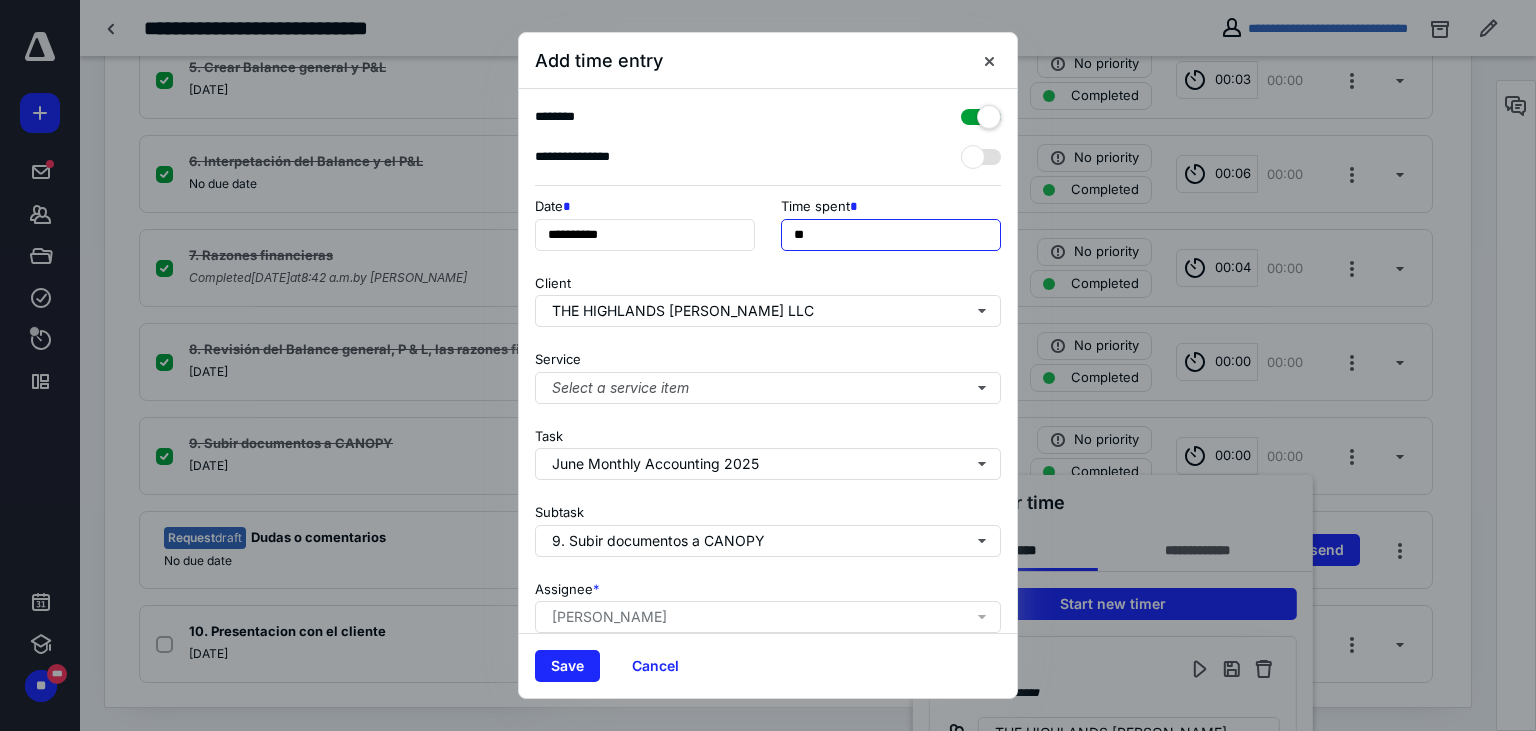 drag, startPoint x: 800, startPoint y: 234, endPoint x: 696, endPoint y: 229, distance: 104.120125 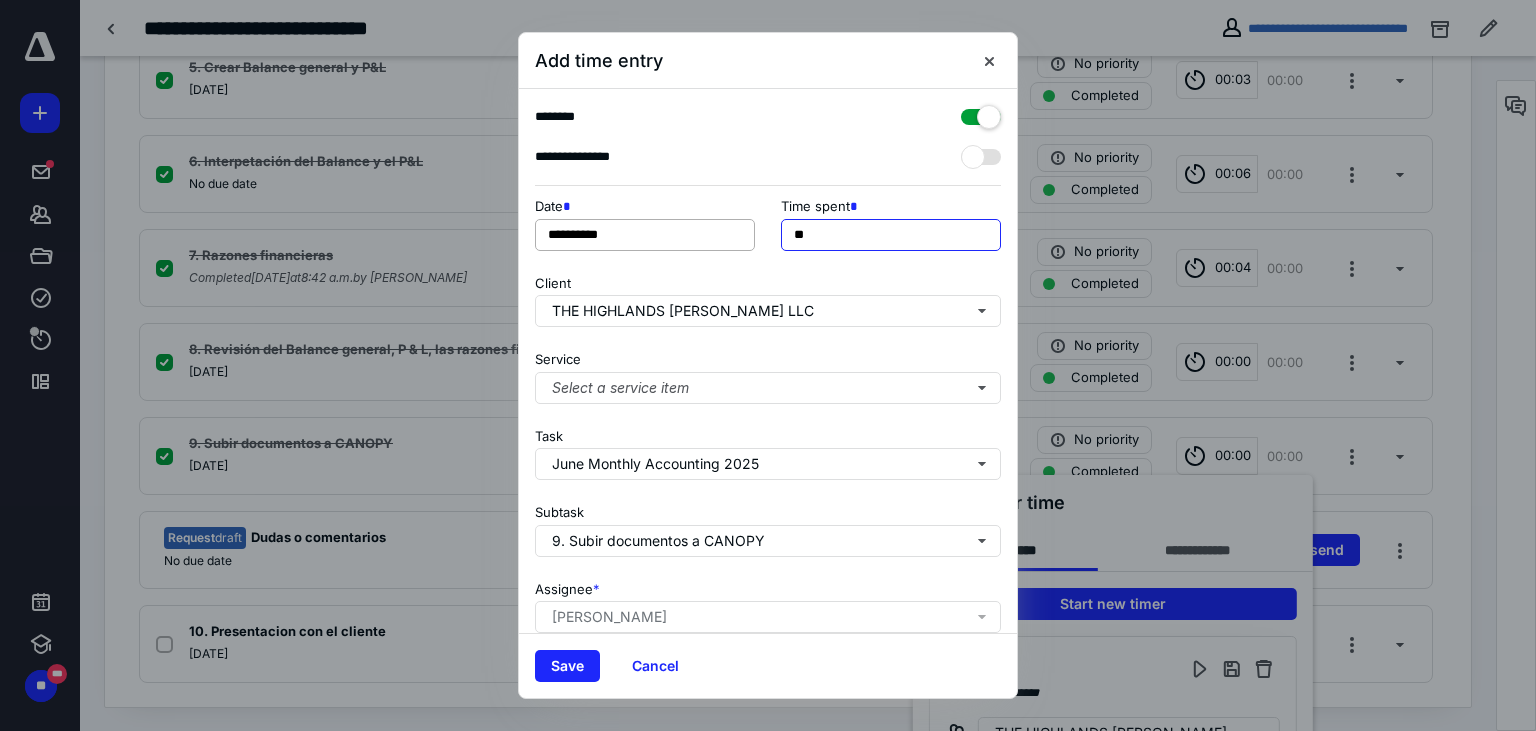 type on "**" 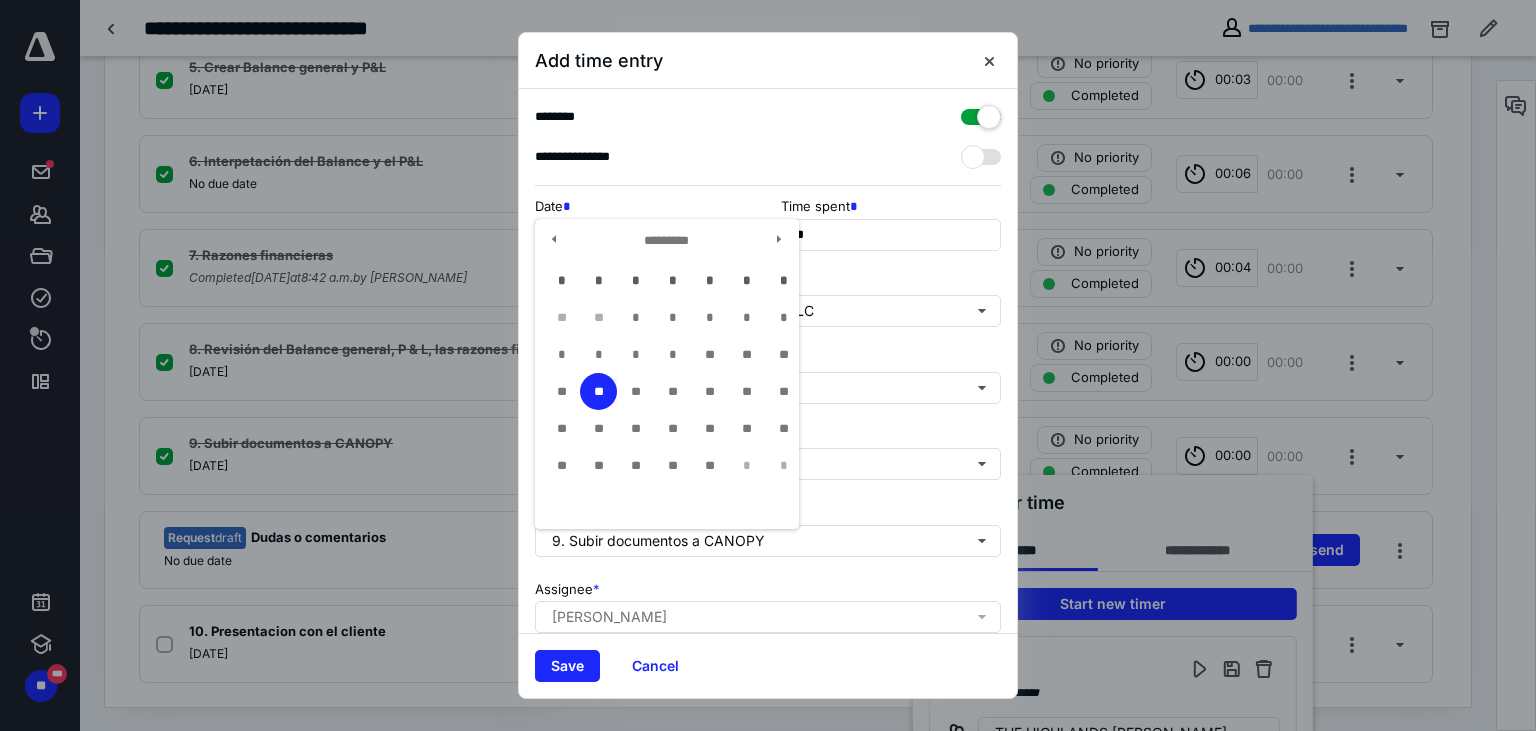 click on "**********" at bounding box center (645, 235) 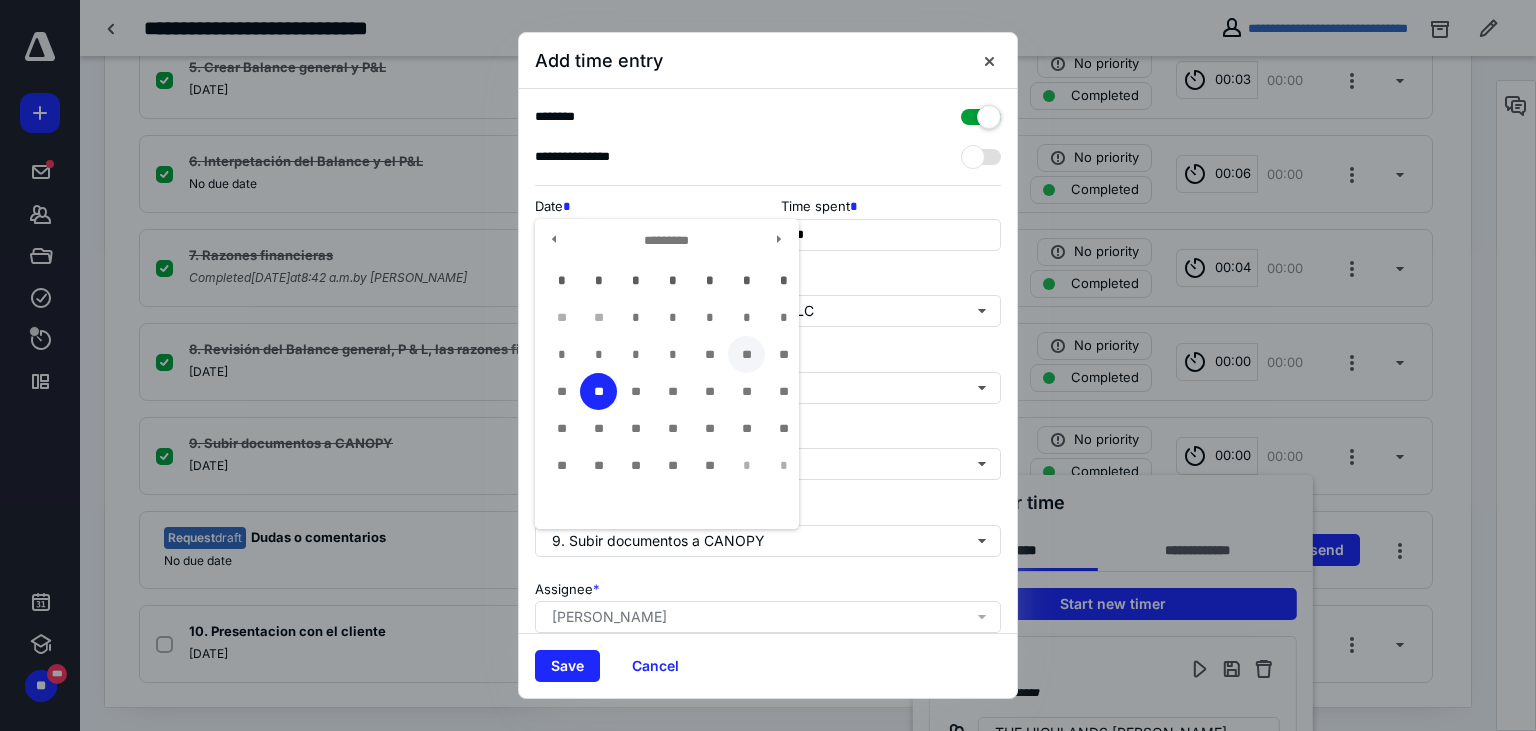click on "**" at bounding box center [746, 354] 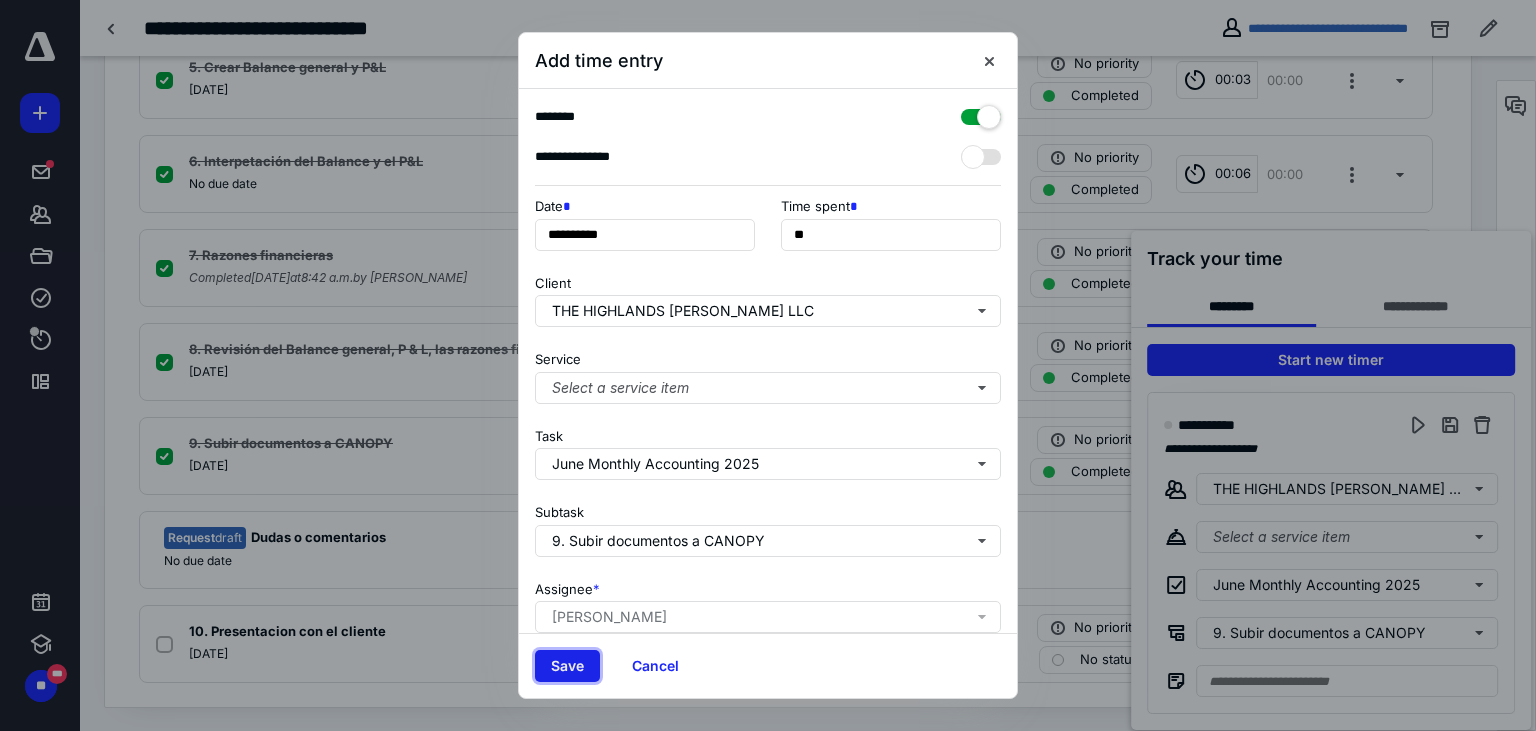 click on "Save" at bounding box center (567, 666) 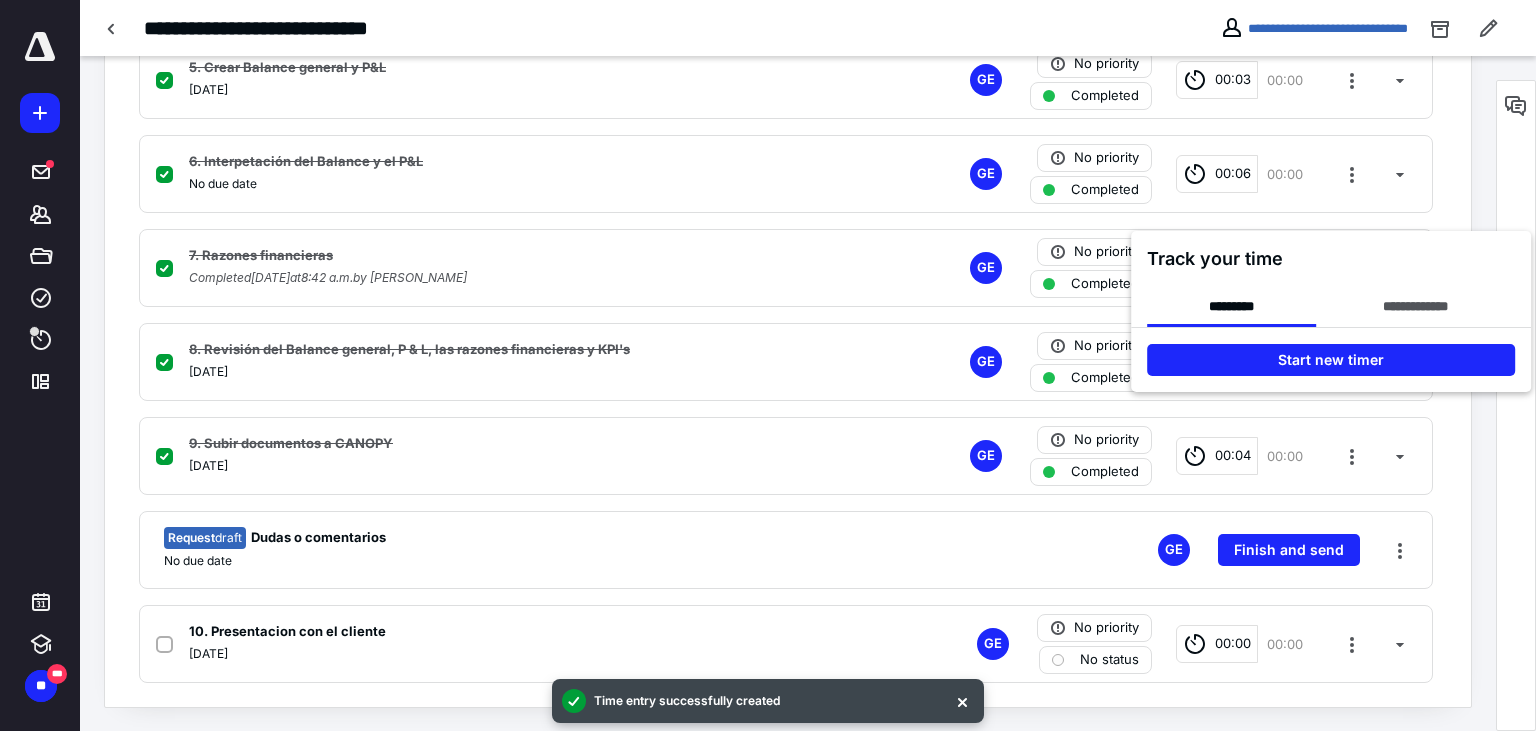 click at bounding box center (768, 365) 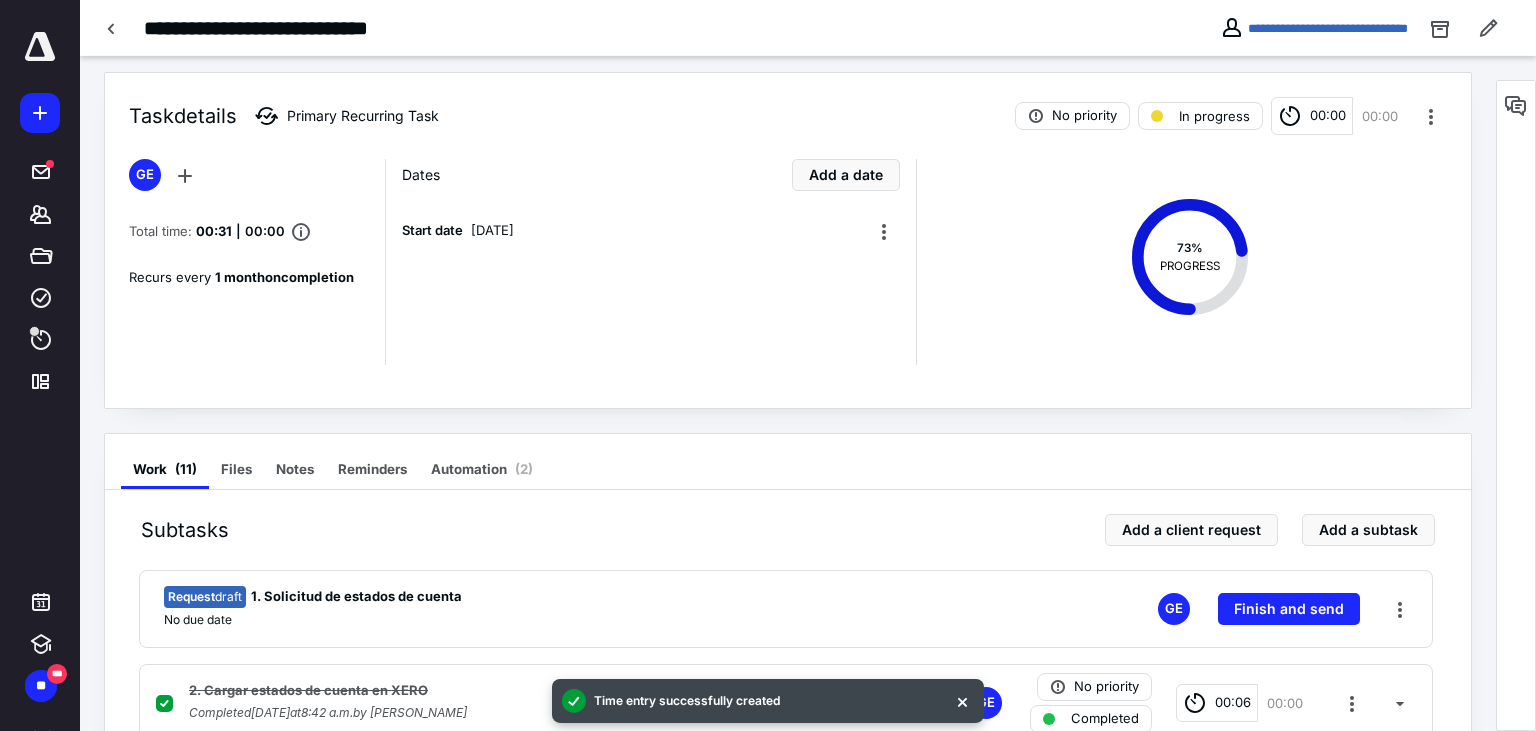 scroll, scrollTop: 0, scrollLeft: 0, axis: both 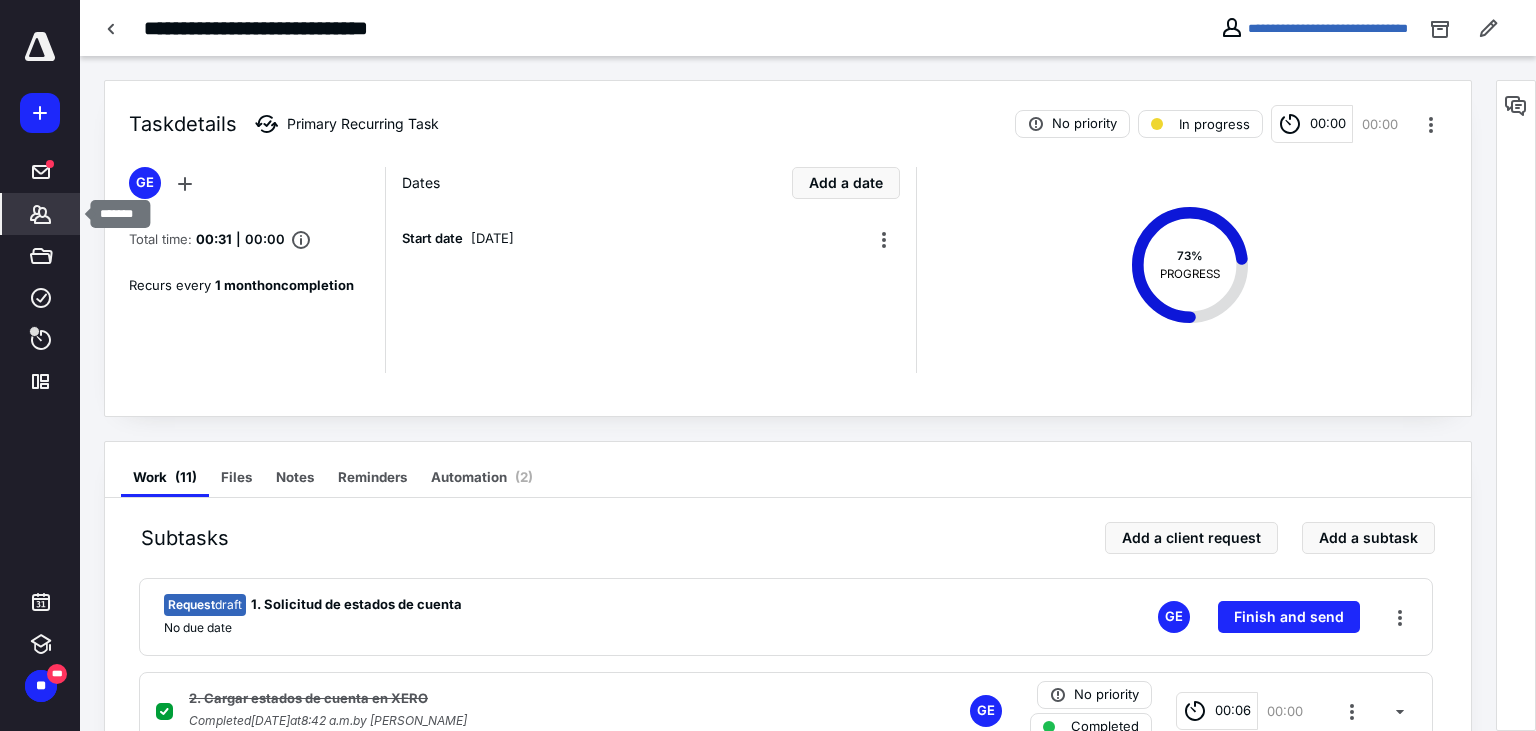 click 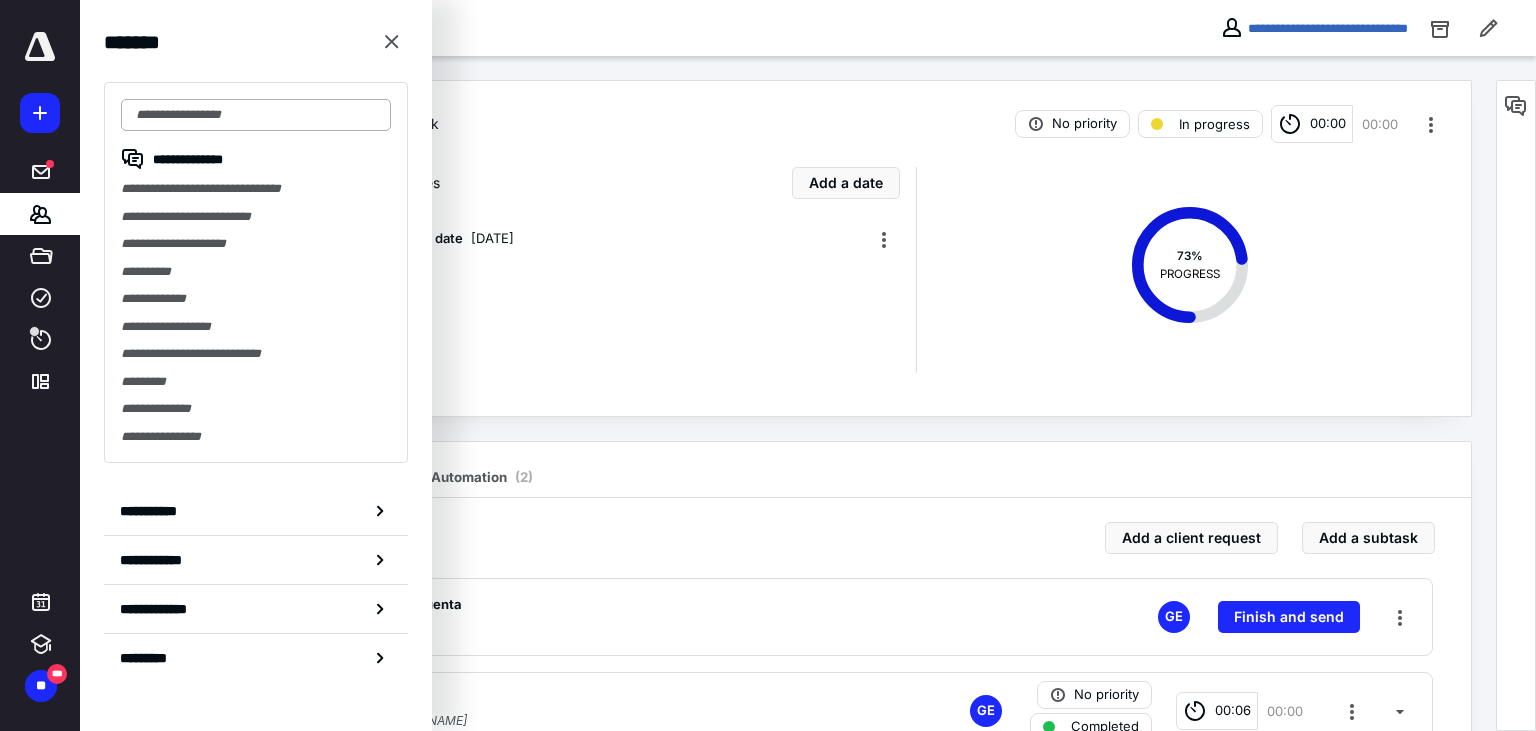 click at bounding box center [256, 115] 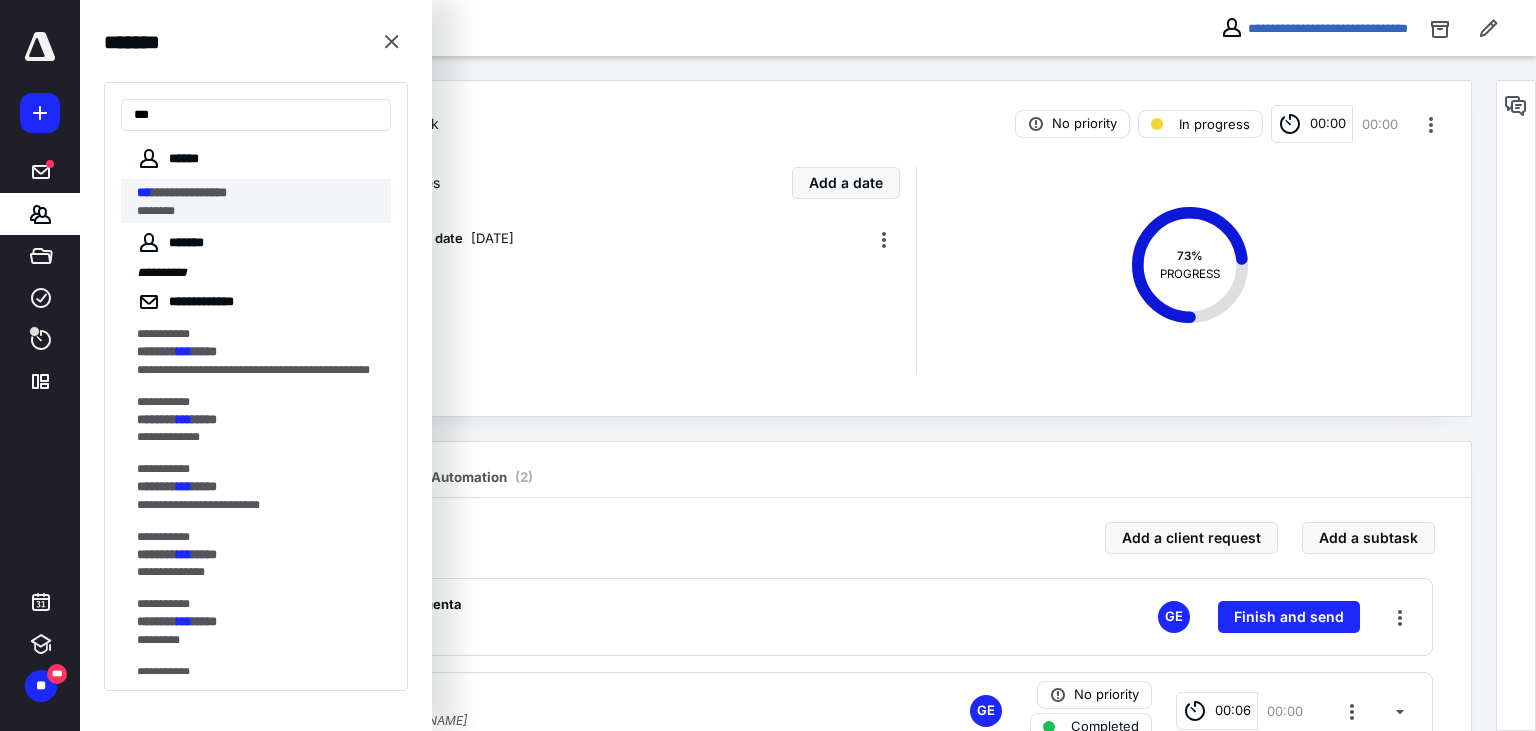 type on "***" 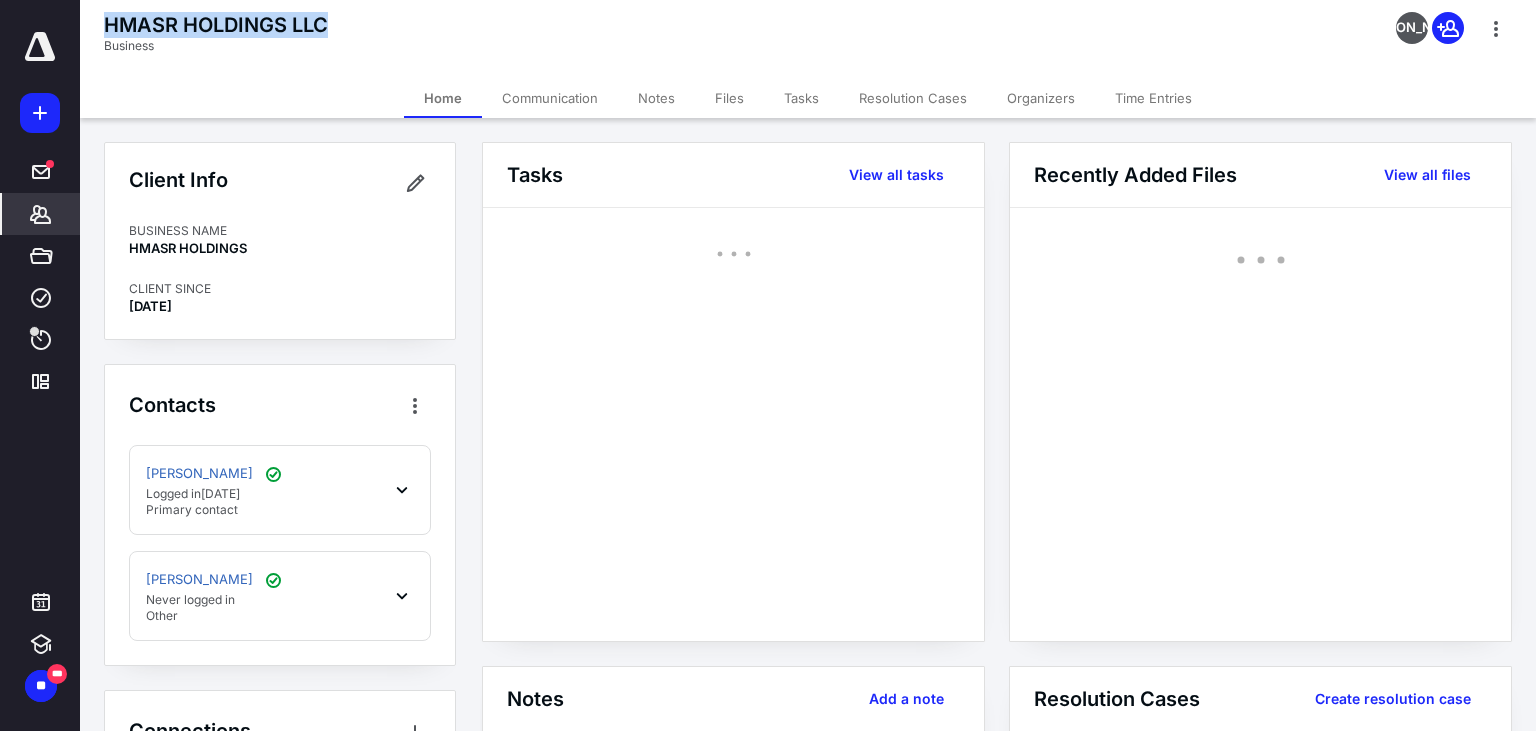 drag, startPoint x: 343, startPoint y: 22, endPoint x: 100, endPoint y: 34, distance: 243.29611 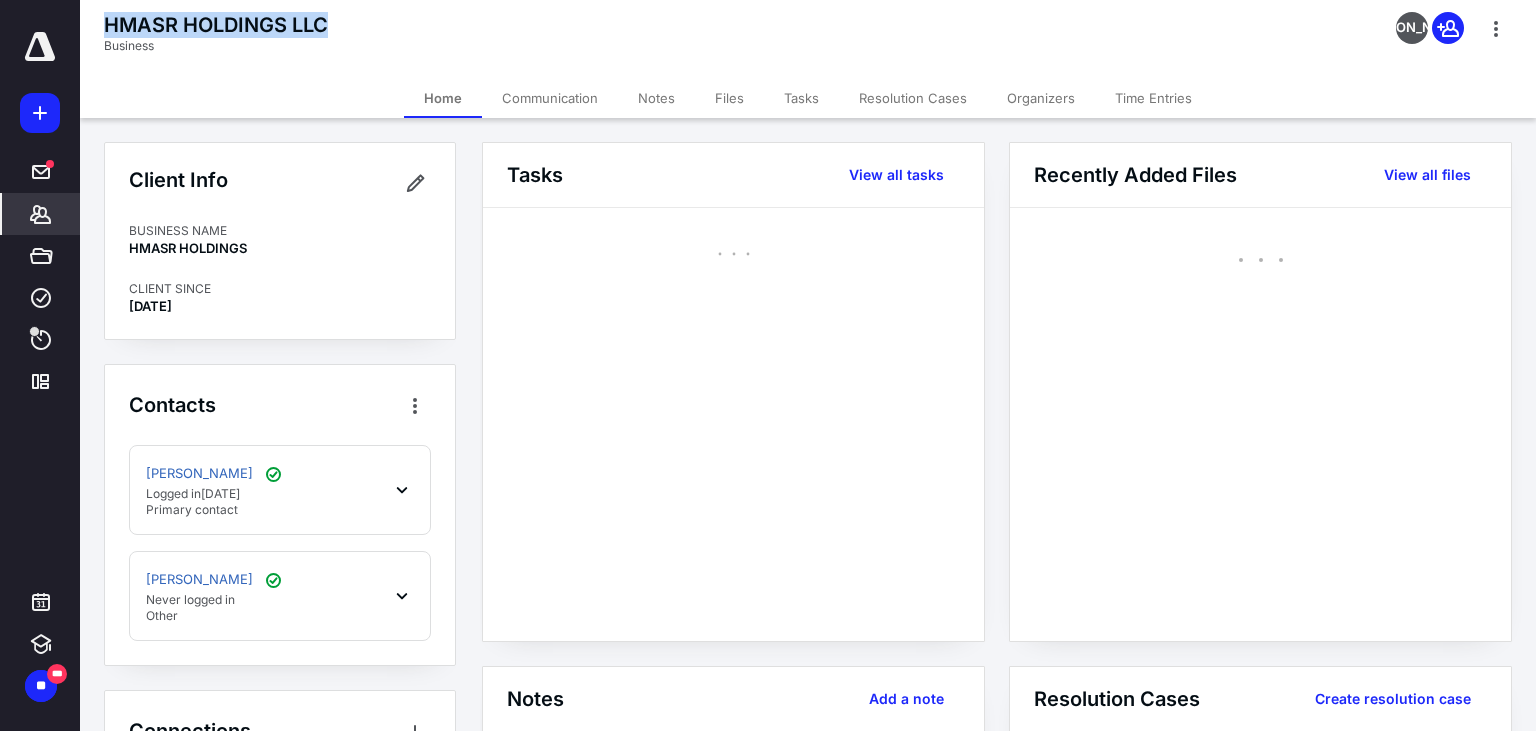 click on "HMASR HOLDINGS LLC Business JA" at bounding box center [808, 39] 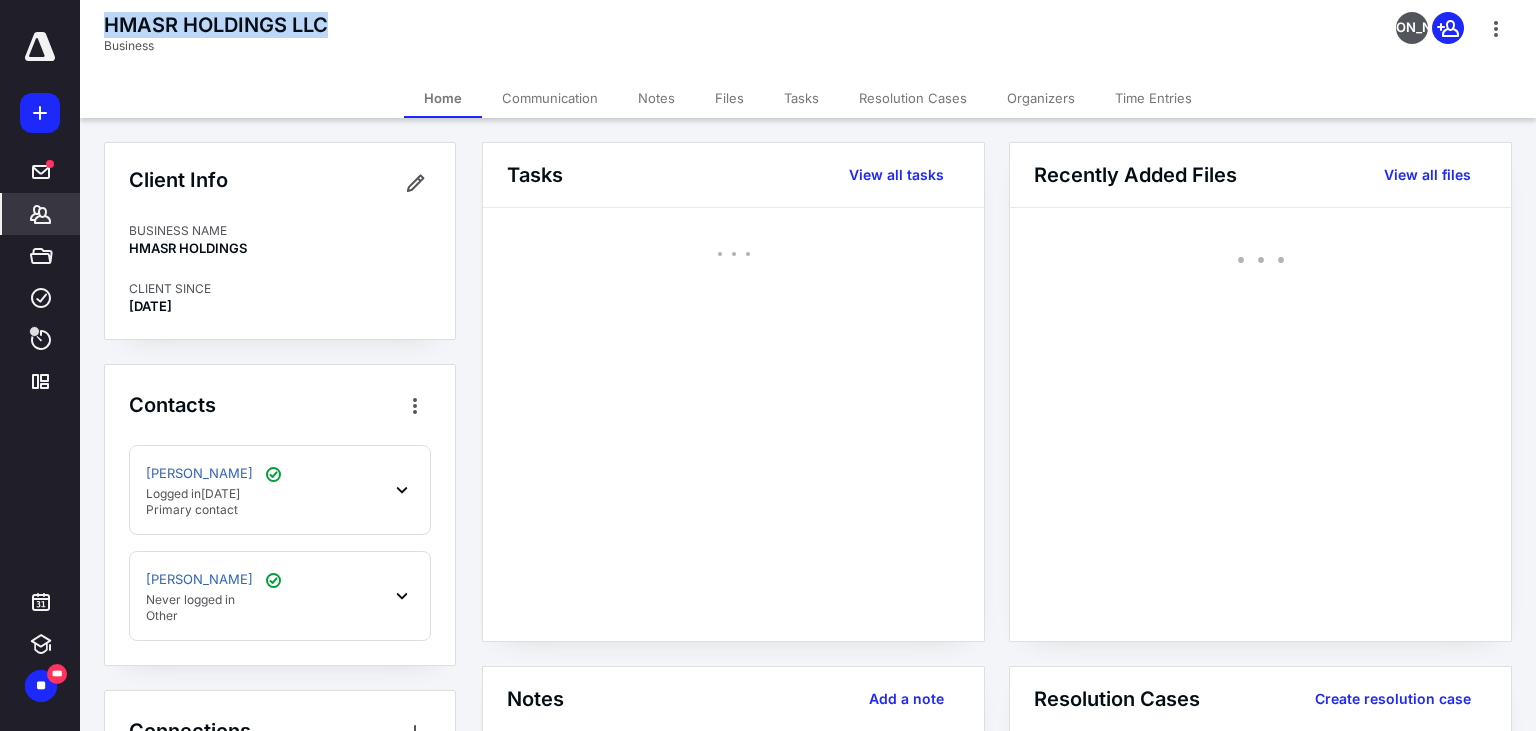 copy on "HMASR HOLDINGS LLC" 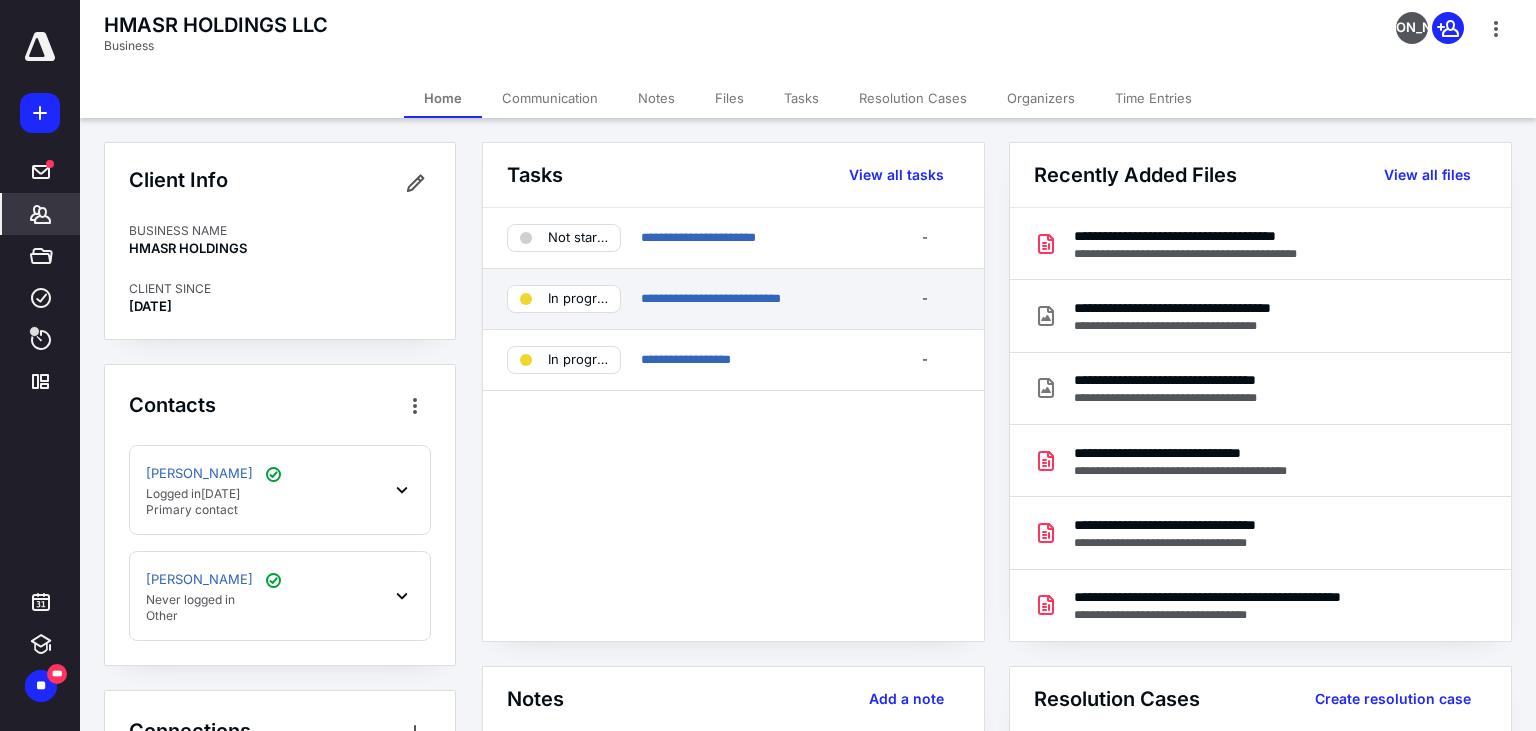 click on "**********" at bounding box center (733, 299) 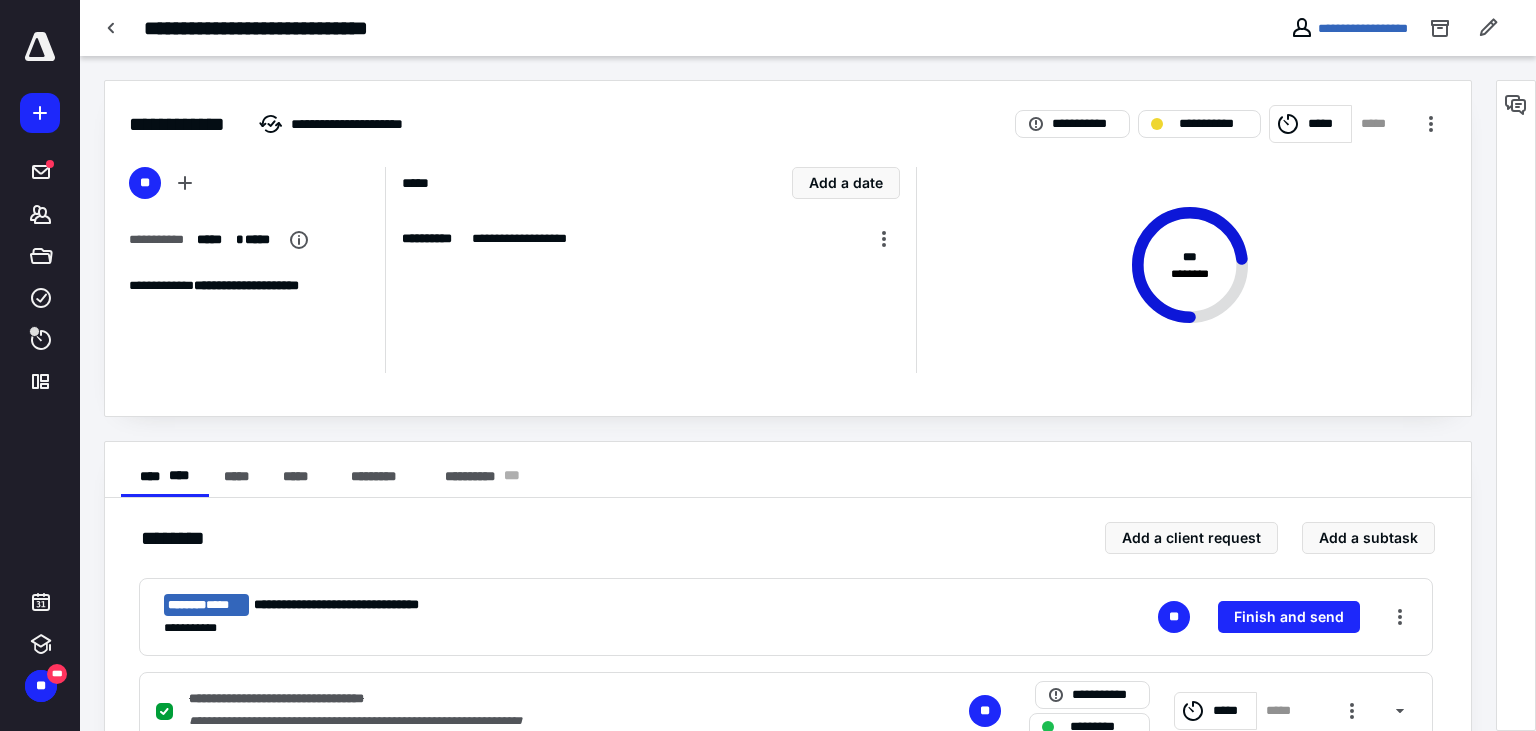 scroll, scrollTop: 422, scrollLeft: 0, axis: vertical 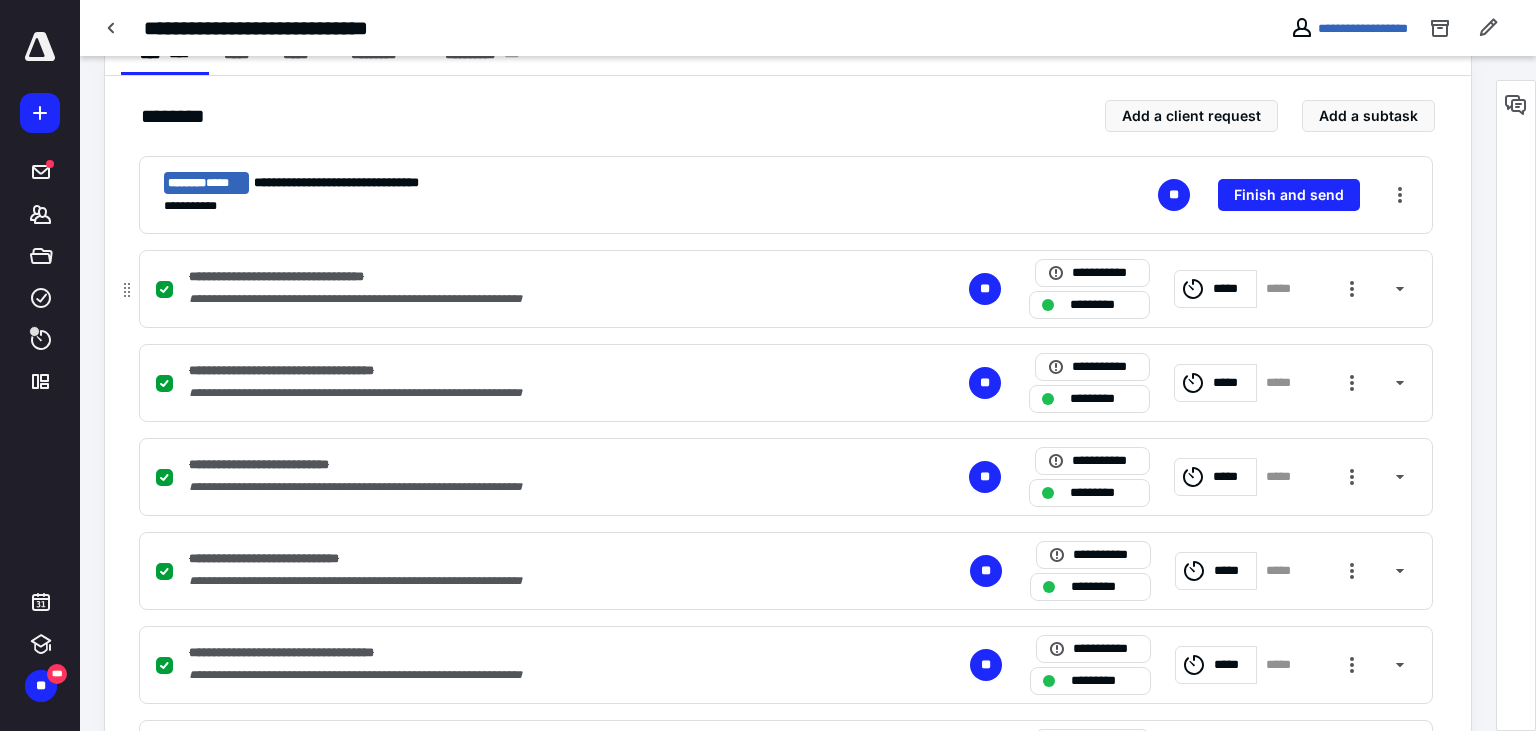 click at bounding box center (168, 289) 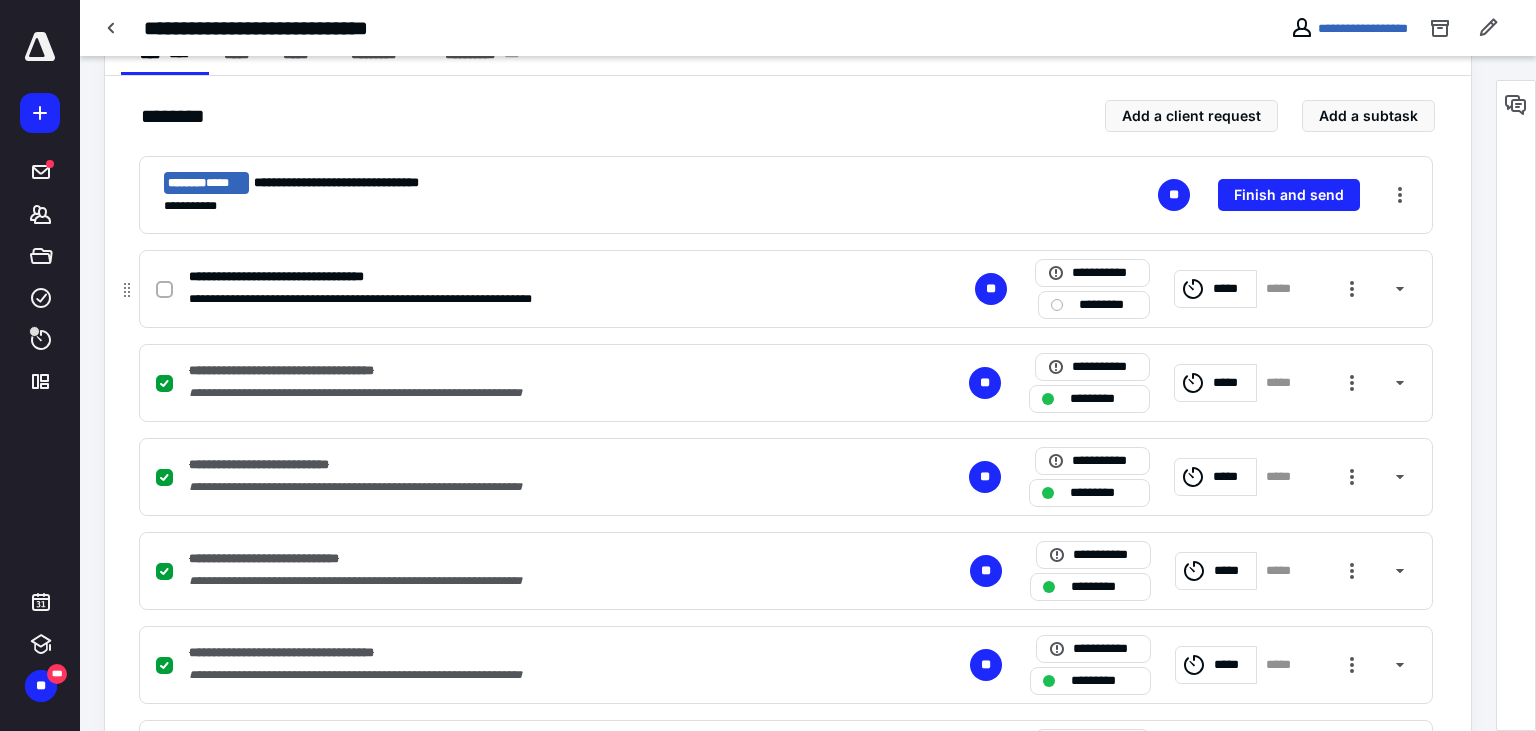 click 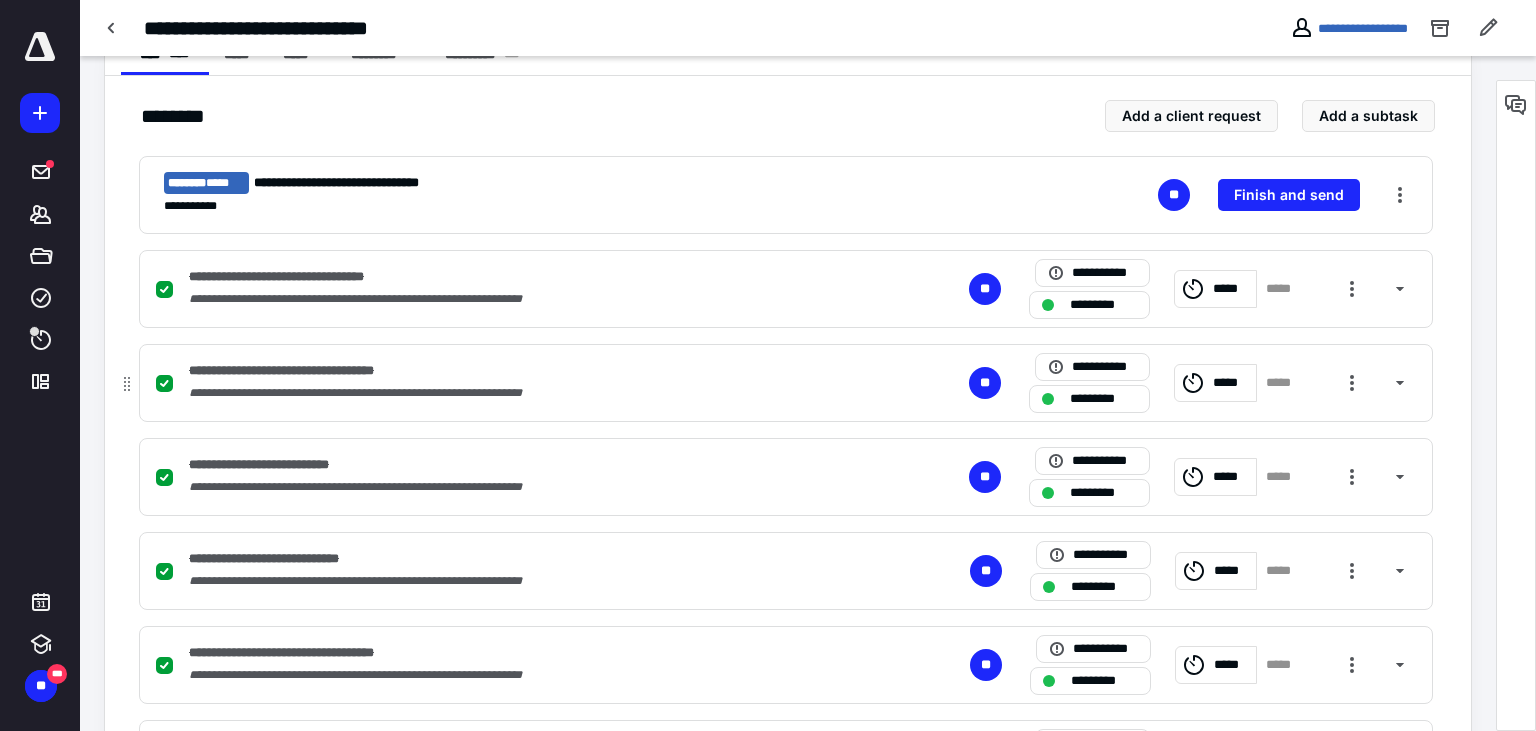 click 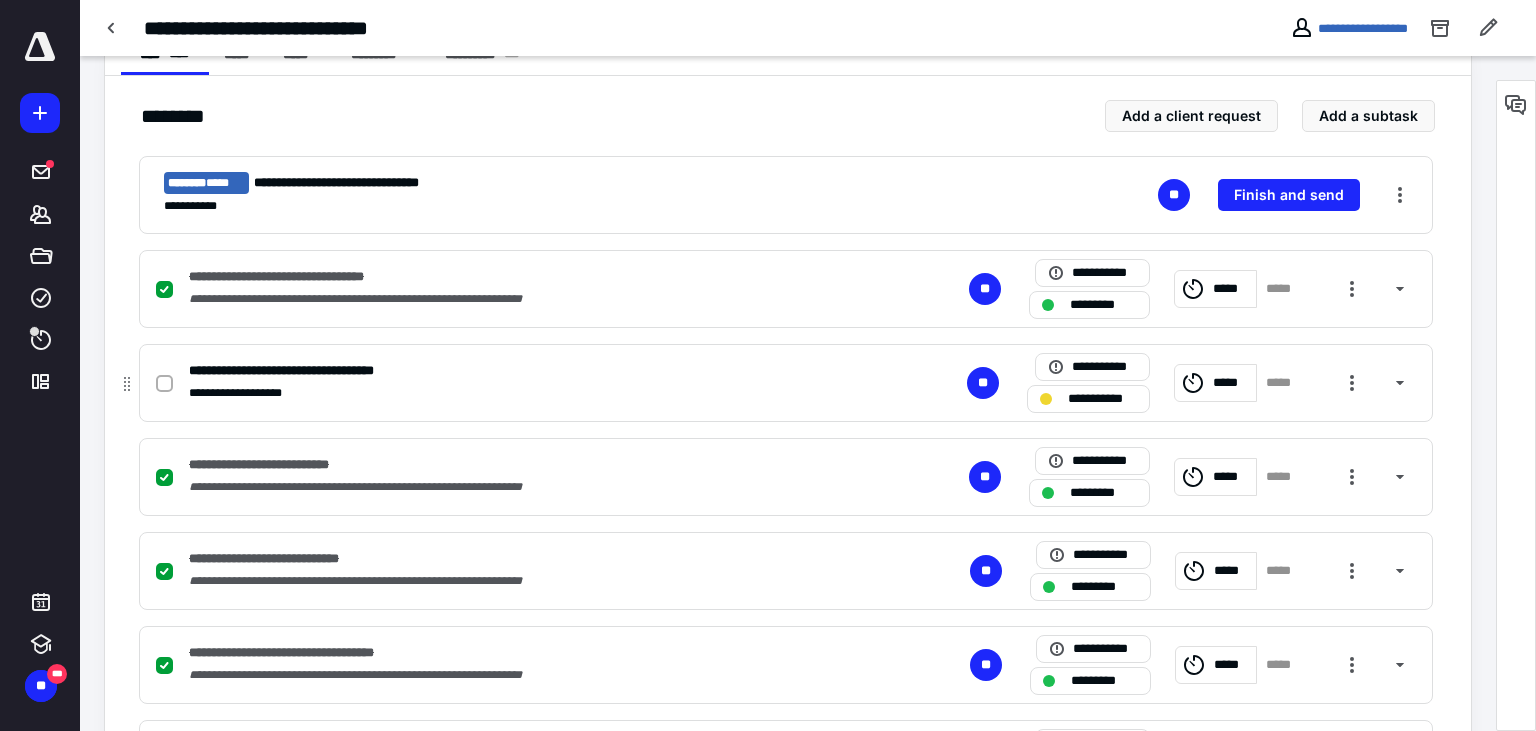 click 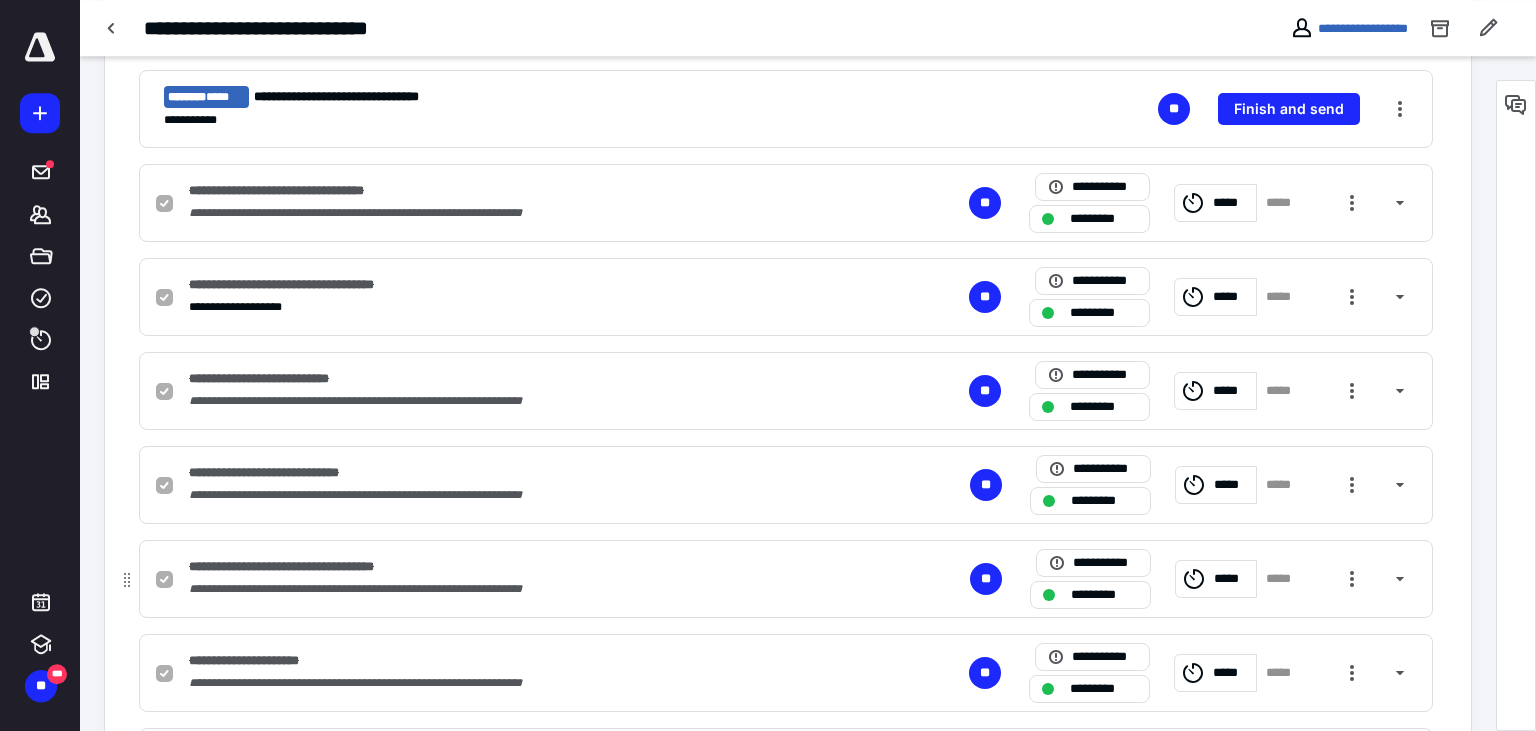 scroll, scrollTop: 633, scrollLeft: 0, axis: vertical 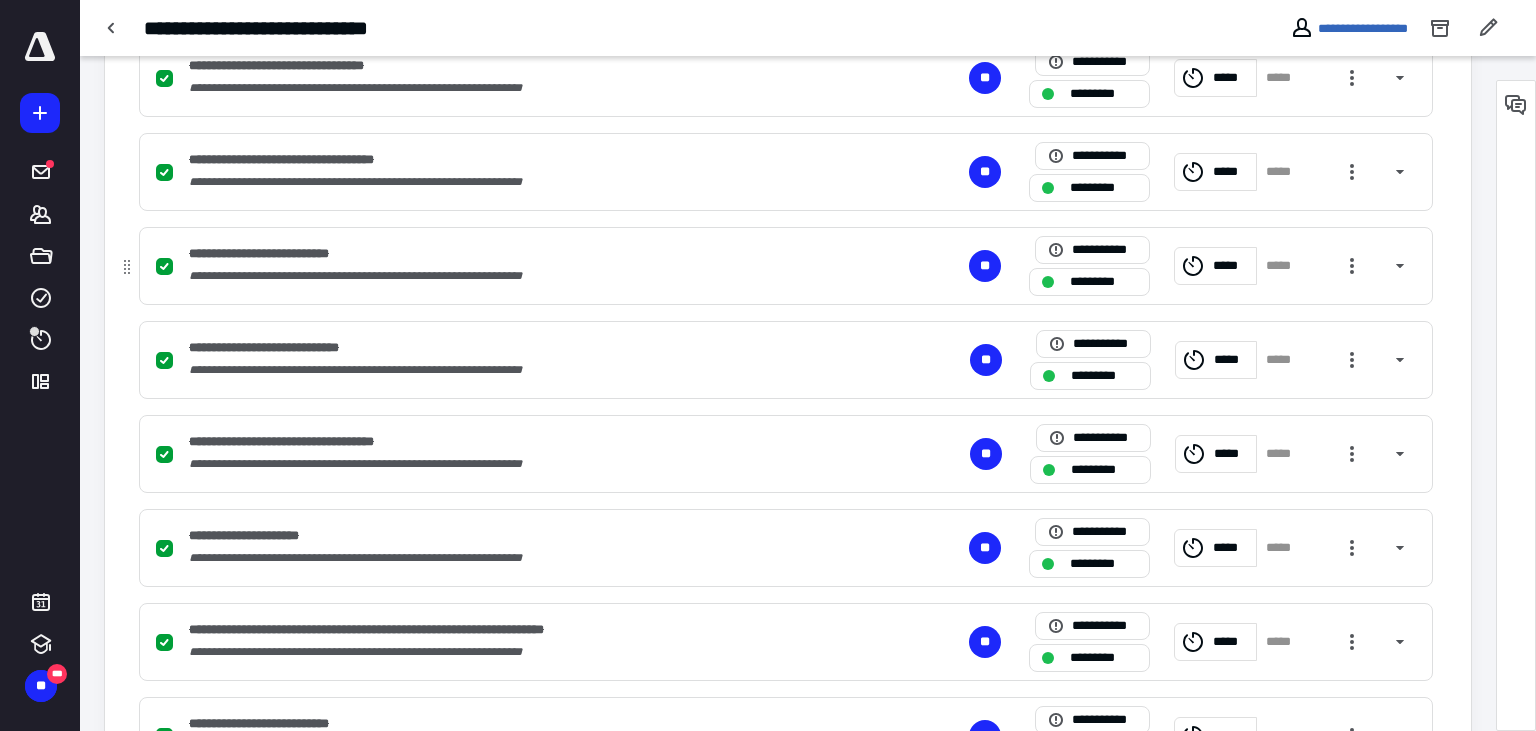click 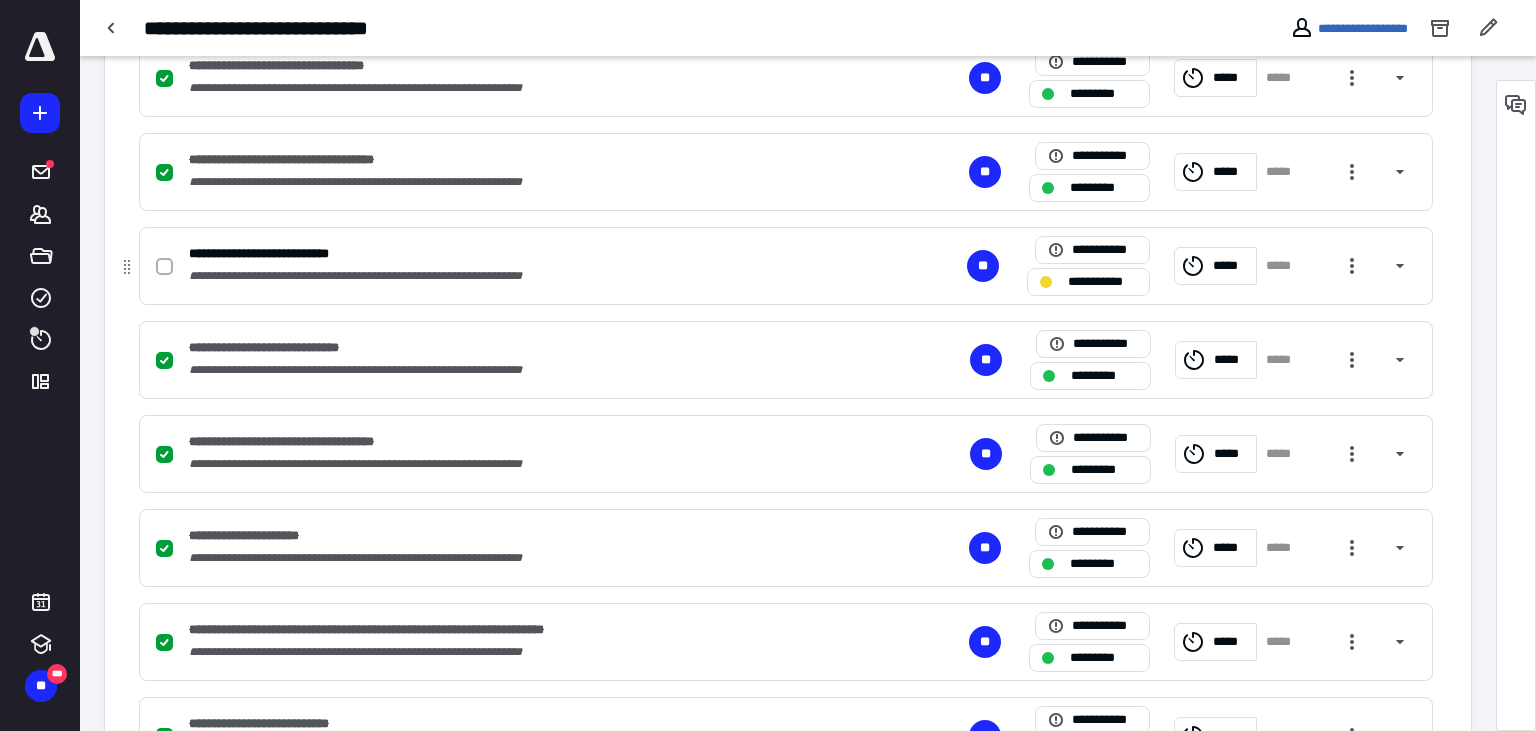 click at bounding box center [164, 266] 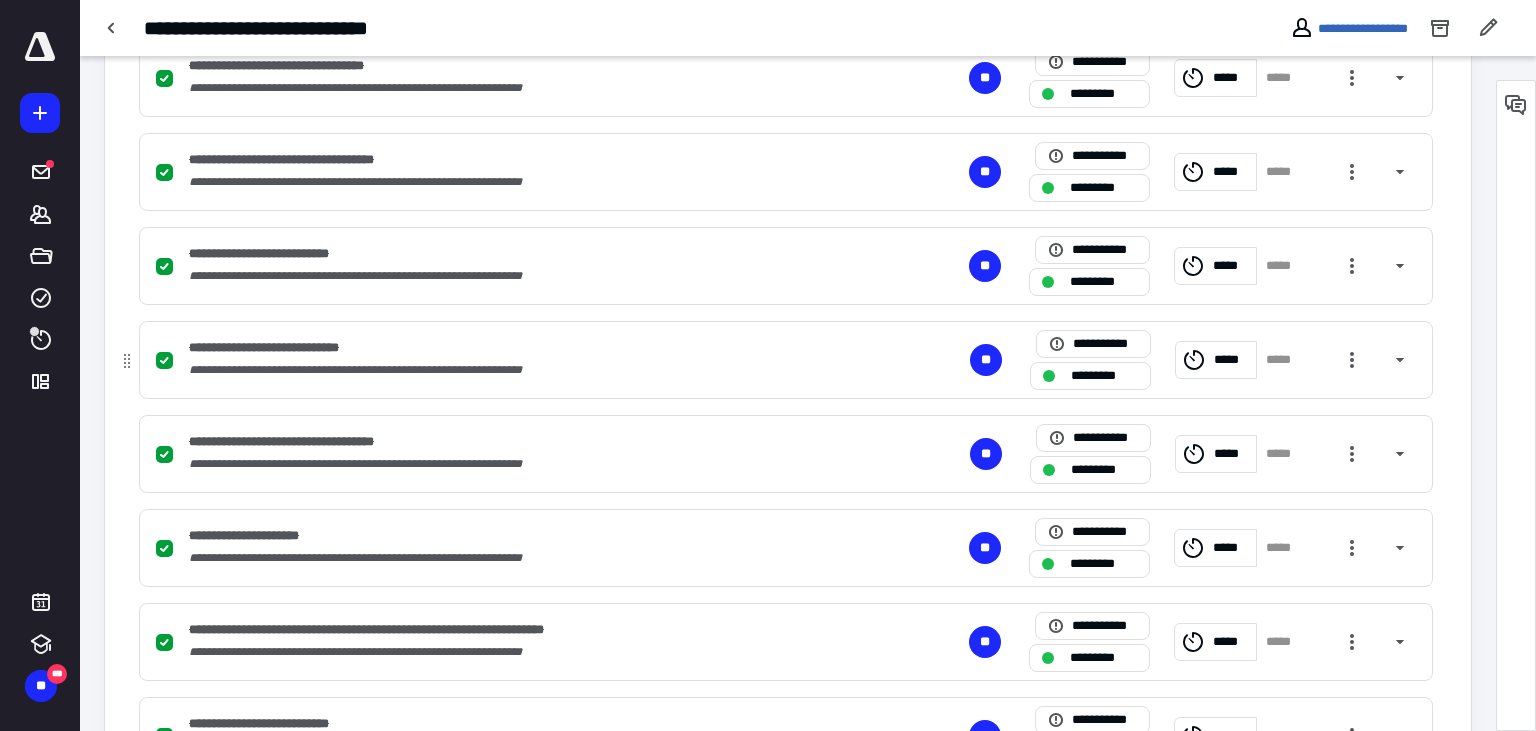 click 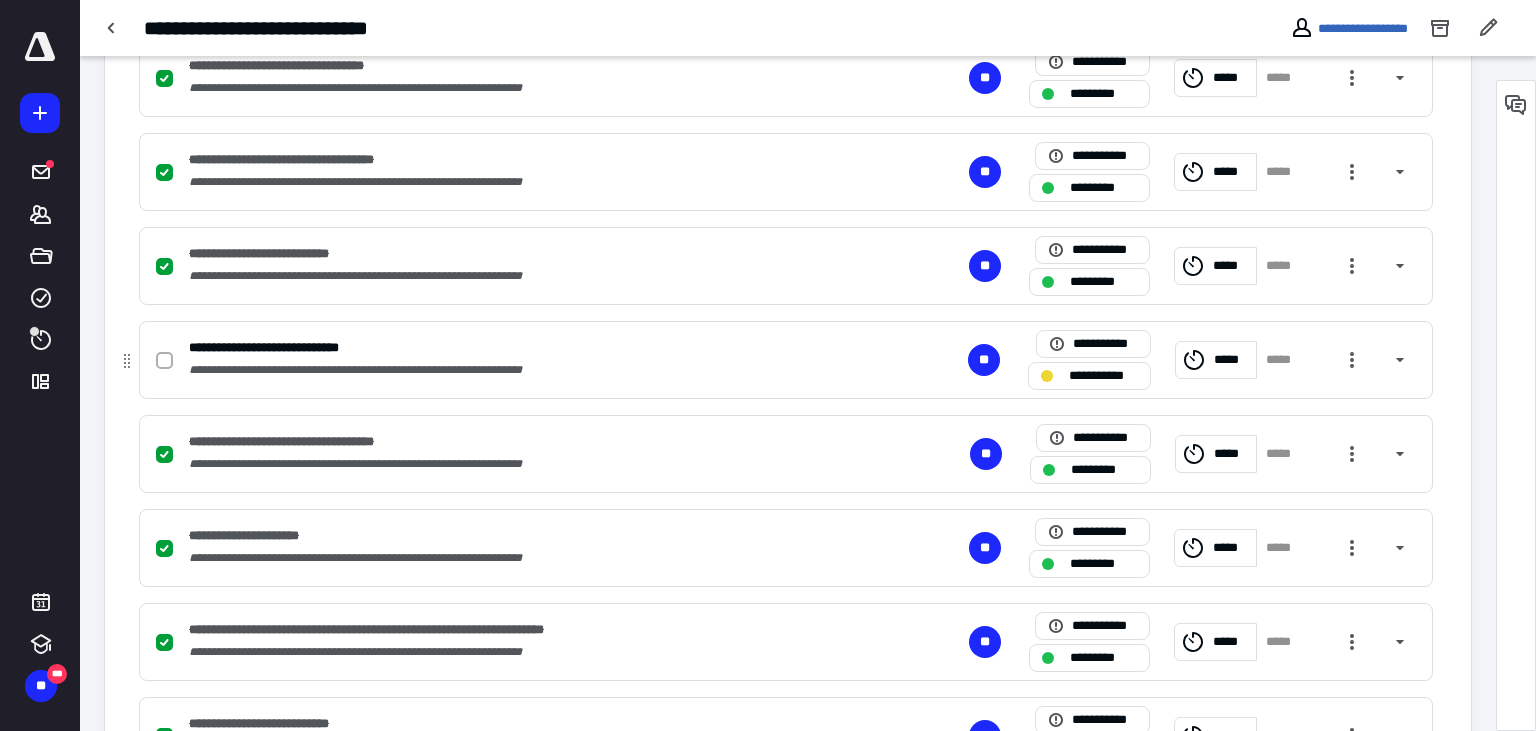 click 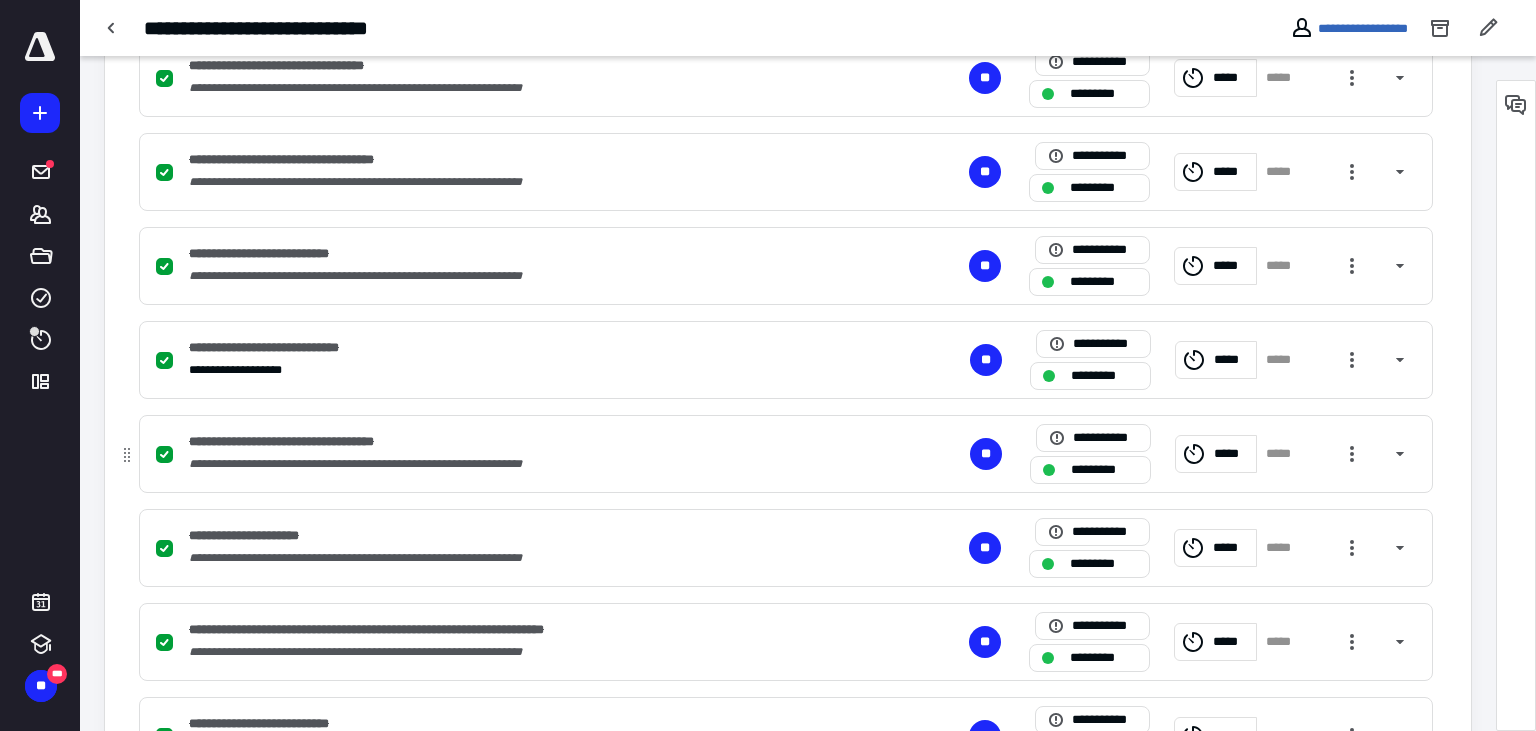click 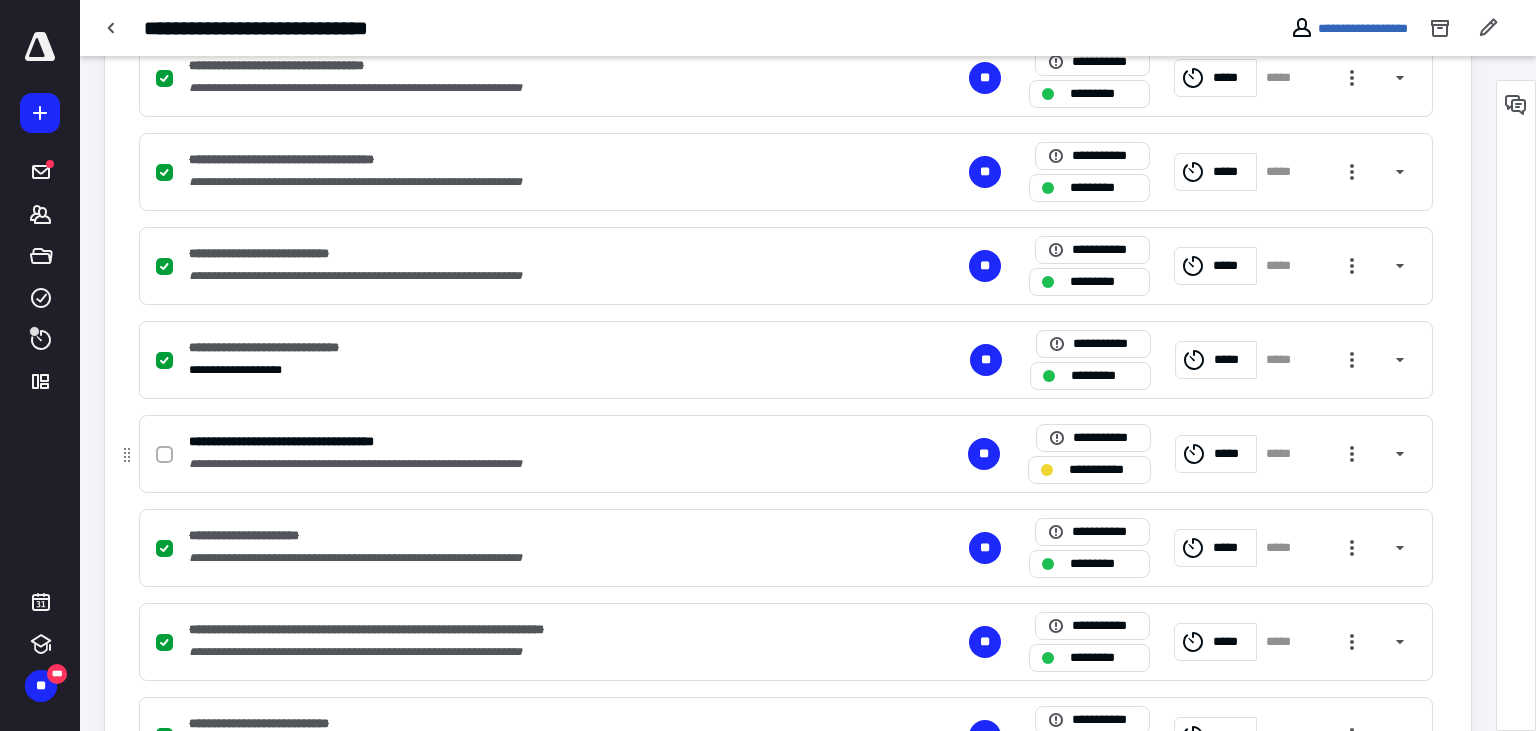 click 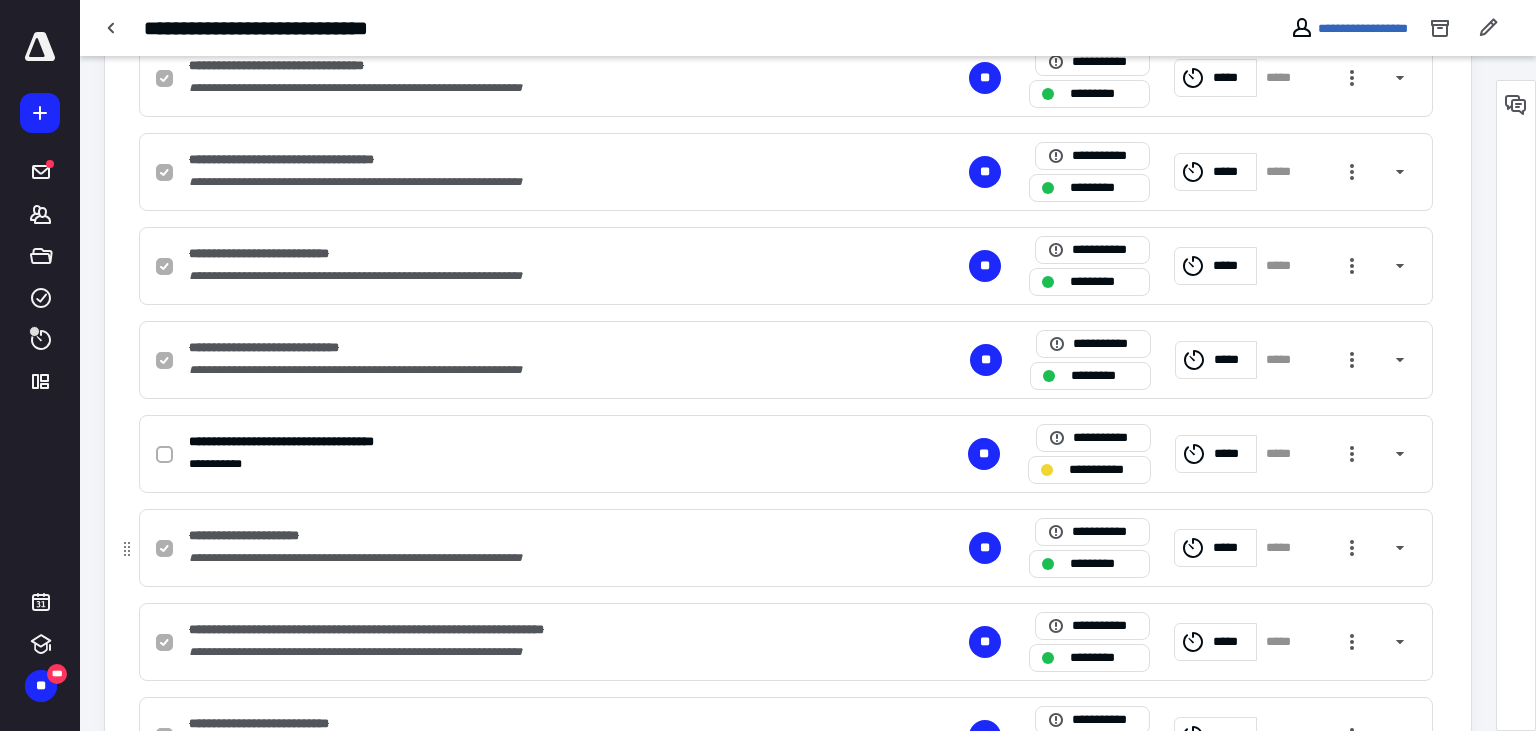 checkbox on "true" 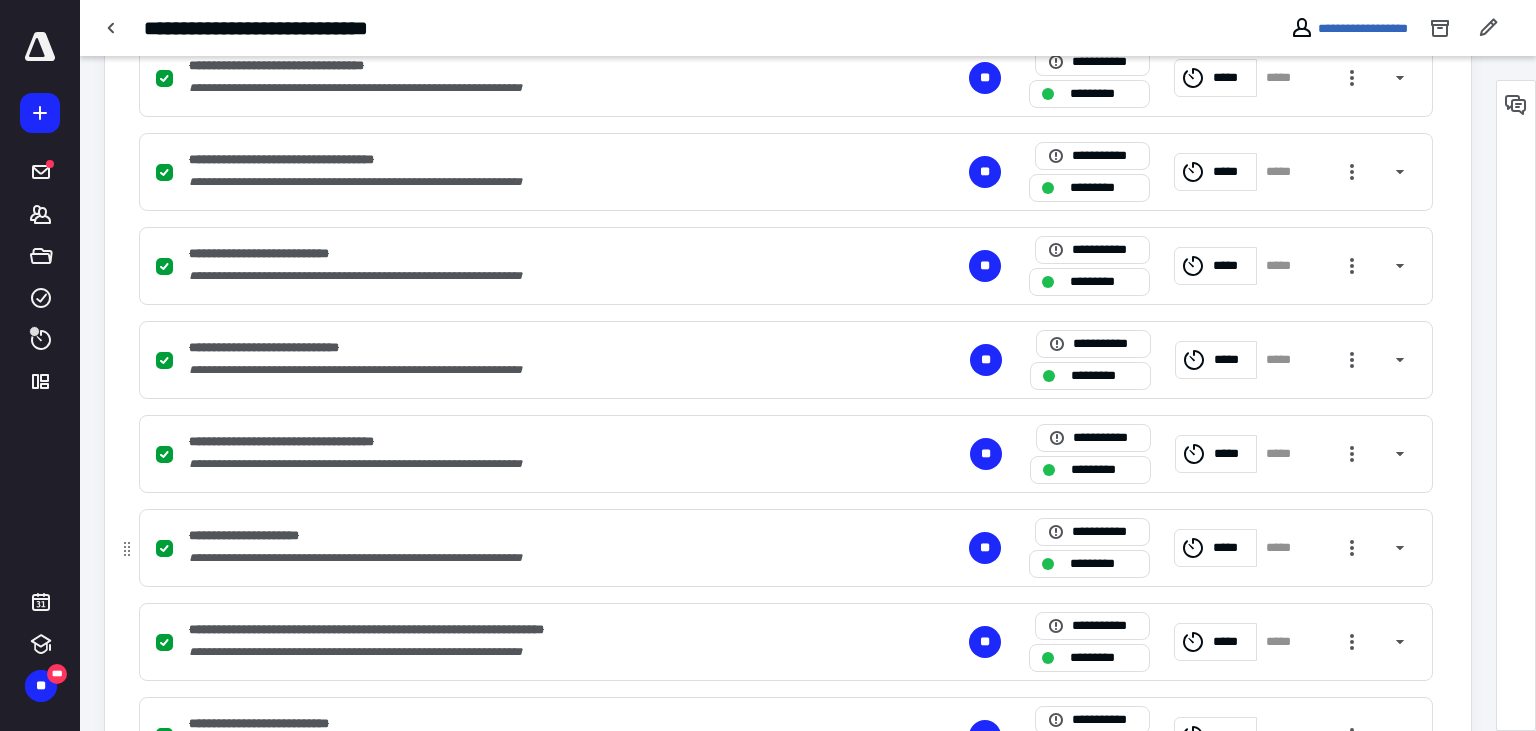 click 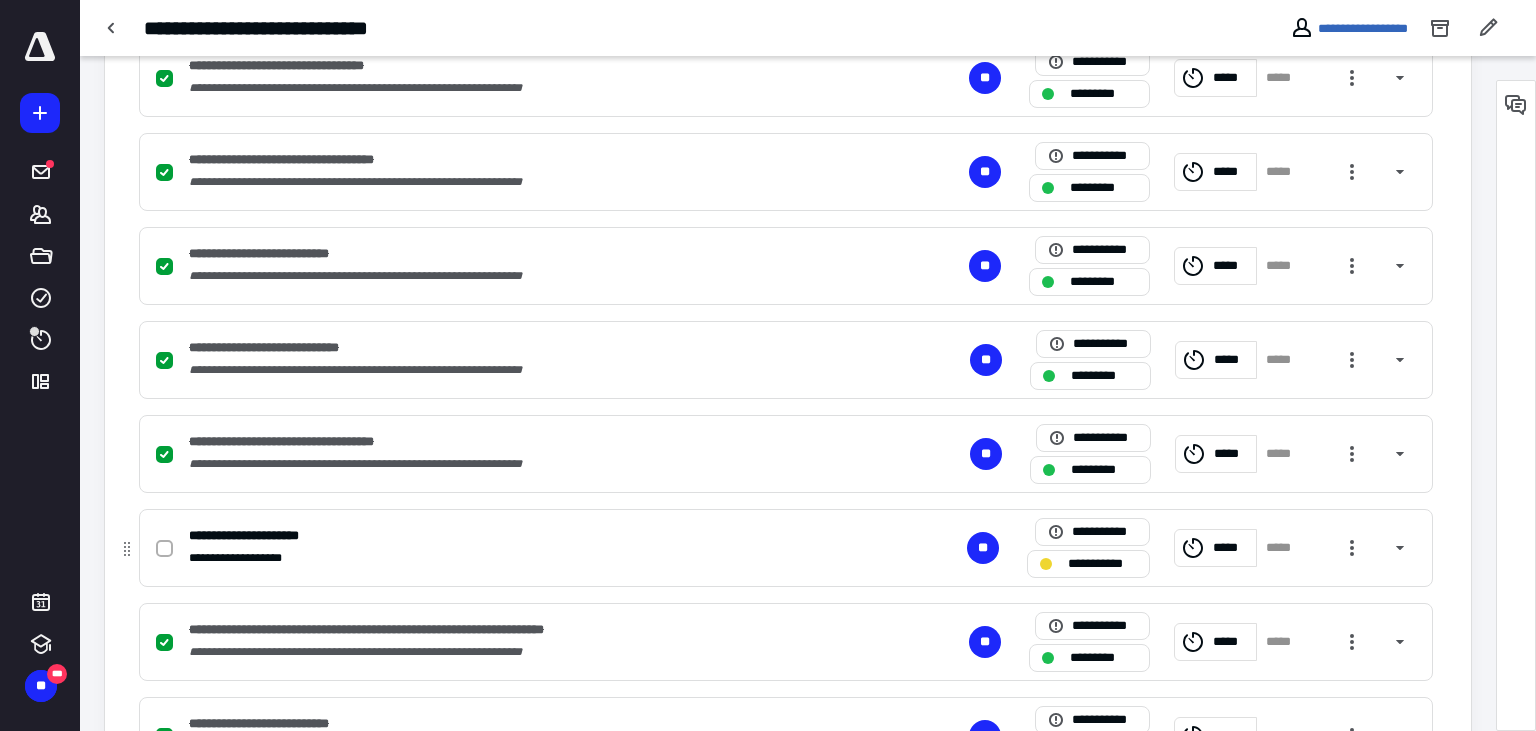 click at bounding box center (164, 549) 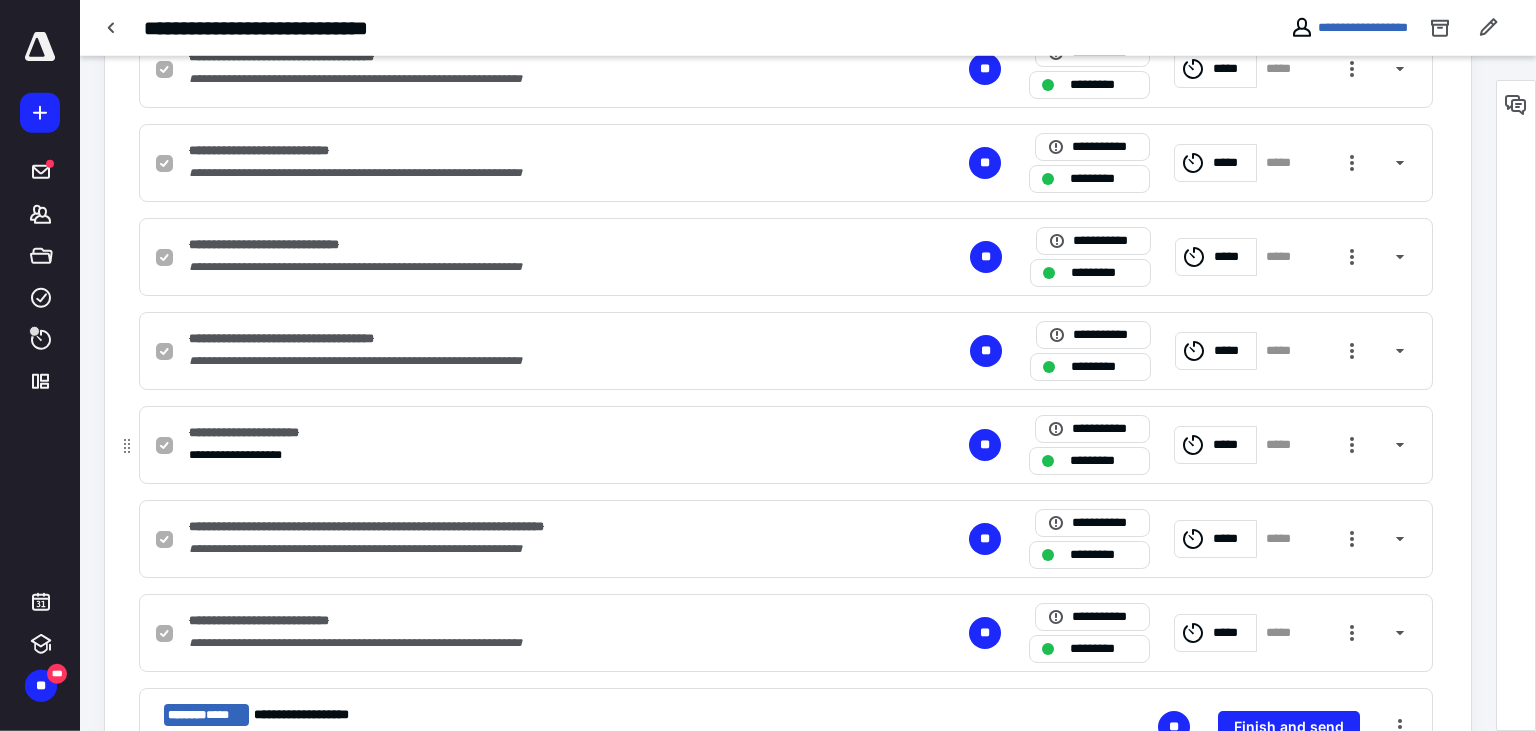 scroll, scrollTop: 844, scrollLeft: 0, axis: vertical 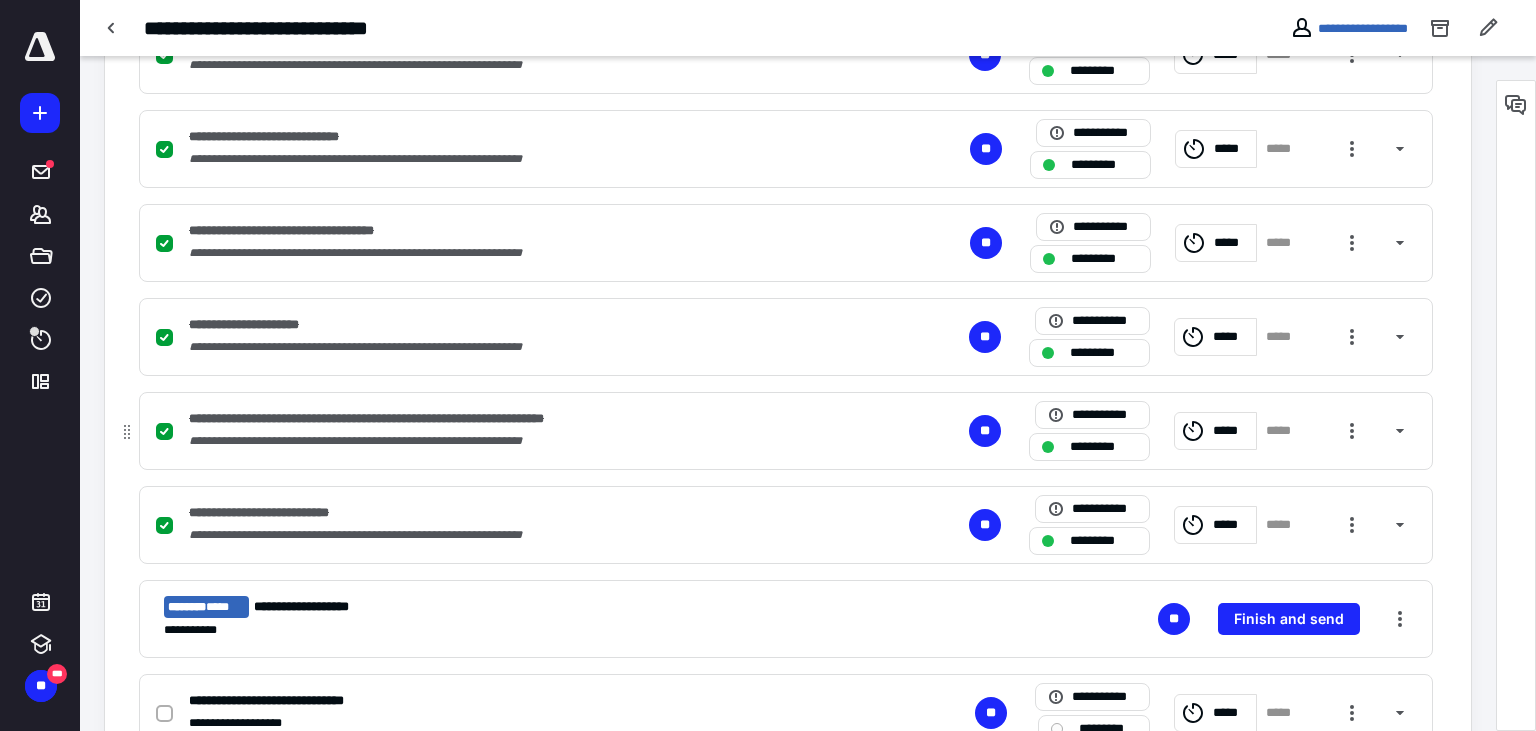 click at bounding box center (164, 432) 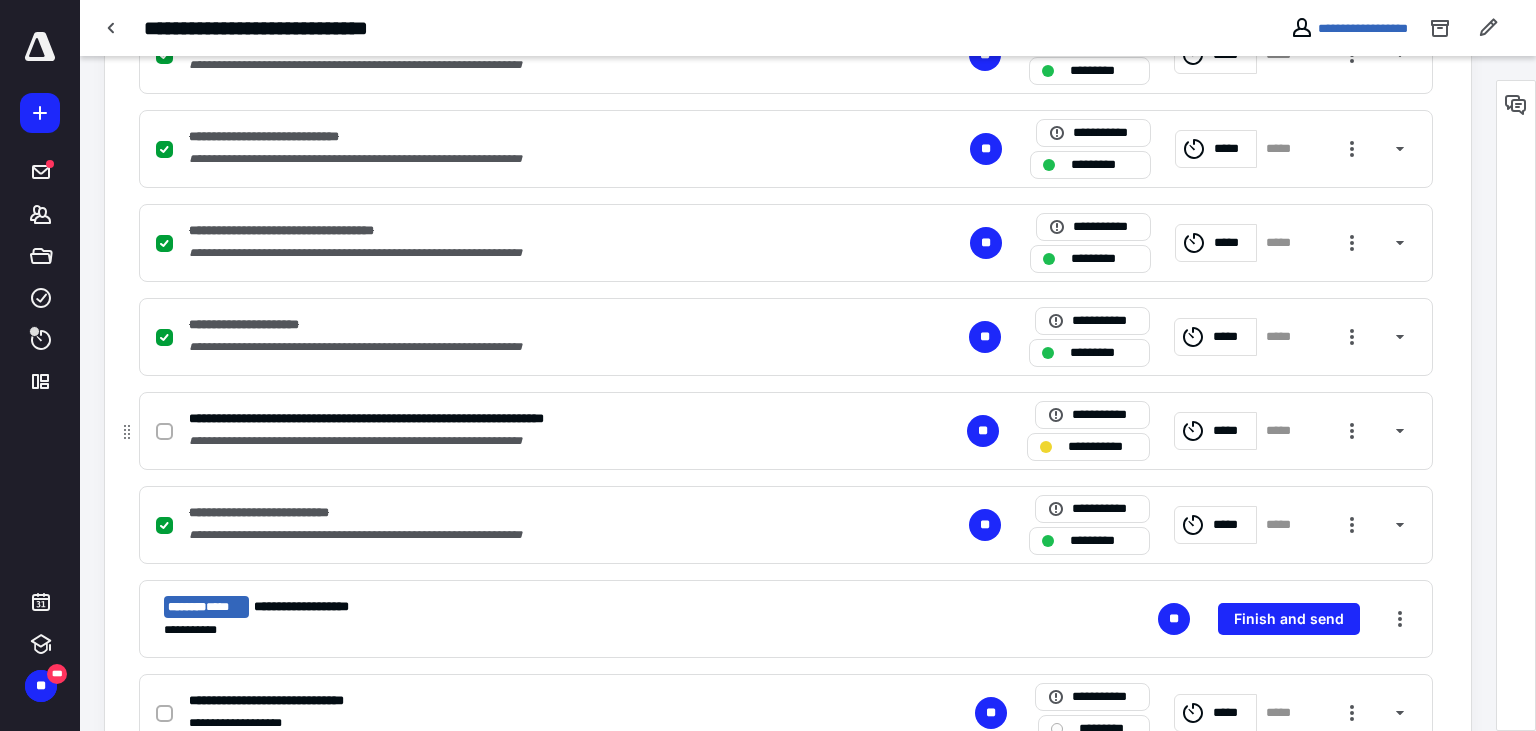 click 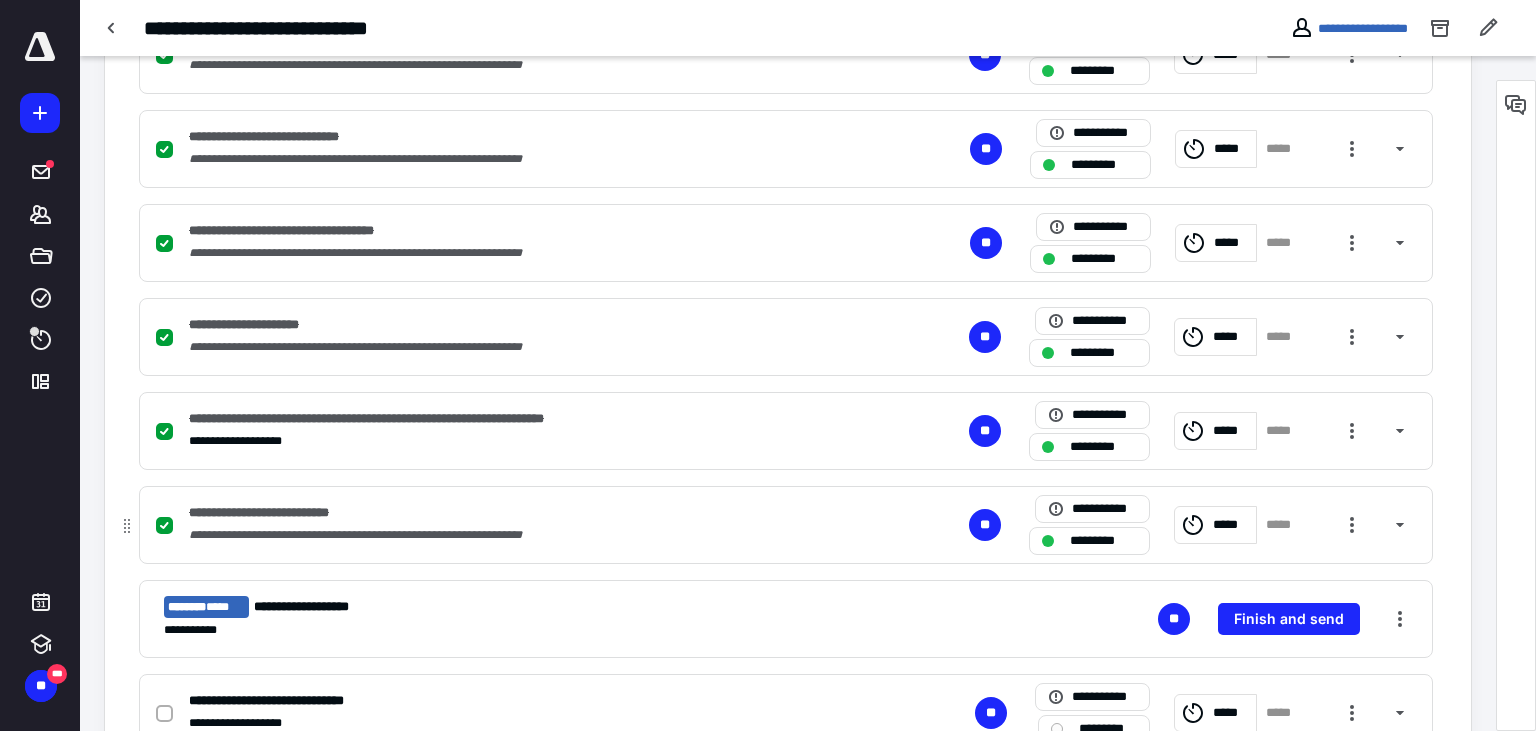 click 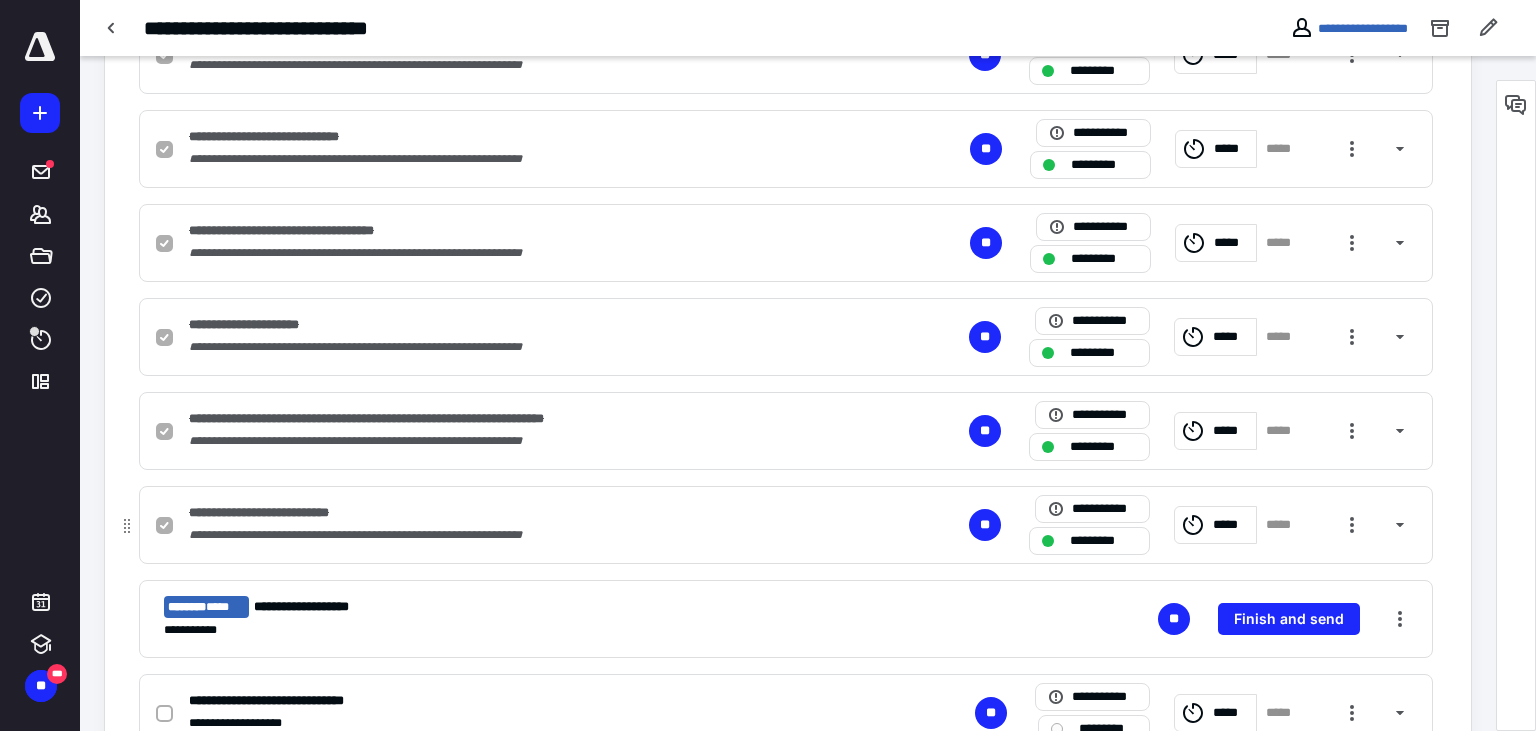 checkbox on "false" 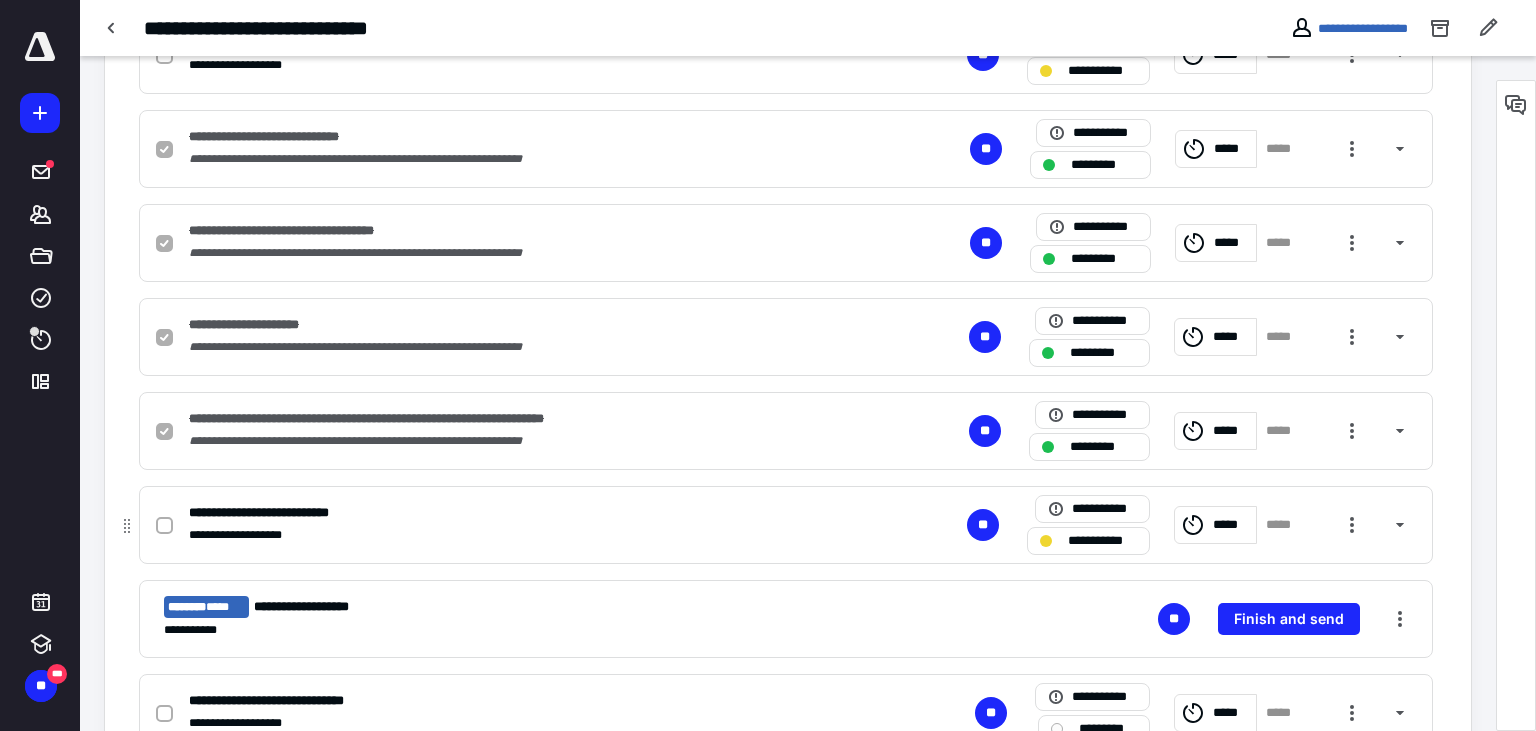 click 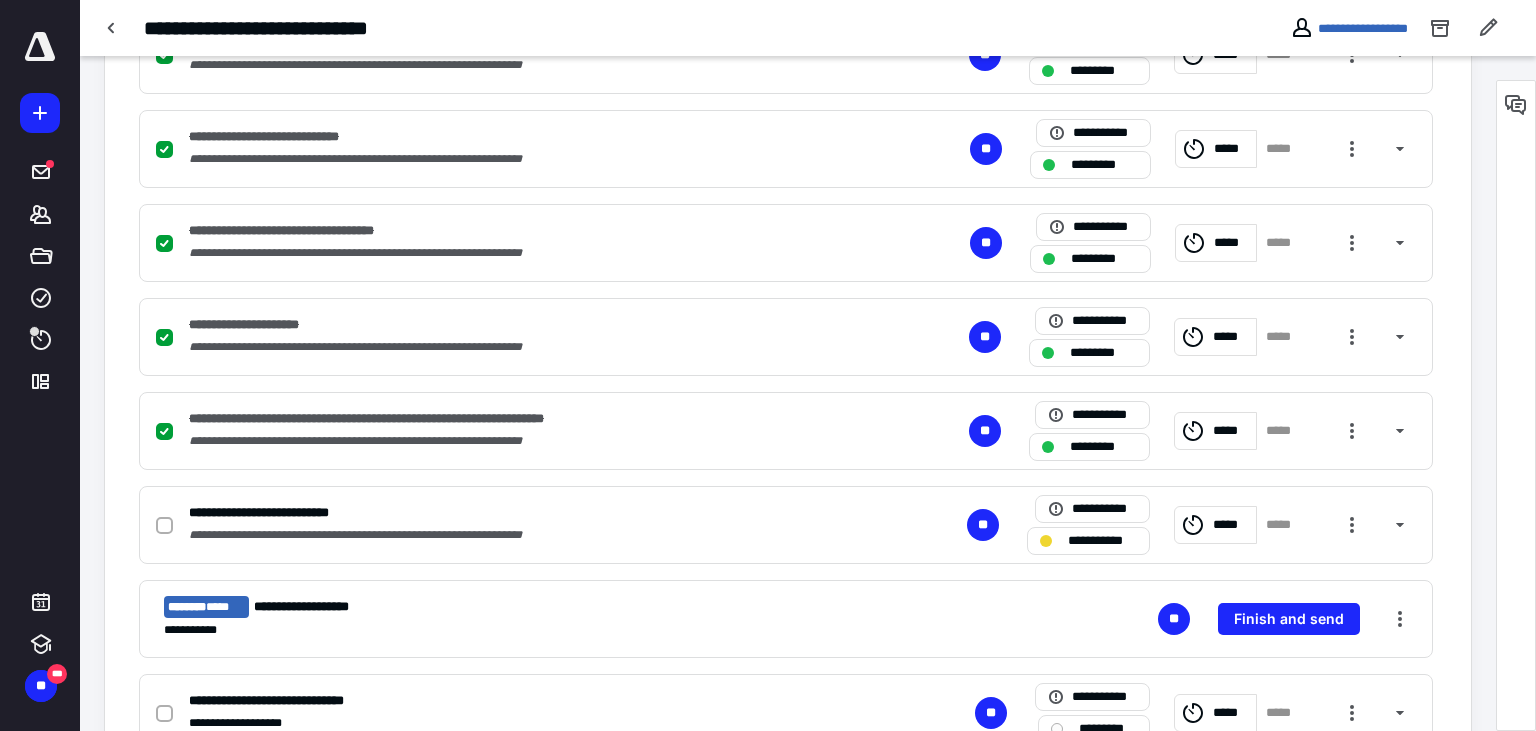checkbox on "false" 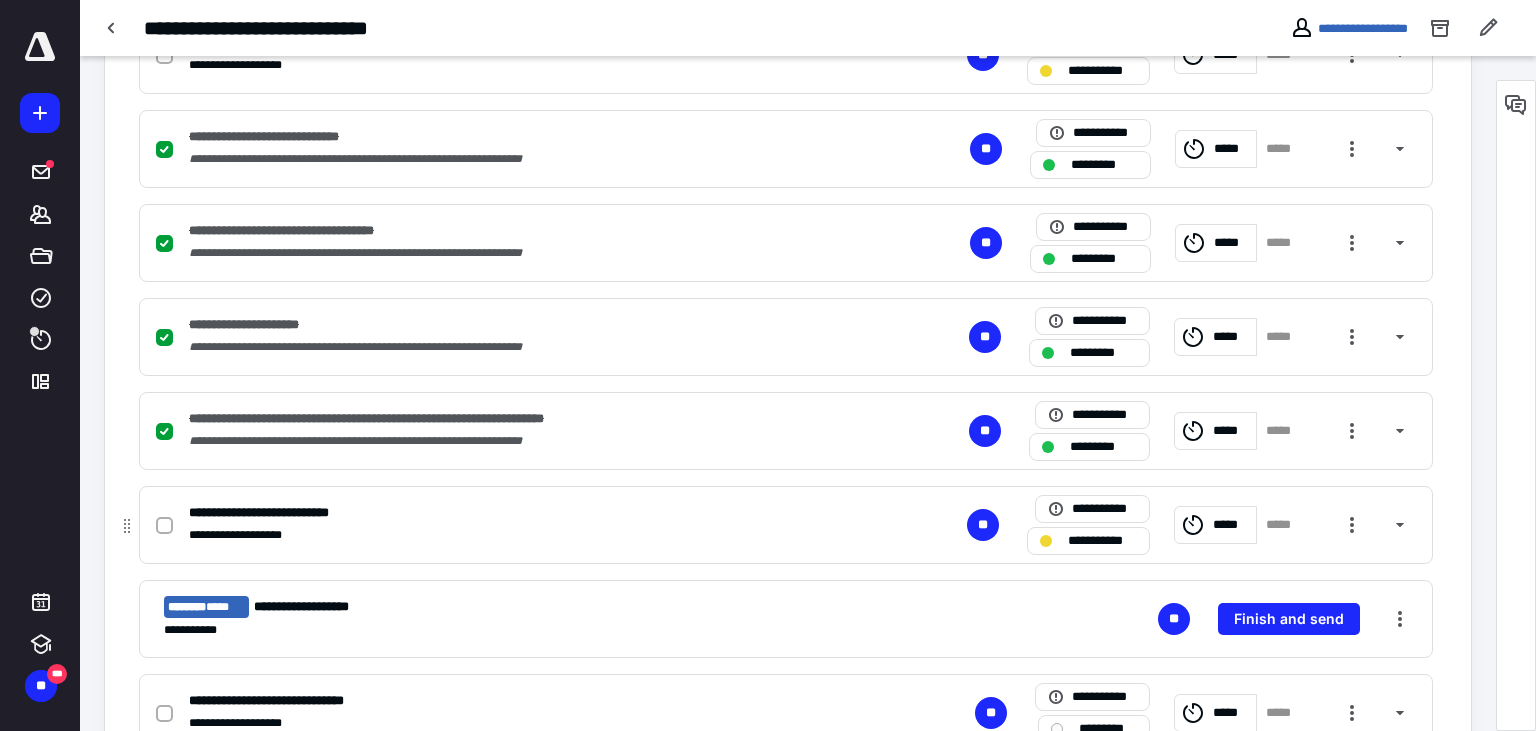 click 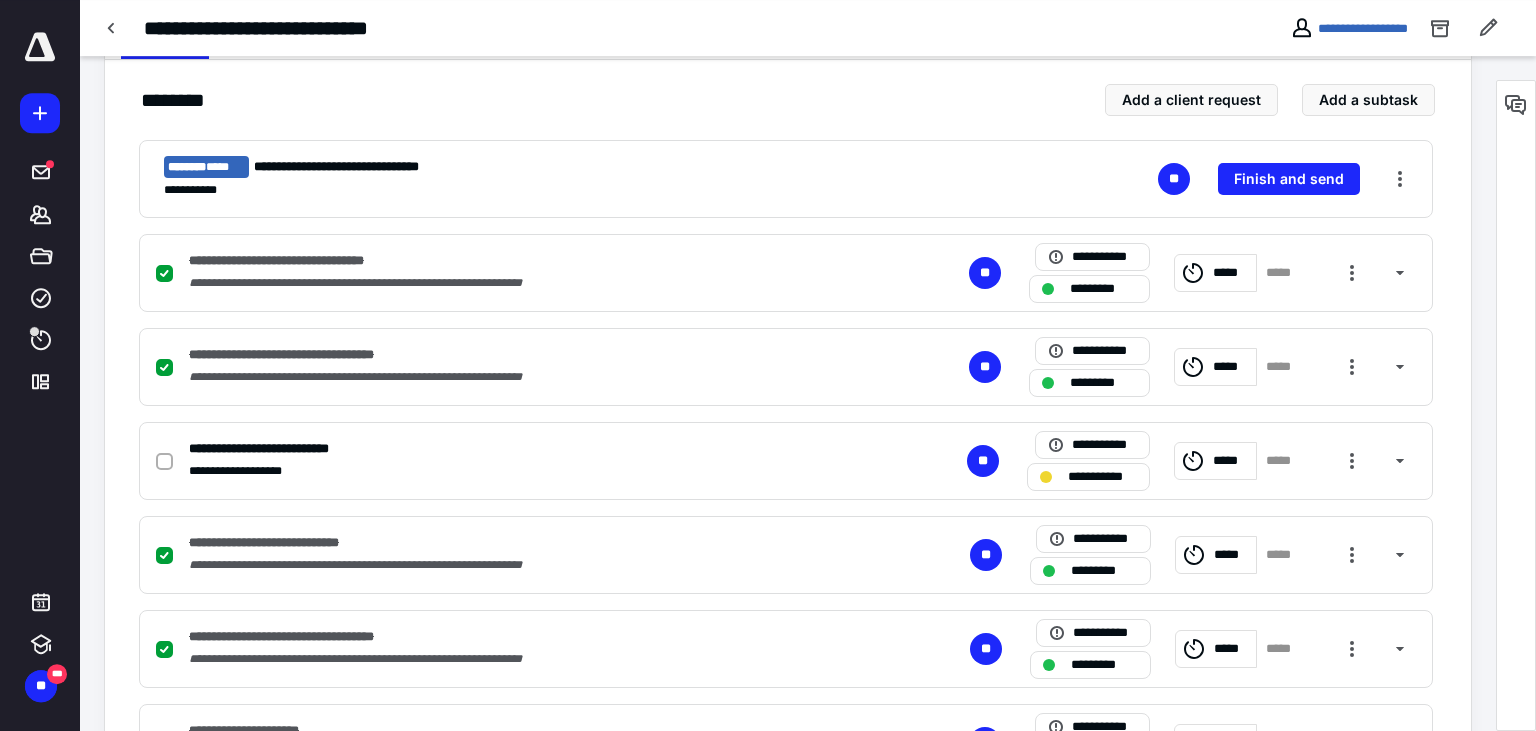 scroll, scrollTop: 422, scrollLeft: 0, axis: vertical 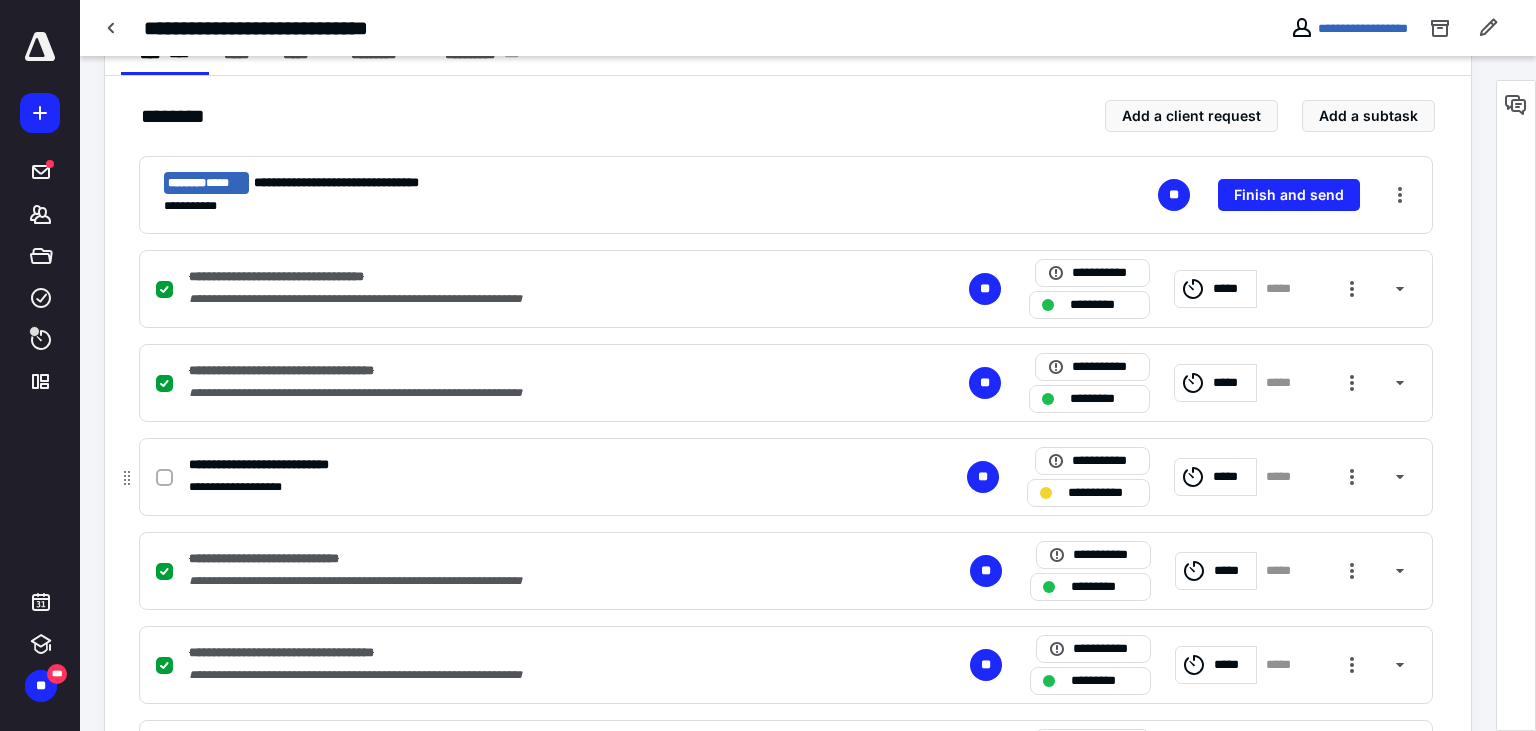 drag, startPoint x: 162, startPoint y: 474, endPoint x: 186, endPoint y: 495, distance: 31.890438 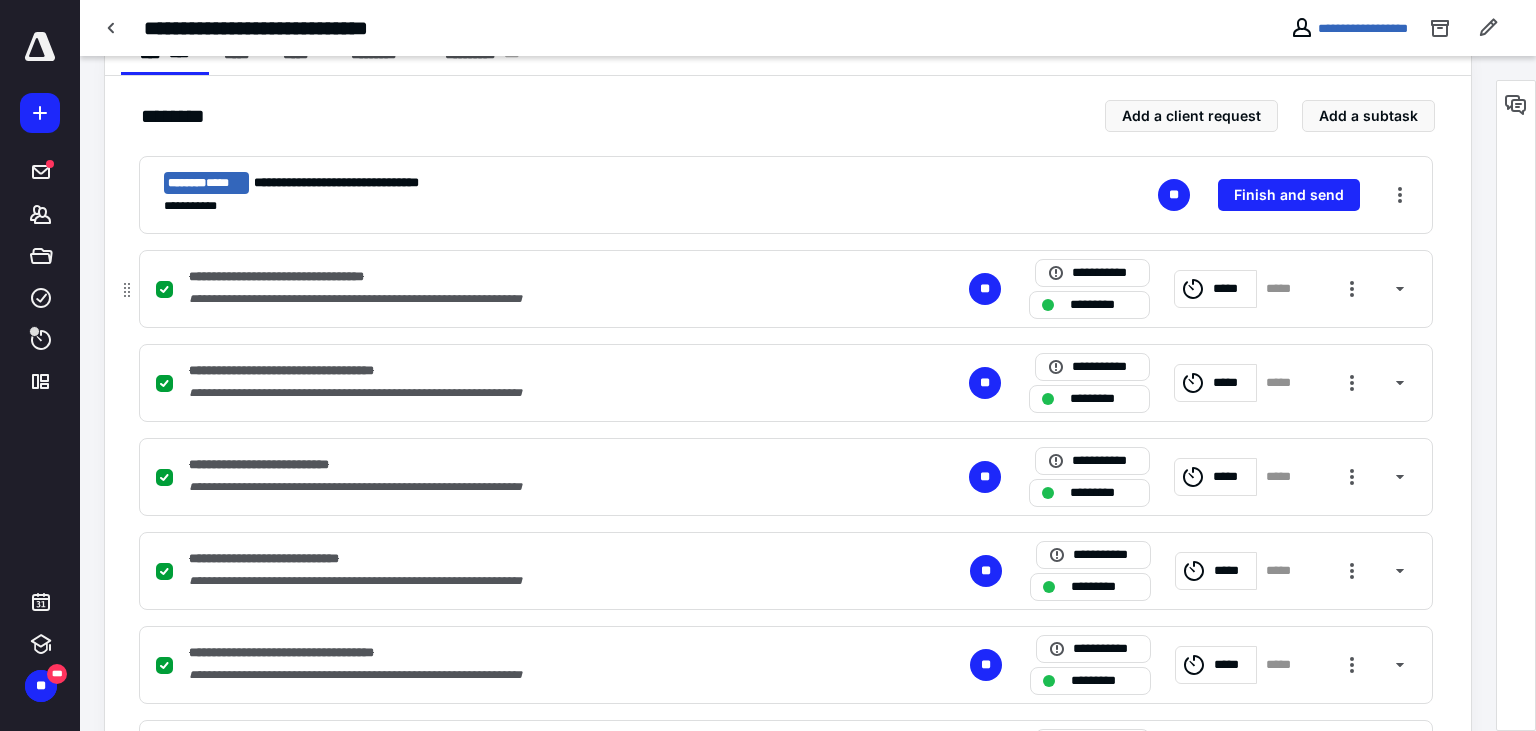 click on "*****" at bounding box center [1231, 289] 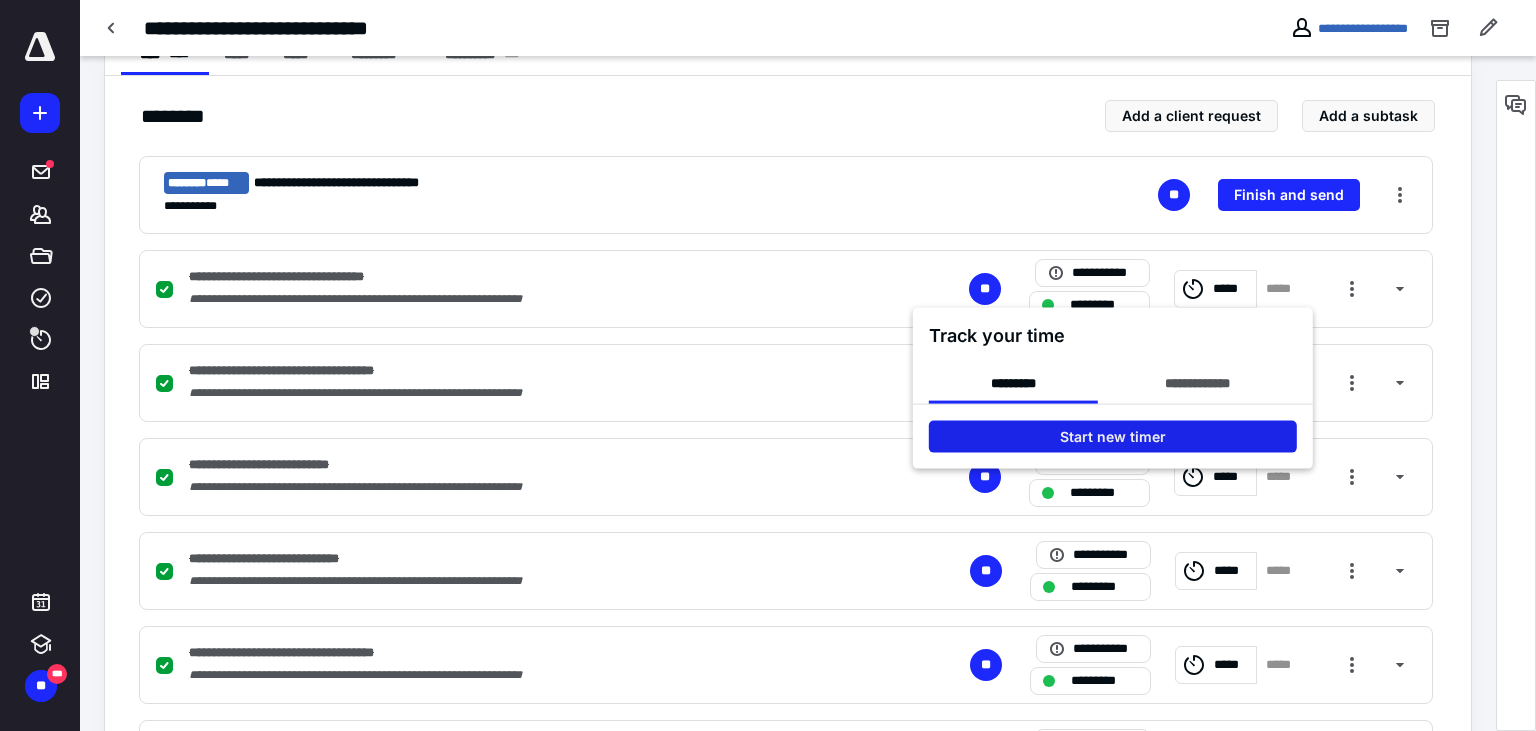 click on "Start new timer" at bounding box center [1113, 437] 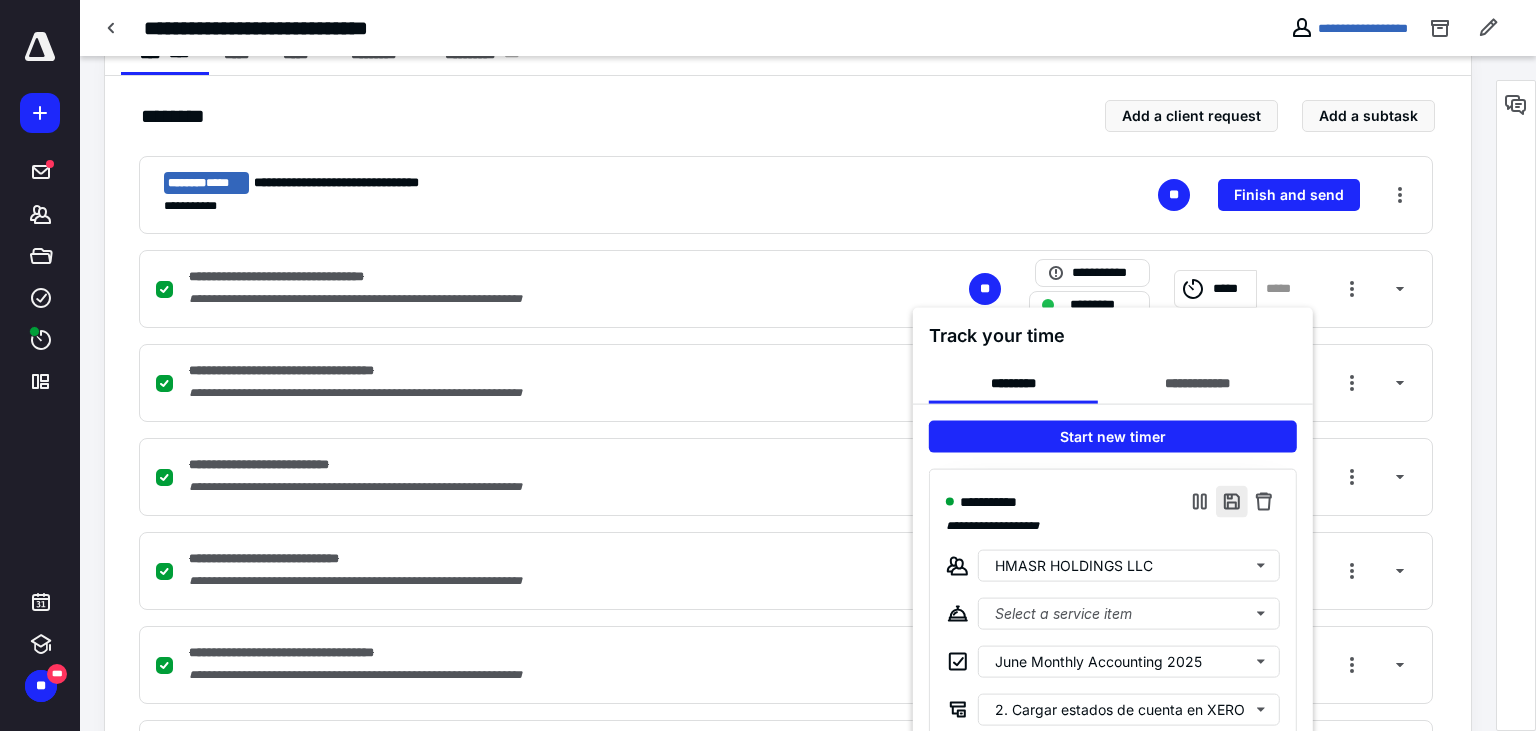 click at bounding box center (1232, 502) 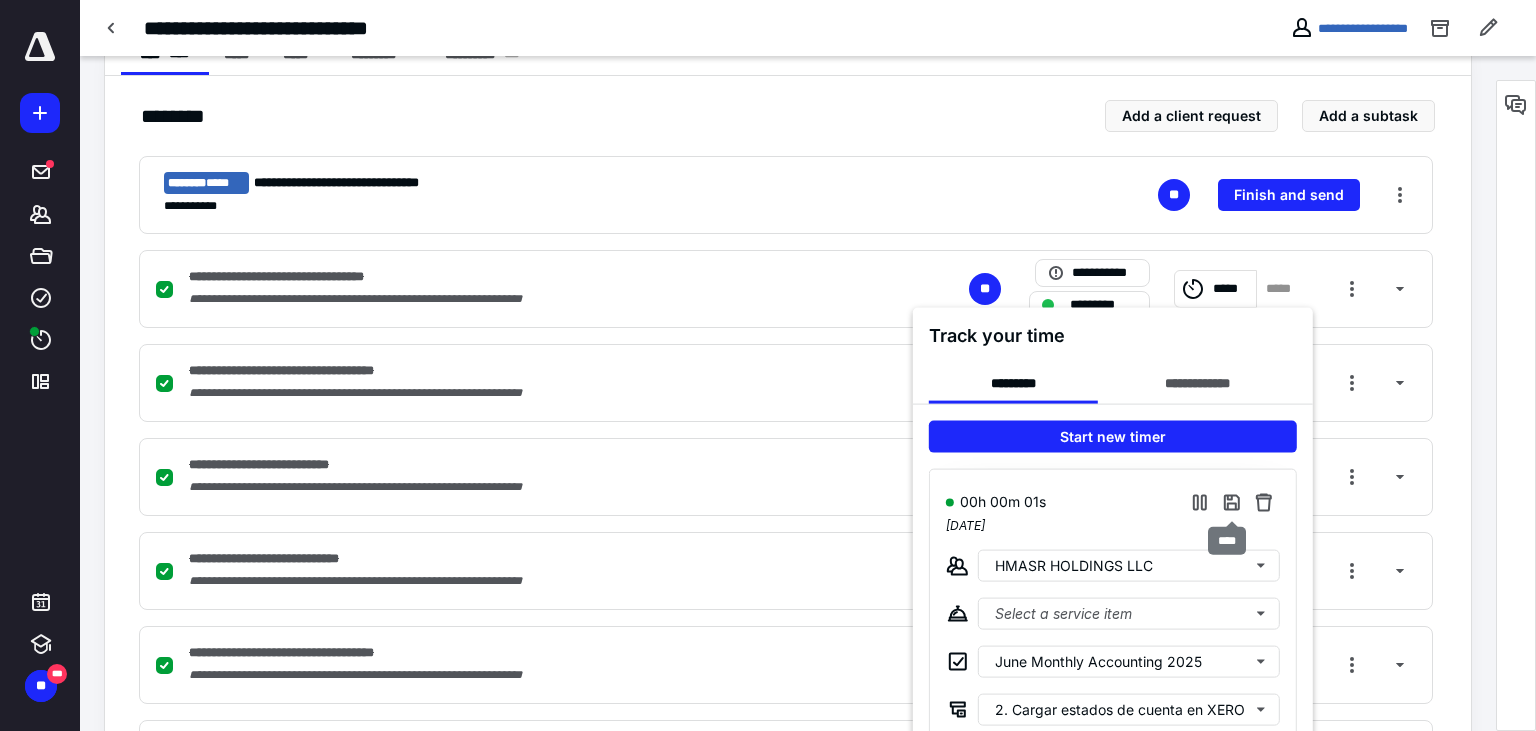 type on "**********" 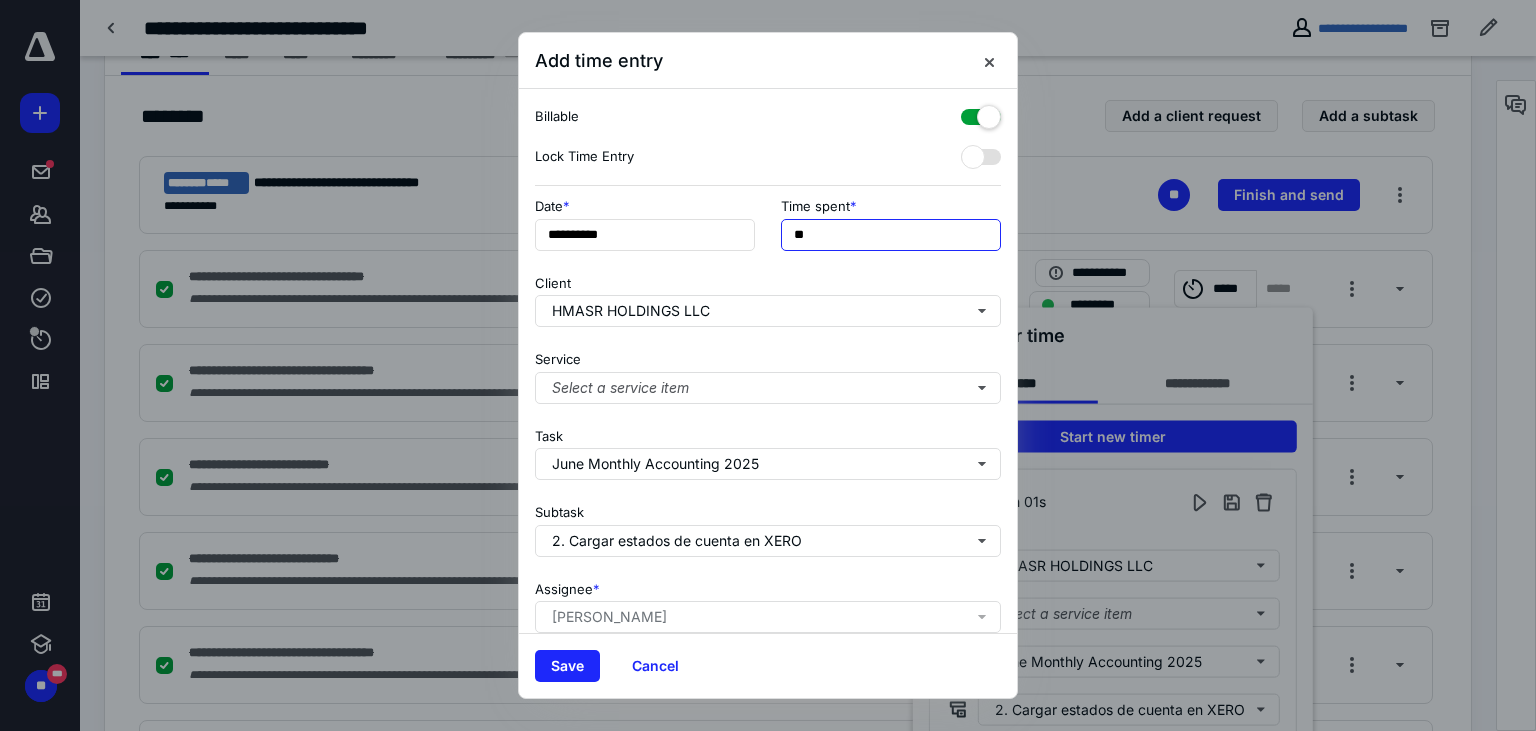 drag, startPoint x: 800, startPoint y: 234, endPoint x: 750, endPoint y: 221, distance: 51.662365 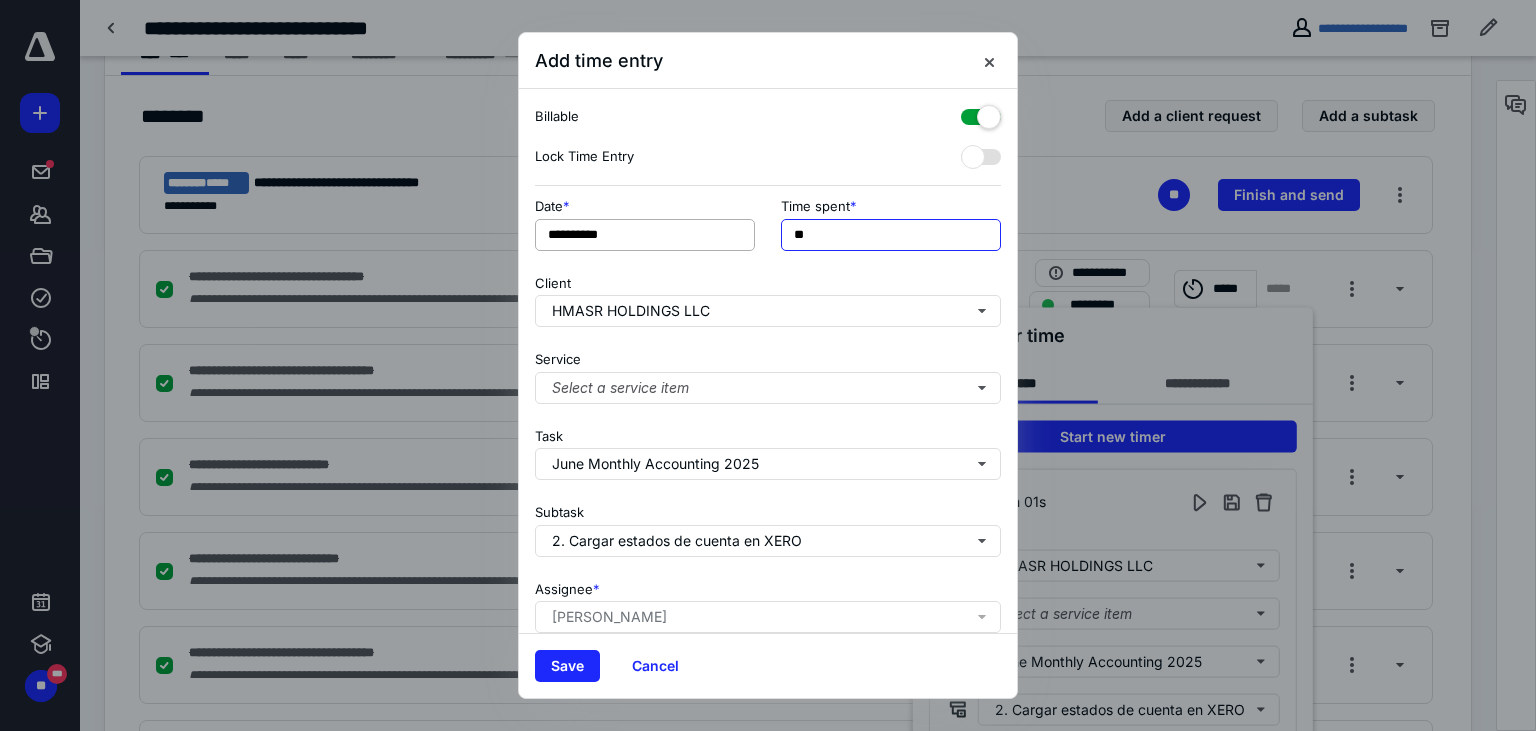 type on "**" 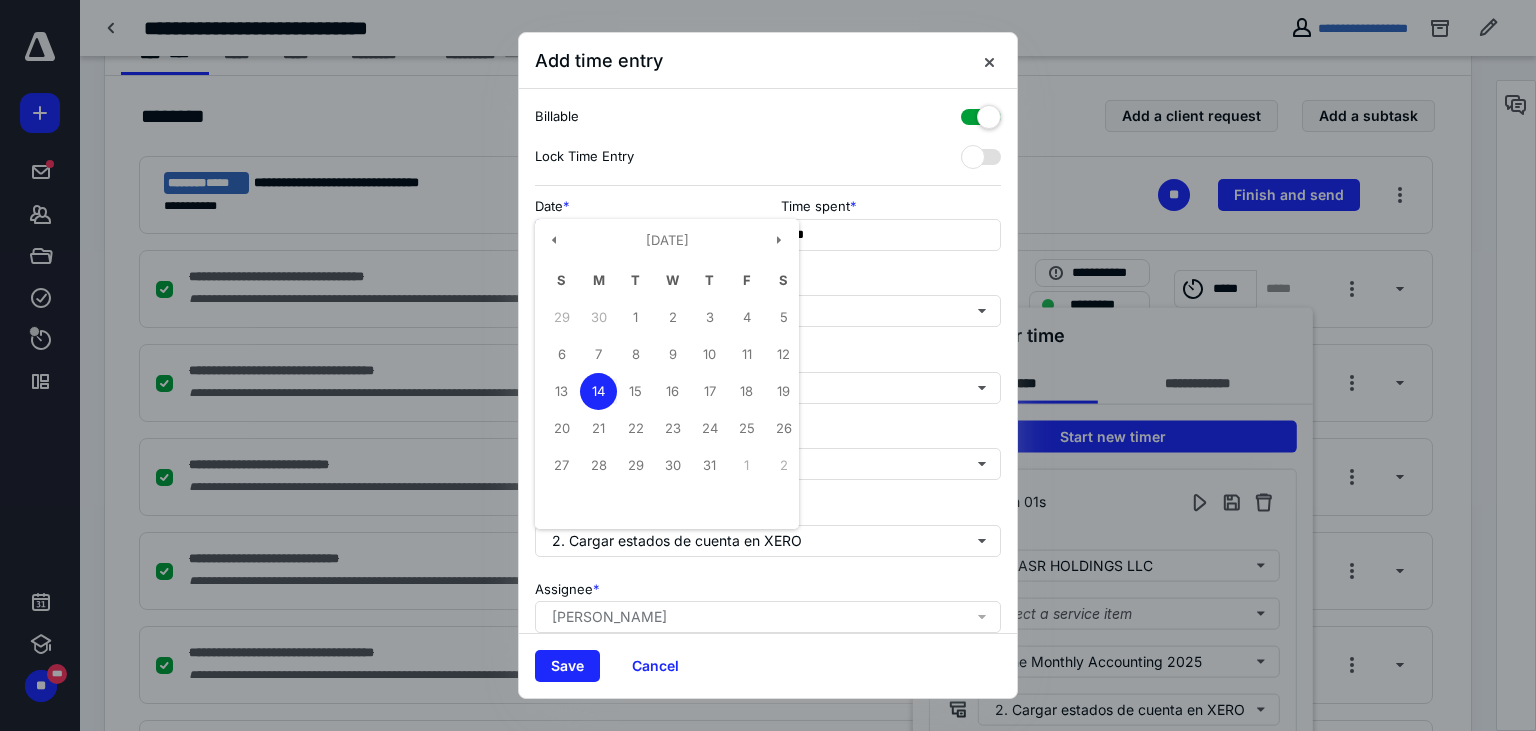 click on "**********" at bounding box center [645, 235] 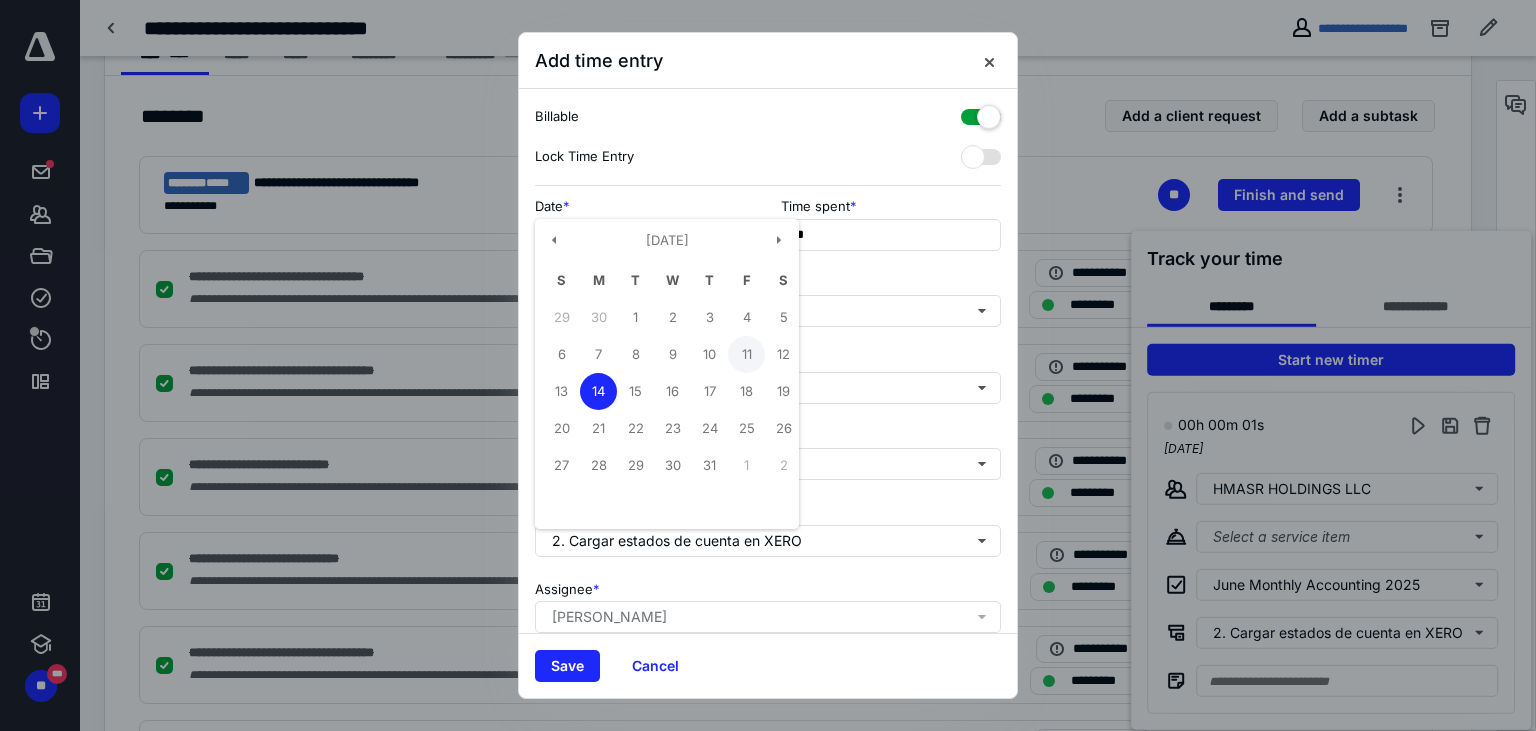 click on "11" at bounding box center [746, 354] 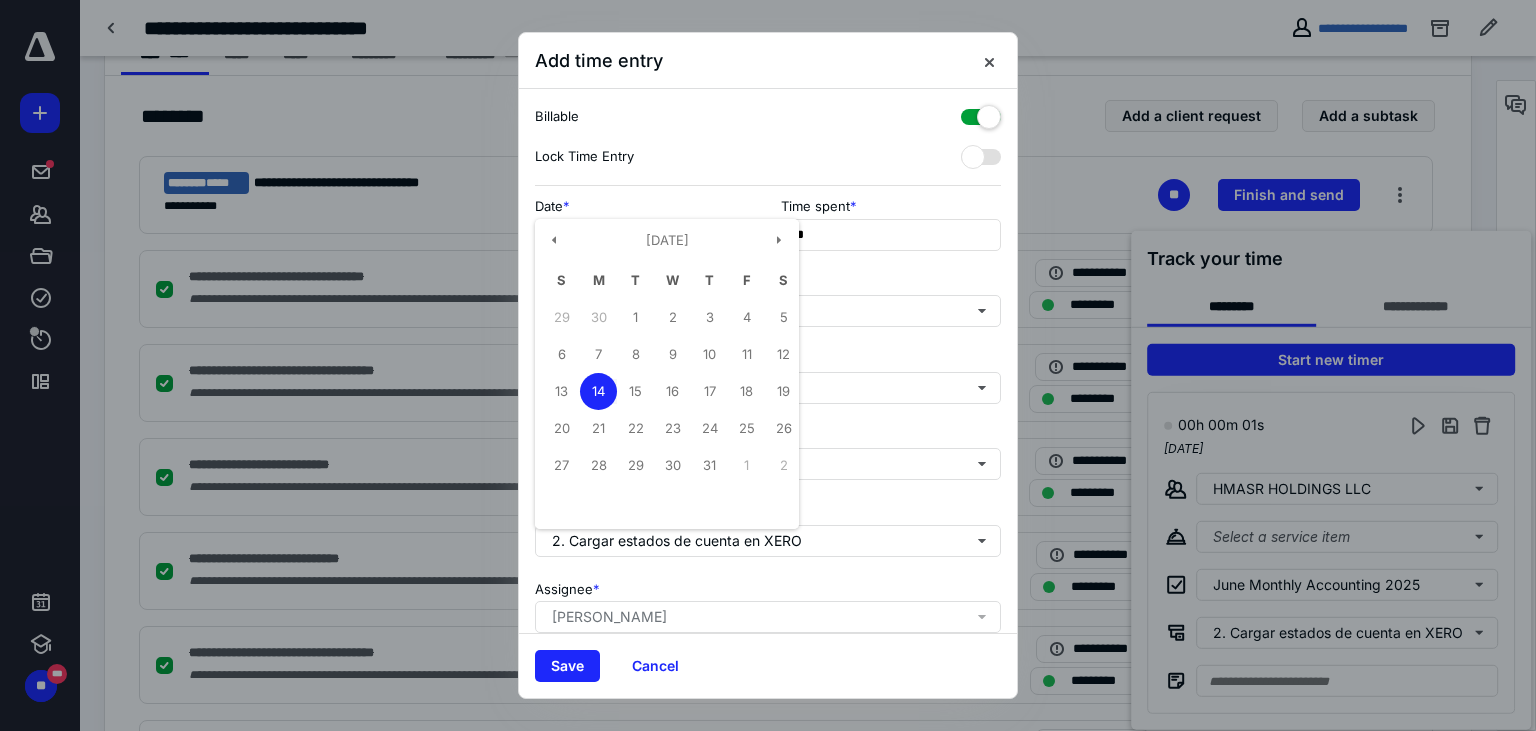 type on "**********" 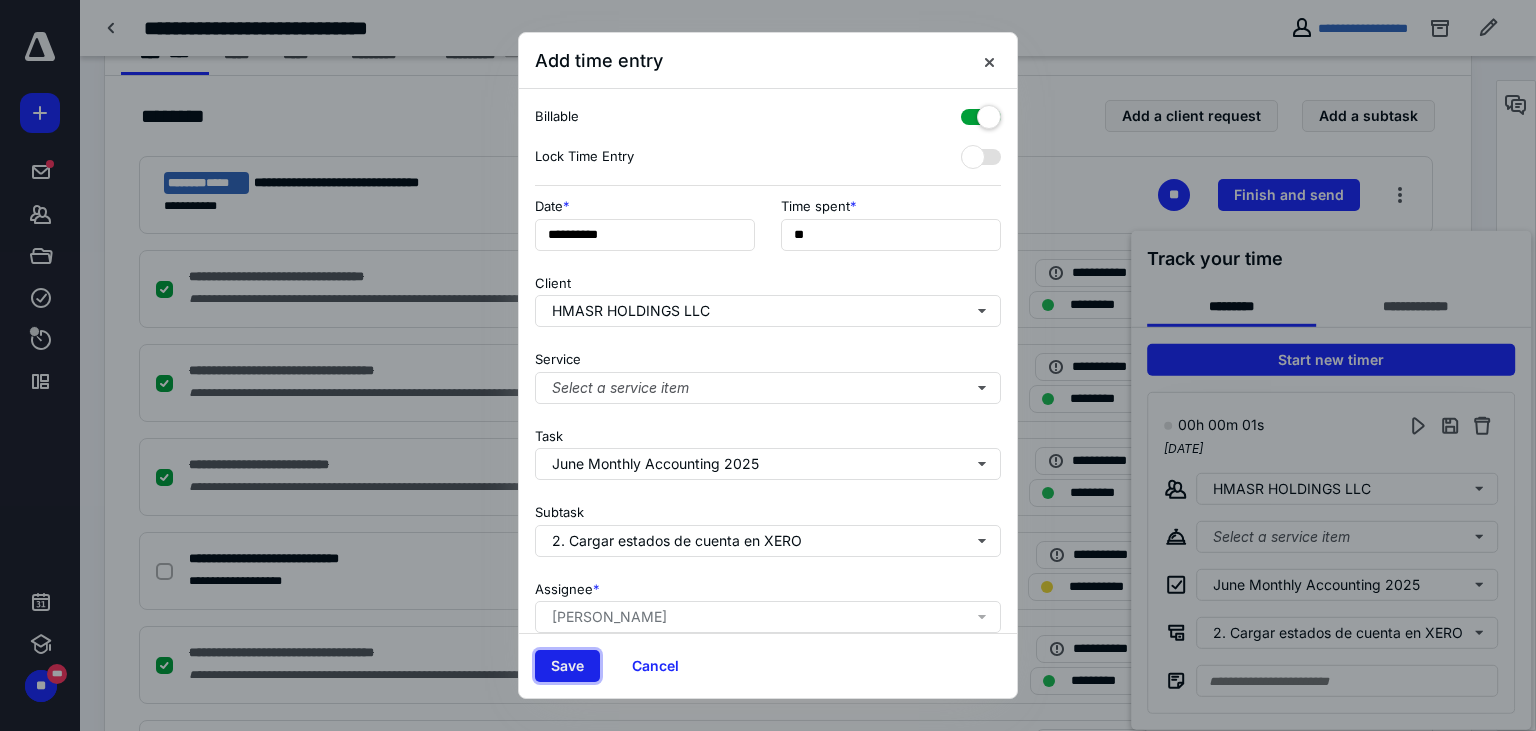 click on "Save" at bounding box center (567, 666) 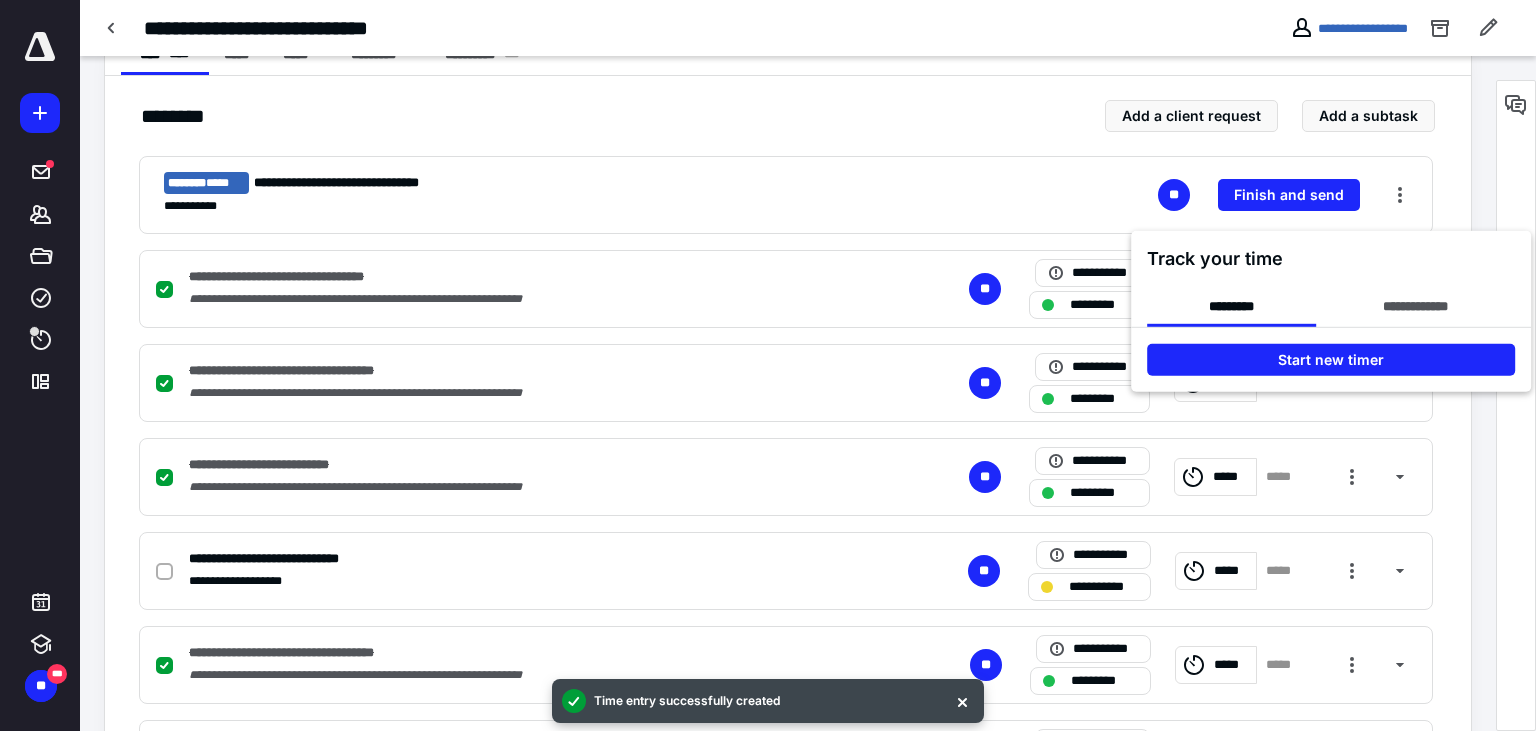 click at bounding box center [768, 365] 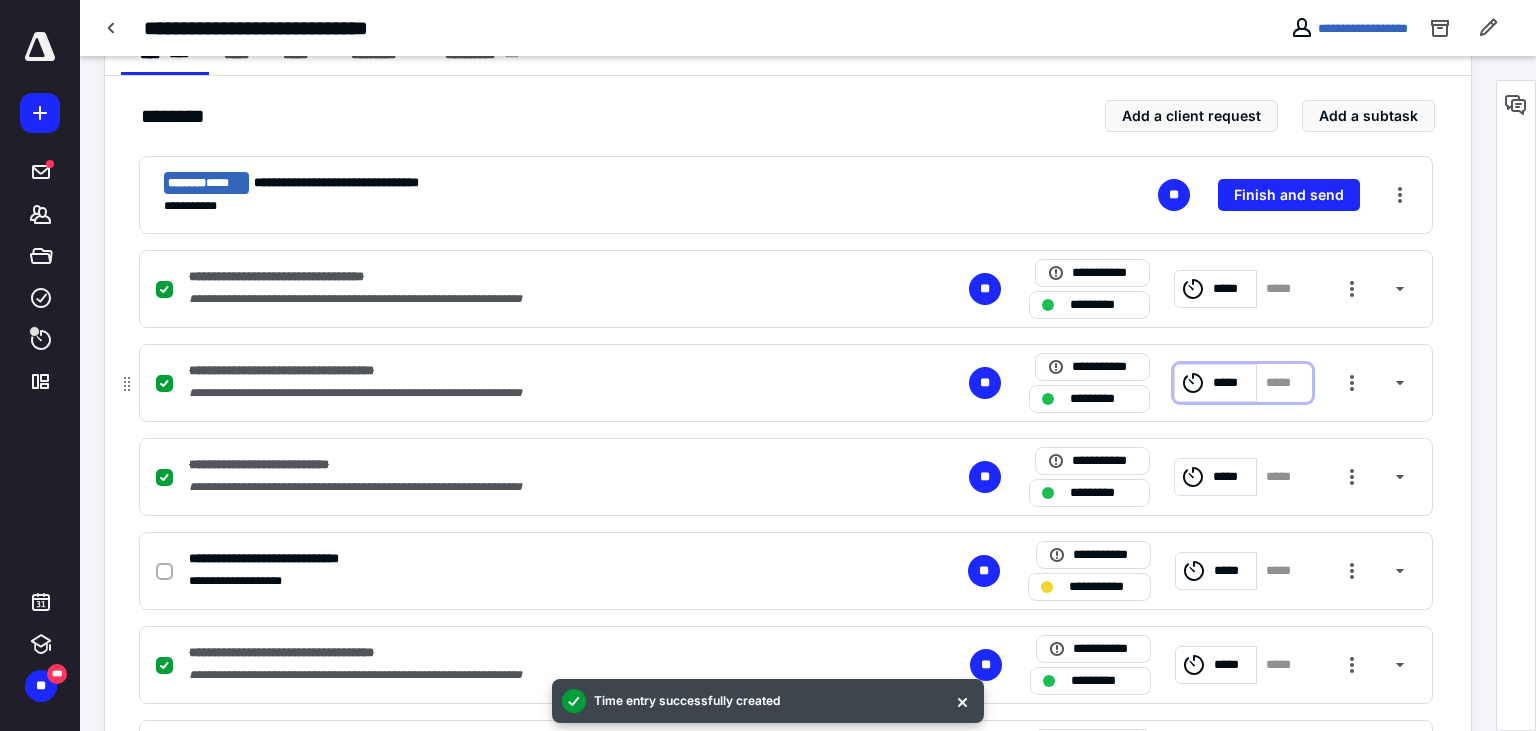 click on "*****" at bounding box center [1215, 383] 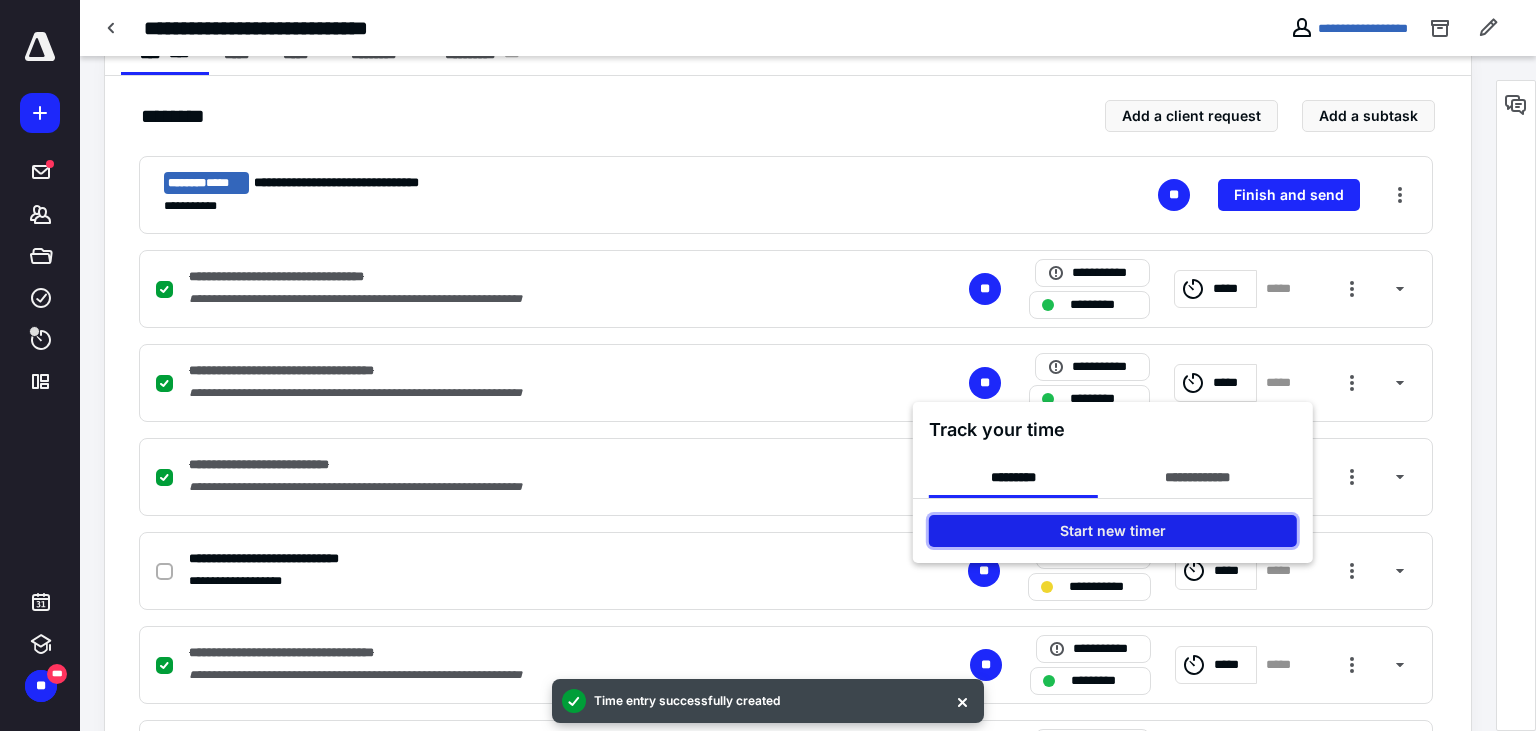 click on "Start new timer" at bounding box center [1113, 531] 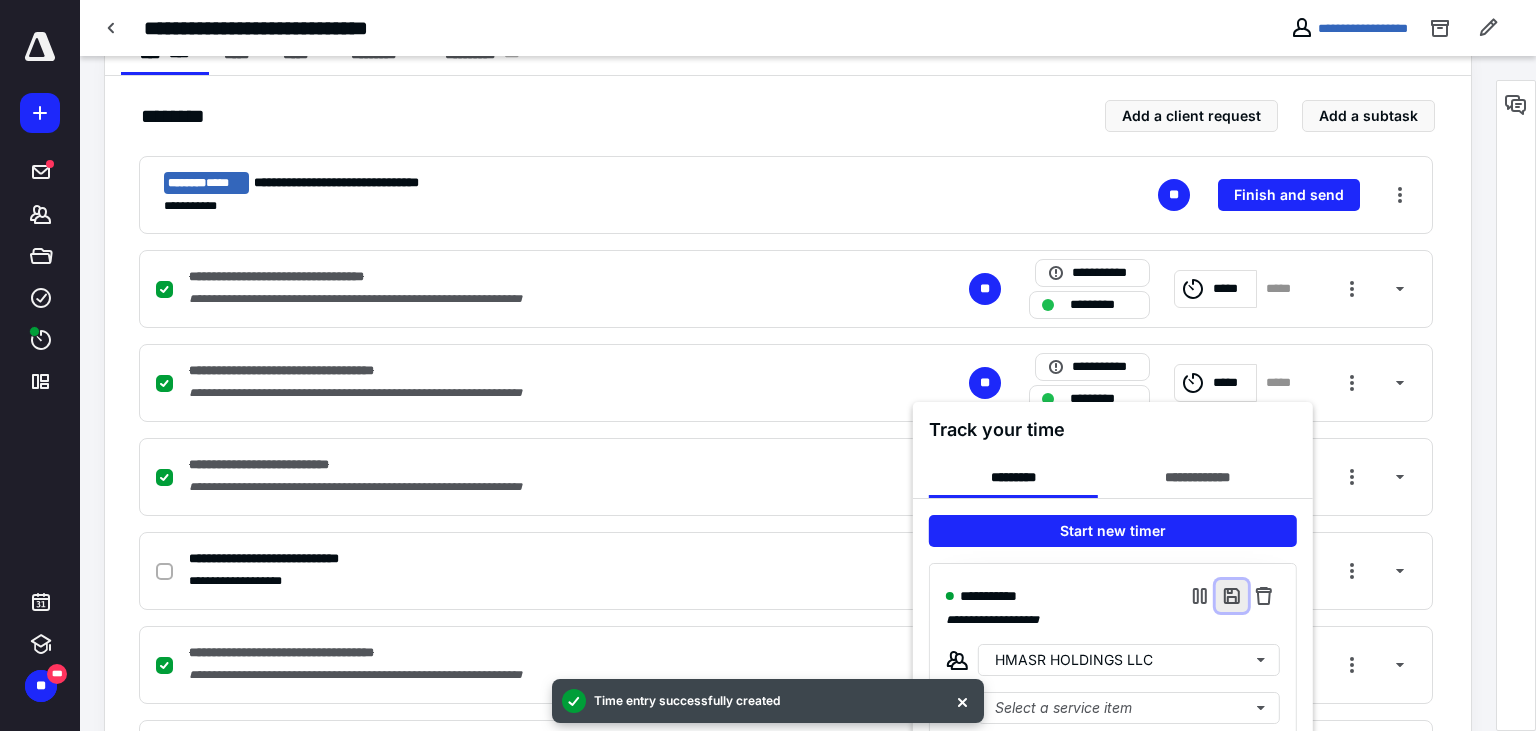 click at bounding box center (1232, 596) 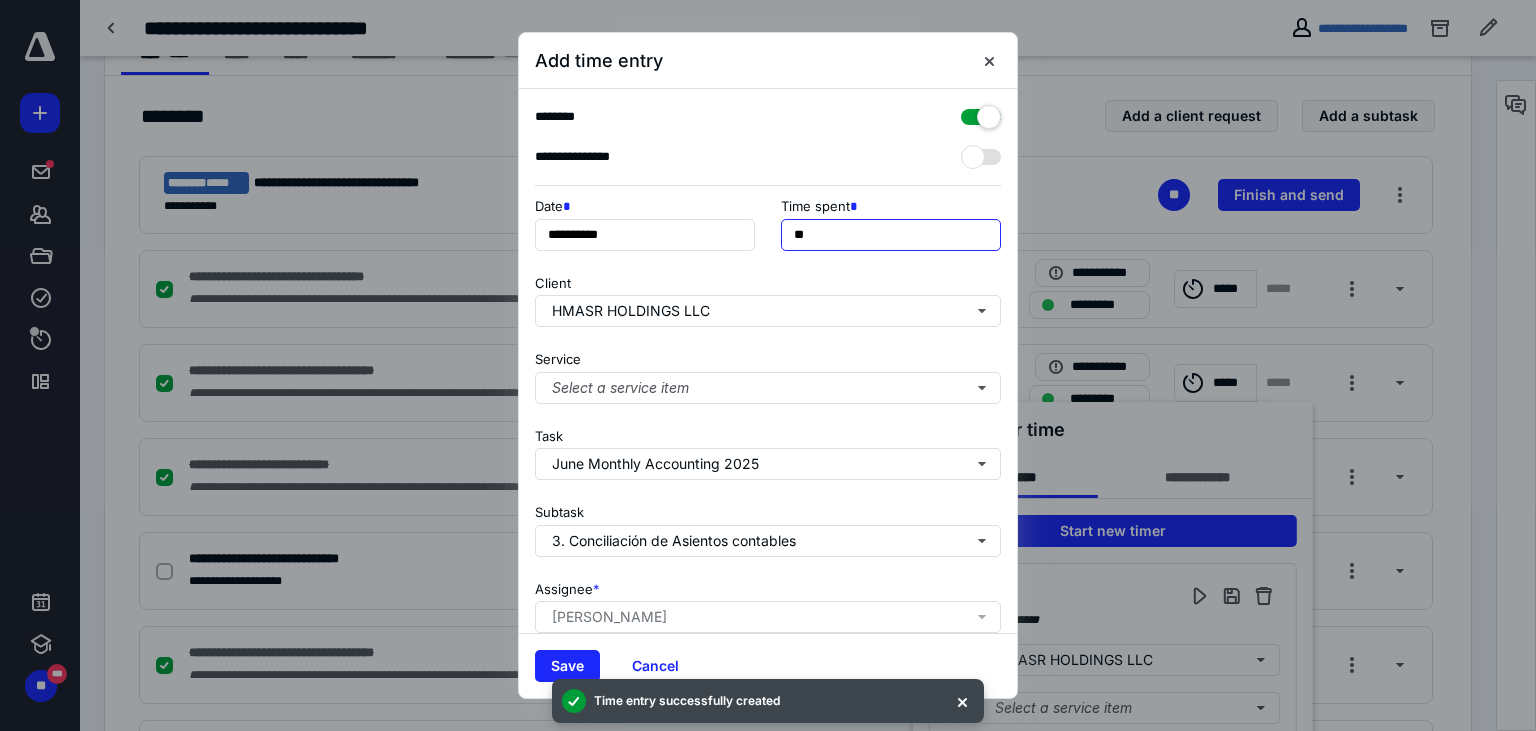drag, startPoint x: 799, startPoint y: 235, endPoint x: 742, endPoint y: 222, distance: 58.463665 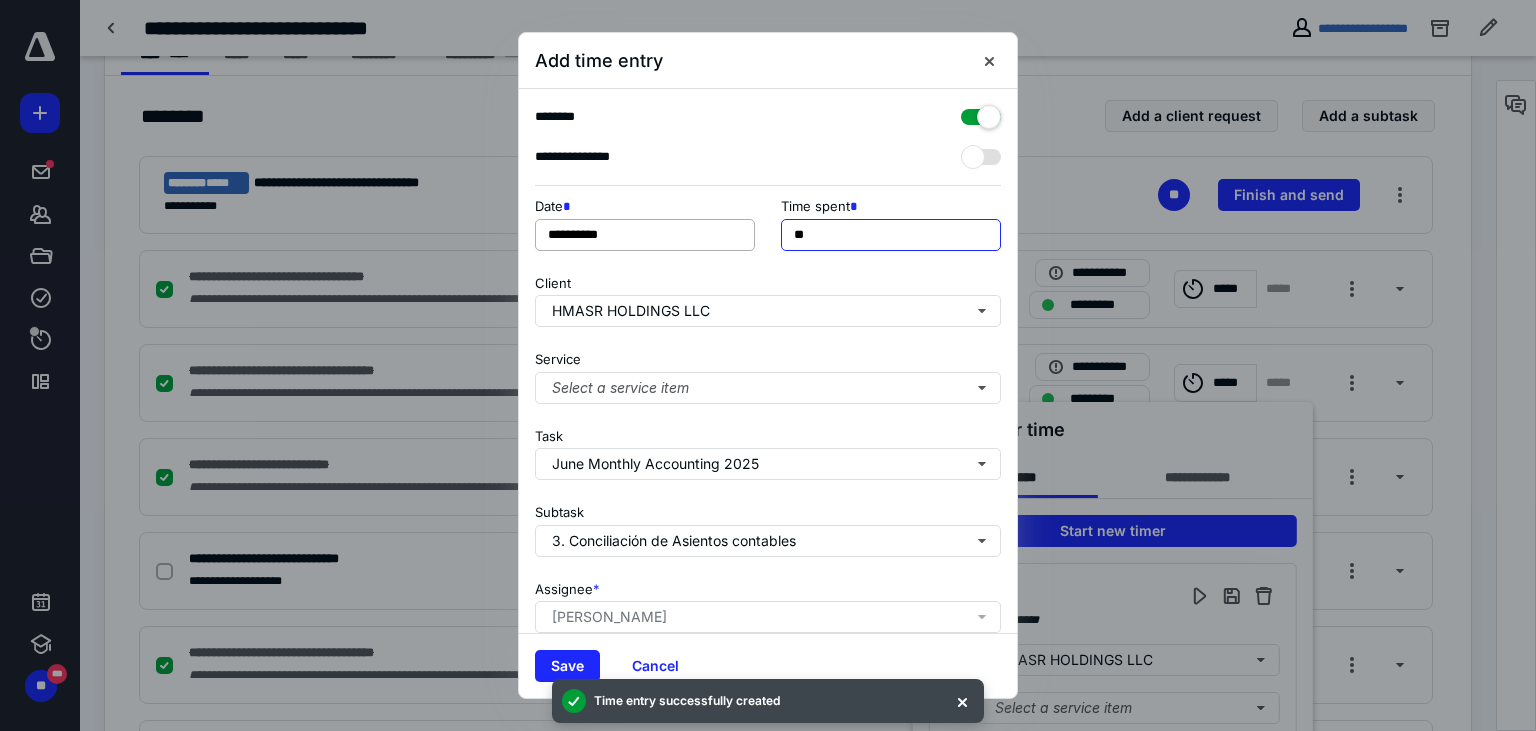 type on "**" 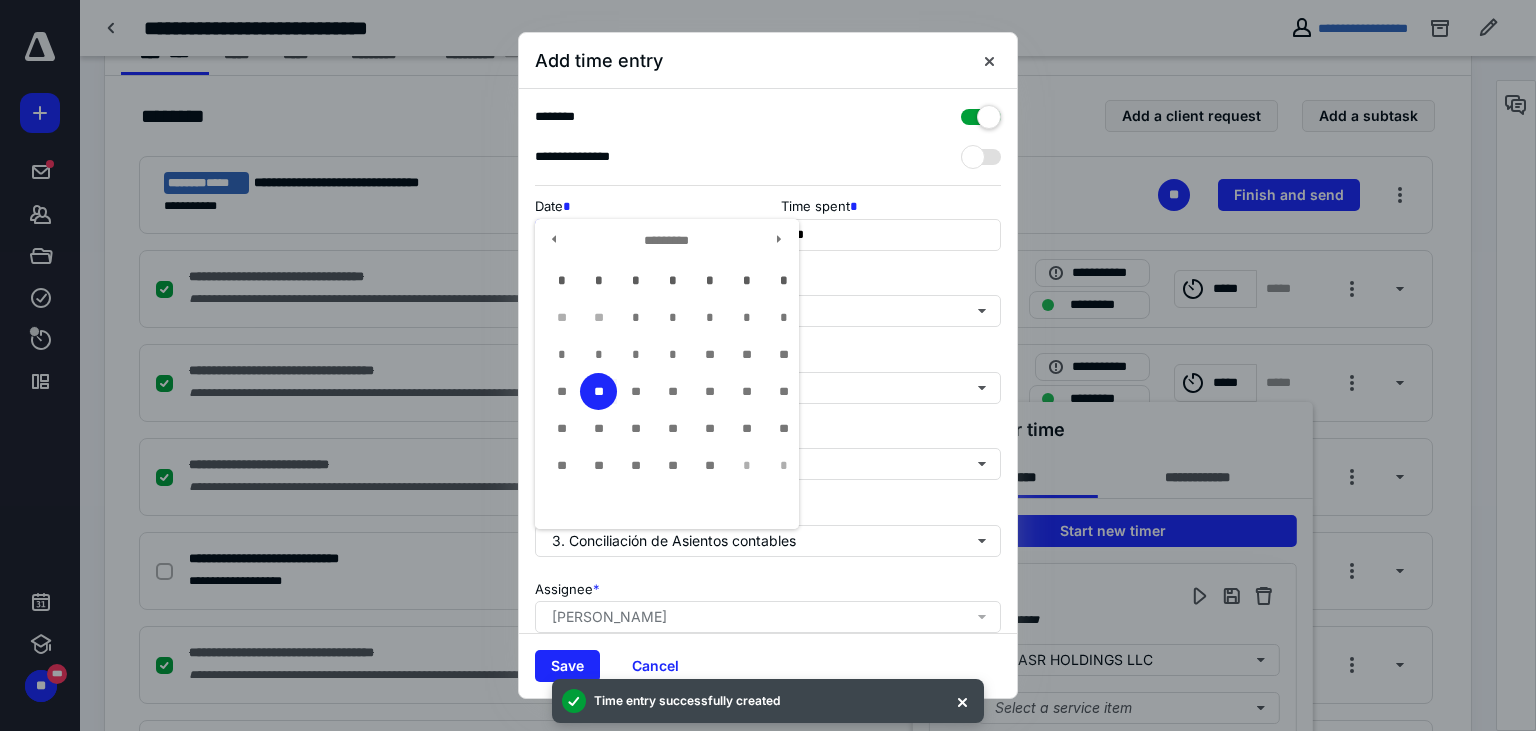 click on "**********" at bounding box center [645, 235] 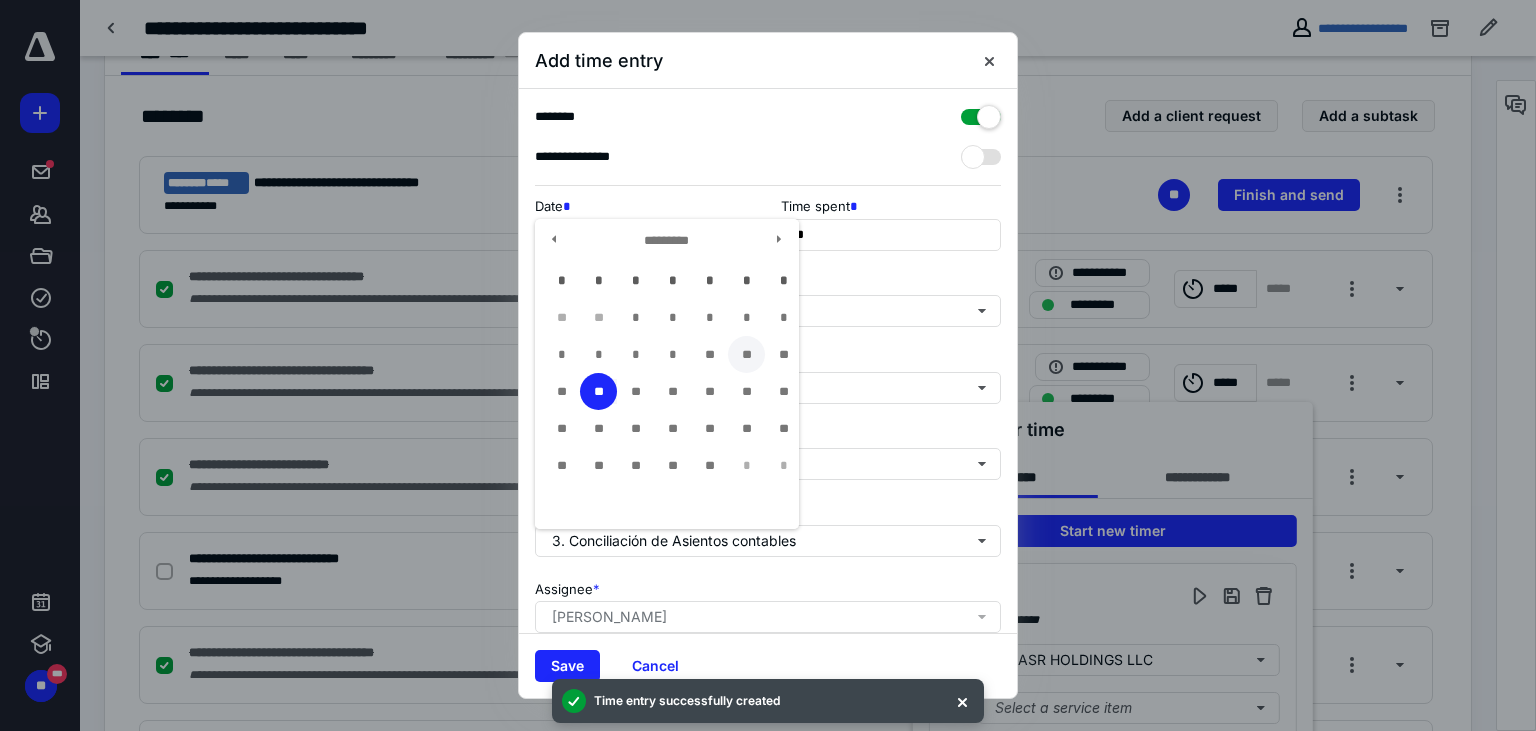 click on "**" at bounding box center [746, 354] 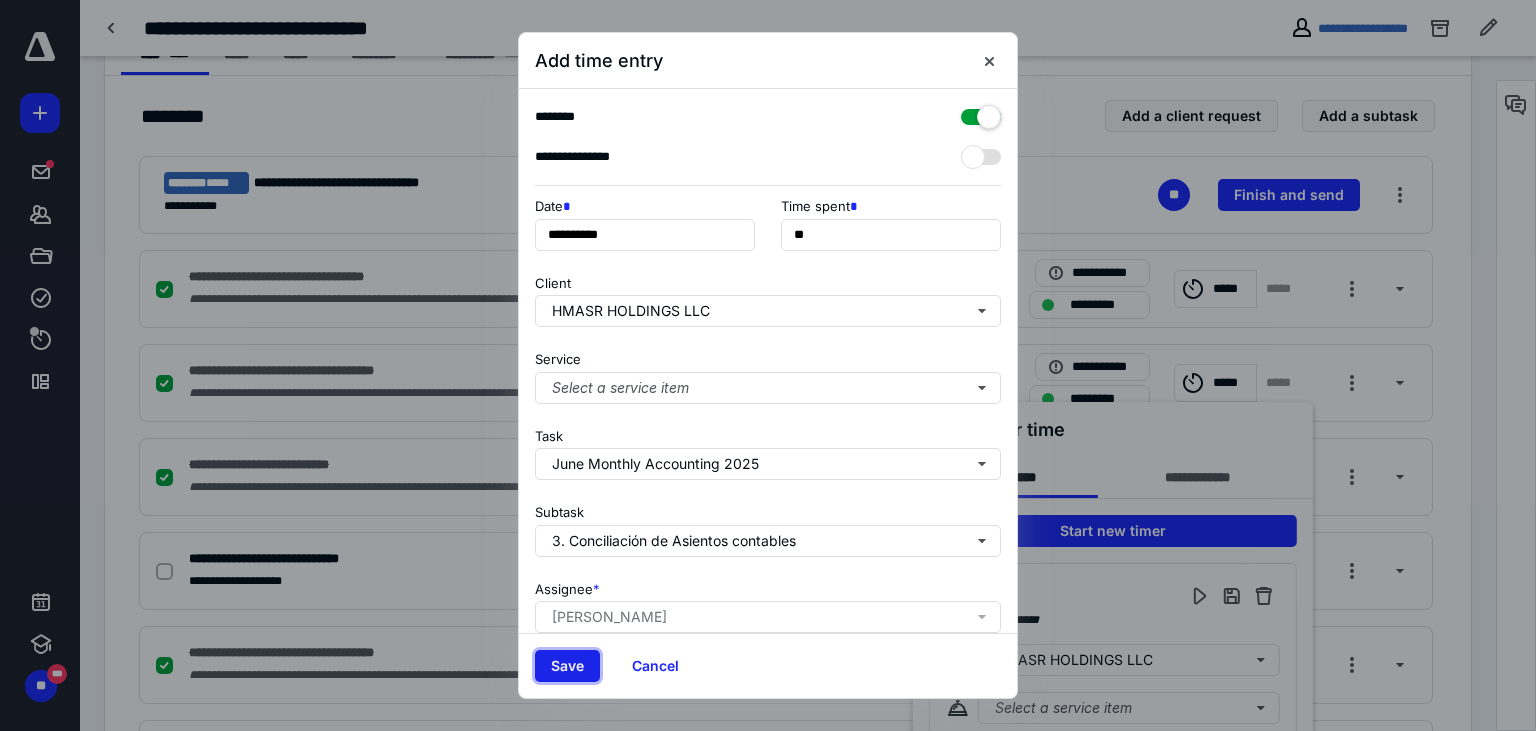 click on "Save" at bounding box center [567, 666] 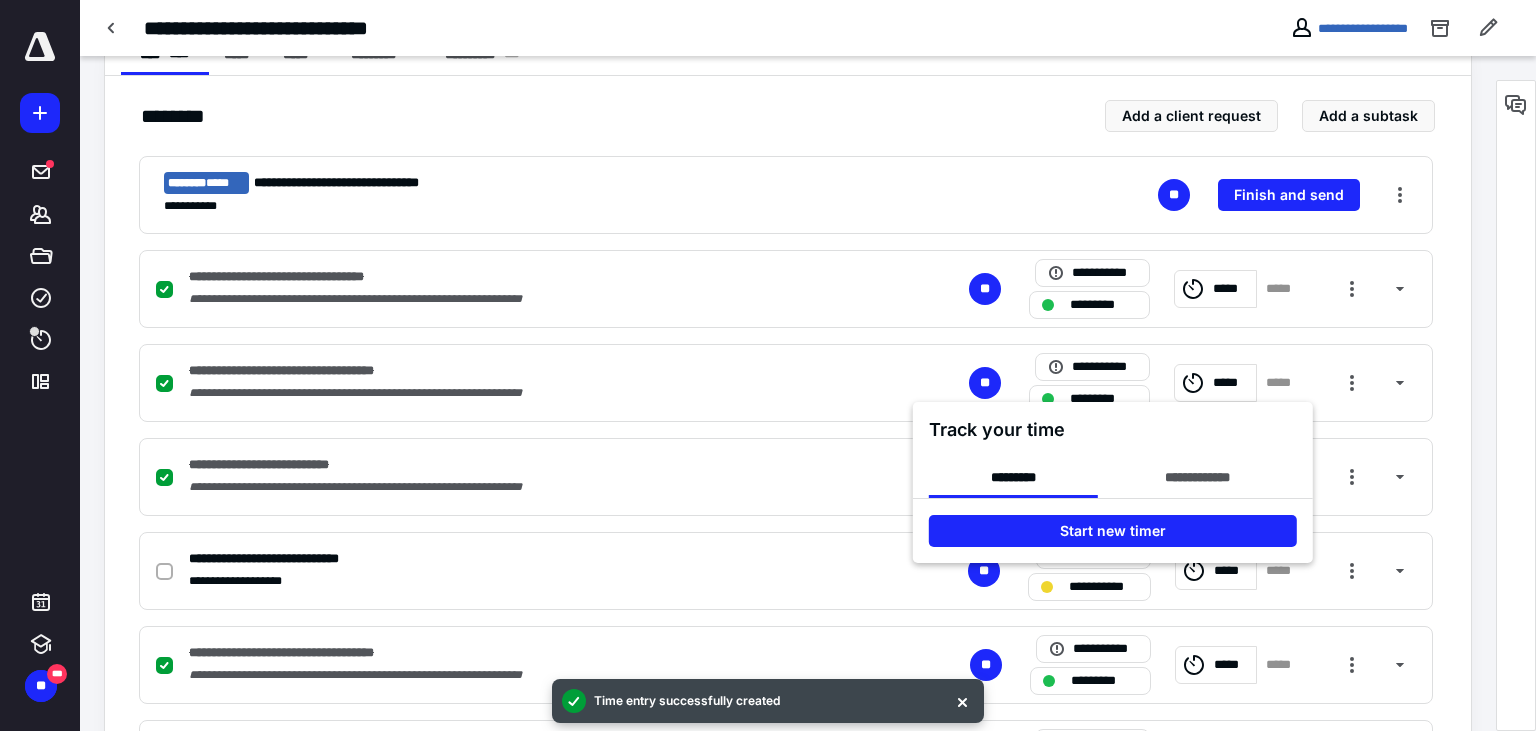 click at bounding box center [768, 365] 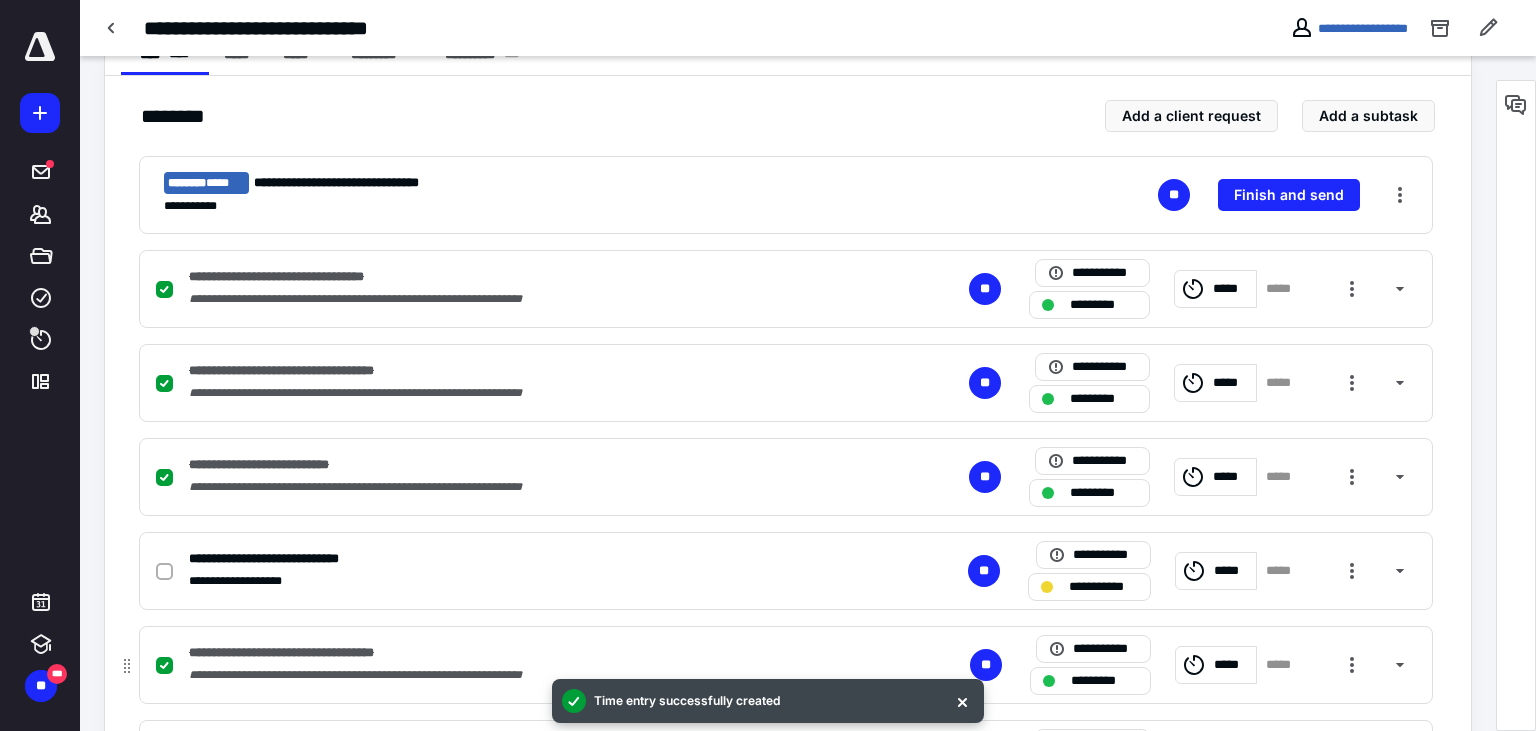 scroll, scrollTop: 633, scrollLeft: 0, axis: vertical 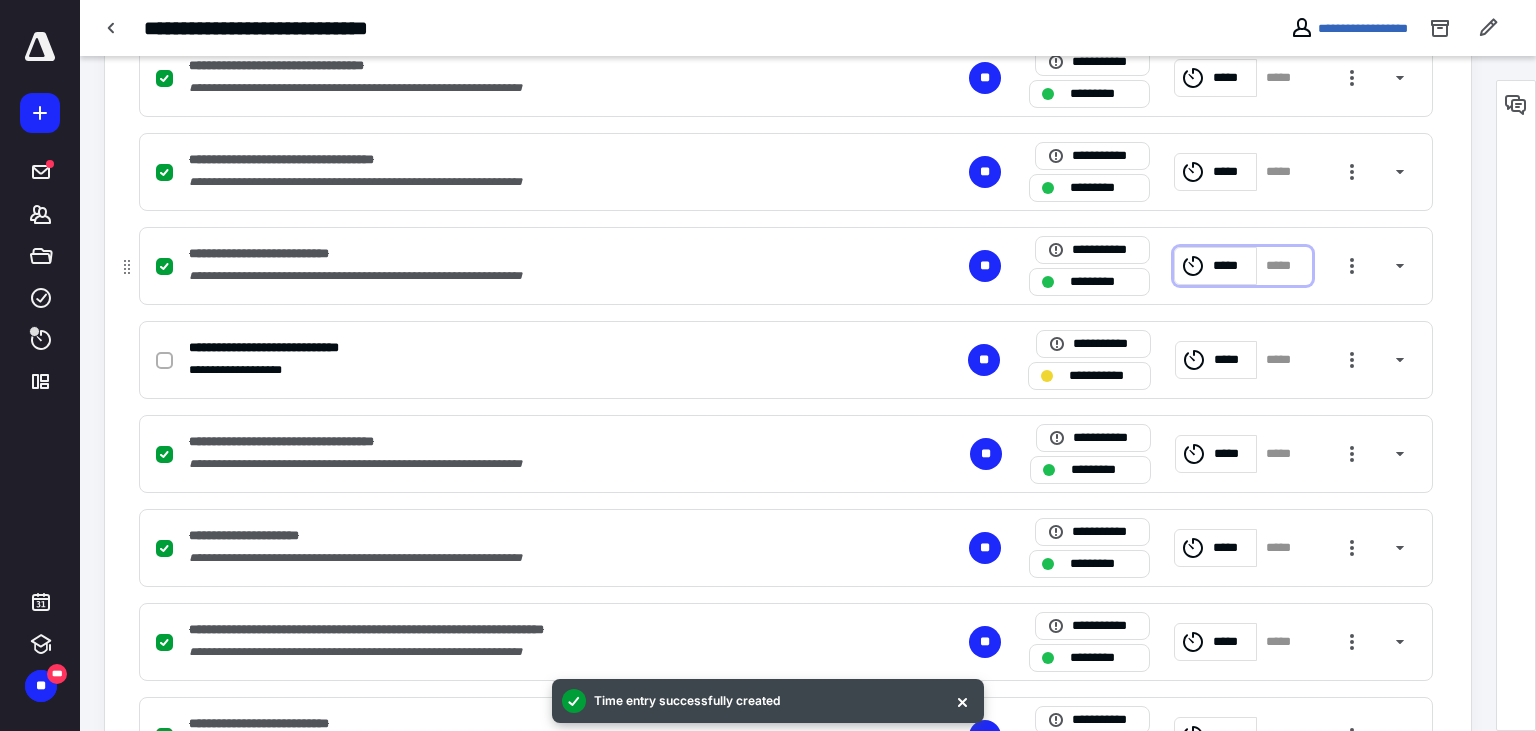 click on "*****" at bounding box center (1231, 266) 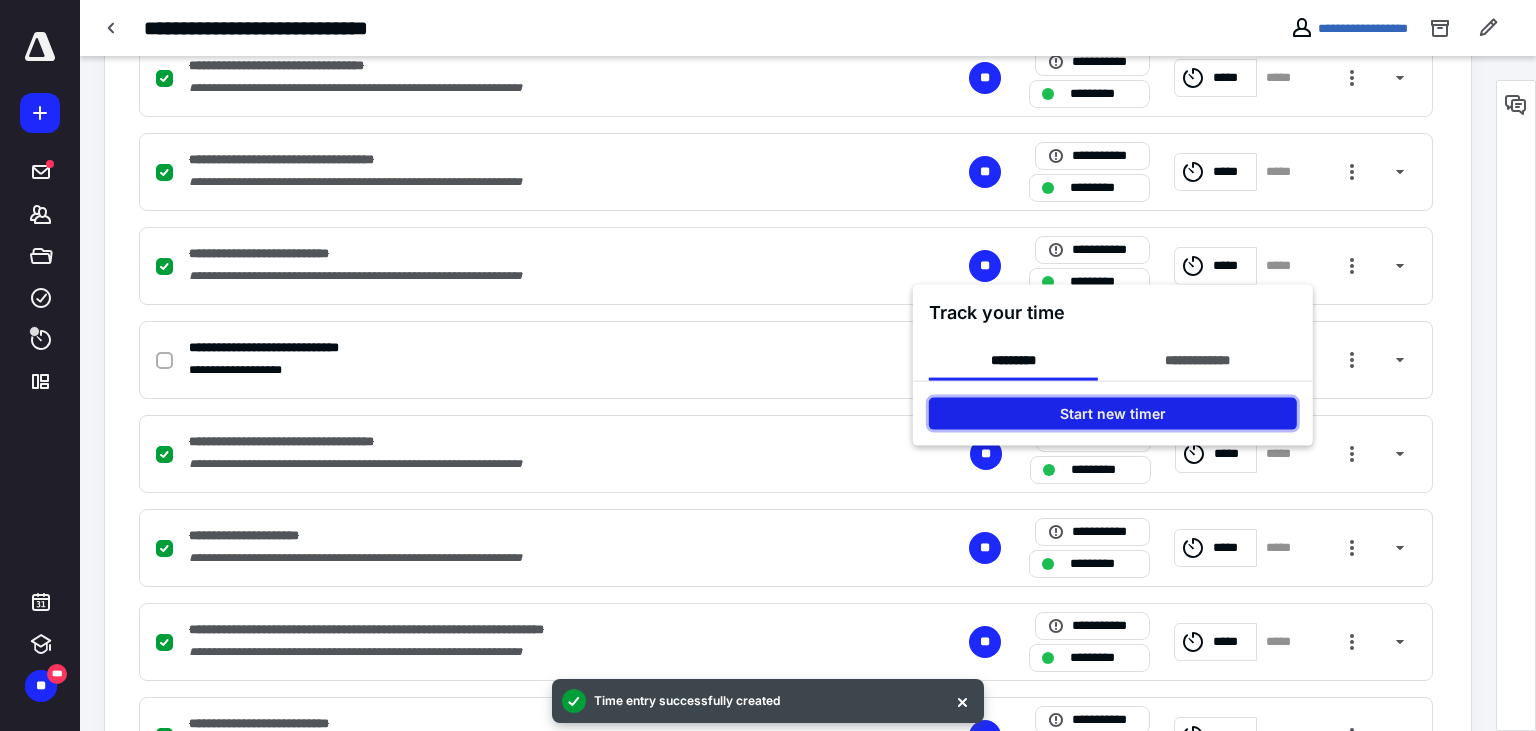 click on "Start new timer" at bounding box center [1113, 414] 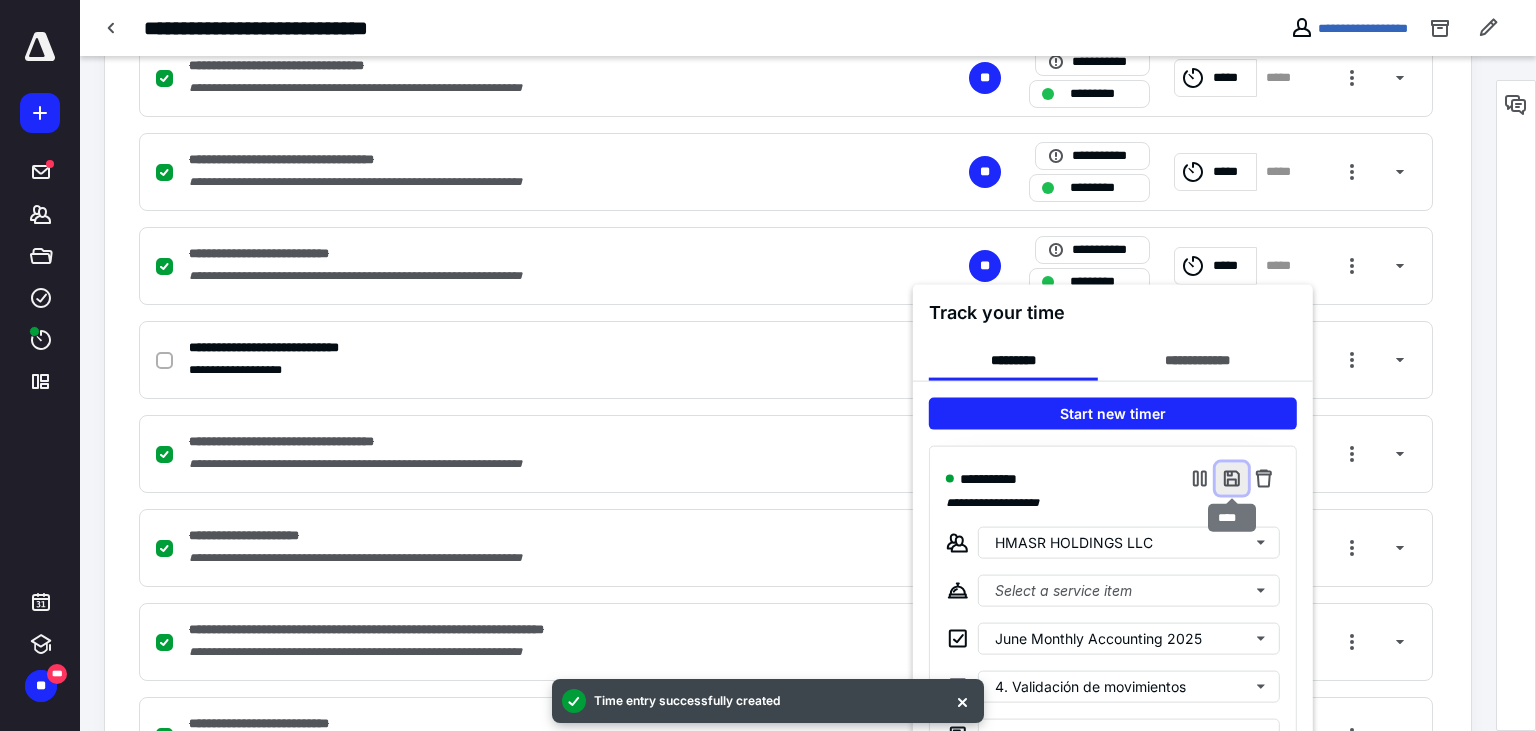 click at bounding box center [1232, 479] 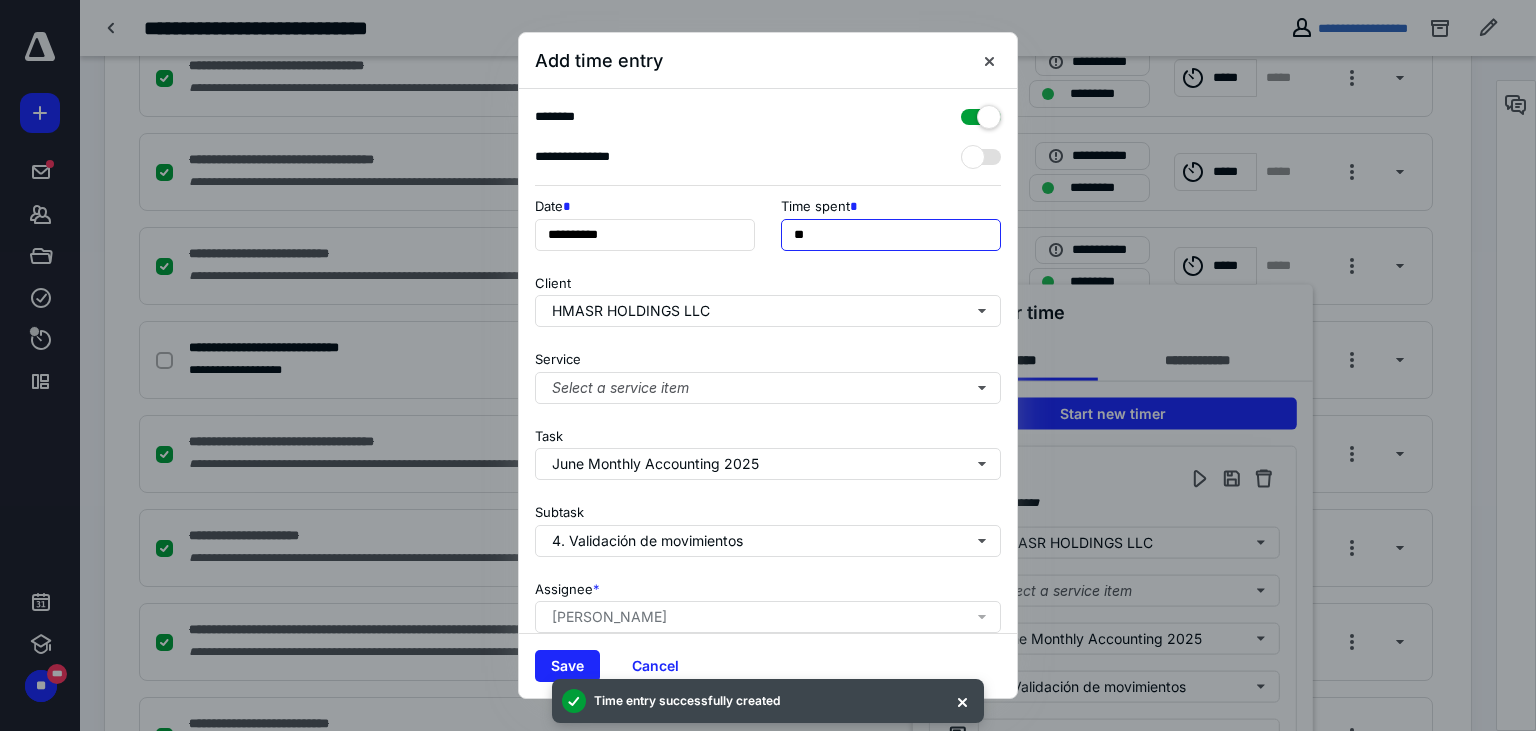 drag, startPoint x: 799, startPoint y: 237, endPoint x: 743, endPoint y: 228, distance: 56.718605 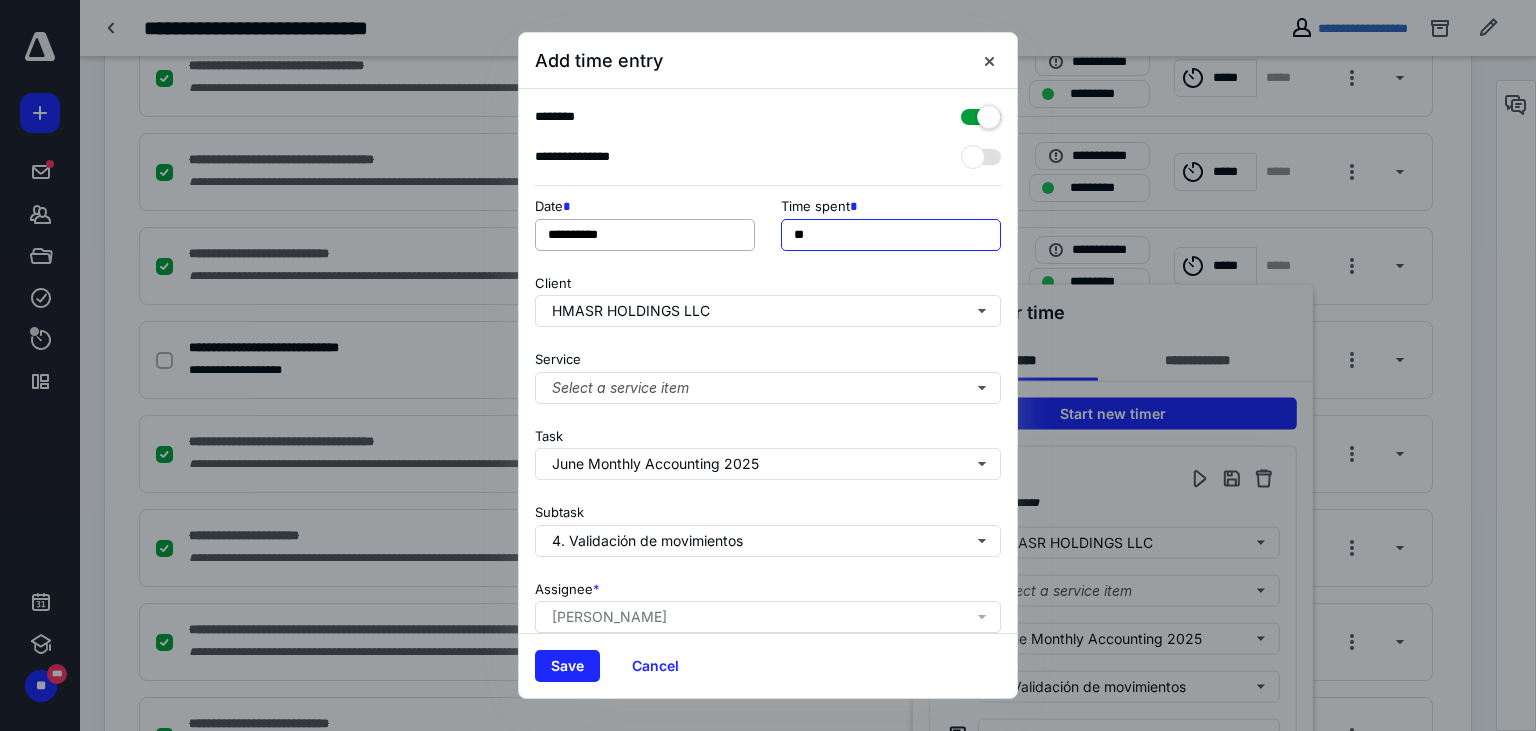 type on "**" 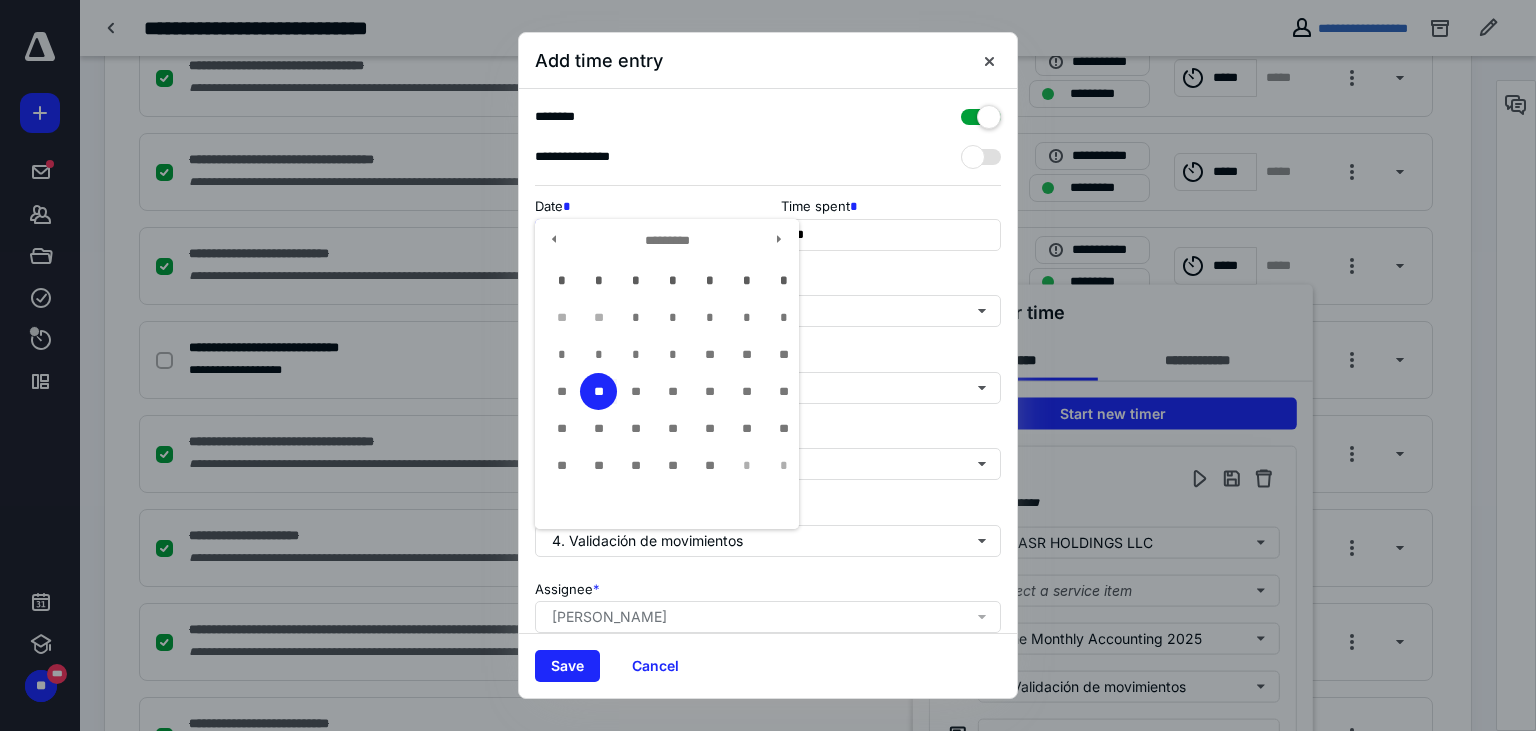click on "**********" at bounding box center [645, 235] 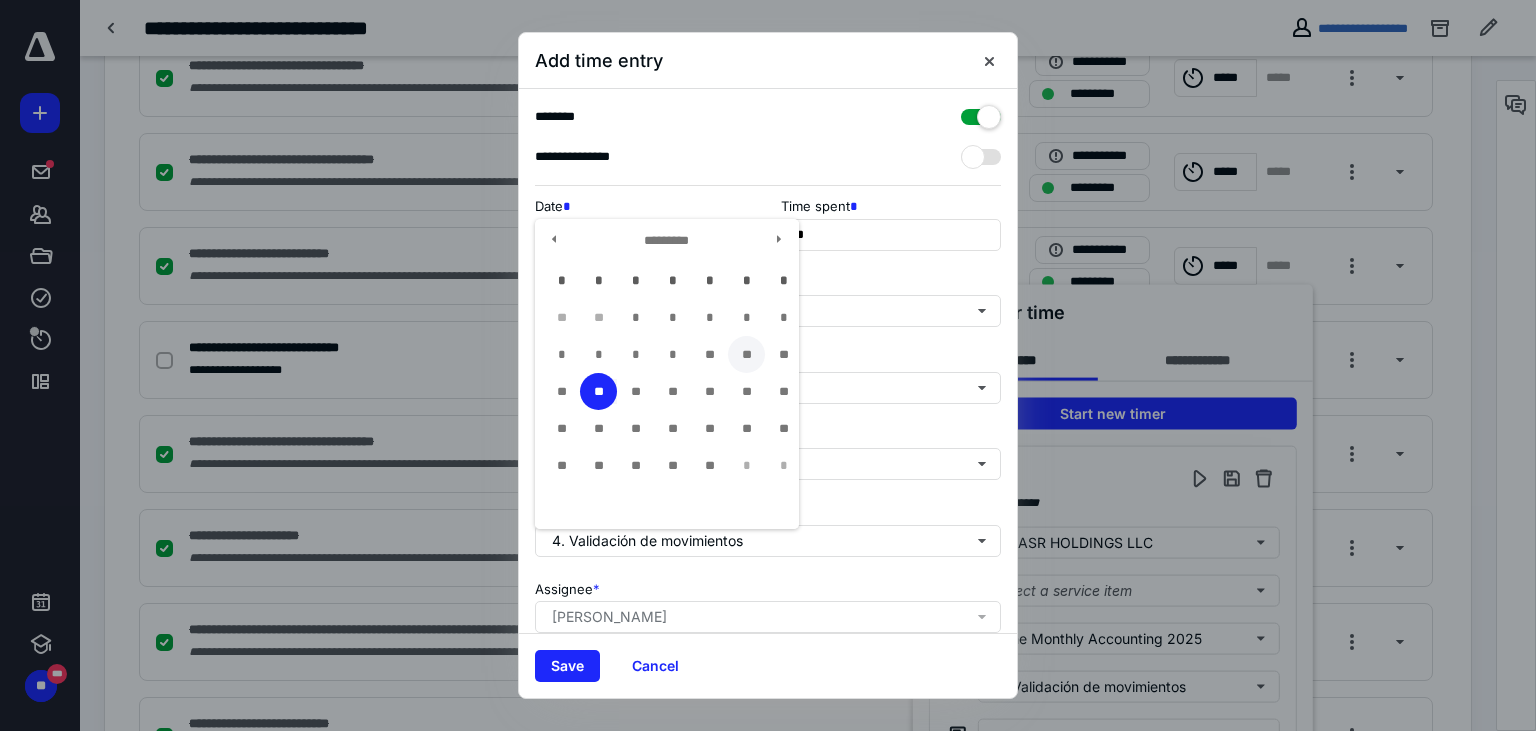 click on "**" at bounding box center (746, 354) 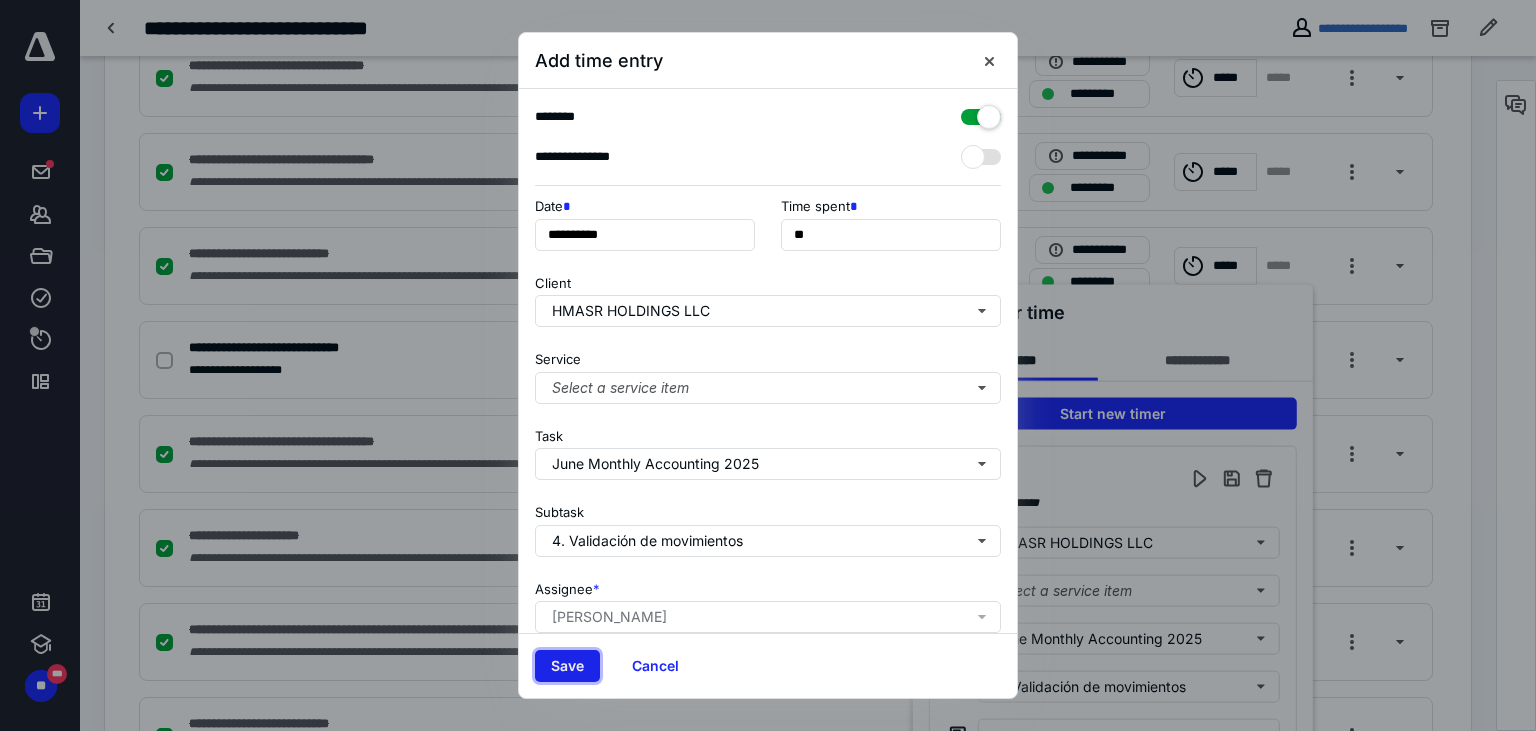 click on "Save" at bounding box center (567, 666) 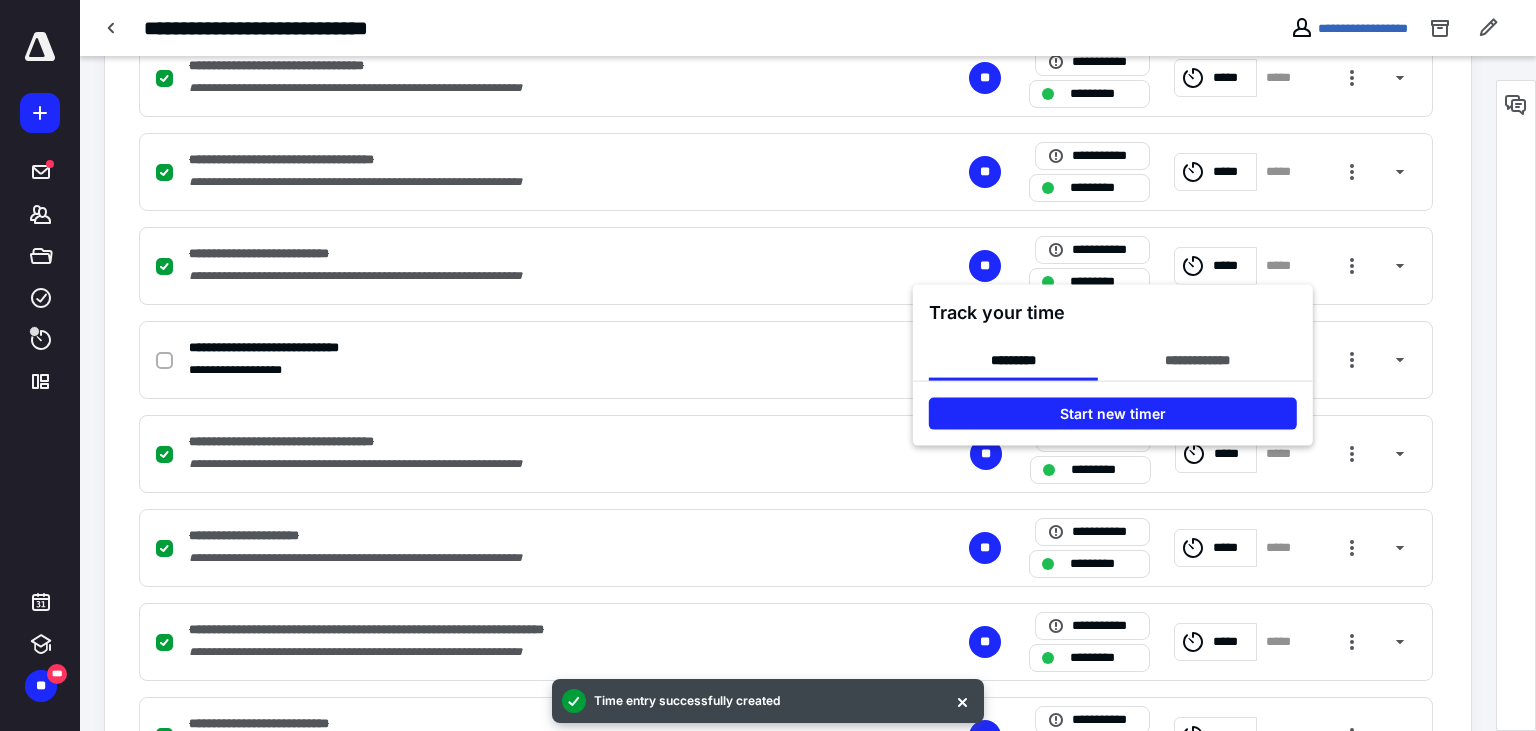 click at bounding box center [768, 365] 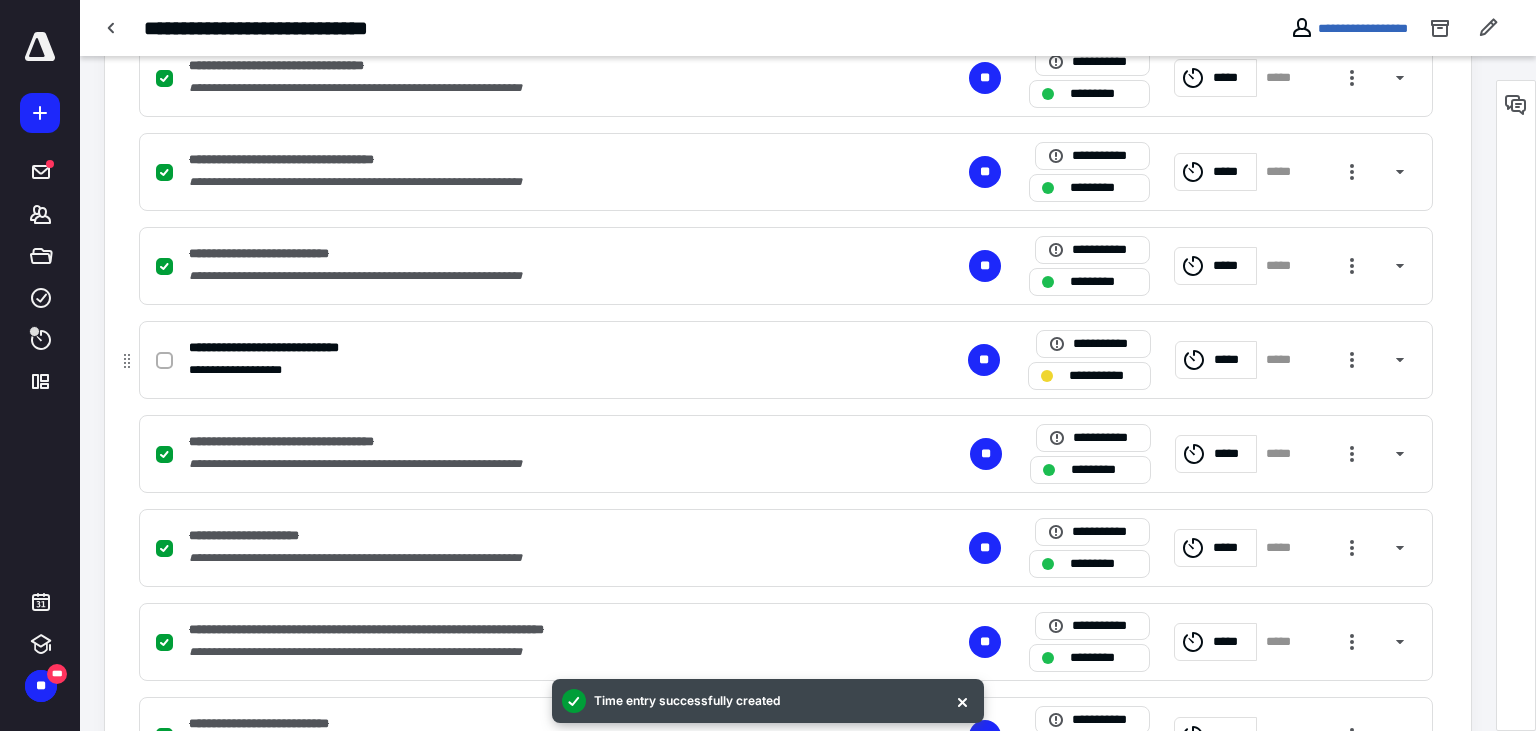 click 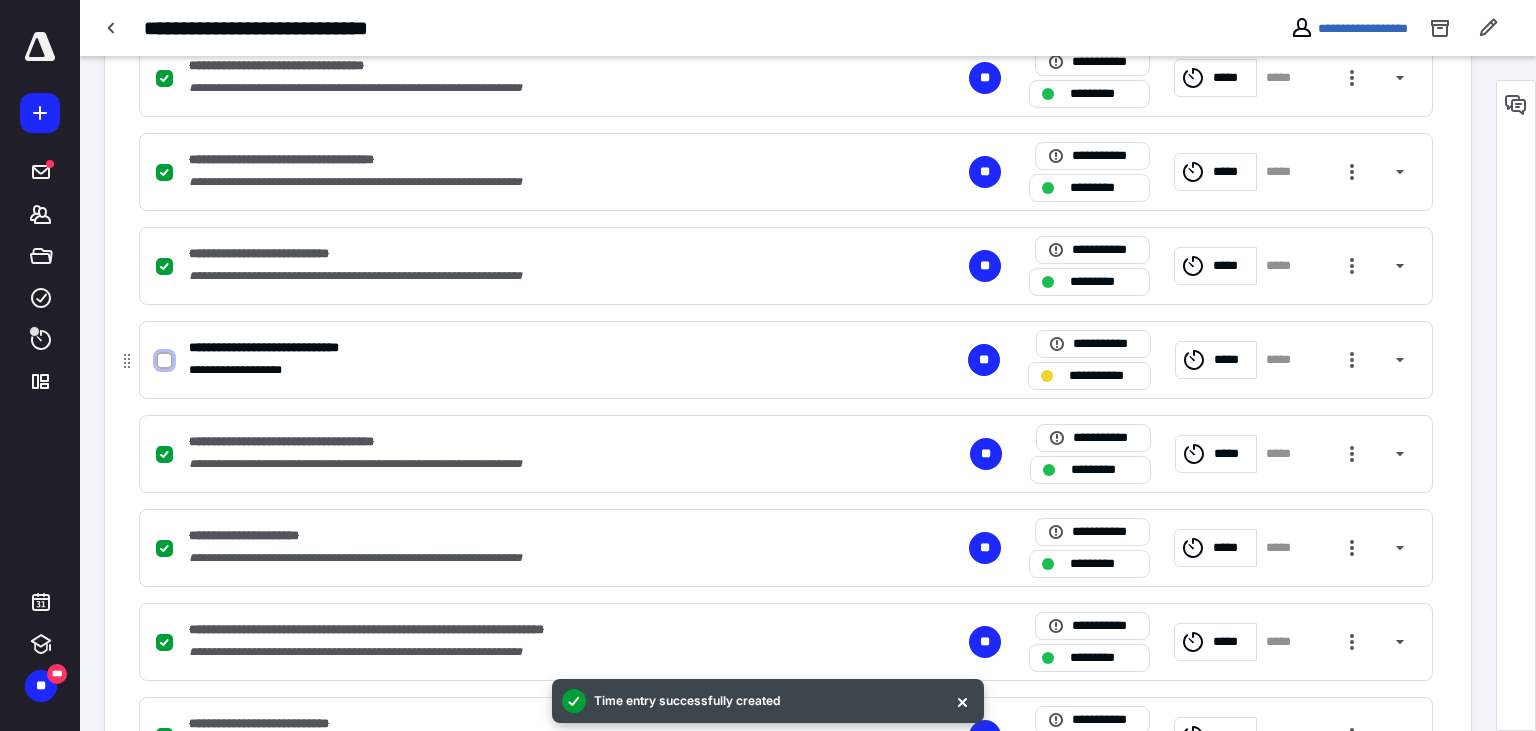 checkbox on "true" 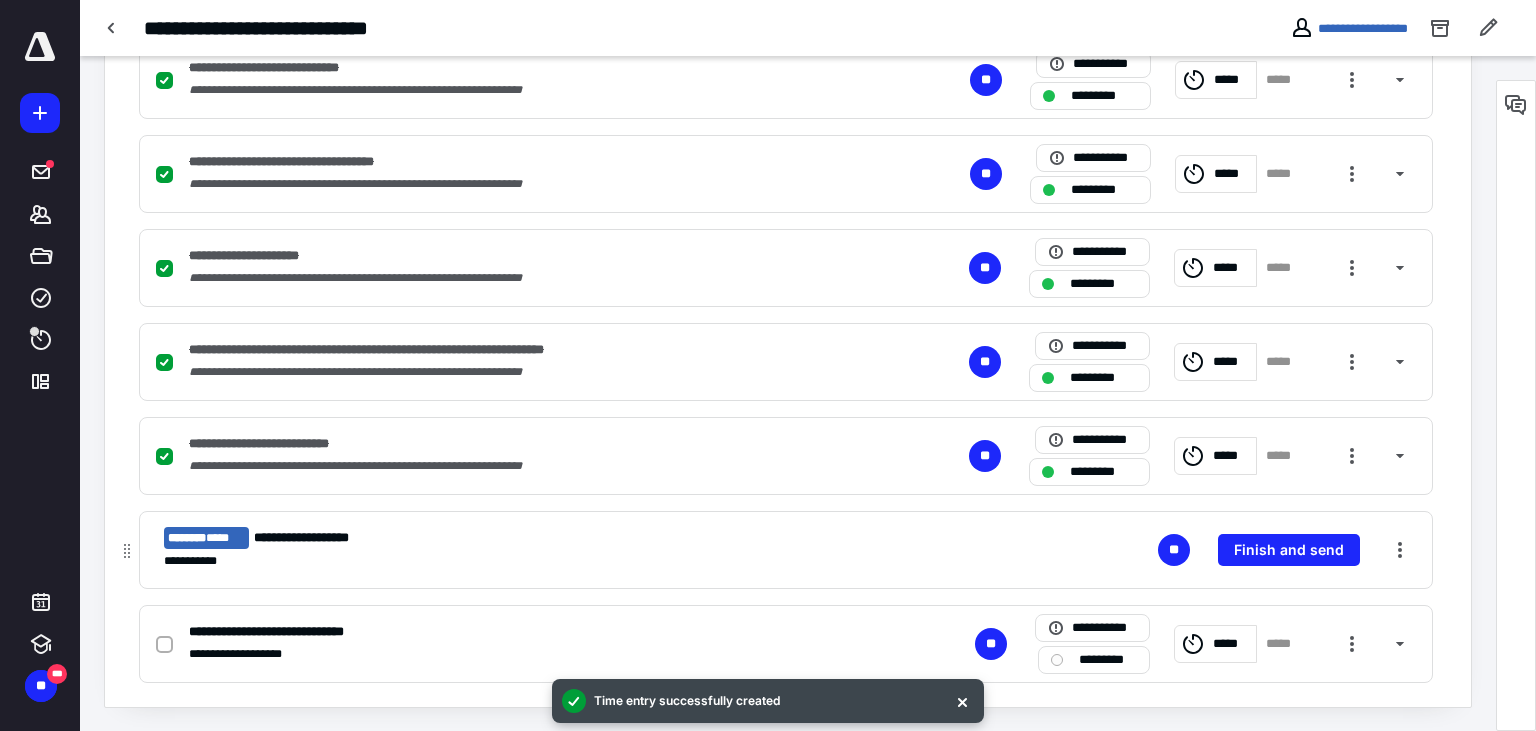 scroll, scrollTop: 808, scrollLeft: 0, axis: vertical 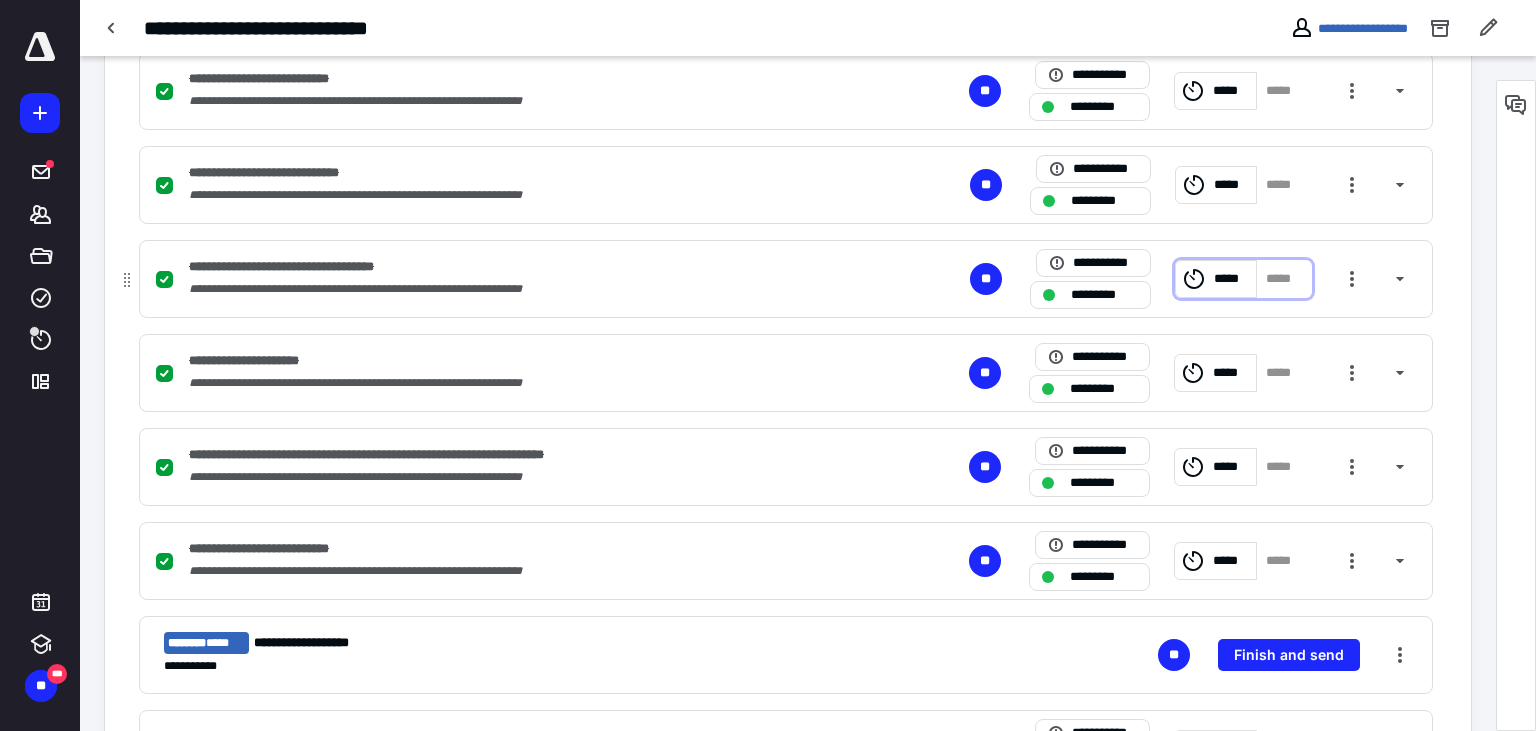 click on "*****" at bounding box center (1231, 279) 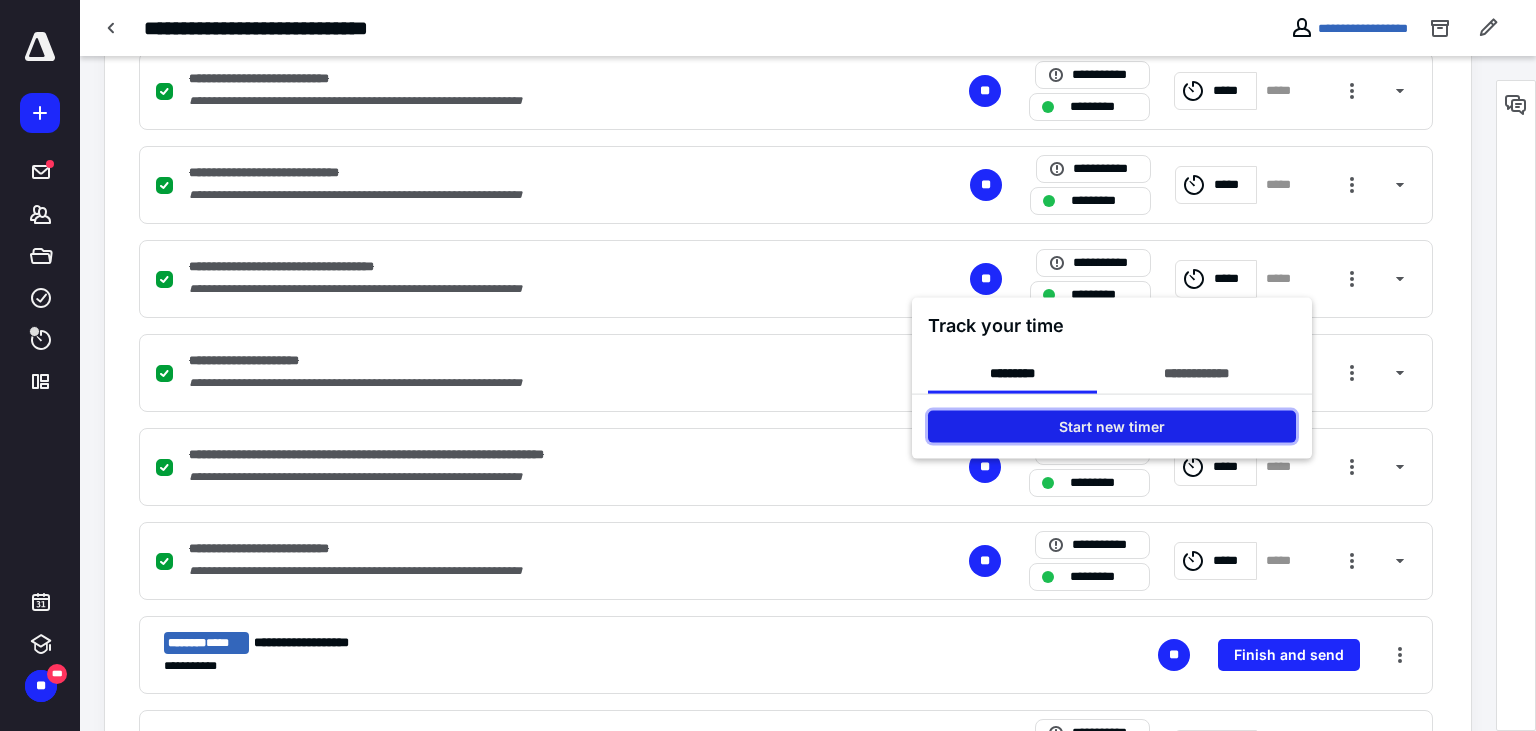 click on "Start new timer" at bounding box center (1112, 427) 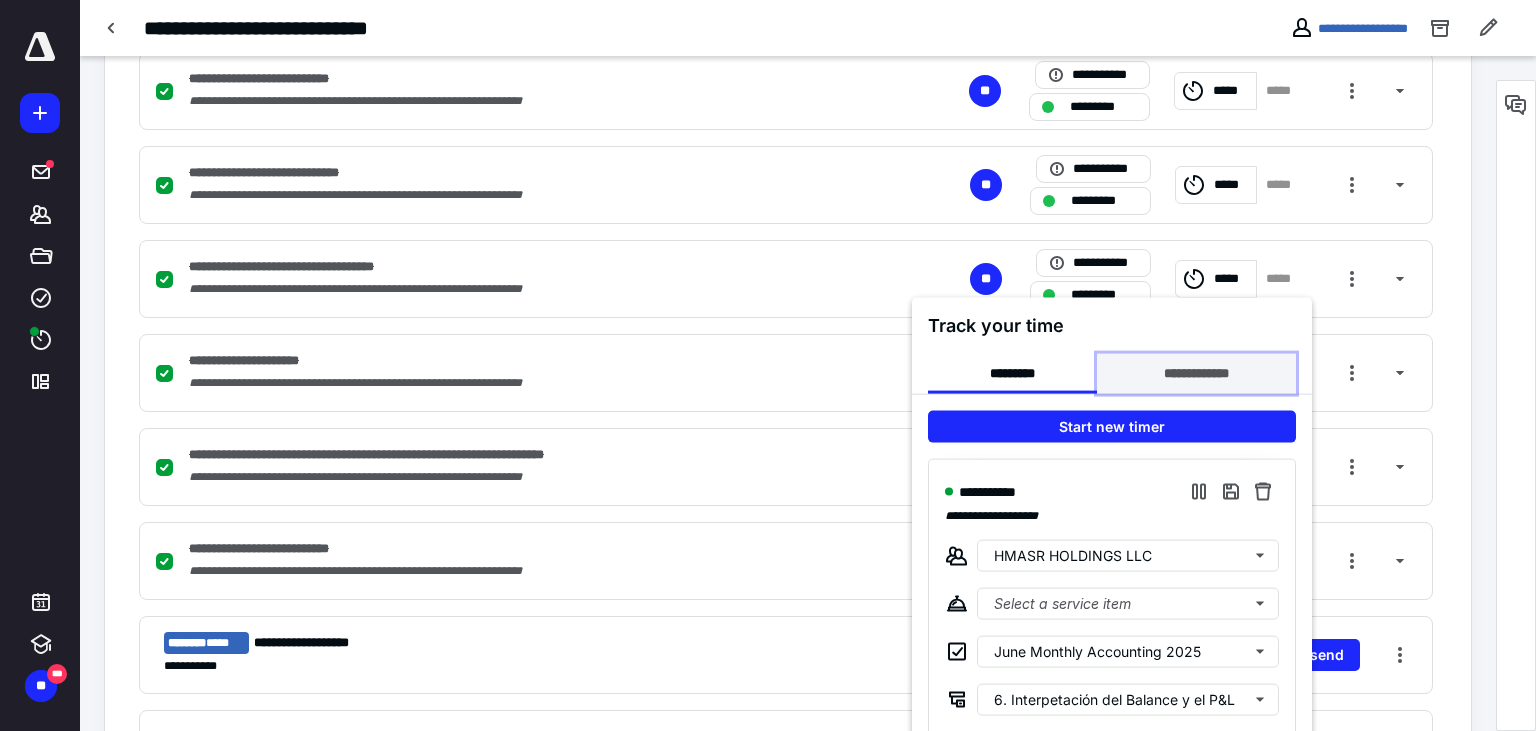 click on "**********" at bounding box center (1196, 374) 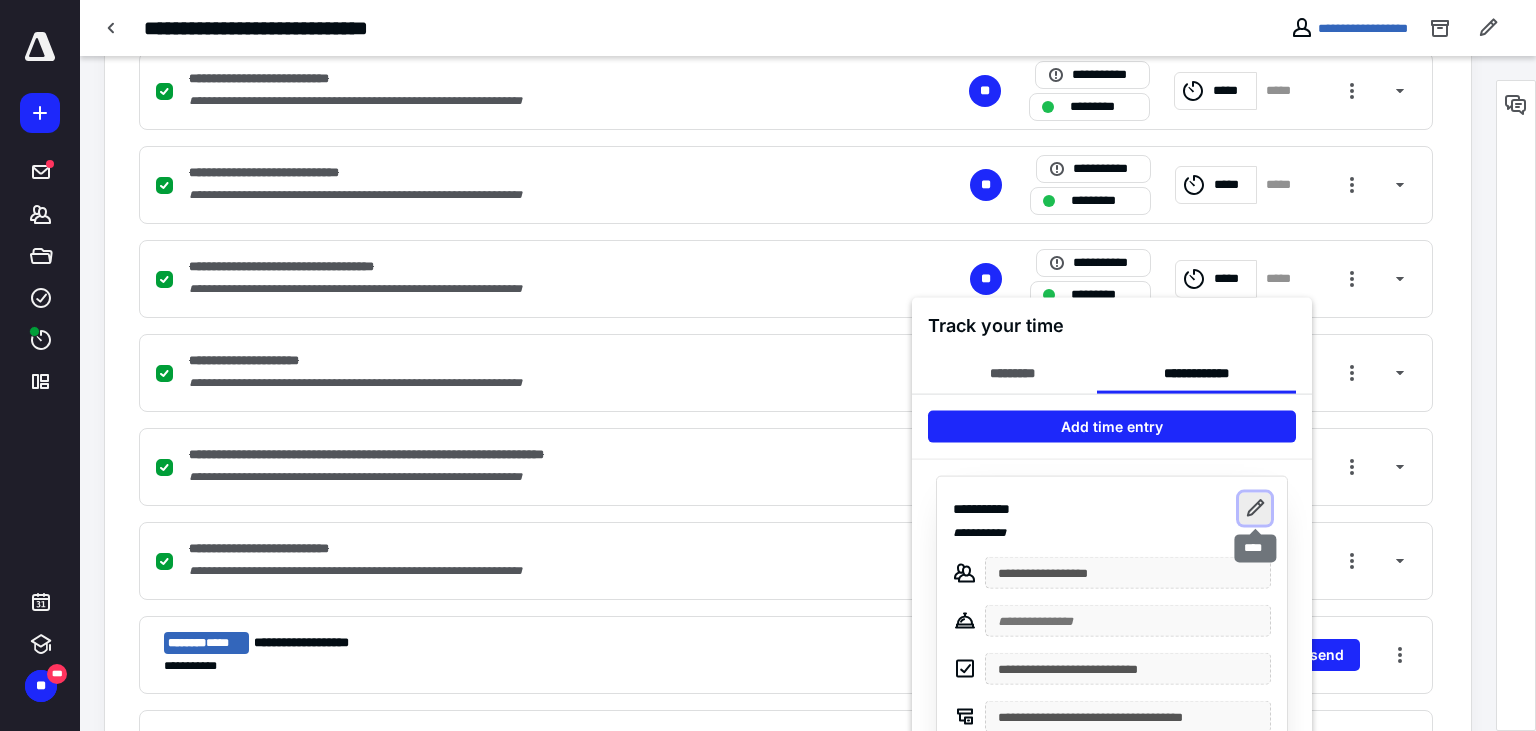 click at bounding box center (1255, 509) 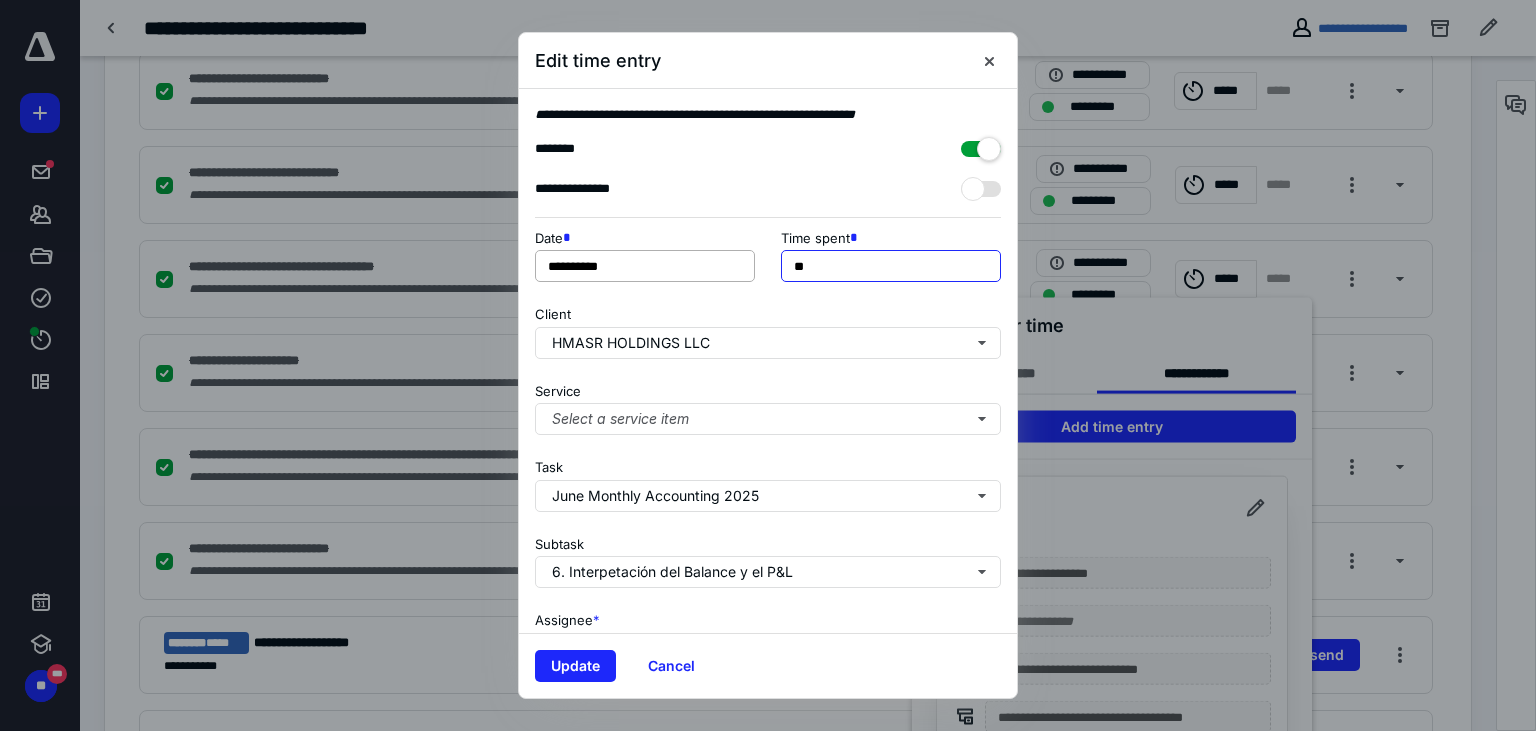 drag, startPoint x: 805, startPoint y: 266, endPoint x: 748, endPoint y: 259, distance: 57.428215 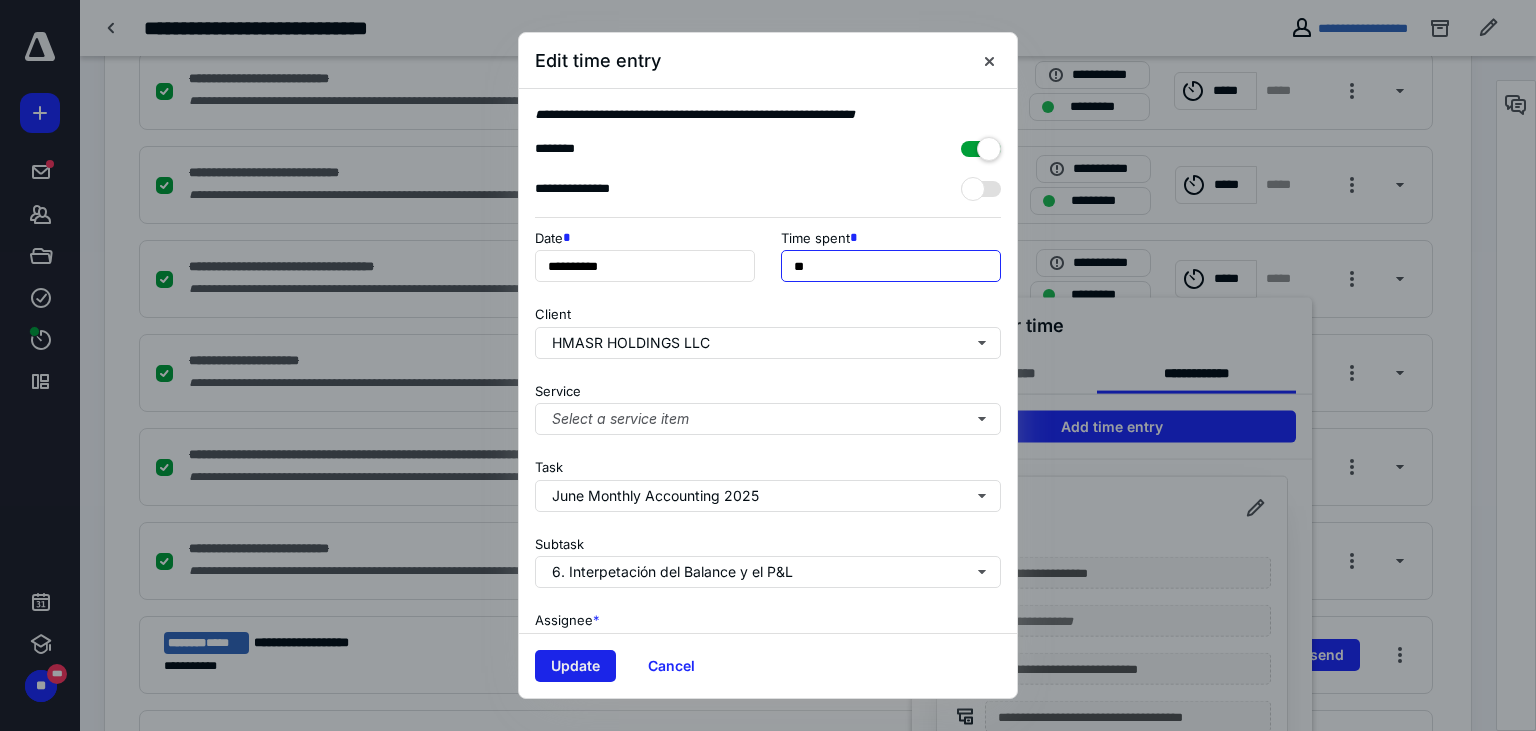 type on "**" 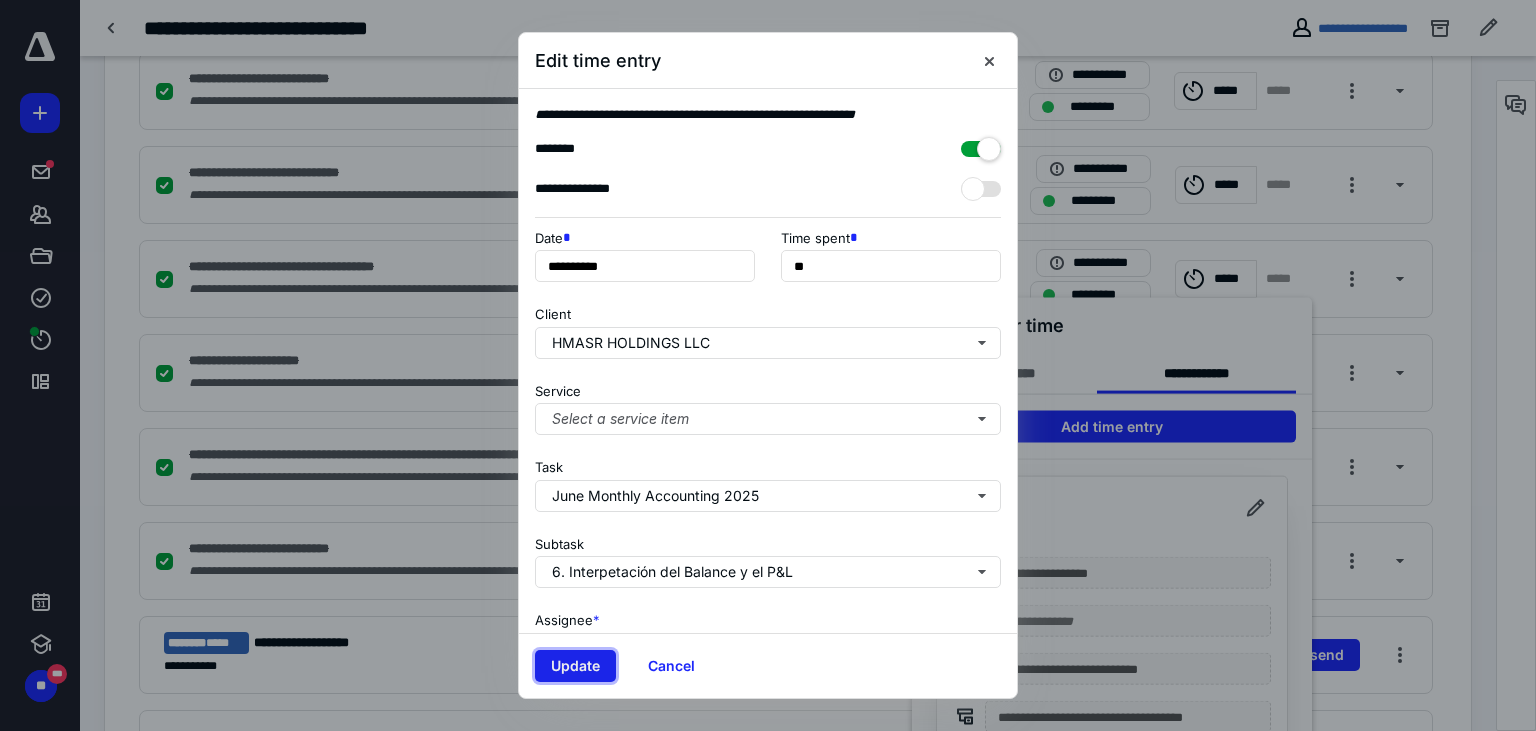 click on "Update" at bounding box center [575, 666] 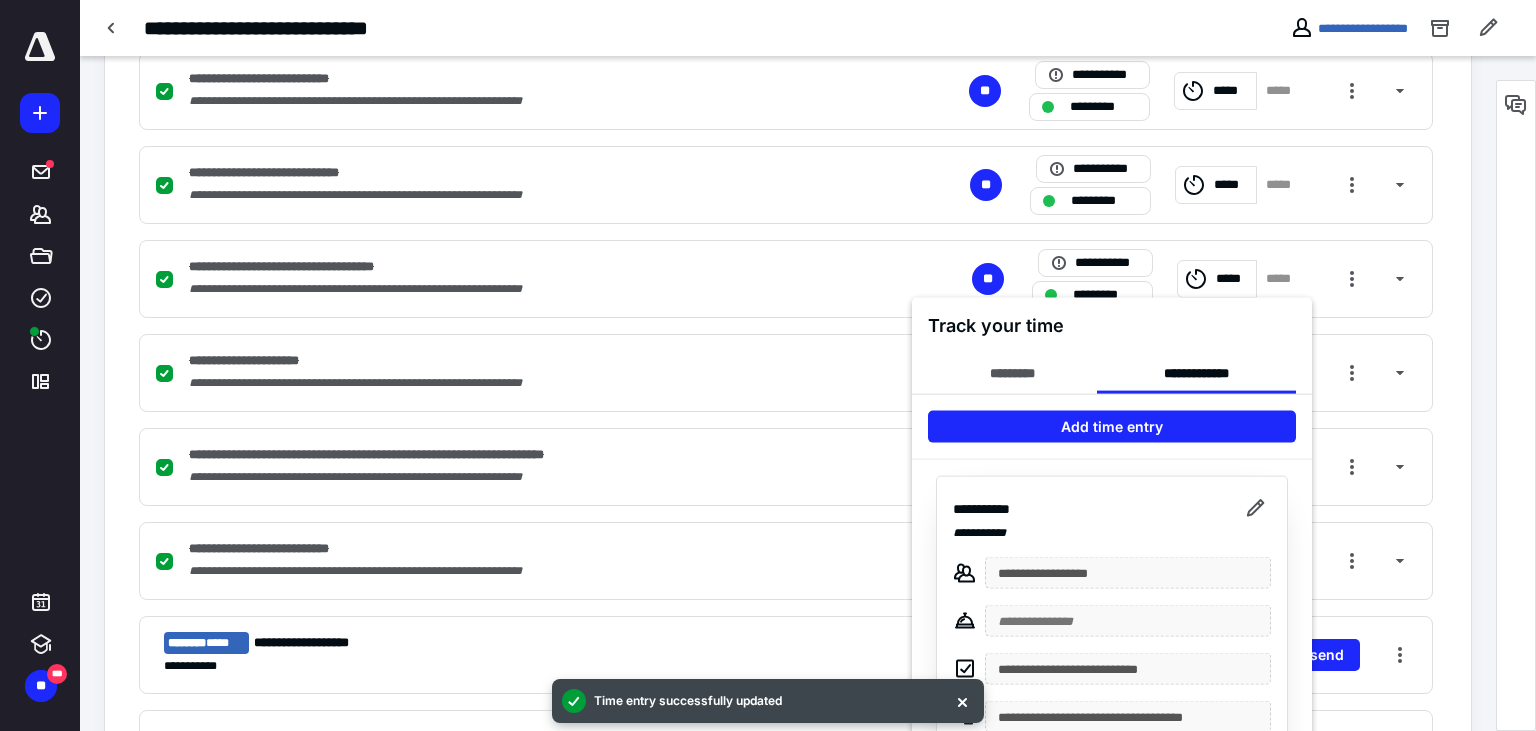 click at bounding box center (768, 365) 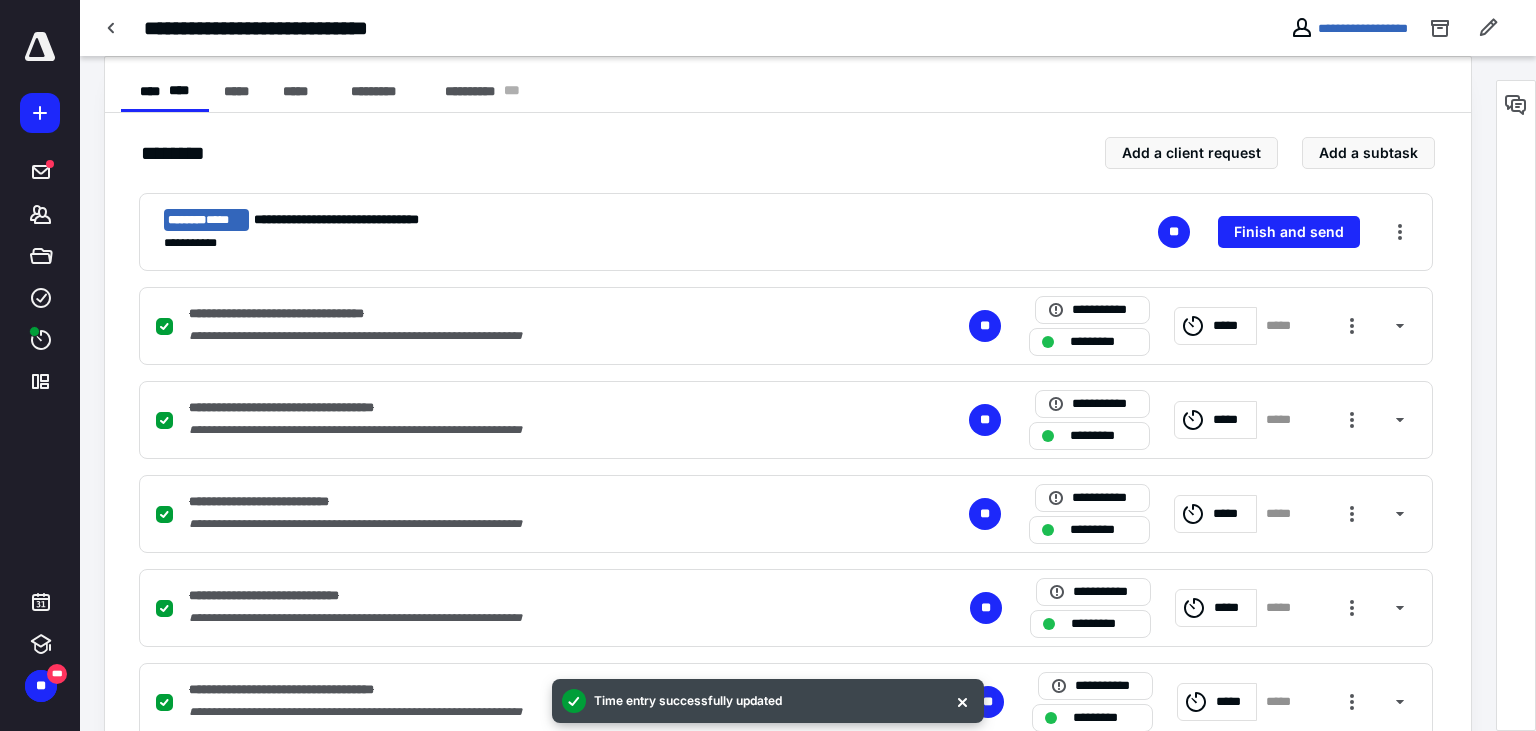 scroll, scrollTop: 0, scrollLeft: 0, axis: both 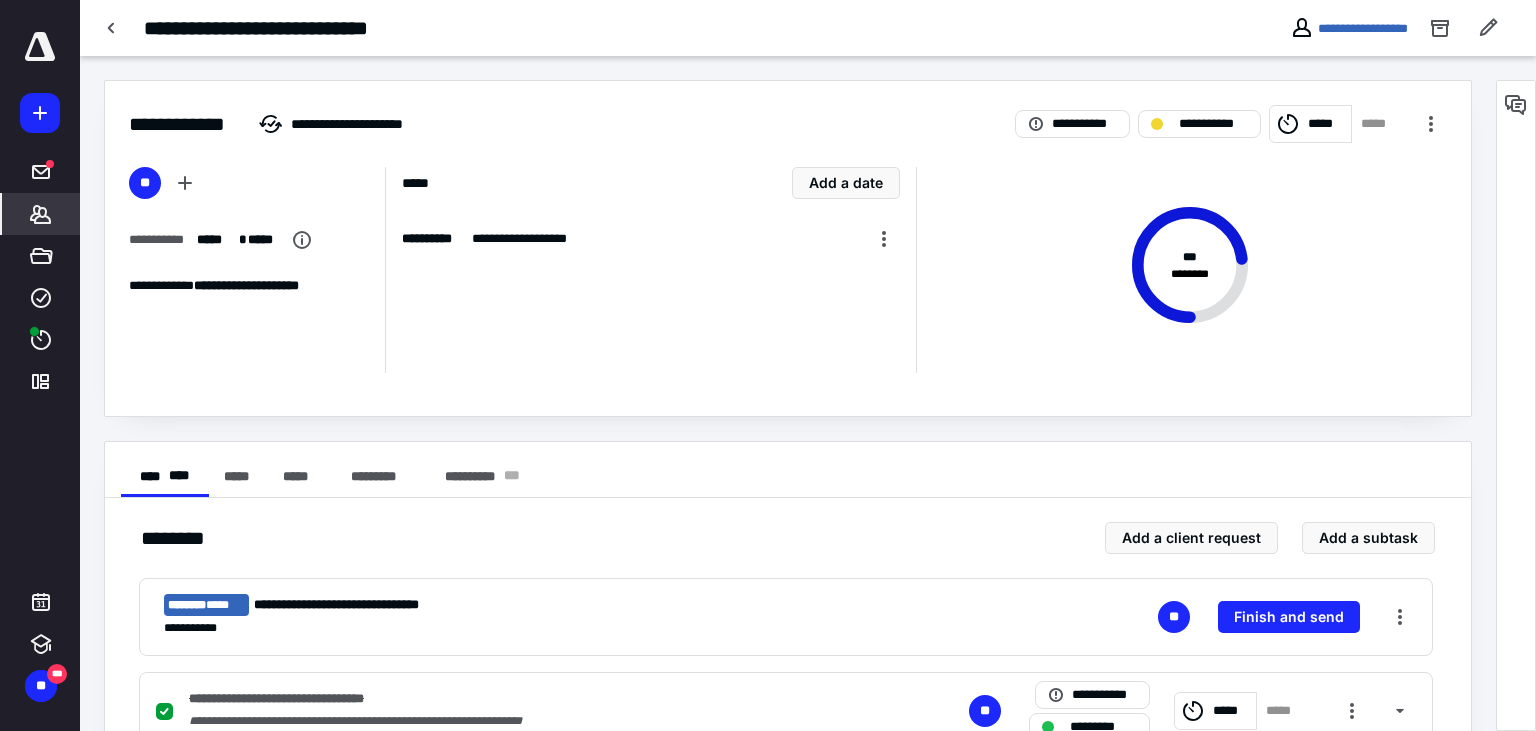 click 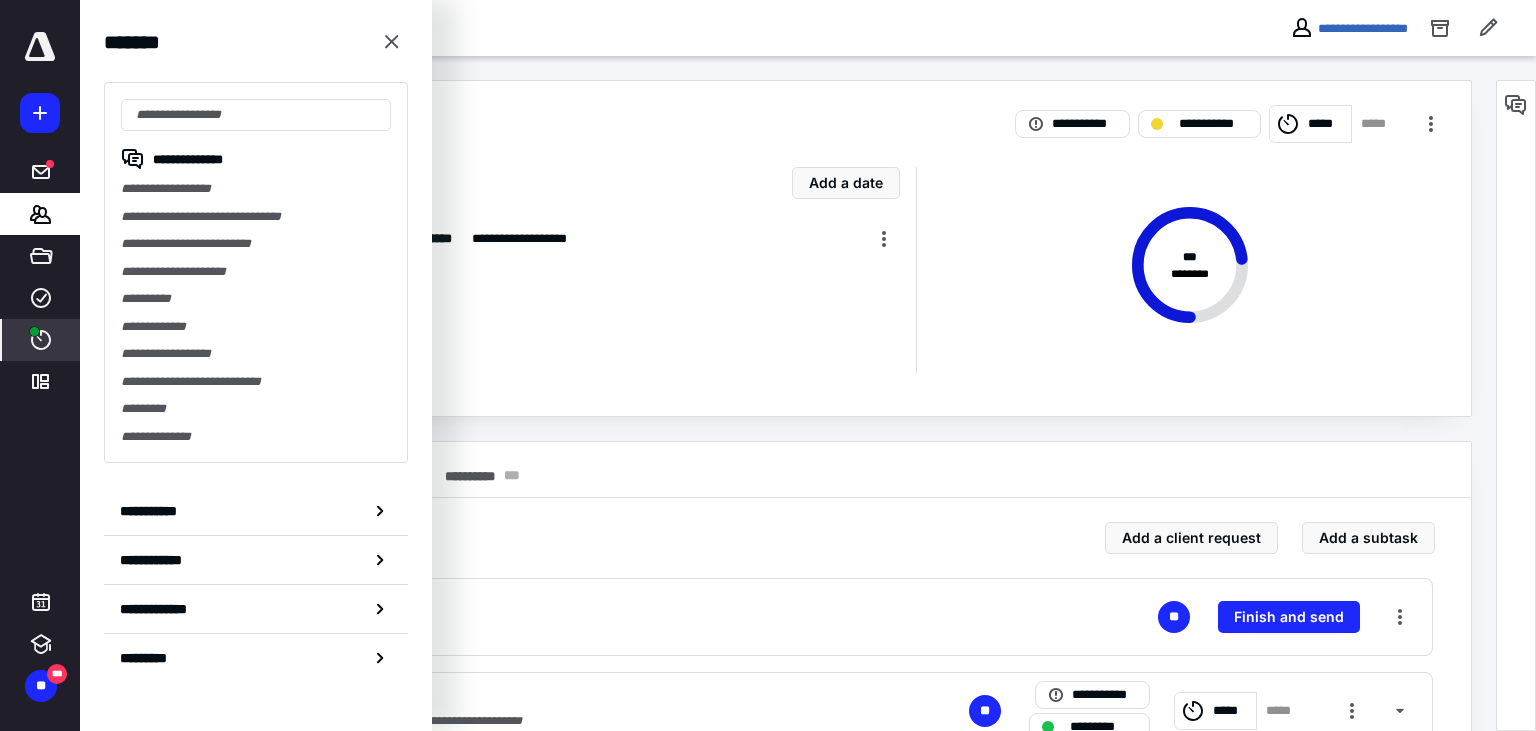 click on "****" at bounding box center (41, 340) 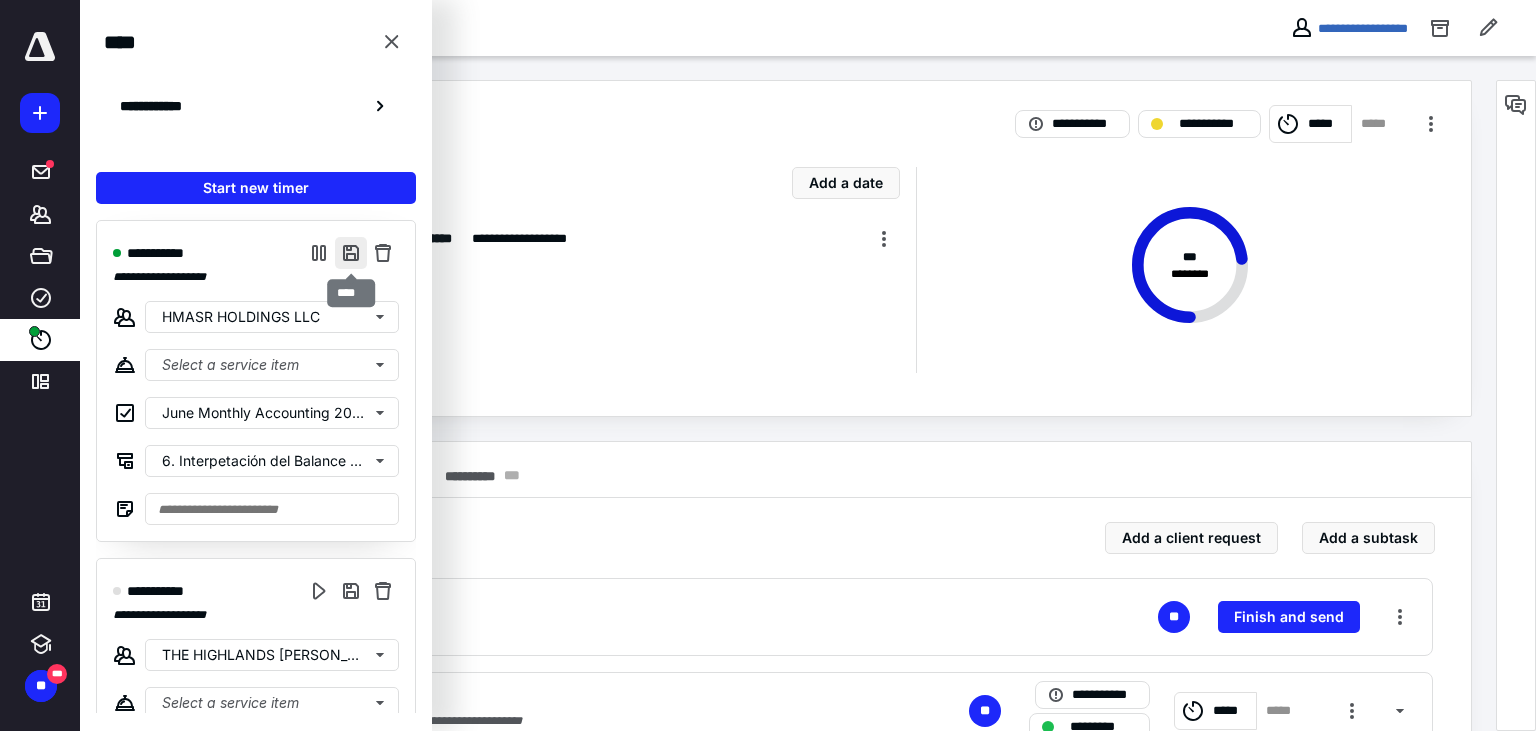 click at bounding box center (351, 253) 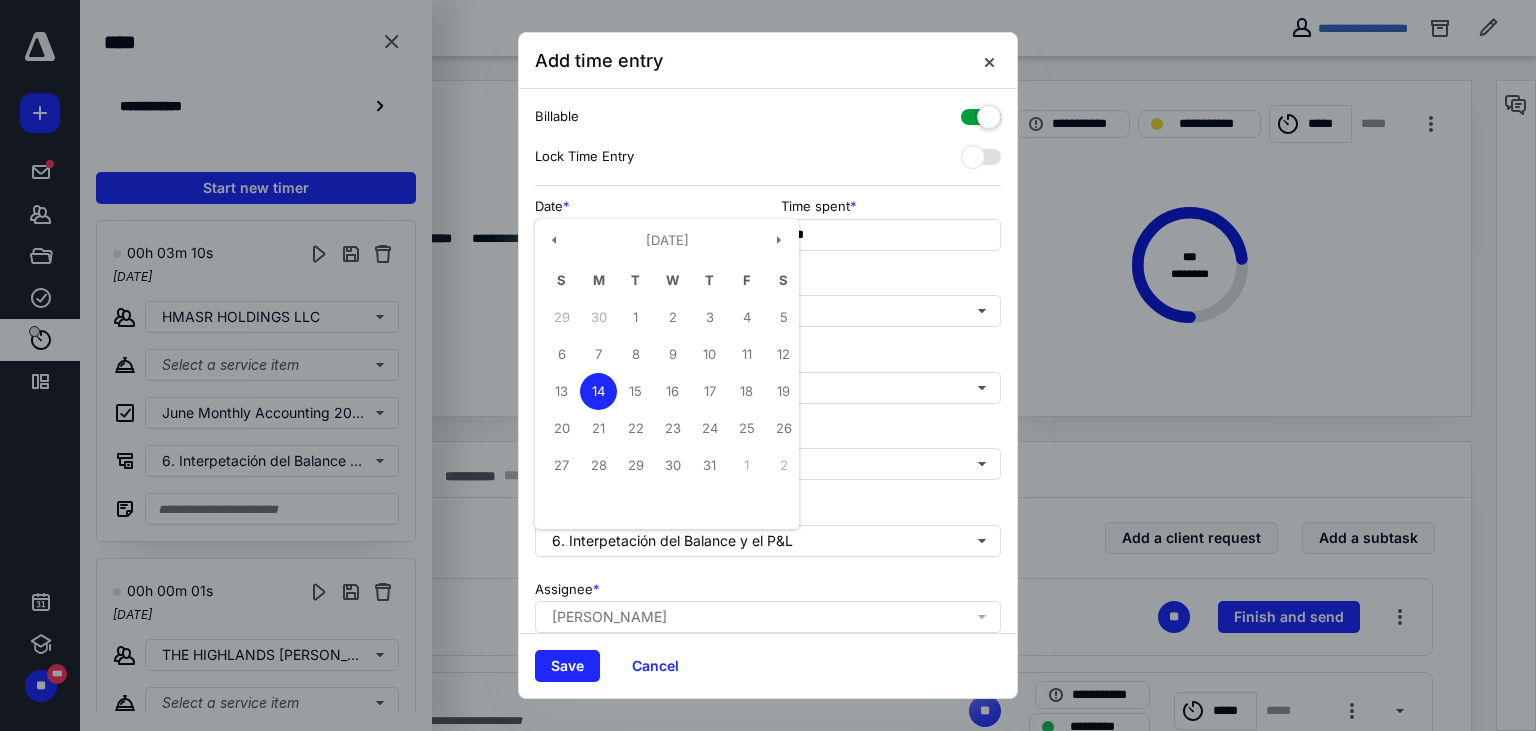 click on "**********" at bounding box center [645, 235] 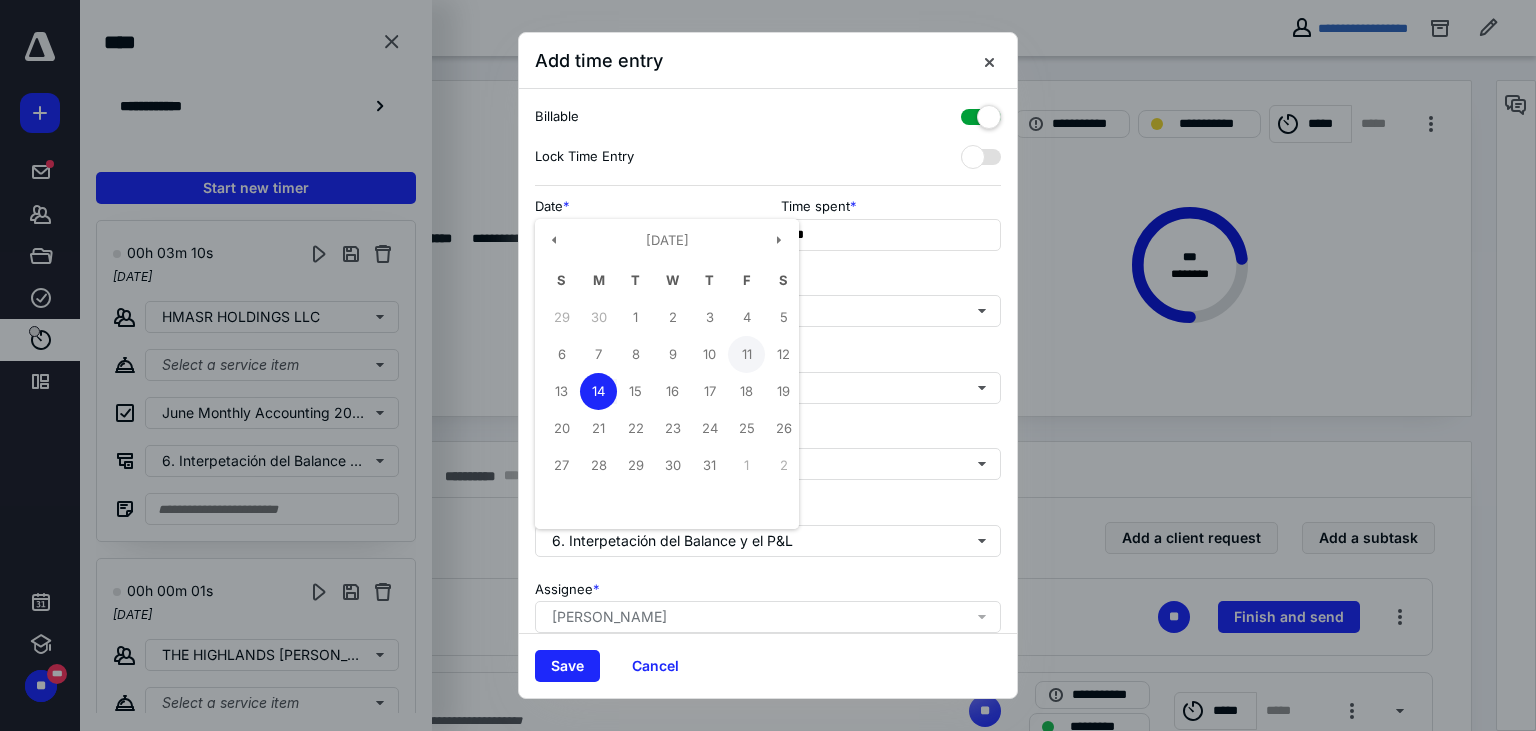 click on "11" at bounding box center (746, 354) 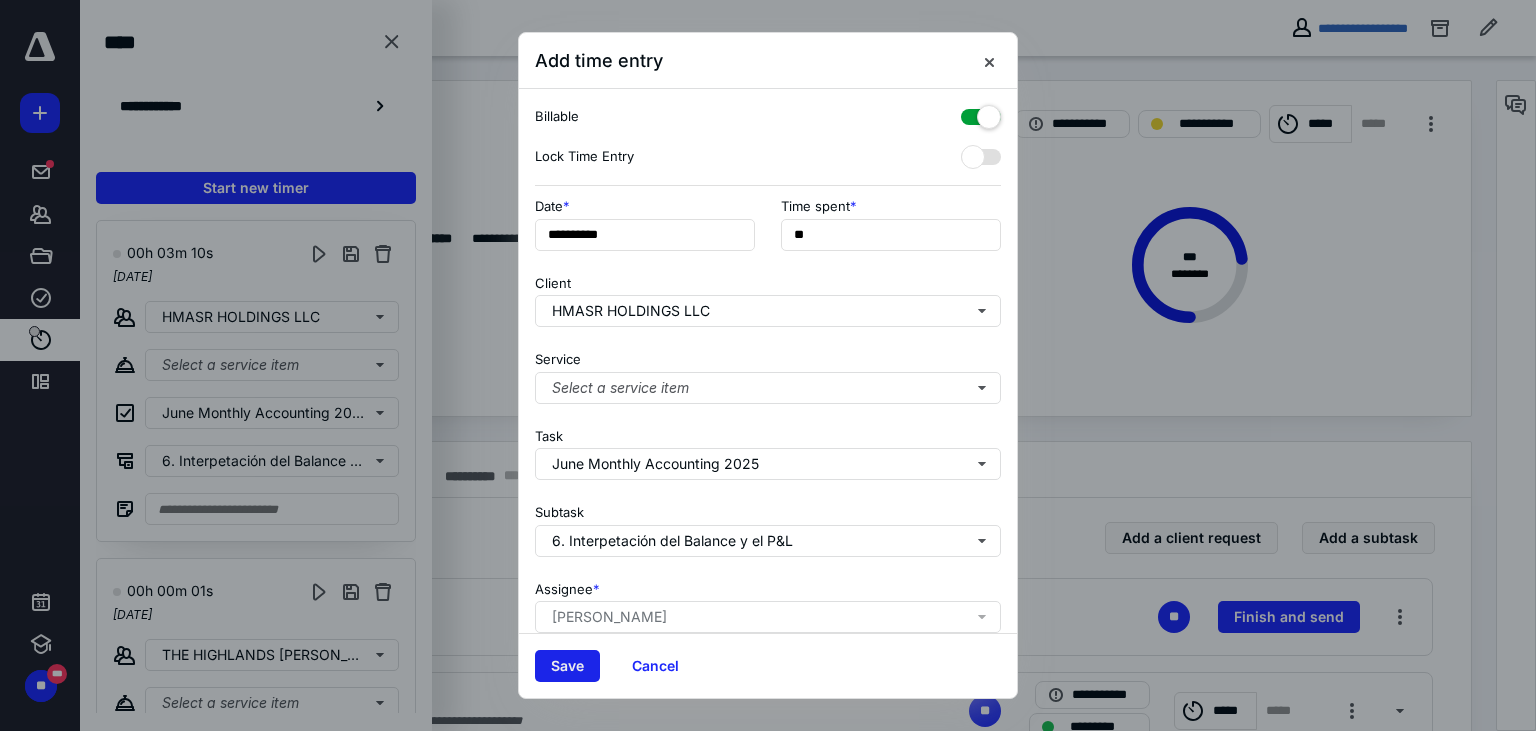 click on "Save" at bounding box center (567, 666) 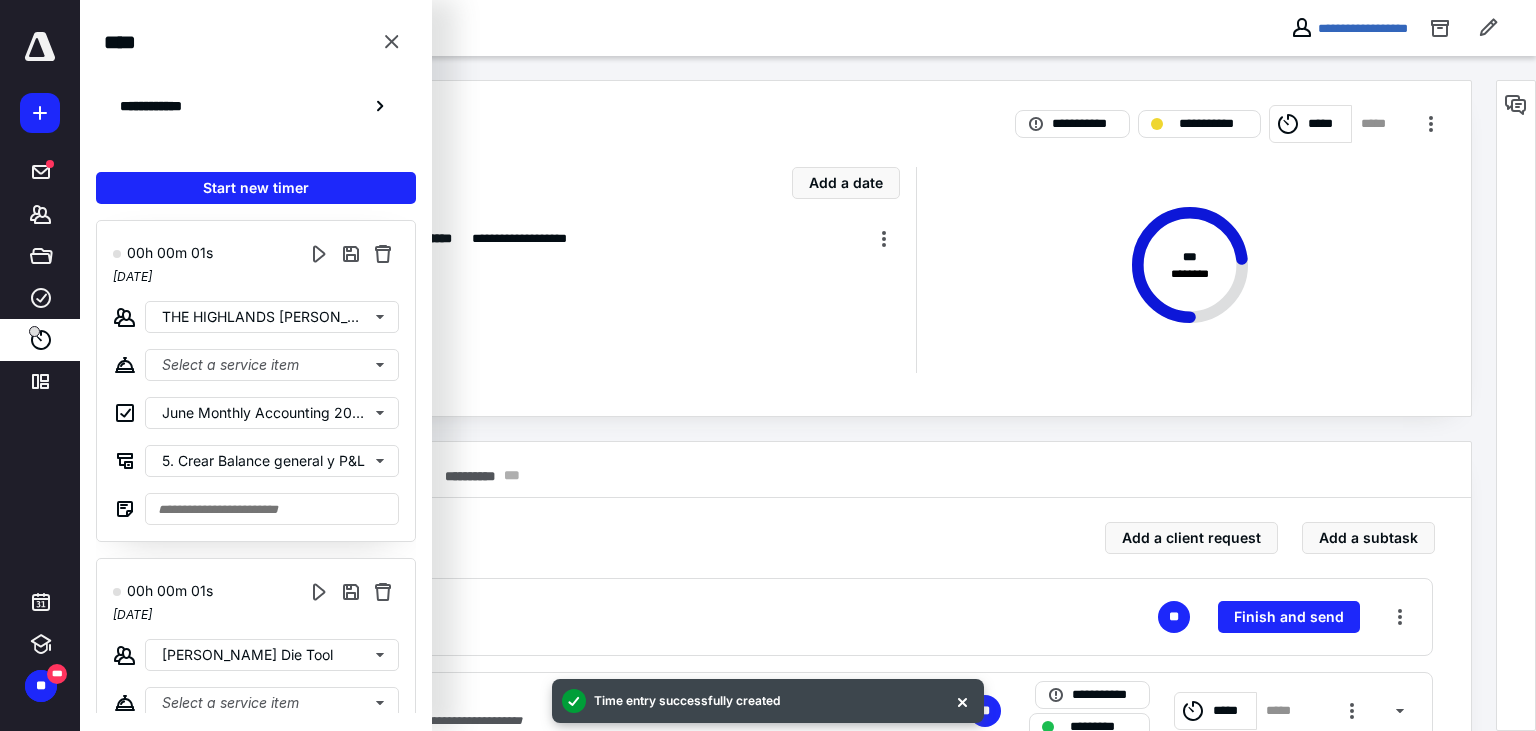 click on "**********" at bounding box center [788, 248] 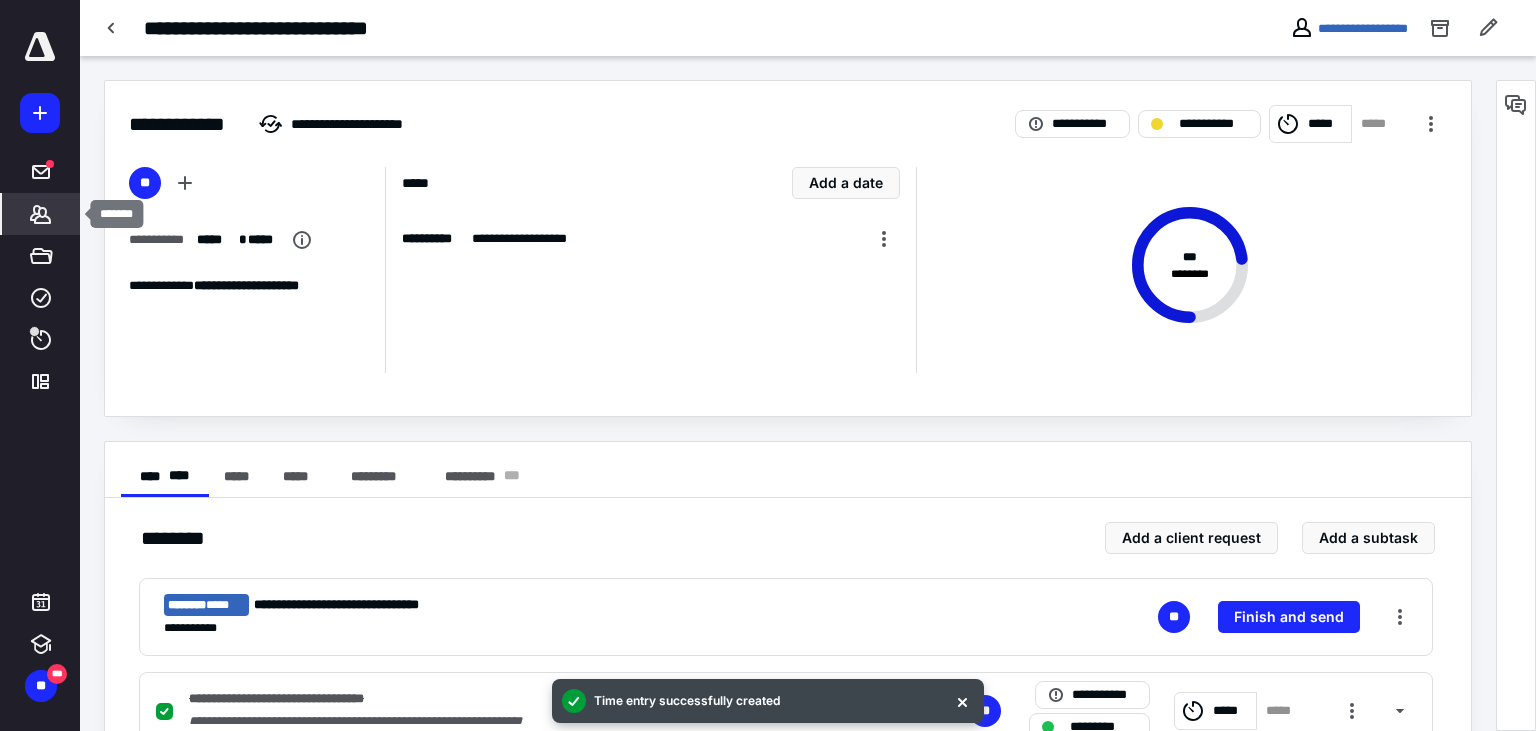 click 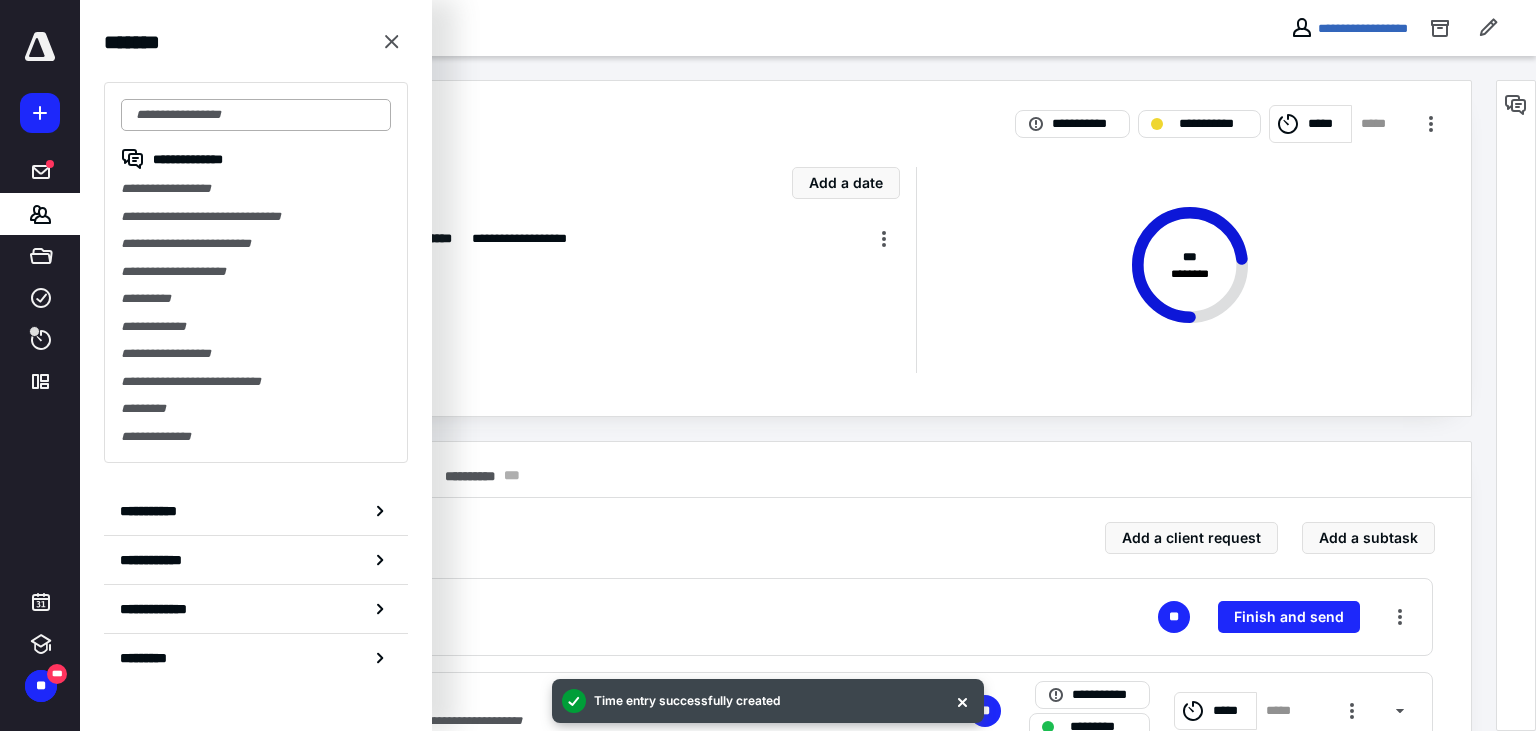 click at bounding box center [256, 115] 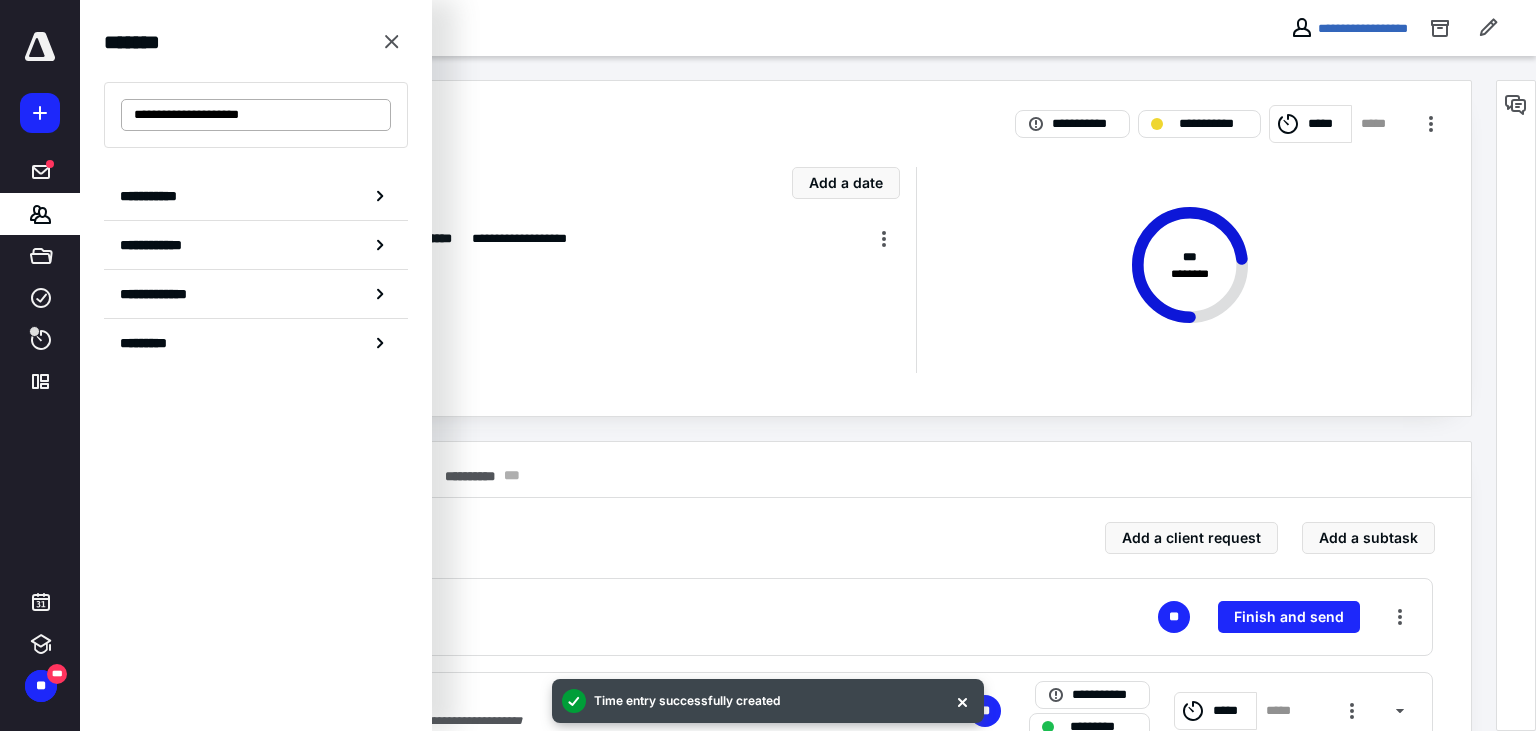 drag, startPoint x: 310, startPoint y: 113, endPoint x: 0, endPoint y: 115, distance: 310.00644 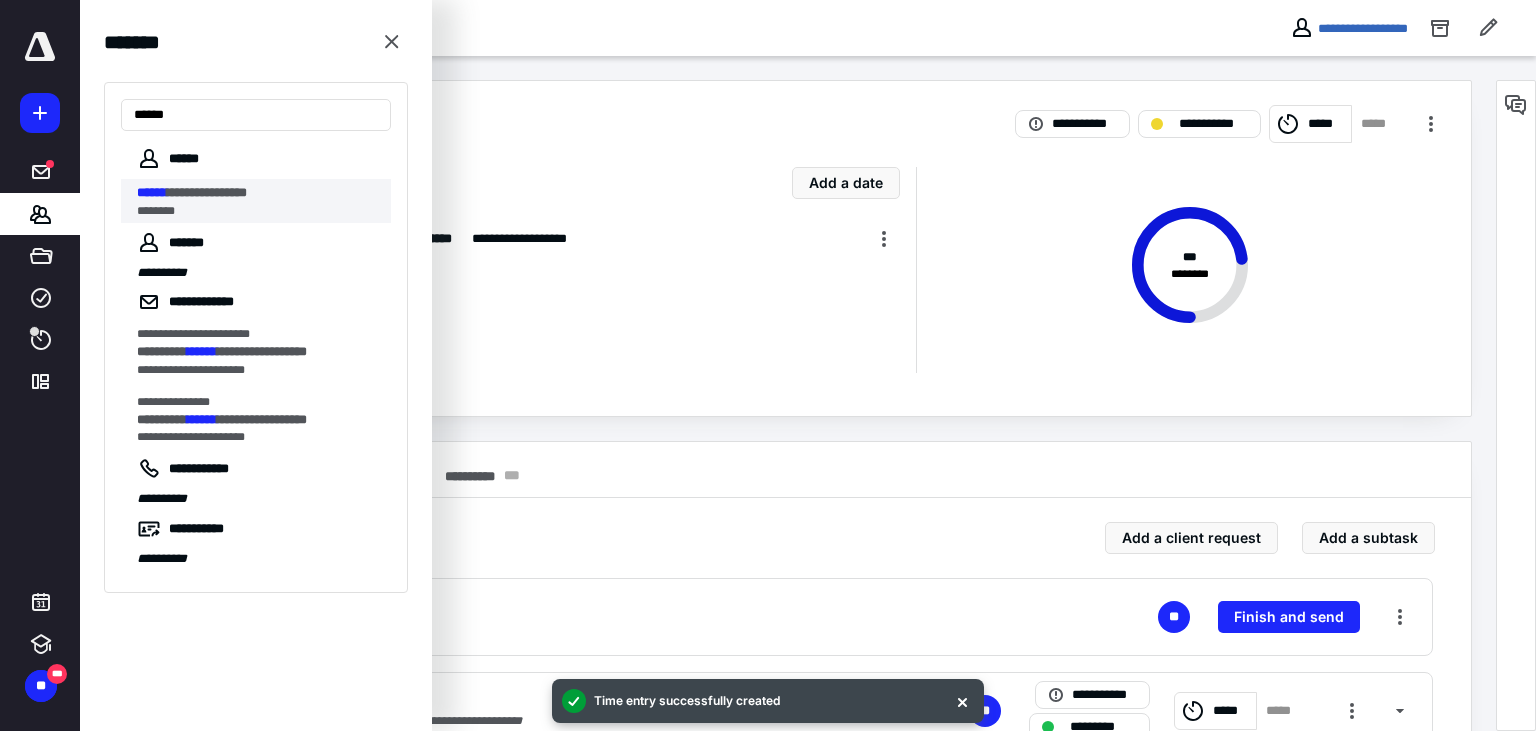 type on "******" 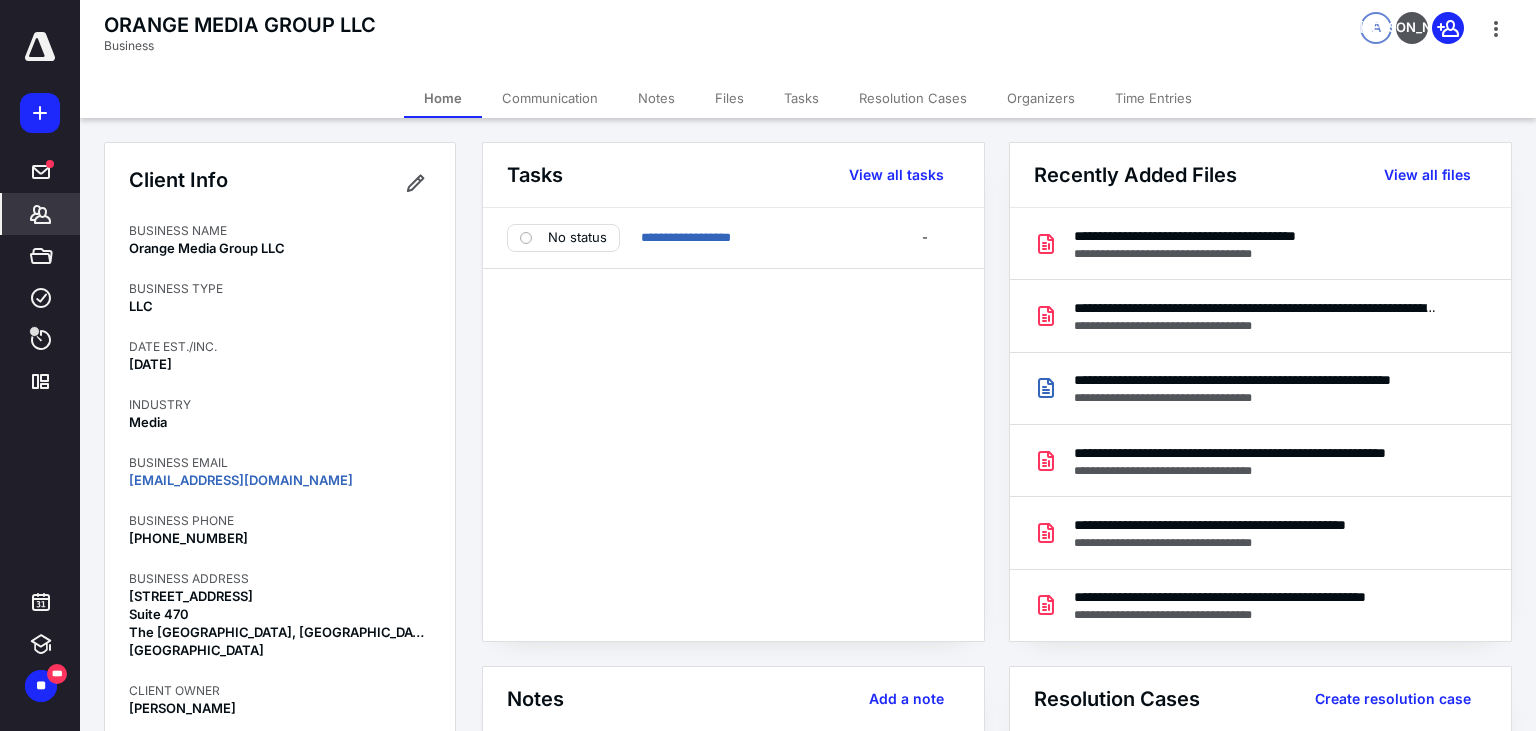 drag, startPoint x: 390, startPoint y: 14, endPoint x: 381, endPoint y: 23, distance: 12.727922 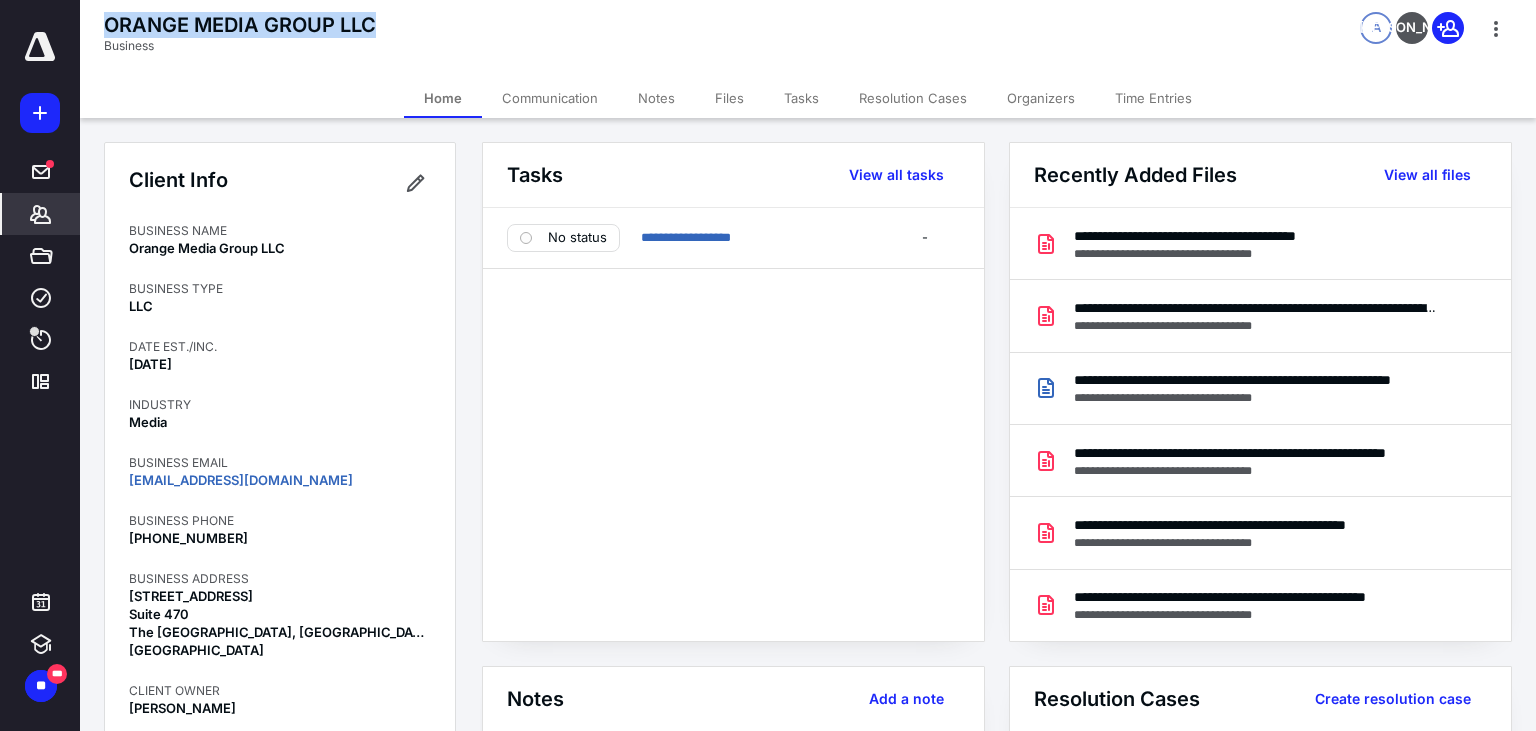 drag, startPoint x: 381, startPoint y: 24, endPoint x: 110, endPoint y: 27, distance: 271.0166 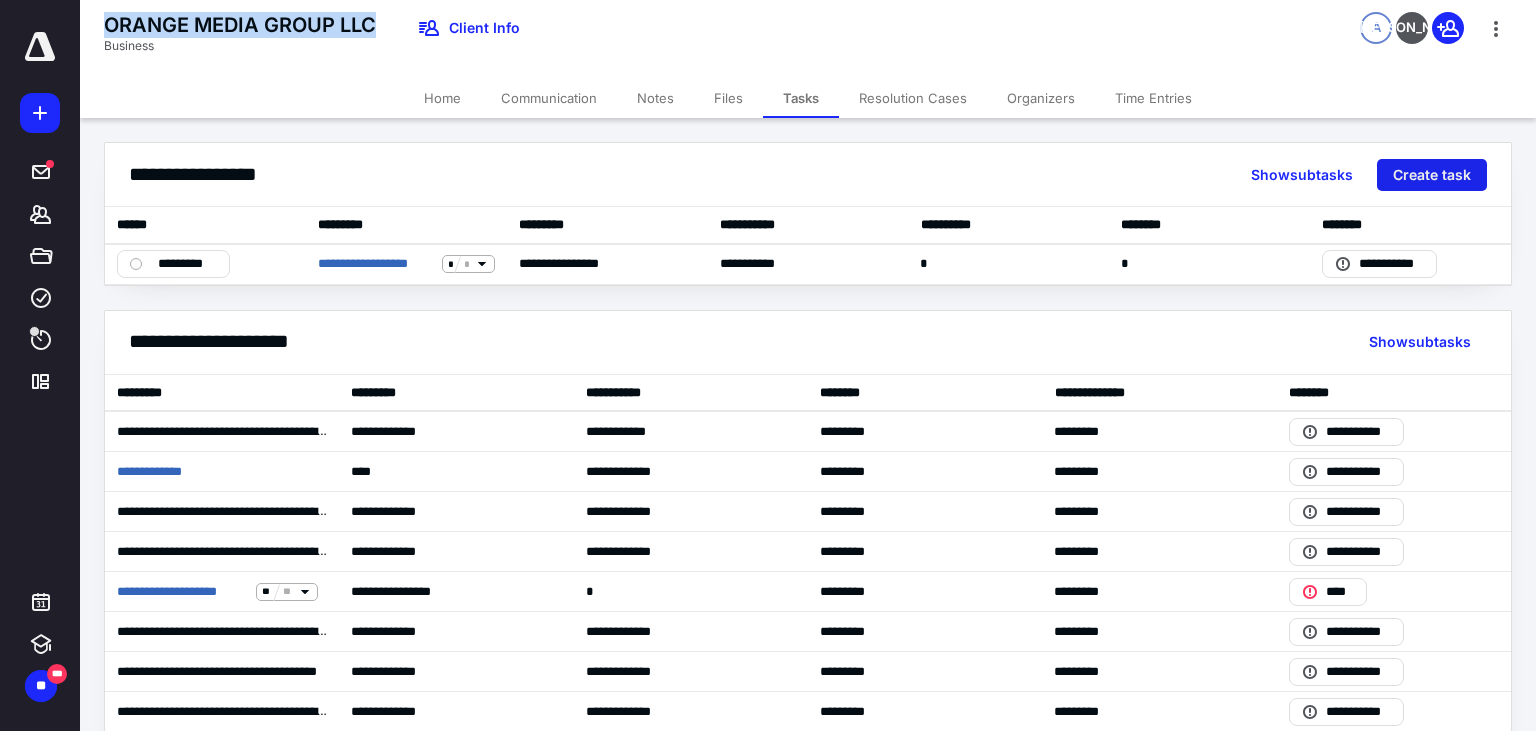 click on "Create task" at bounding box center (1432, 175) 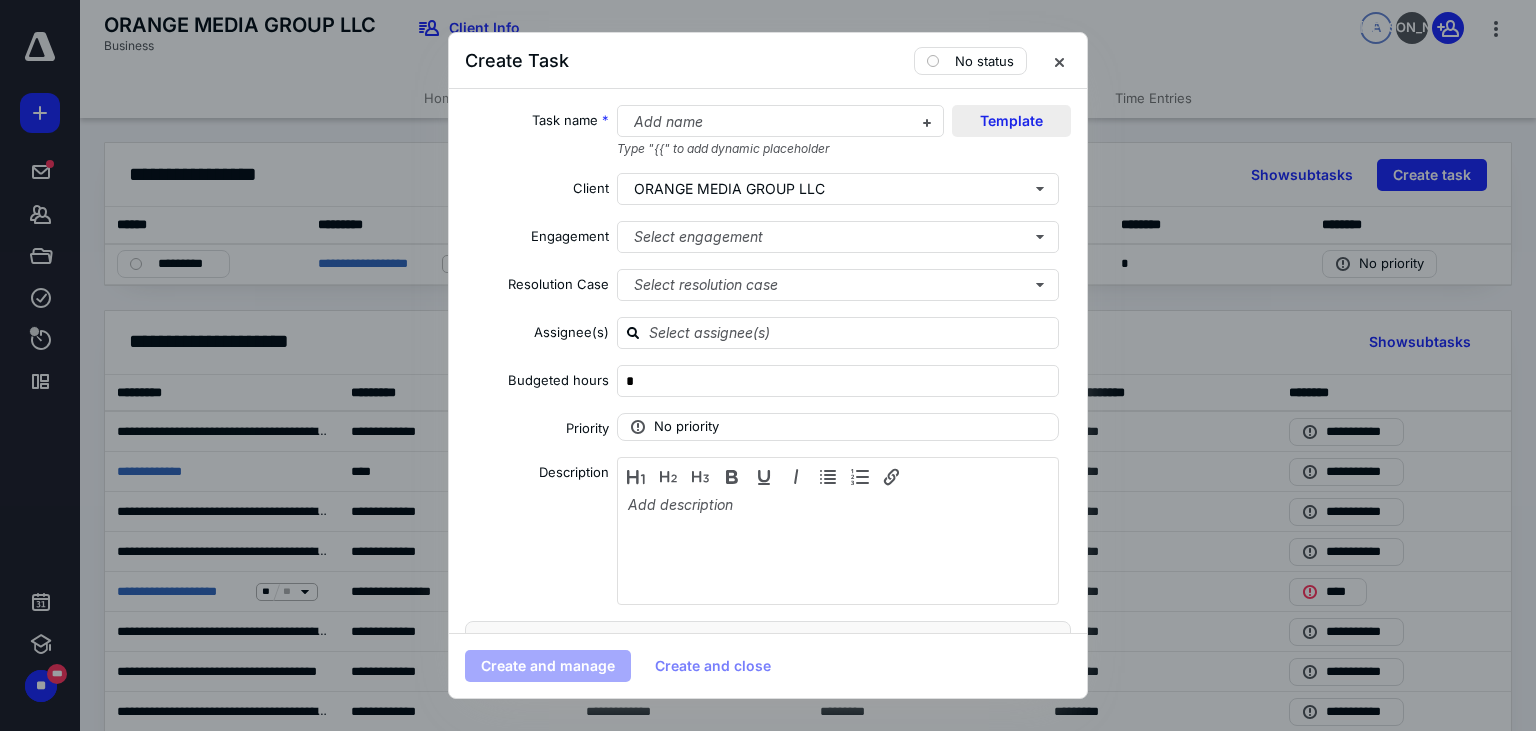 click on "Template" at bounding box center [1011, 121] 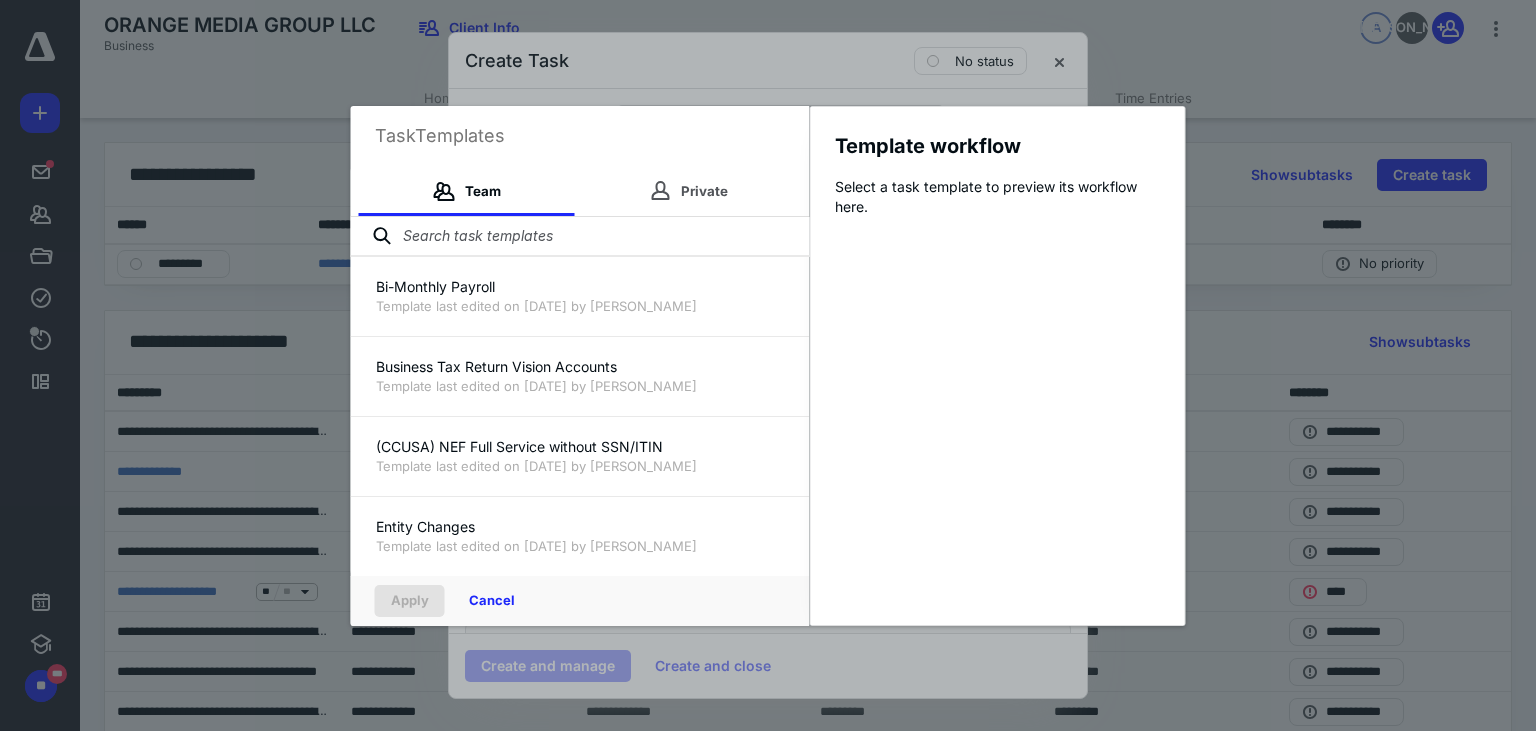 click at bounding box center (580, 237) 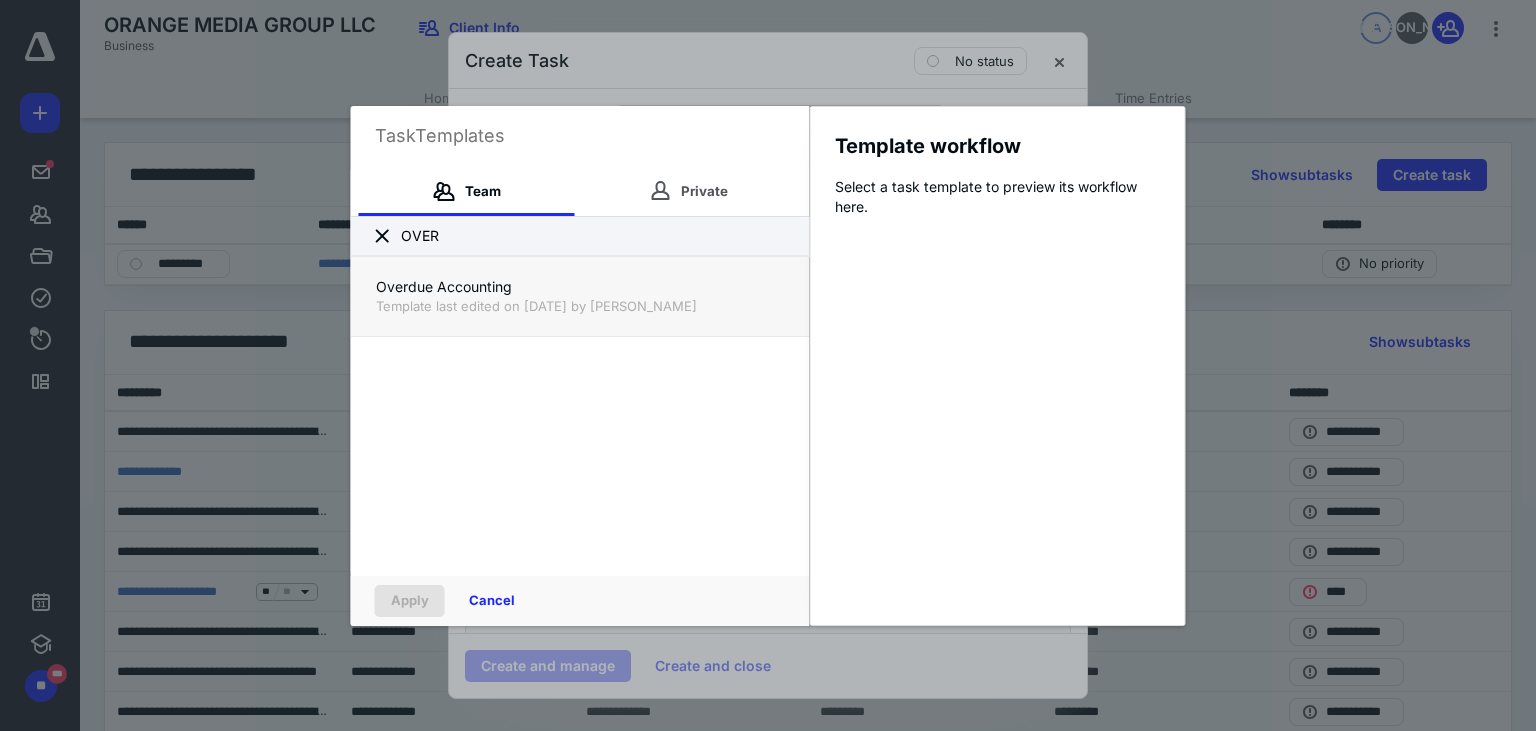 click on "Overdue Accounting" at bounding box center (580, 287) 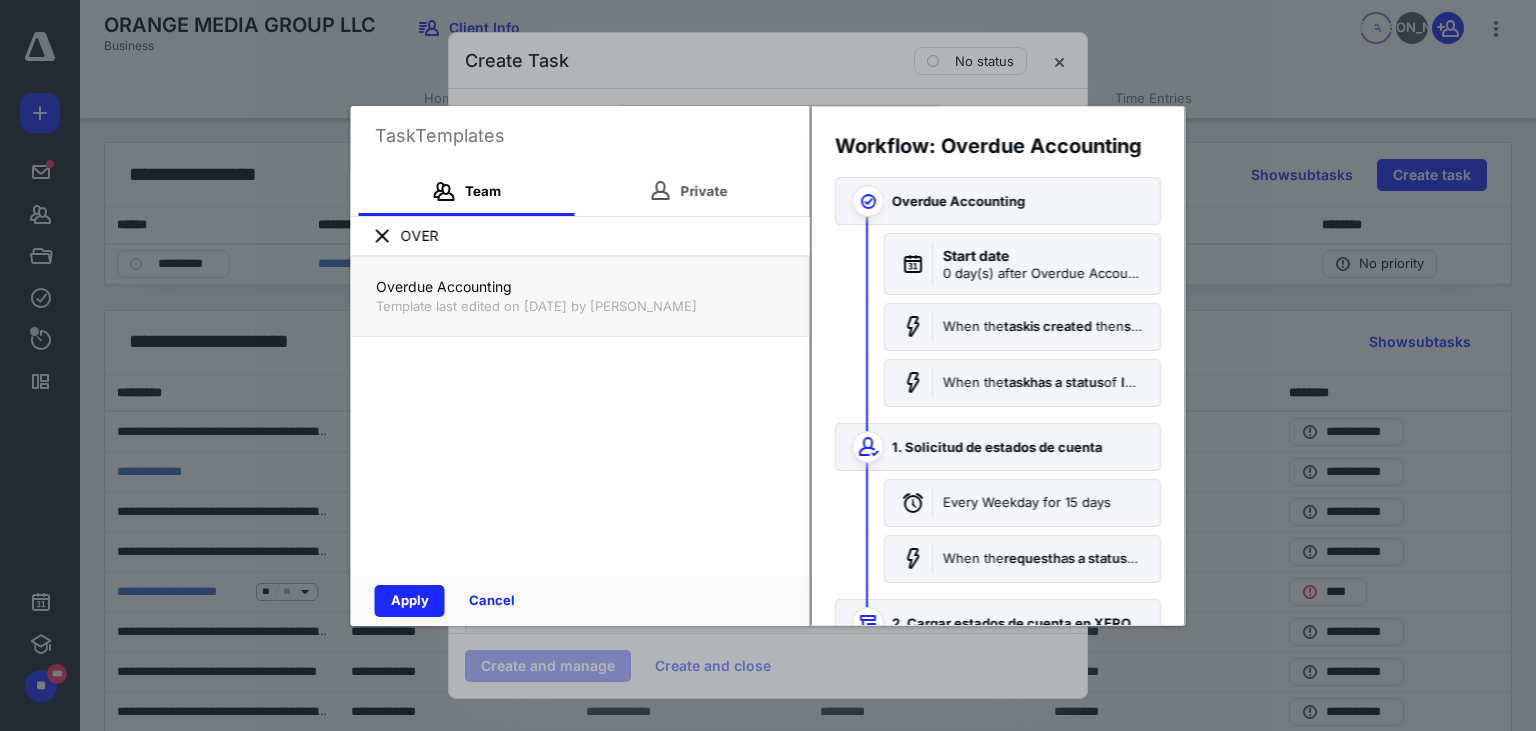 drag, startPoint x: 458, startPoint y: 239, endPoint x: 370, endPoint y: 227, distance: 88.814415 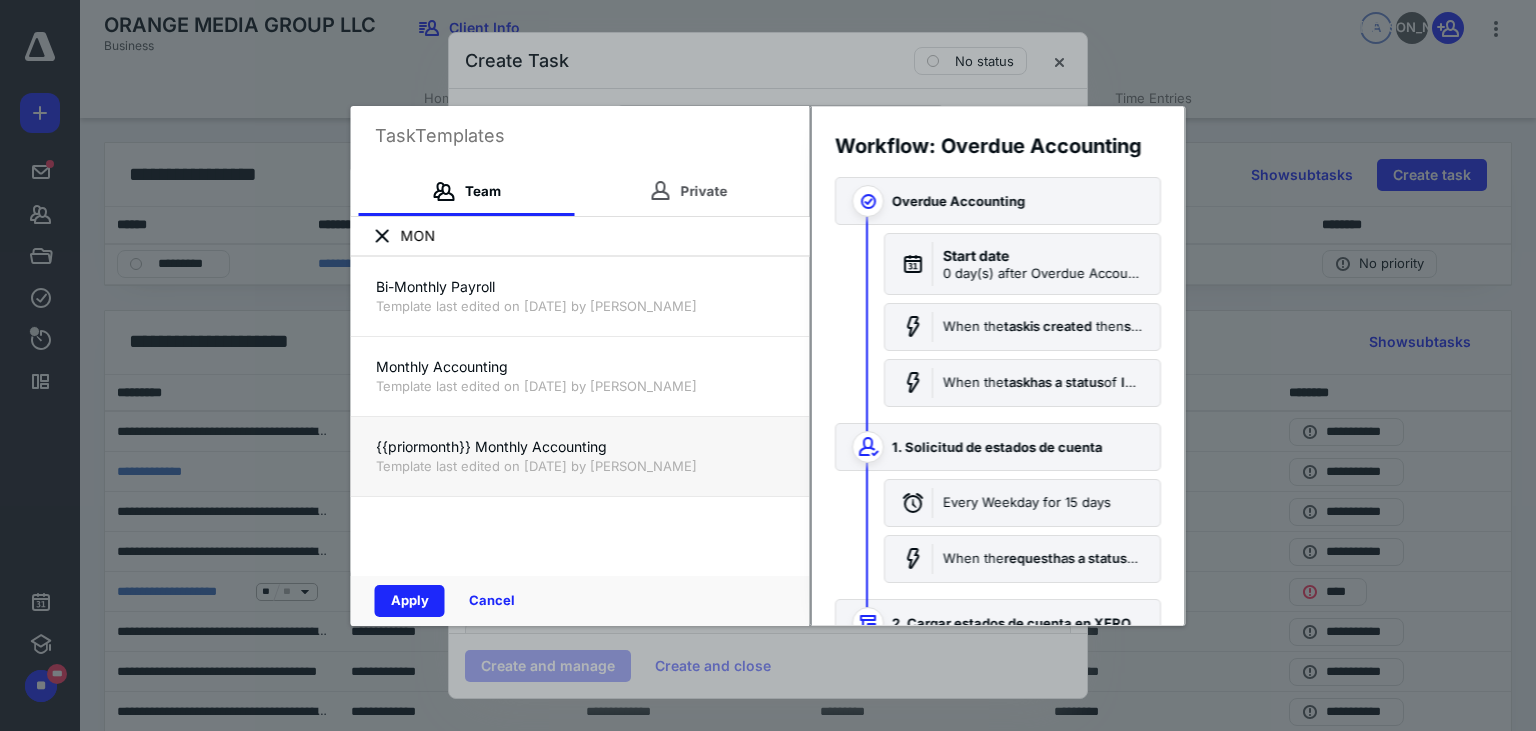 type on "MON" 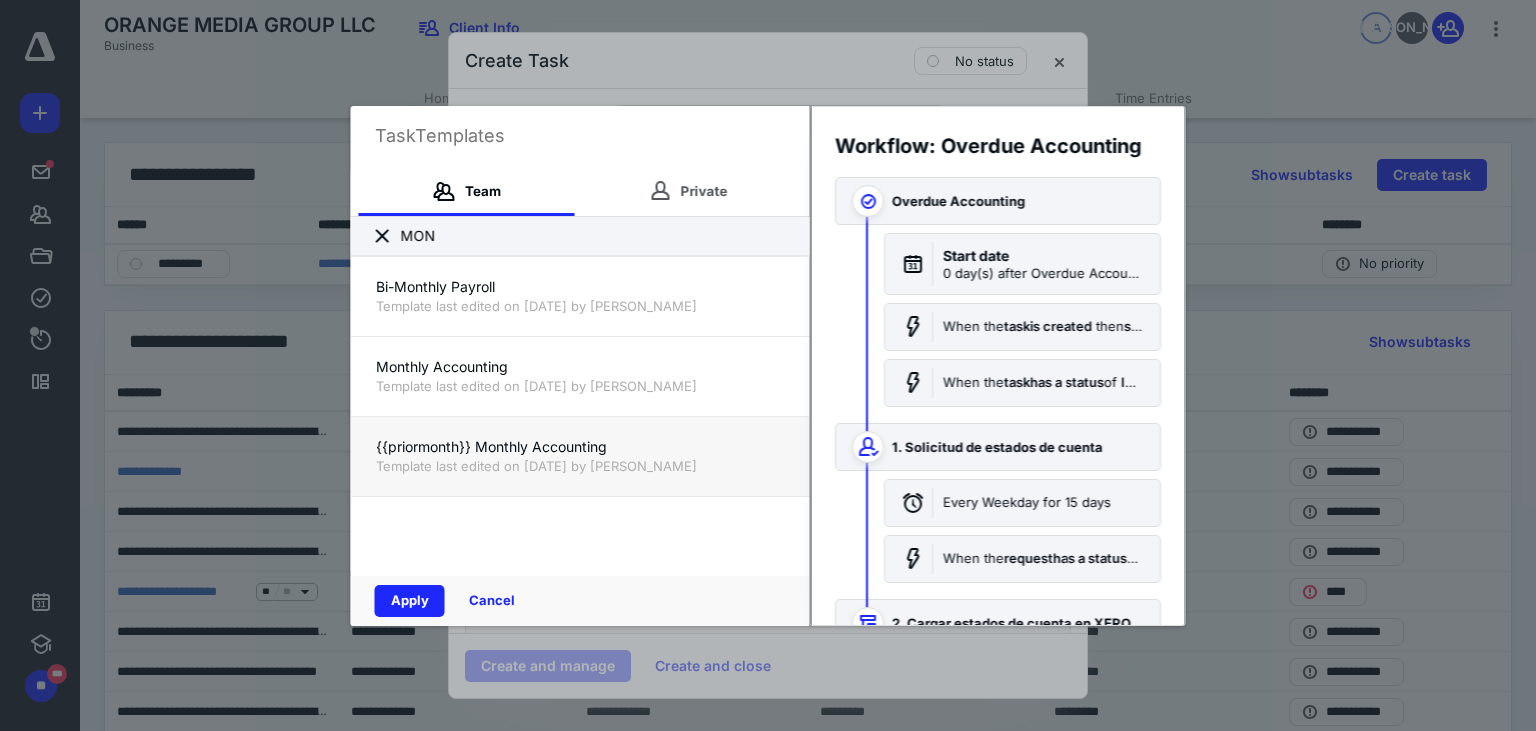 click on "Template last edited on [DATE] by [PERSON_NAME]" at bounding box center (580, 466) 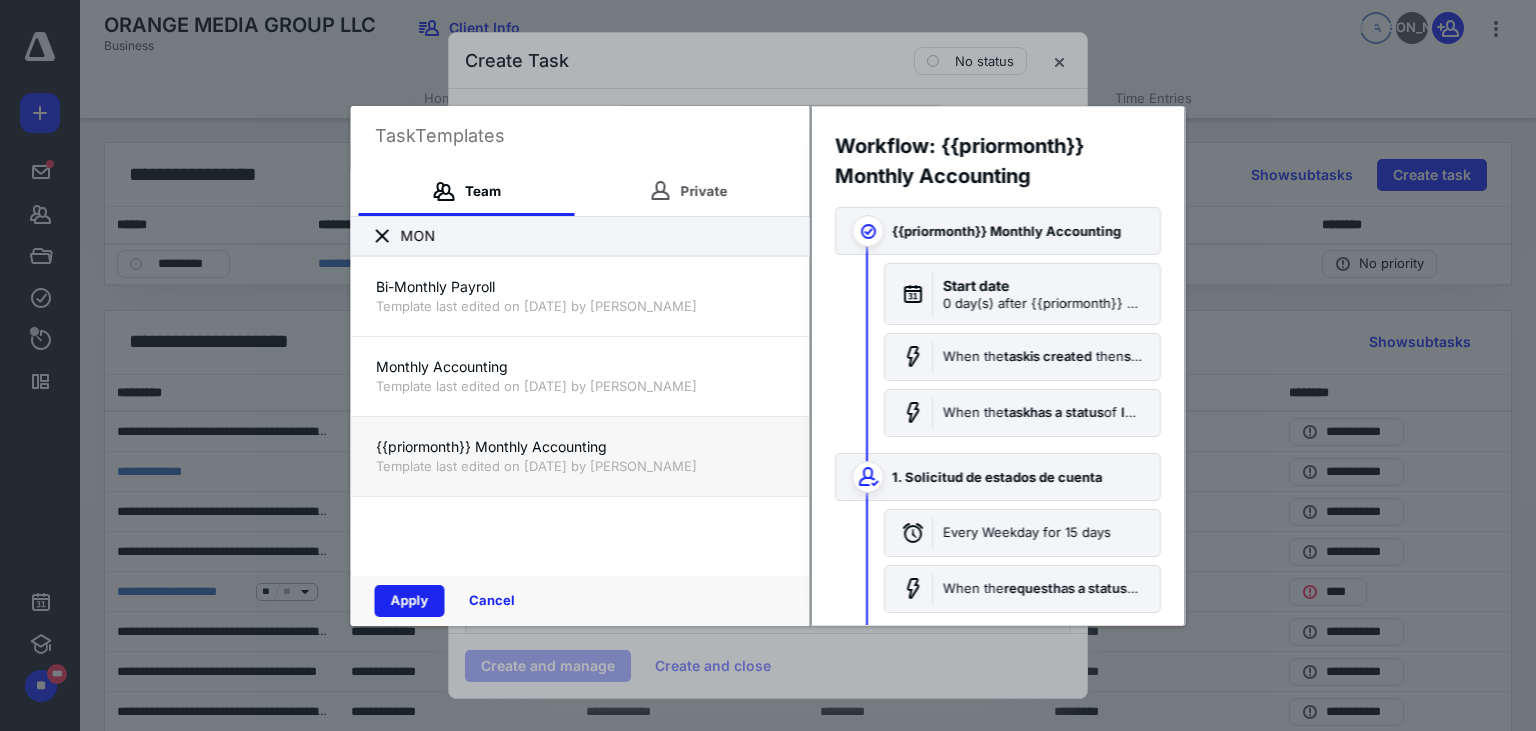 click on "Apply" at bounding box center [410, 601] 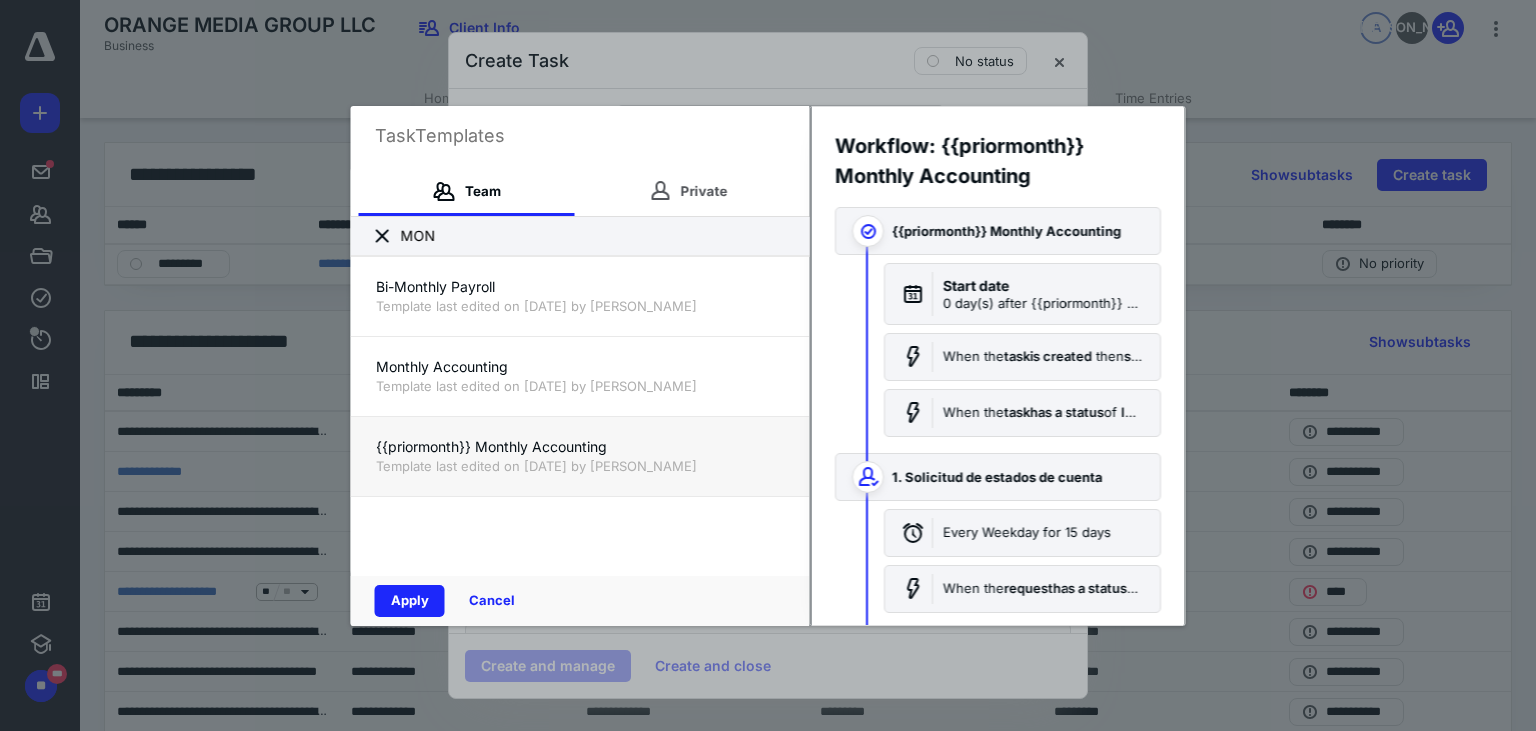 checkbox on "true" 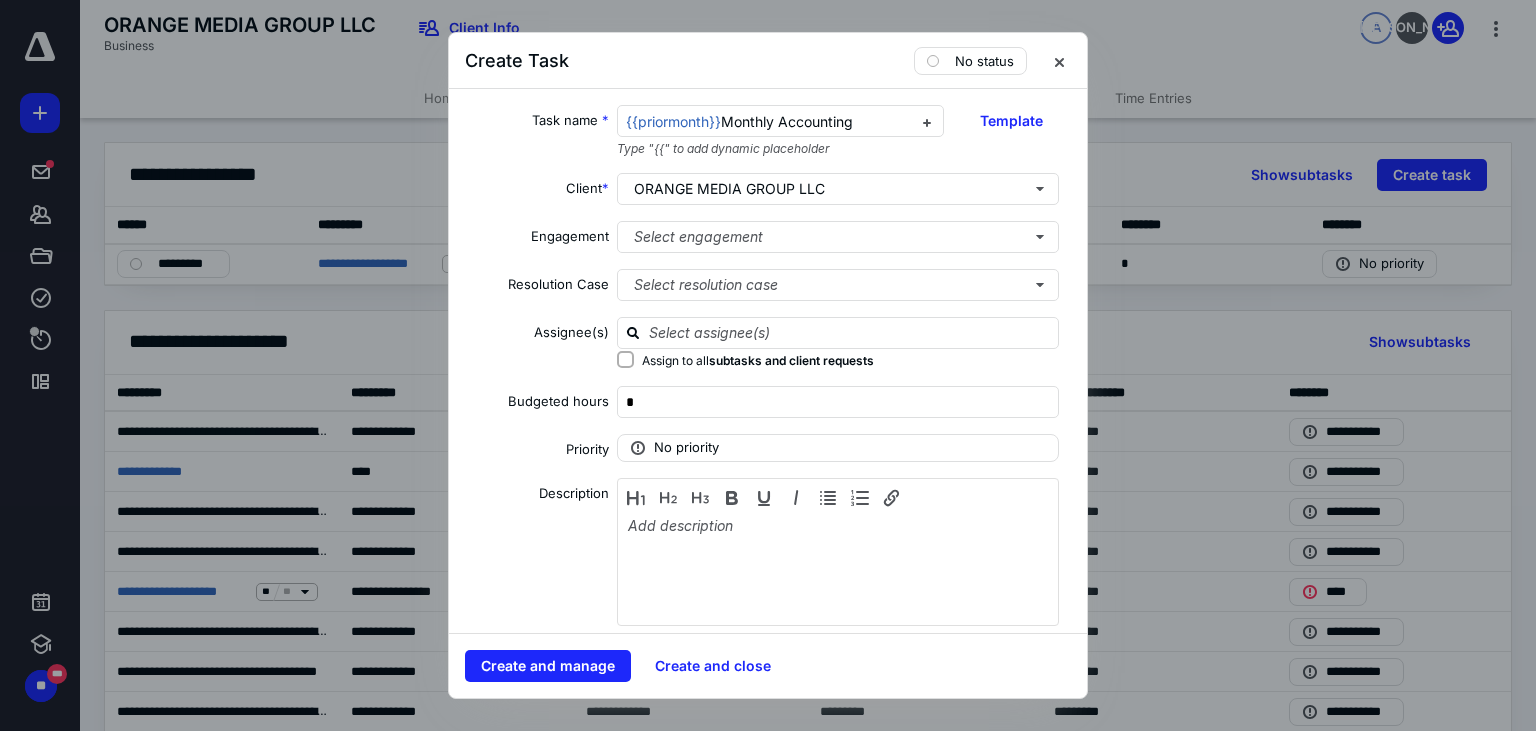 scroll, scrollTop: 11420, scrollLeft: 0, axis: vertical 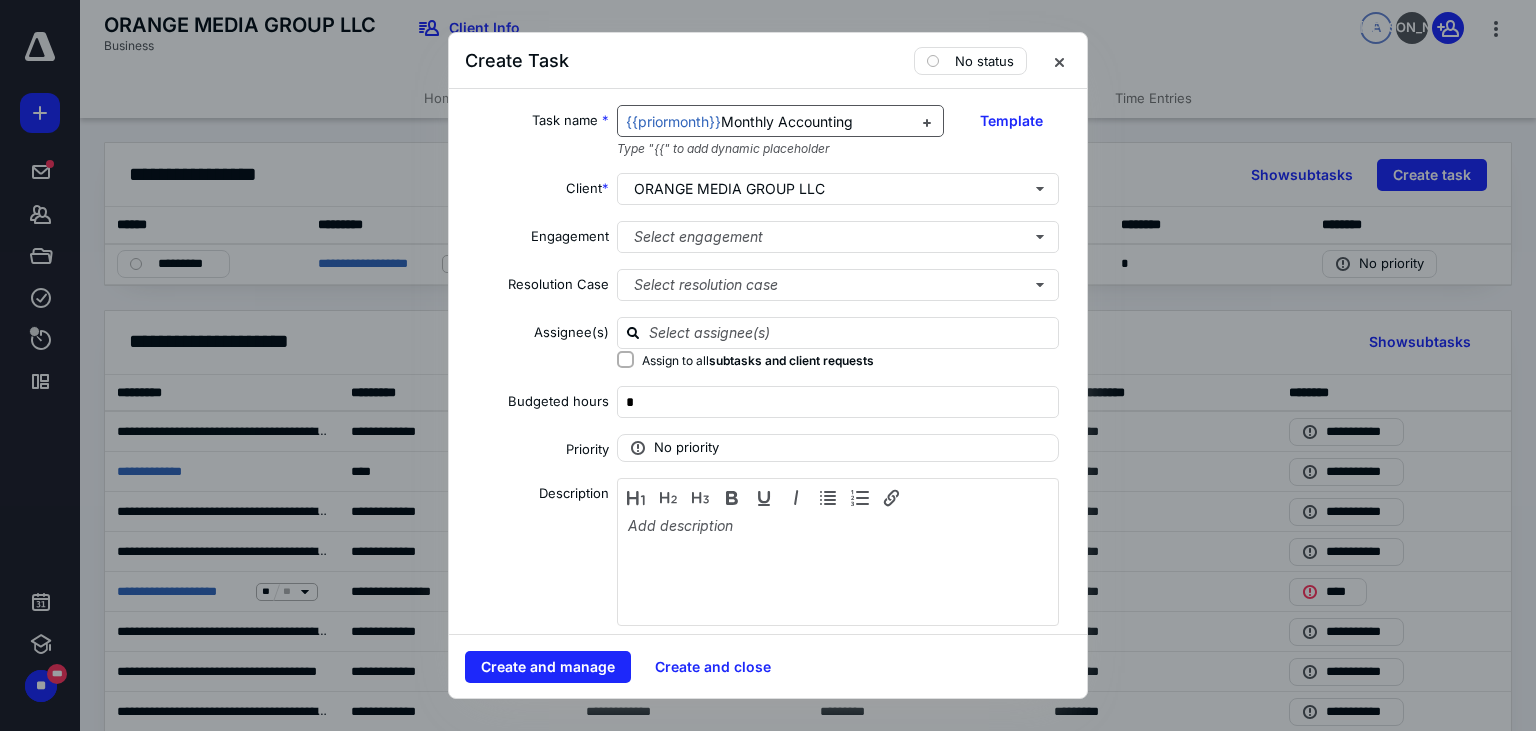 click on "{{priormonth}}  Monthly Accounting" at bounding box center (769, 122) 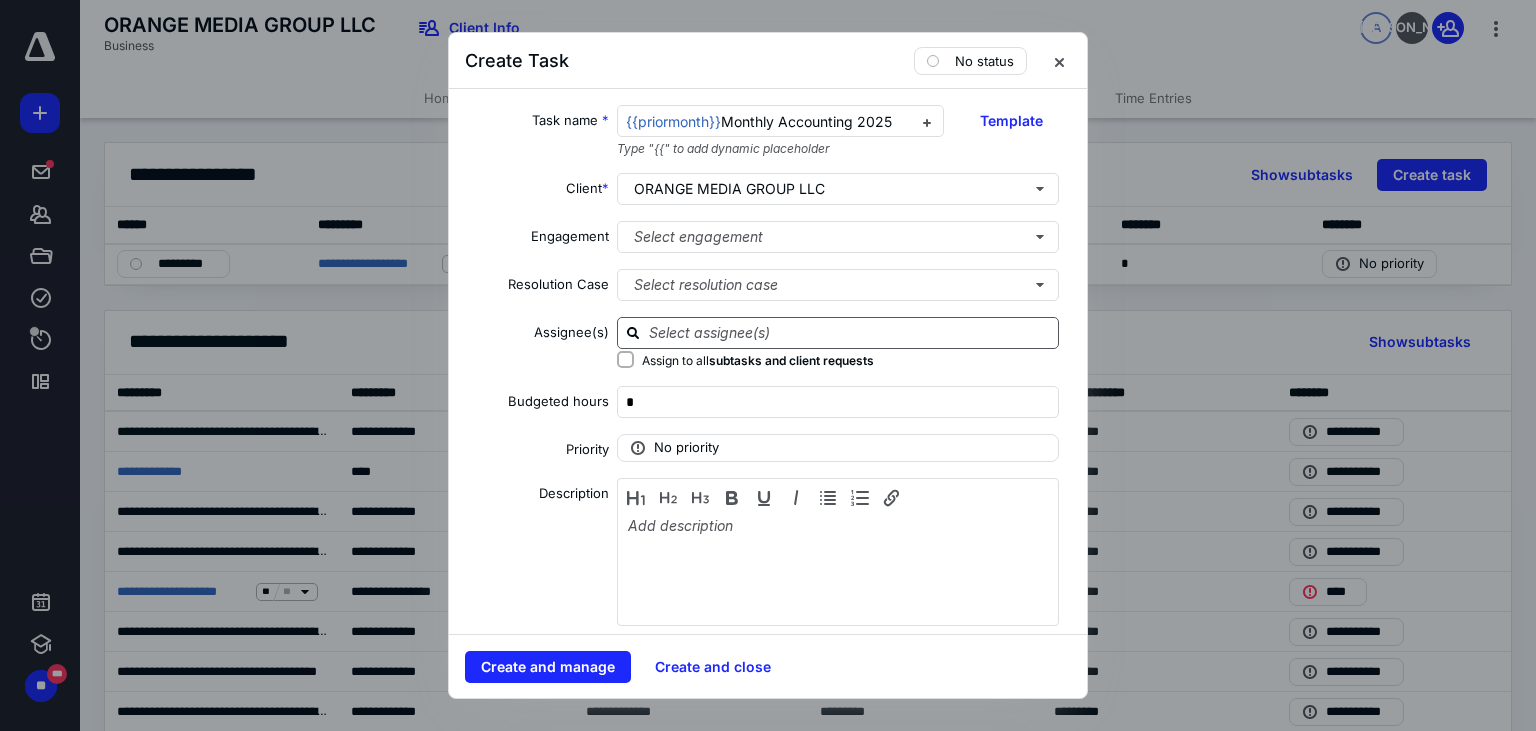 click at bounding box center [850, 332] 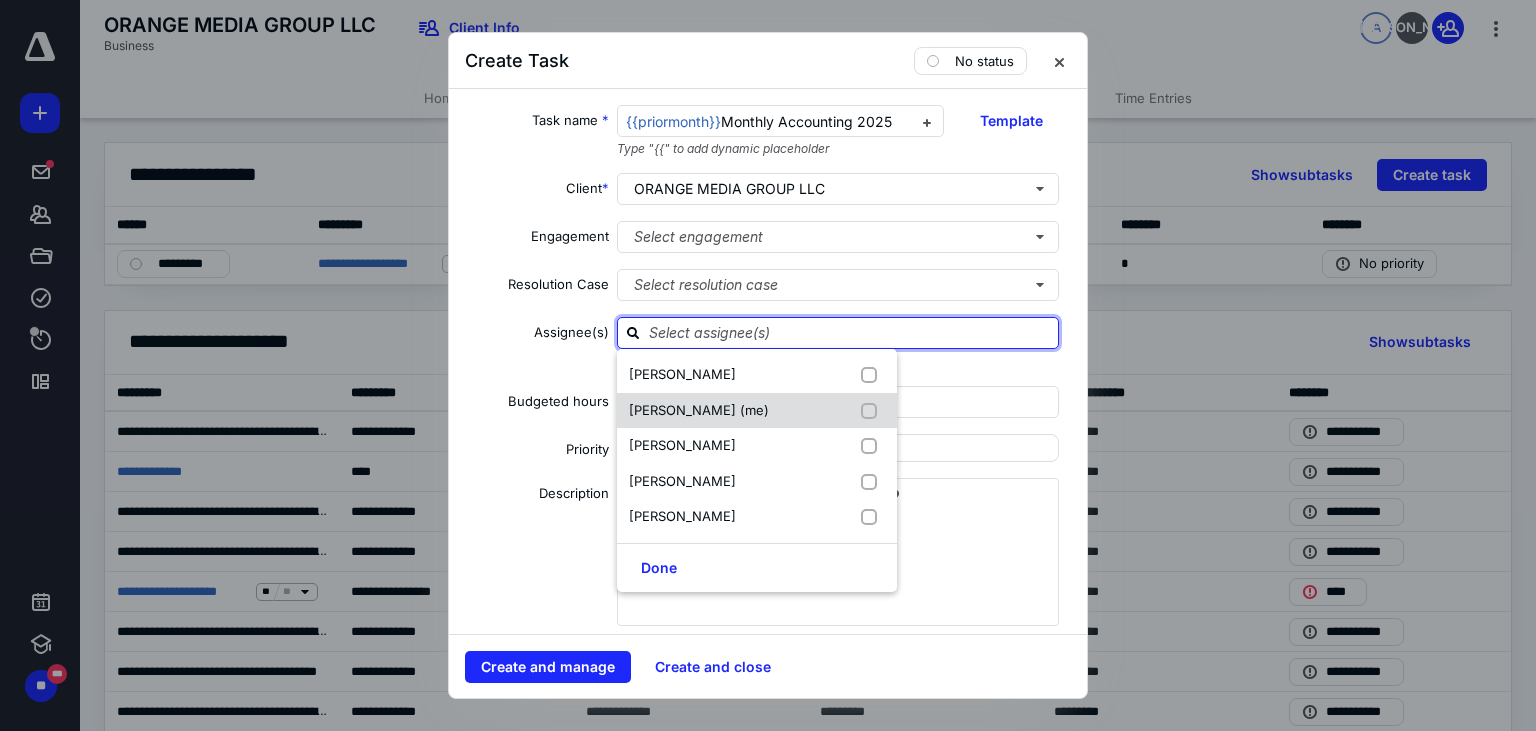 click at bounding box center (873, 411) 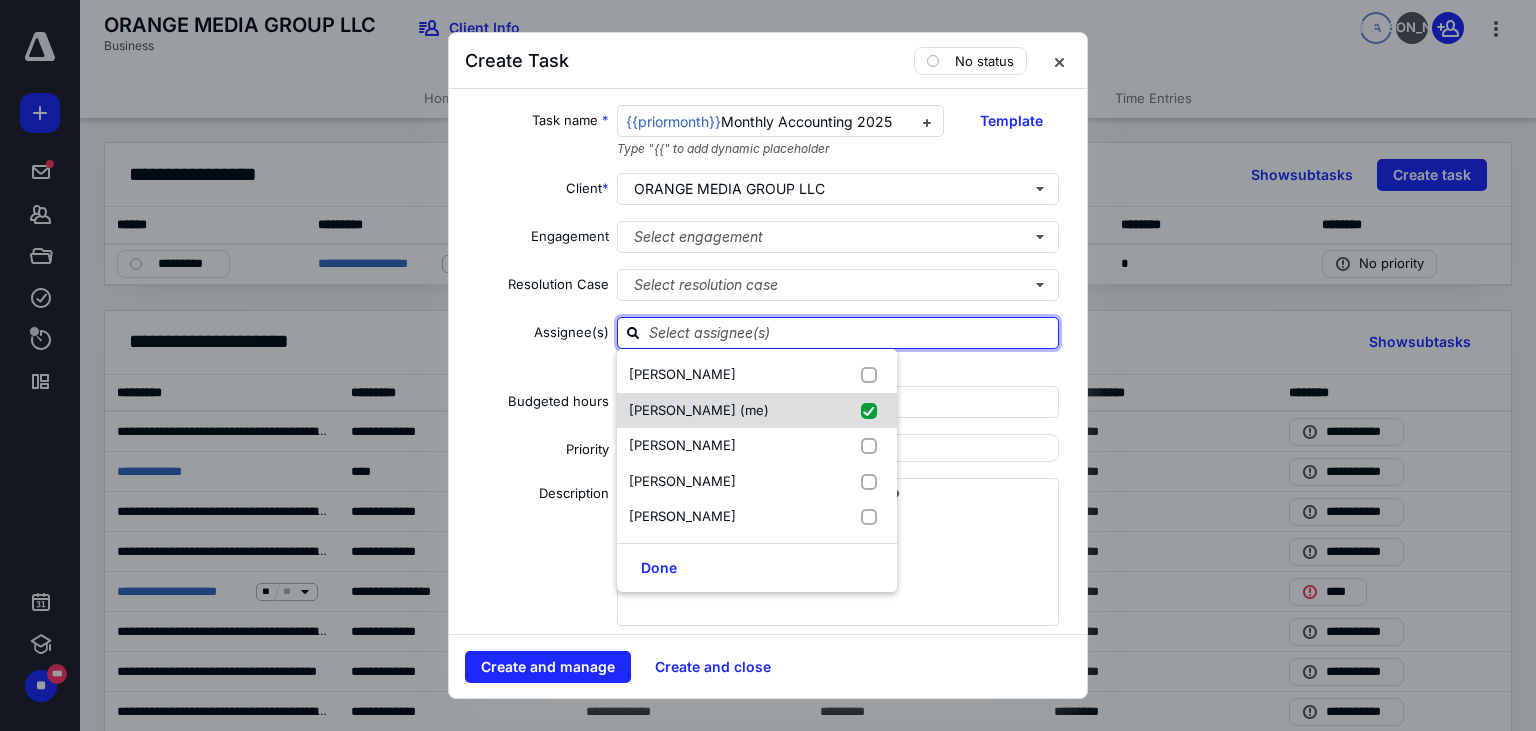 checkbox on "true" 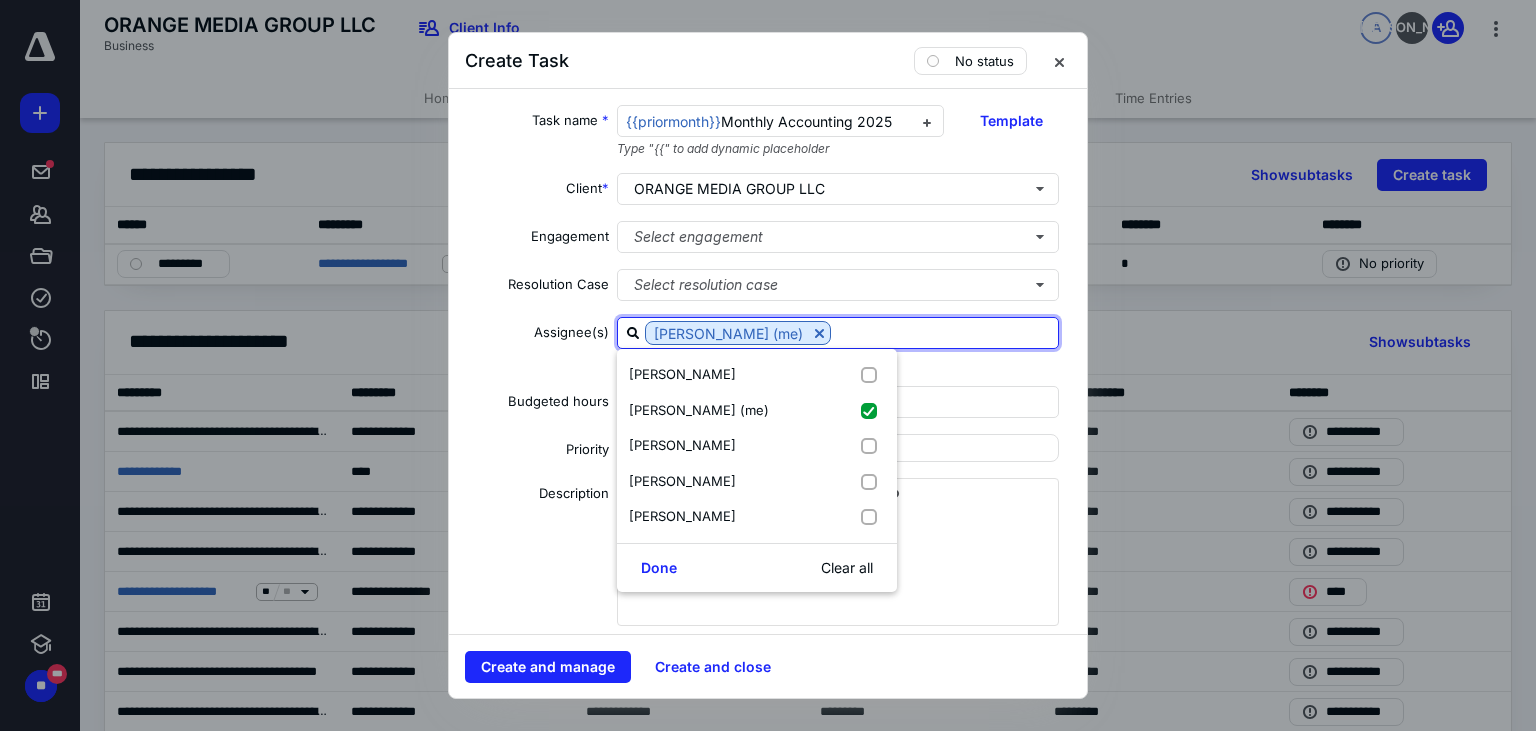 click on "Task name   * {{priormonth}}  Monthly Accounting 2025 Type "{{" to add dynamic placeholder Template Client  * ORANGE MEDIA GROUP LLC Engagement Select engagement Resolution Case Select resolution case Assignee(s) [PERSON_NAME] (me) [PERSON_NAME] Leja [PERSON_NAME] (me) [PERSON_NAME] [PERSON_NAME] [PERSON_NAME] Done Clear all Assign to all  subtasks and client requests Budgeted hours * Priority No priority Description Date Start date 0 day(s) after  {{priormonth}} Monthly Accounting 2025 is set to In progress Due date Select a date Add a date Recurring Recreate on Completion Recur Monthly every * month(s) Tax preparation fields Reminder Add reminder File Add file Automation When the  task  is created   then  set status  to  In progress . When the  task  has a status  of   In progress   then  send notification   to all team members assigned to the task . Client Request Request name   * 1. Solicitud de estados de cuenta Type "{{" to add dynamic placeholder Template Priority No priority Description  of" at bounding box center (768, 361) 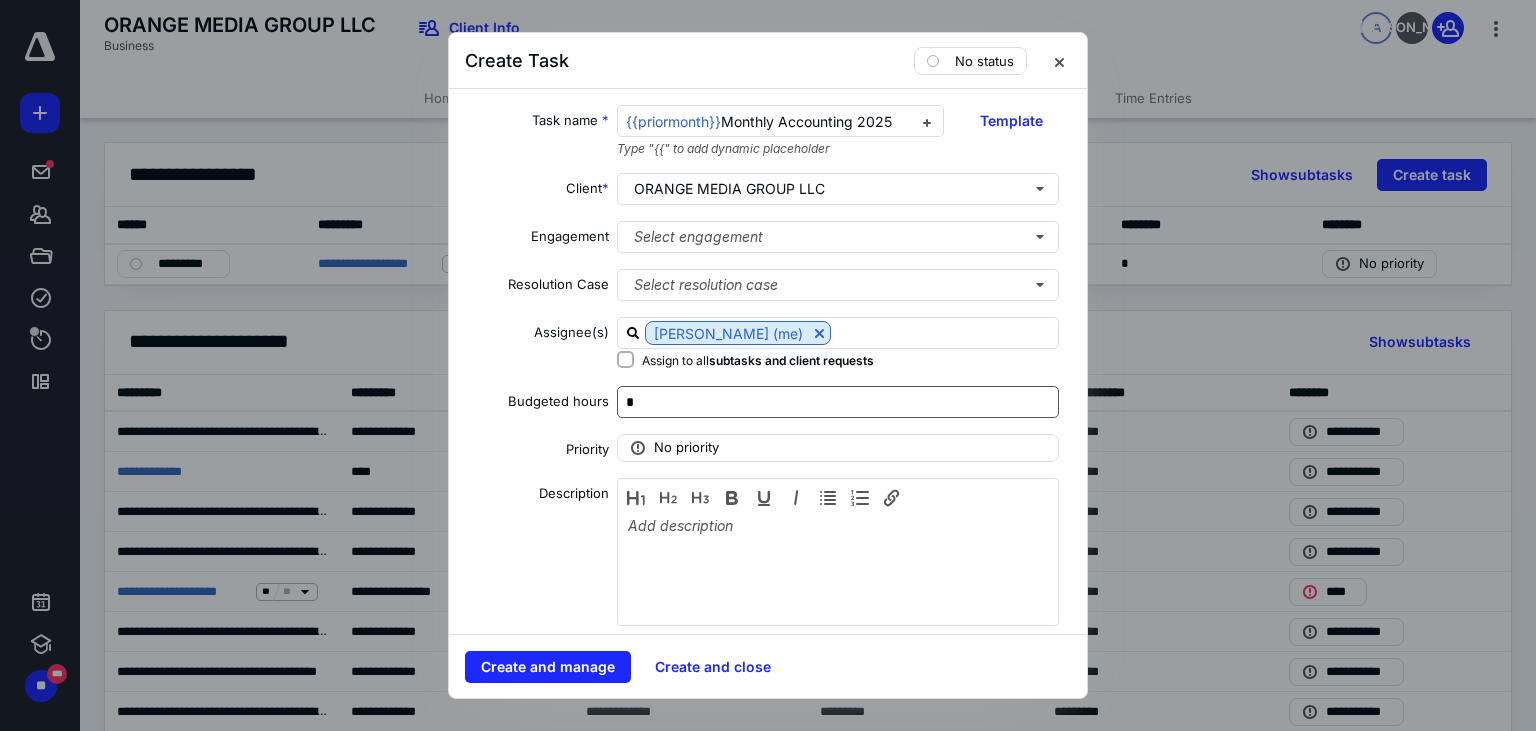 drag, startPoint x: 628, startPoint y: 359, endPoint x: 626, endPoint y: 392, distance: 33.06055 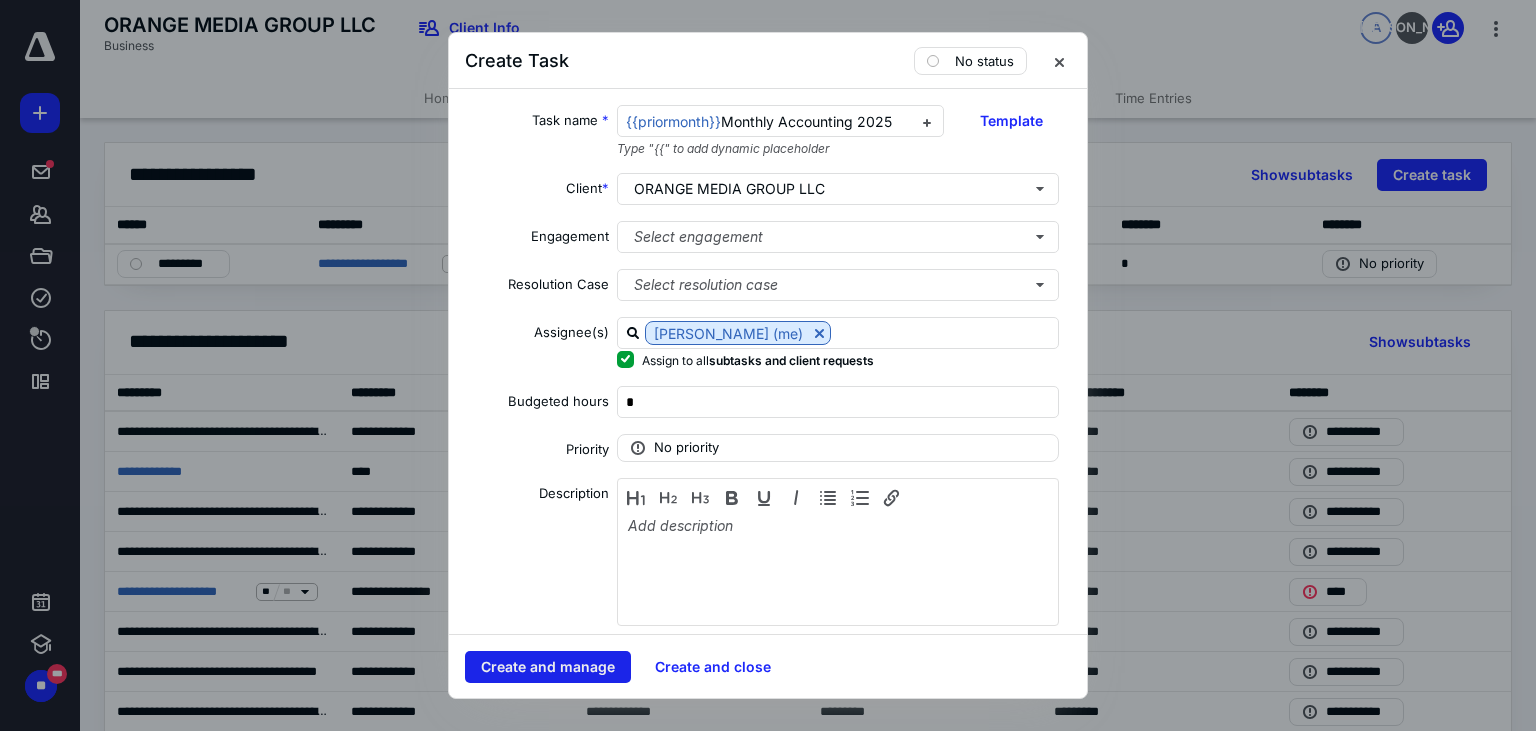 click on "Create and manage" at bounding box center (548, 667) 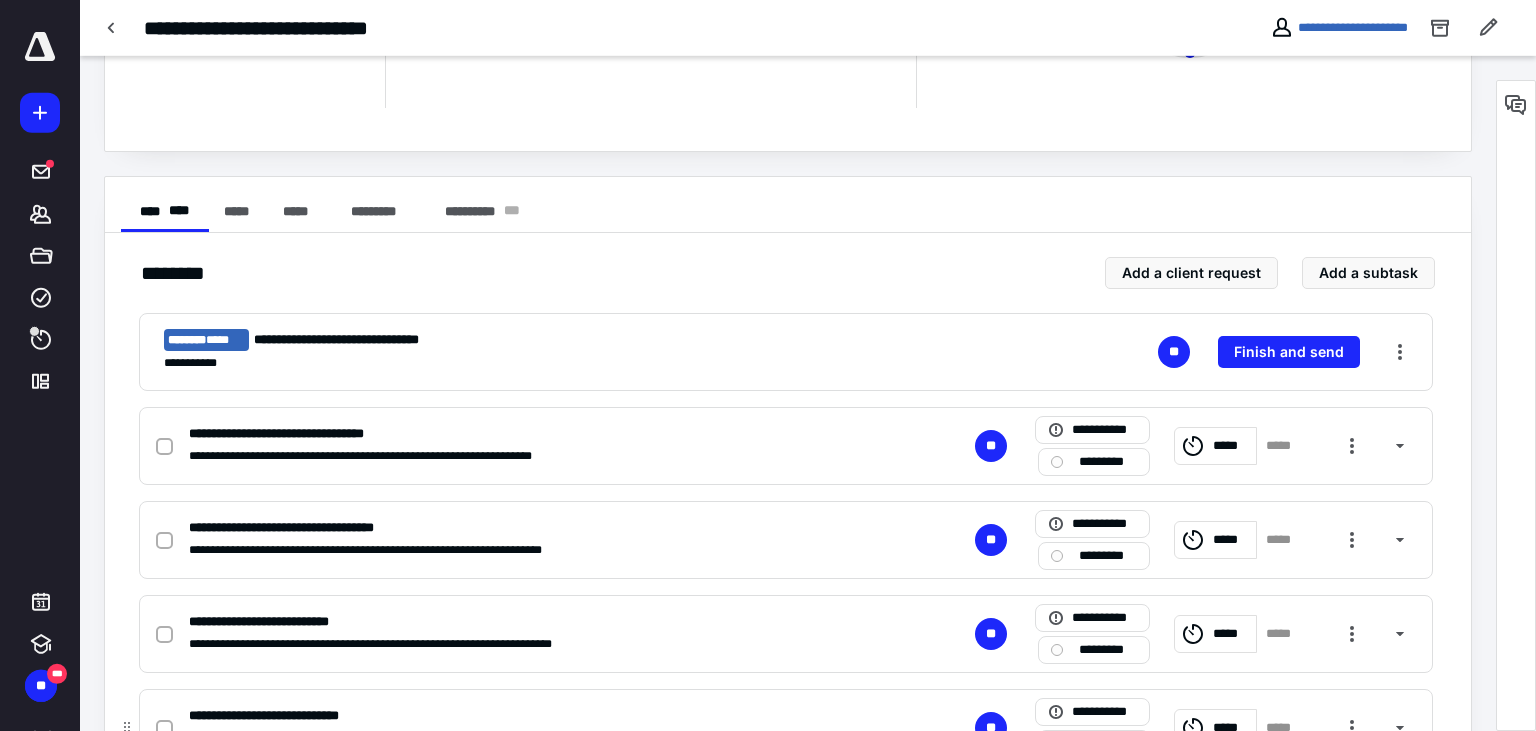scroll, scrollTop: 422, scrollLeft: 0, axis: vertical 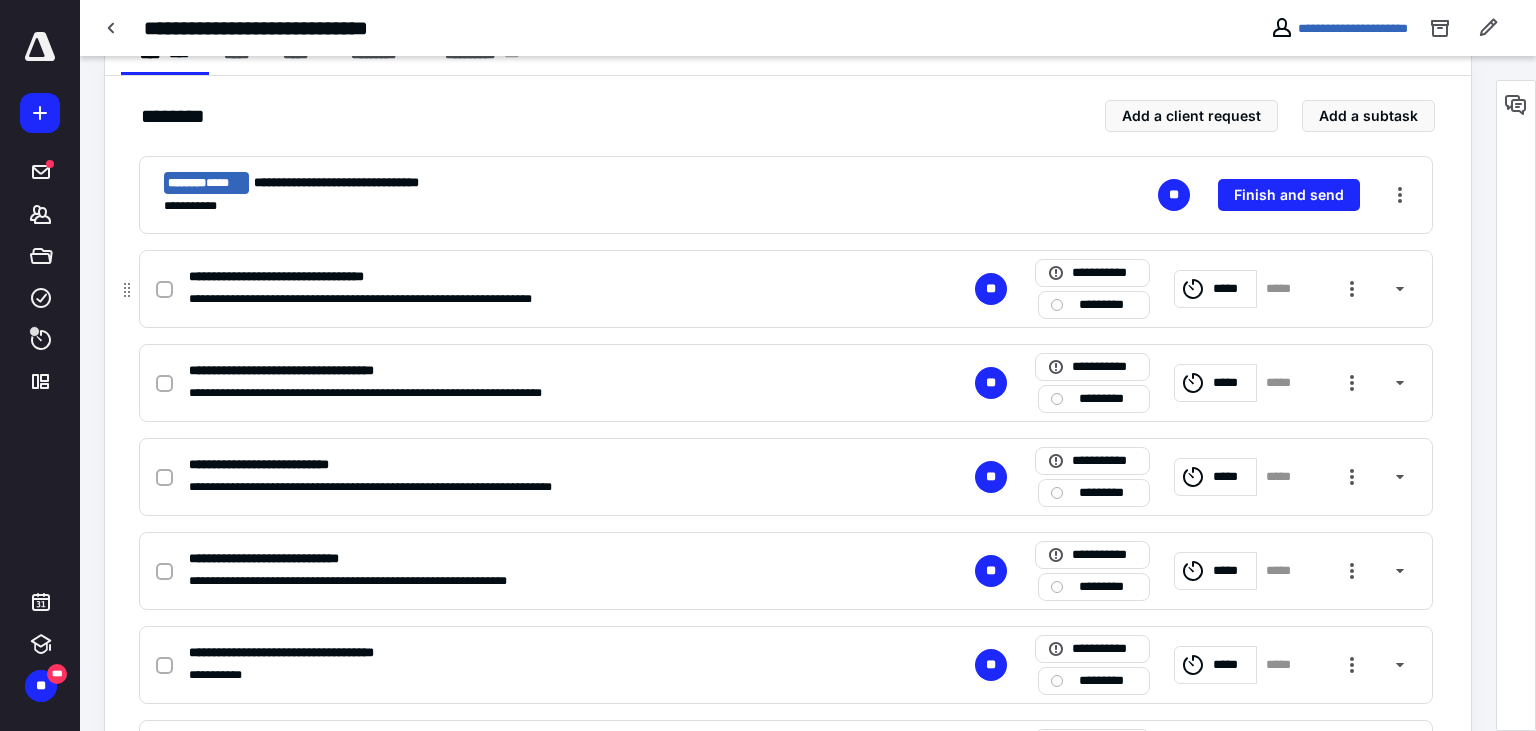 click 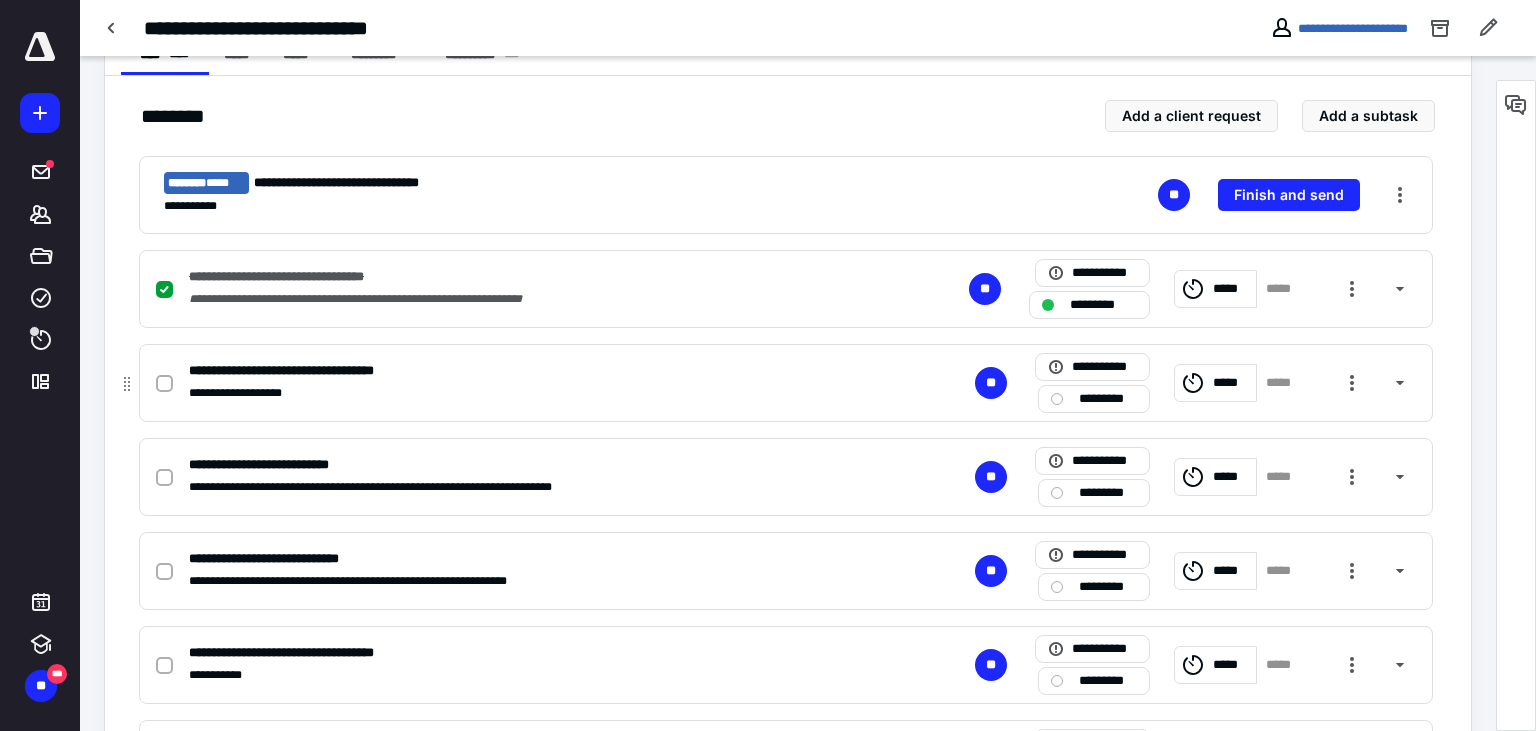 click 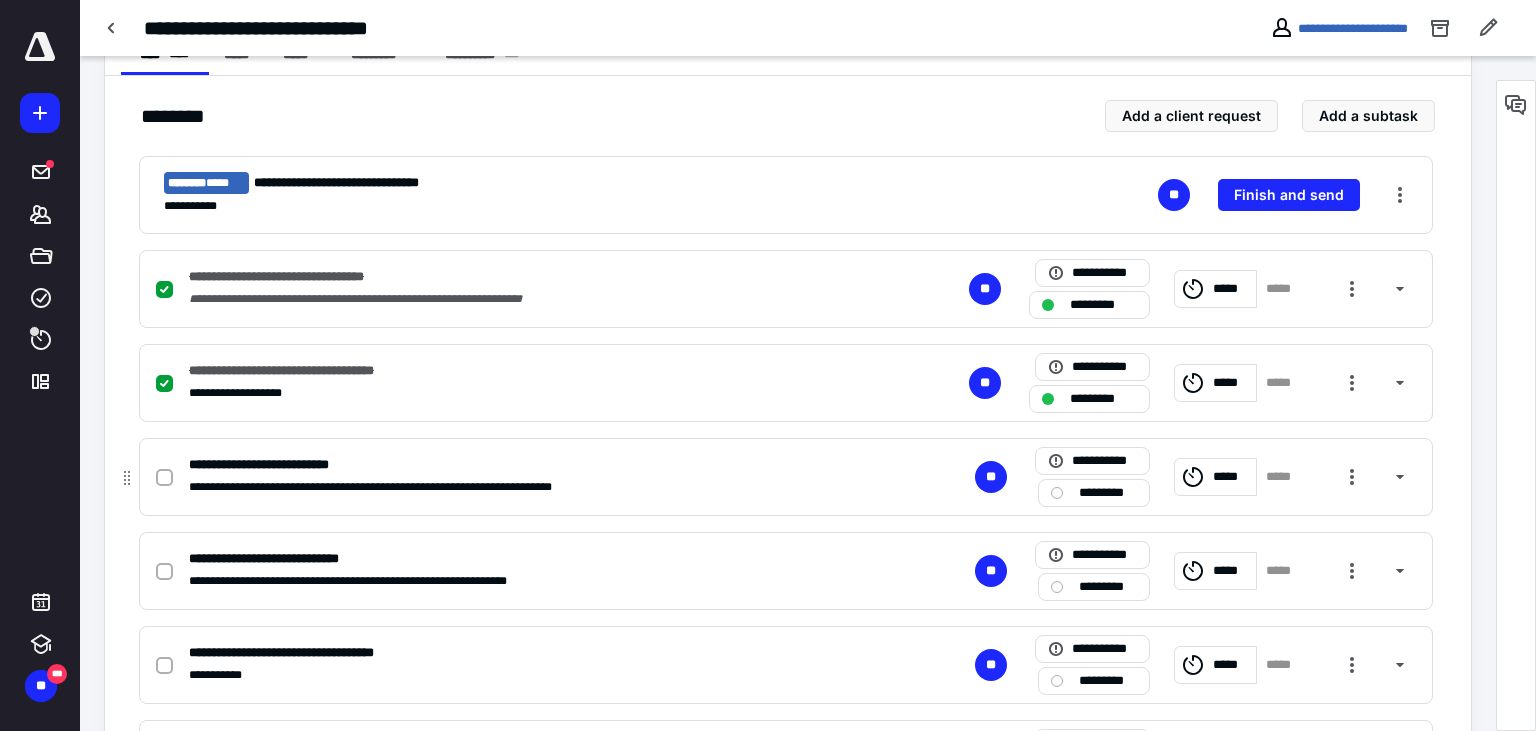 click at bounding box center [164, 478] 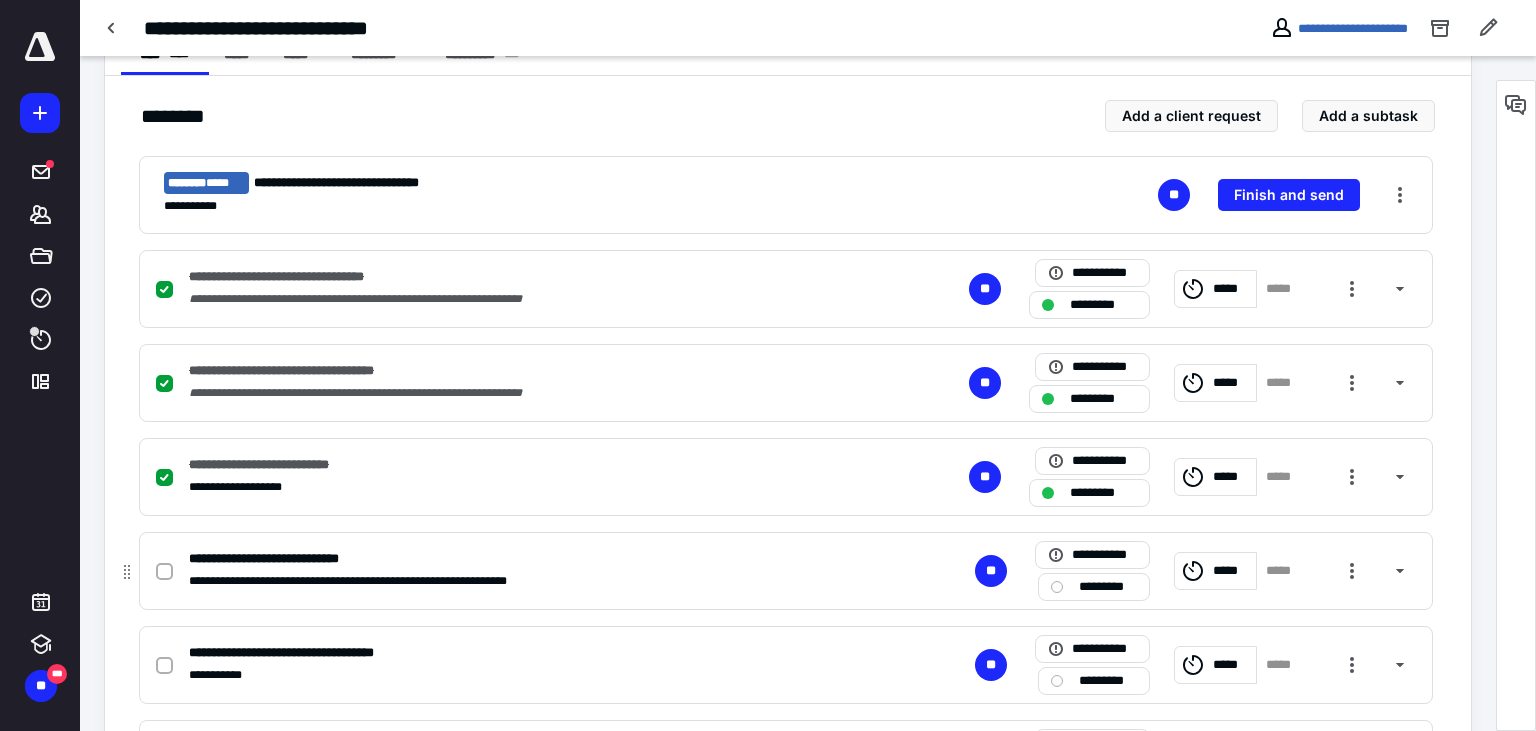 click 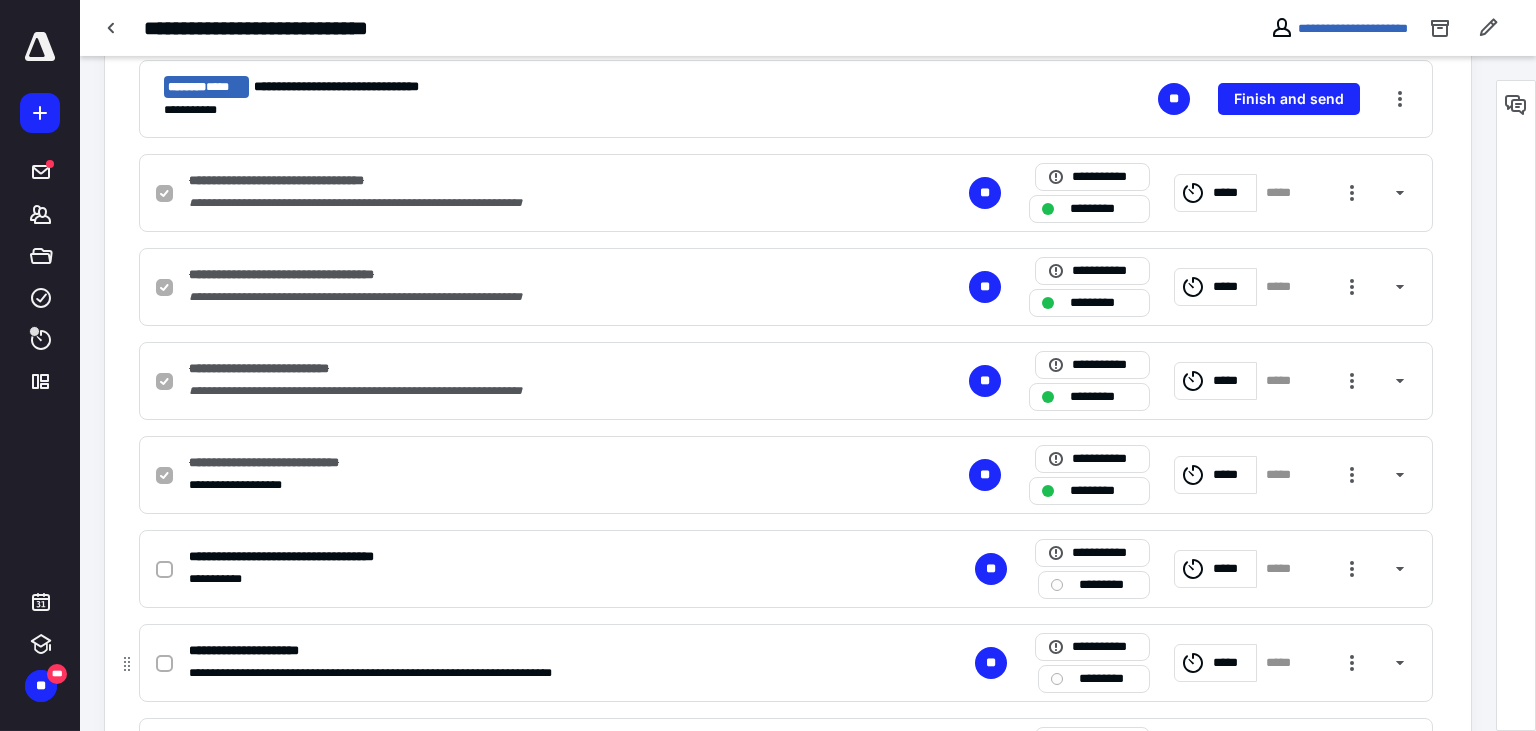 scroll, scrollTop: 633, scrollLeft: 0, axis: vertical 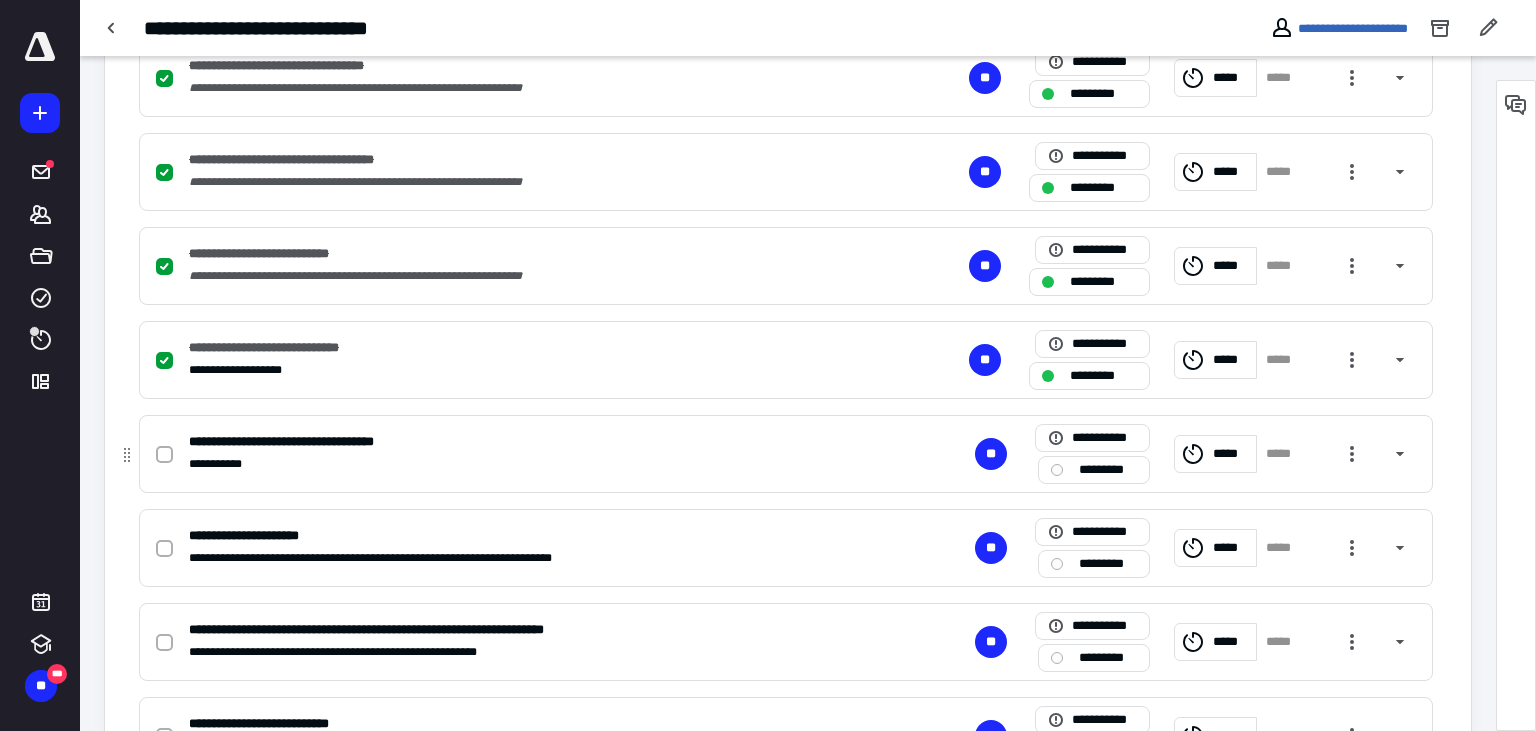 click at bounding box center [164, 455] 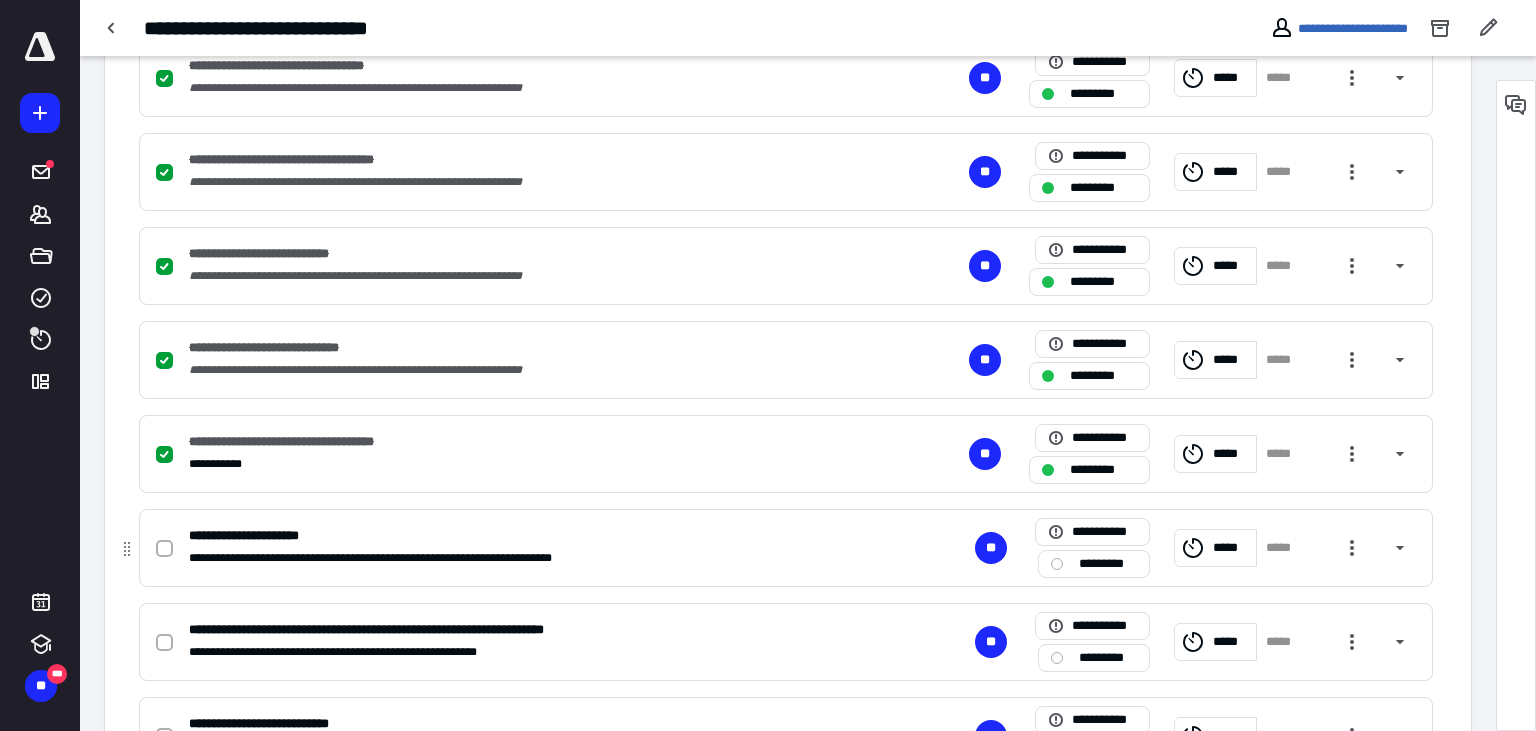 click at bounding box center (164, 549) 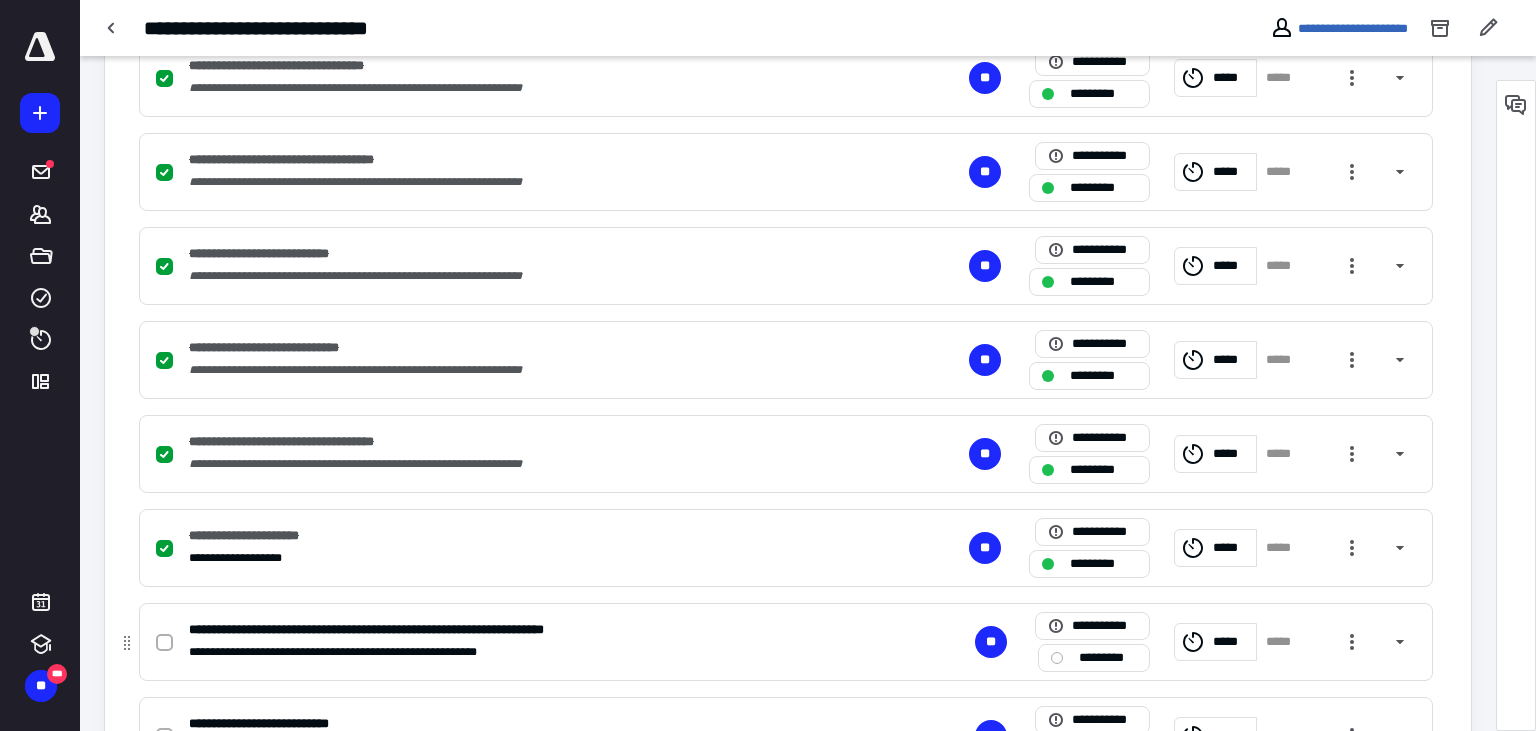 click 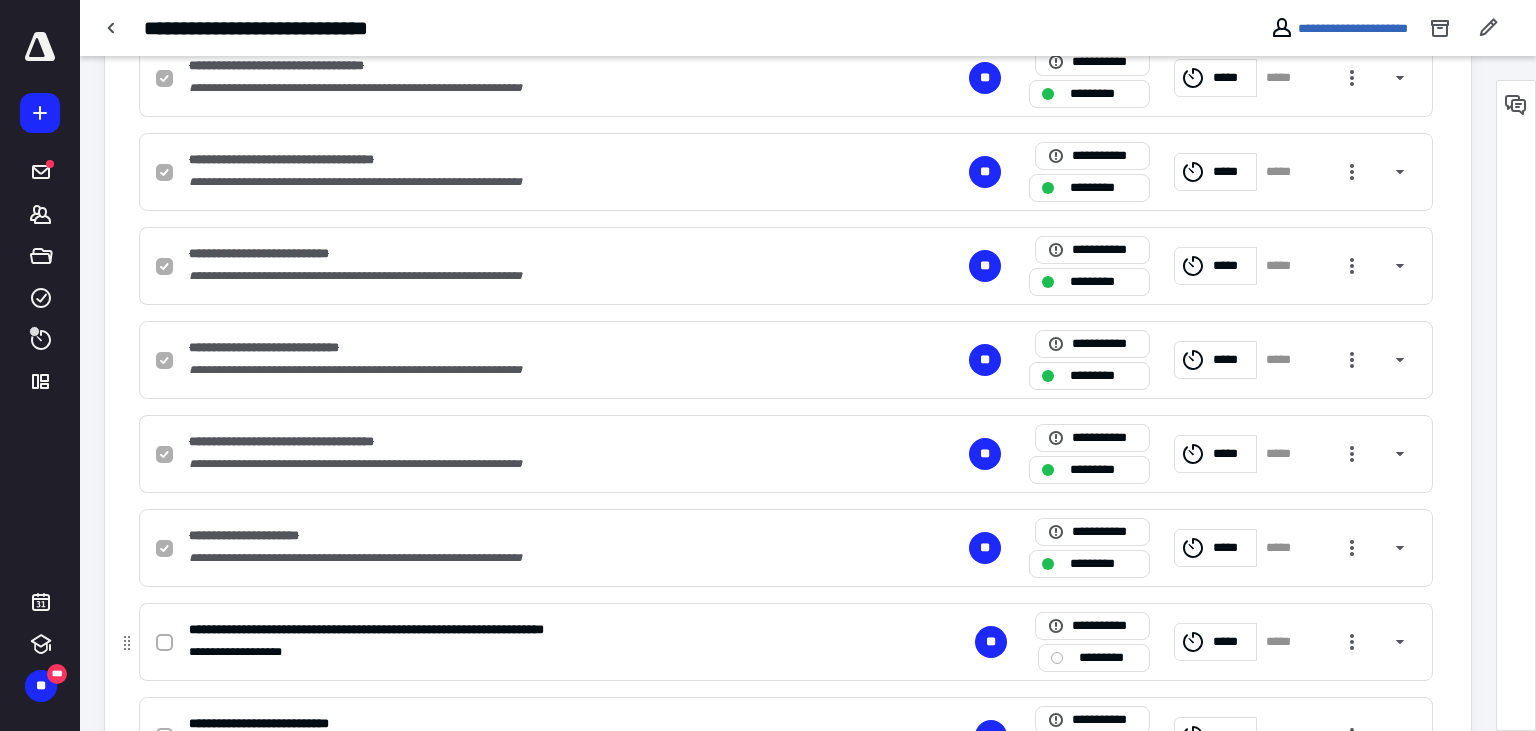 scroll, scrollTop: 844, scrollLeft: 0, axis: vertical 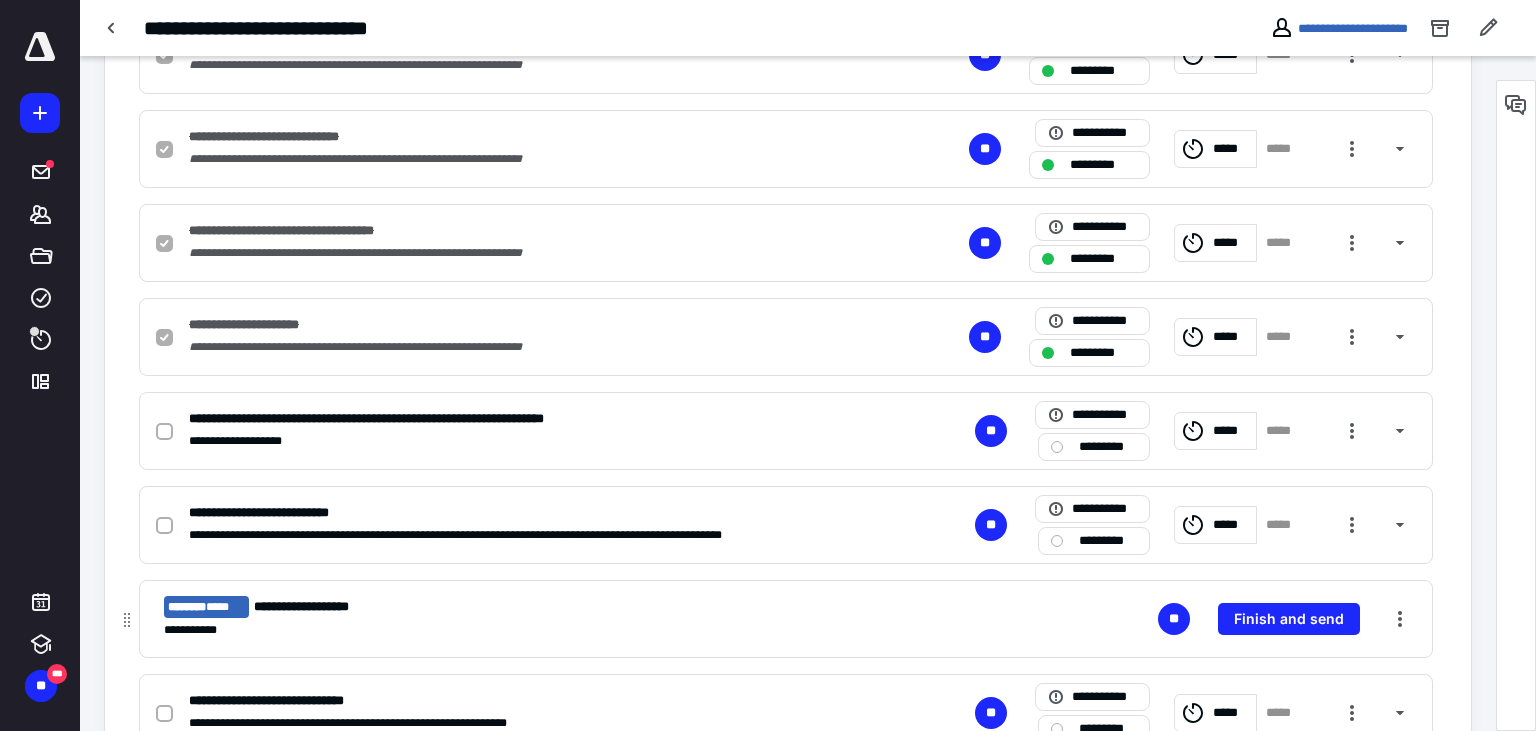 checkbox on "true" 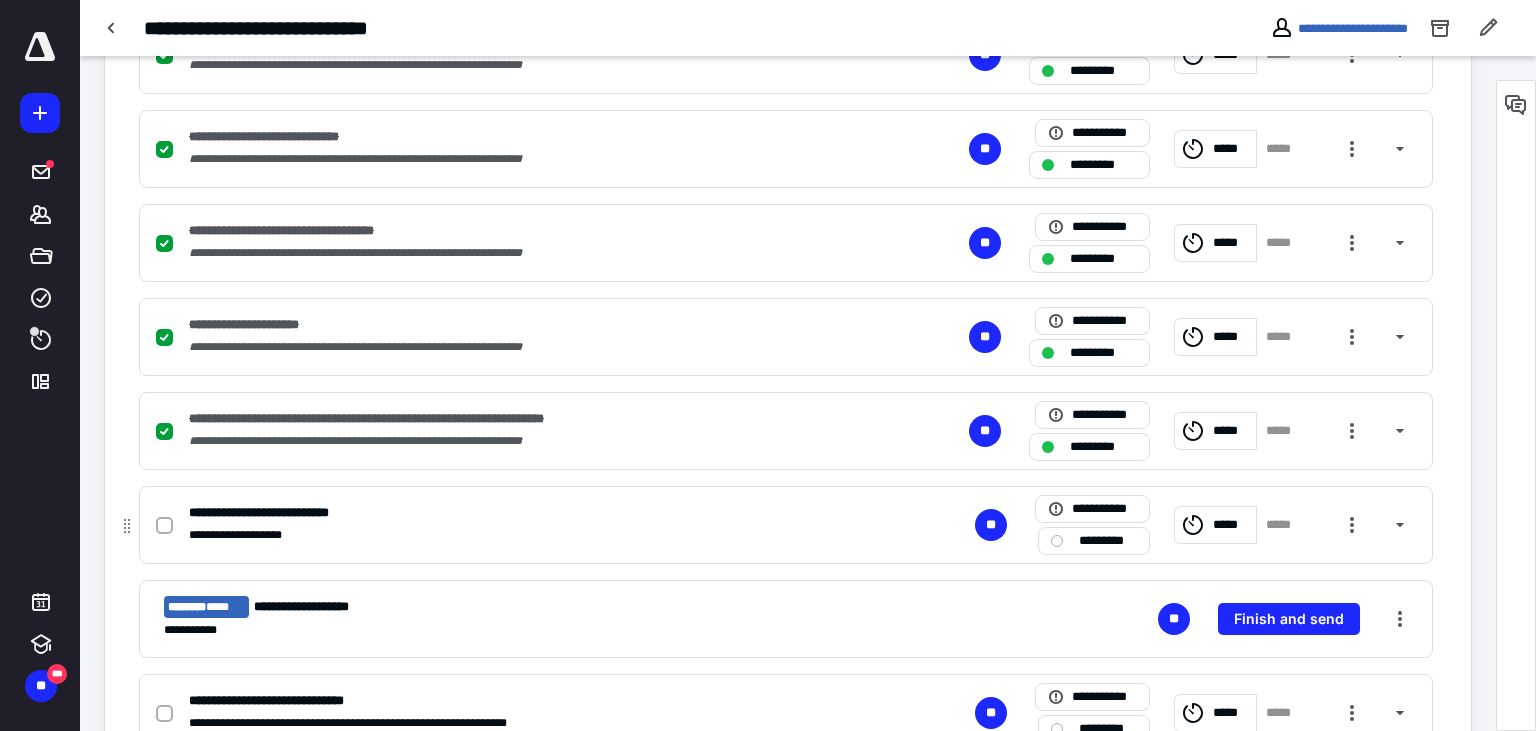 click 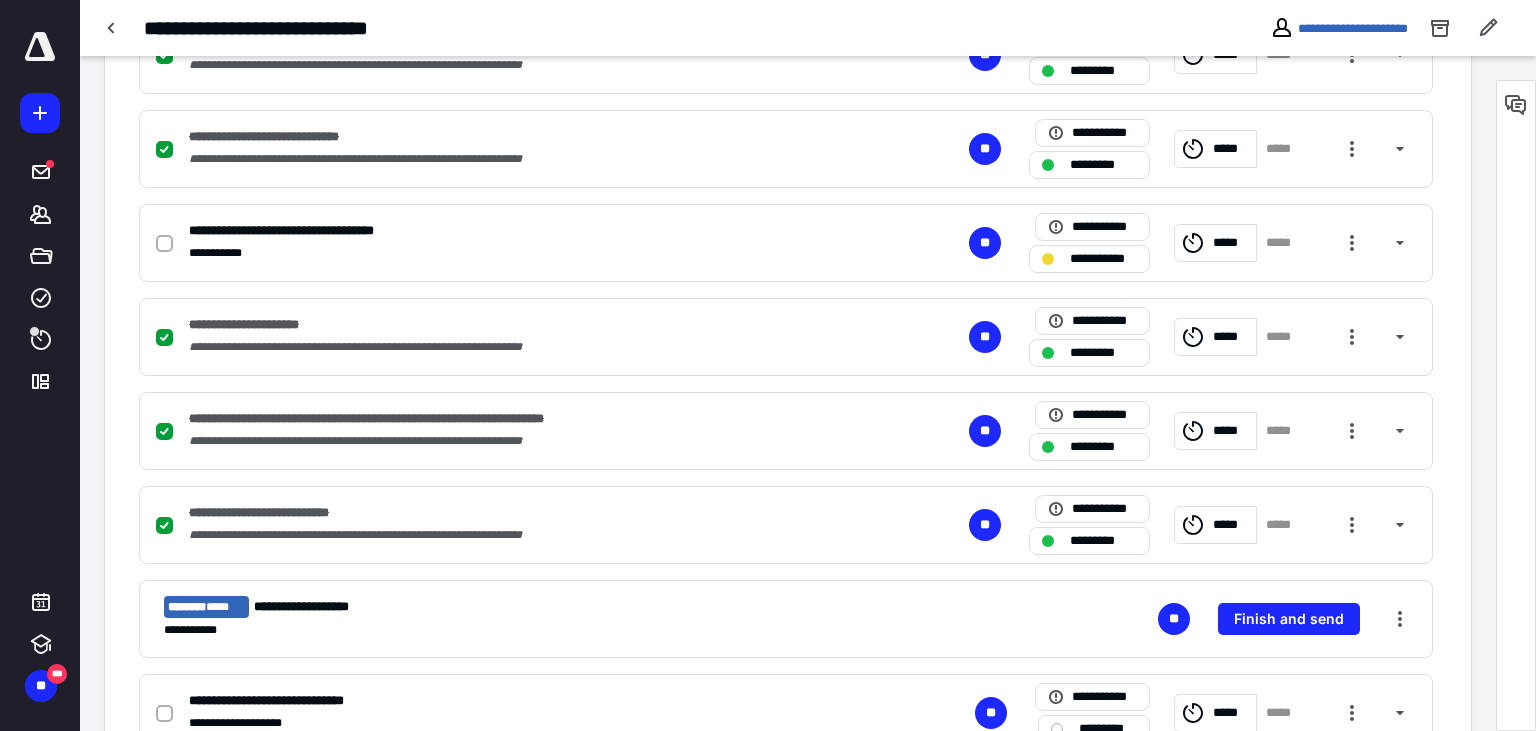 checkbox on "false" 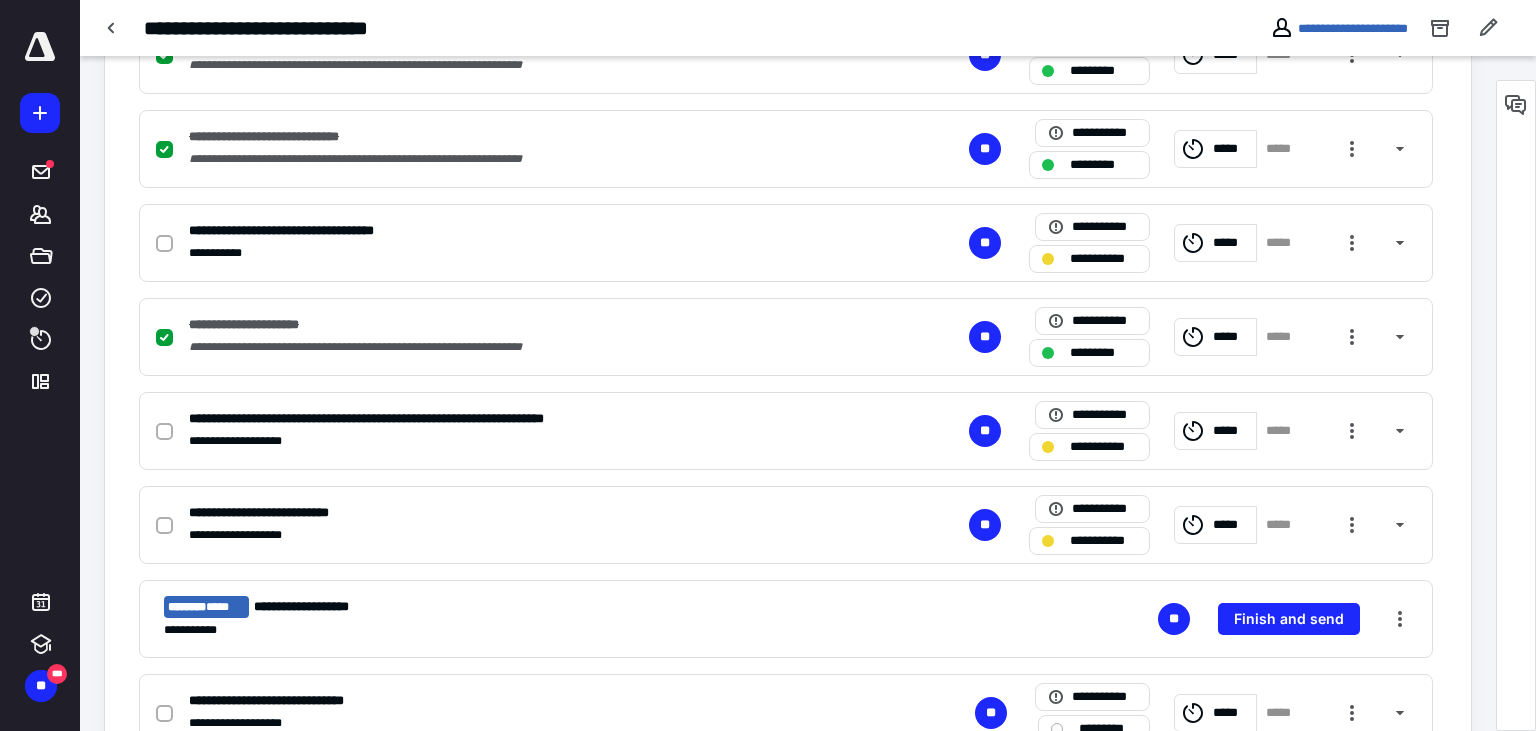 checkbox on "false" 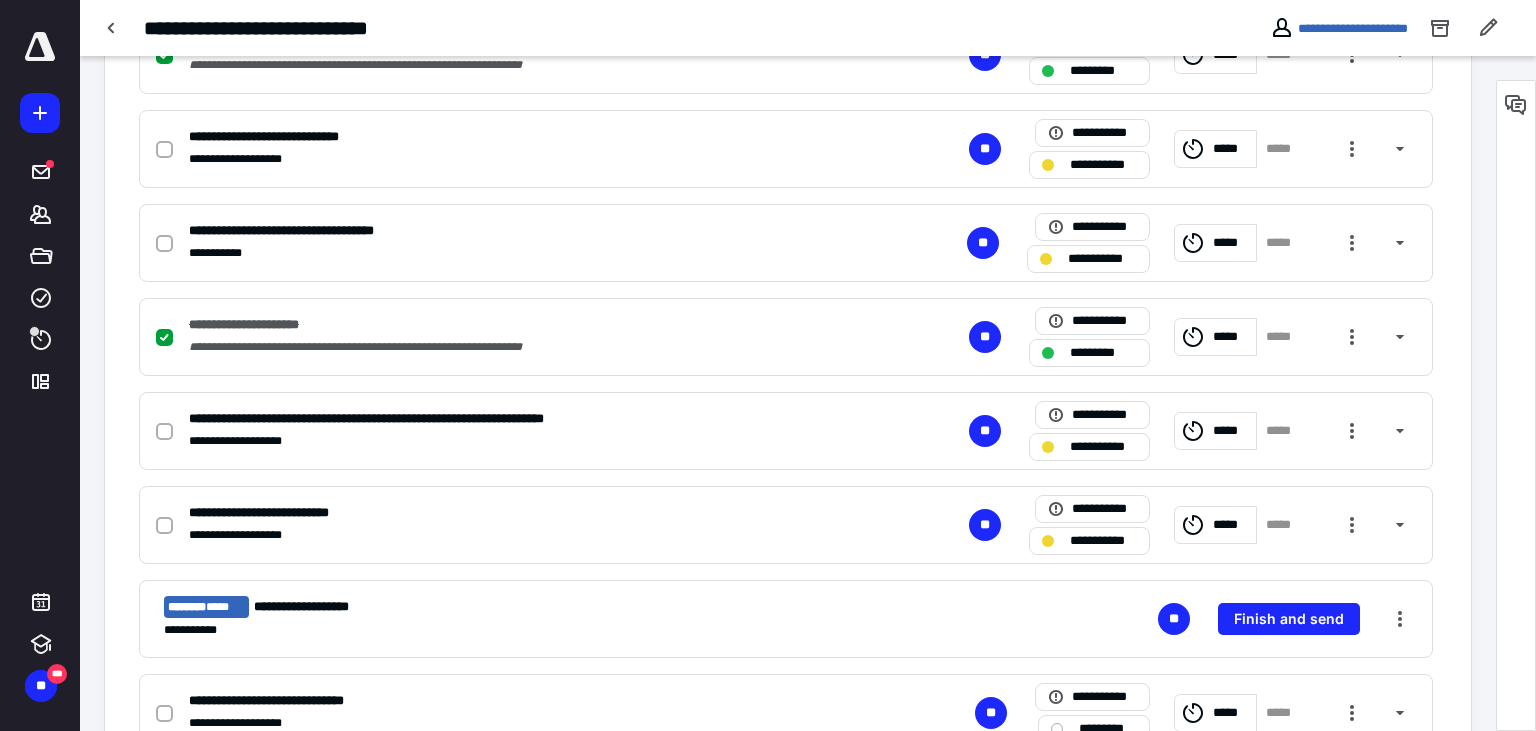 checkbox on "false" 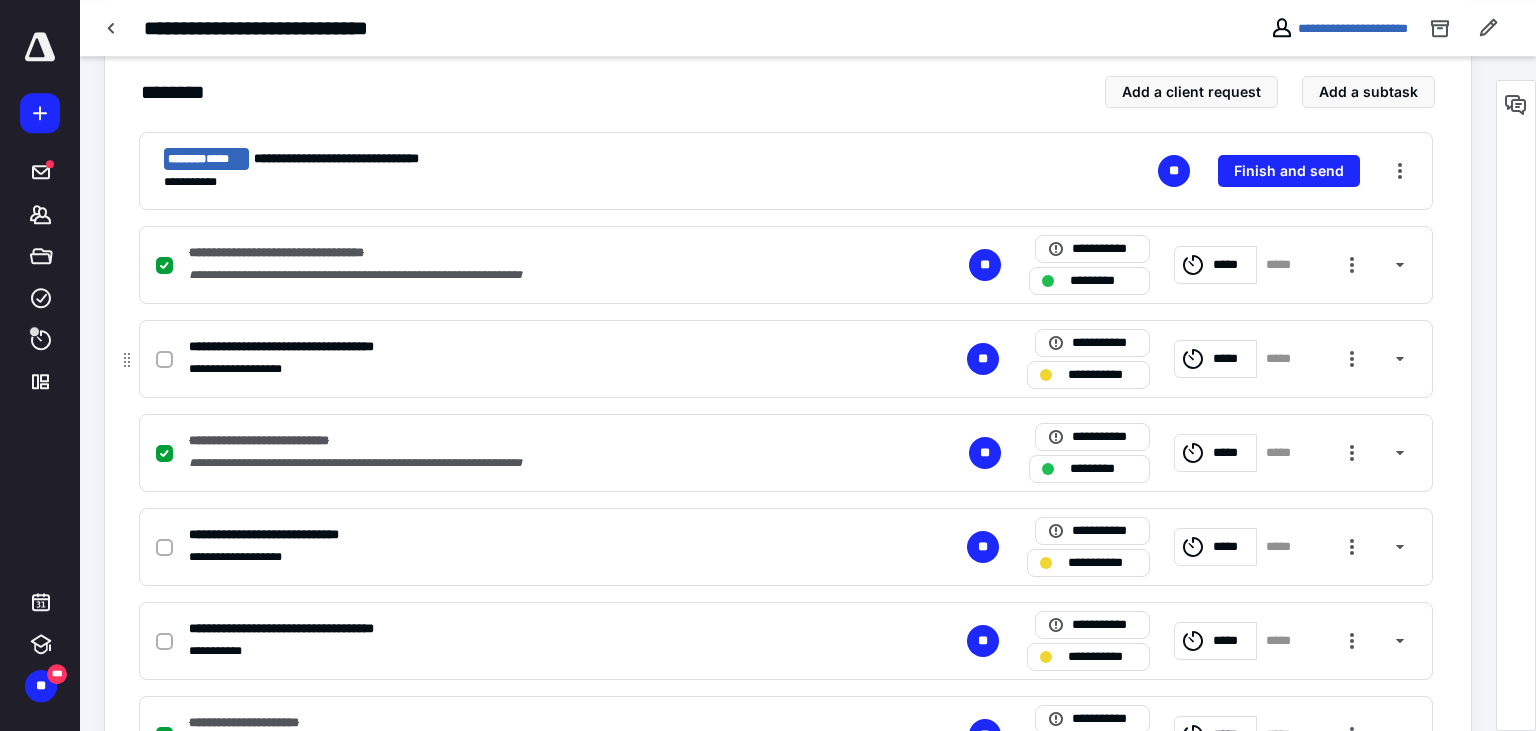 scroll, scrollTop: 385, scrollLeft: 0, axis: vertical 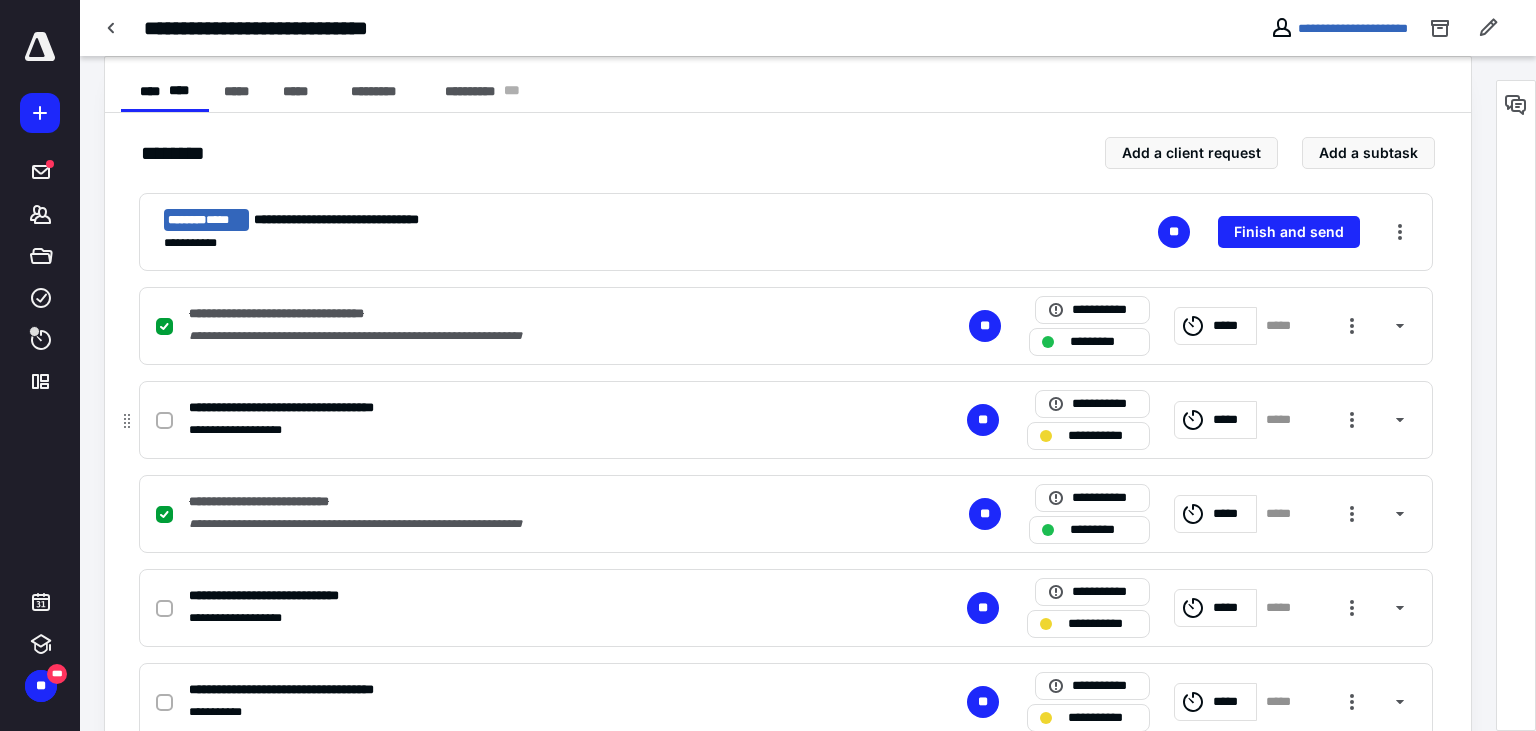 click at bounding box center [164, 421] 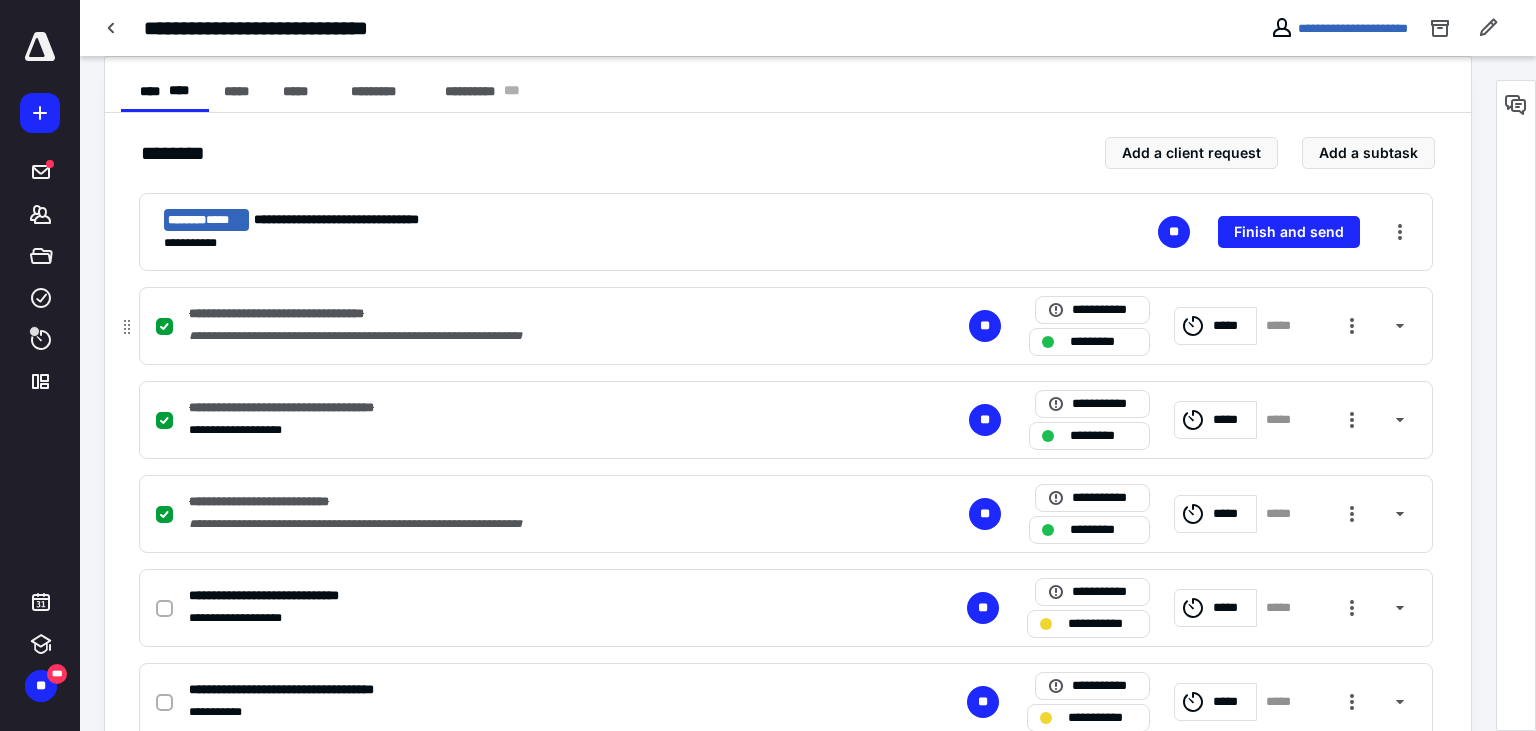 click on "*****" at bounding box center (1231, 326) 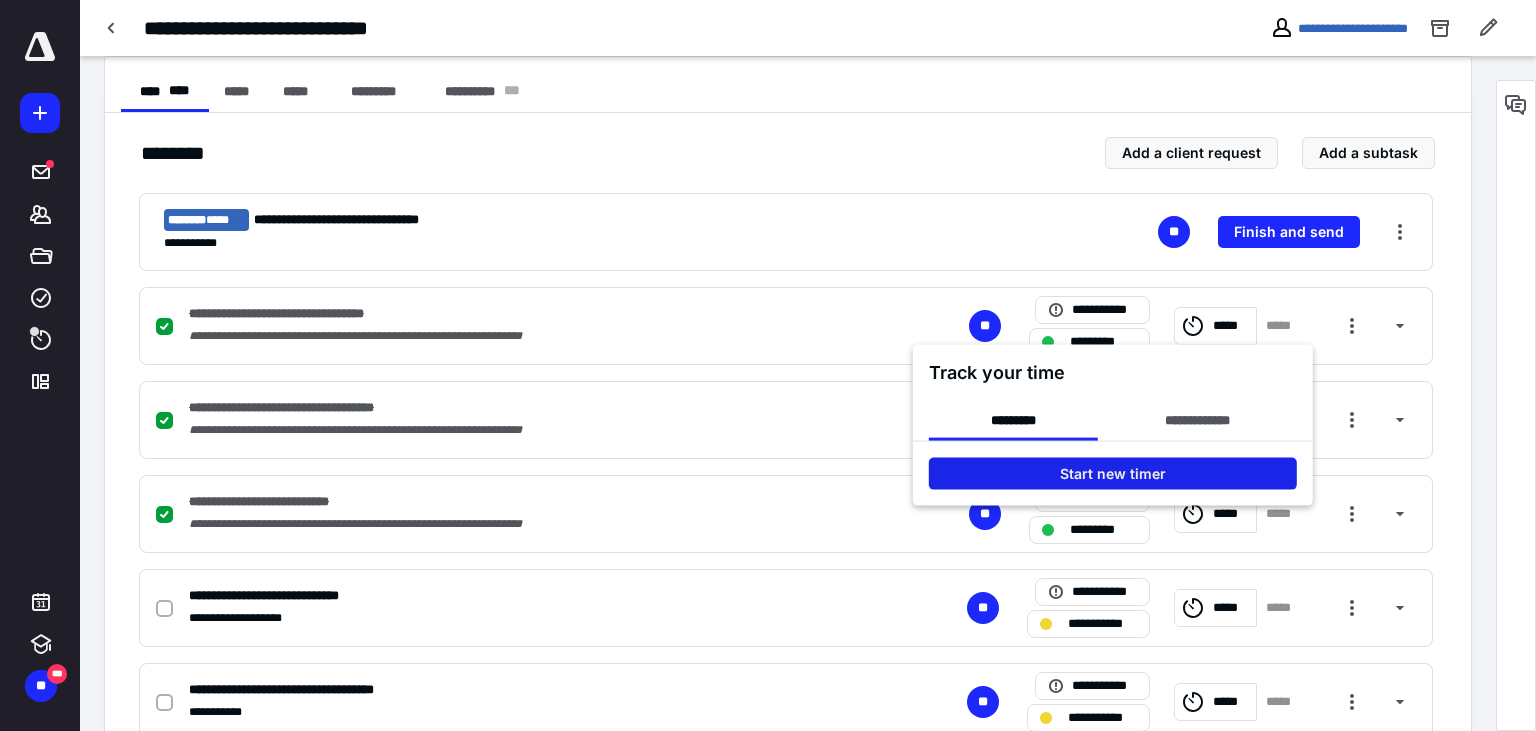 click on "Start new timer" at bounding box center [1113, 474] 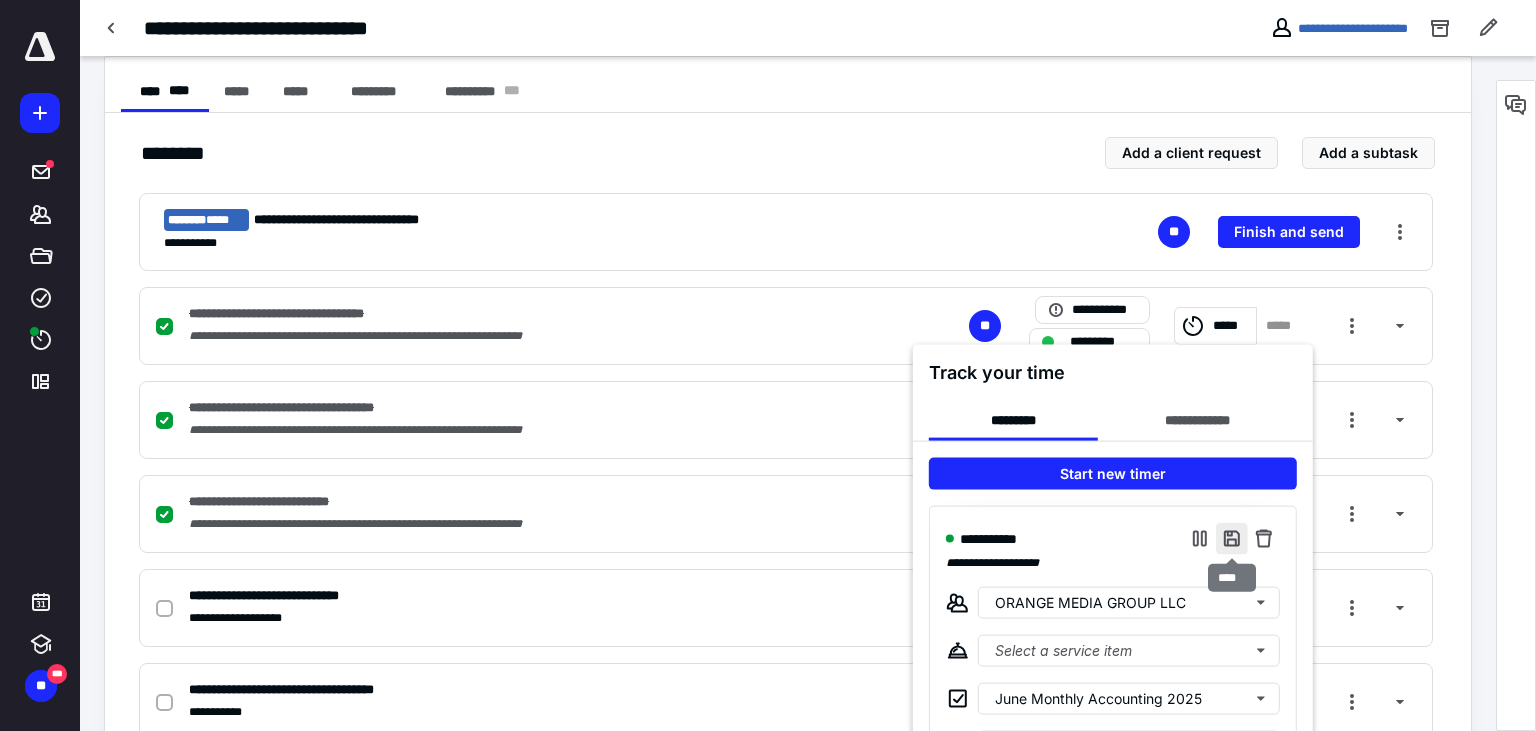 click at bounding box center (1232, 539) 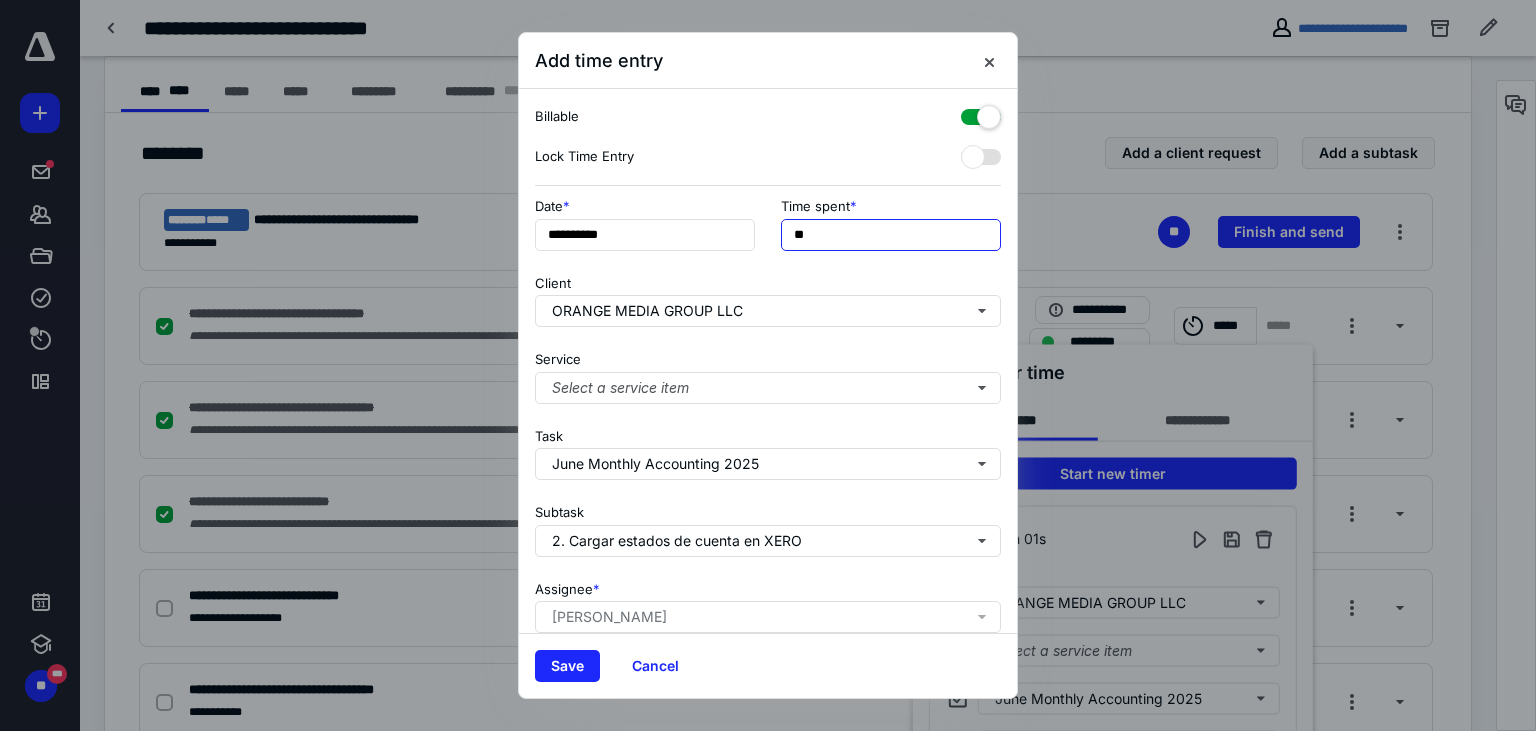 drag, startPoint x: 798, startPoint y: 231, endPoint x: 758, endPoint y: 225, distance: 40.4475 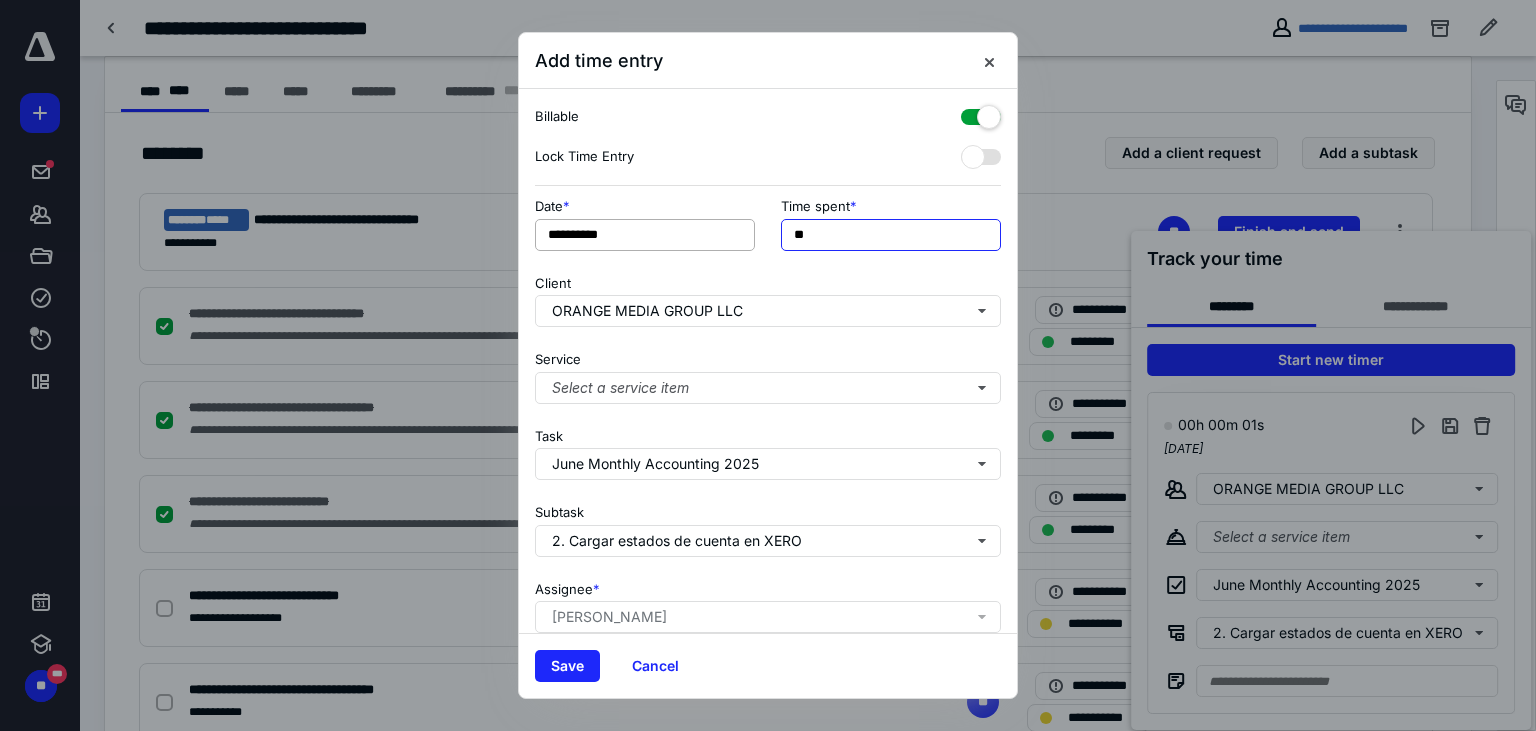 checkbox on "false" 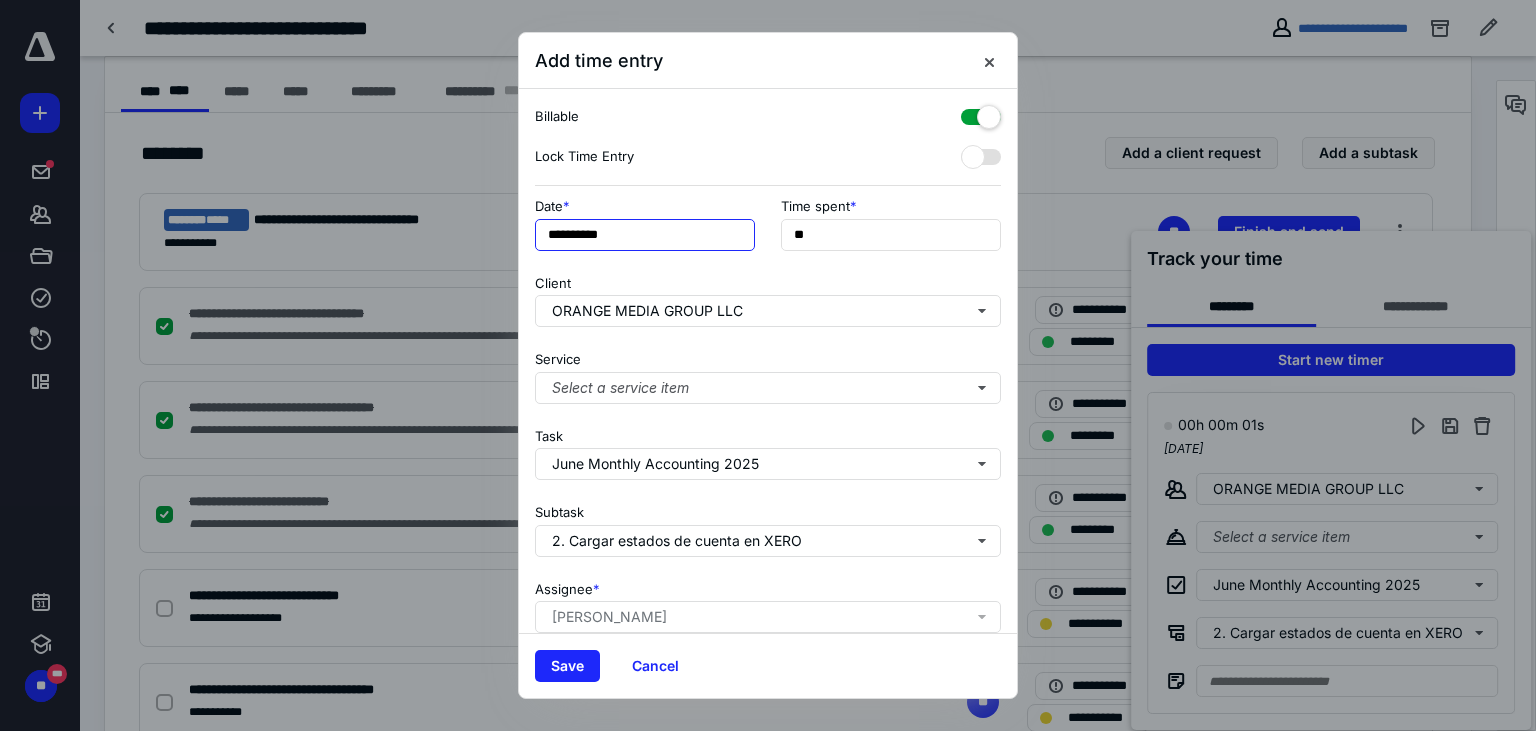 click on "**********" at bounding box center [645, 235] 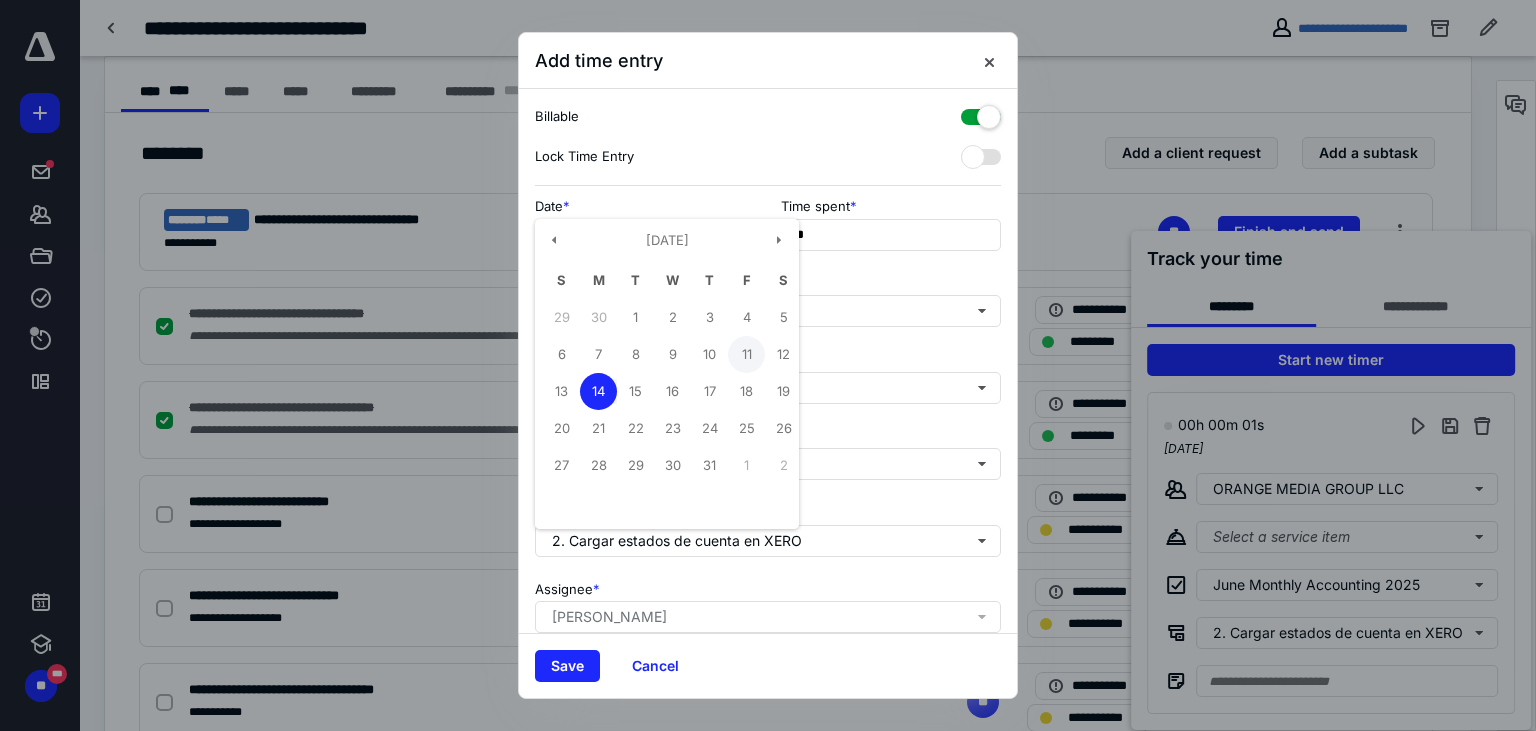 click on "11" at bounding box center [746, 354] 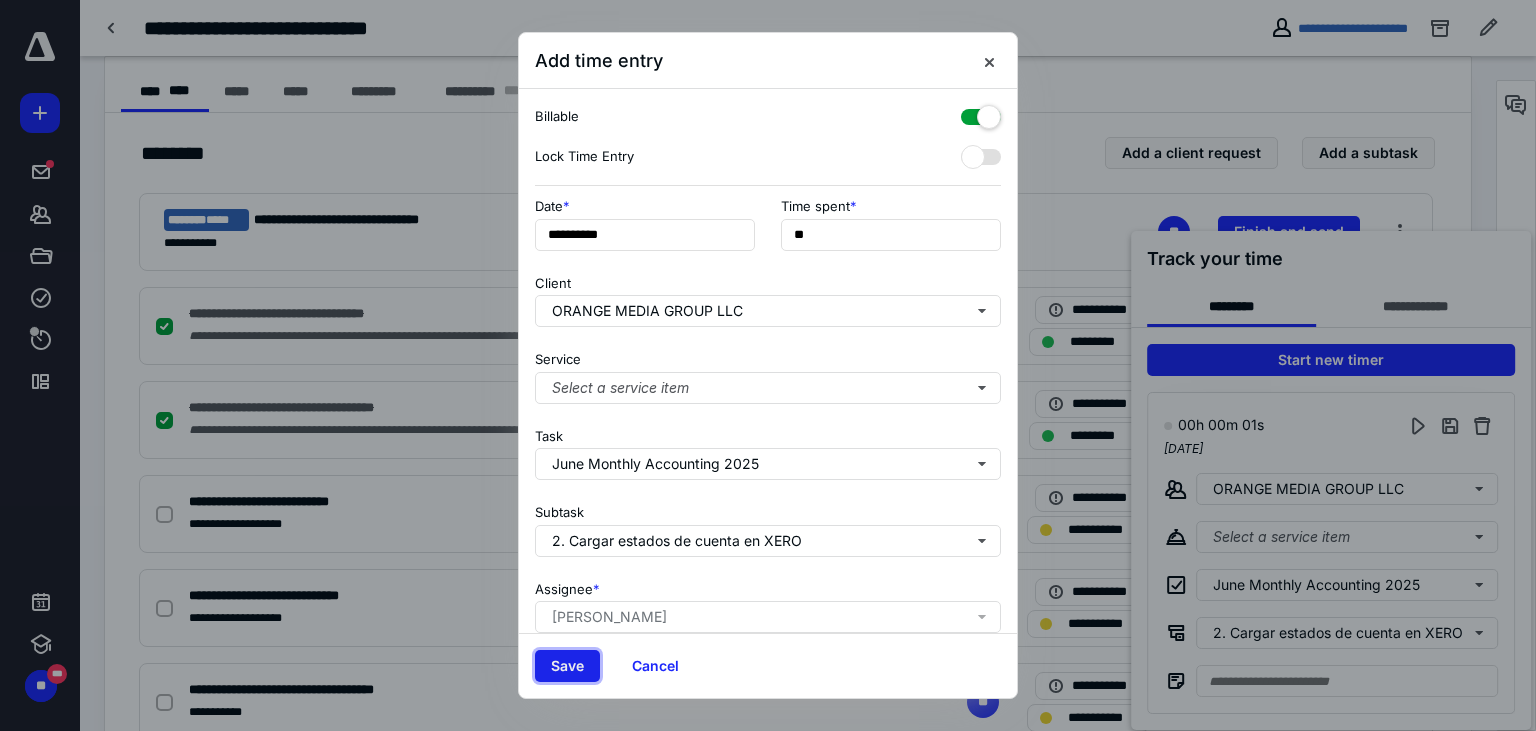 click on "Save" at bounding box center [567, 666] 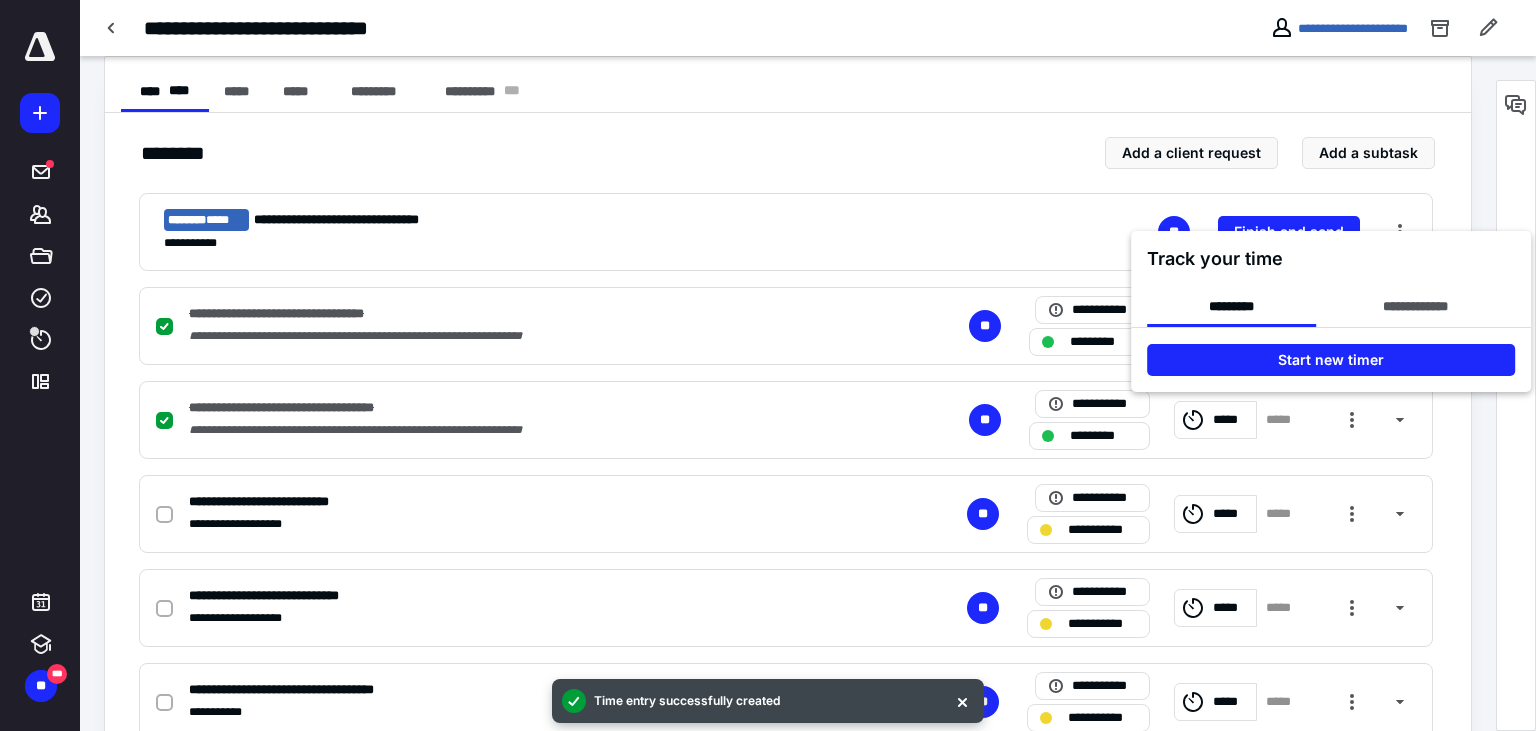 click at bounding box center [768, 365] 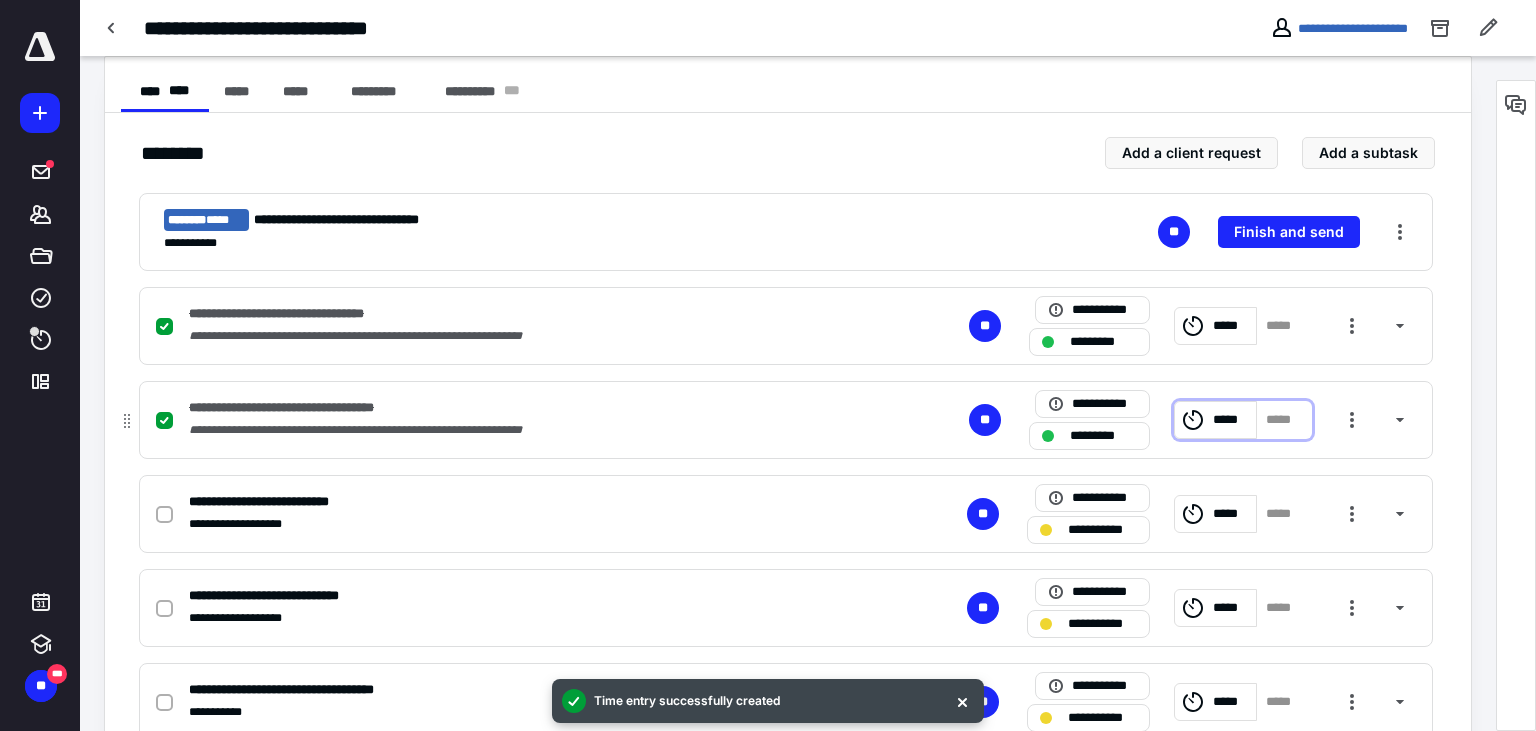 click on "*****" at bounding box center [1231, 420] 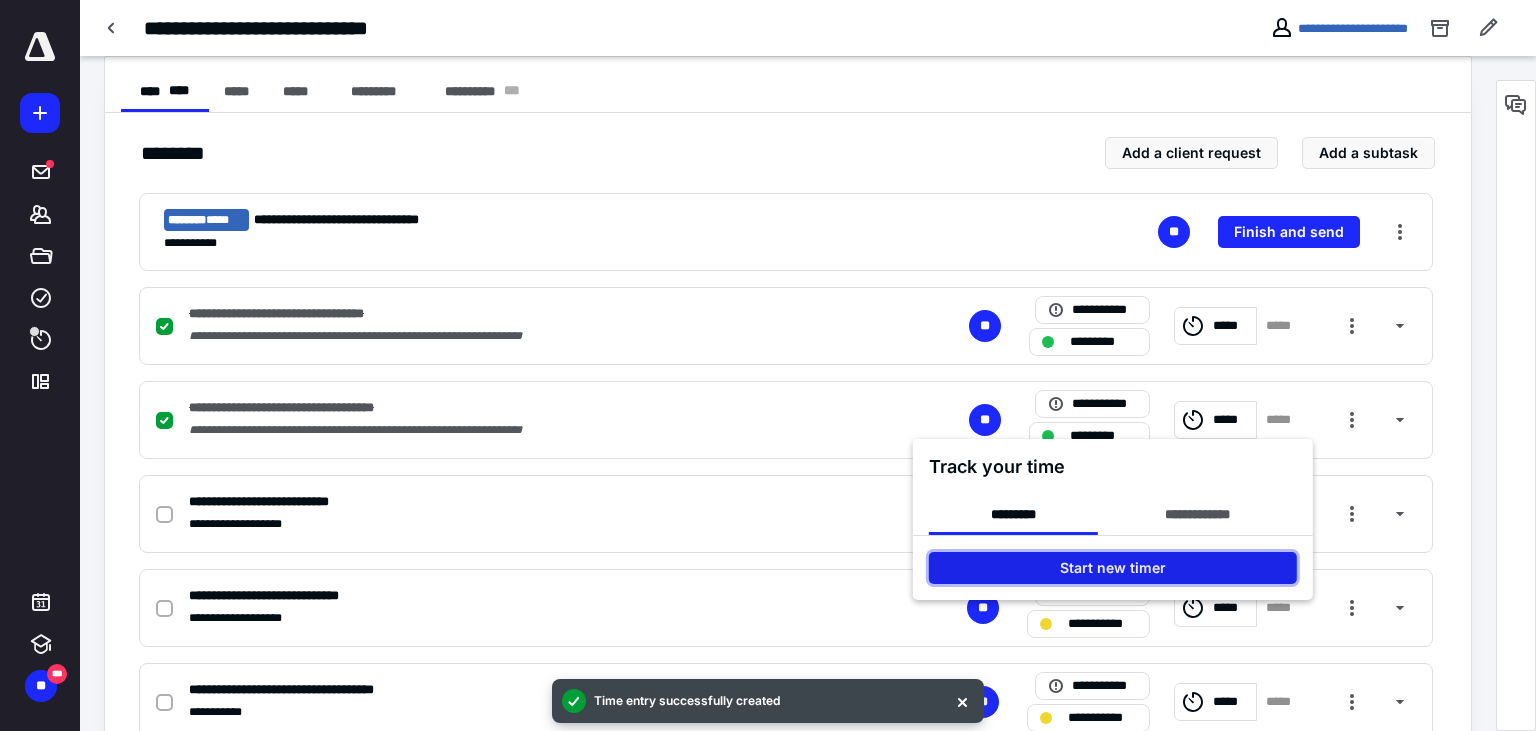 click on "Start new timer" at bounding box center [1113, 568] 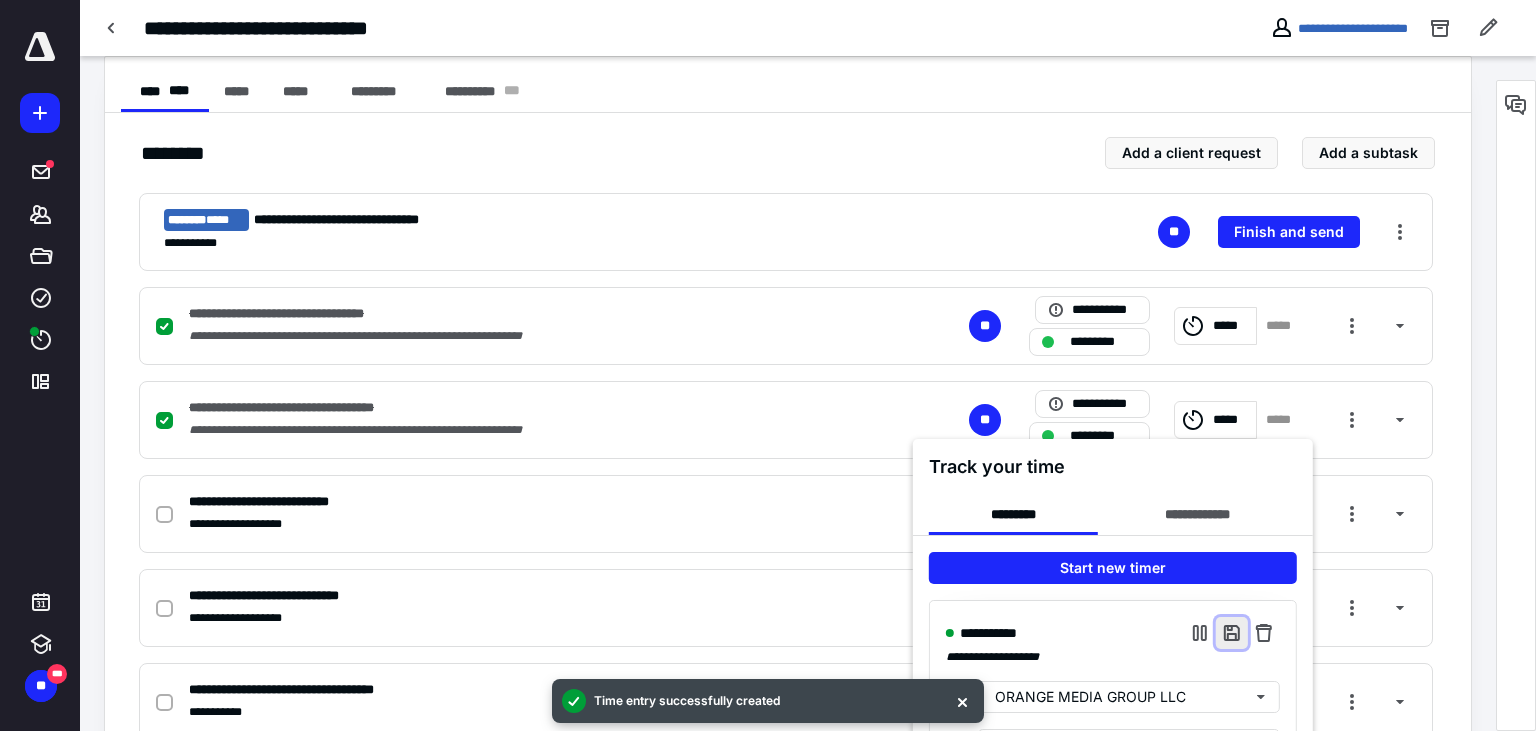 click at bounding box center (1232, 633) 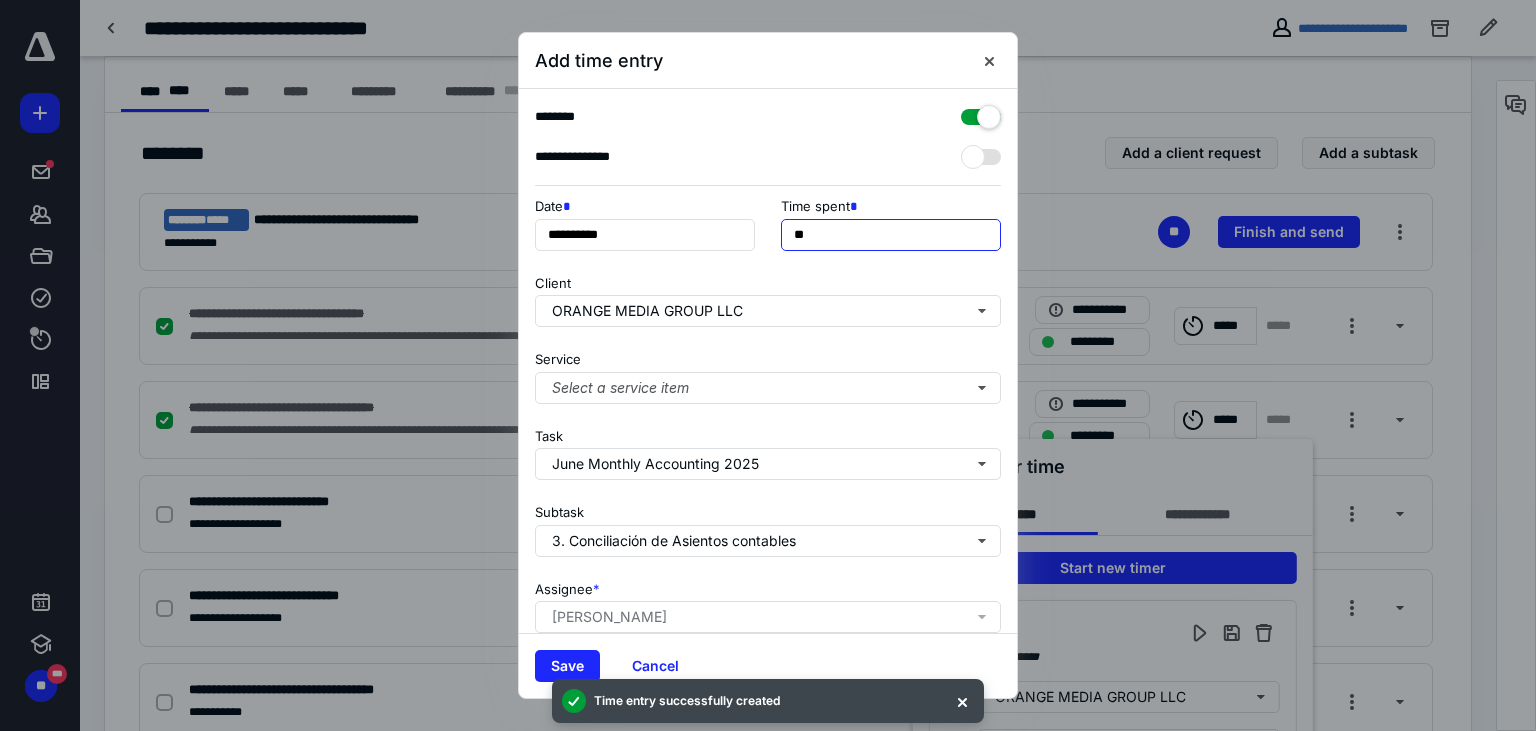 drag, startPoint x: 798, startPoint y: 232, endPoint x: 769, endPoint y: 230, distance: 29.068884 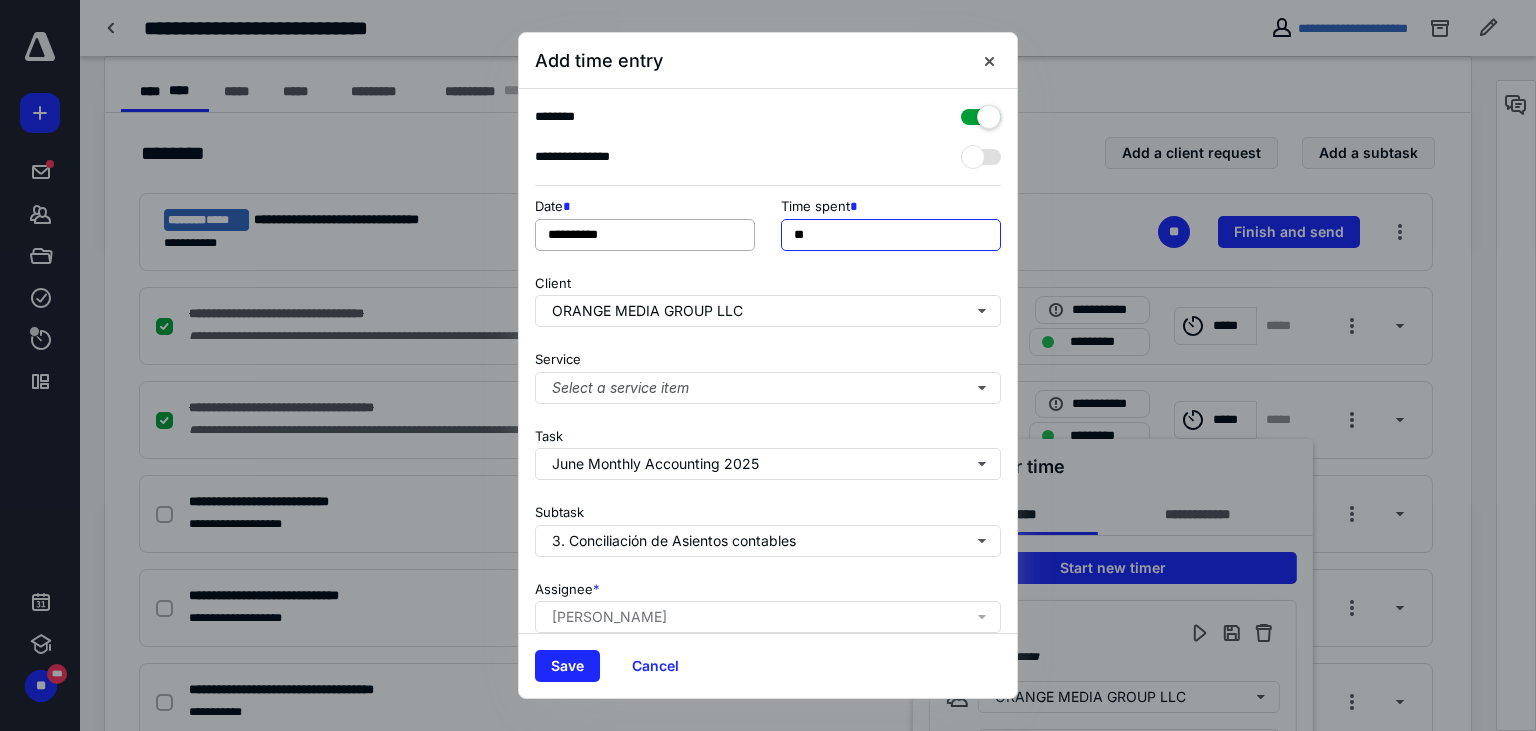 type on "**" 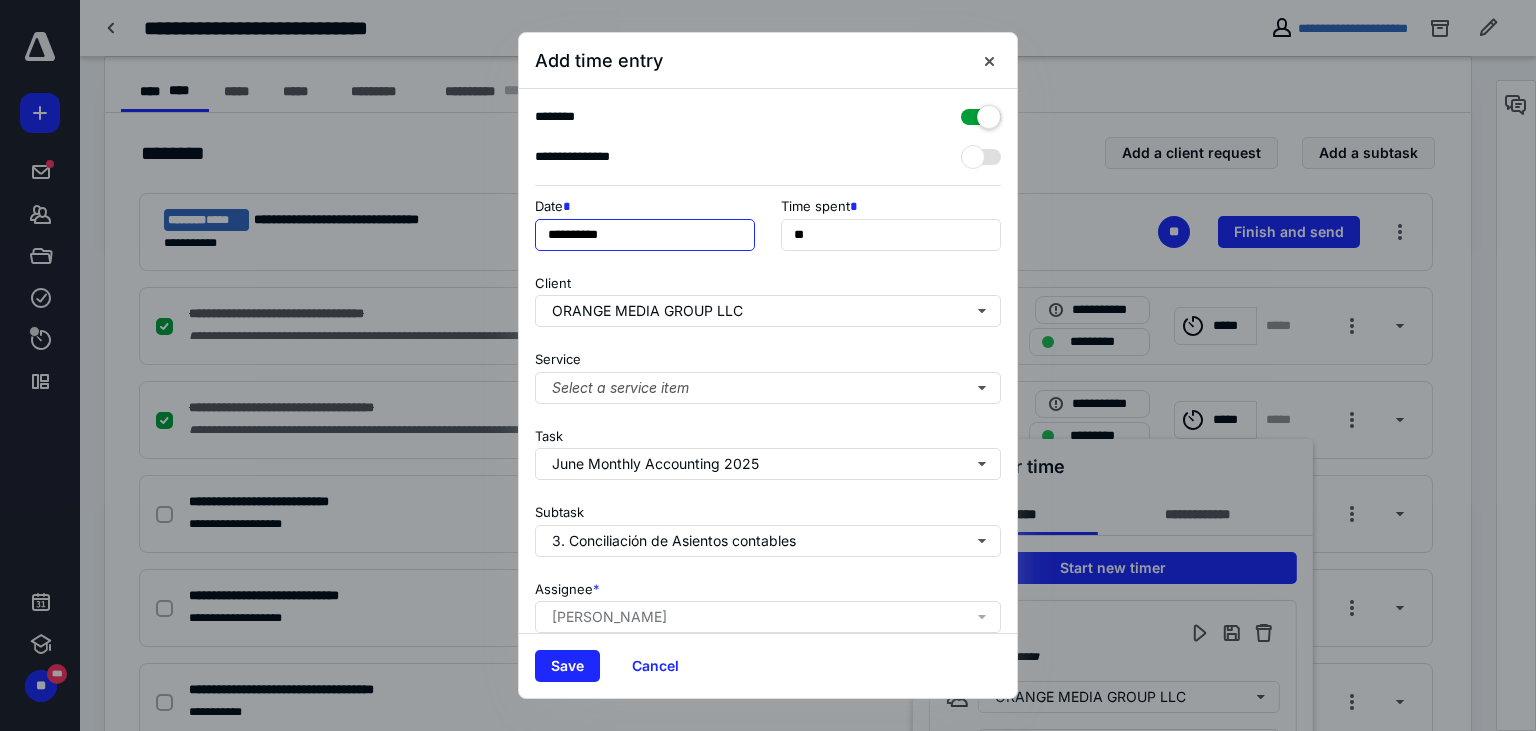 click on "**********" at bounding box center (645, 235) 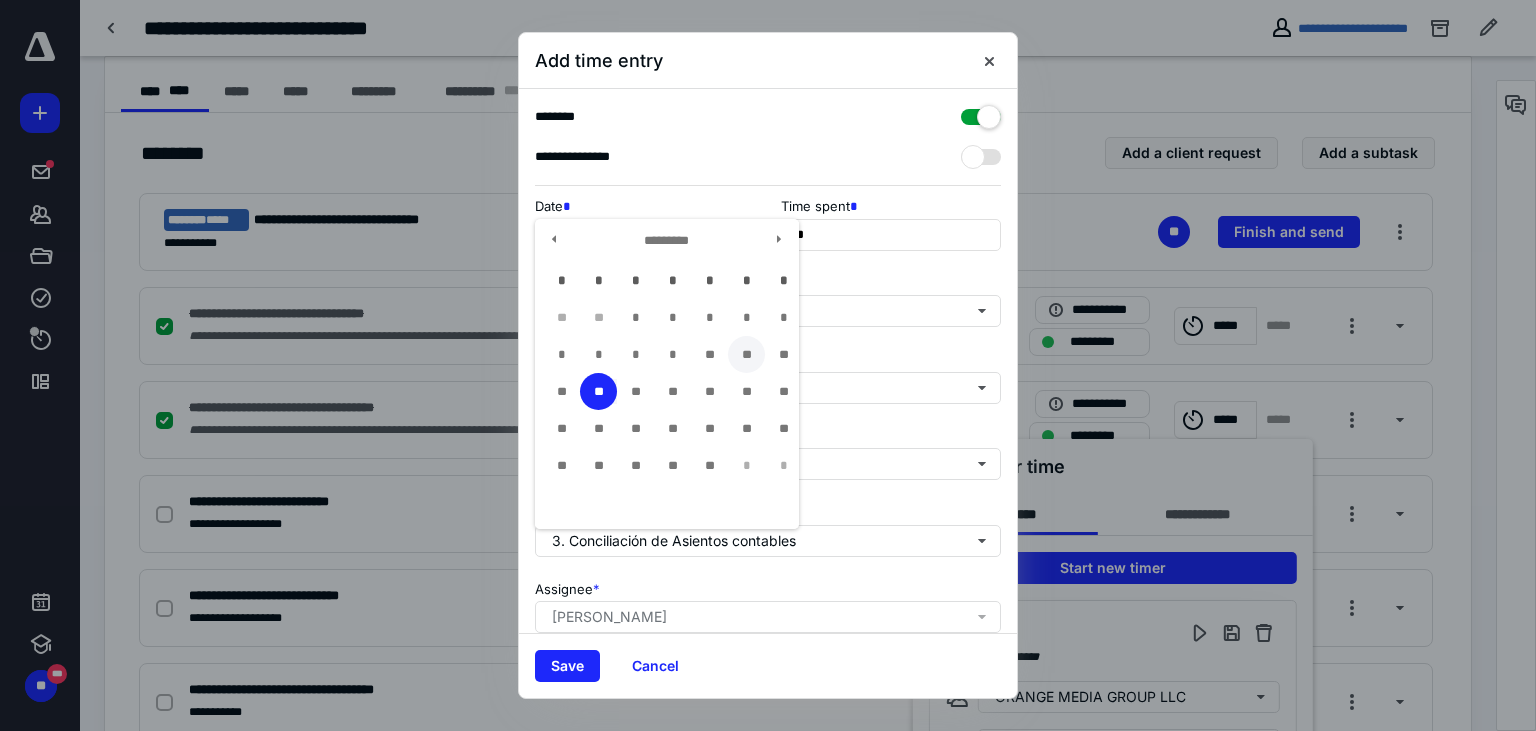 click on "**" at bounding box center (746, 354) 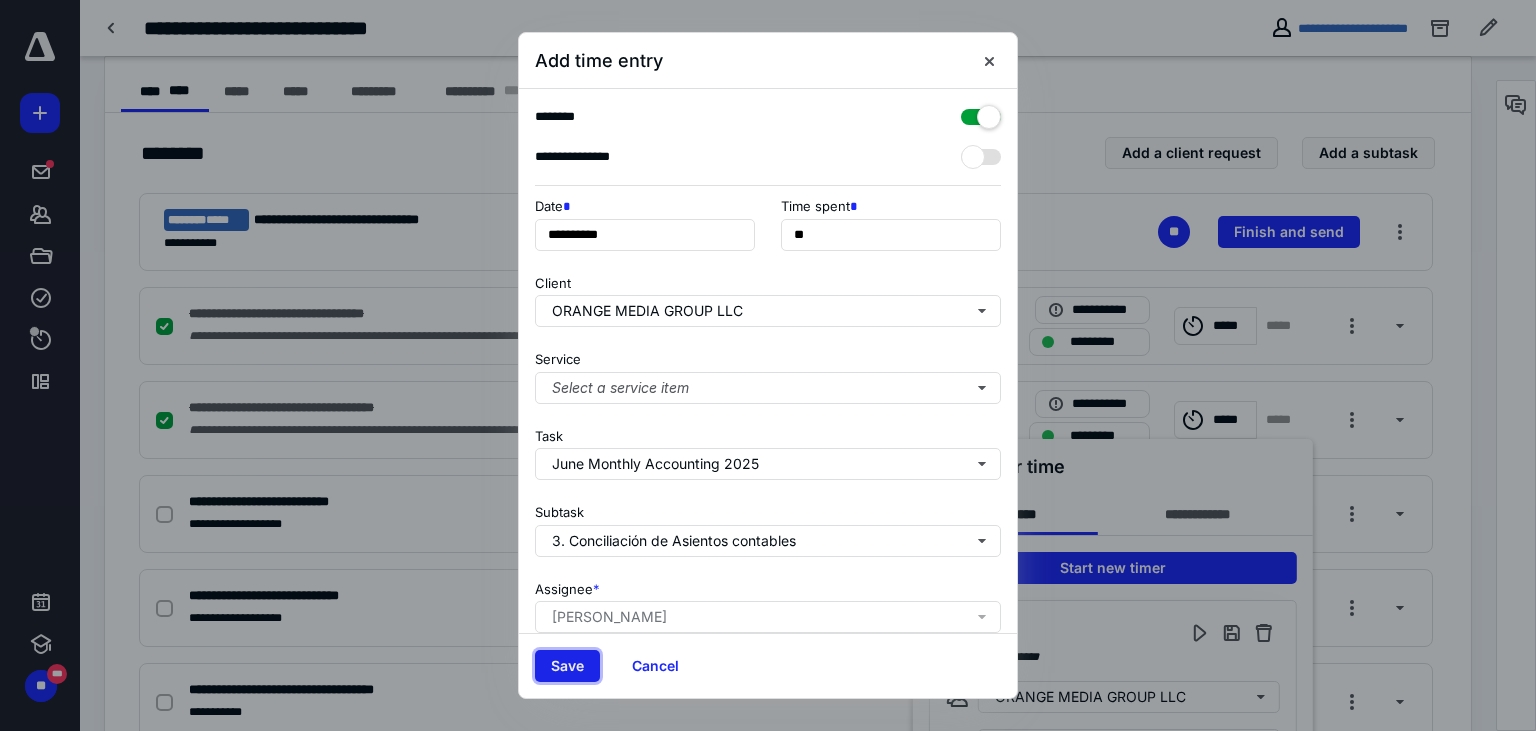 click on "Save" at bounding box center (567, 666) 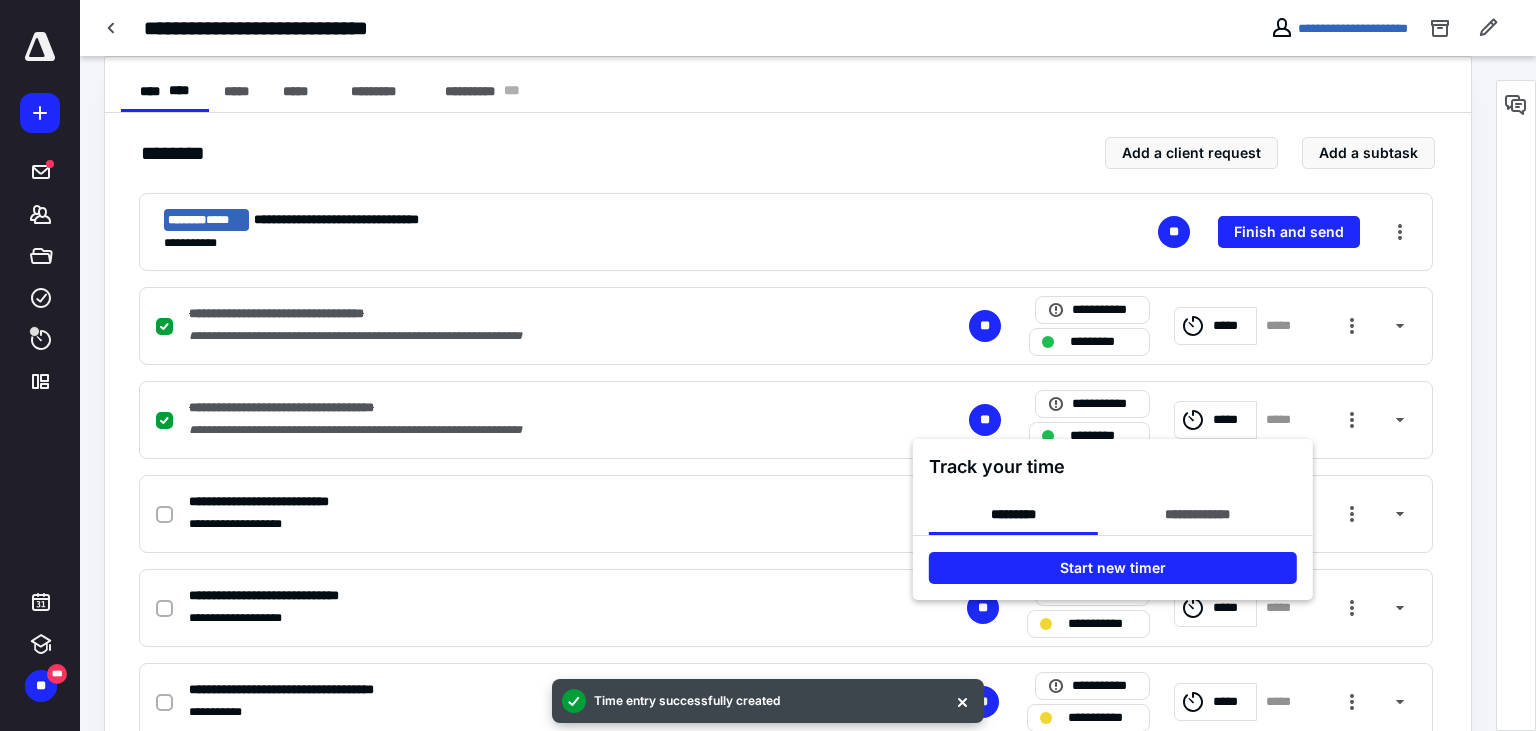 click at bounding box center [768, 365] 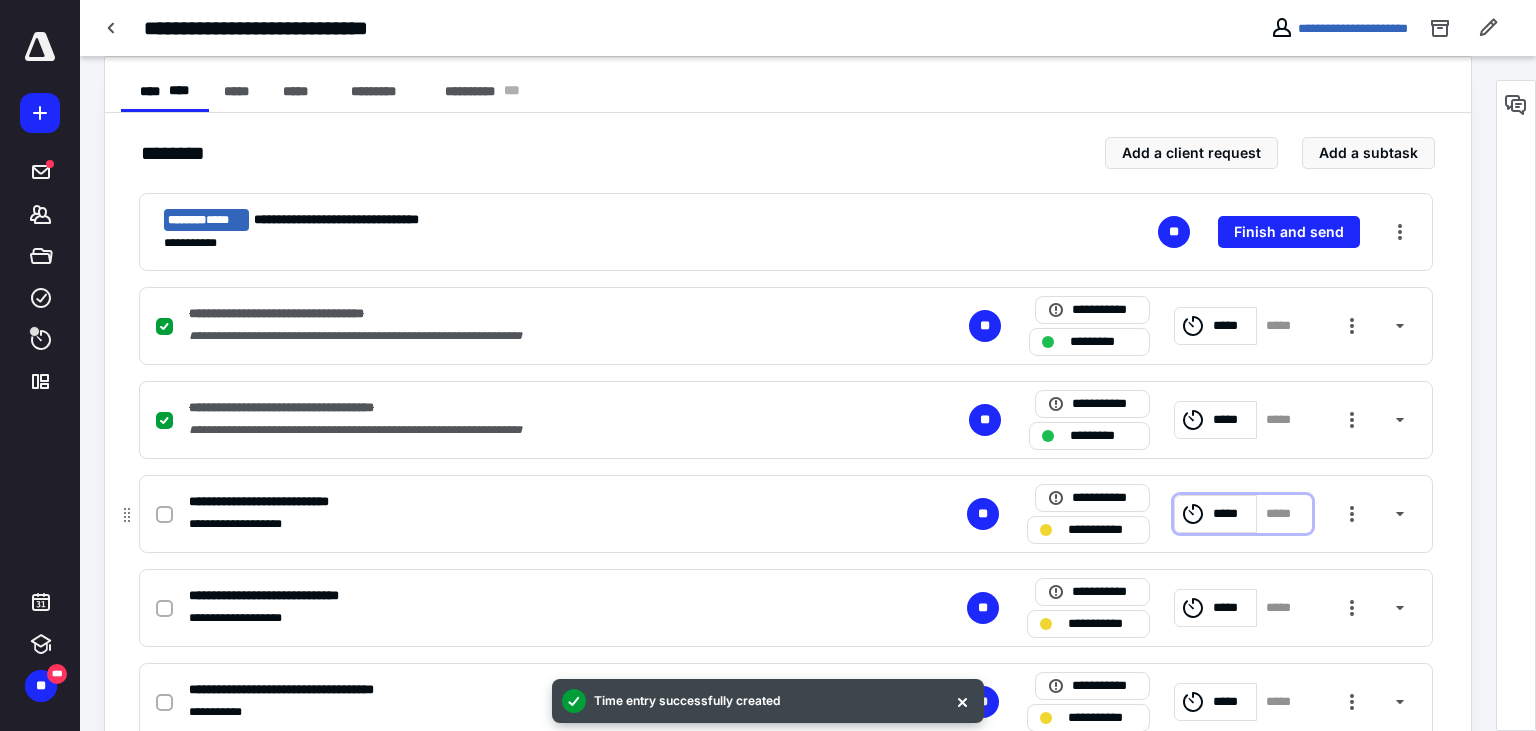 click on "*****" at bounding box center [1231, 514] 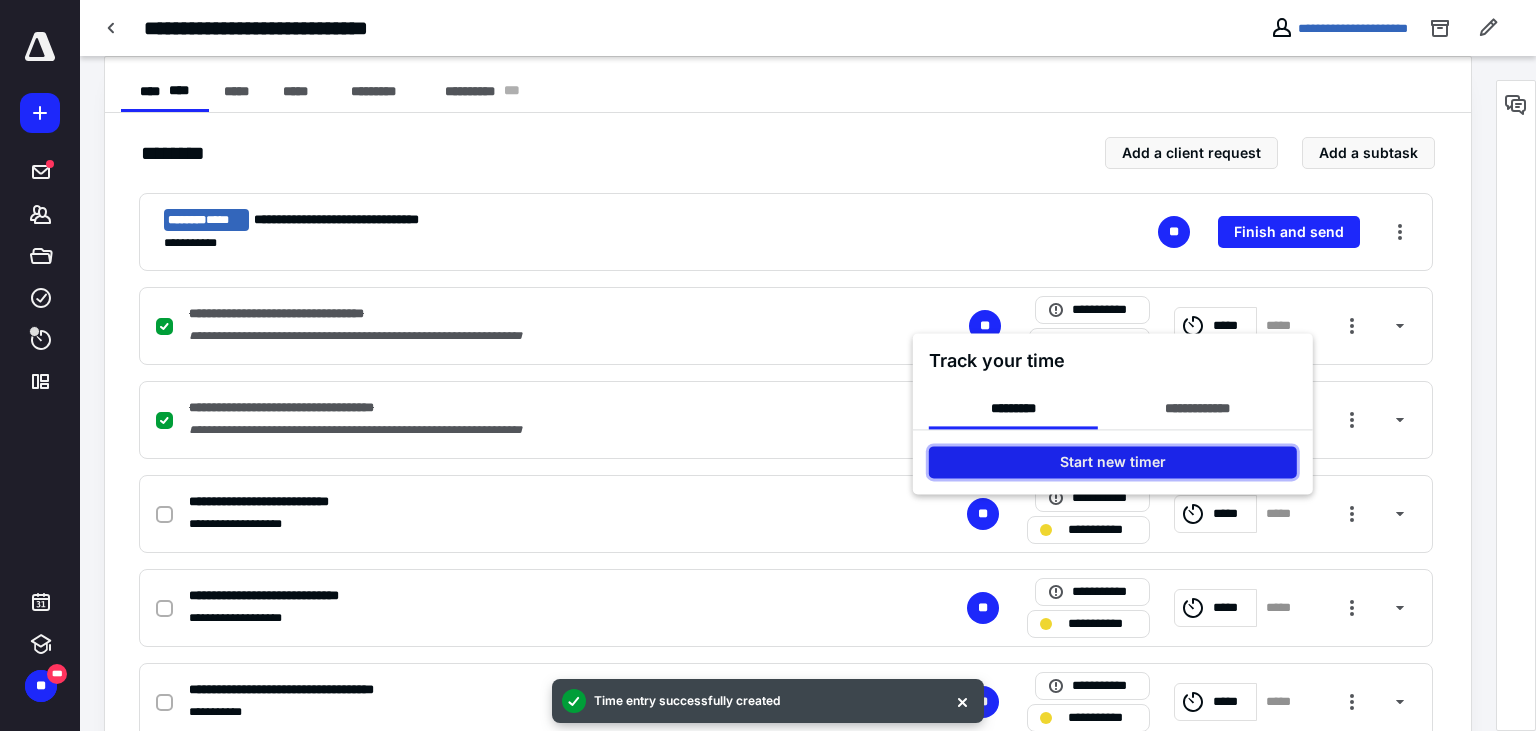 click on "Start new timer" at bounding box center (1113, 462) 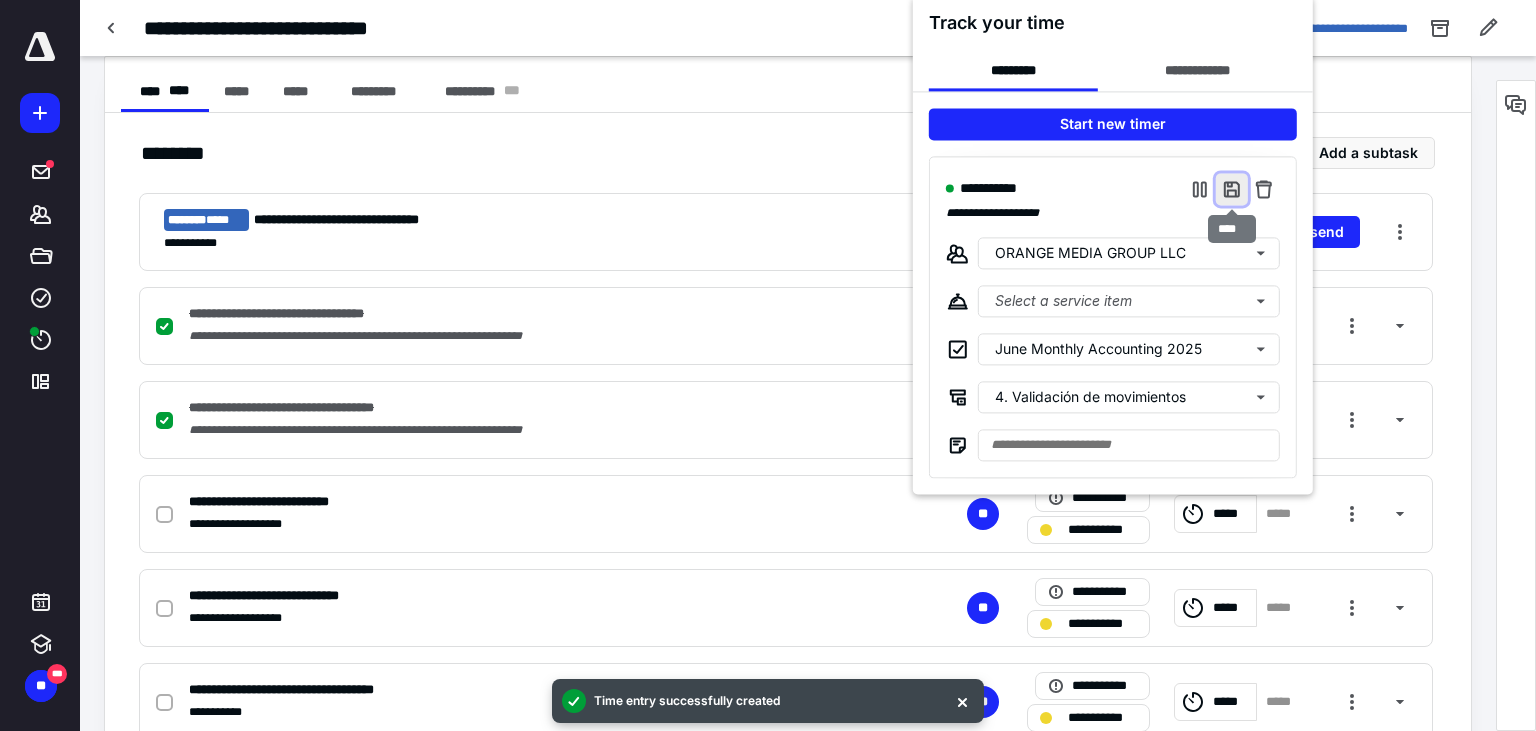 click at bounding box center [1232, 189] 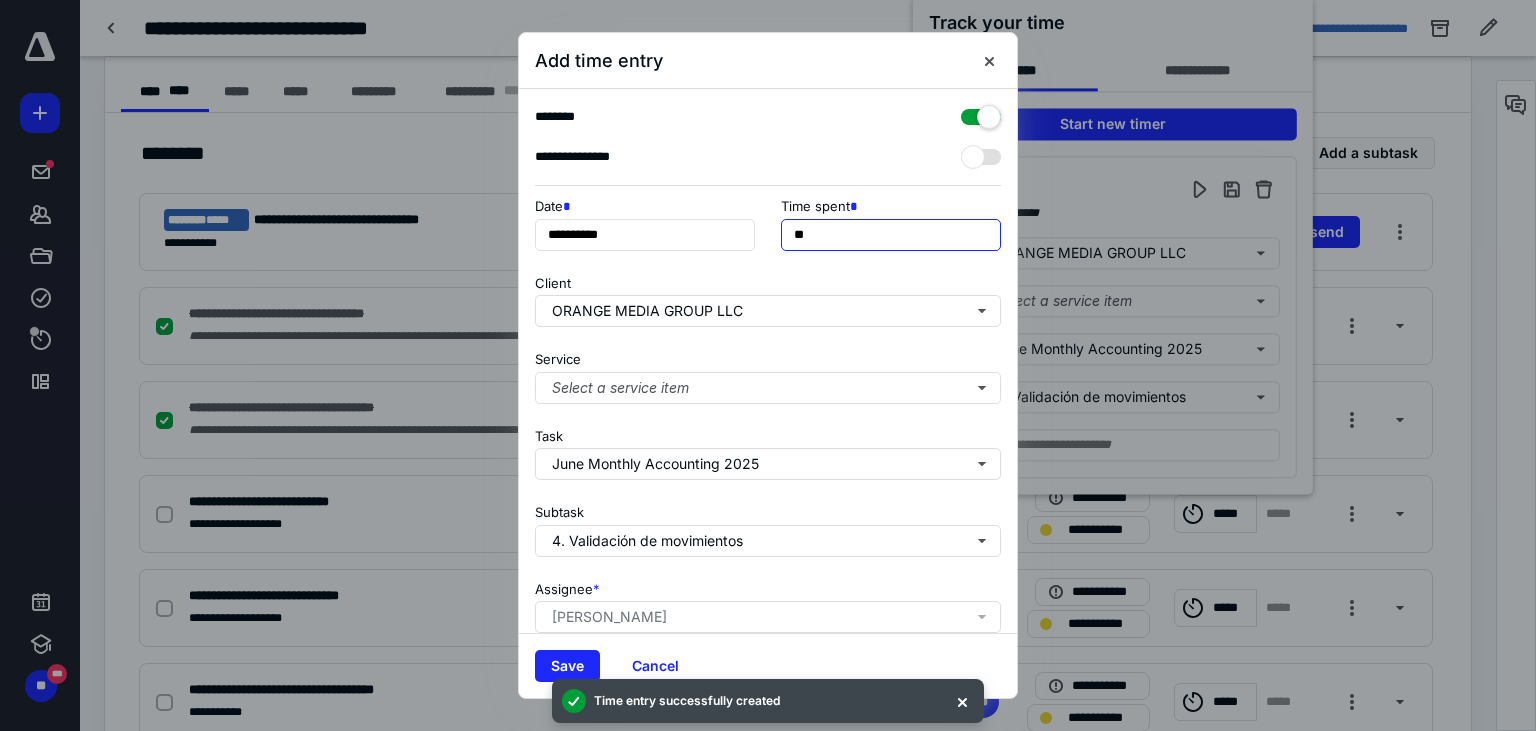 drag, startPoint x: 801, startPoint y: 230, endPoint x: 774, endPoint y: 233, distance: 27.166155 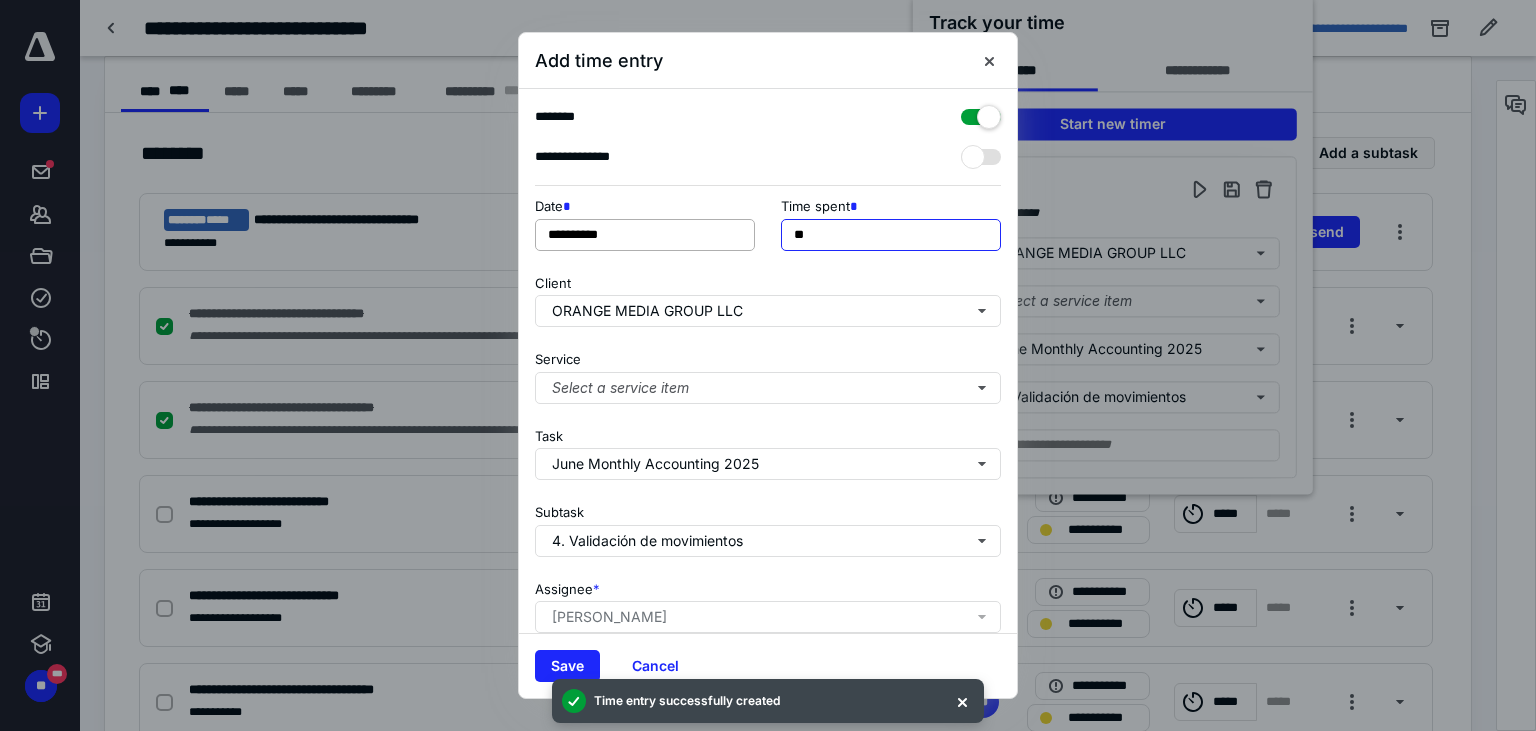 type on "**" 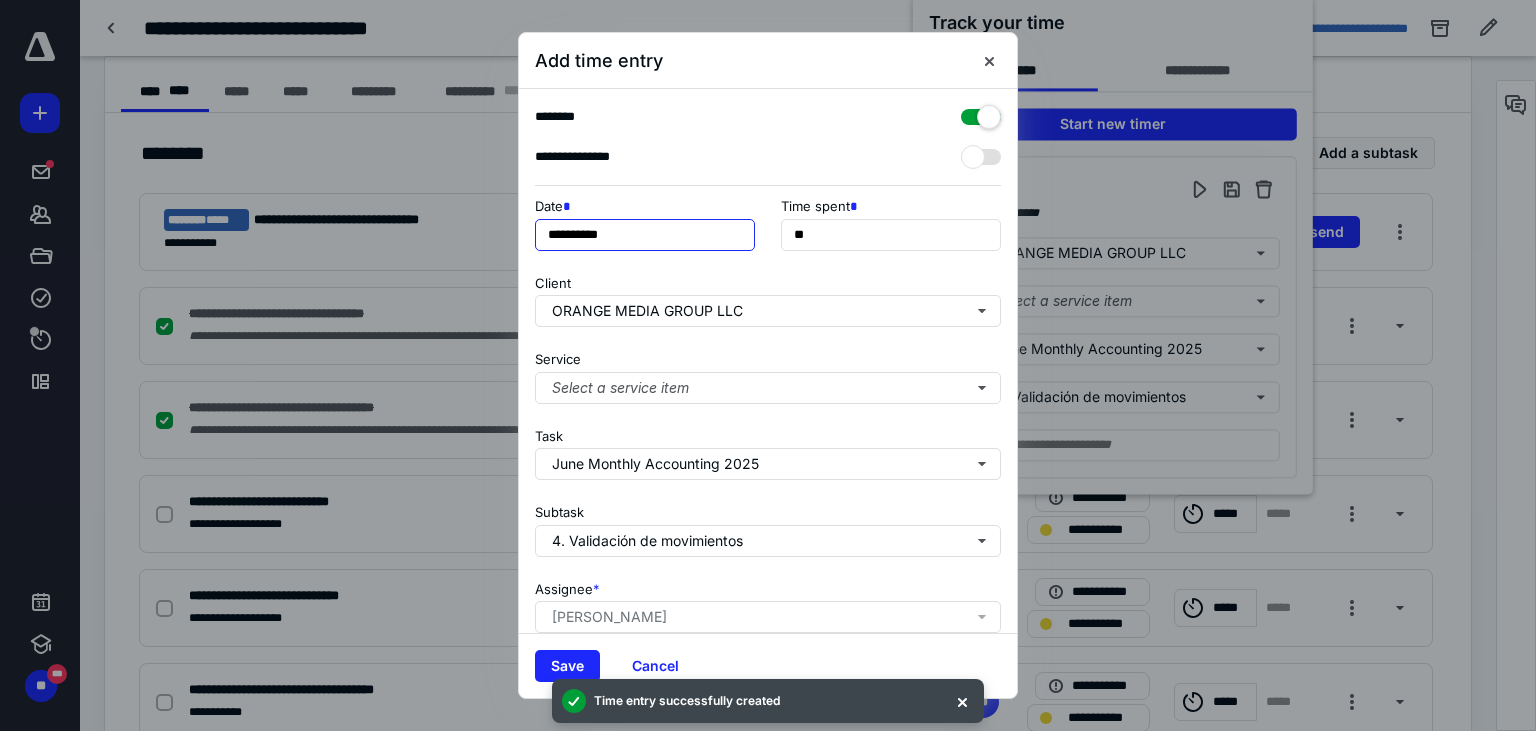 click on "**********" at bounding box center (645, 235) 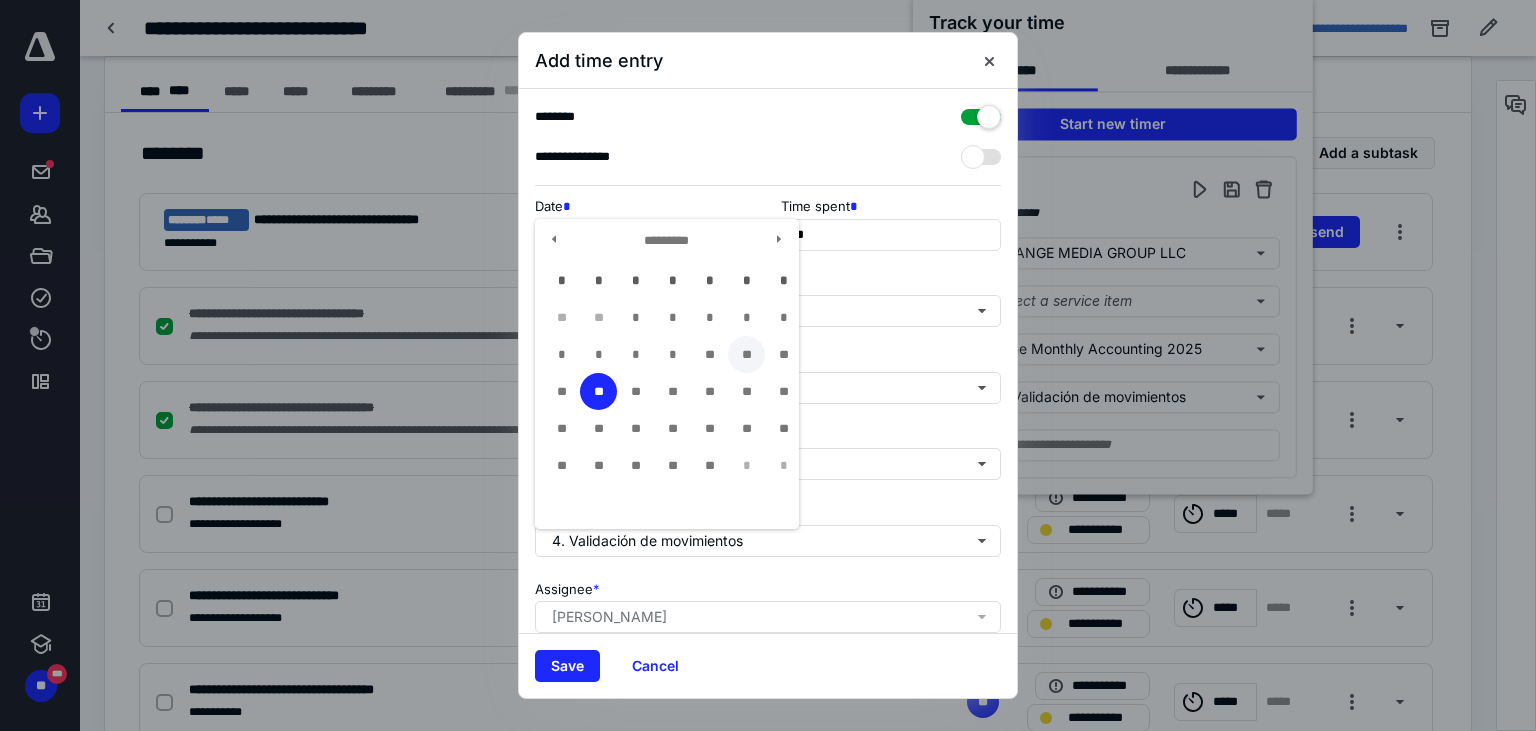 click on "**" at bounding box center [746, 354] 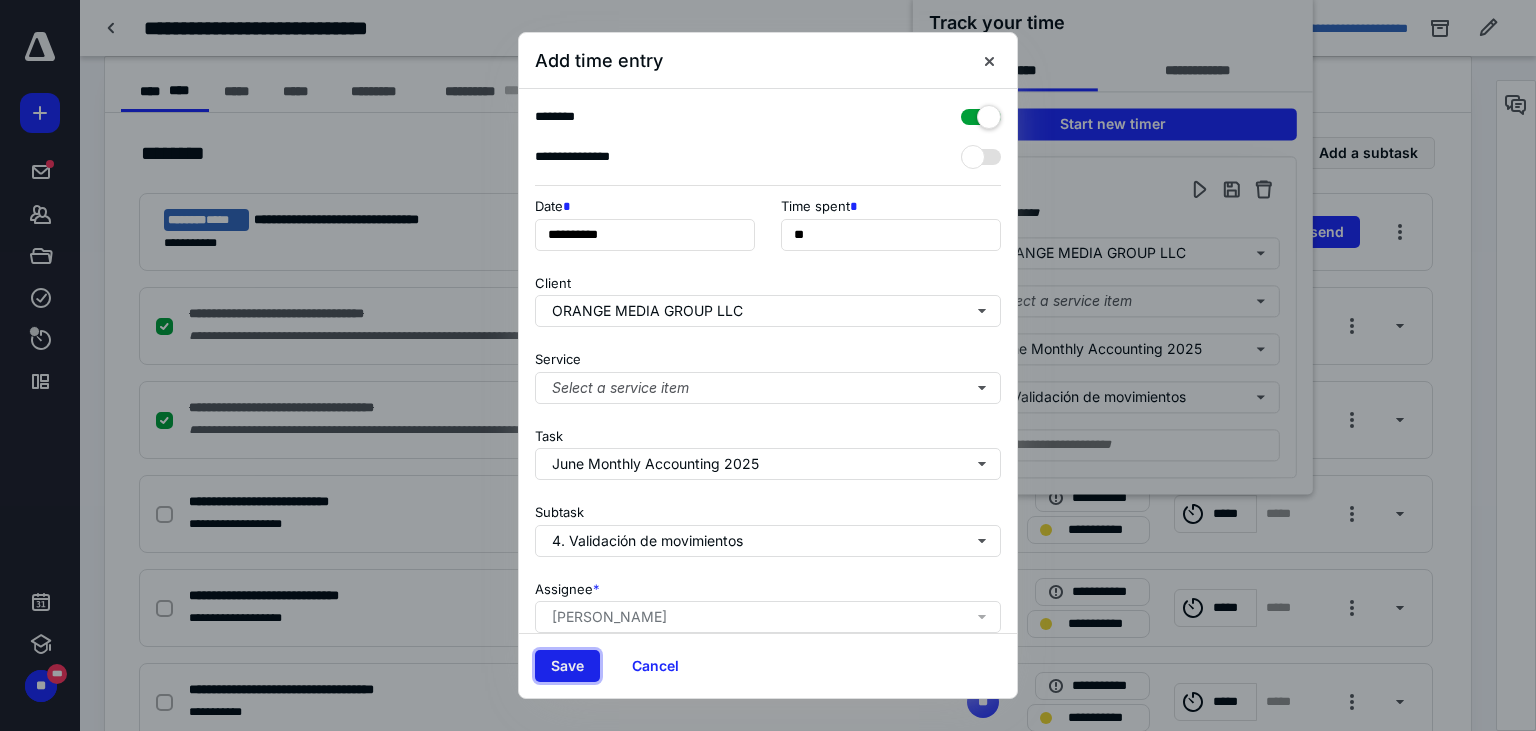 click on "Save" at bounding box center (567, 666) 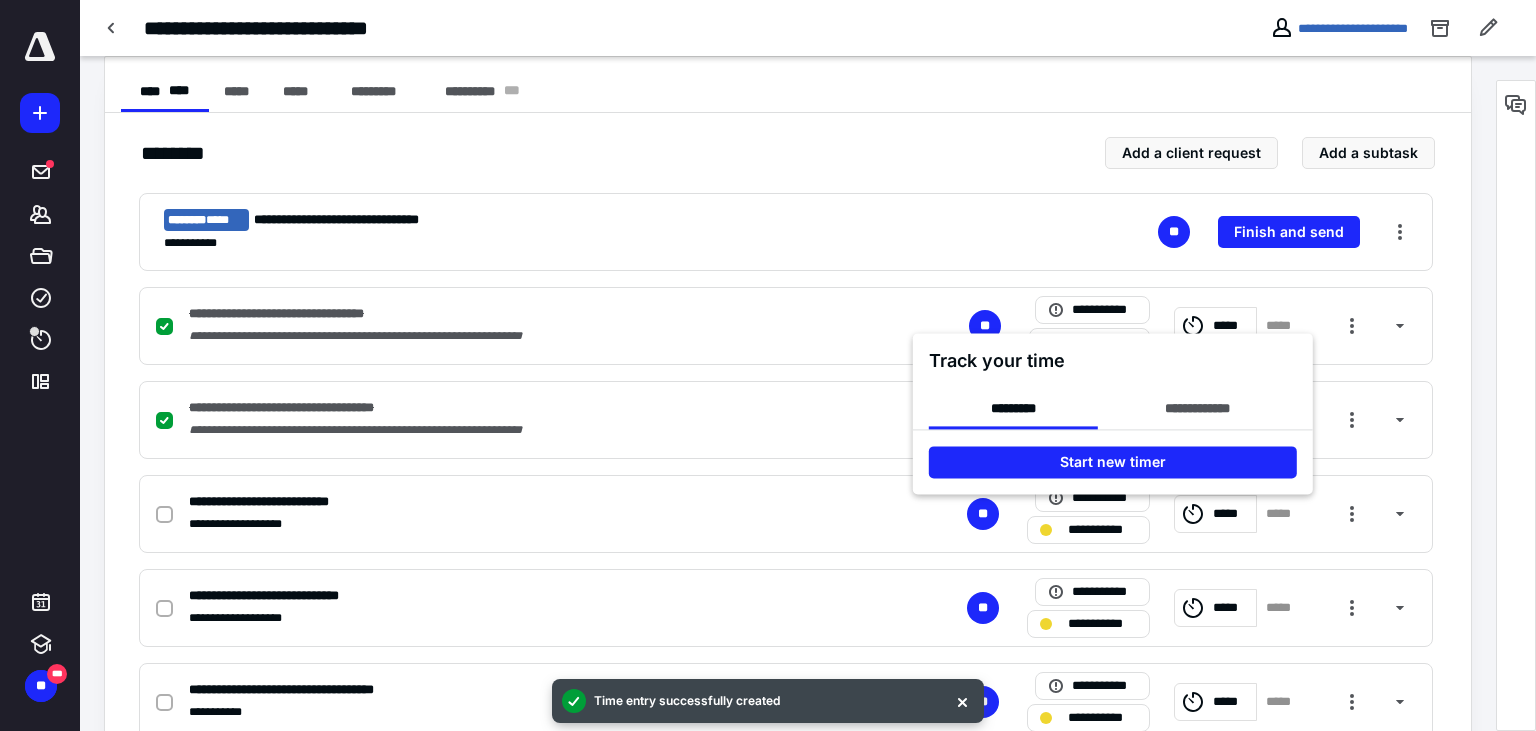 click at bounding box center (768, 365) 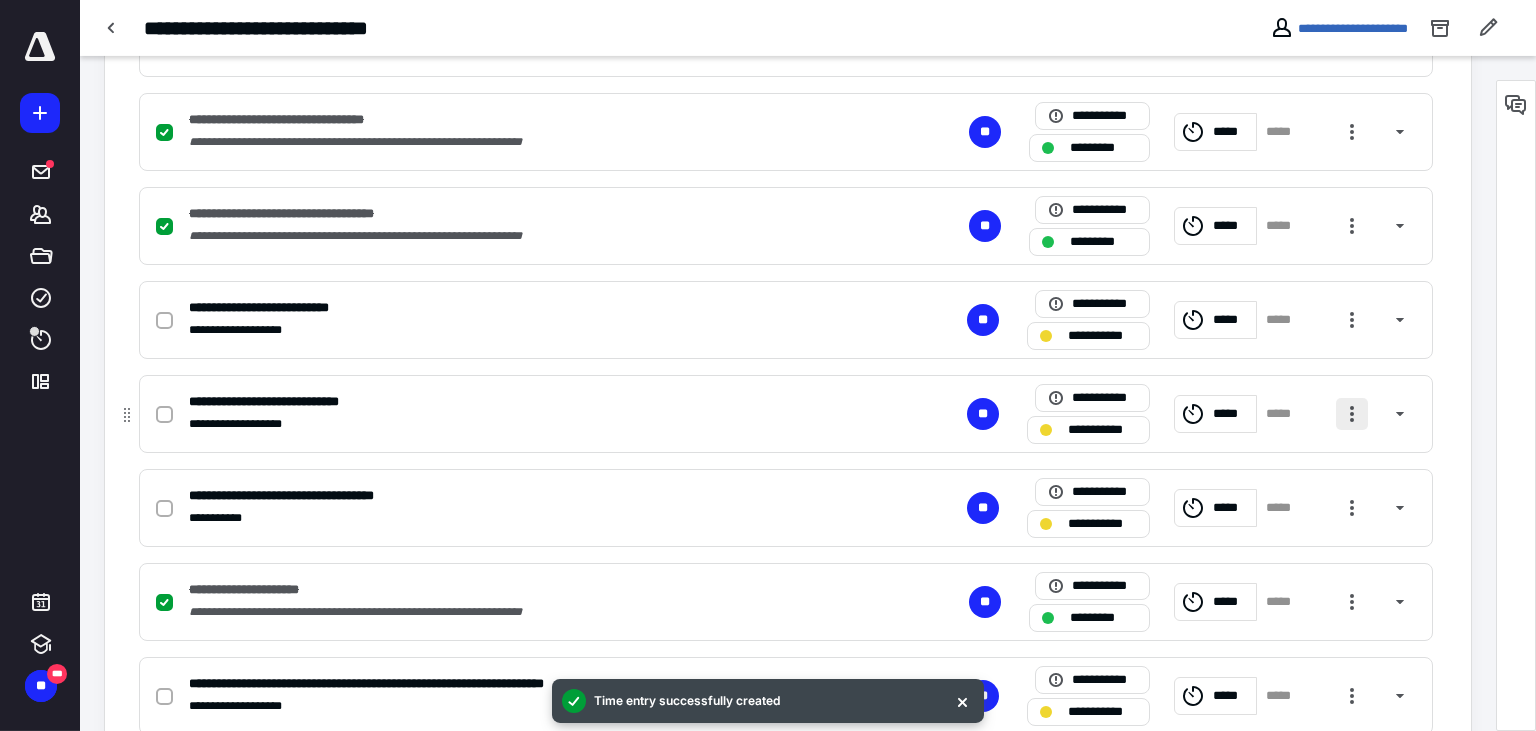 scroll, scrollTop: 596, scrollLeft: 0, axis: vertical 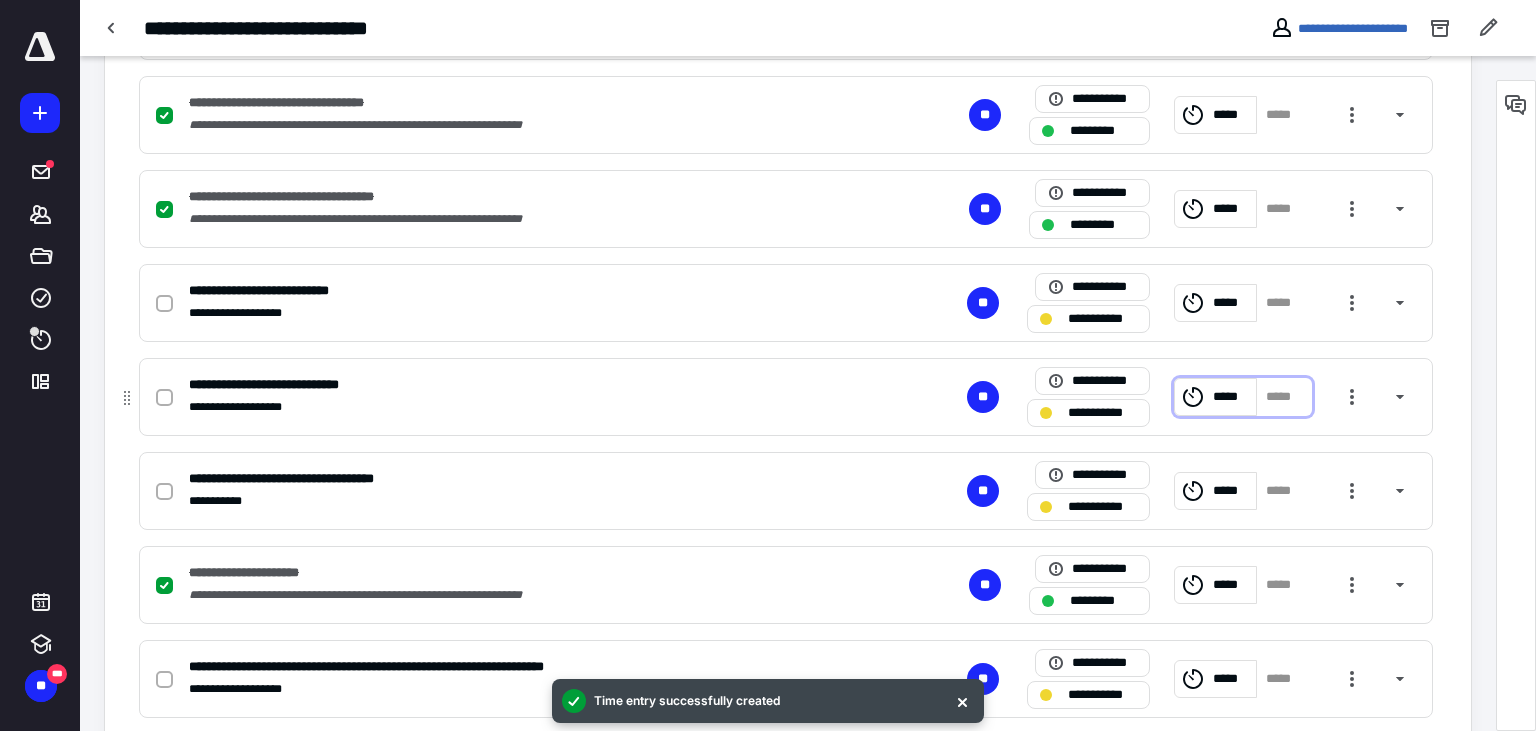 click on "*****" at bounding box center (1231, 397) 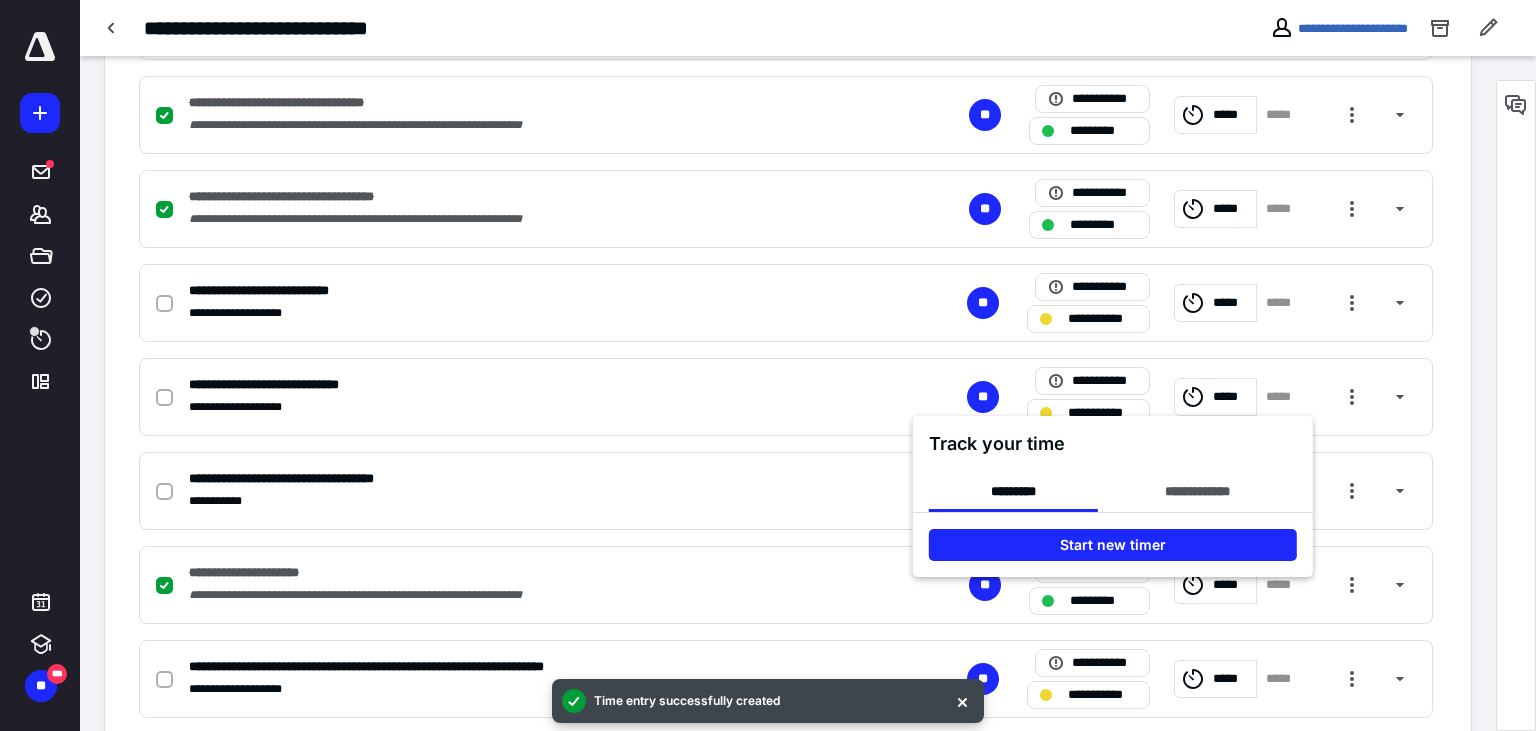 click at bounding box center (768, 365) 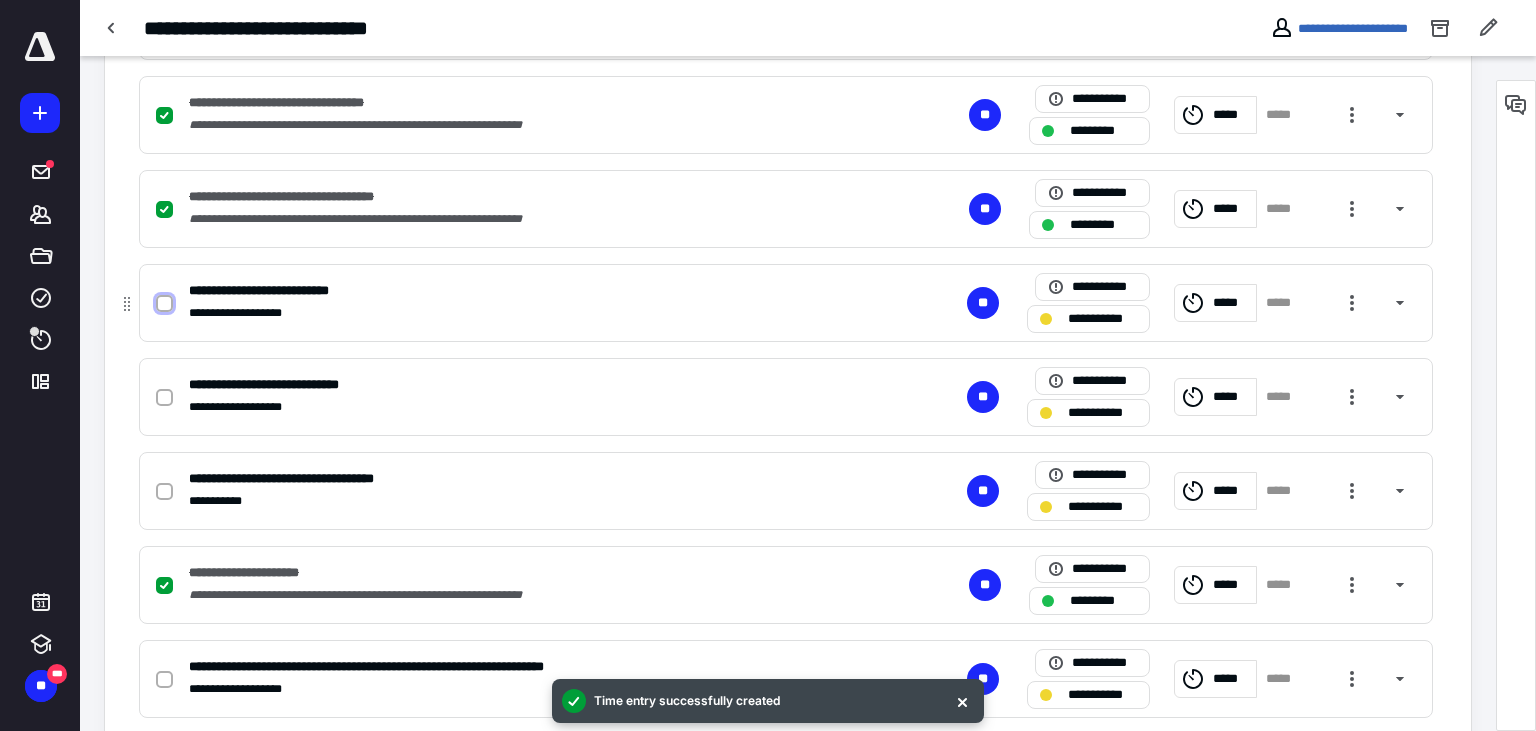 click at bounding box center [164, 304] 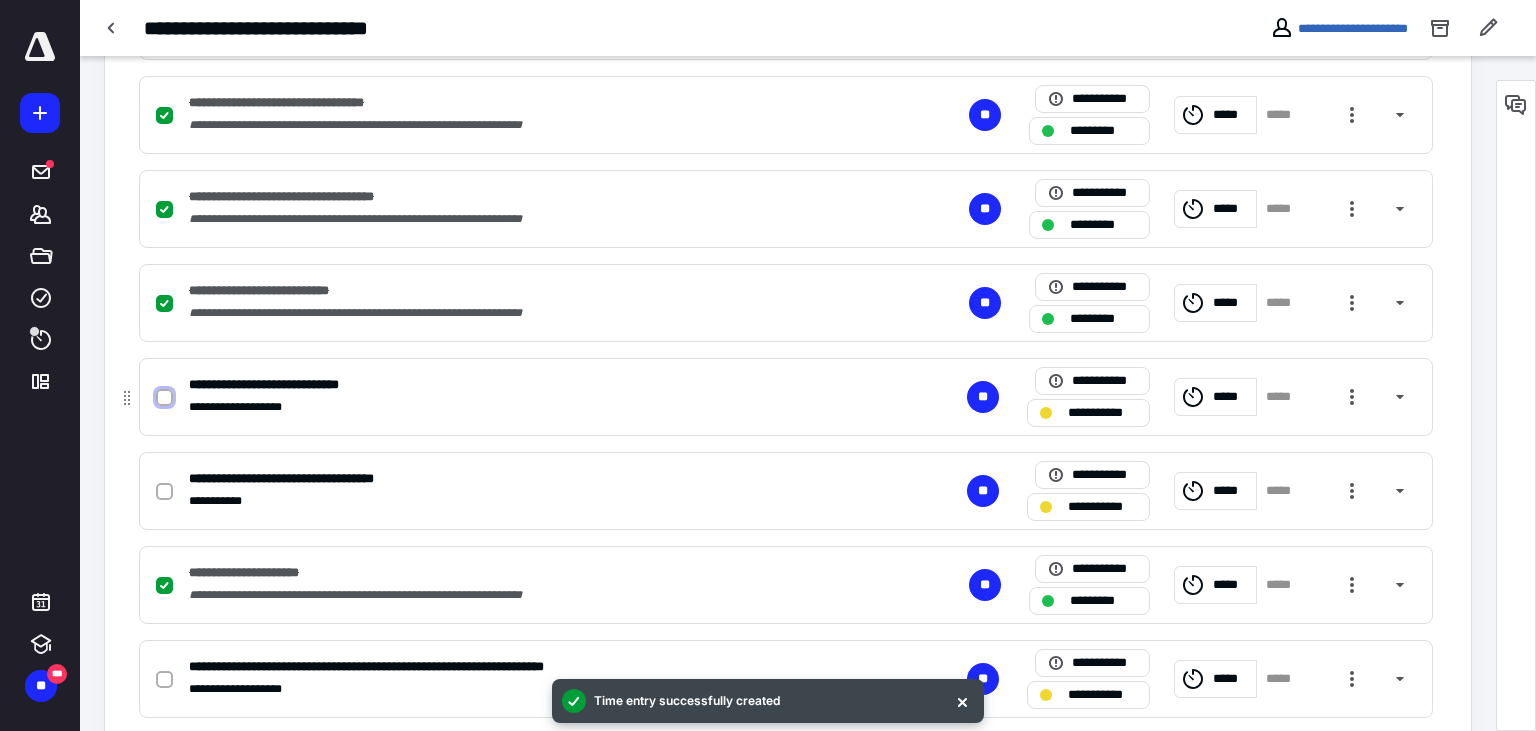click at bounding box center [164, 398] 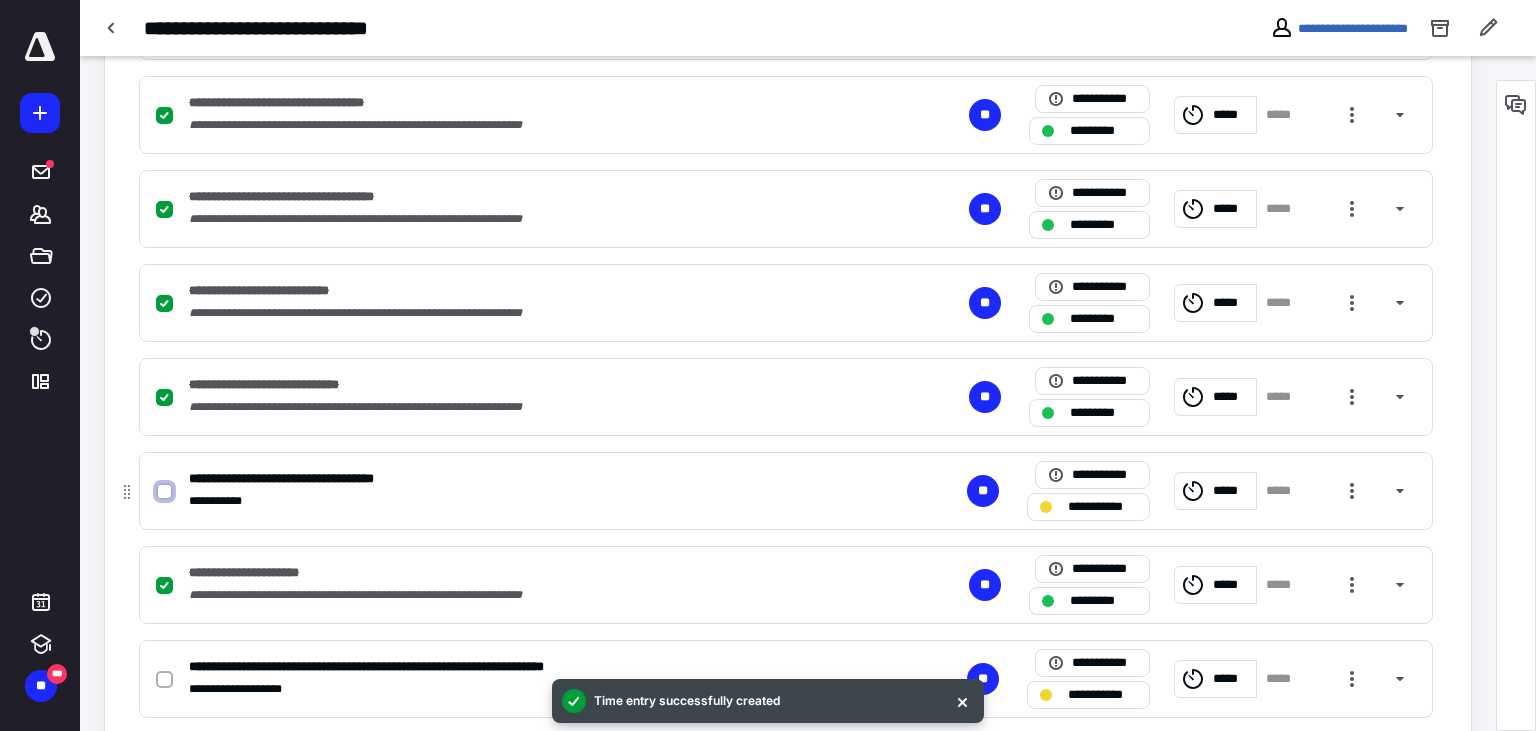 click at bounding box center (164, 492) 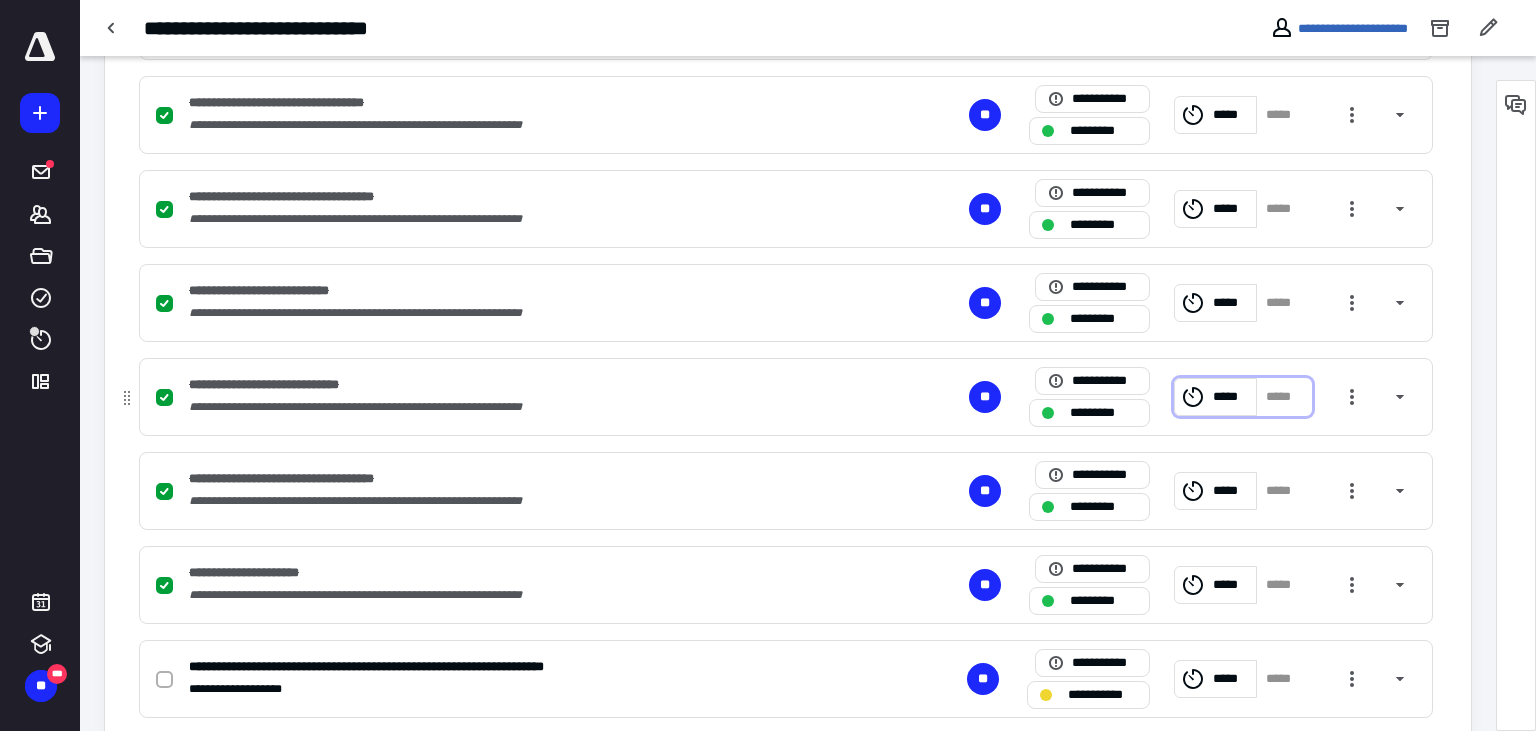 click on "*****" at bounding box center [1231, 397] 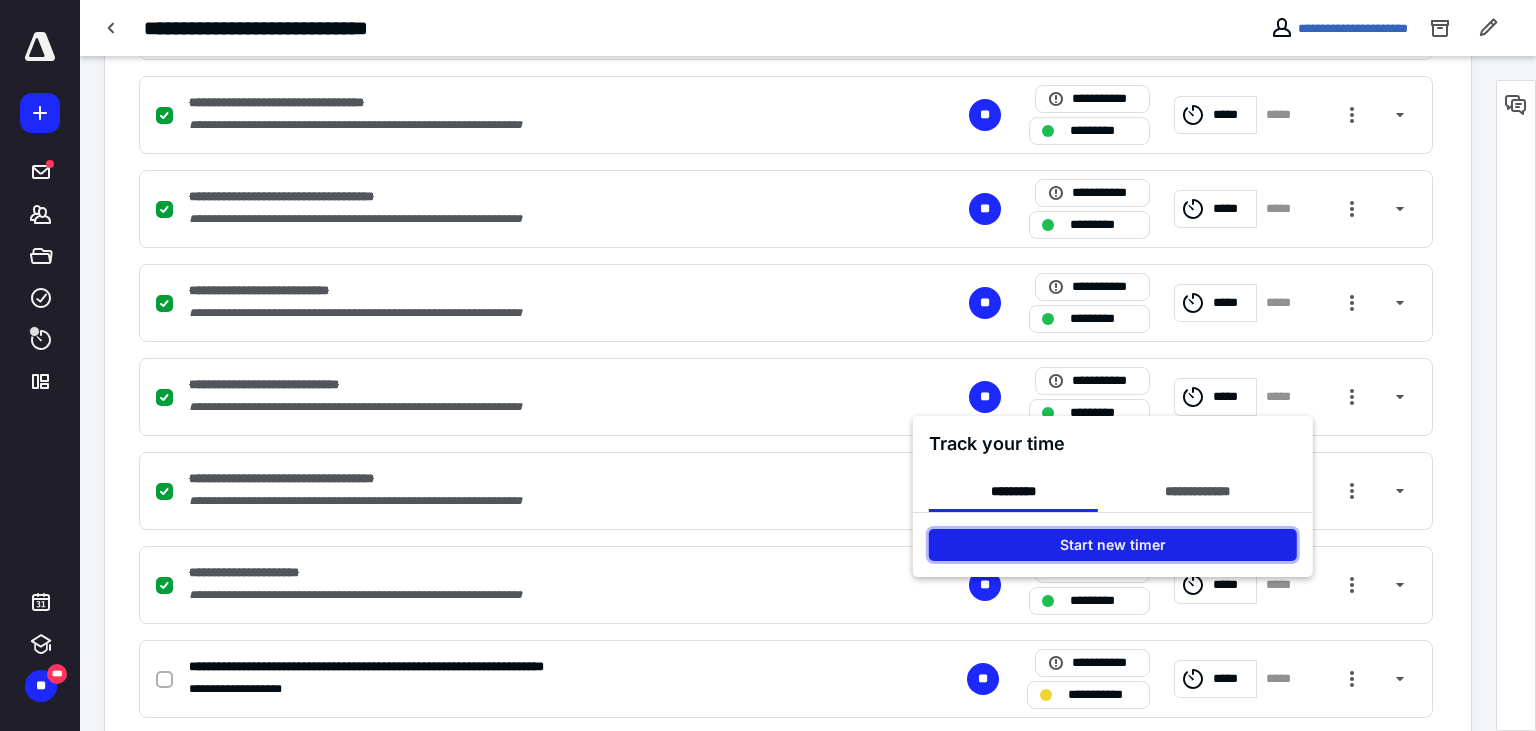 click on "Start new timer" at bounding box center [1113, 545] 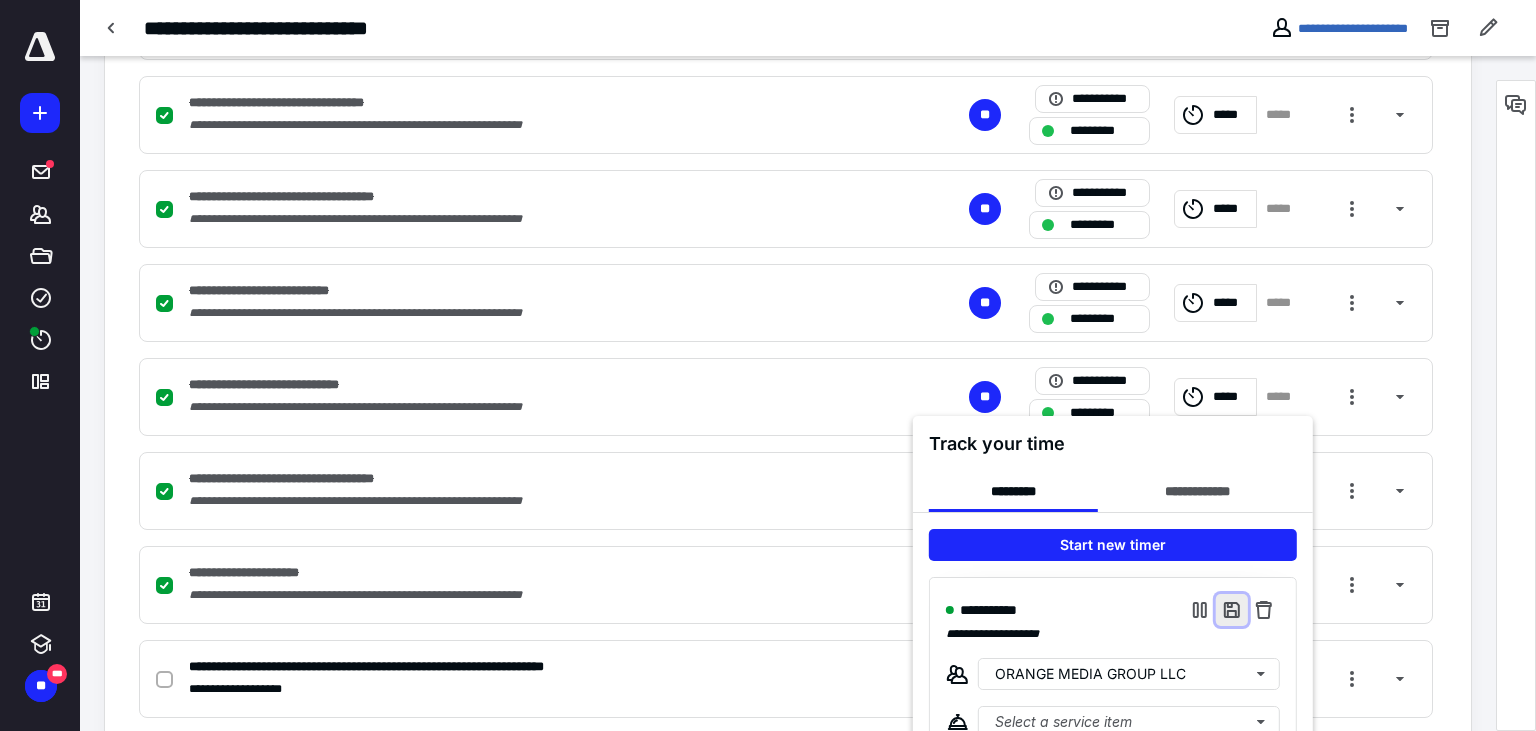 click at bounding box center (1232, 610) 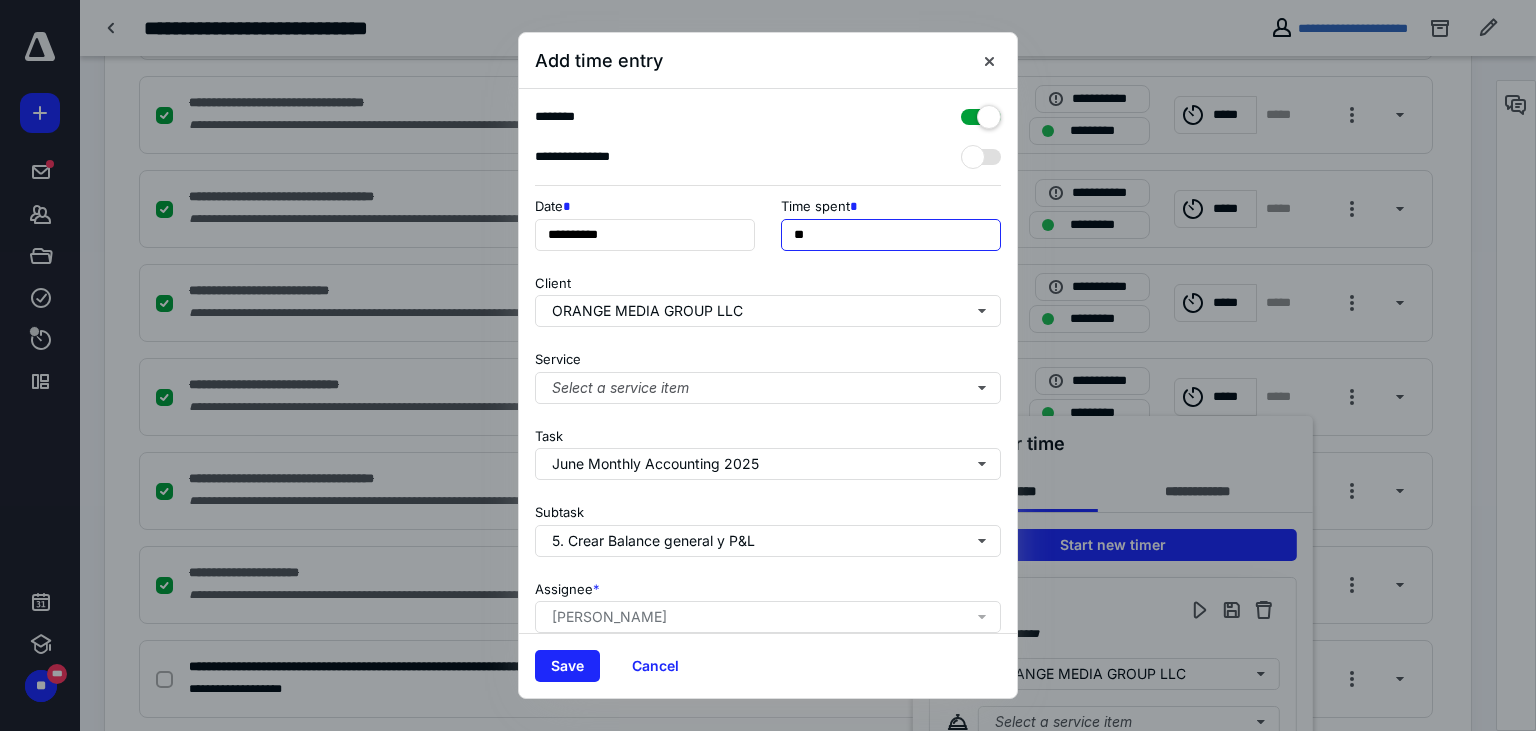 drag, startPoint x: 802, startPoint y: 232, endPoint x: 763, endPoint y: 231, distance: 39.012817 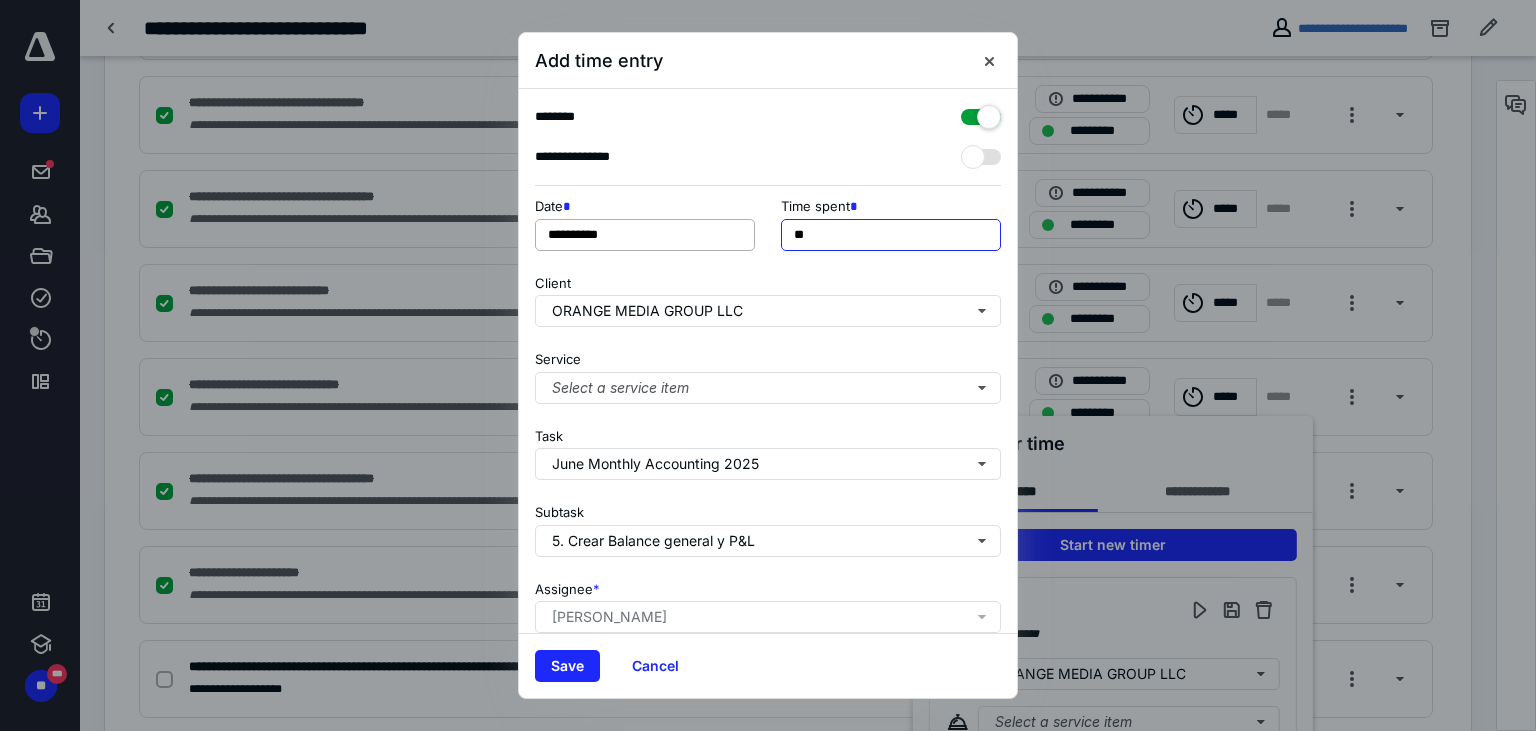 type on "**" 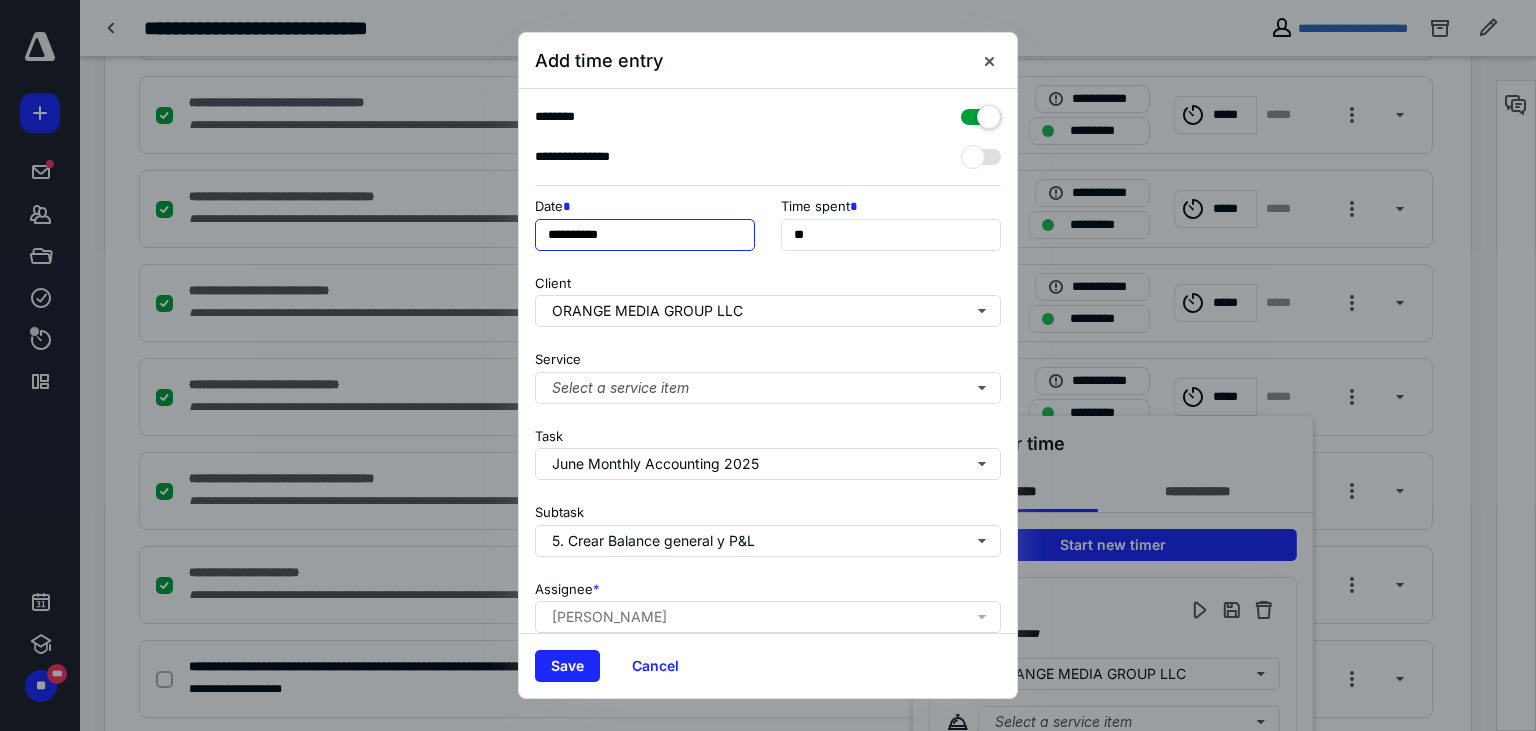 click on "**********" at bounding box center (645, 235) 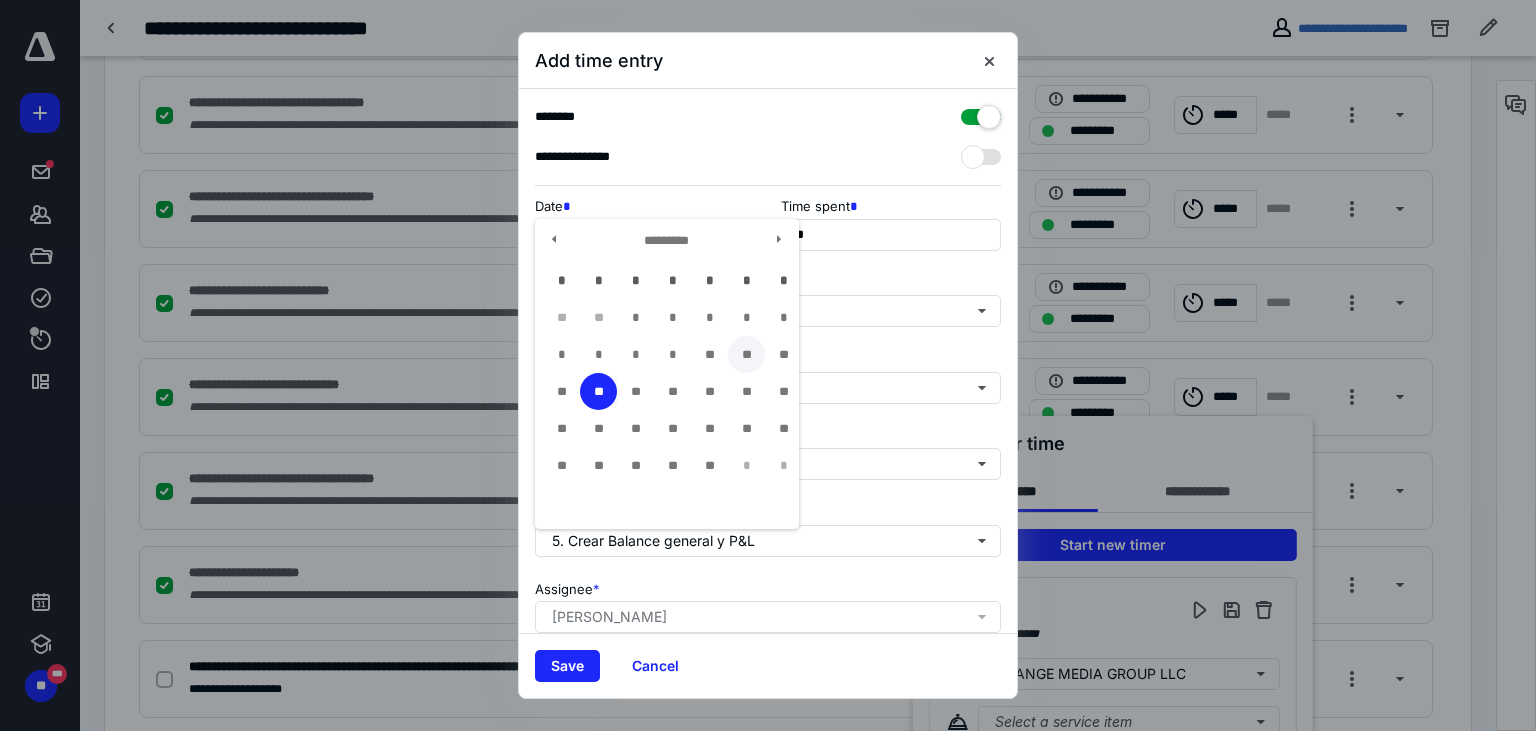 click on "**" at bounding box center [746, 354] 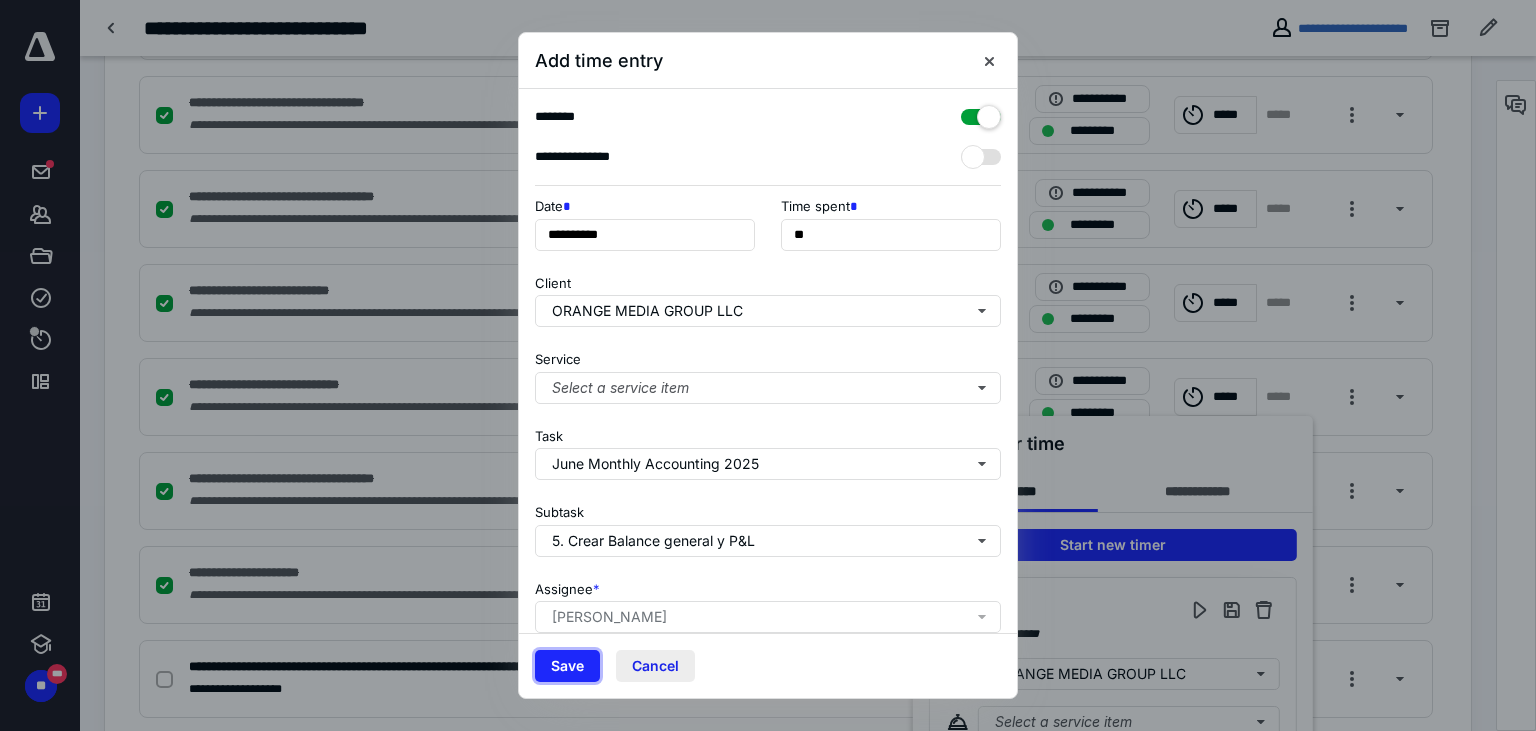 drag, startPoint x: 570, startPoint y: 673, endPoint x: 678, endPoint y: 655, distance: 109.48972 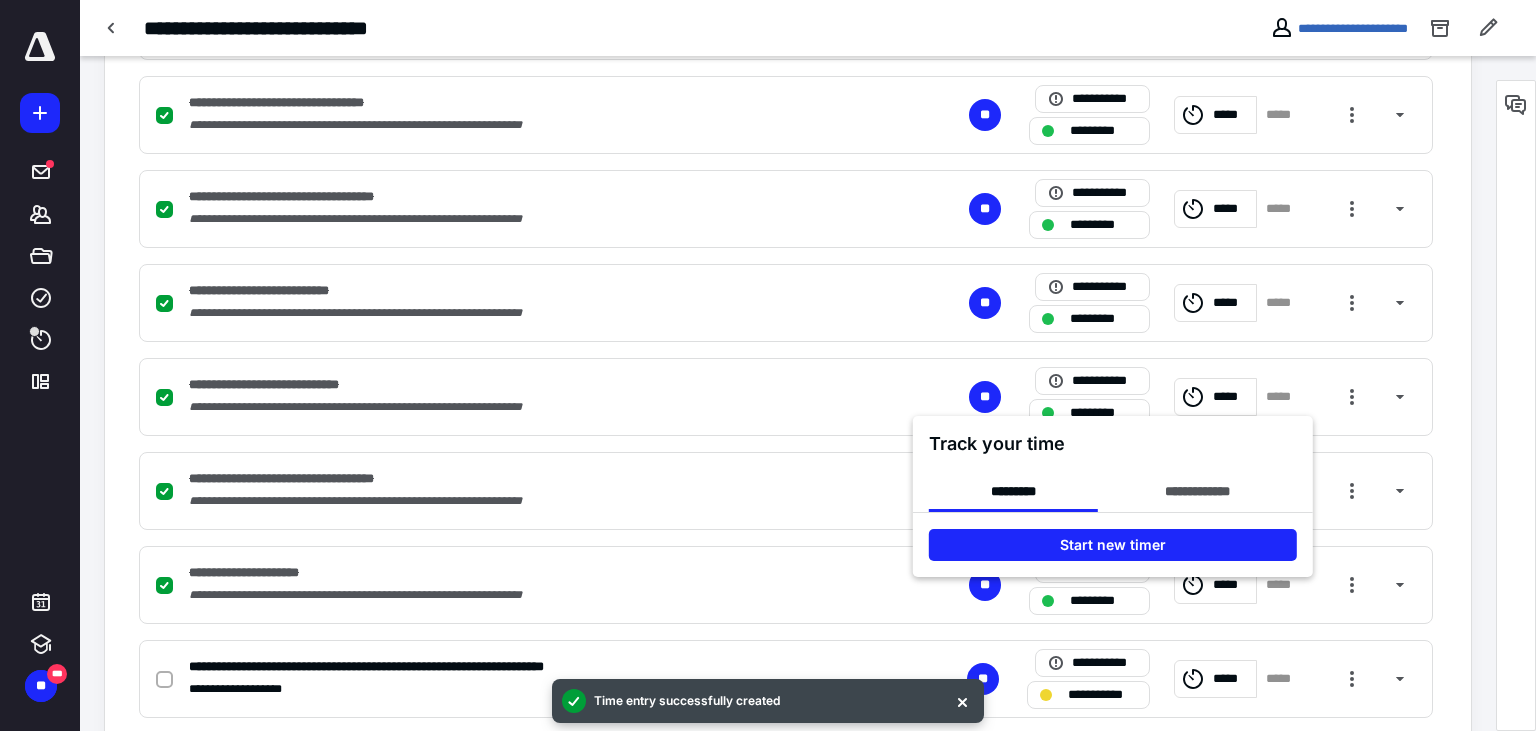 click at bounding box center [768, 365] 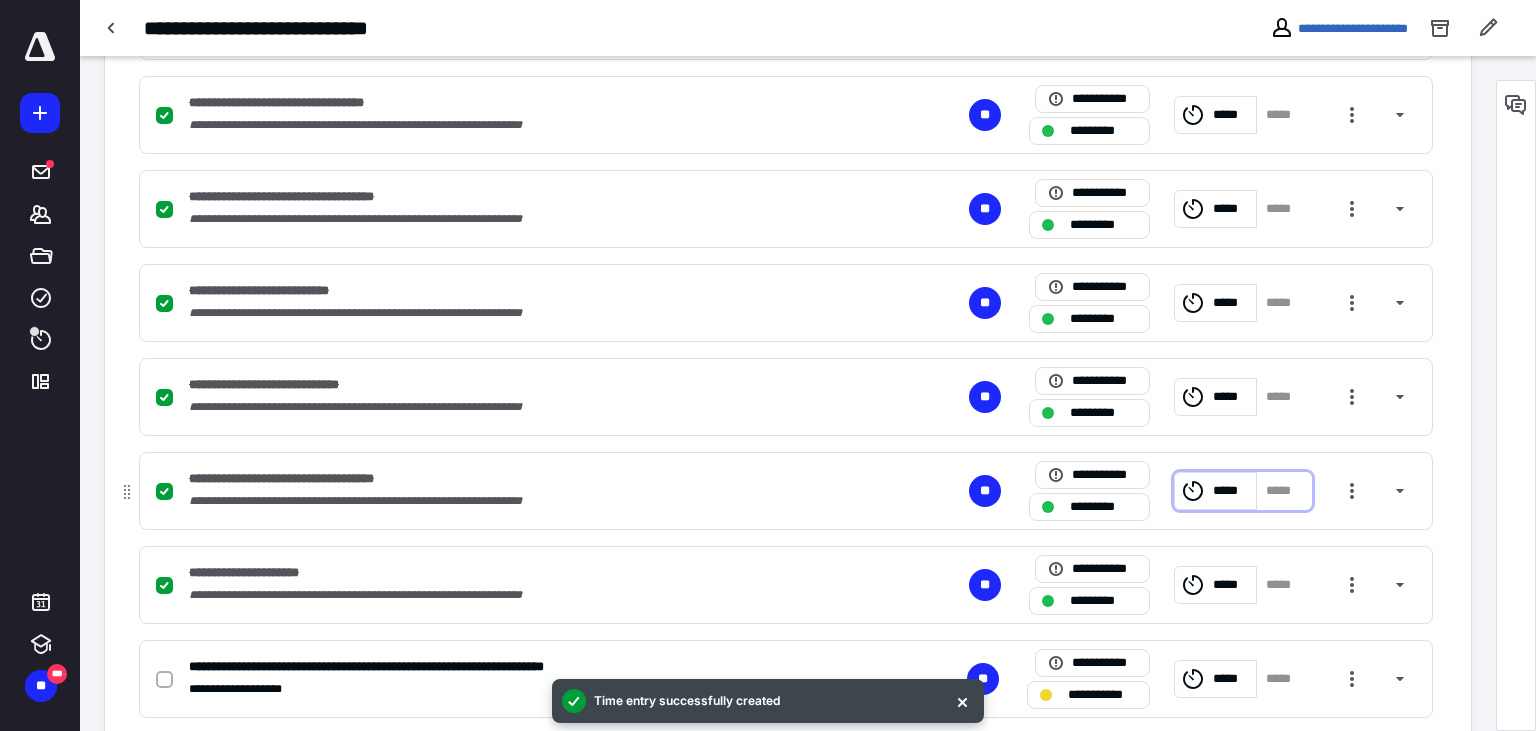 click on "*****" at bounding box center [1231, 491] 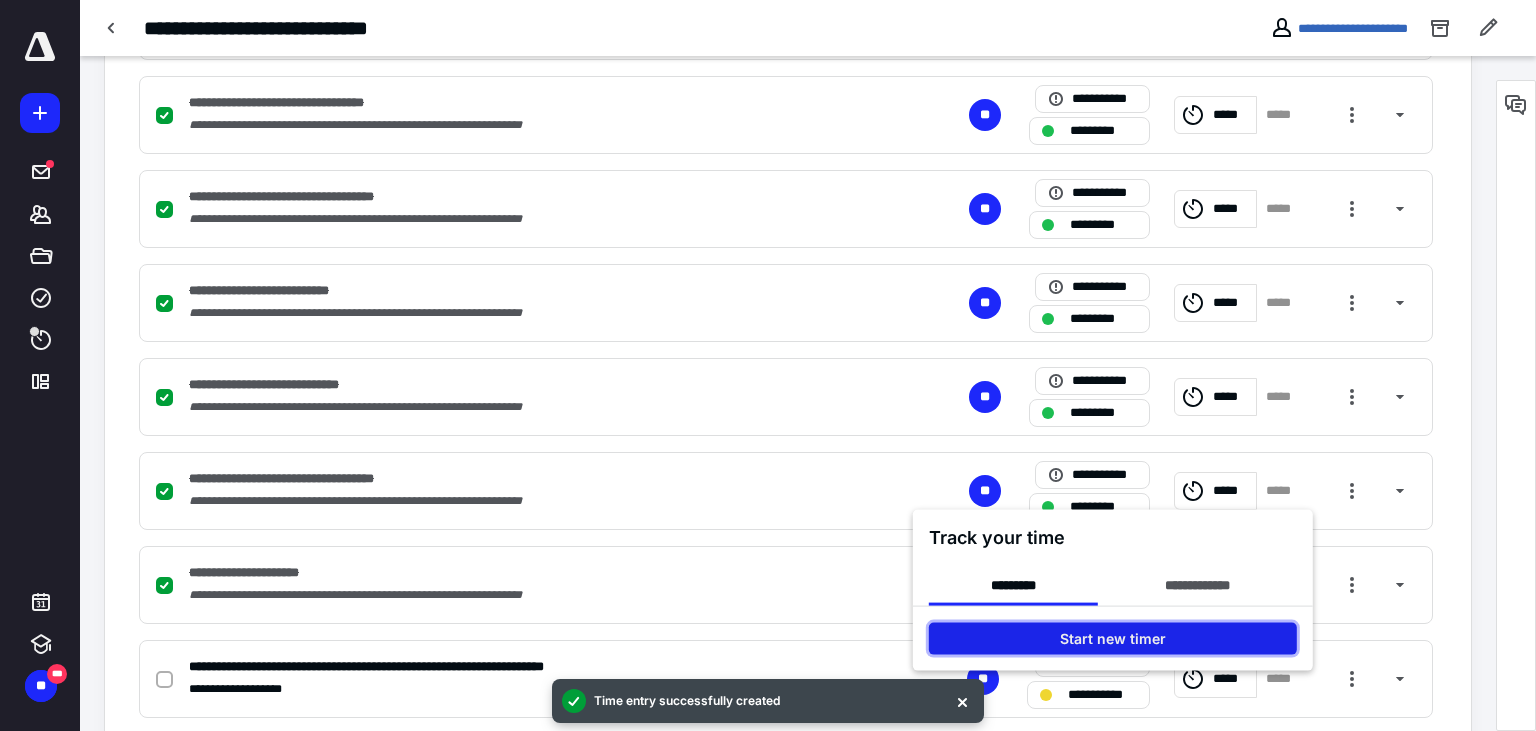 click on "Start new timer" at bounding box center [1113, 639] 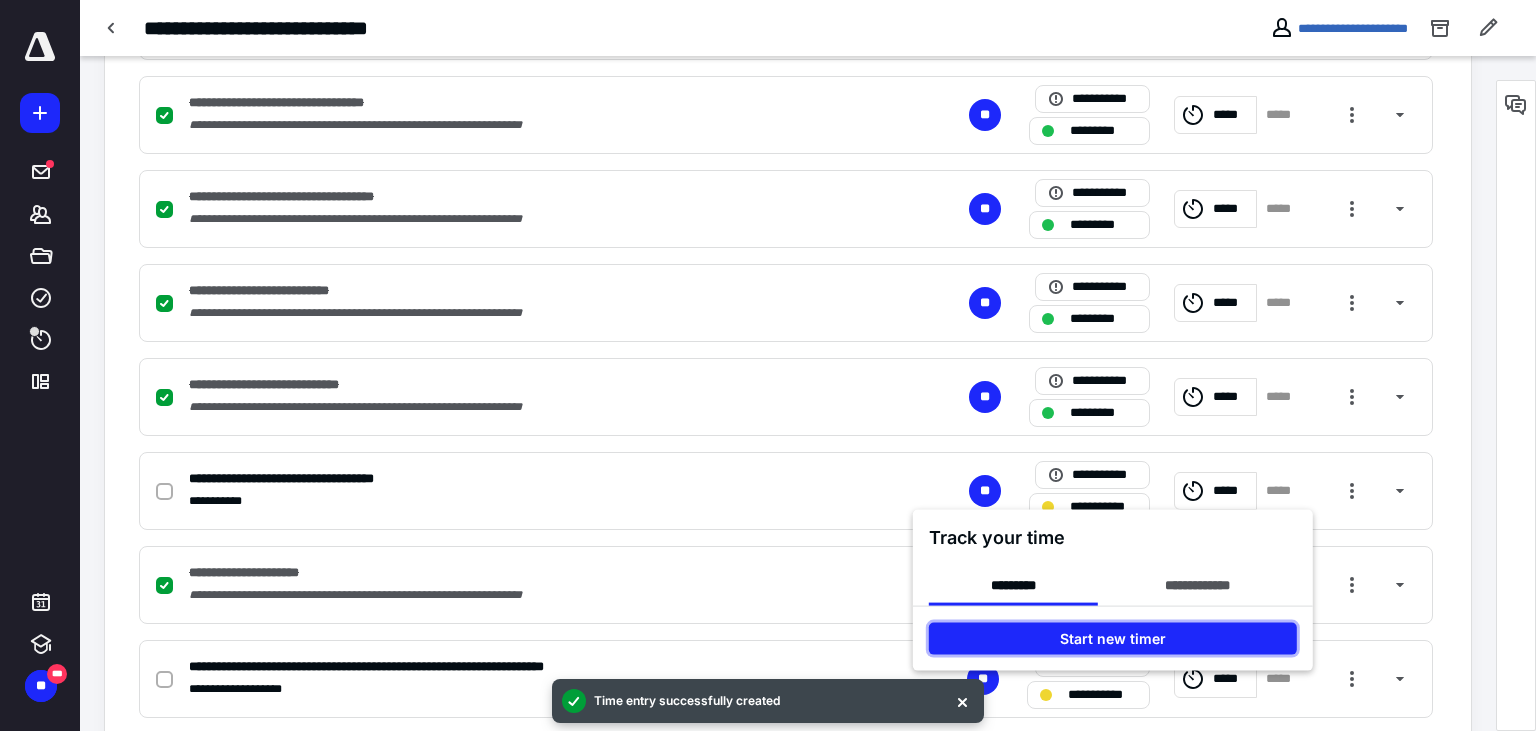 checkbox on "false" 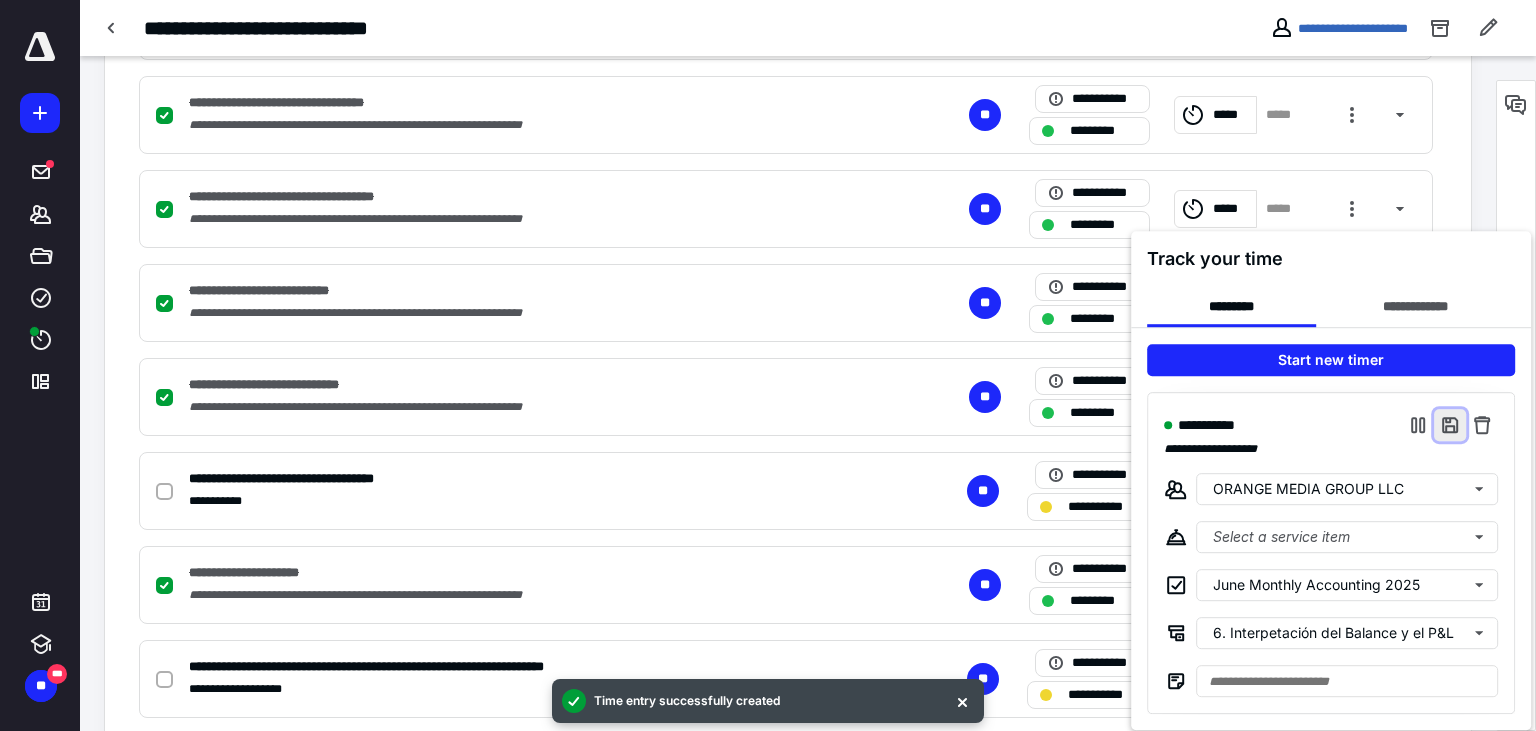 click at bounding box center [1450, 425] 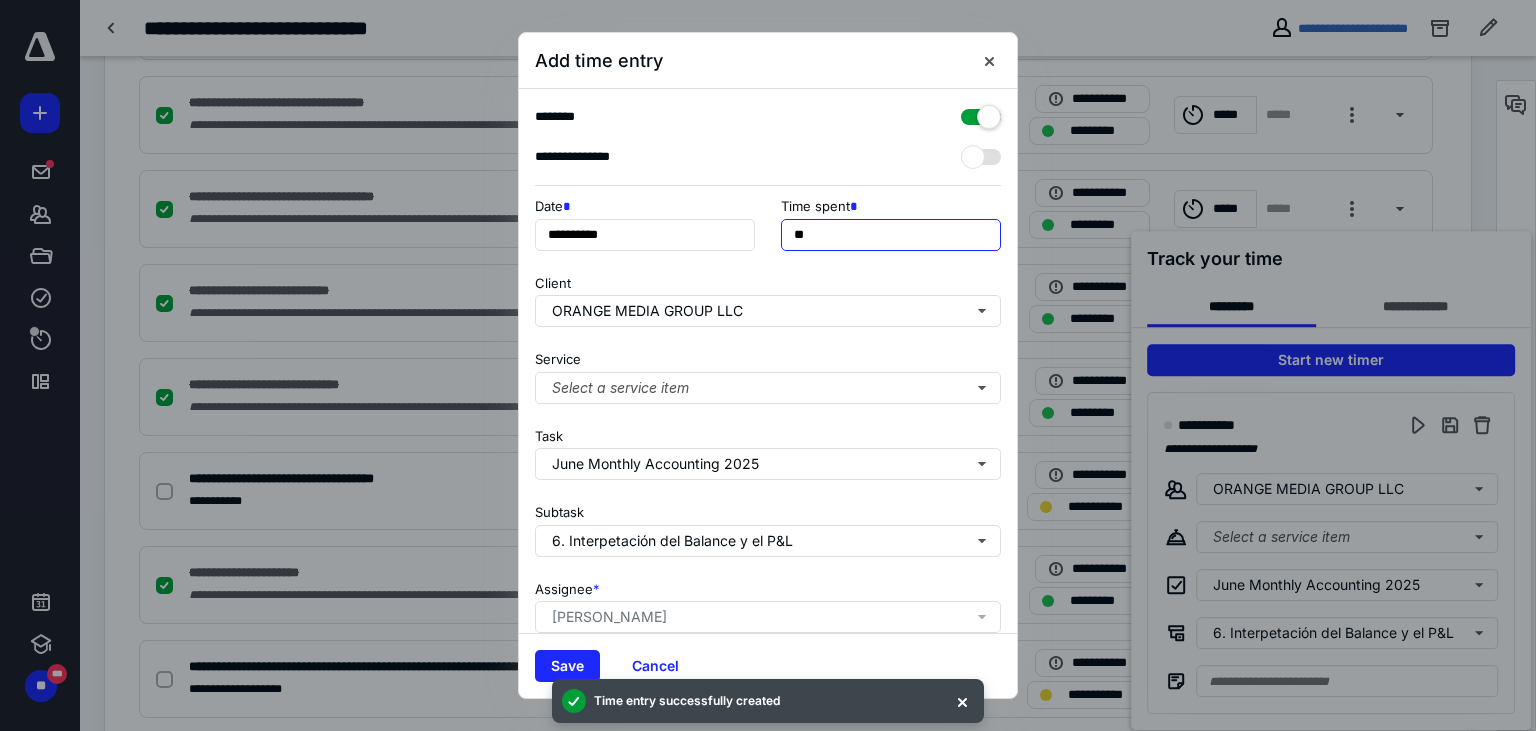 drag, startPoint x: 800, startPoint y: 237, endPoint x: 729, endPoint y: 238, distance: 71.00704 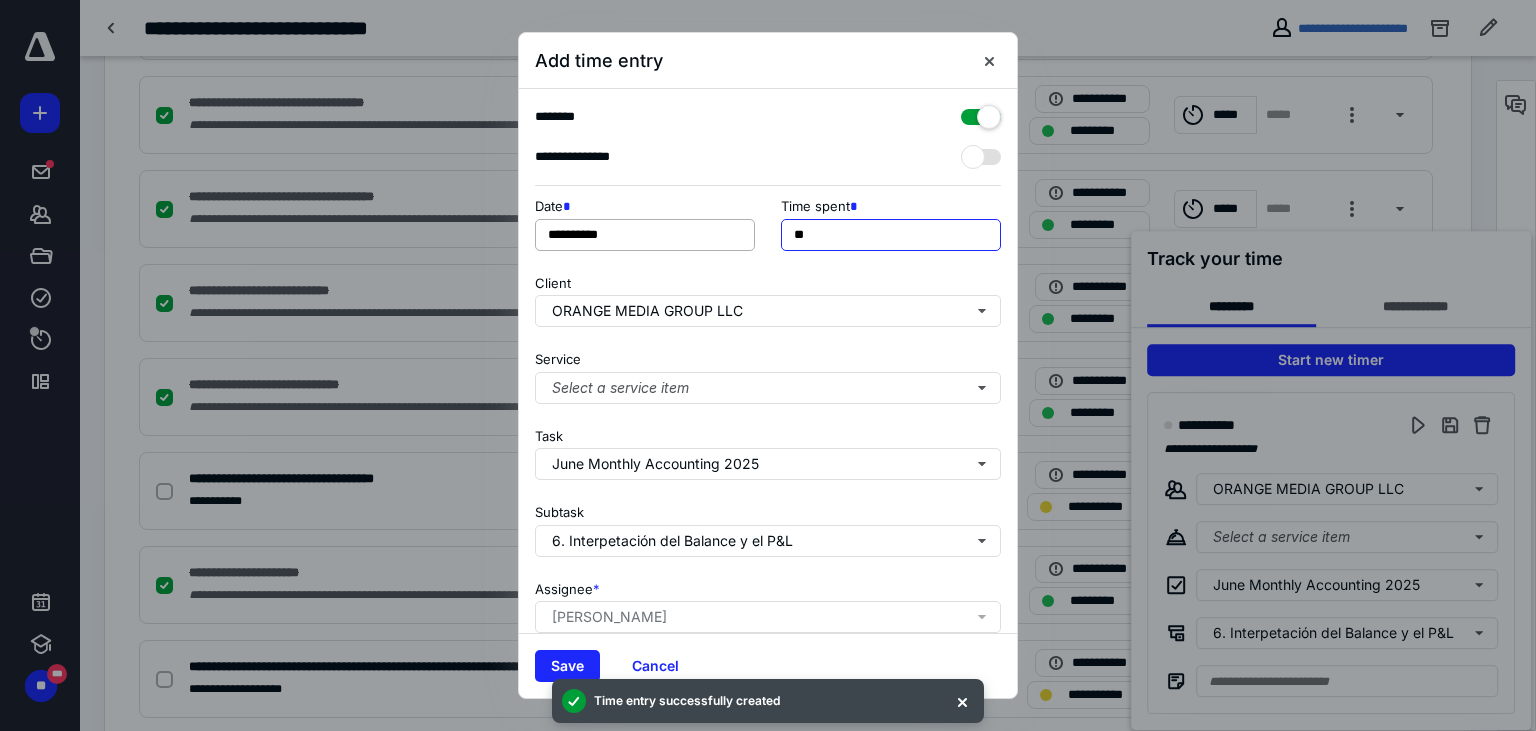 type on "**" 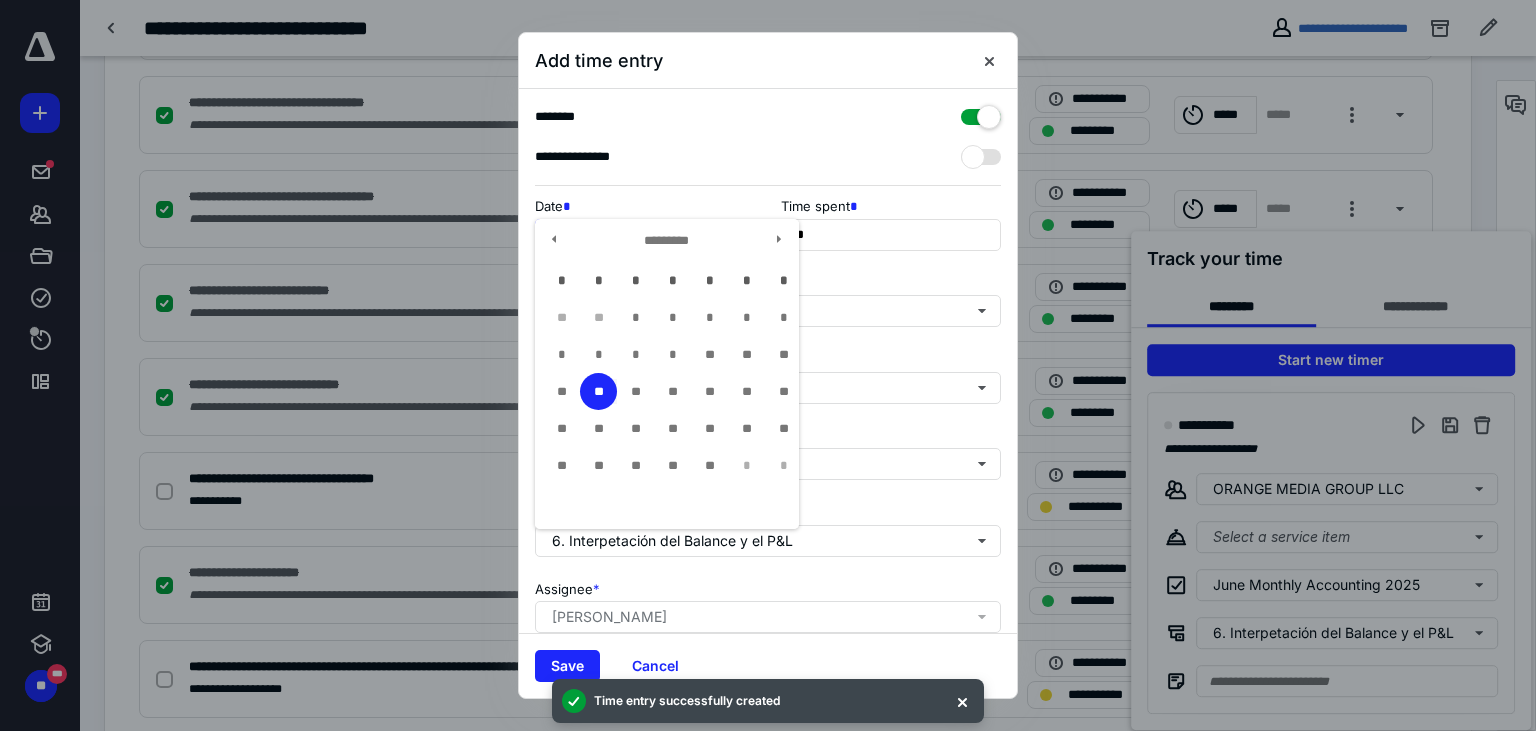 click on "**********" at bounding box center [645, 235] 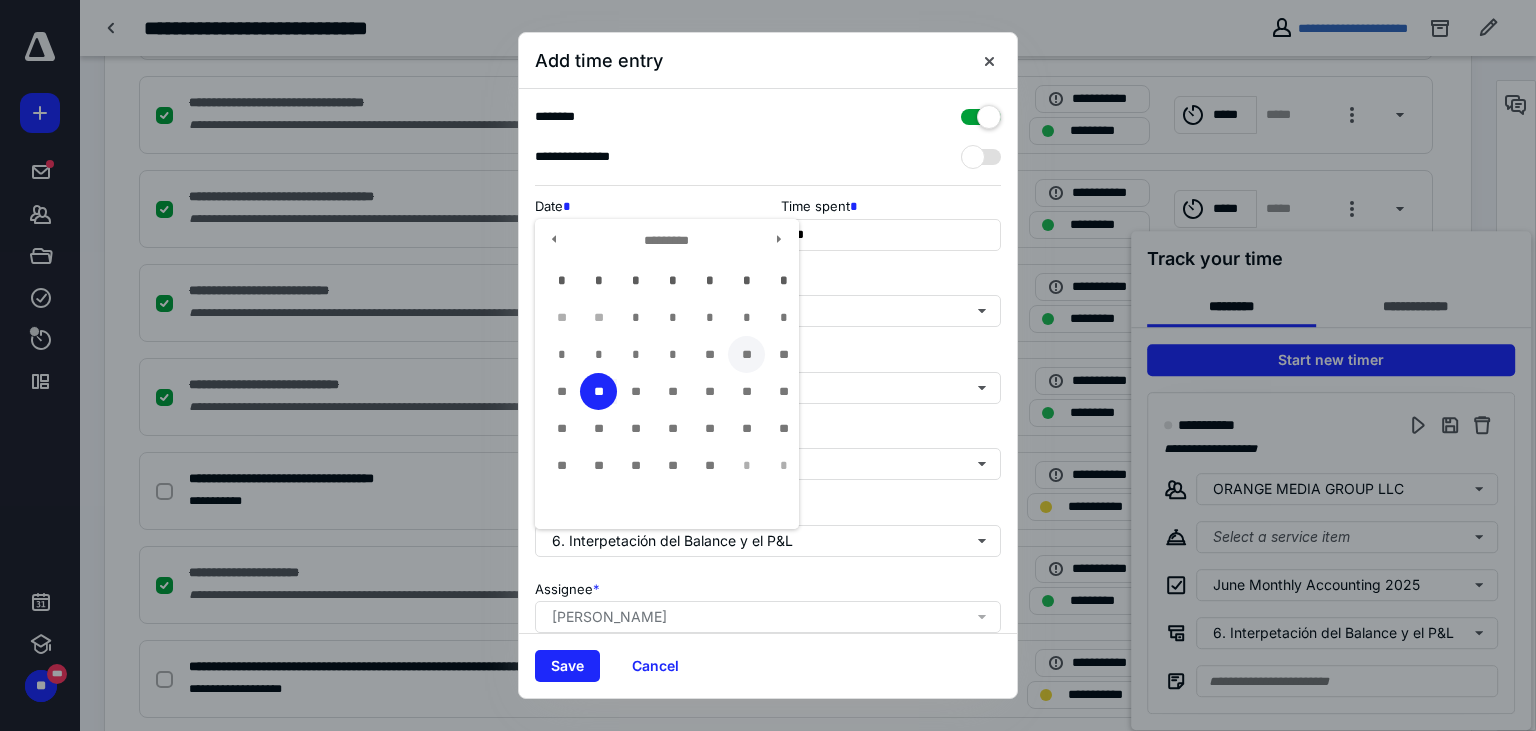 click on "**" at bounding box center [746, 354] 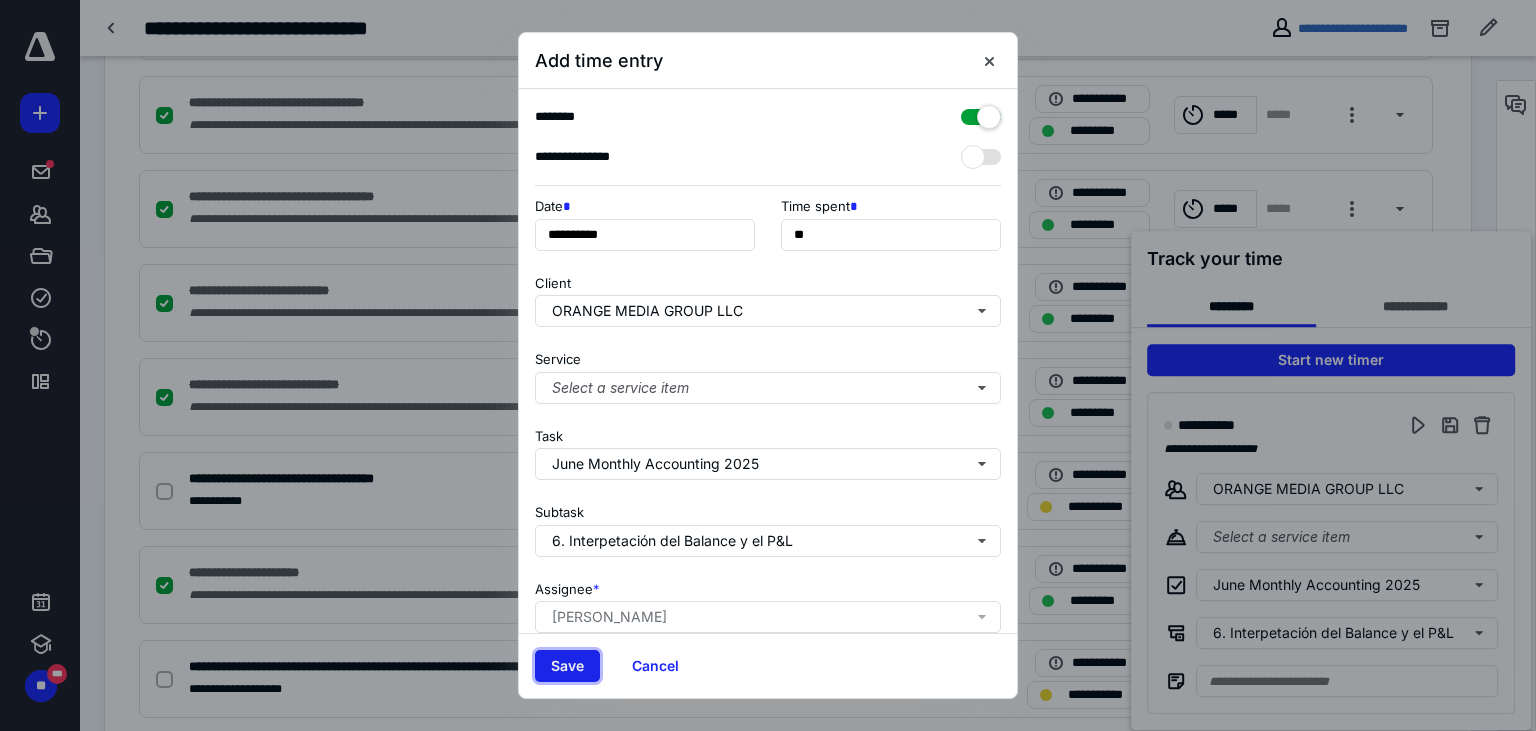drag, startPoint x: 566, startPoint y: 667, endPoint x: 577, endPoint y: 662, distance: 12.083046 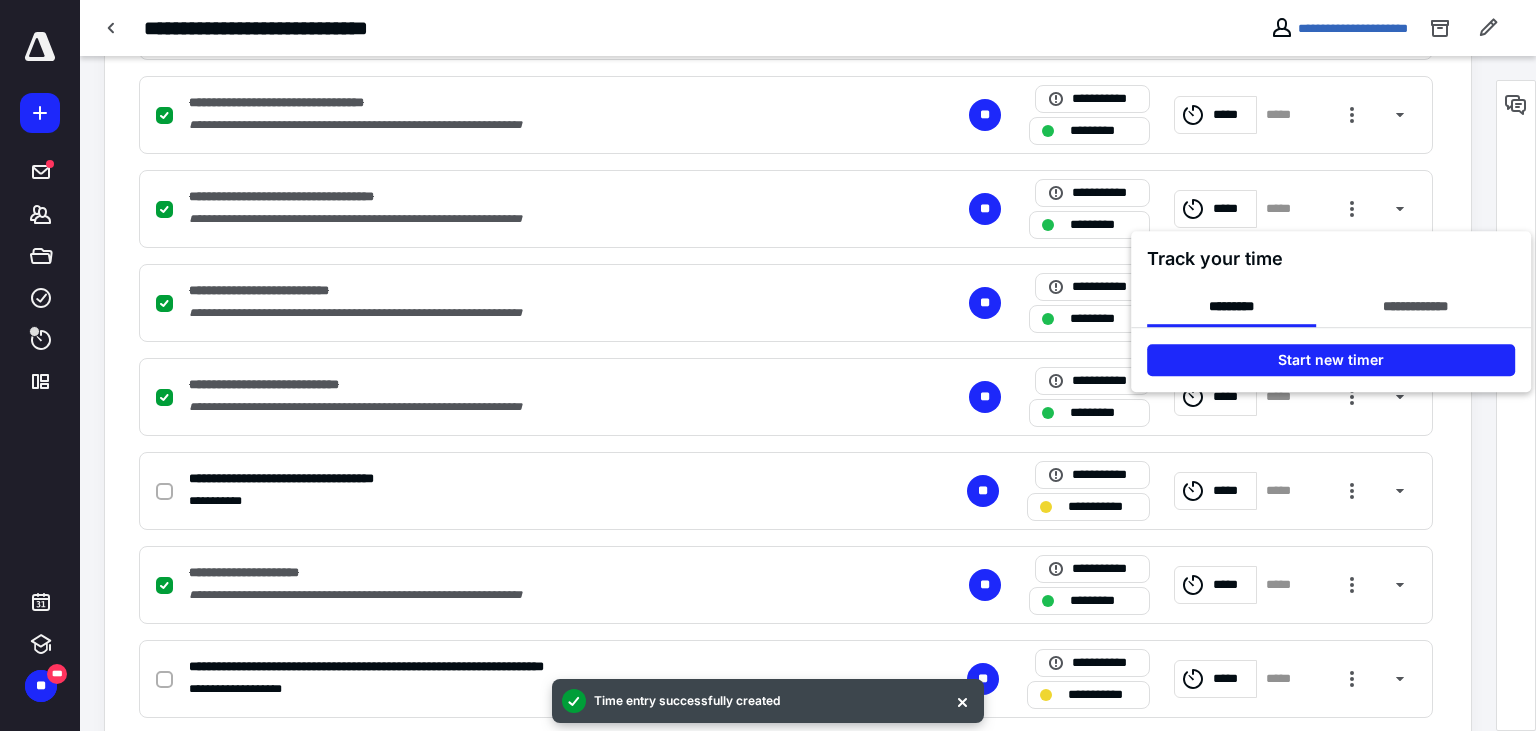 click at bounding box center (768, 365) 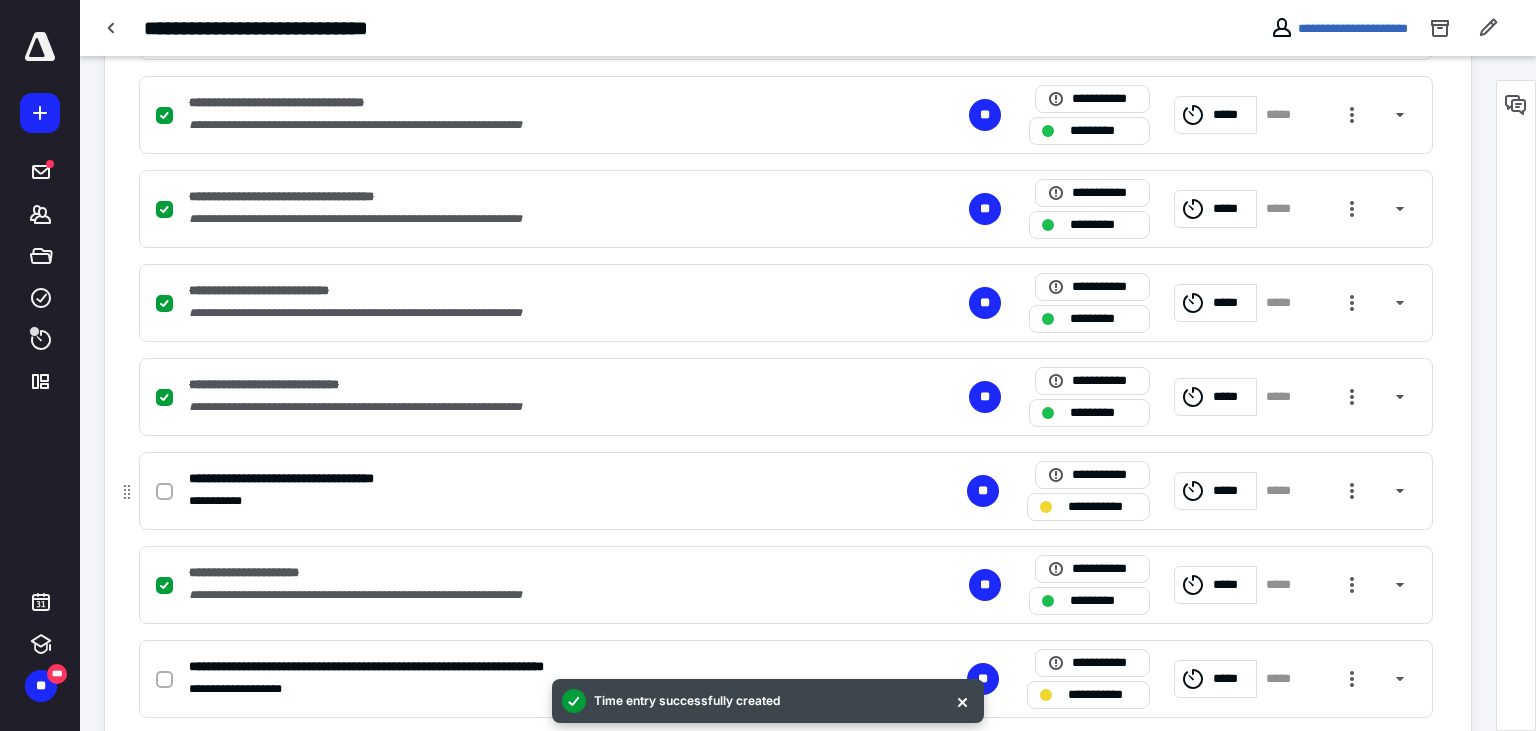 click 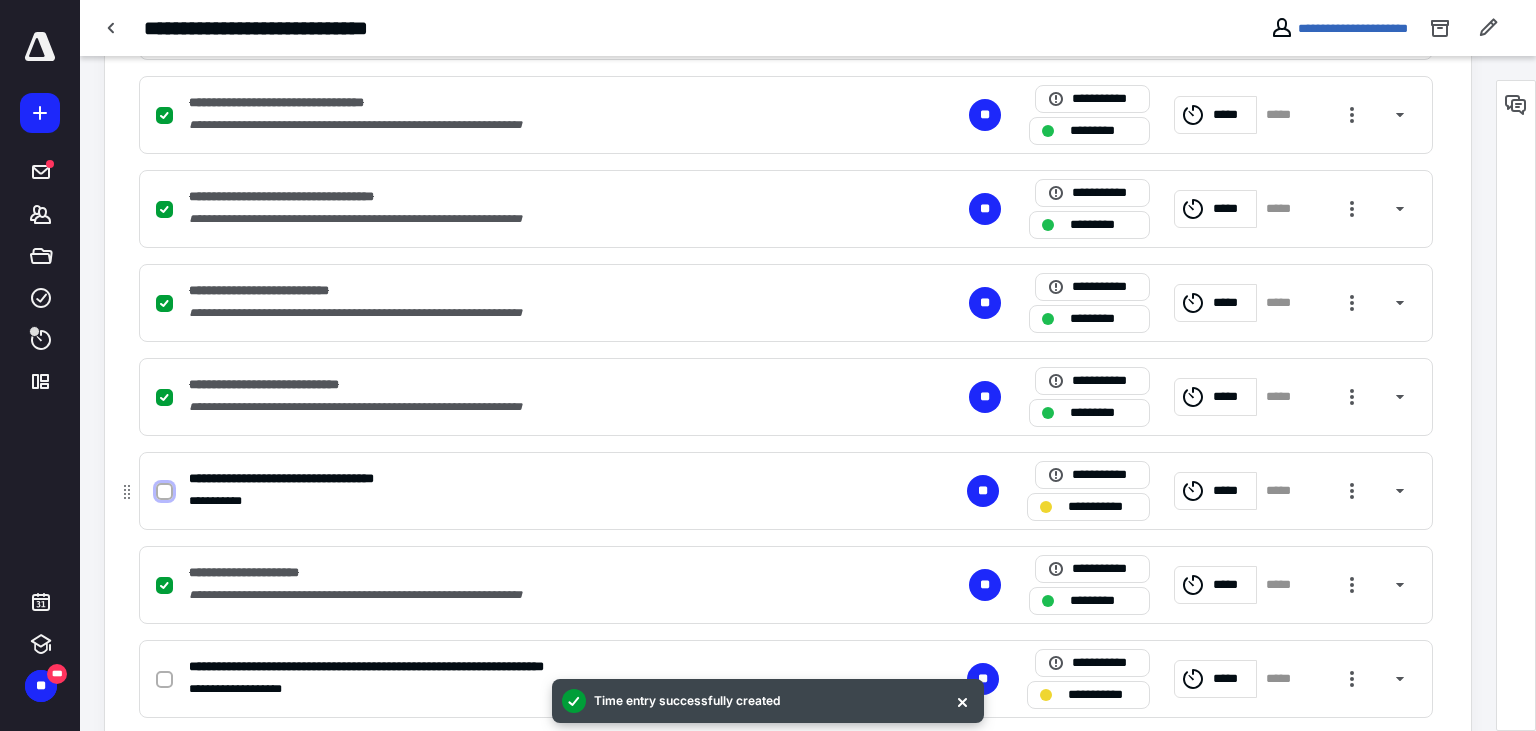 click at bounding box center [164, 492] 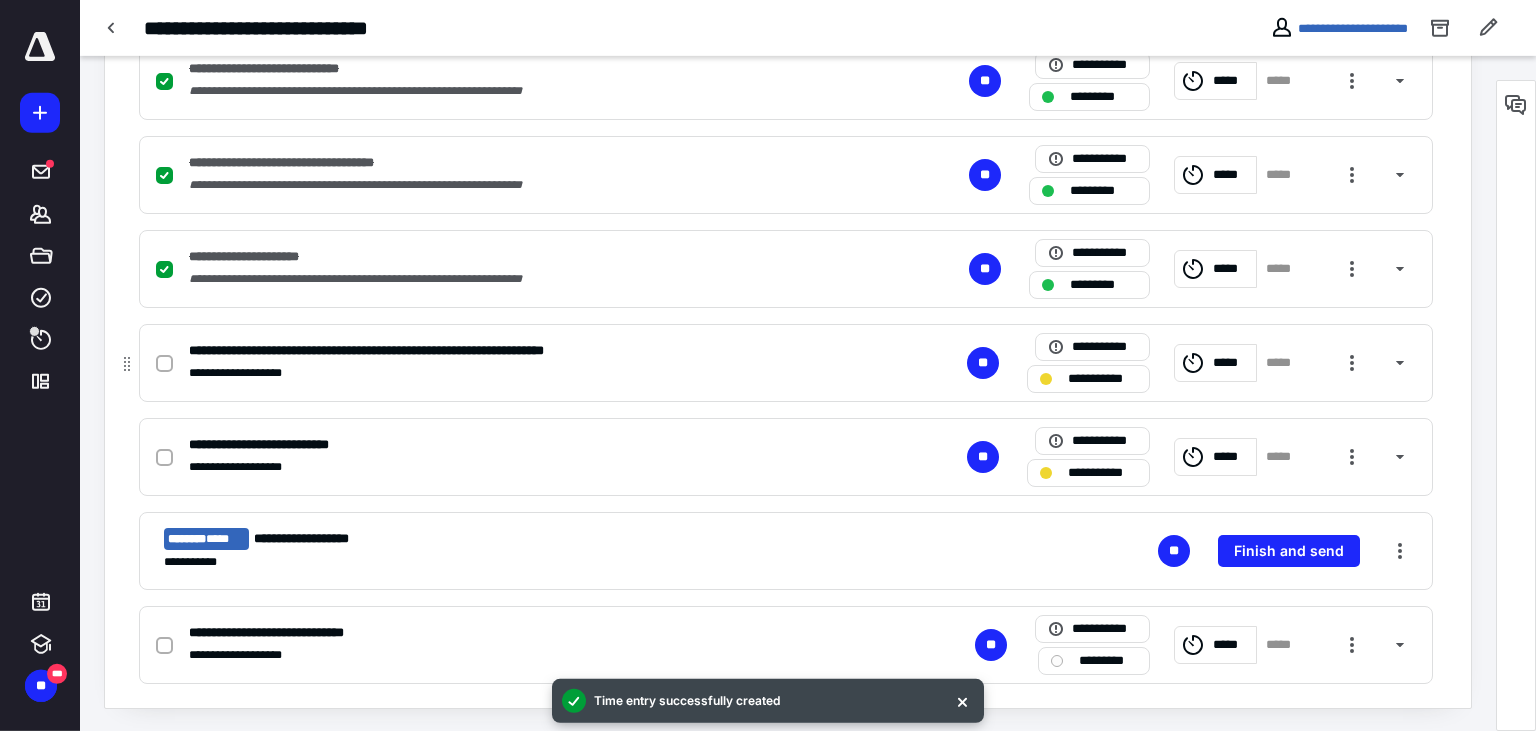 scroll, scrollTop: 913, scrollLeft: 0, axis: vertical 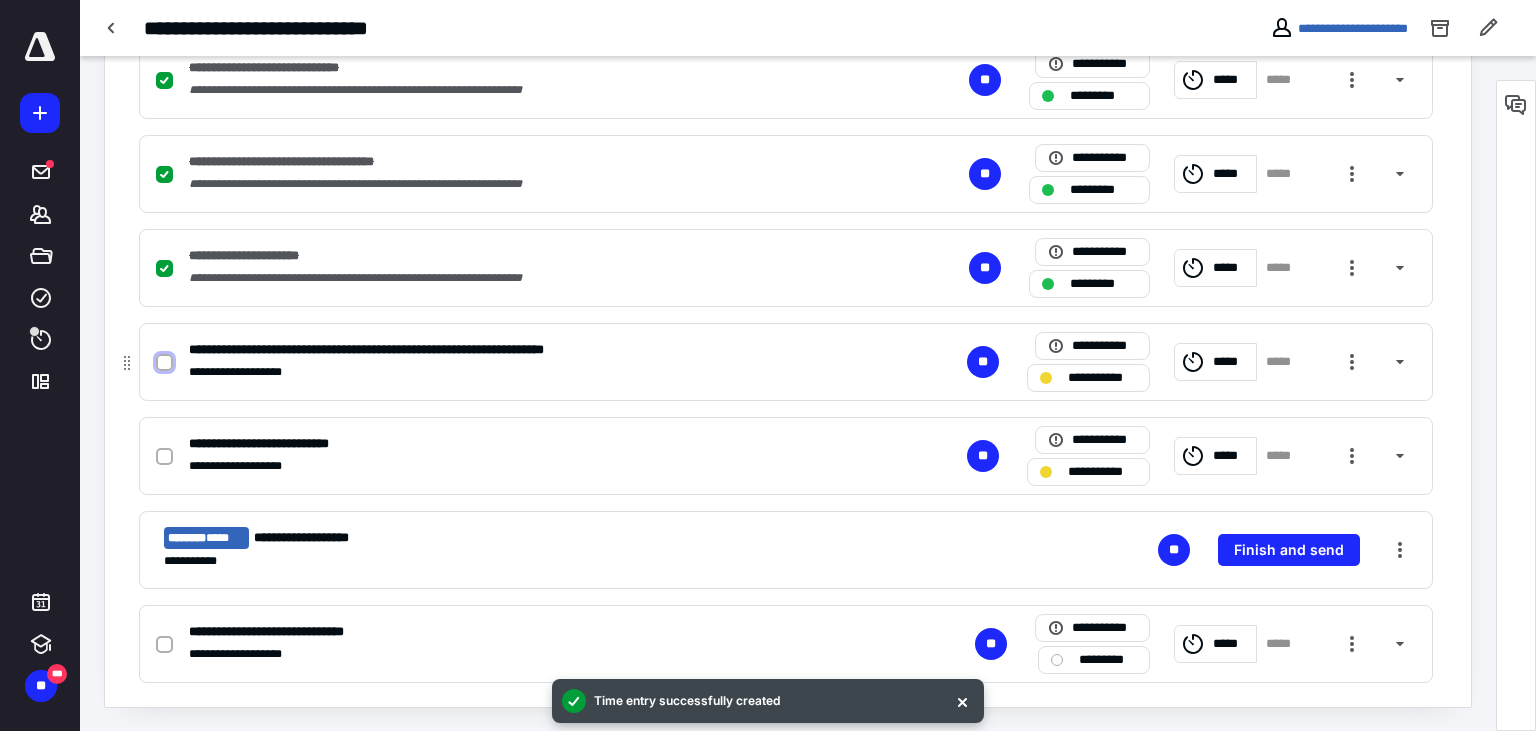 click at bounding box center (164, 363) 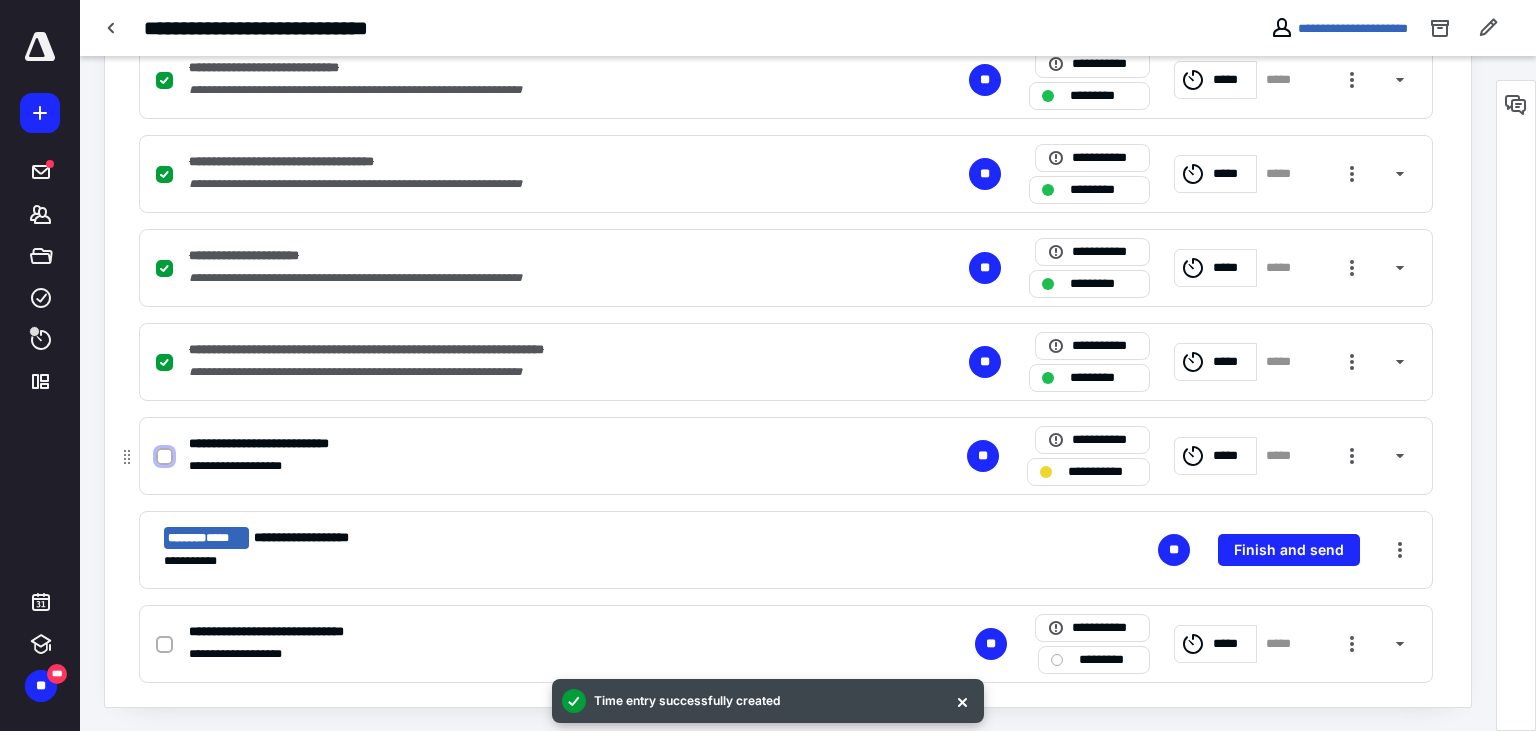 click at bounding box center (164, 457) 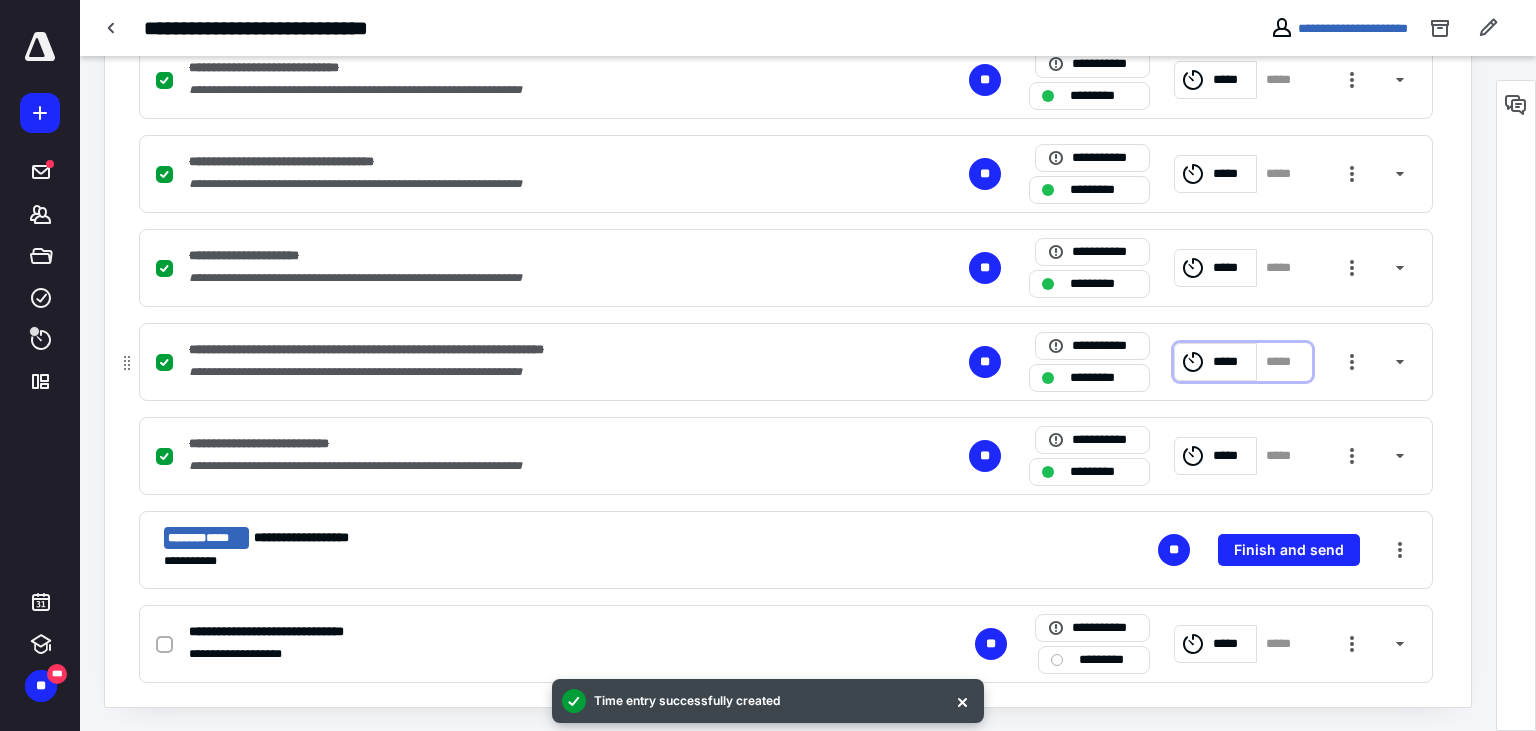 click on "*****" at bounding box center (1231, 362) 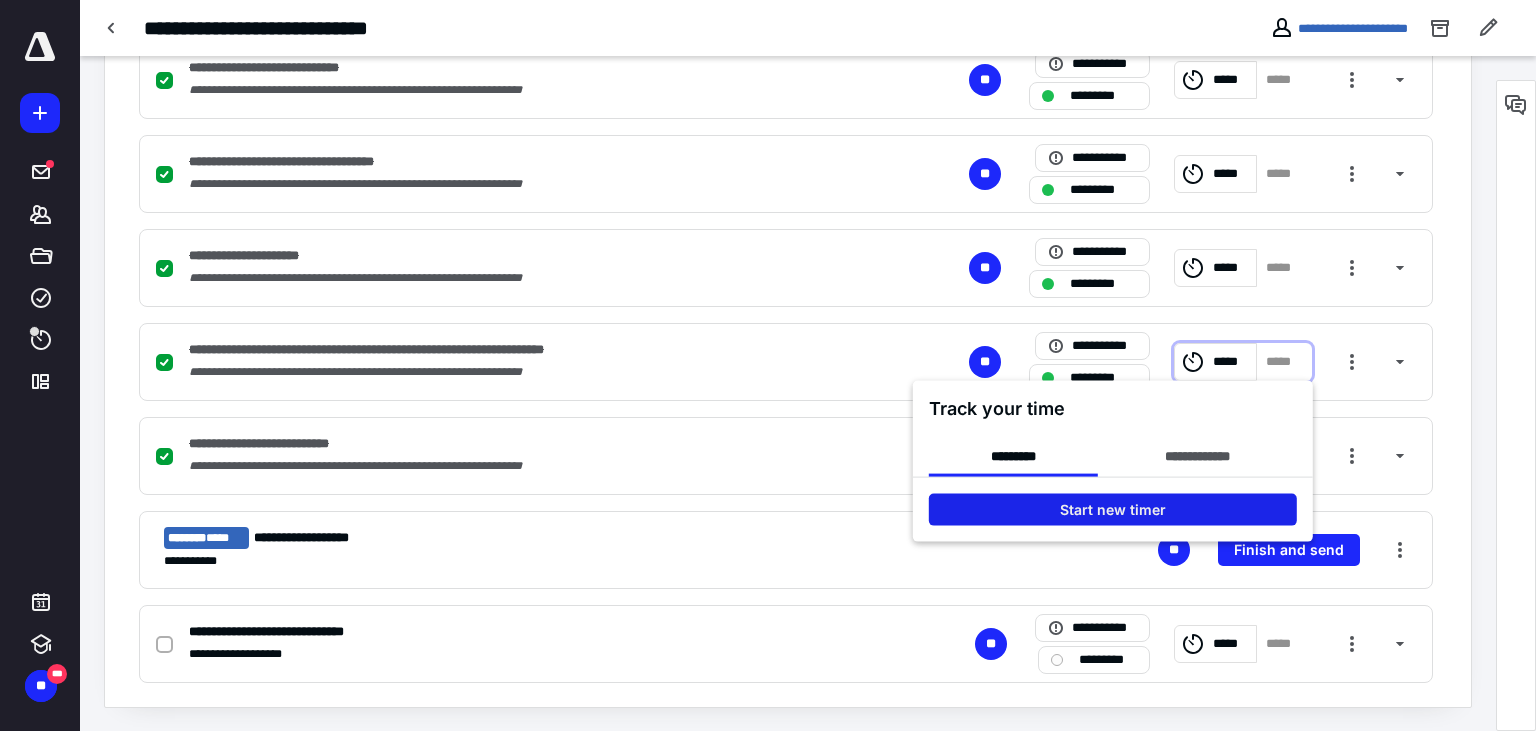 checkbox on "false" 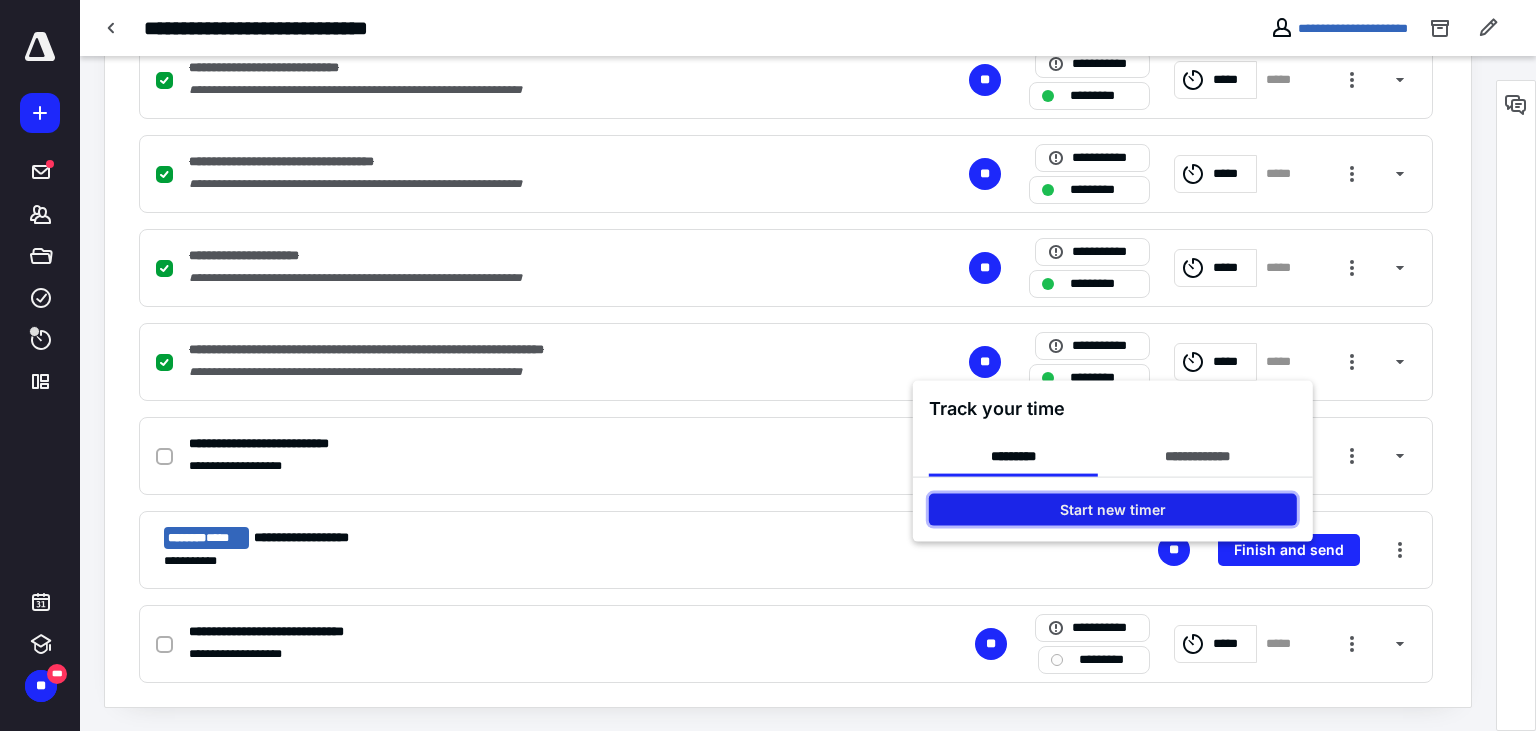 click on "Start new timer" at bounding box center [1113, 510] 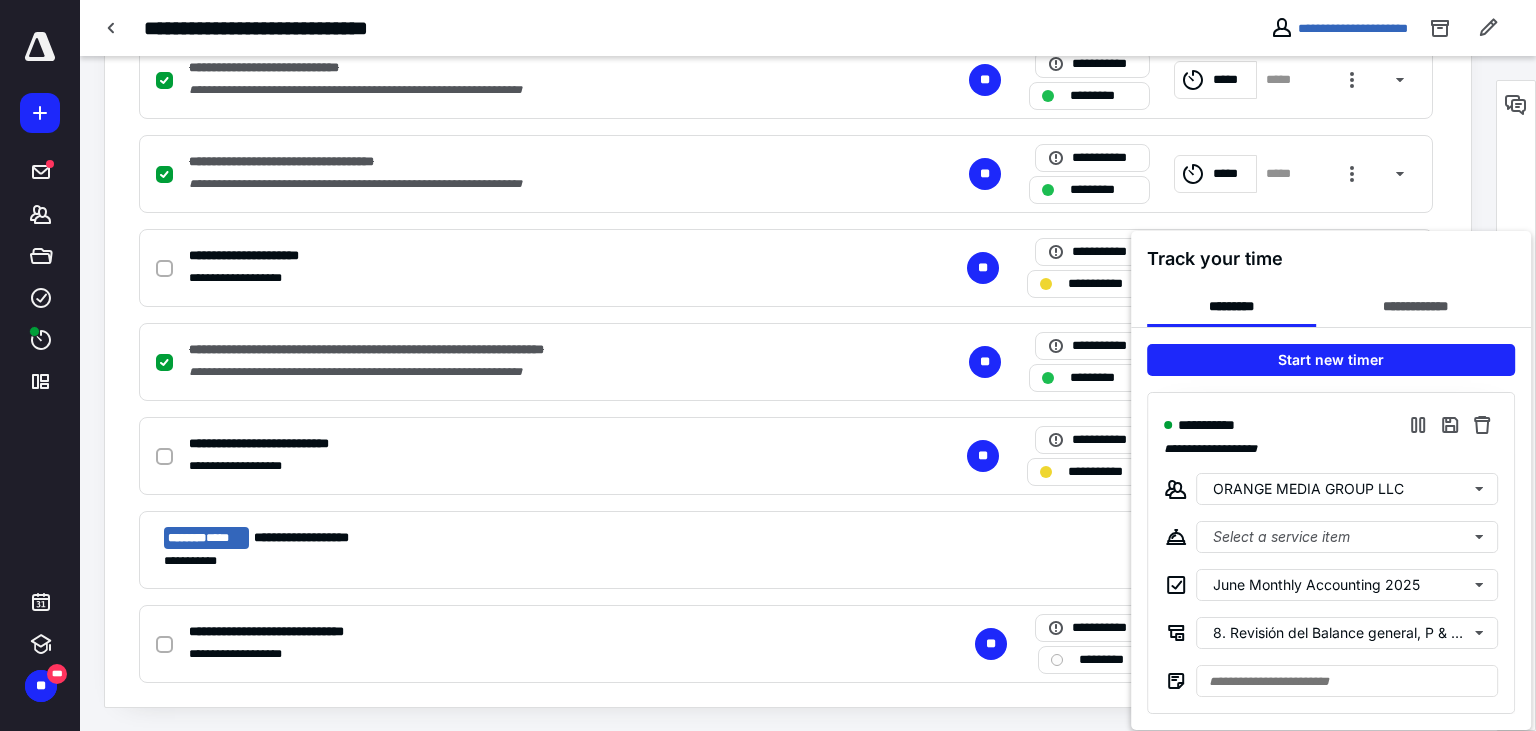 click at bounding box center (768, 365) 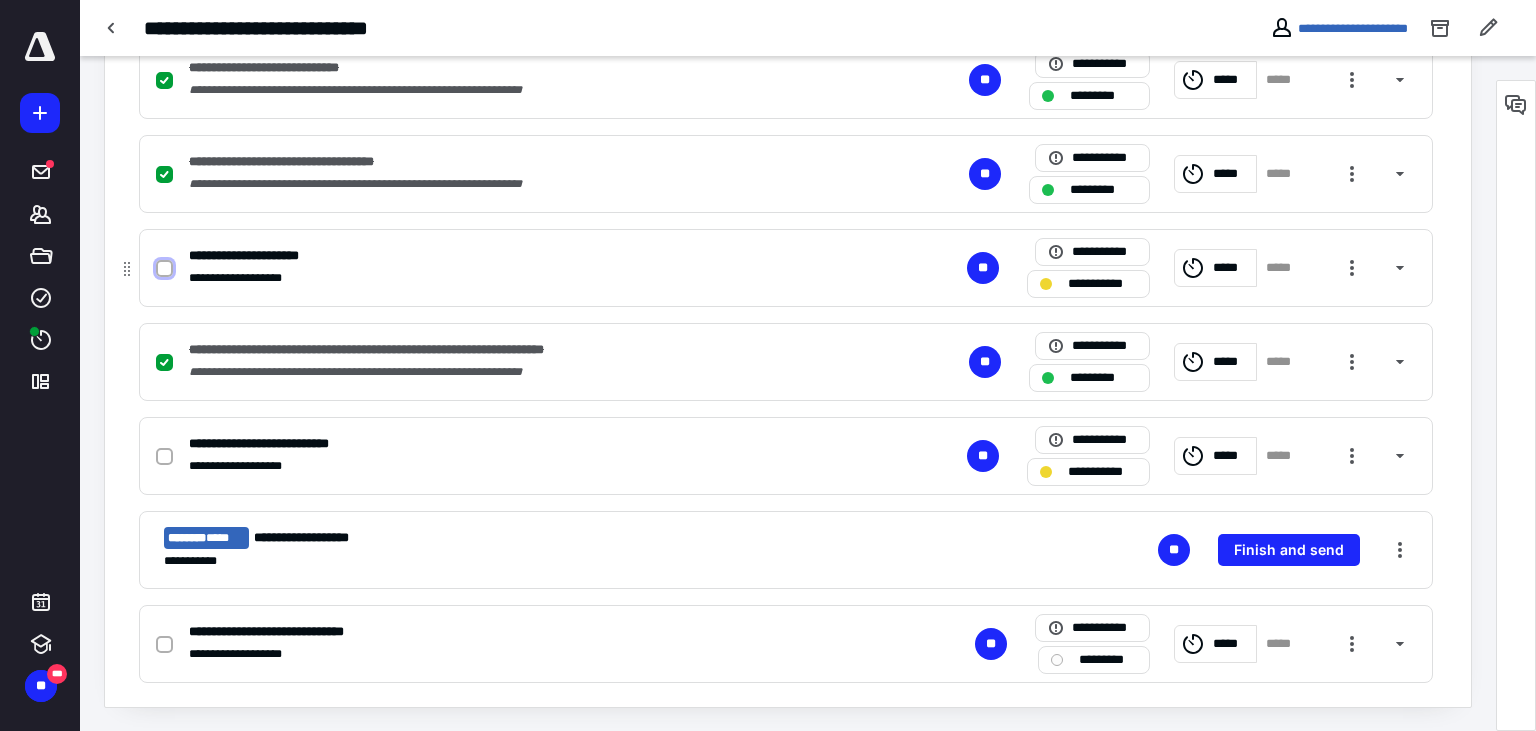 click at bounding box center [164, 269] 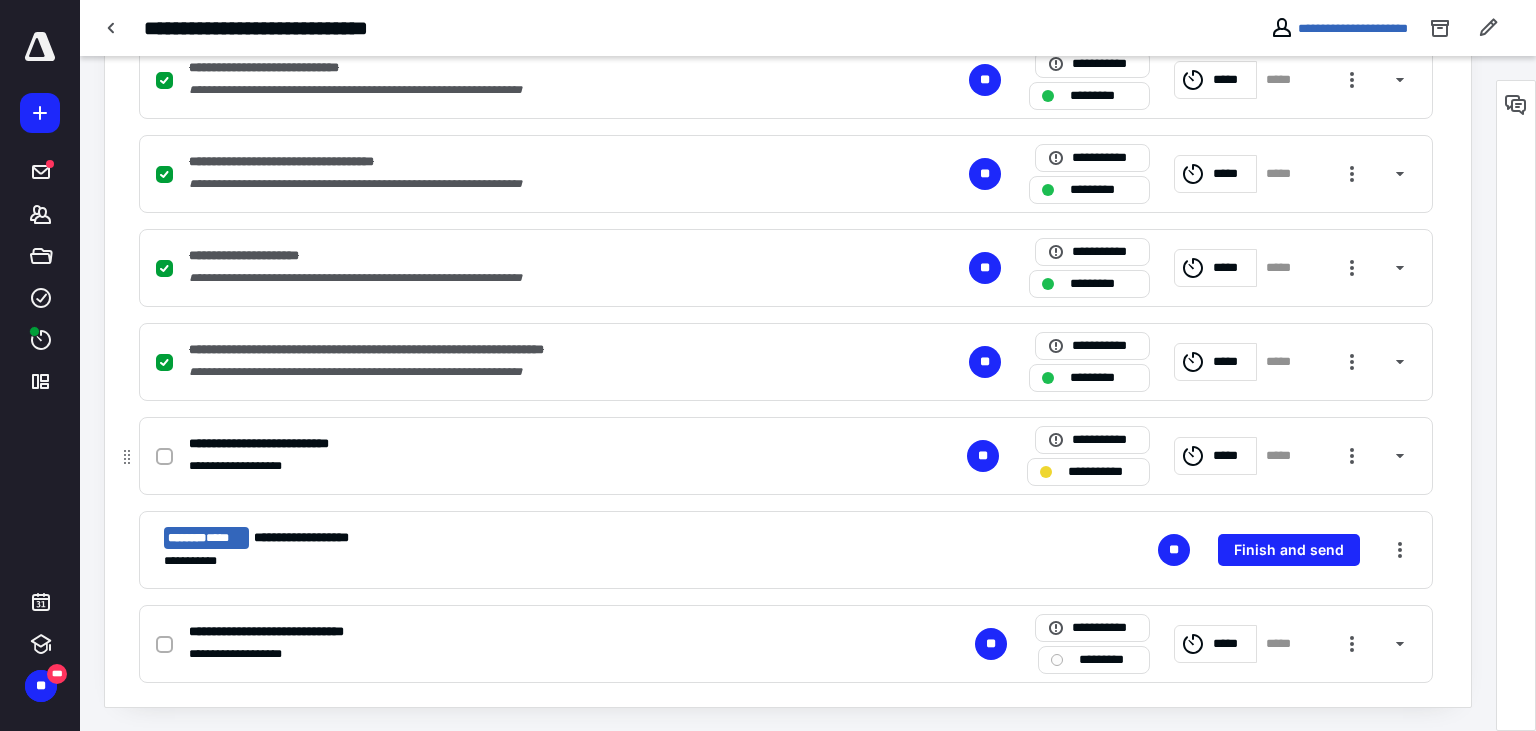 click 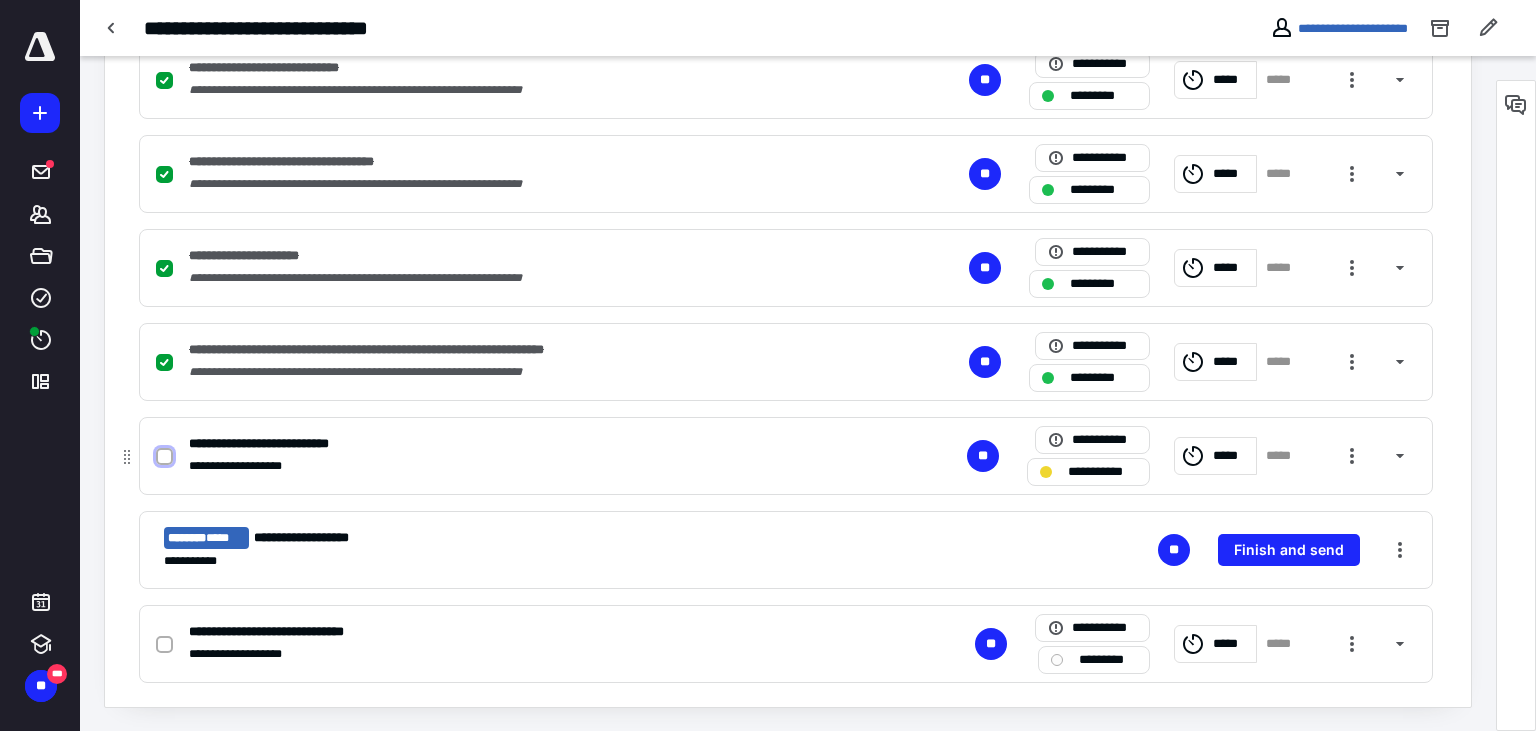 checkbox on "true" 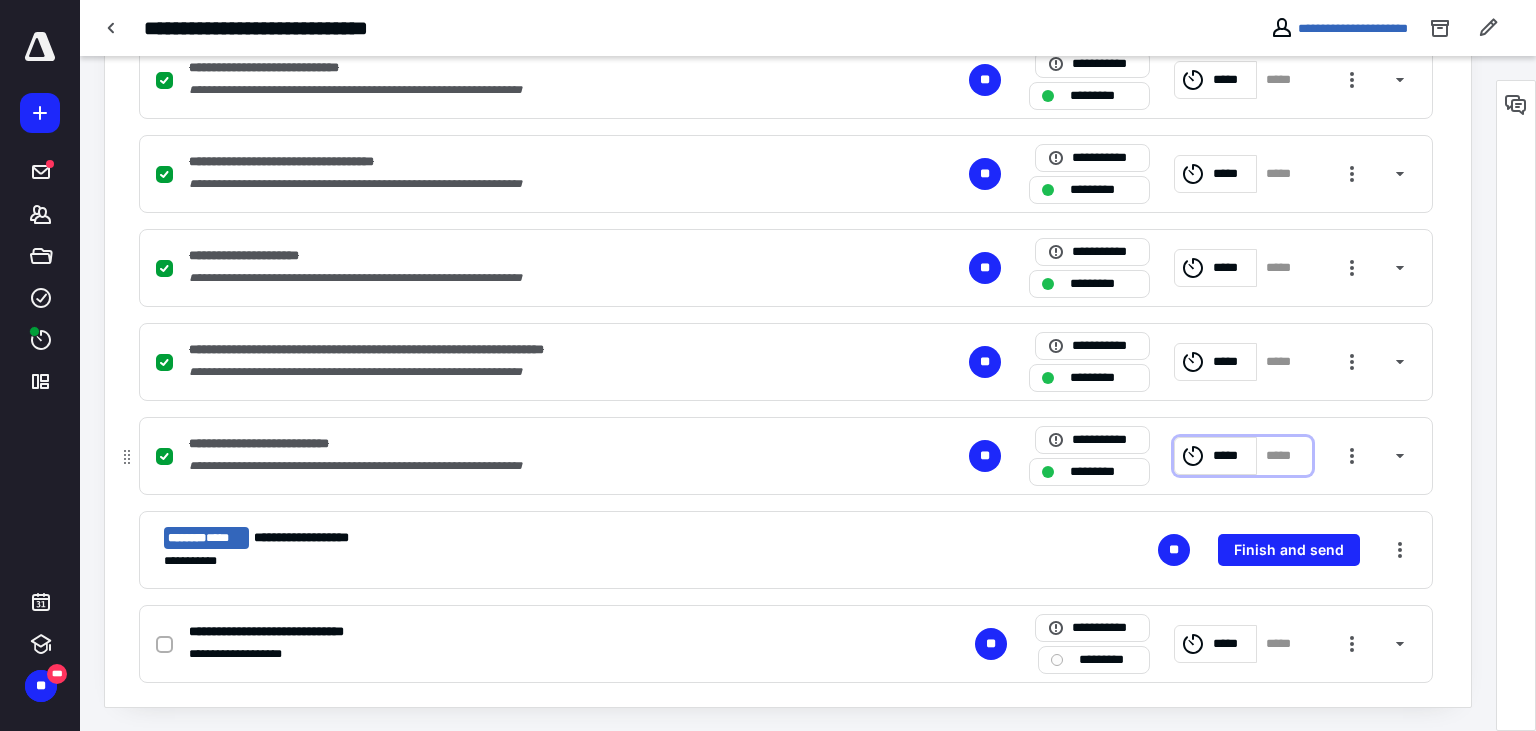 click on "*****" at bounding box center [1231, 456] 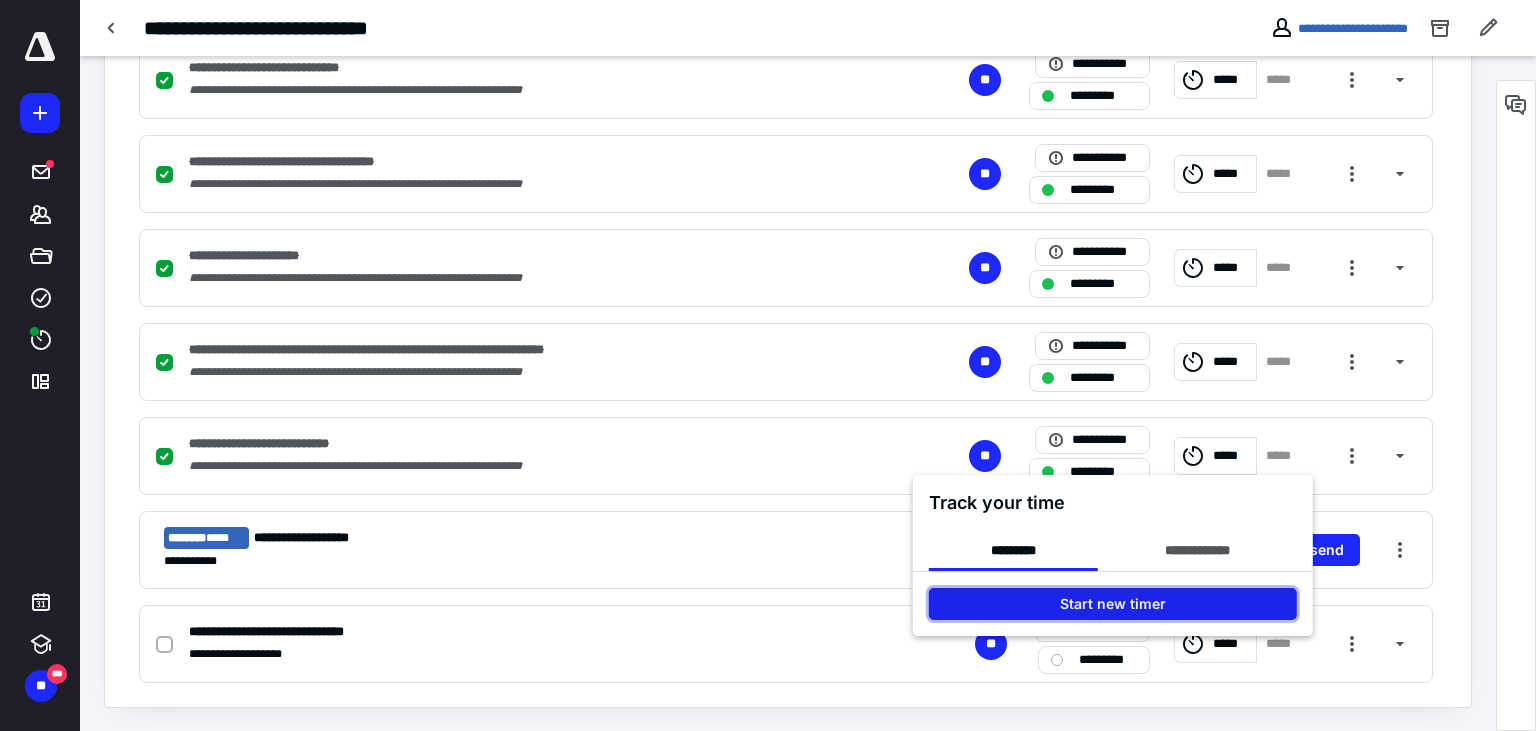 click on "Start new timer" at bounding box center [1113, 604] 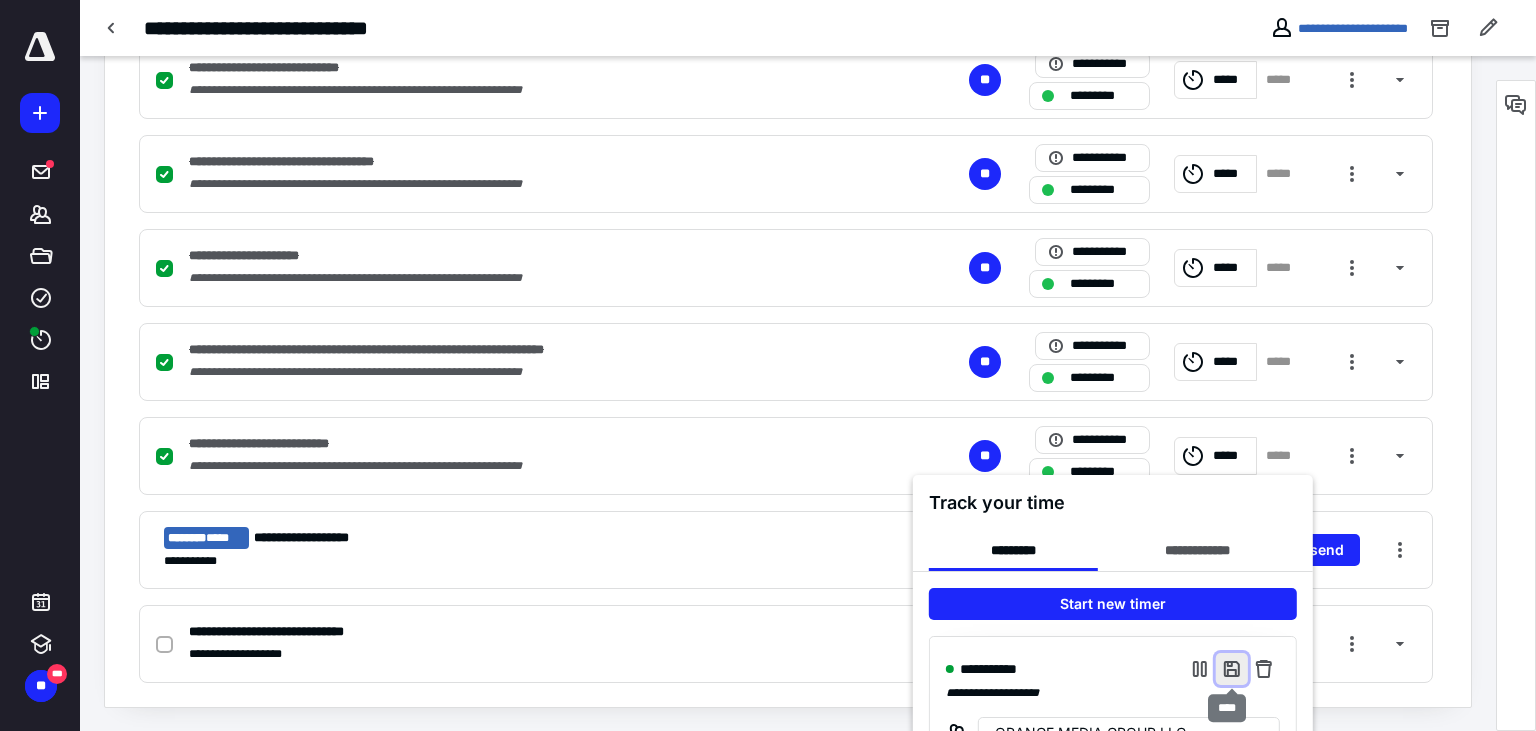 click at bounding box center [1232, 669] 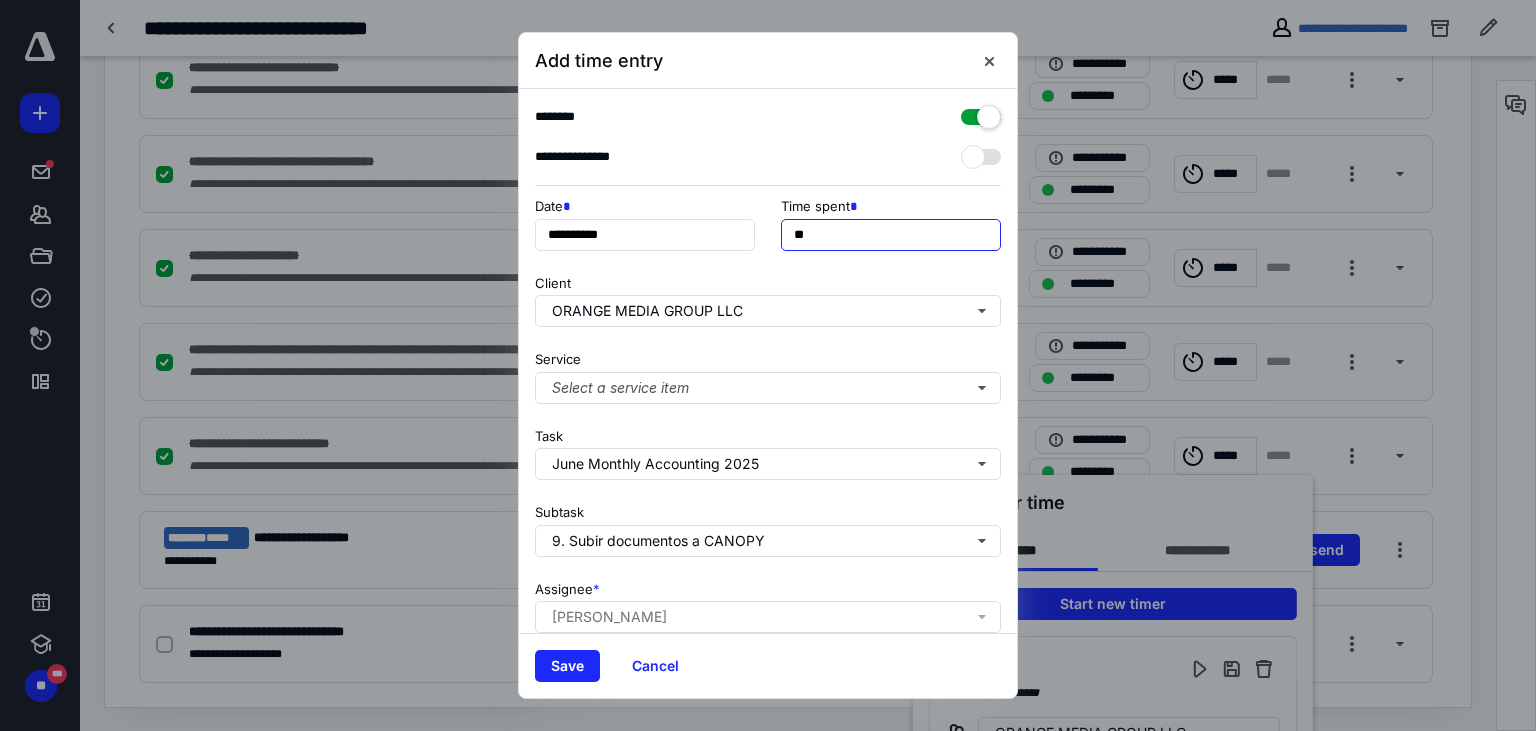 drag, startPoint x: 805, startPoint y: 234, endPoint x: 772, endPoint y: 233, distance: 33.01515 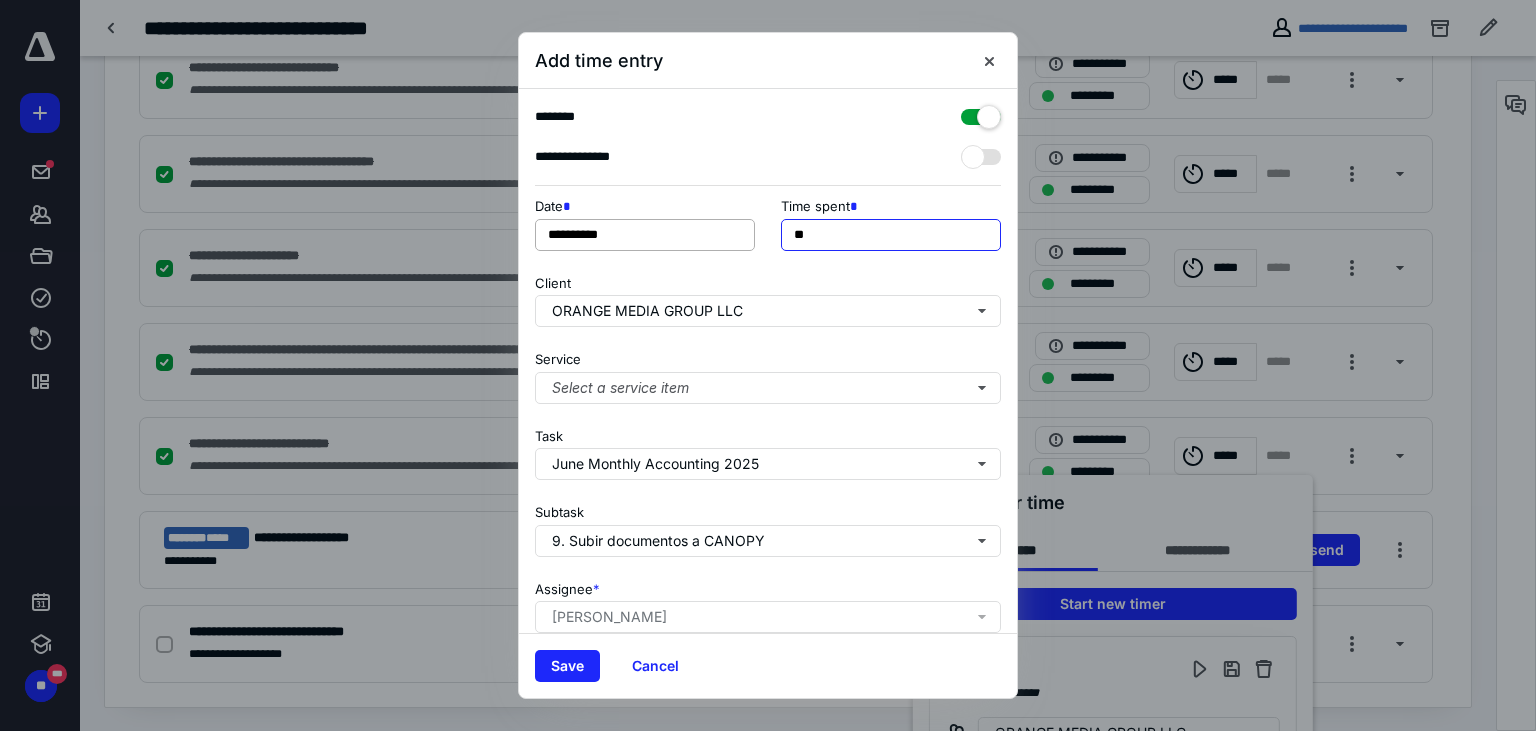type on "**" 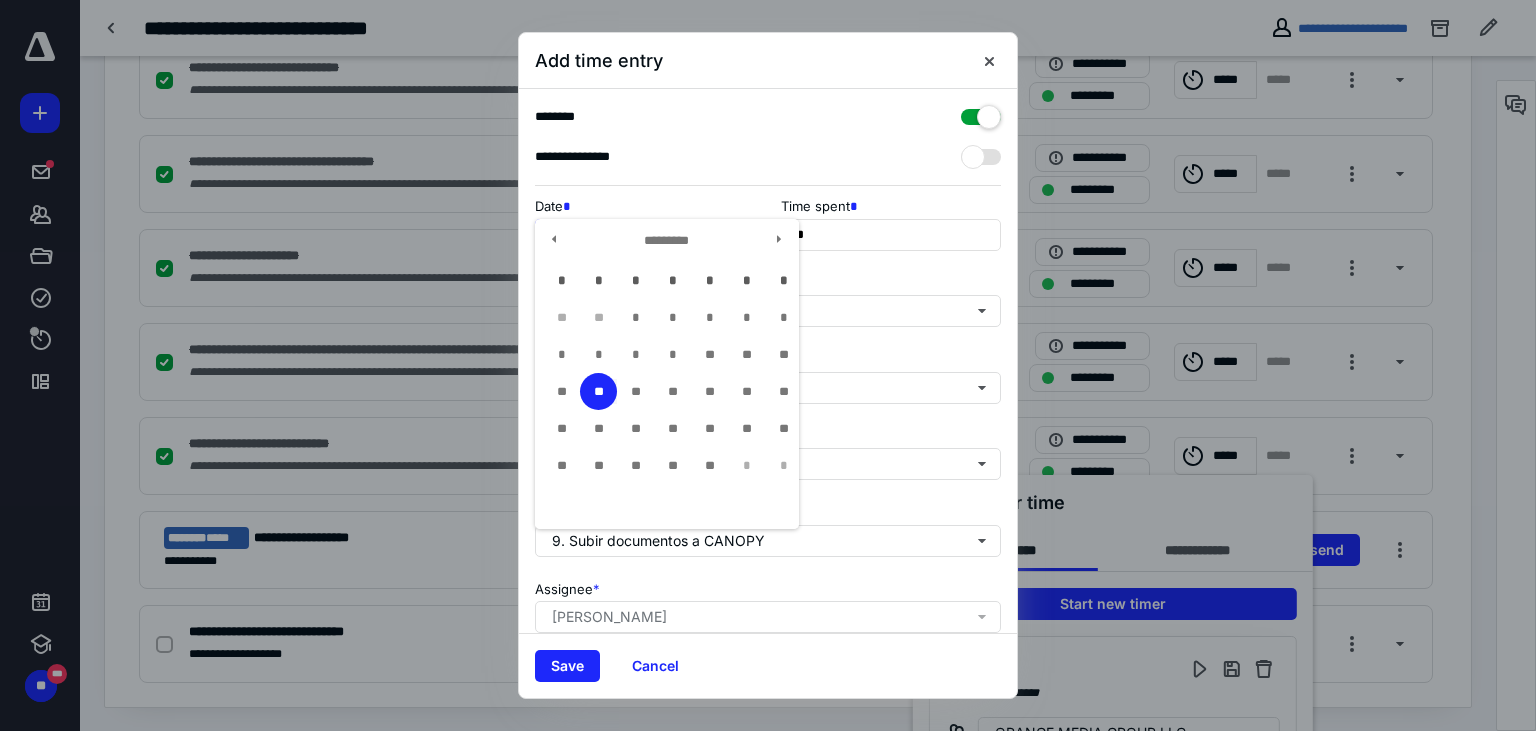 click on "**********" at bounding box center (645, 235) 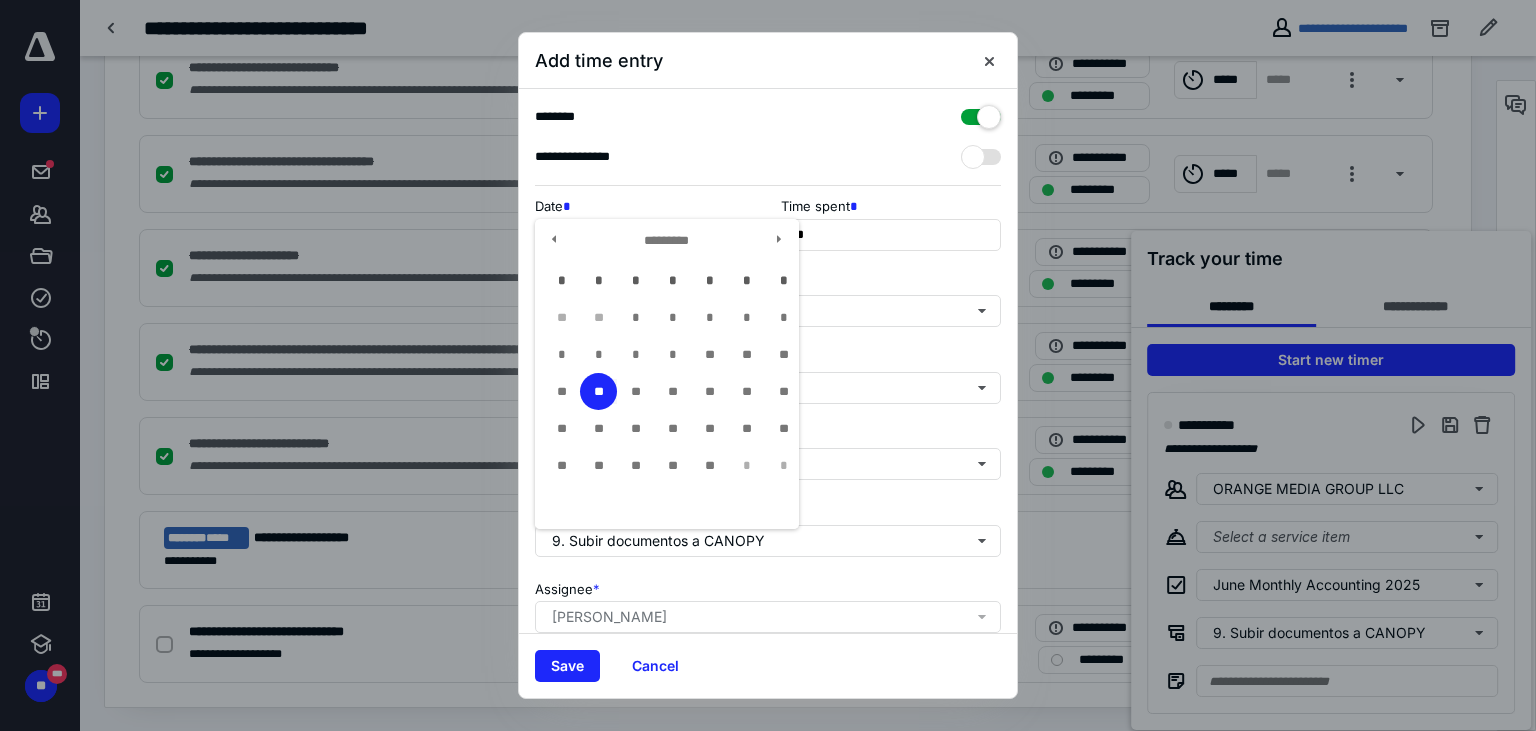 click on "**" at bounding box center [746, 354] 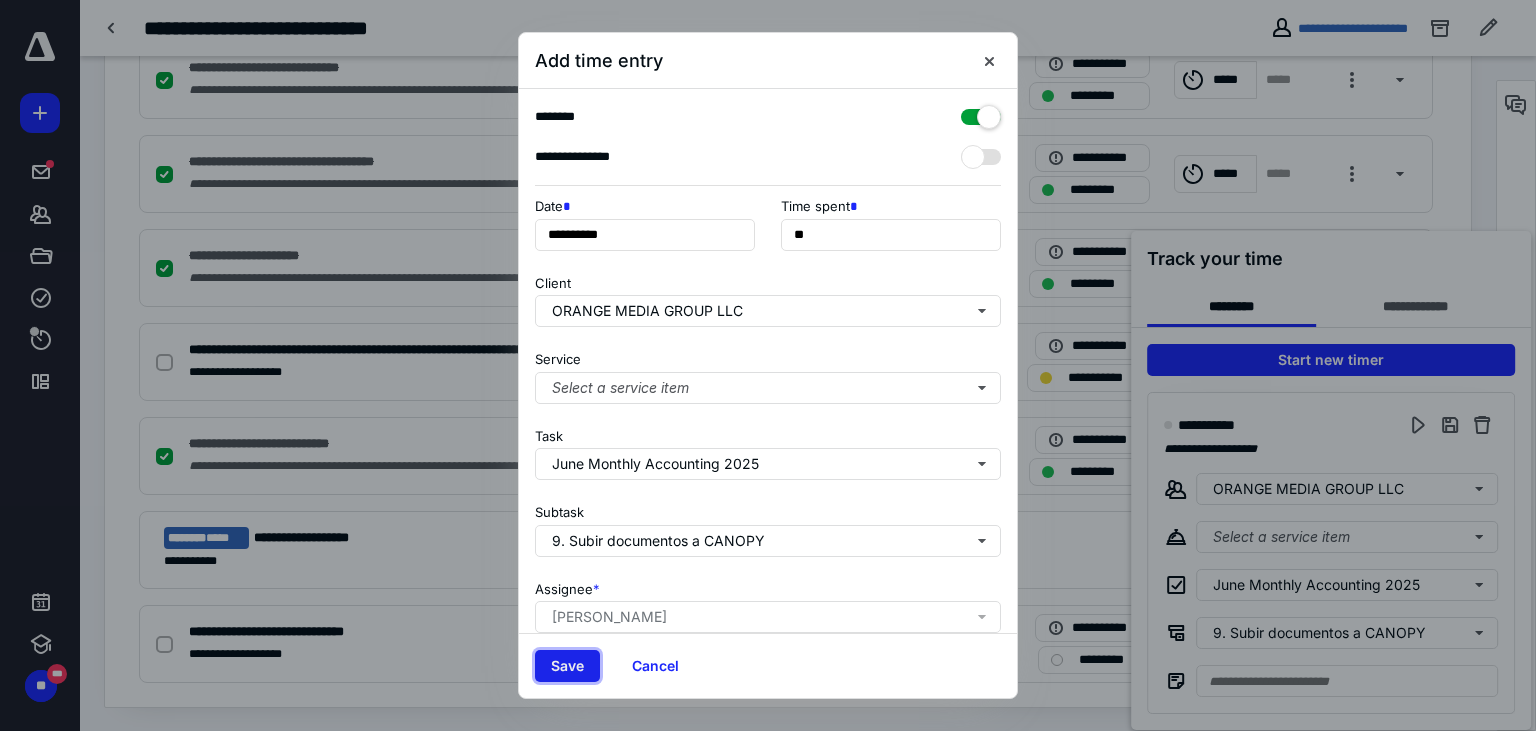 click on "Save" at bounding box center (567, 666) 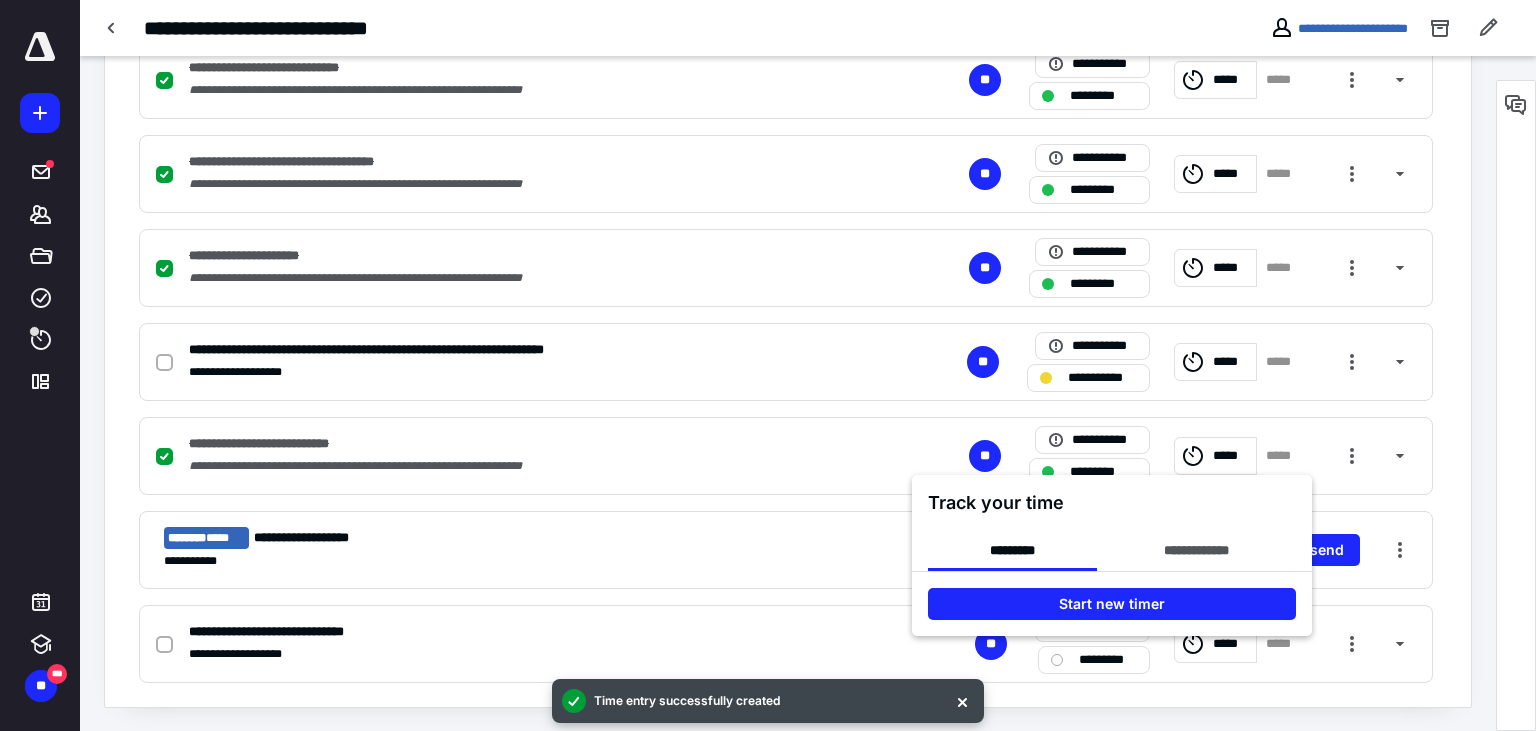 click at bounding box center [768, 365] 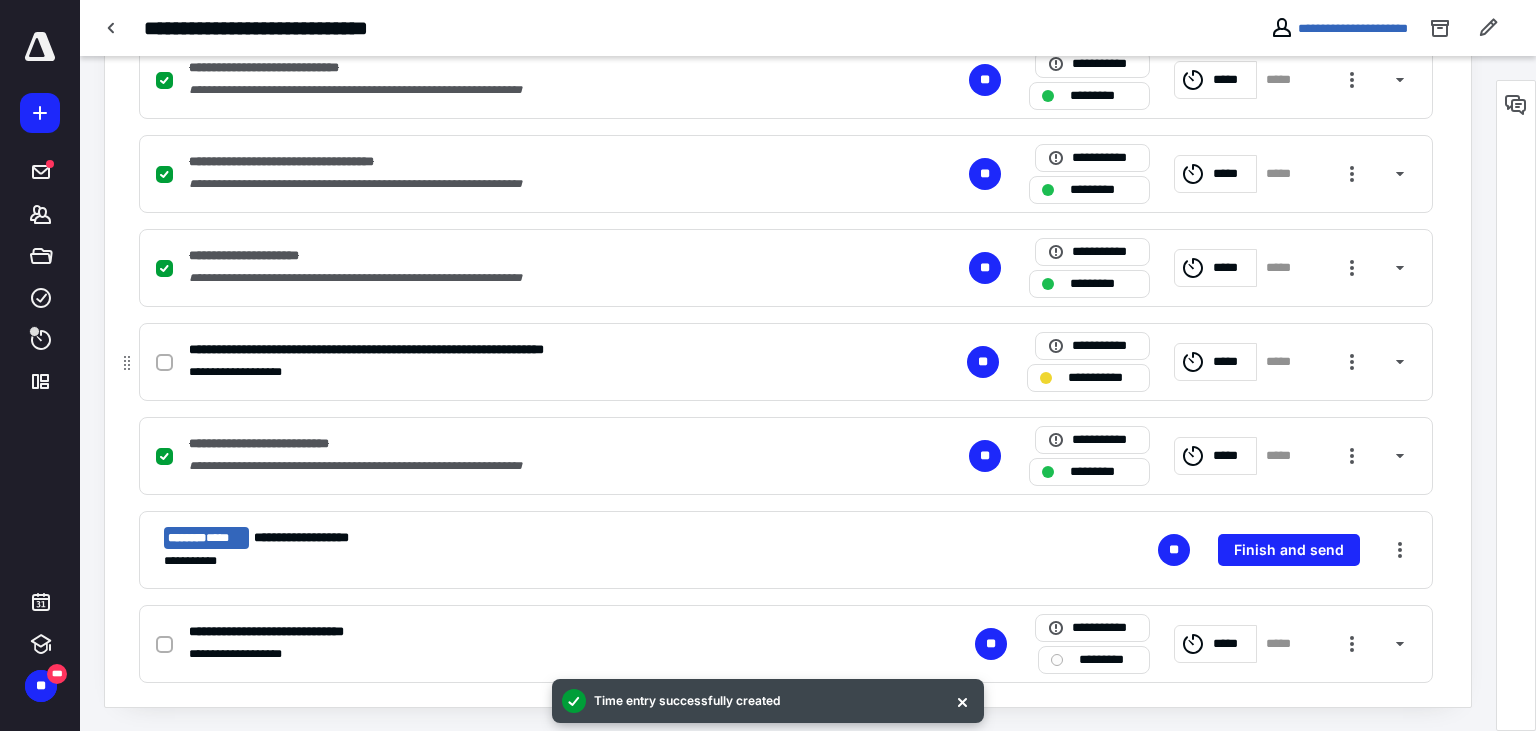 click 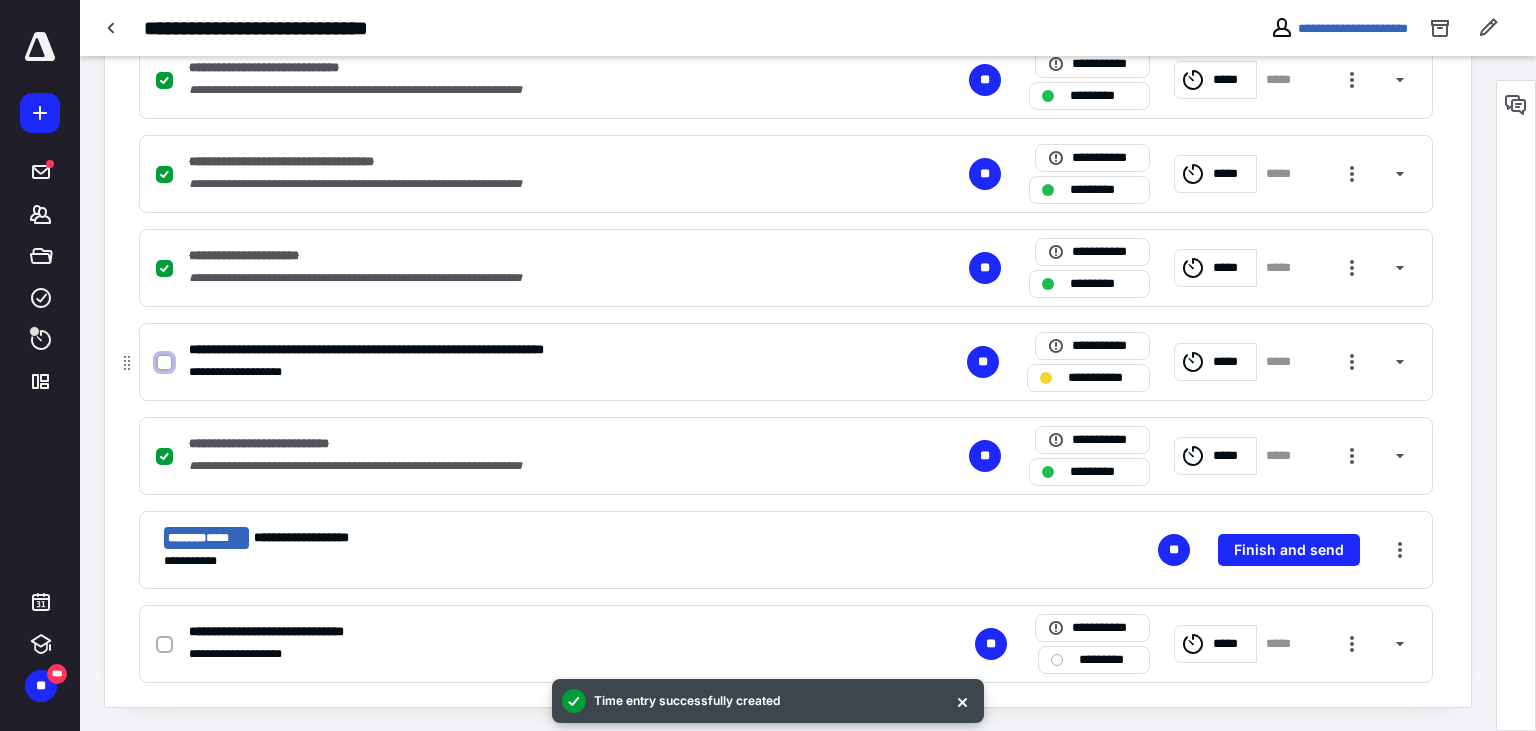 checkbox on "true" 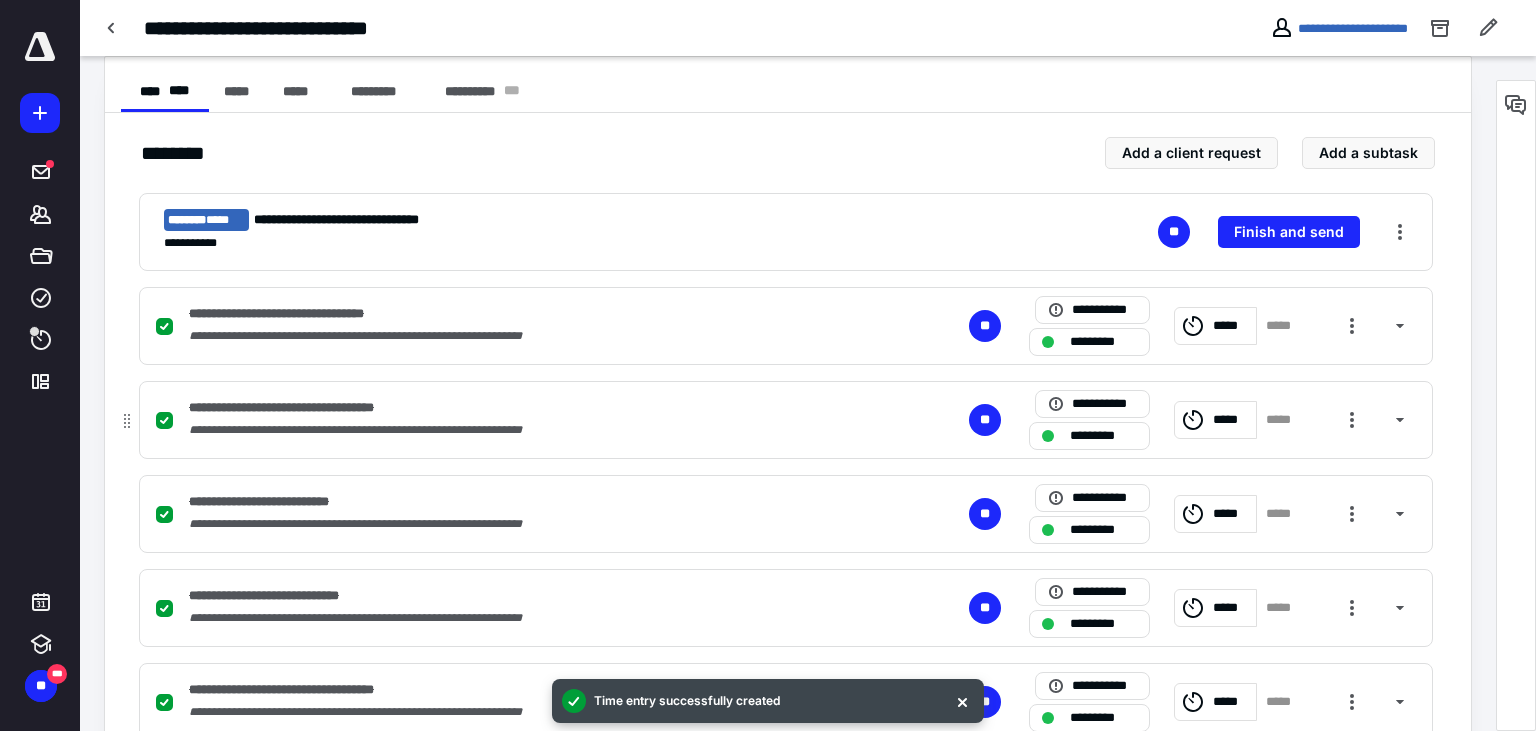 scroll, scrollTop: 0, scrollLeft: 0, axis: both 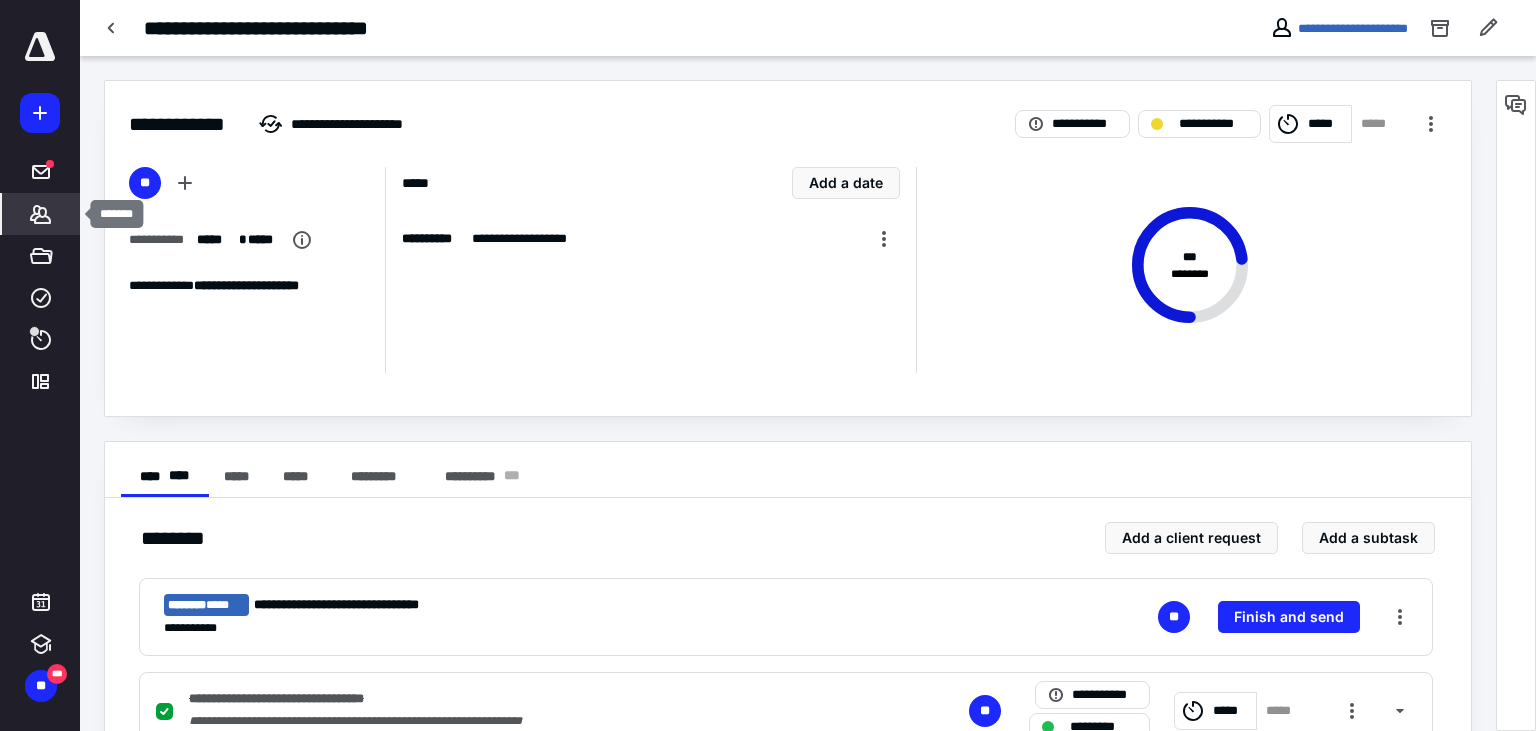 click 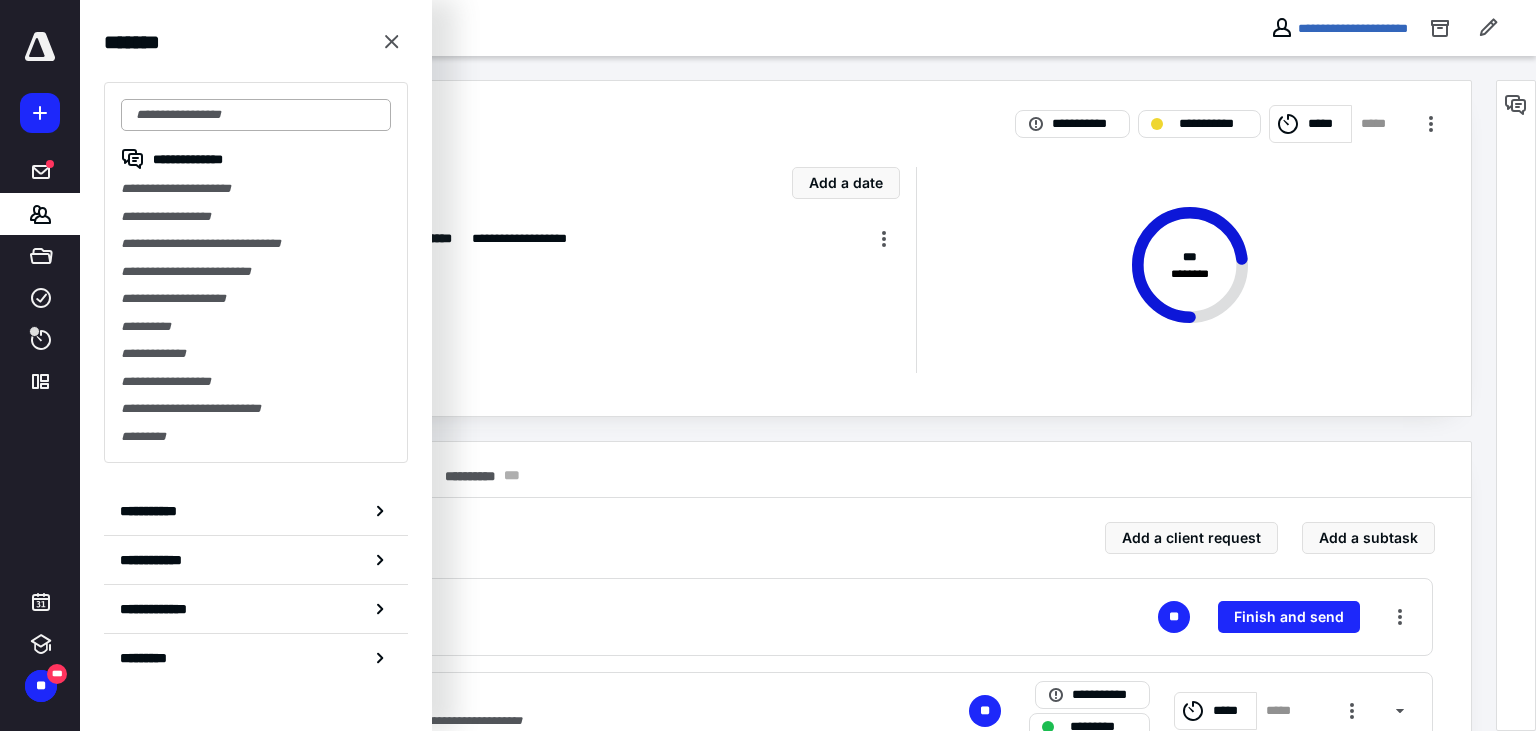 click at bounding box center [256, 115] 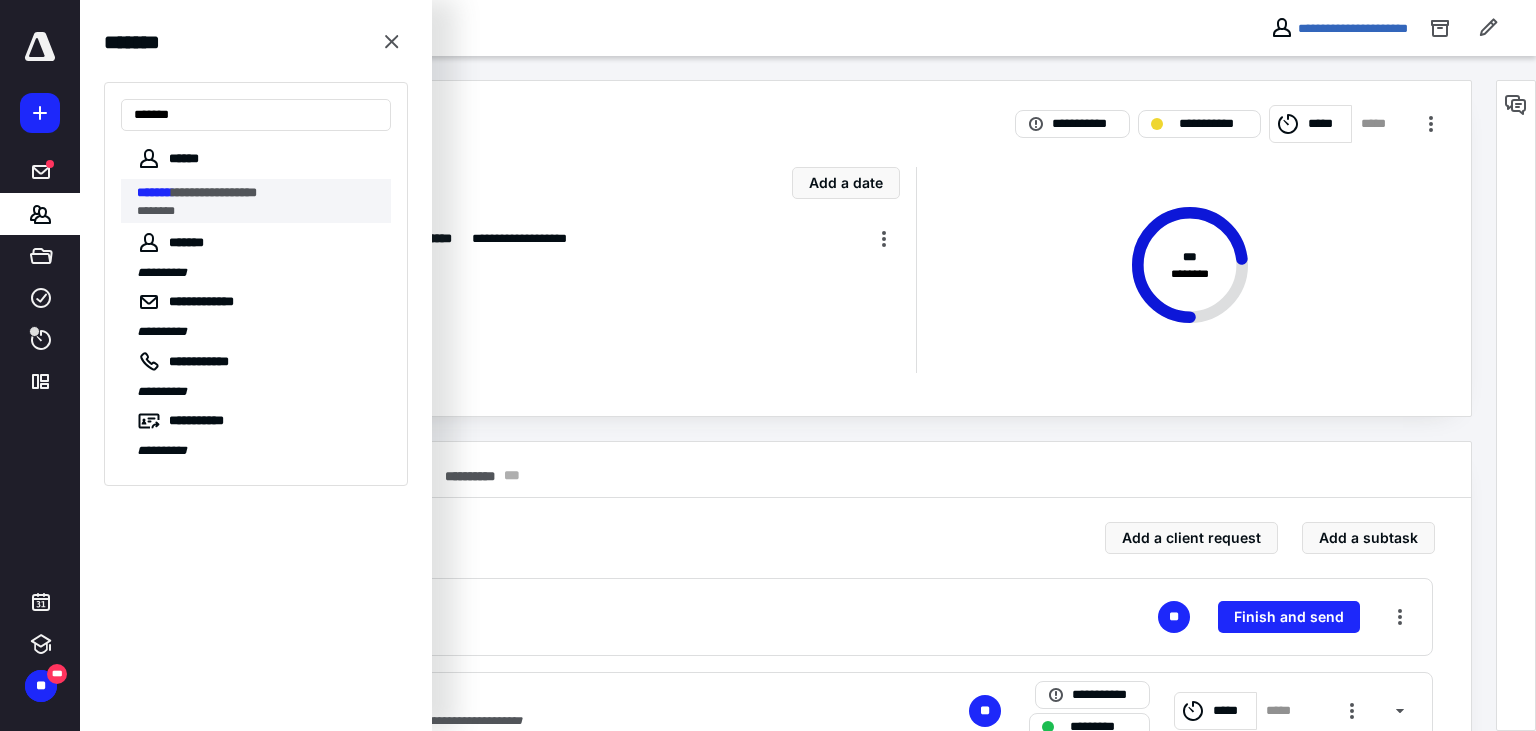 type on "*******" 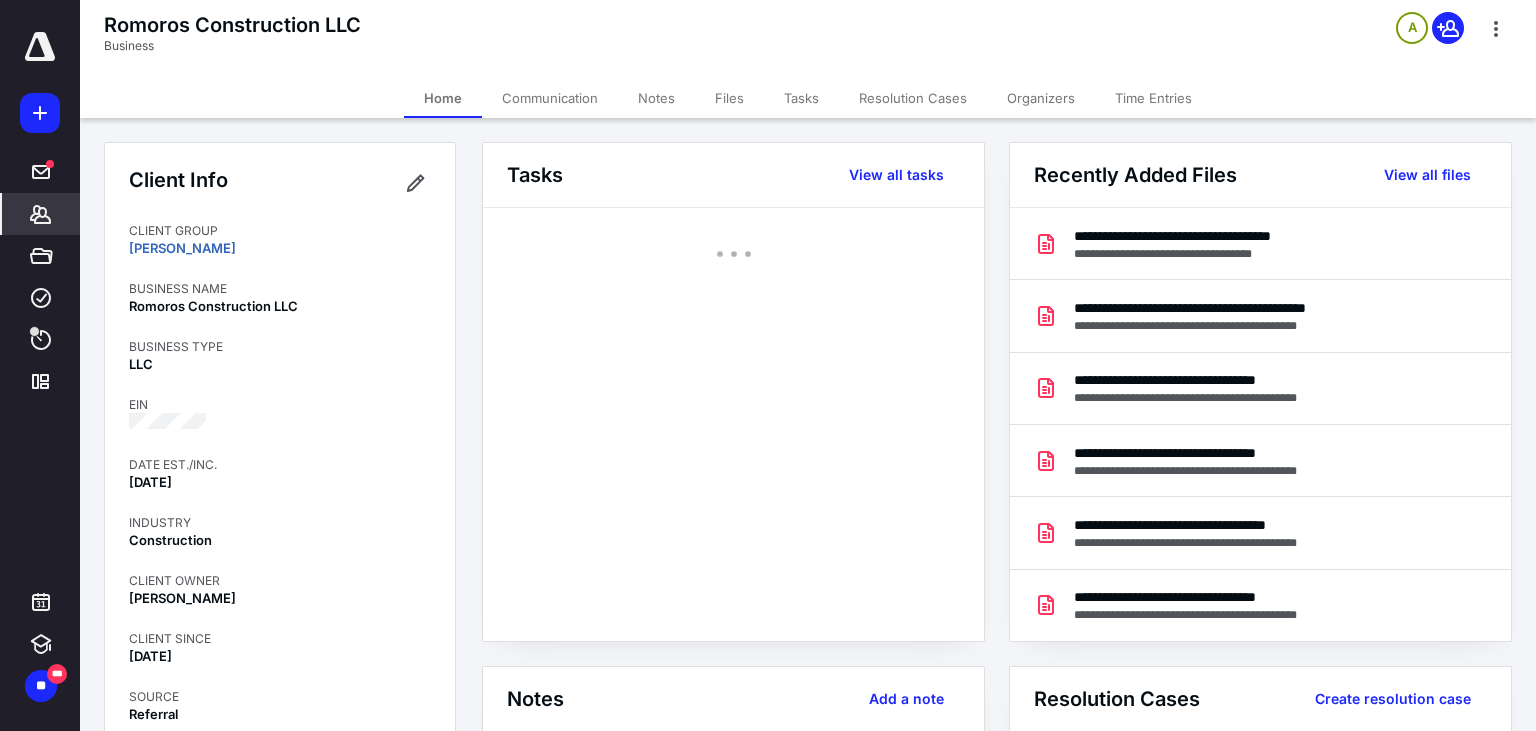 click on "*******" at bounding box center (41, 214) 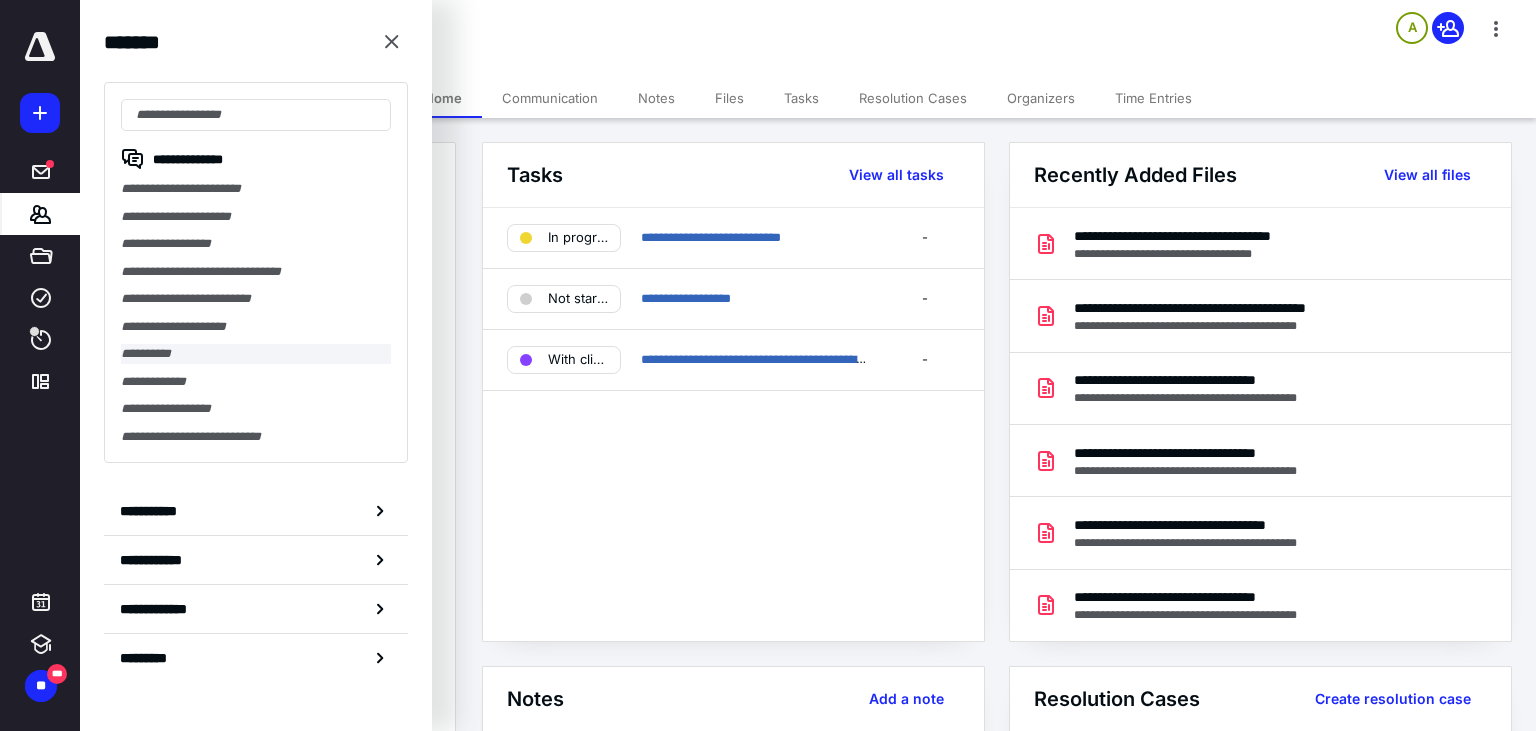 click on "**********" at bounding box center [256, 354] 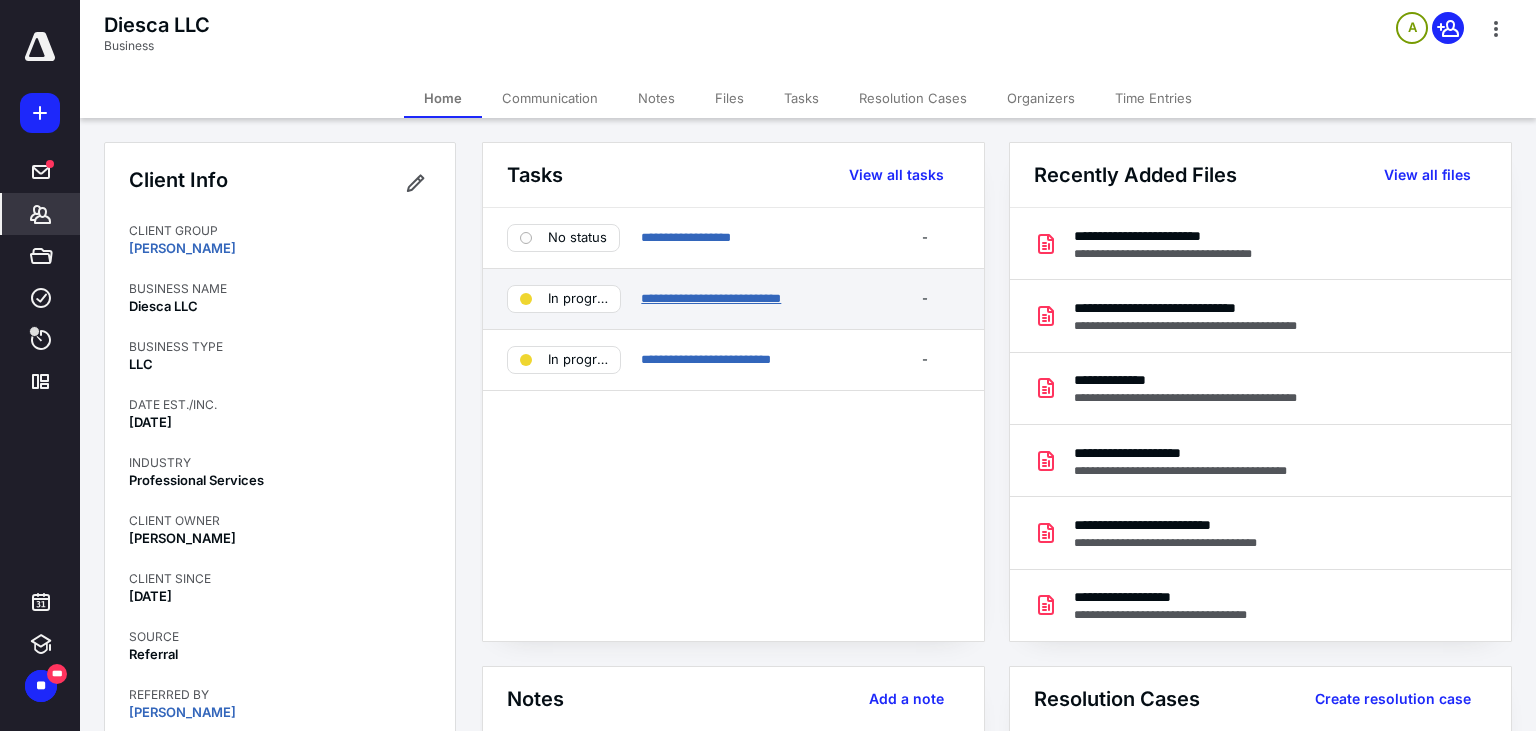click on "**********" at bounding box center (711, 298) 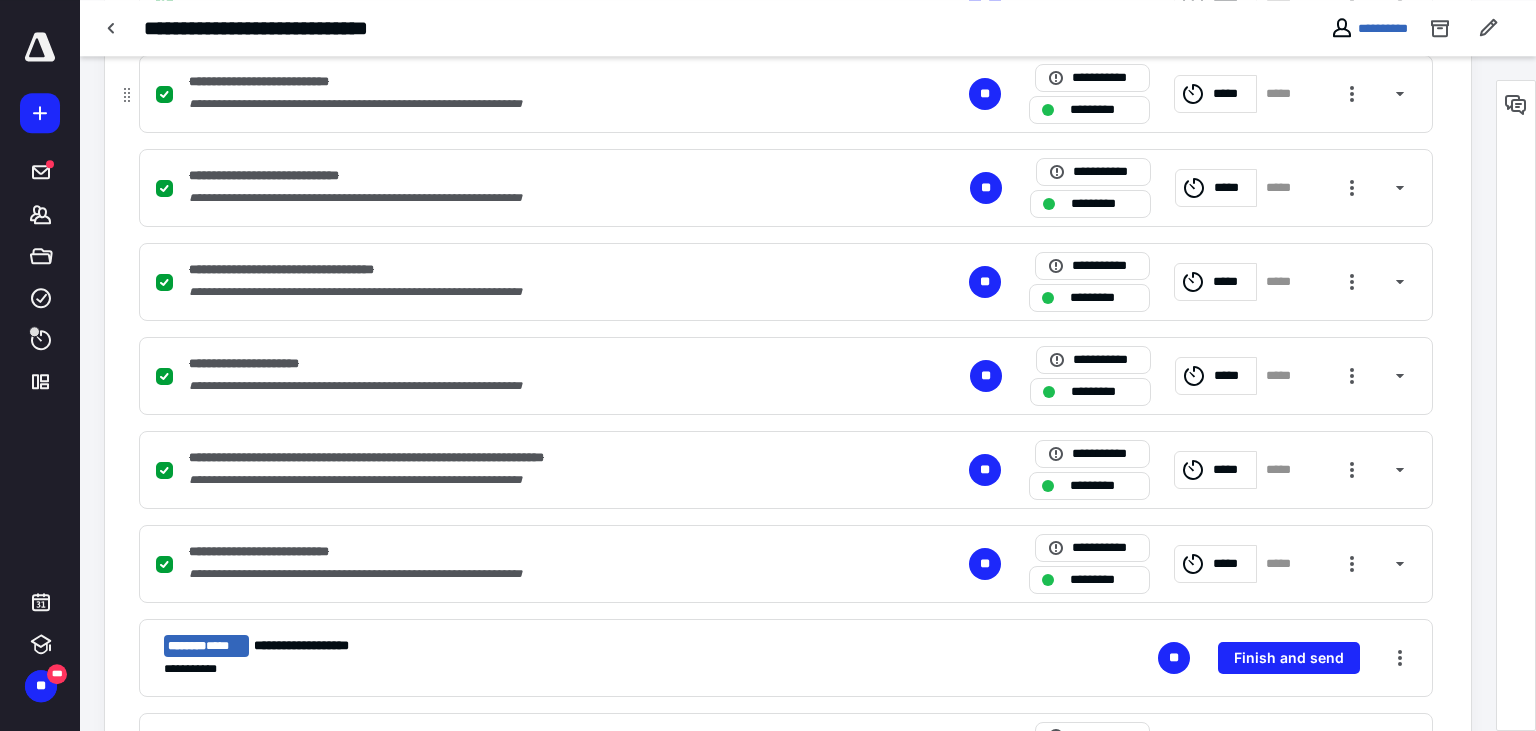 scroll, scrollTop: 844, scrollLeft: 0, axis: vertical 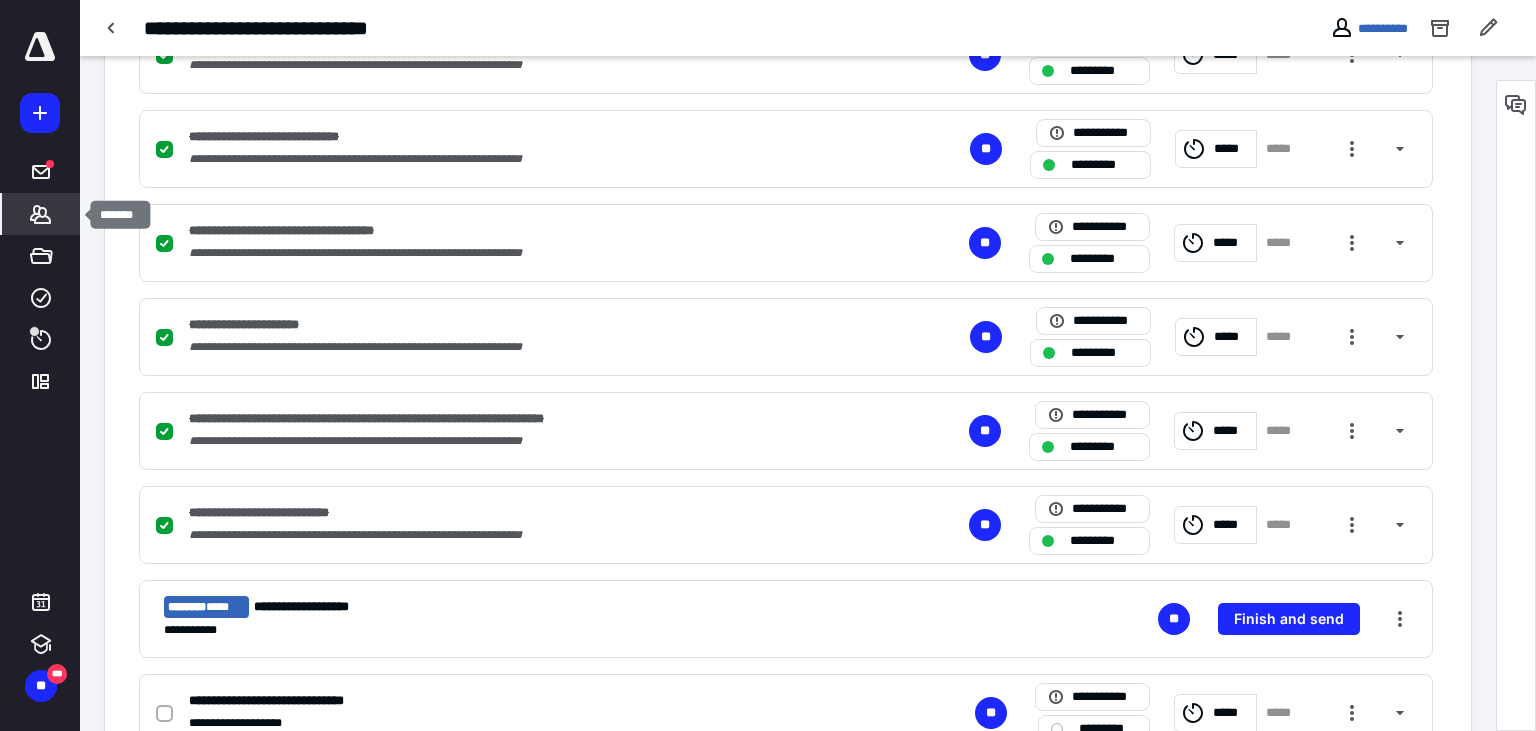 click 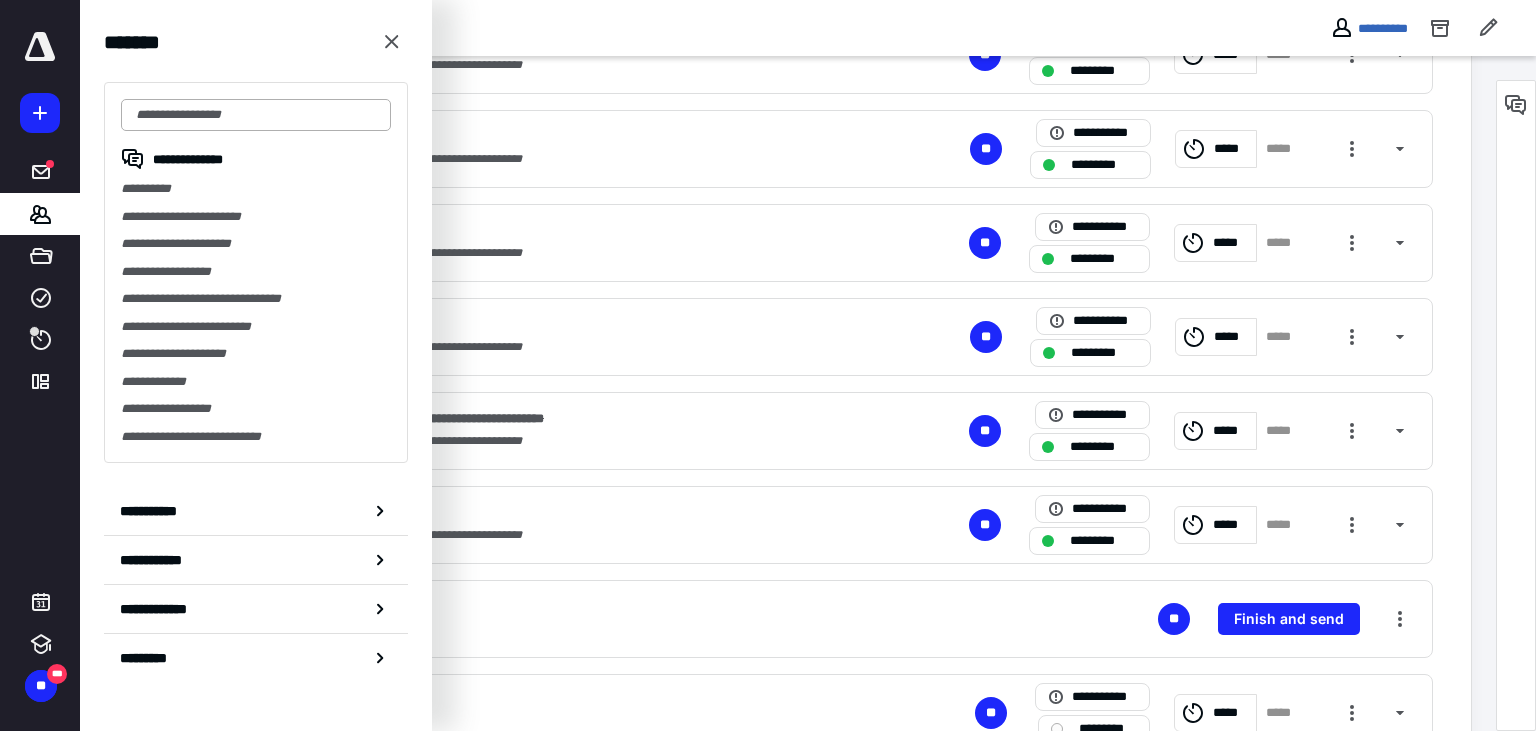 click at bounding box center (256, 115) 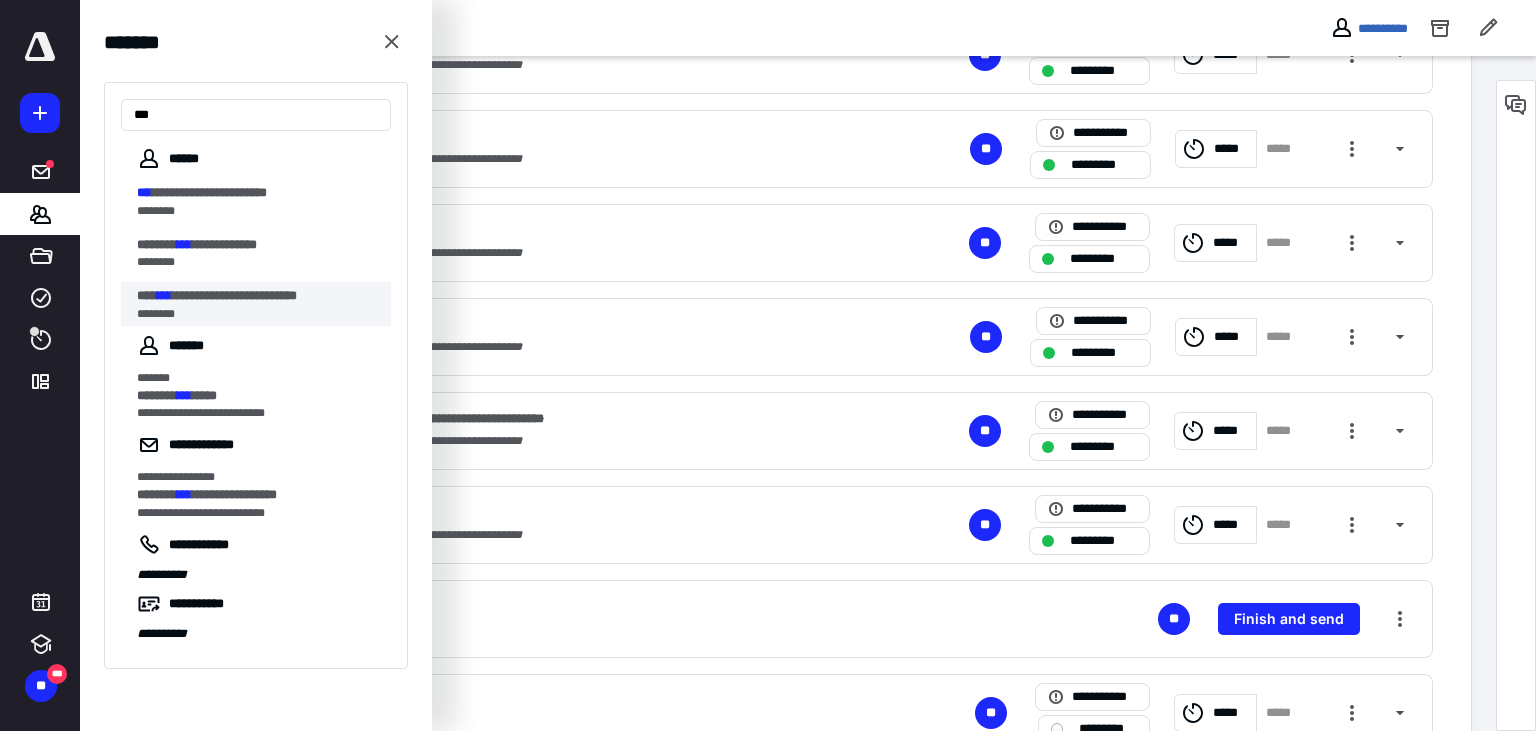 type on "***" 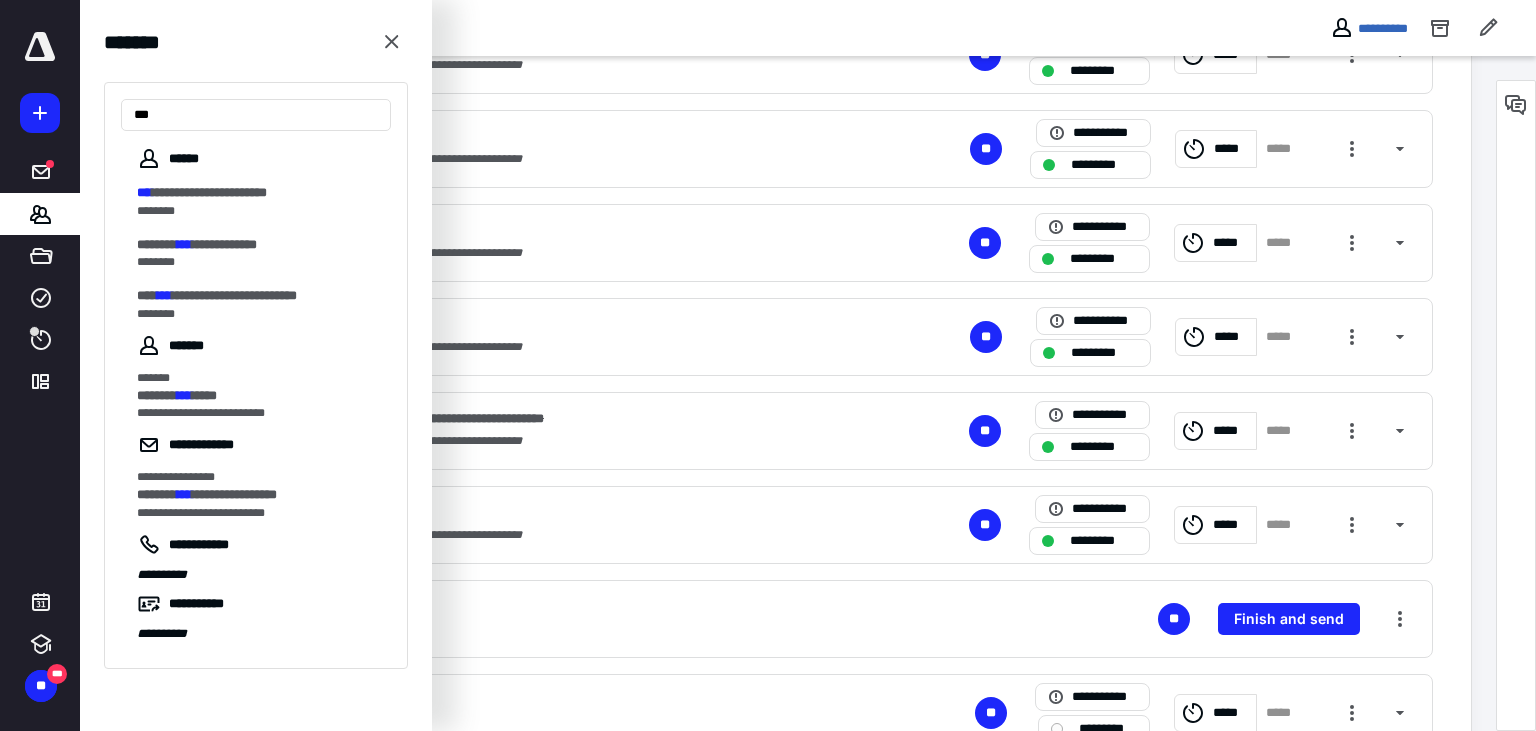 scroll, scrollTop: 0, scrollLeft: 0, axis: both 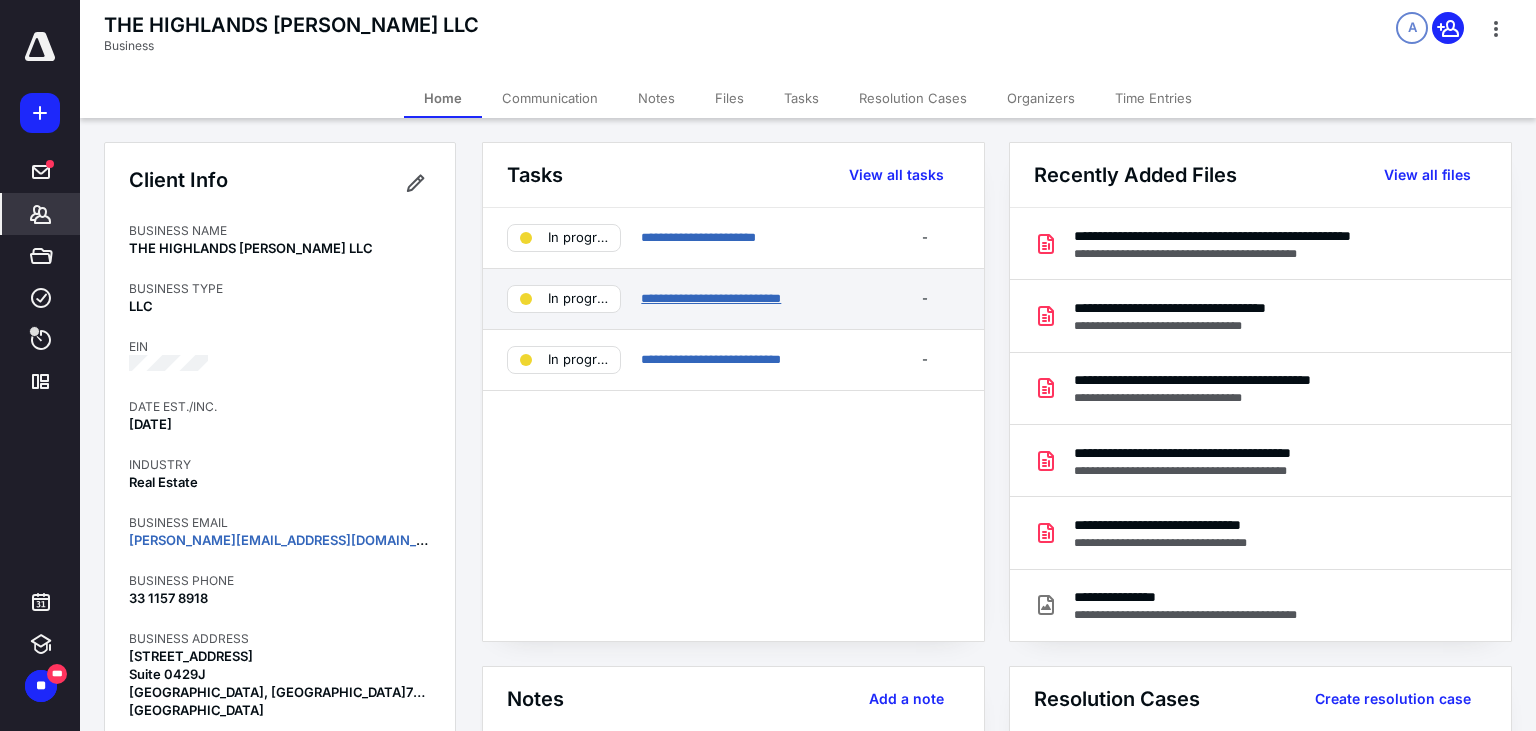 click on "**********" at bounding box center [711, 298] 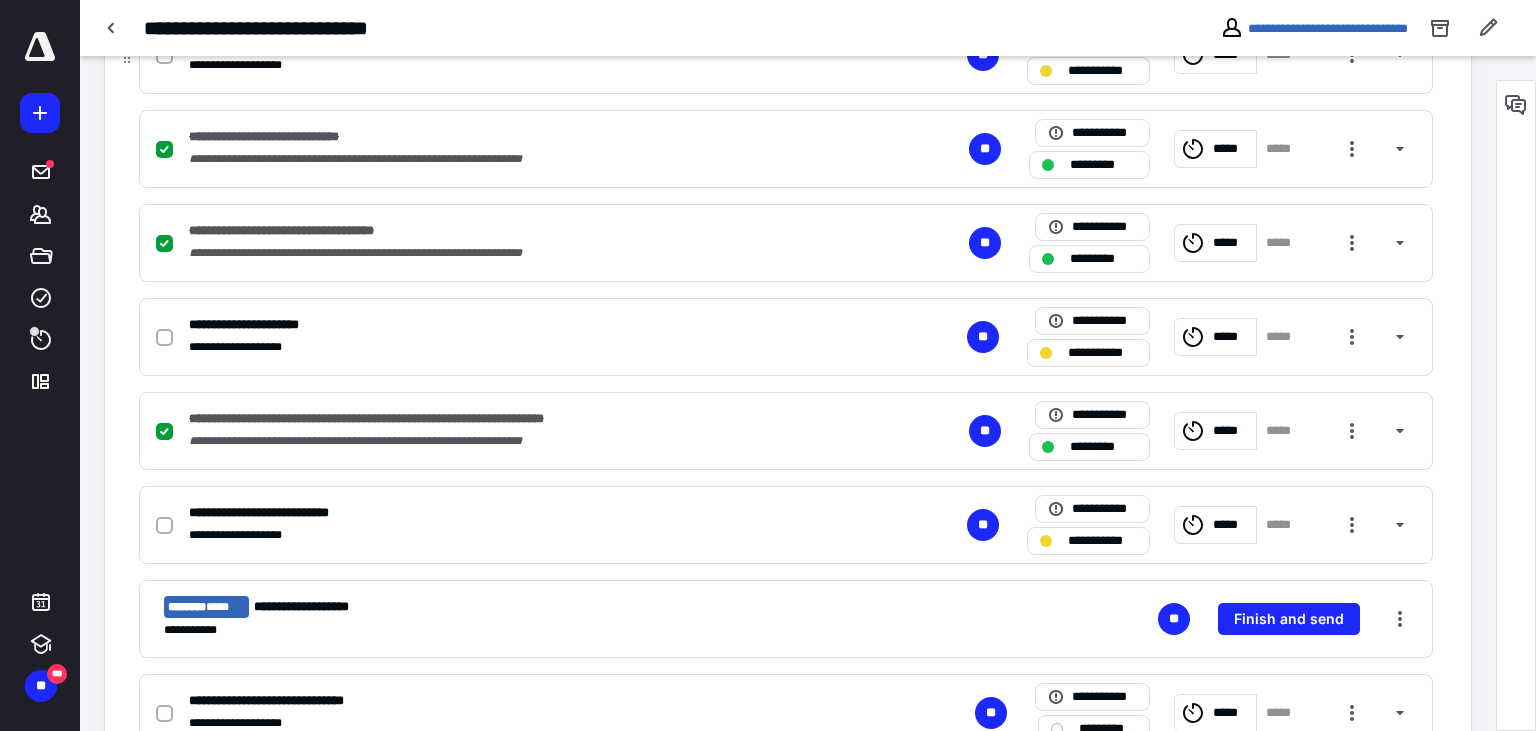 scroll, scrollTop: 422, scrollLeft: 0, axis: vertical 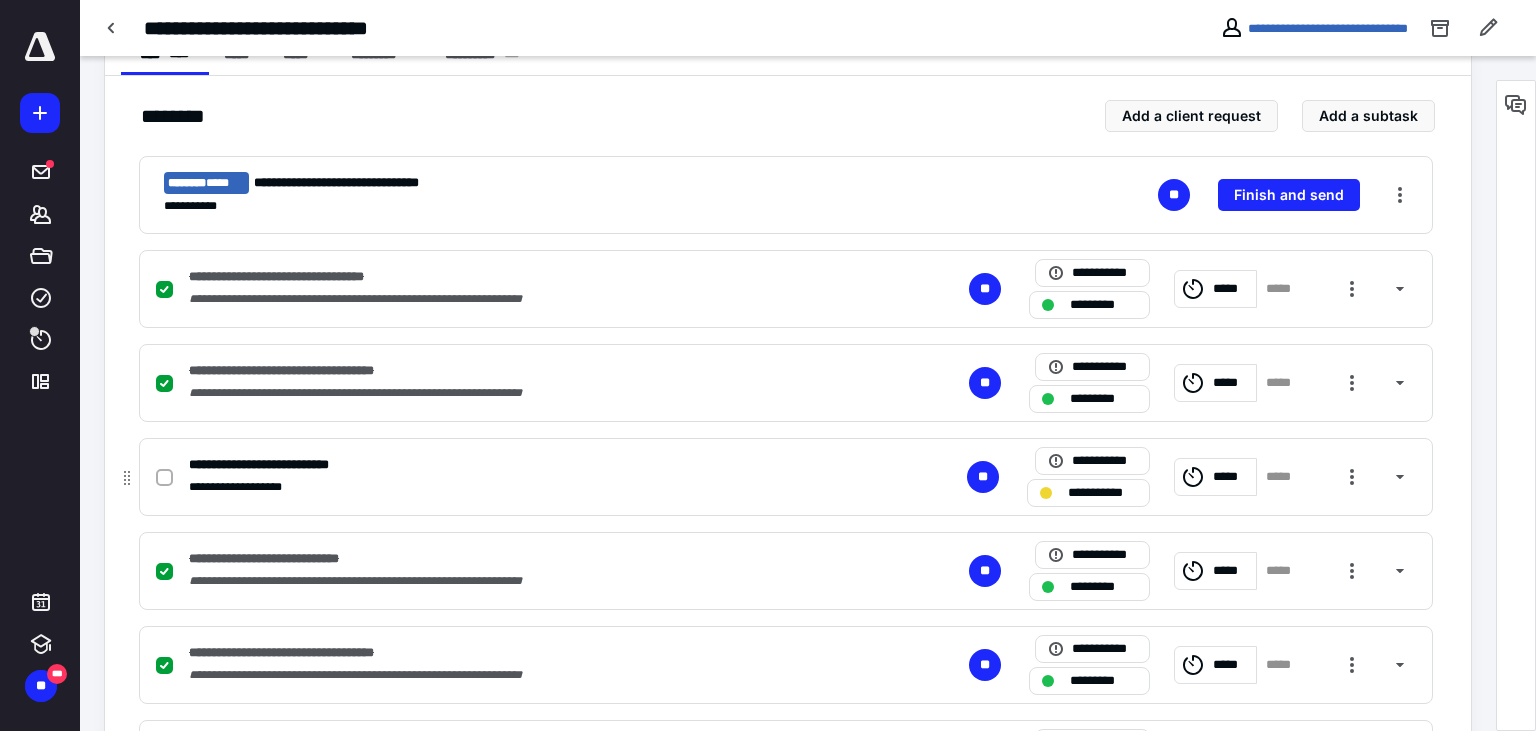 click 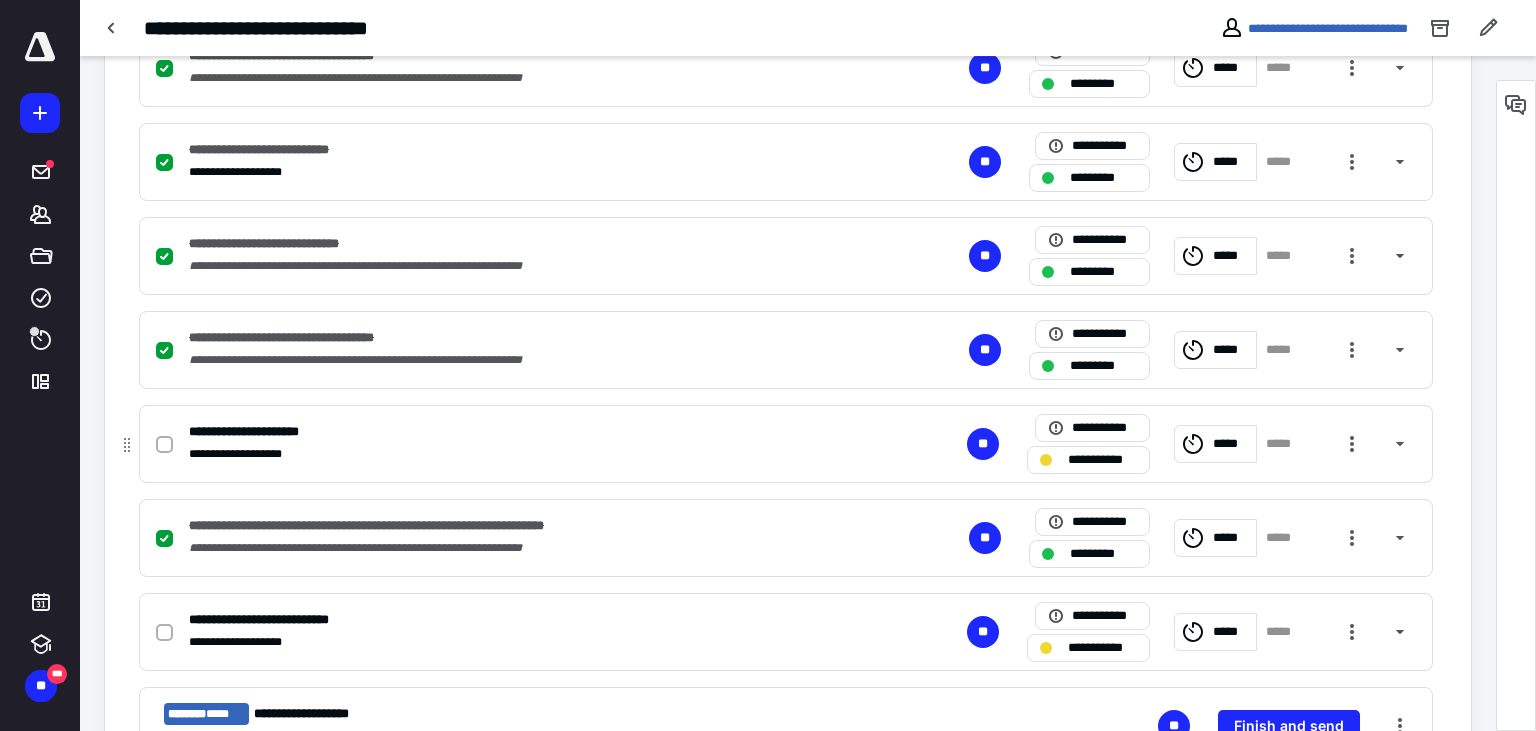 scroll, scrollTop: 739, scrollLeft: 0, axis: vertical 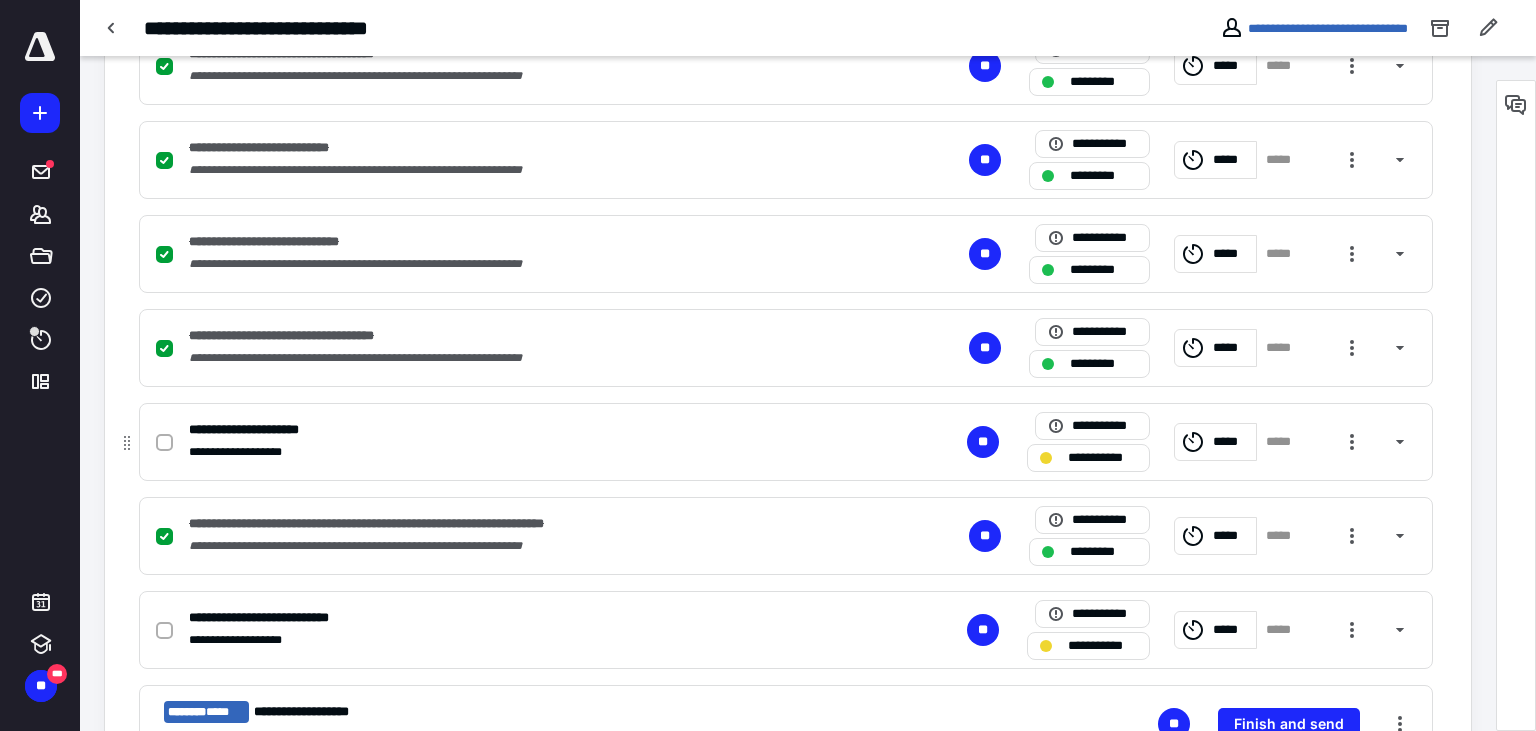 click at bounding box center (168, 442) 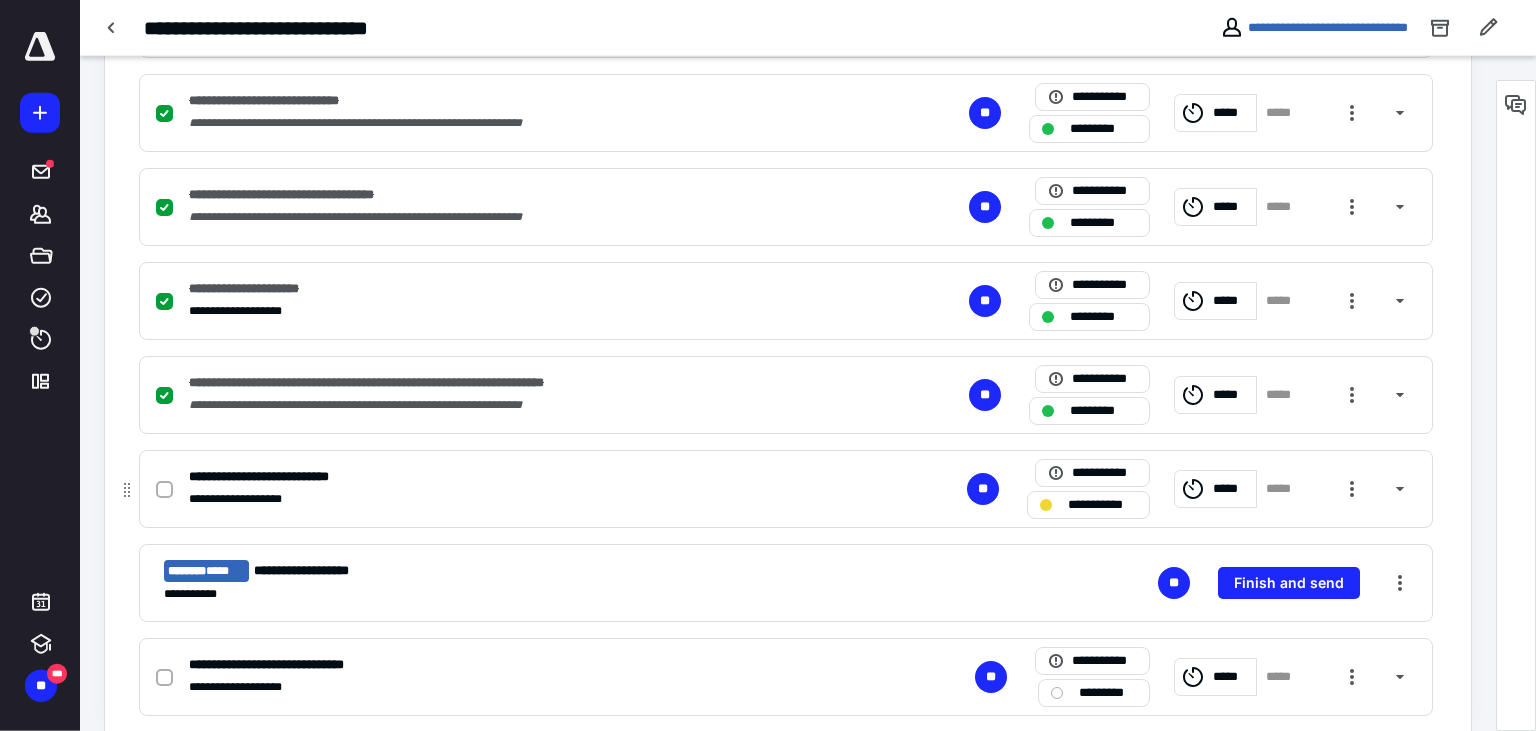 scroll, scrollTop: 913, scrollLeft: 0, axis: vertical 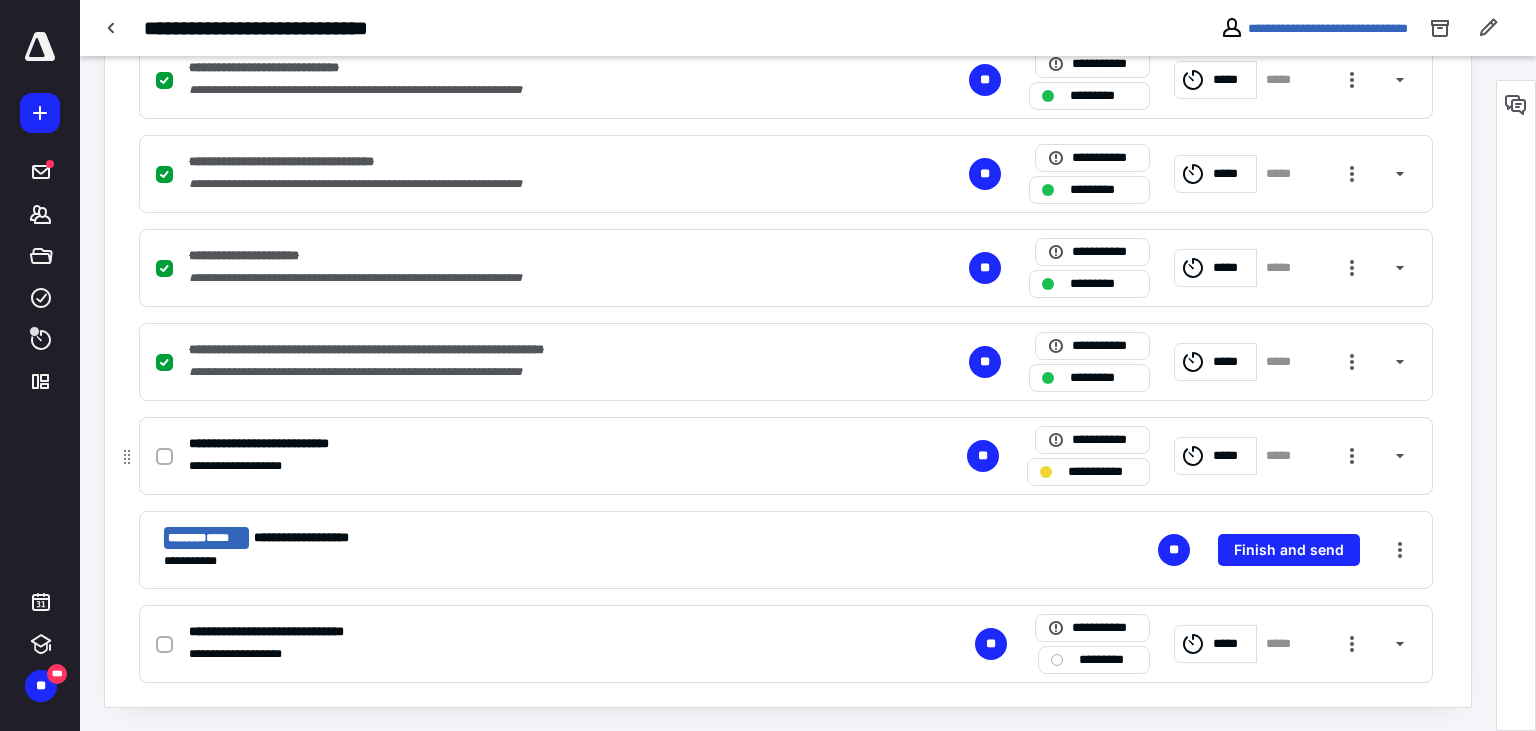 click at bounding box center (164, 456) 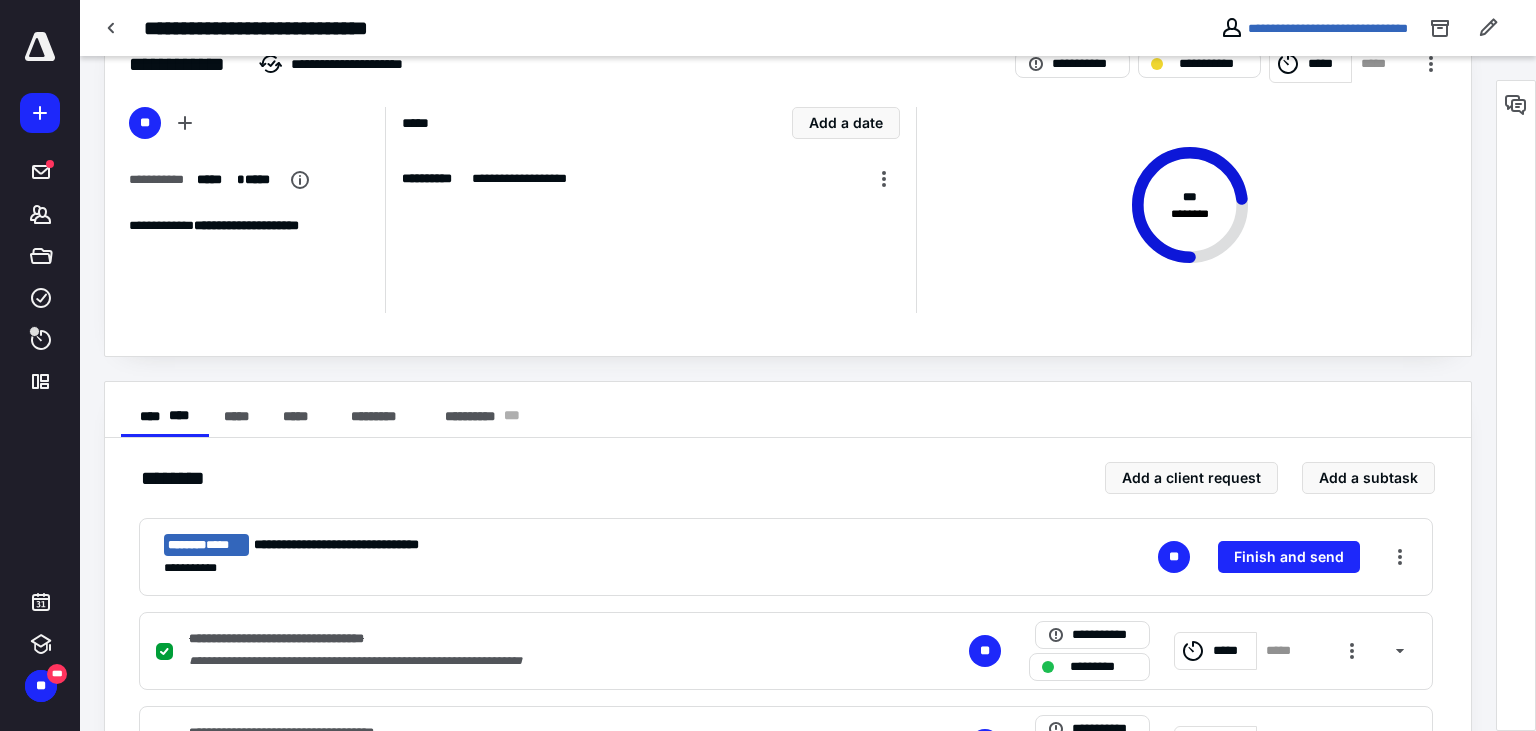 scroll, scrollTop: 0, scrollLeft: 0, axis: both 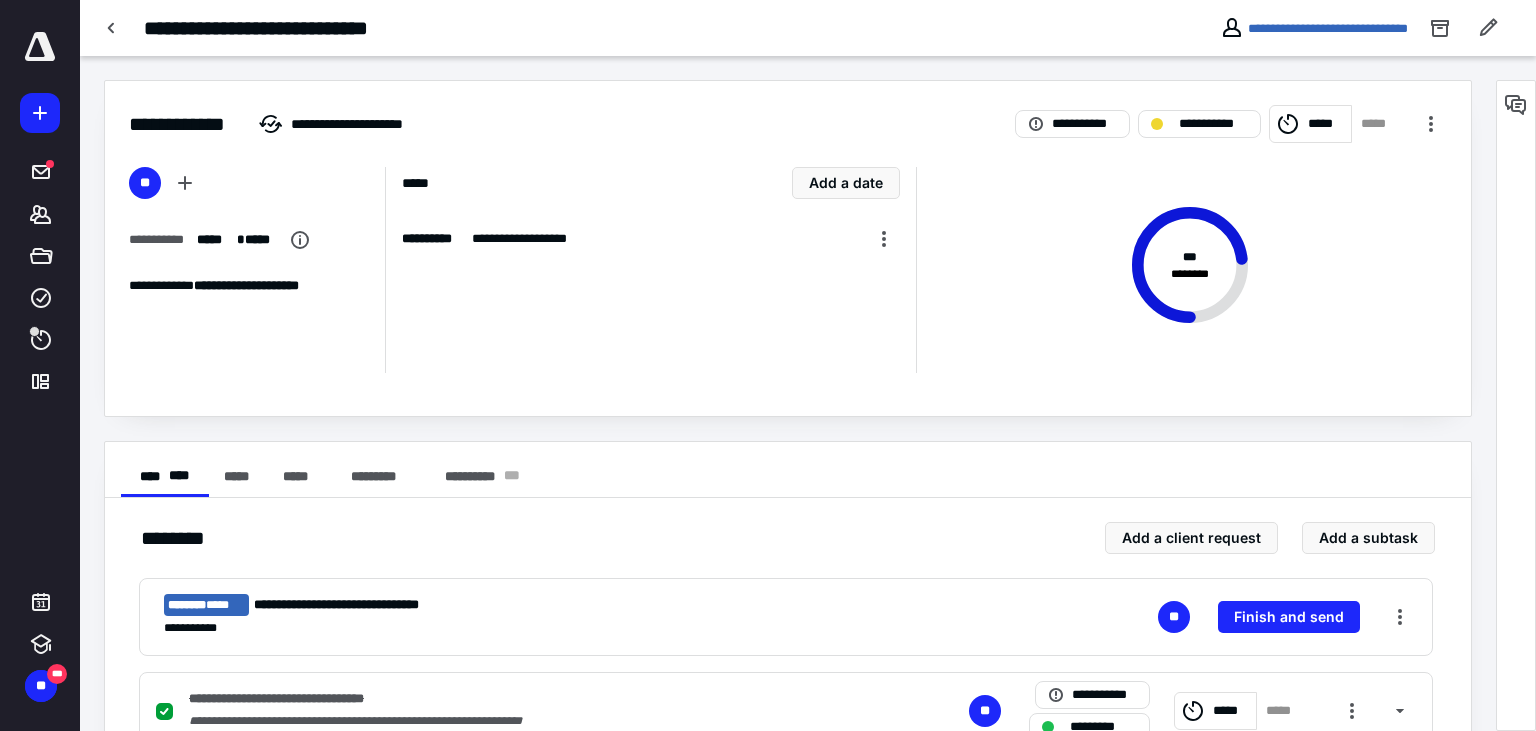 checkbox on "false" 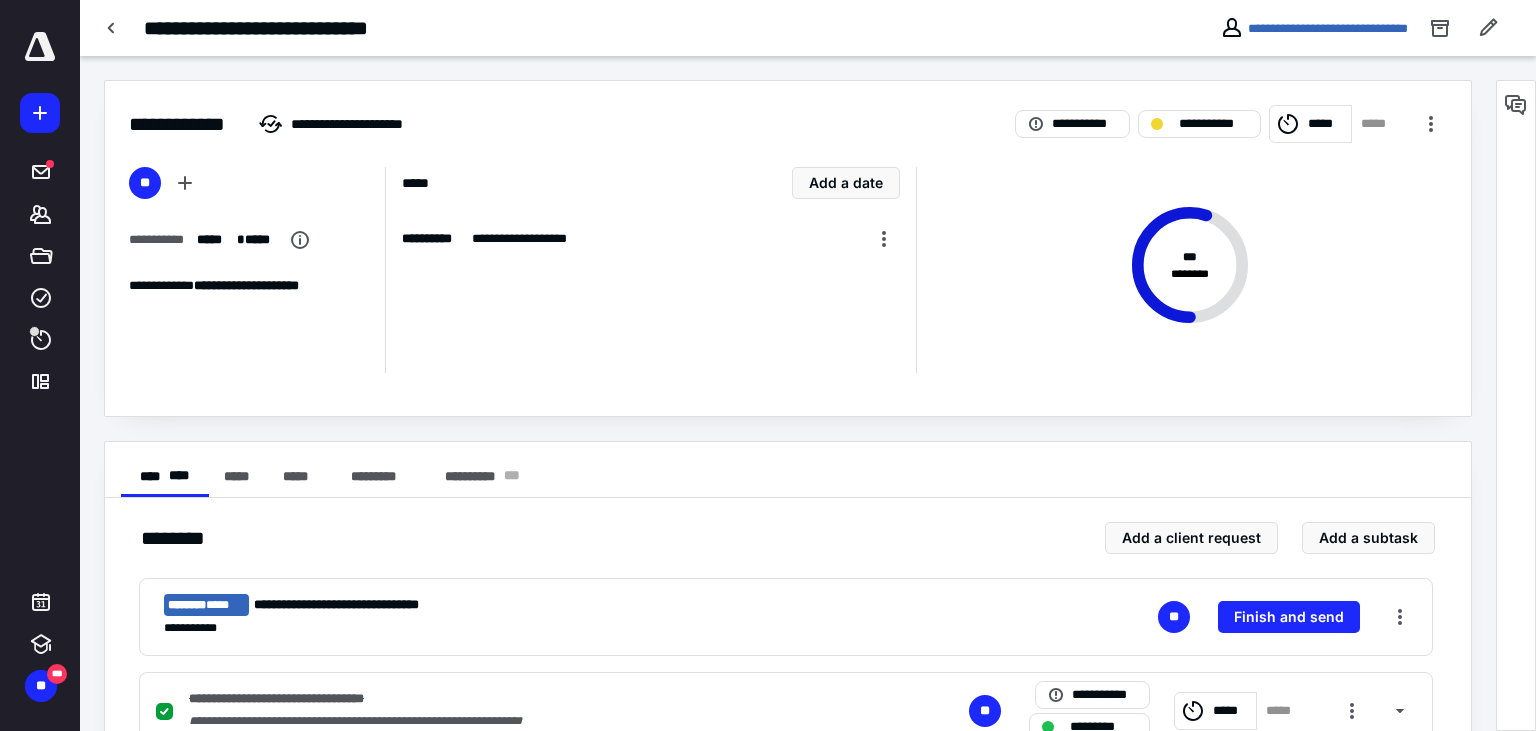 scroll, scrollTop: 528, scrollLeft: 0, axis: vertical 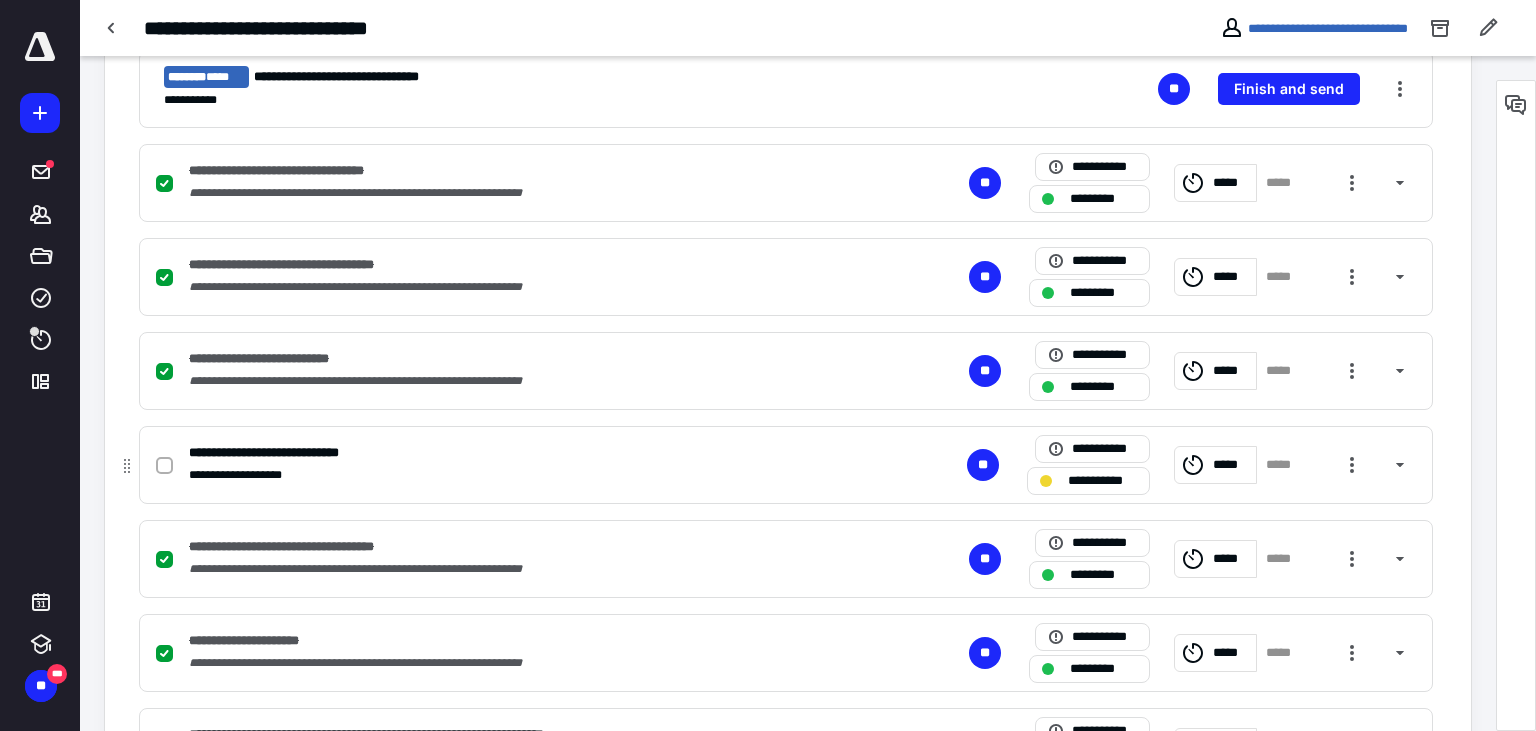 drag, startPoint x: 163, startPoint y: 466, endPoint x: 202, endPoint y: 460, distance: 39.45884 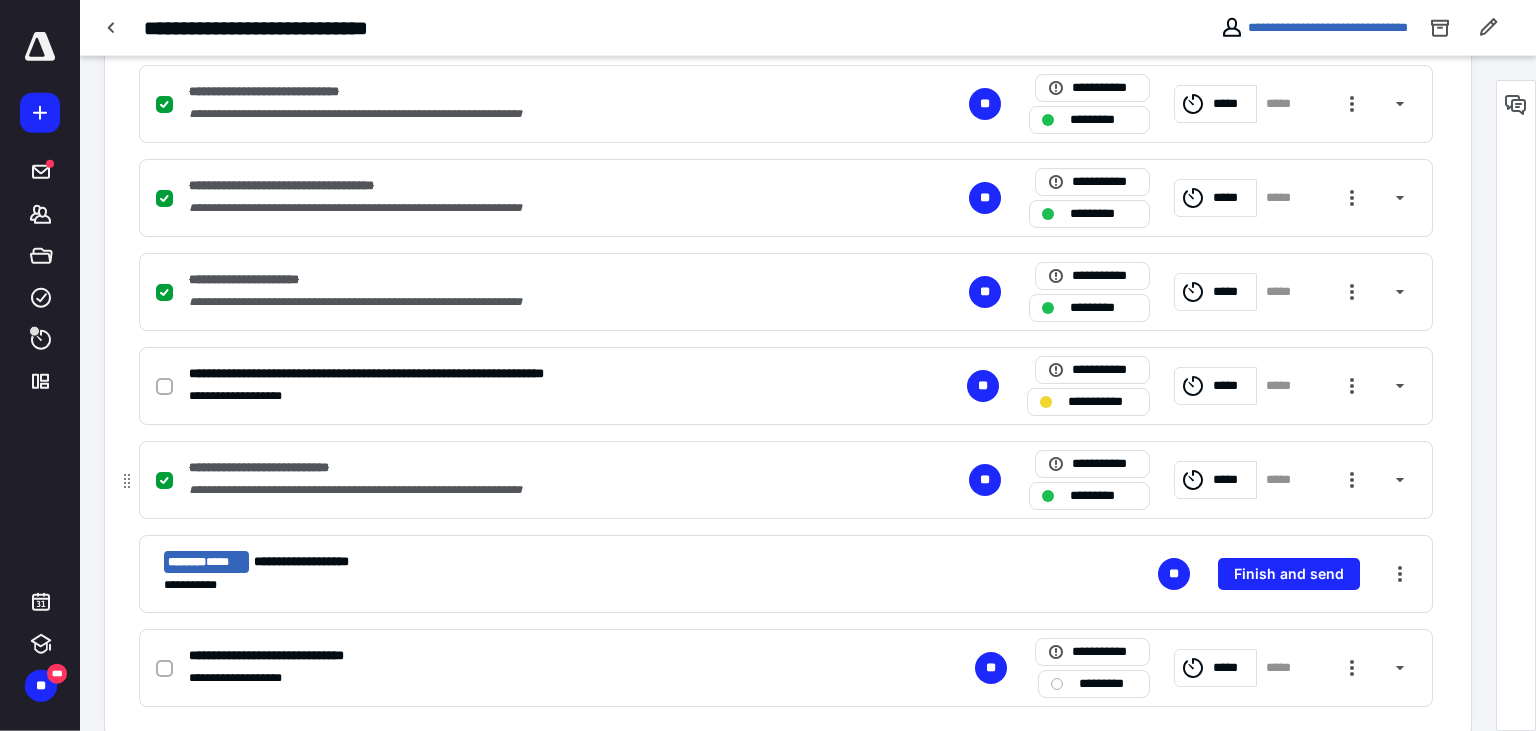 scroll, scrollTop: 913, scrollLeft: 0, axis: vertical 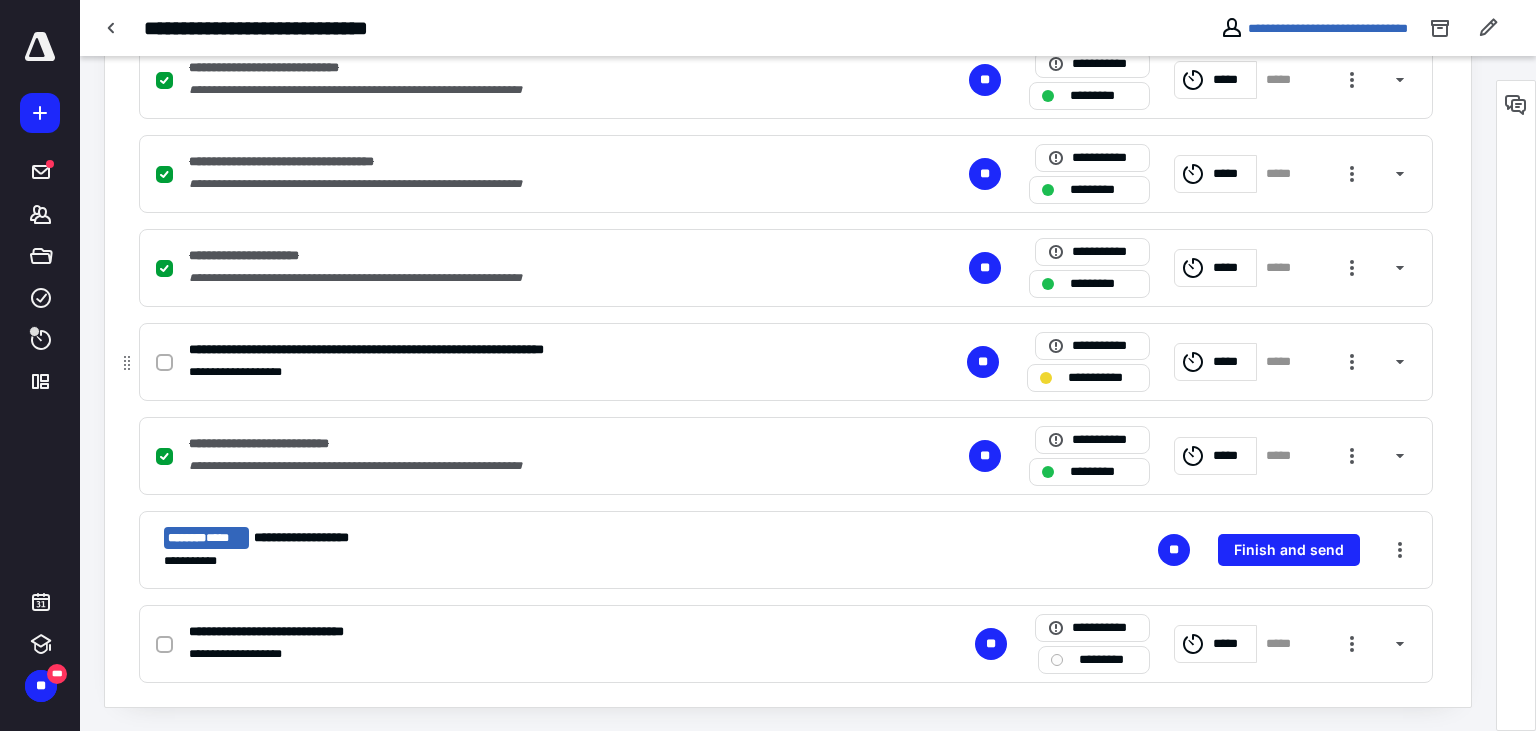 click 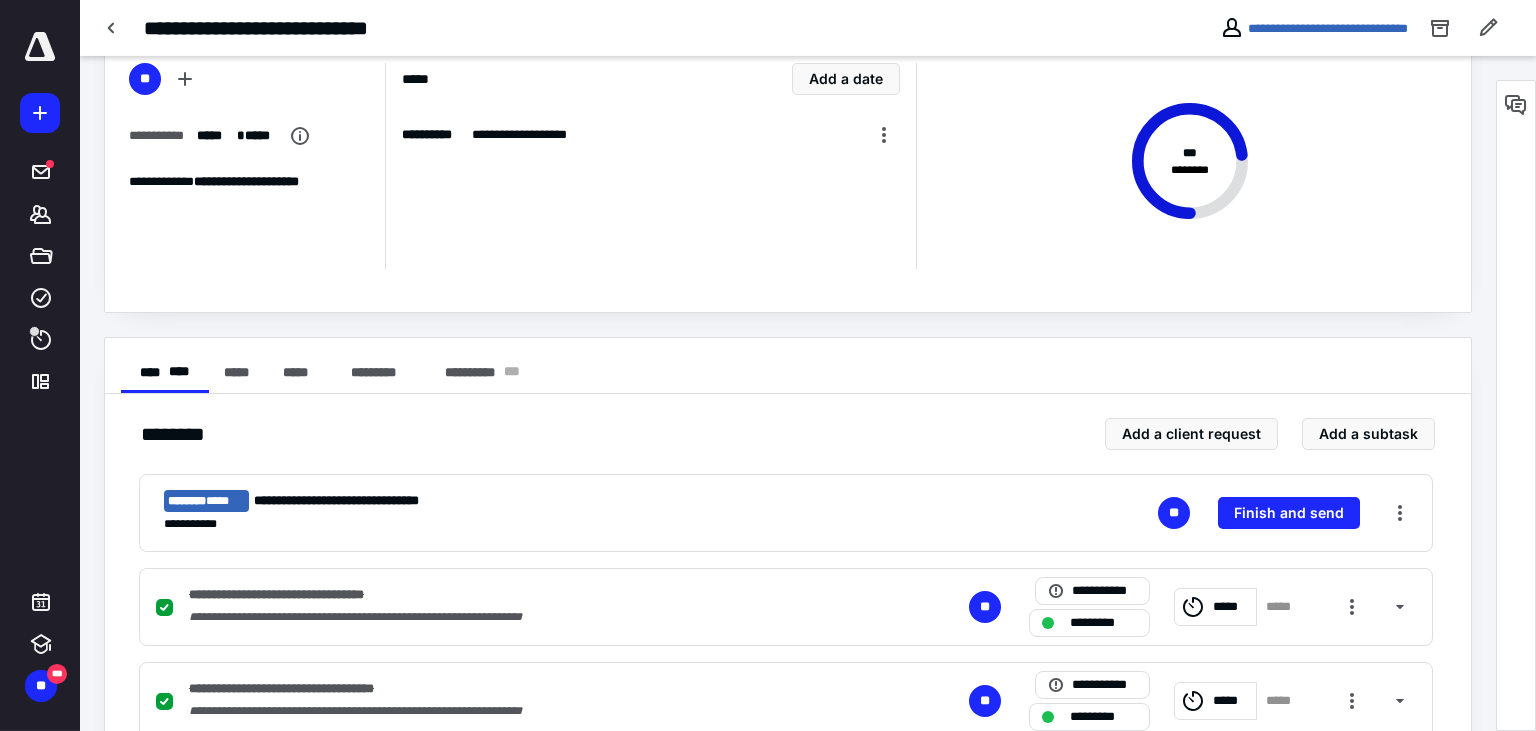 scroll, scrollTop: 0, scrollLeft: 0, axis: both 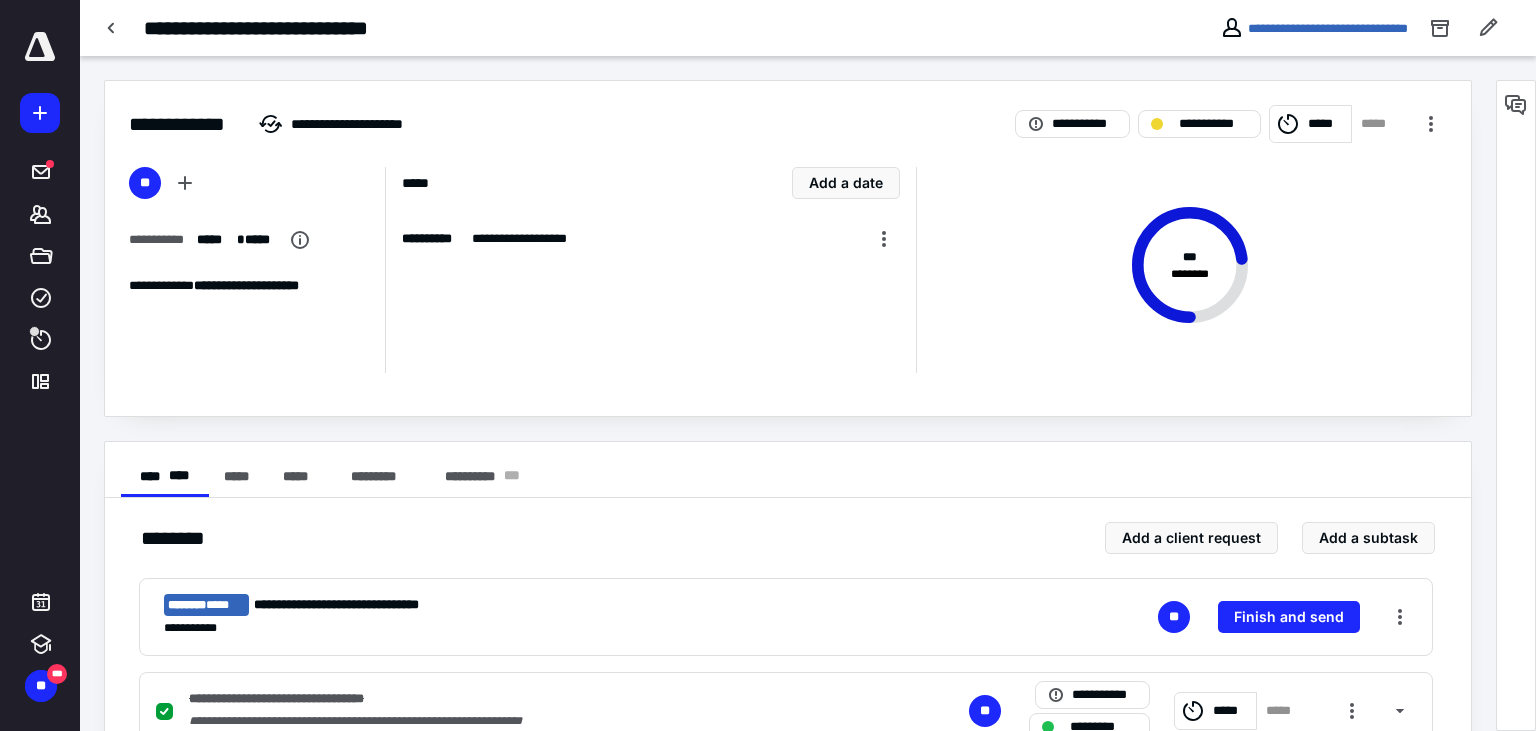 drag, startPoint x: 1152, startPoint y: 39, endPoint x: 1298, endPoint y: 50, distance: 146.4138 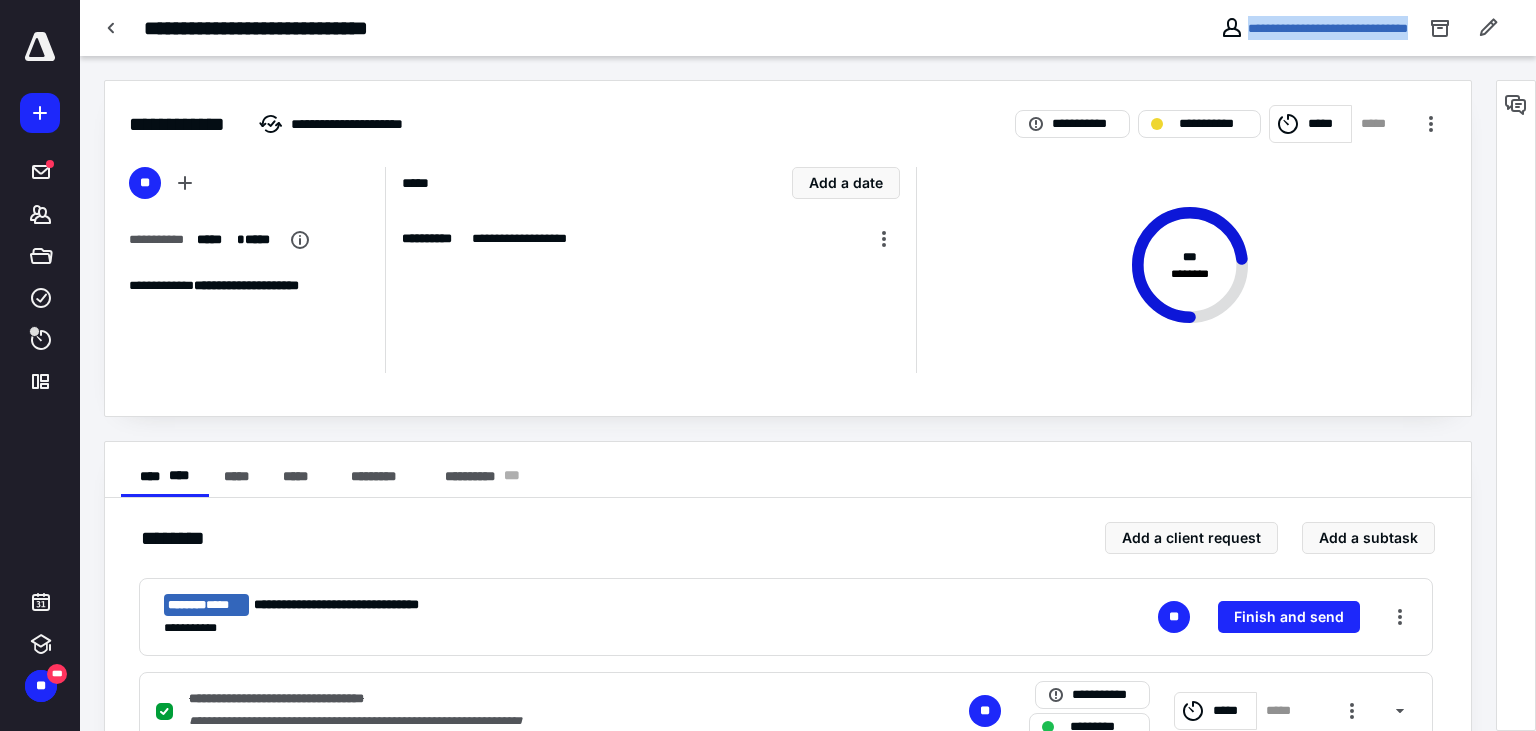 drag, startPoint x: 1410, startPoint y: 39, endPoint x: 1154, endPoint y: 34, distance: 256.04883 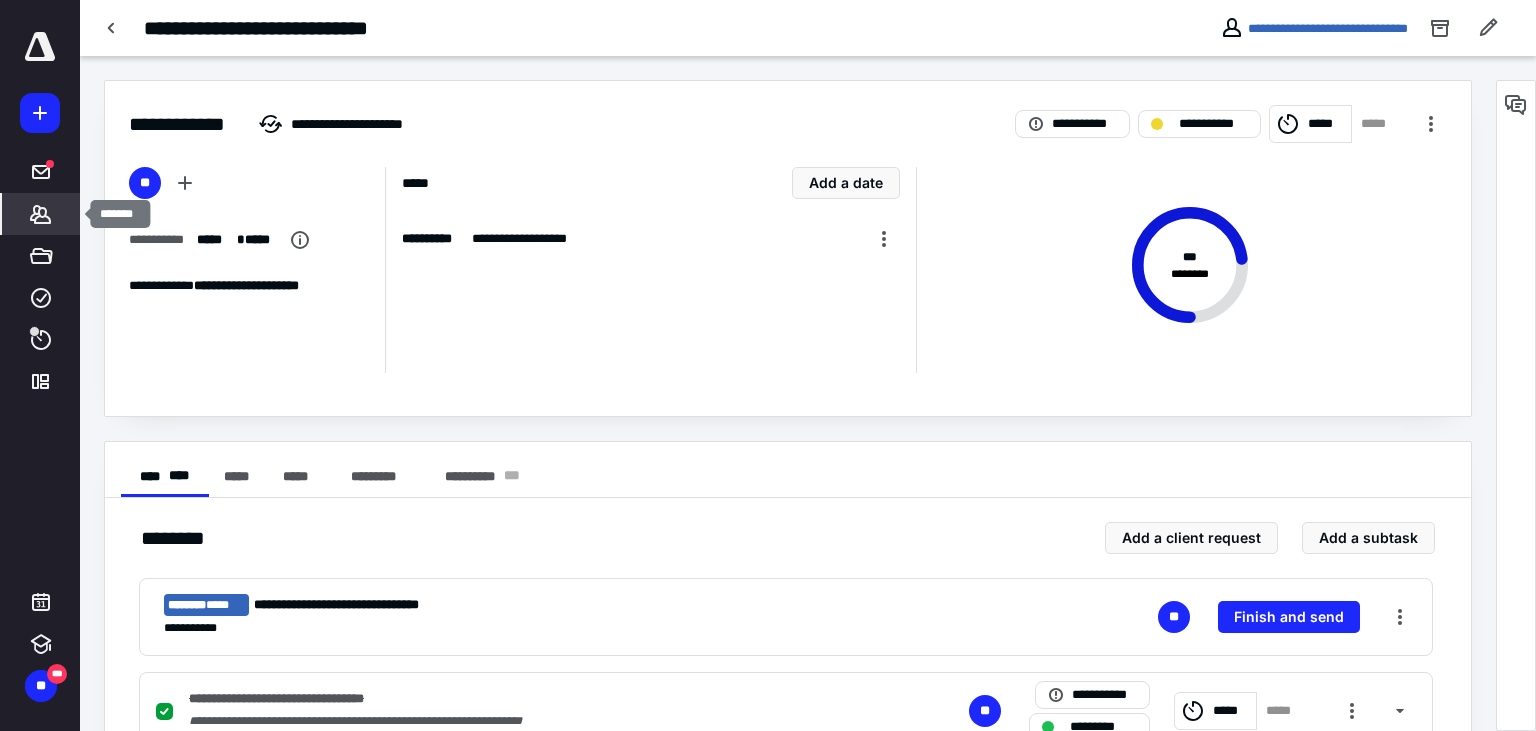 click 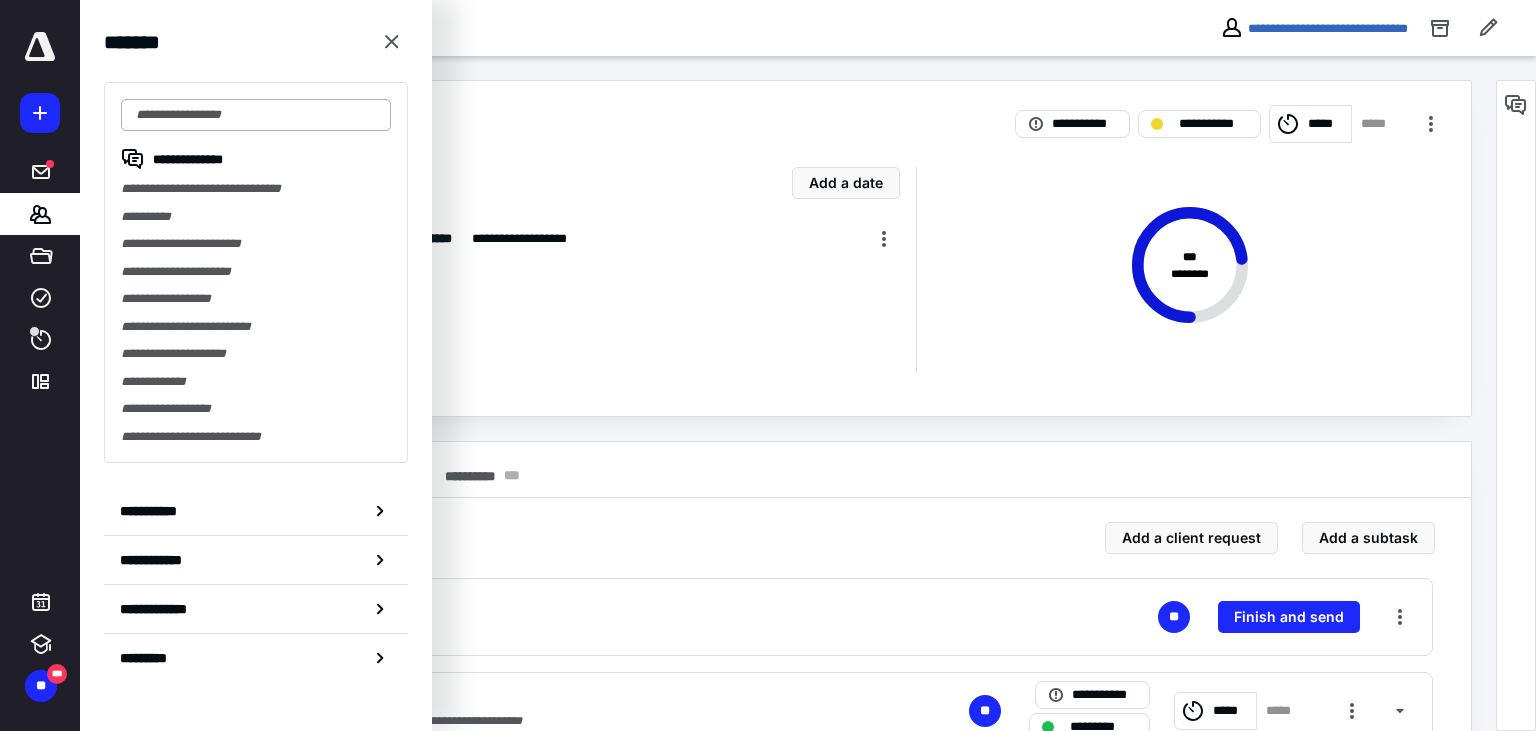 click at bounding box center (256, 115) 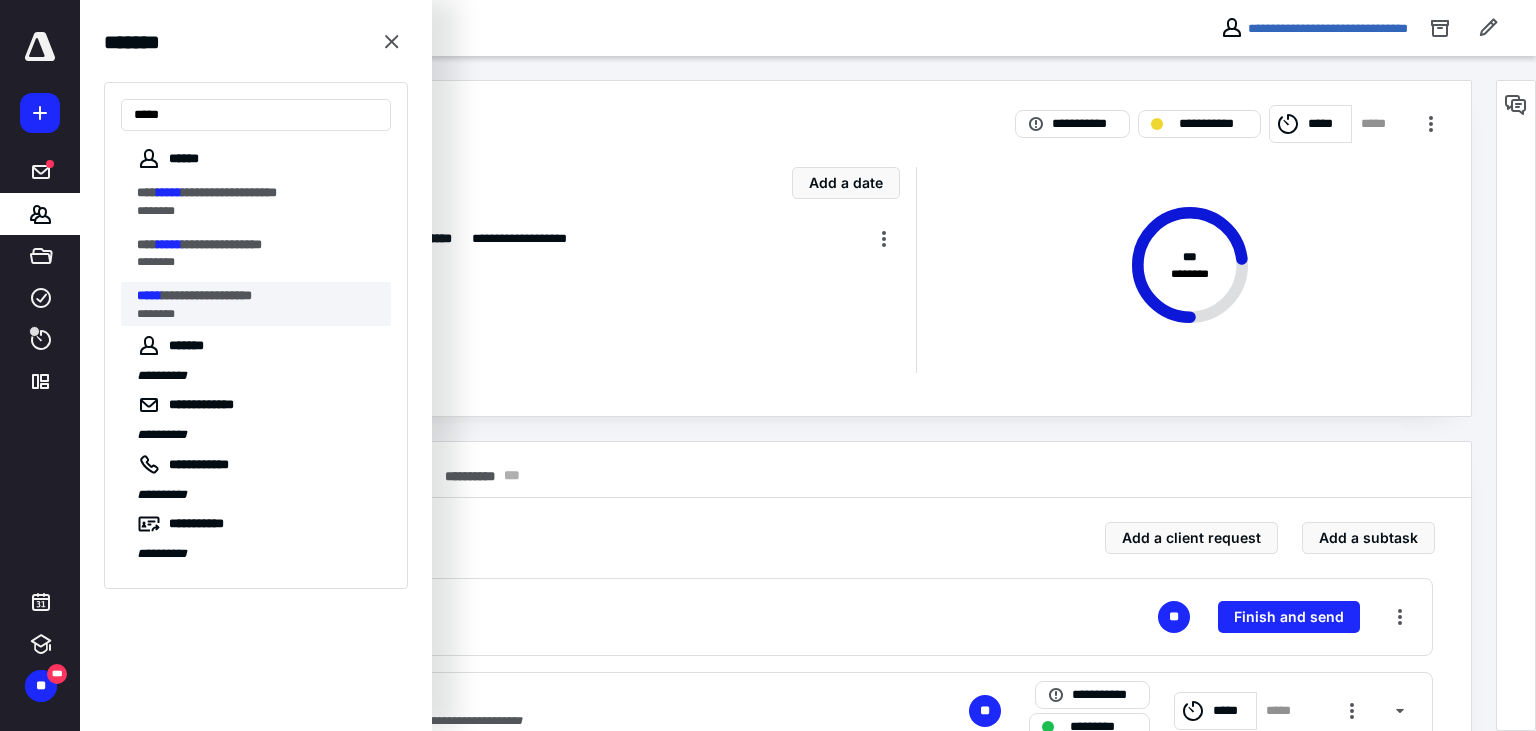 type on "*****" 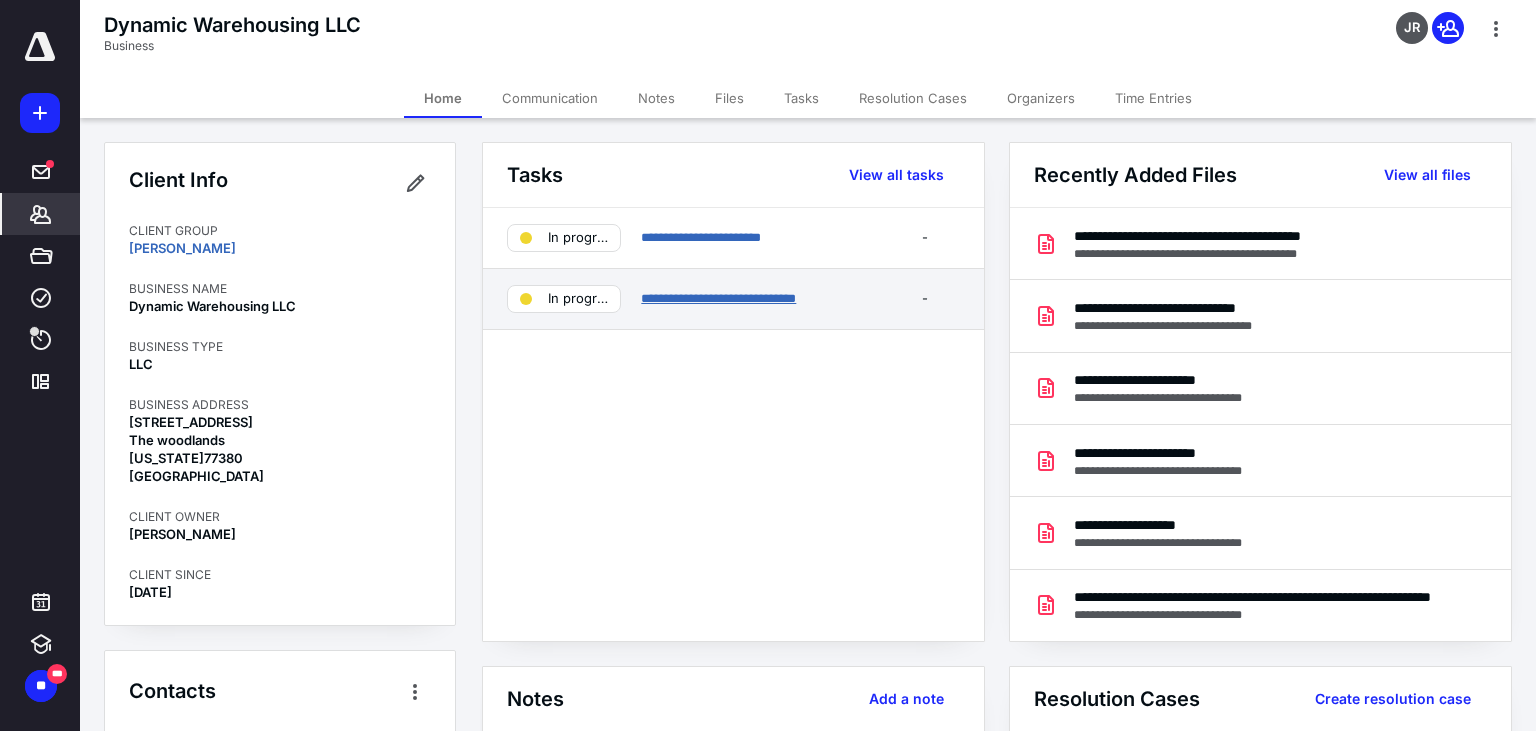 click on "**********" at bounding box center (718, 298) 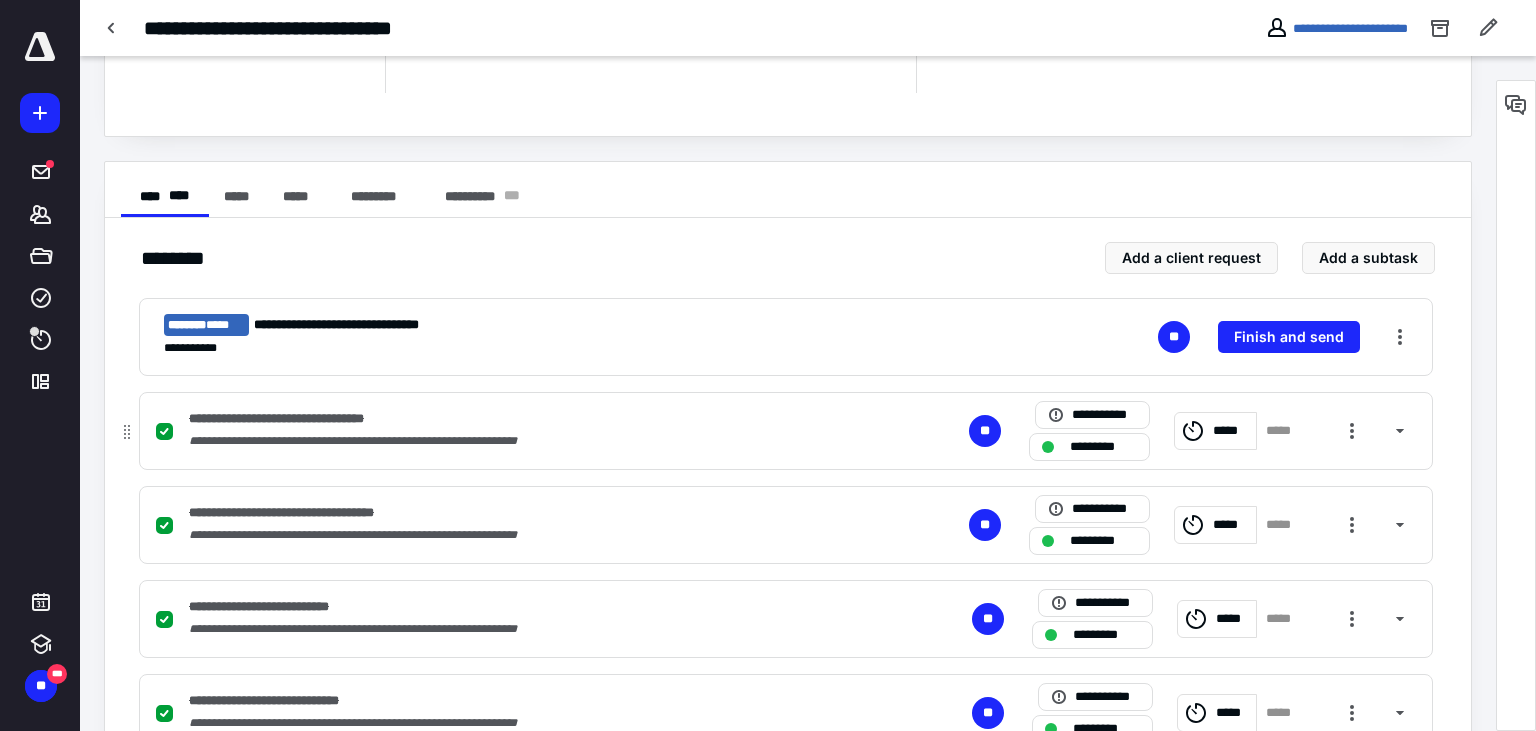 scroll, scrollTop: 0, scrollLeft: 0, axis: both 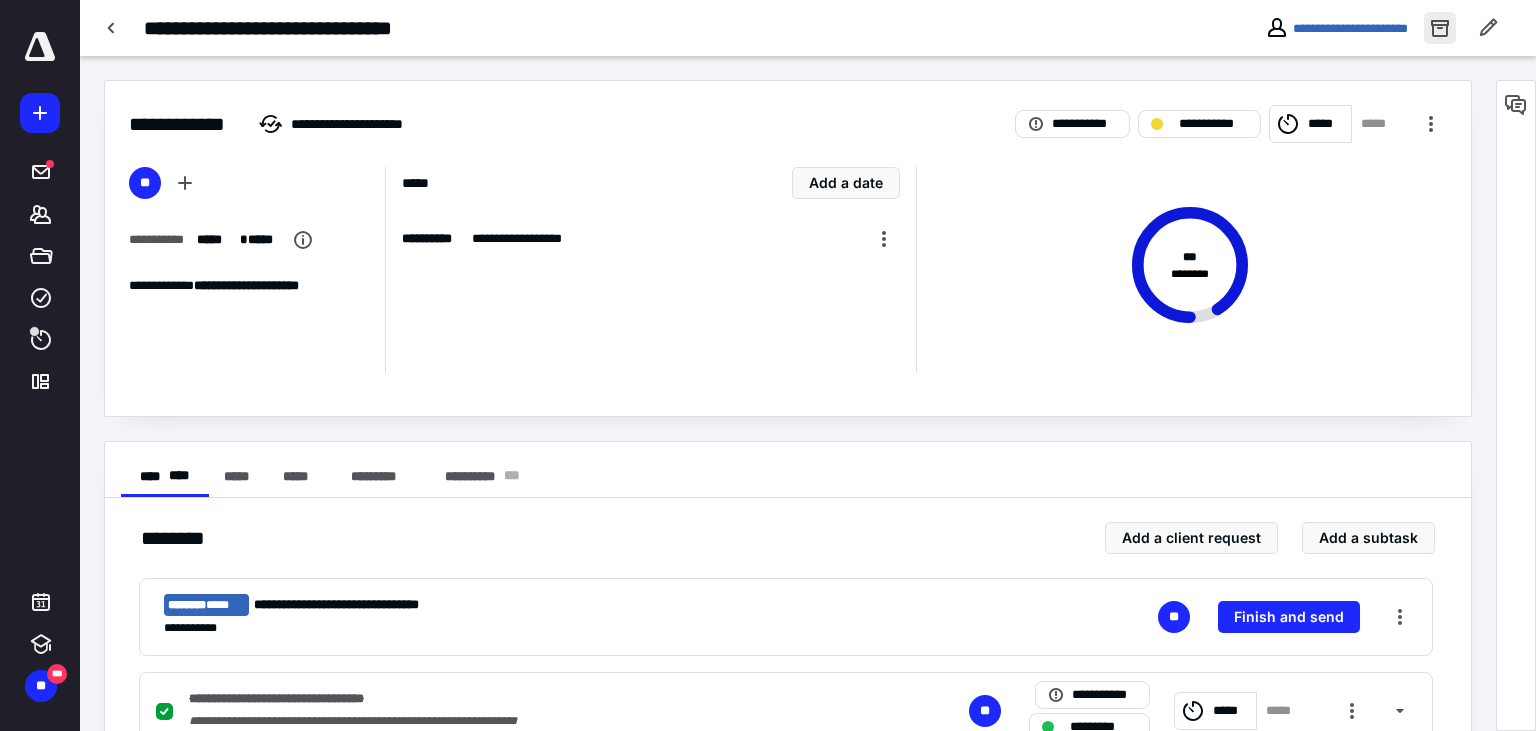 click at bounding box center [1440, 28] 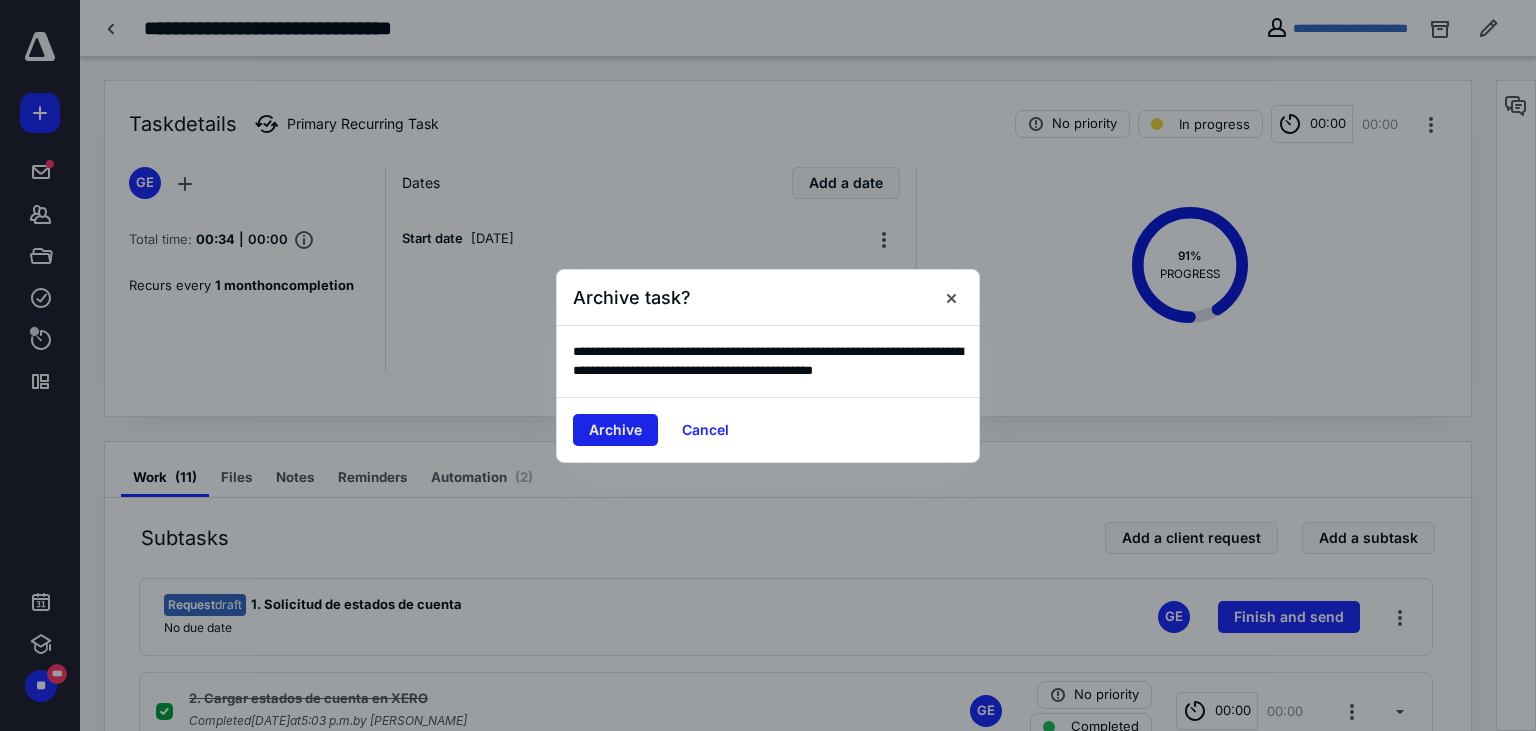 click on "Archive" at bounding box center [615, 430] 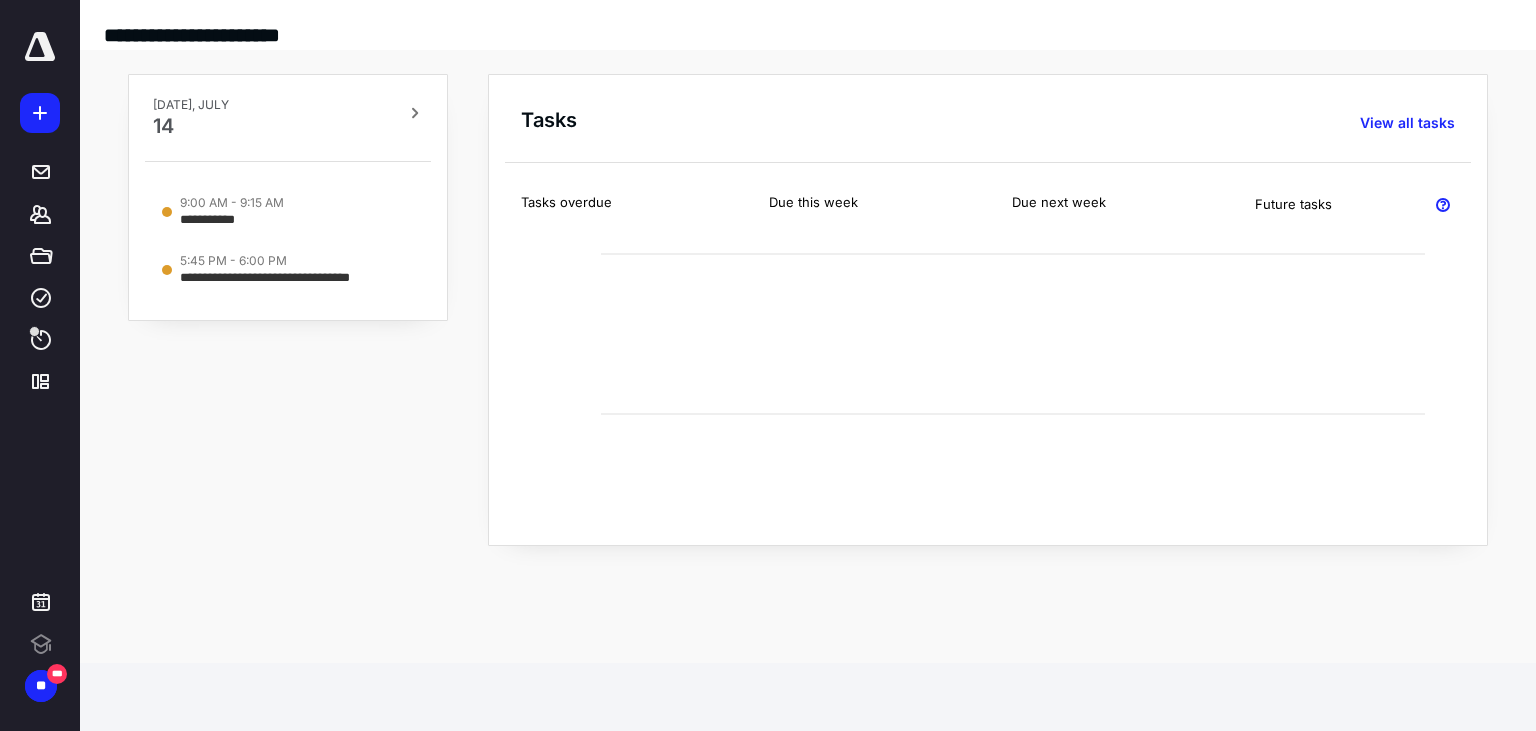 scroll, scrollTop: 0, scrollLeft: 0, axis: both 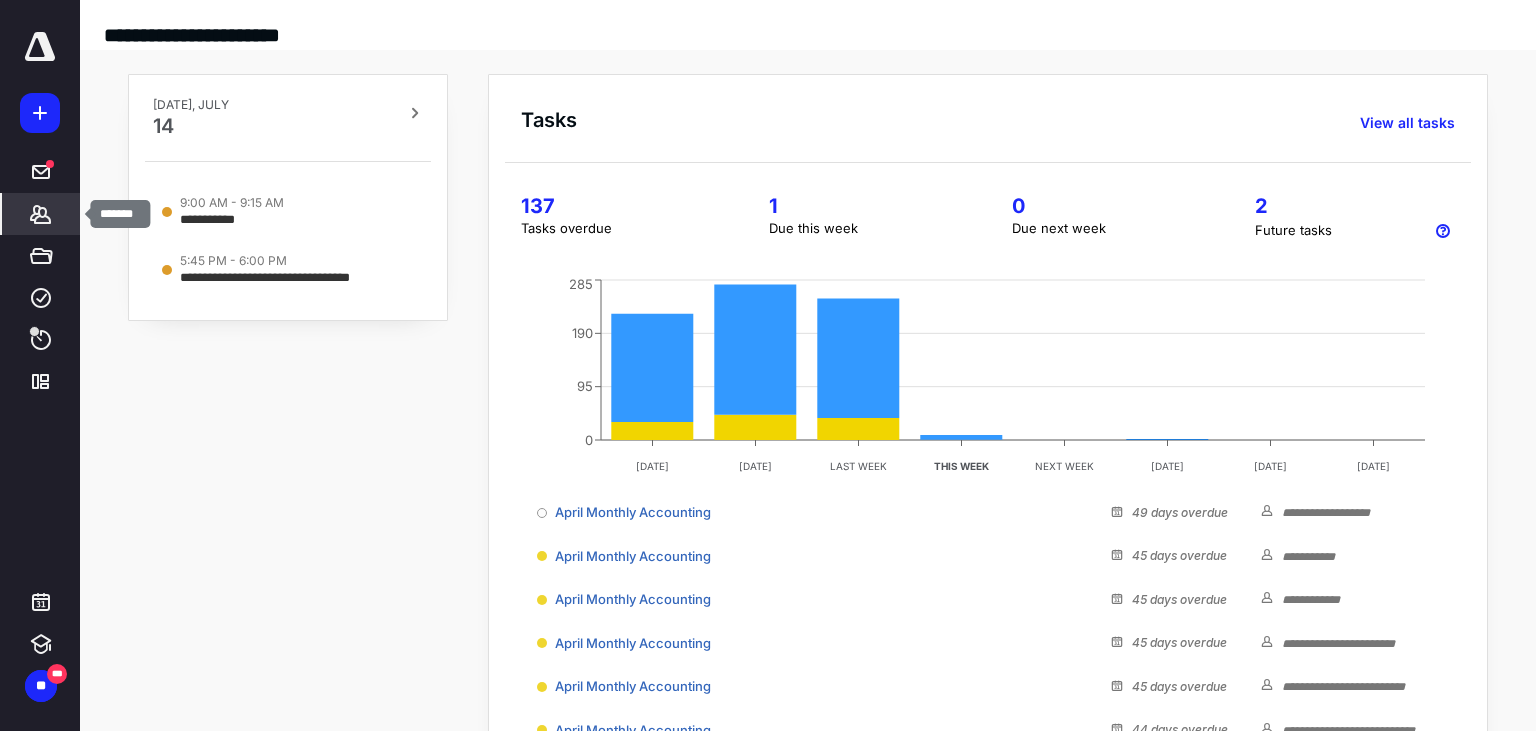 click 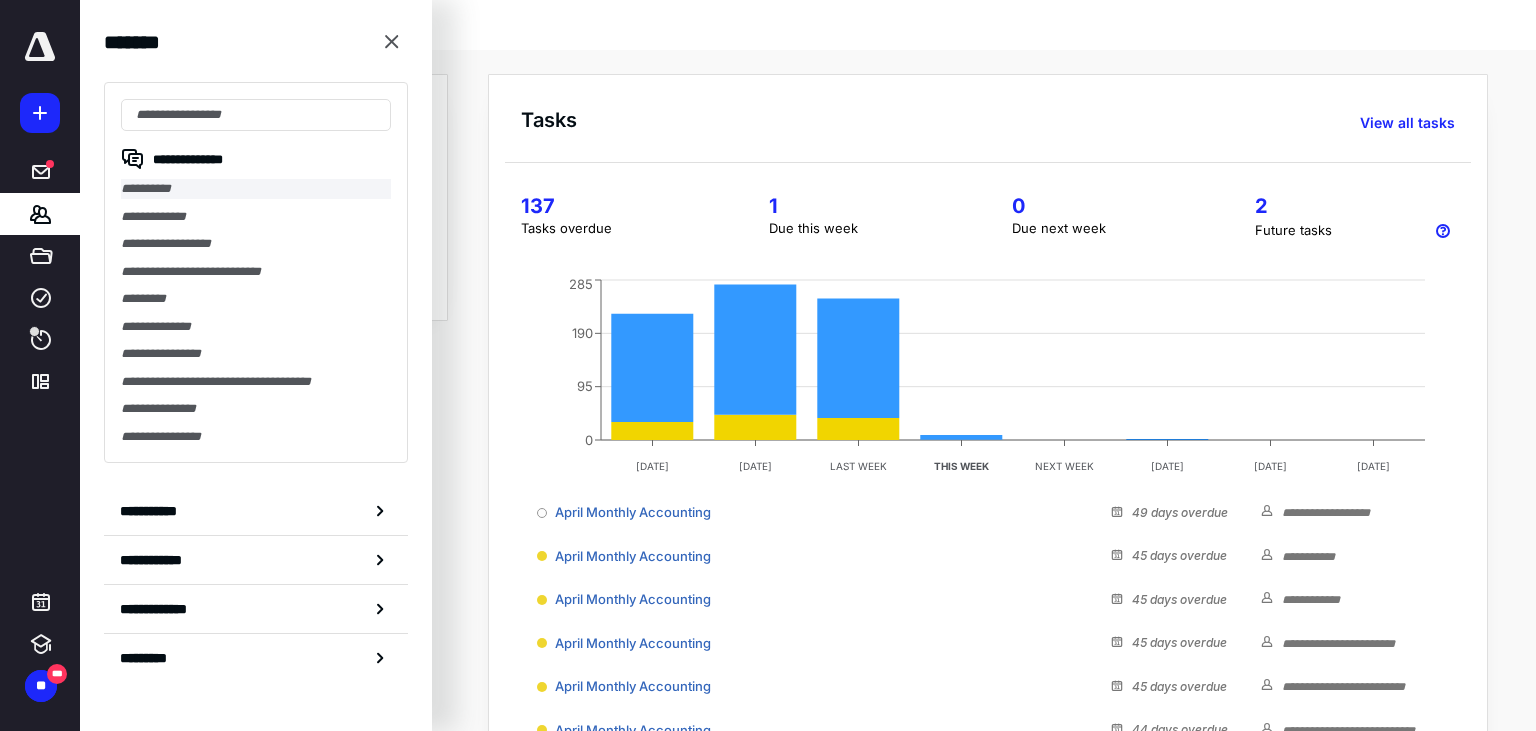 click on "**********" at bounding box center [256, 189] 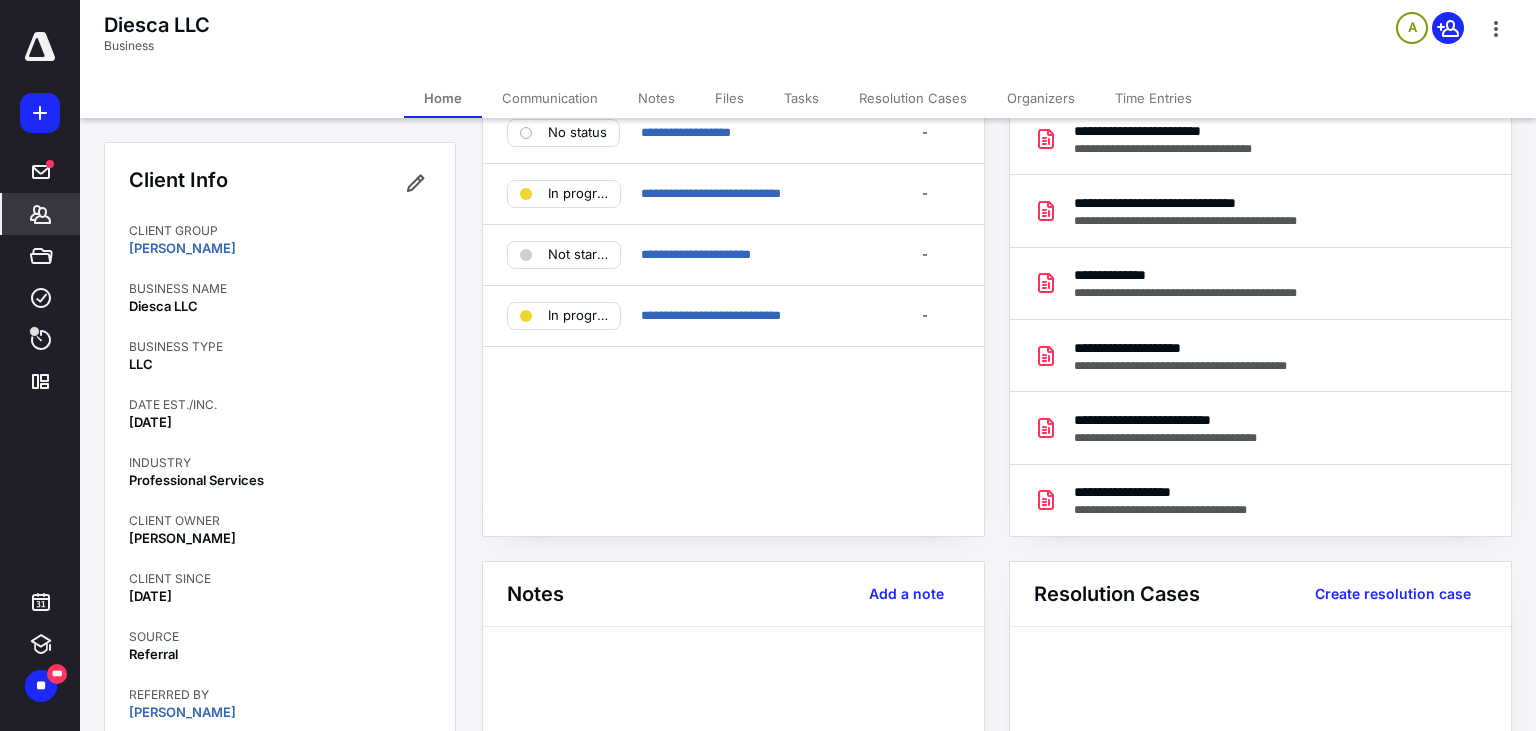 scroll, scrollTop: 0, scrollLeft: 0, axis: both 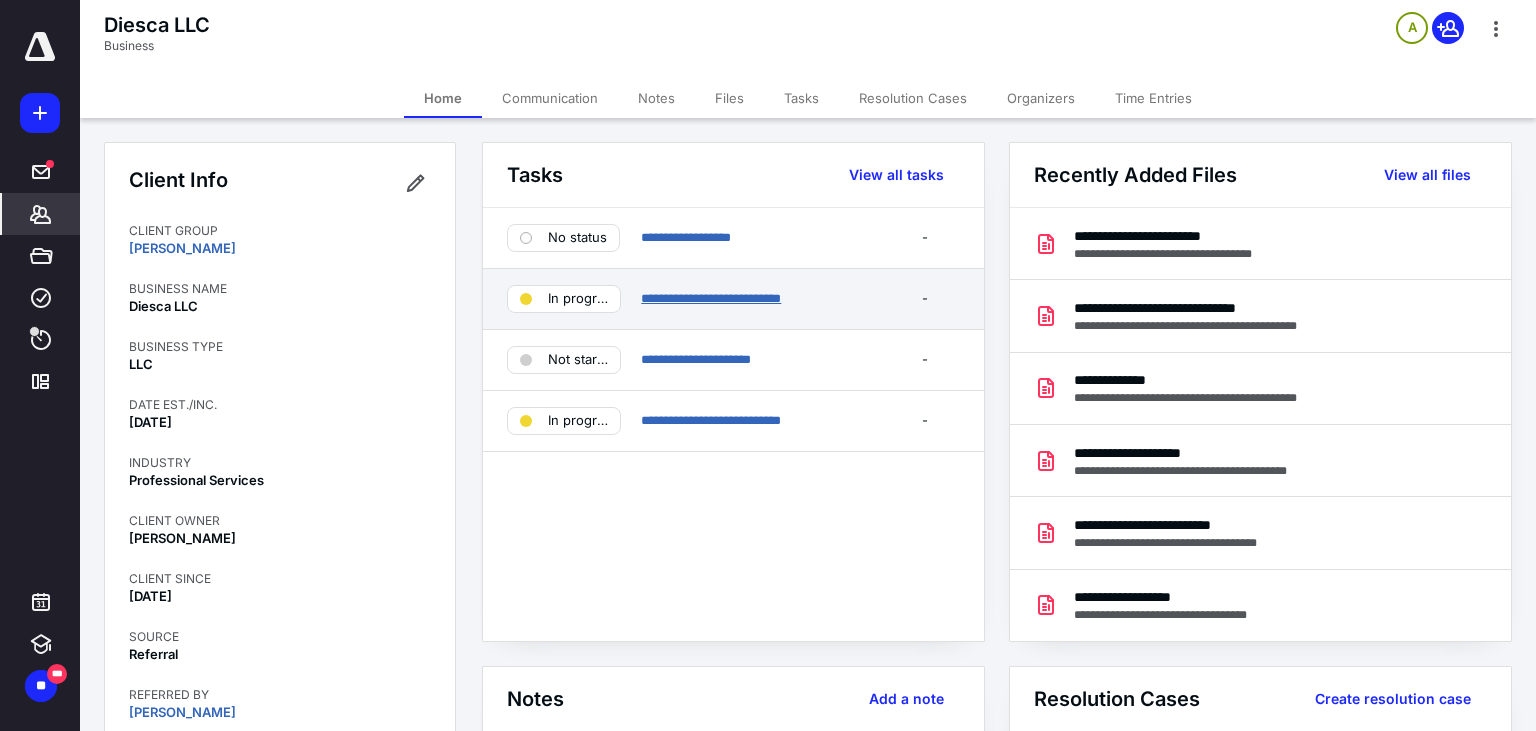 click on "**********" at bounding box center (711, 298) 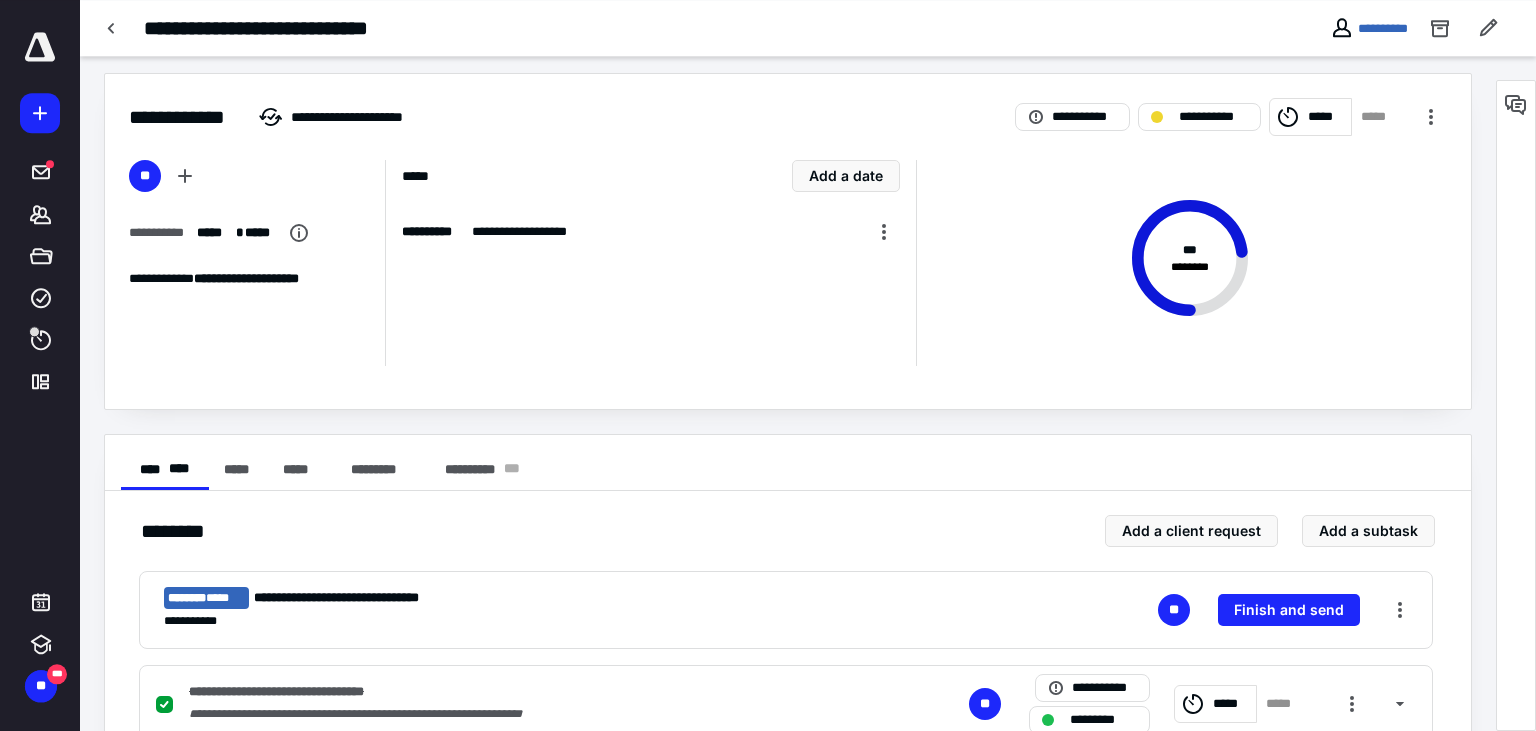 scroll, scrollTop: 0, scrollLeft: 0, axis: both 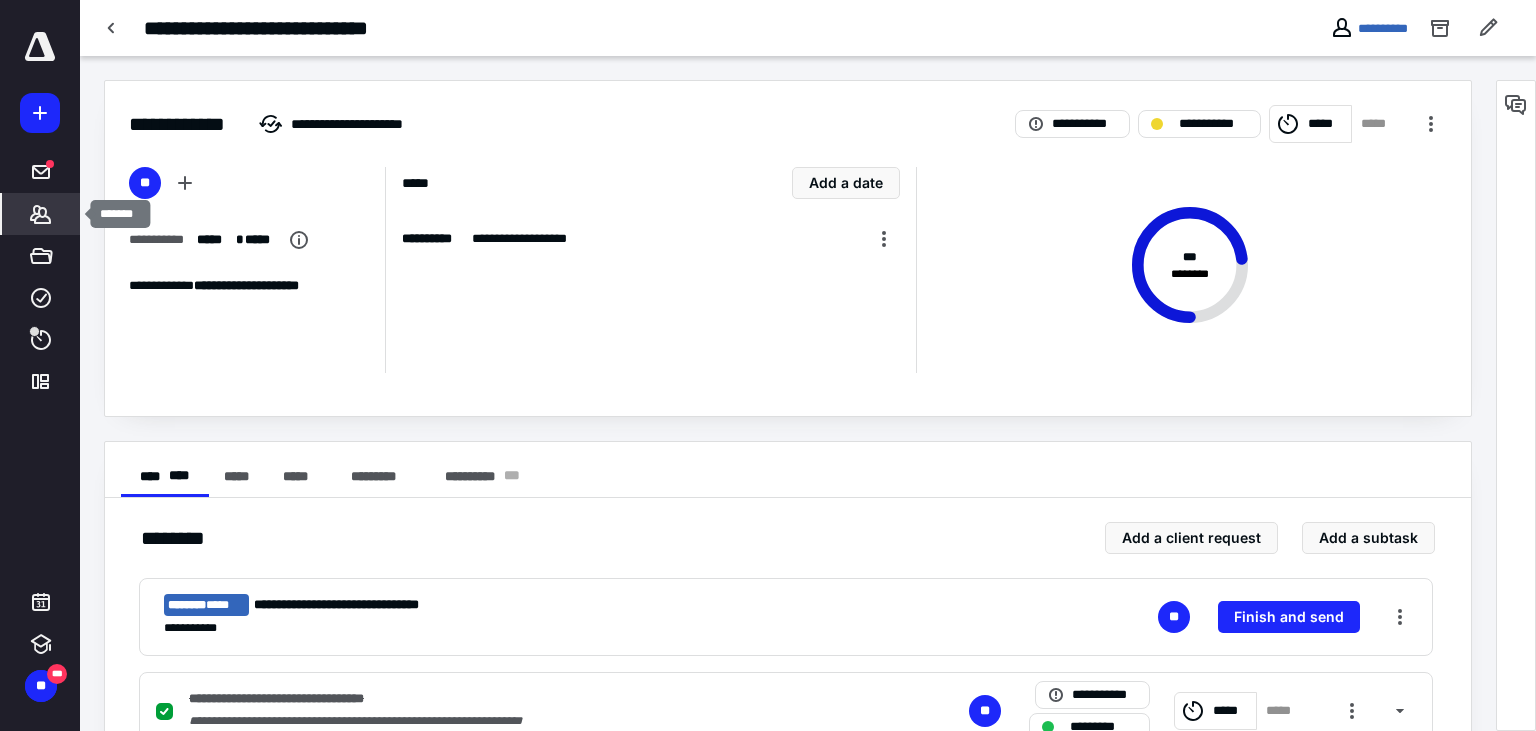 click 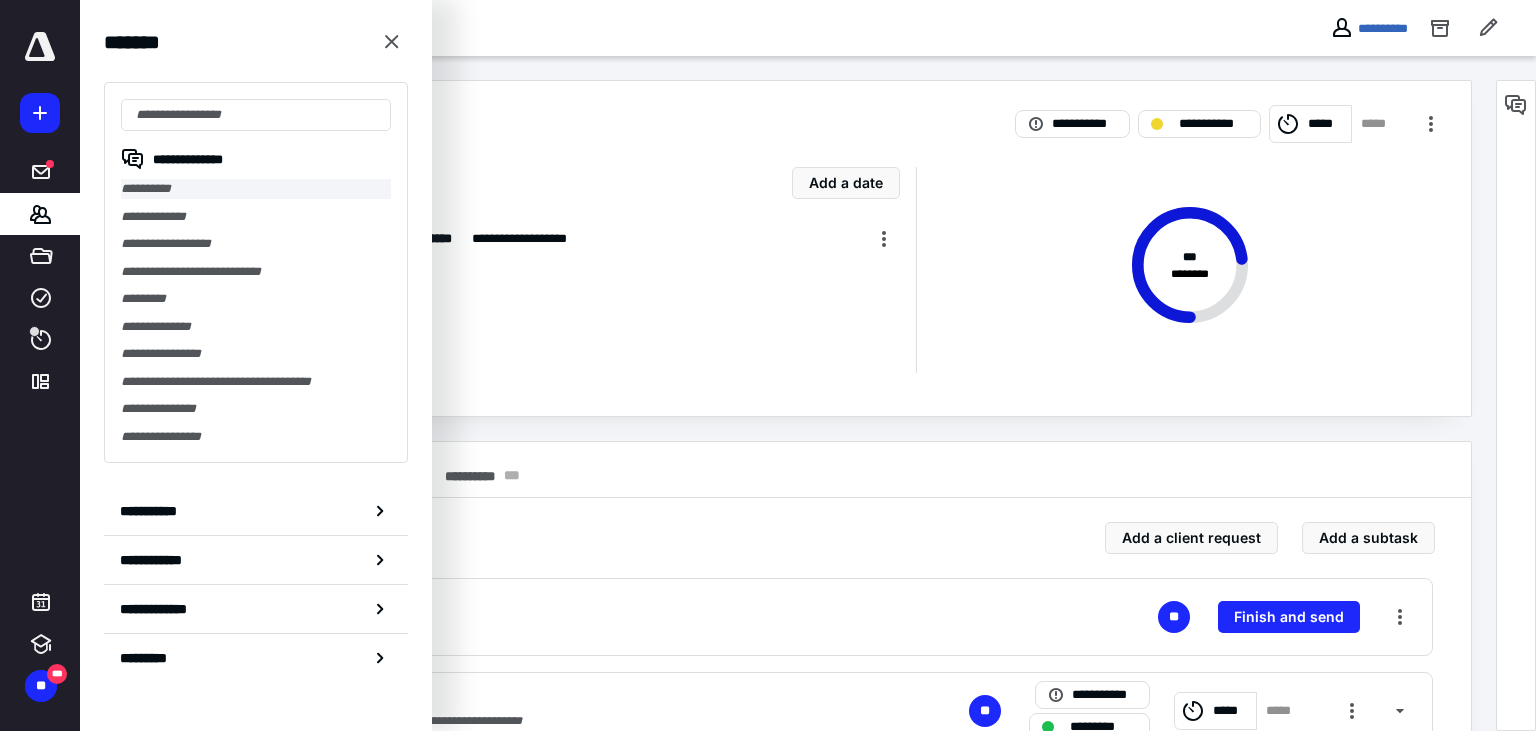 click on "**********" at bounding box center [256, 189] 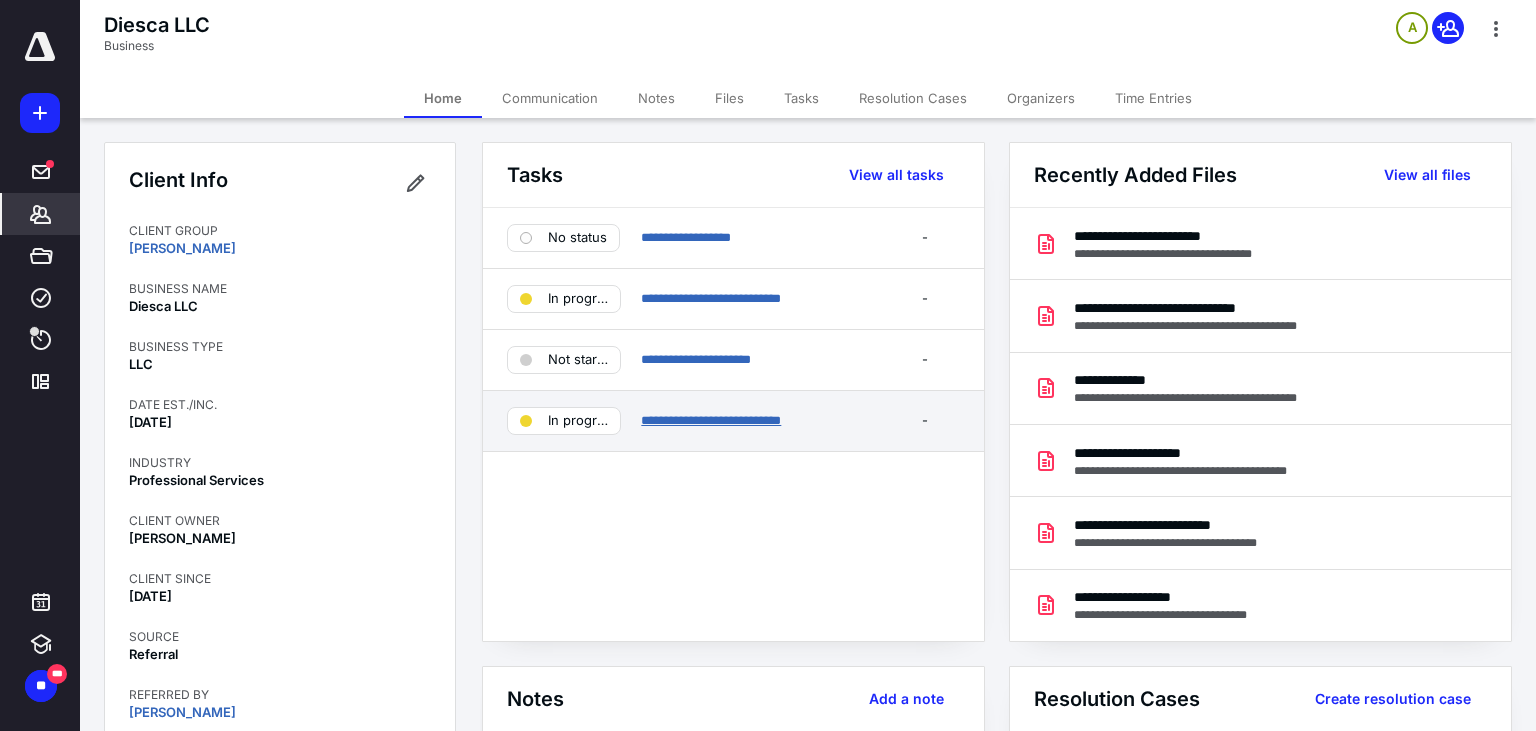 click on "**********" at bounding box center [711, 420] 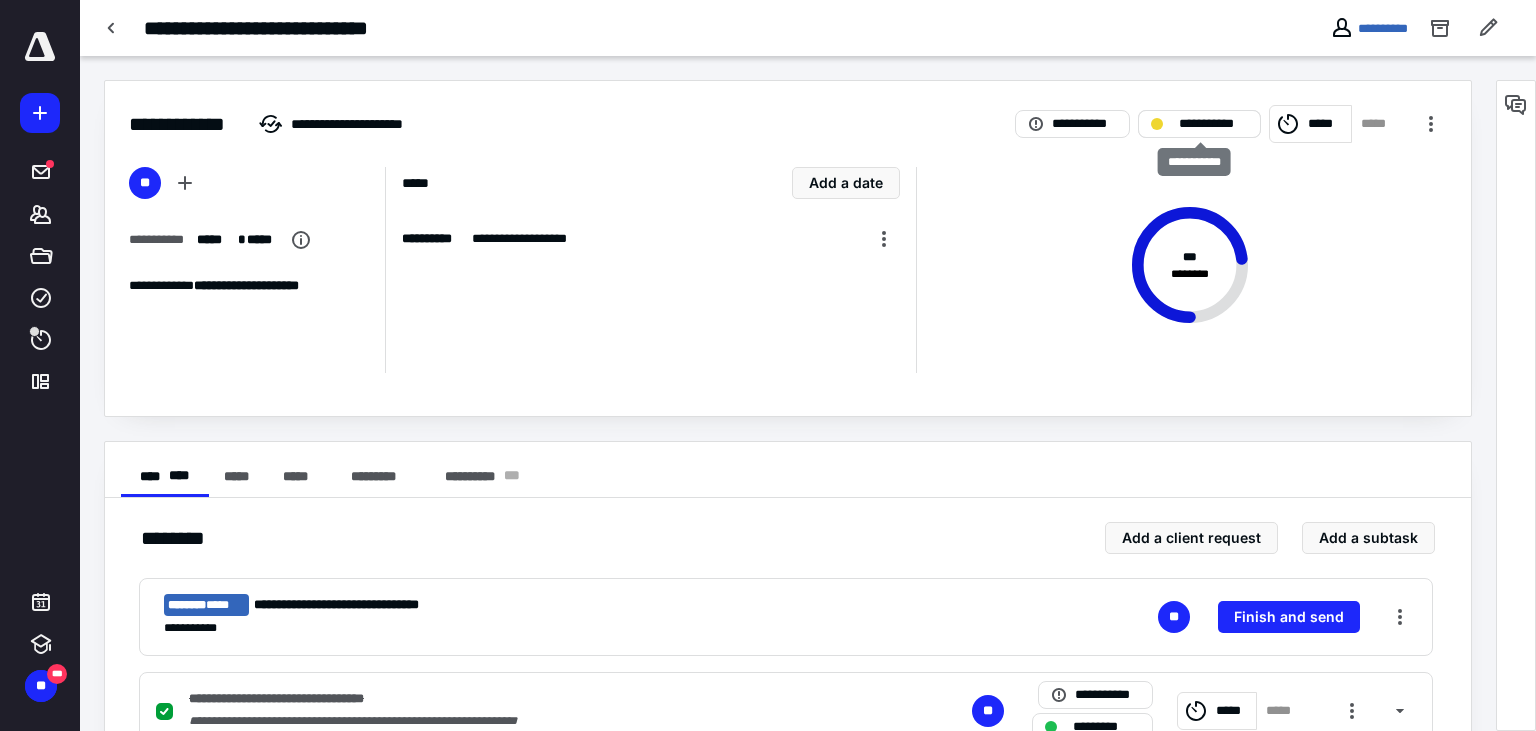 click on "**********" at bounding box center [1213, 124] 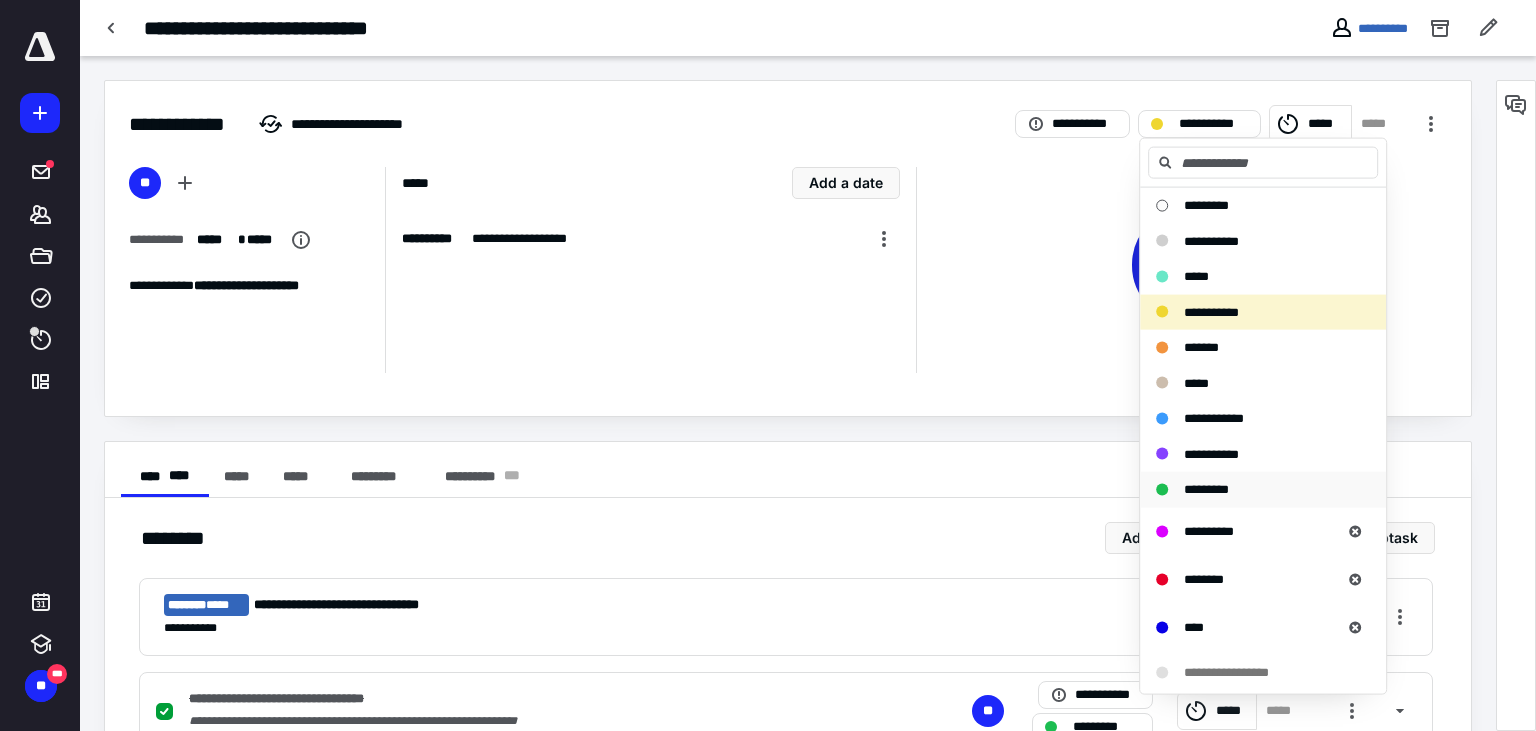 click on "*********" at bounding box center (1206, 489) 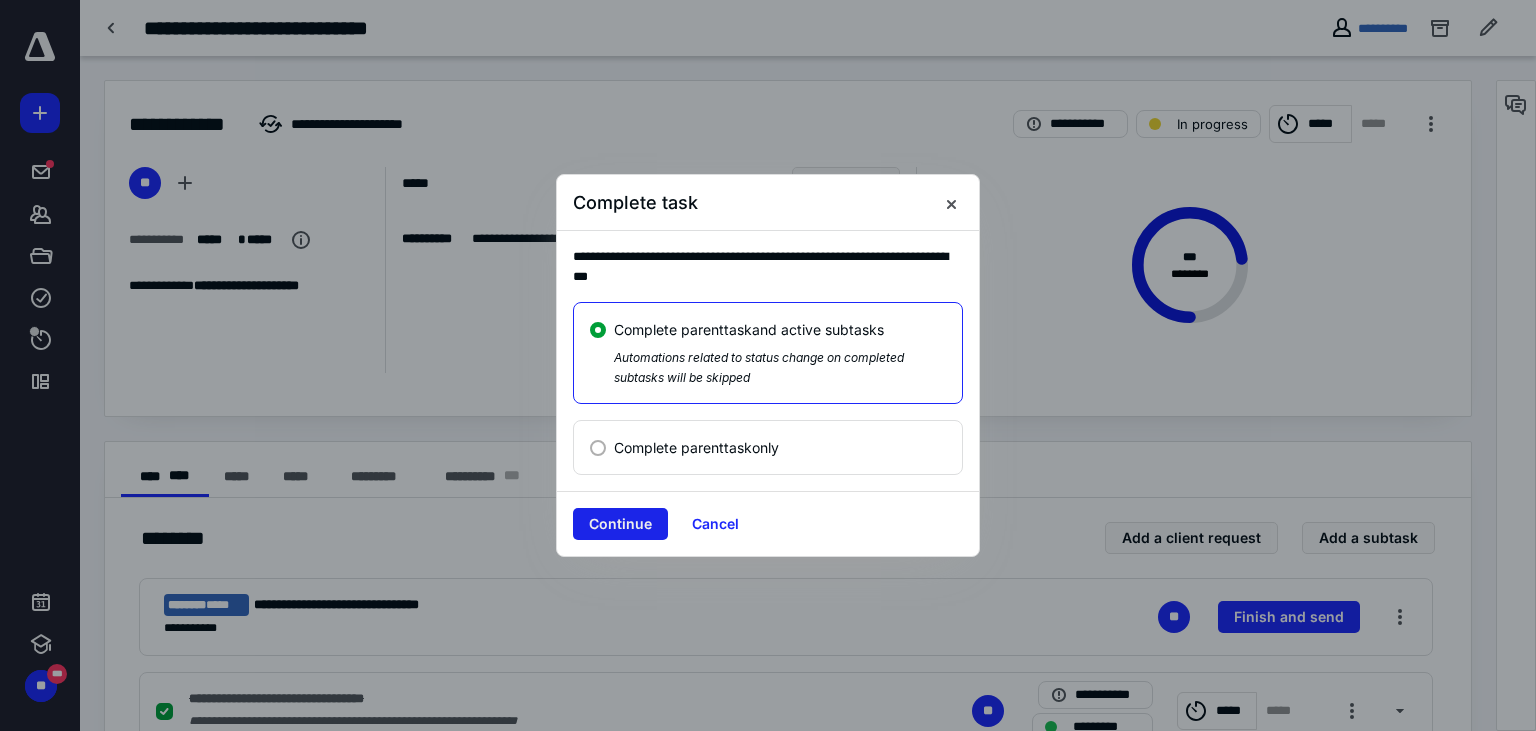 click on "Continue" at bounding box center [620, 524] 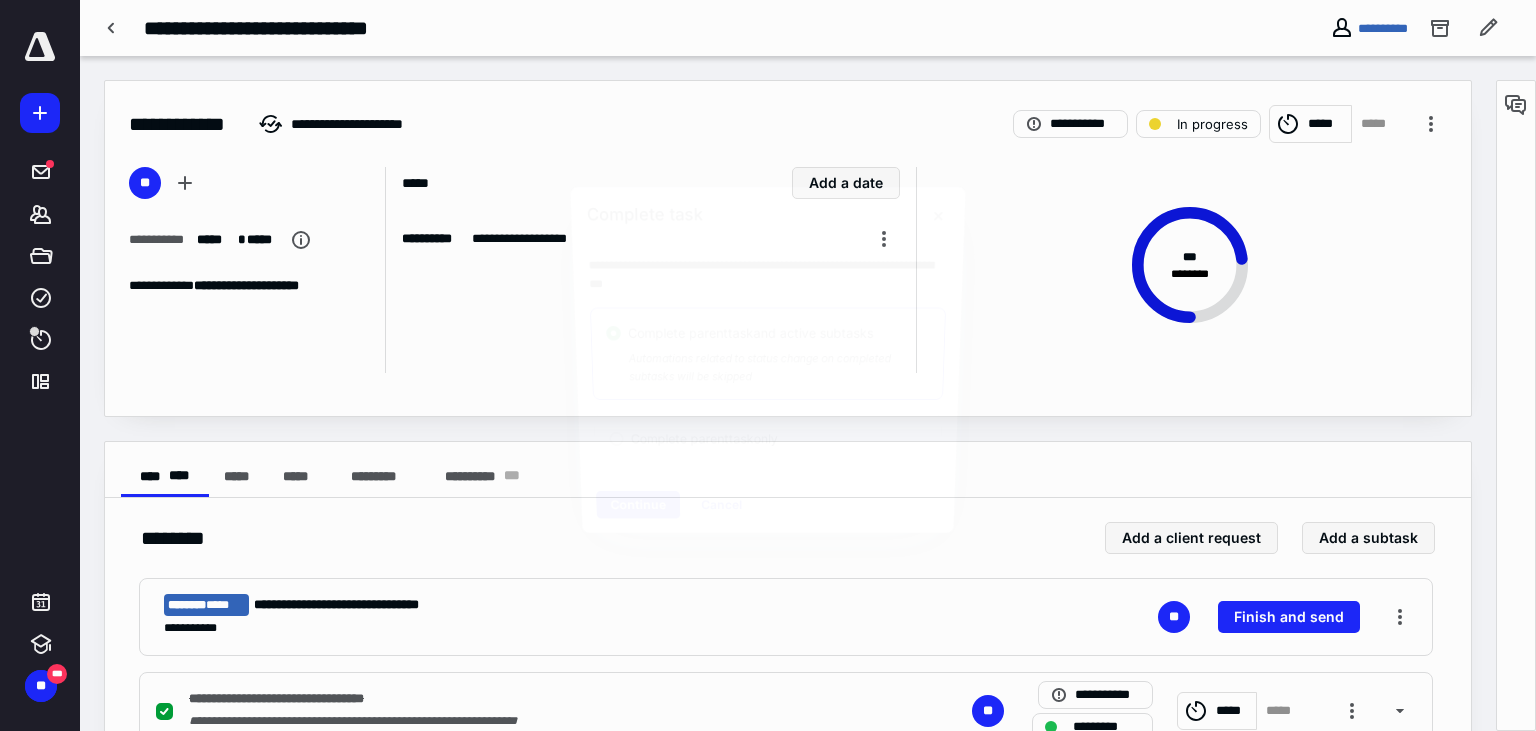 checkbox on "true" 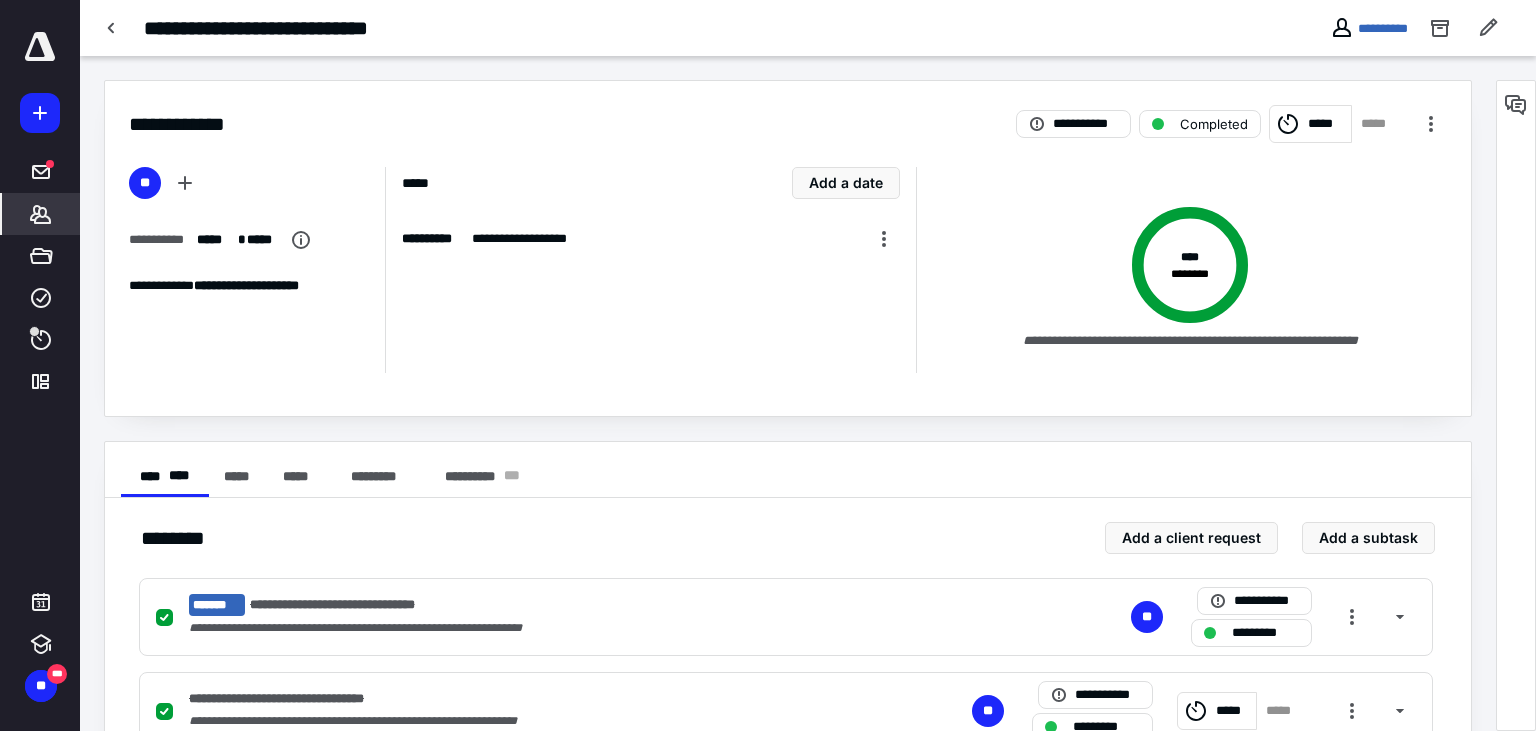 click 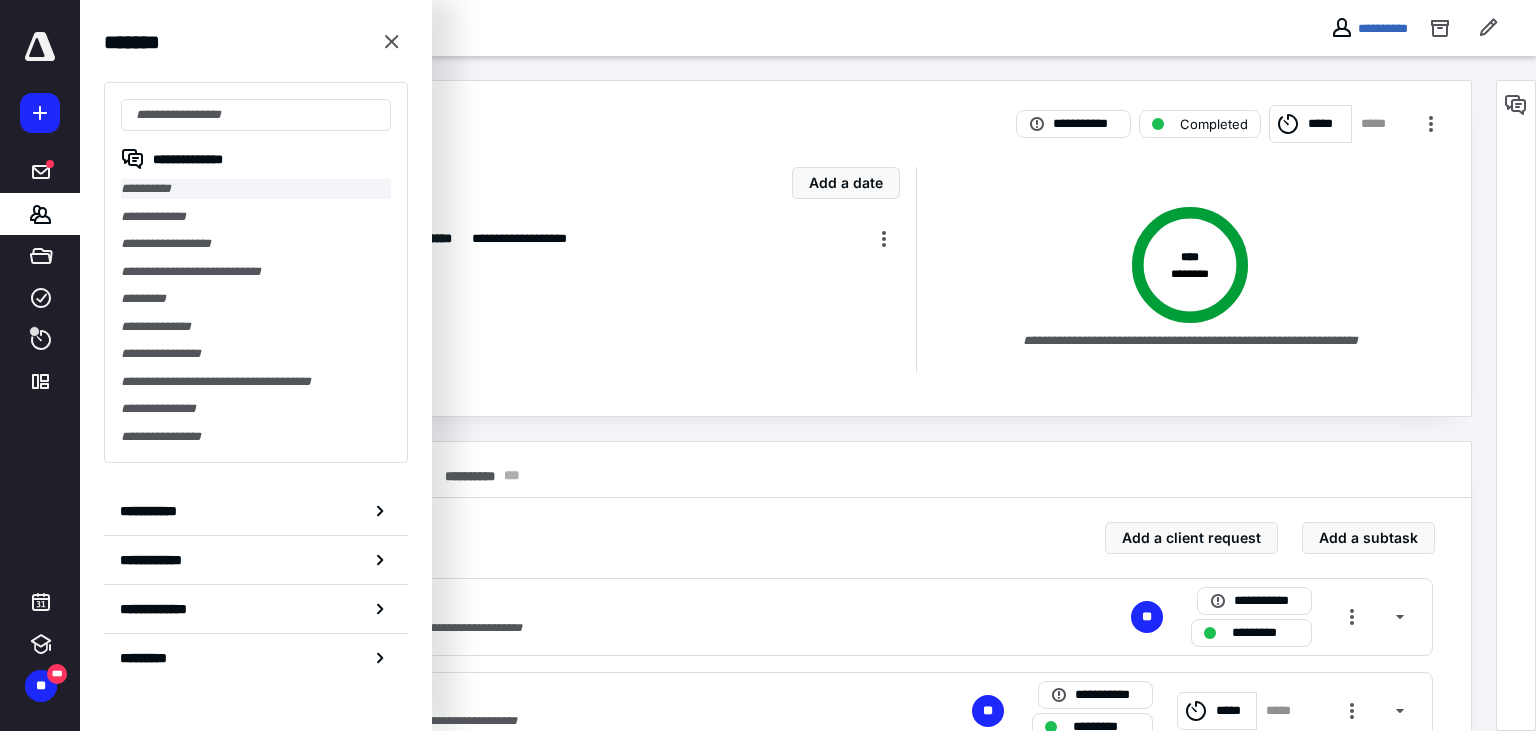 click on "**********" at bounding box center (256, 189) 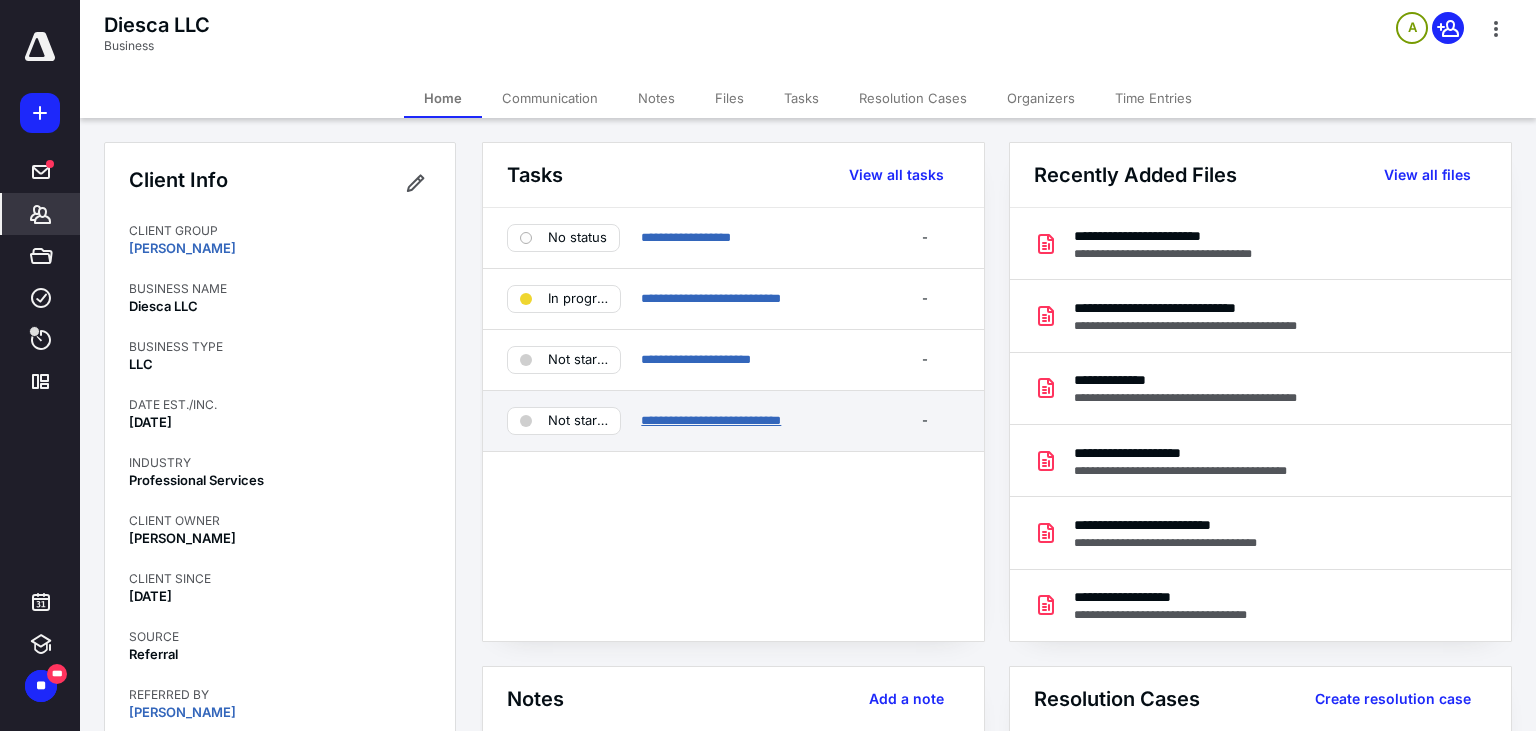 click on "**********" at bounding box center (711, 420) 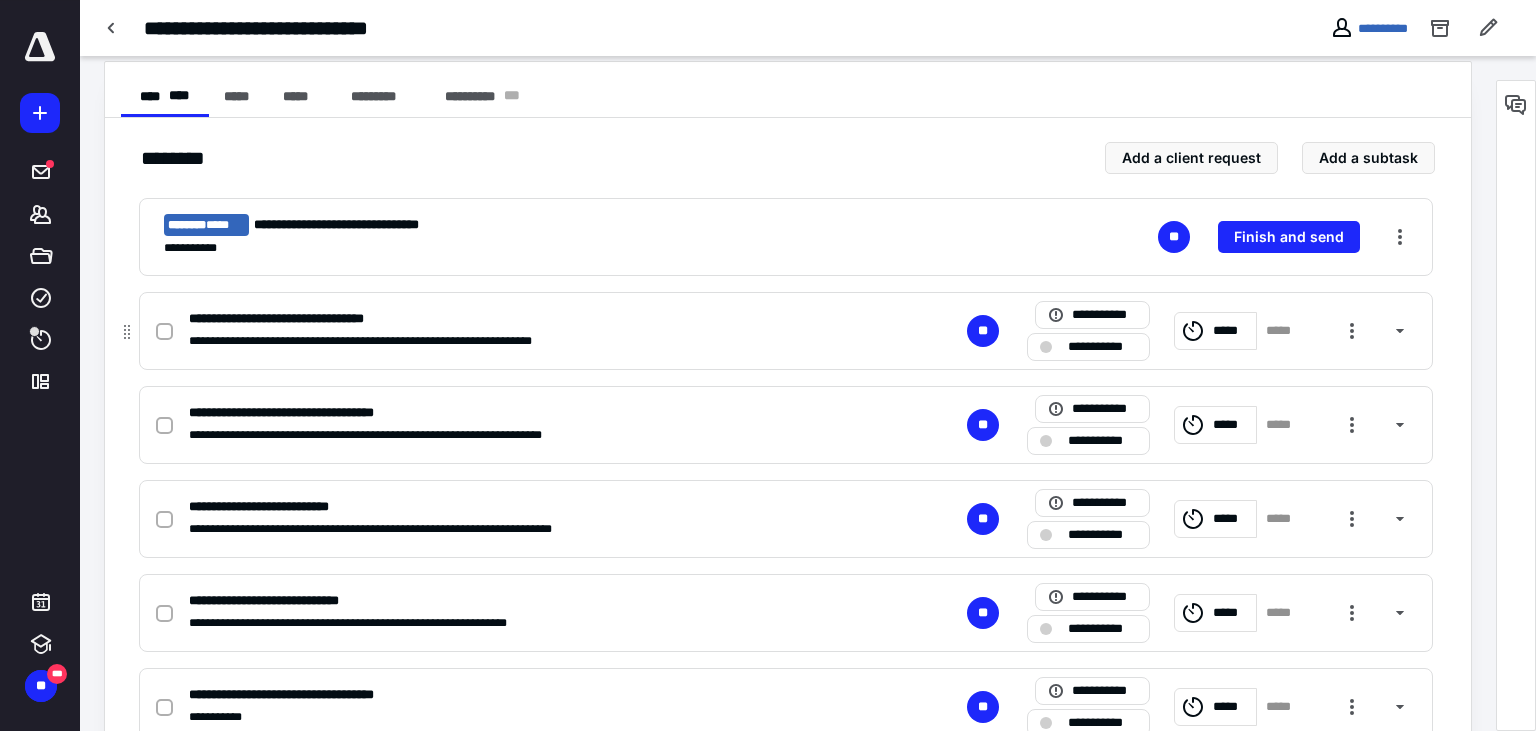 scroll, scrollTop: 385, scrollLeft: 0, axis: vertical 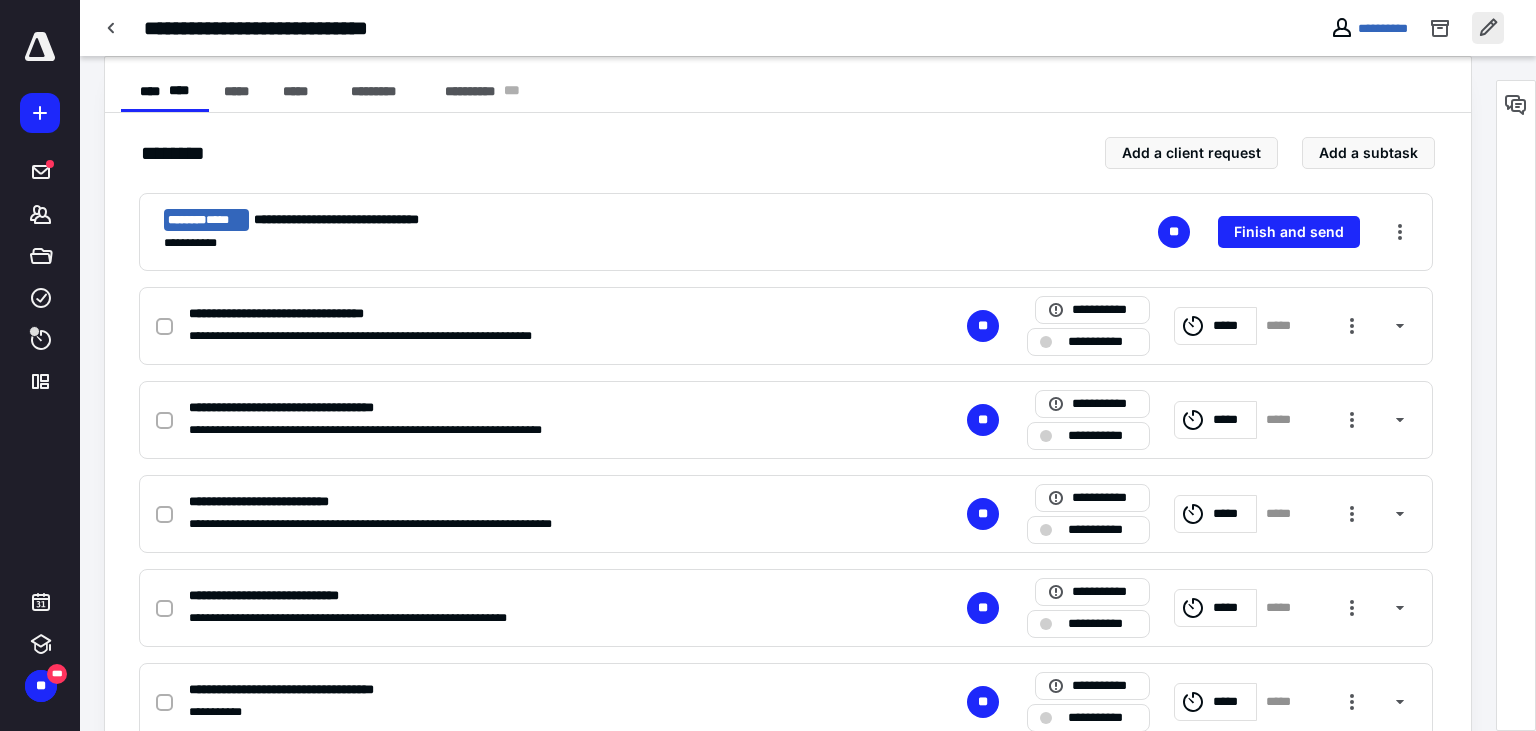 click at bounding box center [1488, 28] 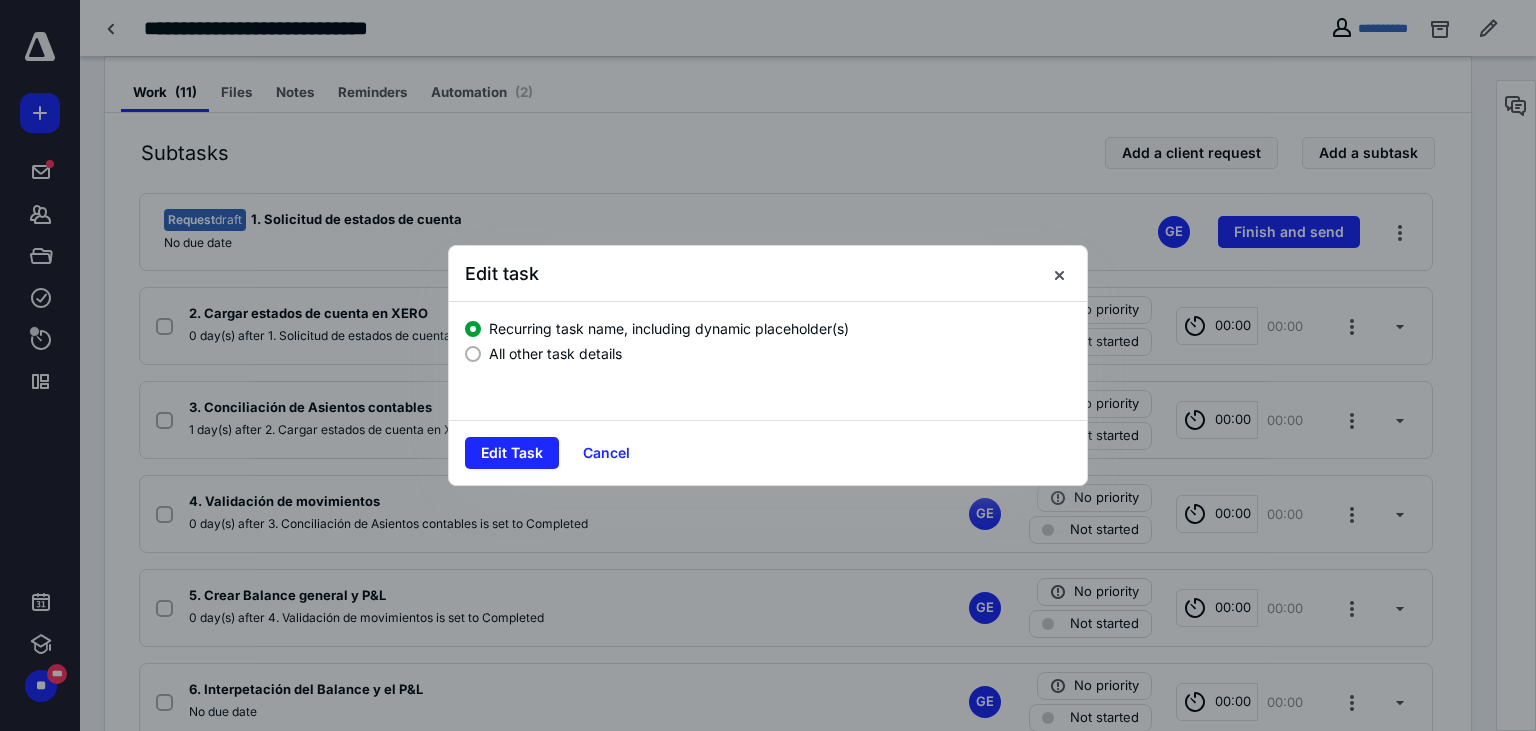 click on "All other task details" at bounding box center [555, 353] 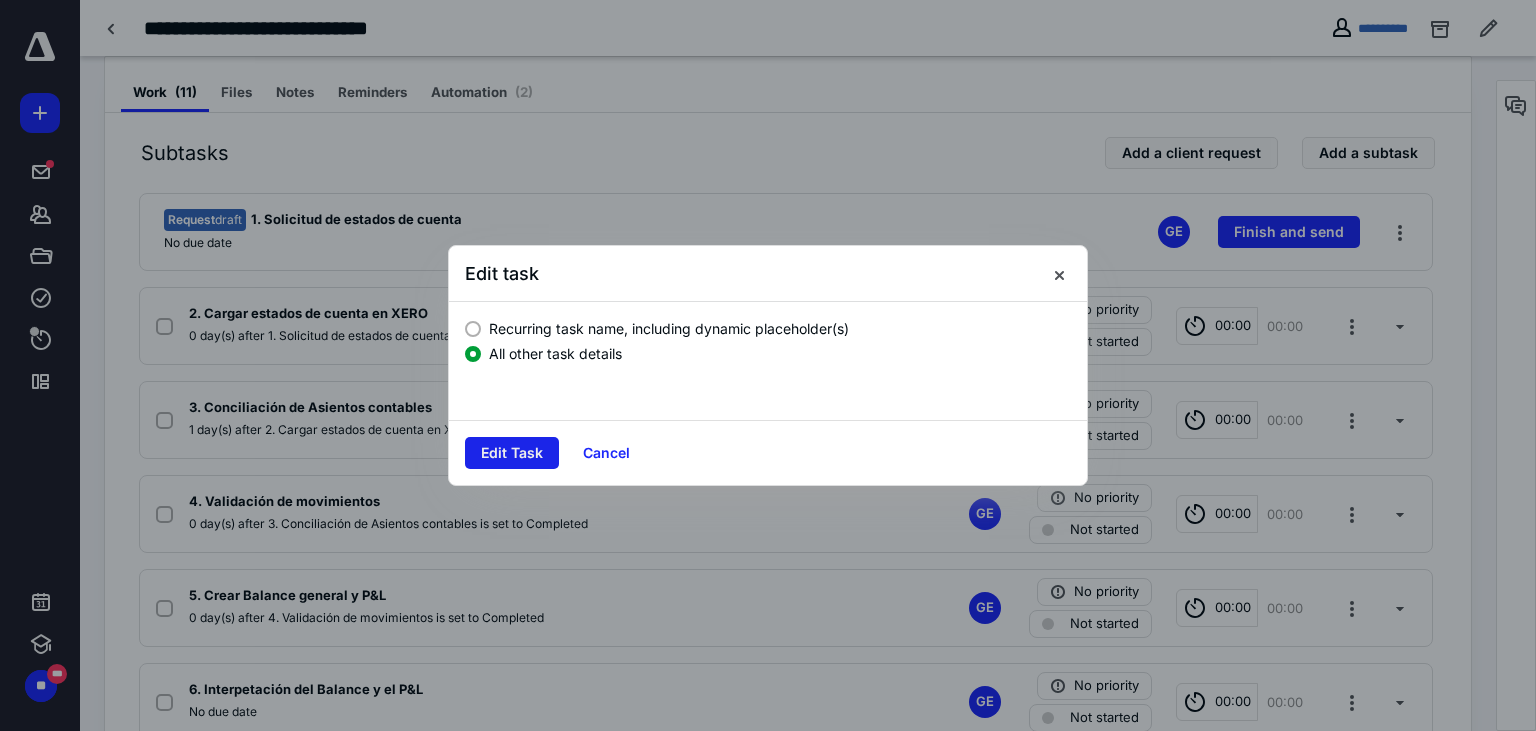 click on "Edit Task" at bounding box center (512, 453) 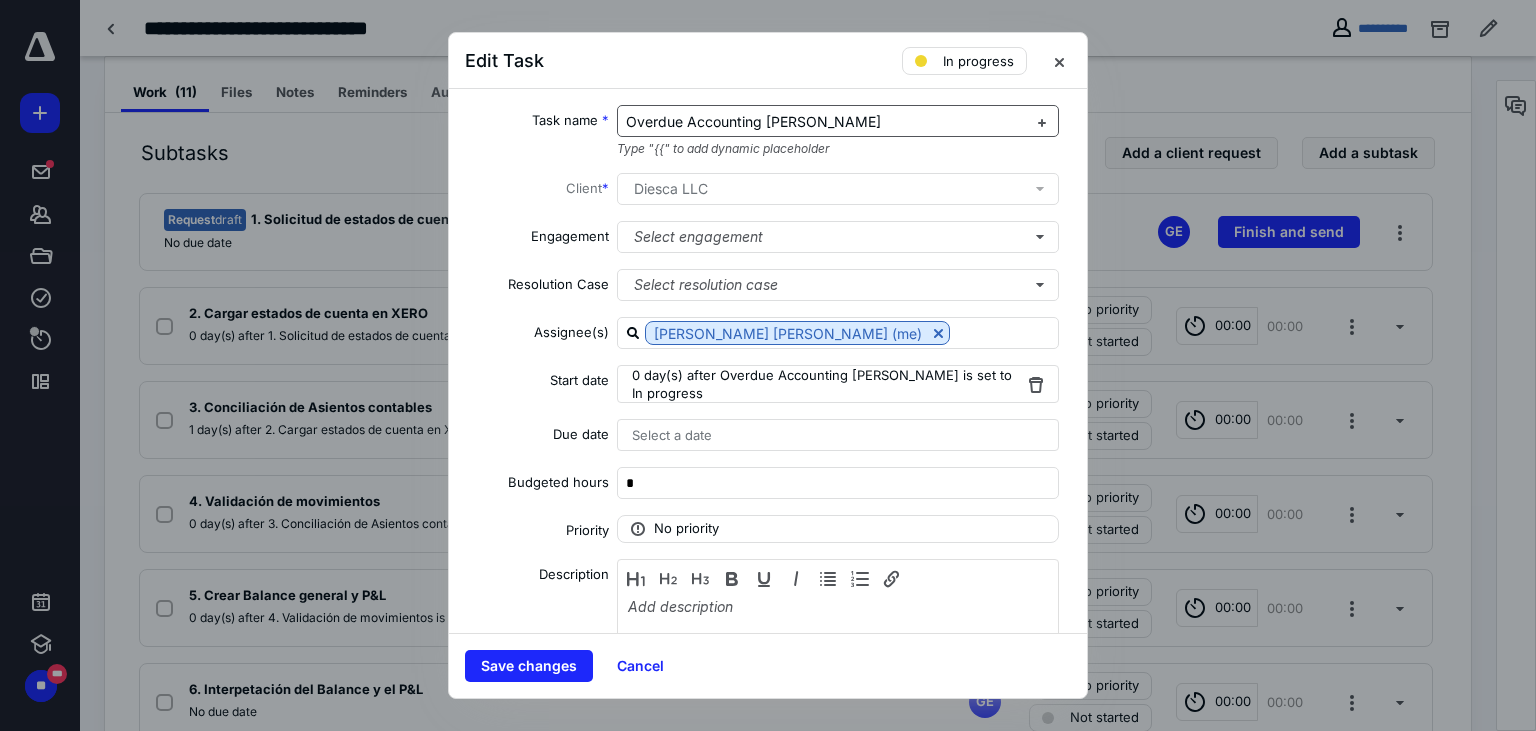 click on "Overdue Accounting JAN-ABRIL" at bounding box center (826, 122) 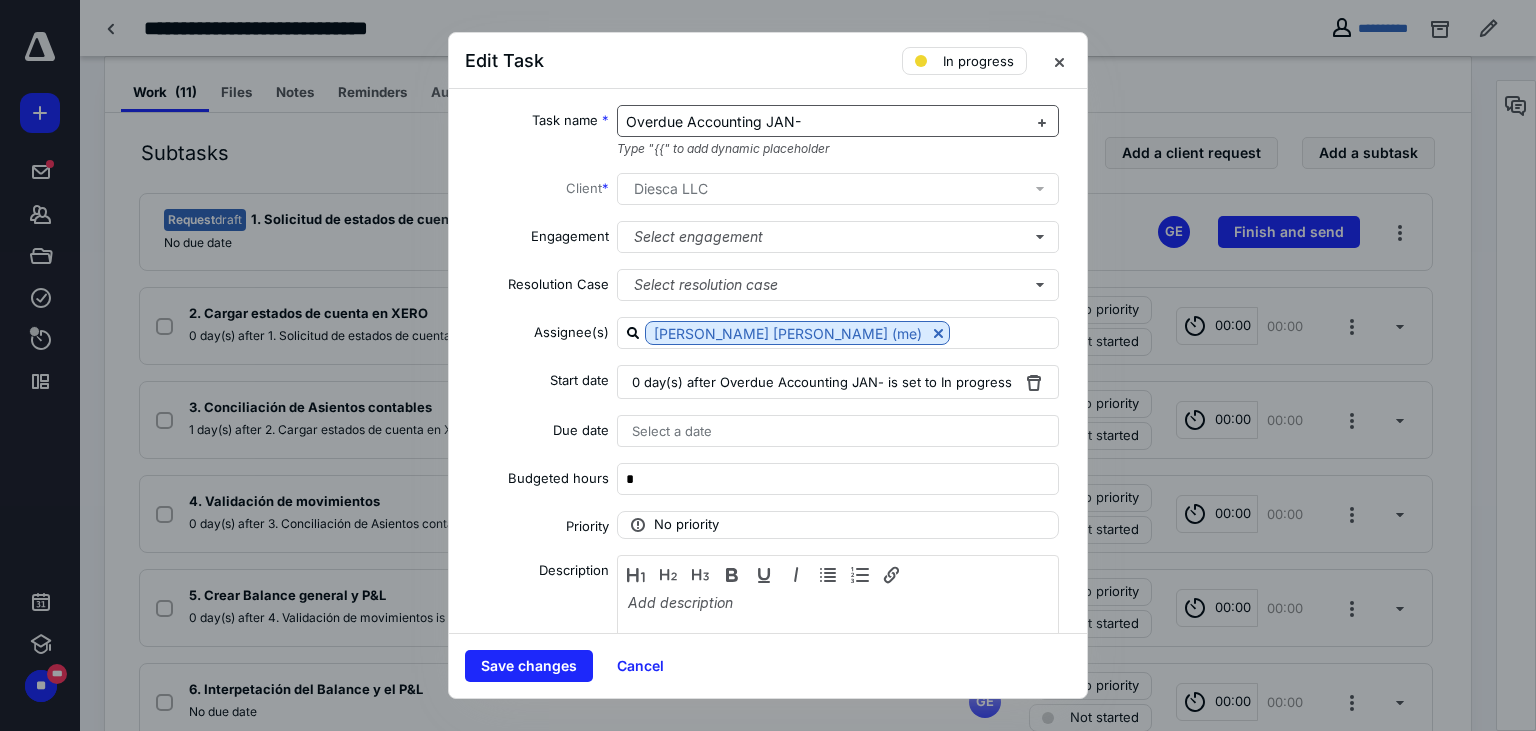 type 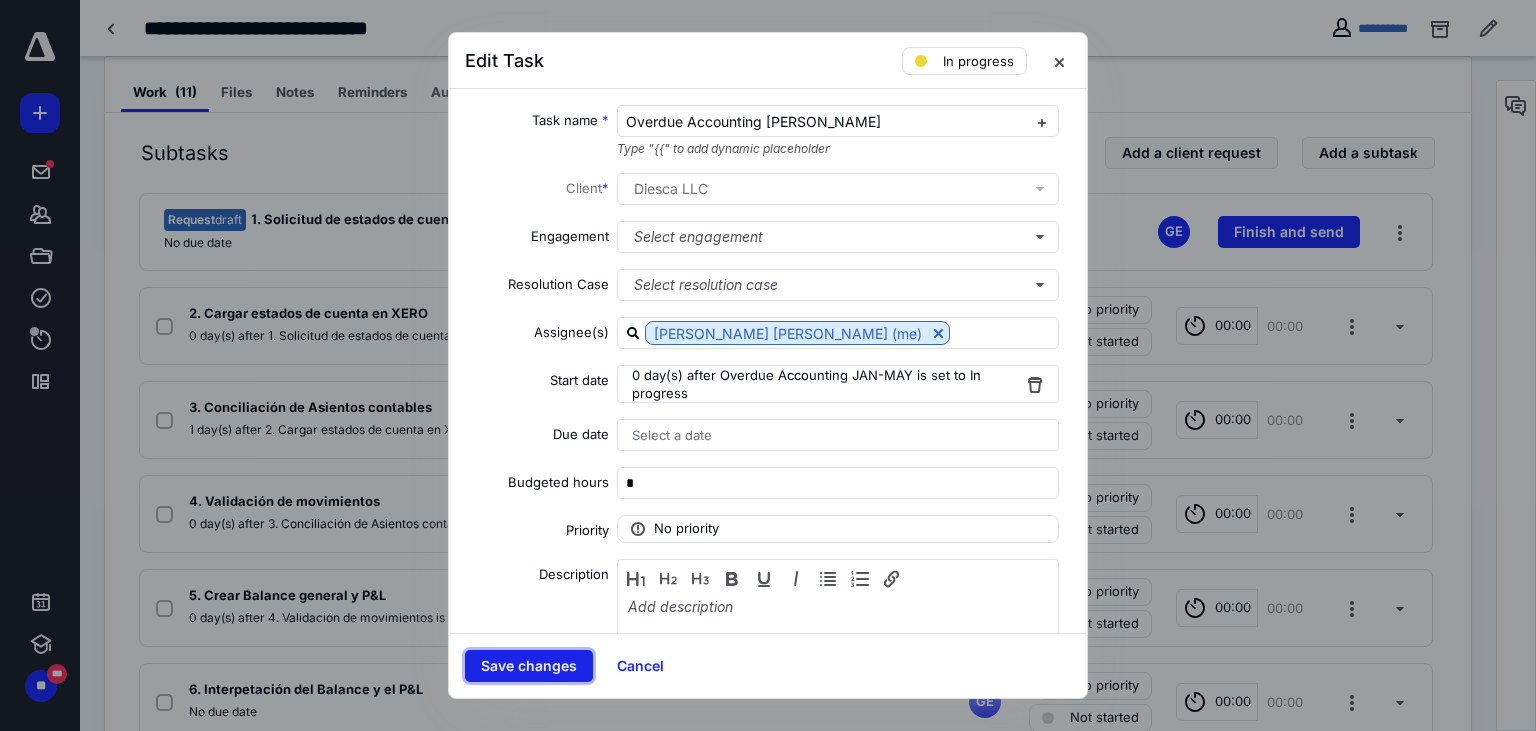 click on "Save changes" at bounding box center (529, 666) 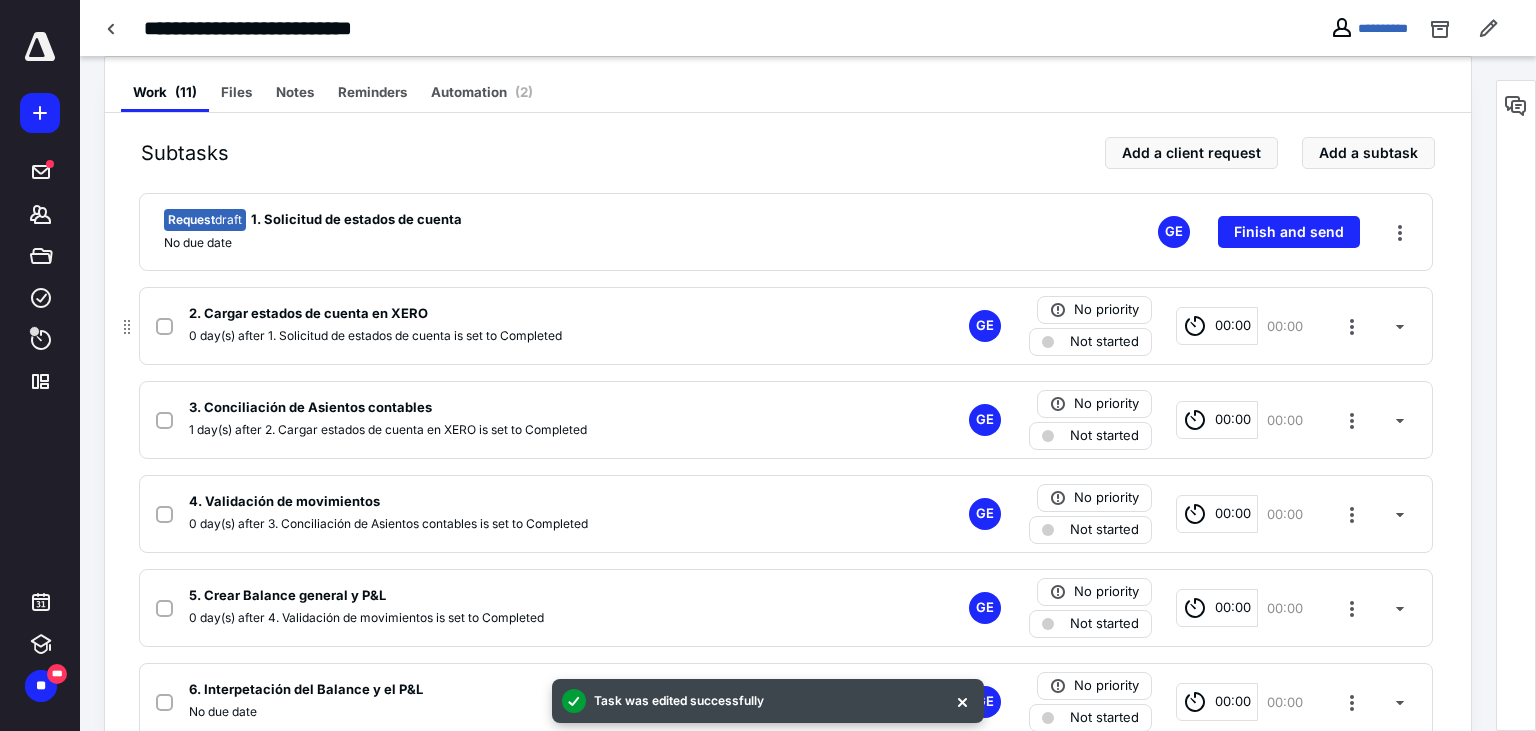 click at bounding box center (164, 327) 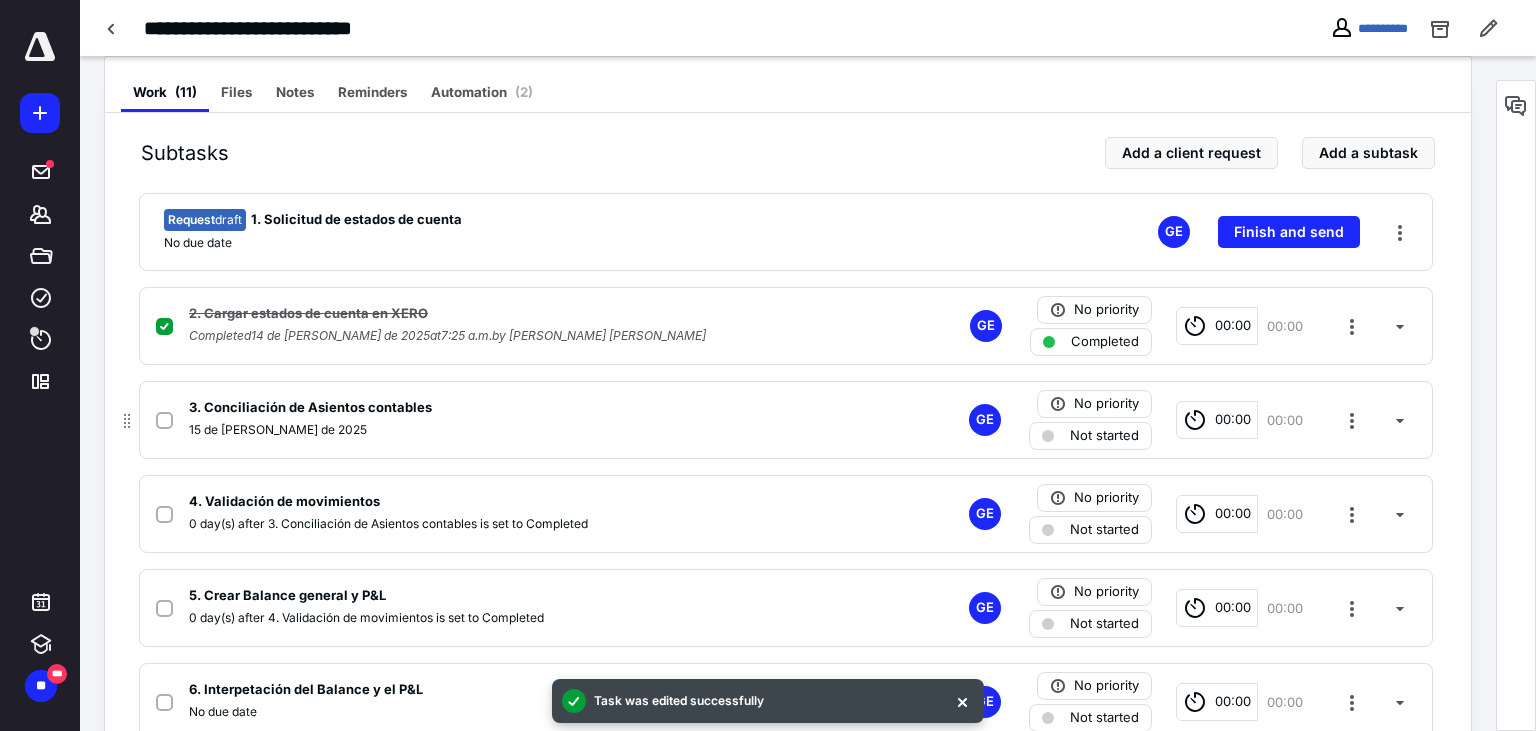 click at bounding box center [164, 420] 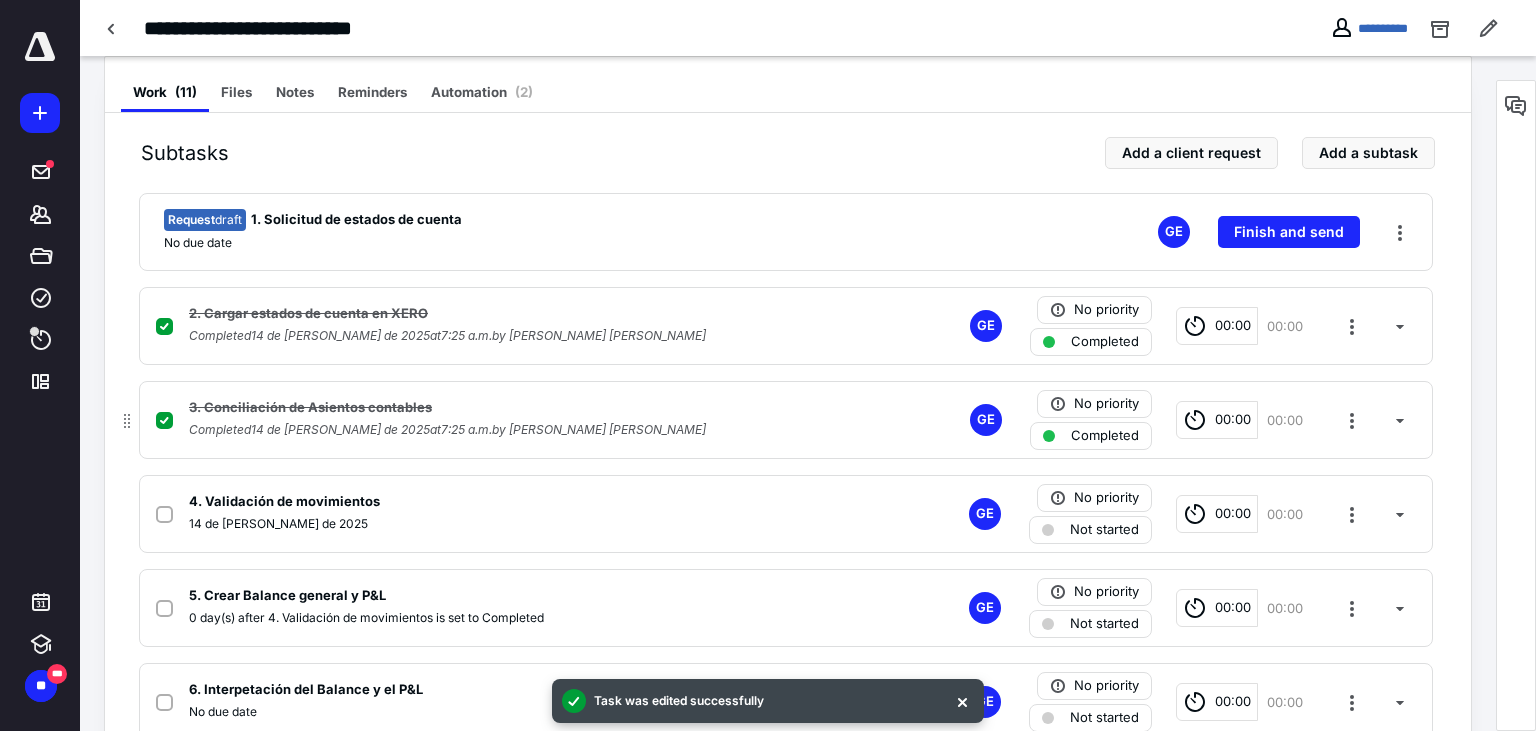scroll, scrollTop: 491, scrollLeft: 0, axis: vertical 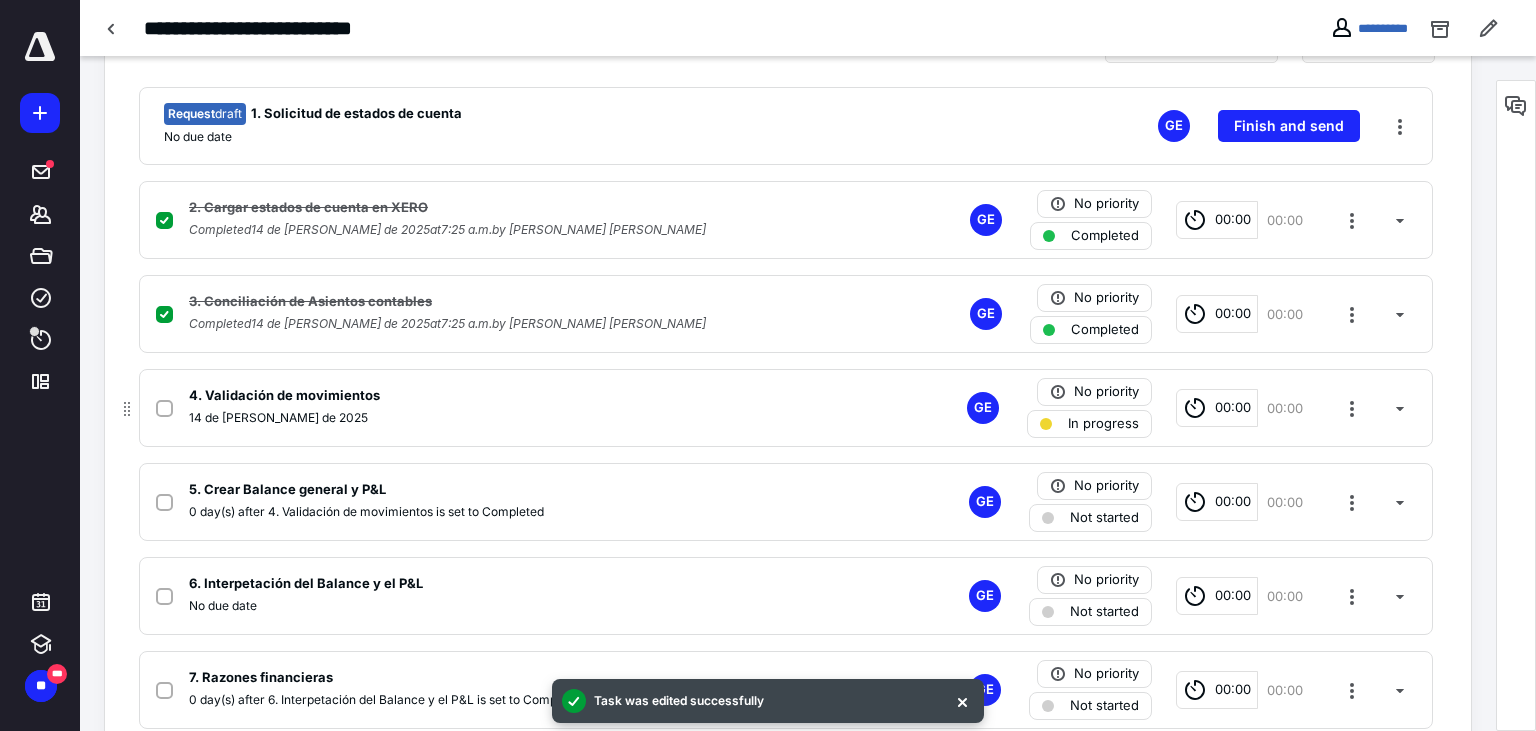 checkbox on "false" 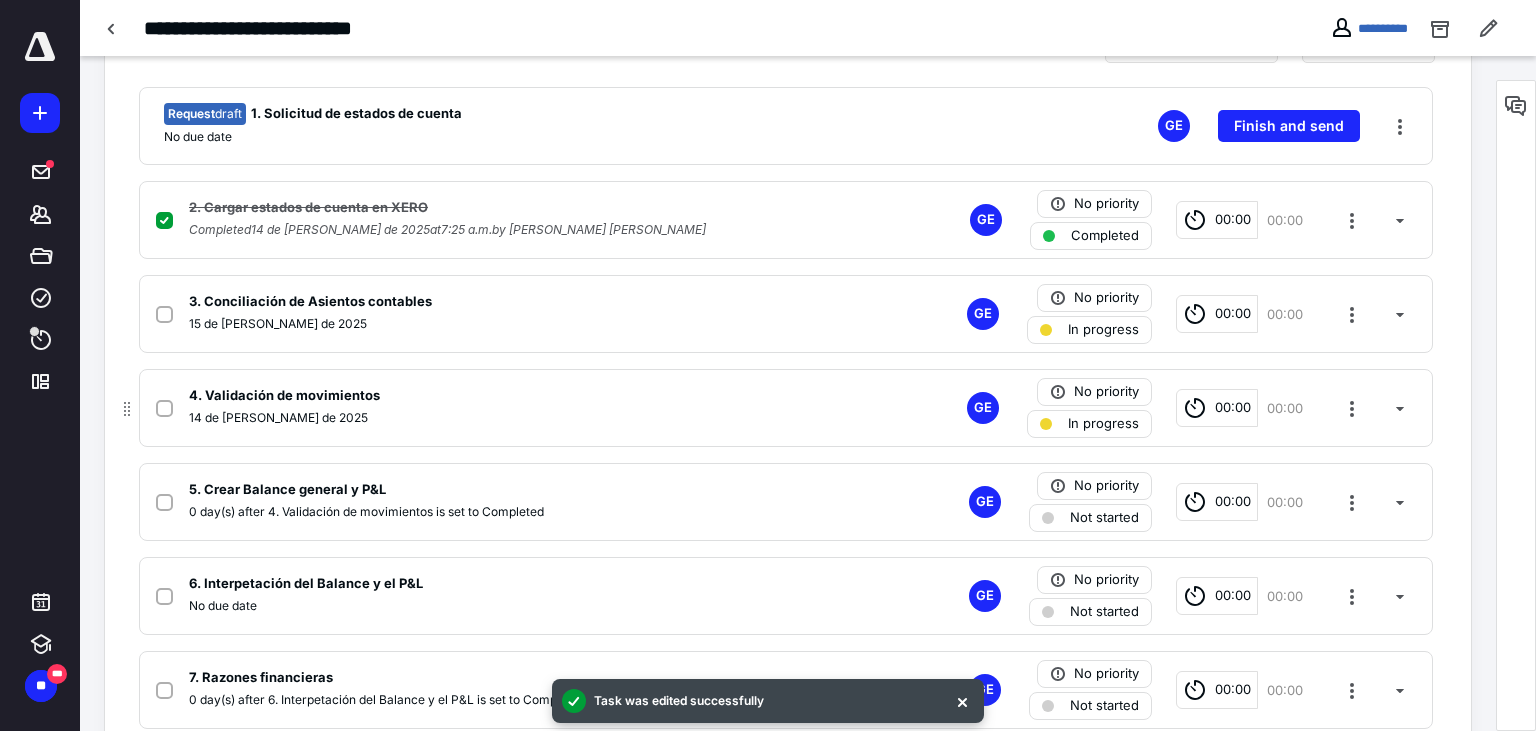 click 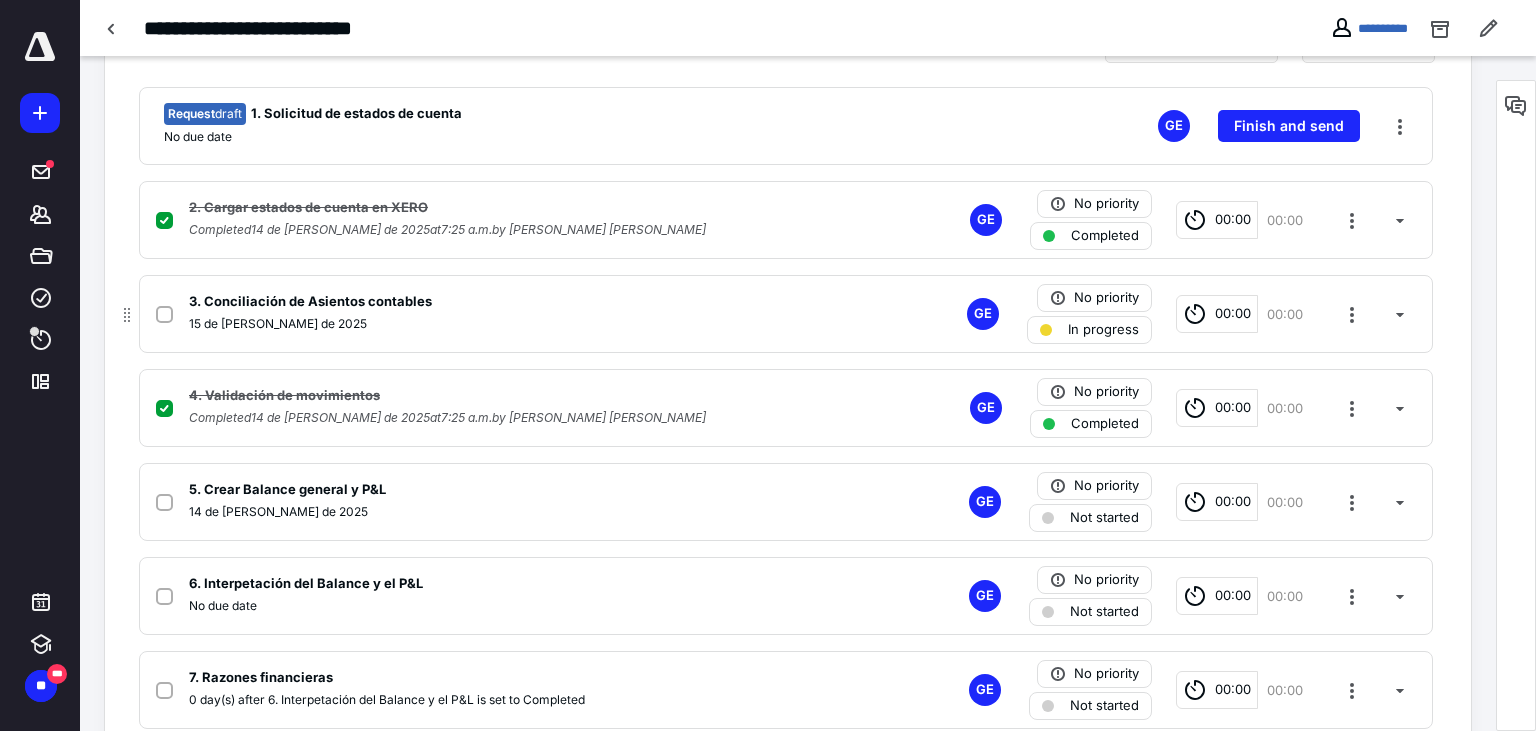 click 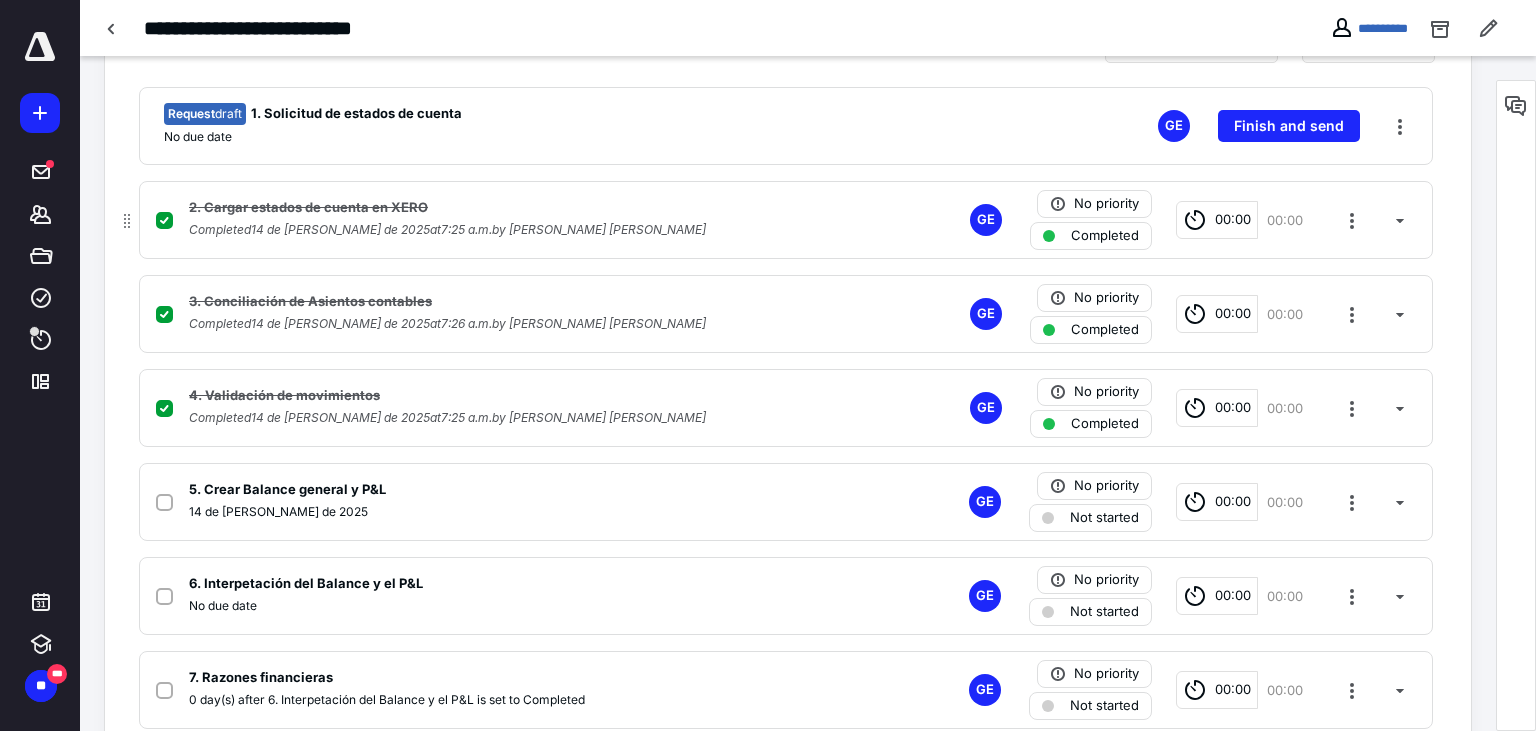click on "00:00" at bounding box center [1233, 220] 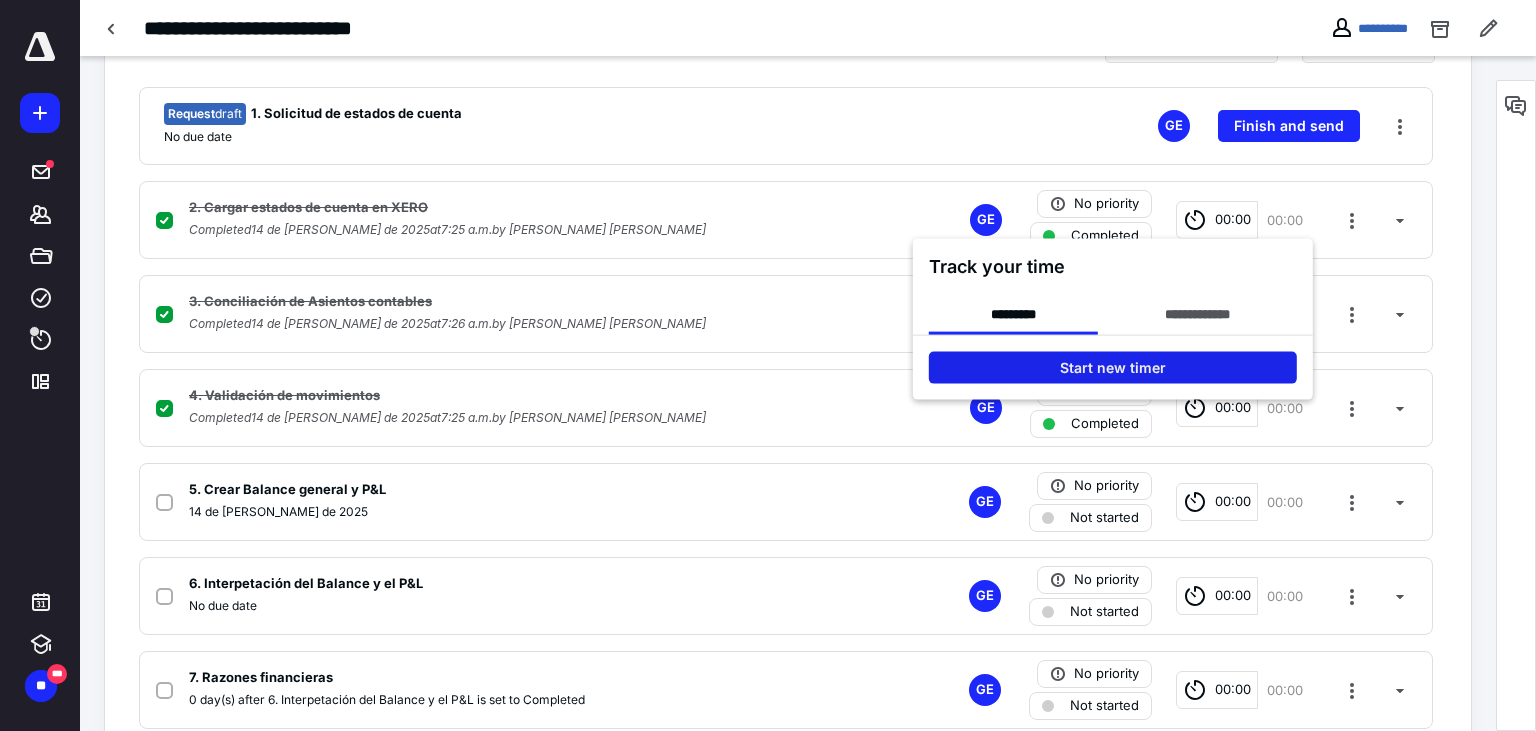 click on "Start new timer" at bounding box center (1113, 368) 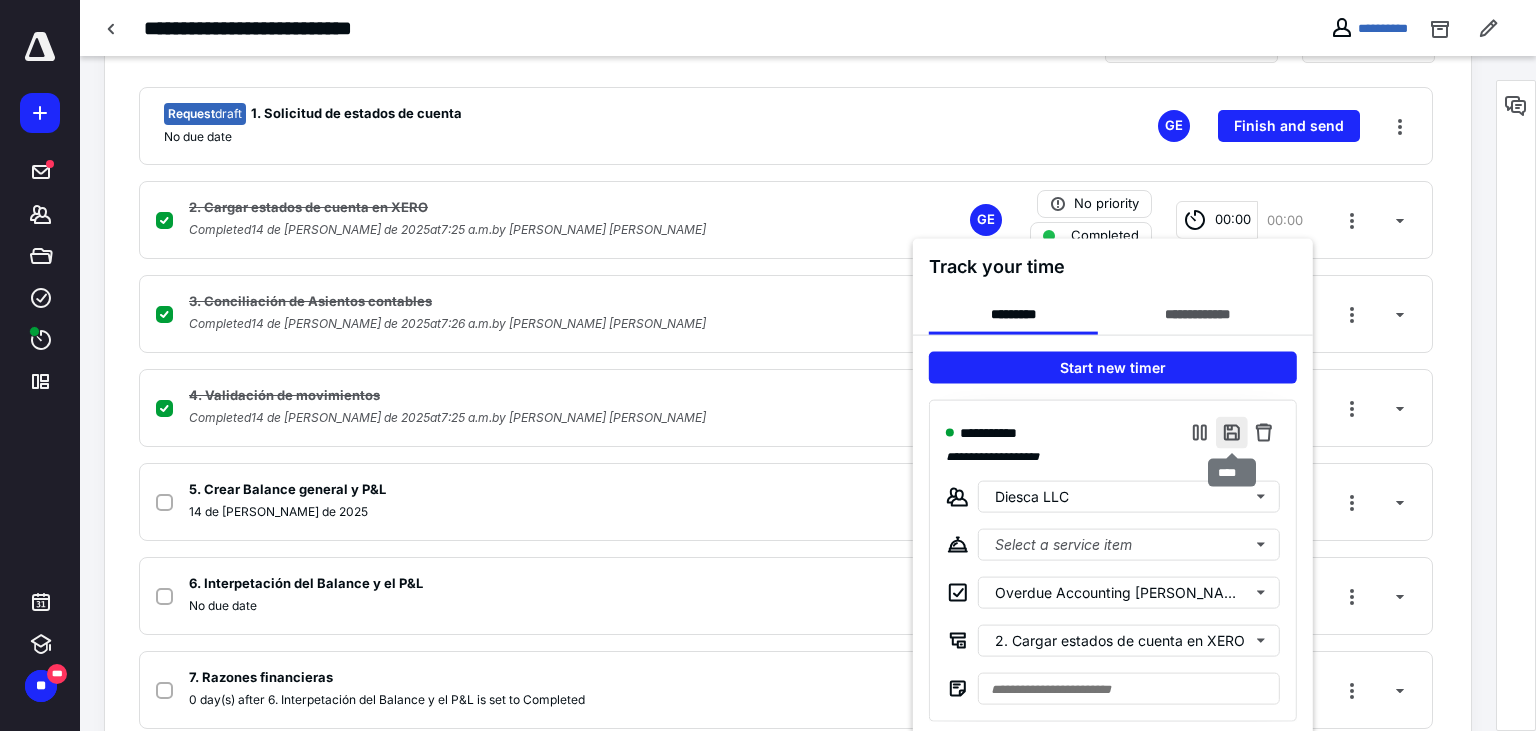 click at bounding box center (1232, 433) 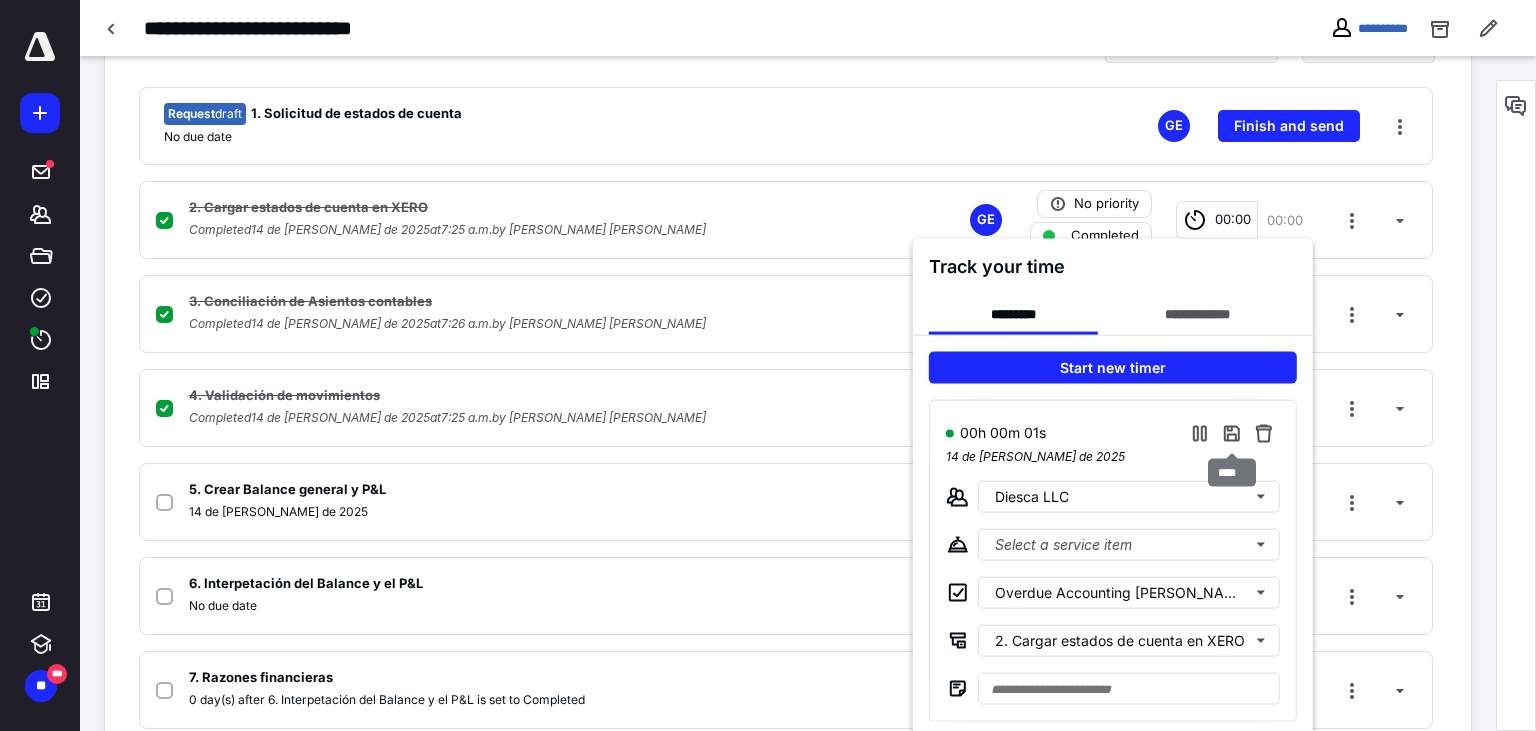 type on "**********" 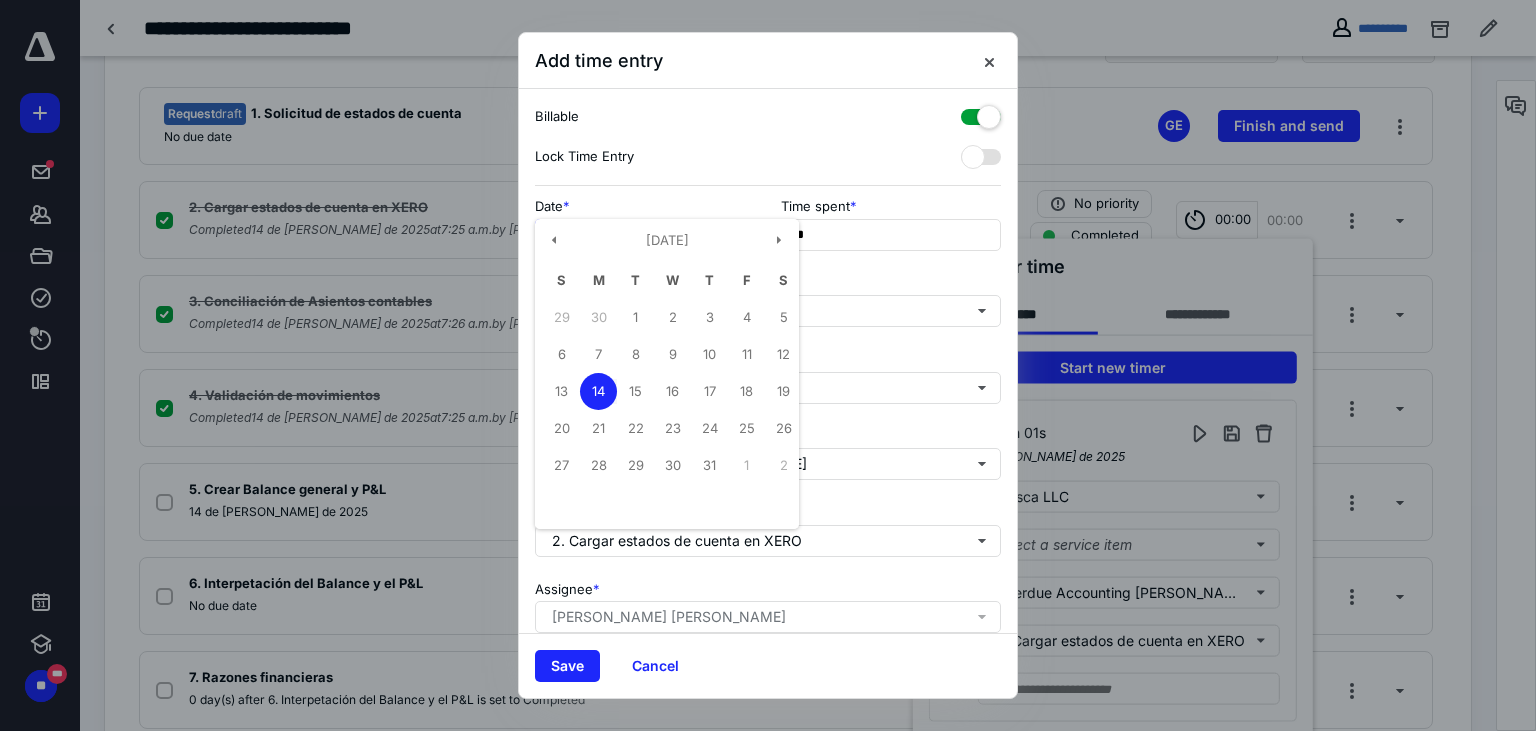 click on "**********" at bounding box center (645, 235) 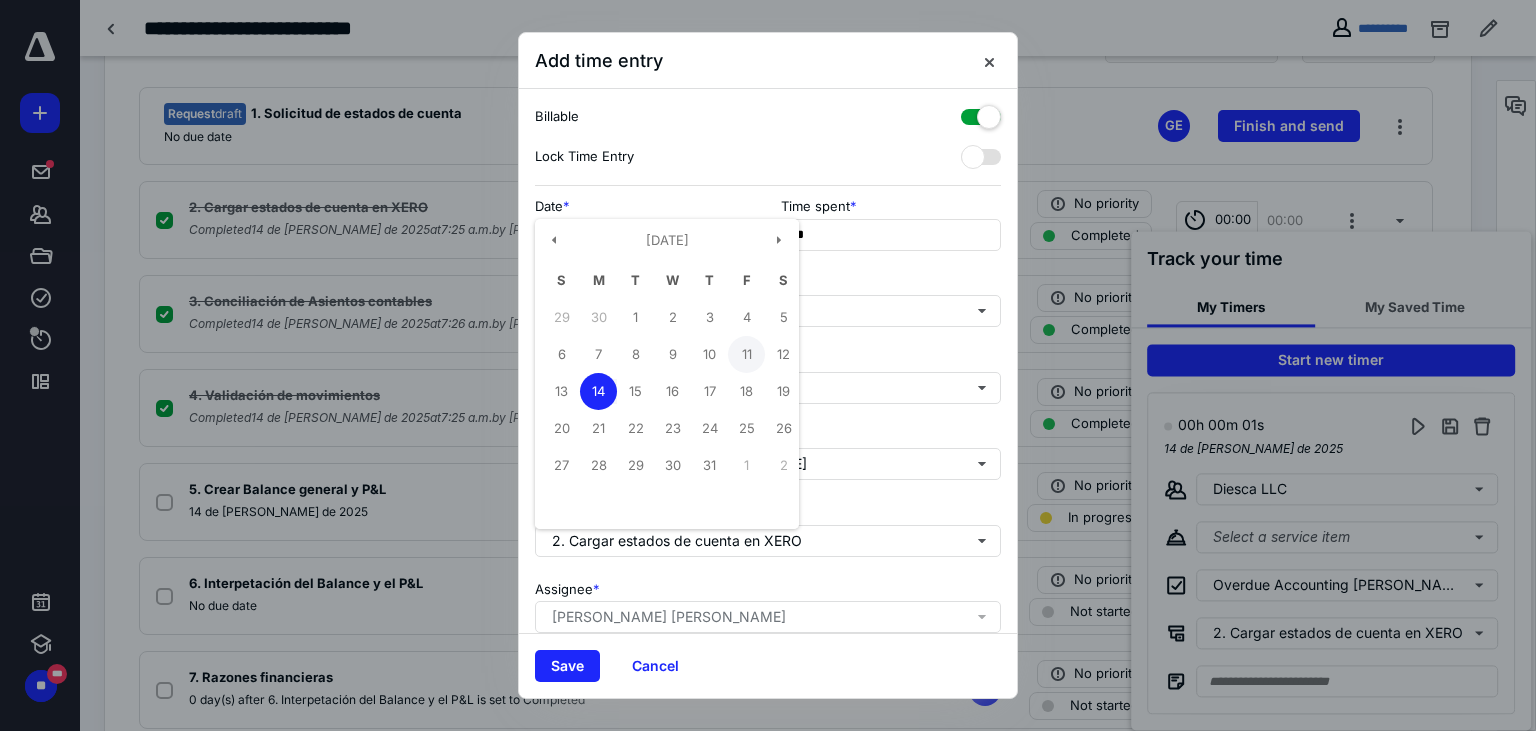 click on "11" at bounding box center (746, 354) 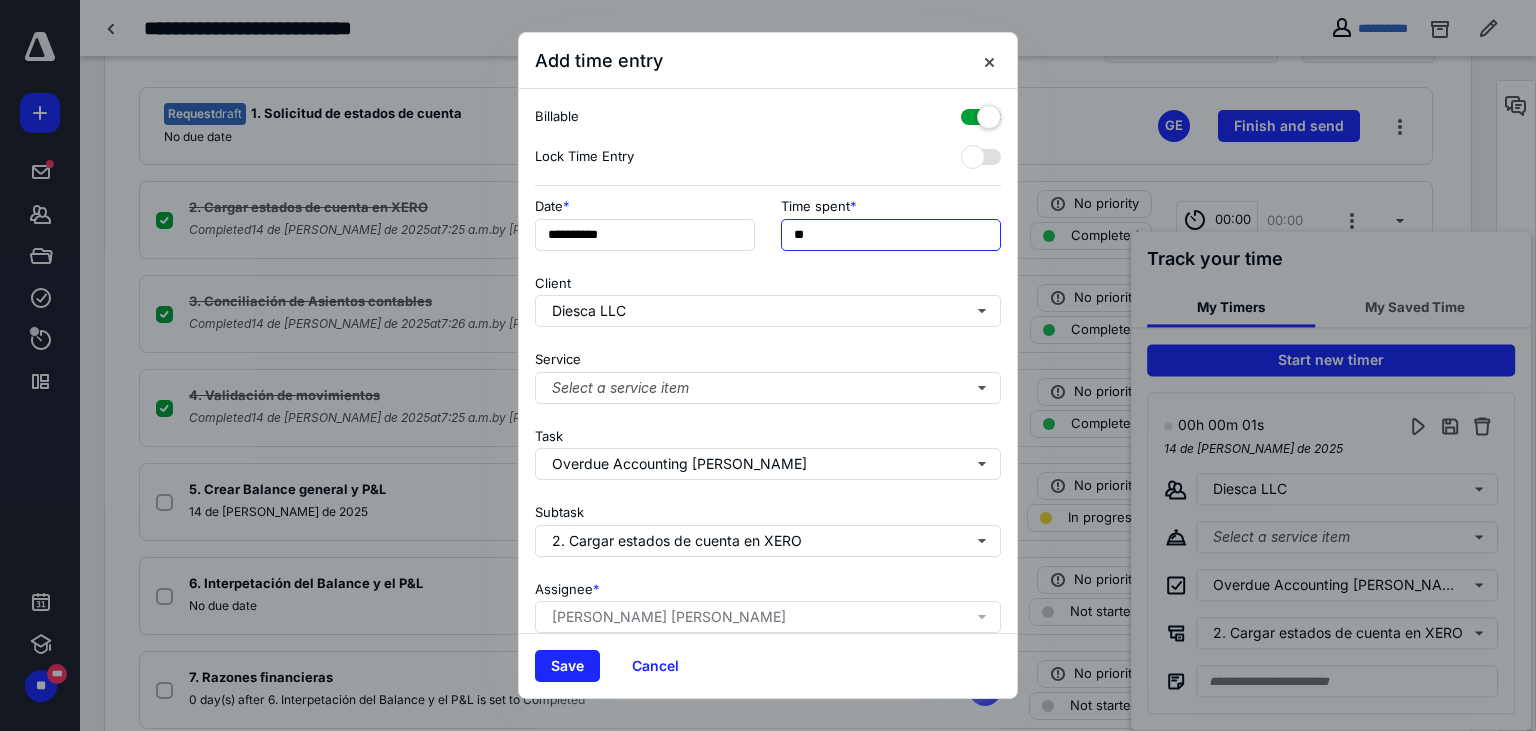 drag, startPoint x: 798, startPoint y: 234, endPoint x: 769, endPoint y: 234, distance: 29 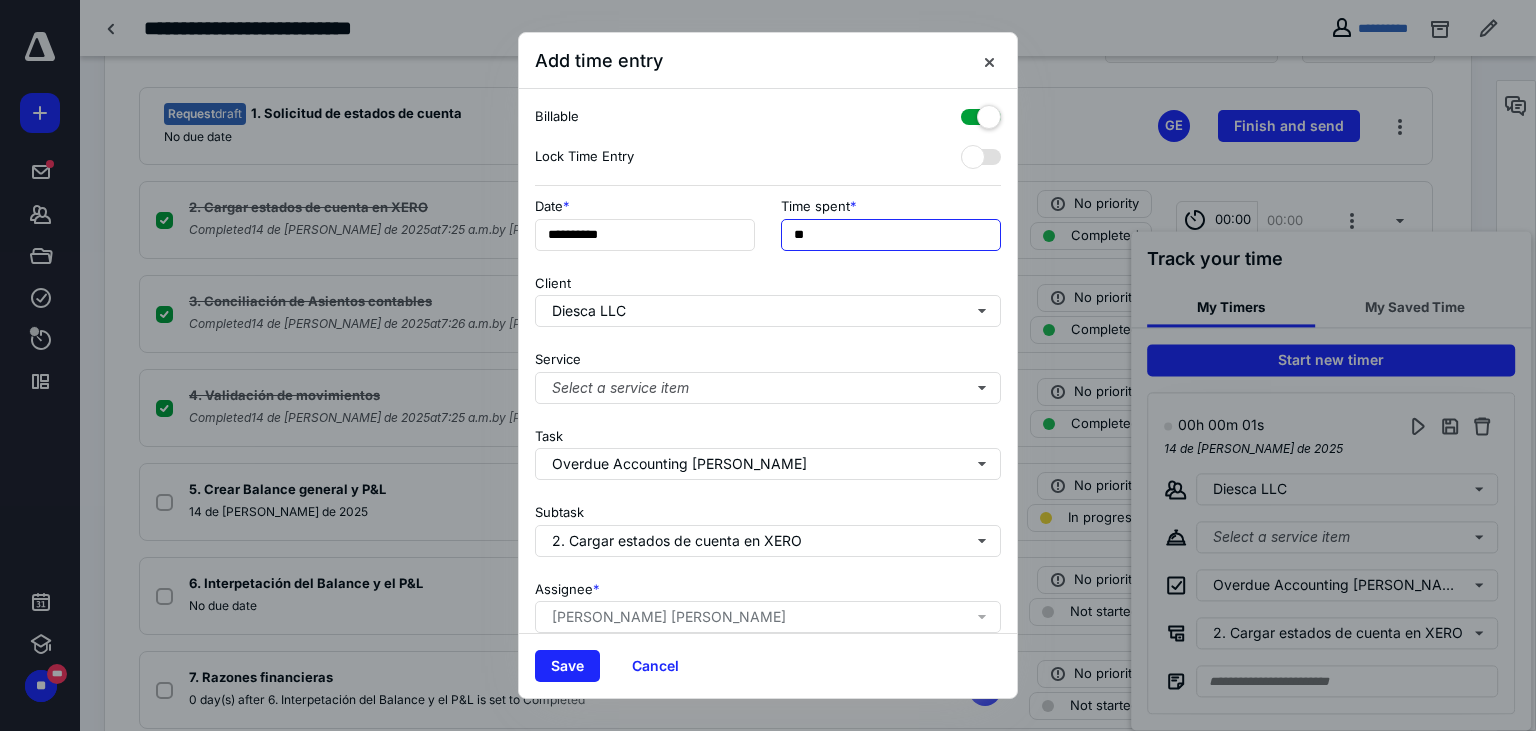 drag, startPoint x: 801, startPoint y: 238, endPoint x: 763, endPoint y: 229, distance: 39.051247 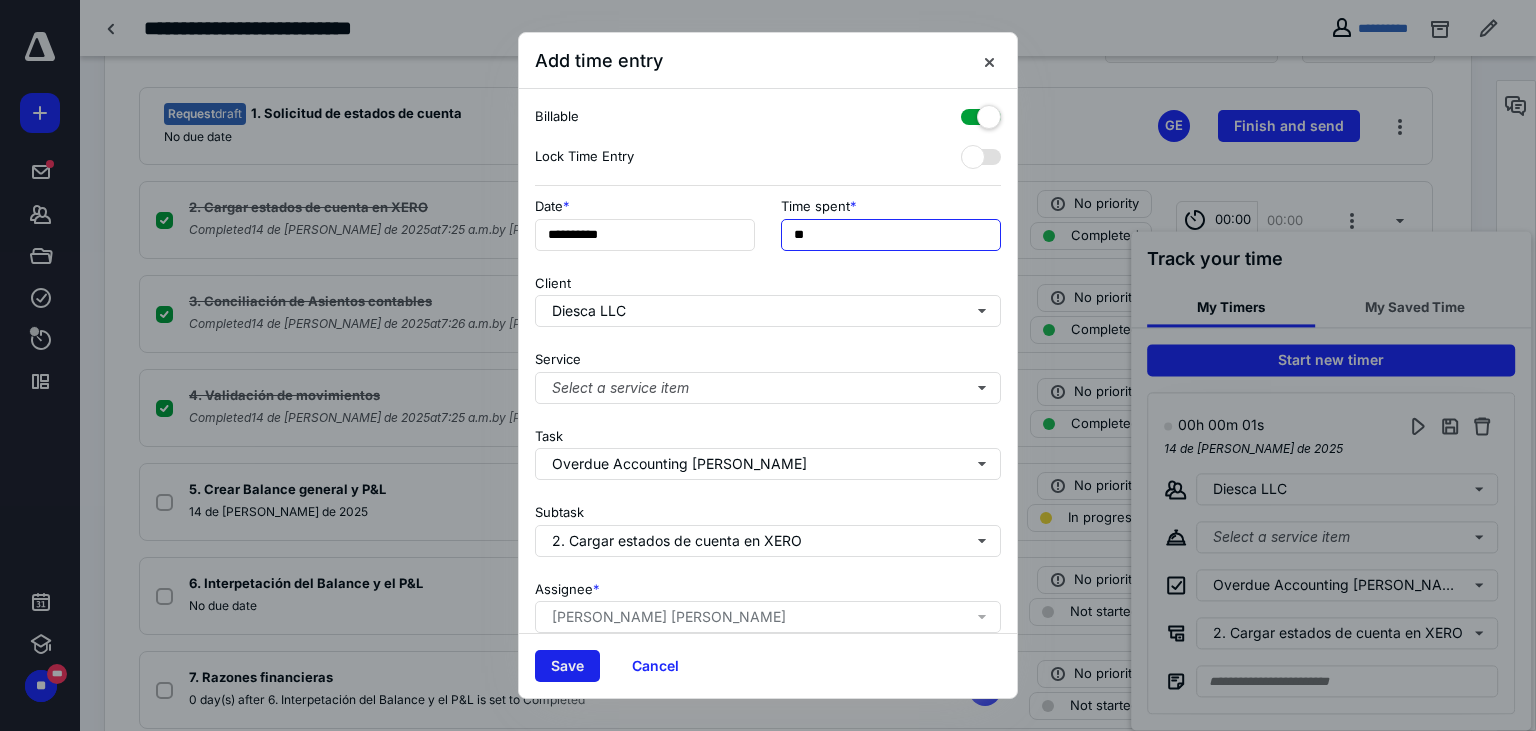 type on "**" 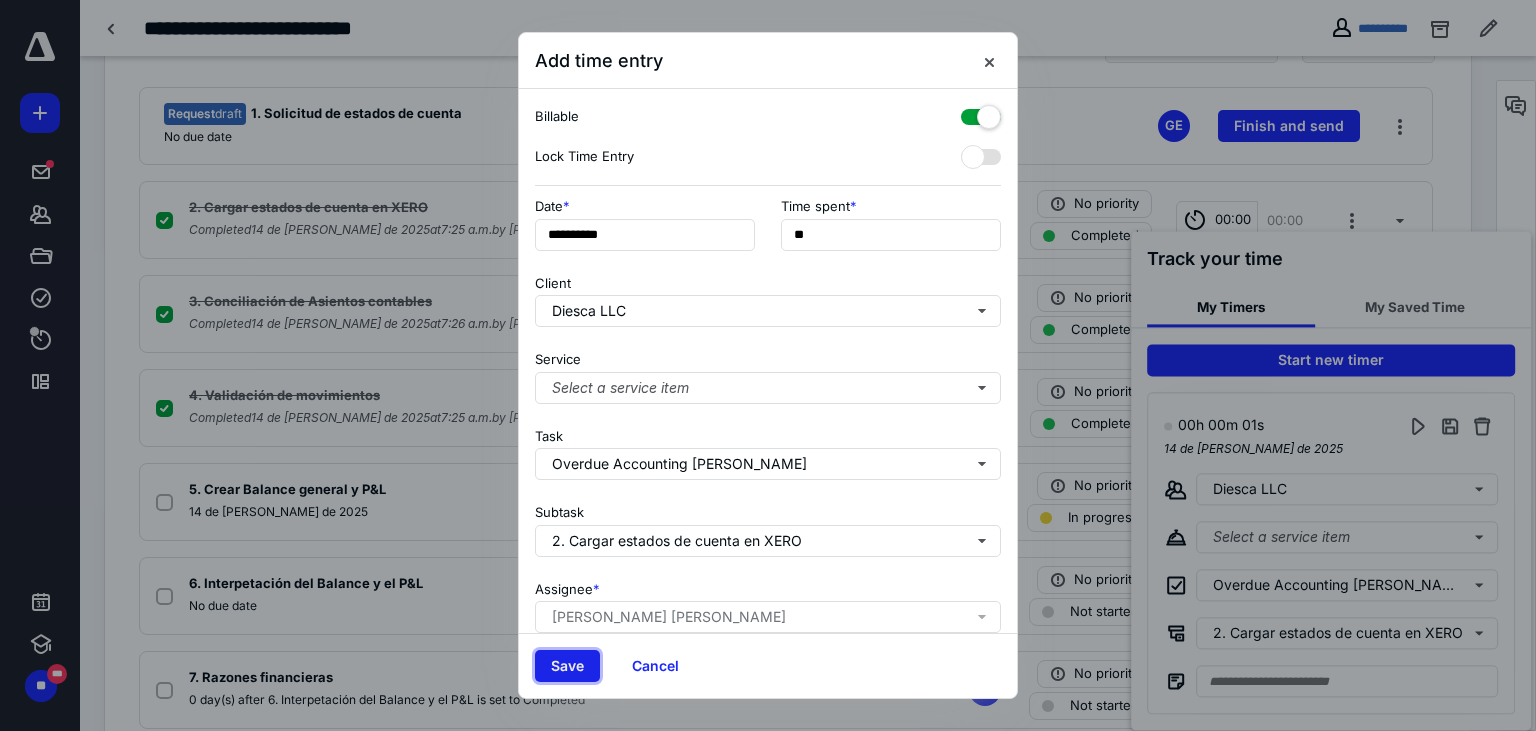 click on "Save" at bounding box center [567, 666] 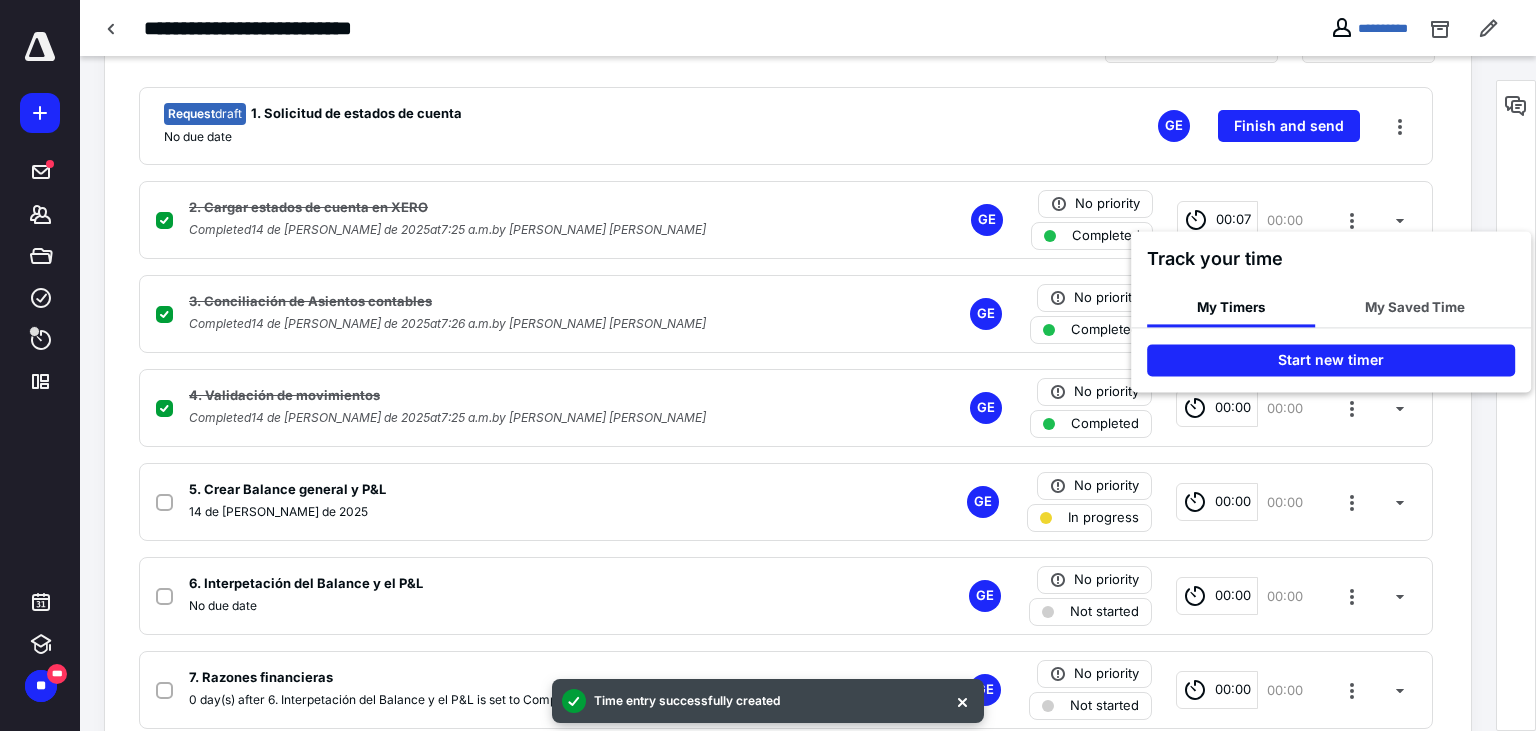 click at bounding box center [768, 365] 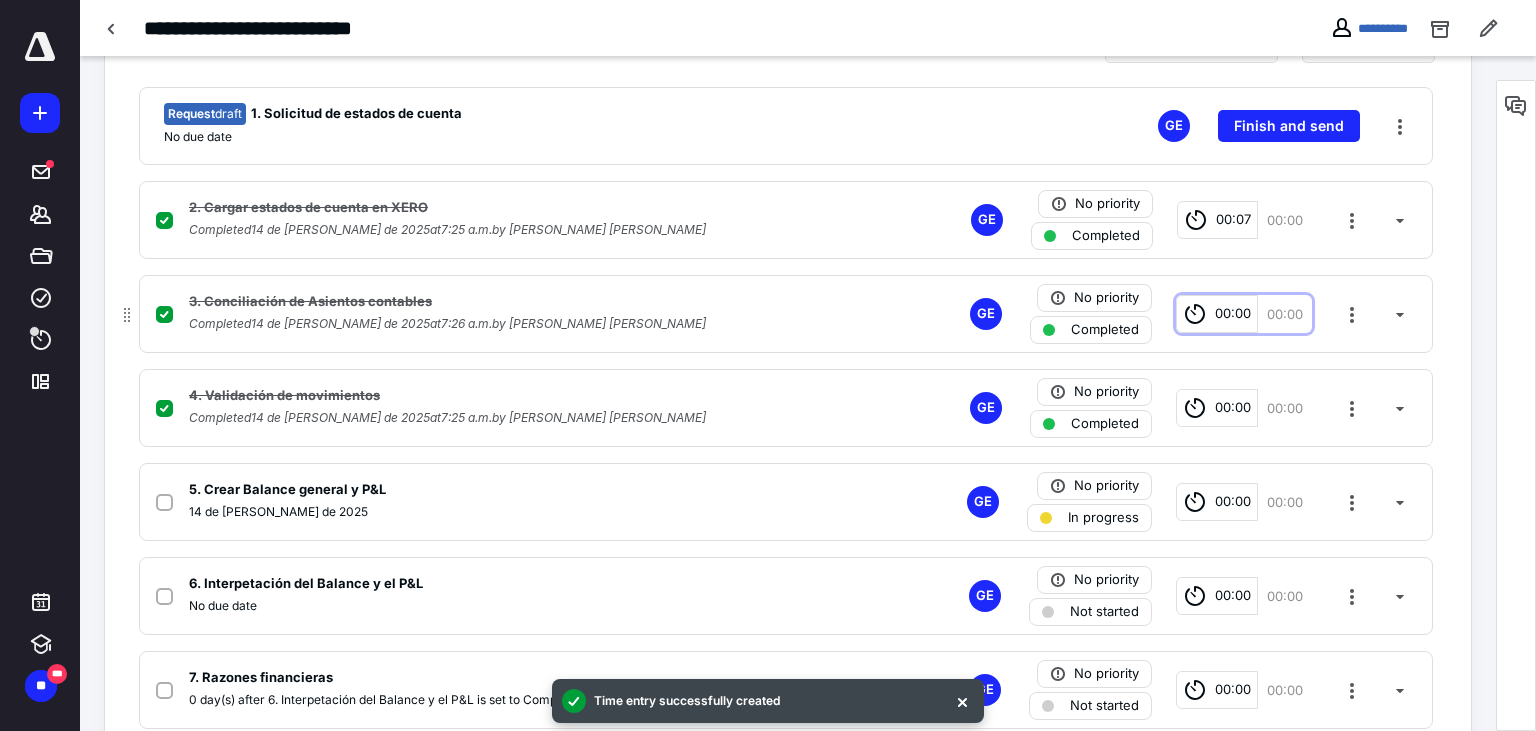 click on "00:00" at bounding box center [1233, 314] 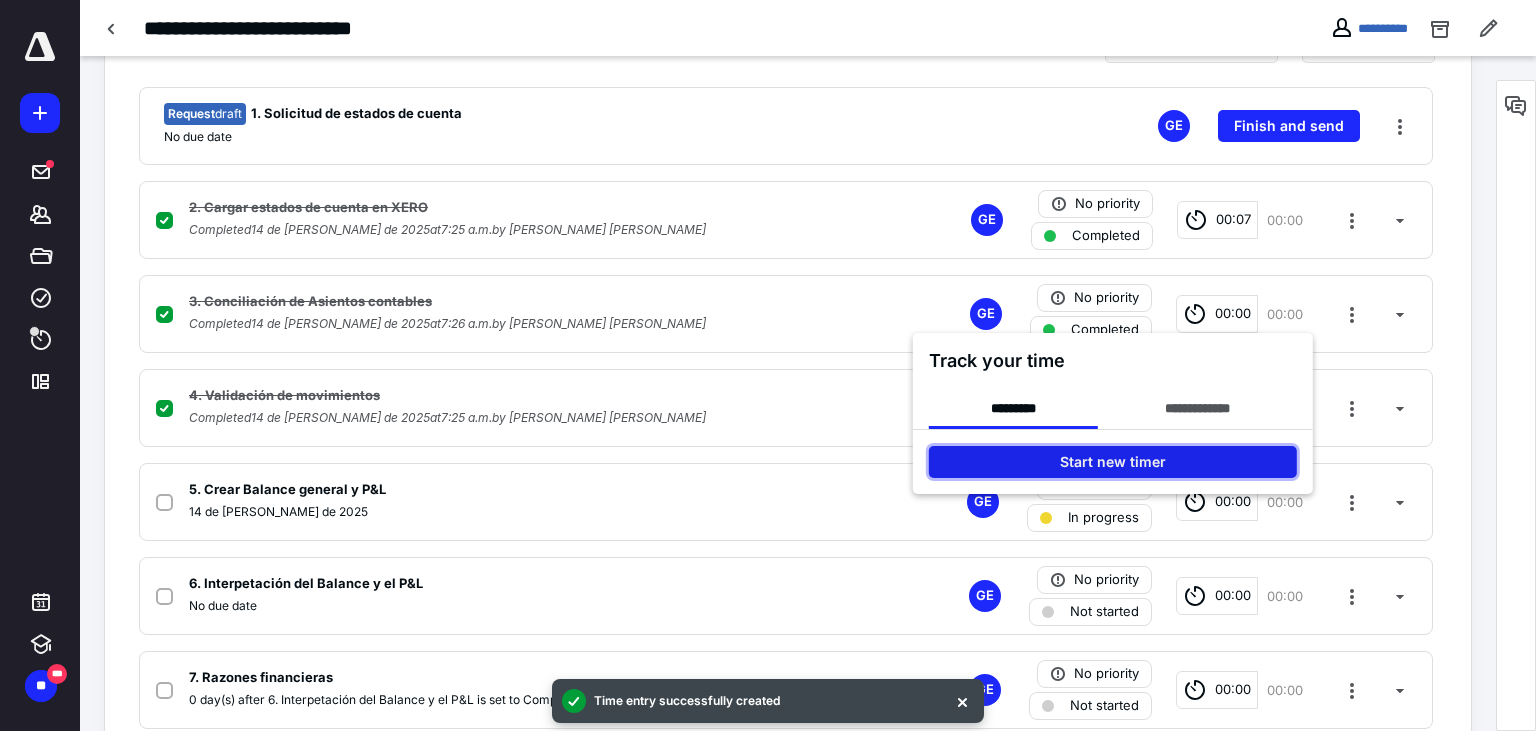 click on "Start new timer" at bounding box center [1113, 462] 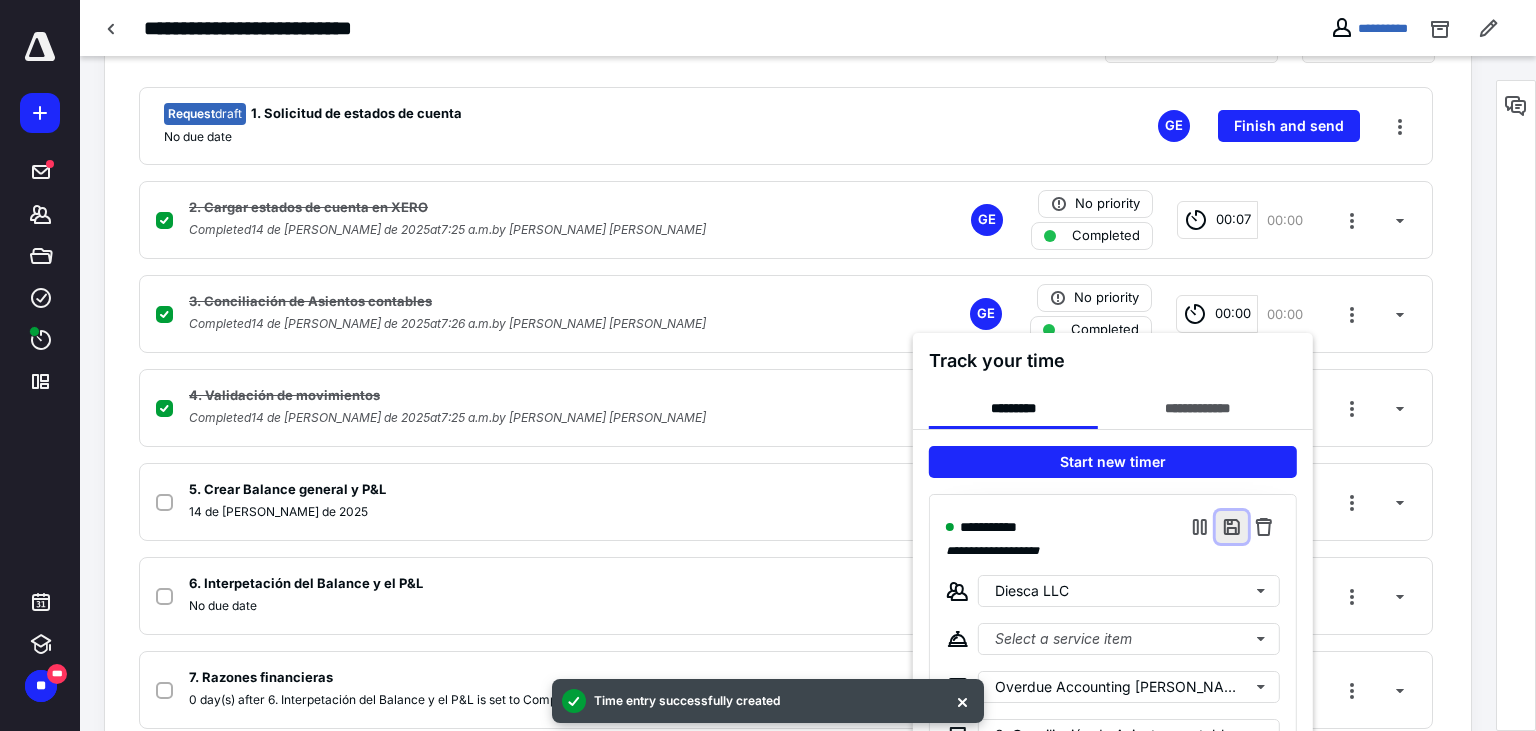 click at bounding box center (1232, 527) 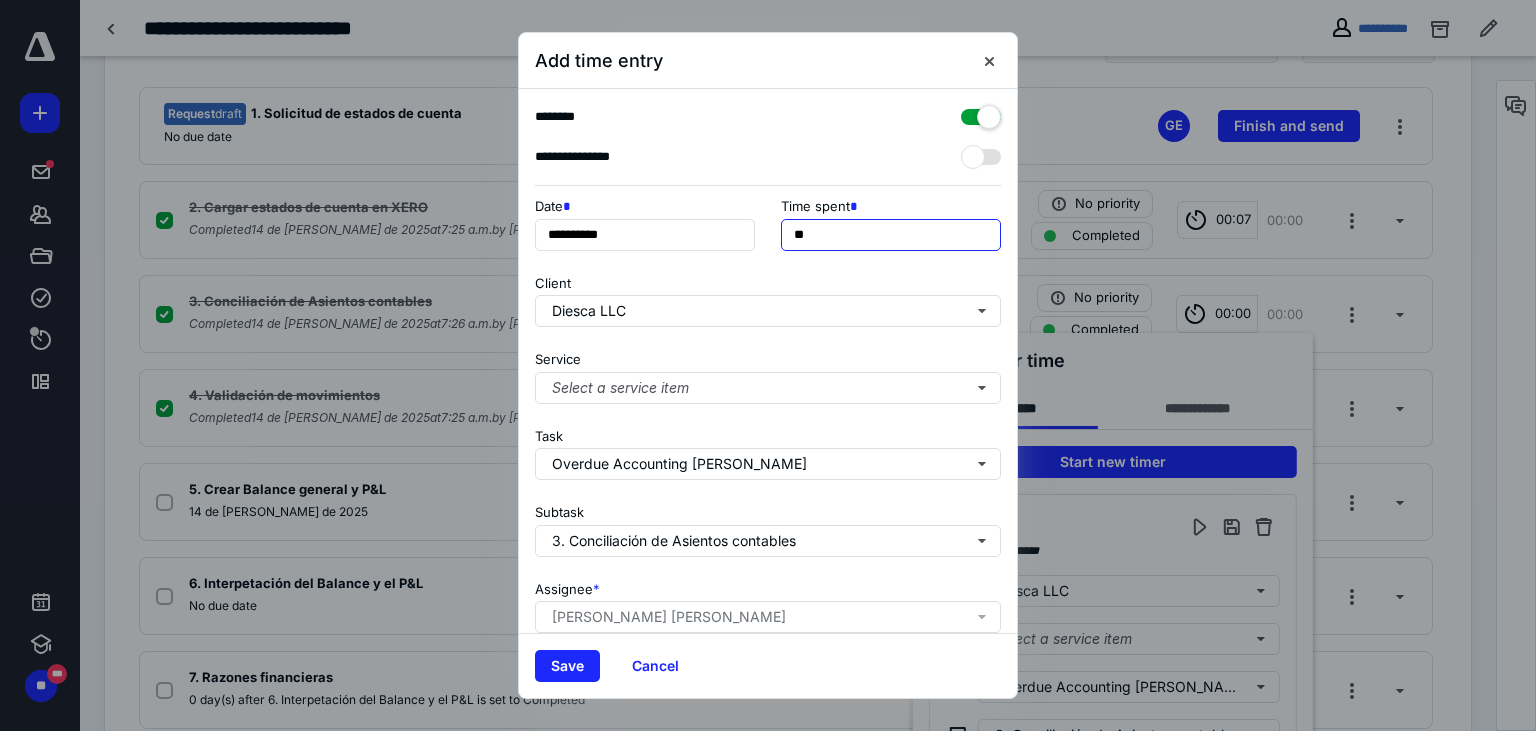 drag, startPoint x: 796, startPoint y: 238, endPoint x: 753, endPoint y: 230, distance: 43.737854 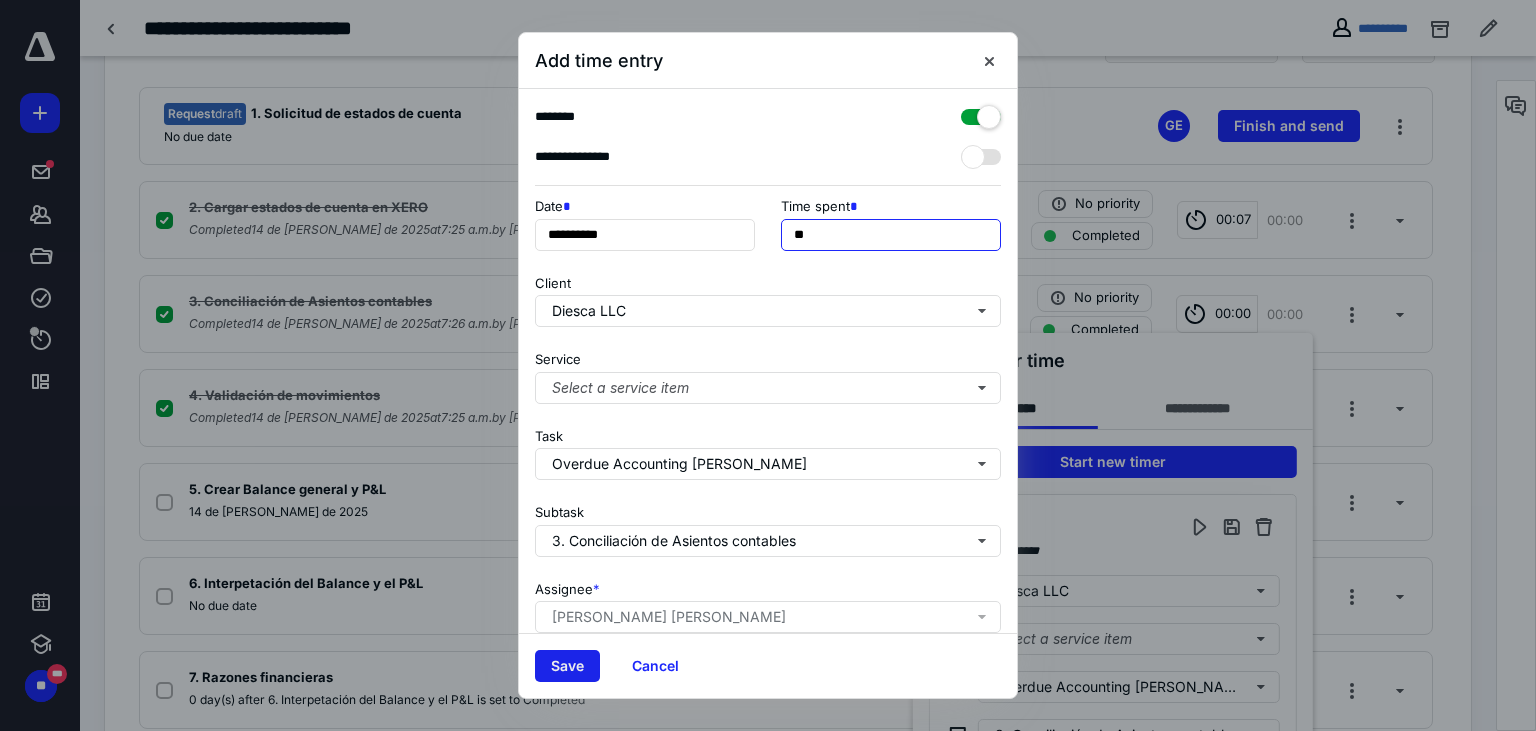 type on "**" 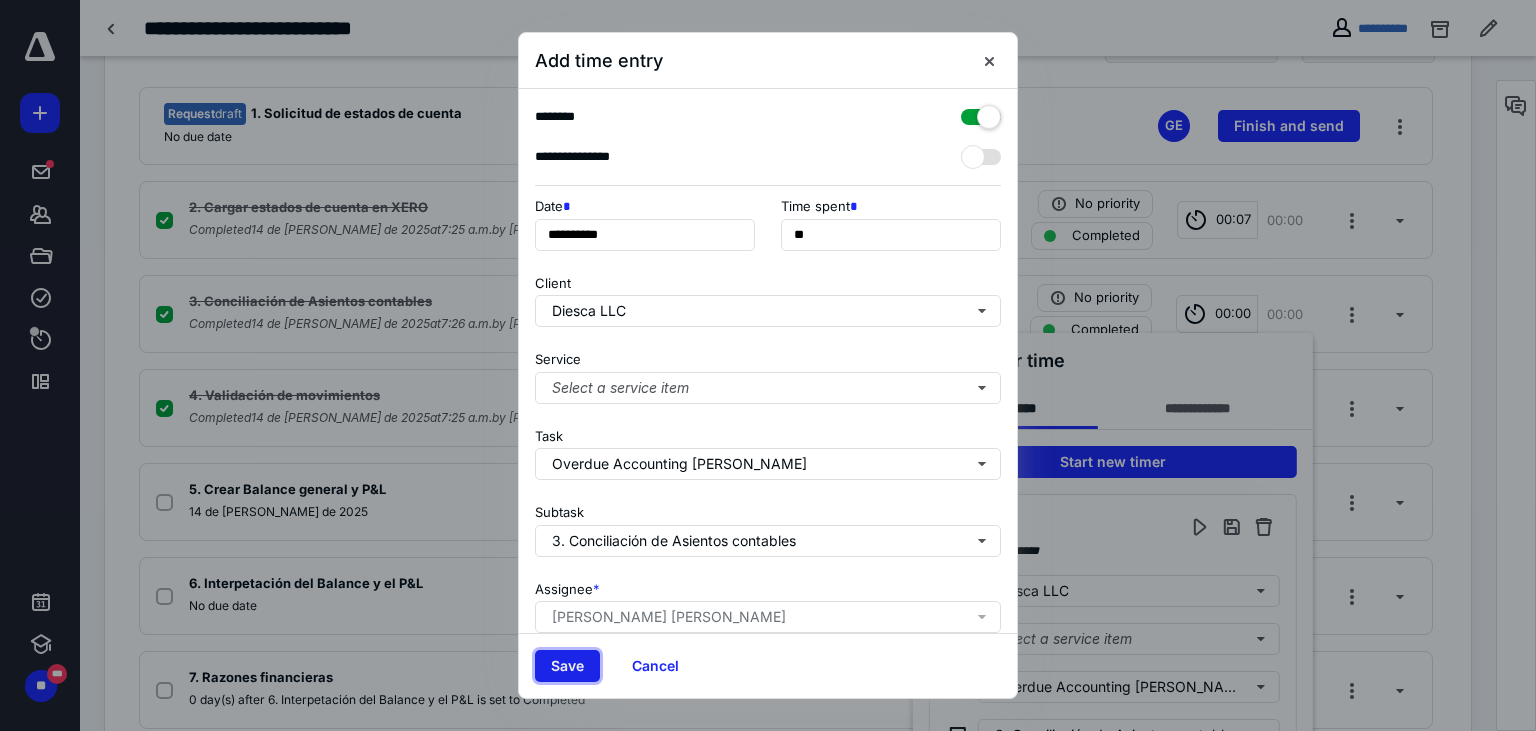 click on "Save" at bounding box center (567, 666) 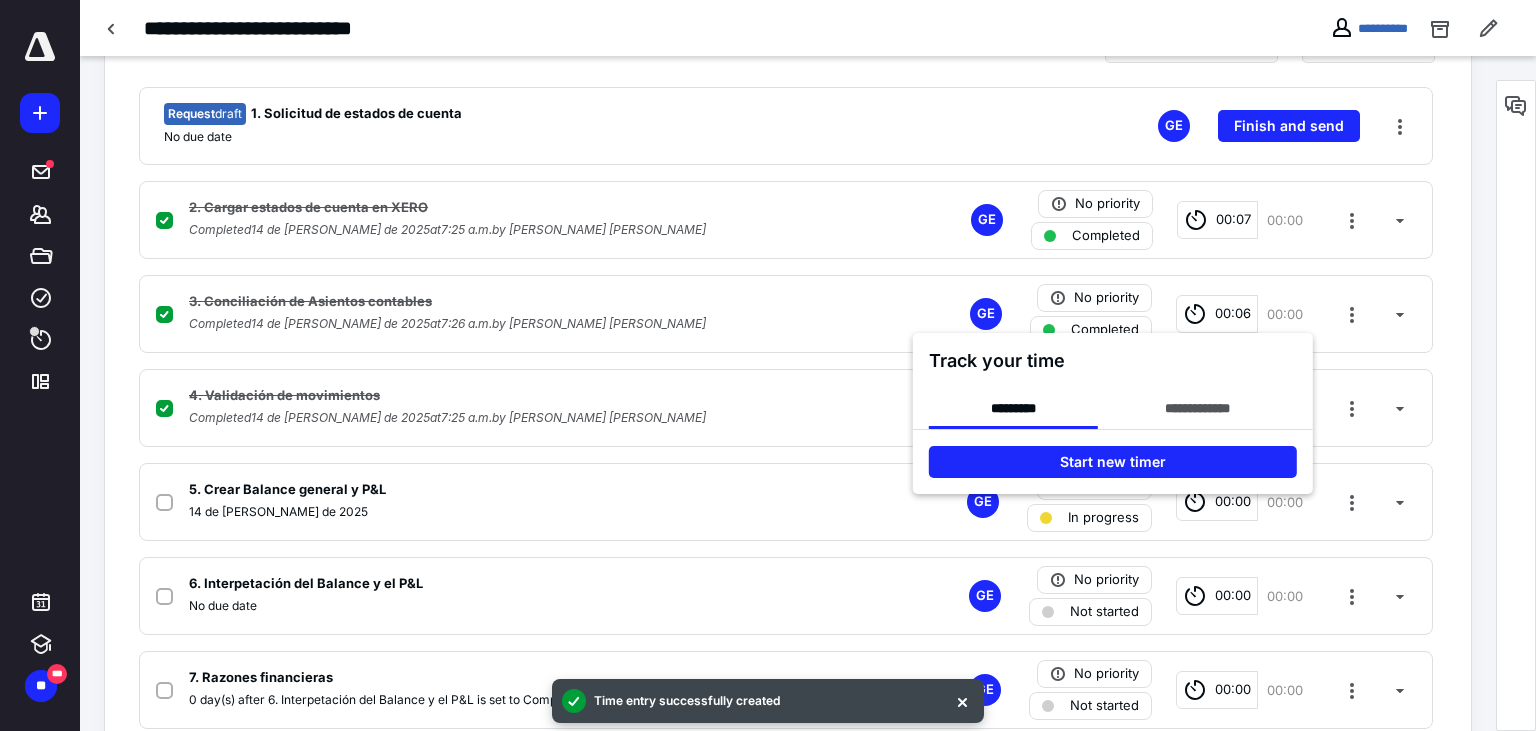 click at bounding box center (768, 365) 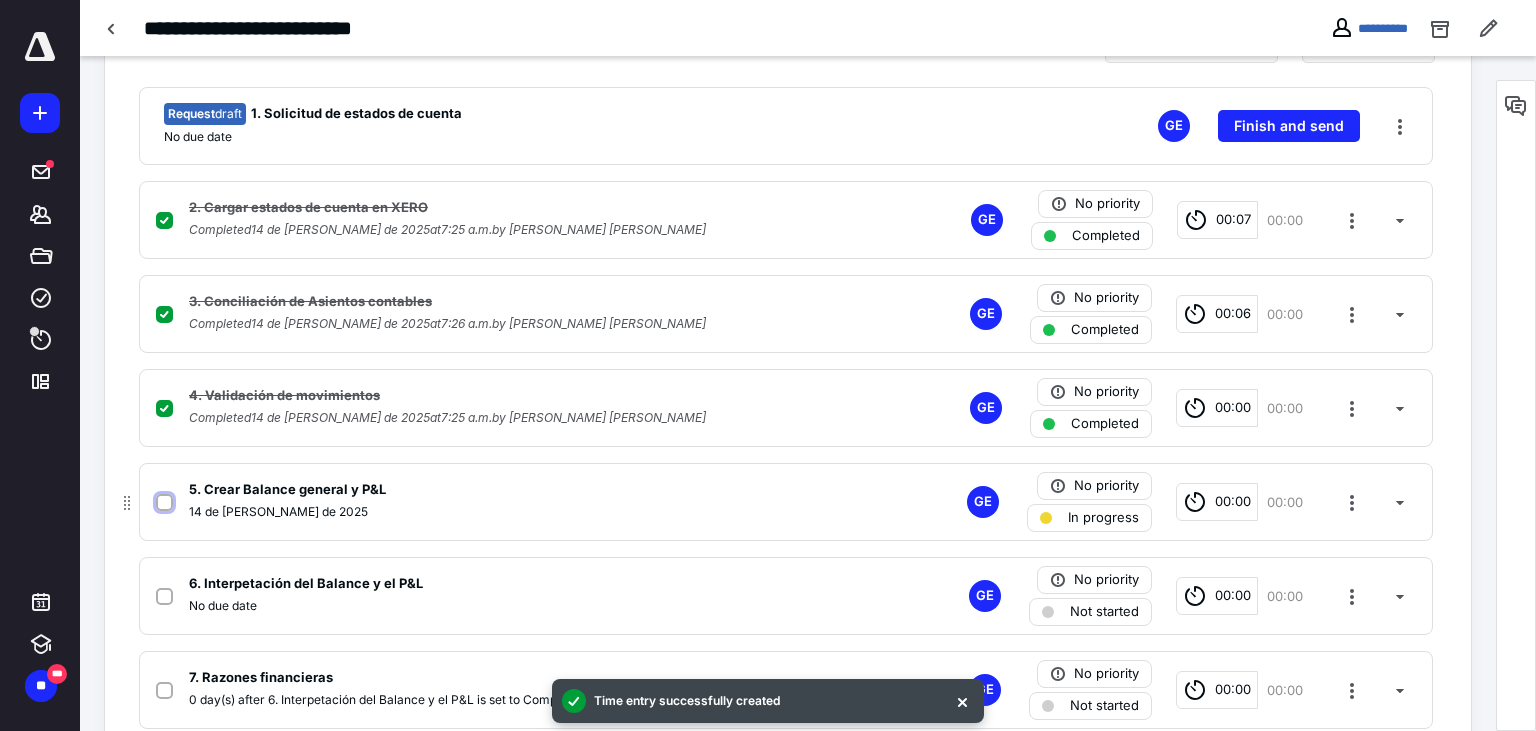 click at bounding box center [168, 502] 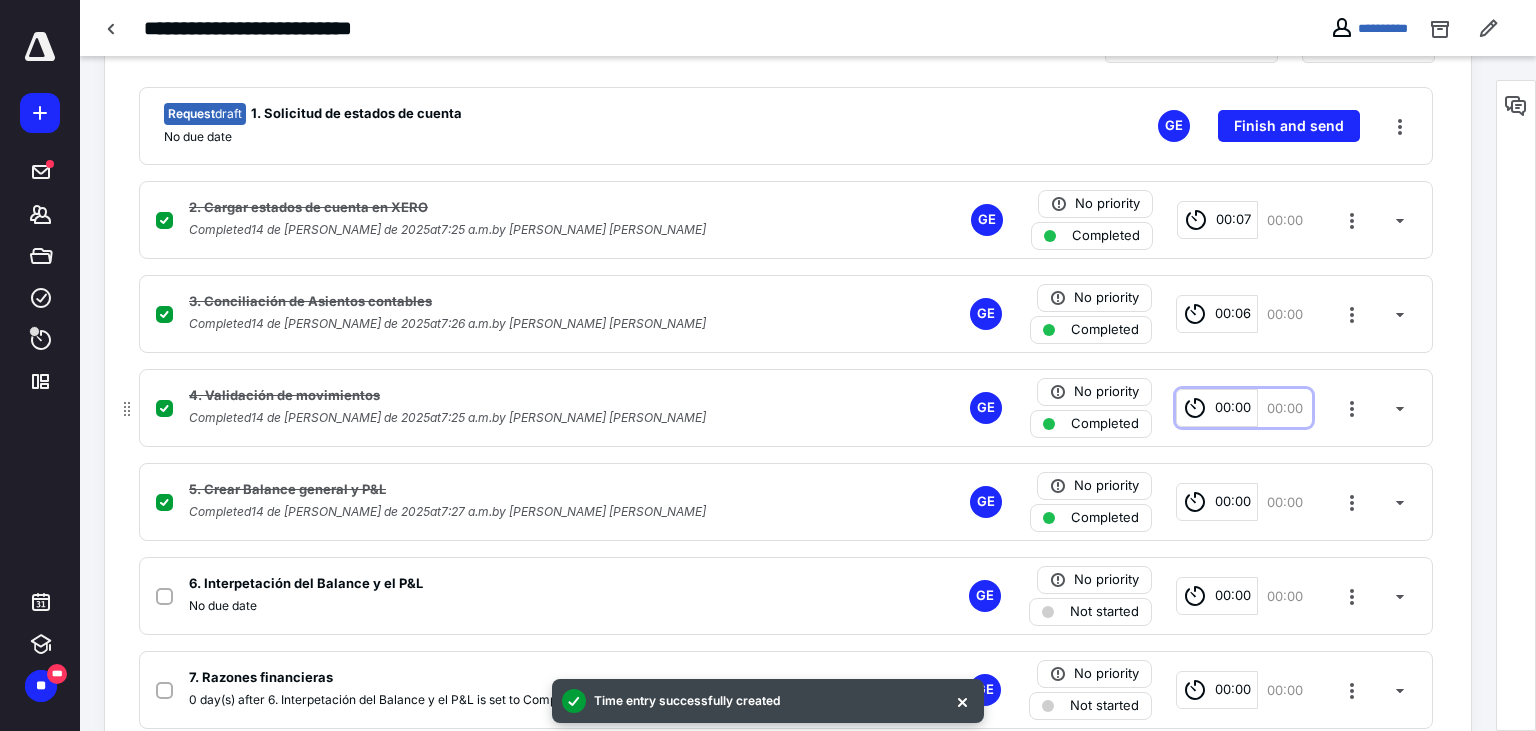 click on "00:00" at bounding box center (1217, 408) 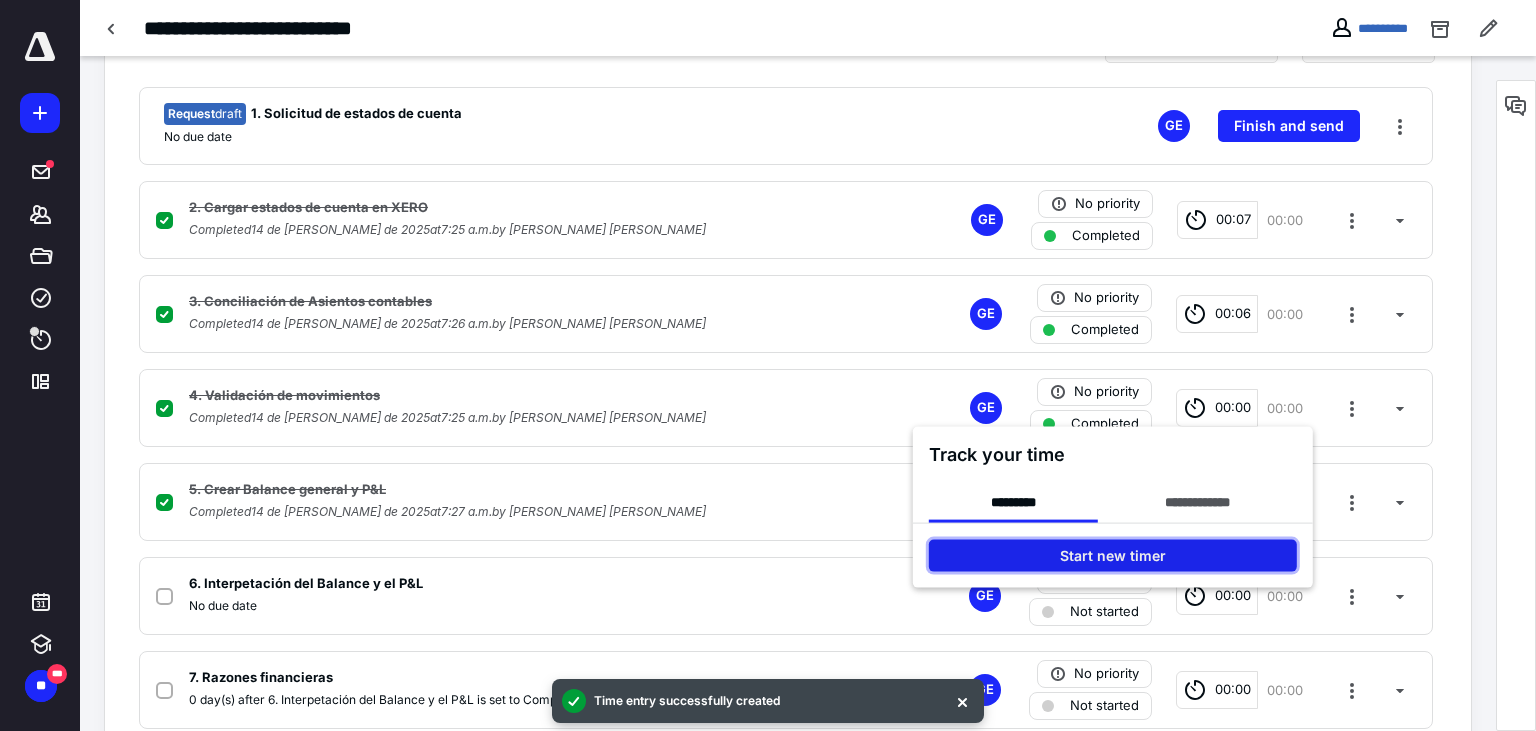 click on "Start new timer" at bounding box center [1113, 556] 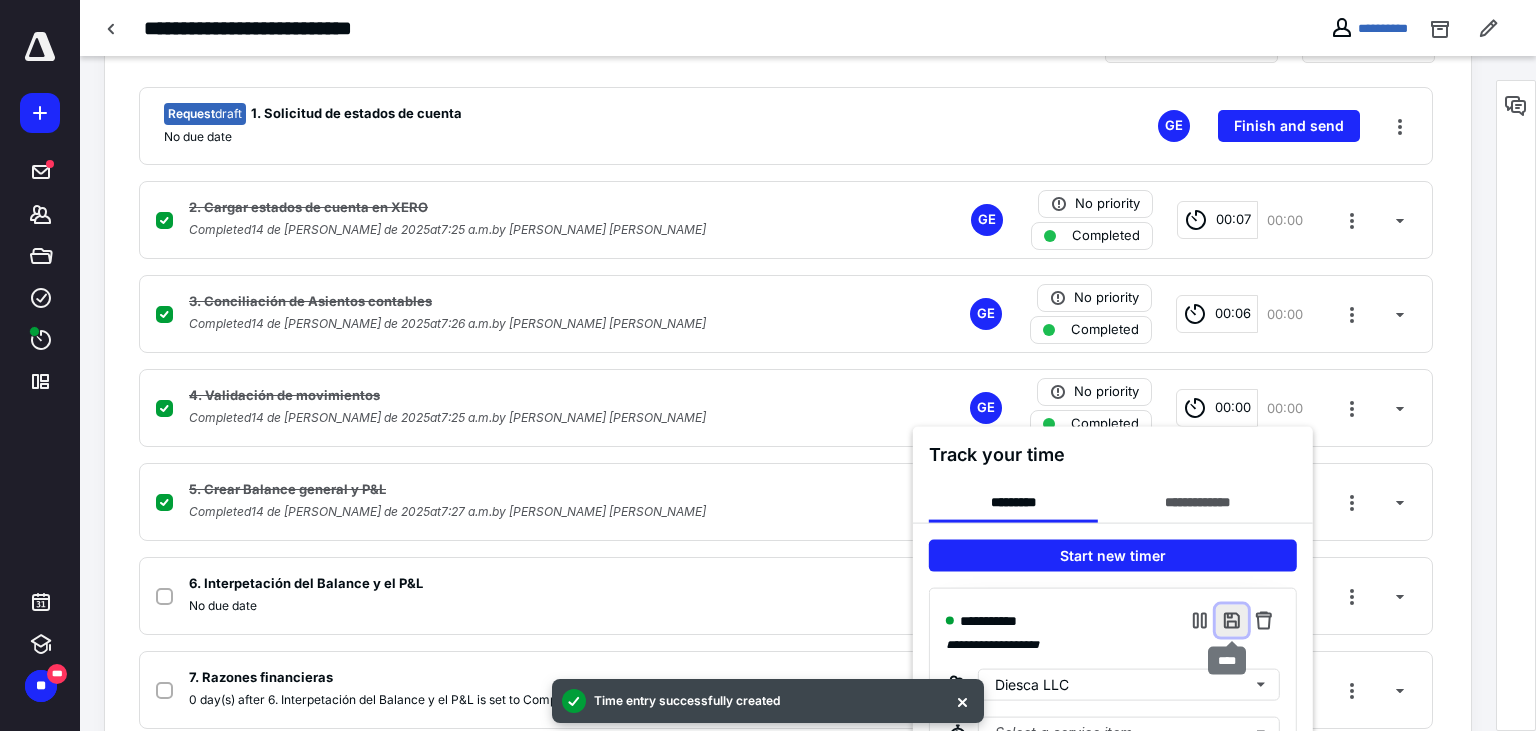 click at bounding box center [1232, 621] 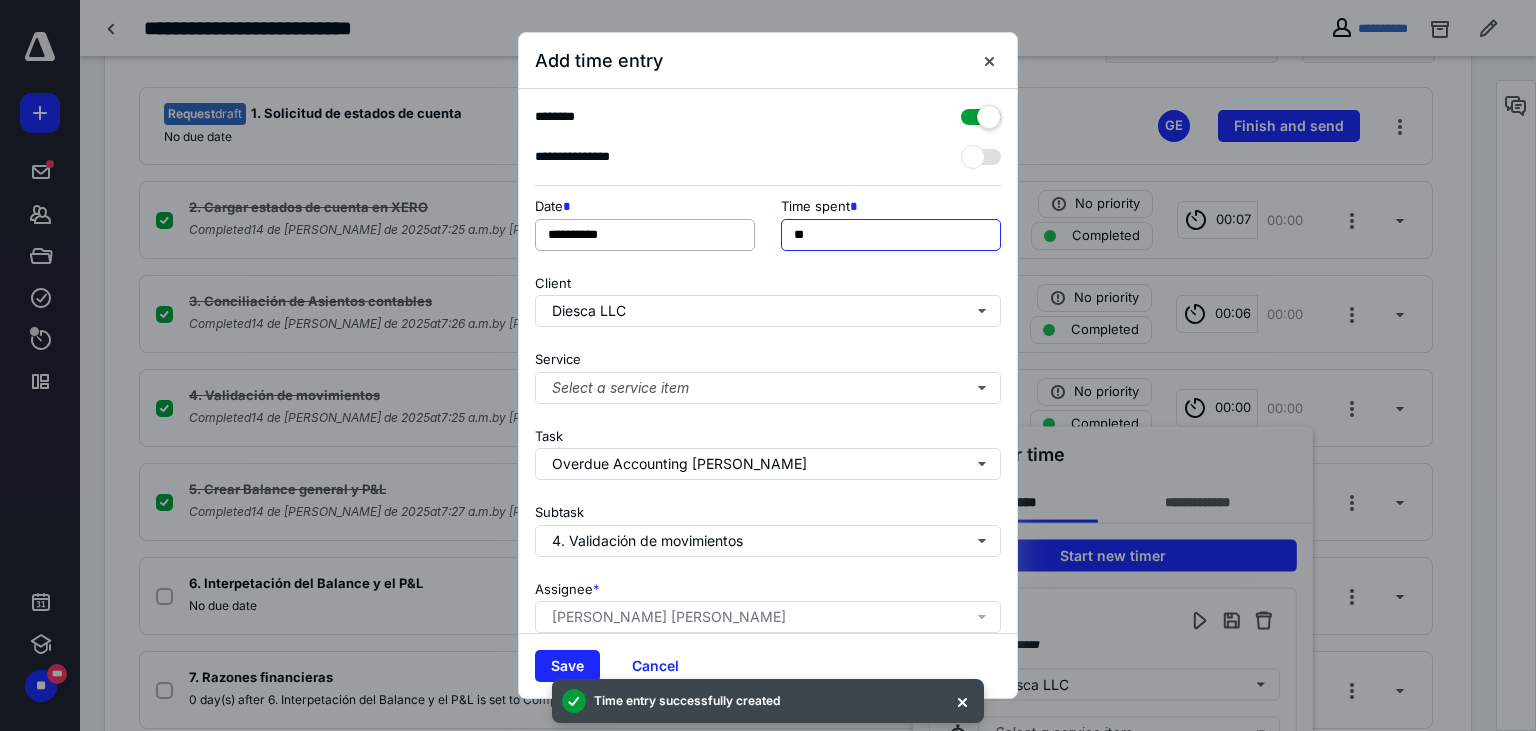 drag, startPoint x: 802, startPoint y: 233, endPoint x: 742, endPoint y: 230, distance: 60.074955 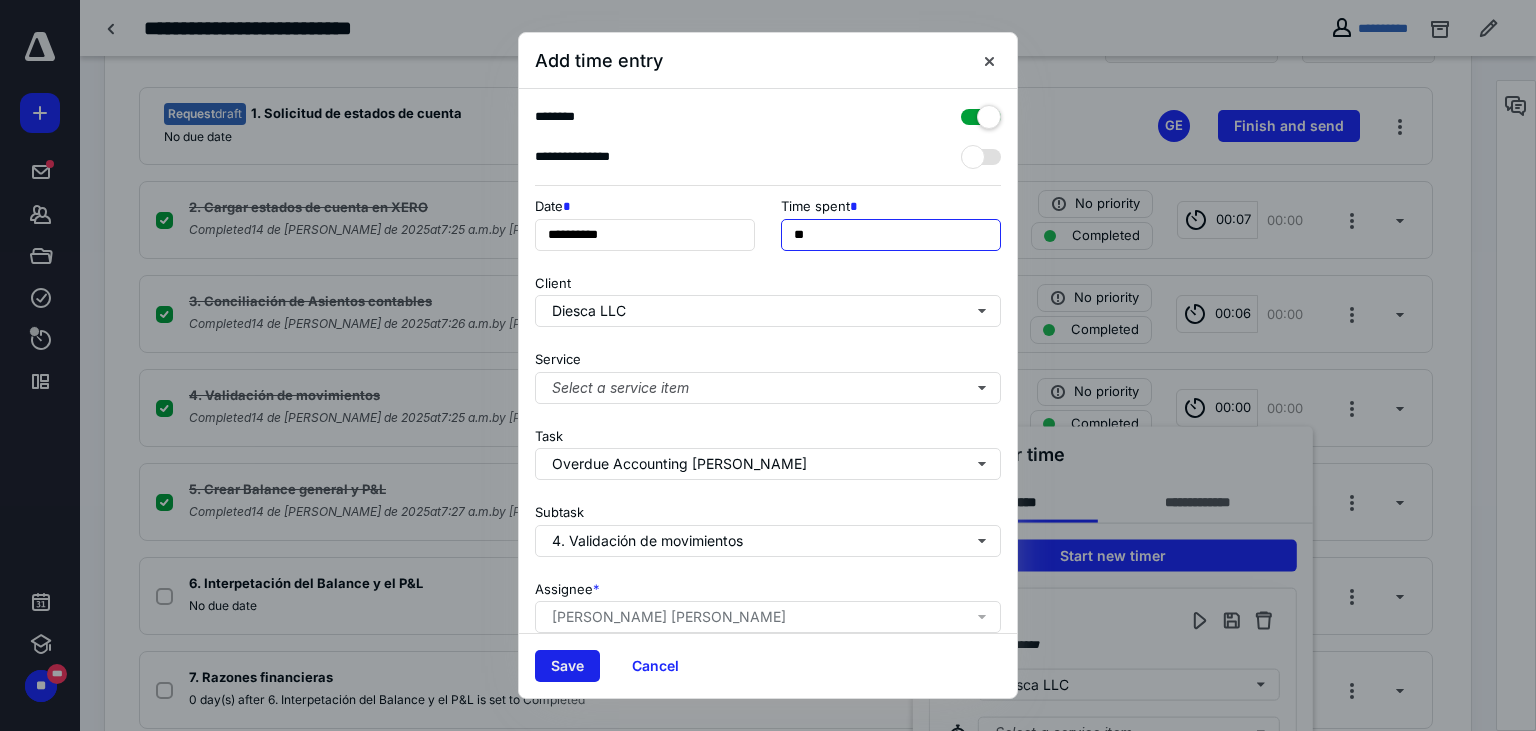 type on "**" 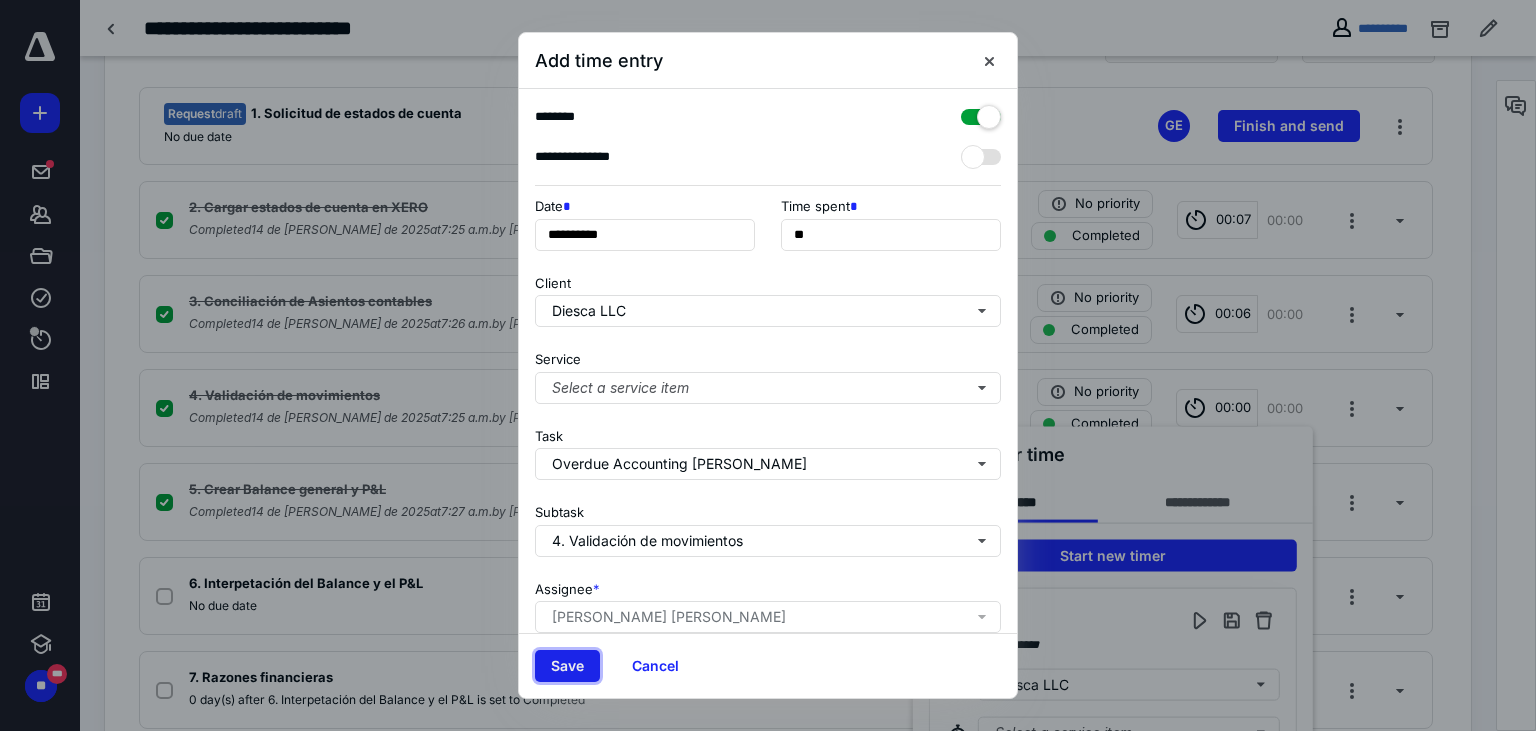 click on "Save" at bounding box center [567, 666] 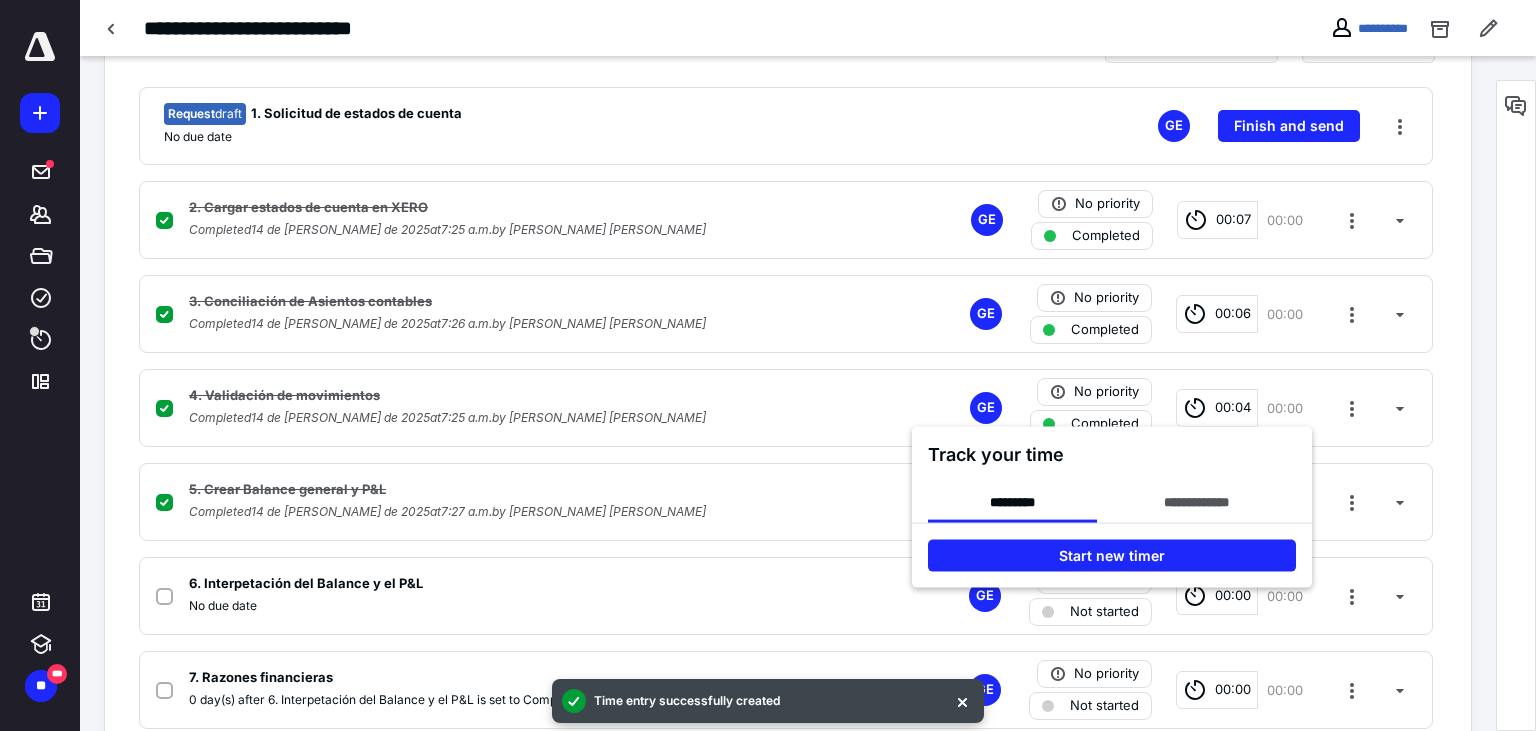 scroll, scrollTop: 702, scrollLeft: 0, axis: vertical 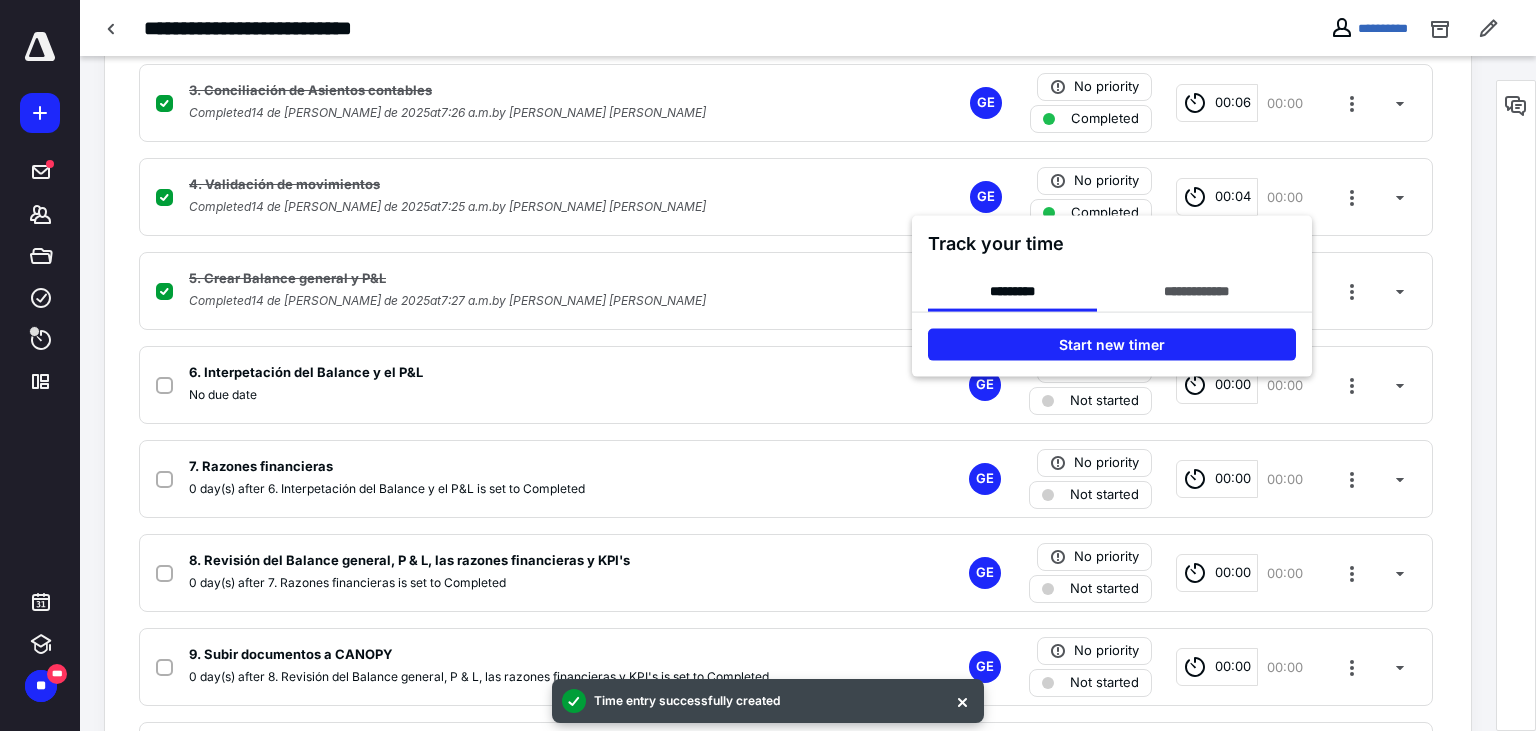 click at bounding box center (768, 365) 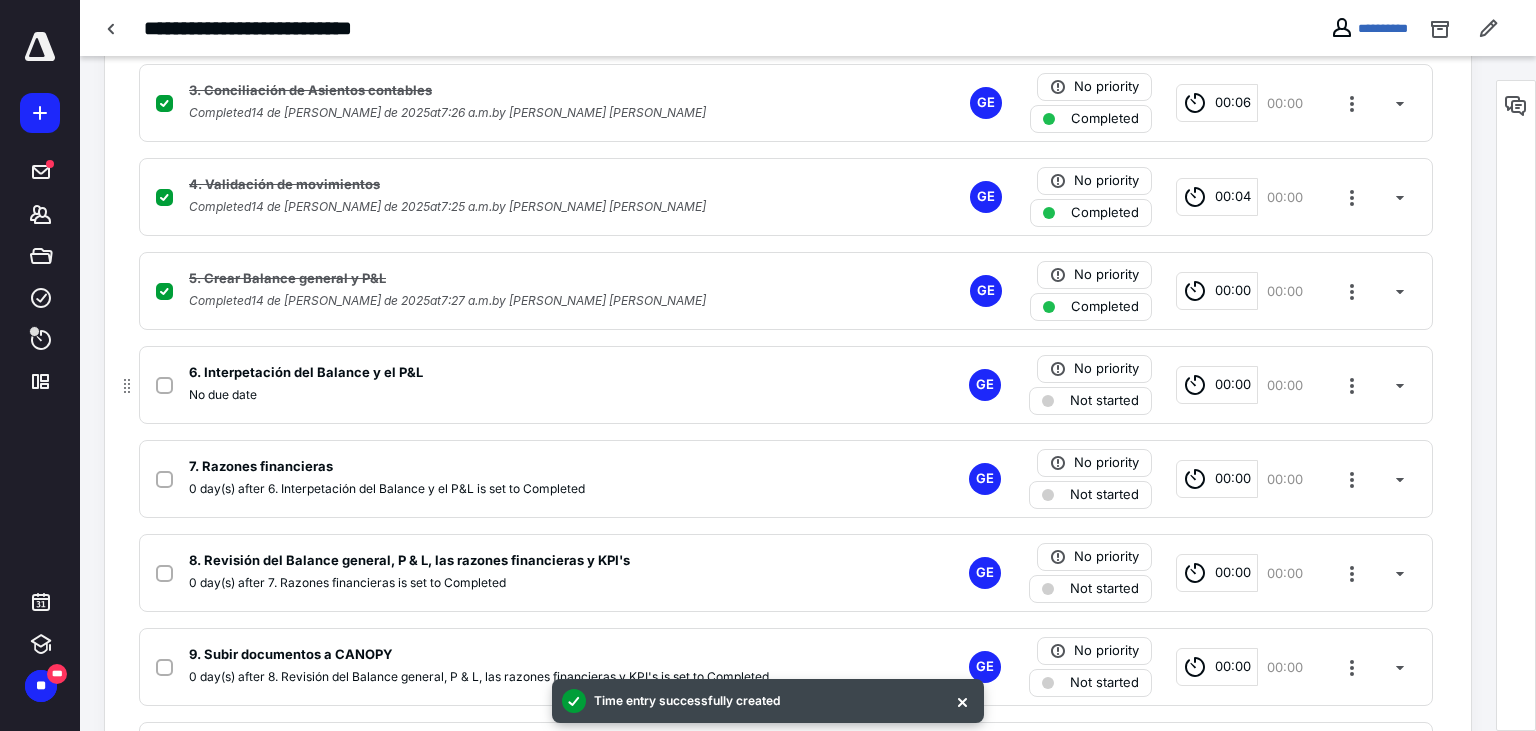 click 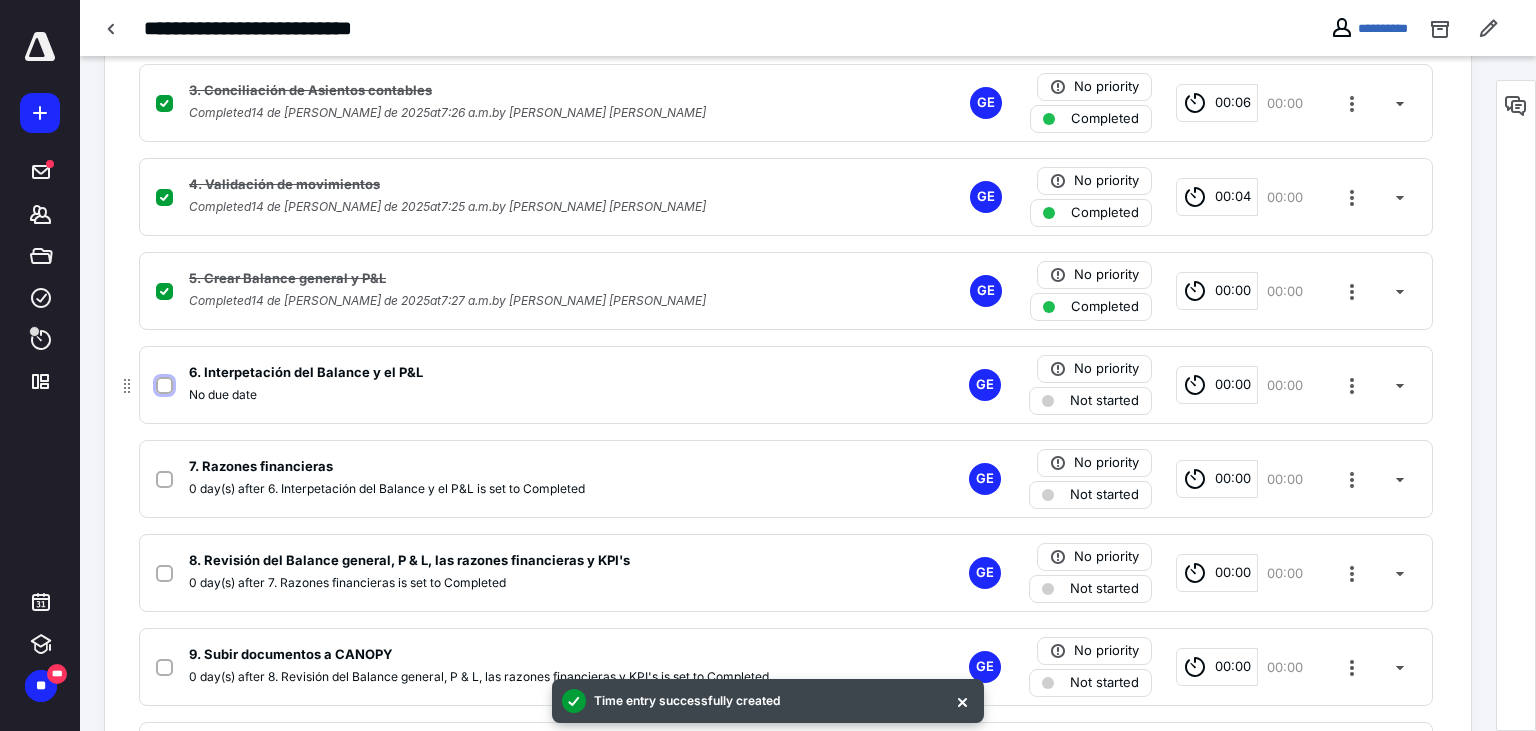 click at bounding box center (164, 386) 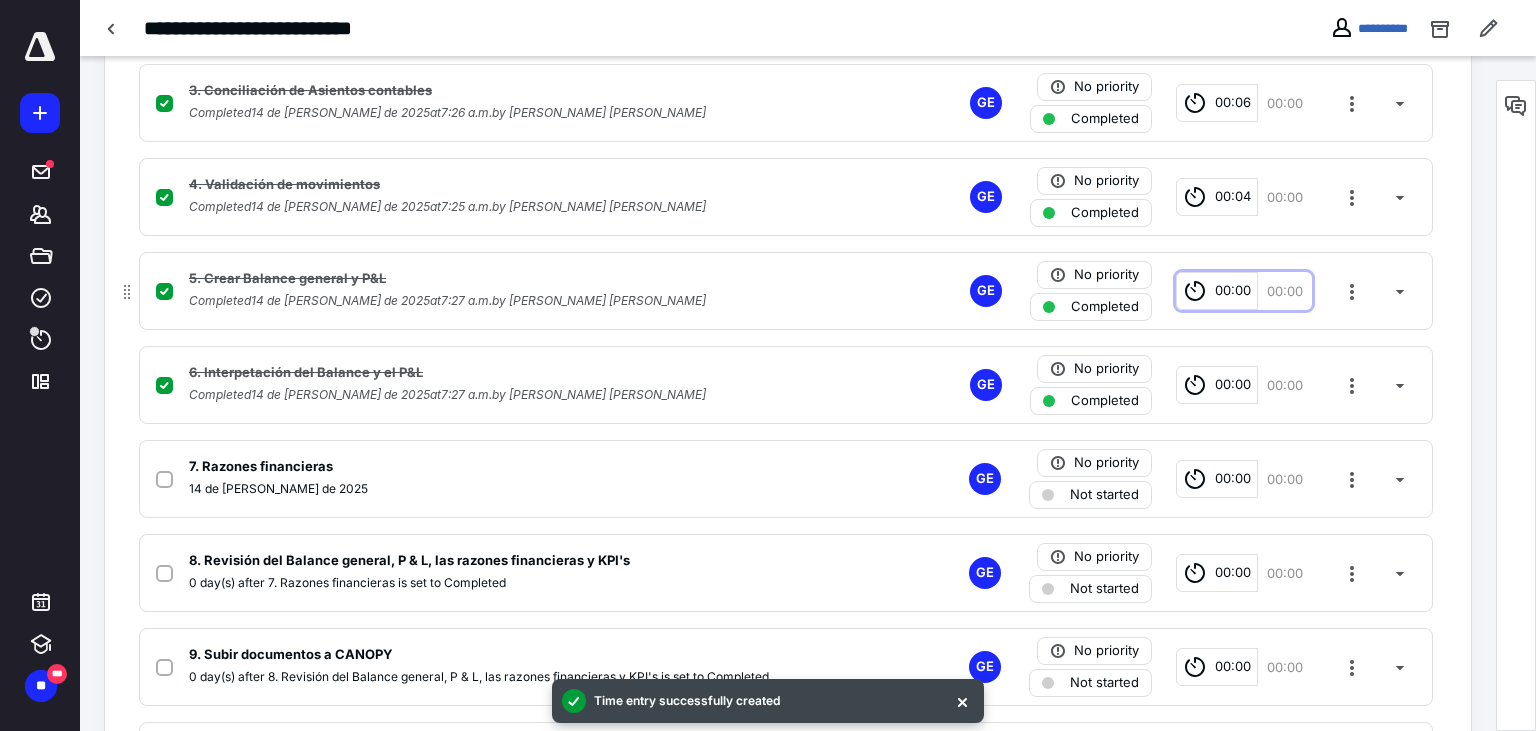 click on "00:00" at bounding box center (1233, 291) 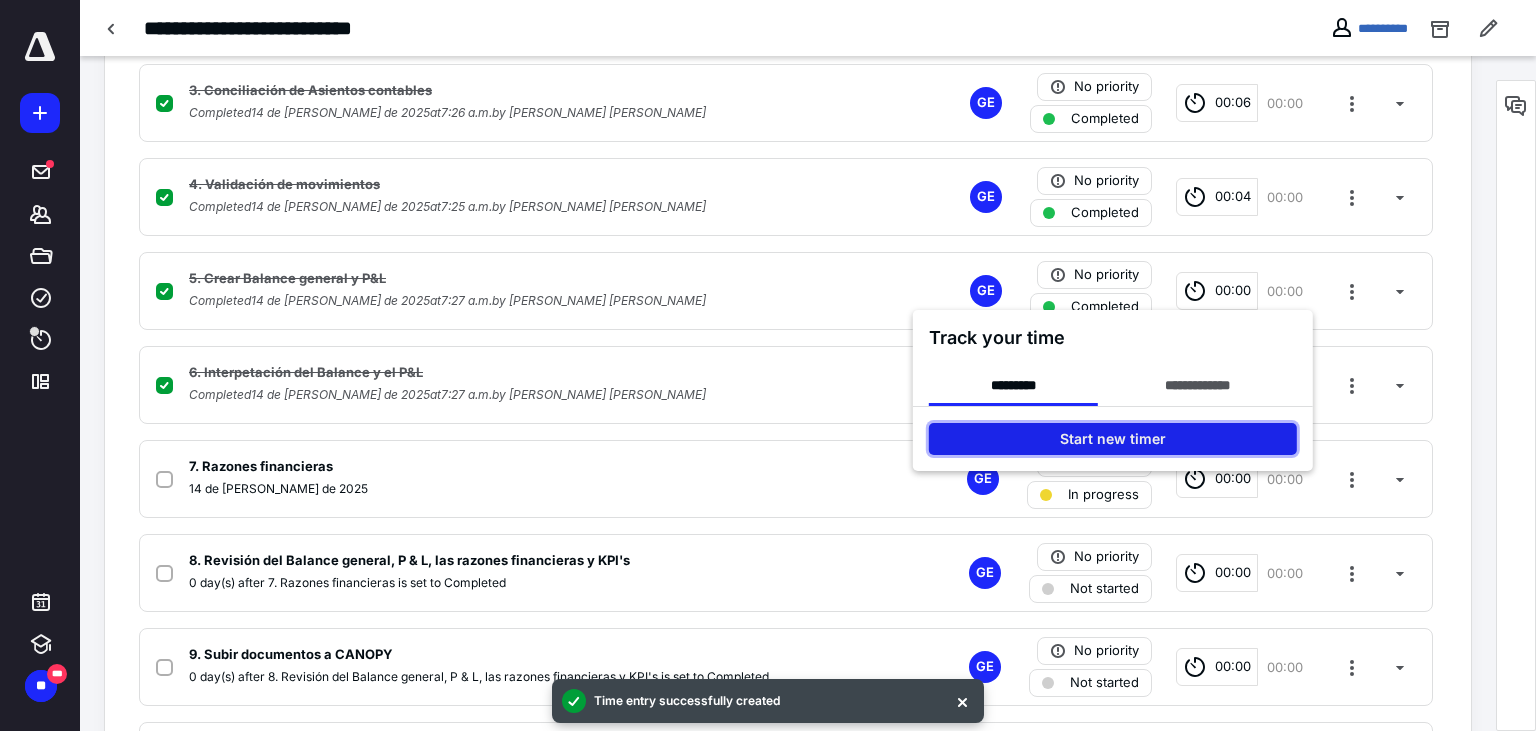 click on "Start new timer" at bounding box center (1113, 439) 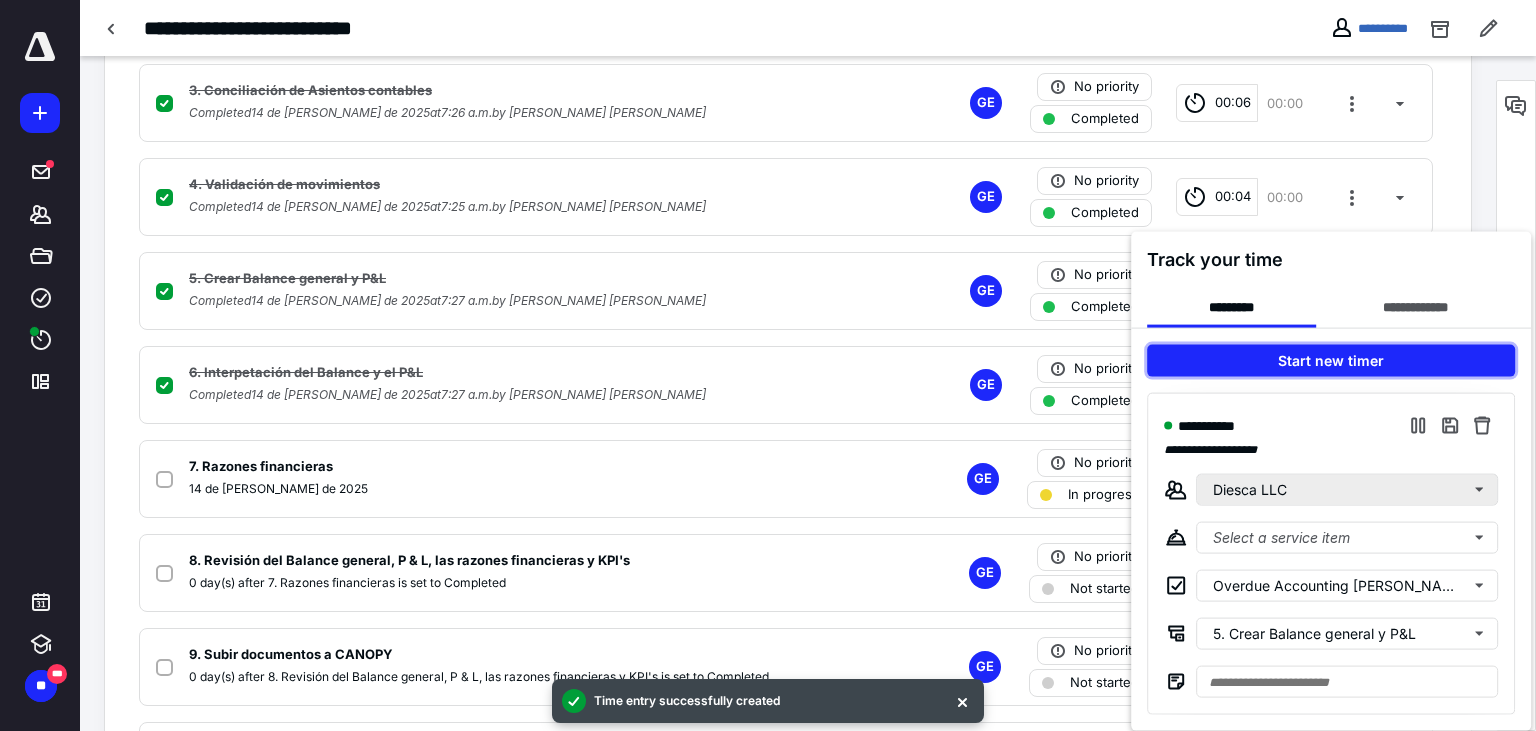 checkbox on "false" 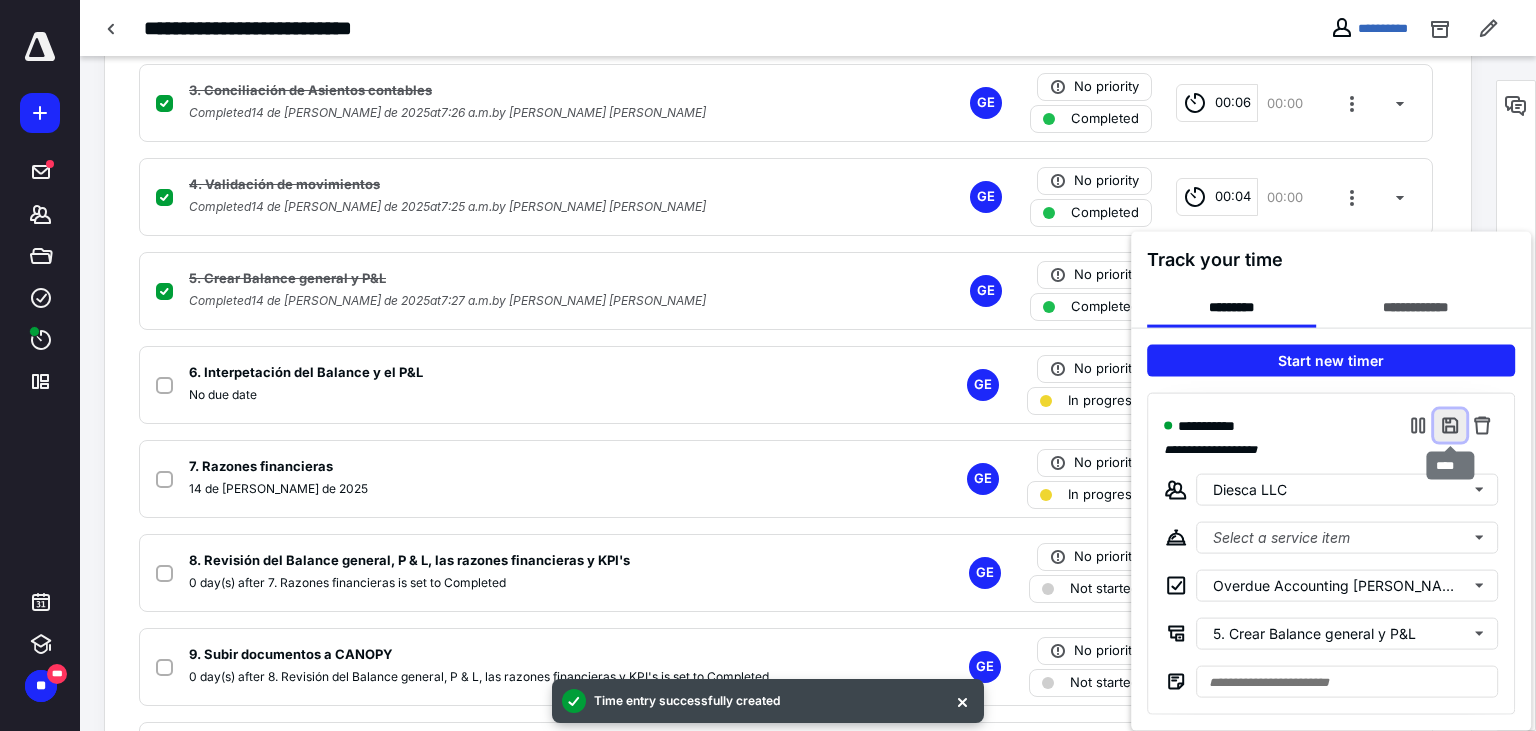 click at bounding box center (1450, 426) 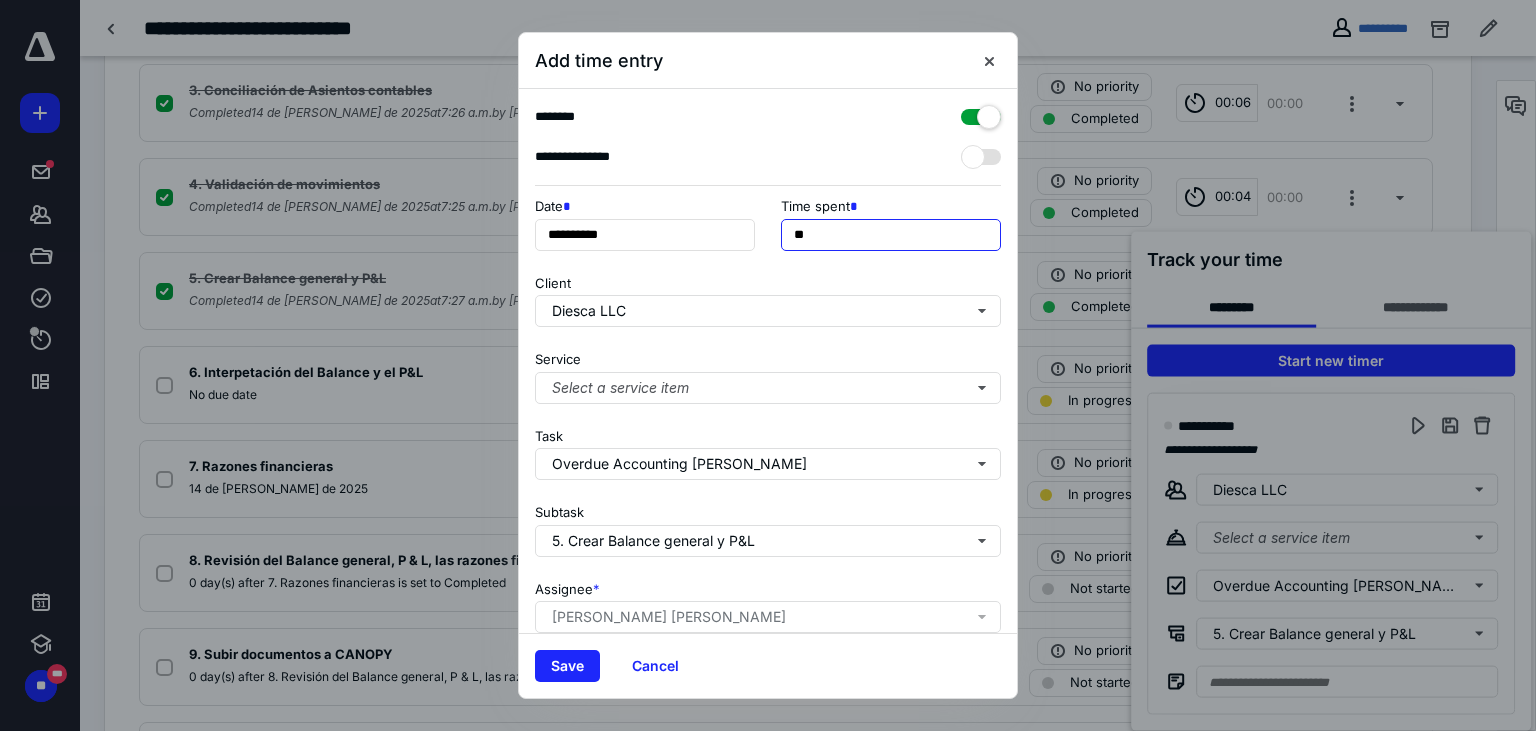 drag, startPoint x: 800, startPoint y: 230, endPoint x: 751, endPoint y: 227, distance: 49.09175 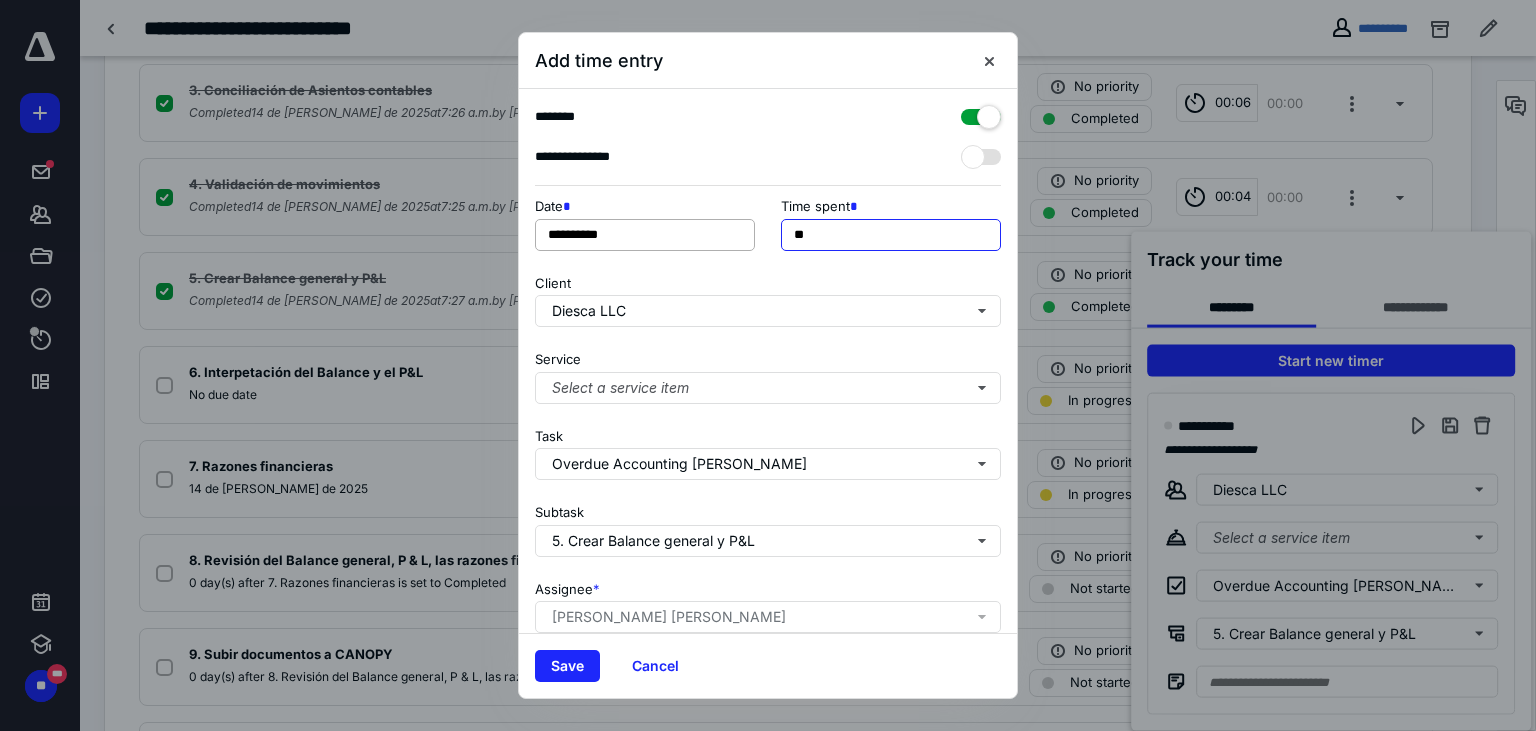 type on "**" 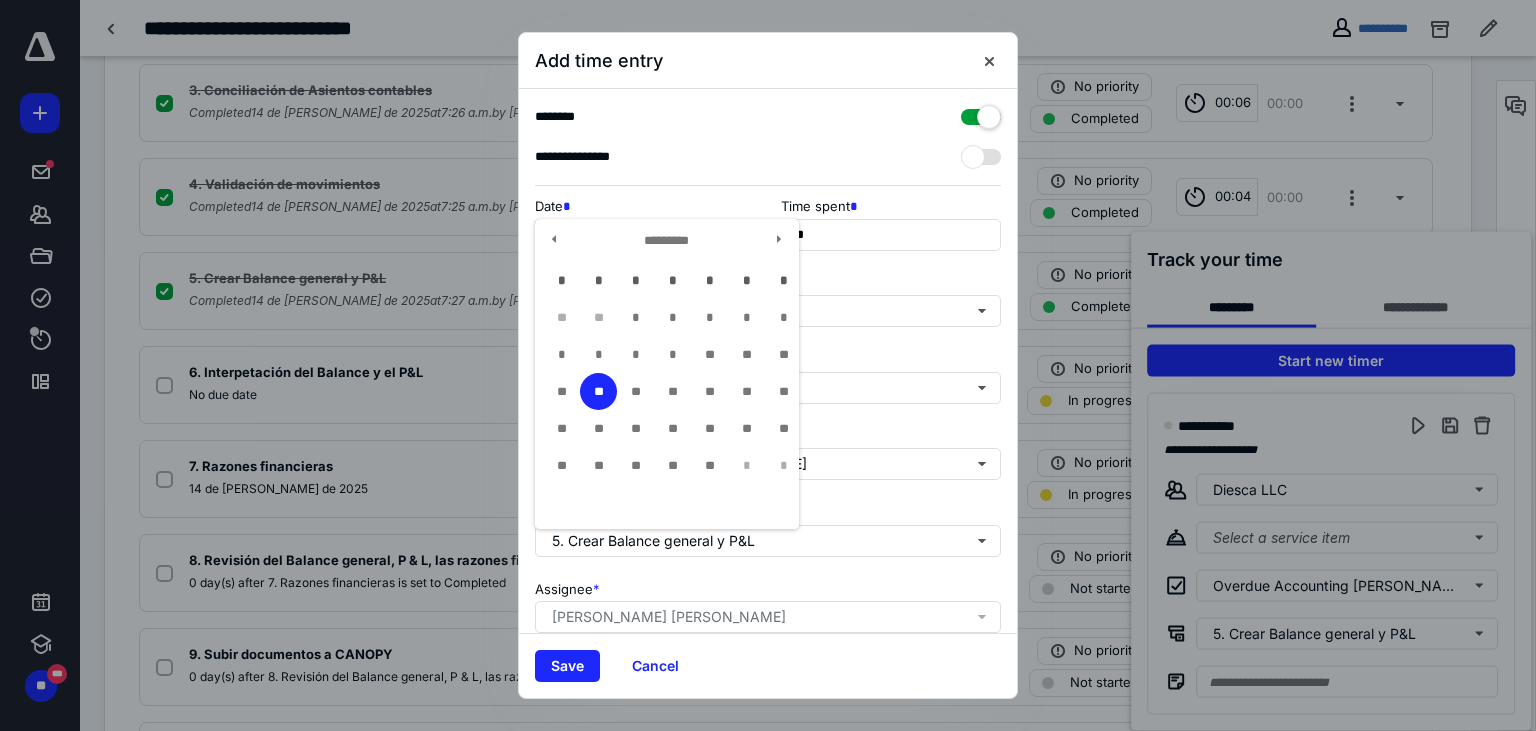 click on "**********" at bounding box center (645, 235) 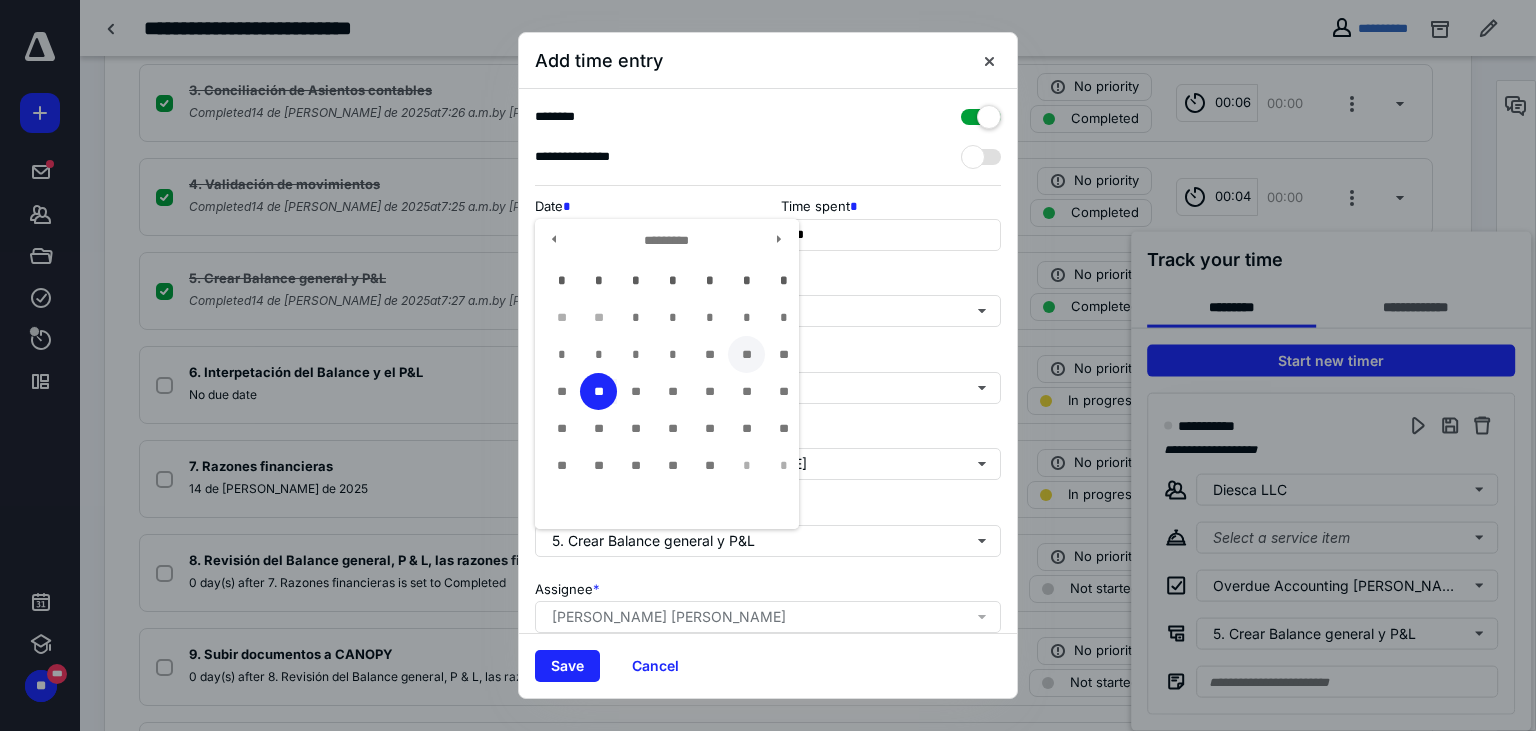 click on "**" at bounding box center (746, 354) 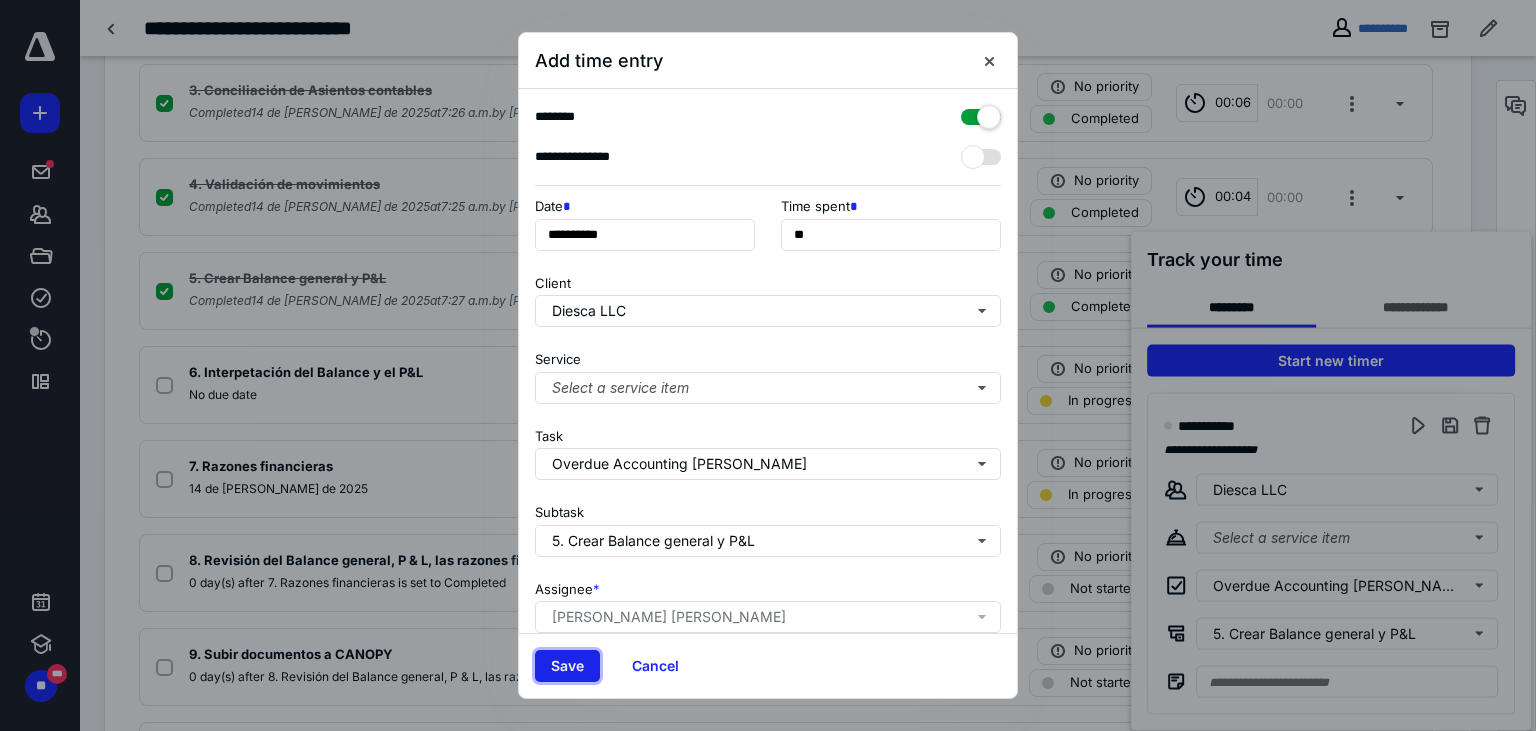 click on "Save" at bounding box center (567, 666) 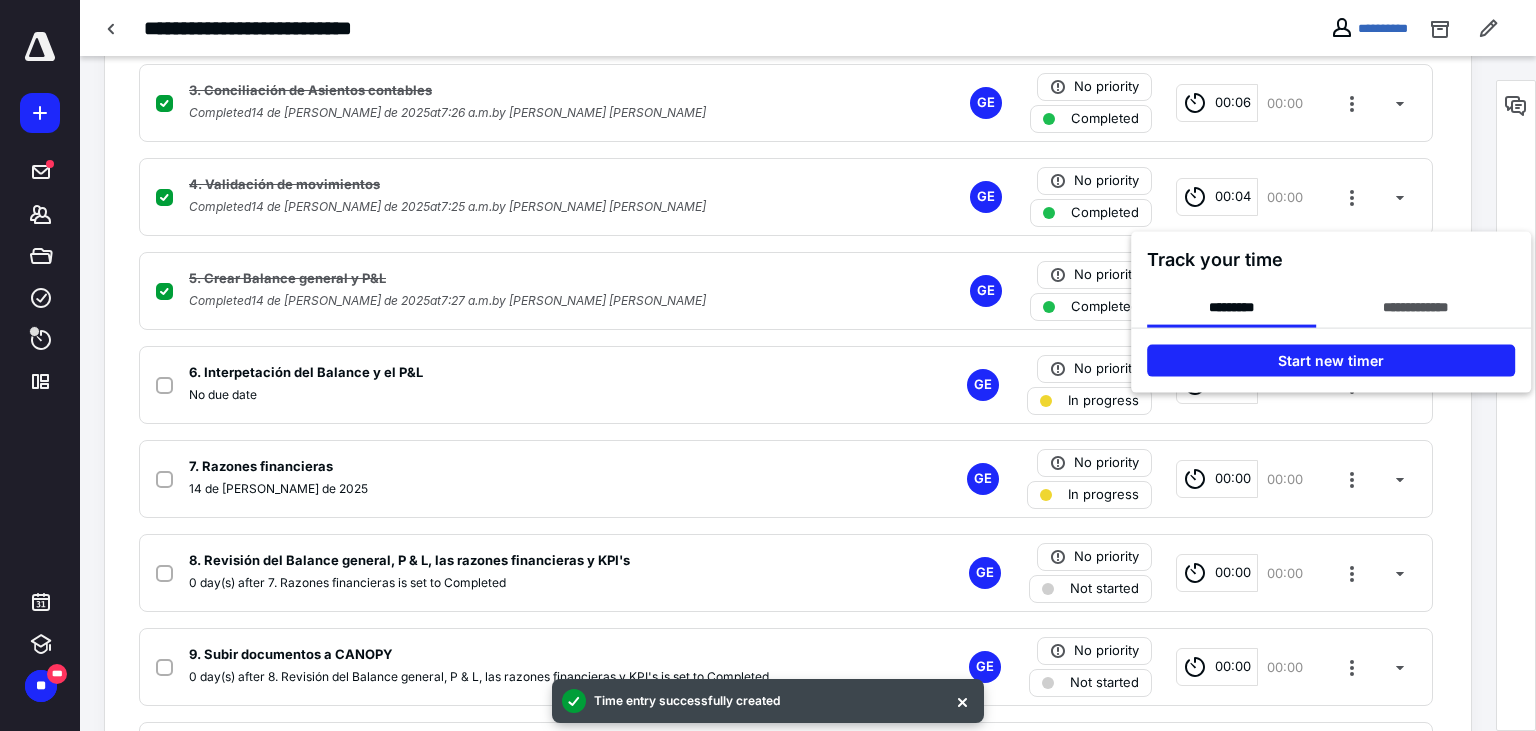 click at bounding box center (768, 365) 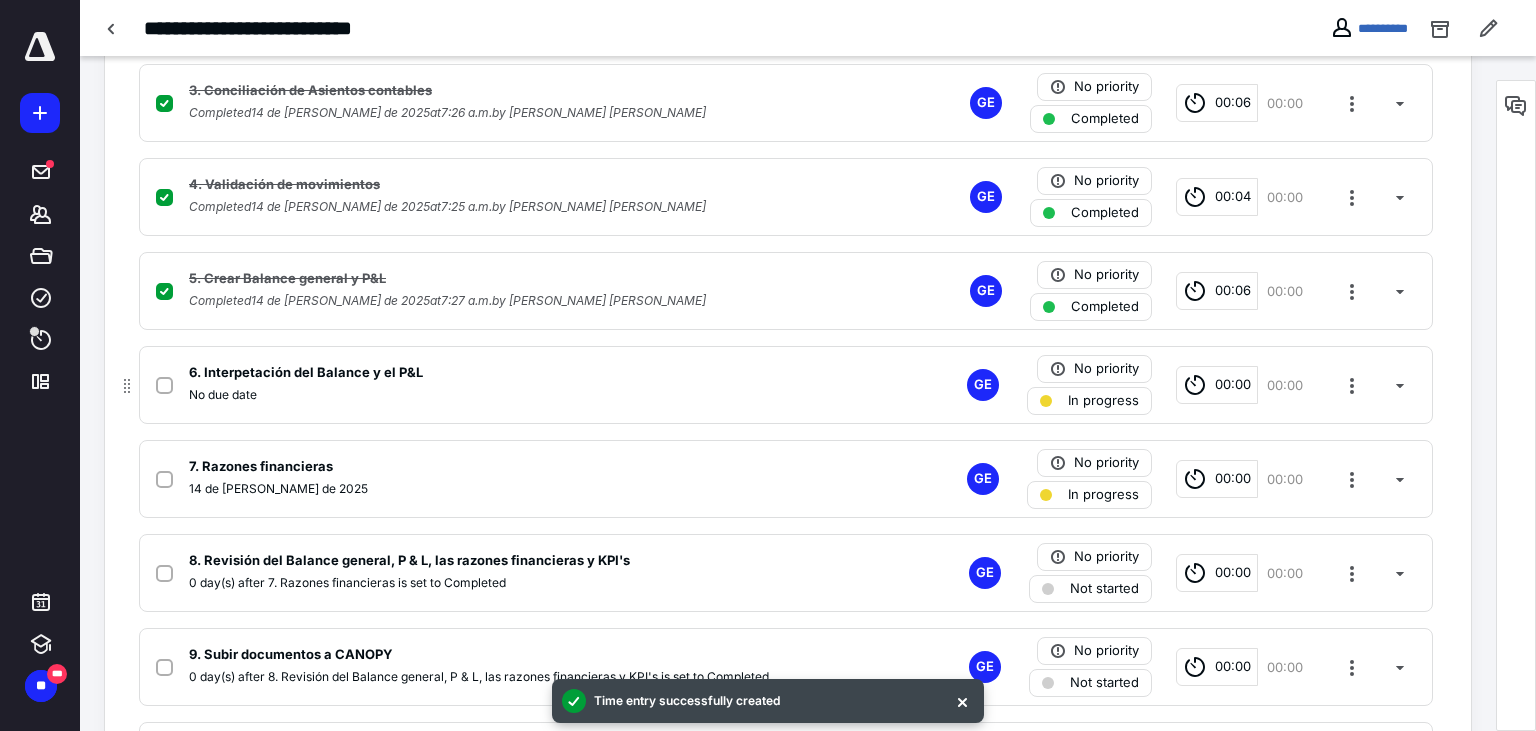 click 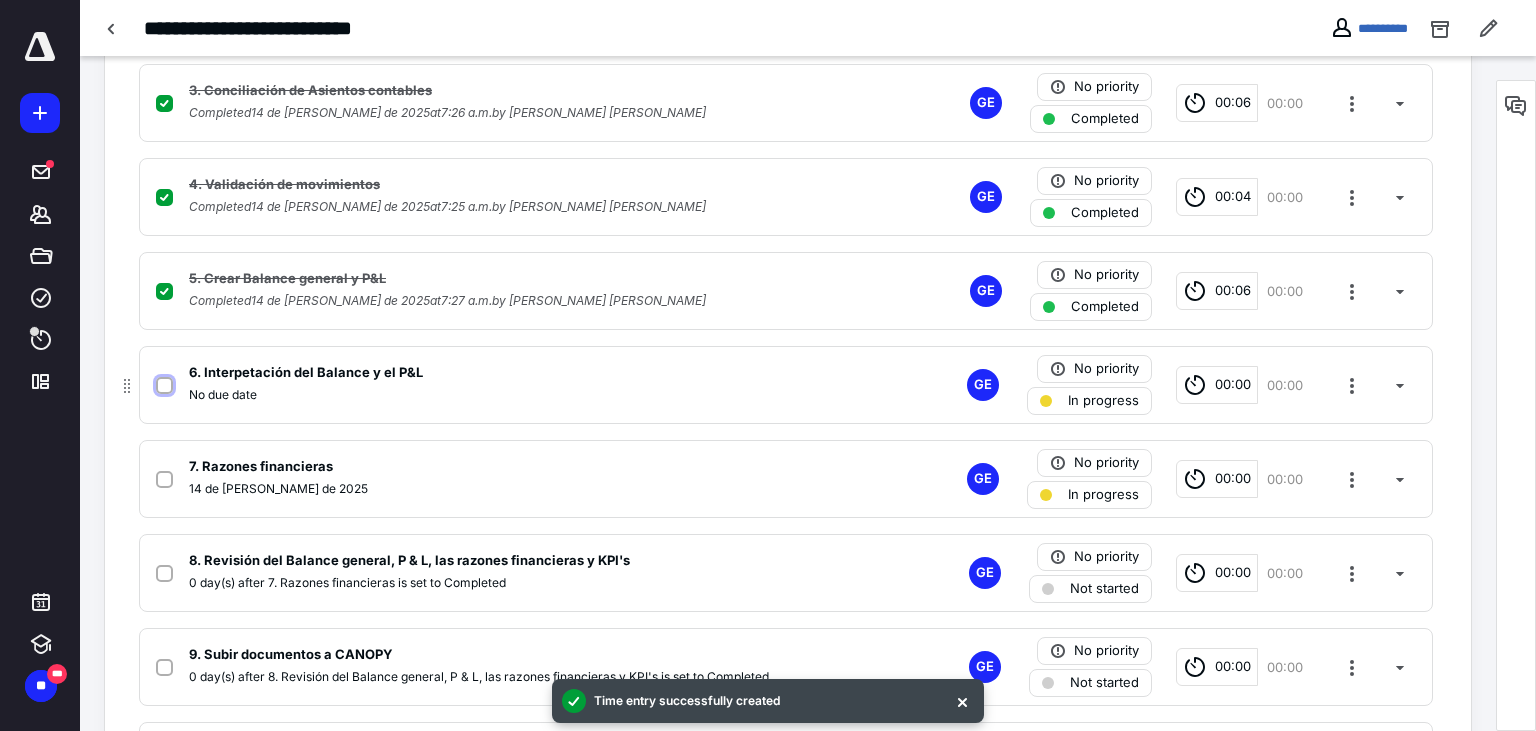 checkbox on "true" 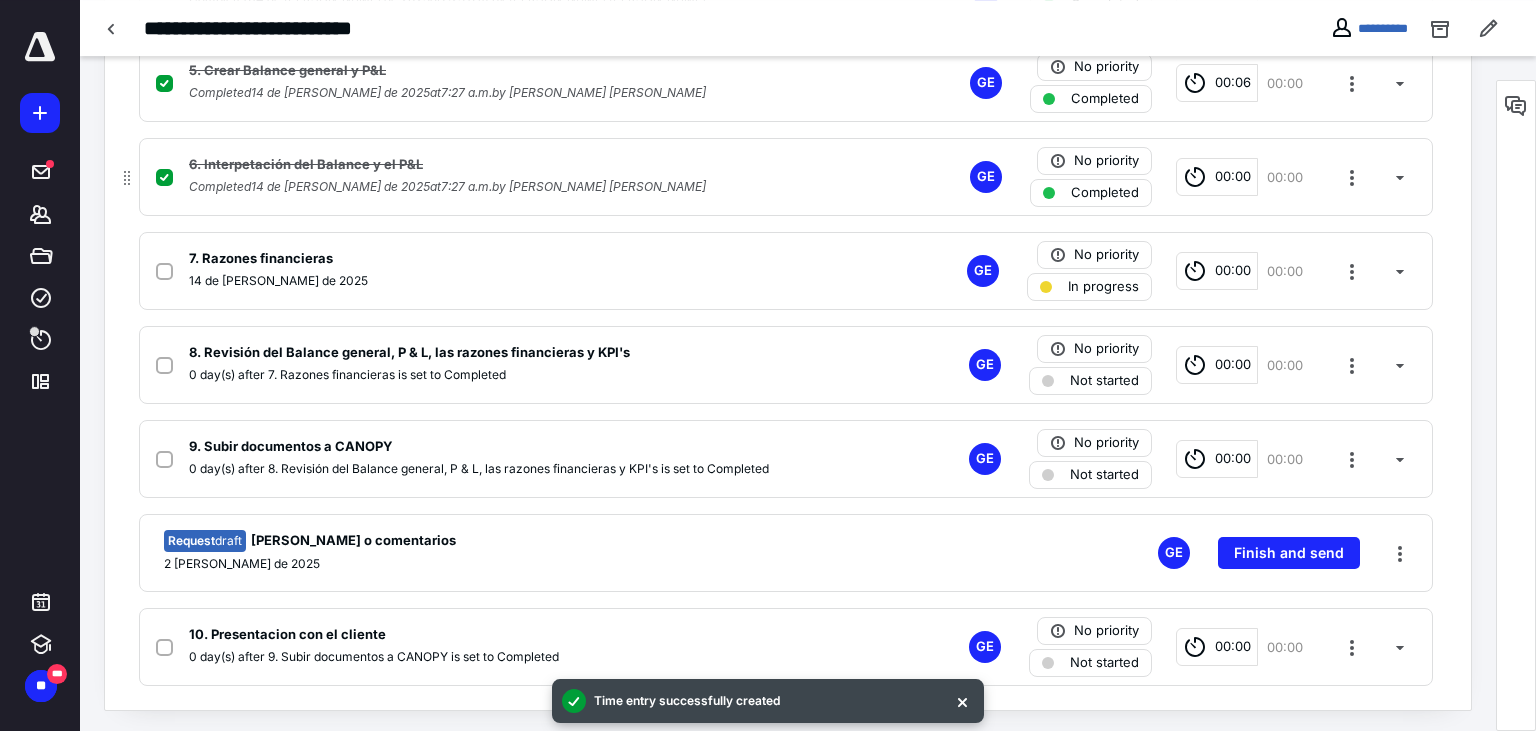 scroll, scrollTop: 913, scrollLeft: 0, axis: vertical 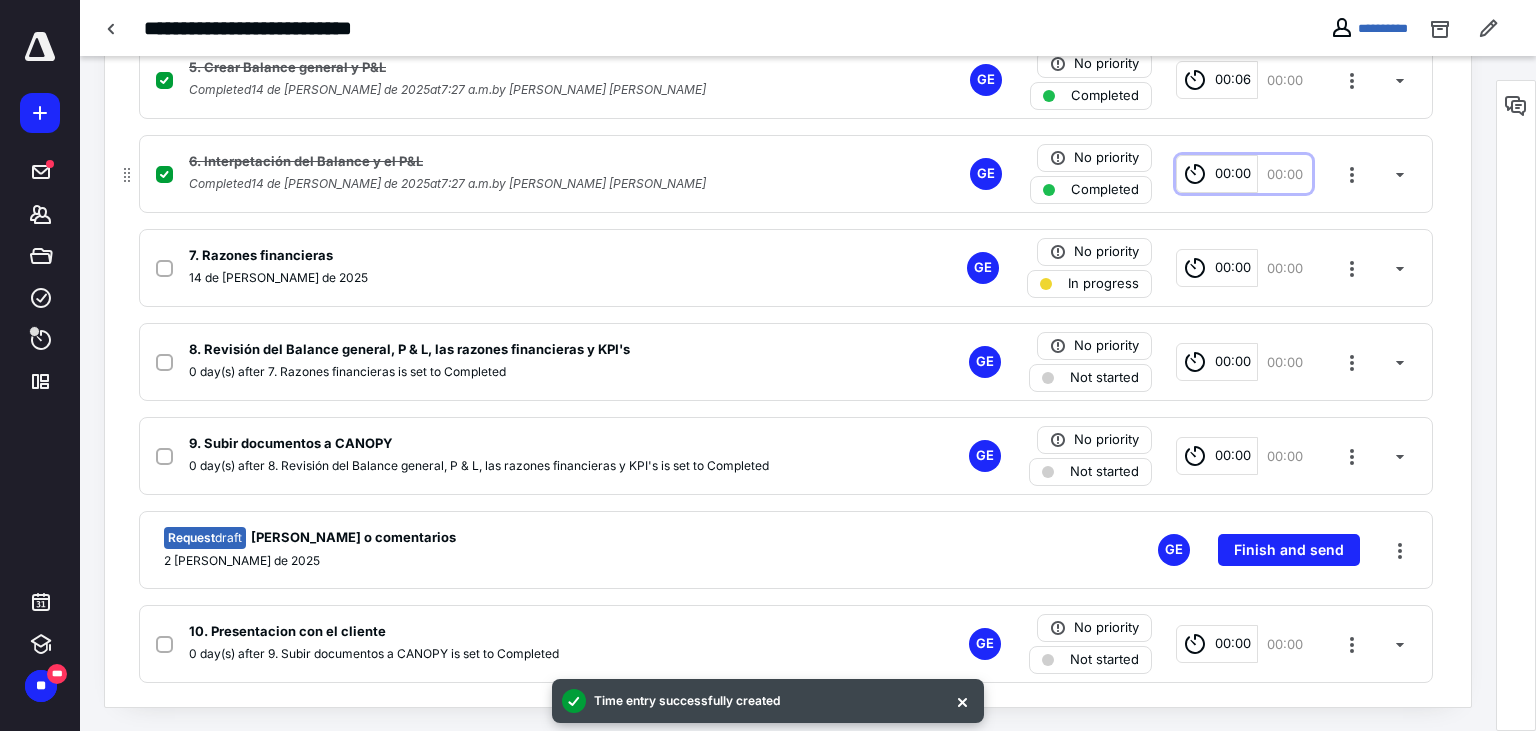 click on "00:00" at bounding box center (1233, 174) 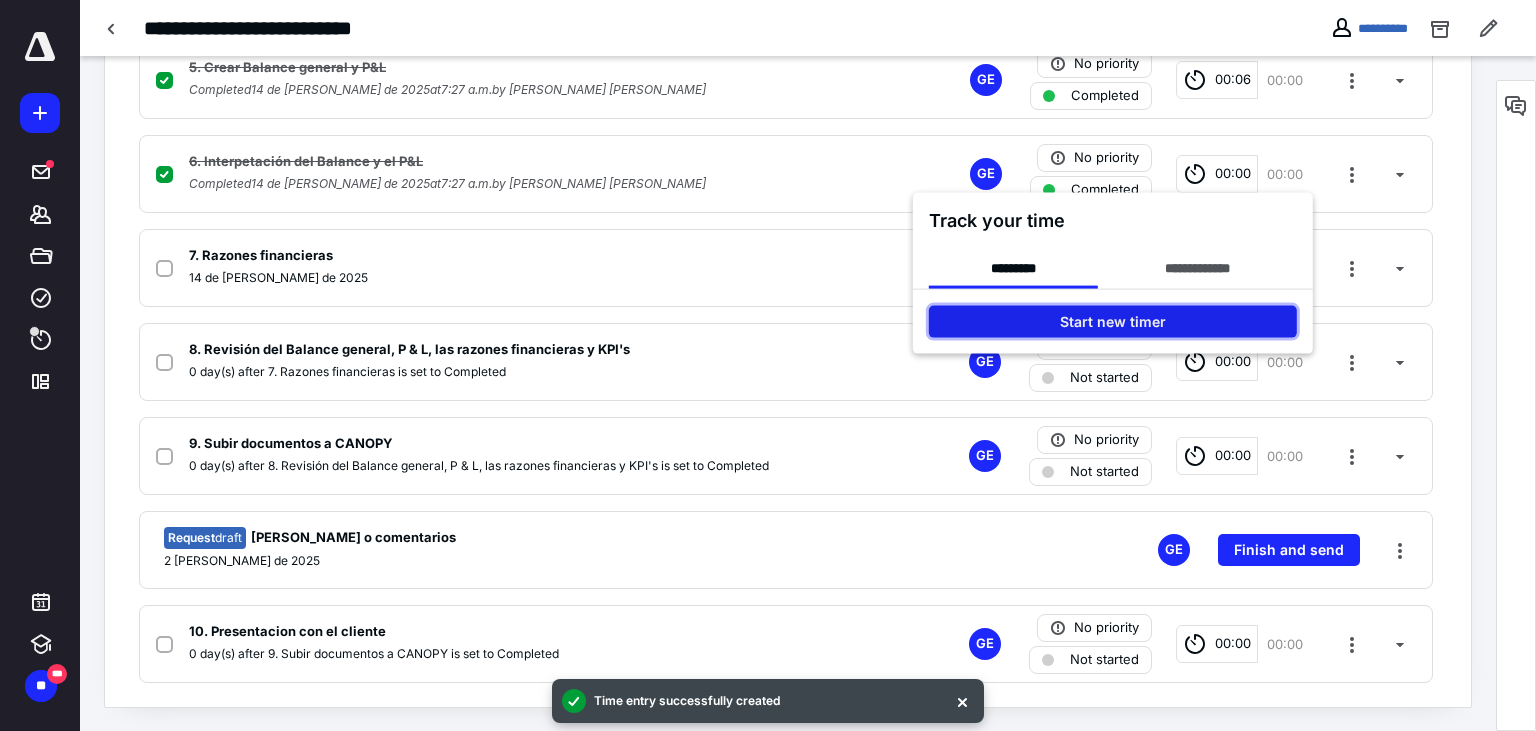 click on "Start new timer" at bounding box center (1113, 322) 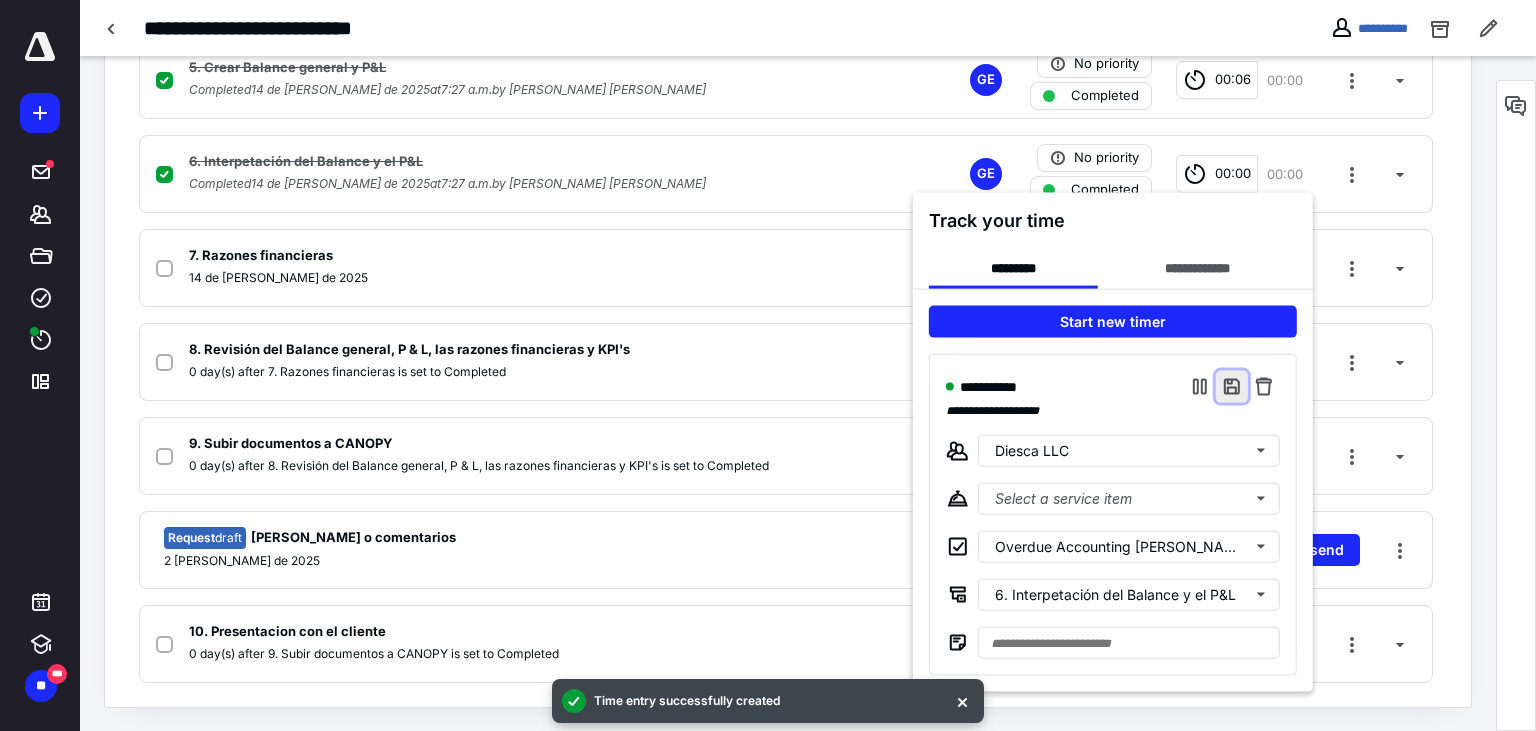 click at bounding box center [1232, 387] 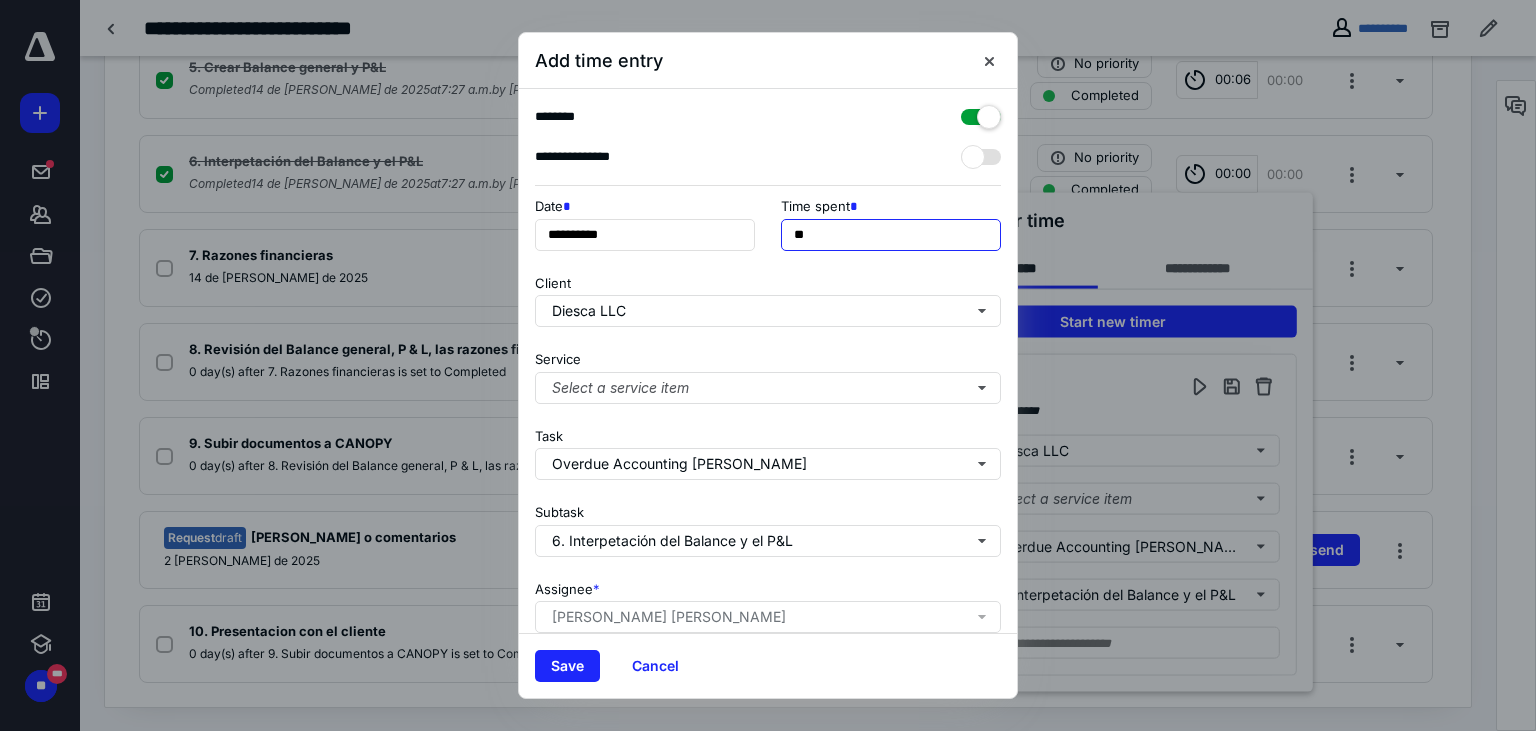 drag, startPoint x: 801, startPoint y: 233, endPoint x: 753, endPoint y: 227, distance: 48.373547 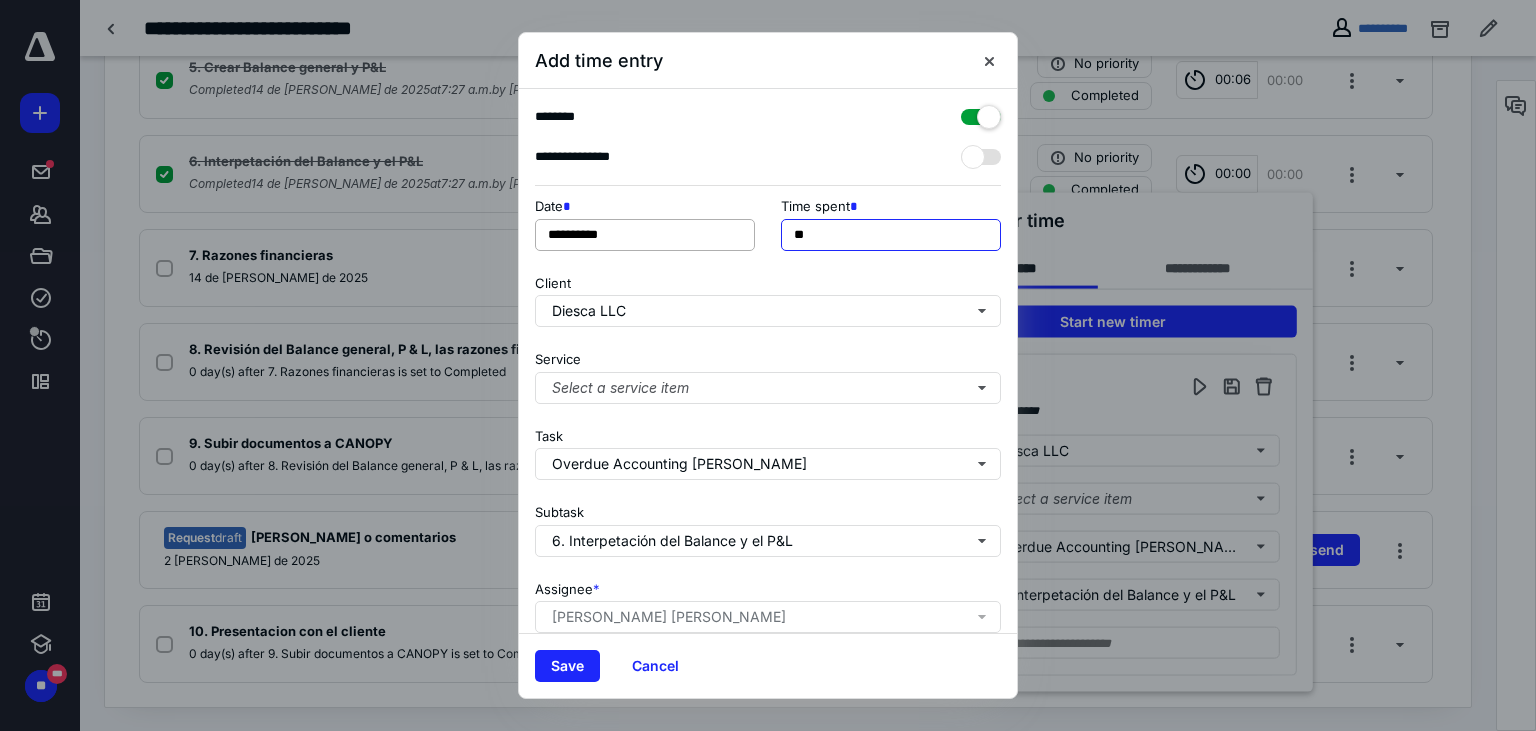 type on "**" 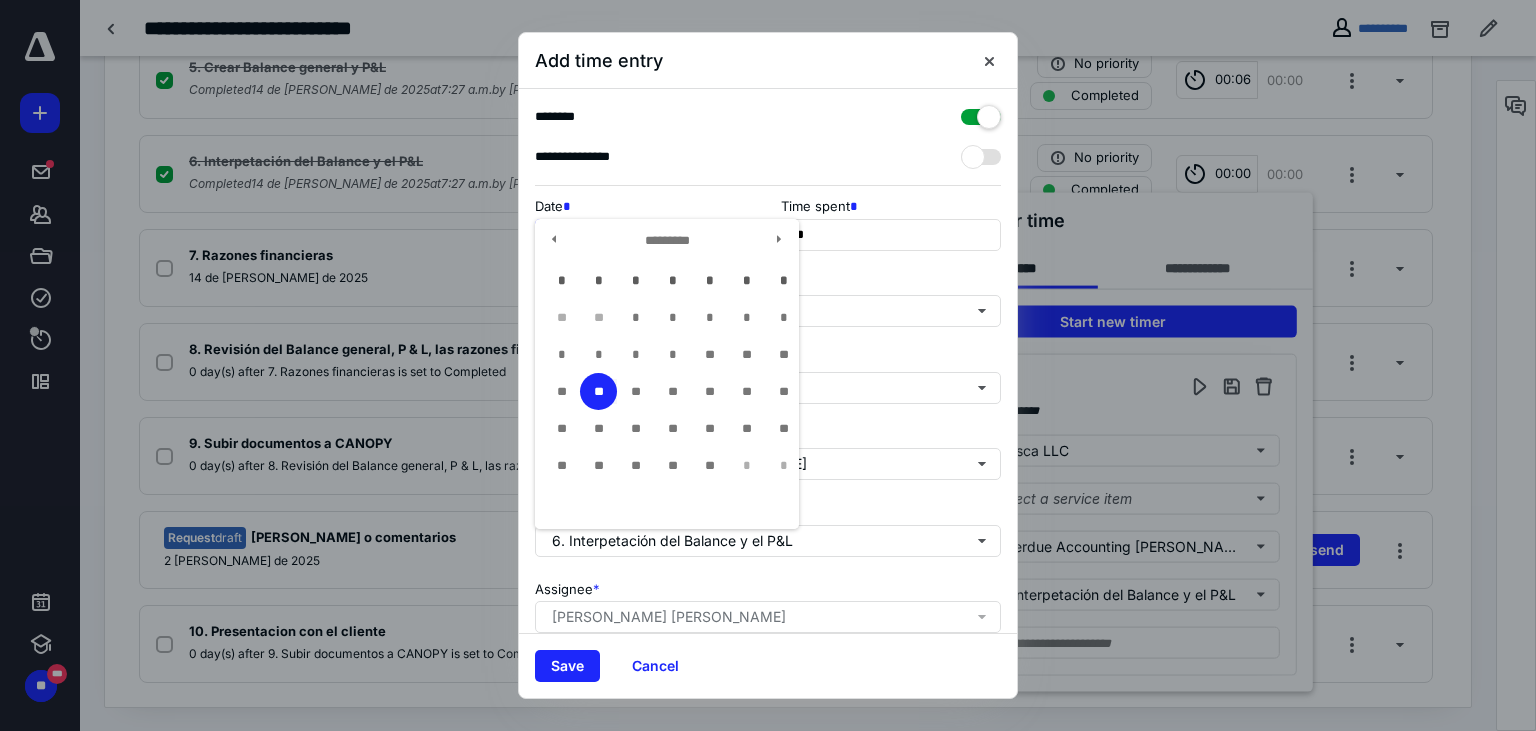 click on "**********" at bounding box center (645, 235) 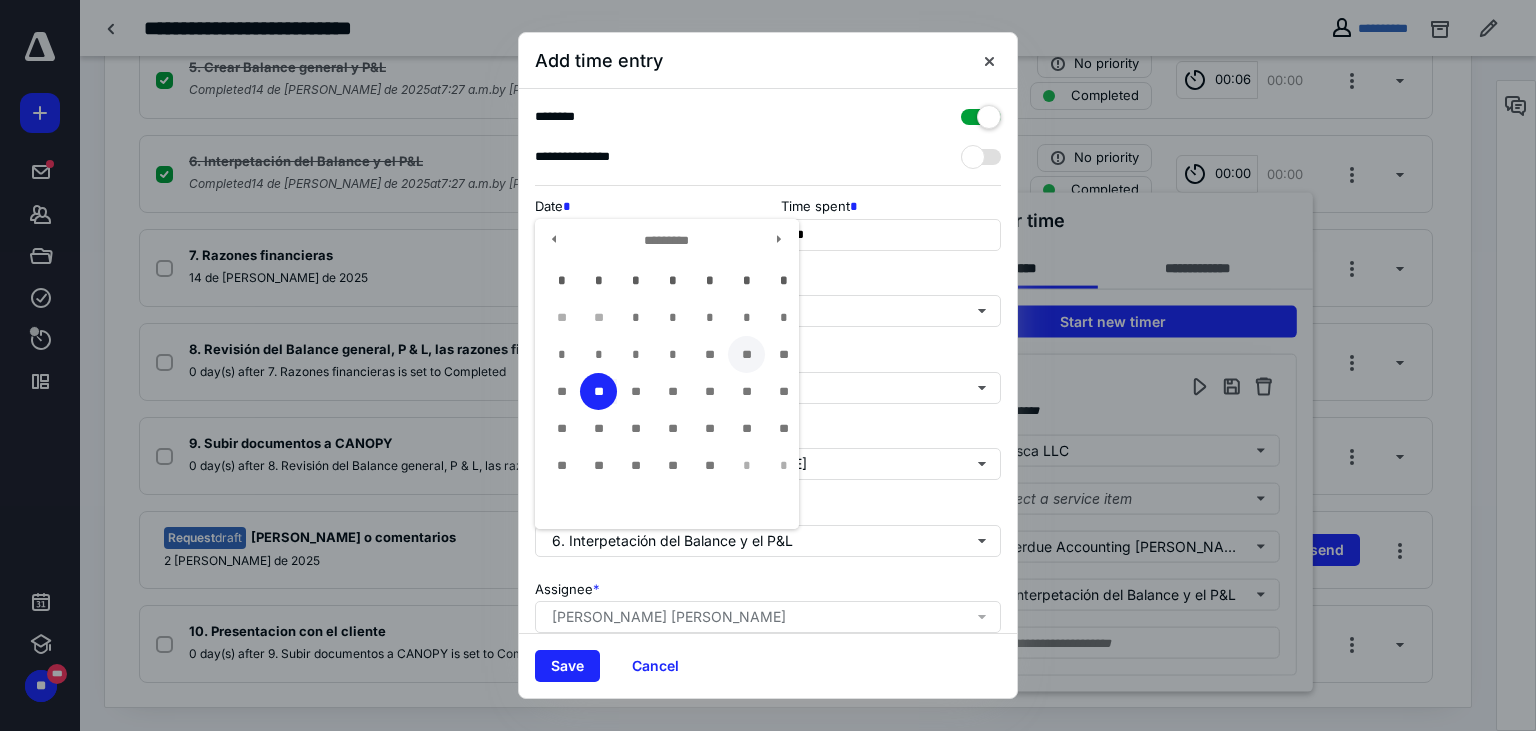 click on "**" at bounding box center (746, 354) 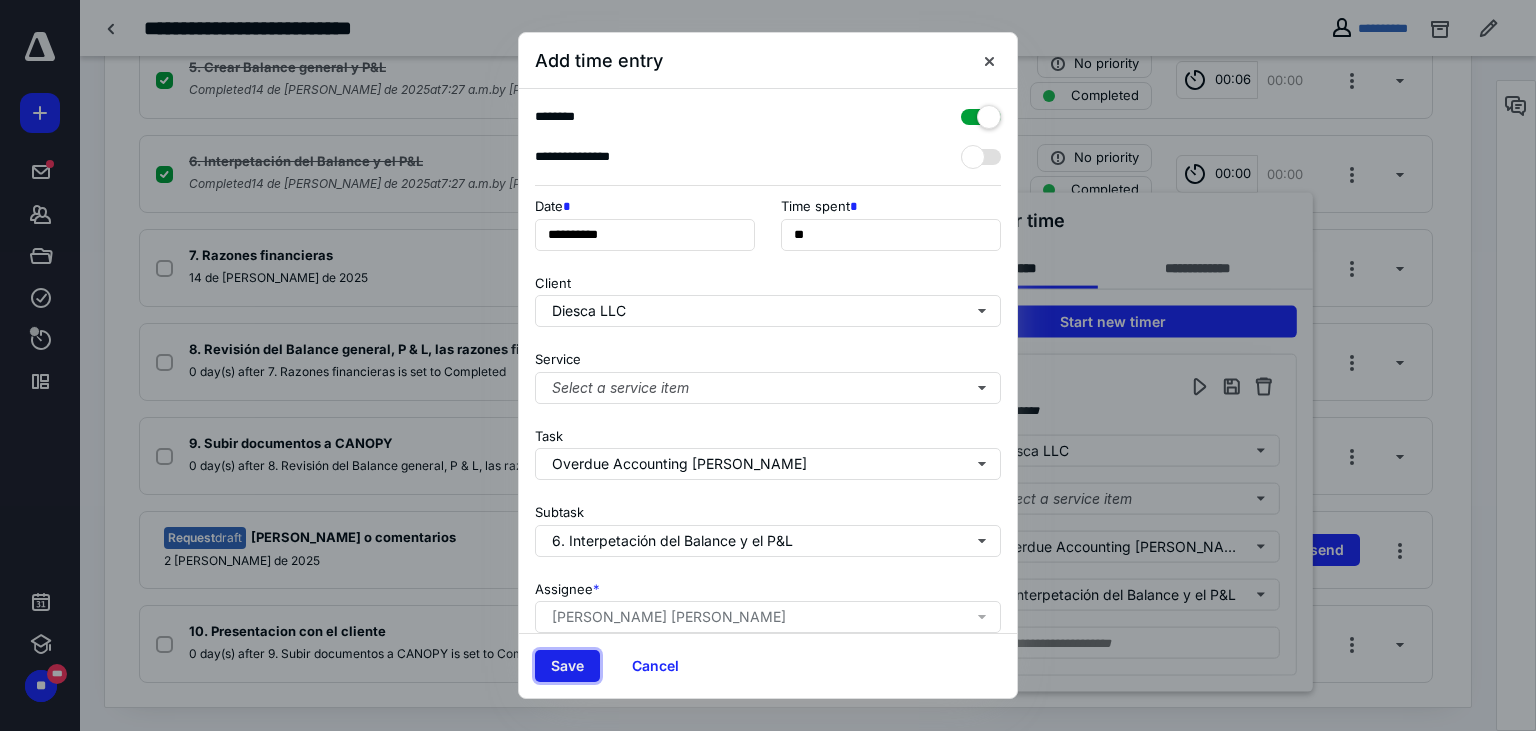 click on "Save" at bounding box center [567, 666] 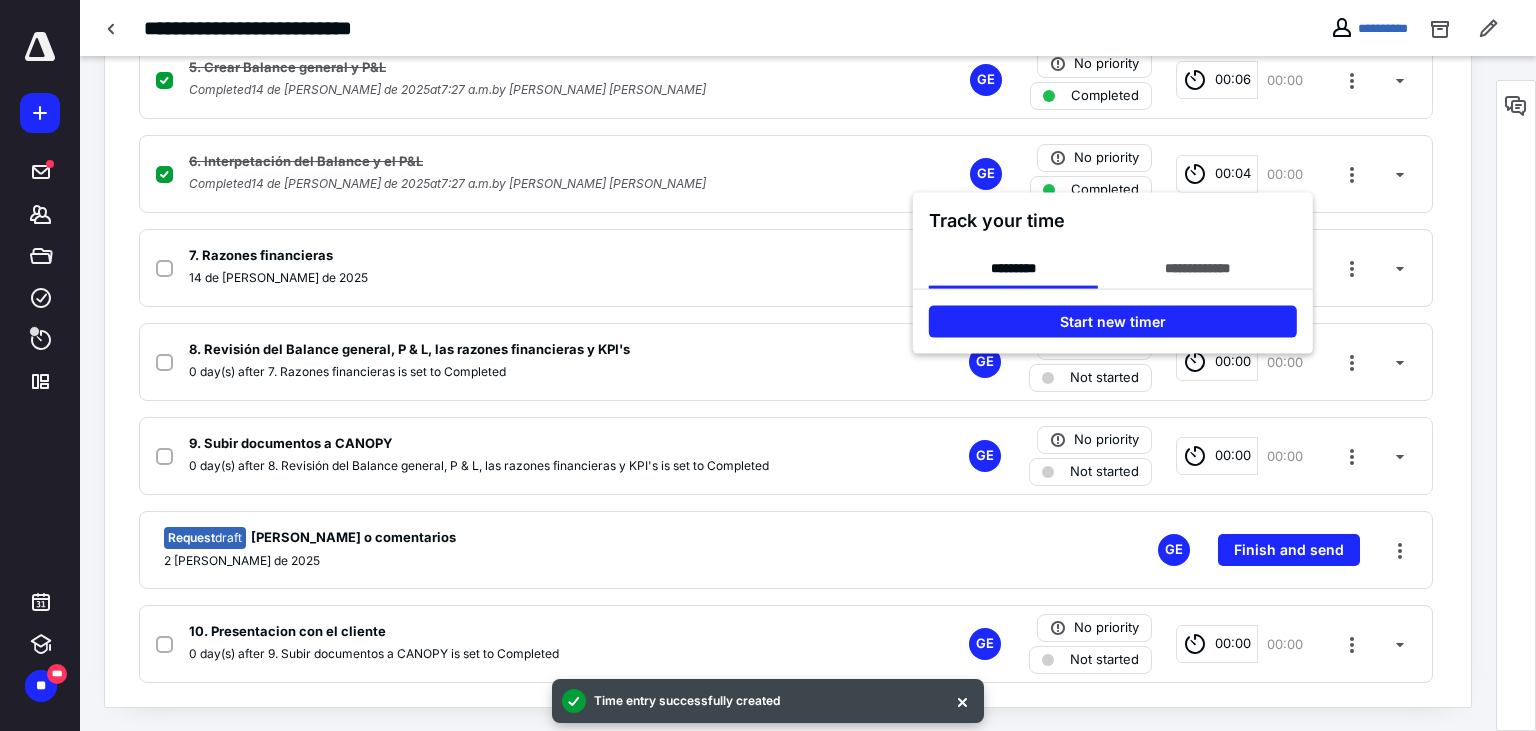 click at bounding box center [768, 365] 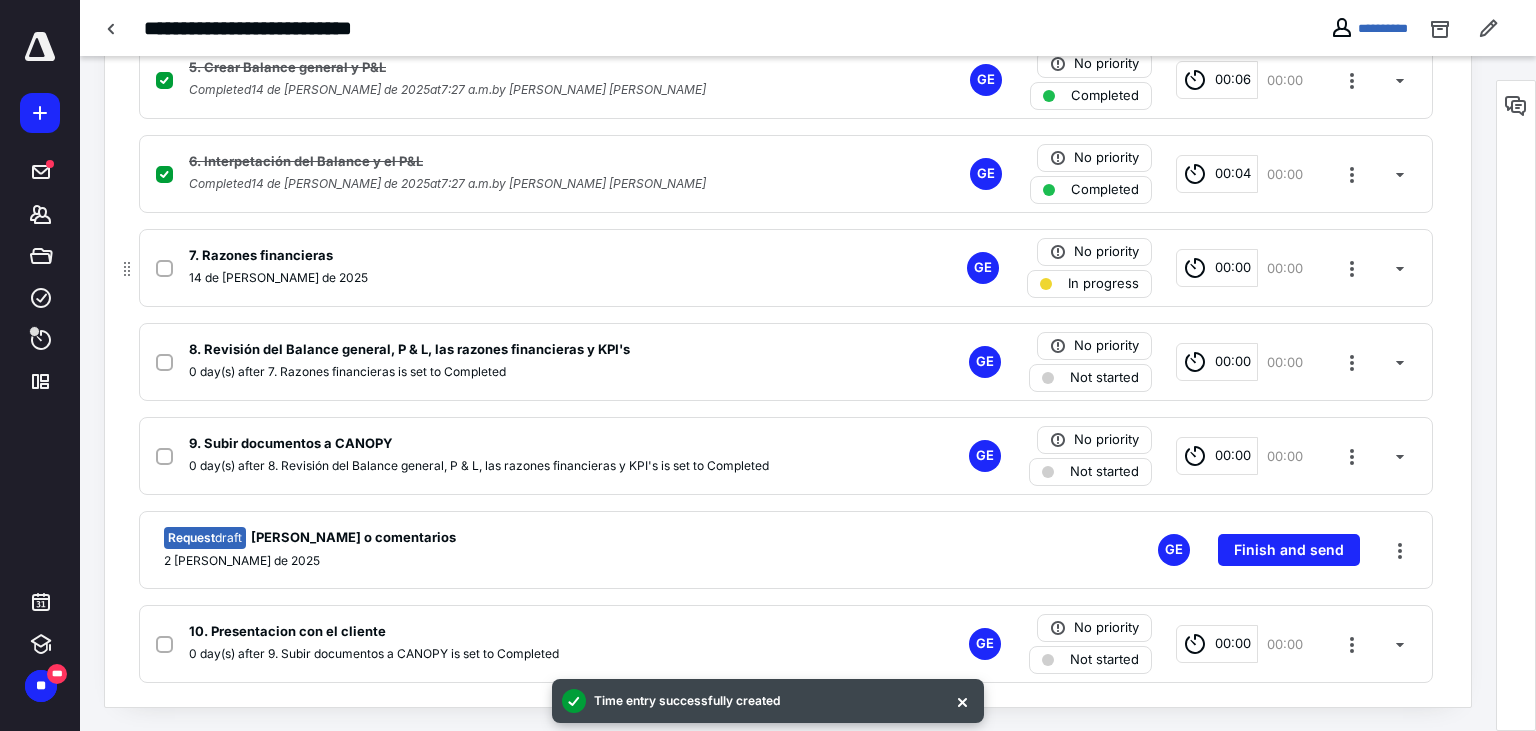 click 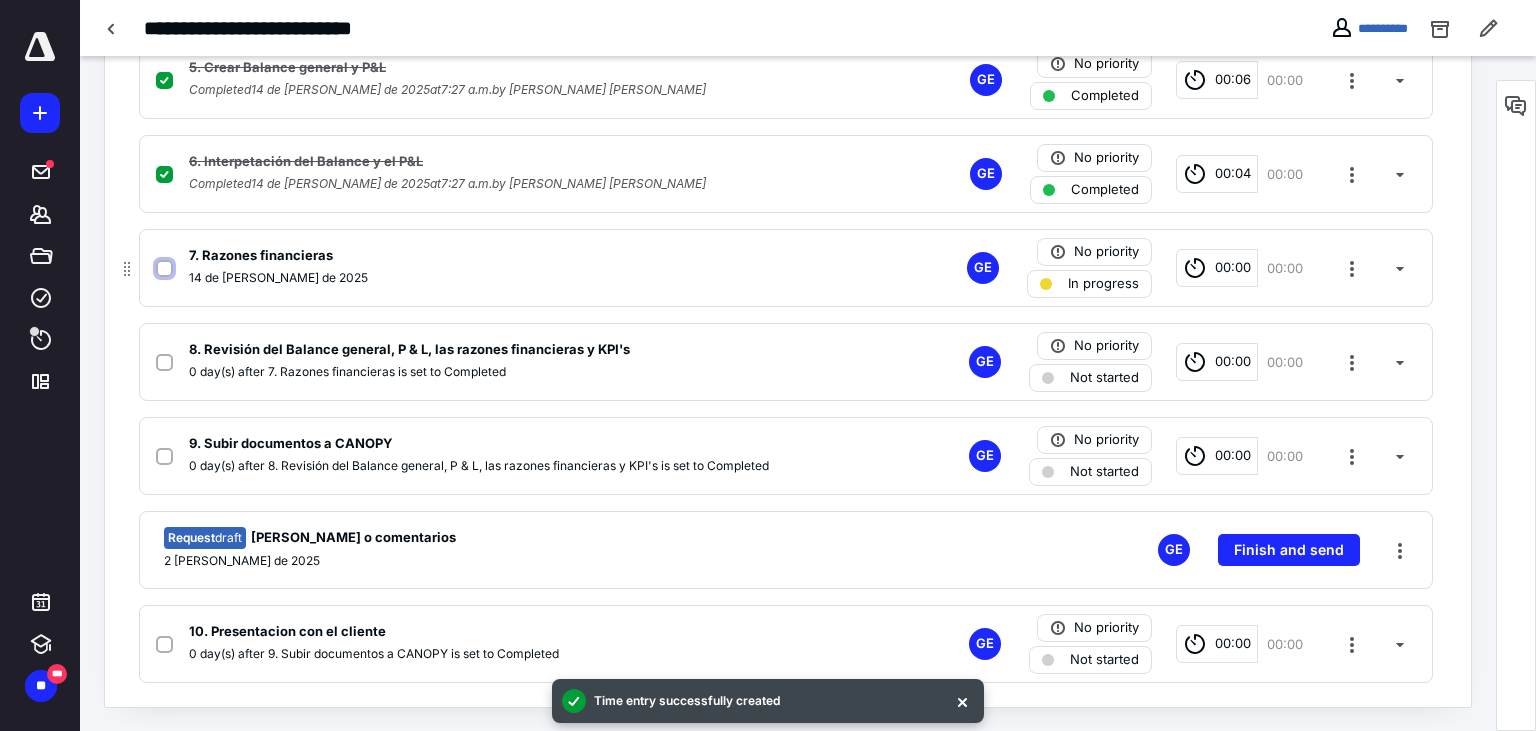 checkbox on "true" 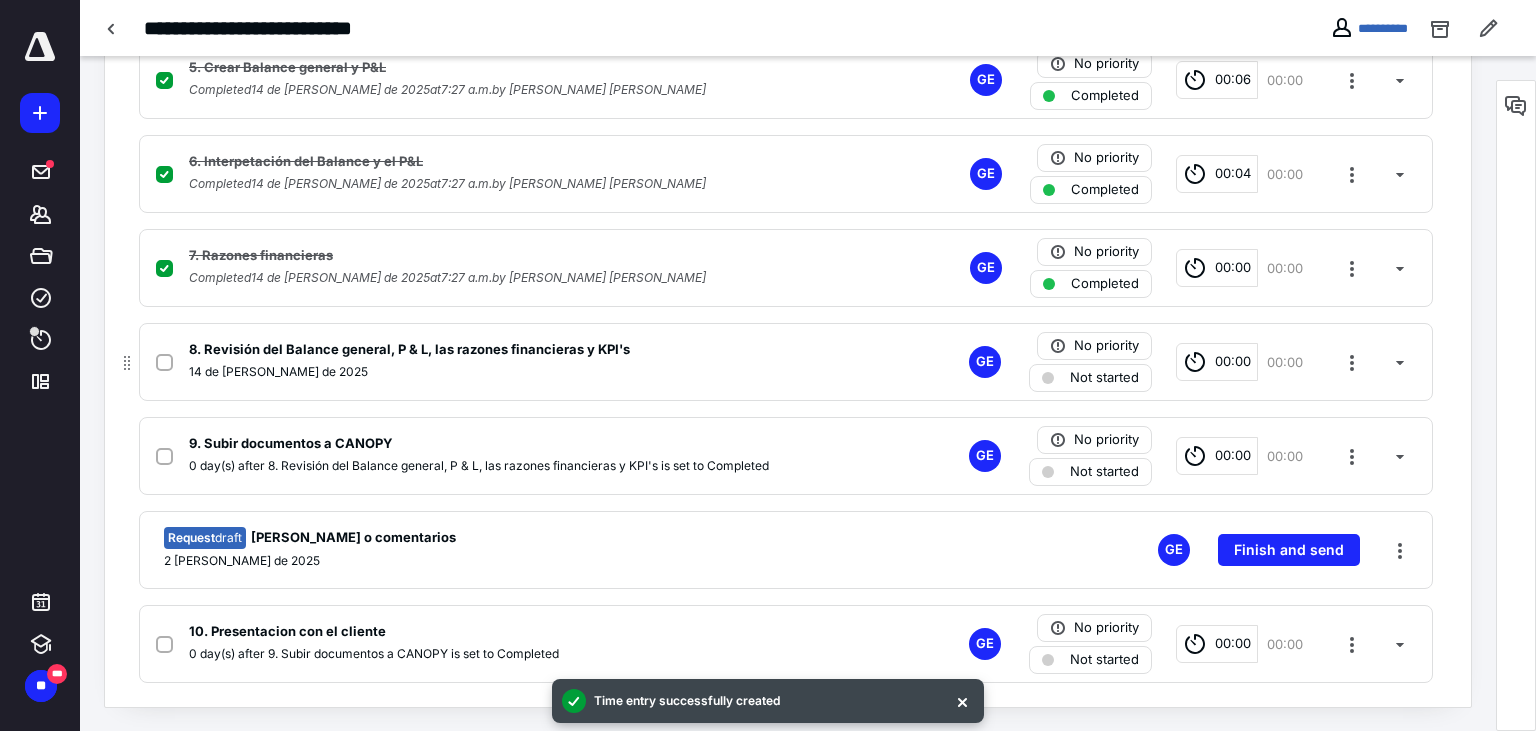 click 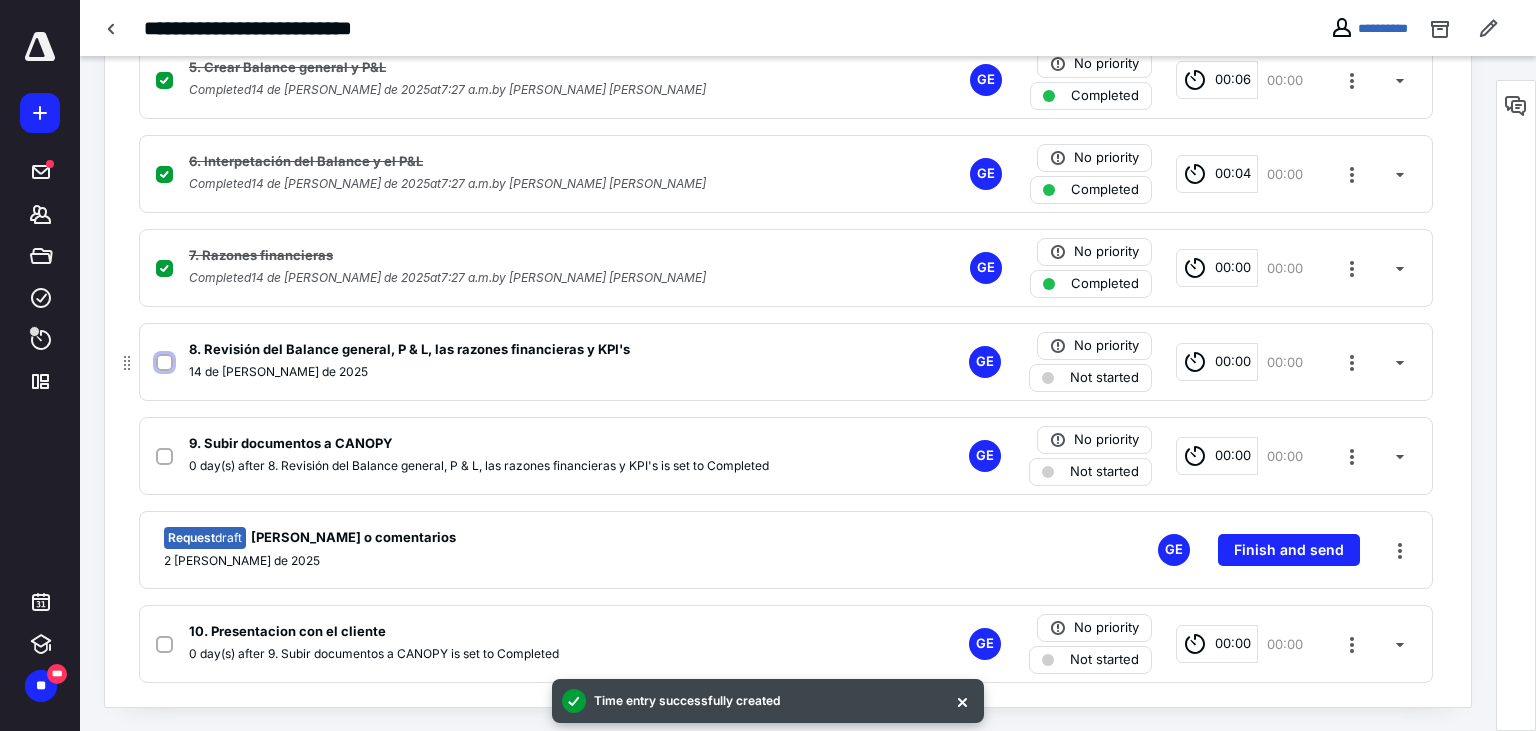 checkbox on "true" 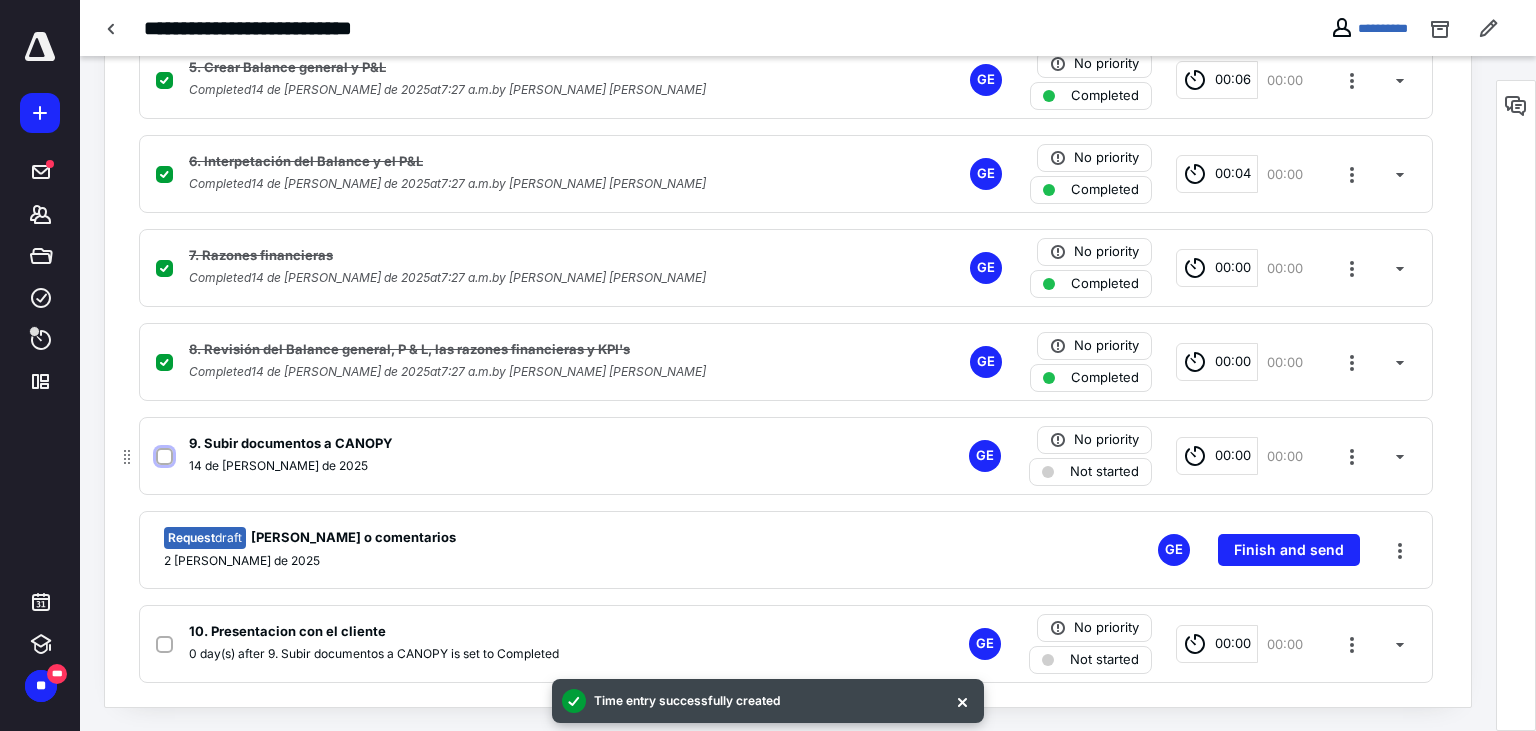 click at bounding box center [164, 457] 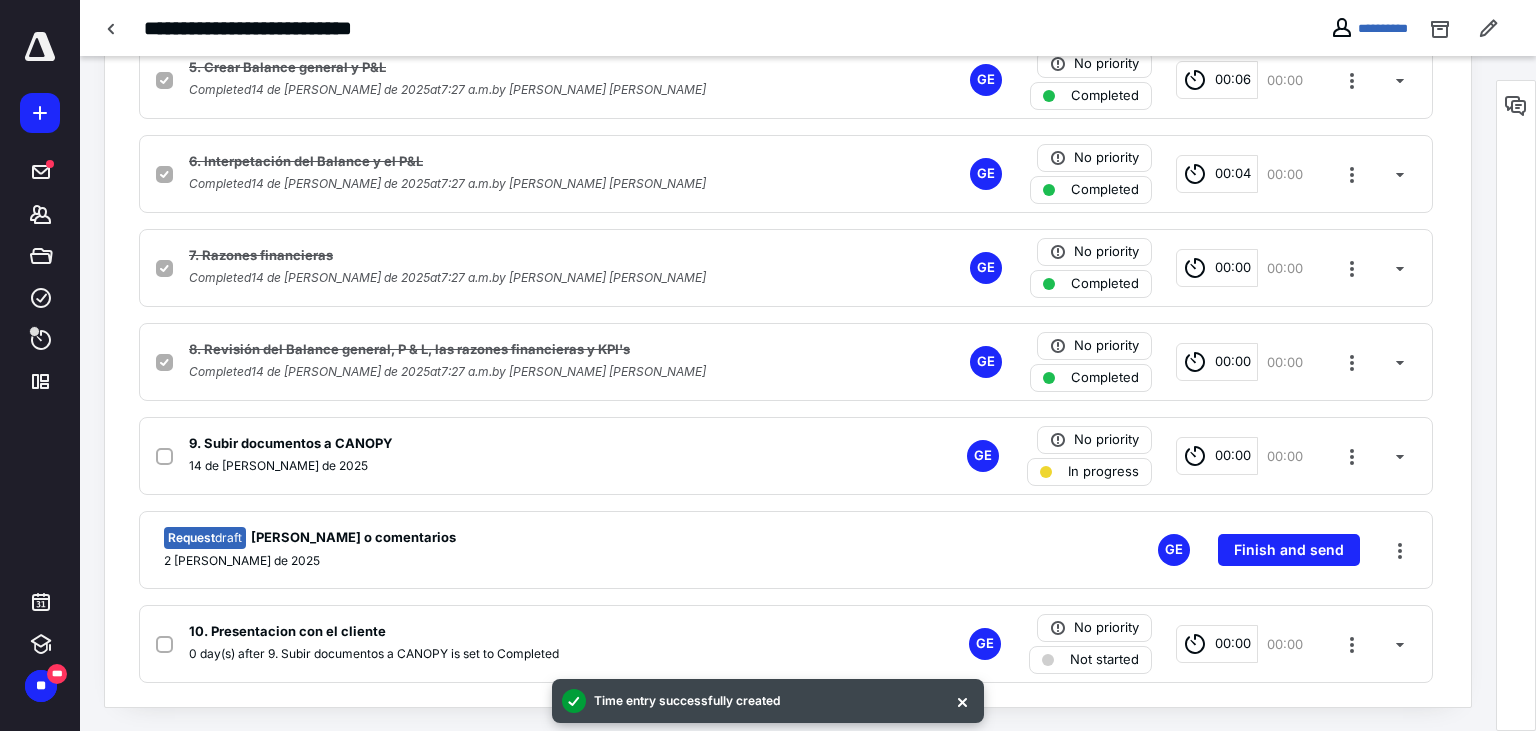 checkbox on "true" 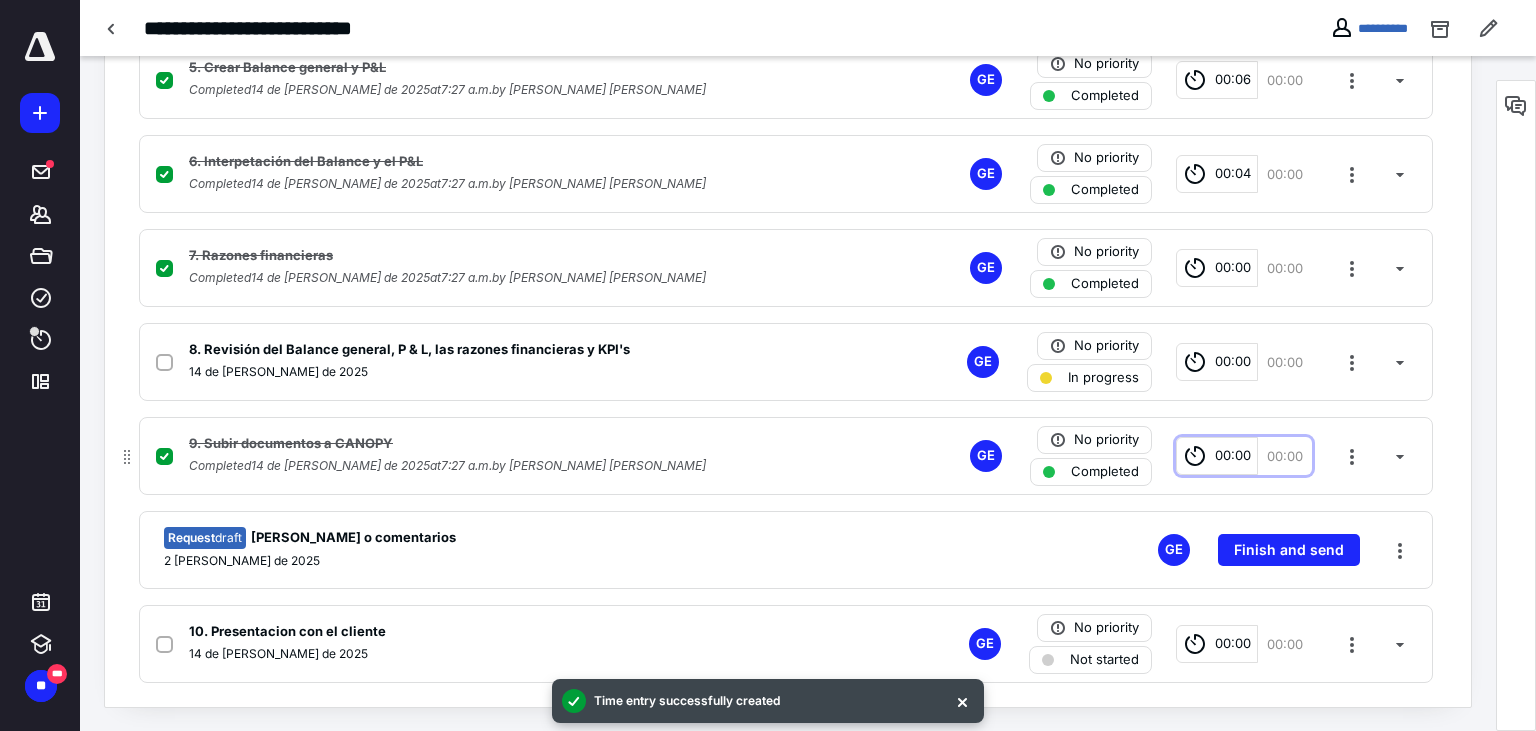 click on "00:00" at bounding box center (1233, 456) 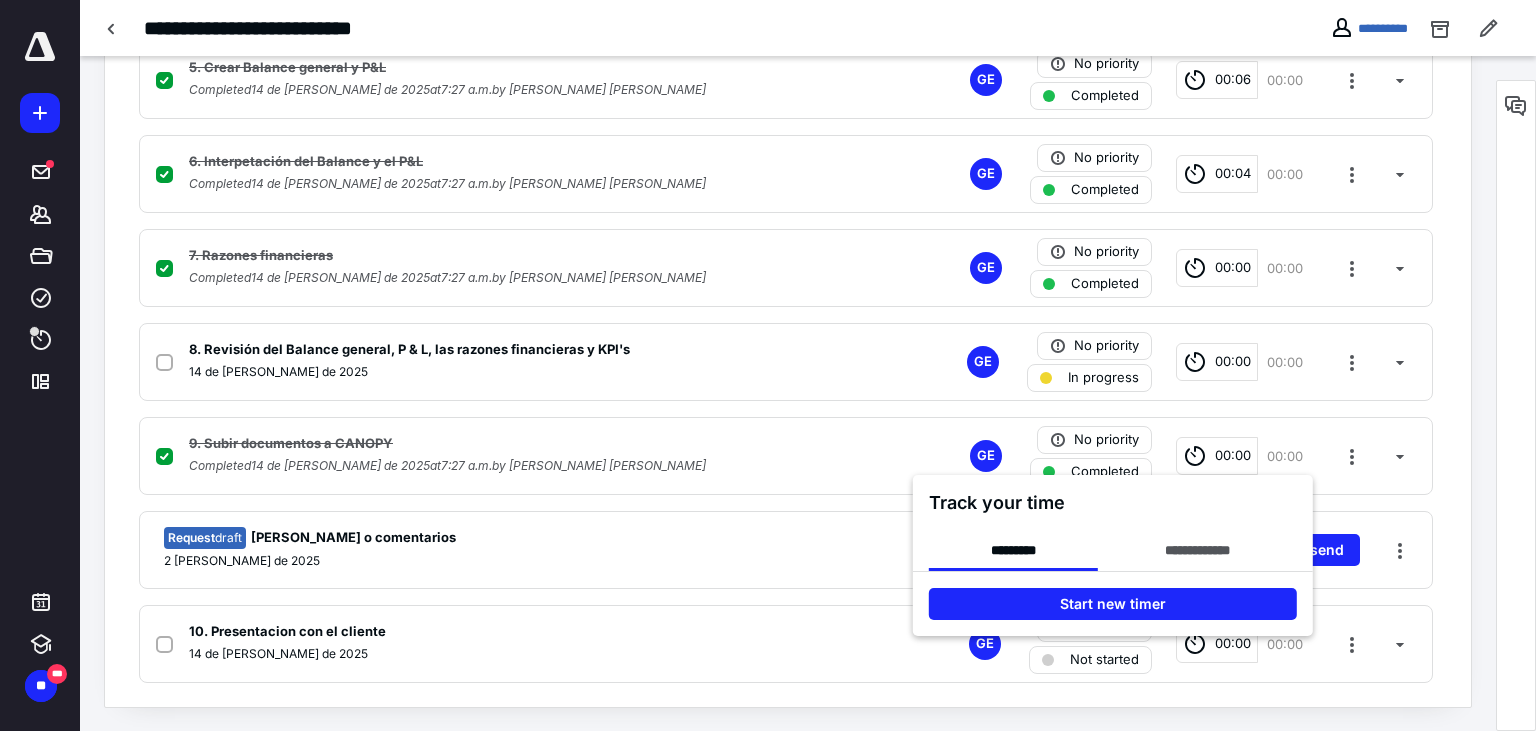 click at bounding box center (768, 365) 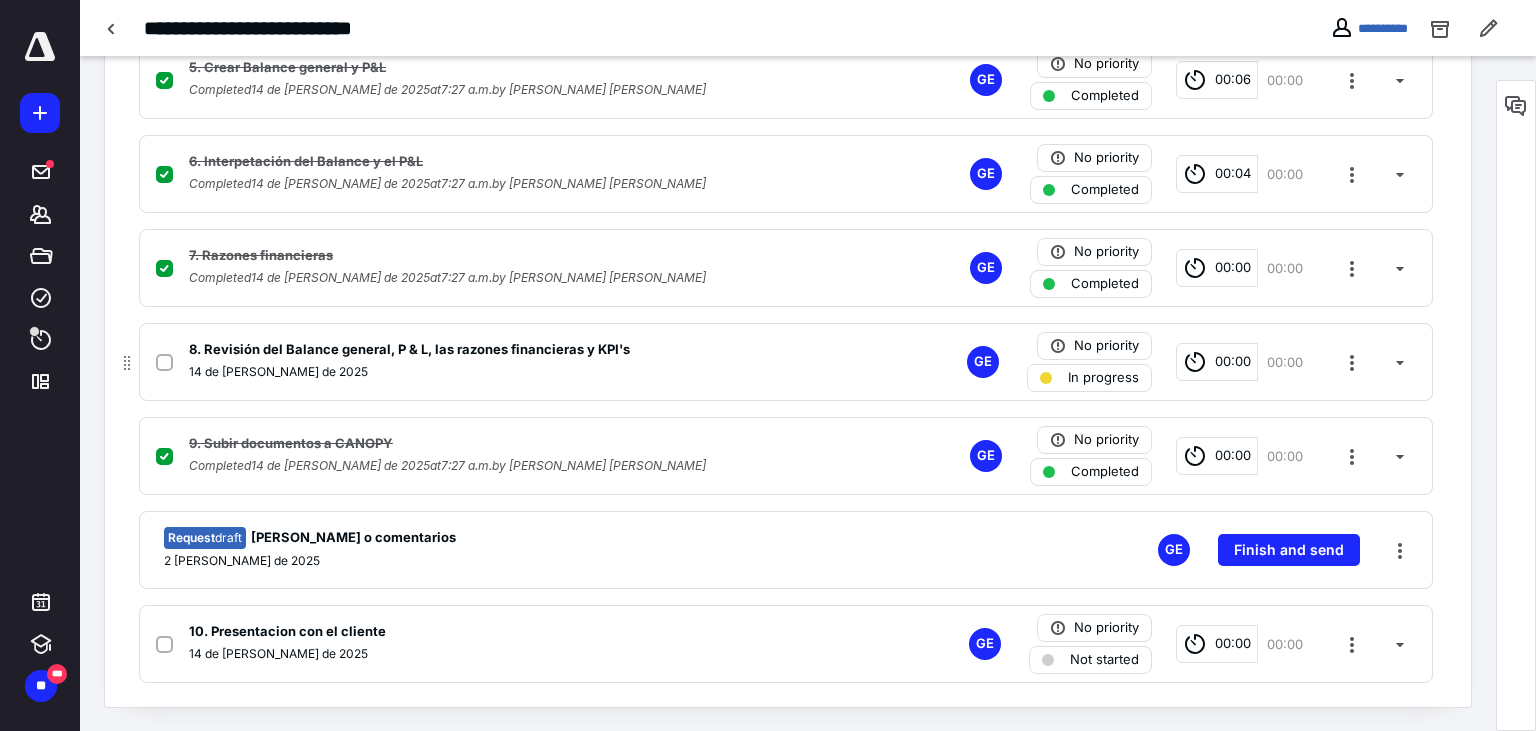 click 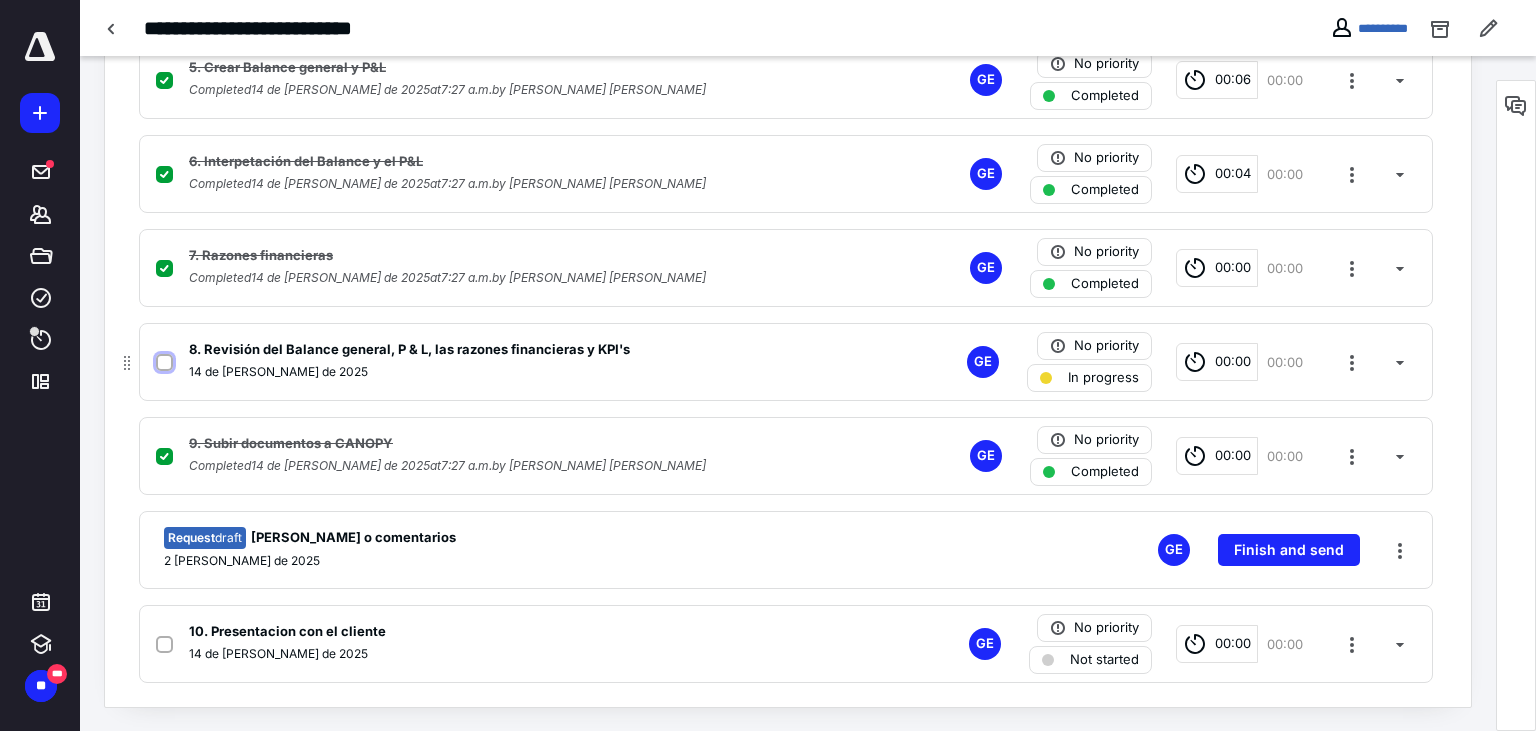 checkbox on "true" 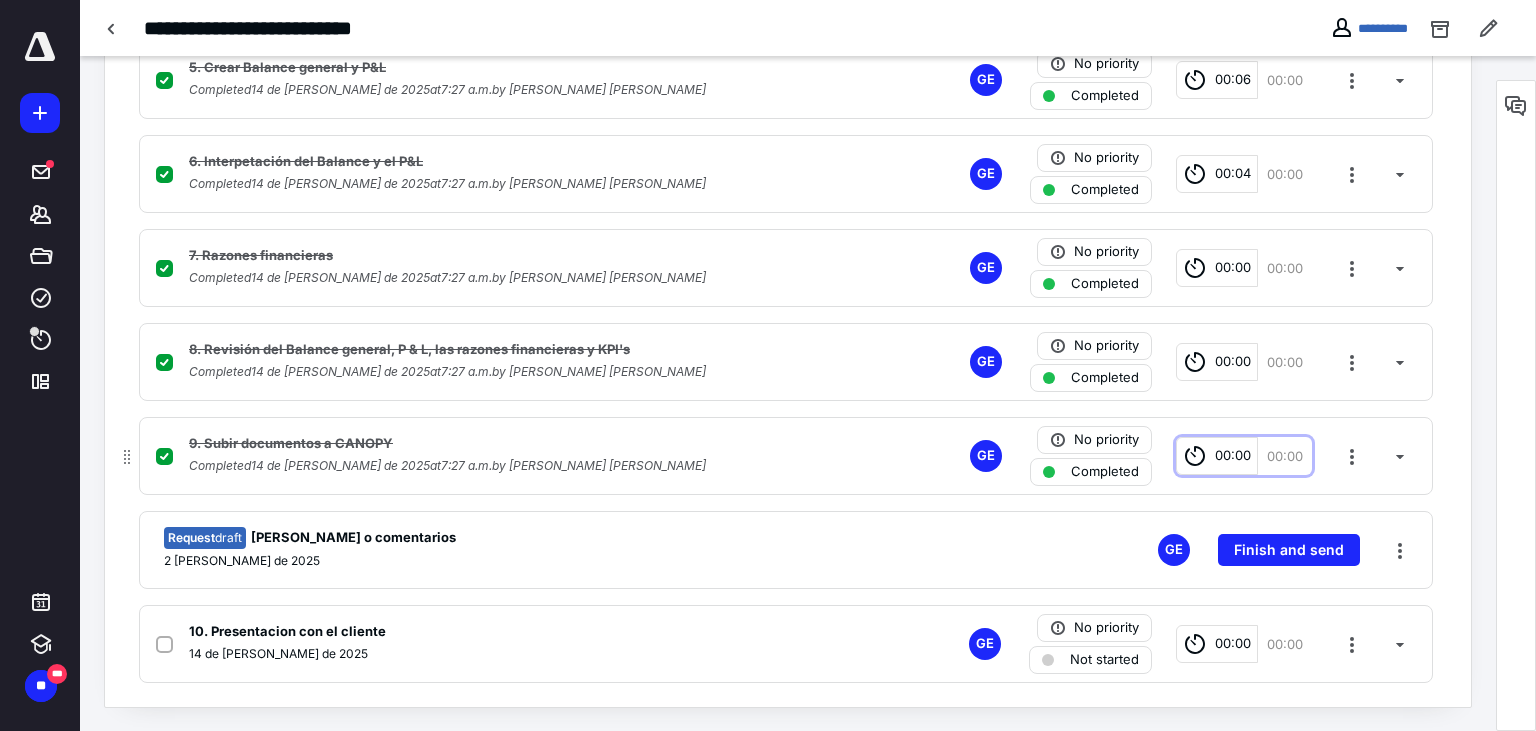 click on "00:00" at bounding box center [1233, 456] 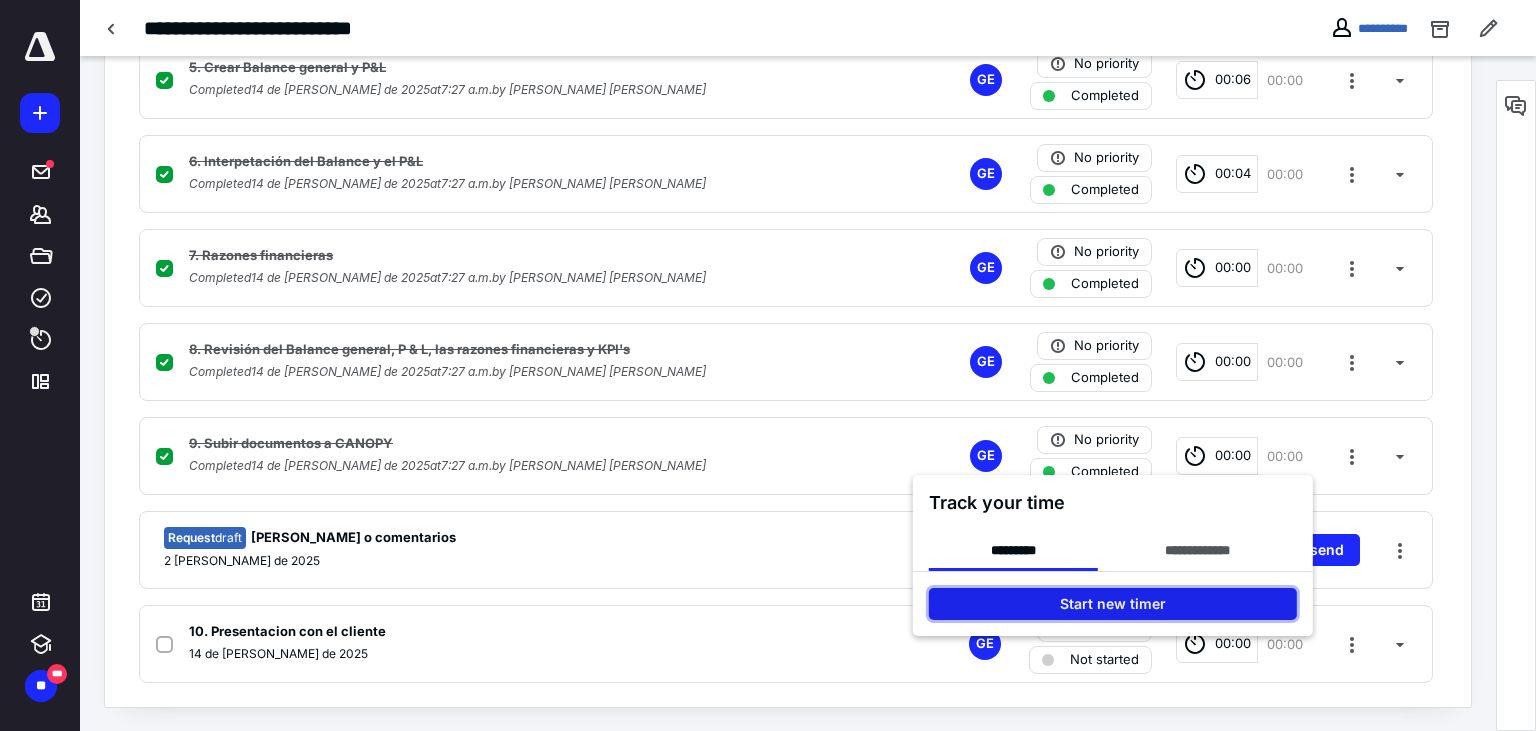 click on "Start new timer" at bounding box center [1113, 604] 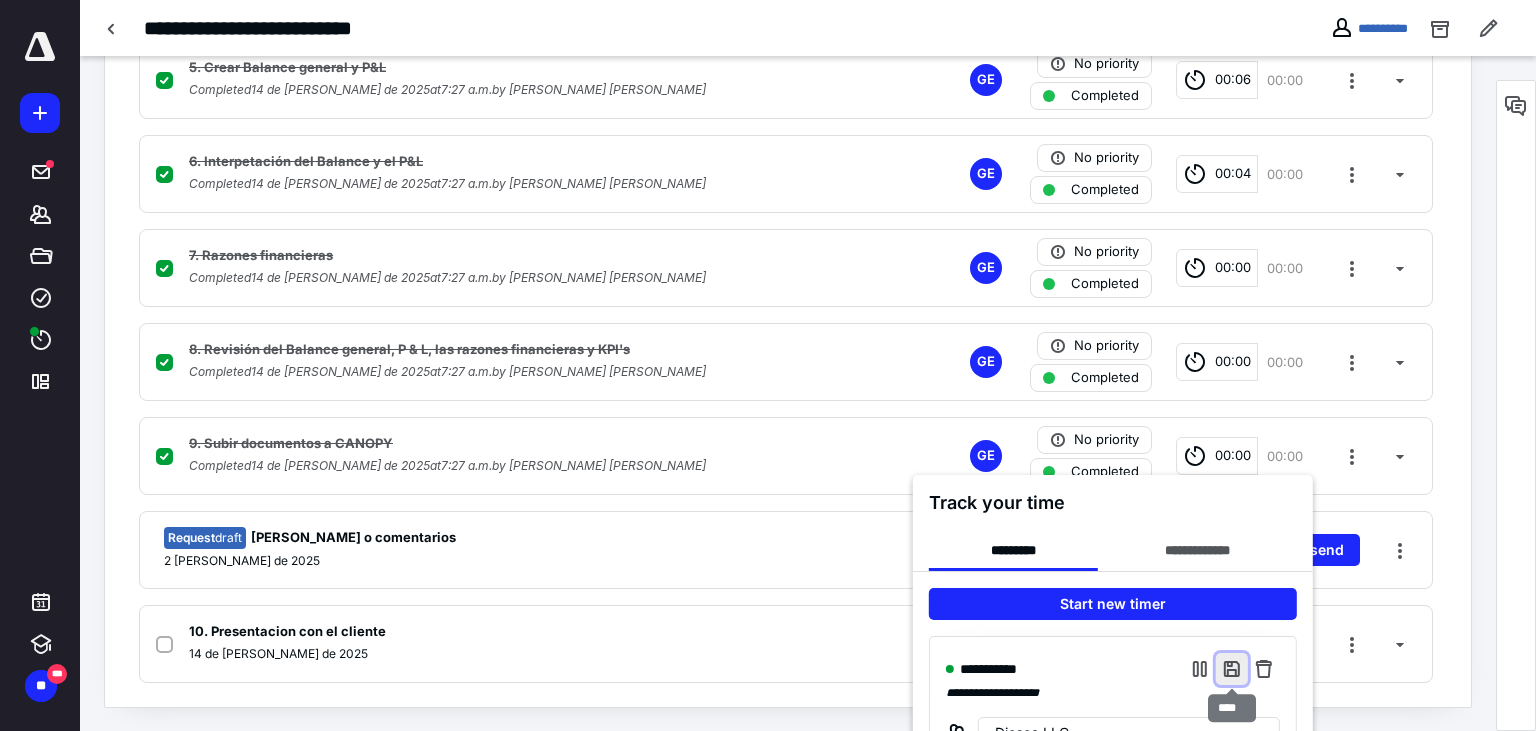 click at bounding box center (1232, 669) 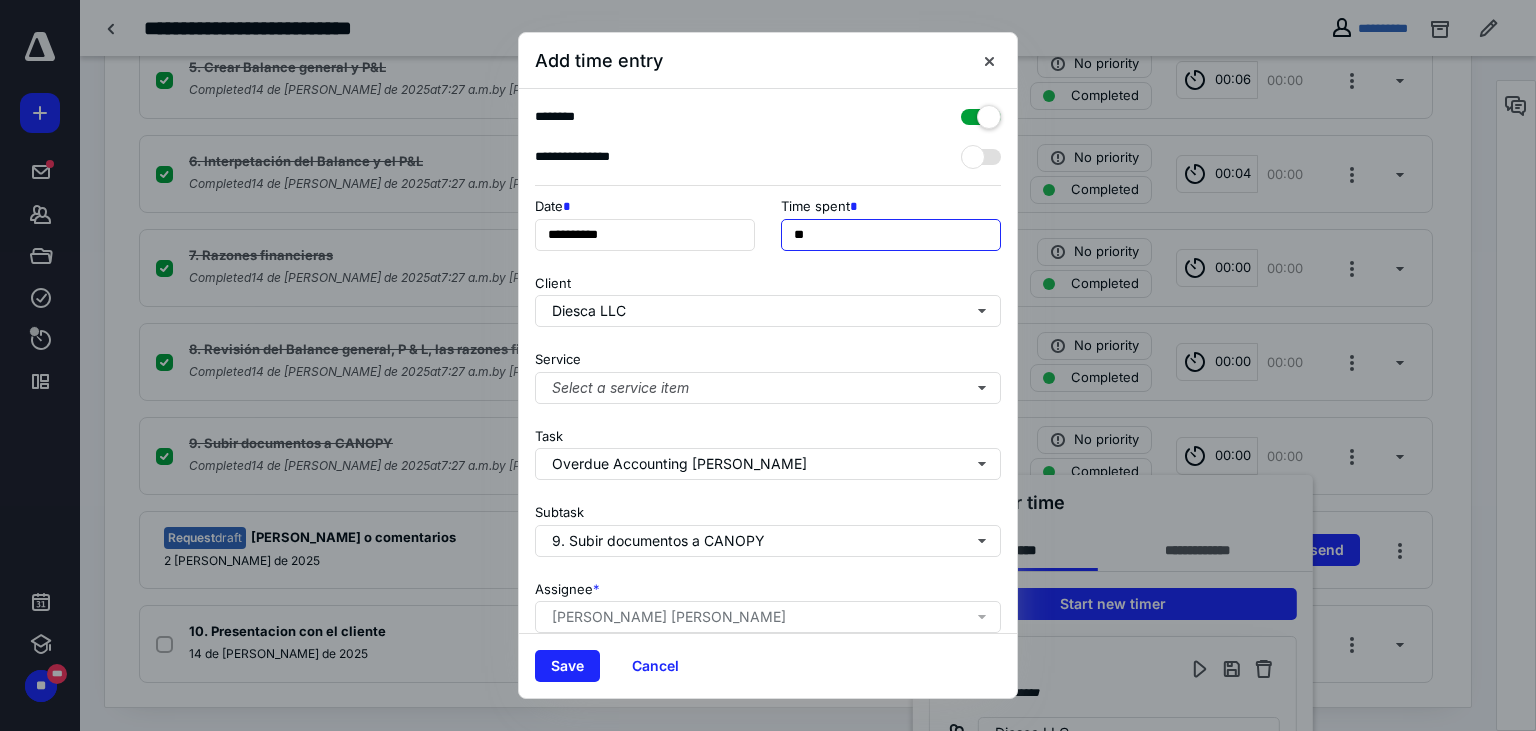 drag, startPoint x: 798, startPoint y: 234, endPoint x: 733, endPoint y: 230, distance: 65.12296 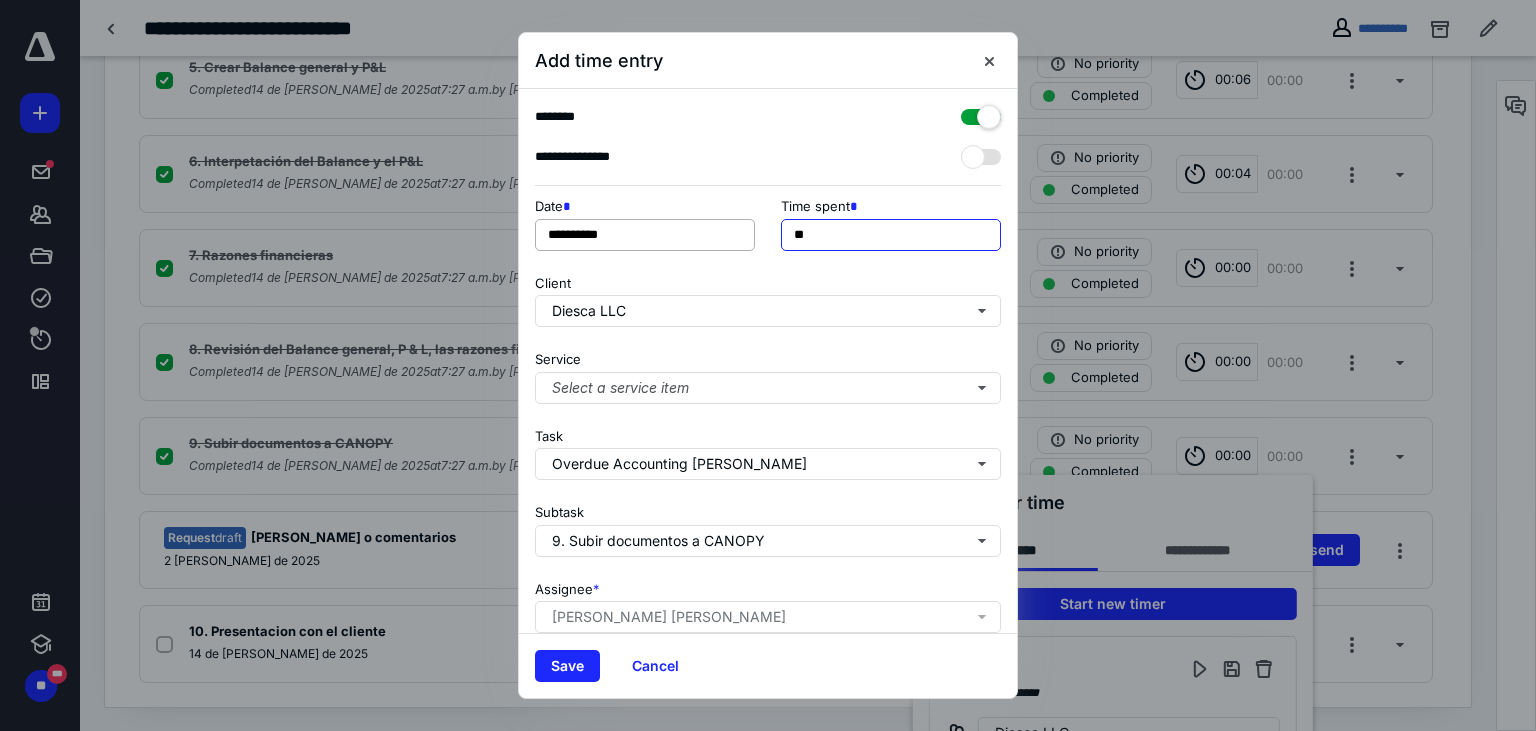 type on "**" 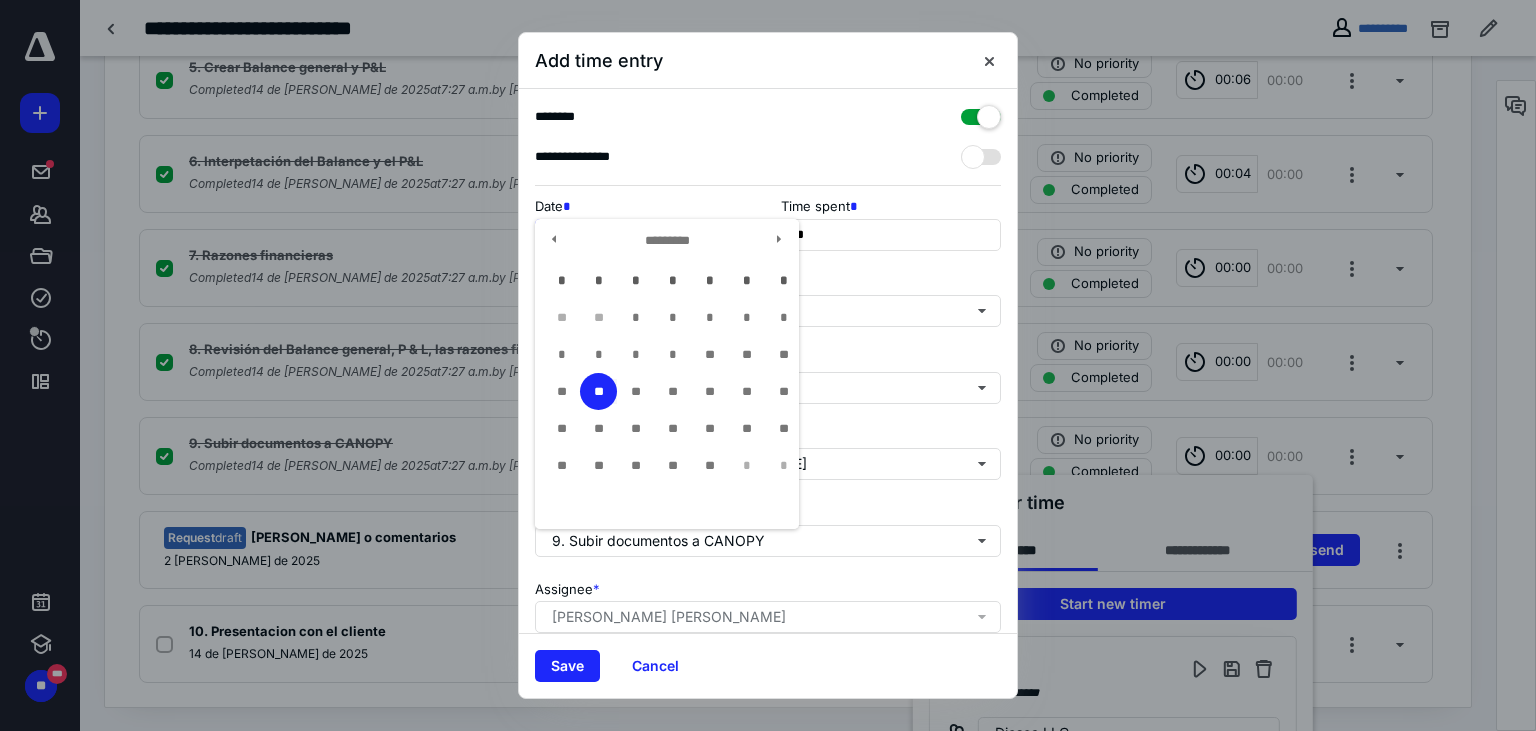 click on "**********" at bounding box center (645, 235) 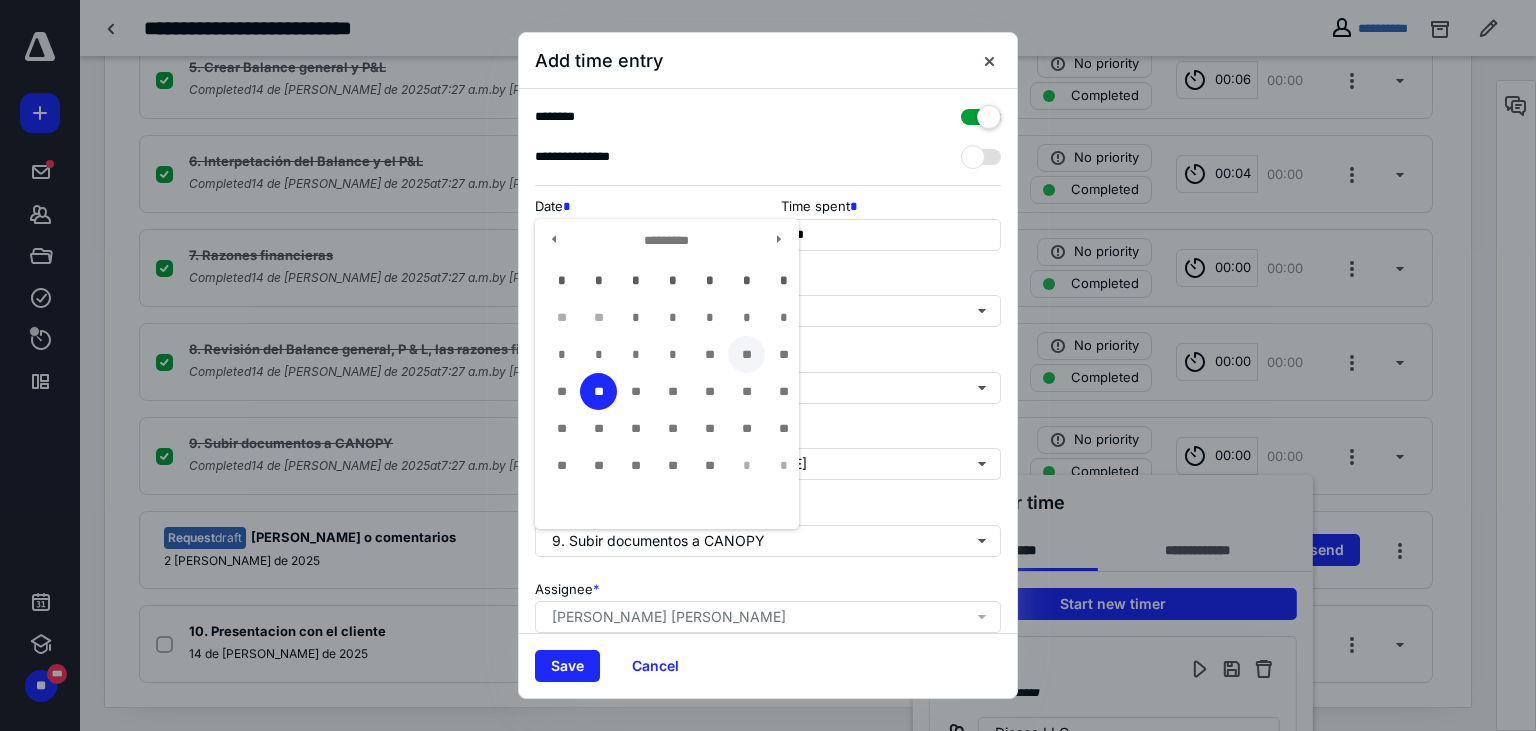 click on "**" at bounding box center (746, 354) 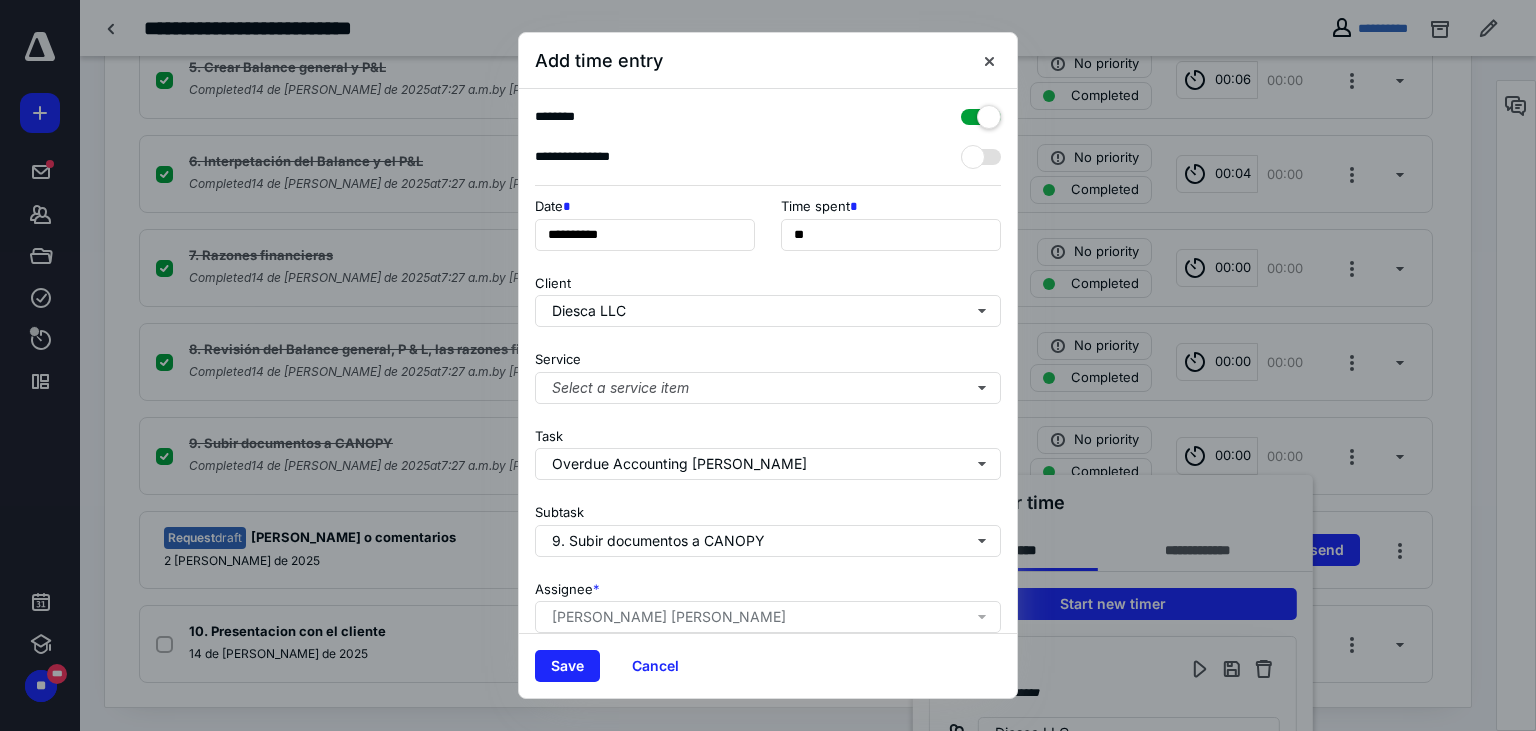 type on "**********" 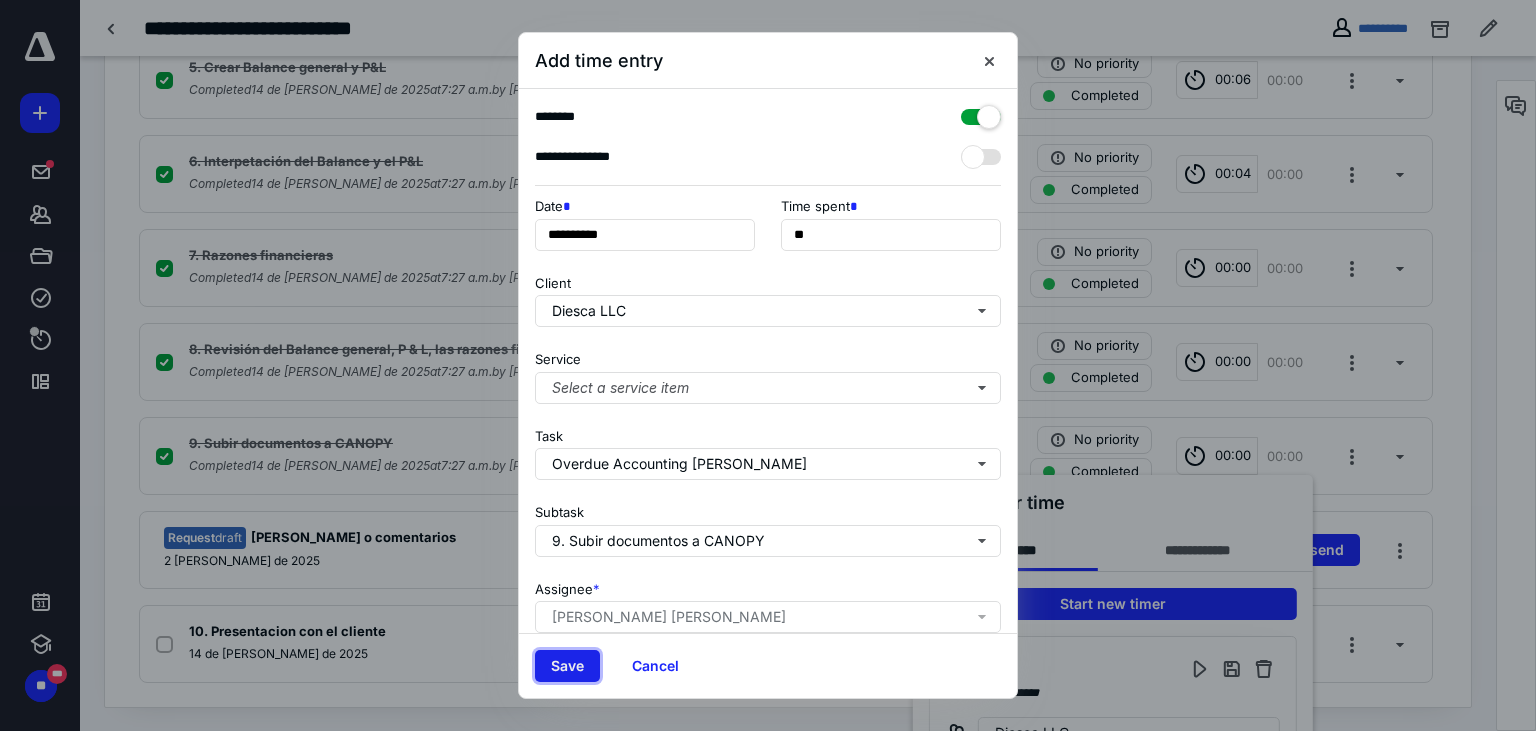 click on "Save" at bounding box center (567, 666) 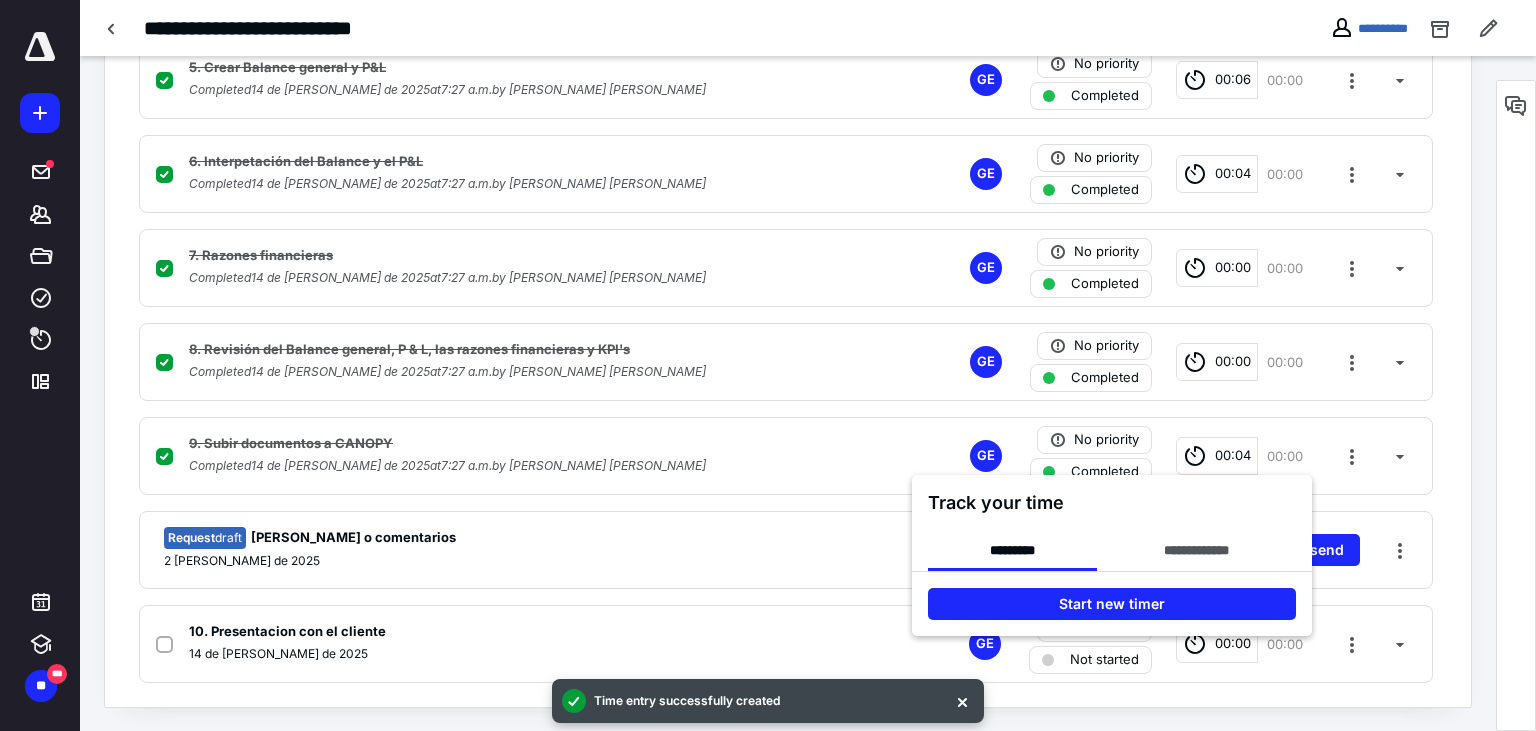 click at bounding box center [768, 365] 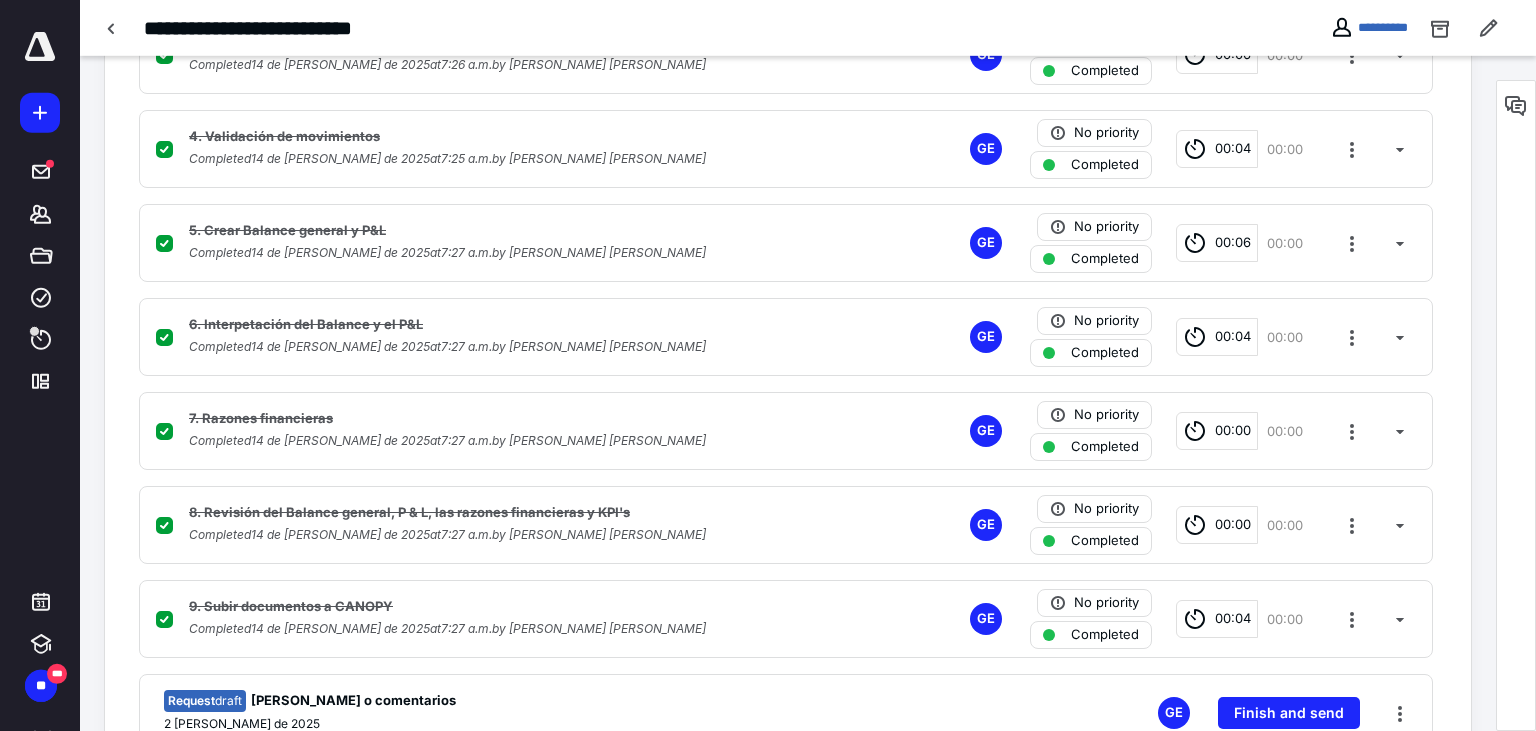 scroll, scrollTop: 596, scrollLeft: 0, axis: vertical 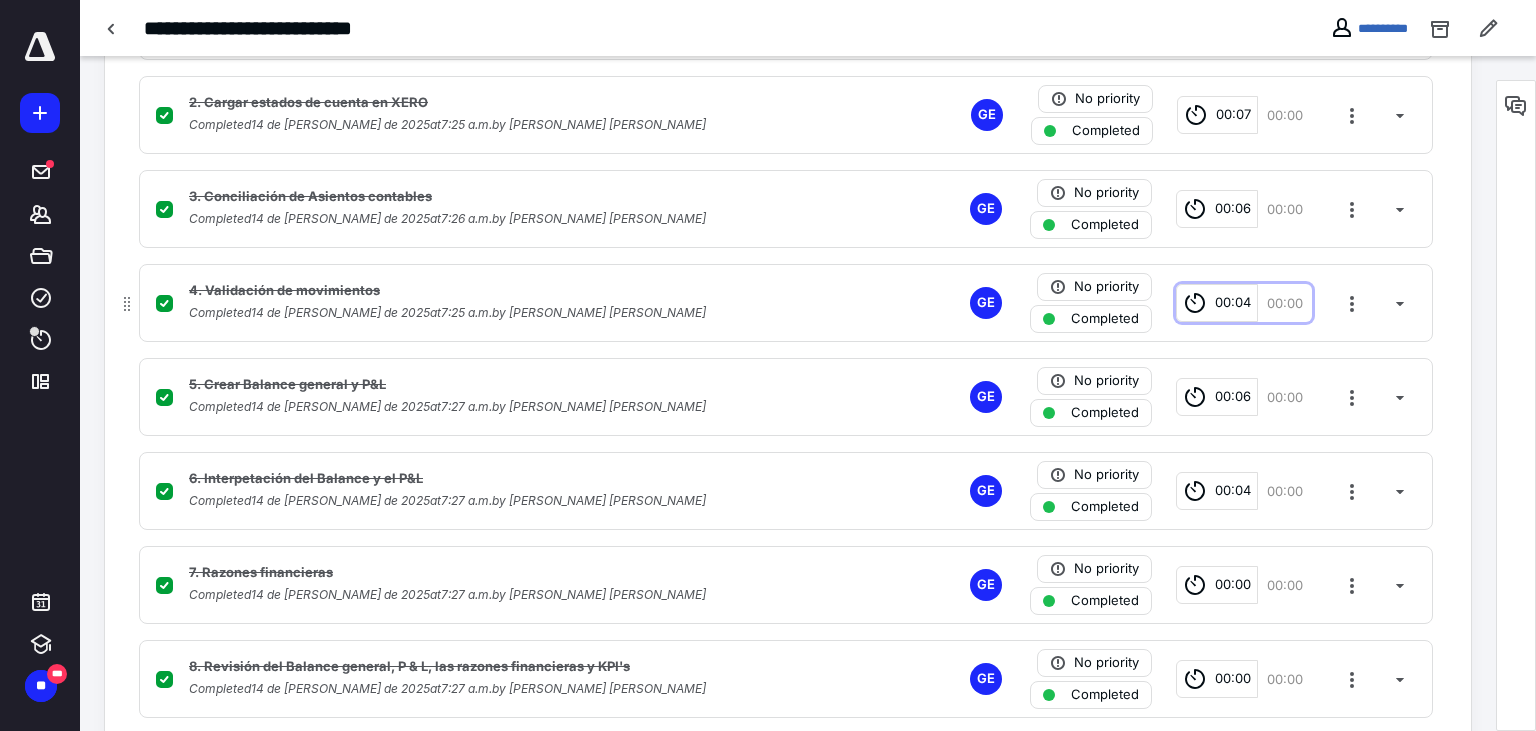 click on "00:04" at bounding box center (1233, 303) 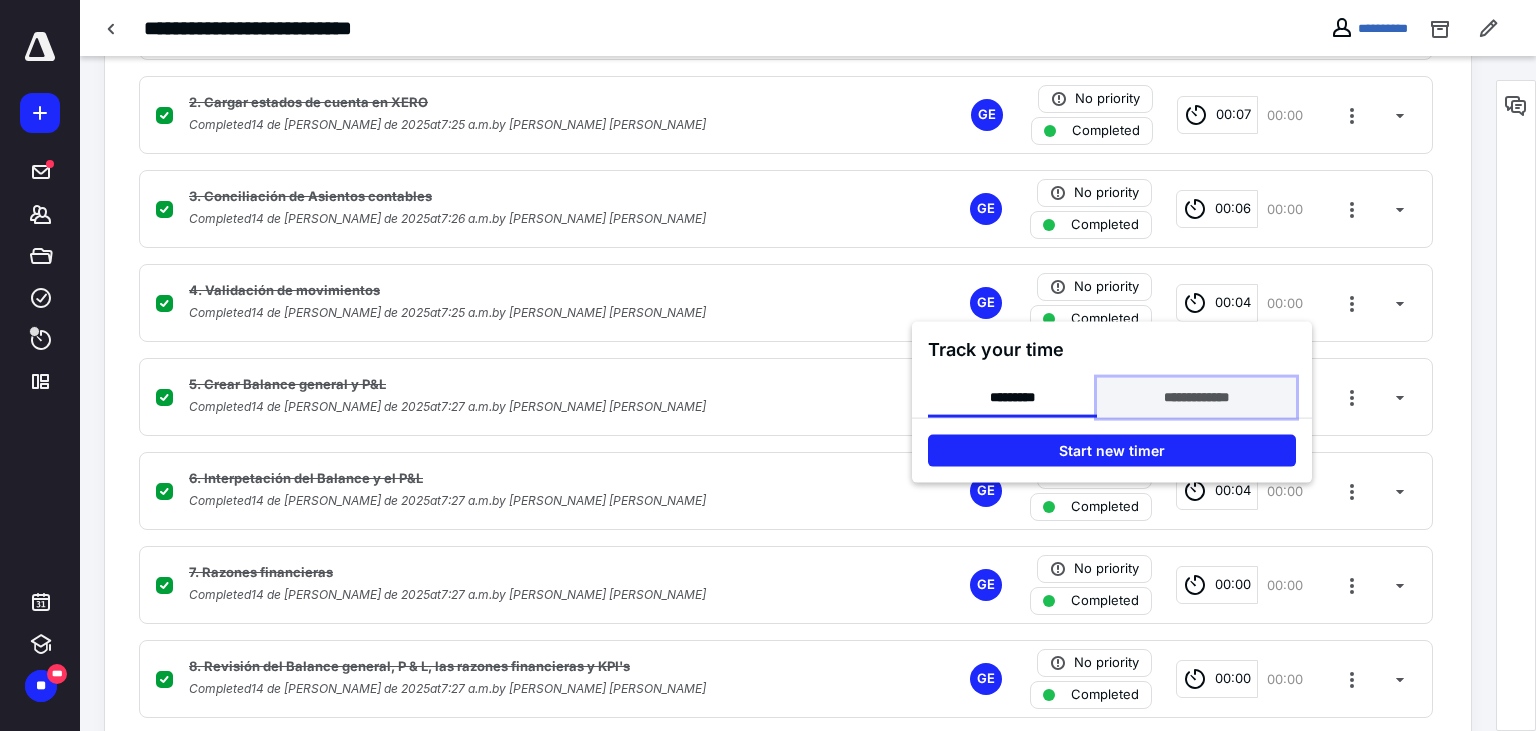 click on "**********" at bounding box center (1196, 398) 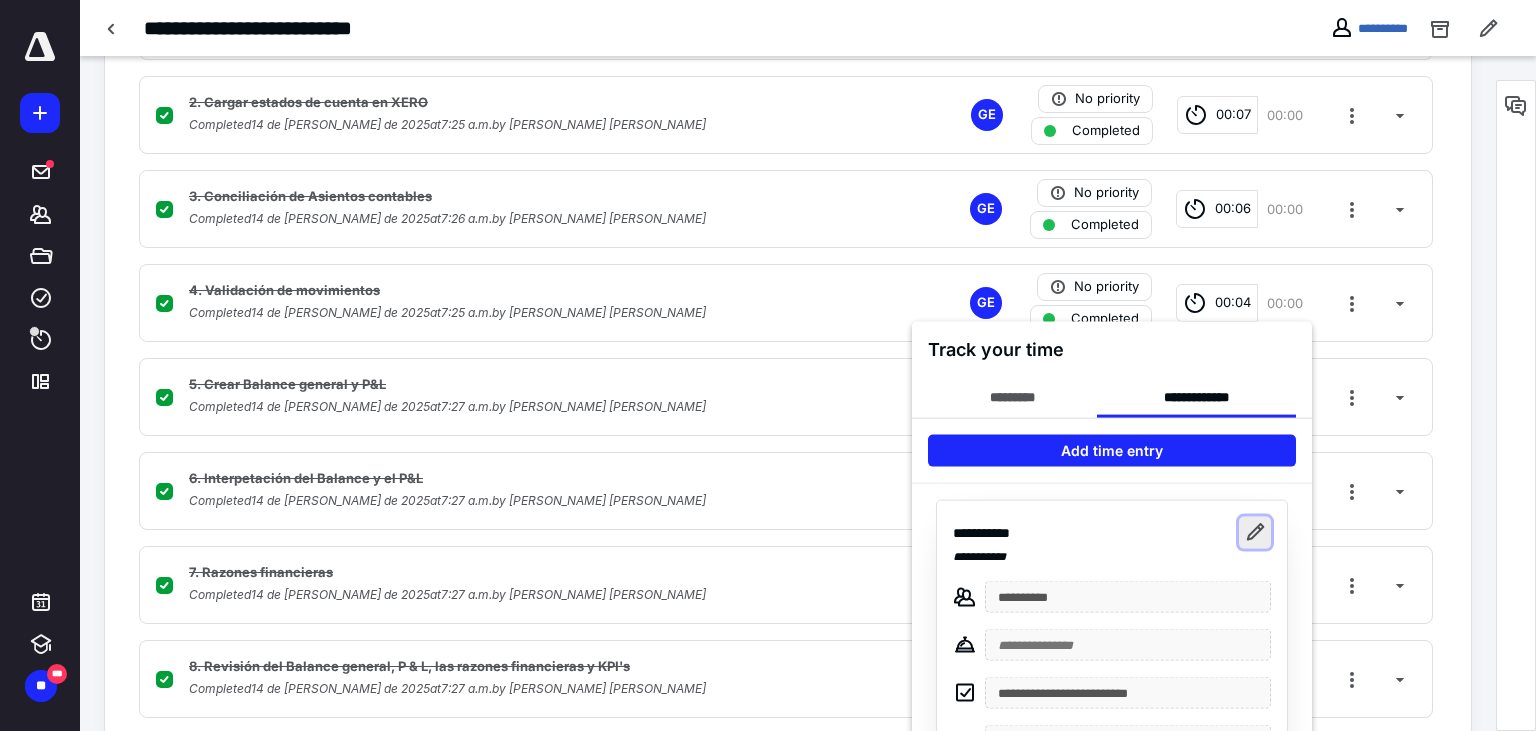 click at bounding box center [1255, 533] 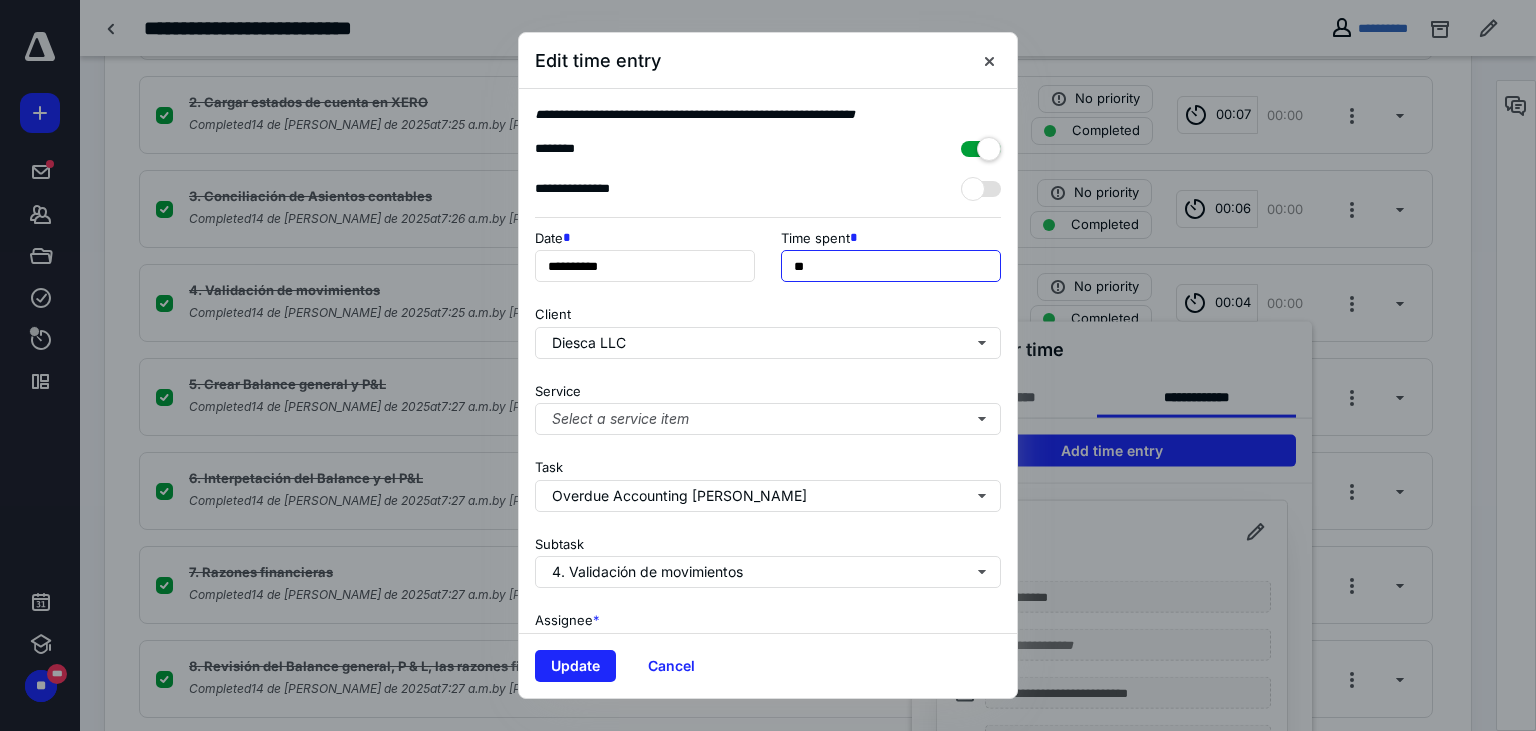 drag, startPoint x: 805, startPoint y: 262, endPoint x: 767, endPoint y: 262, distance: 38 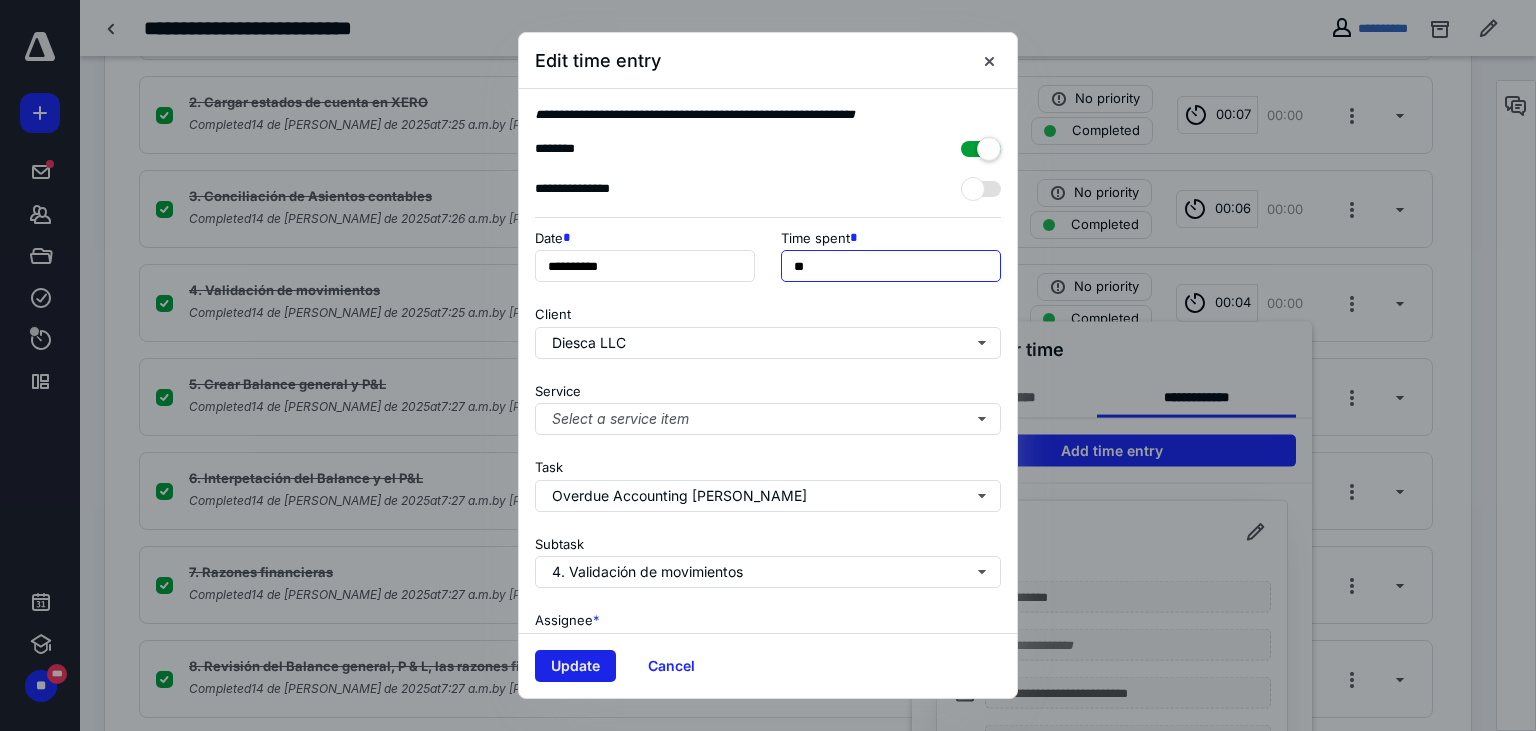 type on "**" 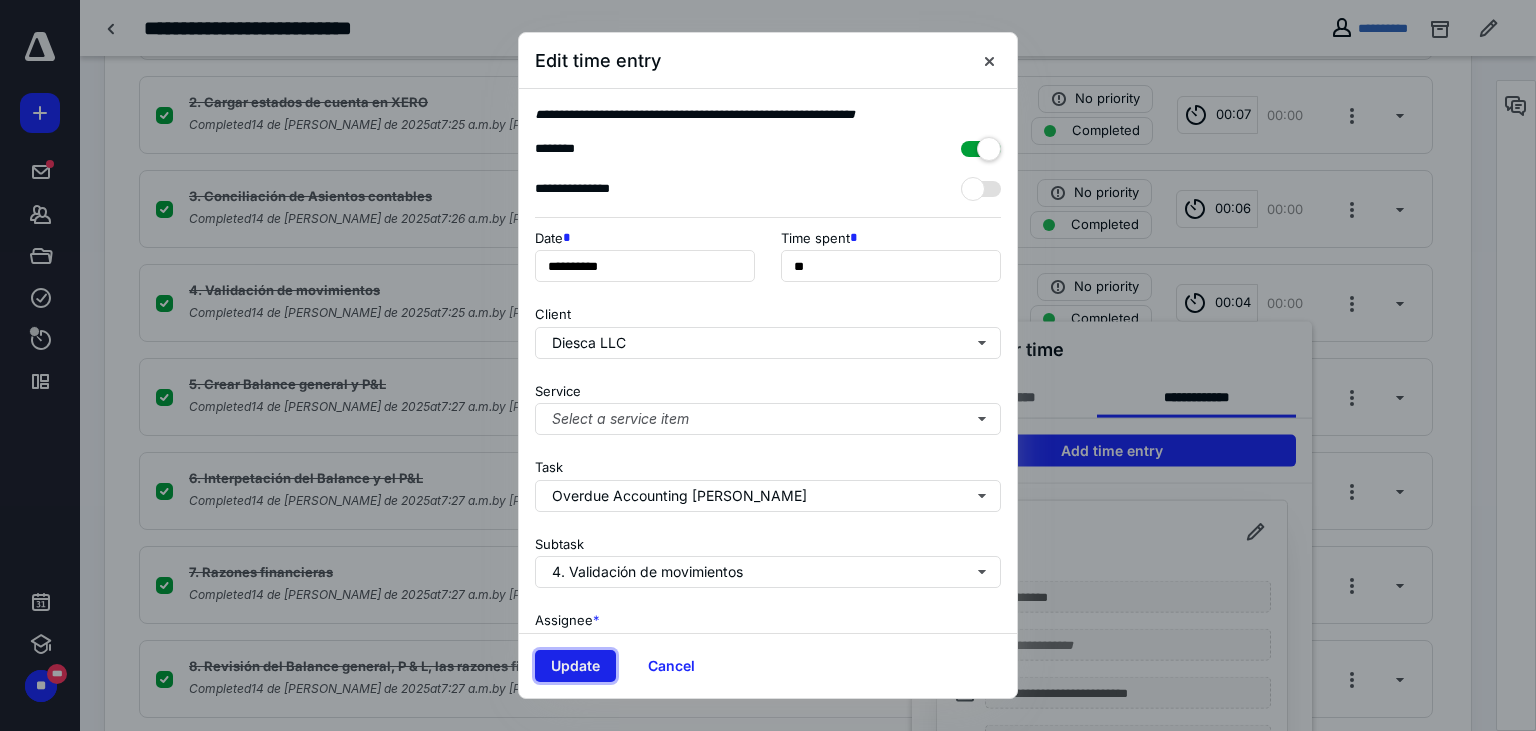 click on "Update" at bounding box center (575, 666) 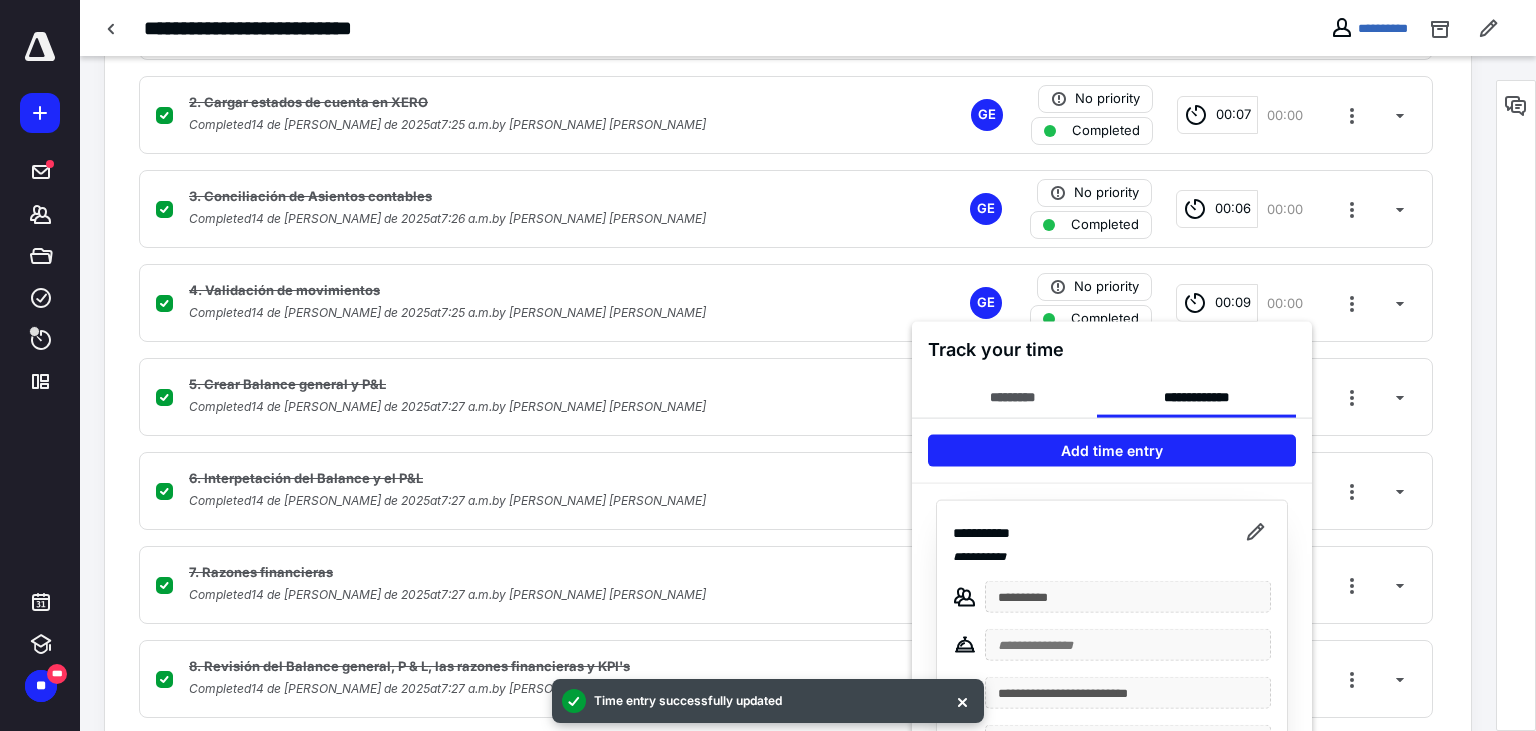 click at bounding box center (768, 365) 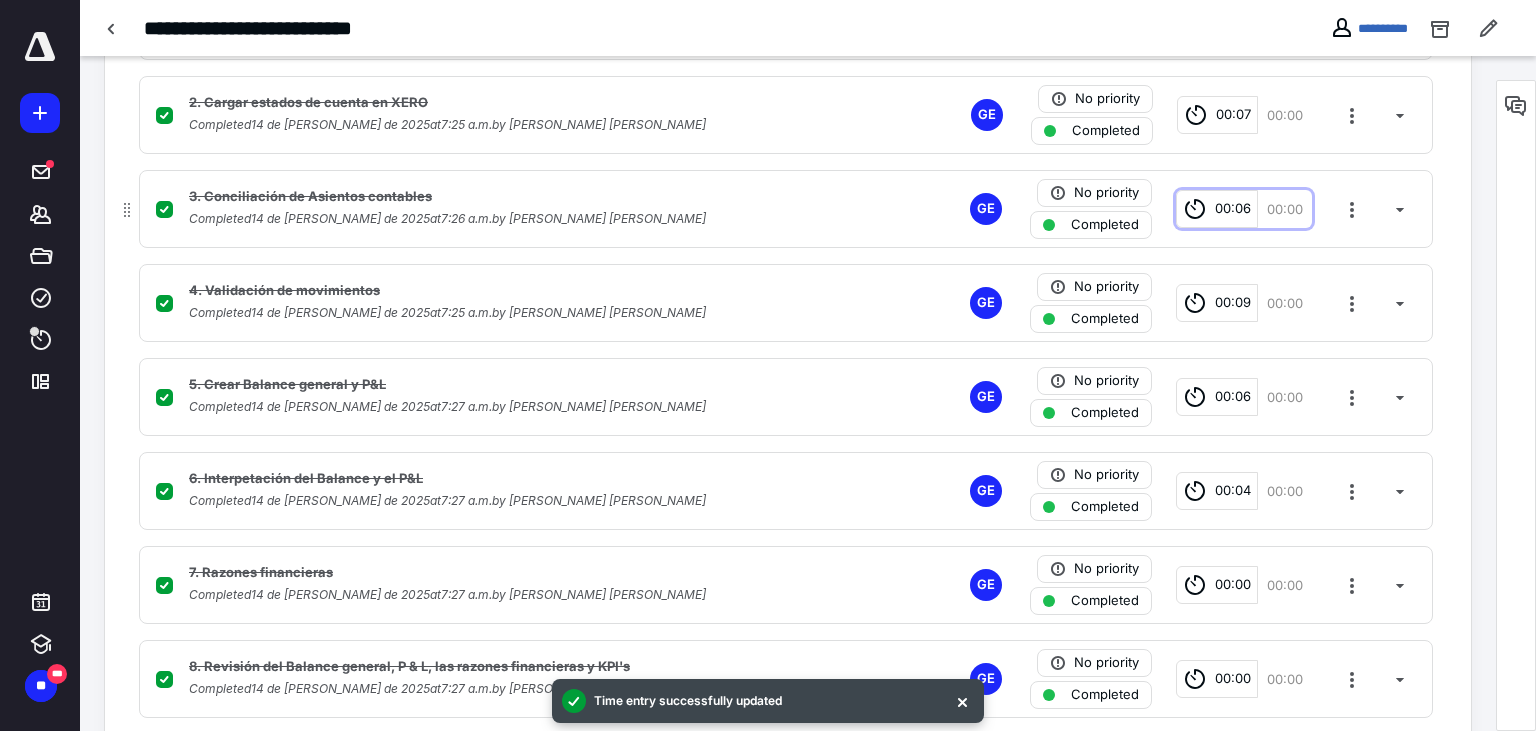 click on "00:06" at bounding box center (1233, 209) 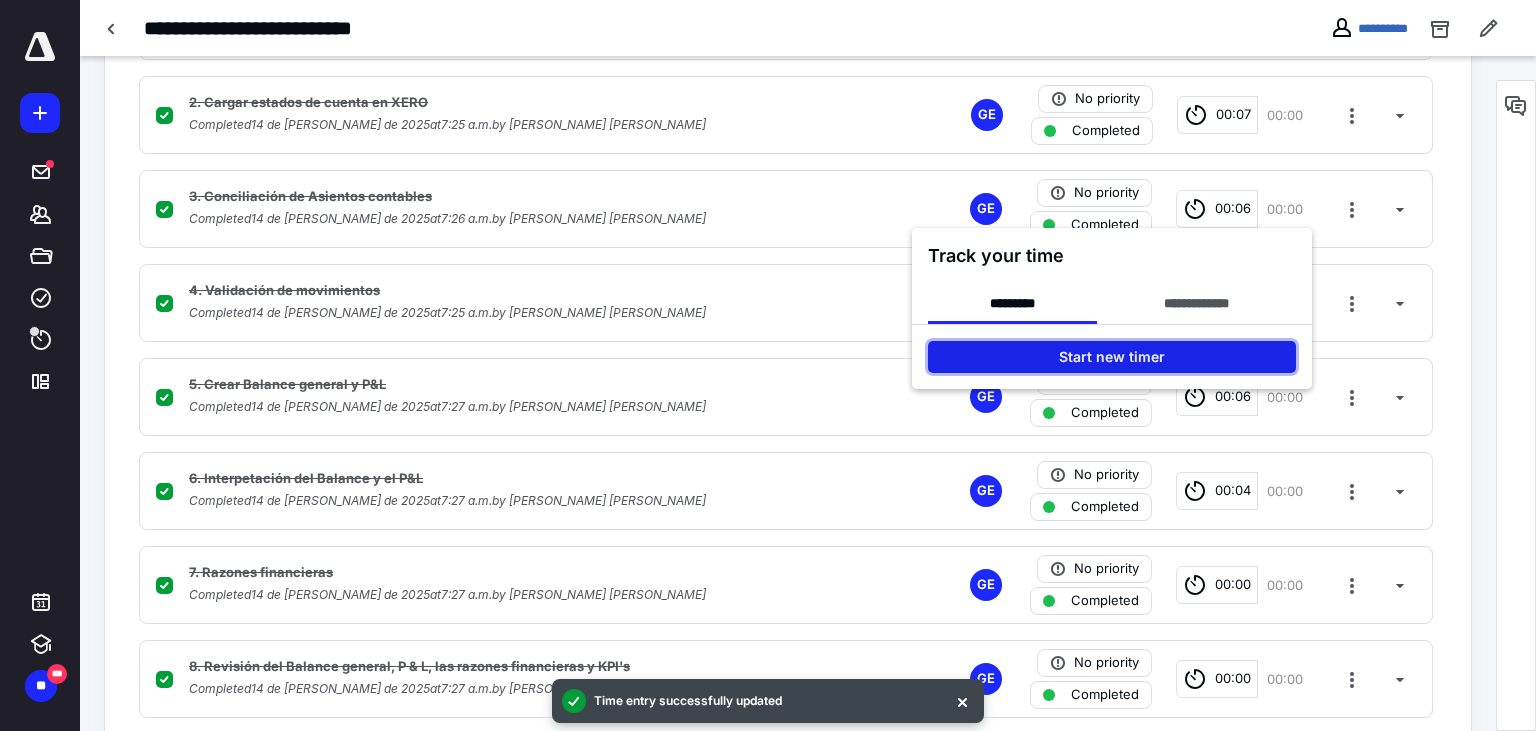click on "Start new timer" at bounding box center (1112, 357) 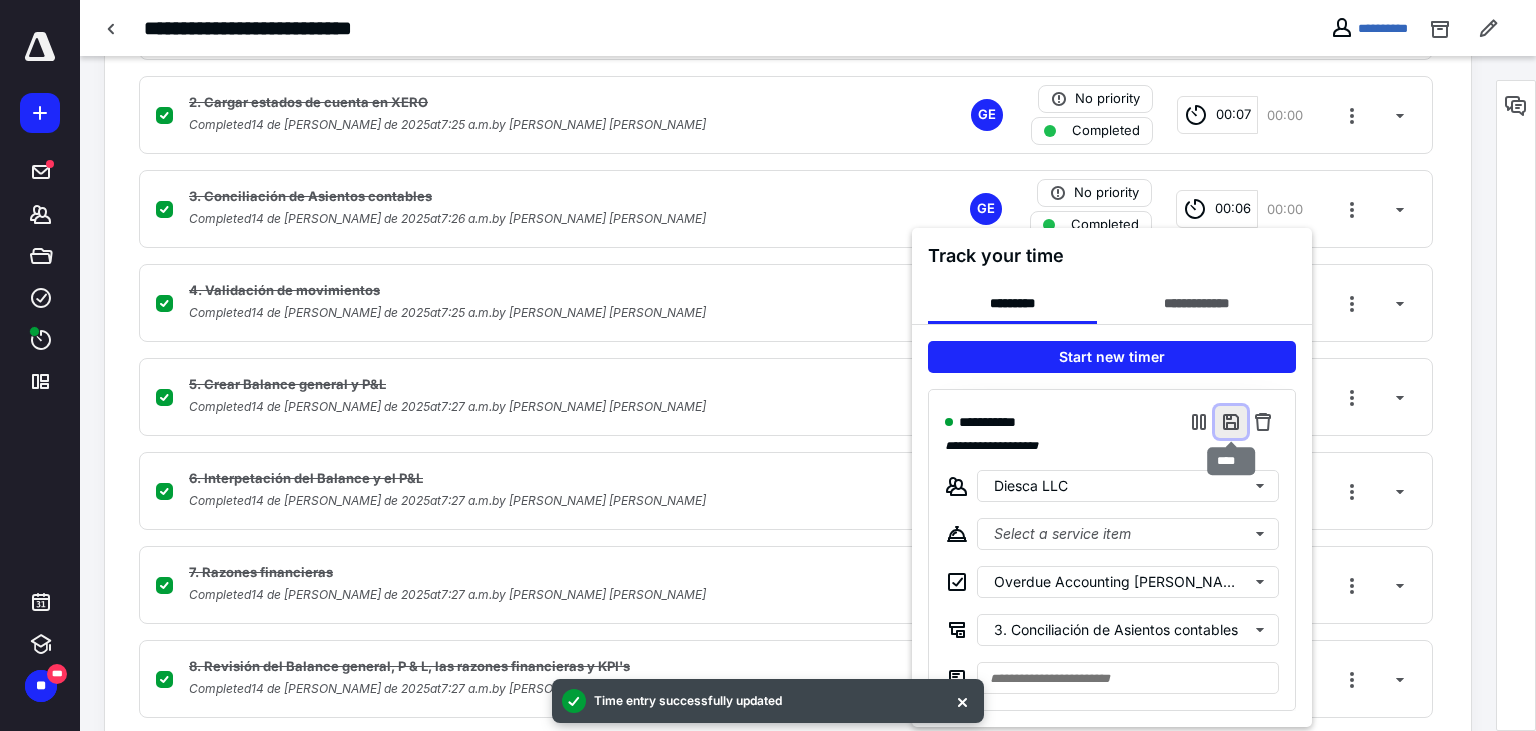 click at bounding box center (1231, 422) 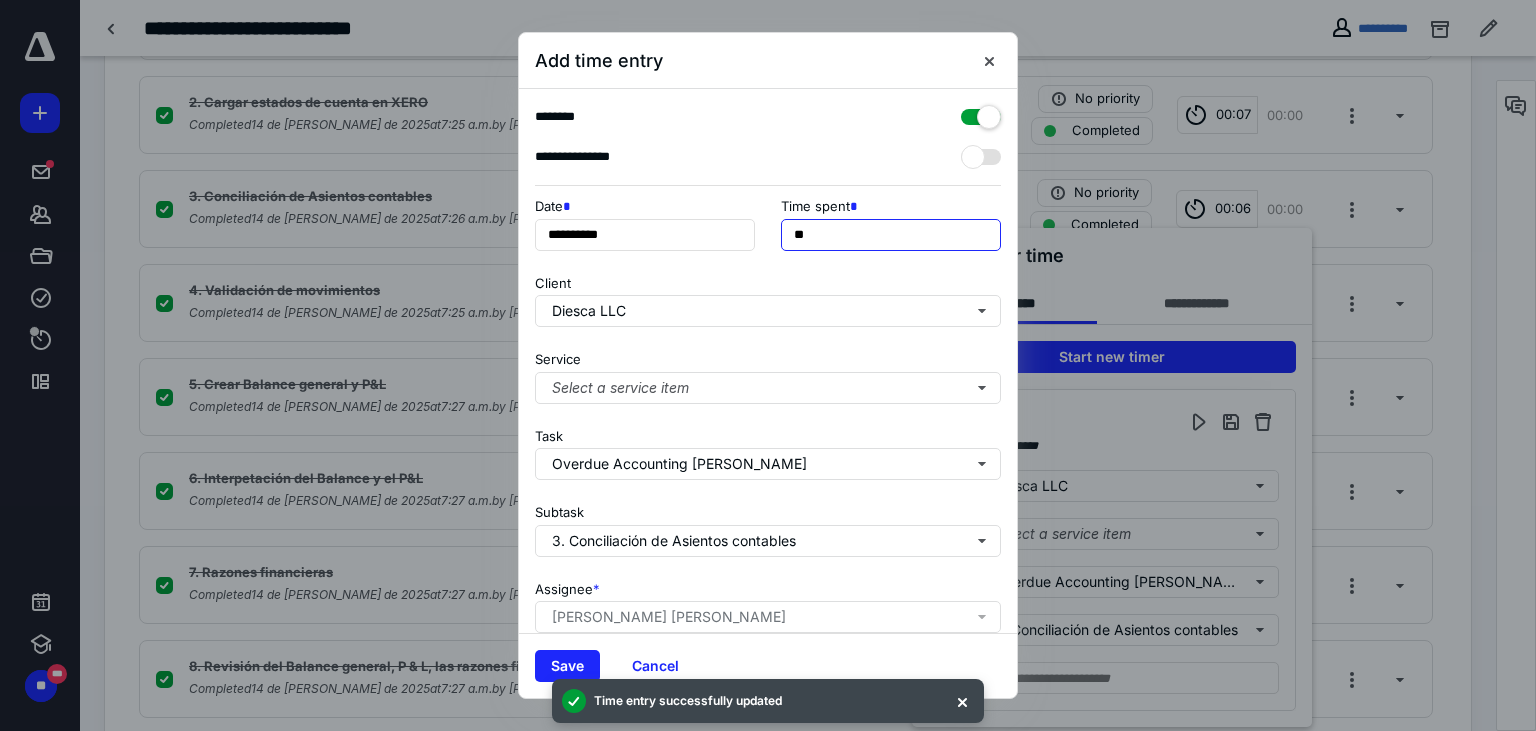 drag, startPoint x: 800, startPoint y: 233, endPoint x: 742, endPoint y: 230, distance: 58.077534 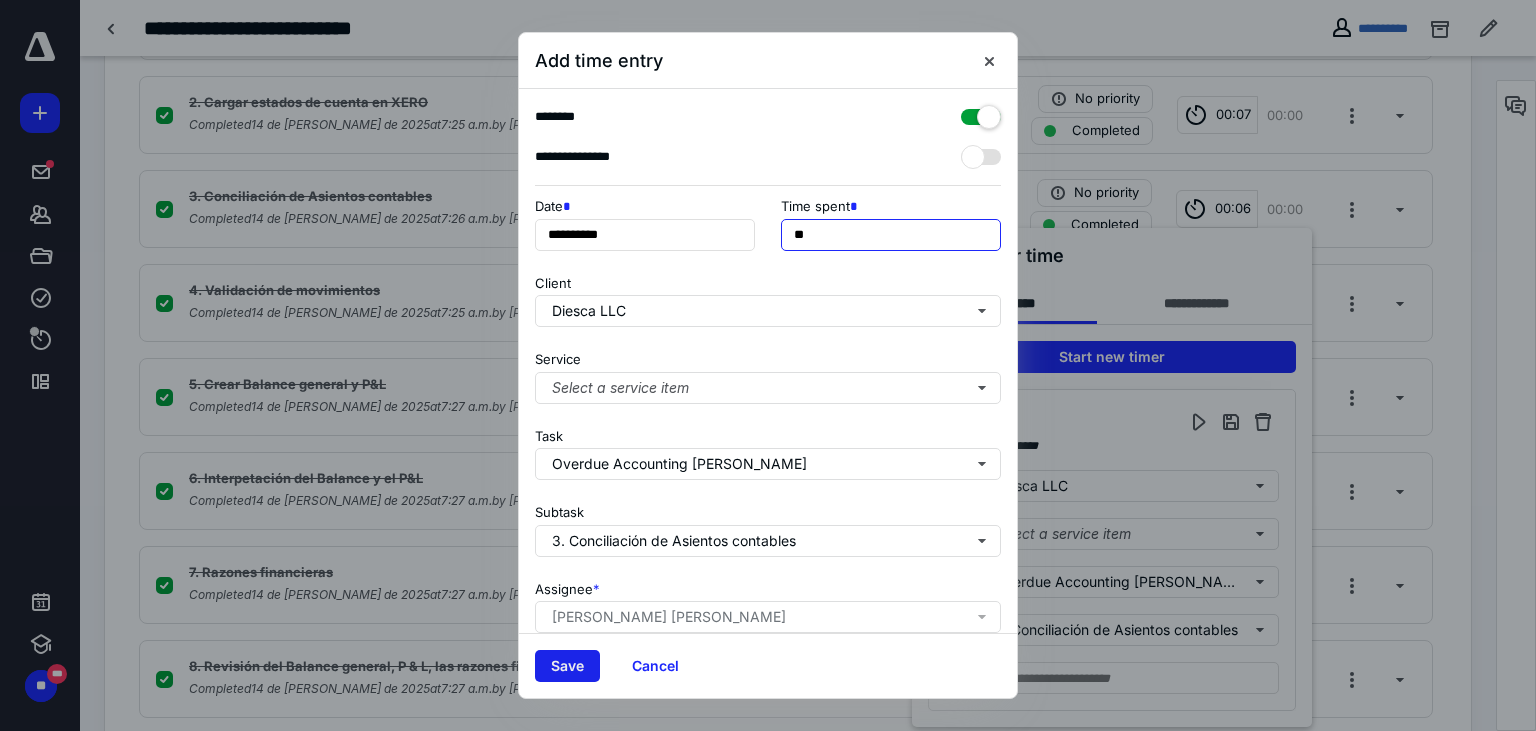 type on "**" 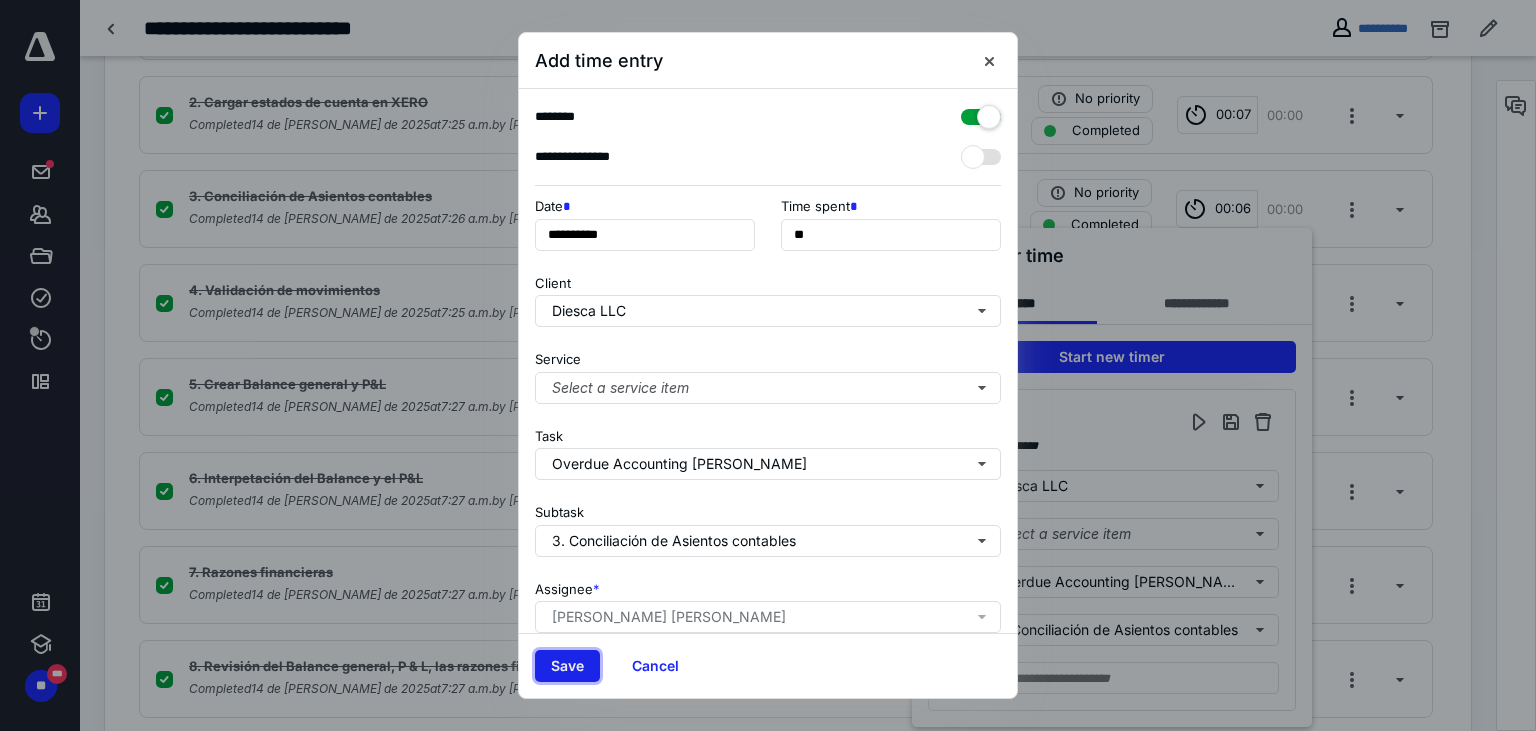 click on "Save" at bounding box center [567, 666] 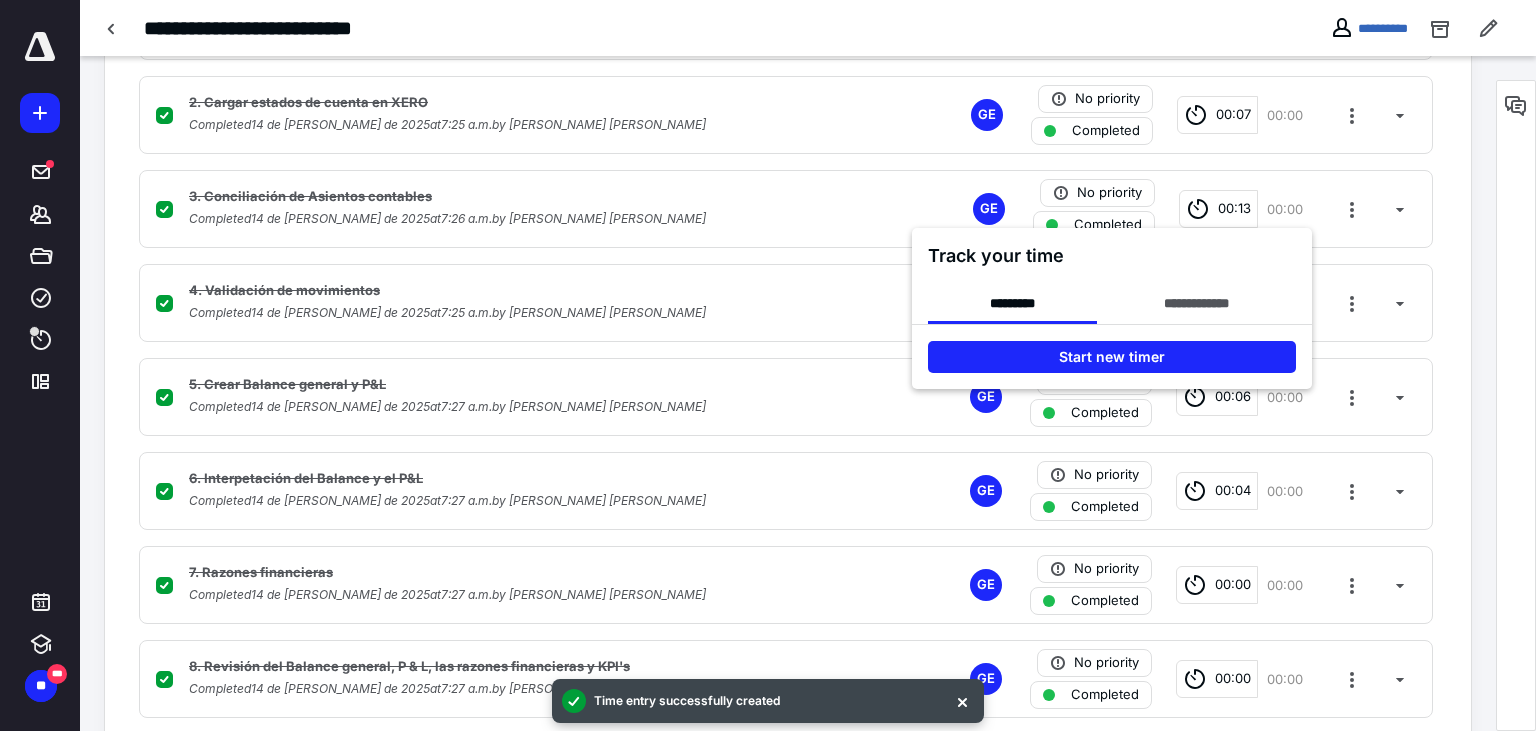 click at bounding box center (768, 365) 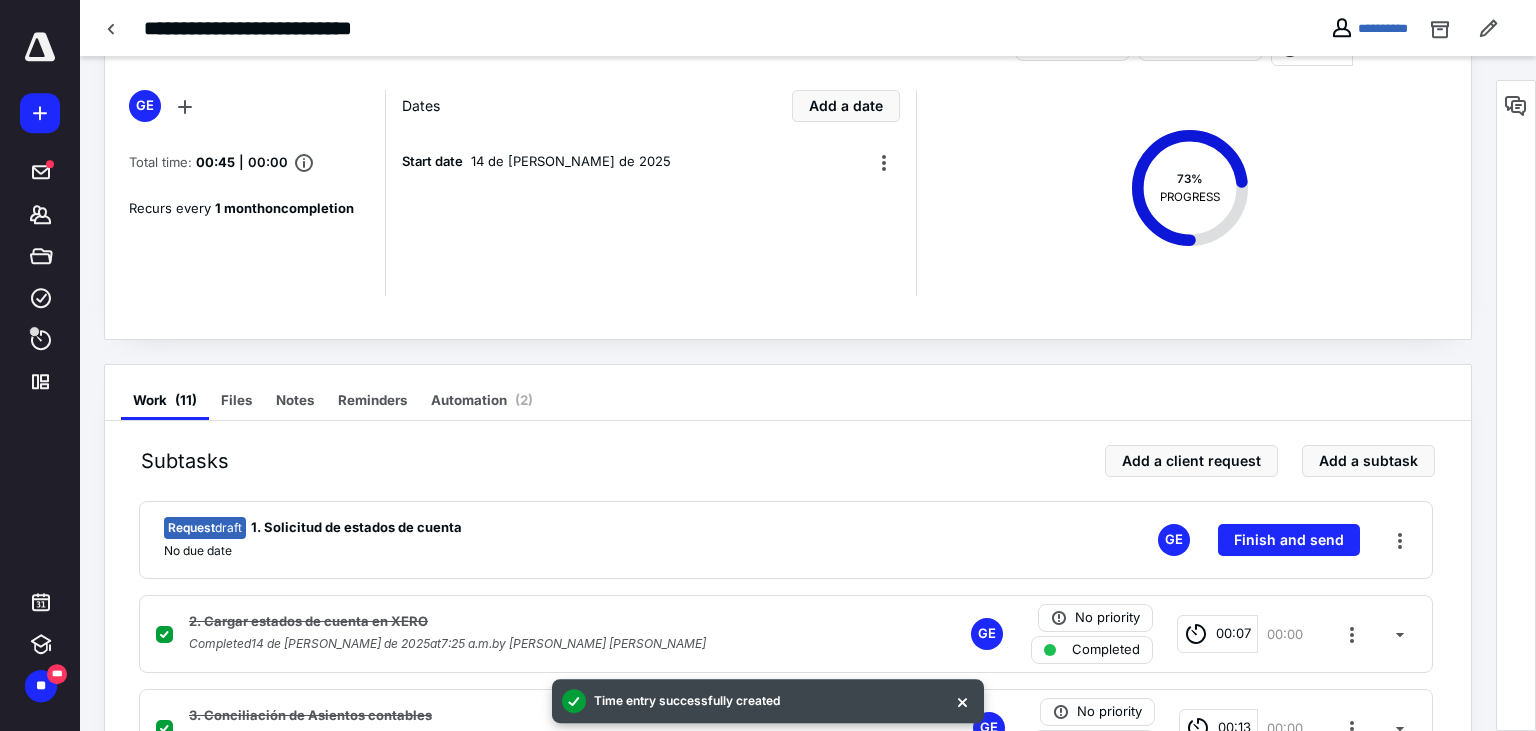 scroll, scrollTop: 0, scrollLeft: 0, axis: both 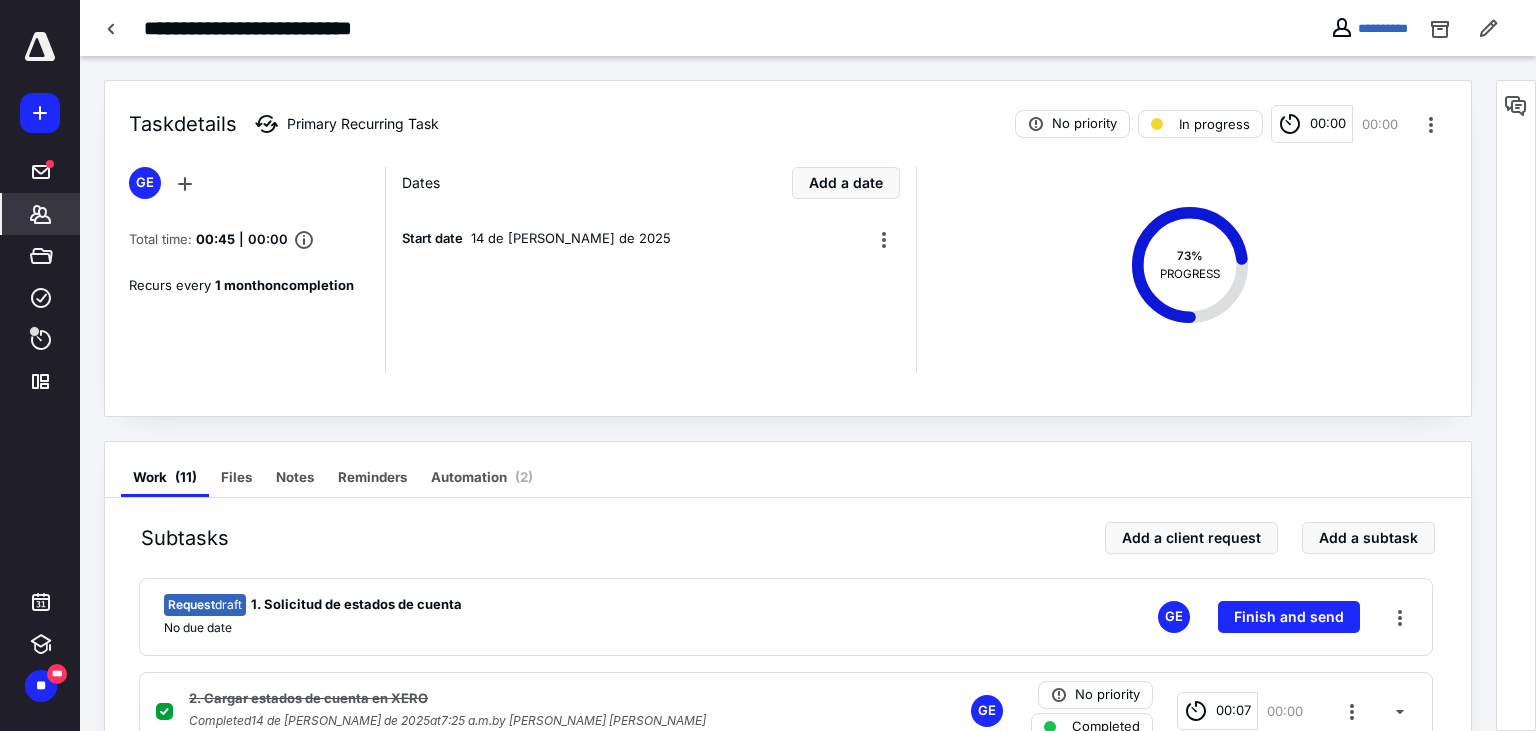 click 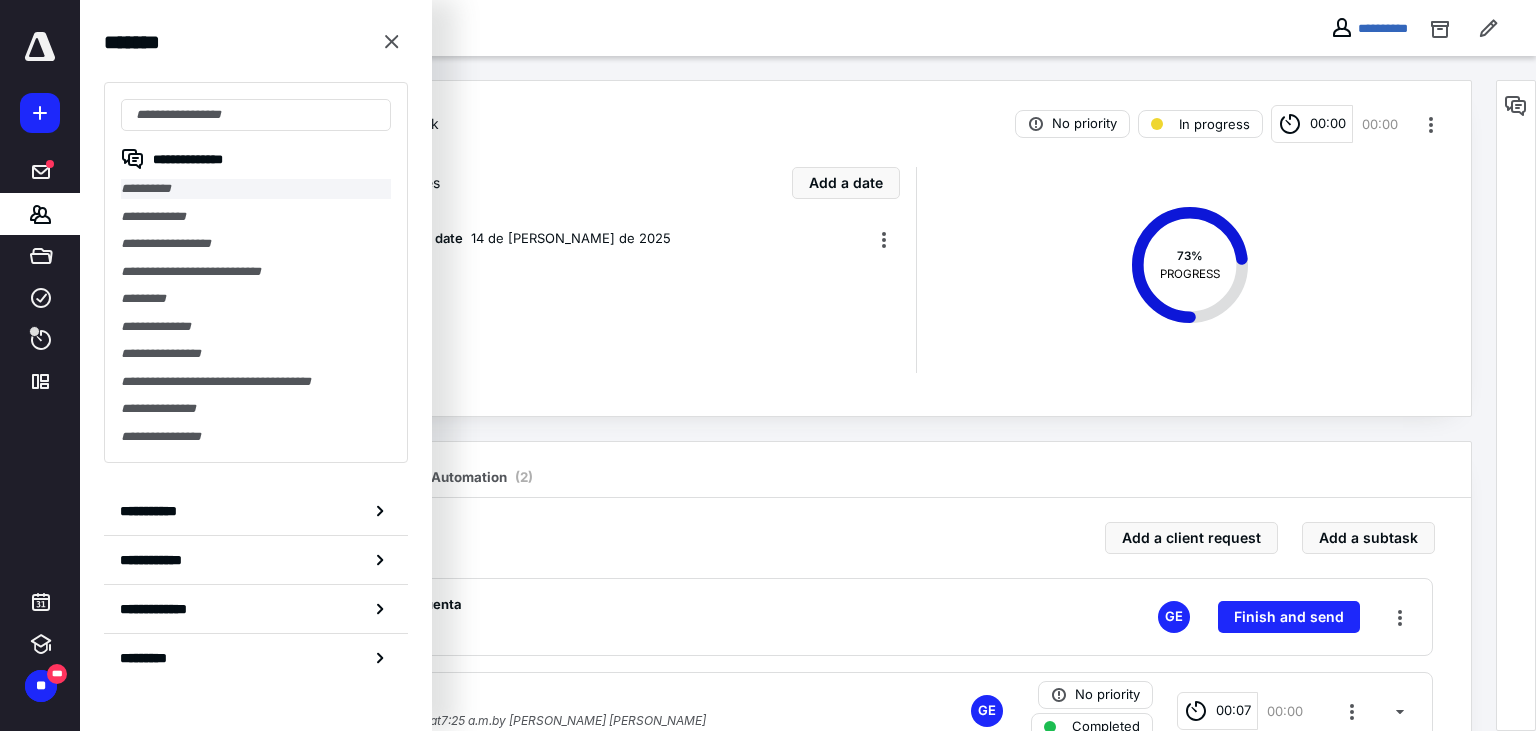 click on "**********" at bounding box center (256, 189) 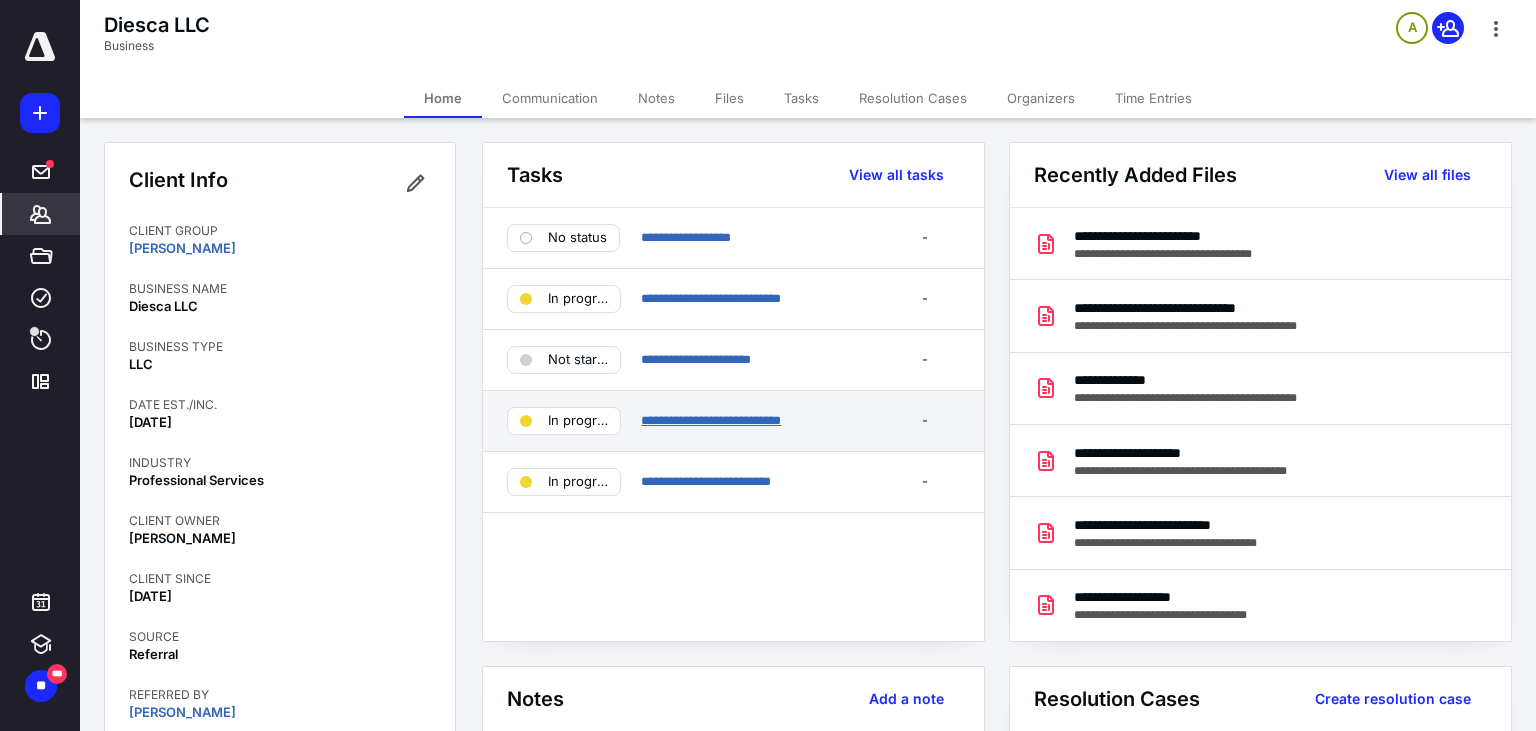 click on "**********" at bounding box center (711, 420) 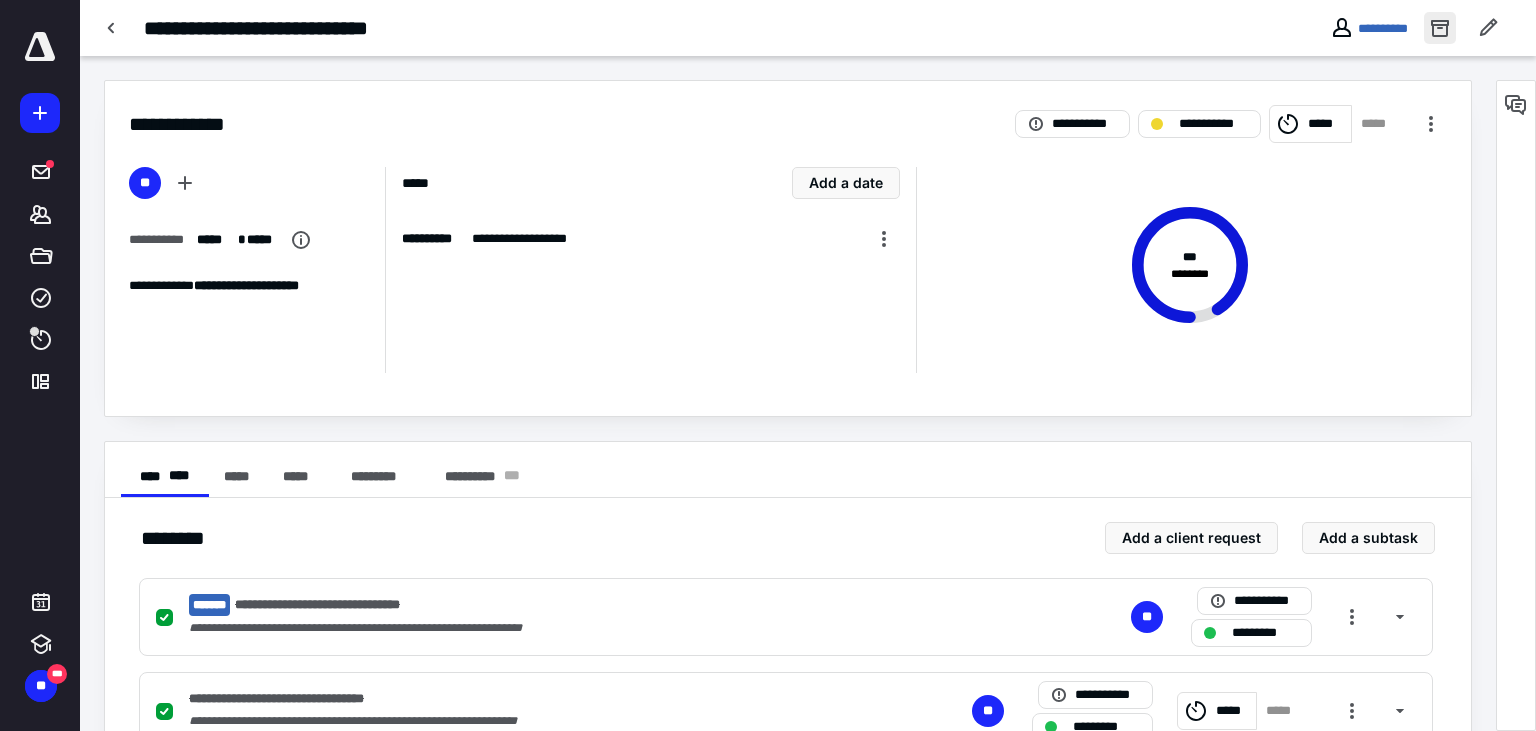 click at bounding box center (1440, 28) 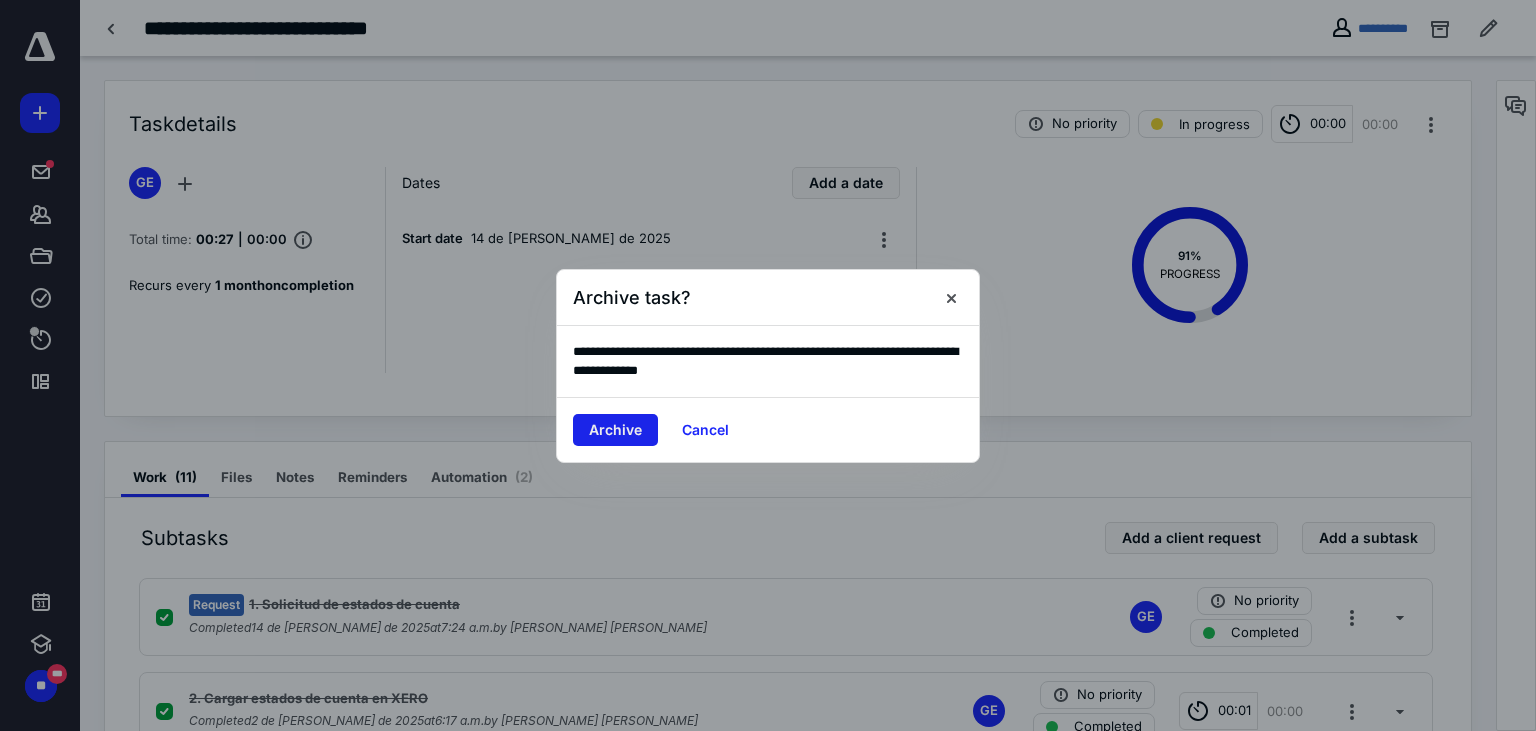click on "Archive" at bounding box center (615, 430) 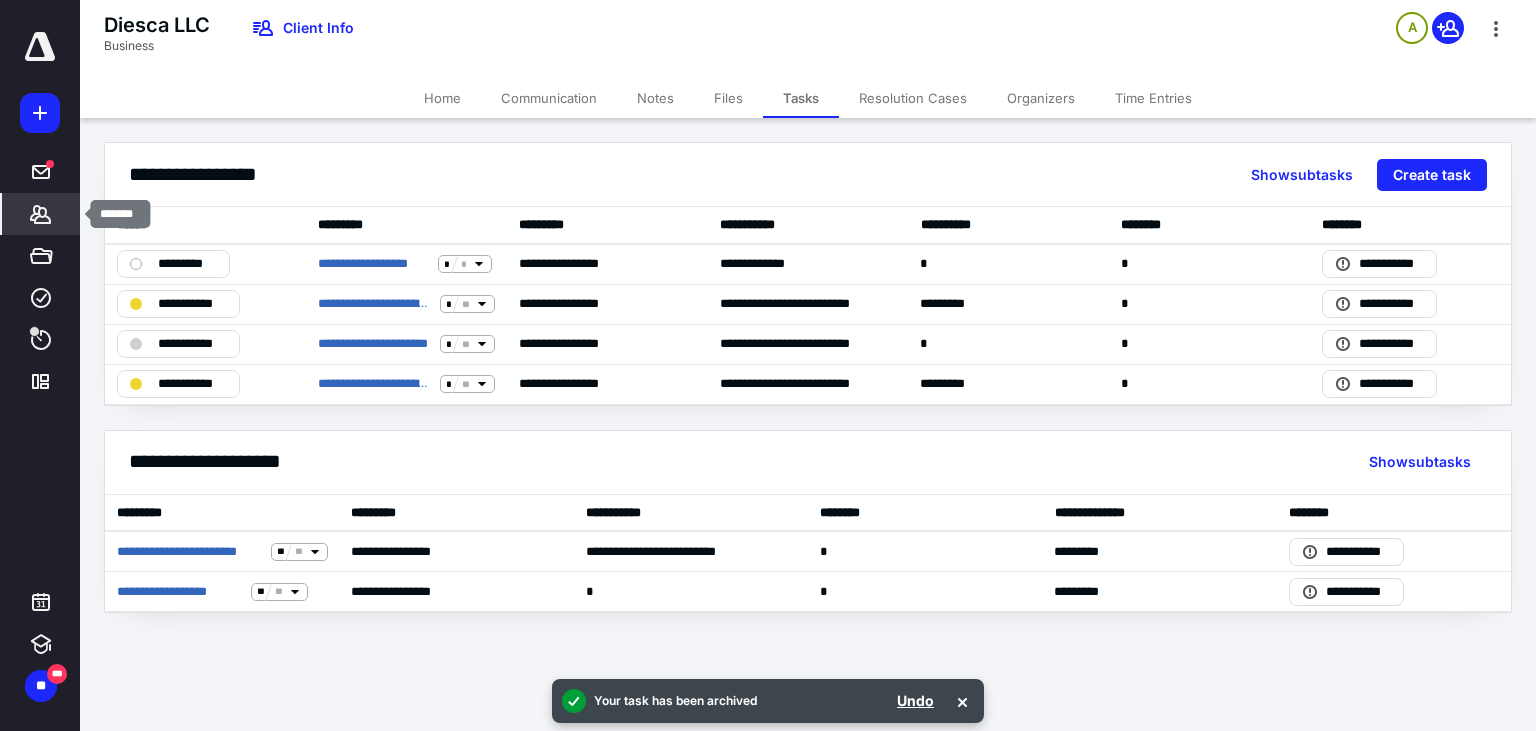 click 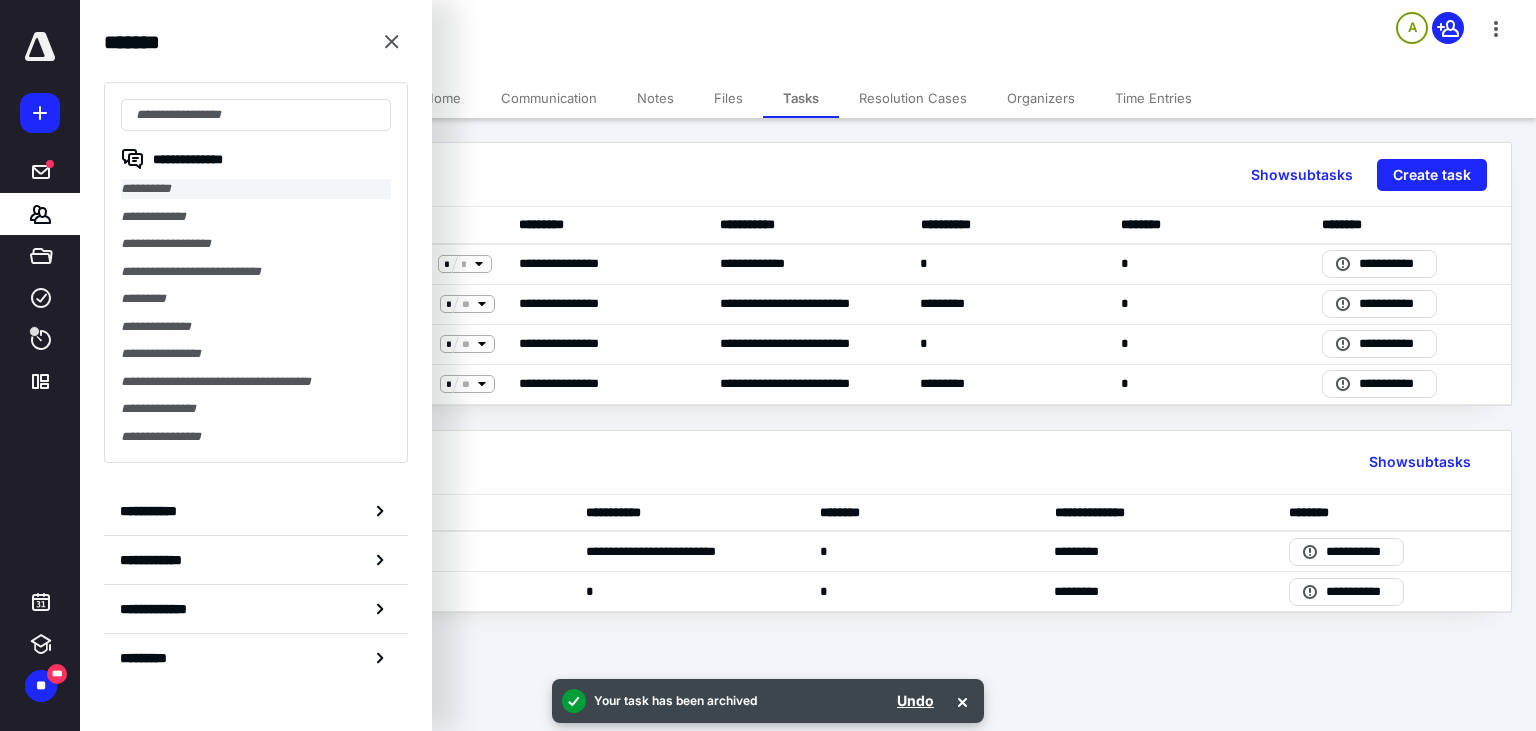 click on "**********" at bounding box center (256, 189) 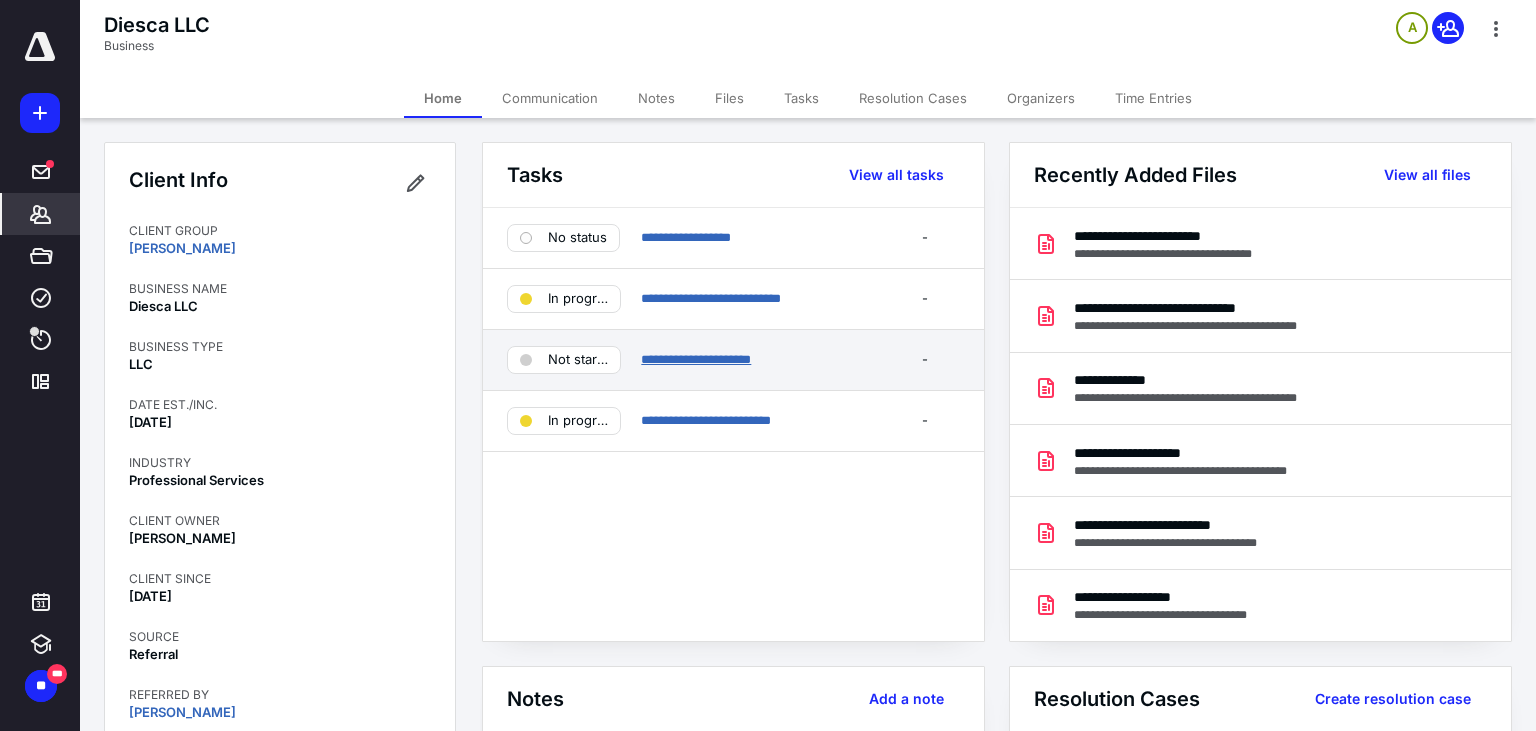 click on "**********" at bounding box center [696, 359] 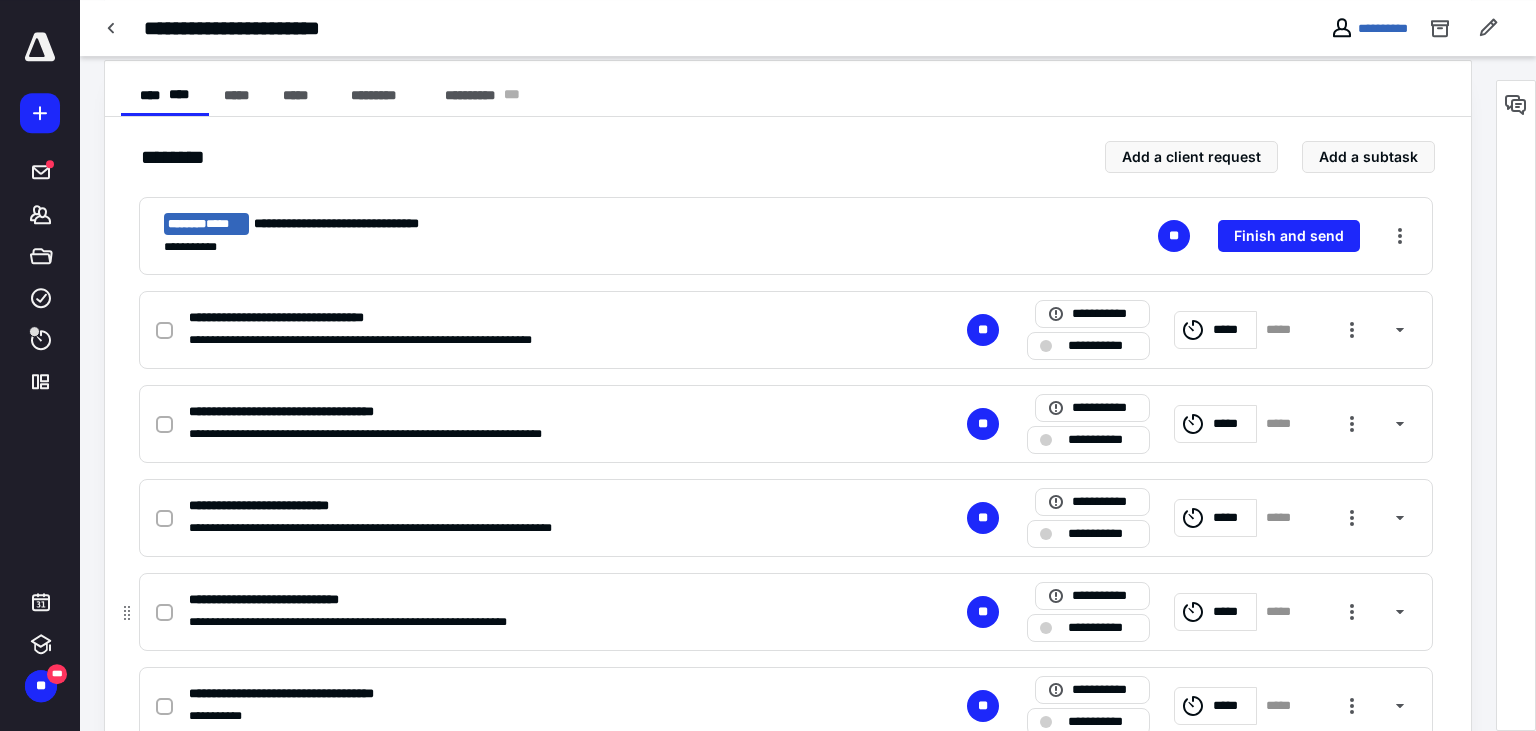 scroll, scrollTop: 0, scrollLeft: 0, axis: both 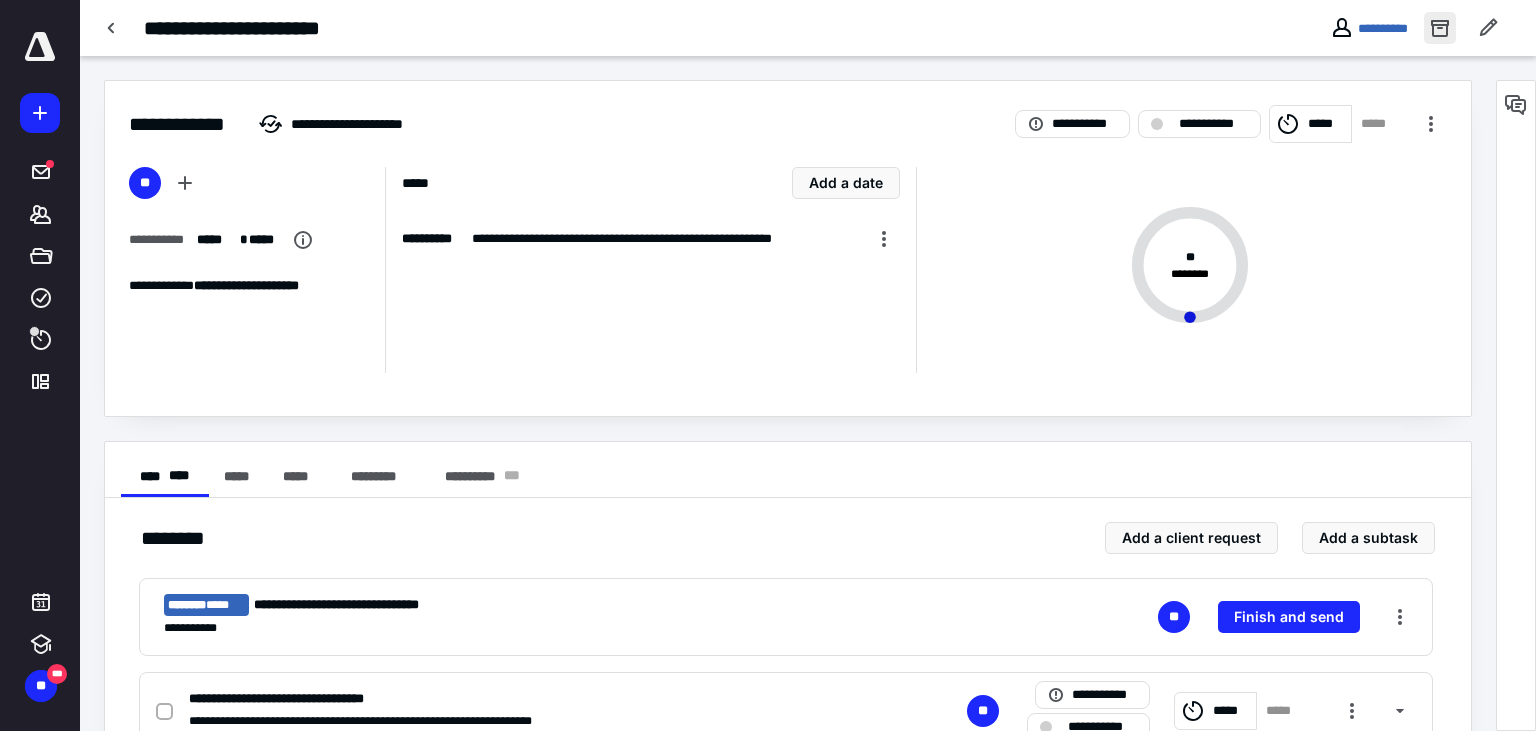 click at bounding box center (1440, 28) 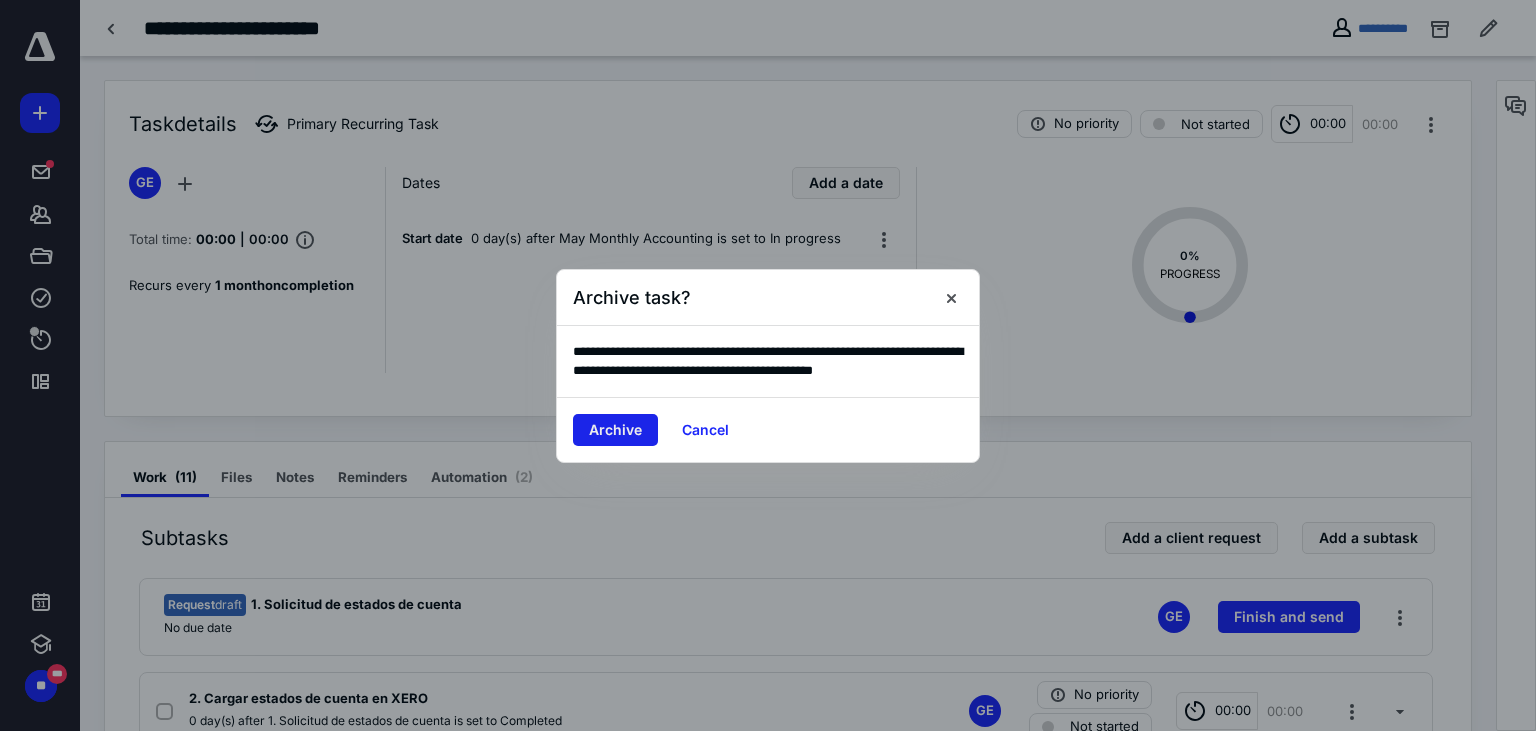 click on "Archive" at bounding box center (615, 430) 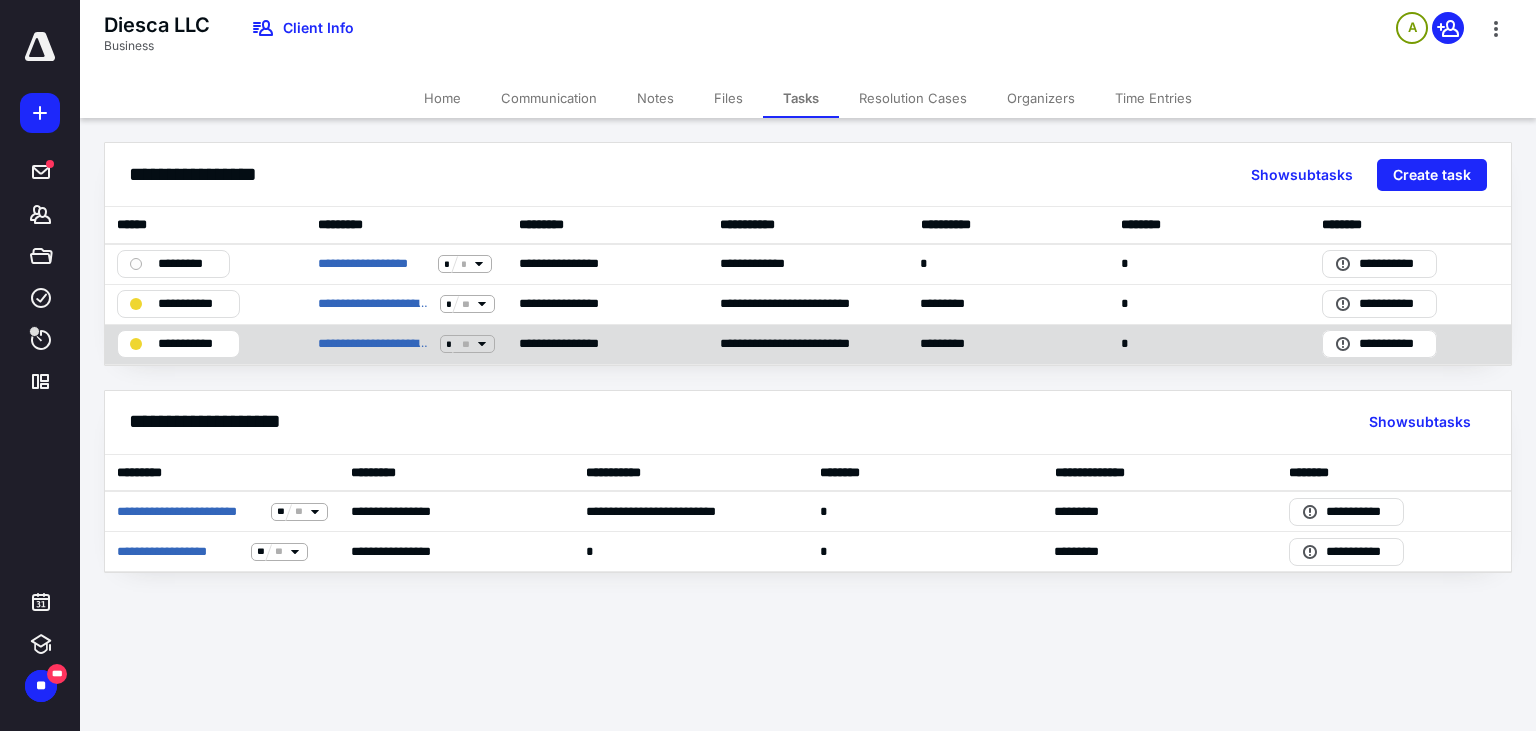click on "**********" at bounding box center [192, 344] 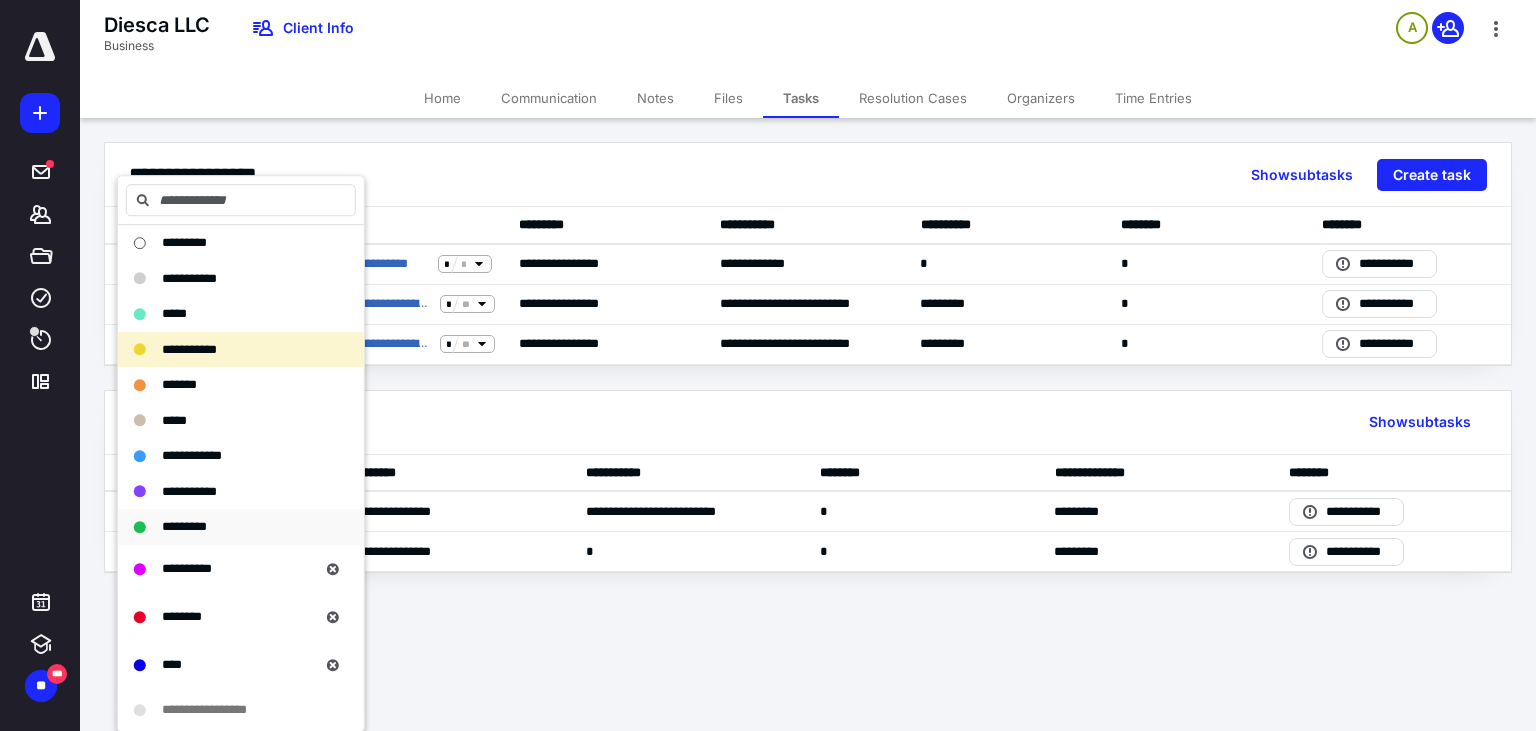 click on "*********" at bounding box center [184, 526] 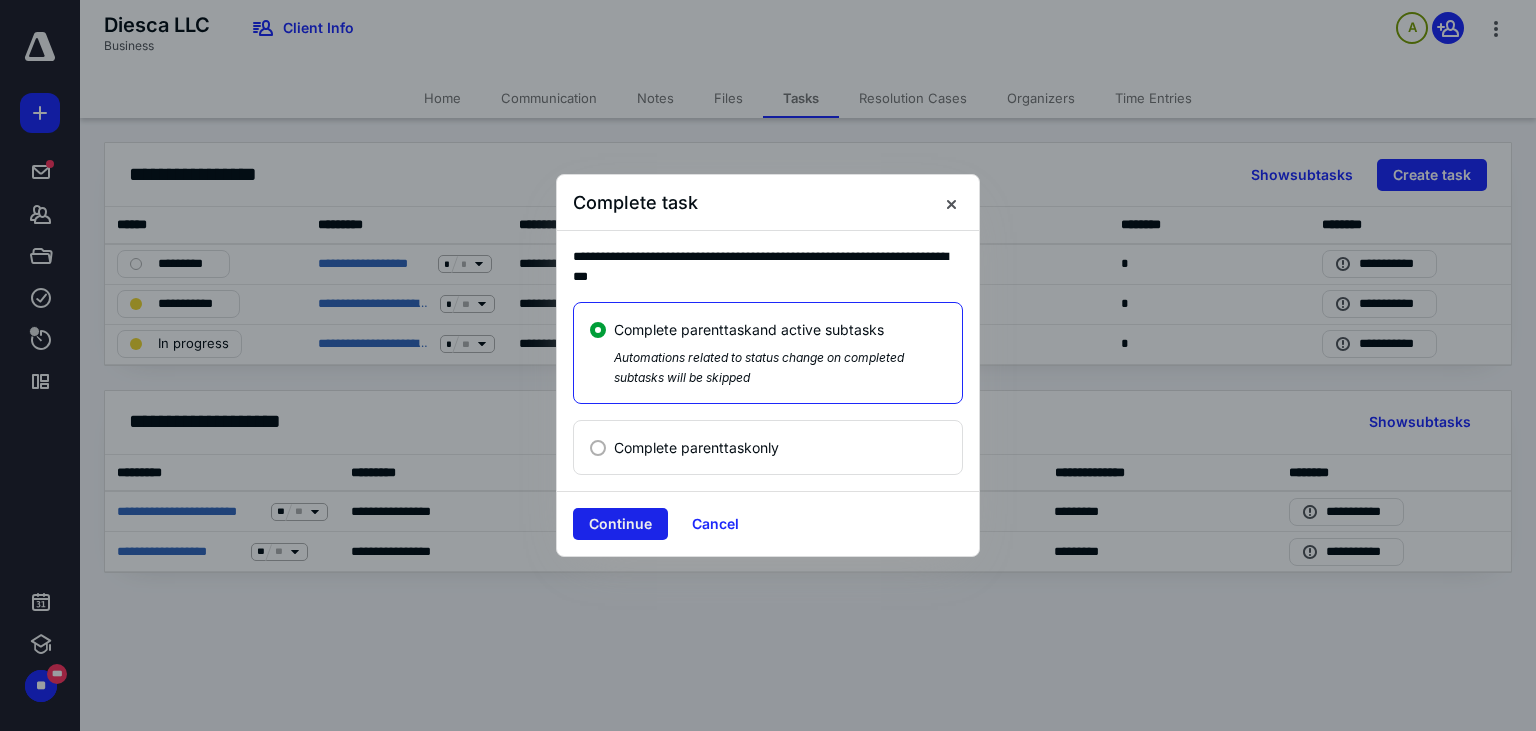 click on "Continue" at bounding box center (620, 524) 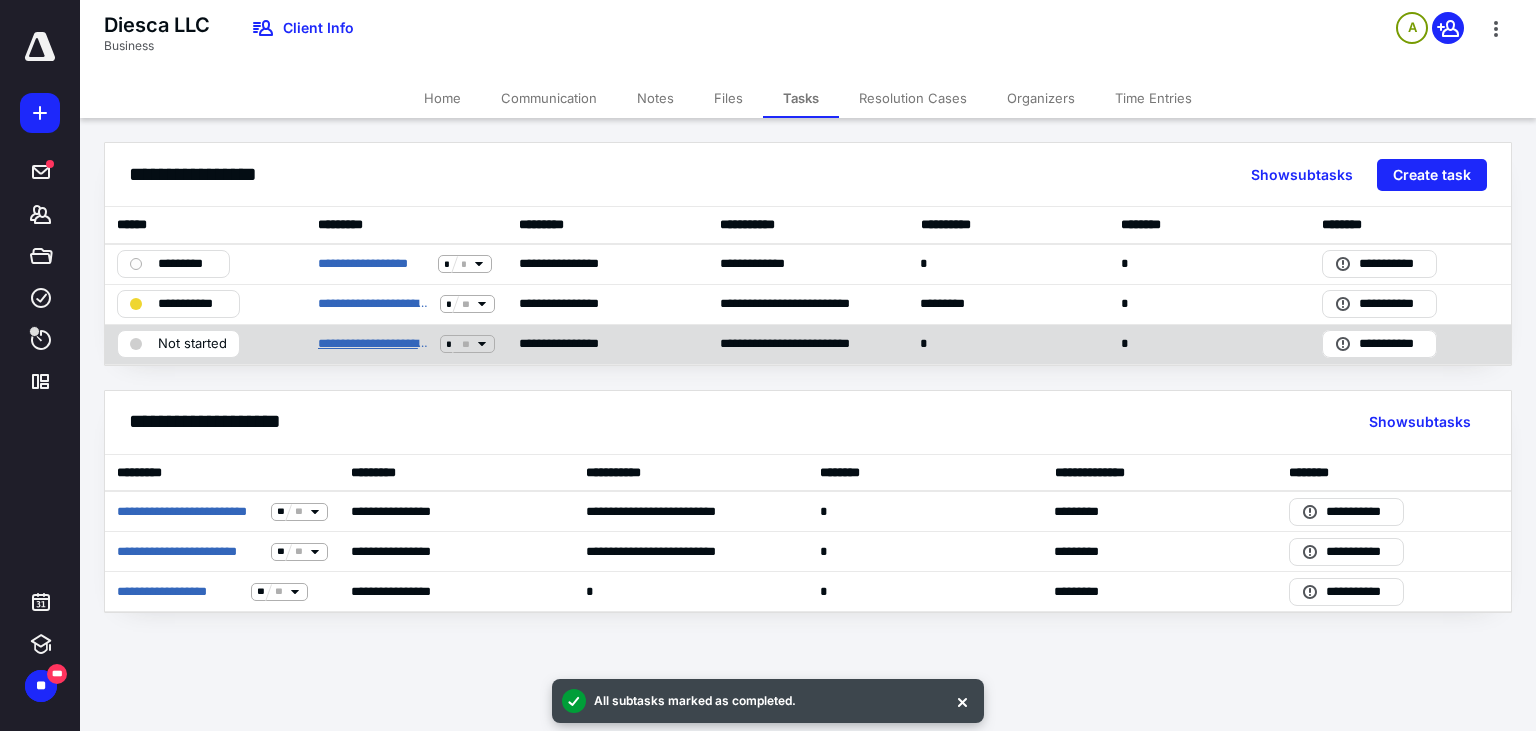 click on "**********" at bounding box center (375, 344) 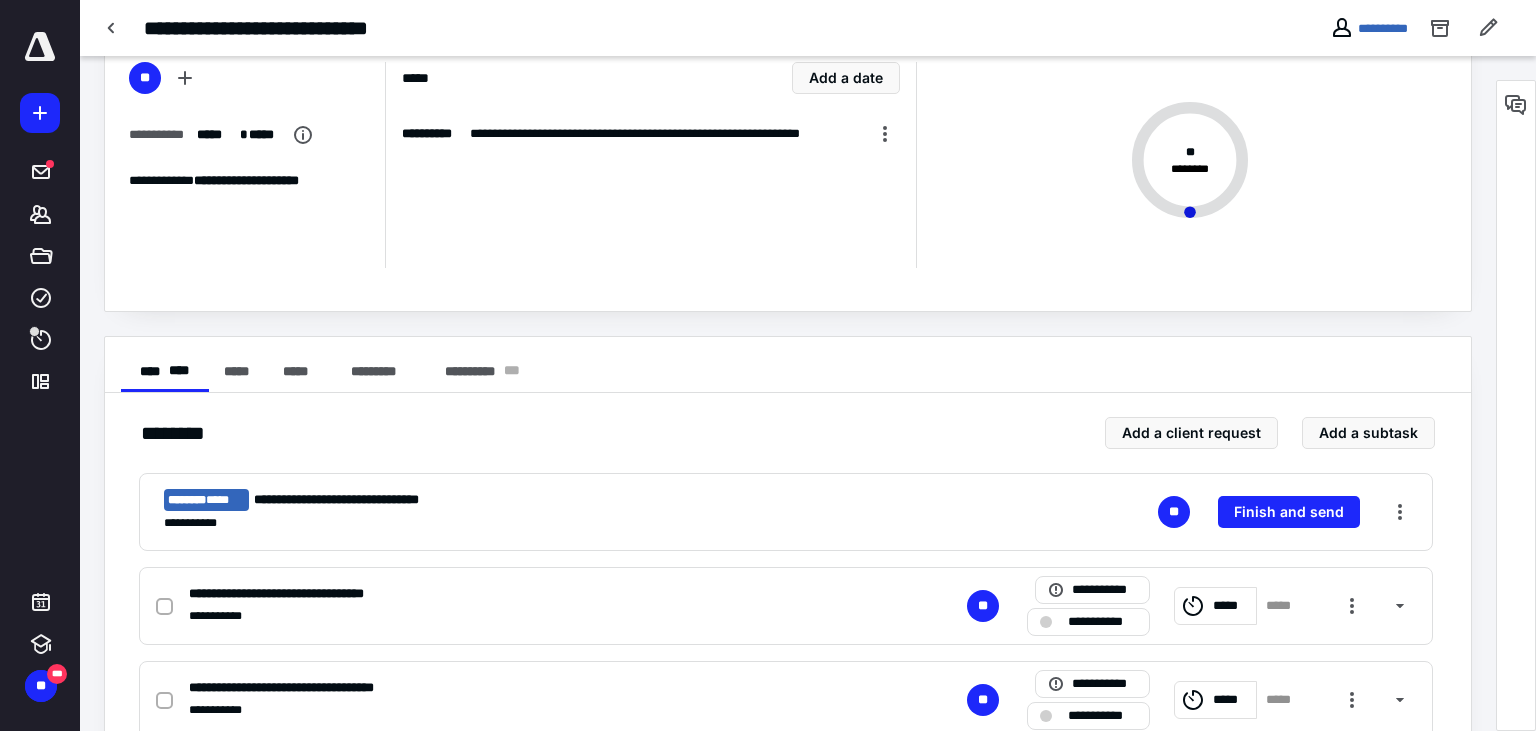 scroll, scrollTop: 0, scrollLeft: 0, axis: both 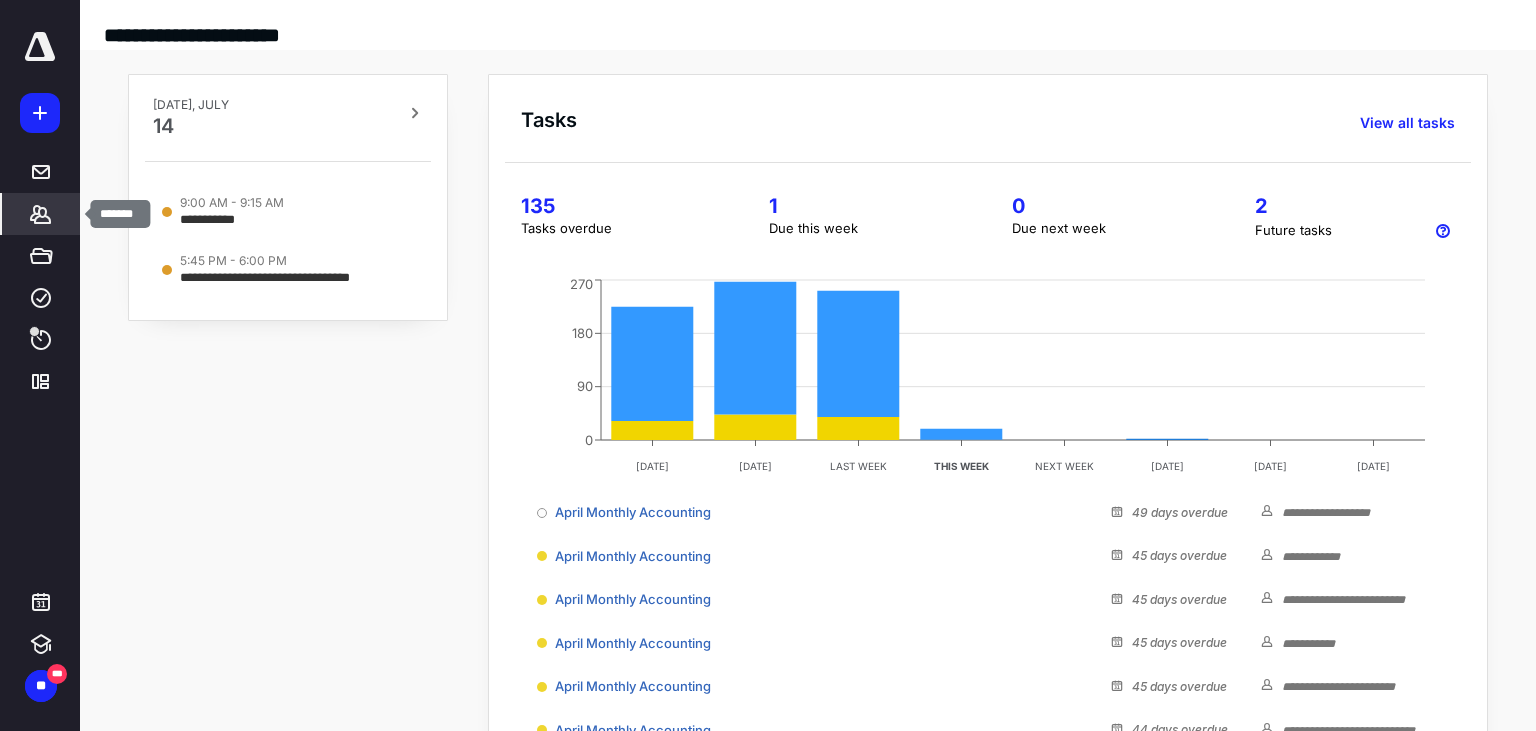 click 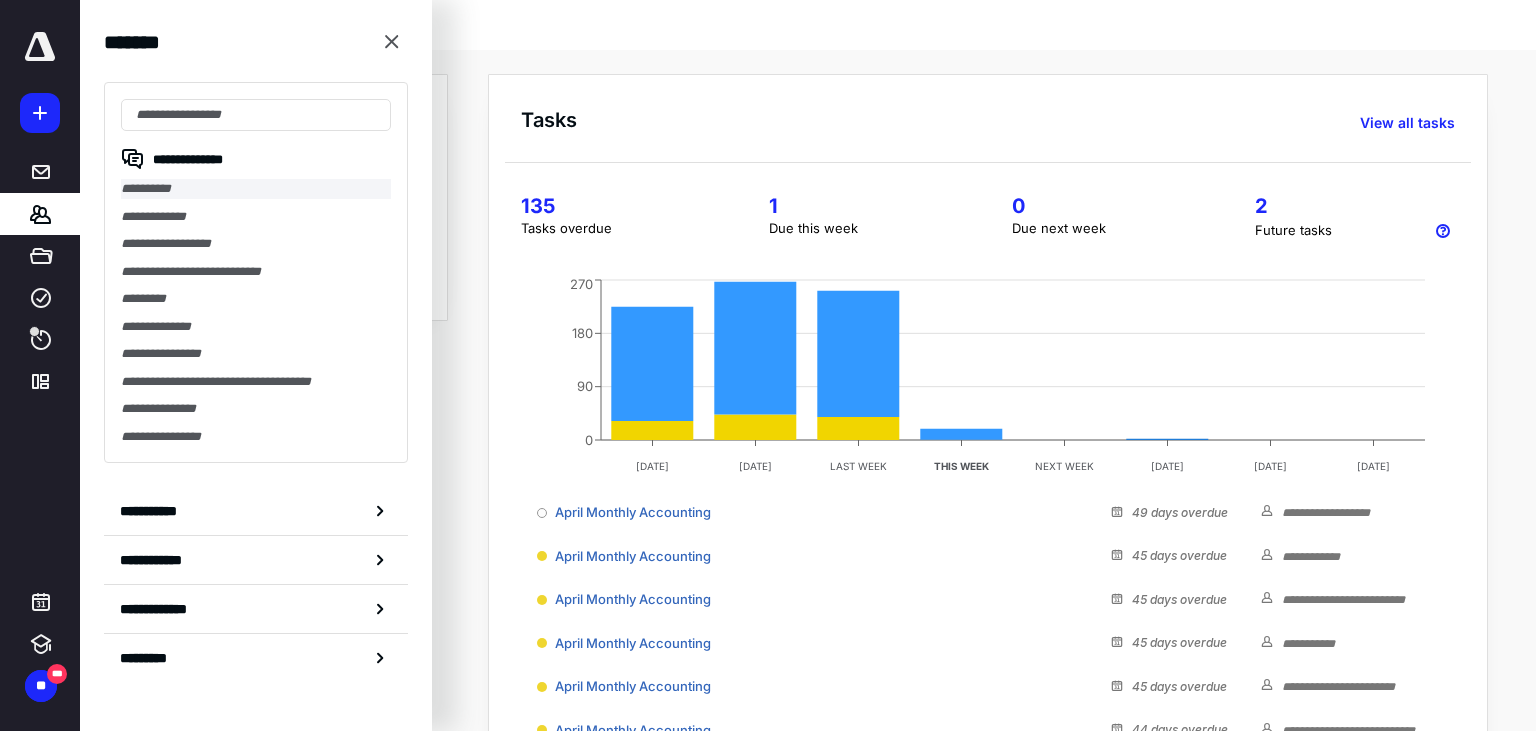 click on "**********" at bounding box center [256, 189] 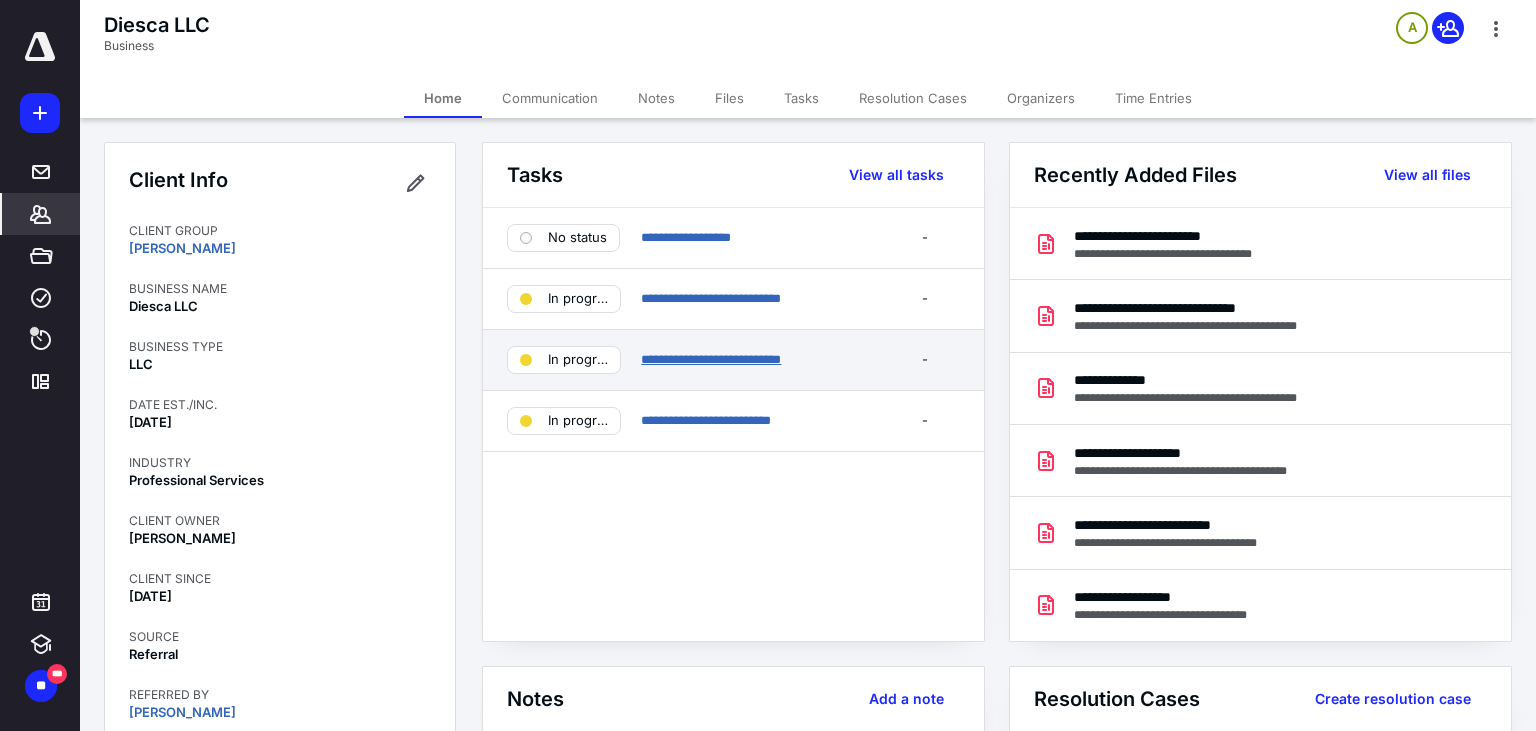 click on "**********" at bounding box center [711, 359] 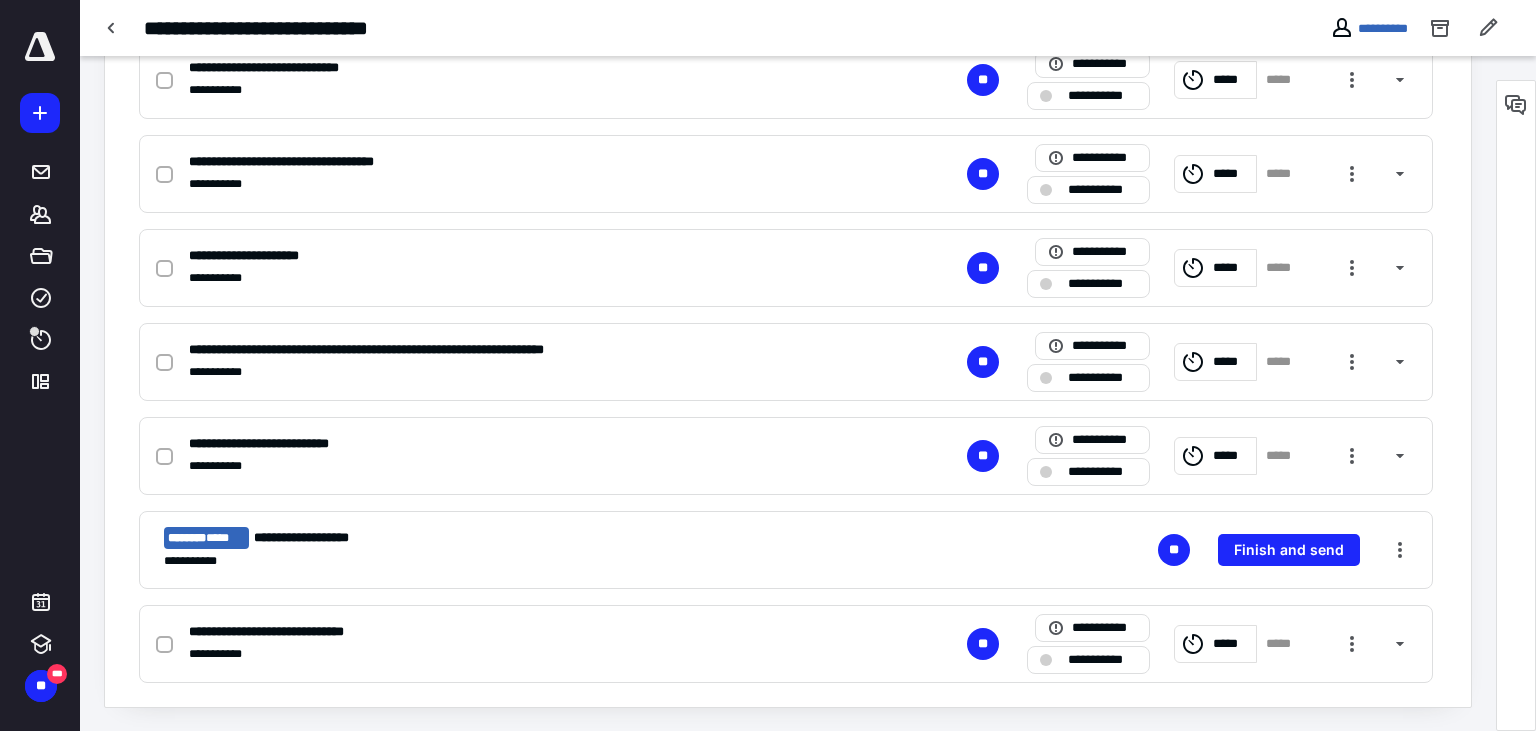 scroll, scrollTop: 280, scrollLeft: 0, axis: vertical 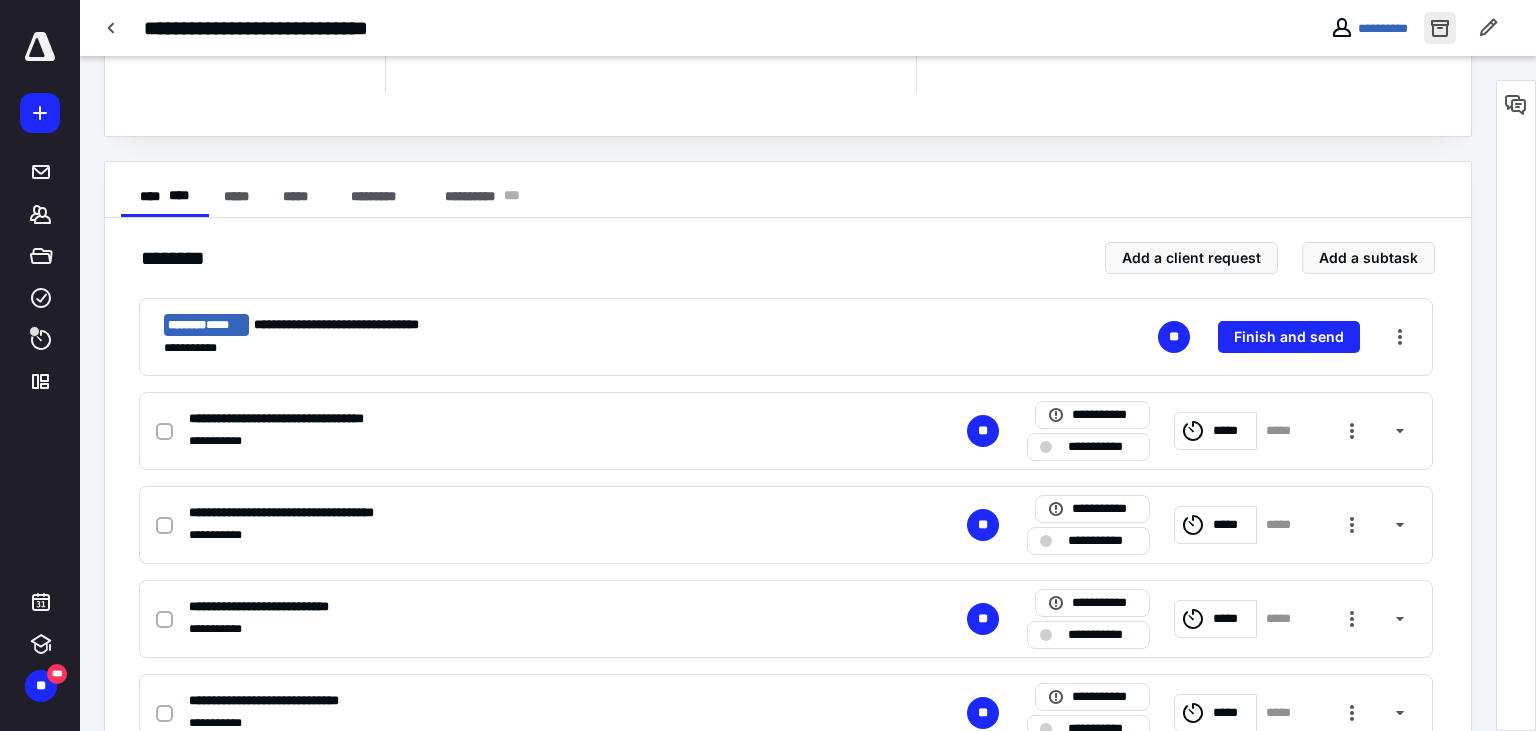 click at bounding box center (1440, 28) 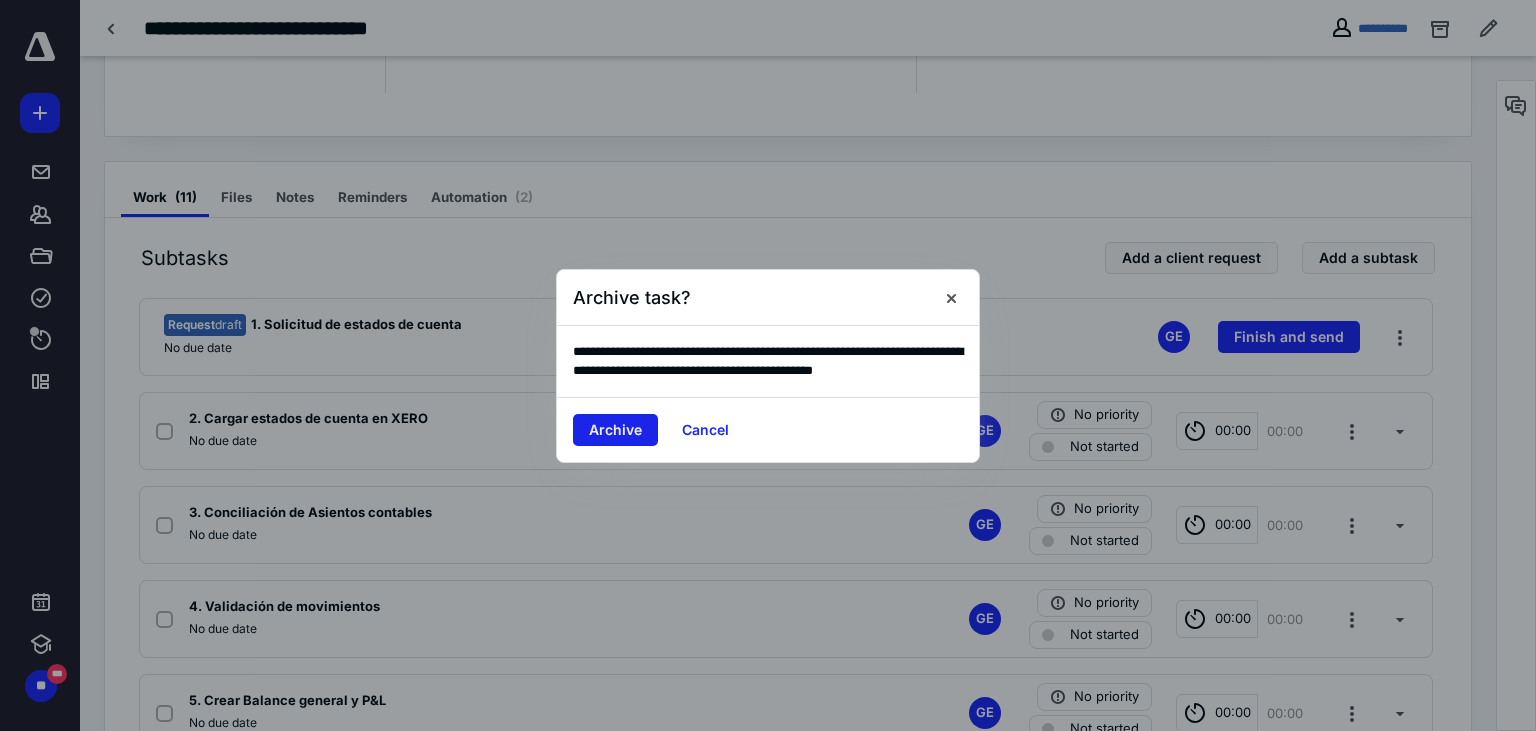 click on "Archive" at bounding box center (615, 430) 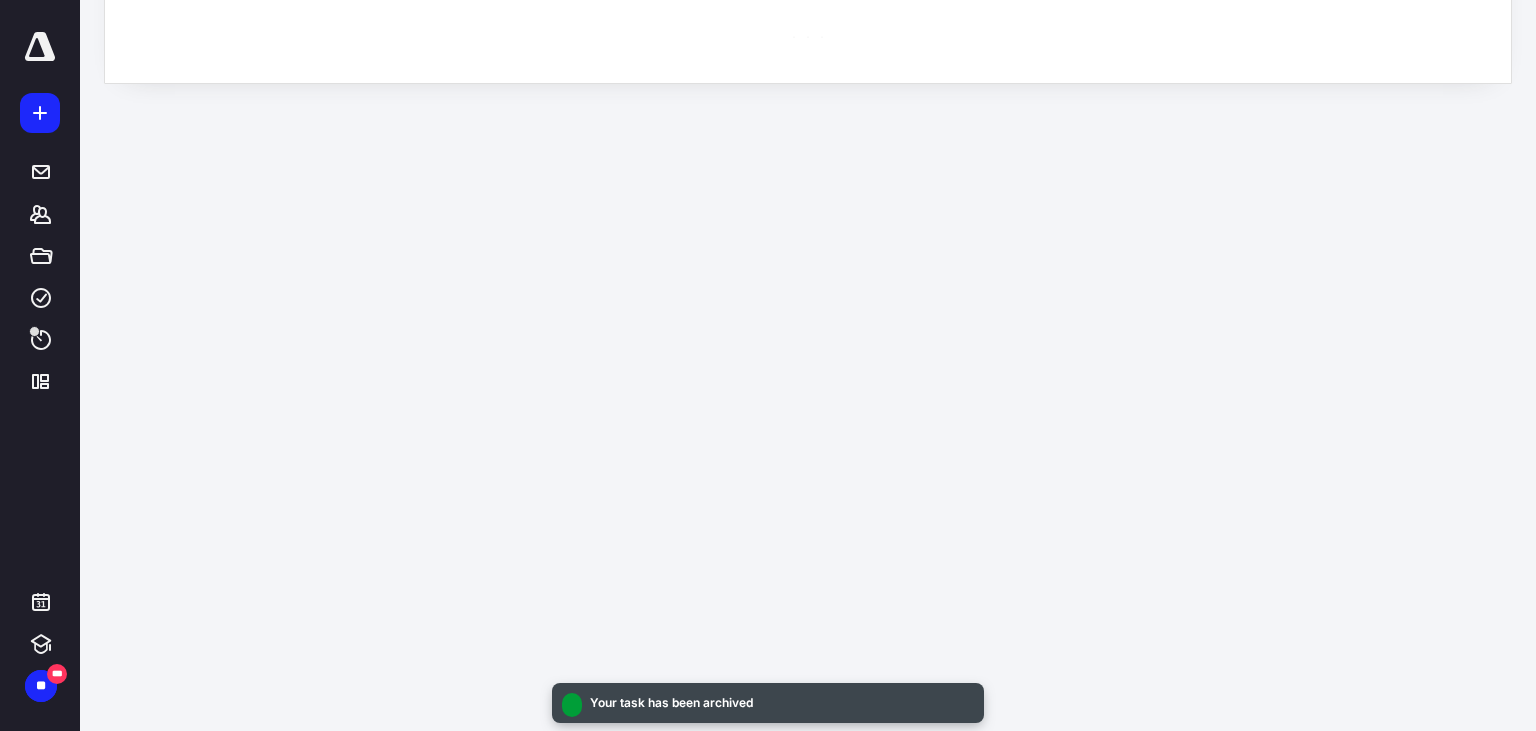 scroll, scrollTop: 0, scrollLeft: 0, axis: both 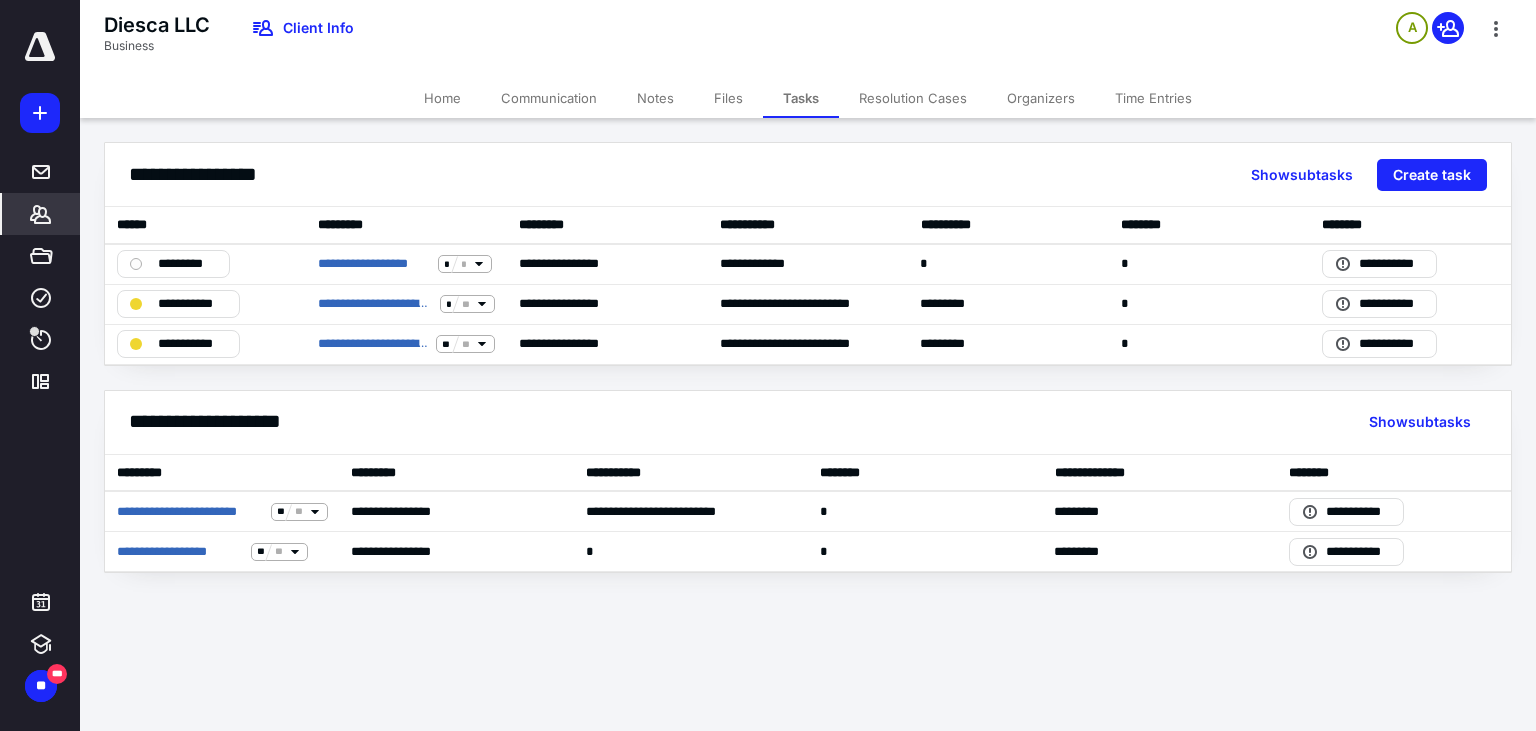 click 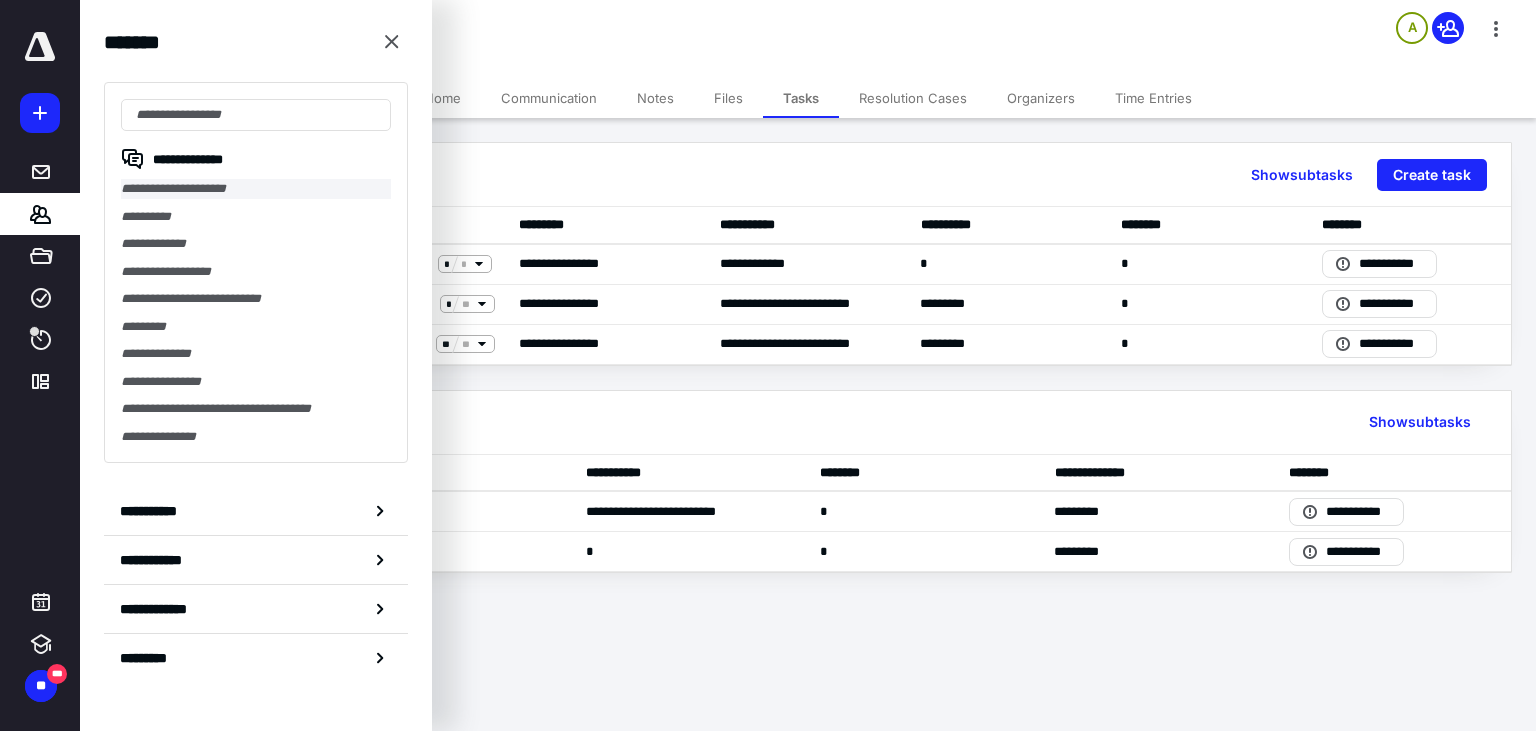click on "**********" at bounding box center [256, 189] 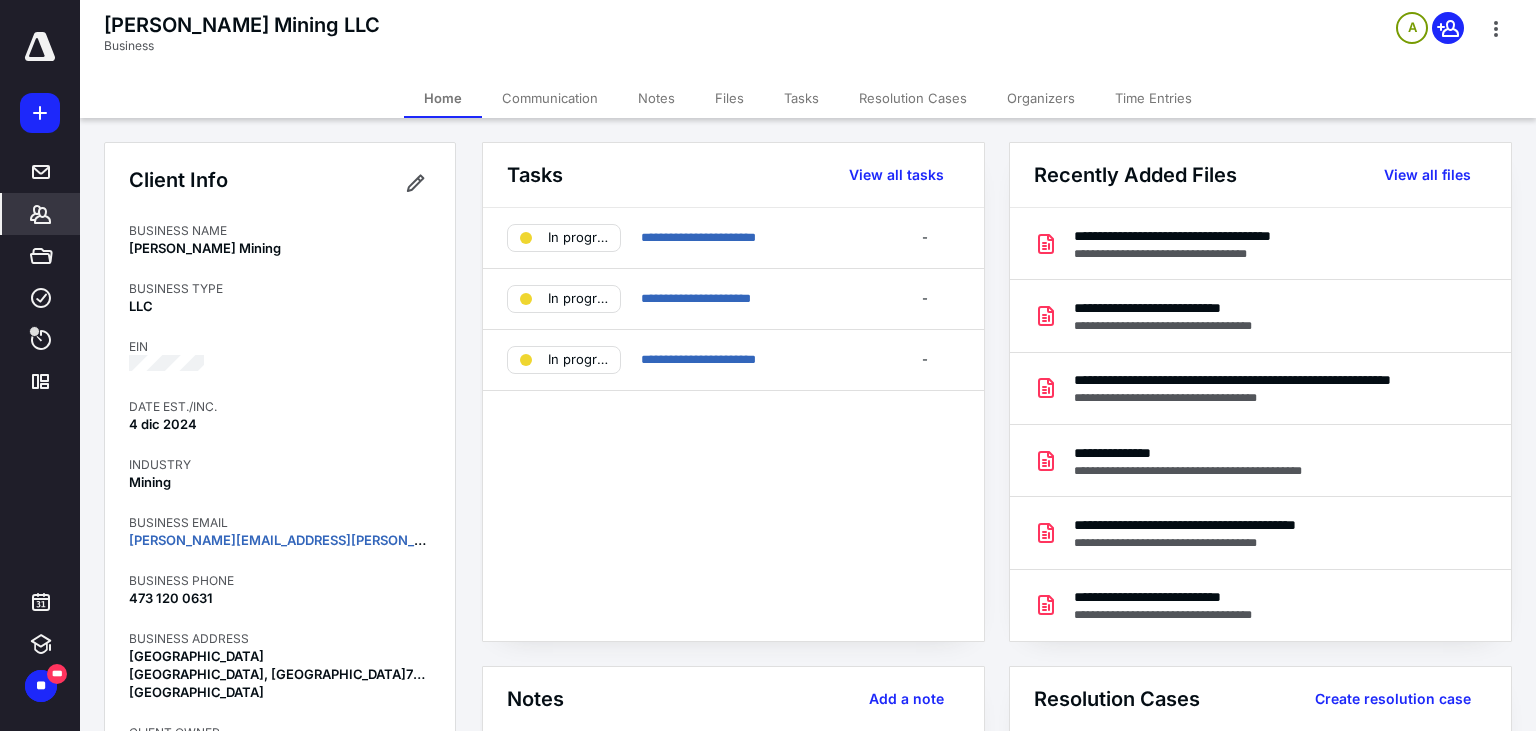 click on "Tasks" at bounding box center [801, 98] 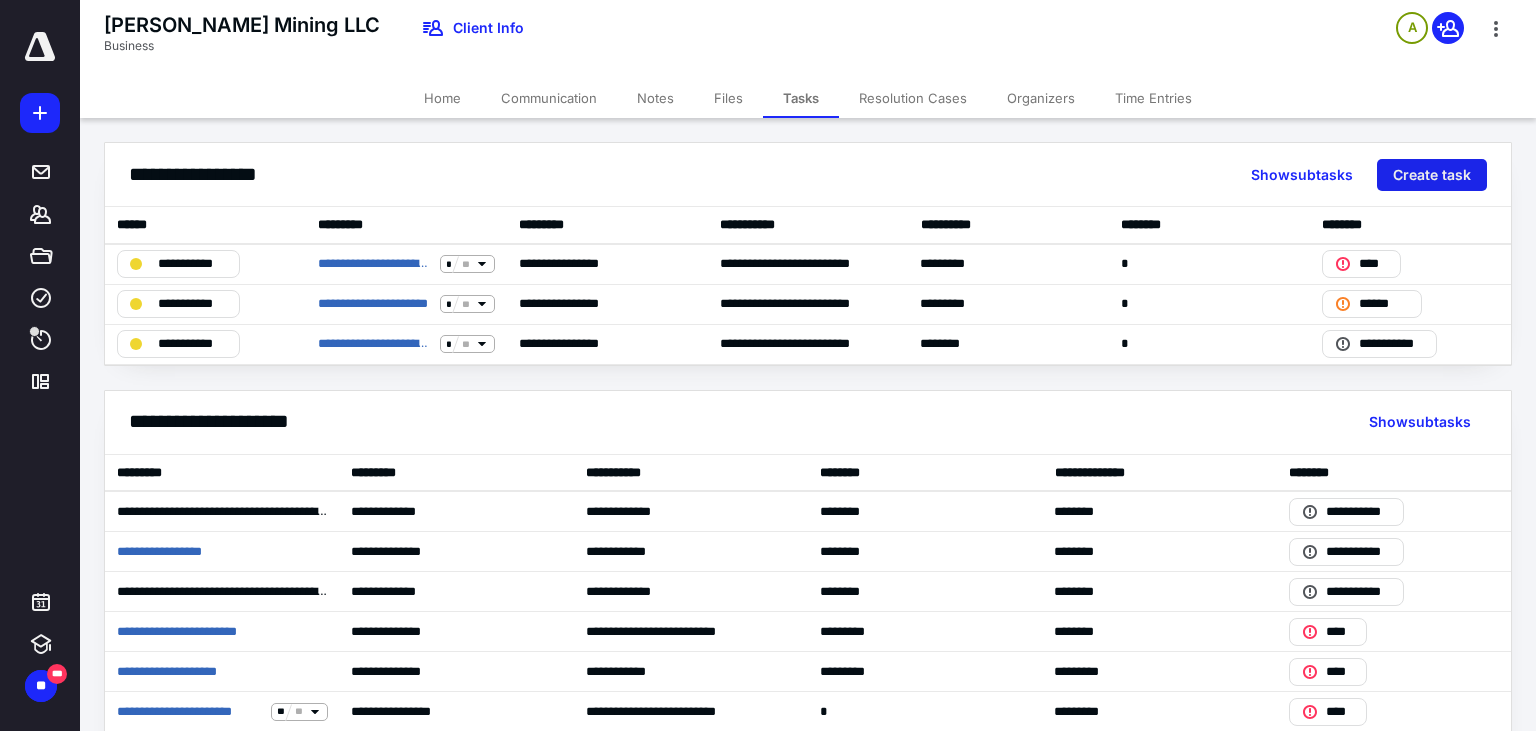 click on "Create task" at bounding box center (1432, 175) 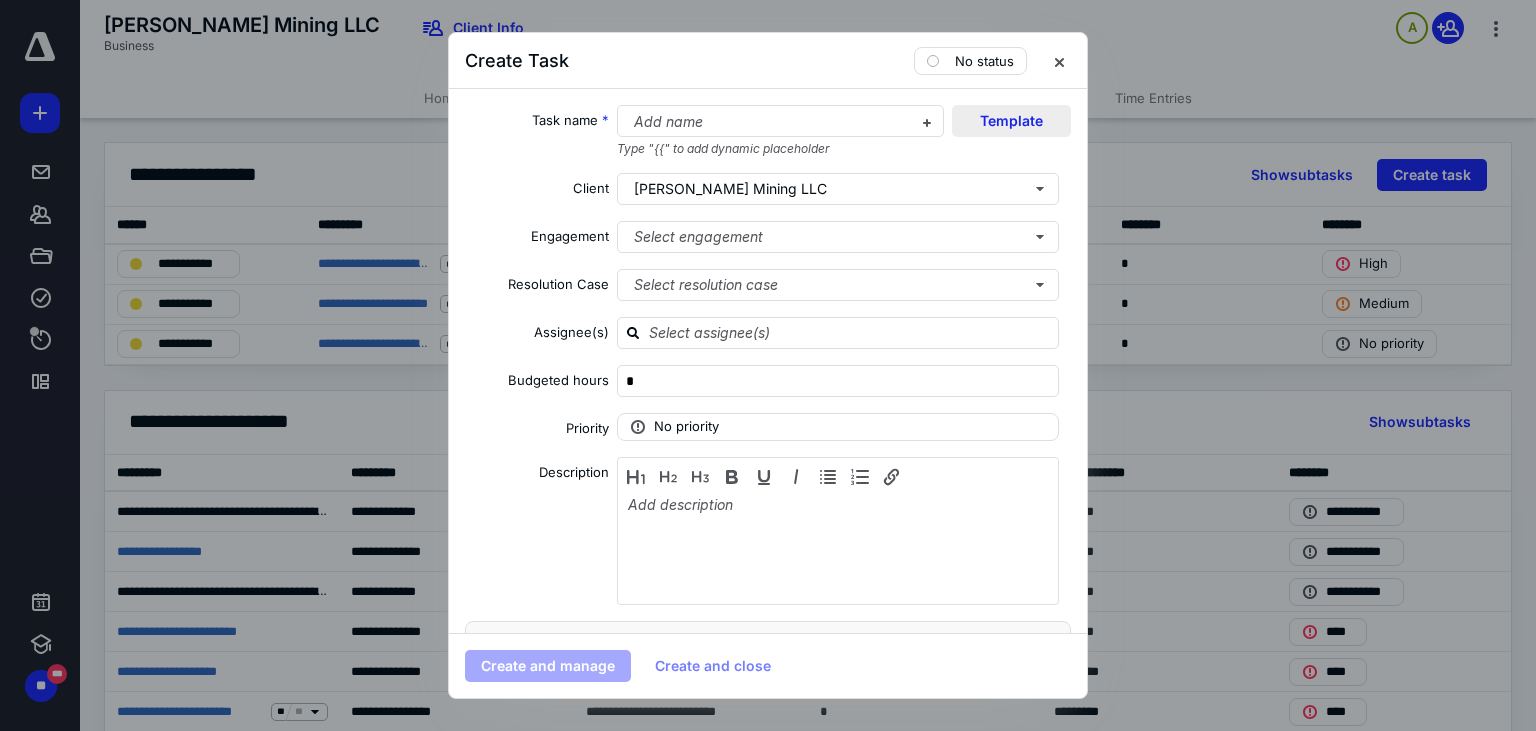 click on "Template" at bounding box center (1011, 121) 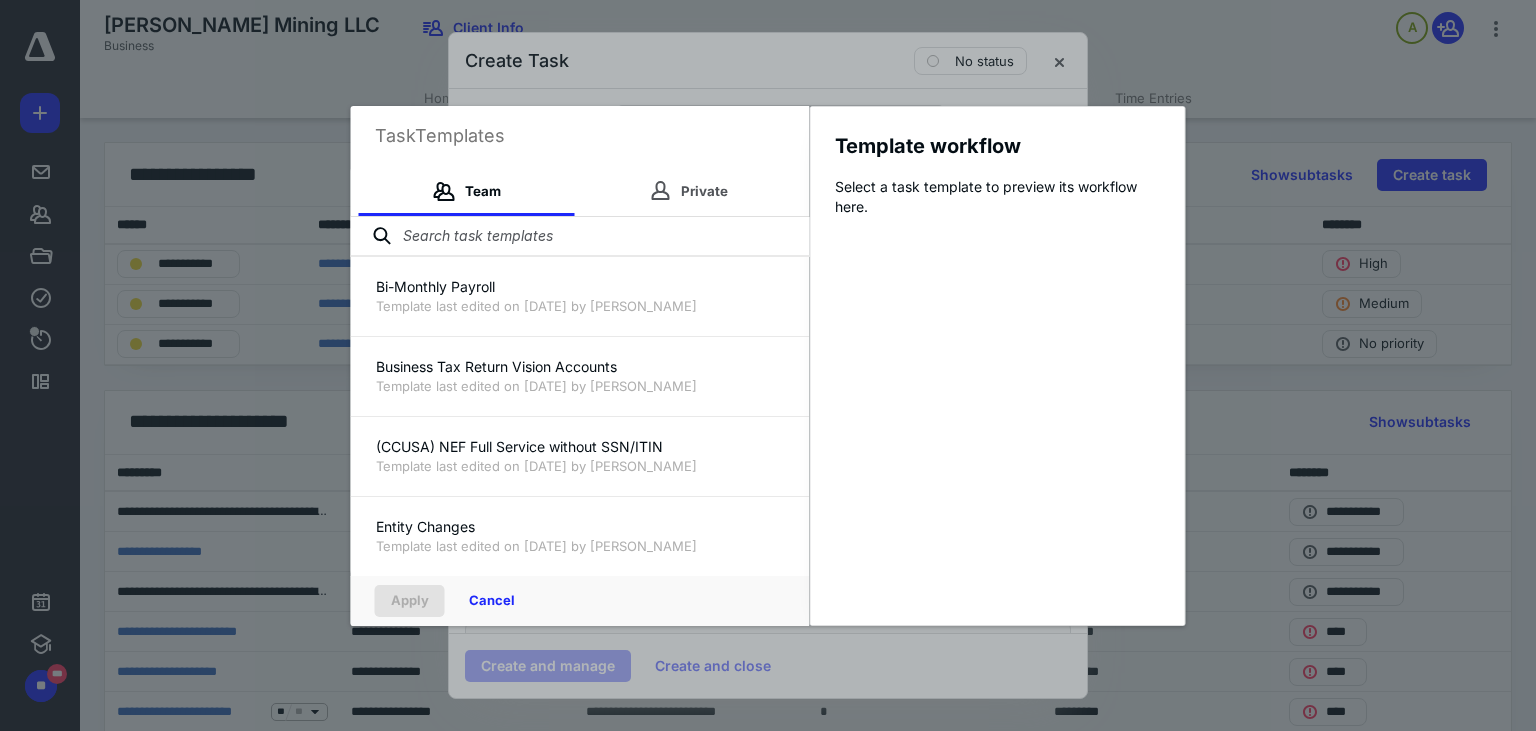click at bounding box center [580, 237] 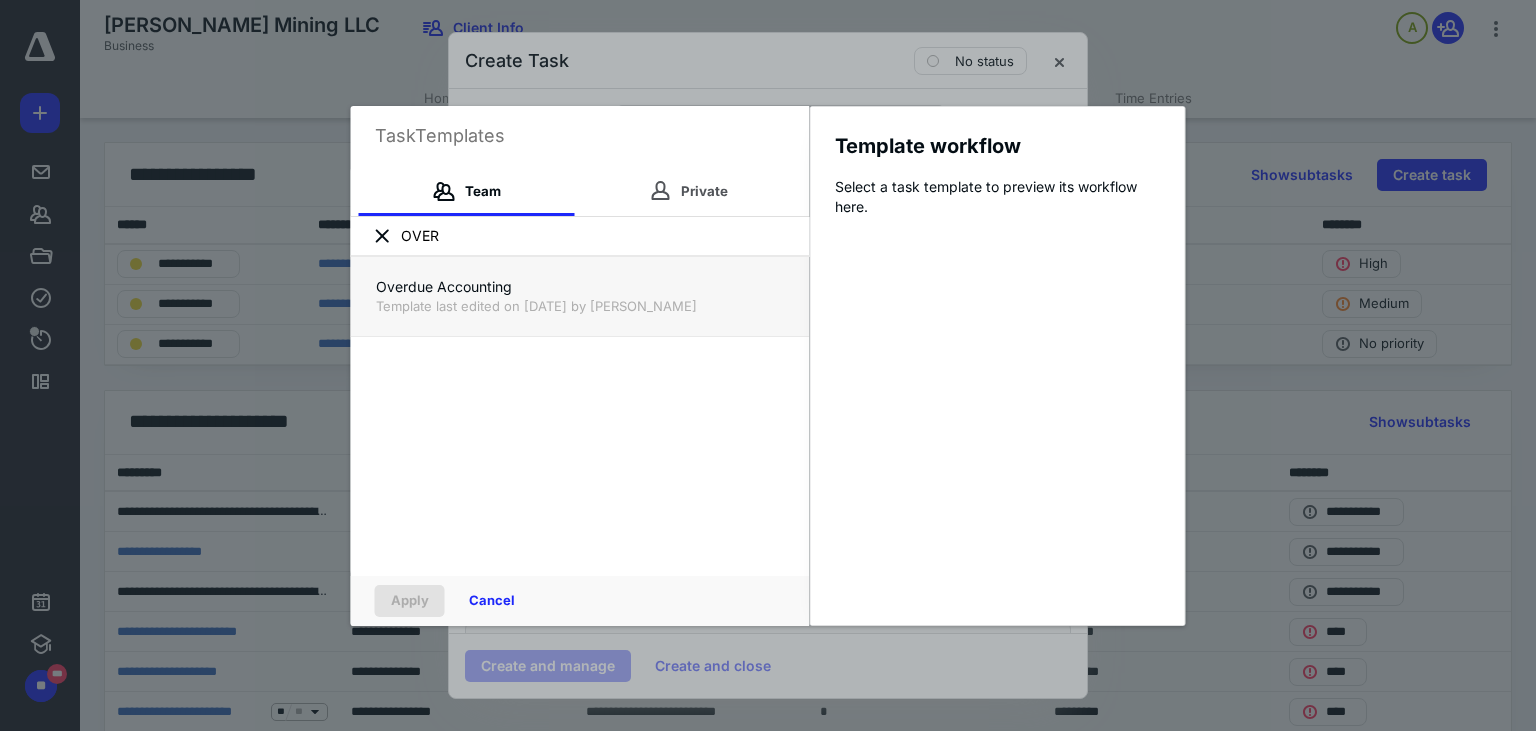 type on "OVER" 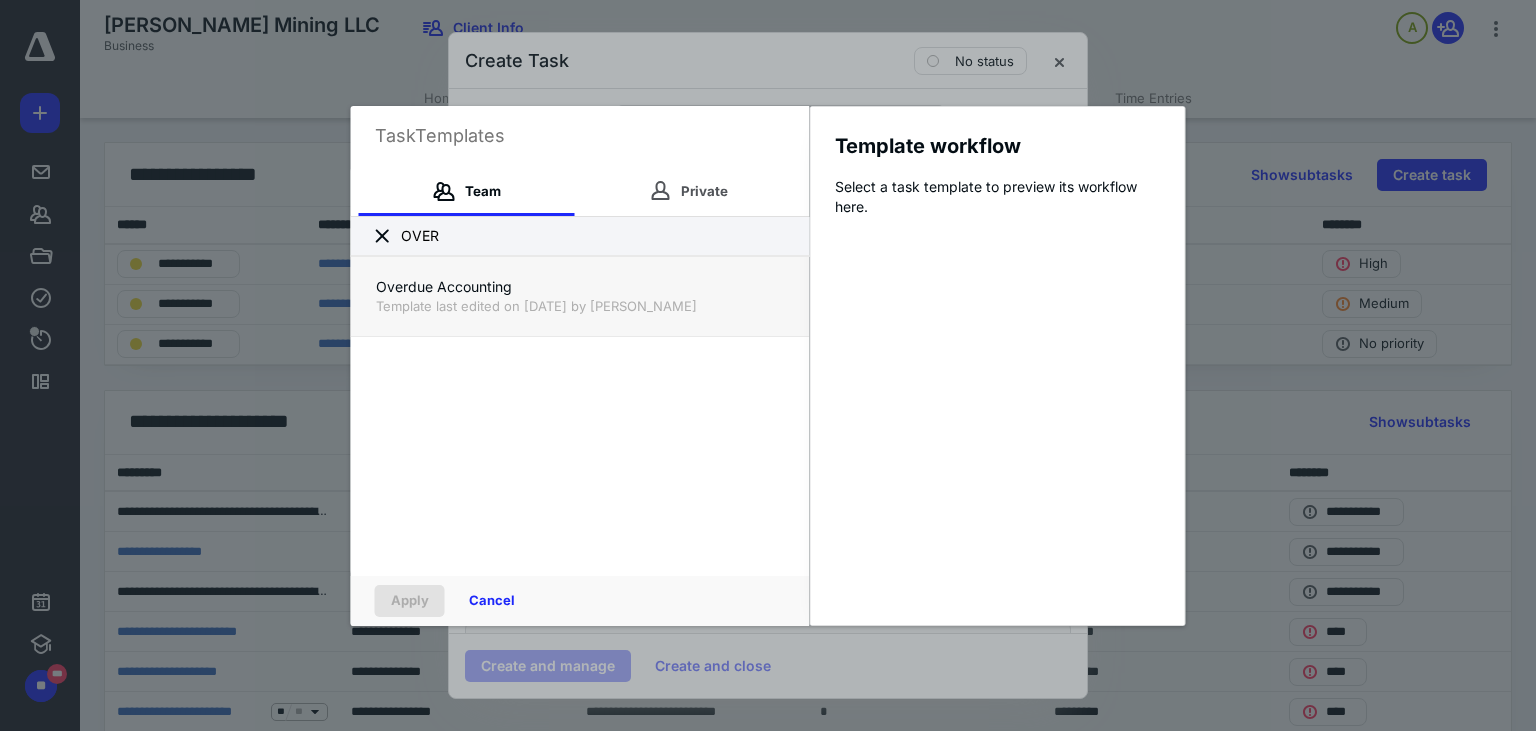 click on "Overdue Accounting Template last edited on 21/5/2025 by Tania Romero" at bounding box center (580, 296) 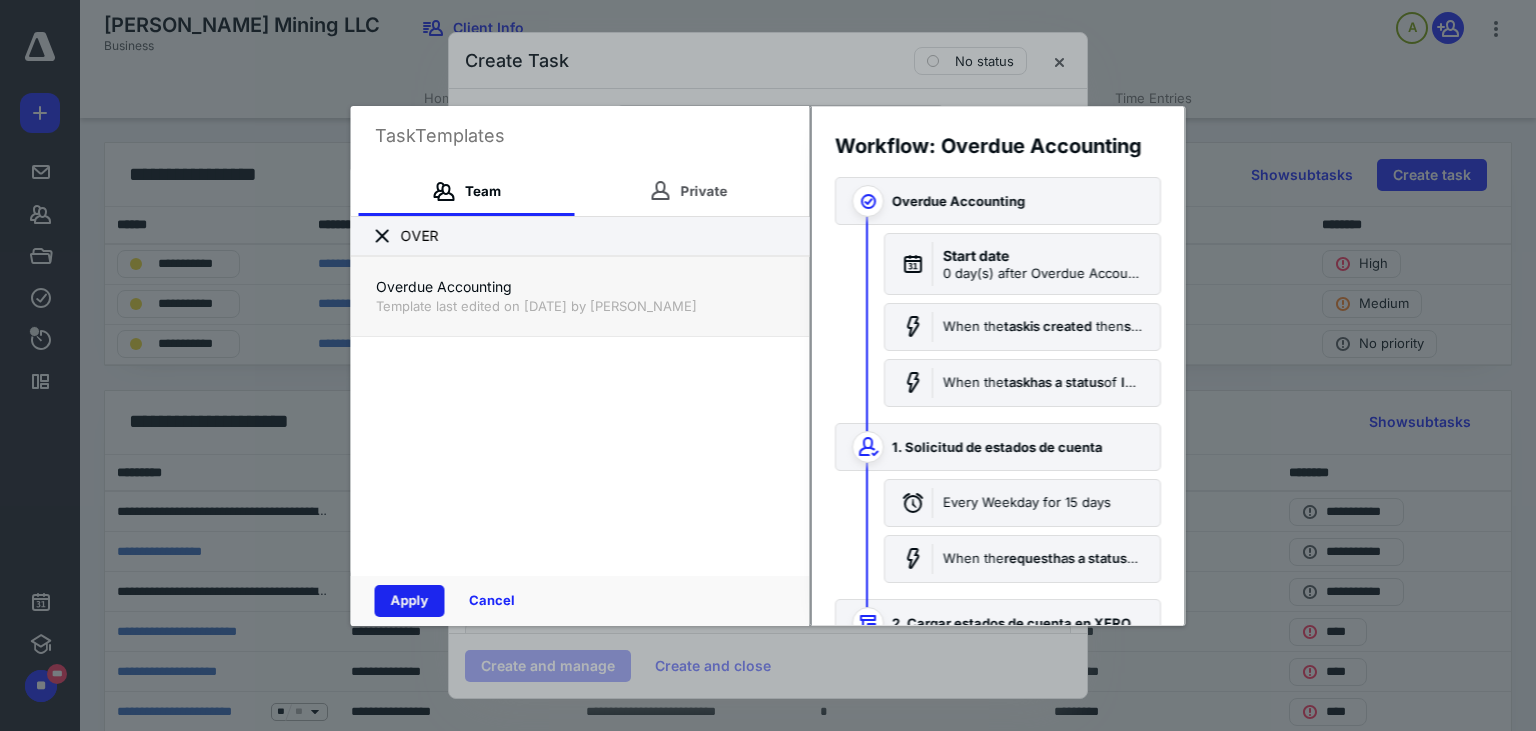 click on "Apply" at bounding box center [410, 601] 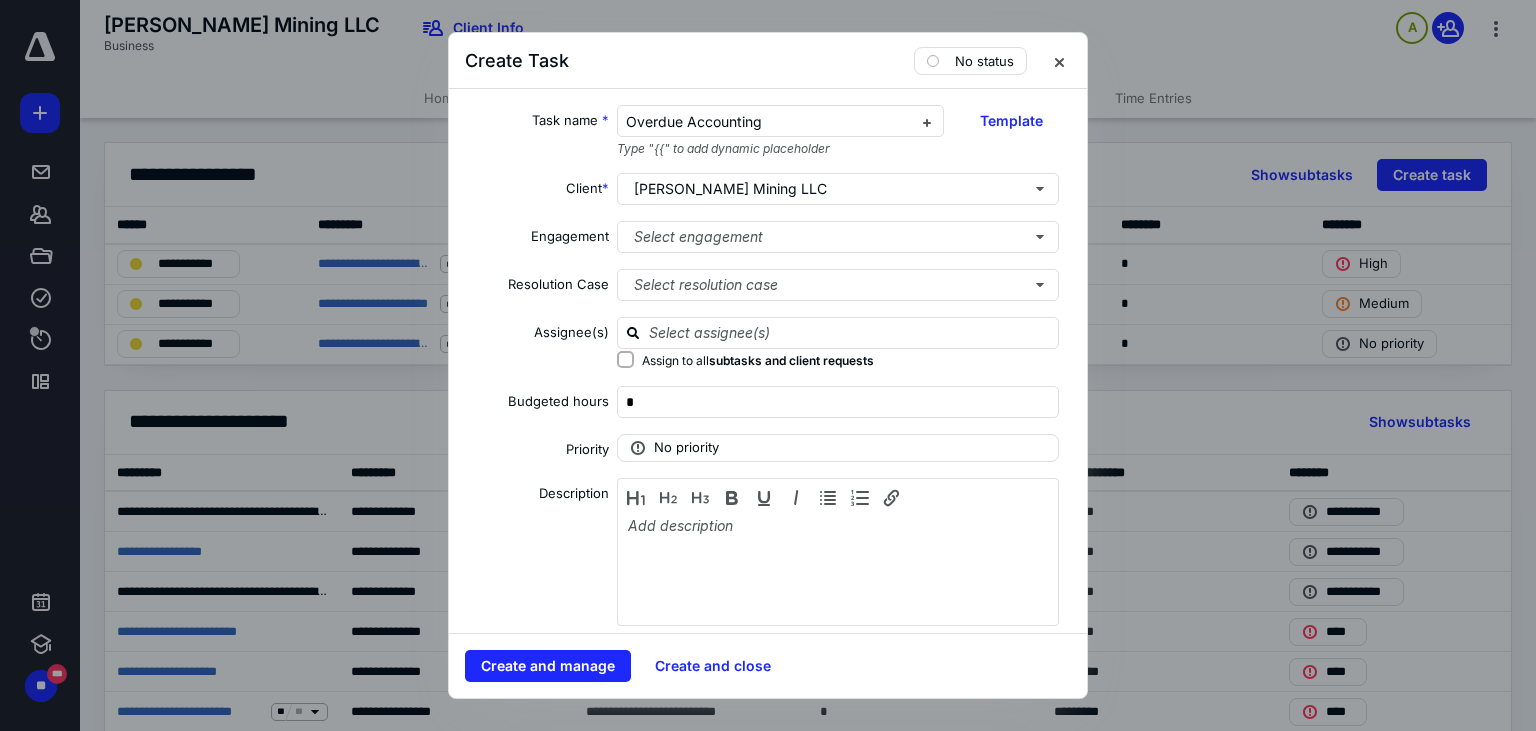 checkbox on "true" 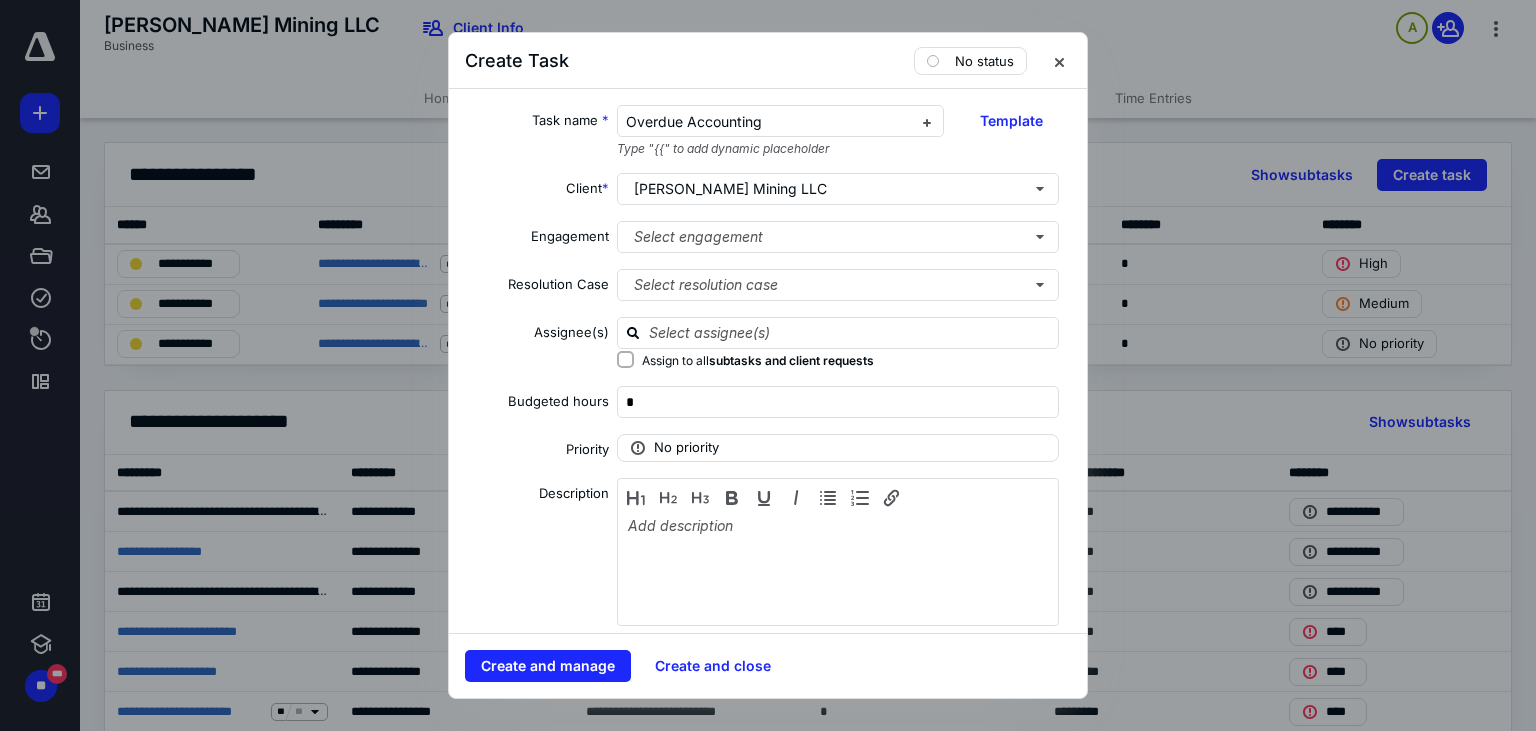 scroll, scrollTop: 11416, scrollLeft: 0, axis: vertical 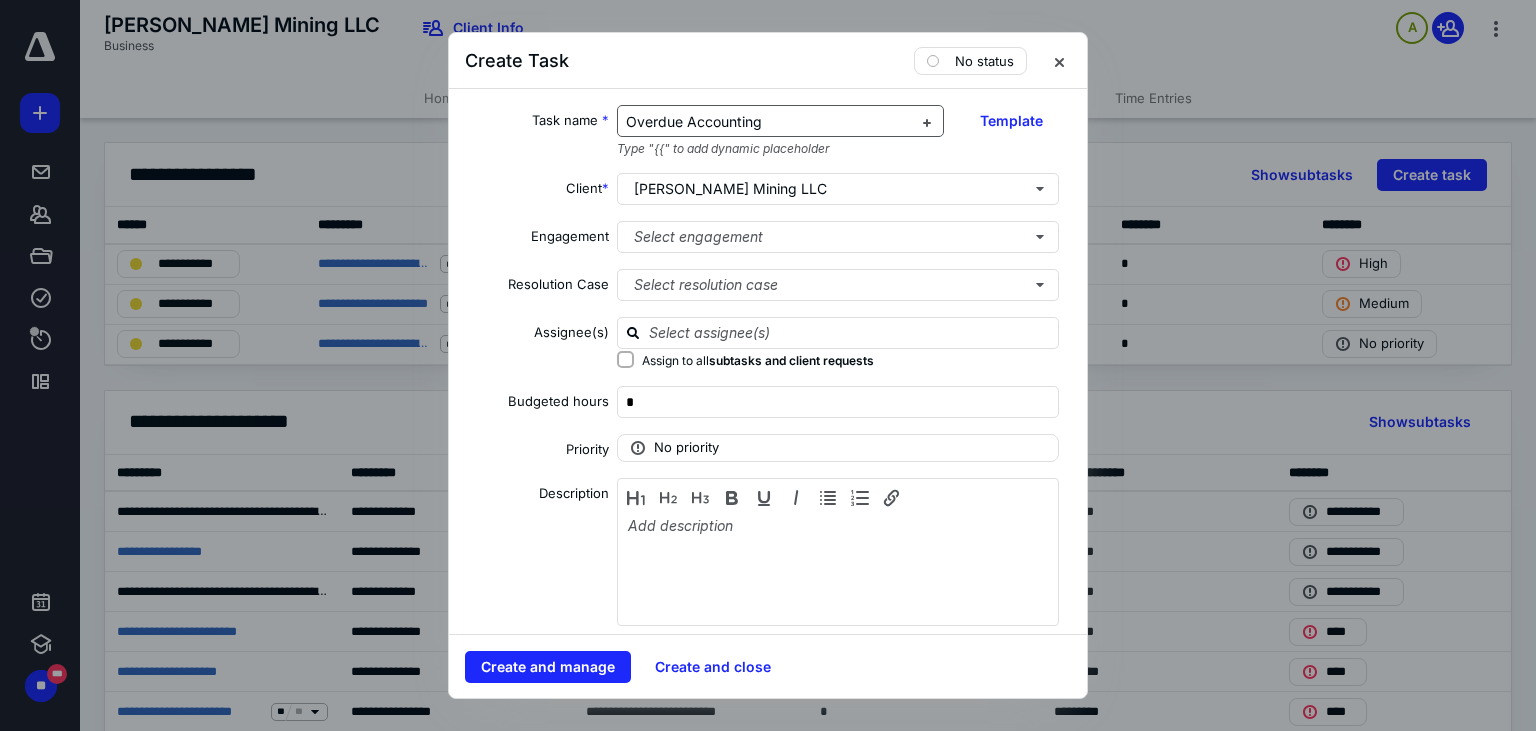 click on "Overdue Accounting" at bounding box center [769, 122] 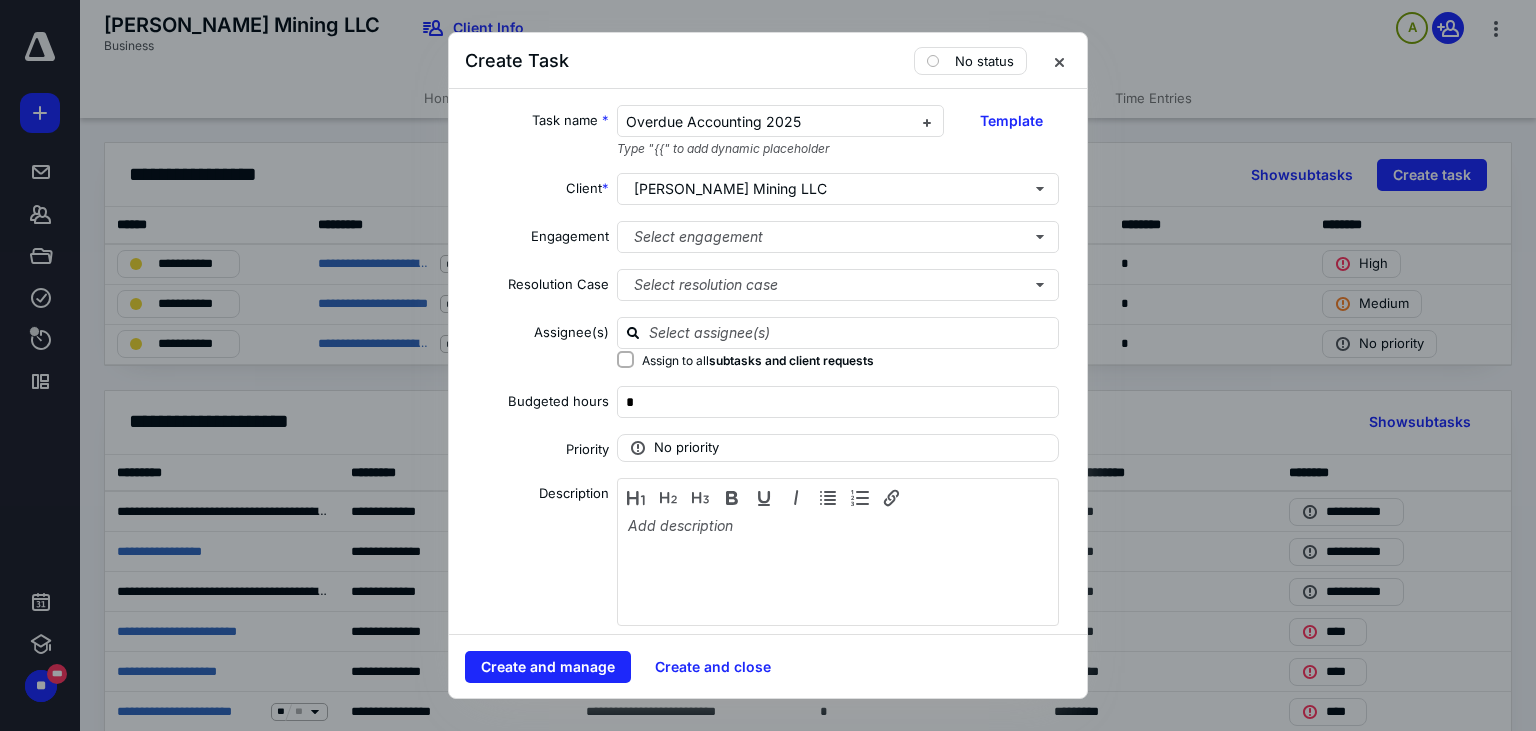 click on "Assignee(s)" at bounding box center [537, 346] 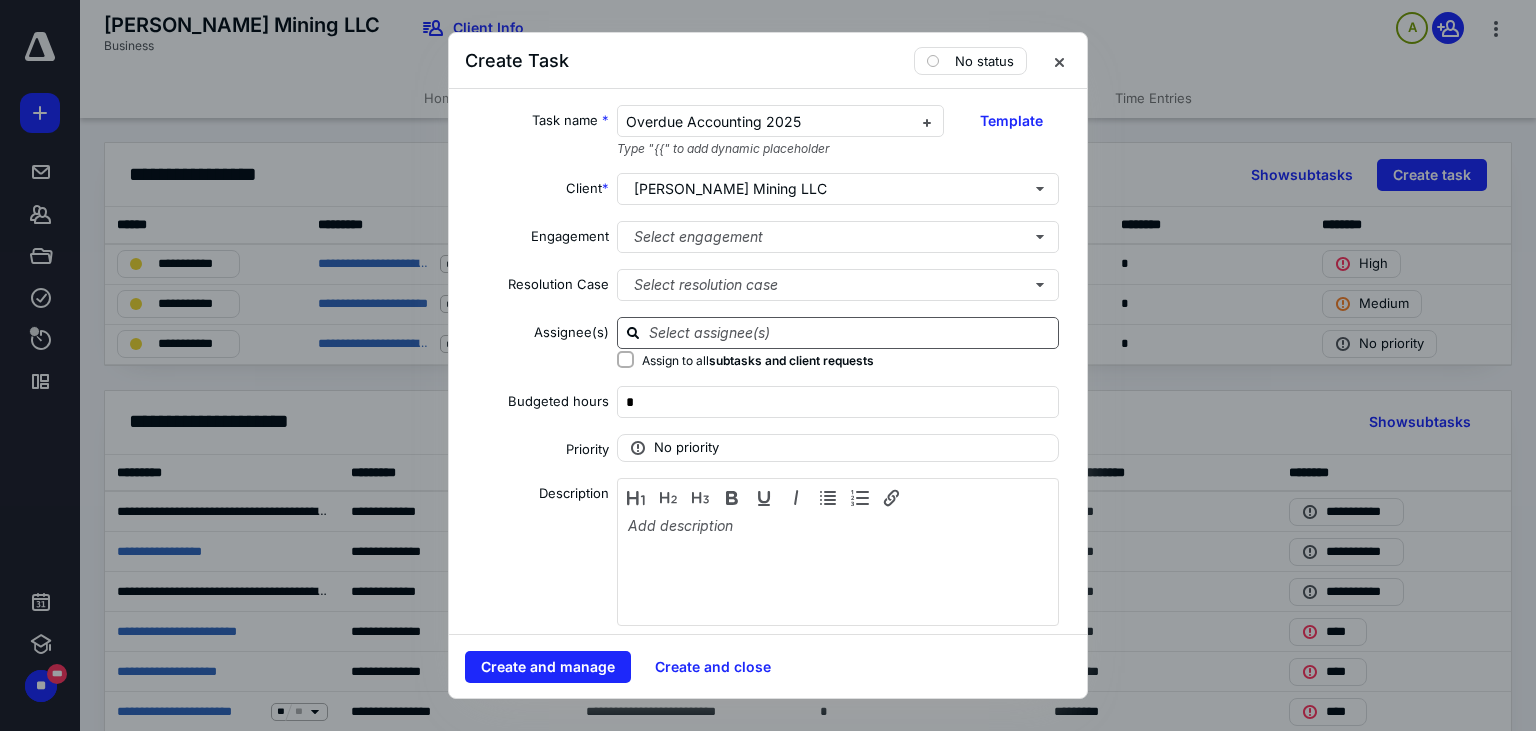 click at bounding box center [850, 332] 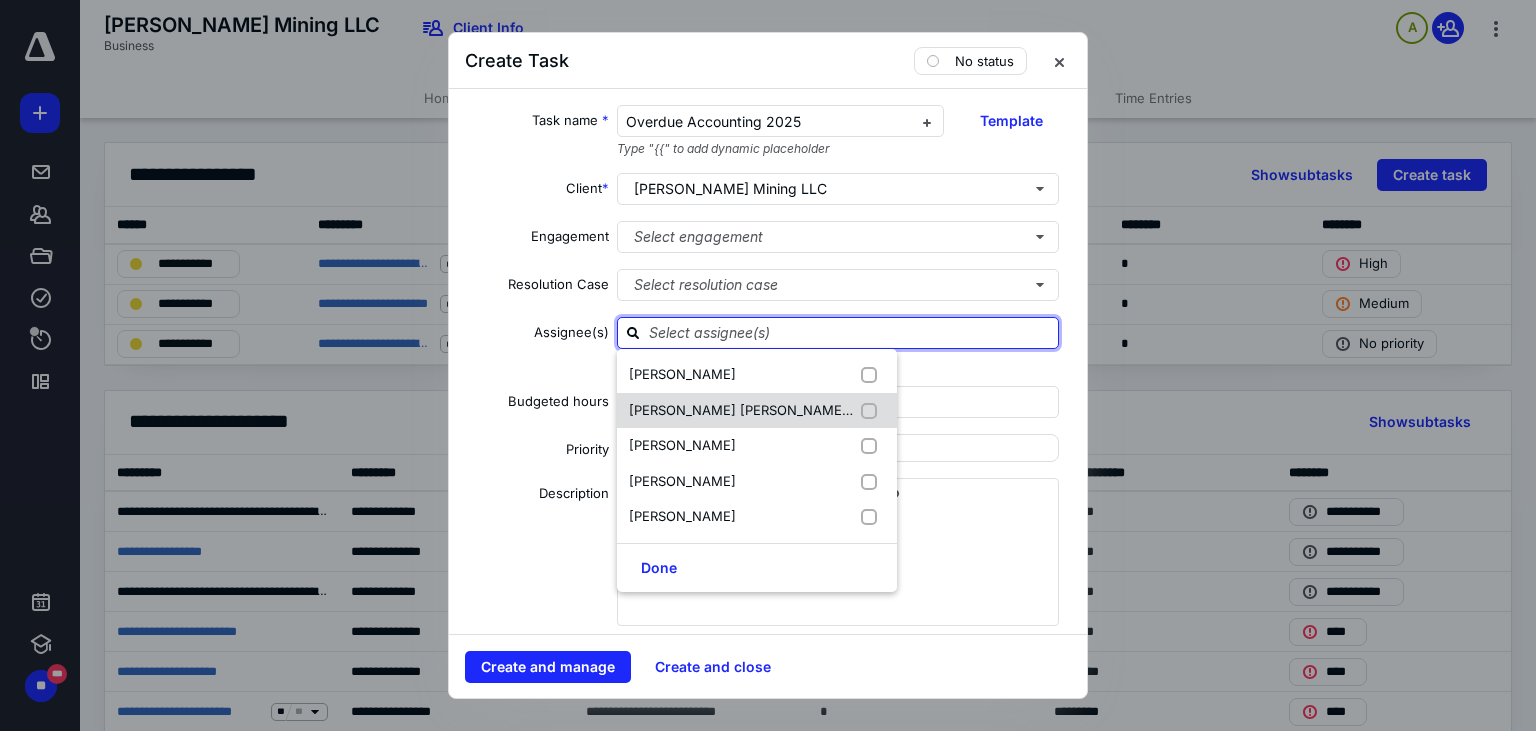 click at bounding box center [873, 411] 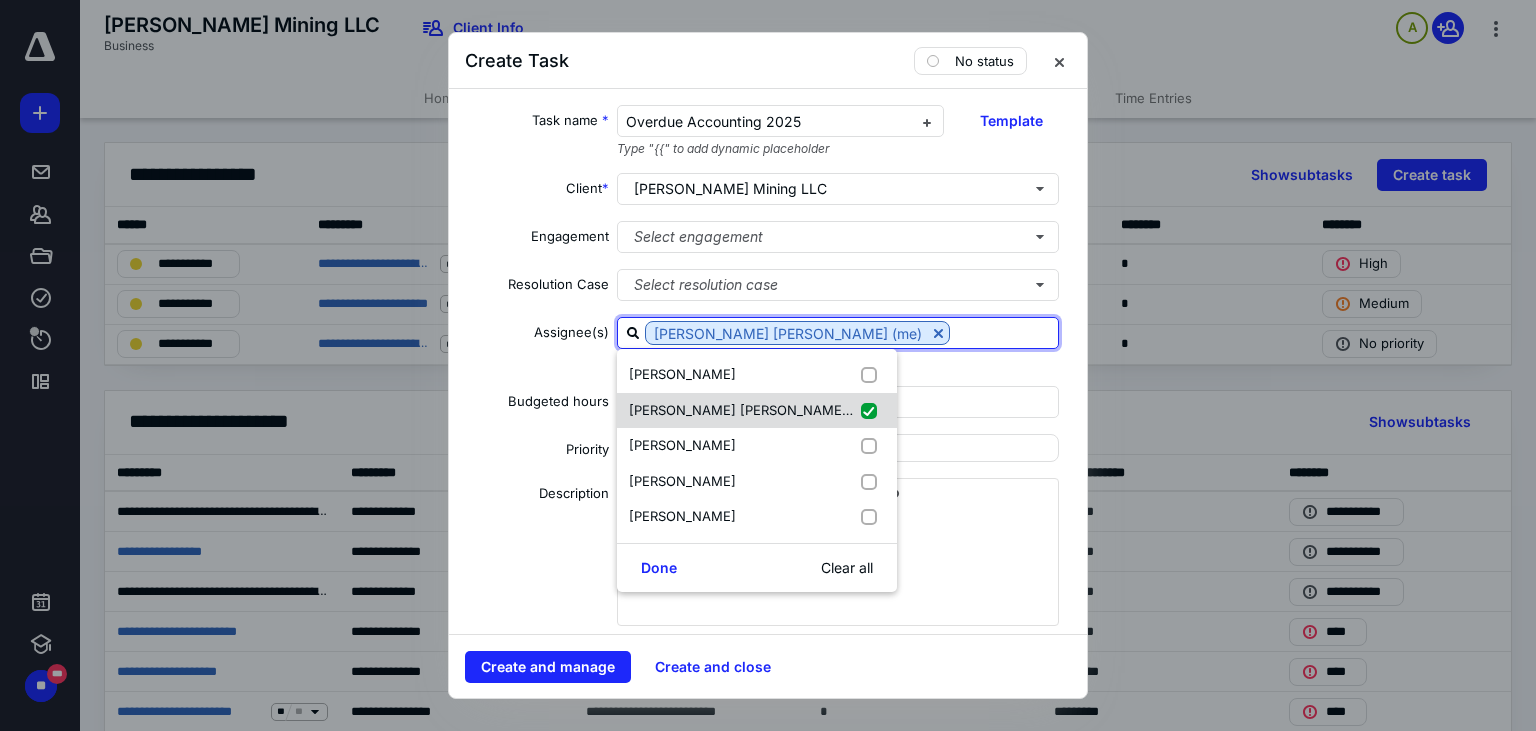 checkbox on "true" 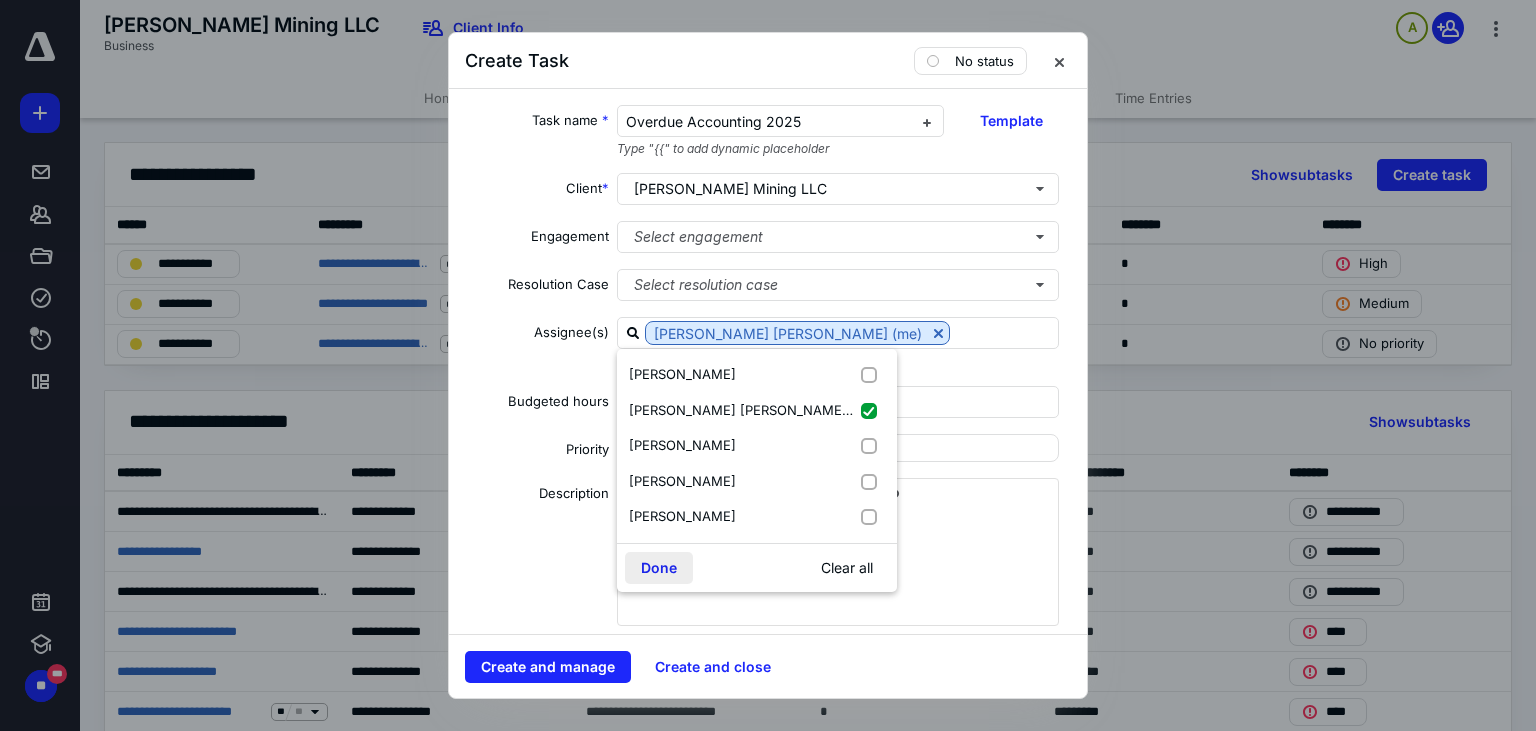 click on "Done" at bounding box center (659, 568) 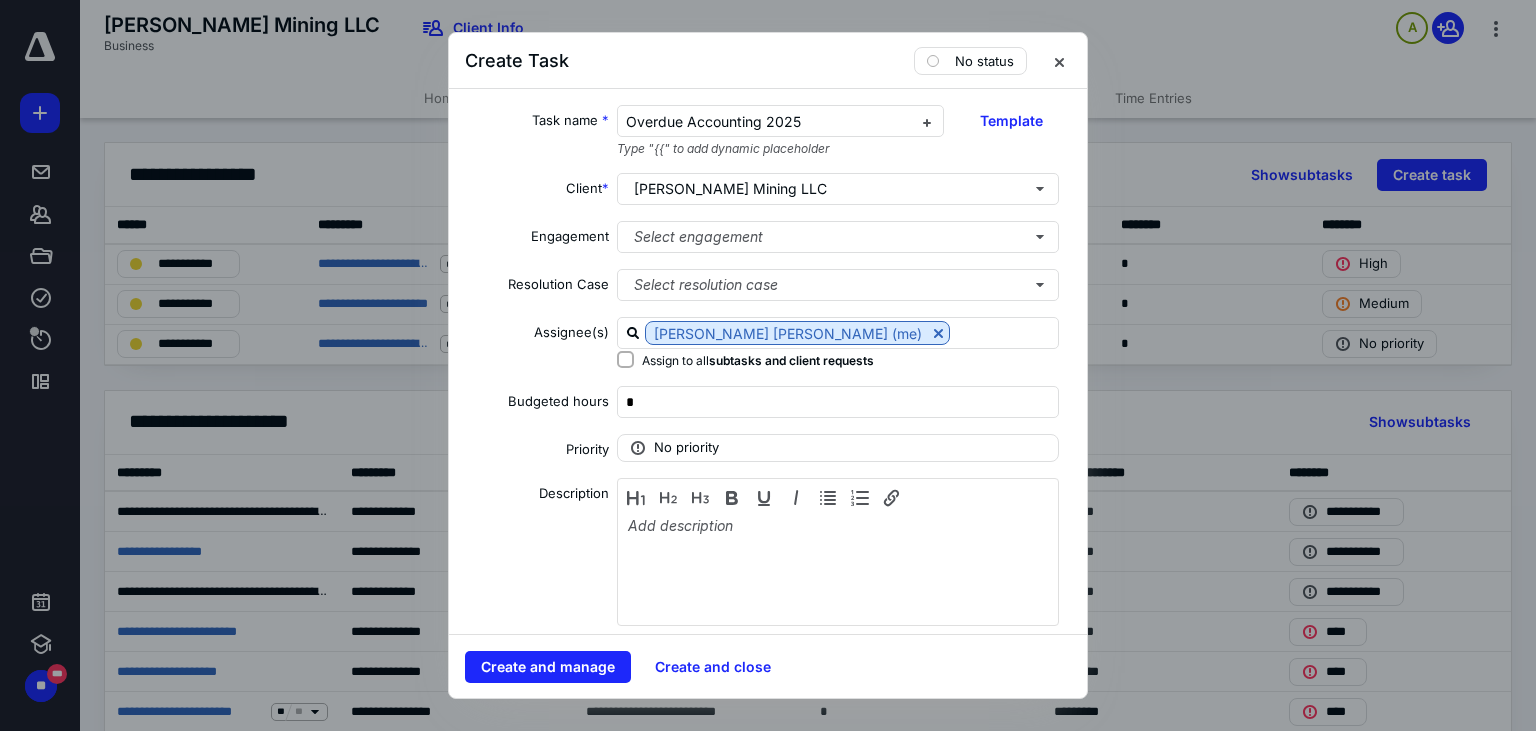 click 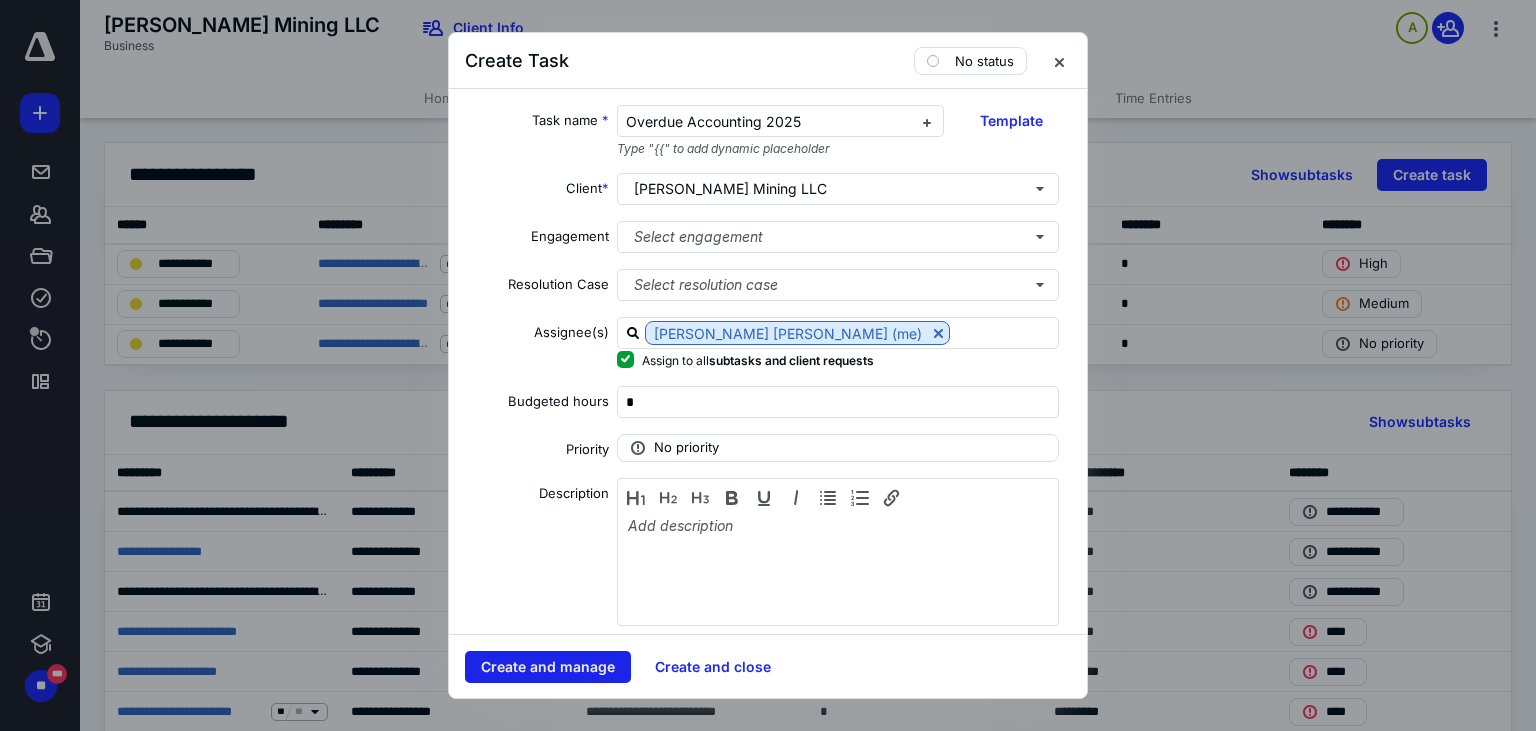 click on "Create and manage" at bounding box center [548, 667] 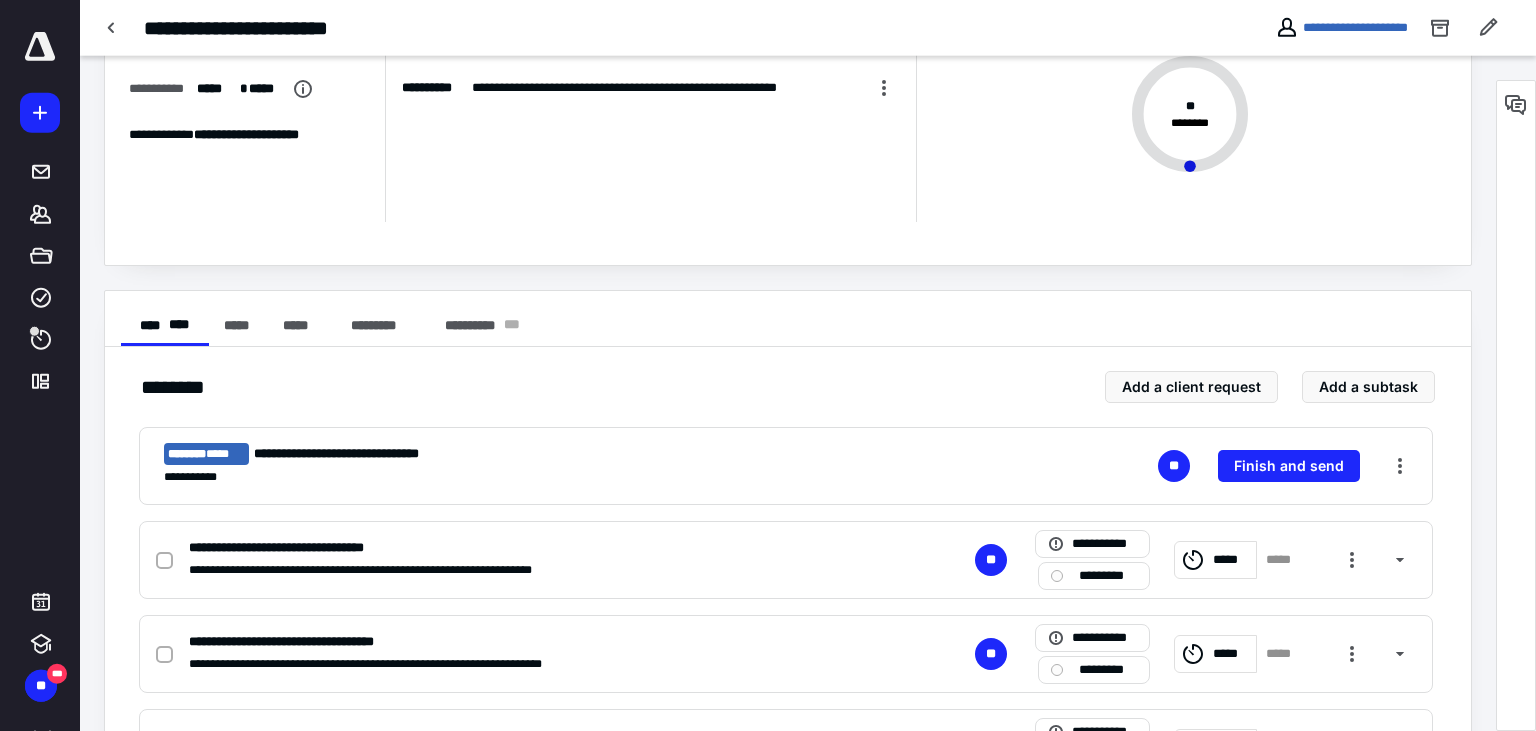 scroll, scrollTop: 211, scrollLeft: 0, axis: vertical 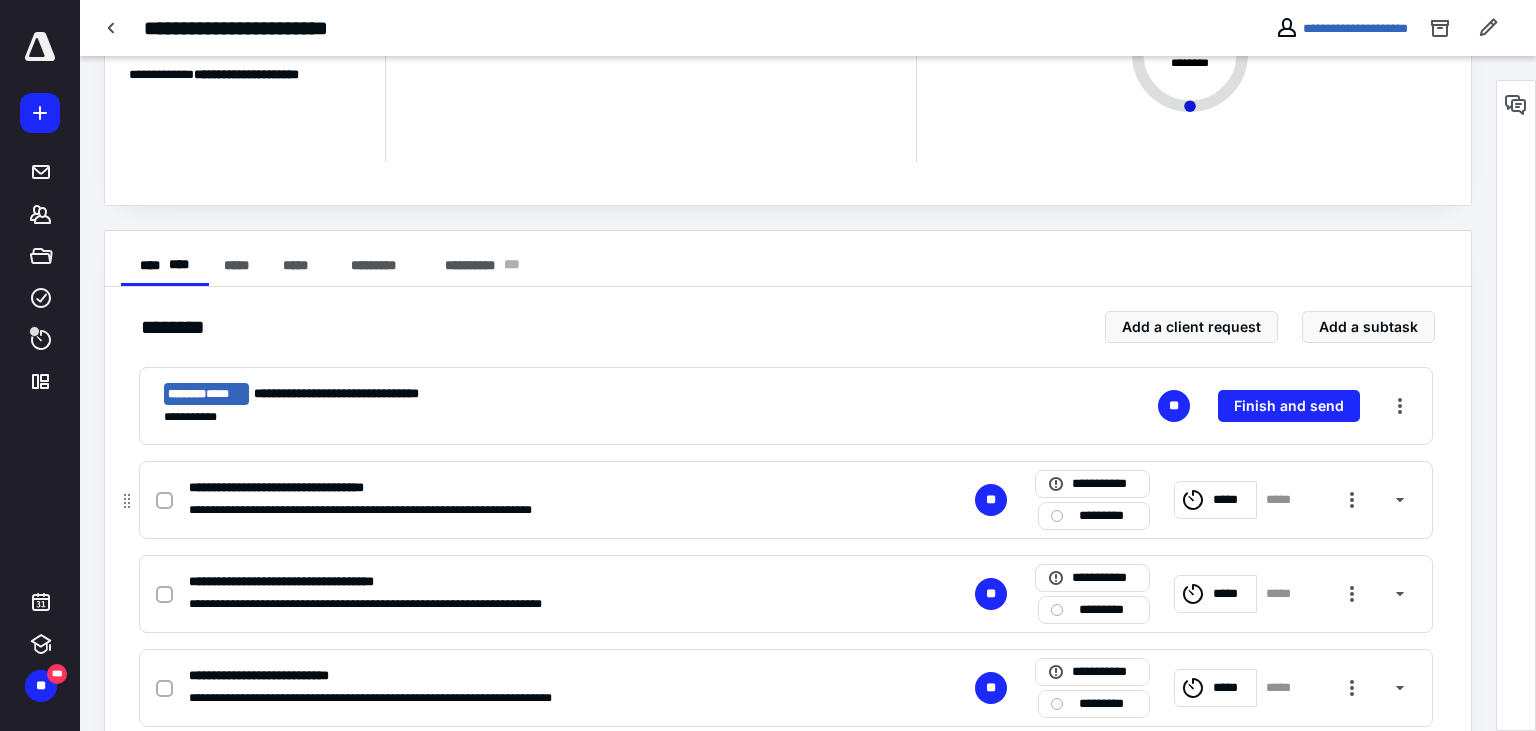 click at bounding box center [164, 501] 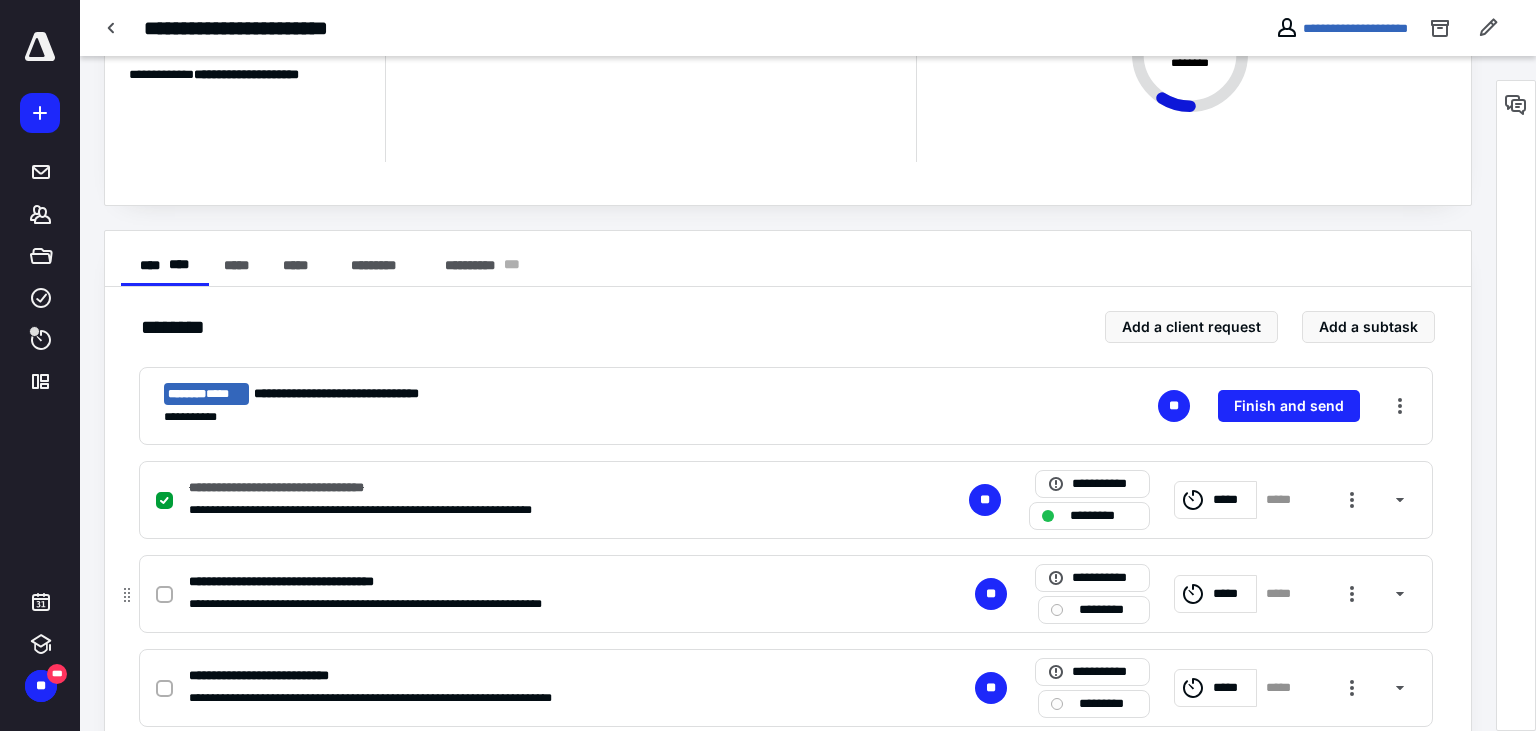 click 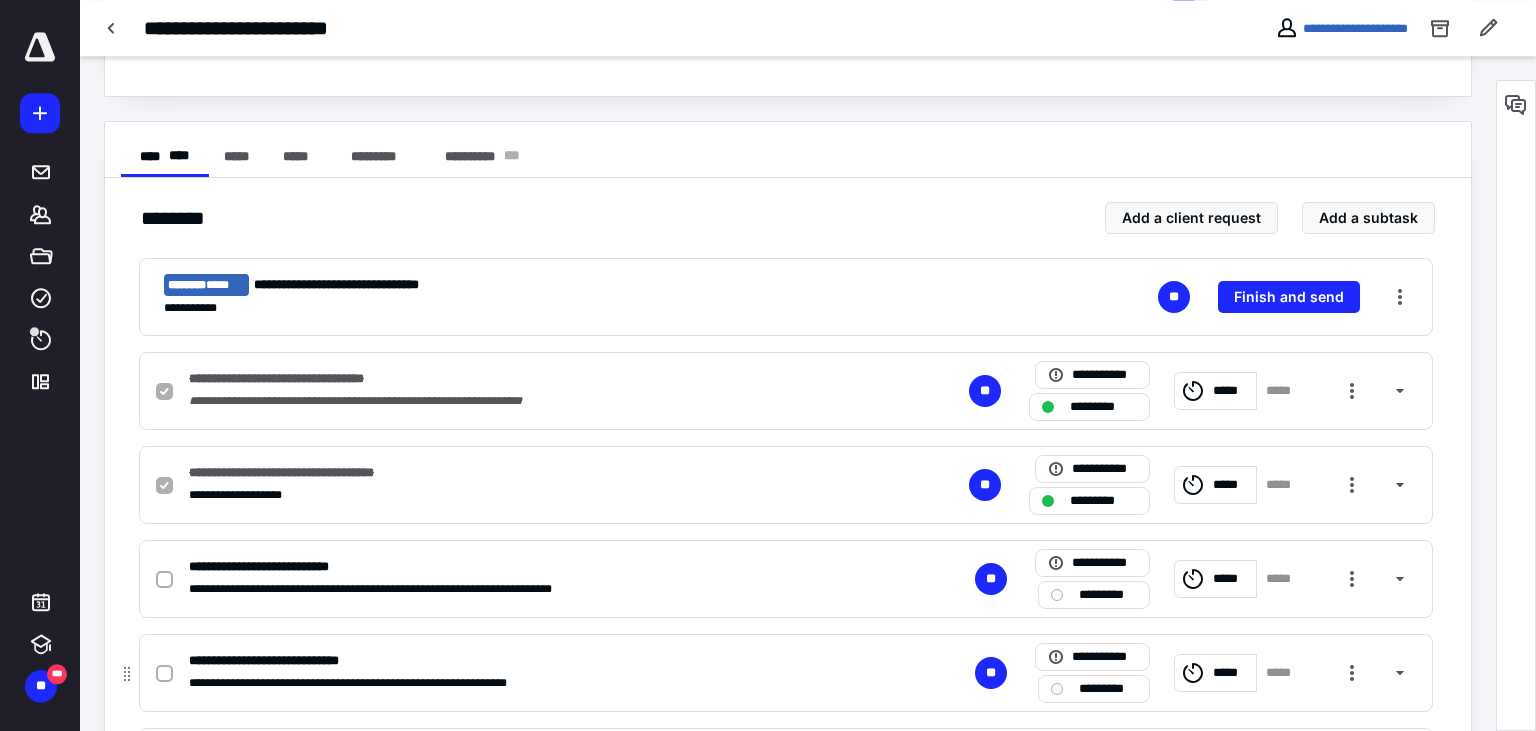 scroll, scrollTop: 422, scrollLeft: 0, axis: vertical 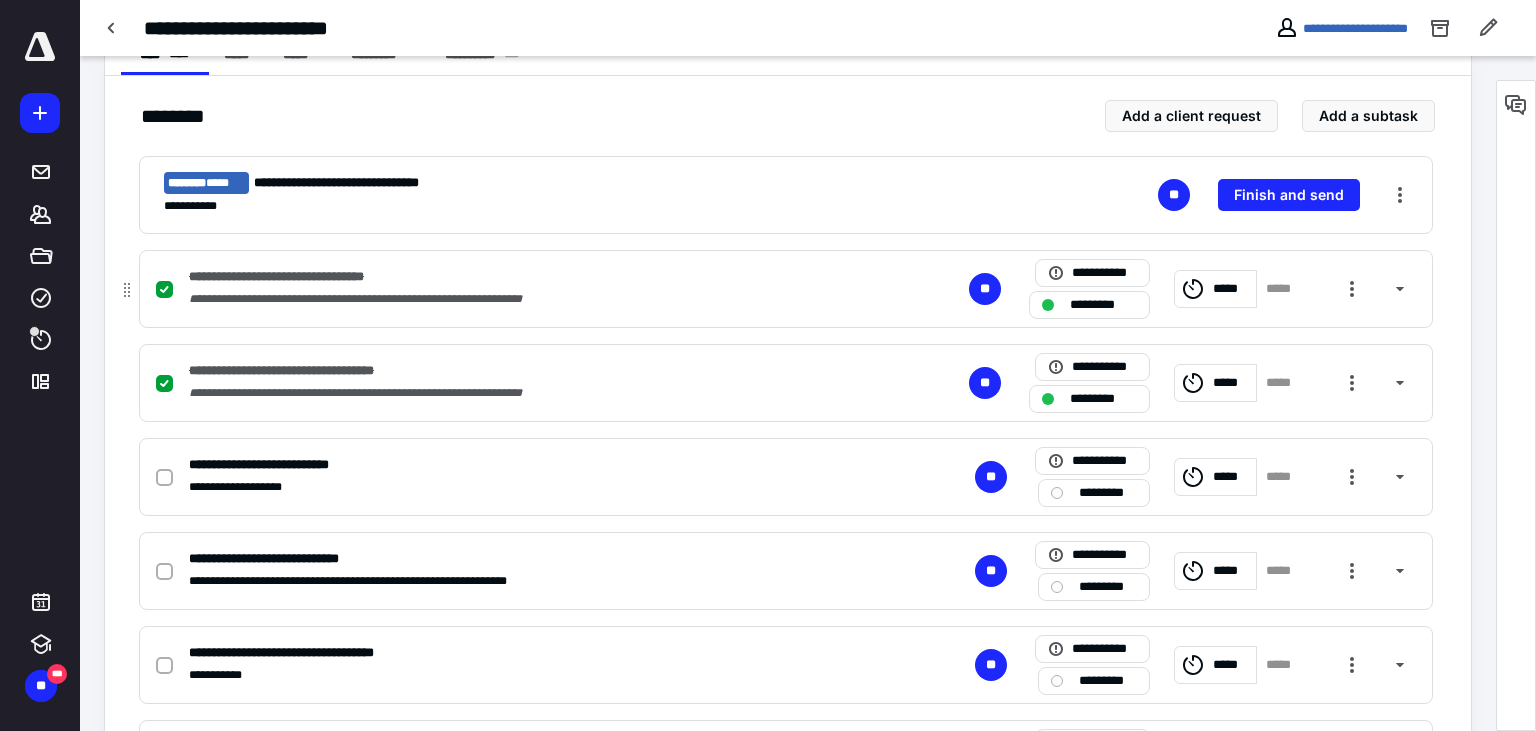 click on "*****" at bounding box center [1231, 289] 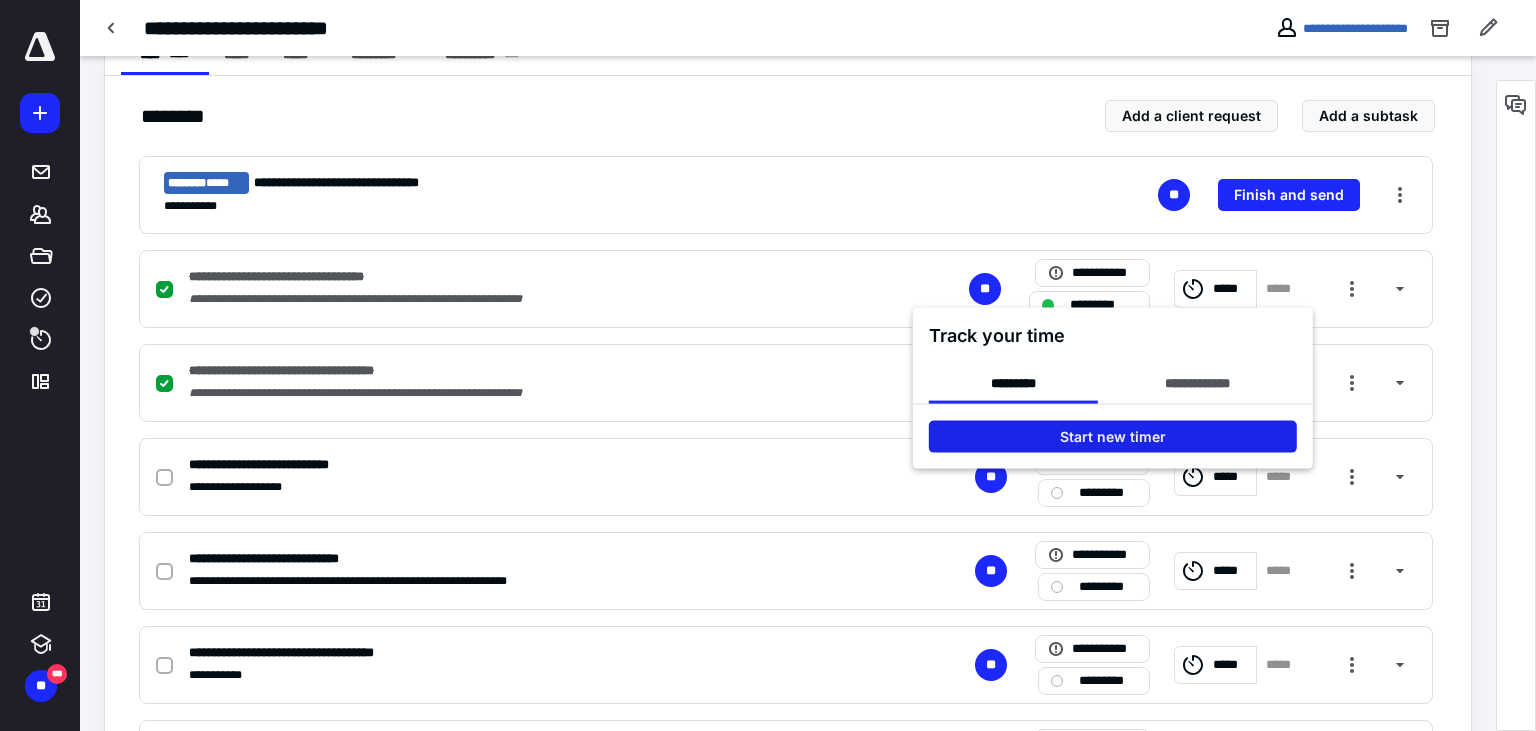 click on "Start new timer" at bounding box center (1113, 437) 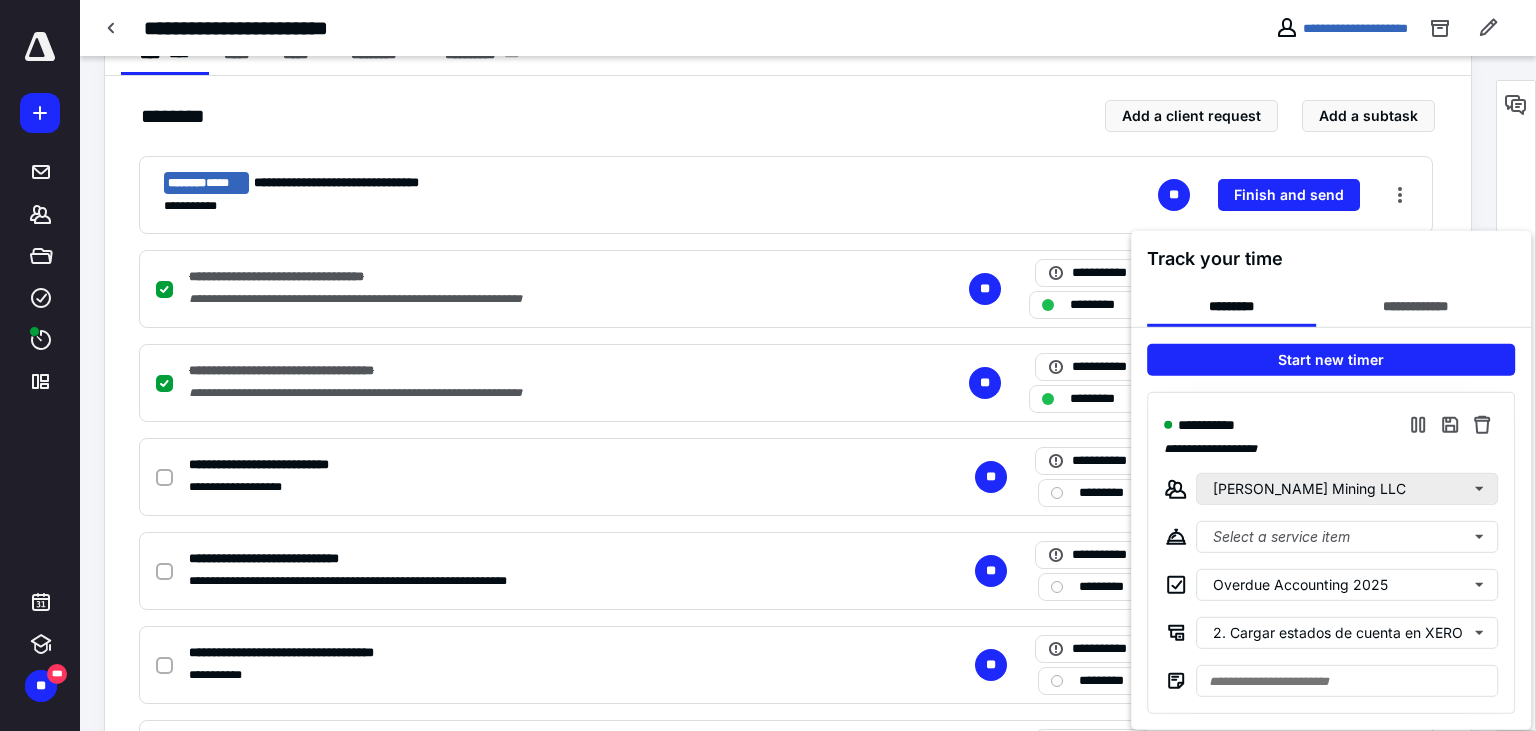 checkbox on "false" 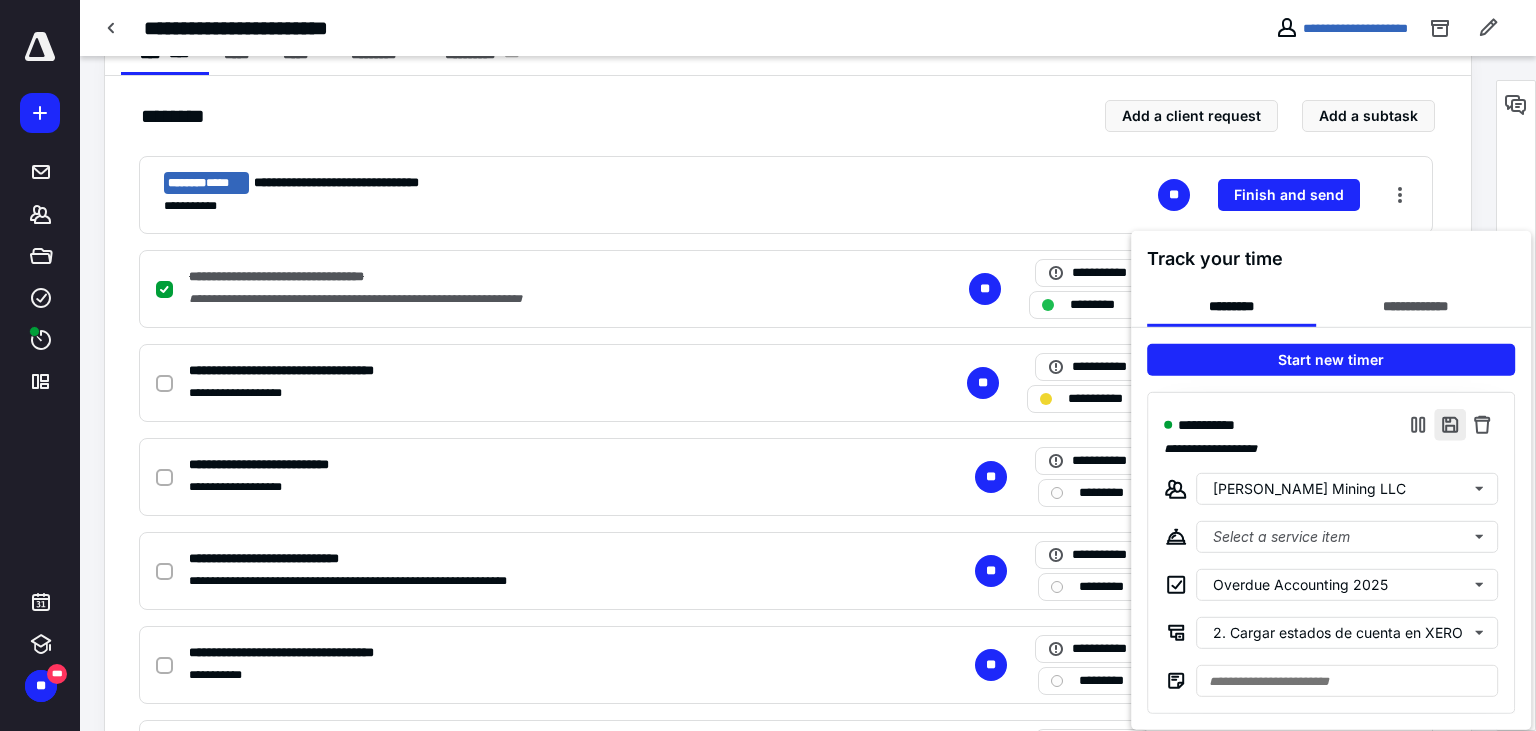 click at bounding box center (1450, 425) 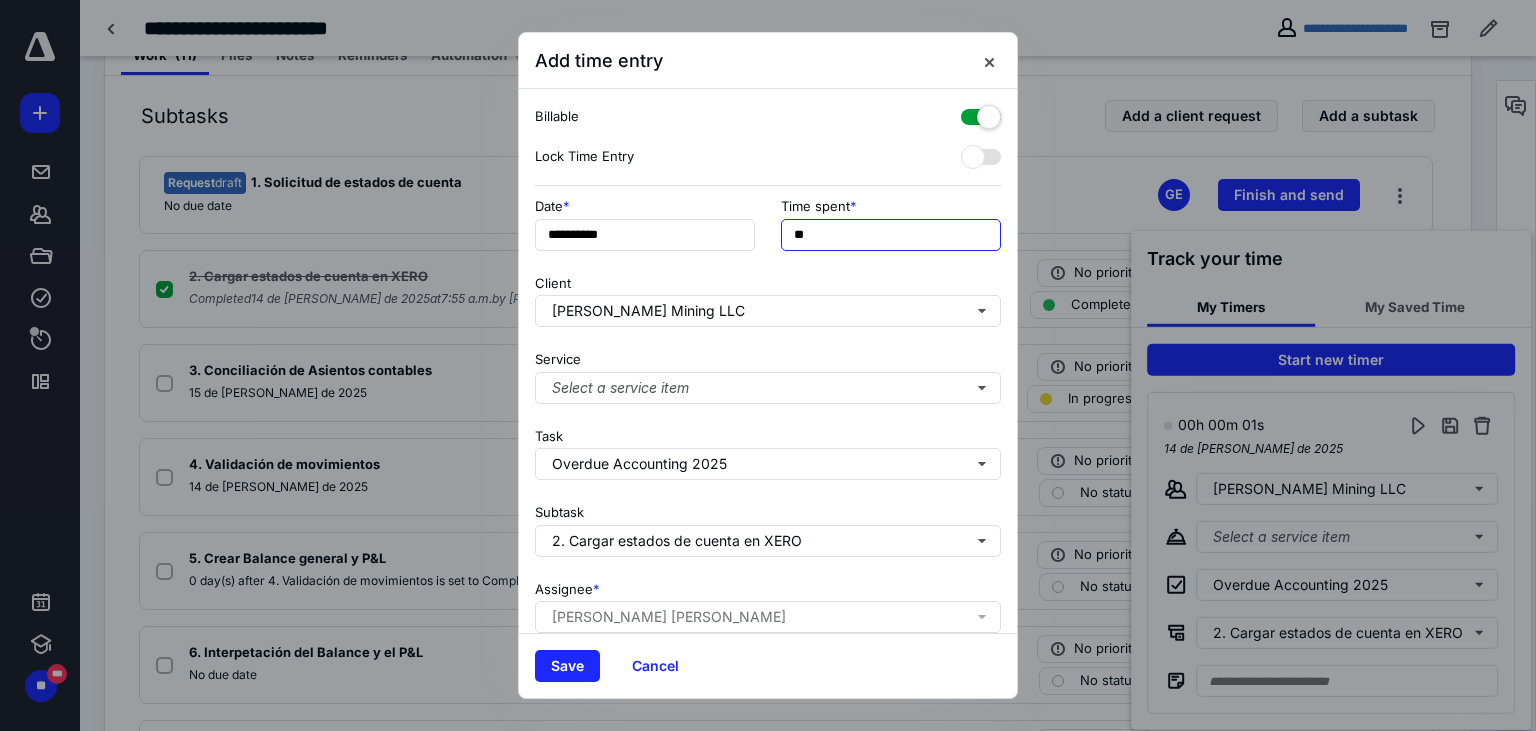 drag, startPoint x: 801, startPoint y: 239, endPoint x: 764, endPoint y: 228, distance: 38.600517 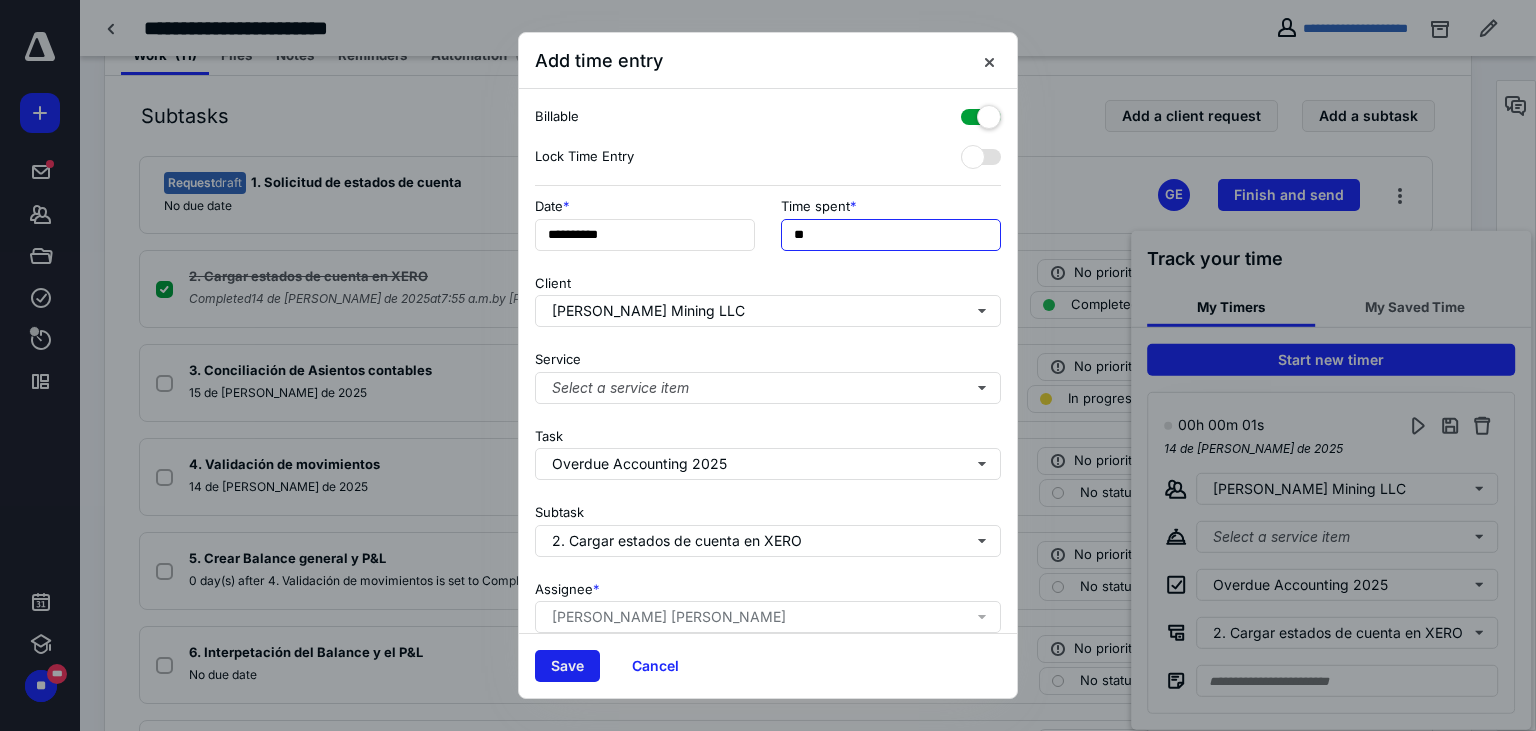 type on "**" 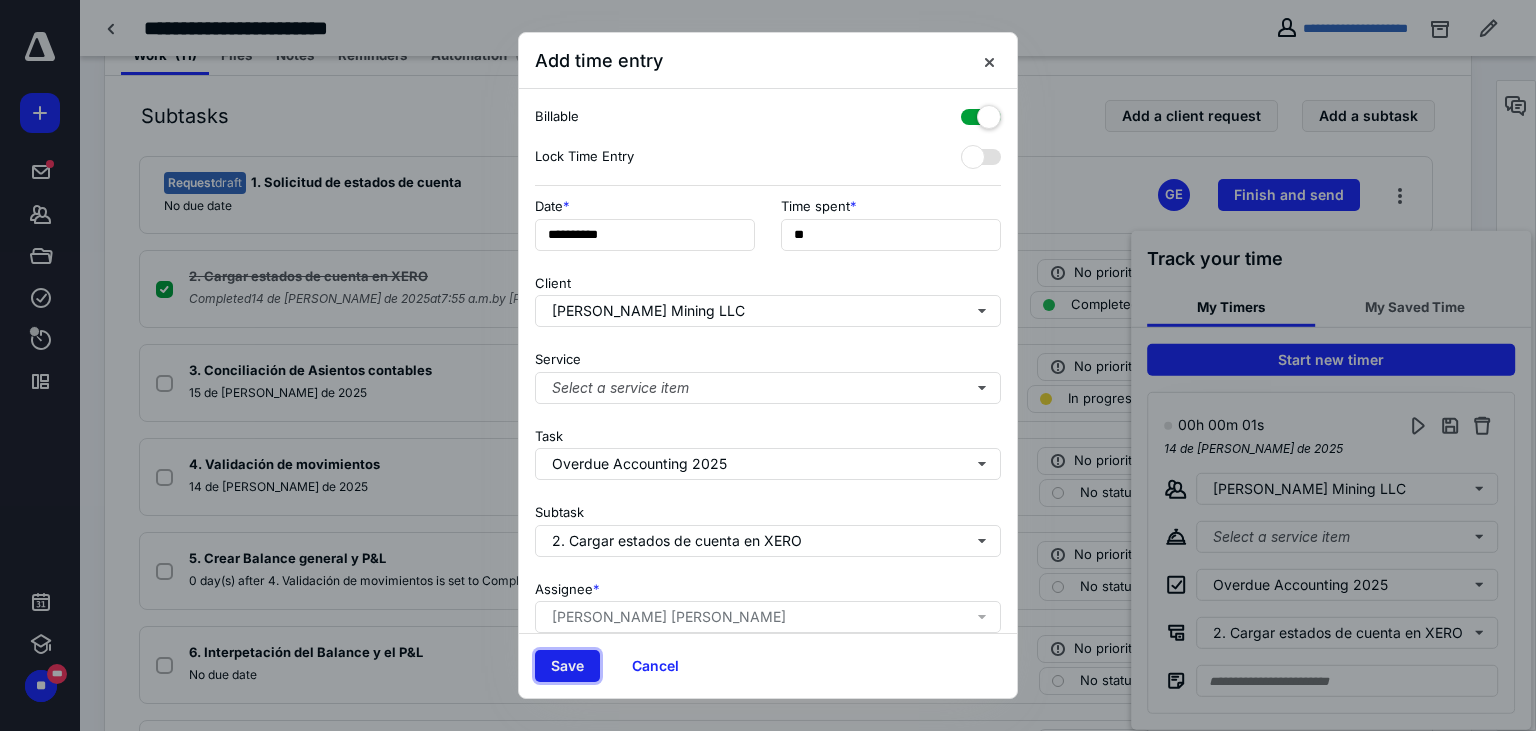 click on "Save" at bounding box center (567, 666) 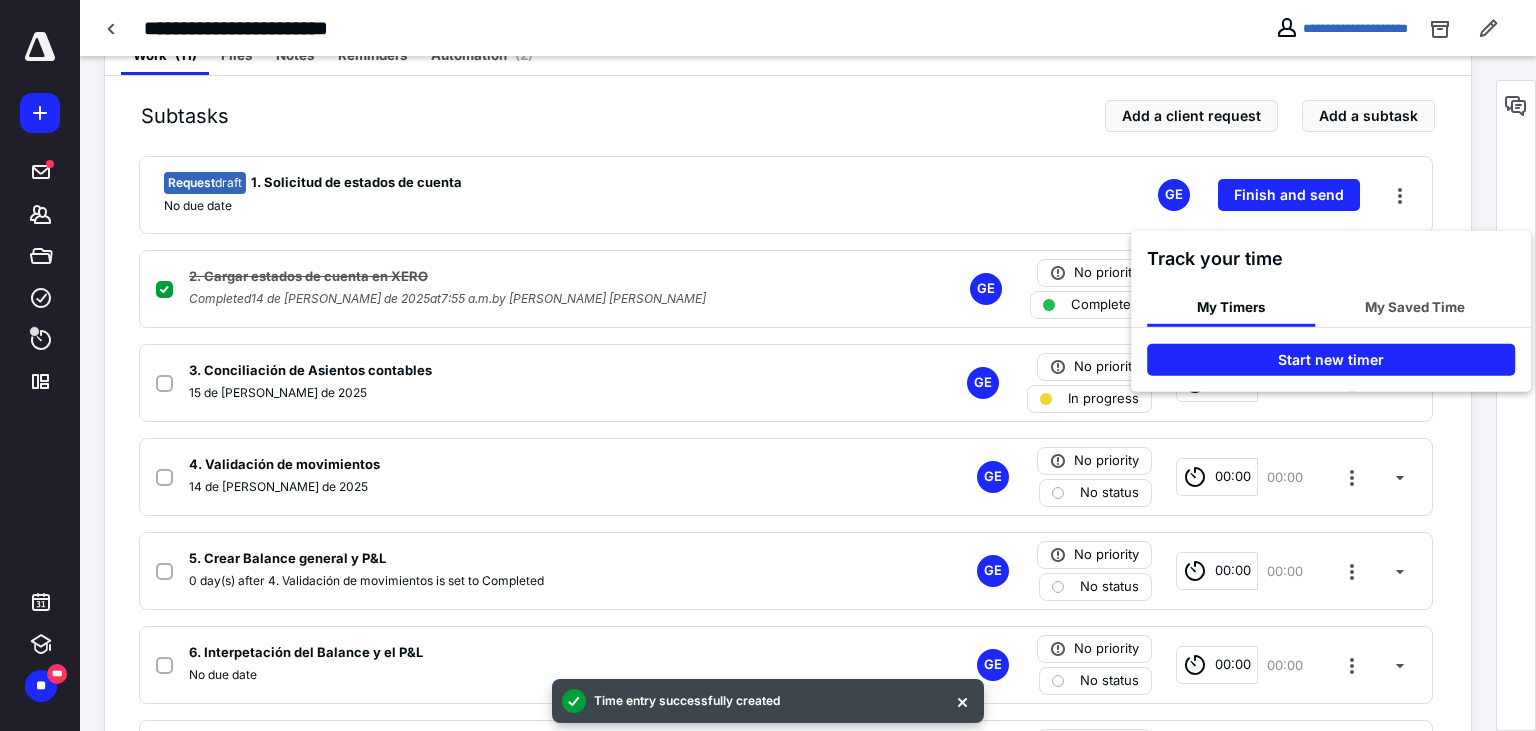 click at bounding box center (768, 365) 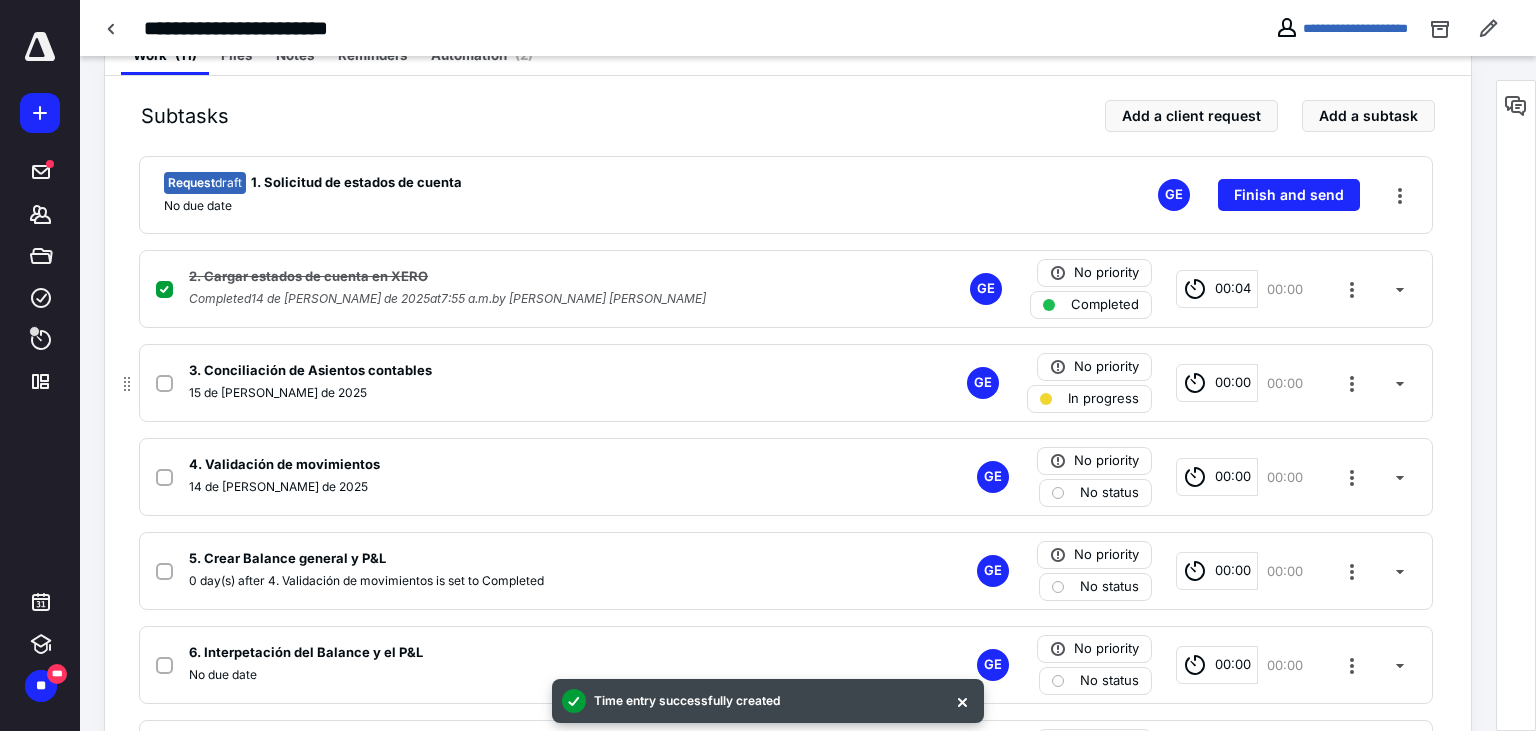 click 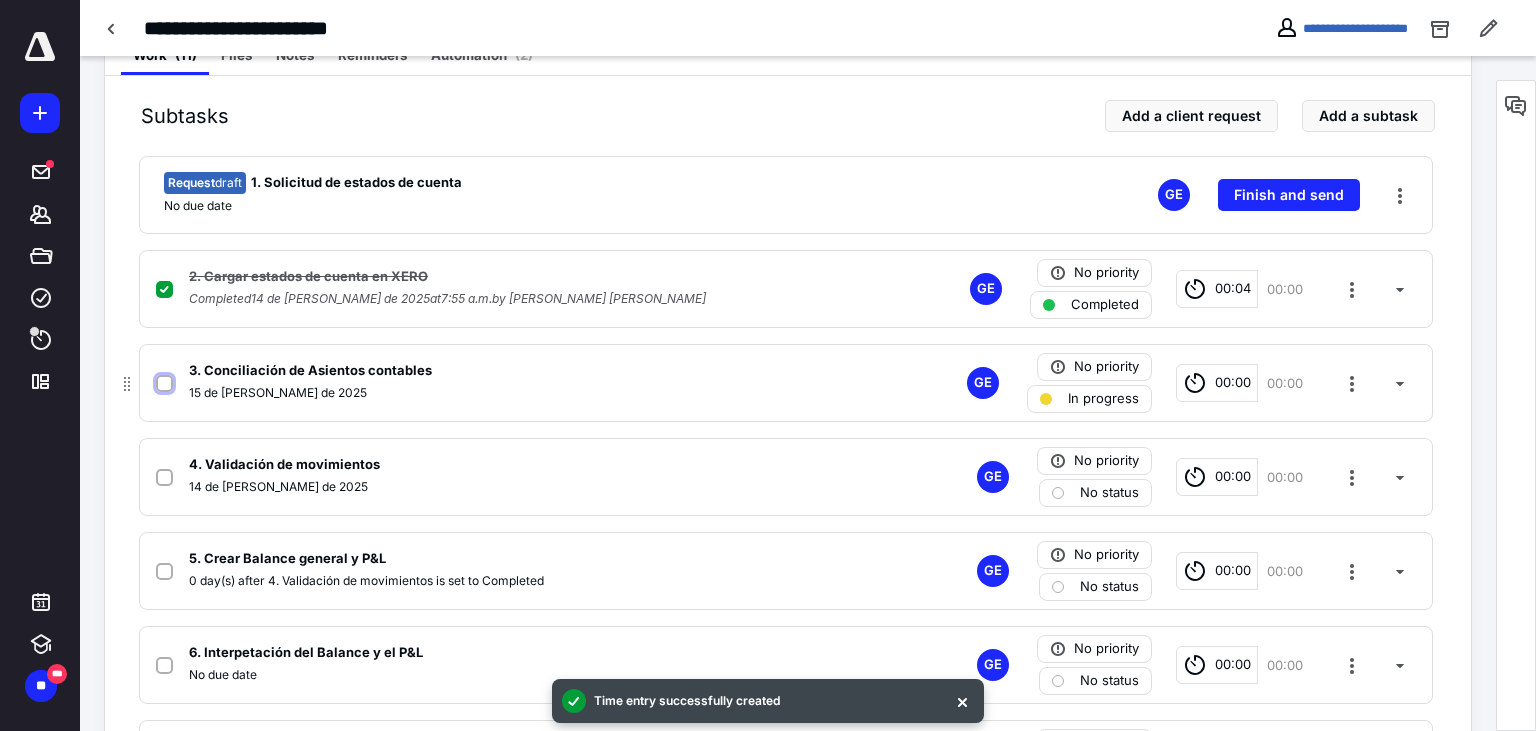 click at bounding box center [164, 384] 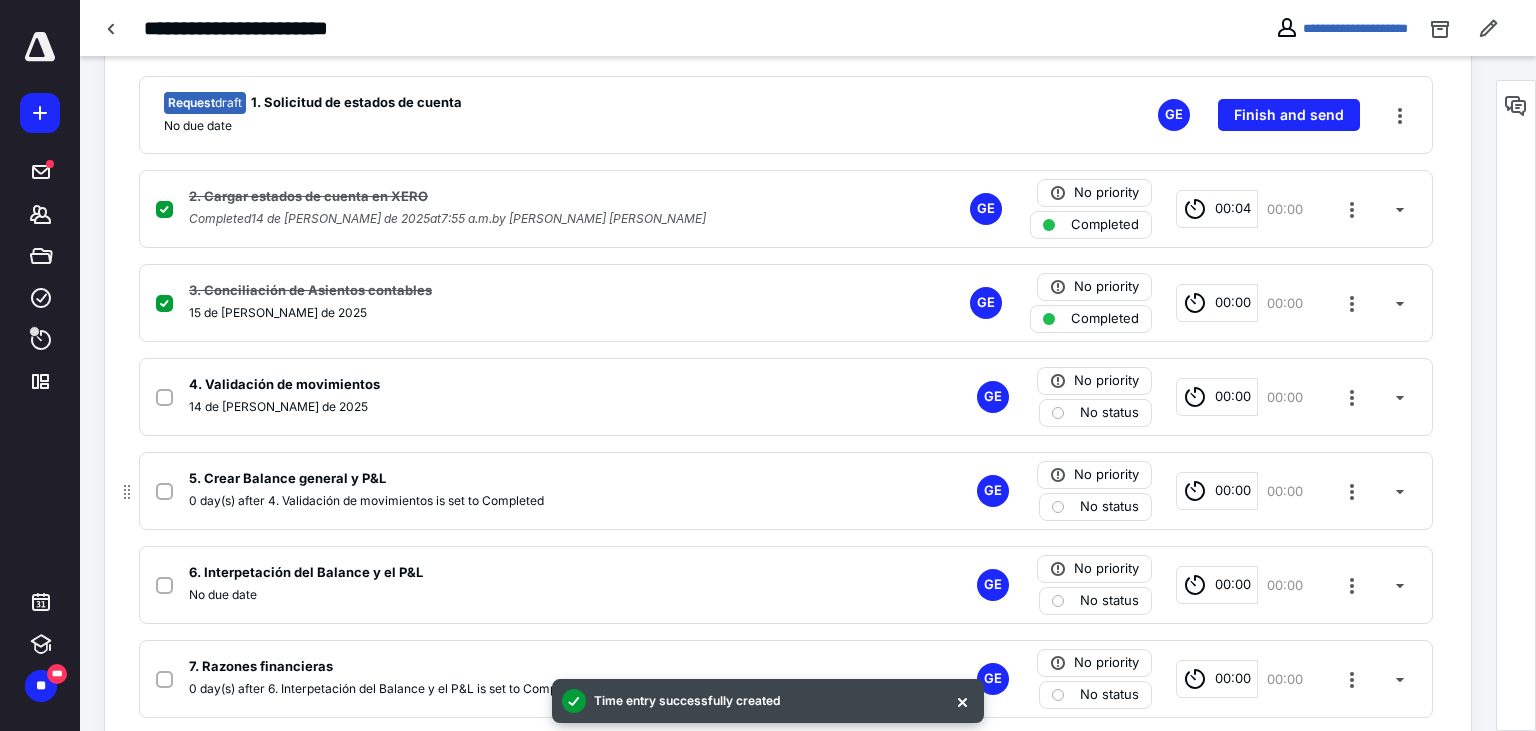 scroll, scrollTop: 633, scrollLeft: 0, axis: vertical 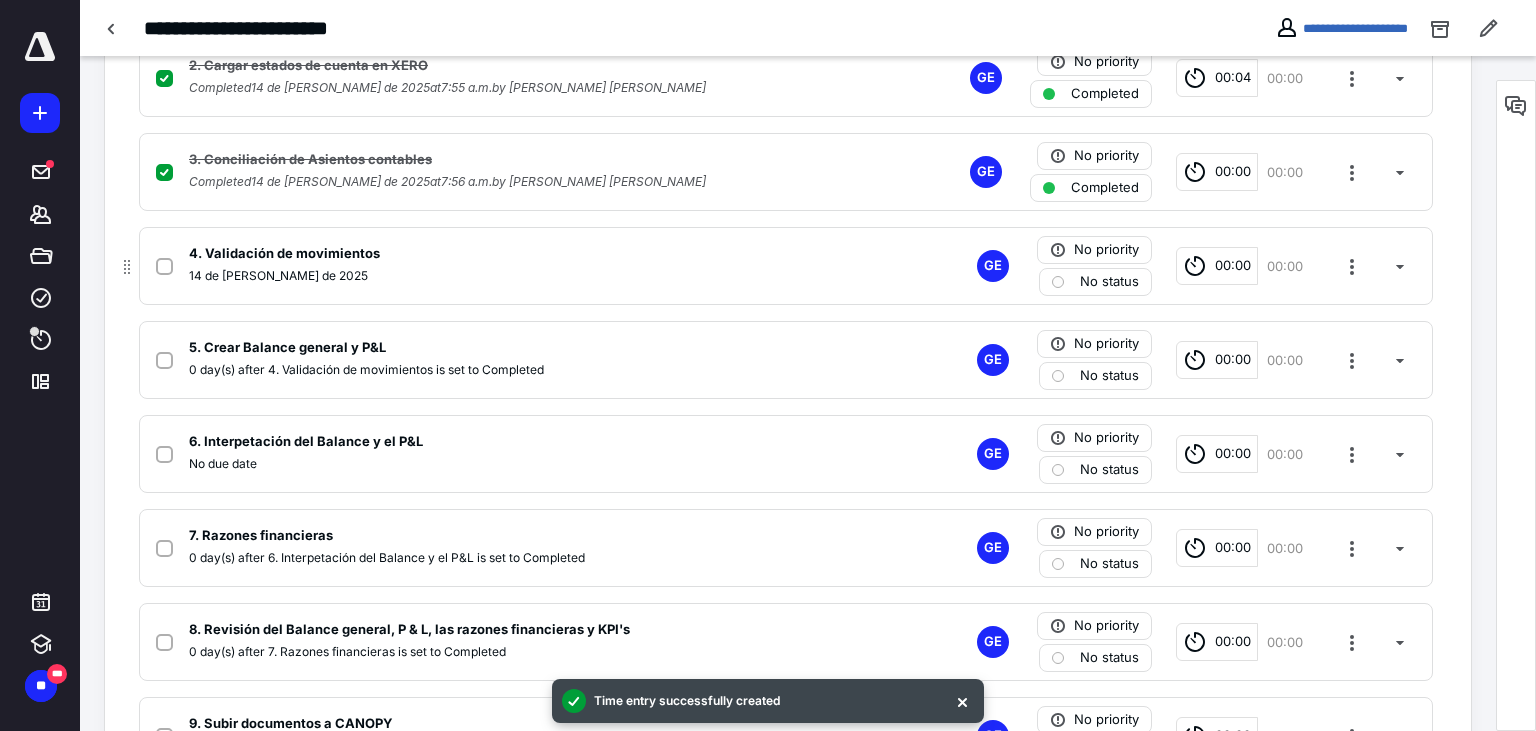 click 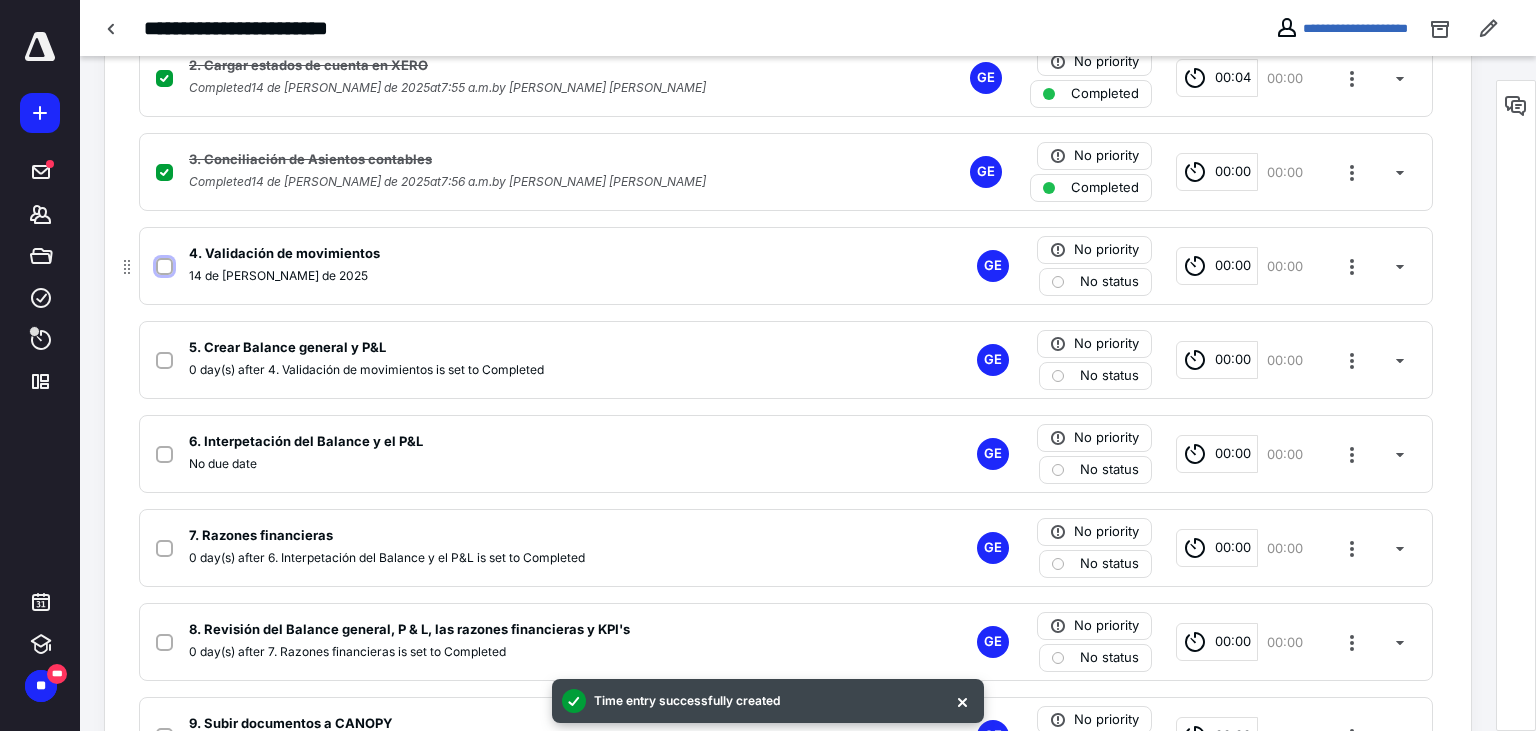 click at bounding box center (164, 267) 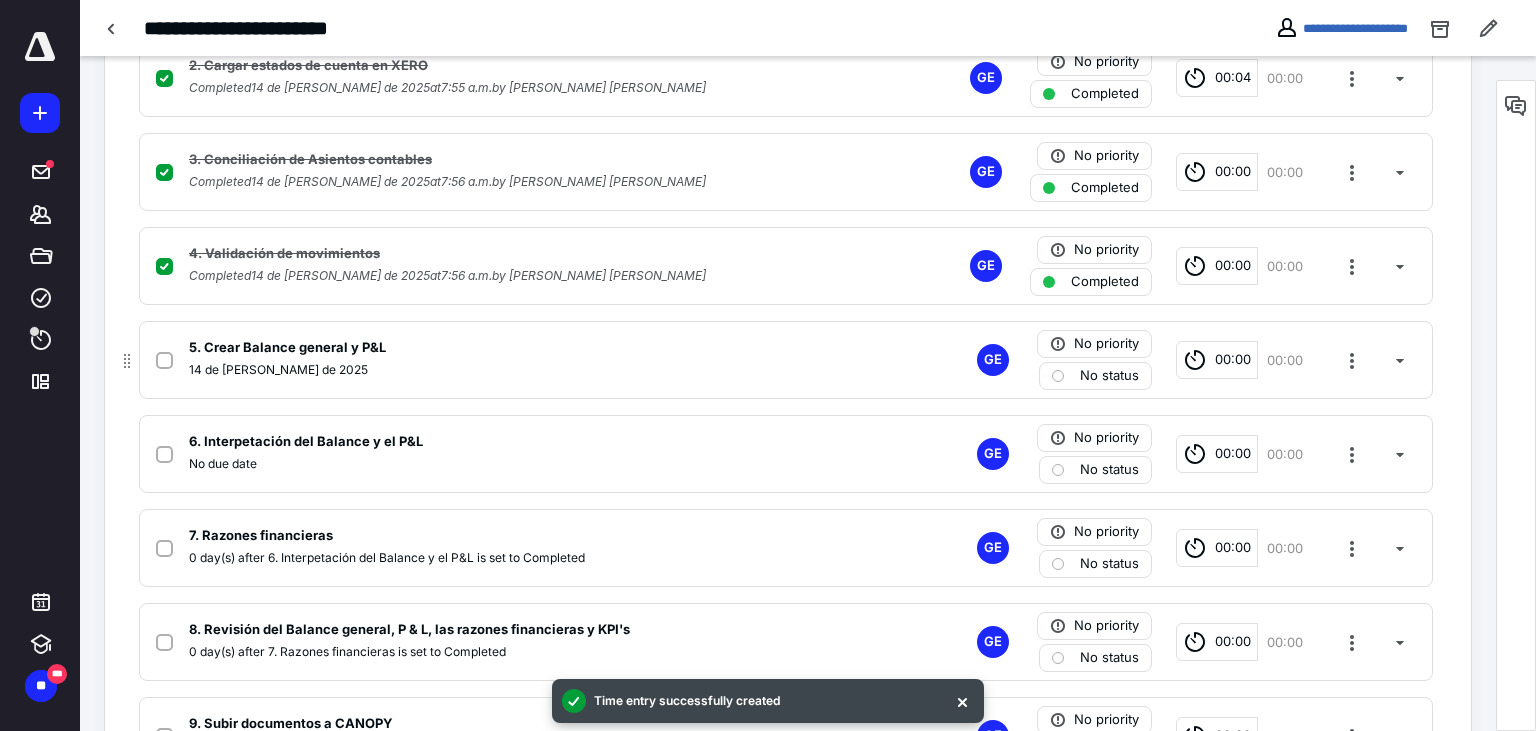 click 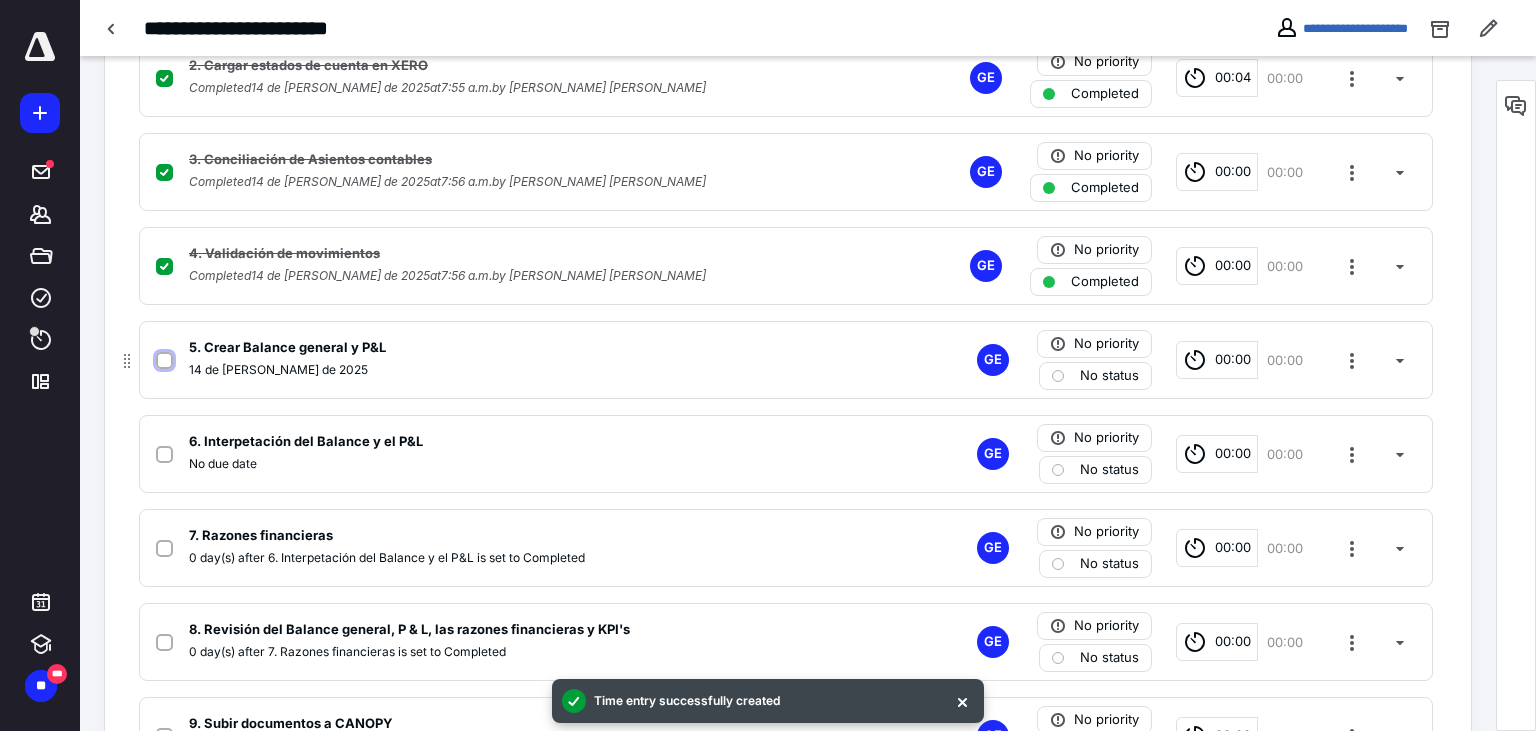 click at bounding box center [164, 361] 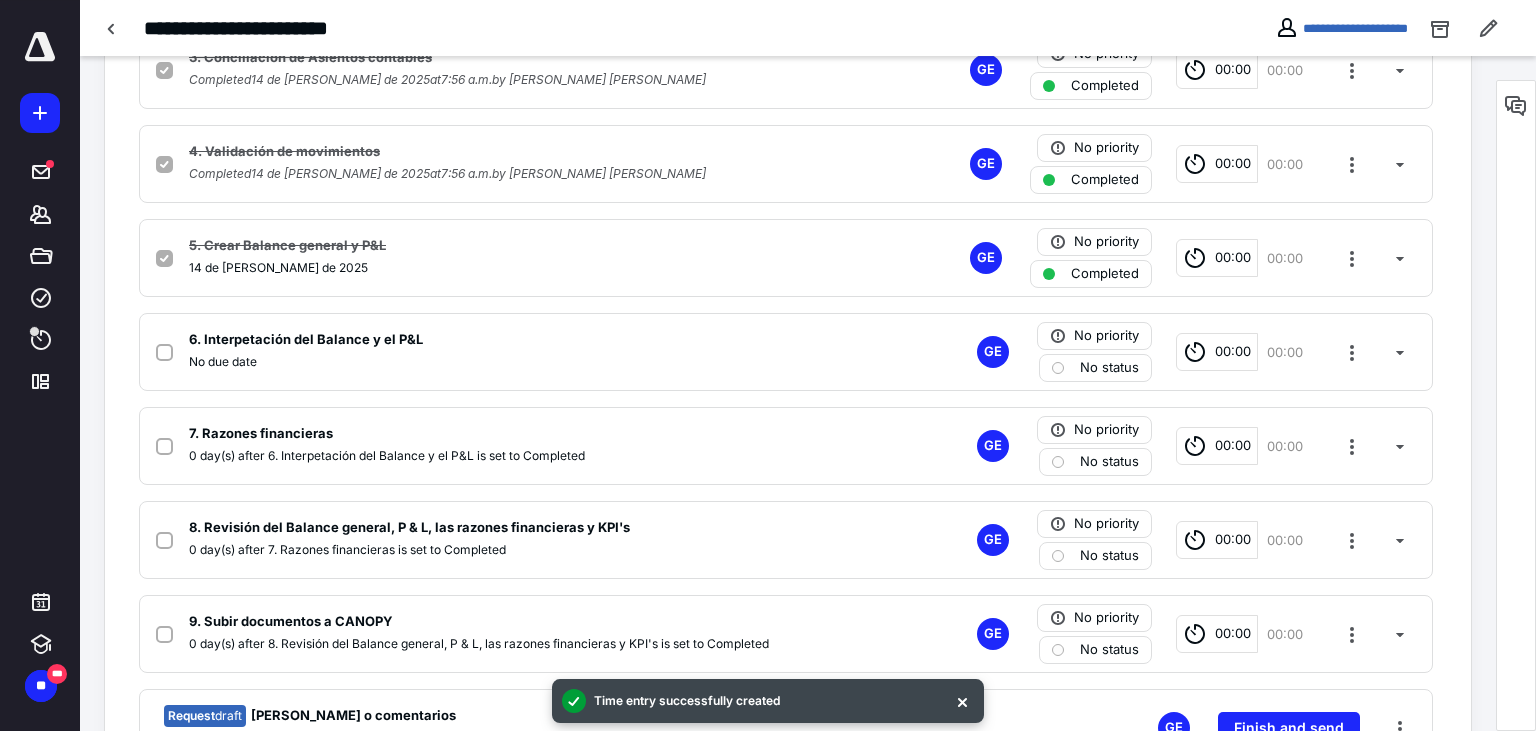 scroll, scrollTop: 739, scrollLeft: 0, axis: vertical 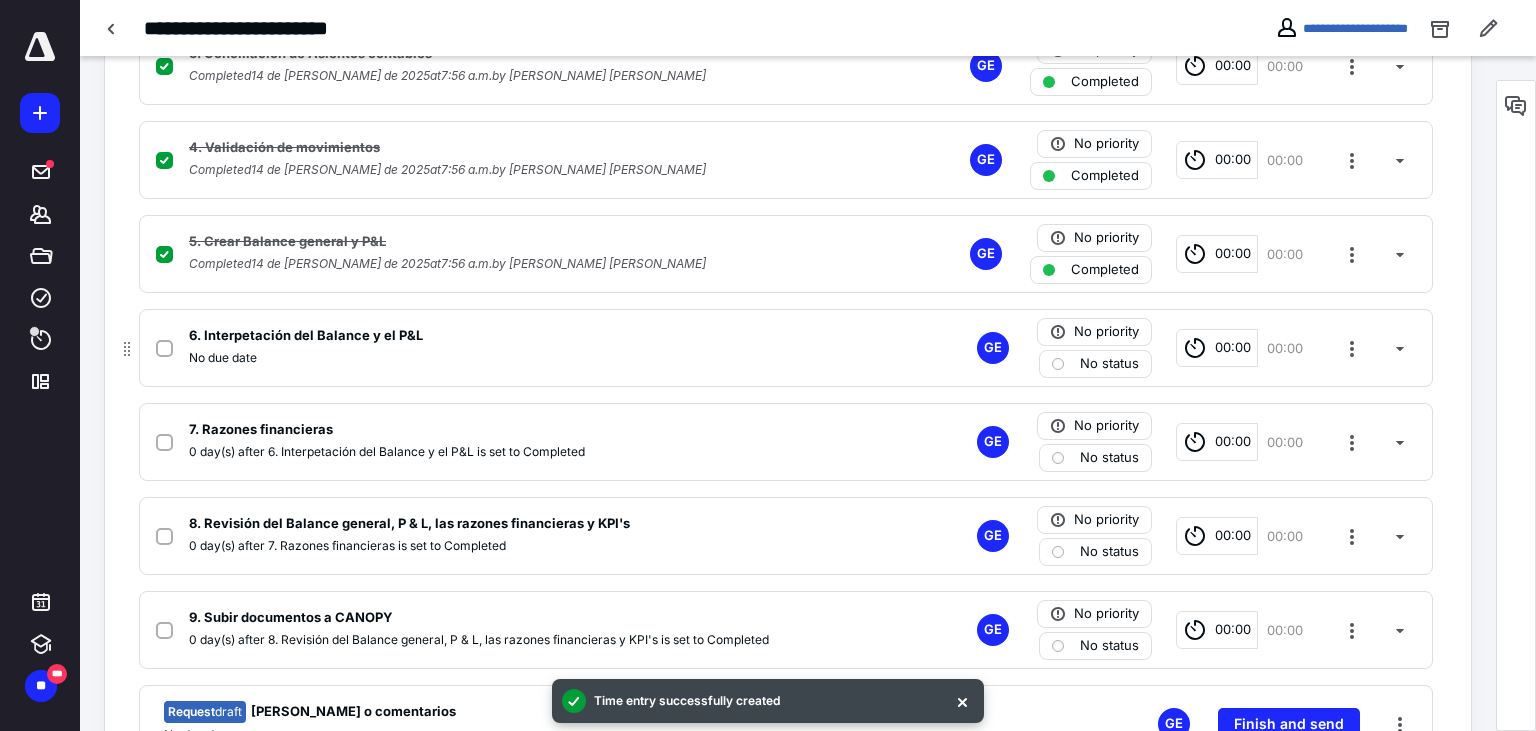 click 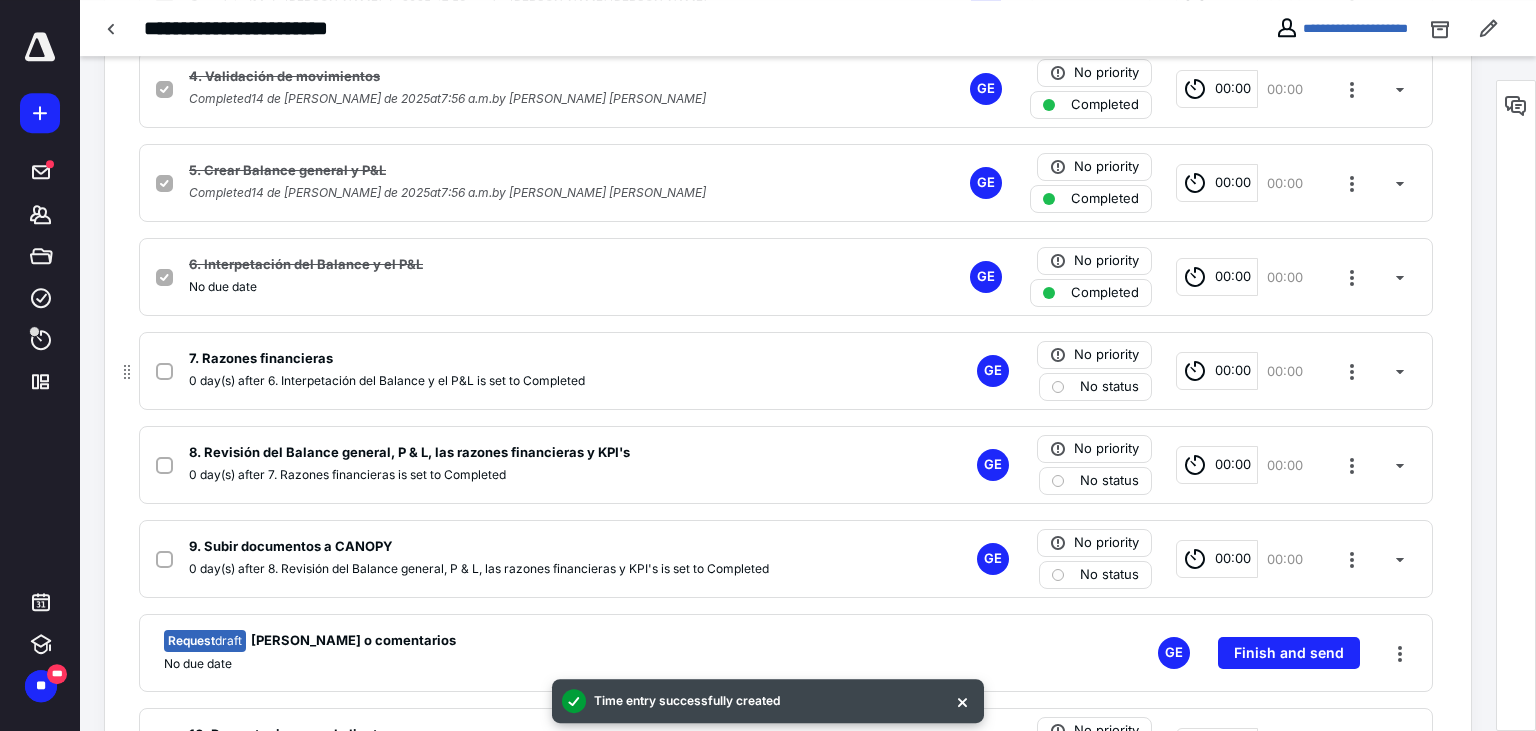 scroll, scrollTop: 844, scrollLeft: 0, axis: vertical 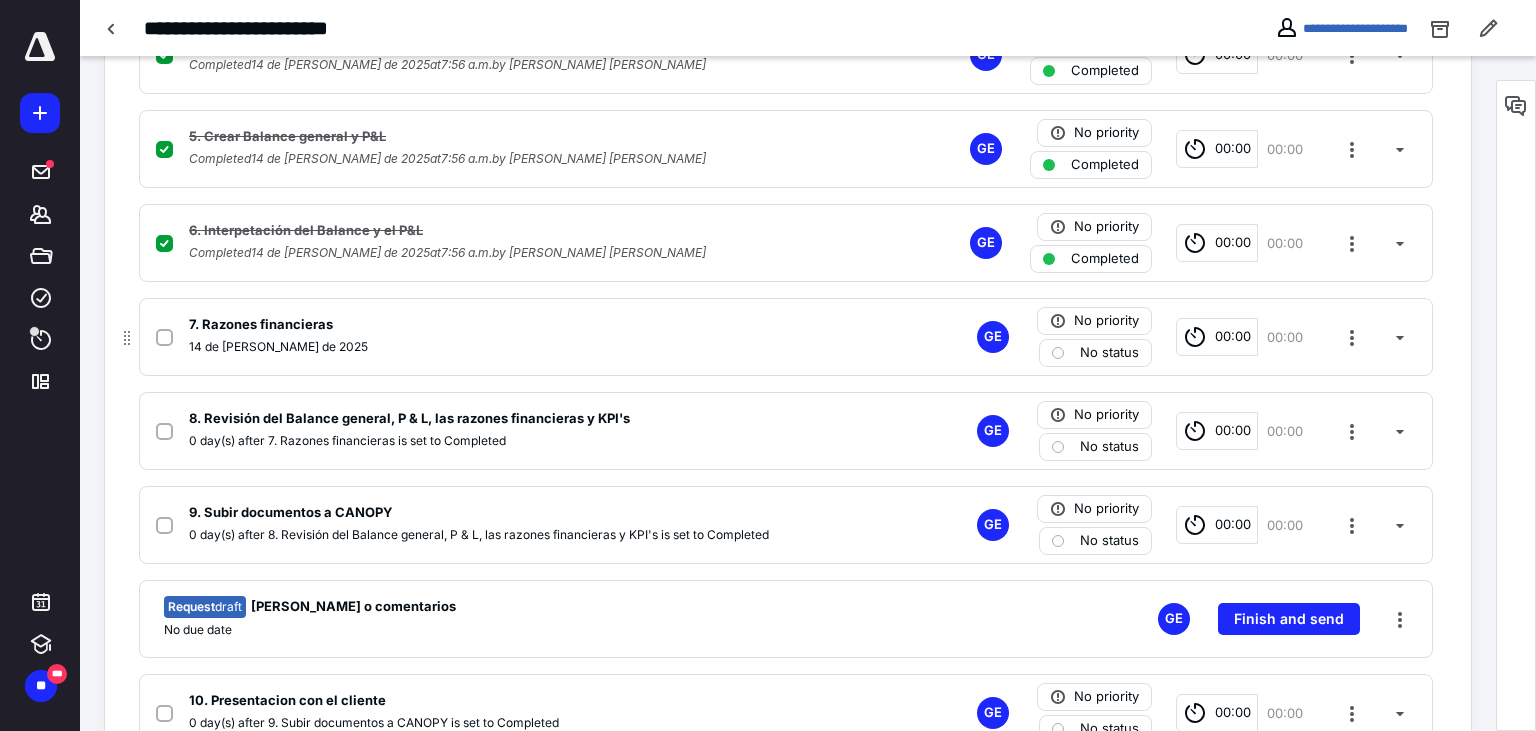 checkbox on "false" 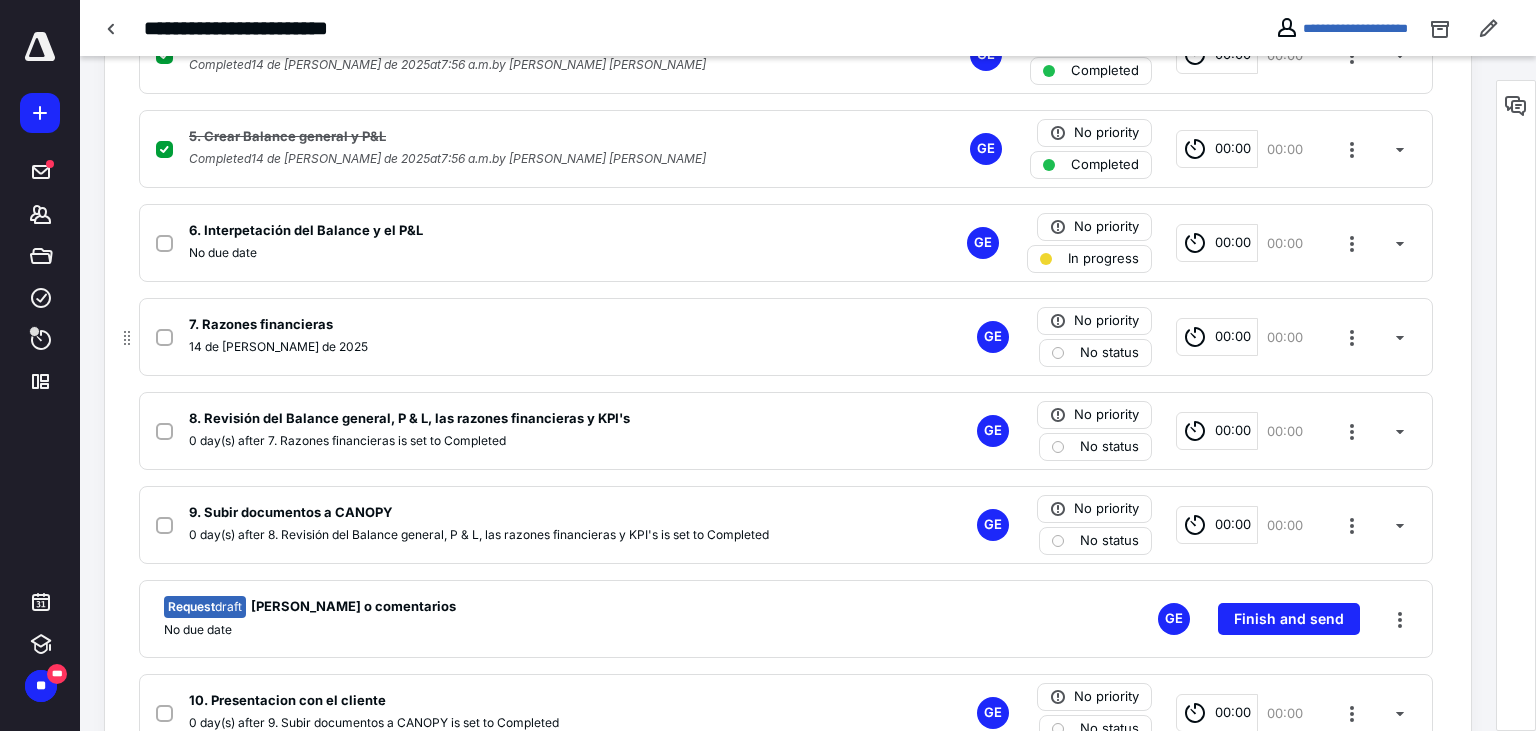 checkbox on "false" 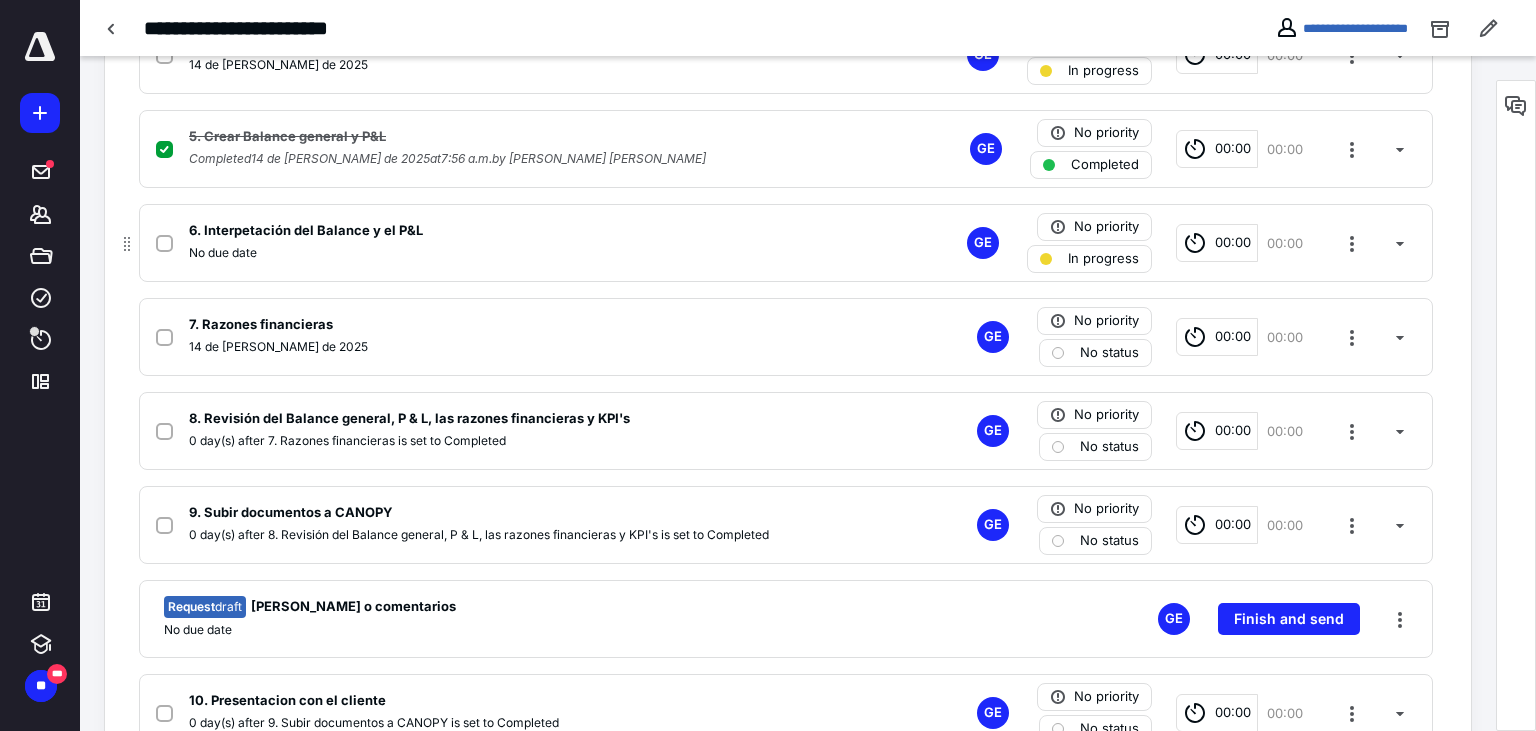click 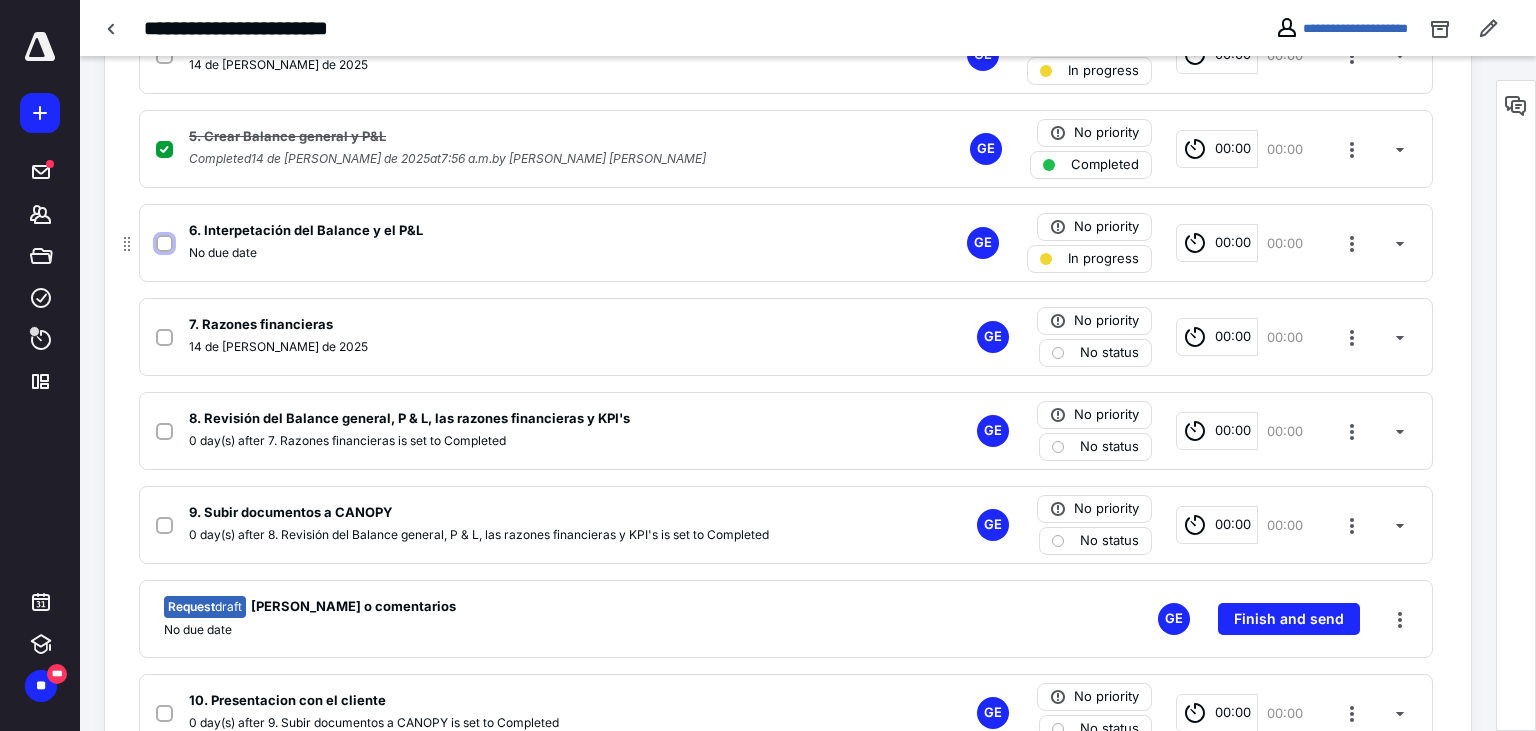 click at bounding box center (164, 244) 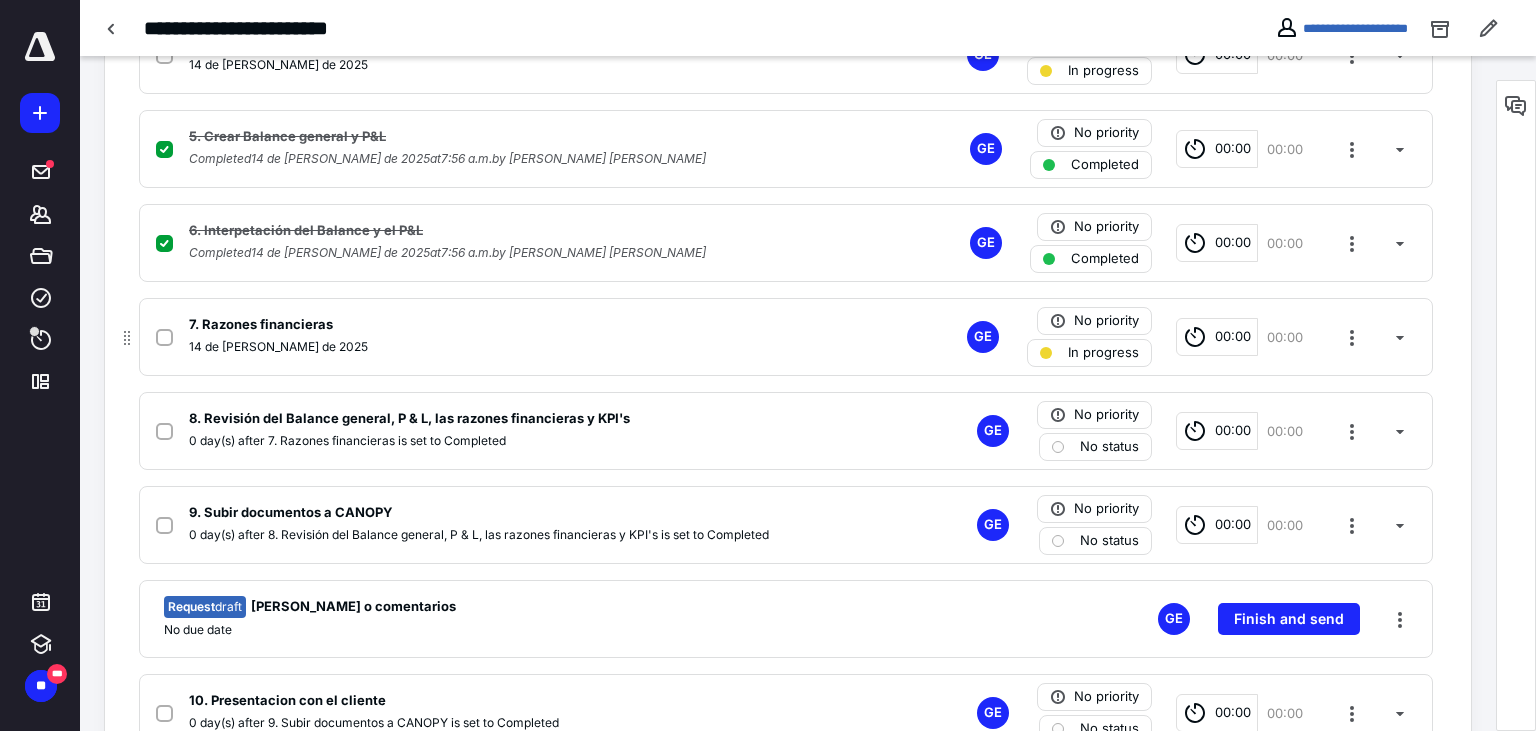 click 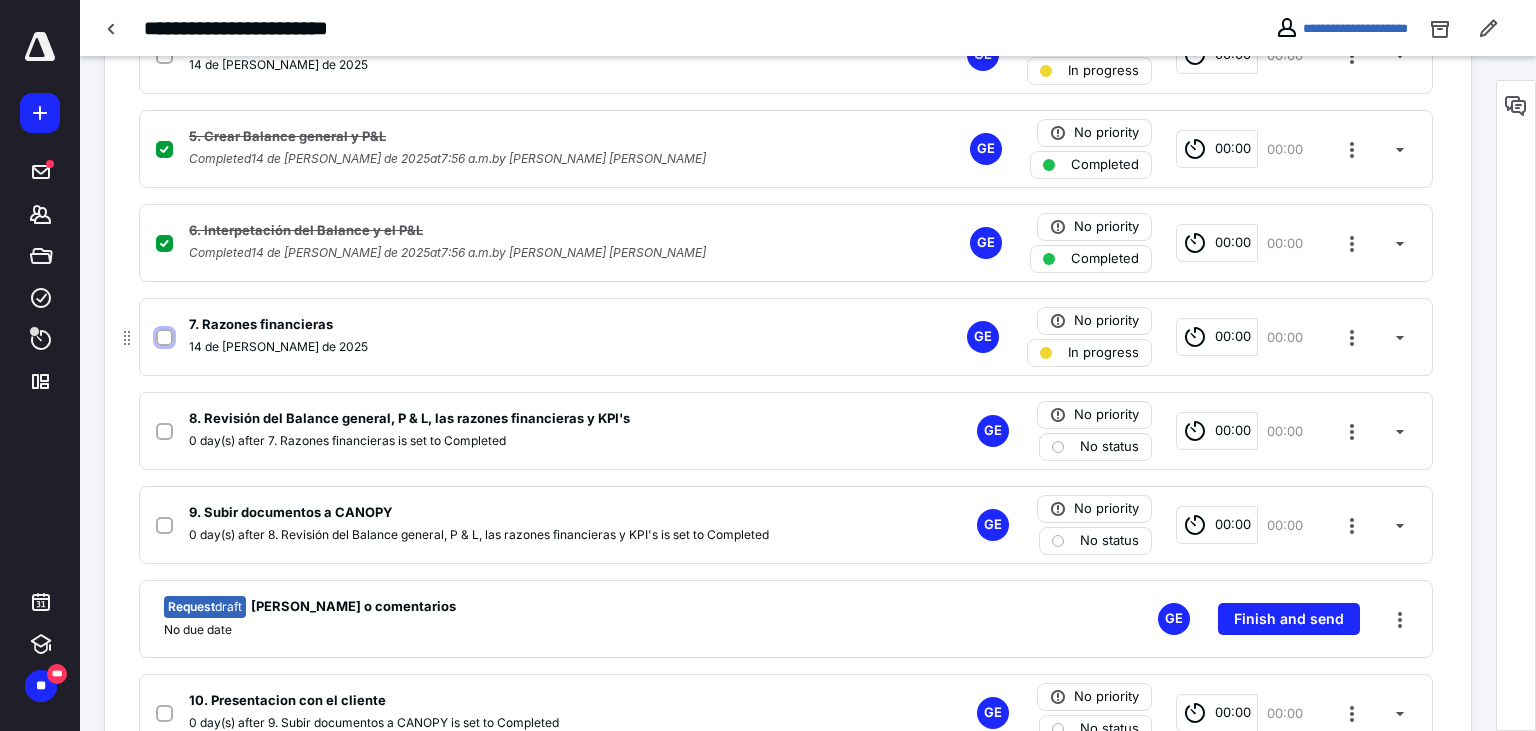 click at bounding box center [164, 338] 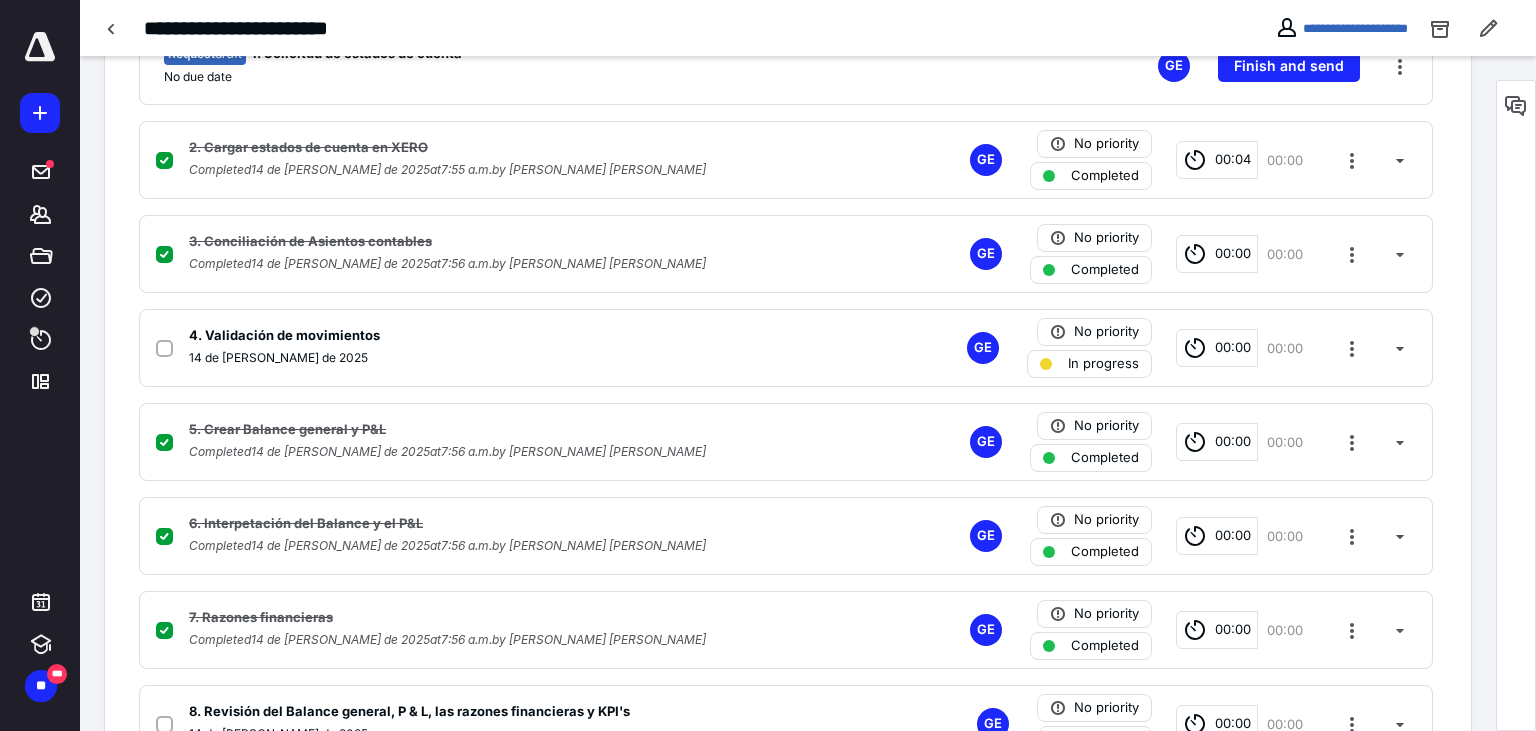 scroll, scrollTop: 528, scrollLeft: 0, axis: vertical 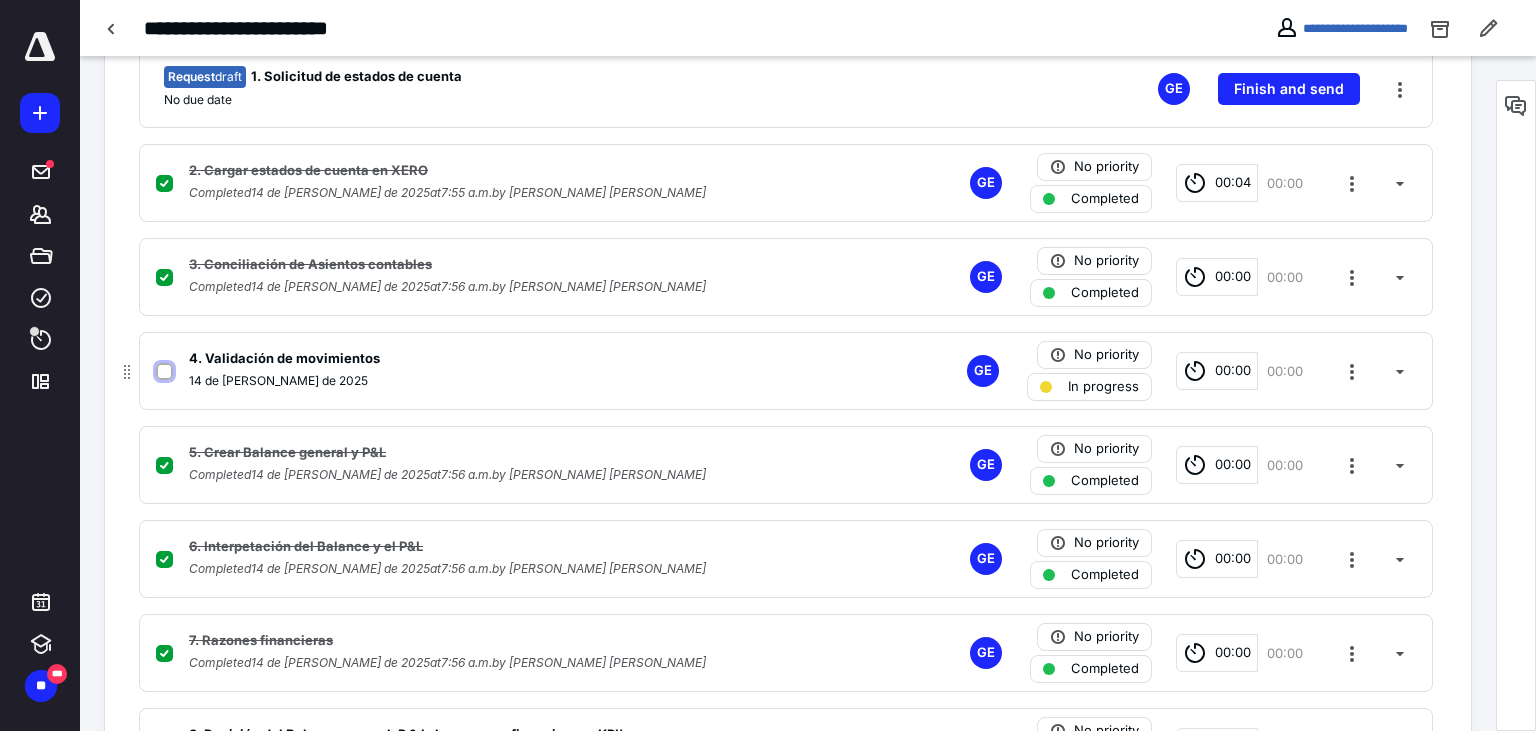 click at bounding box center (168, 371) 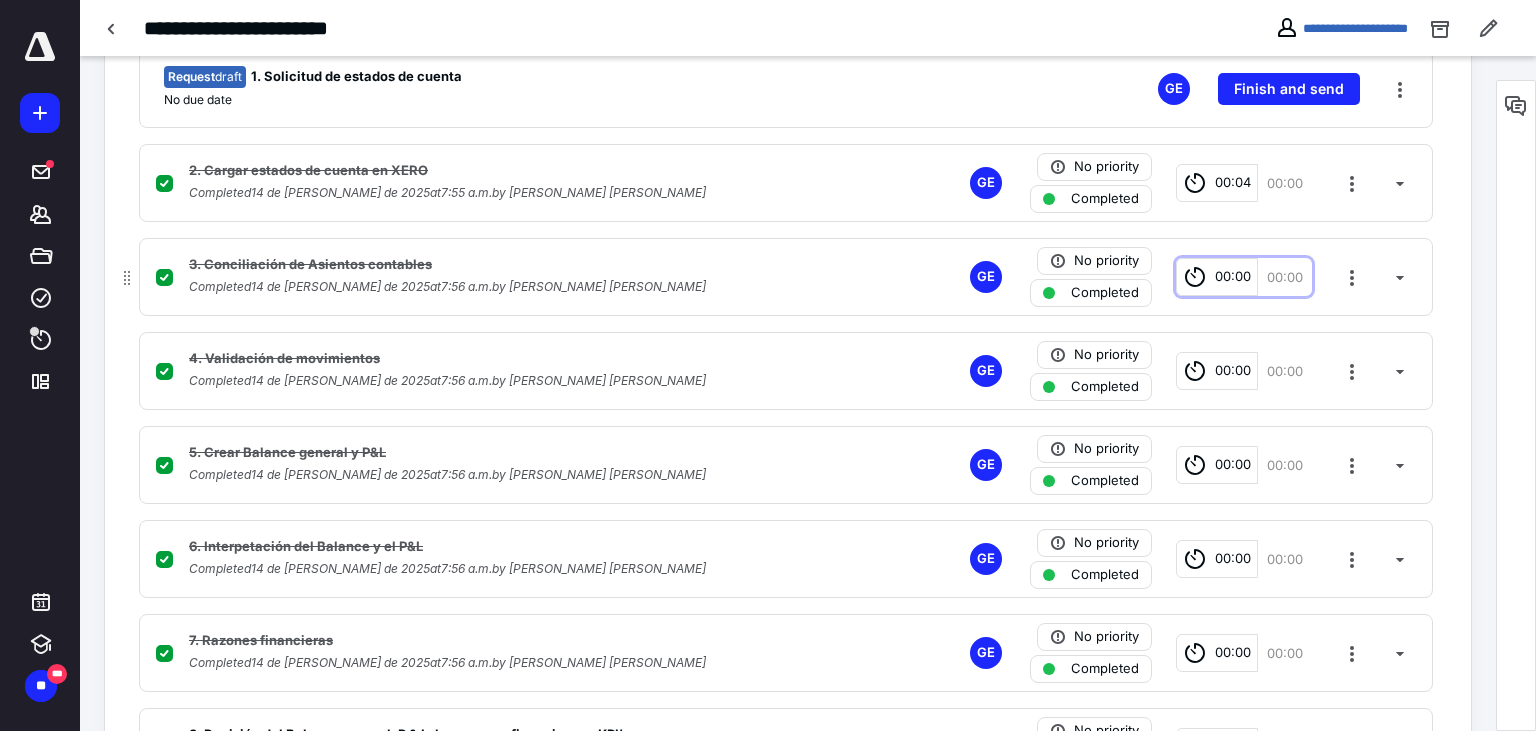 click on "00:00" at bounding box center (1233, 277) 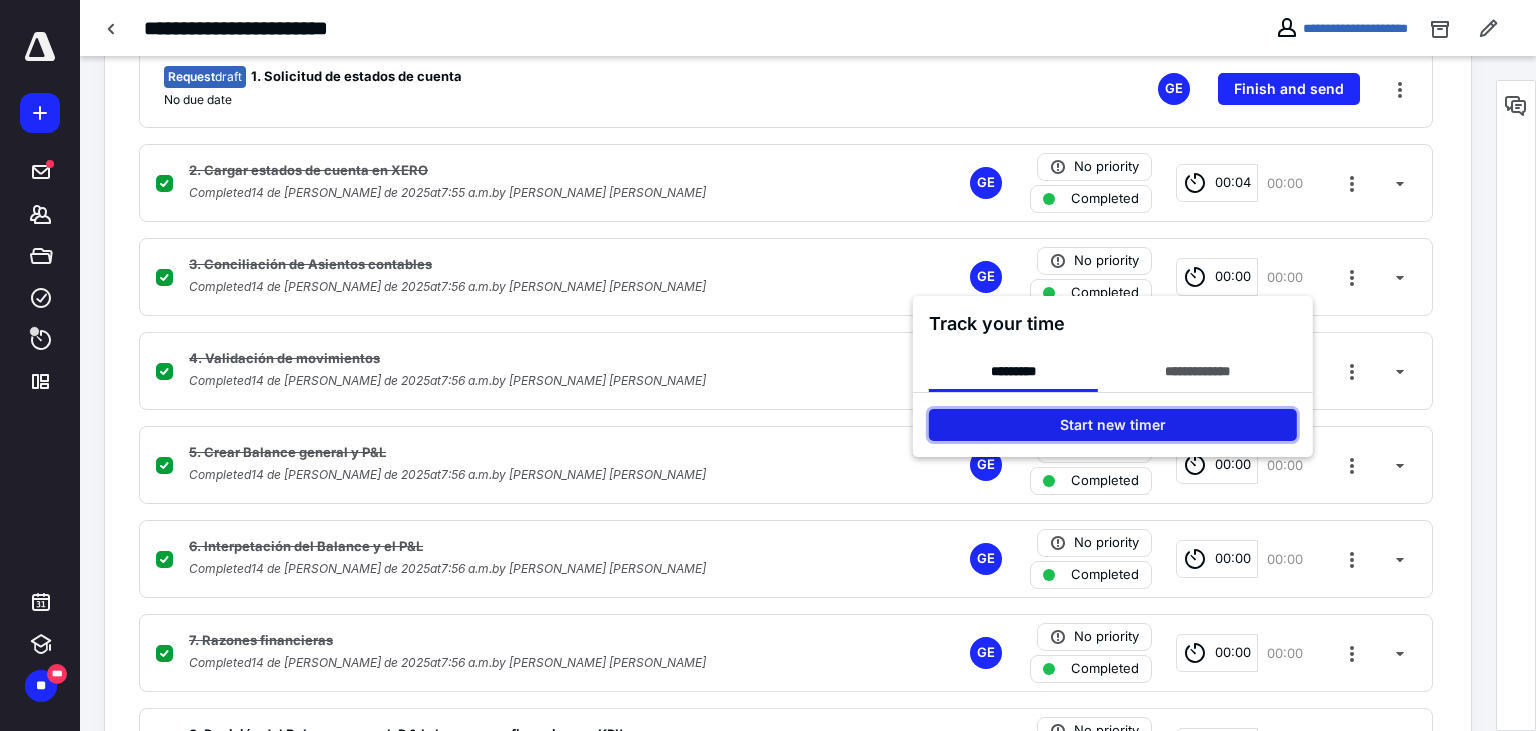 drag, startPoint x: 1124, startPoint y: 422, endPoint x: 1132, endPoint y: 430, distance: 11.313708 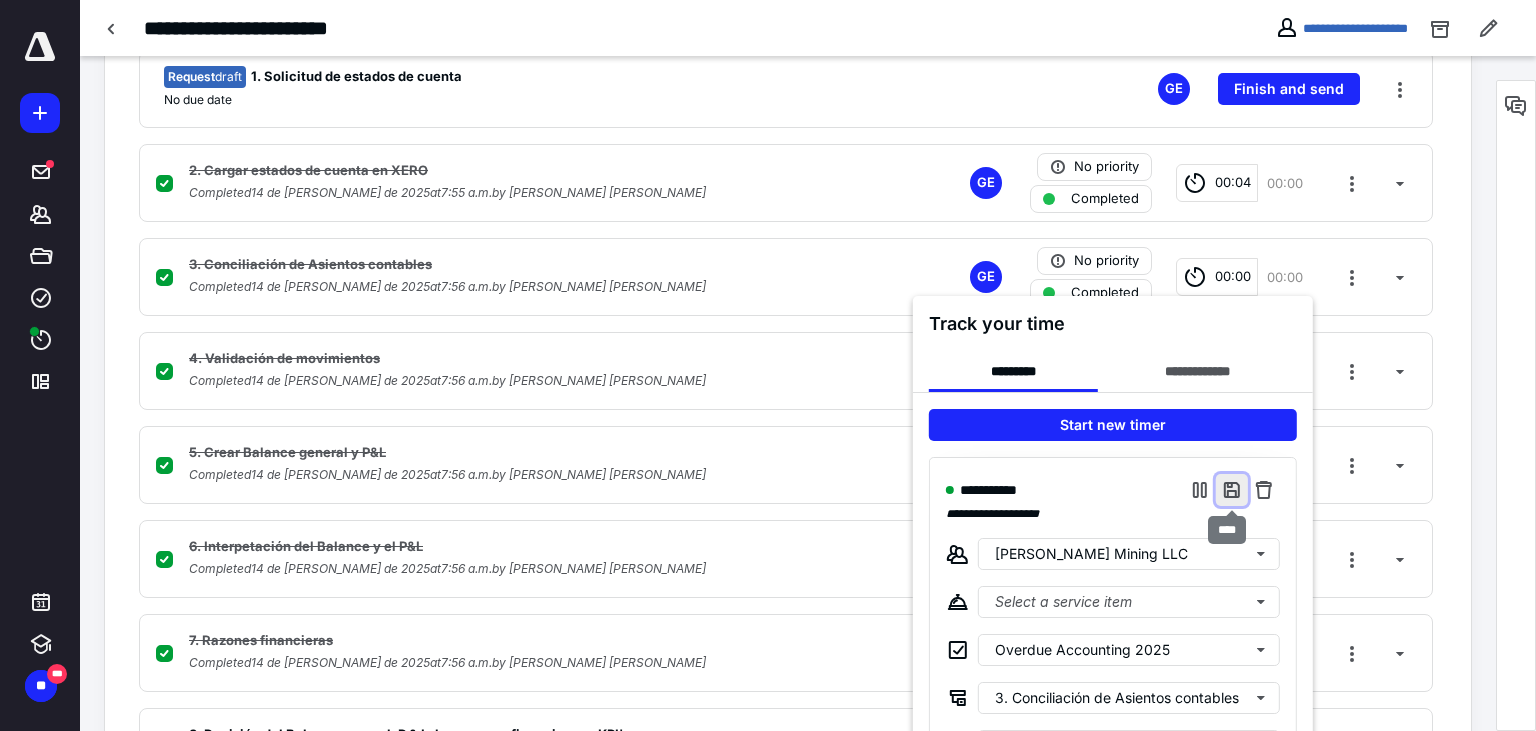 click at bounding box center [1232, 490] 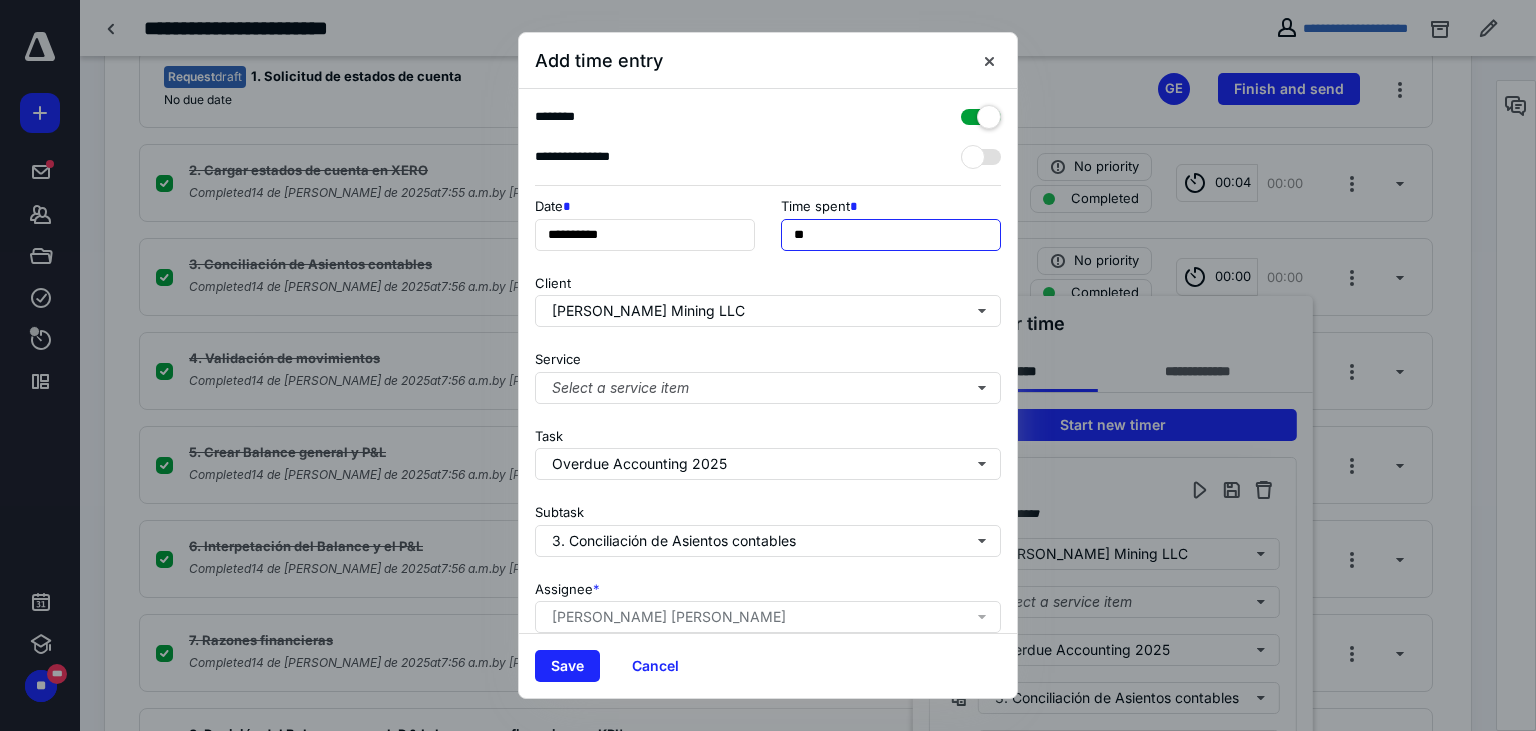 drag, startPoint x: 801, startPoint y: 238, endPoint x: 726, endPoint y: 228, distance: 75.66373 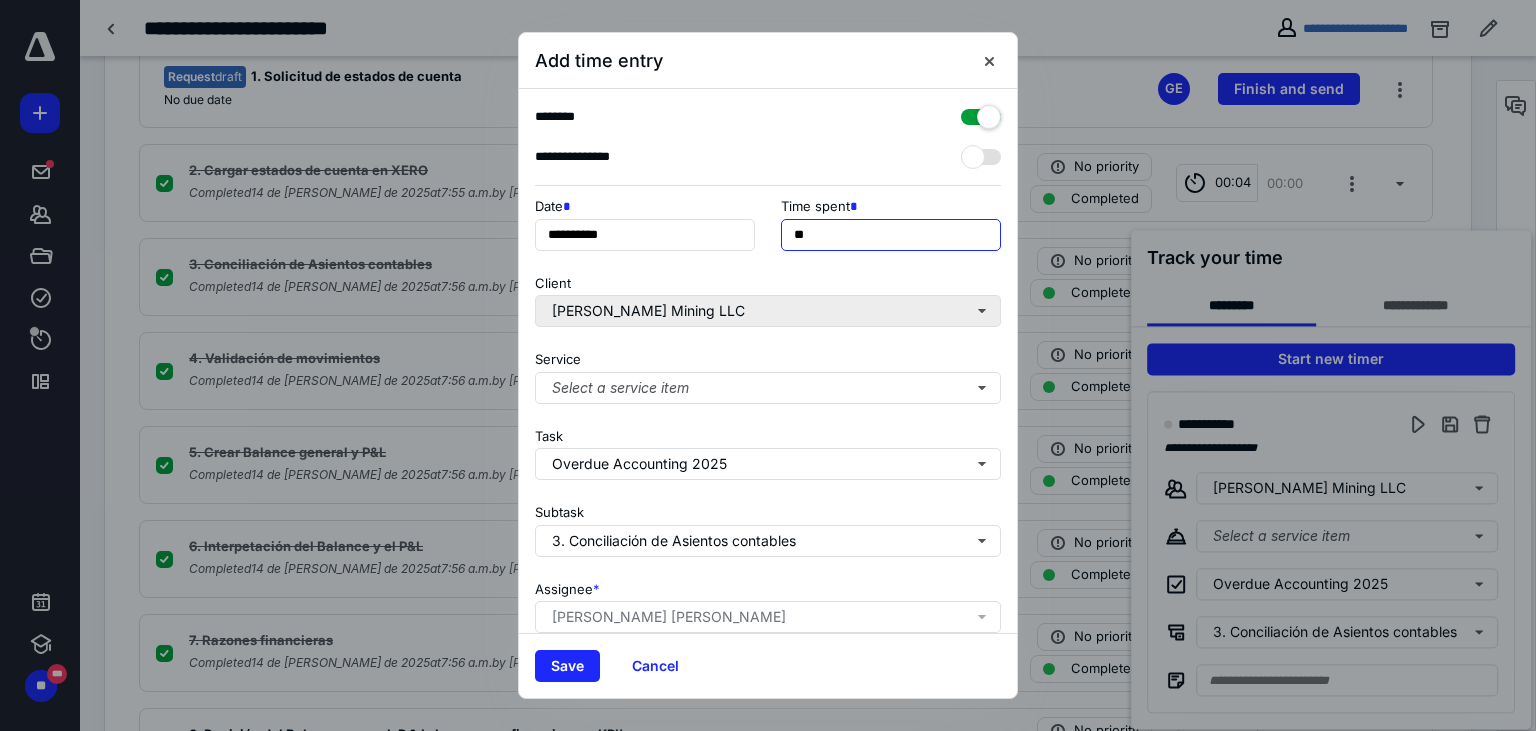 checkbox on "false" 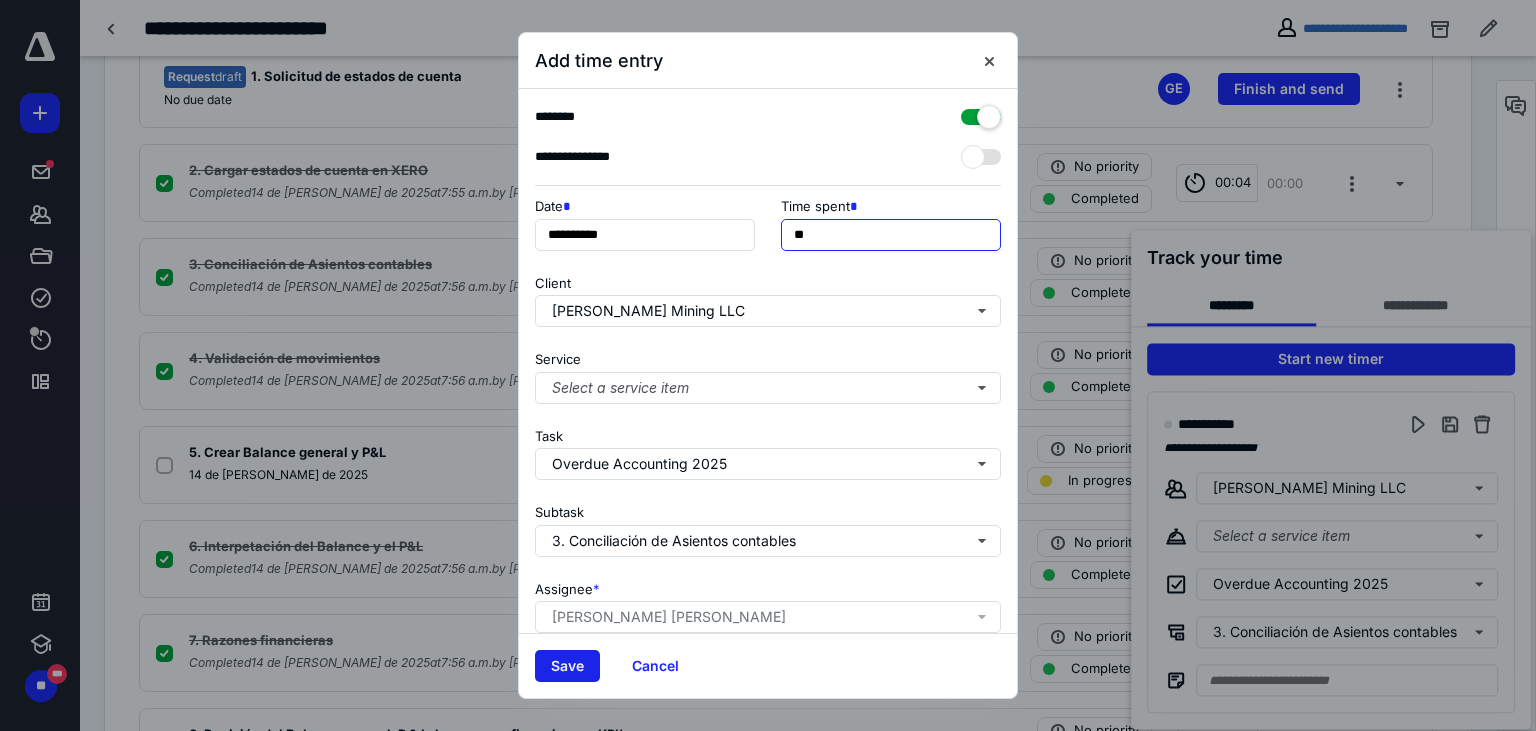 type on "**" 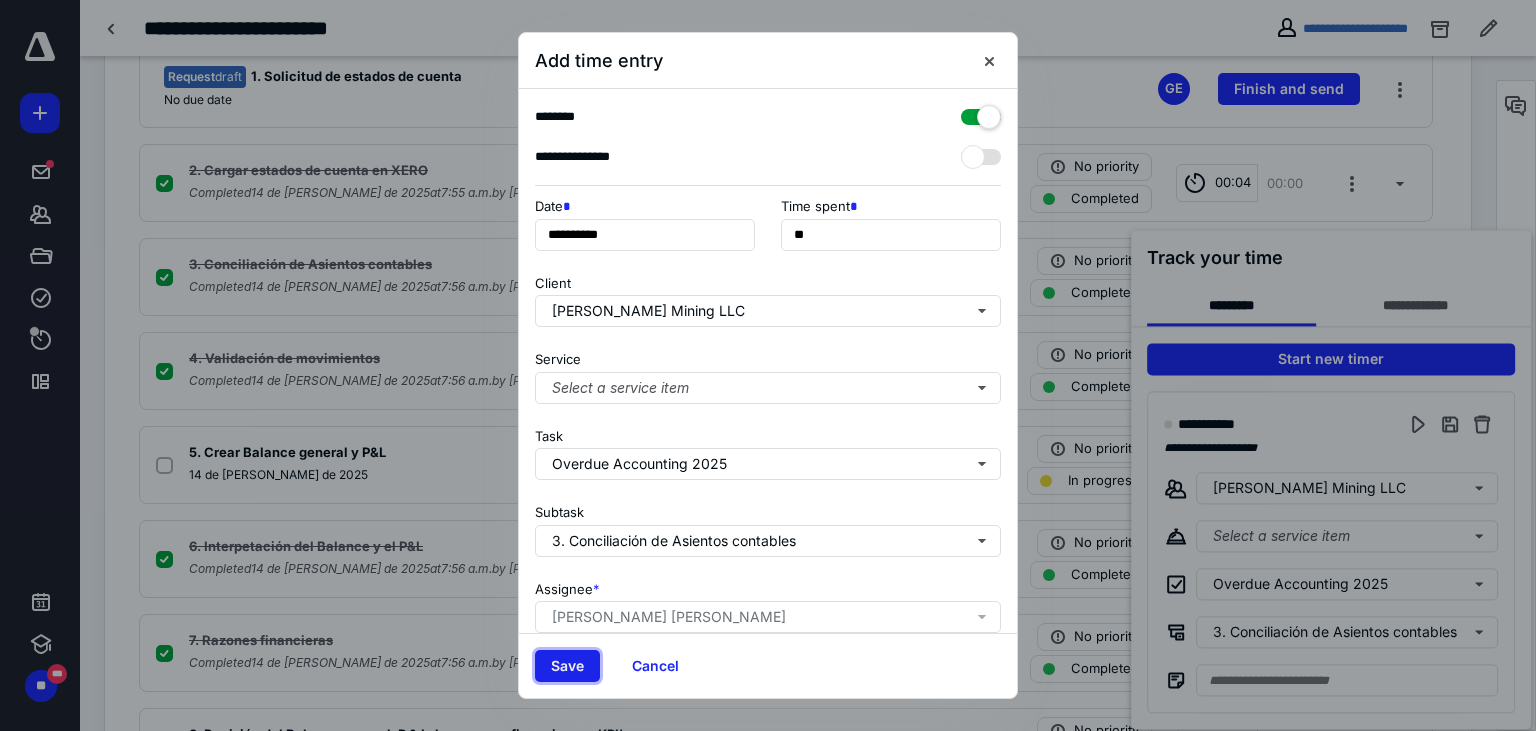 click on "Save" at bounding box center [567, 666] 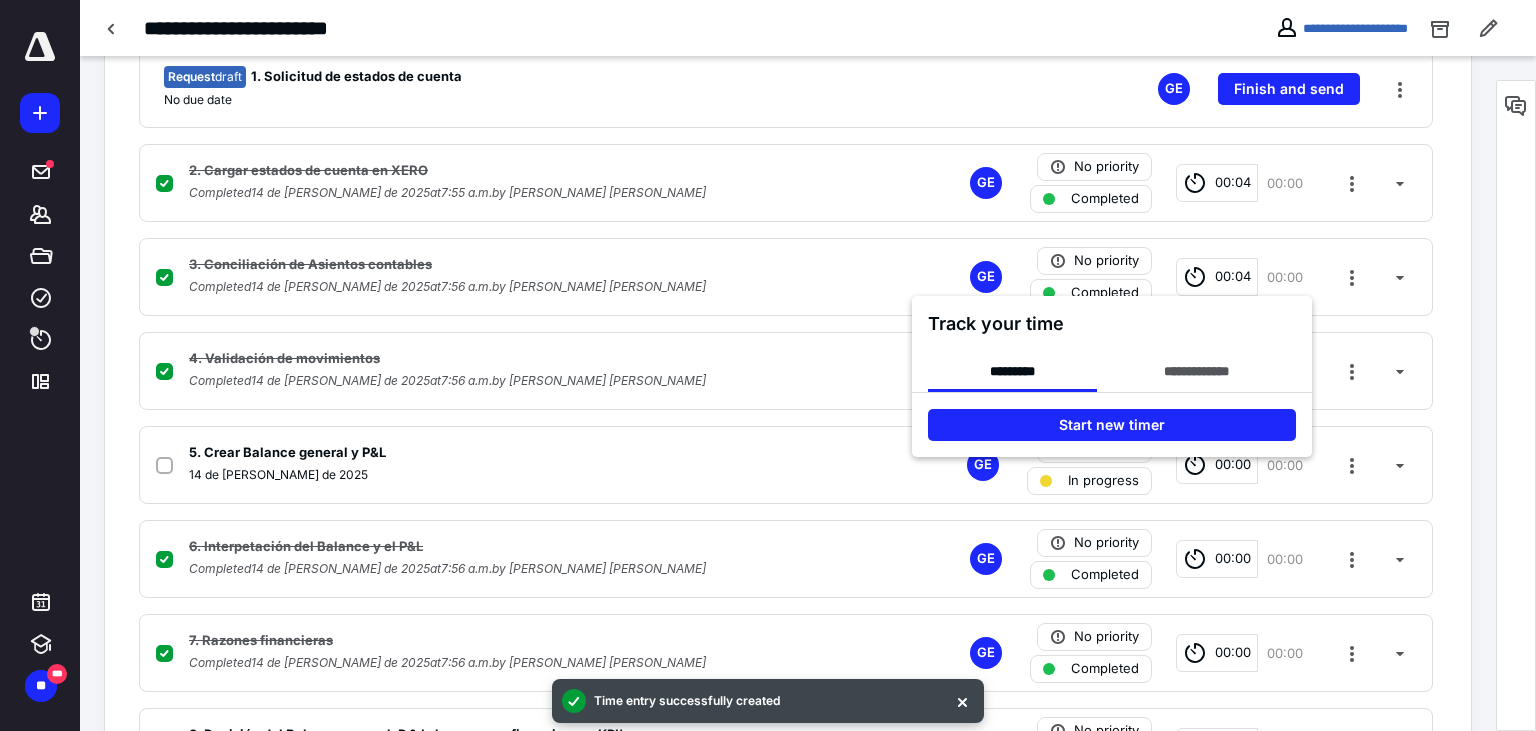 click at bounding box center [768, 365] 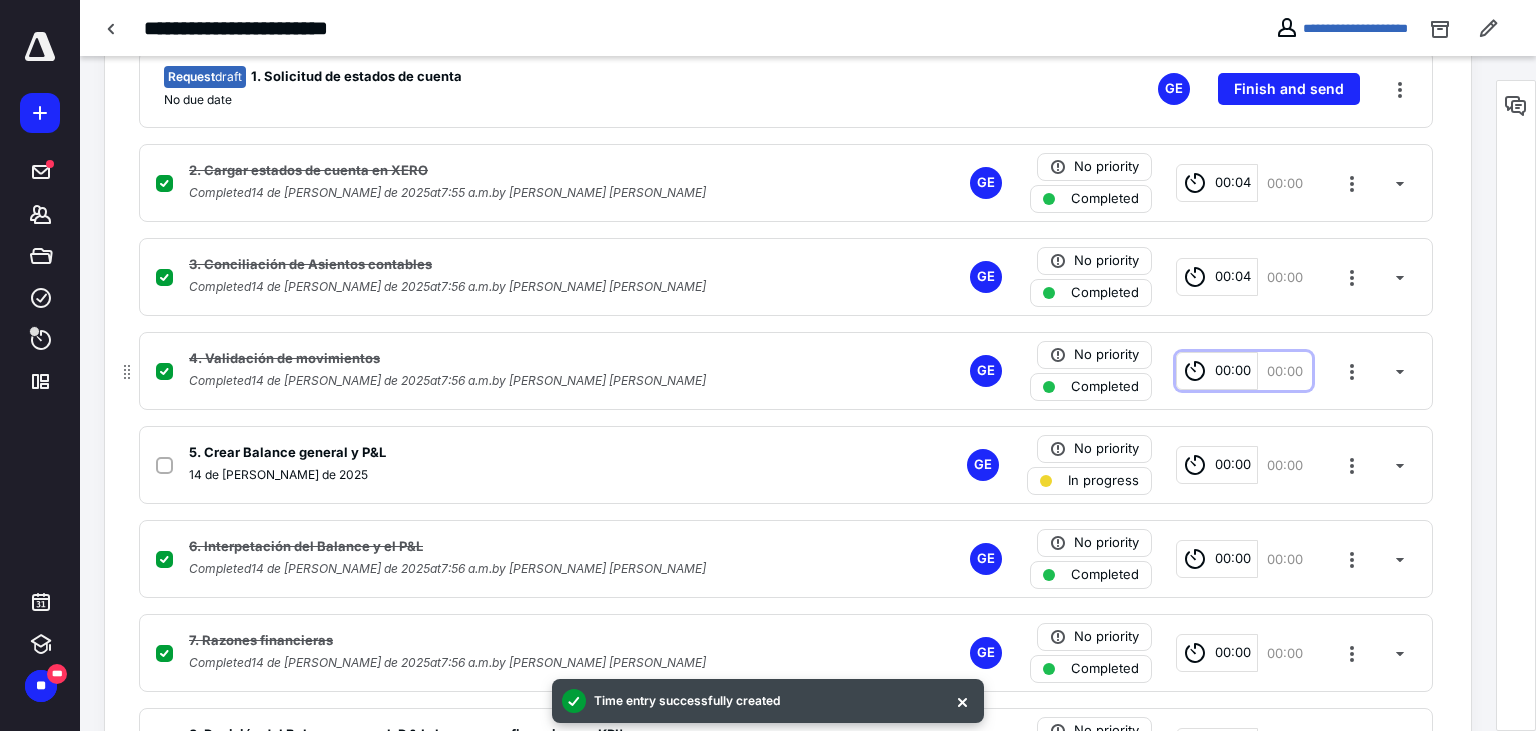 click on "00:00" at bounding box center [1233, 371] 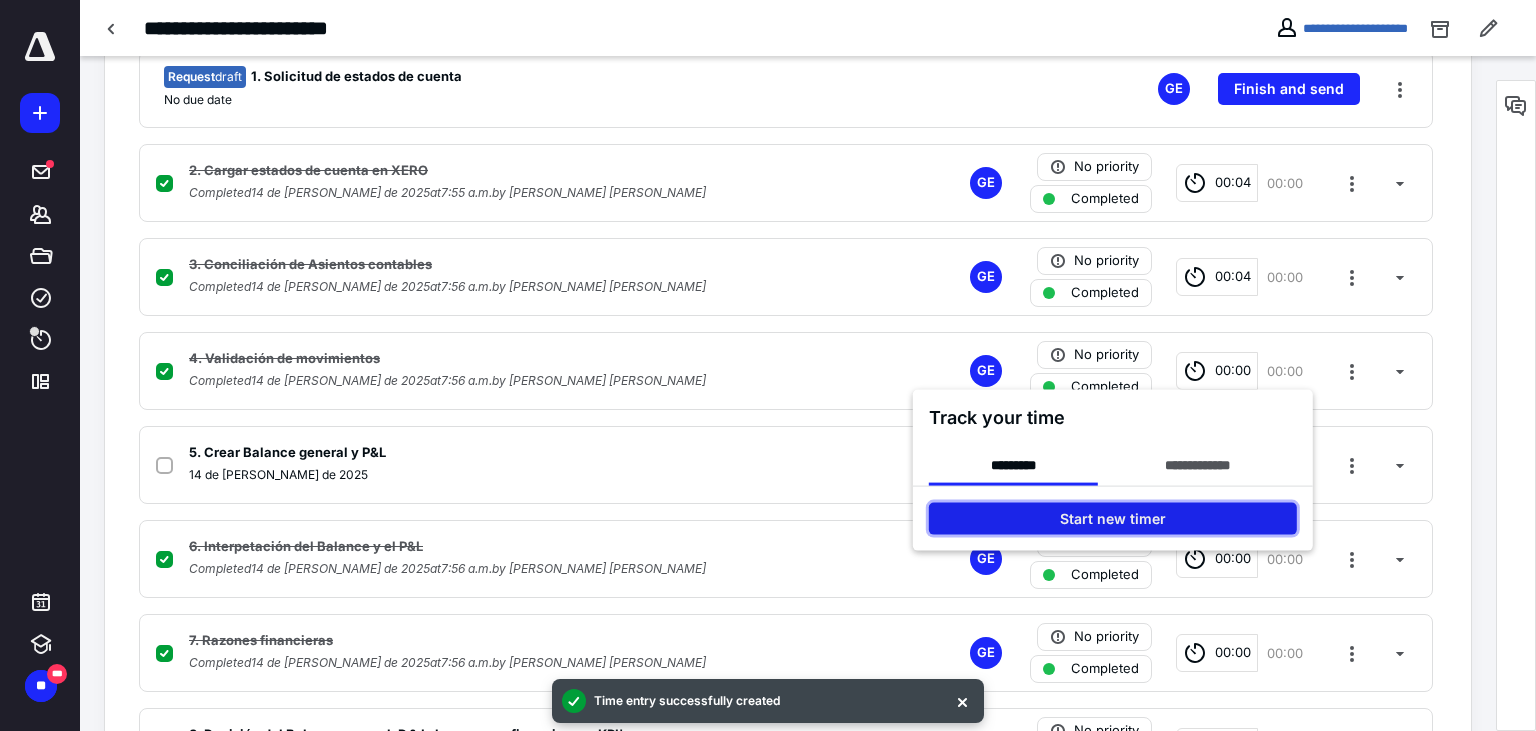 click on "Start new timer" at bounding box center (1113, 519) 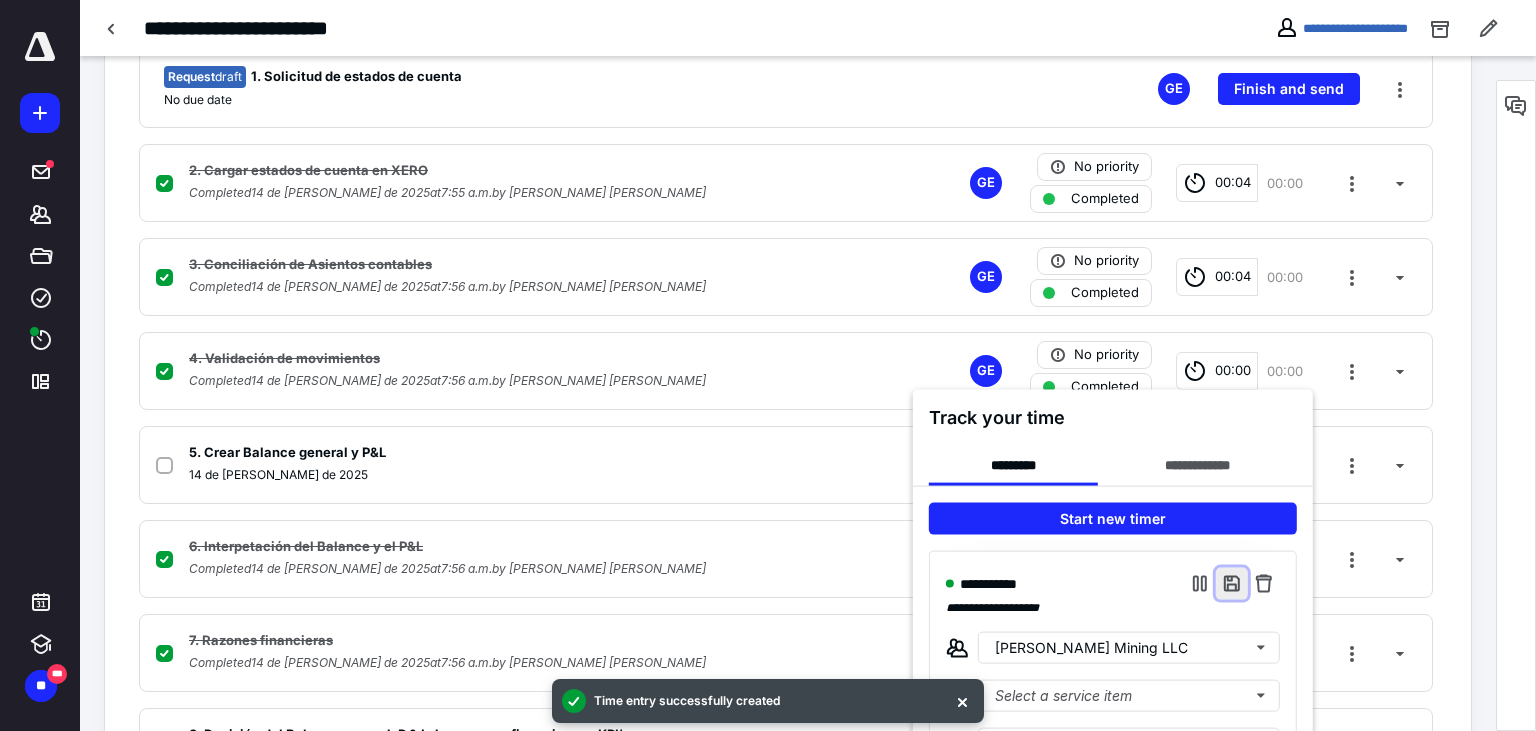 click at bounding box center (1232, 584) 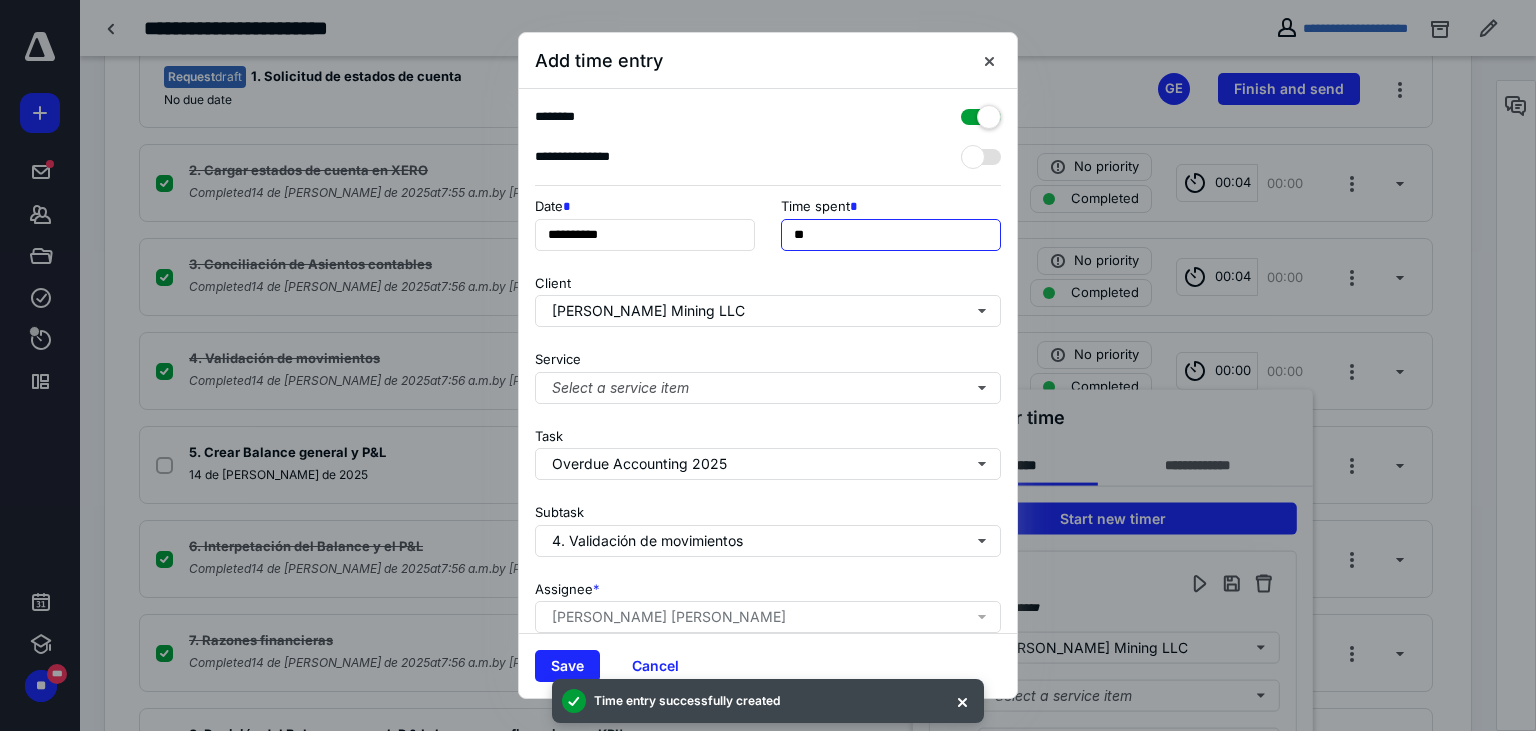 drag, startPoint x: 799, startPoint y: 234, endPoint x: 747, endPoint y: 218, distance: 54.405884 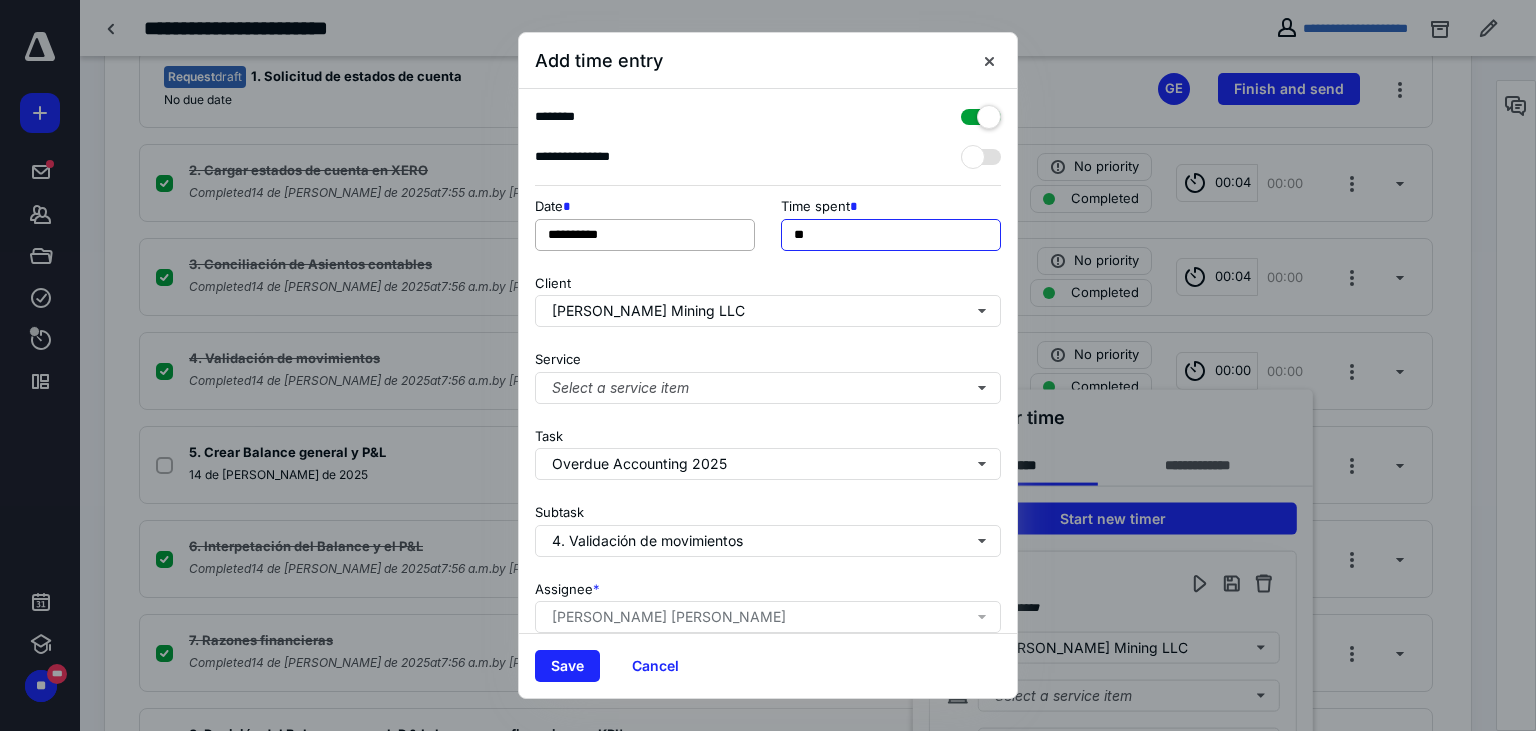 type on "**" 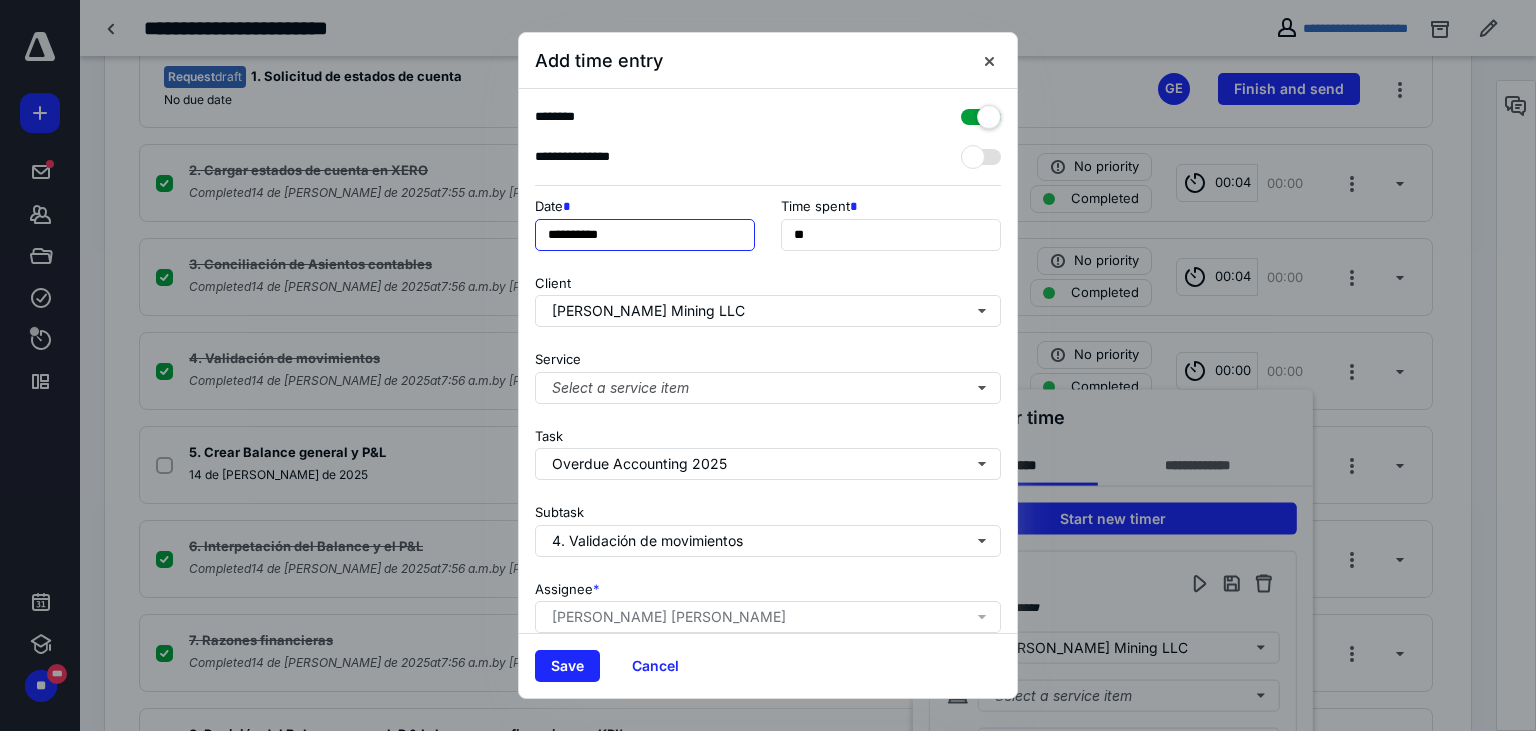 click on "**********" at bounding box center [645, 235] 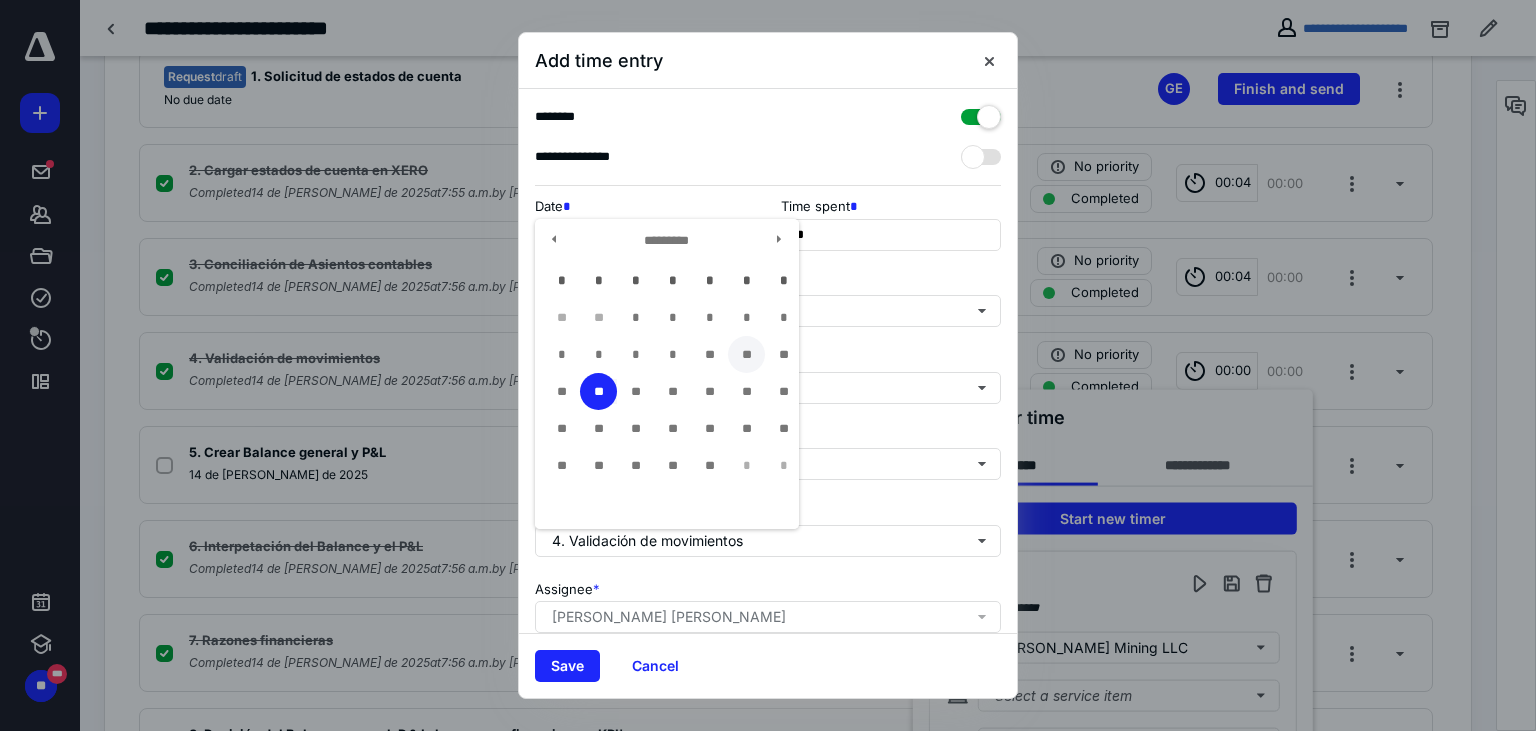 click on "**" at bounding box center [746, 354] 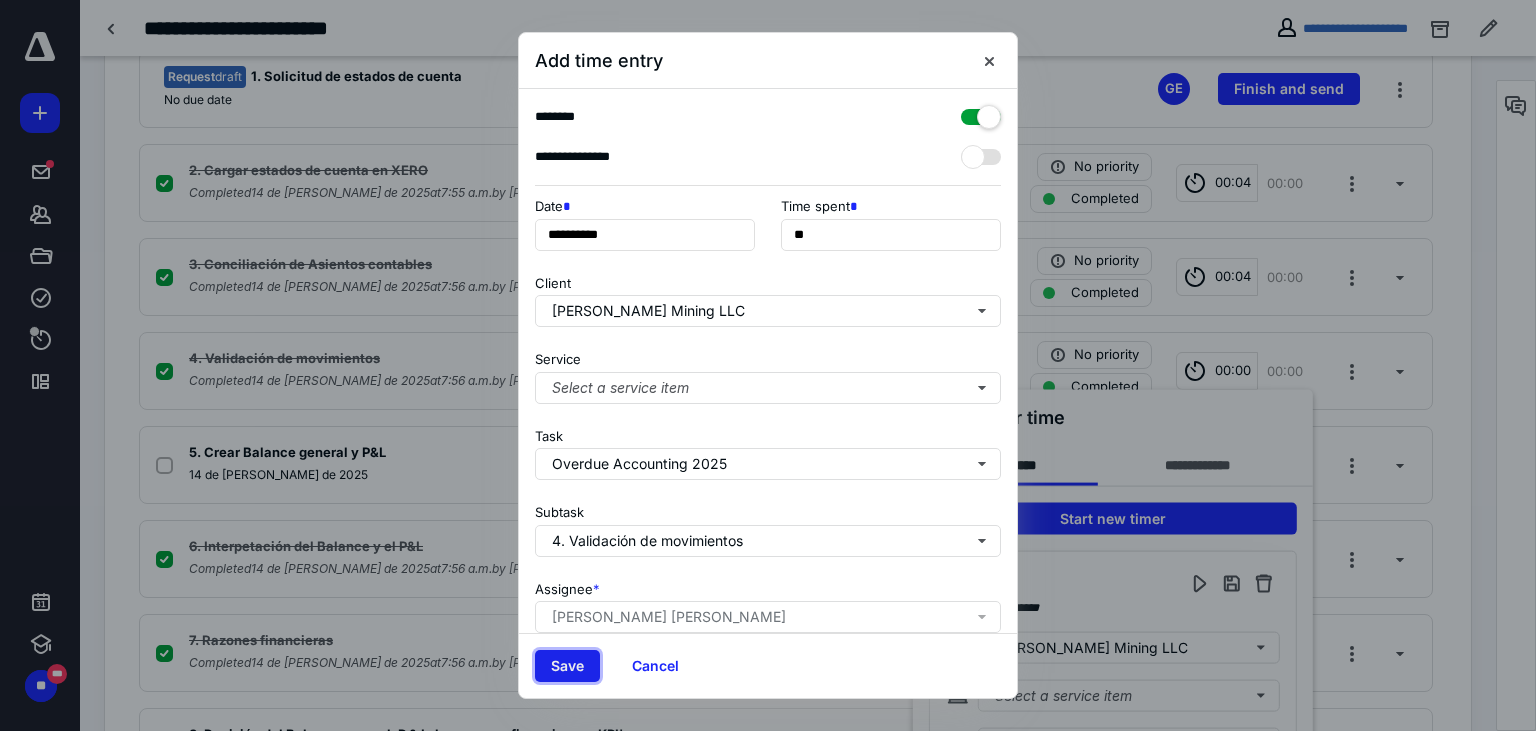click on "Save" at bounding box center (567, 666) 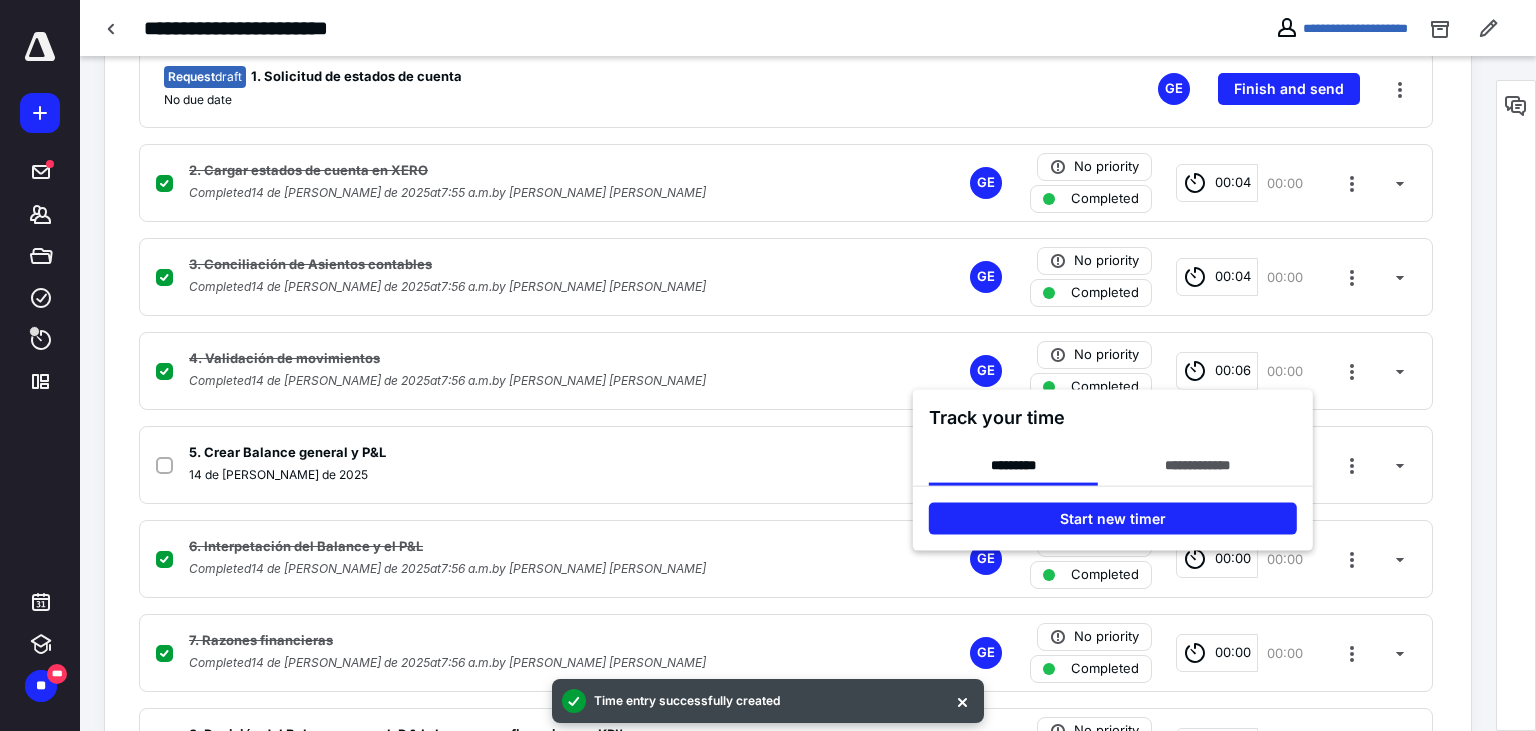 click at bounding box center (768, 365) 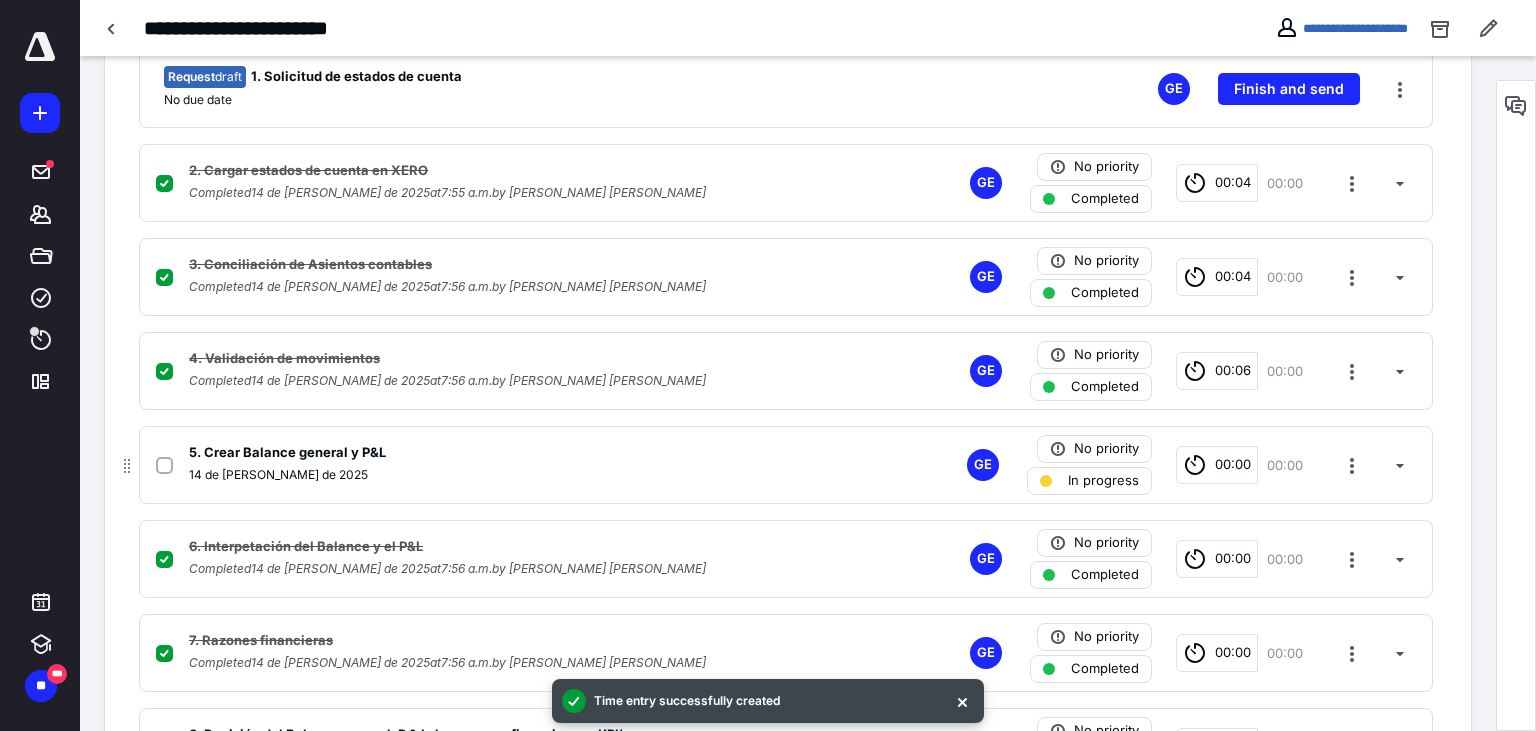 click 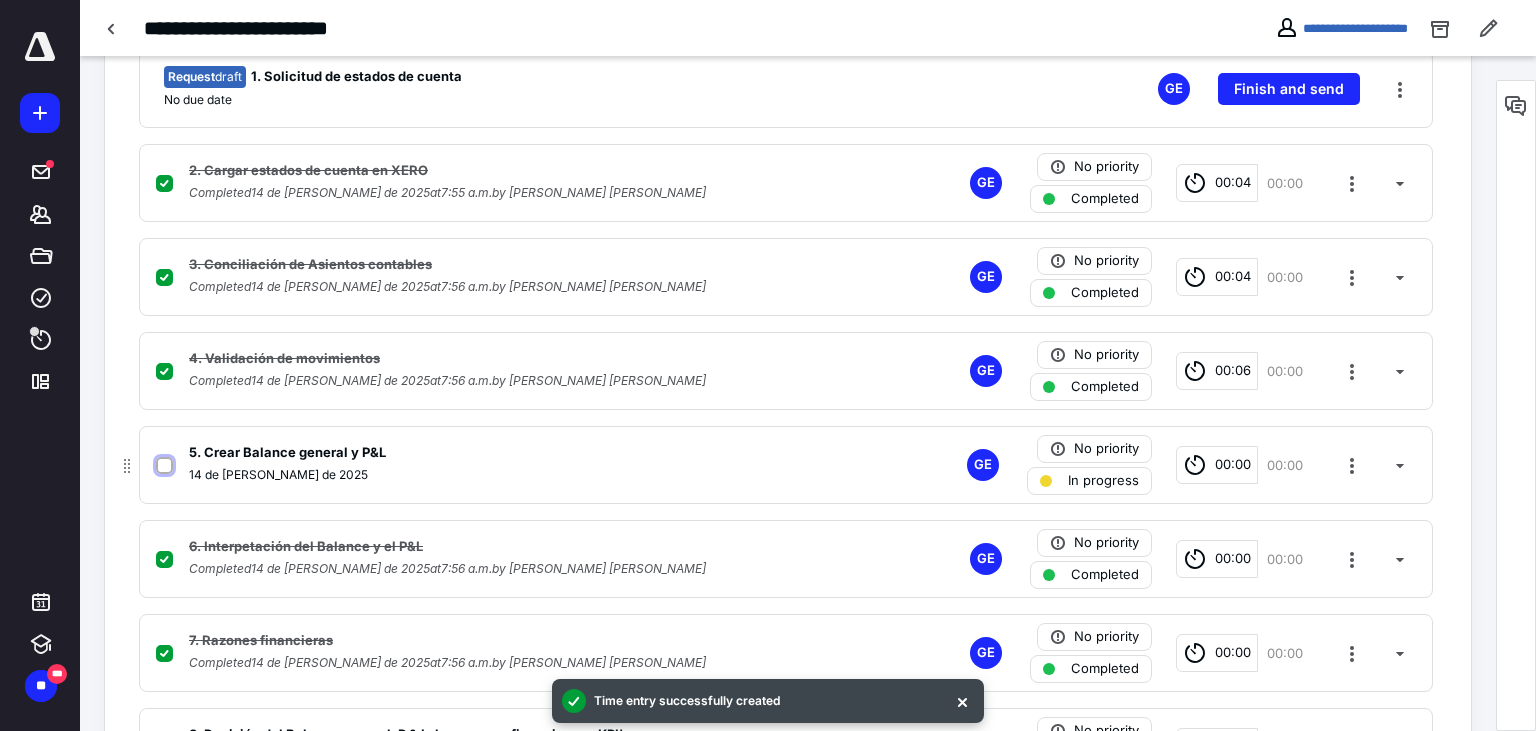 checkbox on "true" 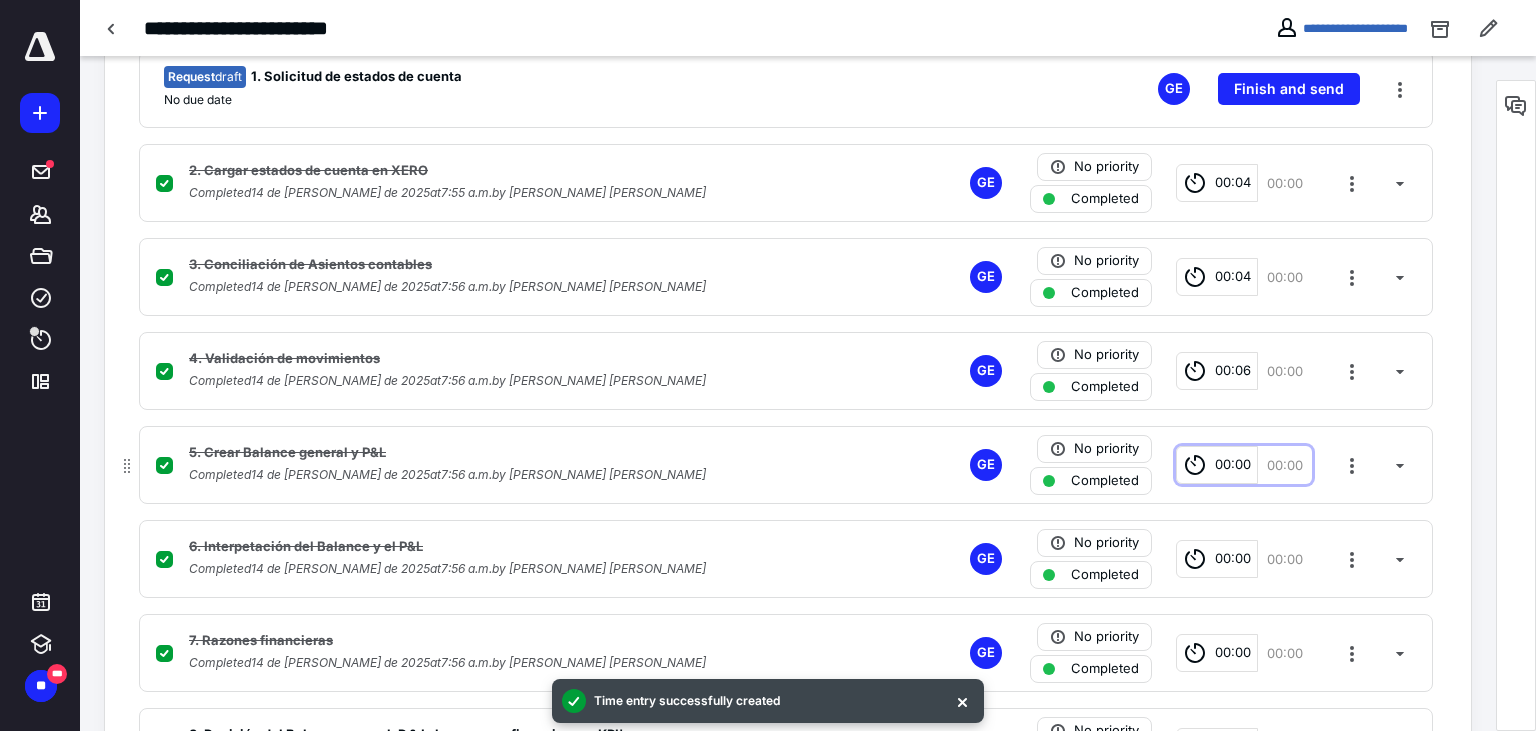 click on "00:00" at bounding box center (1233, 465) 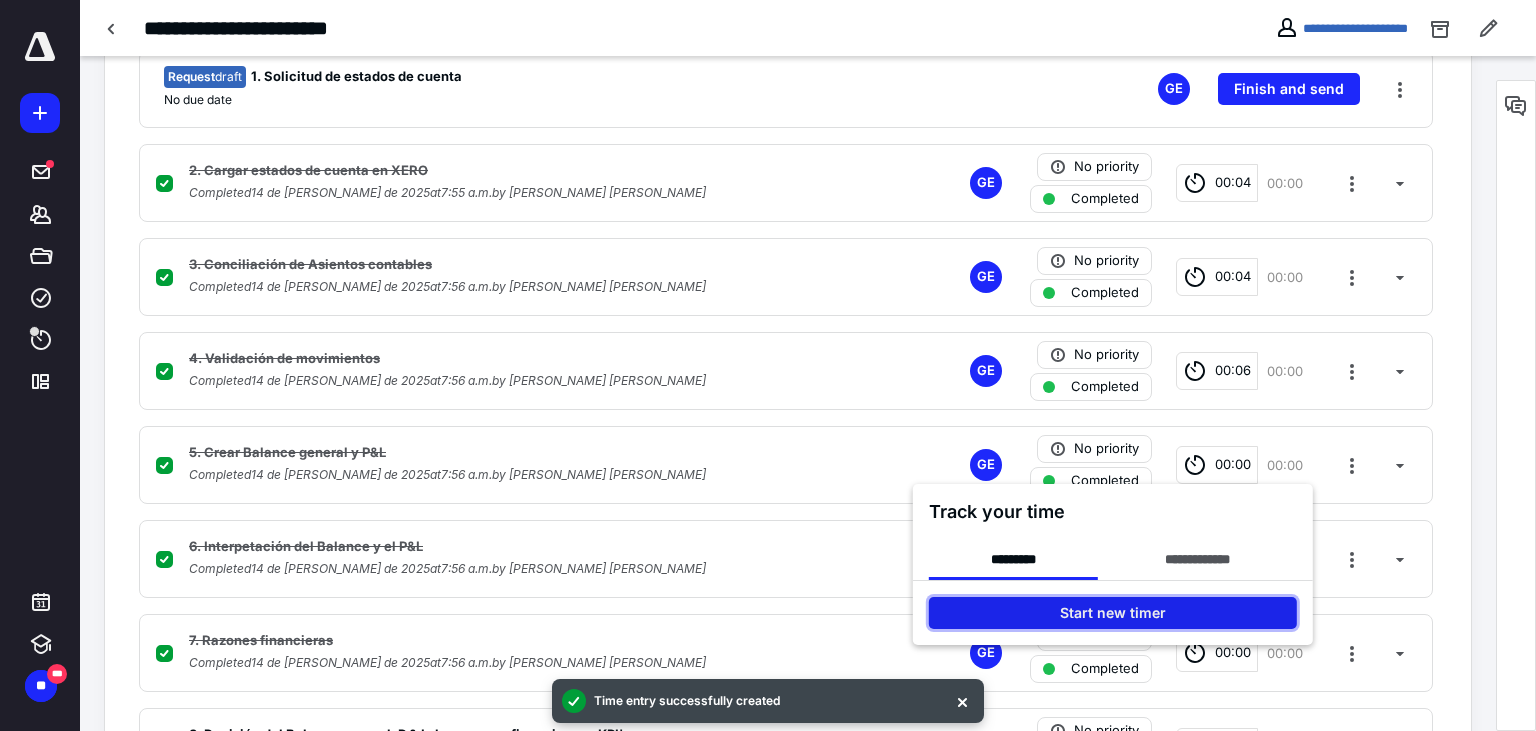 click on "Start new timer" at bounding box center [1113, 613] 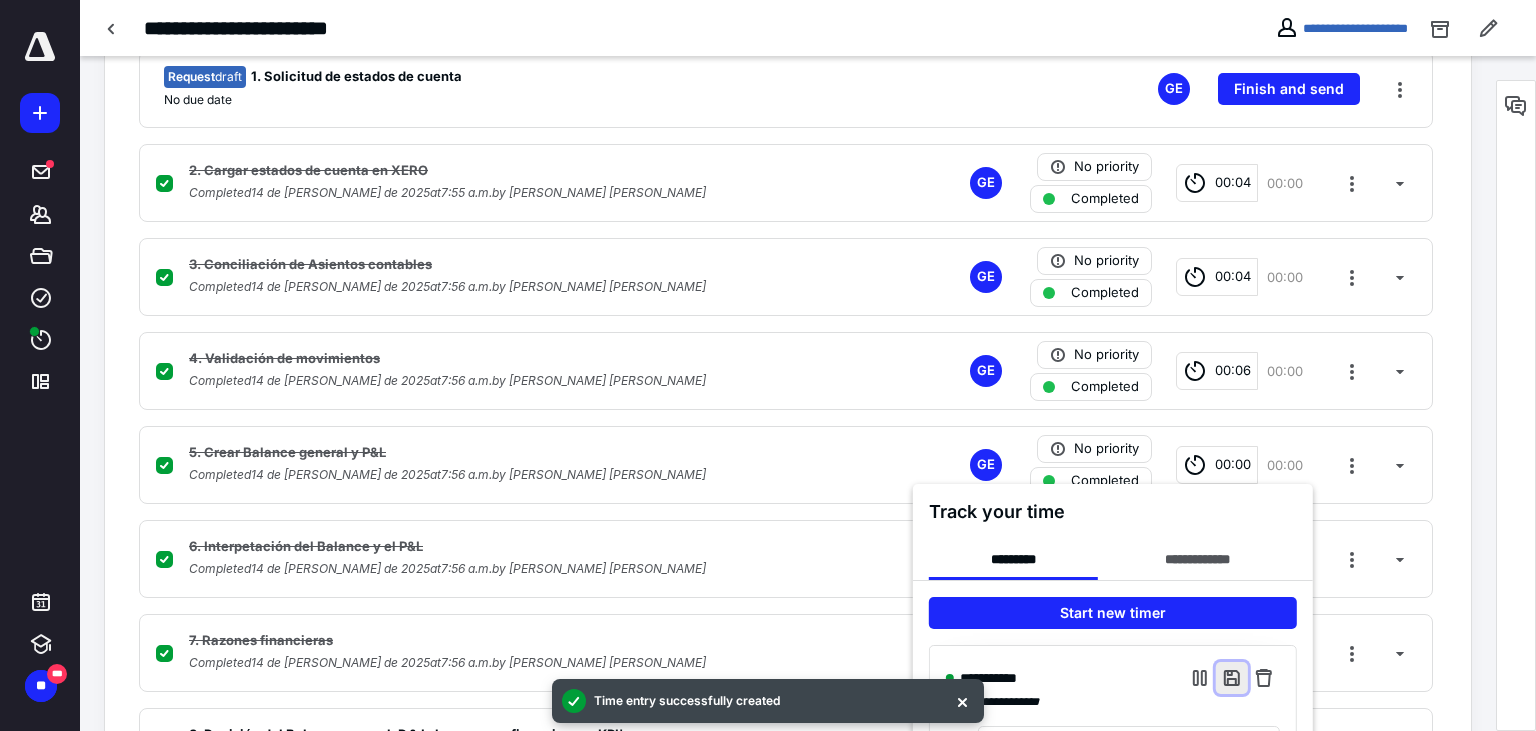 click at bounding box center (1232, 678) 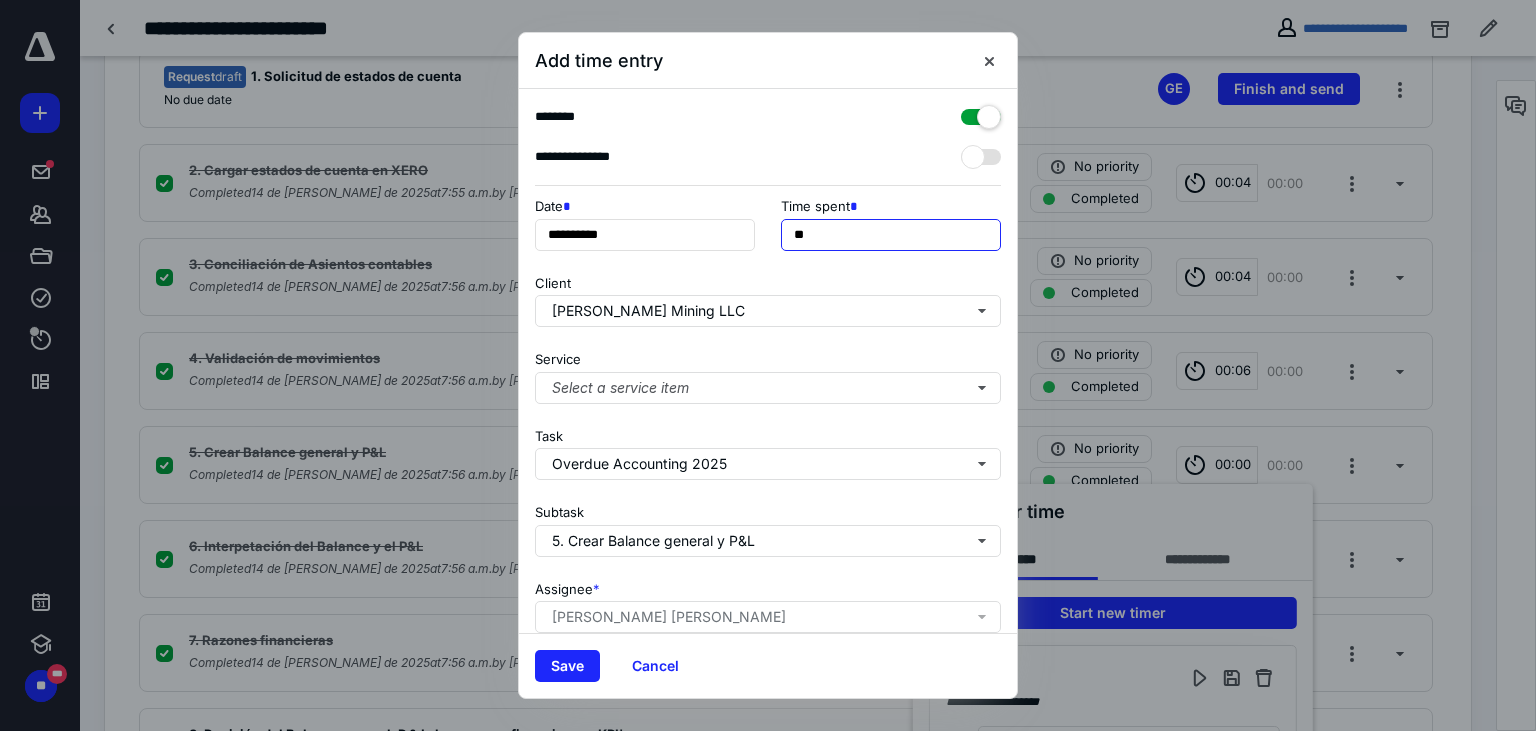 drag, startPoint x: 798, startPoint y: 231, endPoint x: 730, endPoint y: 210, distance: 71.168816 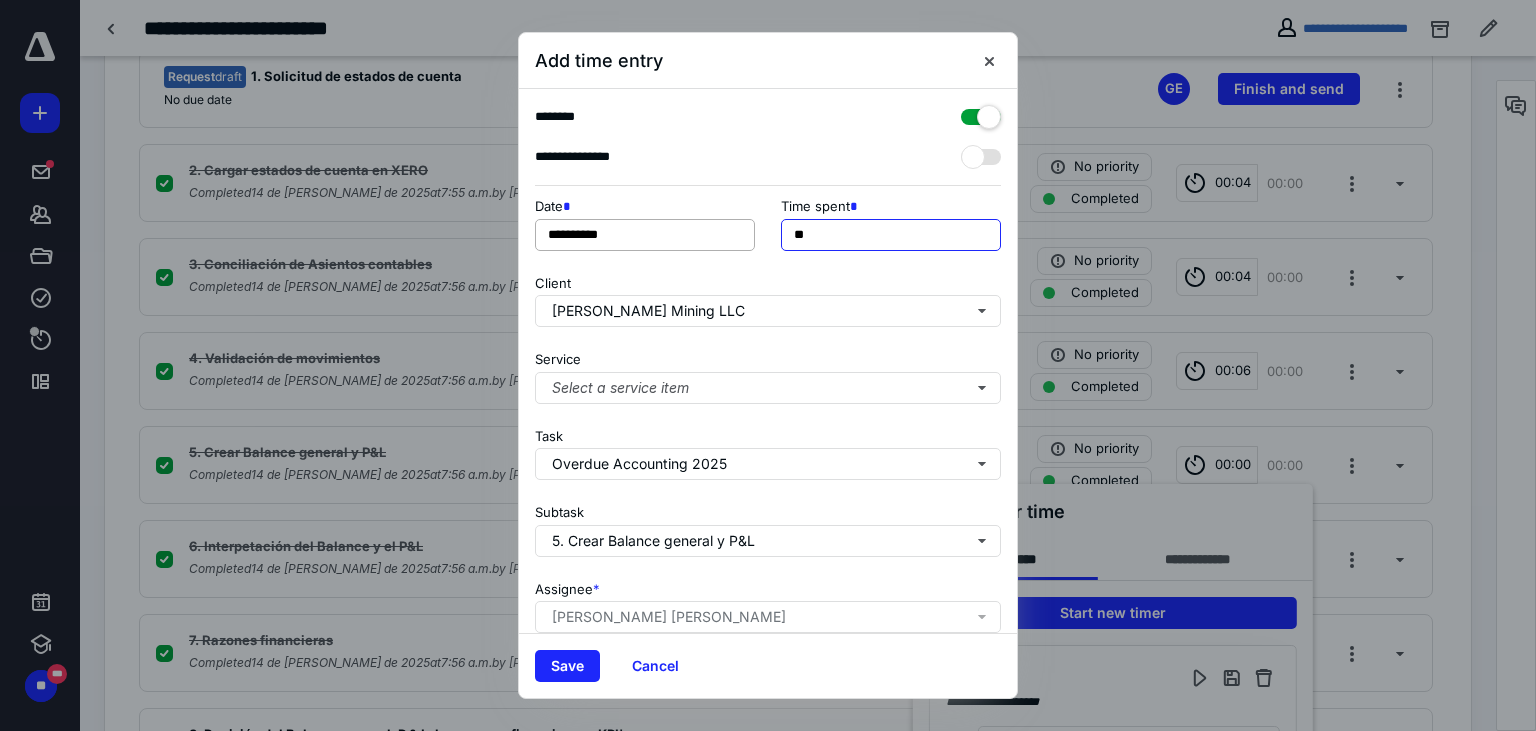type on "**" 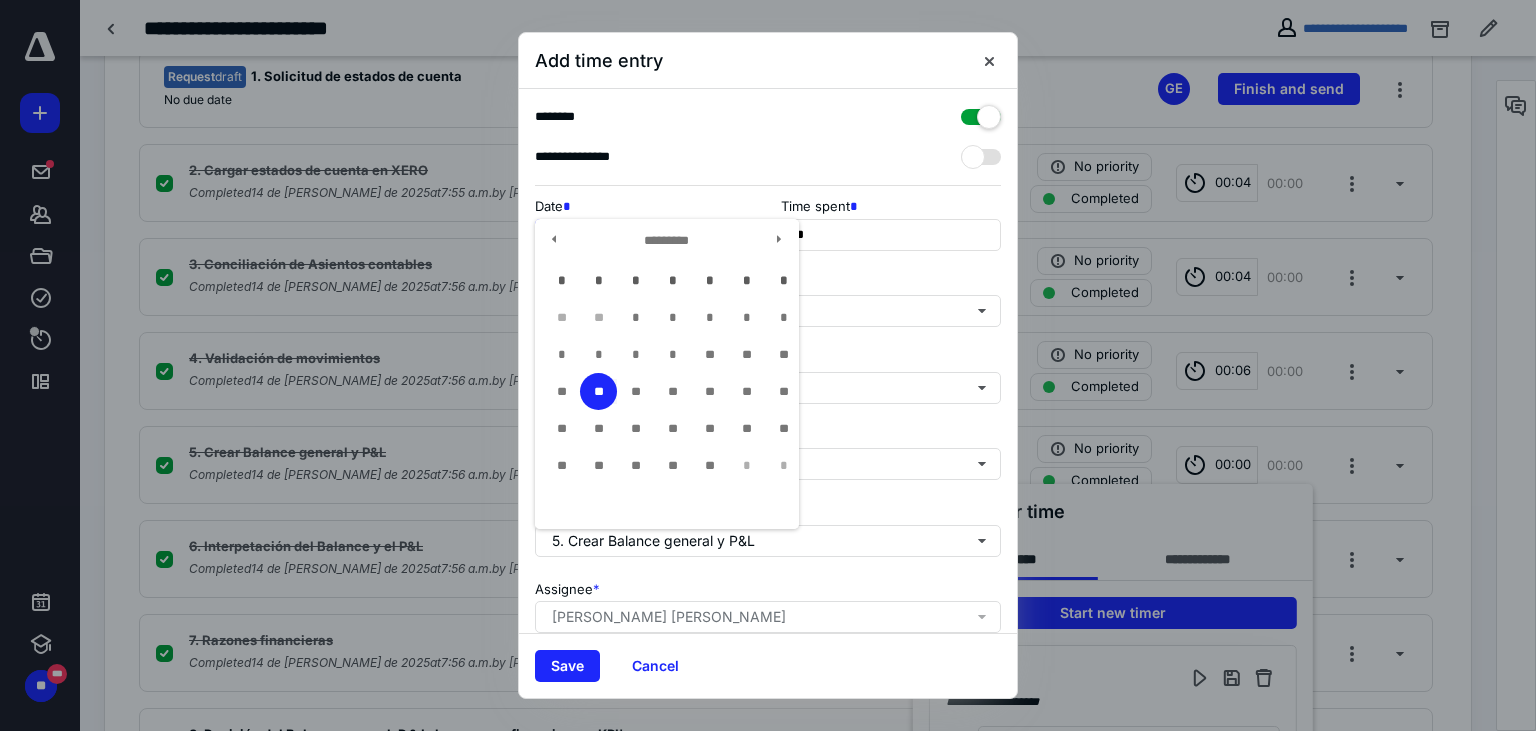 click on "**********" at bounding box center [645, 235] 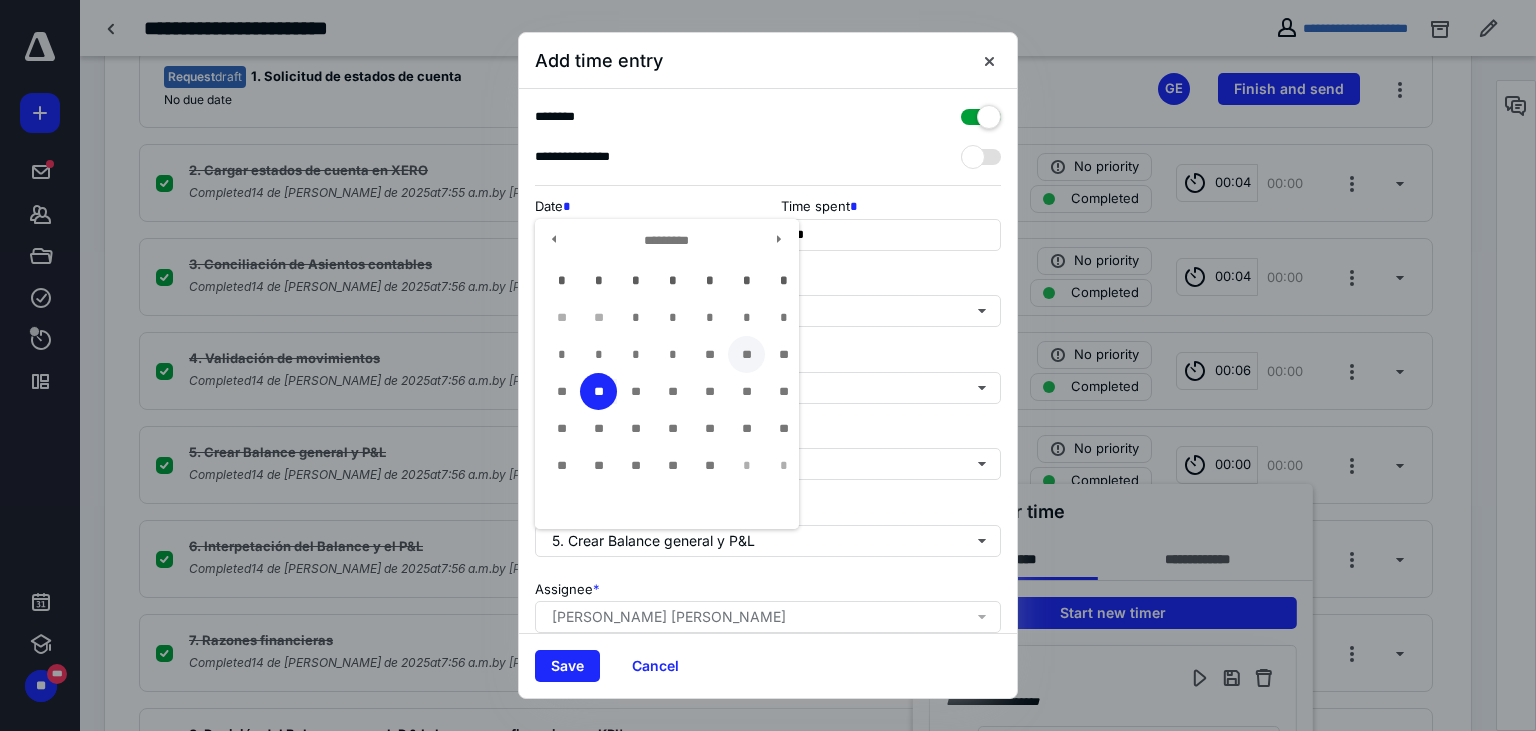 click on "**" at bounding box center [746, 354] 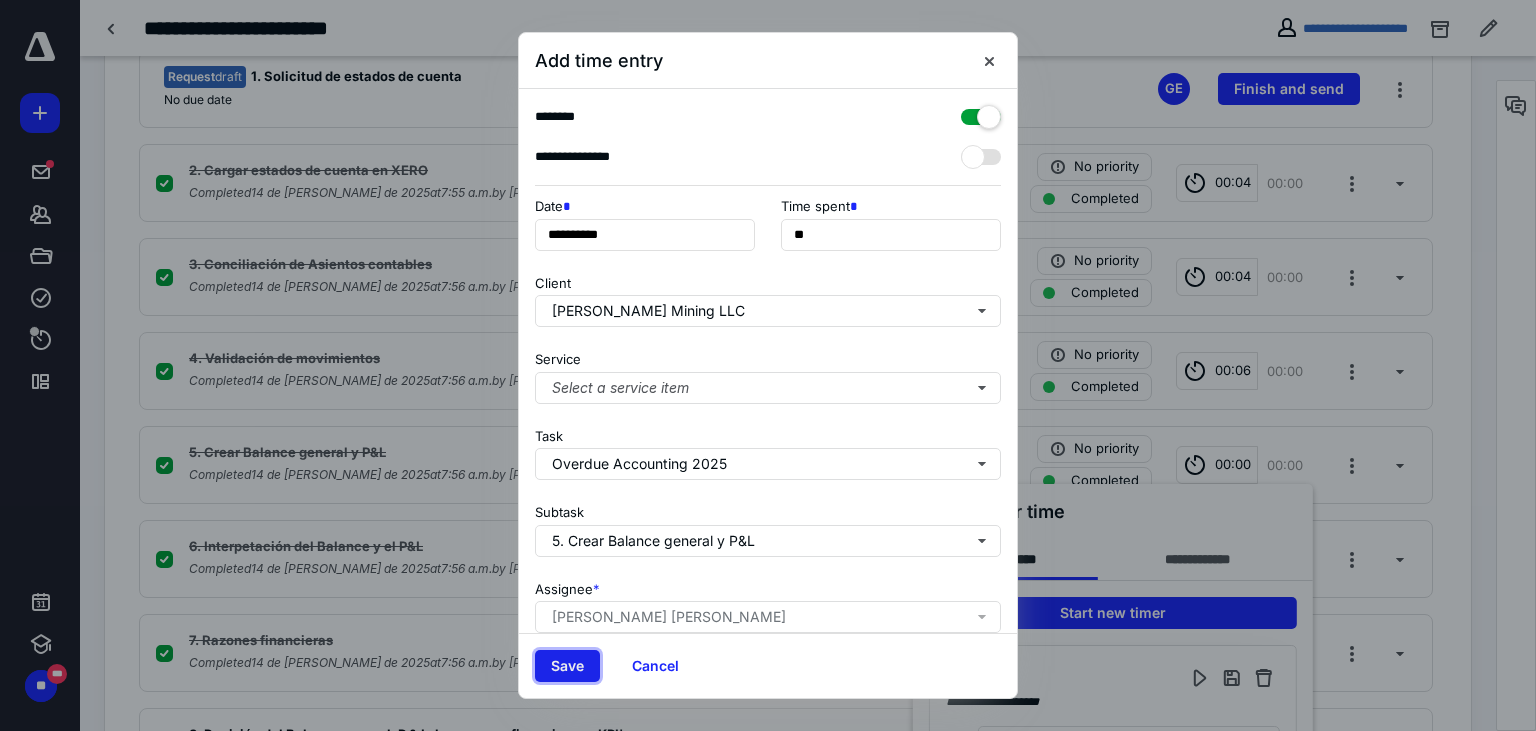 click on "Save" at bounding box center [567, 666] 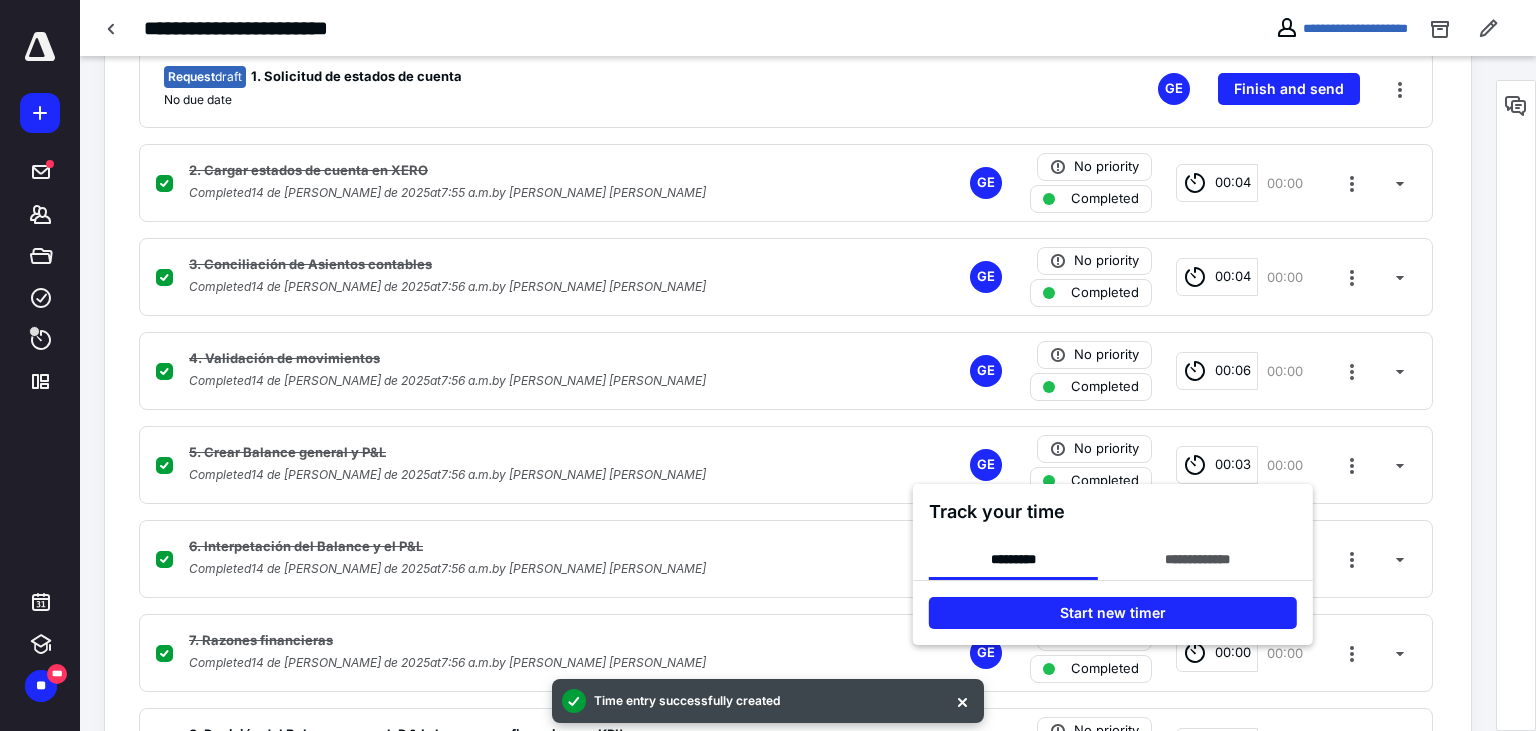 click at bounding box center [768, 365] 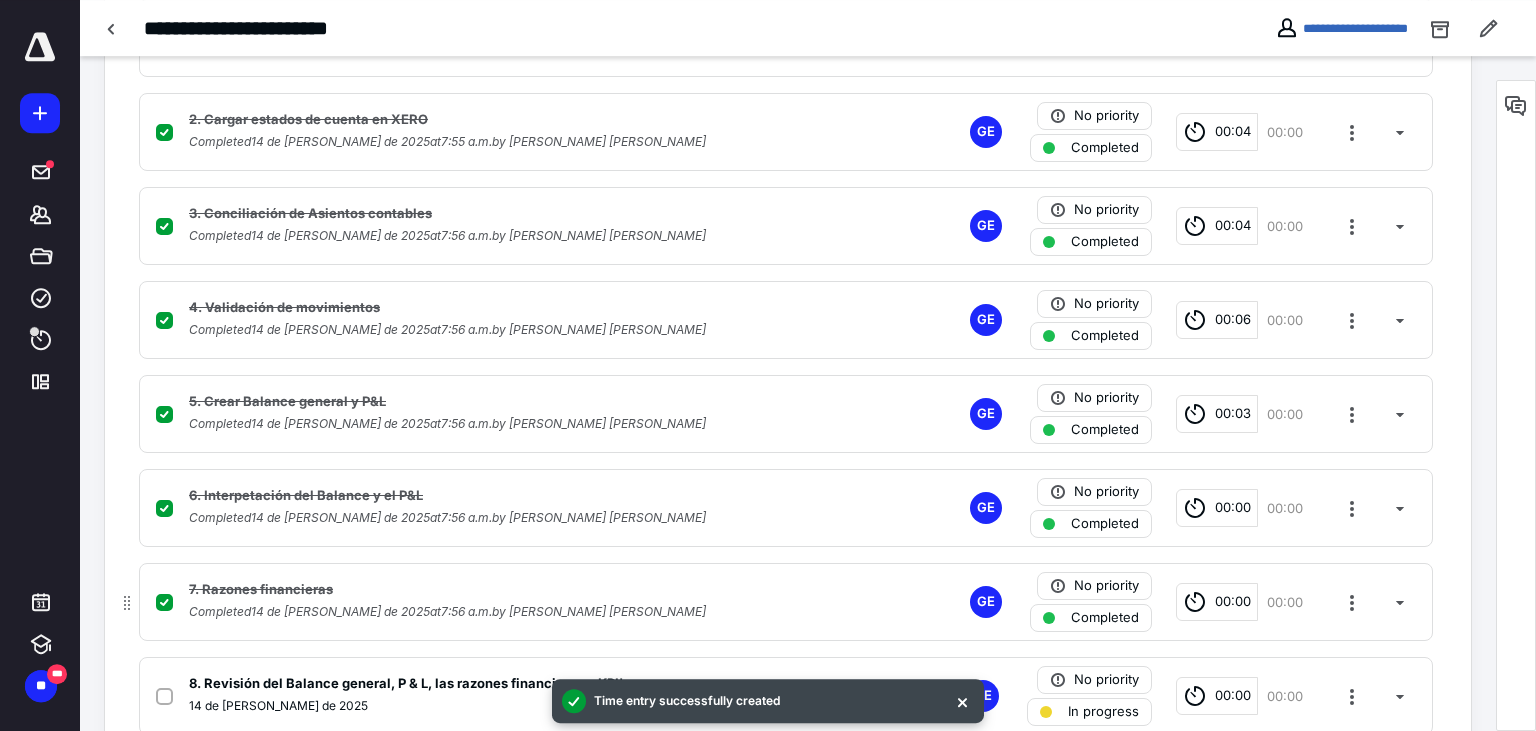 scroll, scrollTop: 633, scrollLeft: 0, axis: vertical 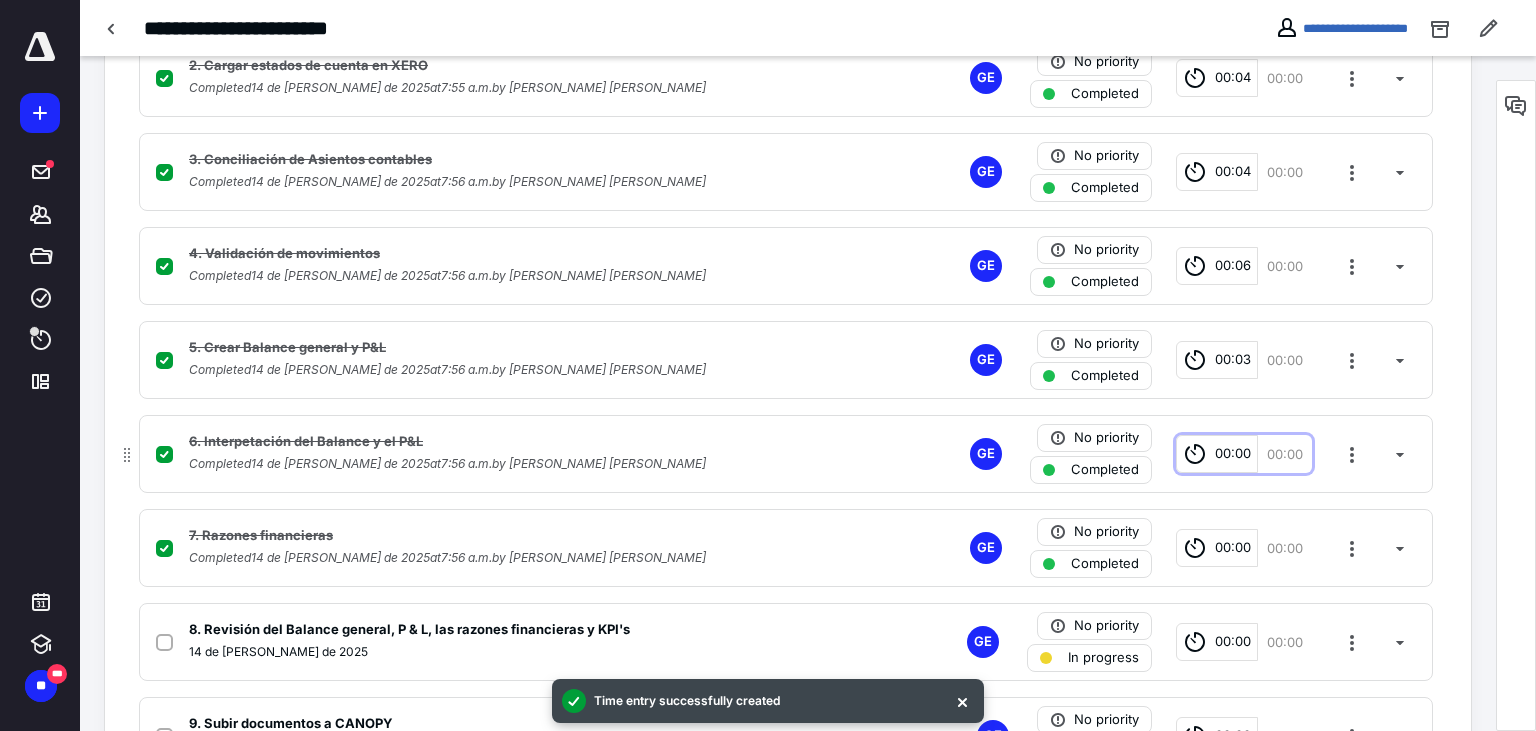 click on "00:00" at bounding box center (1233, 454) 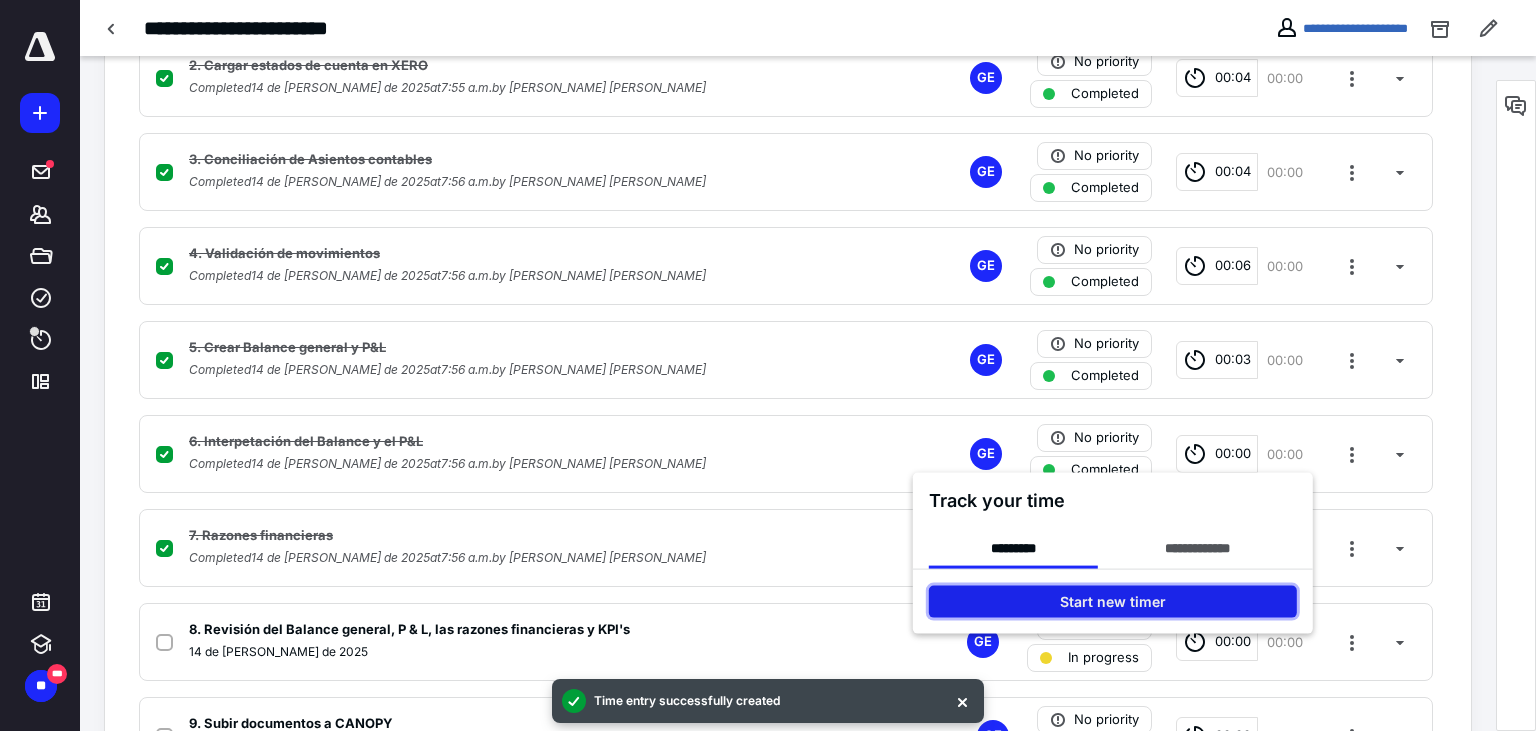 click on "Start new timer" at bounding box center [1113, 602] 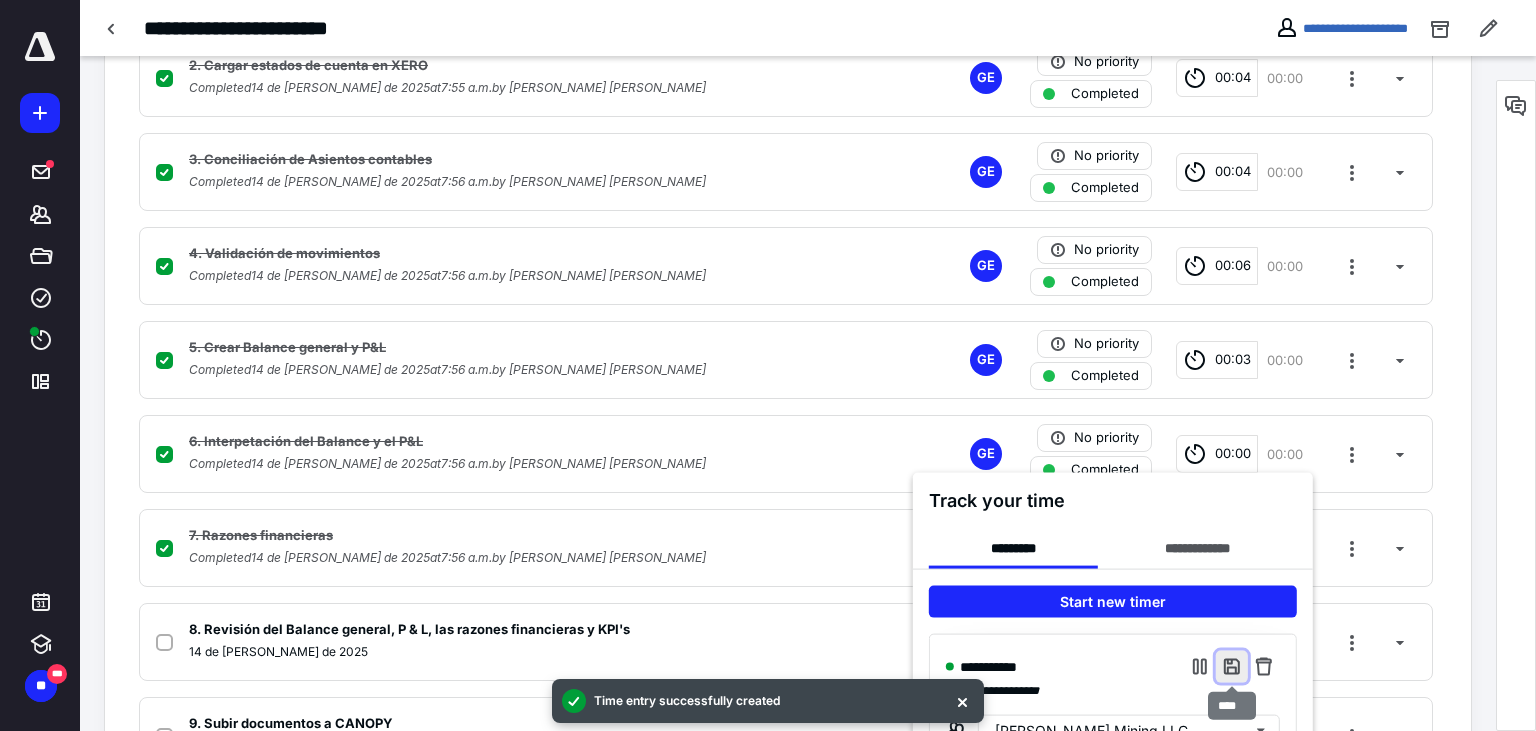 click at bounding box center [1232, 667] 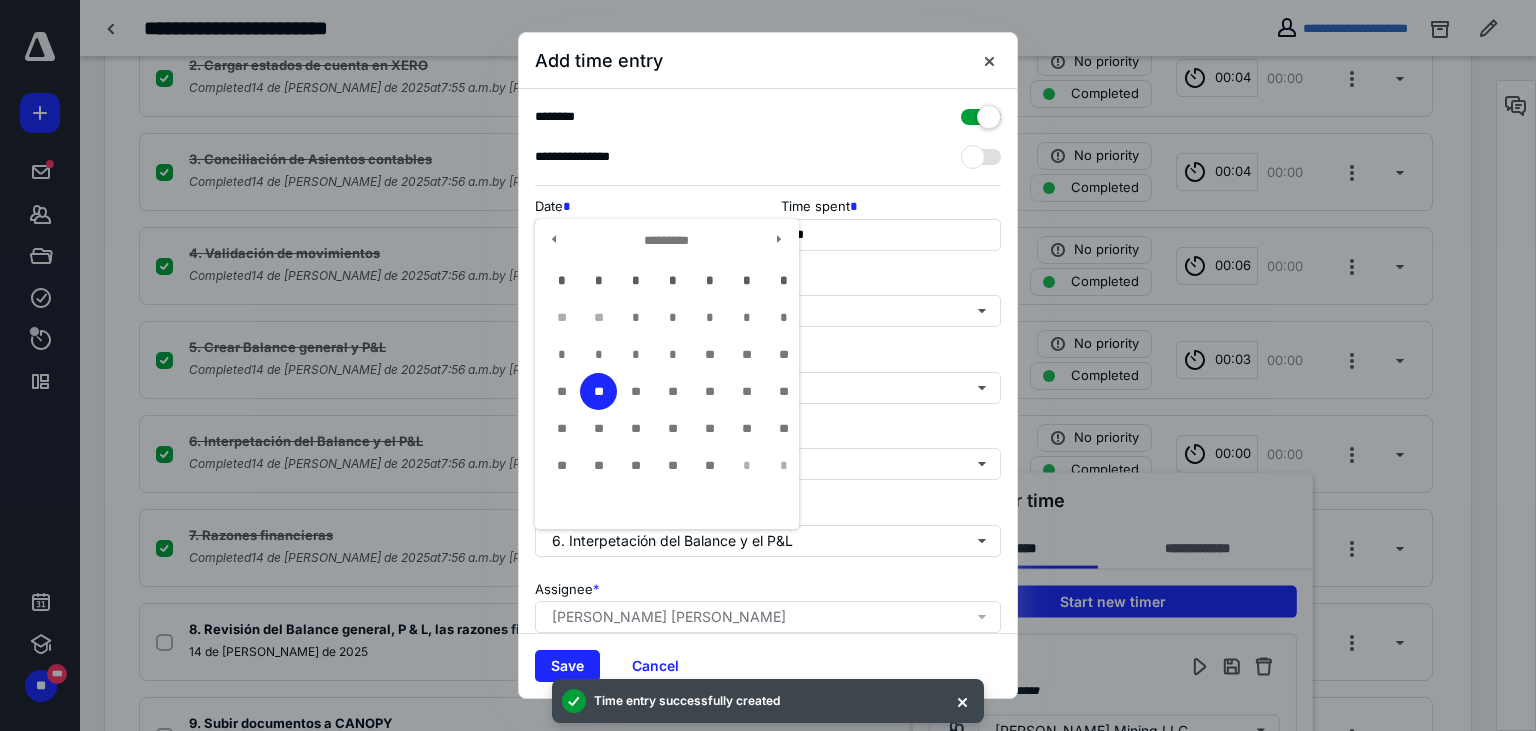 click on "**********" at bounding box center (645, 235) 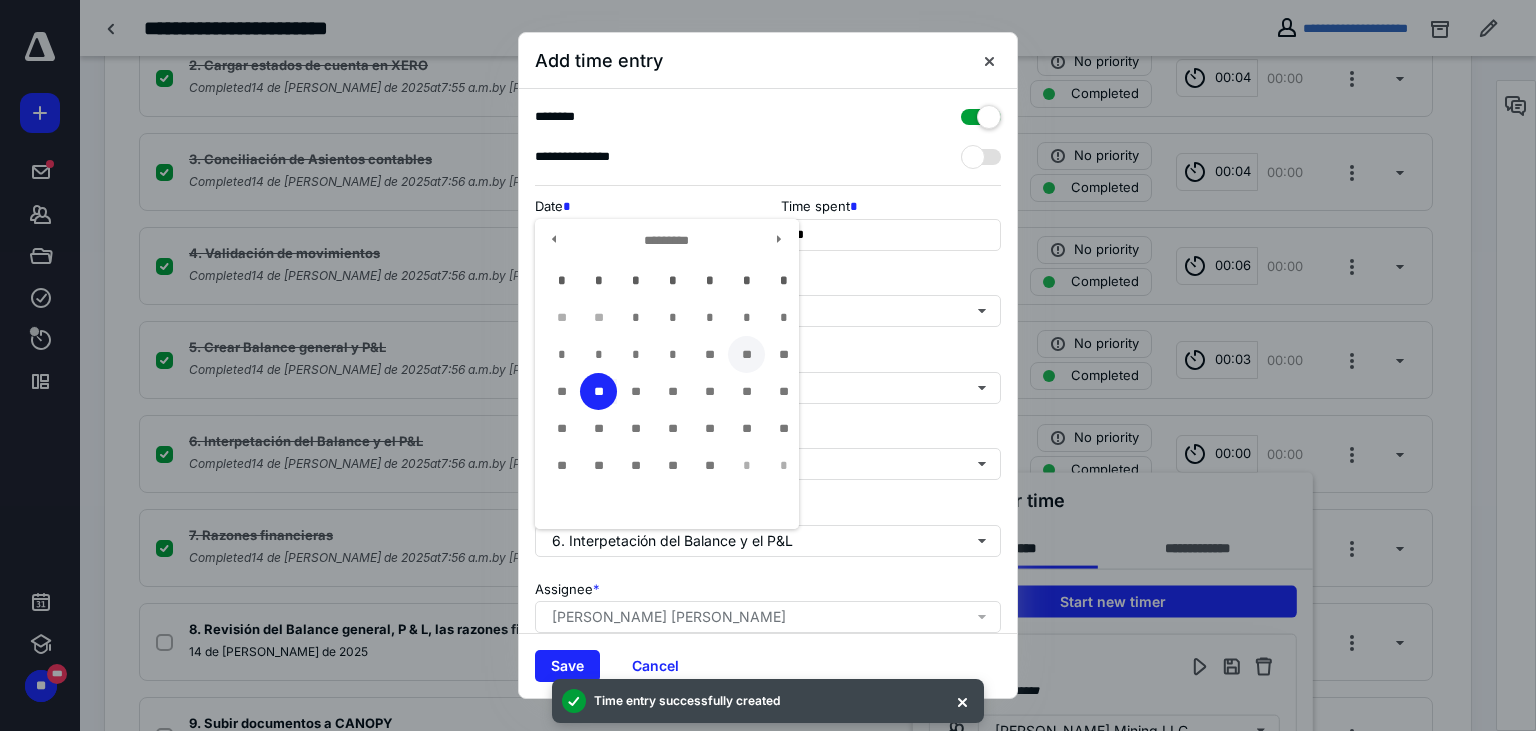 click on "**" at bounding box center [746, 354] 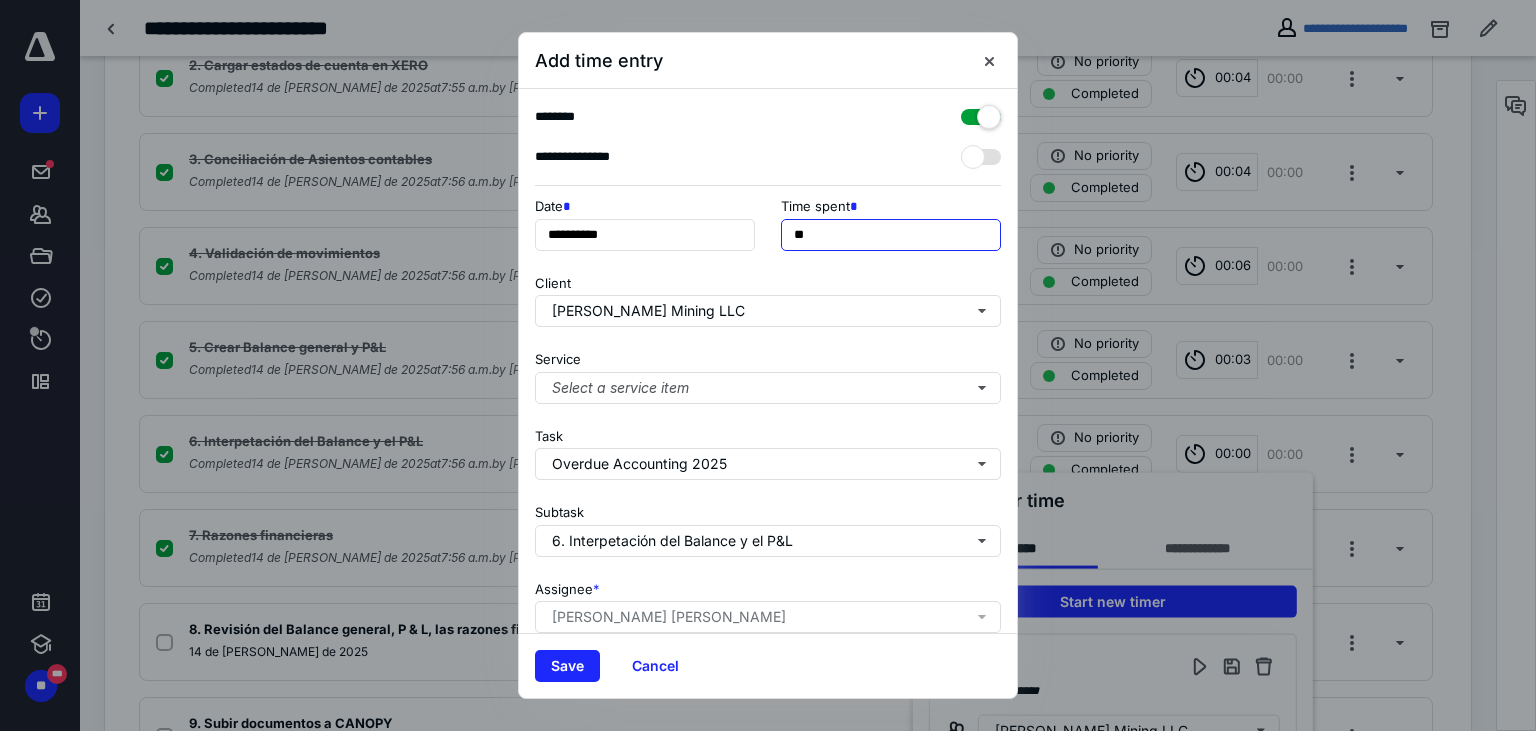 drag, startPoint x: 802, startPoint y: 235, endPoint x: 746, endPoint y: 218, distance: 58.5235 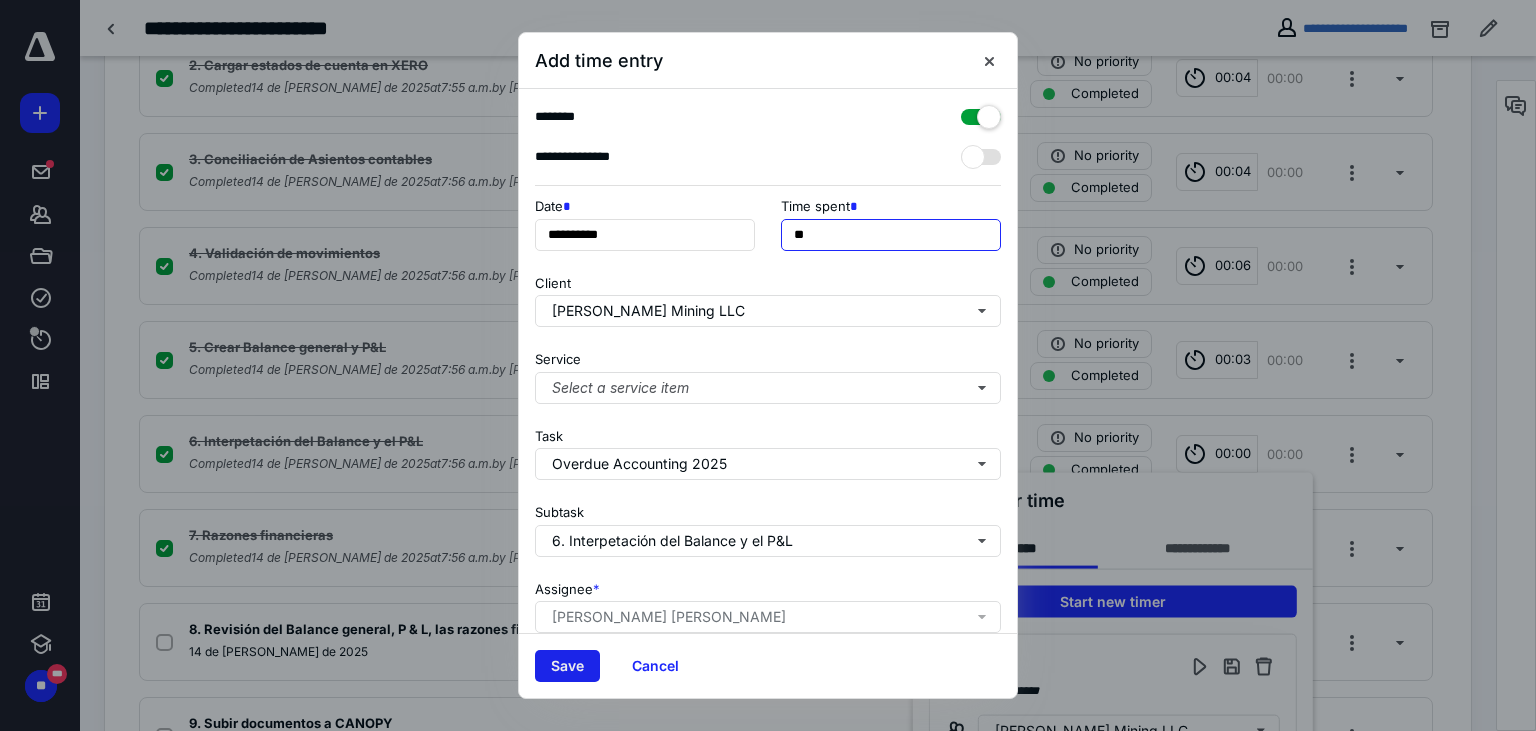 type on "**" 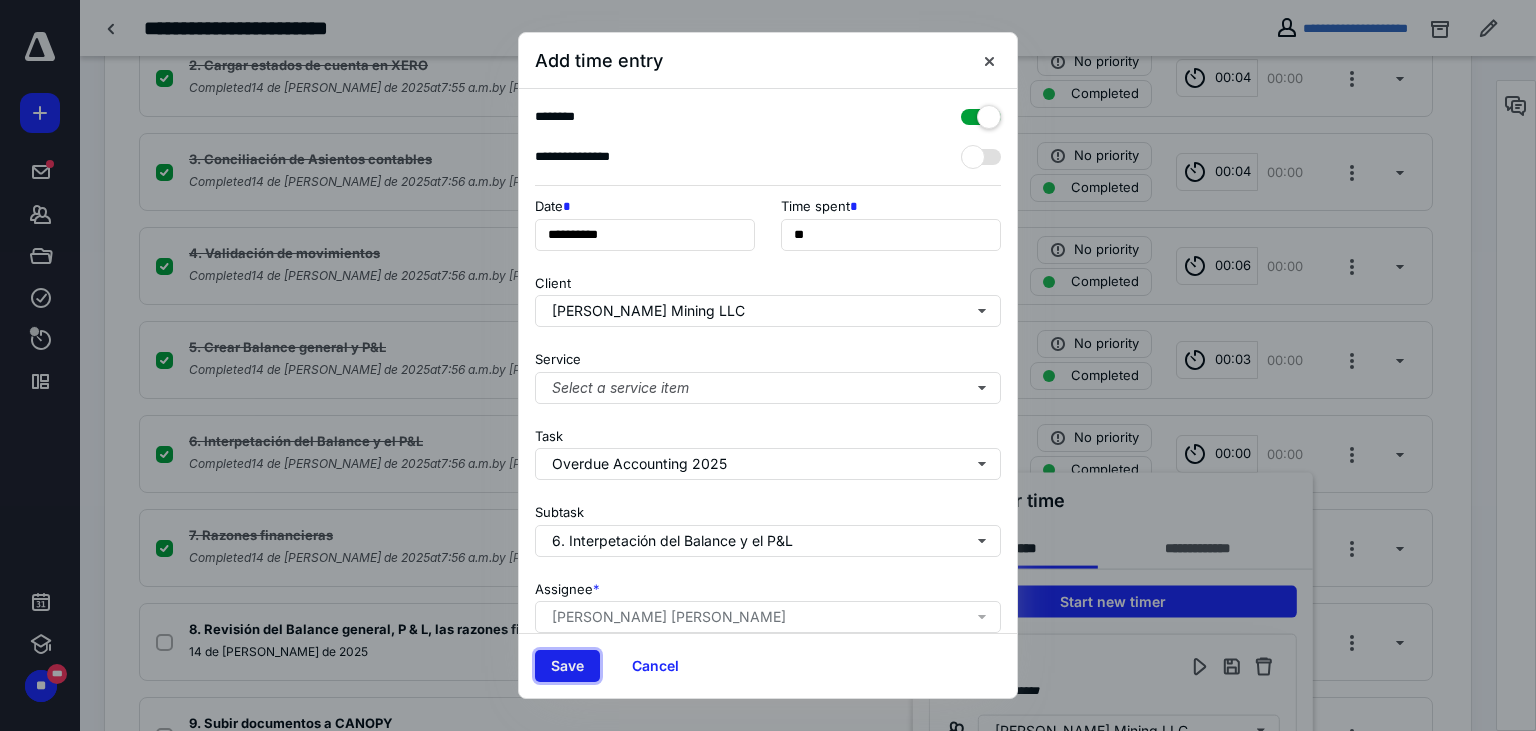 click on "Save" at bounding box center (567, 666) 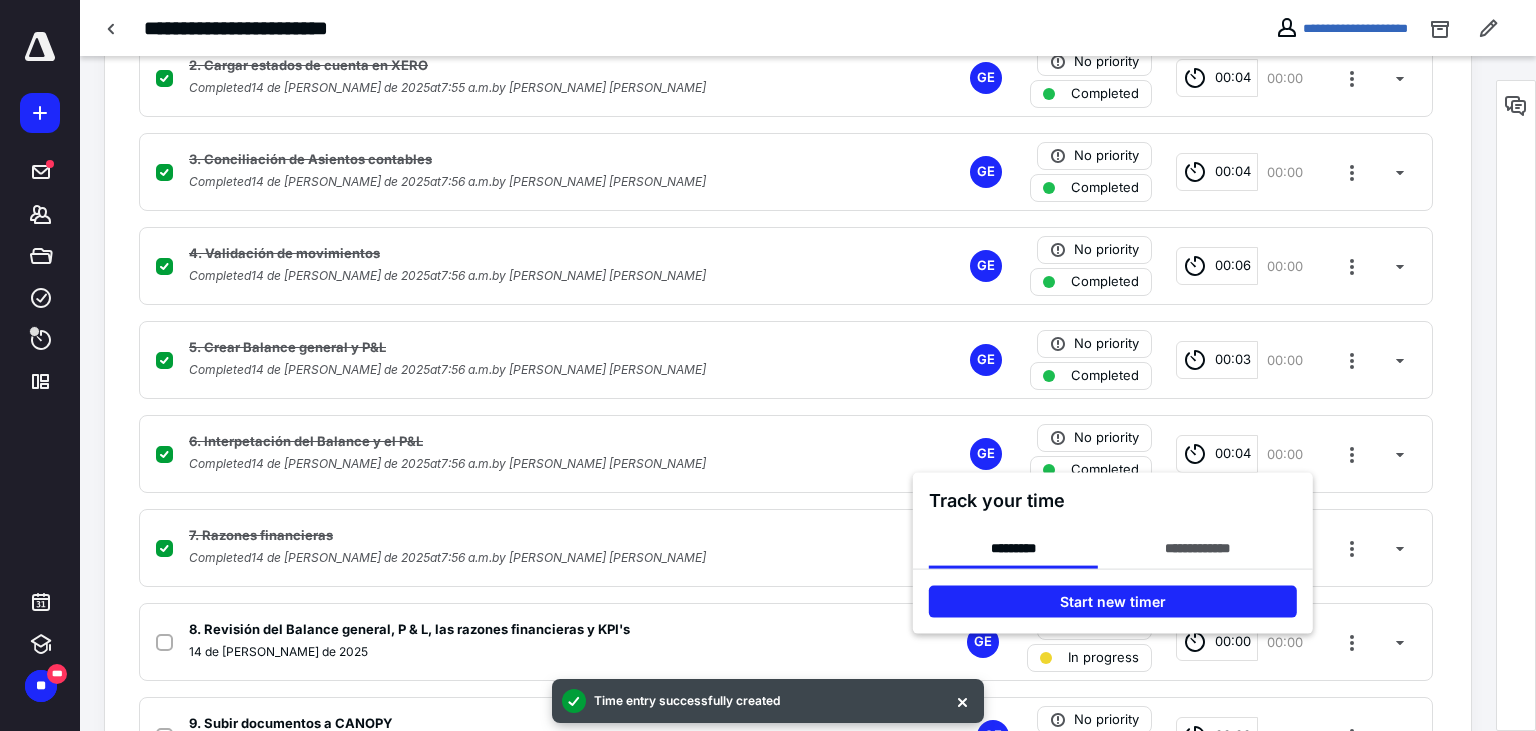 click at bounding box center [768, 365] 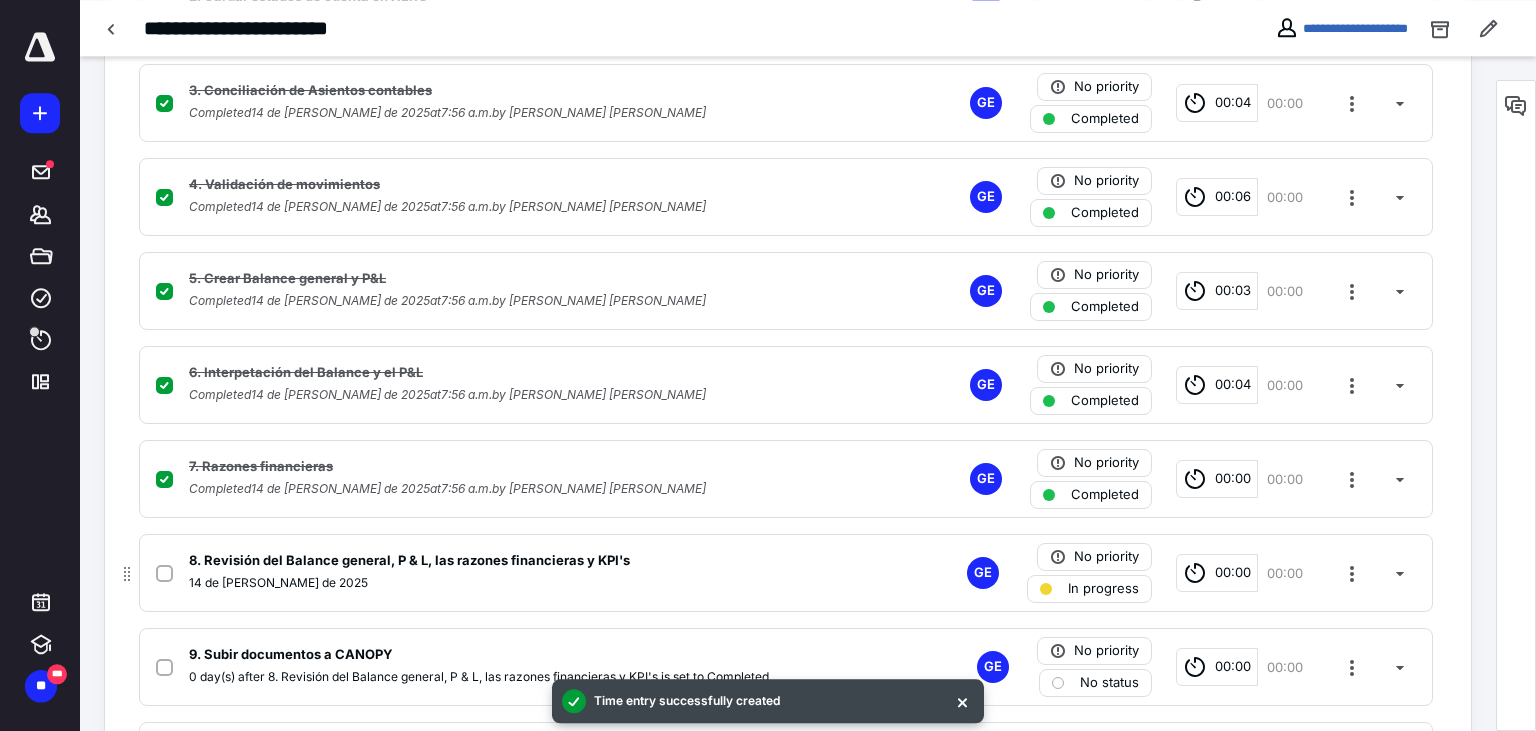 scroll, scrollTop: 739, scrollLeft: 0, axis: vertical 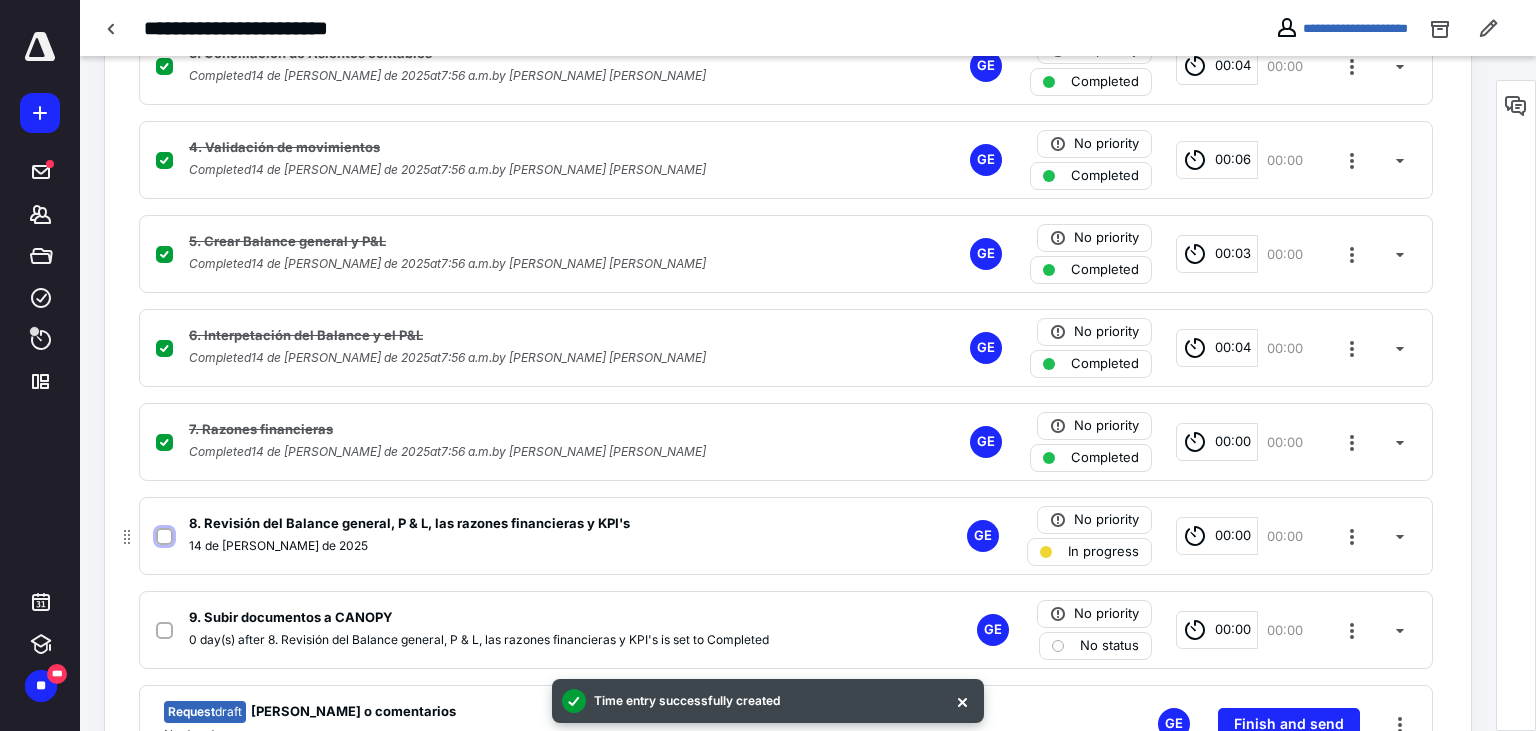 click at bounding box center [164, 537] 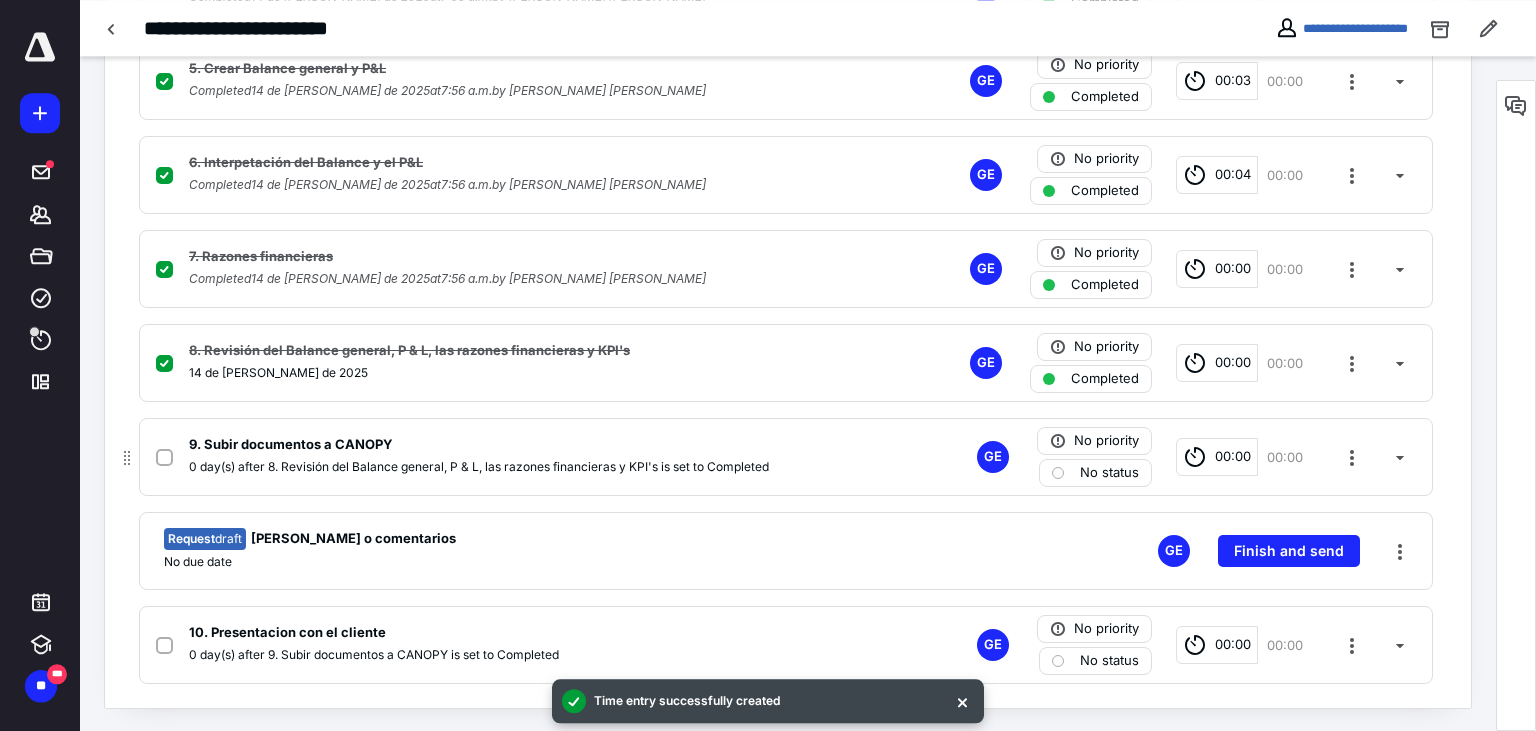 scroll, scrollTop: 913, scrollLeft: 0, axis: vertical 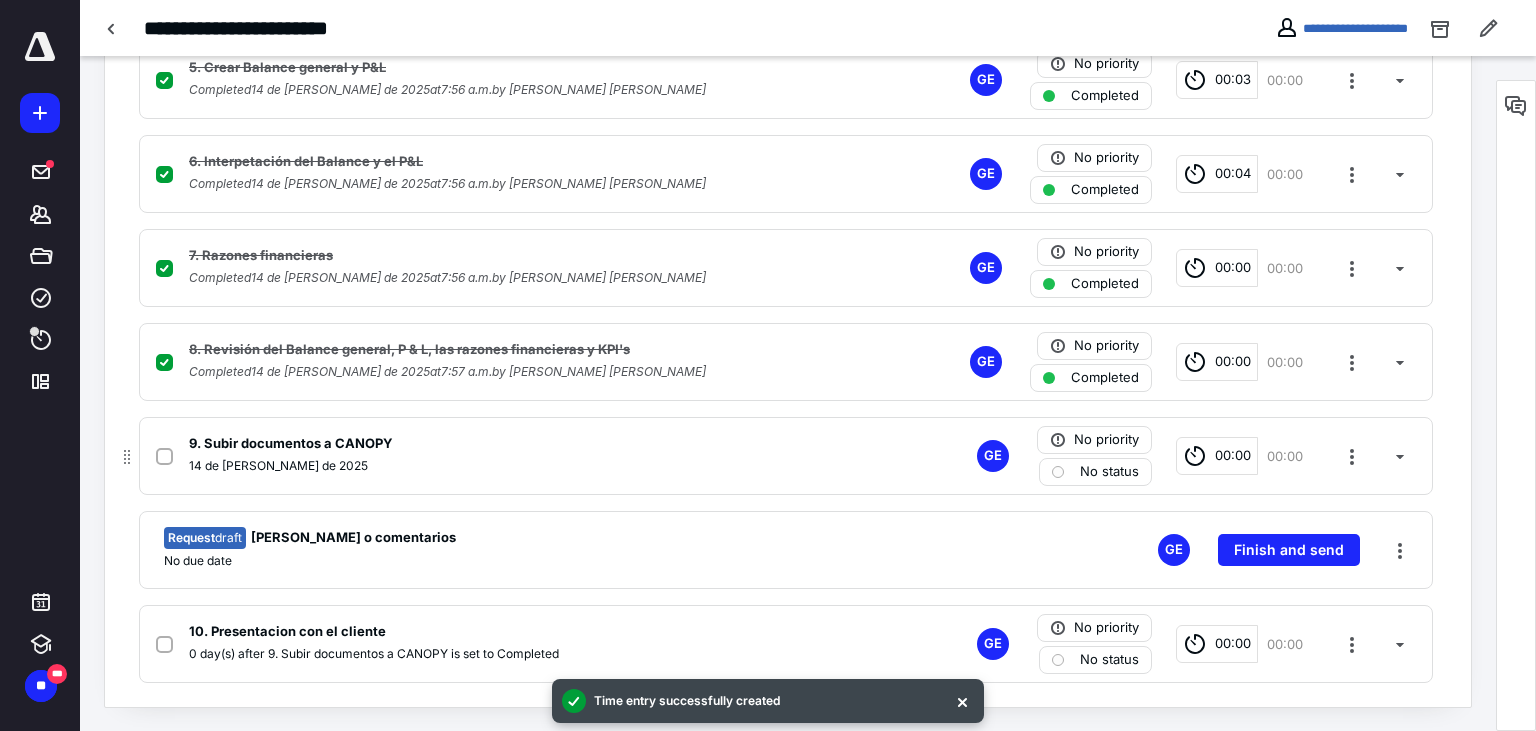 click 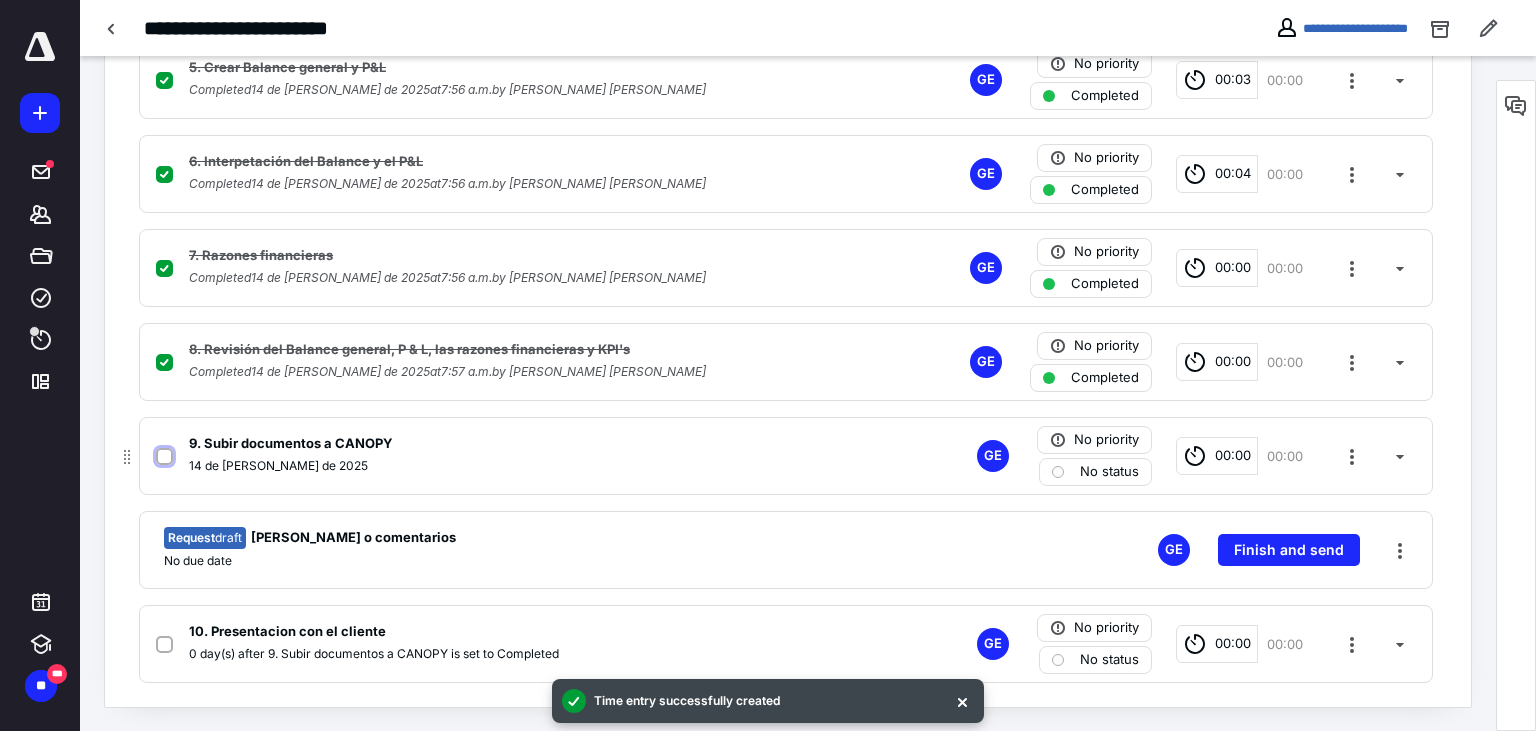 click at bounding box center [164, 457] 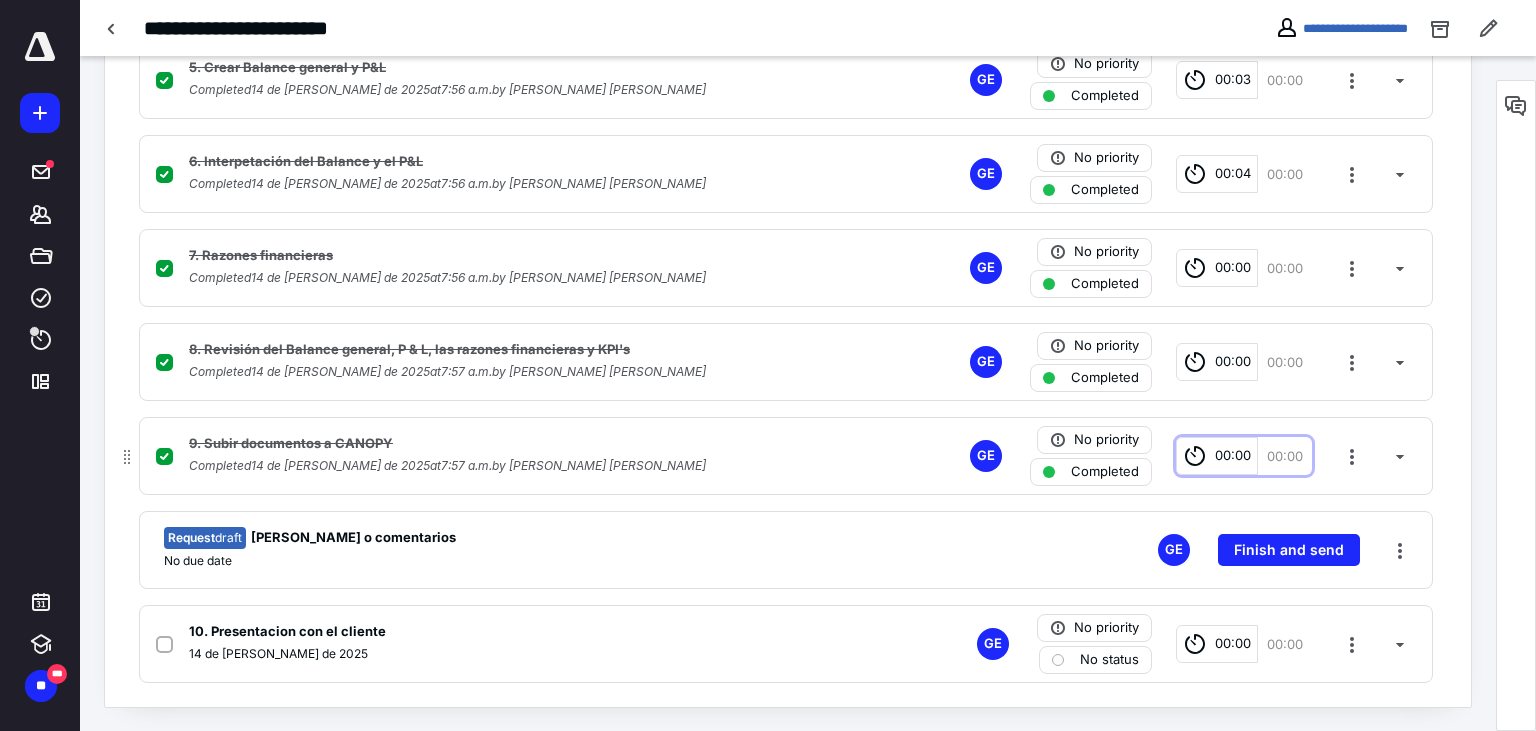 click on "00:00" at bounding box center [1233, 456] 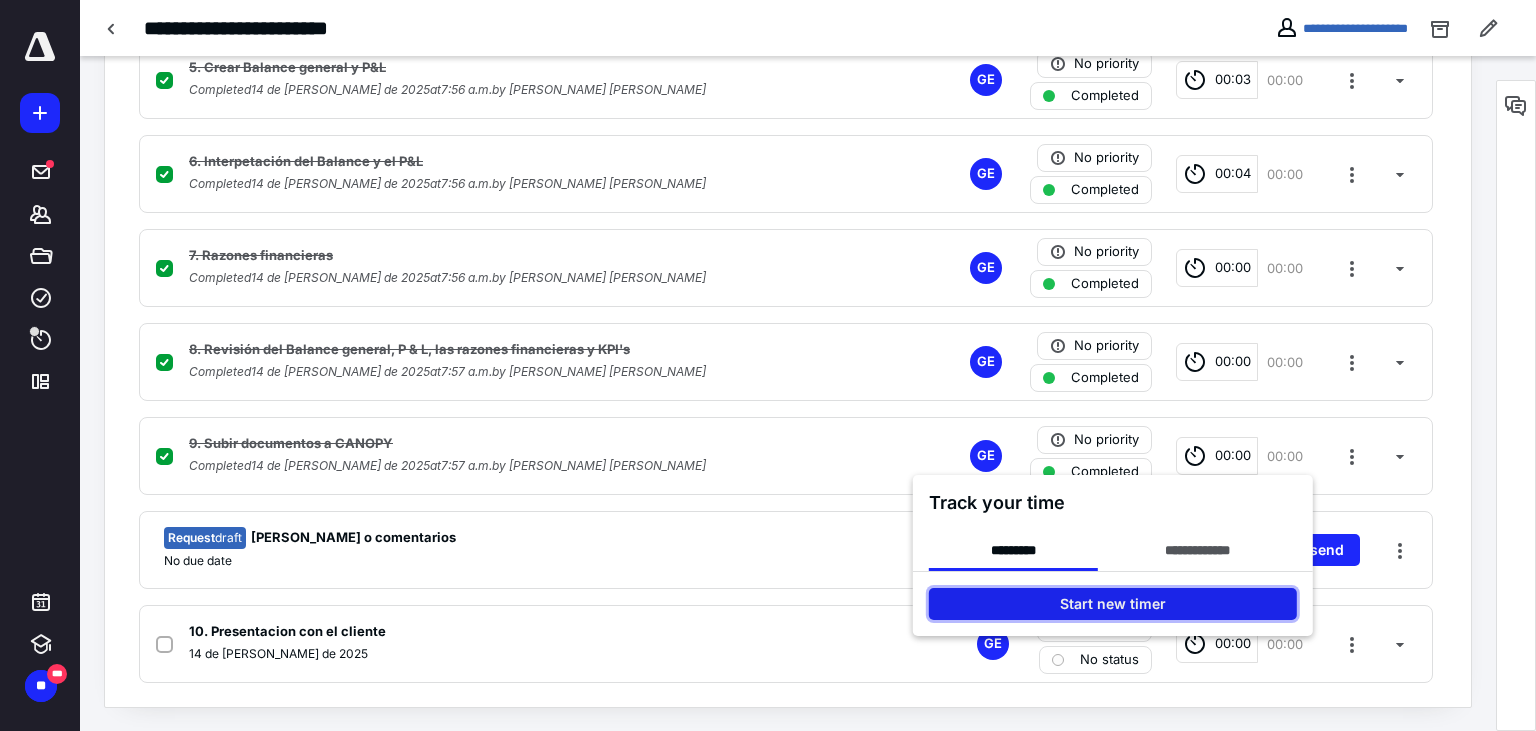 click on "Start new timer" at bounding box center [1113, 604] 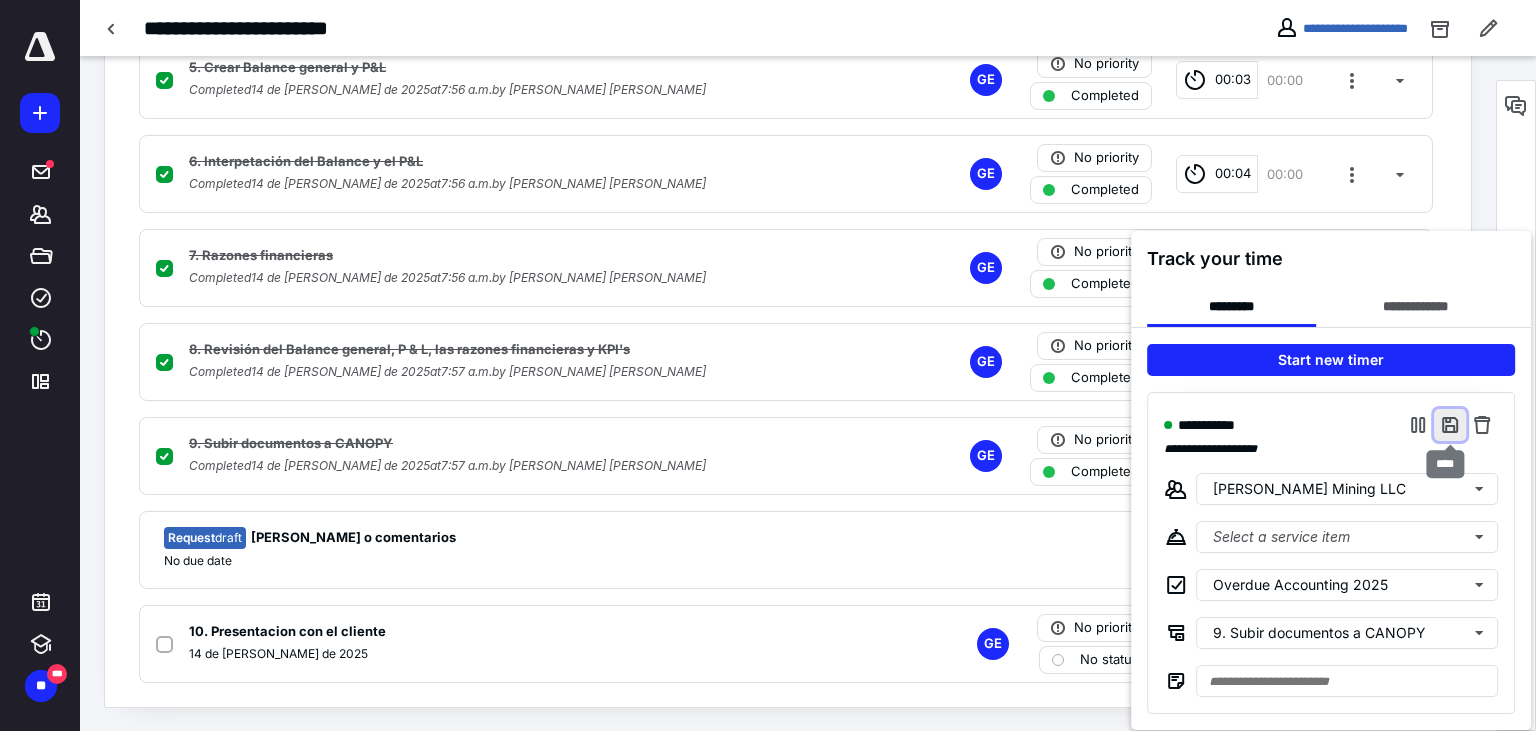 click at bounding box center (1450, 425) 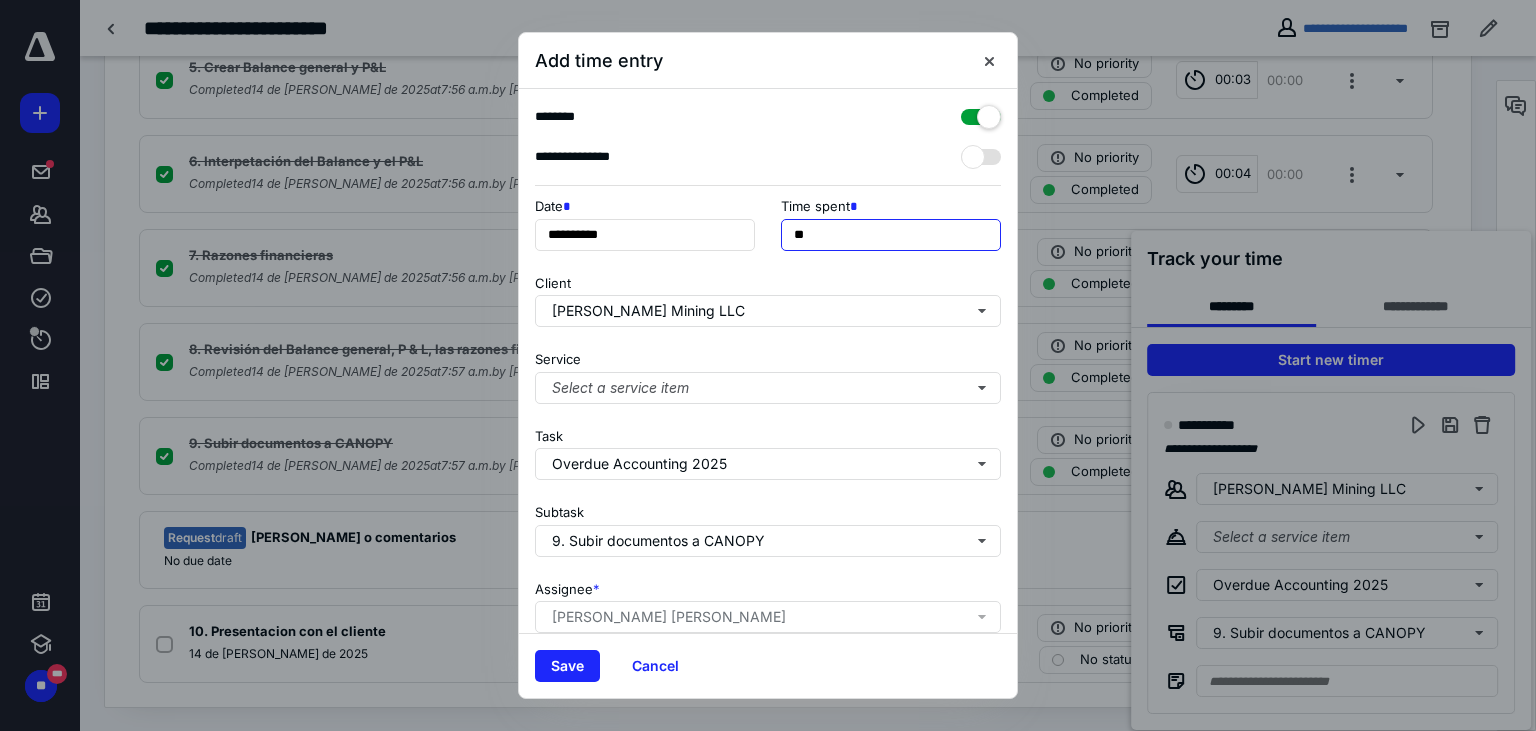 drag, startPoint x: 799, startPoint y: 234, endPoint x: 742, endPoint y: 227, distance: 57.428215 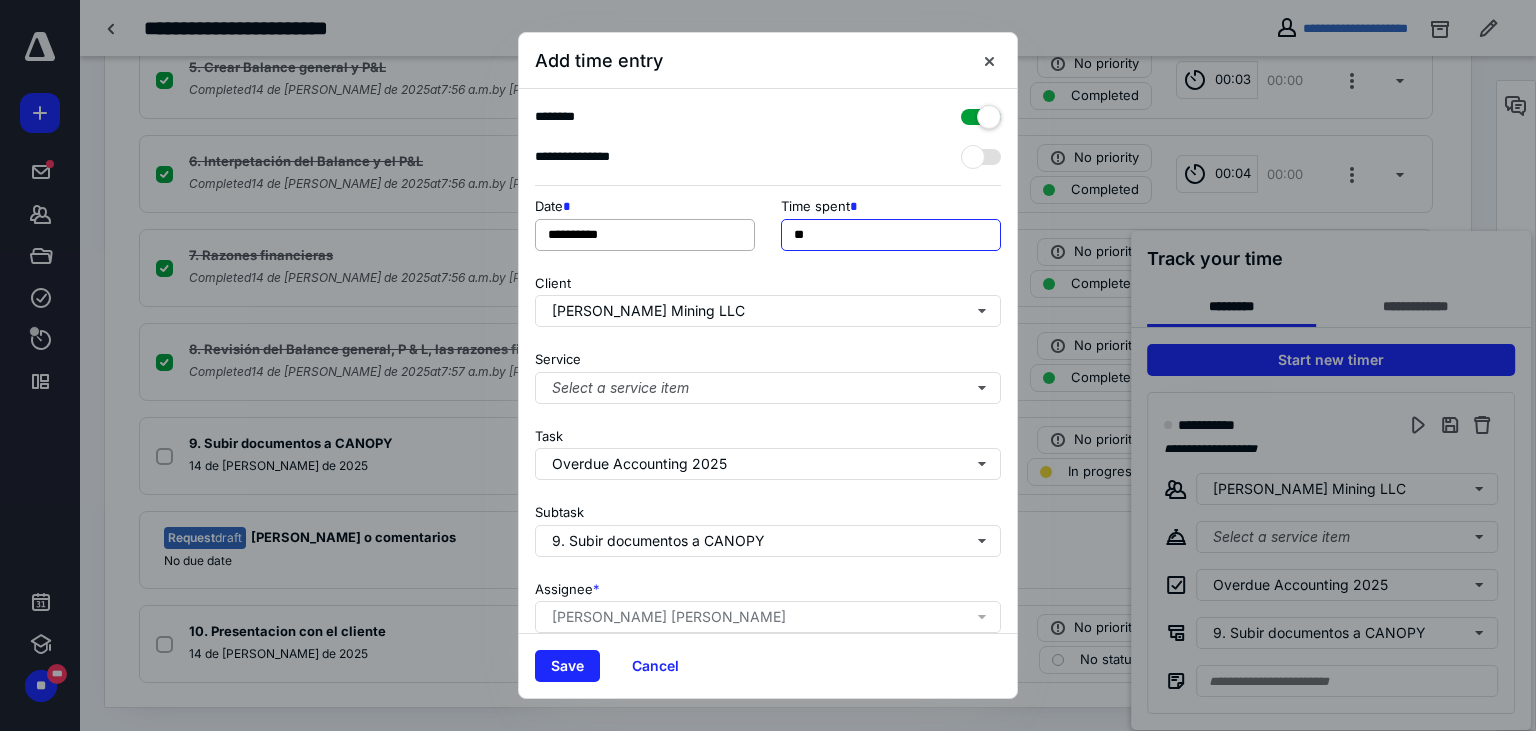 type on "**" 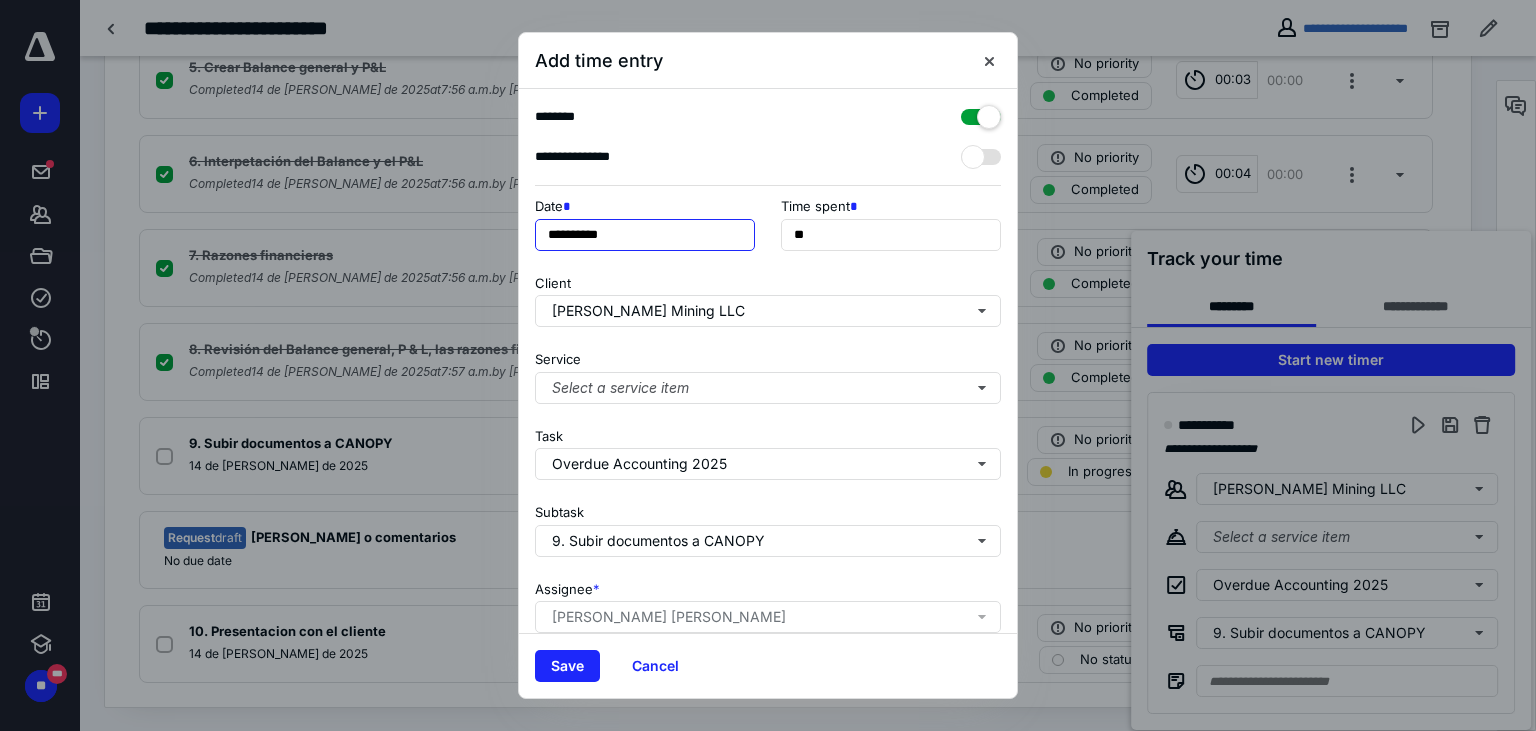 click on "**********" at bounding box center [645, 235] 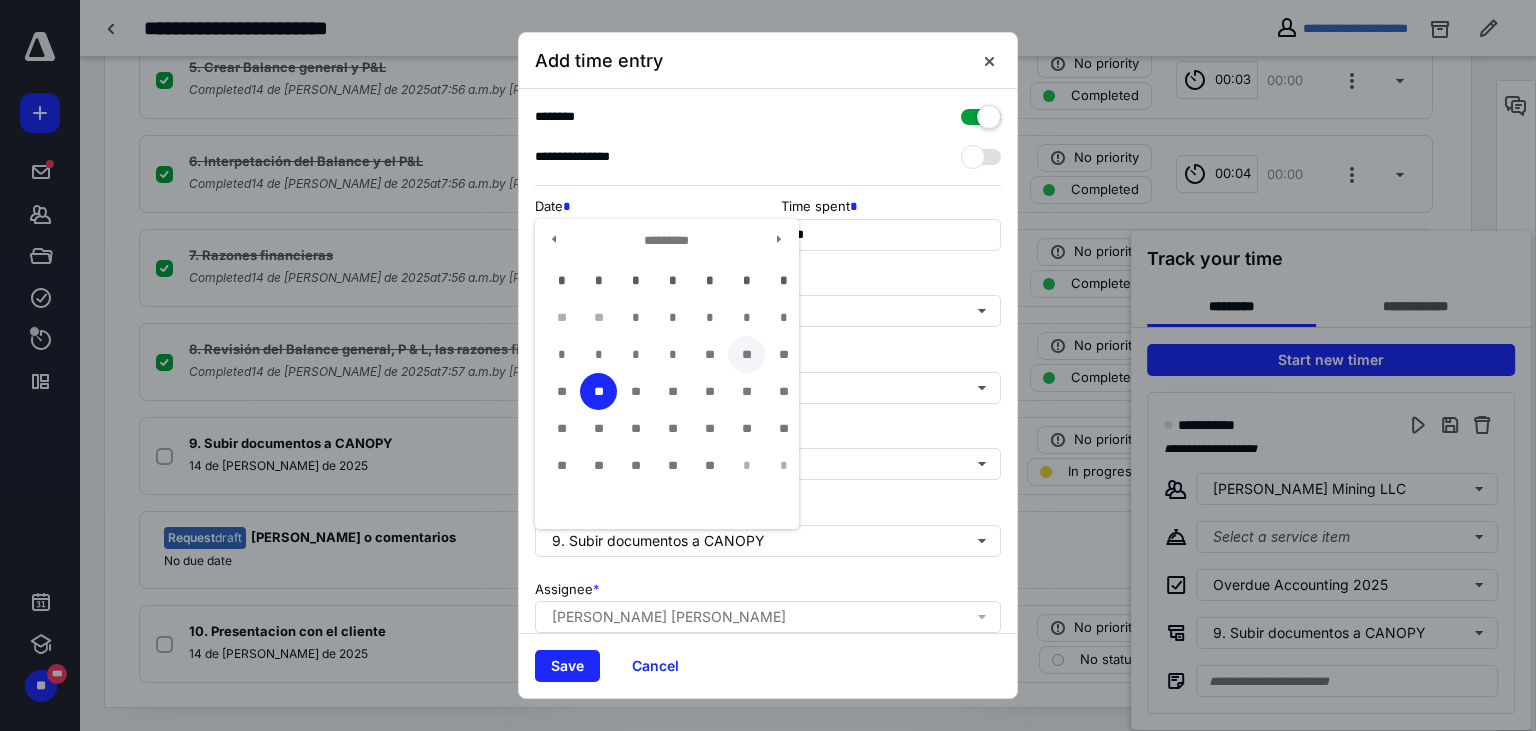 click on "**" at bounding box center (746, 354) 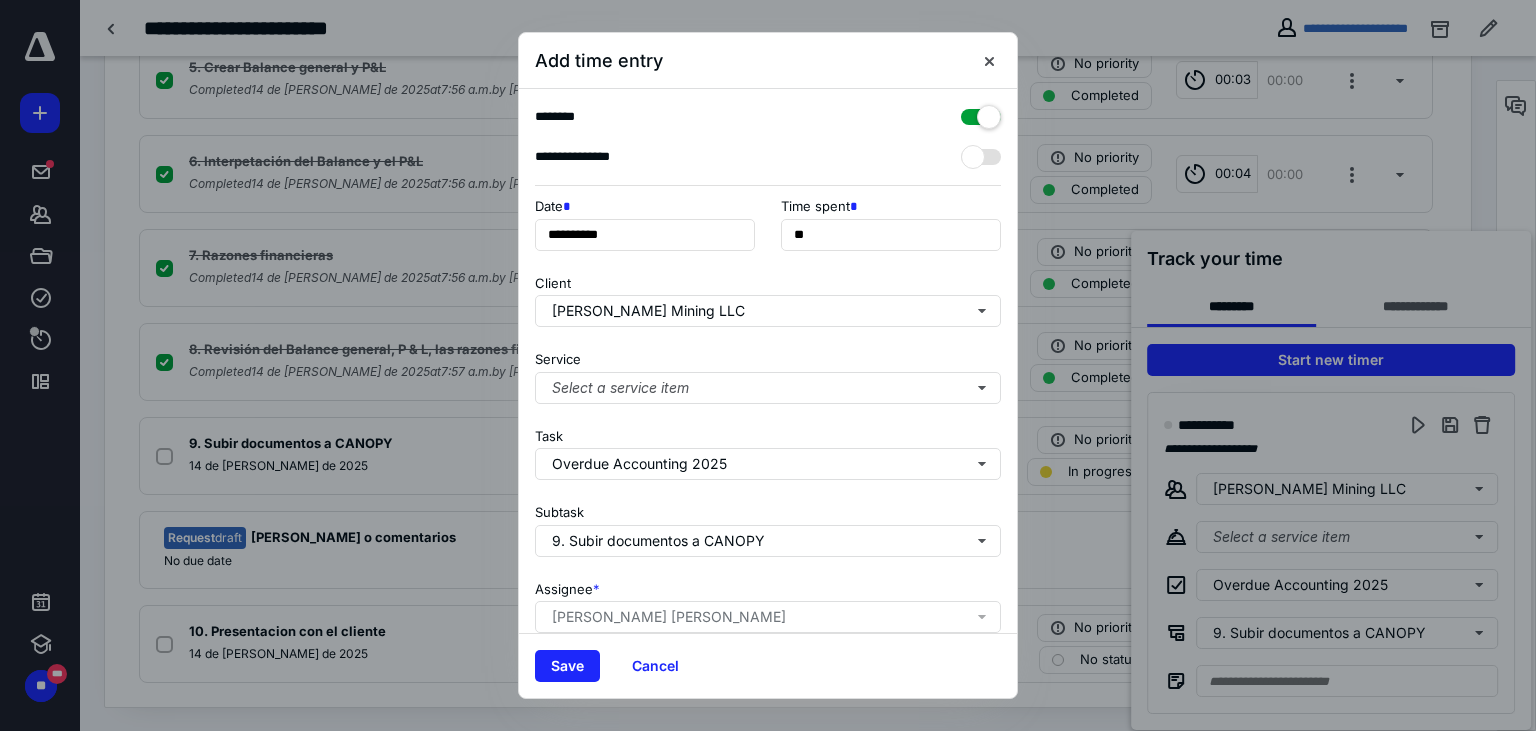 type on "**********" 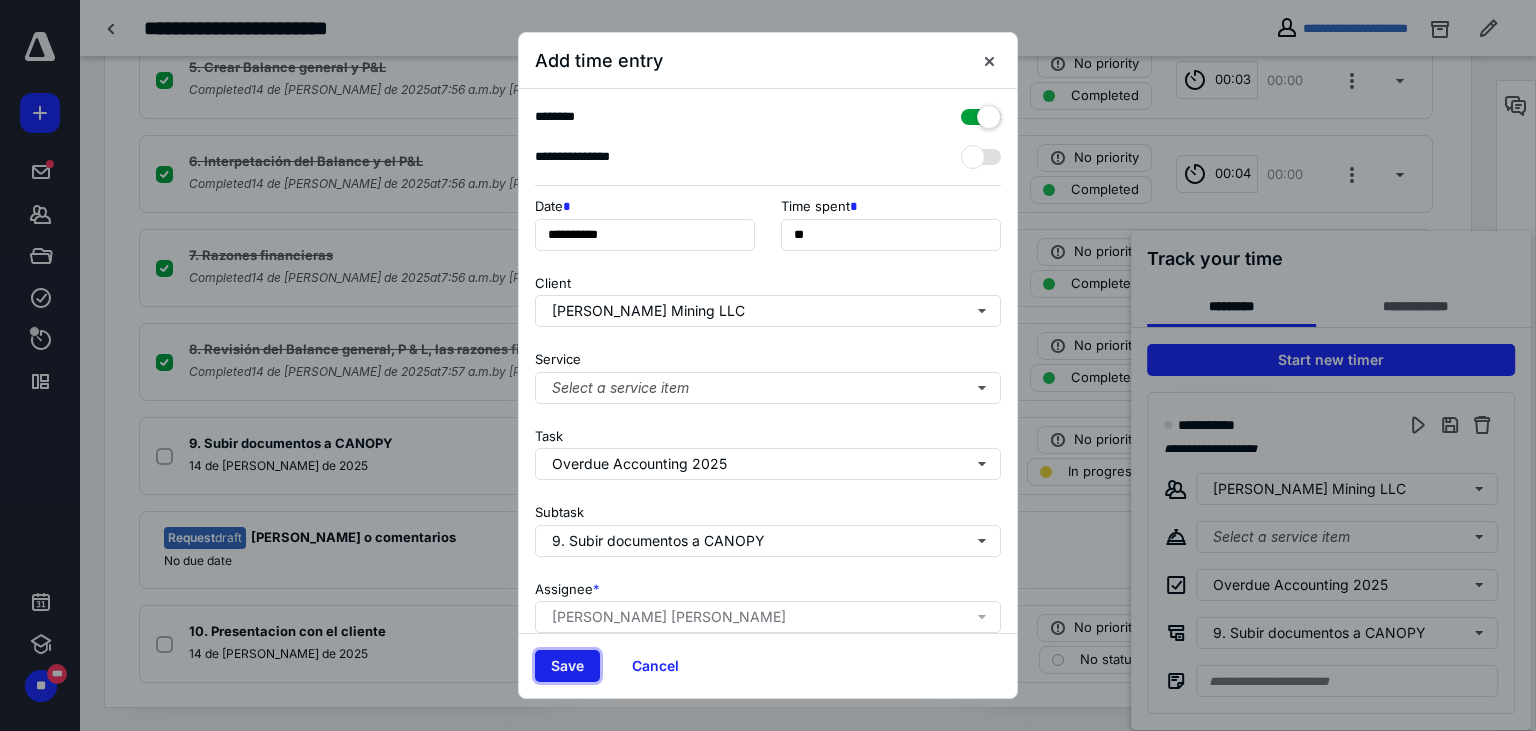 click on "Save" at bounding box center [567, 666] 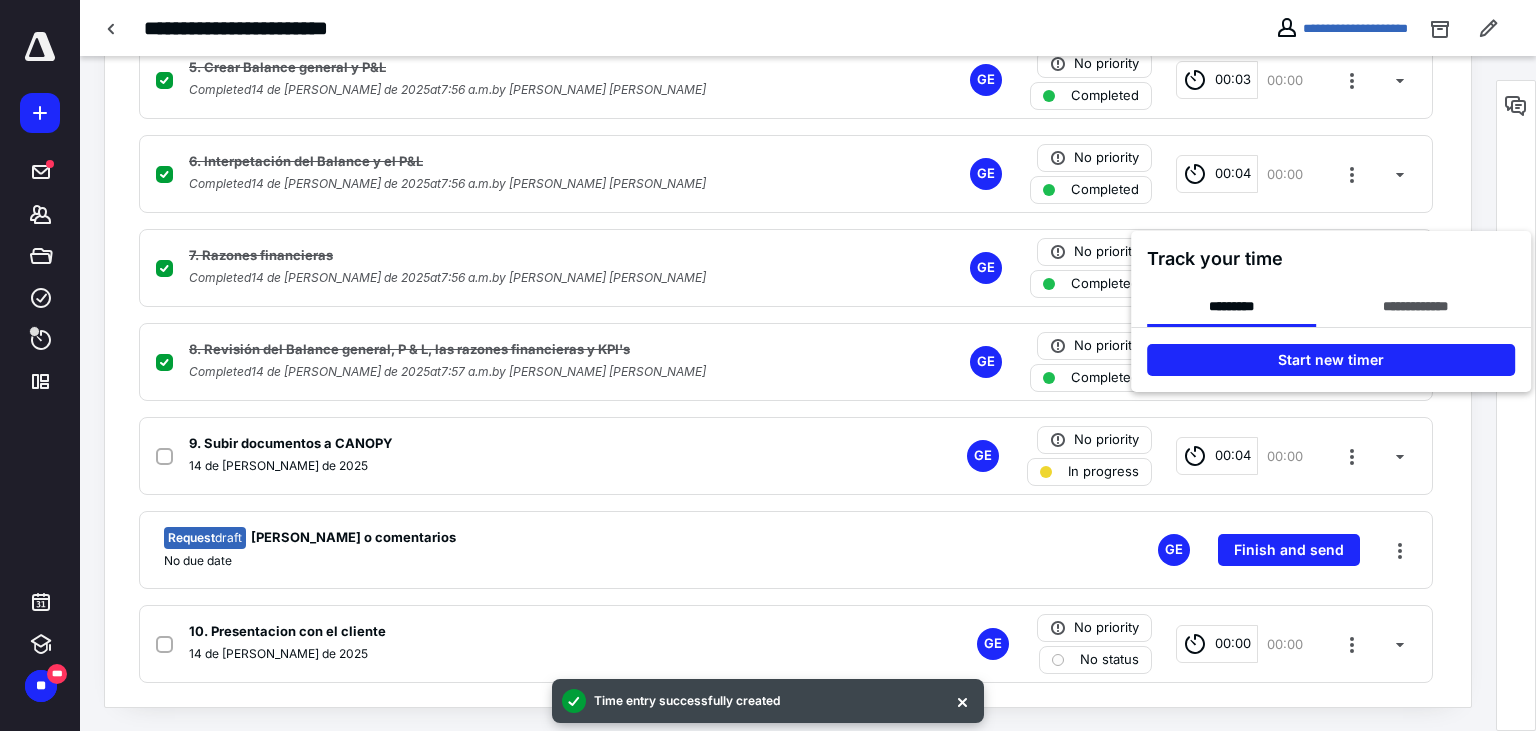 click at bounding box center (768, 365) 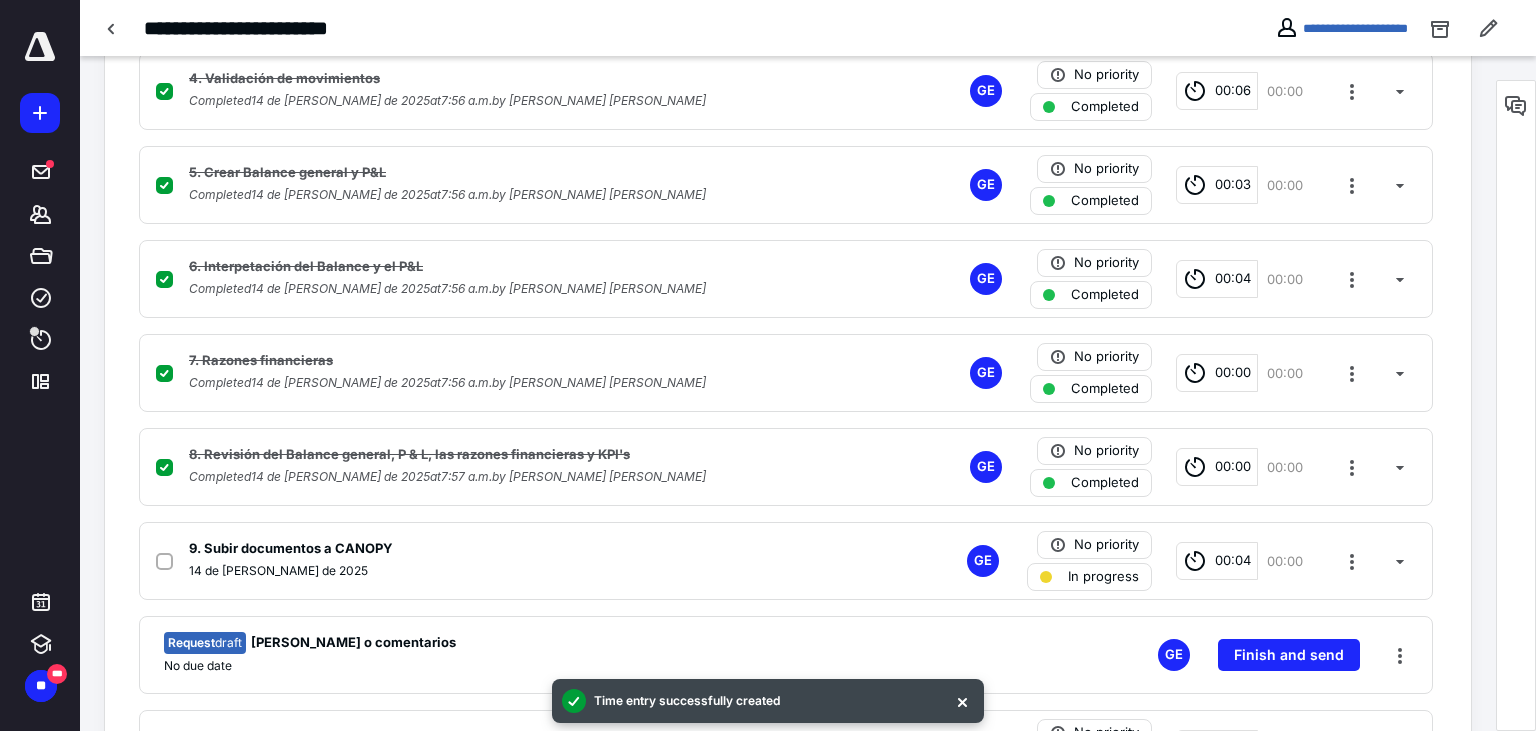 scroll, scrollTop: 913, scrollLeft: 0, axis: vertical 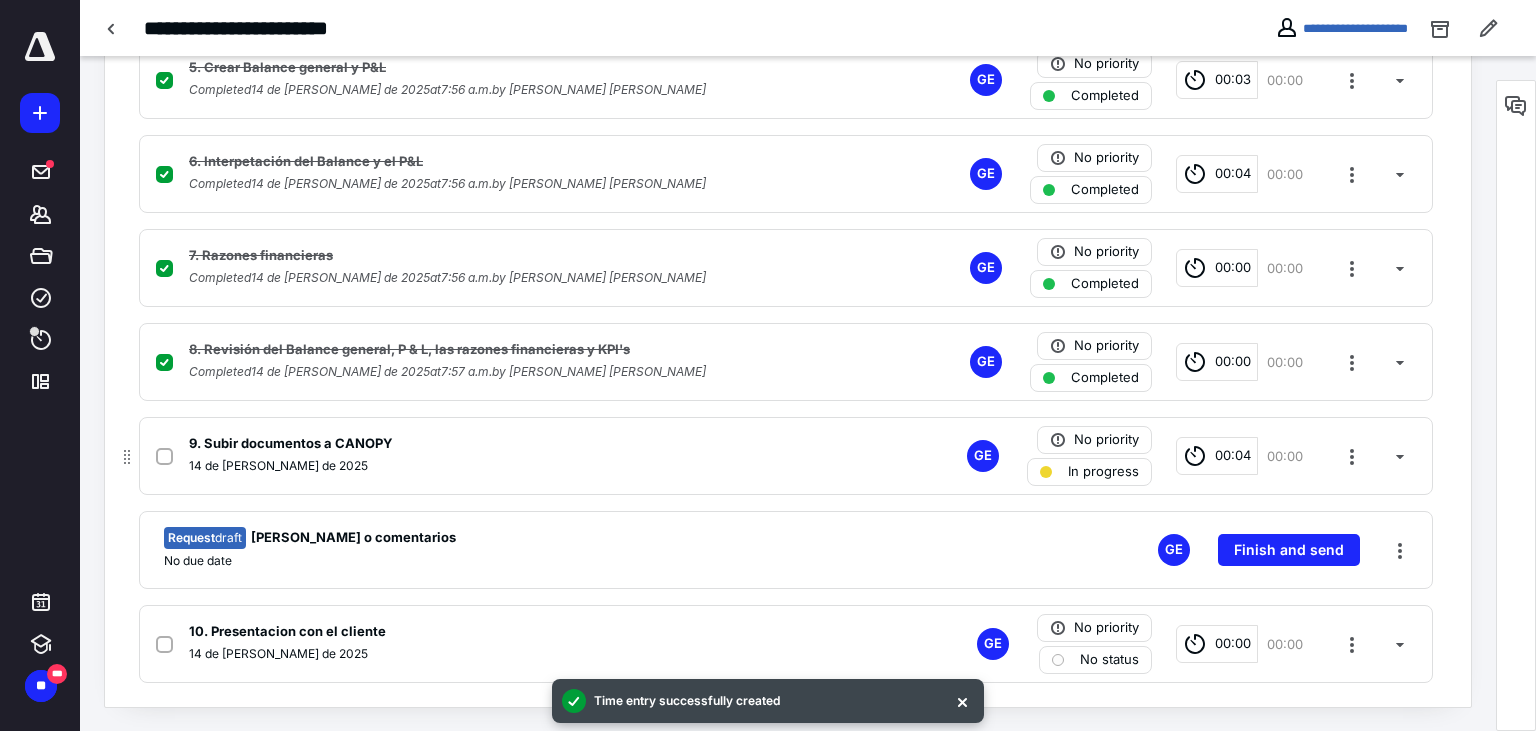 click 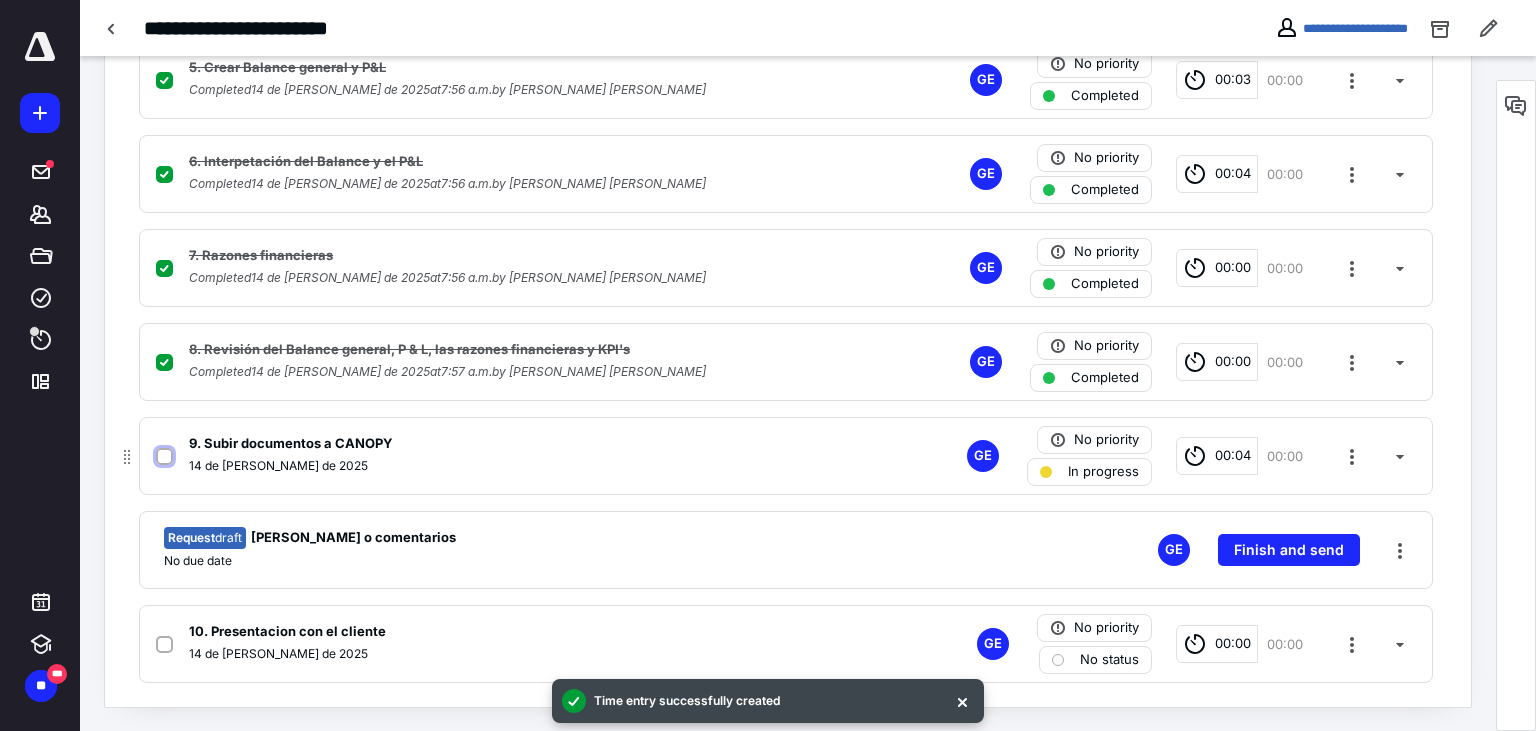 click at bounding box center (164, 457) 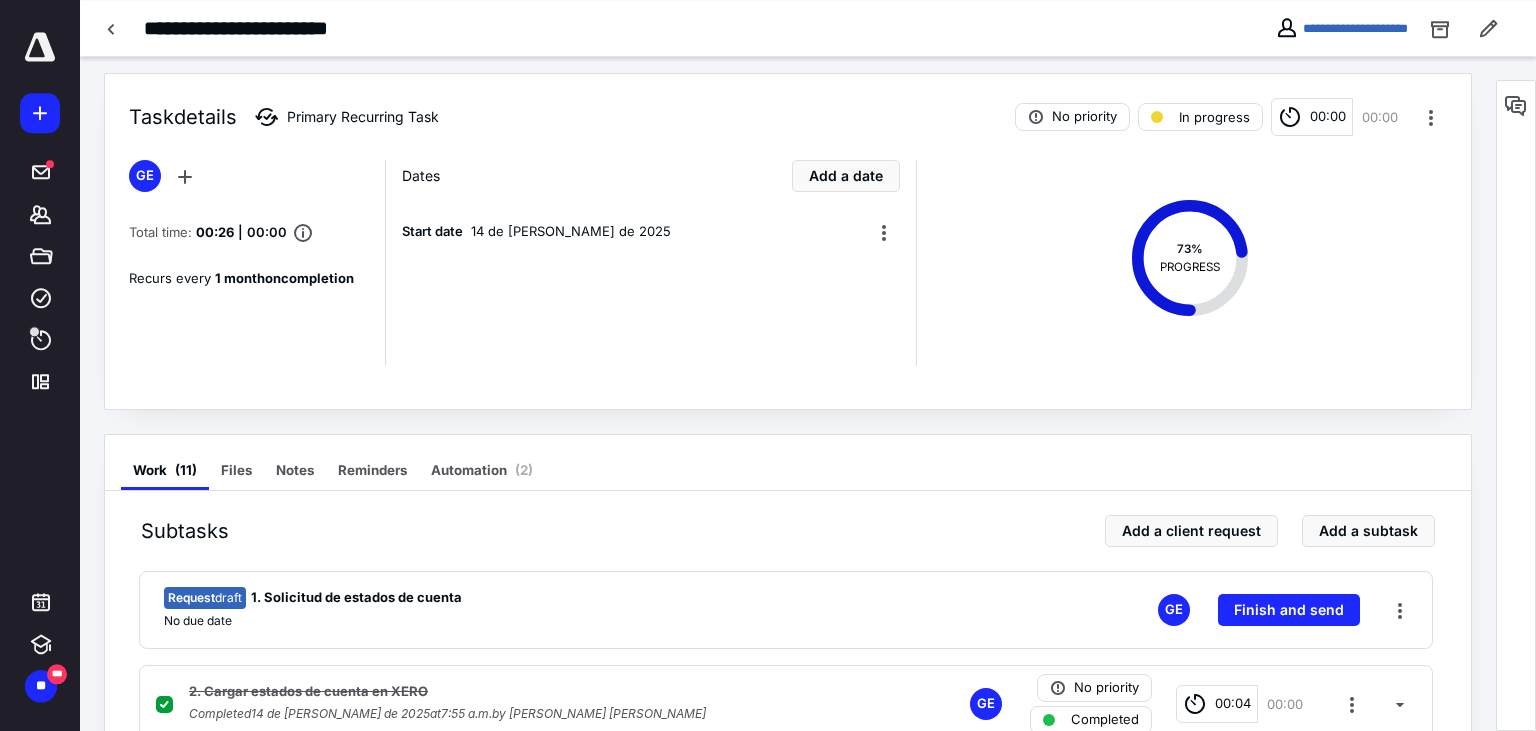 scroll, scrollTop: 0, scrollLeft: 0, axis: both 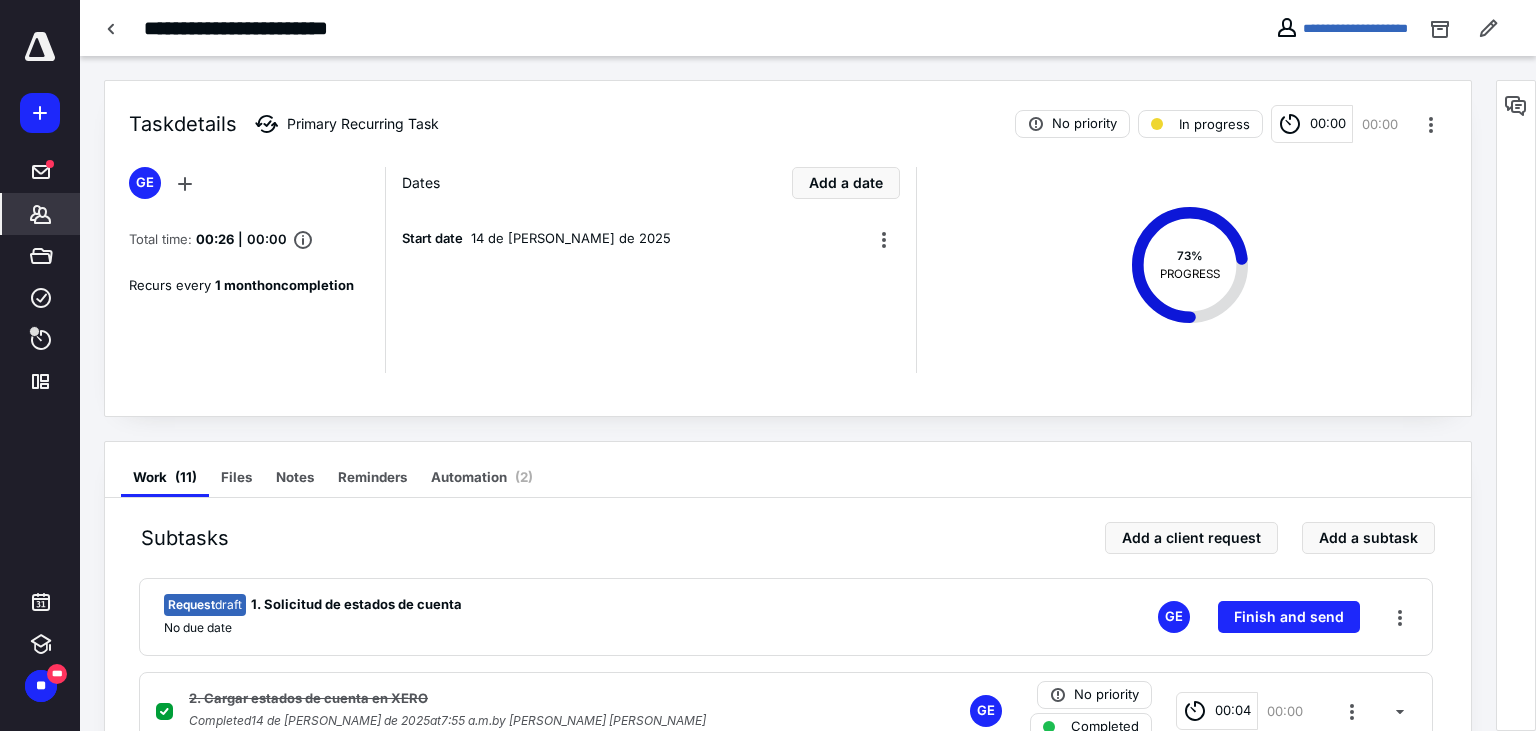 click on "*******" at bounding box center [41, 214] 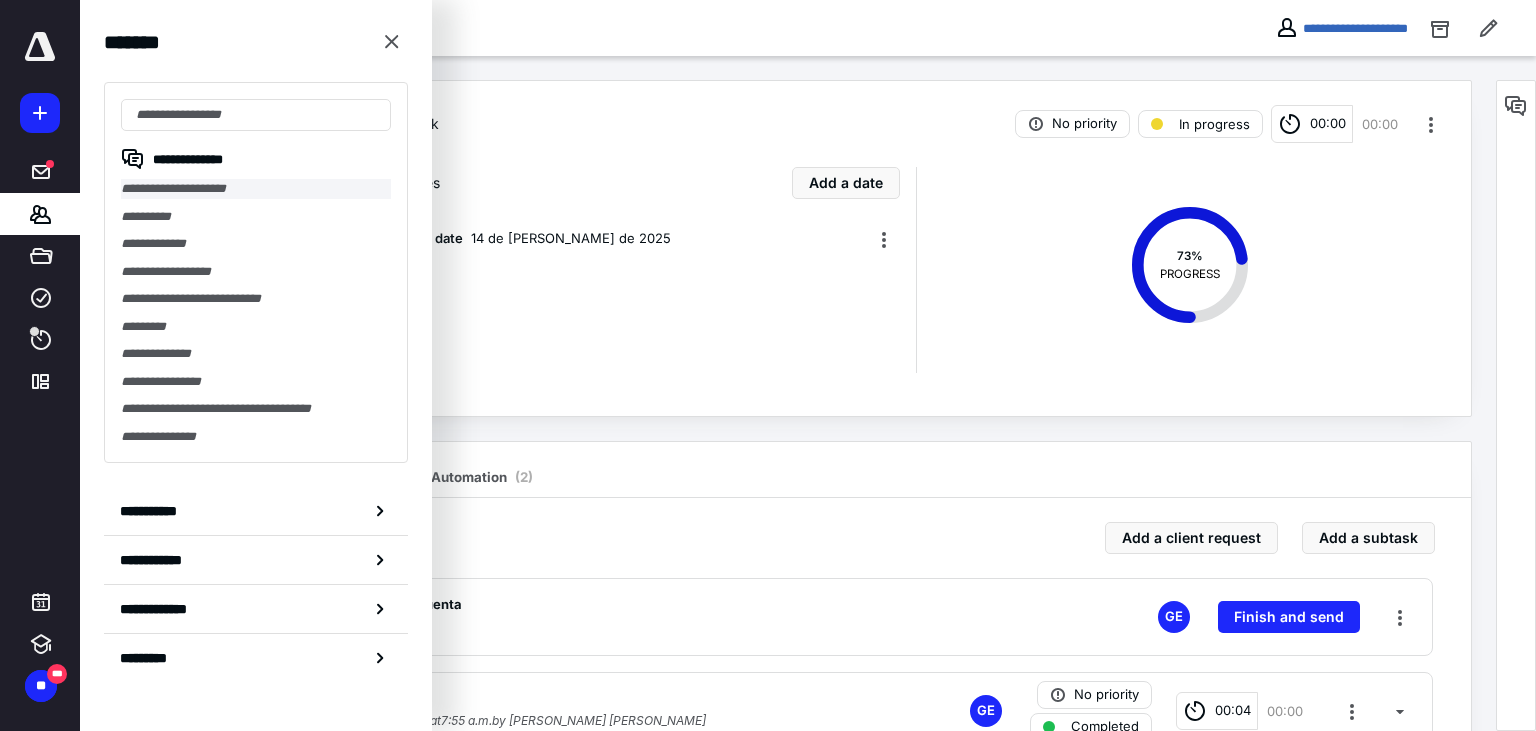 click on "**********" at bounding box center [256, 189] 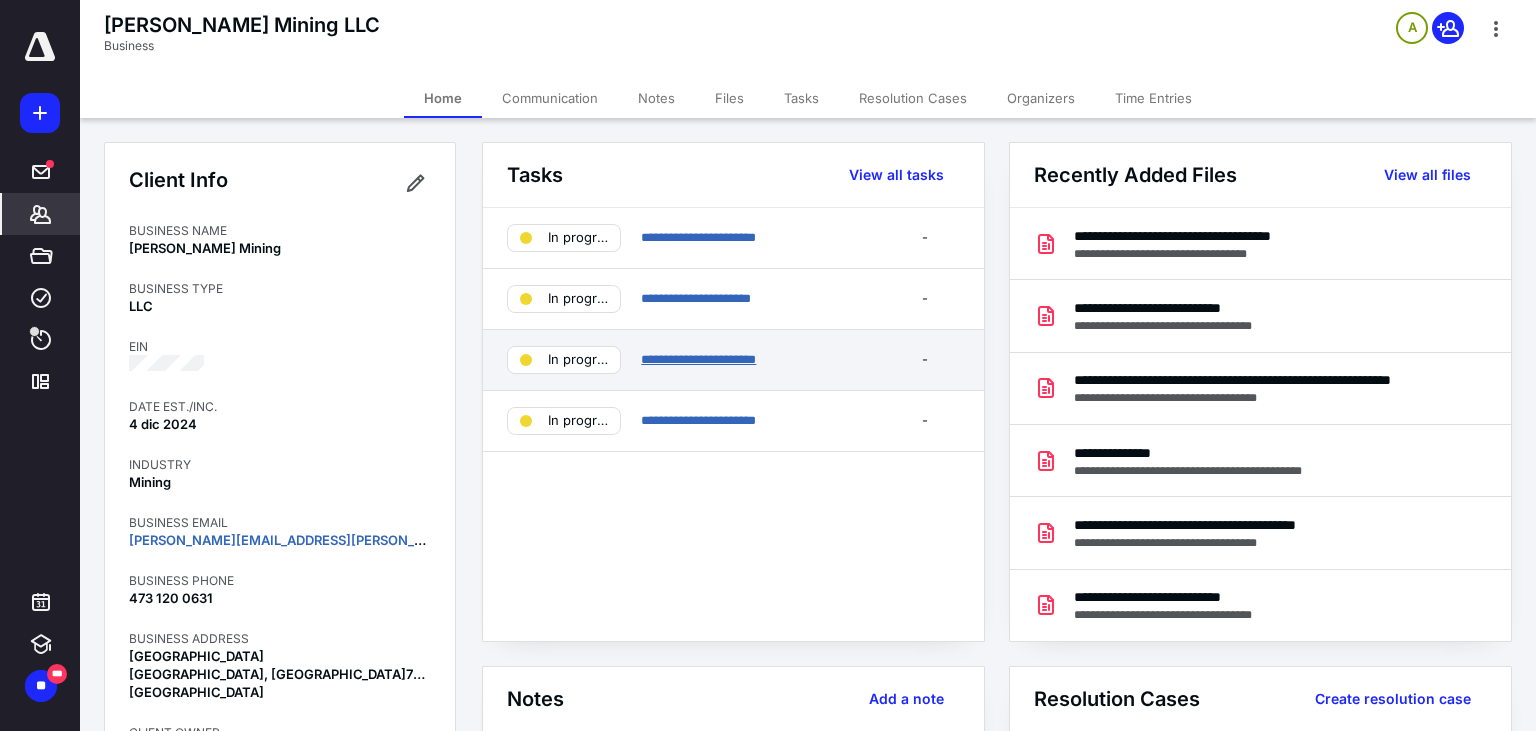 click on "**********" at bounding box center [698, 359] 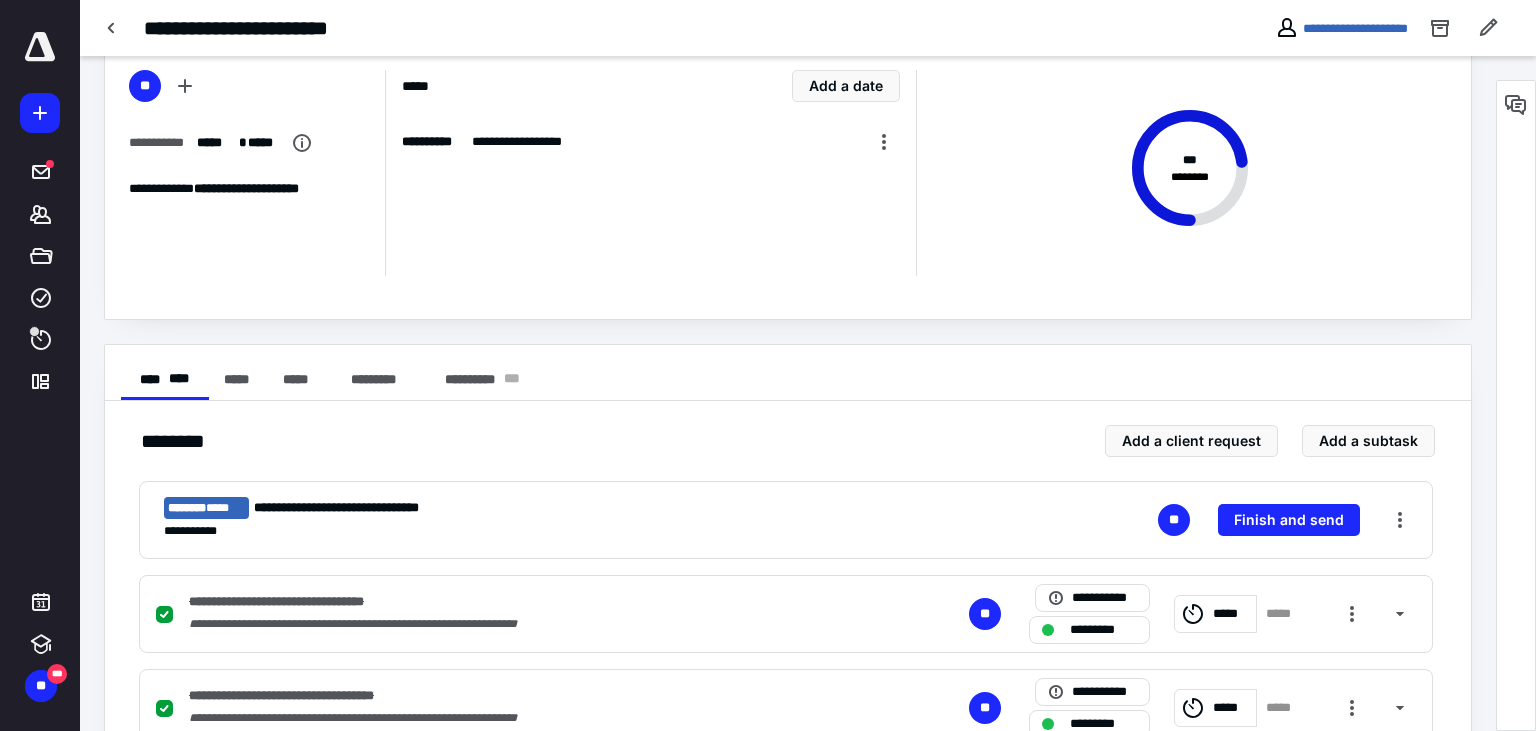 scroll, scrollTop: 0, scrollLeft: 0, axis: both 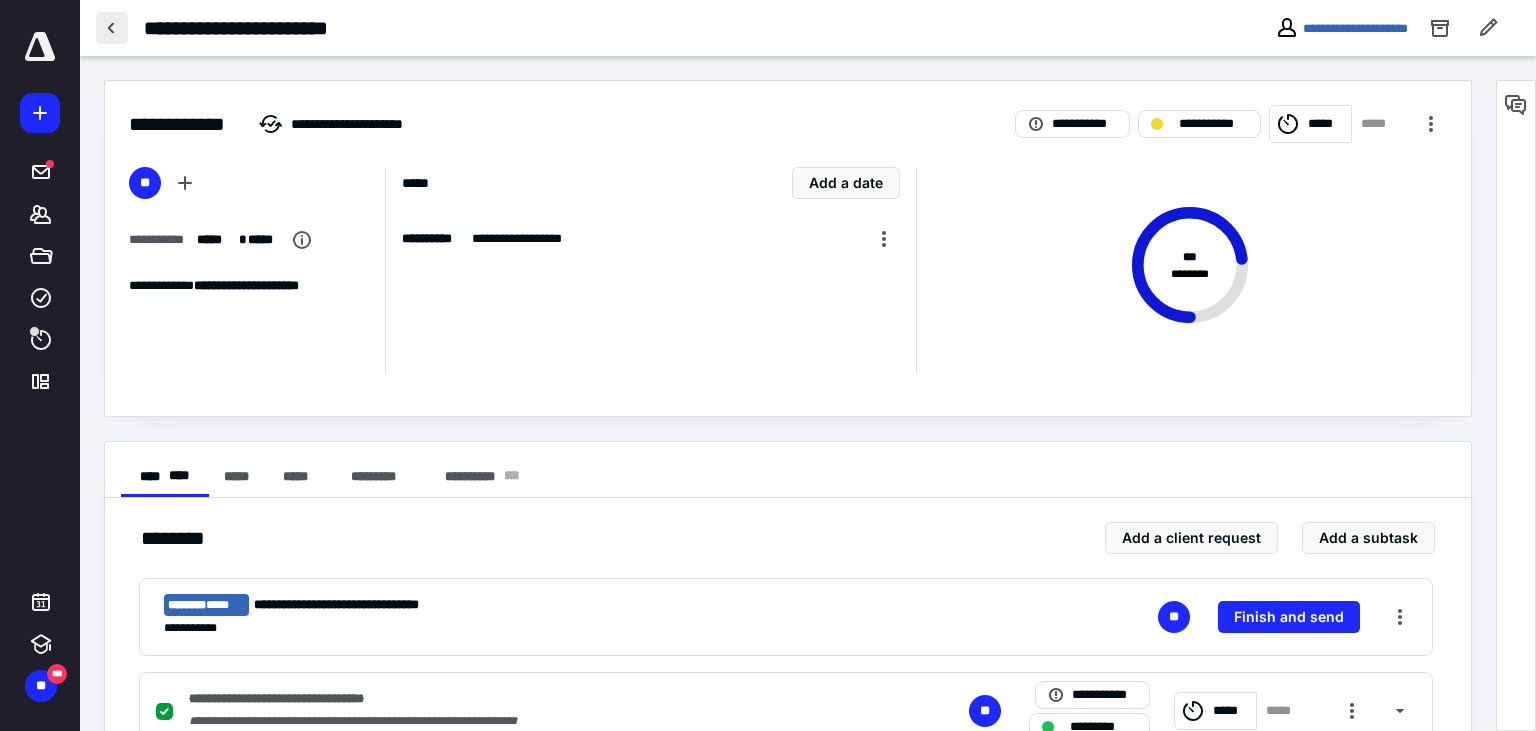 click at bounding box center [112, 28] 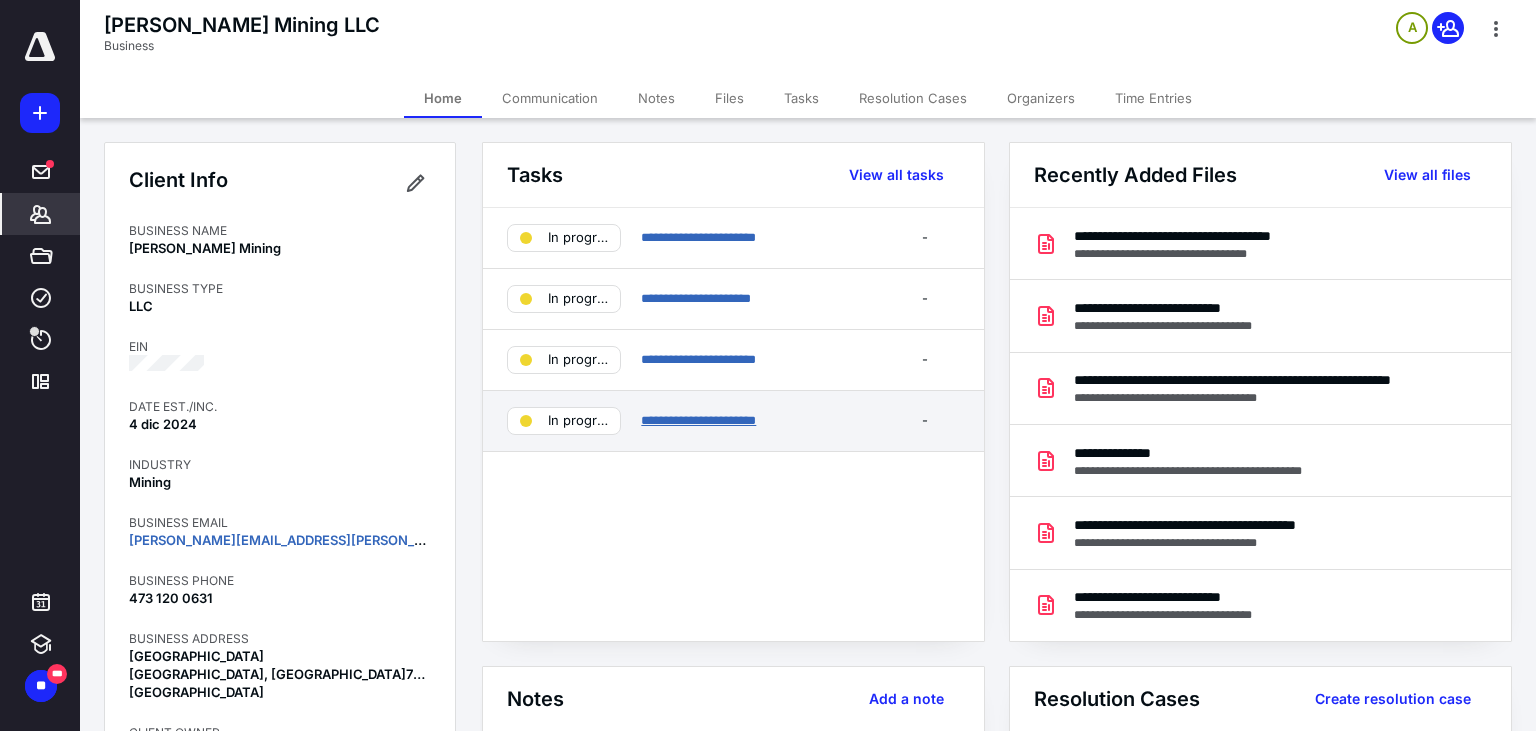 click on "**********" at bounding box center [698, 420] 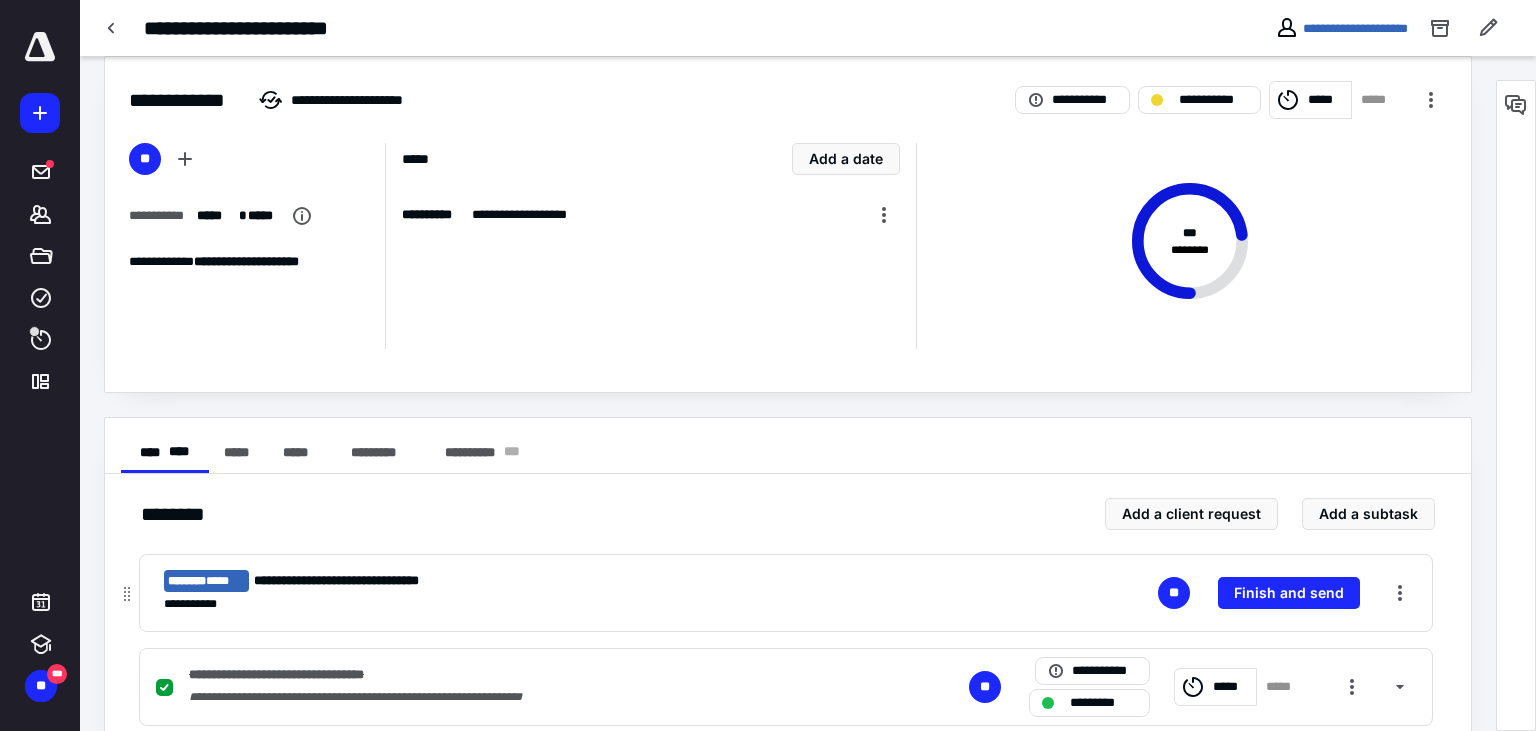 scroll, scrollTop: 0, scrollLeft: 0, axis: both 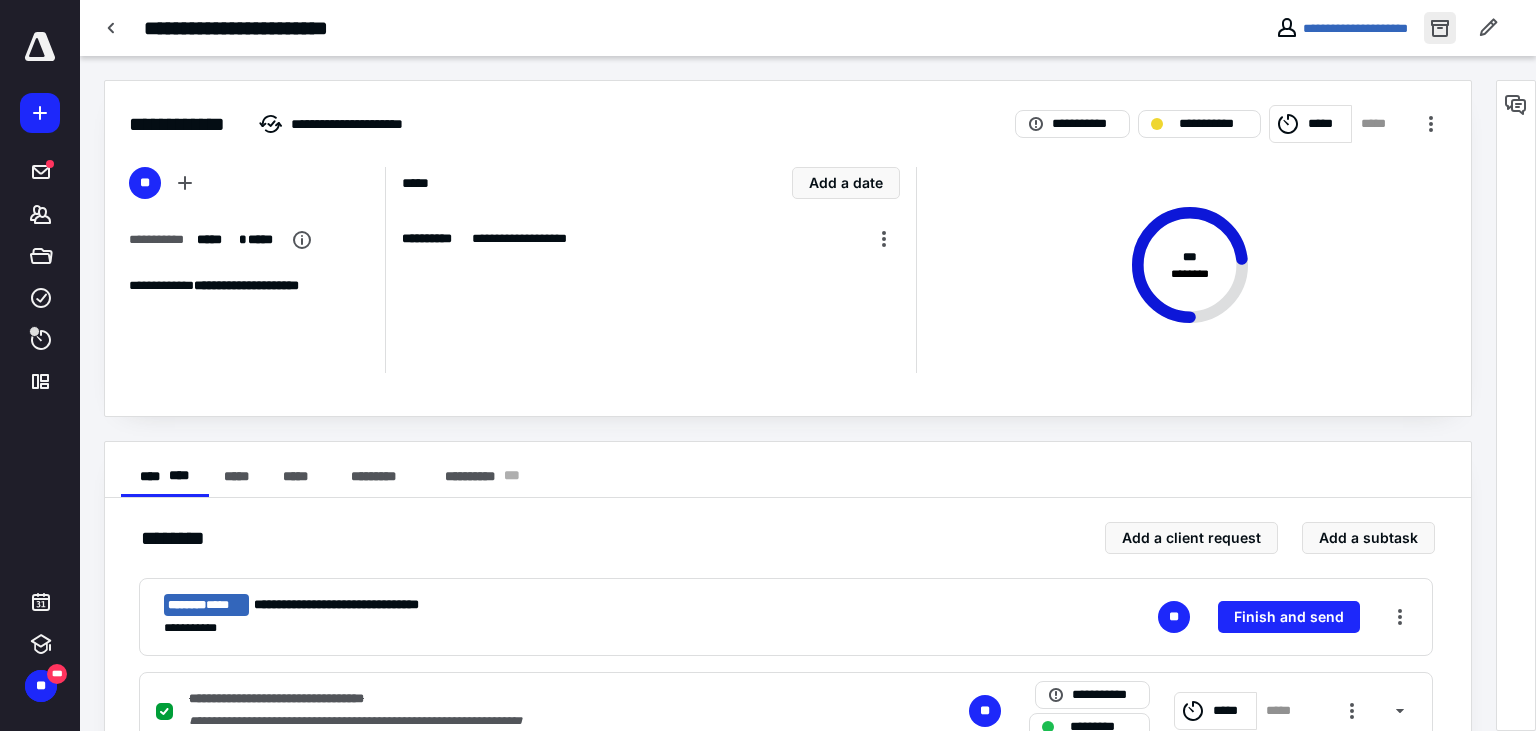 click at bounding box center [1440, 28] 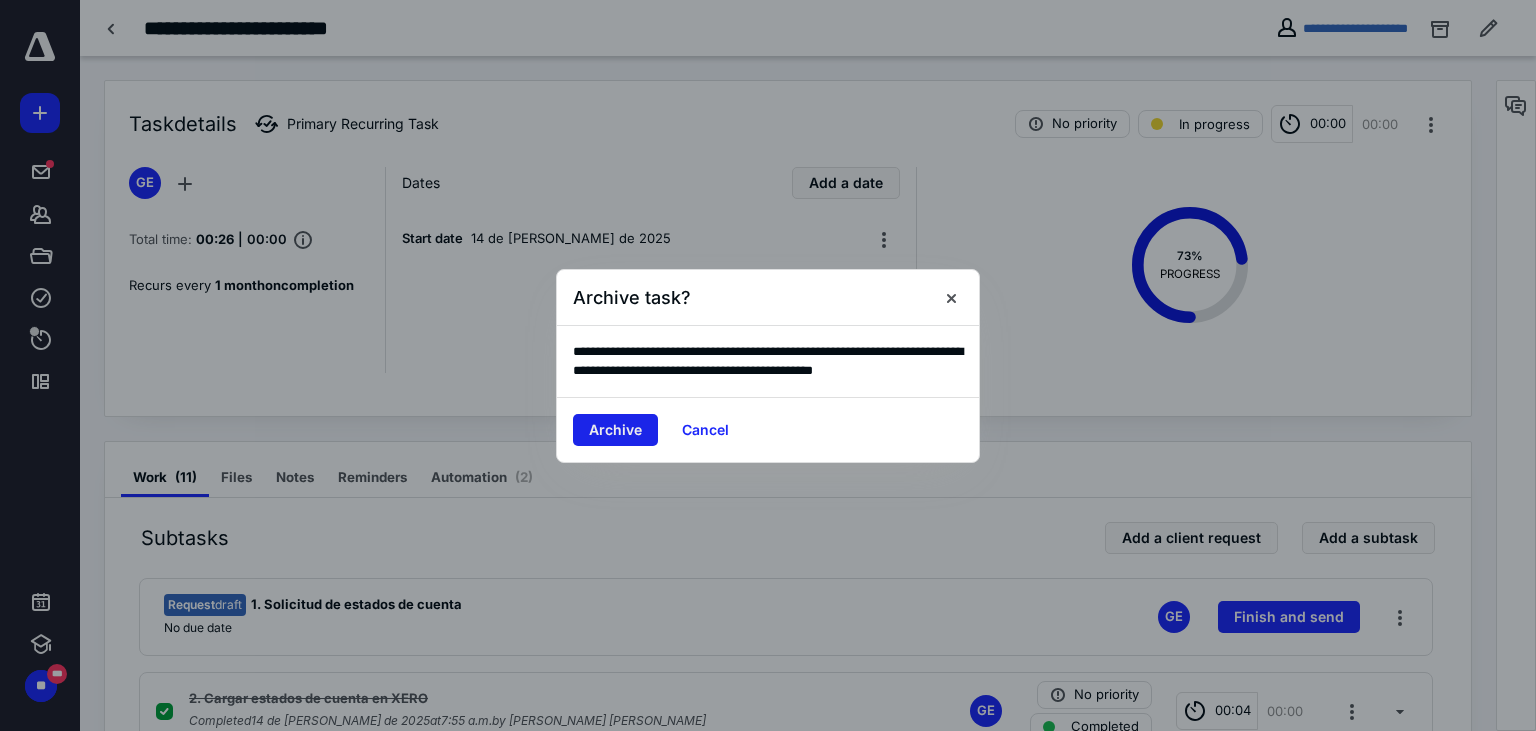 click on "Archive" at bounding box center (615, 430) 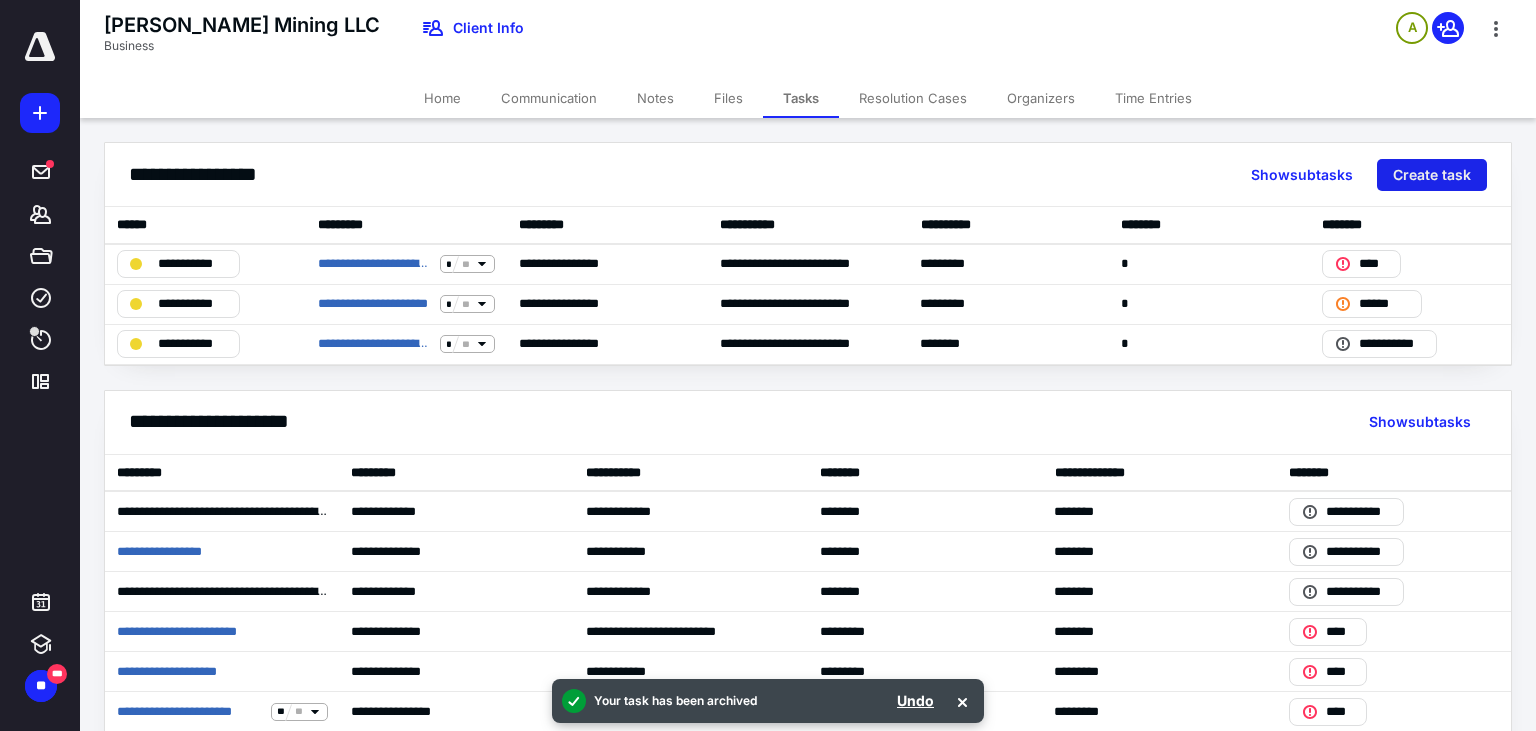 click on "Create task" at bounding box center [1432, 175] 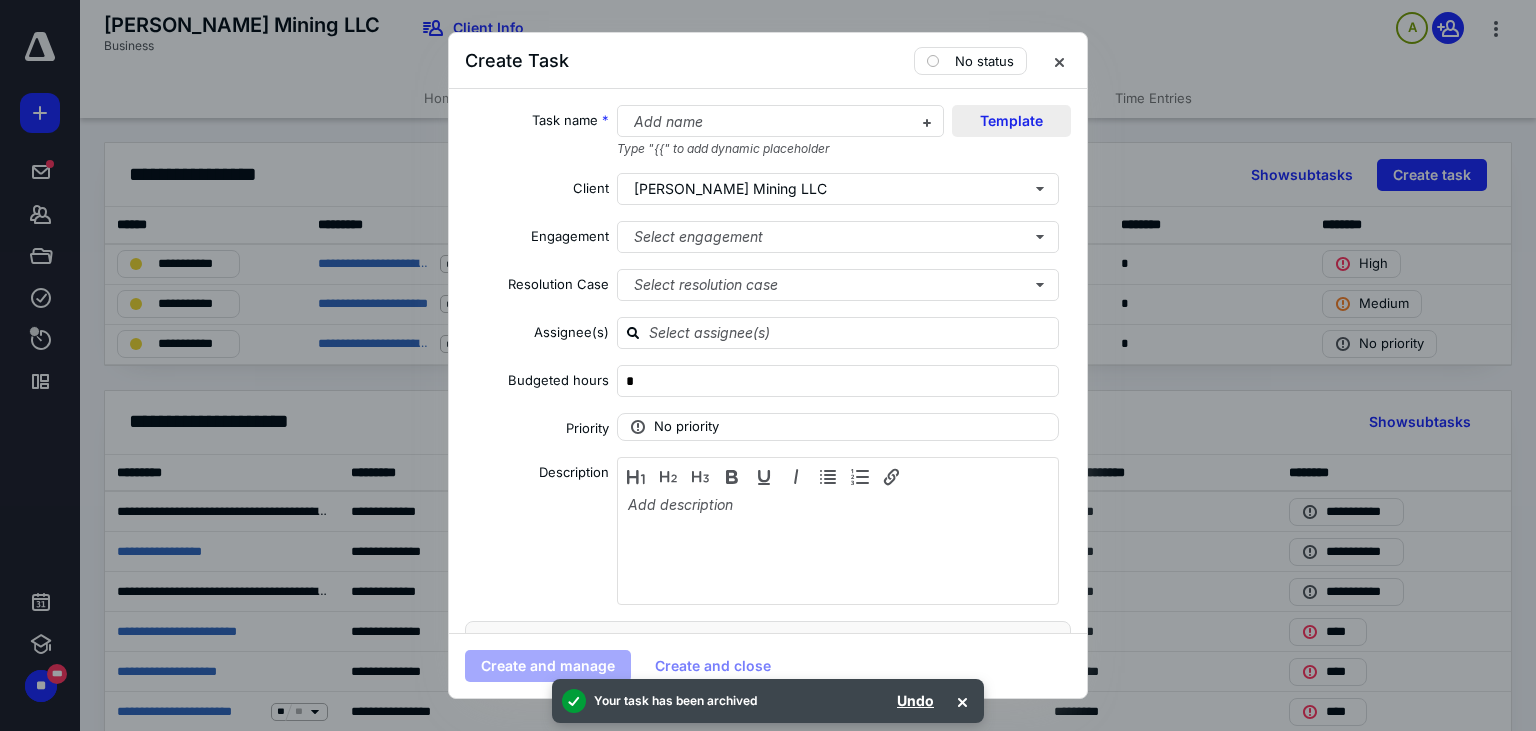 click on "Template" at bounding box center [1011, 121] 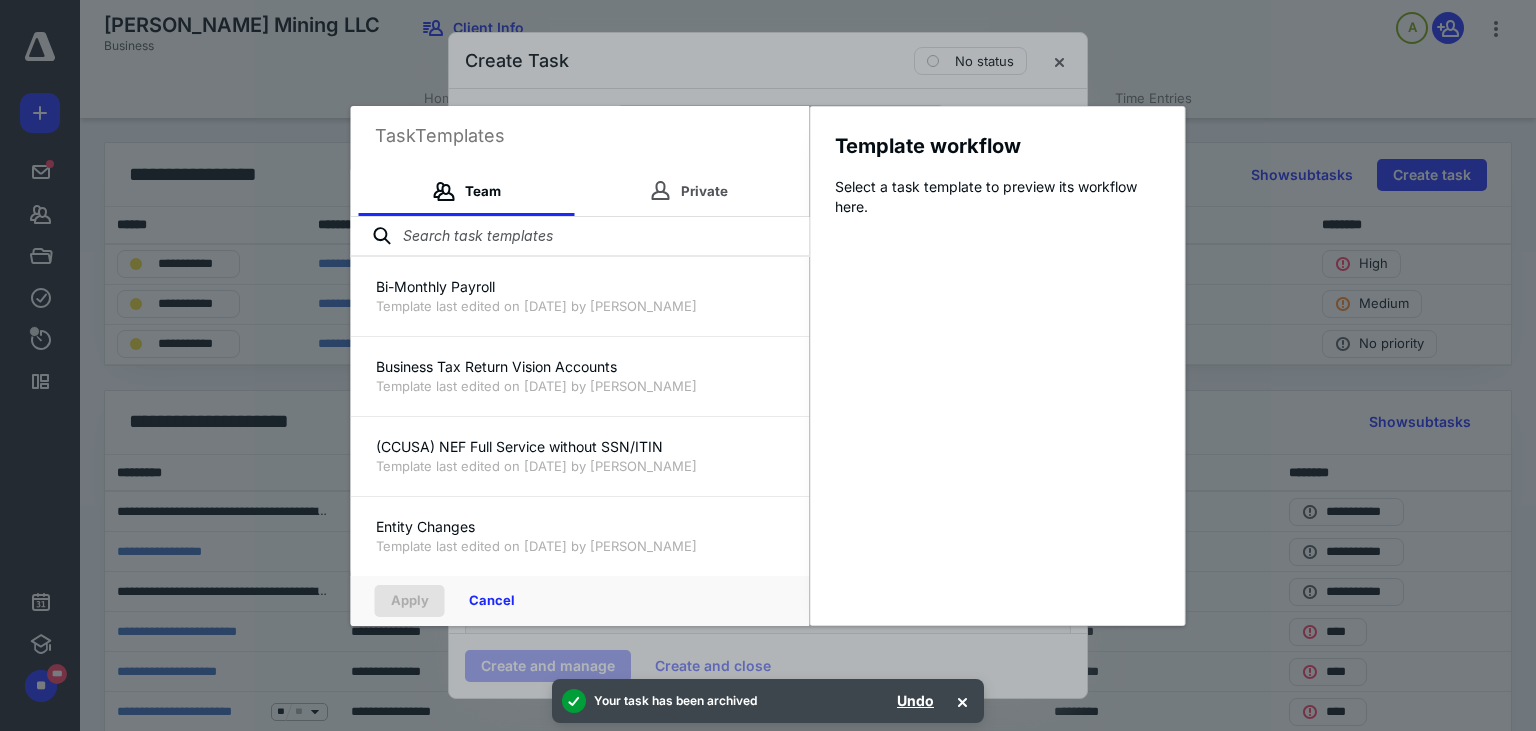 click at bounding box center [580, 237] 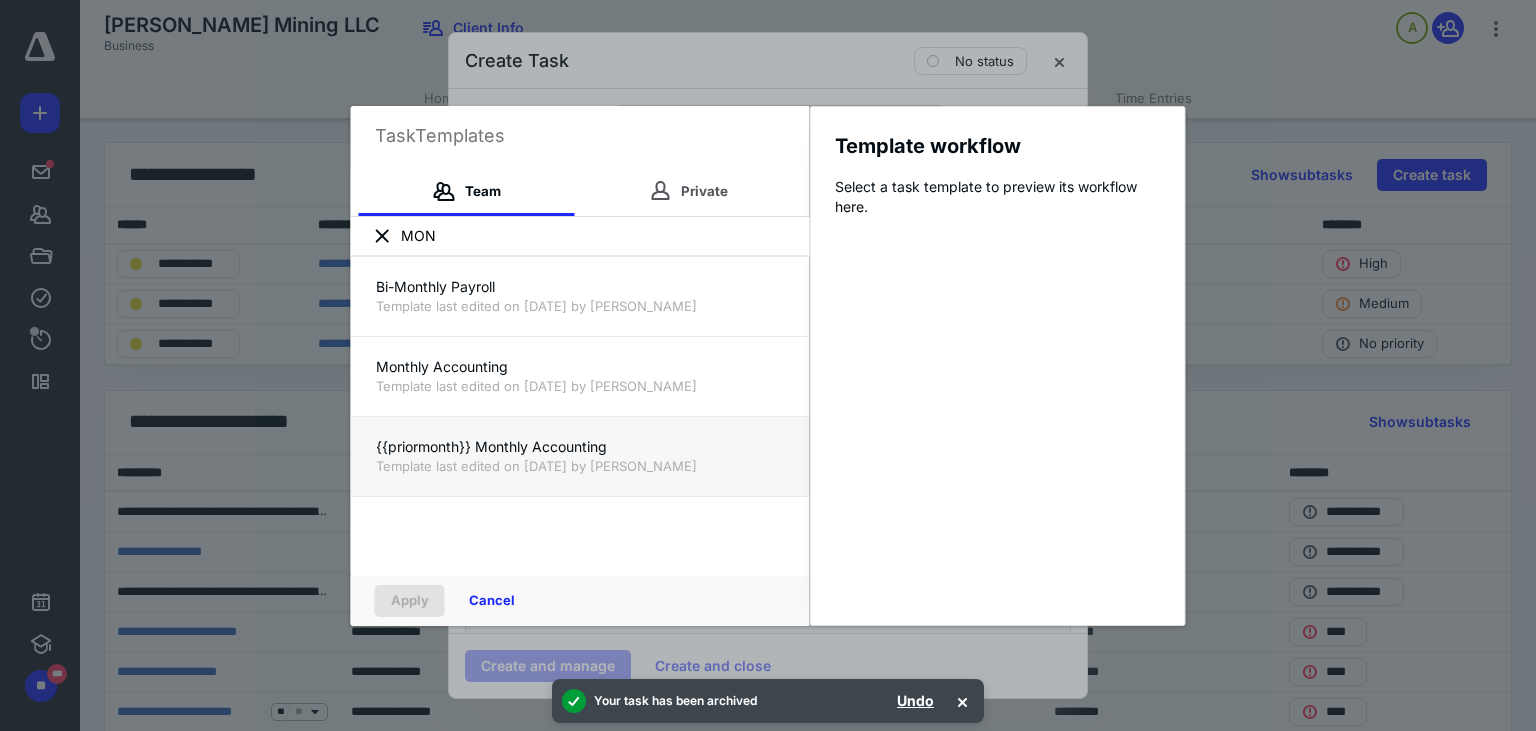 type on "MON" 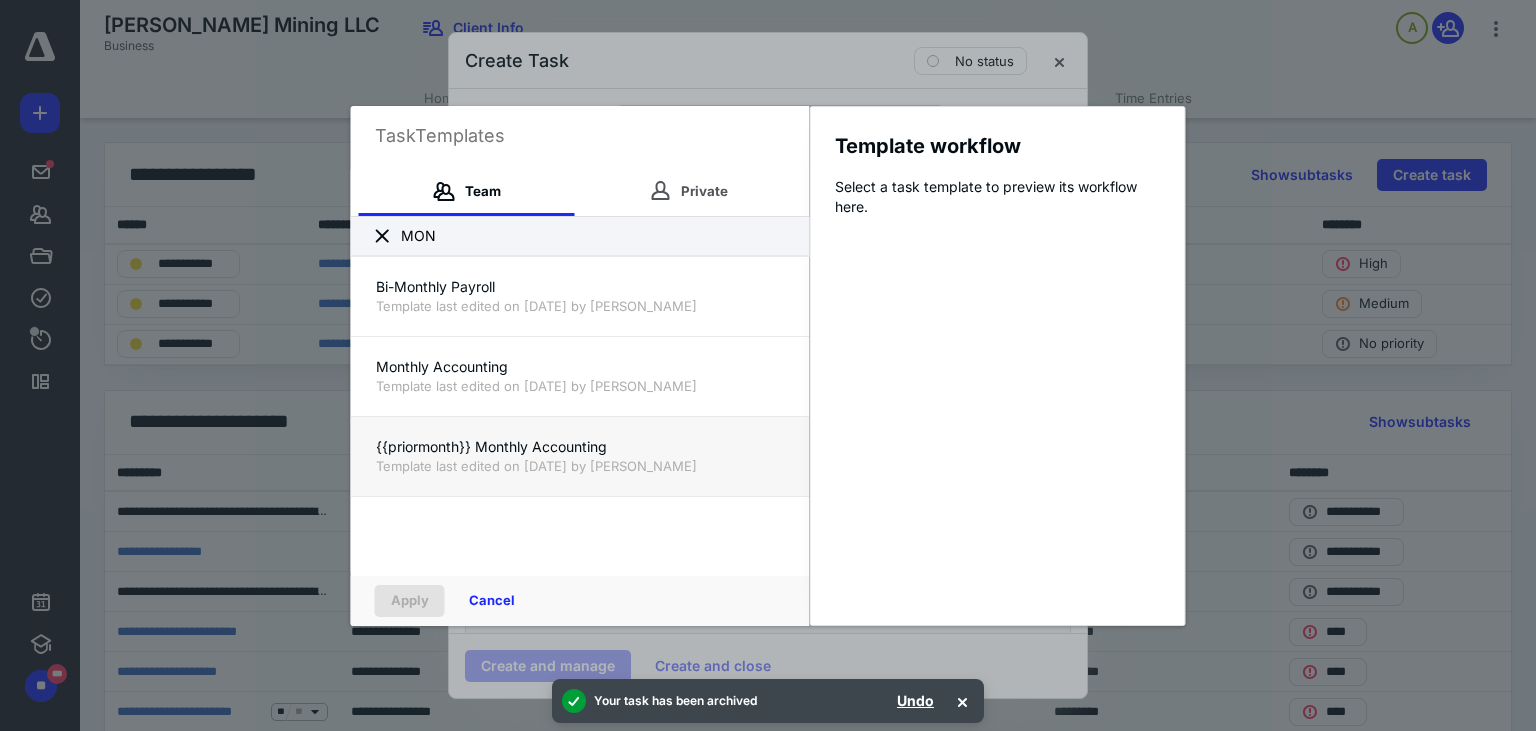 click on "Template last edited on [DATE] by [PERSON_NAME]" at bounding box center [580, 466] 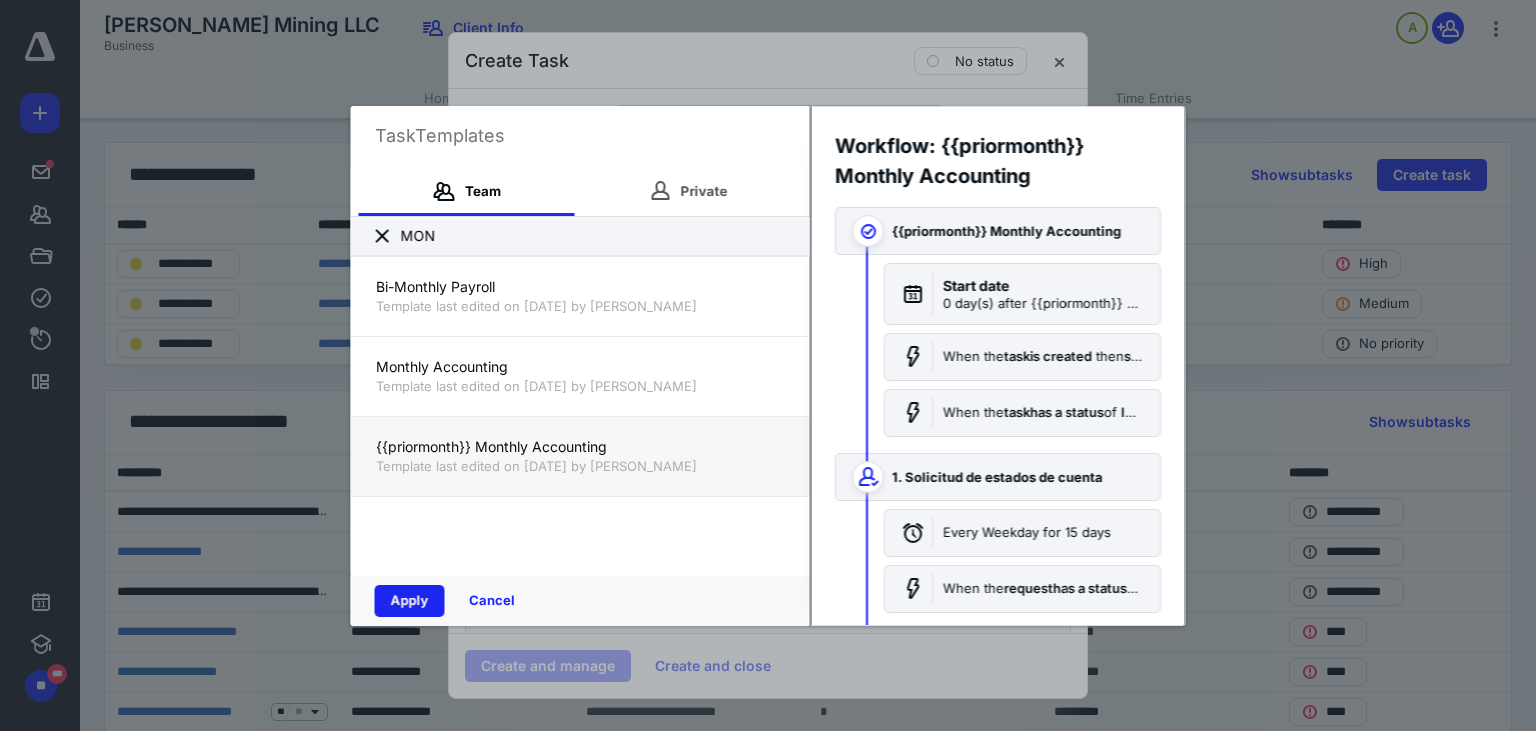 click on "Apply" at bounding box center [410, 601] 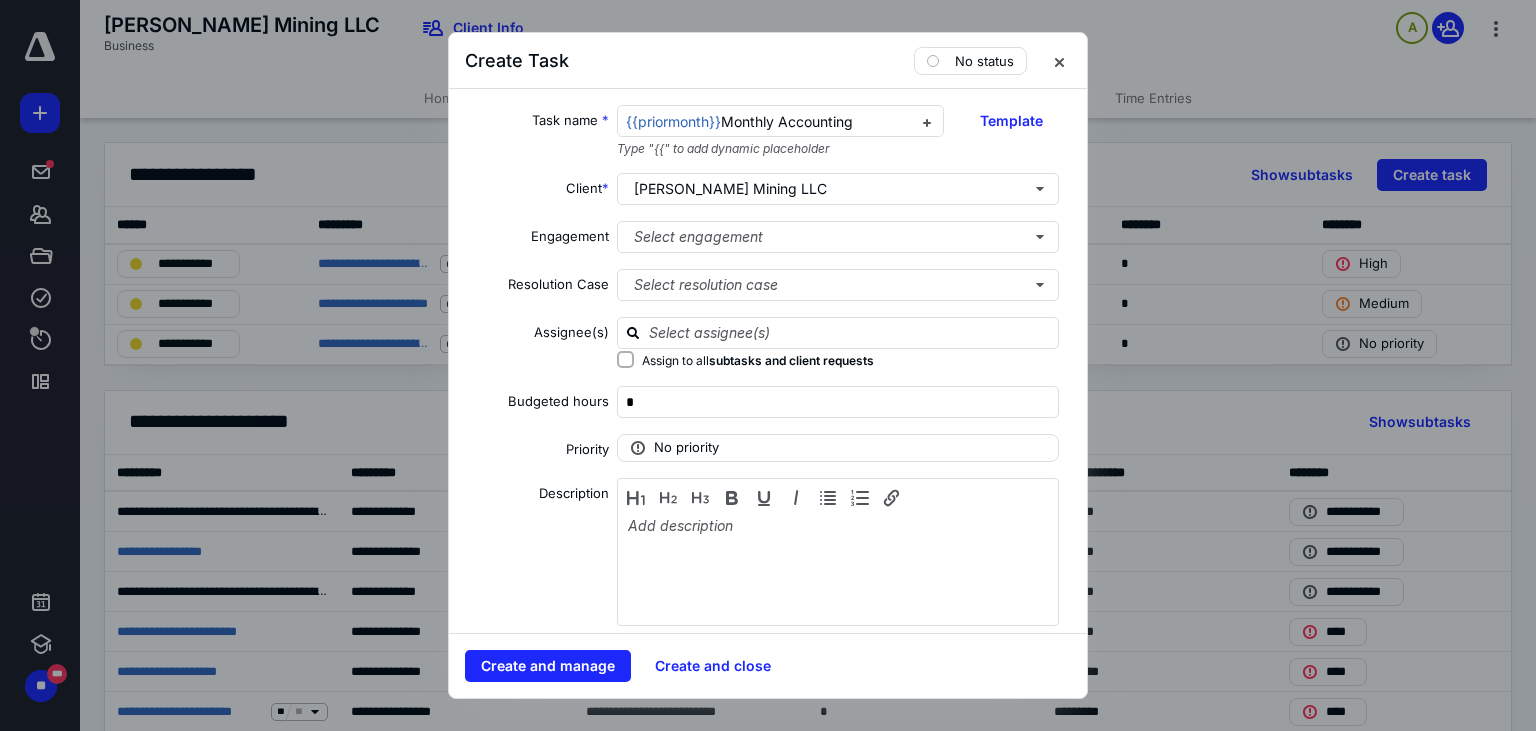 scroll, scrollTop: 11420, scrollLeft: 0, axis: vertical 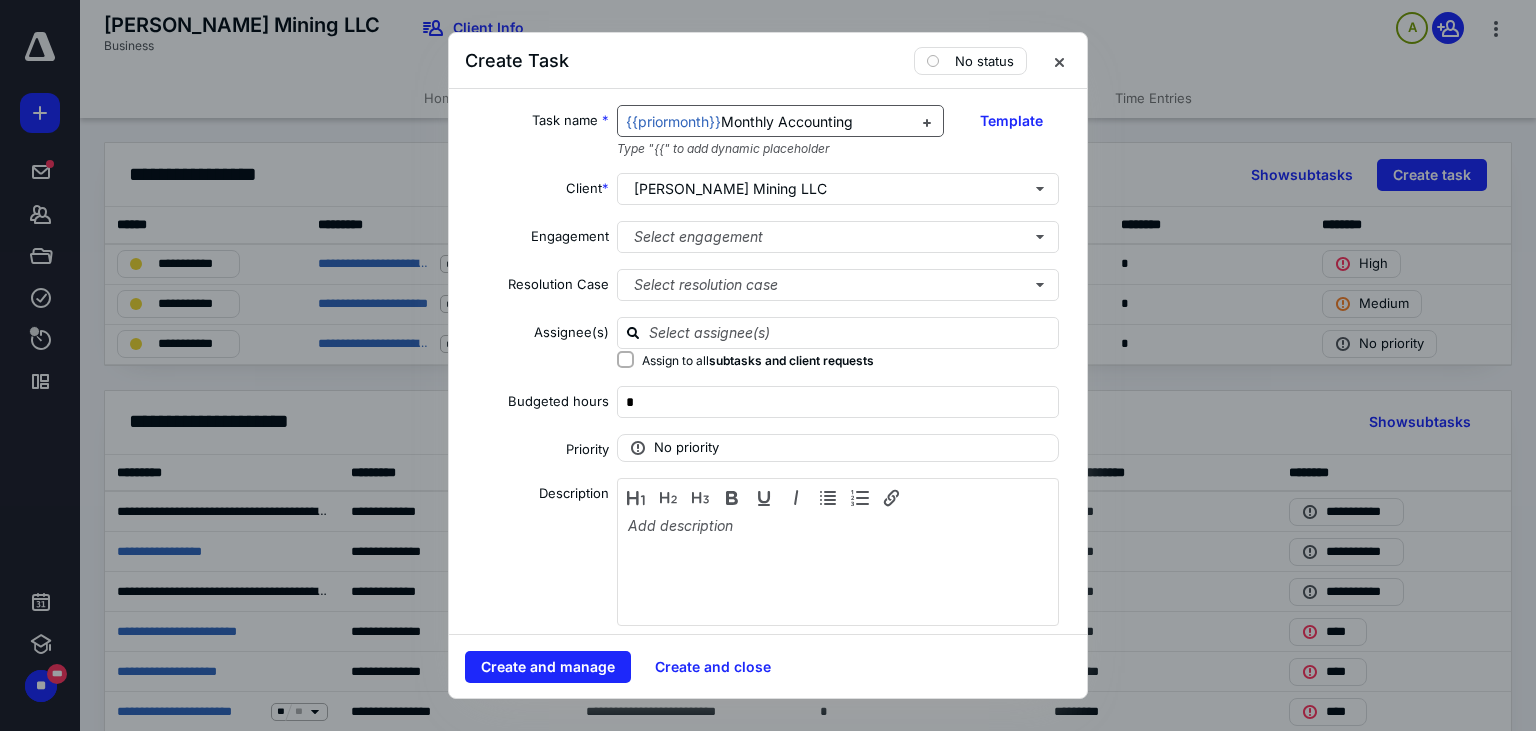 click on "{{priormonth}}  Monthly Accounting" at bounding box center (769, 122) 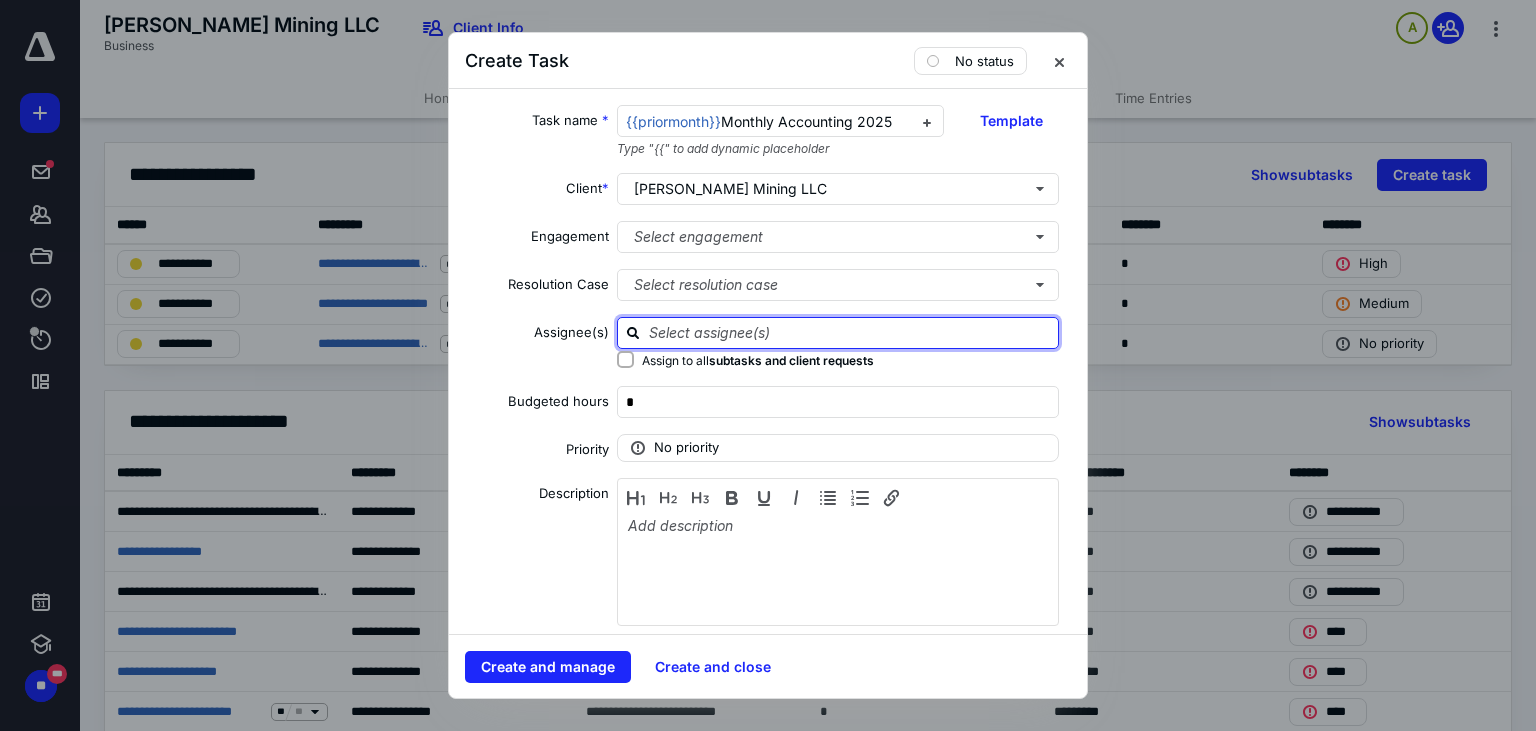 click at bounding box center (850, 332) 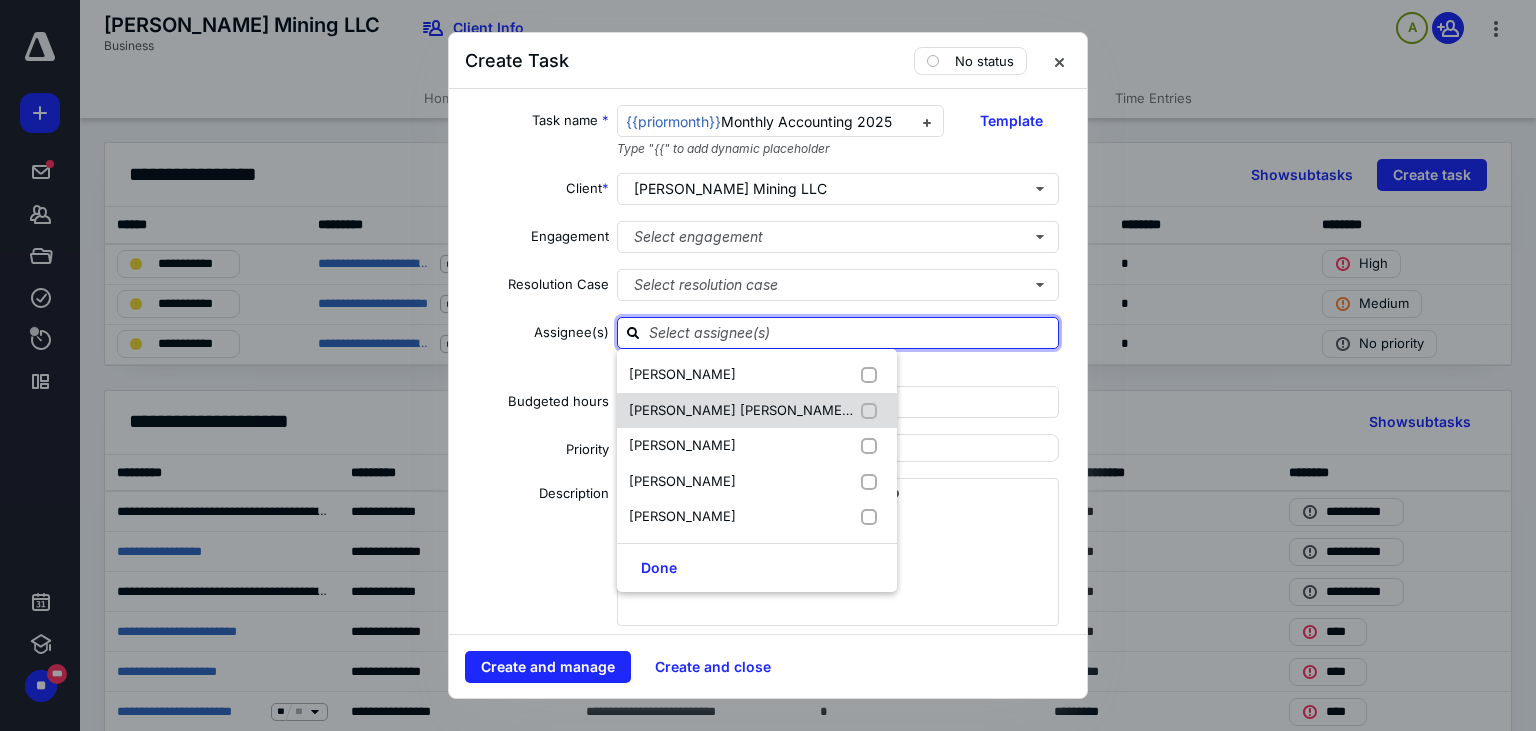 click at bounding box center (873, 411) 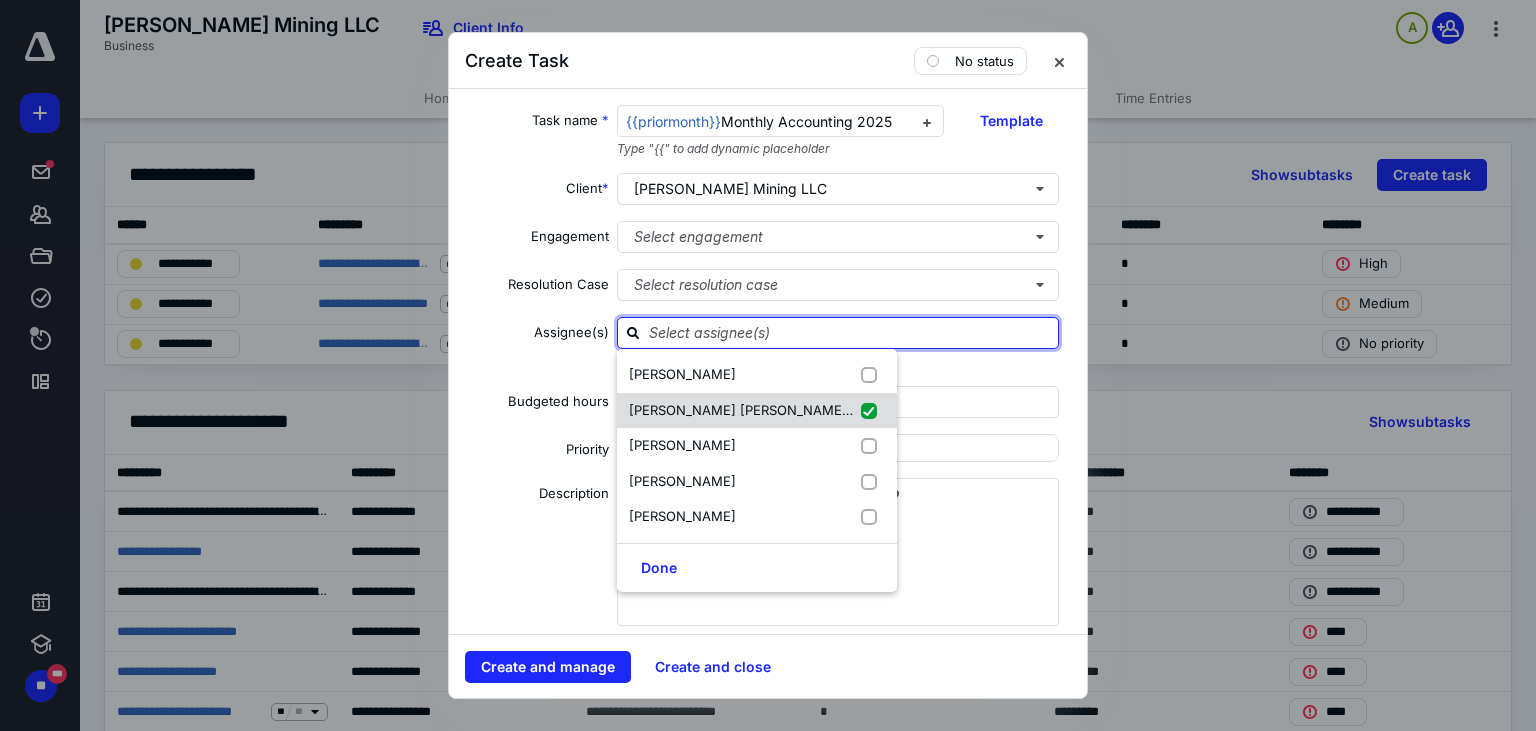 checkbox on "true" 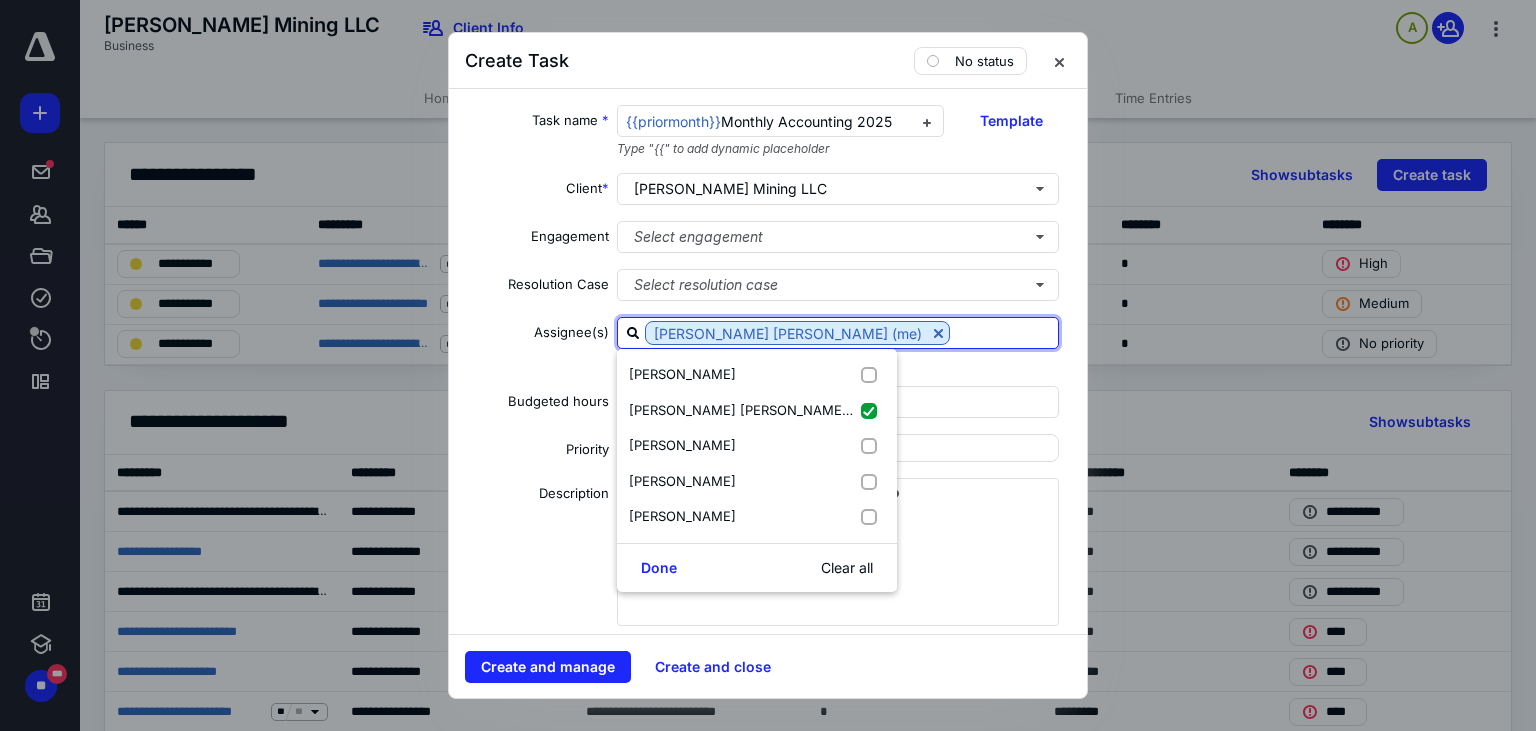 click on "Assignee(s)" at bounding box center [537, 346] 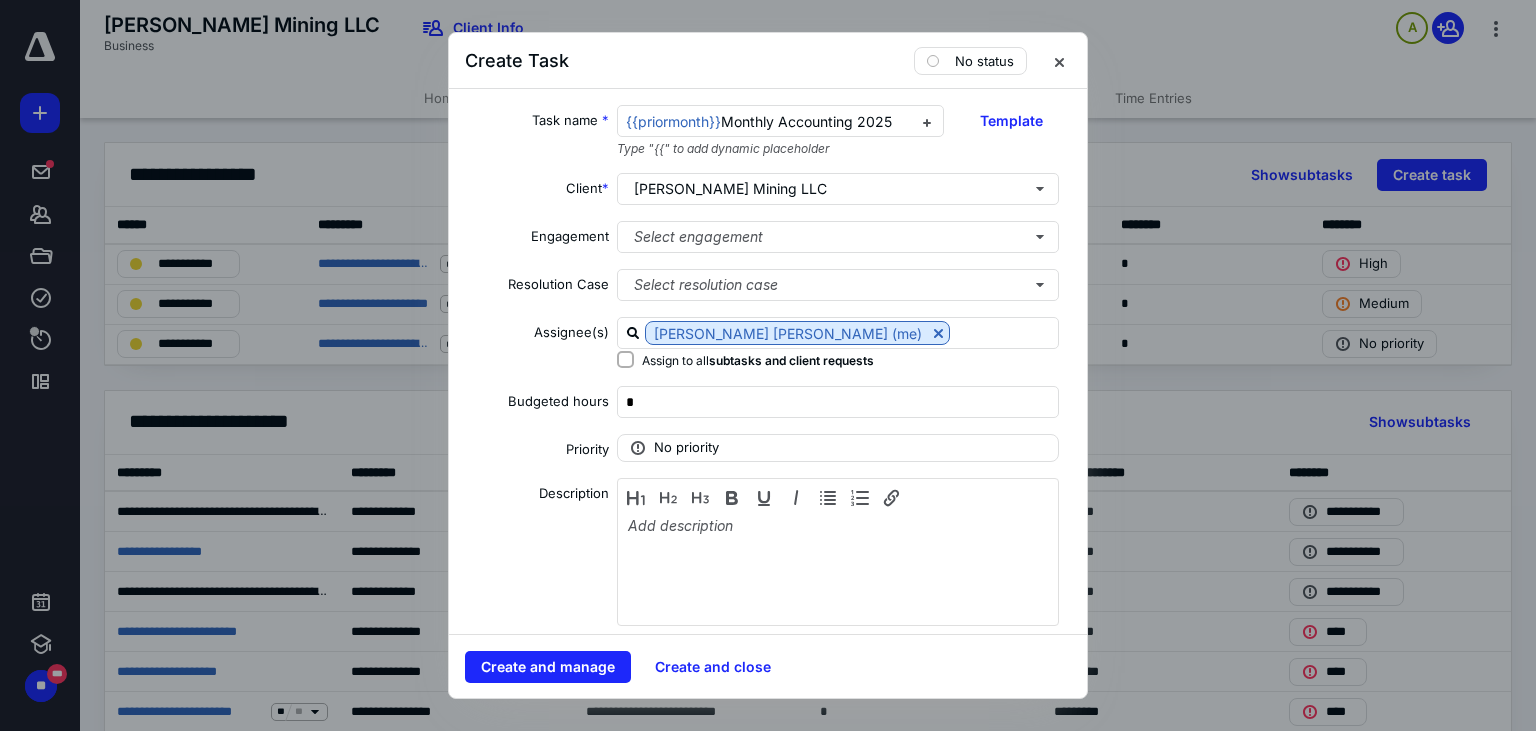 click on "Assign to all  subtasks and client requests" at bounding box center [625, 359] 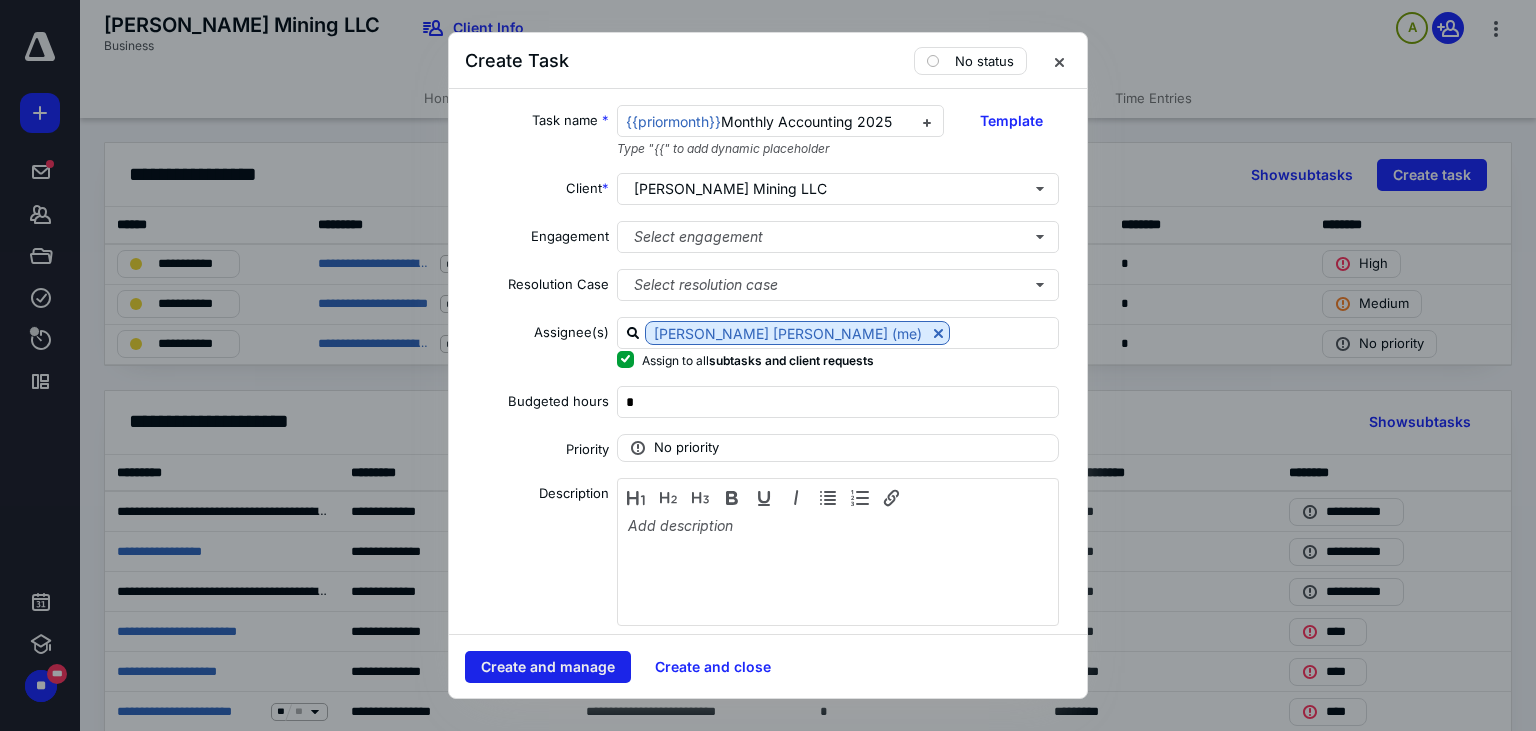click on "Create and manage" at bounding box center (548, 667) 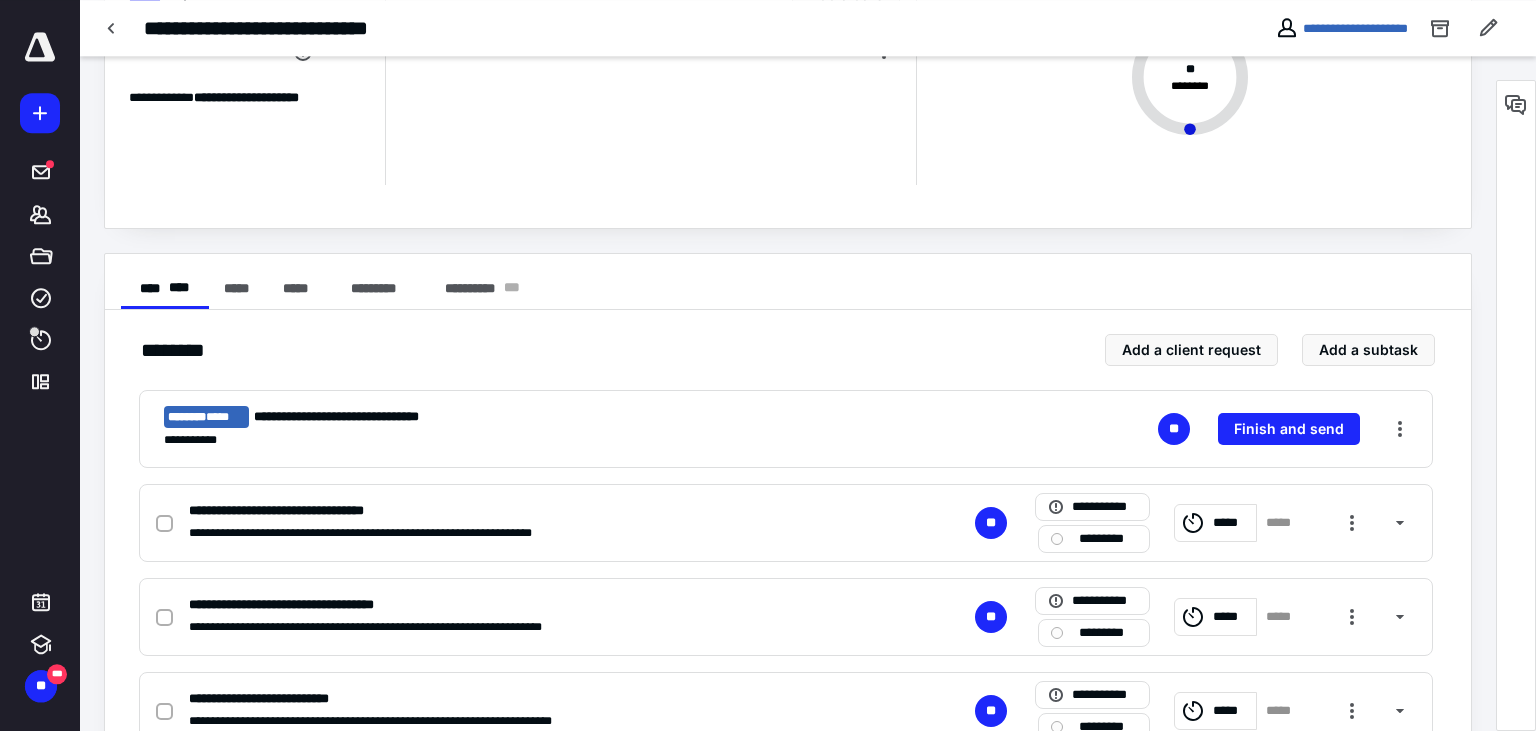scroll, scrollTop: 211, scrollLeft: 0, axis: vertical 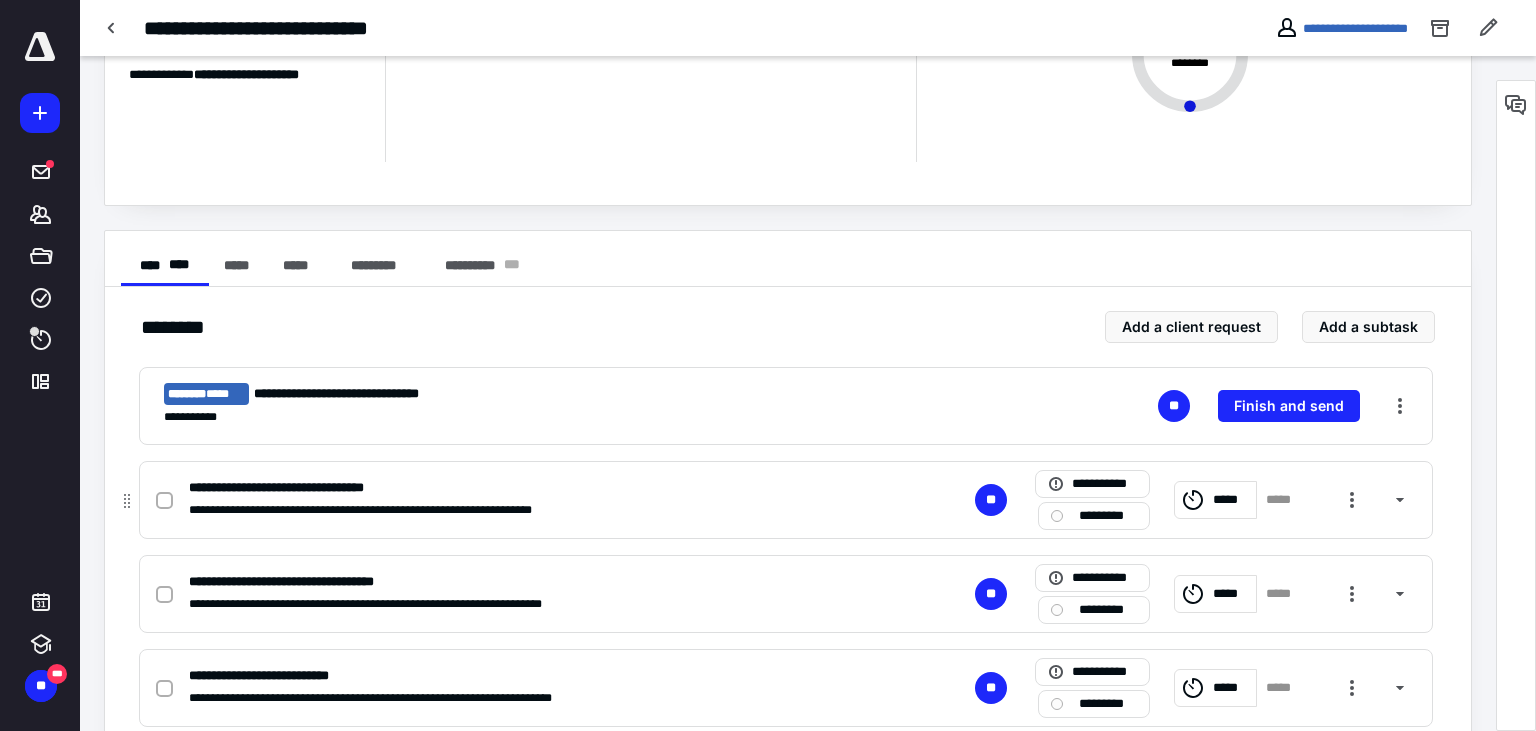click 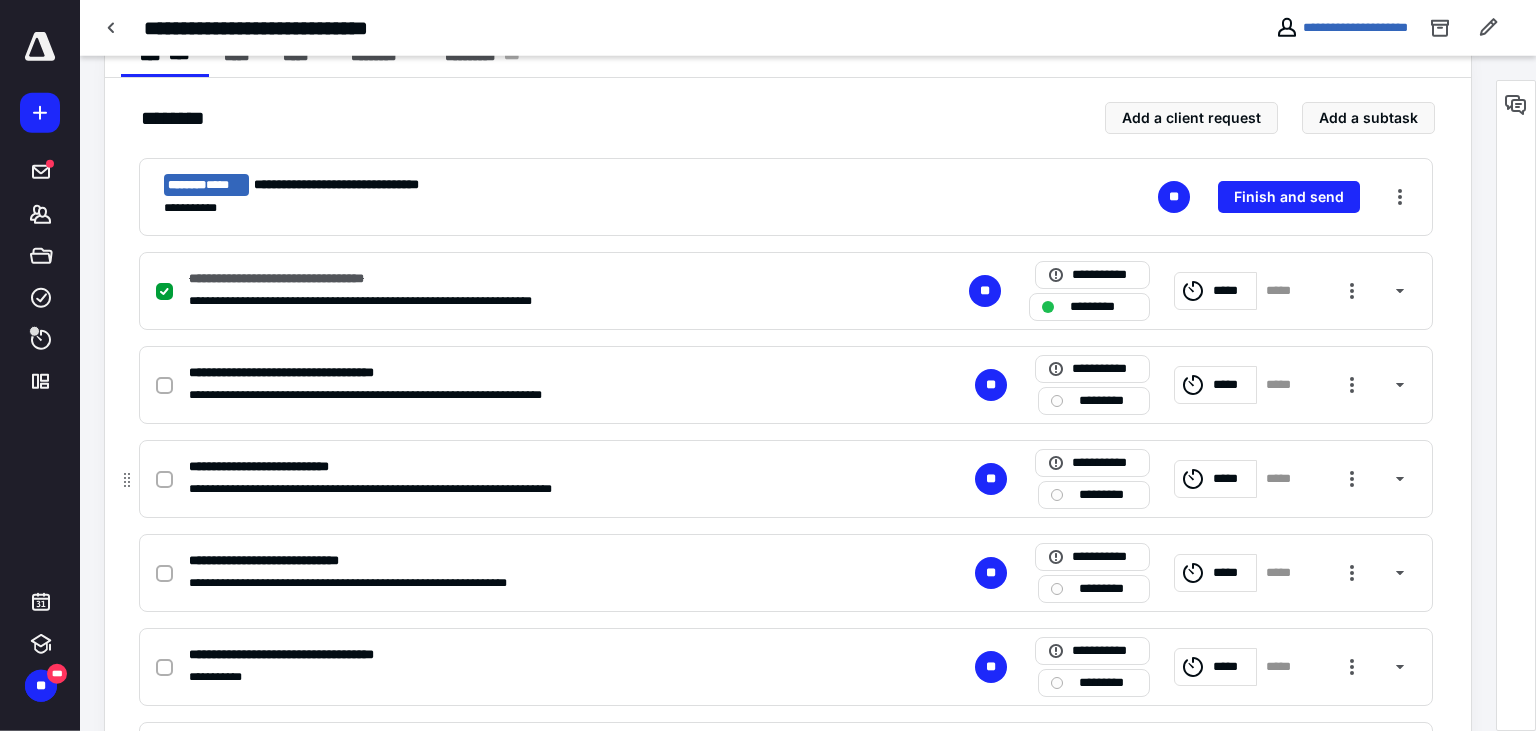 scroll, scrollTop: 422, scrollLeft: 0, axis: vertical 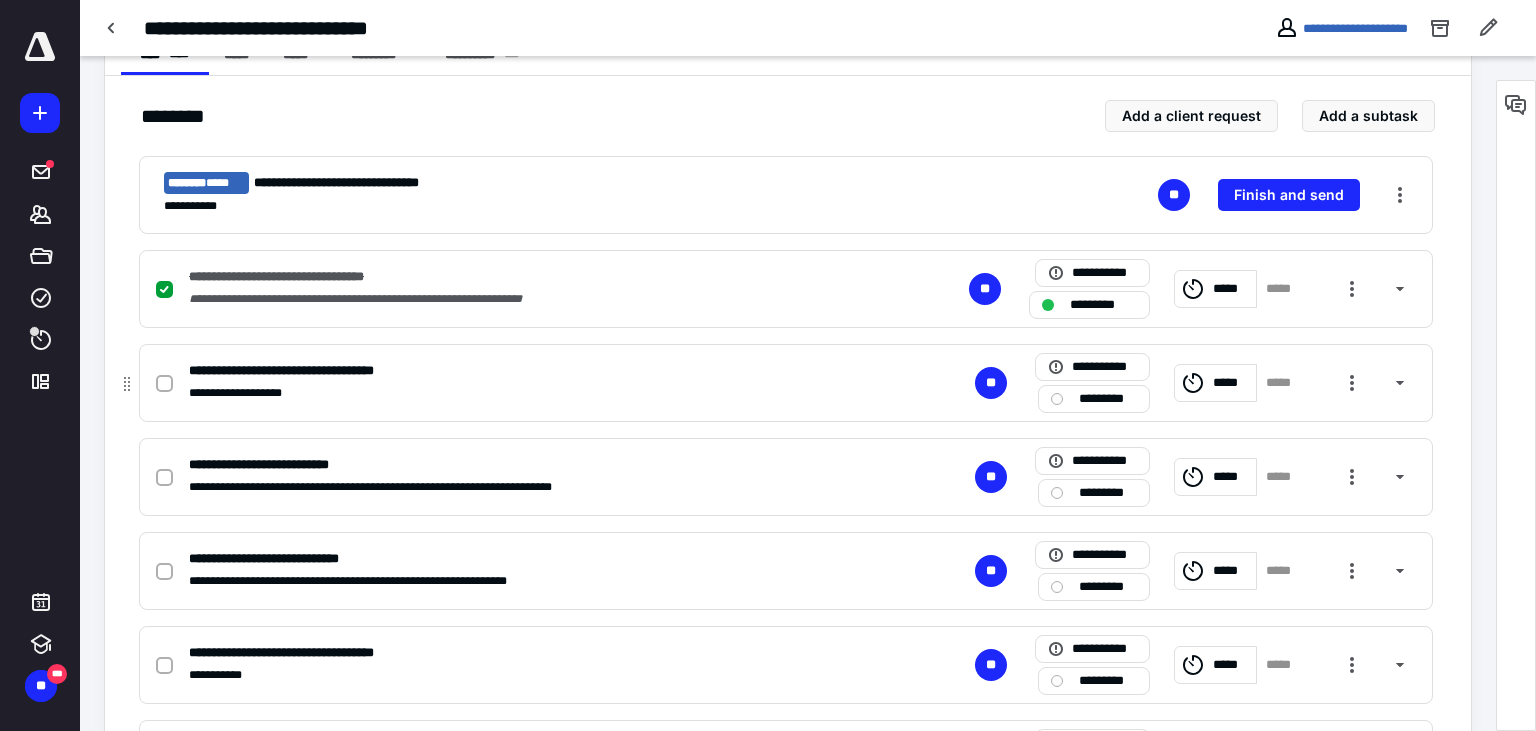 click at bounding box center (164, 383) 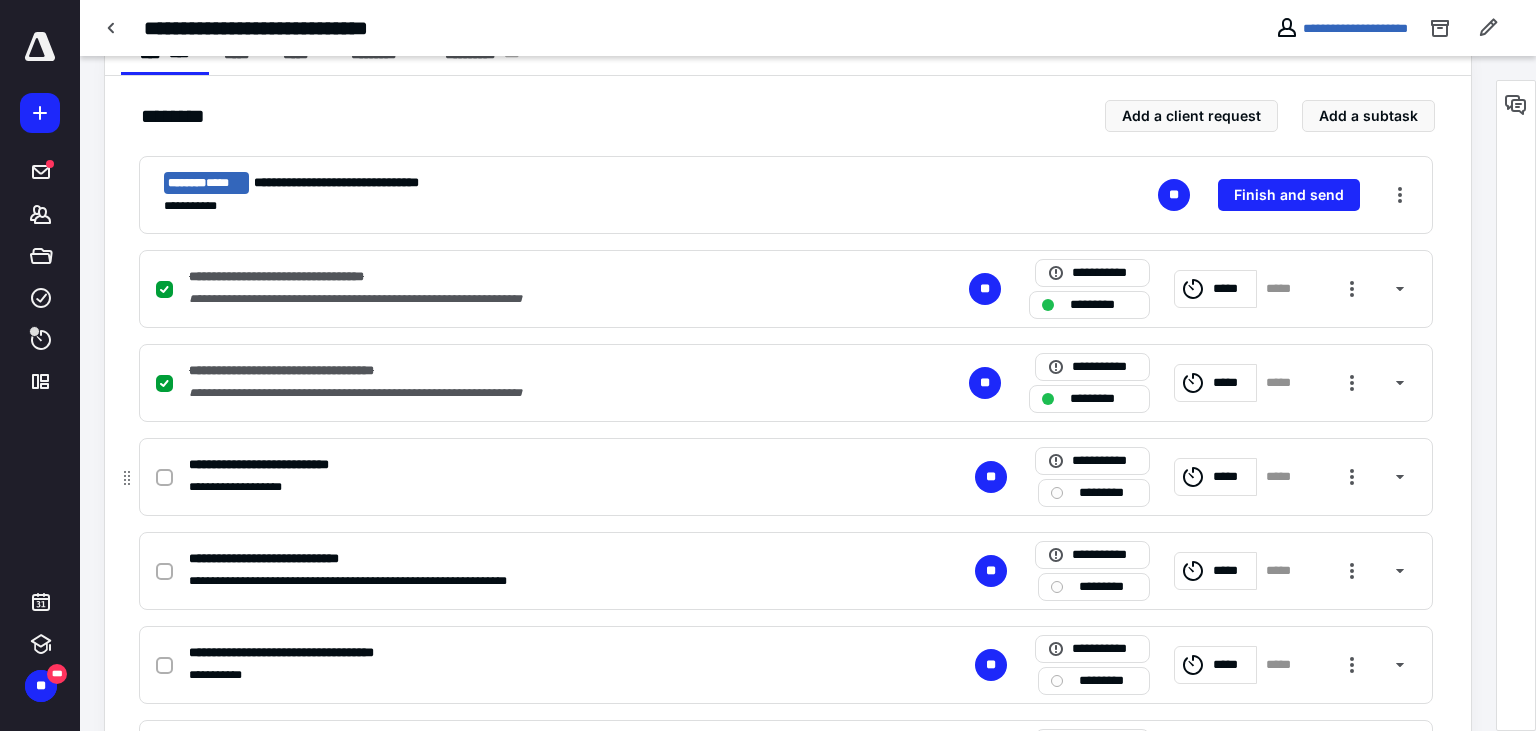 click 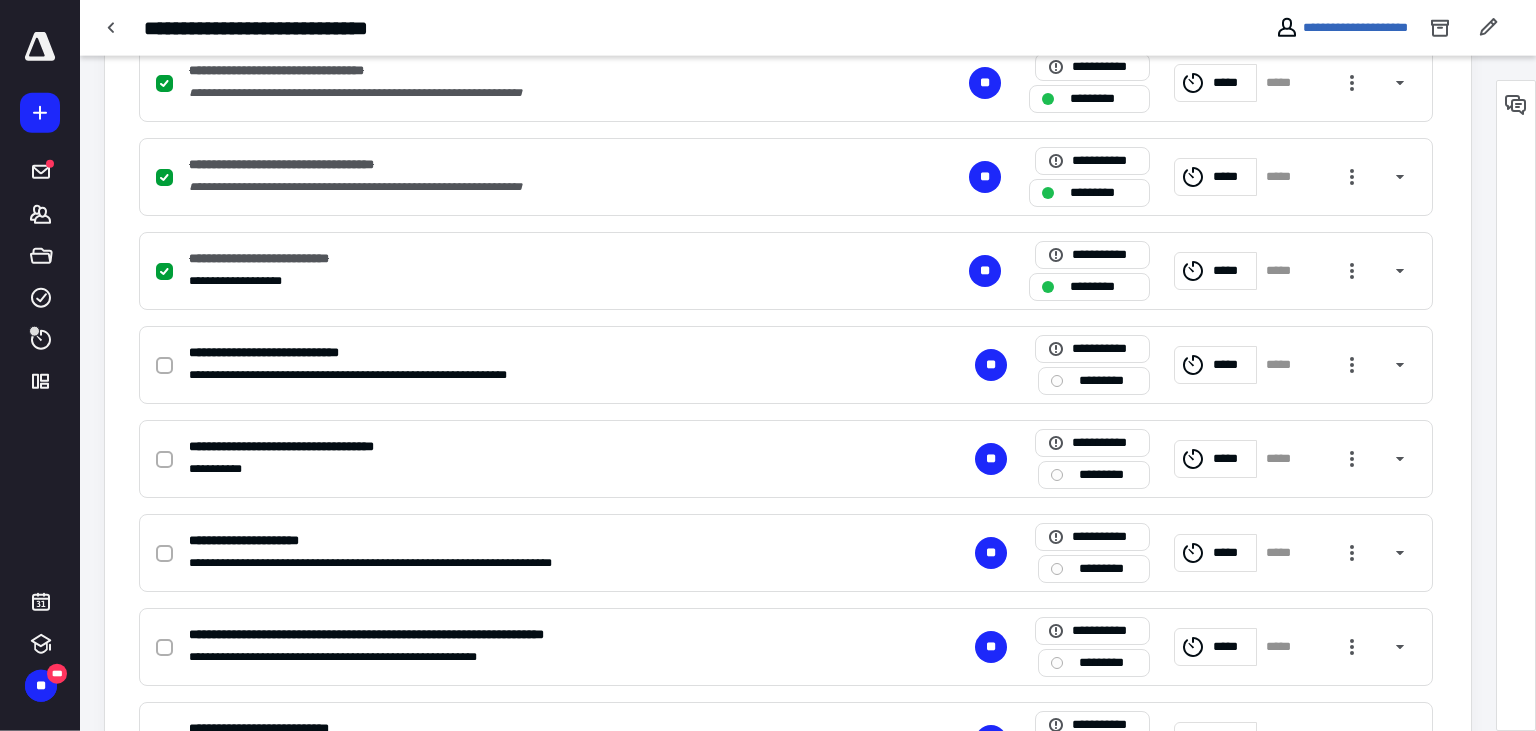scroll, scrollTop: 633, scrollLeft: 0, axis: vertical 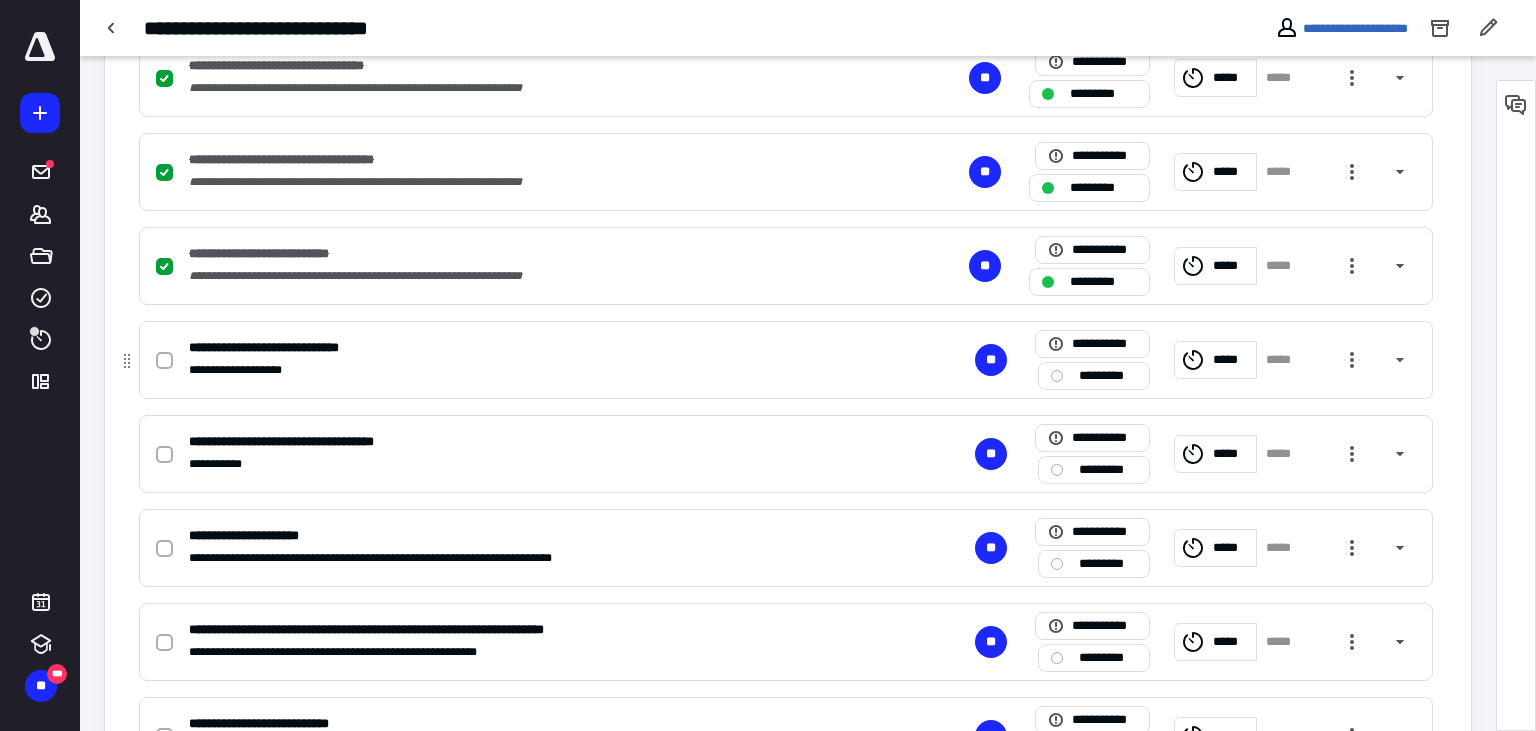 click 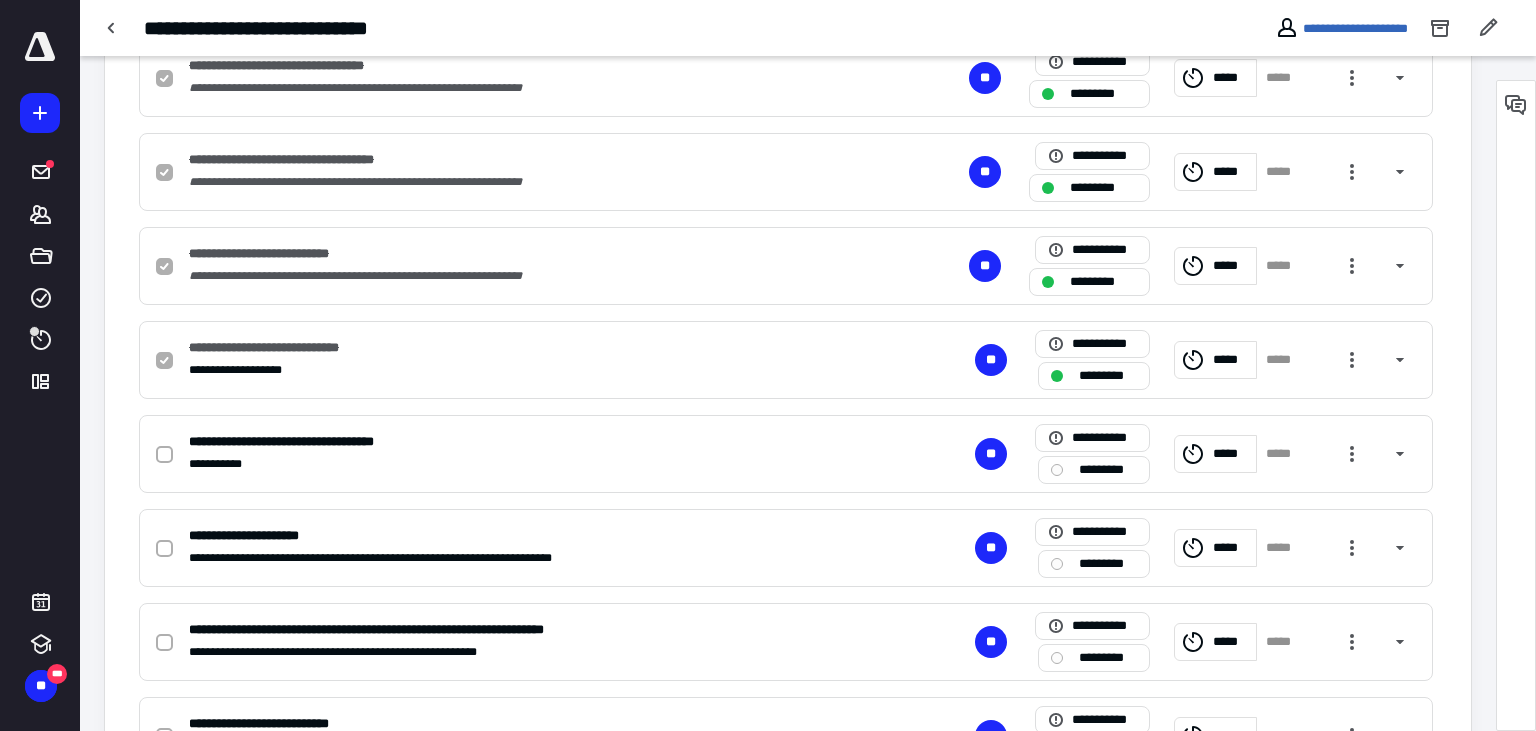 checkbox on "false" 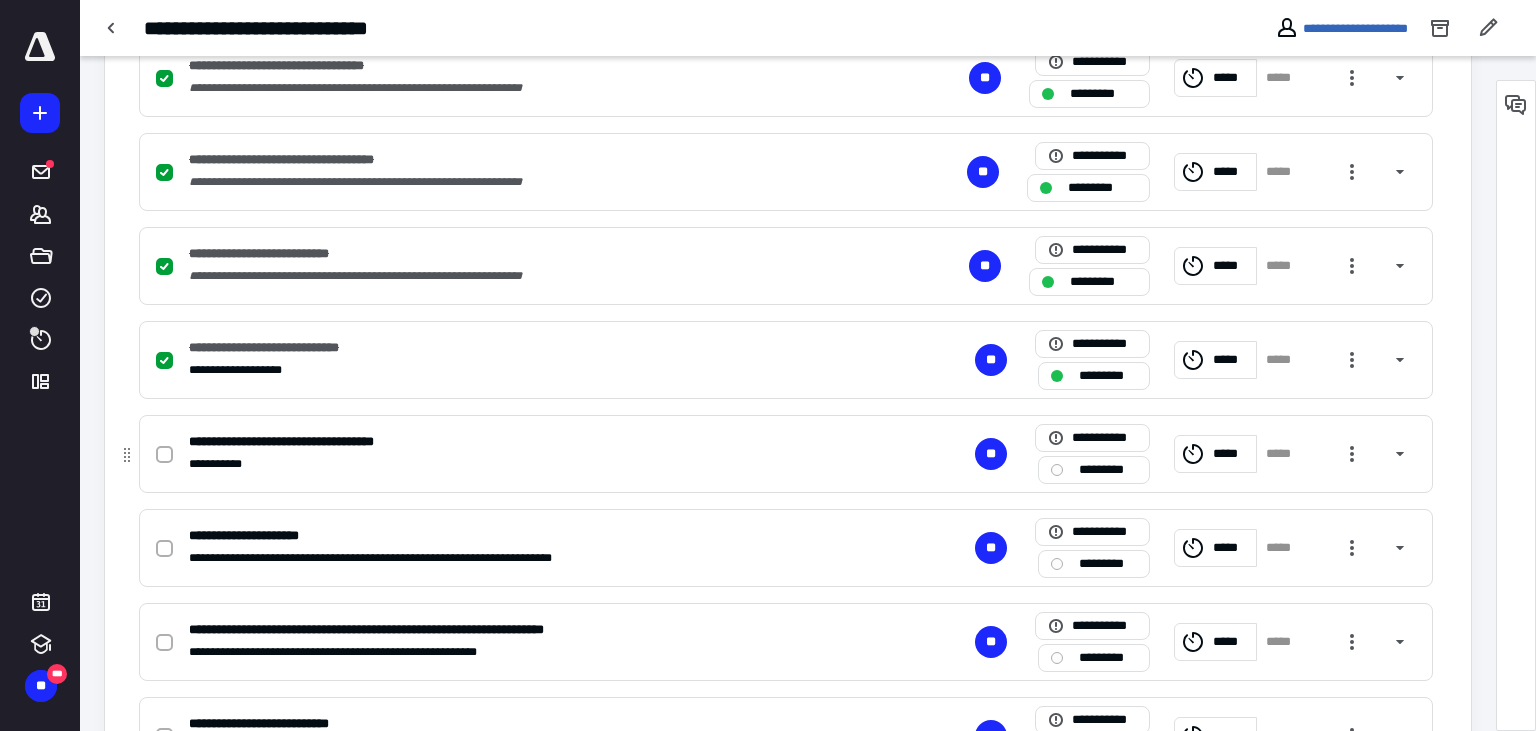 checkbox on "true" 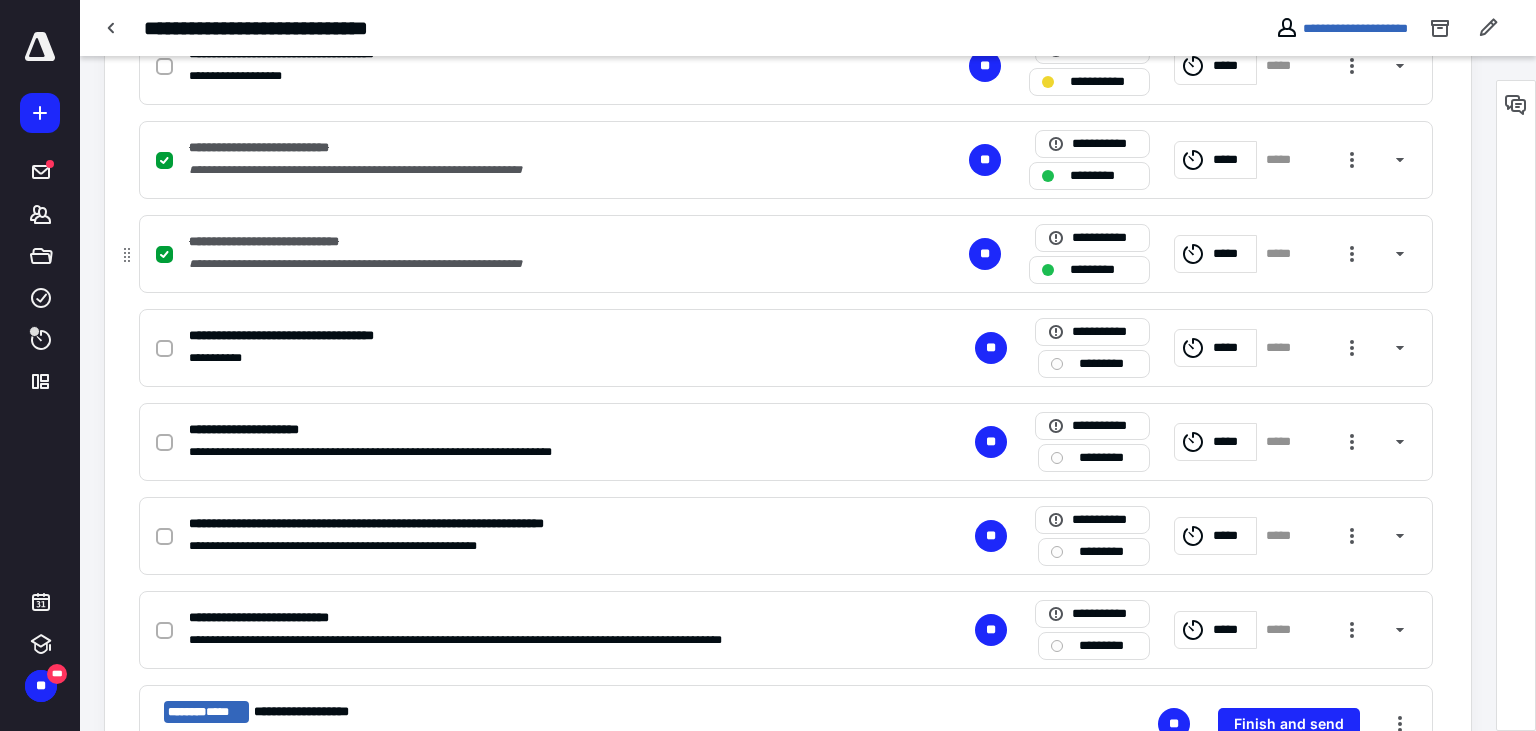 checkbox on "false" 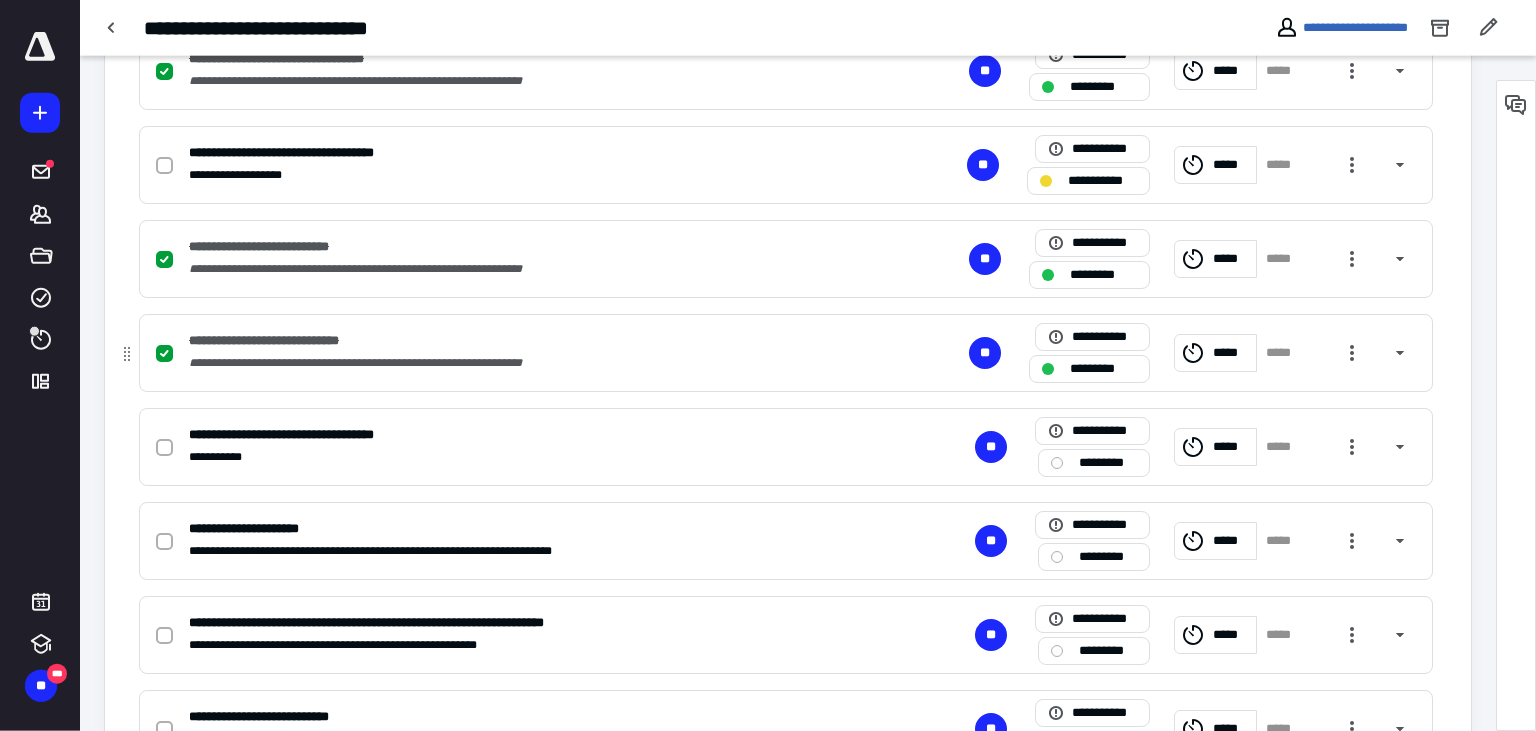 scroll, scrollTop: 633, scrollLeft: 0, axis: vertical 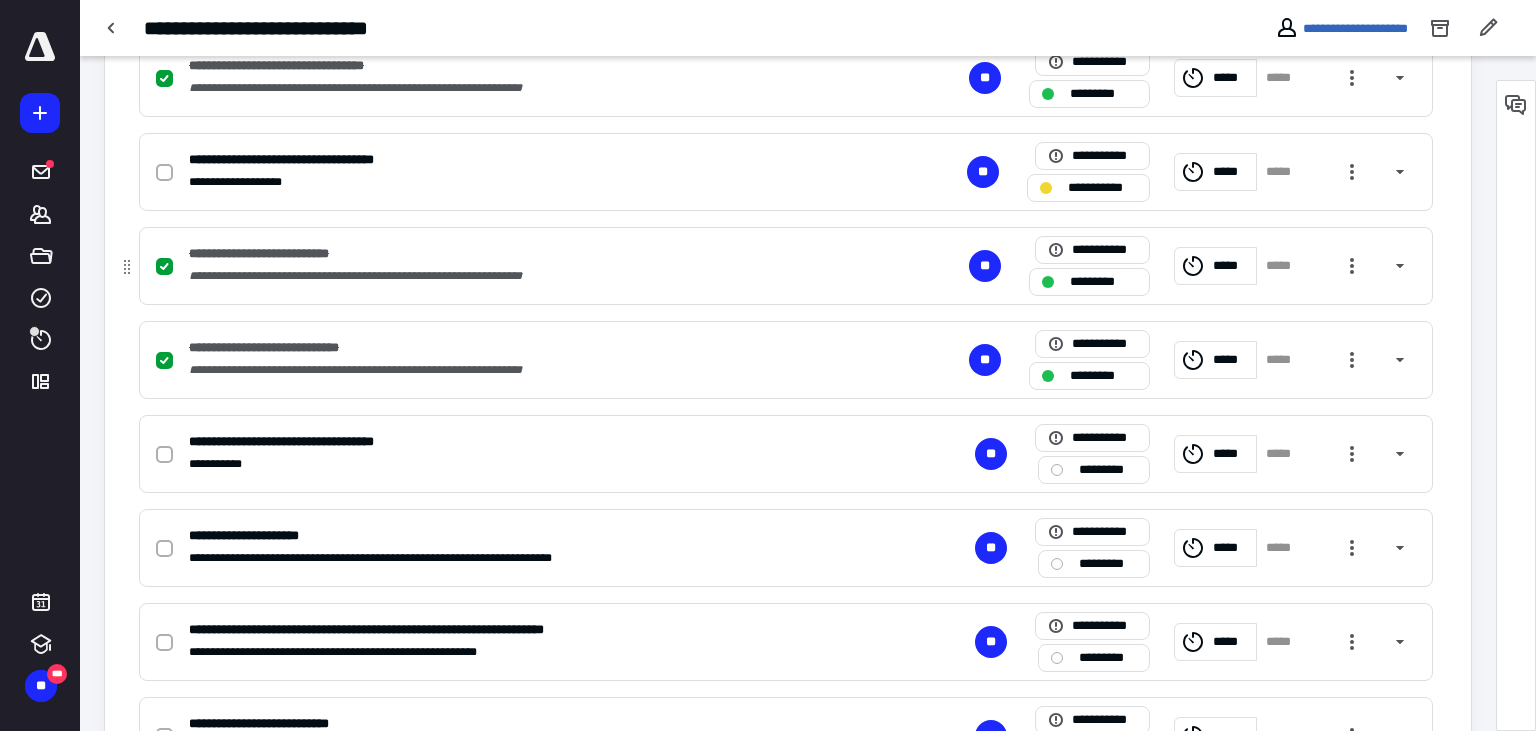 checkbox on "false" 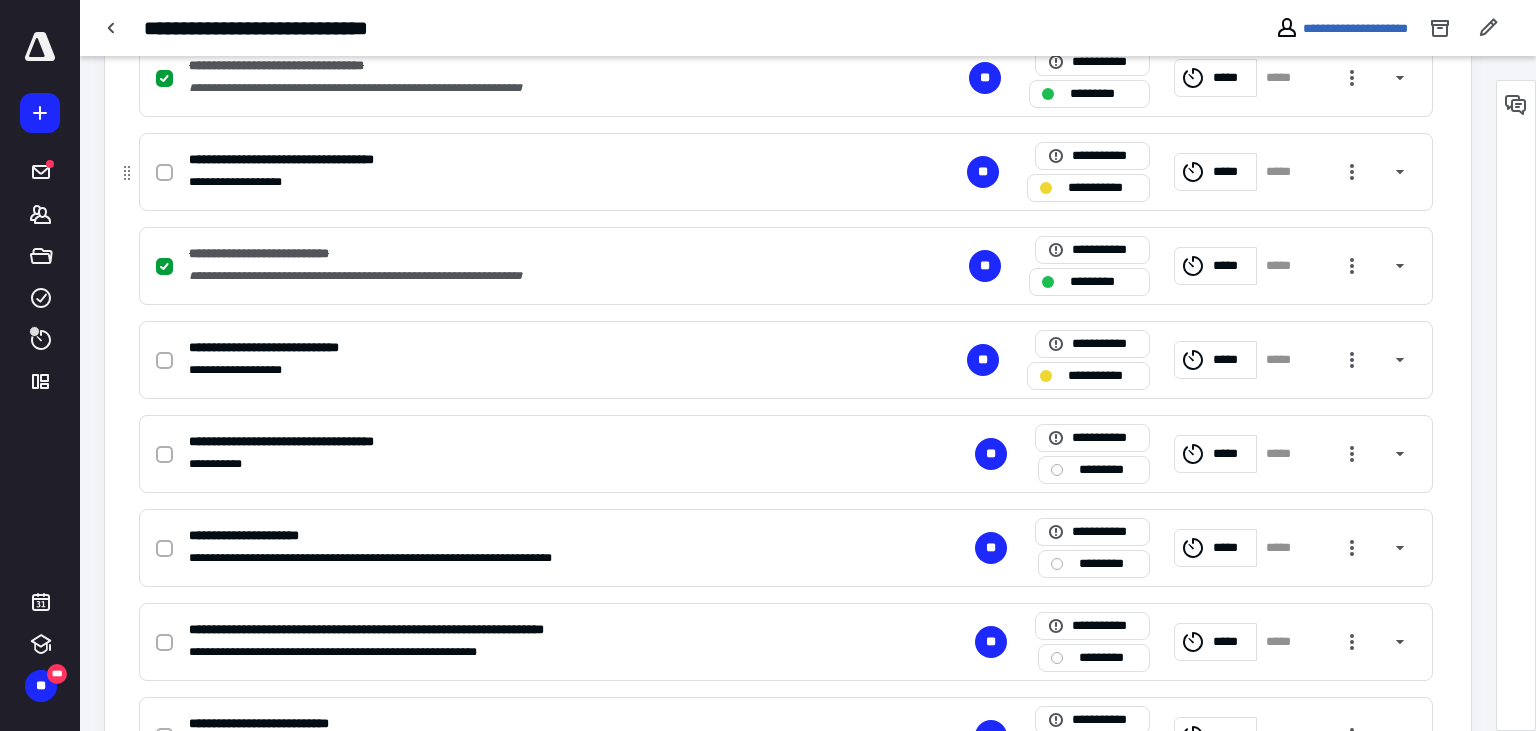 click 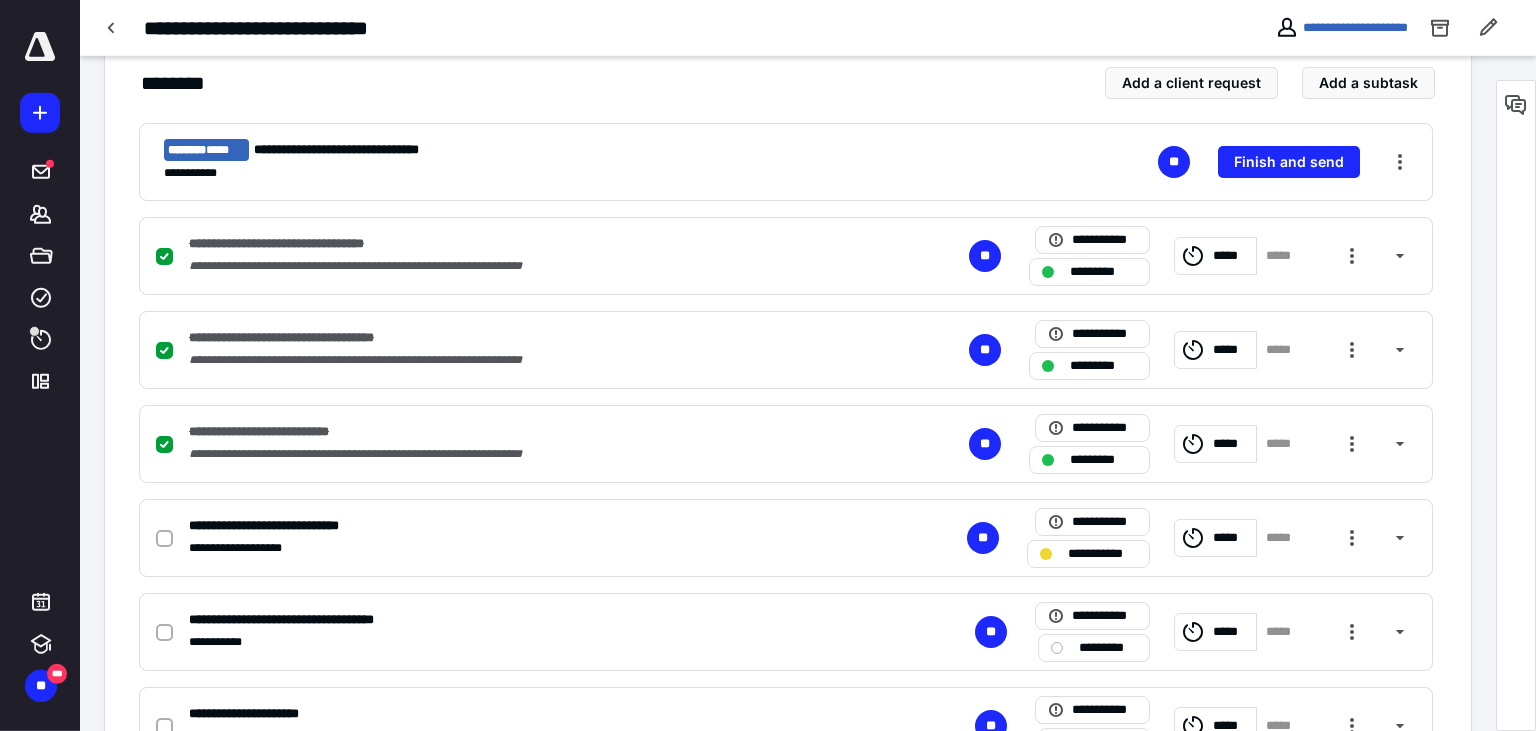 scroll, scrollTop: 422, scrollLeft: 0, axis: vertical 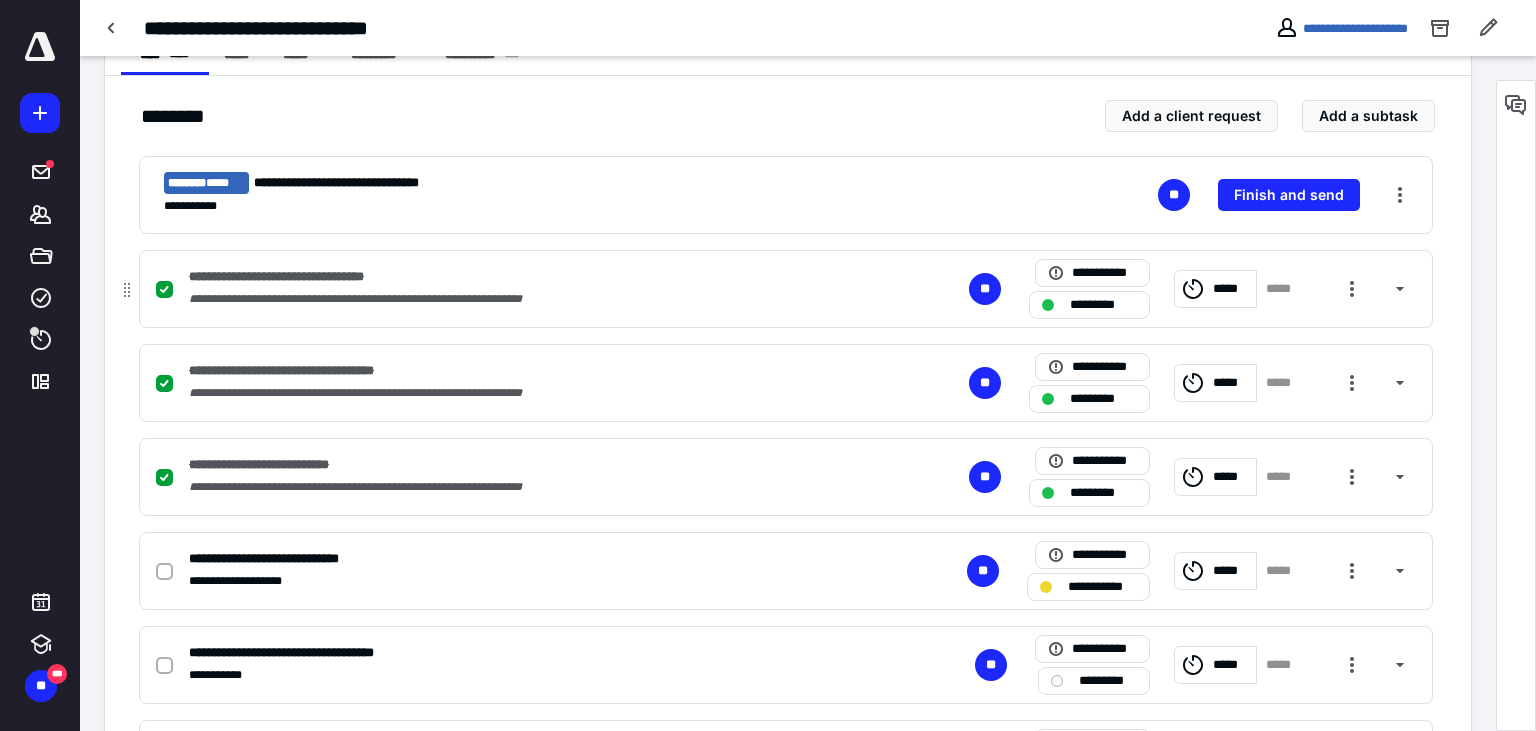 click on "*****" at bounding box center (1231, 289) 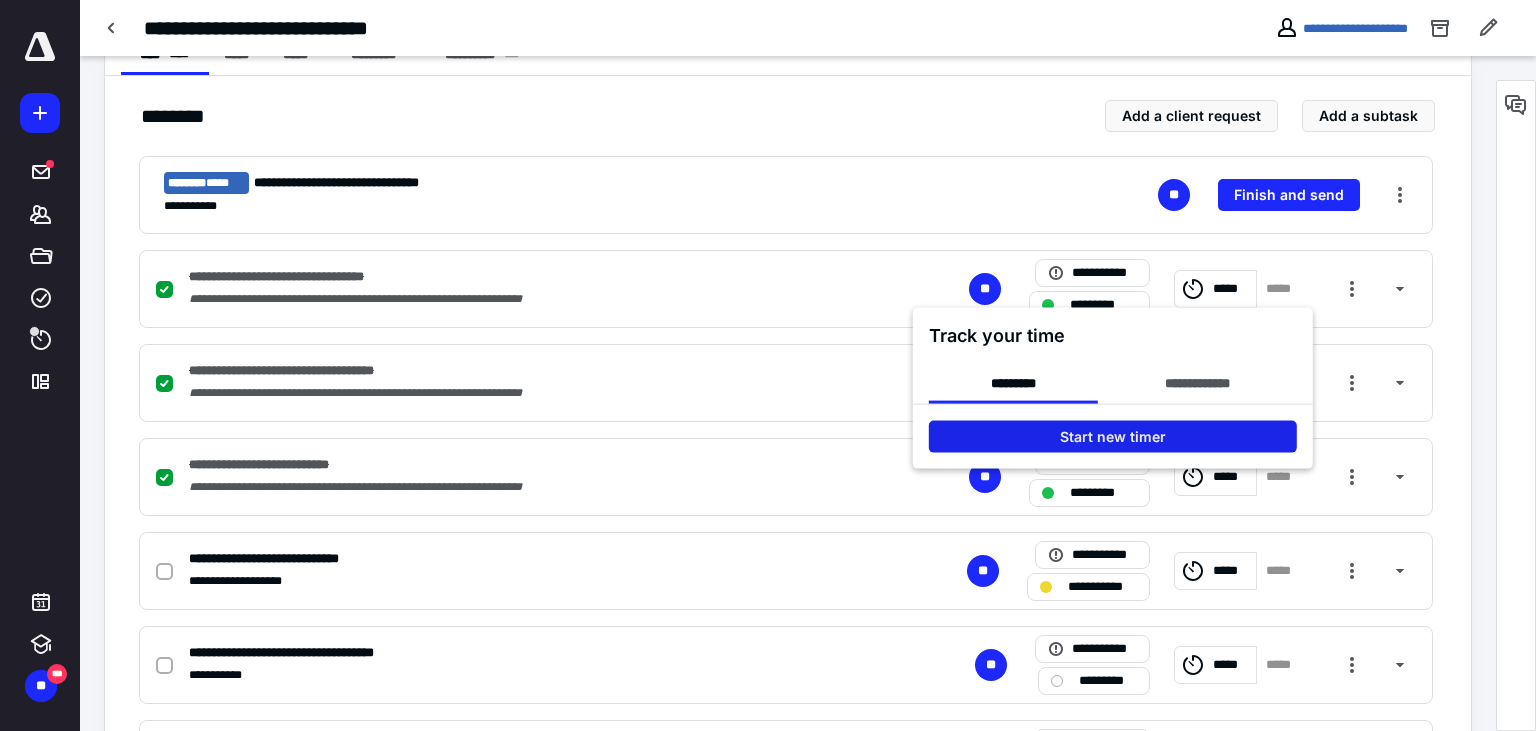 click on "Start new timer" at bounding box center [1113, 437] 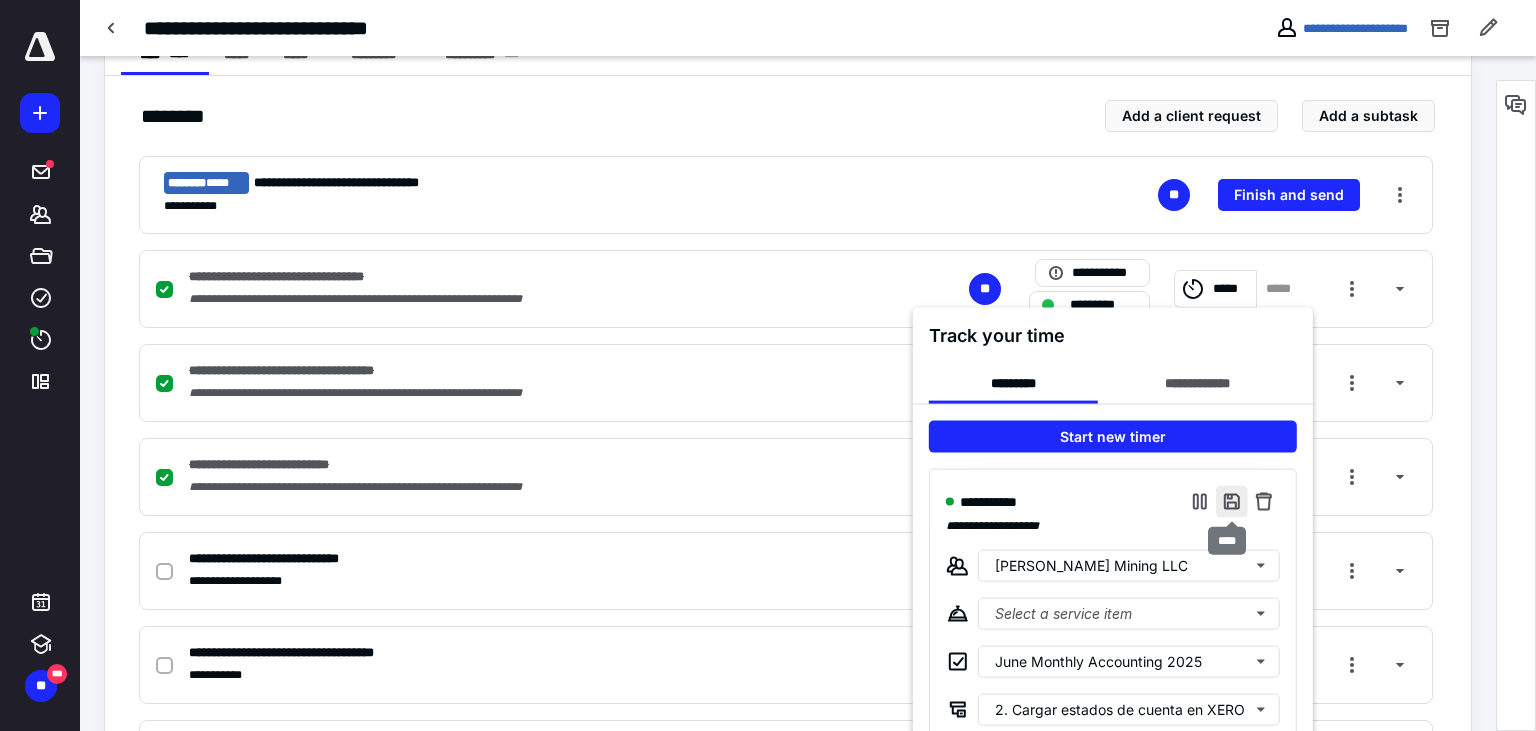 click at bounding box center [1232, 502] 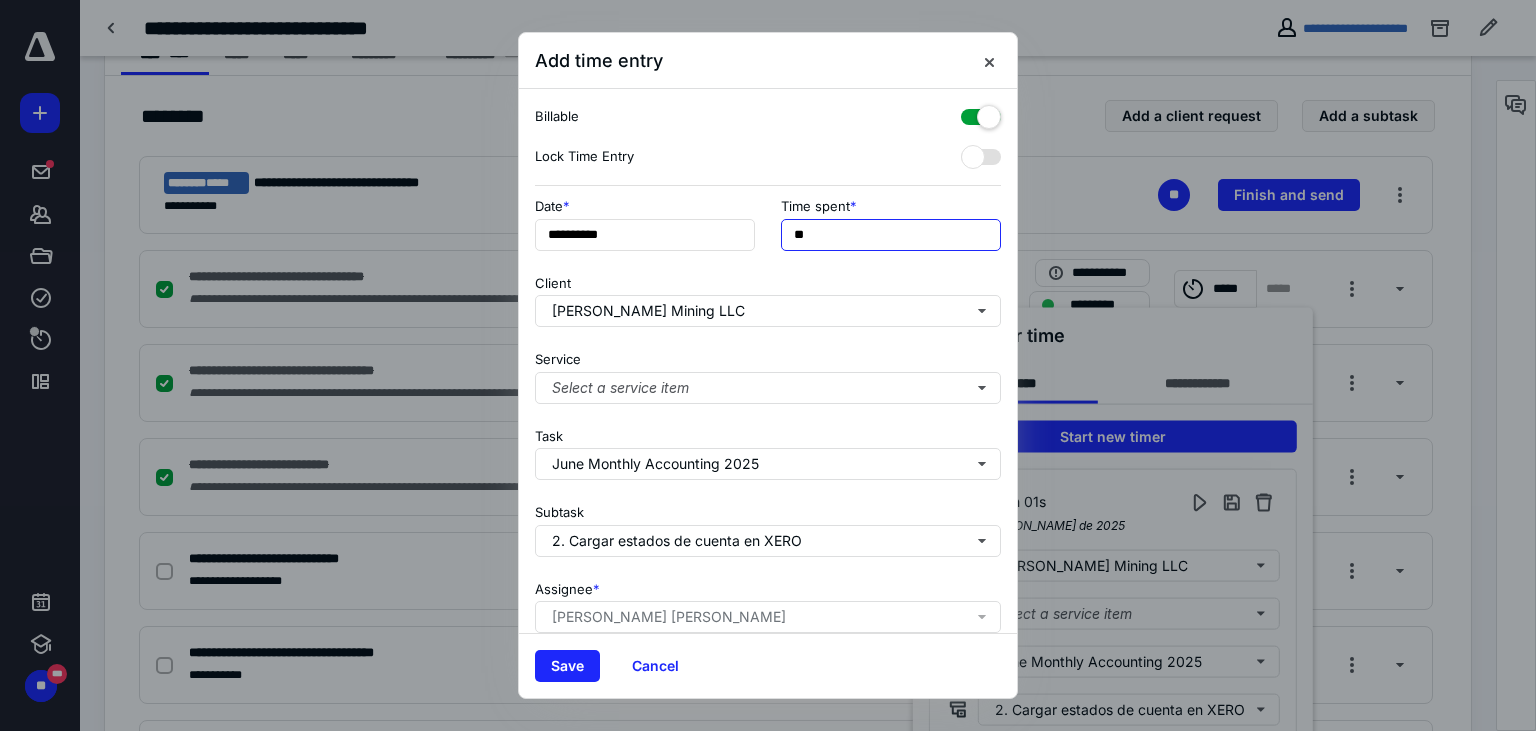 drag, startPoint x: 800, startPoint y: 235, endPoint x: 742, endPoint y: 230, distance: 58.21512 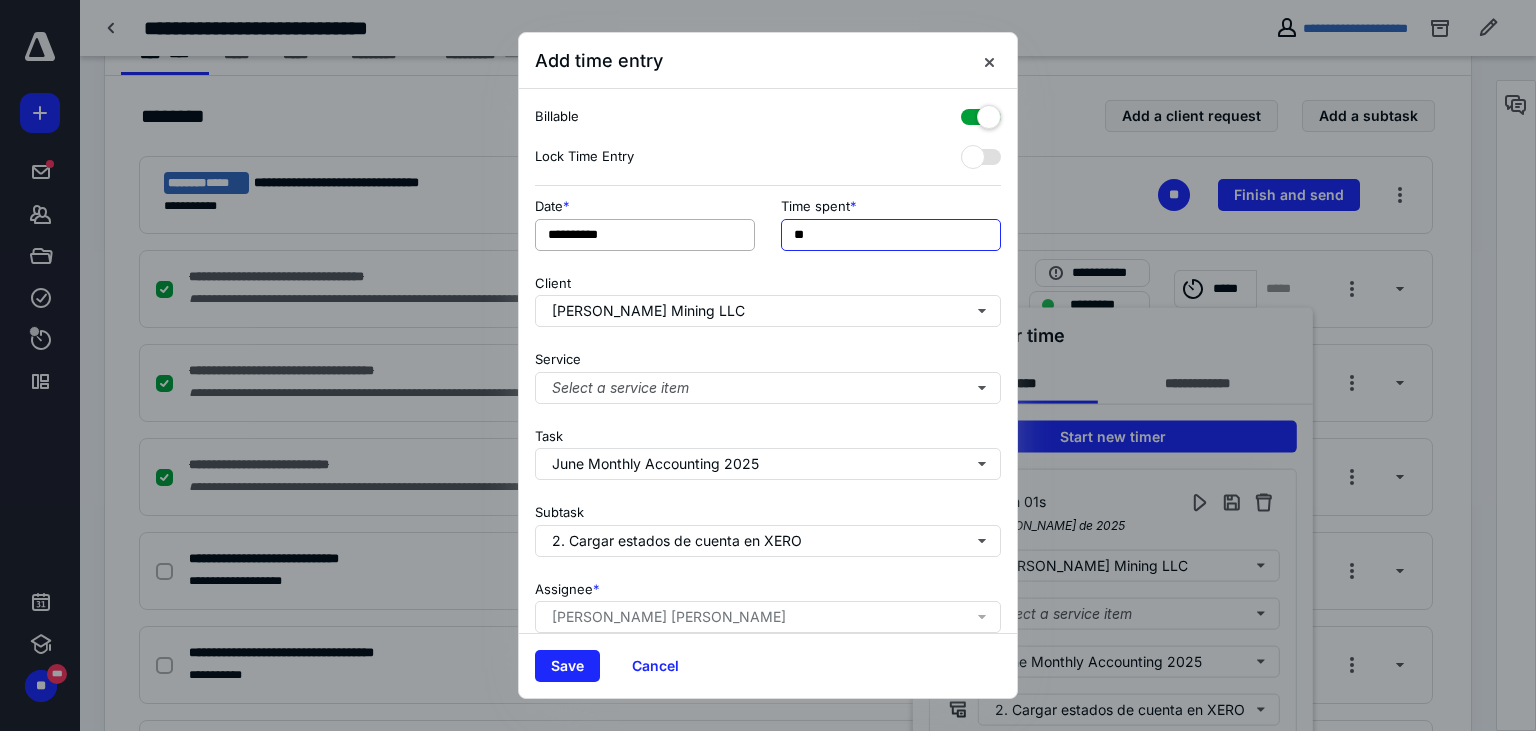 type on "**" 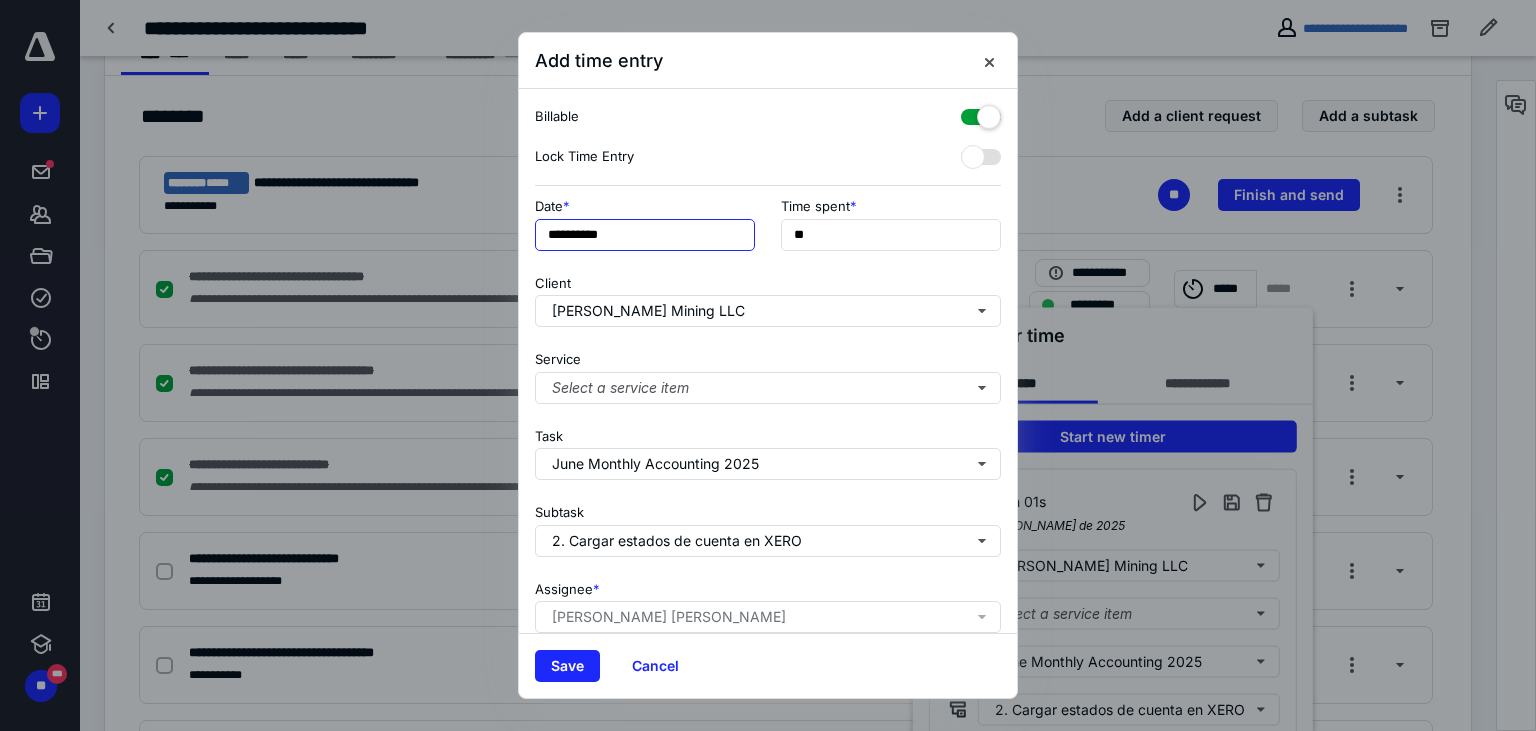click on "**********" at bounding box center [645, 235] 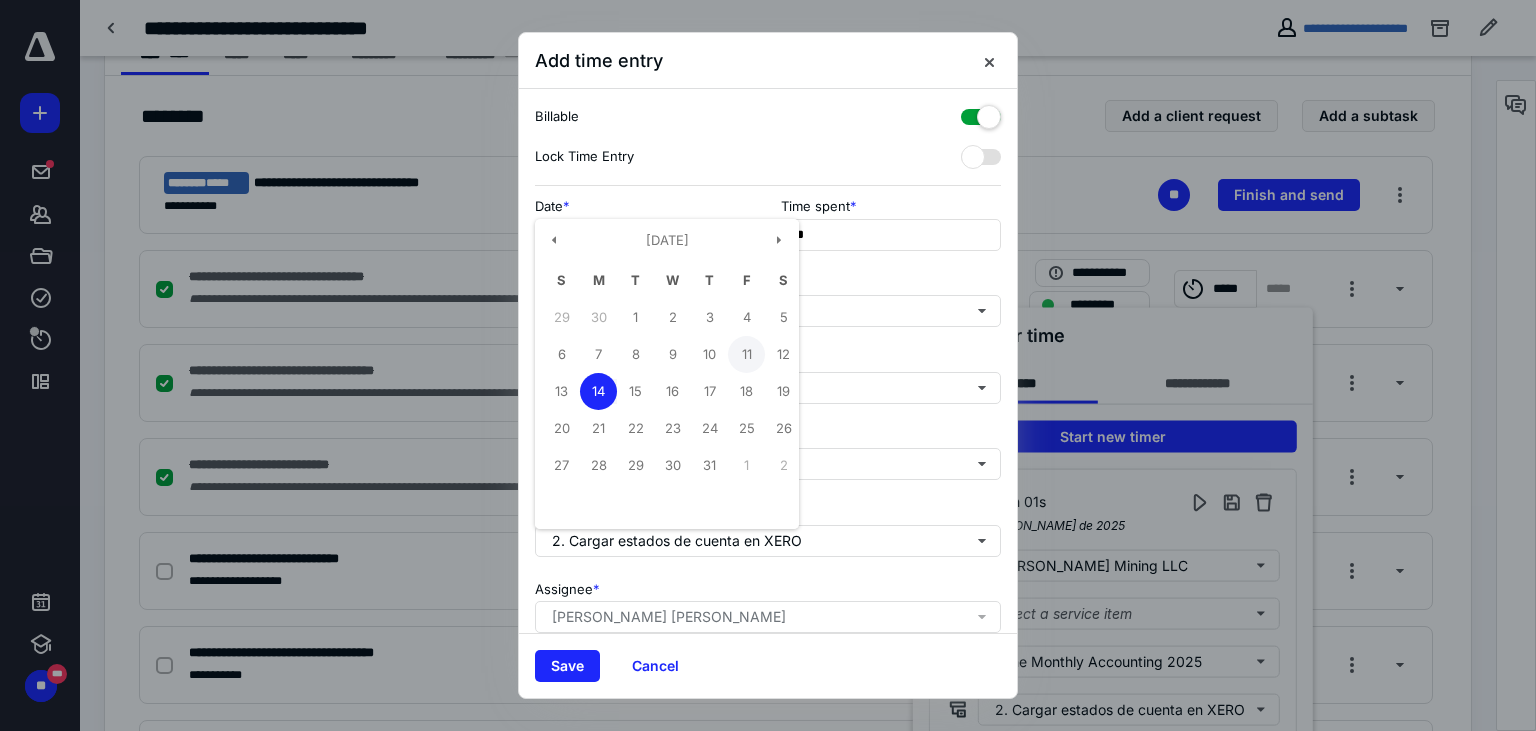 click on "11" at bounding box center (746, 354) 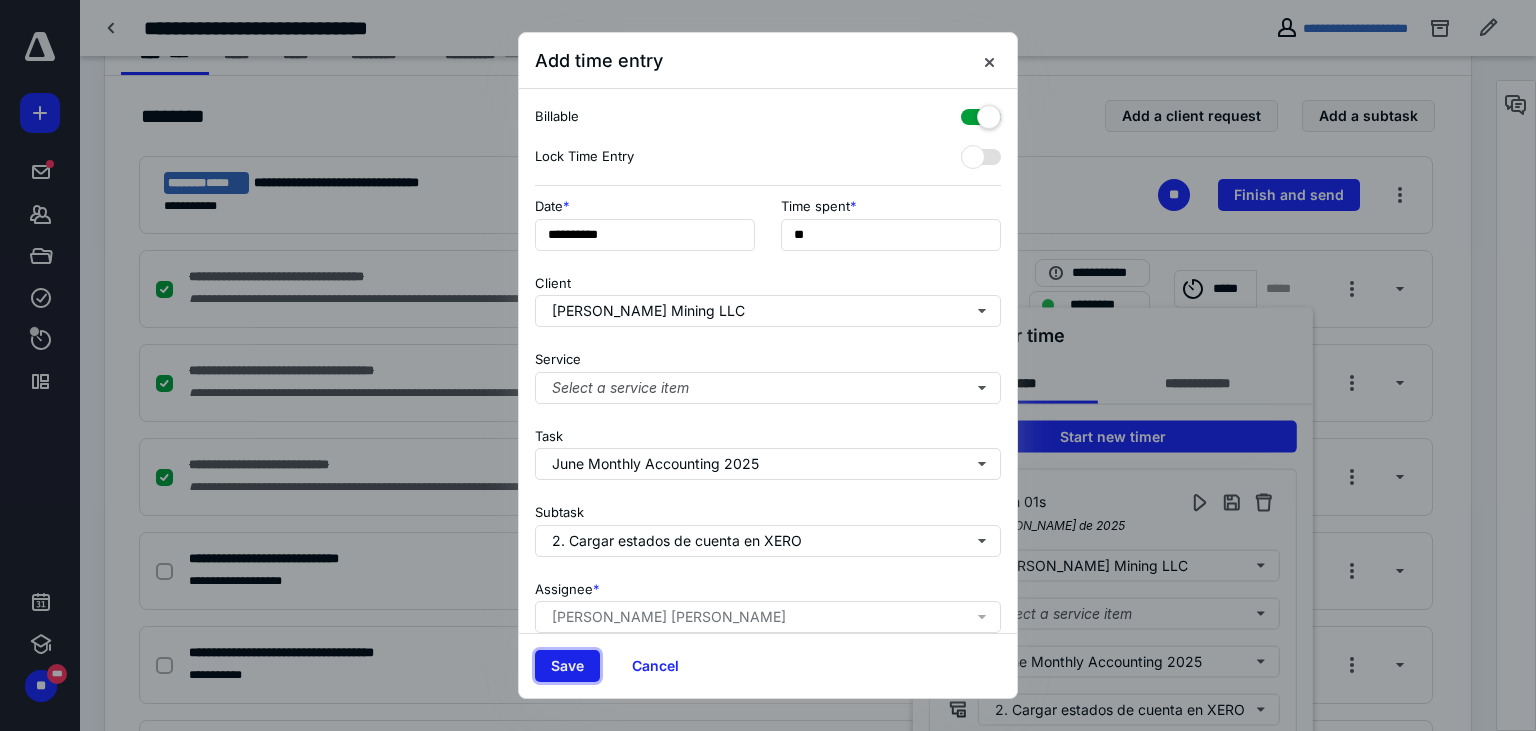 click on "Save" at bounding box center [567, 666] 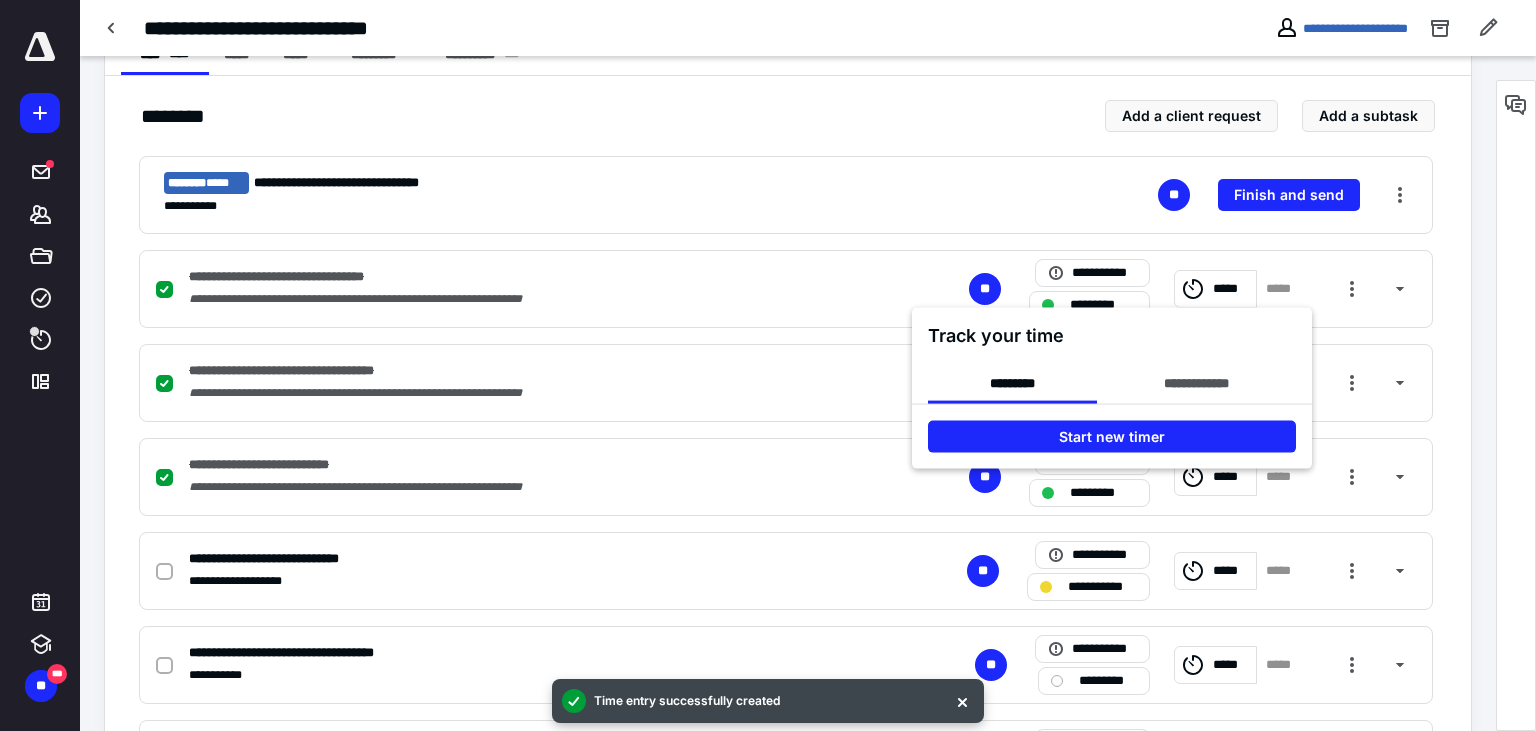 click at bounding box center [768, 365] 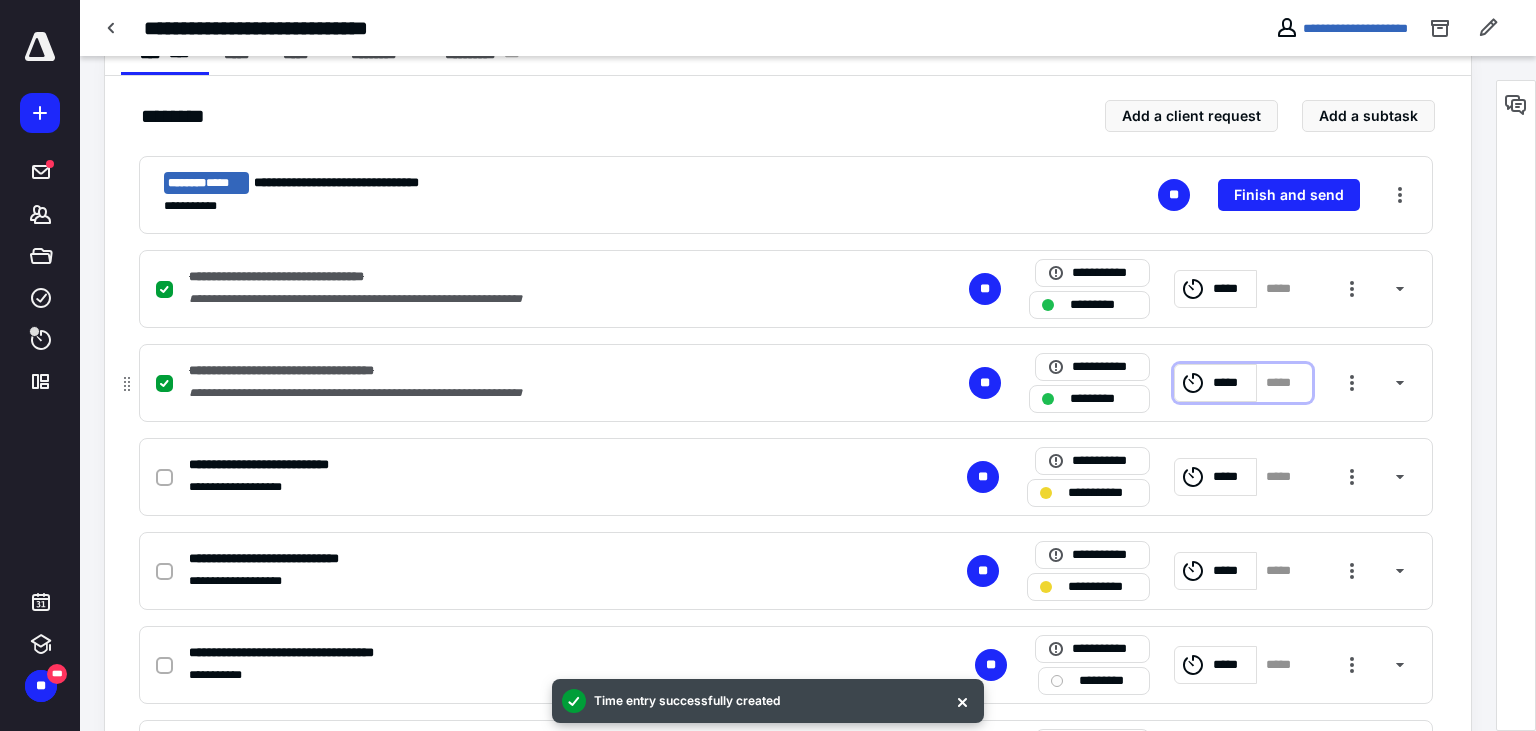 click on "*****" at bounding box center (1231, 383) 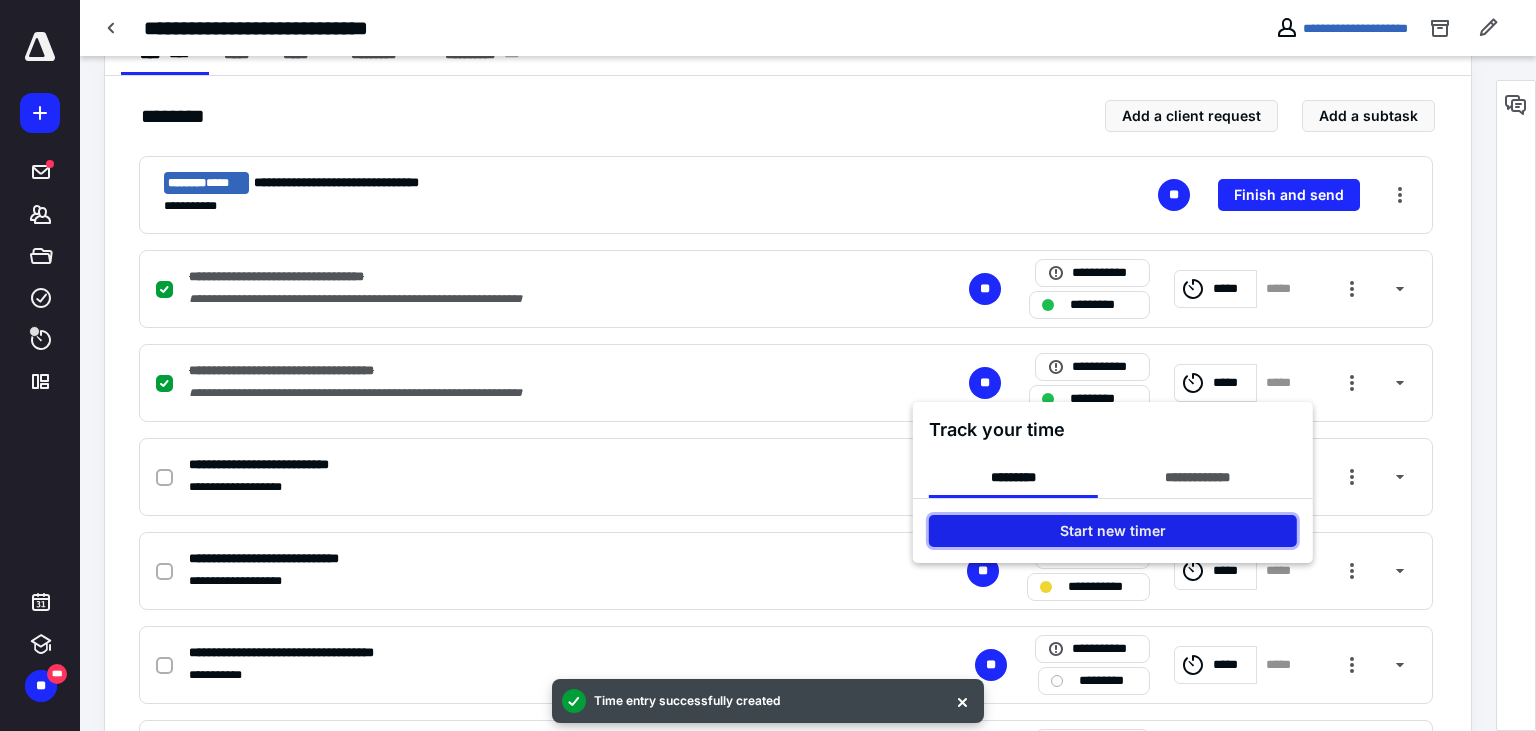 click on "Start new timer" at bounding box center (1113, 531) 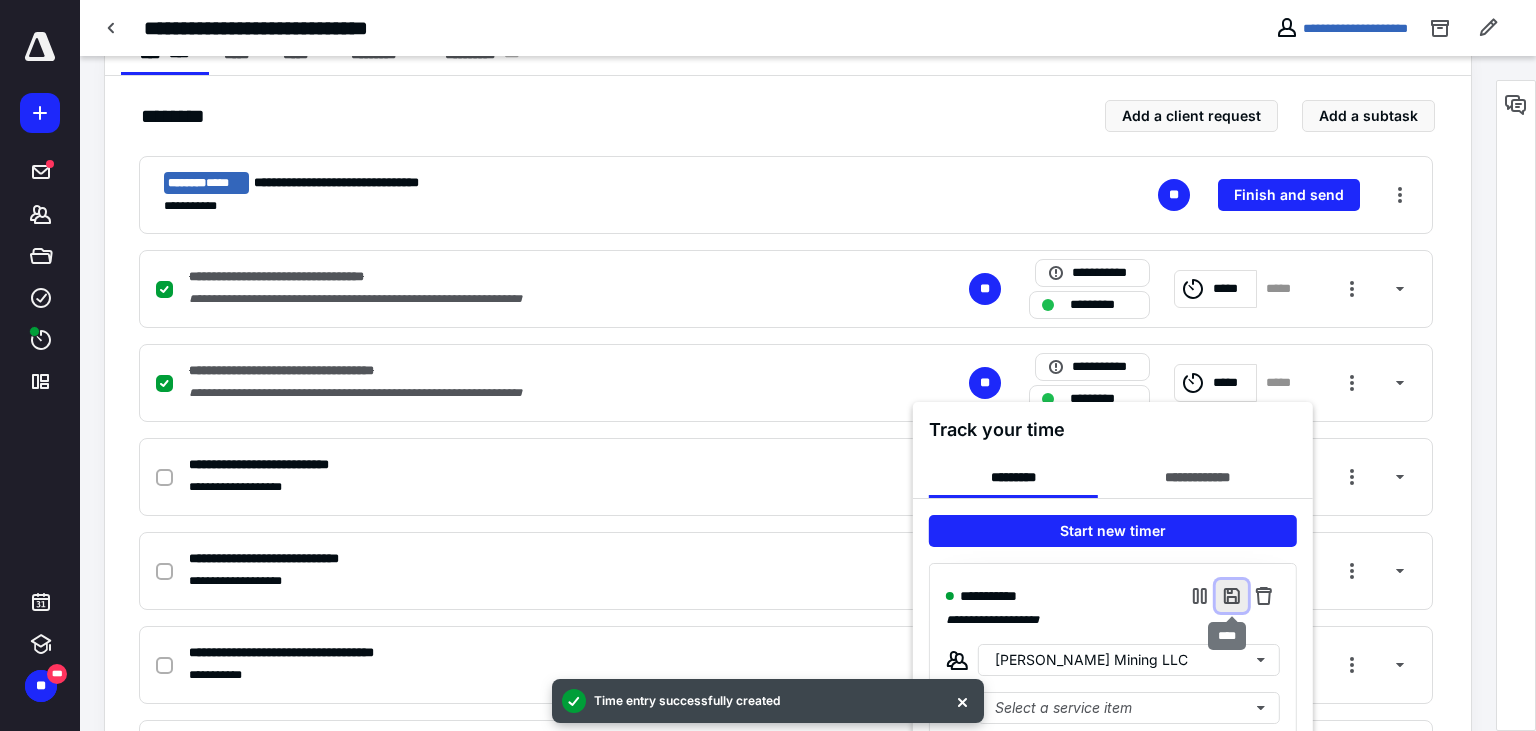 click at bounding box center (1232, 596) 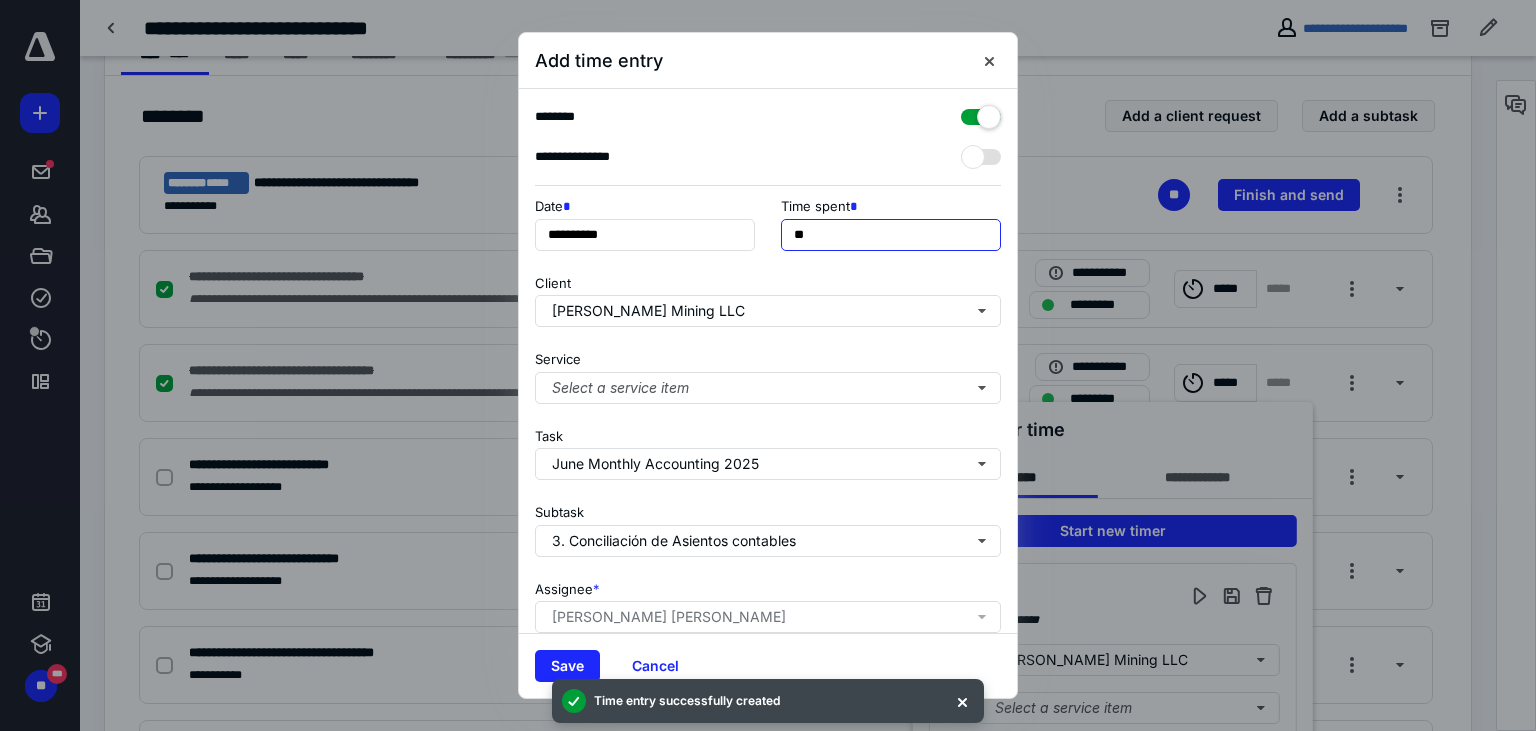 drag, startPoint x: 802, startPoint y: 234, endPoint x: 766, endPoint y: 232, distance: 36.05551 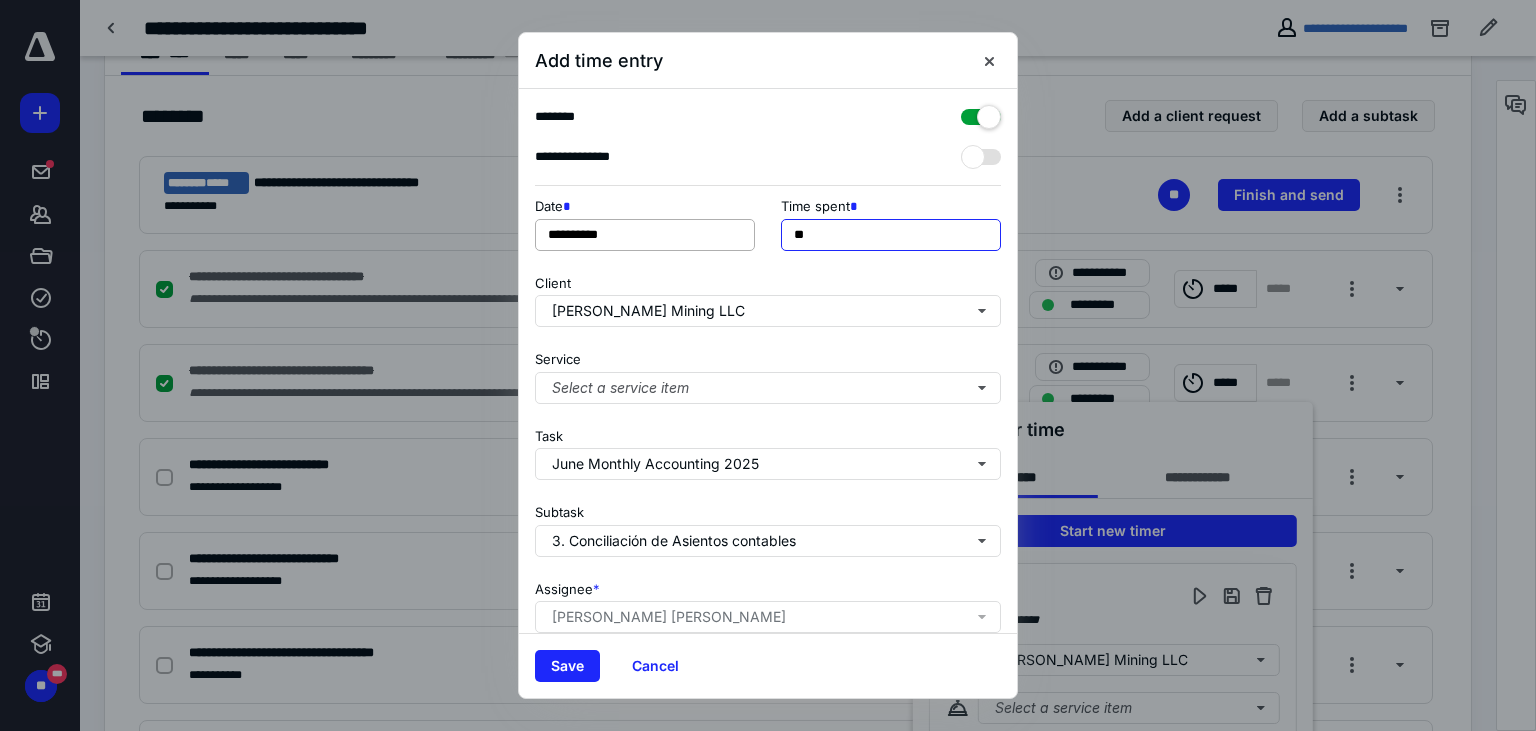 type on "**" 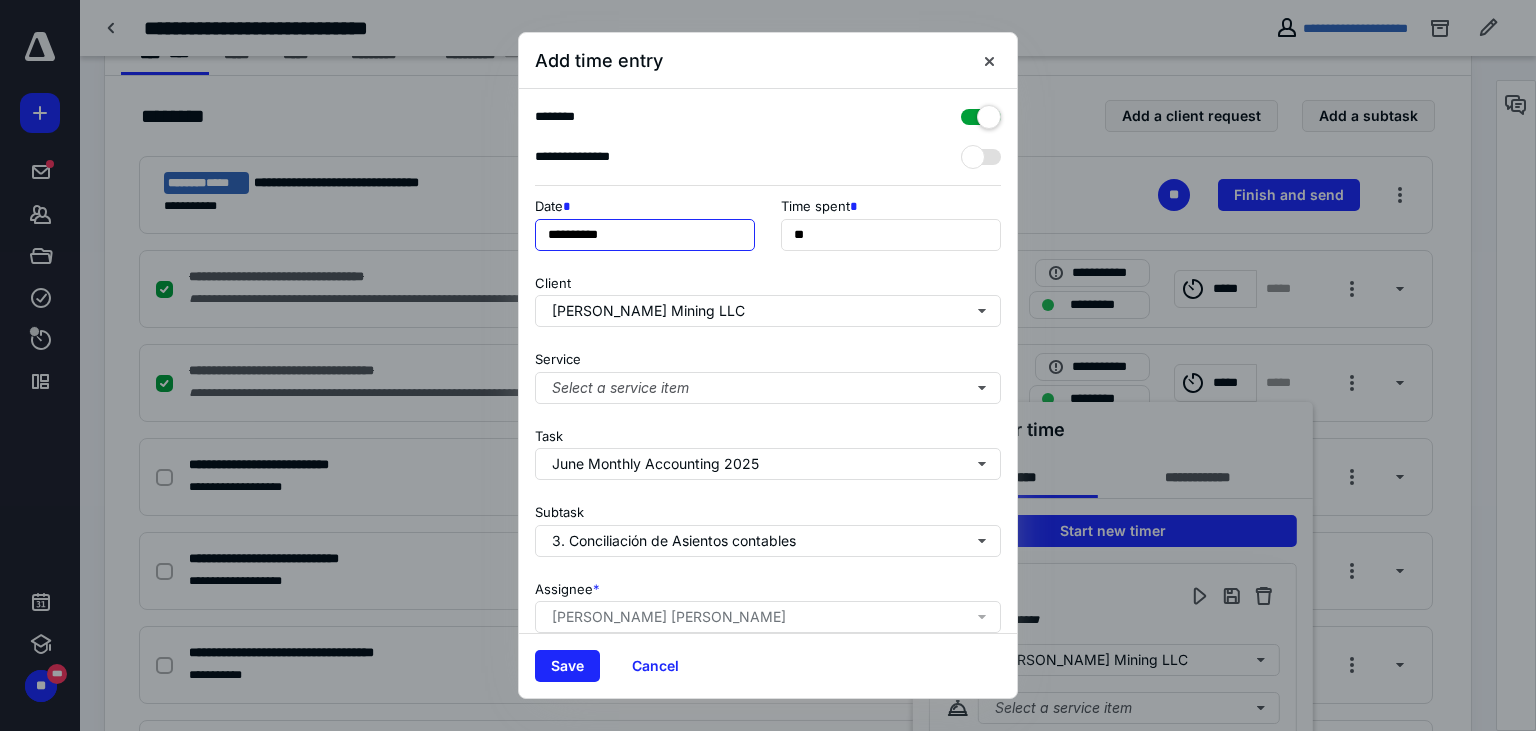 click on "**********" at bounding box center [645, 235] 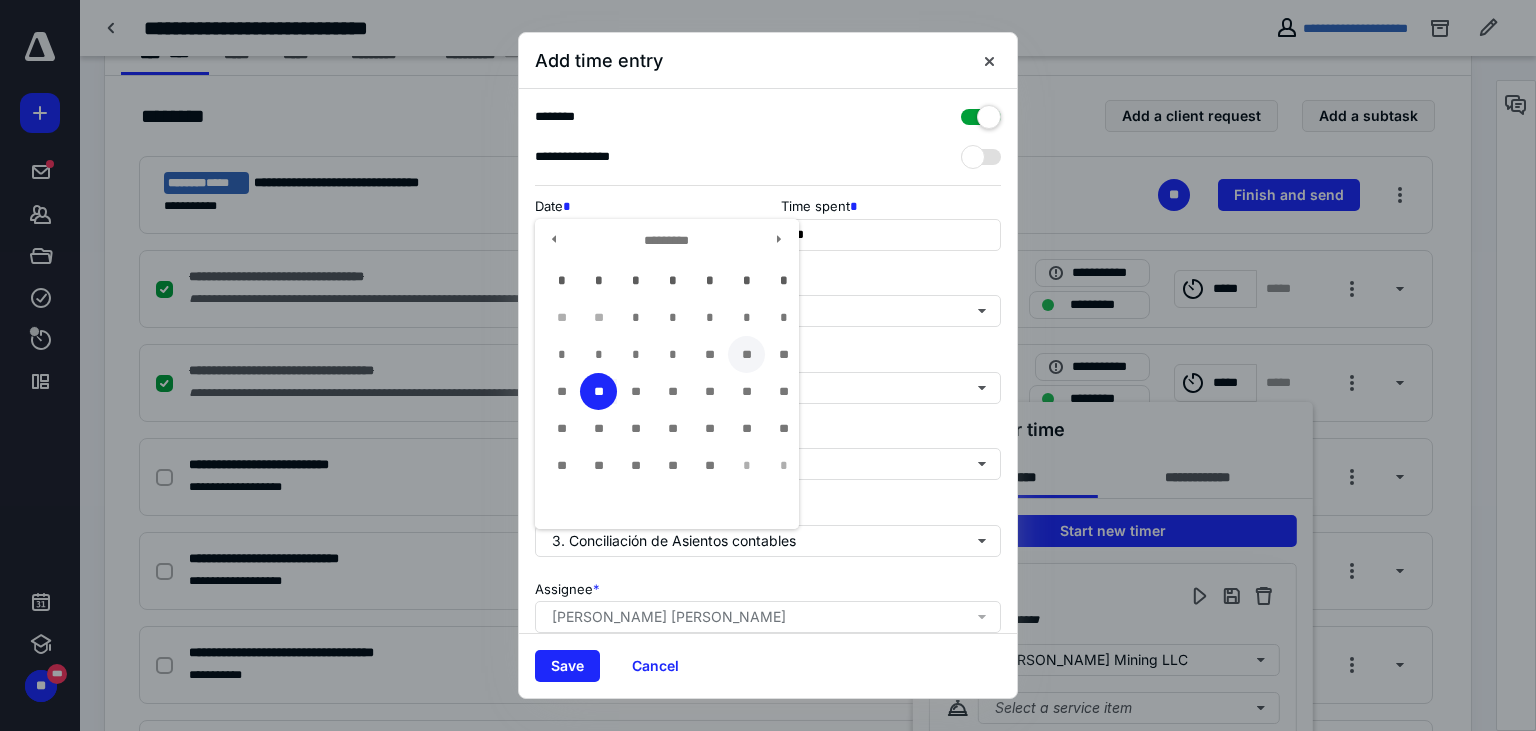 click on "**" at bounding box center (746, 354) 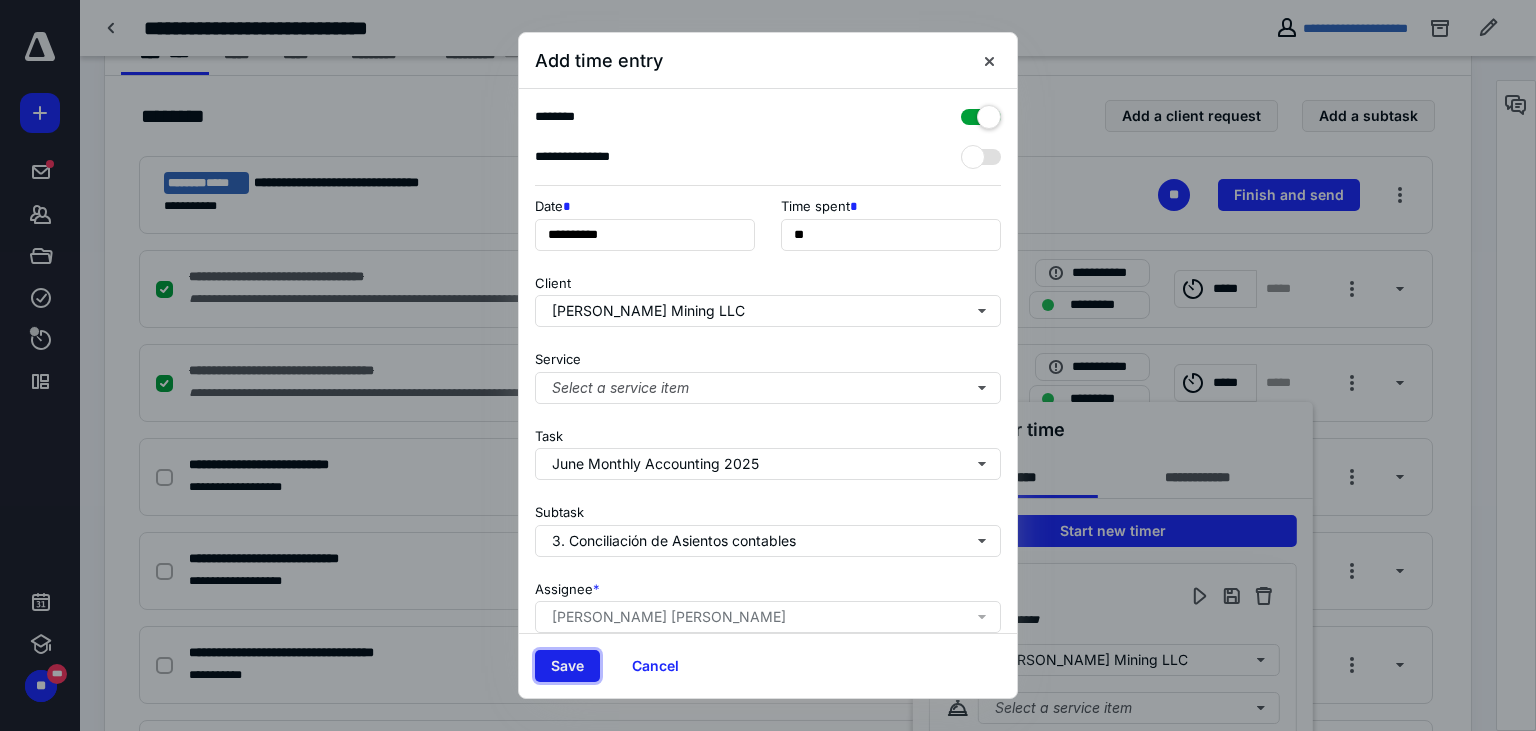 click on "Save" at bounding box center [567, 666] 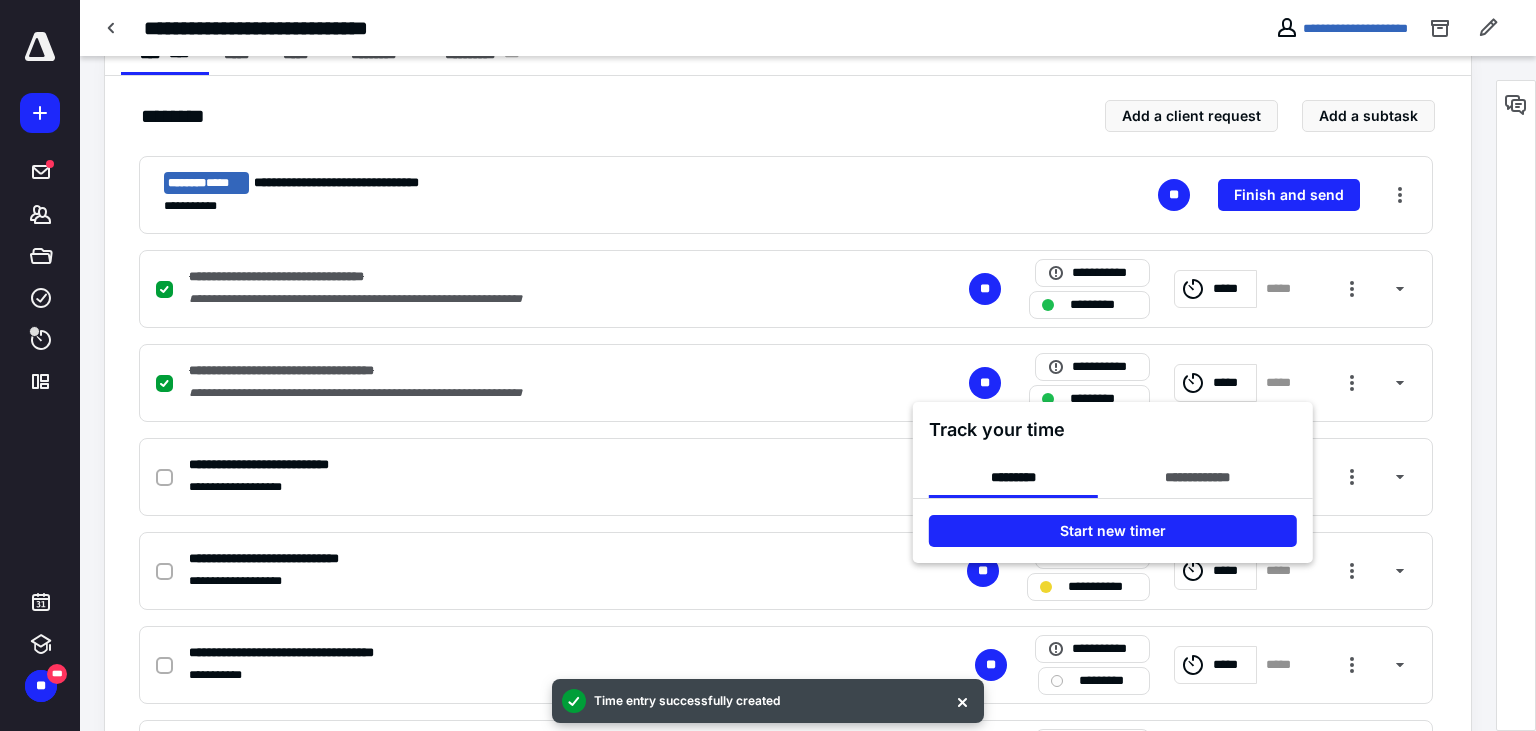 click at bounding box center (768, 365) 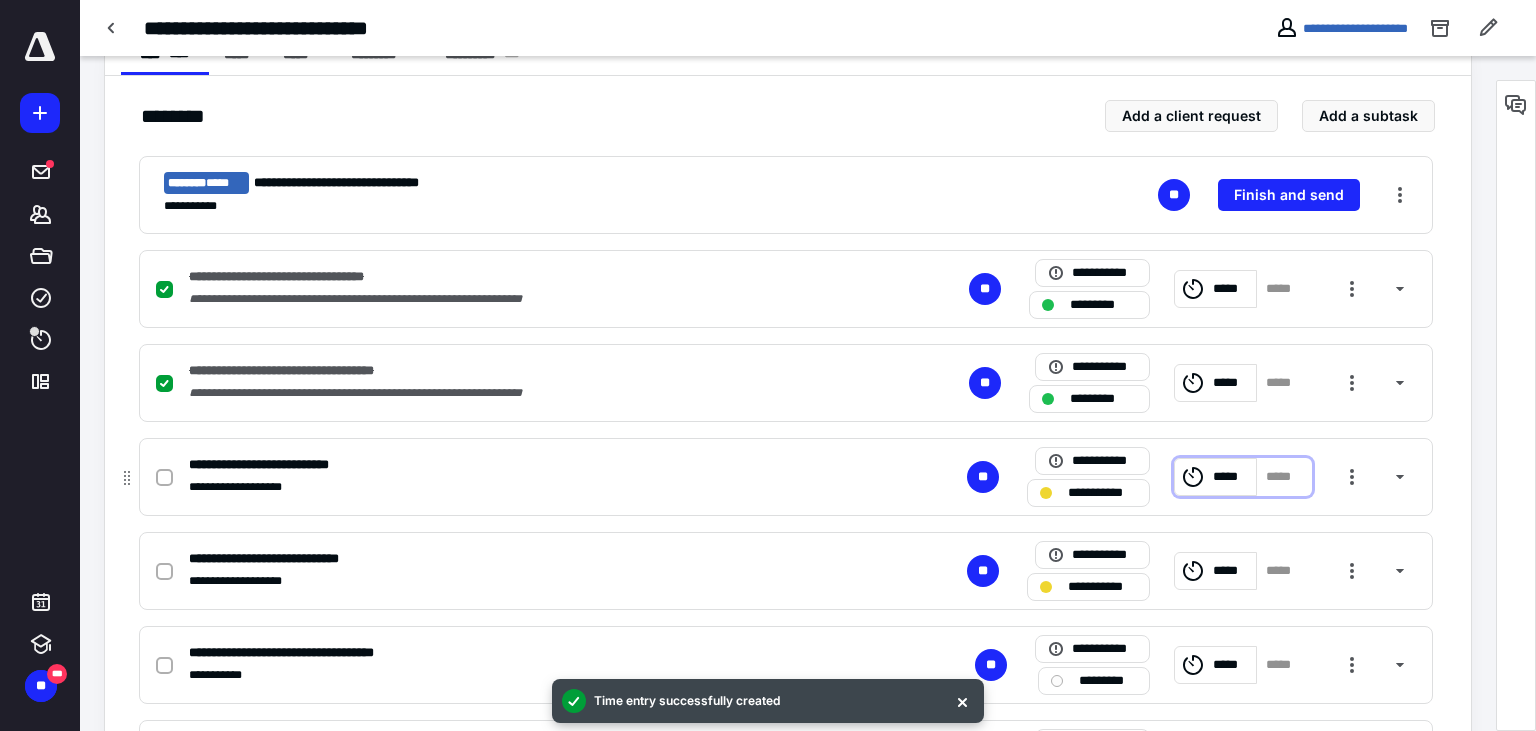click on "*****" at bounding box center [1231, 477] 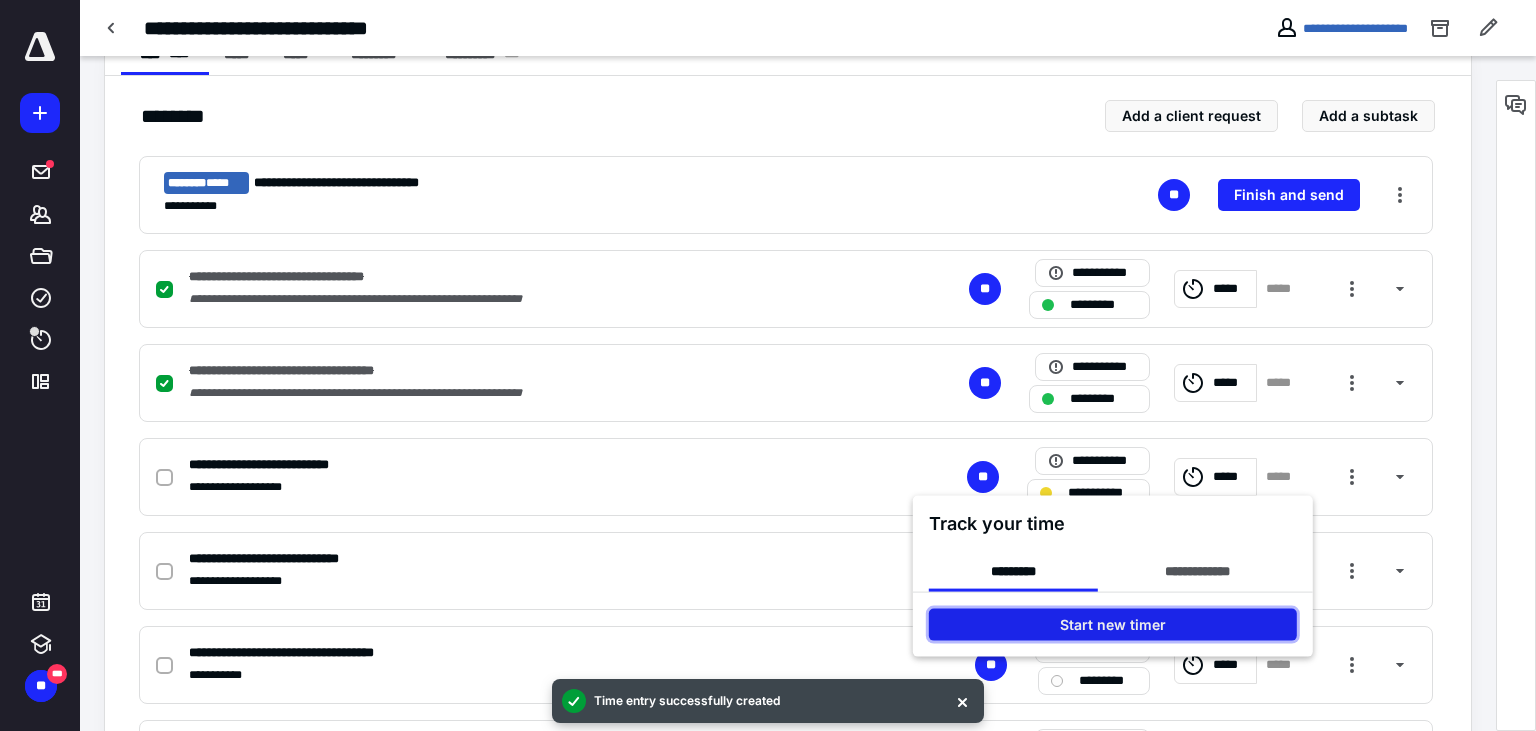 click on "Start new timer" at bounding box center (1113, 625) 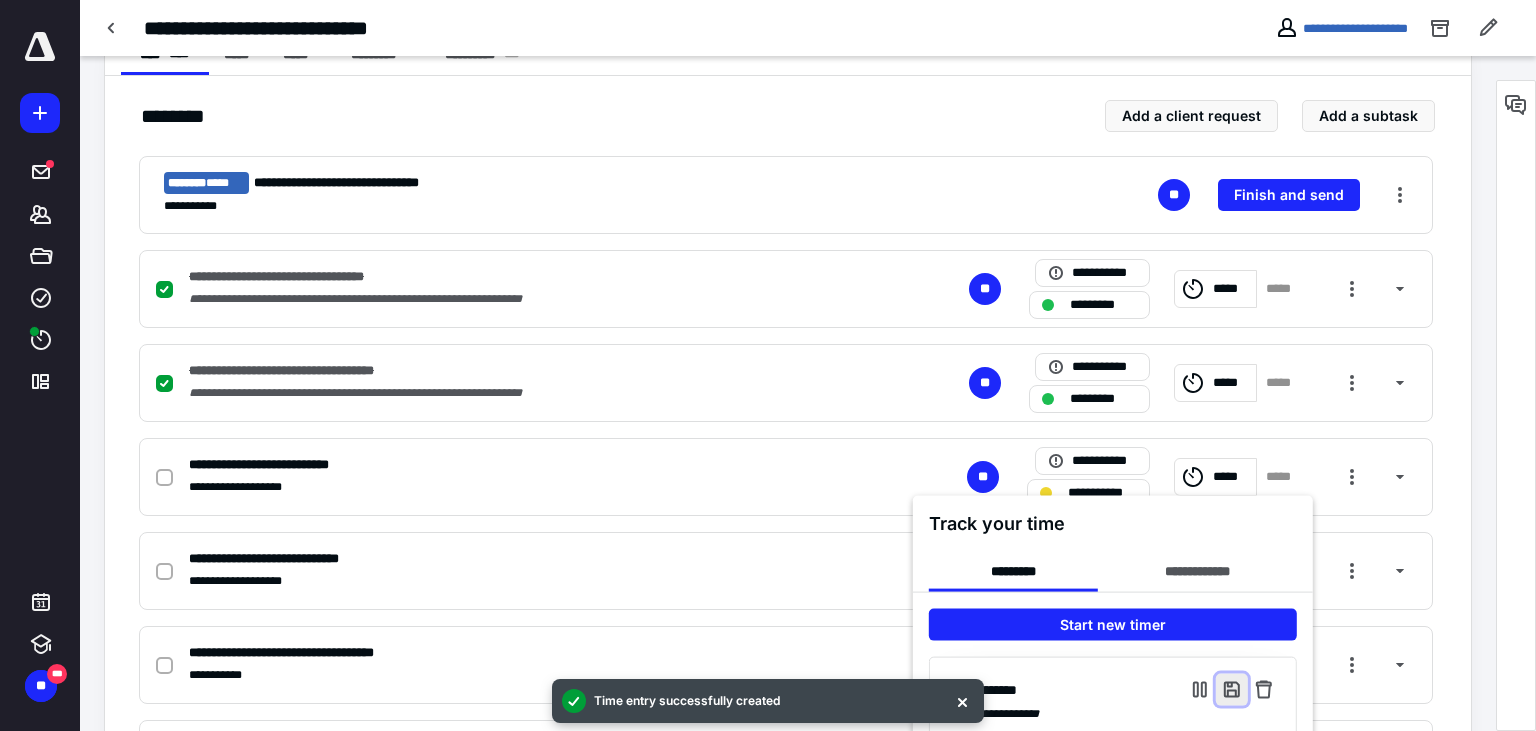 click at bounding box center [1232, 690] 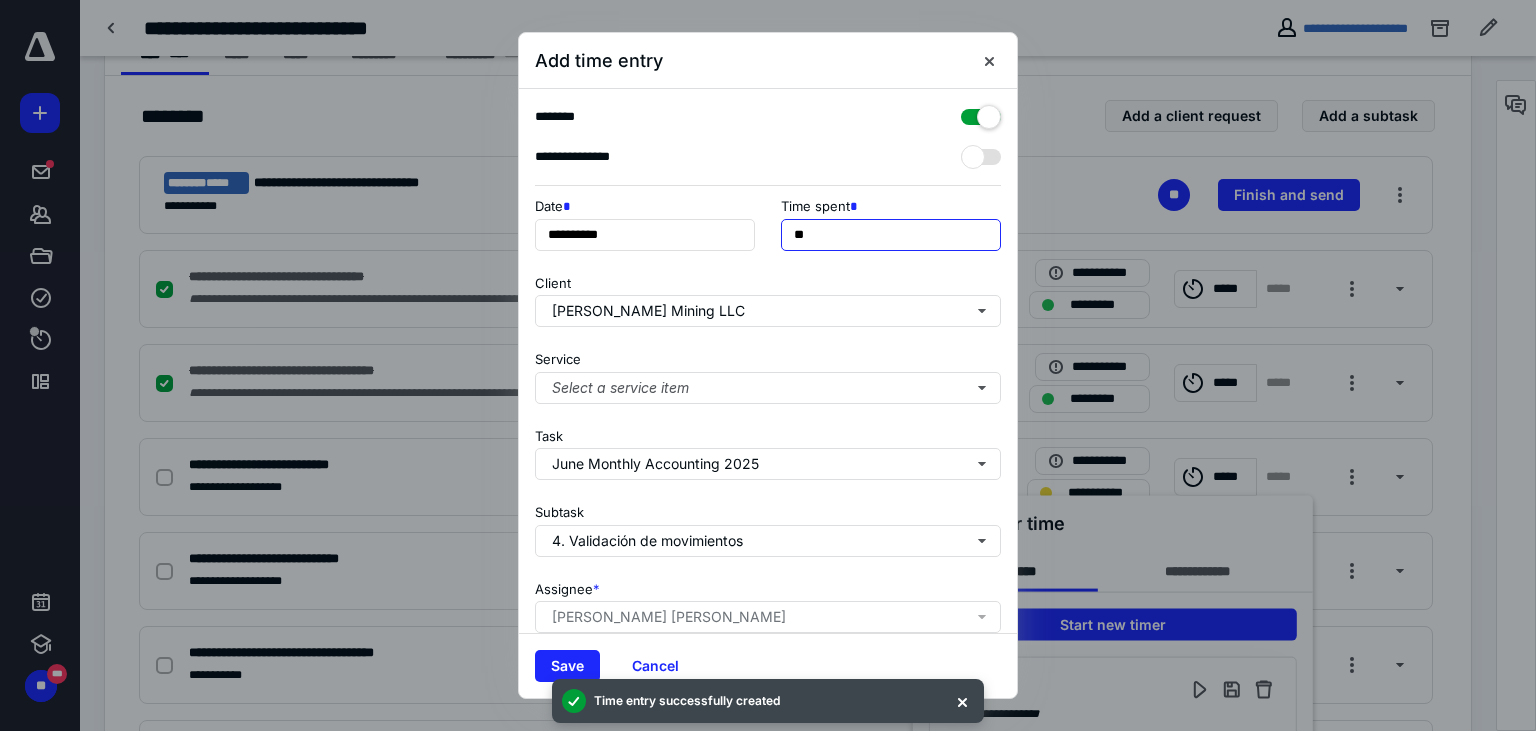 drag, startPoint x: 798, startPoint y: 236, endPoint x: 734, endPoint y: 223, distance: 65.30697 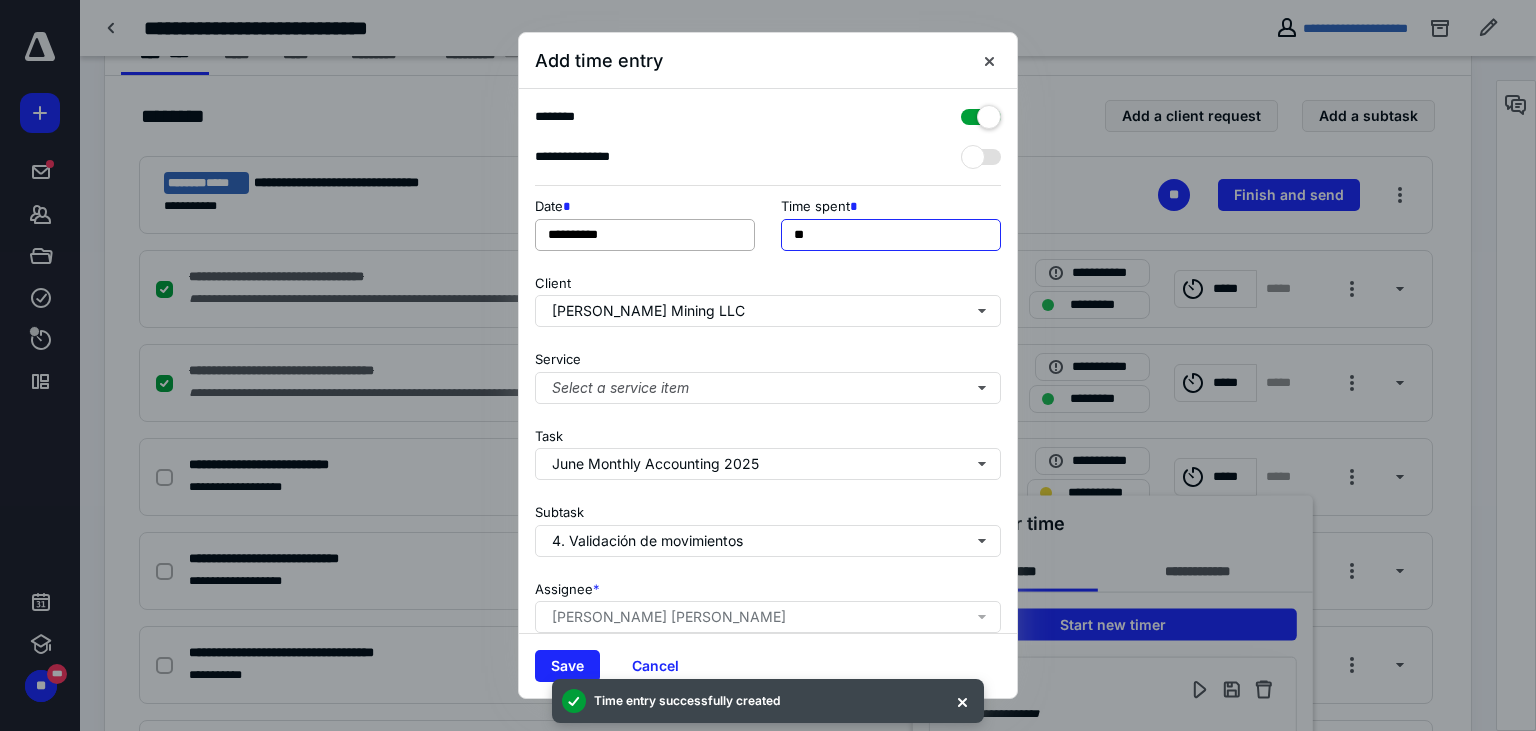 type on "**" 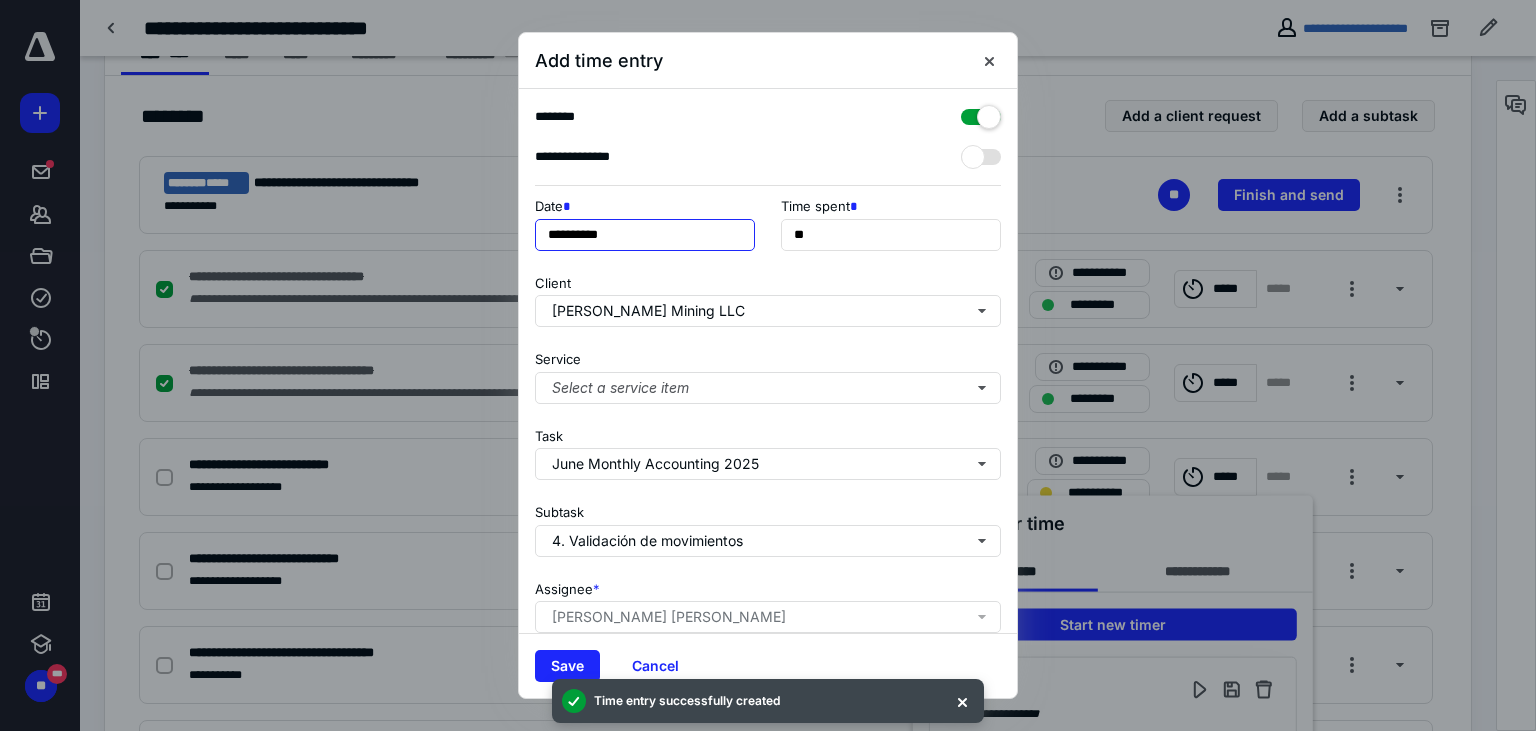 click on "**********" at bounding box center (645, 235) 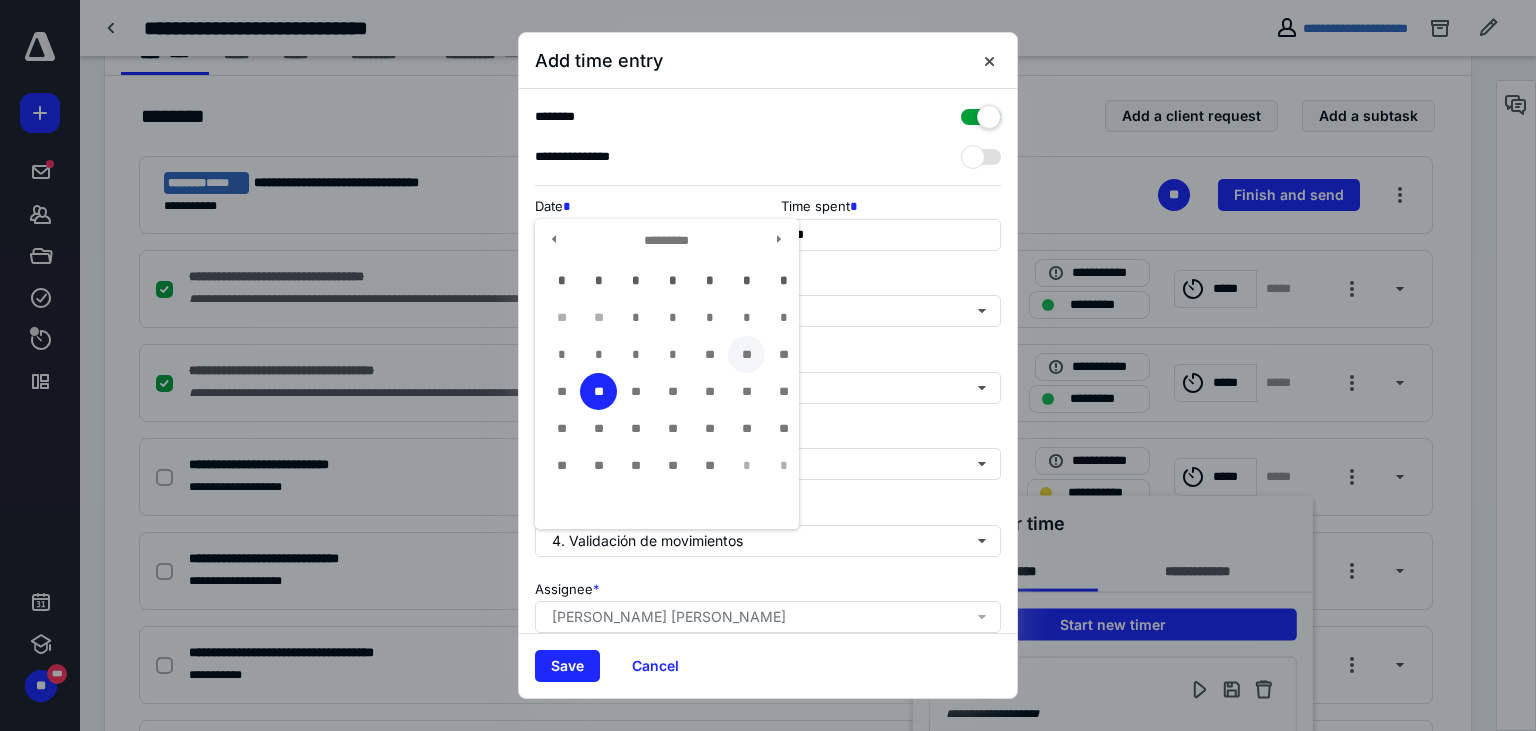 click on "**" at bounding box center (746, 354) 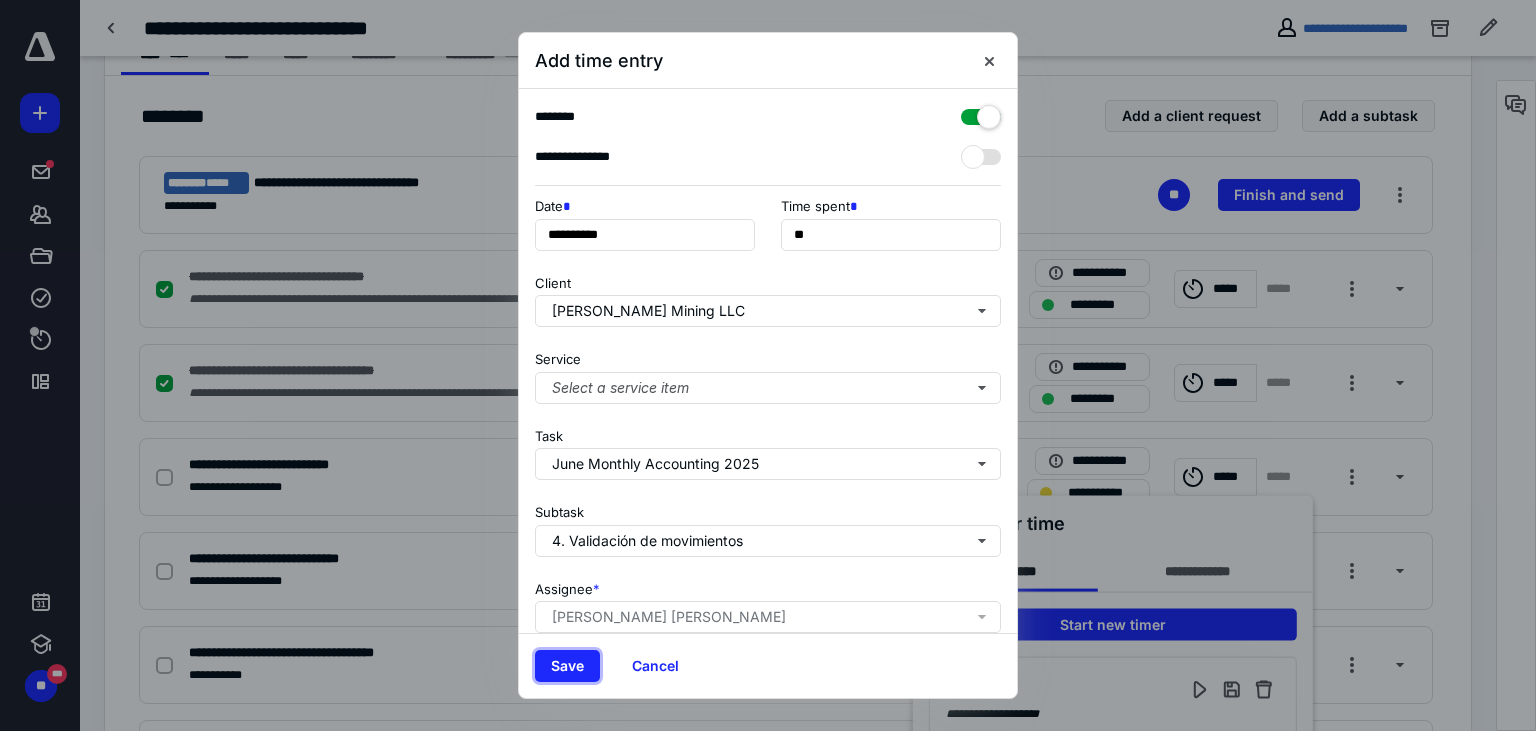 drag, startPoint x: 577, startPoint y: 667, endPoint x: 658, endPoint y: 638, distance: 86.034874 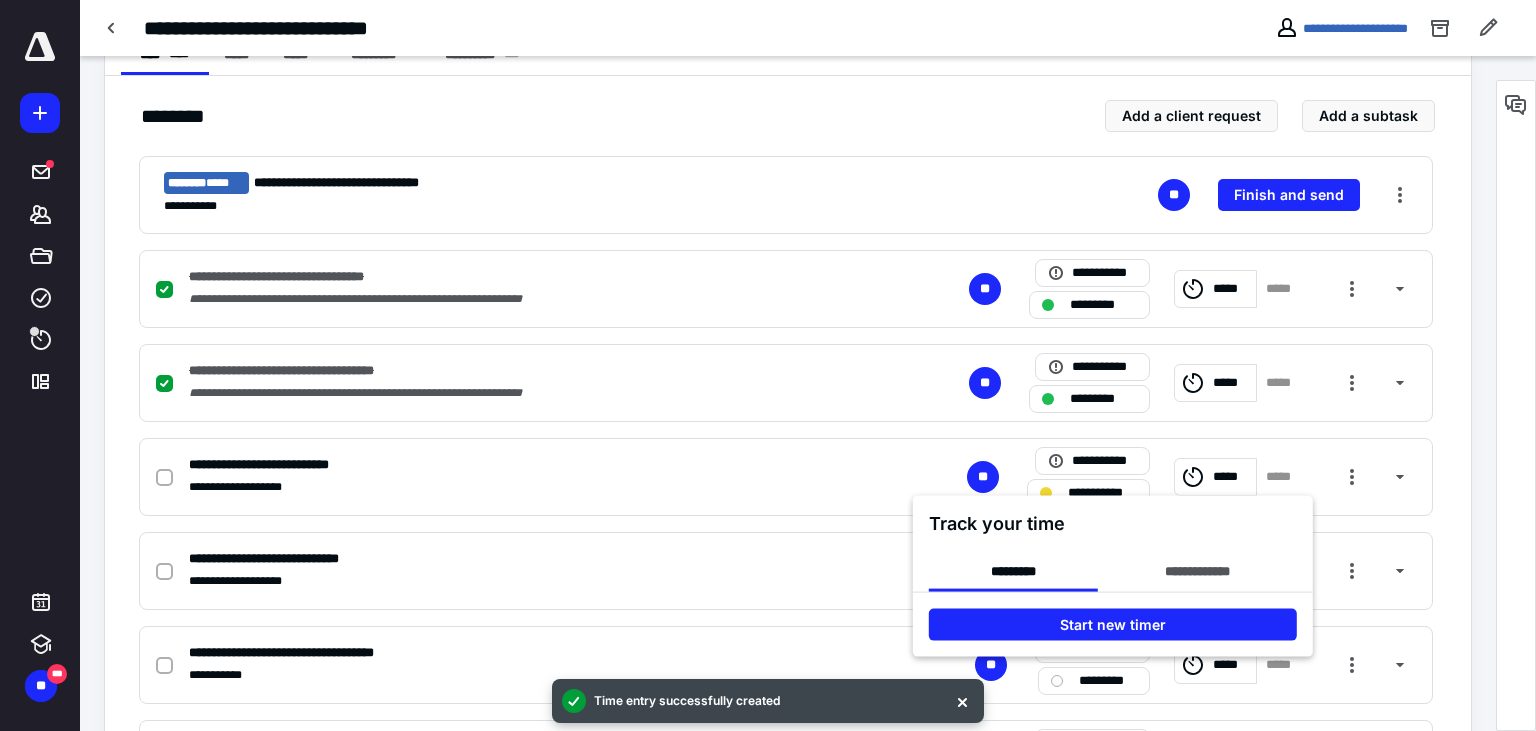 click at bounding box center (768, 365) 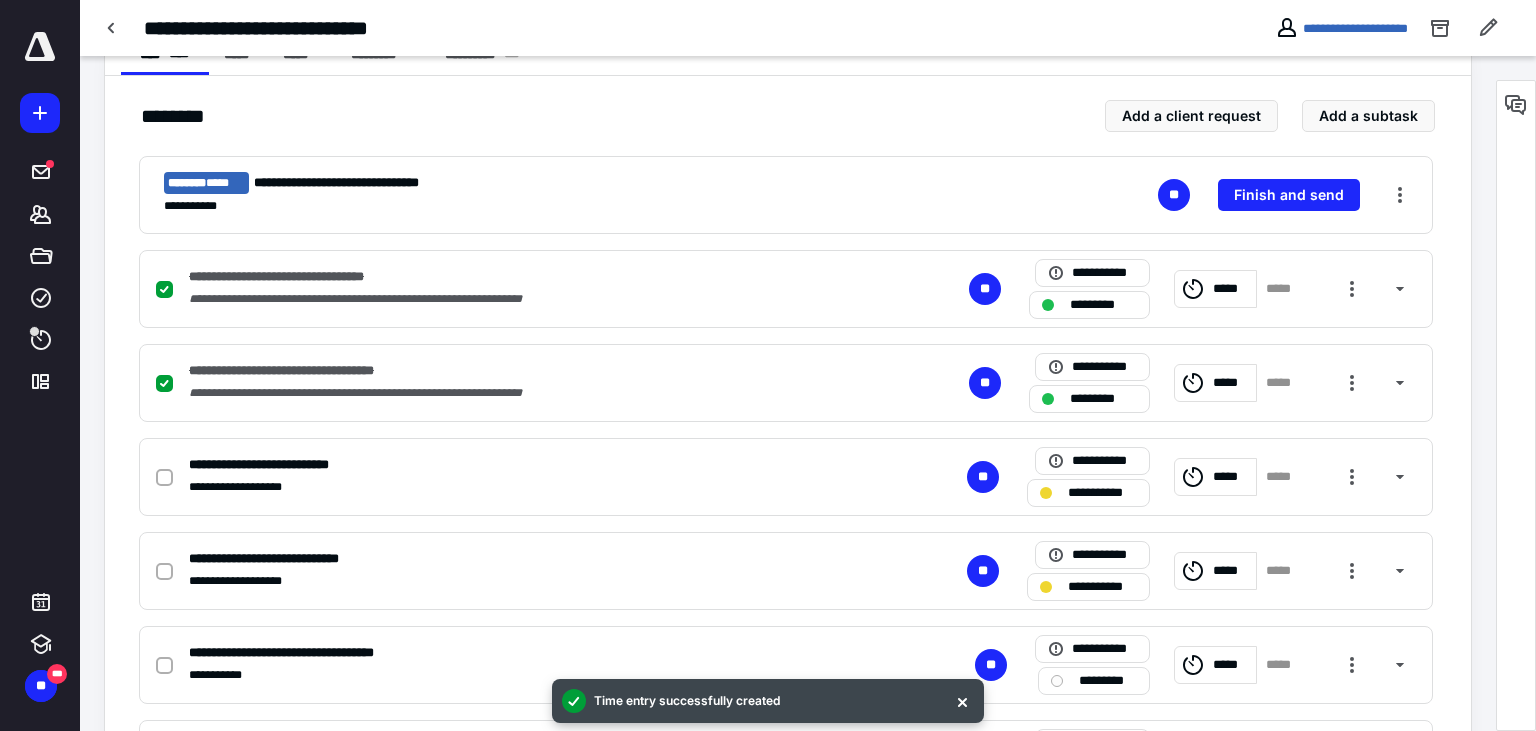 click 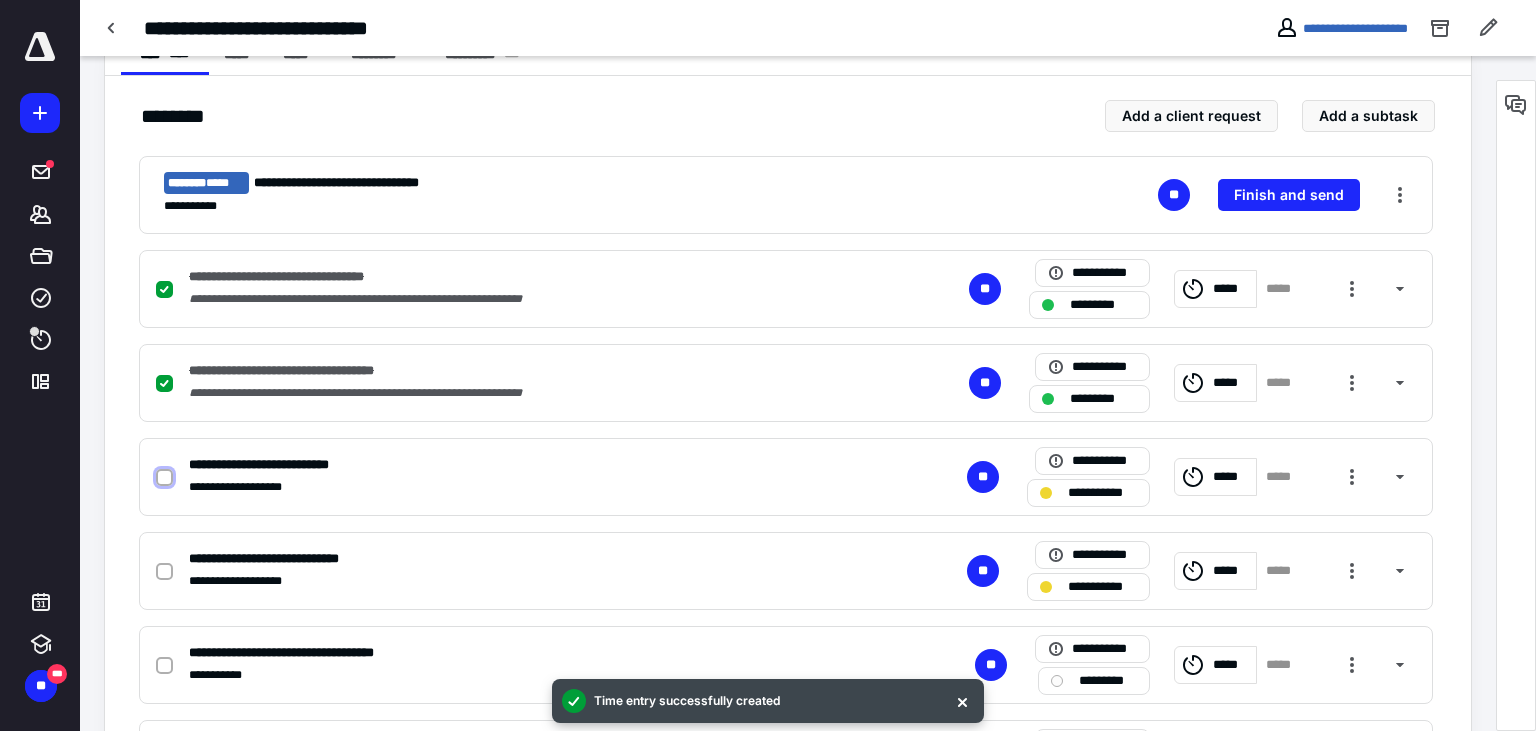 click at bounding box center (164, 478) 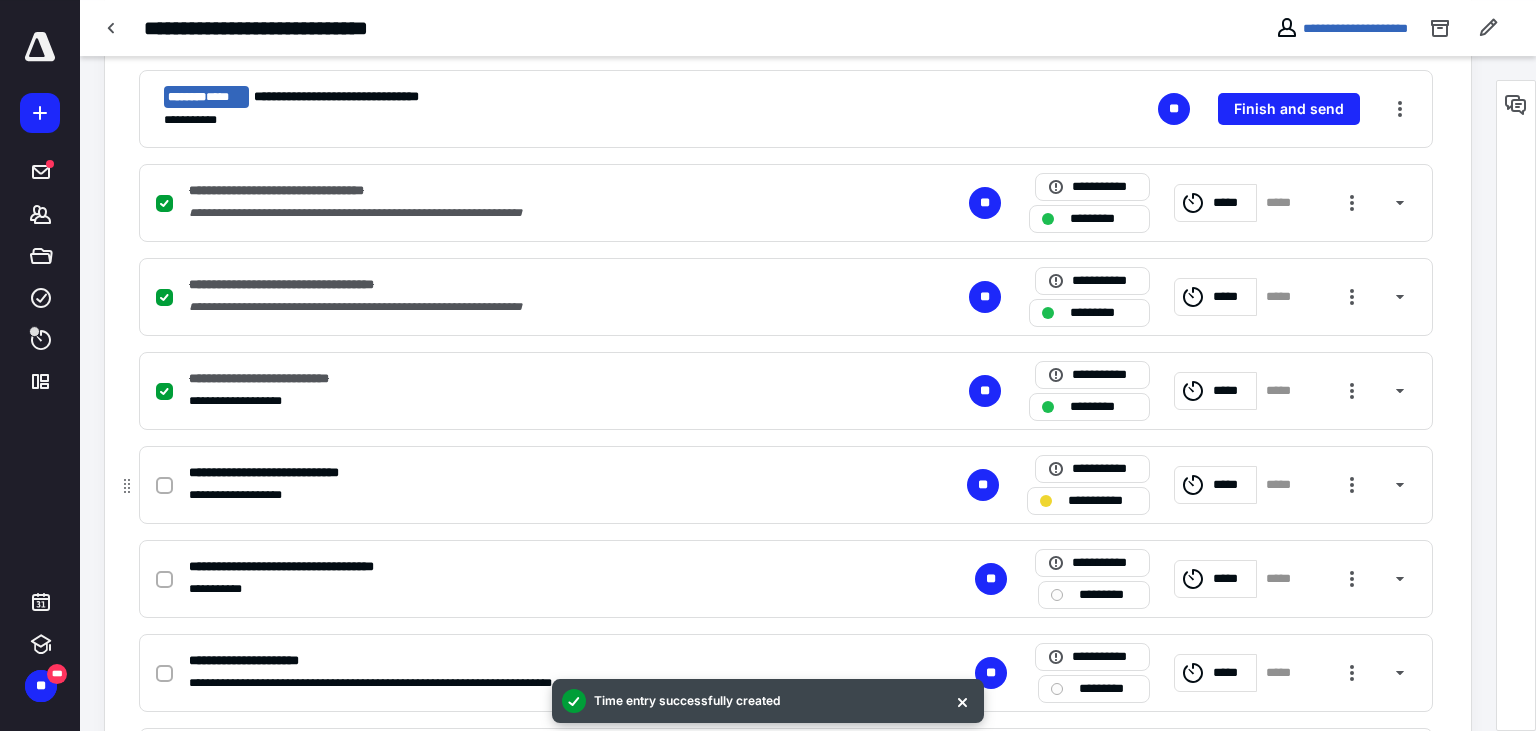 scroll, scrollTop: 528, scrollLeft: 0, axis: vertical 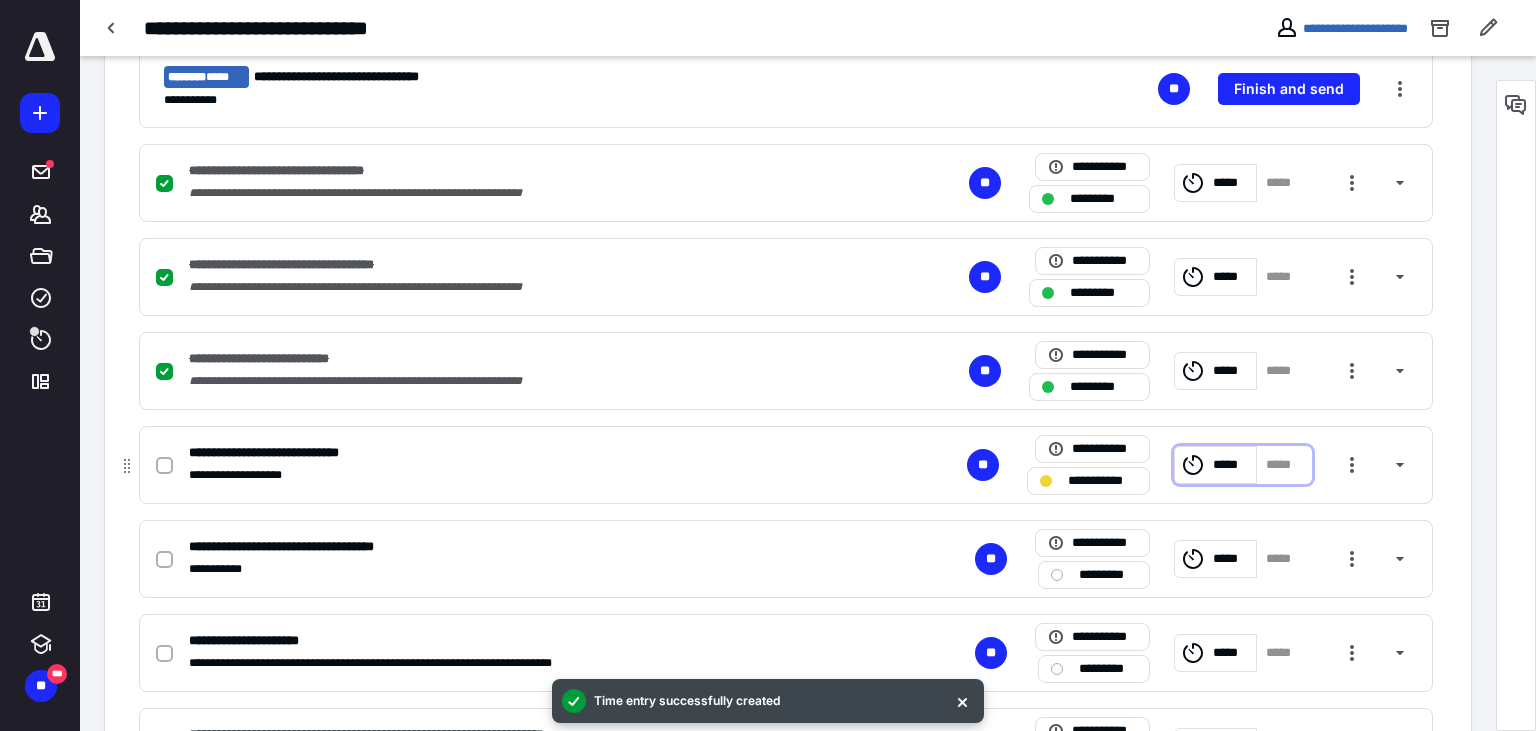 click on "*****" at bounding box center [1231, 465] 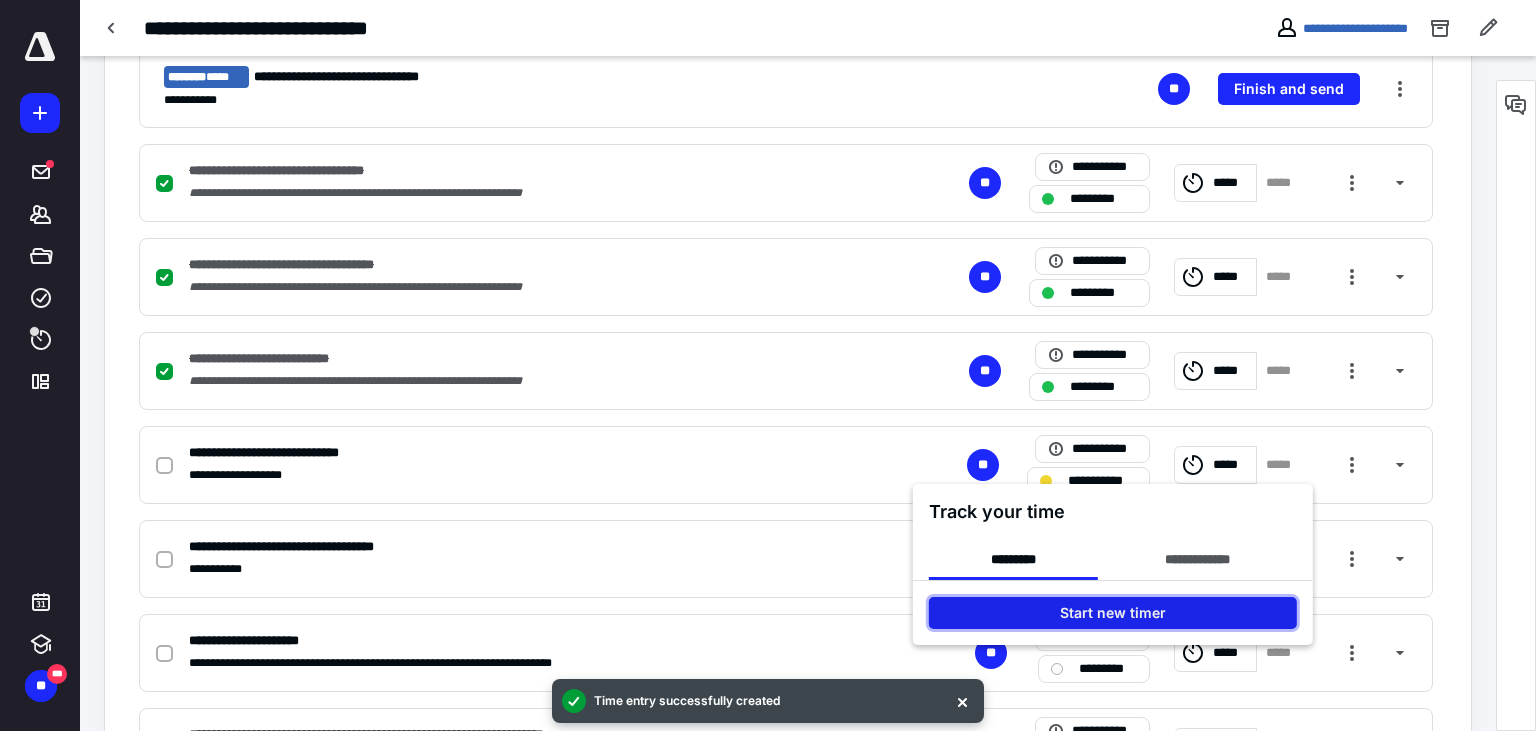 click on "Start new timer" at bounding box center (1113, 613) 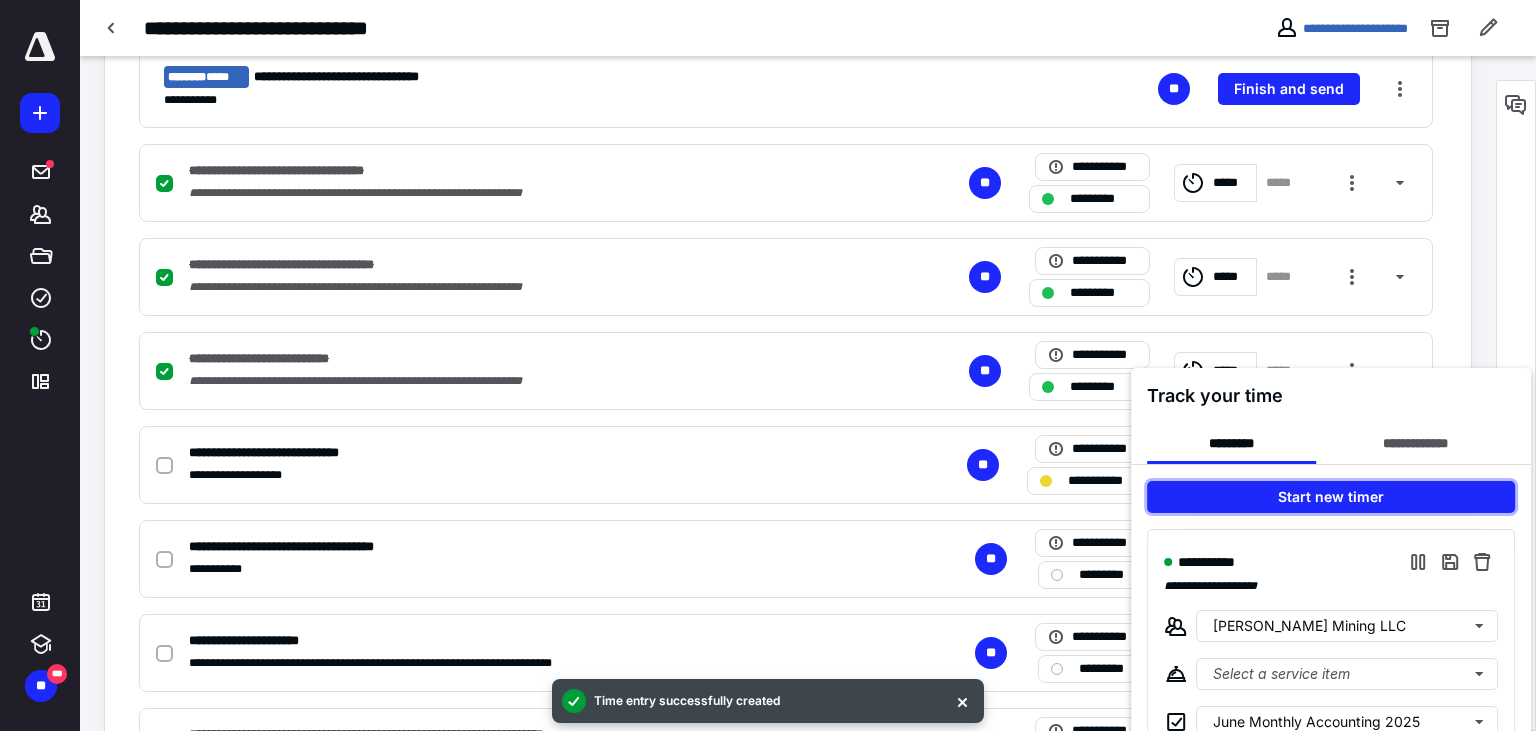 scroll, scrollTop: 739, scrollLeft: 0, axis: vertical 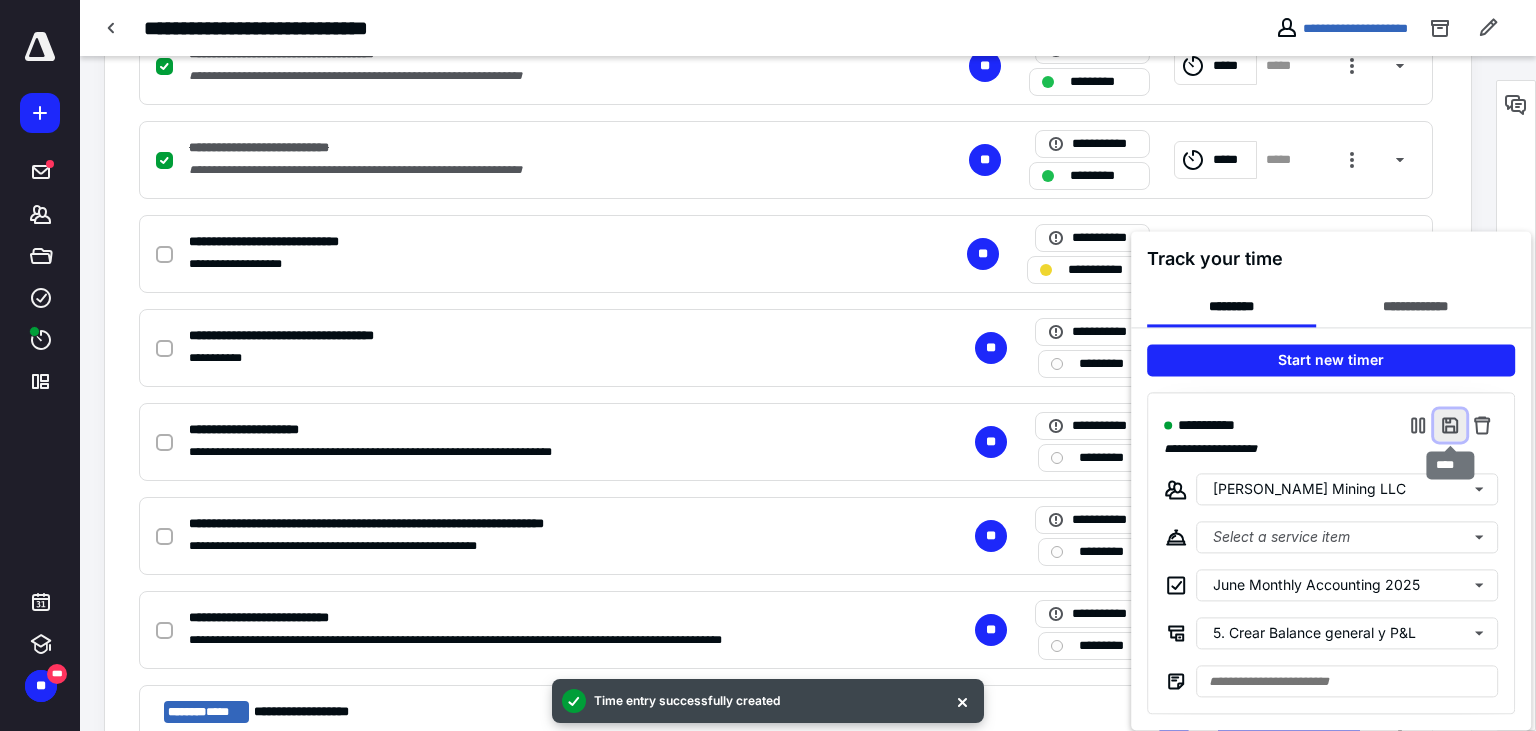 click at bounding box center [1450, 425] 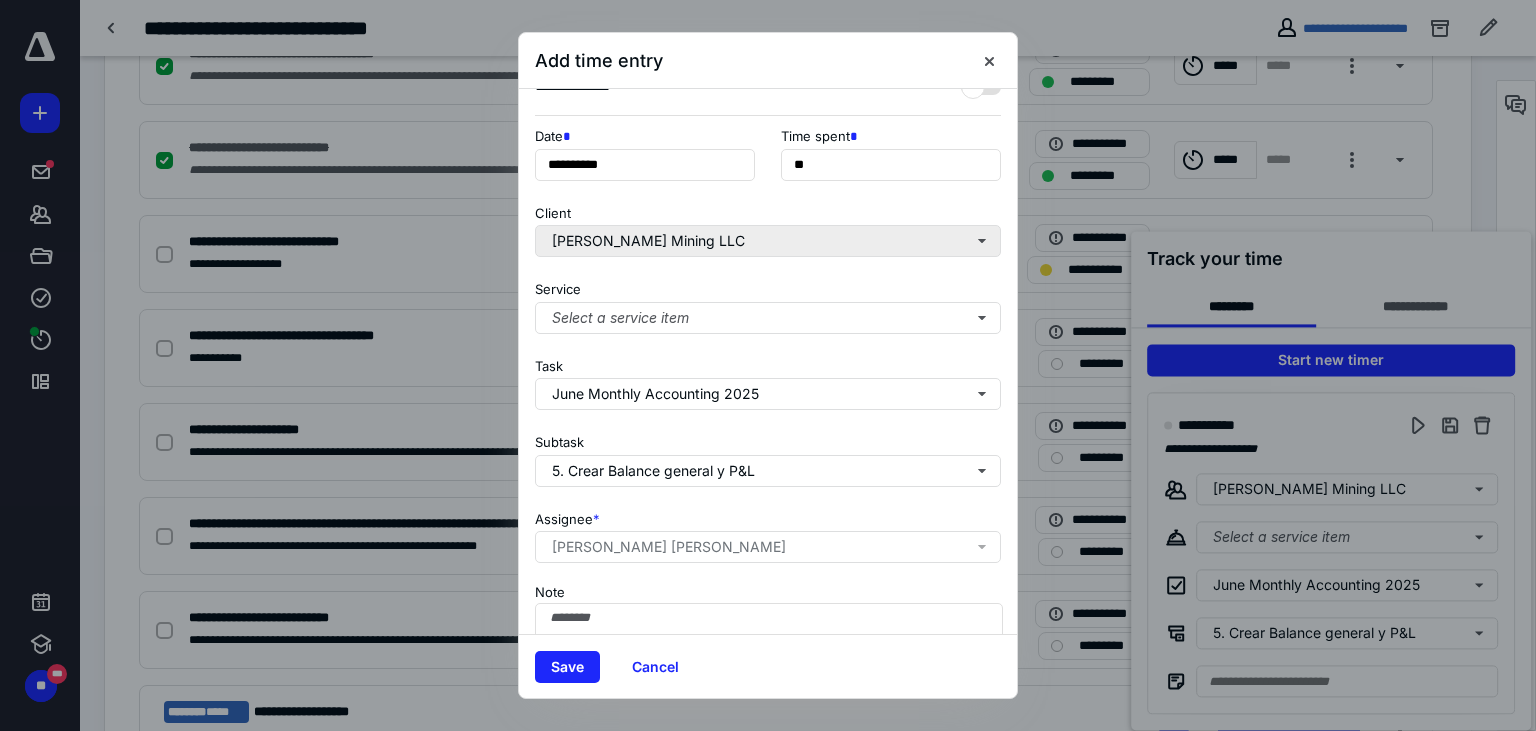 scroll, scrollTop: 96, scrollLeft: 0, axis: vertical 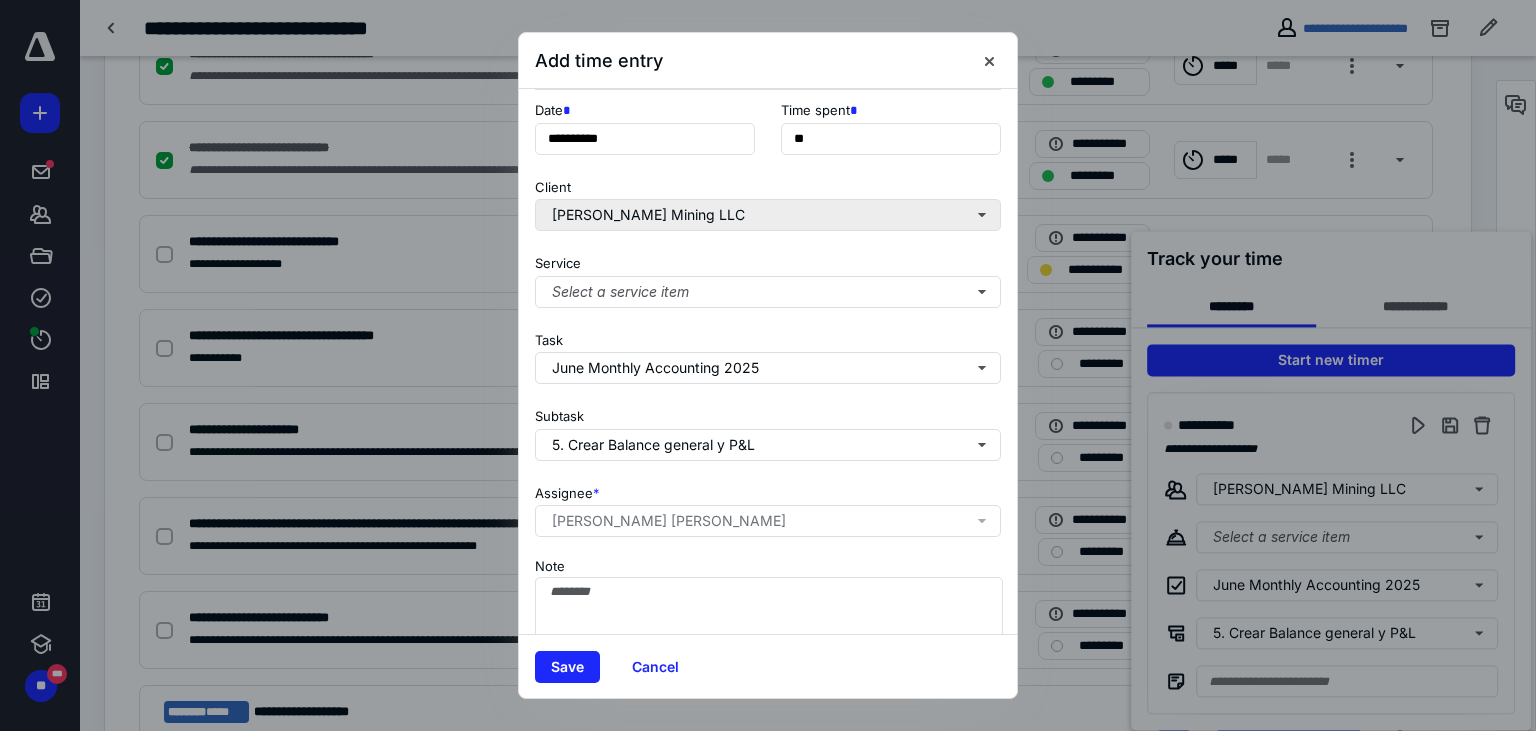 click on "**********" at bounding box center (768, 361) 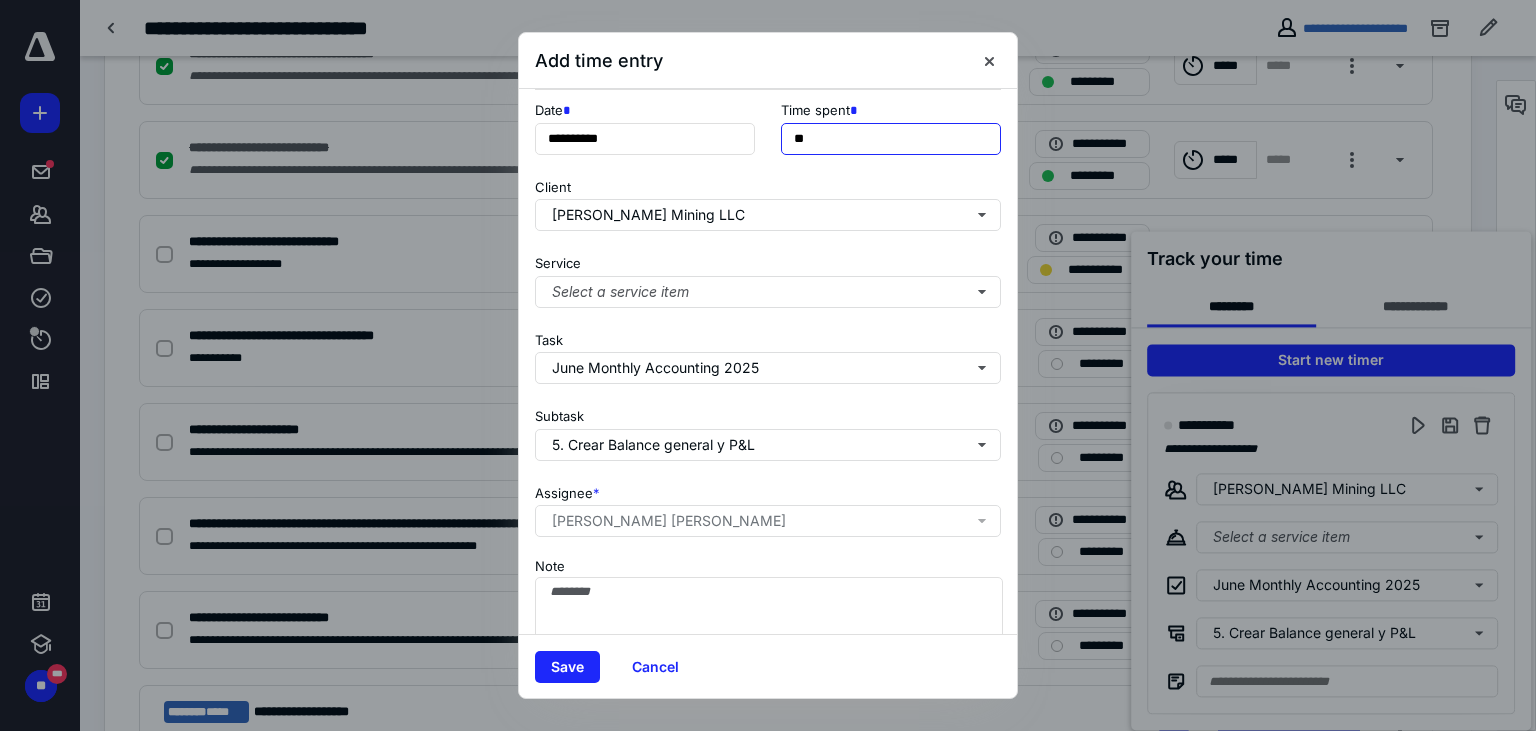 drag, startPoint x: 802, startPoint y: 140, endPoint x: 768, endPoint y: 134, distance: 34.525352 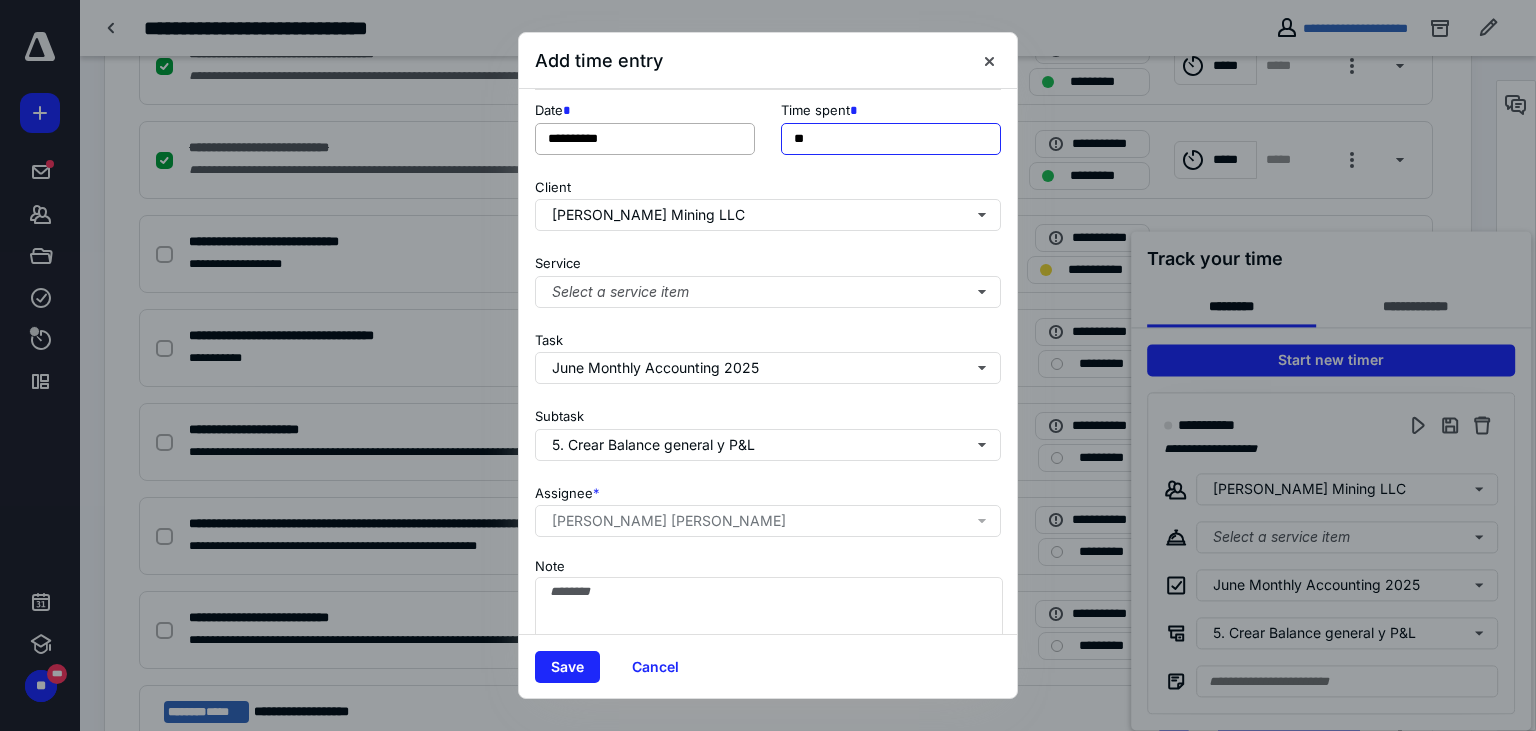 type on "**" 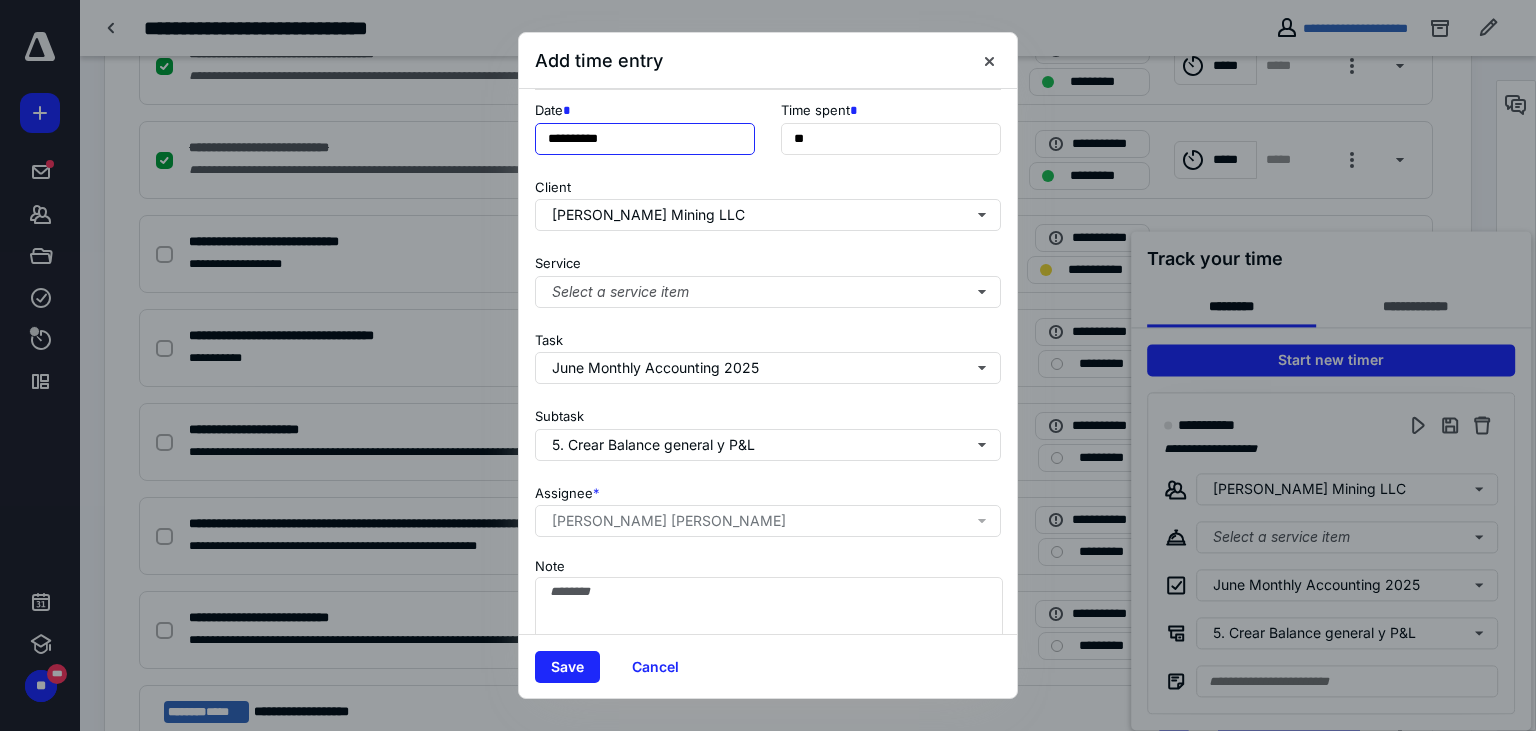 click on "**********" at bounding box center (645, 139) 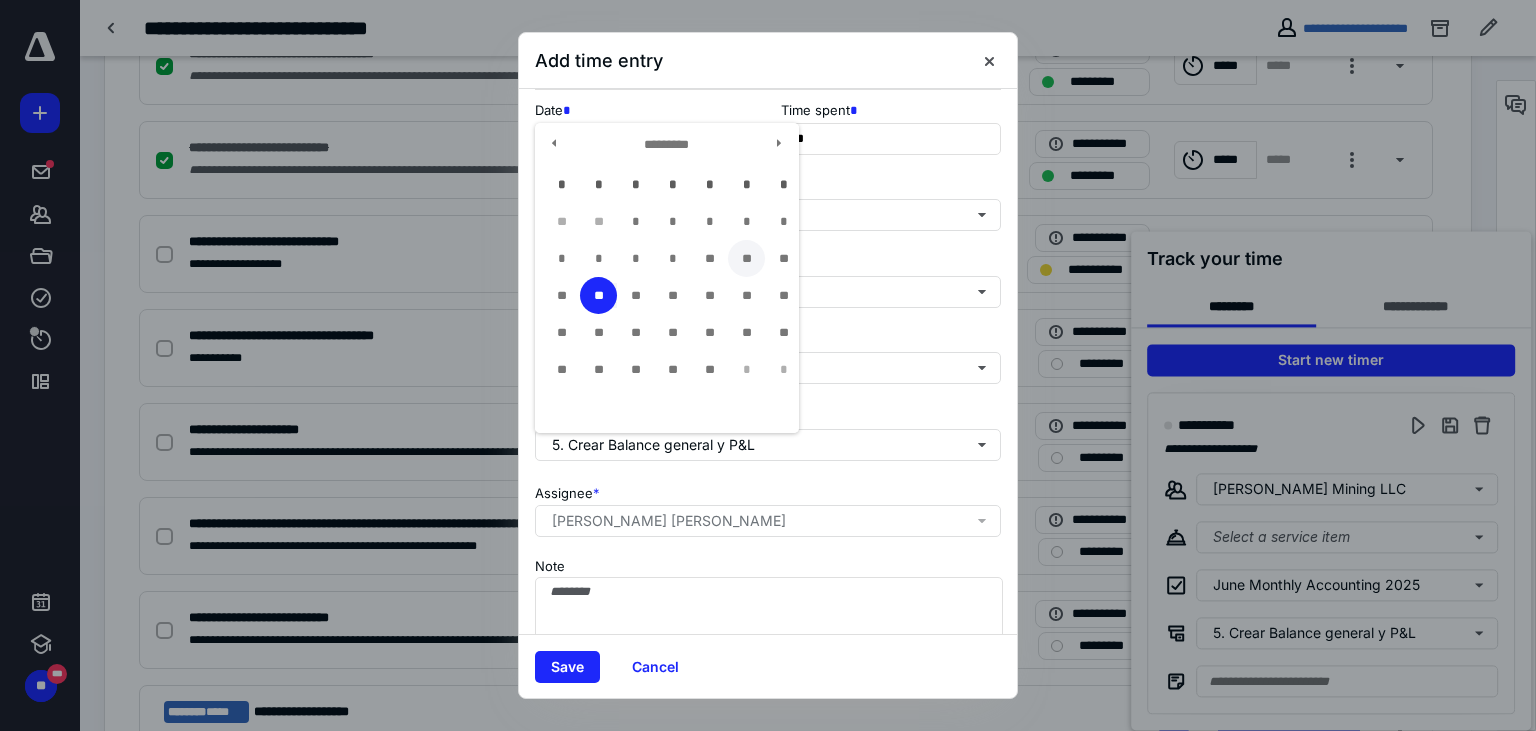 click on "**" at bounding box center (746, 258) 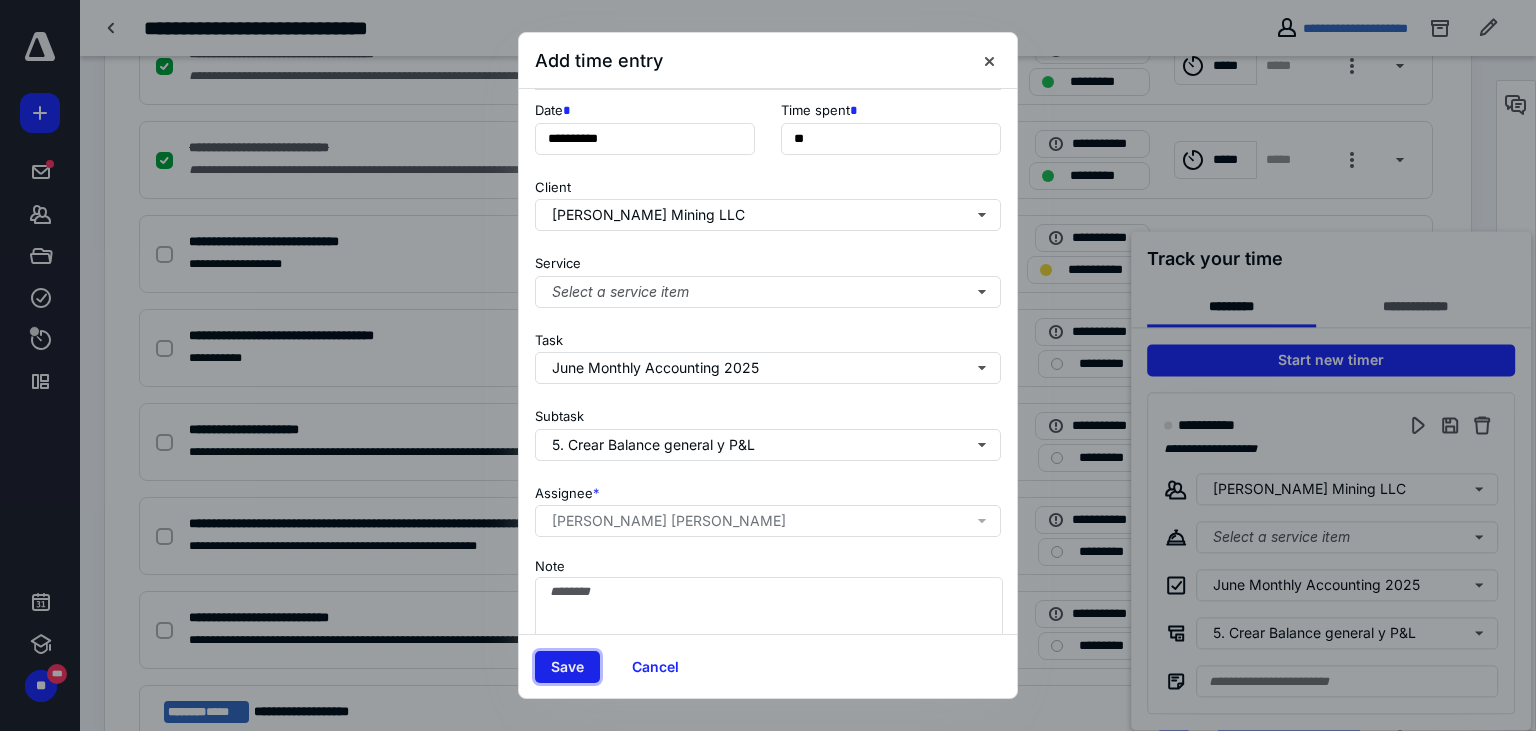 click on "Save" at bounding box center [567, 667] 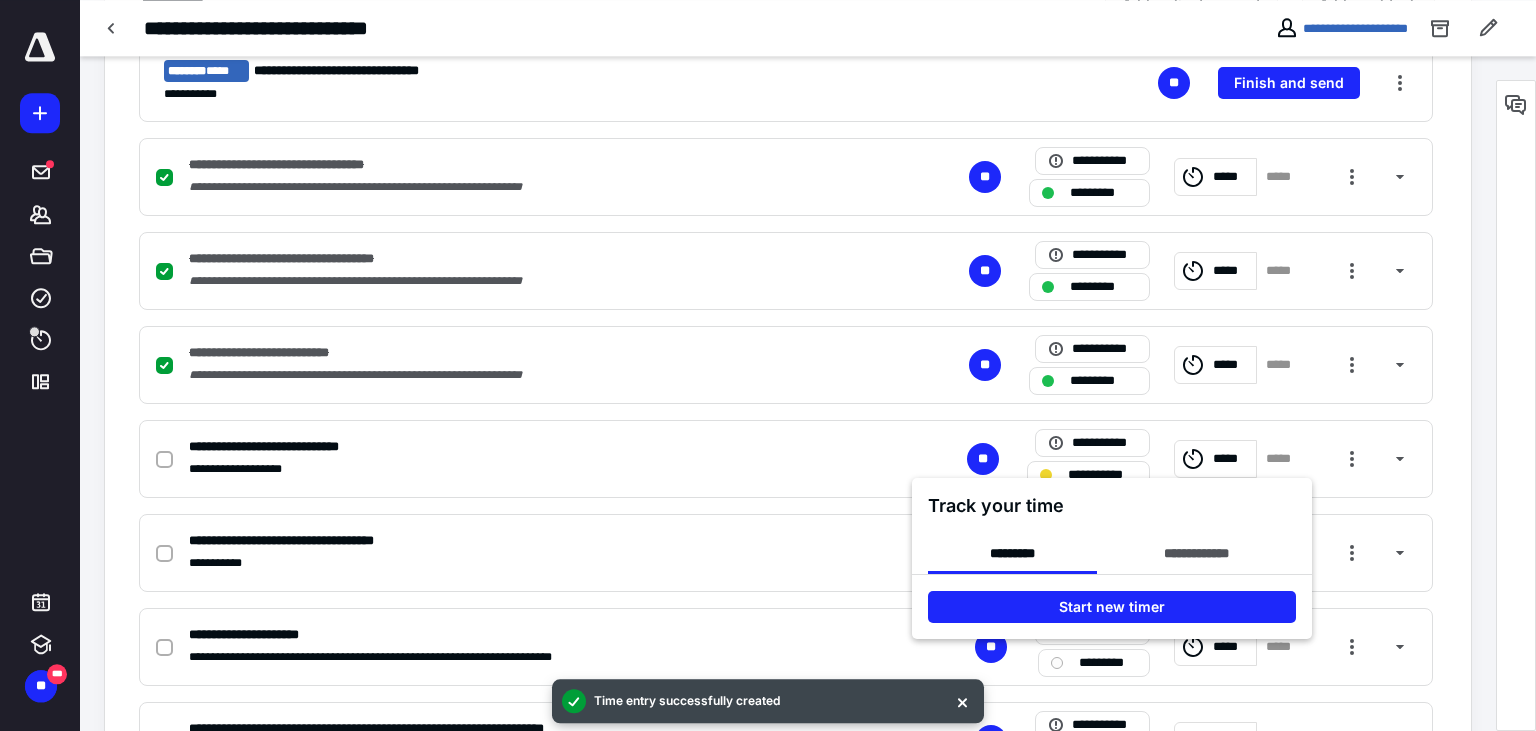 scroll, scrollTop: 528, scrollLeft: 0, axis: vertical 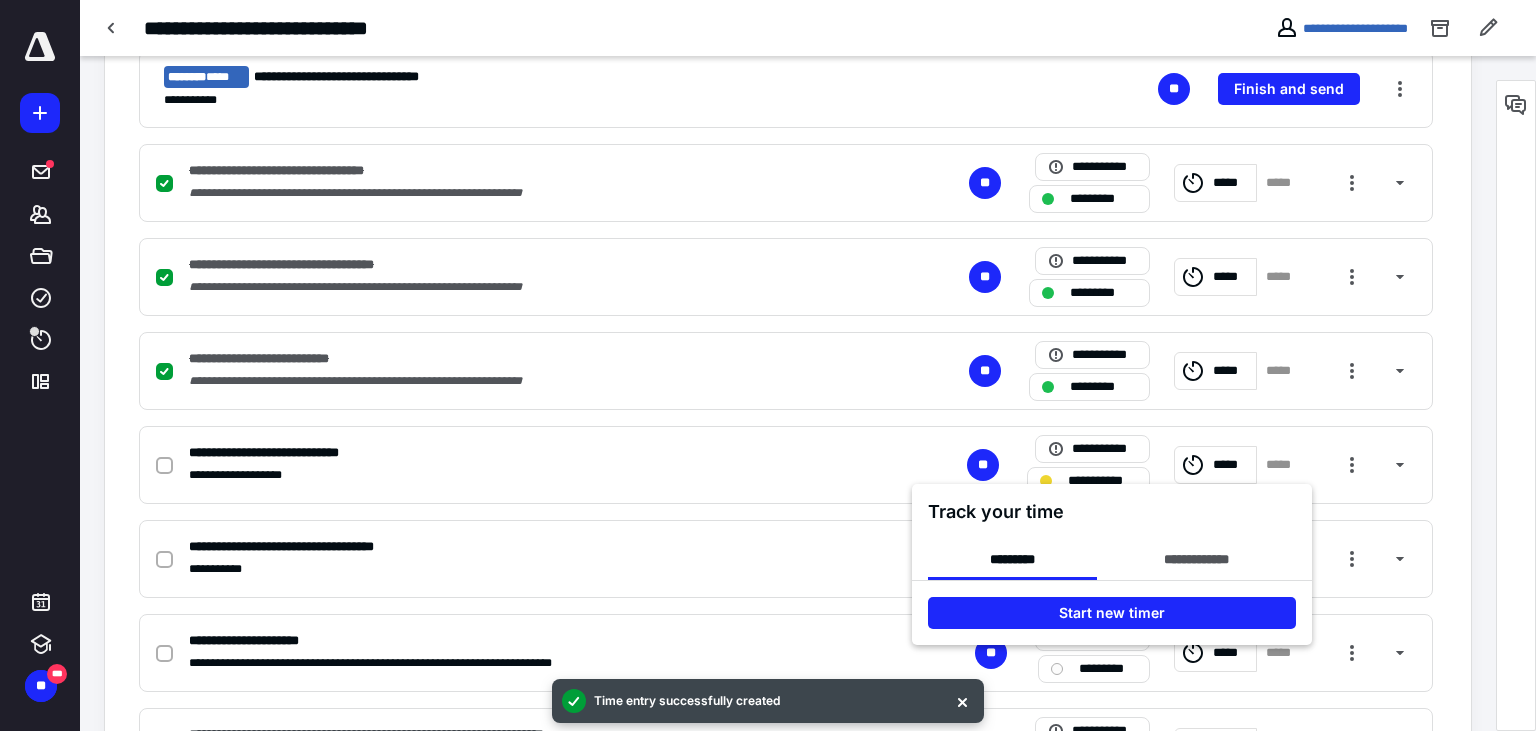 click at bounding box center (768, 365) 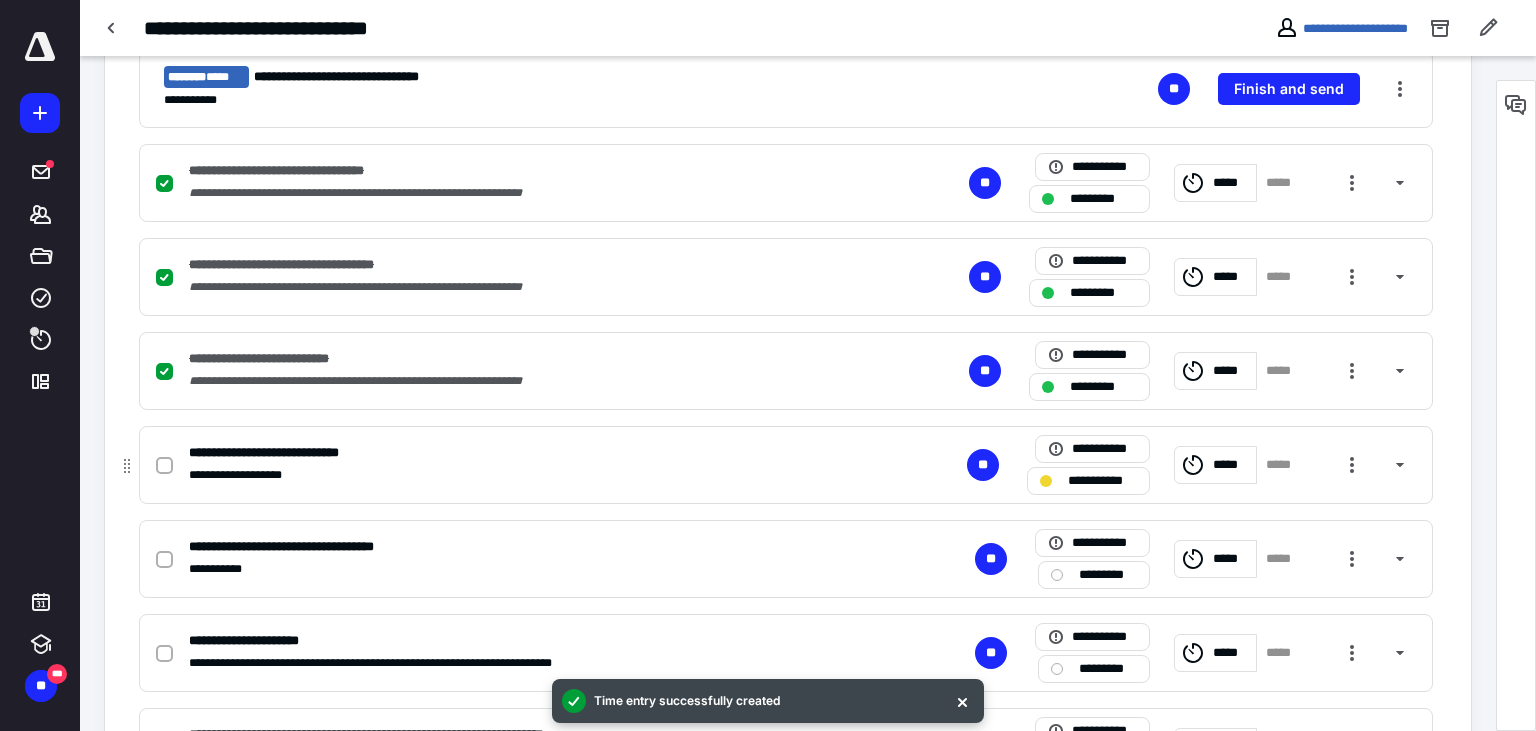 click 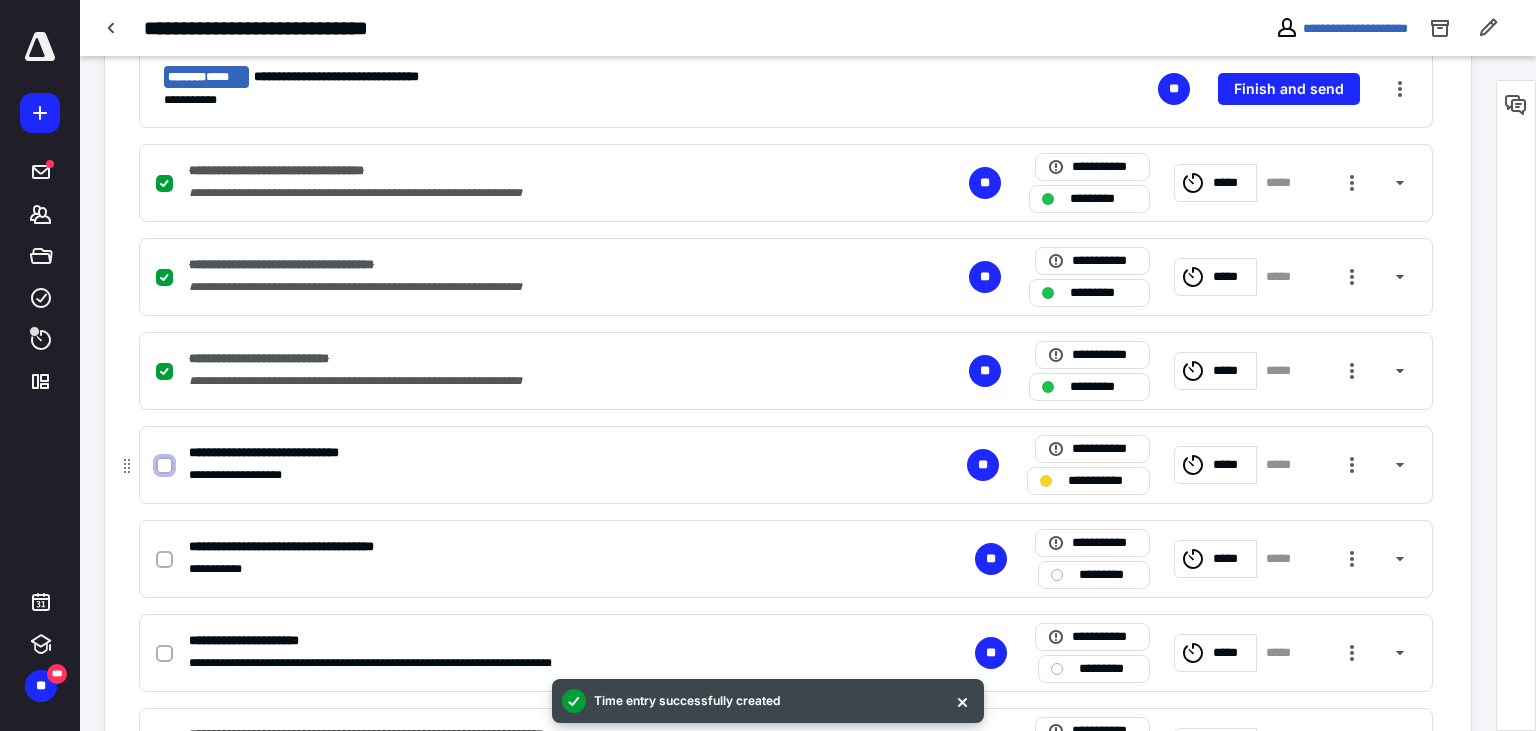 checkbox on "true" 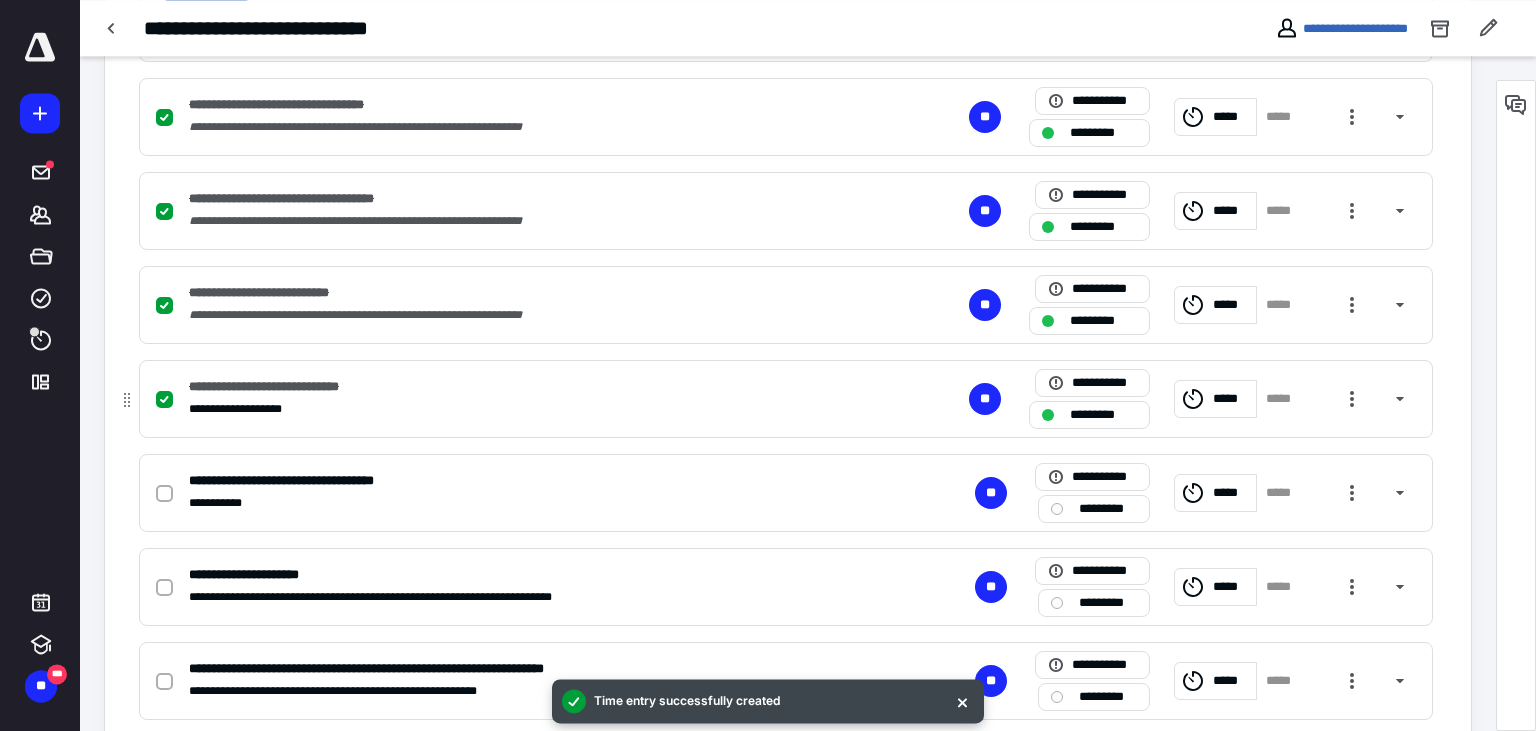 scroll, scrollTop: 633, scrollLeft: 0, axis: vertical 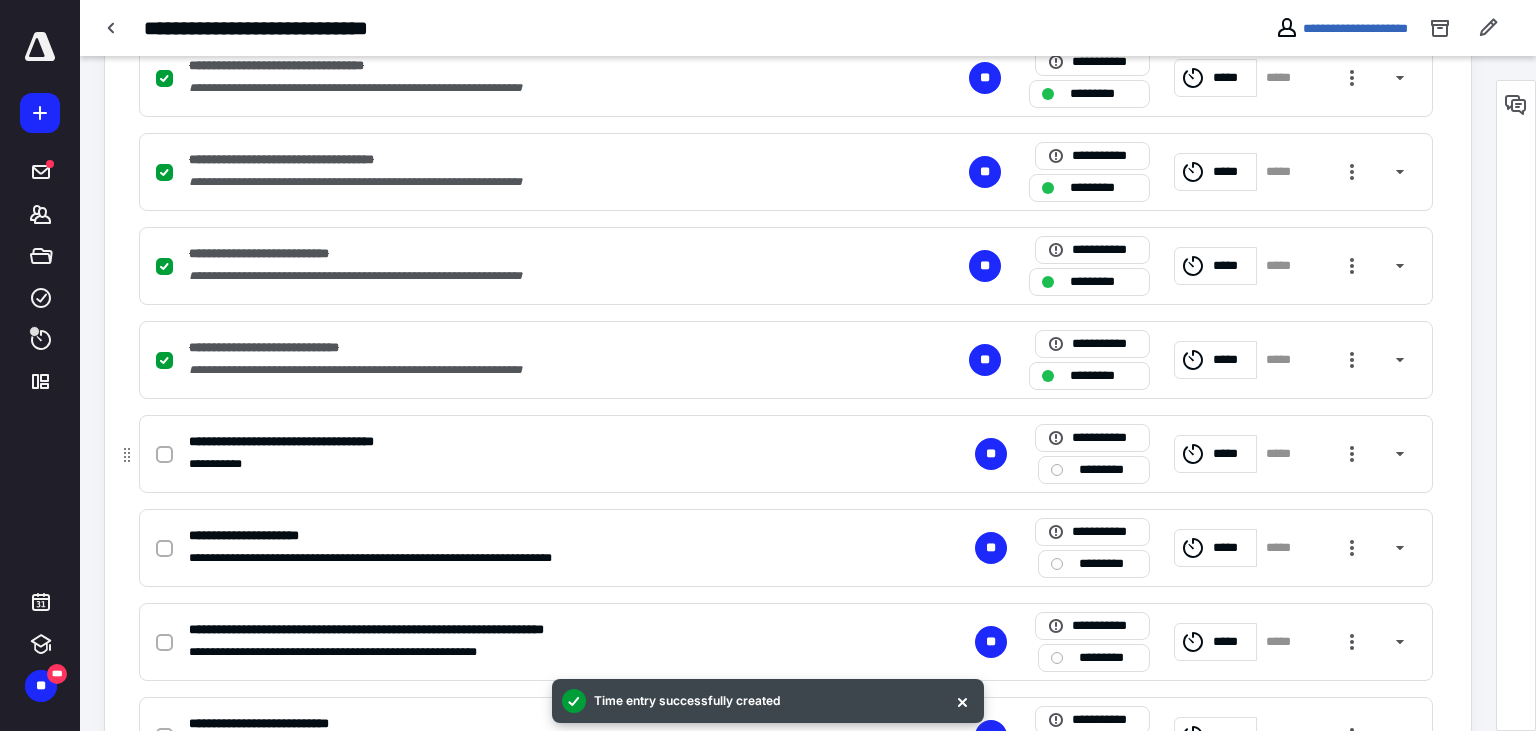 click 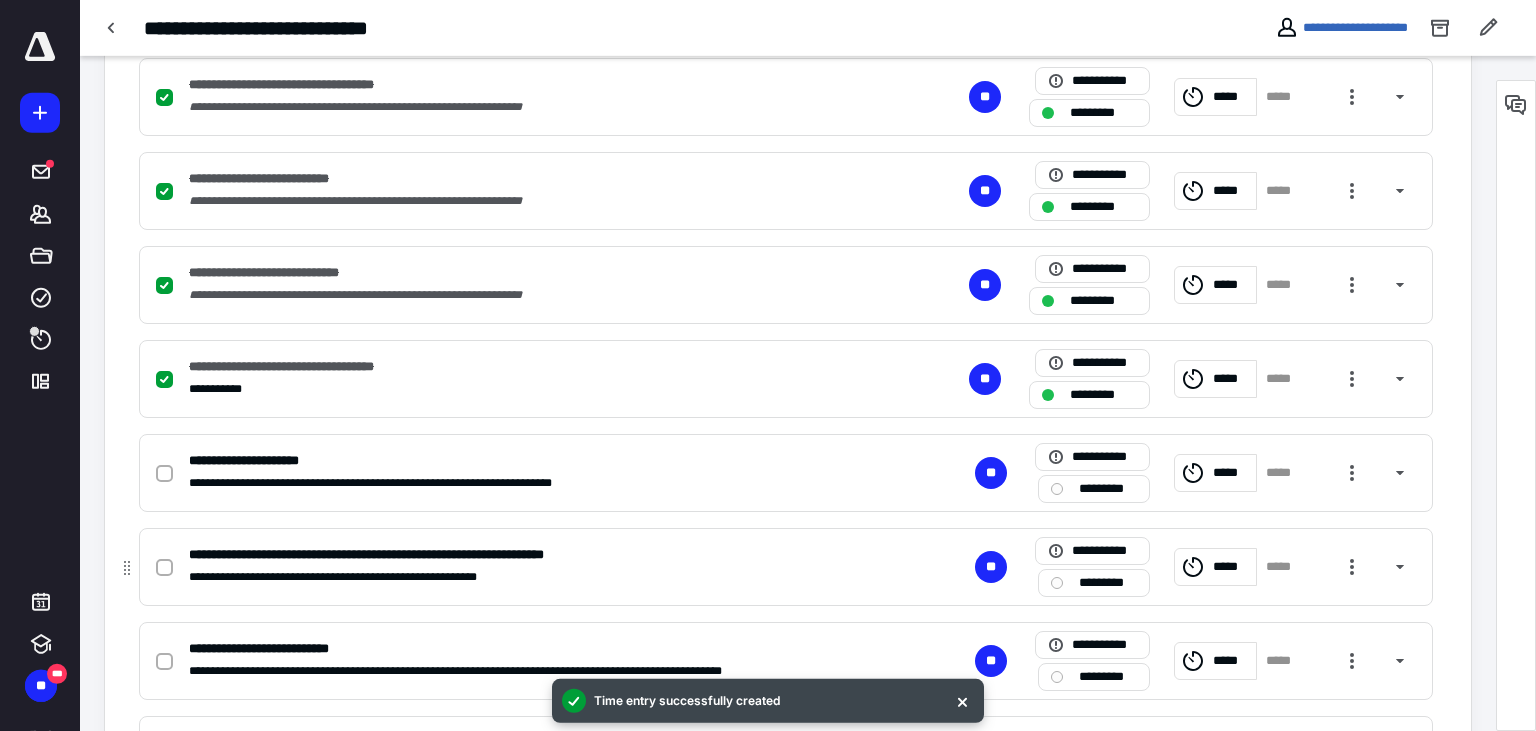 scroll, scrollTop: 844, scrollLeft: 0, axis: vertical 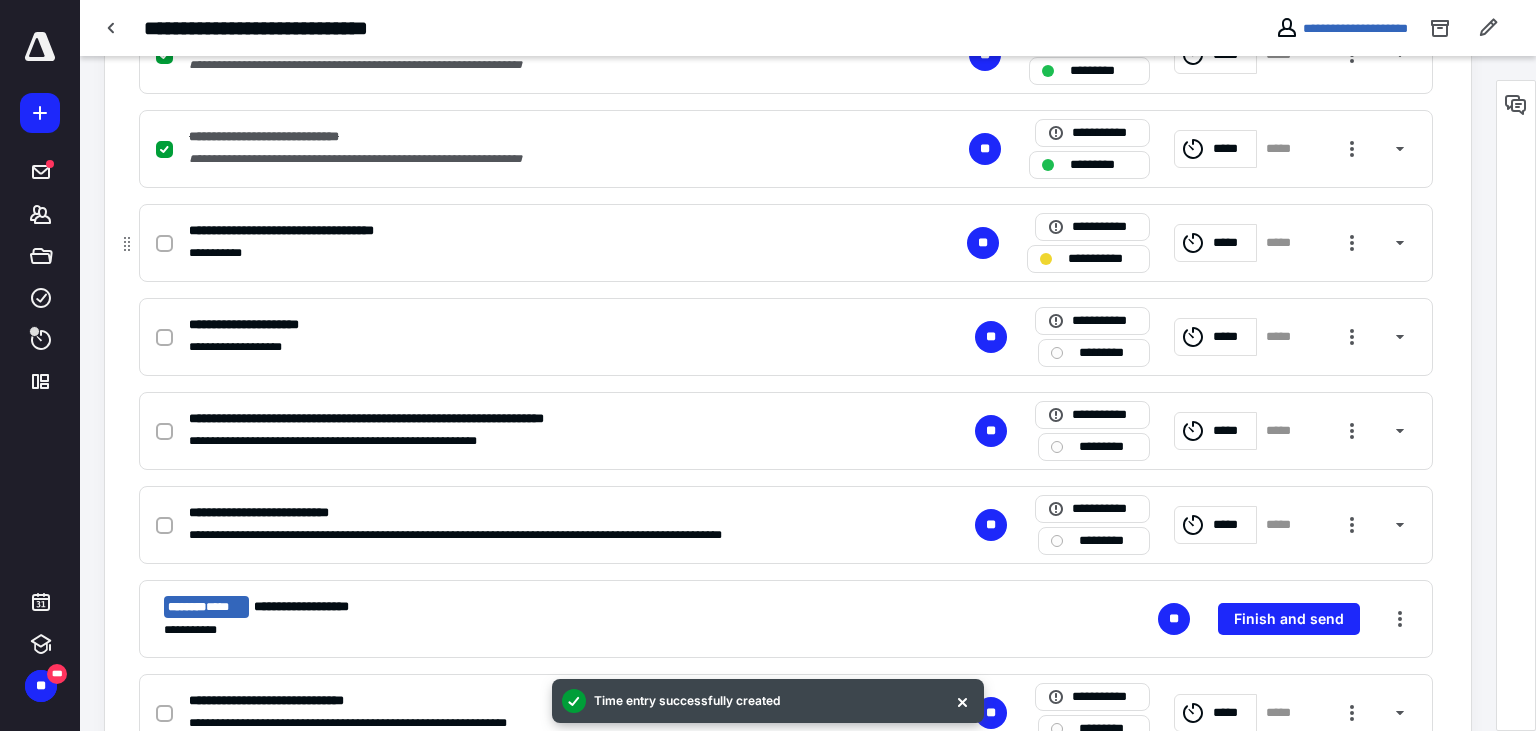 click 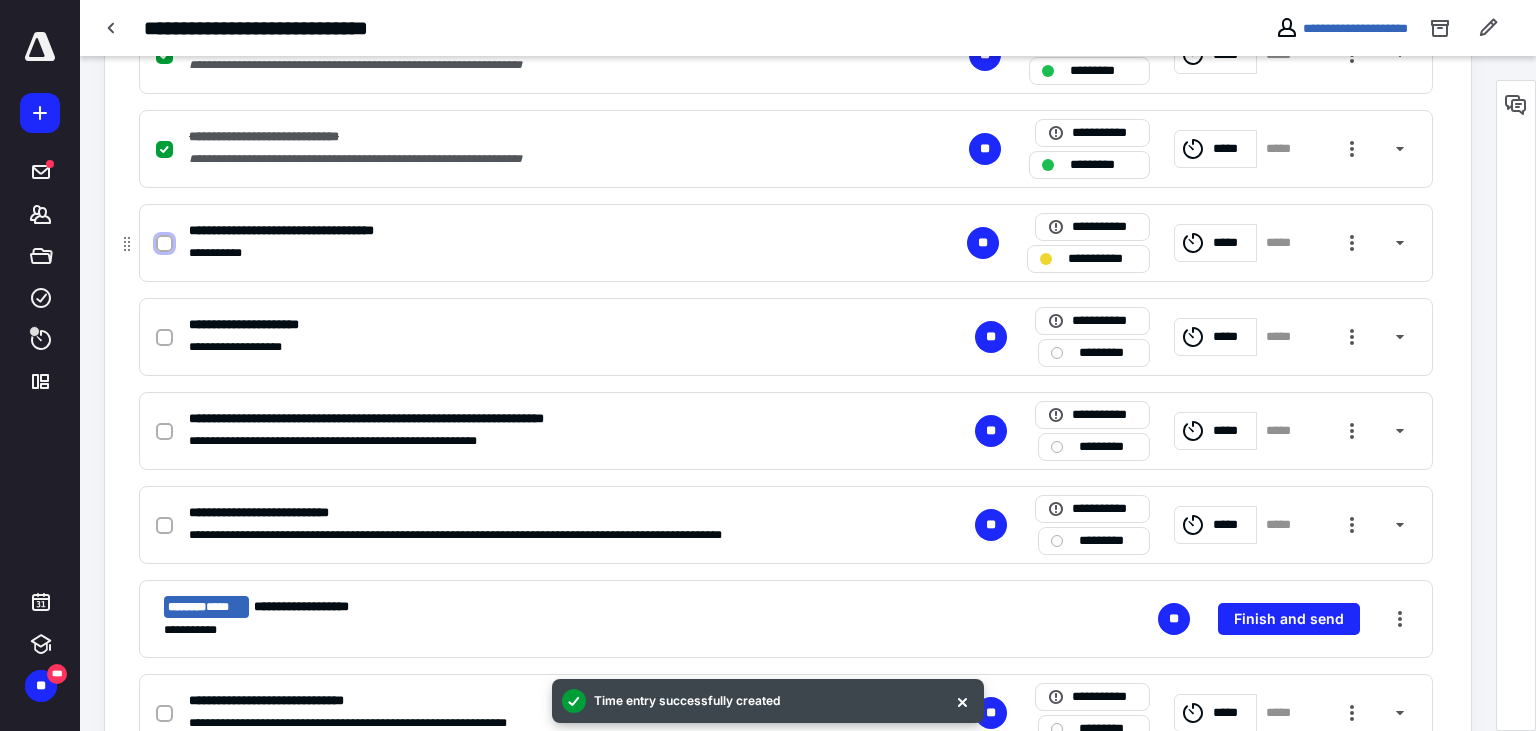 click at bounding box center (164, 244) 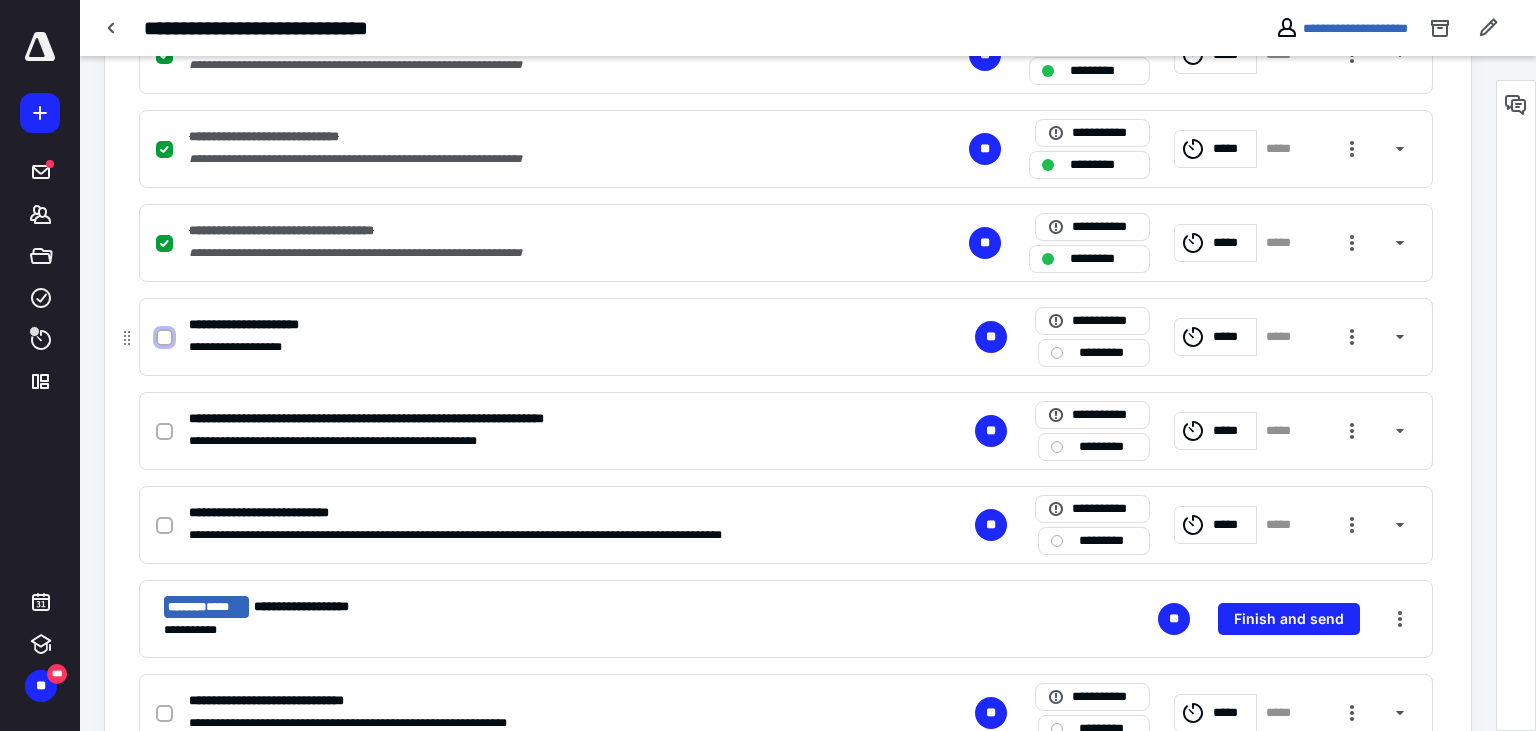 click at bounding box center [164, 338] 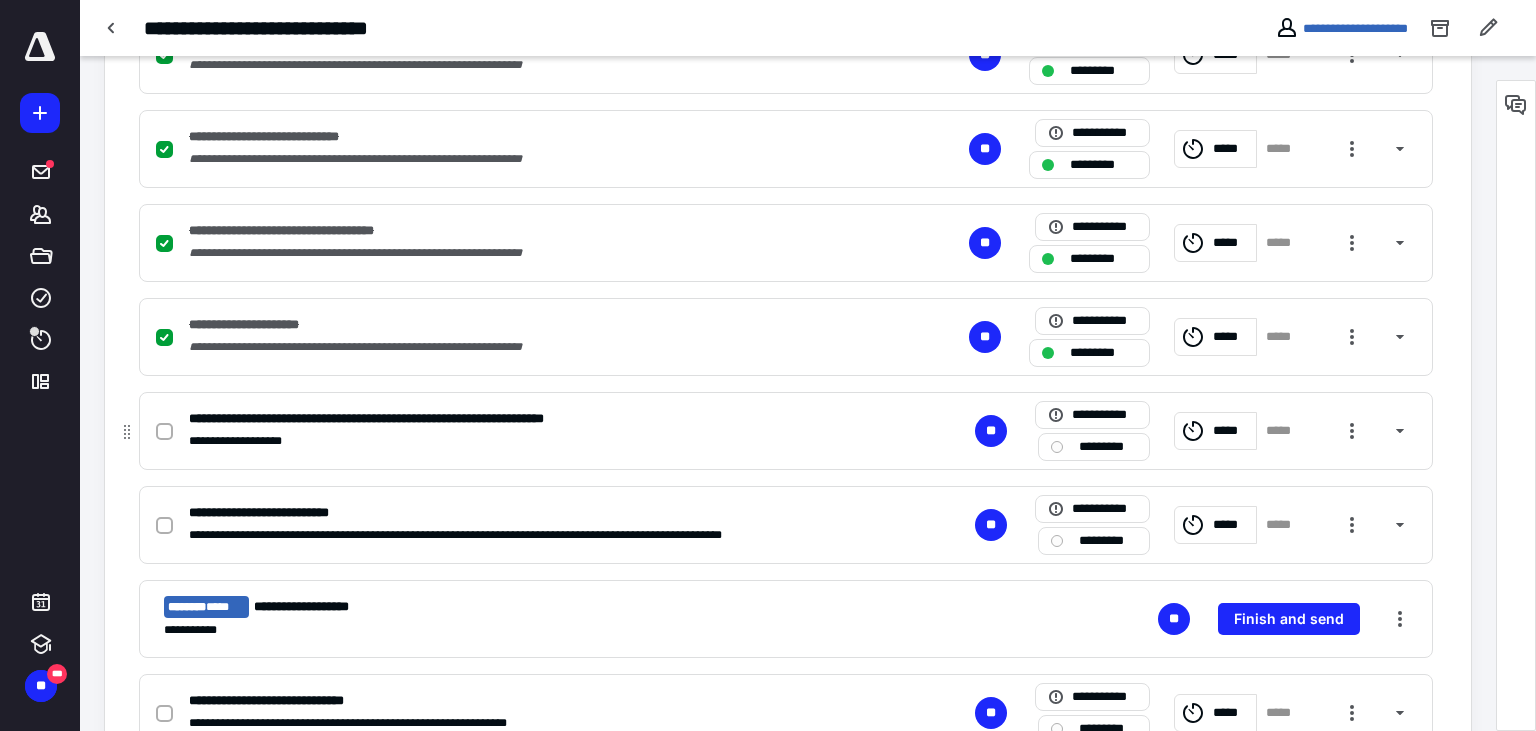 click 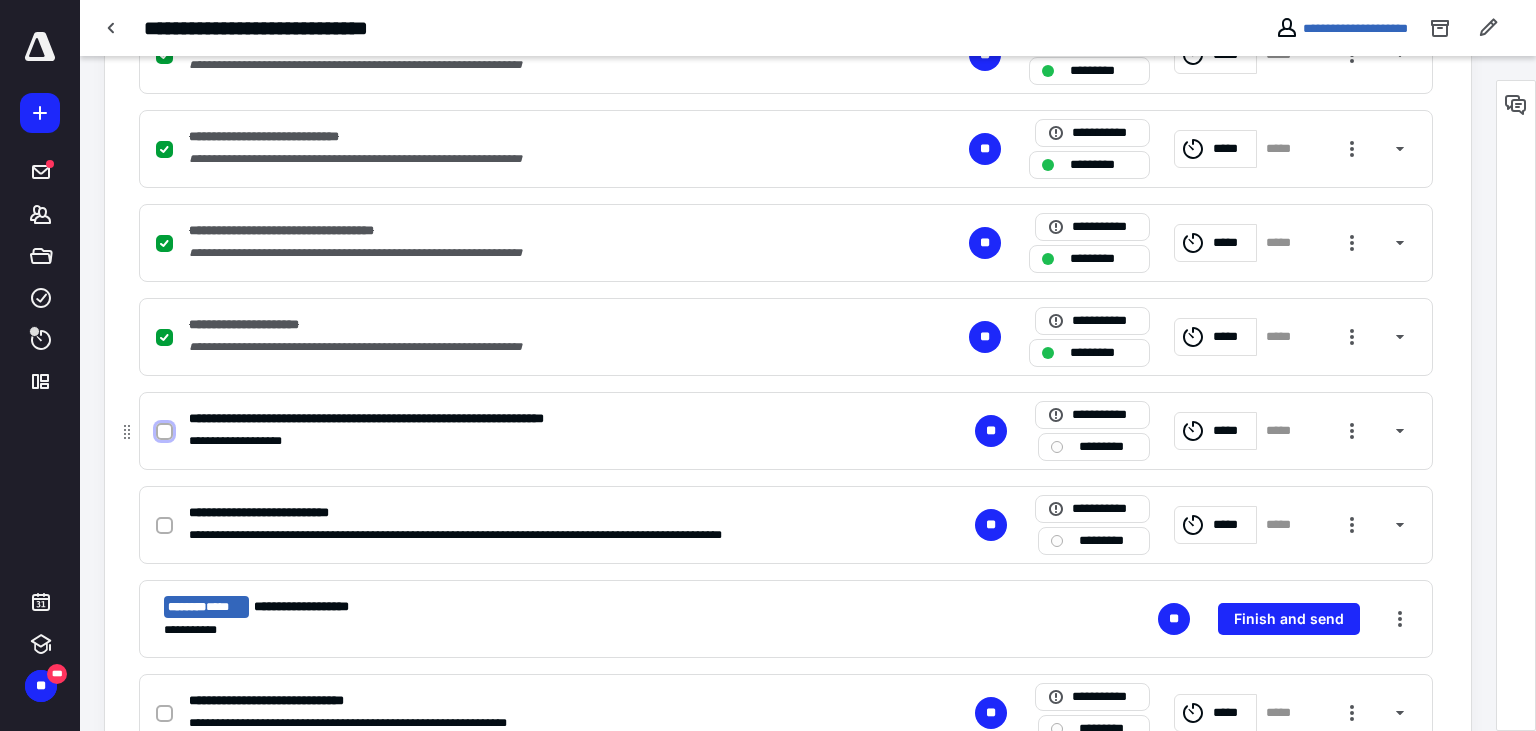 checkbox on "true" 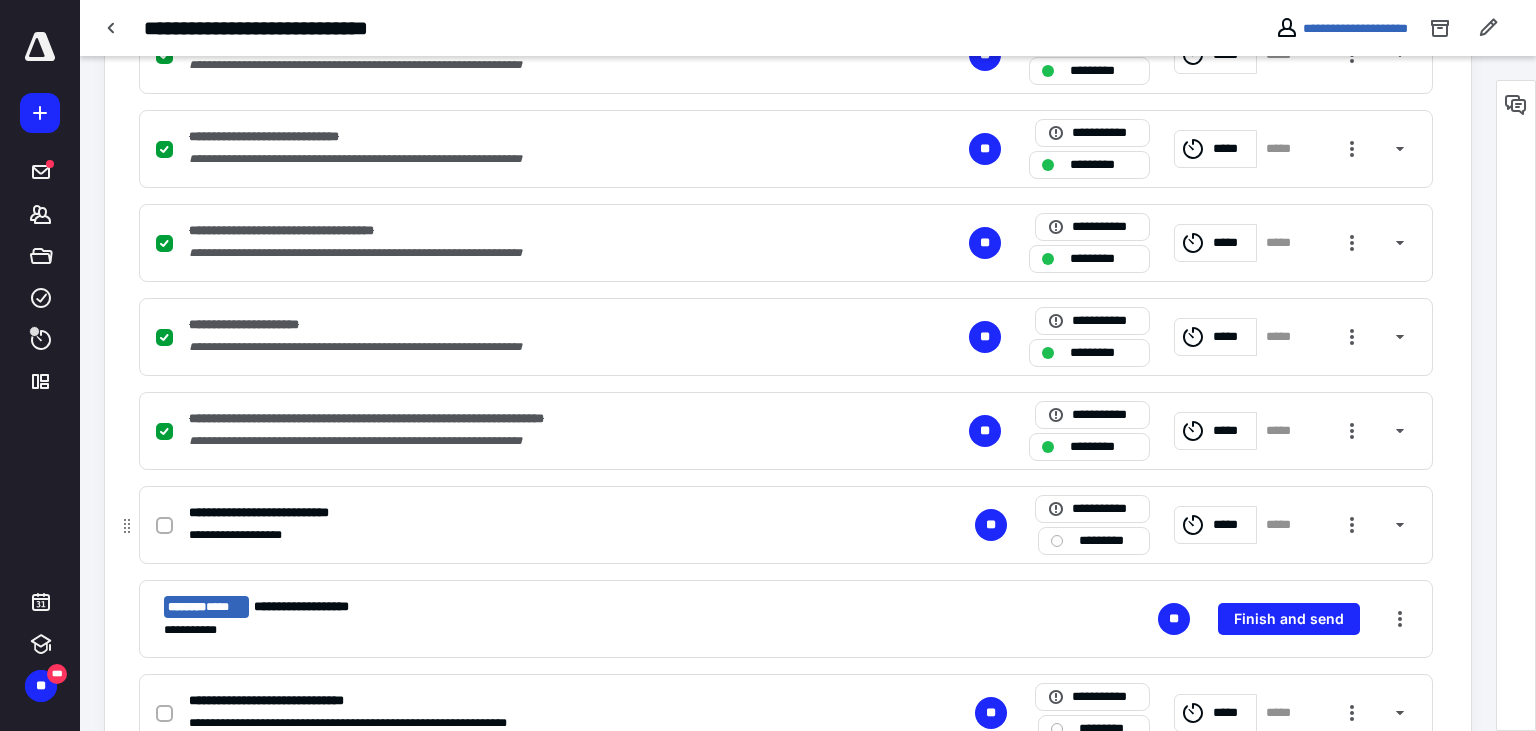 click 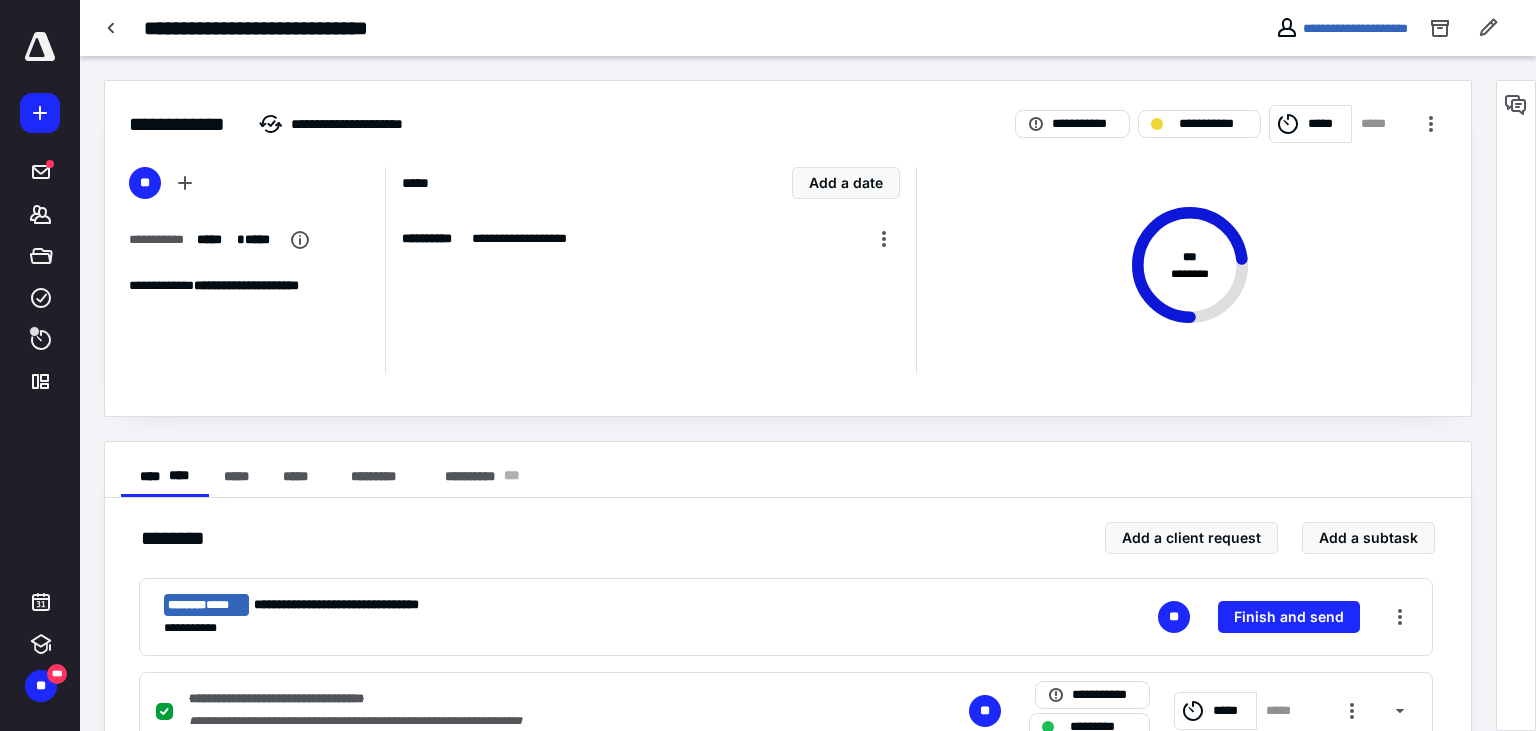 scroll, scrollTop: 633, scrollLeft: 0, axis: vertical 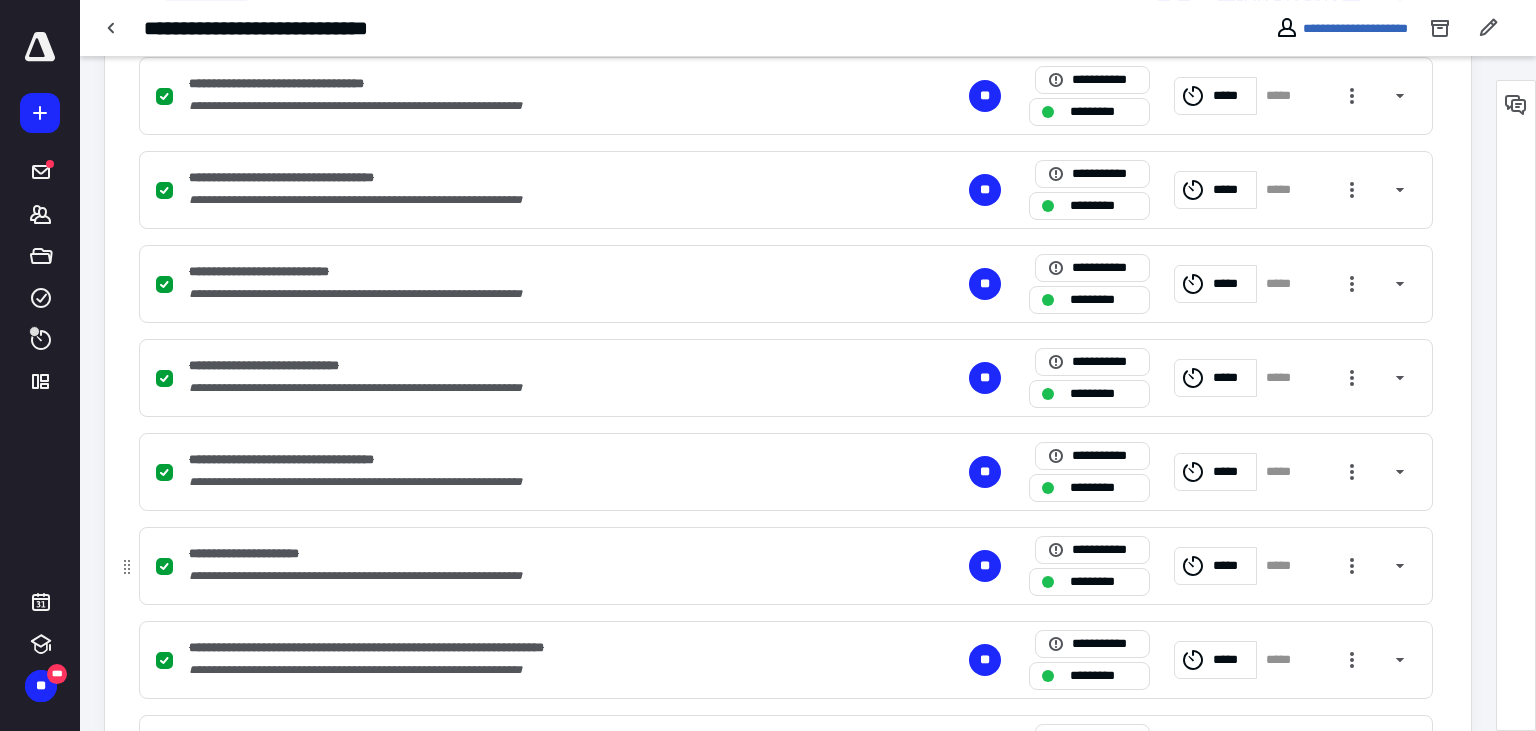 checkbox on "false" 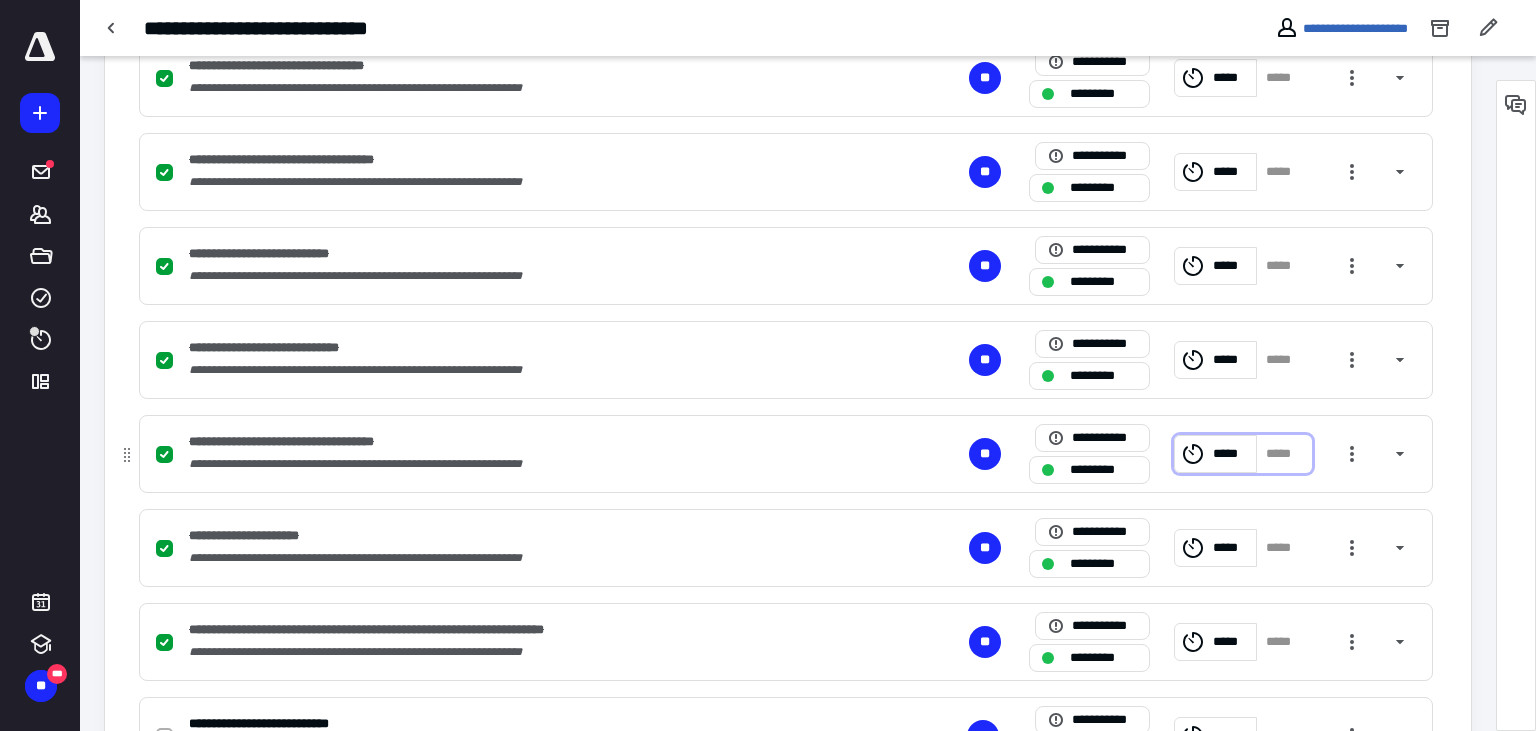 checkbox on "false" 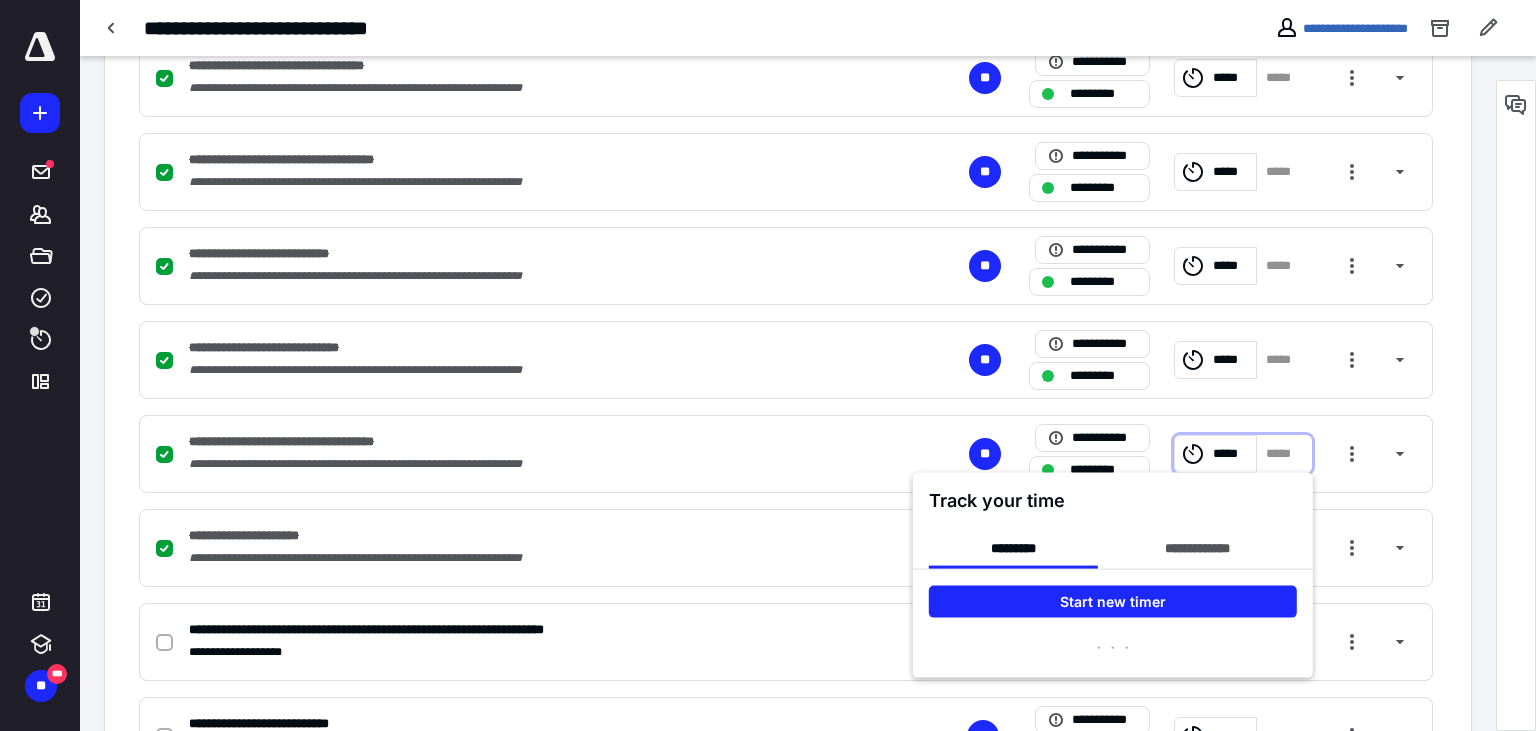 checkbox on "false" 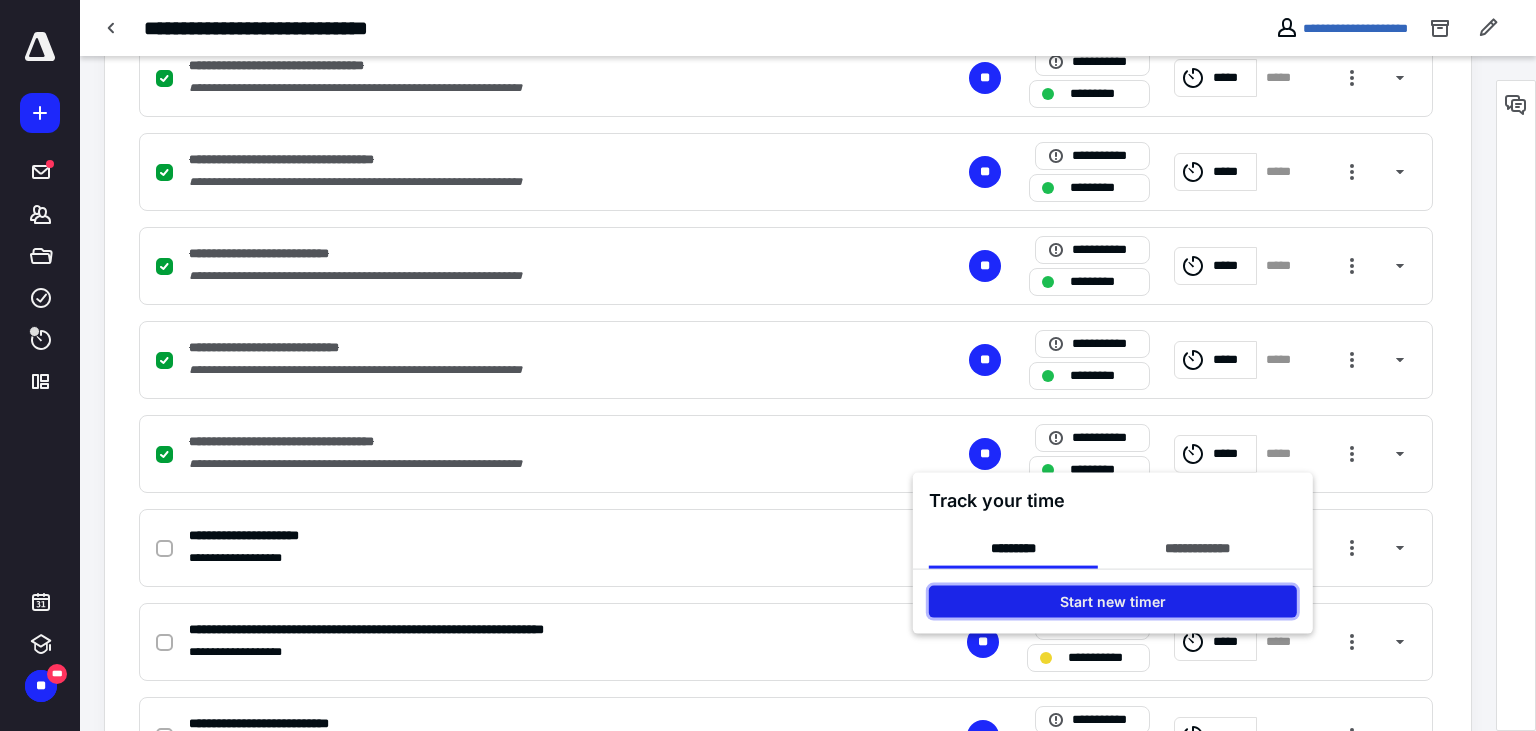 click on "Start new timer" at bounding box center (1113, 602) 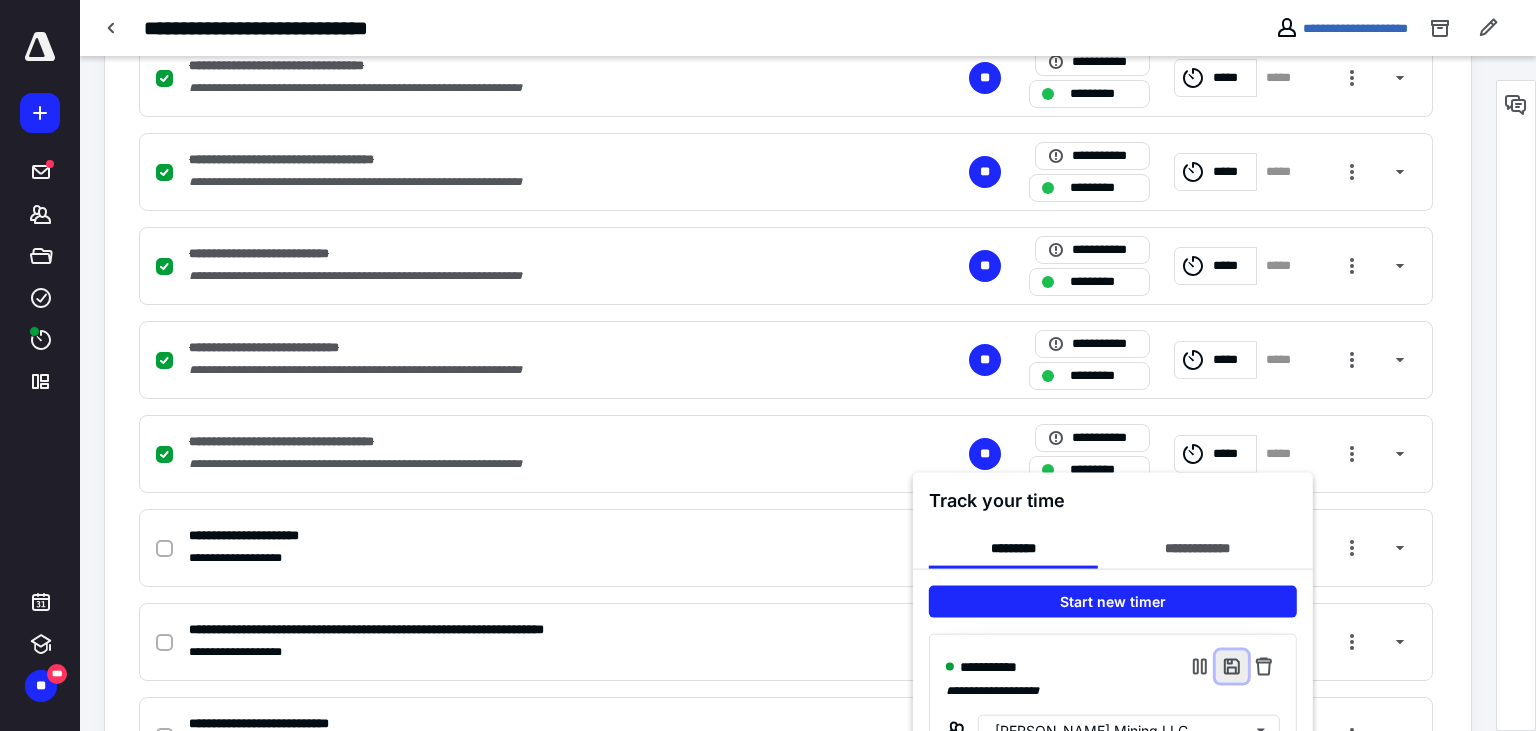 click at bounding box center [1232, 667] 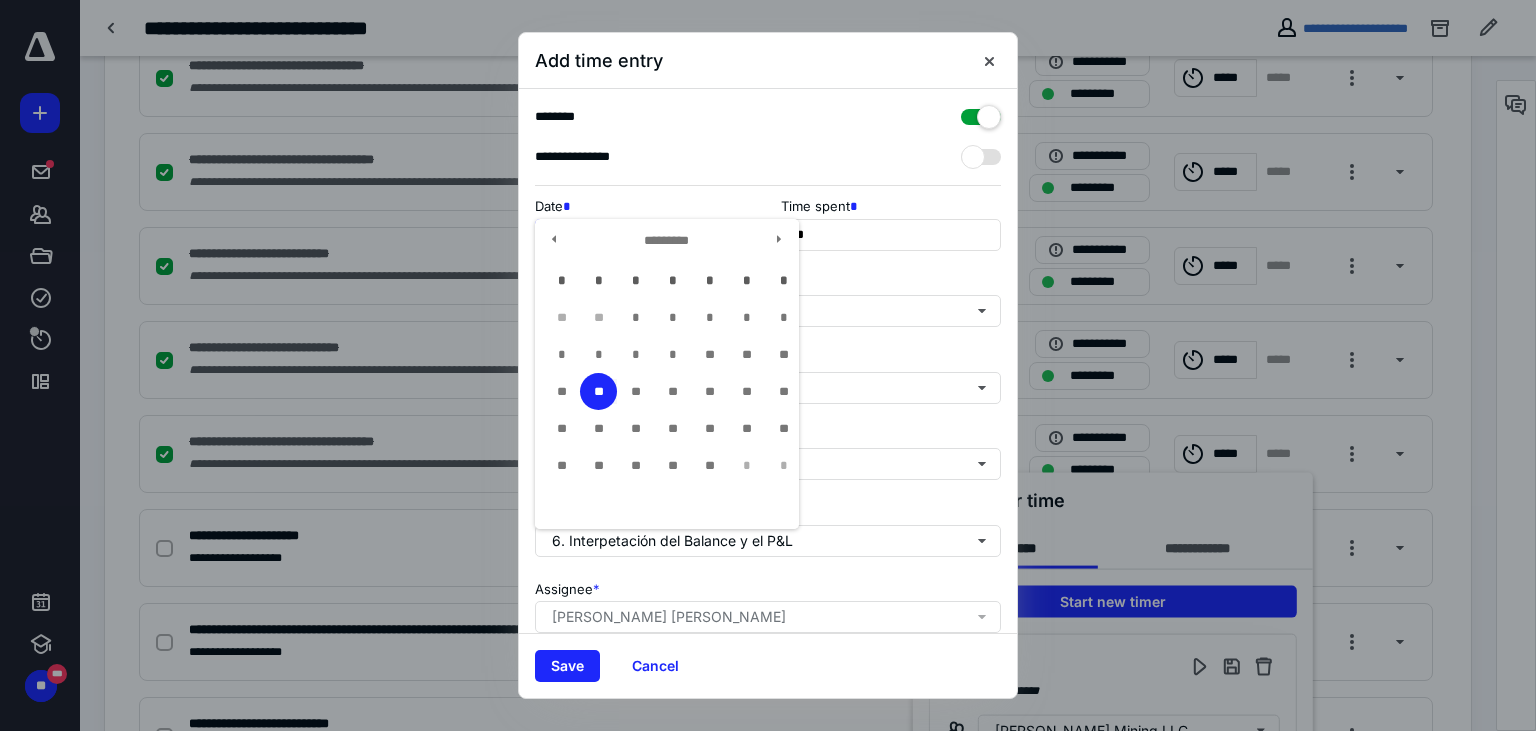 drag, startPoint x: 718, startPoint y: 231, endPoint x: 752, endPoint y: 266, distance: 48.79549 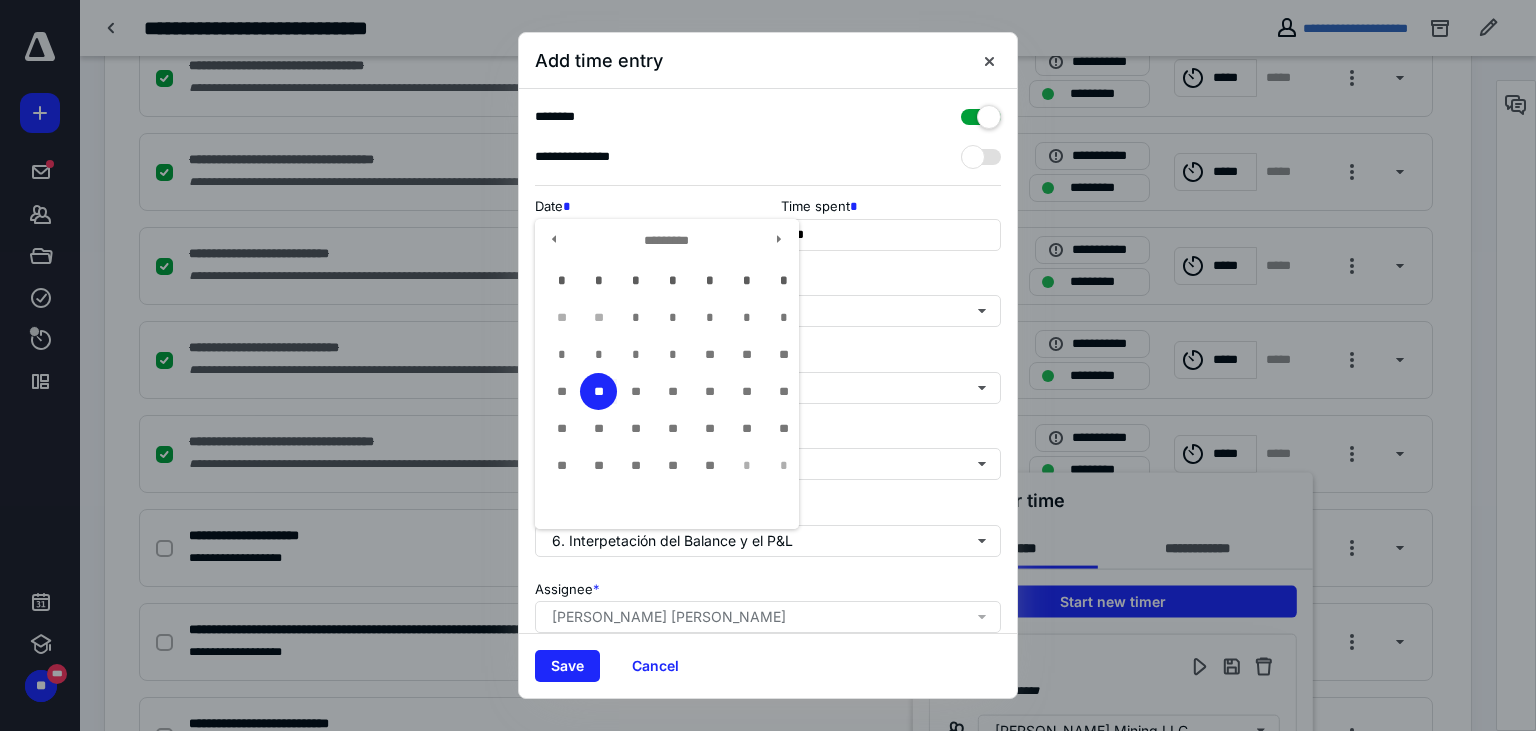 click on "**" at bounding box center (746, 354) 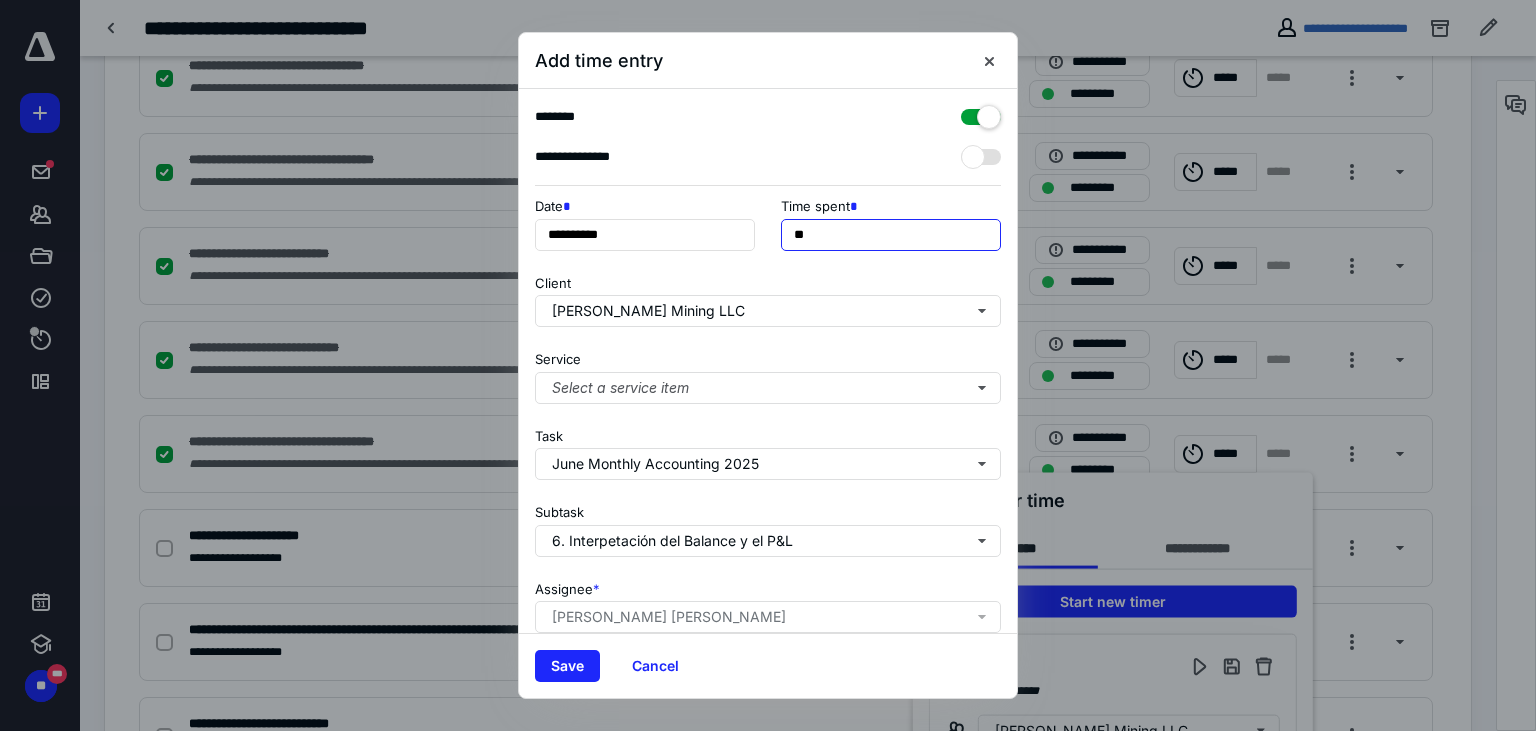 drag, startPoint x: 800, startPoint y: 230, endPoint x: 740, endPoint y: 227, distance: 60.074955 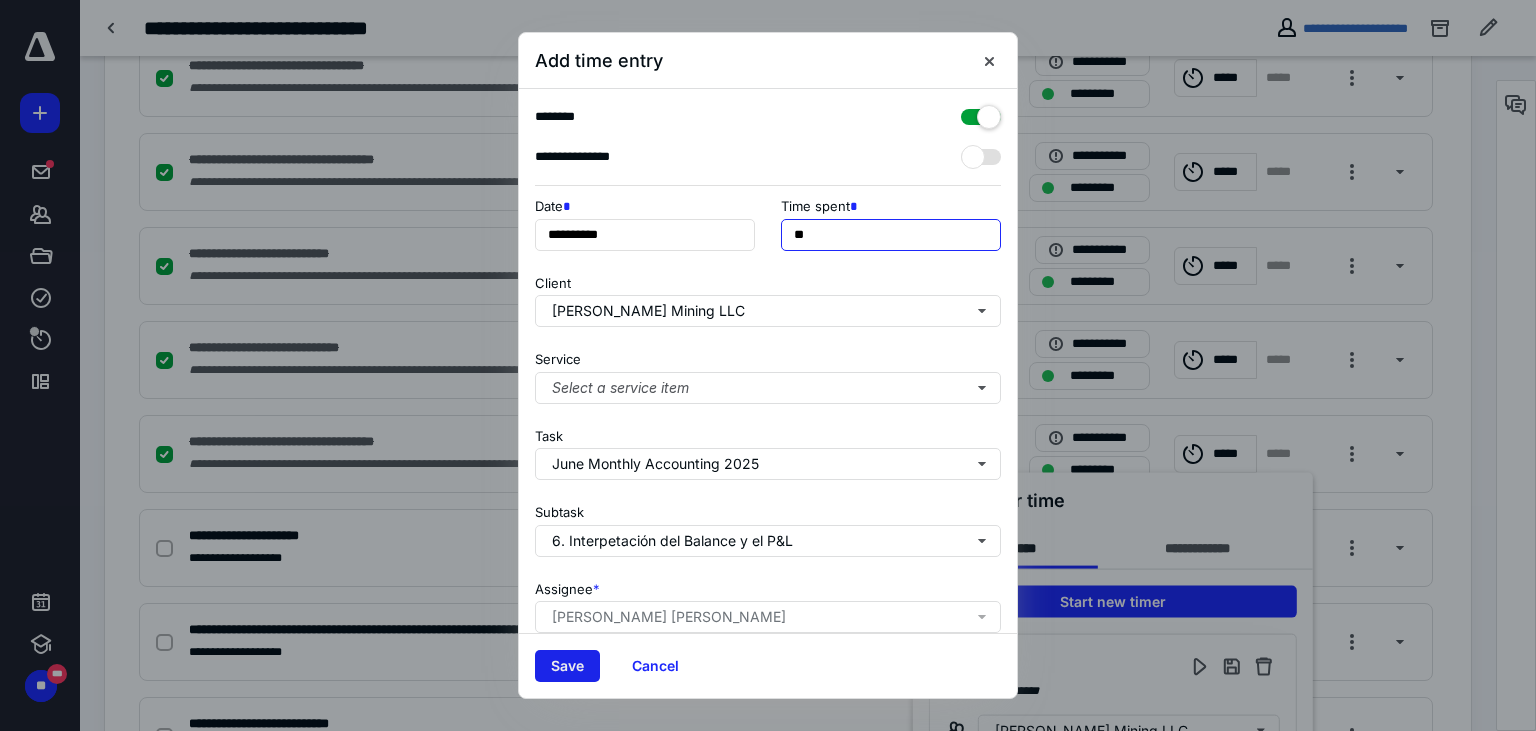 type on "**" 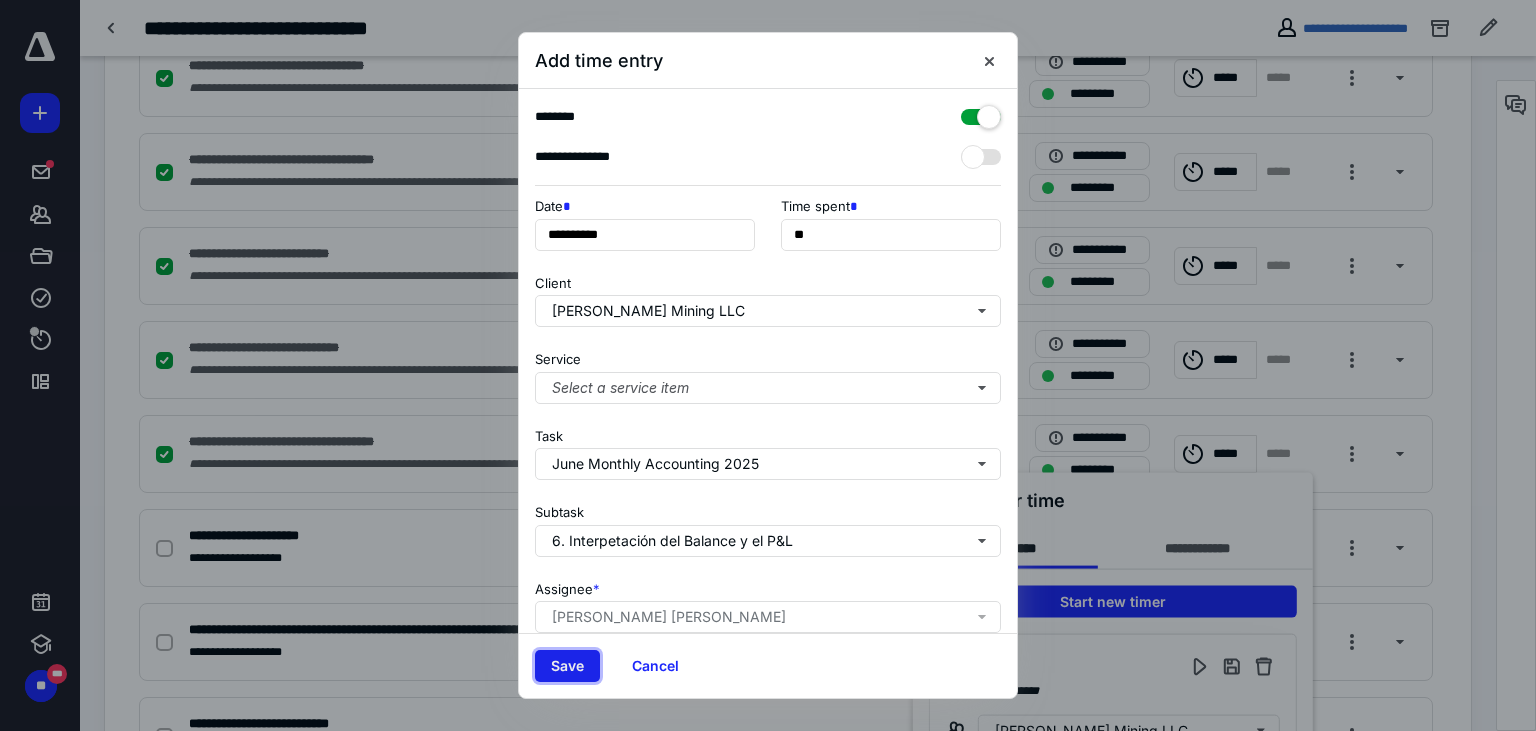 click on "Save" at bounding box center (567, 666) 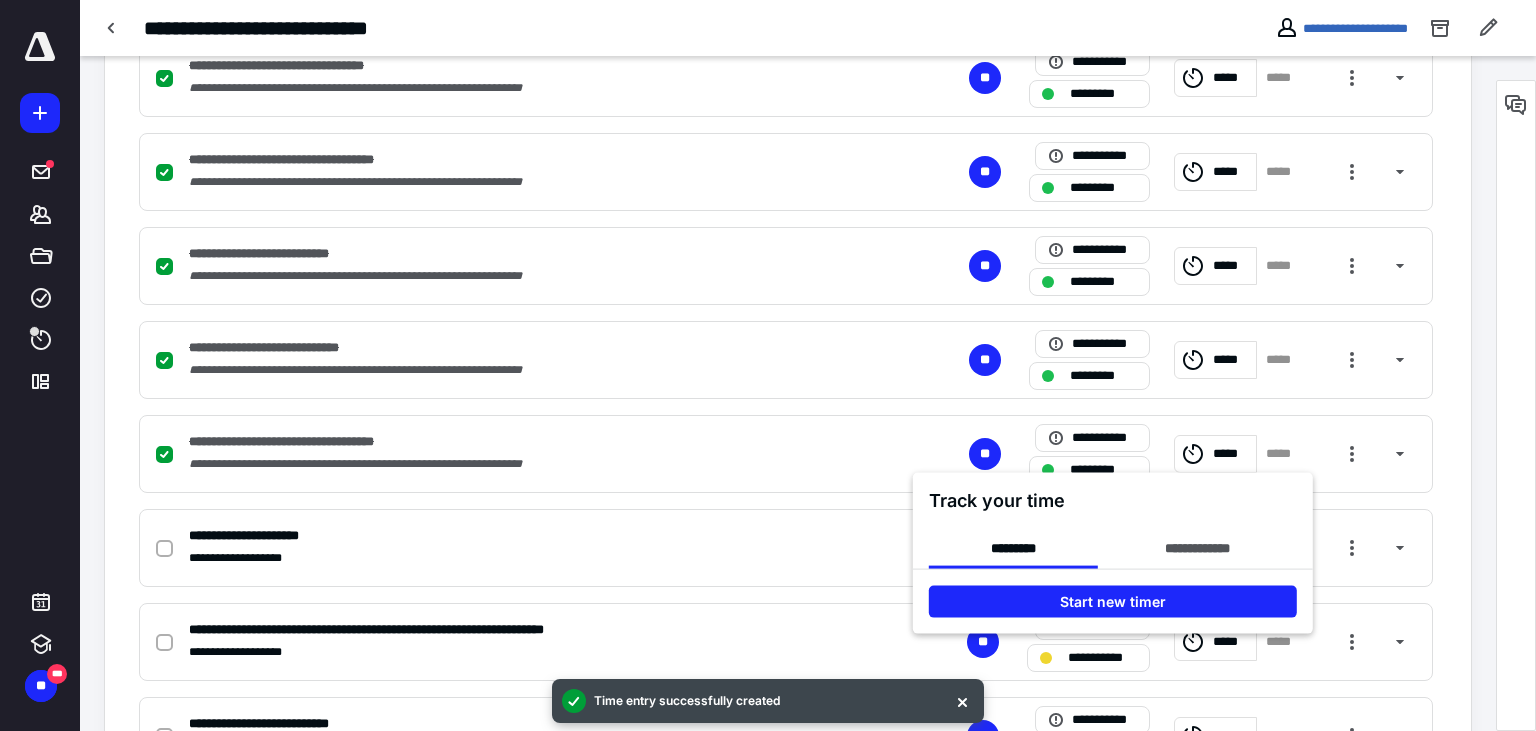 click at bounding box center [768, 365] 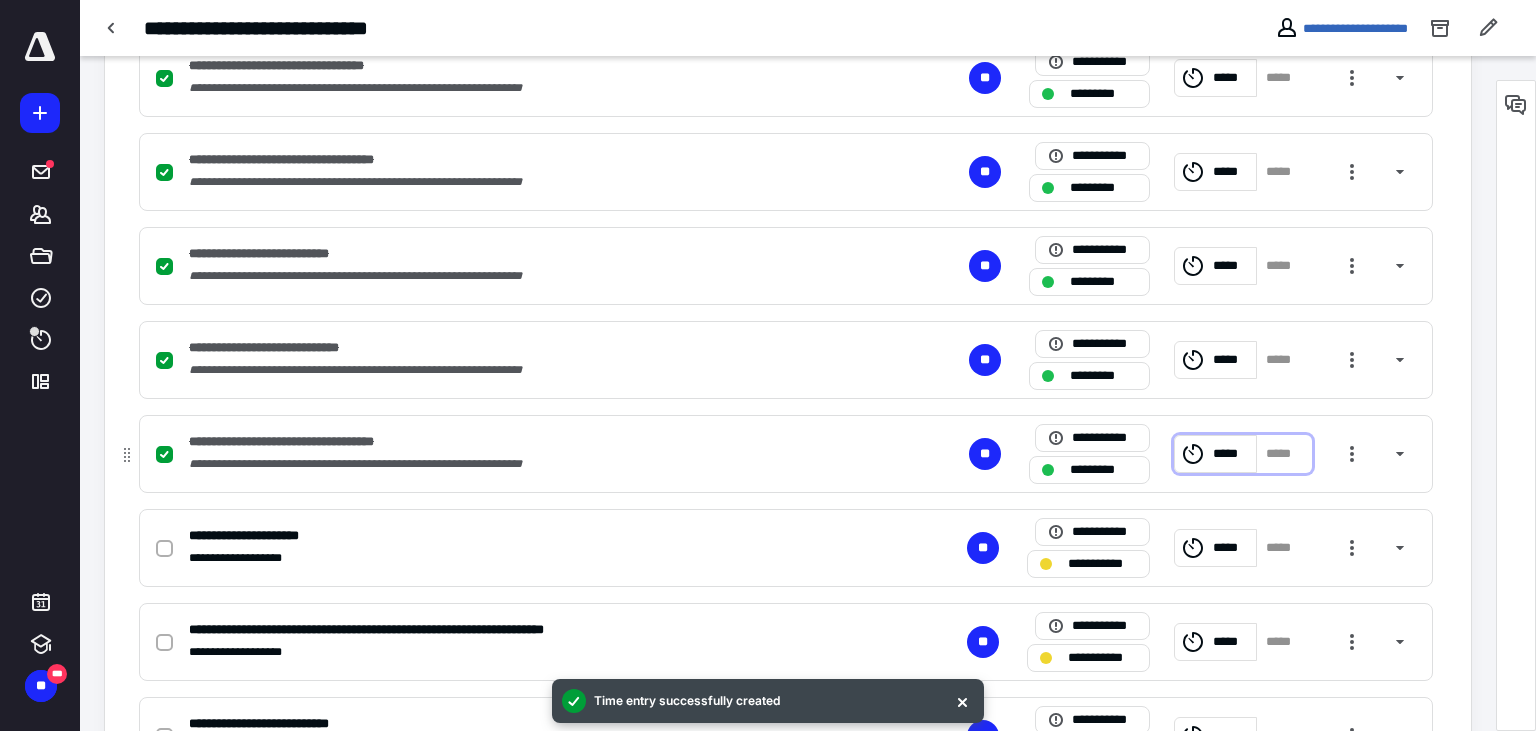 click on "*****" at bounding box center [1231, 454] 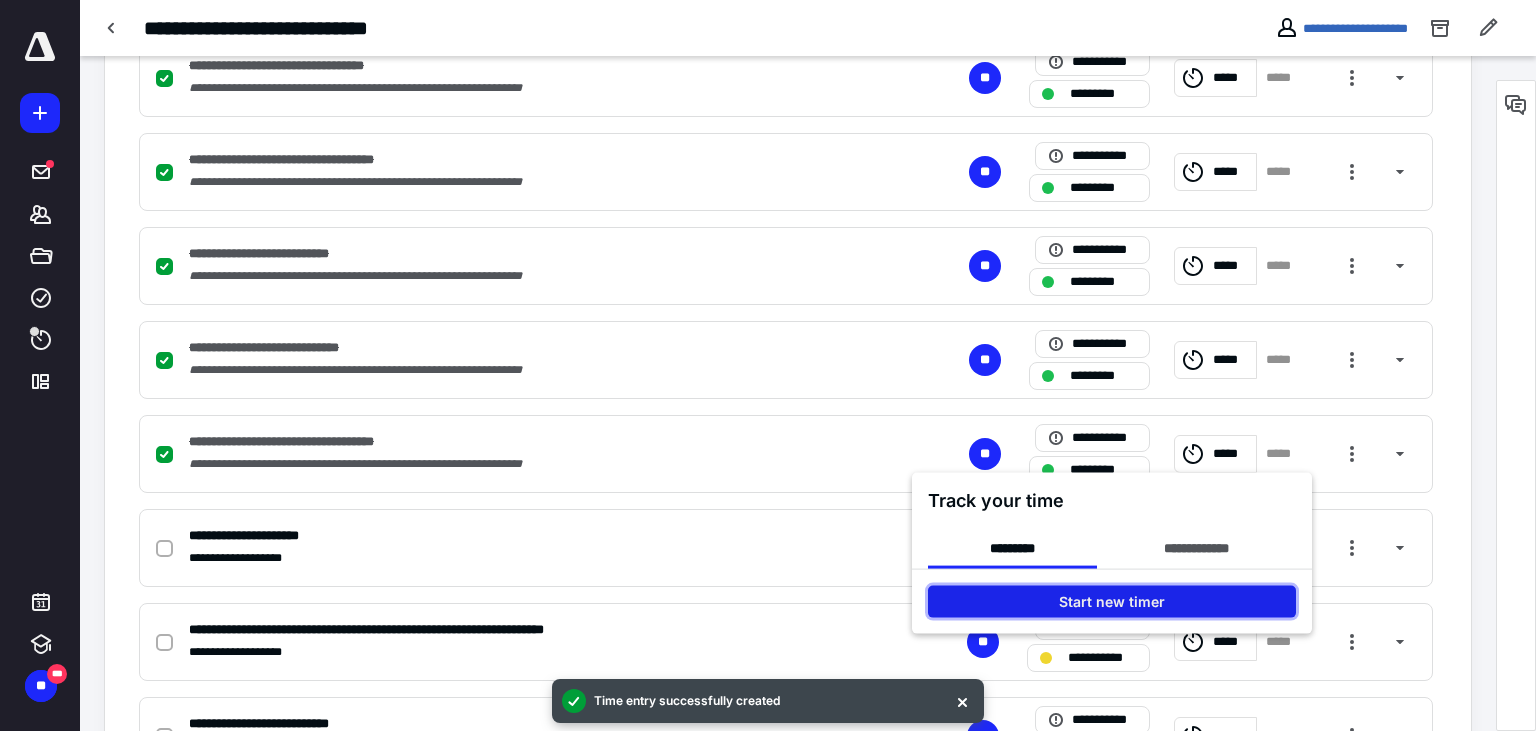 click on "Start new timer" at bounding box center [1112, 602] 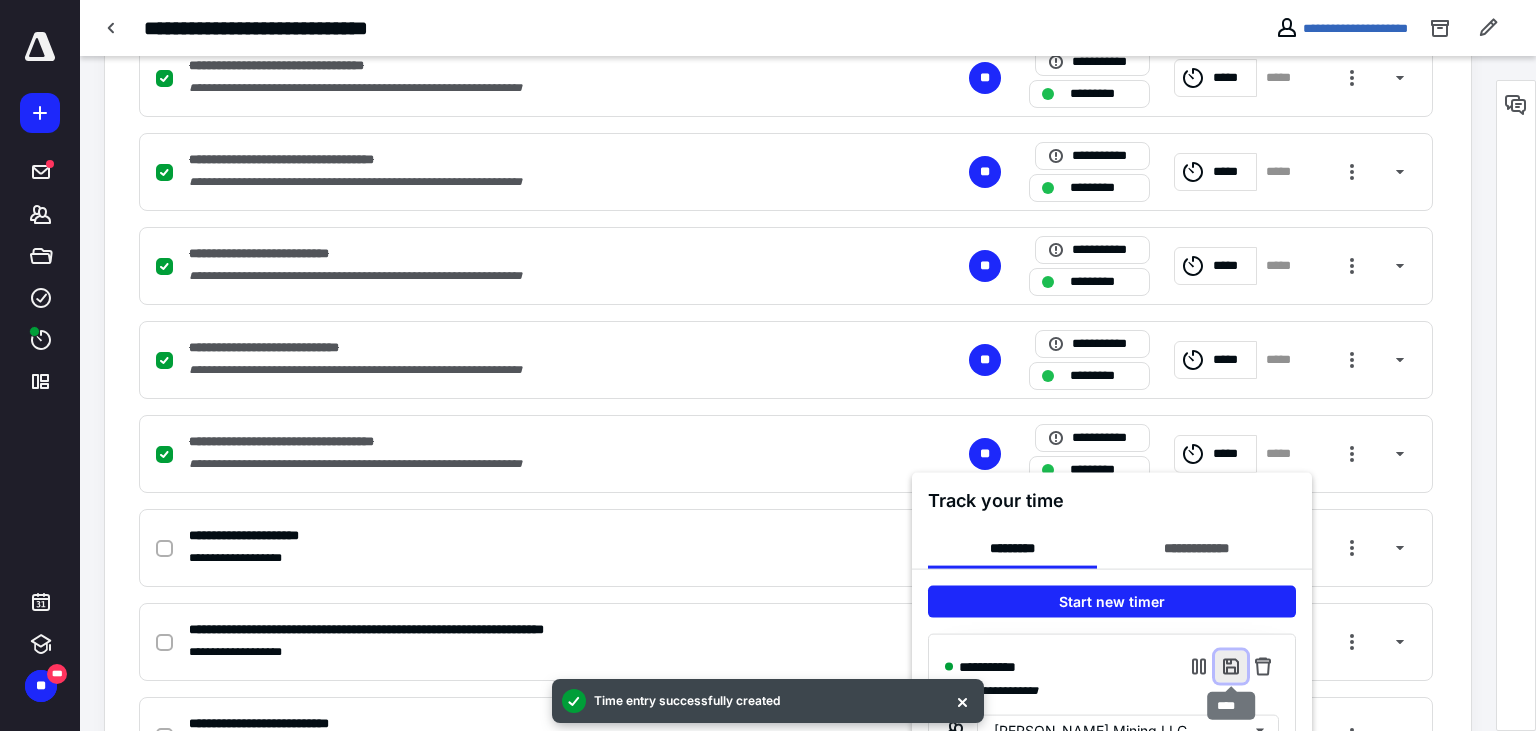 click at bounding box center (1231, 667) 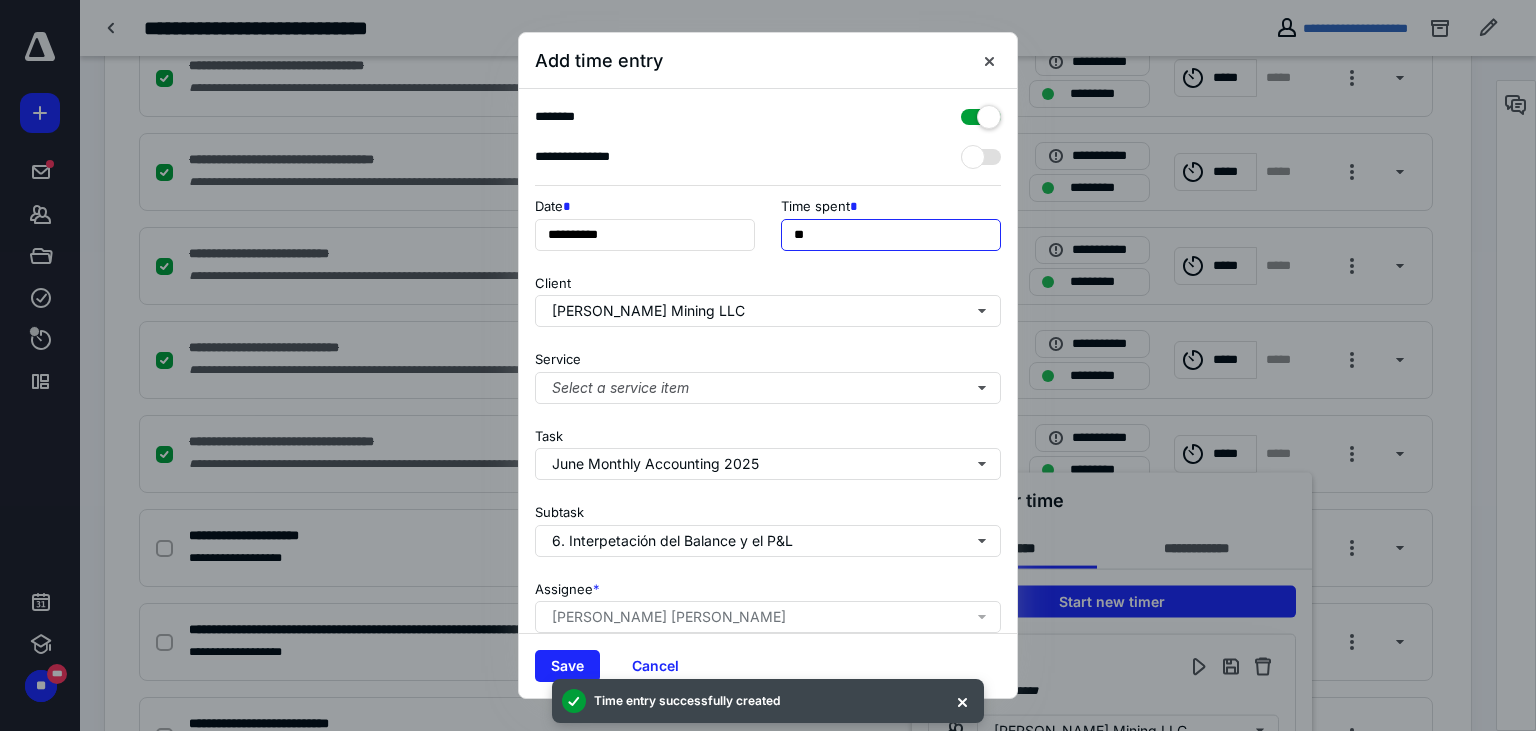 drag, startPoint x: 800, startPoint y: 235, endPoint x: 757, endPoint y: 227, distance: 43.737854 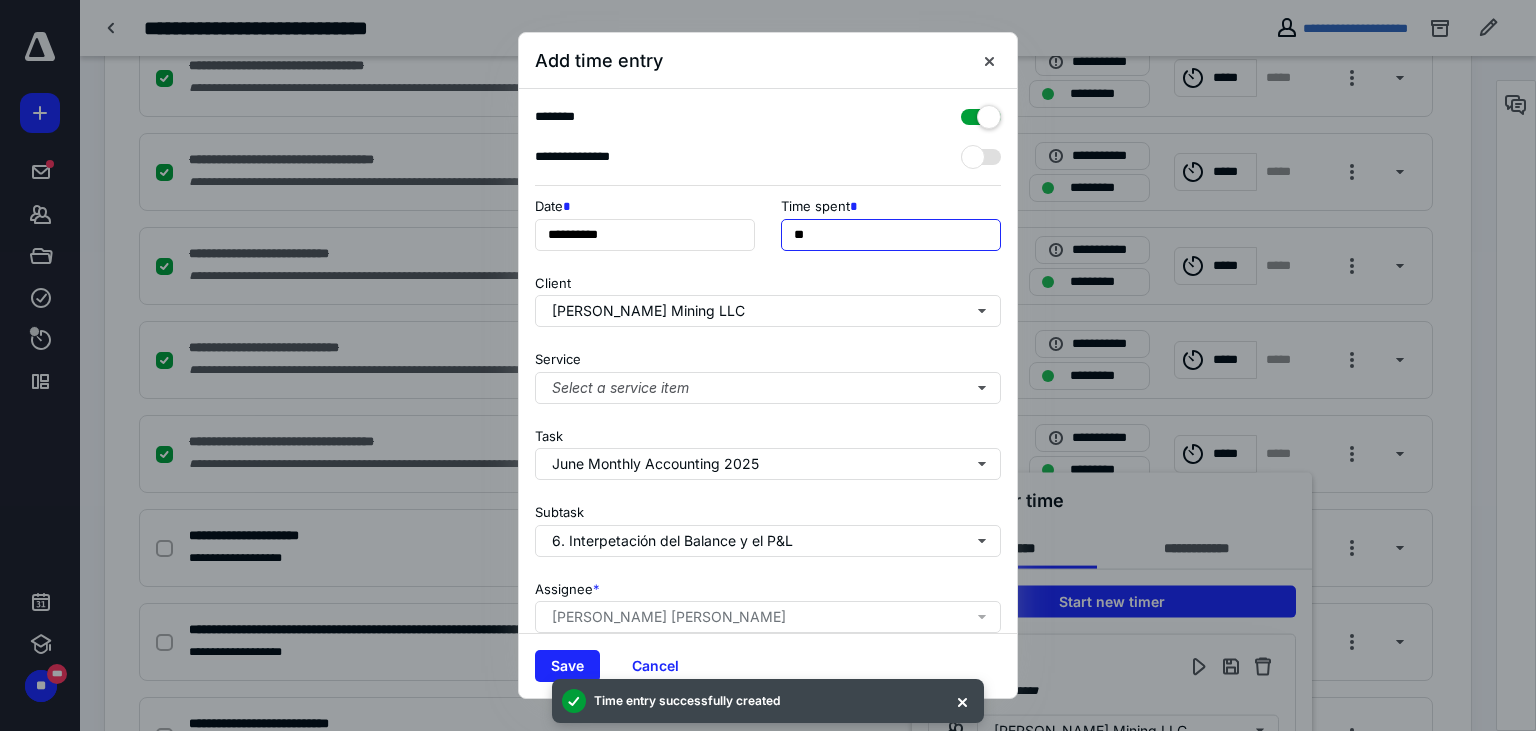 click on "**" at bounding box center (891, 235) 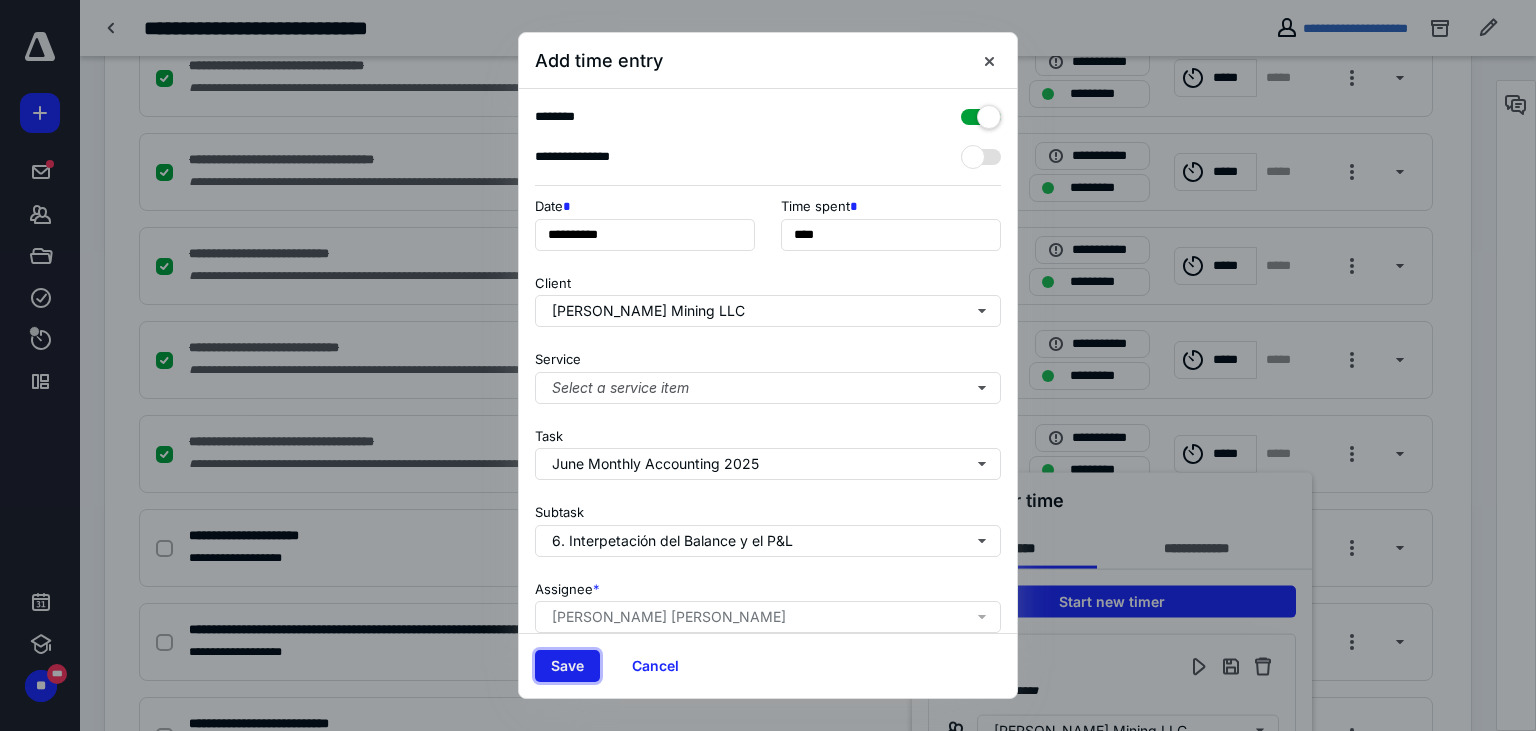 type on "******" 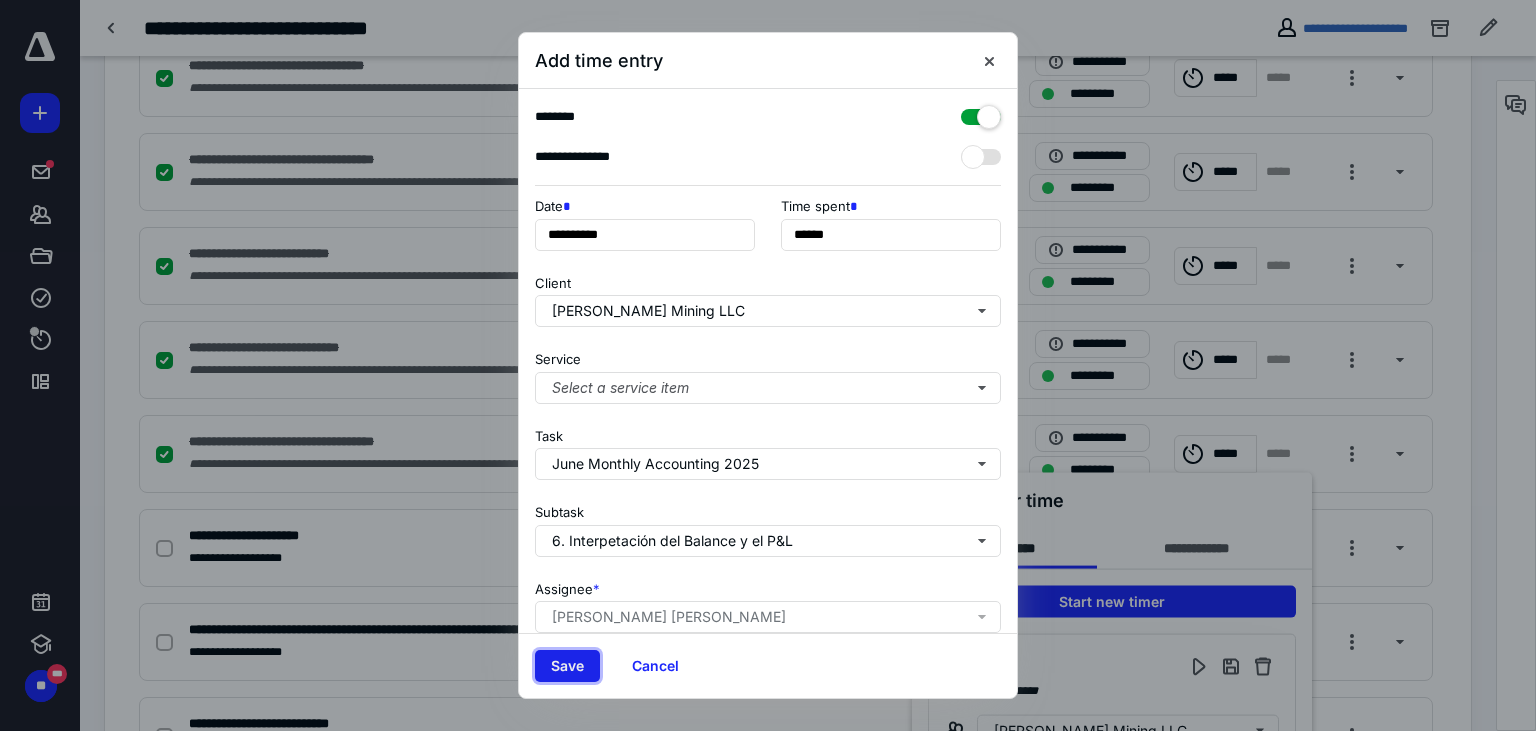 click on "Save" at bounding box center [567, 666] 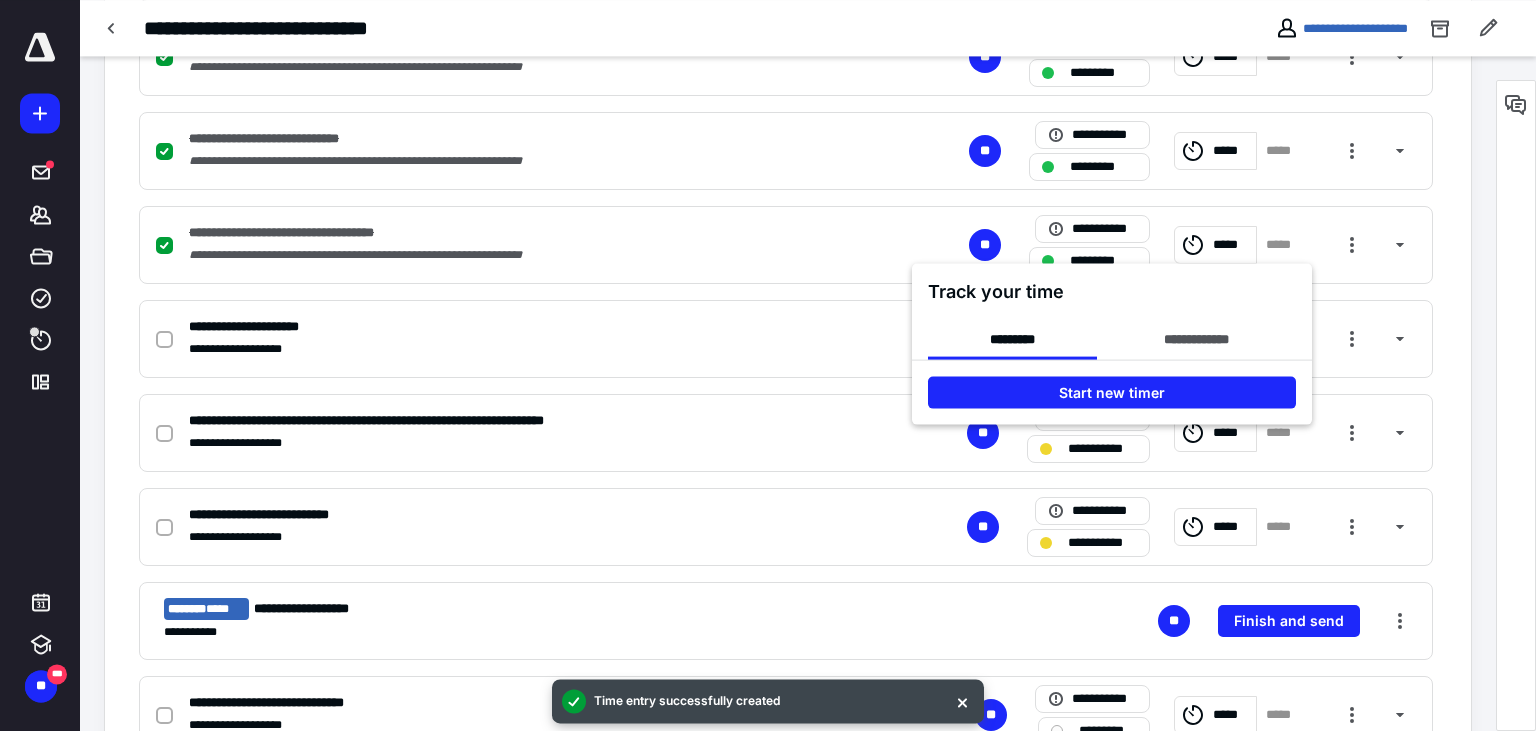scroll, scrollTop: 844, scrollLeft: 0, axis: vertical 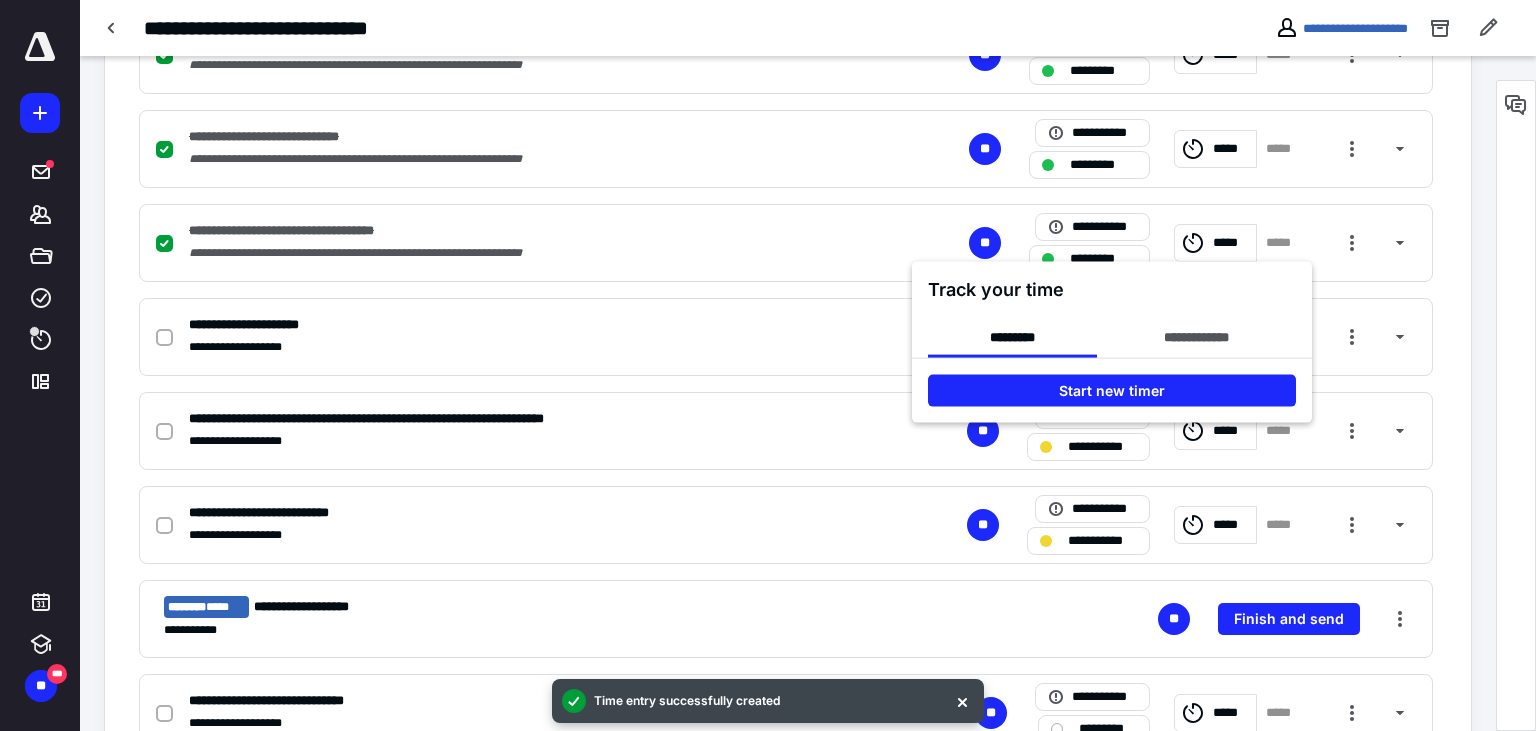 click at bounding box center (768, 365) 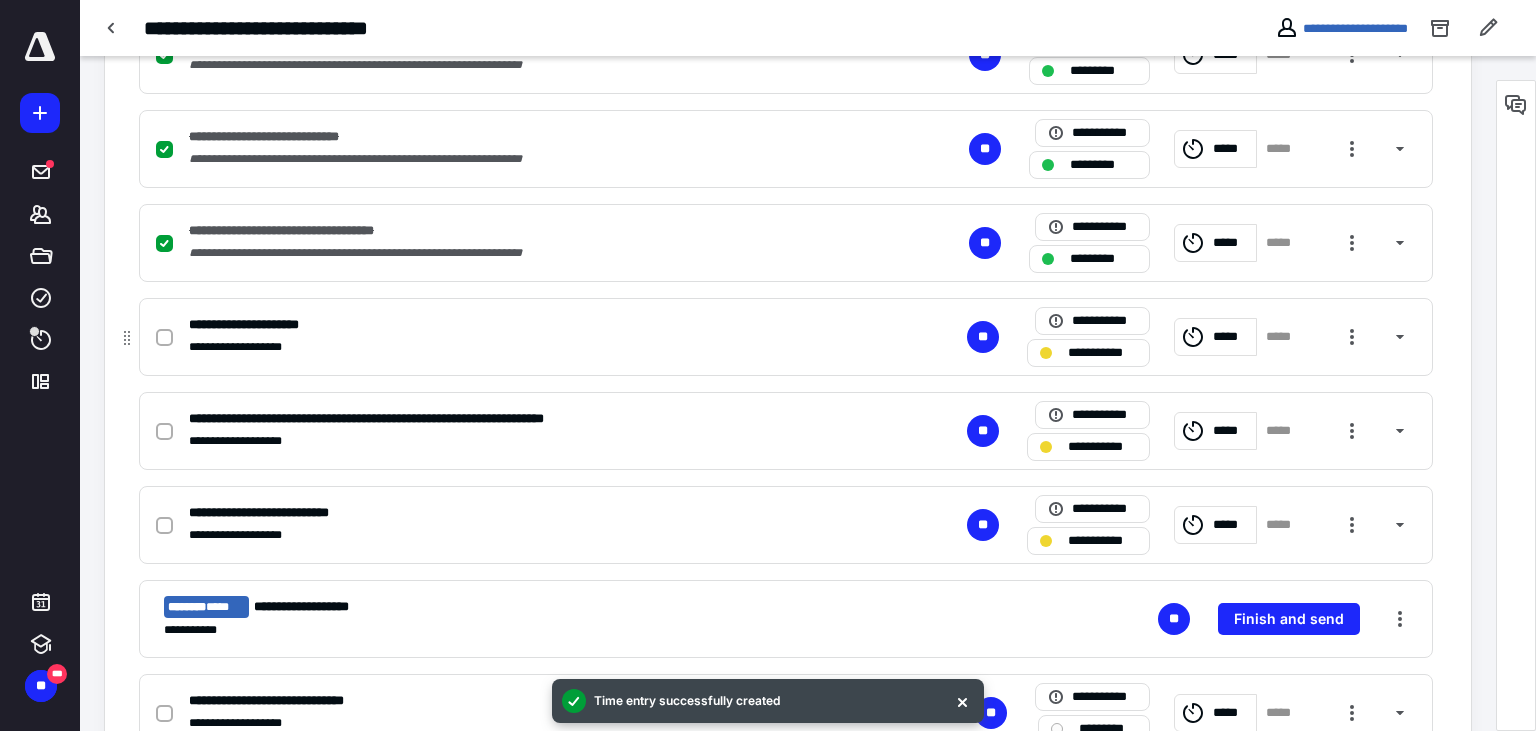 click 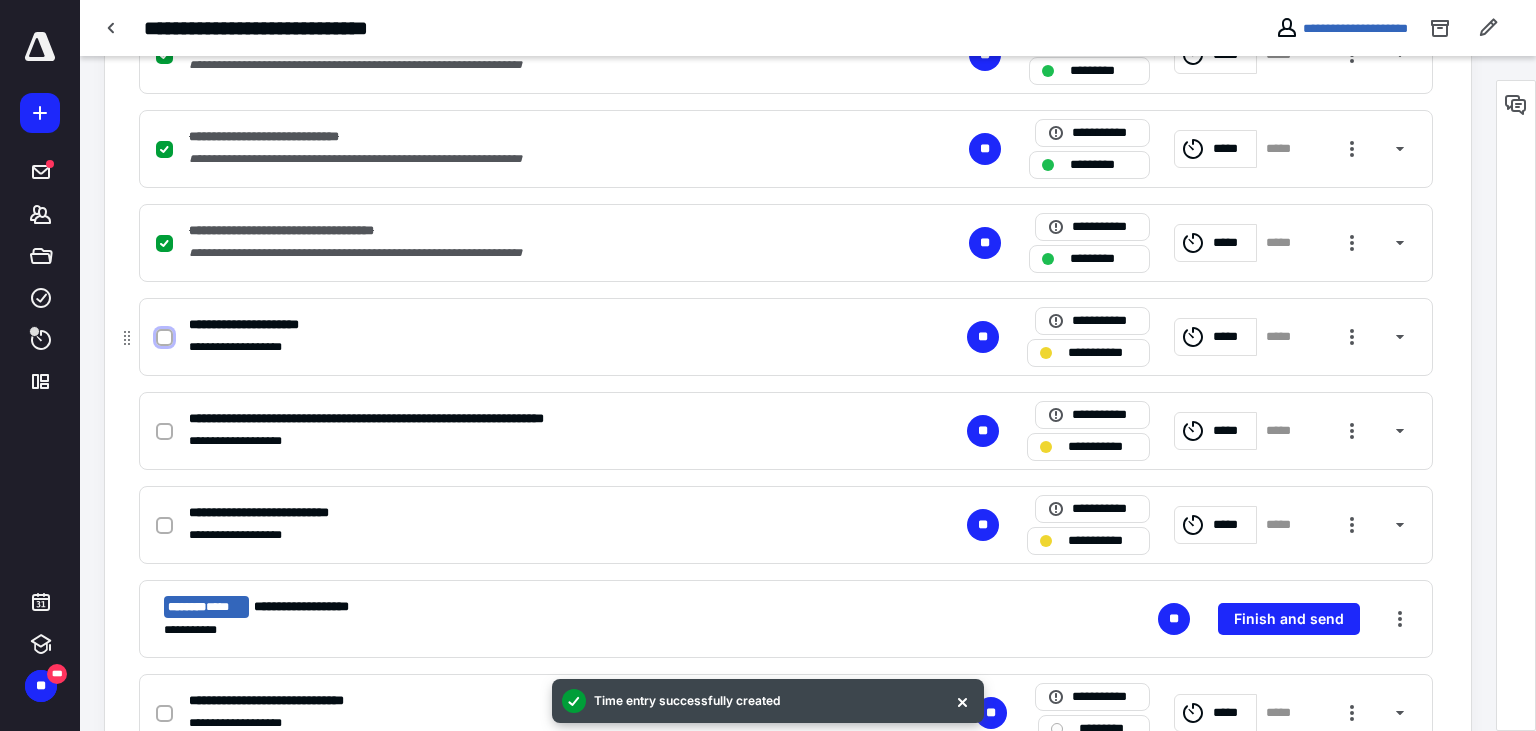 click at bounding box center (164, 338) 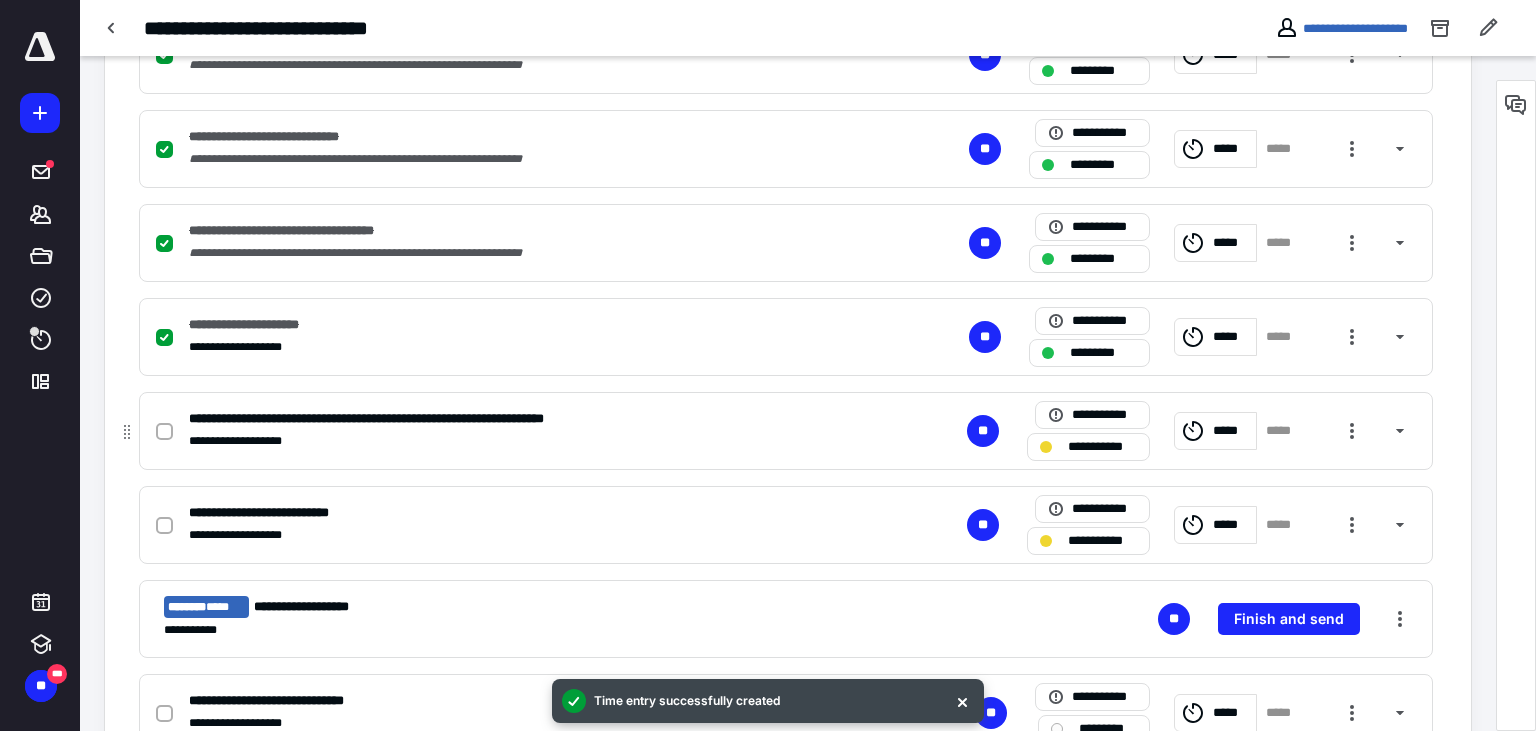 click 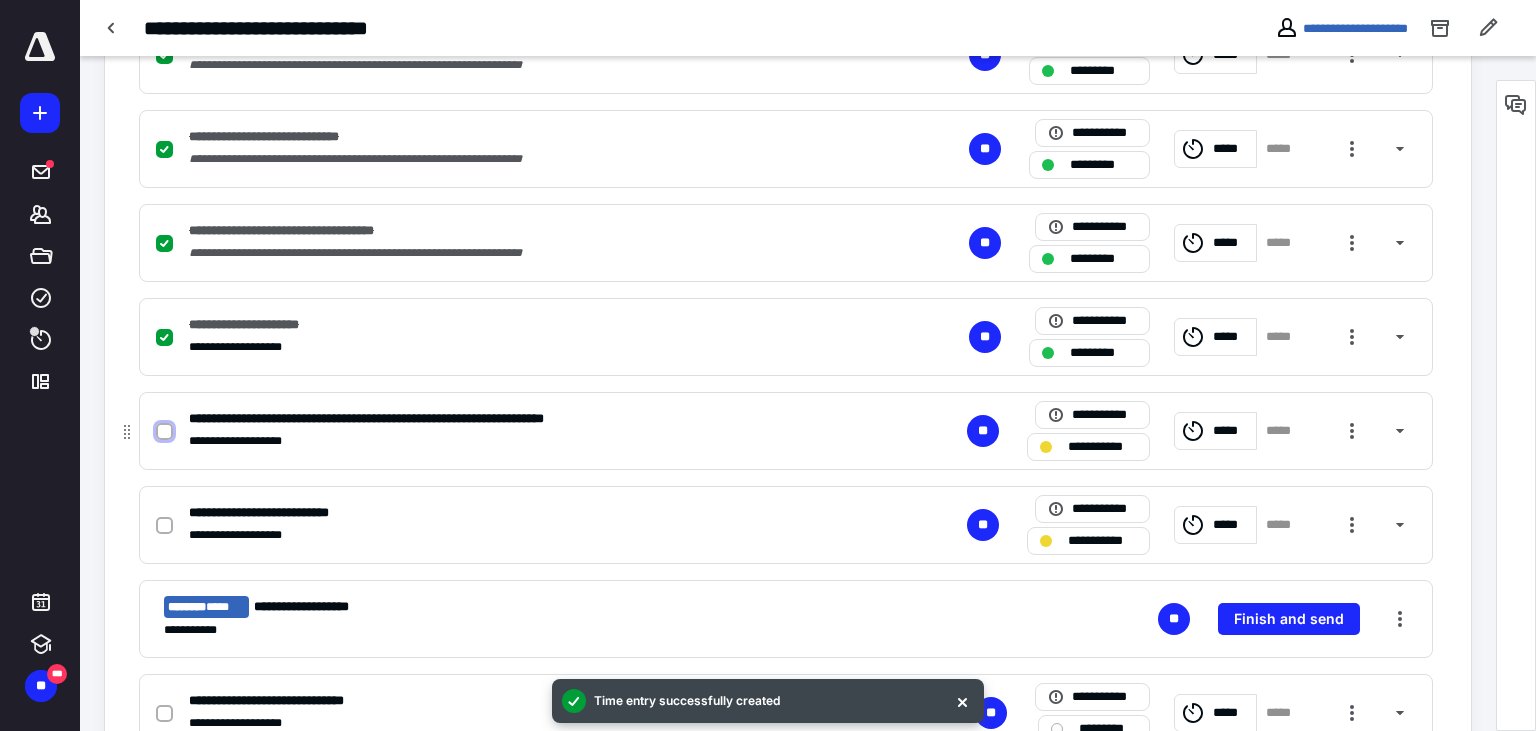 click at bounding box center (164, 432) 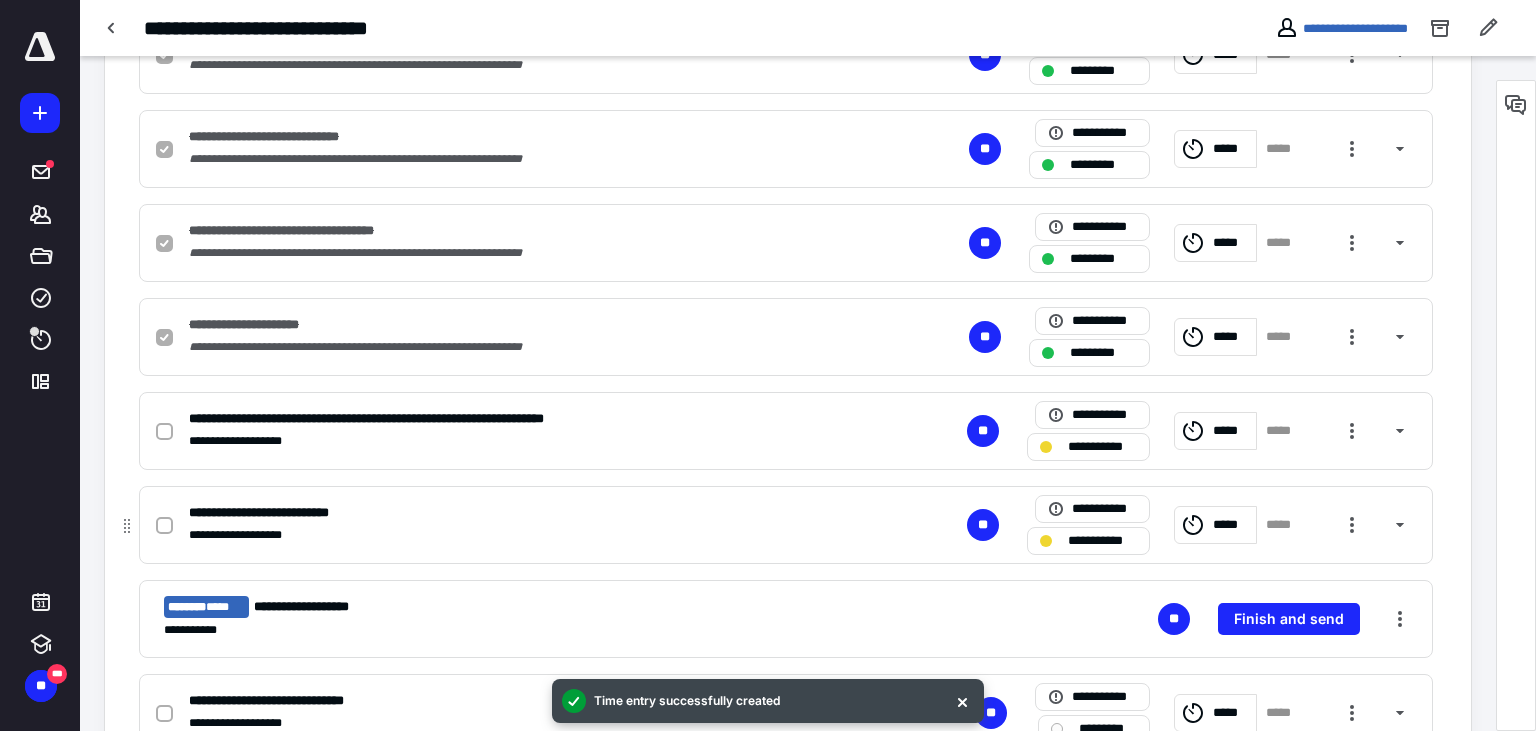 checkbox on "true" 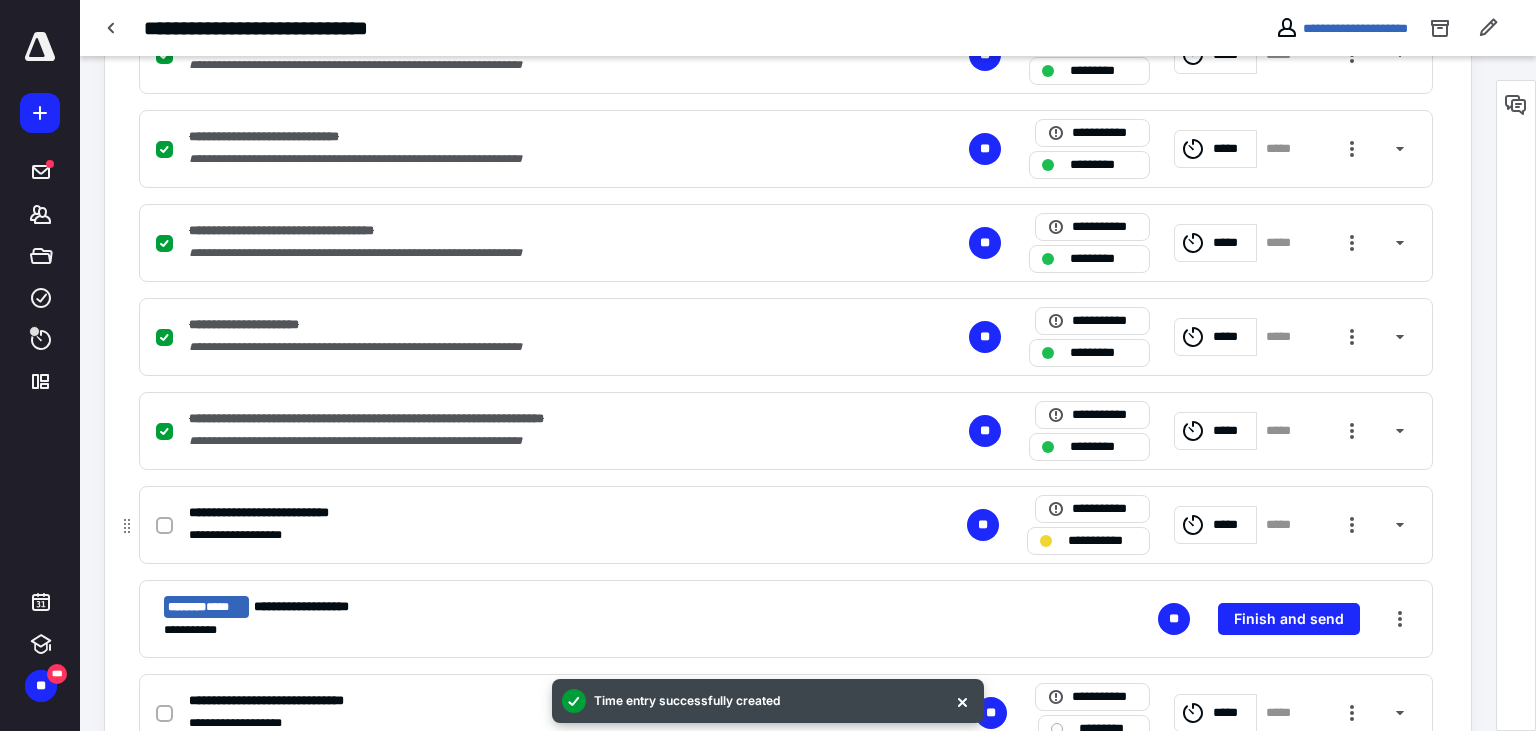 click 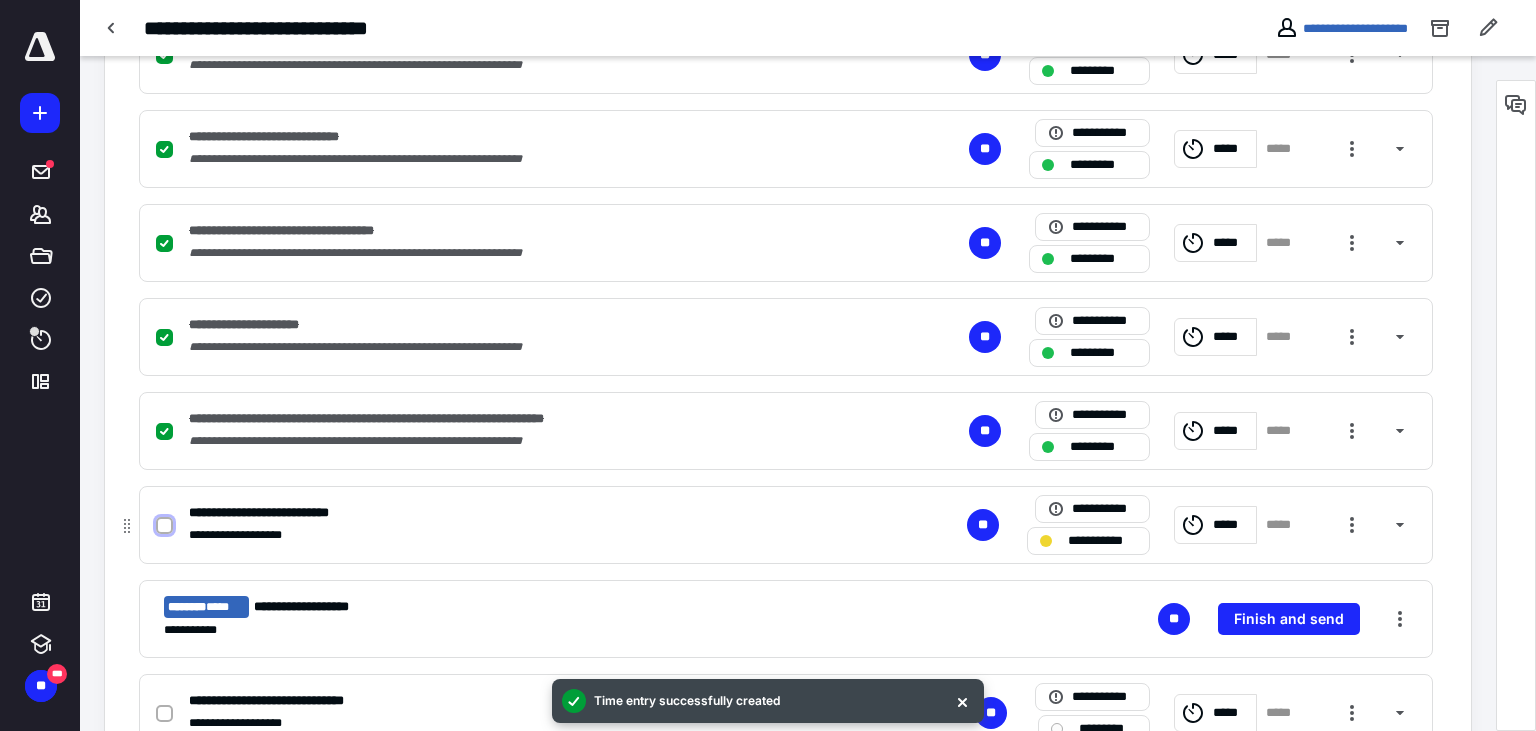 click at bounding box center (164, 526) 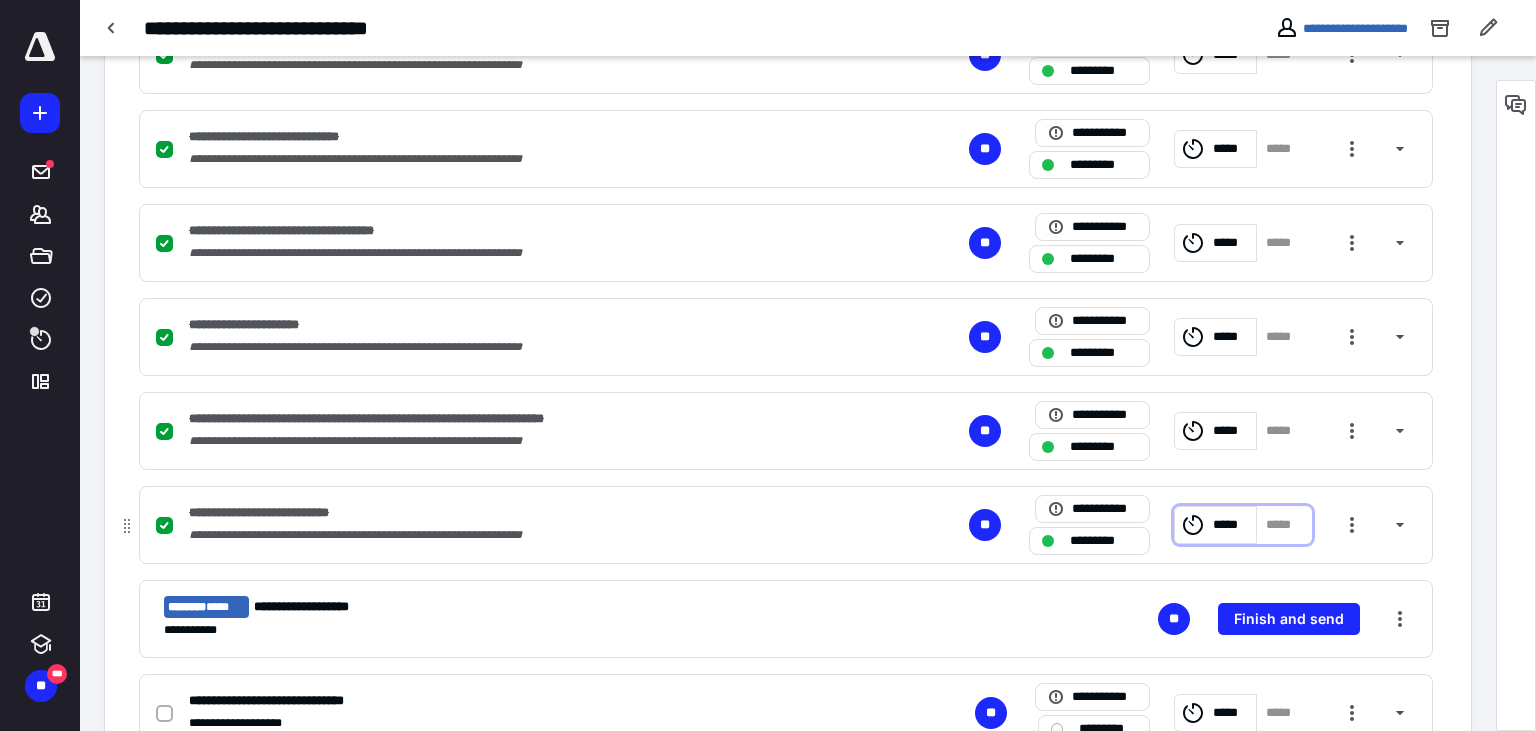 click on "*****" at bounding box center [1231, 525] 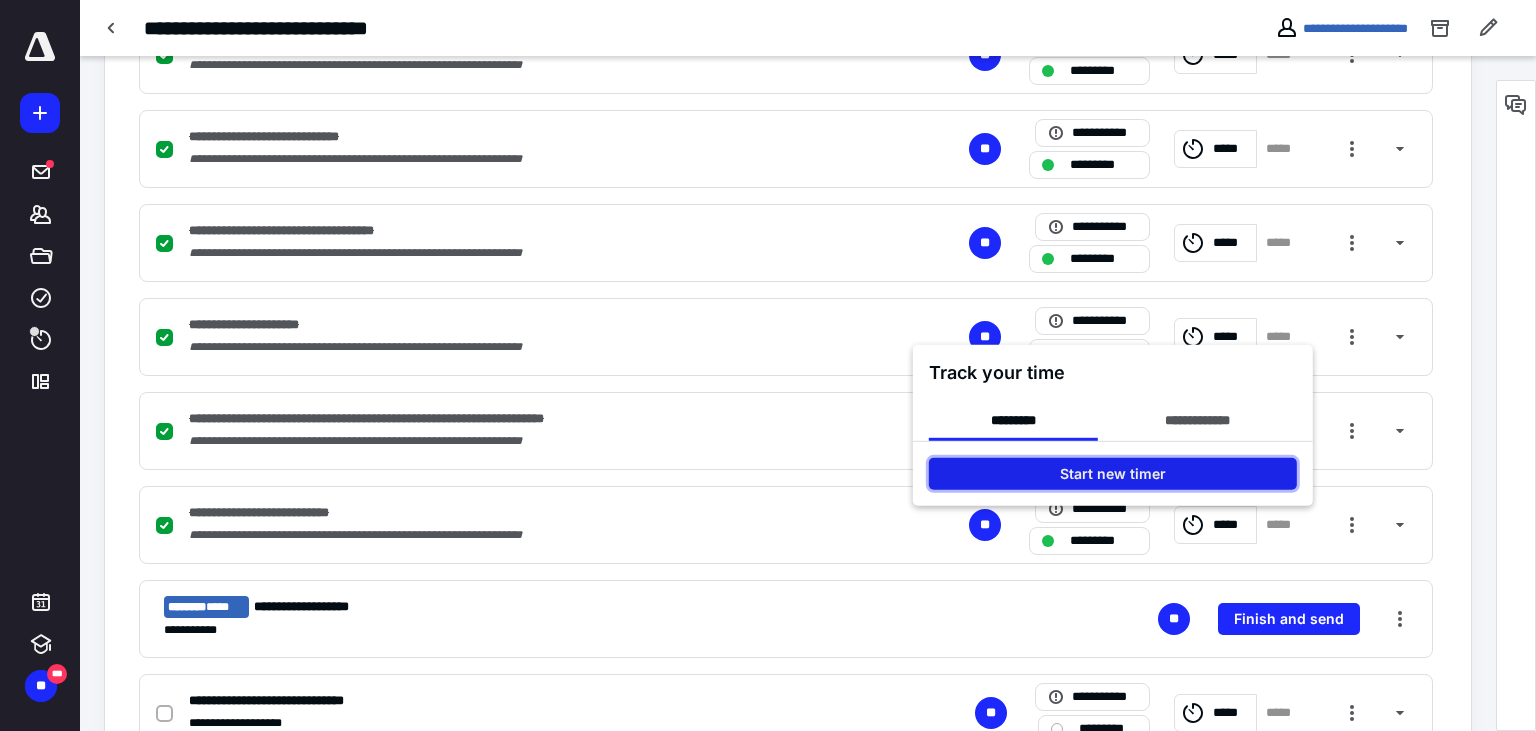 click on "Start new timer" at bounding box center [1113, 473] 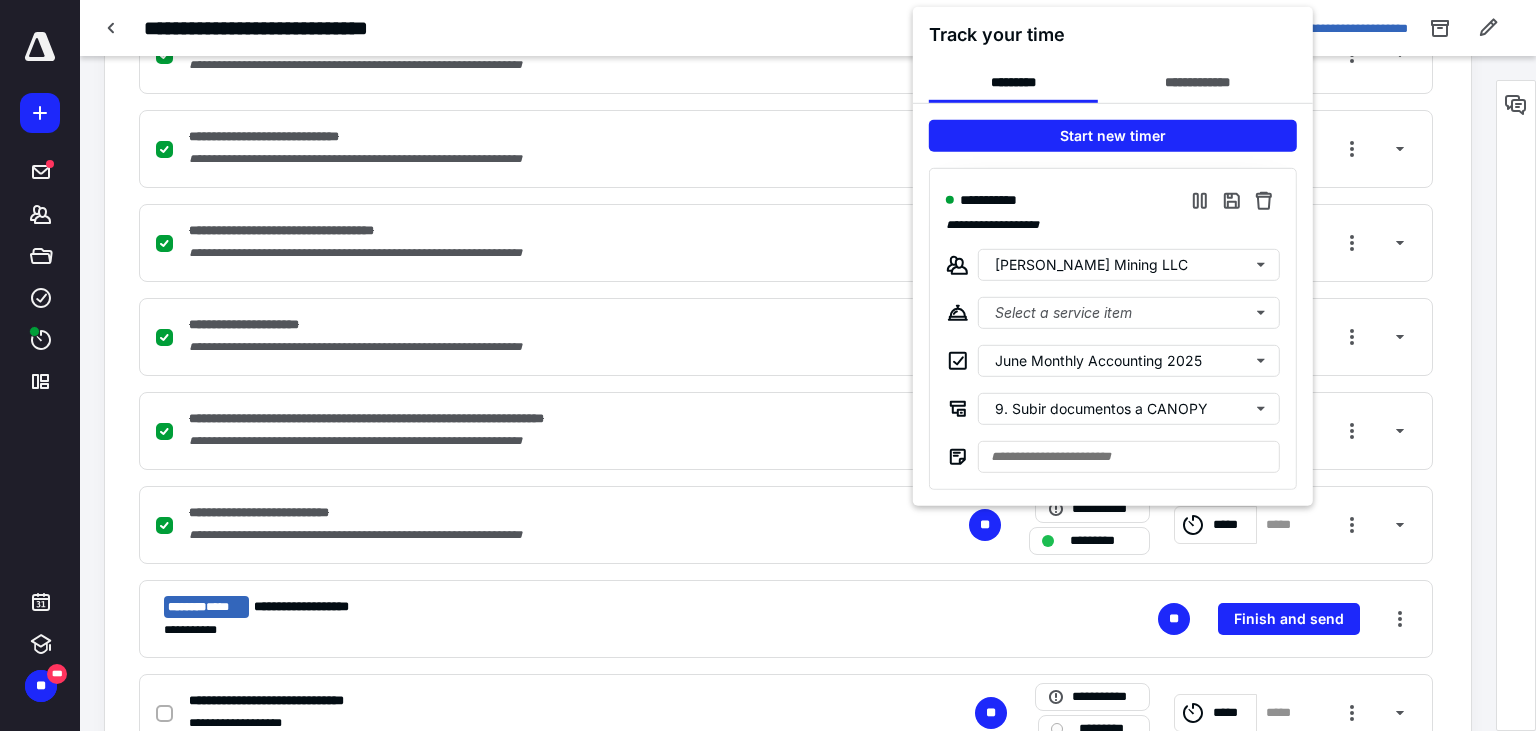 click at bounding box center [768, 365] 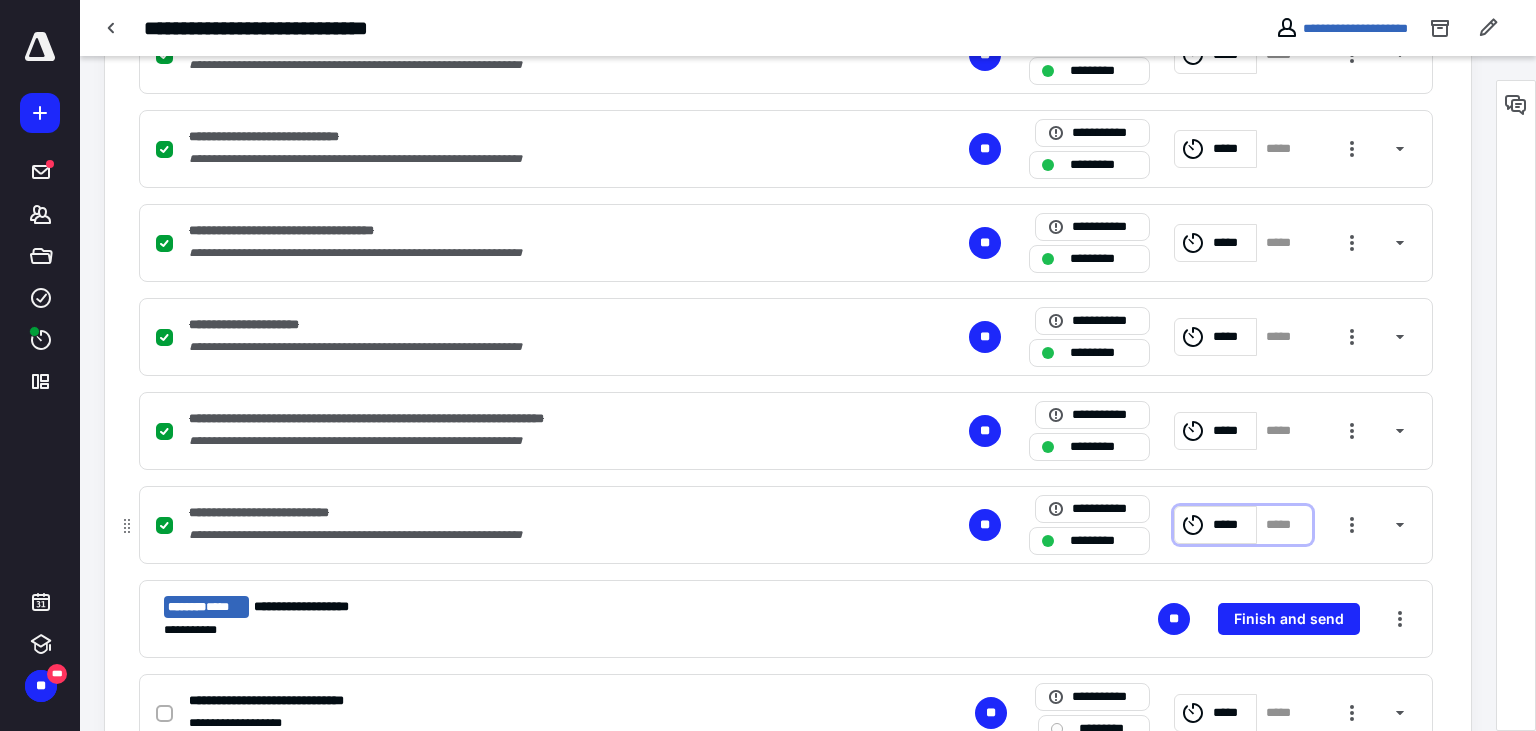 click on "*****" at bounding box center [1231, 525] 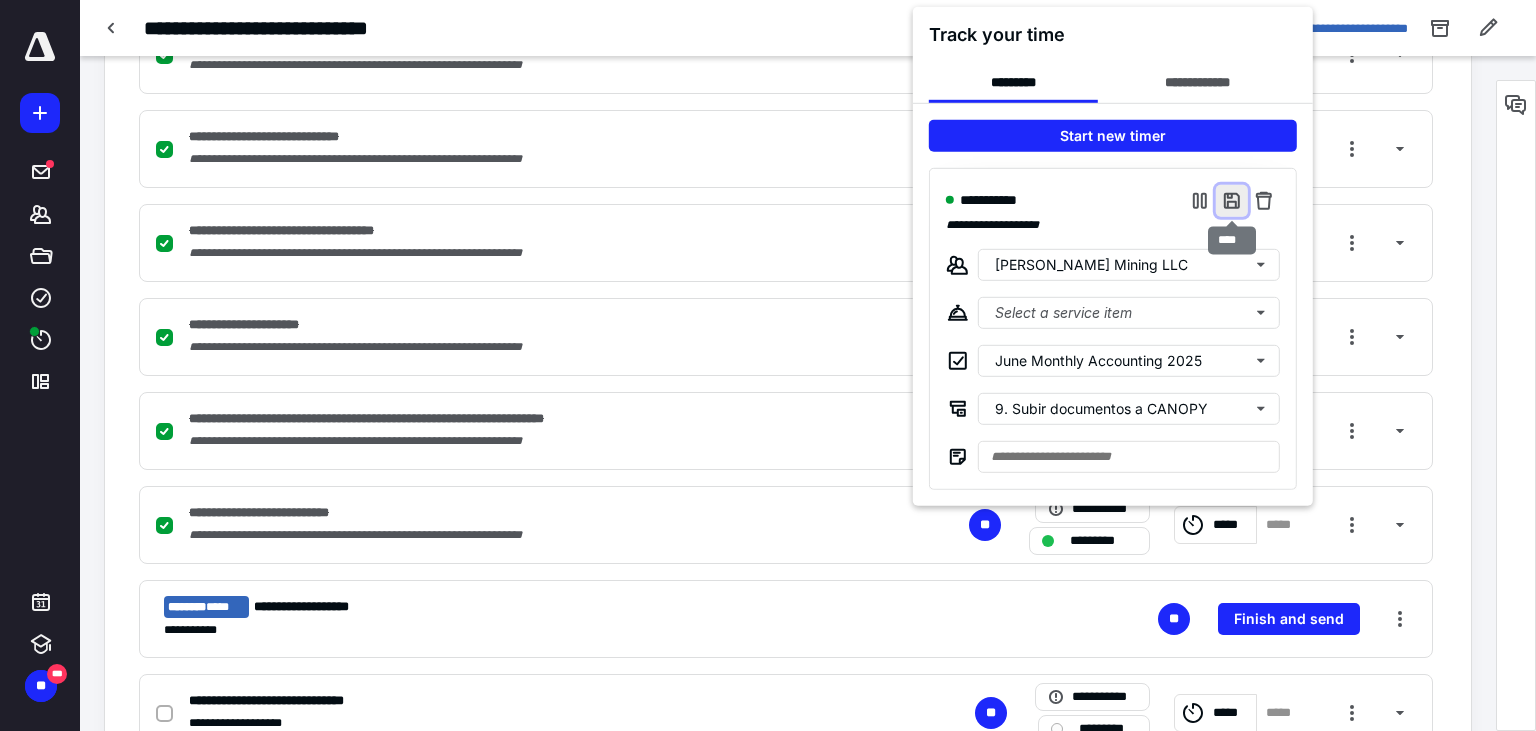 click at bounding box center (1232, 200) 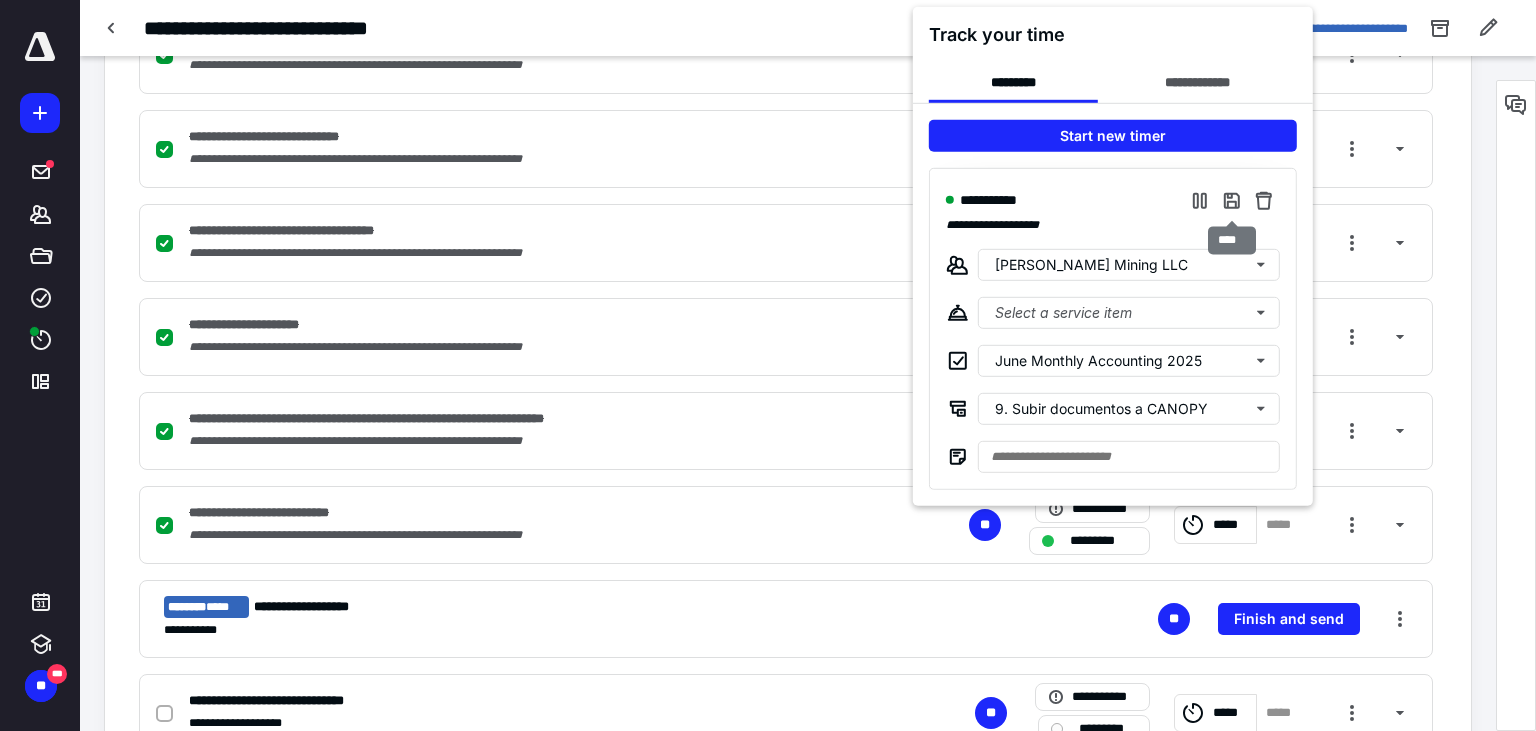 type on "**********" 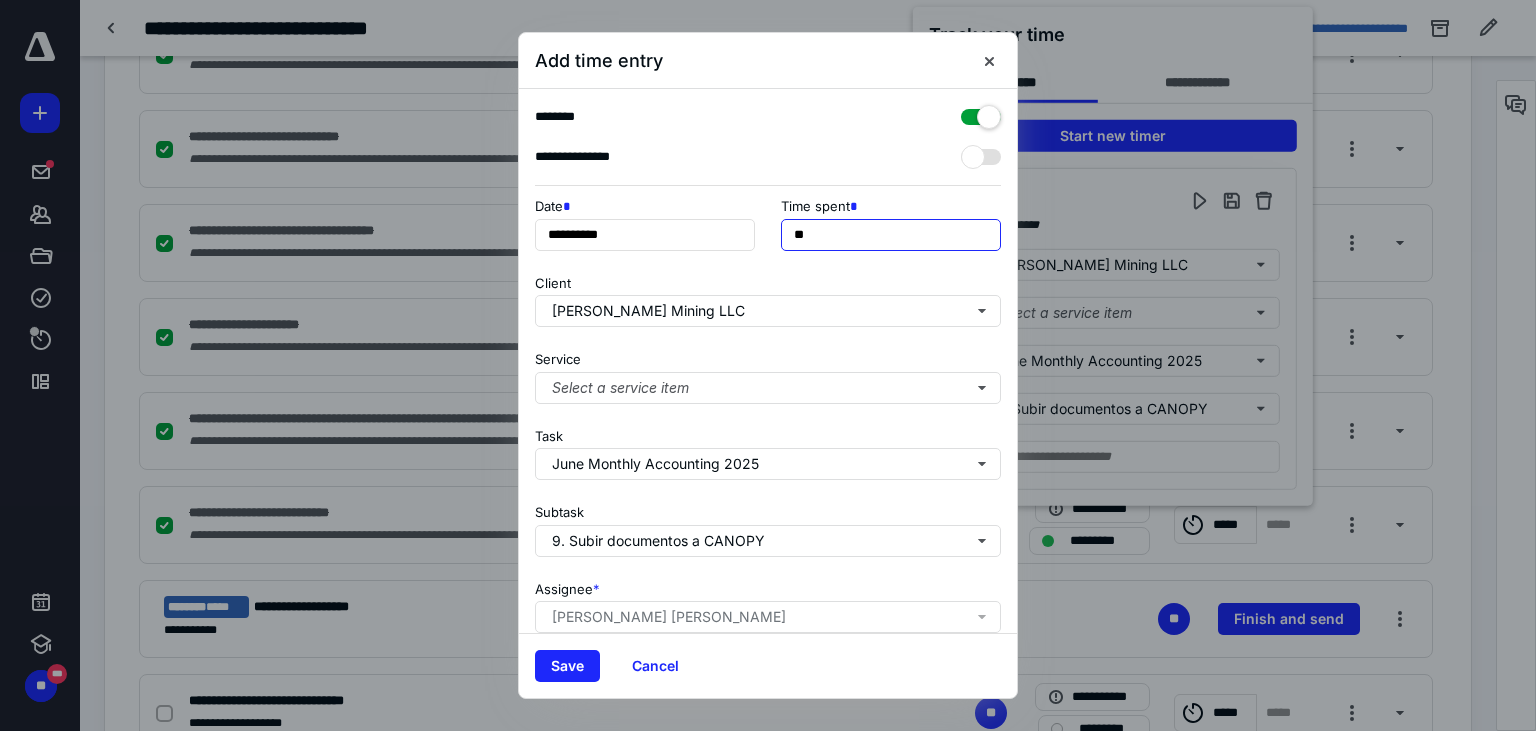 click on "**" at bounding box center (891, 235) 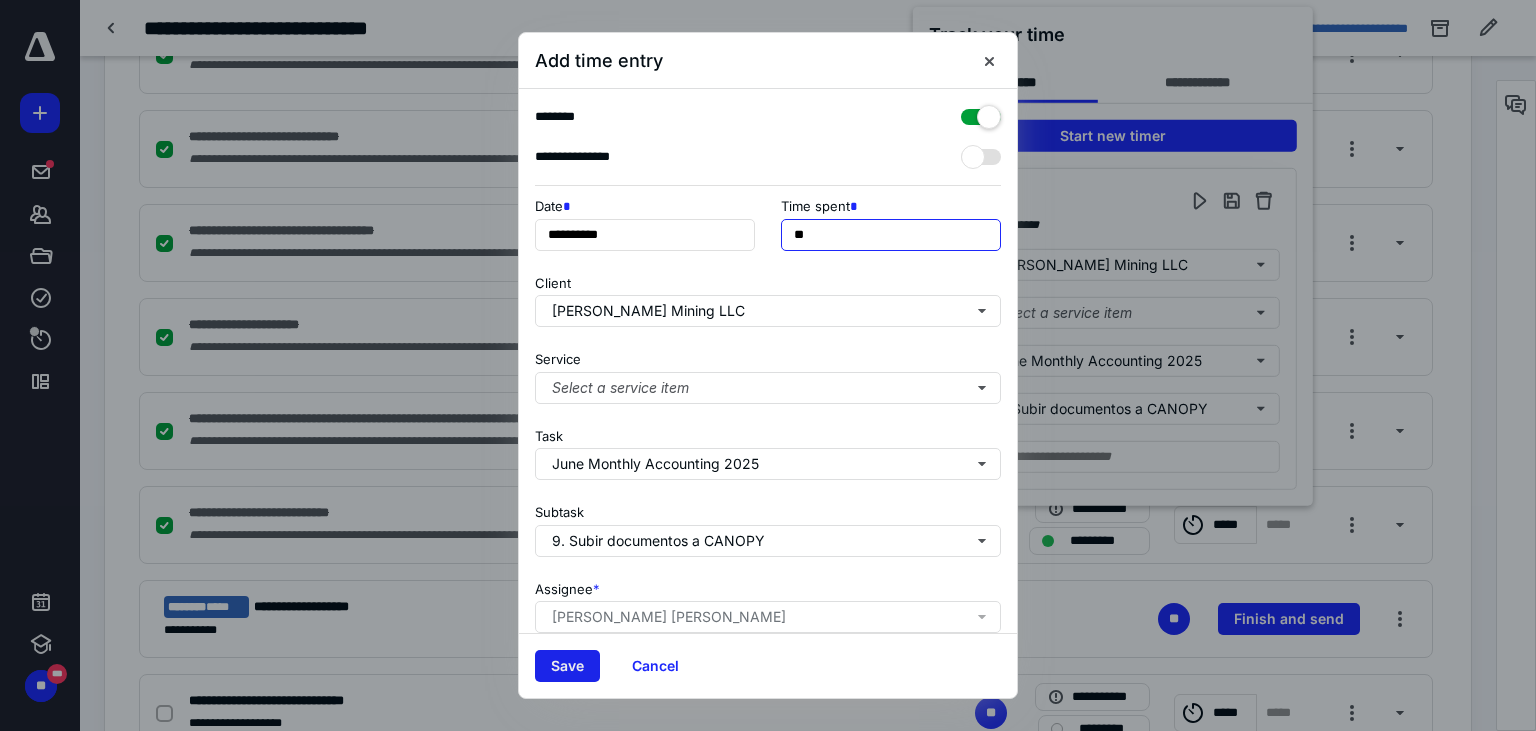 type on "**" 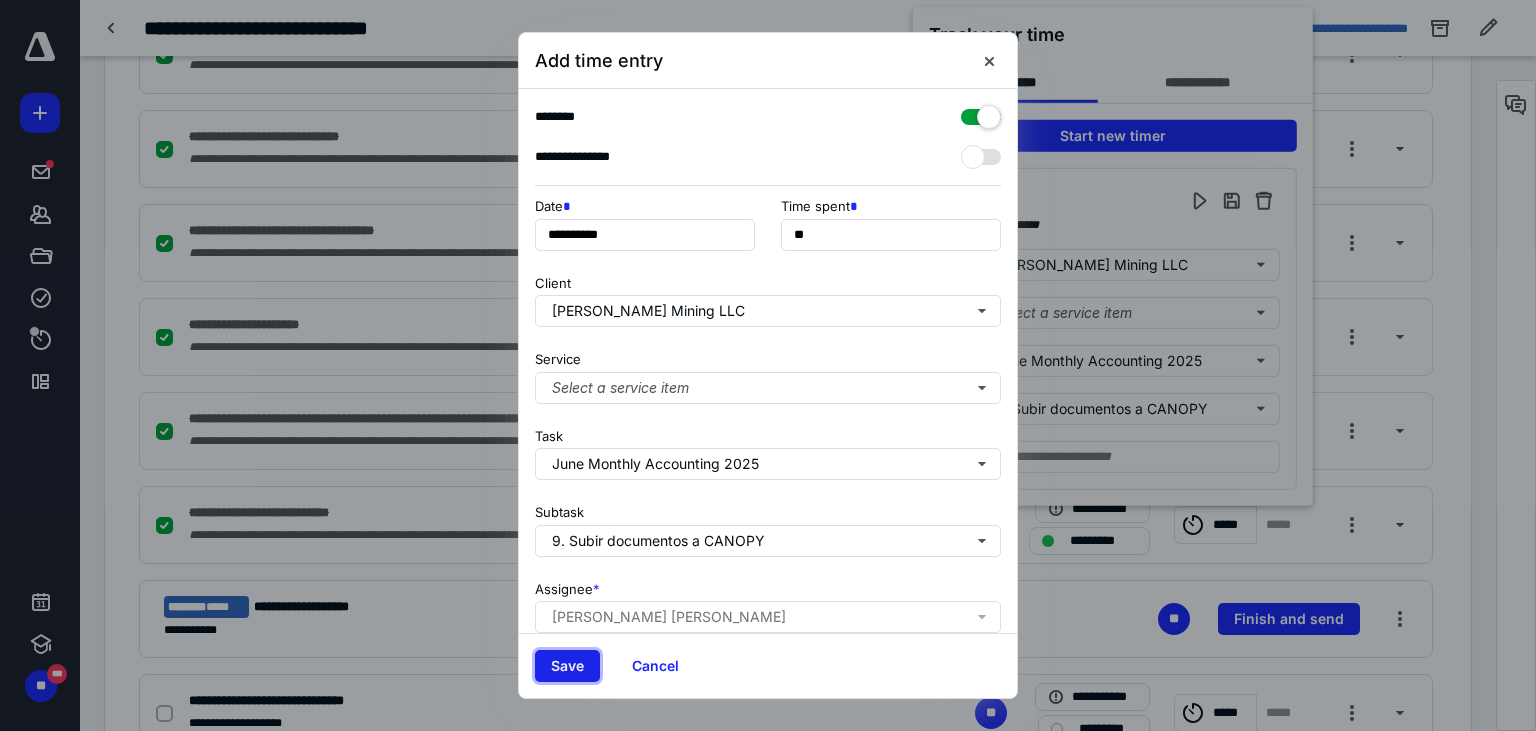 click on "Save" at bounding box center (567, 666) 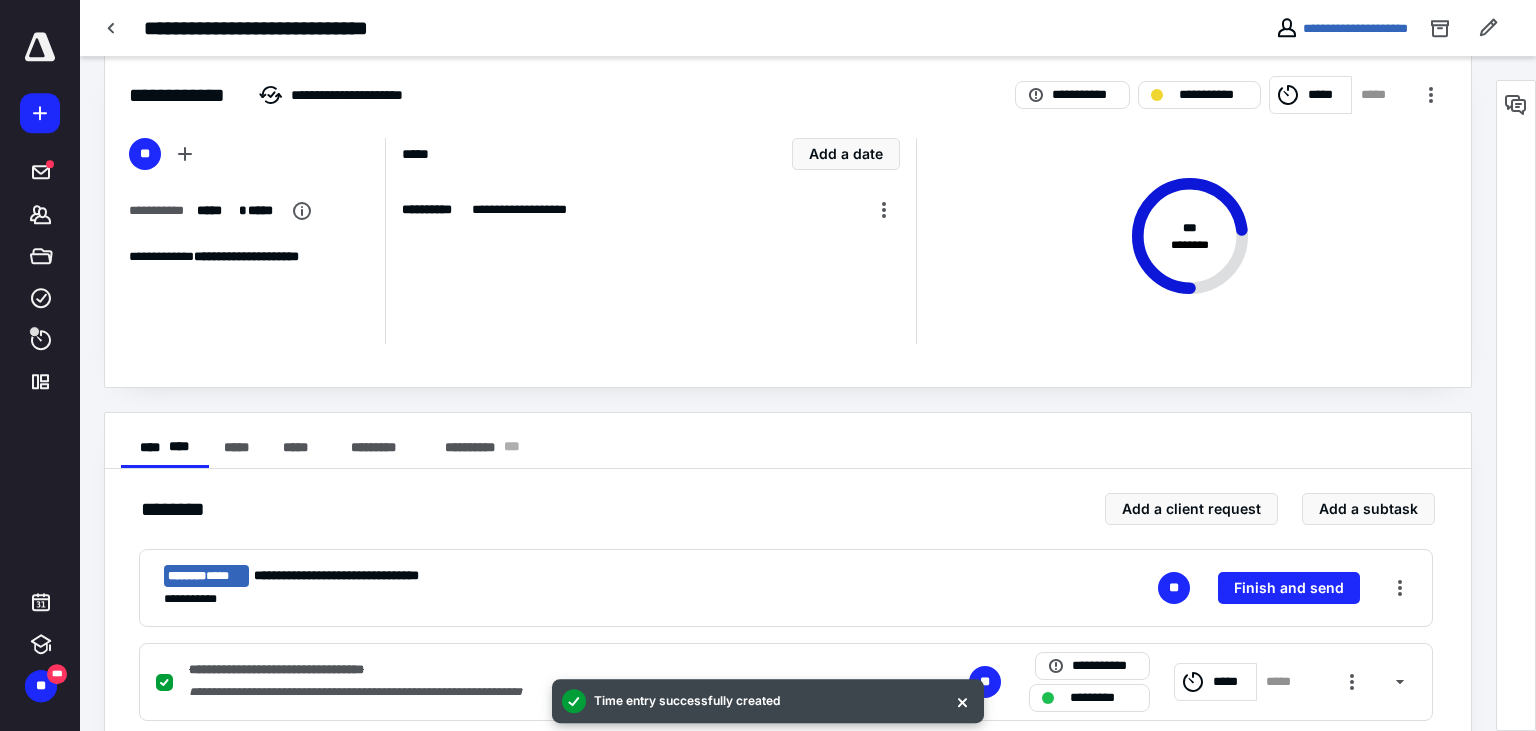 scroll, scrollTop: 0, scrollLeft: 0, axis: both 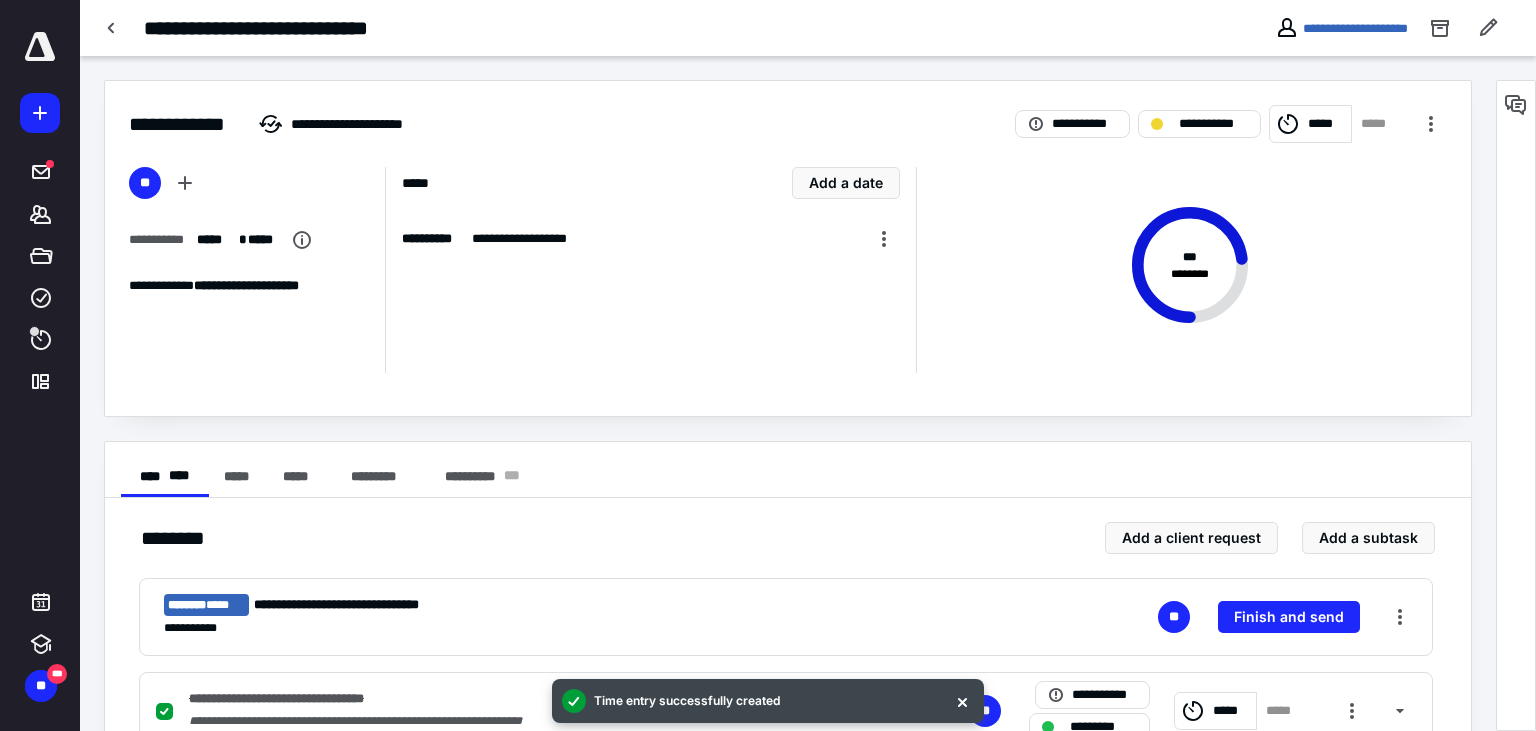 click at bounding box center [768, 365] 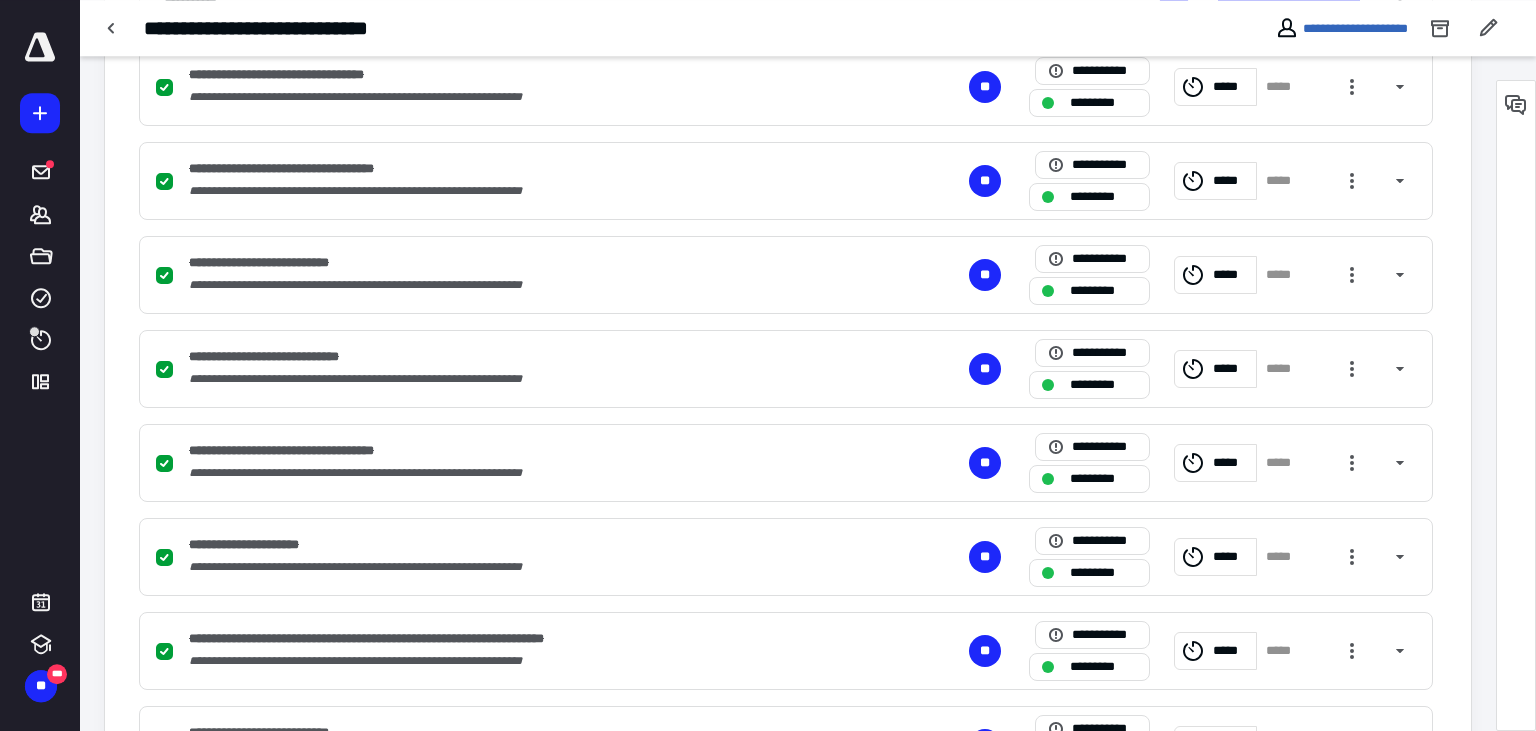 scroll, scrollTop: 844, scrollLeft: 0, axis: vertical 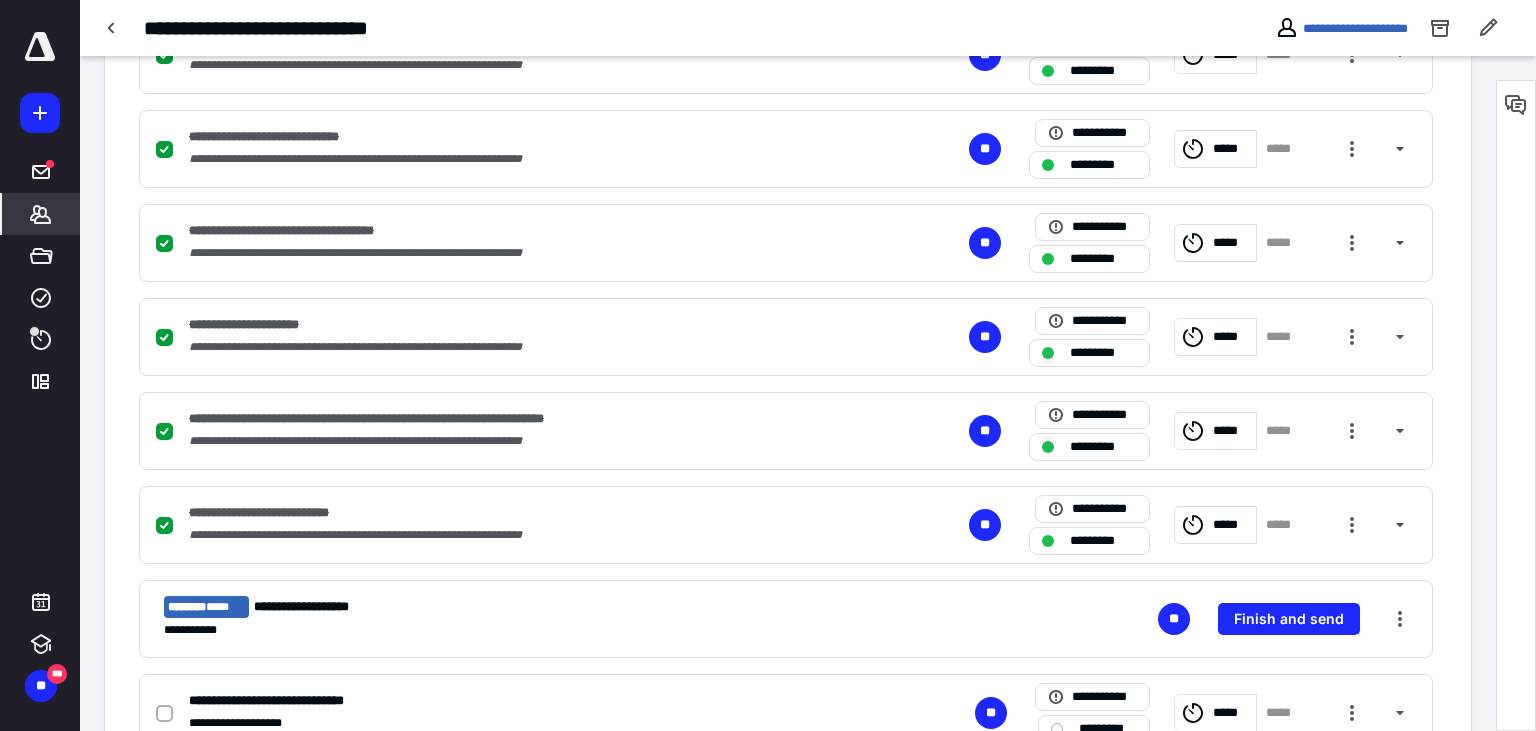 click 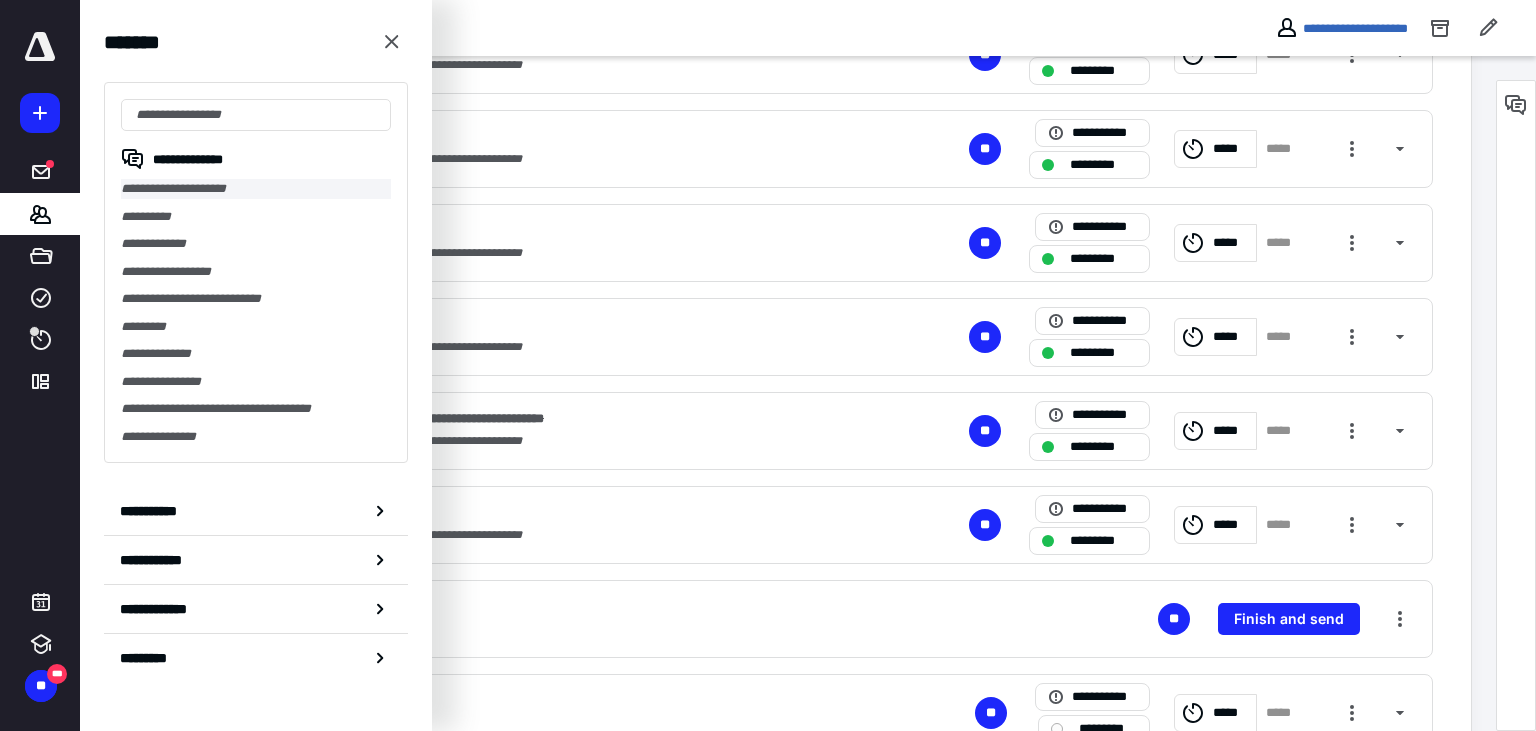 click on "**********" at bounding box center (256, 189) 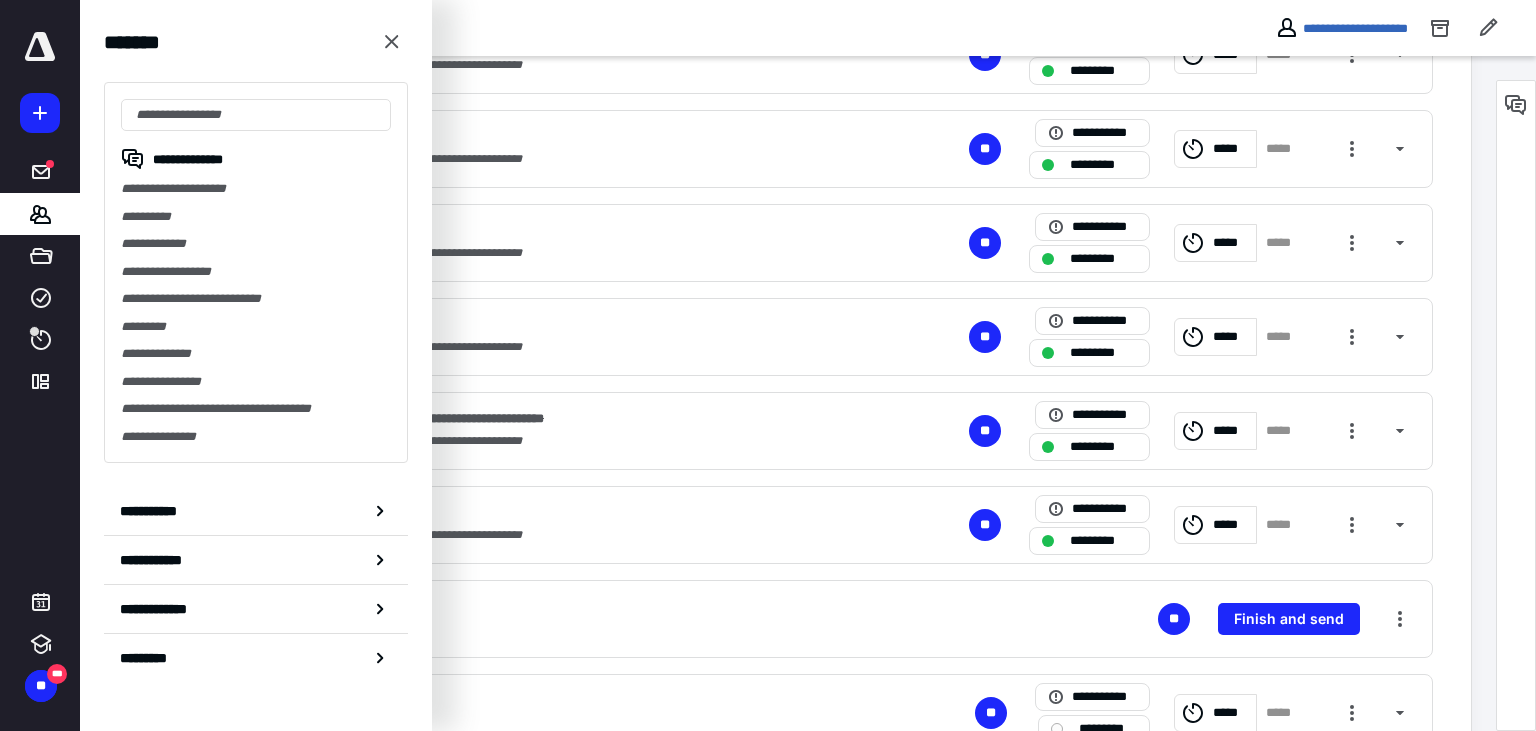 scroll, scrollTop: 0, scrollLeft: 0, axis: both 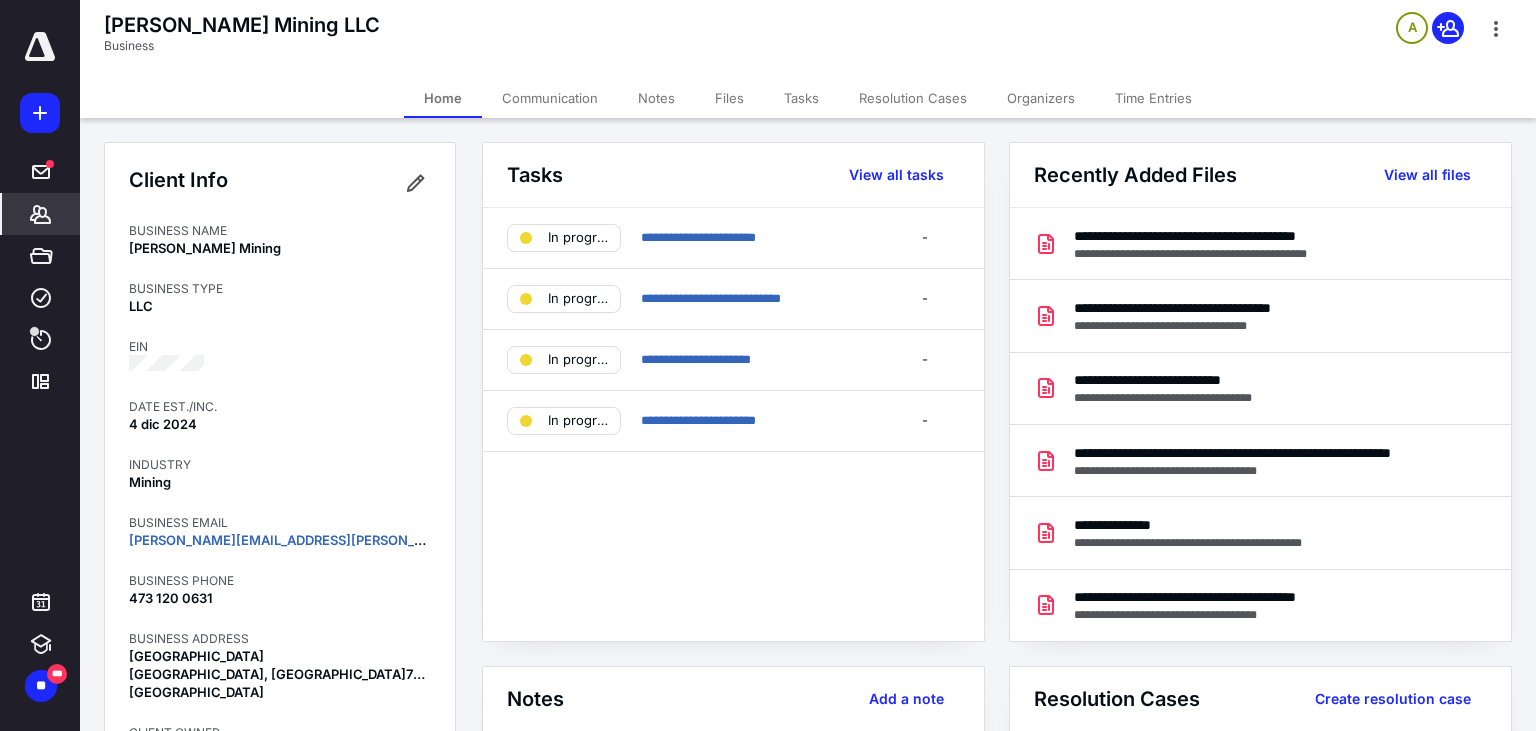 click on "Tasks" at bounding box center (801, 98) 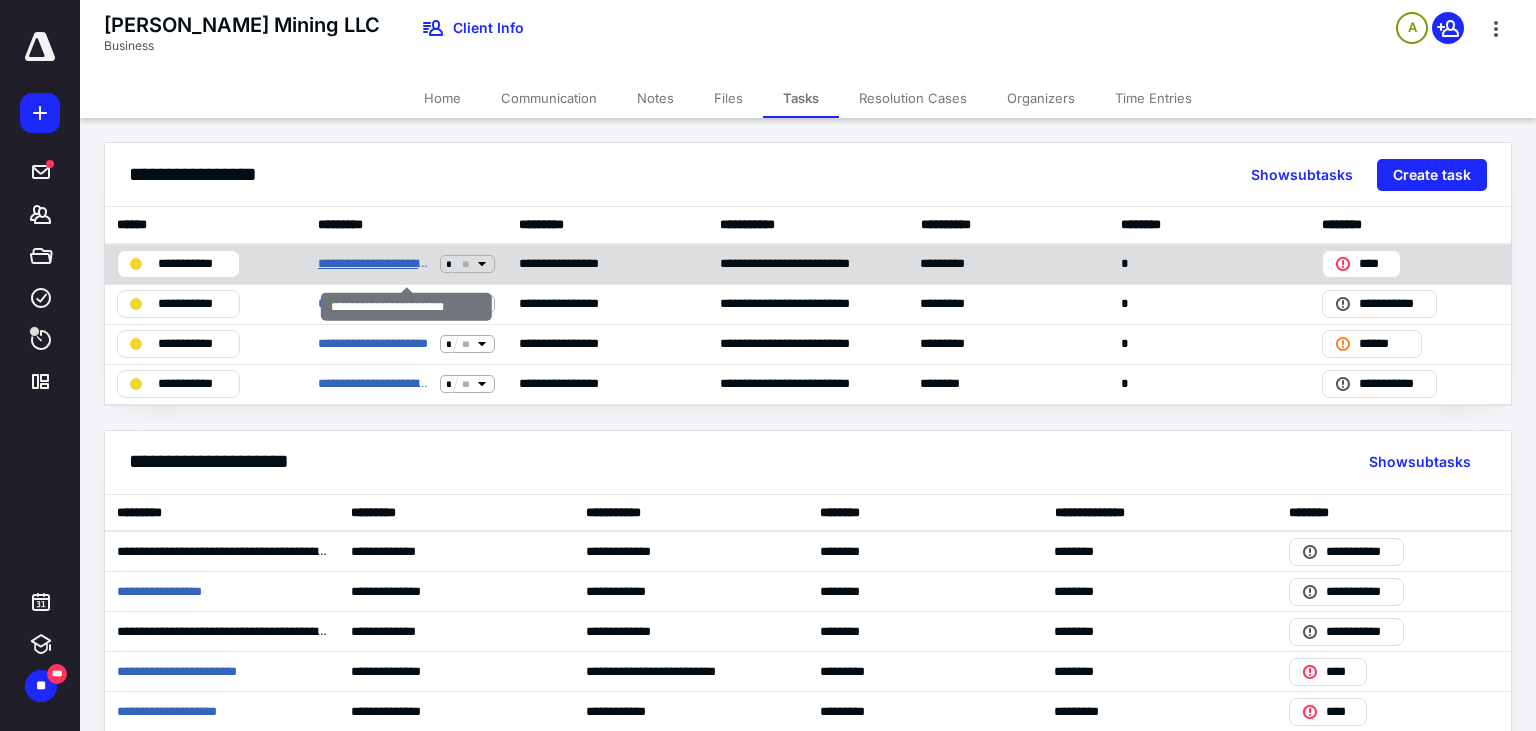 click on "**********" at bounding box center (375, 264) 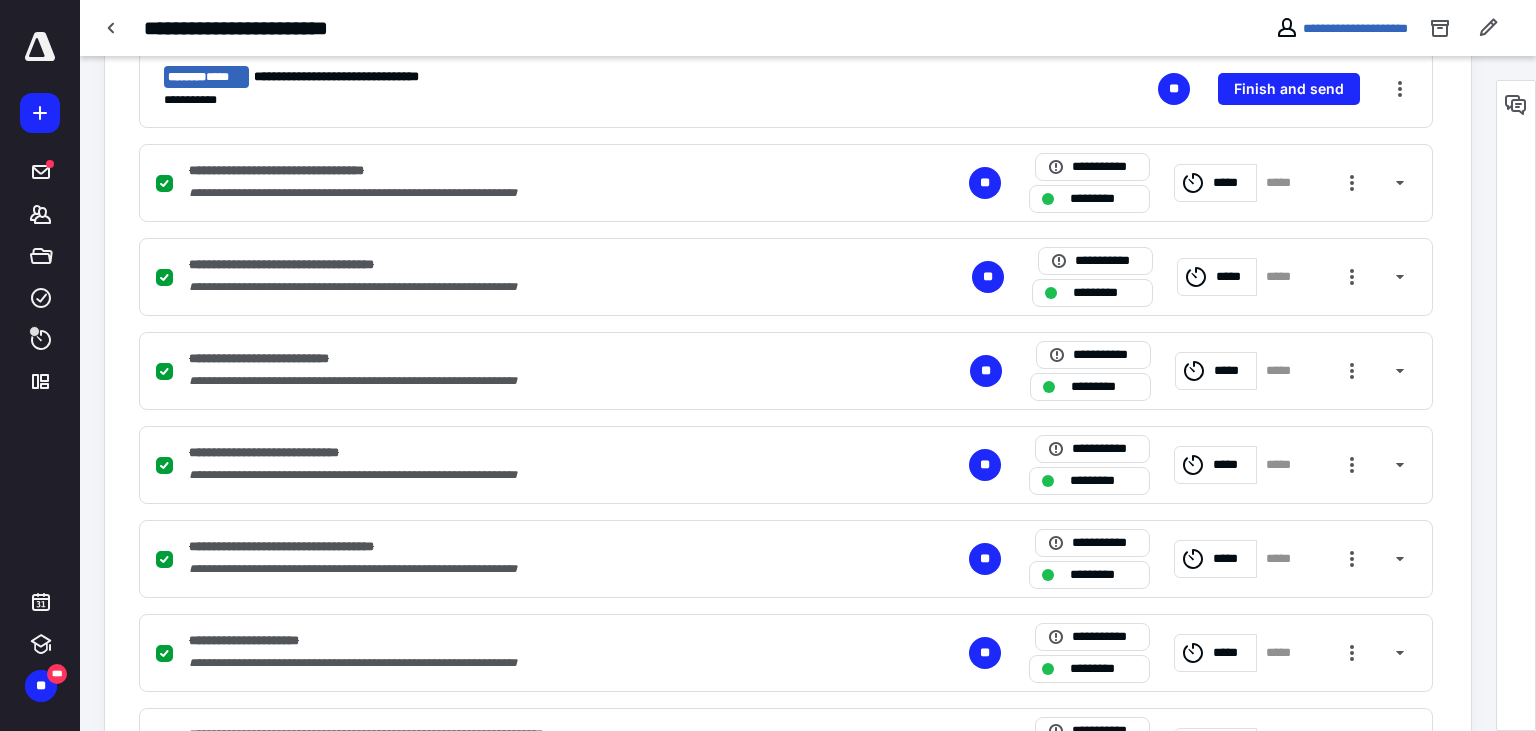 scroll, scrollTop: 913, scrollLeft: 0, axis: vertical 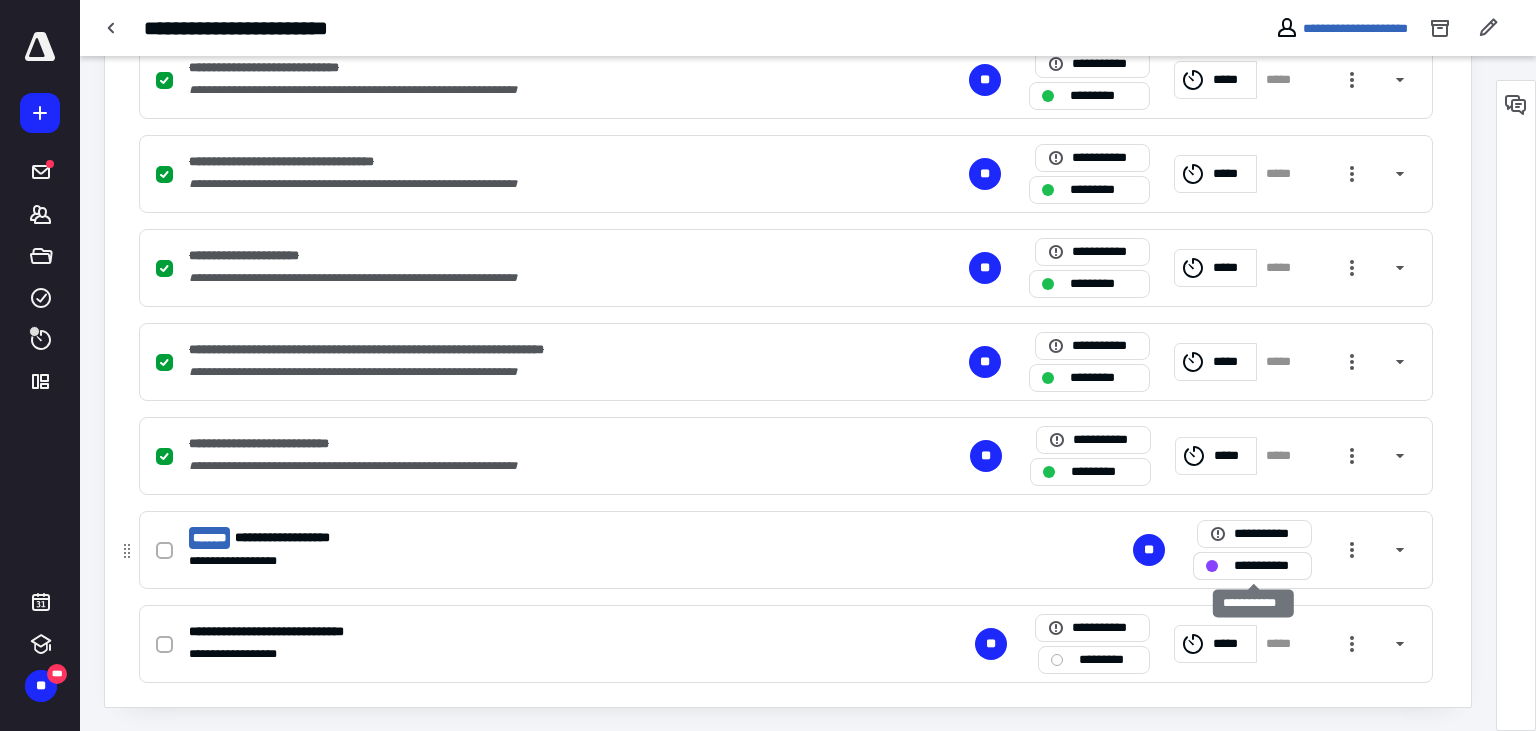 click on "**********" at bounding box center [1266, 566] 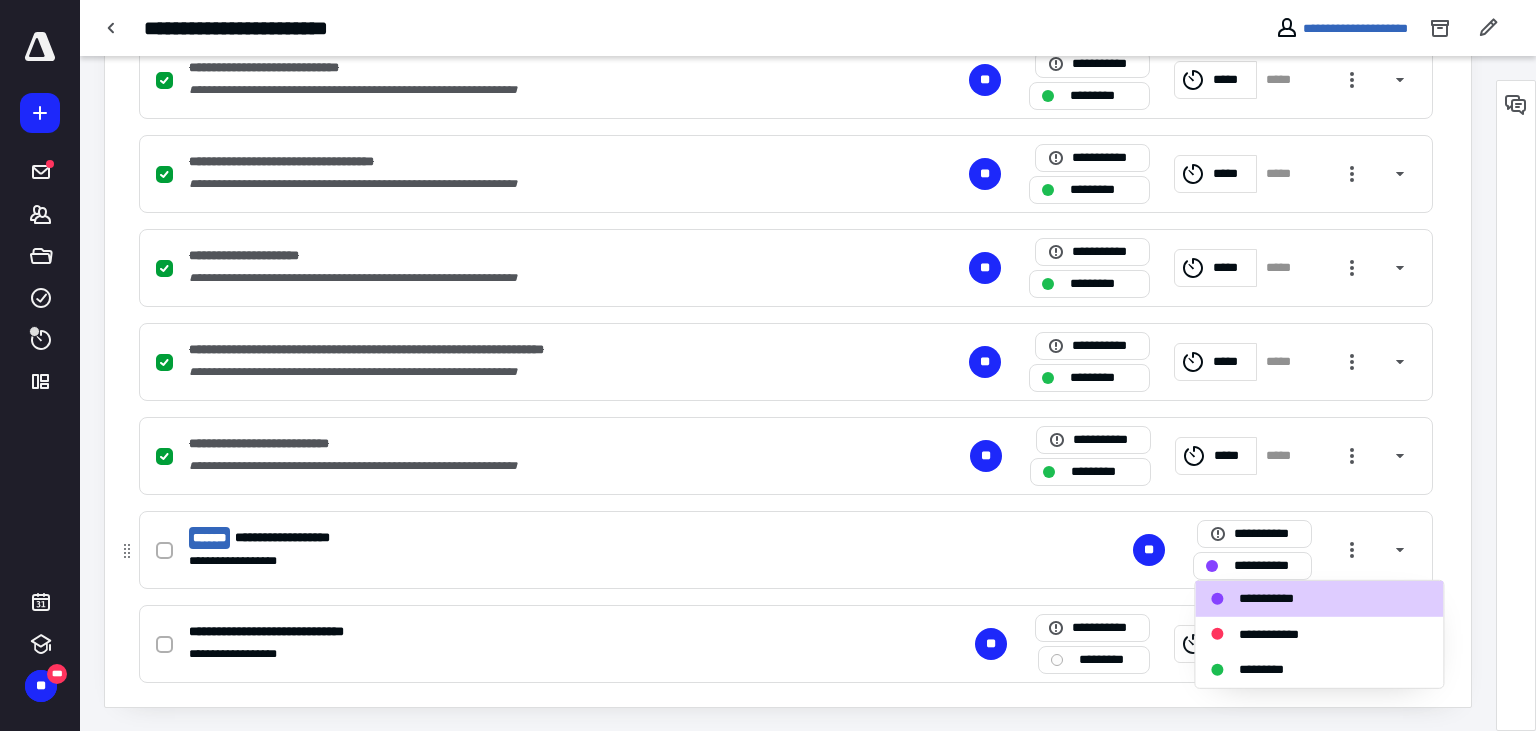 click on "**********" at bounding box center (786, 550) 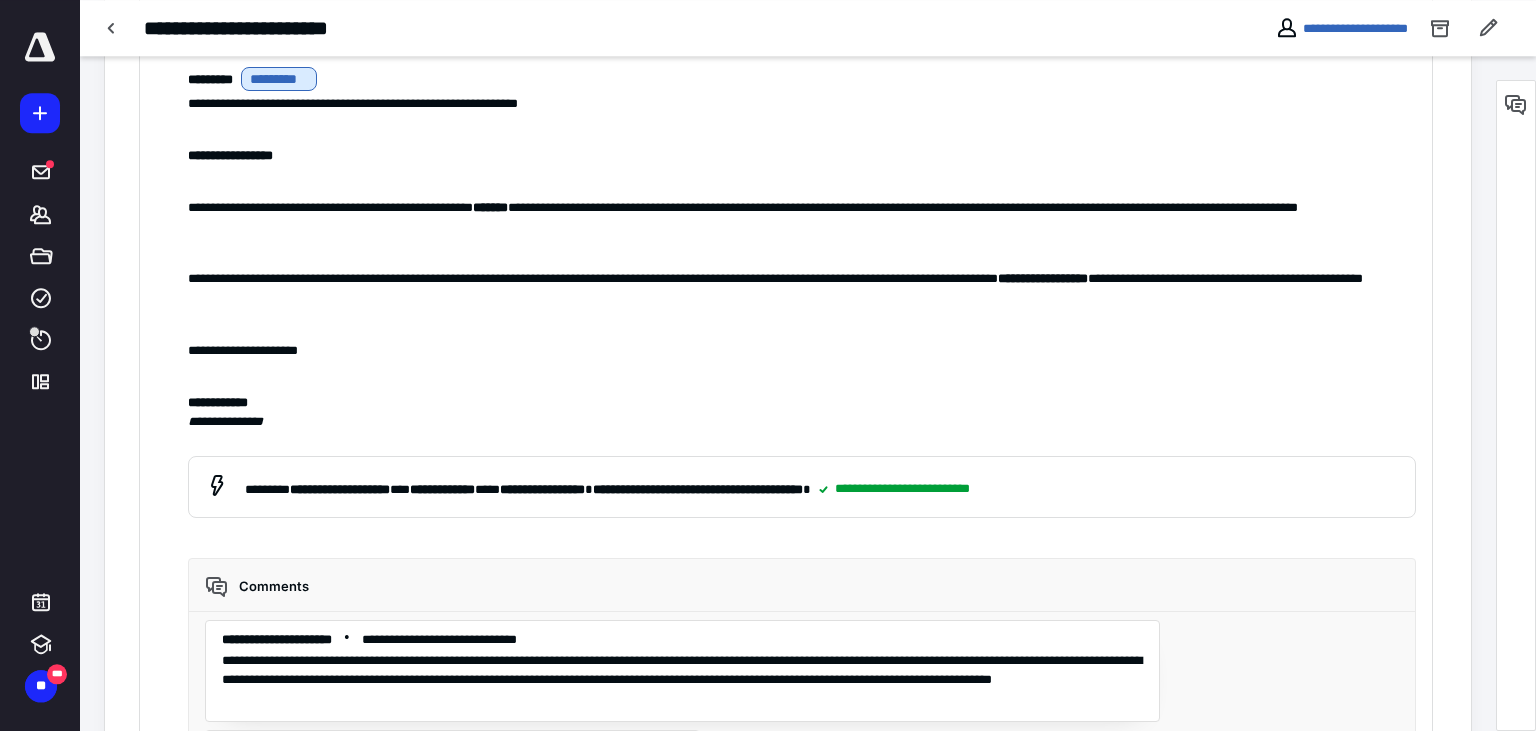 scroll, scrollTop: 1504, scrollLeft: 0, axis: vertical 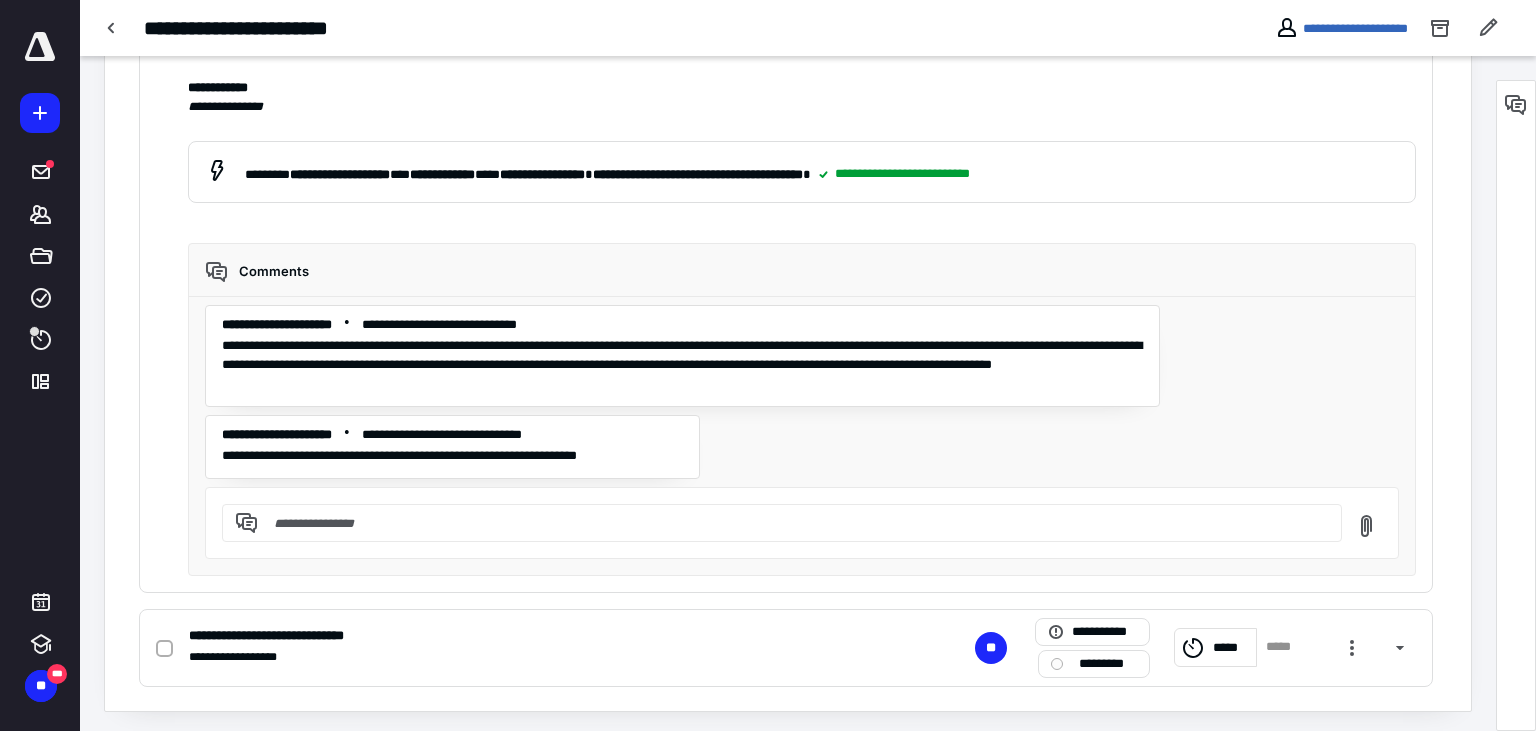 click at bounding box center (794, 523) 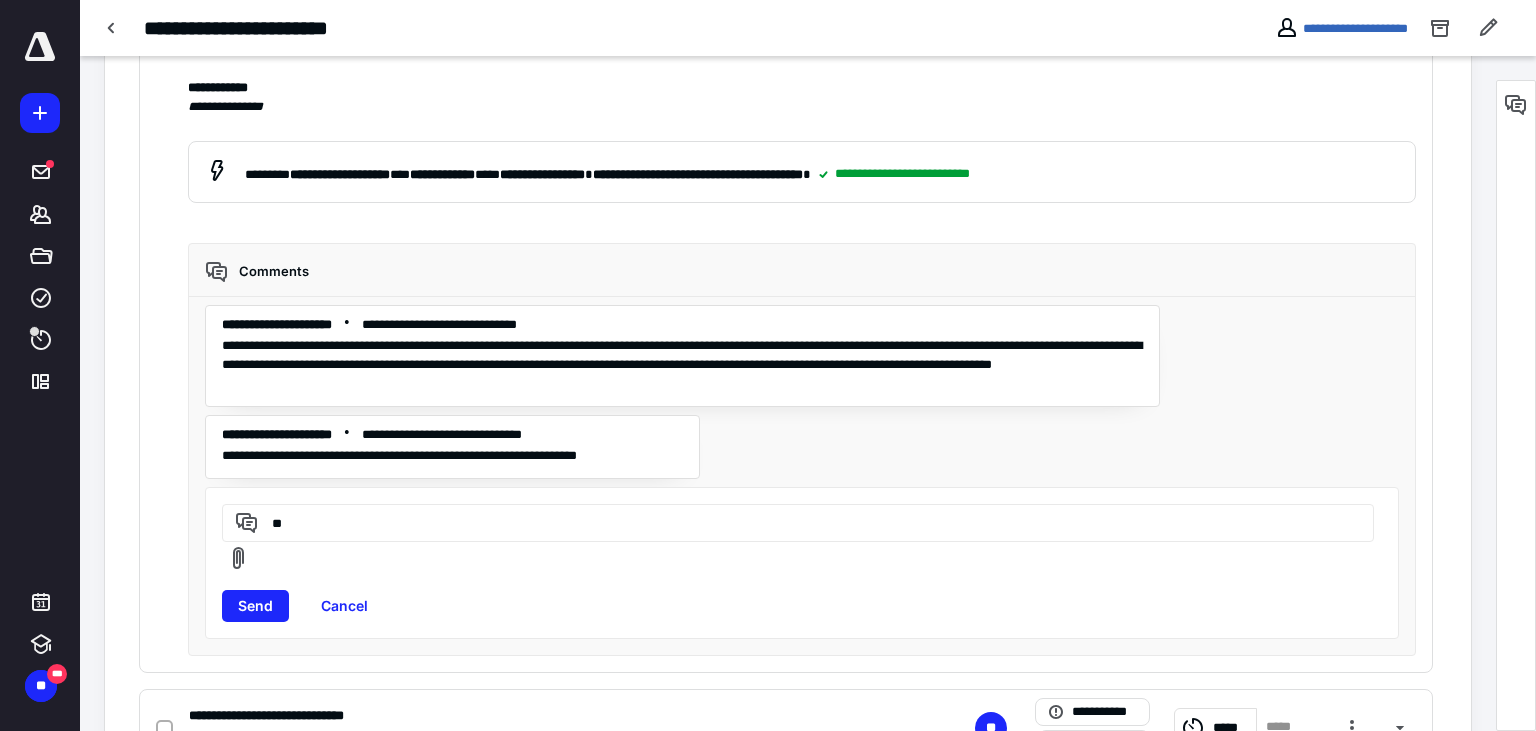 type on "*" 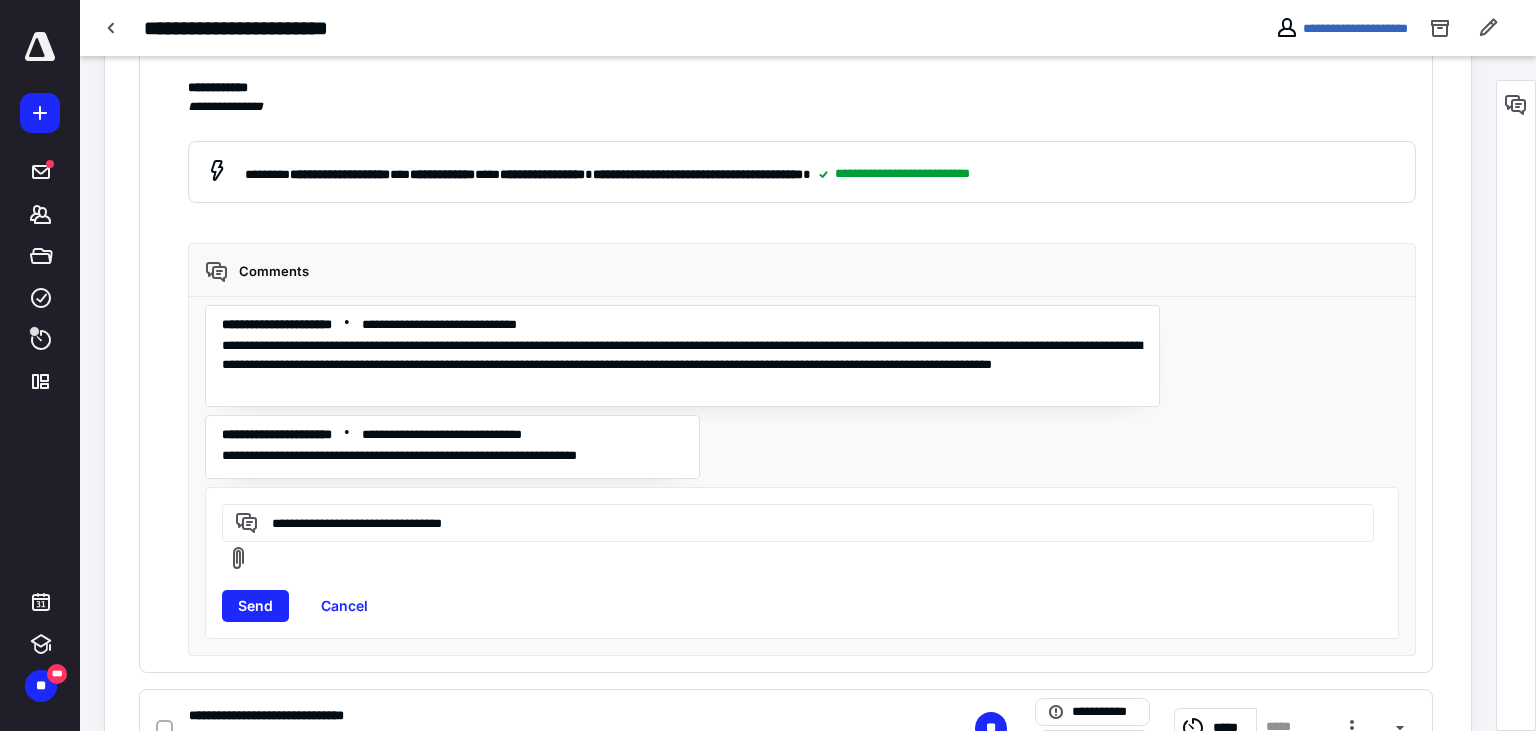 drag, startPoint x: 476, startPoint y: 524, endPoint x: 402, endPoint y: 519, distance: 74.168724 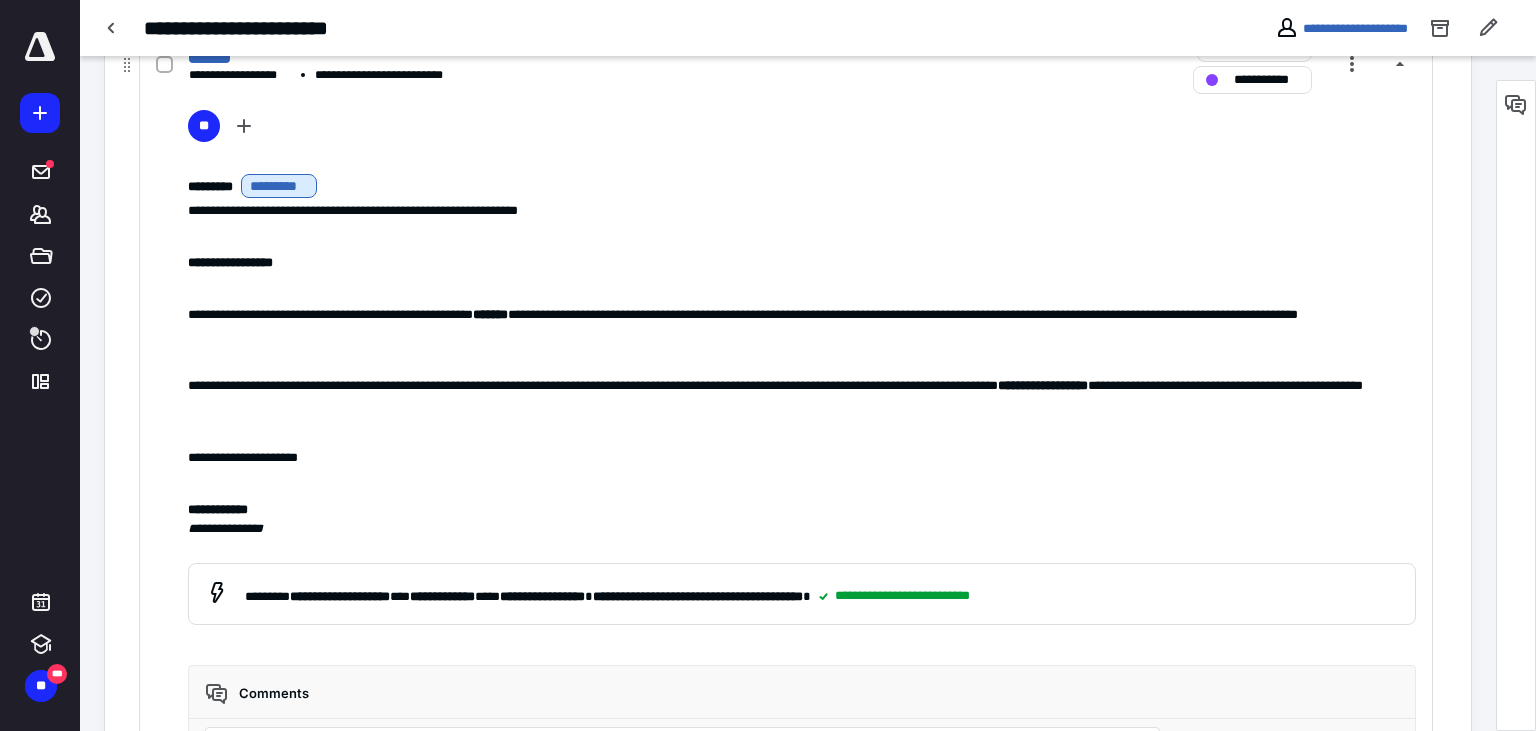 scroll, scrollTop: 1869, scrollLeft: 0, axis: vertical 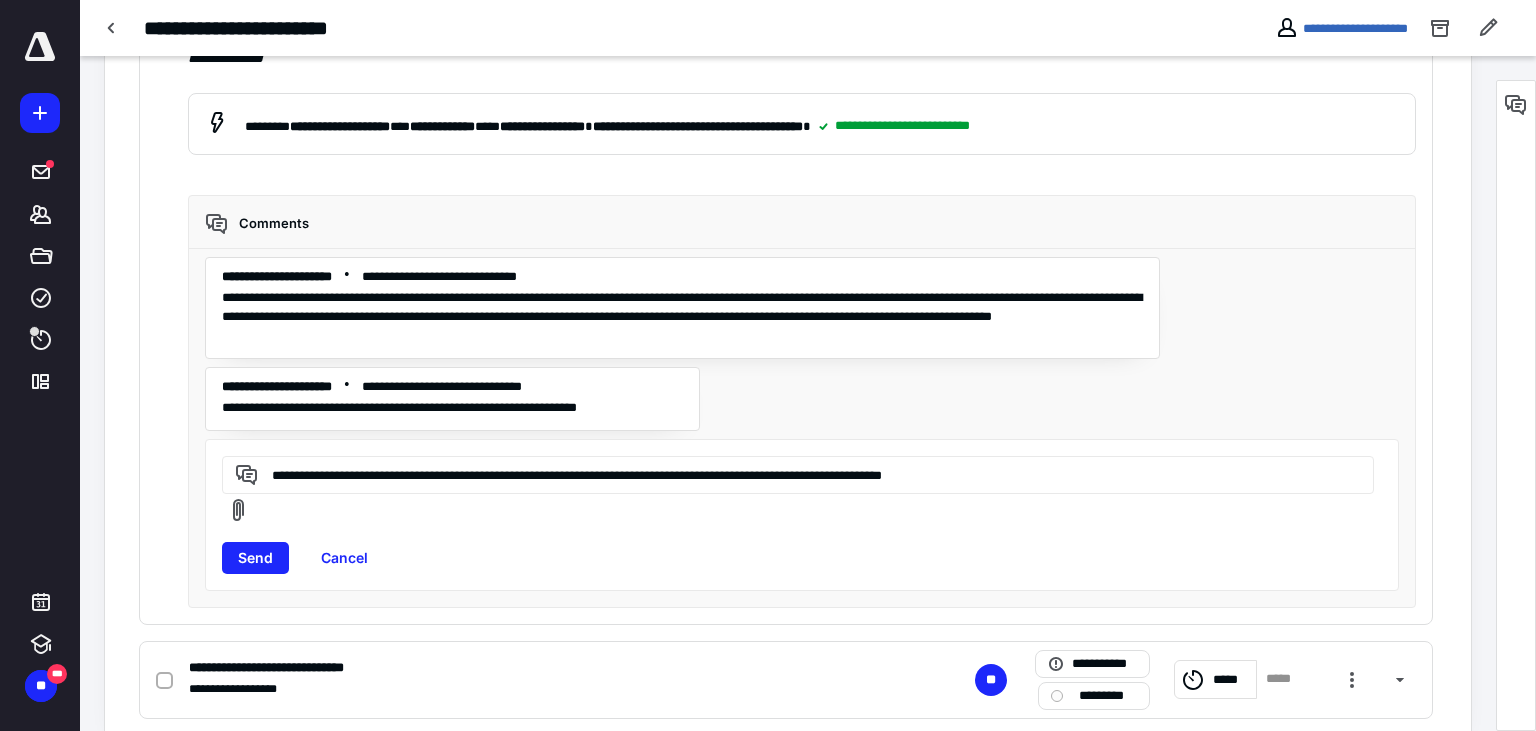 click on "**********" at bounding box center (795, 474) 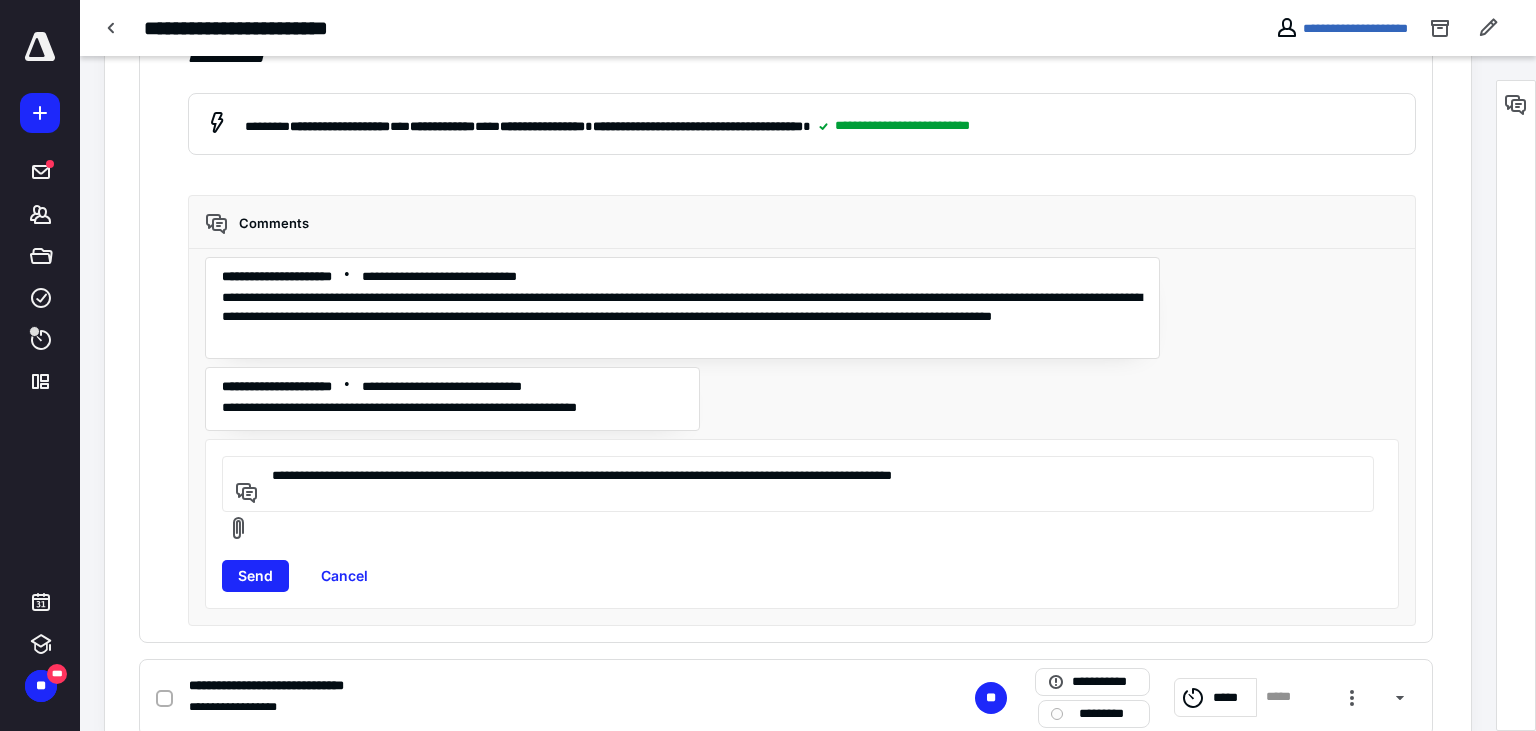 click on "**********" at bounding box center (795, 484) 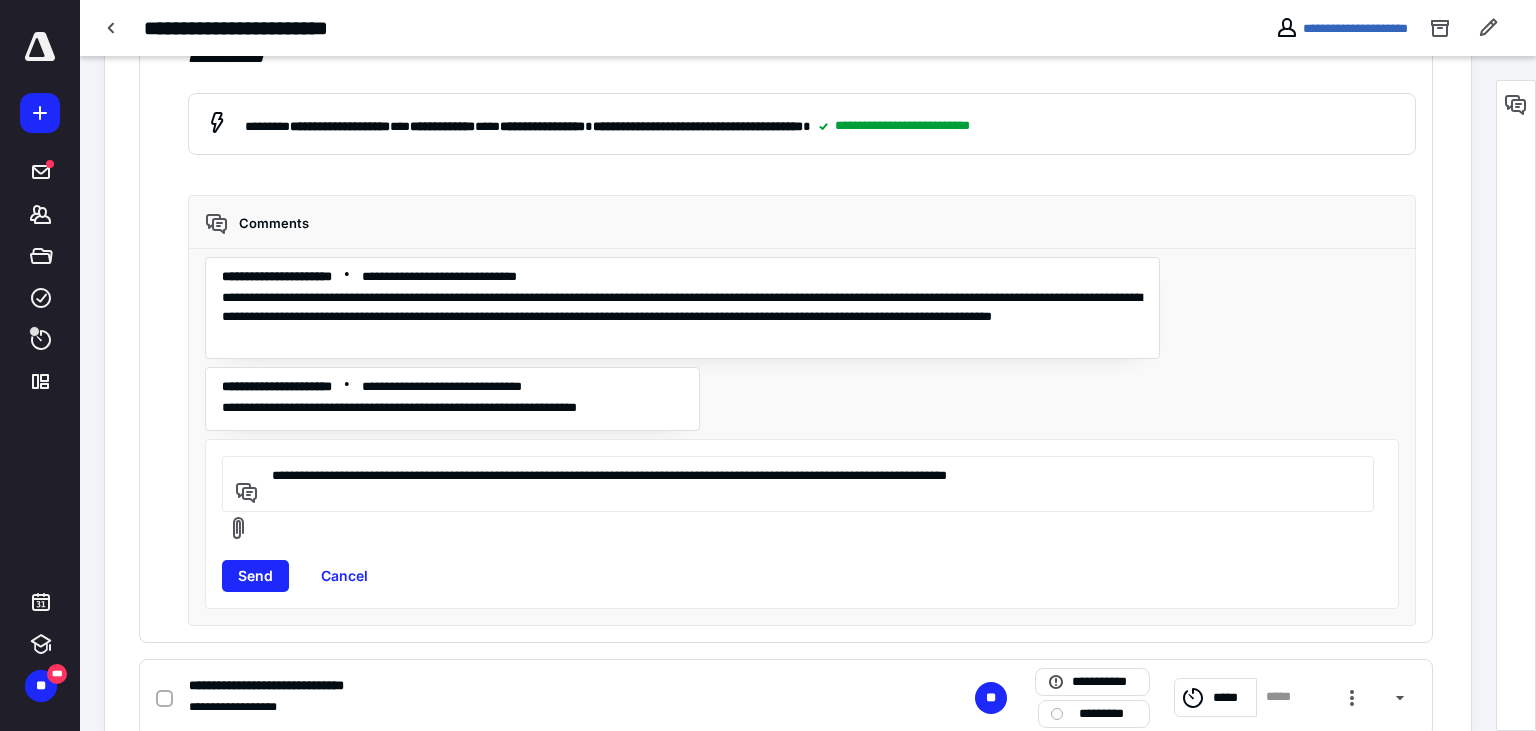 click on "**********" at bounding box center [795, 484] 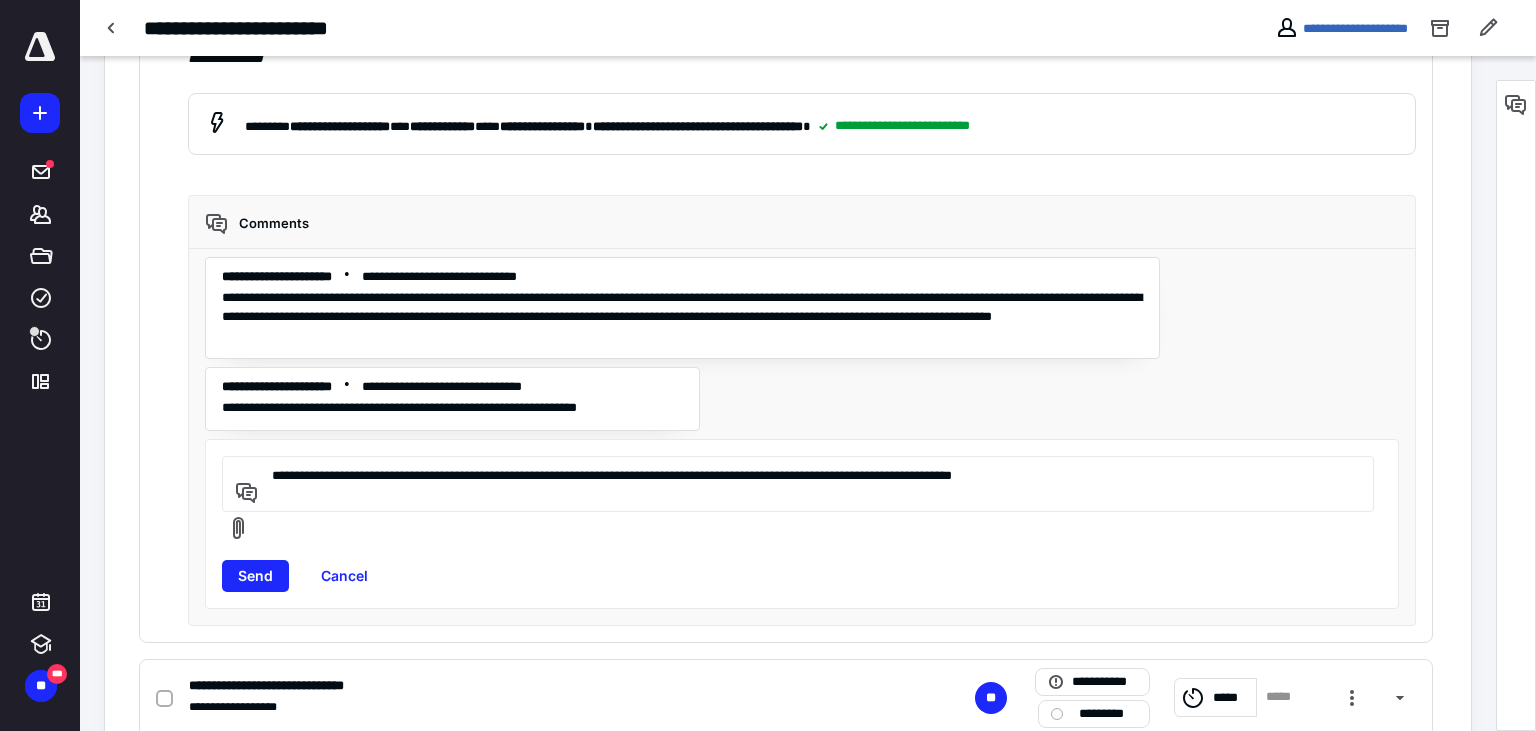 click on "**********" at bounding box center (795, 484) 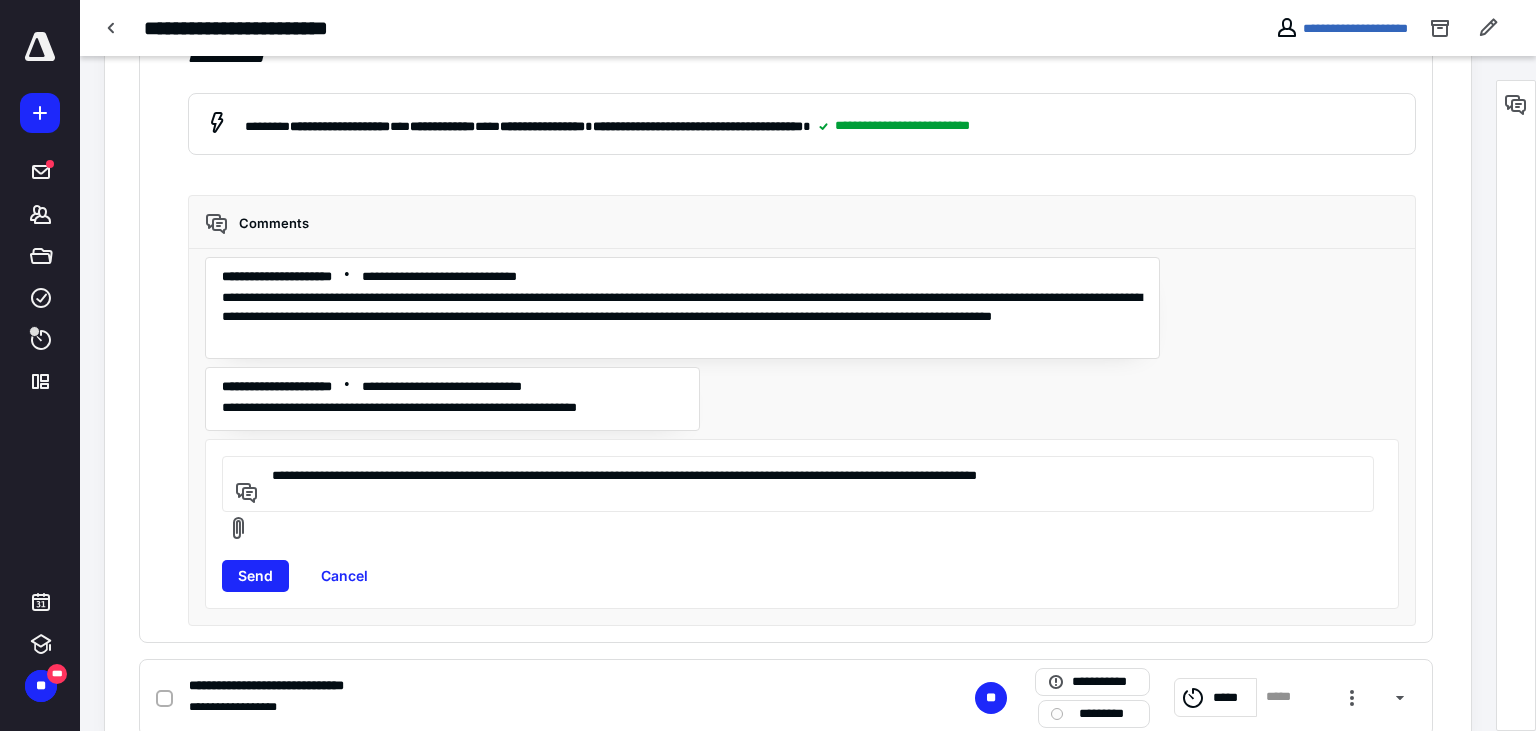 click on "**********" at bounding box center (795, 484) 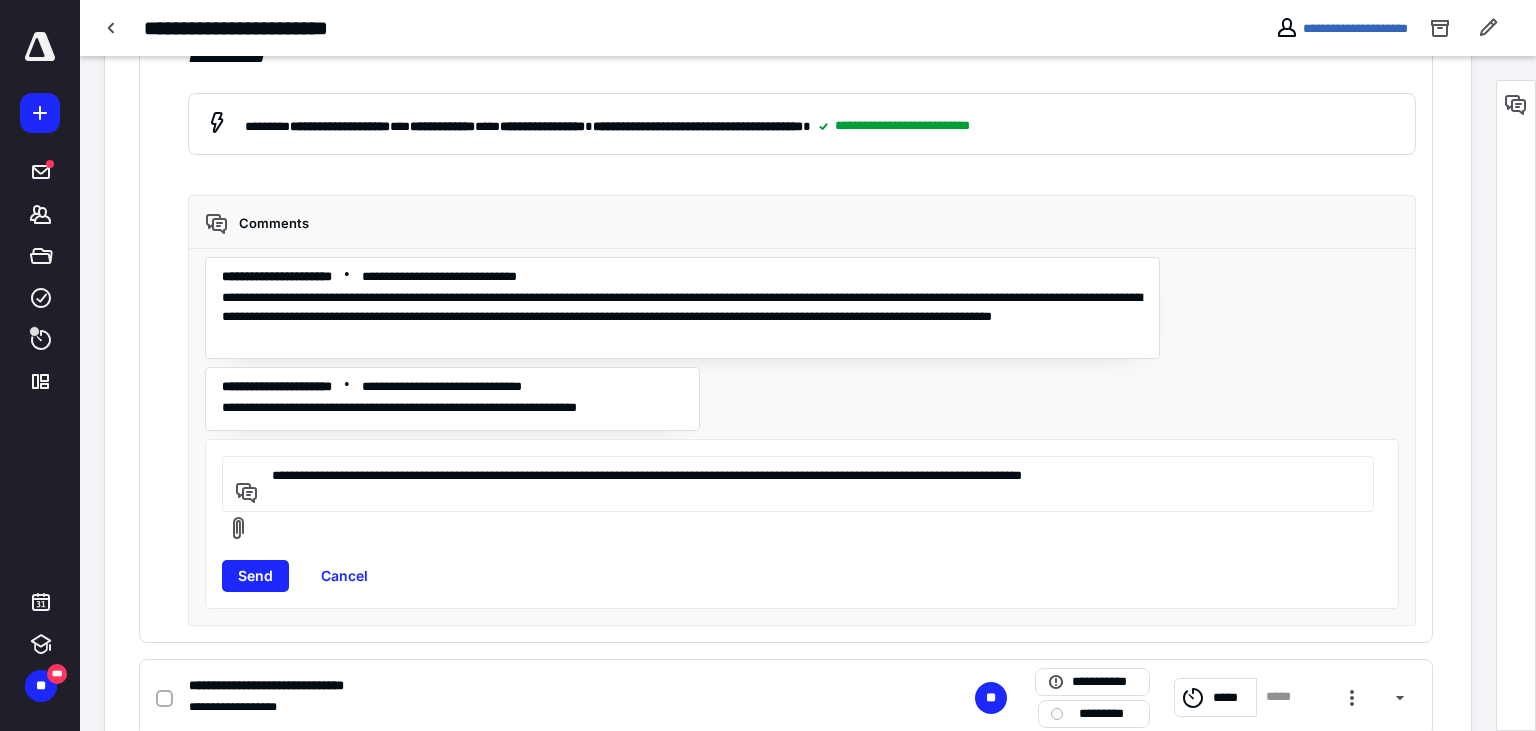 click on "**********" at bounding box center (795, 484) 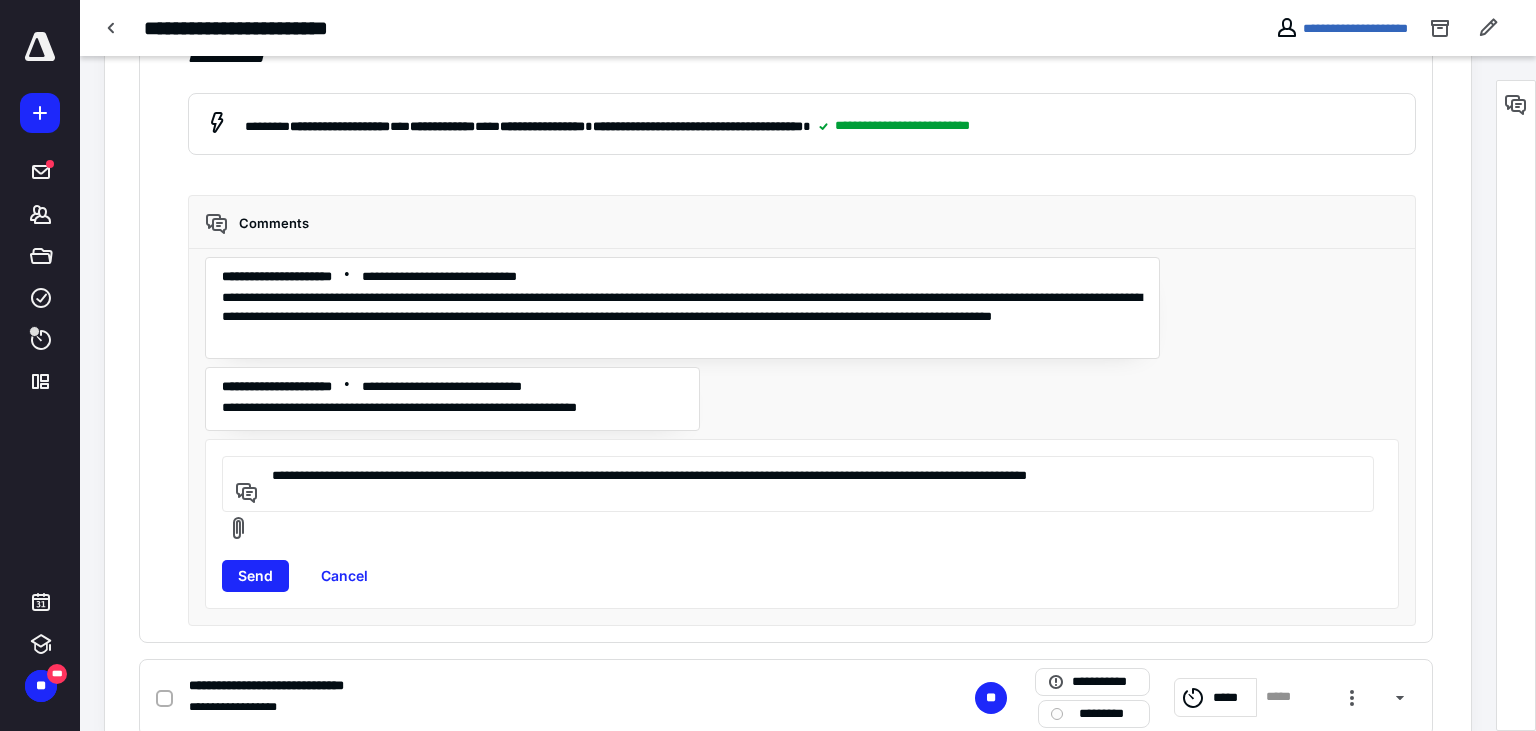 click on "**********" at bounding box center [802, 524] 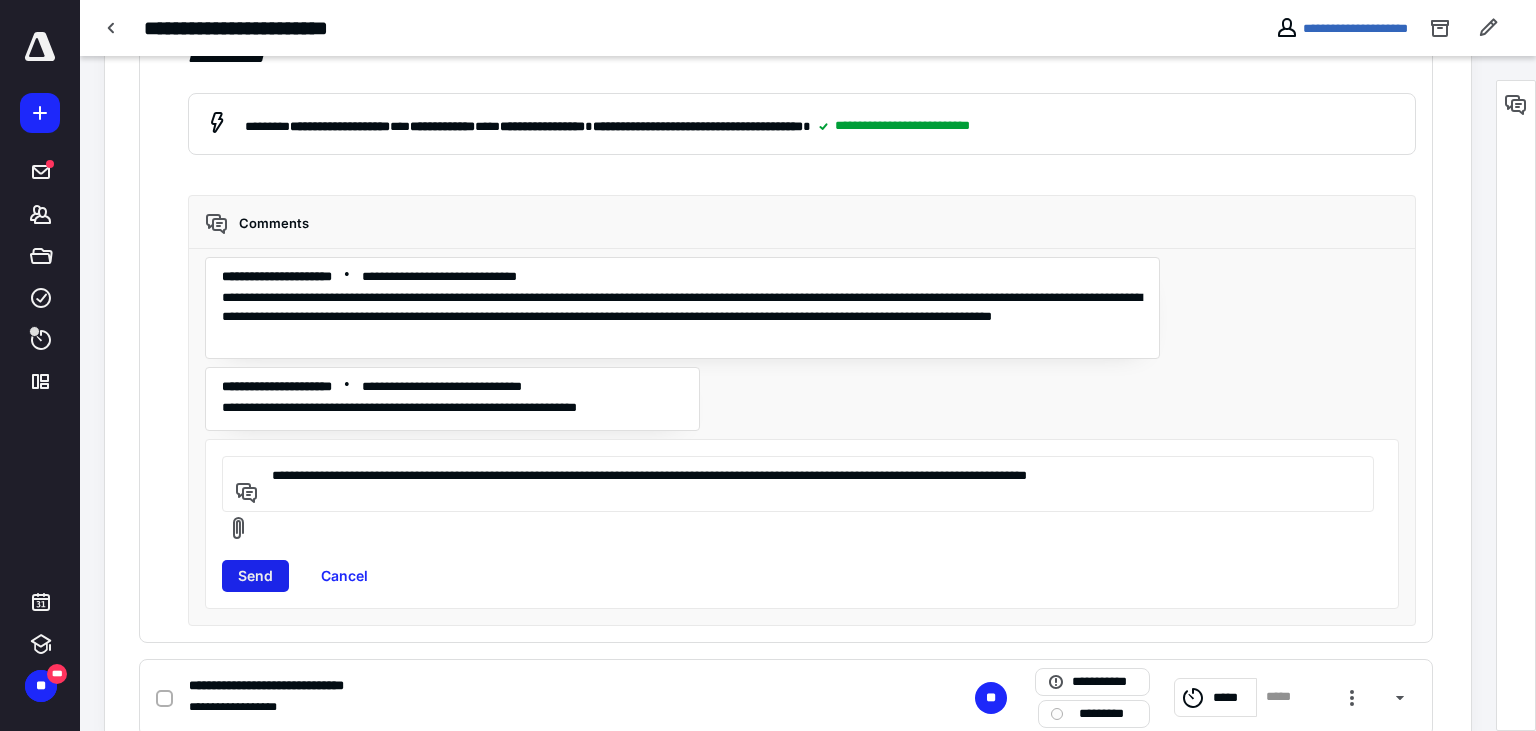 type on "**********" 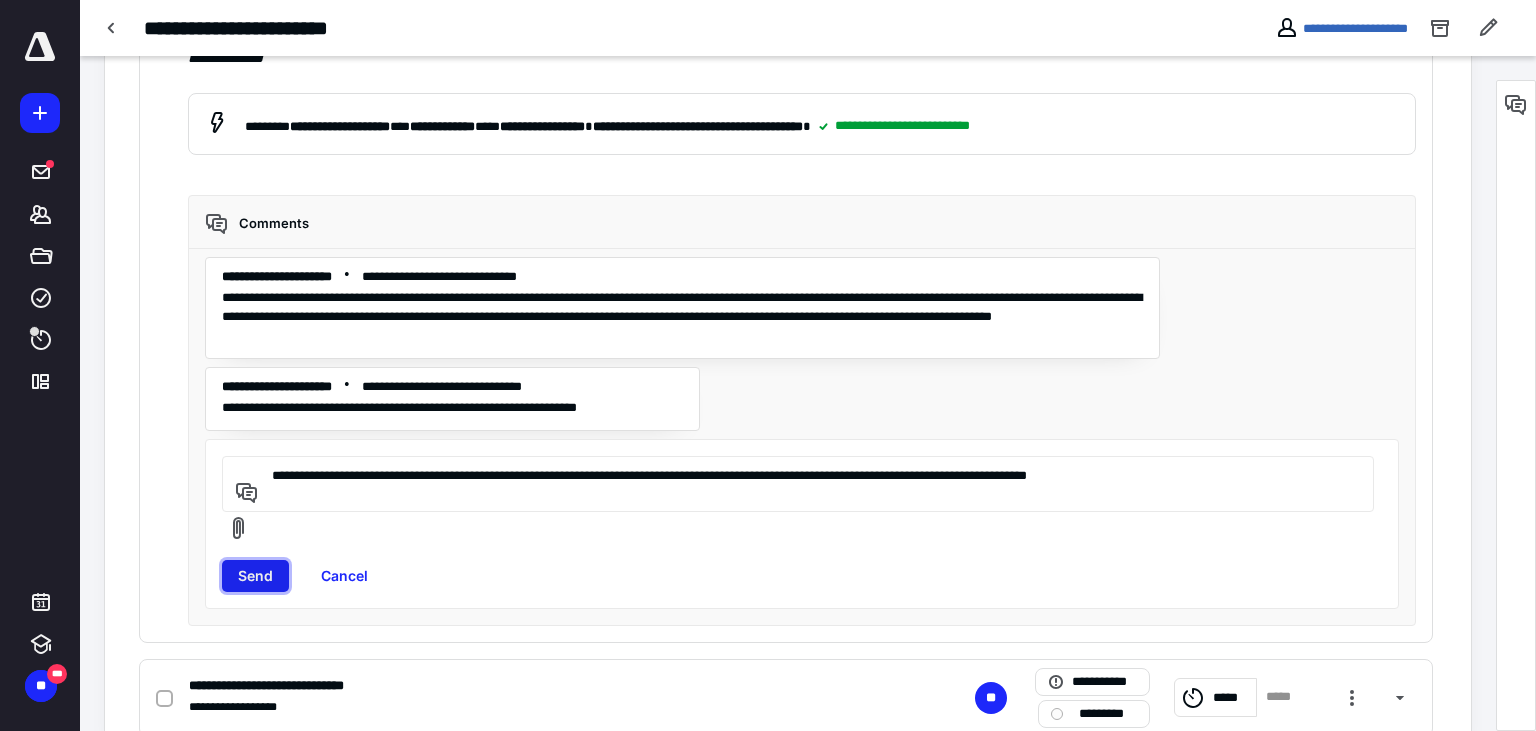 click on "Send" at bounding box center (255, 576) 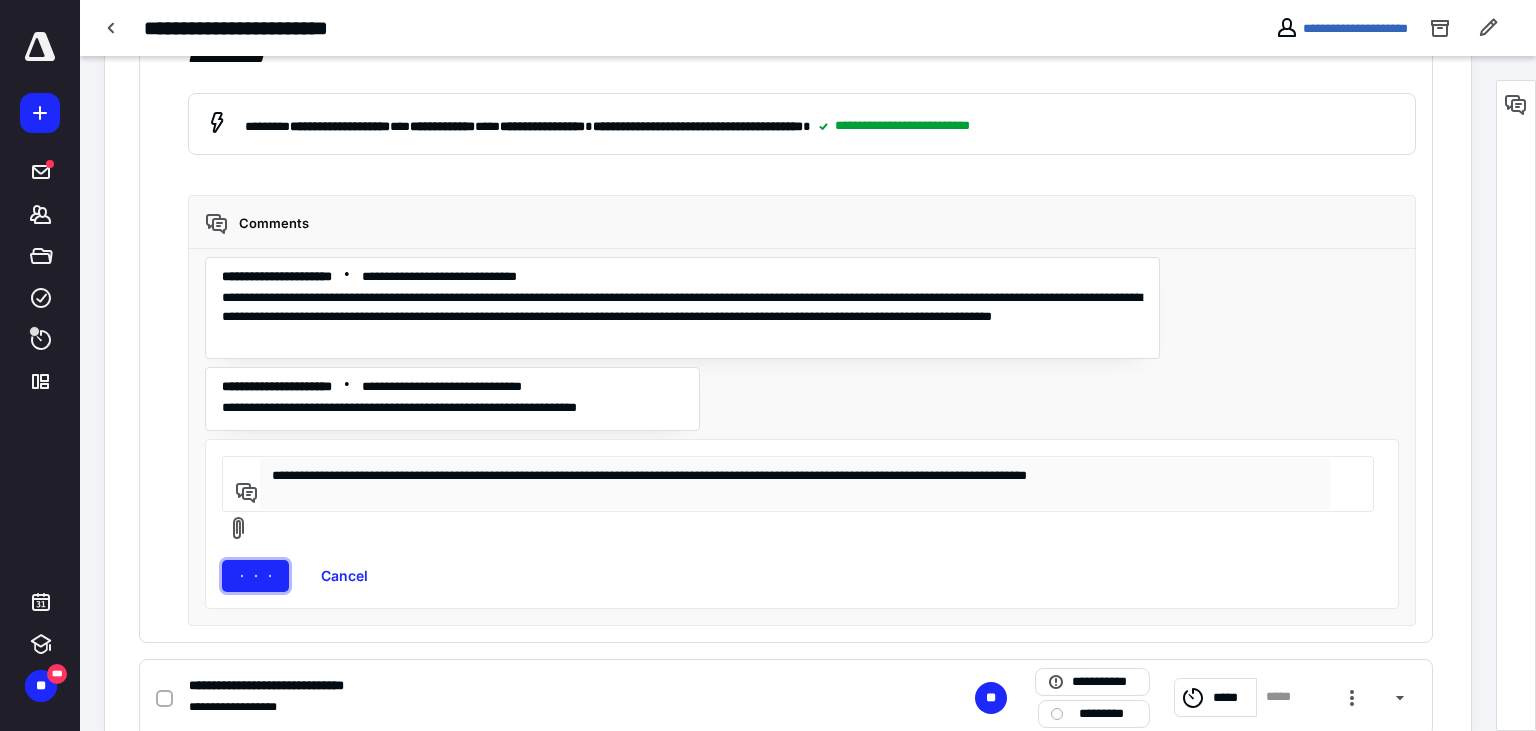 type 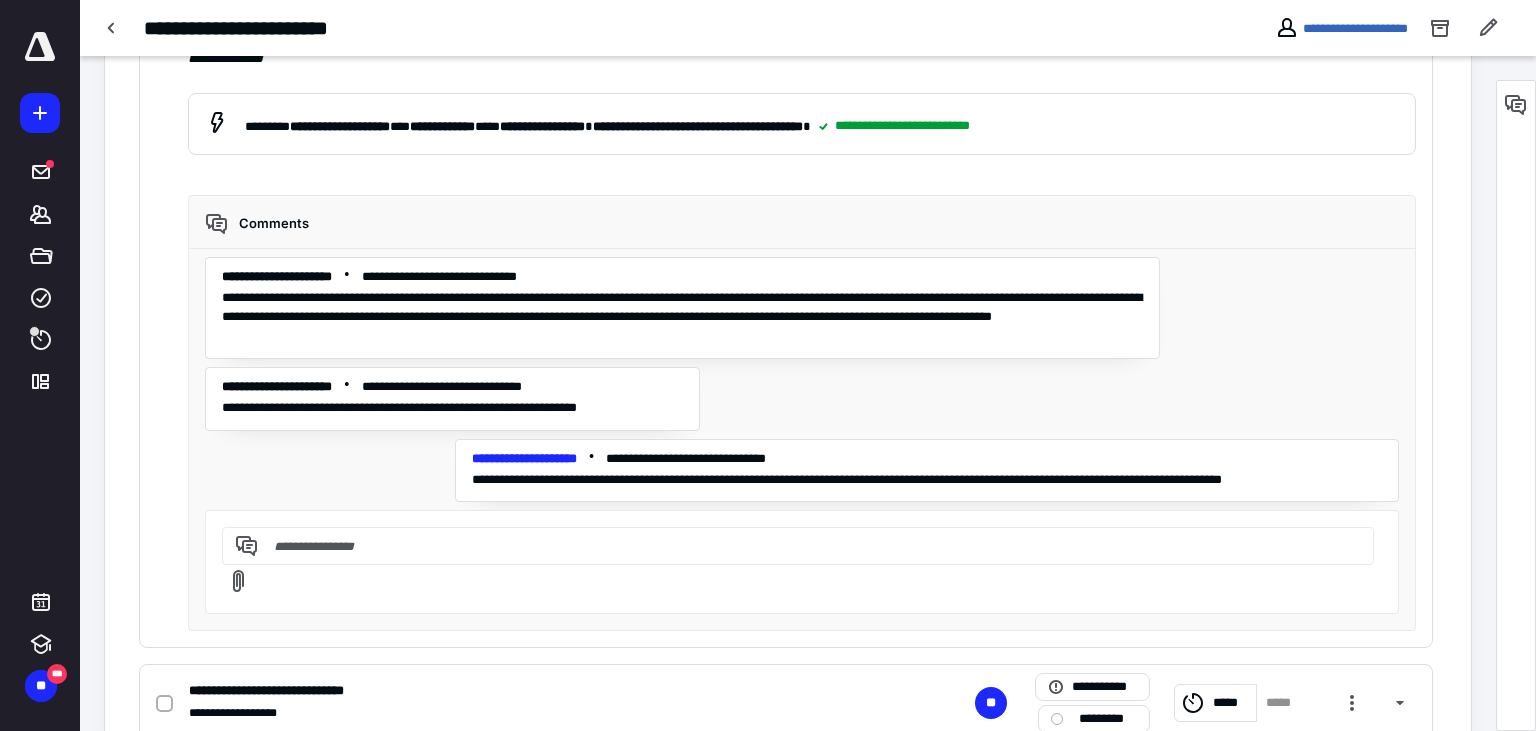 scroll, scrollTop: 1447, scrollLeft: 0, axis: vertical 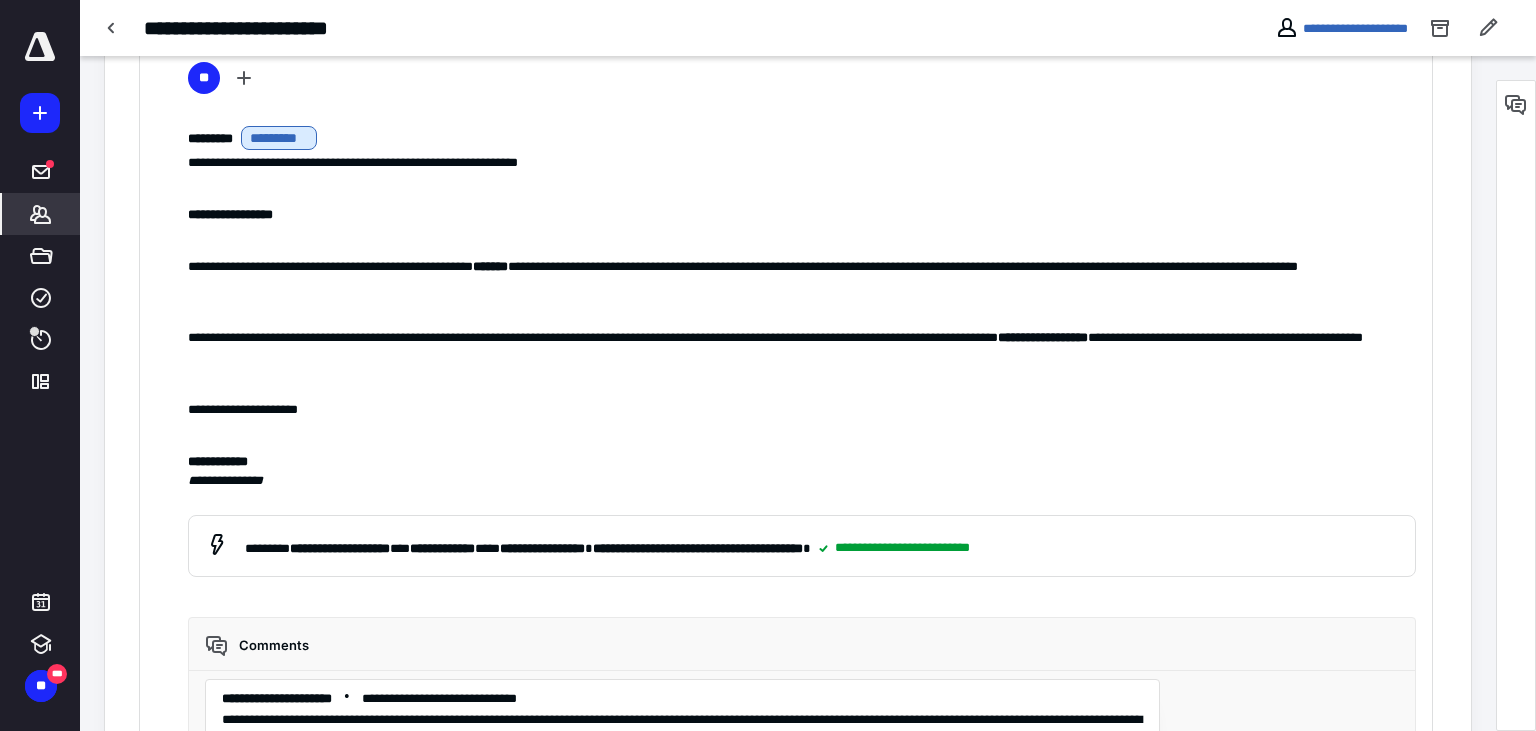 click 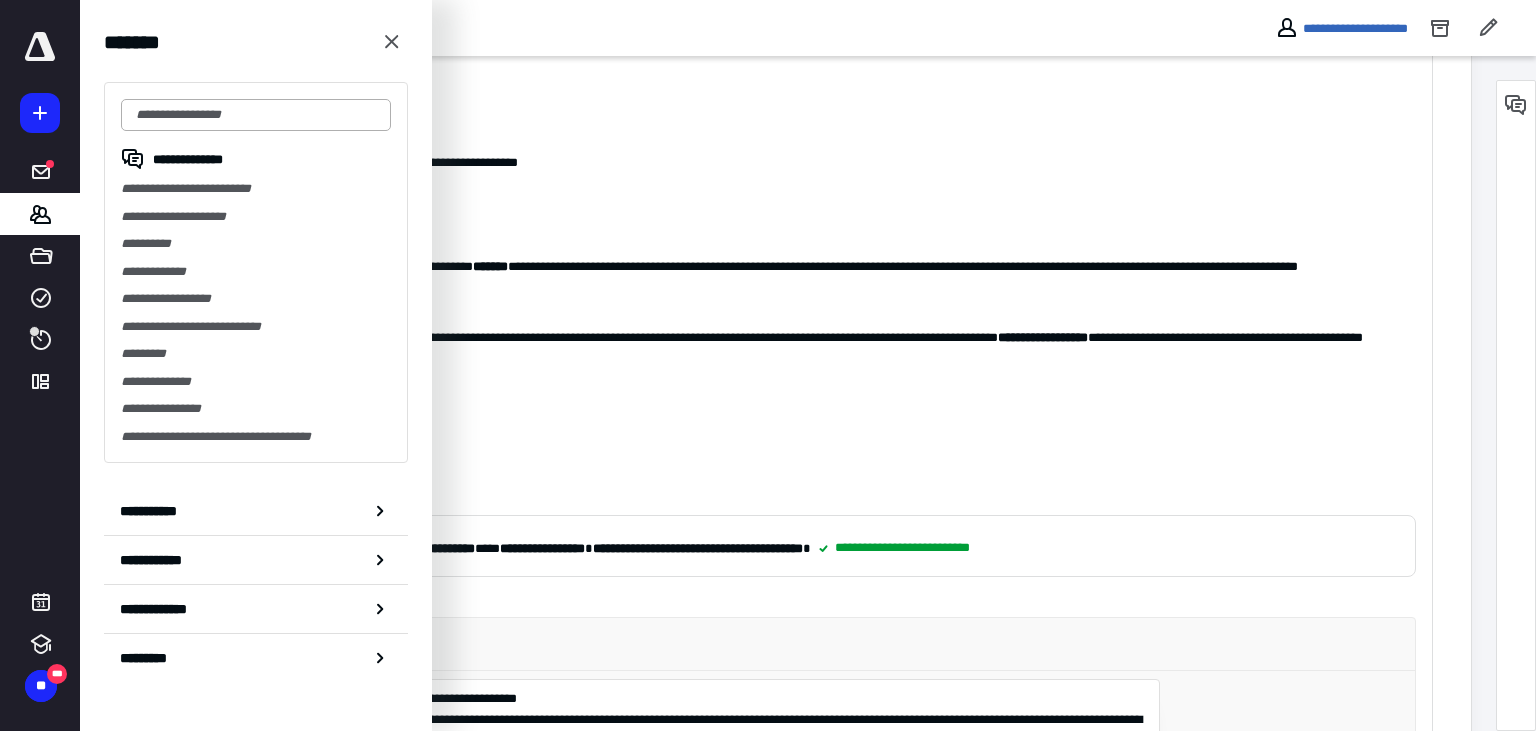 click at bounding box center (256, 115) 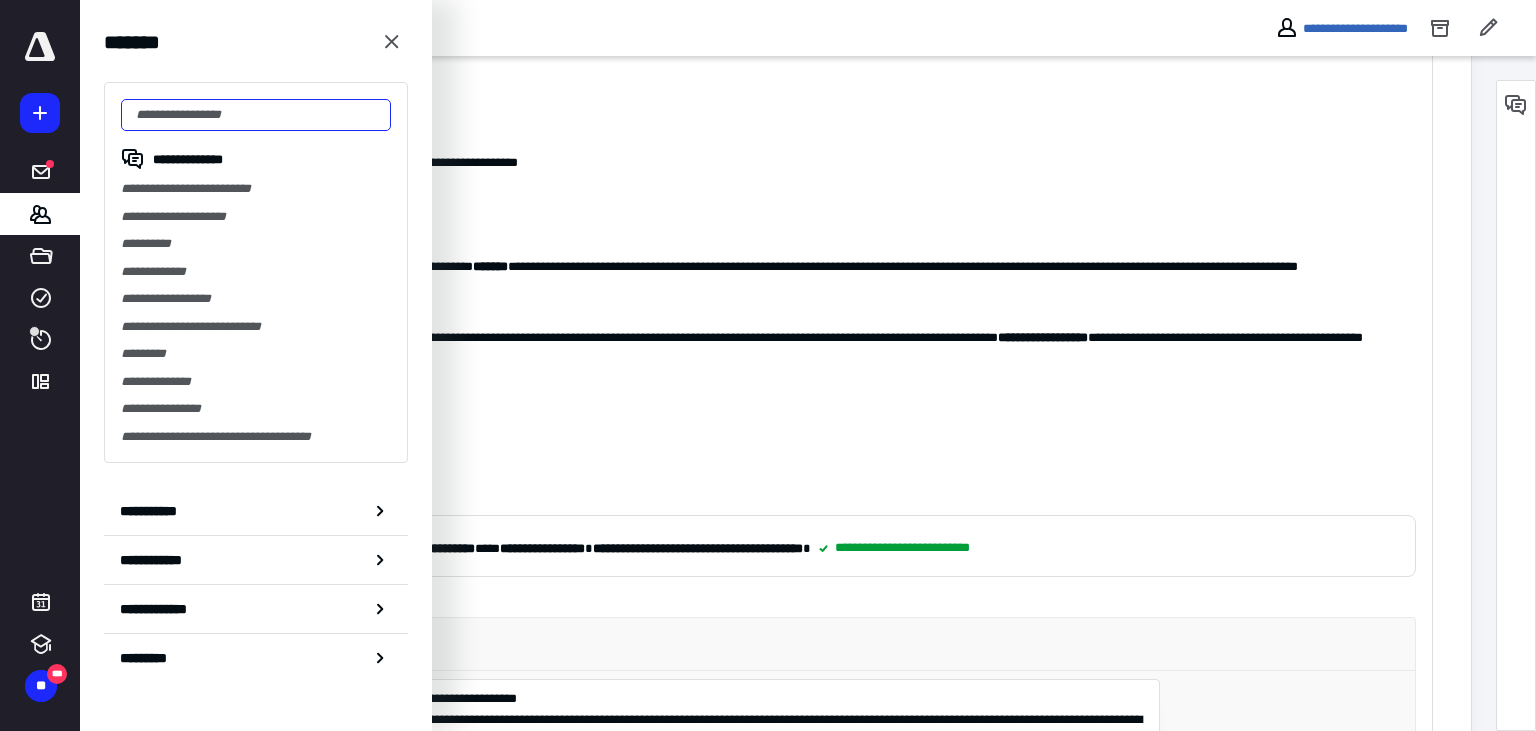 click at bounding box center [256, 115] 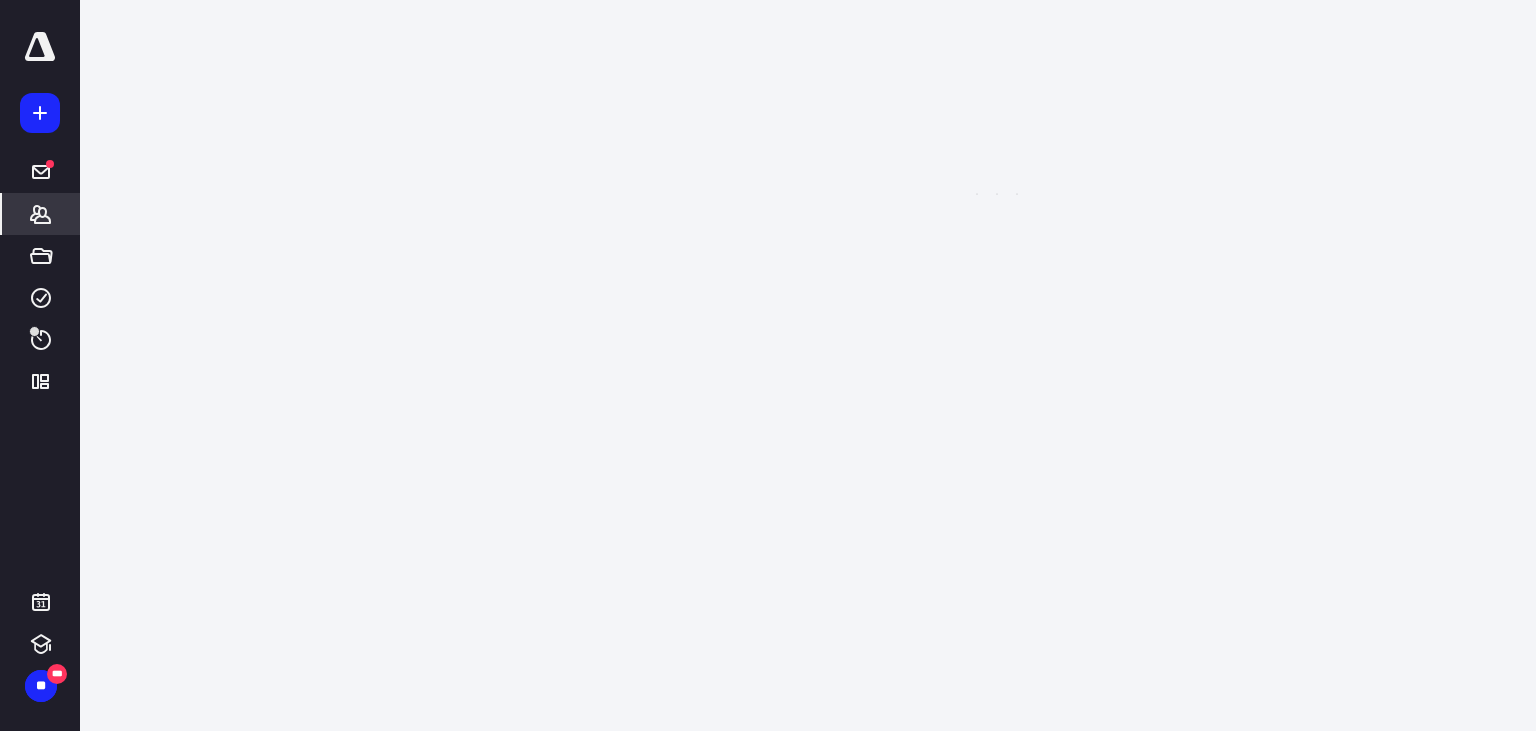 scroll, scrollTop: 0, scrollLeft: 0, axis: both 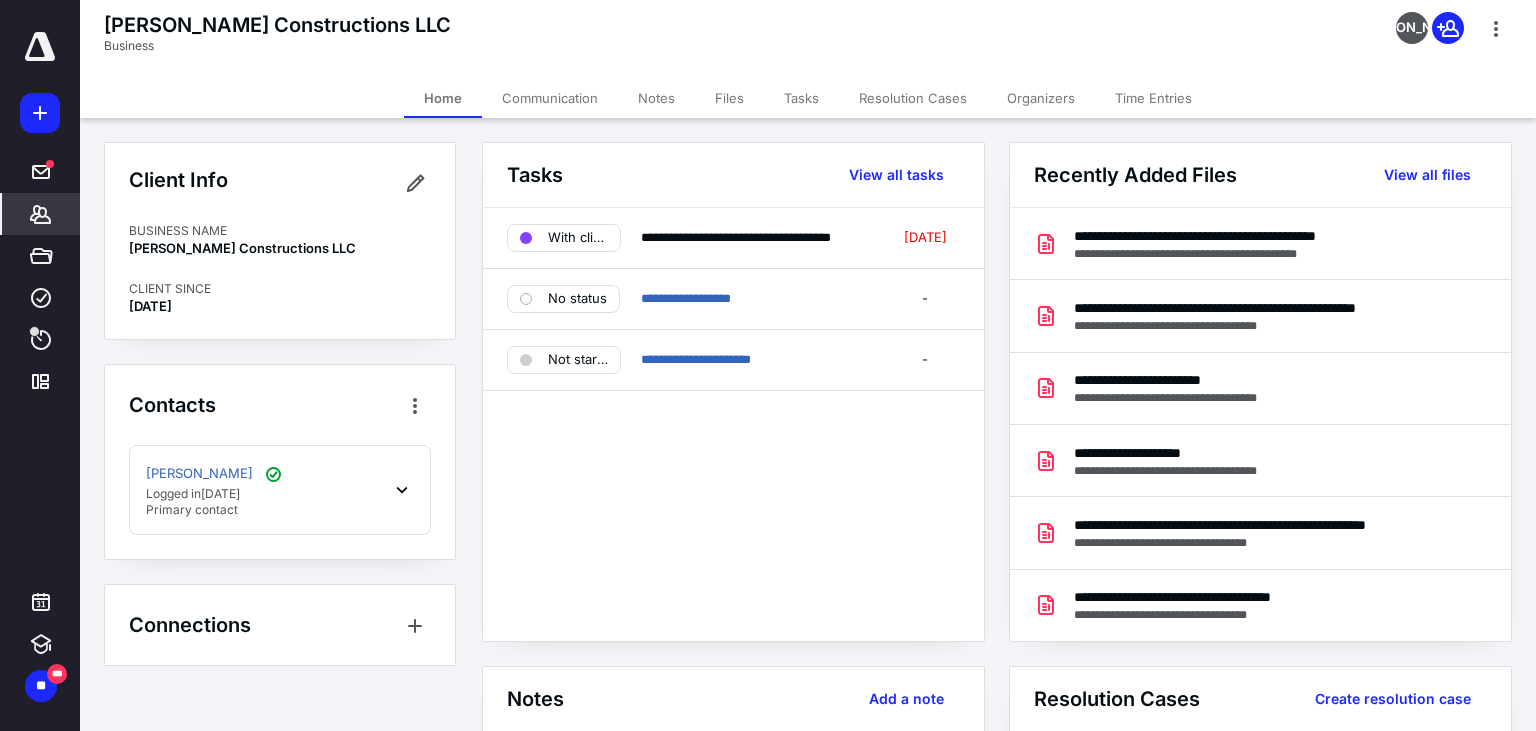 click on "Tasks" at bounding box center (801, 98) 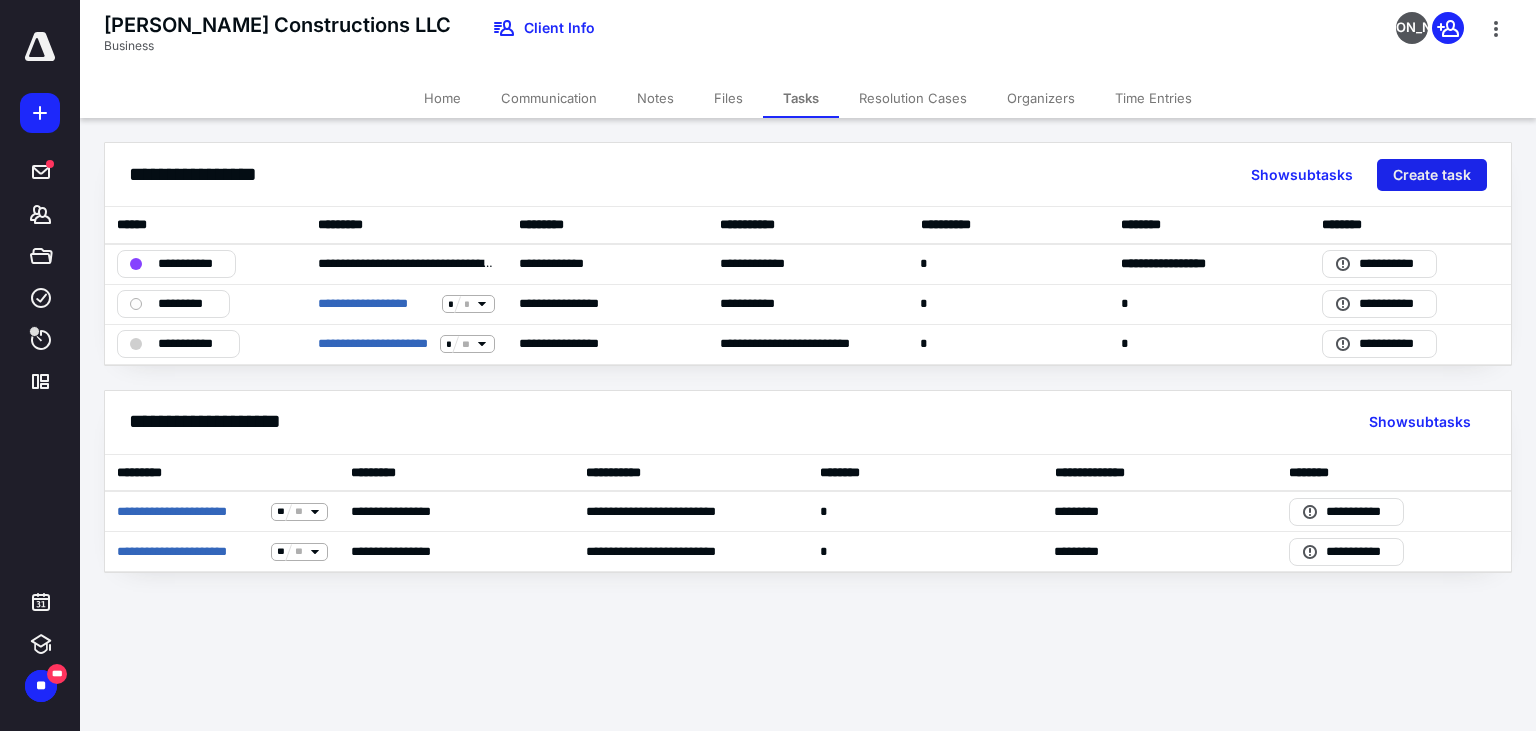 click on "Create task" at bounding box center (1432, 175) 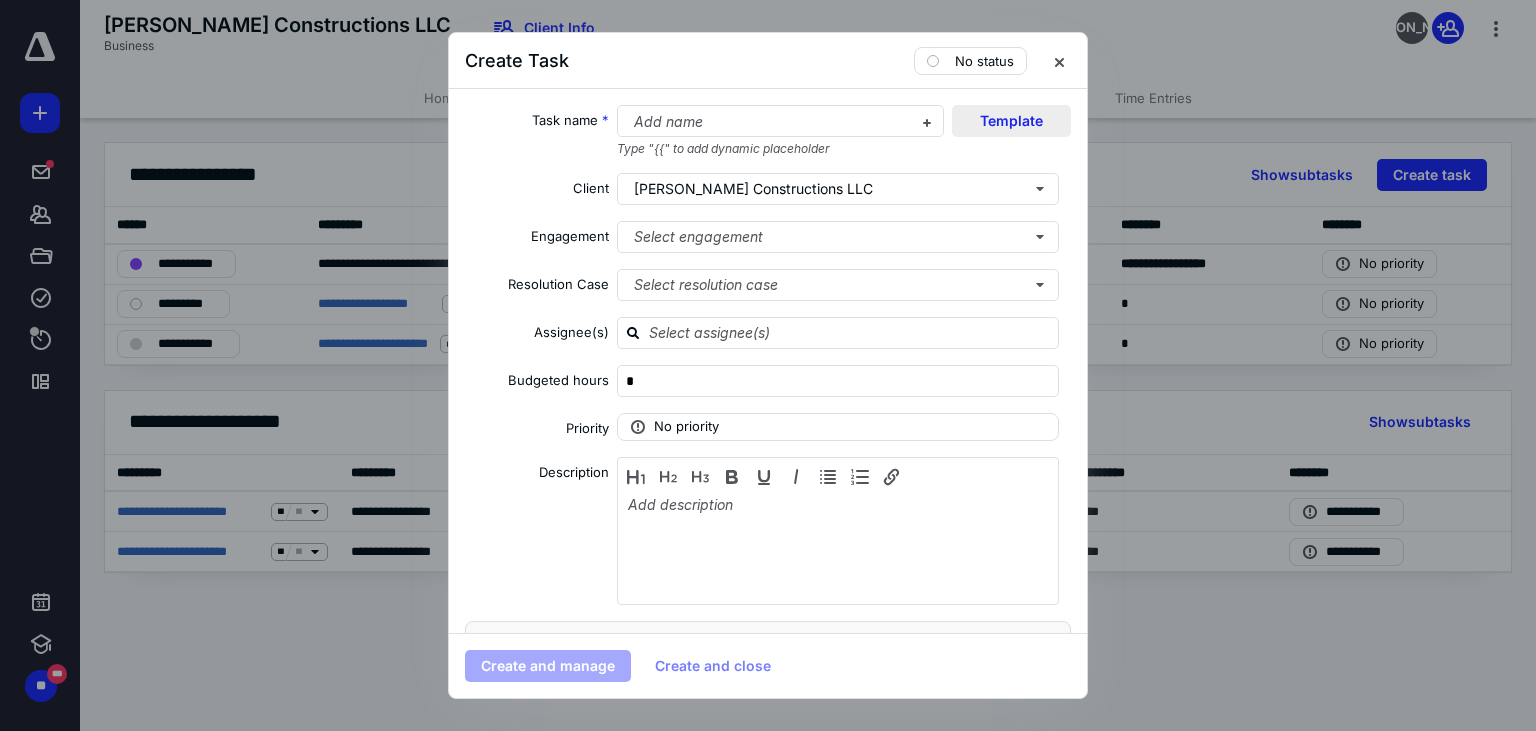 click on "Template" at bounding box center (1011, 121) 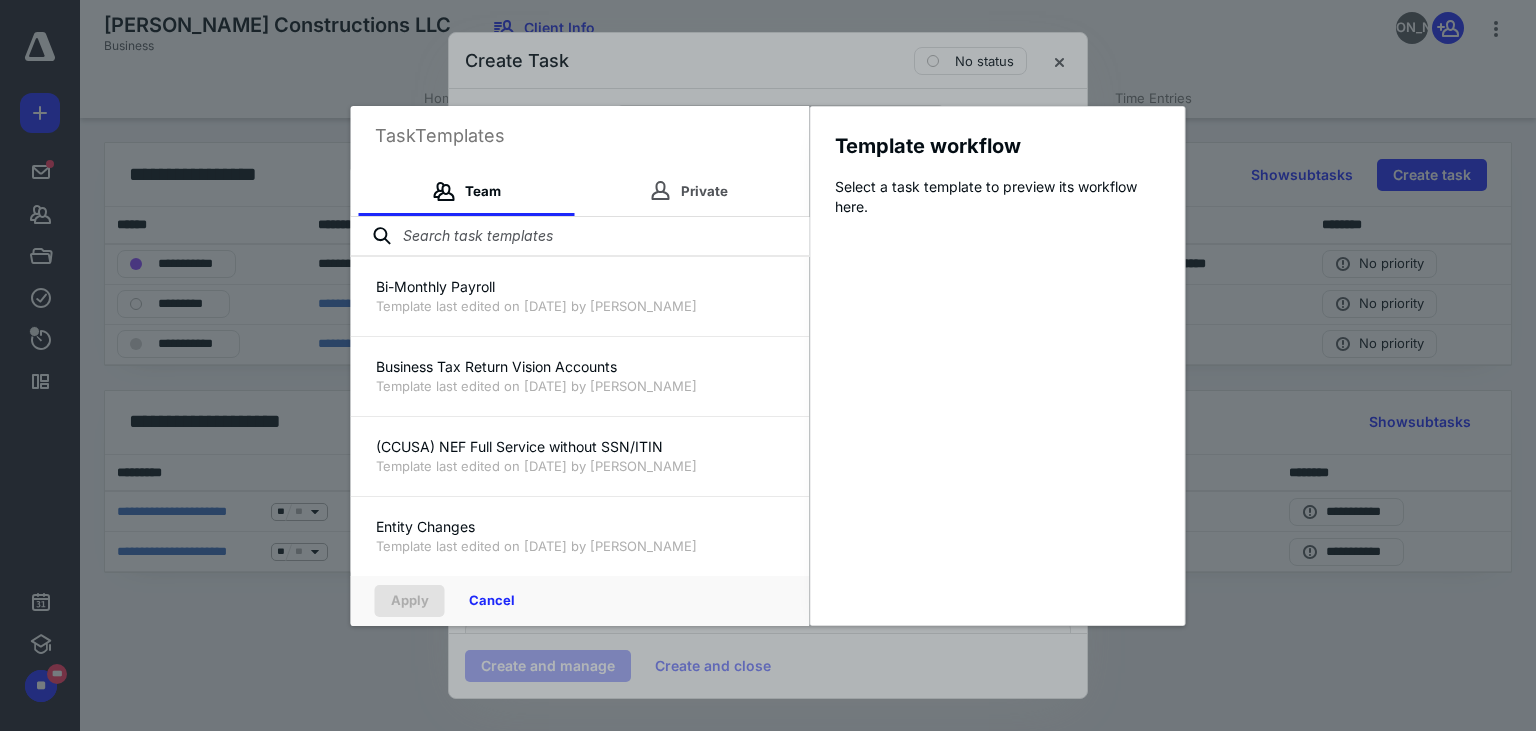 click at bounding box center (580, 237) 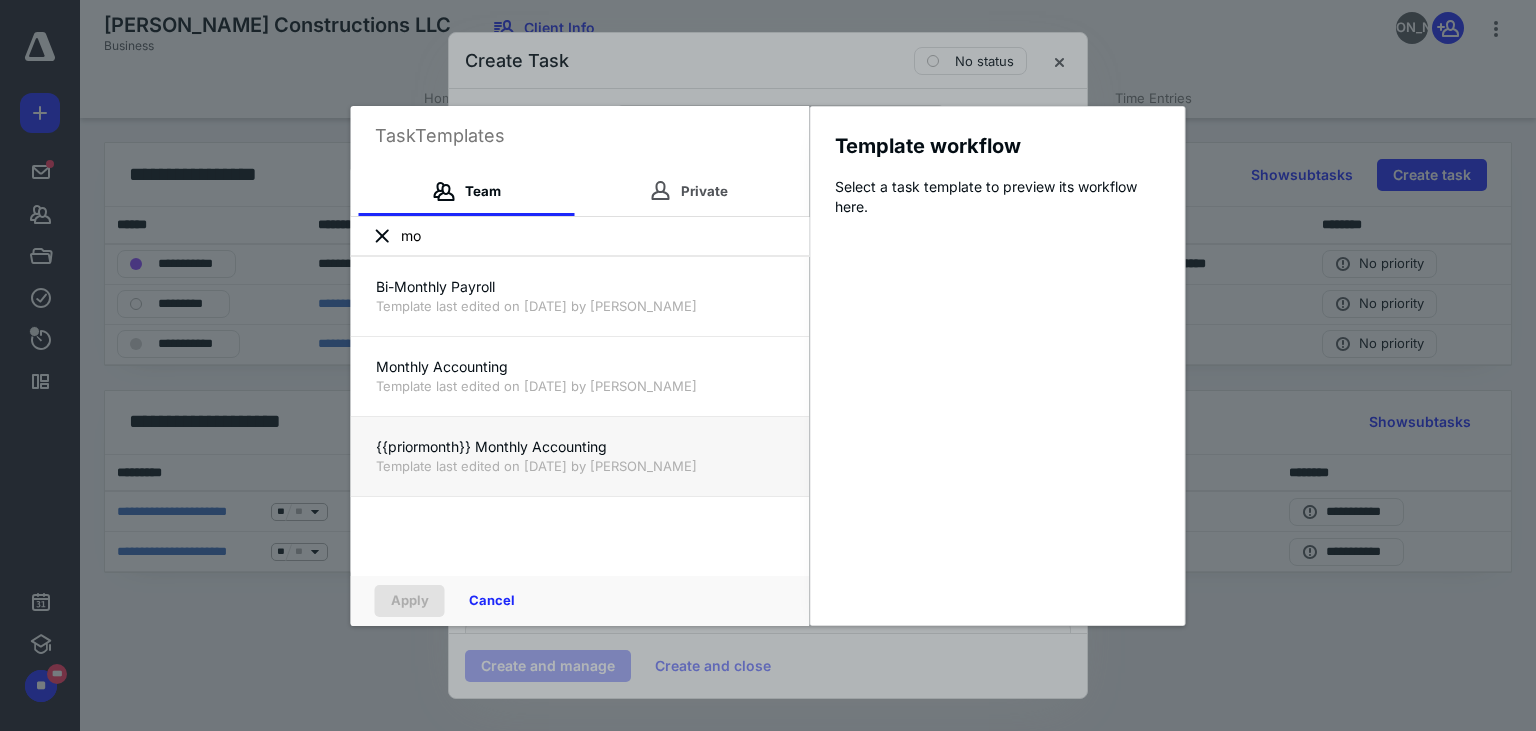 type on "mo" 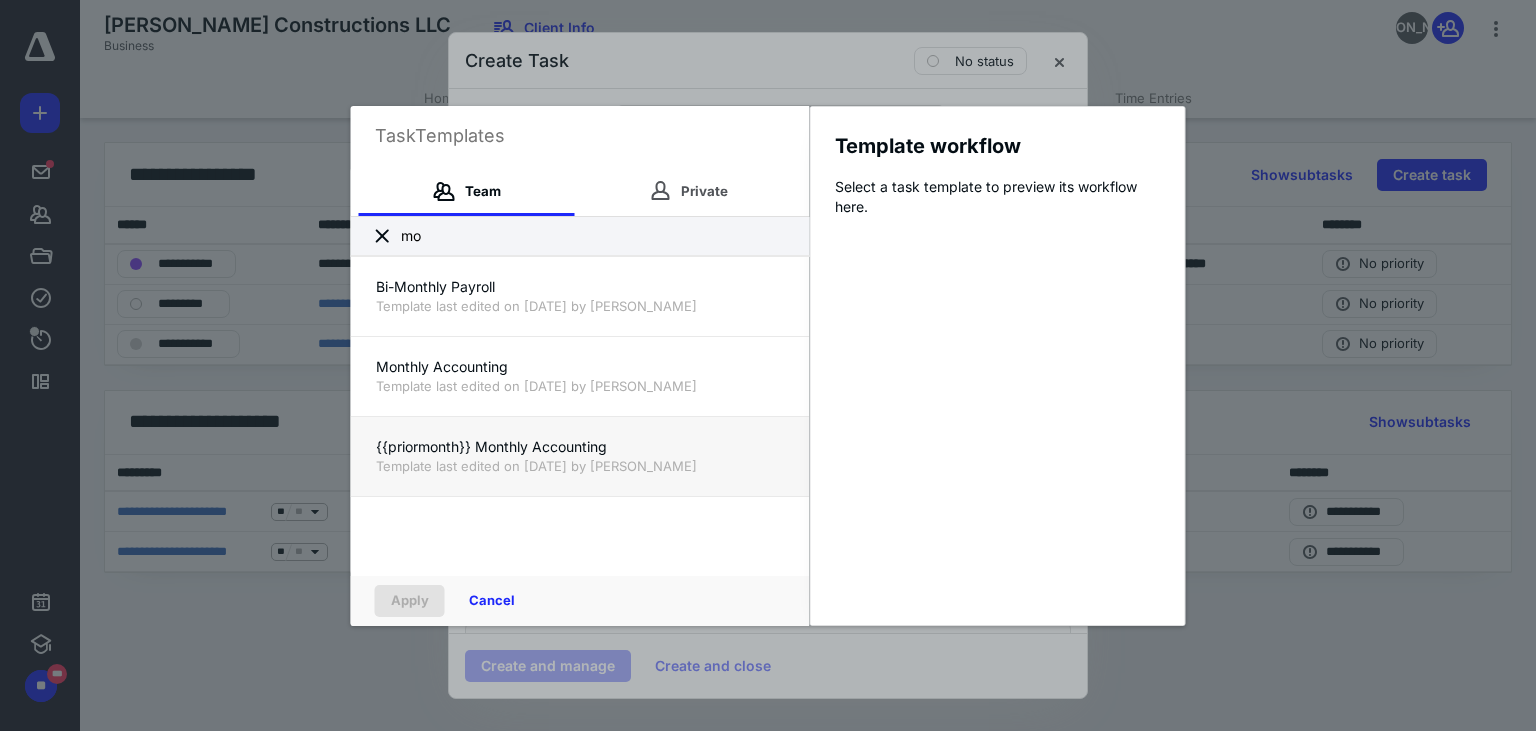 click on "{{priormonth}} Monthly Accounting" at bounding box center [580, 447] 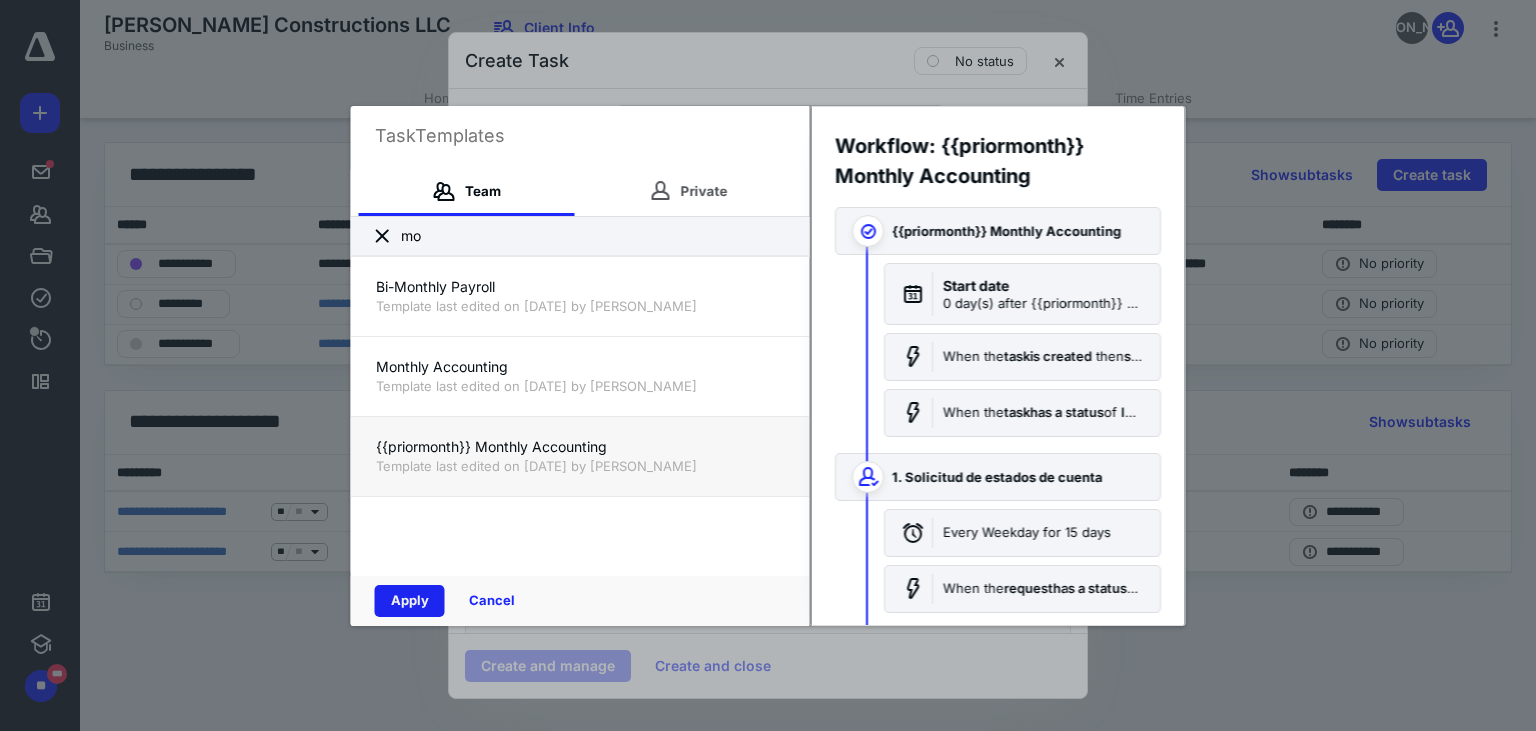 click on "Apply" at bounding box center (410, 601) 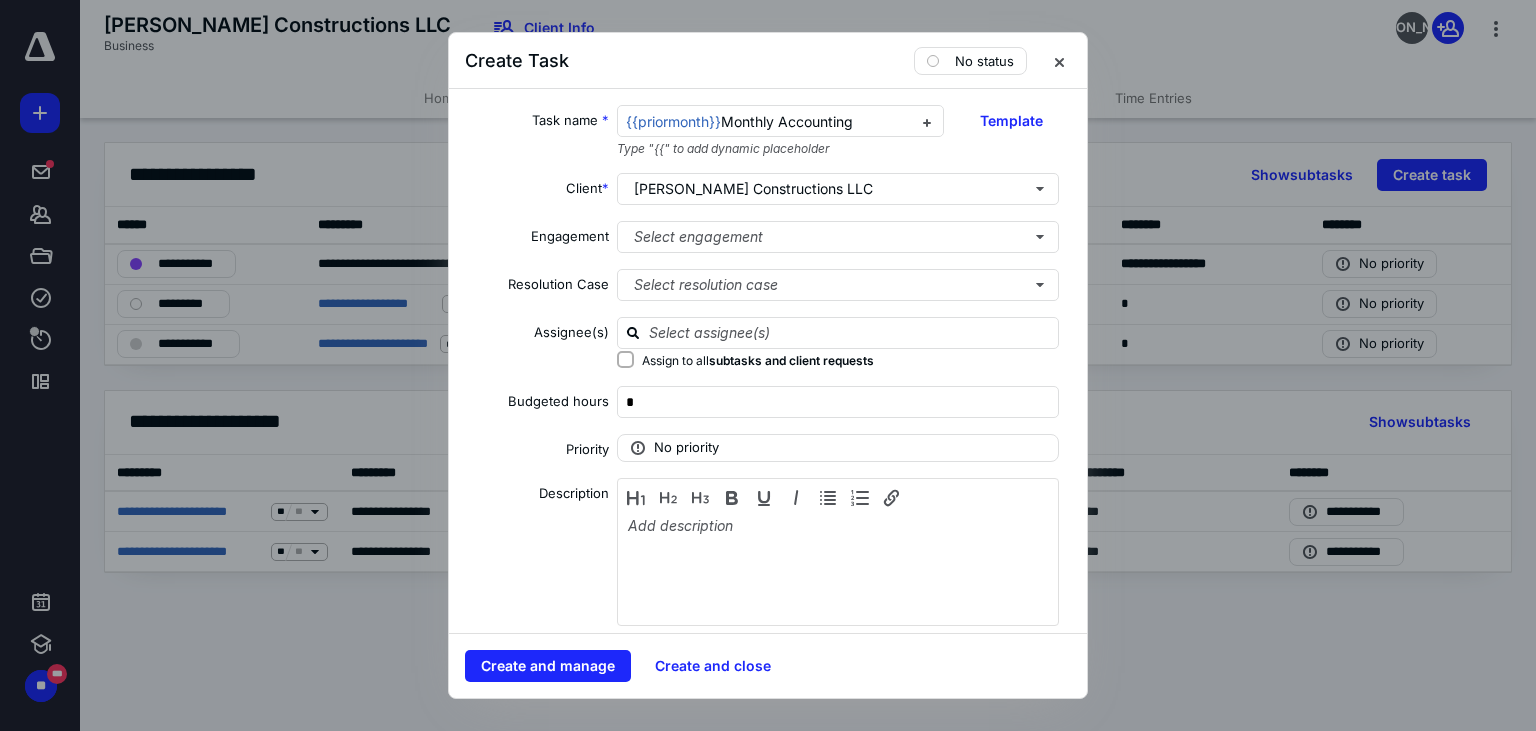 checkbox on "true" 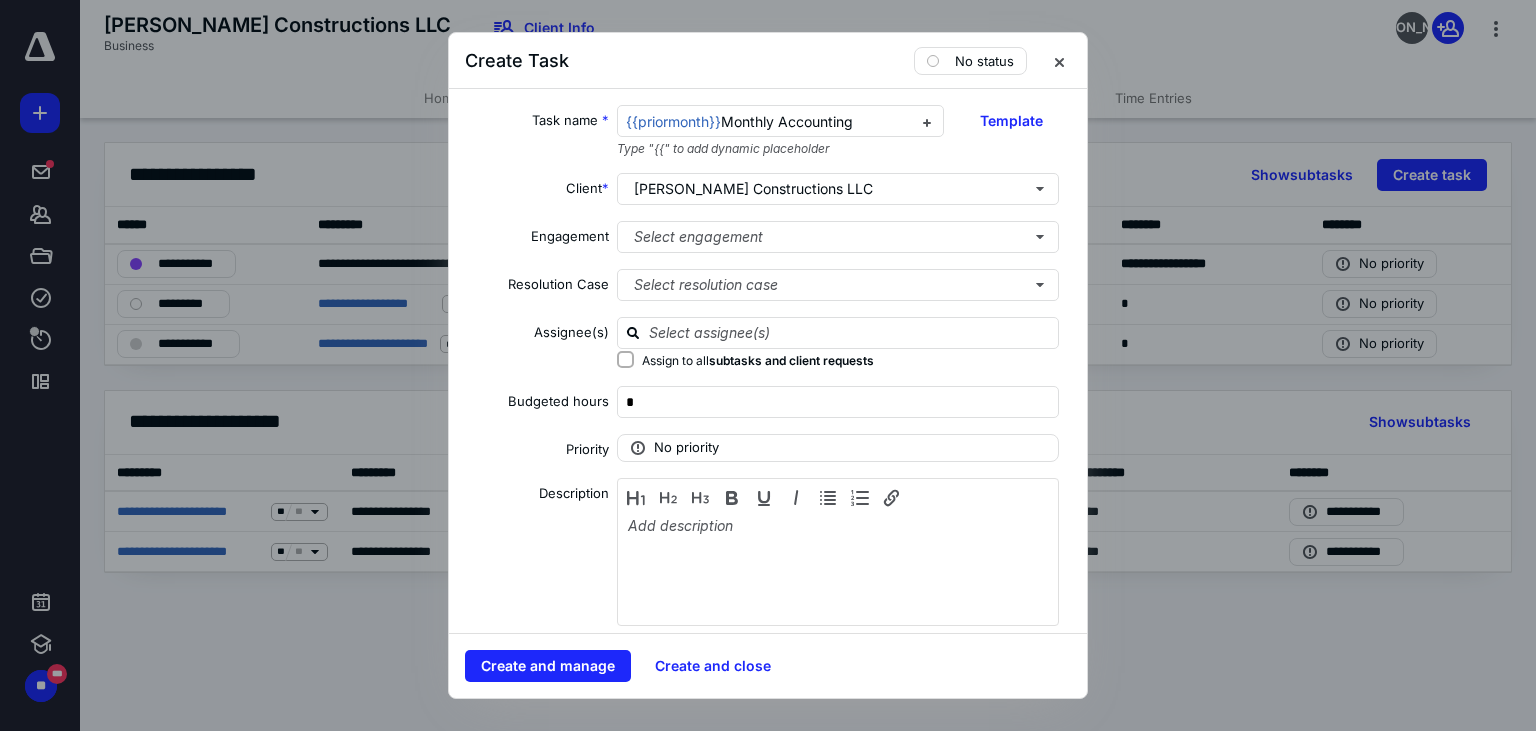 scroll, scrollTop: 11420, scrollLeft: 0, axis: vertical 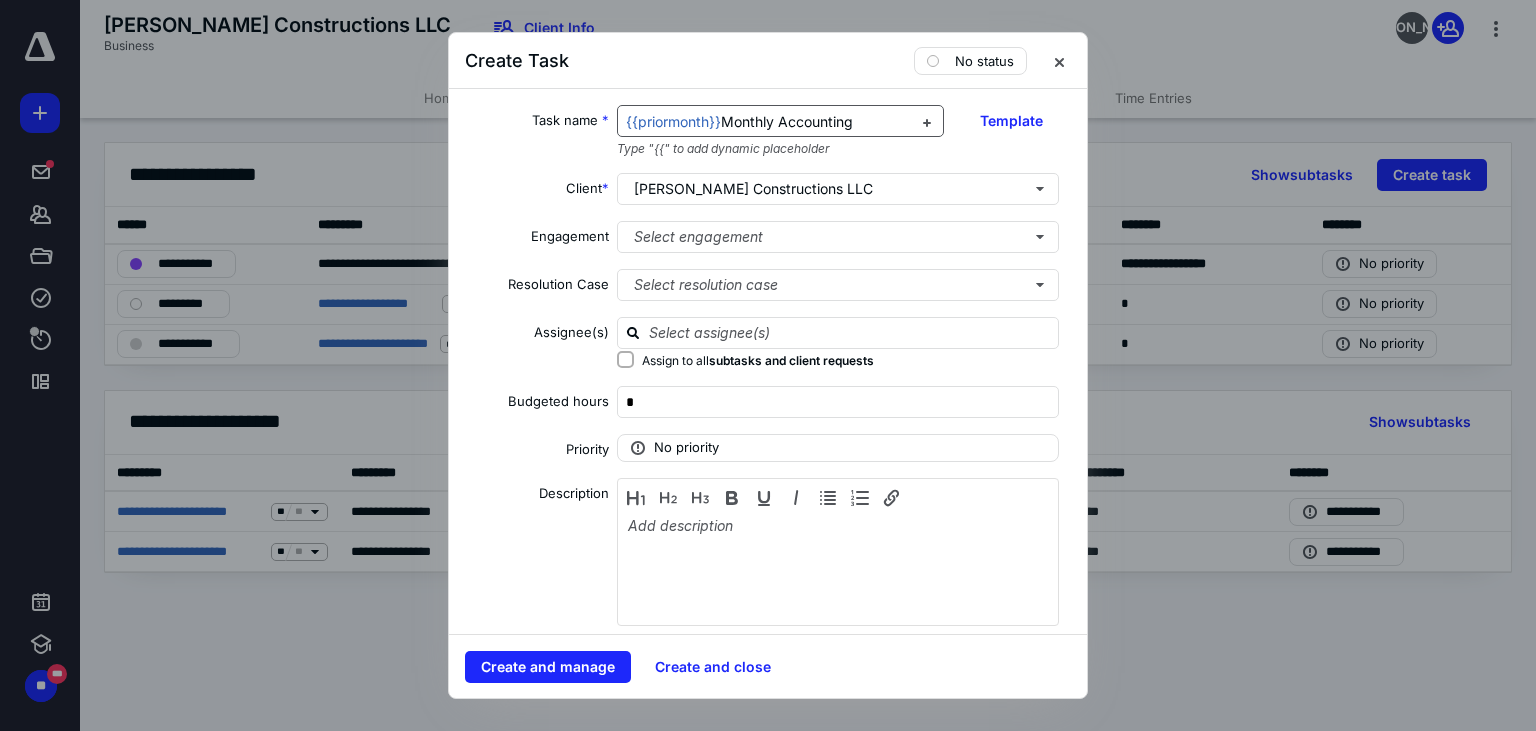 click on "{{priormonth}}  Monthly Accounting" at bounding box center [769, 122] 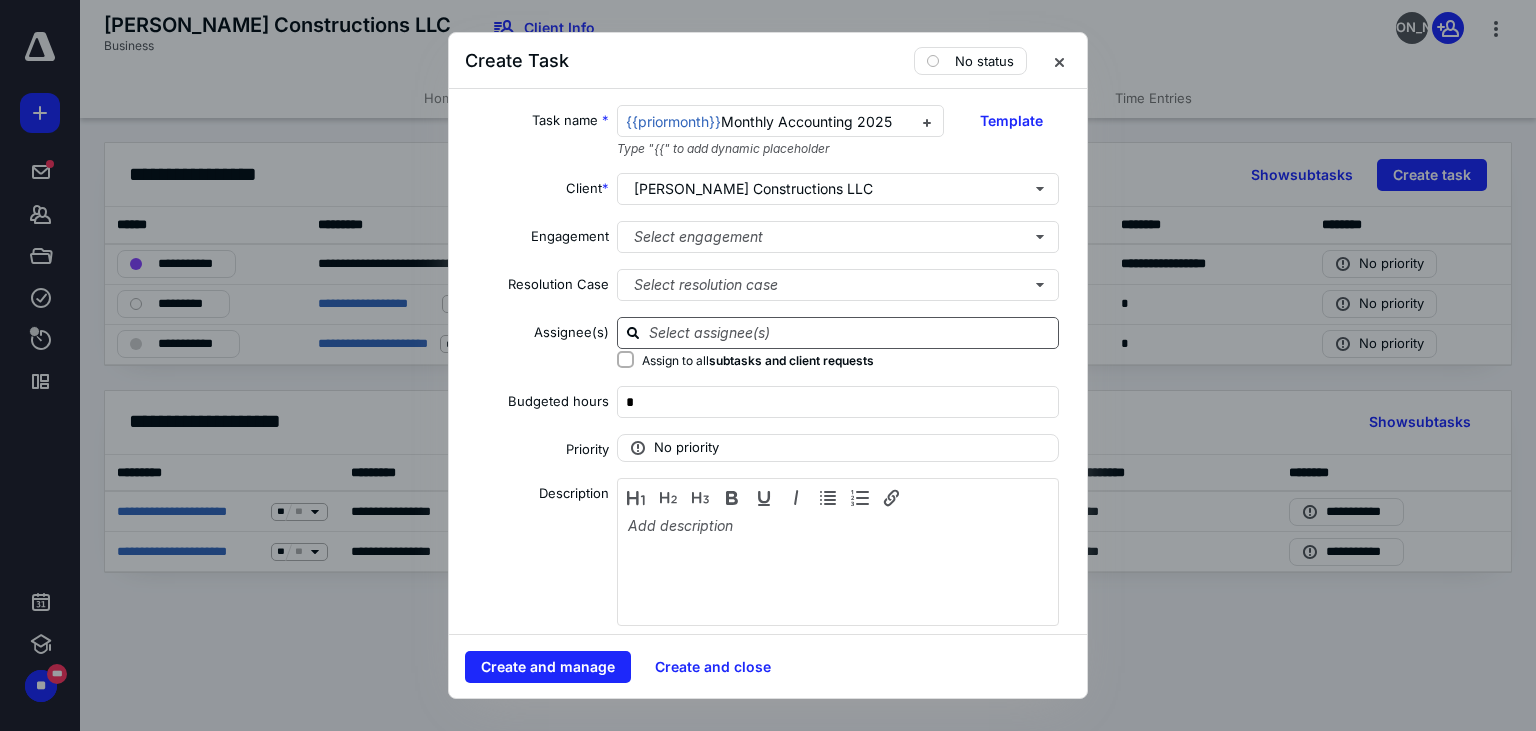 click at bounding box center (850, 332) 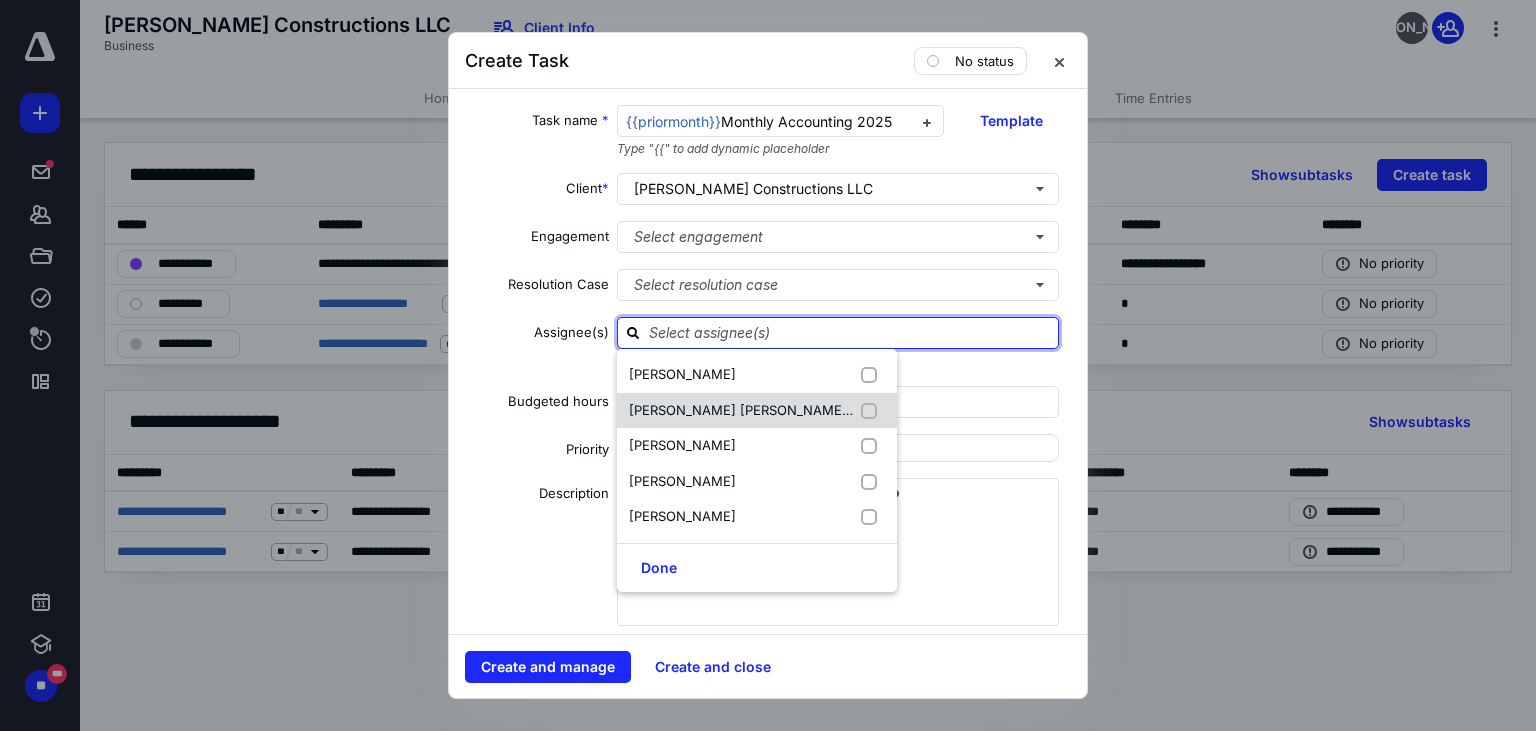 click at bounding box center (873, 411) 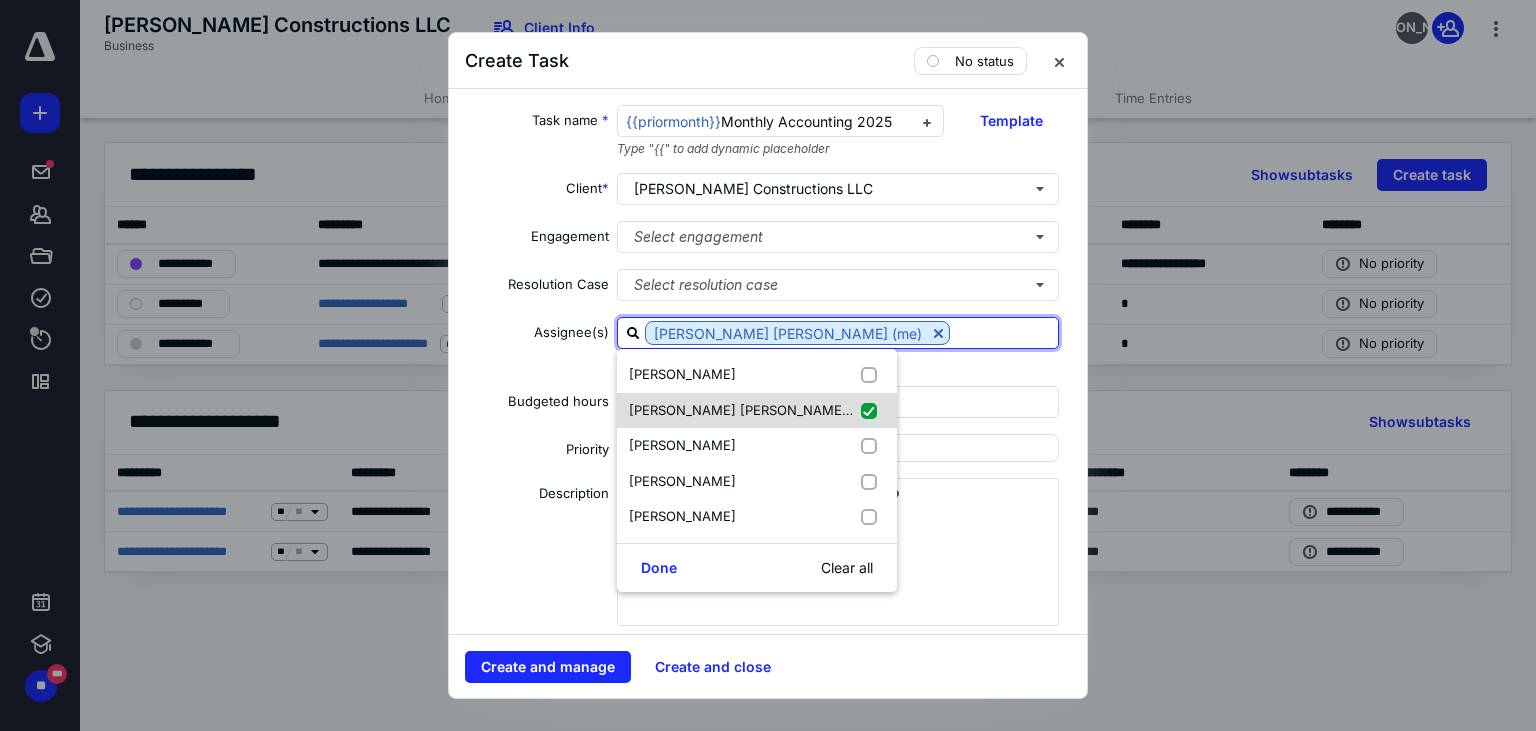 checkbox on "true" 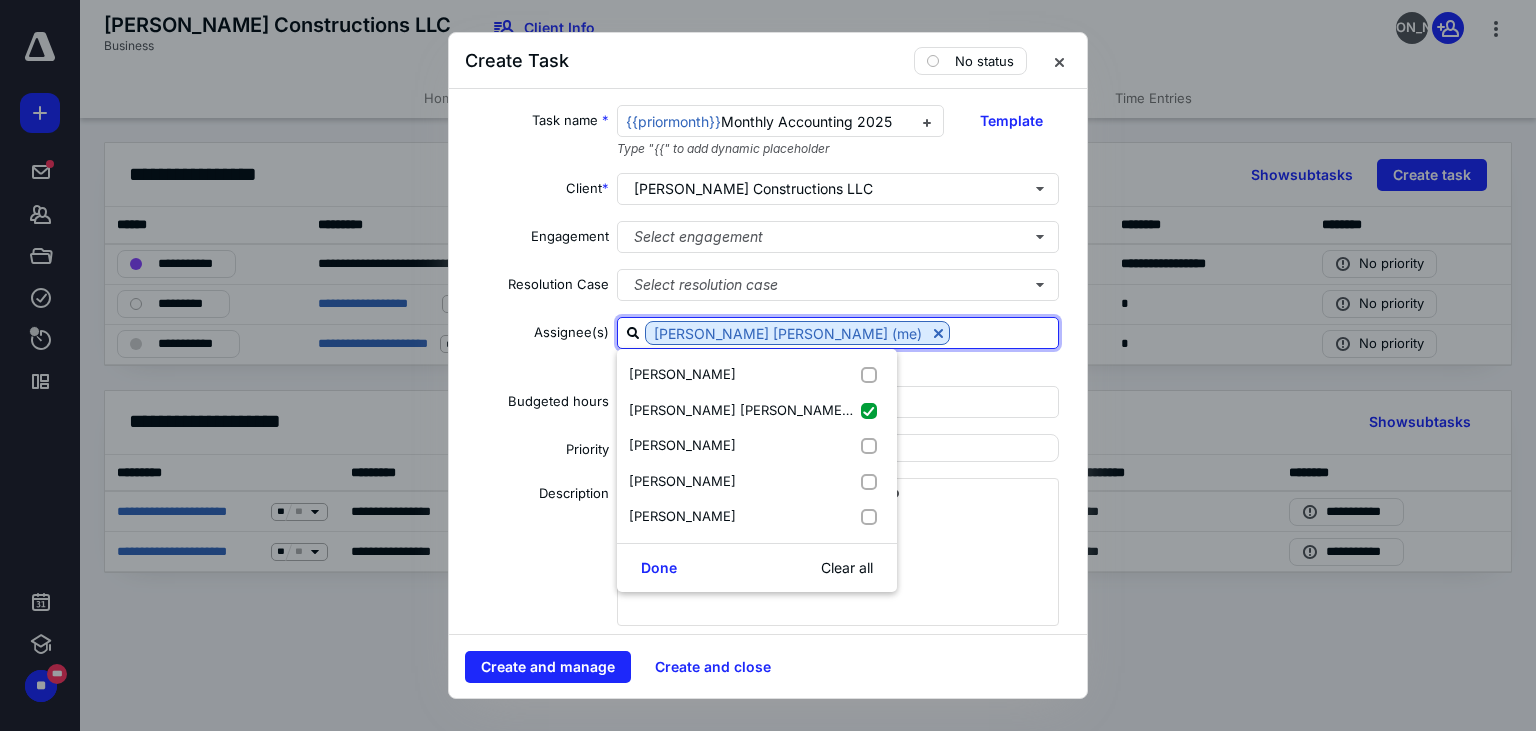 click on "Task name   * {{priormonth}}  Monthly Accounting 2025 Type "{{" to add dynamic placeholder Template Client  * Higareda Constructions LLC Engagement Select engagement Resolution Case Select resolution case Assignee(s) GUSTAVO DIEGO ESTRADA (me) Ana Ceja Leja GUSTAVO DIEGO ESTRADA (me) Jorge Arteaga Jose Rivera Tania Romero Done Clear all Assign to all  subtasks and client requests Budgeted hours * Priority No priority Description Date Start date 0 day(s) after  {{priormonth}} Monthly Accounting 2025 is set to In progress Due date Select a date Add a date Recurring Recreate on Completion Recur Monthly every * month(s) Tax preparation fields Reminder Add reminder File Add file Automation When the  task  is created   then  set status  to  In progress . When the  task  has a status  of   In progress   then  send notification   to all team members assigned to the task . Client Request Request name   * 1. Solicitud de estados de cuenta Type "{{" to add dynamic placeholder Template Priority No priority Description" at bounding box center [768, 361] 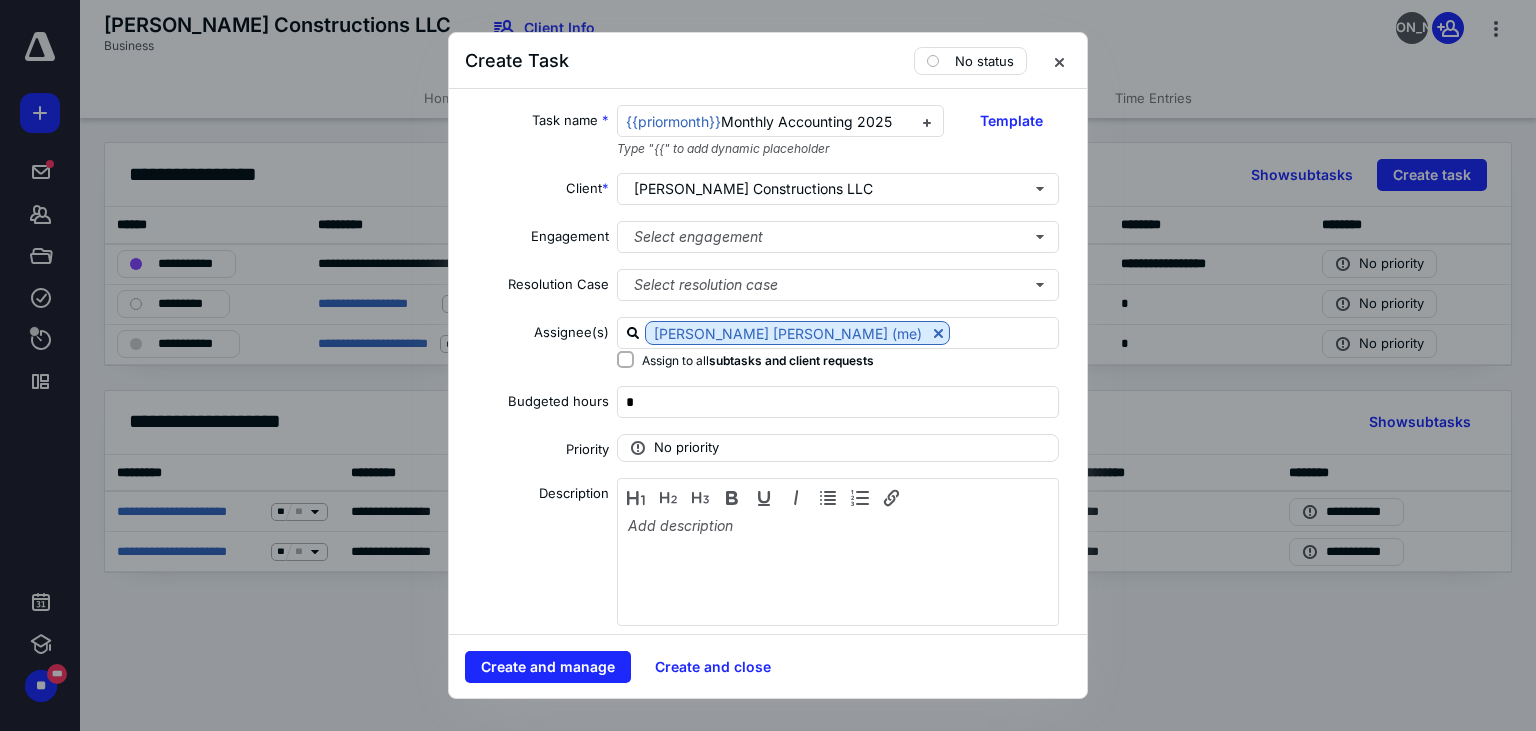 click at bounding box center (625, 359) 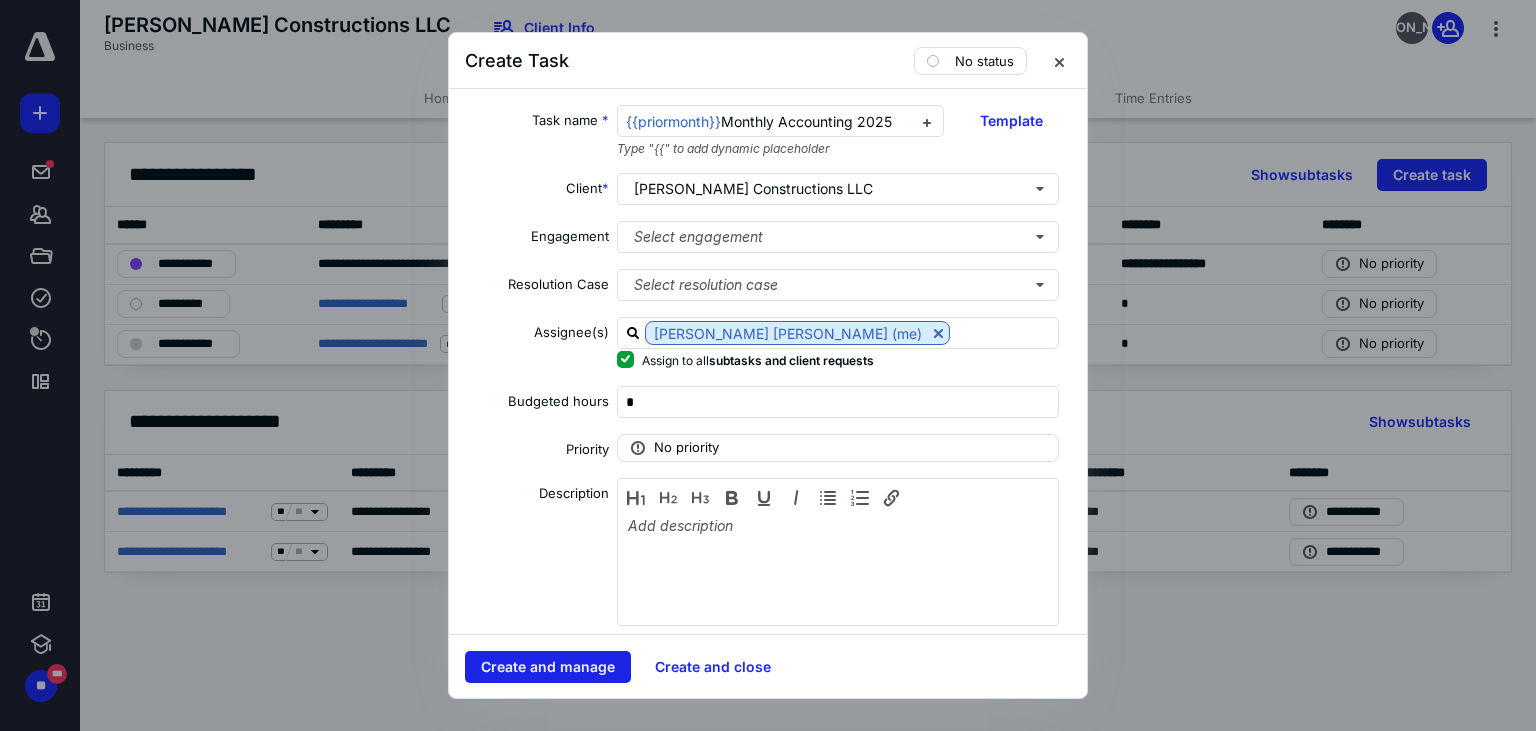 click on "Create and manage" at bounding box center (548, 667) 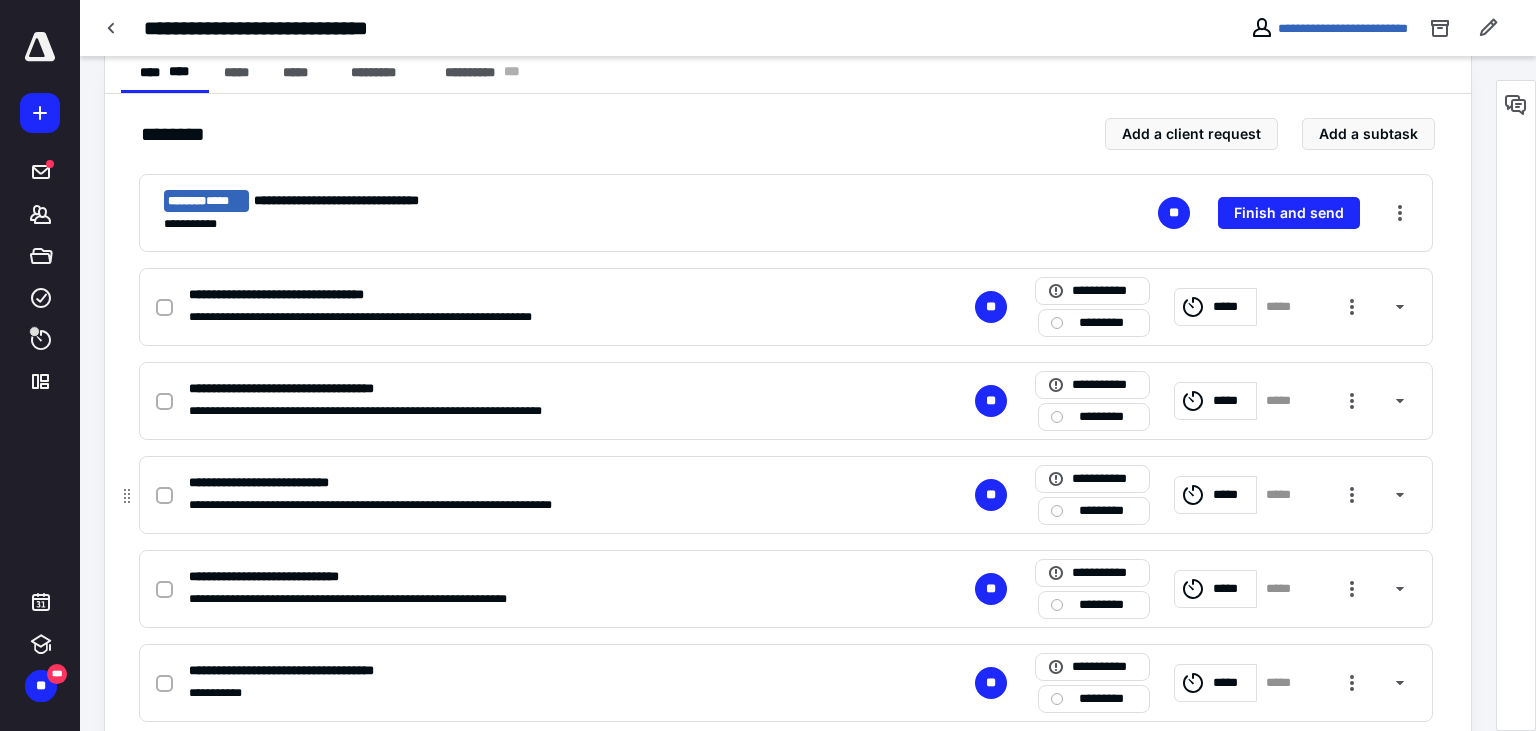 scroll, scrollTop: 422, scrollLeft: 0, axis: vertical 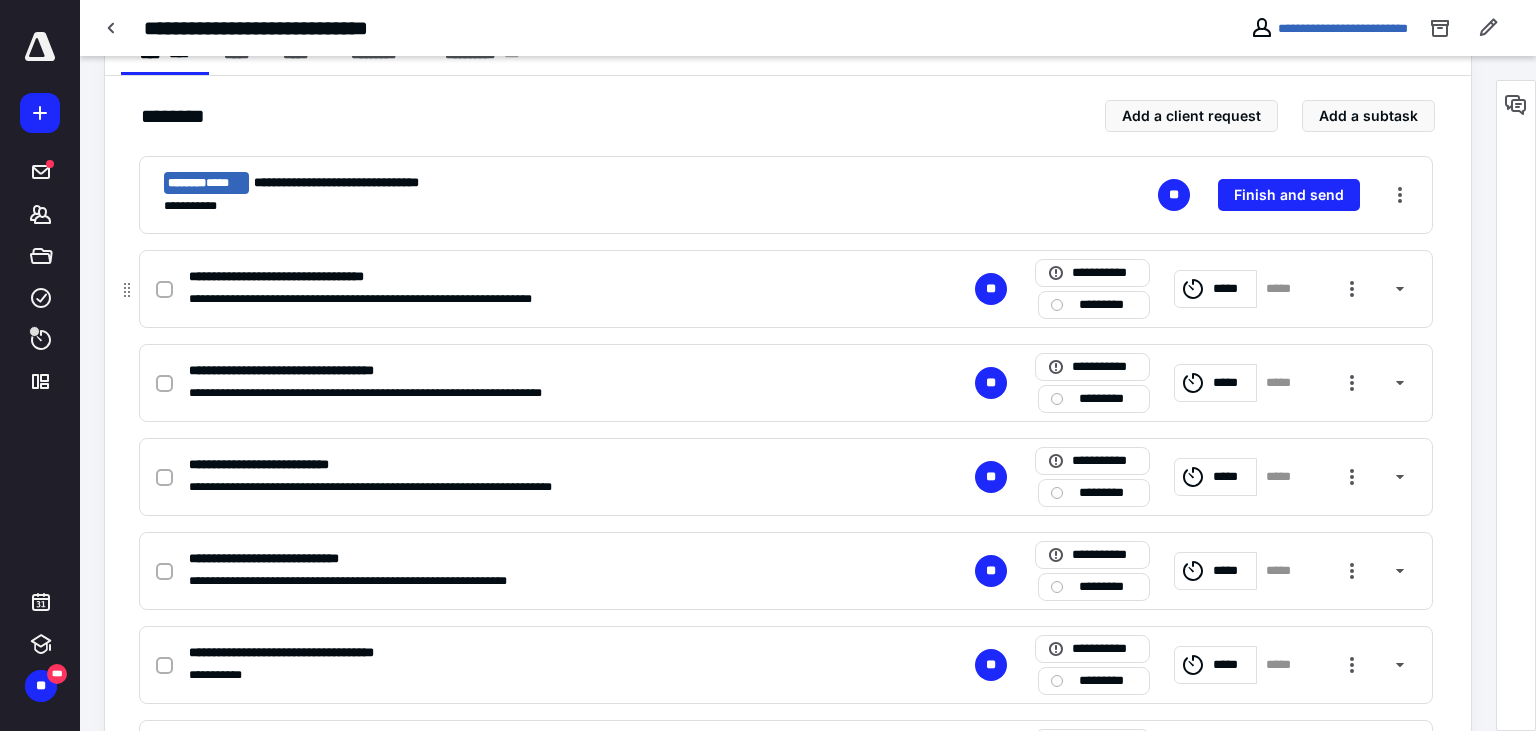click at bounding box center [168, 289] 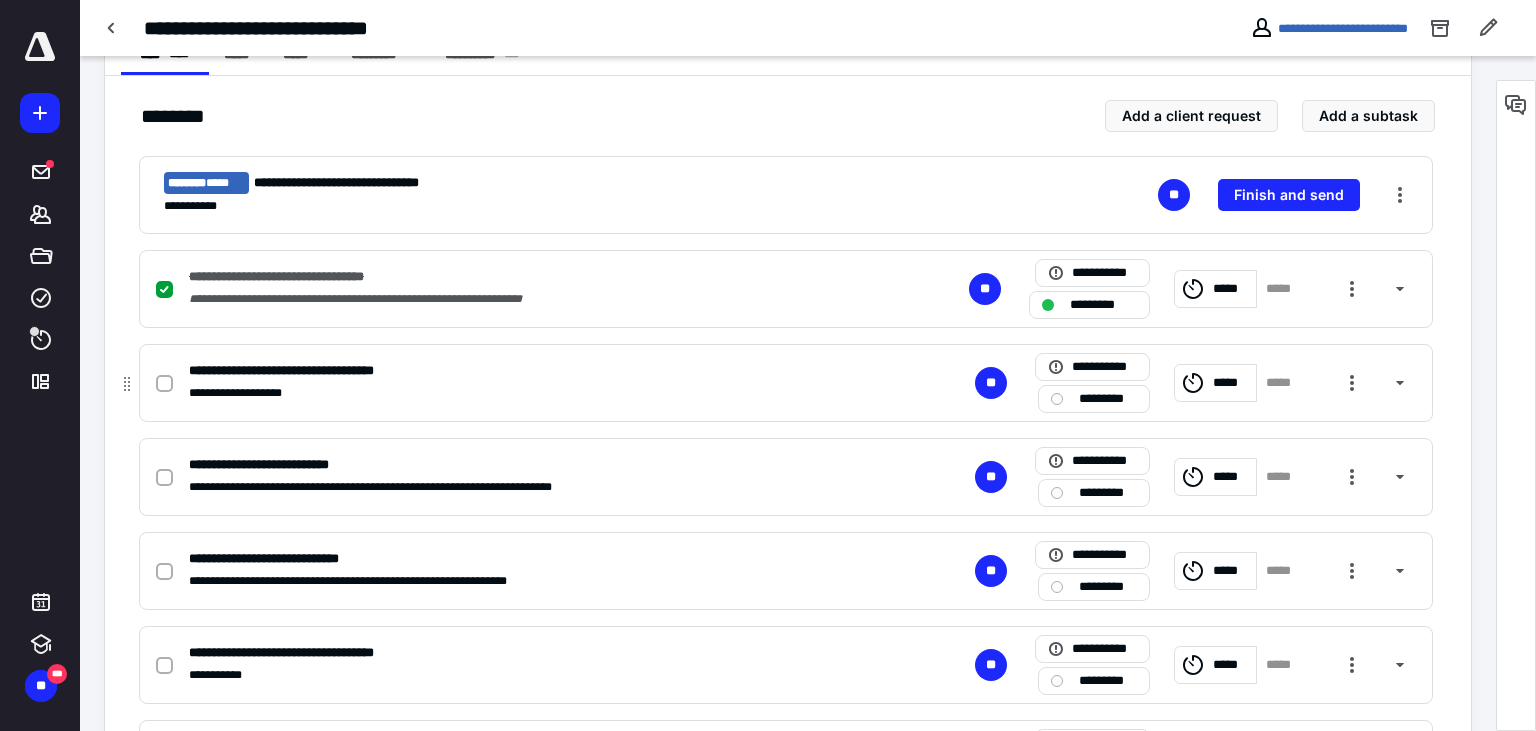 click 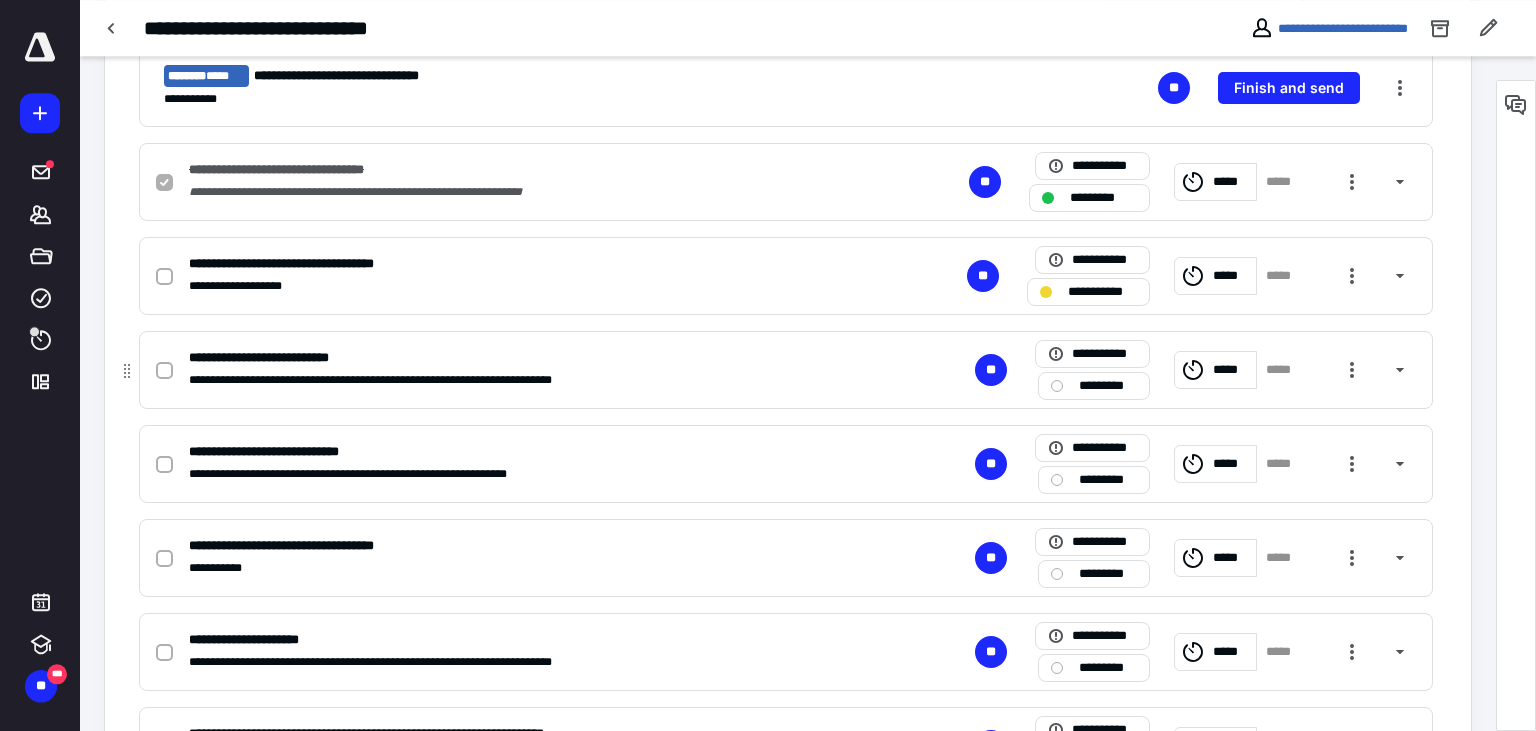 checkbox on "true" 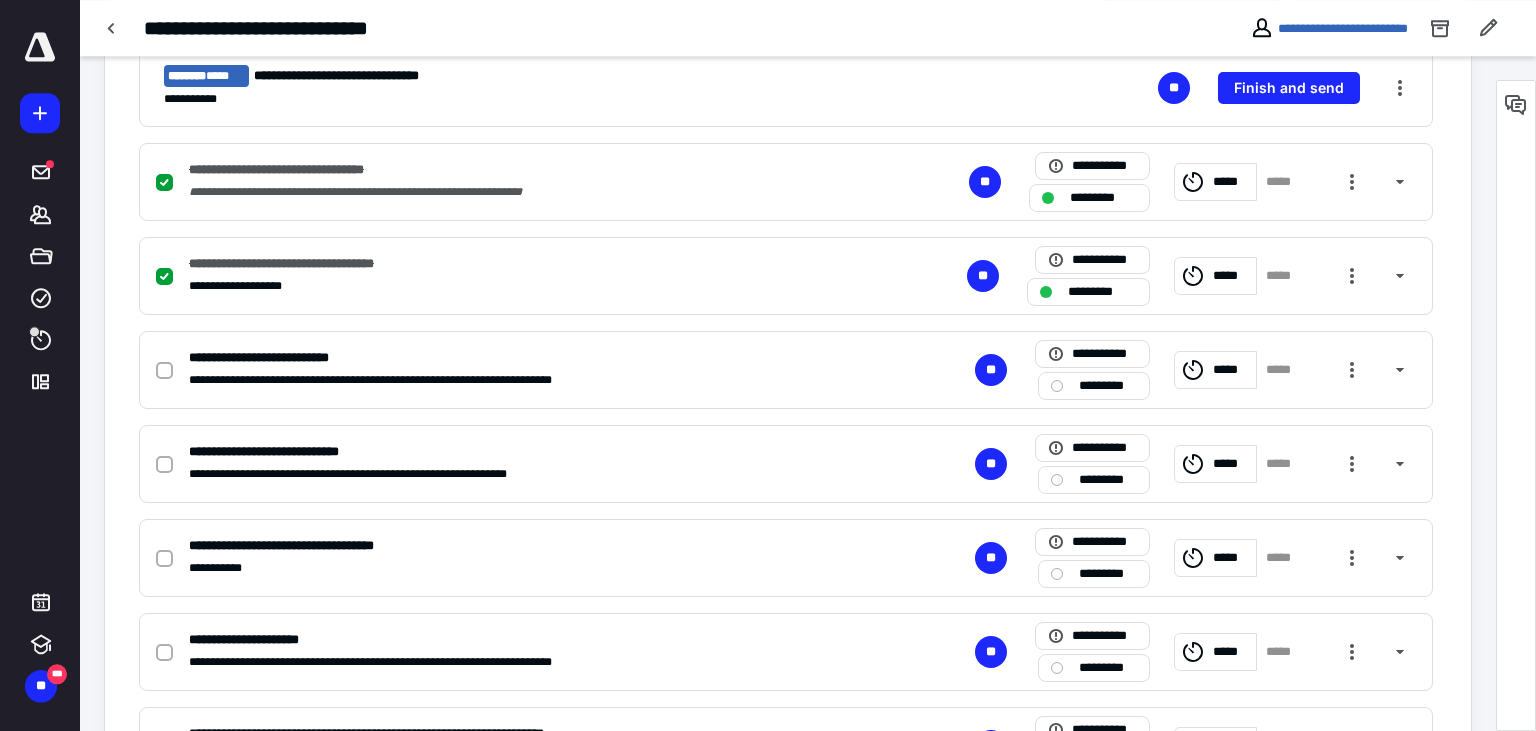scroll, scrollTop: 633, scrollLeft: 0, axis: vertical 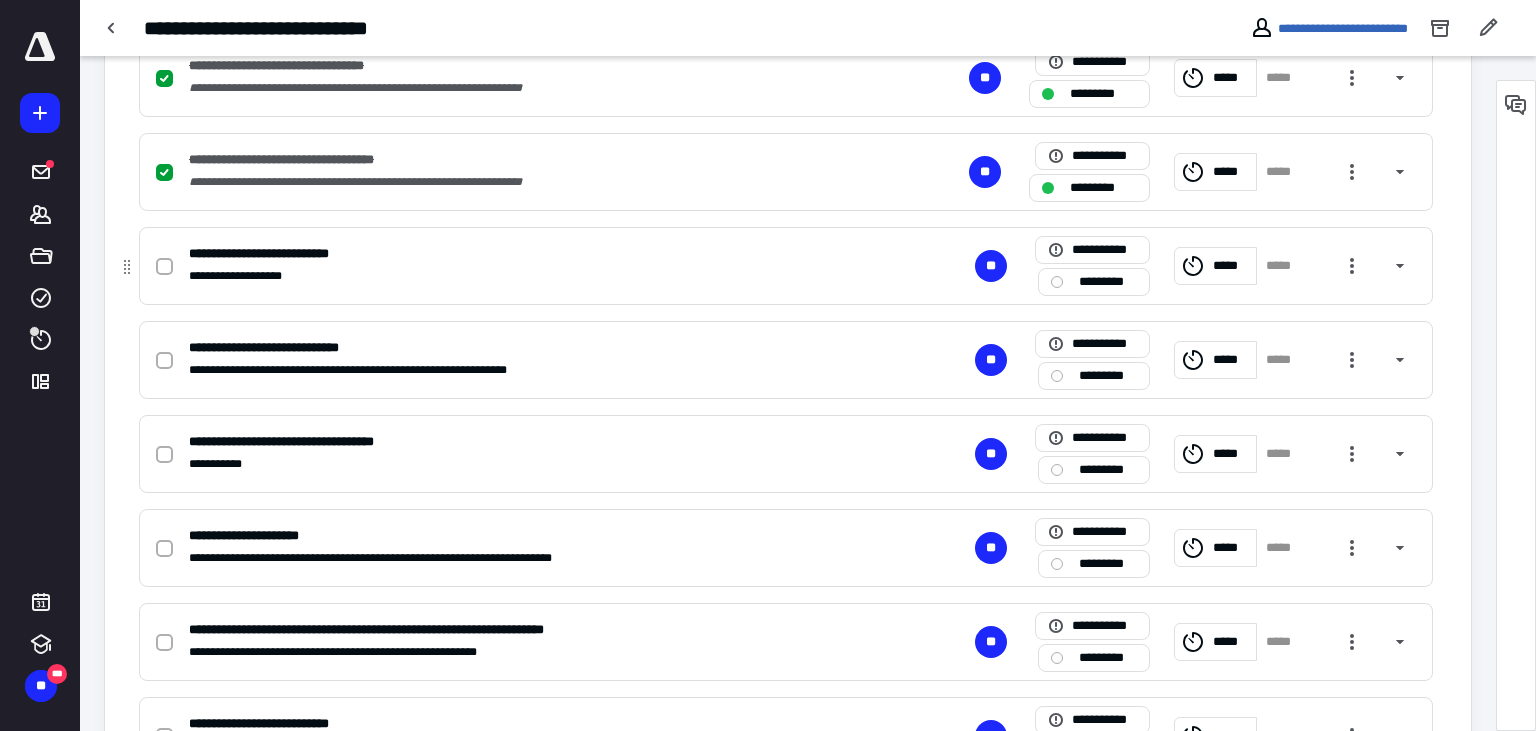 click 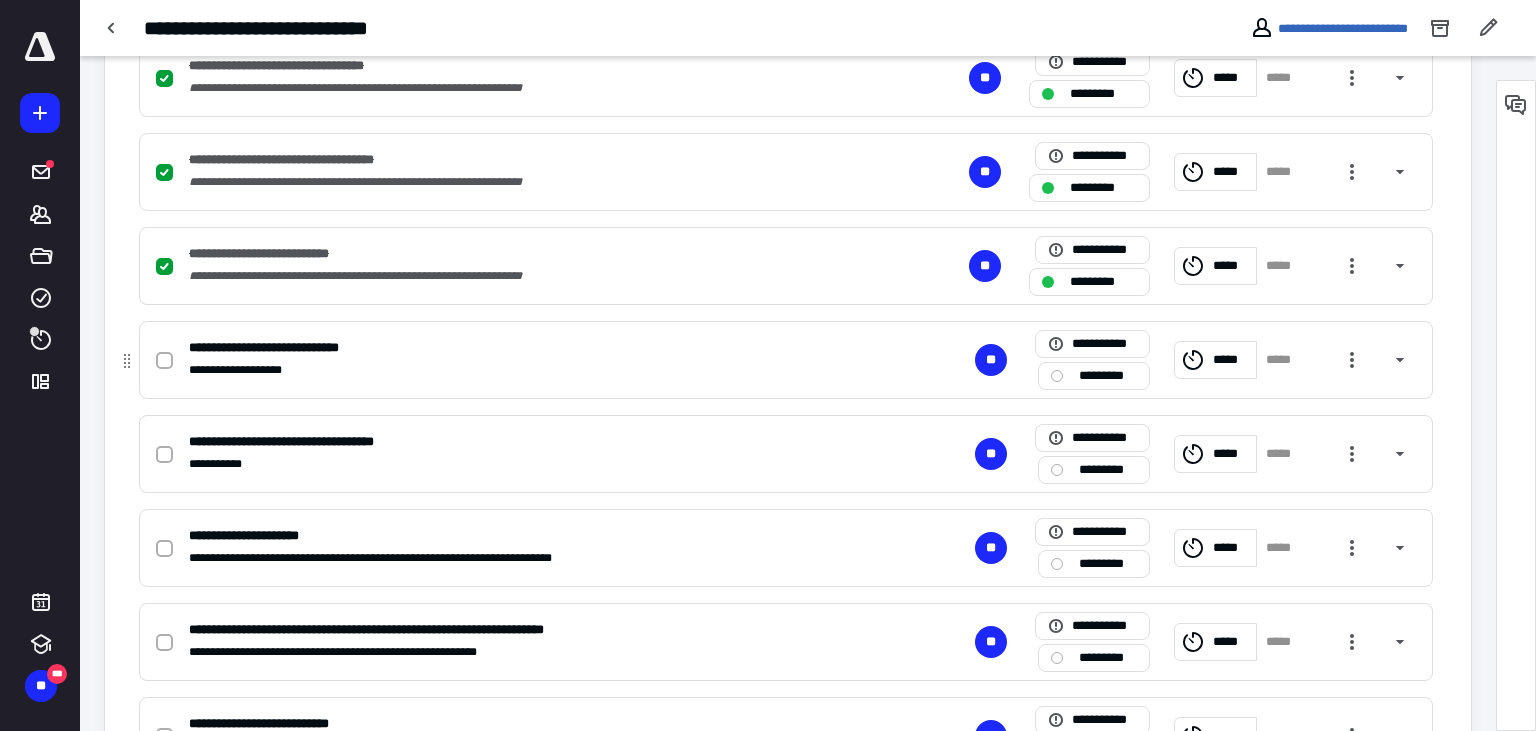 click at bounding box center (164, 361) 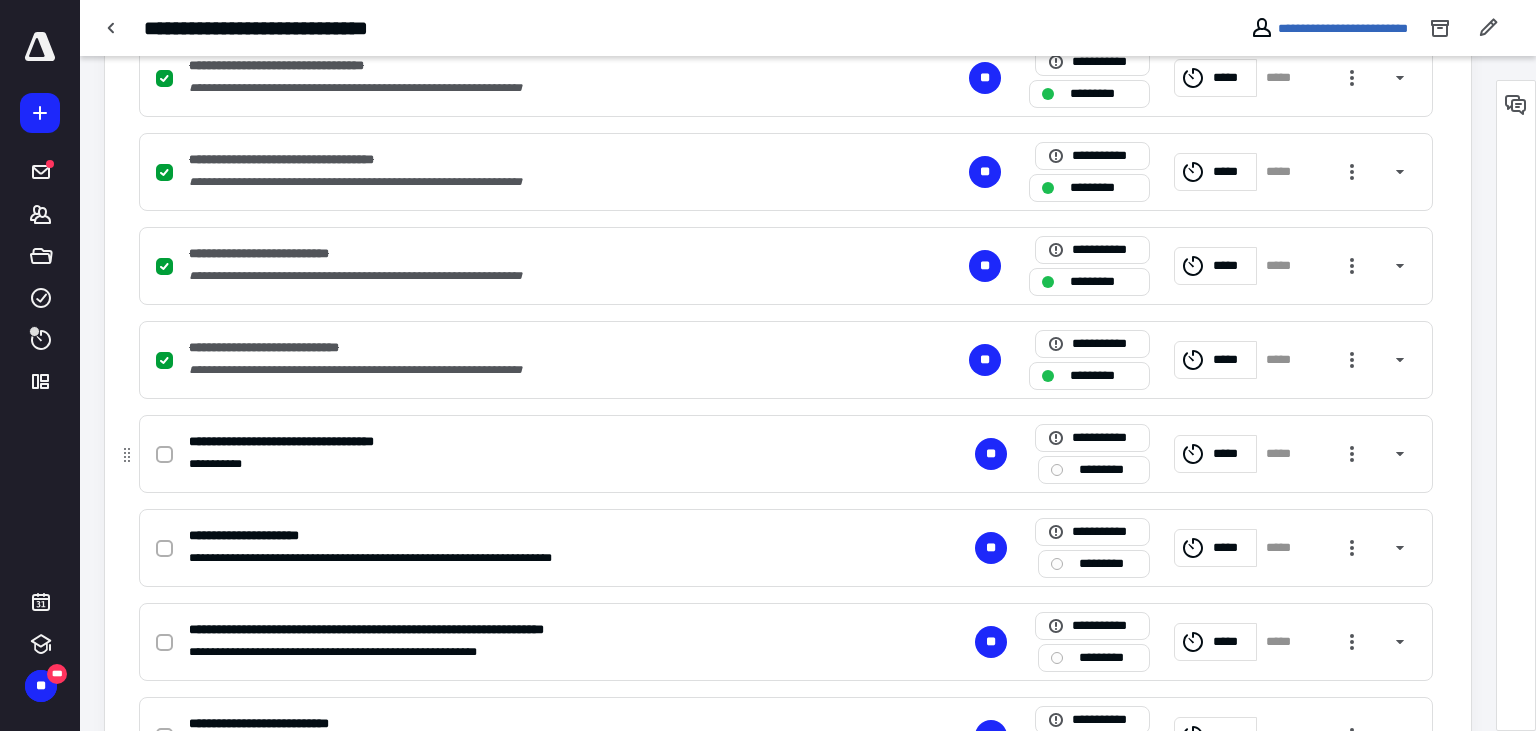 click at bounding box center [164, 455] 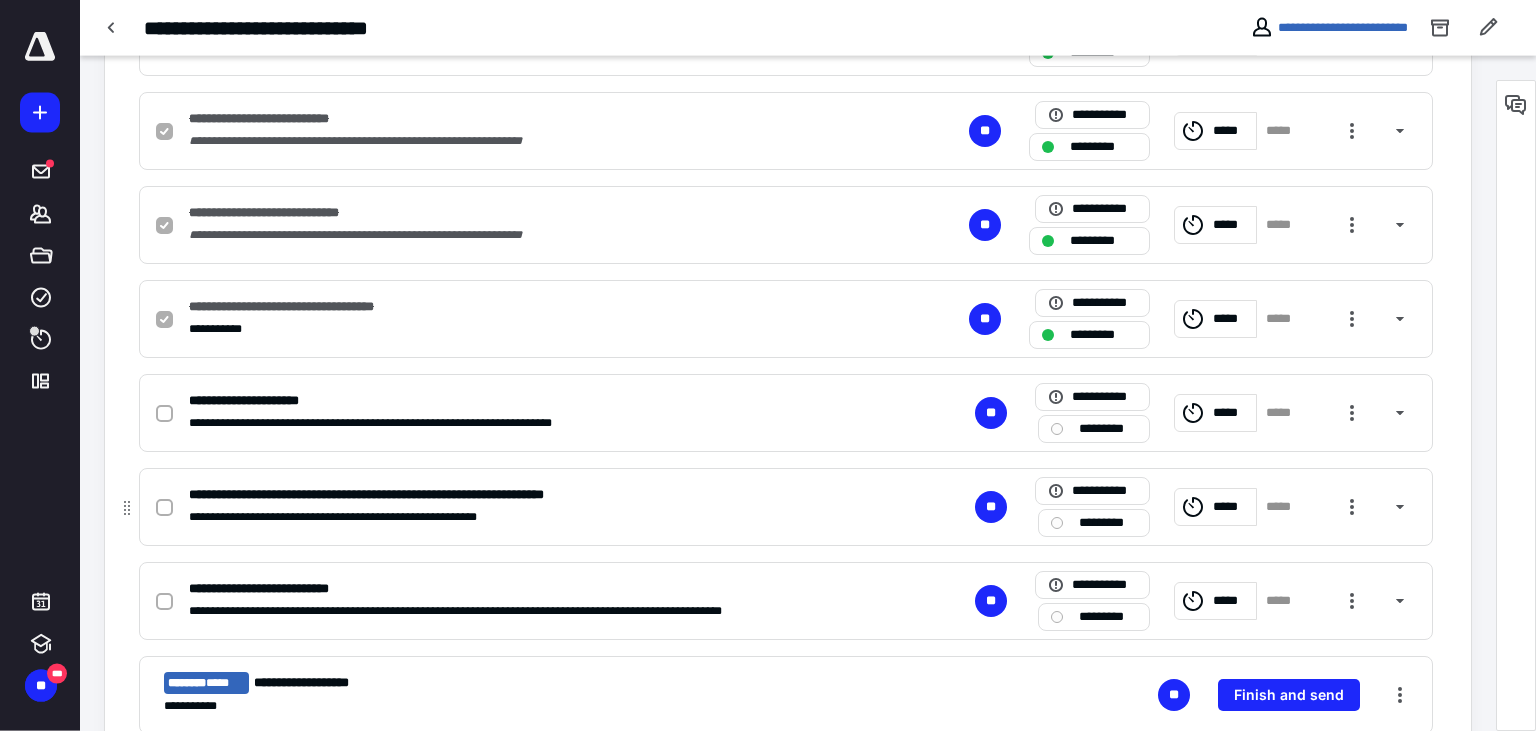 scroll, scrollTop: 844, scrollLeft: 0, axis: vertical 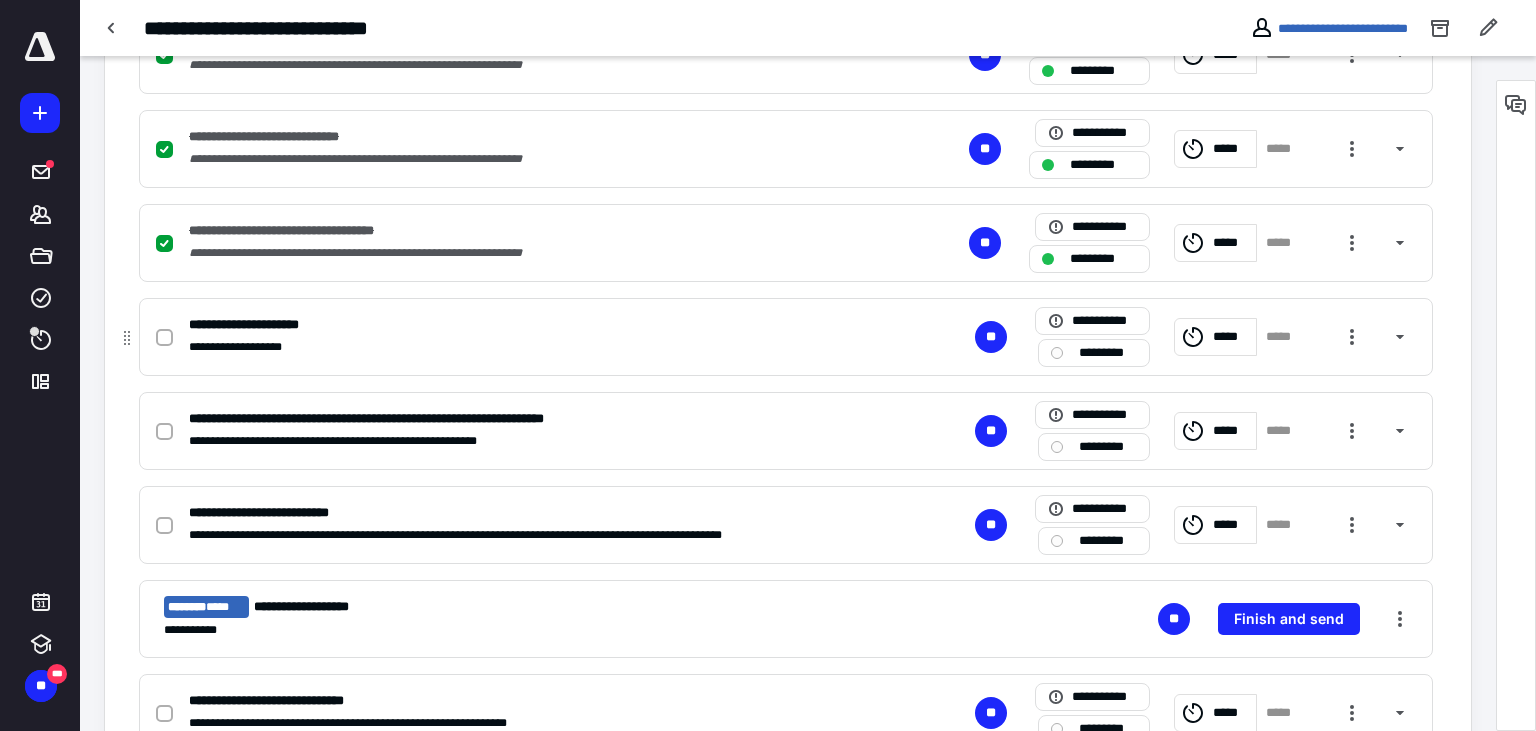click at bounding box center (164, 337) 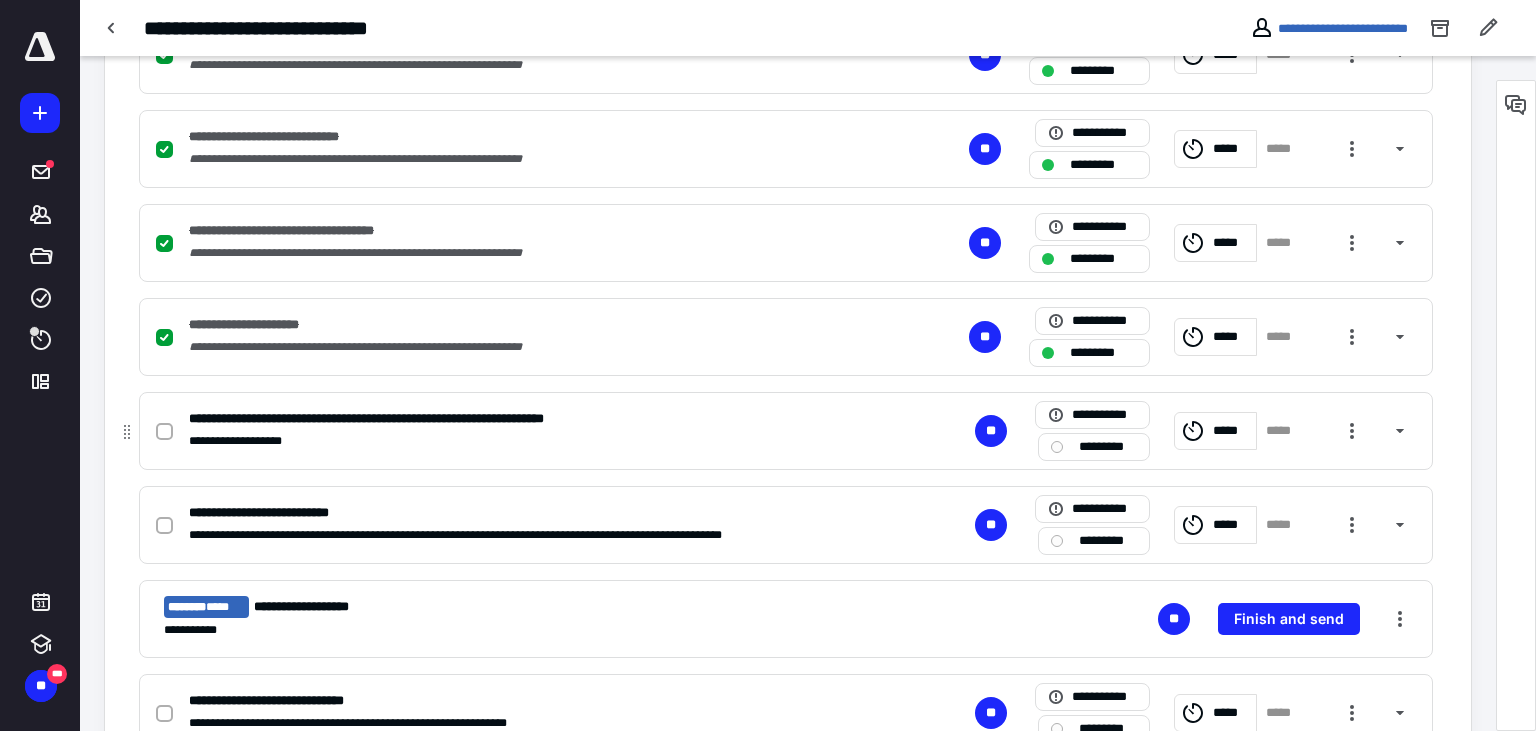 click 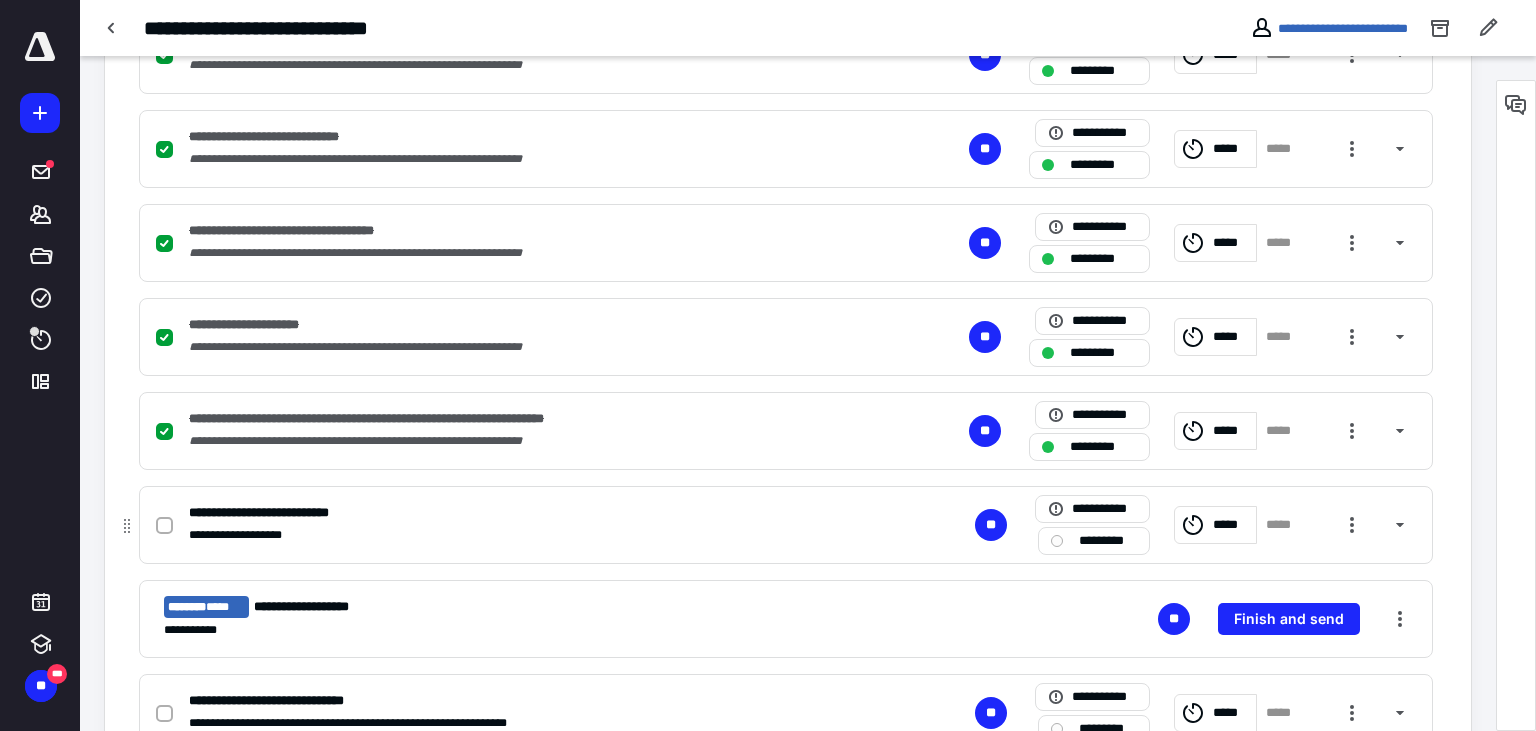 click at bounding box center [164, 526] 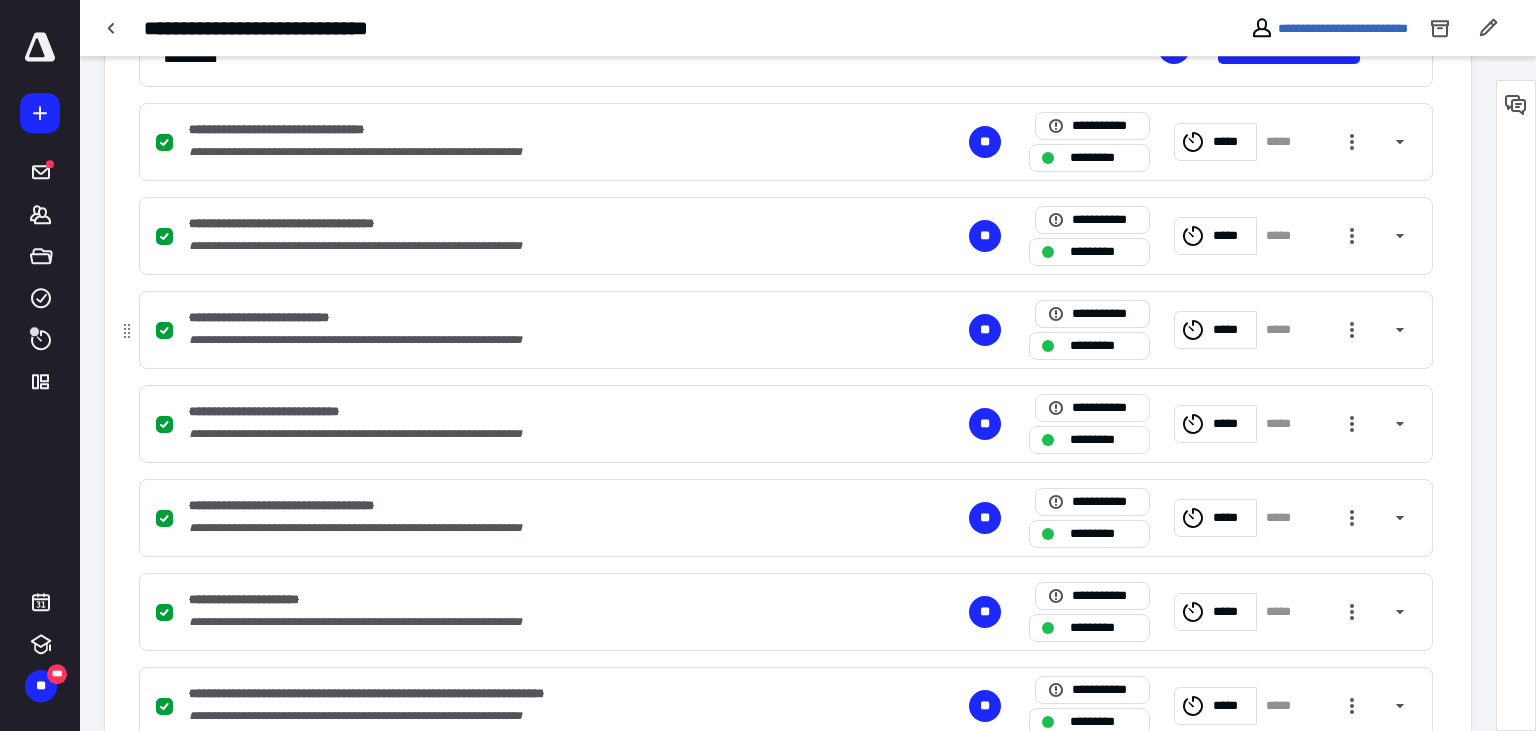 scroll, scrollTop: 422, scrollLeft: 0, axis: vertical 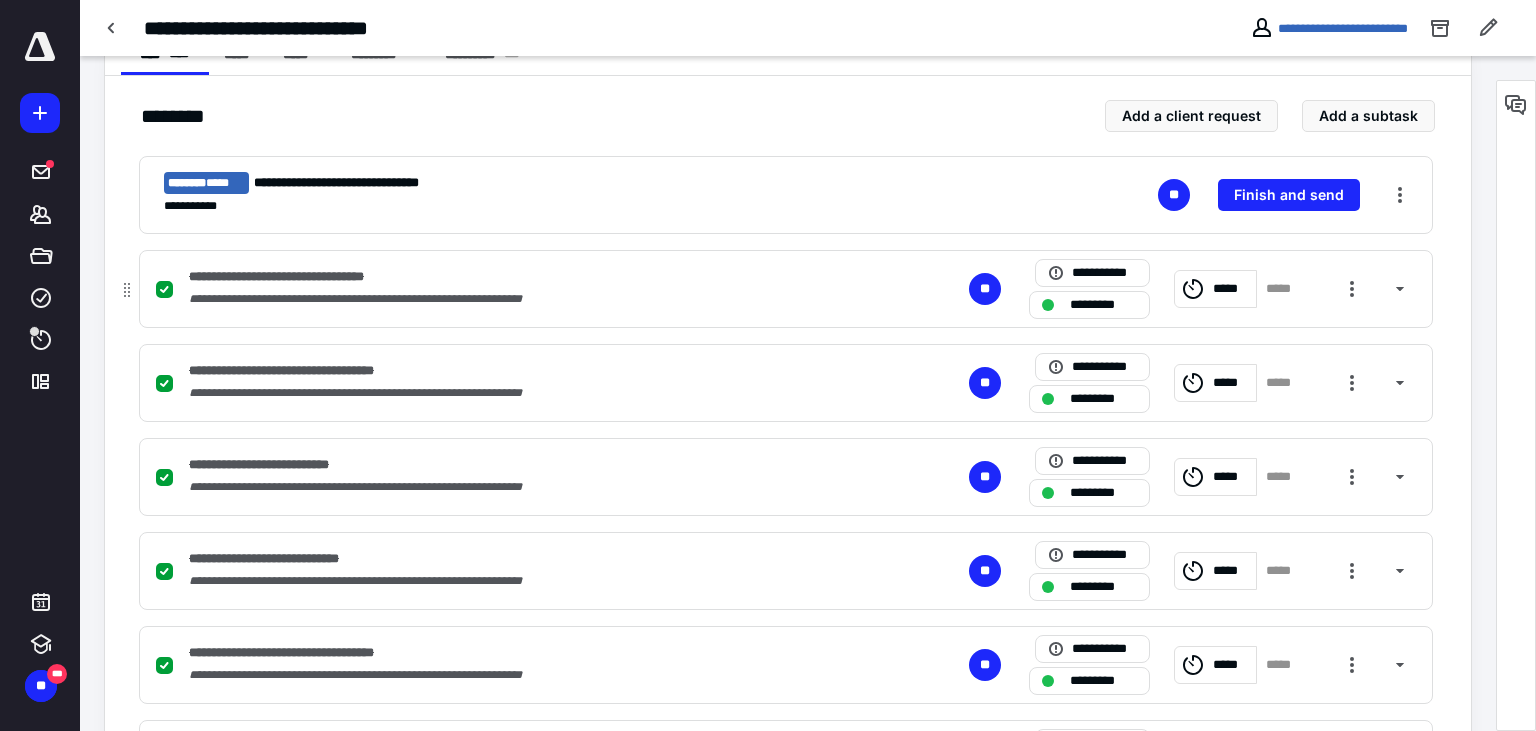click on "*****" at bounding box center (1231, 289) 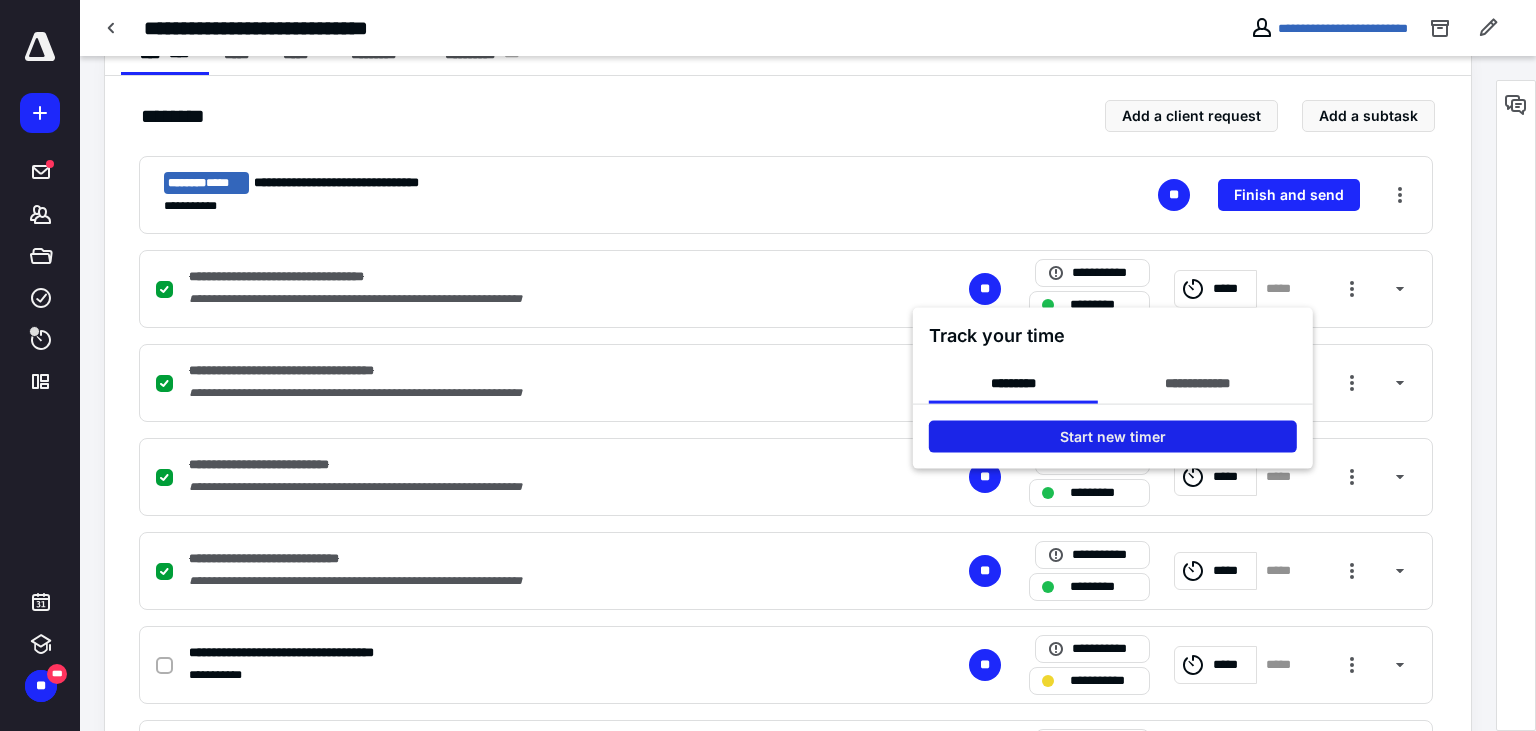 checkbox on "false" 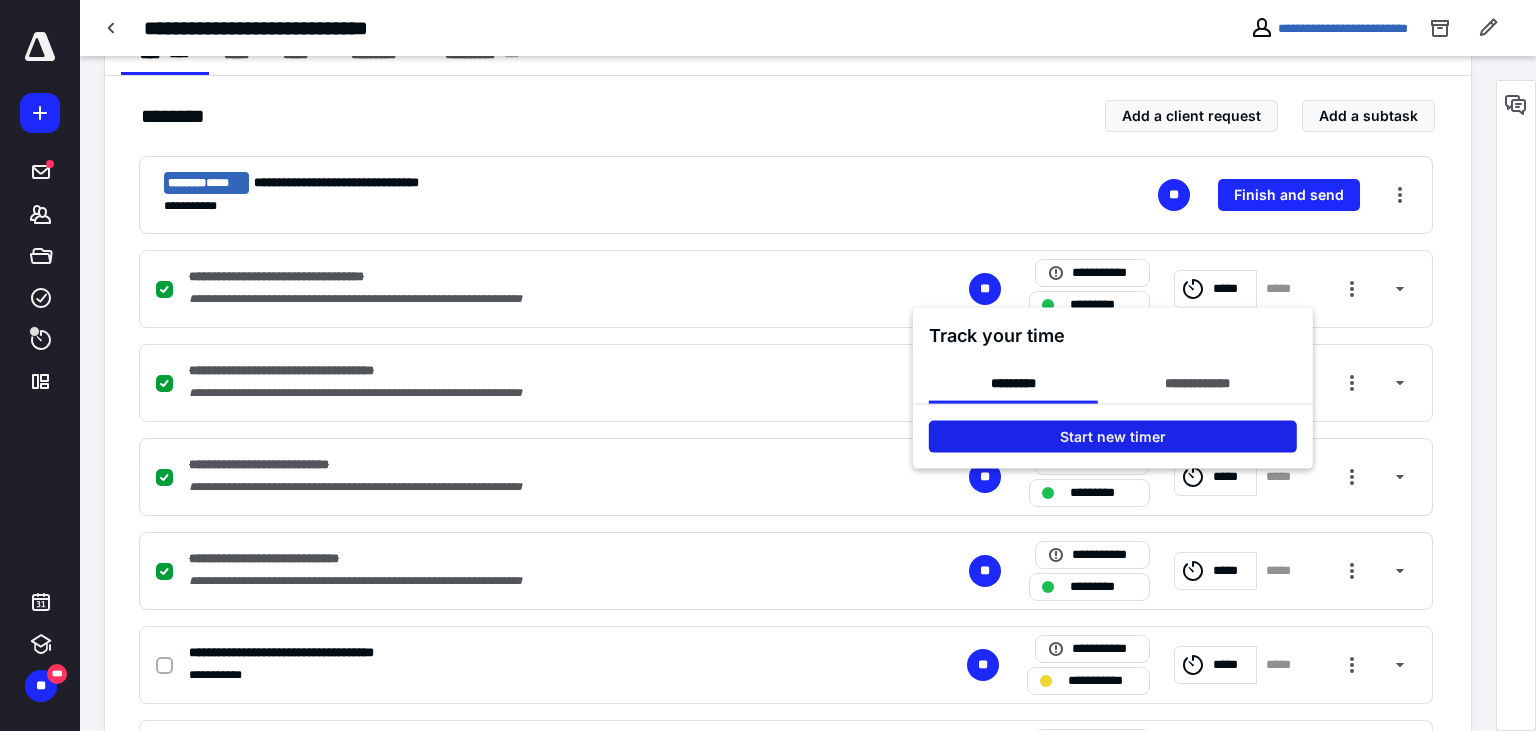checkbox on "false" 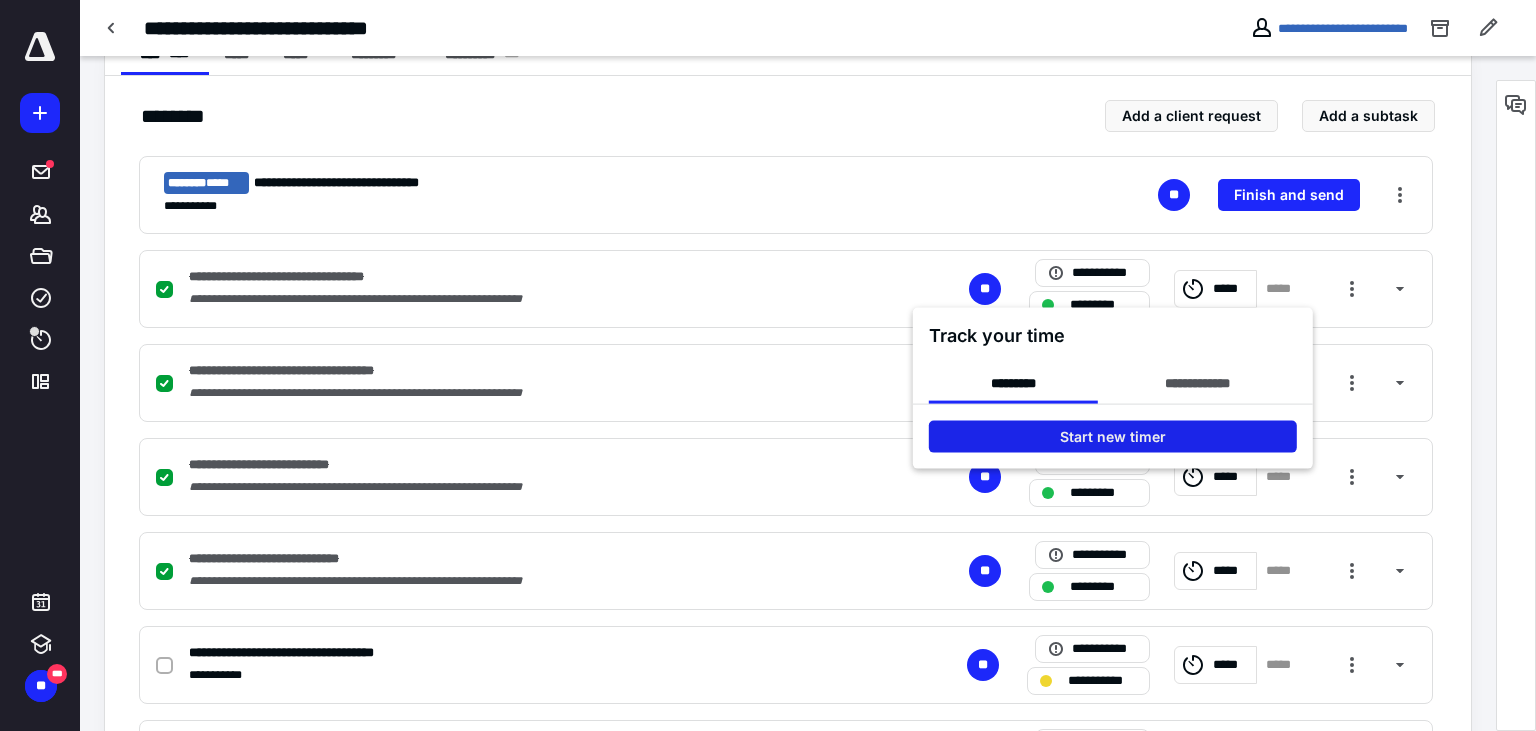 click on "Start new timer" at bounding box center [1113, 437] 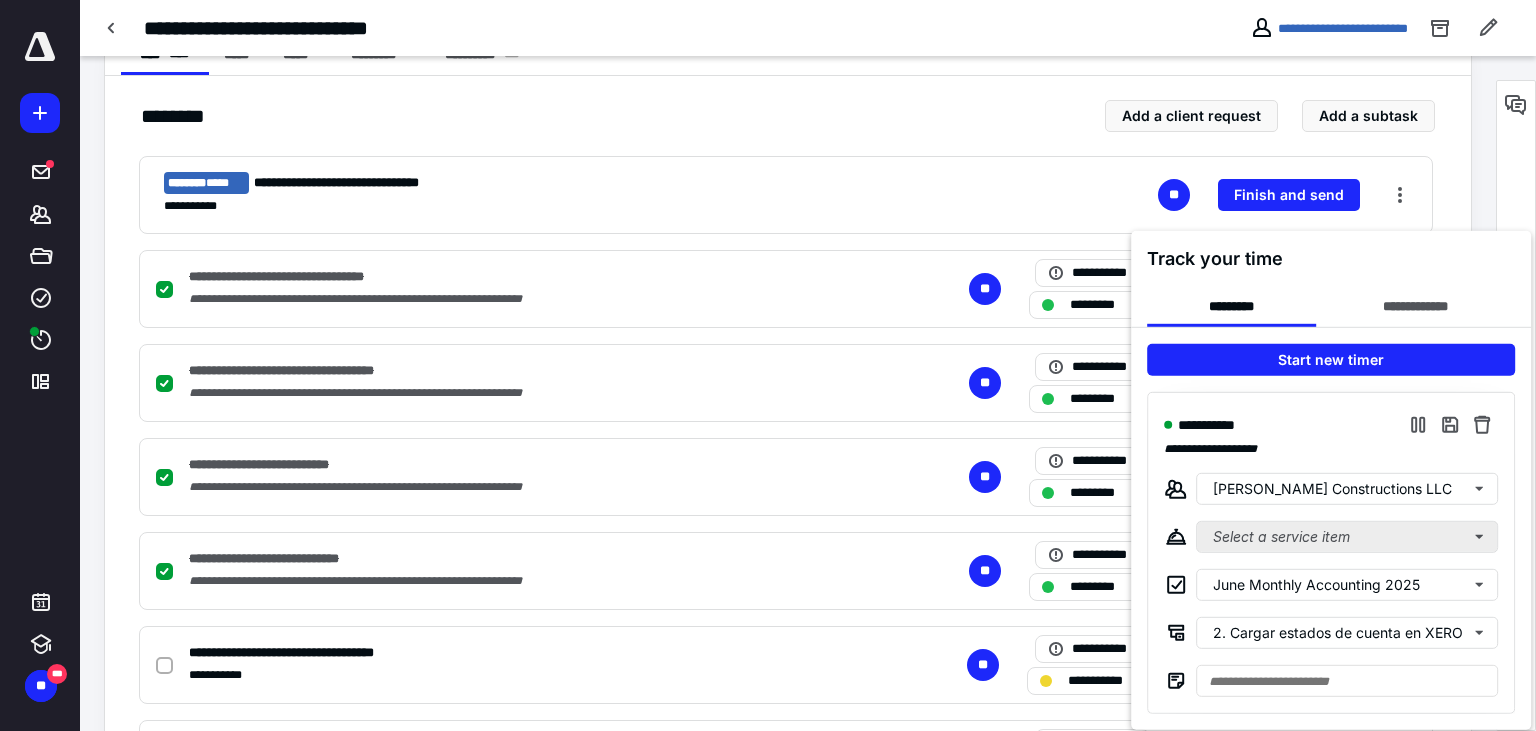 checkbox on "false" 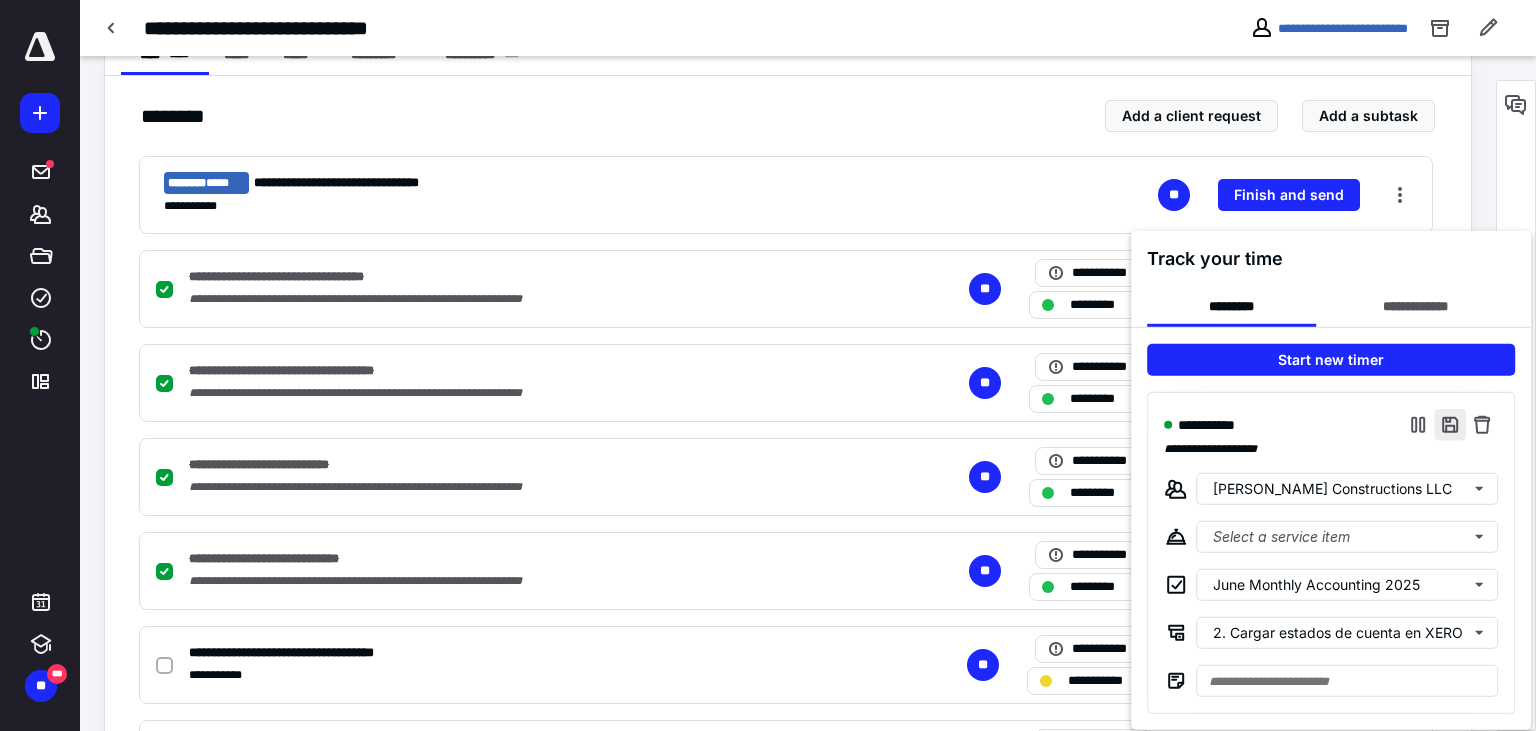 click at bounding box center [1450, 425] 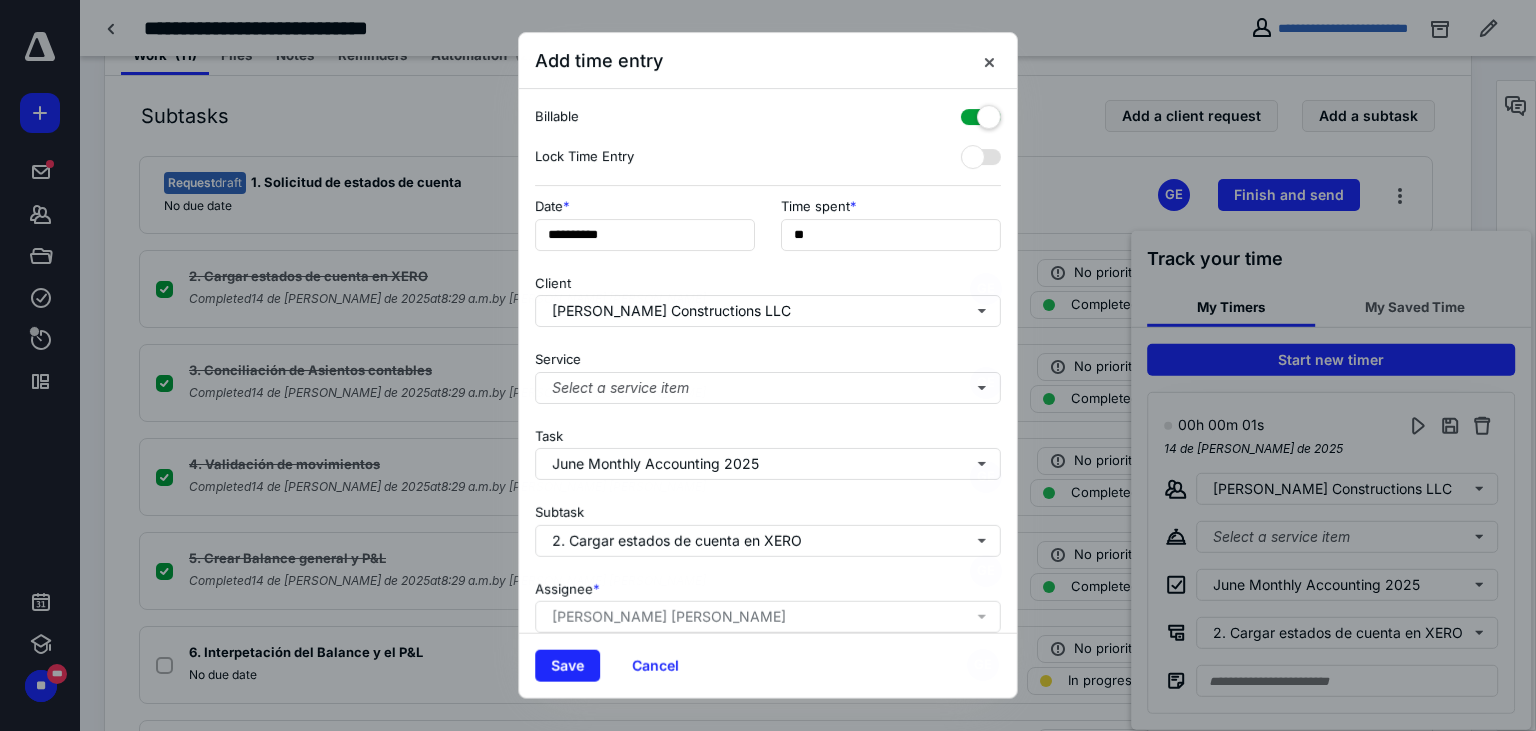 checkbox on "false" 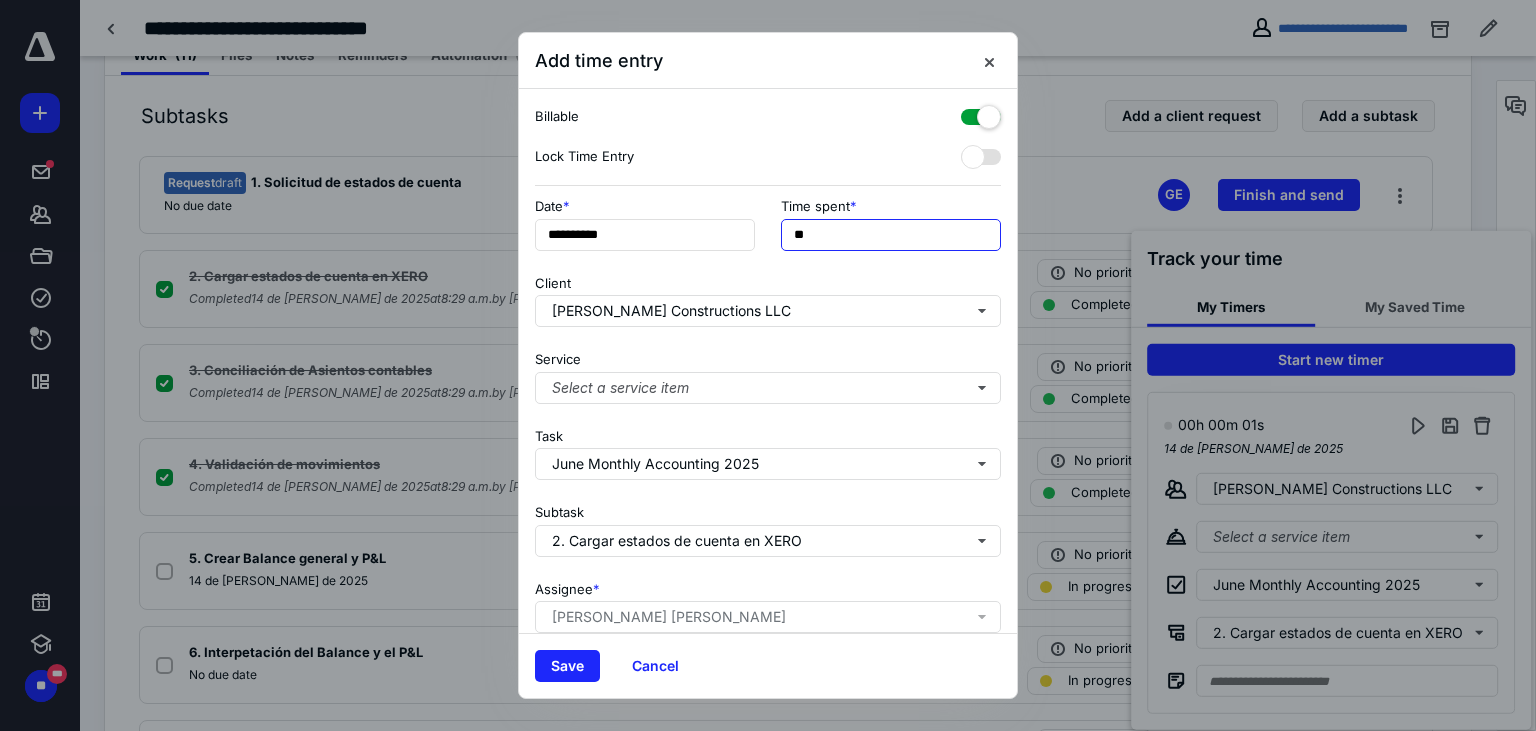 drag, startPoint x: 802, startPoint y: 229, endPoint x: 767, endPoint y: 225, distance: 35.22783 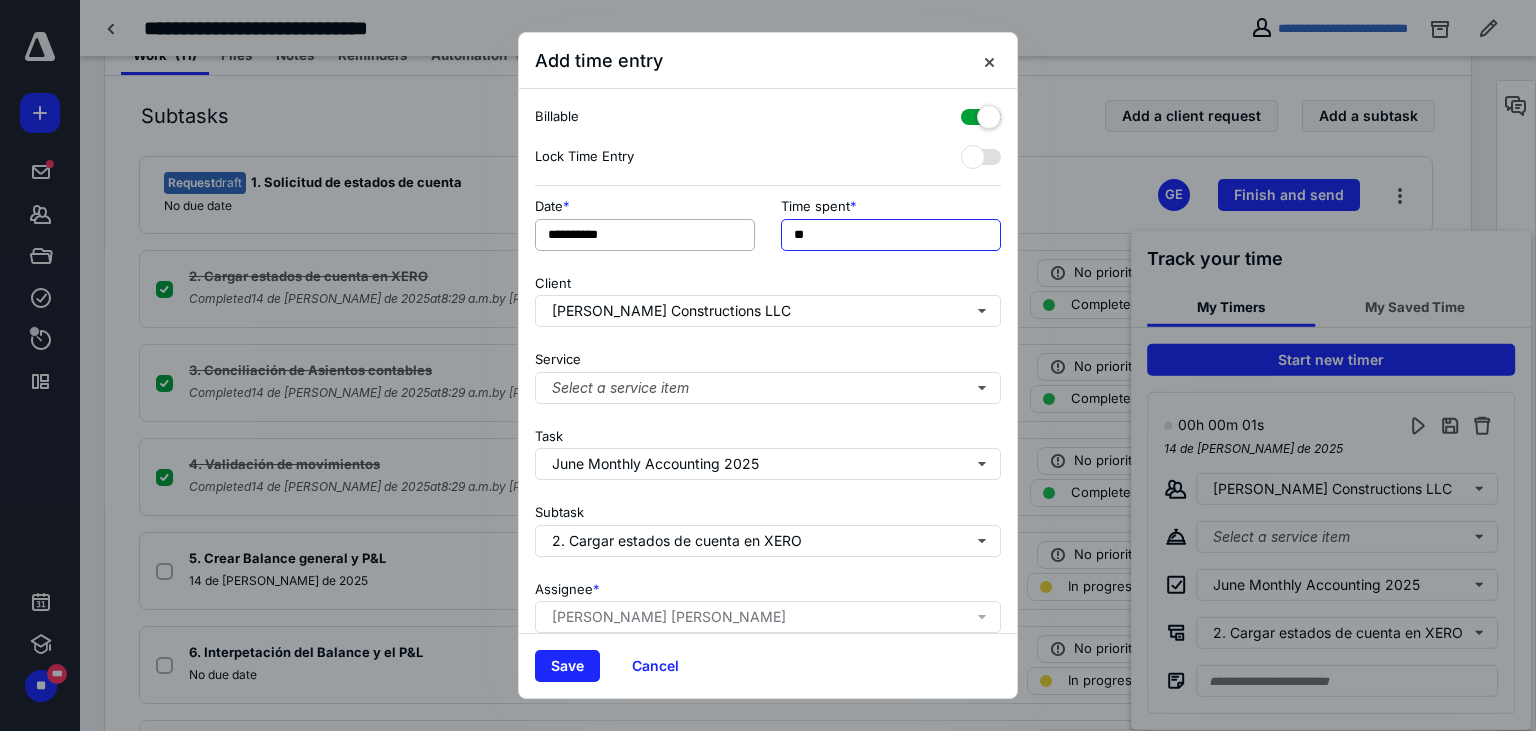 type on "**" 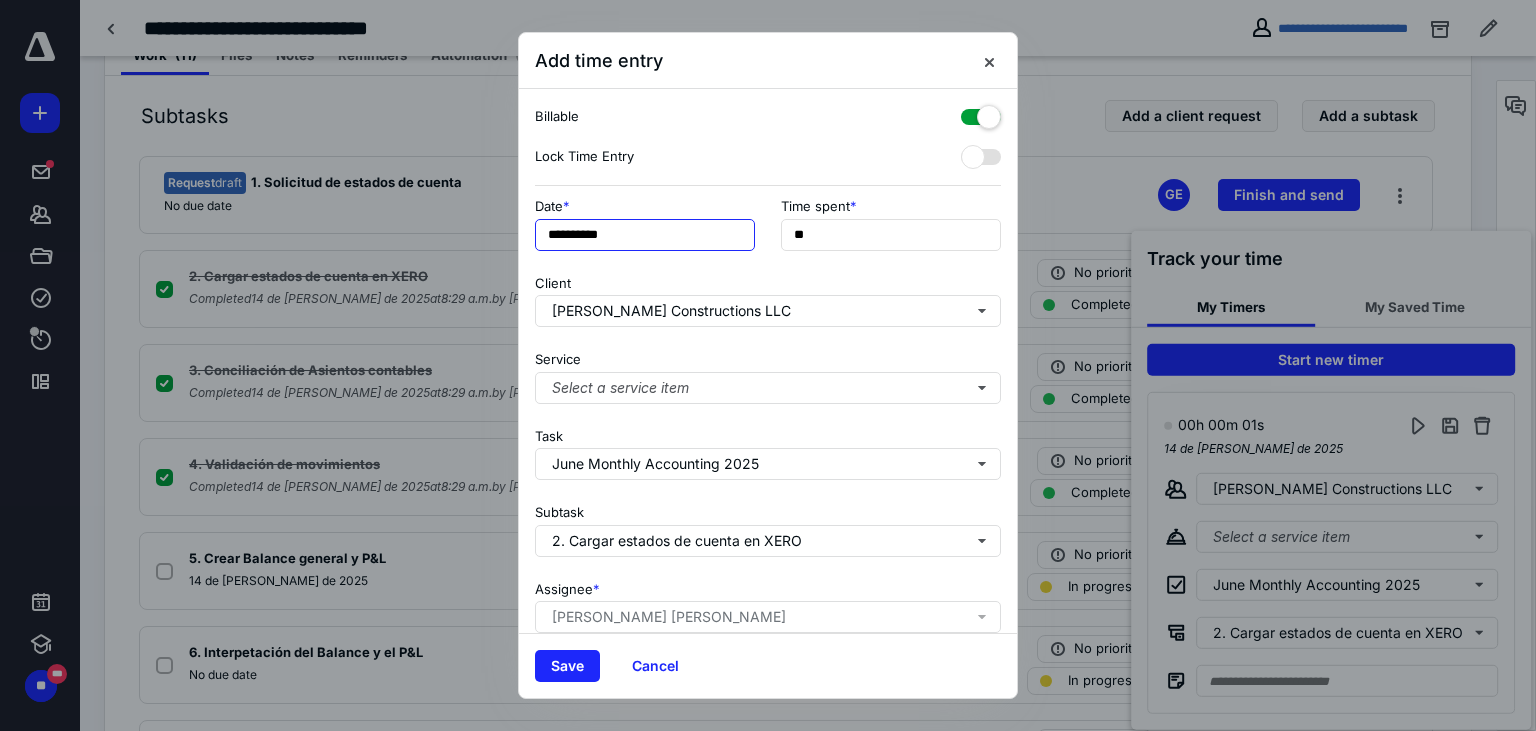 click on "**********" at bounding box center (645, 235) 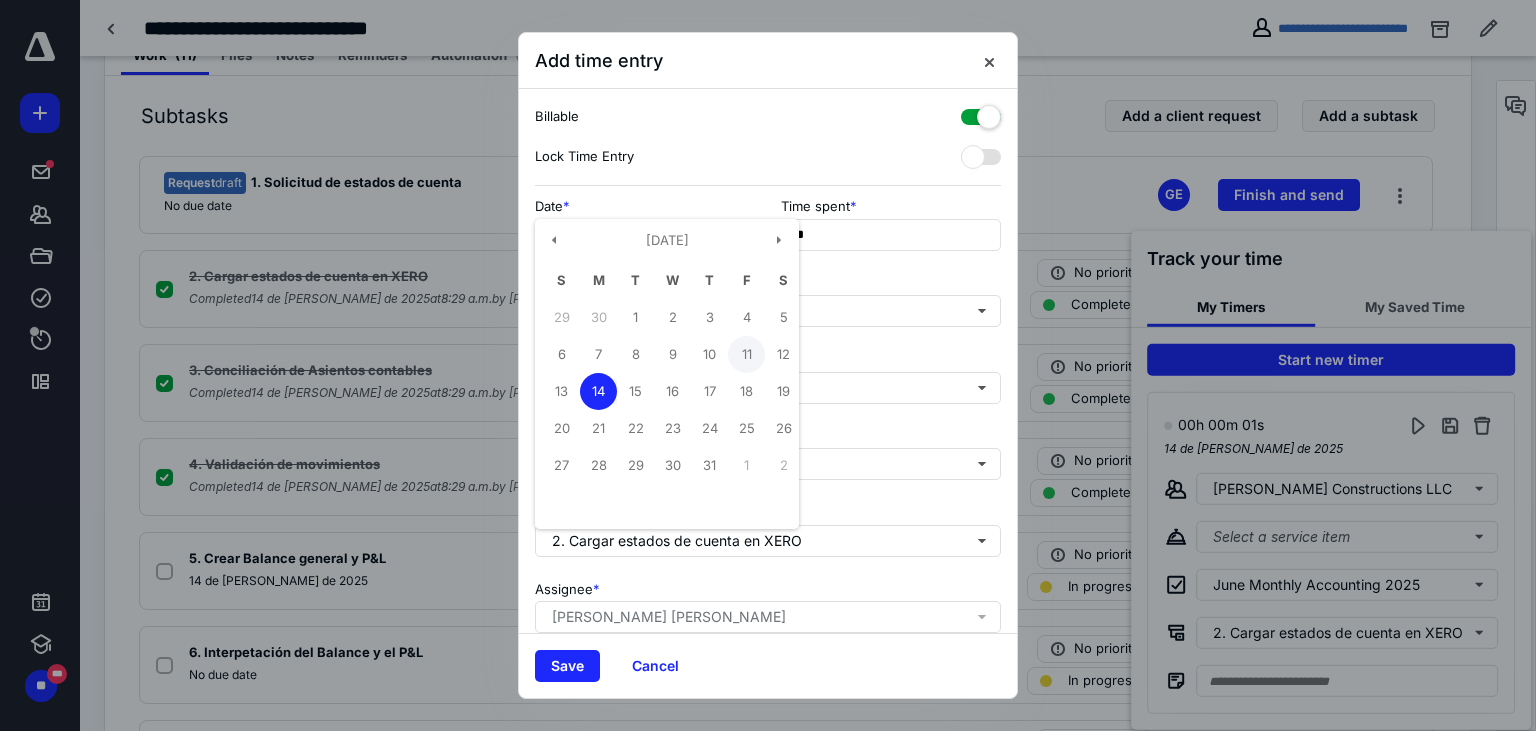 click on "11" at bounding box center [746, 354] 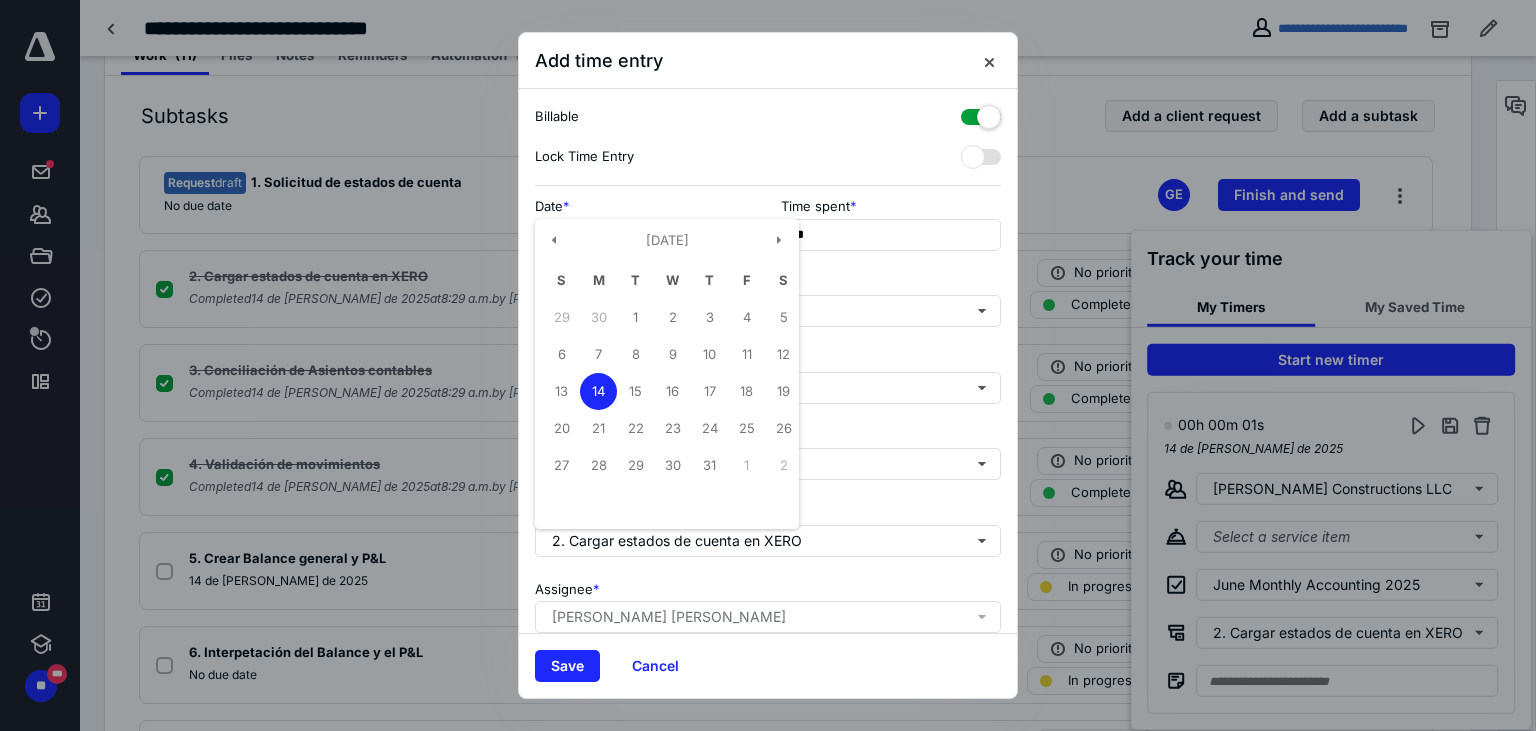 type on "**********" 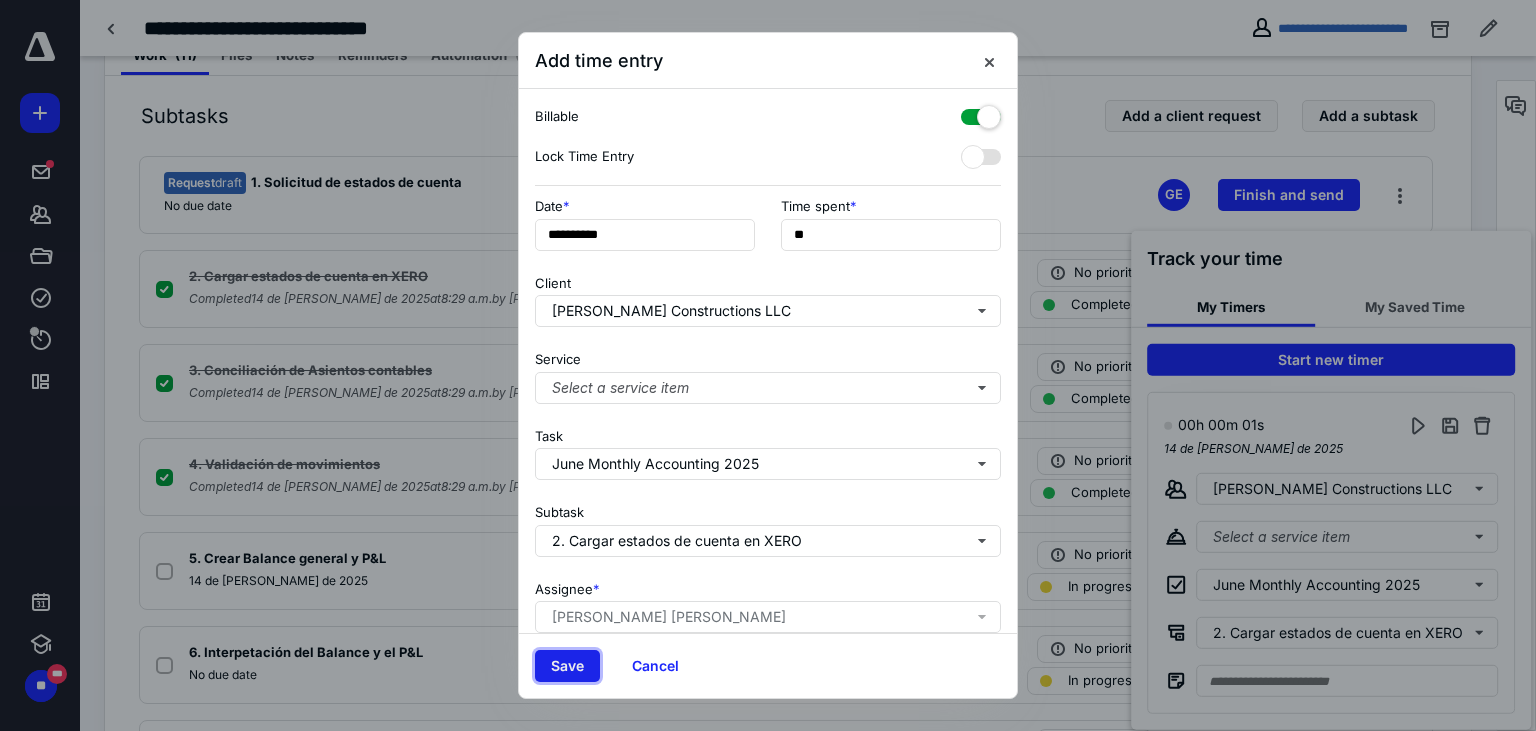 click on "Save" at bounding box center [567, 666] 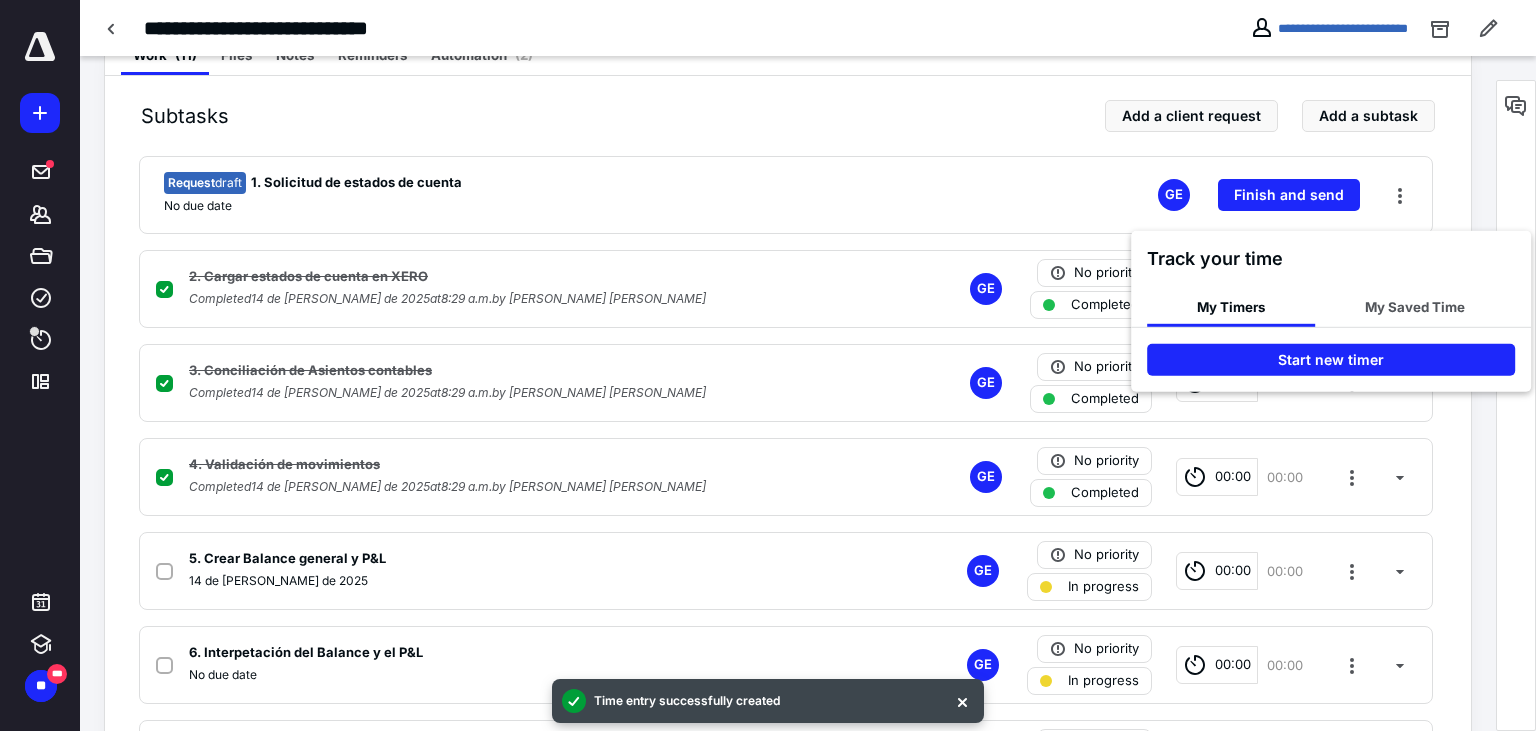 click at bounding box center [768, 365] 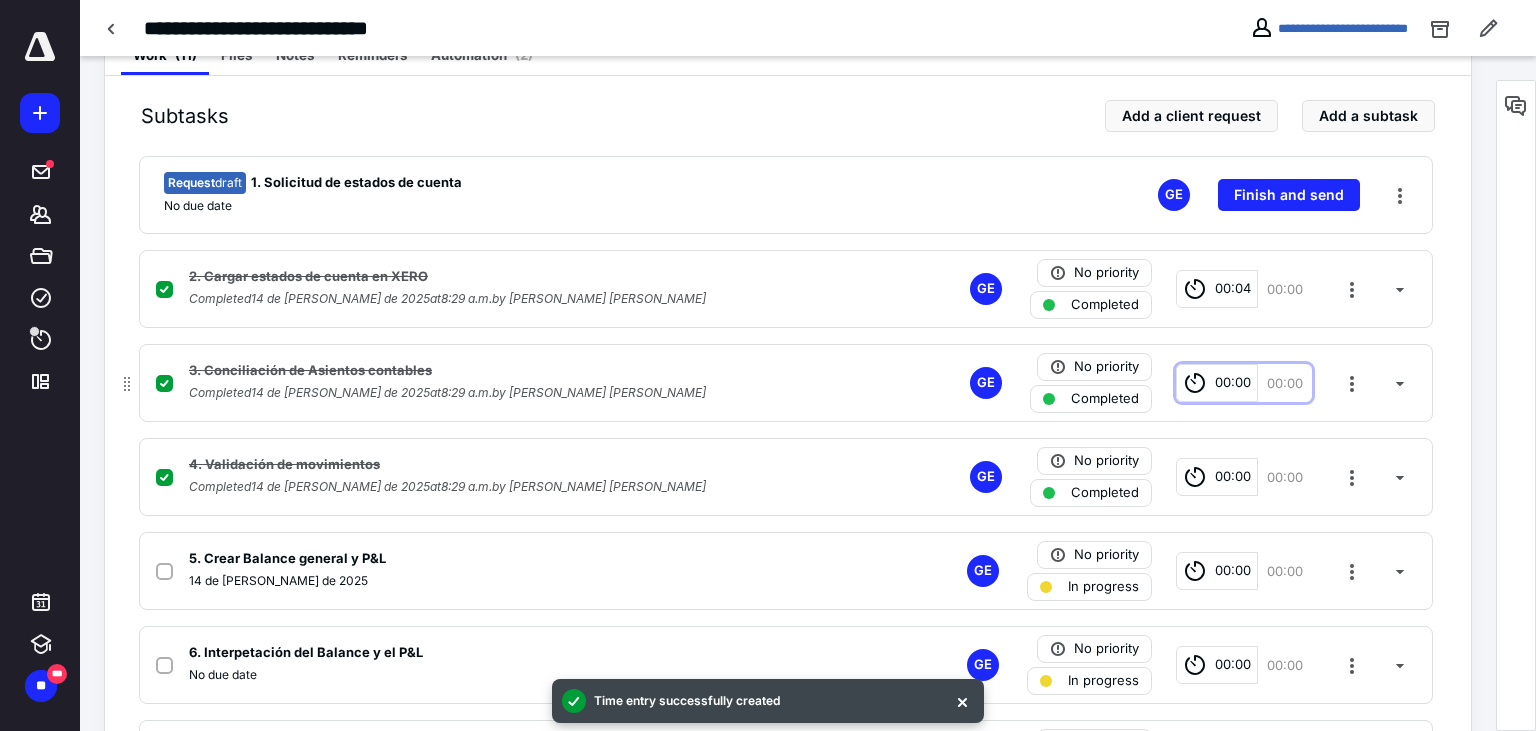 click on "00:00" at bounding box center (1233, 383) 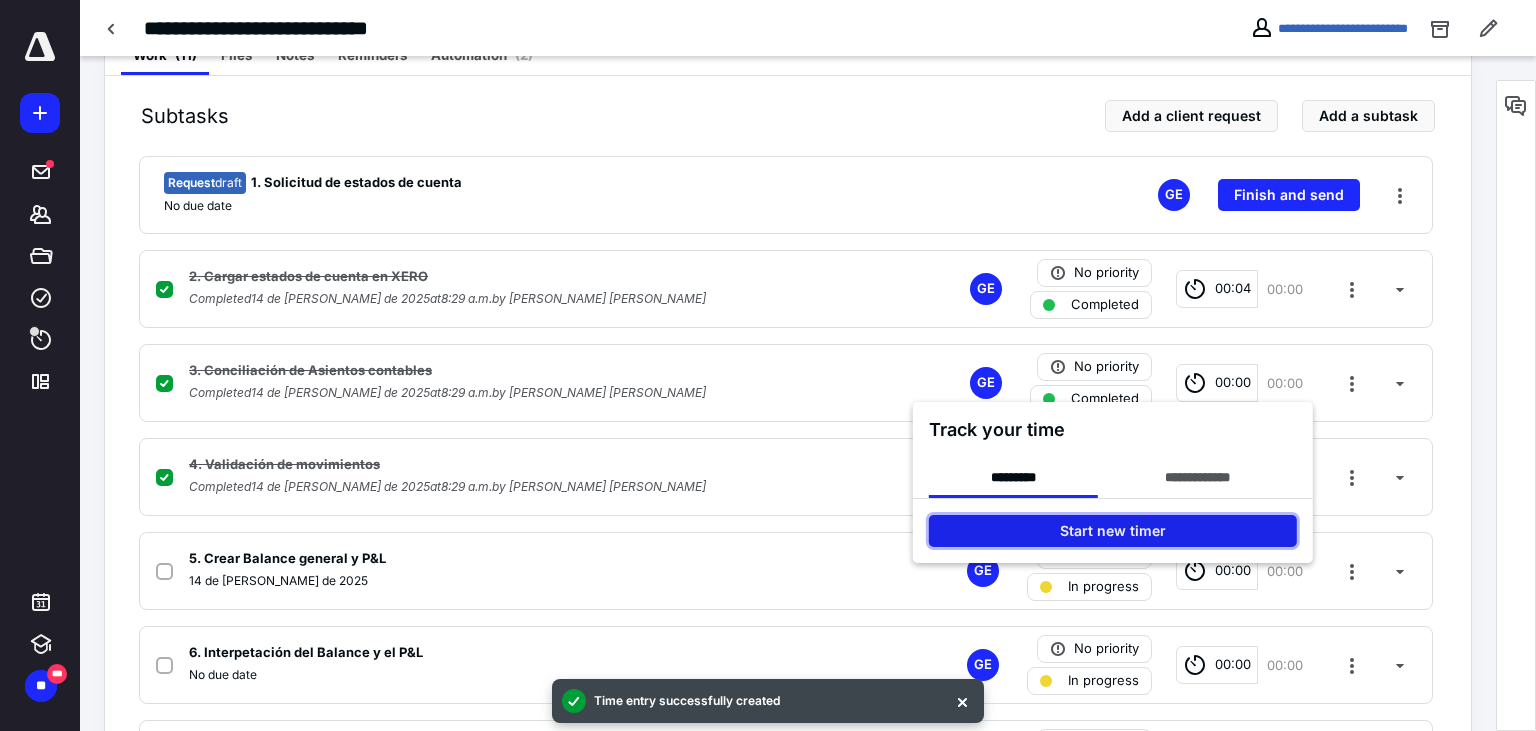click on "Start new timer" at bounding box center [1113, 531] 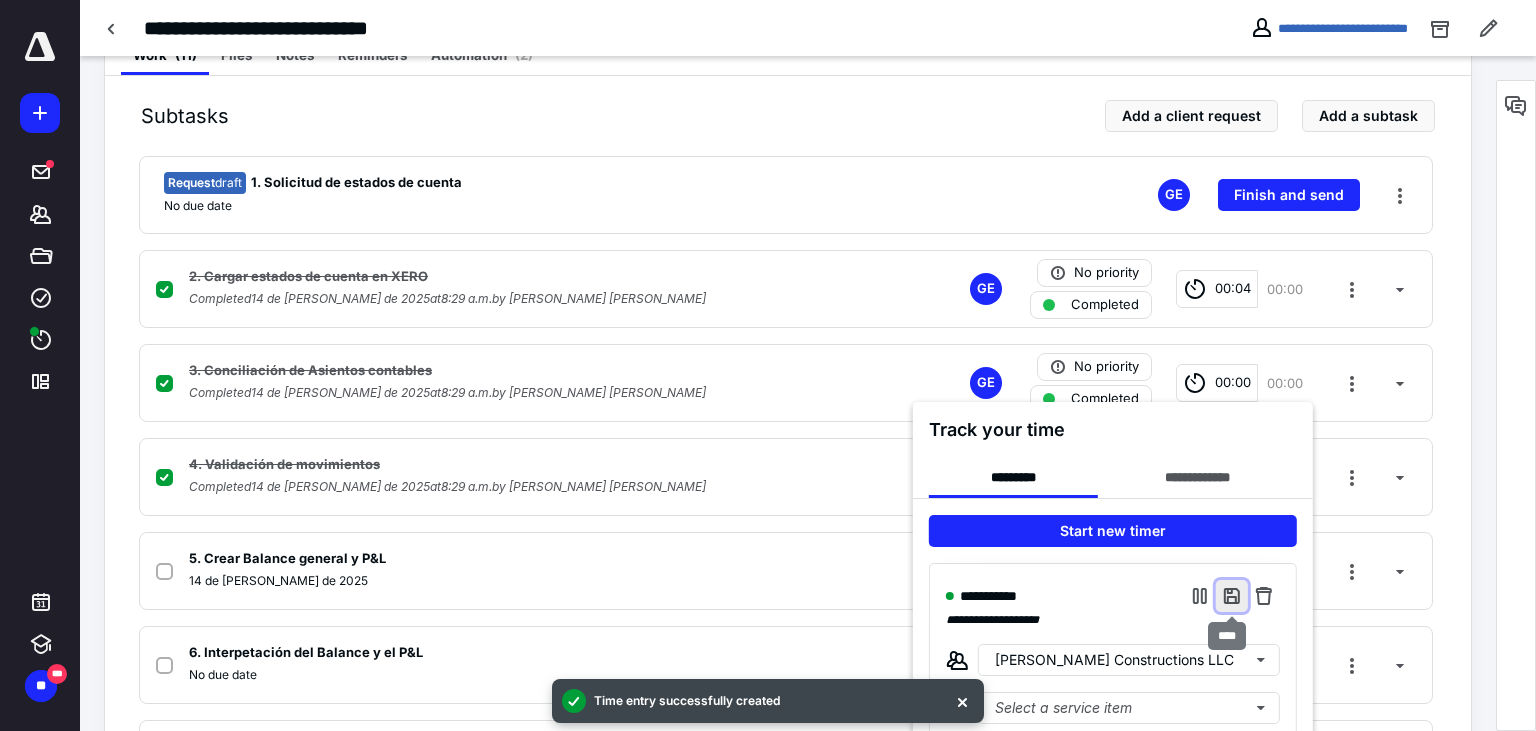 click at bounding box center [1232, 596] 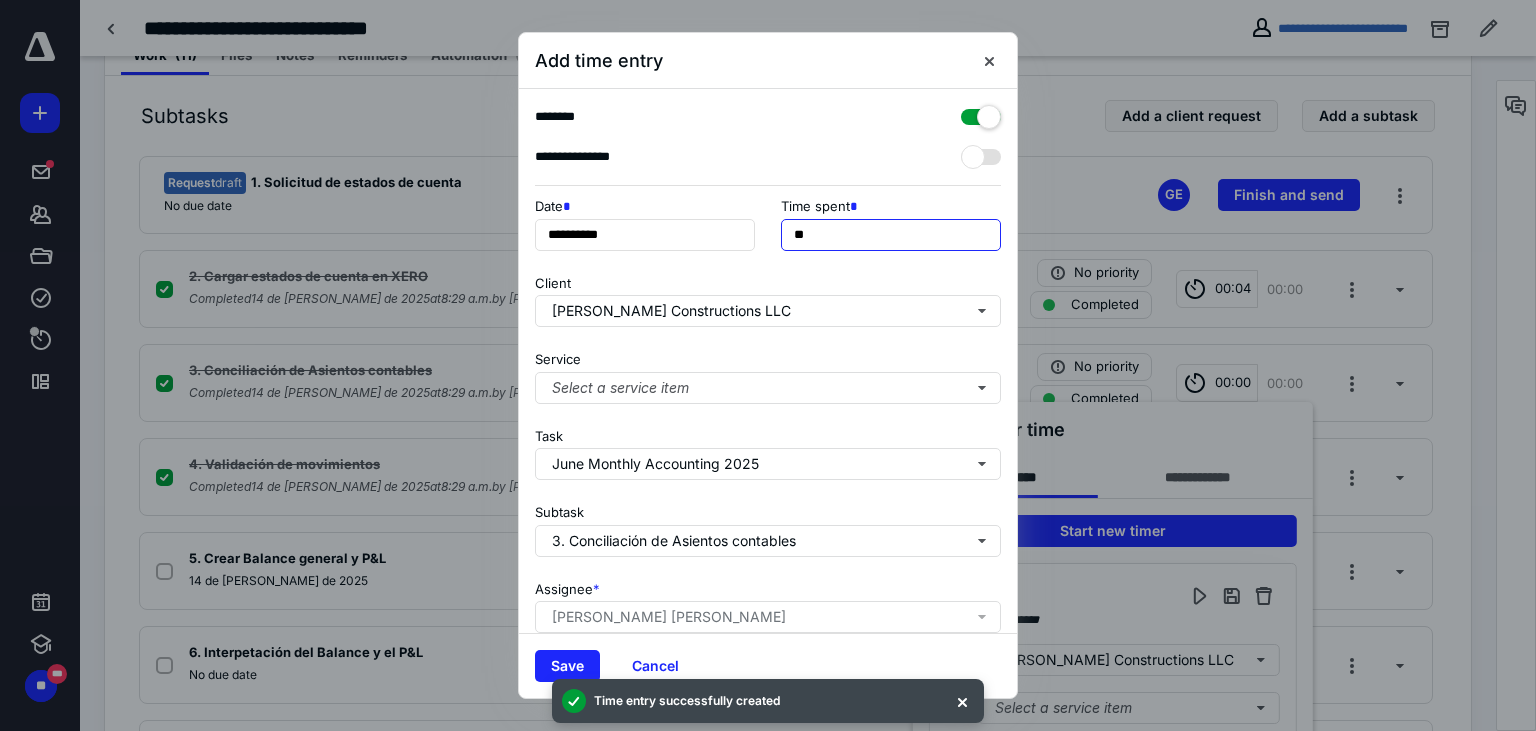 drag, startPoint x: 801, startPoint y: 234, endPoint x: 771, endPoint y: 226, distance: 31.04835 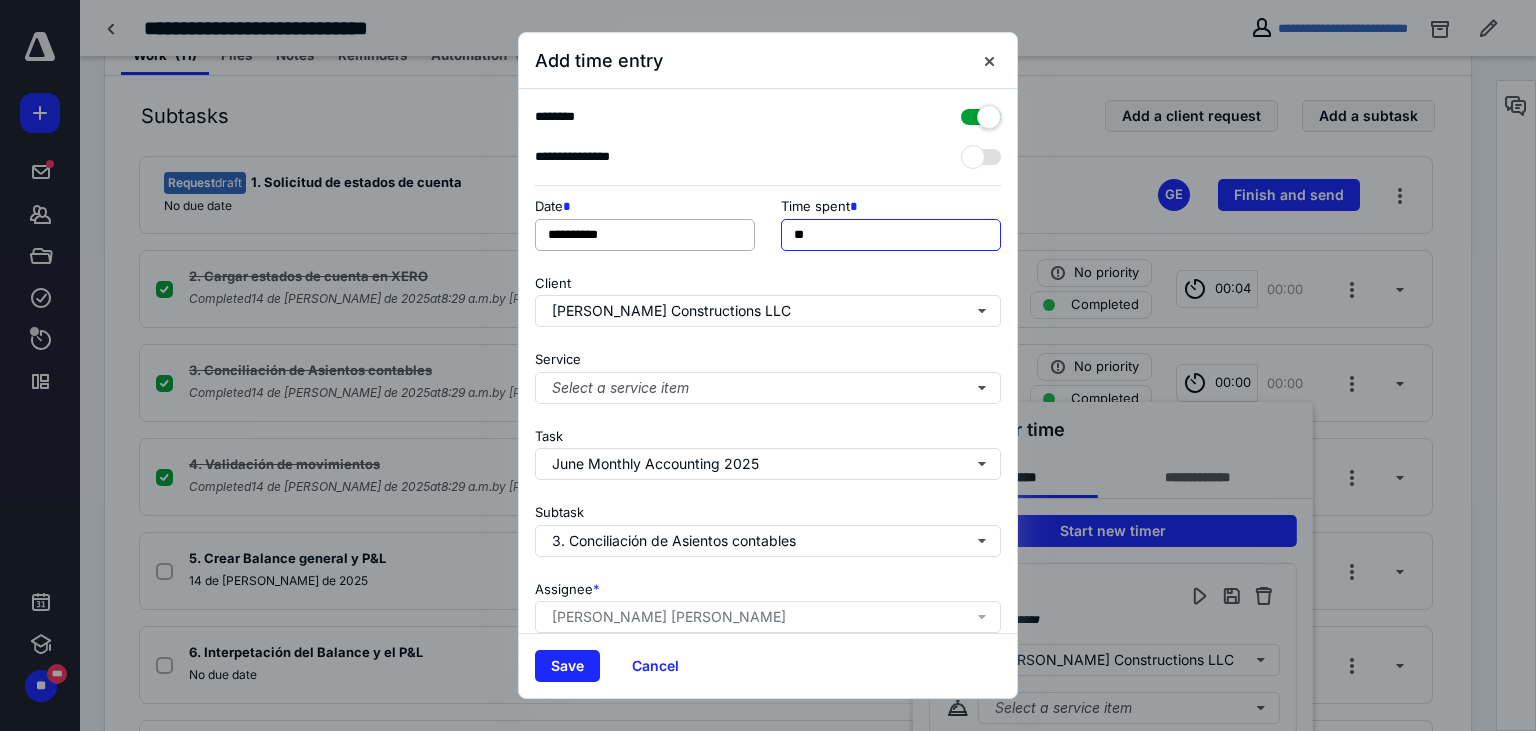 type on "**" 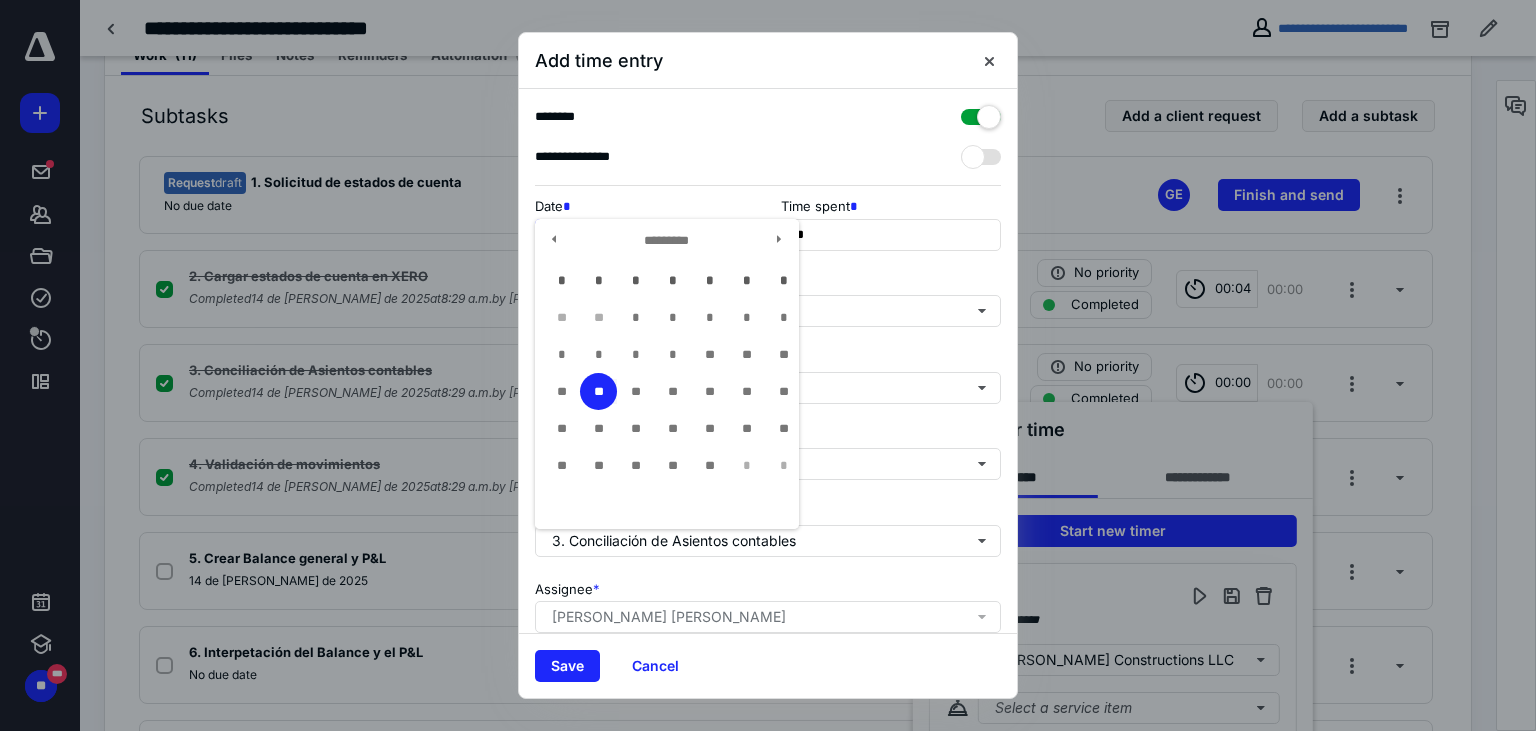 click on "**********" at bounding box center (645, 235) 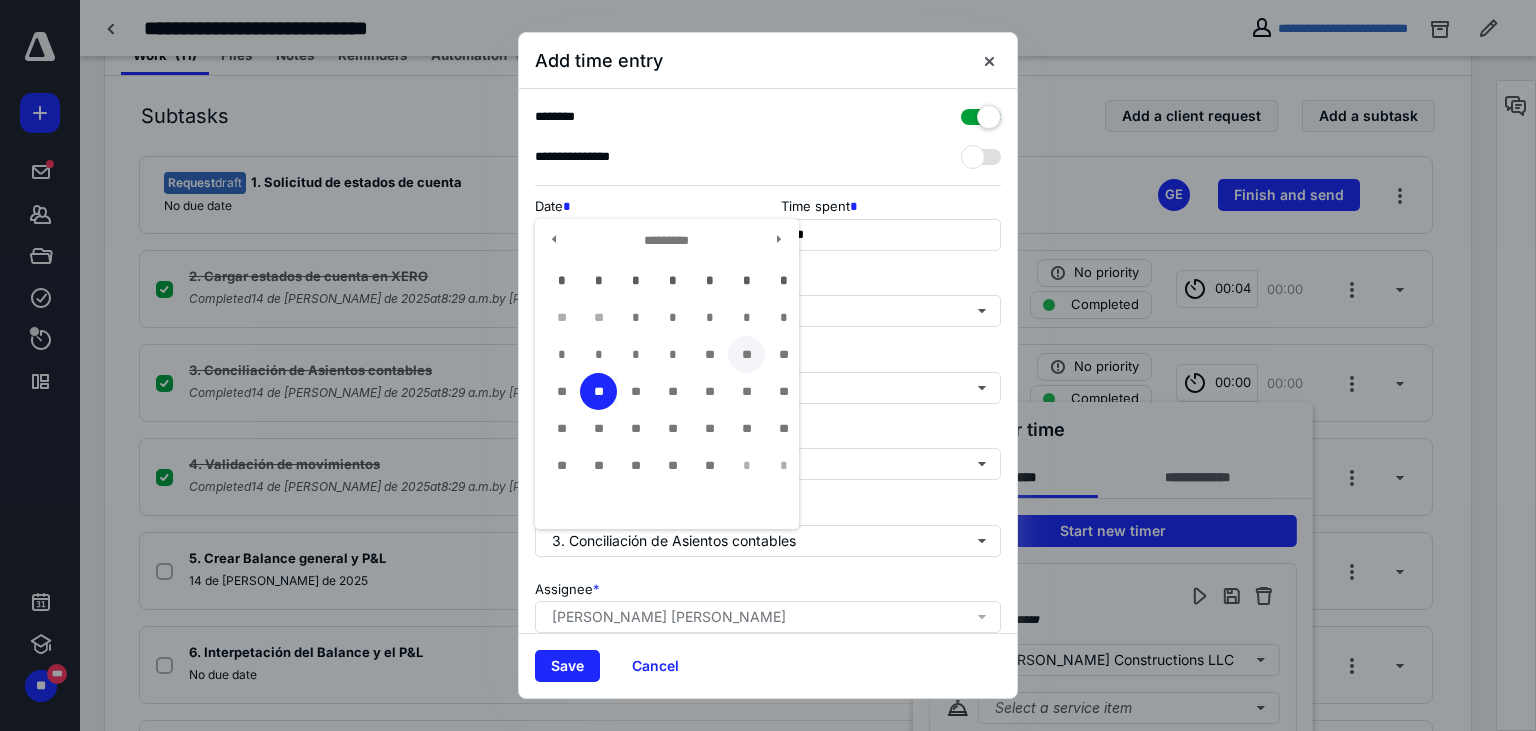 click on "**" at bounding box center (746, 354) 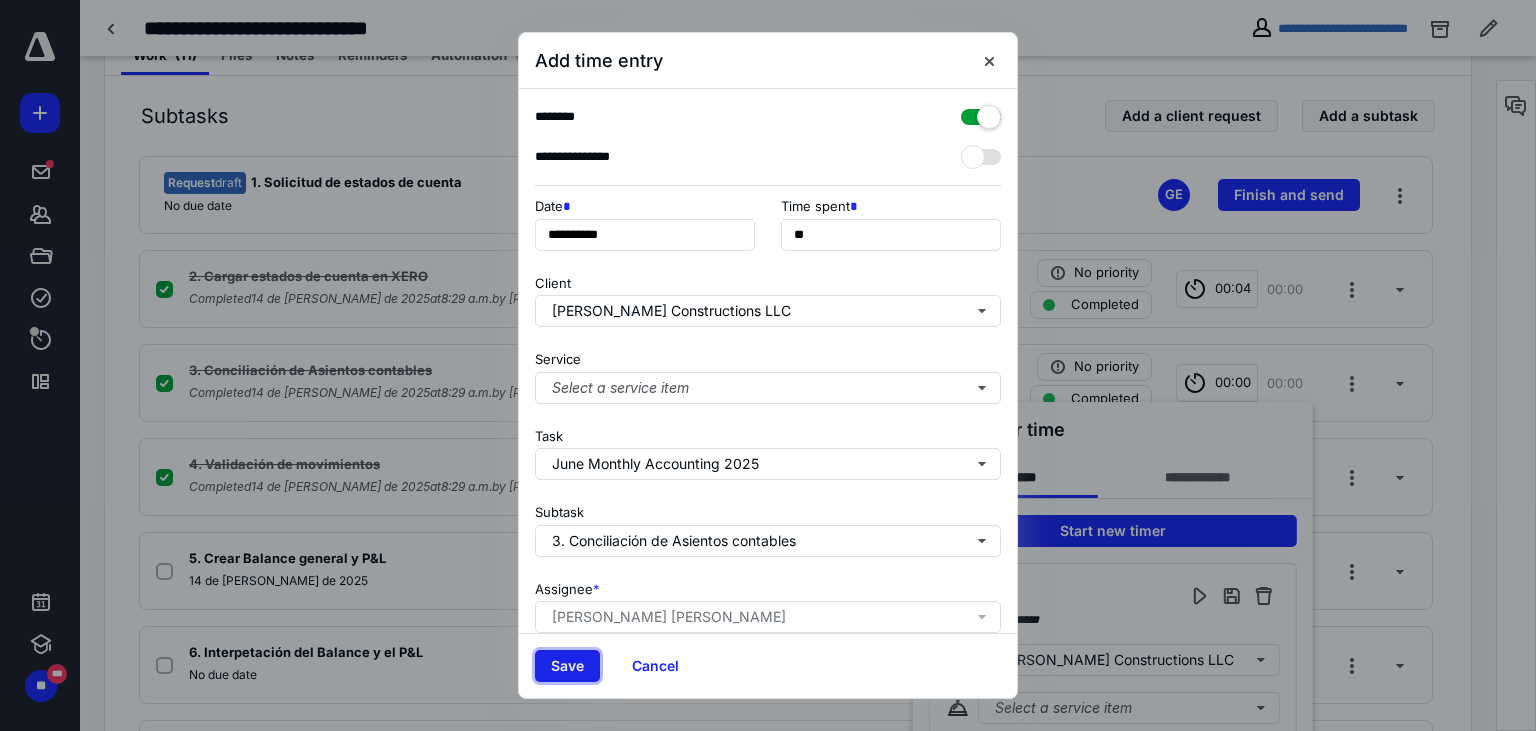 click on "Save" at bounding box center (567, 666) 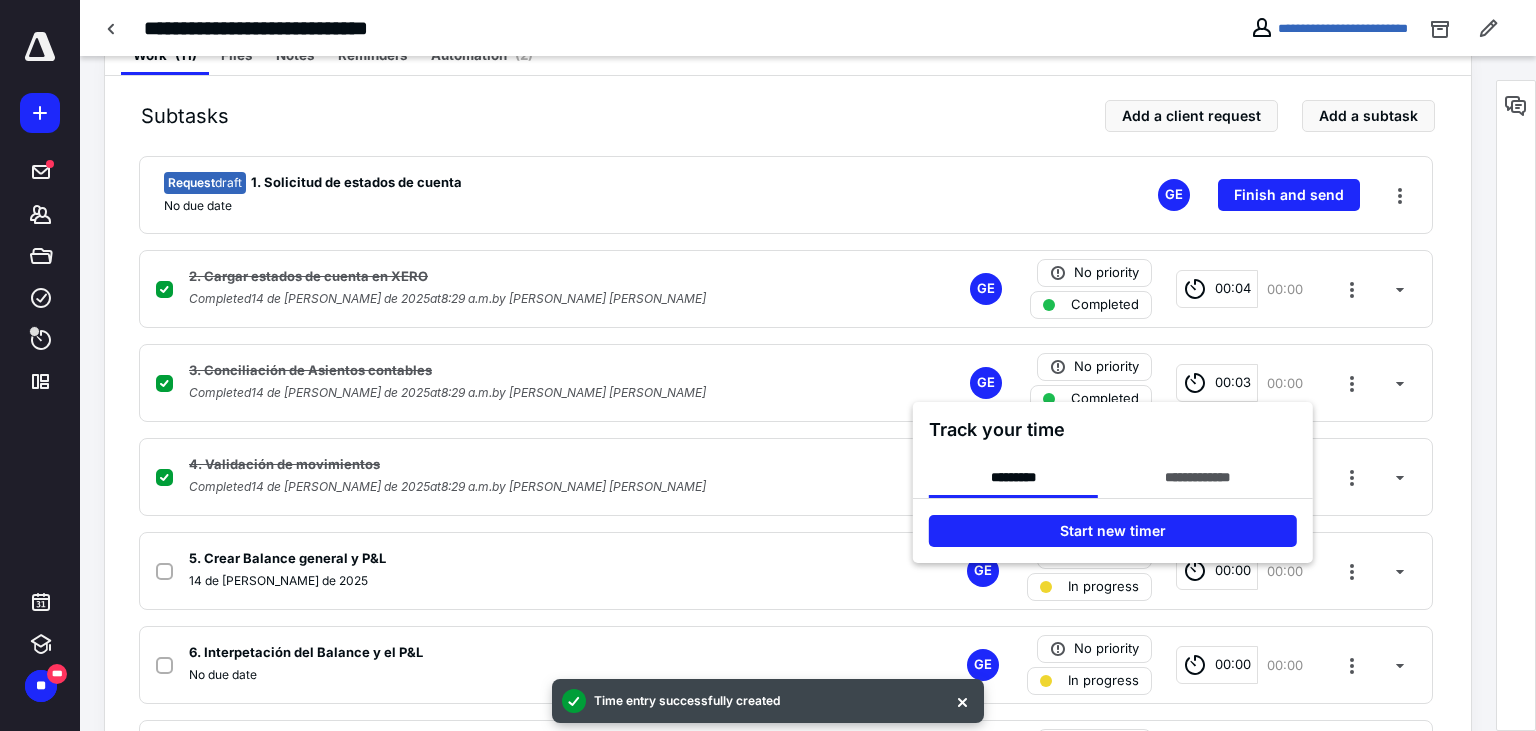click at bounding box center [768, 365] 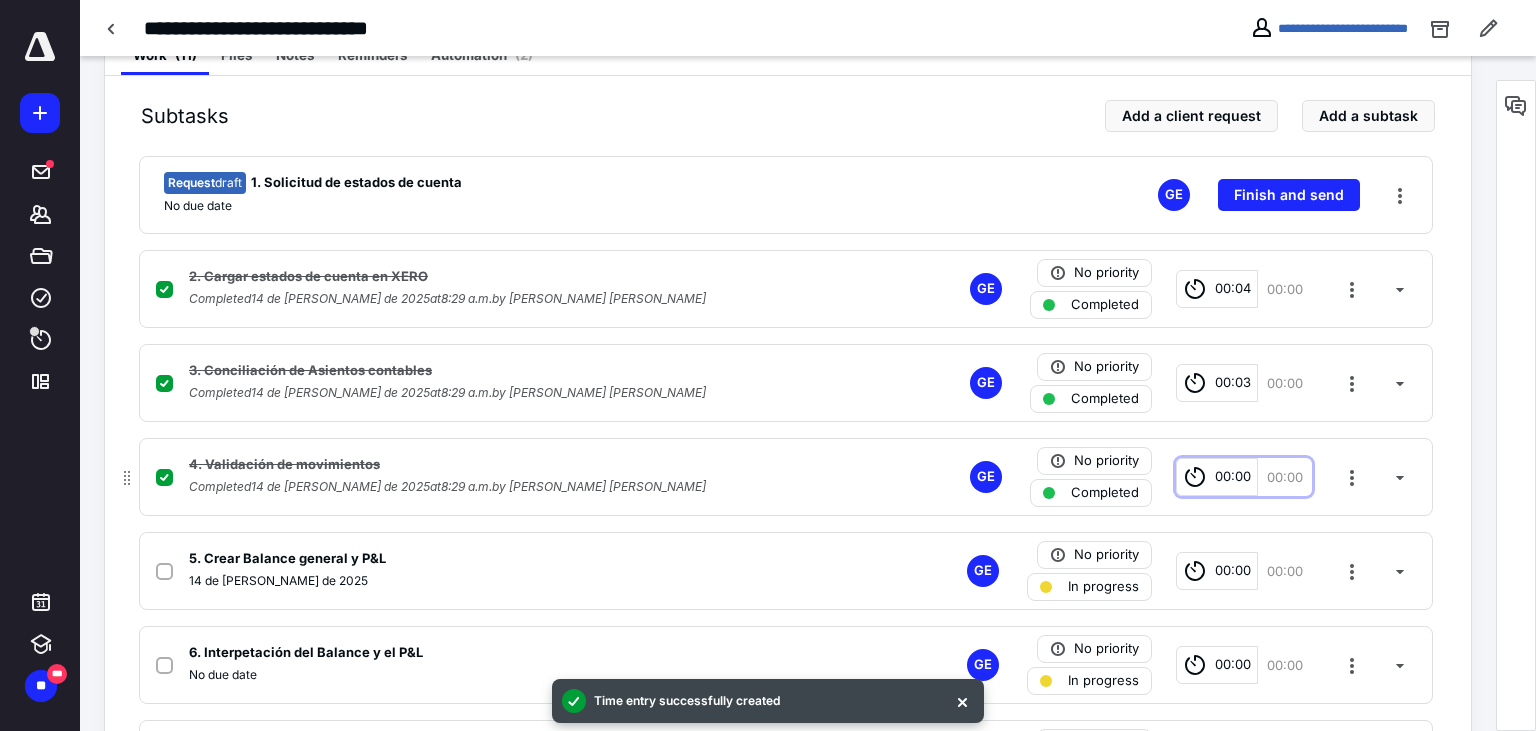 click on "00:00" at bounding box center (1233, 477) 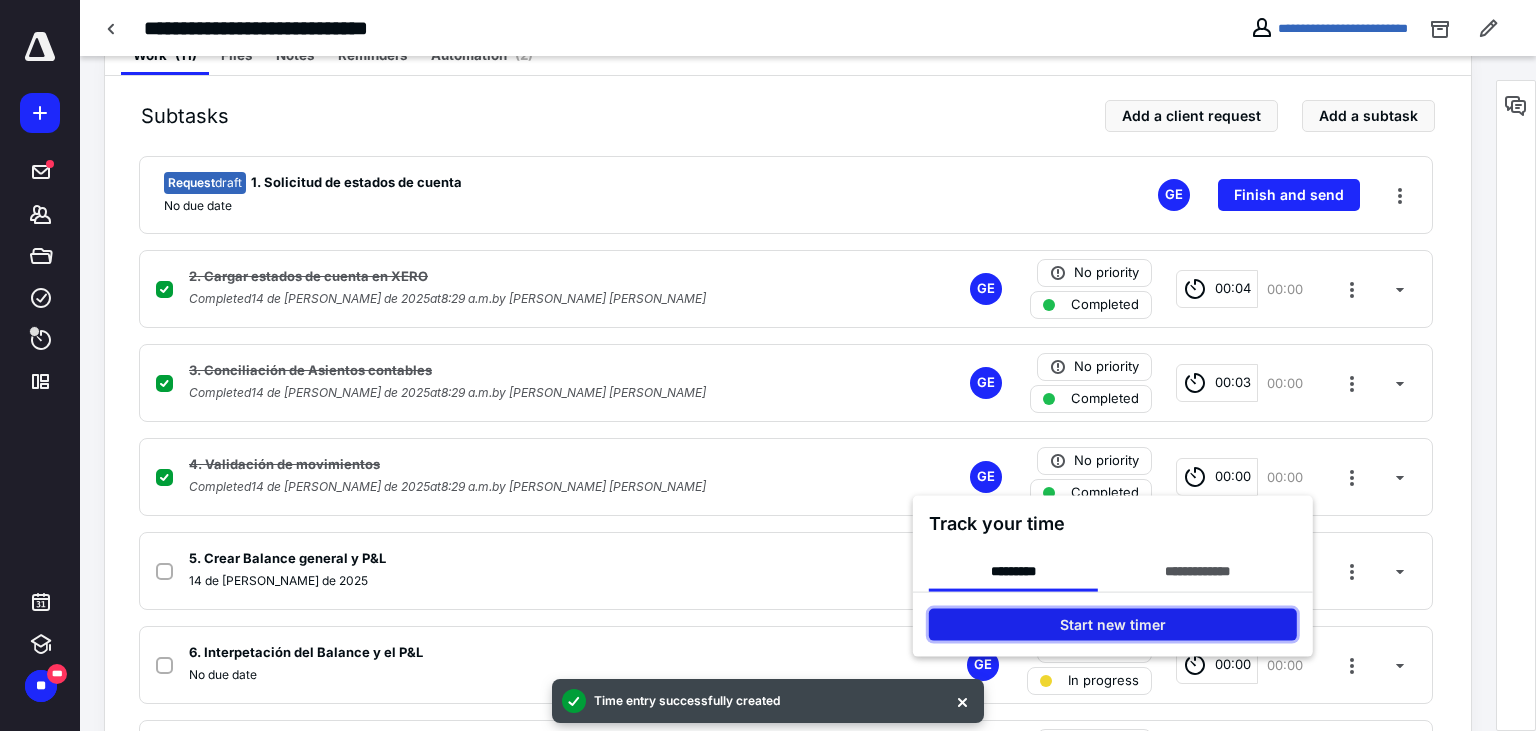click on "Start new timer" at bounding box center [1113, 625] 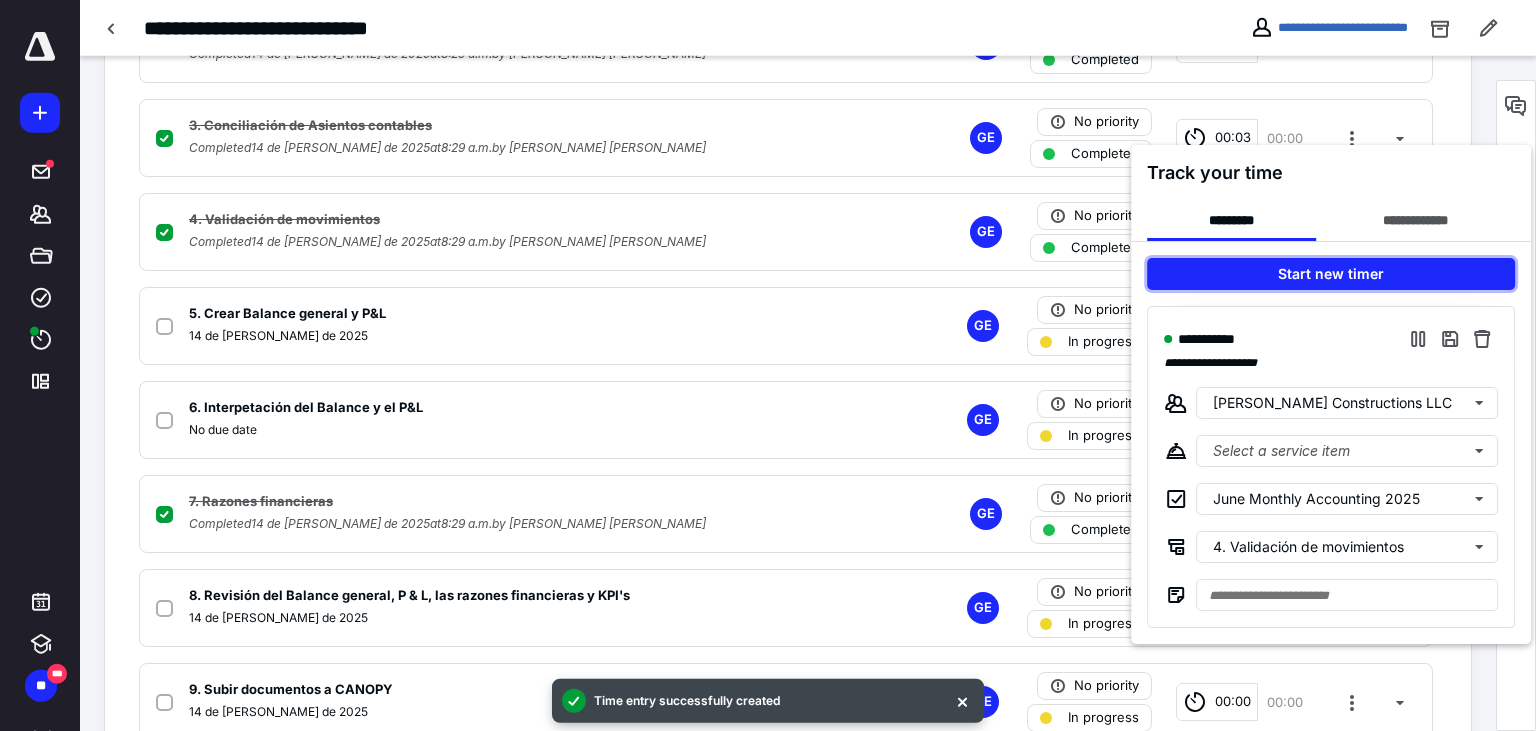 scroll, scrollTop: 739, scrollLeft: 0, axis: vertical 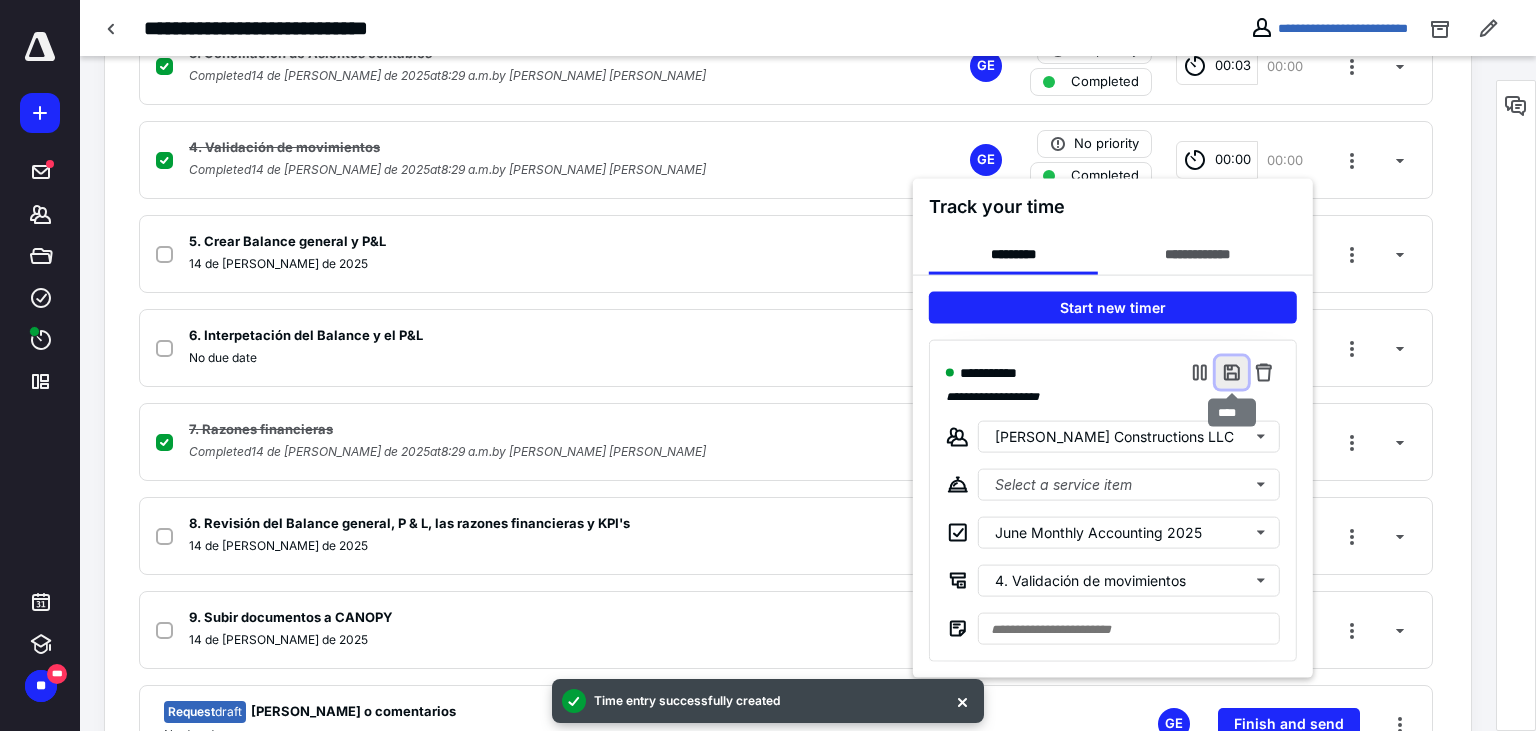 click at bounding box center [1232, 373] 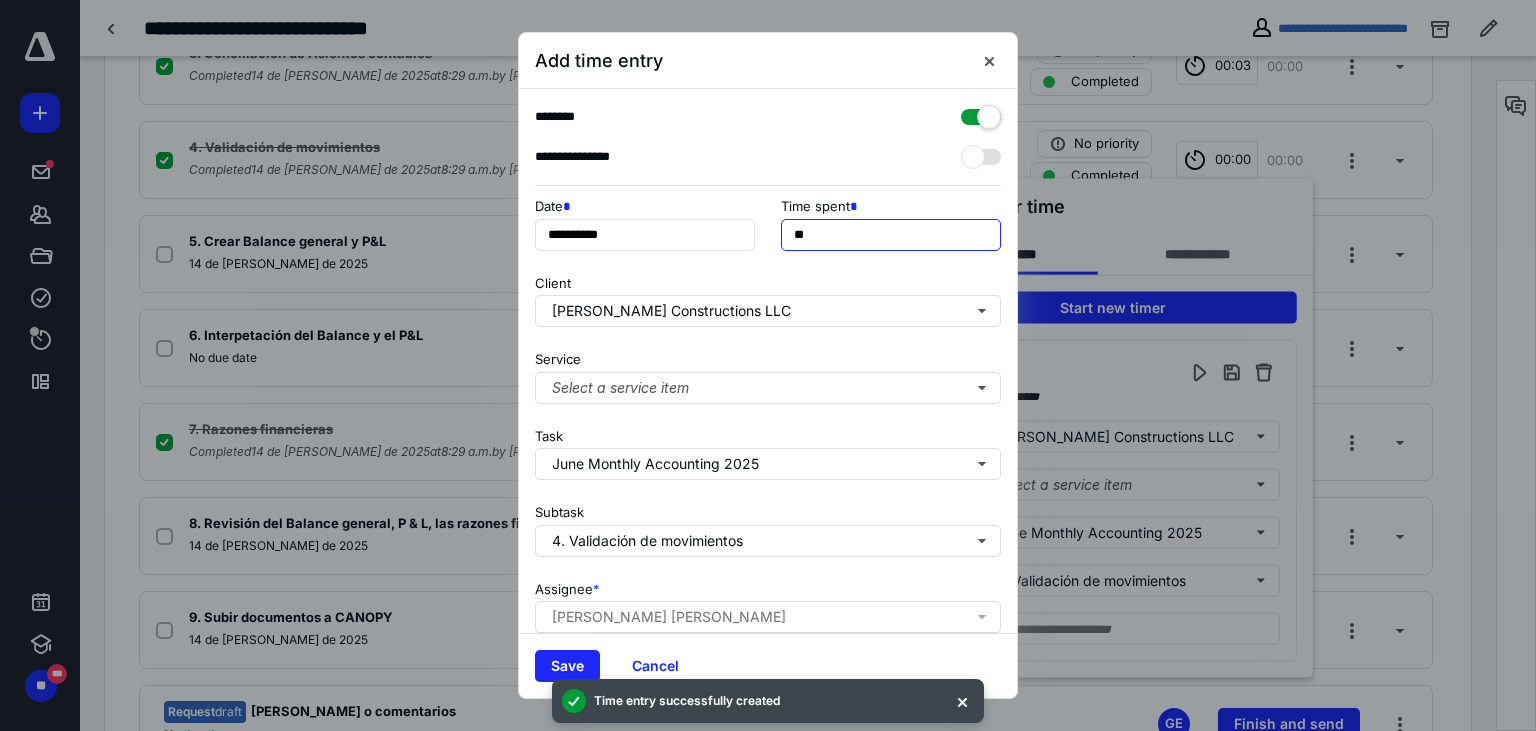 drag, startPoint x: 803, startPoint y: 230, endPoint x: 738, endPoint y: 223, distance: 65.37584 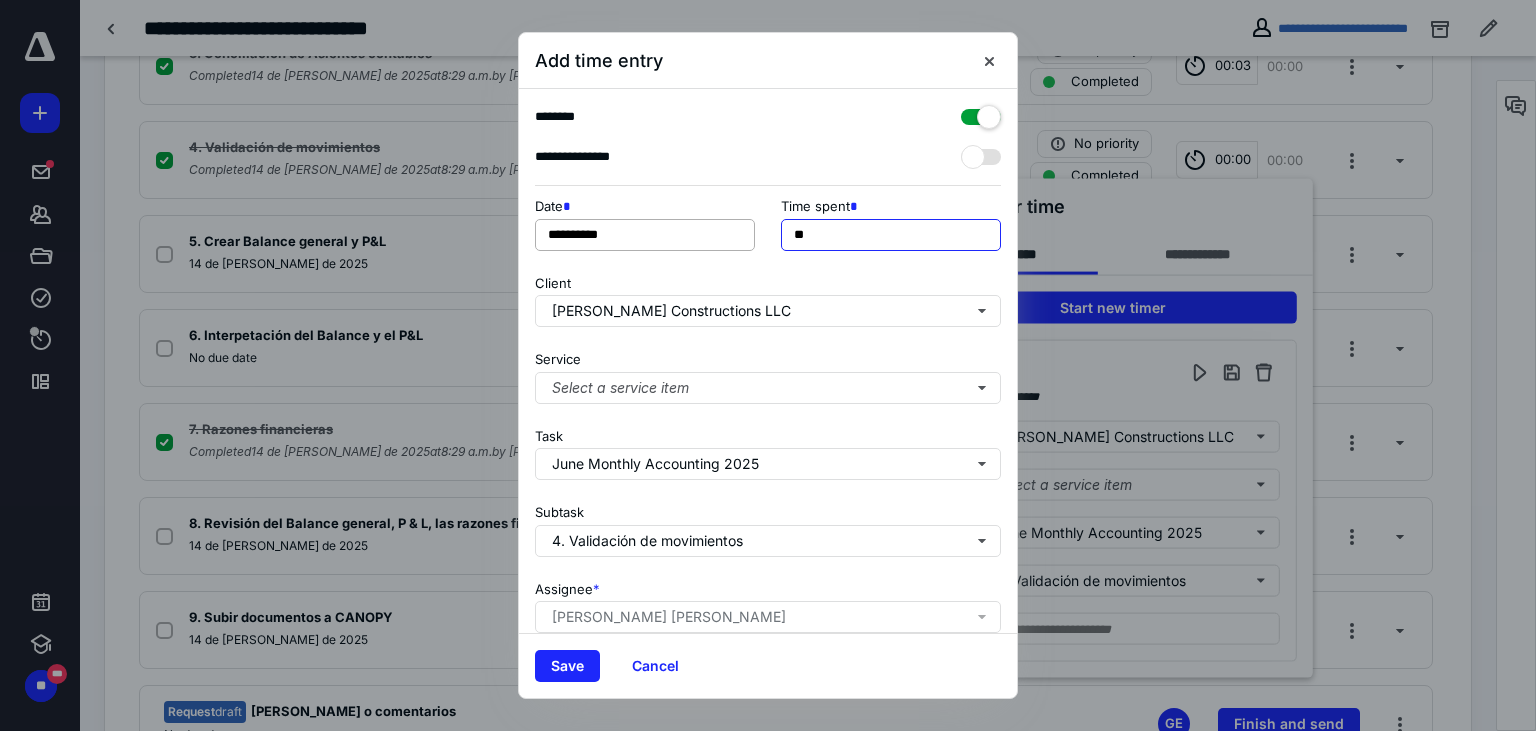 type on "**" 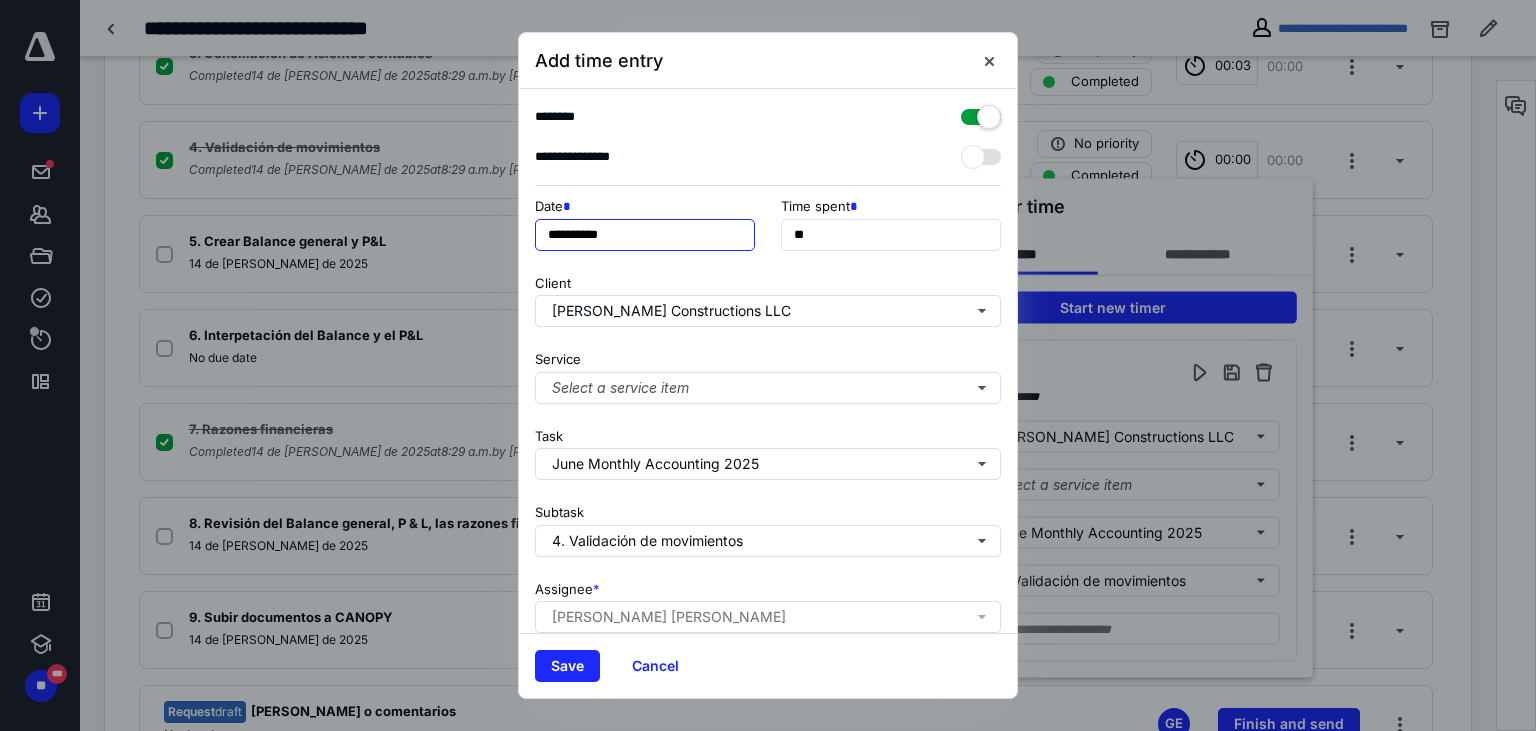 click on "**********" at bounding box center (645, 235) 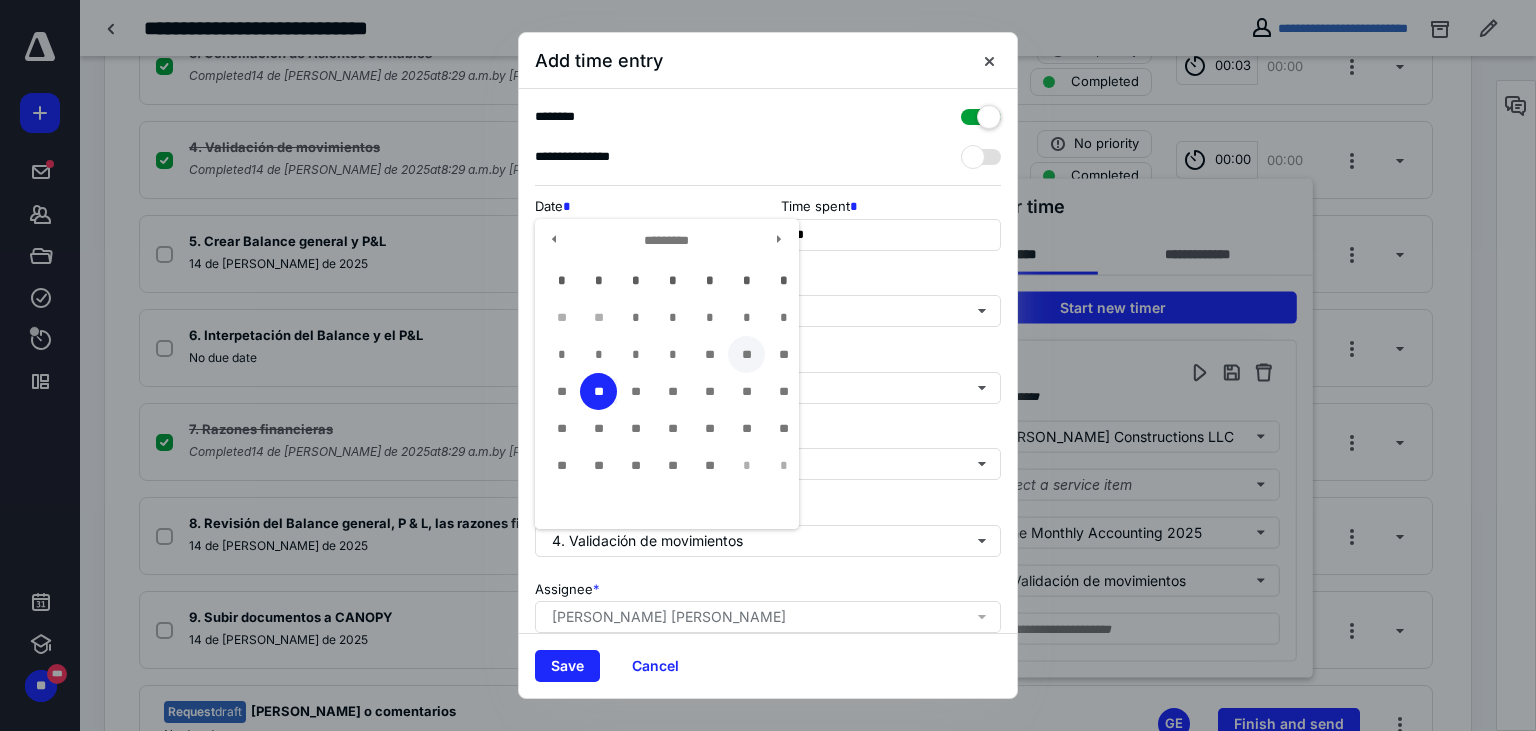 click on "**" at bounding box center [746, 354] 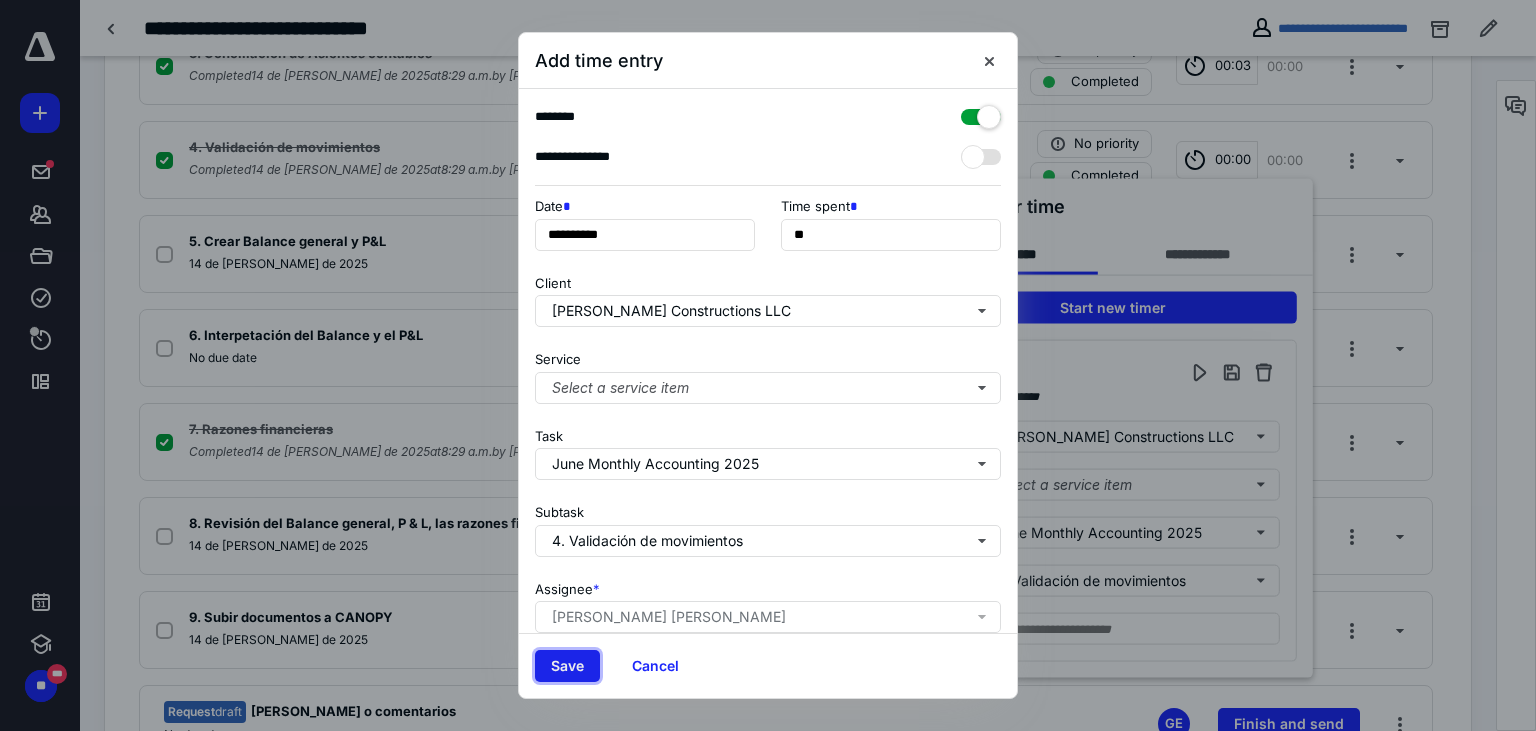 click on "Save" at bounding box center [567, 666] 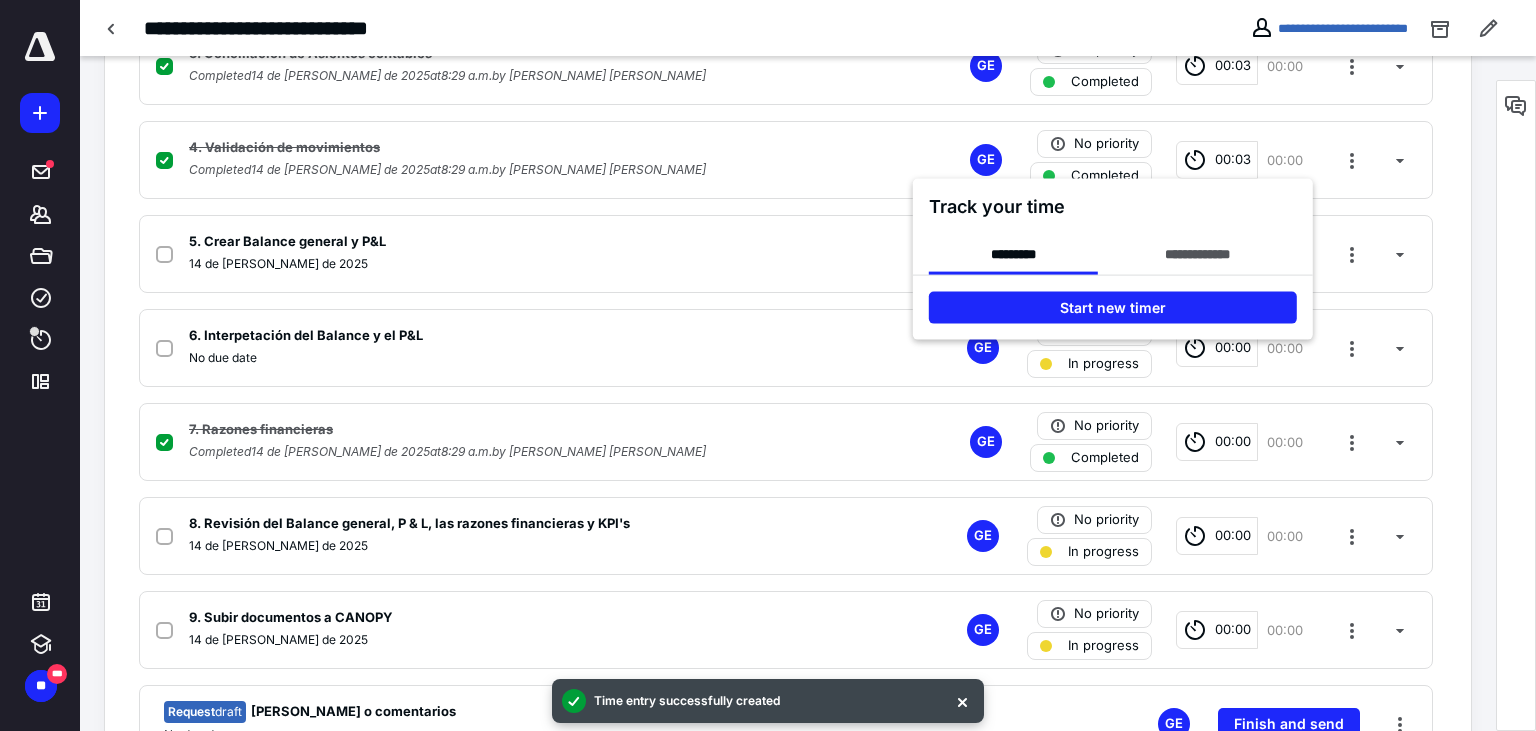 click at bounding box center [768, 365] 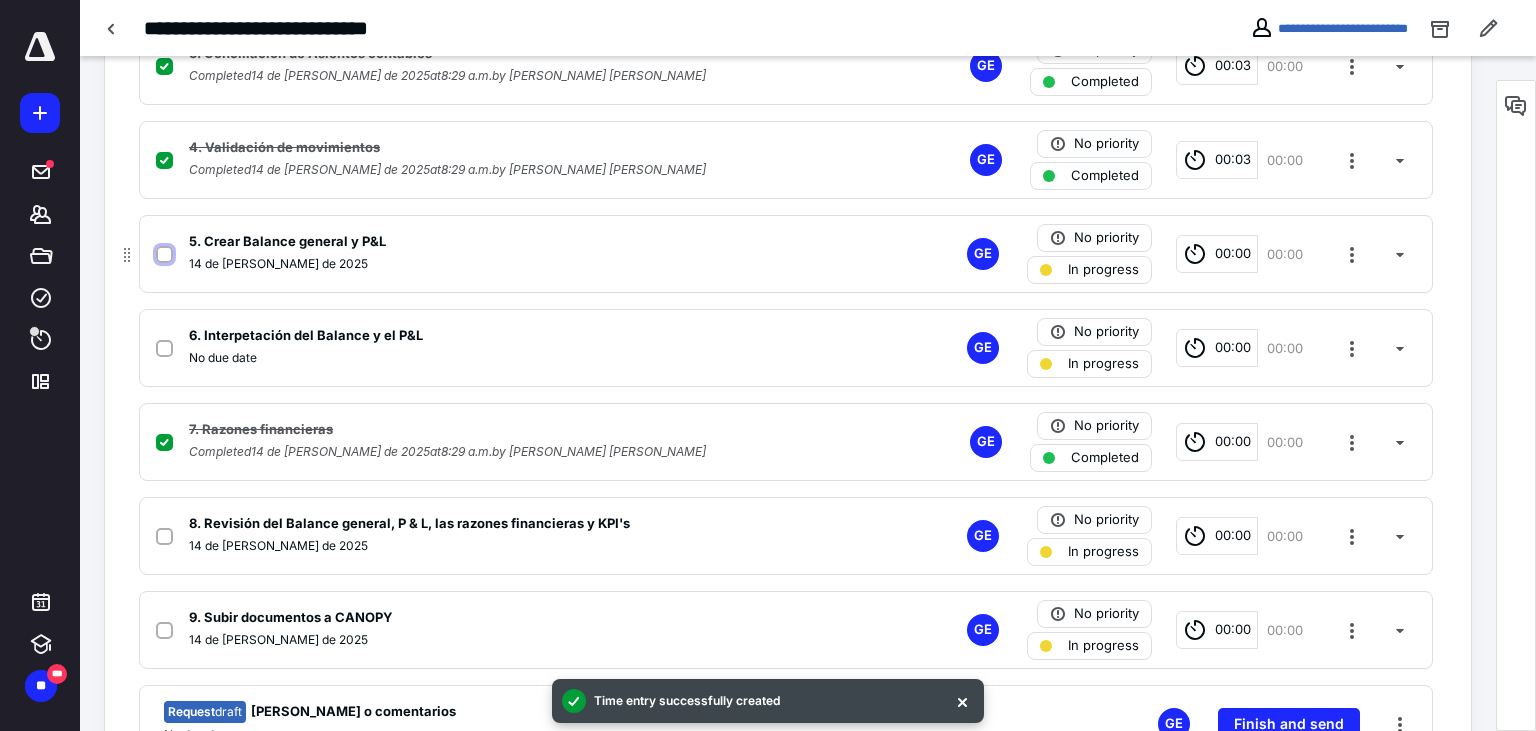 click at bounding box center (164, 255) 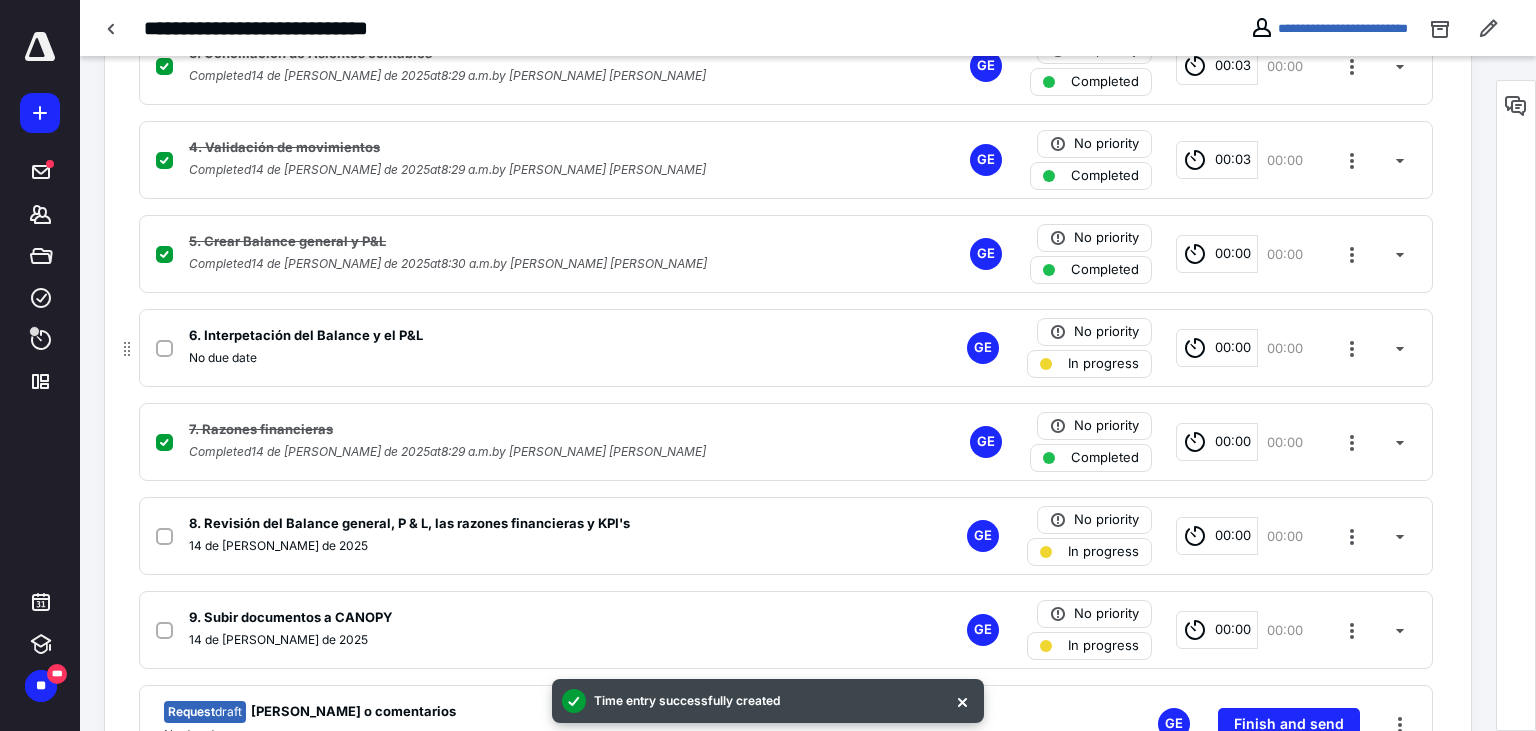 click 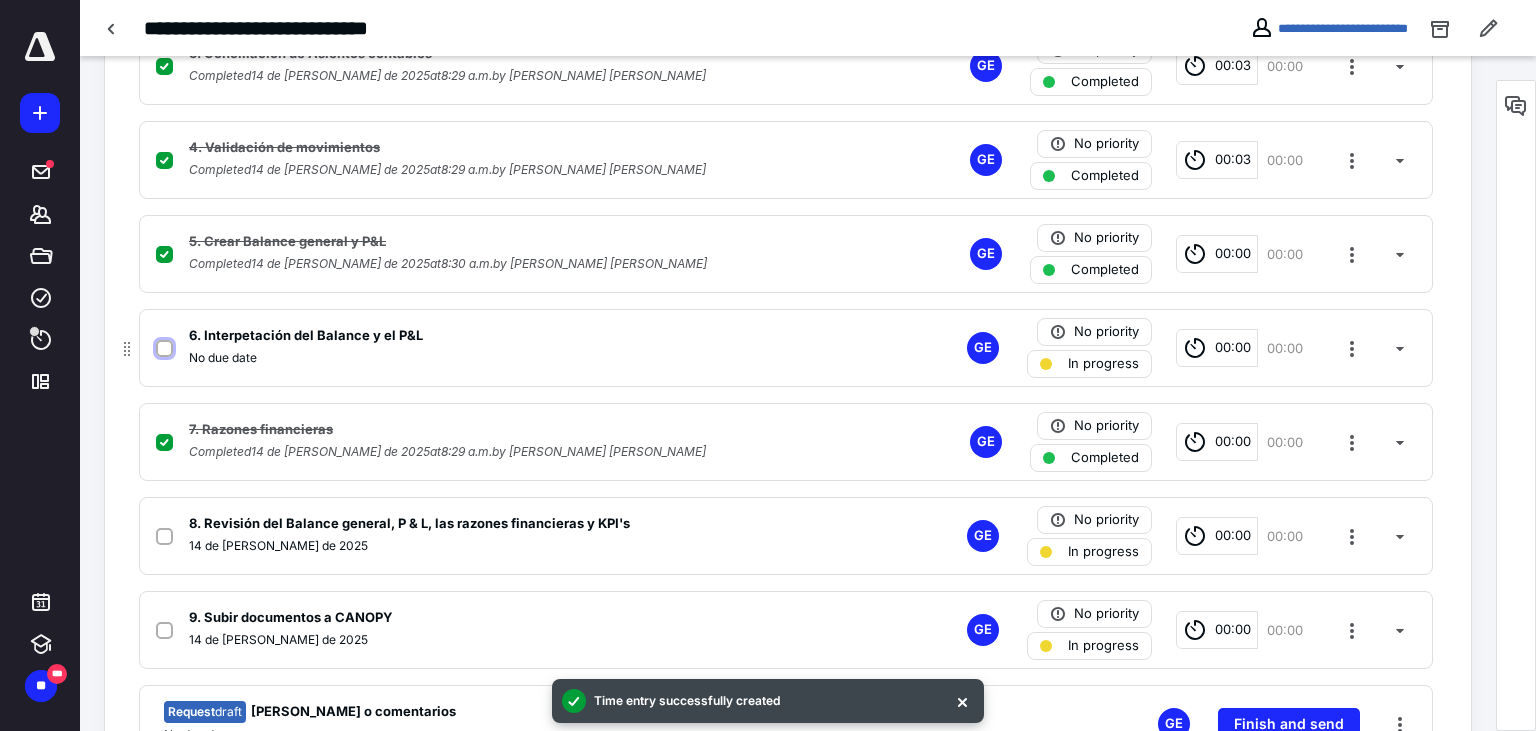 checkbox on "true" 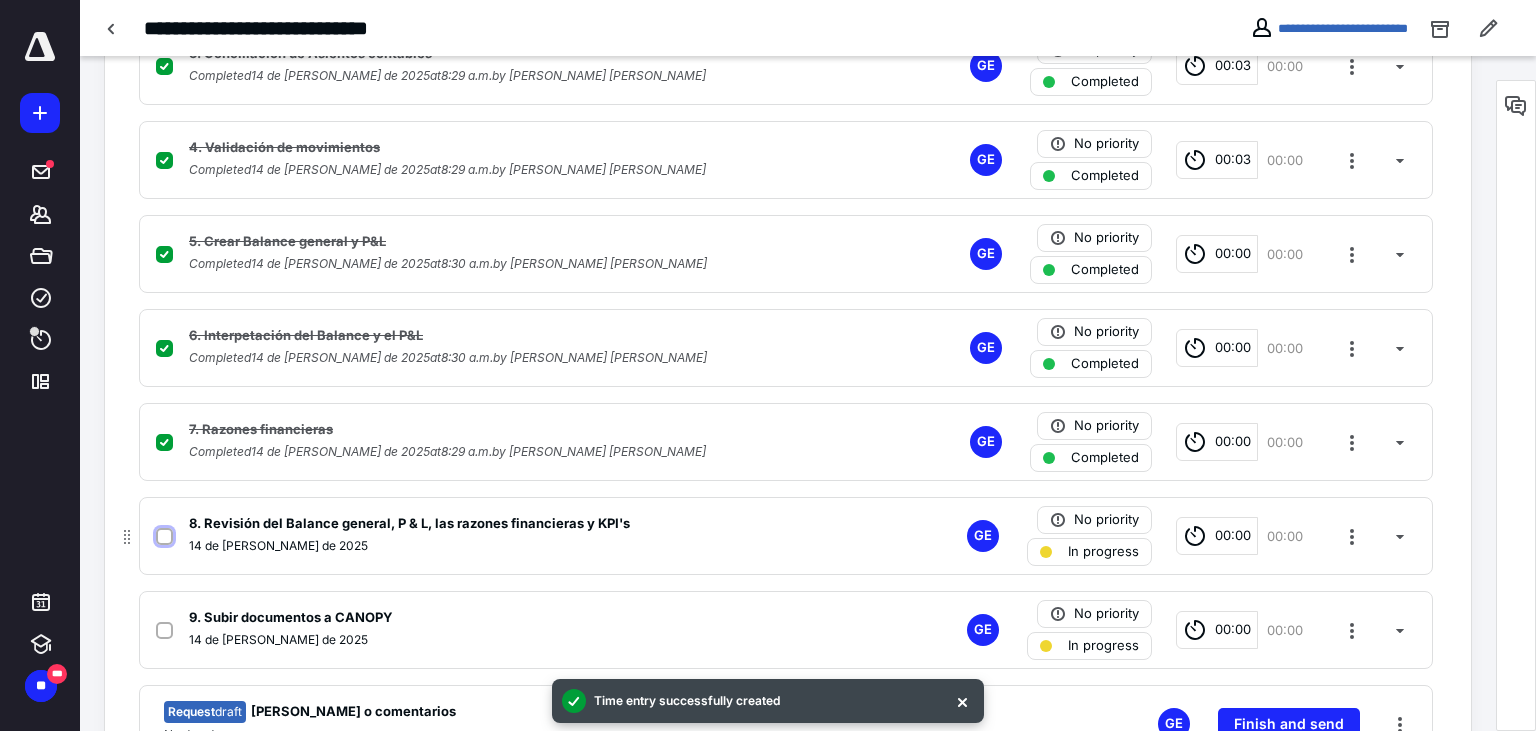 click at bounding box center [164, 537] 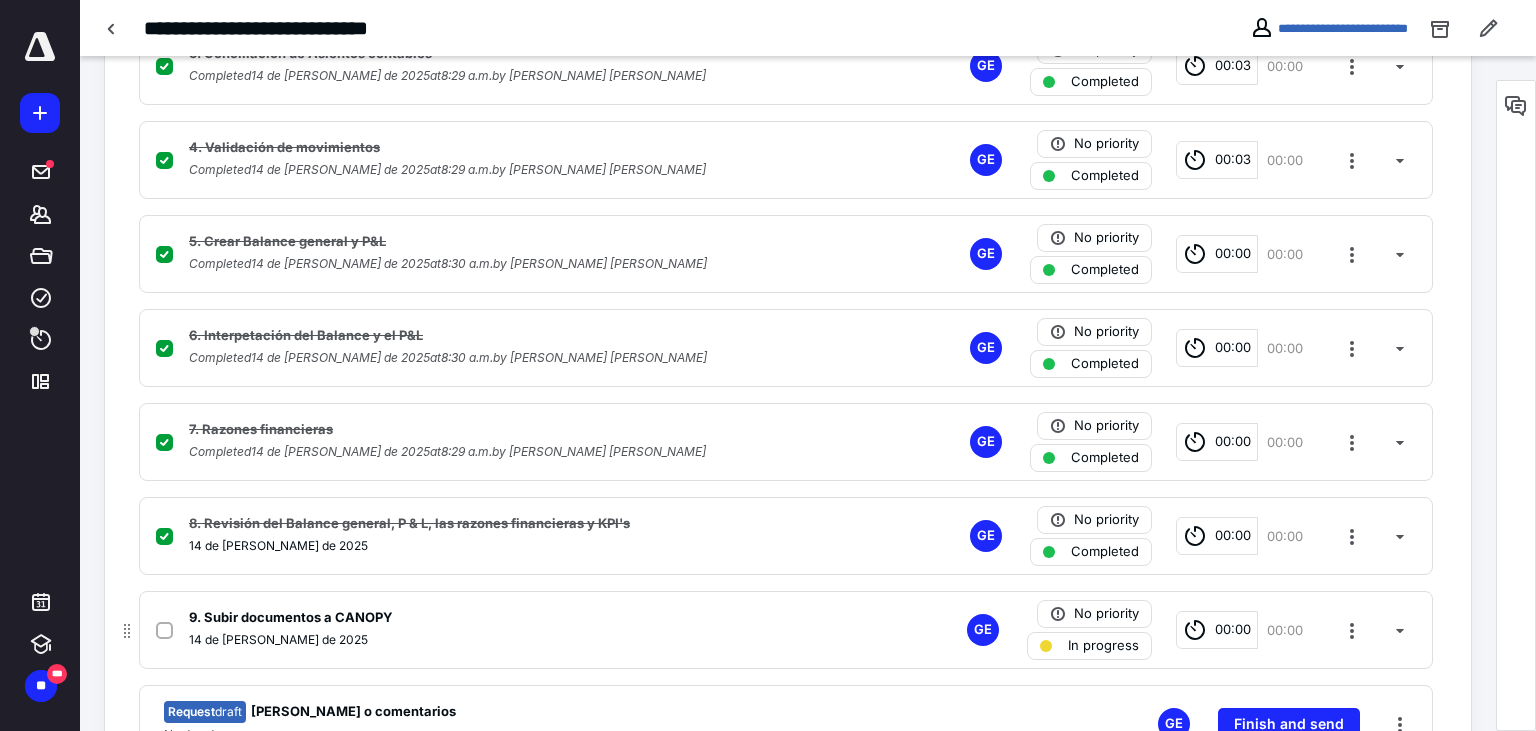 click 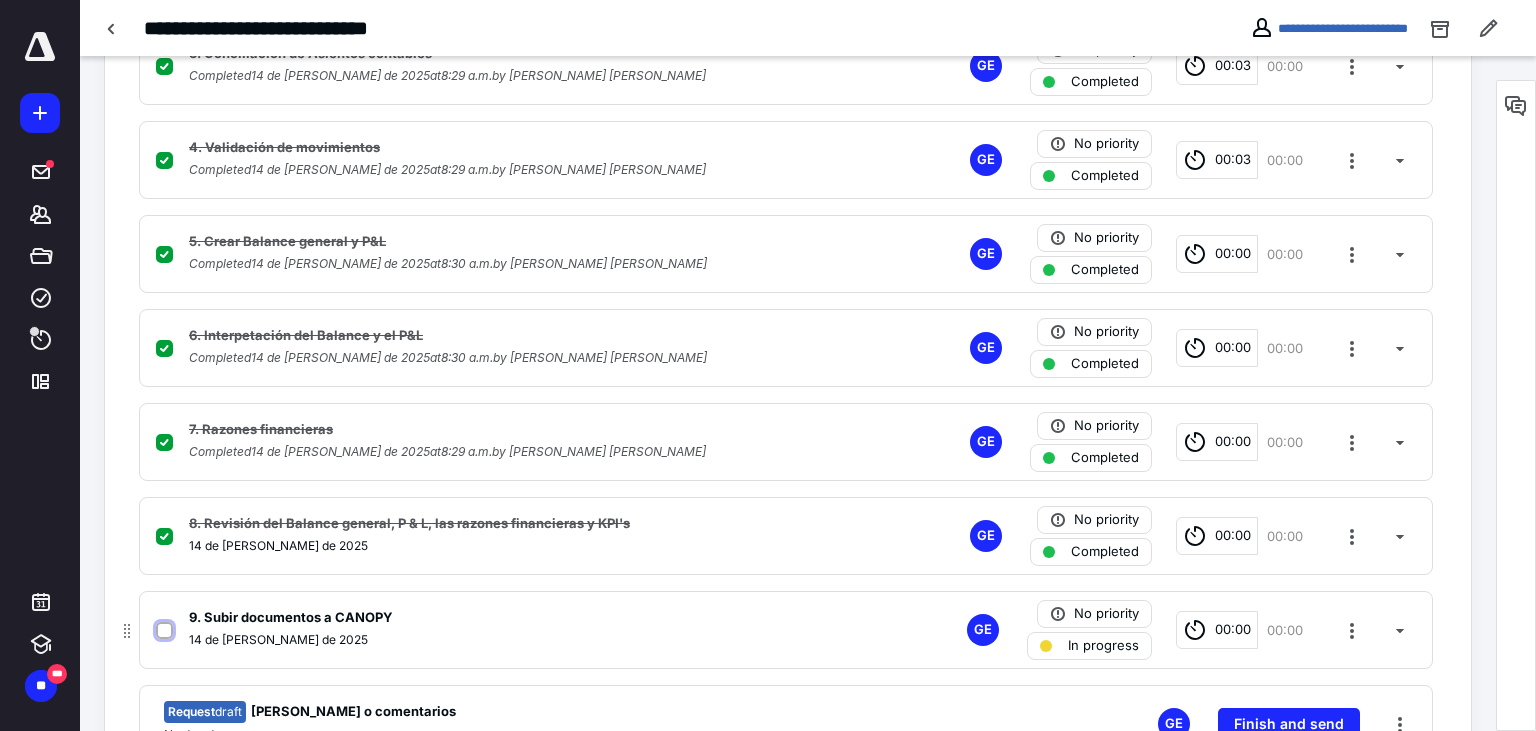 click at bounding box center (164, 631) 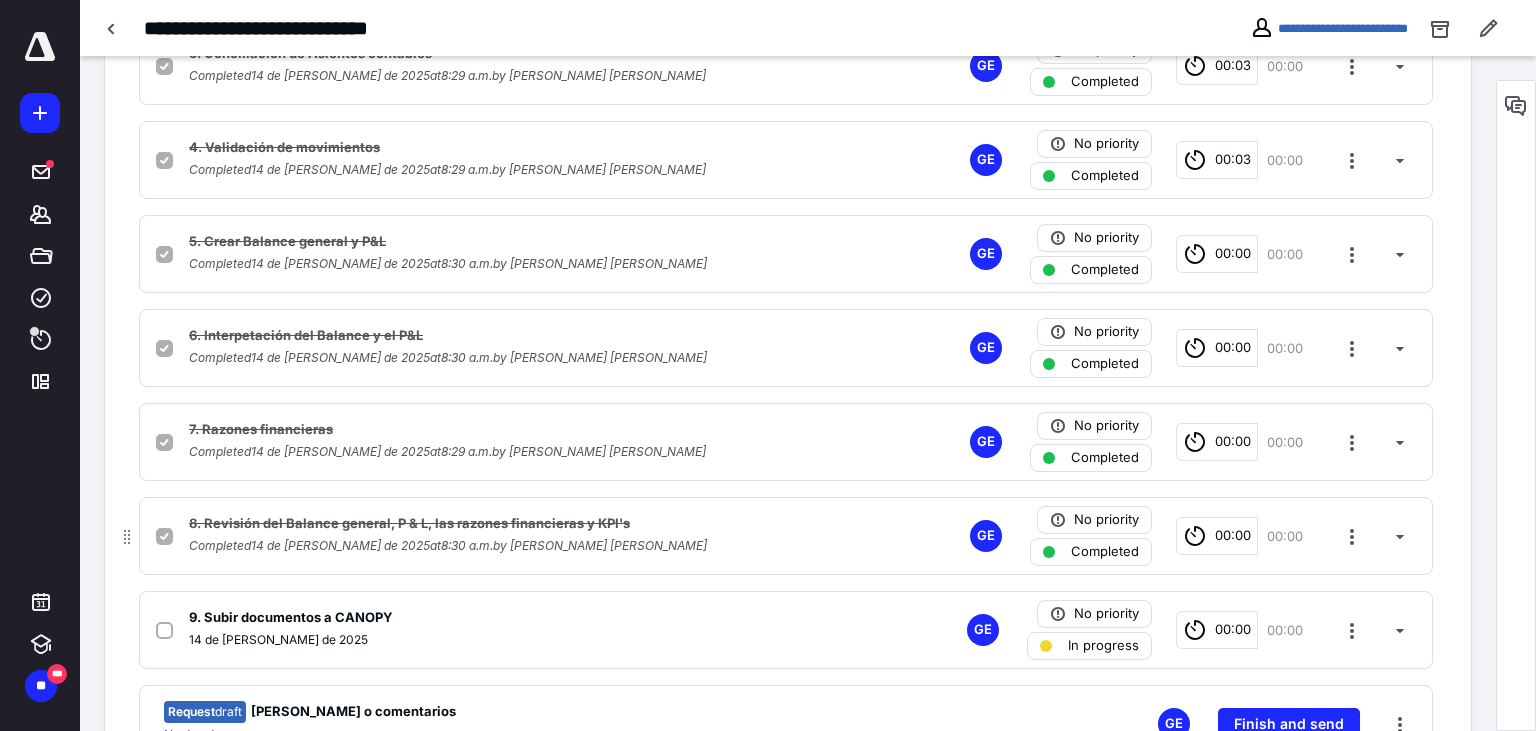 checkbox on "true" 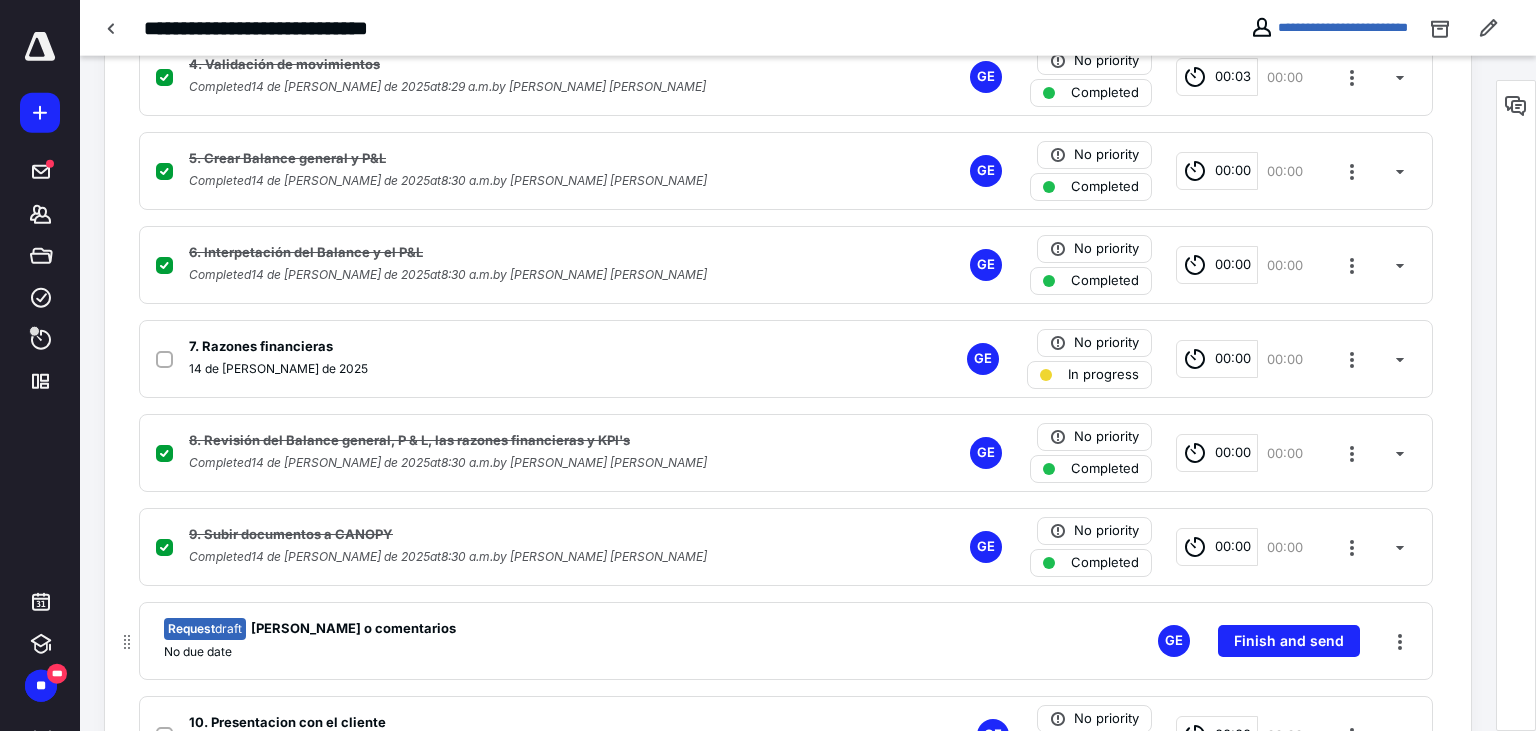 scroll, scrollTop: 913, scrollLeft: 0, axis: vertical 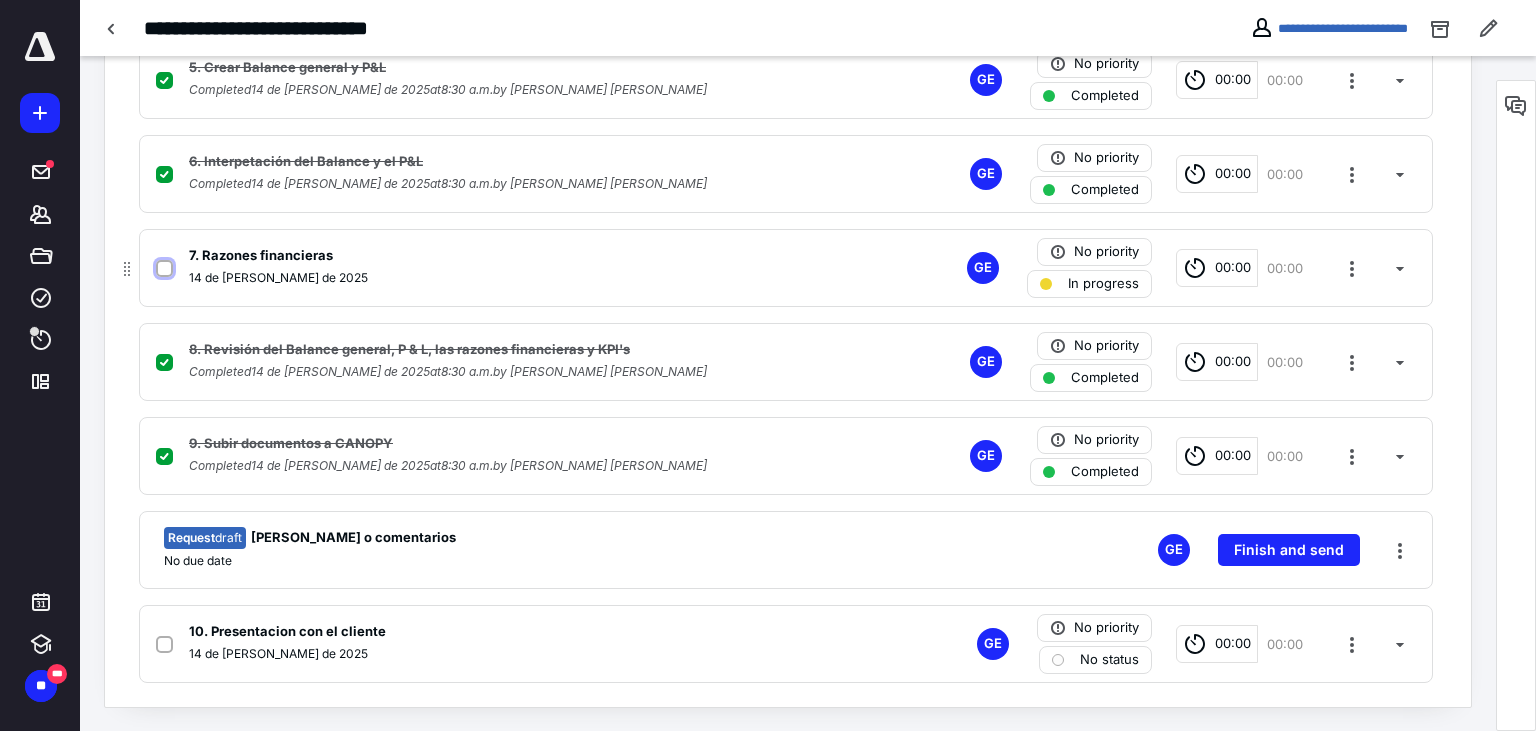 click at bounding box center (164, 269) 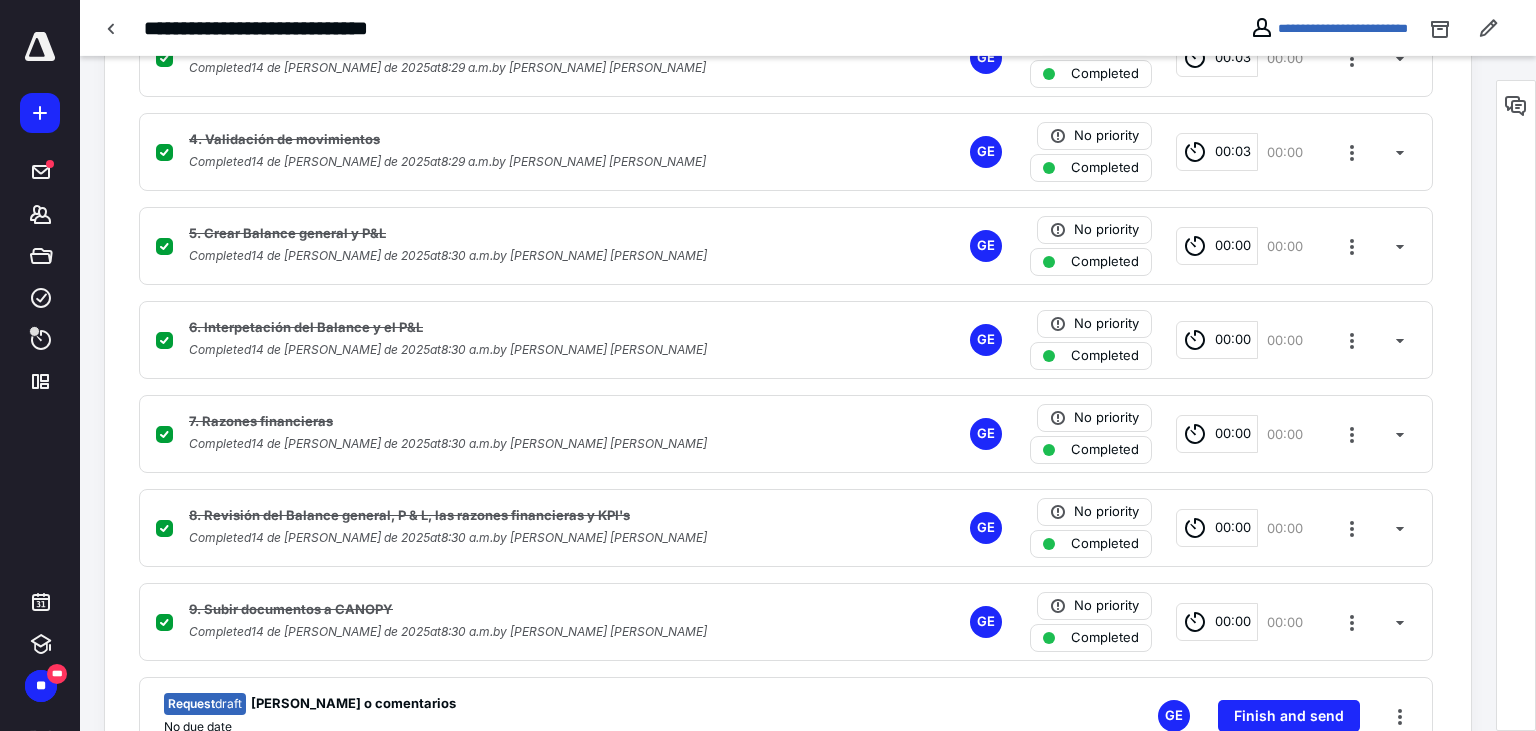 scroll, scrollTop: 702, scrollLeft: 0, axis: vertical 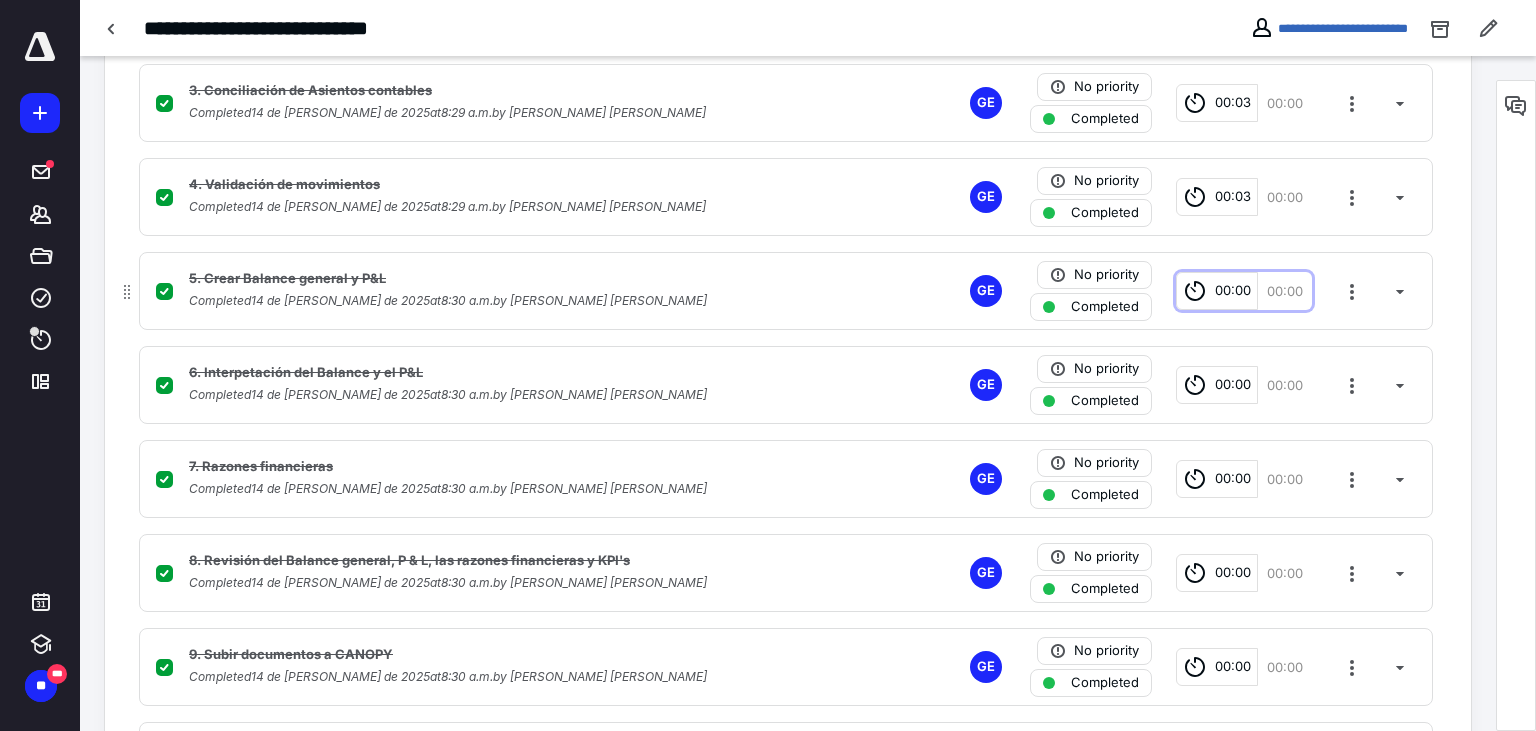 click on "00:00" at bounding box center [1233, 291] 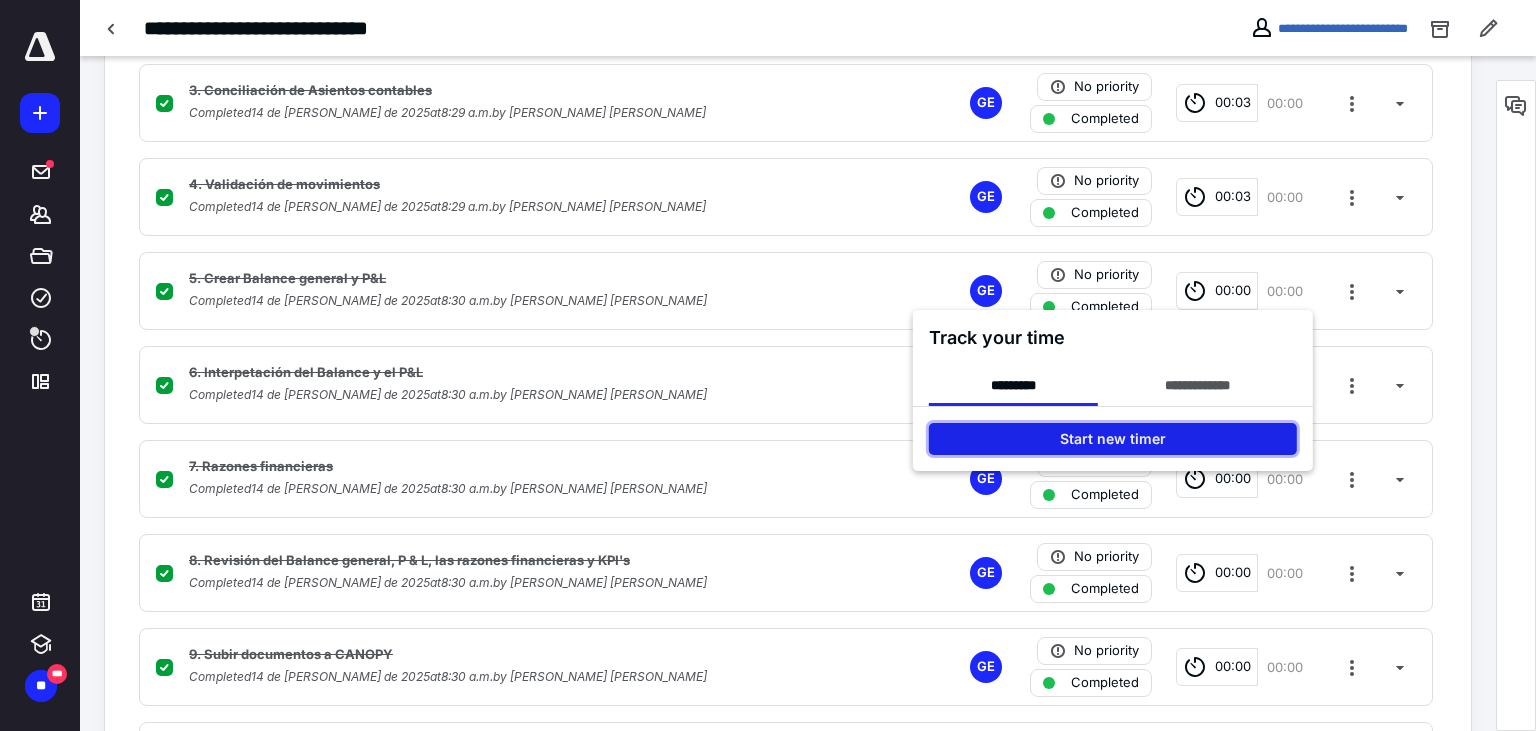 click on "Start new timer" at bounding box center [1113, 439] 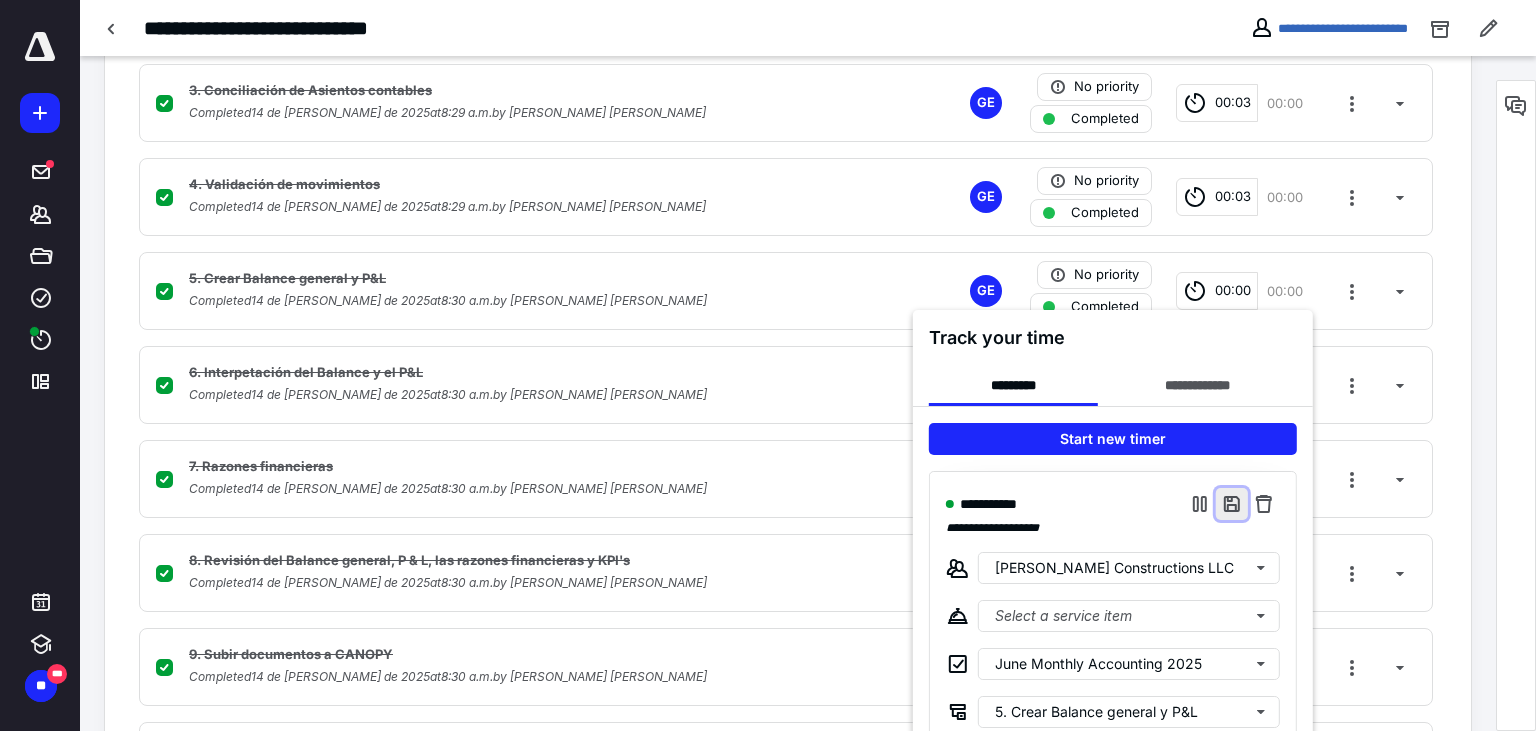 click at bounding box center (1232, 504) 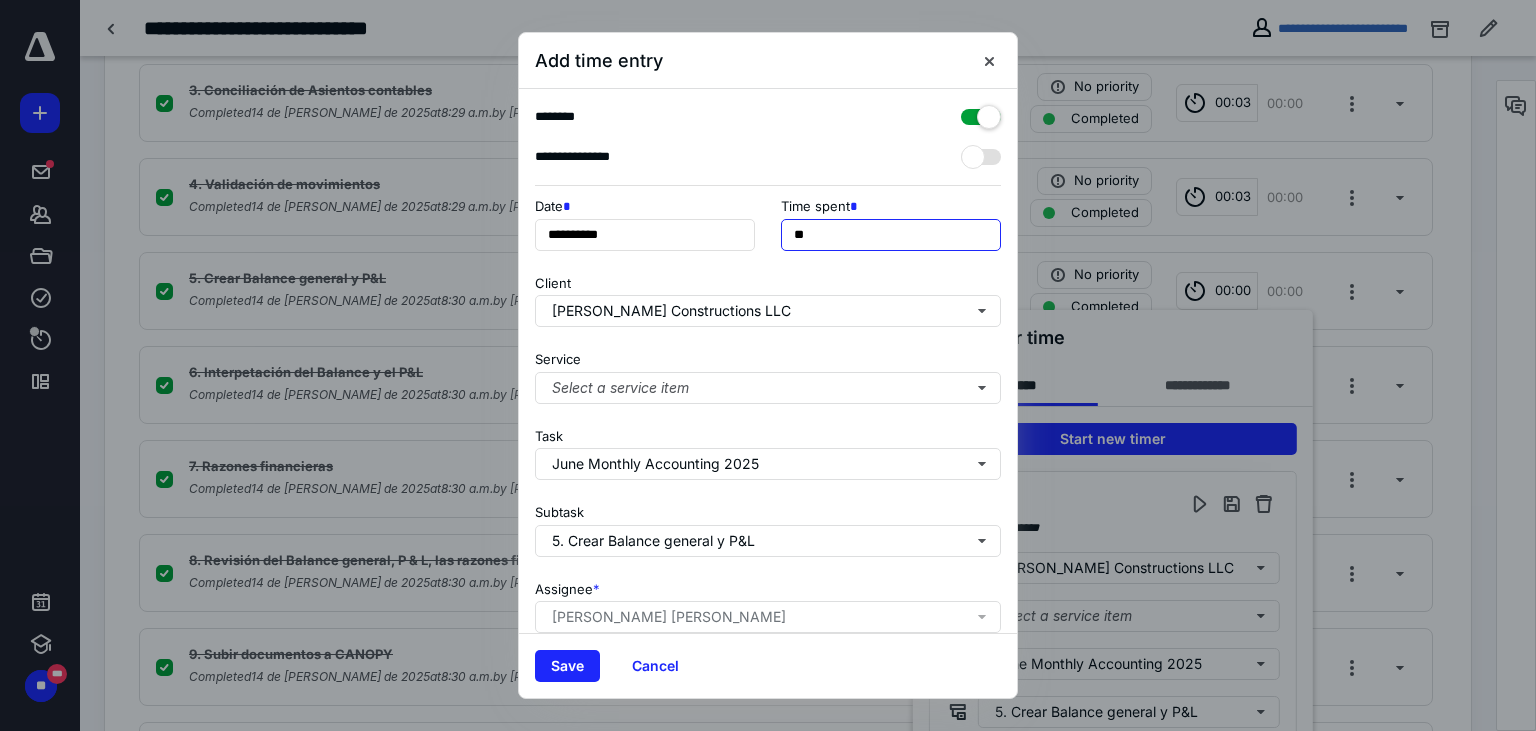 drag, startPoint x: 799, startPoint y: 230, endPoint x: 762, endPoint y: 226, distance: 37.215588 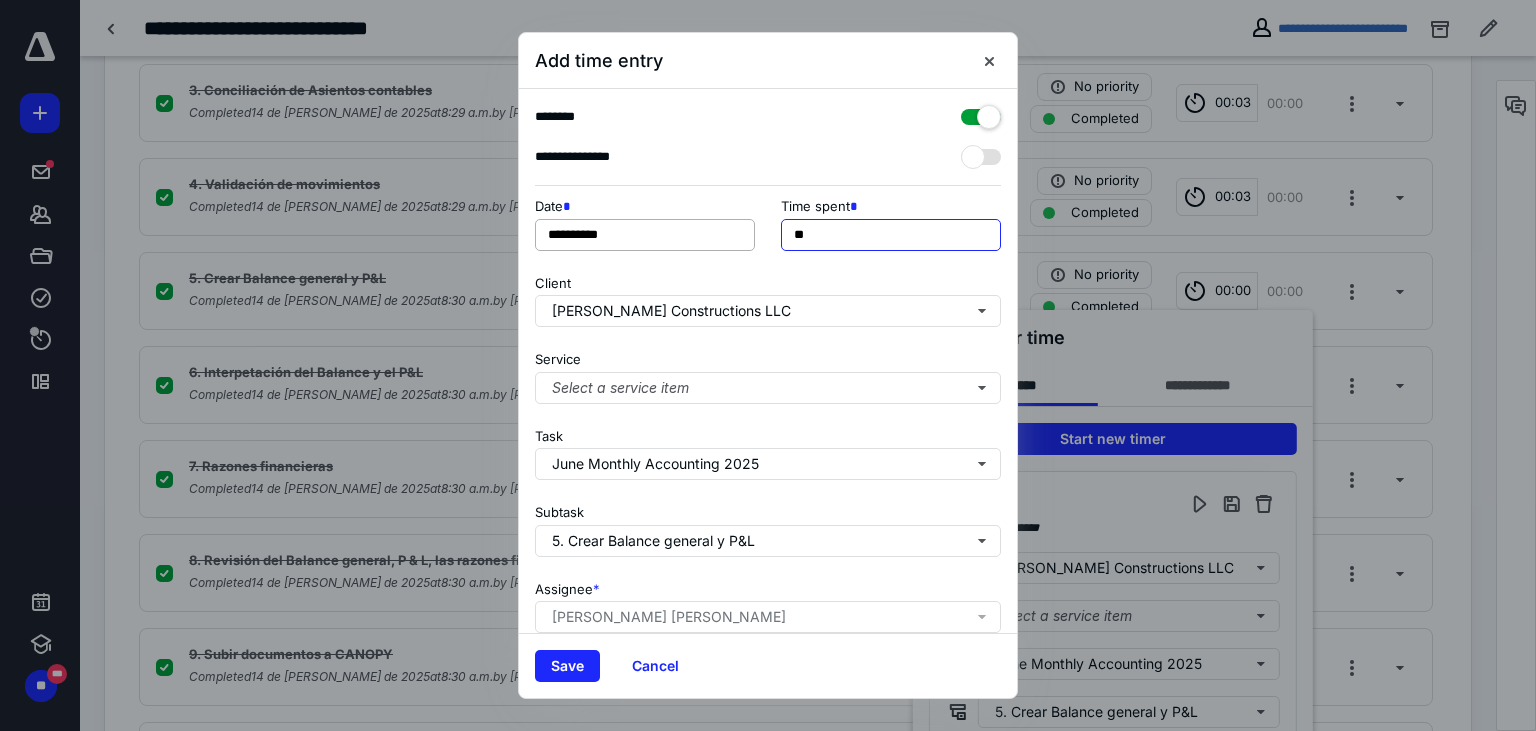 type on "**" 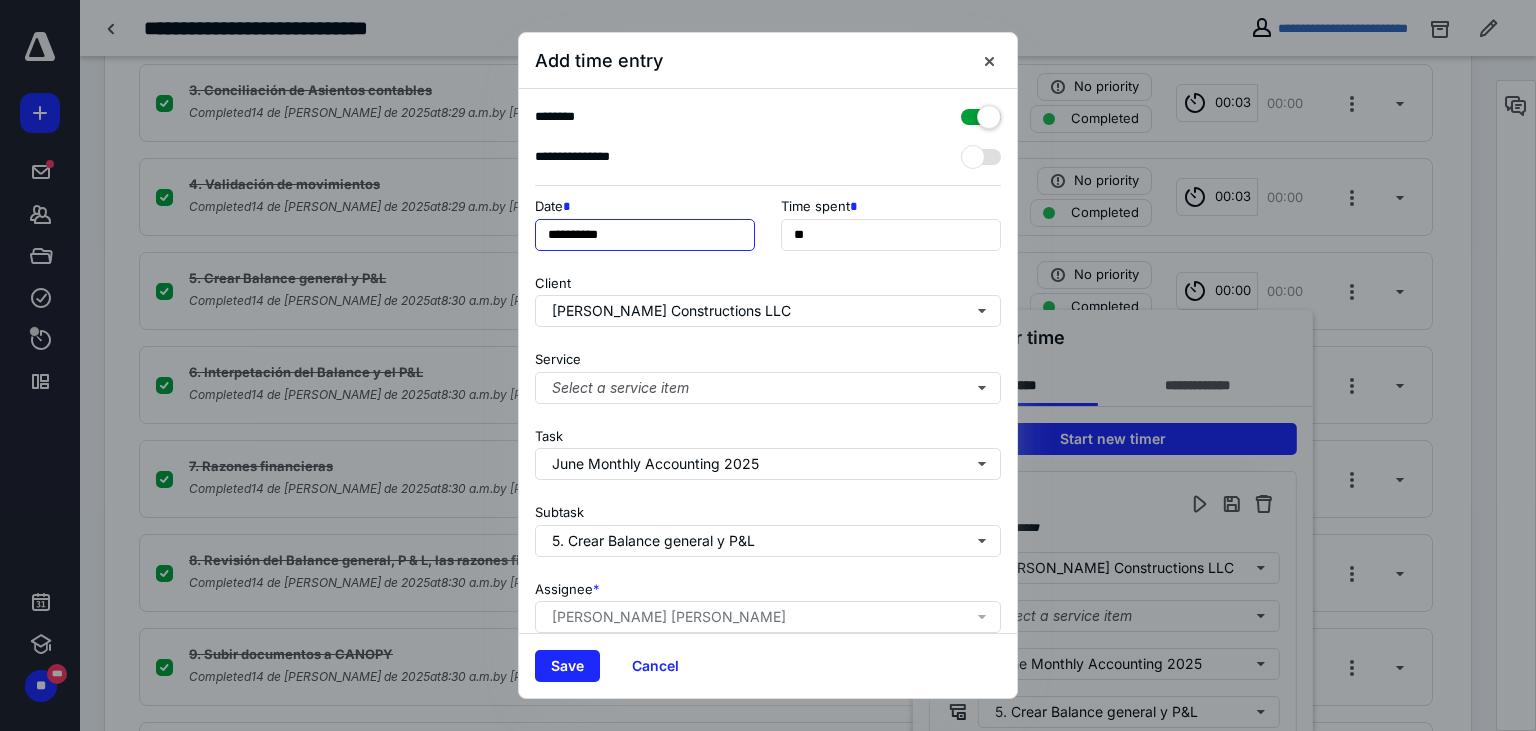 click on "**********" at bounding box center [645, 235] 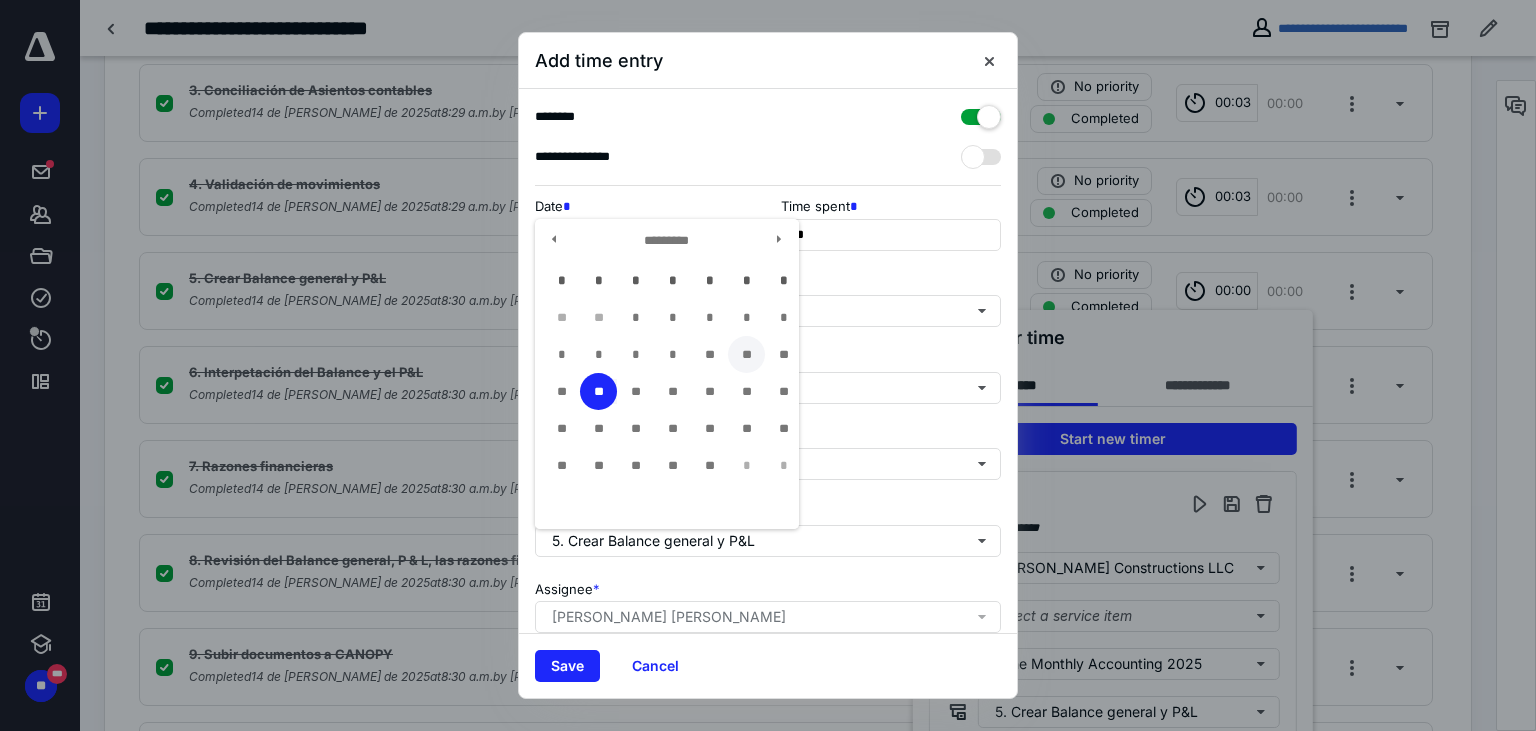 click on "**" at bounding box center (746, 354) 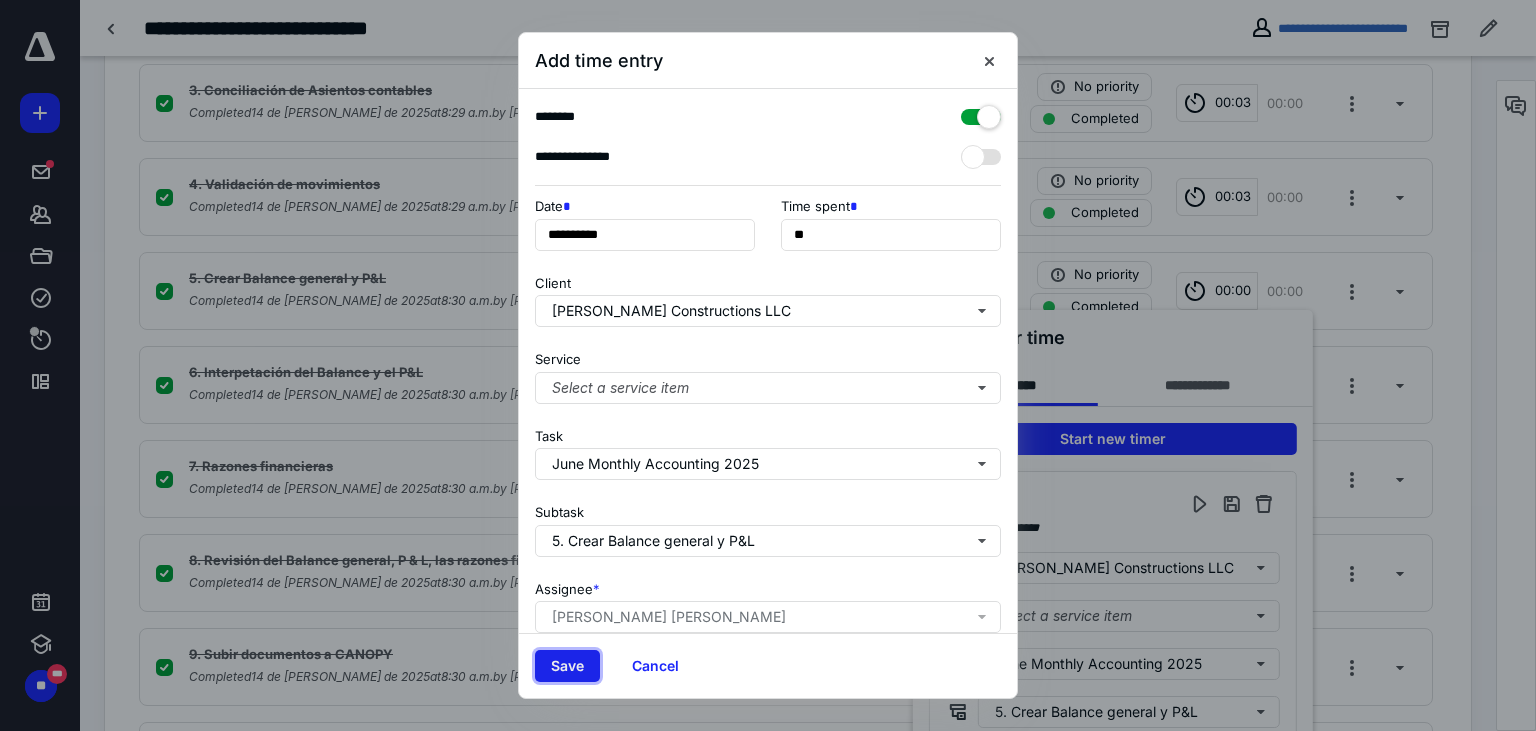 click on "Save" at bounding box center [567, 666] 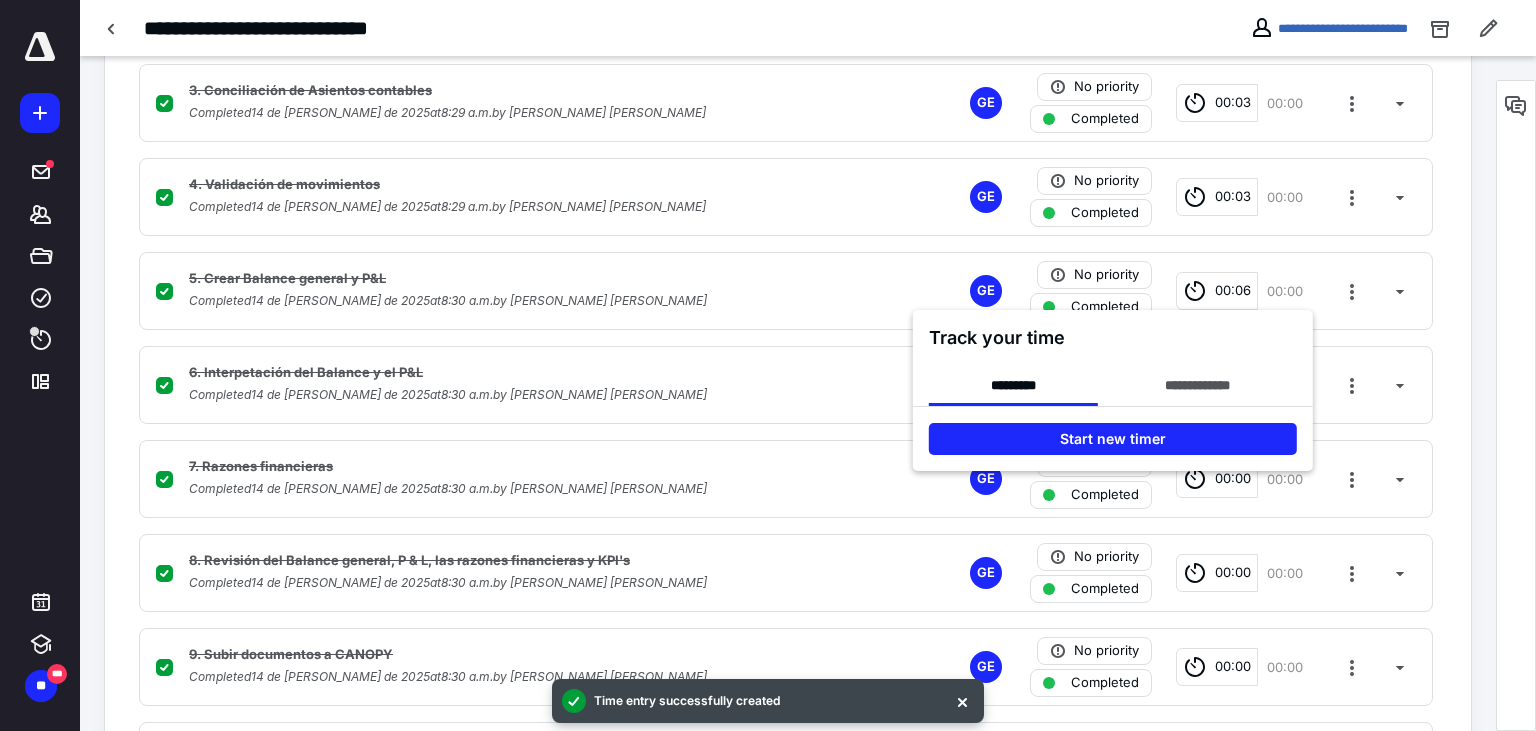 click at bounding box center (768, 365) 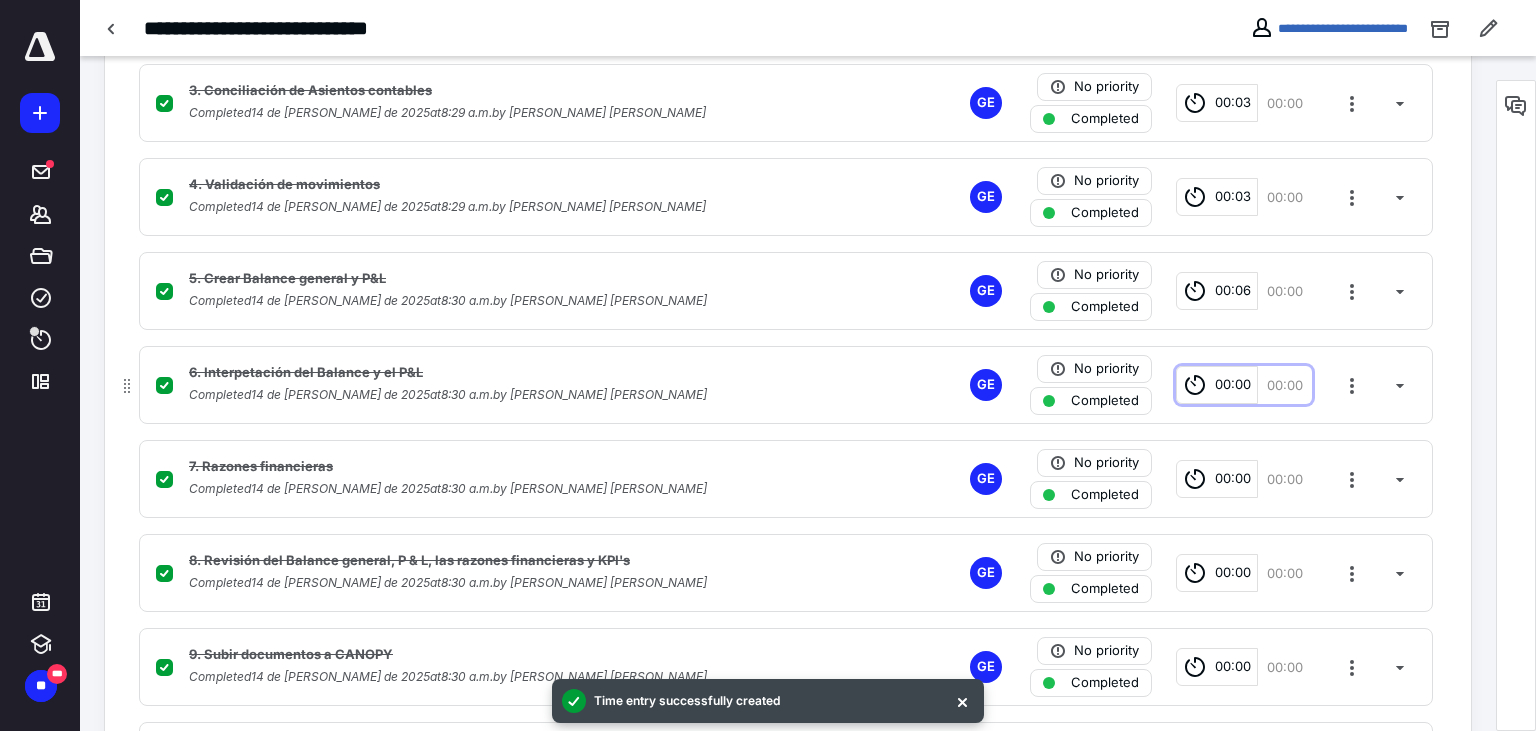 click on "00:00" at bounding box center [1233, 385] 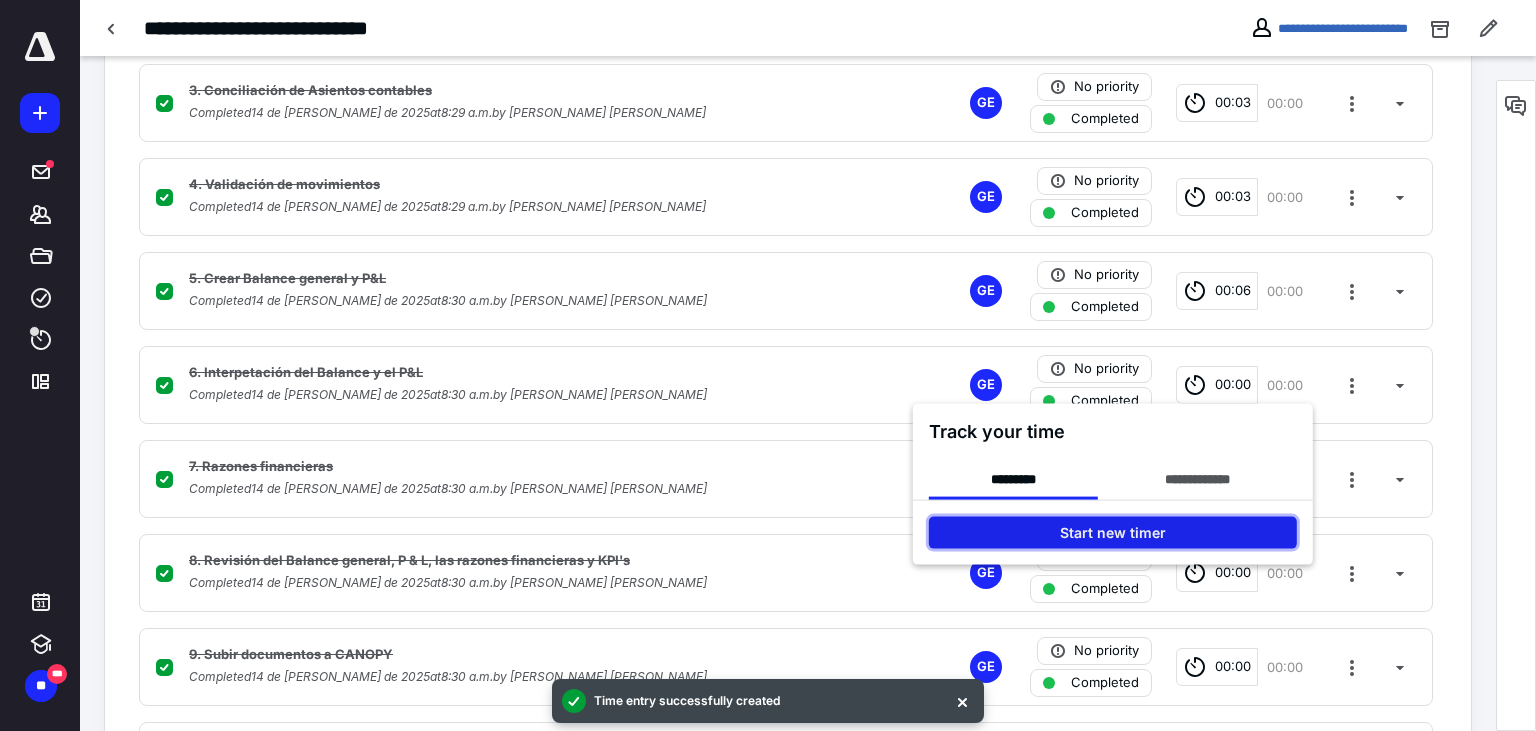 click on "Start new timer" at bounding box center [1113, 533] 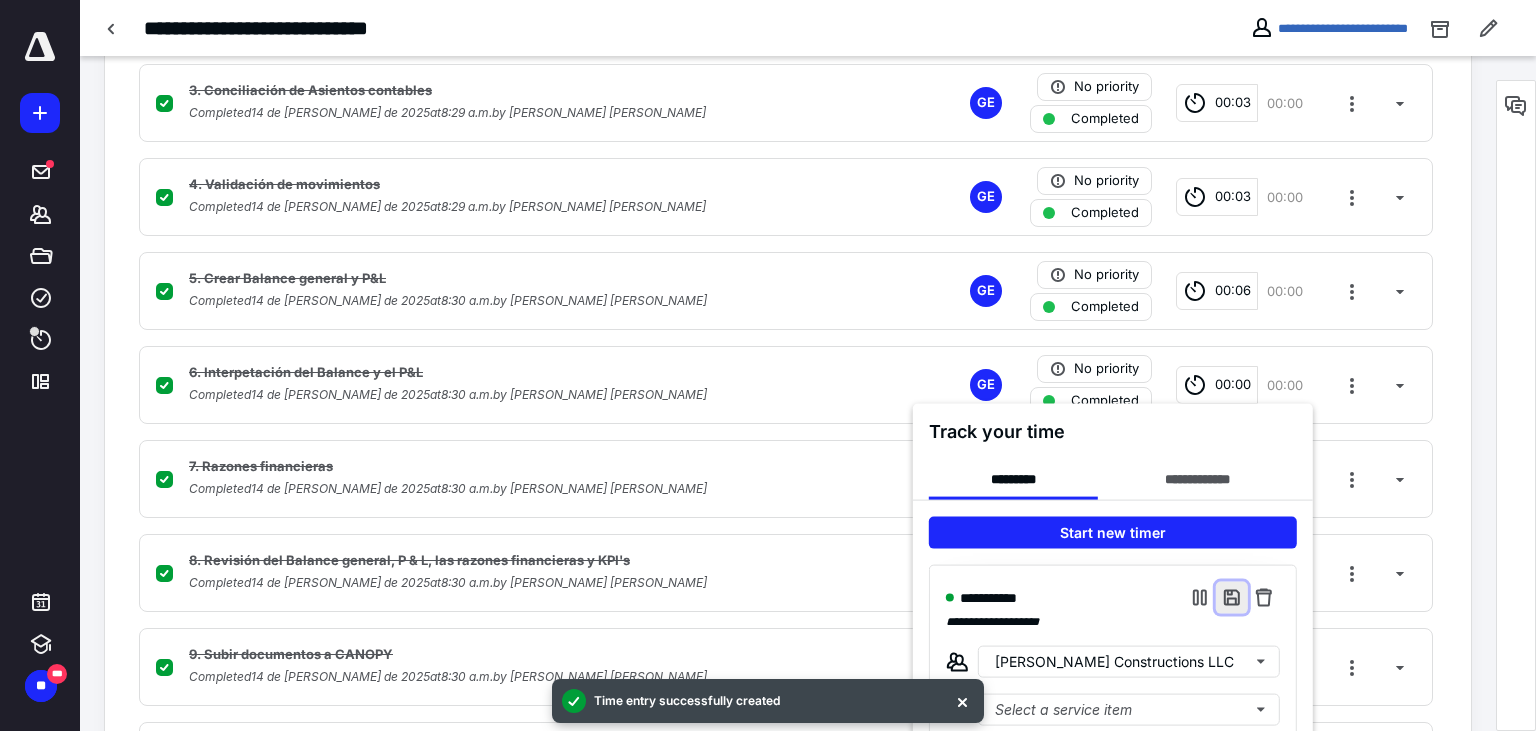 click at bounding box center [1232, 598] 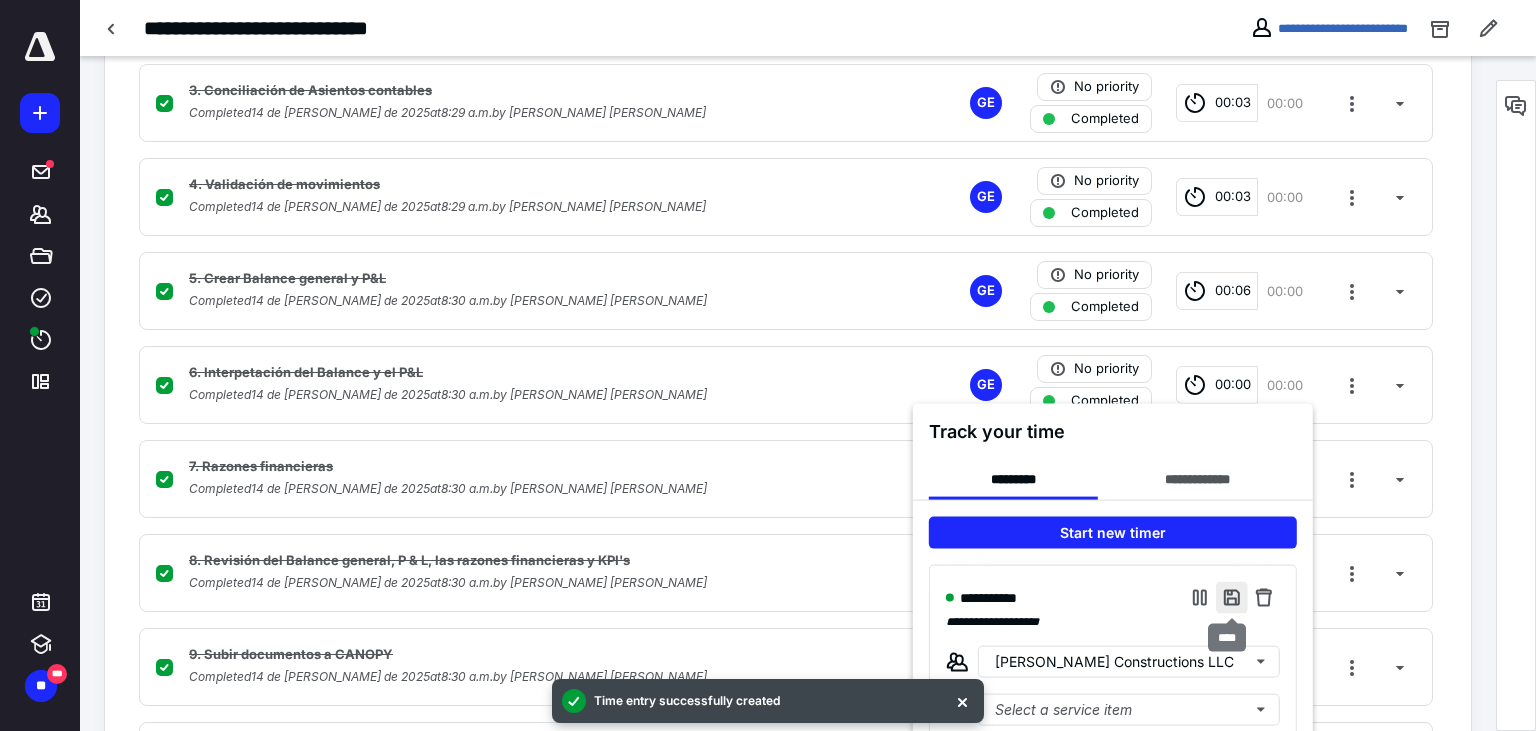 type on "**" 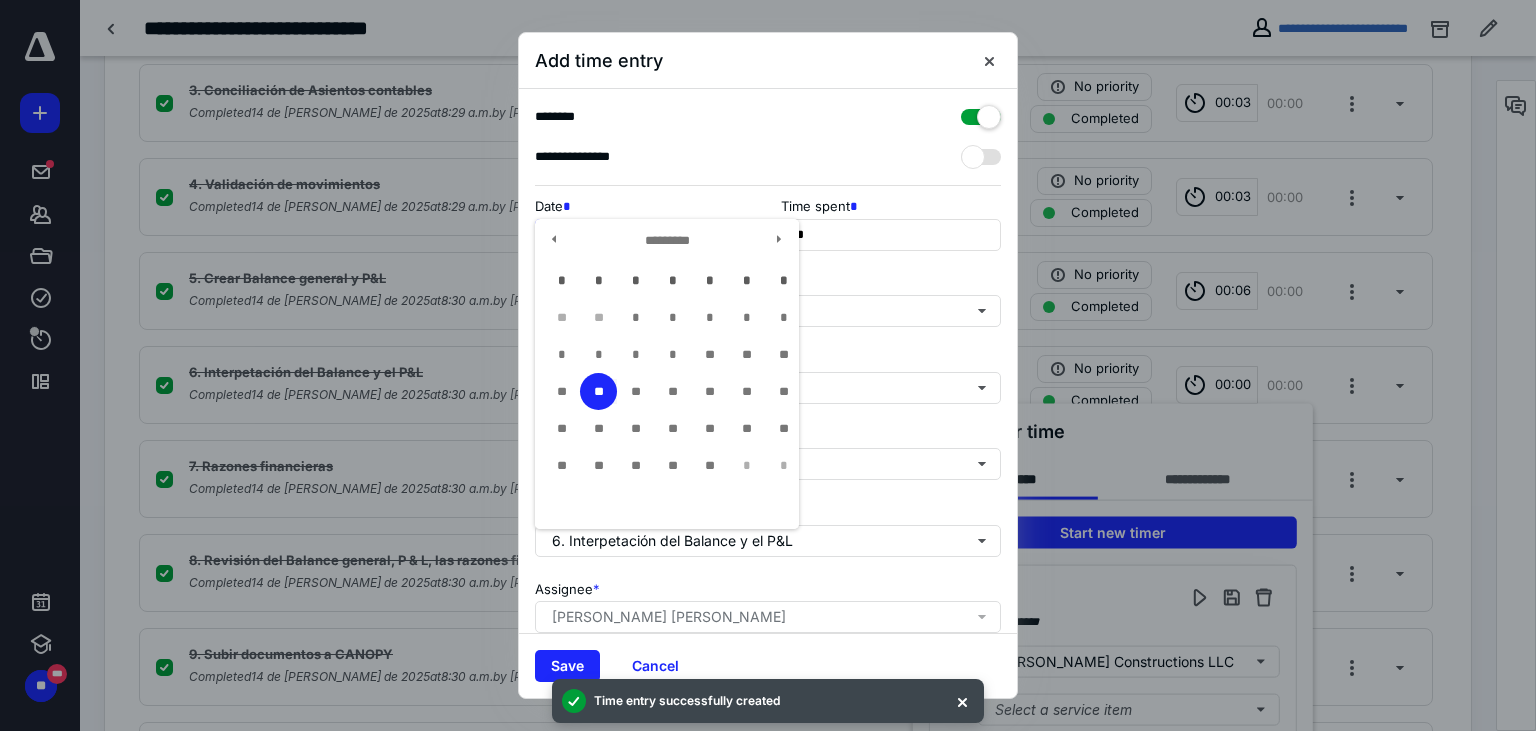 click on "**********" at bounding box center [645, 235] 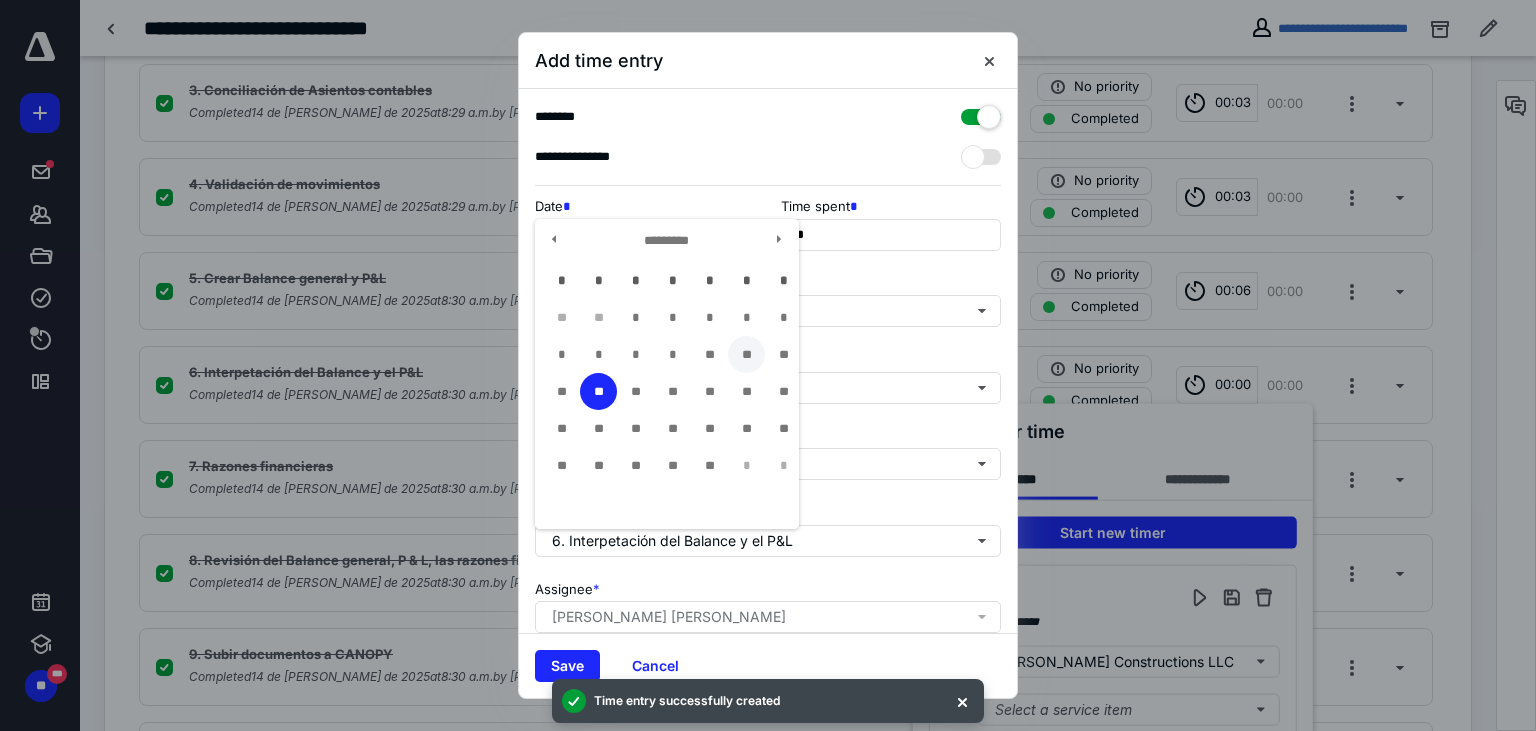 click on "**" at bounding box center [746, 354] 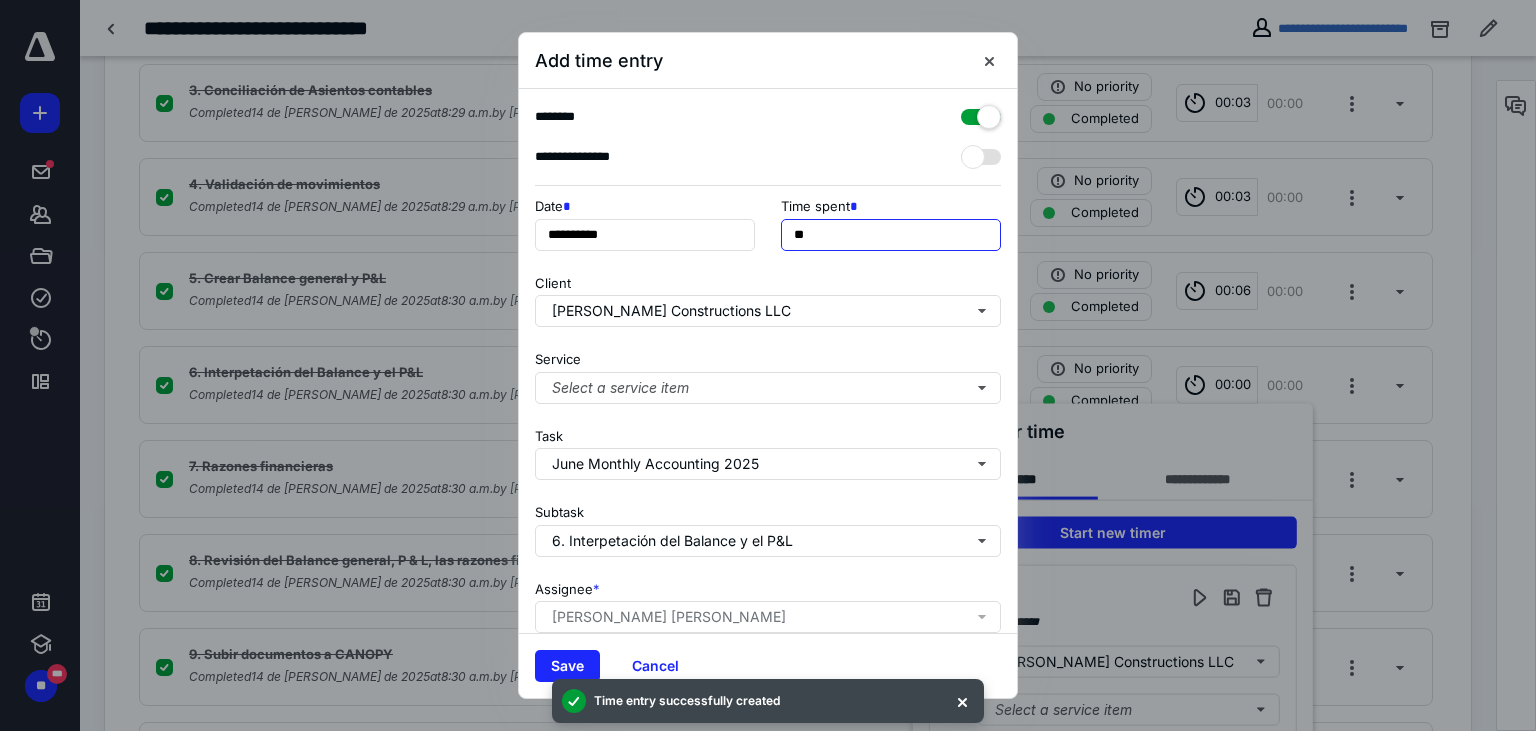 drag, startPoint x: 799, startPoint y: 231, endPoint x: 774, endPoint y: 227, distance: 25.317978 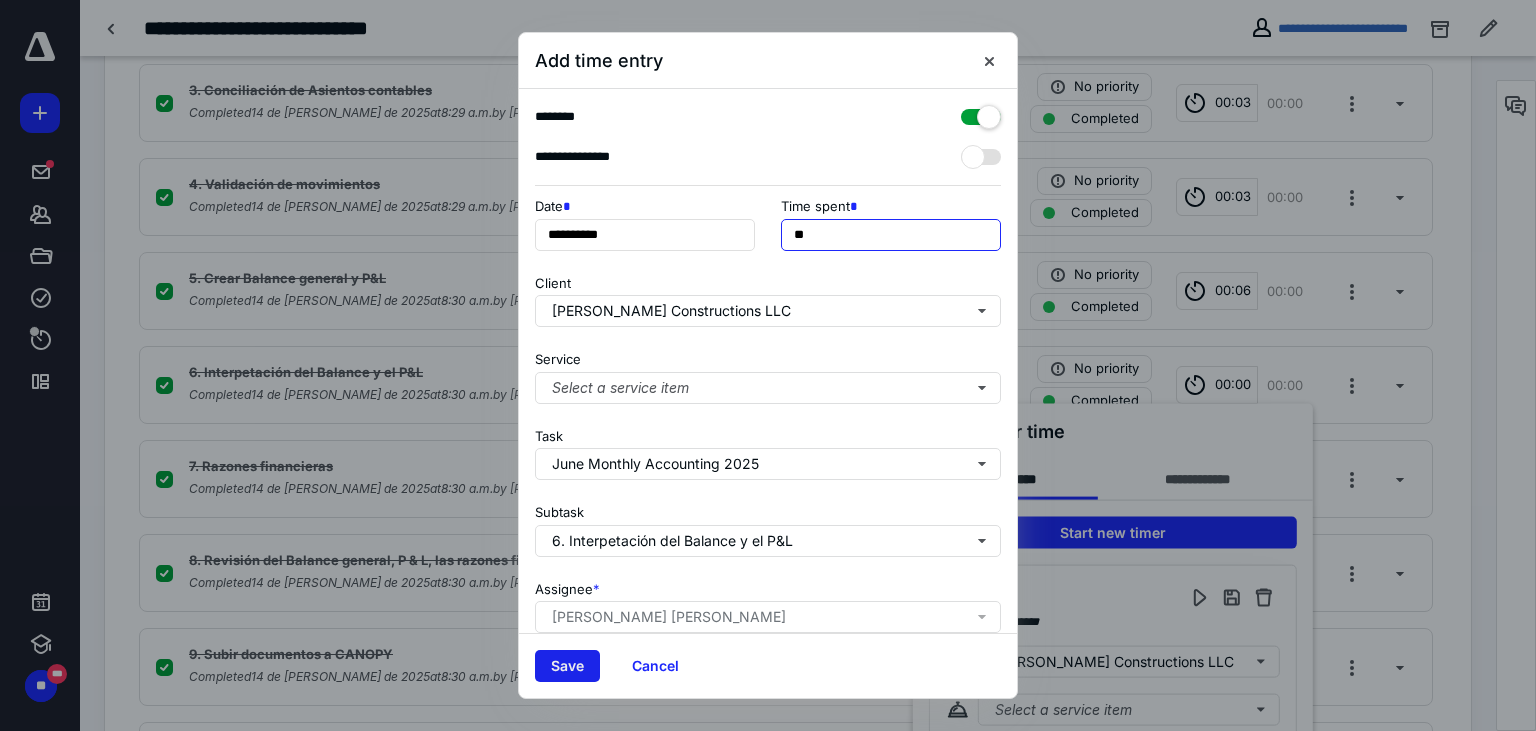 type on "**" 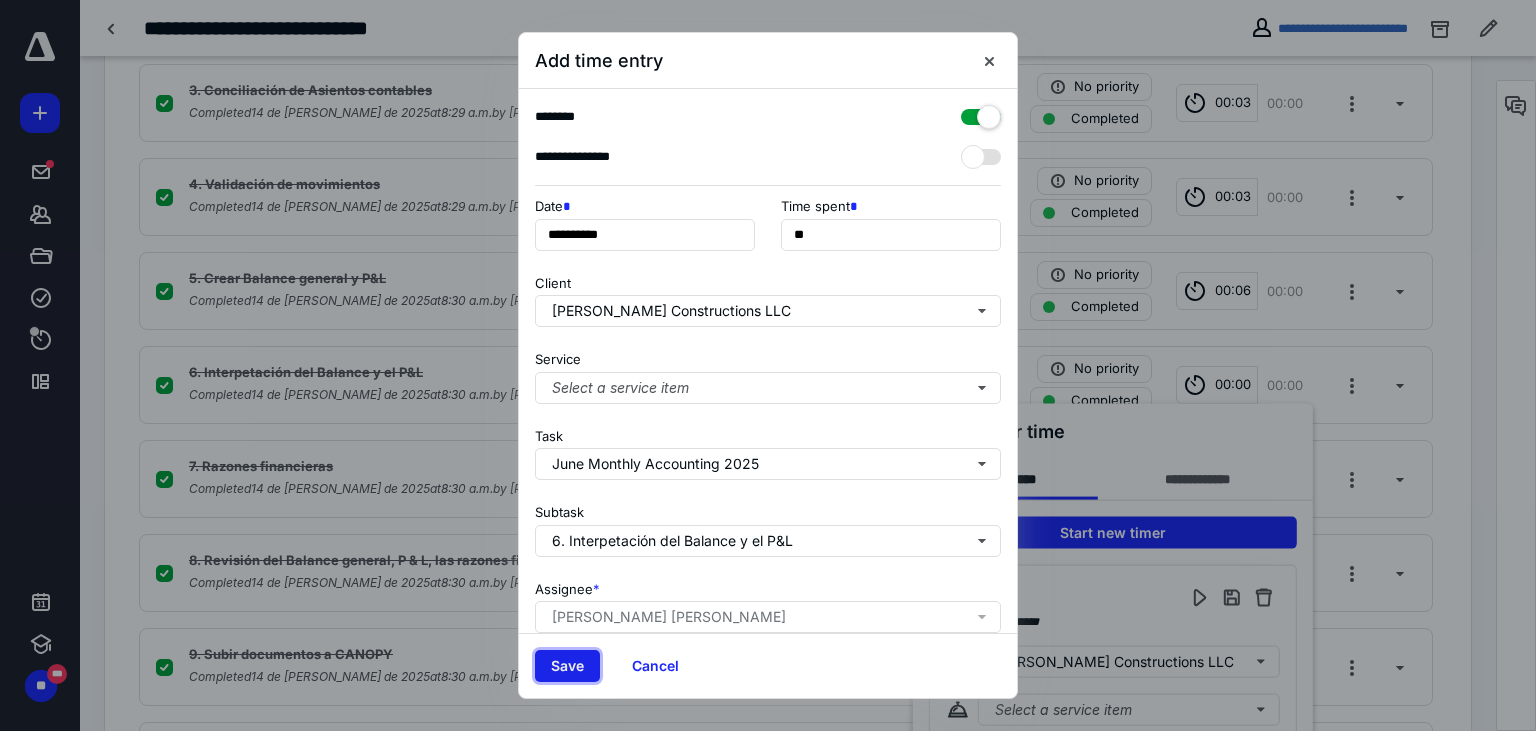 click on "Save" at bounding box center [567, 666] 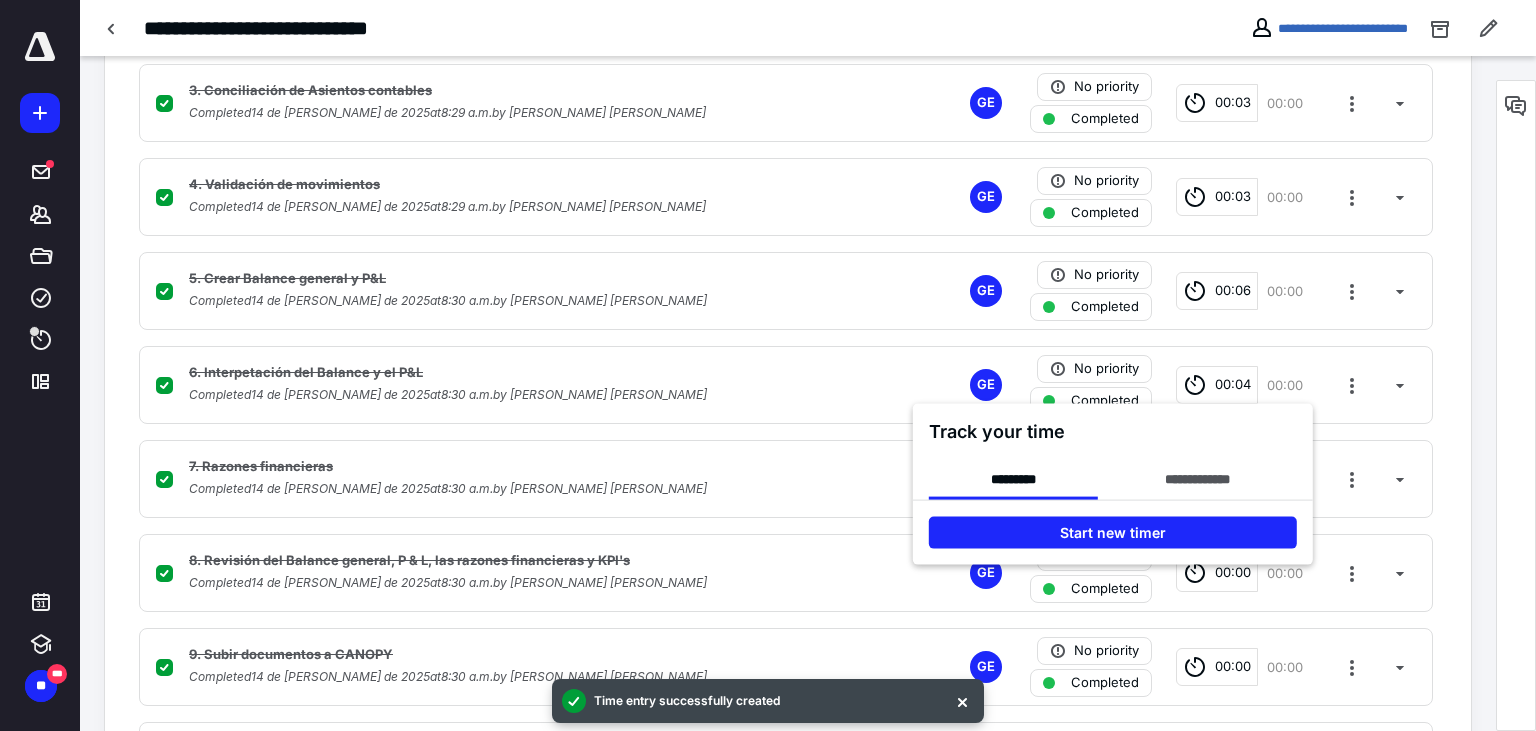 click at bounding box center [768, 365] 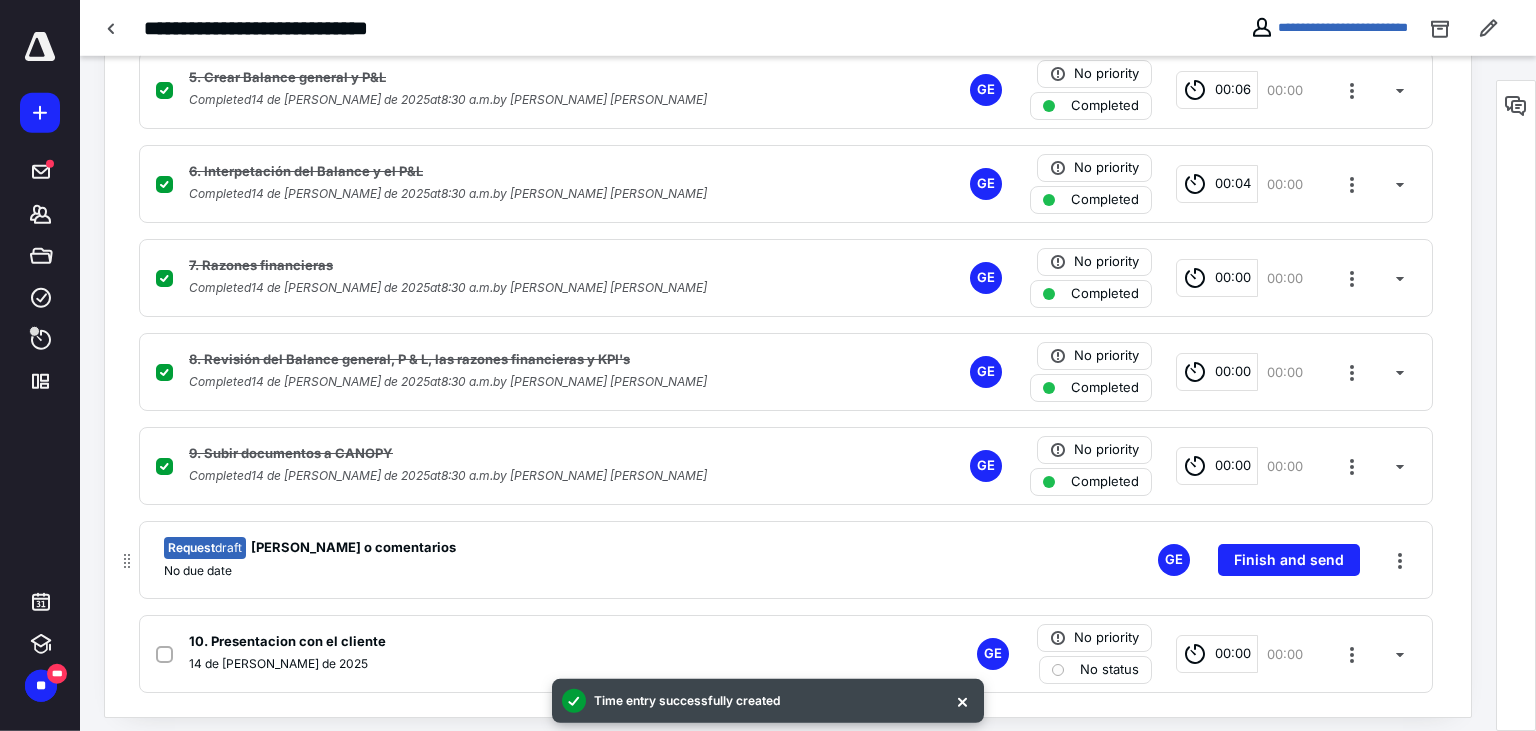 scroll, scrollTop: 913, scrollLeft: 0, axis: vertical 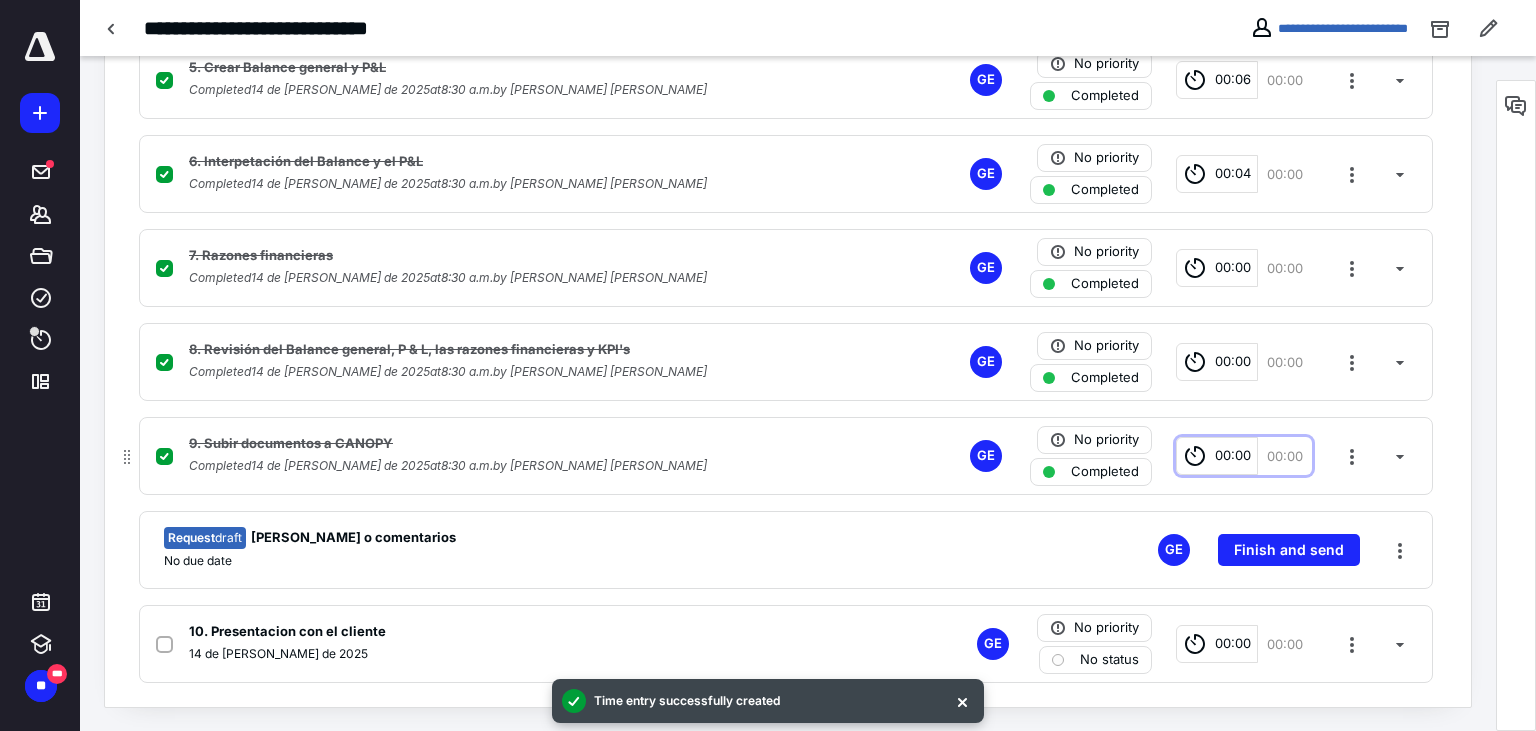 click on "00:00" at bounding box center [1217, 456] 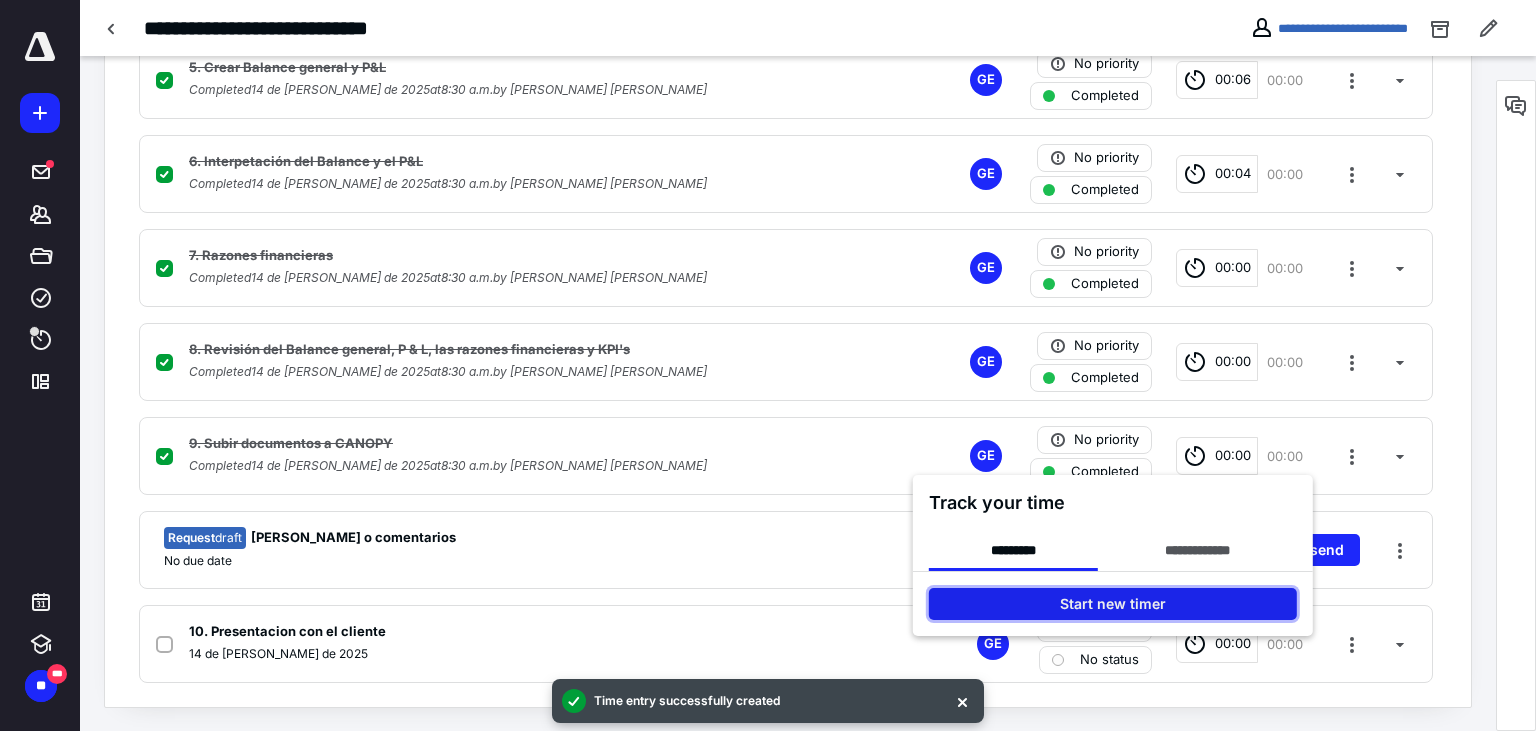 click on "Start new timer" at bounding box center [1113, 604] 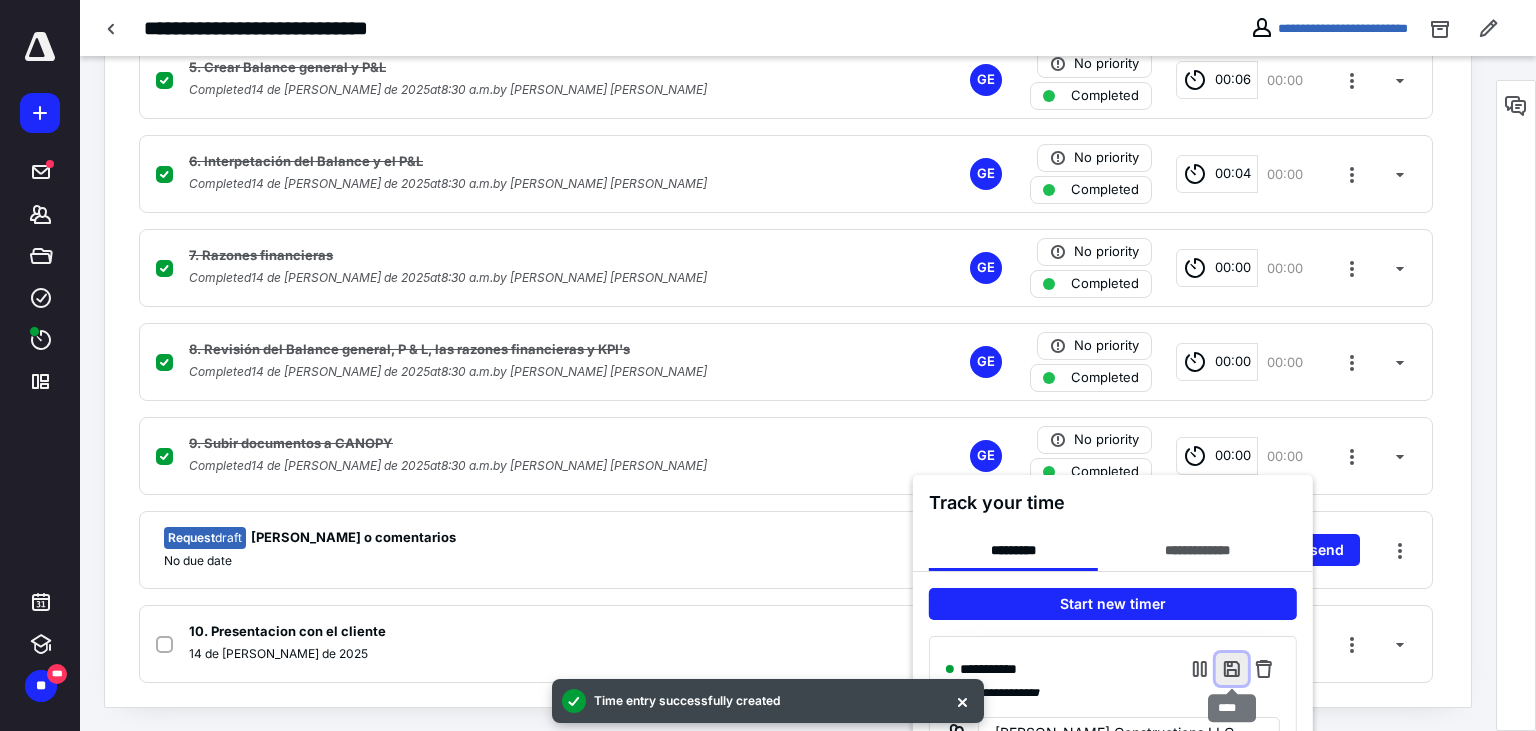 click at bounding box center [1232, 669] 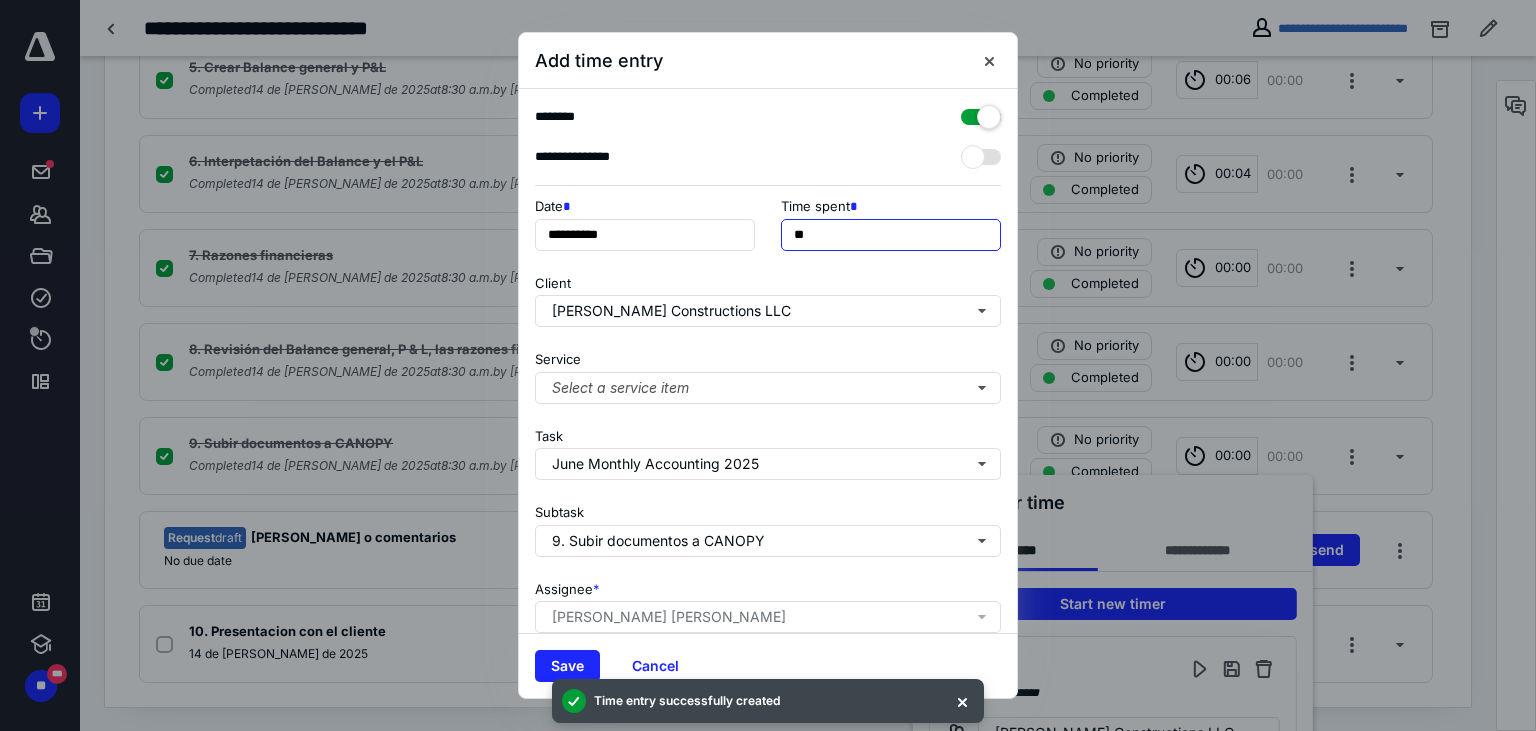 drag, startPoint x: 802, startPoint y: 232, endPoint x: 782, endPoint y: 229, distance: 20.22375 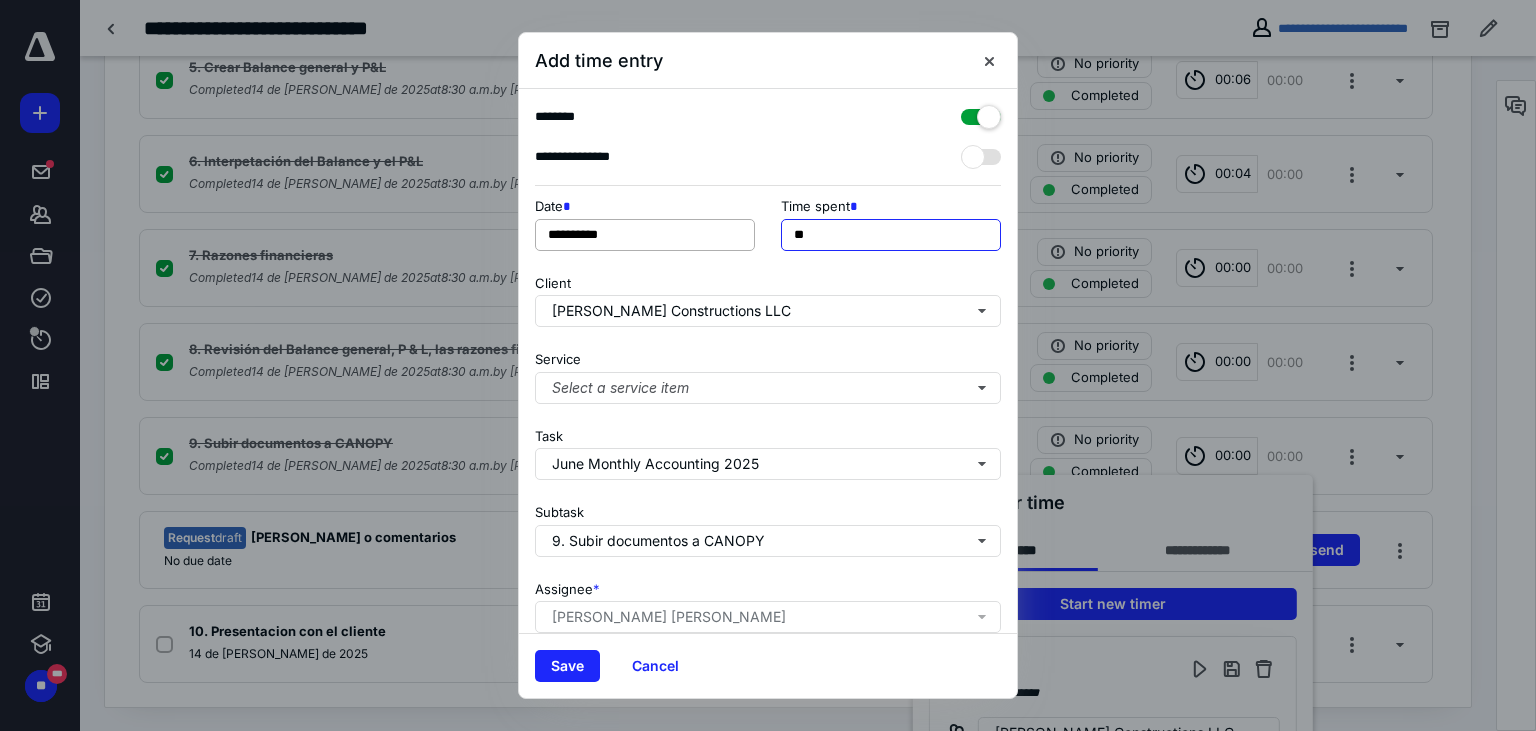 type on "**" 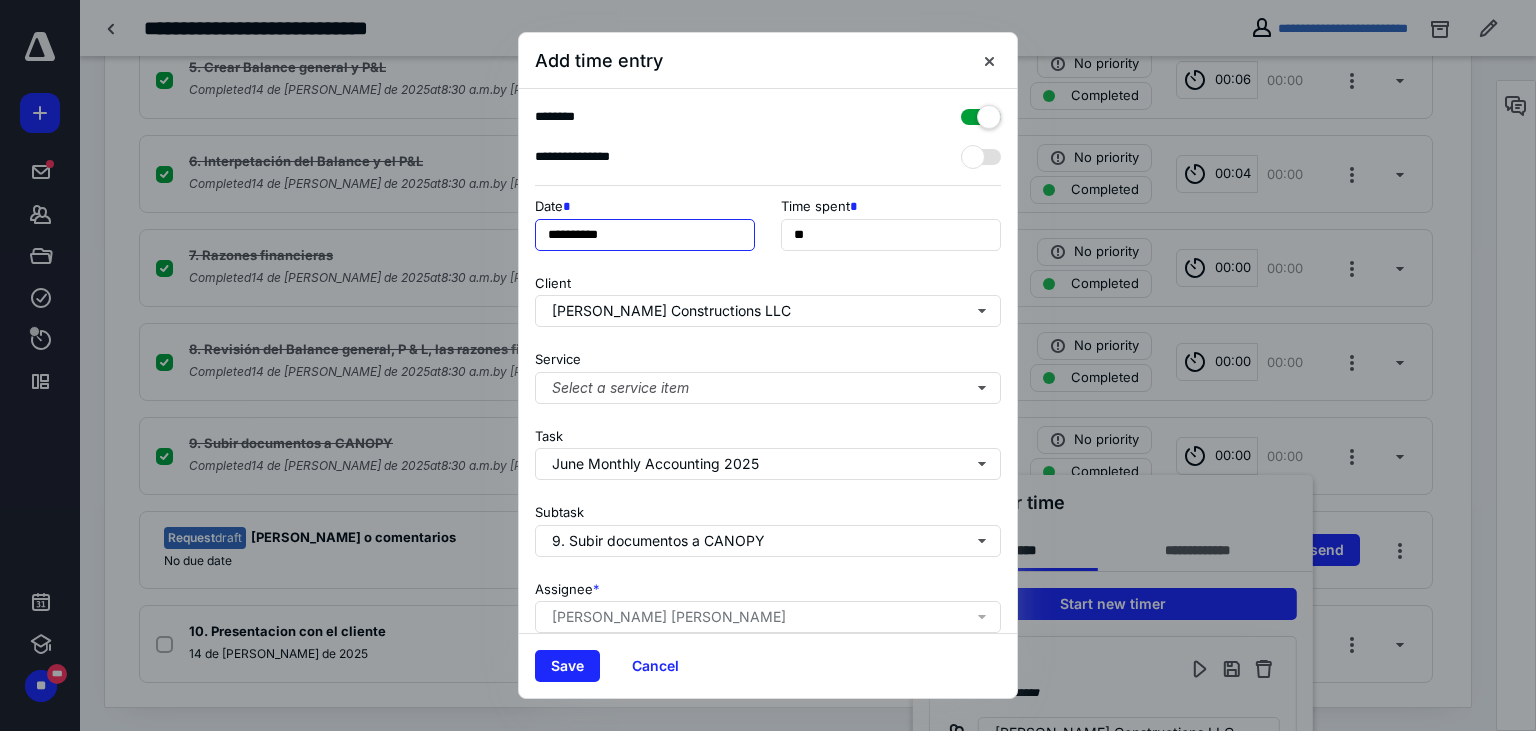 click on "**********" at bounding box center (645, 235) 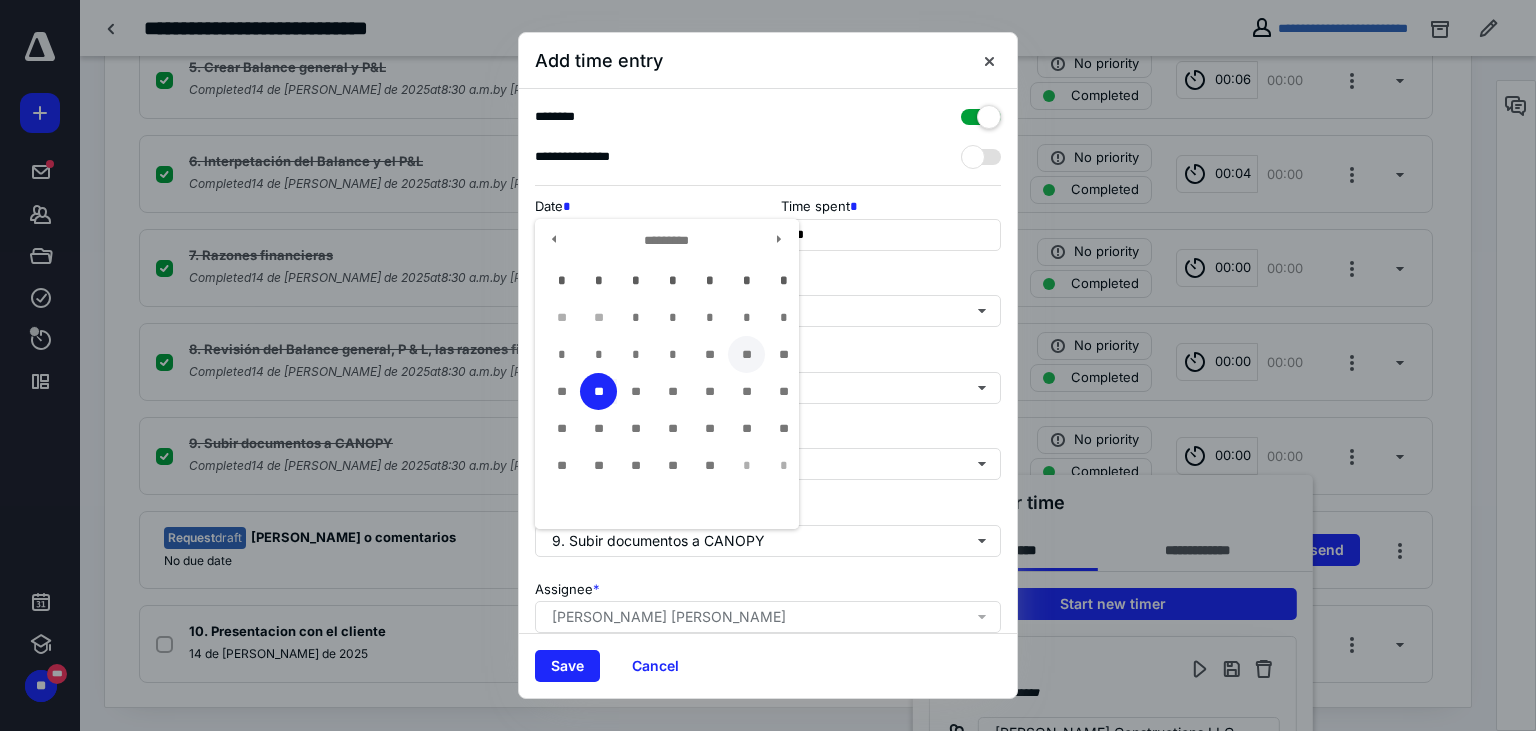 click on "**" at bounding box center [746, 354] 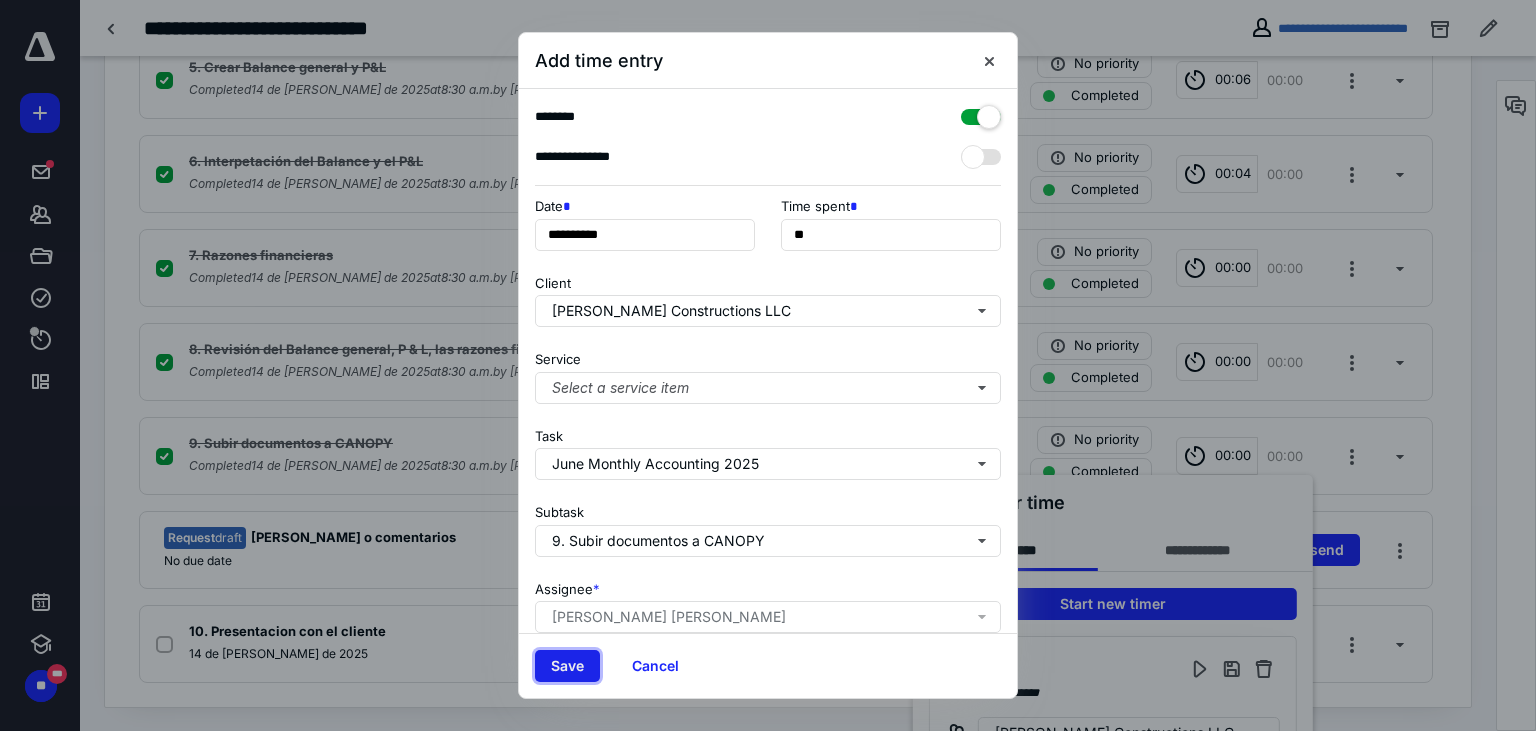 click on "Save" at bounding box center (567, 666) 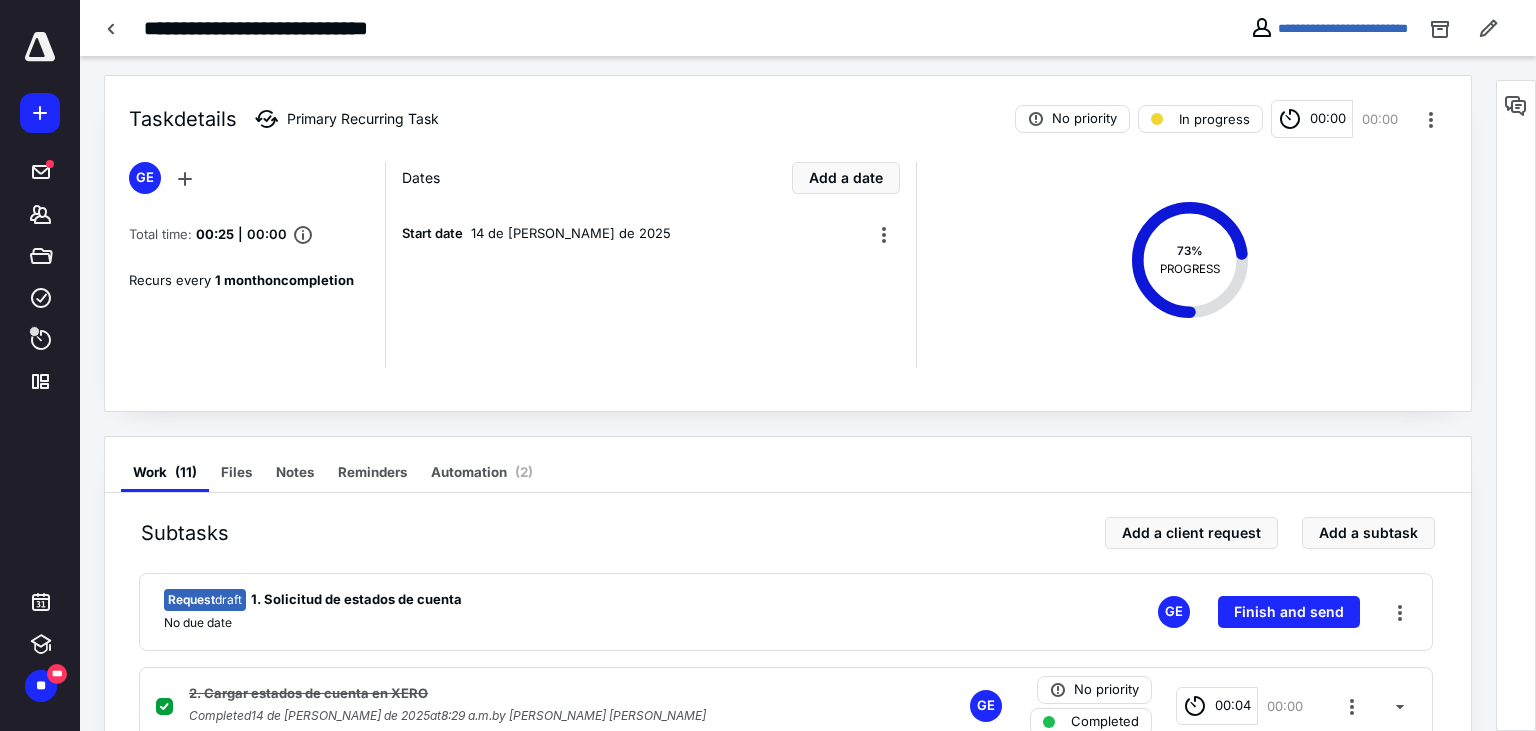 scroll, scrollTop: 0, scrollLeft: 0, axis: both 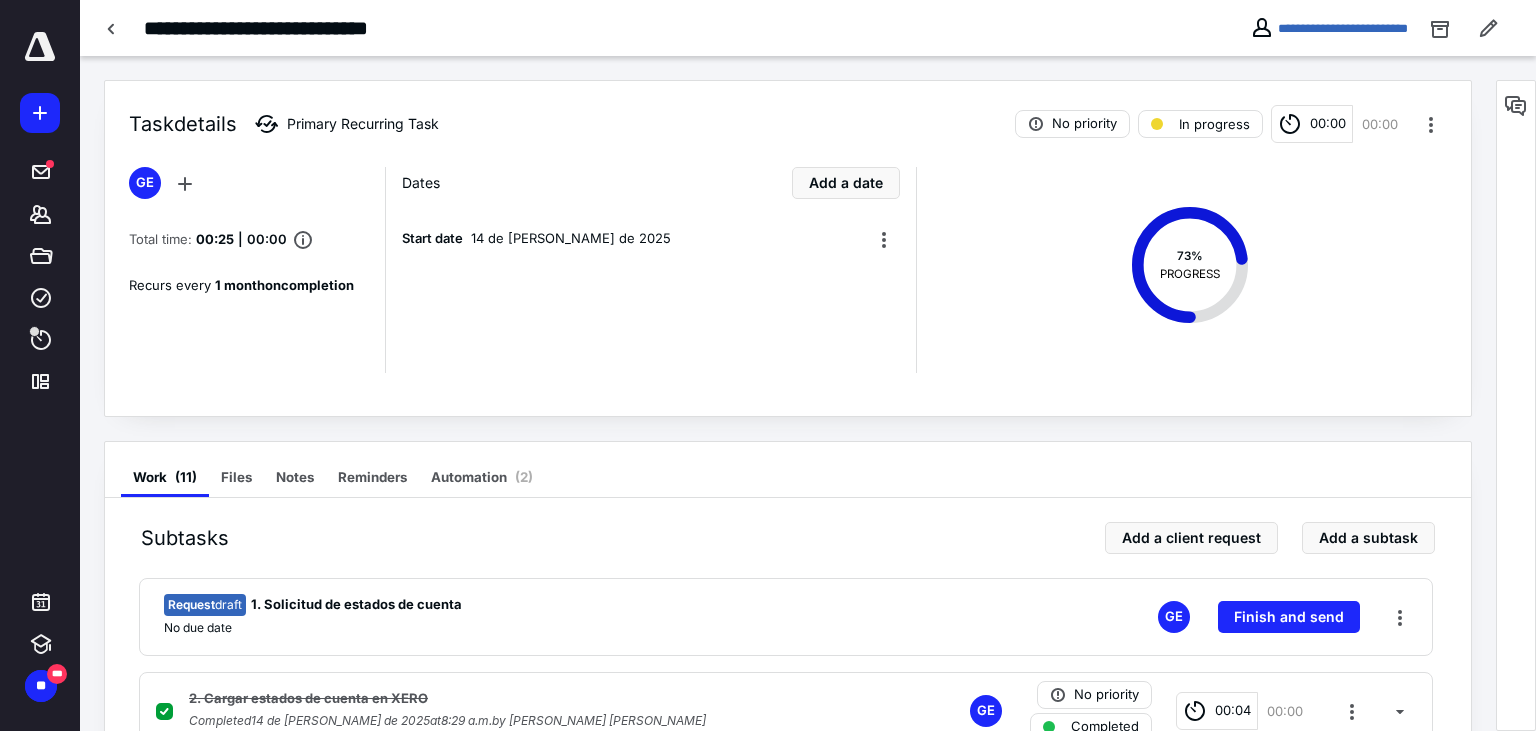click at bounding box center (768, 365) 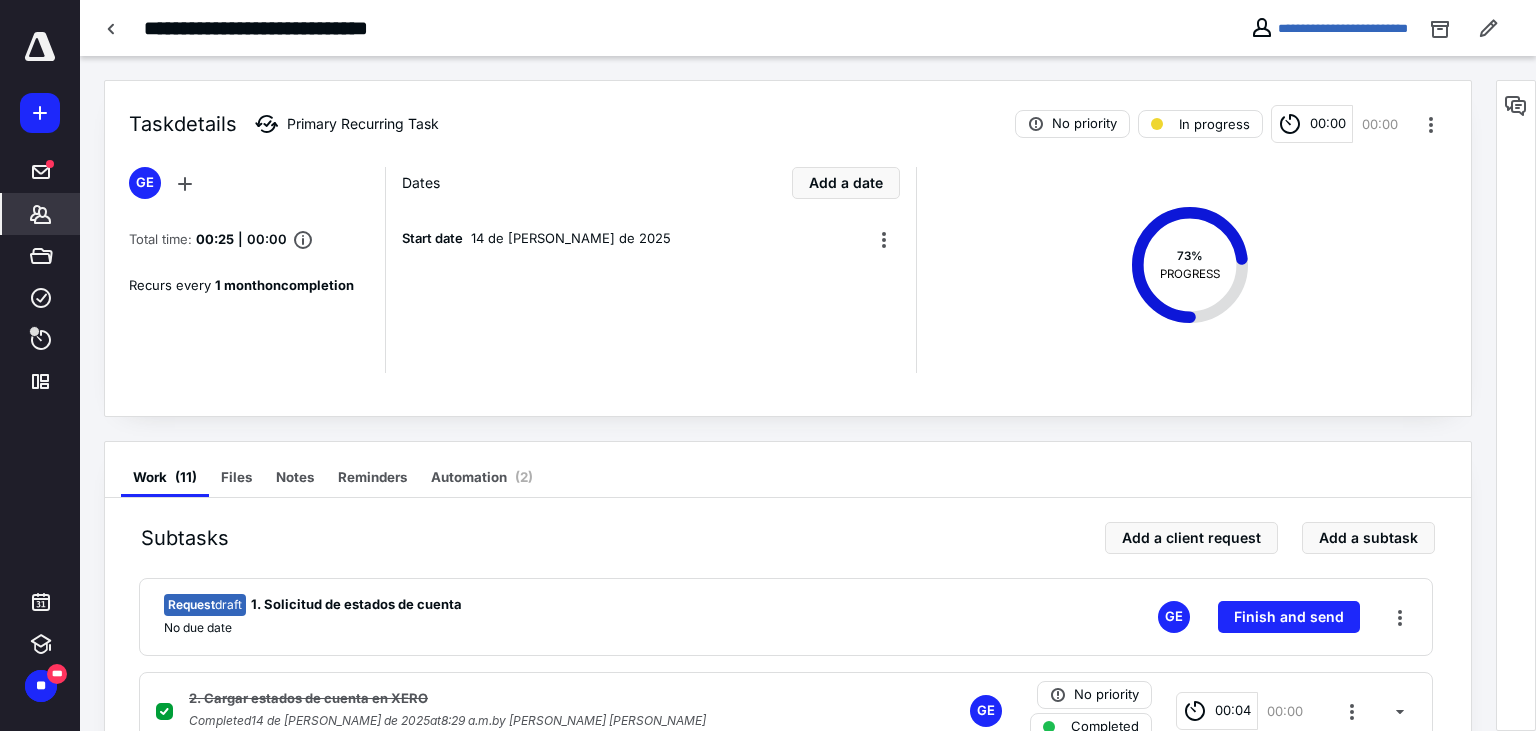 click 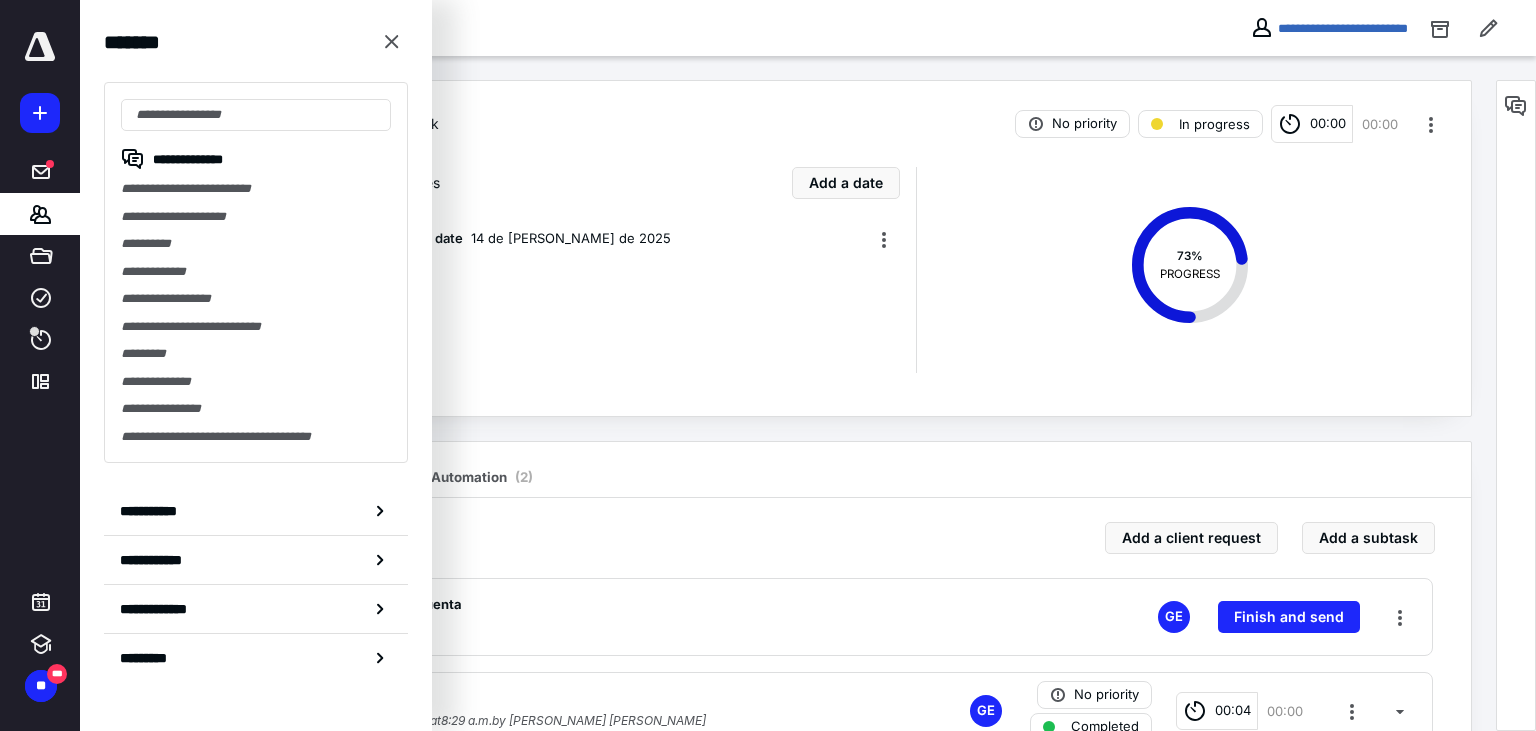 click on "**********" at bounding box center (256, 189) 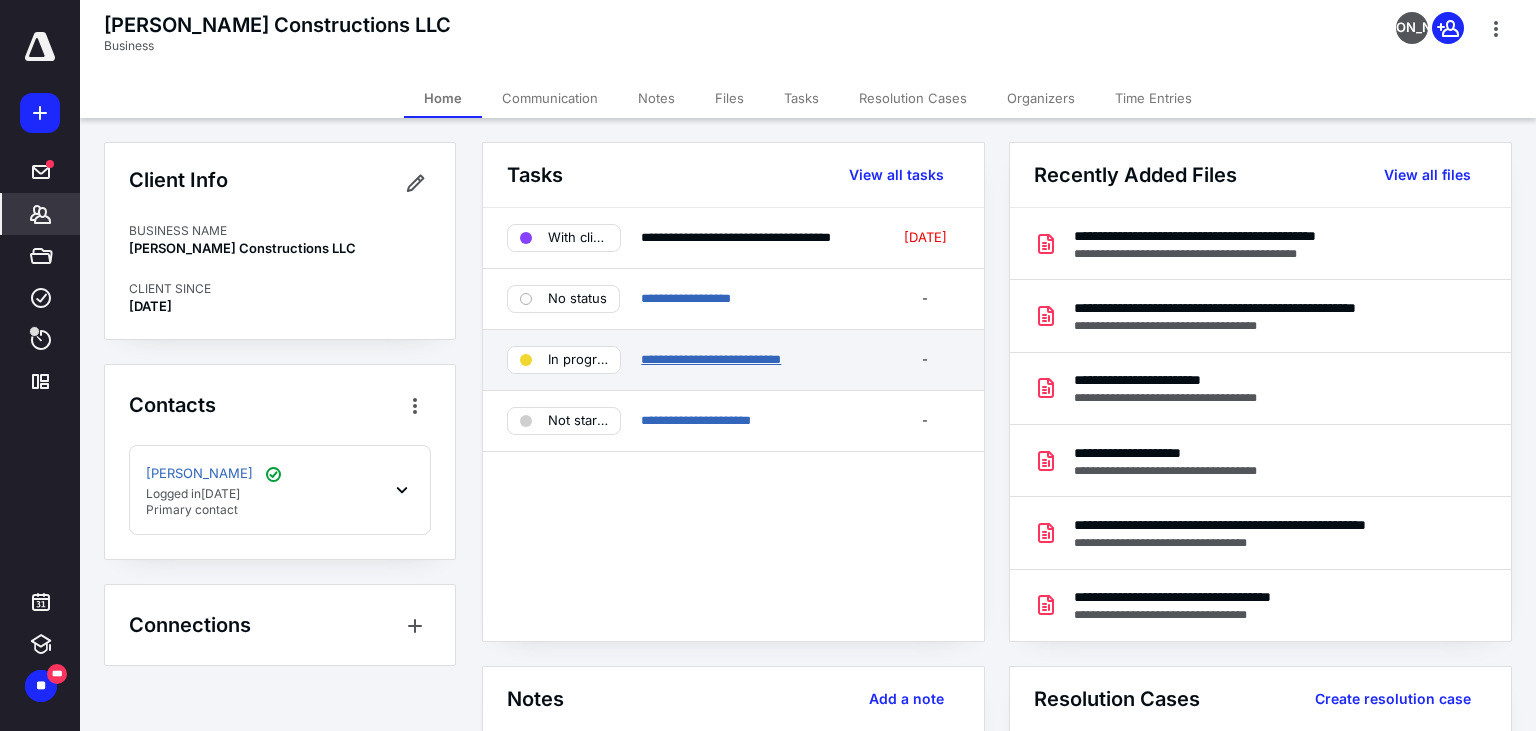 click on "**********" at bounding box center (711, 359) 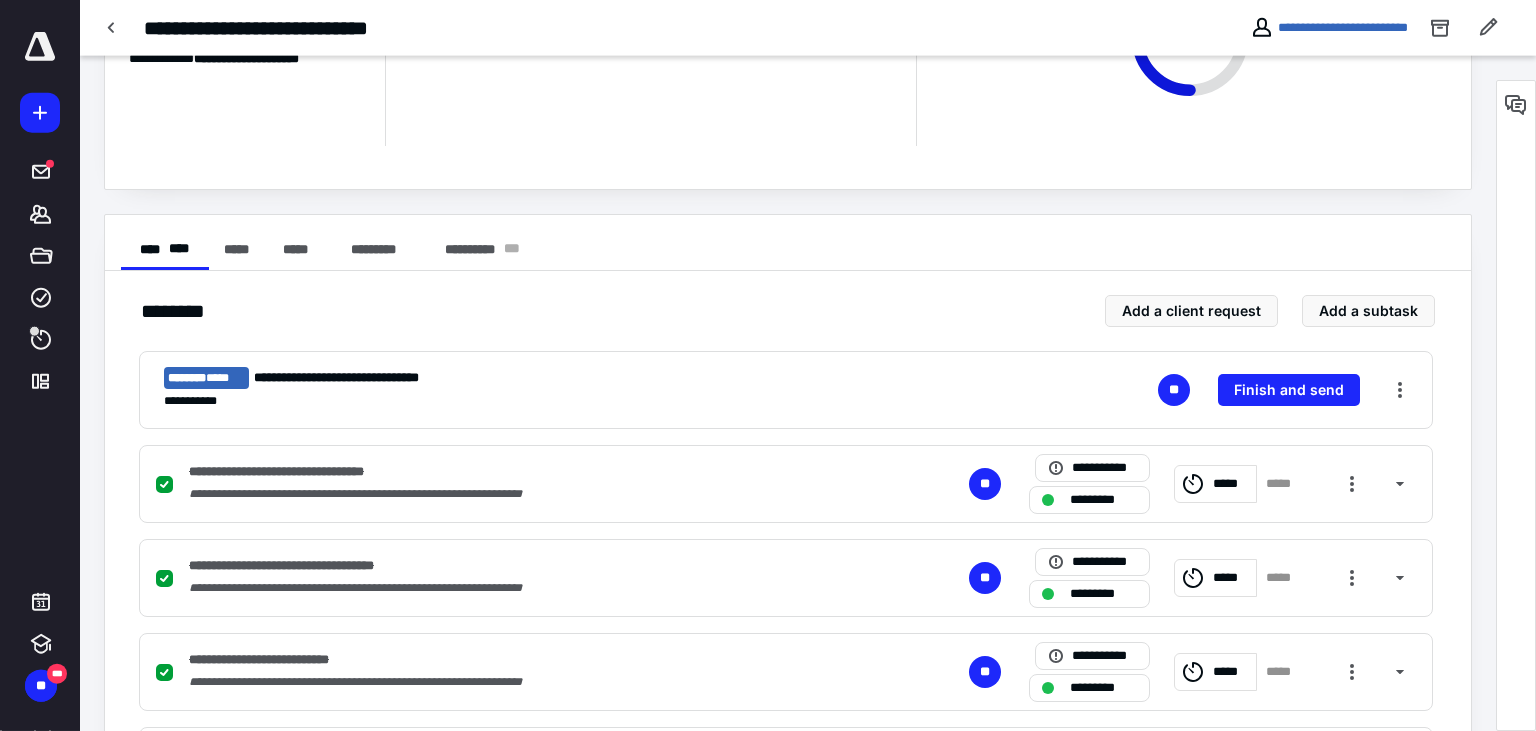 scroll, scrollTop: 0, scrollLeft: 0, axis: both 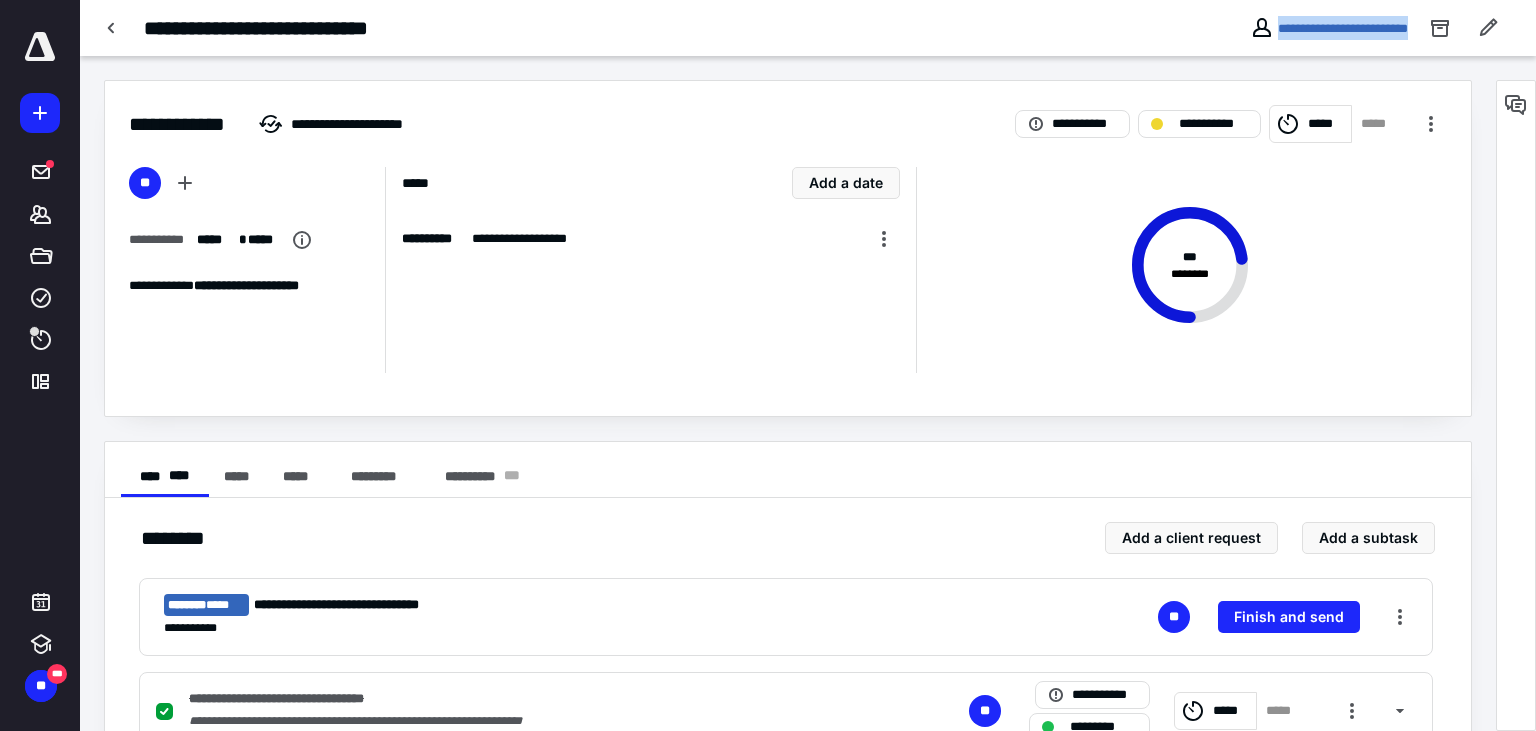 drag, startPoint x: 1235, startPoint y: 38, endPoint x: 1407, endPoint y: 55, distance: 172.83807 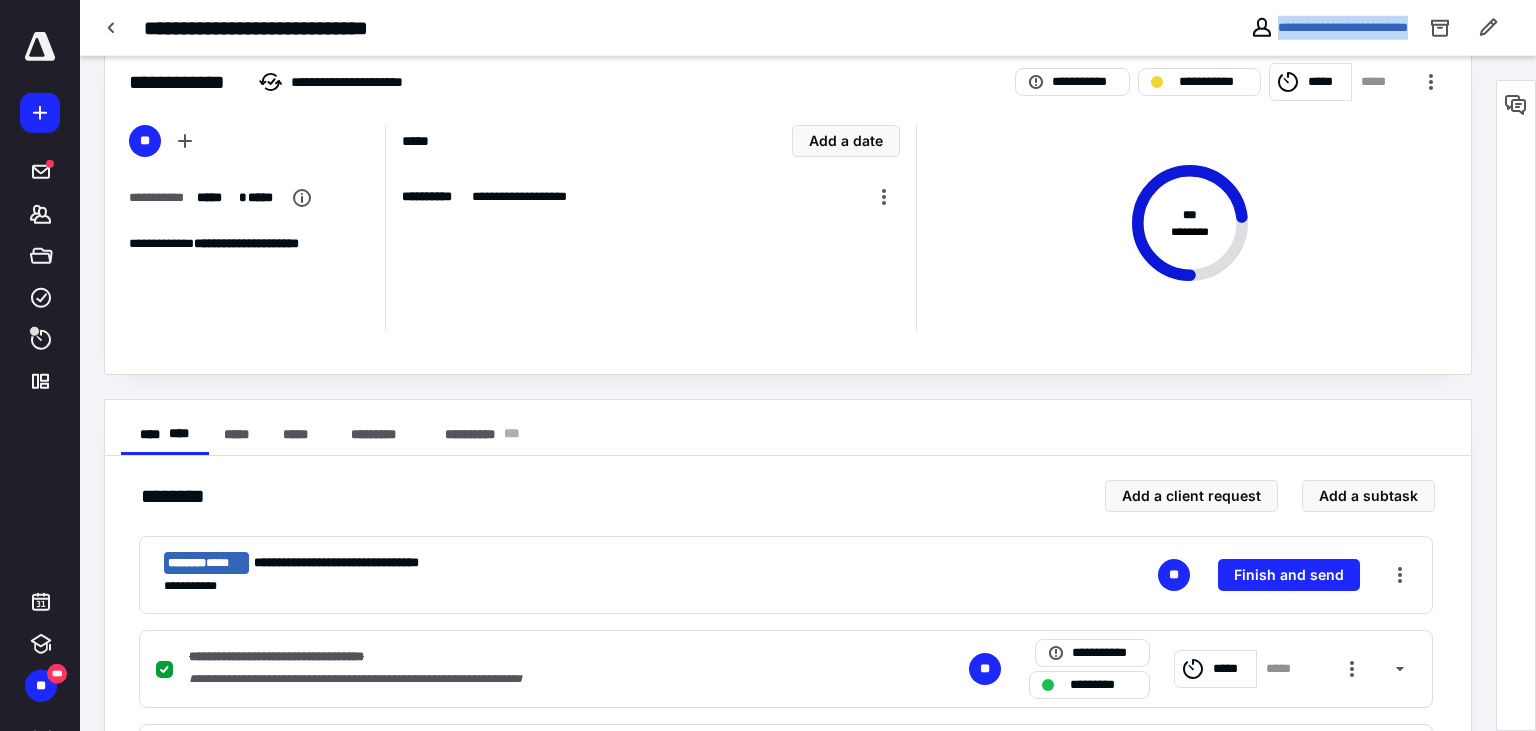scroll, scrollTop: 0, scrollLeft: 0, axis: both 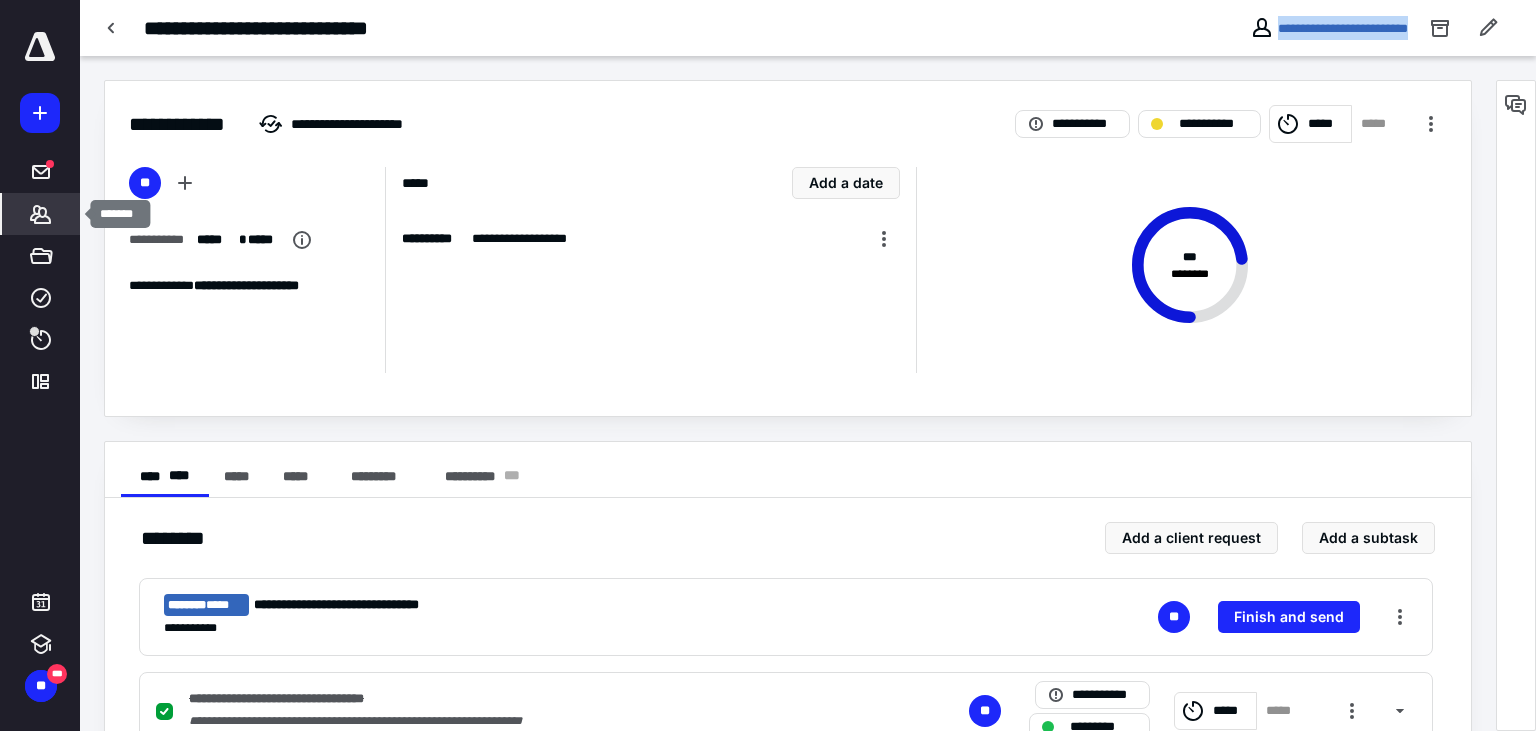 click 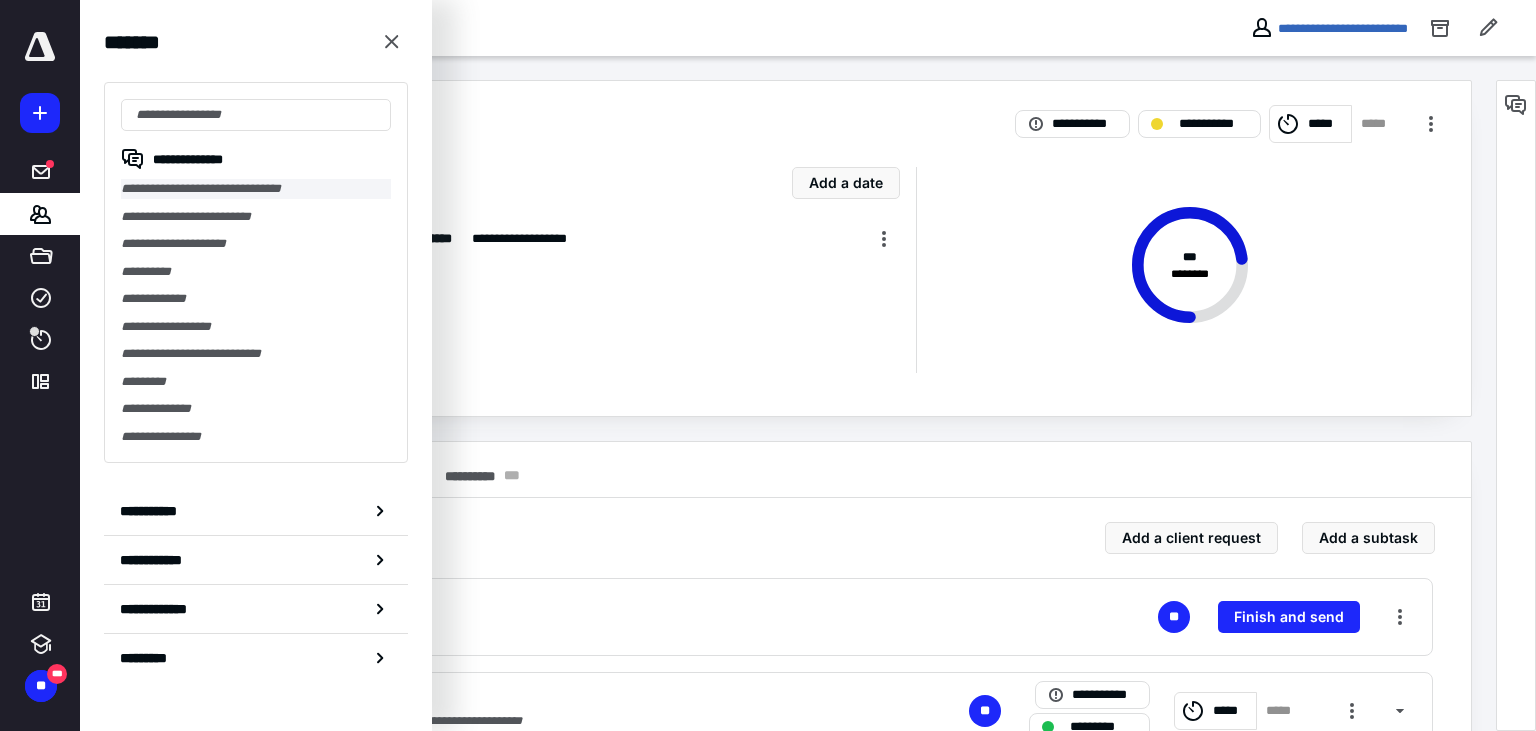 click on "**********" at bounding box center (256, 189) 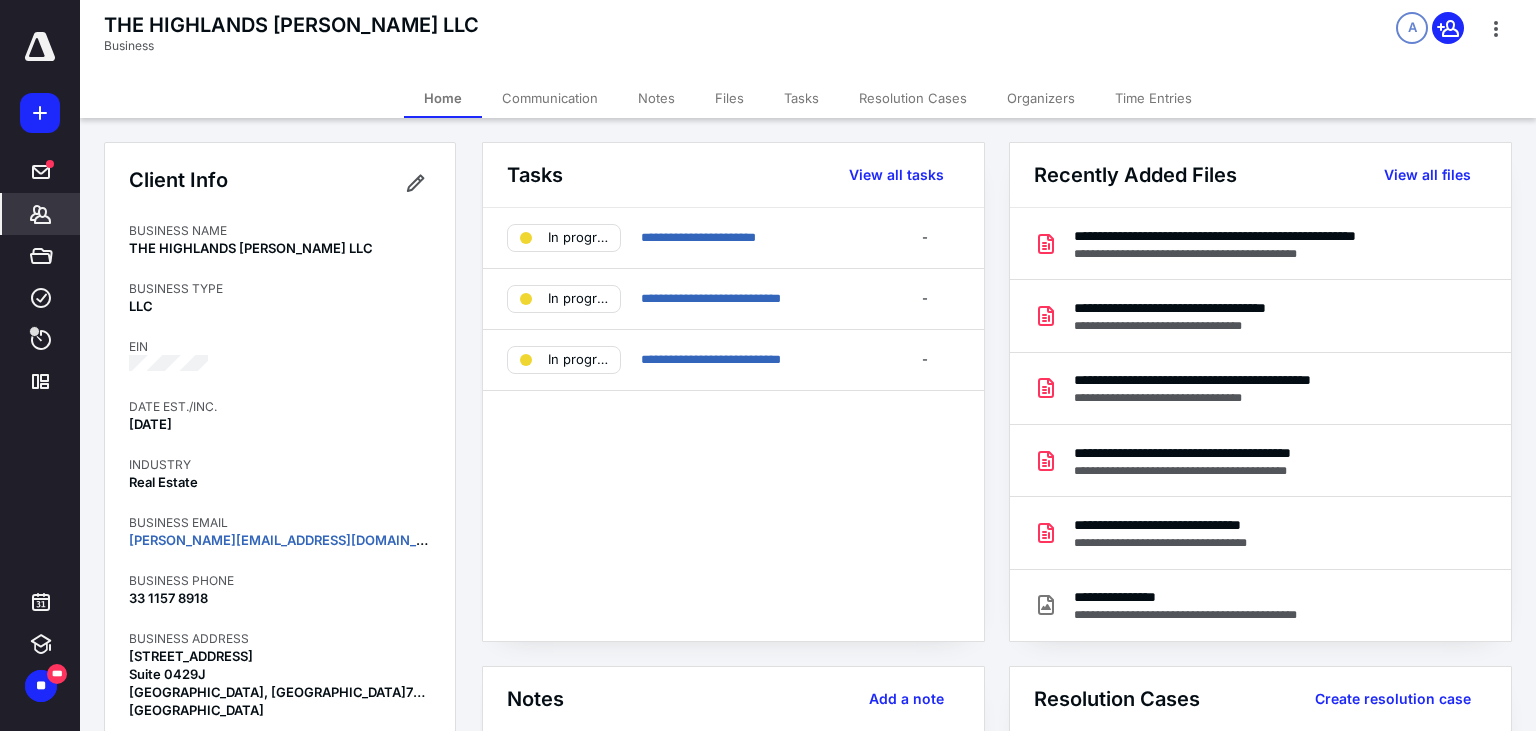 click on "Files" at bounding box center (729, 98) 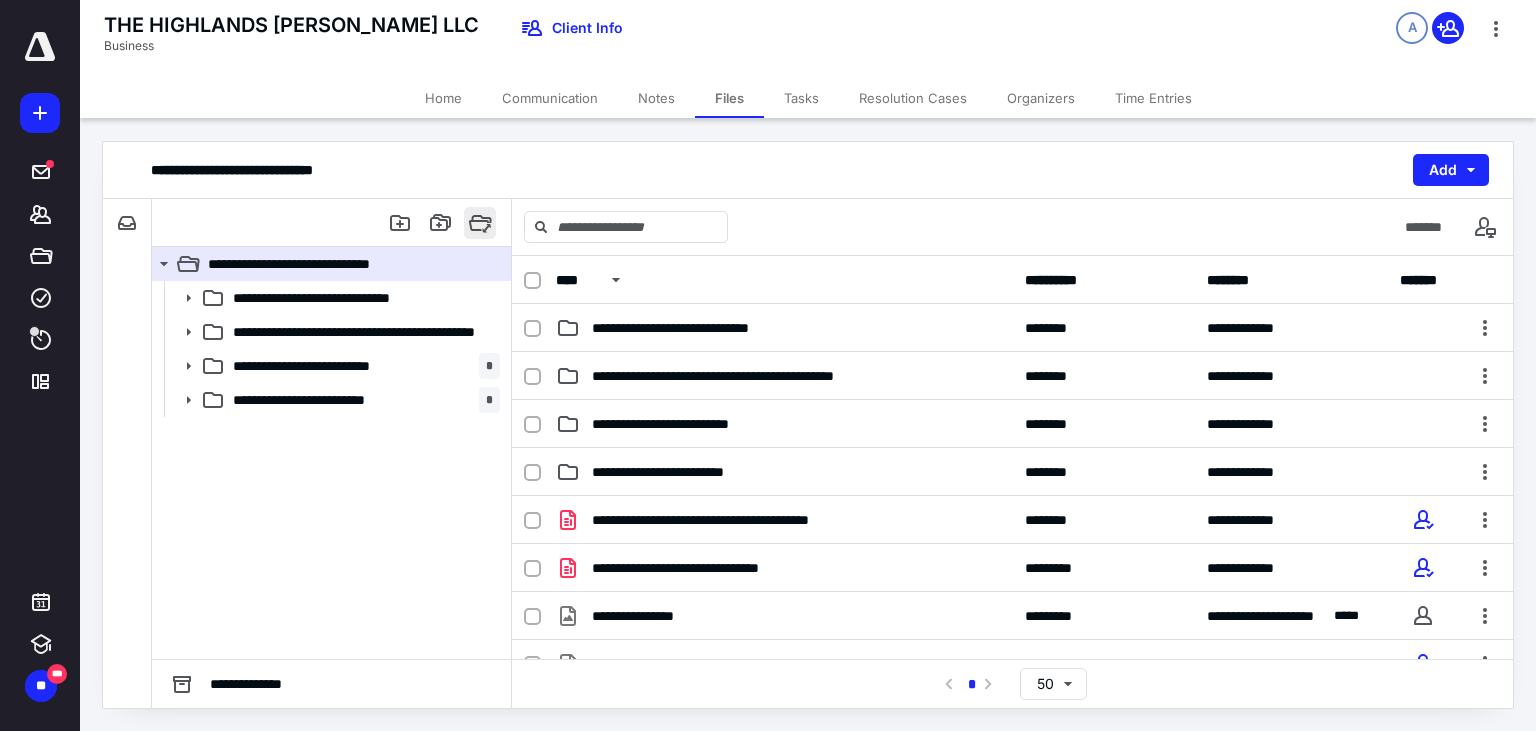 click at bounding box center [480, 223] 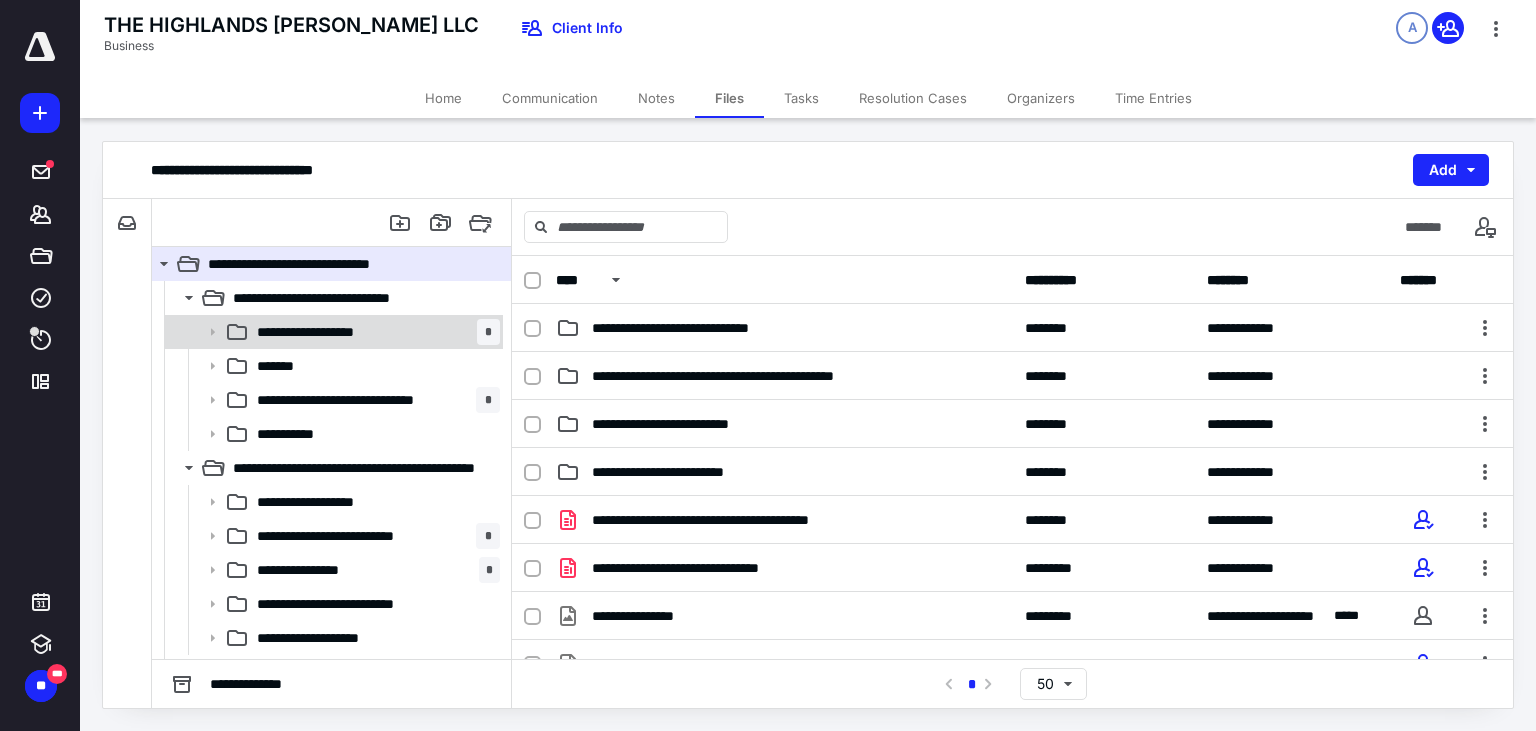 click on "**********" at bounding box center [374, 332] 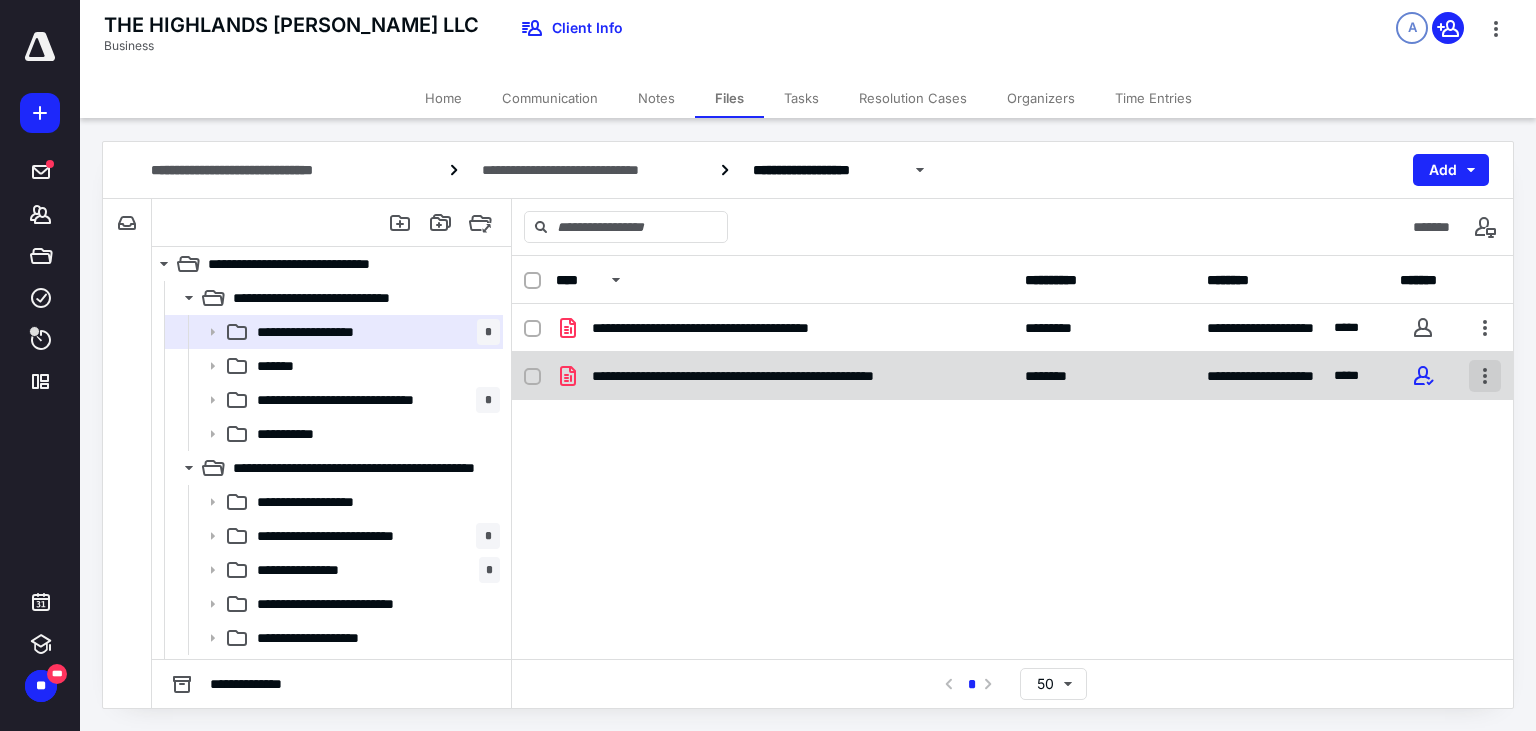 click at bounding box center (1485, 376) 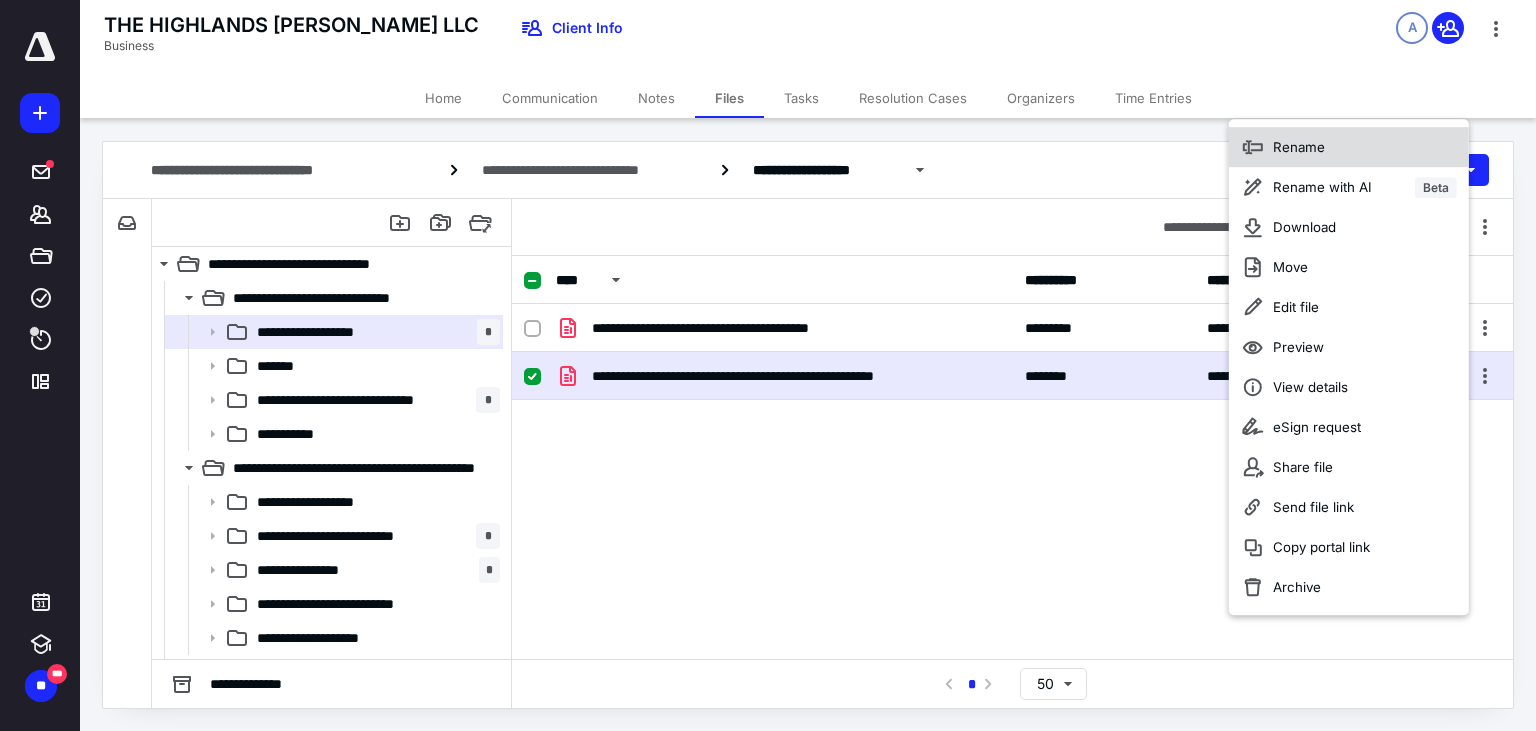 click on "Rename" at bounding box center (1299, 147) 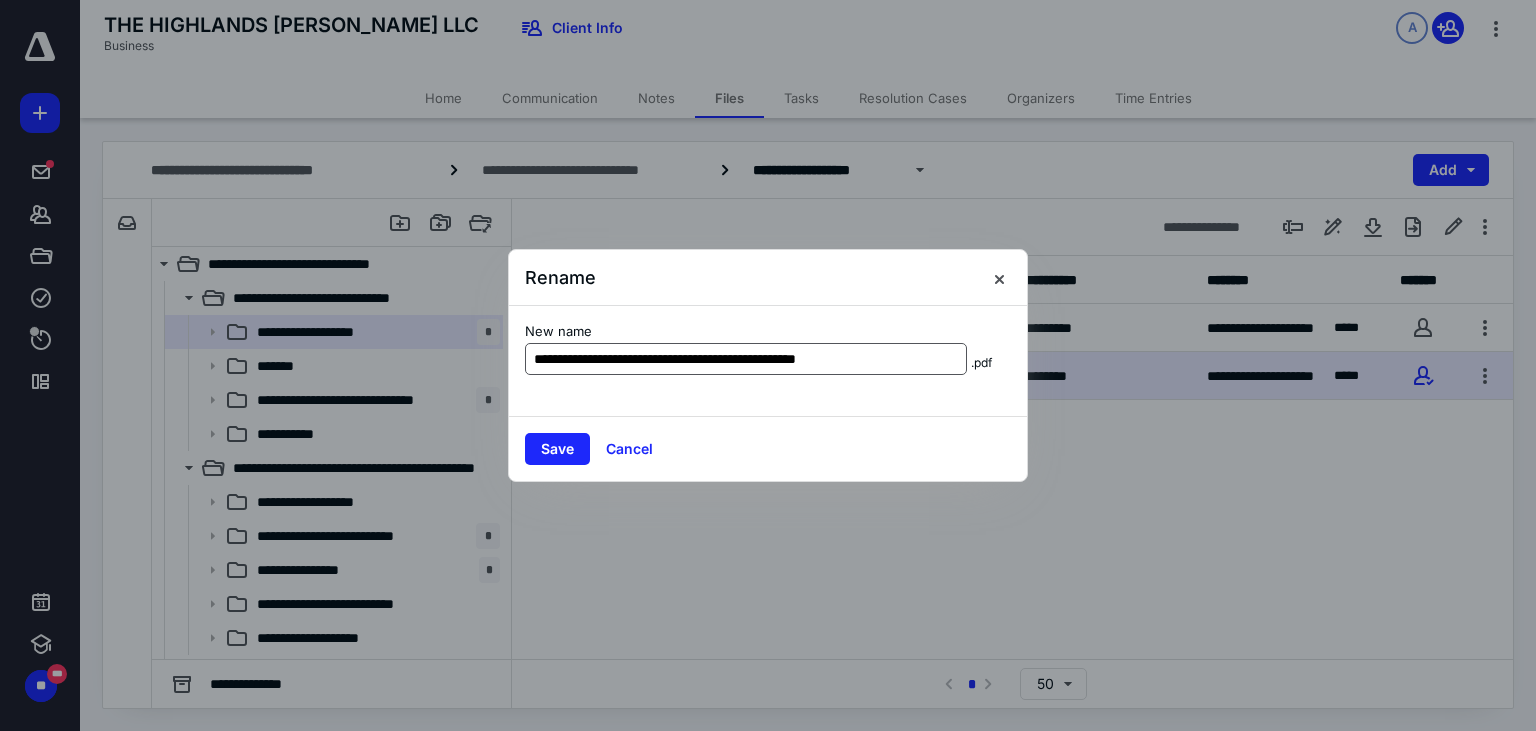 click on "**********" at bounding box center [746, 359] 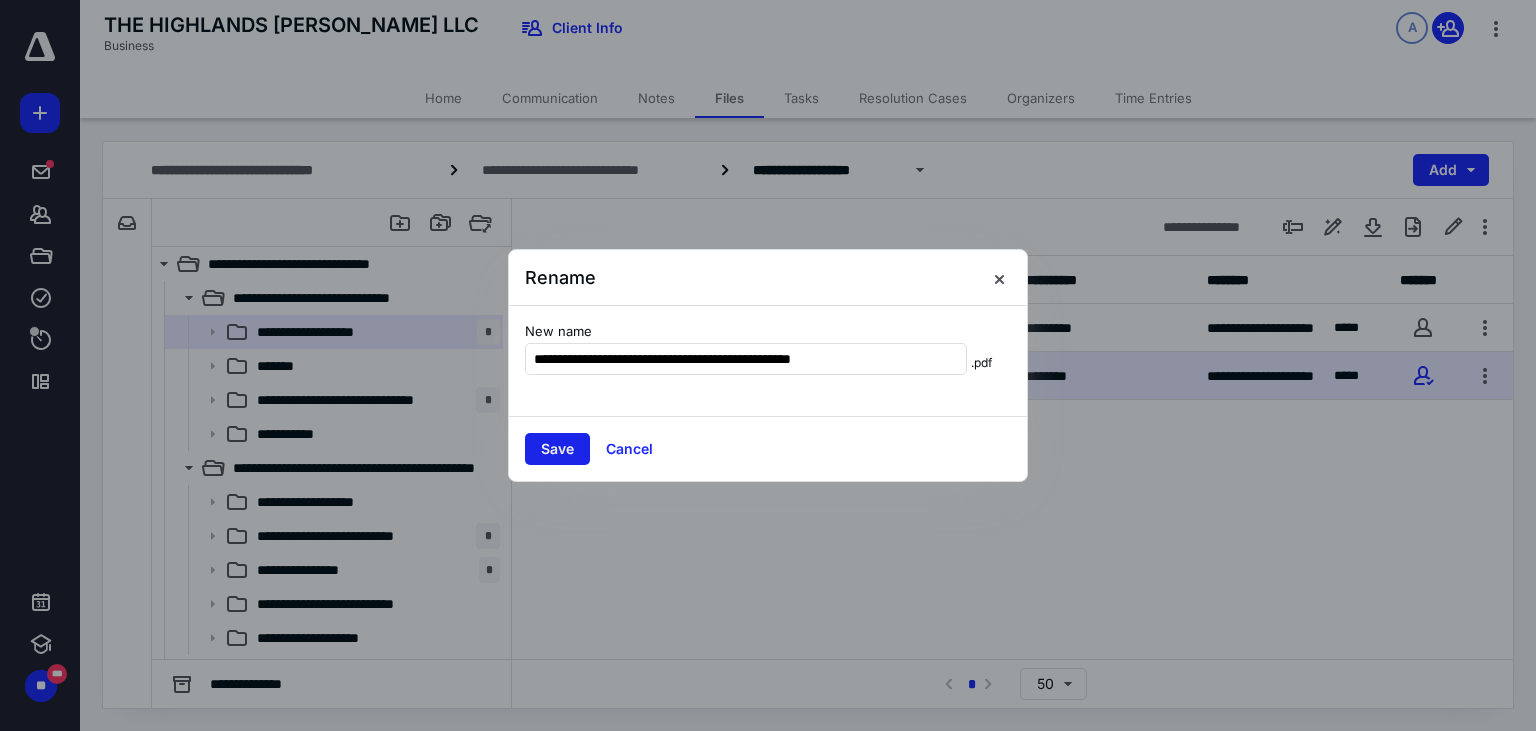 type on "**********" 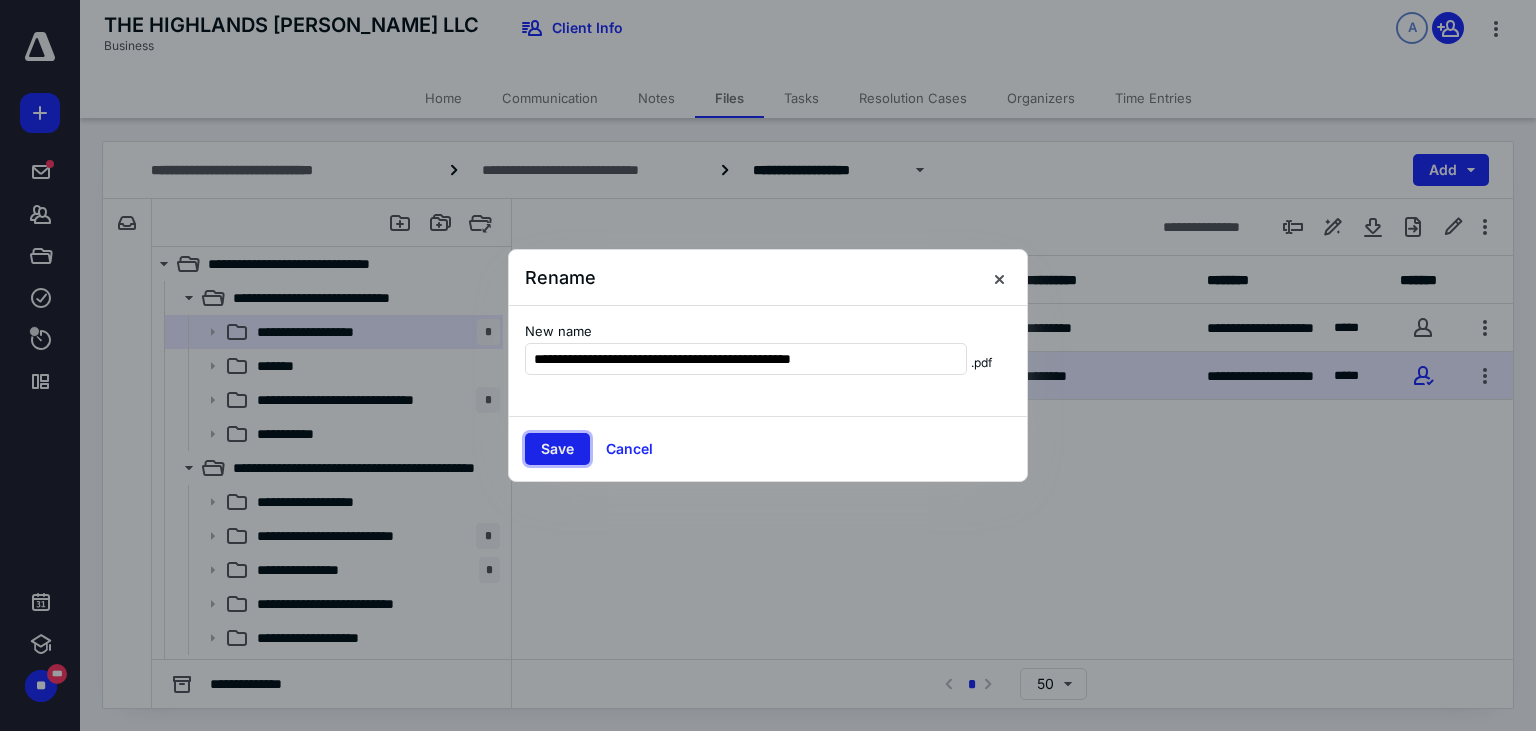 click on "Save" at bounding box center [557, 449] 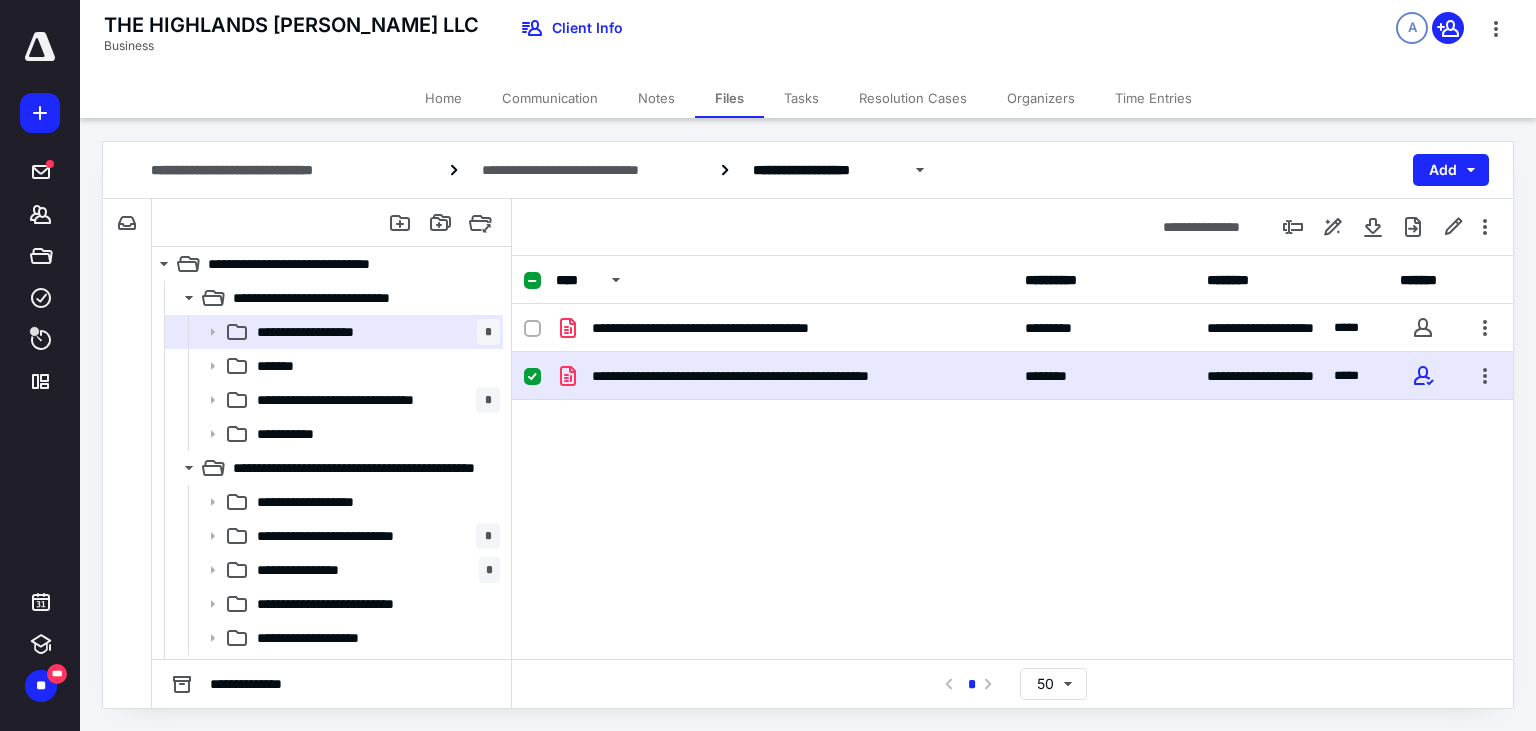 click on "**********" at bounding box center (1012, 454) 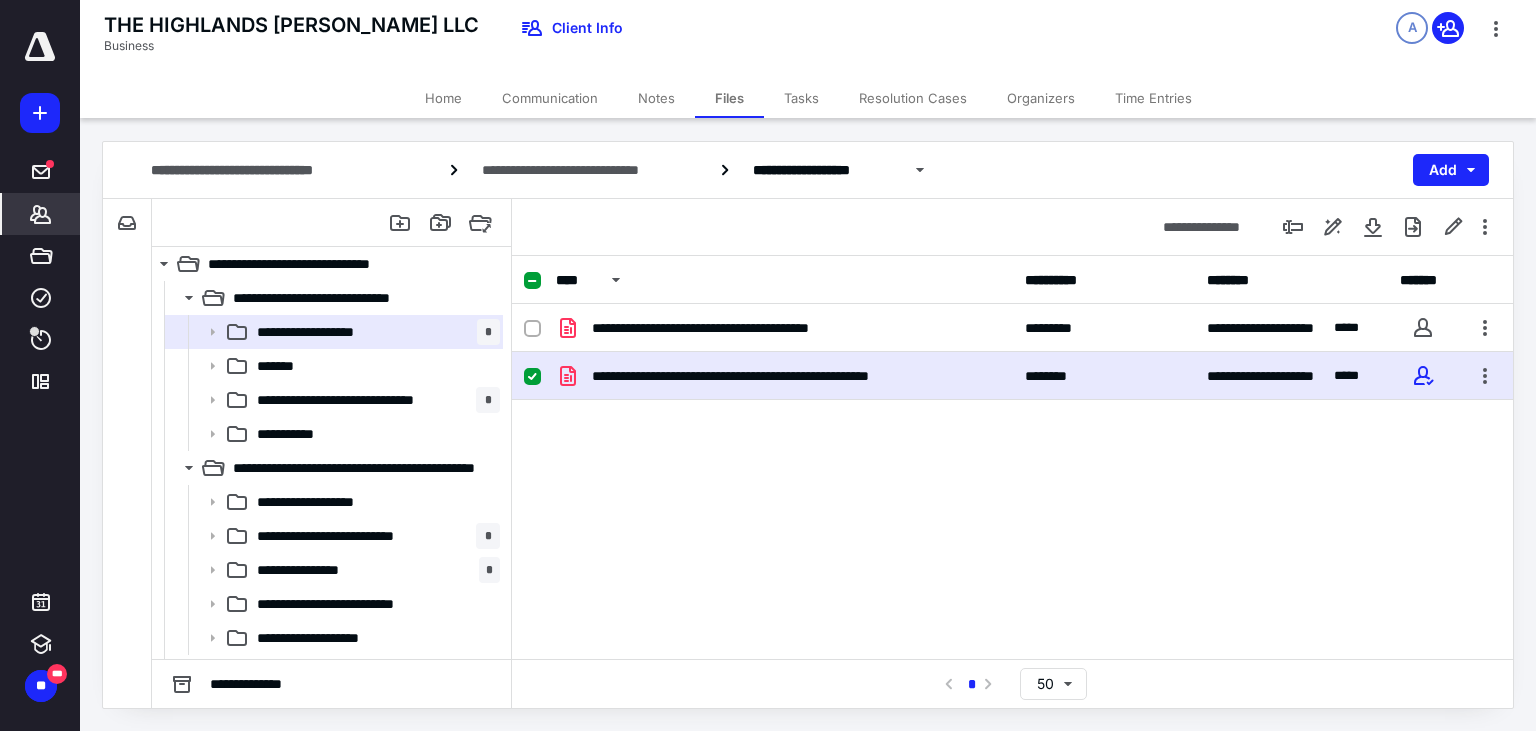 click 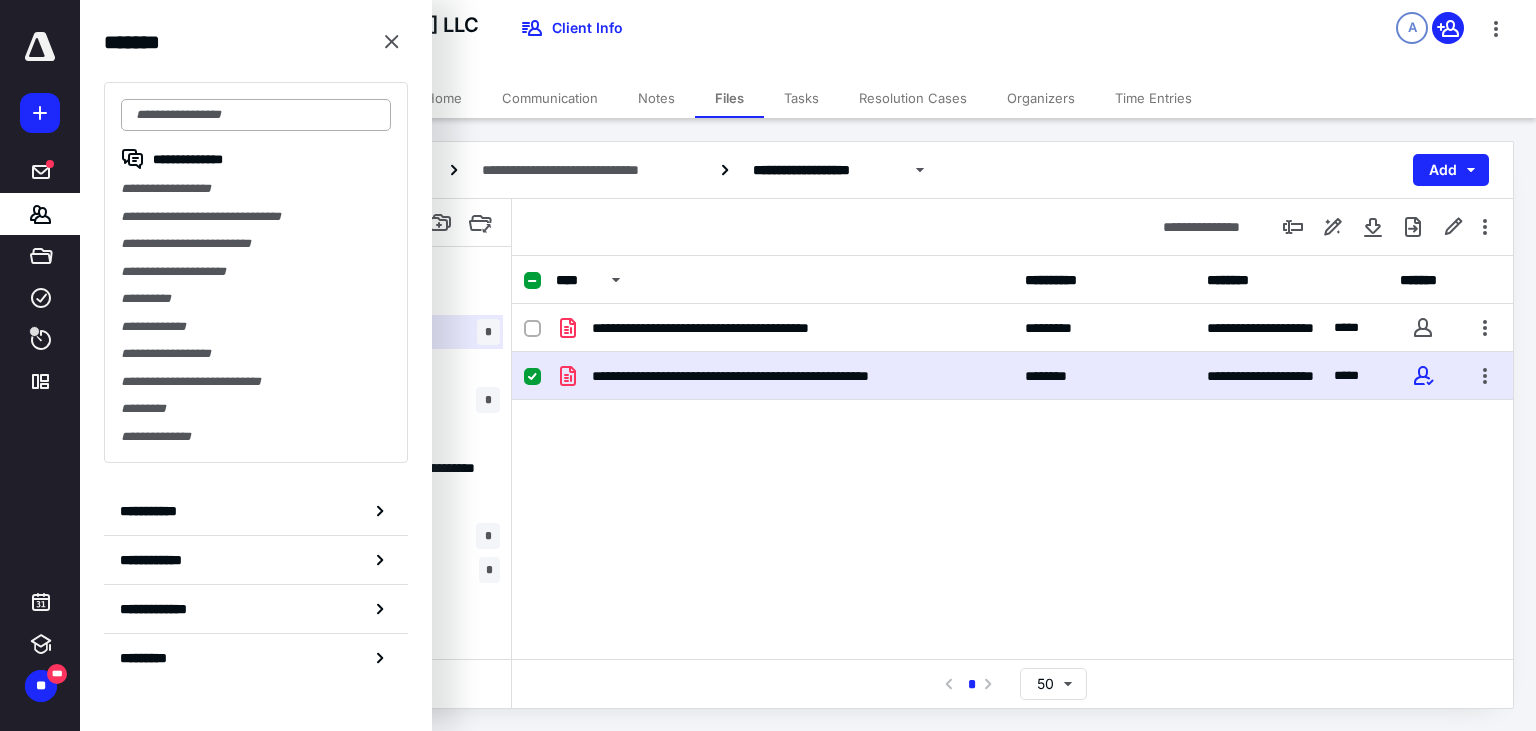 click at bounding box center [256, 115] 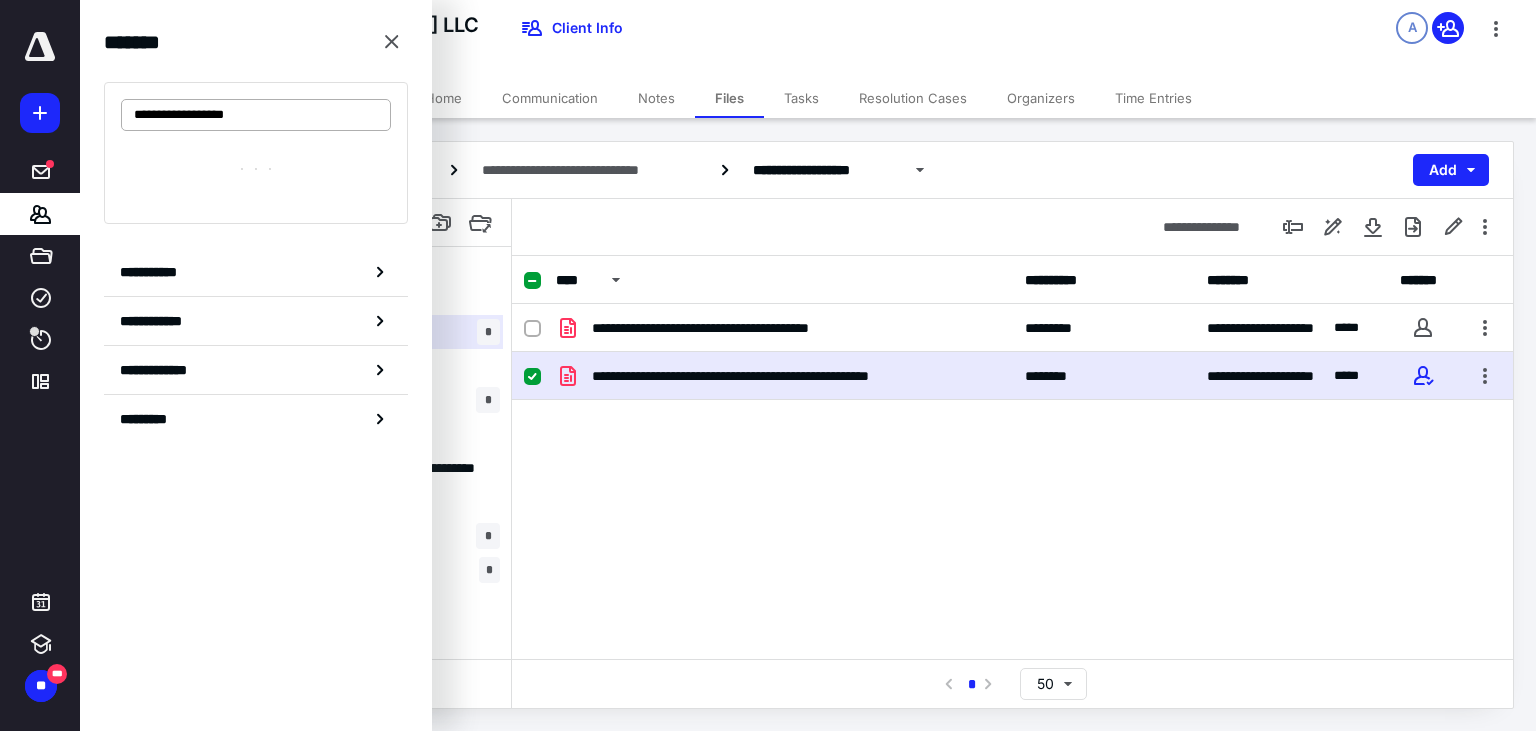 type on "**********" 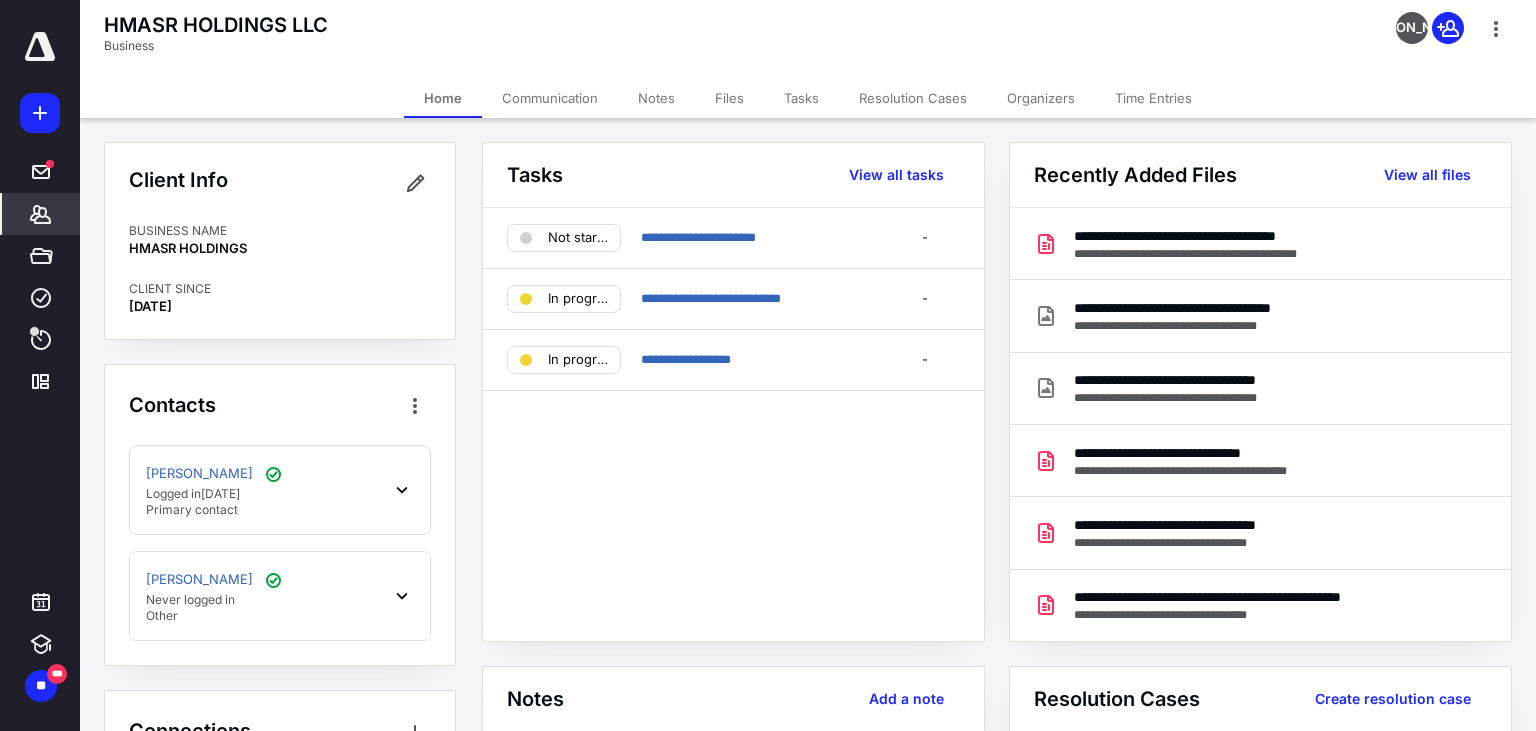 click on "Files" at bounding box center [729, 98] 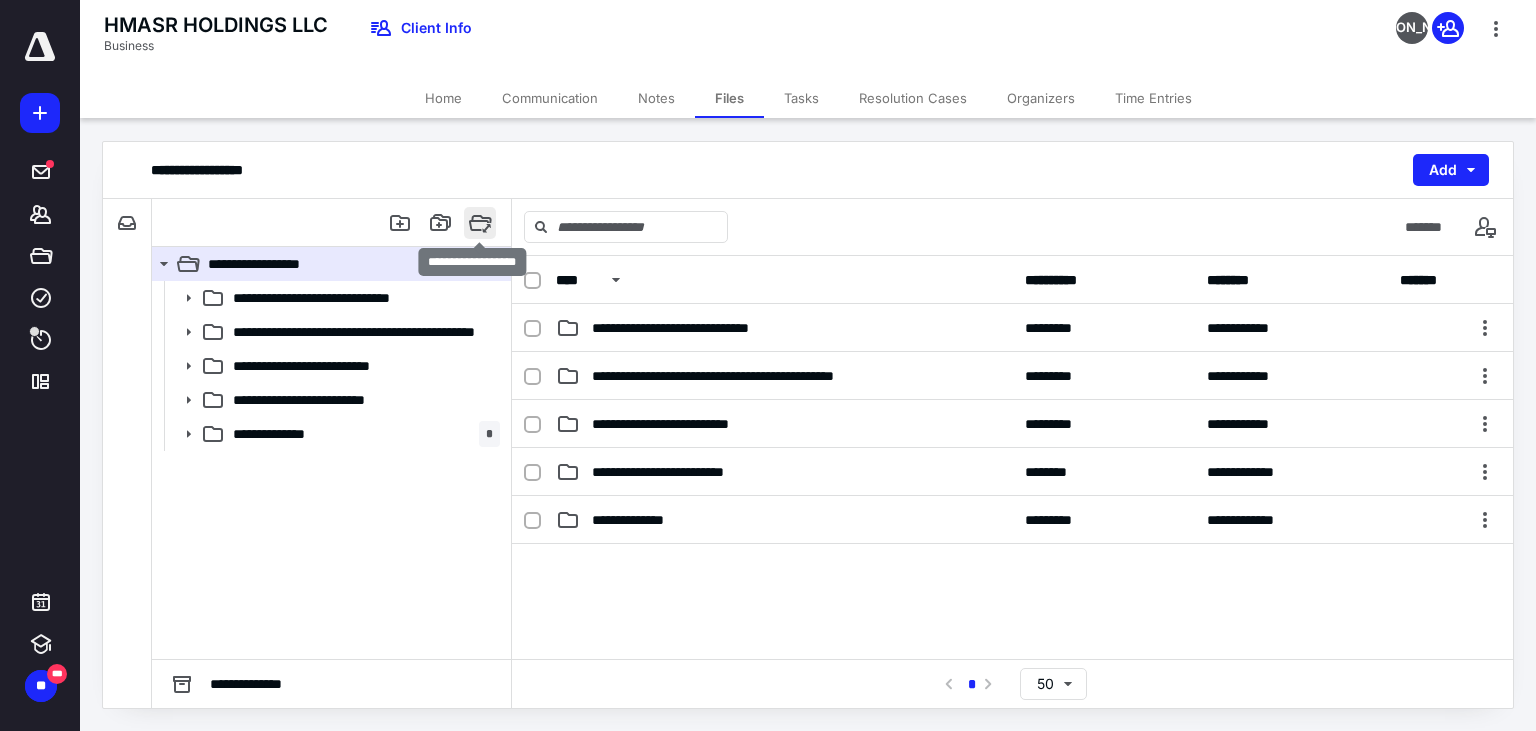 click at bounding box center [480, 223] 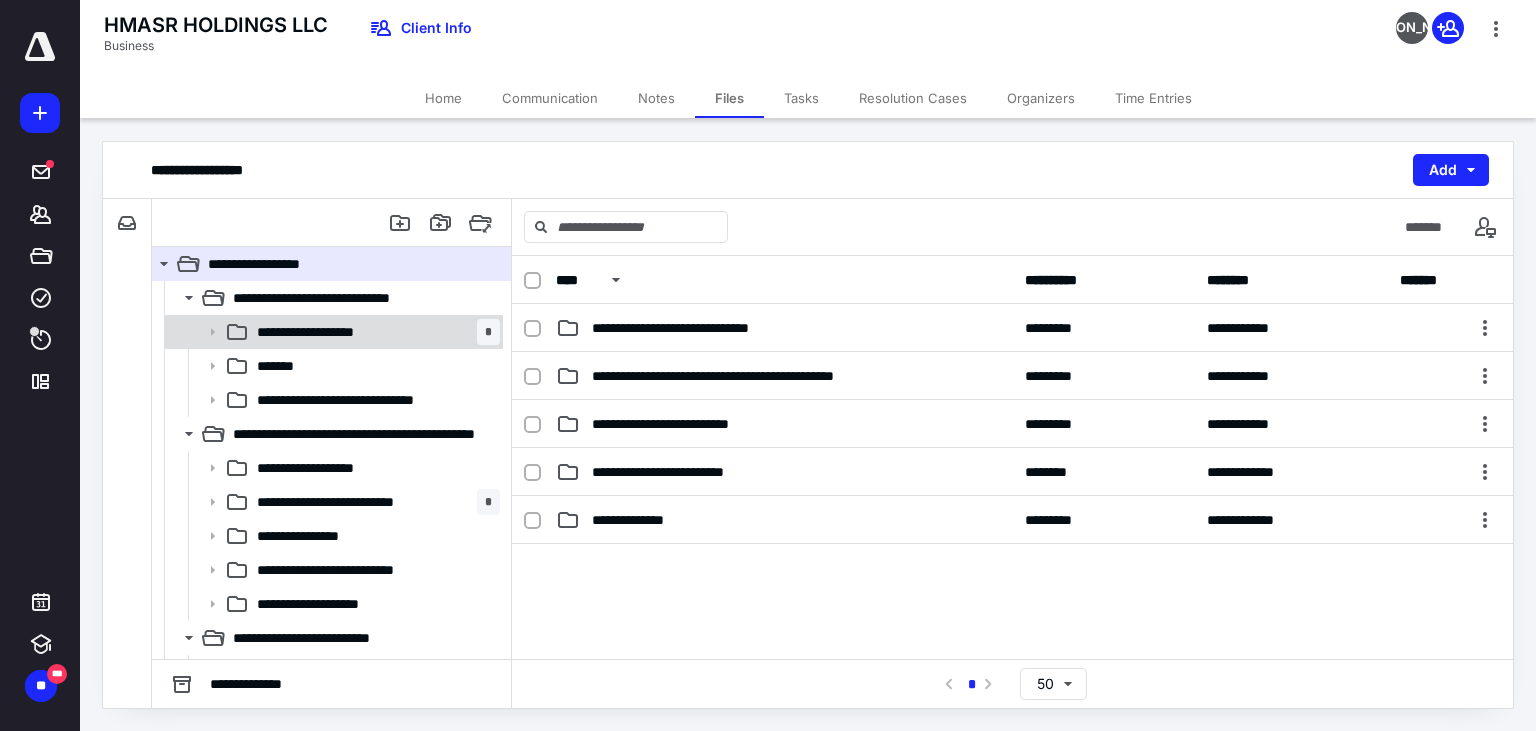 click on "**********" at bounding box center [325, 332] 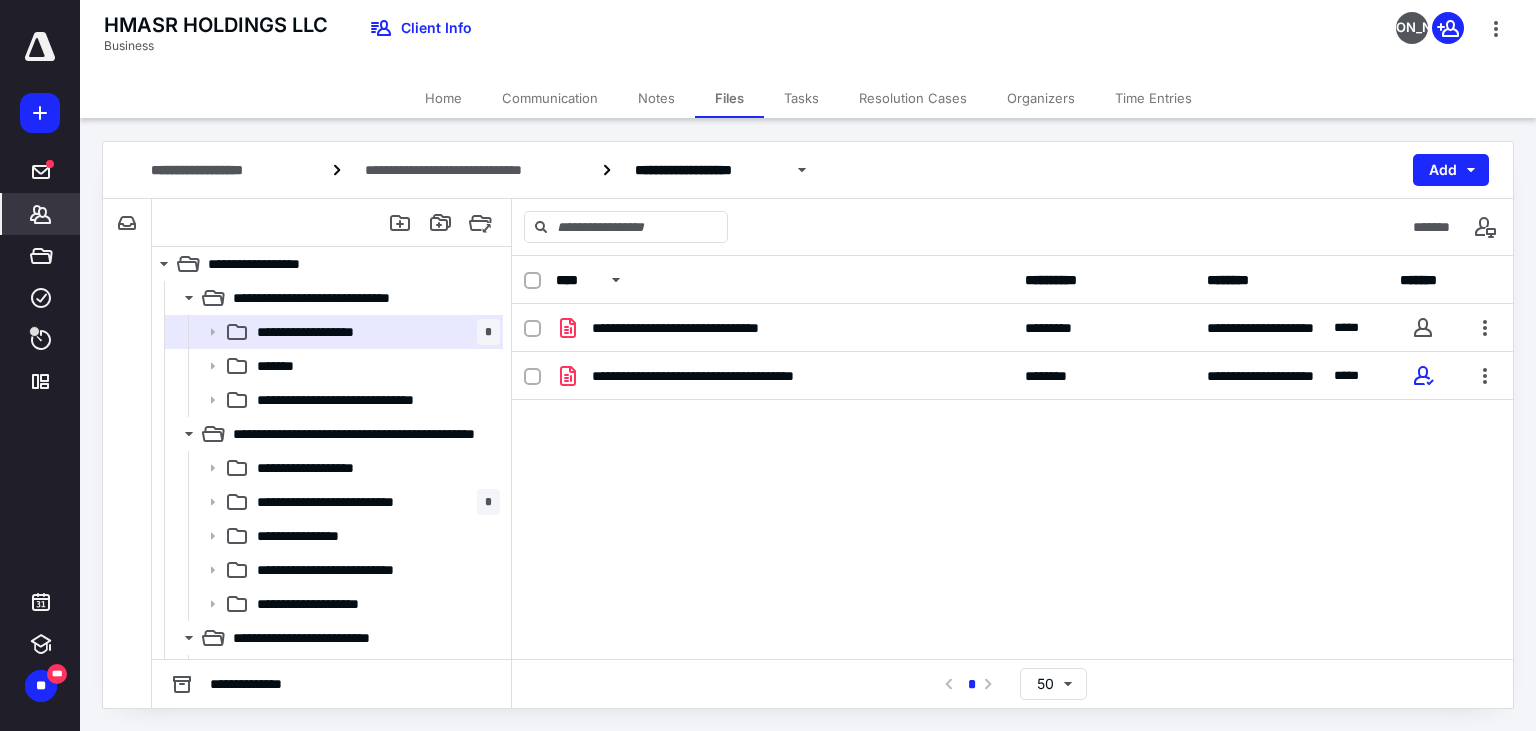 click 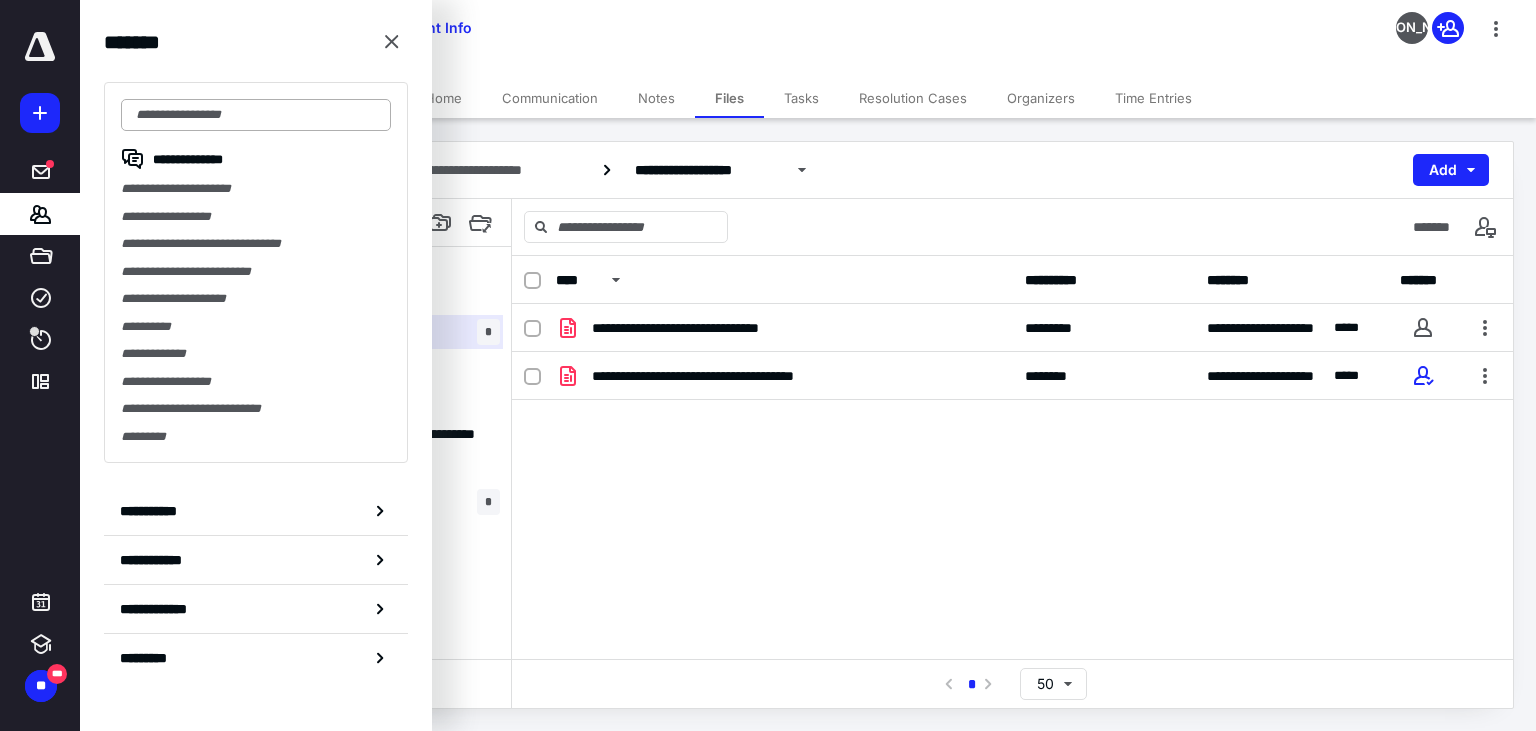 click at bounding box center (256, 115) 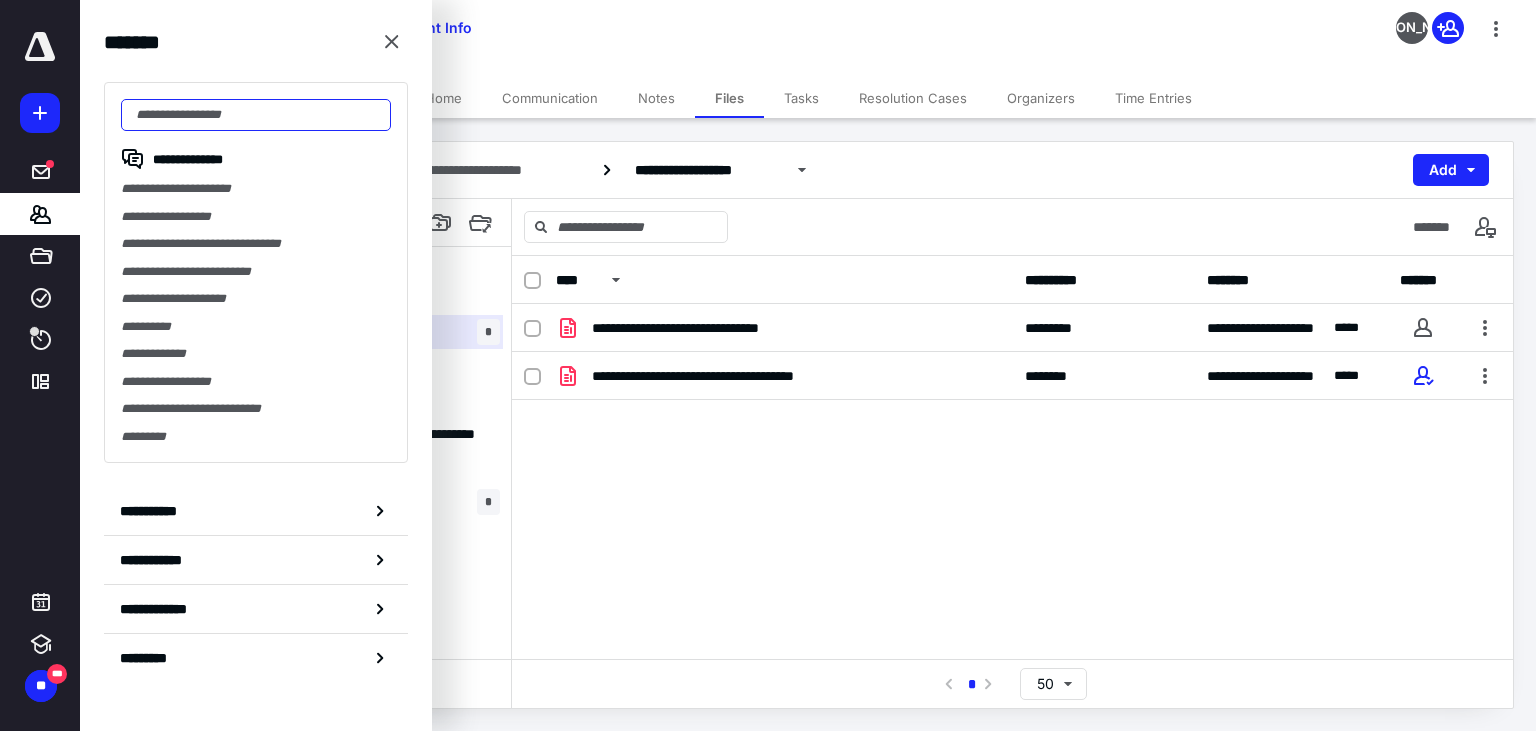 click at bounding box center (256, 115) 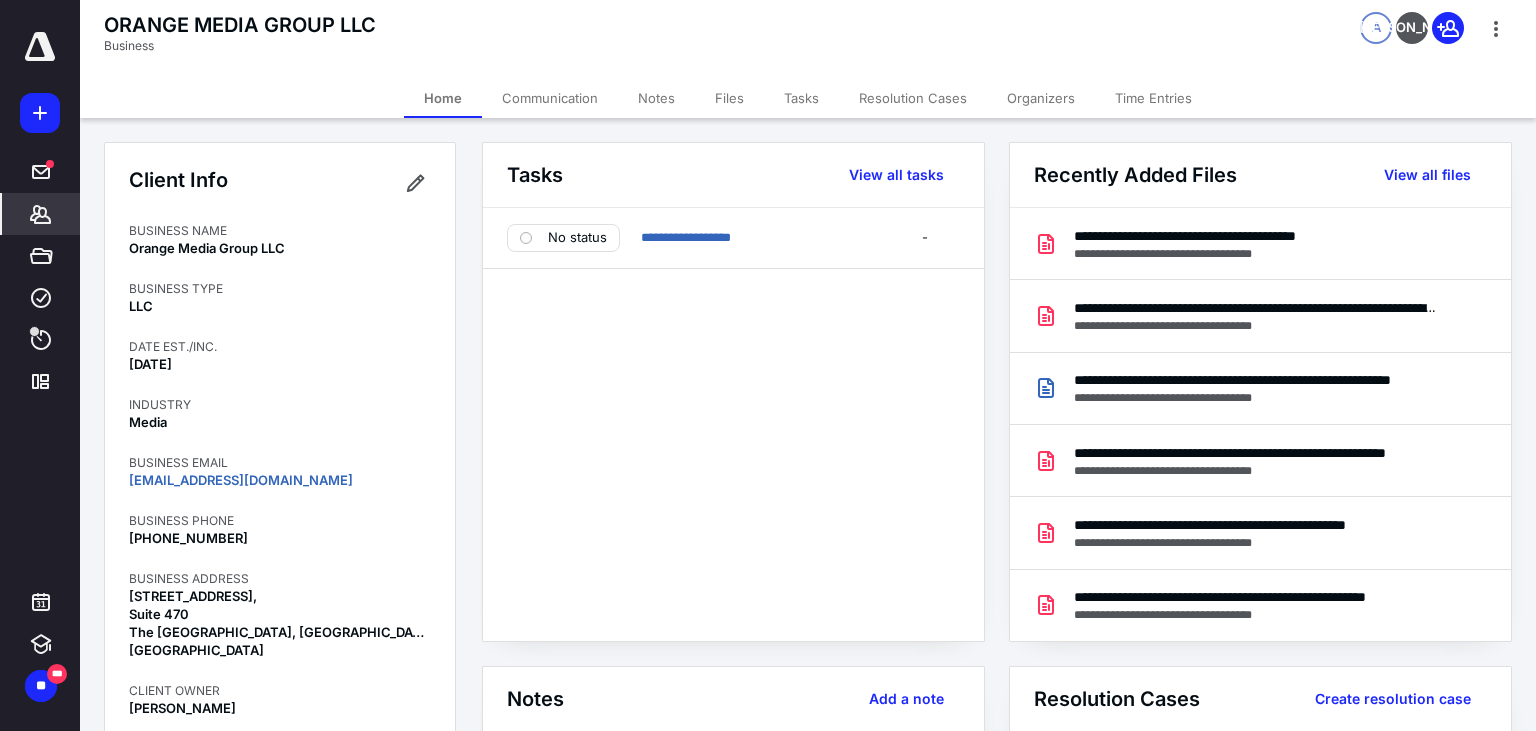 click on "Files" at bounding box center (729, 98) 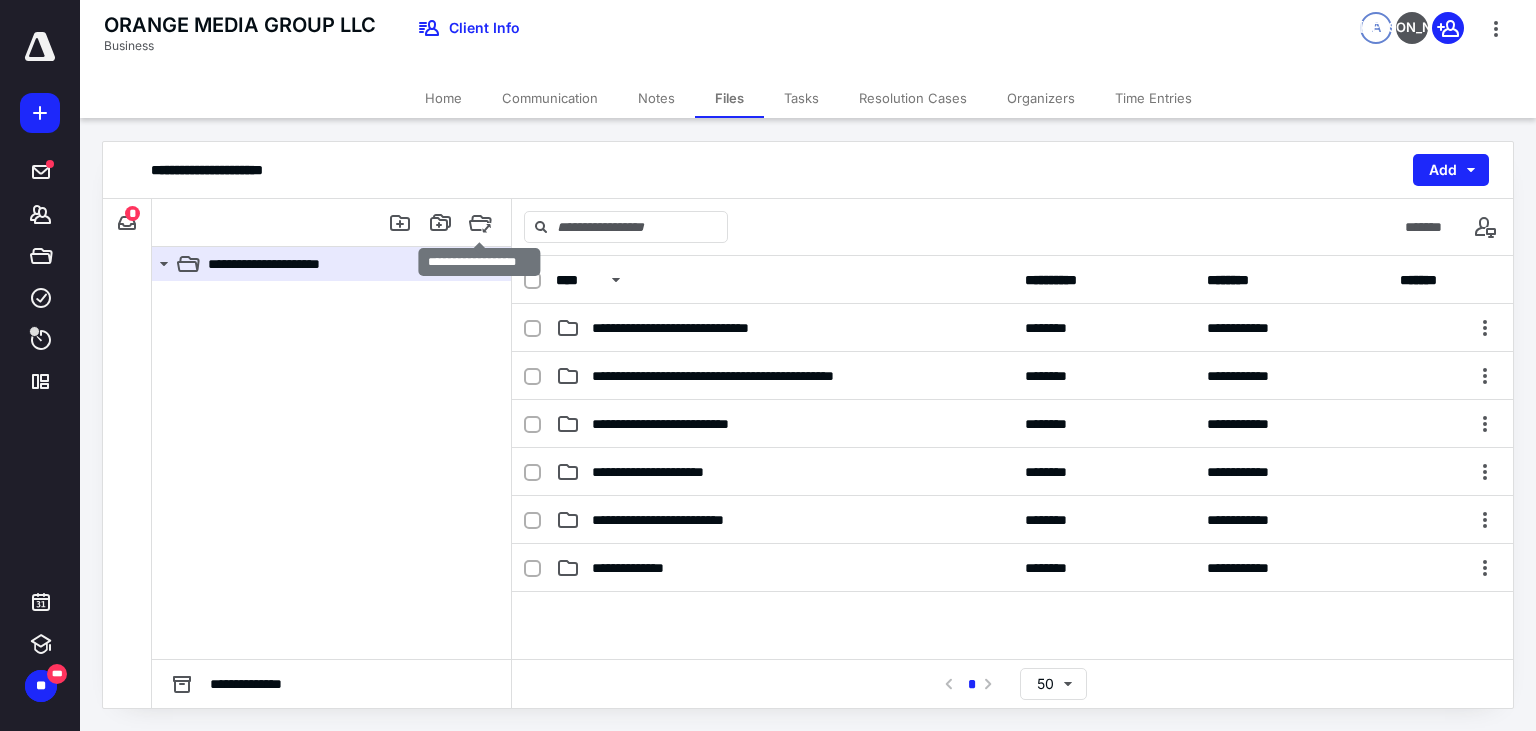 drag, startPoint x: 482, startPoint y: 225, endPoint x: 490, endPoint y: 238, distance: 15.264338 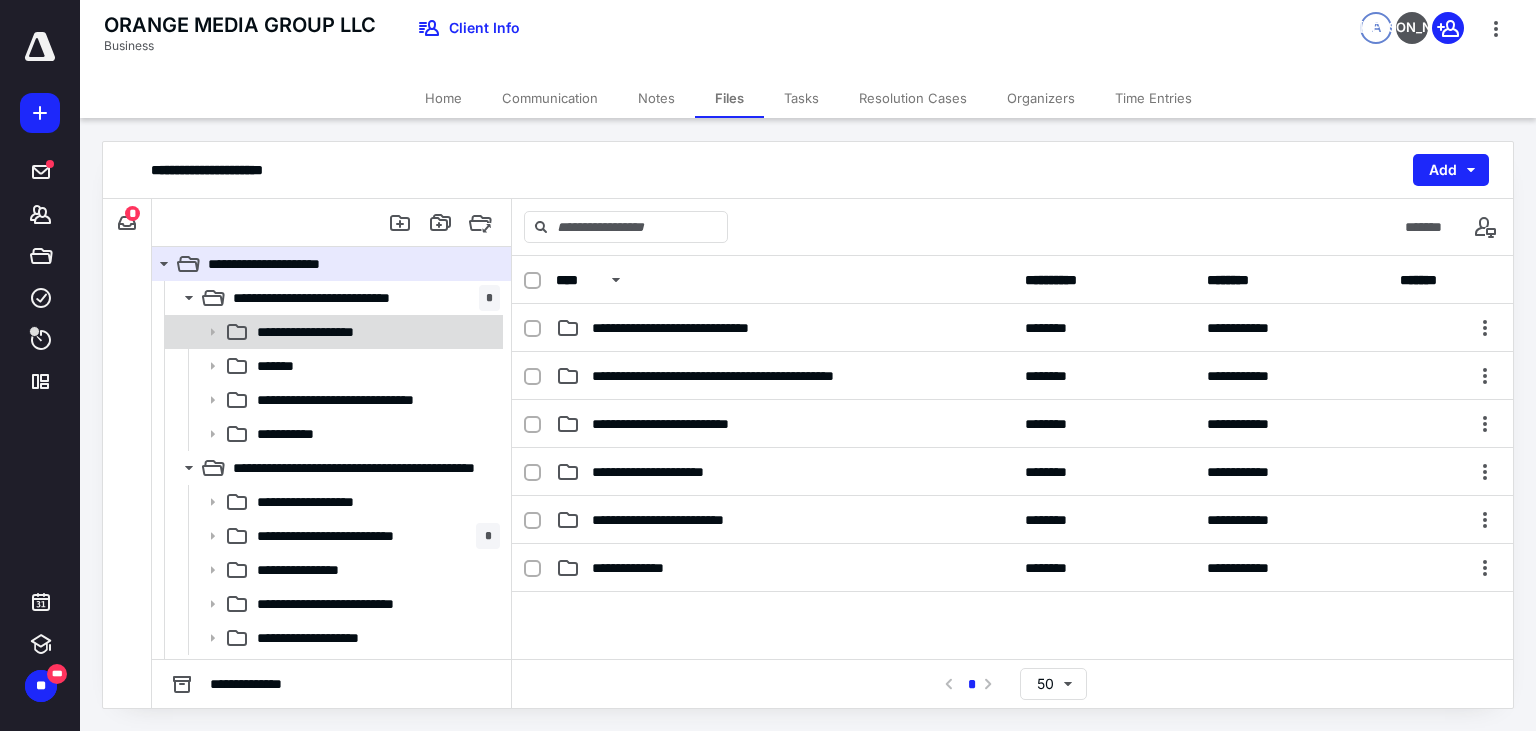 click on "**********" at bounding box center [374, 332] 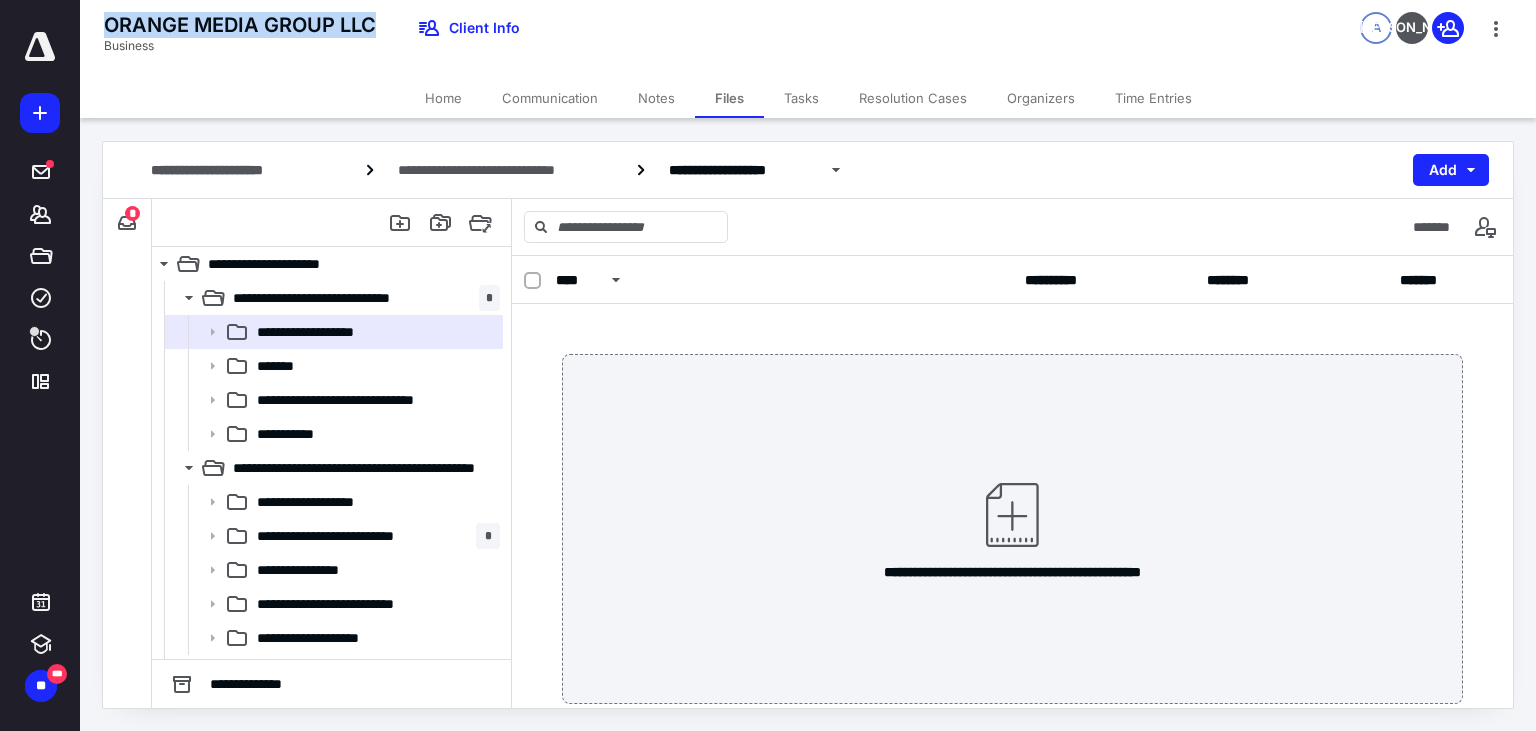 drag, startPoint x: 386, startPoint y: 26, endPoint x: 110, endPoint y: 26, distance: 276 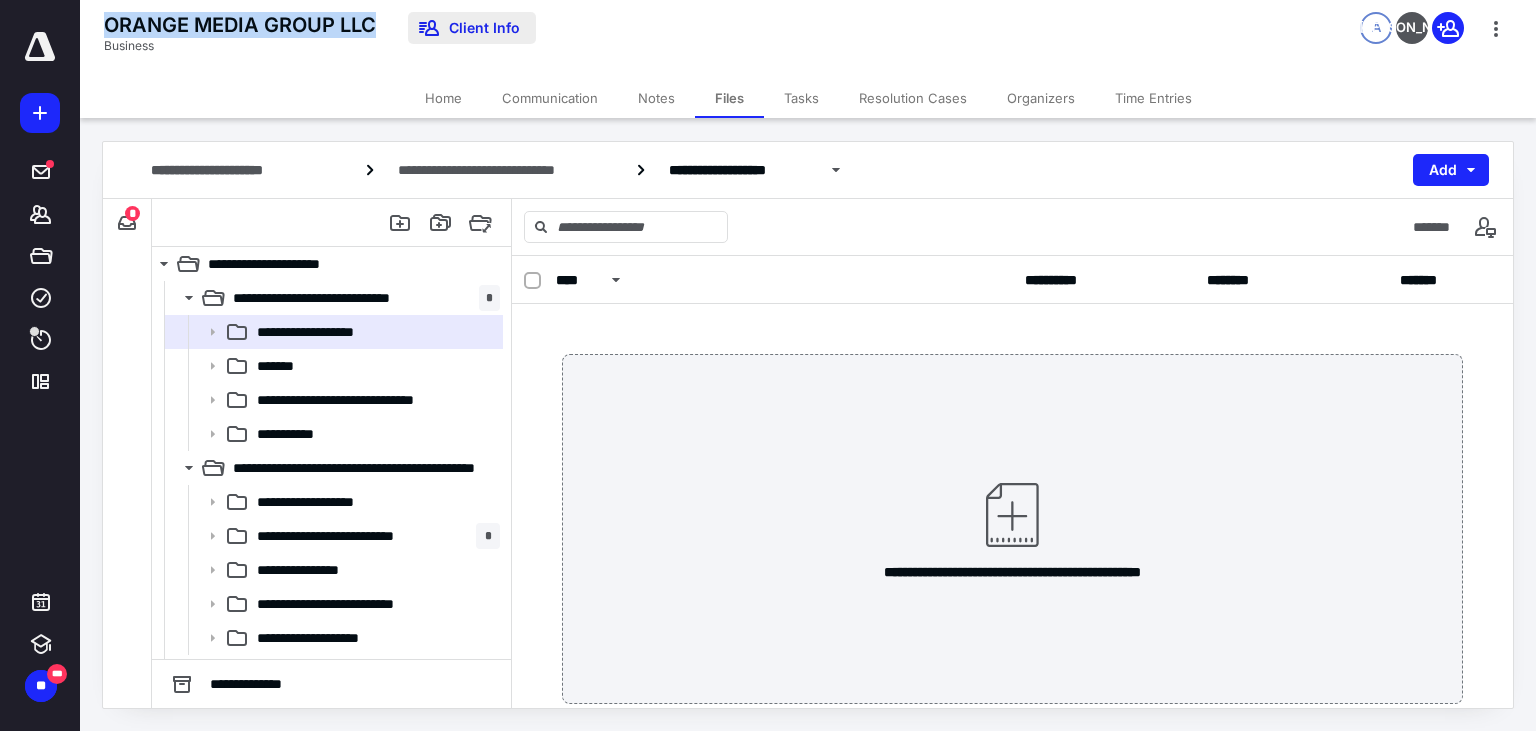 copy on "ORANGE MEDIA GROUP LLC" 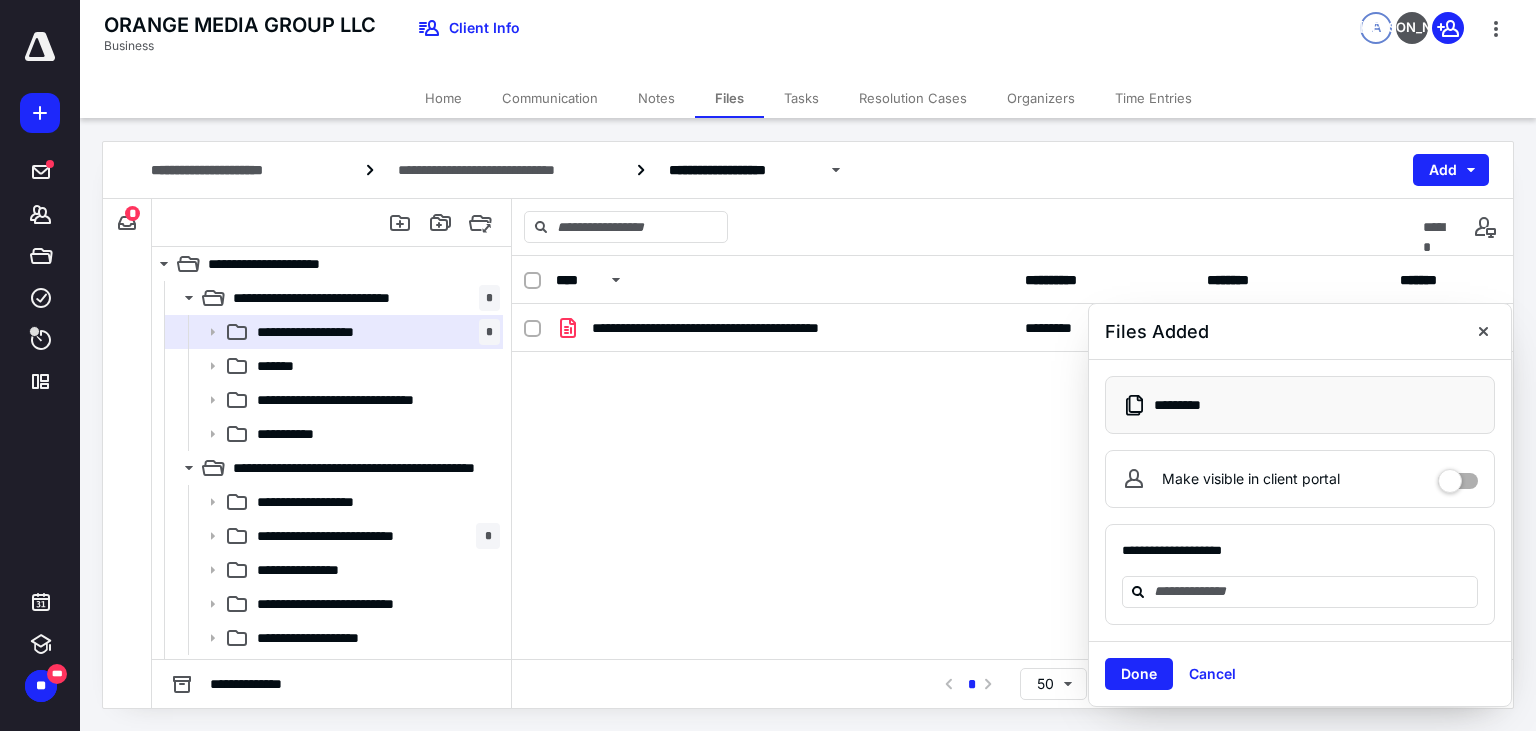 click 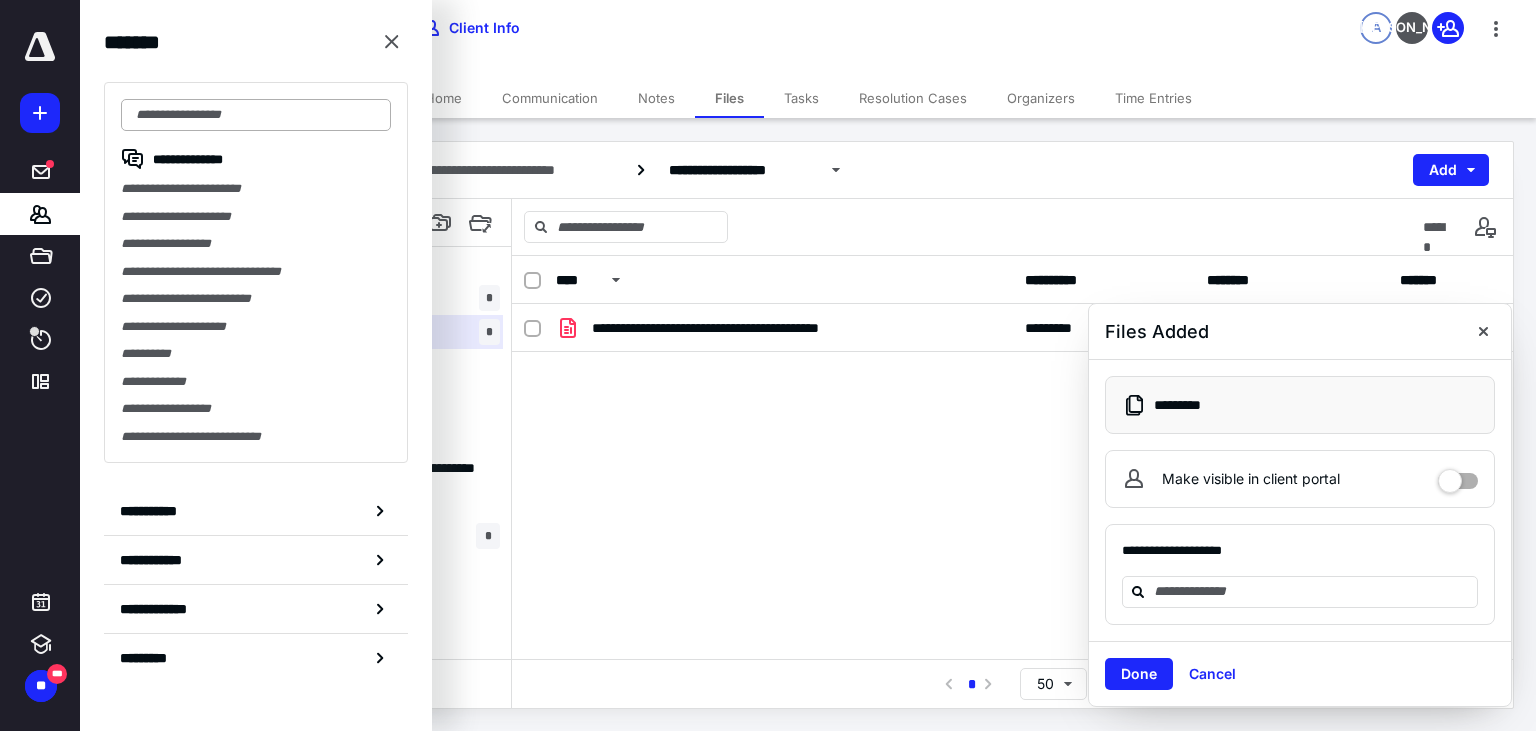 click at bounding box center [256, 115] 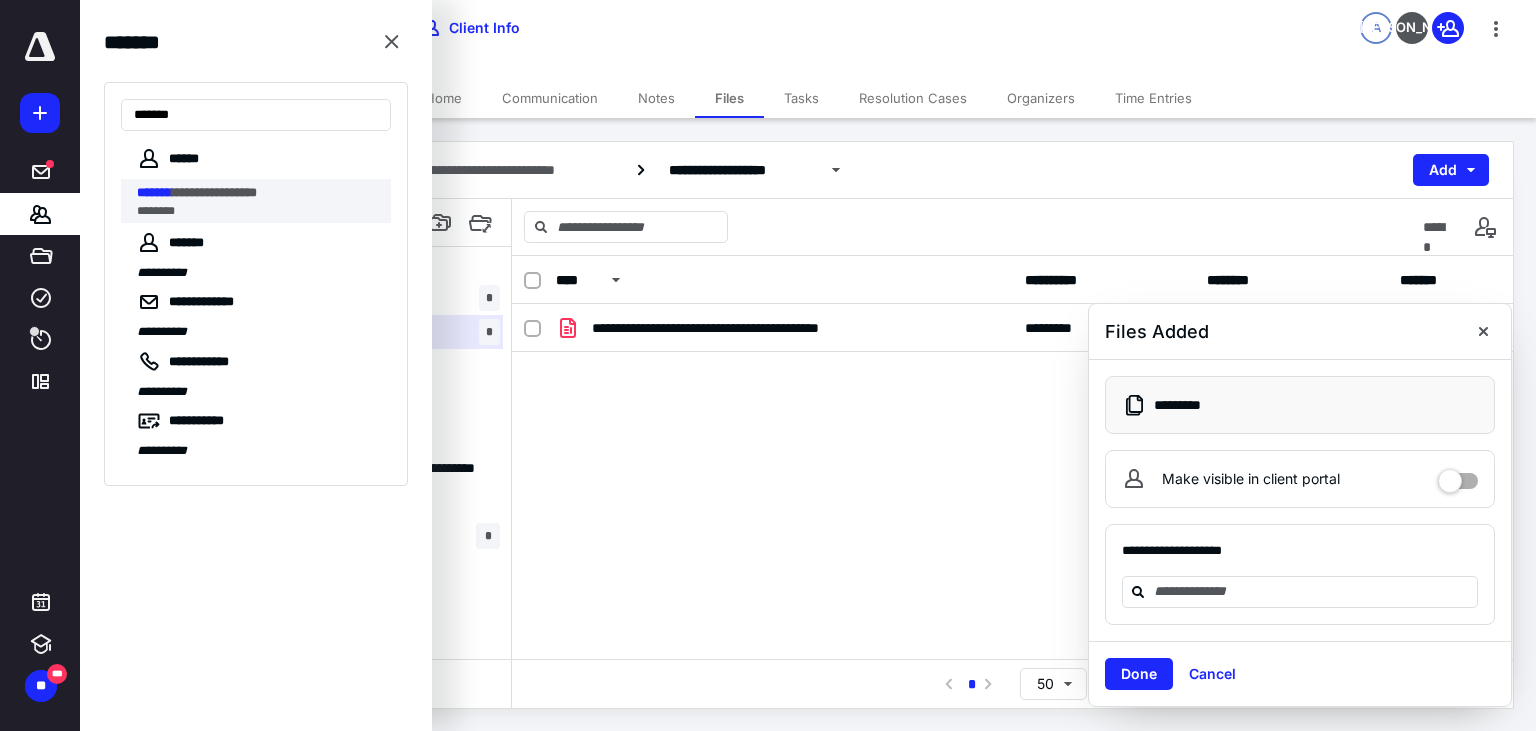 type on "*******" 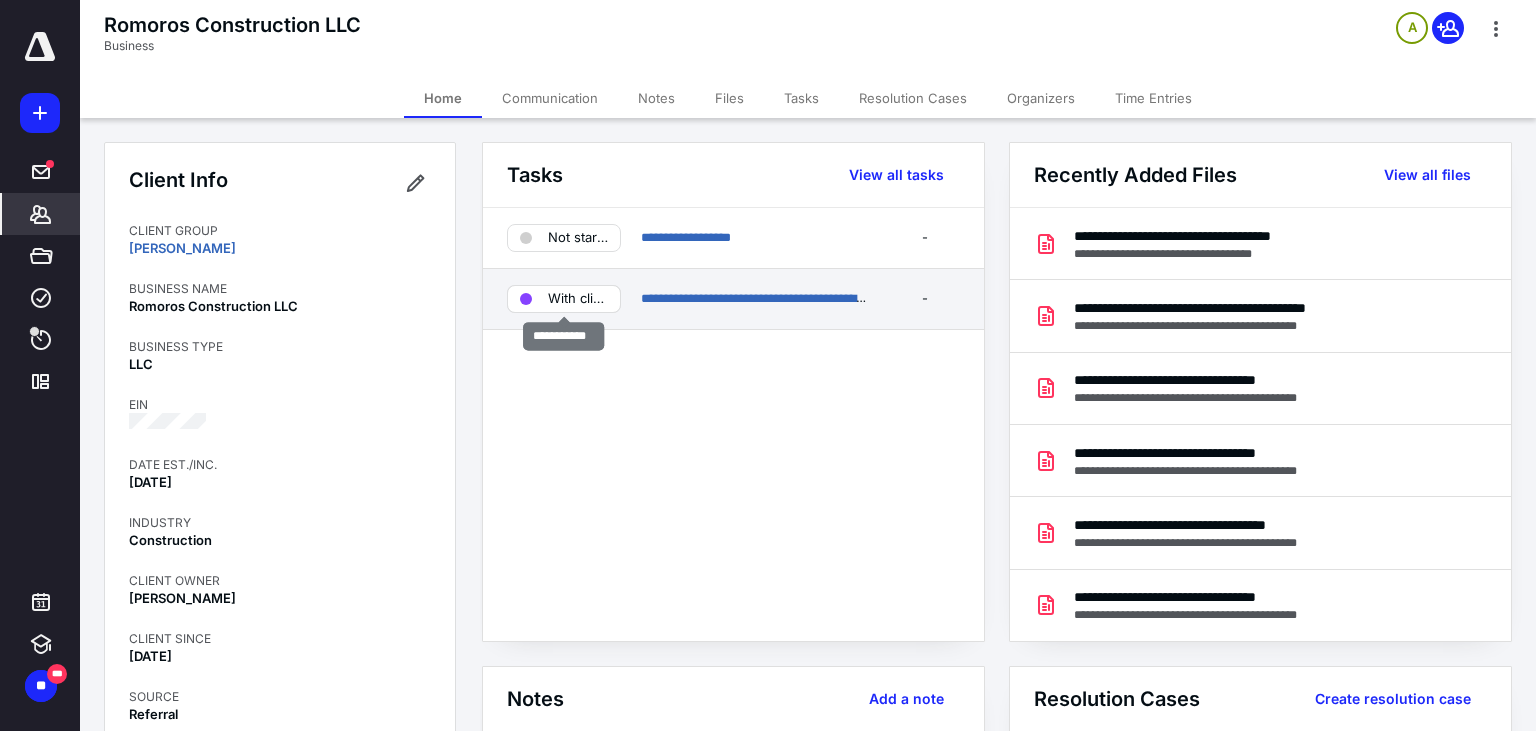 click on "With client" at bounding box center [578, 299] 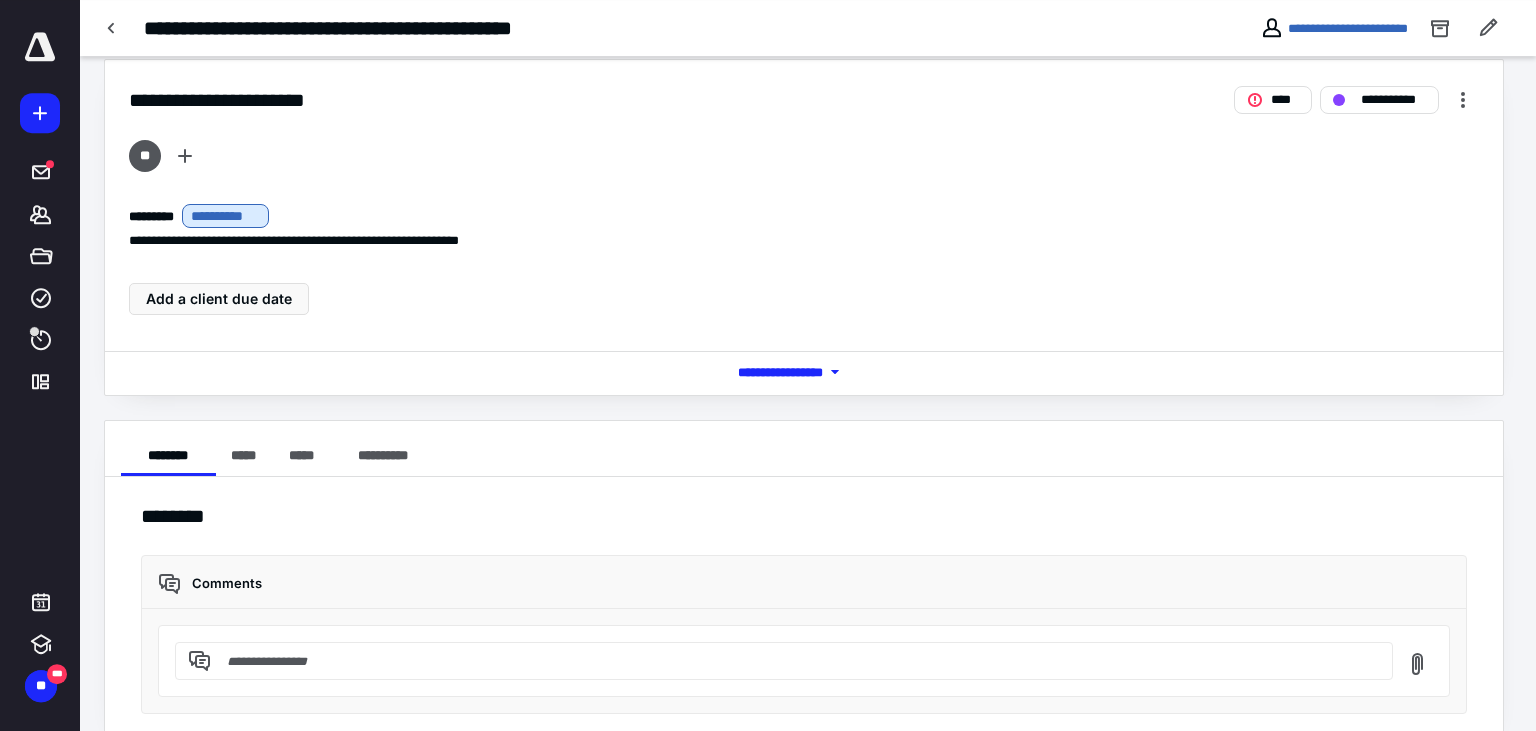 scroll, scrollTop: 0, scrollLeft: 0, axis: both 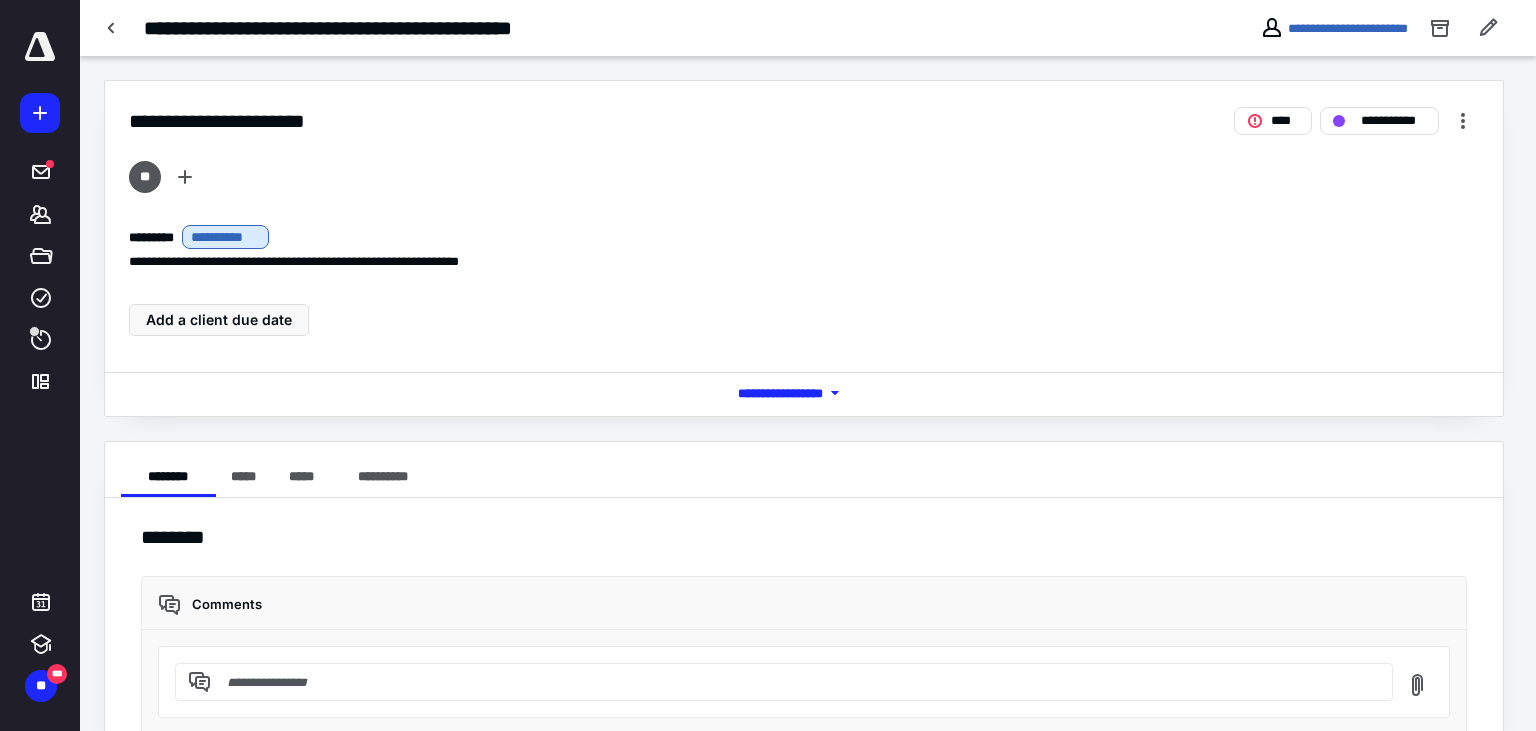 click on "*** **** *******" at bounding box center (804, 393) 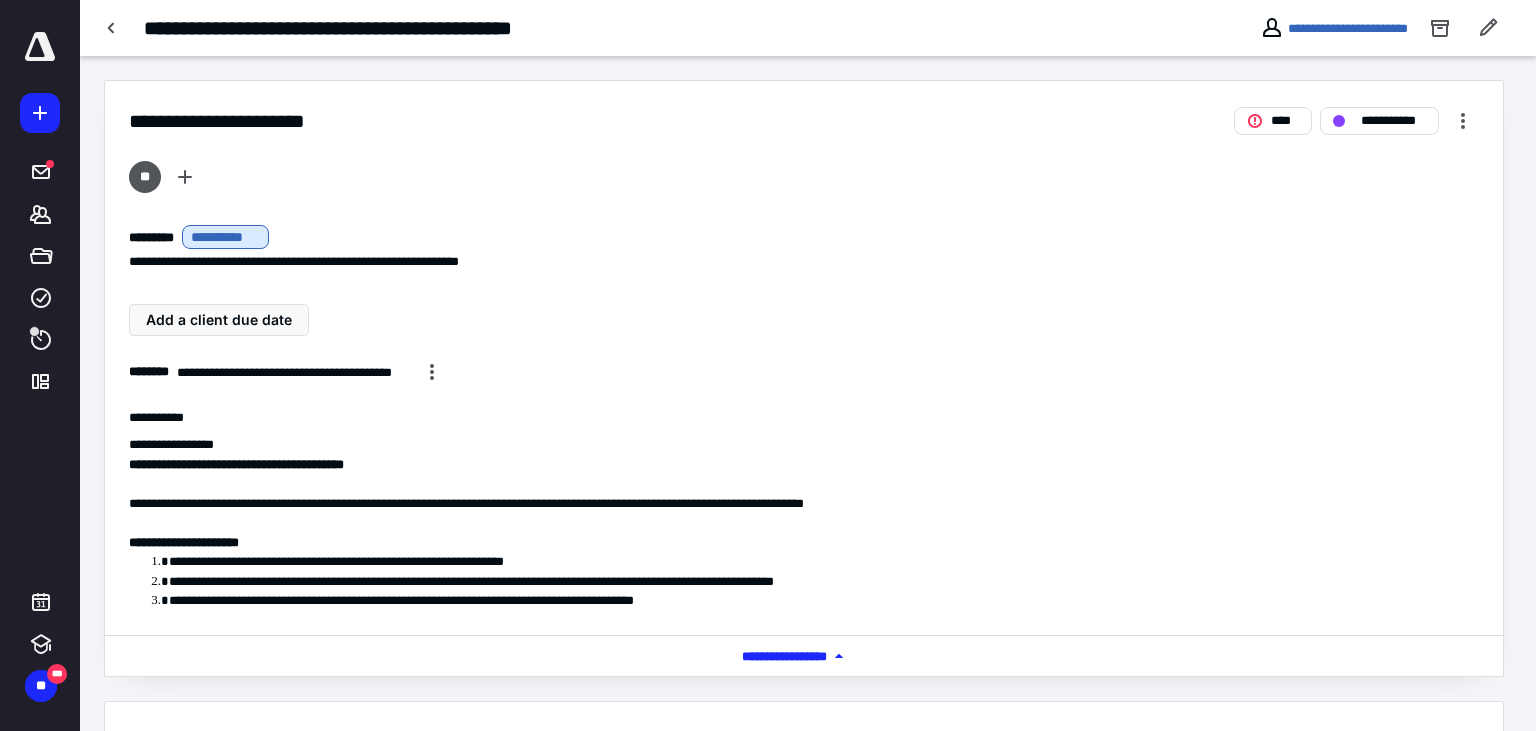scroll, scrollTop: 309, scrollLeft: 0, axis: vertical 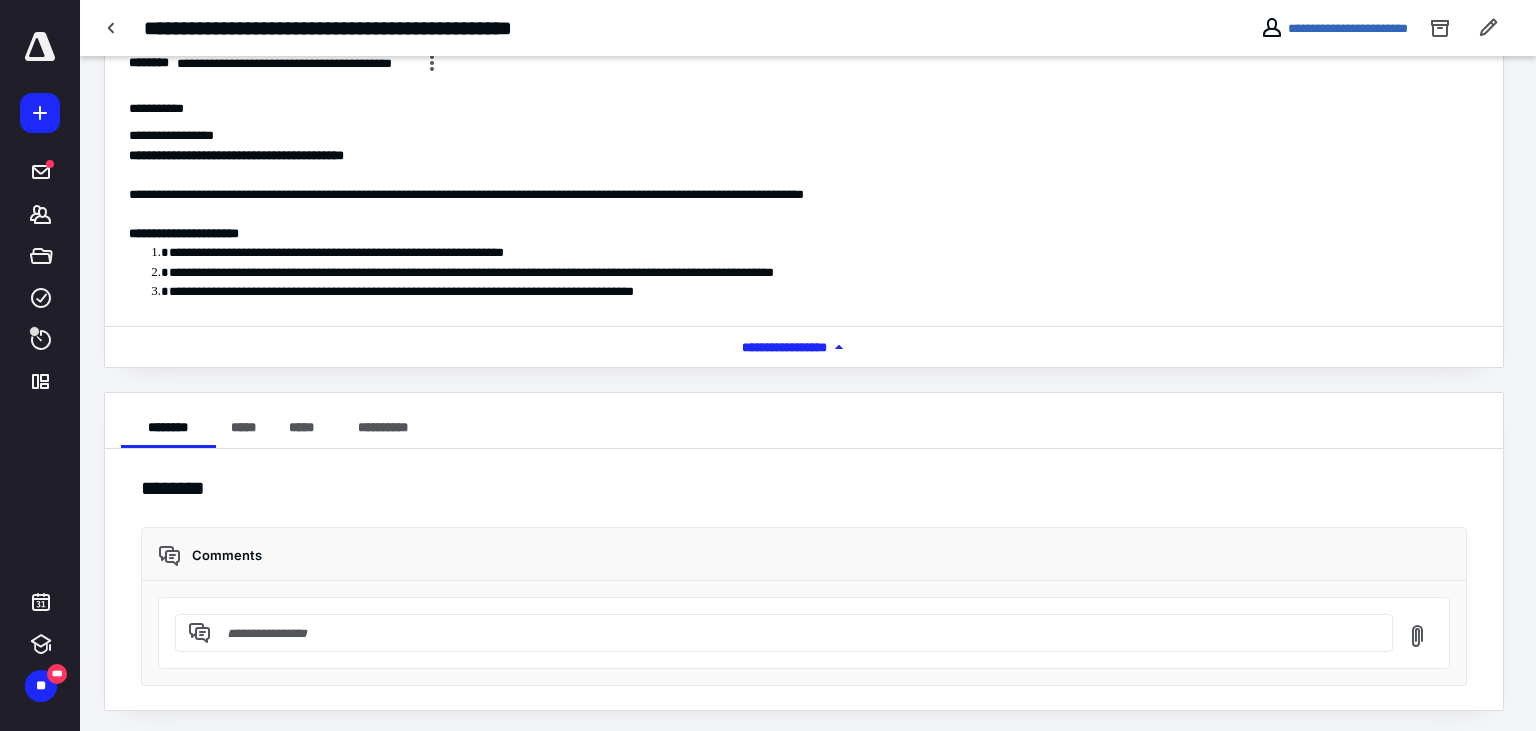 click on "*** **** *******" at bounding box center [804, 347] 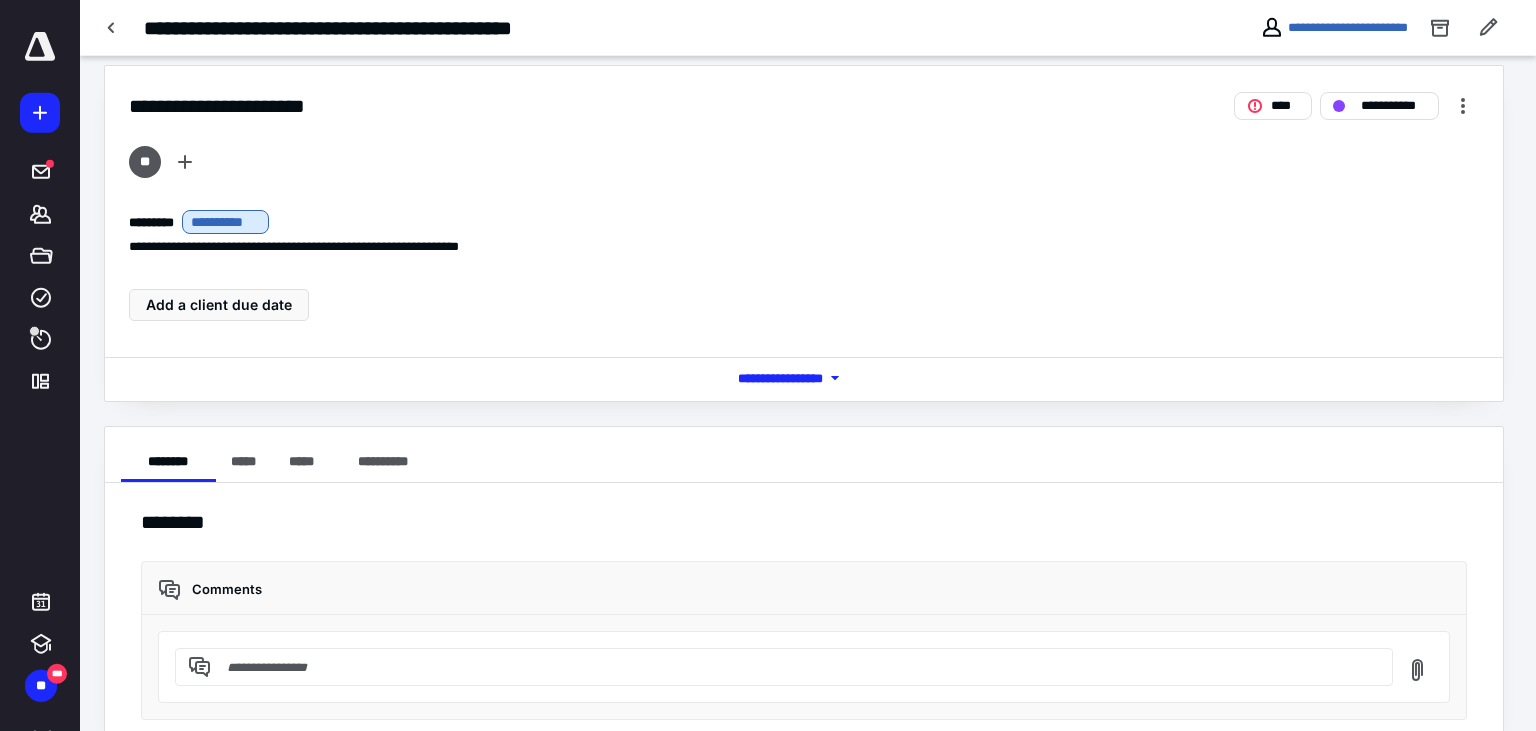 scroll, scrollTop: 0, scrollLeft: 0, axis: both 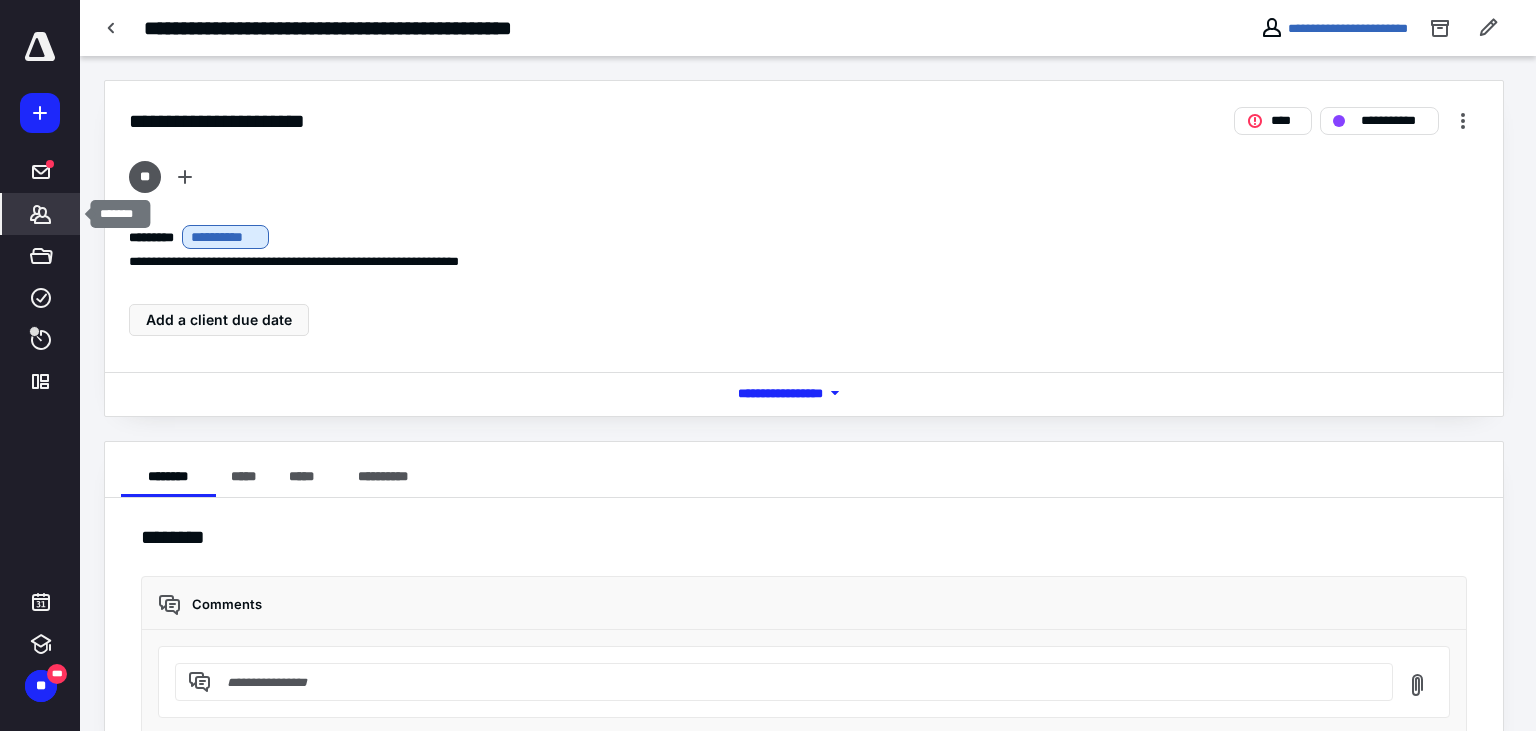 click 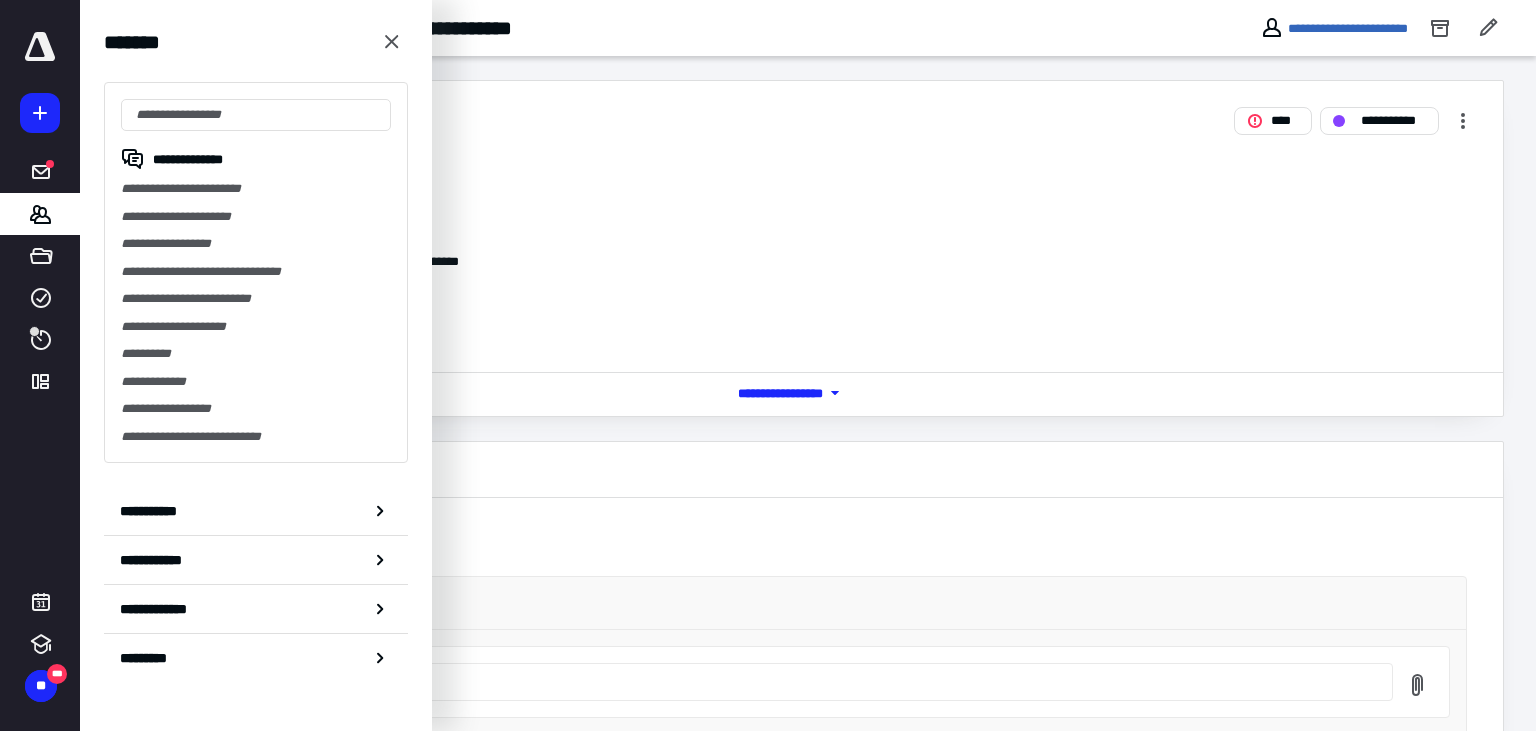 click on "**********" at bounding box center (256, 189) 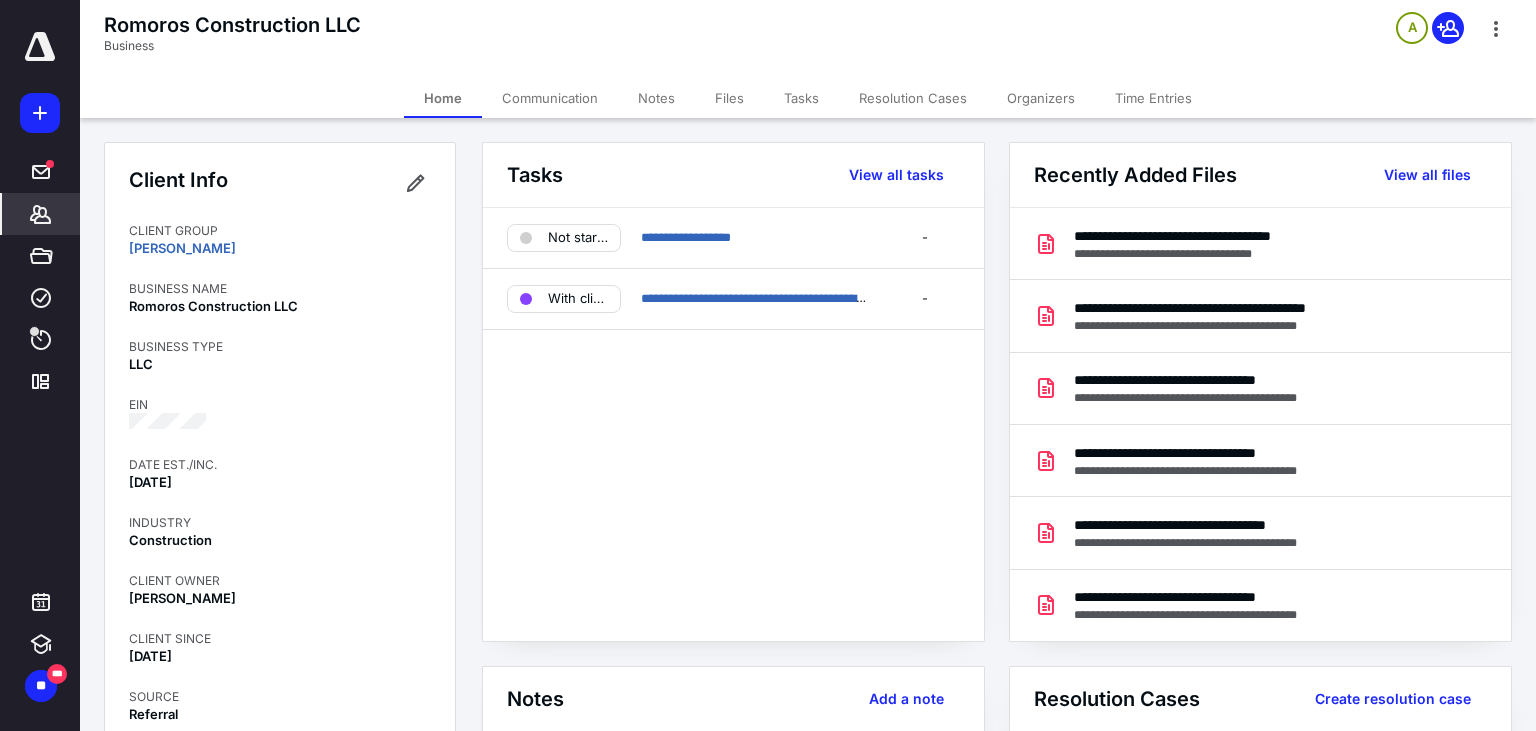click on "Tasks" at bounding box center (801, 98) 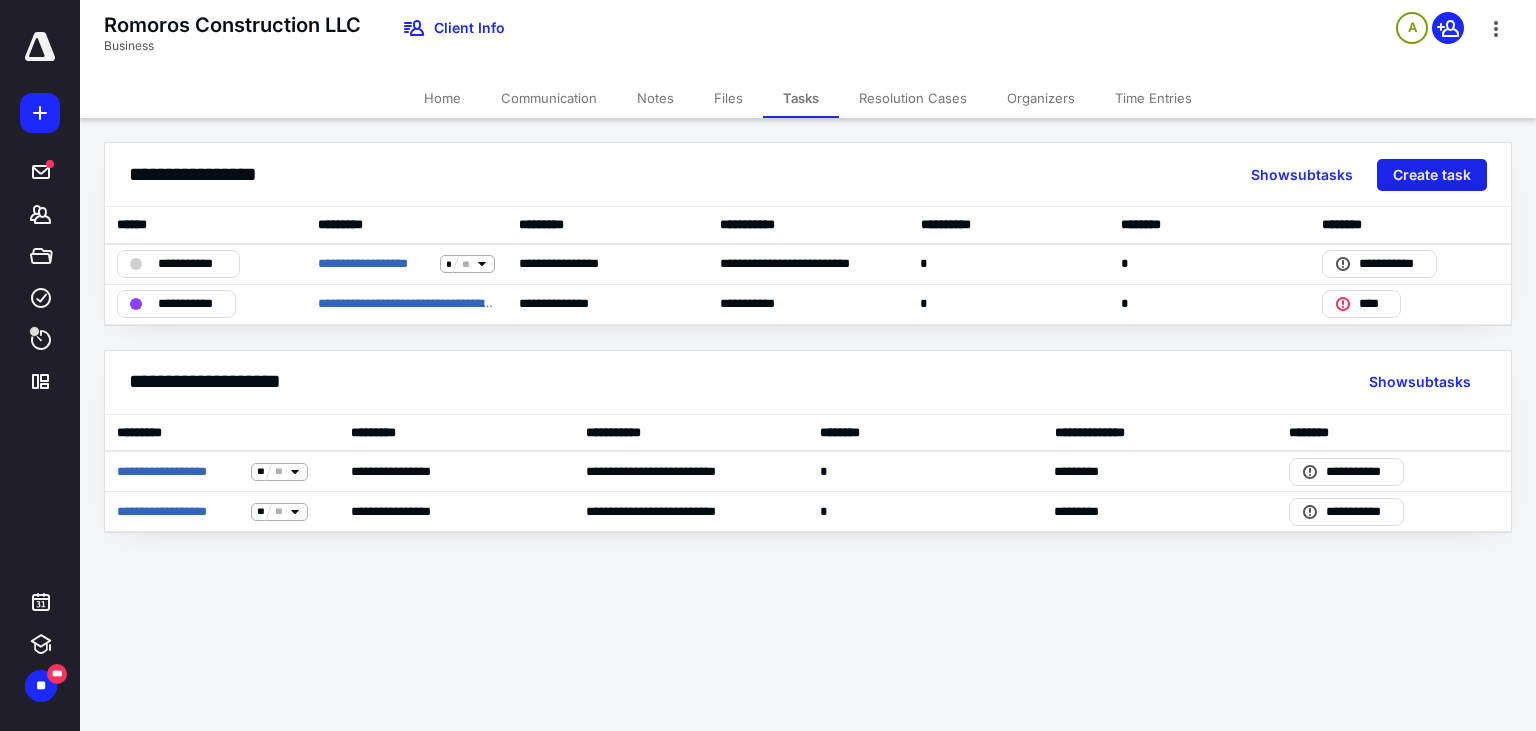 click on "Create task" at bounding box center [1432, 175] 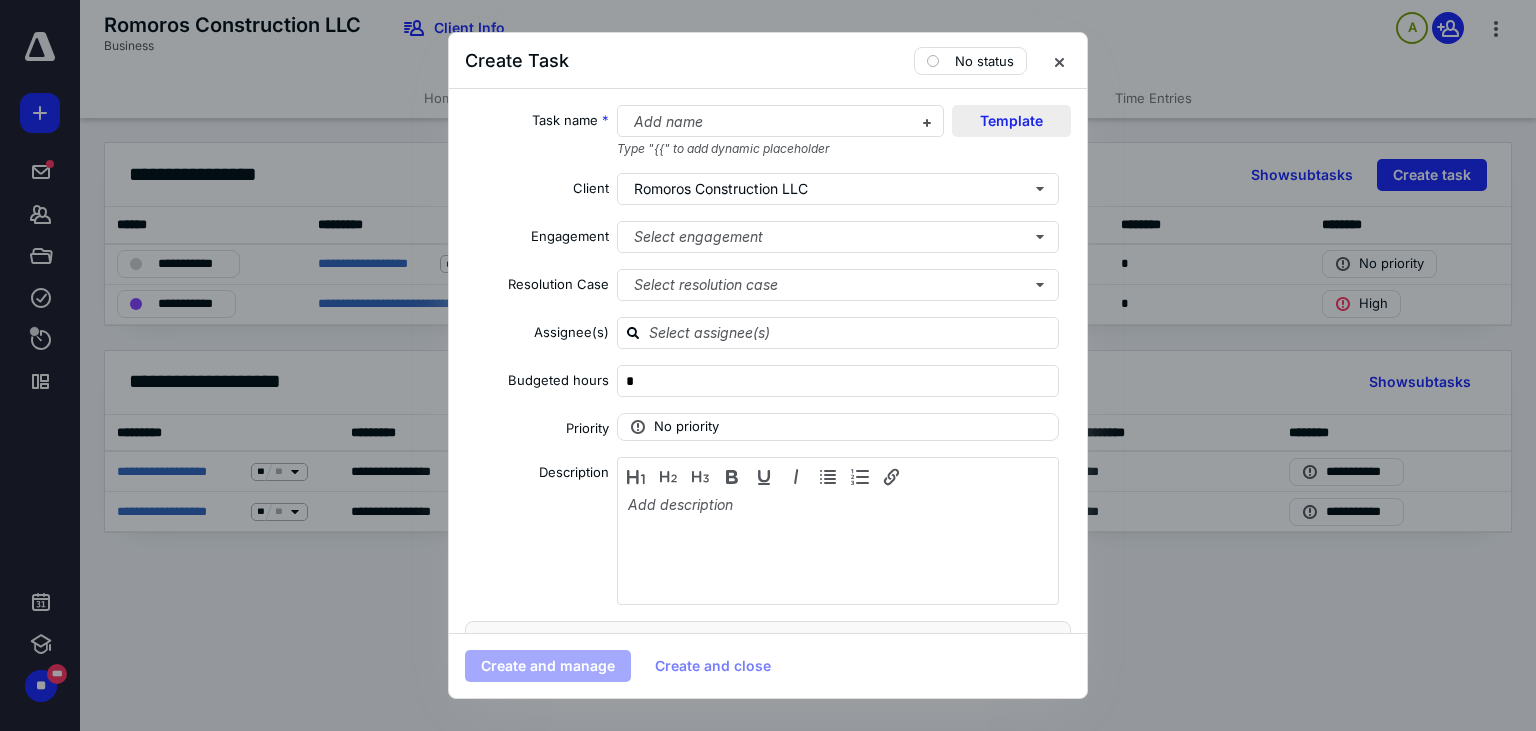 click on "Template" at bounding box center [1011, 121] 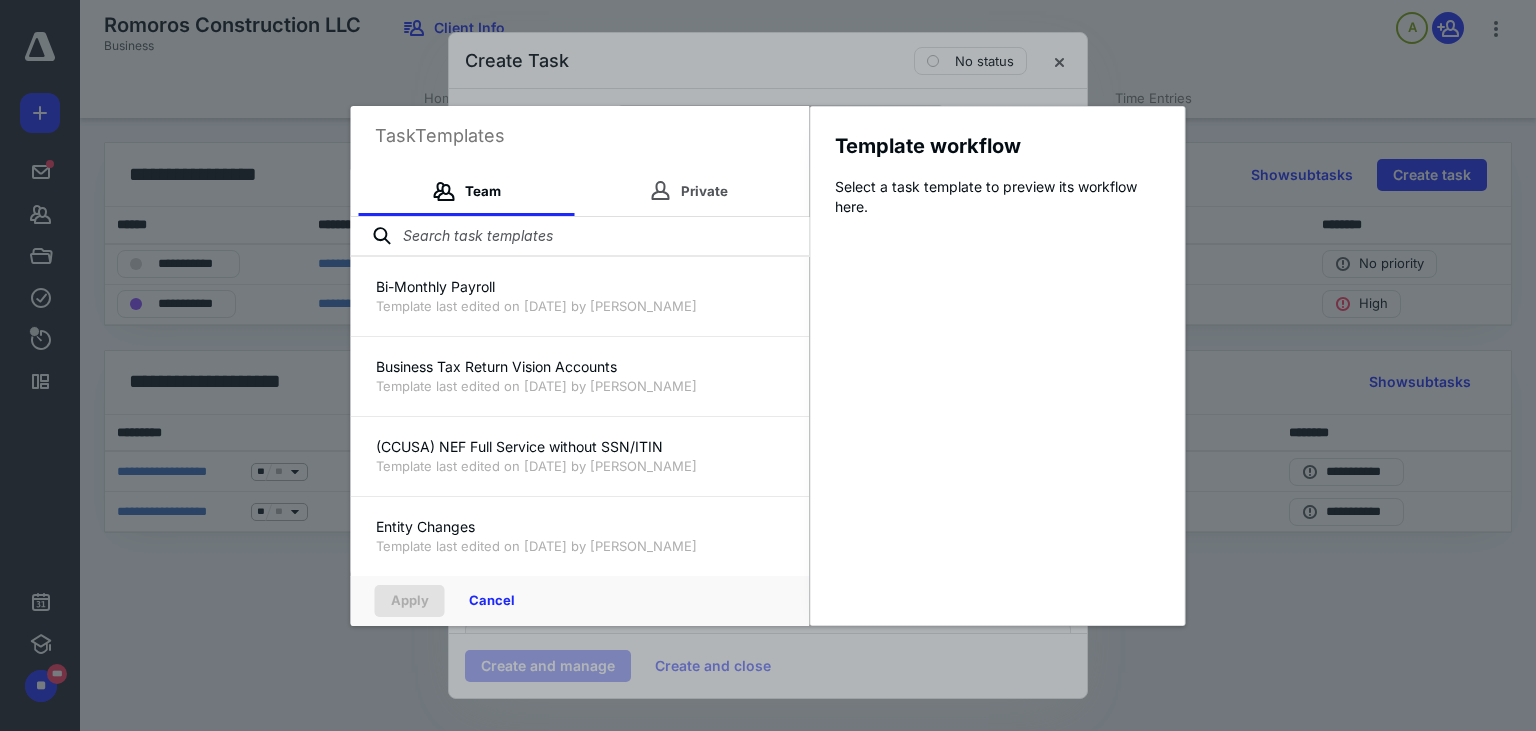 click at bounding box center (580, 237) 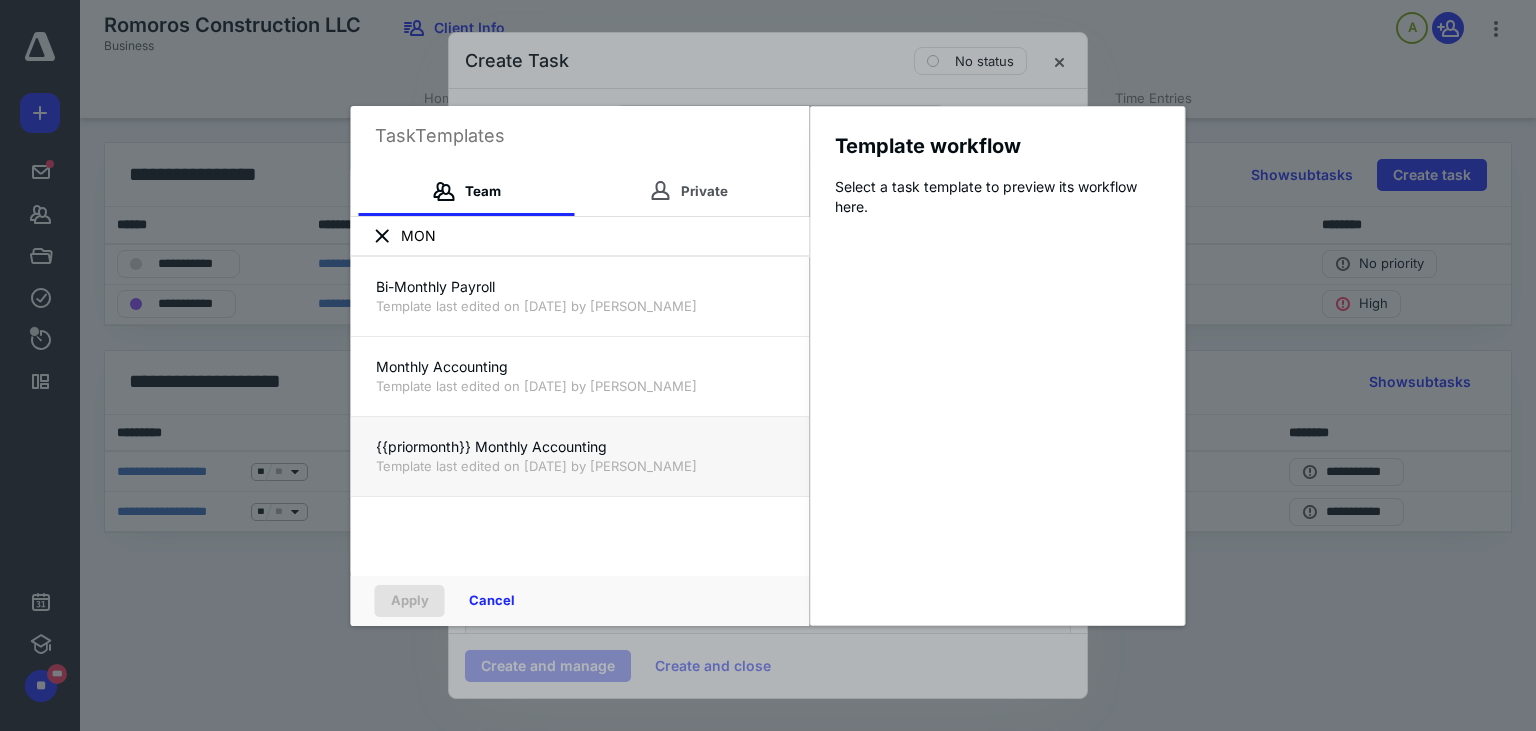 type on "MON" 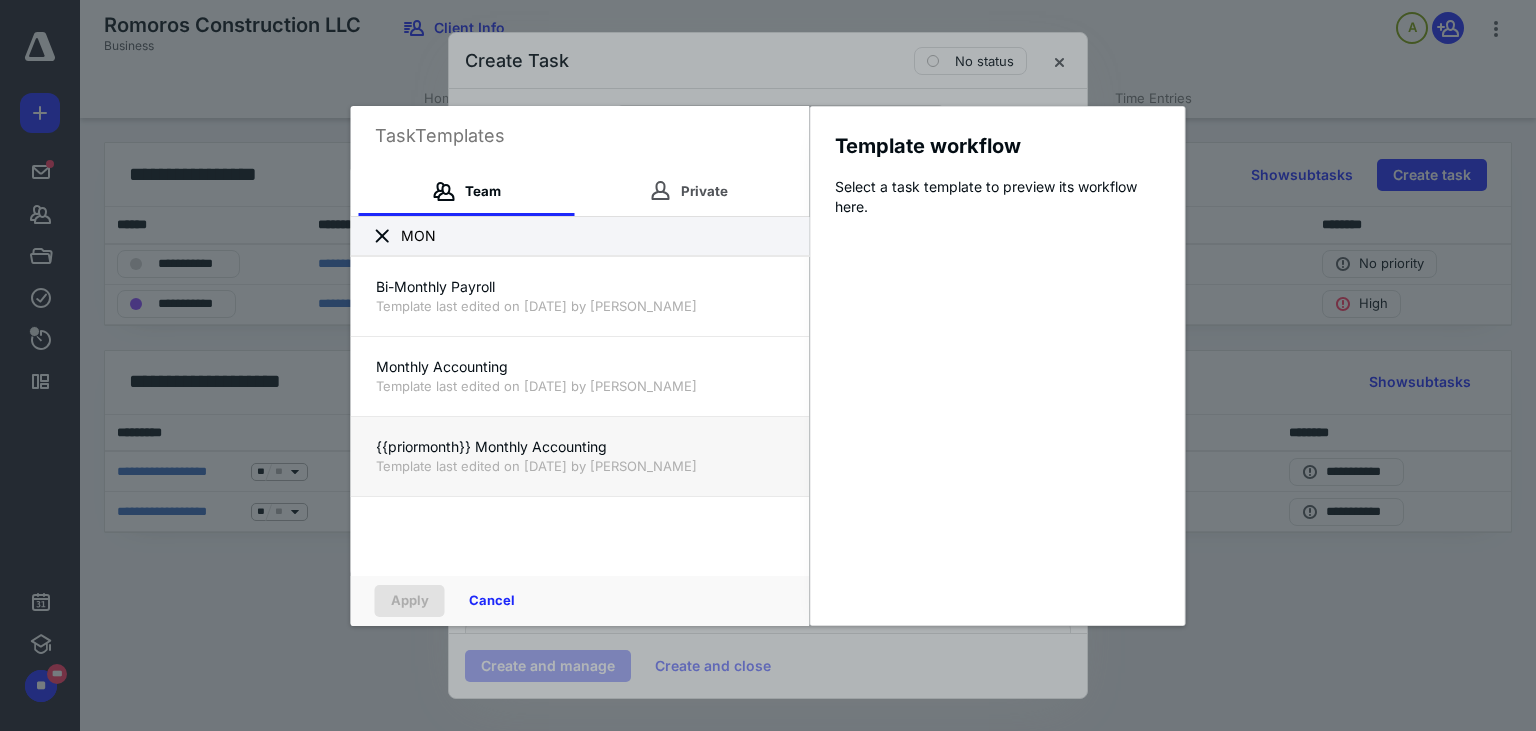 click on "Template last edited on [DATE] by [PERSON_NAME]" at bounding box center (580, 466) 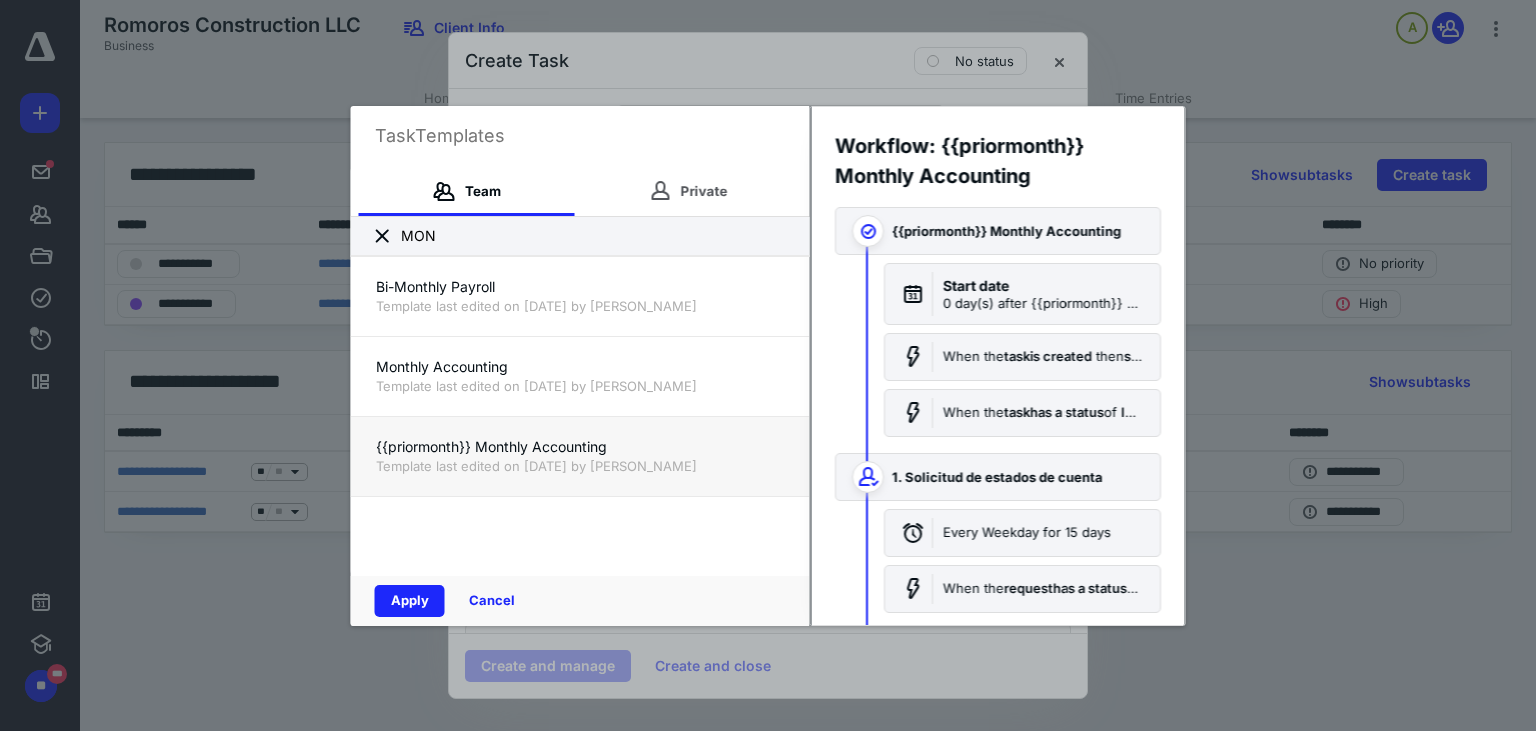 click on "Template last edited on [DATE] by [PERSON_NAME]" at bounding box center [580, 466] 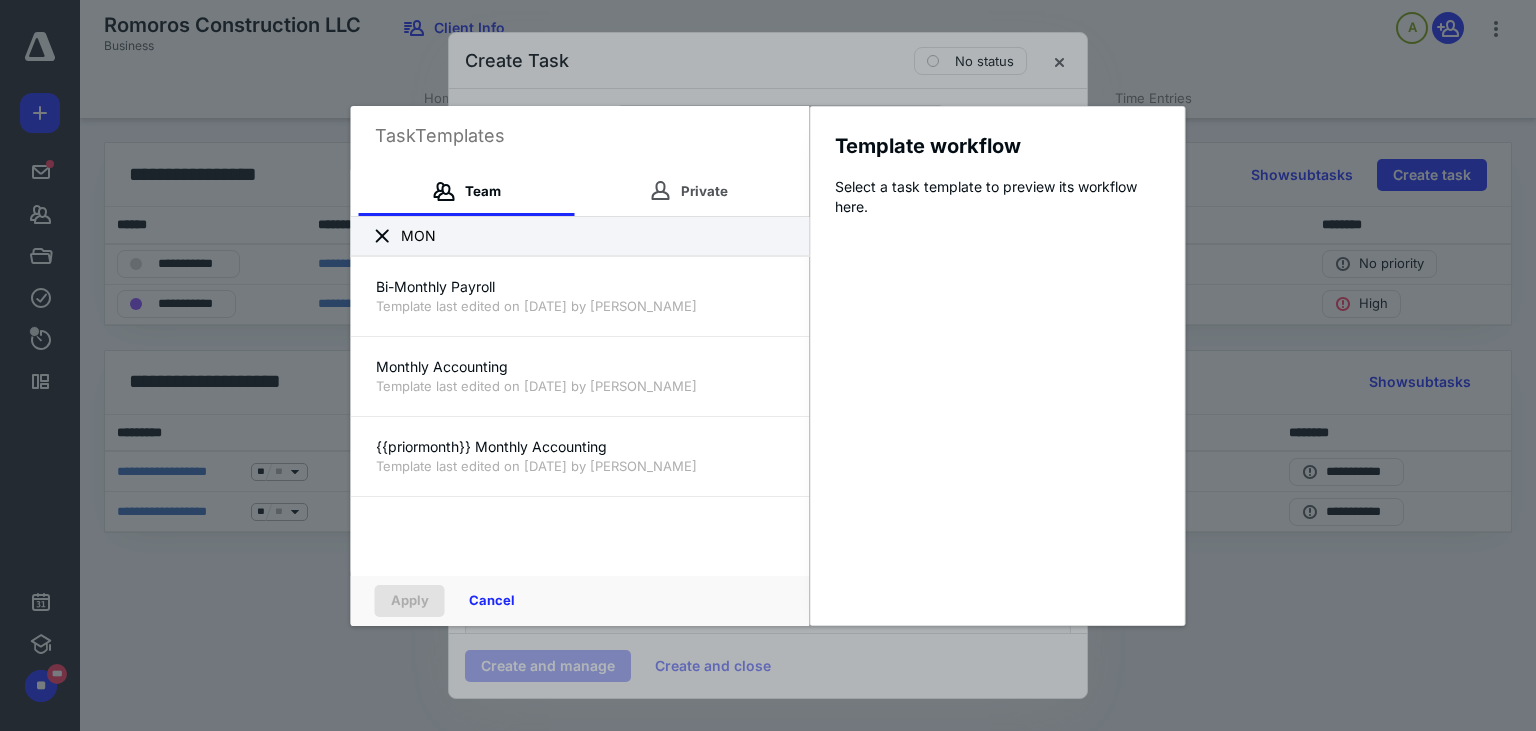 click on "Apply Cancel" at bounding box center (580, 601) 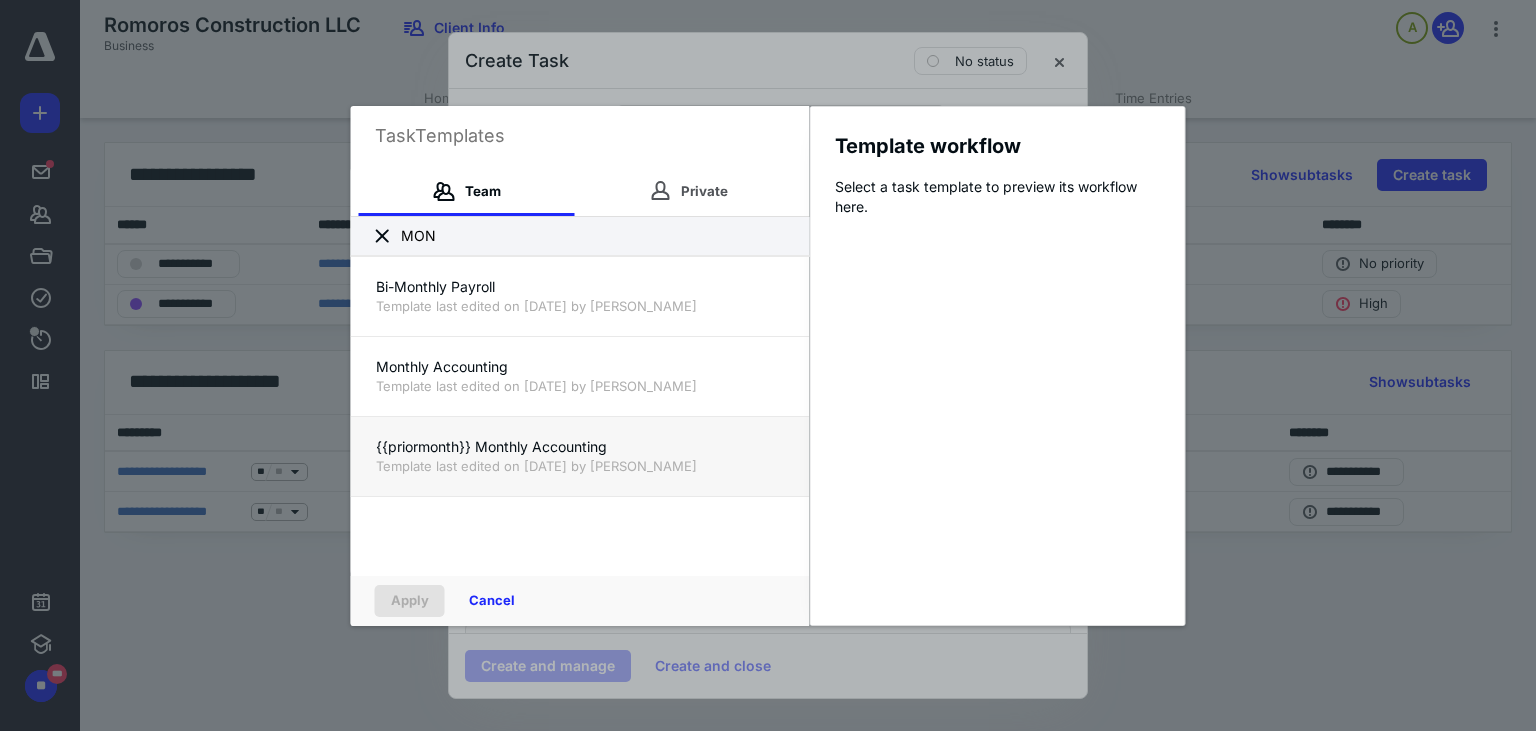 click on "Template last edited on [DATE] by [PERSON_NAME]" at bounding box center (580, 466) 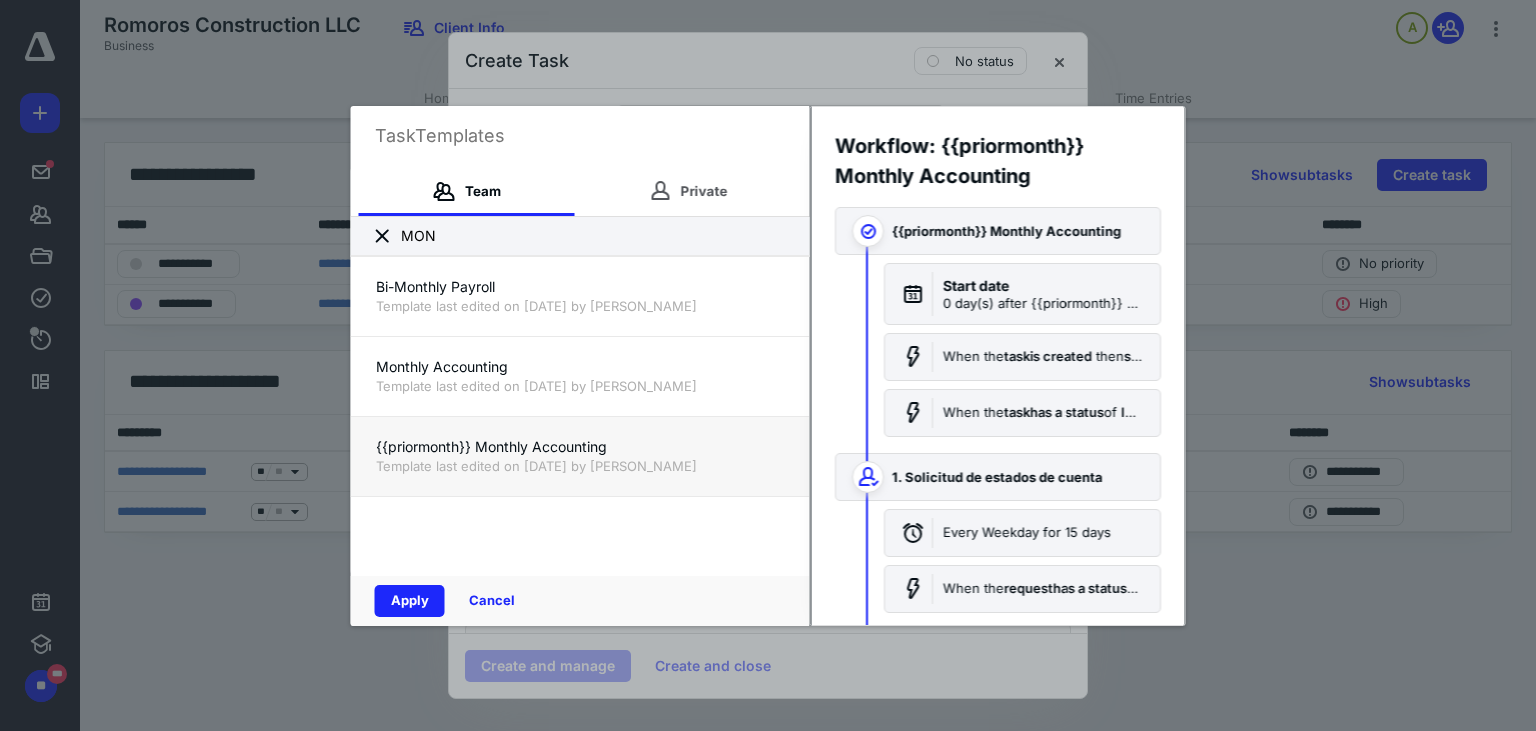 click on "Template last edited on [DATE] by [PERSON_NAME]" at bounding box center (580, 466) 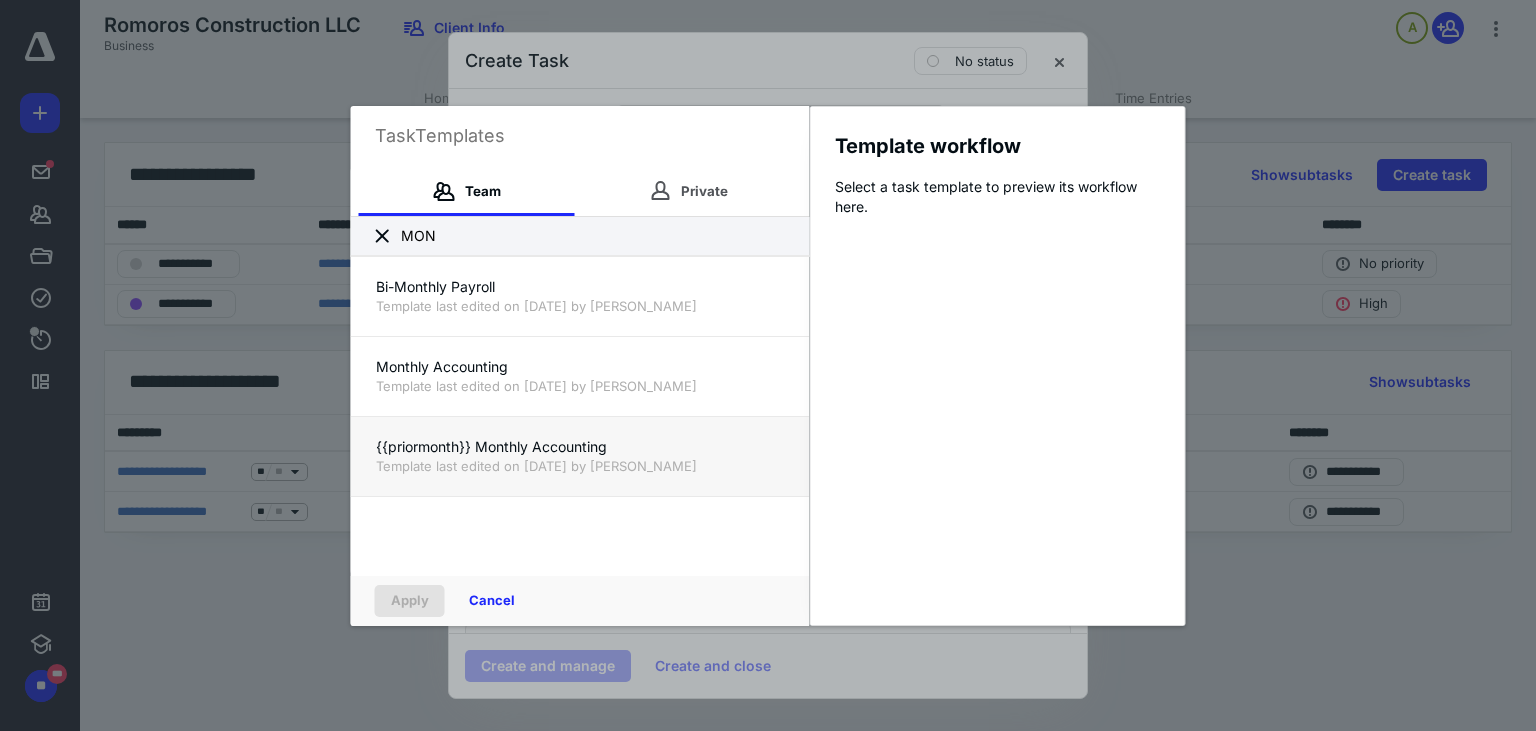 click on "{{priormonth}} Monthly Accounting" at bounding box center [580, 447] 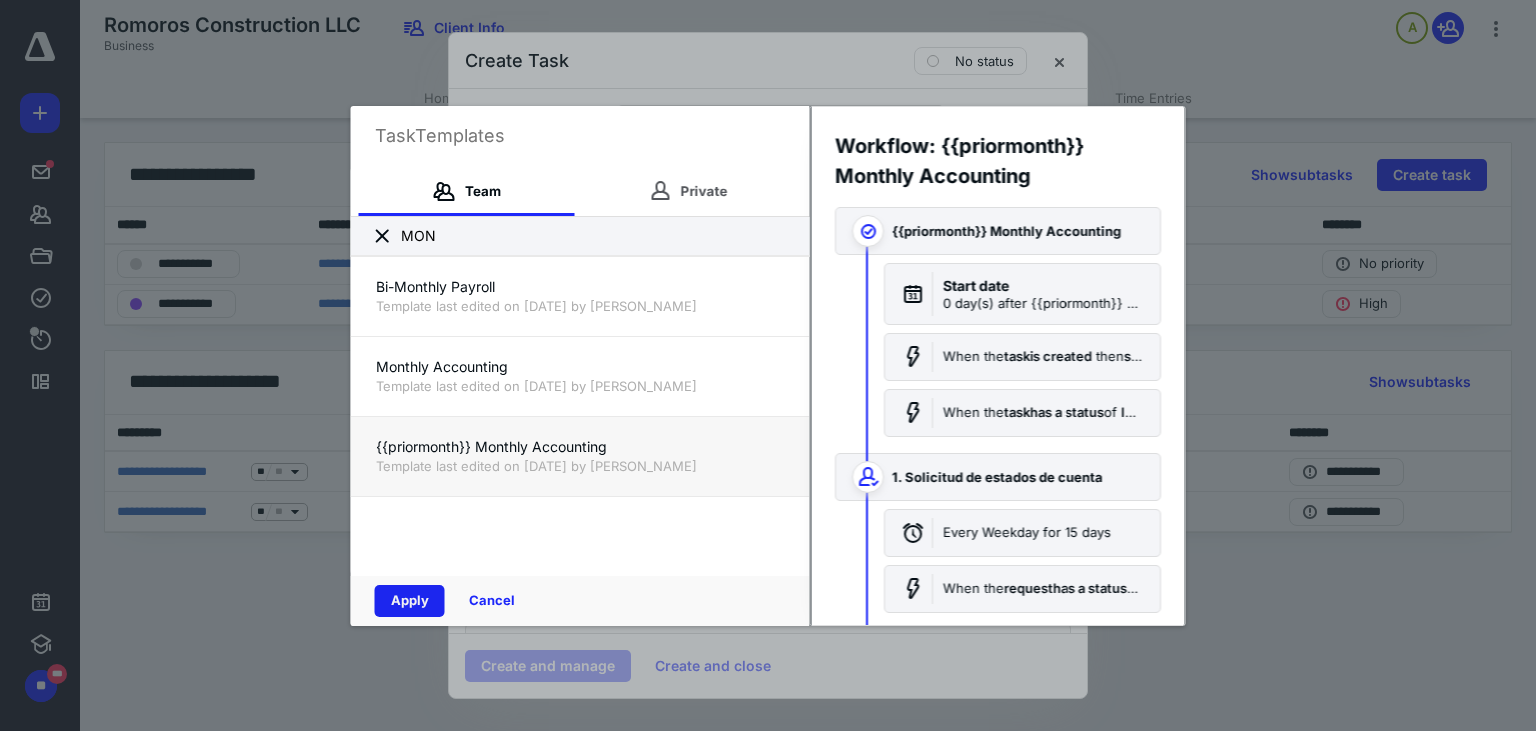 click on "Apply" at bounding box center (410, 601) 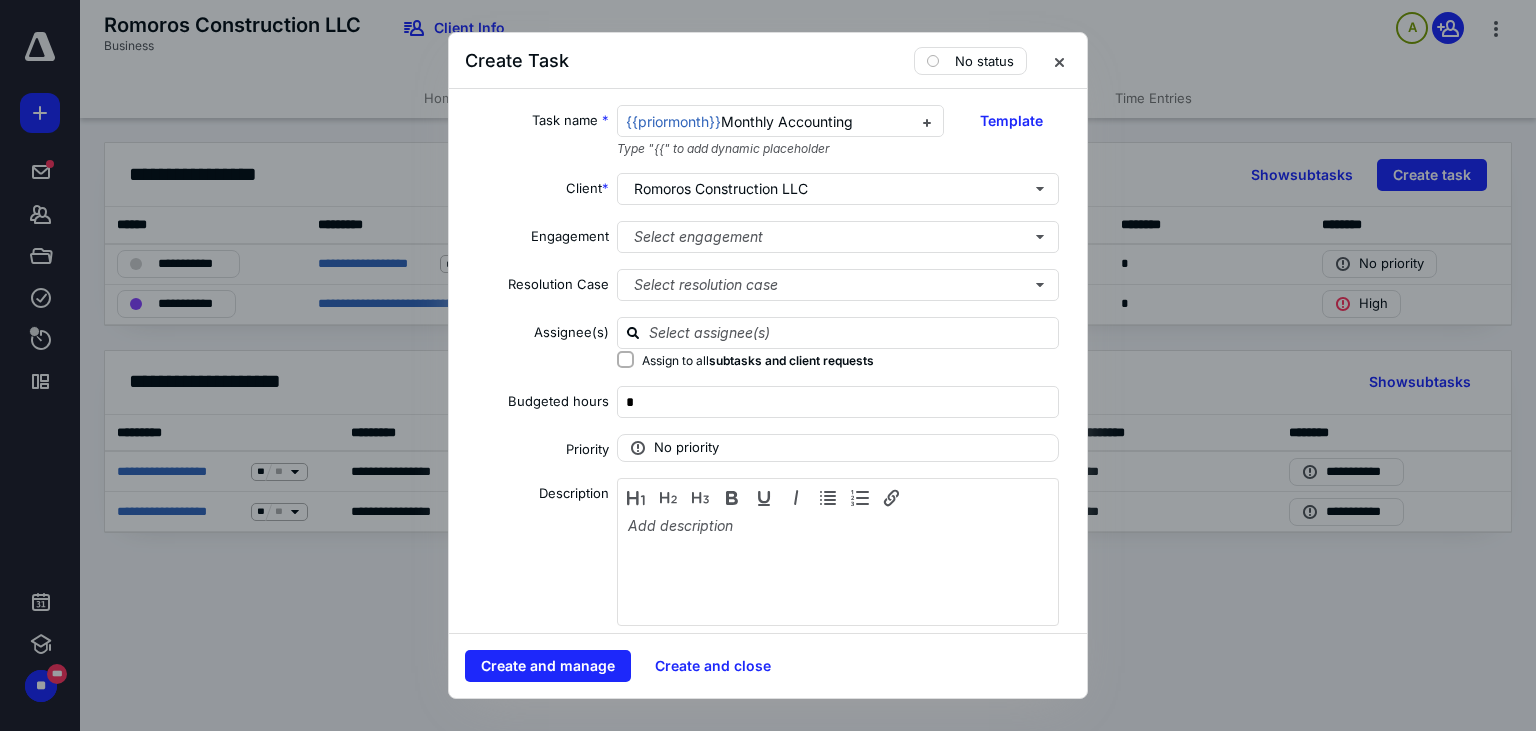 checkbox on "true" 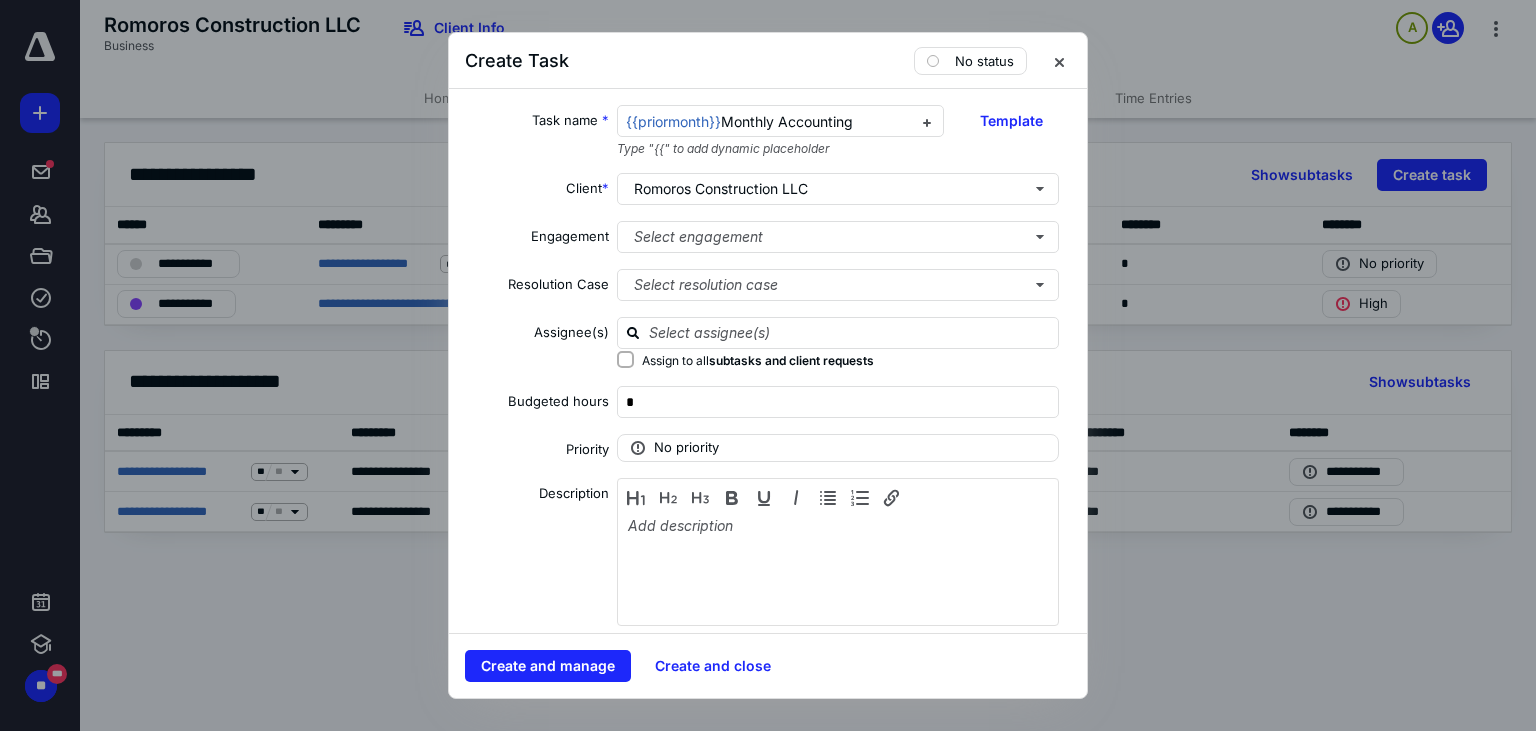 scroll, scrollTop: 11420, scrollLeft: 0, axis: vertical 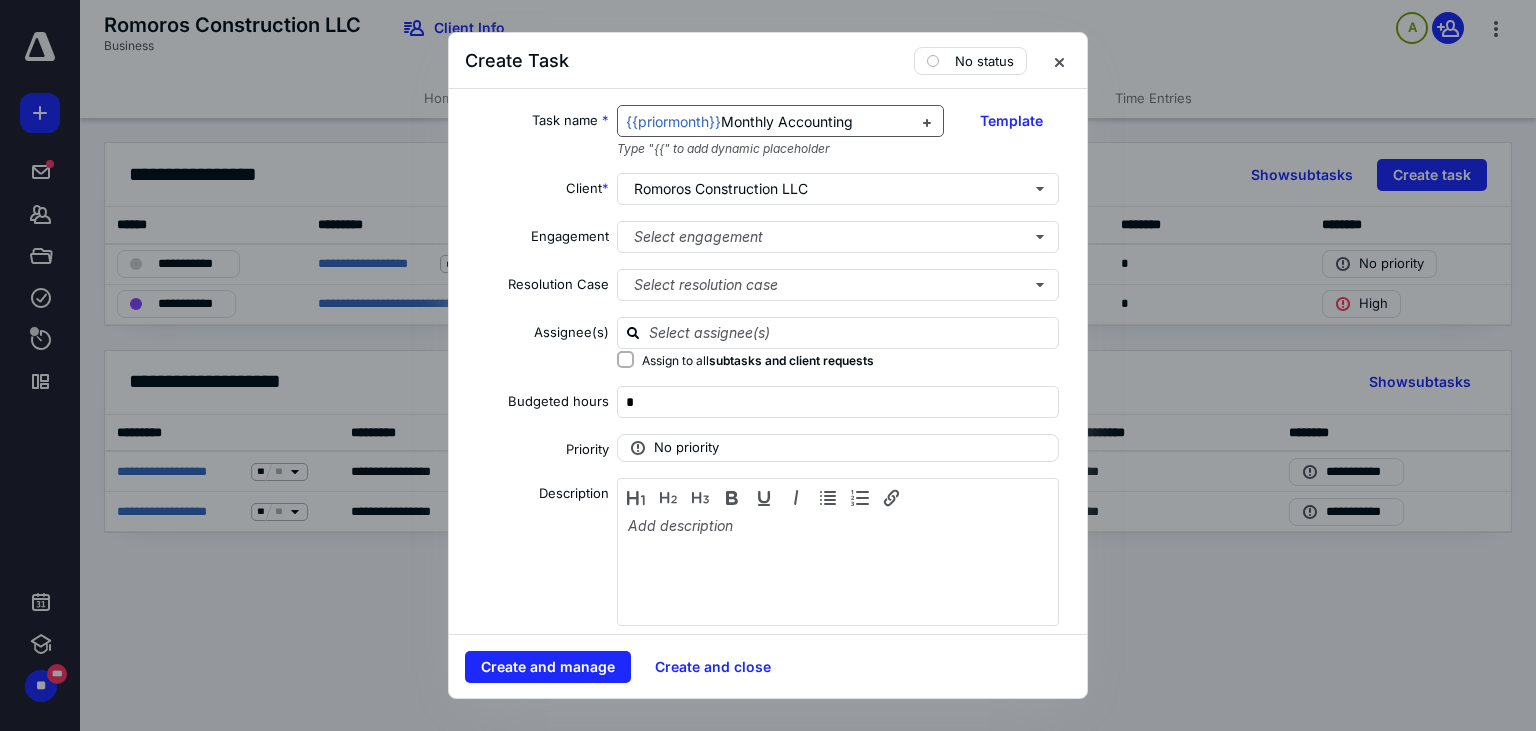 click on "{{priormonth}}  Monthly Accounting" at bounding box center [769, 122] 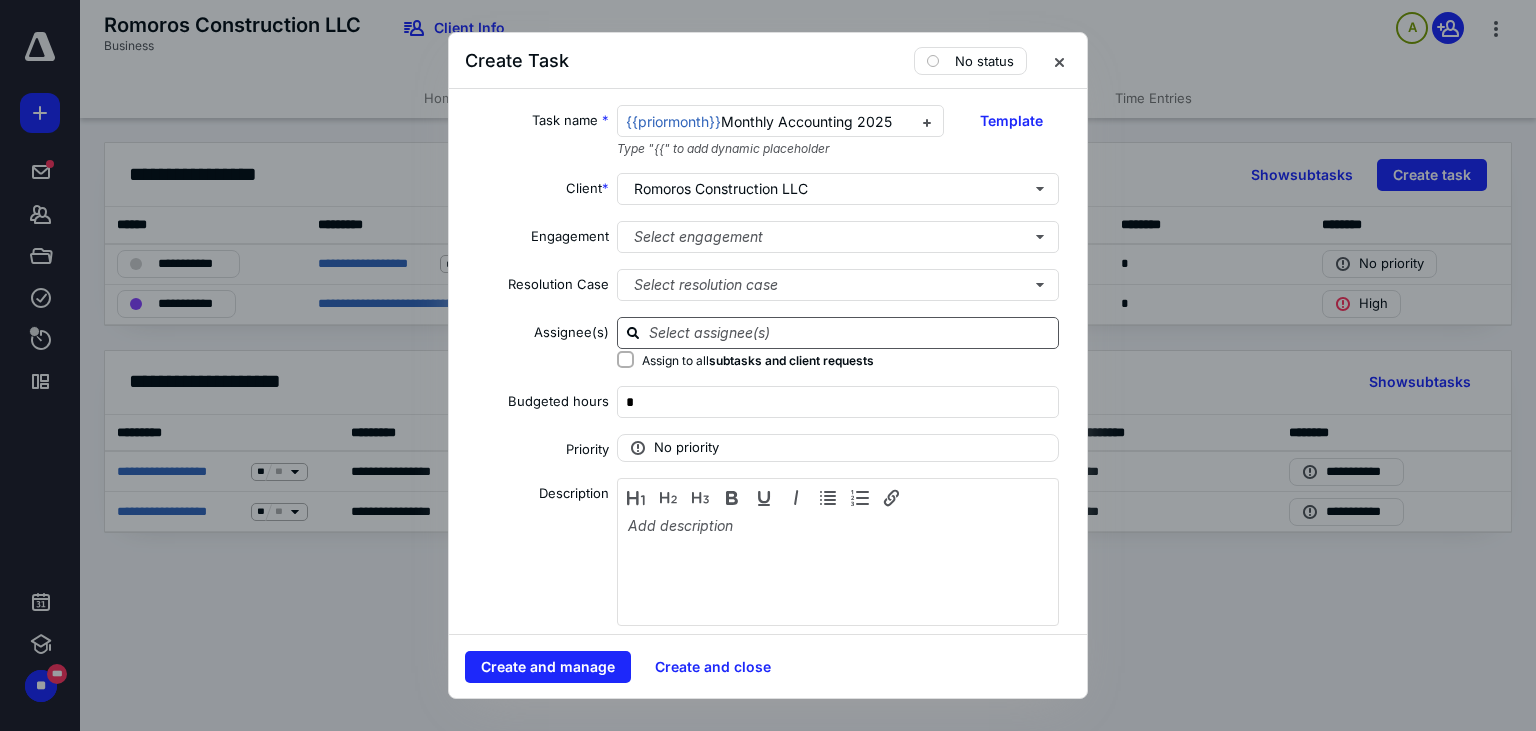 click at bounding box center [850, 332] 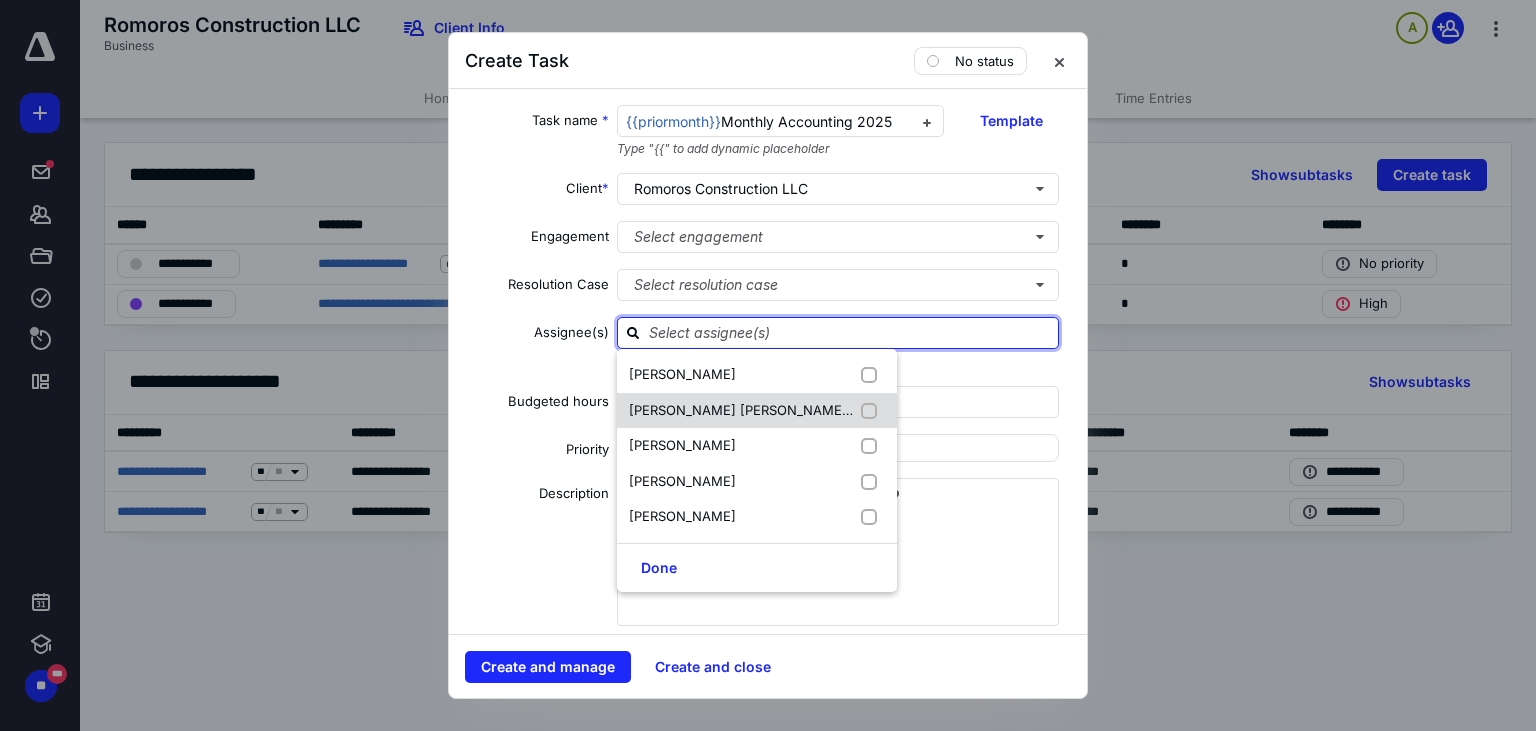 click at bounding box center (873, 411) 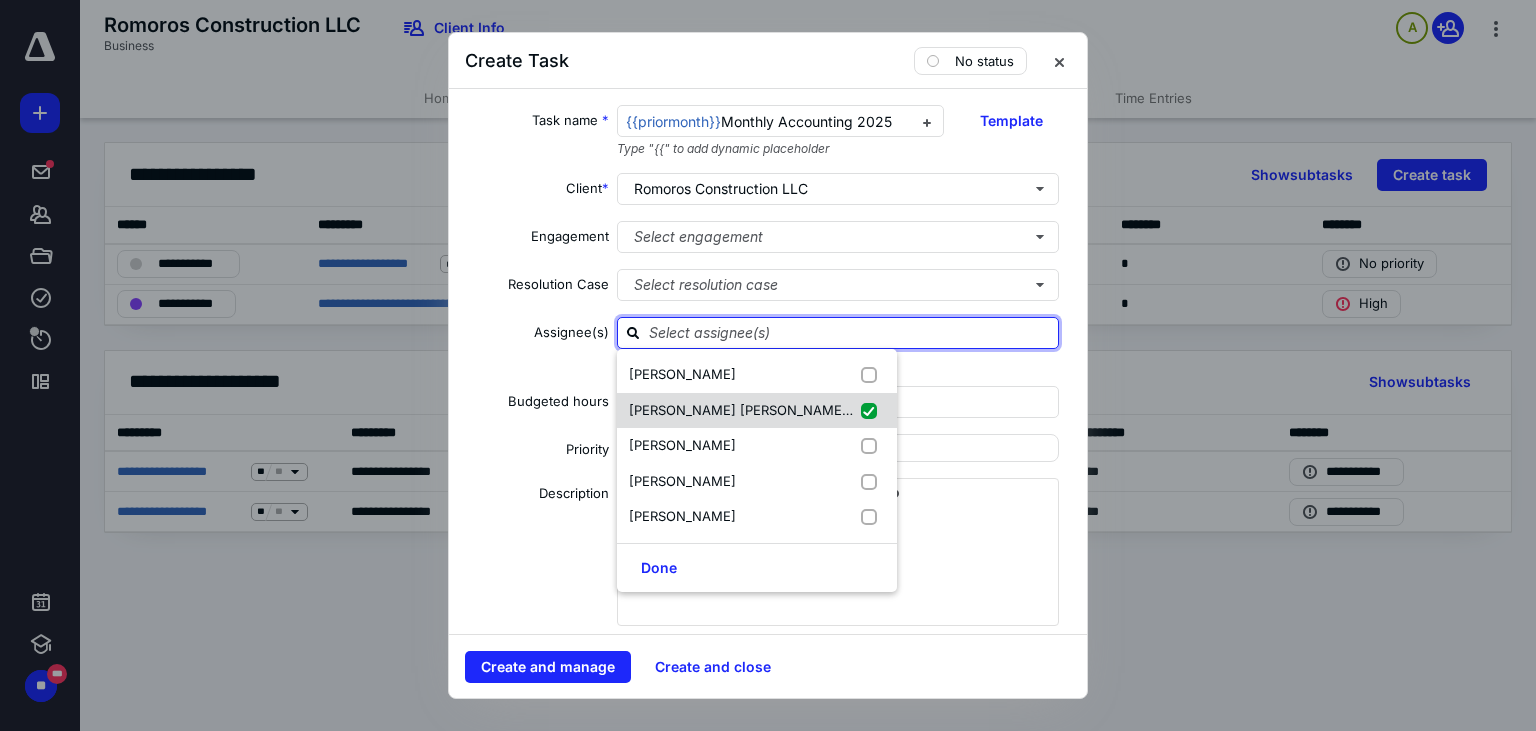 checkbox on "true" 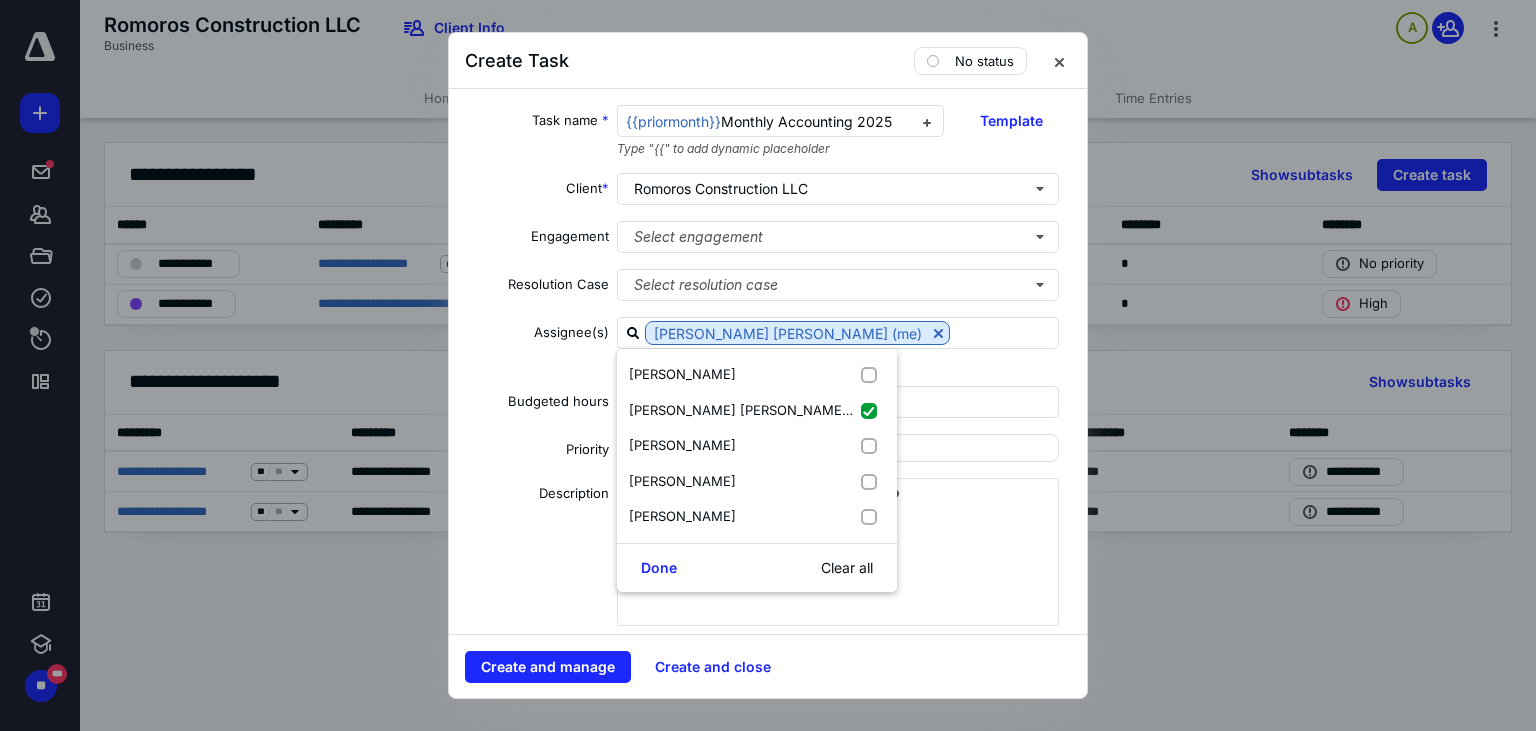 click on "Assignee(s)" at bounding box center [537, 346] 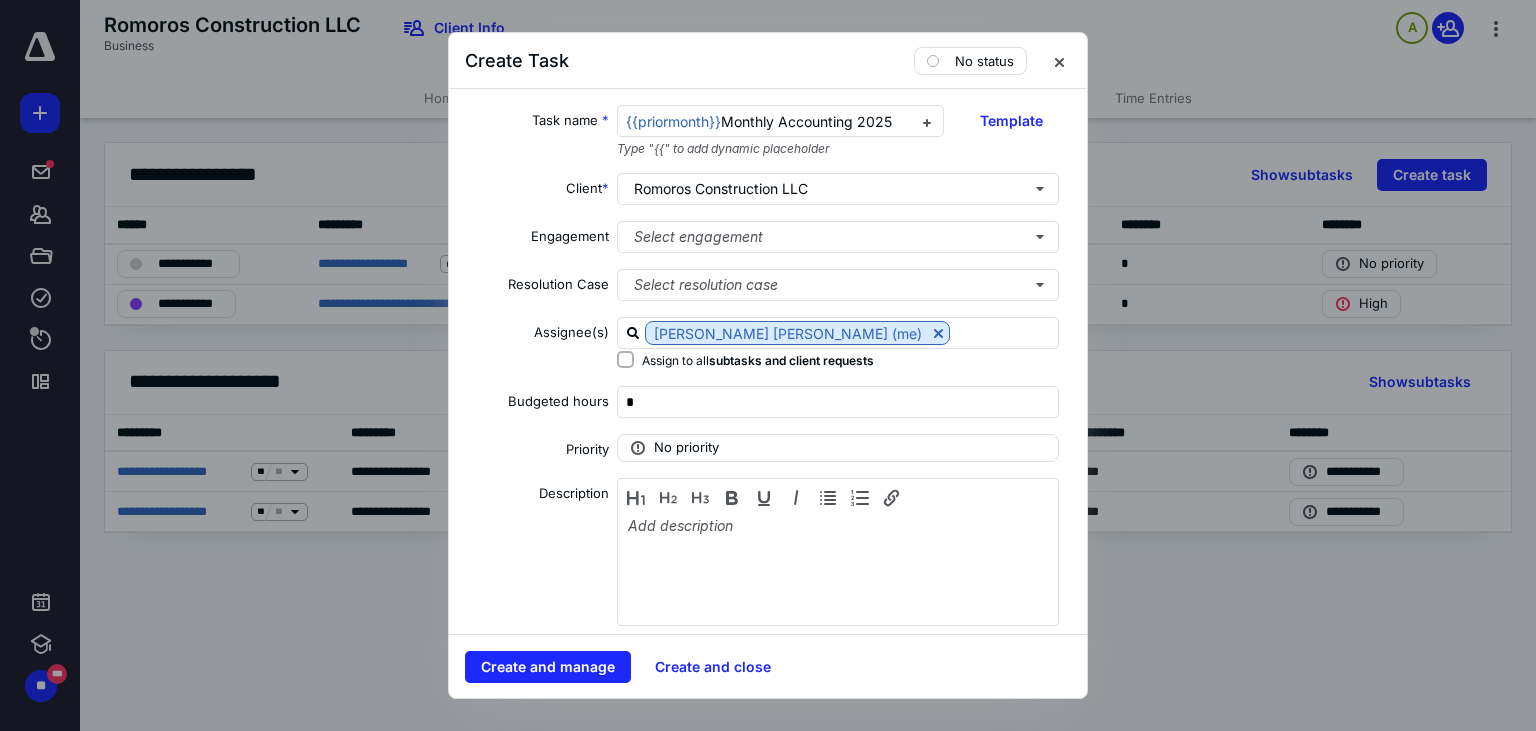 click 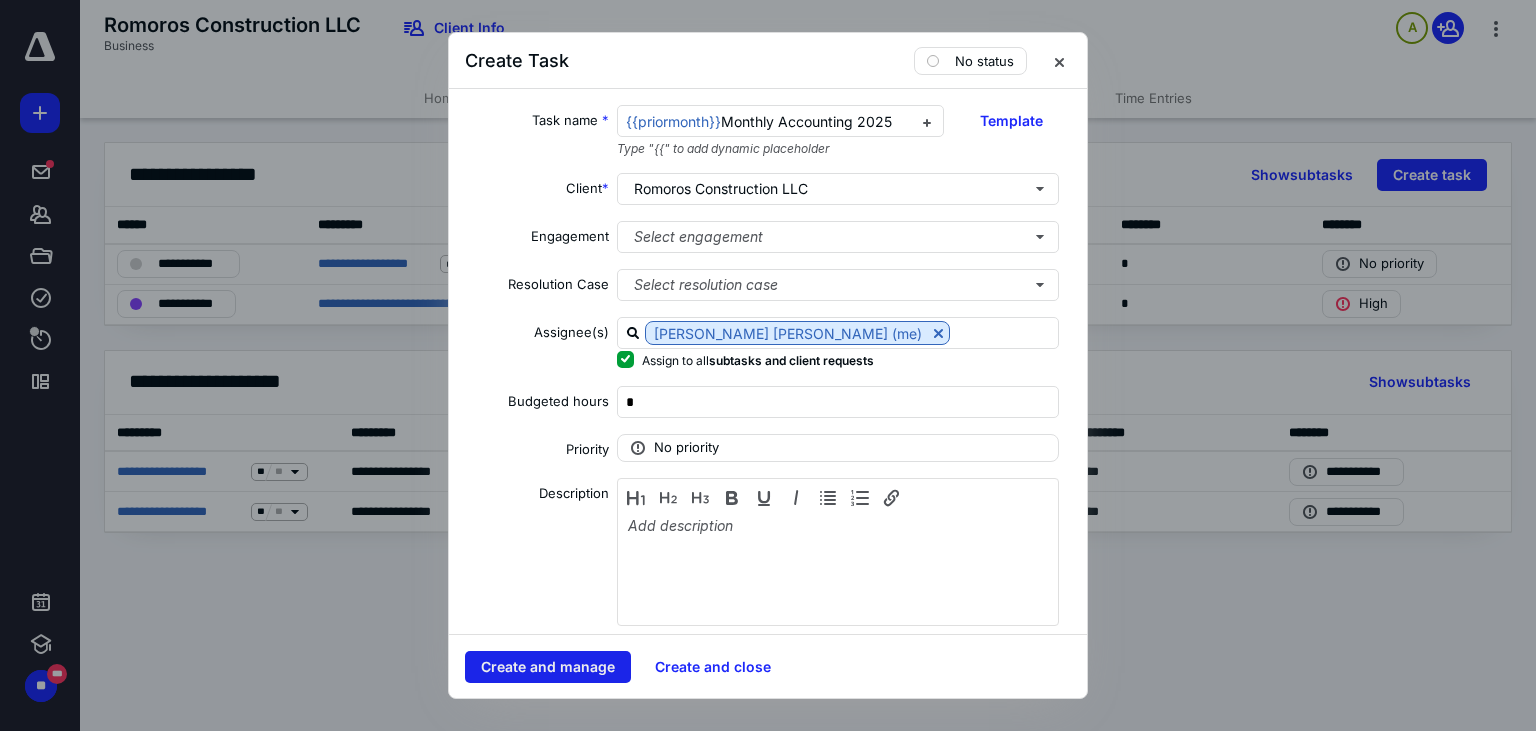 click on "Create and manage" at bounding box center [548, 667] 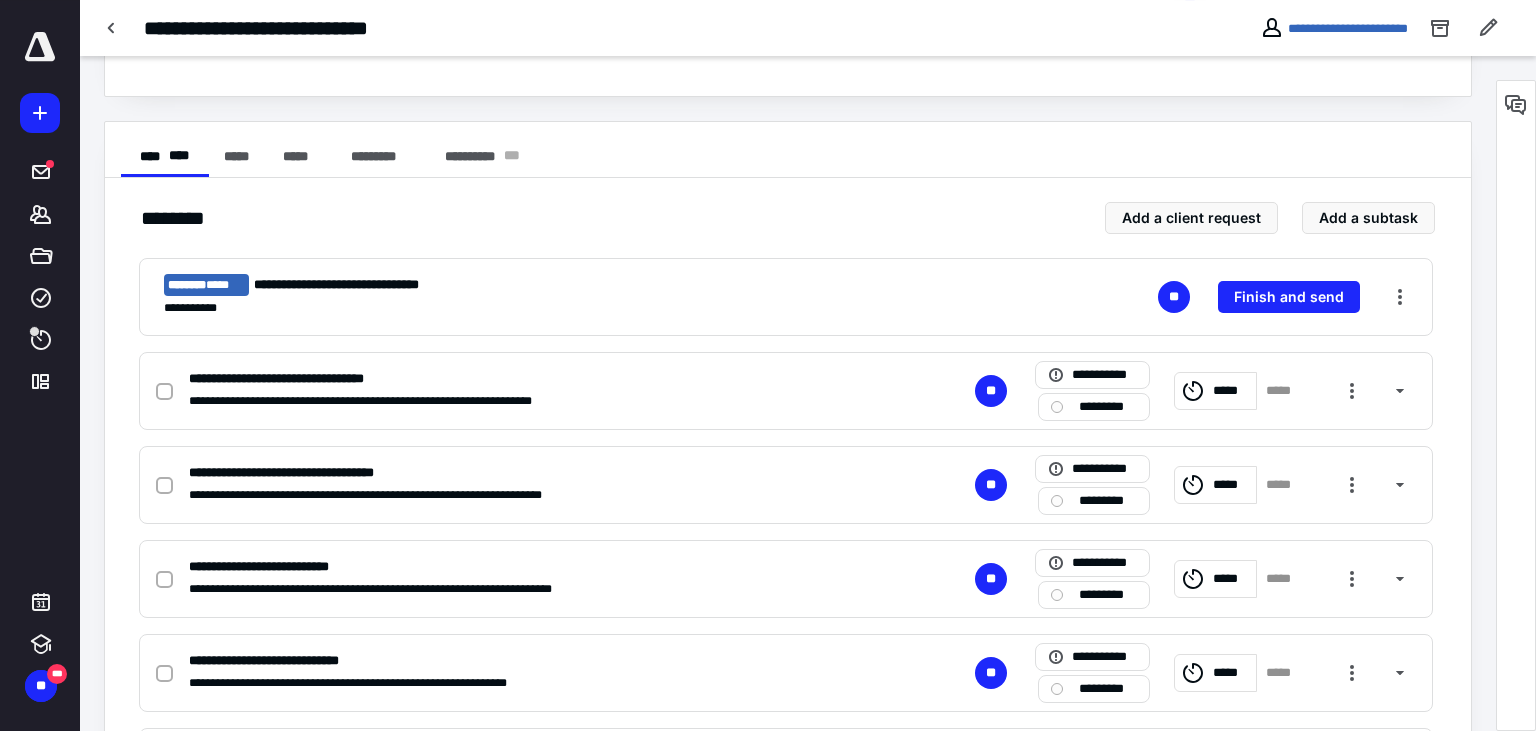 scroll, scrollTop: 528, scrollLeft: 0, axis: vertical 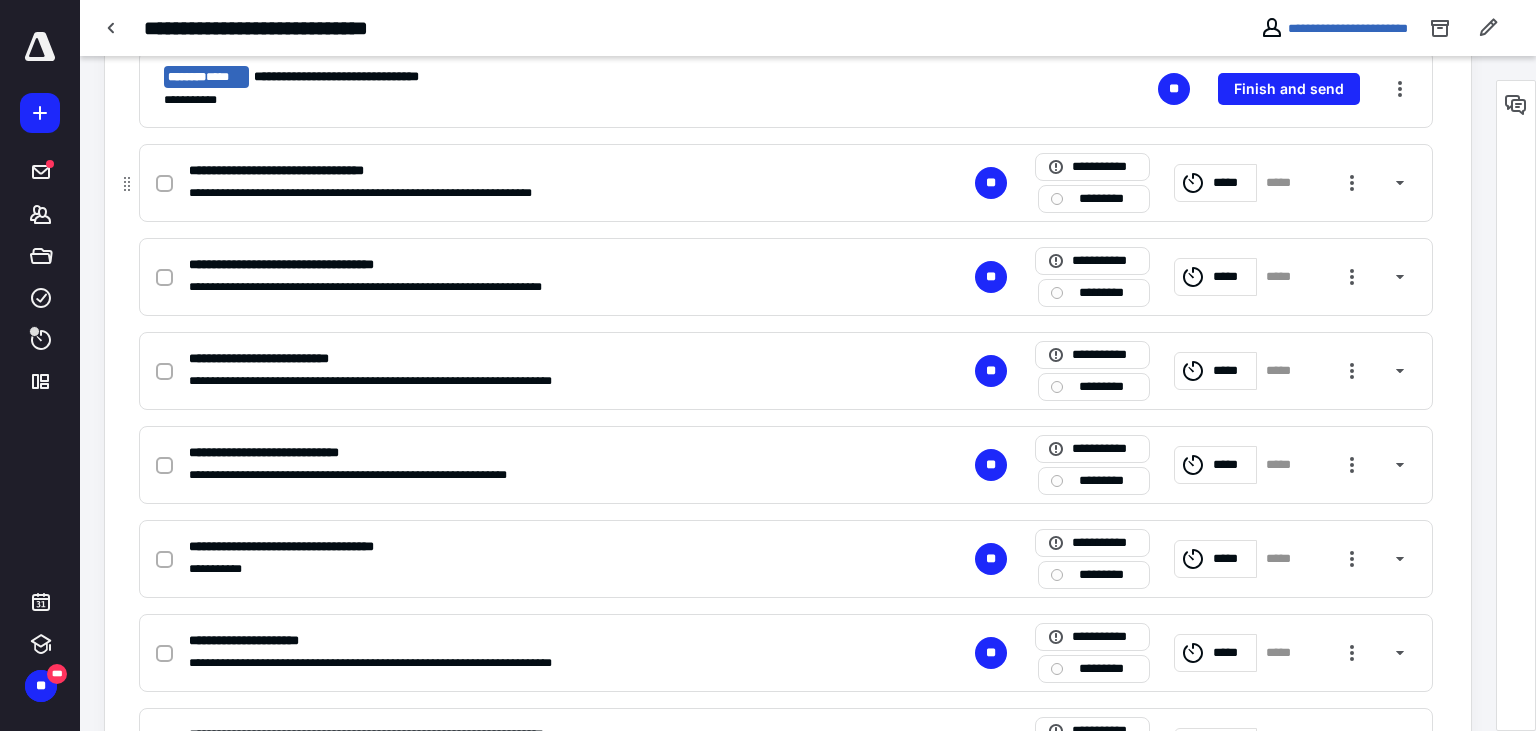 click at bounding box center [164, 184] 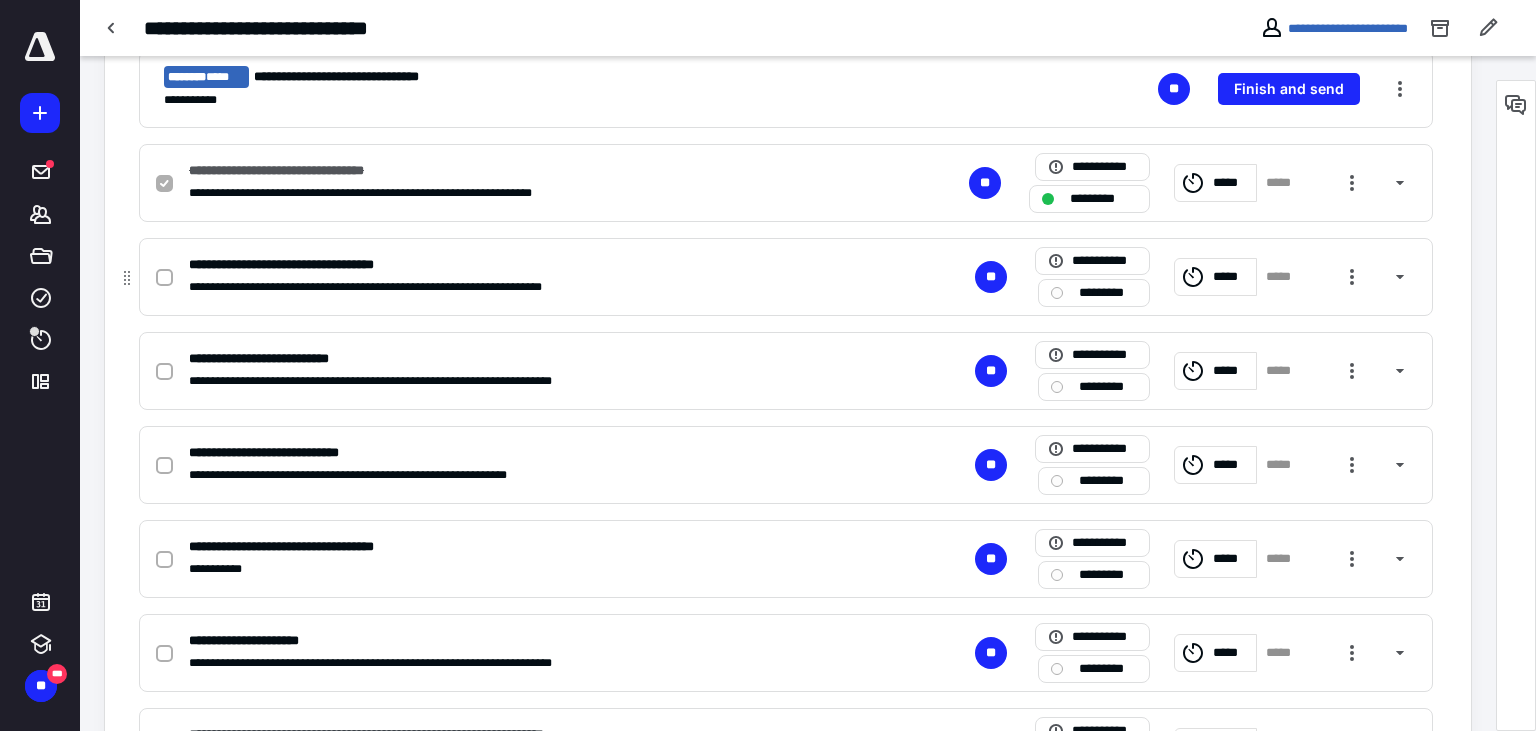click 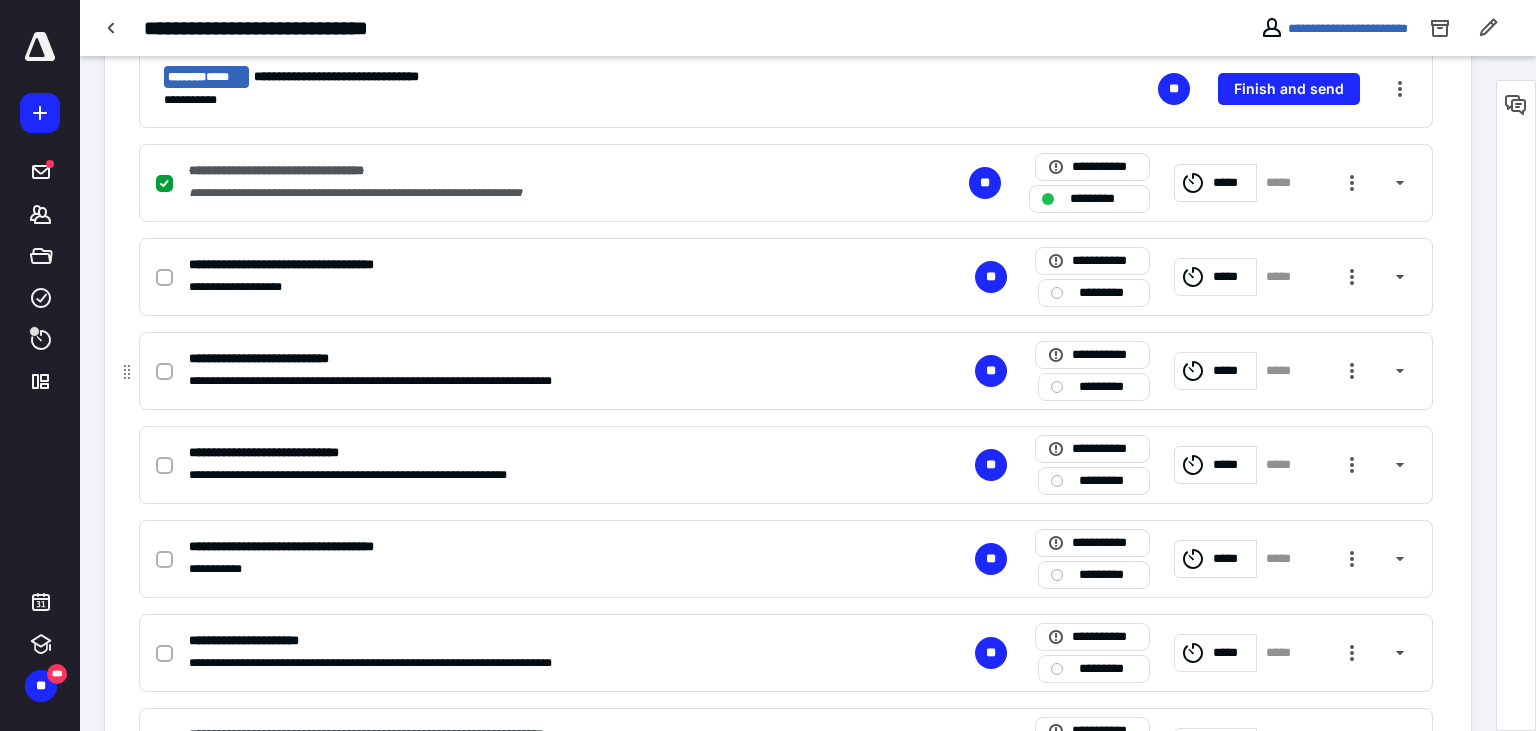 click at bounding box center (168, 371) 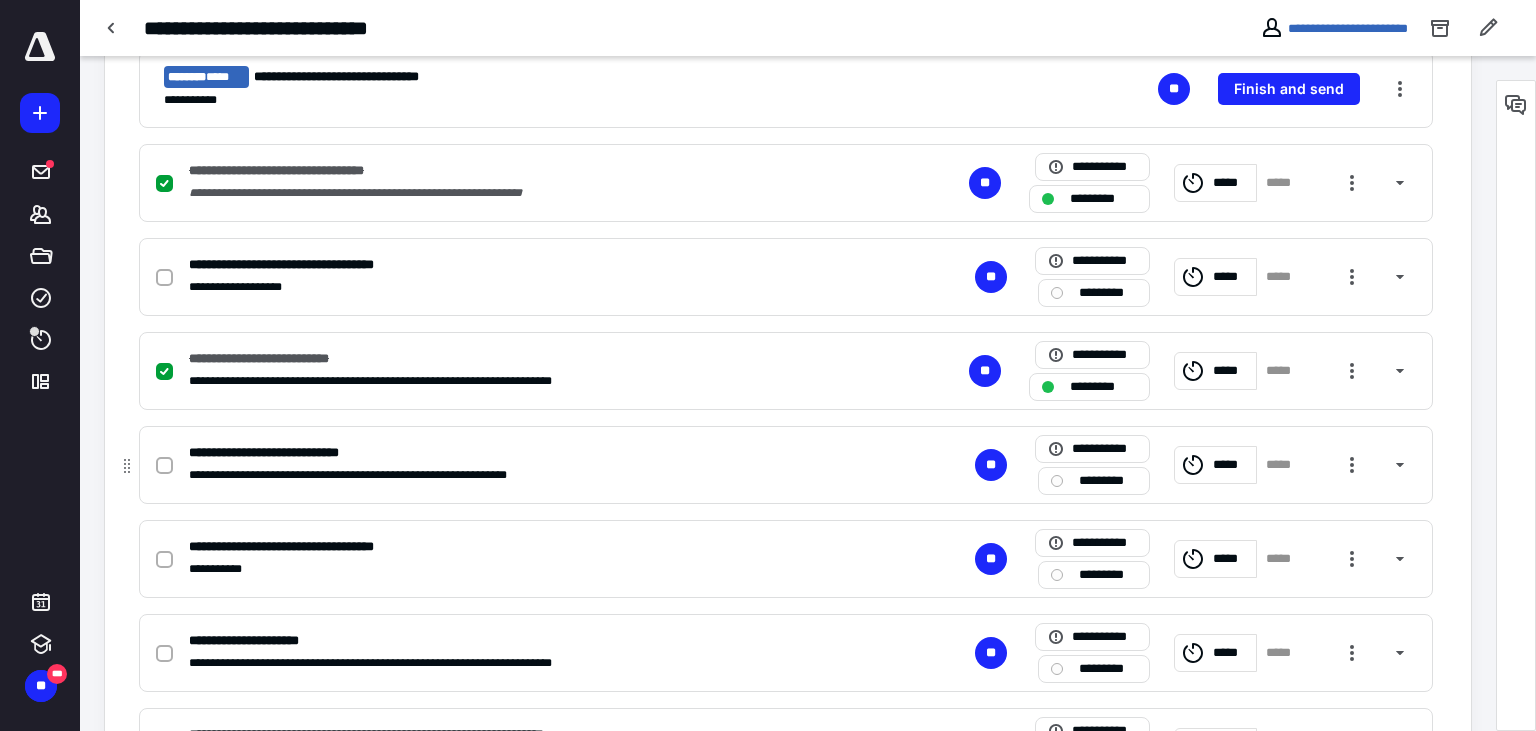click 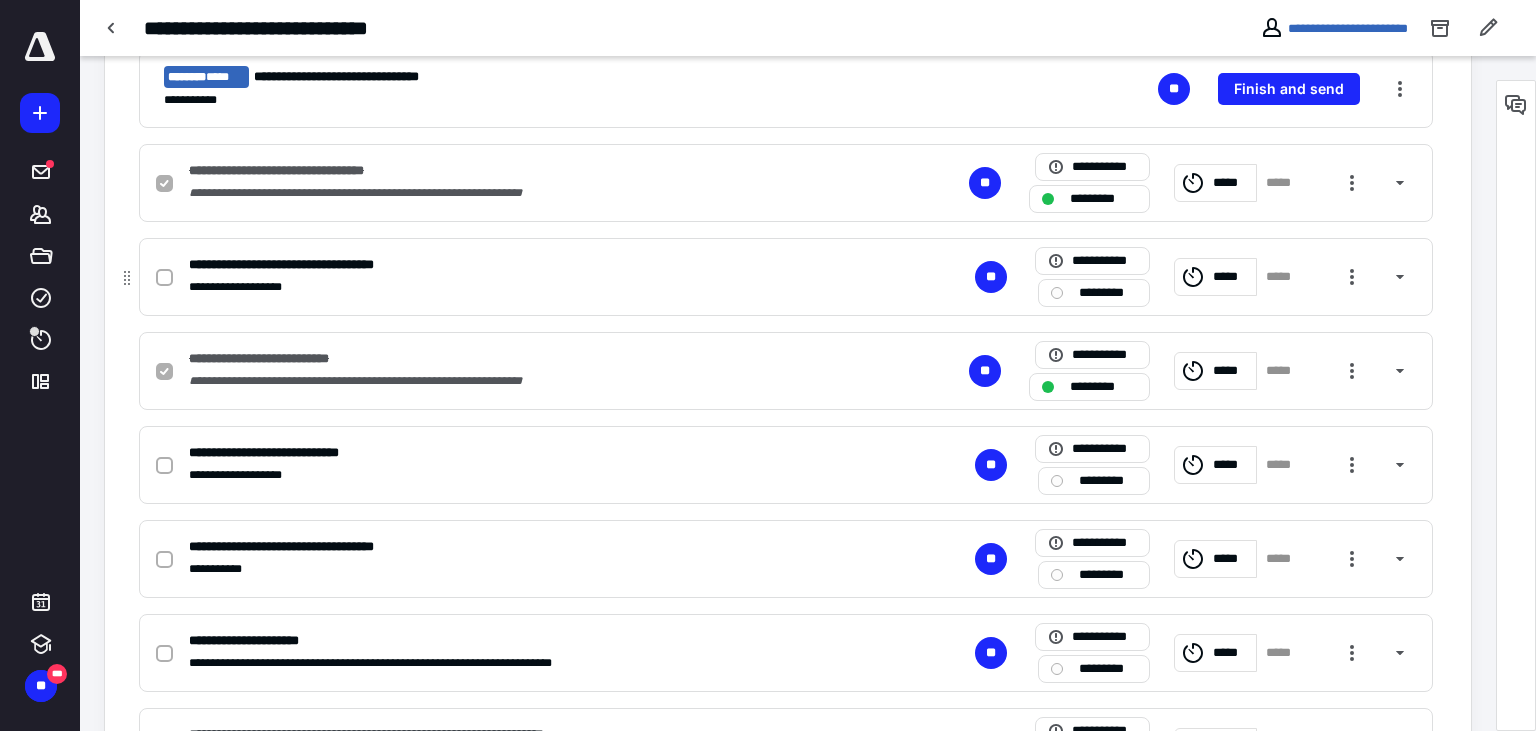 checkbox on "true" 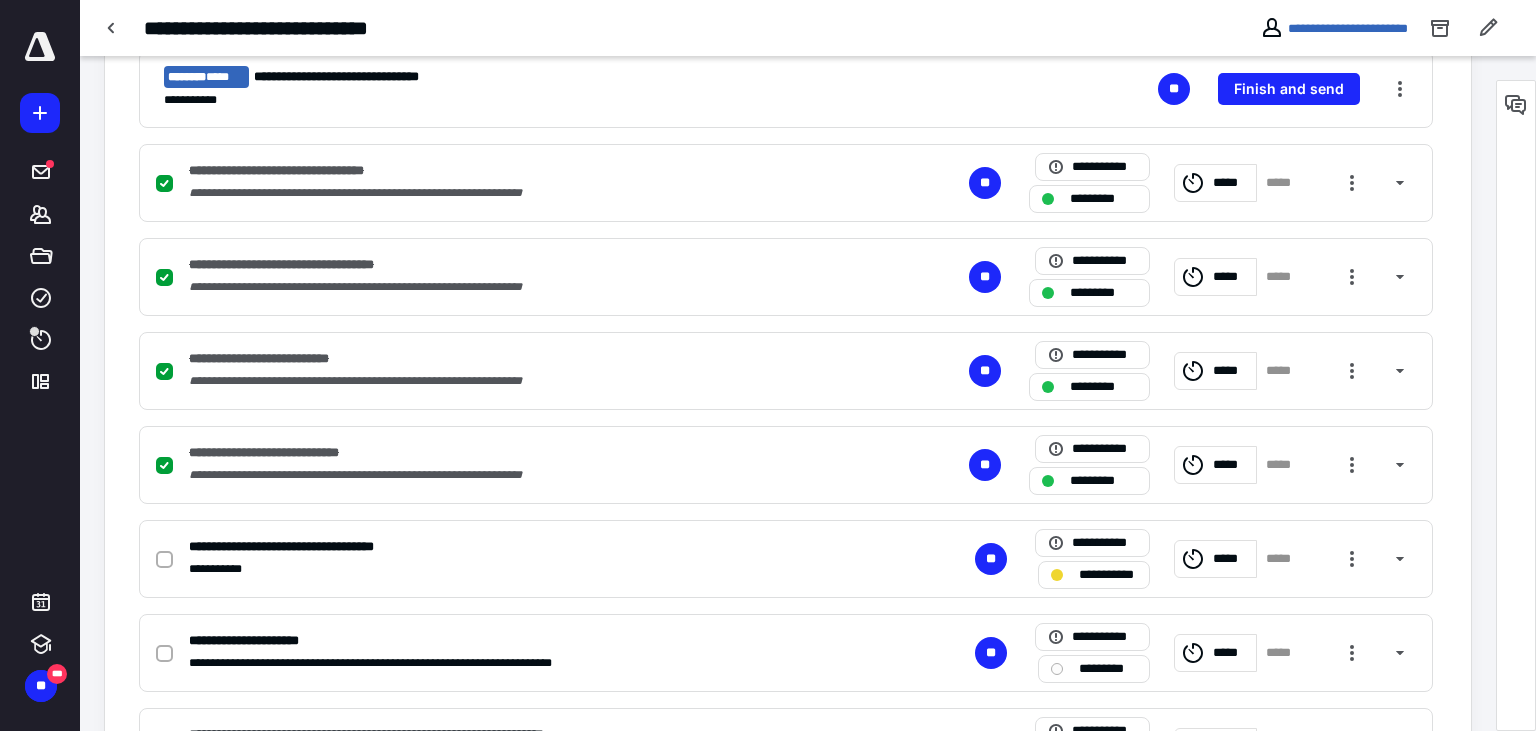 checkbox on "false" 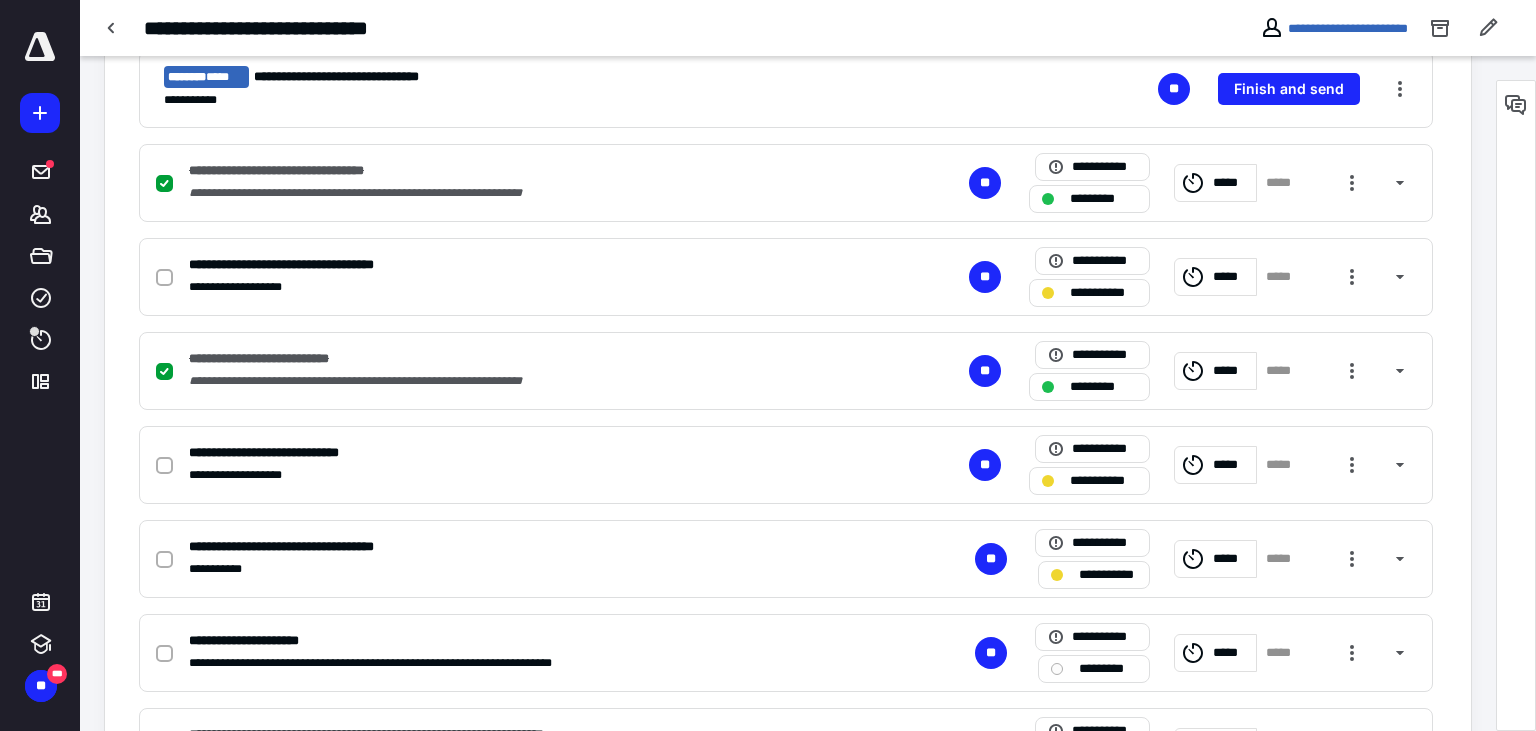 checkbox on "false" 